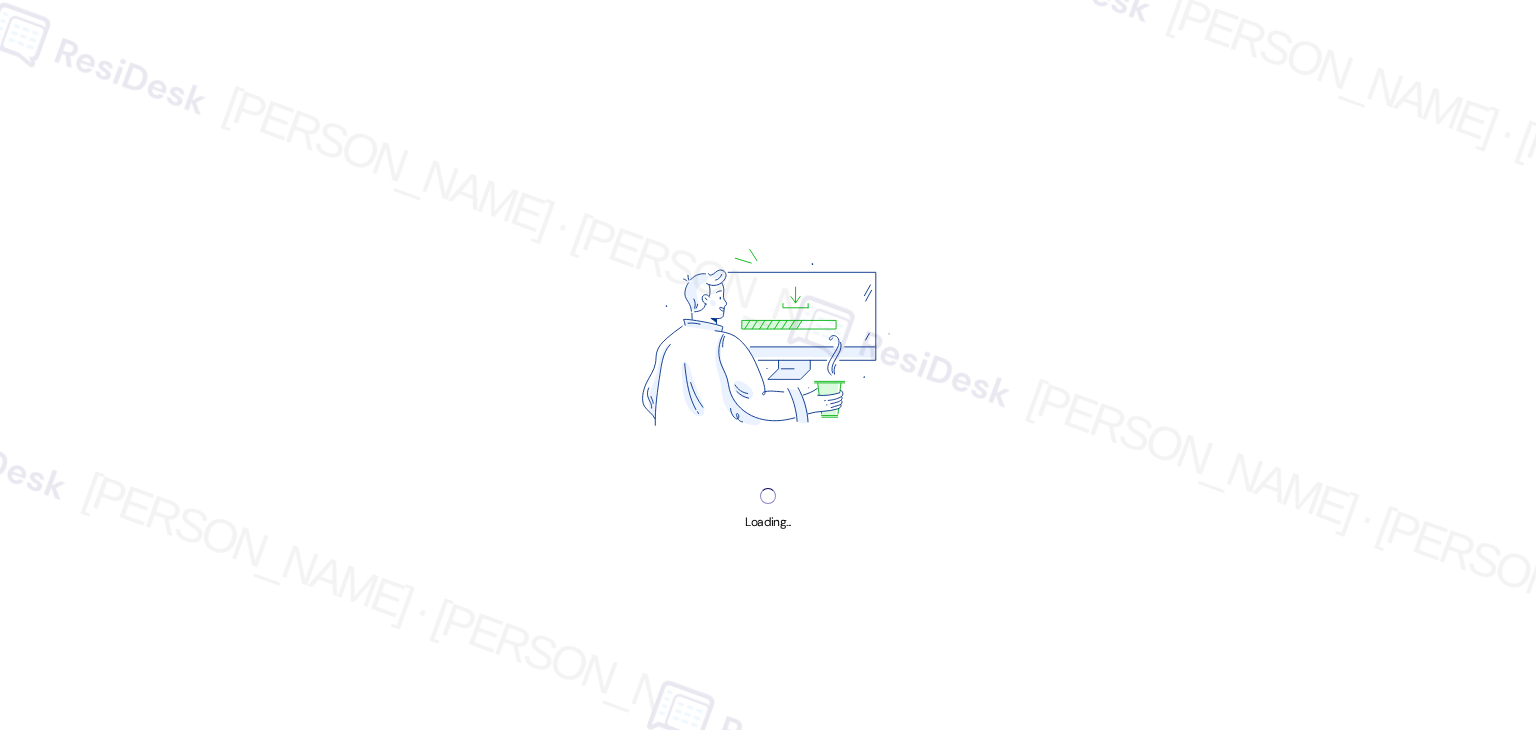 scroll, scrollTop: 0, scrollLeft: 0, axis: both 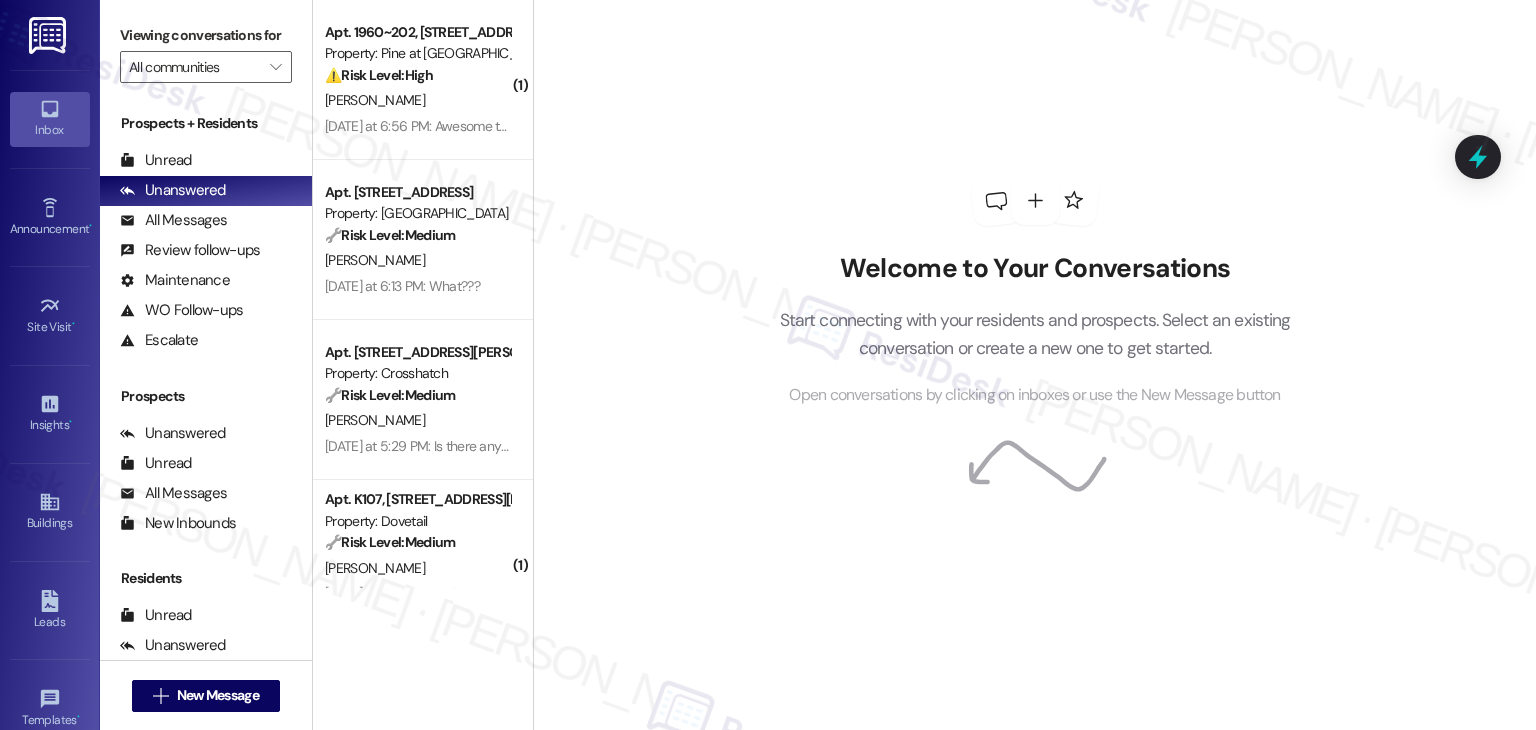 click on "Welcome to Your Conversations Start connecting with your residents and prospects. Select an existing conversation or create a new one to get started. Open conversations by clicking on inboxes or use the New Message button" at bounding box center (1035, 292) 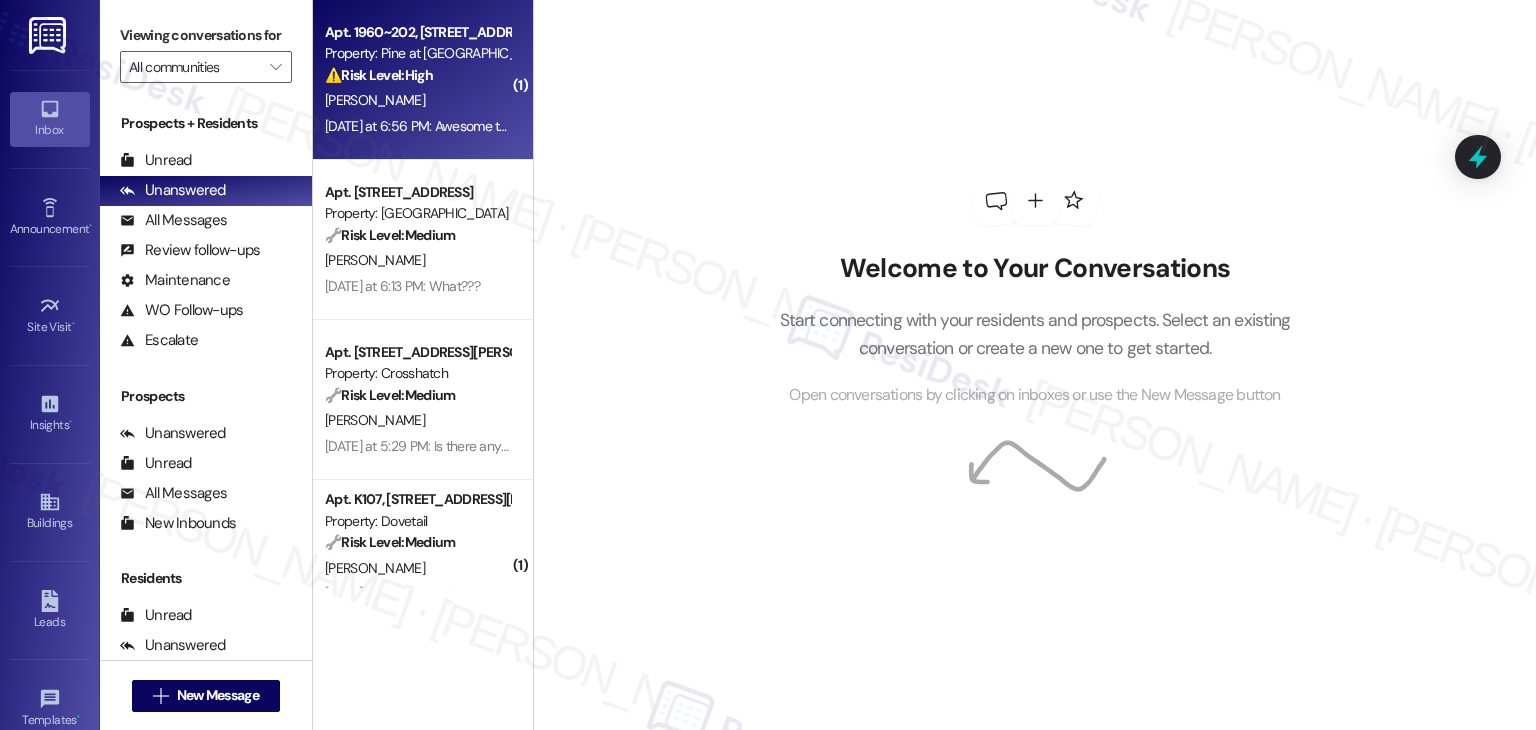 click on "[DATE] at 6:56 PM: Awesome thanks so much [DATE] at 6:56 PM: Awesome thanks so much" at bounding box center [456, 126] 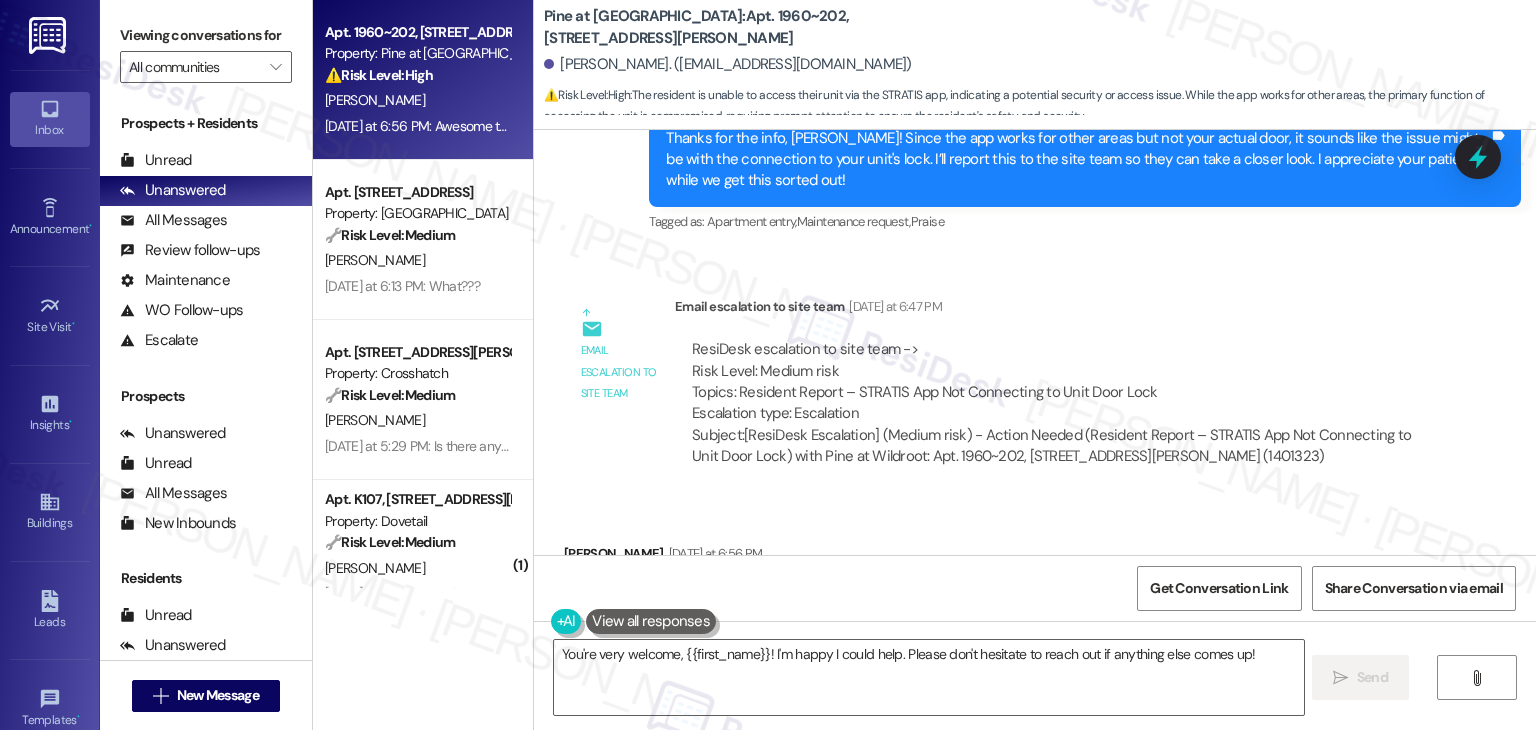 scroll, scrollTop: 1999, scrollLeft: 0, axis: vertical 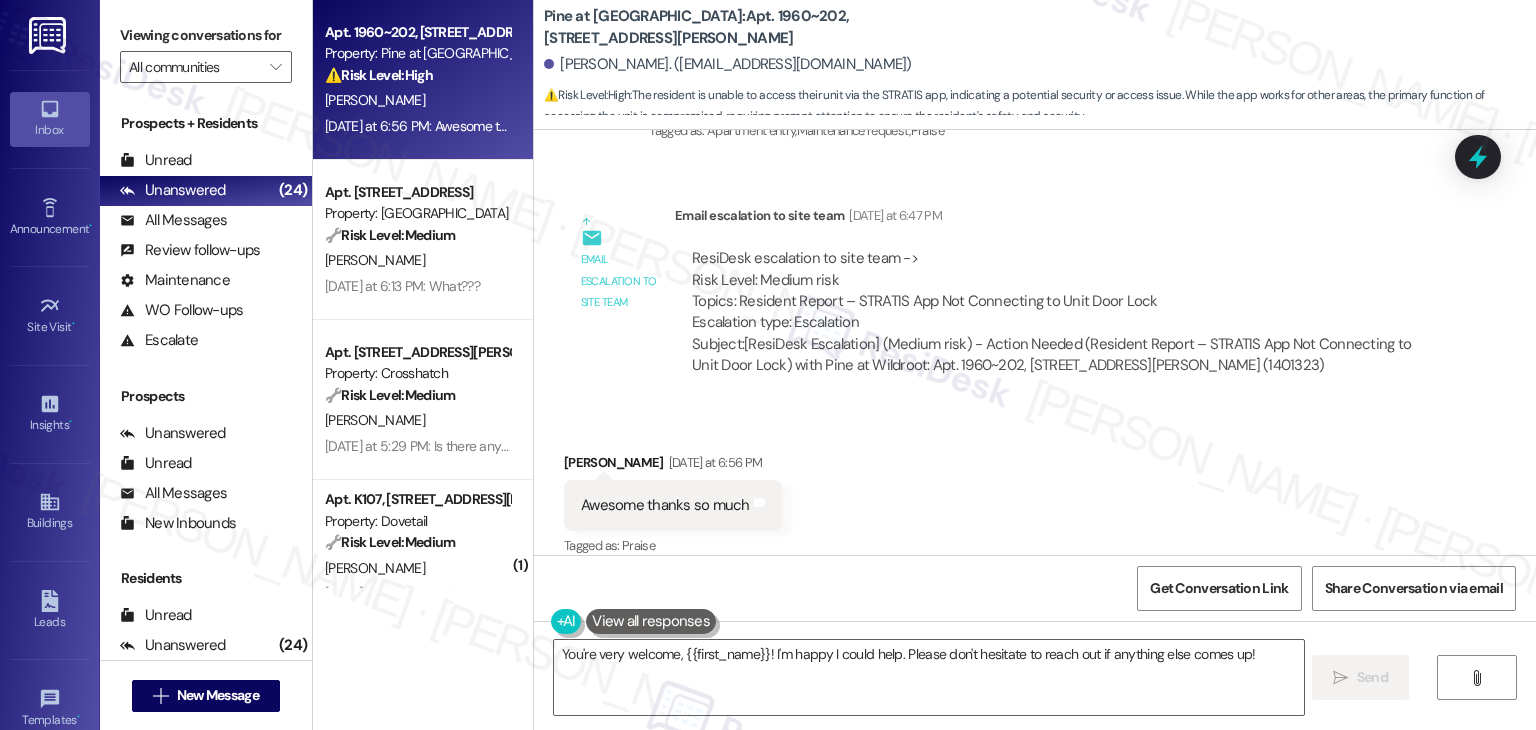 click on "Received via SMS [PERSON_NAME] [DATE] at 6:56 PM Awesome thanks so much Tags and notes Tagged as:   Praise Click to highlight conversations about Praise" at bounding box center (1035, 491) 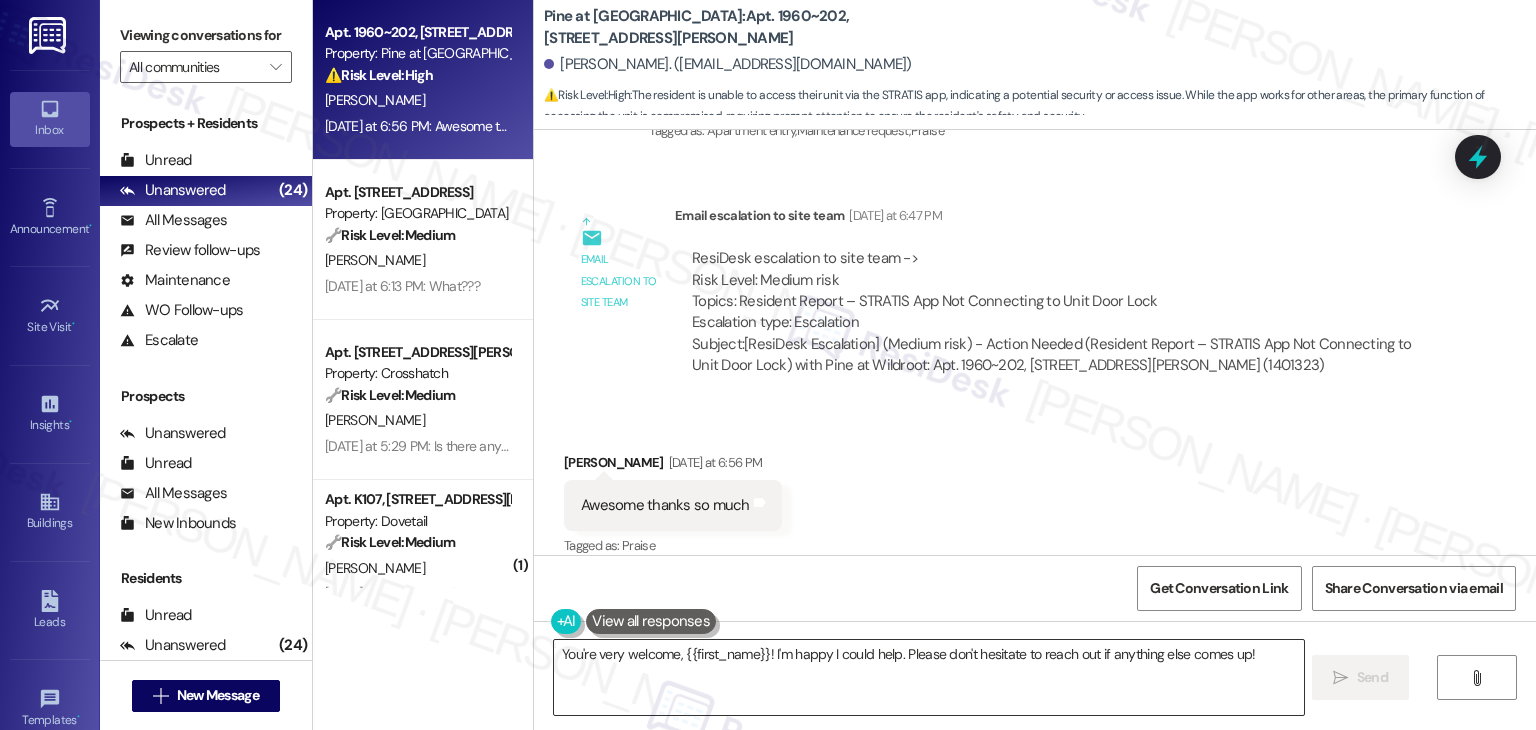 click on "You're very welcome, {{first_name}}! I'm happy I could help. Please don't hesitate to reach out if anything else comes up!" at bounding box center (928, 677) 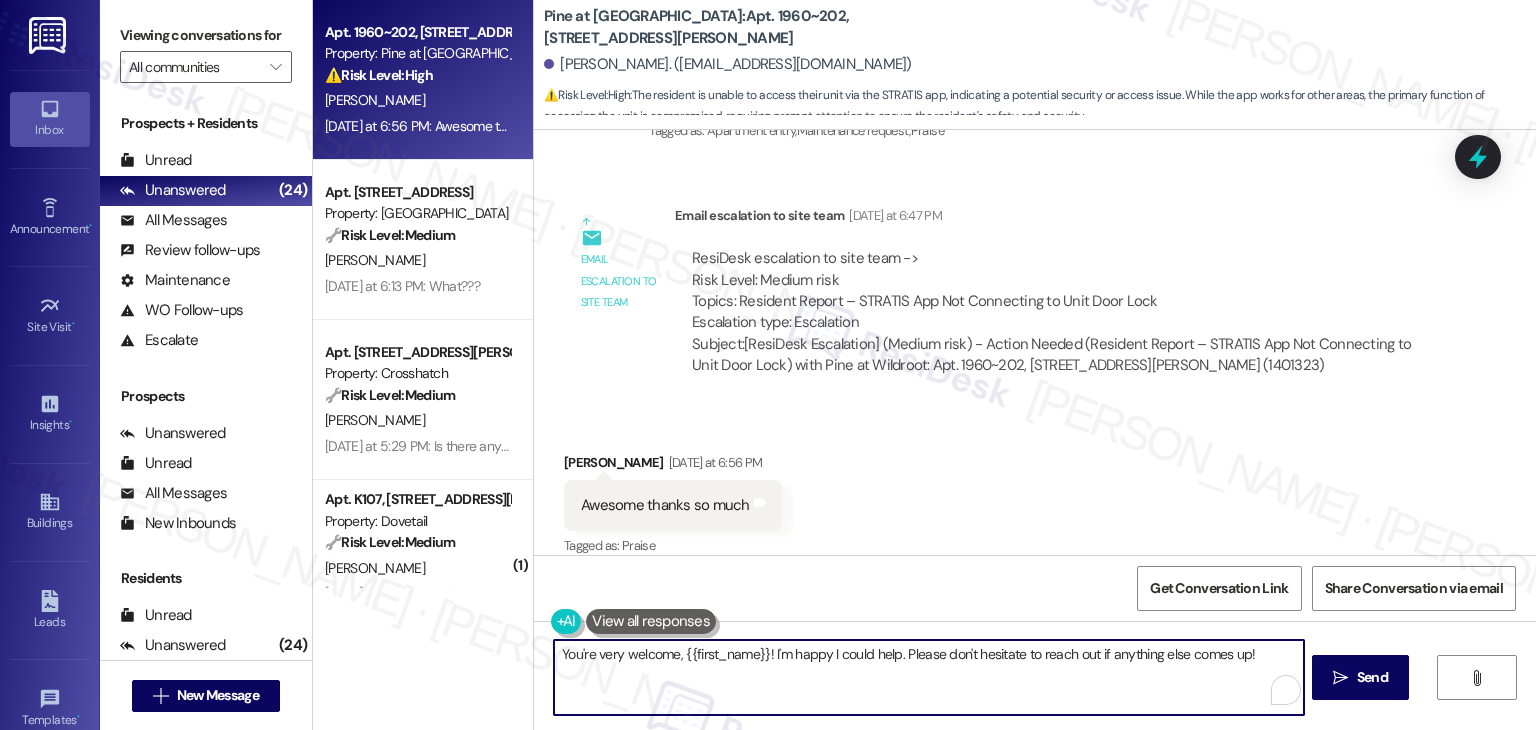 click on "You're very welcome, {{first_name}}! I'm happy I could help. Please don't hesitate to reach out if anything else comes up!" at bounding box center [928, 677] 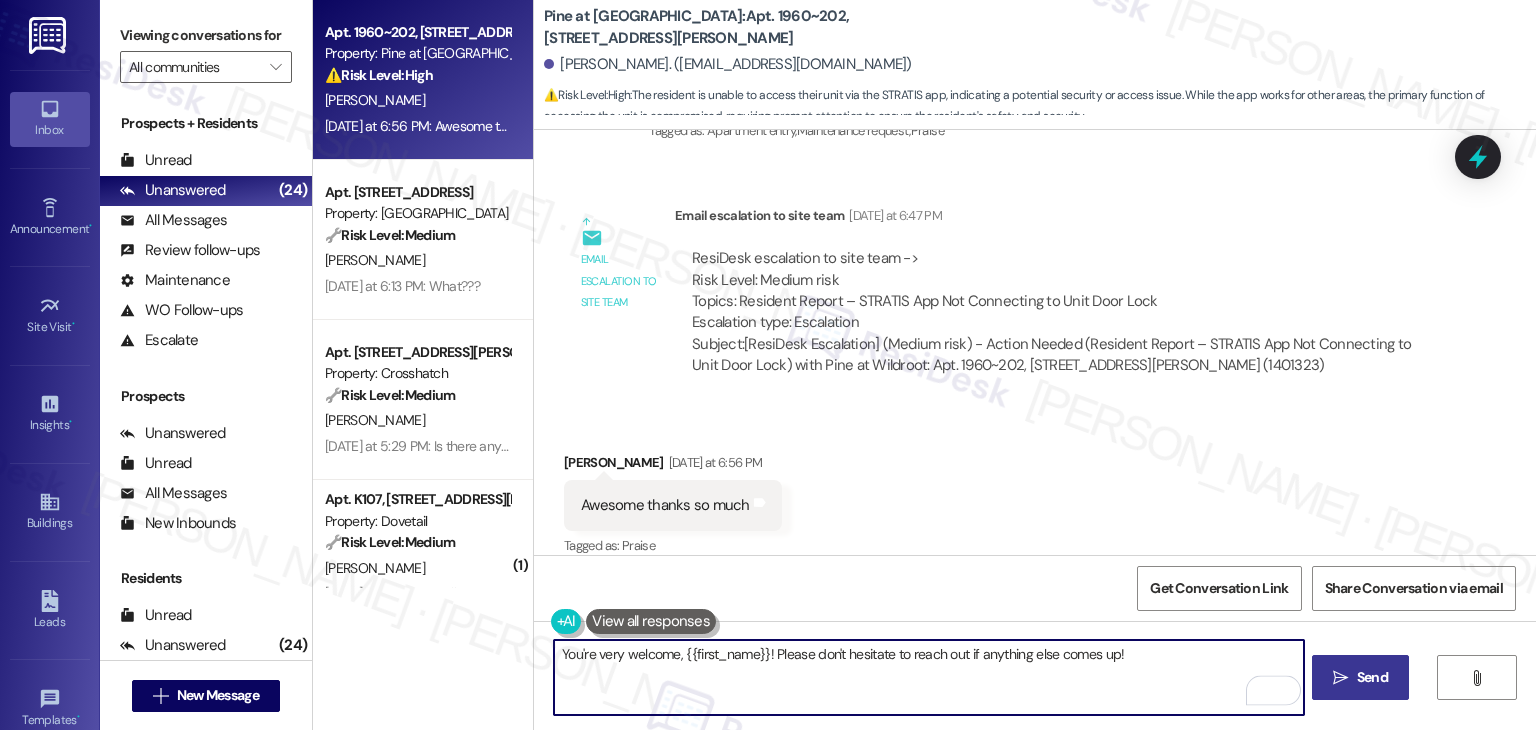 type on "You're very welcome, {{first_name}}! Please don't hesitate to reach out if anything else comes up!" 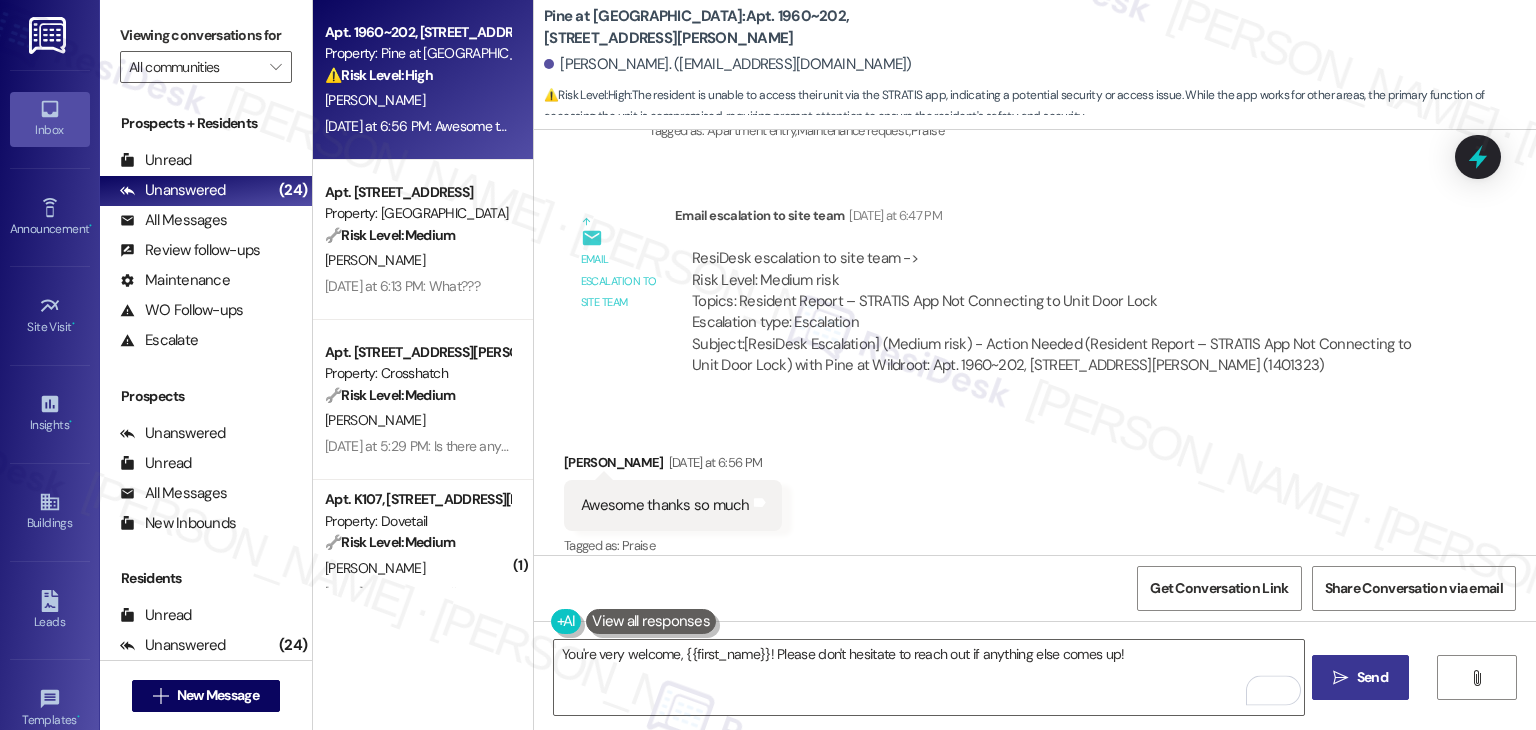 click on "Send" at bounding box center (1372, 677) 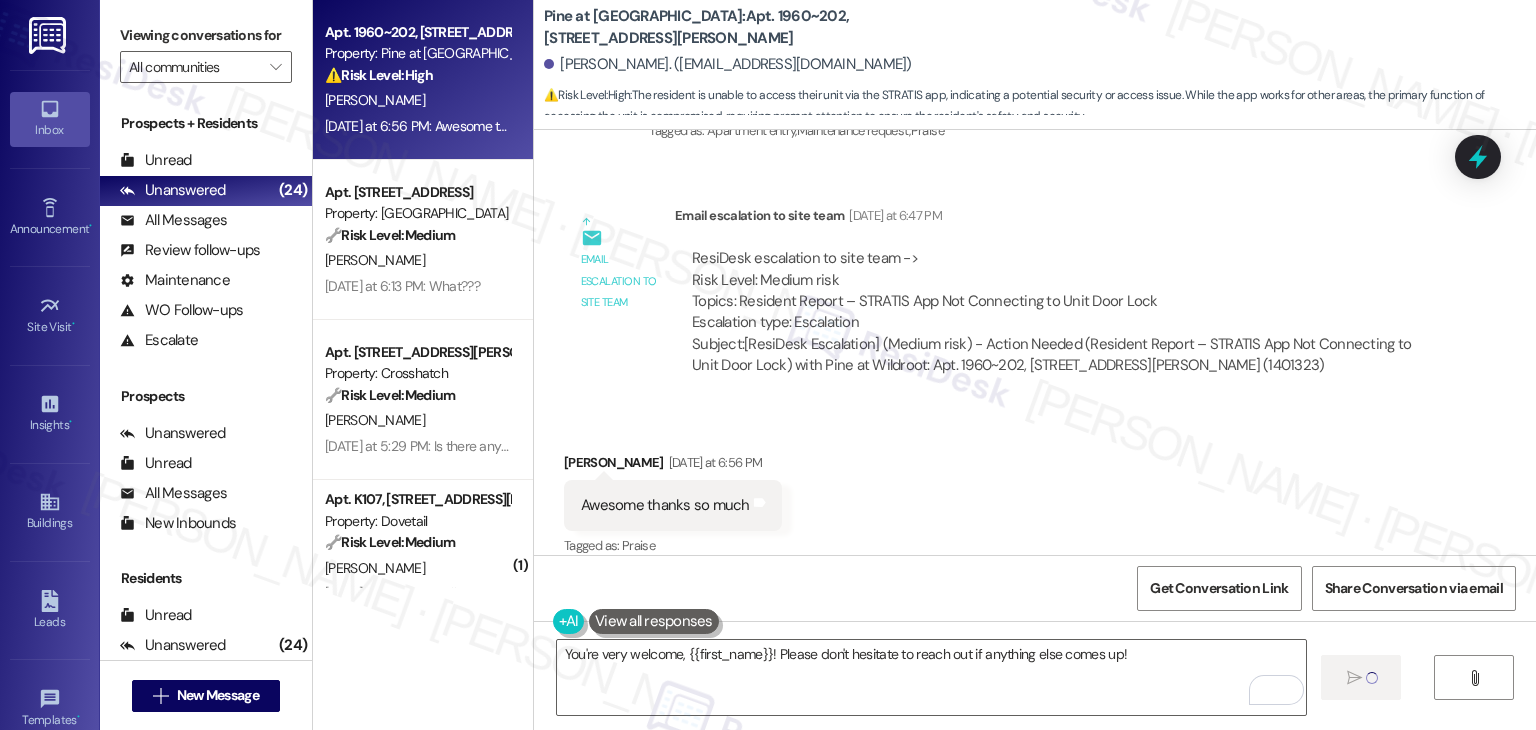 type 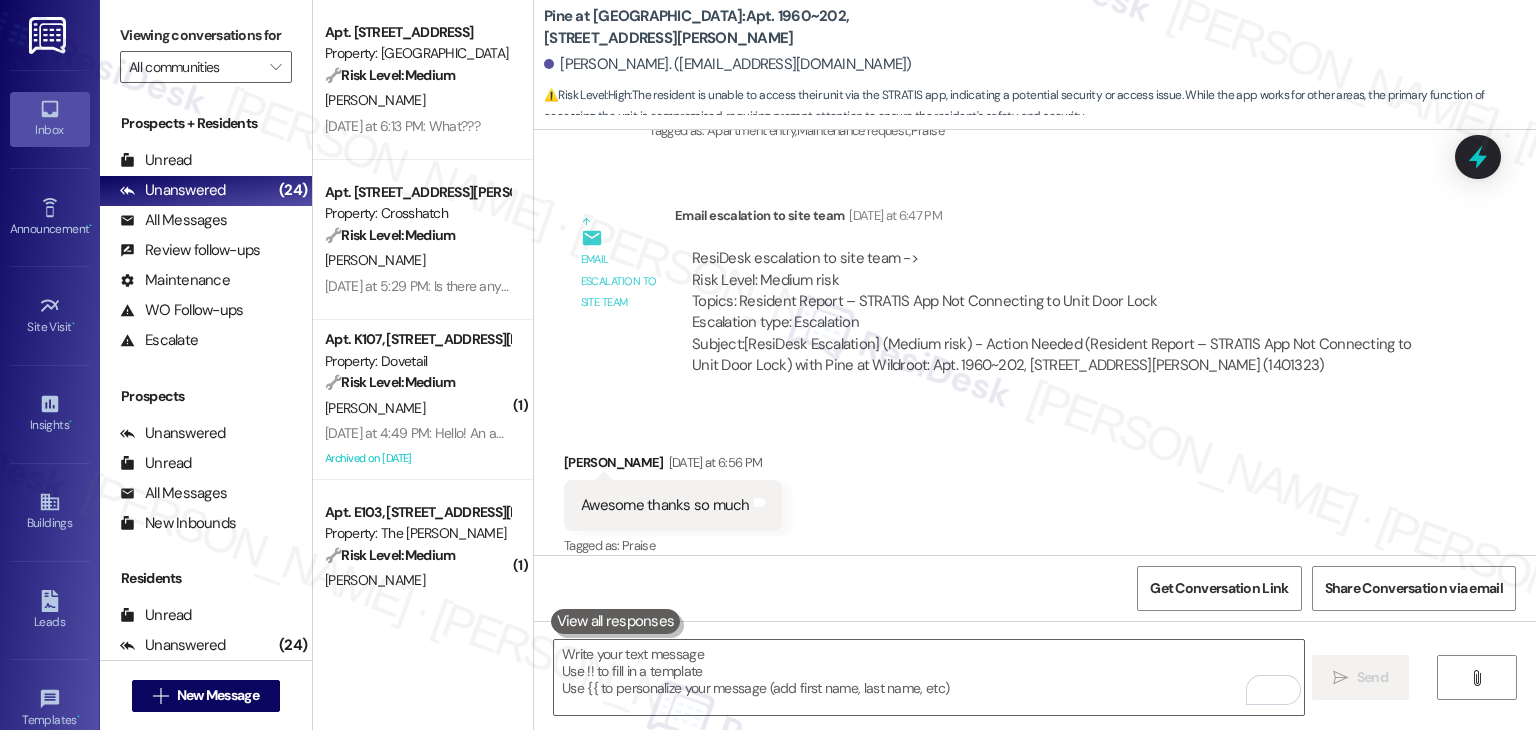 scroll, scrollTop: 1998, scrollLeft: 0, axis: vertical 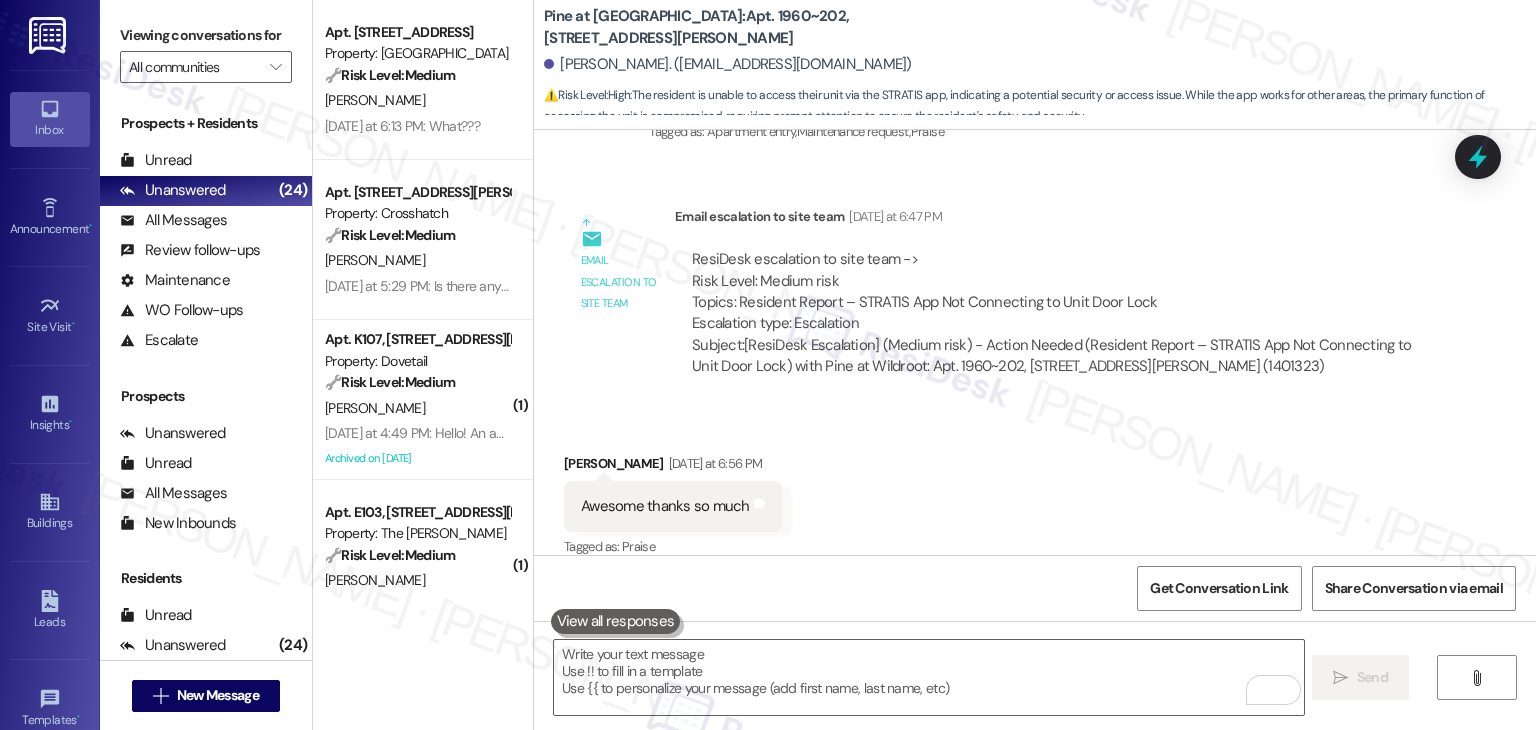 click on "Received via SMS [PERSON_NAME] [DATE] at 6:56 PM Awesome thanks so much Tags and notes Tagged as:   Praise Click to highlight conversations about Praise" at bounding box center (1035, 492) 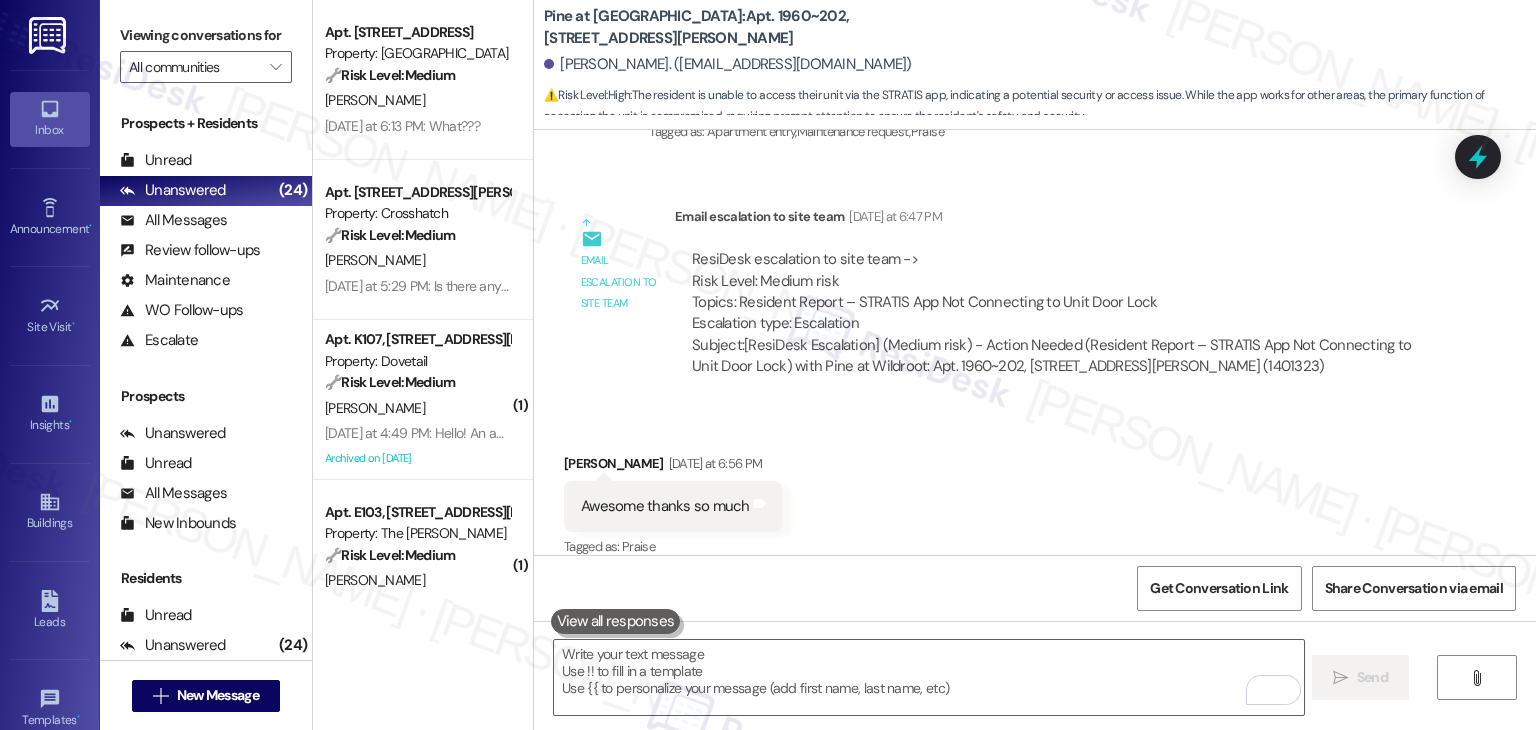 click on "Received via SMS [PERSON_NAME] [DATE] at 6:56 PM Awesome thanks so much Tags and notes Tagged as:   Praise Click to highlight conversations about Praise" at bounding box center (1035, 492) 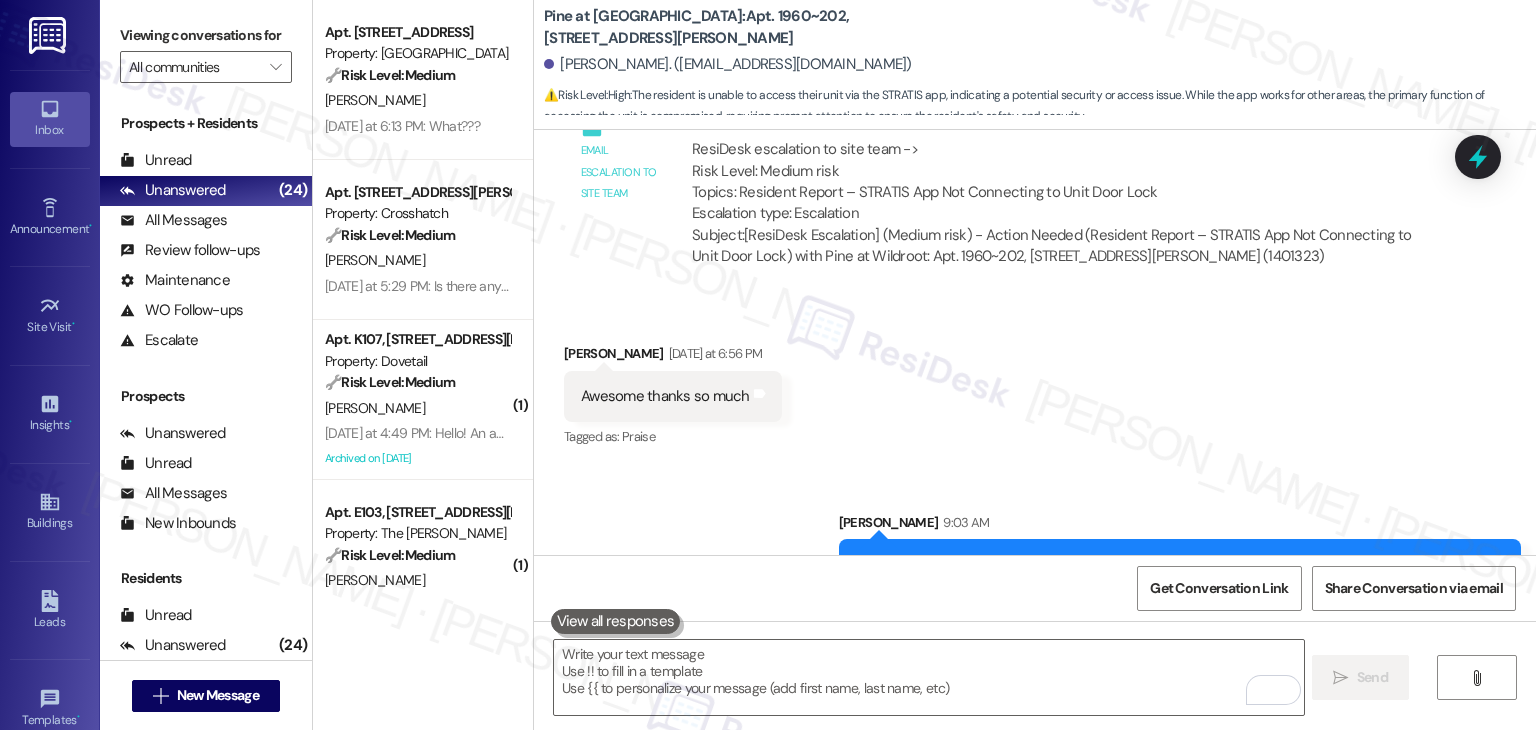 scroll, scrollTop: 2139, scrollLeft: 0, axis: vertical 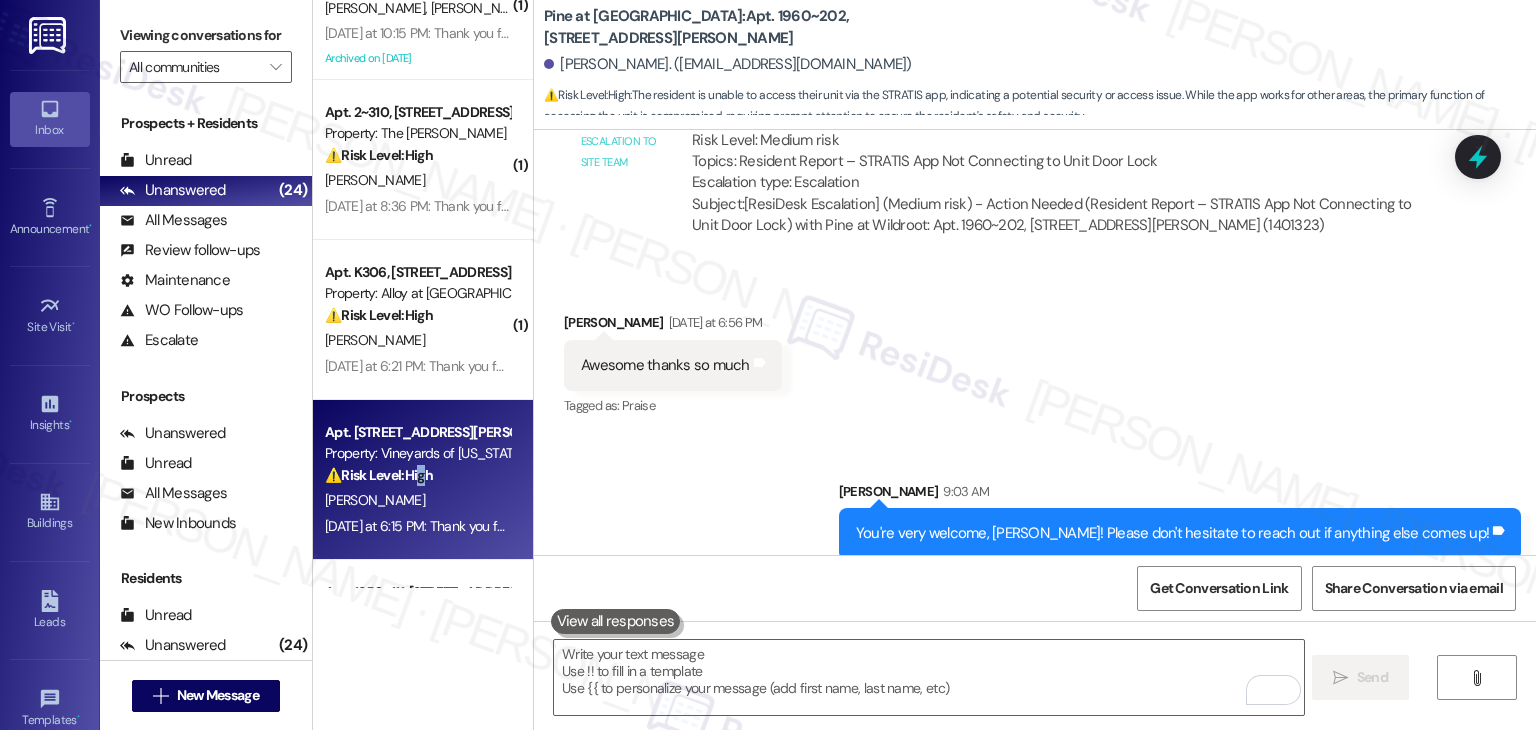 click on "⚠️  Risk Level:  High" at bounding box center [379, 475] 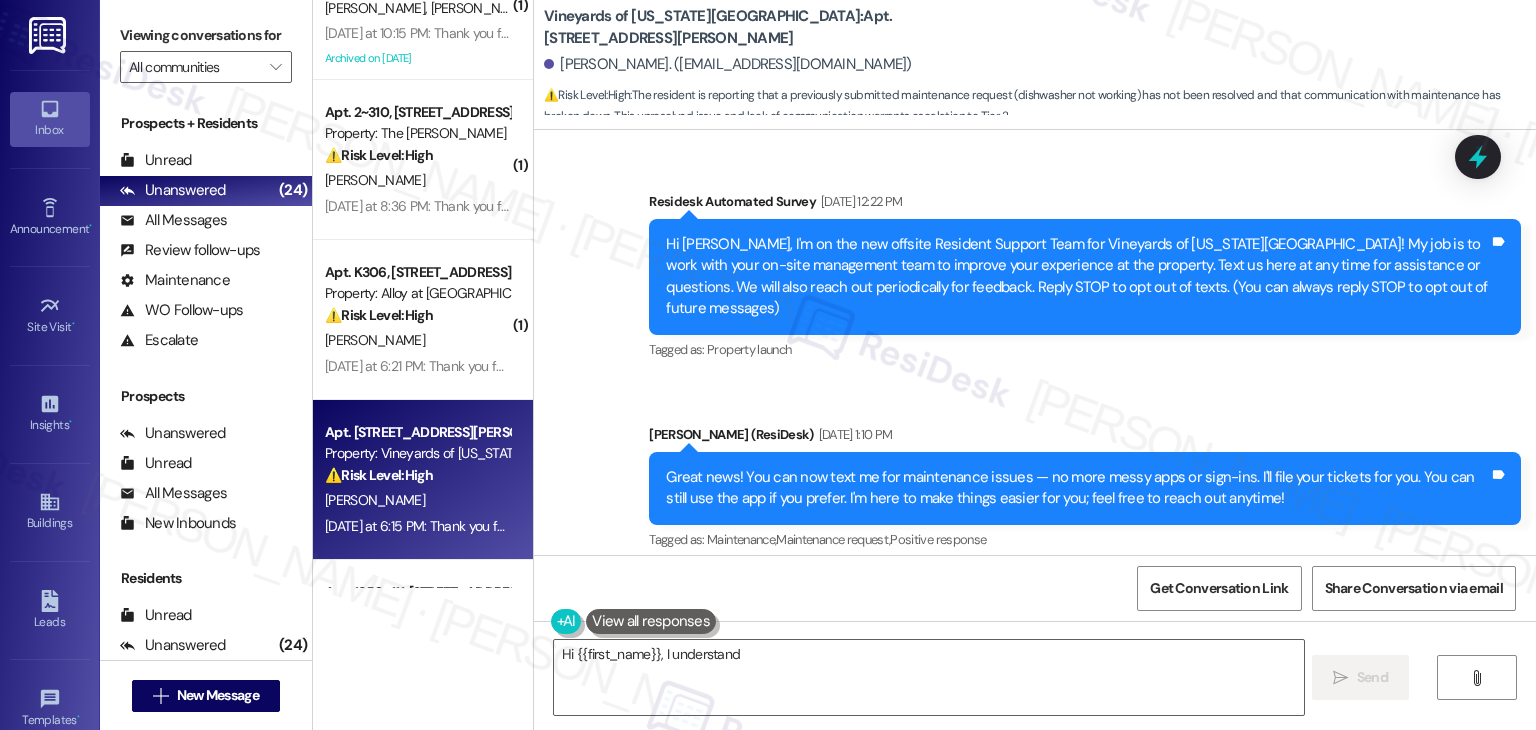 scroll, scrollTop: 5964, scrollLeft: 0, axis: vertical 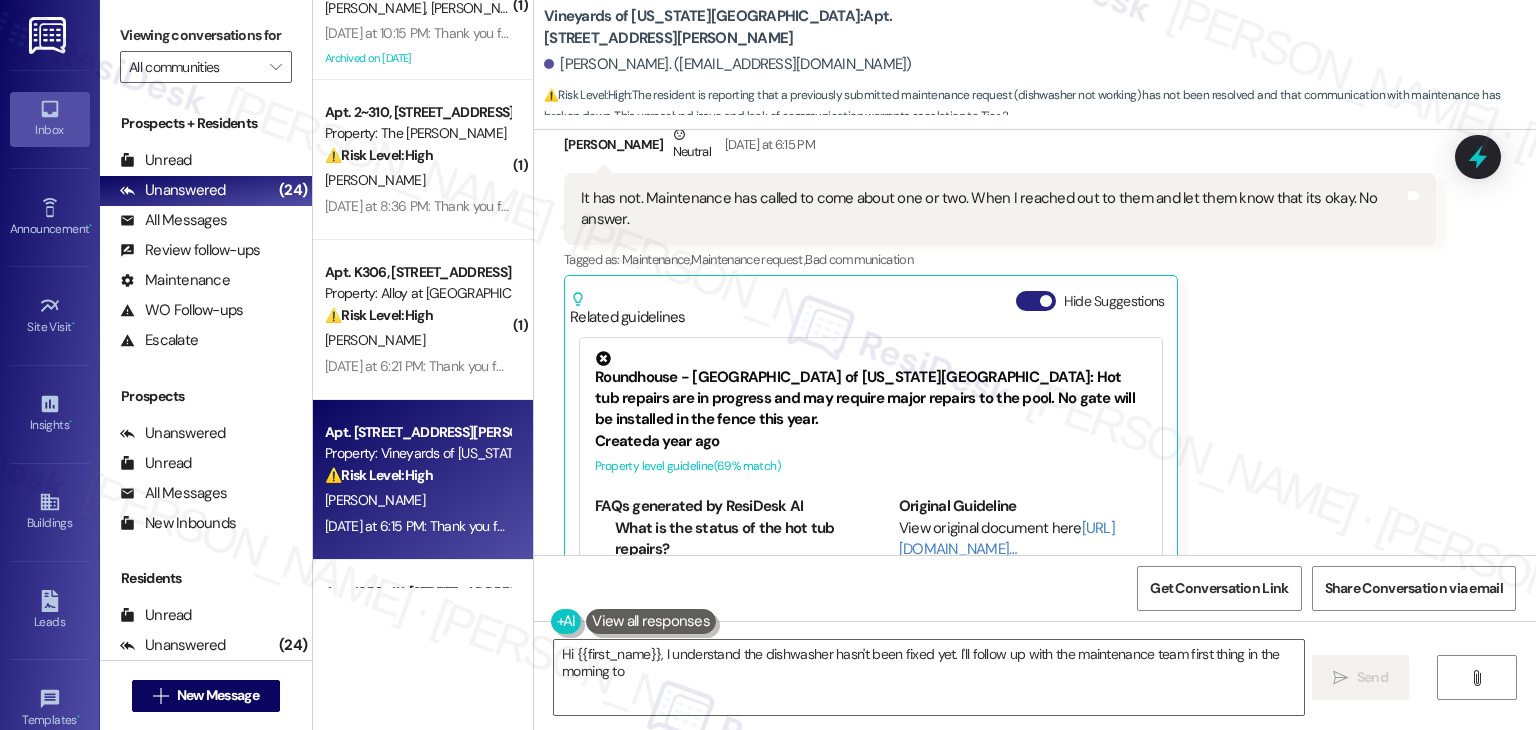 click on "Hide Suggestions" at bounding box center (1036, 301) 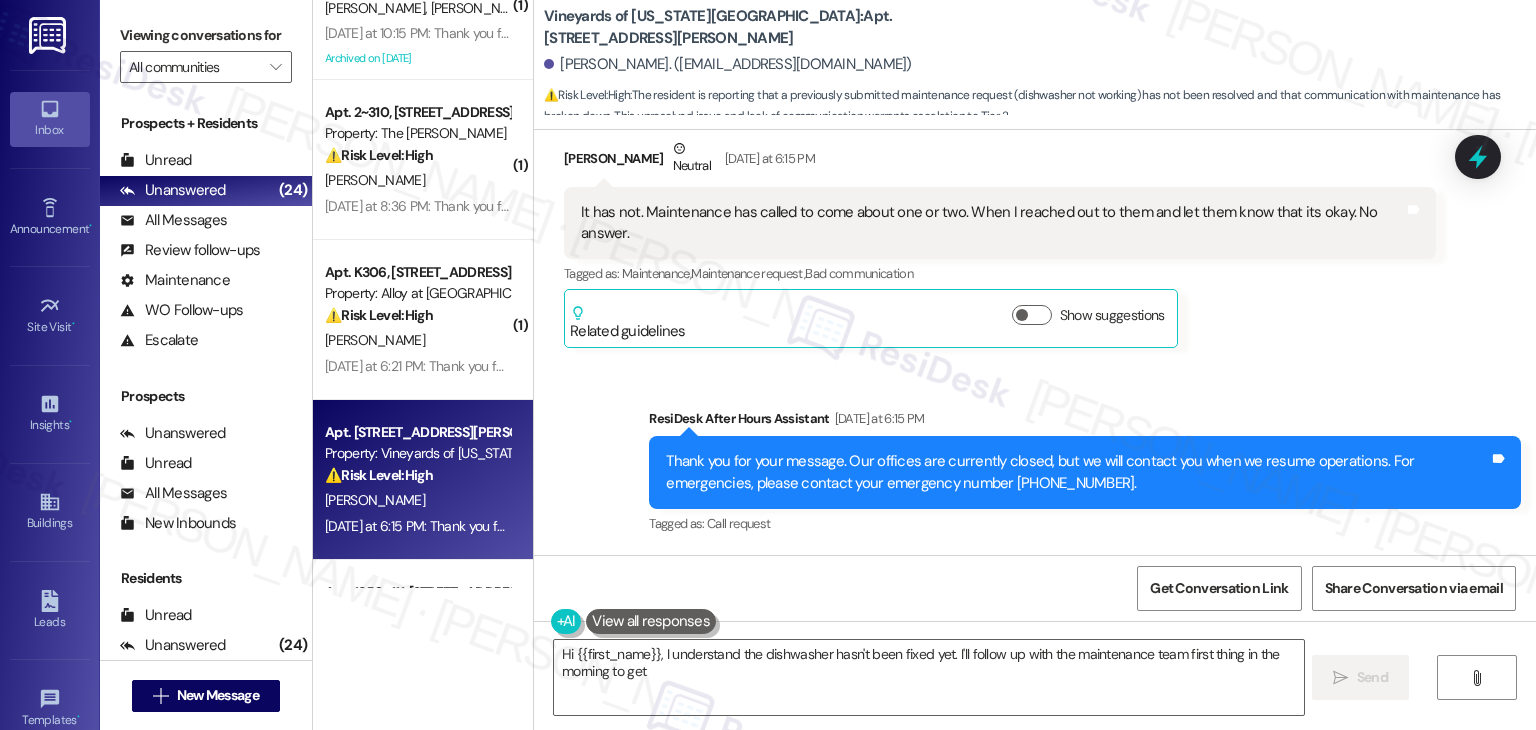scroll, scrollTop: 5864, scrollLeft: 0, axis: vertical 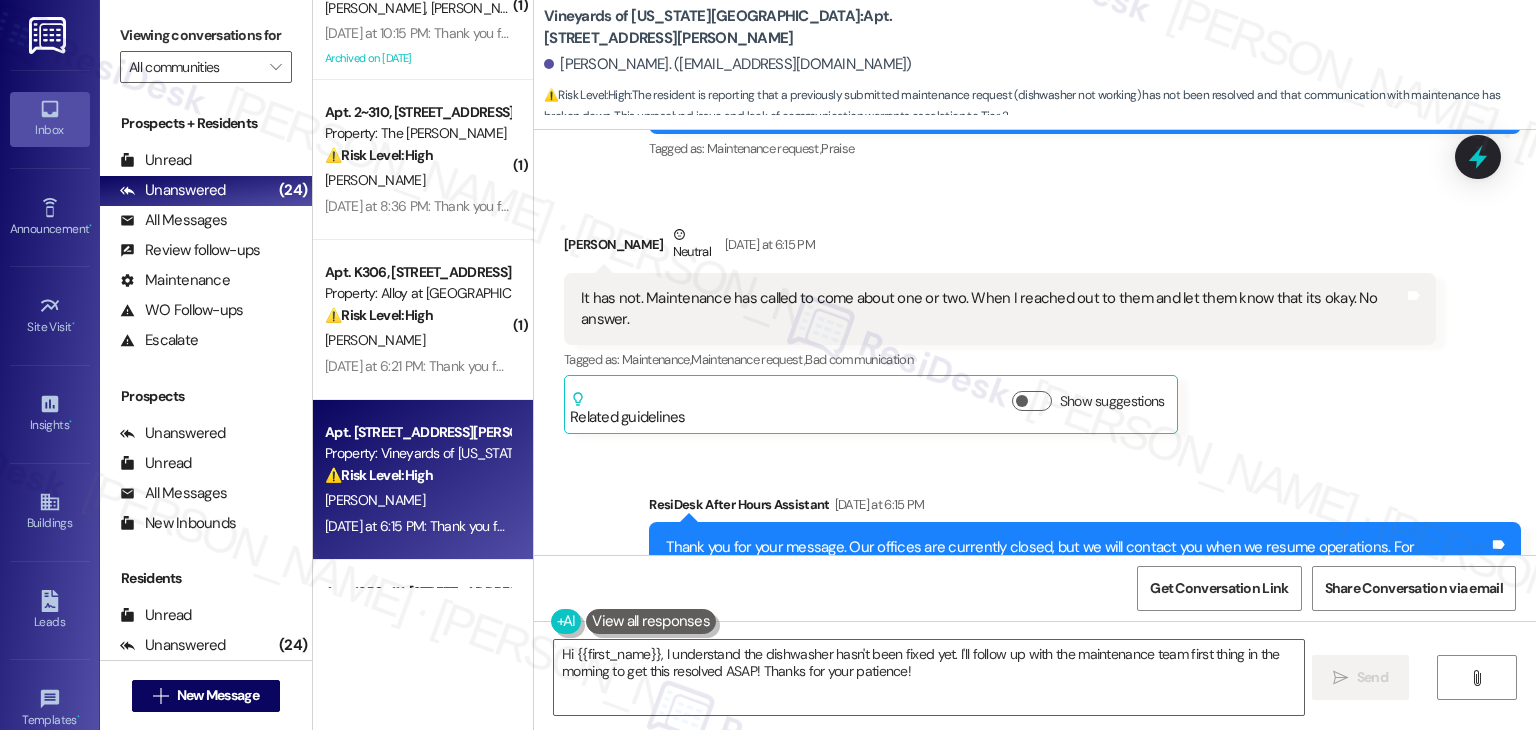 click on "[PERSON_NAME]   Neutral [DATE] at 6:15 PM It has not. Maintenance has called to come about one or two. When I reached  out to them and let them know that its okay. No answer. Tags and notes Tagged as:   Maintenance ,  Click to highlight conversations about Maintenance Maintenance request ,  Click to highlight conversations about Maintenance request Bad communication Click to highlight conversations about Bad communication  Related guidelines Show suggestions" at bounding box center (1000, 329) 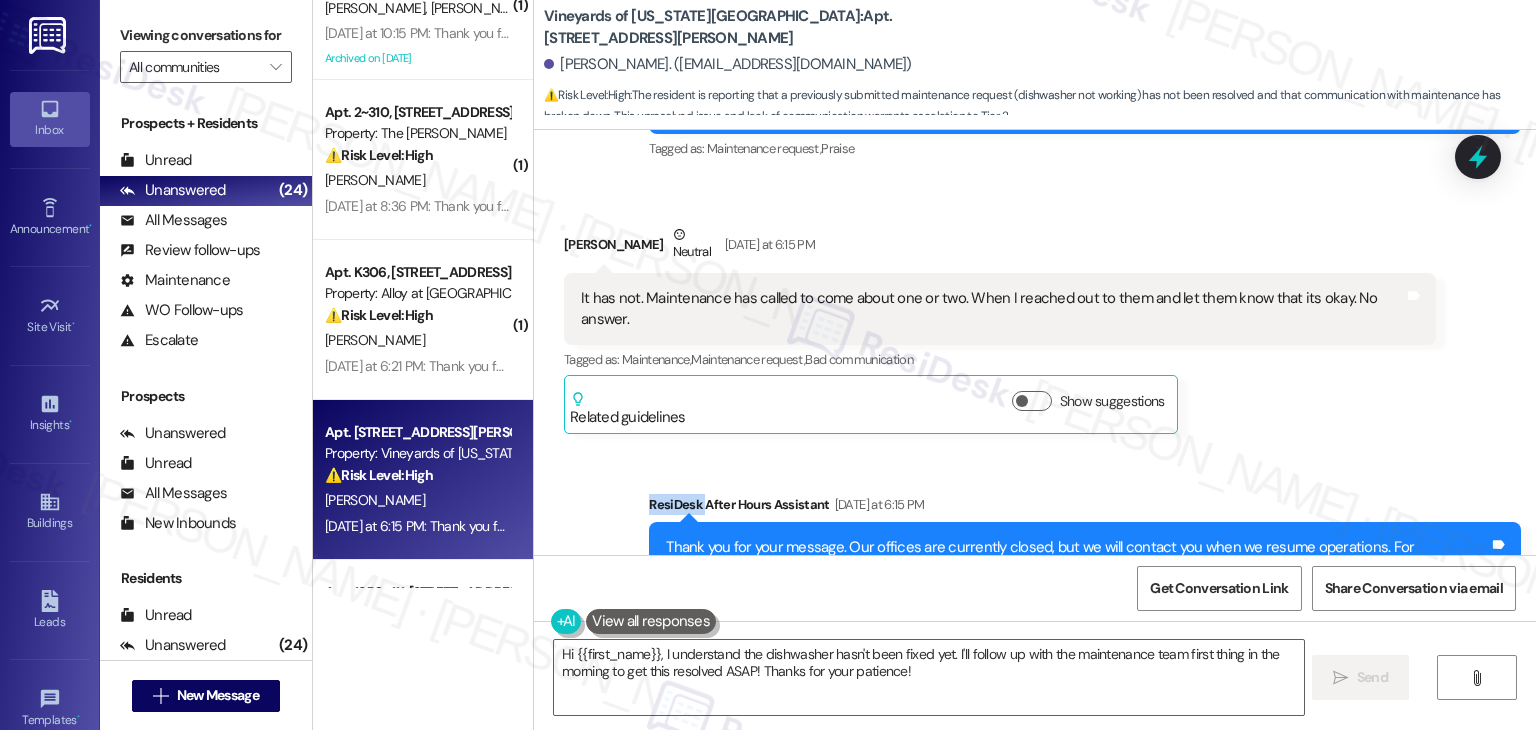 click on "[PERSON_NAME]   Neutral [DATE] at 6:15 PM It has not. Maintenance has called to come about one or two. When I reached  out to them and let them know that its okay. No answer. Tags and notes Tagged as:   Maintenance ,  Click to highlight conversations about Maintenance Maintenance request ,  Click to highlight conversations about Maintenance request Bad communication Click to highlight conversations about Bad communication  Related guidelines Show suggestions" at bounding box center (1000, 329) 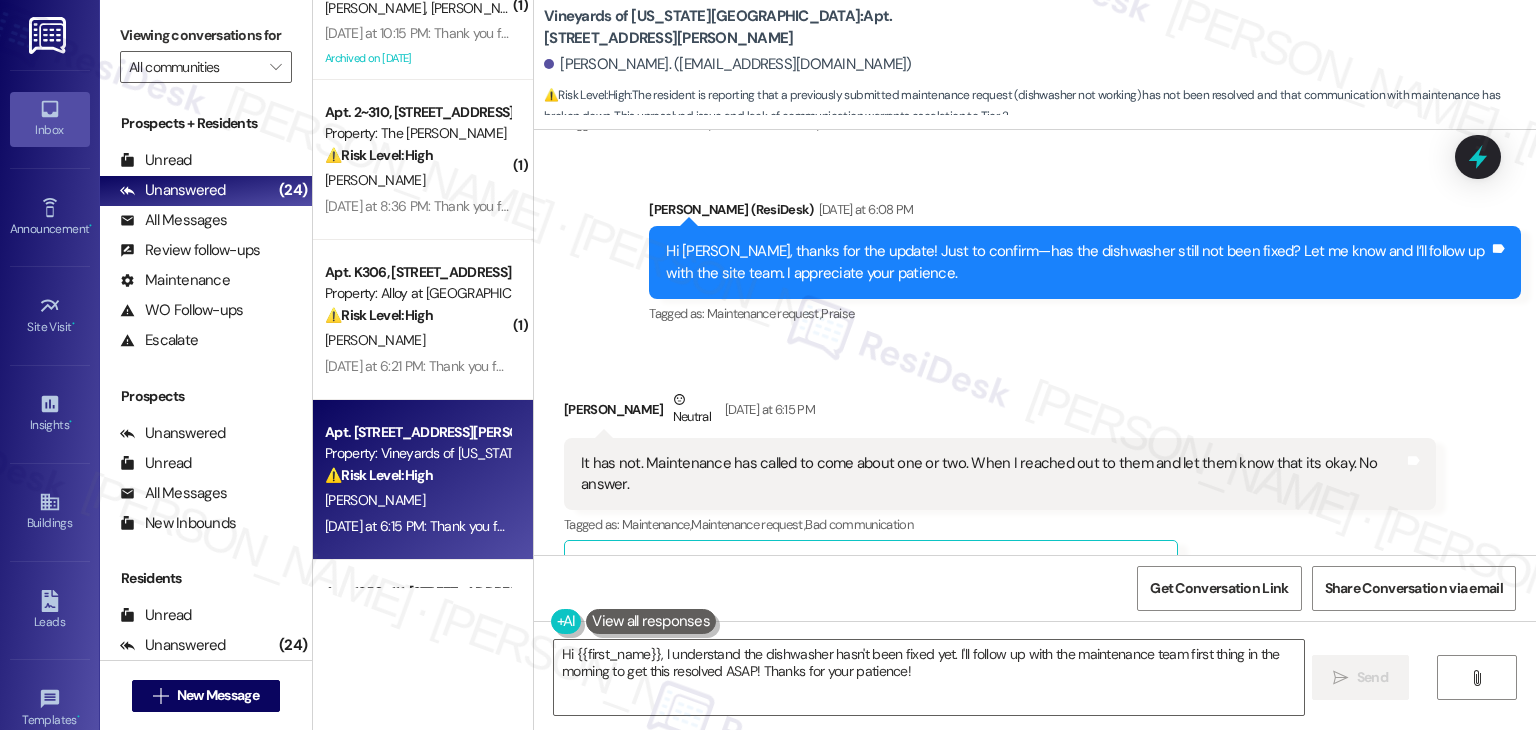 scroll, scrollTop: 5664, scrollLeft: 0, axis: vertical 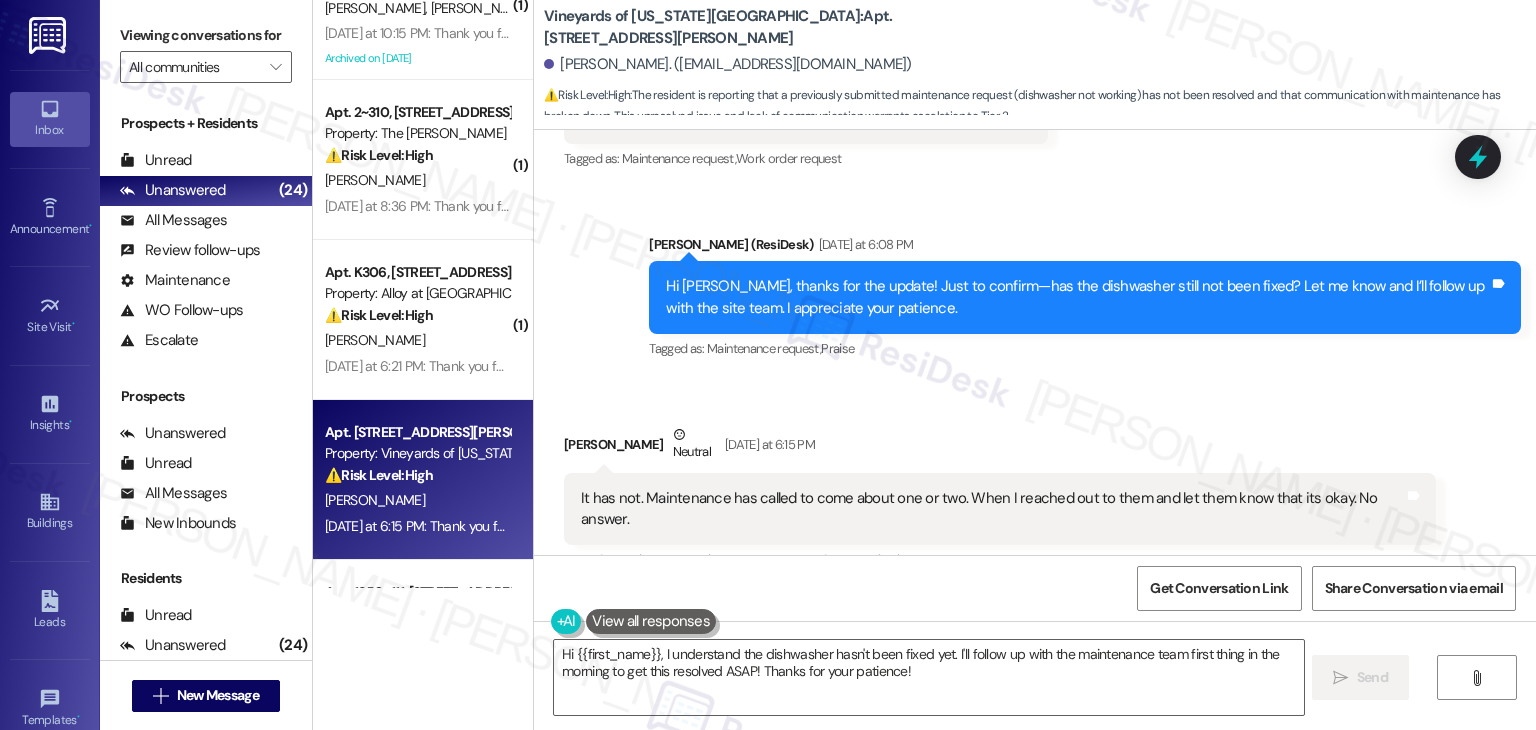 click on "Received via SMS [PERSON_NAME]   Neutral [DATE] at 6:15 PM It has not. Maintenance has called to come about one or two. When I reached  out to them and let them know that its okay. No answer. Tags and notes Tagged as:   Maintenance ,  Click to highlight conversations about Maintenance Maintenance request ,  Click to highlight conversations about Maintenance request Bad communication Click to highlight conversations about Bad communication  Related guidelines Show suggestions" at bounding box center (1000, 529) 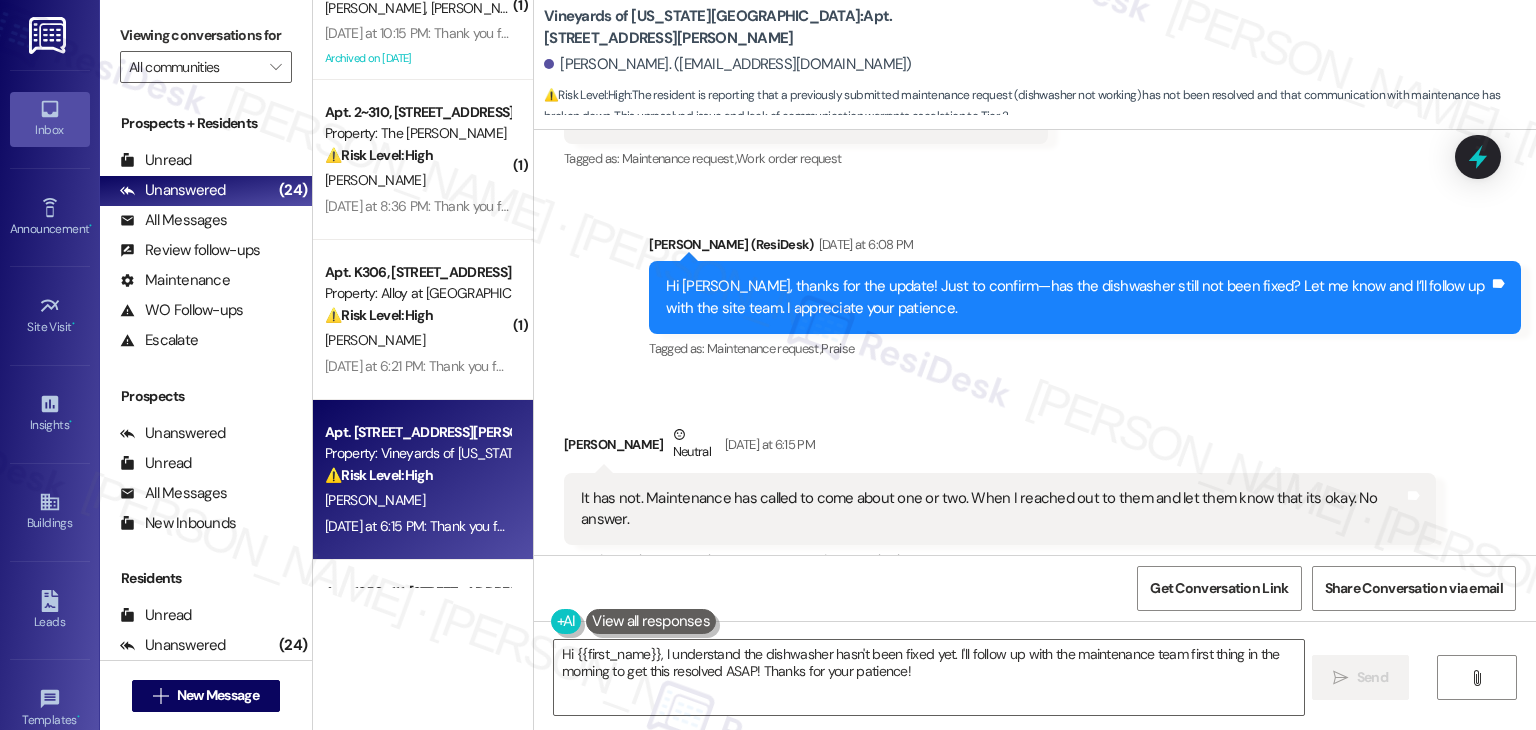 click on "[PERSON_NAME]   Neutral [DATE] at 6:15 PM" at bounding box center (1000, 448) 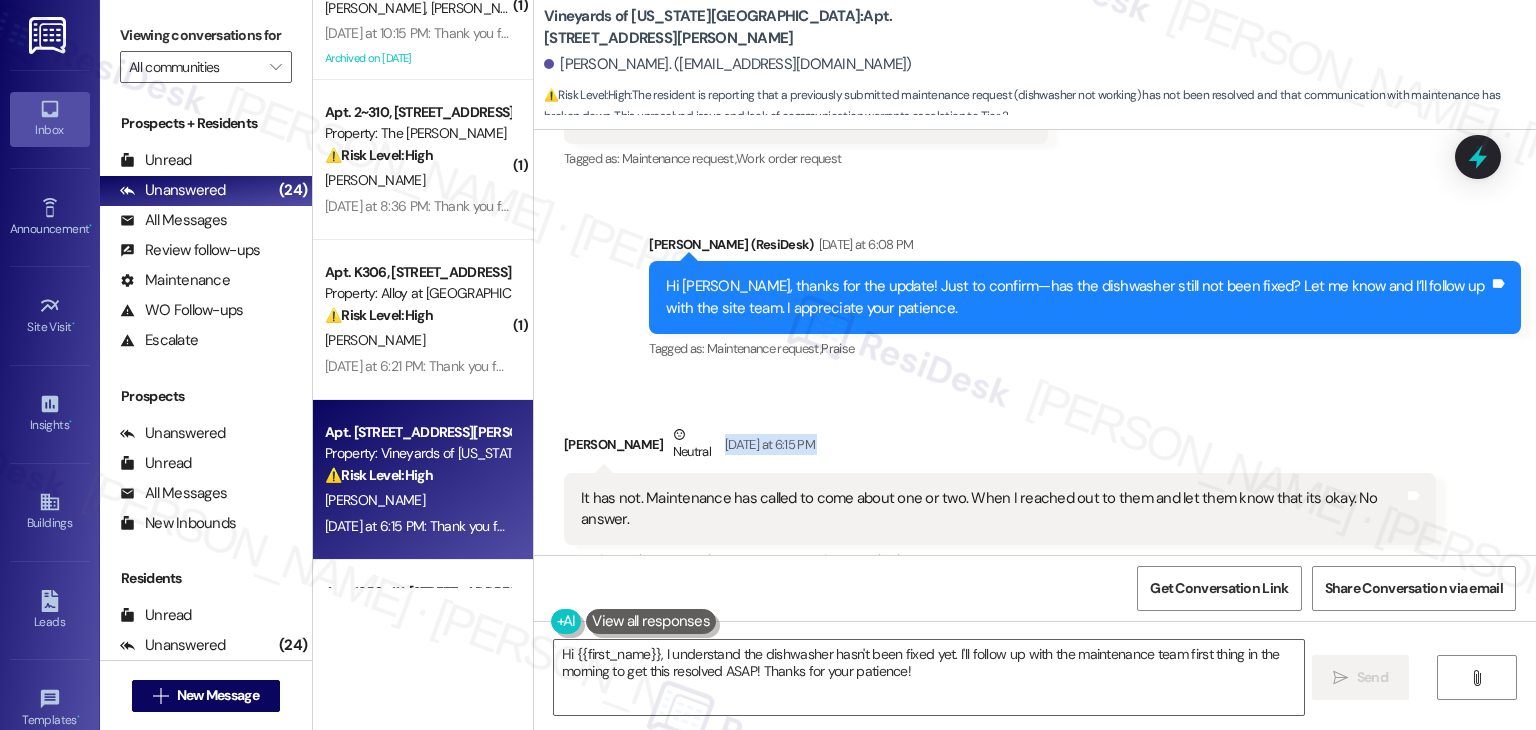click on "[PERSON_NAME]   Neutral [DATE] at 6:15 PM" at bounding box center (1000, 448) 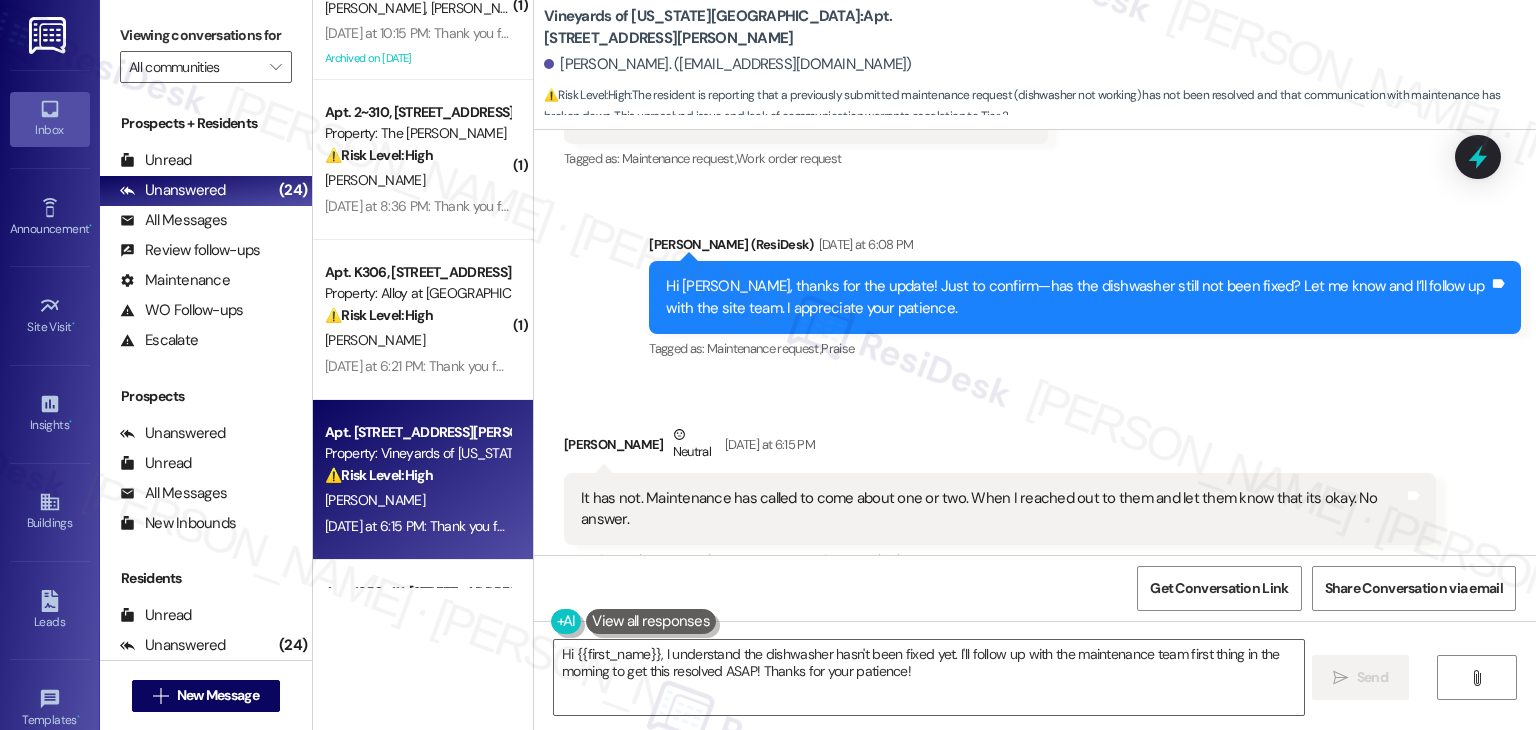 click on "Received via SMS [PERSON_NAME]   Neutral [DATE] at 6:15 PM It has not. Maintenance has called to come about one or two. When I reached  out to them and let them know that its okay. No answer. Tags and notes Tagged as:   Maintenance ,  Click to highlight conversations about Maintenance Maintenance request ,  Click to highlight conversations about Maintenance request Bad communication Click to highlight conversations about Bad communication  Related guidelines Show suggestions" at bounding box center [1000, 529] 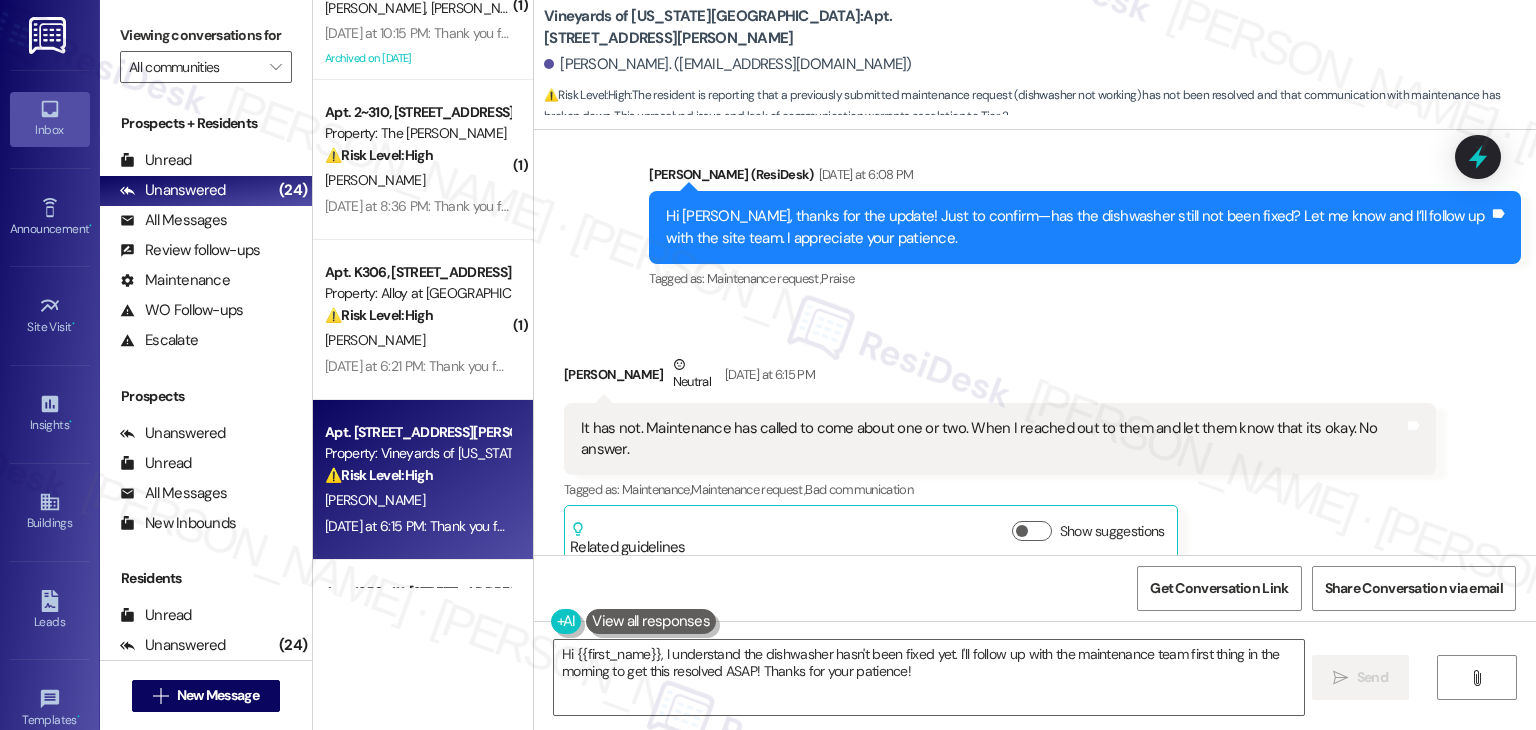 scroll, scrollTop: 5764, scrollLeft: 0, axis: vertical 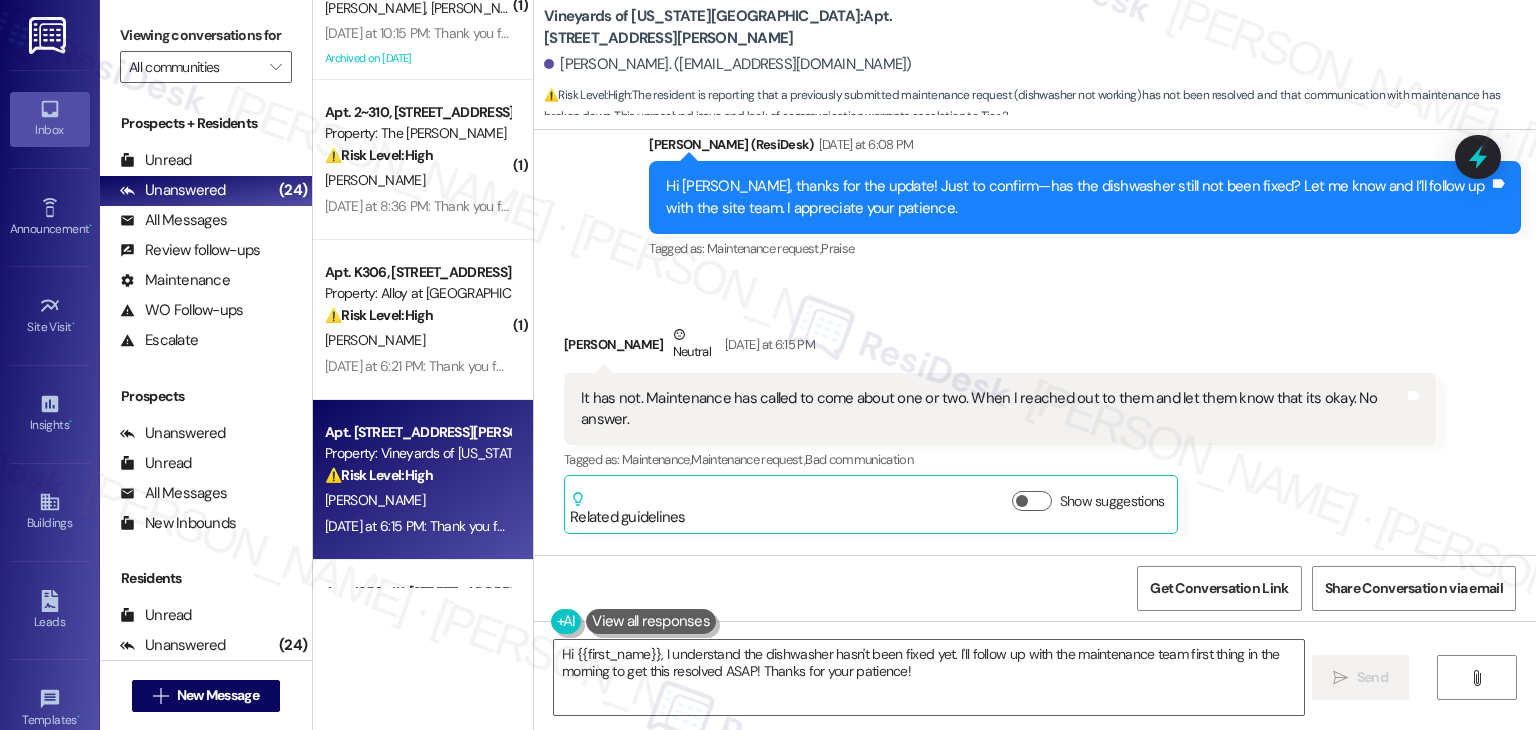 click on "[PERSON_NAME]   Neutral [DATE] at 6:15 PM" at bounding box center [1000, 348] 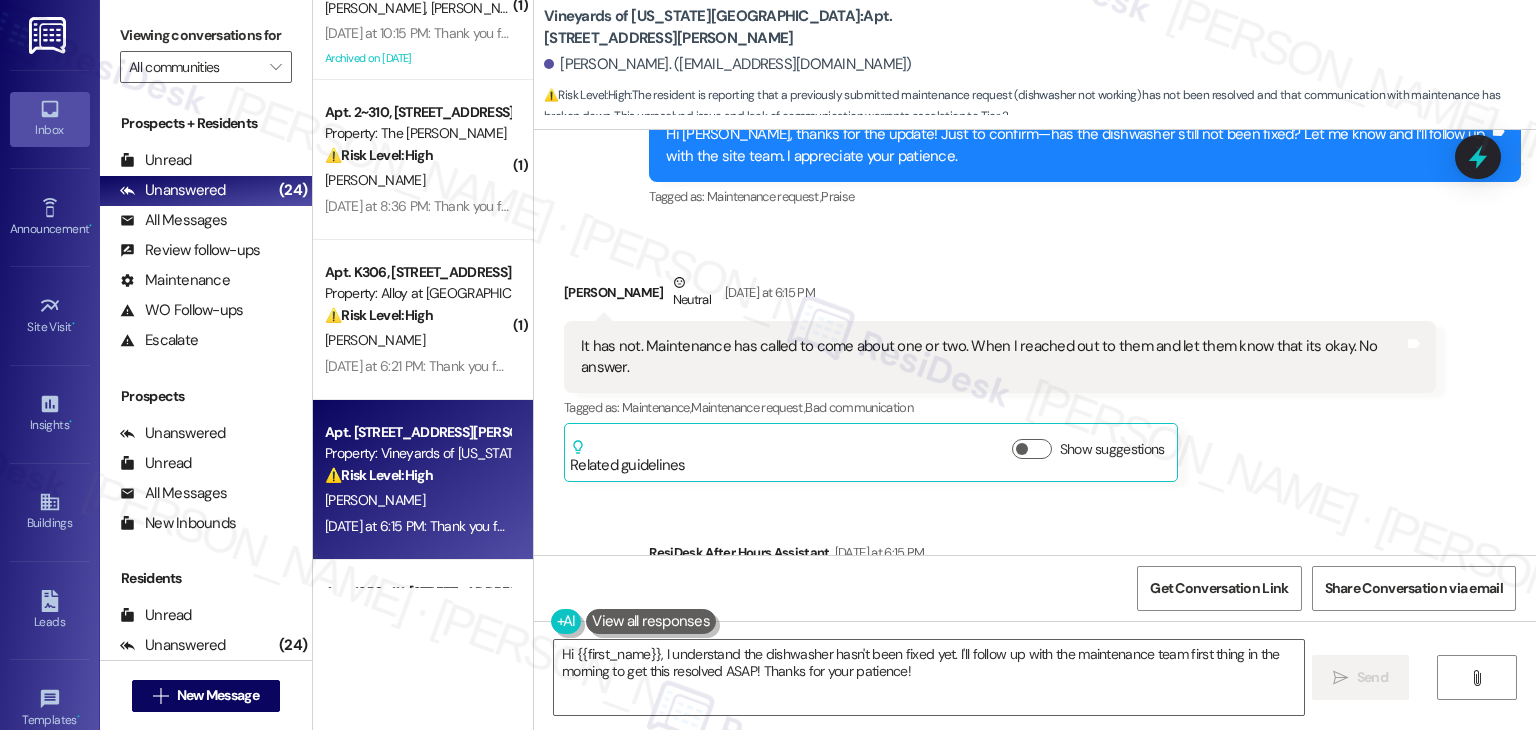 scroll, scrollTop: 5864, scrollLeft: 0, axis: vertical 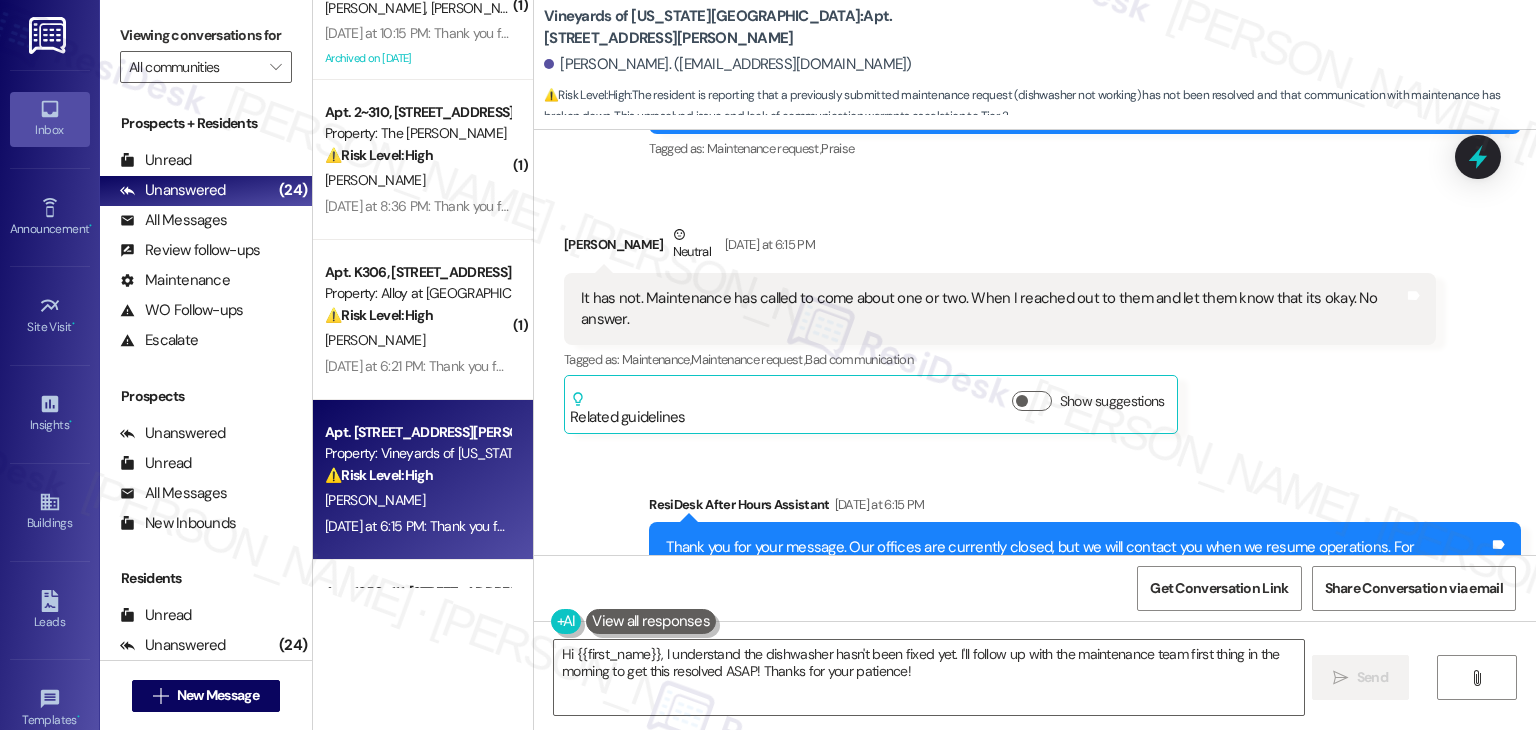 click on "[PERSON_NAME]   Neutral [DATE] at 6:15 PM It has not. Maintenance has called to come about one or two. When I reached  out to them and let them know that its okay. No answer. Tags and notes Tagged as:   Maintenance ,  Click to highlight conversations about Maintenance Maintenance request ,  Click to highlight conversations about Maintenance request Bad communication Click to highlight conversations about Bad communication  Related guidelines Show suggestions" at bounding box center [1000, 329] 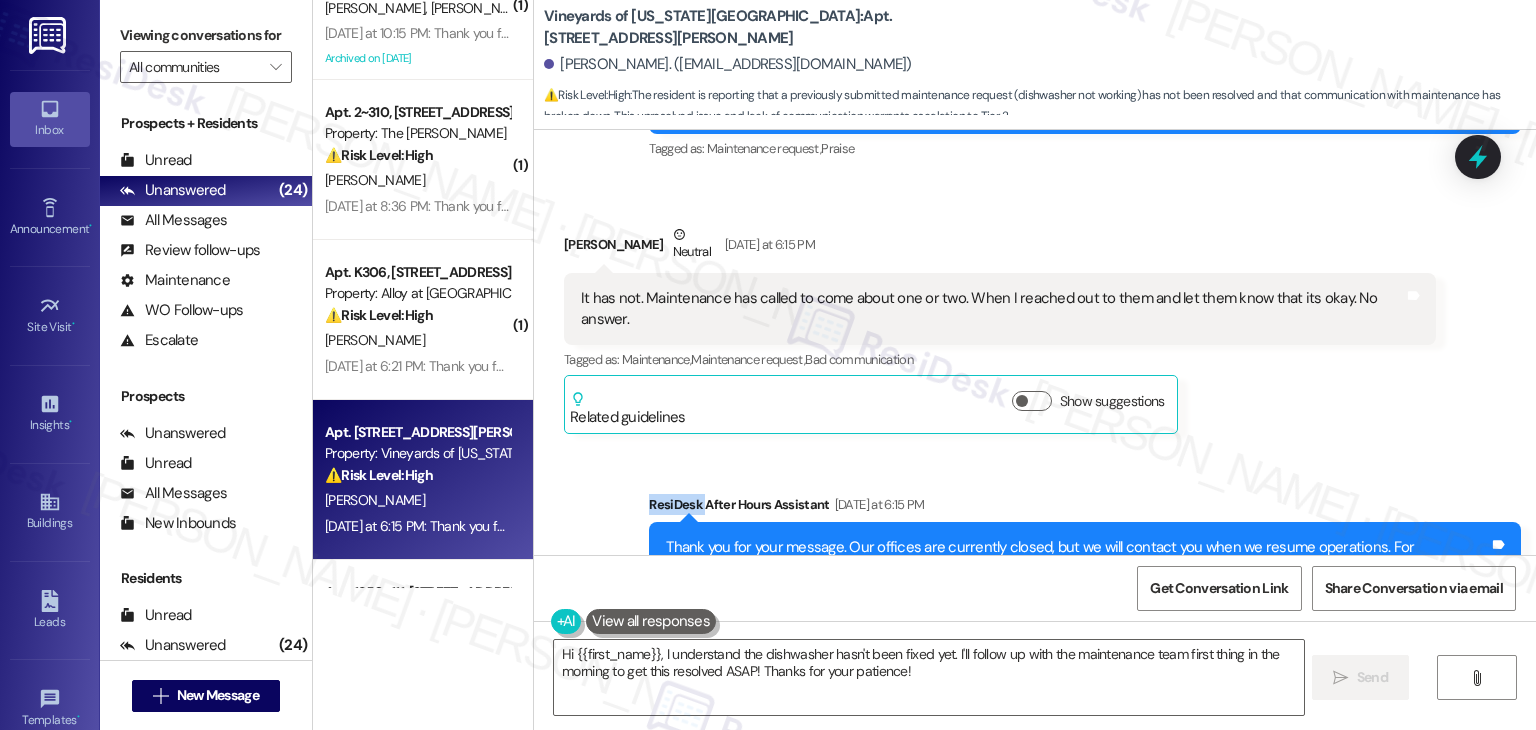 click on "[PERSON_NAME]   Neutral [DATE] at 6:15 PM It has not. Maintenance has called to come about one or two. When I reached  out to them and let them know that its okay. No answer. Tags and notes Tagged as:   Maintenance ,  Click to highlight conversations about Maintenance Maintenance request ,  Click to highlight conversations about Maintenance request Bad communication Click to highlight conversations about Bad communication  Related guidelines Show suggestions" at bounding box center [1000, 329] 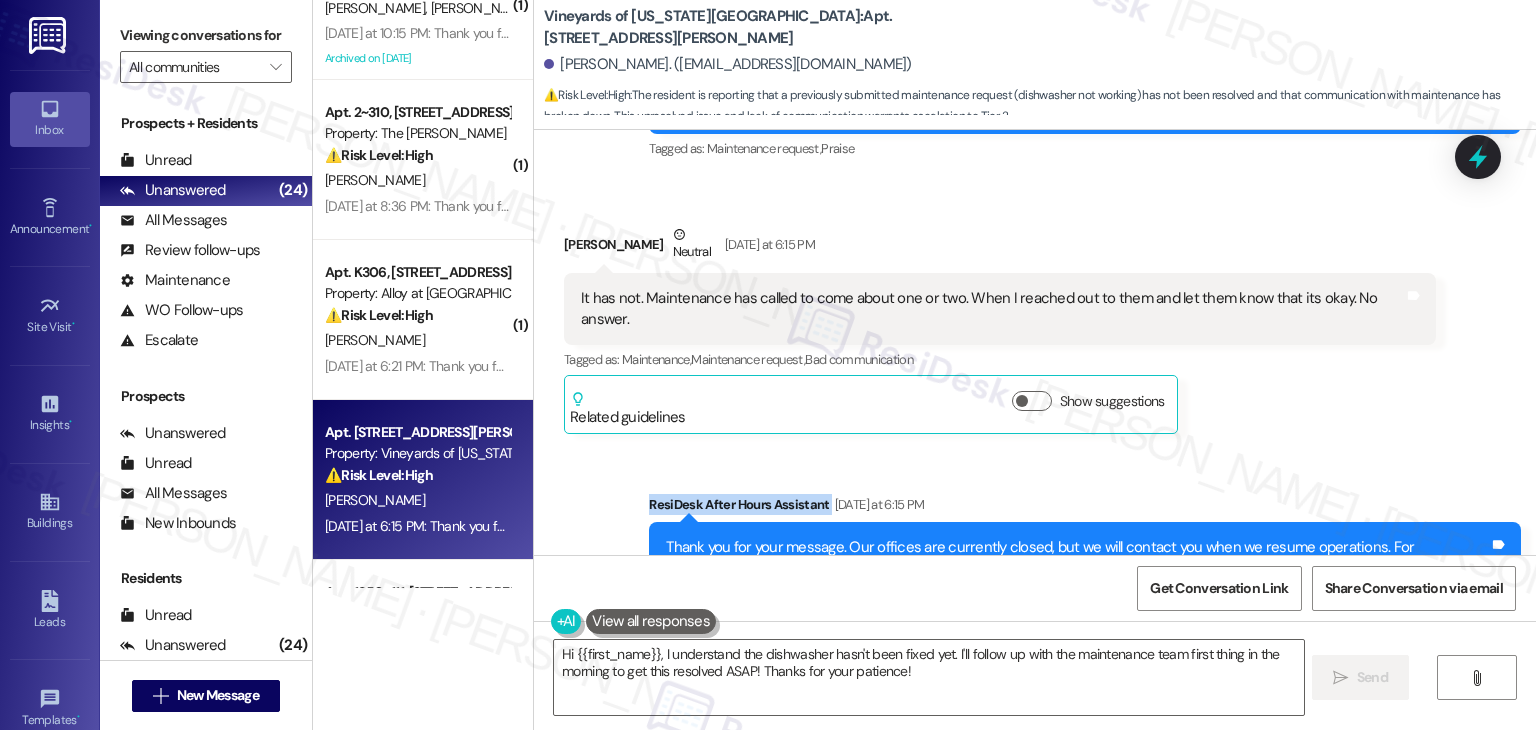 click on "[PERSON_NAME]   Neutral [DATE] at 6:15 PM It has not. Maintenance has called to come about one or two. When I reached  out to them and let them know that its okay. No answer. Tags and notes Tagged as:   Maintenance ,  Click to highlight conversations about Maintenance Maintenance request ,  Click to highlight conversations about Maintenance request Bad communication Click to highlight conversations about Bad communication  Related guidelines Show suggestions" at bounding box center [1000, 329] 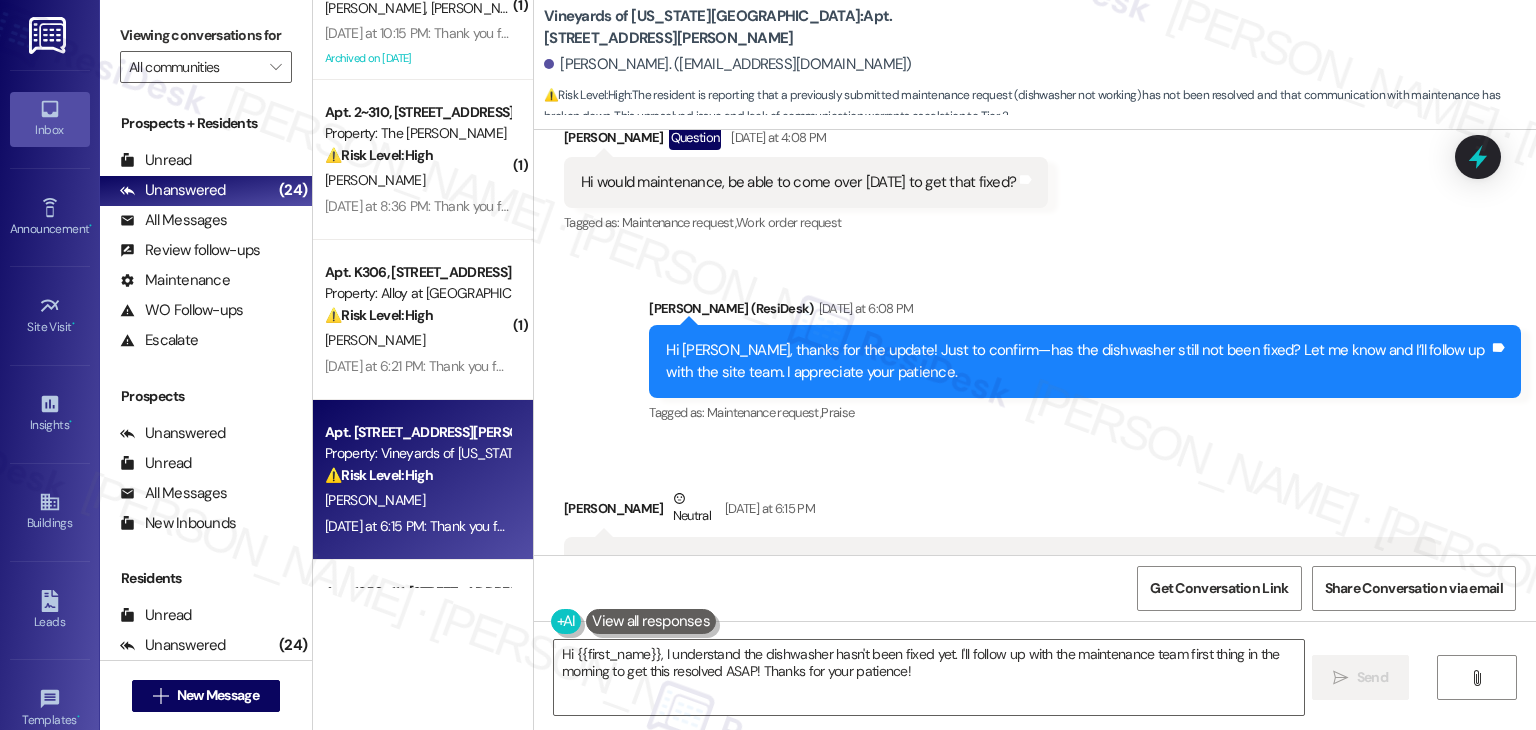 scroll, scrollTop: 5564, scrollLeft: 0, axis: vertical 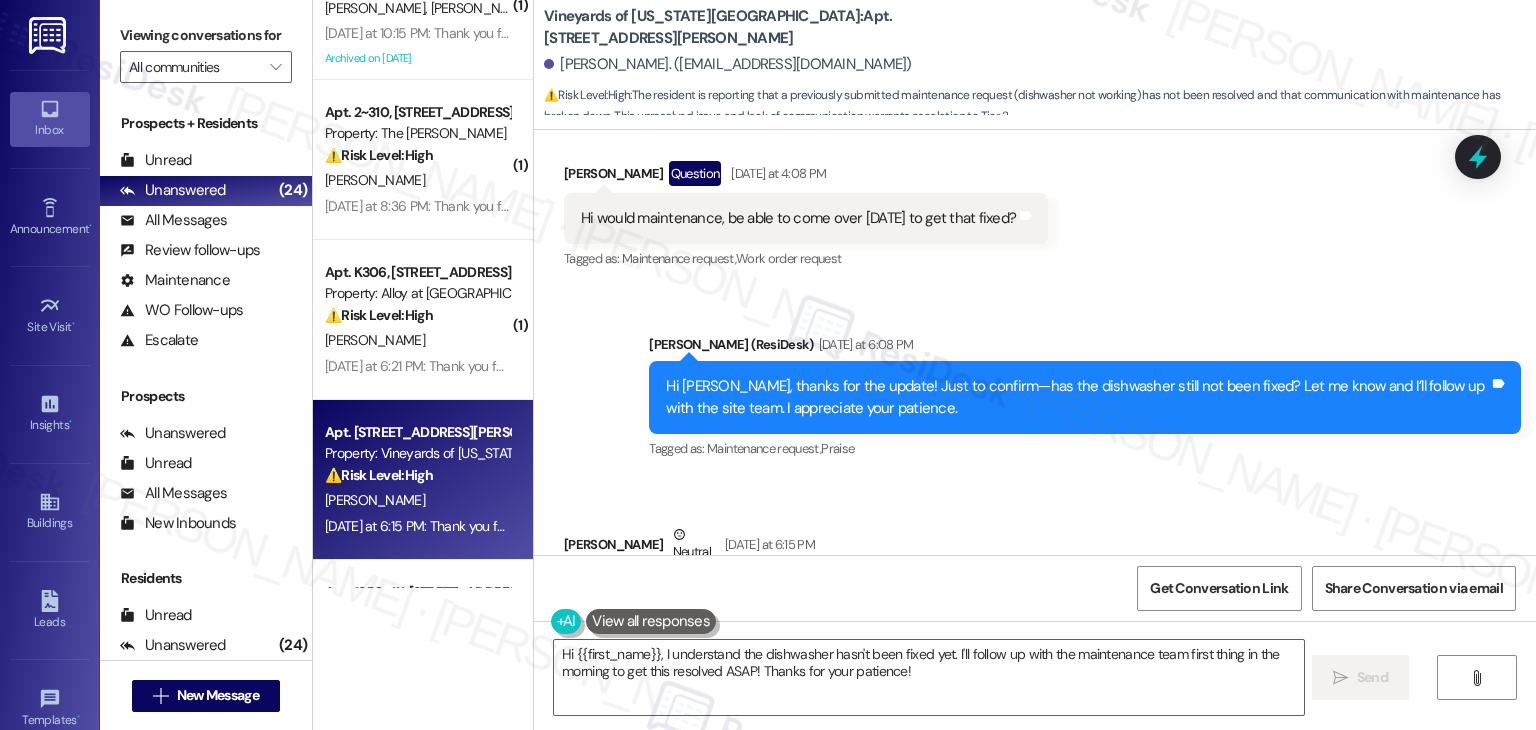 click on "Hi [PERSON_NAME], thanks for the update! Just to confirm—has the dishwasher still not been fixed? Let me know and I’ll follow up with the site team. I appreciate your patience." at bounding box center [1077, 397] 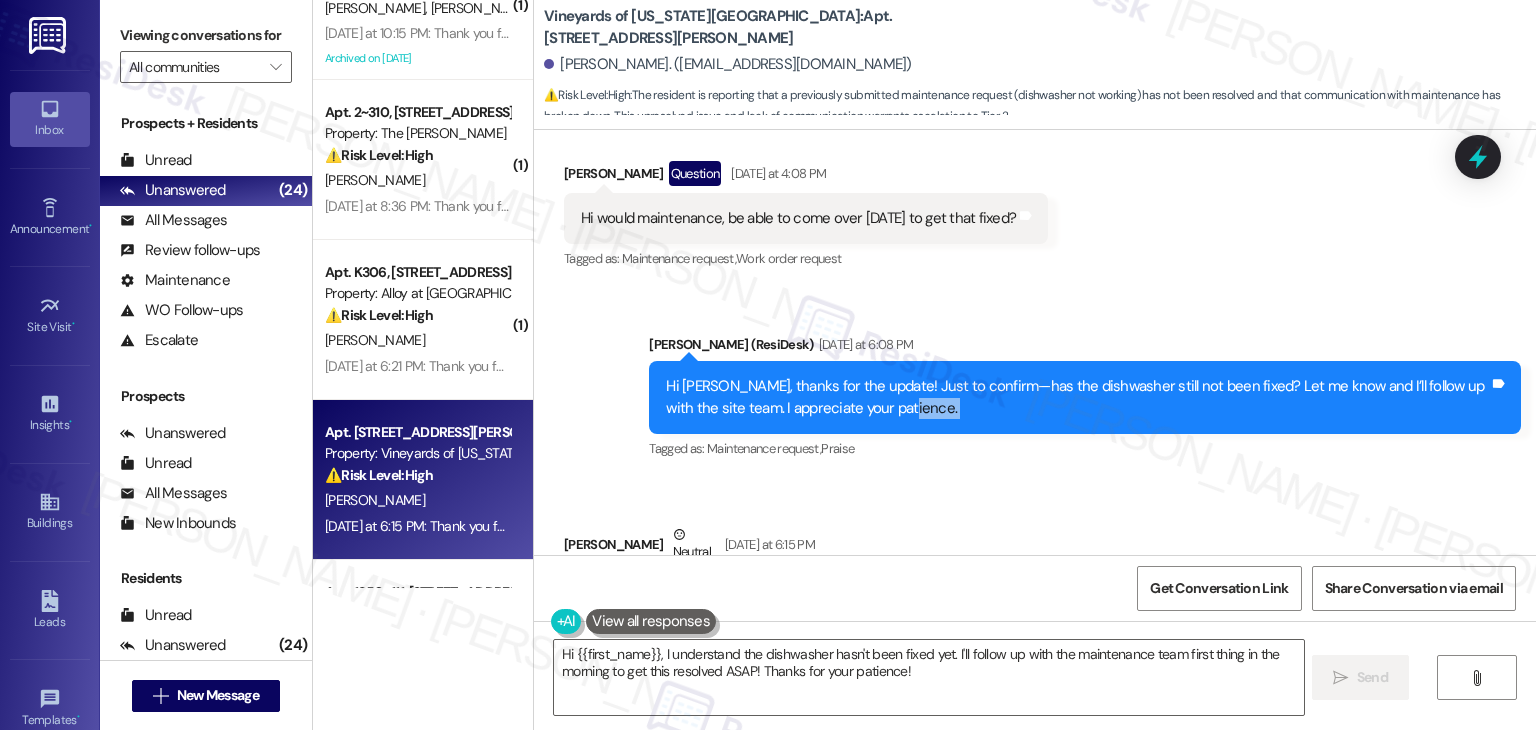 click on "Hi [PERSON_NAME], thanks for the update! Just to confirm—has the dishwasher still not been fixed? Let me know and I’ll follow up with the site team. I appreciate your patience." at bounding box center (1077, 397) 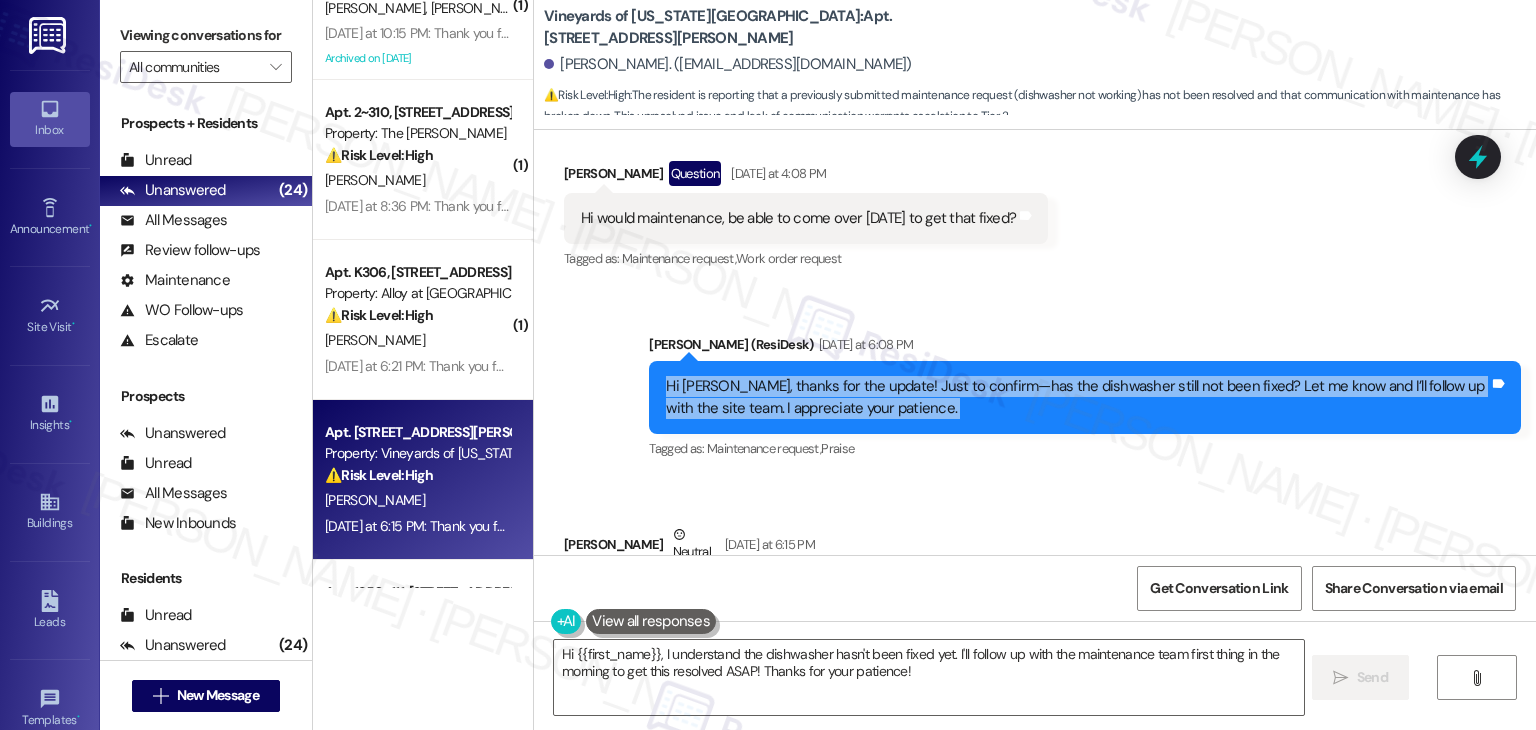 click on "Hi [PERSON_NAME], thanks for the update! Just to confirm—has the dishwasher still not been fixed? Let me know and I’ll follow up with the site team. I appreciate your patience." at bounding box center (1077, 397) 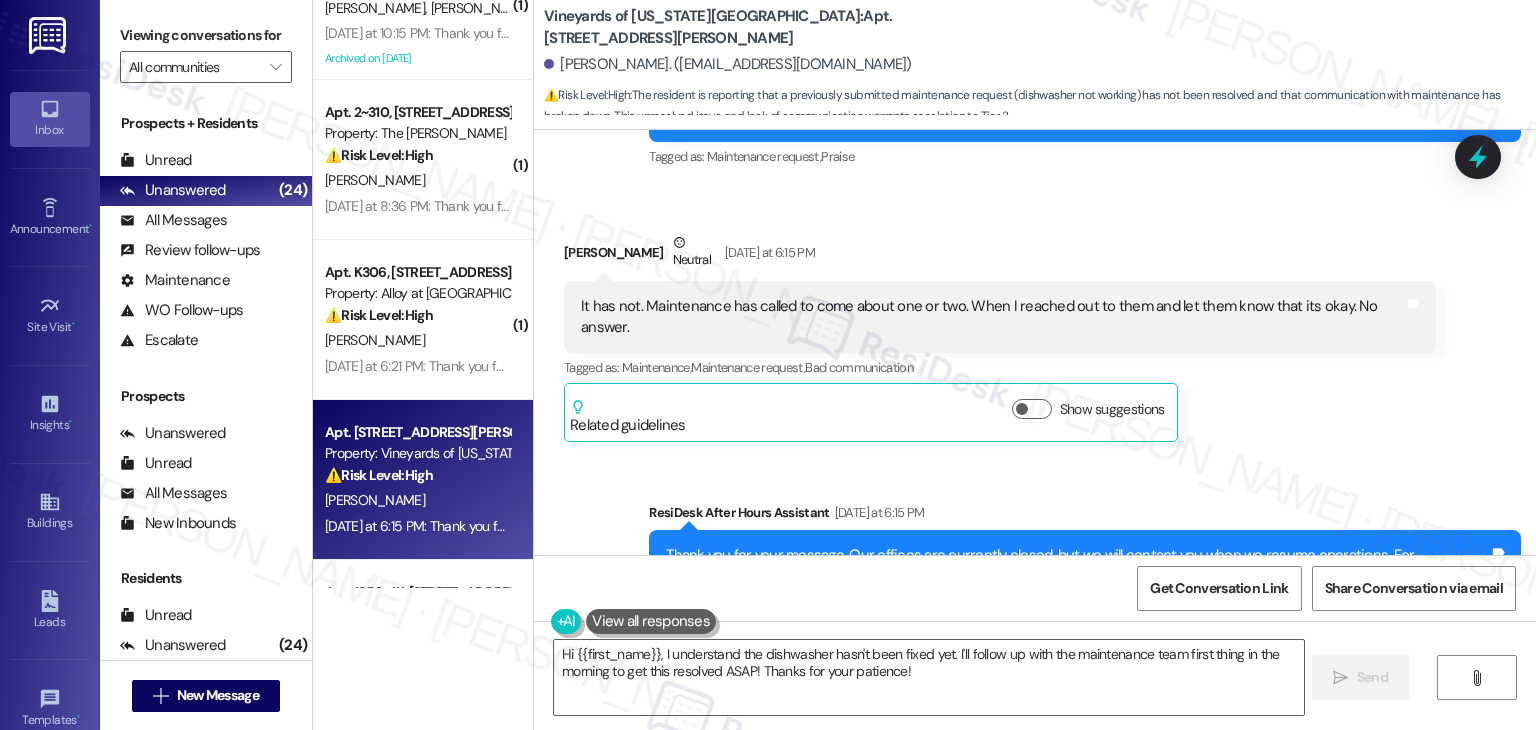scroll, scrollTop: 5864, scrollLeft: 0, axis: vertical 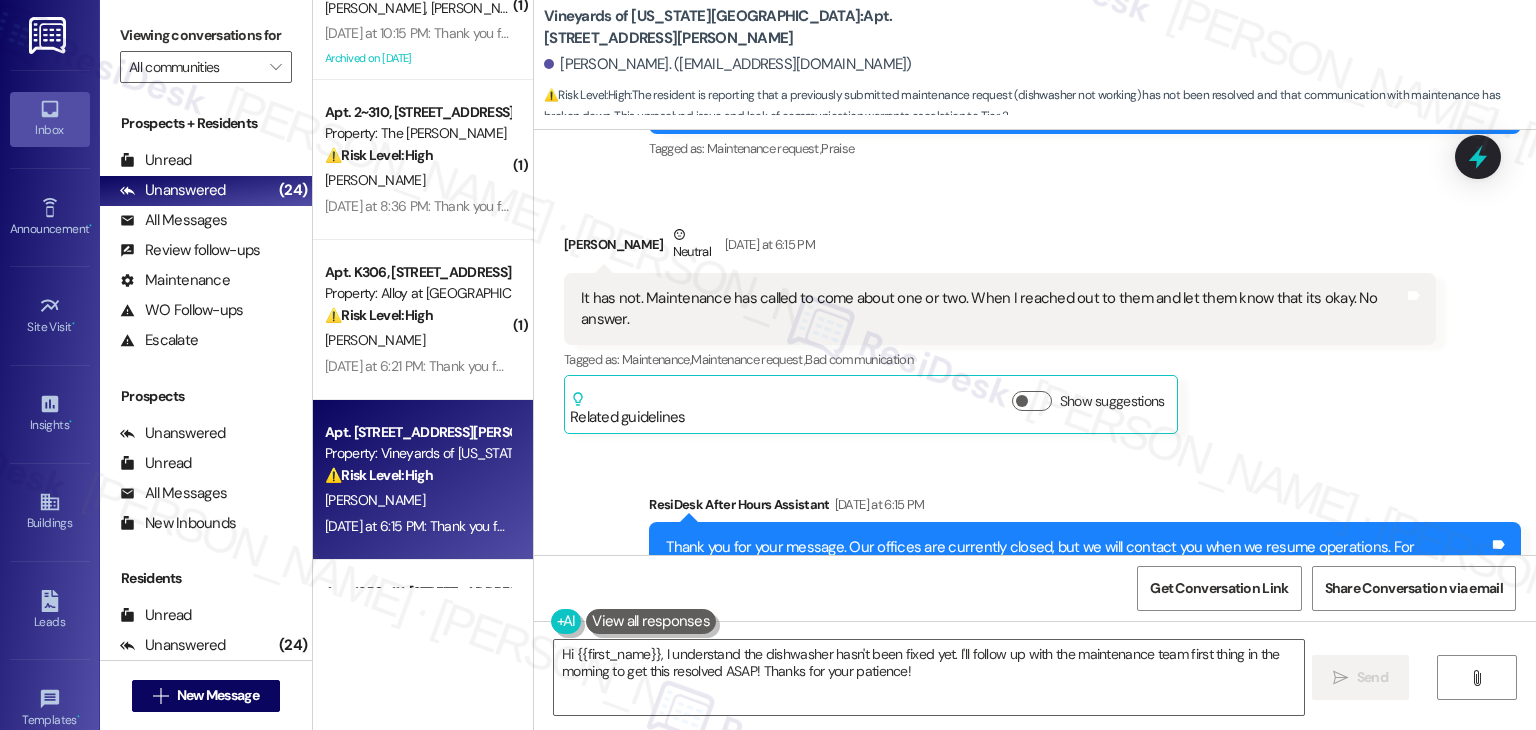 click on "It has not. Maintenance has called to come about one or two. When I reached  out to them and let them know that its okay. No answer." at bounding box center [992, 309] 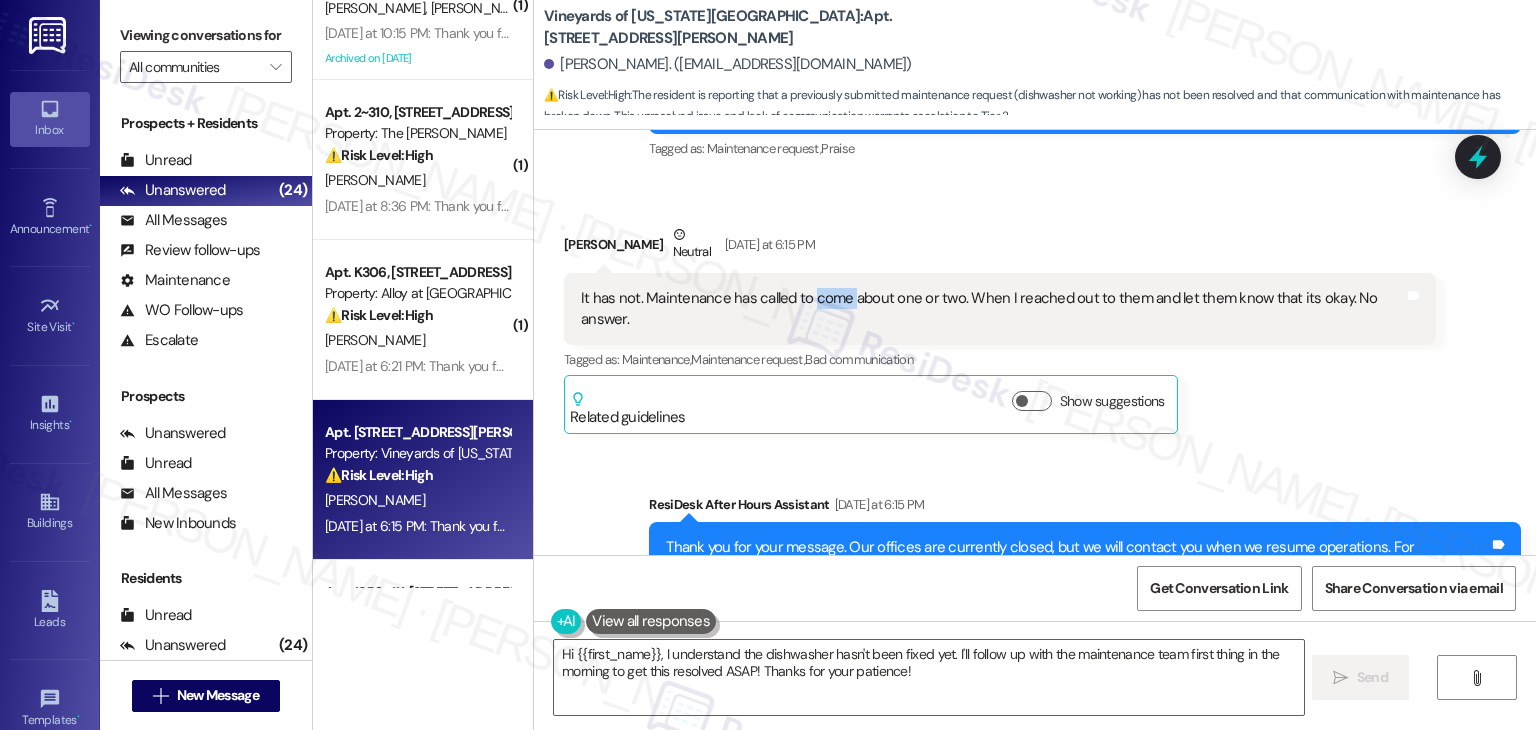 click on "It has not. Maintenance has called to come about one or two. When I reached  out to them and let them know that its okay. No answer." at bounding box center [992, 309] 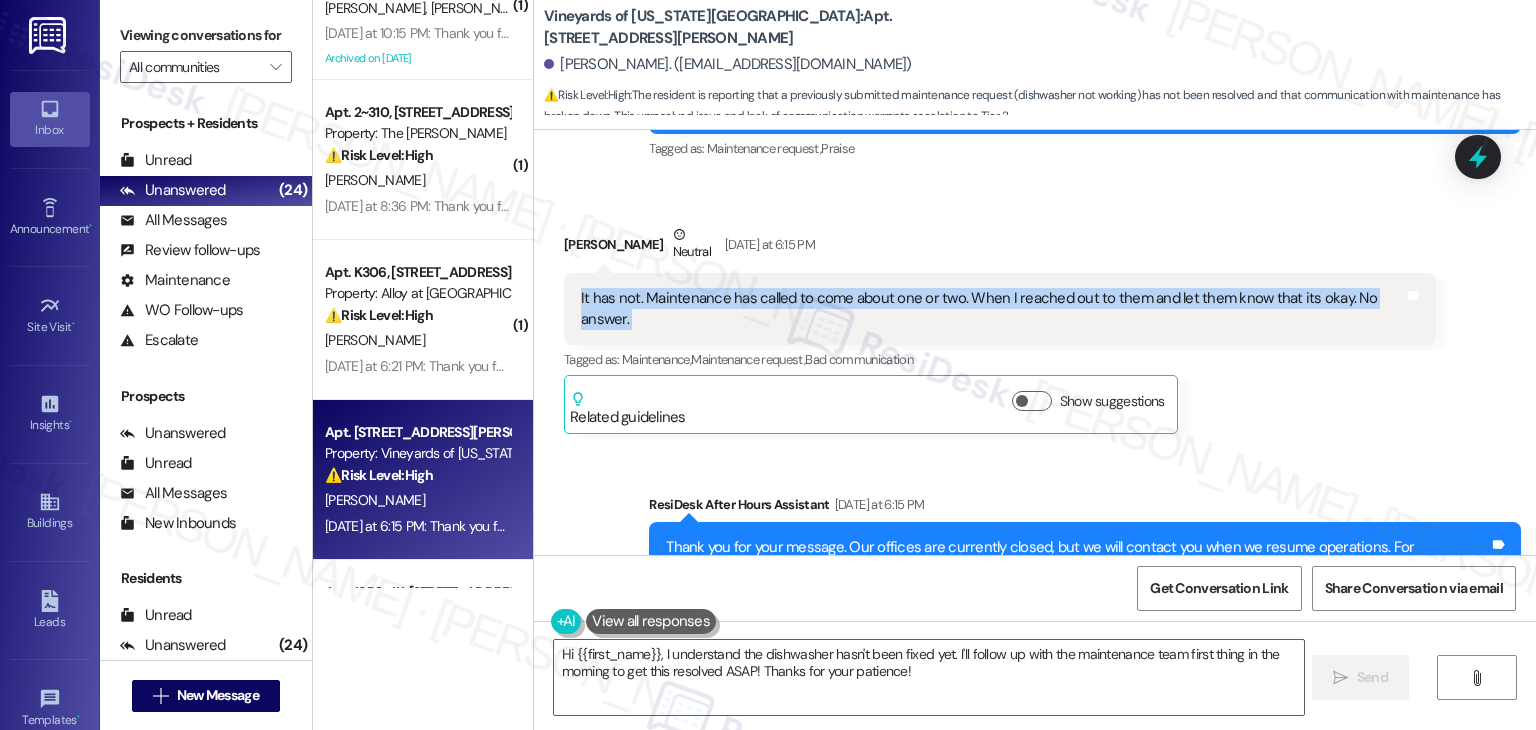 click on "It has not. Maintenance has called to come about one or two. When I reached  out to them and let them know that its okay. No answer." at bounding box center [992, 309] 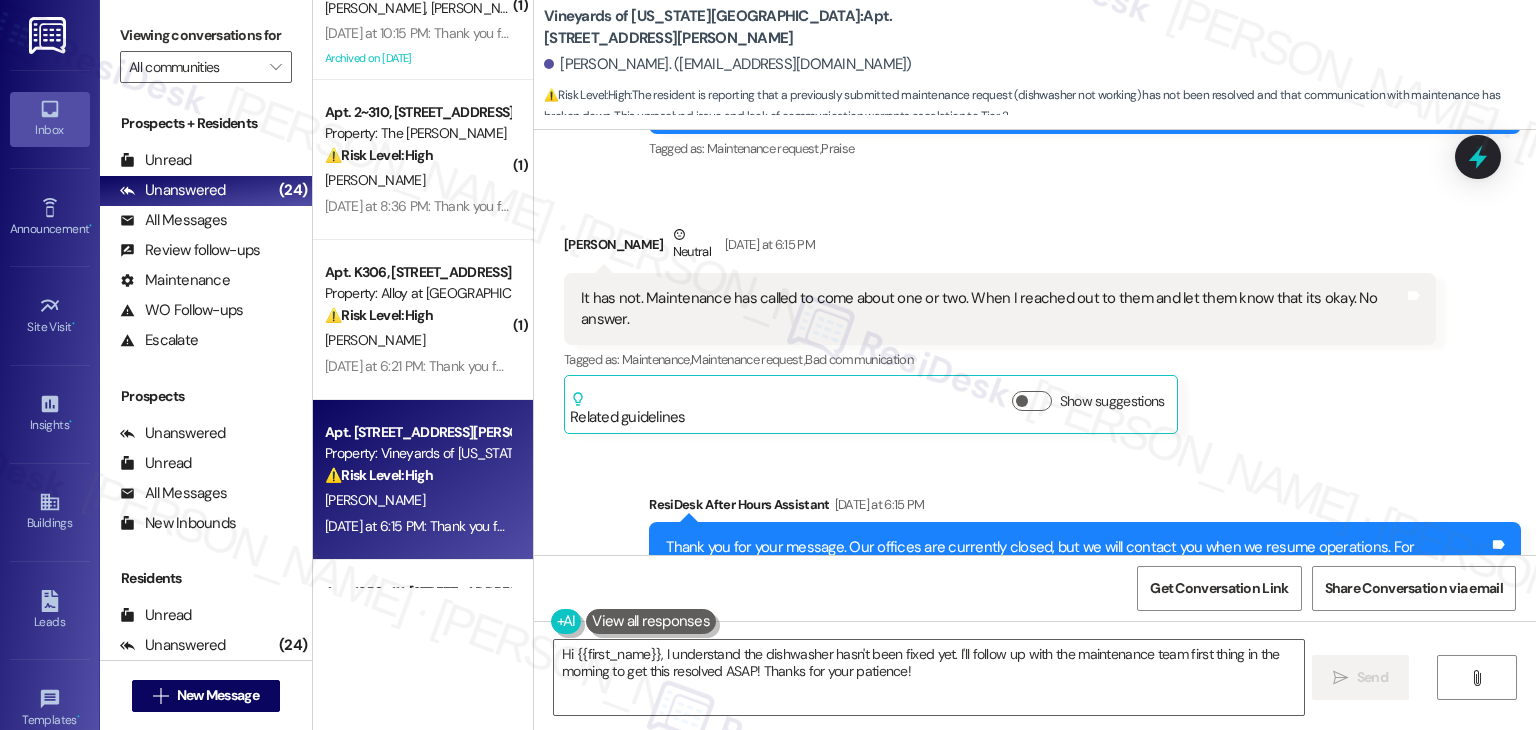 click on "Get Conversation Link Share Conversation via email" at bounding box center [1035, 588] 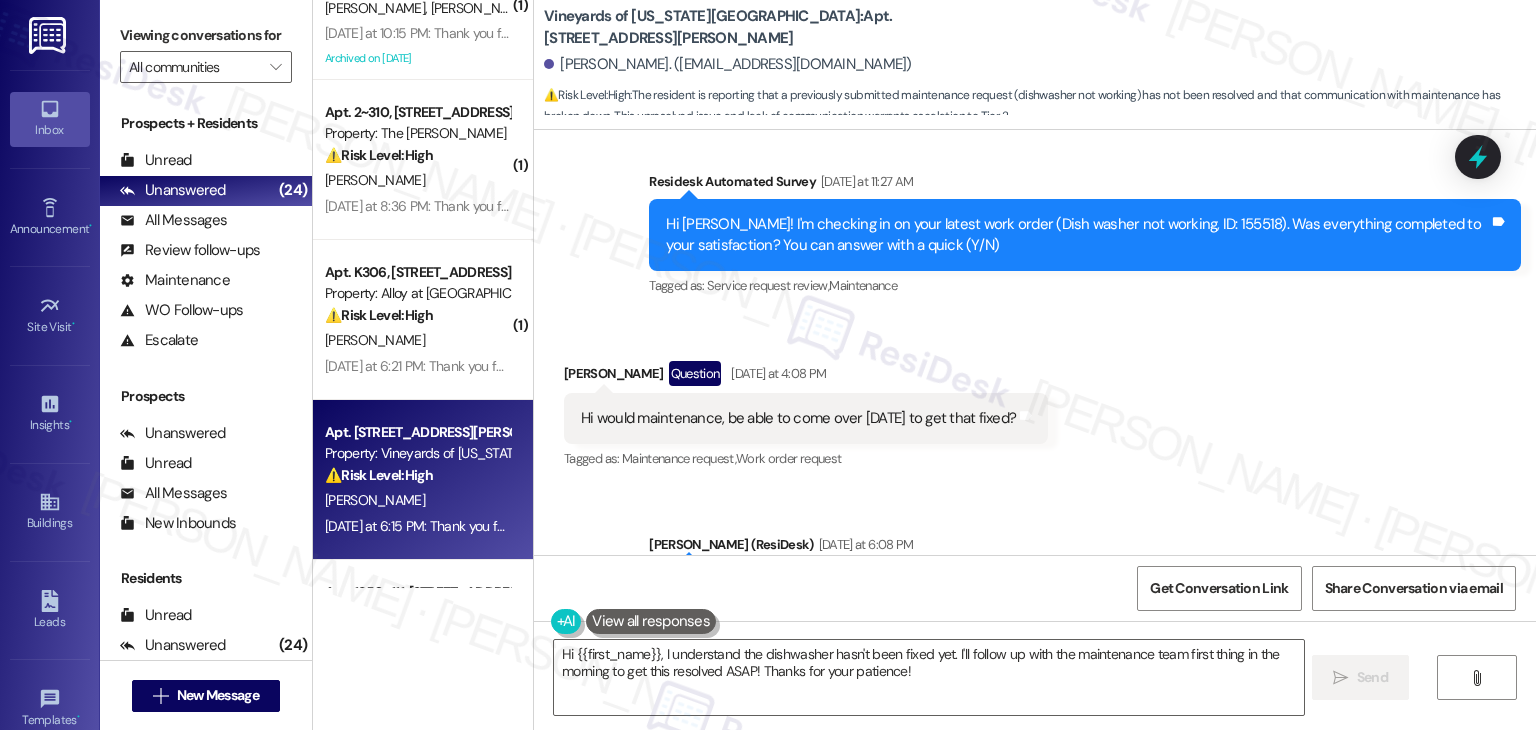 scroll, scrollTop: 5264, scrollLeft: 0, axis: vertical 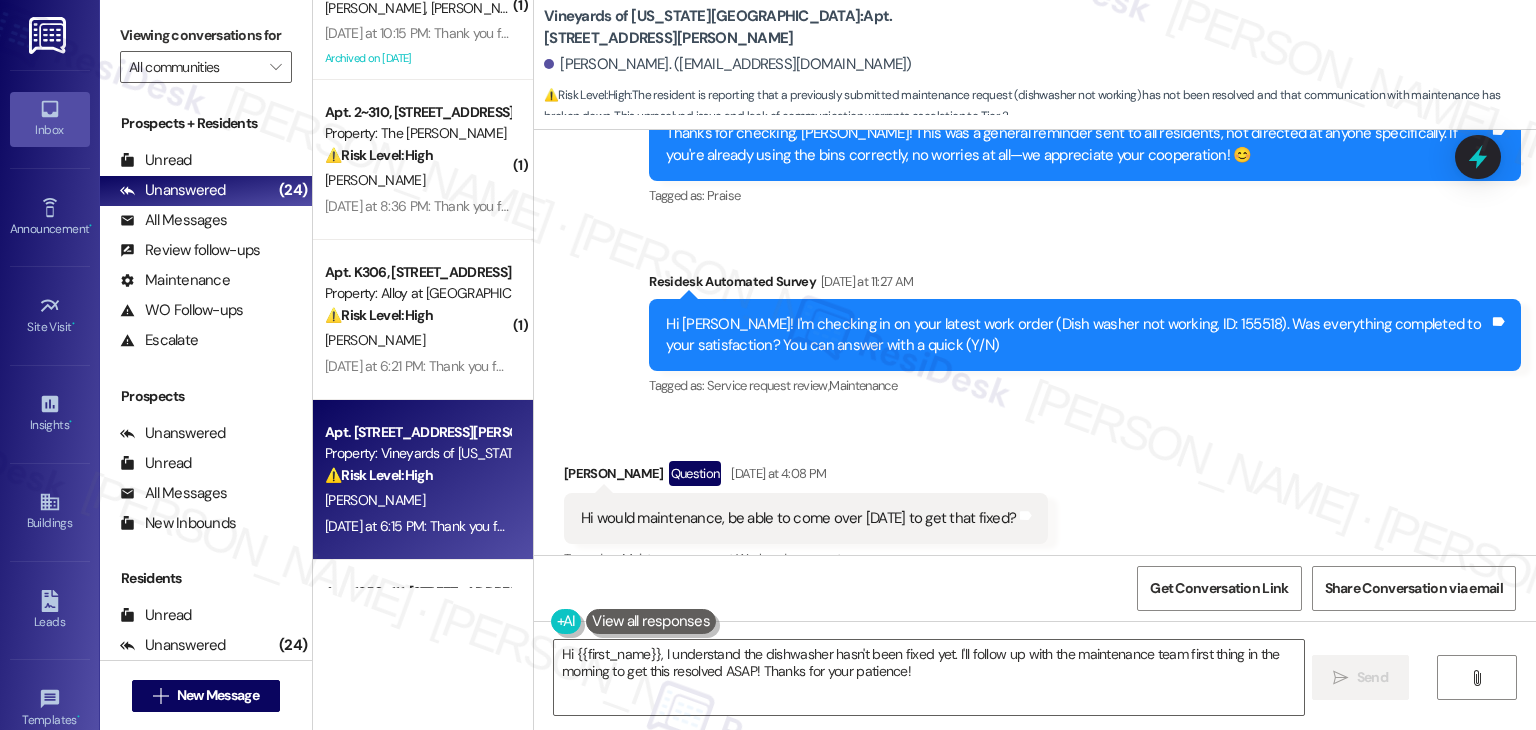 click on "Received via SMS [PERSON_NAME] Question [DATE] at 4:08 PM Hi would maintenance, be able to come over [DATE] to get that fixed? Tags and notes Tagged as:   Maintenance request ,  Click to highlight conversations about Maintenance request Work order request Click to highlight conversations about Work order request" at bounding box center (1035, 502) 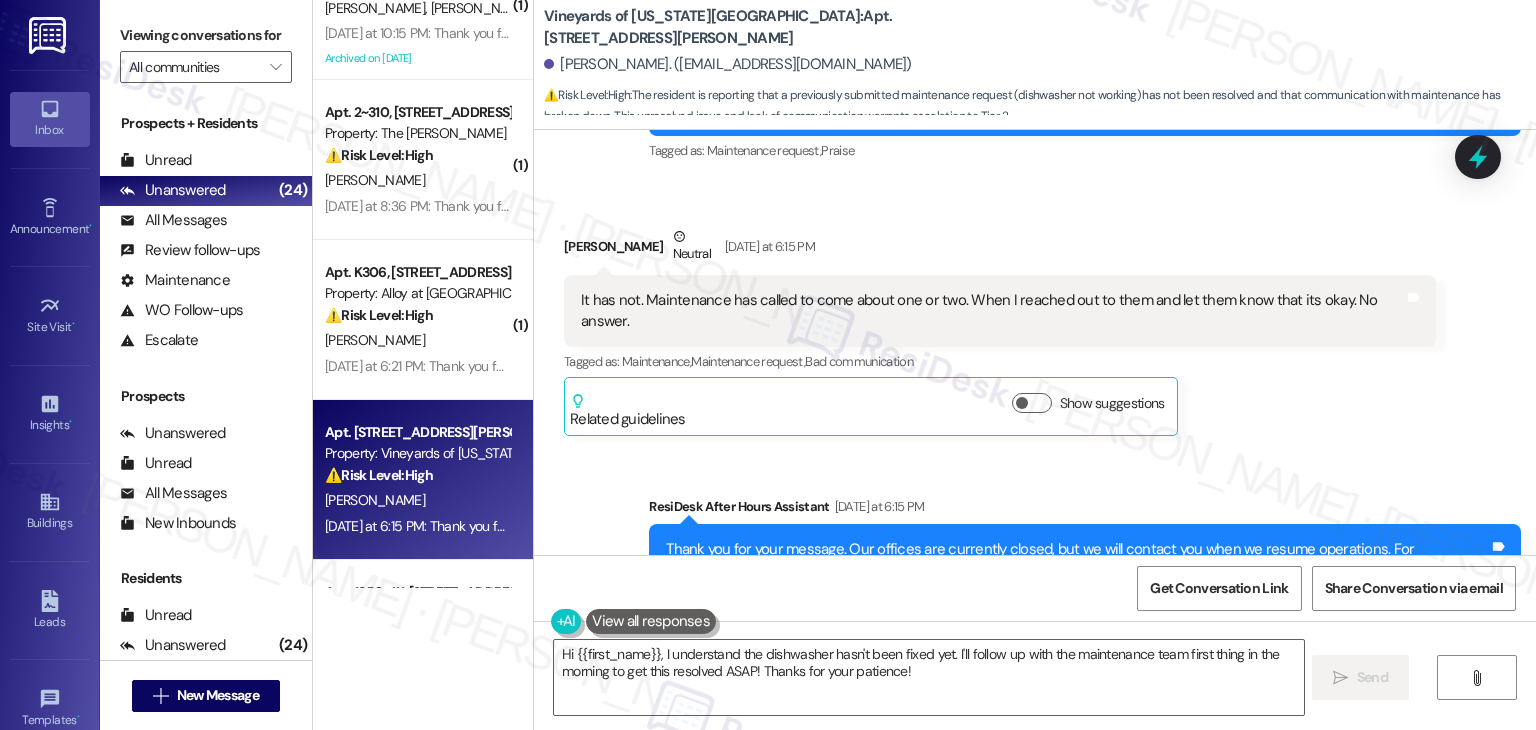 scroll, scrollTop: 5864, scrollLeft: 0, axis: vertical 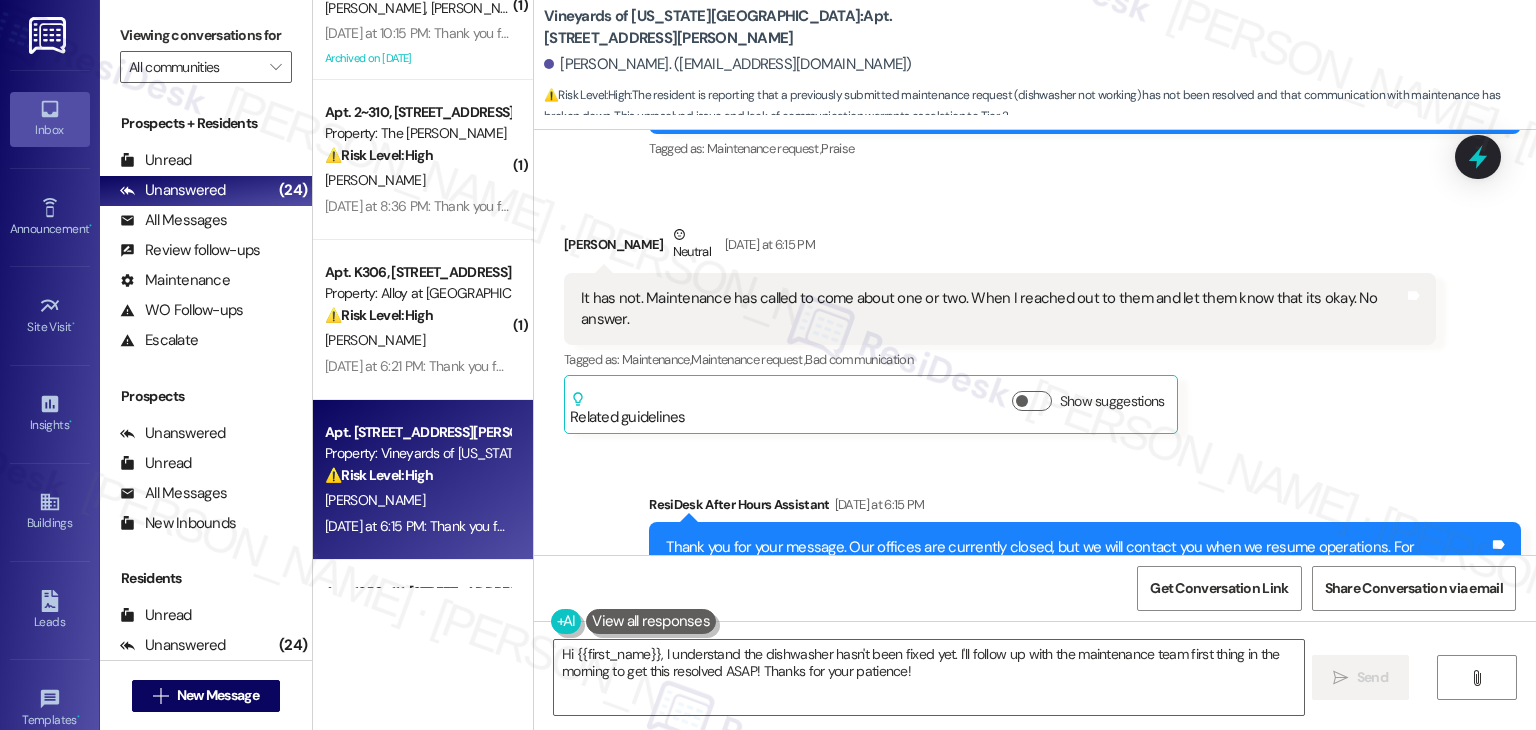 click on "Received via SMS [PERSON_NAME]   Neutral [DATE] at 6:15 PM It has not. Maintenance has called to come about one or two. When I reached  out to them and let them know that its okay. No answer. Tags and notes Tagged as:   Maintenance ,  Click to highlight conversations about Maintenance Maintenance request ,  Click to highlight conversations about Maintenance request Bad communication Click to highlight conversations about Bad communication  Related guidelines Show suggestions" at bounding box center (1000, 329) 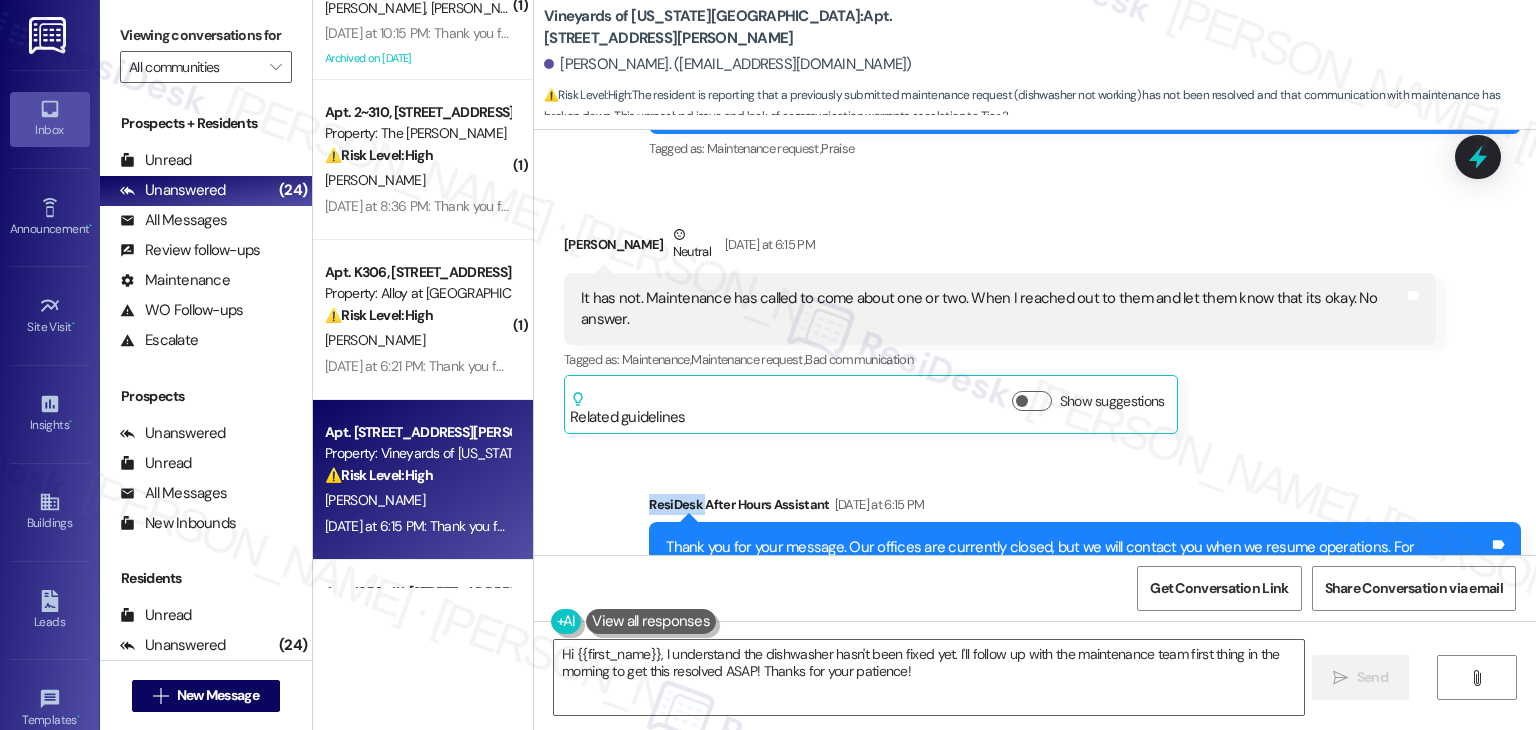 click on "Received via SMS [PERSON_NAME]   Neutral [DATE] at 6:15 PM It has not. Maintenance has called to come about one or two. When I reached  out to them and let them know that its okay. No answer. Tags and notes Tagged as:   Maintenance ,  Click to highlight conversations about Maintenance Maintenance request ,  Click to highlight conversations about Maintenance request Bad communication Click to highlight conversations about Bad communication  Related guidelines Show suggestions" at bounding box center (1000, 329) 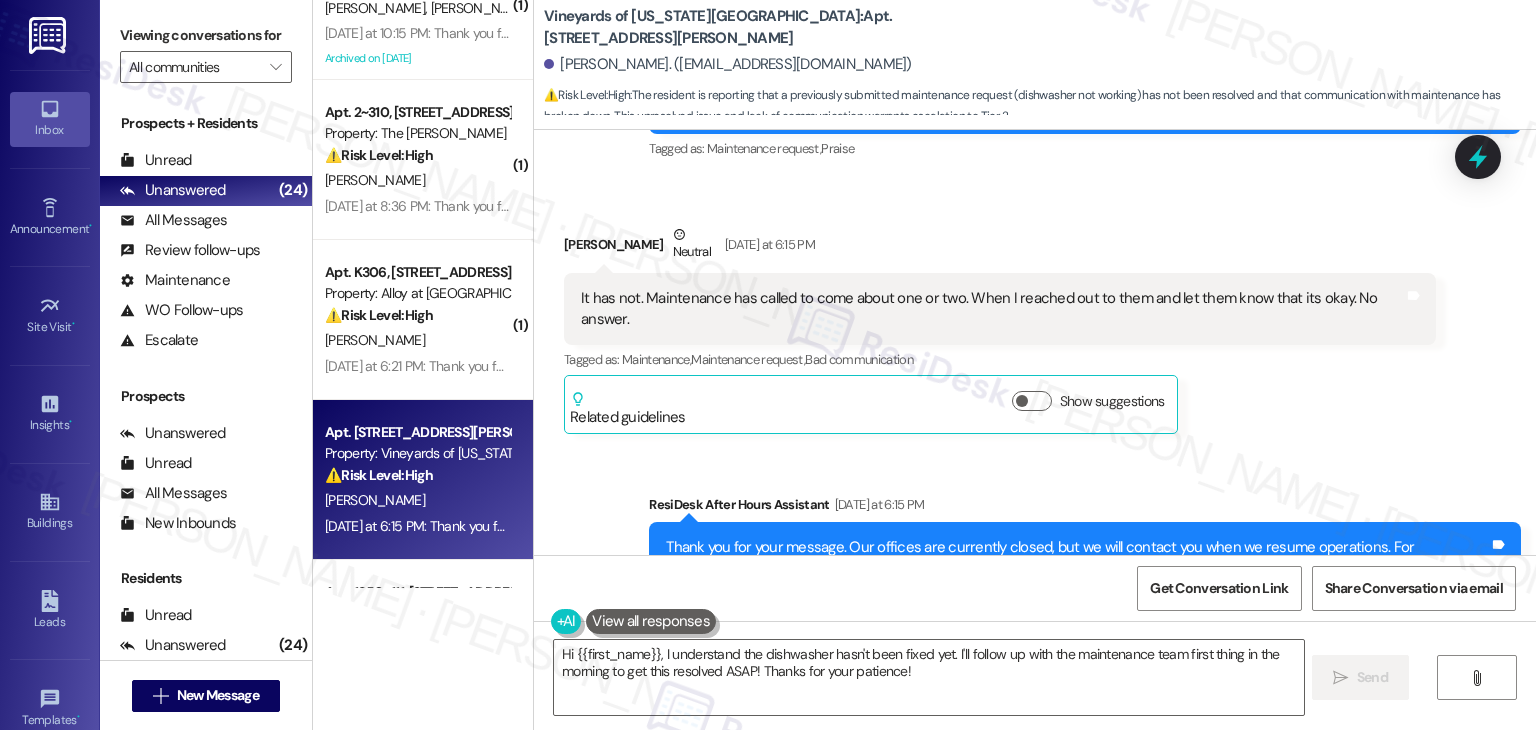 click on "[PERSON_NAME]   Neutral [DATE] at 6:15 PM It has not. Maintenance has called to come about one or two. When I reached  out to them and let them know that its okay. No answer. Tags and notes Tagged as:   Maintenance ,  Click to highlight conversations about Maintenance Maintenance request ,  Click to highlight conversations about Maintenance request Bad communication Click to highlight conversations about Bad communication  Related guidelines Show suggestions" at bounding box center (1000, 329) 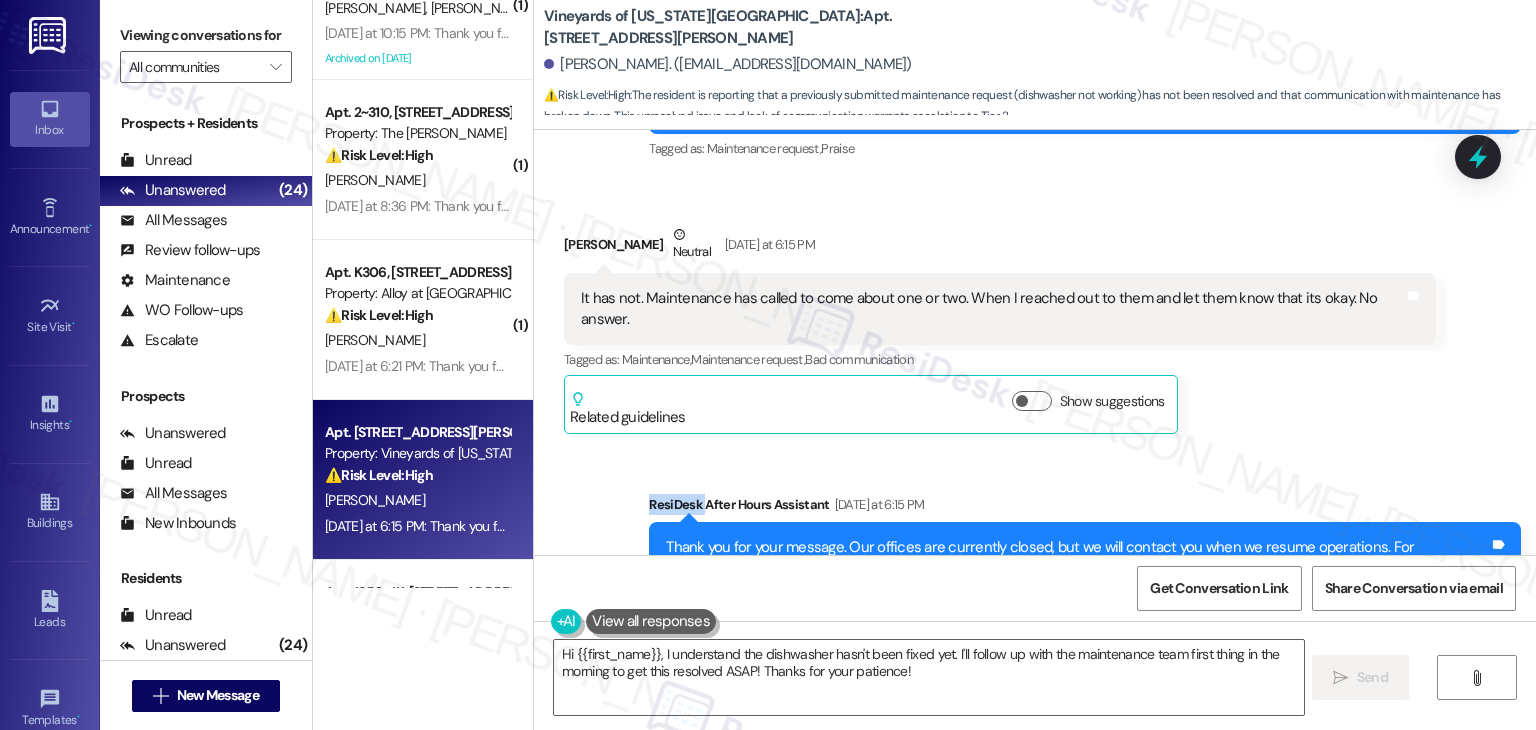 click on "[PERSON_NAME]   Neutral [DATE] at 6:15 PM It has not. Maintenance has called to come about one or two. When I reached  out to them and let them know that its okay. No answer. Tags and notes Tagged as:   Maintenance ,  Click to highlight conversations about Maintenance Maintenance request ,  Click to highlight conversations about Maintenance request Bad communication Click to highlight conversations about Bad communication  Related guidelines Show suggestions" at bounding box center [1000, 329] 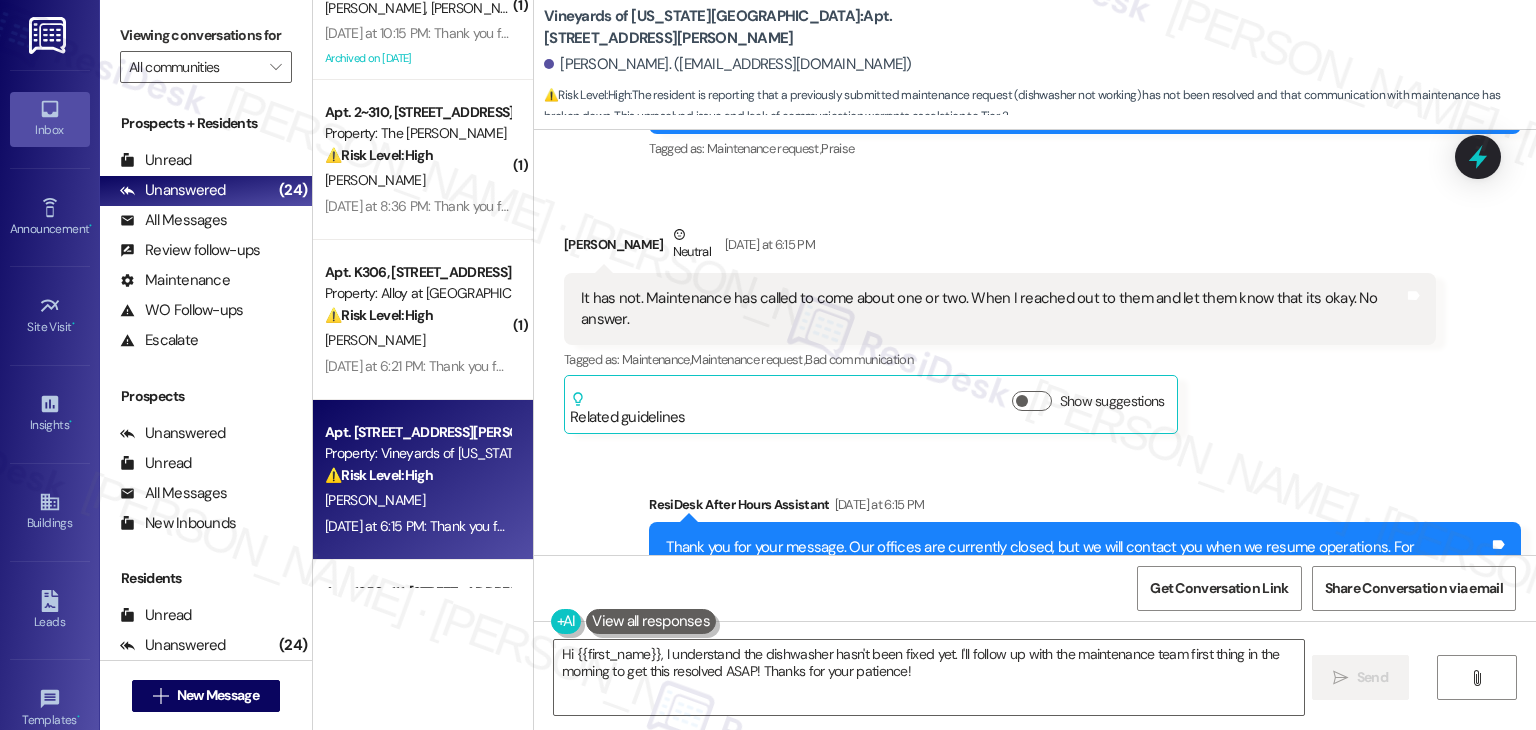 click on "[PERSON_NAME]   Neutral [DATE] at 6:15 PM It has not. Maintenance has called to come about one or two. When I reached  out to them and let them know that its okay. No answer. Tags and notes Tagged as:   Maintenance ,  Click to highlight conversations about Maintenance Maintenance request ,  Click to highlight conversations about Maintenance request Bad communication Click to highlight conversations about Bad communication  Related guidelines Show suggestions" at bounding box center (1000, 329) 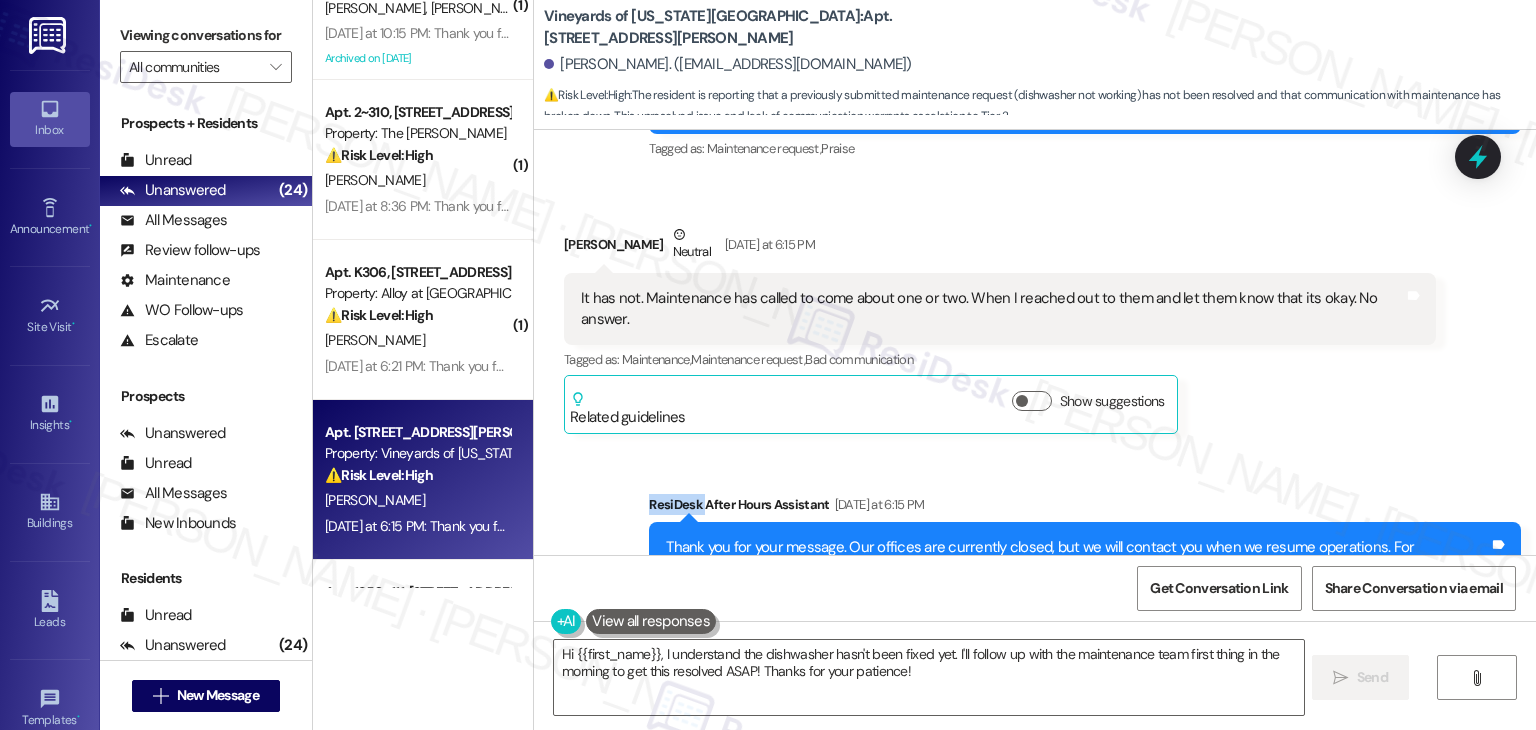 click on "[PERSON_NAME]   Neutral [DATE] at 6:15 PM It has not. Maintenance has called to come about one or two. When I reached  out to them and let them know that its okay. No answer. Tags and notes Tagged as:   Maintenance ,  Click to highlight conversations about Maintenance Maintenance request ,  Click to highlight conversations about Maintenance request Bad communication Click to highlight conversations about Bad communication  Related guidelines Show suggestions" at bounding box center (1000, 329) 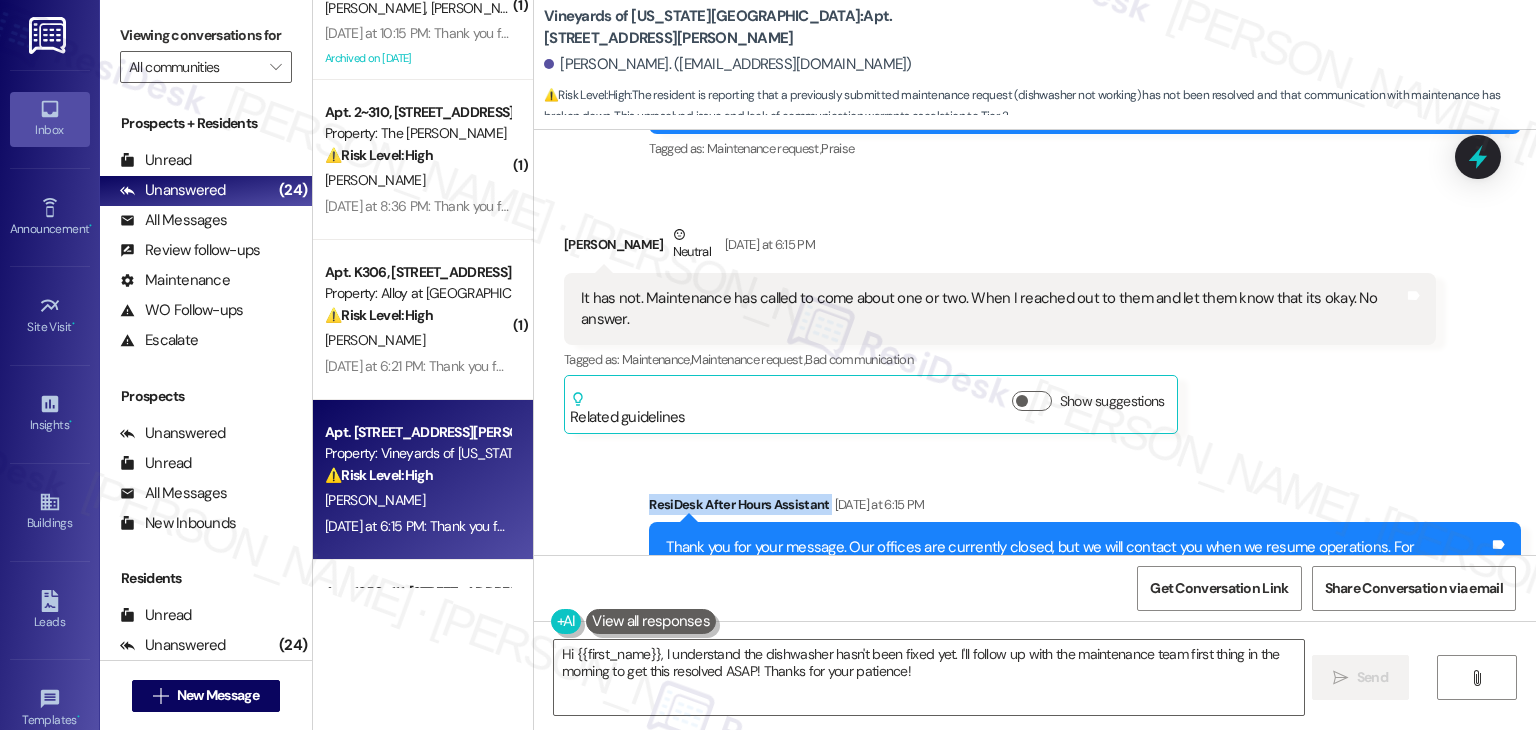 click on "[PERSON_NAME]   Neutral [DATE] at 6:15 PM It has not. Maintenance has called to come about one or two. When I reached  out to them and let them know that its okay. No answer. Tags and notes Tagged as:   Maintenance ,  Click to highlight conversations about Maintenance Maintenance request ,  Click to highlight conversations about Maintenance request Bad communication Click to highlight conversations about Bad communication  Related guidelines Show suggestions" at bounding box center [1000, 329] 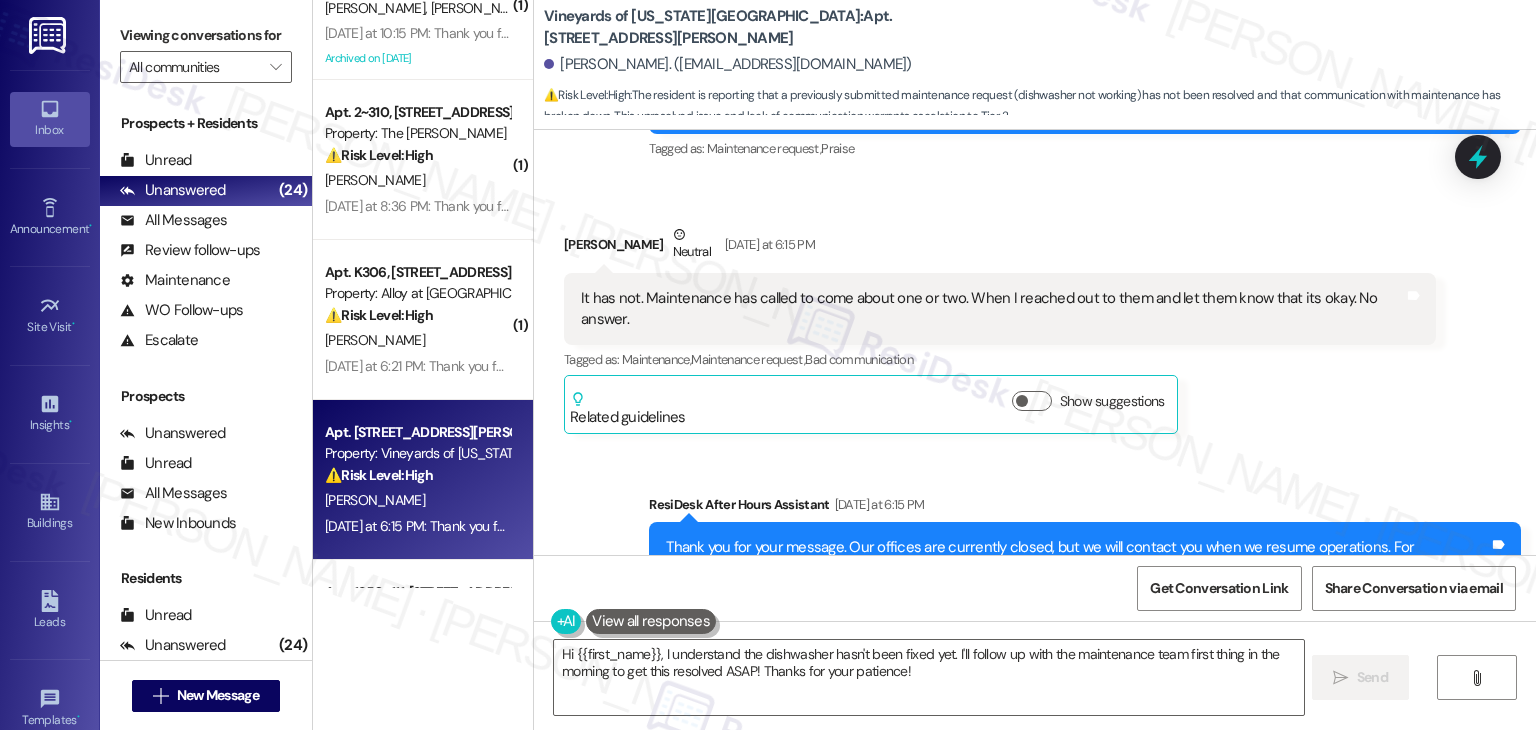 click on "[PERSON_NAME]   Neutral [DATE] at 6:15 PM It has not. Maintenance has called to come about one or two. When I reached  out to them and let them know that its okay. No answer. Tags and notes Tagged as:   Maintenance ,  Click to highlight conversations about Maintenance Maintenance request ,  Click to highlight conversations about Maintenance request Bad communication Click to highlight conversations about Bad communication  Related guidelines Show suggestions" at bounding box center [1000, 329] 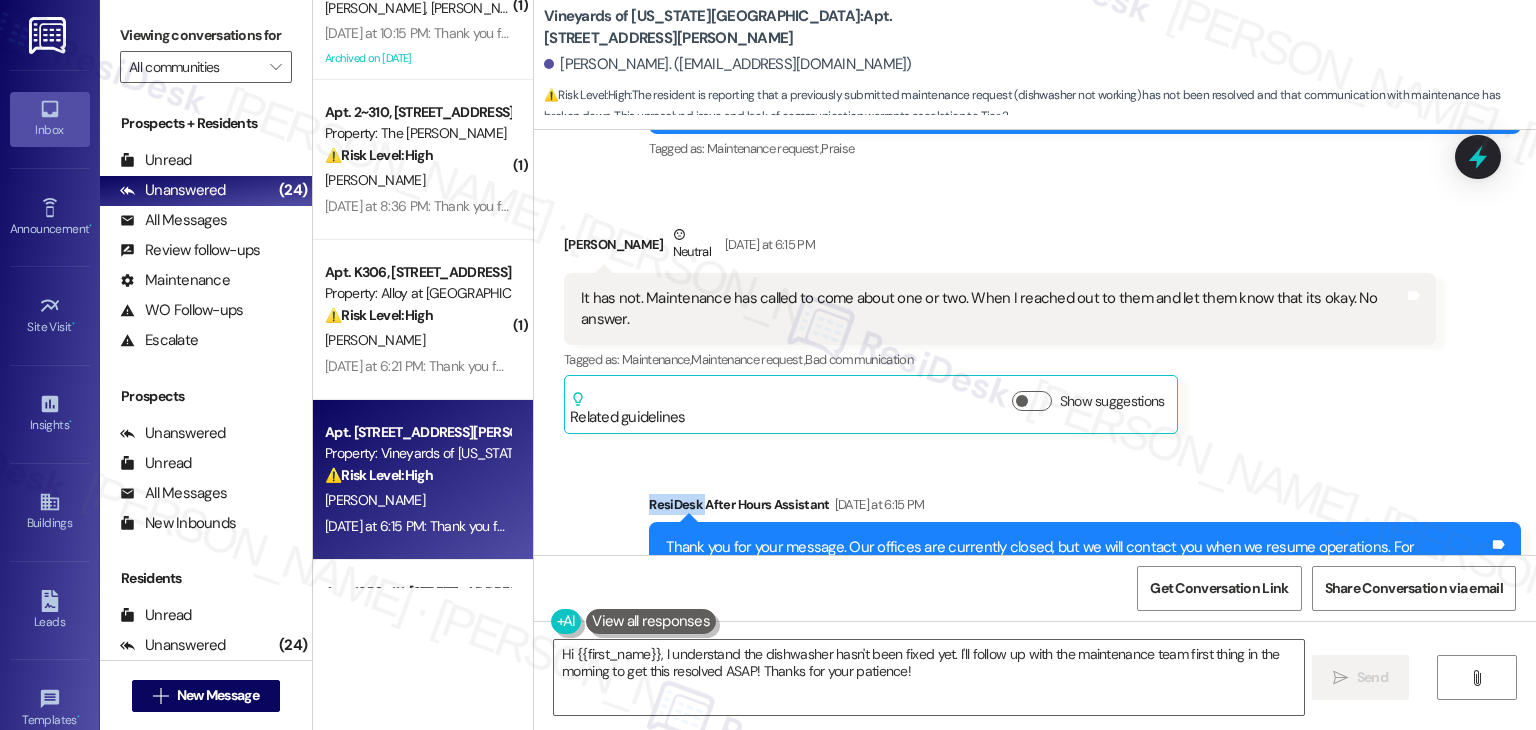 click on "[PERSON_NAME]   Neutral [DATE] at 6:15 PM It has not. Maintenance has called to come about one or two. When I reached  out to them and let them know that its okay. No answer. Tags and notes Tagged as:   Maintenance ,  Click to highlight conversations about Maintenance Maintenance request ,  Click to highlight conversations about Maintenance request Bad communication Click to highlight conversations about Bad communication  Related guidelines Show suggestions" at bounding box center (1000, 329) 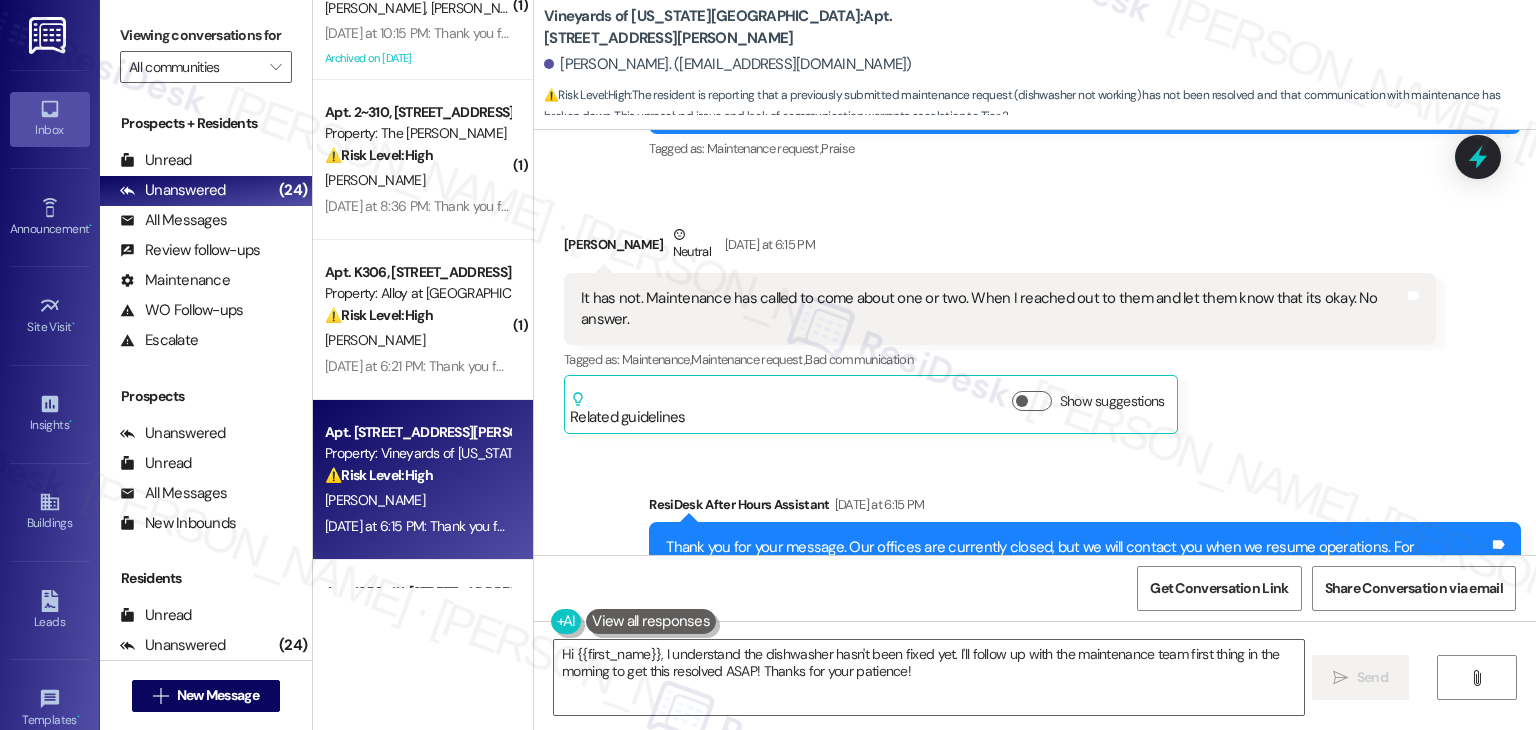 click on "[PERSON_NAME]   Neutral [DATE] at 6:15 PM It has not. Maintenance has called to come about one or two. When I reached  out to them and let them know that its okay. No answer. Tags and notes Tagged as:   Maintenance ,  Click to highlight conversations about Maintenance Maintenance request ,  Click to highlight conversations about Maintenance request Bad communication Click to highlight conversations about Bad communication  Related guidelines Show suggestions" at bounding box center (1000, 329) 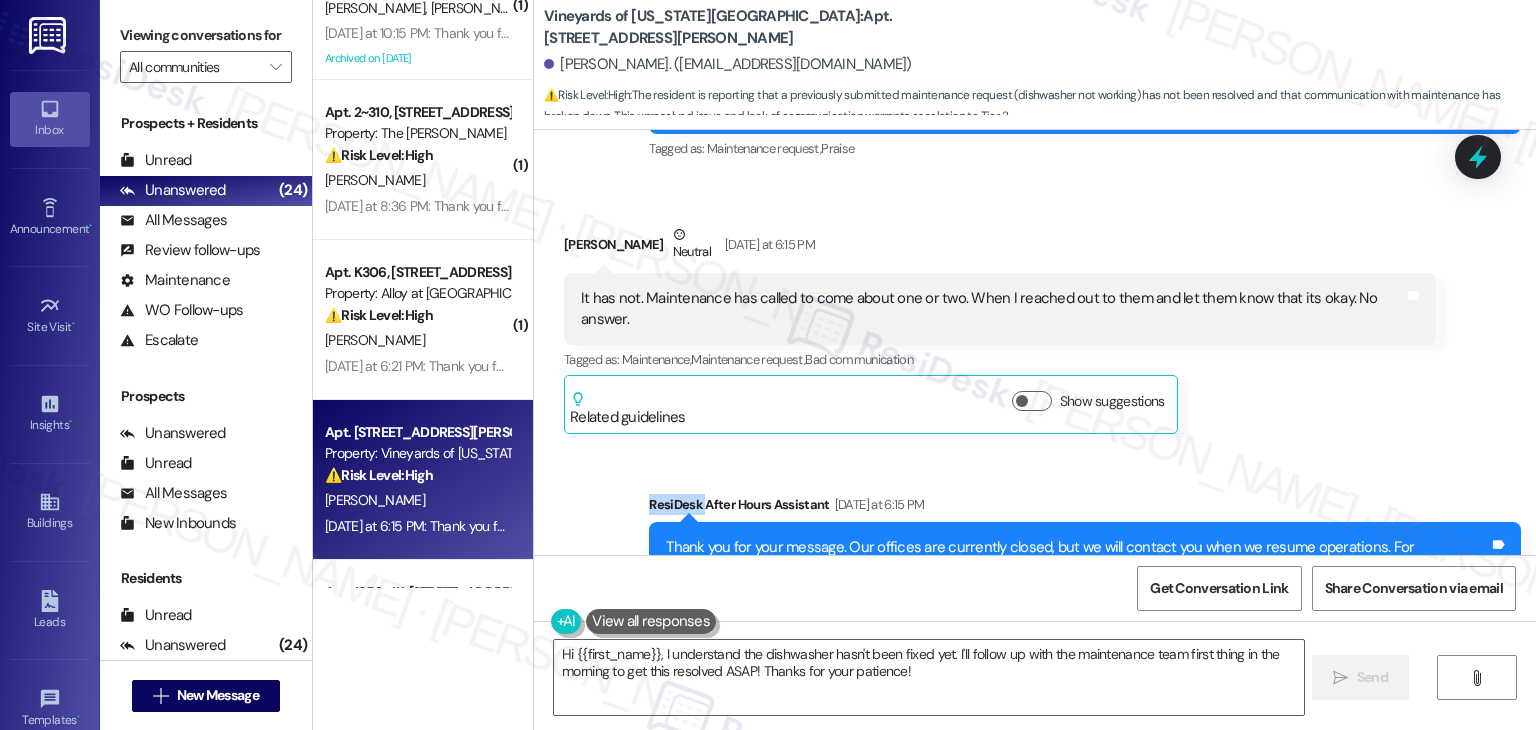 click on "[PERSON_NAME]   Neutral [DATE] at 6:15 PM It has not. Maintenance has called to come about one or two. When I reached  out to them and let them know that its okay. No answer. Tags and notes Tagged as:   Maintenance ,  Click to highlight conversations about Maintenance Maintenance request ,  Click to highlight conversations about Maintenance request Bad communication Click to highlight conversations about Bad communication  Related guidelines Show suggestions" at bounding box center [1000, 329] 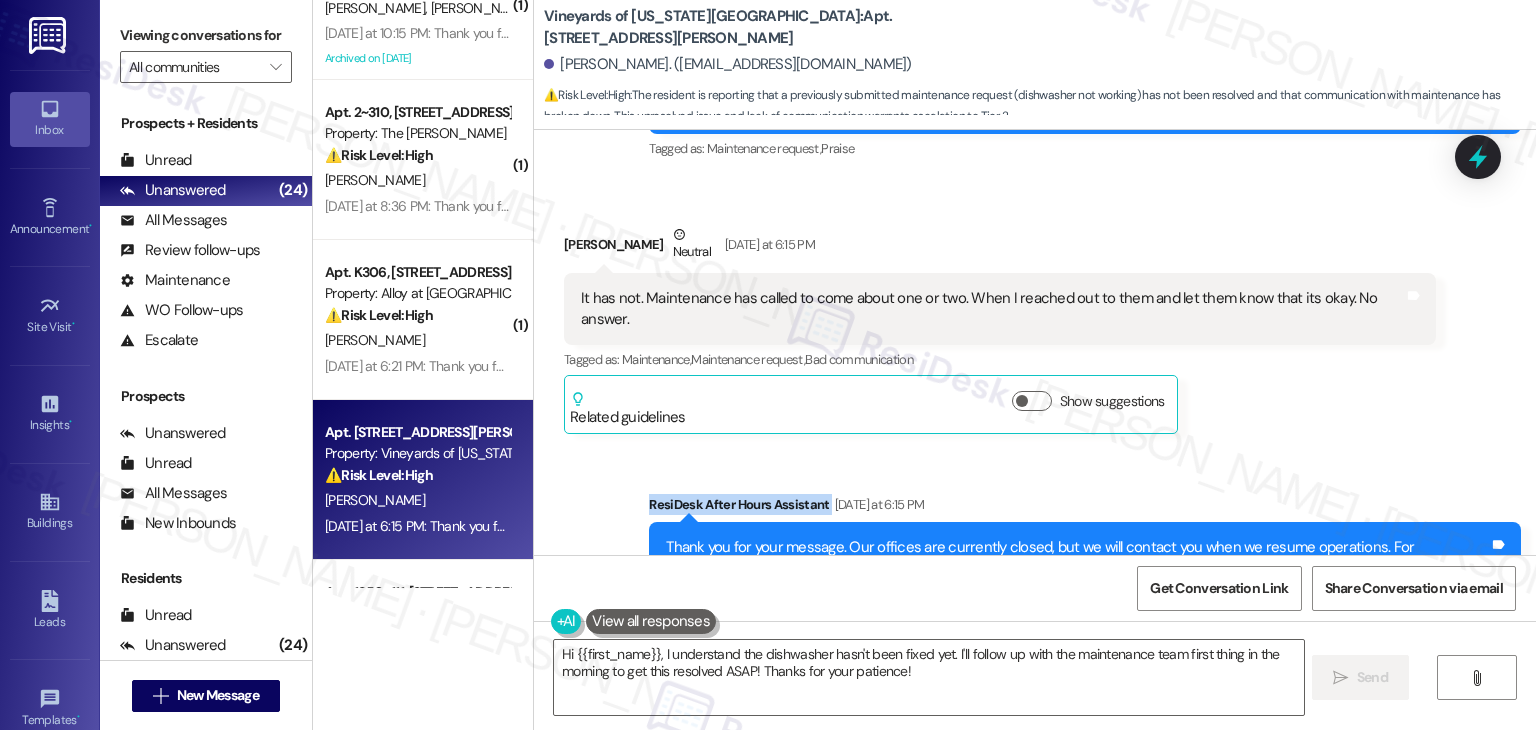 click on "[PERSON_NAME]   Neutral [DATE] at 6:15 PM It has not. Maintenance has called to come about one or two. When I reached  out to them and let them know that its okay. No answer. Tags and notes Tagged as:   Maintenance ,  Click to highlight conversations about Maintenance Maintenance request ,  Click to highlight conversations about Maintenance request Bad communication Click to highlight conversations about Bad communication  Related guidelines Show suggestions" at bounding box center [1000, 329] 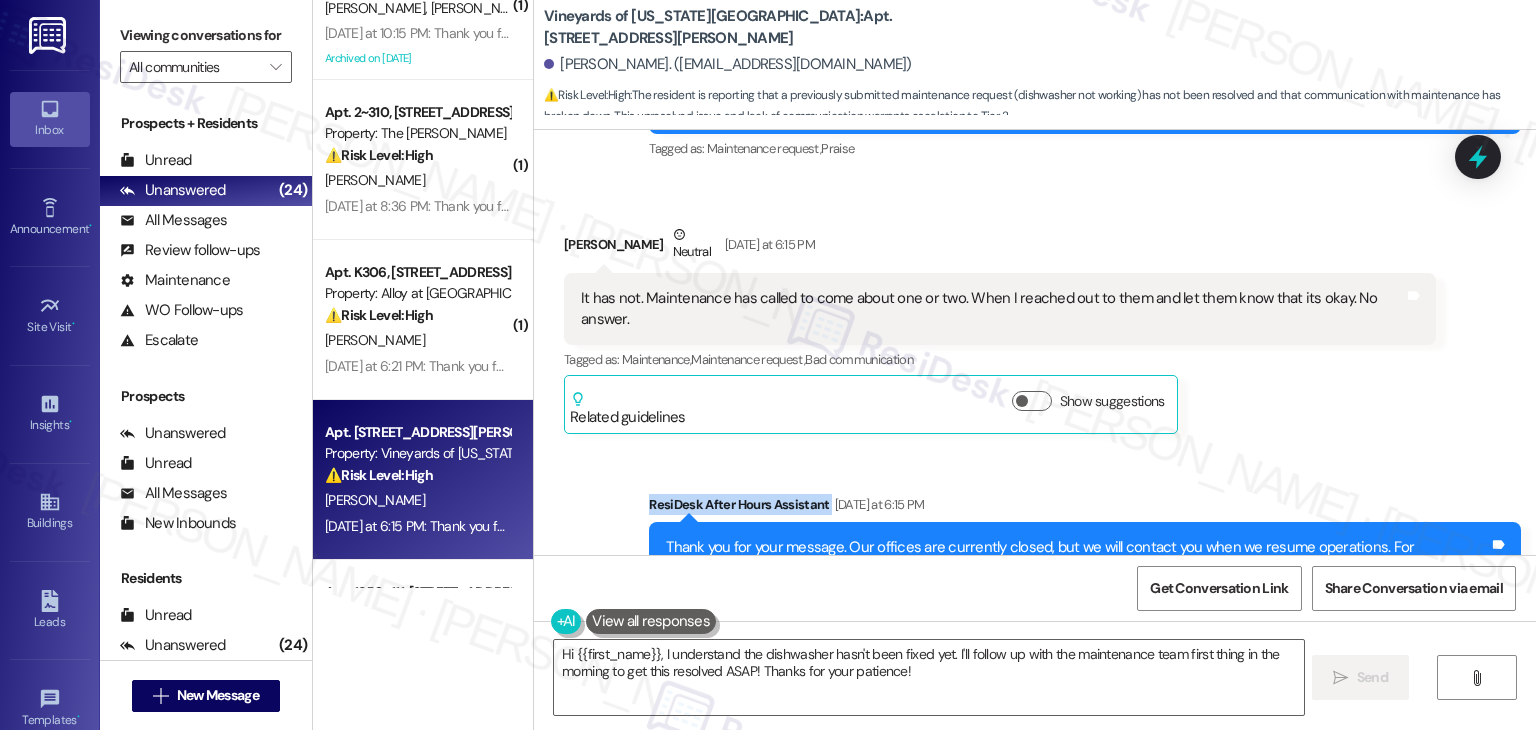 click on "[PERSON_NAME]   Neutral [DATE] at 6:15 PM It has not. Maintenance has called to come about one or two. When I reached  out to them and let them know that its okay. No answer. Tags and notes Tagged as:   Maintenance ,  Click to highlight conversations about Maintenance Maintenance request ,  Click to highlight conversations about Maintenance request Bad communication Click to highlight conversations about Bad communication  Related guidelines Show suggestions" at bounding box center (1000, 329) 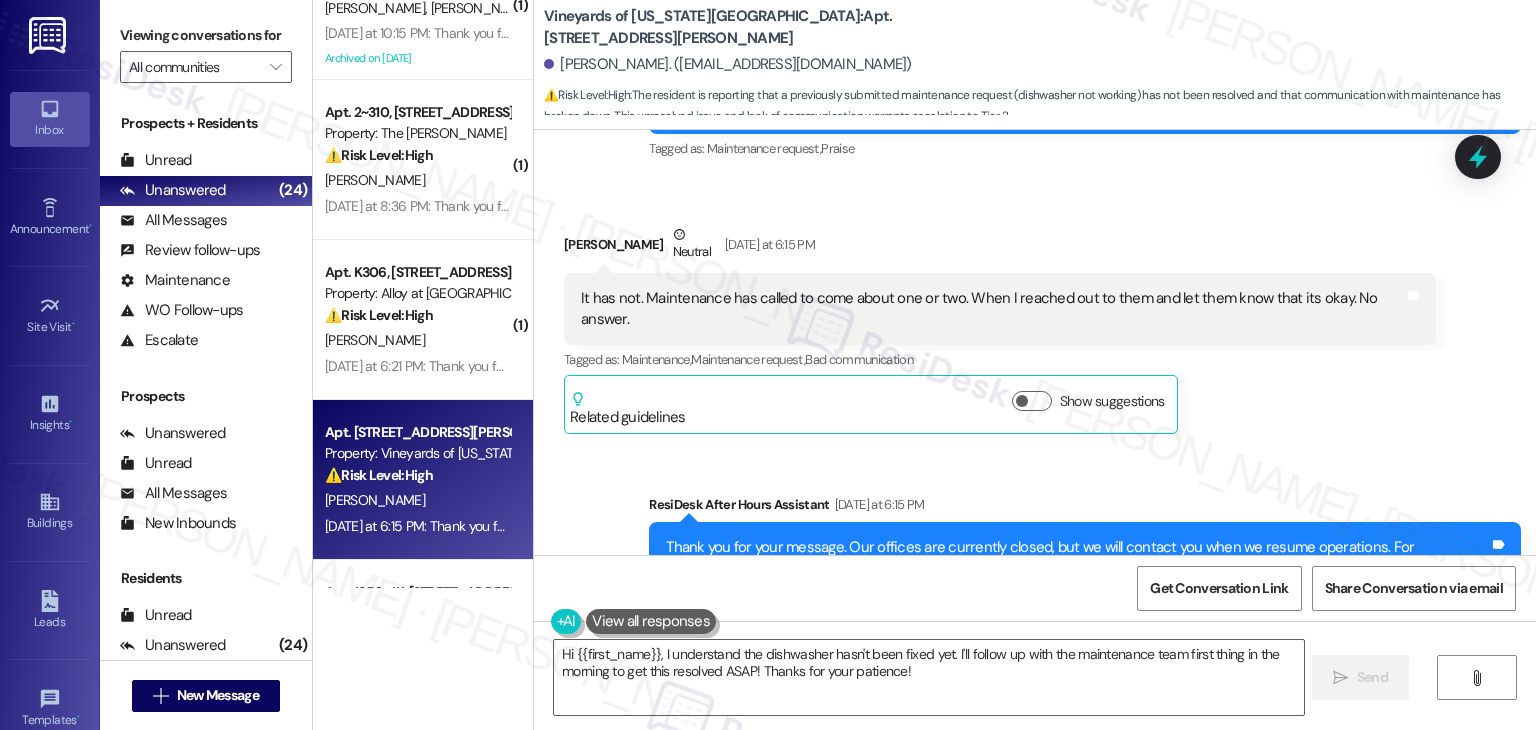 click on "[PERSON_NAME]   Neutral [DATE] at 6:15 PM It has not. Maintenance has called to come about one or two. When I reached  out to them and let them know that its okay. No answer. Tags and notes Tagged as:   Maintenance ,  Click to highlight conversations about Maintenance Maintenance request ,  Click to highlight conversations about Maintenance request Bad communication Click to highlight conversations about Bad communication  Related guidelines Show suggestions" at bounding box center [1000, 329] 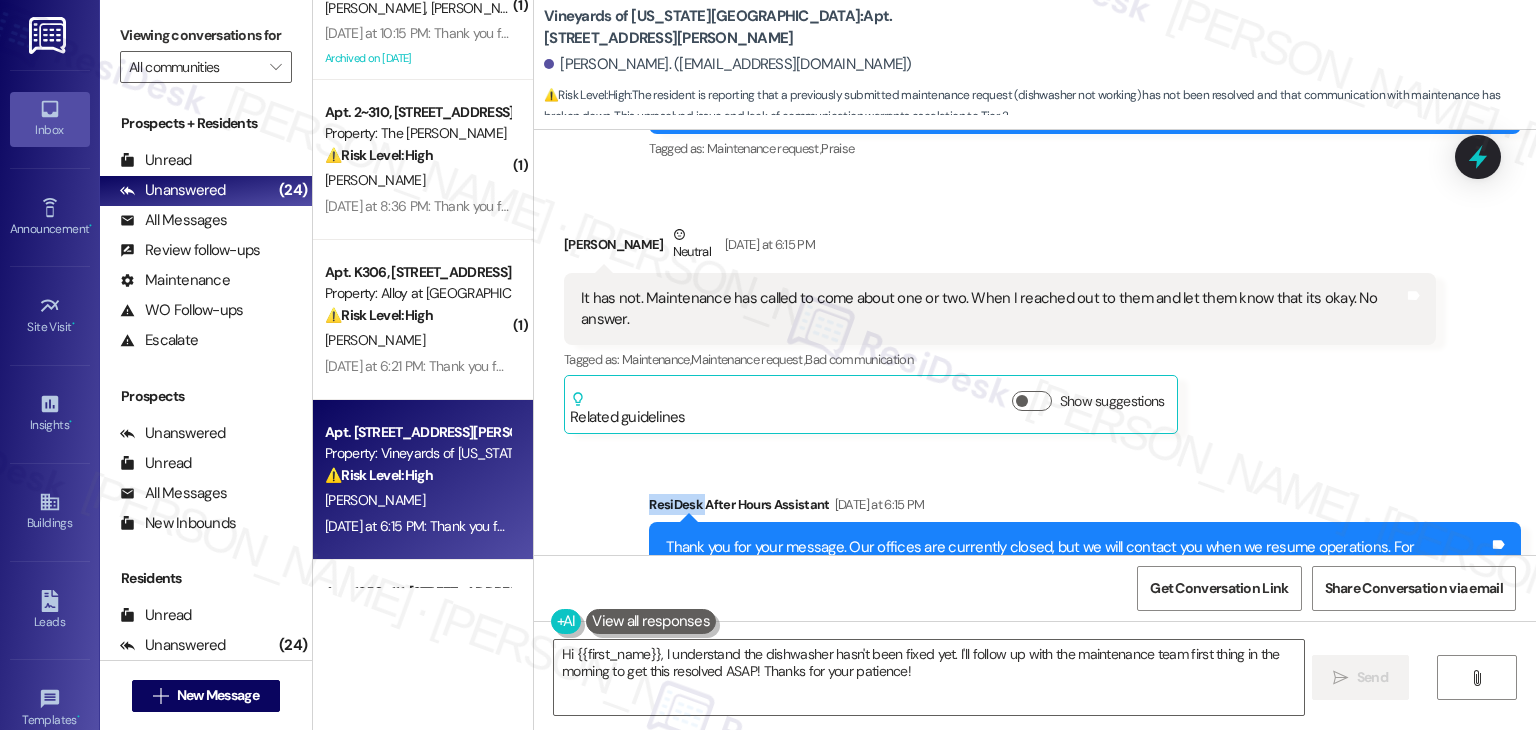 click on "[PERSON_NAME]   Neutral [DATE] at 6:15 PM It has not. Maintenance has called to come about one or two. When I reached  out to them and let them know that its okay. No answer. Tags and notes Tagged as:   Maintenance ,  Click to highlight conversations about Maintenance Maintenance request ,  Click to highlight conversations about Maintenance request Bad communication Click to highlight conversations about Bad communication  Related guidelines Show suggestions" at bounding box center [1000, 329] 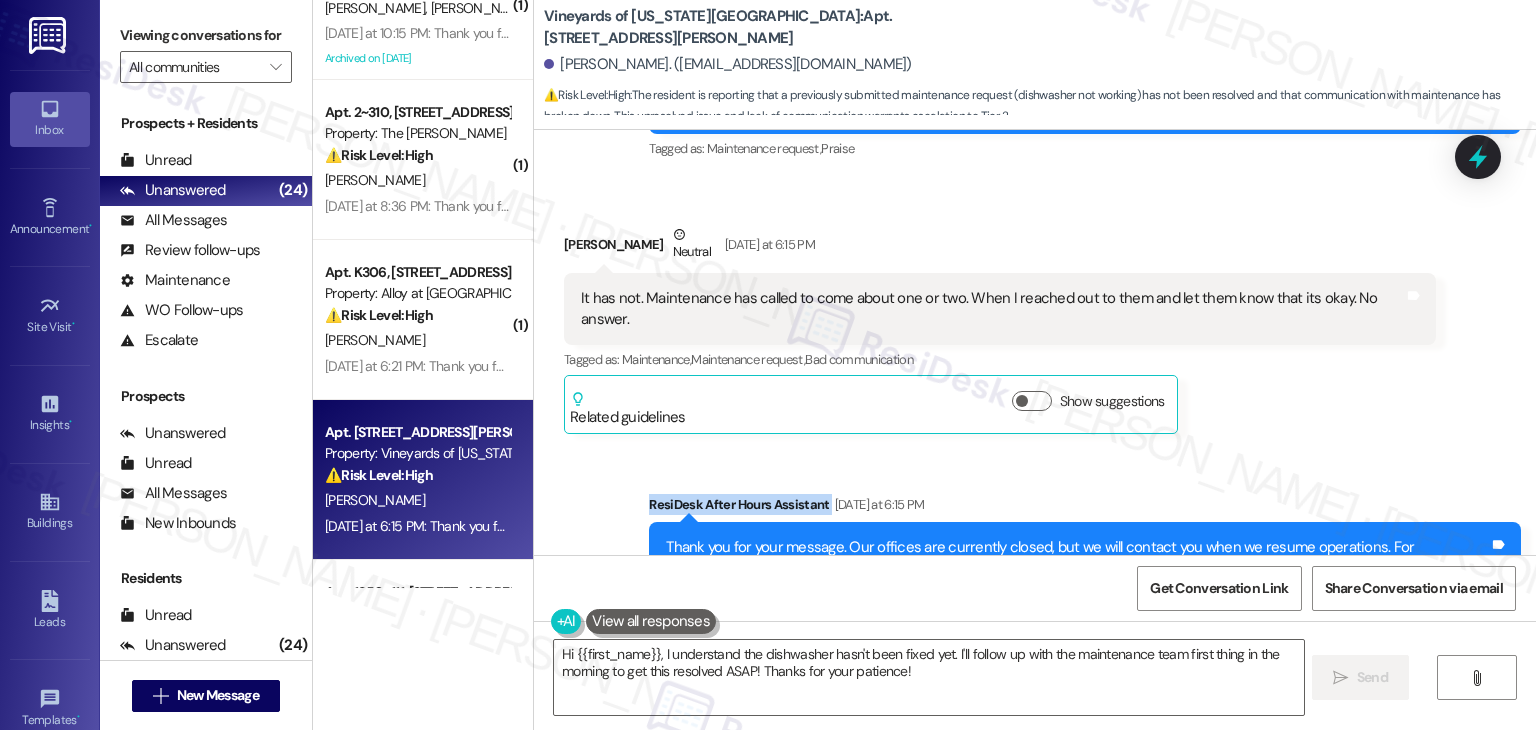 click on "[PERSON_NAME]   Neutral [DATE] at 6:15 PM It has not. Maintenance has called to come about one or two. When I reached  out to them and let them know that its okay. No answer. Tags and notes Tagged as:   Maintenance ,  Click to highlight conversations about Maintenance Maintenance request ,  Click to highlight conversations about Maintenance request Bad communication Click to highlight conversations about Bad communication  Related guidelines Show suggestions" at bounding box center (1000, 329) 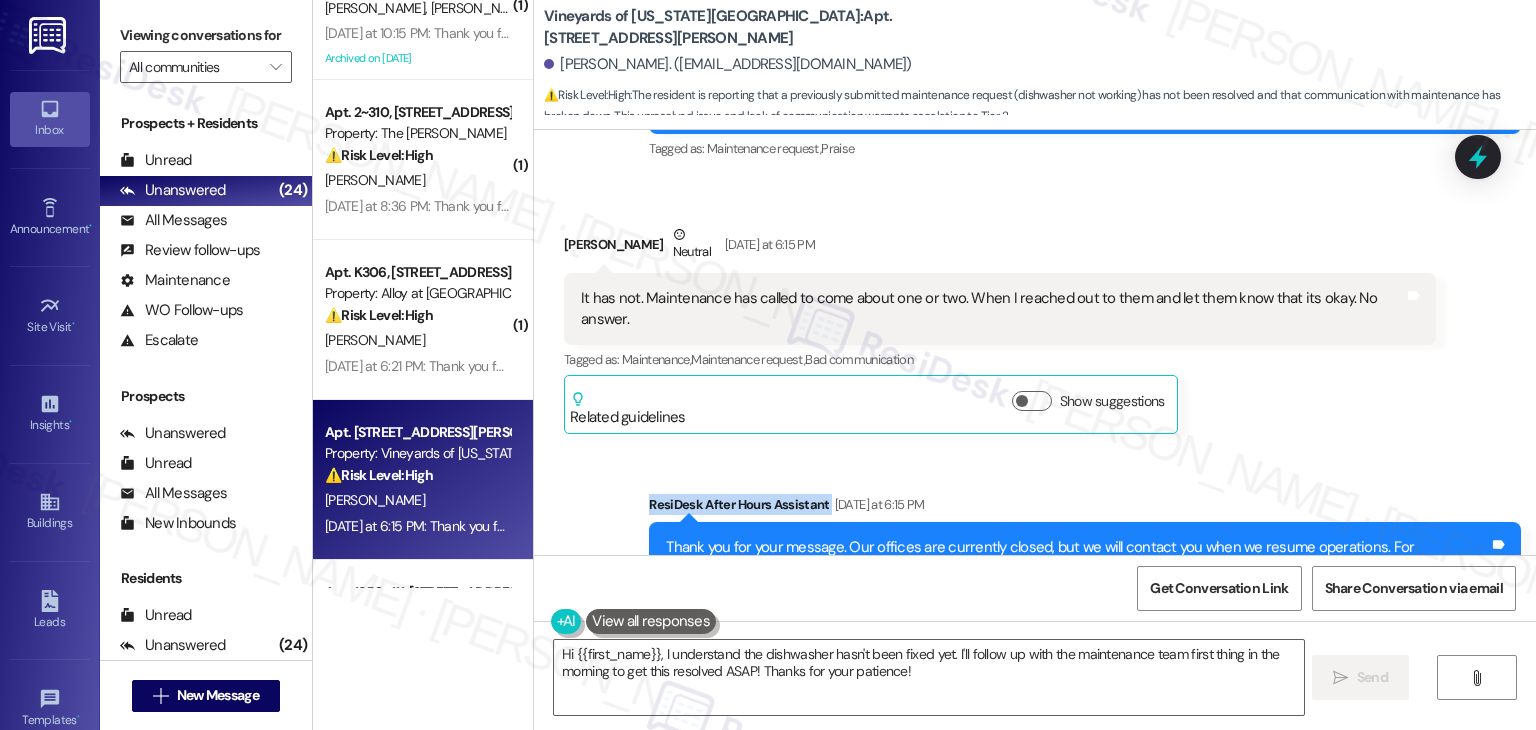 drag, startPoint x: 925, startPoint y: 441, endPoint x: 896, endPoint y: 485, distance: 52.69725 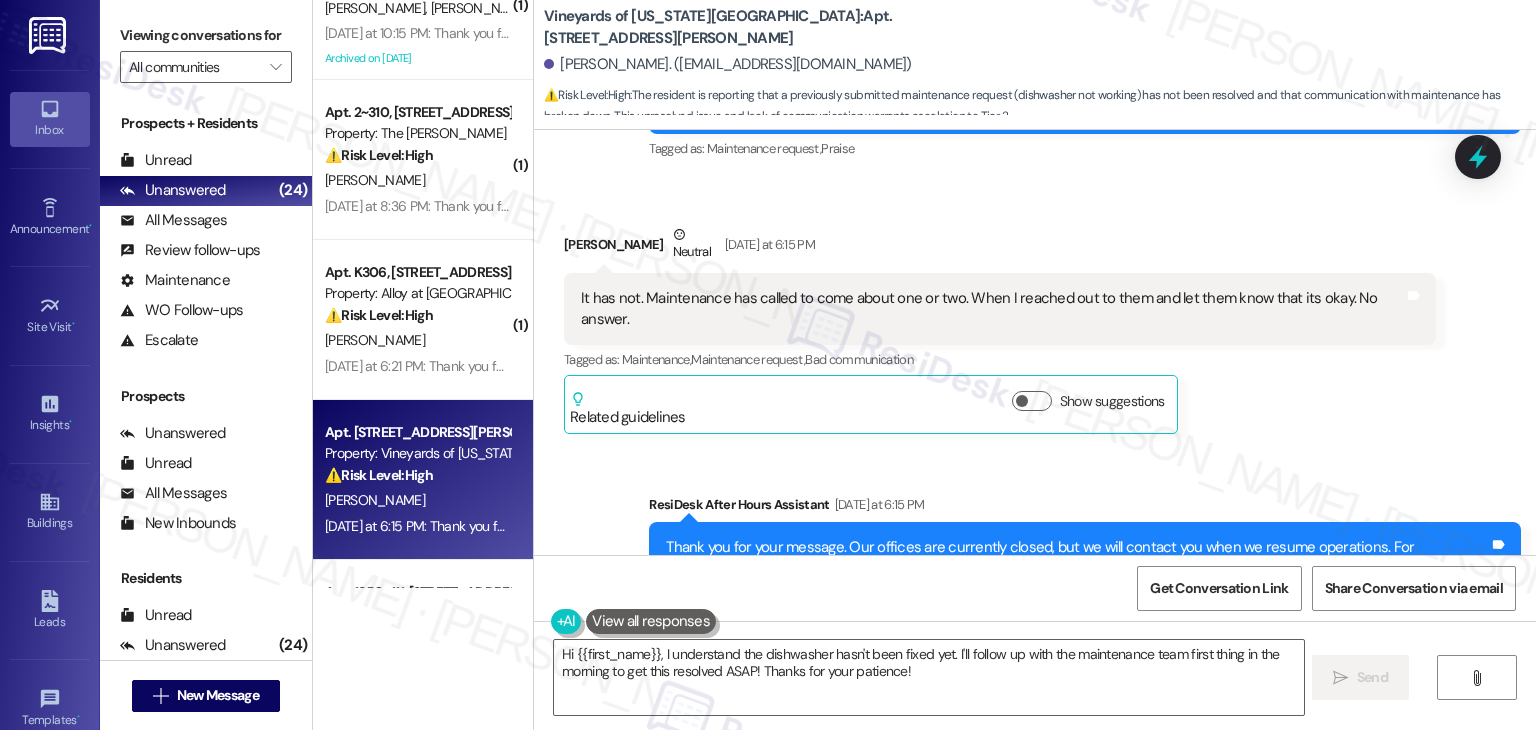 click on "Get Conversation Link Share Conversation via email" at bounding box center (1035, 588) 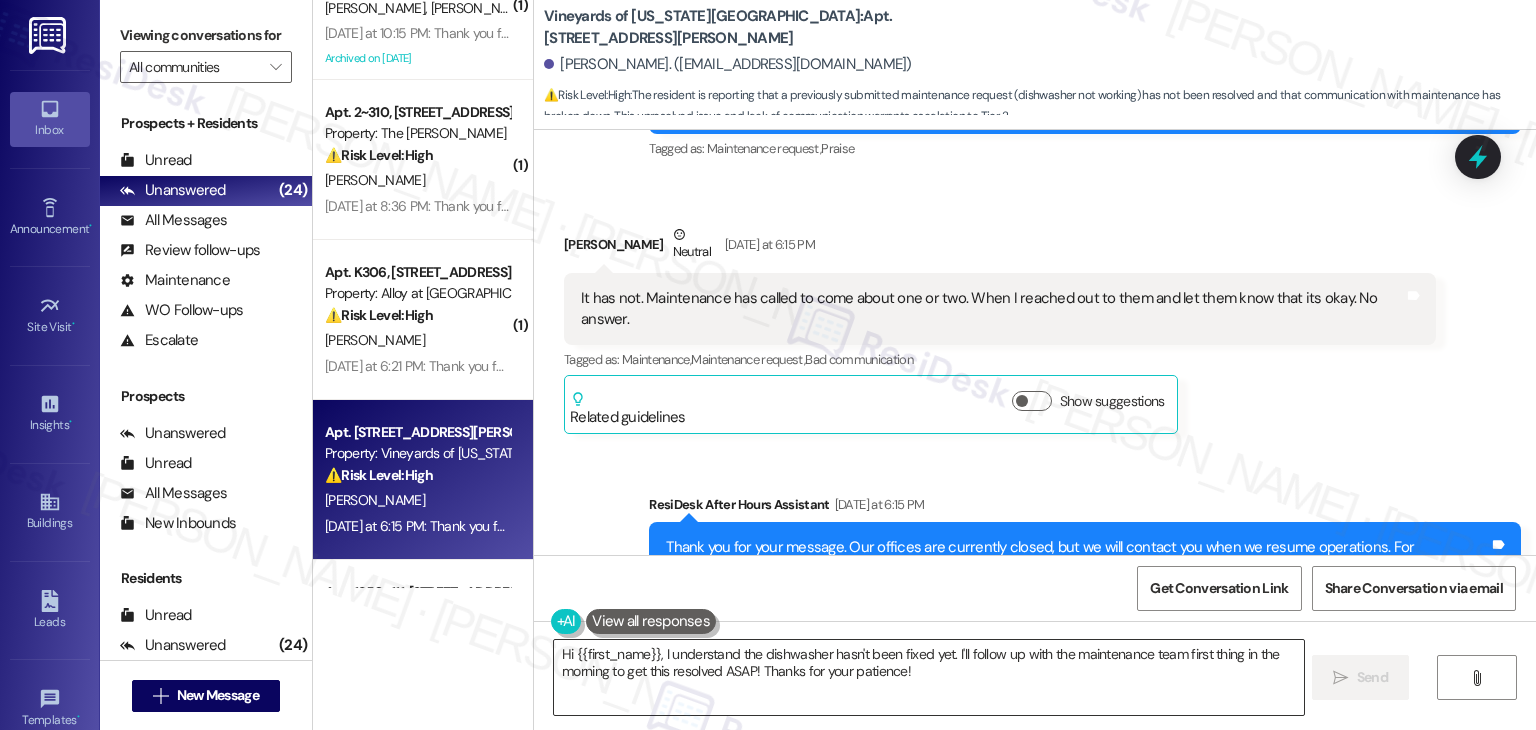 click on "Hi {{first_name}}, I understand the dishwasher hasn't been fixed yet. I'll follow up with the maintenance team first thing in the morning to get this resolved ASAP! Thanks for your patience!" at bounding box center (928, 677) 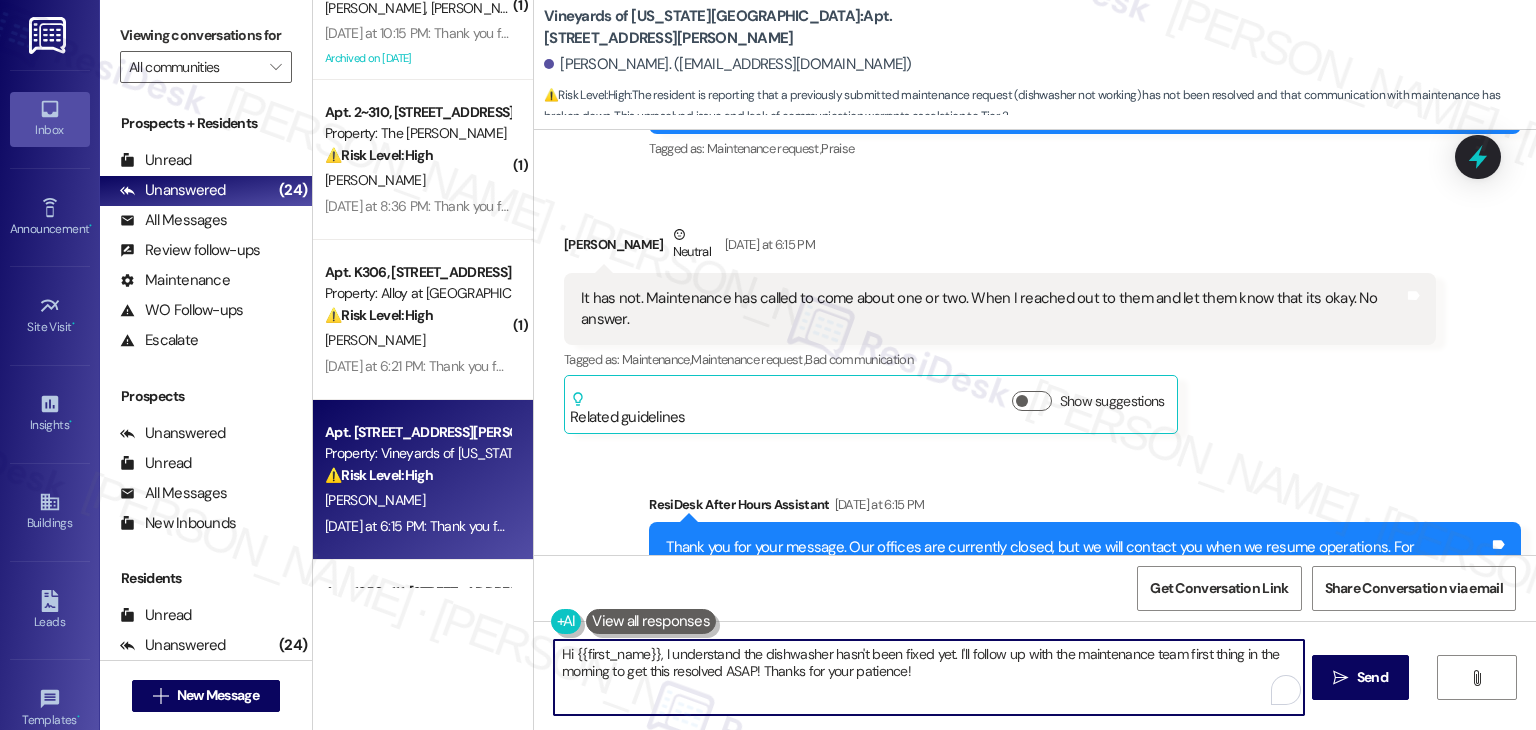 click on "Hi {{first_name}}, I understand the dishwasher hasn't been fixed yet. I'll follow up with the maintenance team first thing in the morning to get this resolved ASAP! Thanks for your patience!" at bounding box center [928, 677] 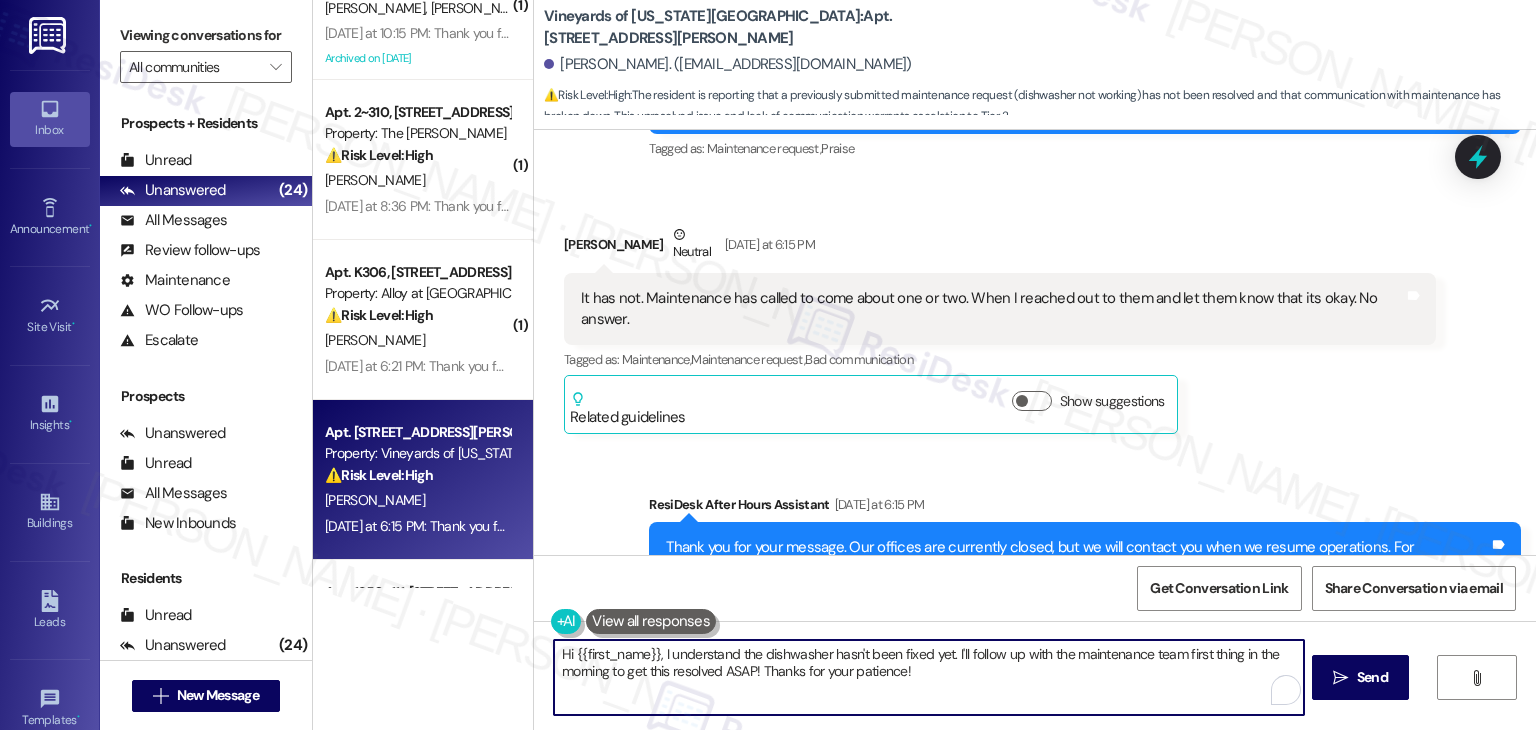 paste on "Got it, thanks for letting me know, [PERSON_NAME]. I'm sorry this is still ongoing. I’ll follow up with the site team now to get a clearer update for you. I’ll make sure they know you’re still waiting. Thanks again for your patience" 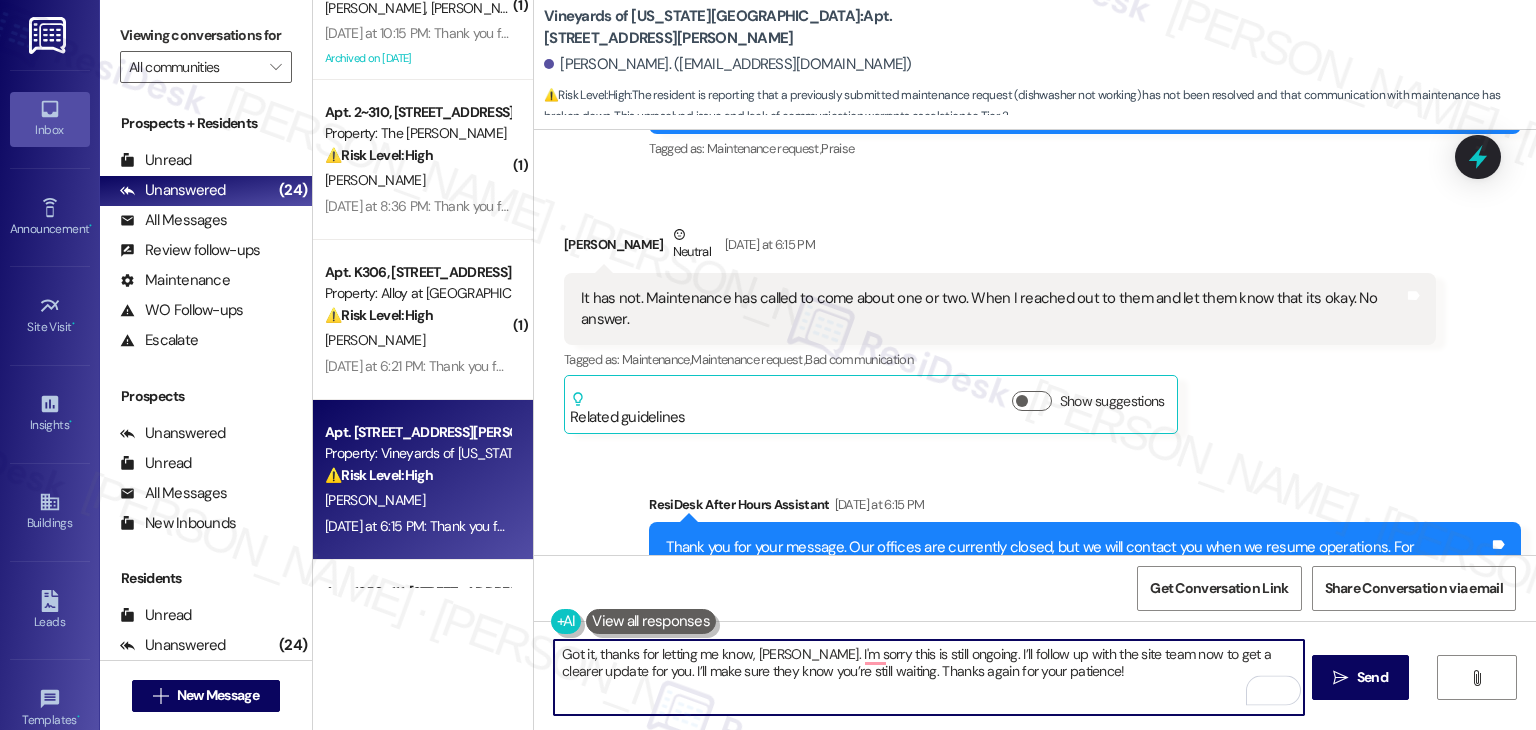 type on "Got it, thanks for letting me know, [PERSON_NAME]. I'm sorry this is still ongoing. I’ll follow up with the site team now to get a clearer update for you. I’ll make sure they know you’re still waiting. Thanks again for your patience!" 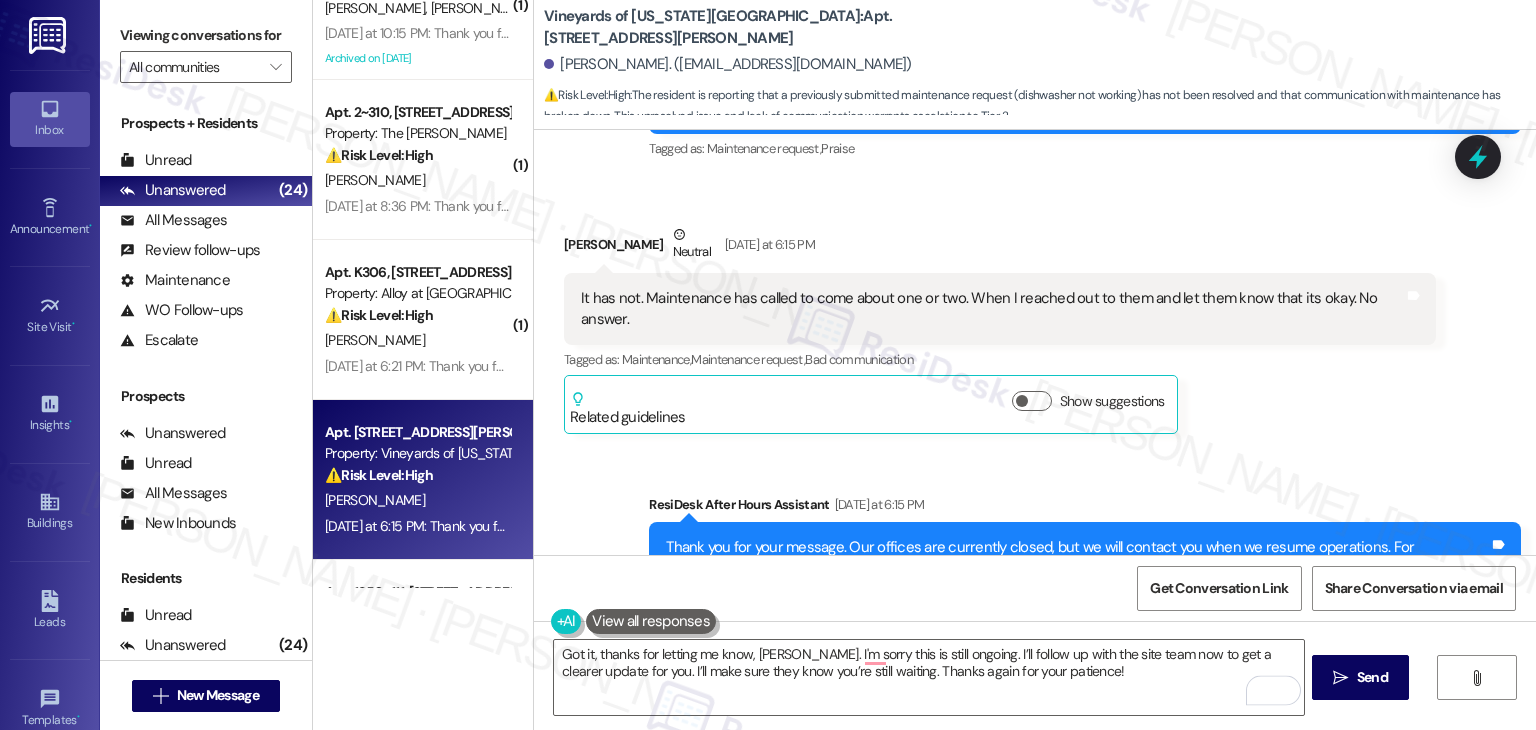 click on "Get Conversation Link Share Conversation via email" at bounding box center (1035, 588) 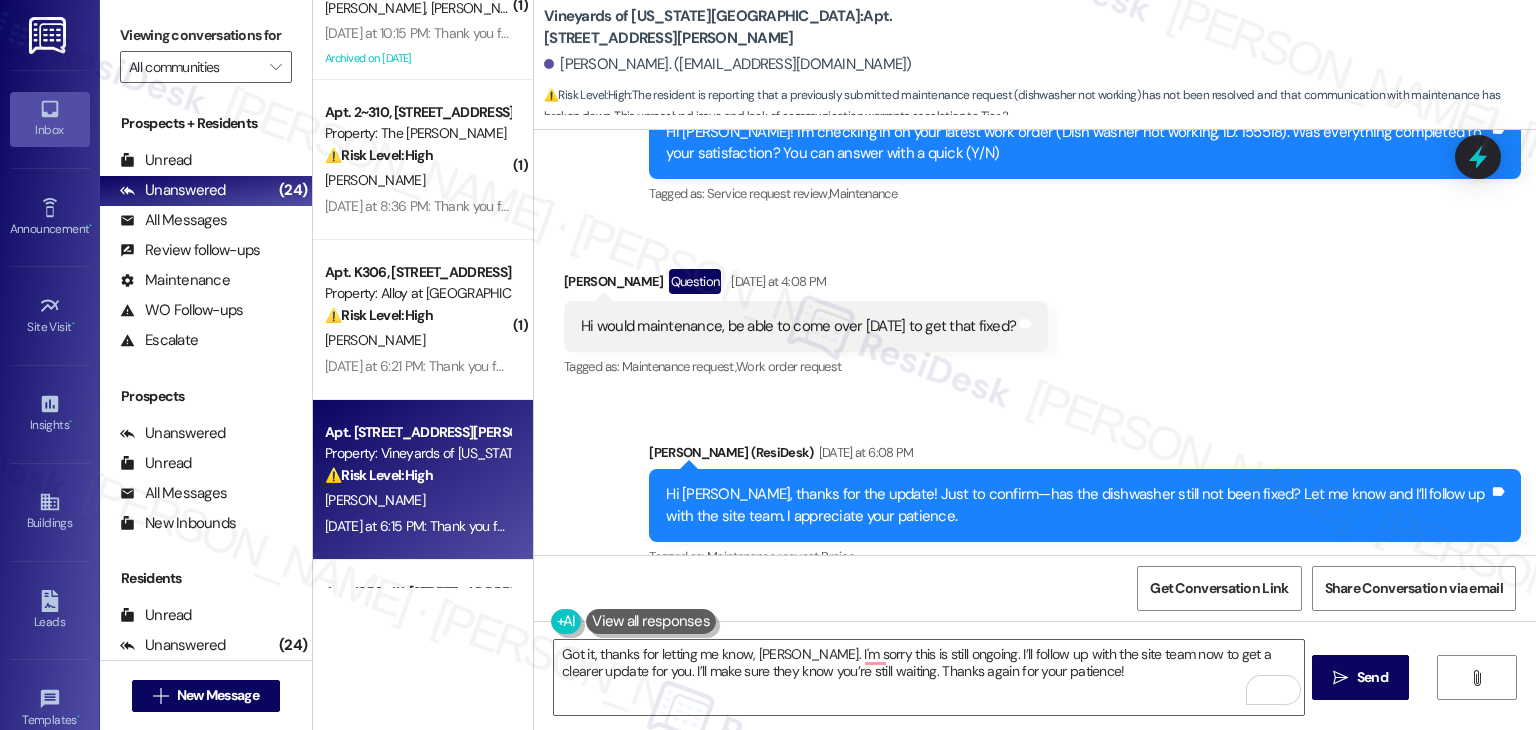 scroll, scrollTop: 5364, scrollLeft: 0, axis: vertical 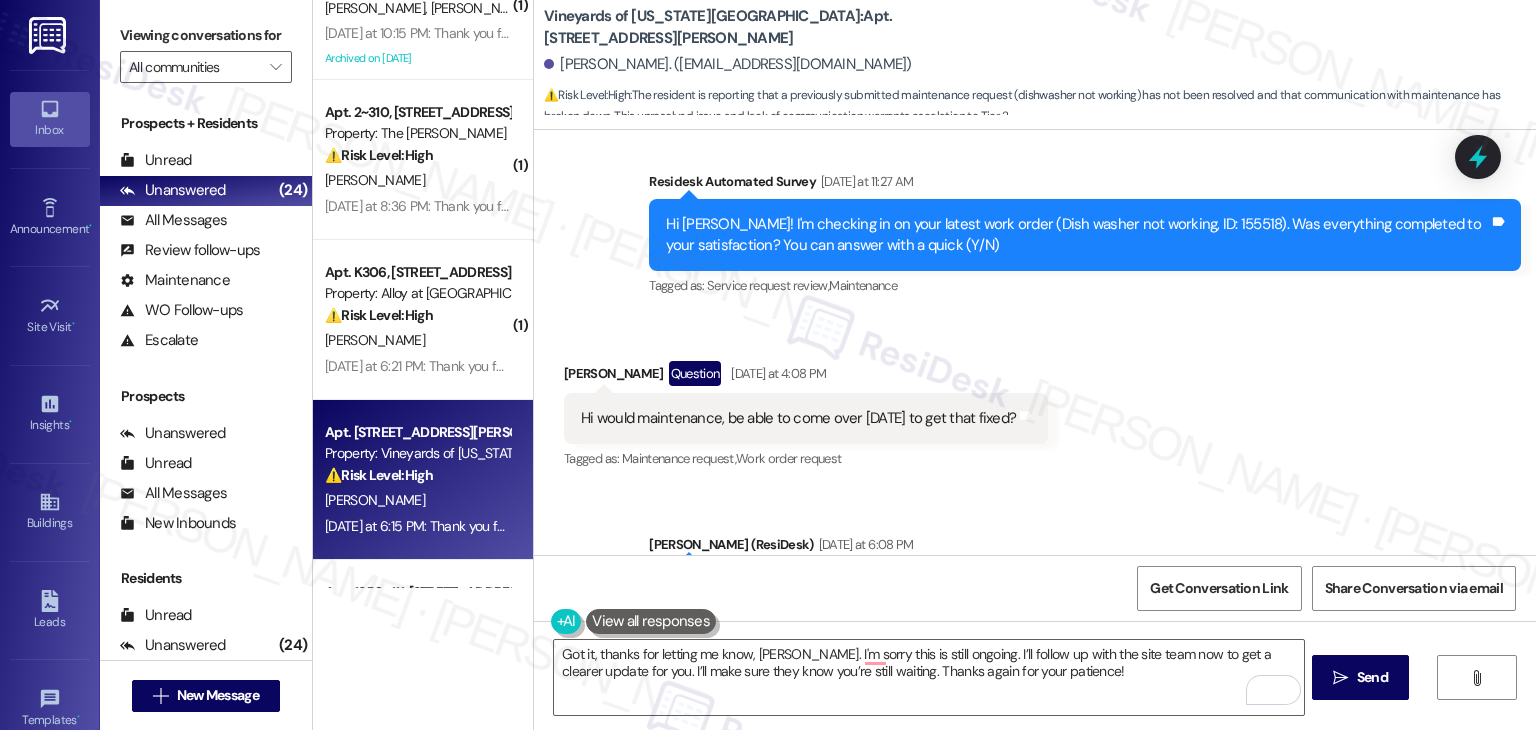 click on "Hi [PERSON_NAME]! I'm checking in on your latest work order (Dish washer not working, ID: 155518). Was everything completed to your satisfaction? You can answer with a quick (Y/N)" at bounding box center (1077, 235) 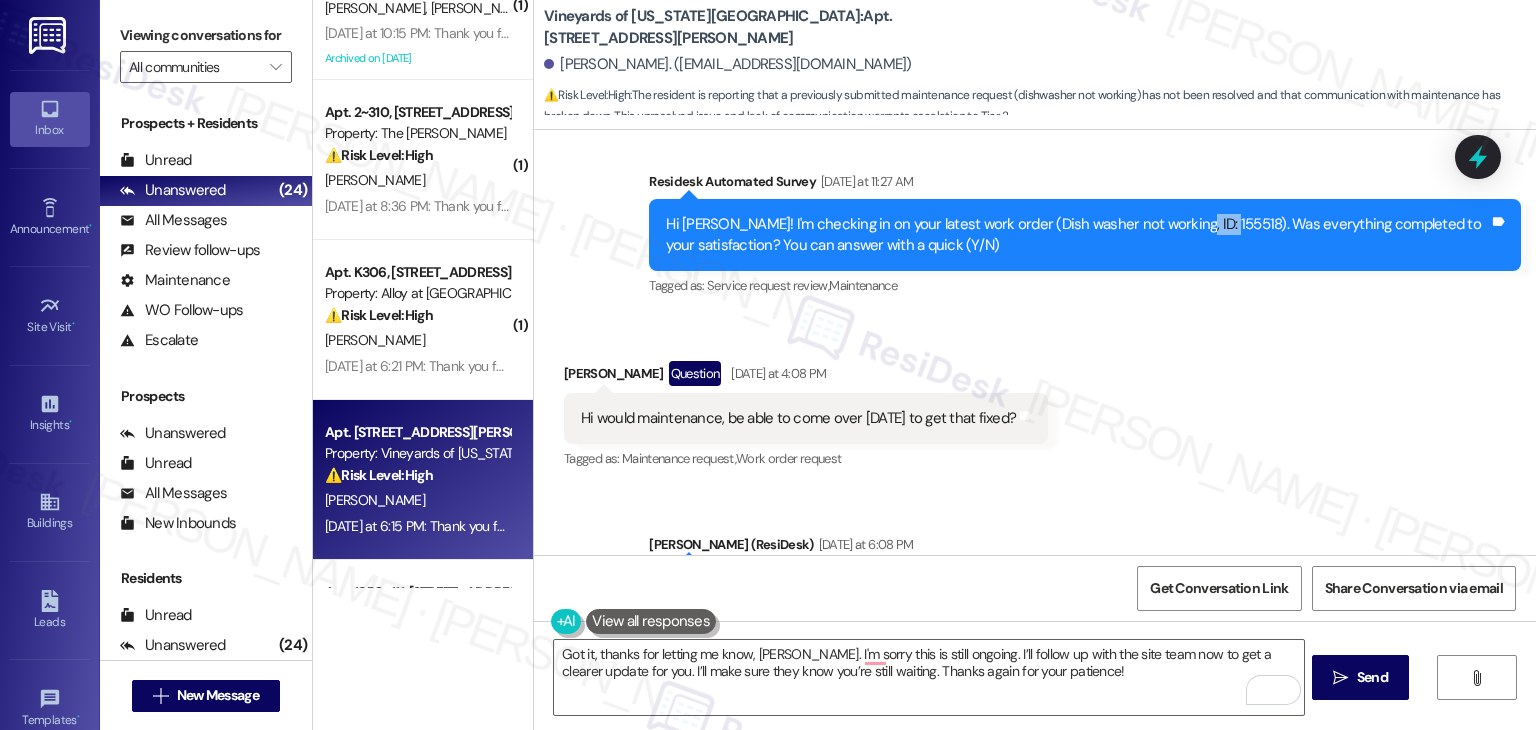 click on "Hi [PERSON_NAME]! I'm checking in on your latest work order (Dish washer not working, ID: 155518). Was everything completed to your satisfaction? You can answer with a quick (Y/N)" at bounding box center (1077, 235) 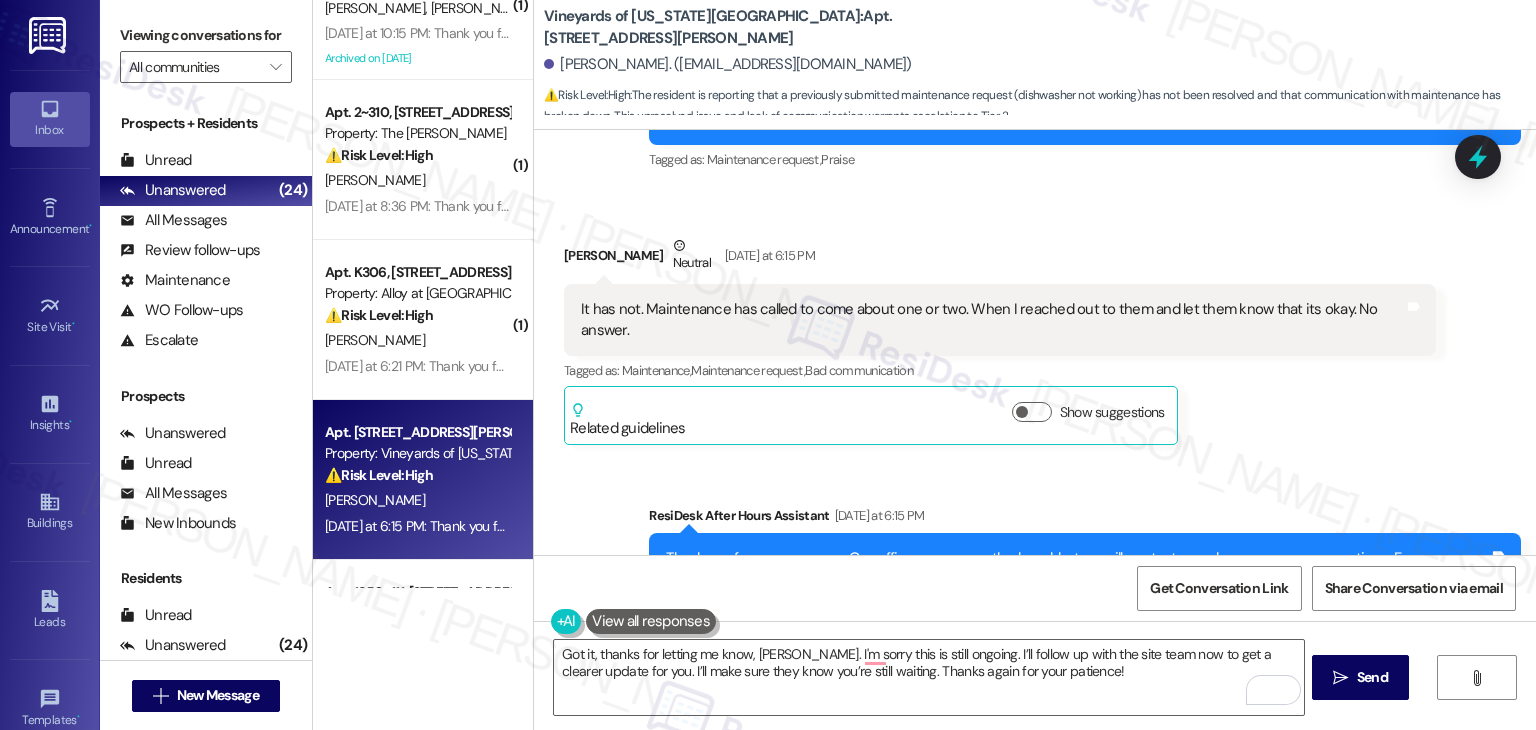 scroll, scrollTop: 5864, scrollLeft: 0, axis: vertical 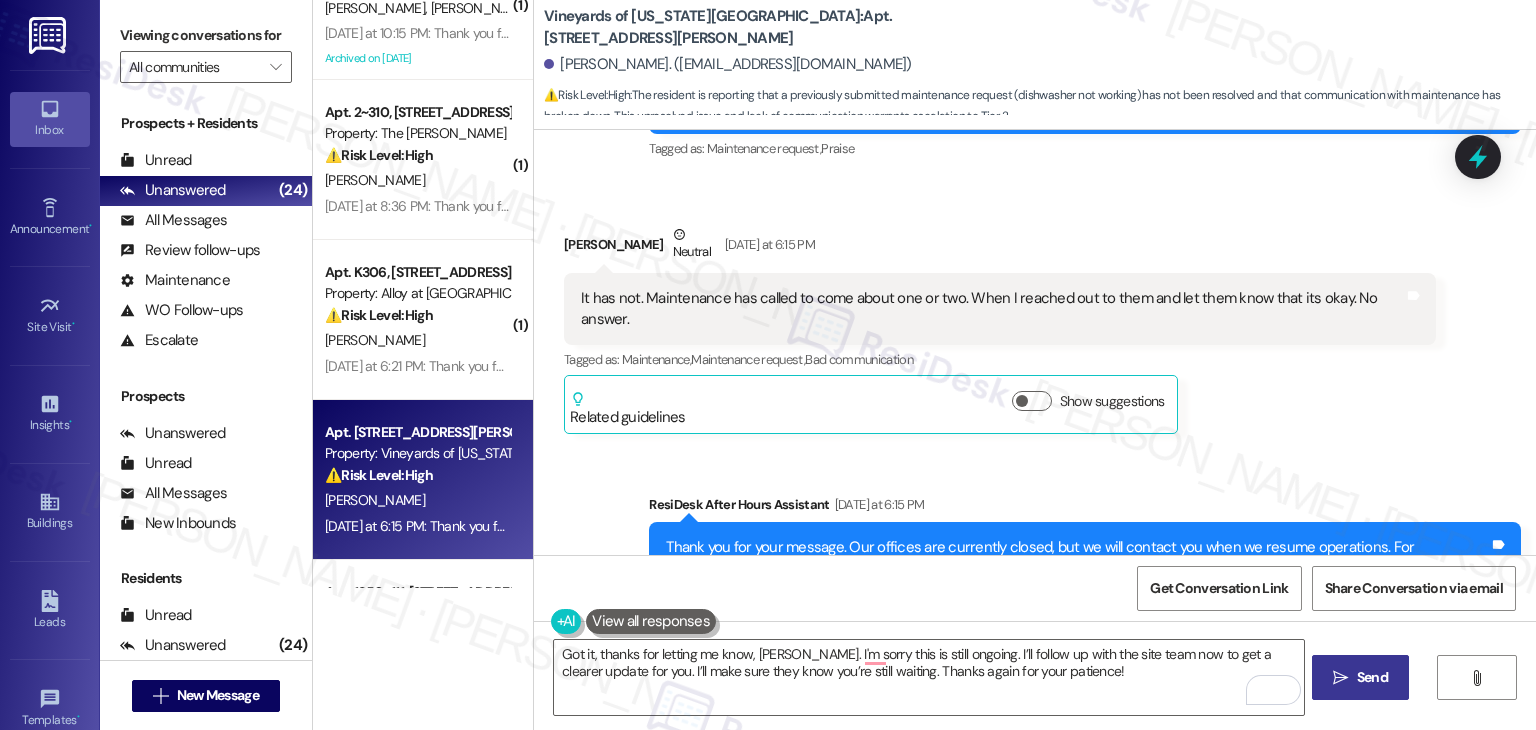 click on "" at bounding box center (1340, 678) 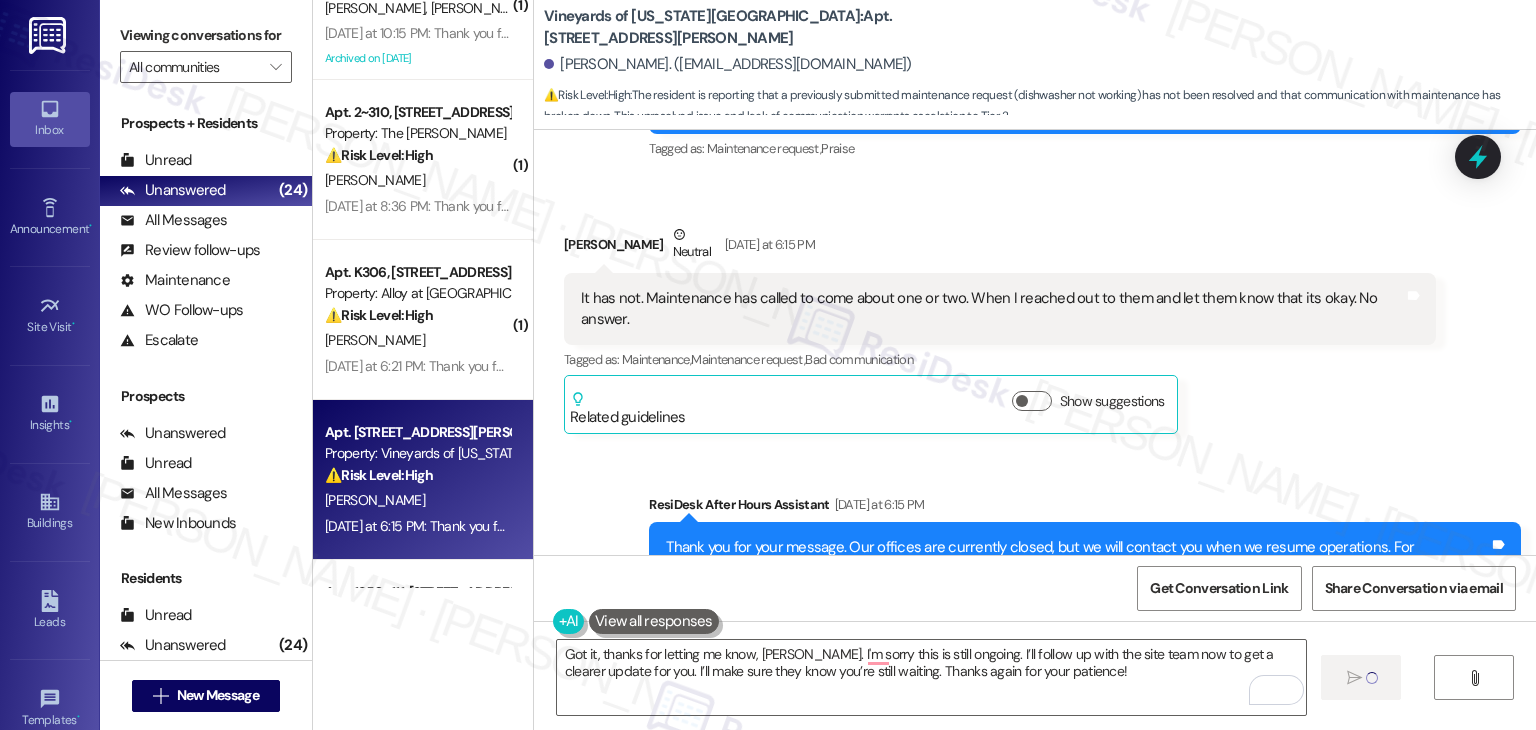 type 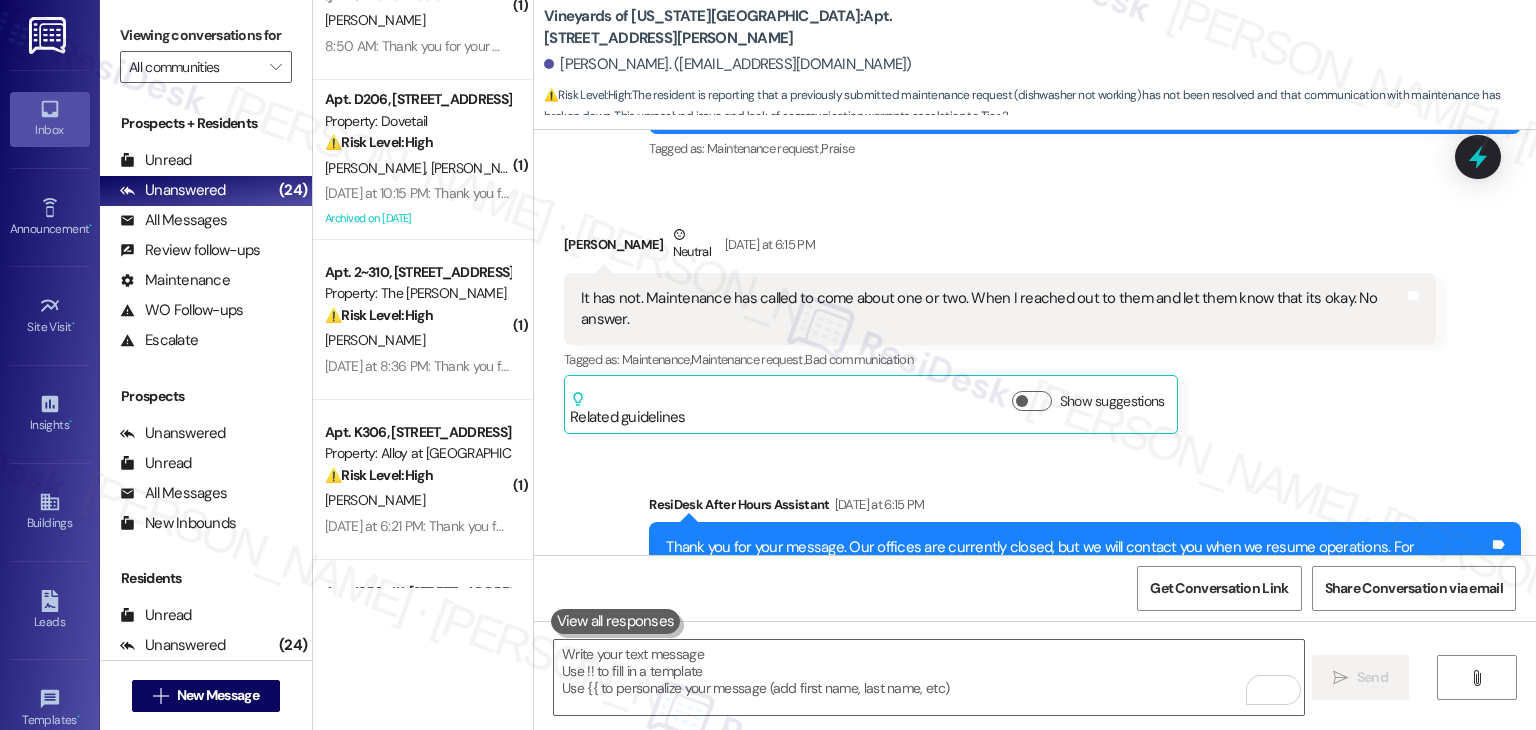 scroll, scrollTop: 5672, scrollLeft: 0, axis: vertical 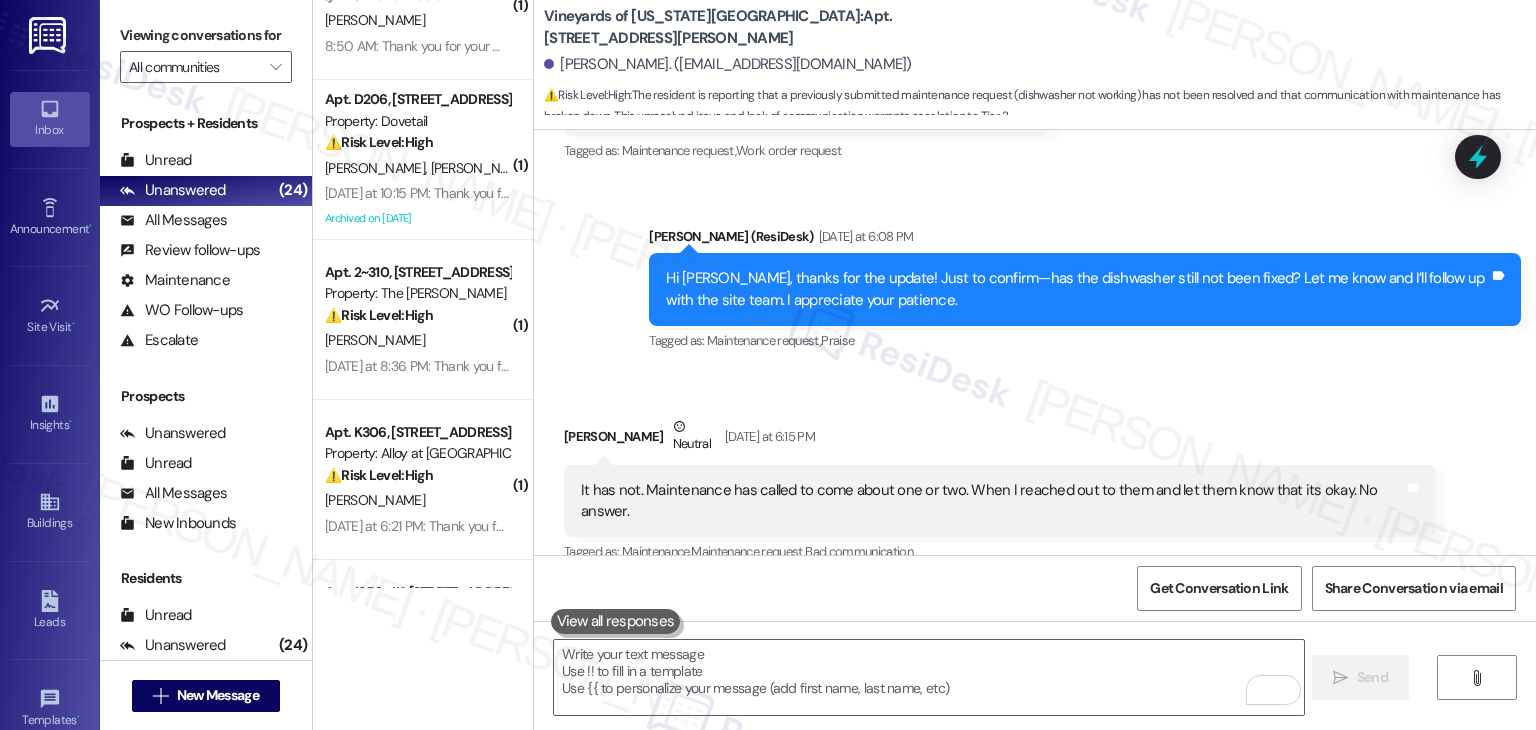 click on "Received via SMS [PERSON_NAME]   Neutral [DATE] at 6:15 PM It has not. Maintenance has called to come about one or two. When I reached  out to them and let them know that its okay. No answer. Tags and notes Tagged as:   Maintenance ,  Click to highlight conversations about Maintenance Maintenance request ,  Click to highlight conversations about Maintenance request Bad communication Click to highlight conversations about Bad communication  Related guidelines Show suggestions" at bounding box center (1000, 521) 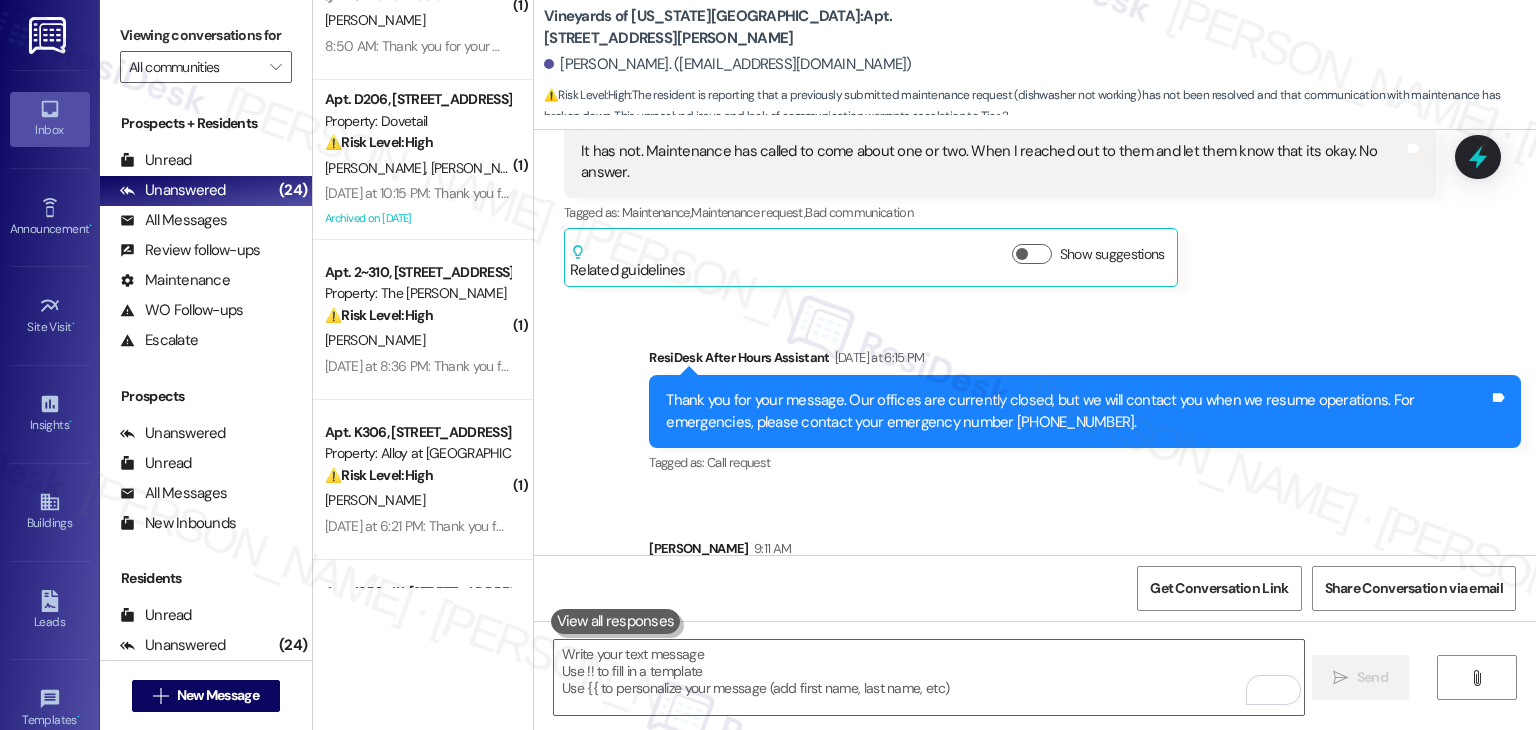 scroll, scrollTop: 6024, scrollLeft: 0, axis: vertical 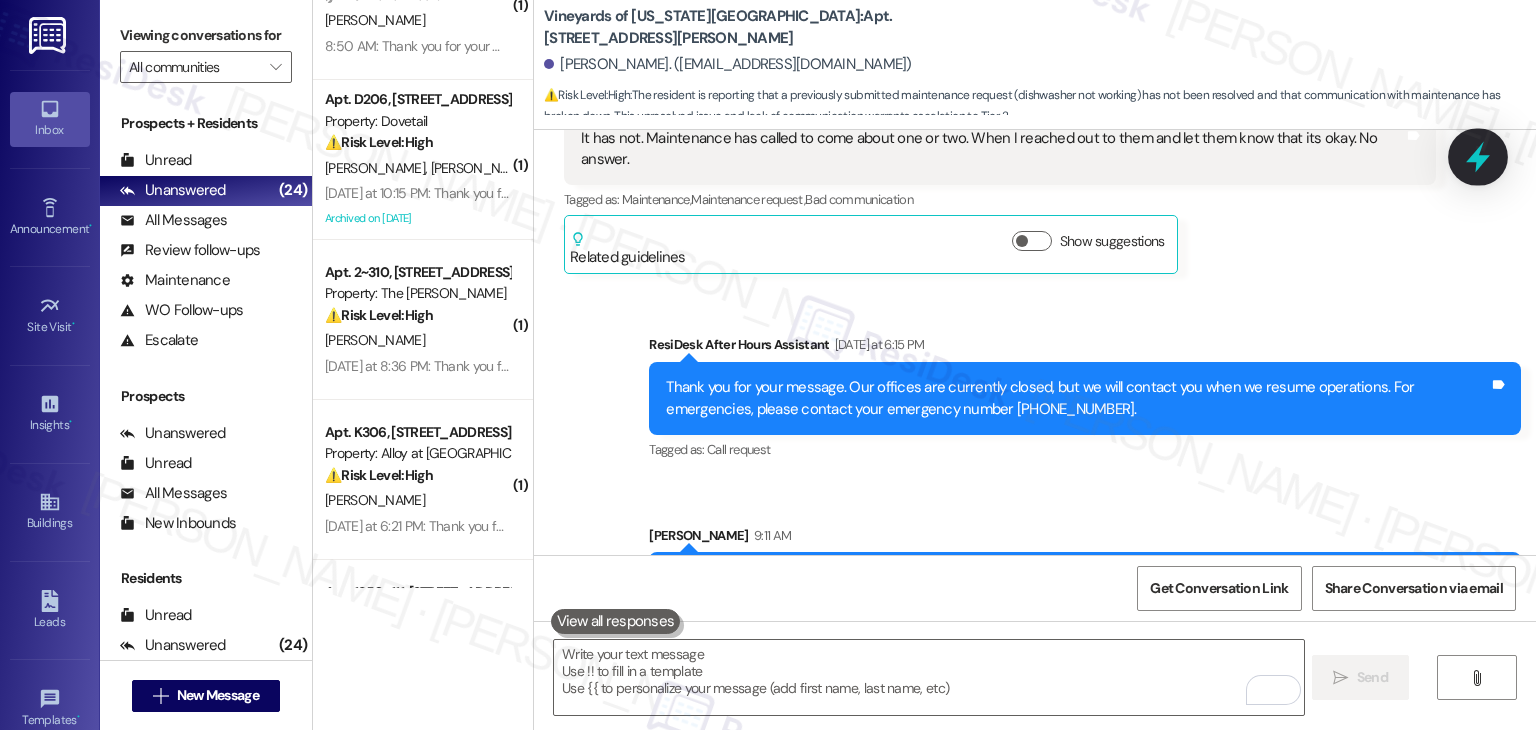 click 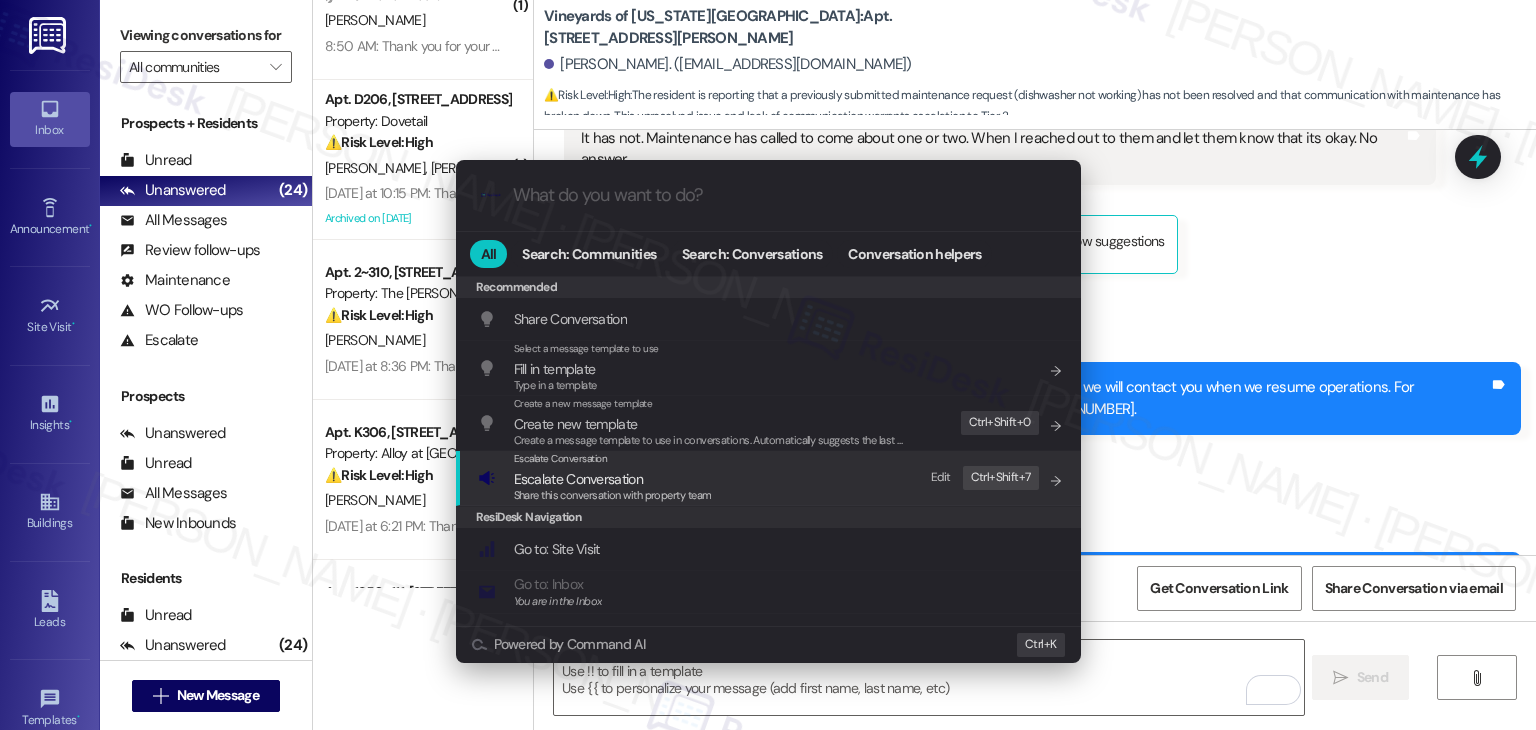 click on "Share this conversation with property team" at bounding box center (613, 495) 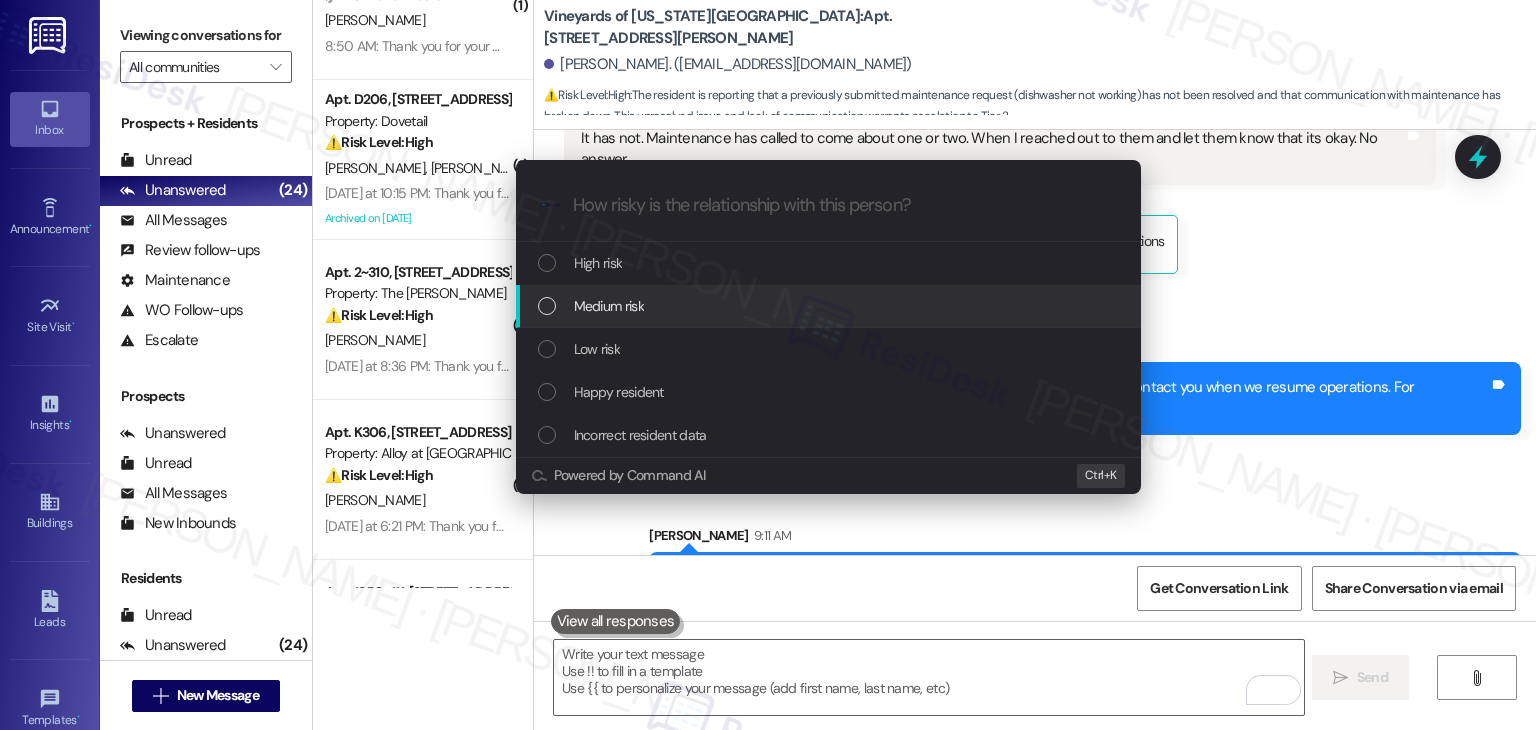 click at bounding box center [547, 306] 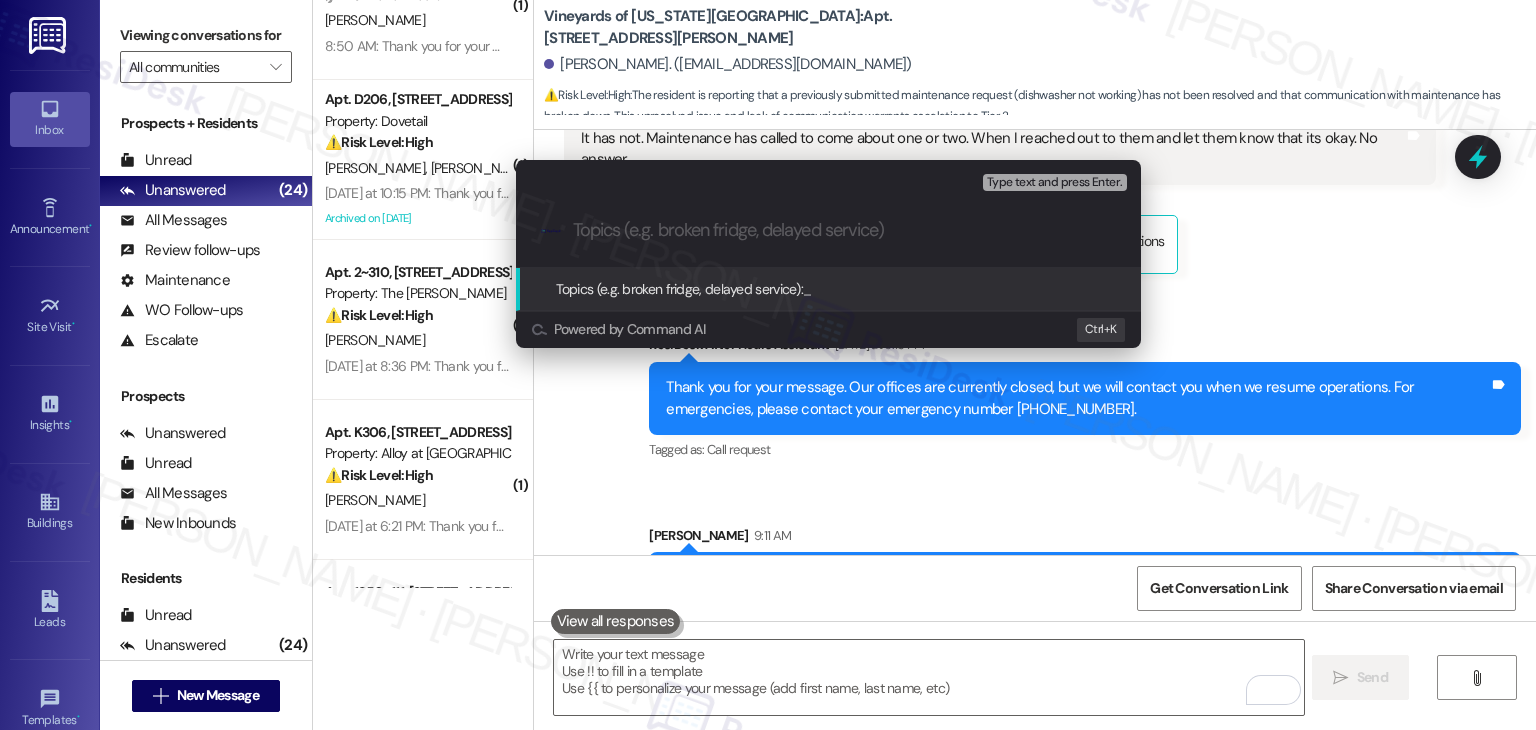paste on "Follow-Up on WO #155518 – Unresolved Dishwasher Issue" 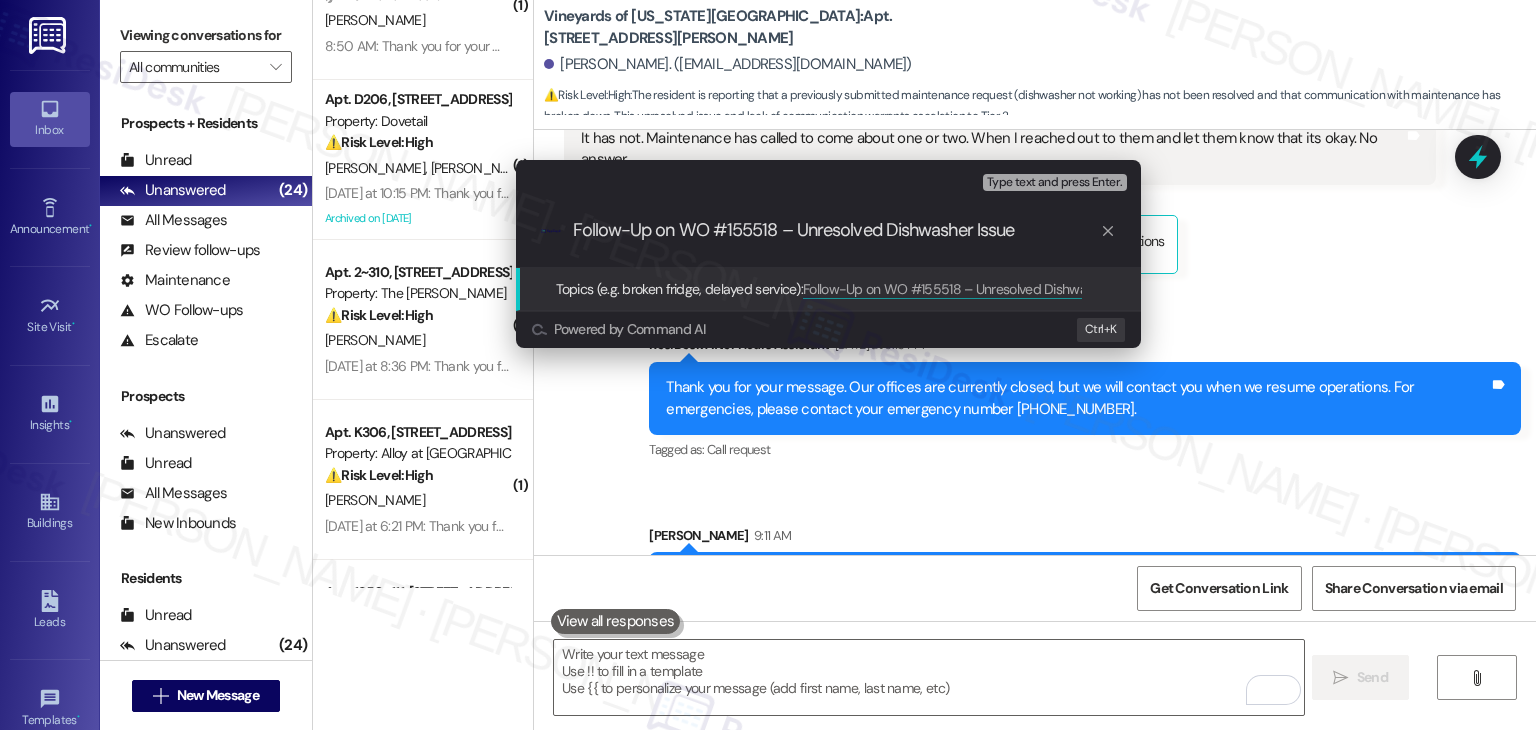 type 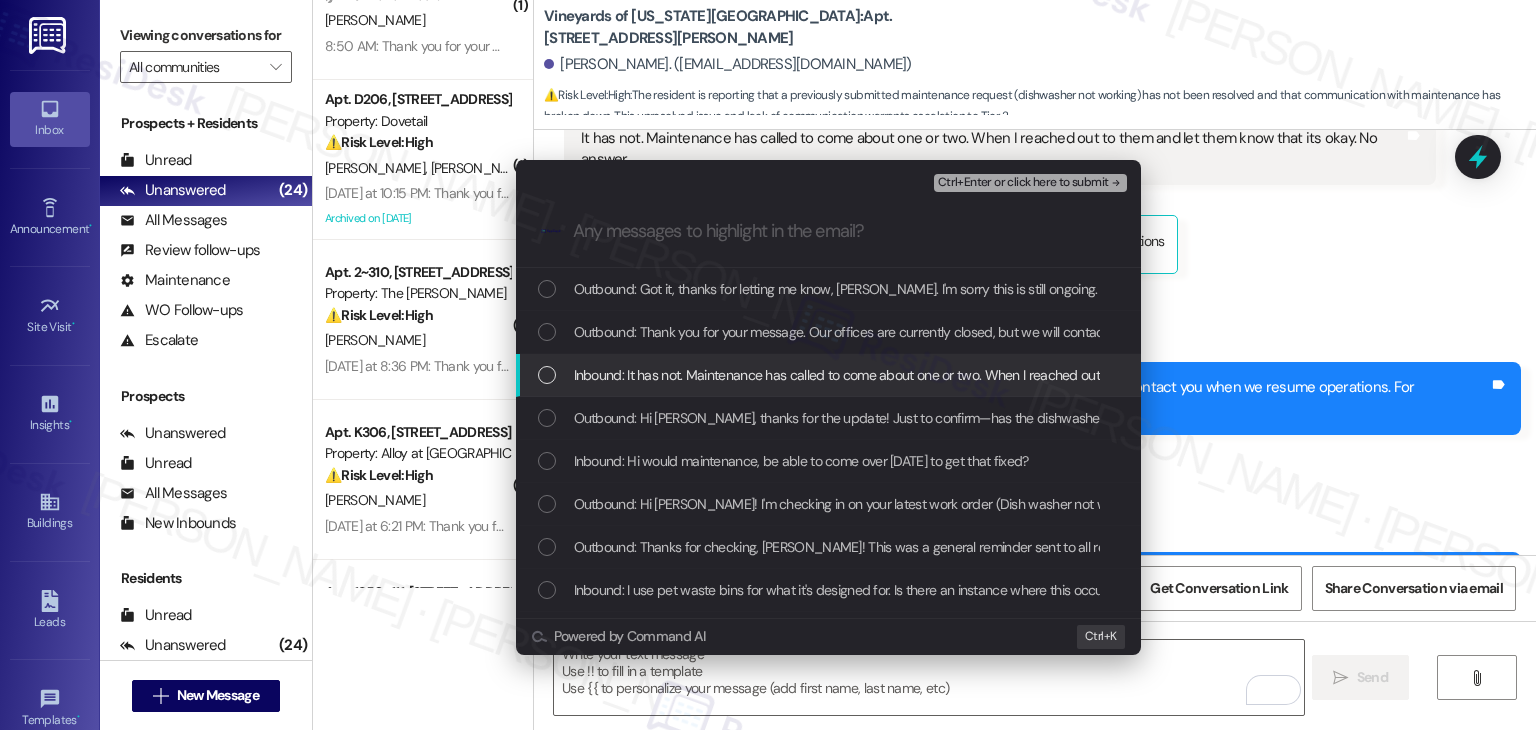 click at bounding box center [547, 375] 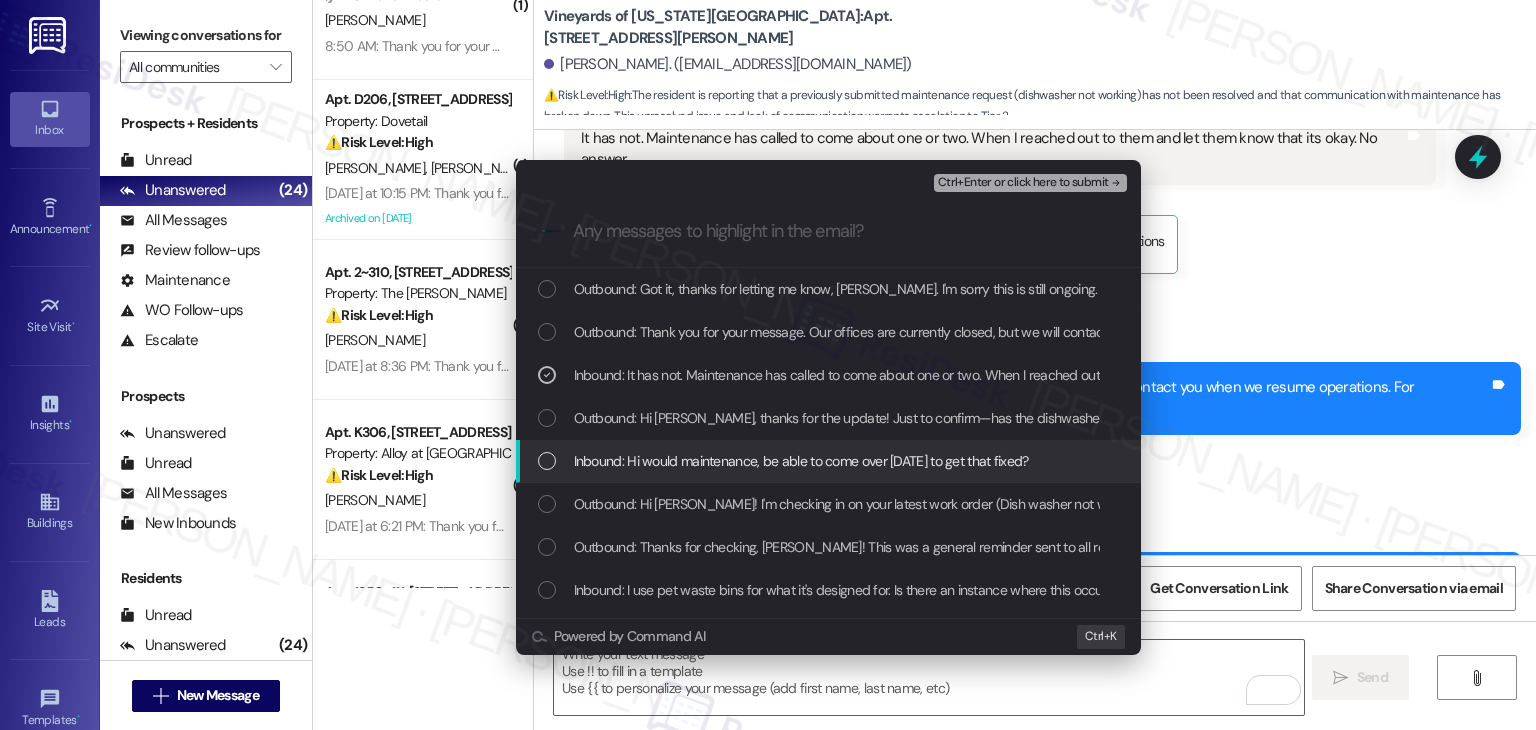 click at bounding box center (547, 461) 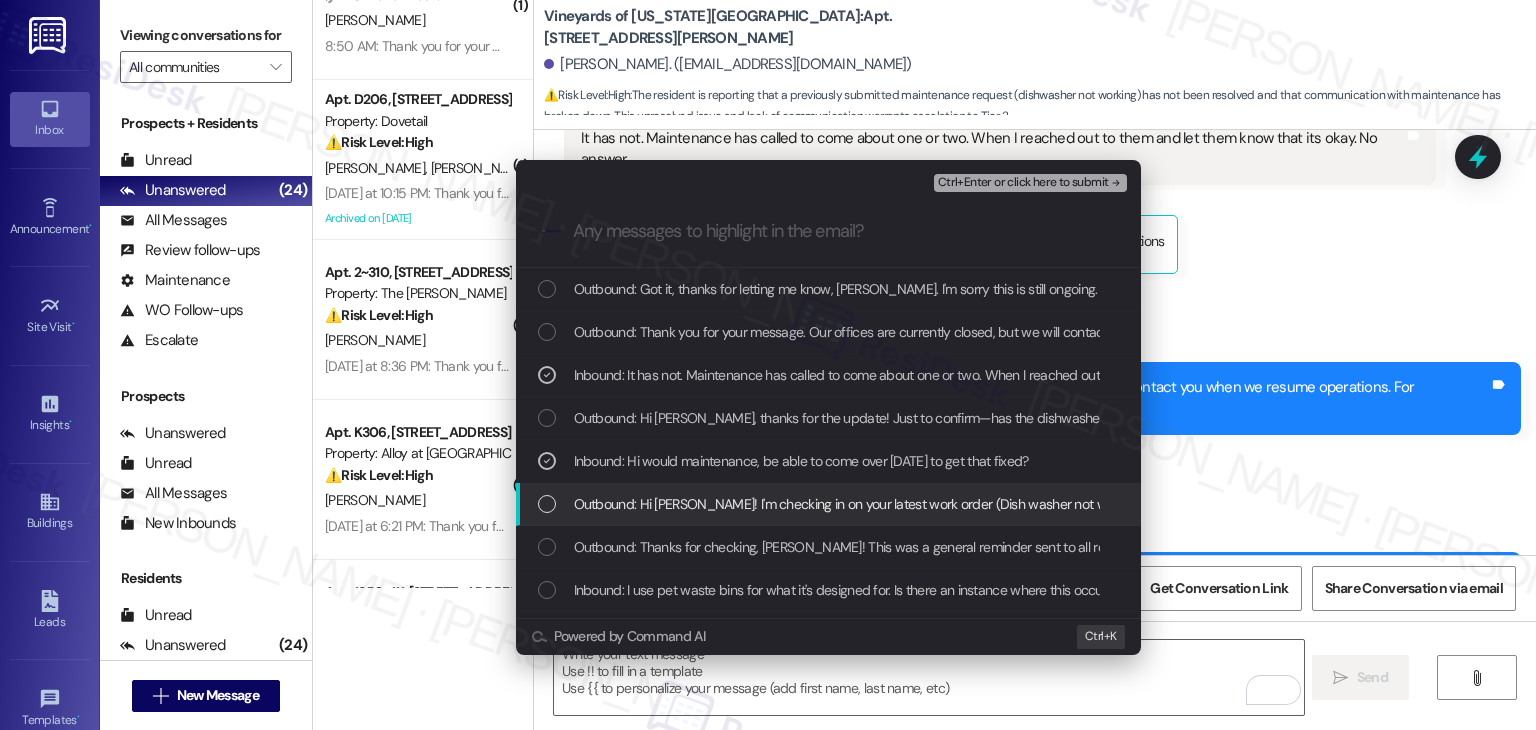 click at bounding box center [547, 504] 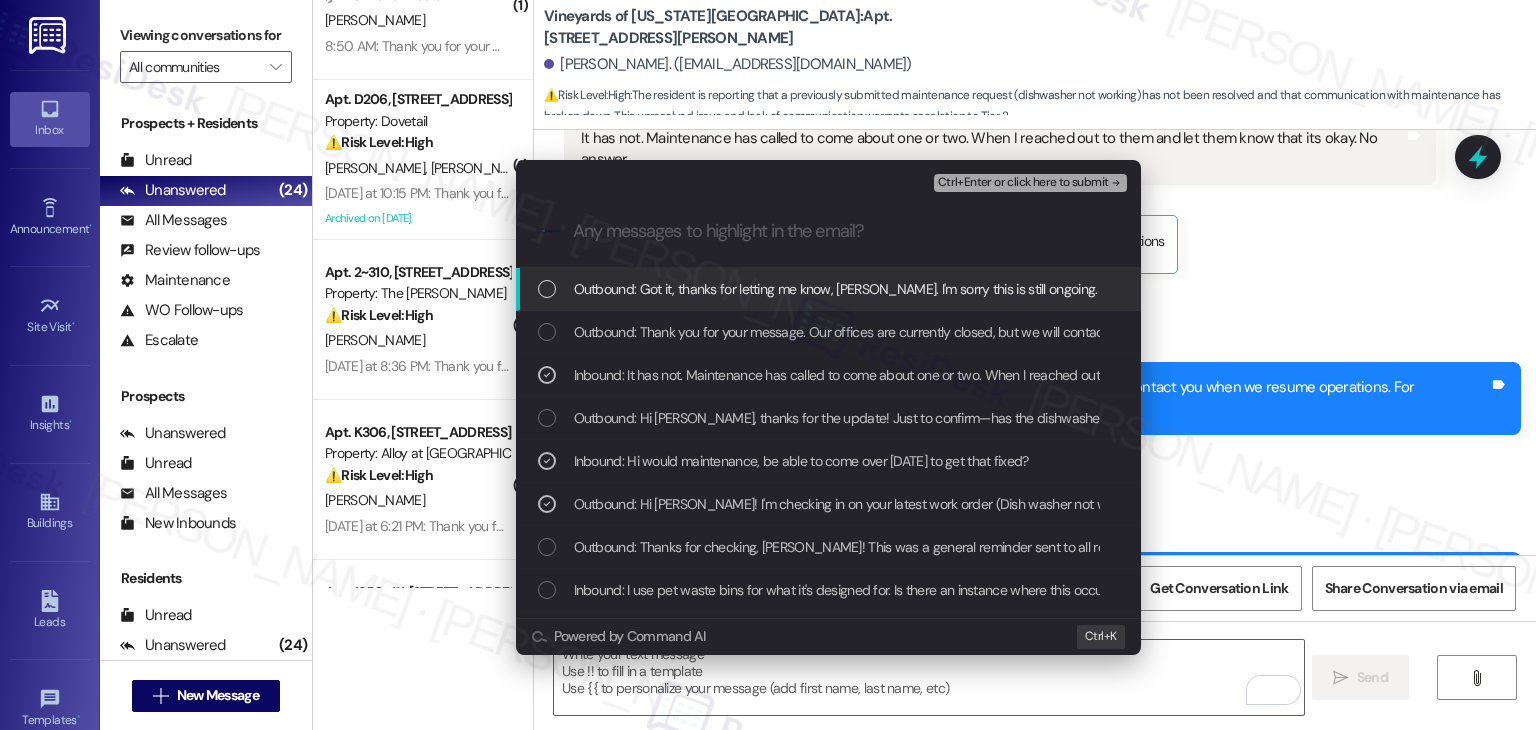 click on "Ctrl+Enter or click here to submit" at bounding box center [1023, 183] 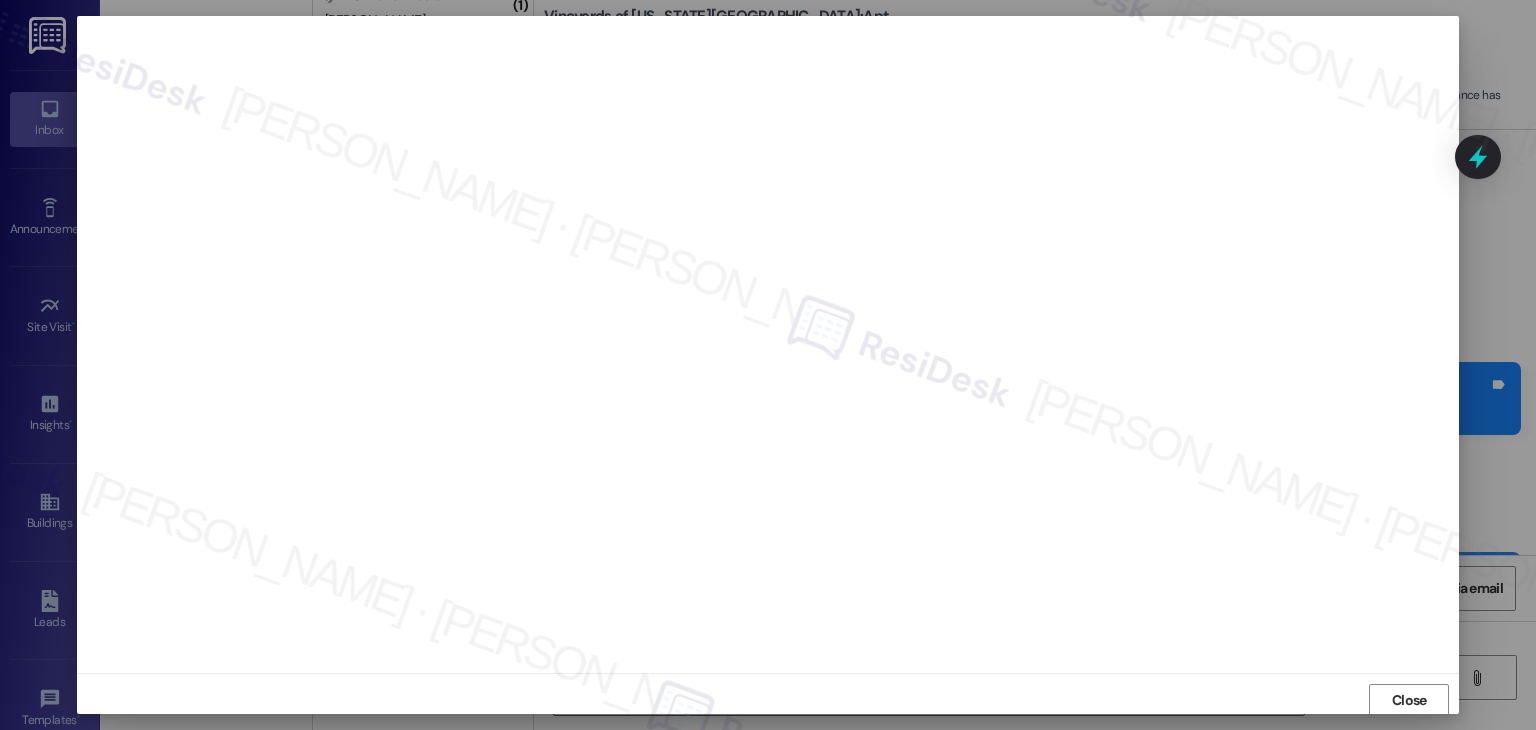 scroll, scrollTop: 1, scrollLeft: 0, axis: vertical 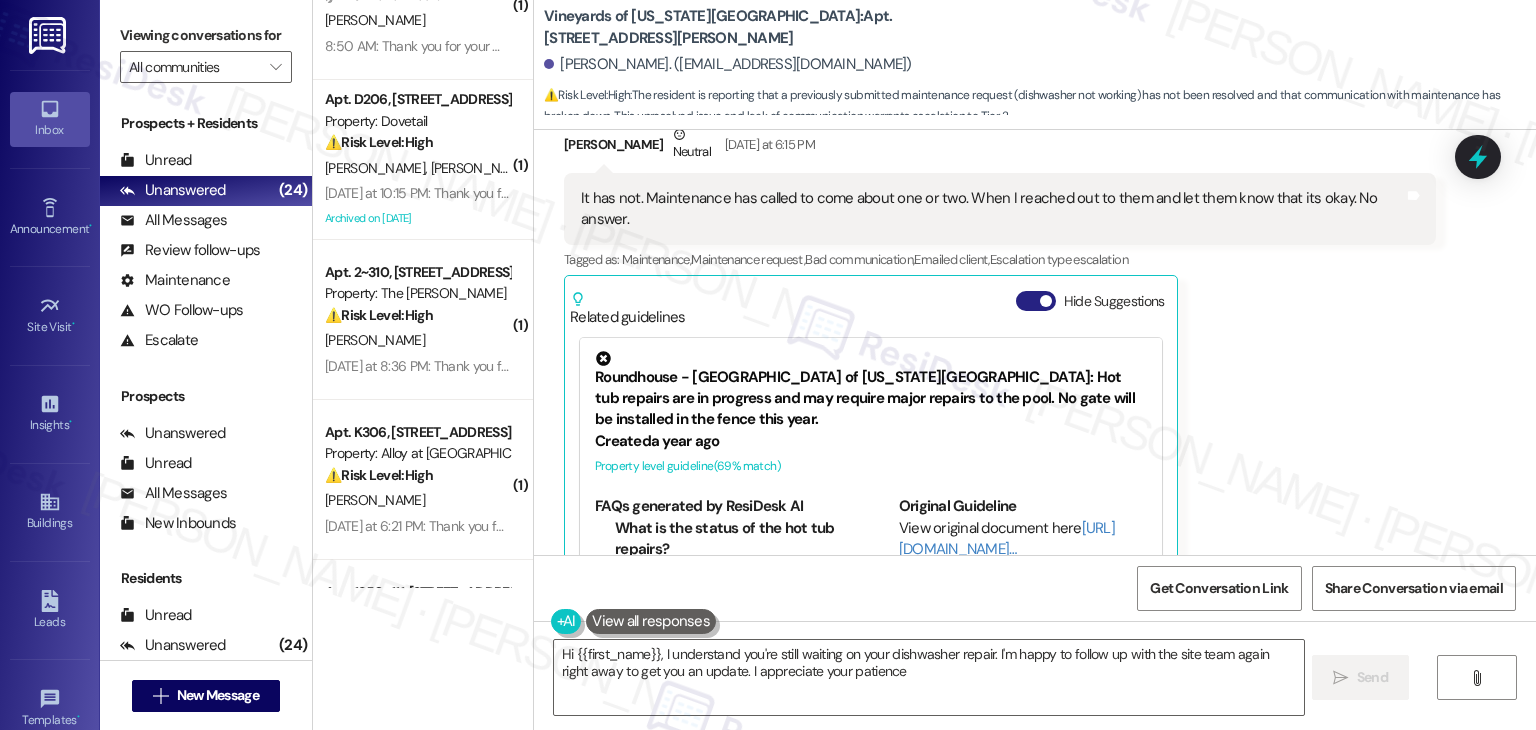 type on "Hi {{first_name}}, I understand you're still waiting on your dishwasher repair. I'm happy to follow up with the site team again right away to get you an update. I appreciate your patience!" 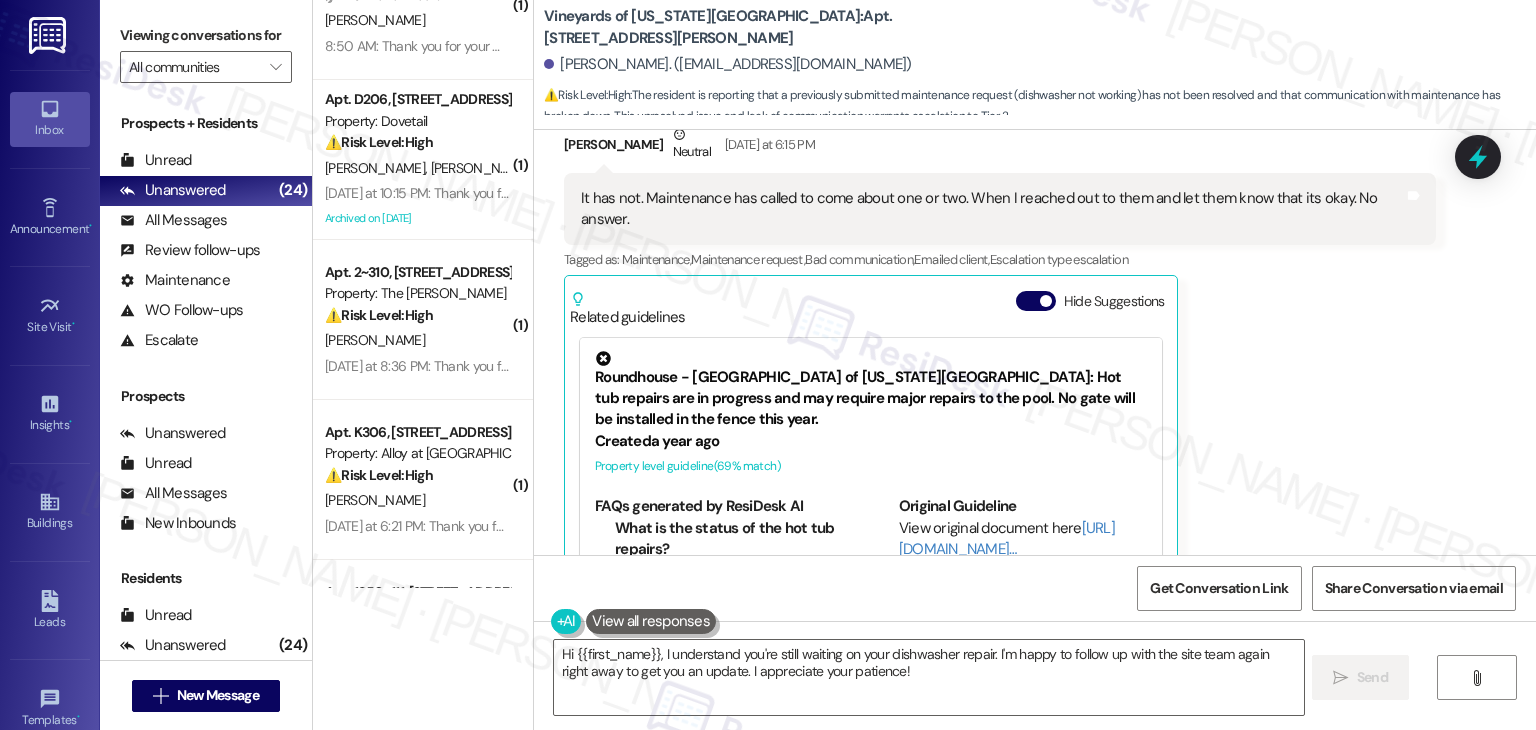 drag, startPoint x: 1017, startPoint y: 217, endPoint x: 1036, endPoint y: 229, distance: 22.472204 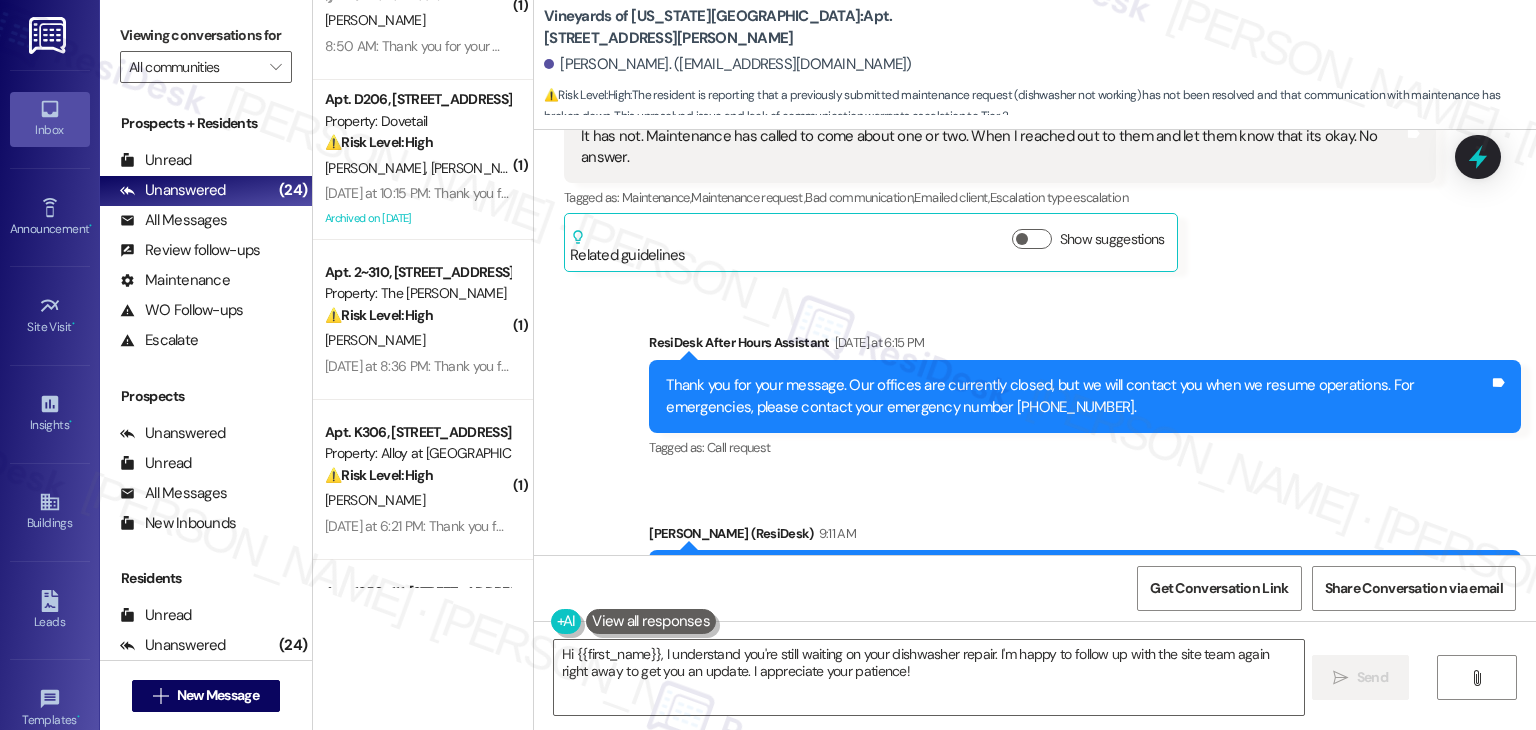 scroll, scrollTop: 6054, scrollLeft: 0, axis: vertical 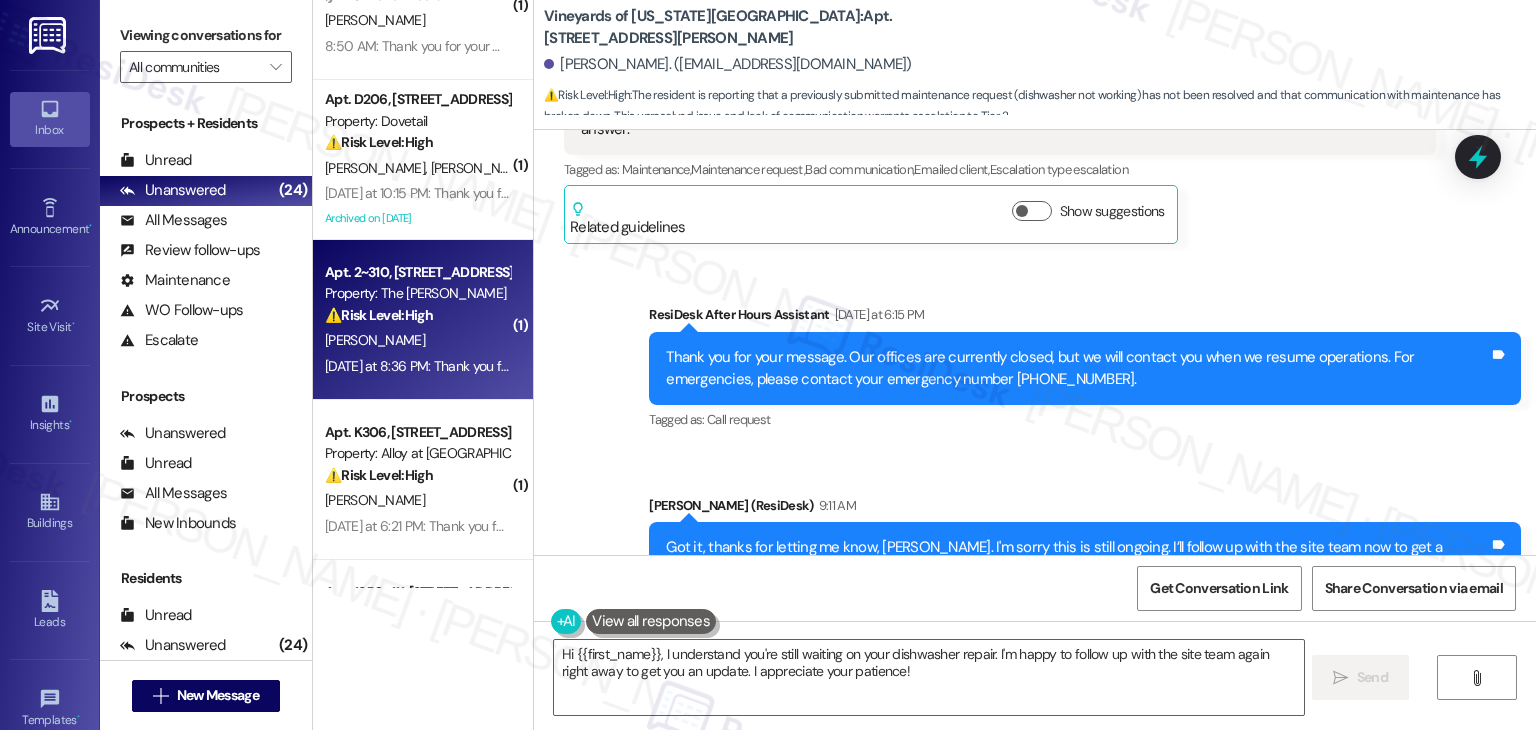 click on "[DATE] at 8:36 PM: Thank you for your message. Our offices are currently closed, but we will contact you when we resume operations. For emergencies, please contact your emergency number [PHONE_NUMBER]. [DATE] at 8:36 PM: Thank you for your message. Our offices are currently closed, but we will contact you when we resume operations. For emergencies, please contact your emergency number [PHONE_NUMBER]." at bounding box center [938, 366] 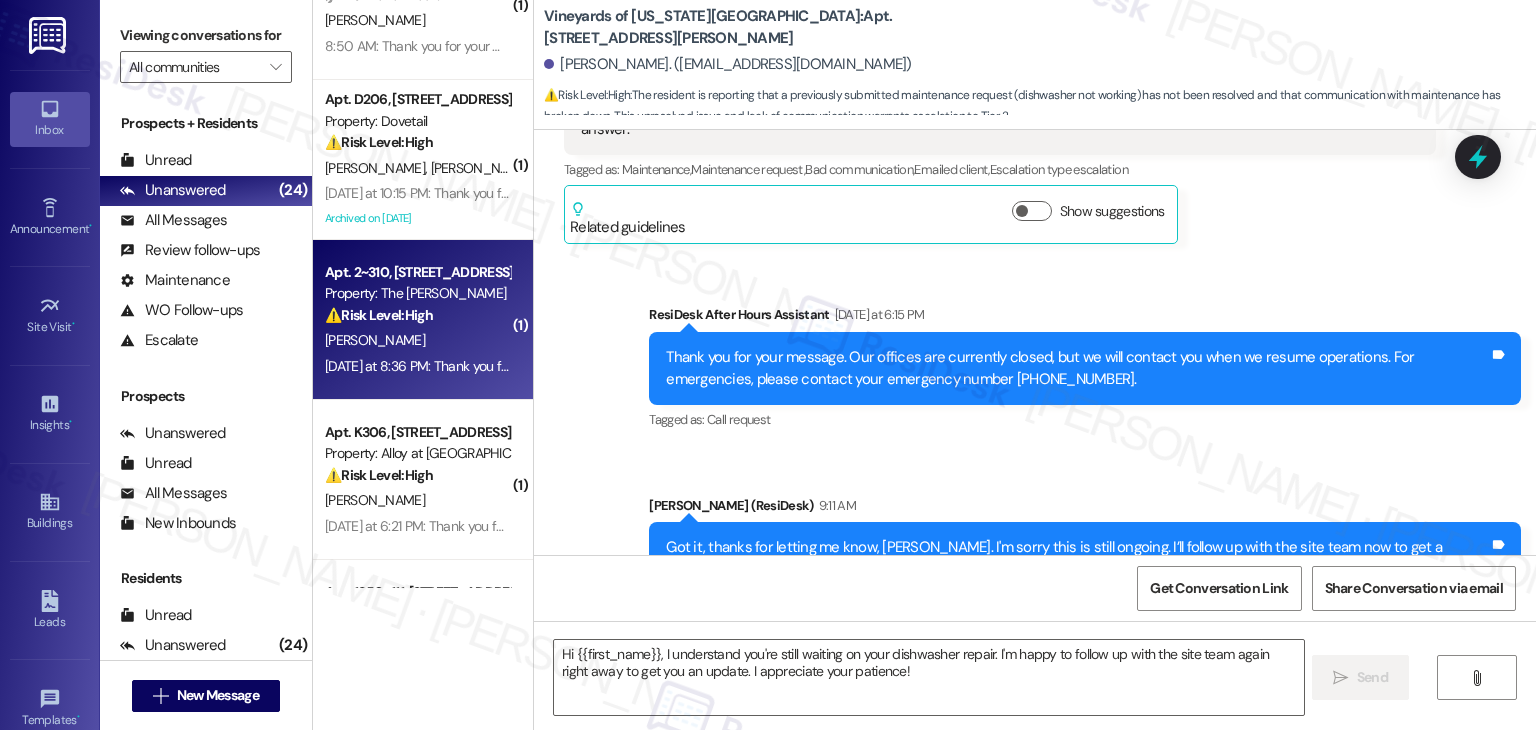 type on "Fetching suggested responses. Please feel free to read through the conversation in the meantime." 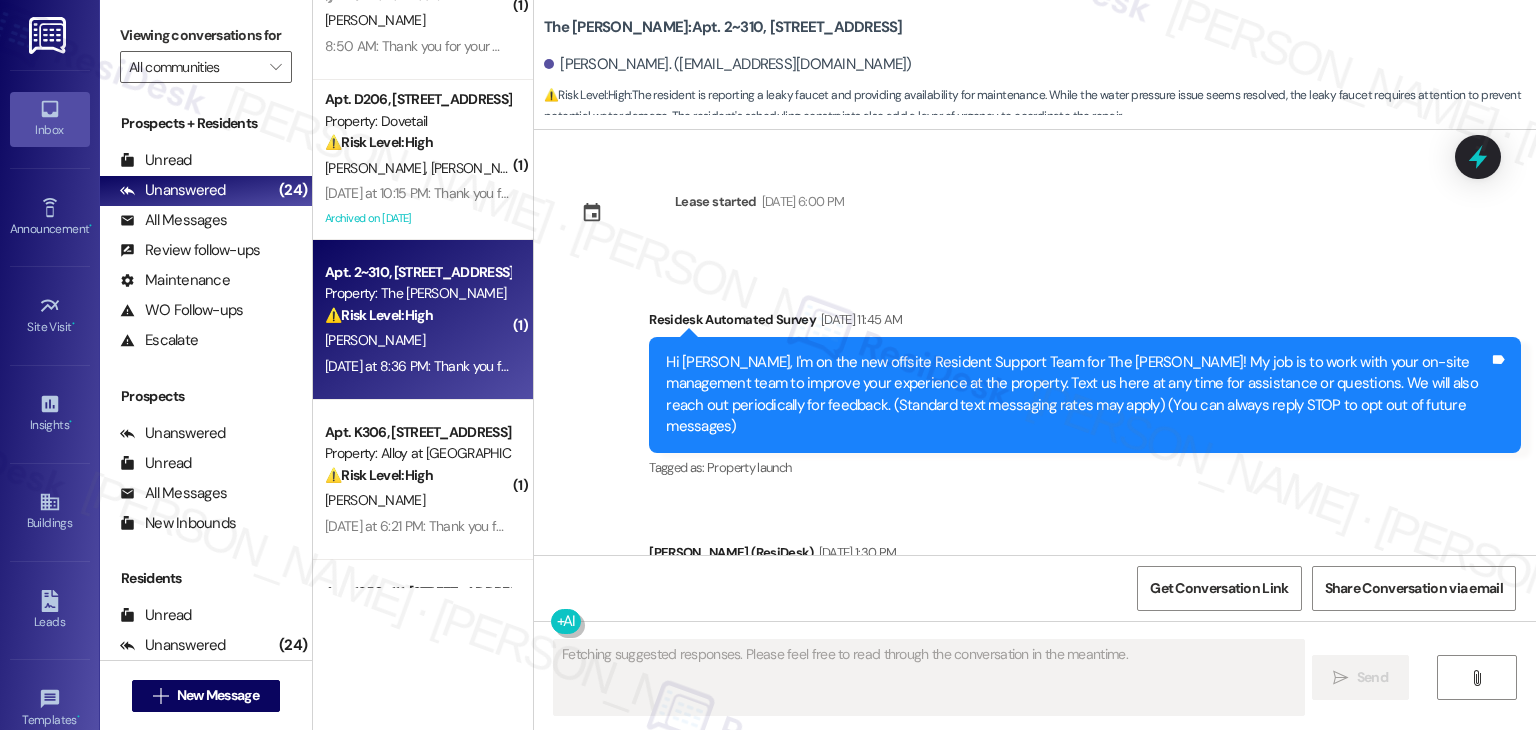 type on "Fetching suggested responses. Please feel free to read through the conversation in the meantime." 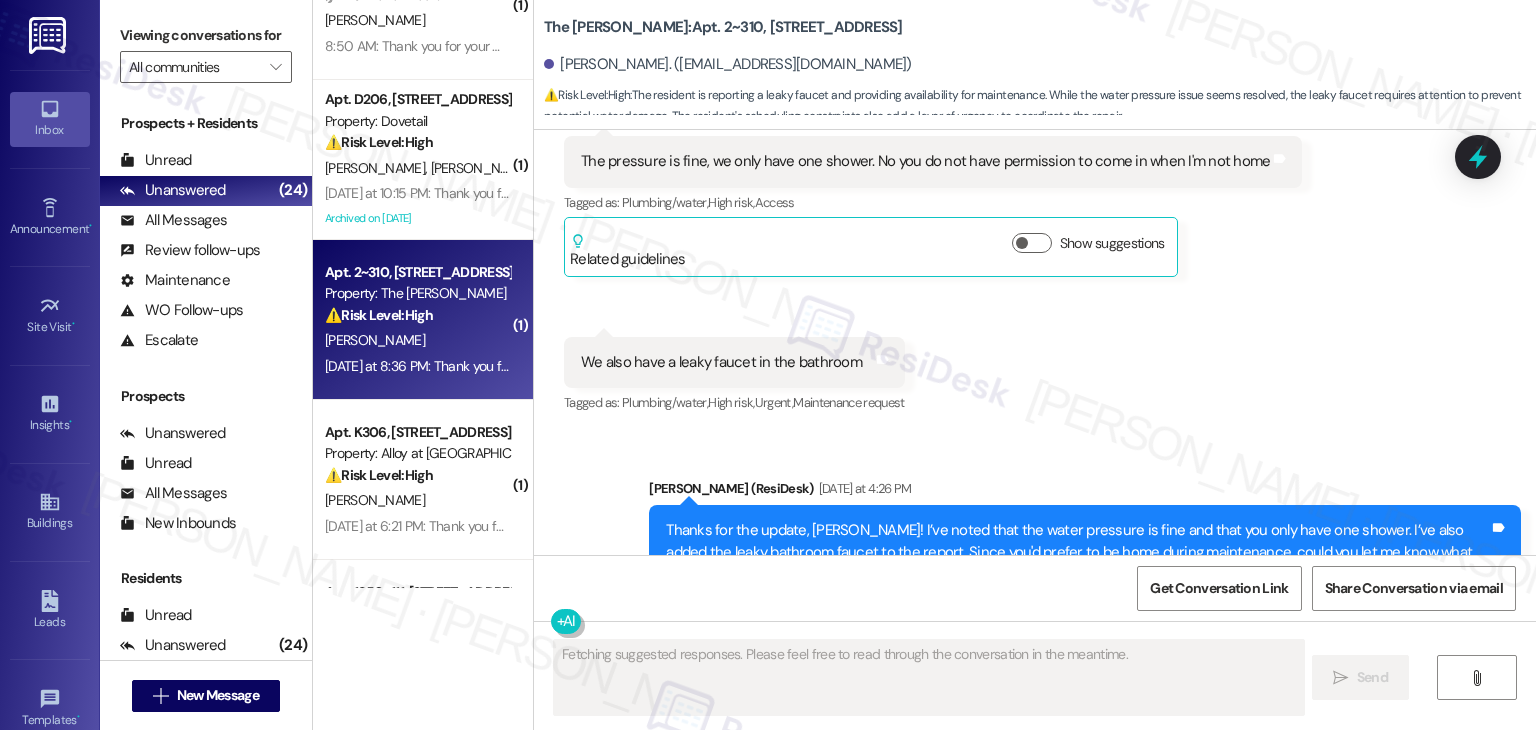 scroll, scrollTop: 14188, scrollLeft: 0, axis: vertical 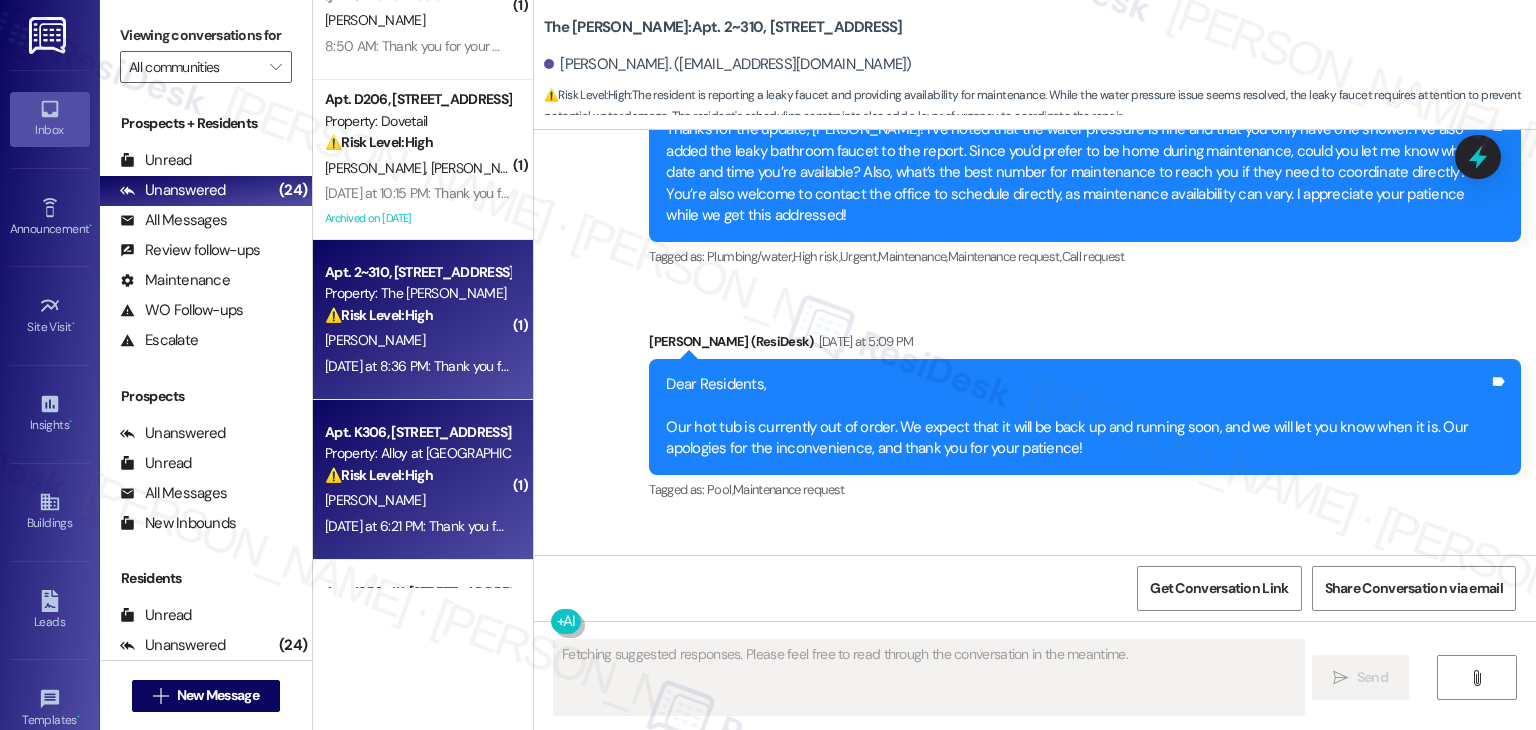 click on "[PERSON_NAME]" at bounding box center [417, 500] 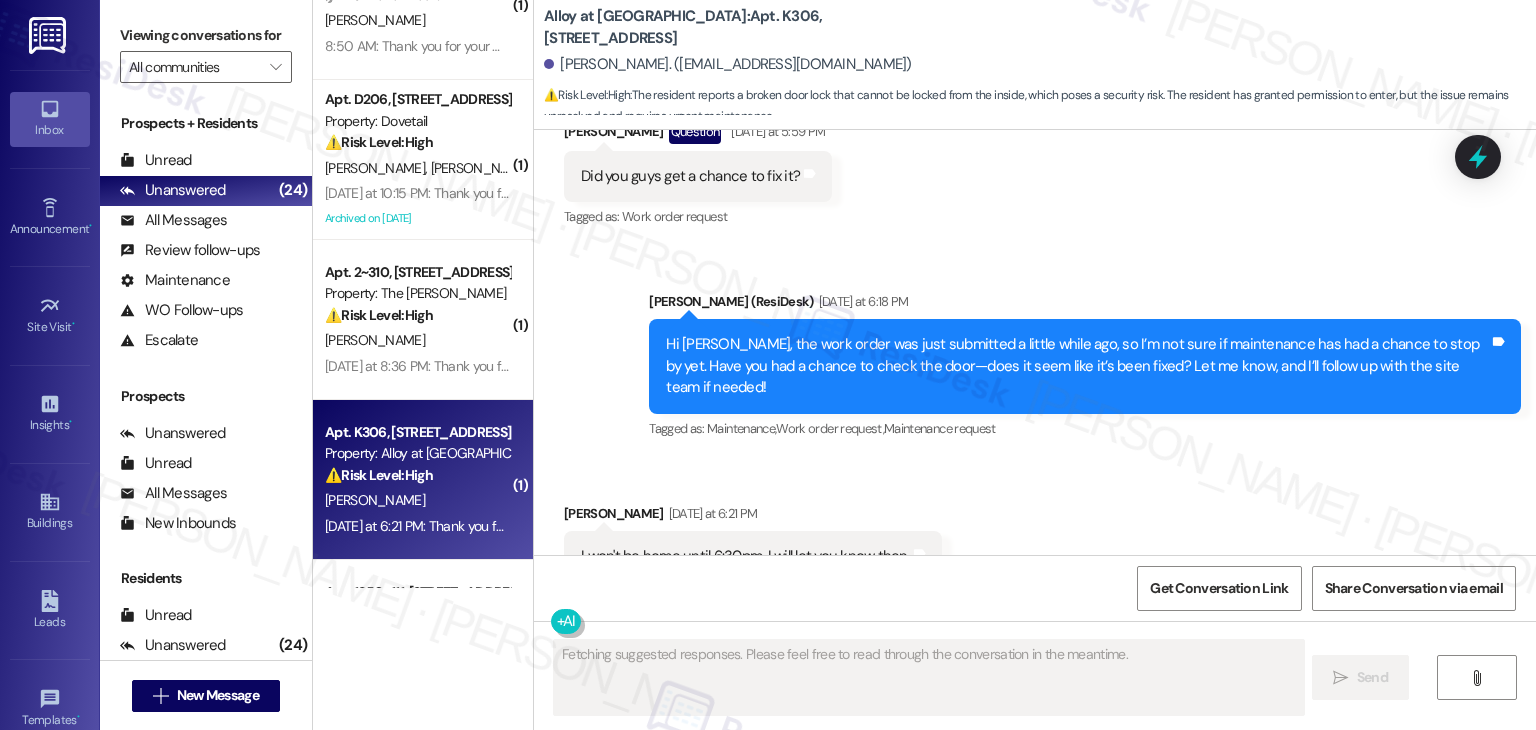 scroll, scrollTop: 5802, scrollLeft: 0, axis: vertical 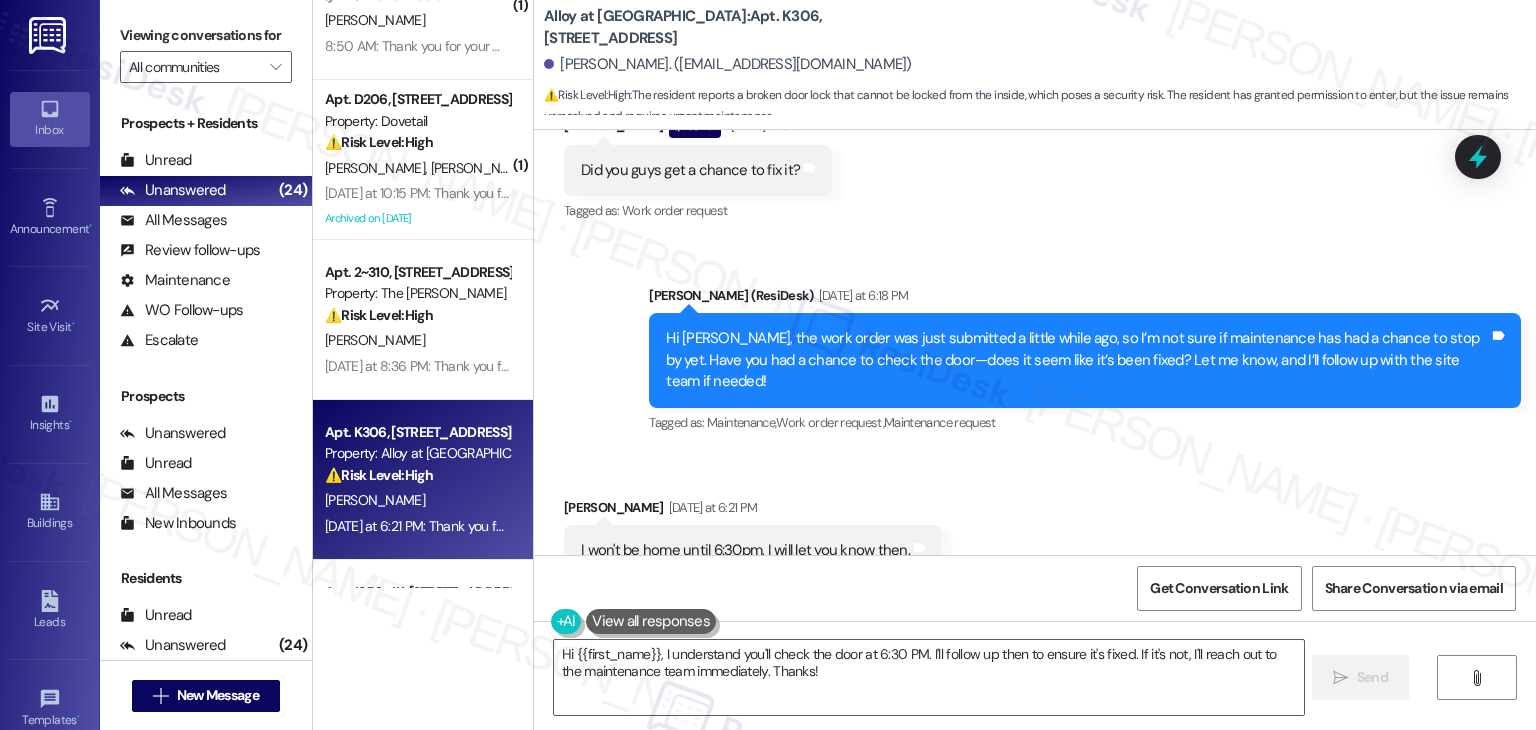 click on "Hi [PERSON_NAME], the work order was just submitted a little while ago, so I’m not sure if maintenance has had a chance to stop by yet. Have you had a chance to check the door—does it seem like it’s been fixed? Let me know, and I’ll follow up with the site team if needed!" at bounding box center [1077, 360] 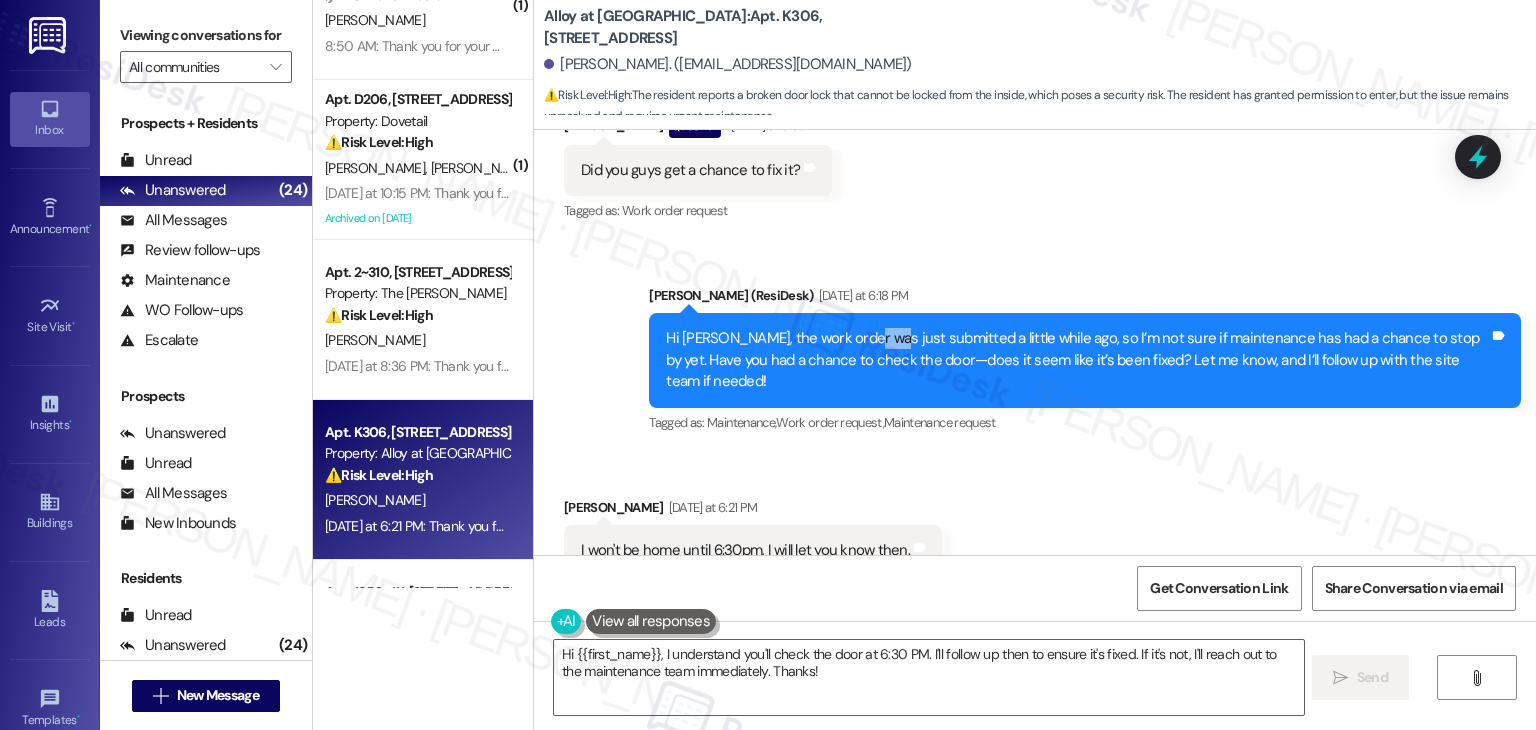 click on "Hi [PERSON_NAME], the work order was just submitted a little while ago, so I’m not sure if maintenance has had a chance to stop by yet. Have you had a chance to check the door—does it seem like it’s been fixed? Let me know, and I’ll follow up with the site team if needed!" at bounding box center [1077, 360] 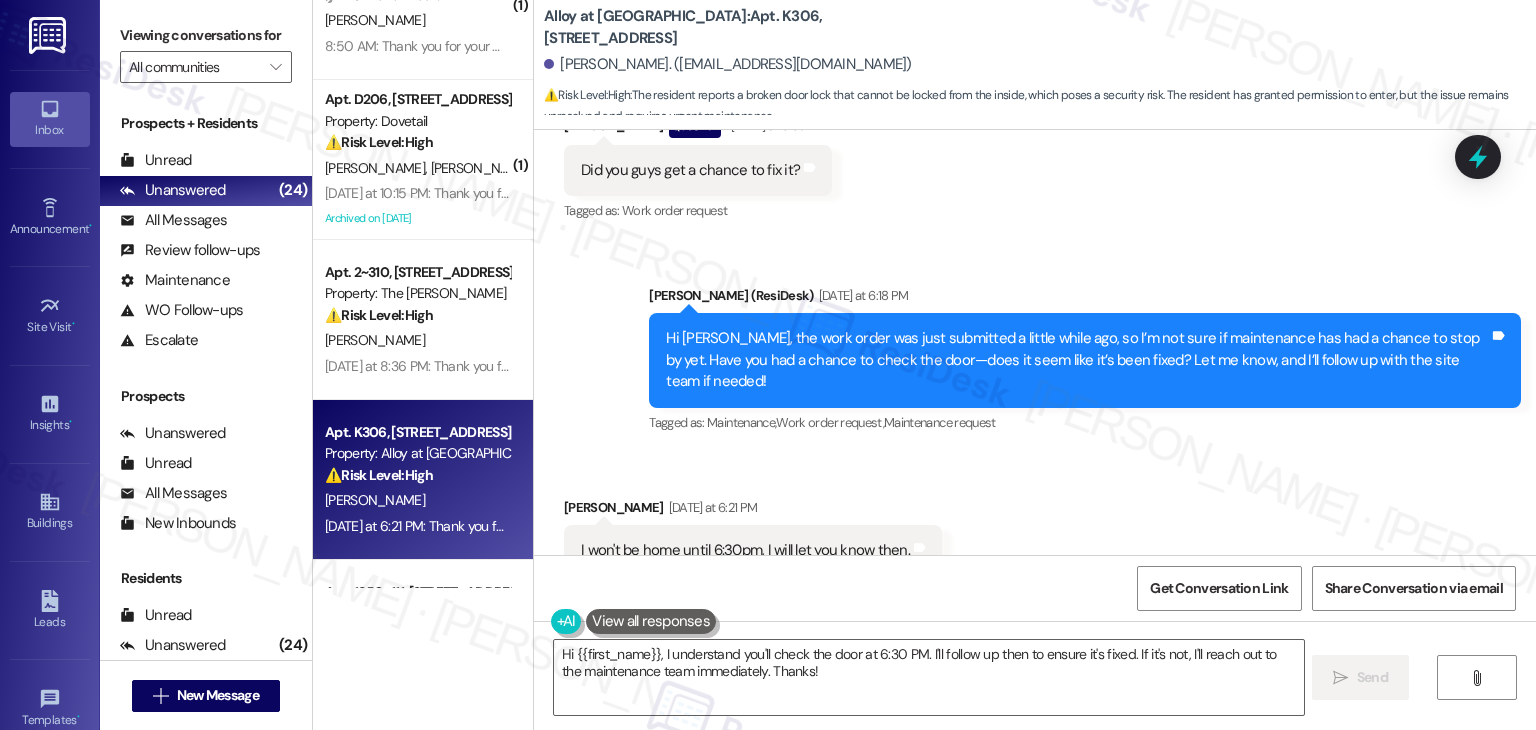 click on "Hi [PERSON_NAME], the work order was just submitted a little while ago, so I’m not sure if maintenance has had a chance to stop by yet. Have you had a chance to check the door—does it seem like it’s been fixed? Let me know, and I’ll follow up with the site team if needed!" at bounding box center (1077, 360) 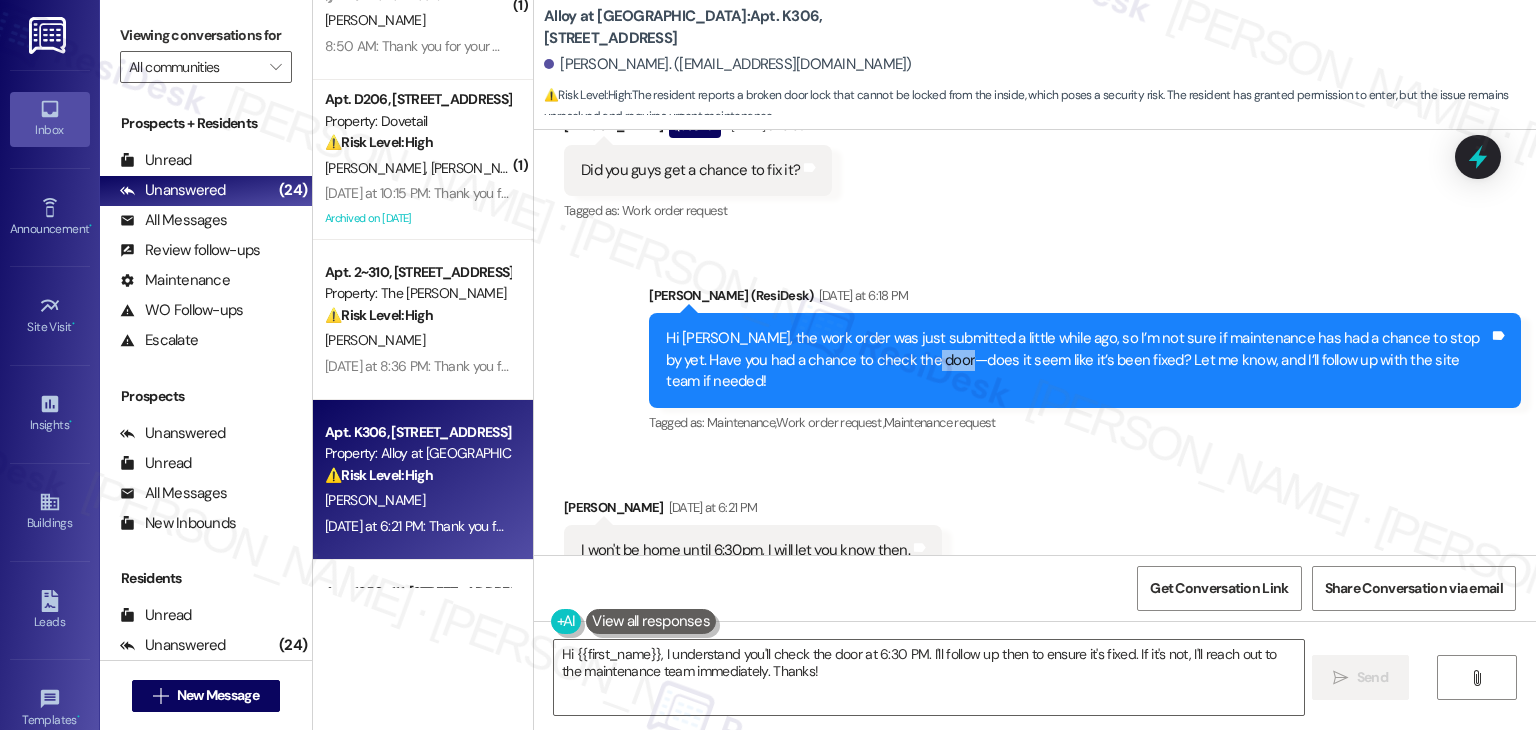 click on "Hi [PERSON_NAME], the work order was just submitted a little while ago, so I’m not sure if maintenance has had a chance to stop by yet. Have you had a chance to check the door—does it seem like it’s been fixed? Let me know, and I’ll follow up with the site team if needed!" at bounding box center (1077, 360) 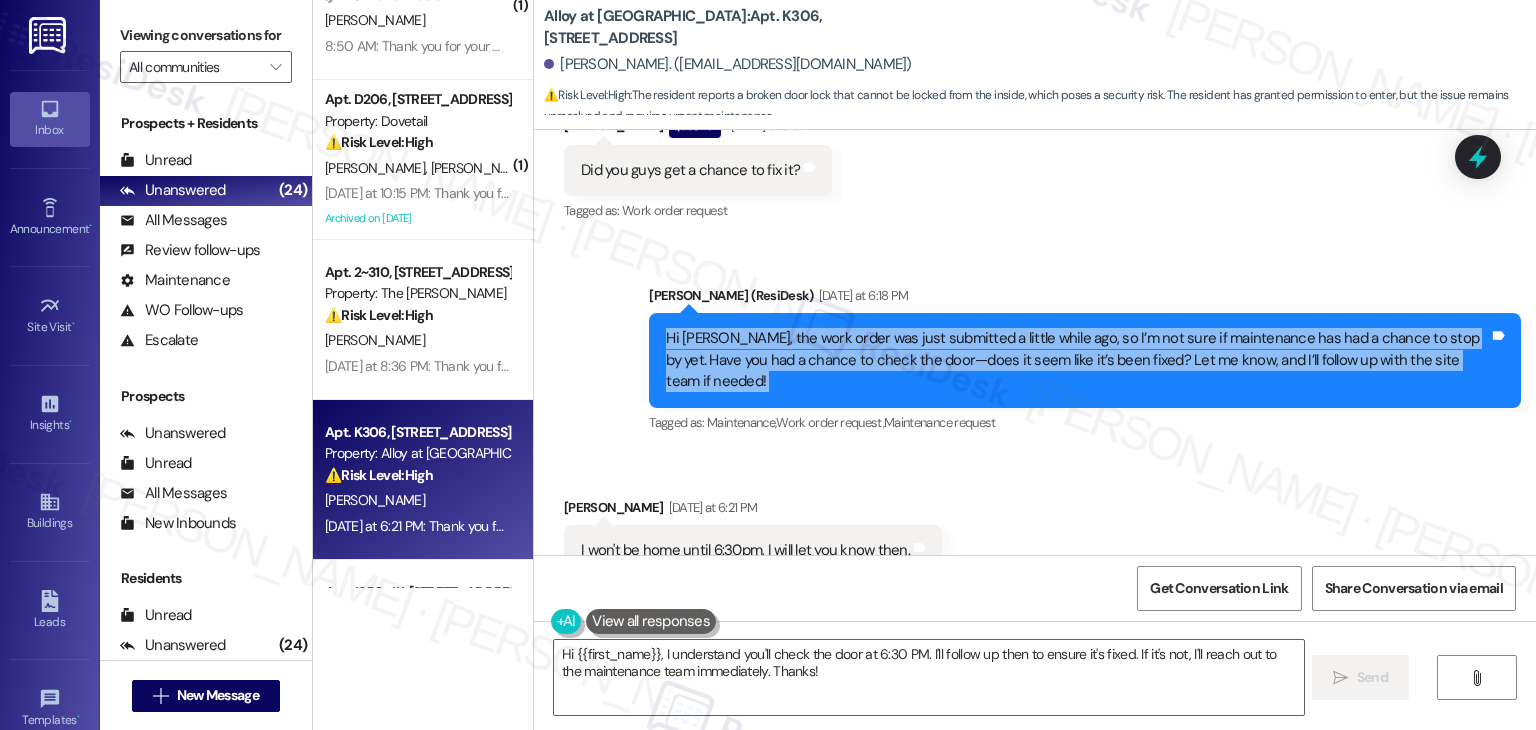 click on "Hi [PERSON_NAME], the work order was just submitted a little while ago, so I’m not sure if maintenance has had a chance to stop by yet. Have you had a chance to check the door—does it seem like it’s been fixed? Let me know, and I’ll follow up with the site team if needed!" at bounding box center (1077, 360) 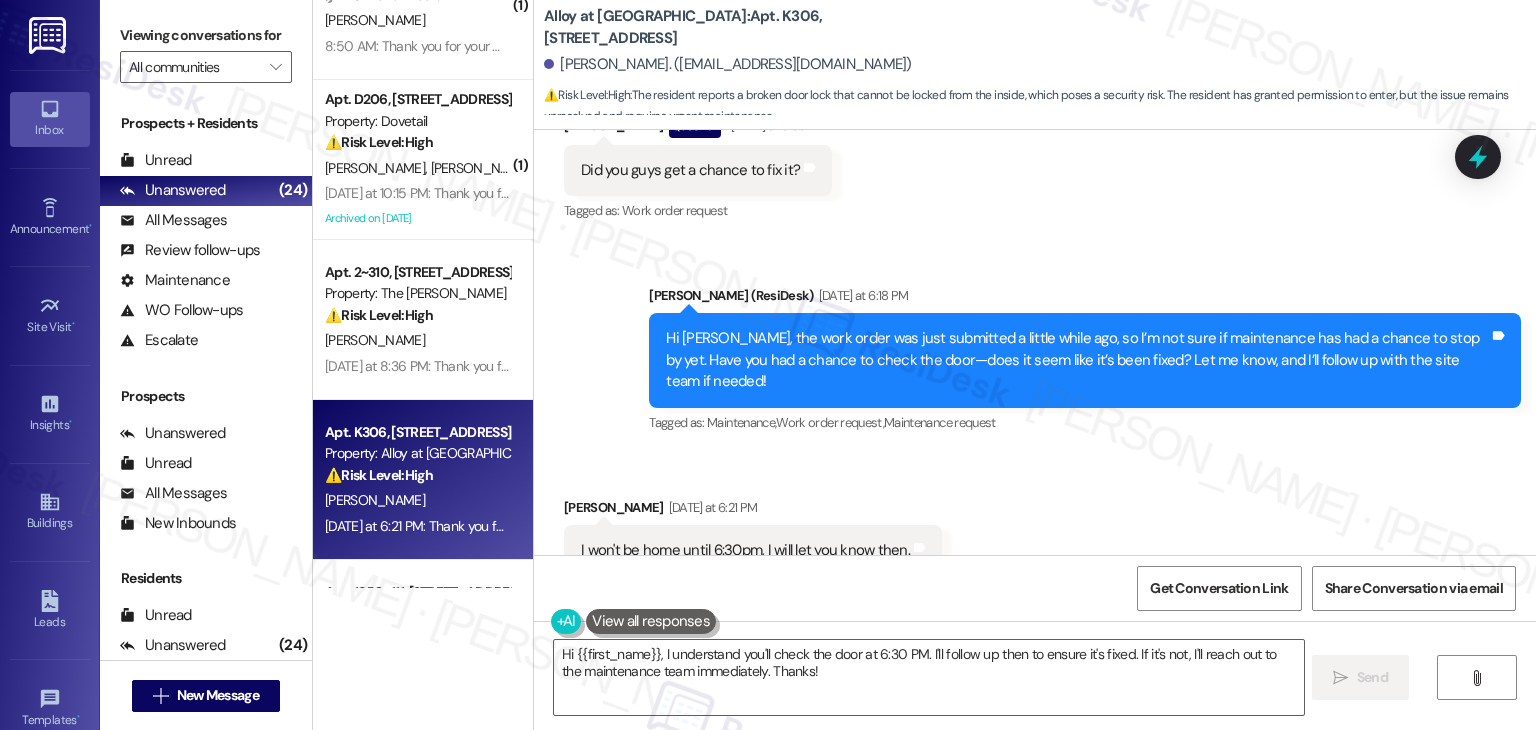 click on "I won't be home until 6:30pm, I will let you know then." at bounding box center [745, 550] 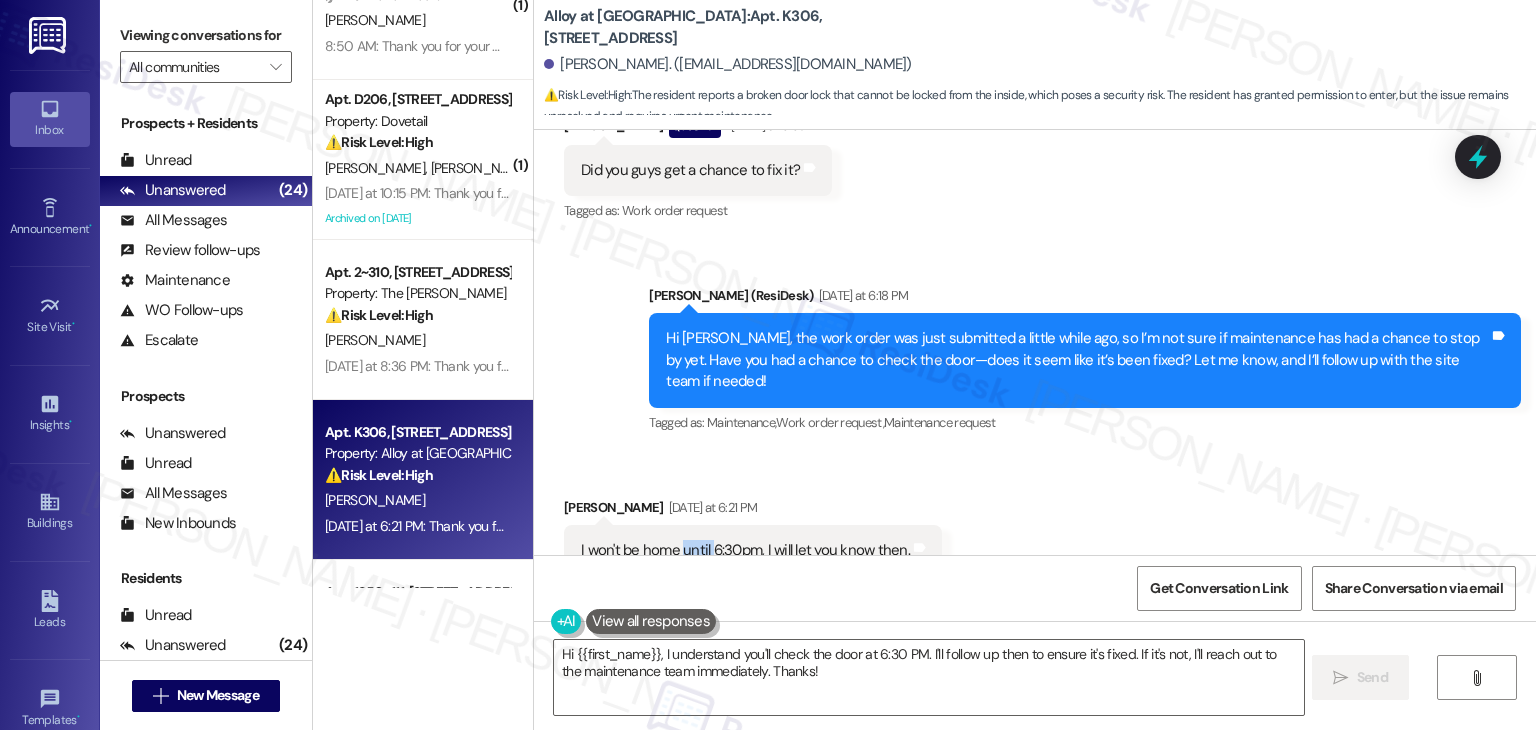 click on "I won't be home until 6:30pm, I will let you know then." at bounding box center [745, 550] 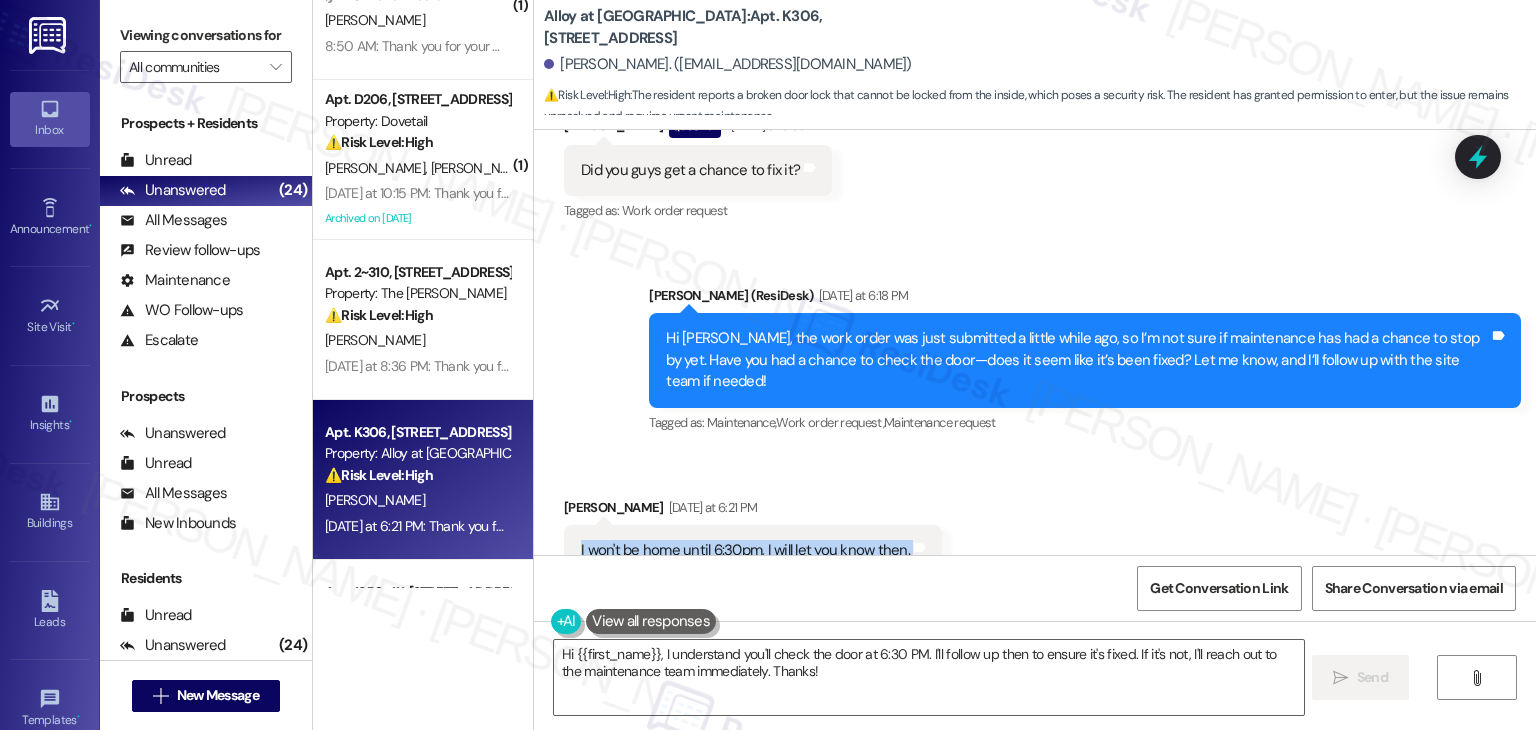 click on "I won't be home until 6:30pm, I will let you know then." at bounding box center (745, 550) 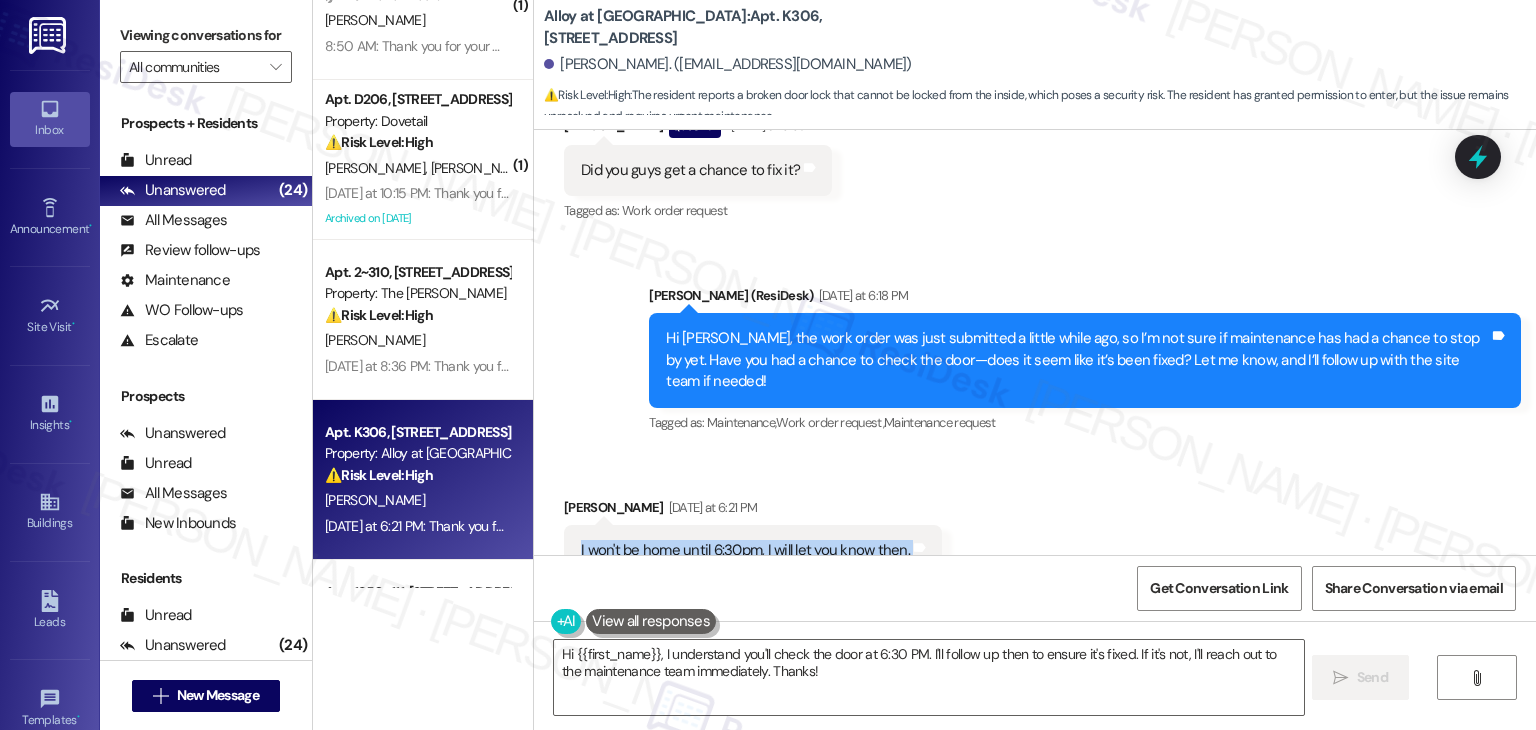 scroll, scrollTop: 5993, scrollLeft: 0, axis: vertical 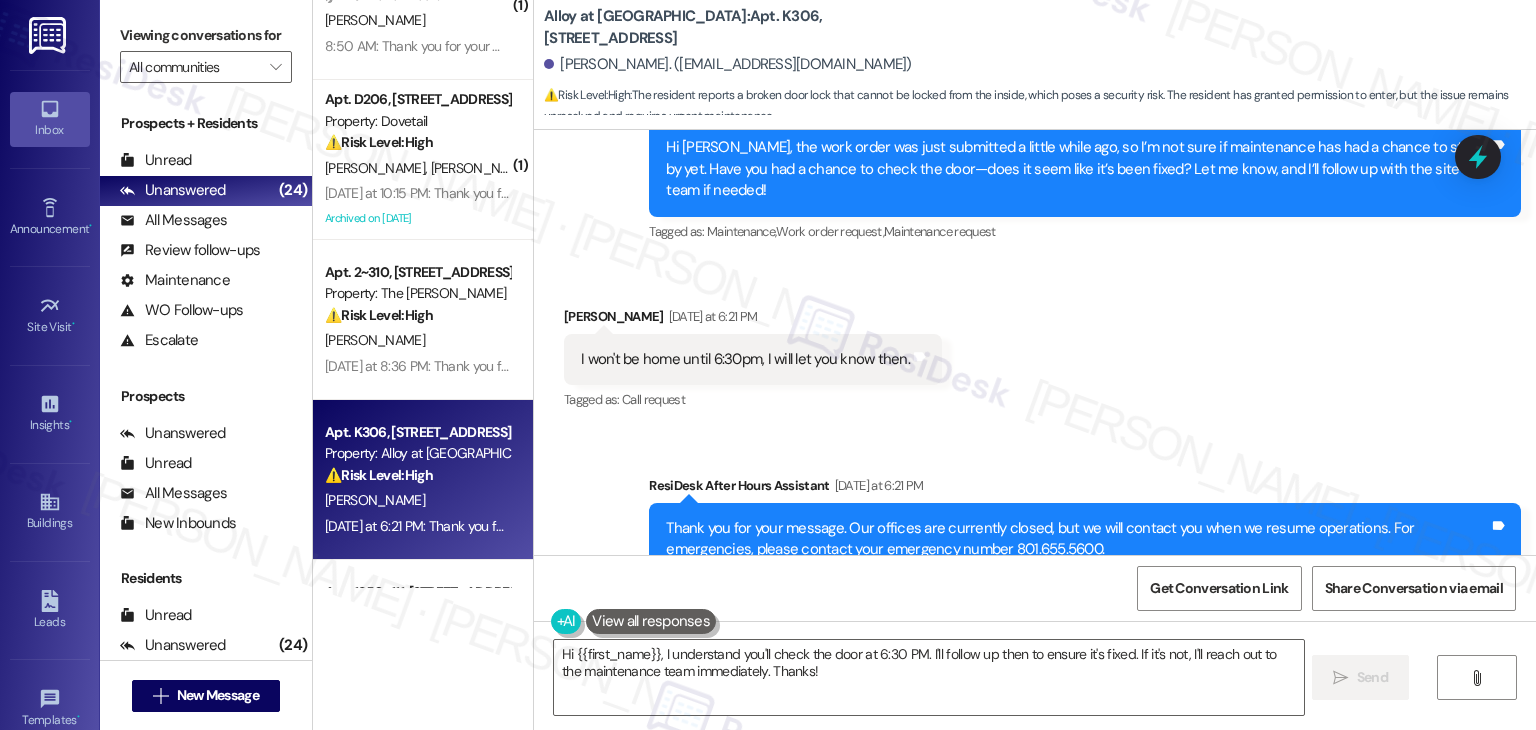 click on "Sent via SMS ResiDesk After Hours Assistant [DATE] at 6:21 PM Thank you for your message. Our offices are currently closed, but we will contact you when we resume operations. For emergencies, please contact your emergency number 801.655.5600. Tags and notes Tagged as:   Call request Click to highlight conversations about Call request" at bounding box center [1035, 525] 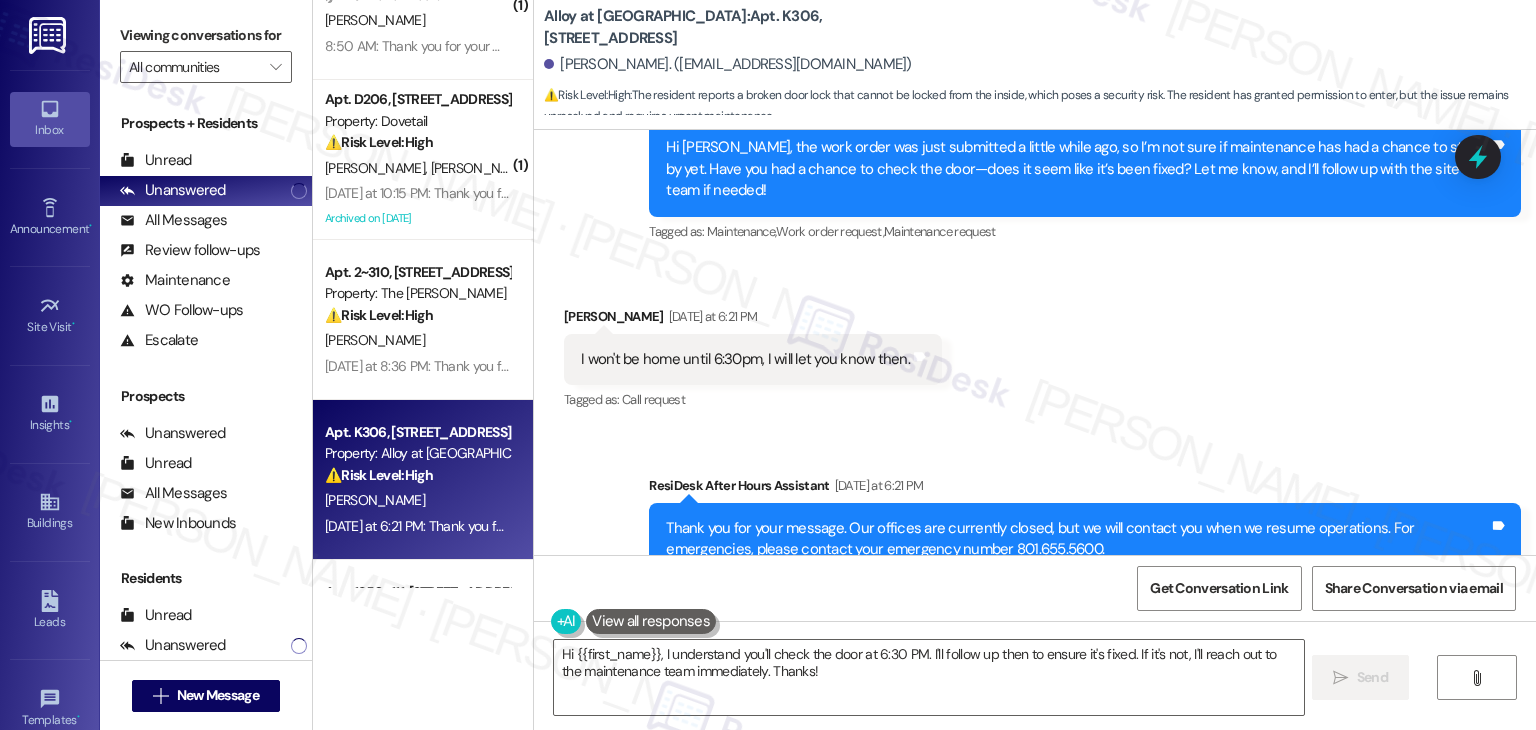 click on "Received via SMS [PERSON_NAME] [DATE] at 6:21 PM I won't be home until 6:30pm, I will let you know then. Tags and notes Tagged as:   Call request Click to highlight conversations about Call request" at bounding box center [1035, 345] 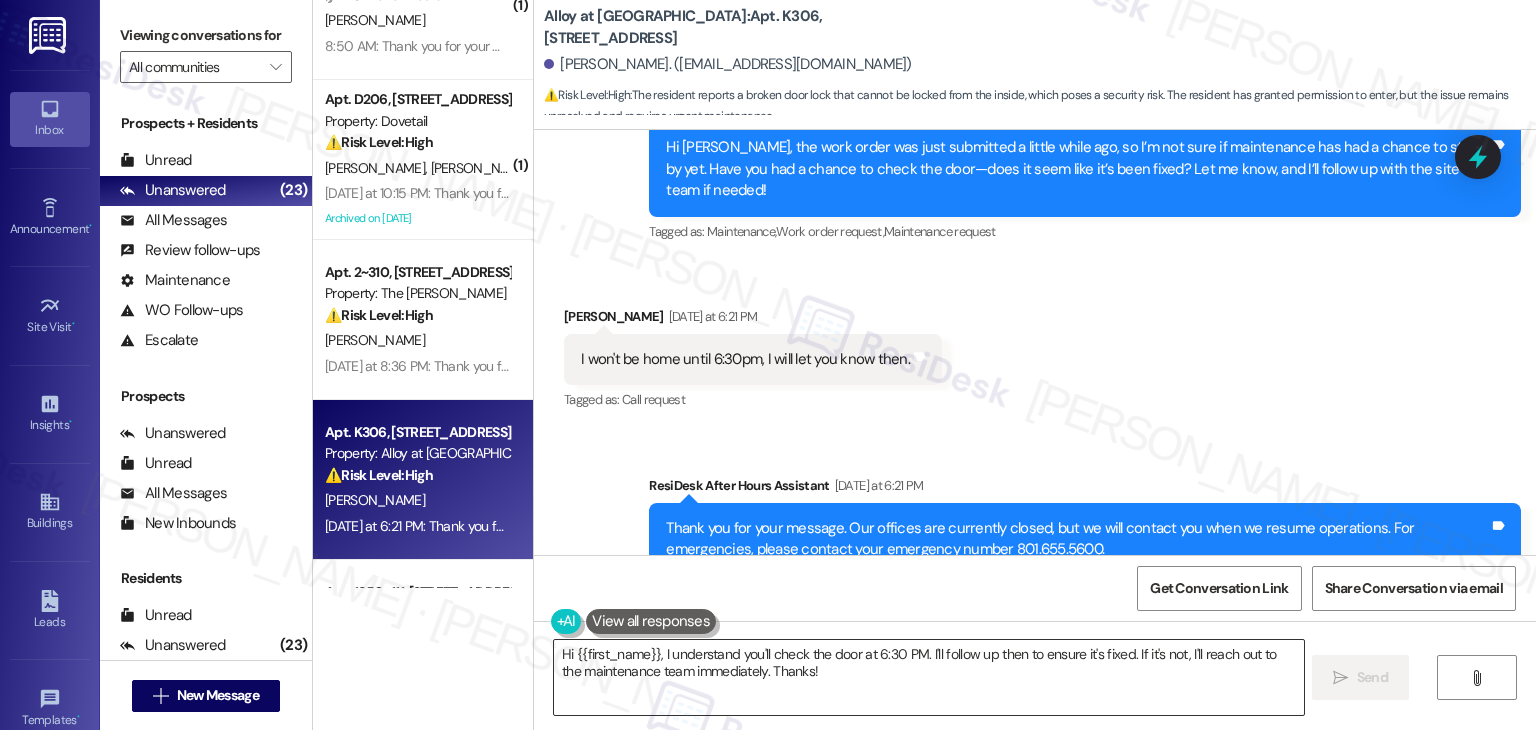 click on "Hi {{first_name}}, I understand you'll check the door at 6:30 PM. I'll follow up then to ensure it's fixed. If it's not, I'll reach out to the maintenance team immediately. Thanks!" at bounding box center (928, 677) 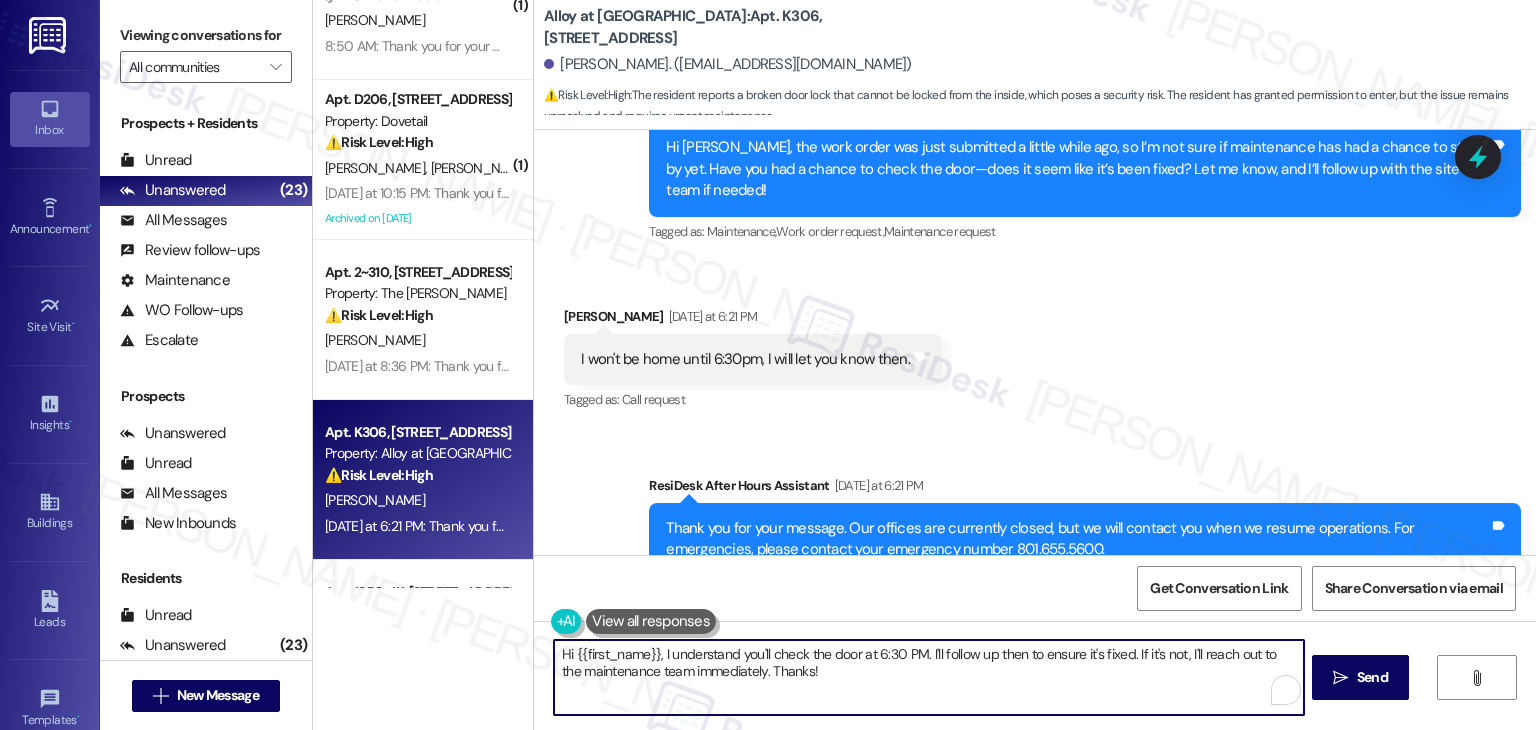 click on "Hi {{first_name}}, I understand you'll check the door at 6:30 PM. I'll follow up then to ensure it's fixed. If it's not, I'll reach out to the maintenance team immediately. Thanks!" at bounding box center (928, 677) 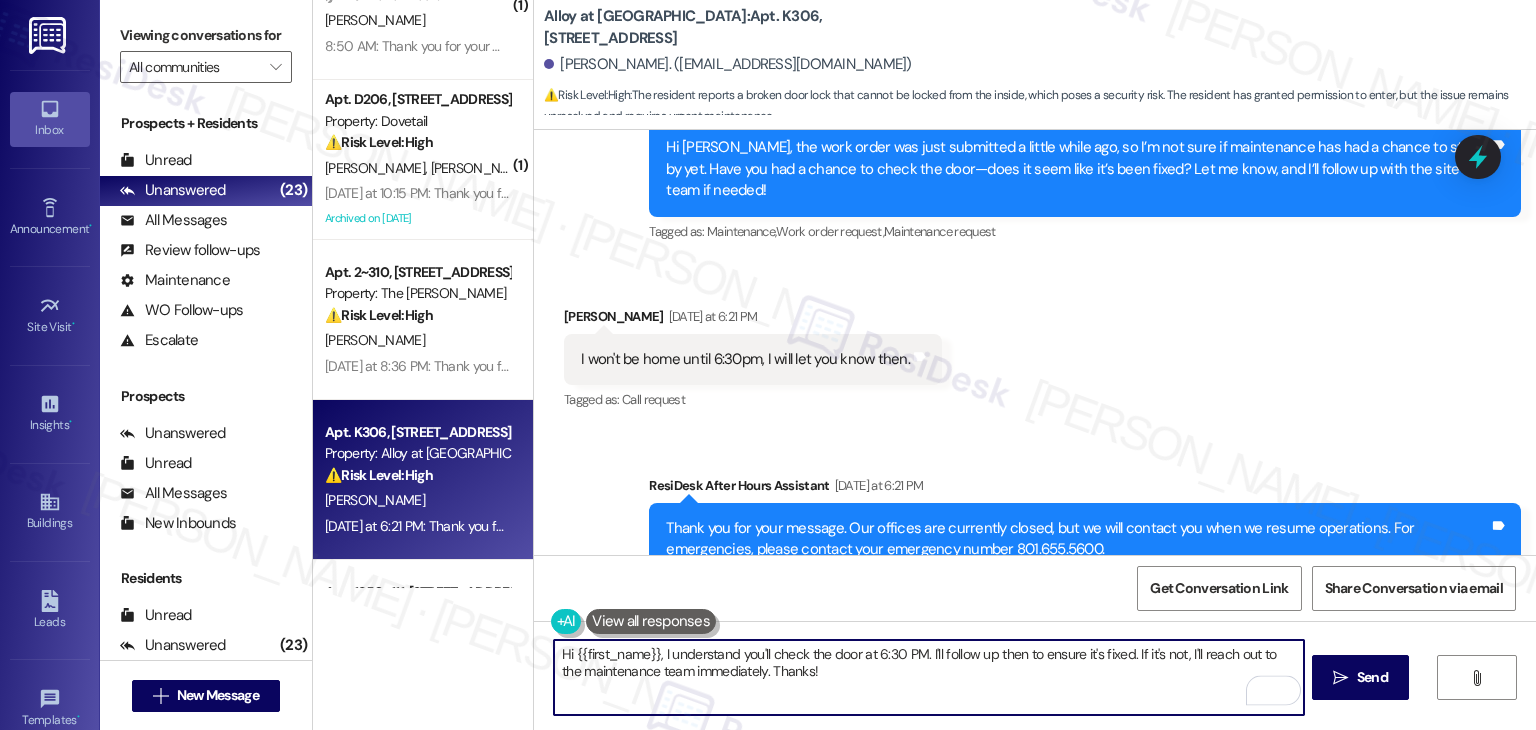 paste on "Thanks, [PERSON_NAME]! Just let me know once you’ve had a chance to check, and I’ll be ready to follow up if needed." 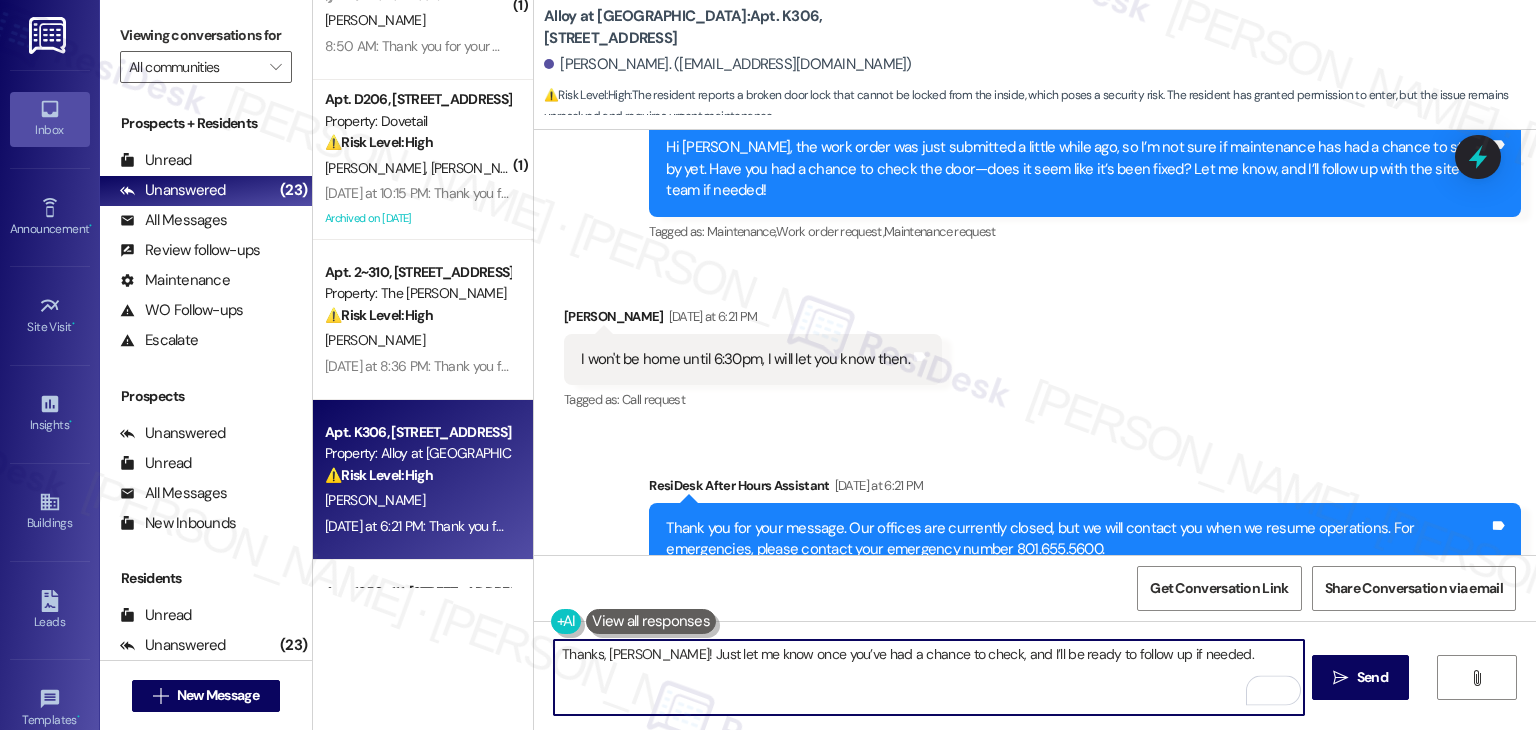 type on "Thanks, [PERSON_NAME]! Just let me know once you’ve had a chance to check, and I’ll be ready to follow up if needed." 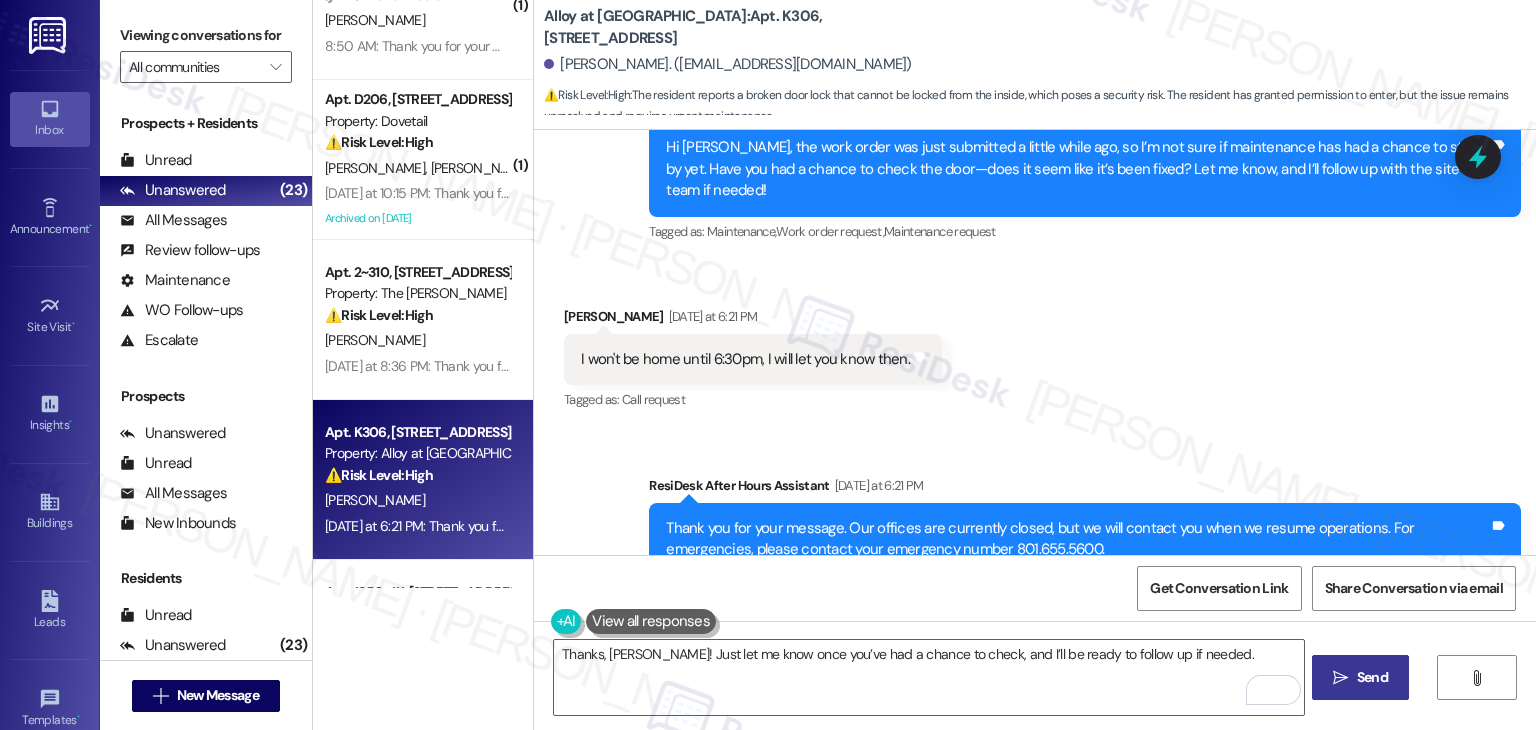 click on "Send" at bounding box center [1372, 677] 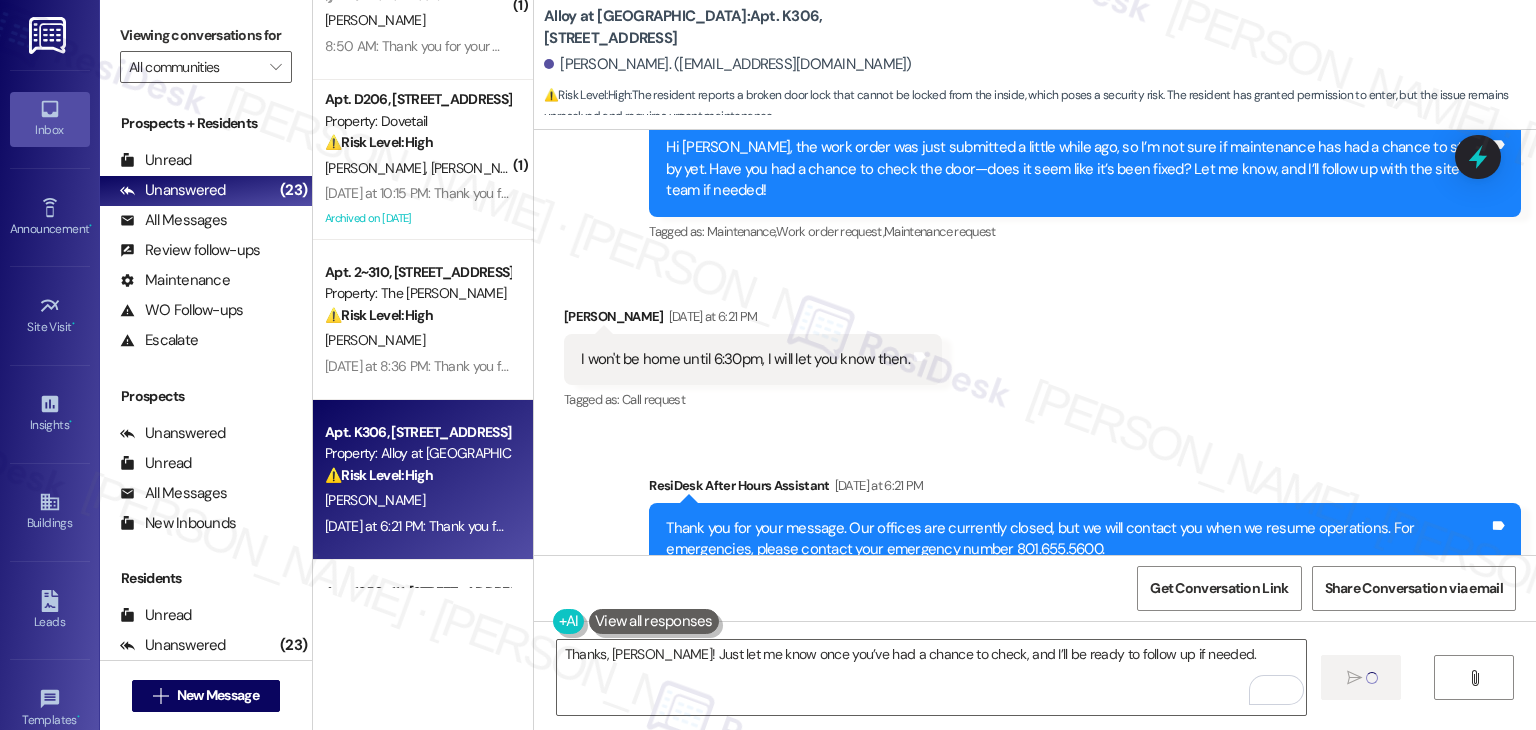 type 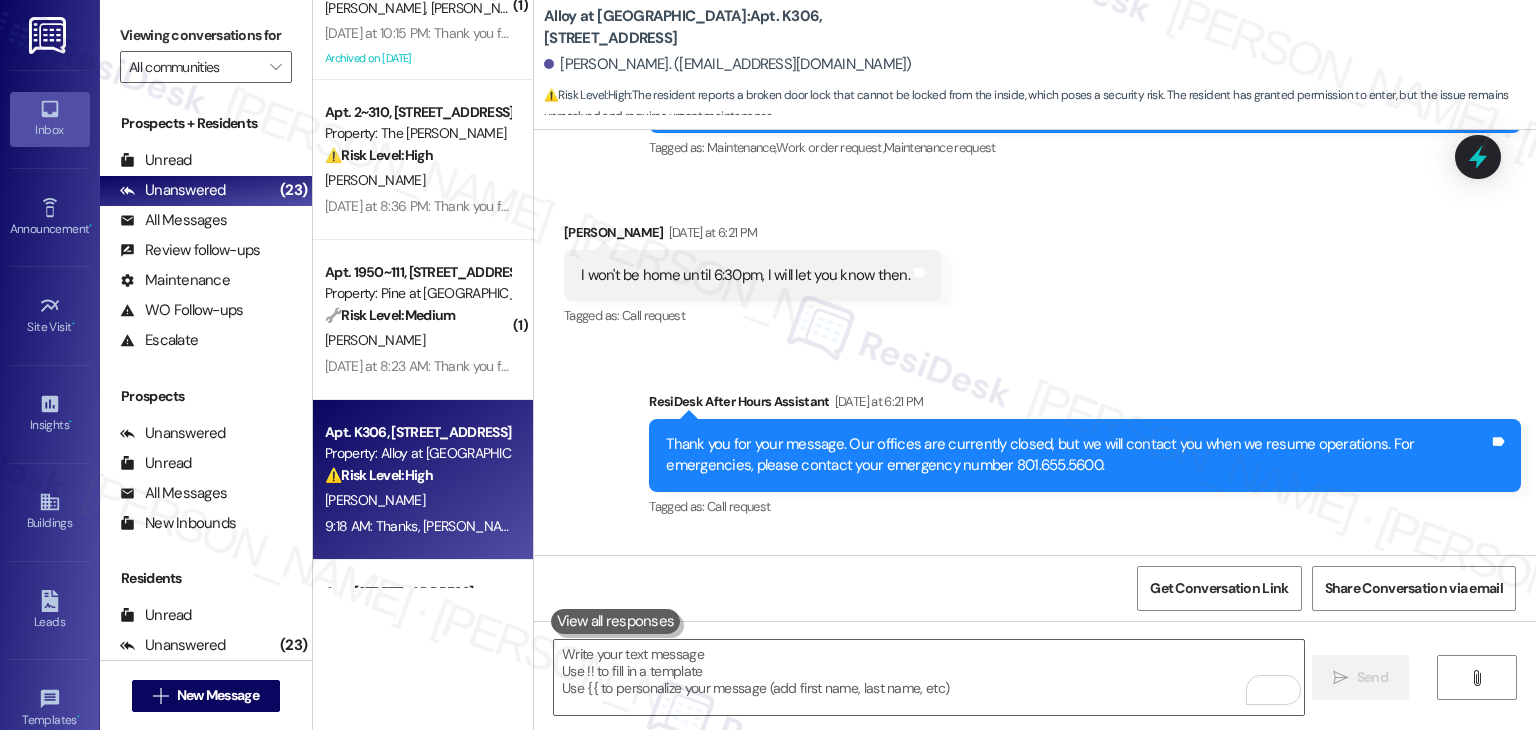 scroll, scrollTop: 6132, scrollLeft: 0, axis: vertical 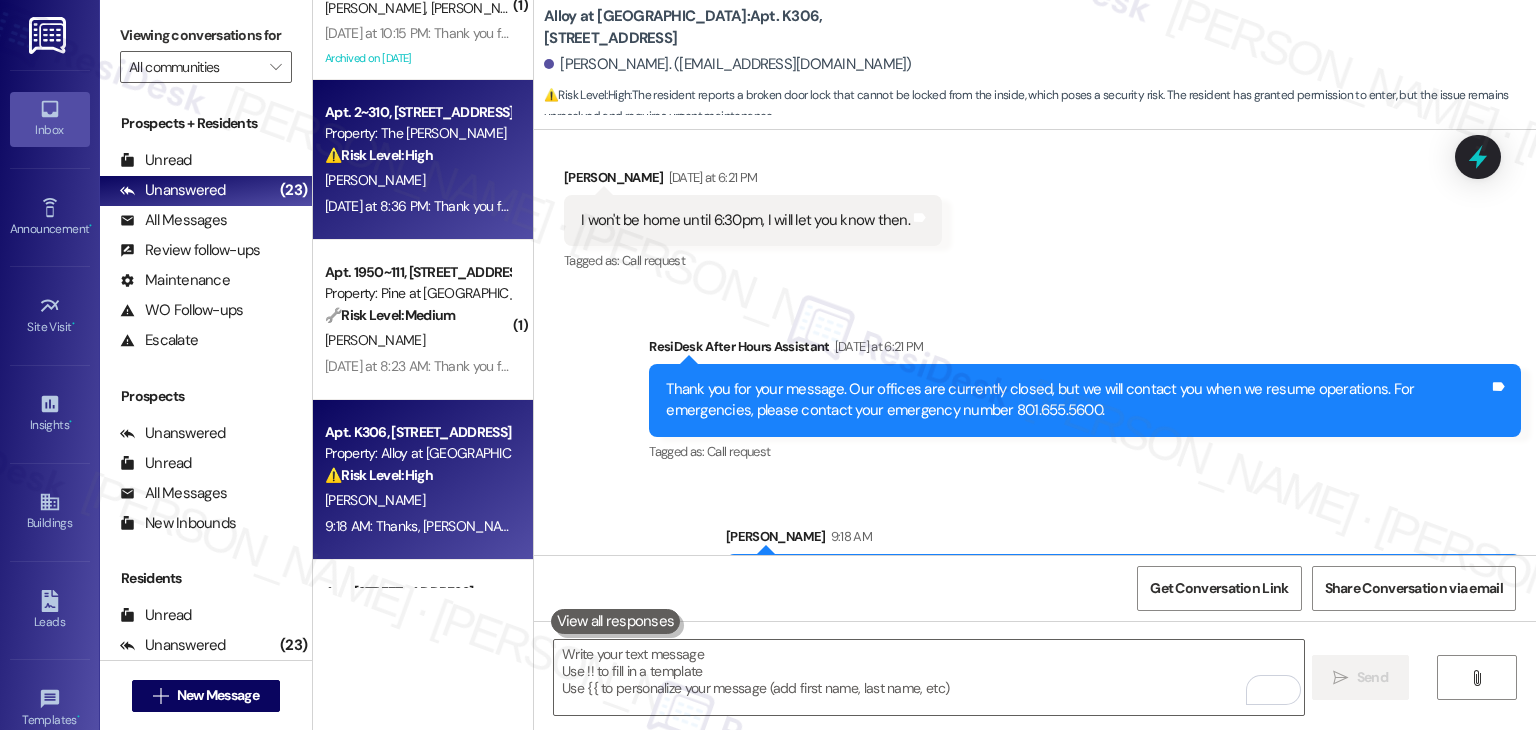 click on "⚠️  Risk Level:  High The resident is reporting a leaky faucet and providing availability for maintenance. While the water pressure issue seems resolved, the leaky faucet requires attention to prevent potential water damage. The resident's scheduling constraints also add a layer of urgency to coordinate the repair." at bounding box center [417, 155] 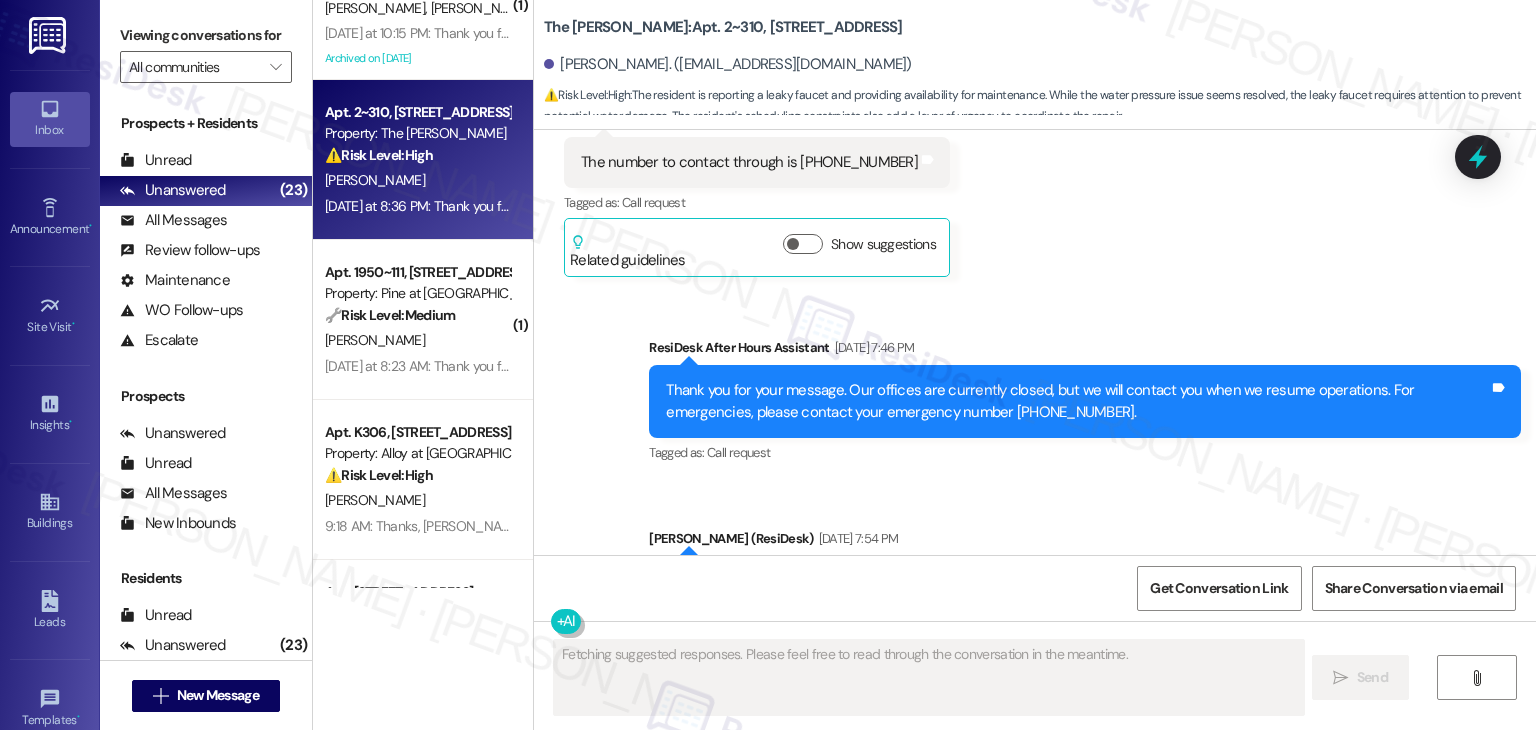 scroll, scrollTop: 14188, scrollLeft: 0, axis: vertical 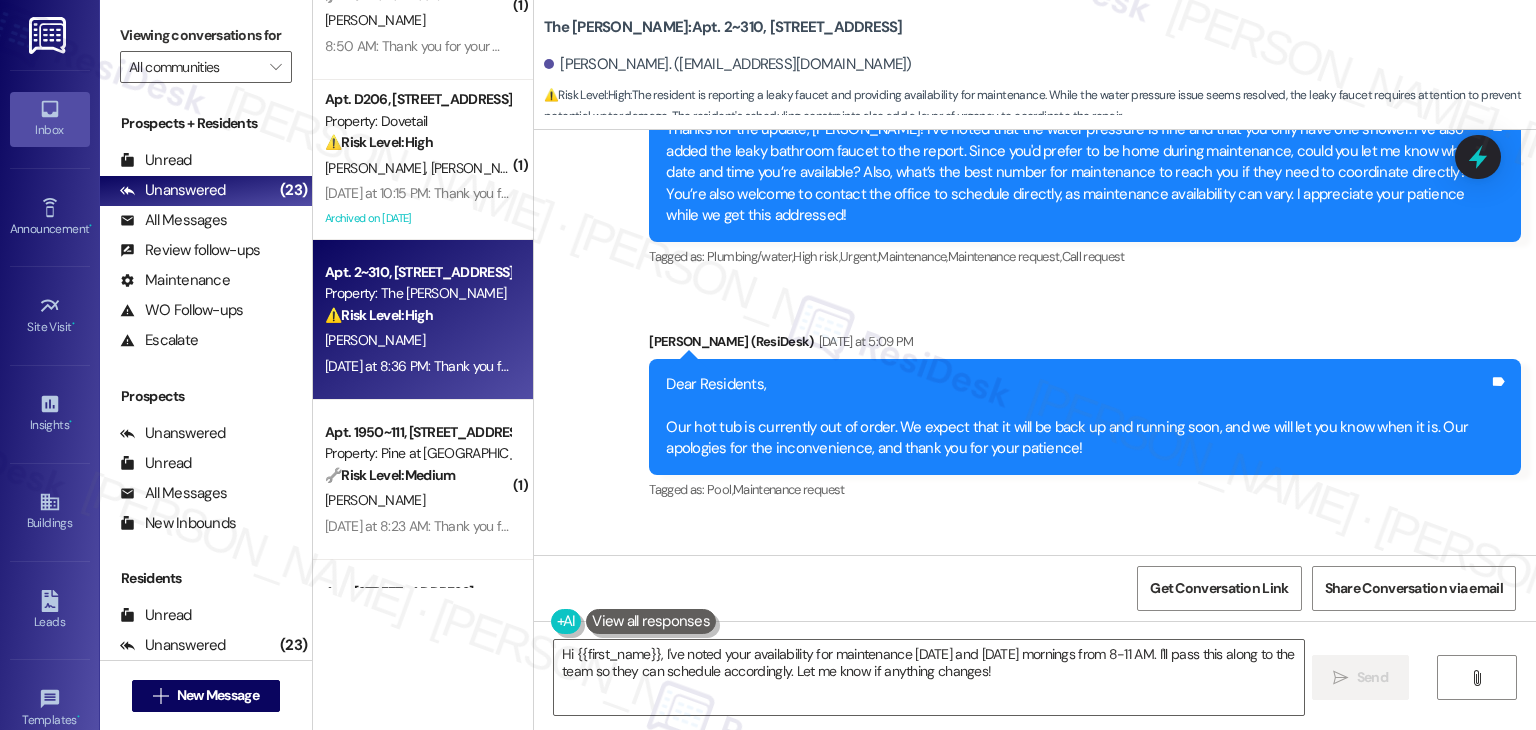 click on "Received via SMS [PERSON_NAME] [DATE] at 8:36 PM Hello, I will be available [DATE] [DATE] morning from 8-11 am Tags and notes Tagged as:   Call request Click to highlight conversations about Call request" at bounding box center (1035, 603) 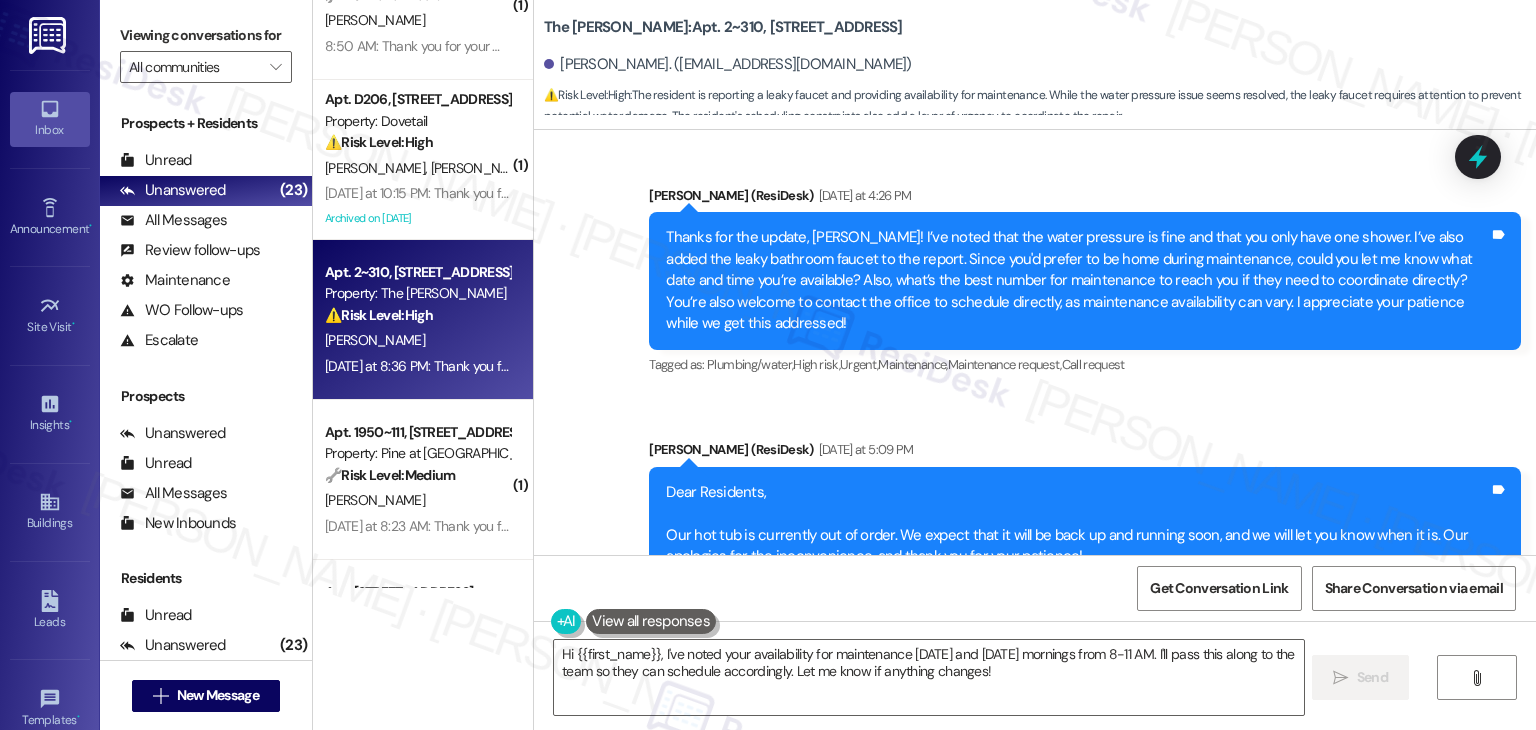 scroll, scrollTop: 13980, scrollLeft: 0, axis: vertical 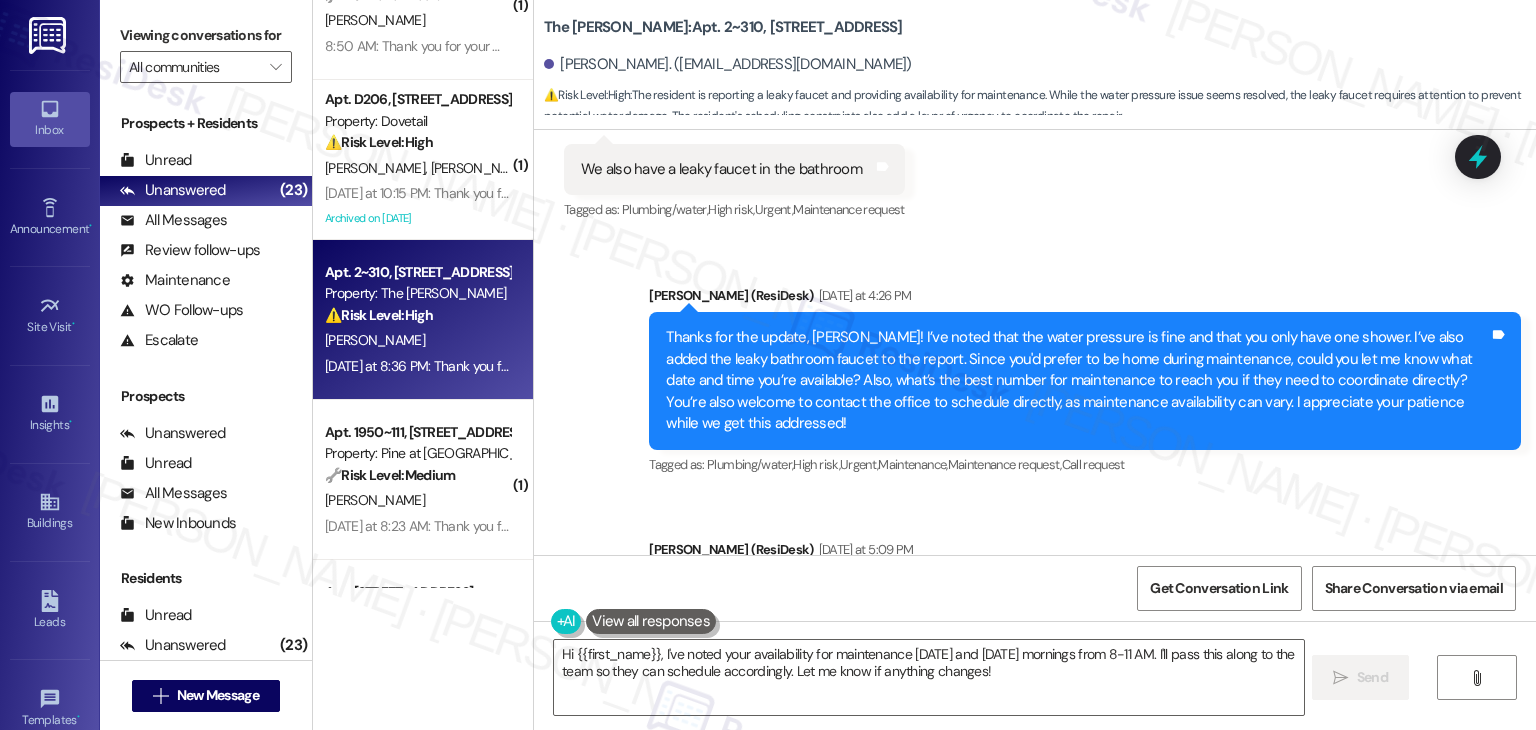 click on "Announcement, sent via SMS [PERSON_NAME]  (ResiDesk) [DATE] at 5:09 PM Dear Residents,
Our hot tub is currently out of order. We expect that it will be back up and running soon, and we will let you know when it is. Our apologies for the inconvenience, and thank you for your patience! Tags and notes Tagged as:   Pool ,  Click to highlight conversations about Pool Maintenance request Click to highlight conversations about Maintenance request" at bounding box center (1085, 625) 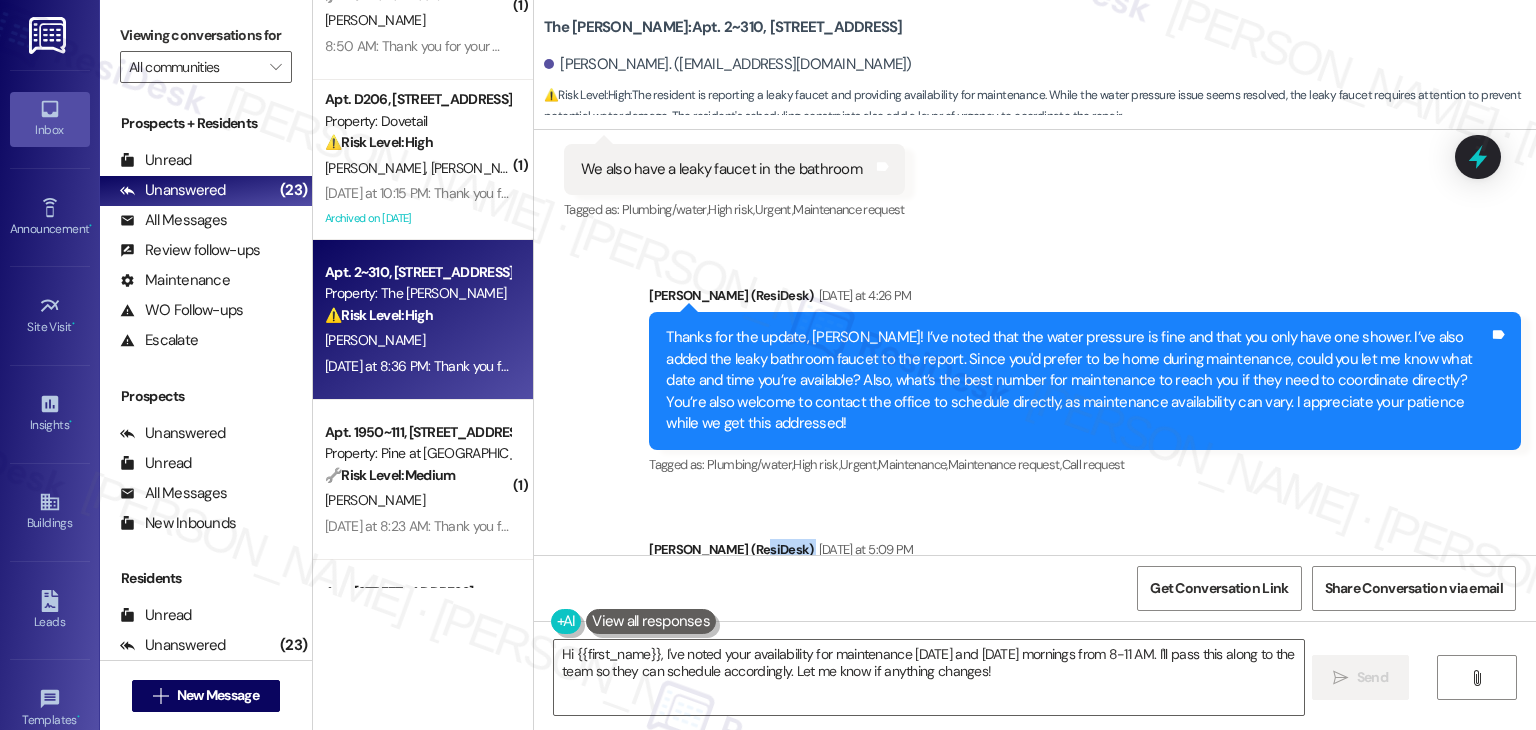 click on "Announcement, sent via SMS [PERSON_NAME]  (ResiDesk) [DATE] at 5:09 PM Dear Residents,
Our hot tub is currently out of order. We expect that it will be back up and running soon, and we will let you know when it is. Our apologies for the inconvenience, and thank you for your patience! Tags and notes Tagged as:   Pool ,  Click to highlight conversations about Pool Maintenance request Click to highlight conversations about Maintenance request" at bounding box center [1085, 625] 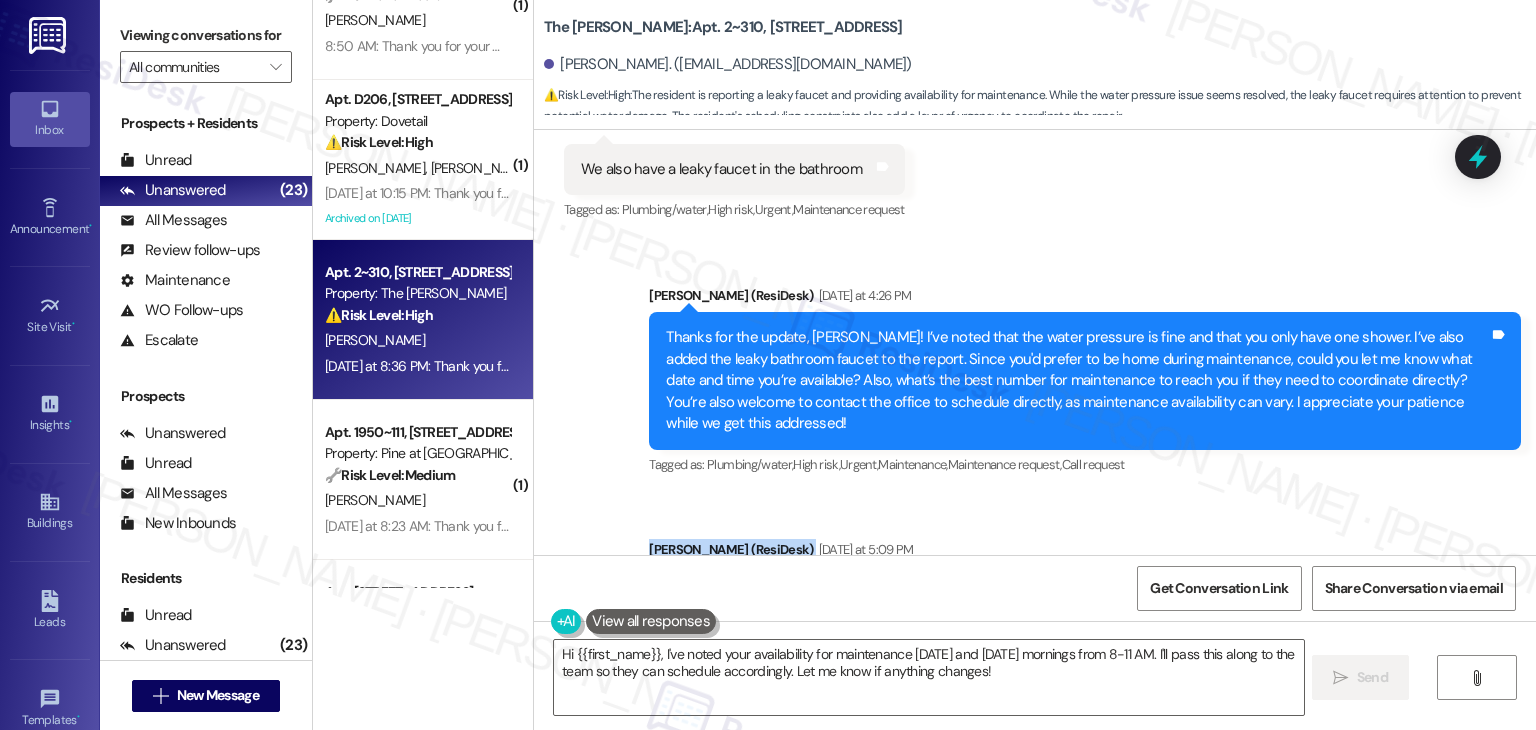 click on "Announcement, sent via SMS [PERSON_NAME]  (ResiDesk) [DATE] at 5:09 PM Dear Residents,
Our hot tub is currently out of order. We expect that it will be back up and running soon, and we will let you know when it is. Our apologies for the inconvenience, and thank you for your patience! Tags and notes Tagged as:   Pool ,  Click to highlight conversations about Pool Maintenance request Click to highlight conversations about Maintenance request" at bounding box center [1085, 625] 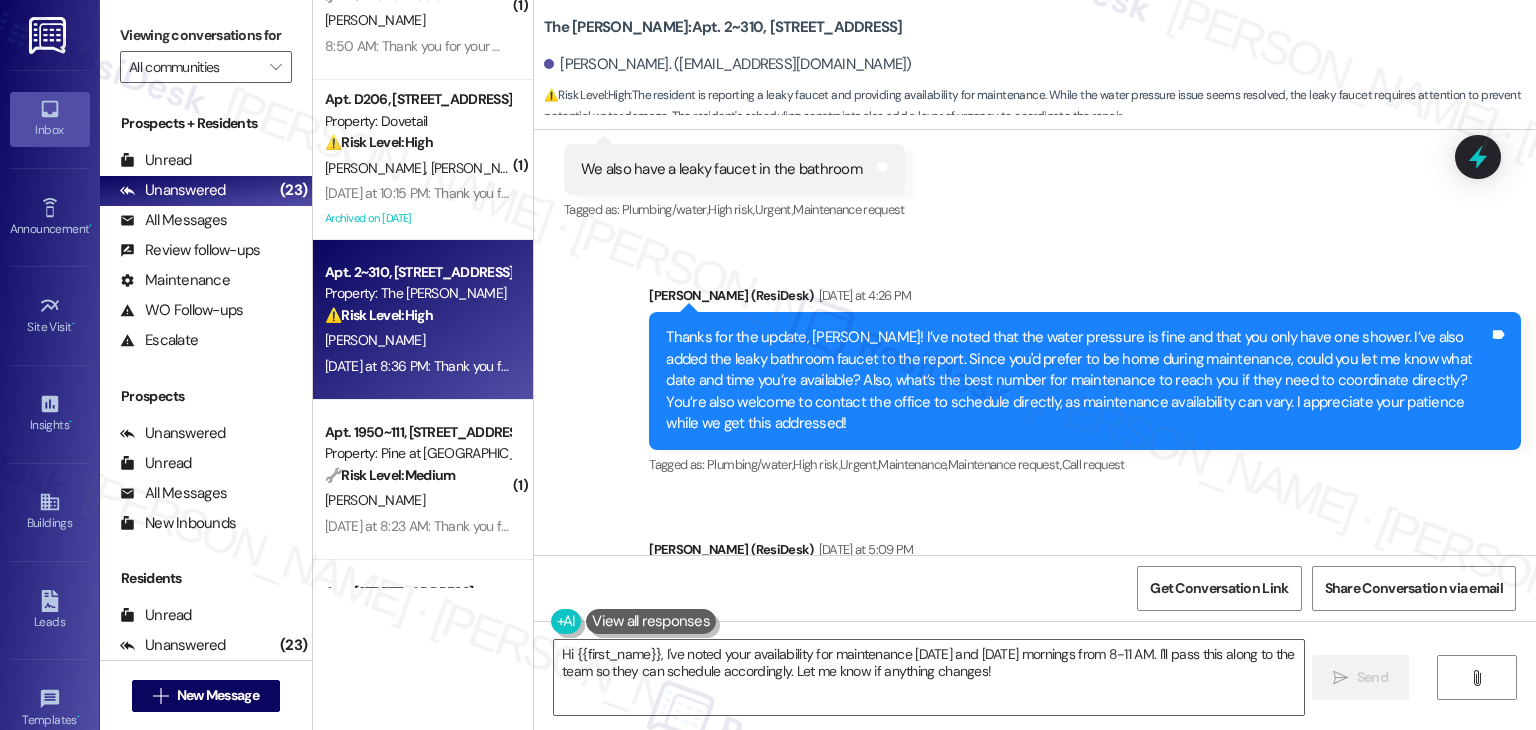 click on "Thanks for the update, [PERSON_NAME]! I’ve noted that the water pressure is fine and that you only have one shower. I’ve also added the leaky bathroom faucet to the report. Since you'd prefer to be home during maintenance, could you let me know what date and time you’re available? Also, what’s the best number for maintenance to reach you if they need to coordinate directly? You’re also welcome to contact the office to schedule directly, as maintenance availability can vary. I appreciate your patience while we get this addressed!" at bounding box center [1077, 380] 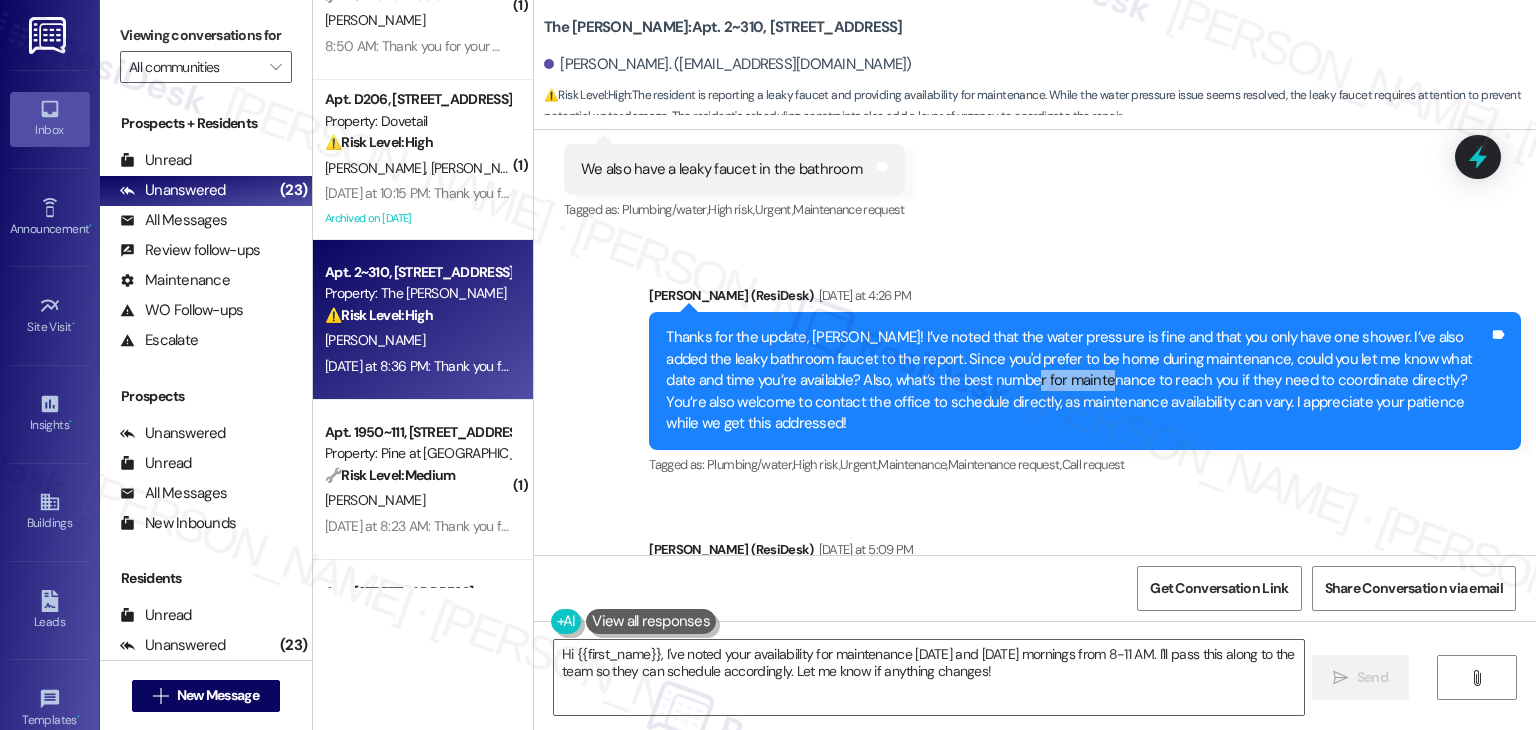 click on "Thanks for the update, [PERSON_NAME]! I’ve noted that the water pressure is fine and that you only have one shower. I’ve also added the leaky bathroom faucet to the report. Since you'd prefer to be home during maintenance, could you let me know what date and time you’re available? Also, what’s the best number for maintenance to reach you if they need to coordinate directly? You’re also welcome to contact the office to schedule directly, as maintenance availability can vary. I appreciate your patience while we get this addressed!" at bounding box center (1077, 380) 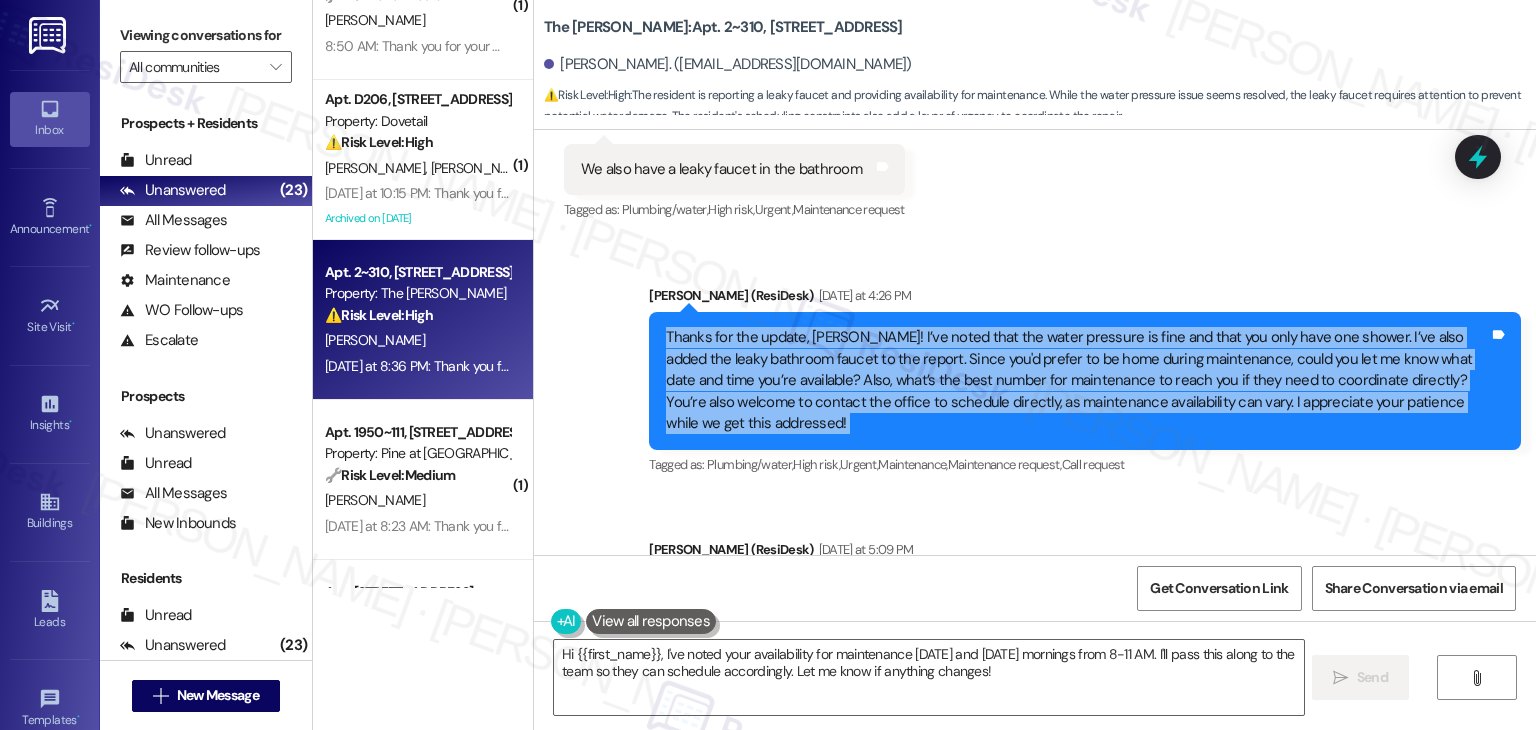 click on "Thanks for the update, [PERSON_NAME]! I’ve noted that the water pressure is fine and that you only have one shower. I’ve also added the leaky bathroom faucet to the report. Since you'd prefer to be home during maintenance, could you let me know what date and time you’re available? Also, what’s the best number for maintenance to reach you if they need to coordinate directly? You’re also welcome to contact the office to schedule directly, as maintenance availability can vary. I appreciate your patience while we get this addressed!" at bounding box center [1077, 380] 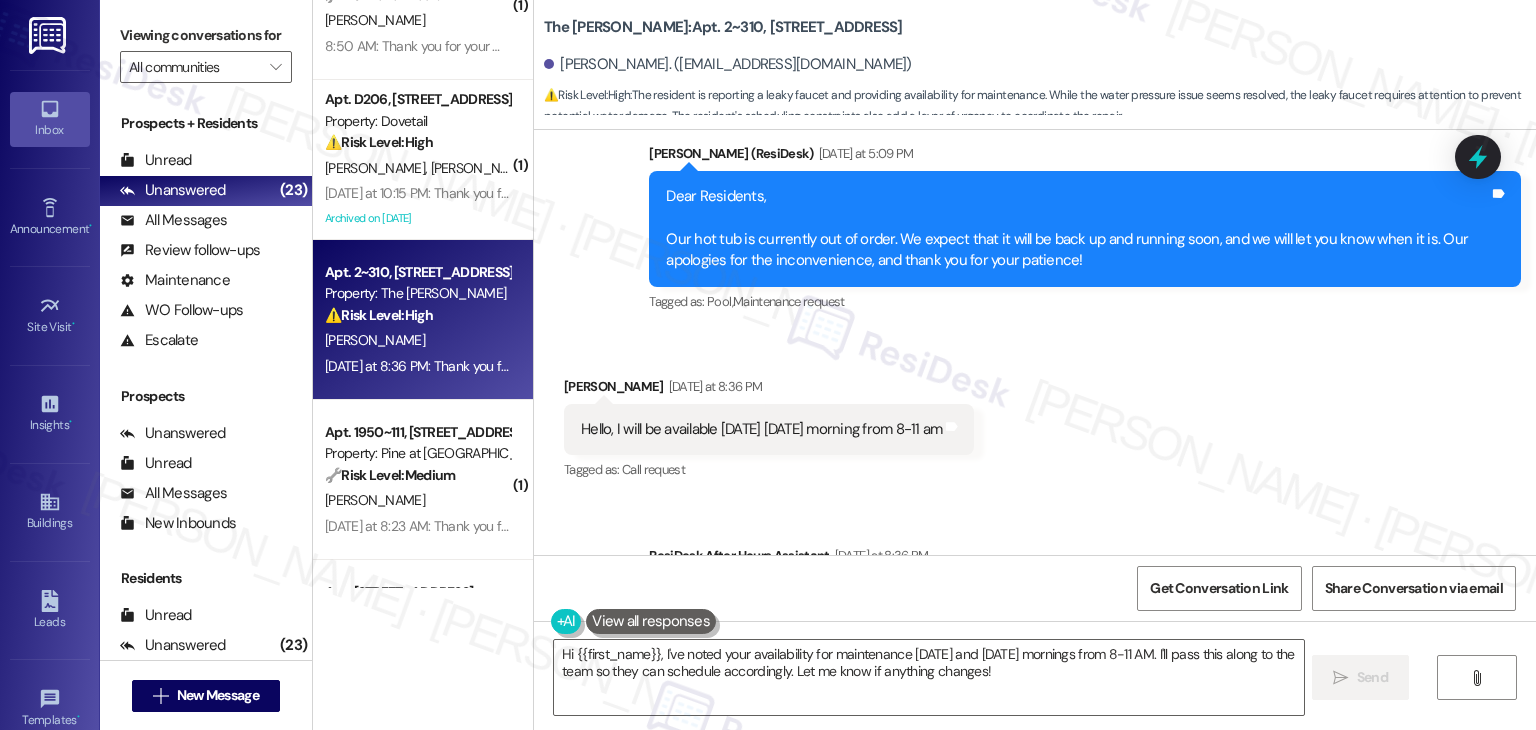 scroll, scrollTop: 14380, scrollLeft: 0, axis: vertical 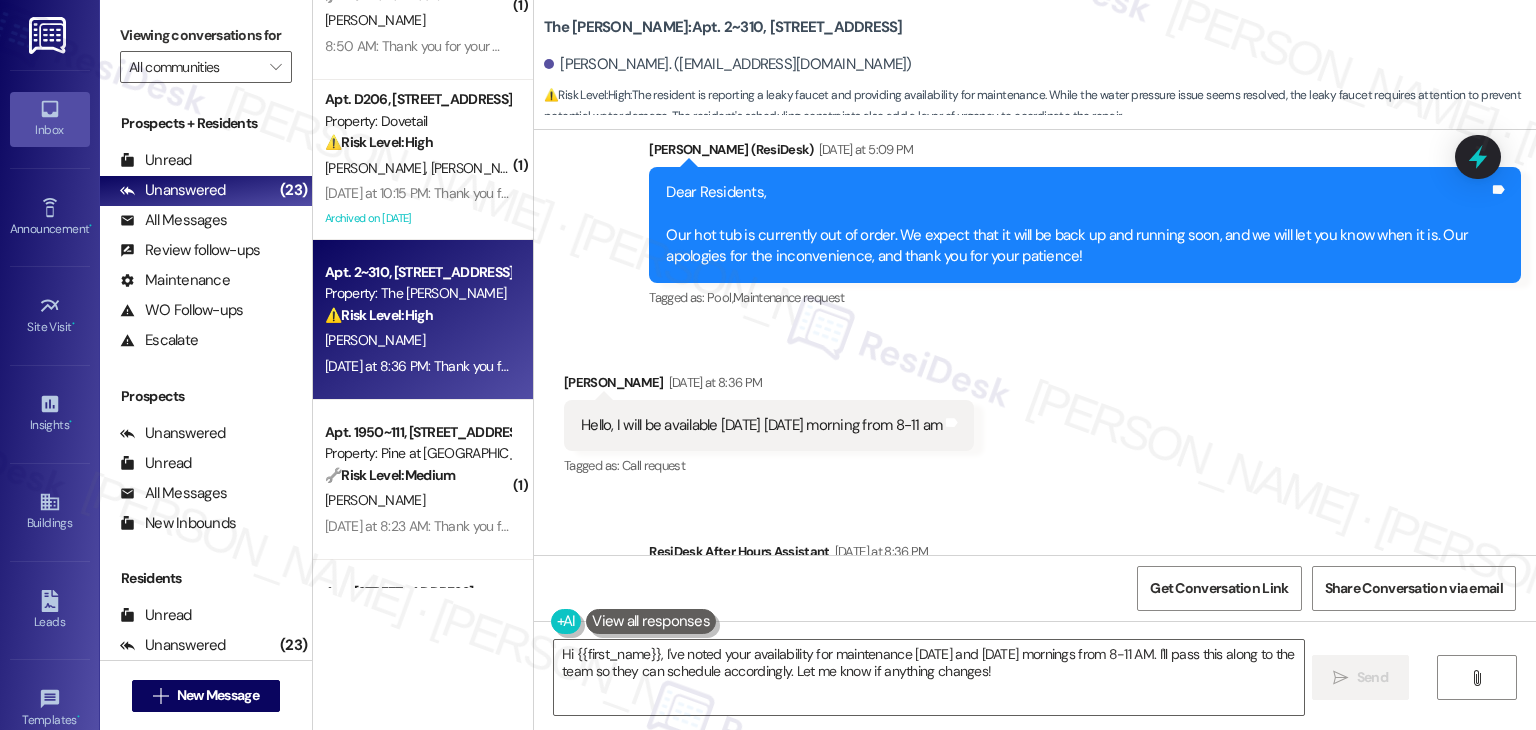 click on "Hello, I will be available [DATE] [DATE] morning from 8-11 am" at bounding box center [761, 425] 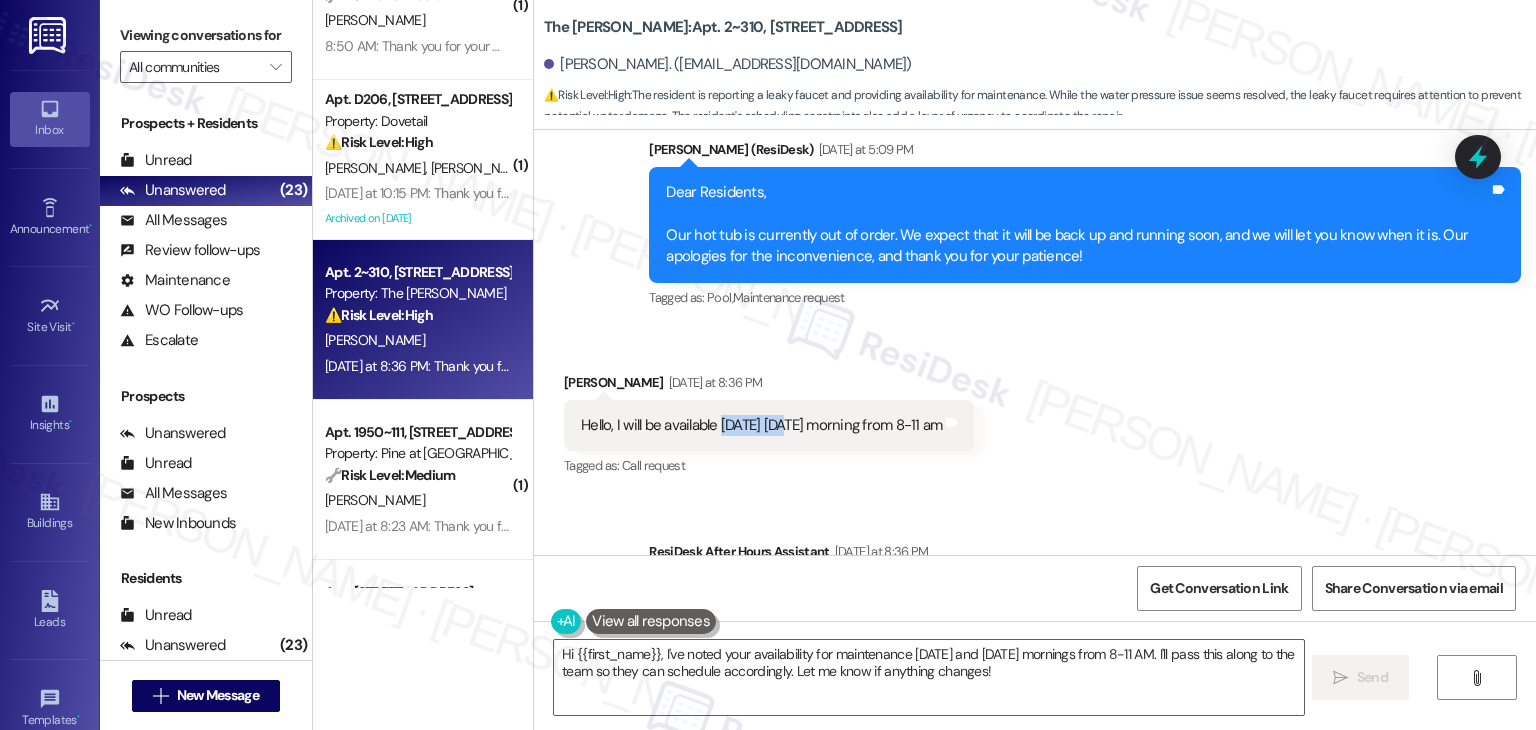 click on "Hello, I will be available [DATE] [DATE] morning from 8-11 am" at bounding box center [761, 425] 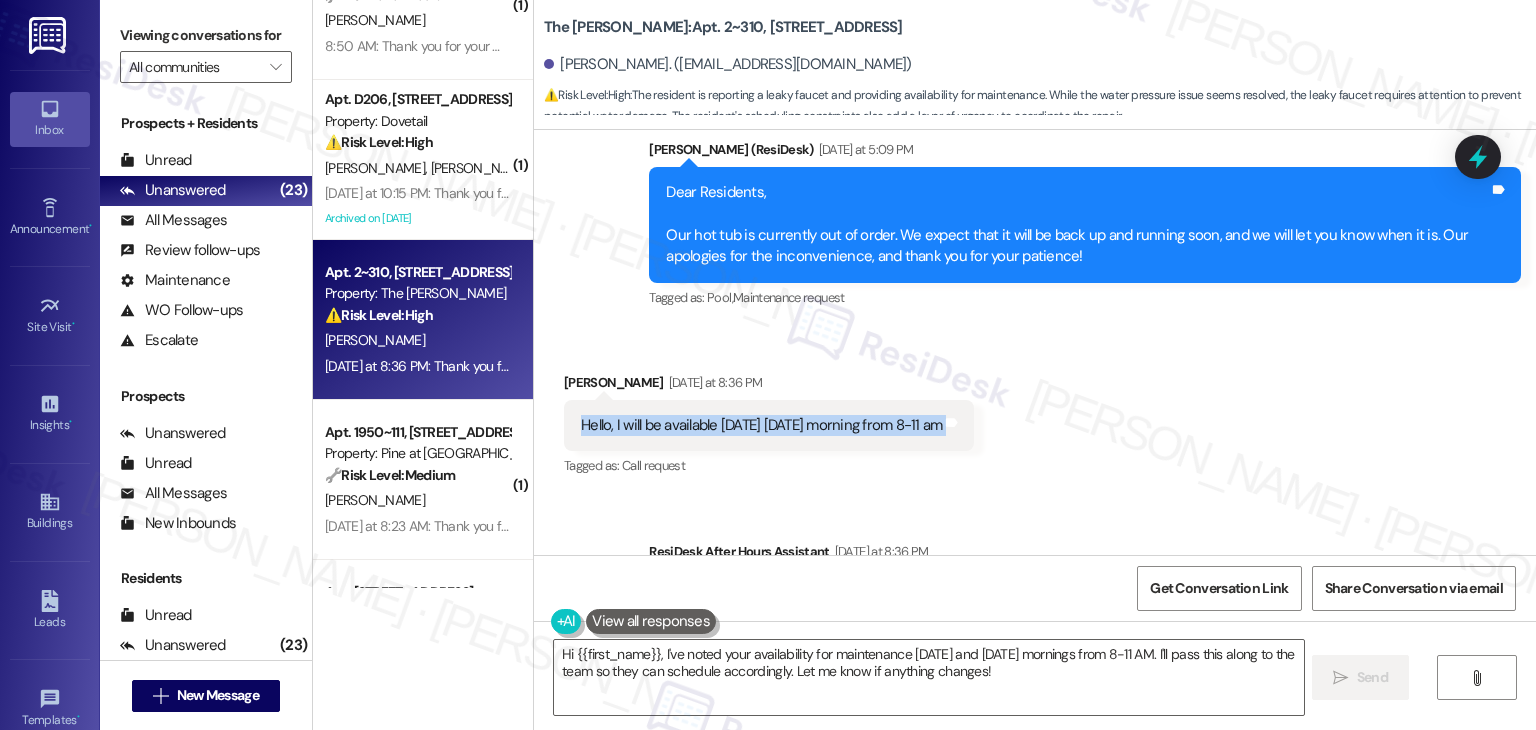 click on "Hello, I will be available [DATE] [DATE] morning from 8-11 am" at bounding box center (761, 425) 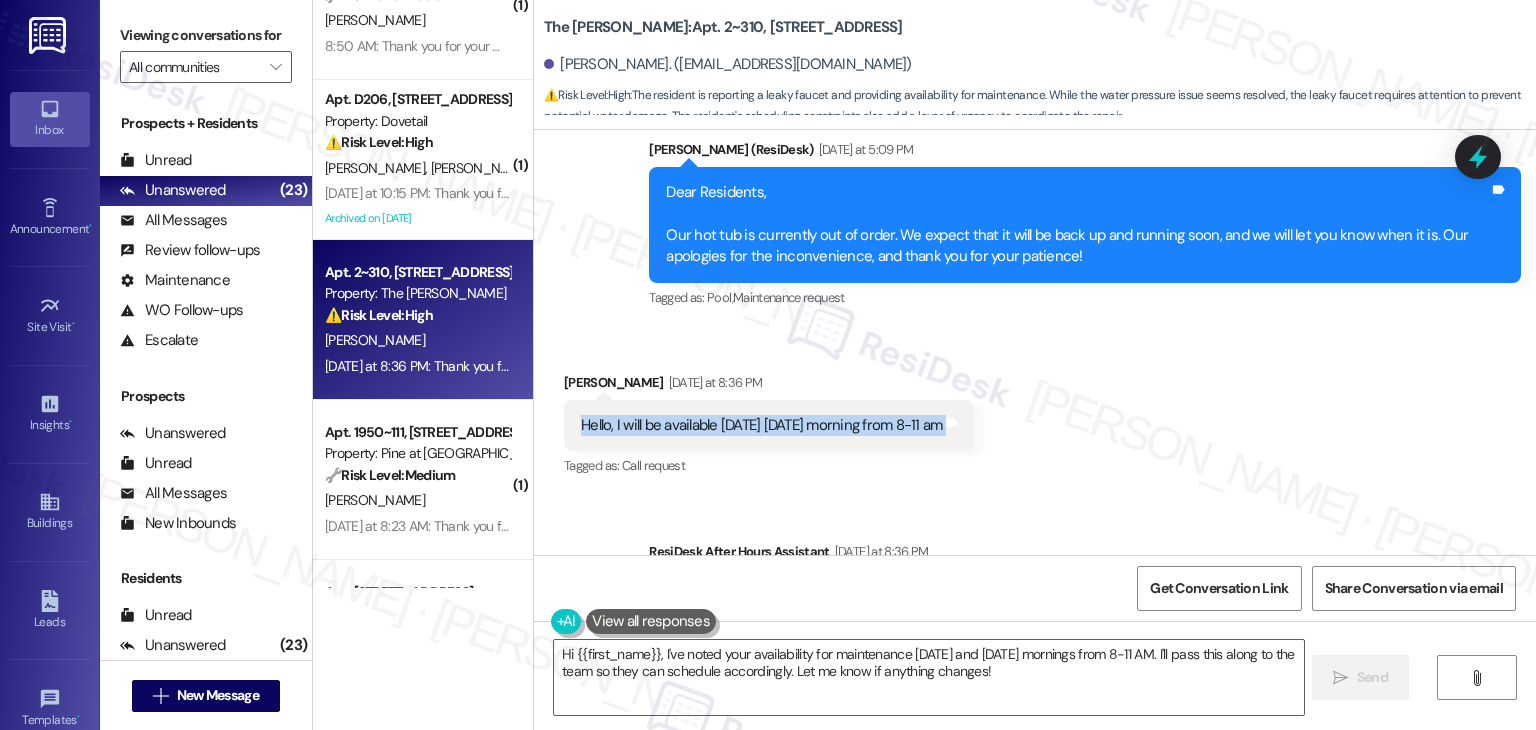 click on "Received via SMS [PERSON_NAME] [DATE] at 8:36 PM Hello, I will be available [DATE] [DATE] morning from 8-11 am Tags and notes Tagged as:   Call request Click to highlight conversations about Call request" at bounding box center (1035, 411) 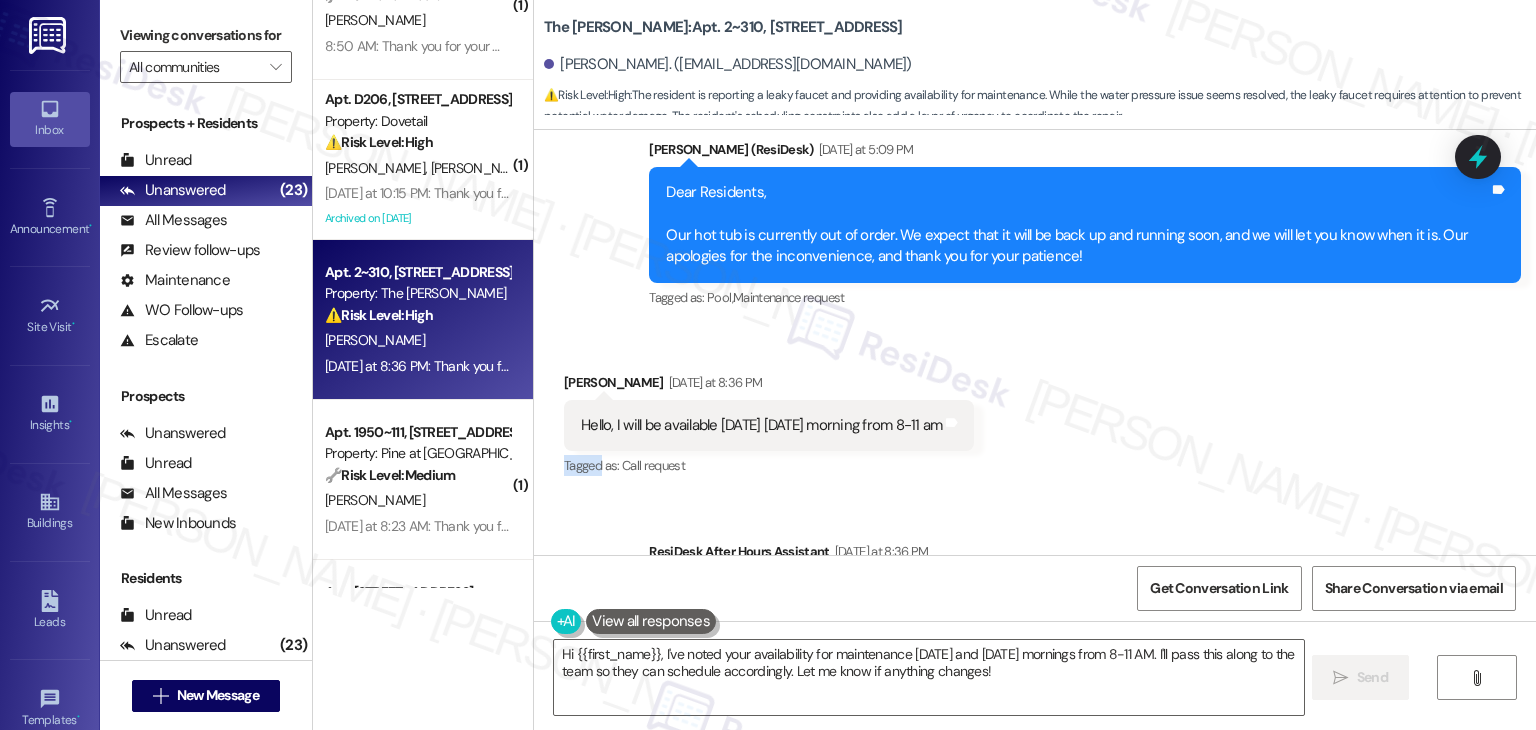 click on "Received via SMS Jocelyn Cuellar Yesterday at 8:36 PM Hello, I will be available Wednesday Thursday morning from 8-11 am Tags and notes Tagged as:   Call request Click to highlight conversations about Call request" at bounding box center [1035, 411] 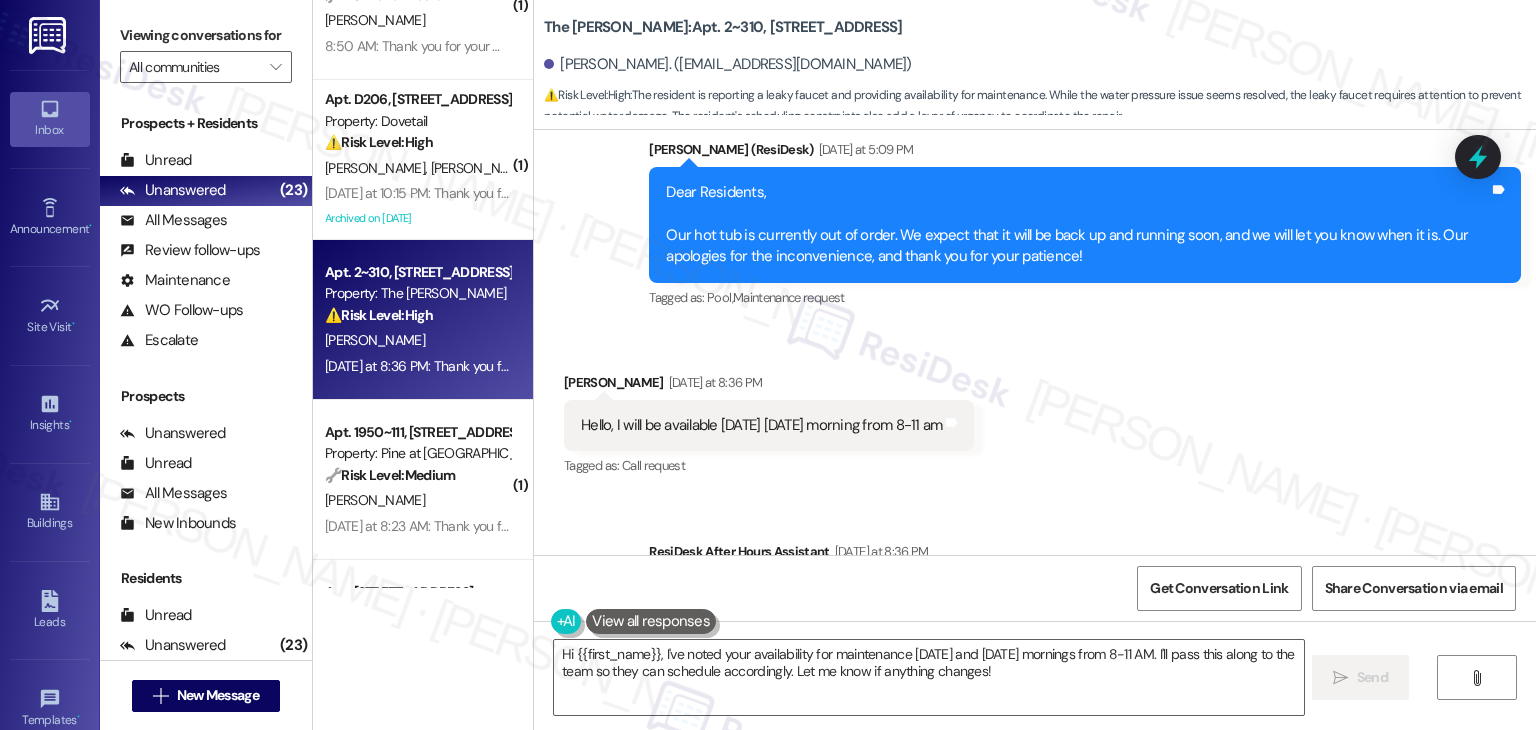 click on "Received via SMS Jocelyn Cuellar Yesterday at 8:36 PM Hello, I will be available Wednesday Thursday morning from 8-11 am Tags and notes Tagged as:   Call request Click to highlight conversations about Call request" at bounding box center [1035, 411] 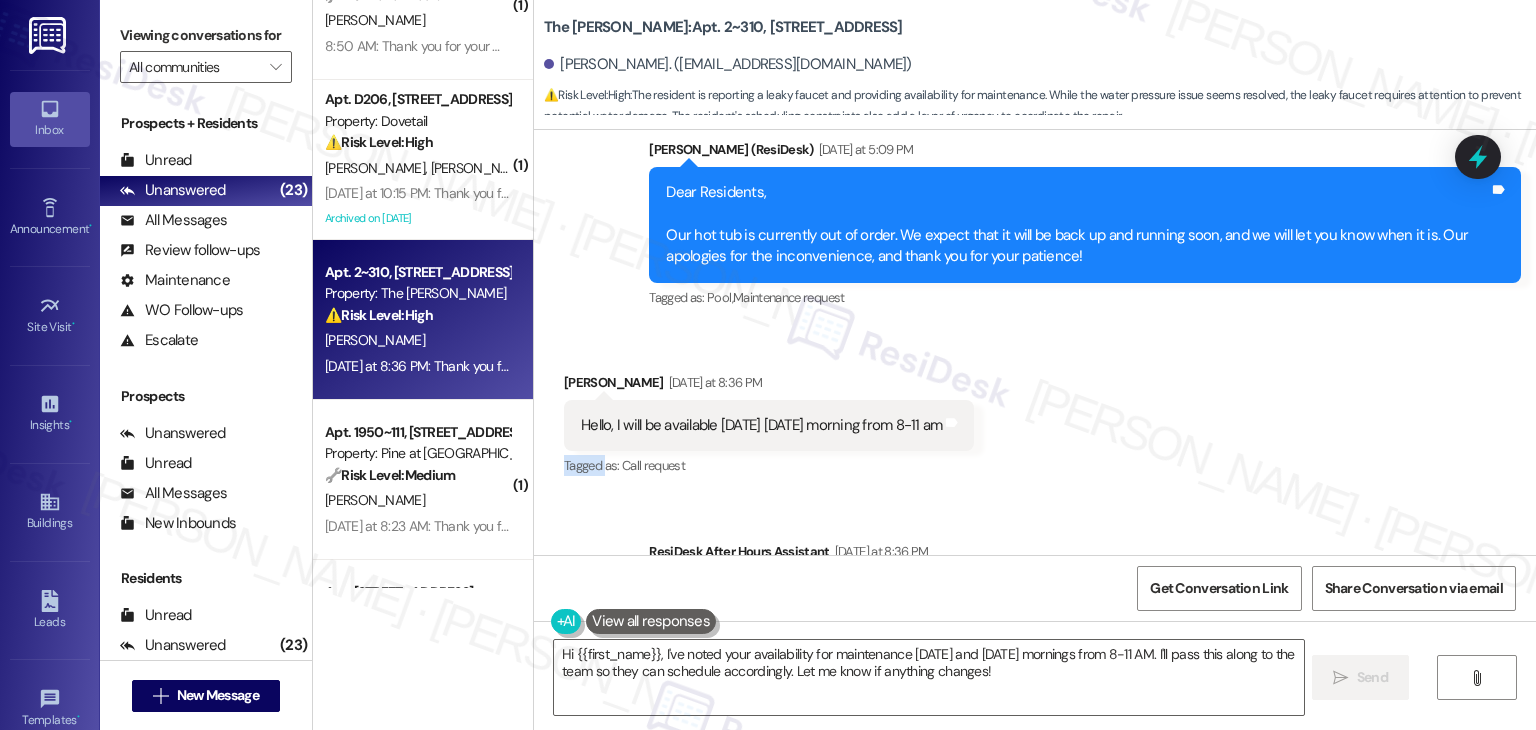 click on "Received via SMS Jocelyn Cuellar Yesterday at 8:36 PM Hello, I will be available Wednesday Thursday morning from 8-11 am Tags and notes Tagged as:   Call request Click to highlight conversations about Call request" at bounding box center [1035, 411] 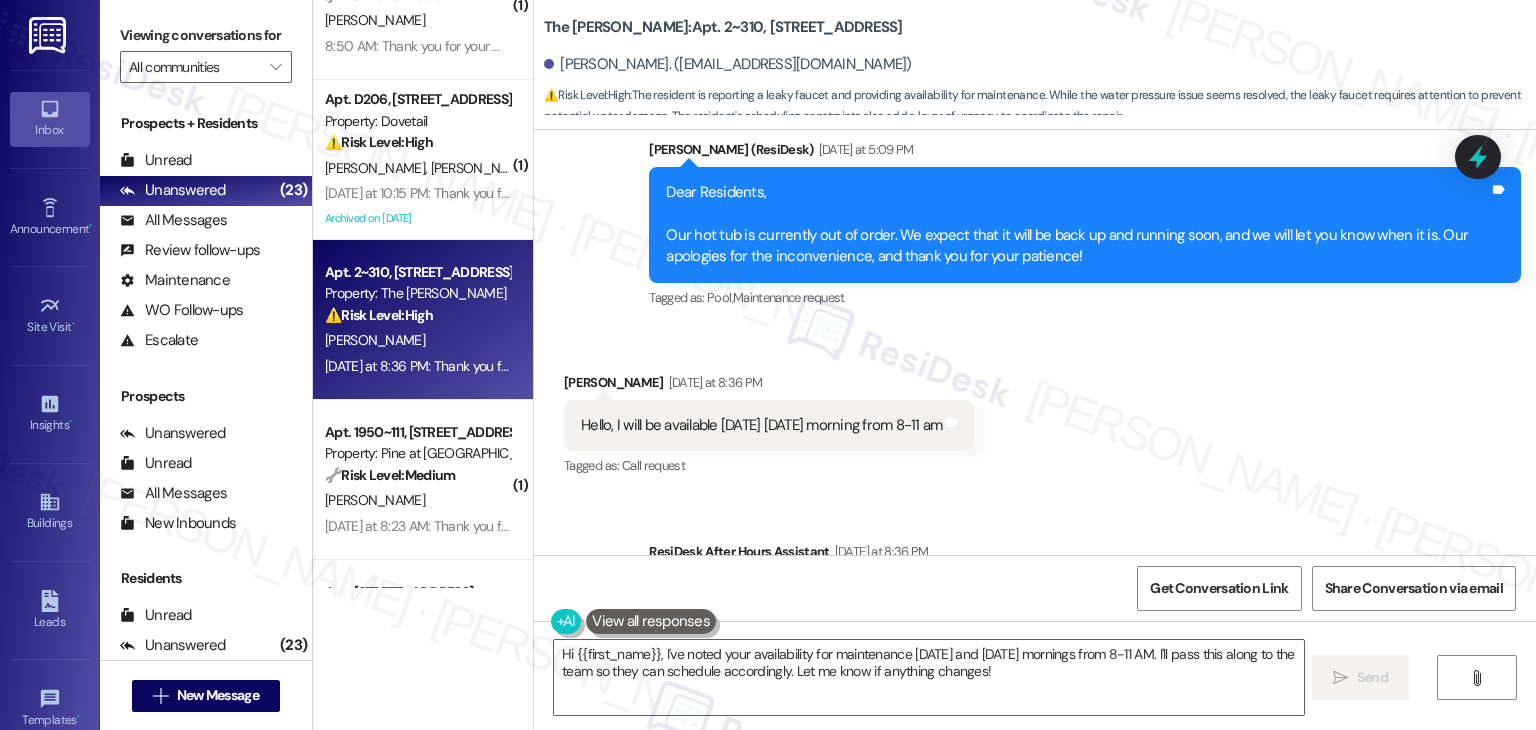 click on "Received via SMS Jocelyn Cuellar Yesterday at 8:36 PM Hello, I will be available Wednesday Thursday morning from 8-11 am Tags and notes Tagged as:   Call request Click to highlight conversations about Call request" at bounding box center (1035, 411) 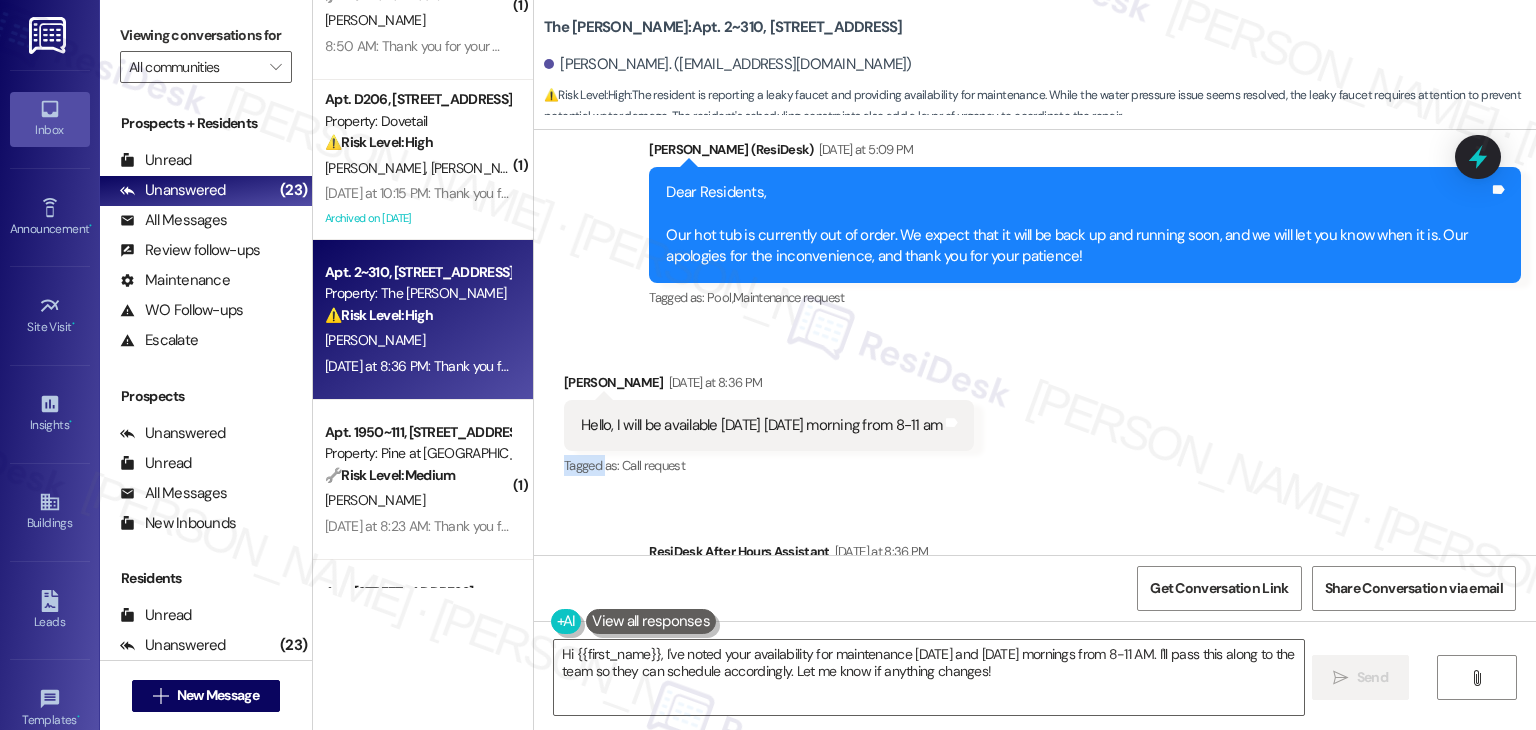click on "Received via SMS Jocelyn Cuellar Yesterday at 8:36 PM Hello, I will be available Wednesday Thursday morning from 8-11 am Tags and notes Tagged as:   Call request Click to highlight conversations about Call request" at bounding box center (1035, 411) 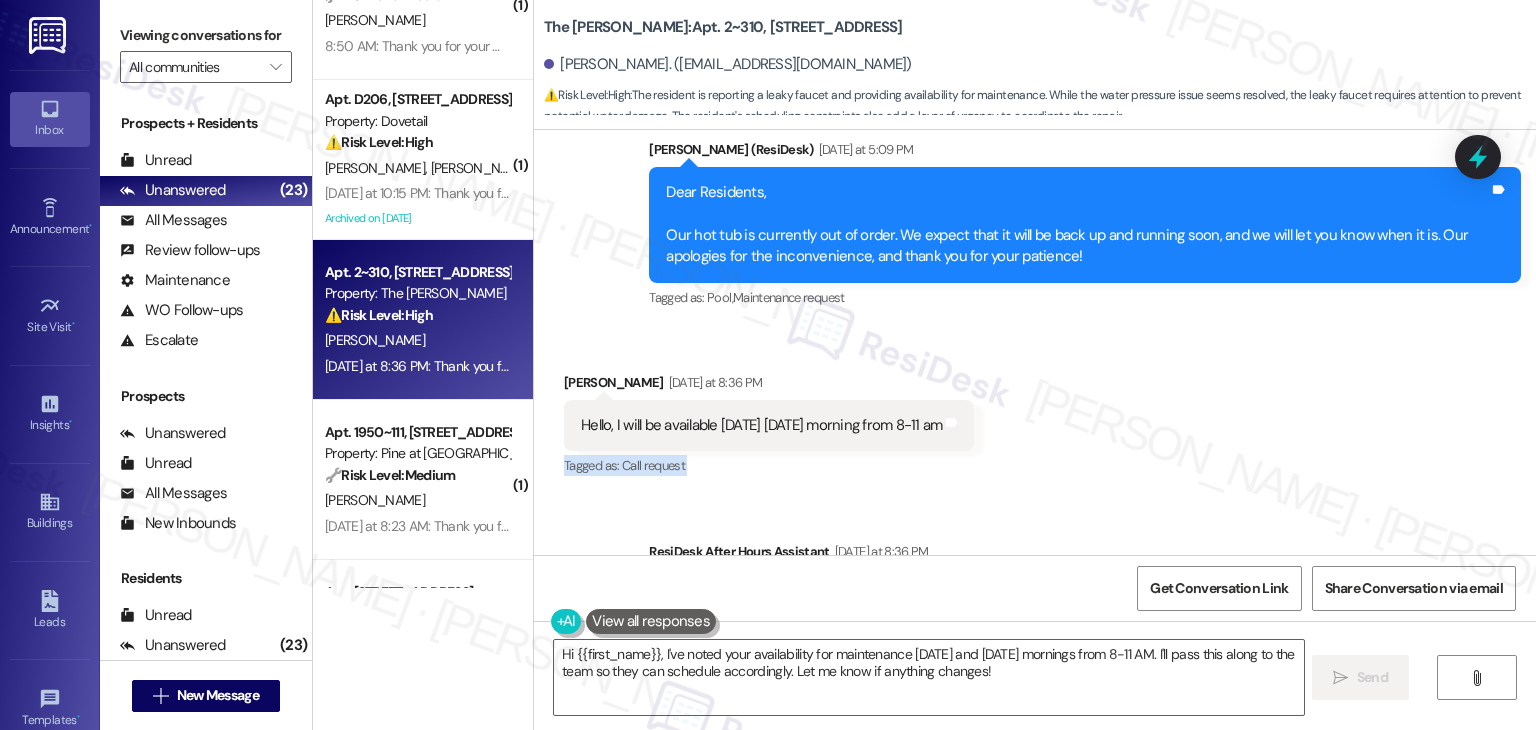 click on "Received via SMS Jocelyn Cuellar Yesterday at 8:36 PM Hello, I will be available Wednesday Thursday morning from 8-11 am Tags and notes Tagged as:   Call request Click to highlight conversations about Call request" at bounding box center [1035, 411] 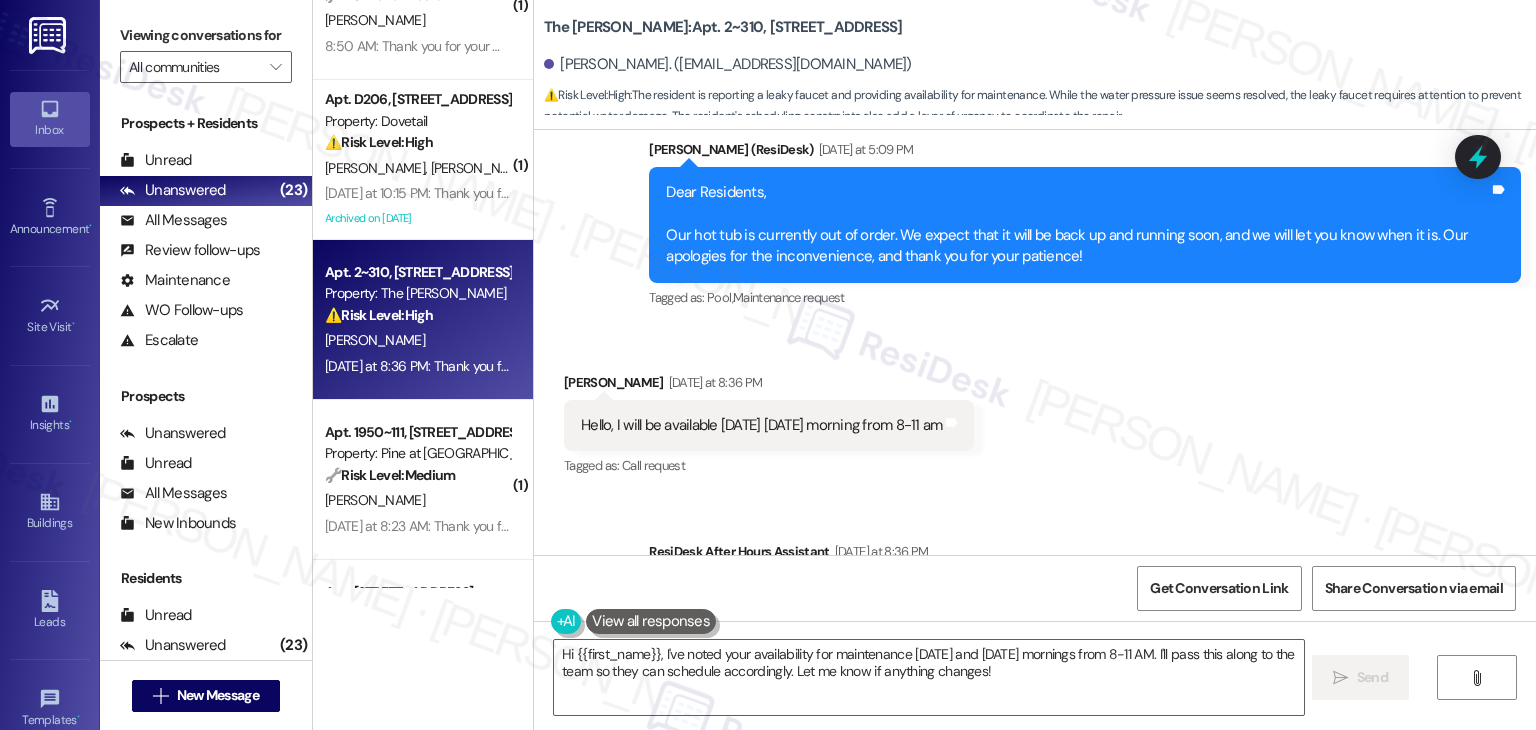 click on "Received via SMS Jocelyn Cuellar Yesterday at 8:36 PM Hello, I will be available Wednesday Thursday morning from 8-11 am Tags and notes Tagged as:   Call request Click to highlight conversations about Call request" at bounding box center (1035, 411) 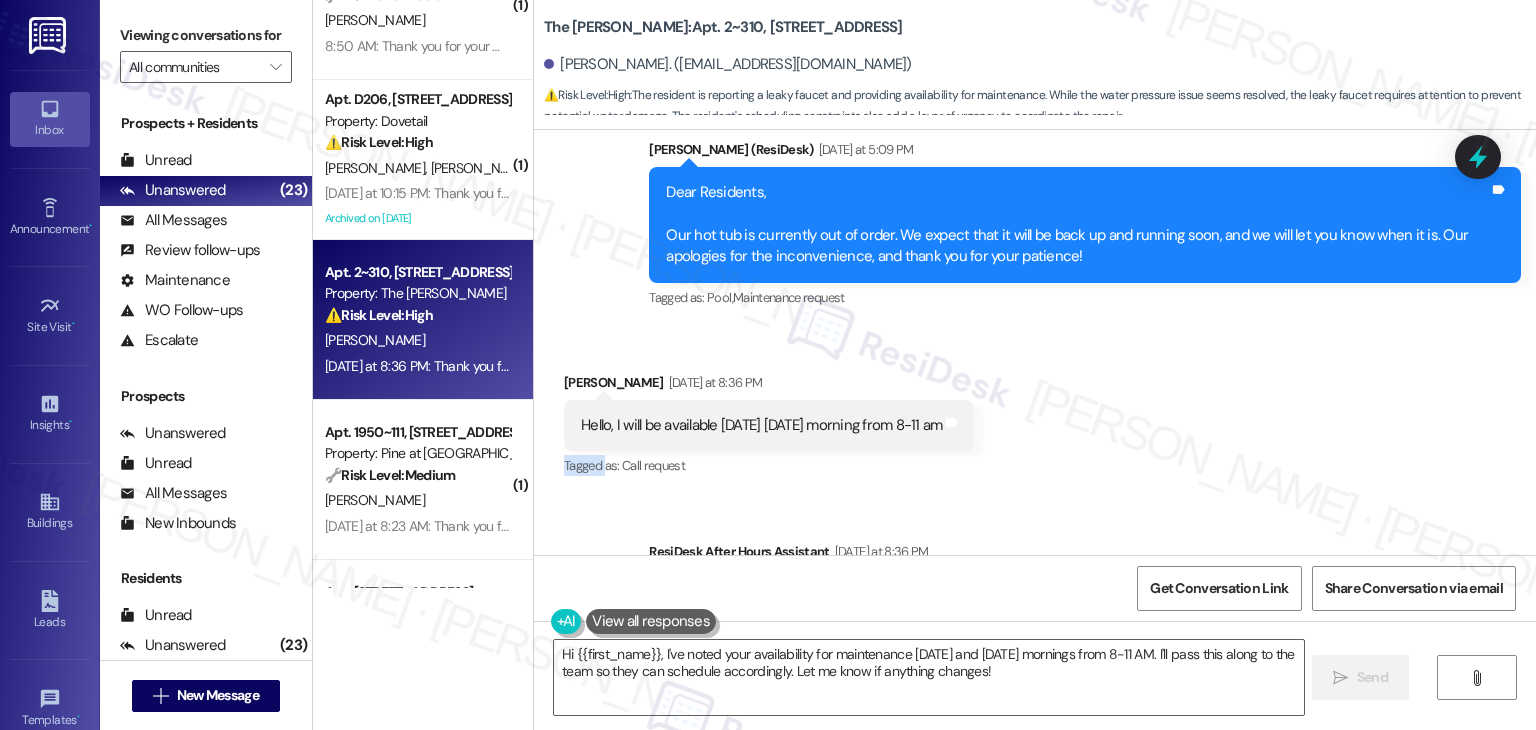 click on "Received via SMS Jocelyn Cuellar Yesterday at 8:36 PM Hello, I will be available Wednesday Thursday morning from 8-11 am Tags and notes Tagged as:   Call request Click to highlight conversations about Call request" at bounding box center (1035, 411) 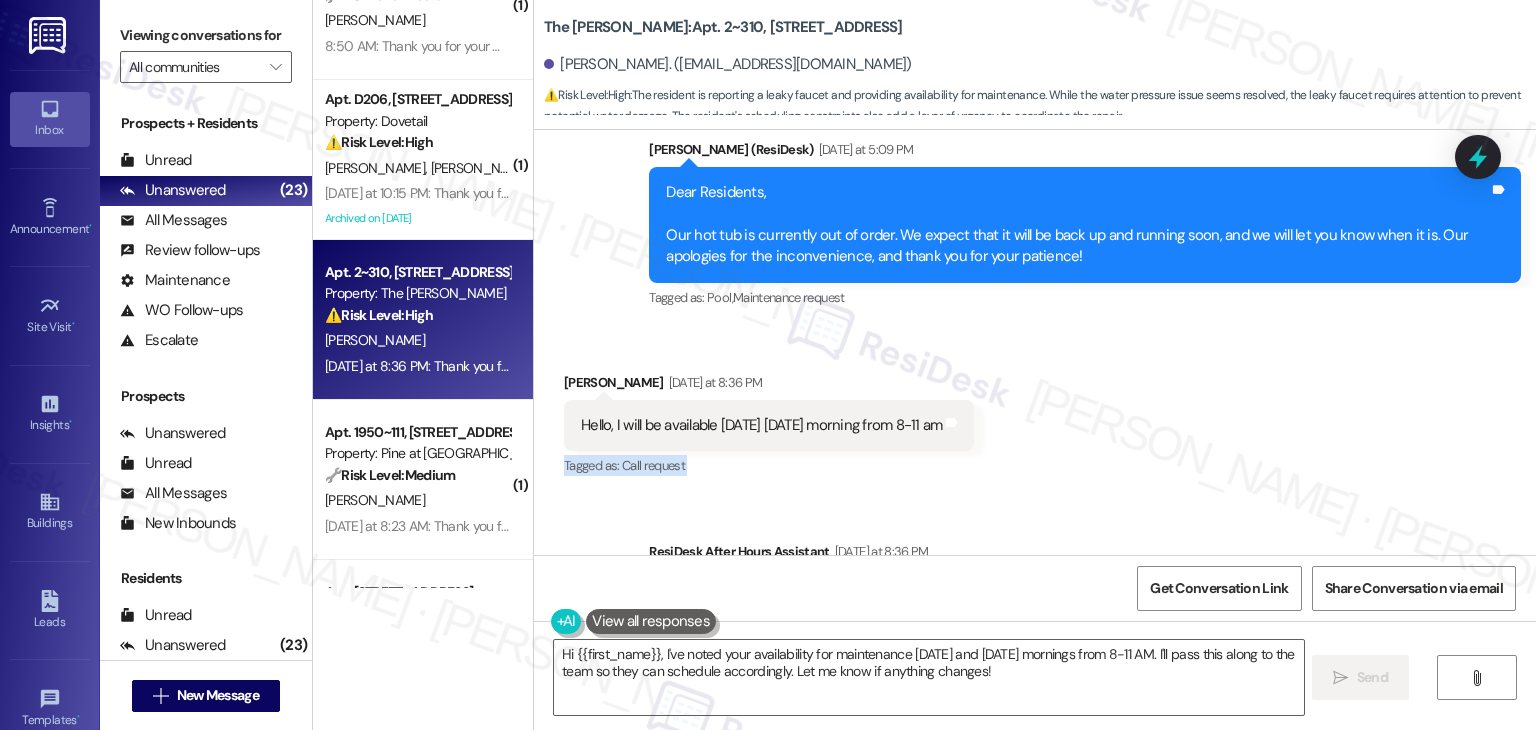 click on "Received via SMS Jocelyn Cuellar Yesterday at 8:36 PM Hello, I will be available Wednesday Thursday morning from 8-11 am Tags and notes Tagged as:   Call request Click to highlight conversations about Call request" at bounding box center (1035, 411) 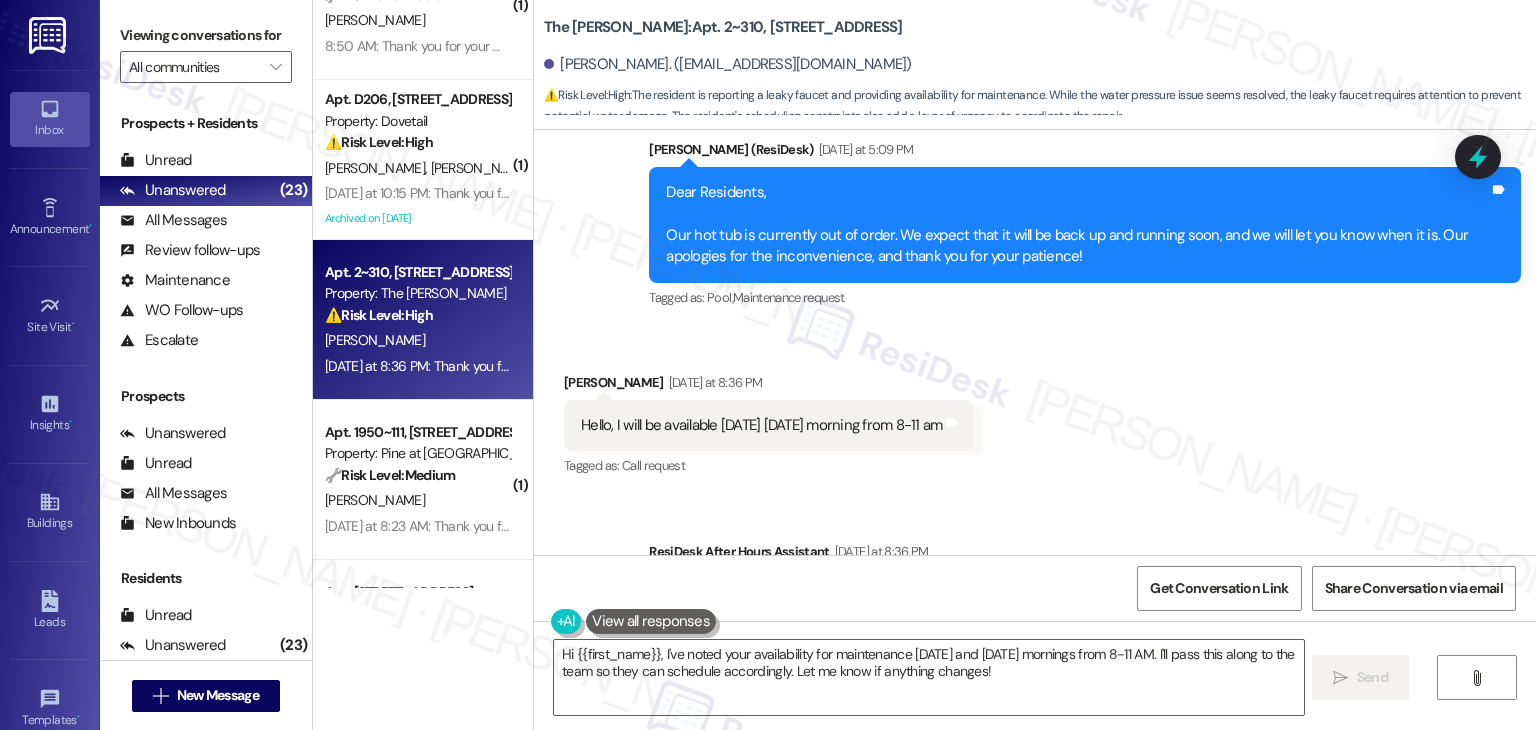 click on "Received via SMS Jocelyn Cuellar Yesterday at 8:36 PM Hello, I will be available Wednesday Thursday morning from 8-11 am Tags and notes Tagged as:   Call request Click to highlight conversations about Call request" at bounding box center (1035, 411) 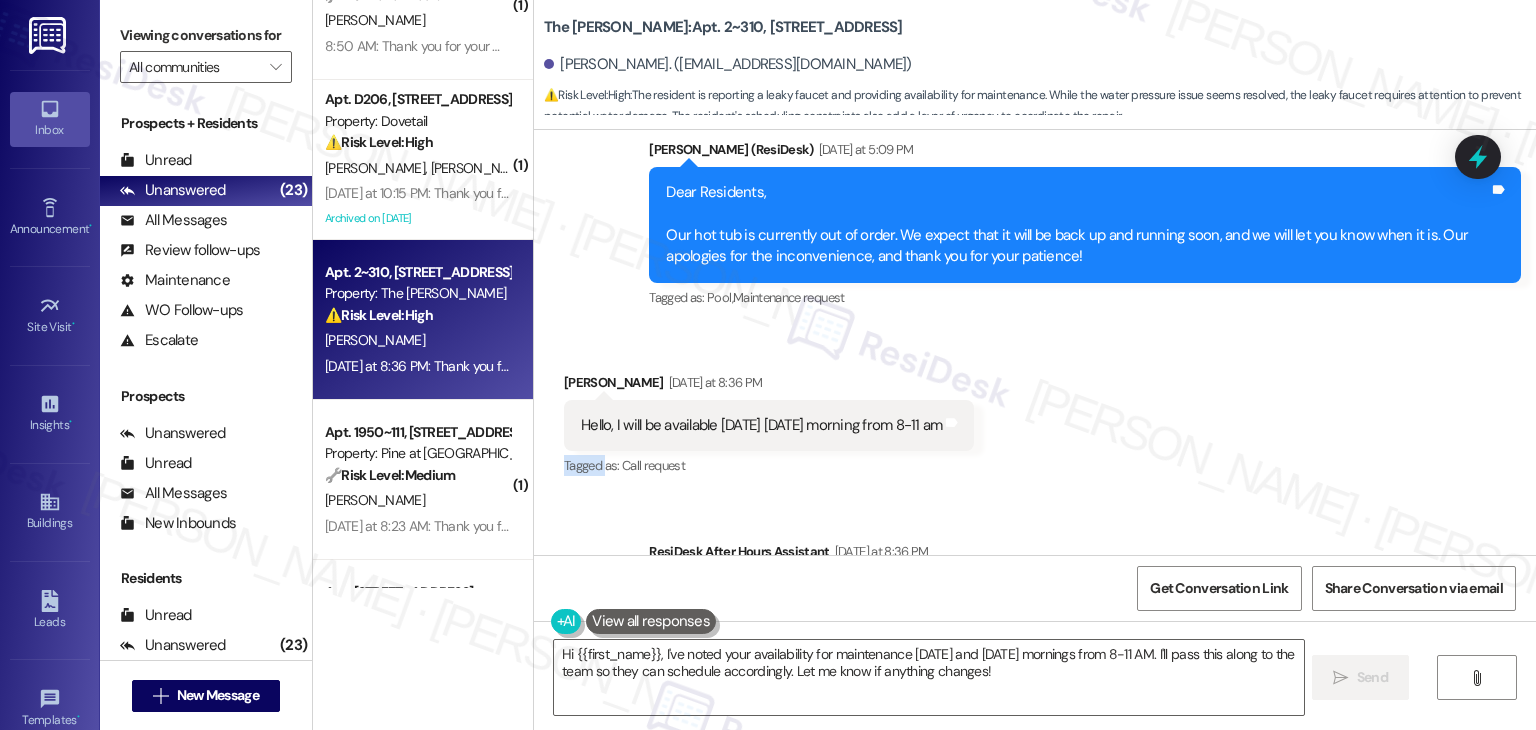 click on "Received via SMS Jocelyn Cuellar Yesterday at 8:36 PM Hello, I will be available Wednesday Thursday morning from 8-11 am Tags and notes Tagged as:   Call request Click to highlight conversations about Call request" at bounding box center [1035, 411] 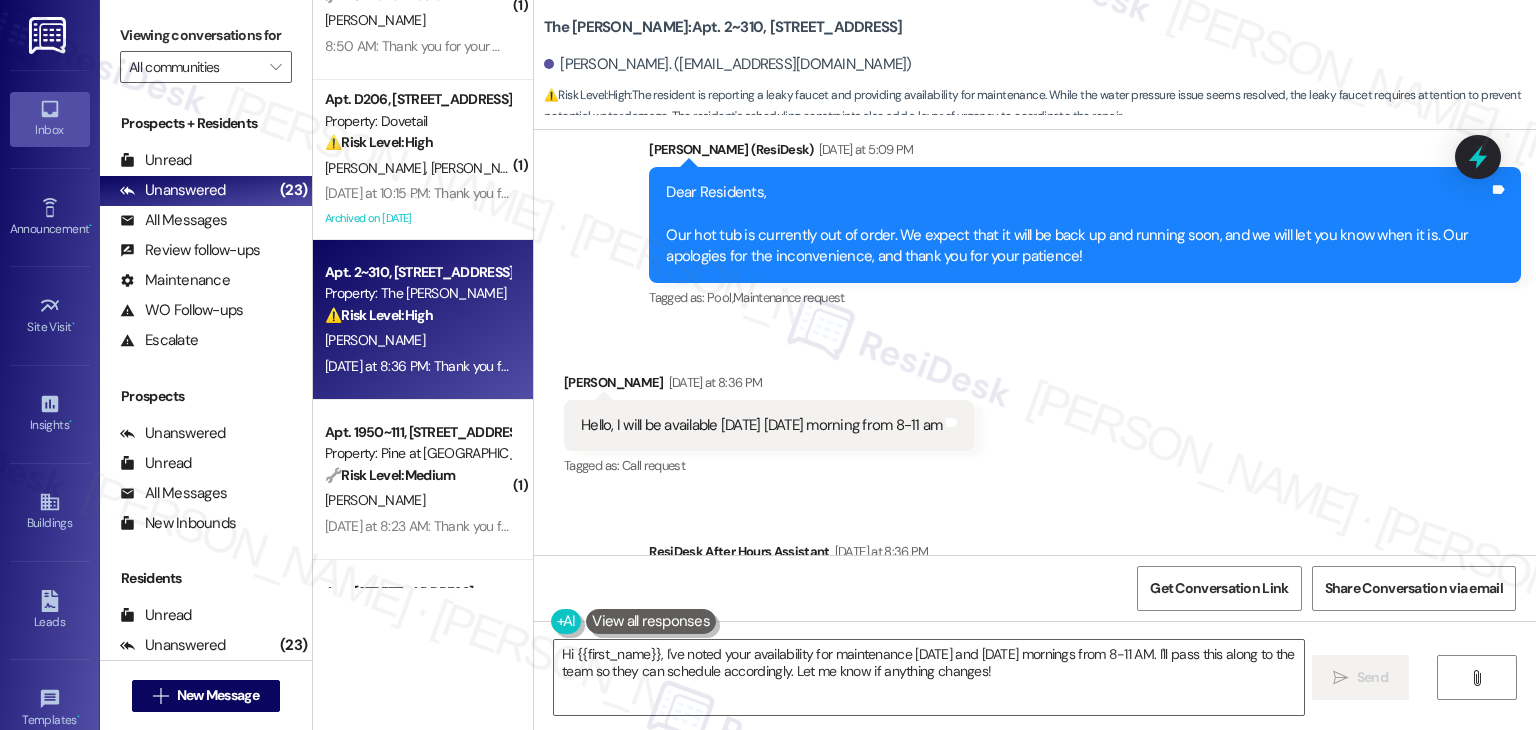 click on "Received via SMS Jocelyn Cuellar Yesterday at 8:36 PM Hello, I will be available Wednesday Thursday morning from 8-11 am Tags and notes Tagged as:   Call request Click to highlight conversations about Call request" at bounding box center [1035, 411] 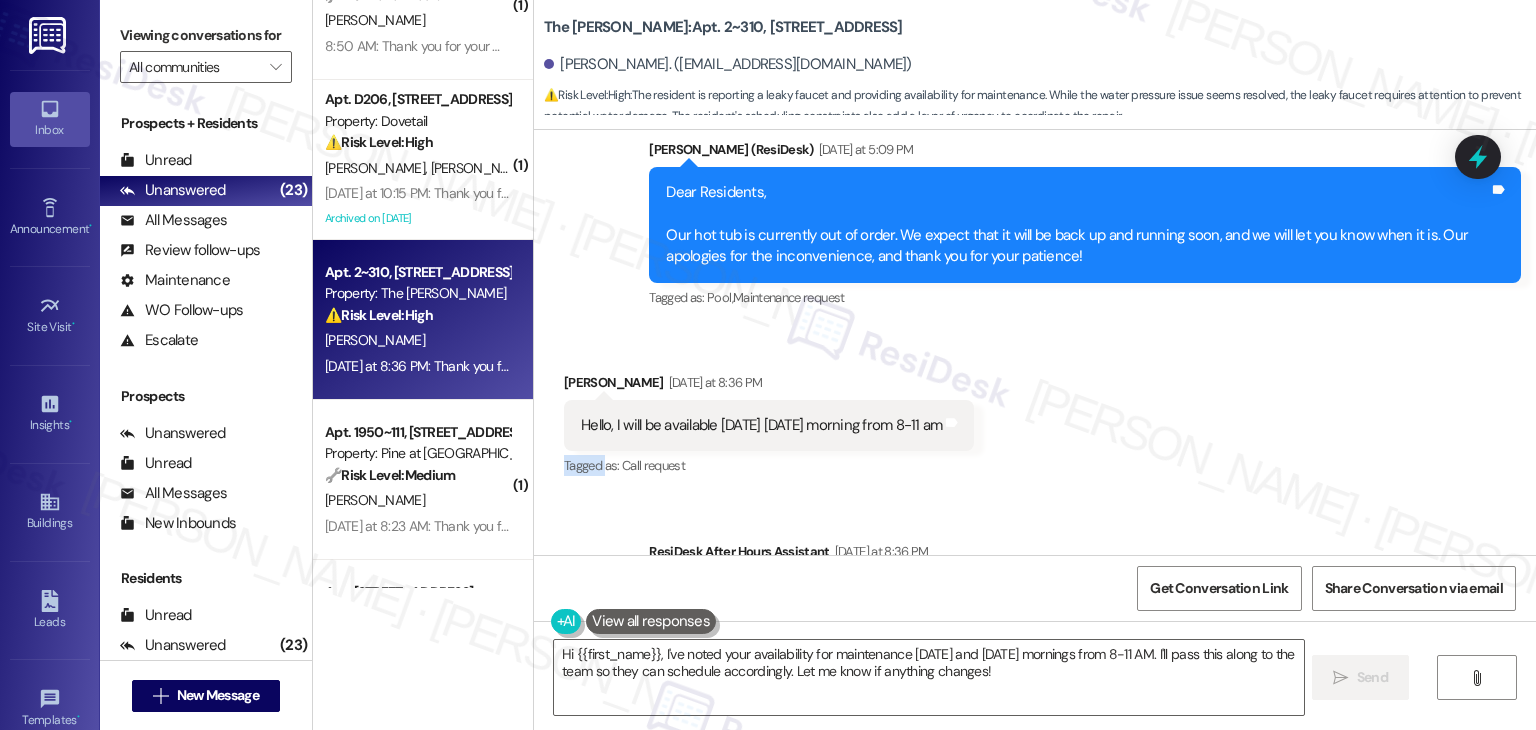 click on "Received via SMS Jocelyn Cuellar Yesterday at 8:36 PM Hello, I will be available Wednesday Thursday morning from 8-11 am Tags and notes Tagged as:   Call request Click to highlight conversations about Call request" at bounding box center (1035, 411) 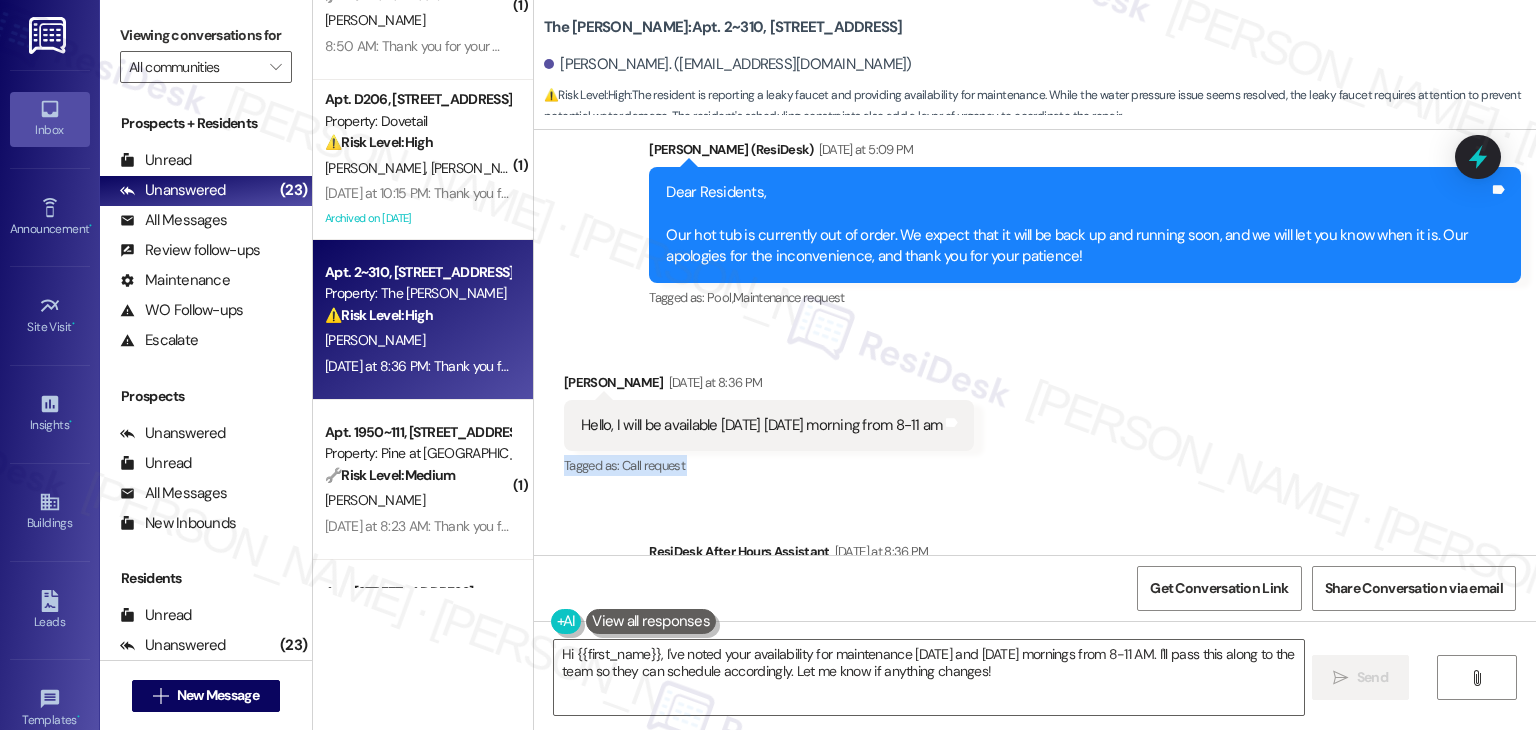click on "Received via SMS Jocelyn Cuellar Yesterday at 8:36 PM Hello, I will be available Wednesday Thursday morning from 8-11 am Tags and notes Tagged as:   Call request Click to highlight conversations about Call request" at bounding box center (1035, 411) 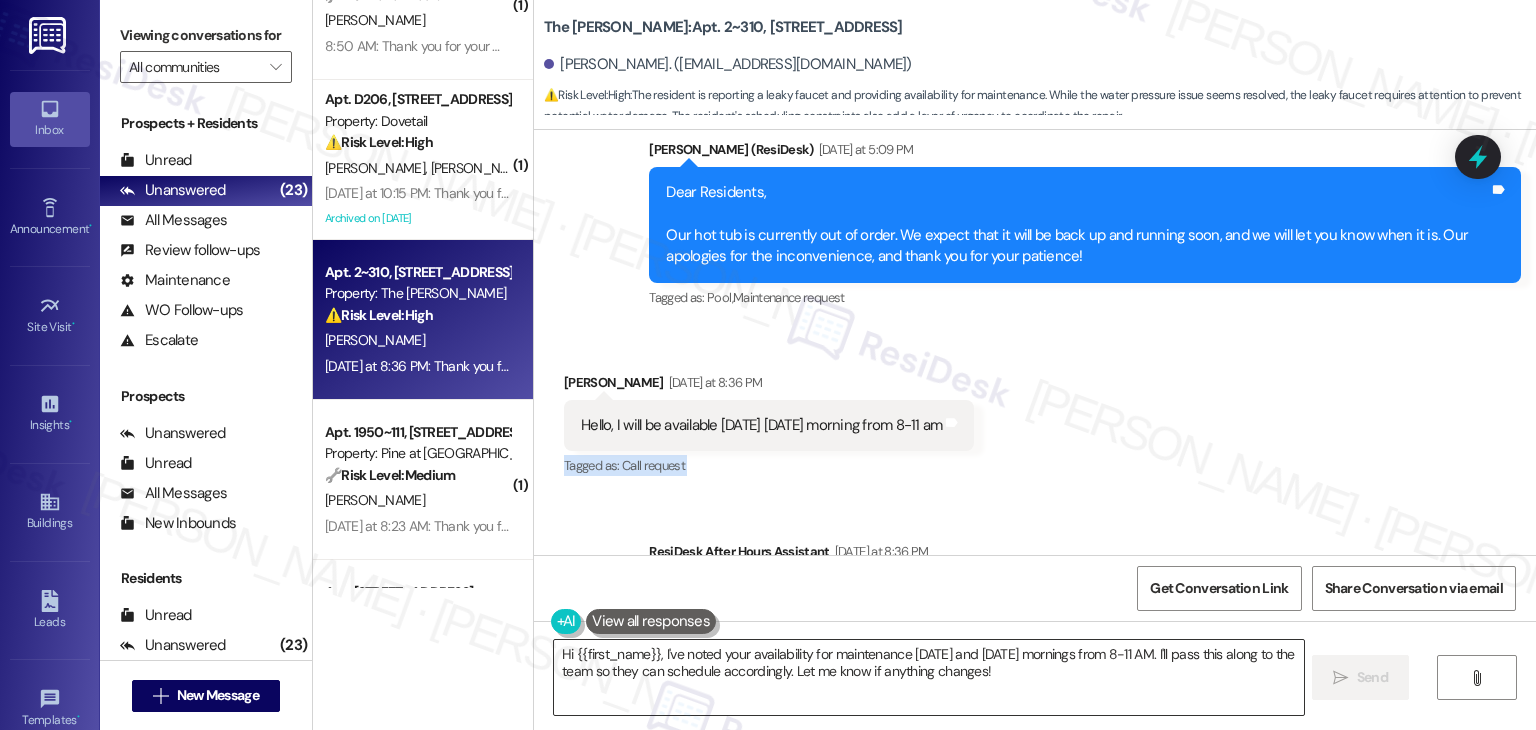 click on "Hi {{first_name}}, I've noted your availability for maintenance on Wednesday and Thursday mornings from 8-11 AM. I'll pass this along to the team so they can schedule accordingly. Let me know if anything changes!" at bounding box center [928, 677] 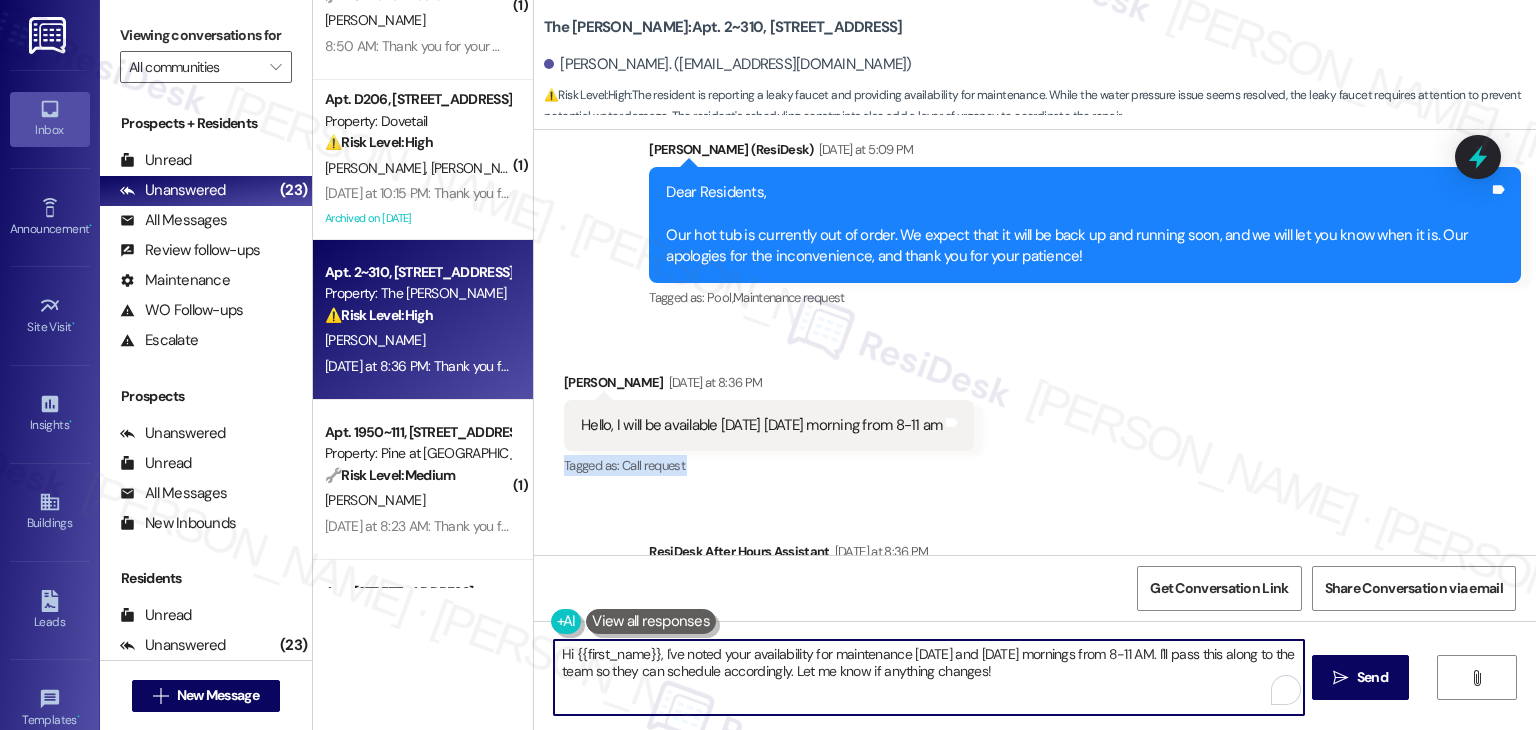 click on "Hi {{first_name}}, I've noted your availability for maintenance on Wednesday and Thursday mornings from 8-11 AM. I'll pass this along to the team so they can schedule accordingly. Let me know if anything changes!" at bounding box center (928, 677) 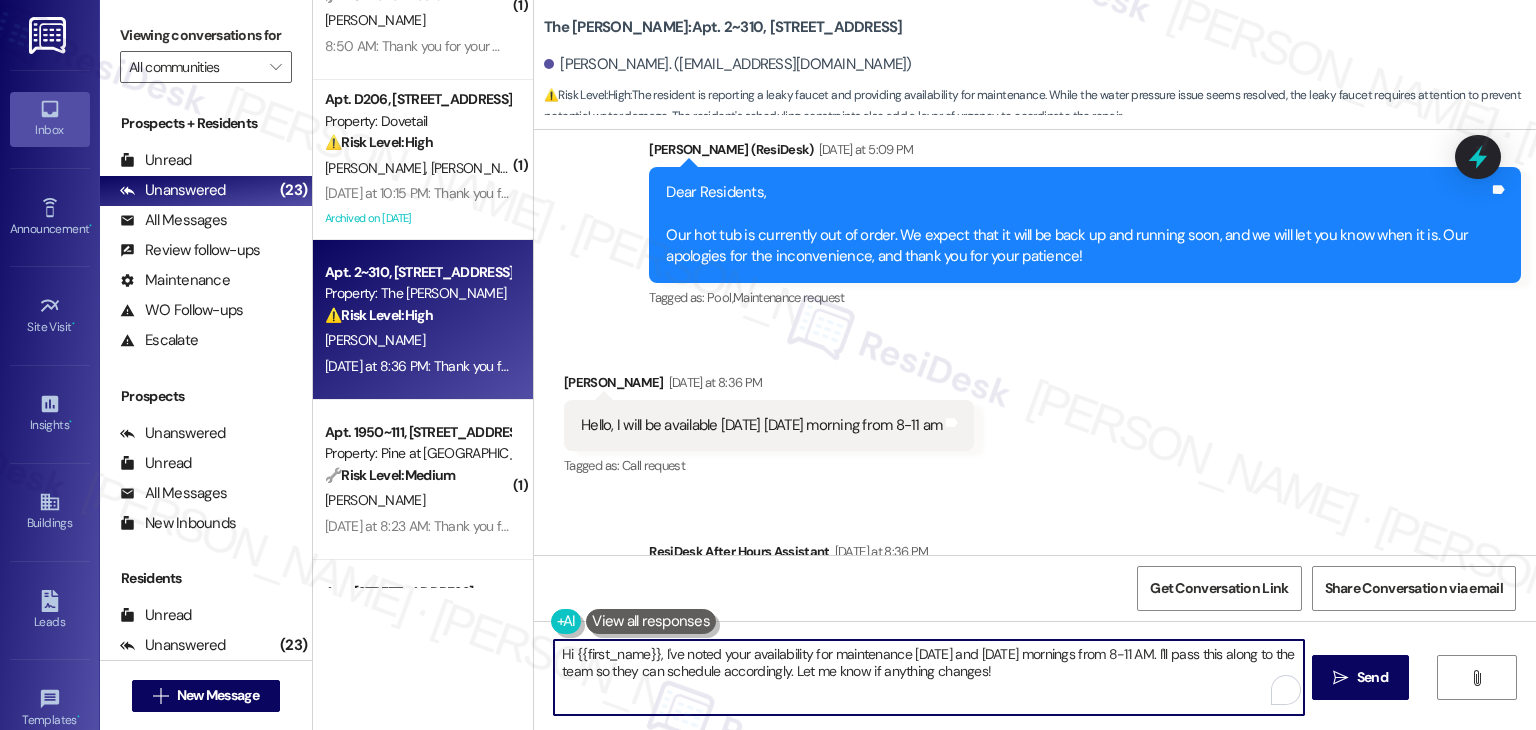 paste on "Thanks so much, Jocelyn! I’ve noted your availability for Wednesday and Thursday morning between 8–11 AM. I’ll pass that along to the site team and include it in the work order. Let us know if anything changes or if you need help with anything else!" 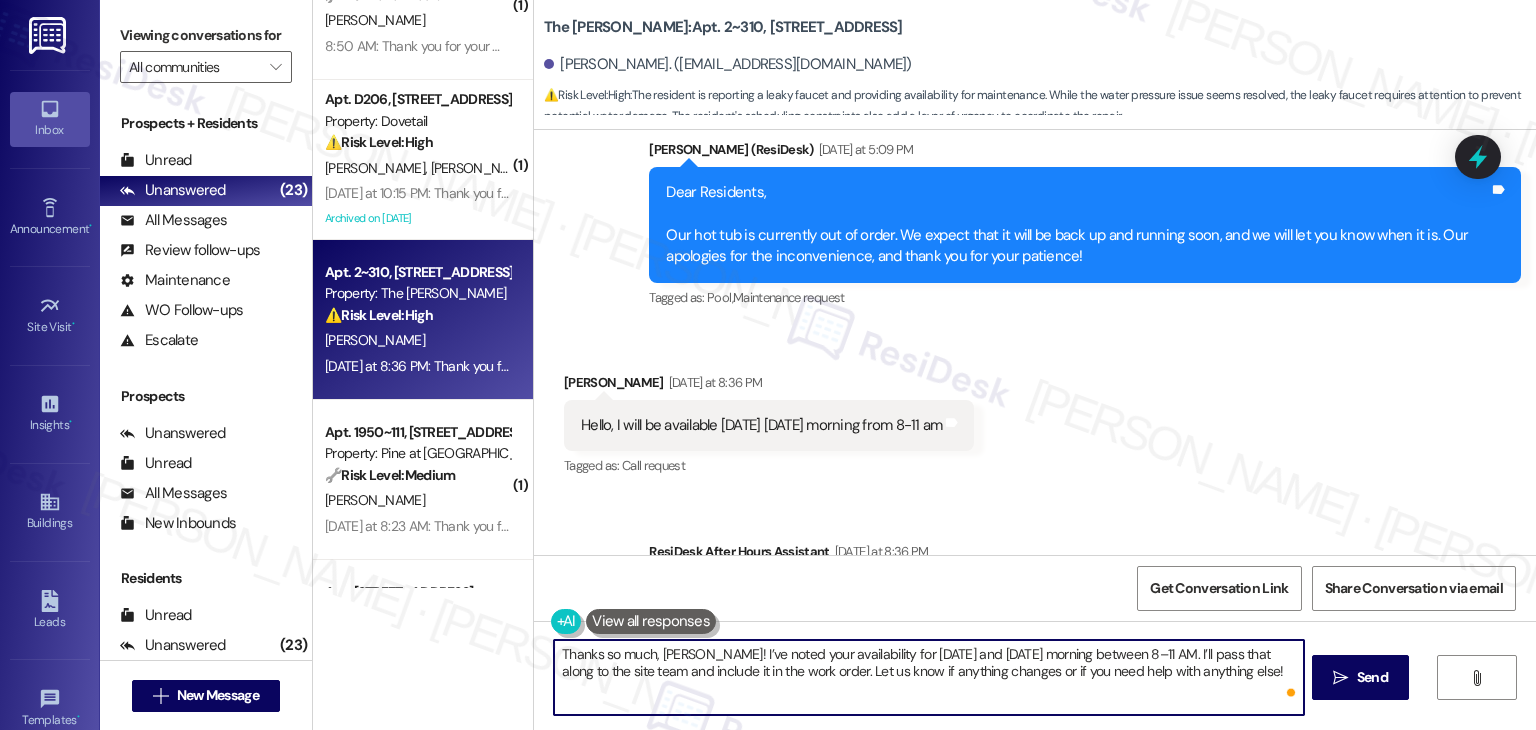type on "Thanks so much, Jocelyn! I’ve noted your availability for Wednesday and Thursday morning between 8–11 AM. I’ll pass that along to the site team and include it in the work order. Let us know if anything changes or if you need help with anything else!" 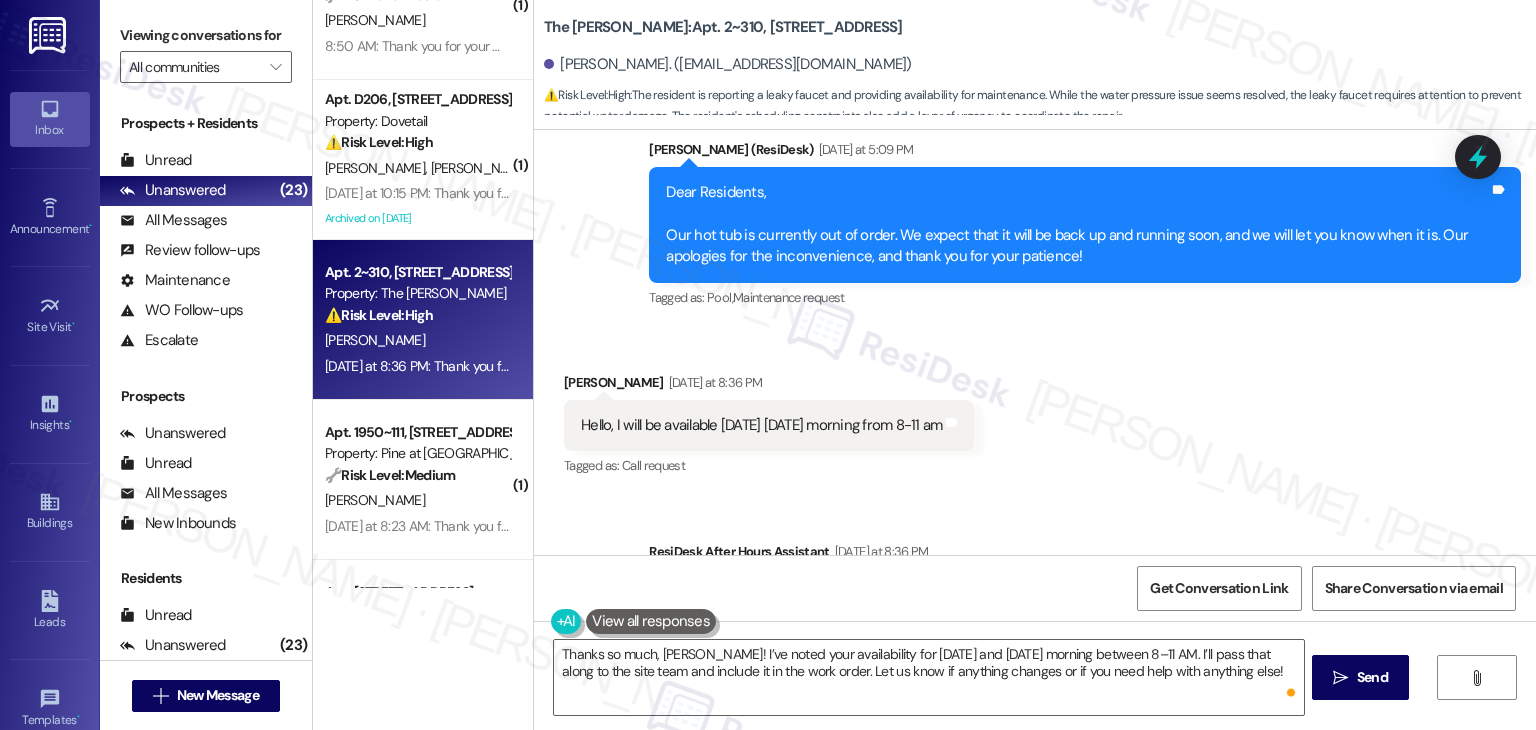 click on "Get Conversation Link Share Conversation via email" at bounding box center [1035, 588] 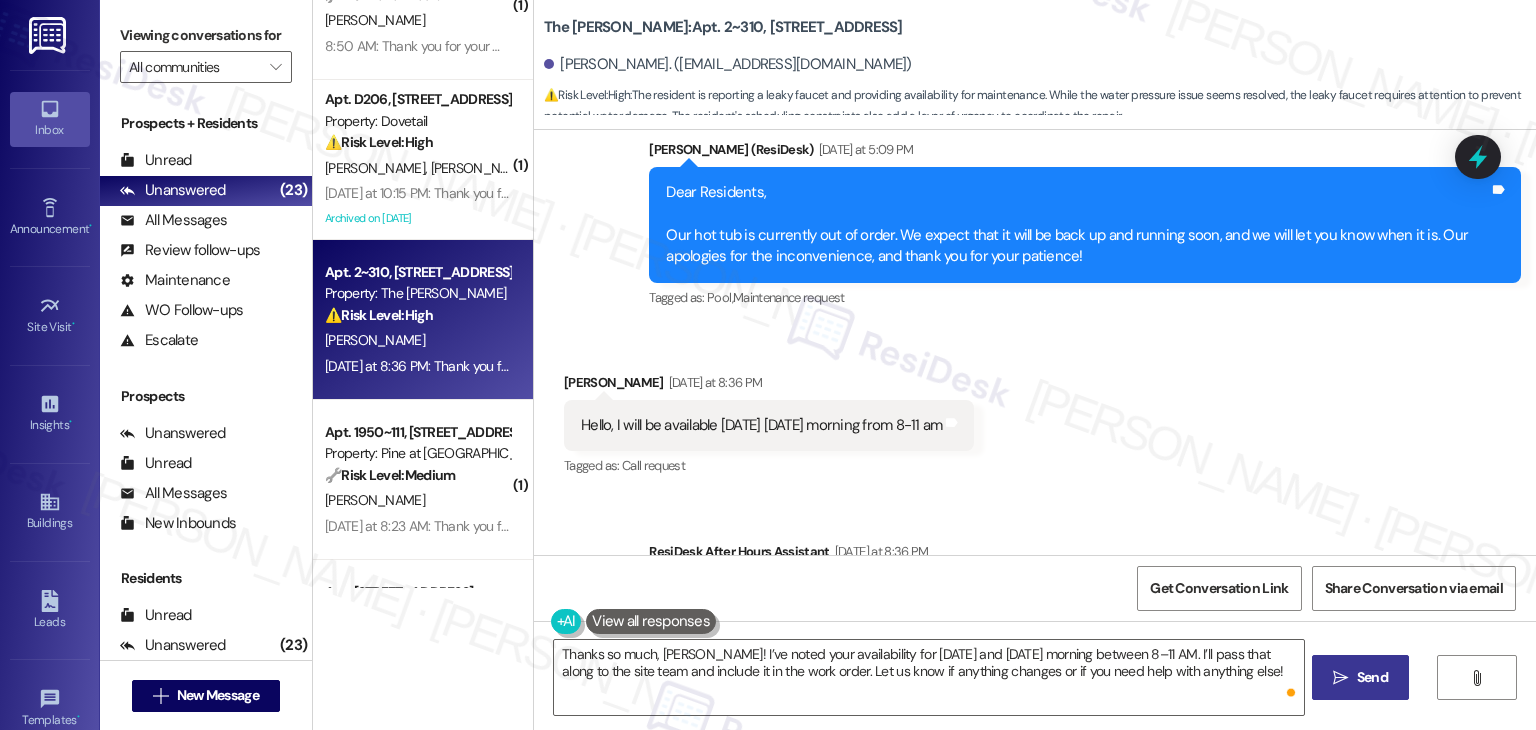click on " Send" at bounding box center (1360, 677) 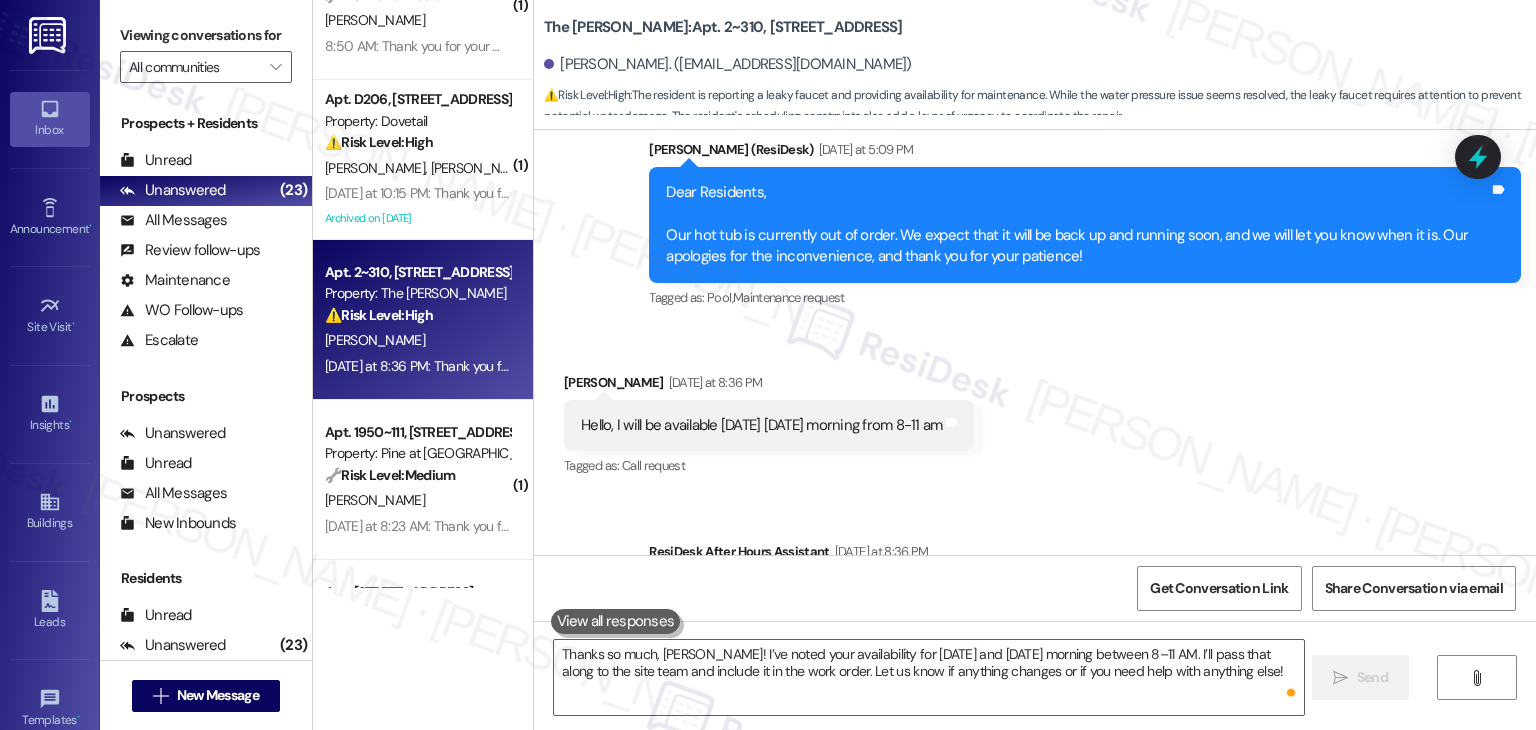 type 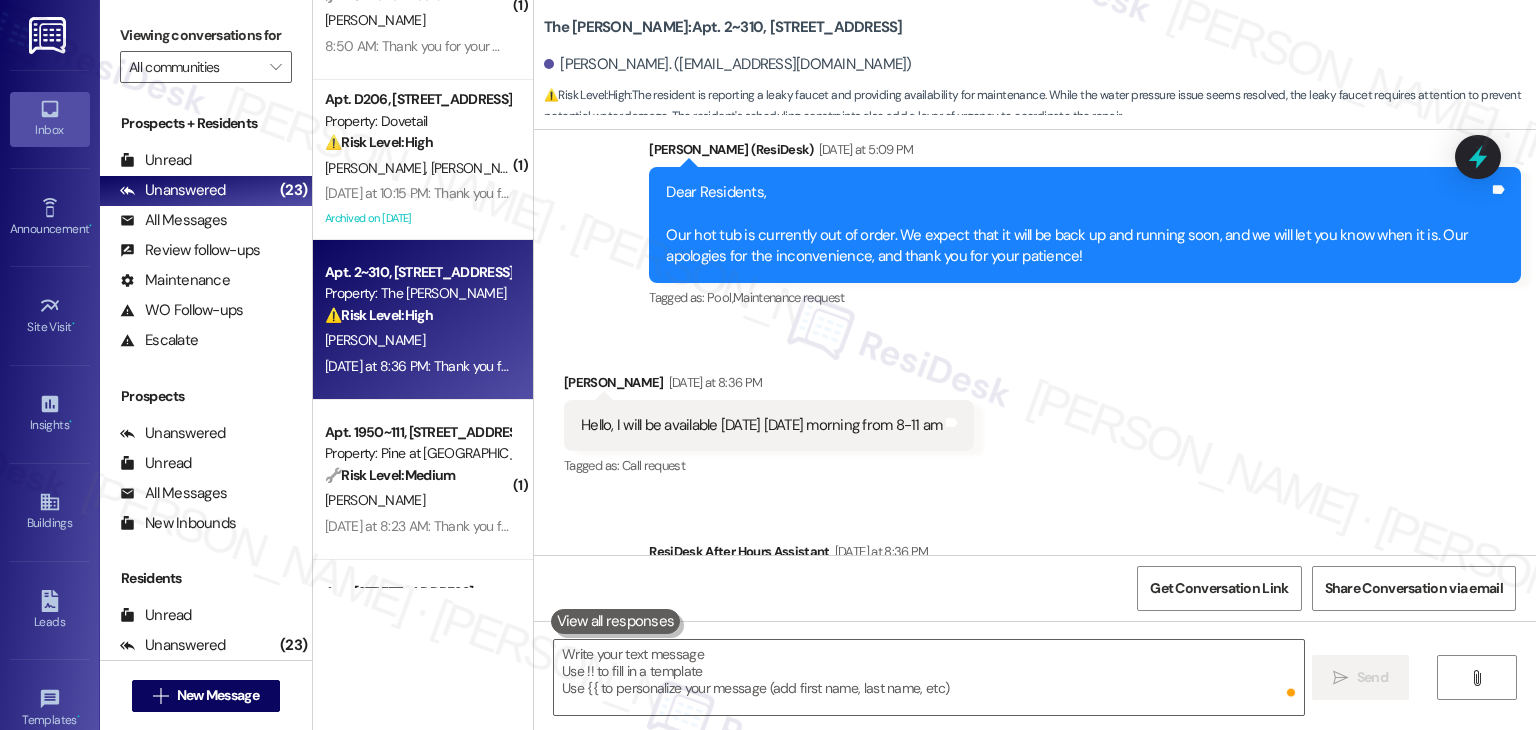 scroll, scrollTop: 14188, scrollLeft: 0, axis: vertical 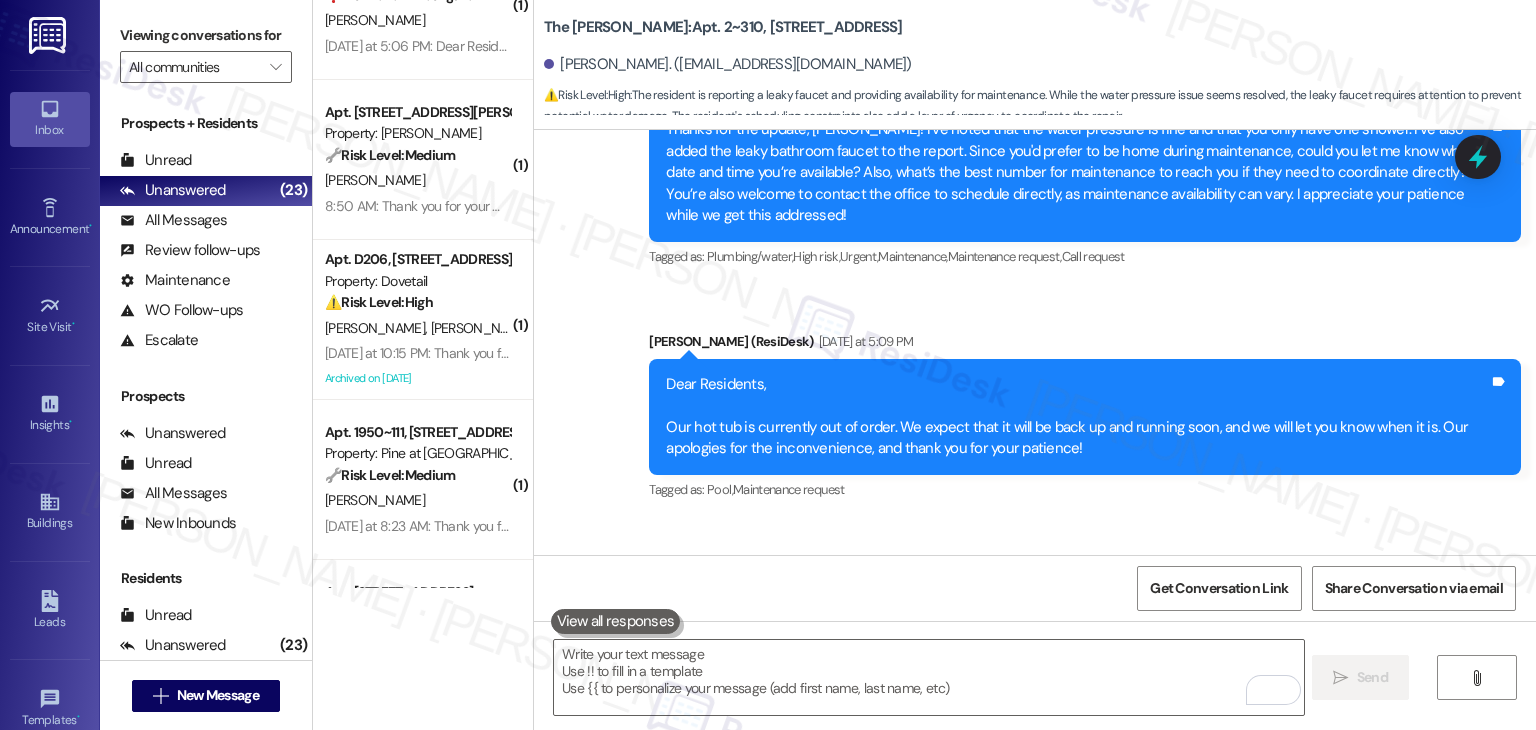 click on "Received via SMS Jocelyn Cuellar Yesterday at 8:36 PM Hello, I will be available Wednesday Thursday morning from 8-11 am Tags and notes Tagged as:   Call request Click to highlight conversations about Call request" at bounding box center (1035, 603) 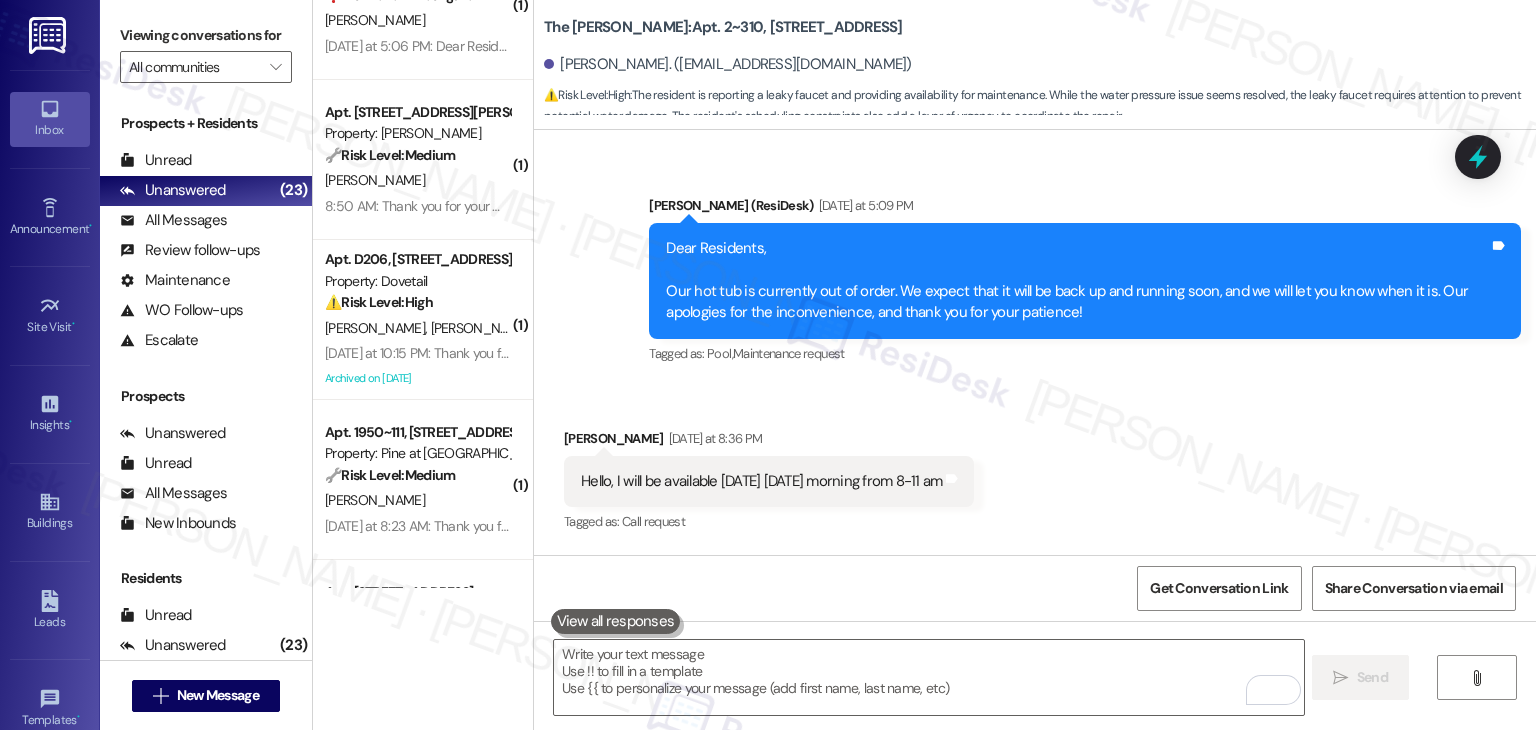 scroll, scrollTop: 14540, scrollLeft: 0, axis: vertical 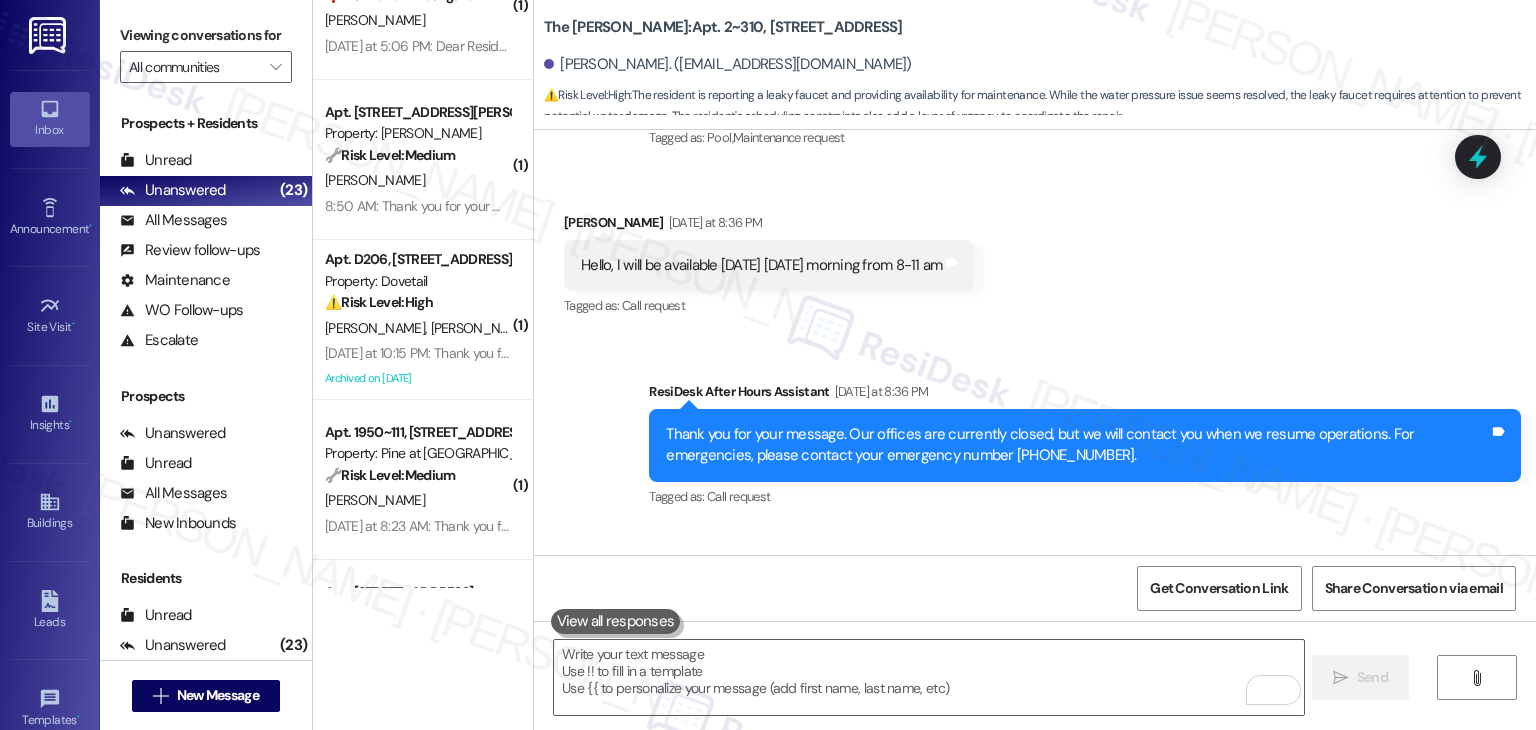 click on "Sent via SMS ResiDesk After Hours Assistant Yesterday at 8:36 PM Thank you for your message. Our offices are currently closed, but we will contact you when we resume operations. For emergencies, please contact your emergency number (720) 324-7100. Tags and notes Tagged as:   Call request Click to highlight conversations about Call request Sent via SMS Sarah 9:24 AM Thanks so much, Jocelyn! I’ve noted your availability for Wednesday and Thursday morning between 8–11 AM. I’ll pass that along to the site team and include it in the work order. Let us know if anything changes or if you need help with anything else! Tags and notes" at bounding box center [1035, 511] 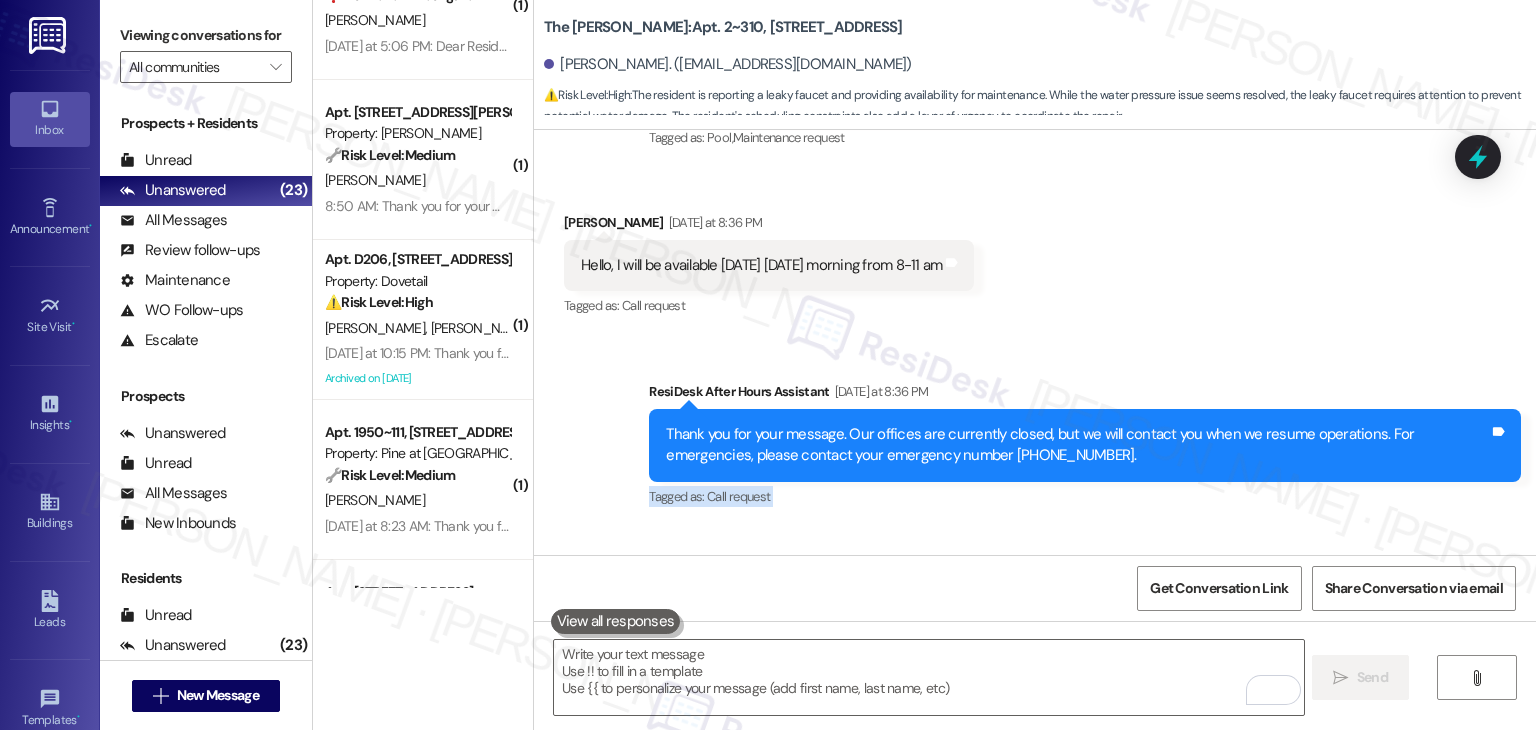 click on "Sent via SMS ResiDesk After Hours Assistant Yesterday at 8:36 PM Thank you for your message. Our offices are currently closed, but we will contact you when we resume operations. For emergencies, please contact your emergency number (720) 324-7100. Tags and notes Tagged as:   Call request Click to highlight conversations about Call request Sent via SMS Sarah 9:24 AM Thanks so much, Jocelyn! I’ve noted your availability for Wednesday and Thursday morning between 8–11 AM. I’ll pass that along to the site team and include it in the work order. Let us know if anything changes or if you need help with anything else! Tags and notes" at bounding box center (1035, 511) 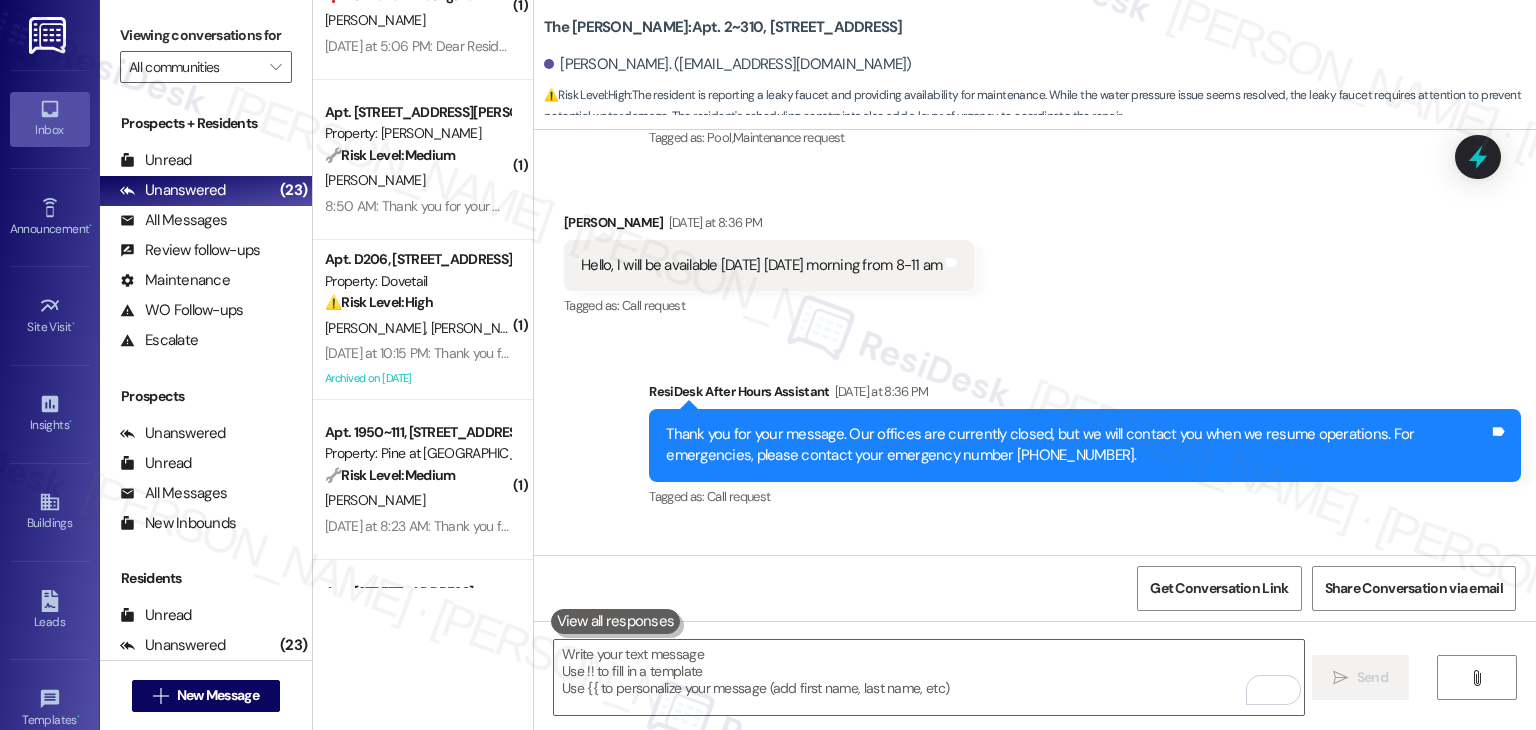 click on "Sent via SMS ResiDesk After Hours Assistant Yesterday at 8:36 PM Thank you for your message. Our offices are currently closed, but we will contact you when we resume operations. For emergencies, please contact your emergency number (720) 324-7100. Tags and notes Tagged as:   Call request Click to highlight conversations about Call request Sent via SMS Sarah 9:24 AM Thanks so much, Jocelyn! I’ve noted your availability for Wednesday and Thursday morning between 8–11 AM. I’ll pass that along to the site team and include it in the work order. Let us know if anything changes or if you need help with anything else! Tags and notes" at bounding box center [1035, 511] 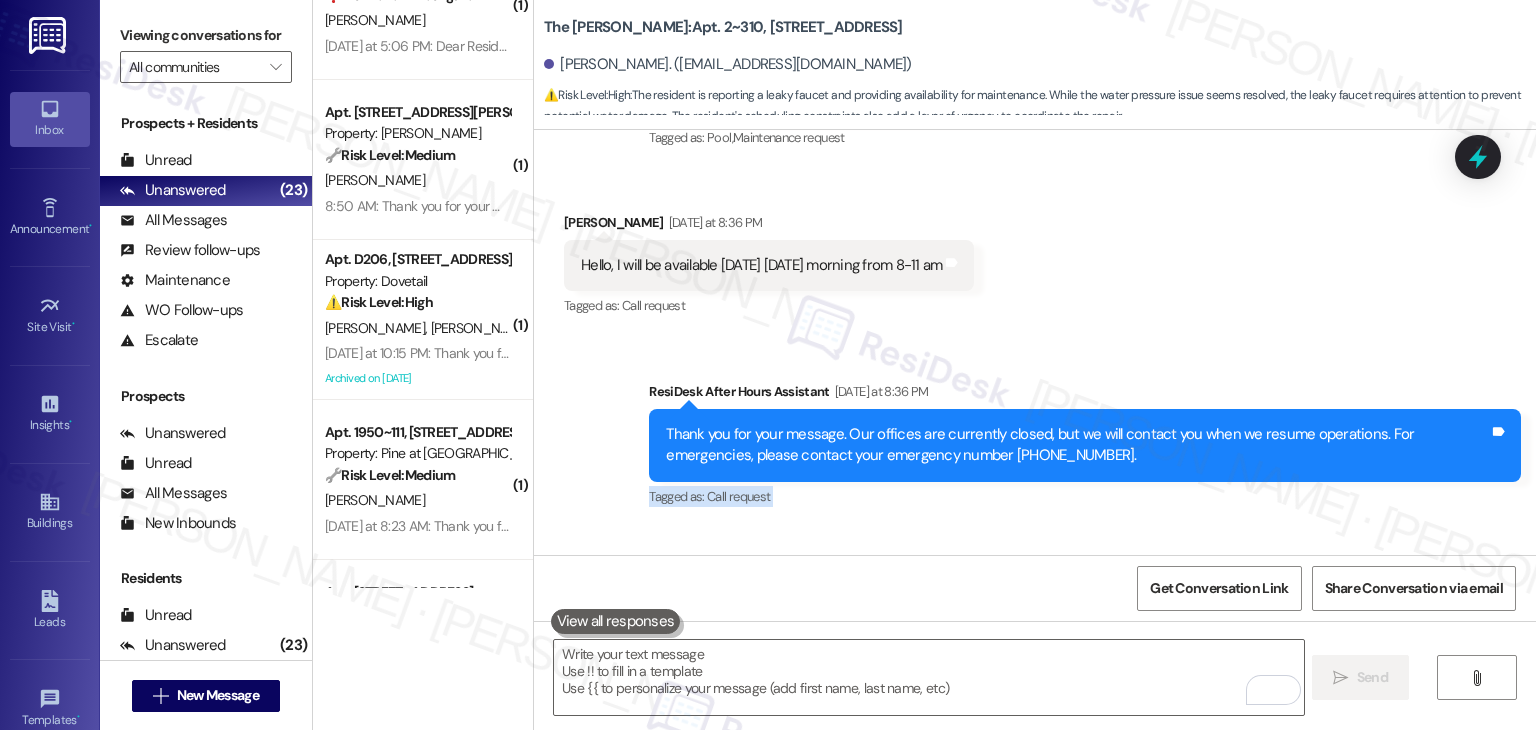 click on "Sent via SMS ResiDesk After Hours Assistant Yesterday at 8:36 PM Thank you for your message. Our offices are currently closed, but we will contact you when we resume operations. For emergencies, please contact your emergency number (720) 324-7100. Tags and notes Tagged as:   Call request Click to highlight conversations about Call request Sent via SMS Sarah 9:24 AM Thanks so much, Jocelyn! I’ve noted your availability for Wednesday and Thursday morning between 8–11 AM. I’ll pass that along to the site team and include it in the work order. Let us know if anything changes or if you need help with anything else! Tags and notes" at bounding box center [1035, 511] 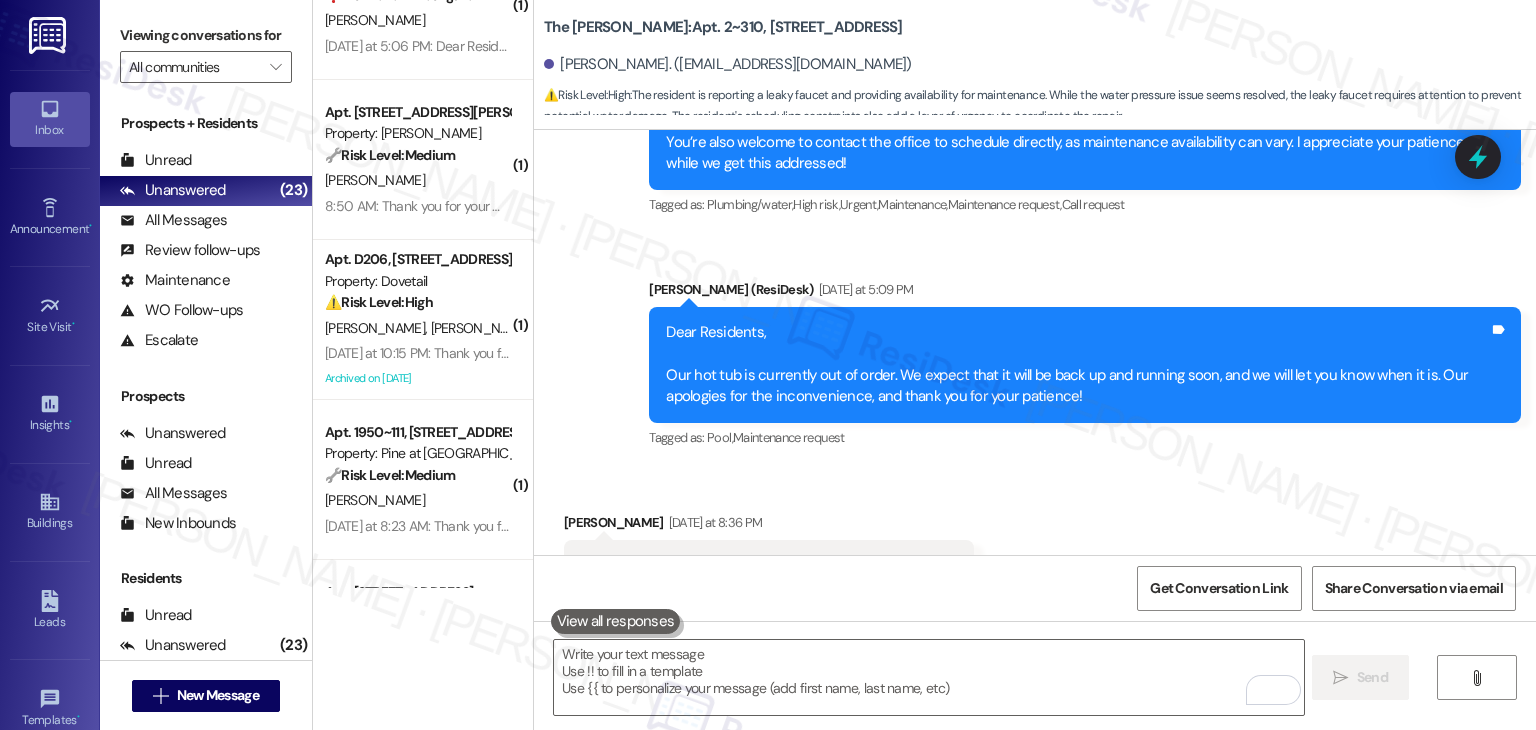 scroll, scrollTop: 14140, scrollLeft: 0, axis: vertical 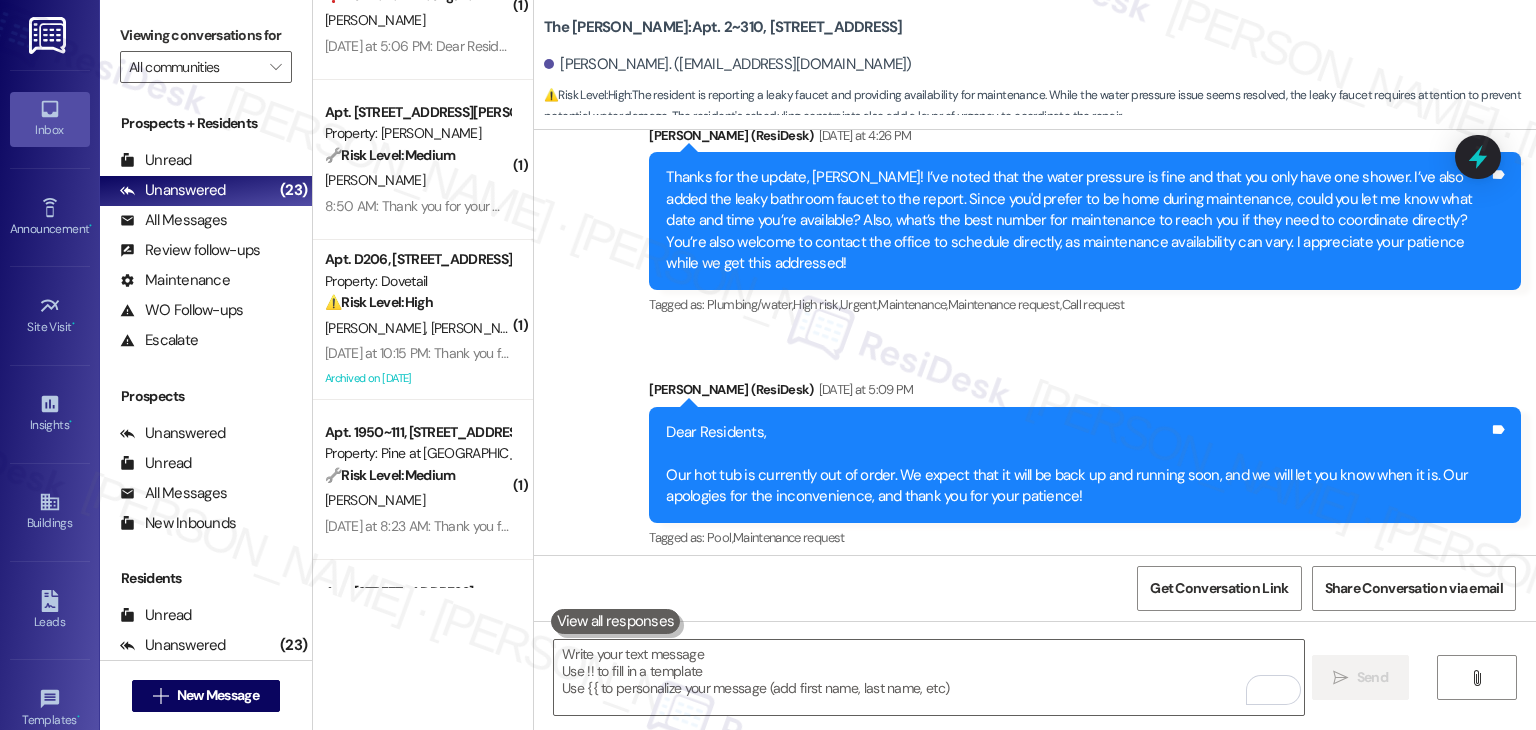 click on "Announcement, sent via SMS Dottie  (ResiDesk) Yesterday at 5:09 PM Dear Residents,
Our hot tub is currently out of order. We expect that it will be back up and running soon, and we will let you know when it is. Our apologies for the inconvenience, and thank you for your patience! Tags and notes Tagged as:   Pool ,  Click to highlight conversations about Pool Maintenance request Click to highlight conversations about Maintenance request" at bounding box center [1085, 465] 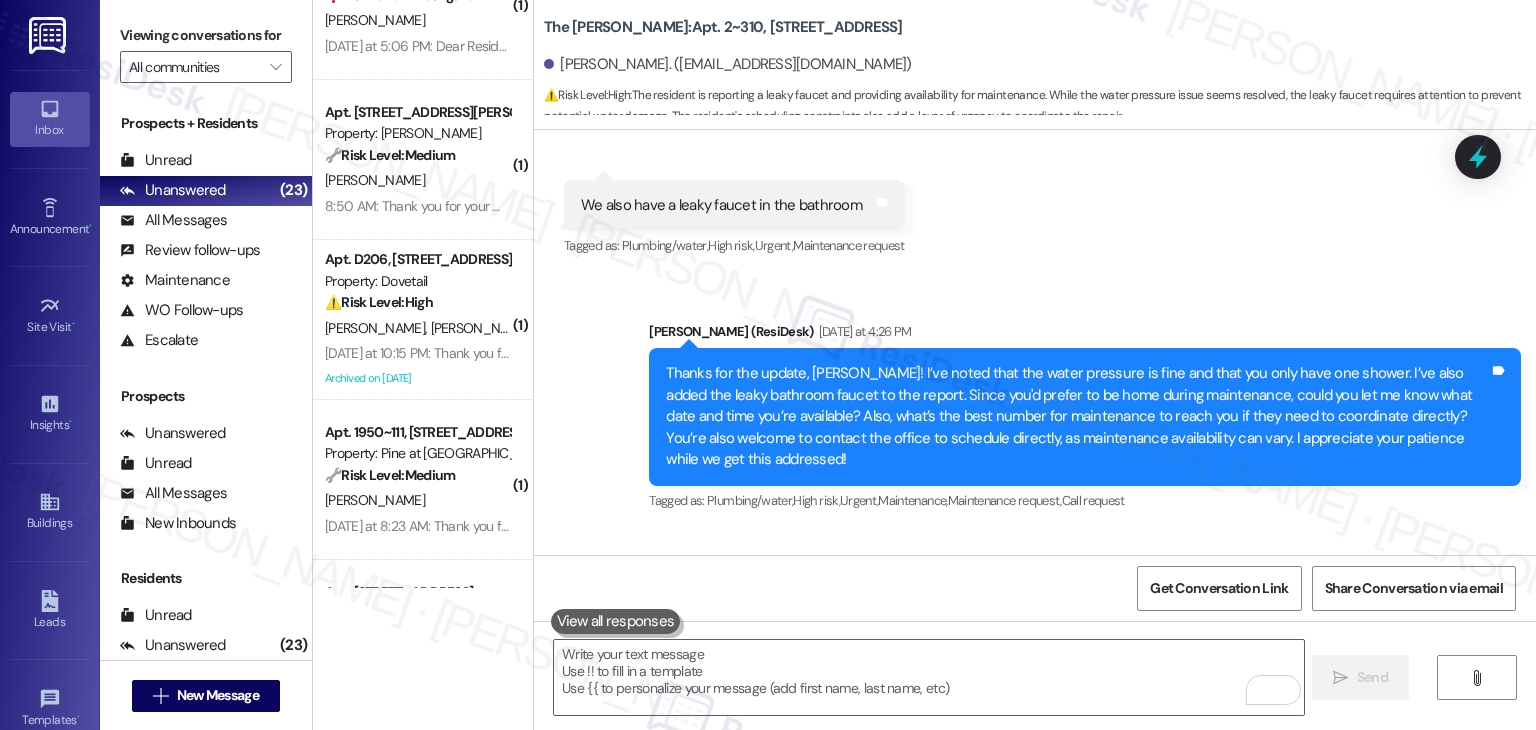 scroll, scrollTop: 13940, scrollLeft: 0, axis: vertical 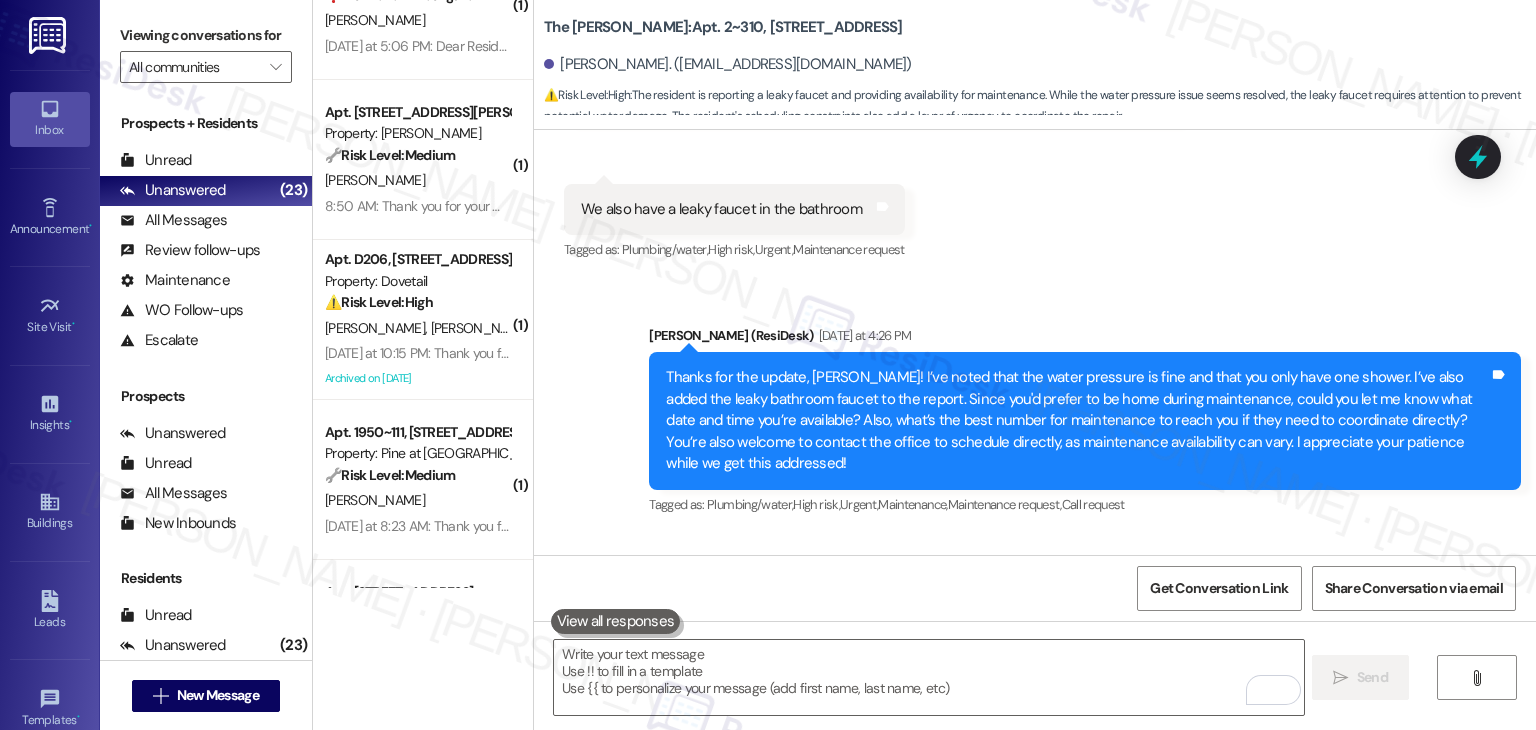 click on "Sent via SMS Dottie  (ResiDesk) Yesterday at 4:26 PM Thanks for the update, Jocelyn! I’ve noted that the water pressure is fine and that you only have one shower. I’ve also added the leaky bathroom faucet to the report. Since you'd prefer to be home during maintenance, could you let me know what date and time you’re available? Also, what’s the best number for maintenance to reach you if they need to coordinate directly? You’re also welcome to contact the office to schedule directly, as maintenance availability can vary. I appreciate your patience while we get this addressed! Tags and notes Tagged as:   Plumbing/water ,  Click to highlight conversations about Plumbing/water High risk ,  Click to highlight conversations about High risk Urgent ,  Click to highlight conversations about Urgent Maintenance ,  Click to highlight conversations about Maintenance Maintenance request ,  Click to highlight conversations about Maintenance request Call request Click to highlight conversations about Call request" at bounding box center [1035, 523] 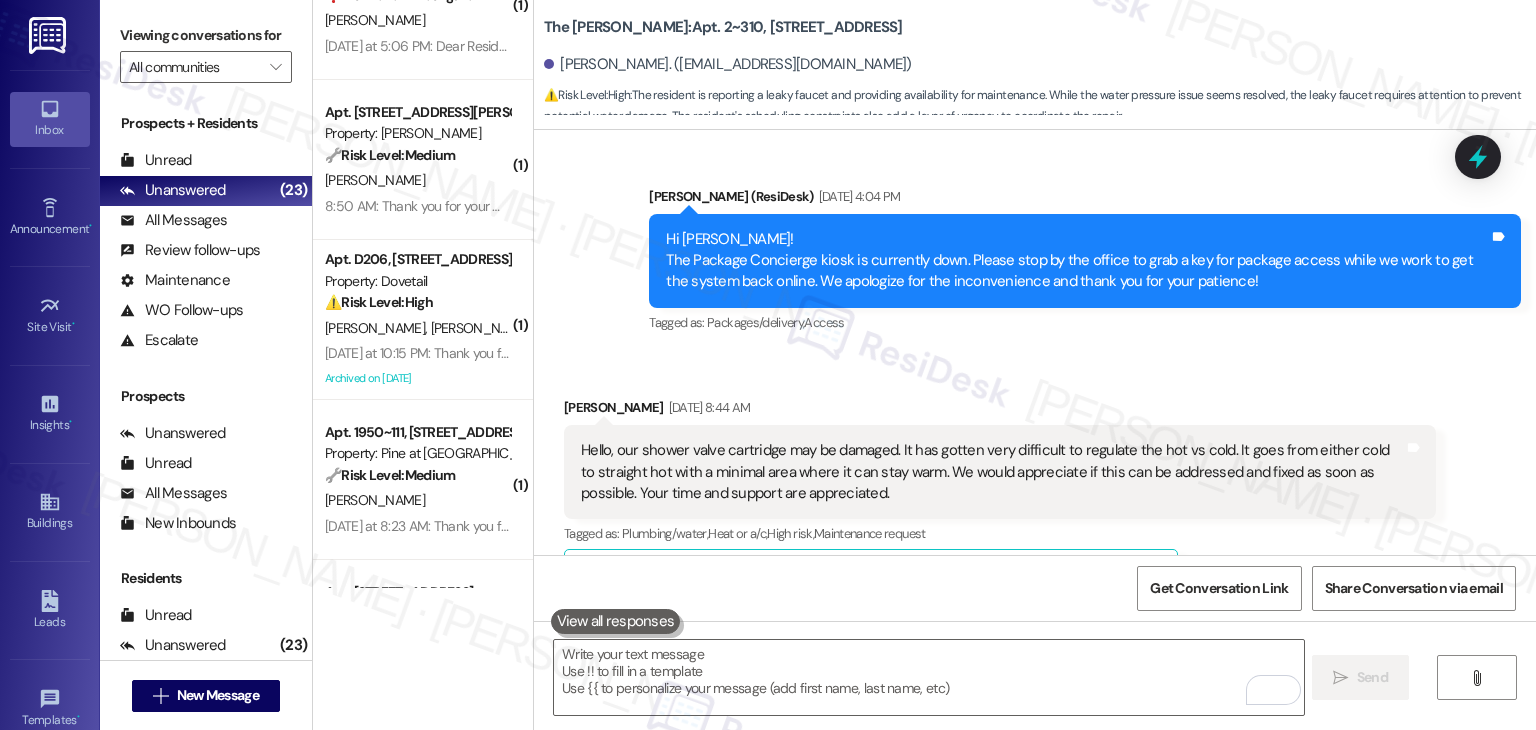 scroll, scrollTop: 12780, scrollLeft: 0, axis: vertical 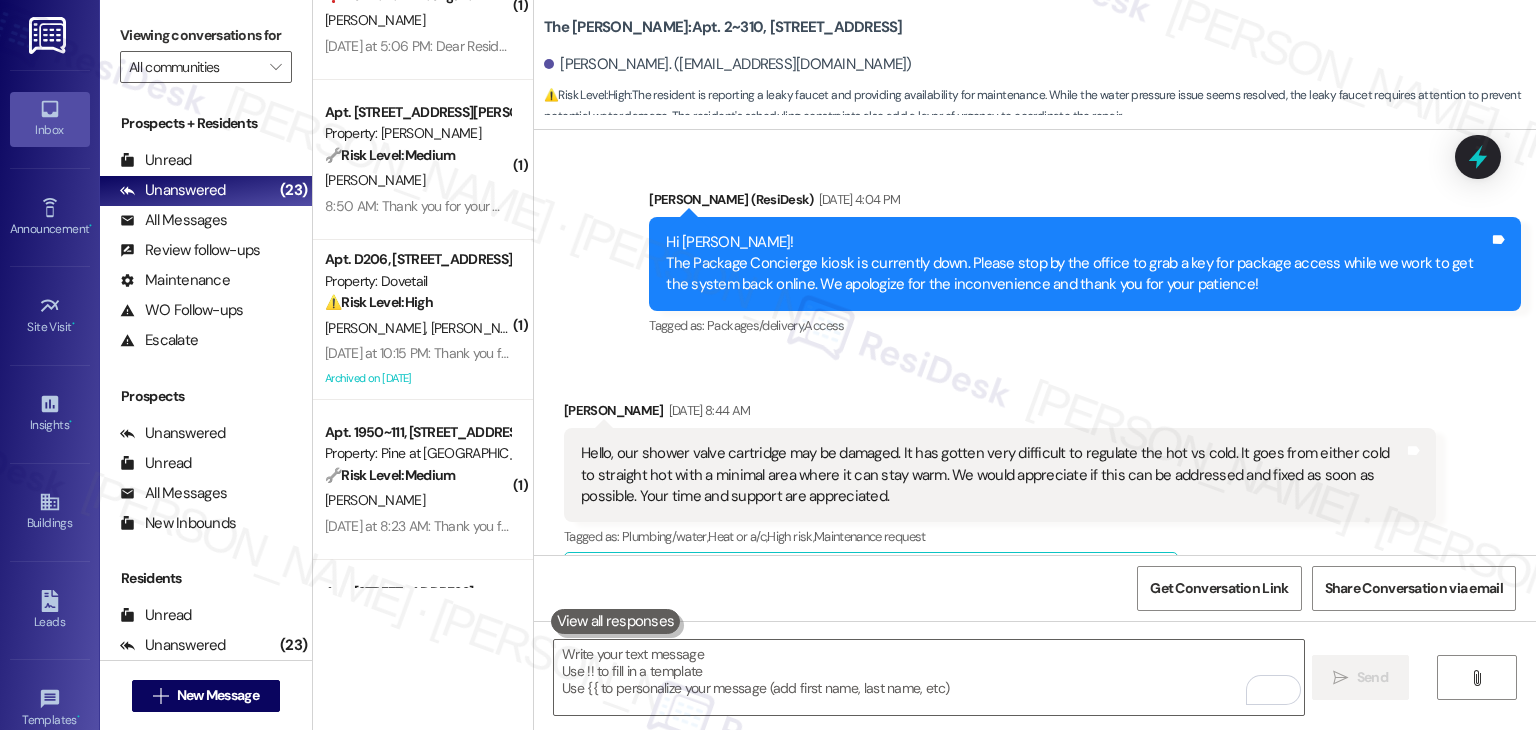 click on "Announcement, sent via SMS Dottie  (ResiDesk) Jul 25, 2025 at 4:04 PM Hi Jocelyn!
The Package Concierge kiosk is currently down. Please stop by the office to grab a key for package access while we work to get the system back online. We apologize for the inconvenience and thank you for your patience! Tags and notes Tagged as:   Packages/delivery ,  Click to highlight conversations about Packages/delivery Access Click to highlight conversations about Access" at bounding box center [1085, 265] 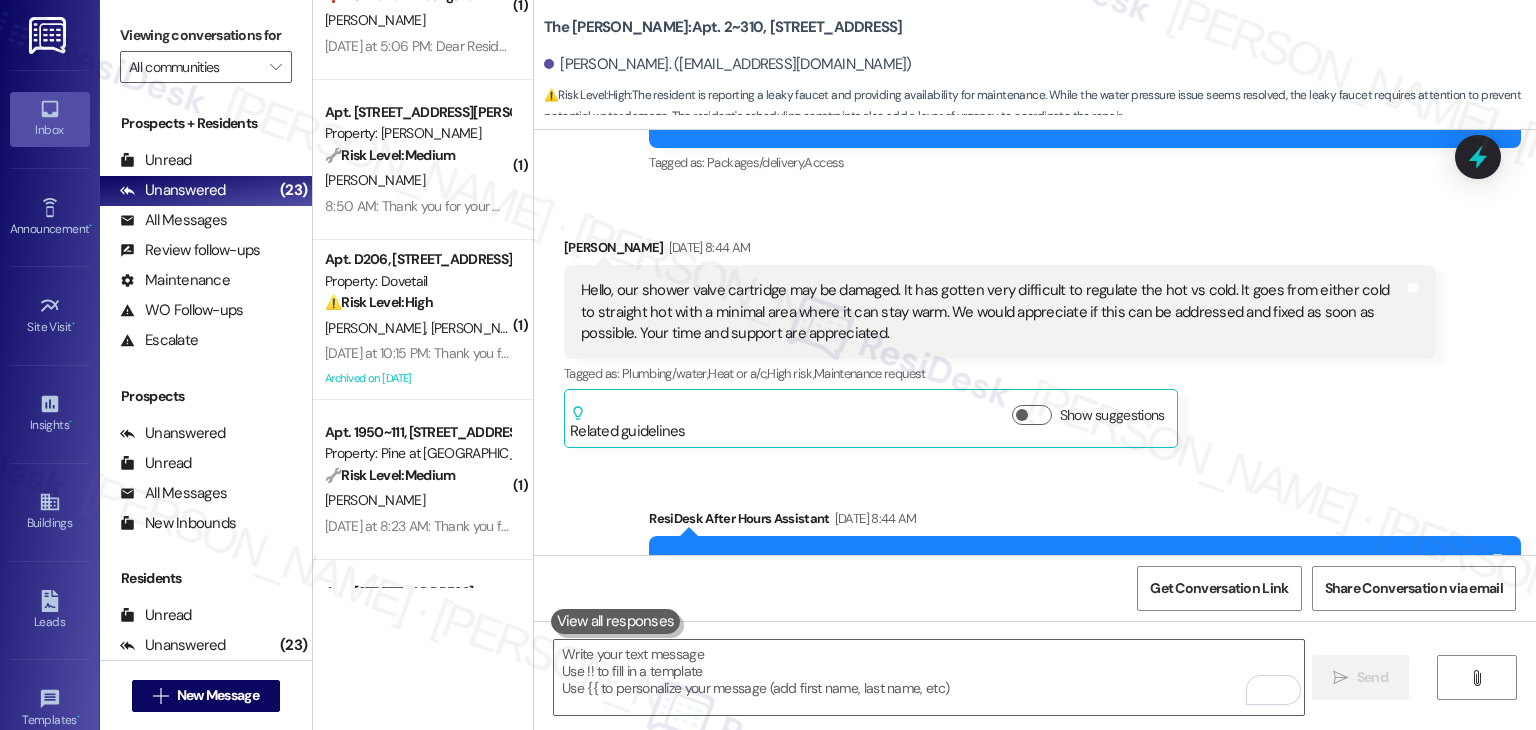 scroll, scrollTop: 12940, scrollLeft: 0, axis: vertical 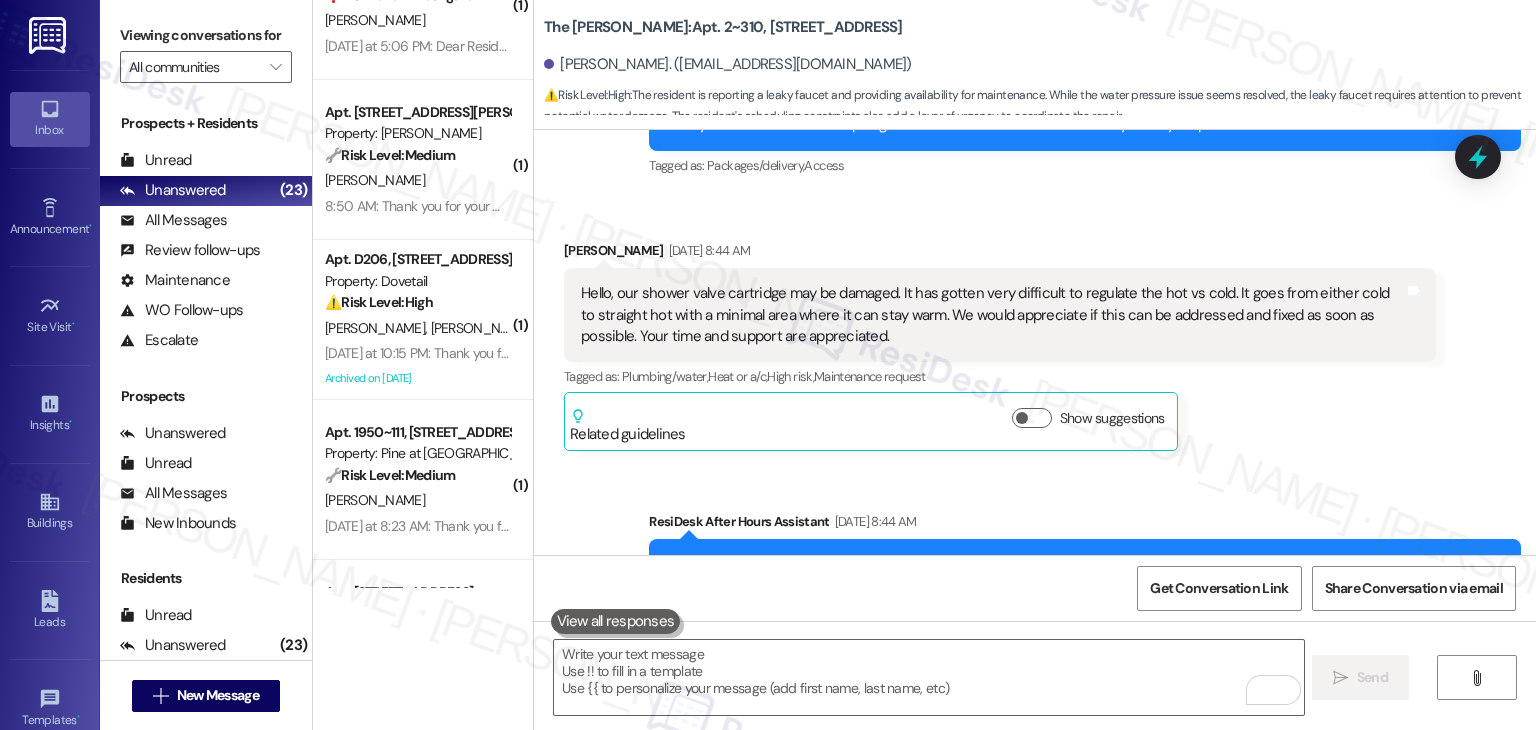 click on "Jocelyn Cuellar Jul 26, 2025 at 8:44 AM" at bounding box center (1000, 254) 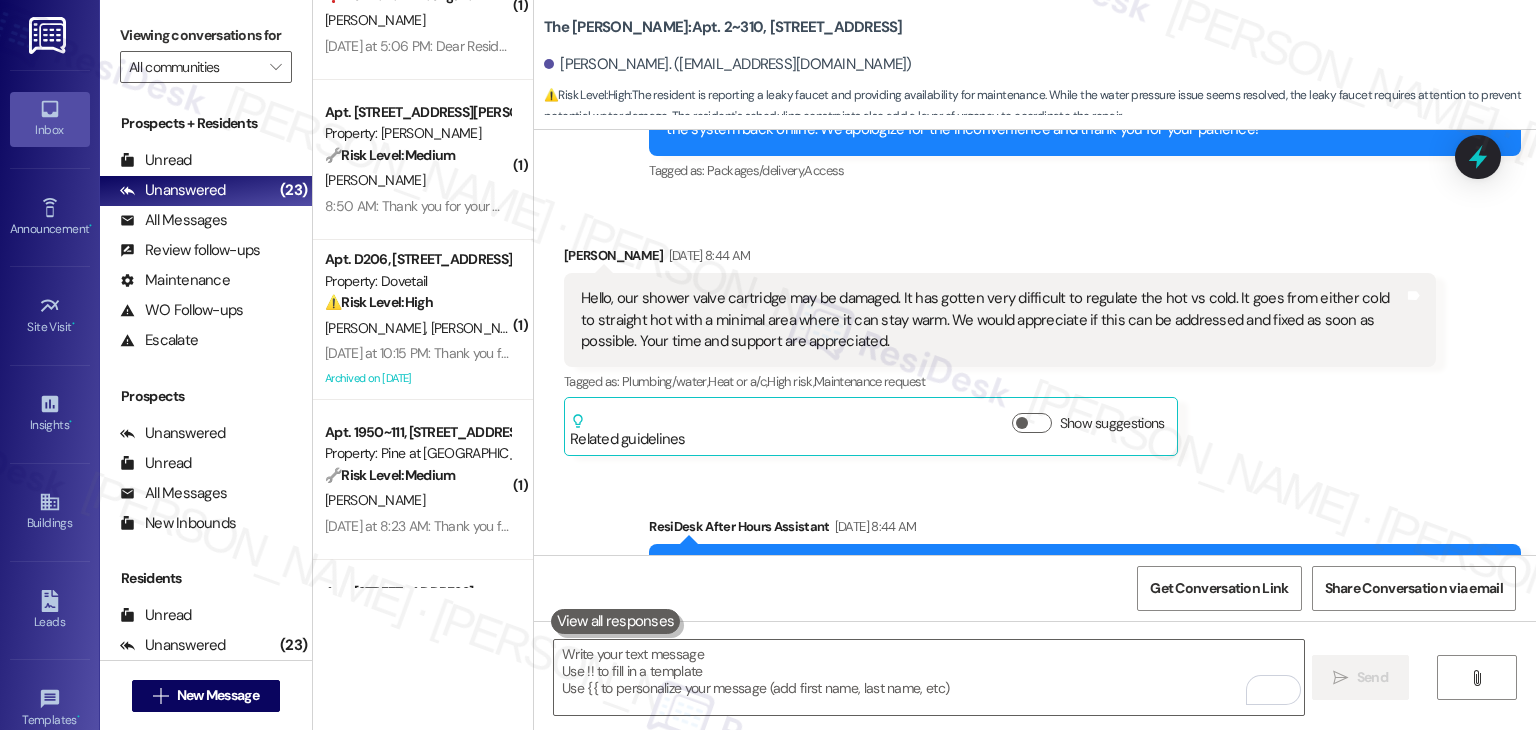 scroll, scrollTop: 12900, scrollLeft: 0, axis: vertical 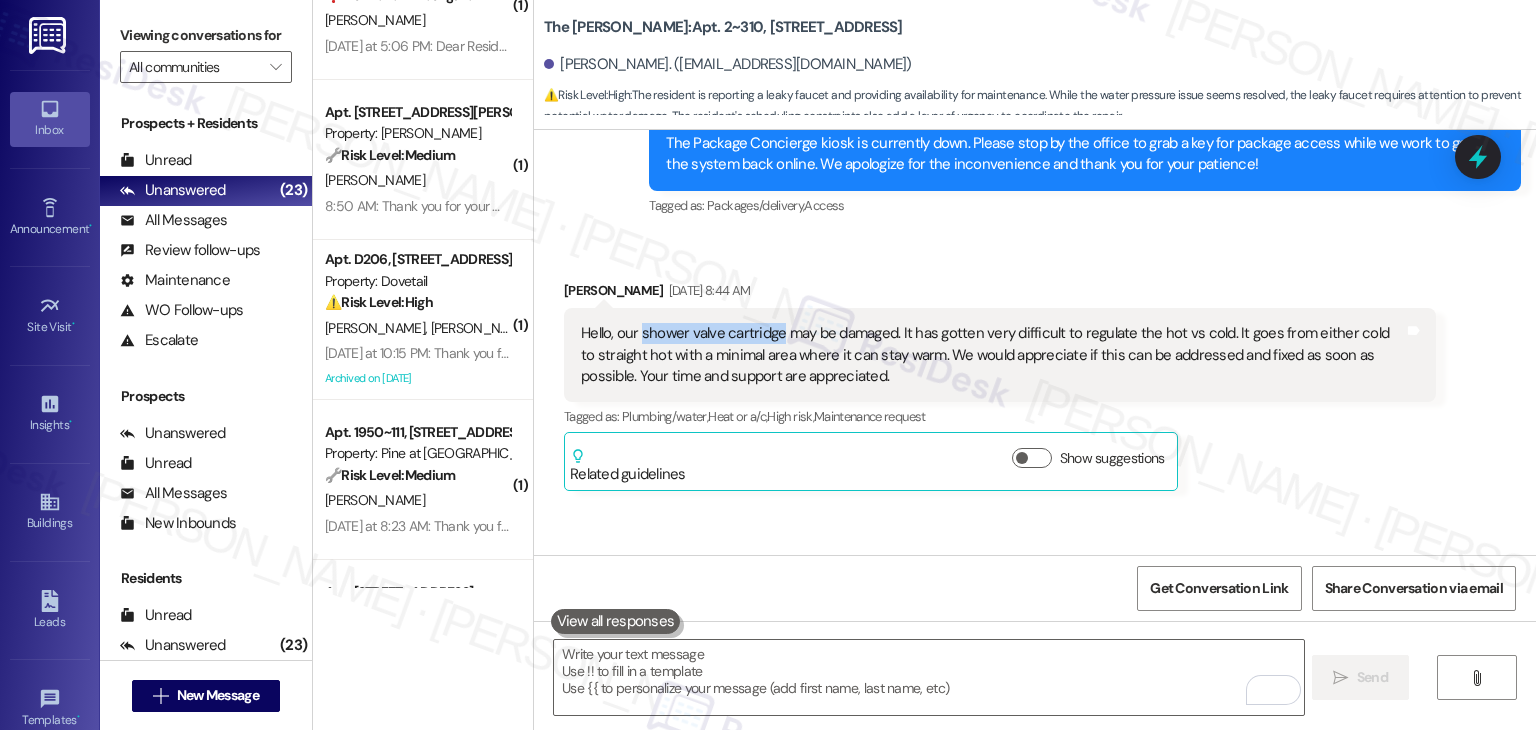 drag, startPoint x: 767, startPoint y: 244, endPoint x: 631, endPoint y: 232, distance: 136.52838 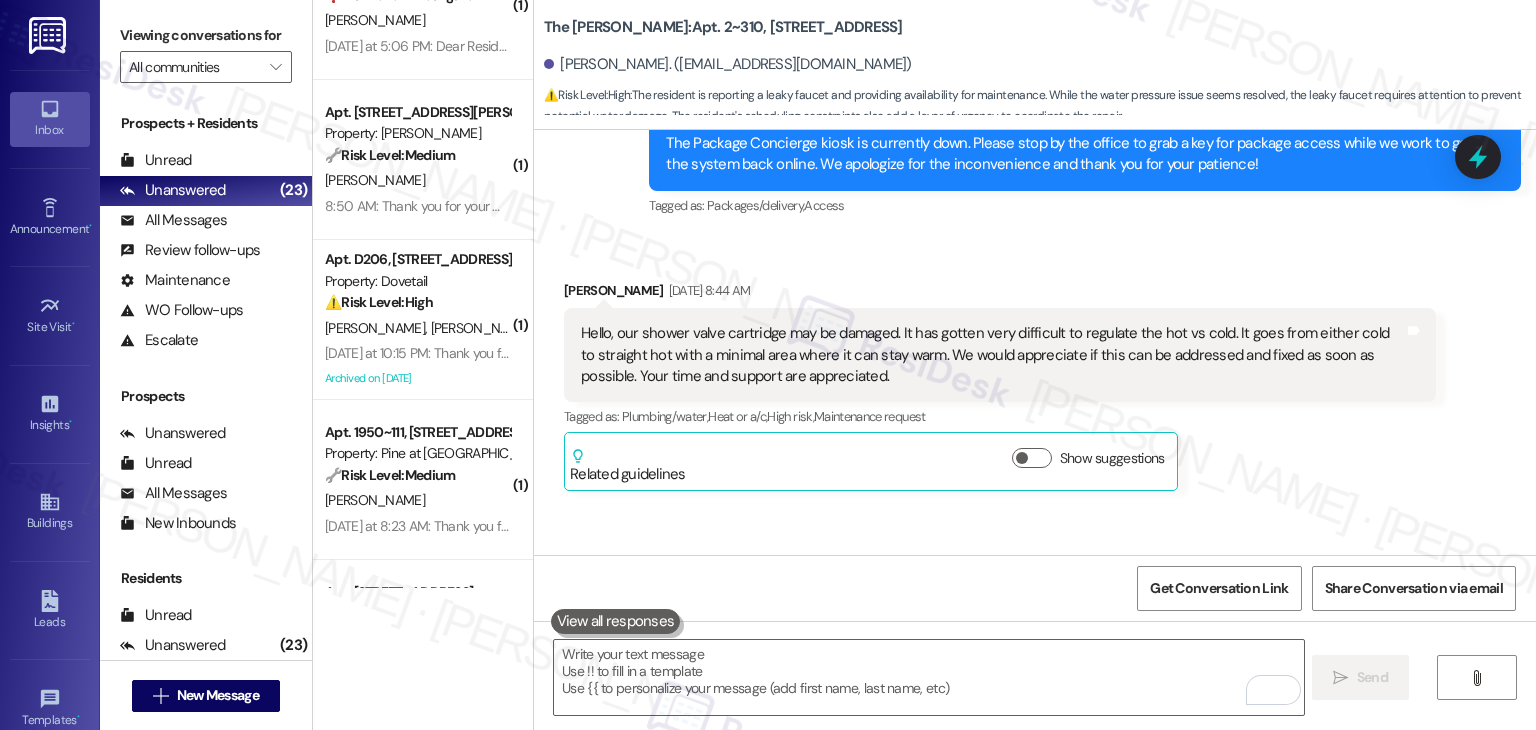 click on "Hello, our shower valve cartridge may be damaged. It has gotten very difficult to regulate the hot vs cold. It goes from either cold to straight hot with a minimal area where it can stay warm. We would appreciate if this can be addressed and fixed as soon as possible. Your time and support are appreciated." at bounding box center (992, 355) 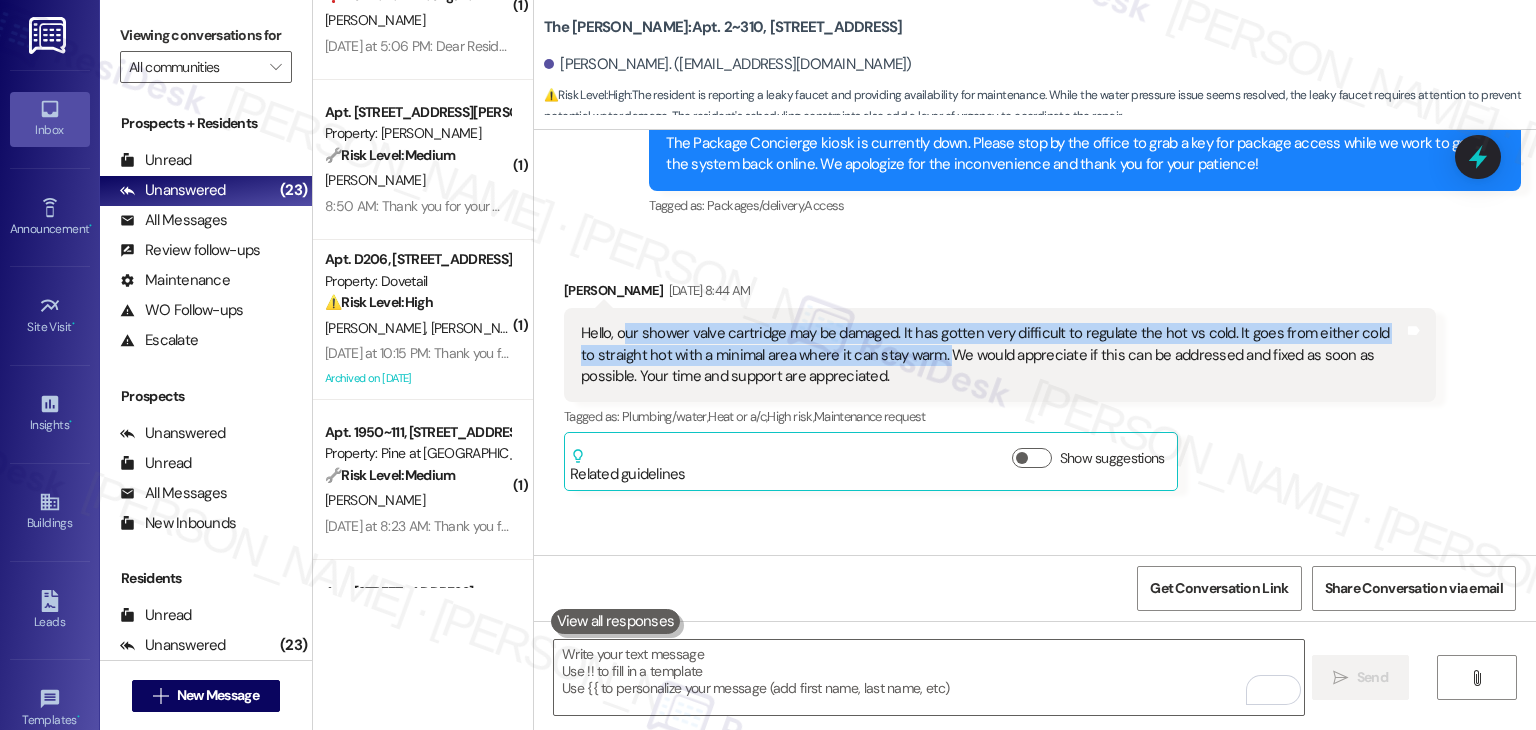 drag, startPoint x: 915, startPoint y: 266, endPoint x: 612, endPoint y: 248, distance: 303.53418 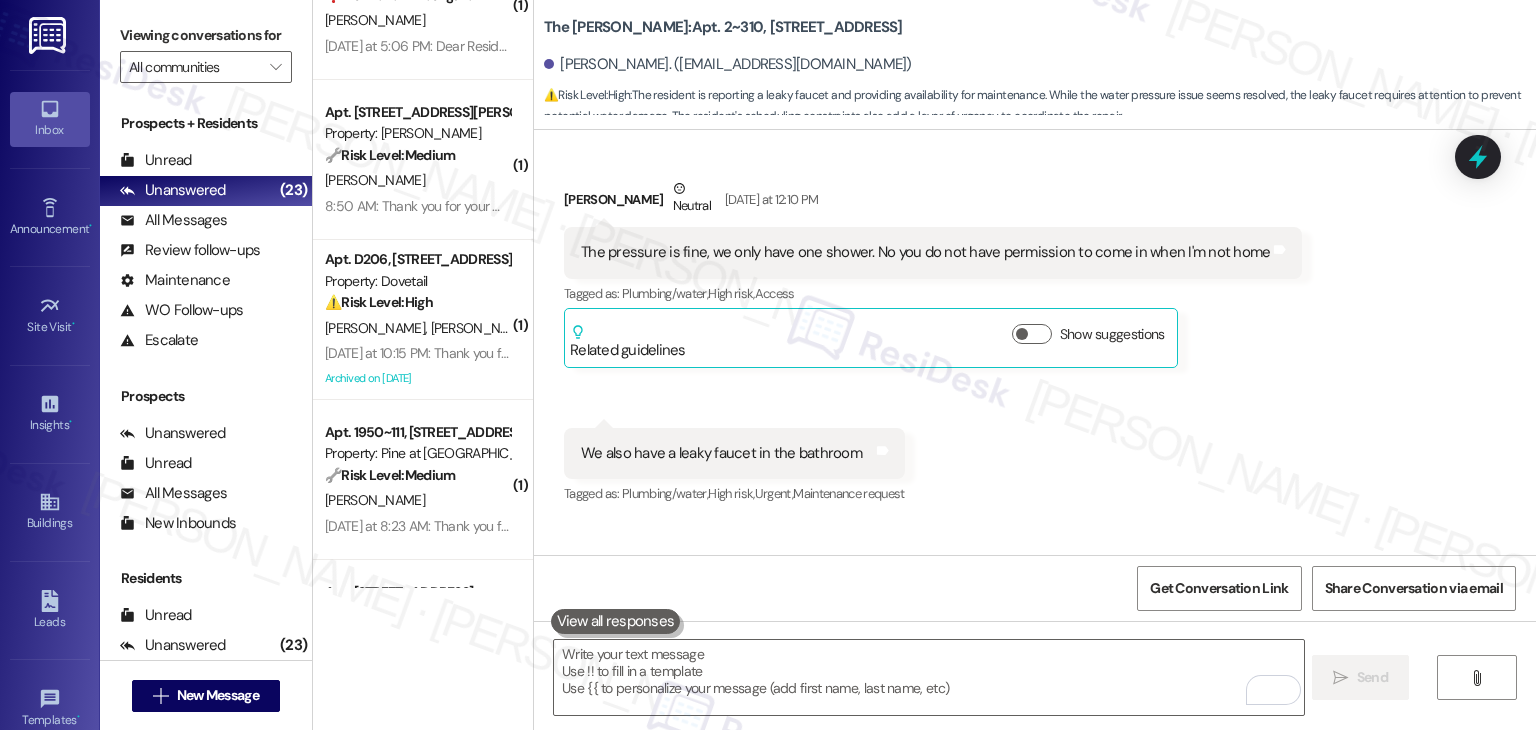 scroll, scrollTop: 13700, scrollLeft: 0, axis: vertical 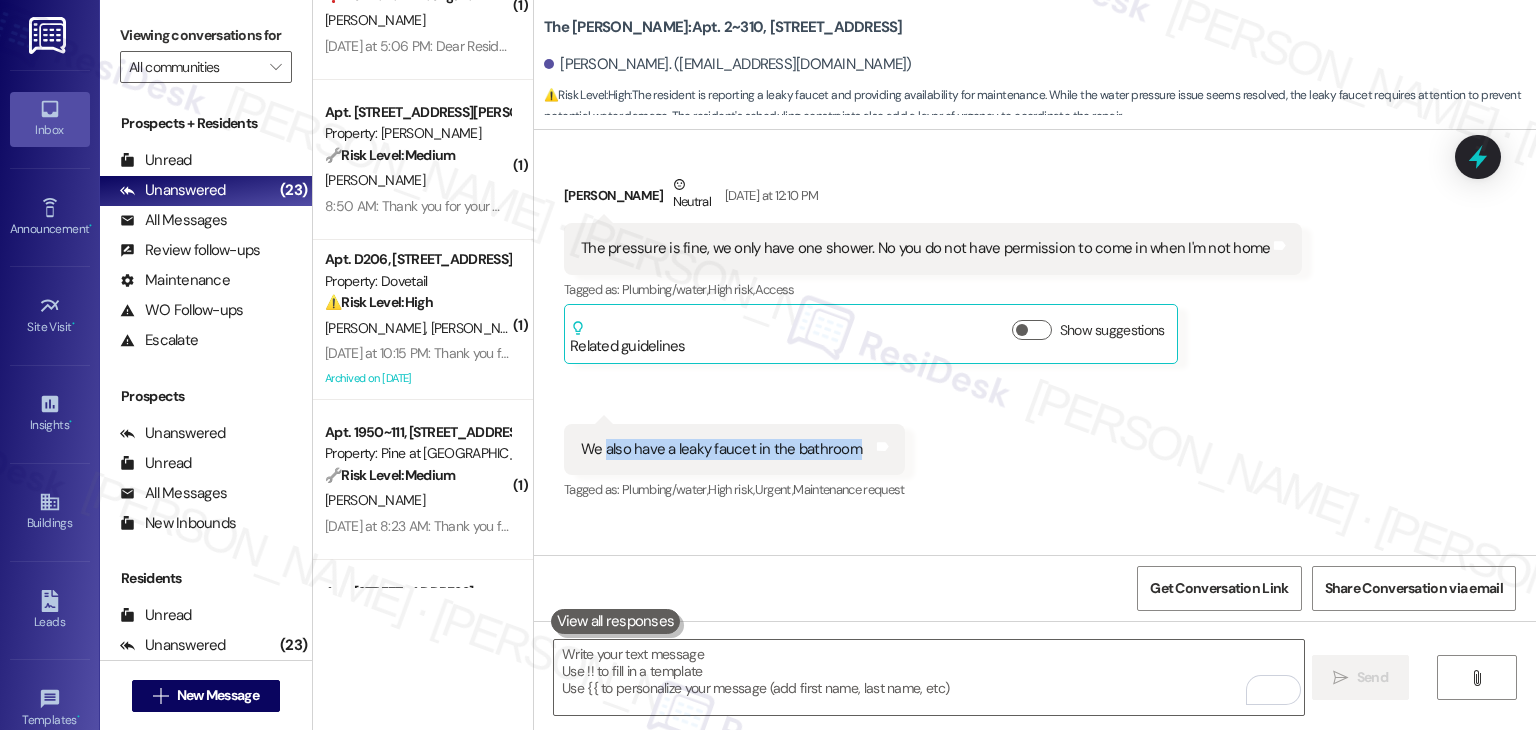drag, startPoint x: 593, startPoint y: 336, endPoint x: 830, endPoint y: 333, distance: 237.01898 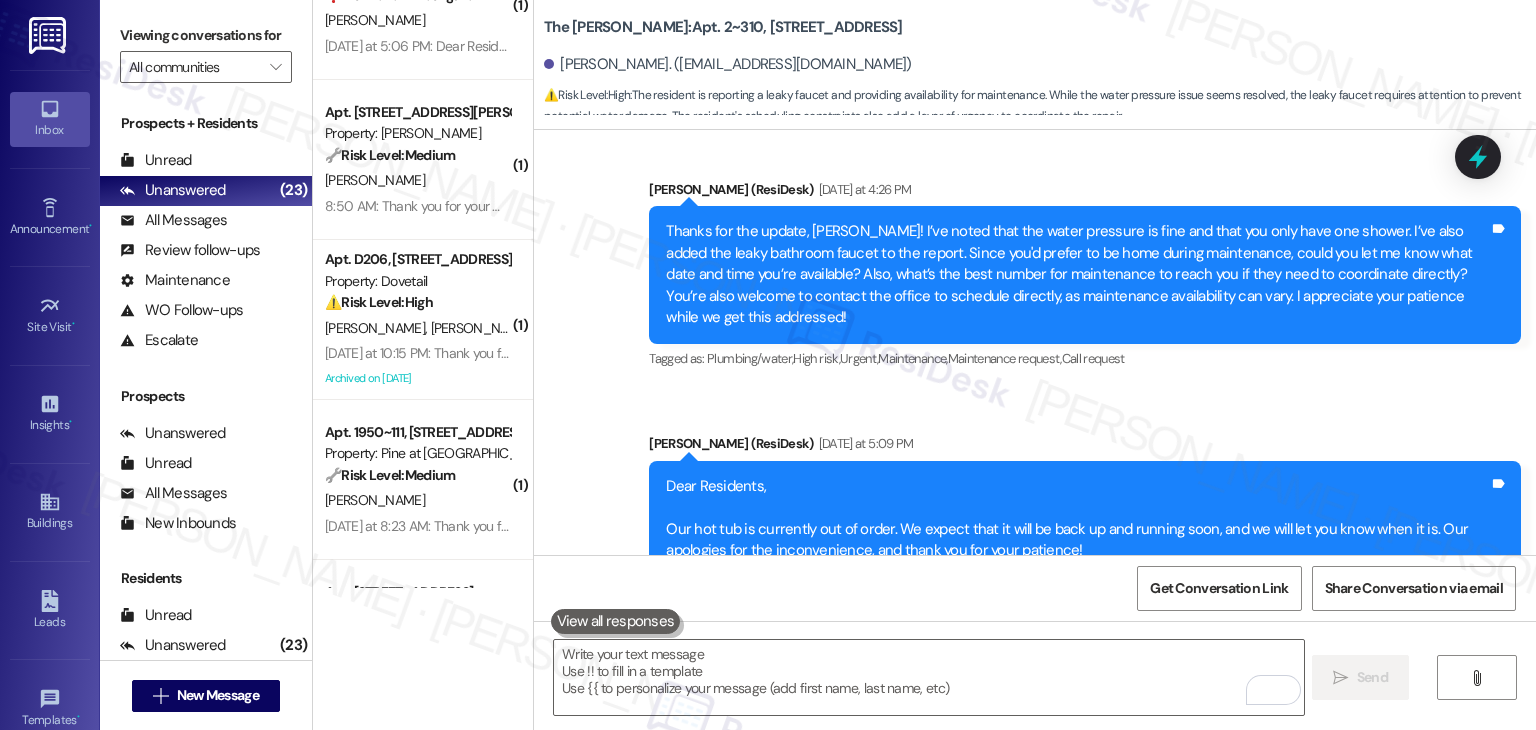 scroll, scrollTop: 14300, scrollLeft: 0, axis: vertical 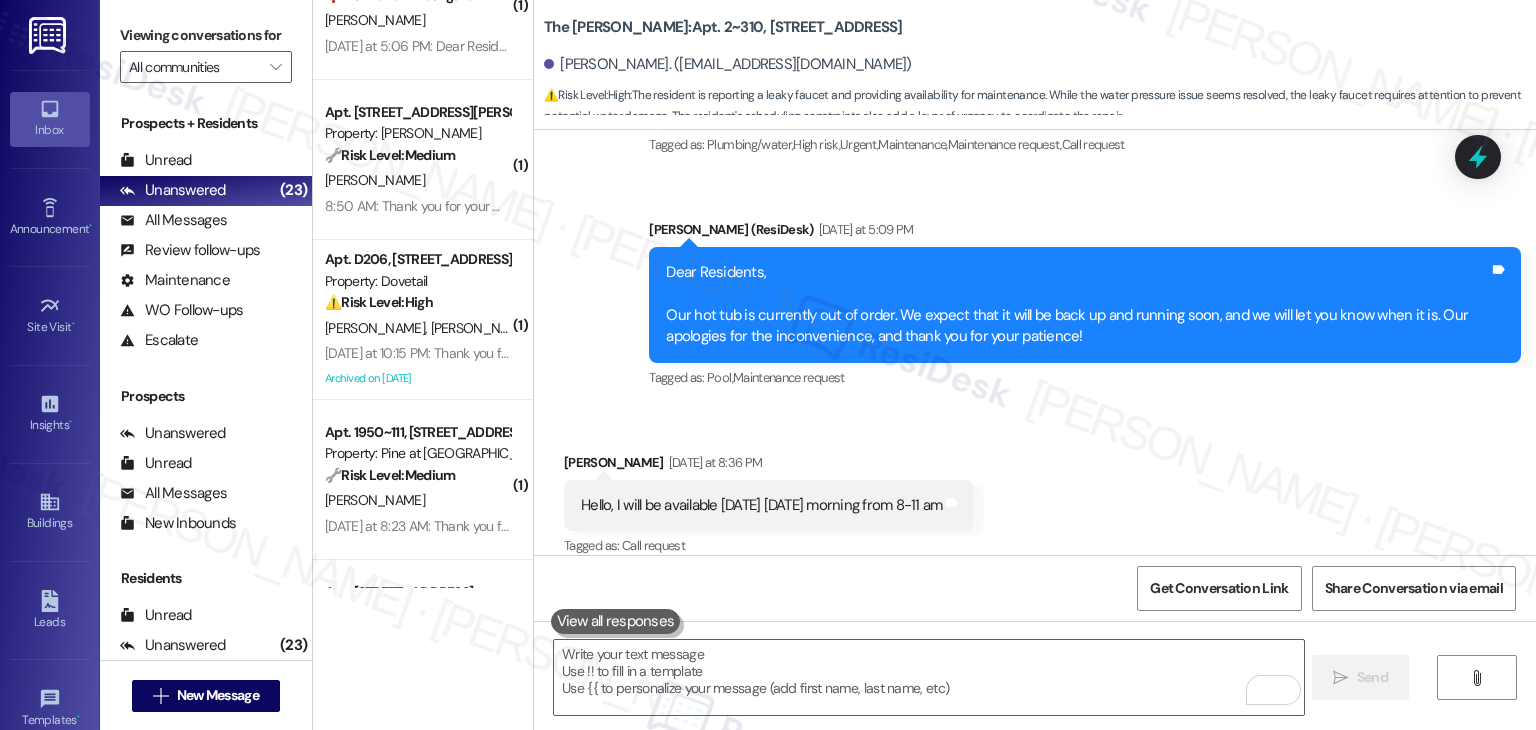 drag, startPoint x: 605, startPoint y: 374, endPoint x: 980, endPoint y: 382, distance: 375.08533 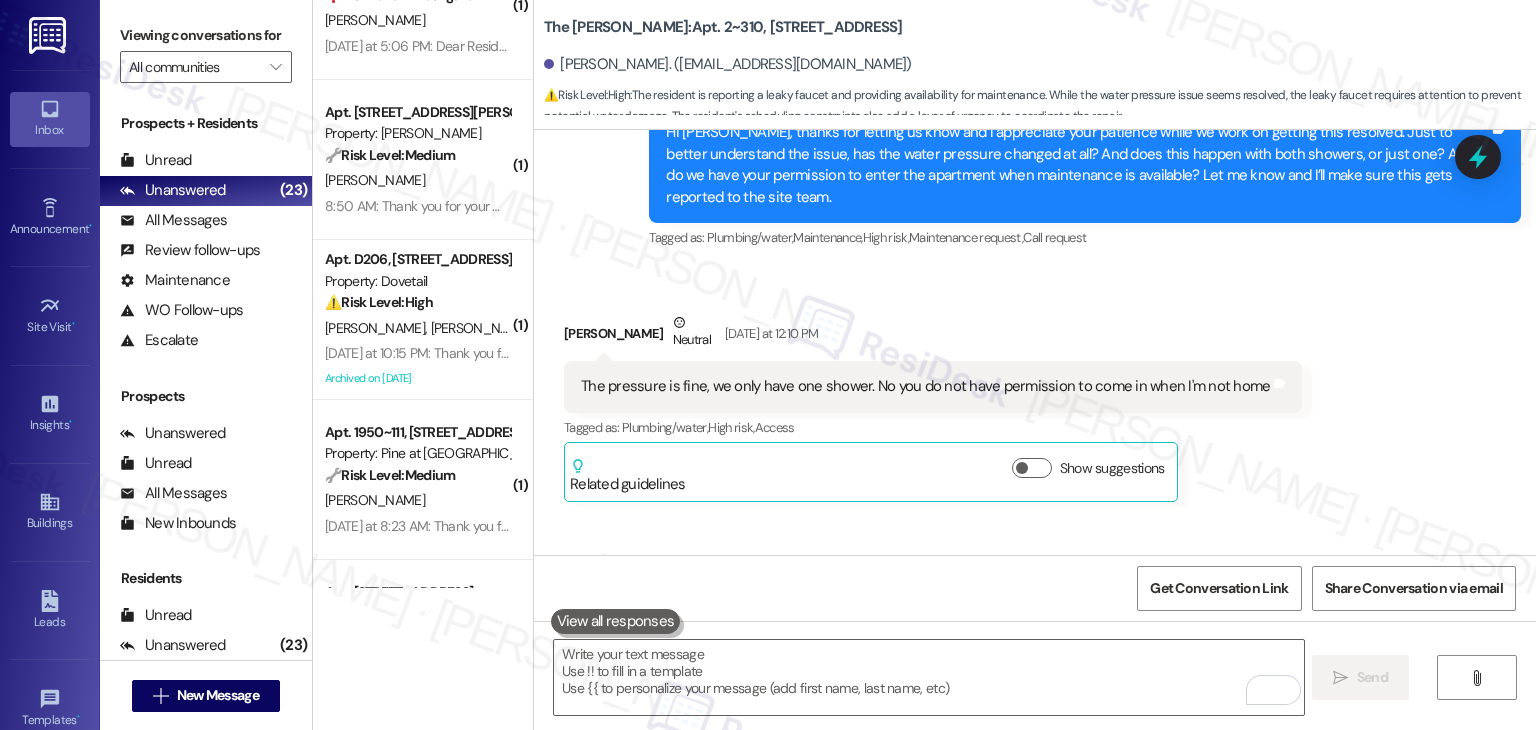 scroll, scrollTop: 13500, scrollLeft: 0, axis: vertical 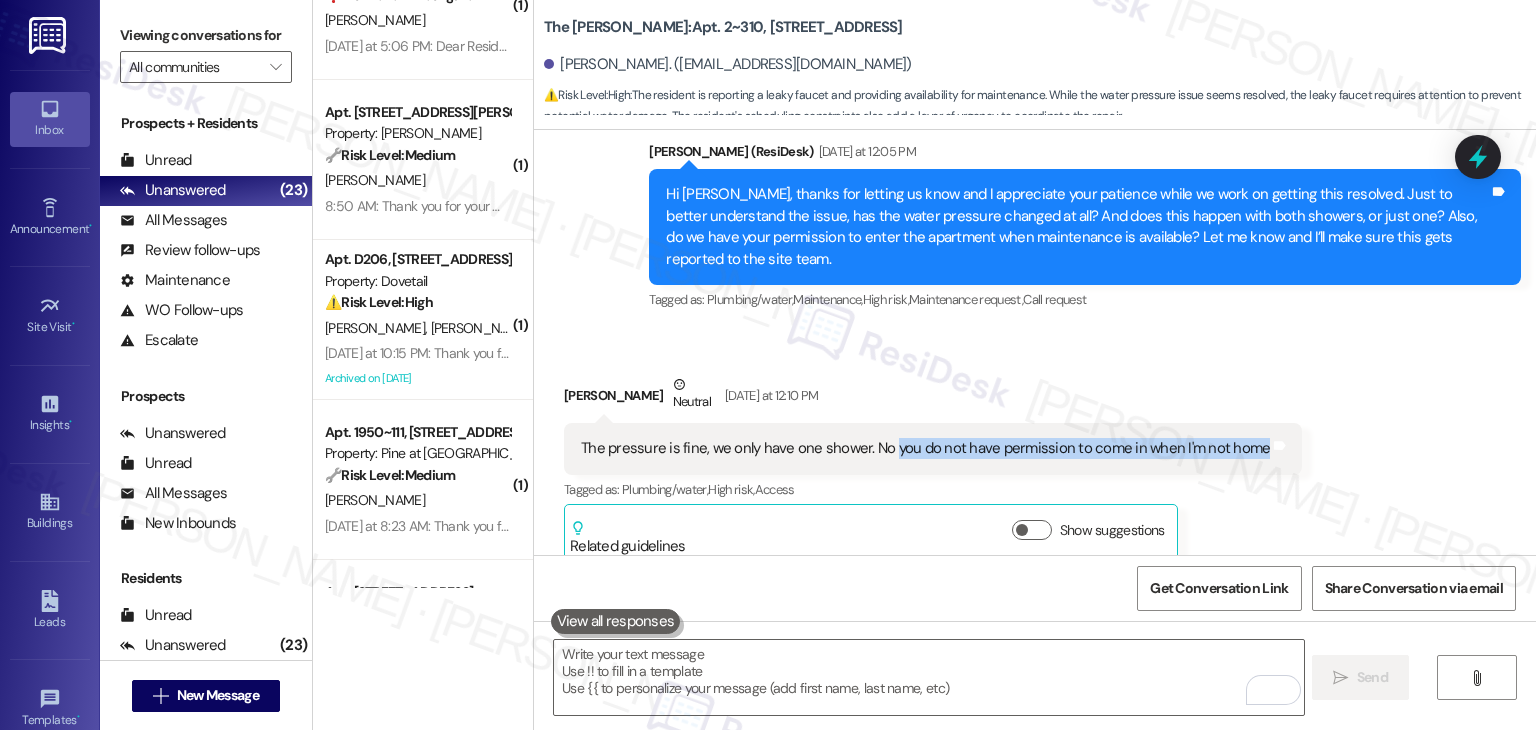 drag, startPoint x: 876, startPoint y: 337, endPoint x: 1224, endPoint y: 342, distance: 348.03592 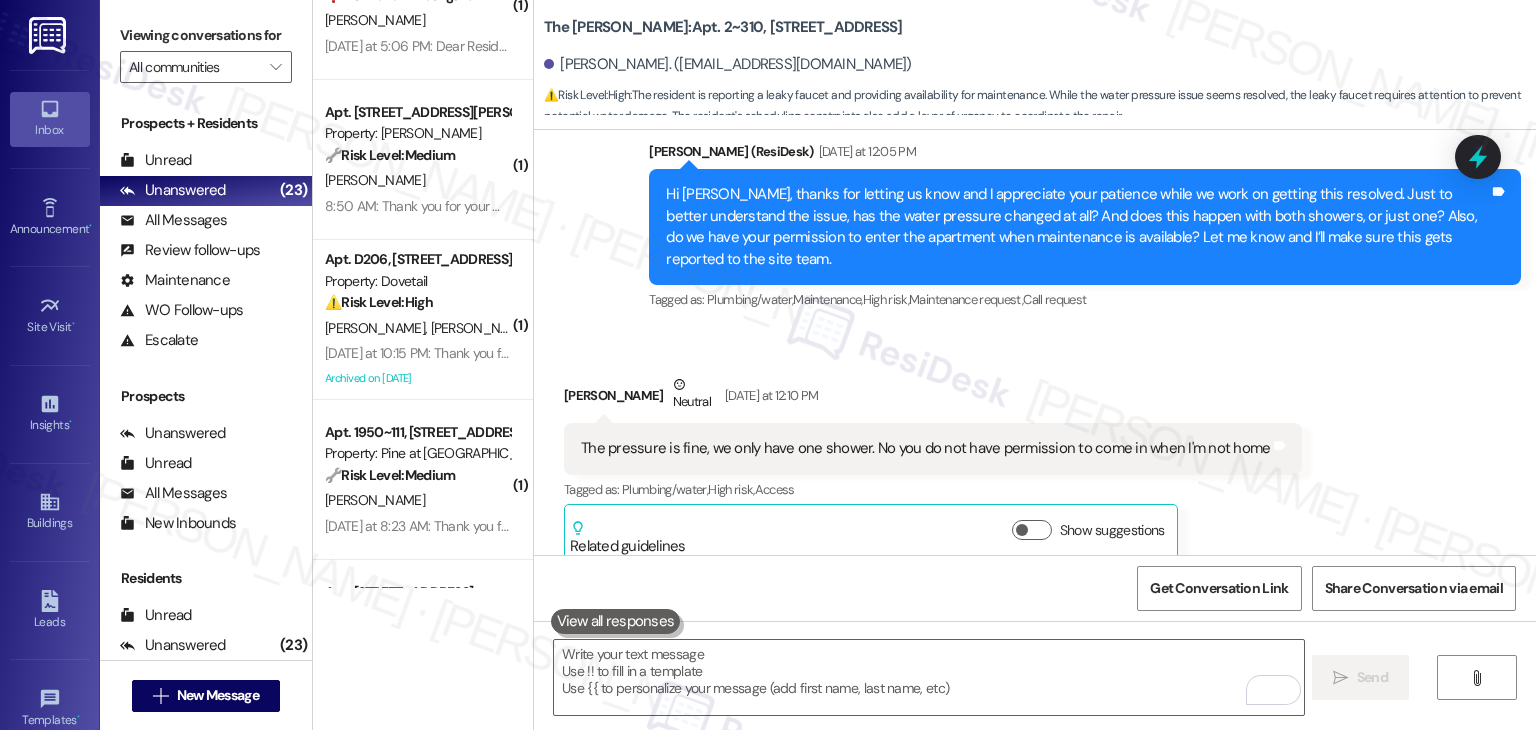 click on "Received via SMS Jocelyn Cuellar   Neutral Yesterday at 12:10 PM The pressure is fine, we only have one shower. No you do not have permission to come in when I'm not home  Tags and notes Tagged as:   Plumbing/water ,  Click to highlight conversations about Plumbing/water High risk ,  Click to highlight conversations about High risk Access Click to highlight conversations about Access  Related guidelines Show suggestions Received via SMS 12:10 PM Jocelyn Cuellar Yesterday at 12:10 PM We also have a leaky faucet in the bathroom  Tags and notes Tagged as:   Plumbing/water ,  Click to highlight conversations about Plumbing/water High risk ,  Click to highlight conversations about High risk Urgent ,  Click to highlight conversations about Urgent Maintenance request Click to highlight conversations about Maintenance request" at bounding box center [1035, 524] 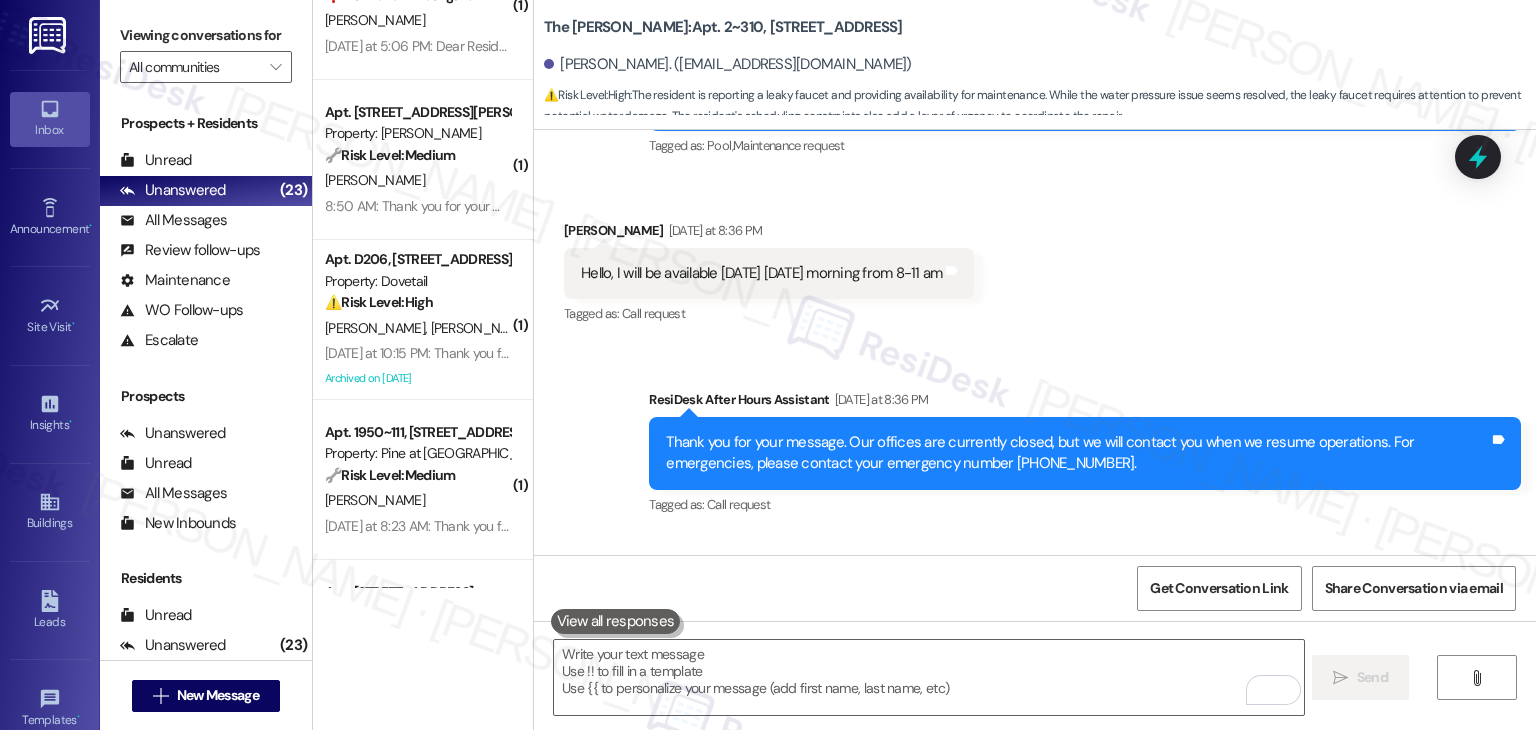 scroll, scrollTop: 14540, scrollLeft: 0, axis: vertical 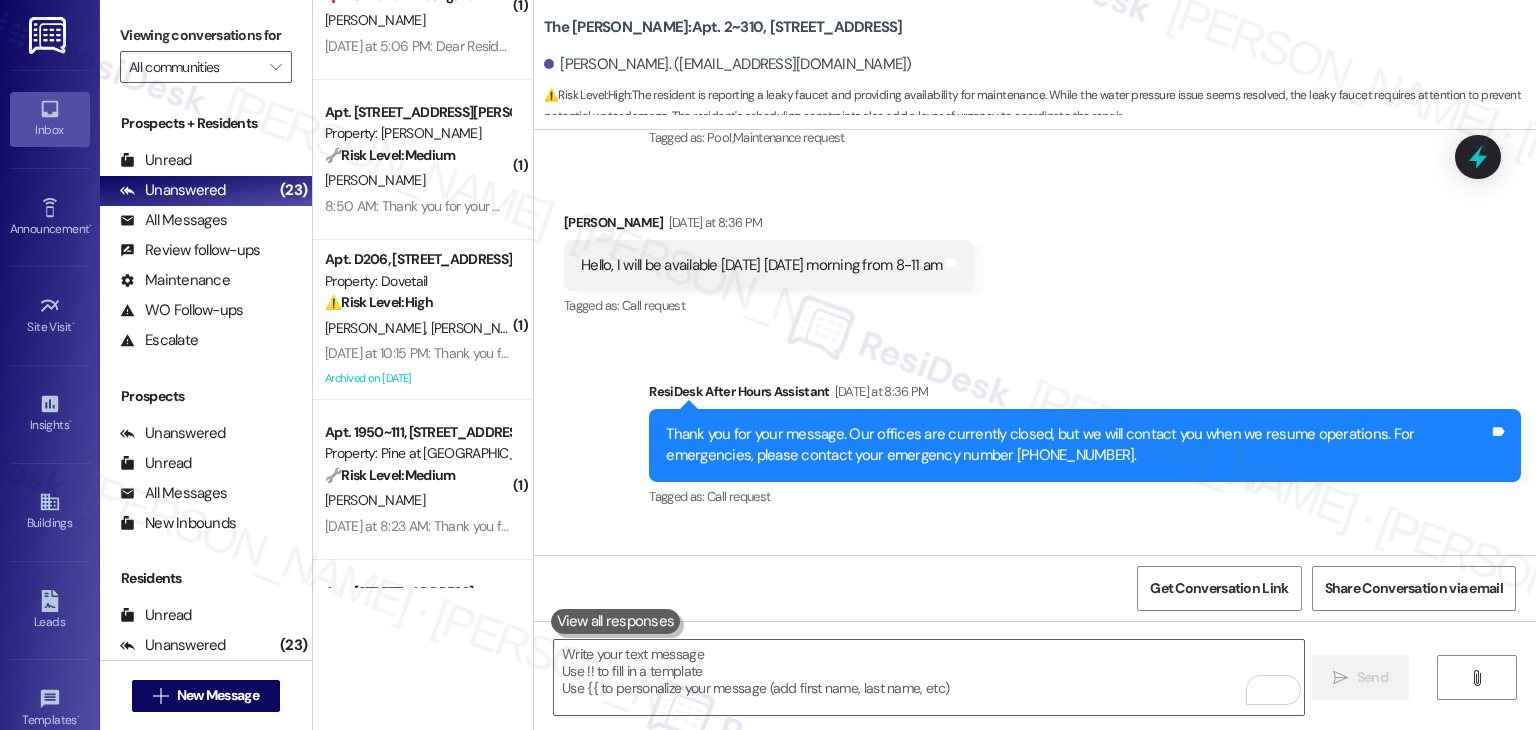 click on "Sent via SMS ResiDesk After Hours Assistant Yesterday at 8:36 PM Thank you for your message. Our offices are currently closed, but we will contact you when we resume operations. For emergencies, please contact your emergency number (720) 324-7100. Tags and notes Tagged as:   Call request Click to highlight conversations about Call request Sent via SMS Sarah 9:24 AM Thanks so much, Jocelyn! I’ve noted your availability for Wednesday and Thursday morning between 8–11 AM. I’ll pass that along to the site team and include it in the work order. Let us know if anything changes or if you need help with anything else! Tags and notes" at bounding box center (1035, 511) 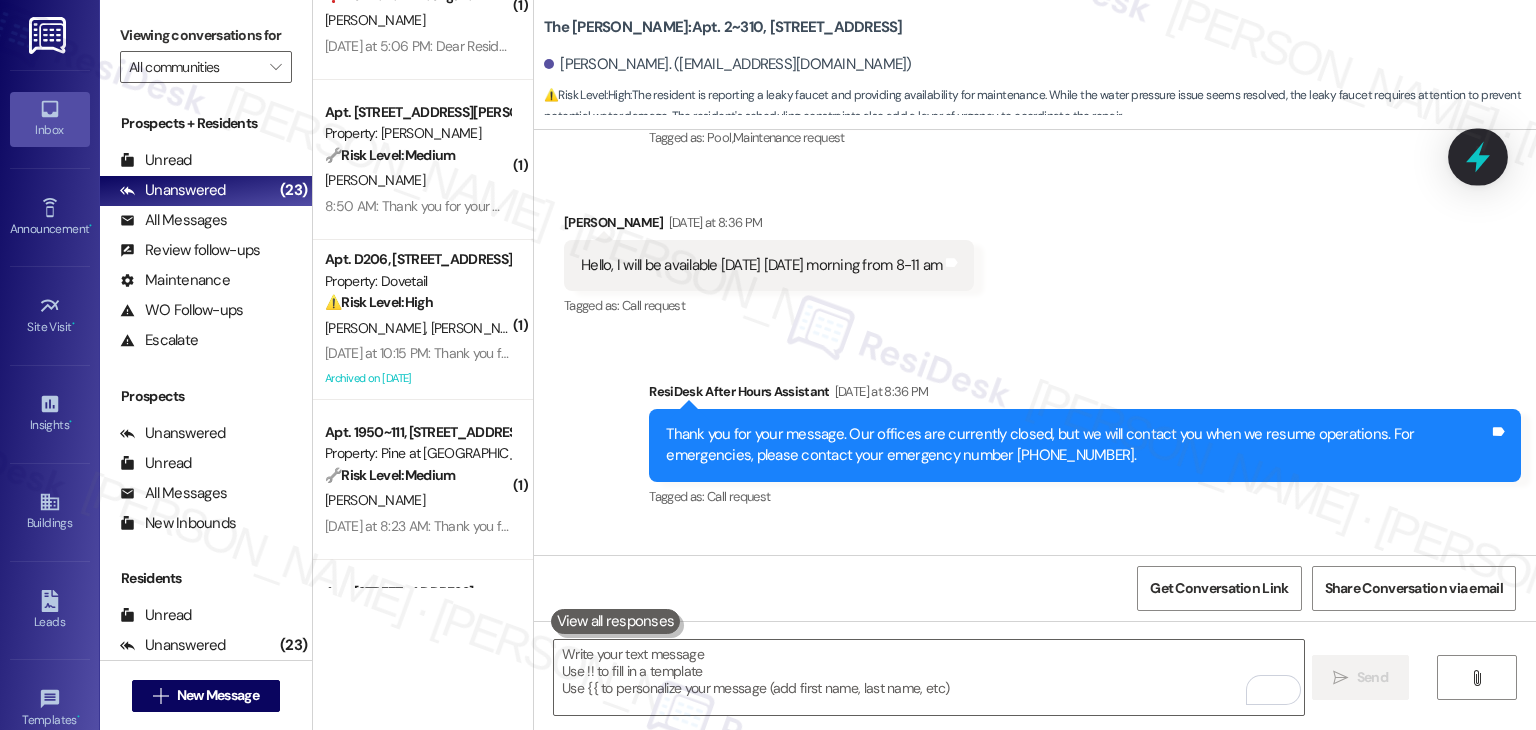 click 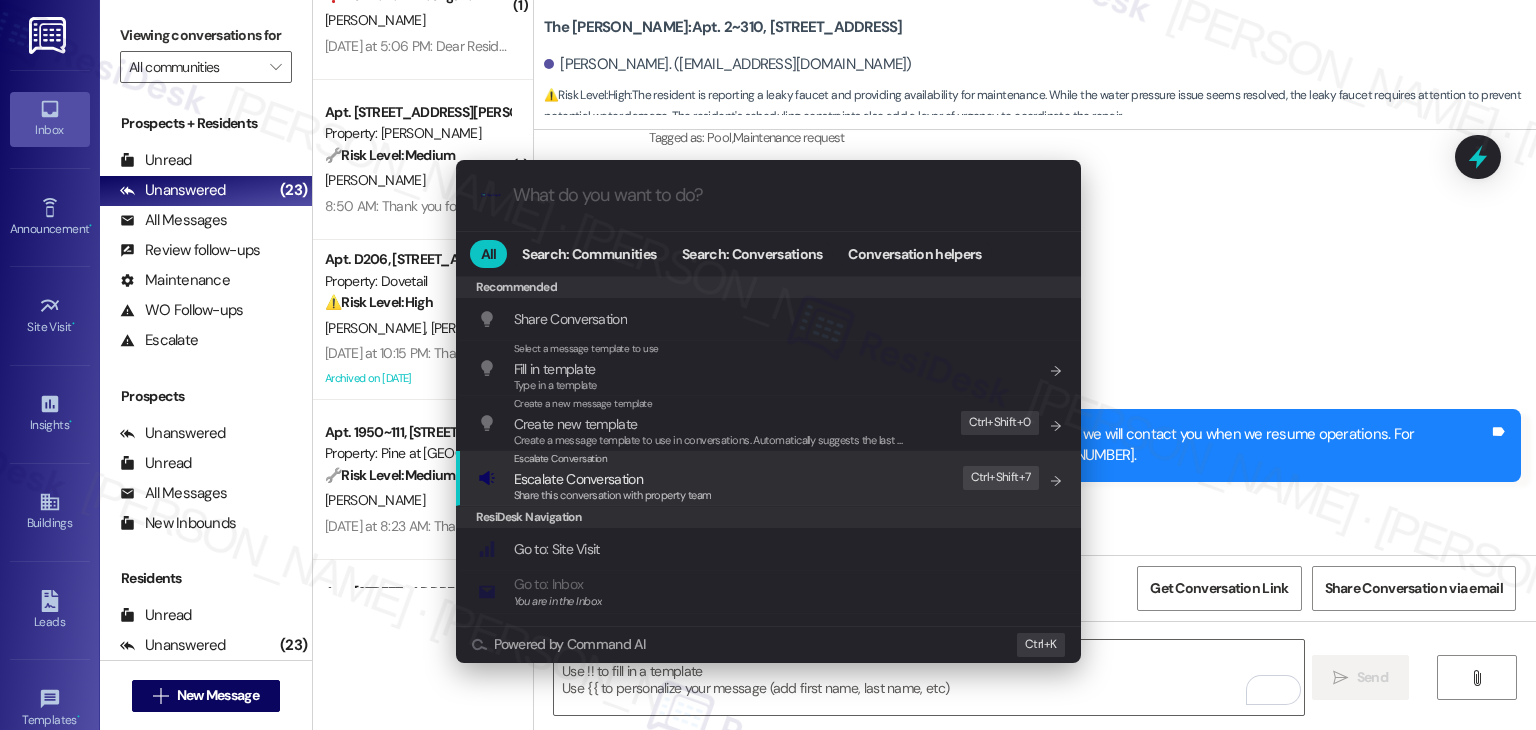 click on "Share this conversation with property team" at bounding box center (613, 495) 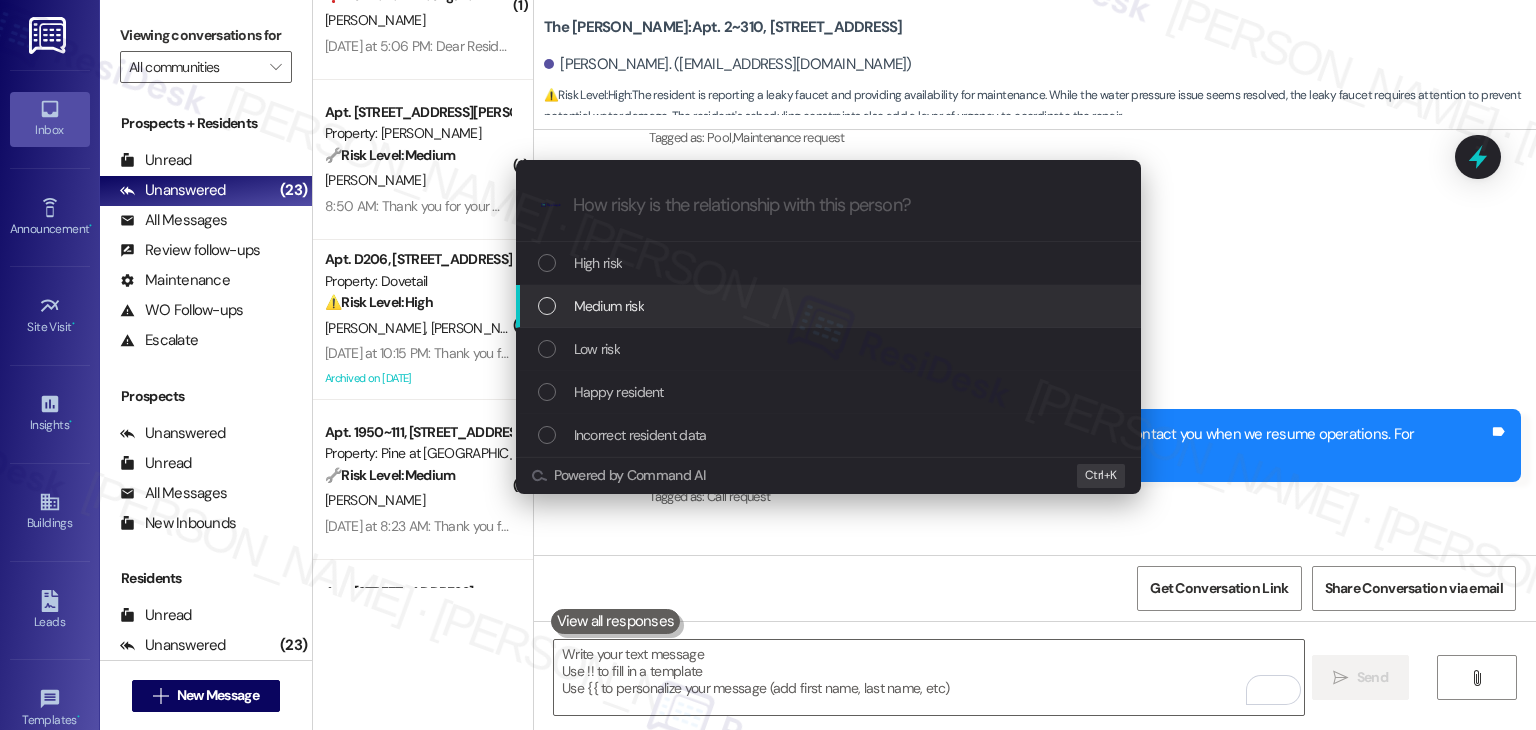 click at bounding box center [547, 306] 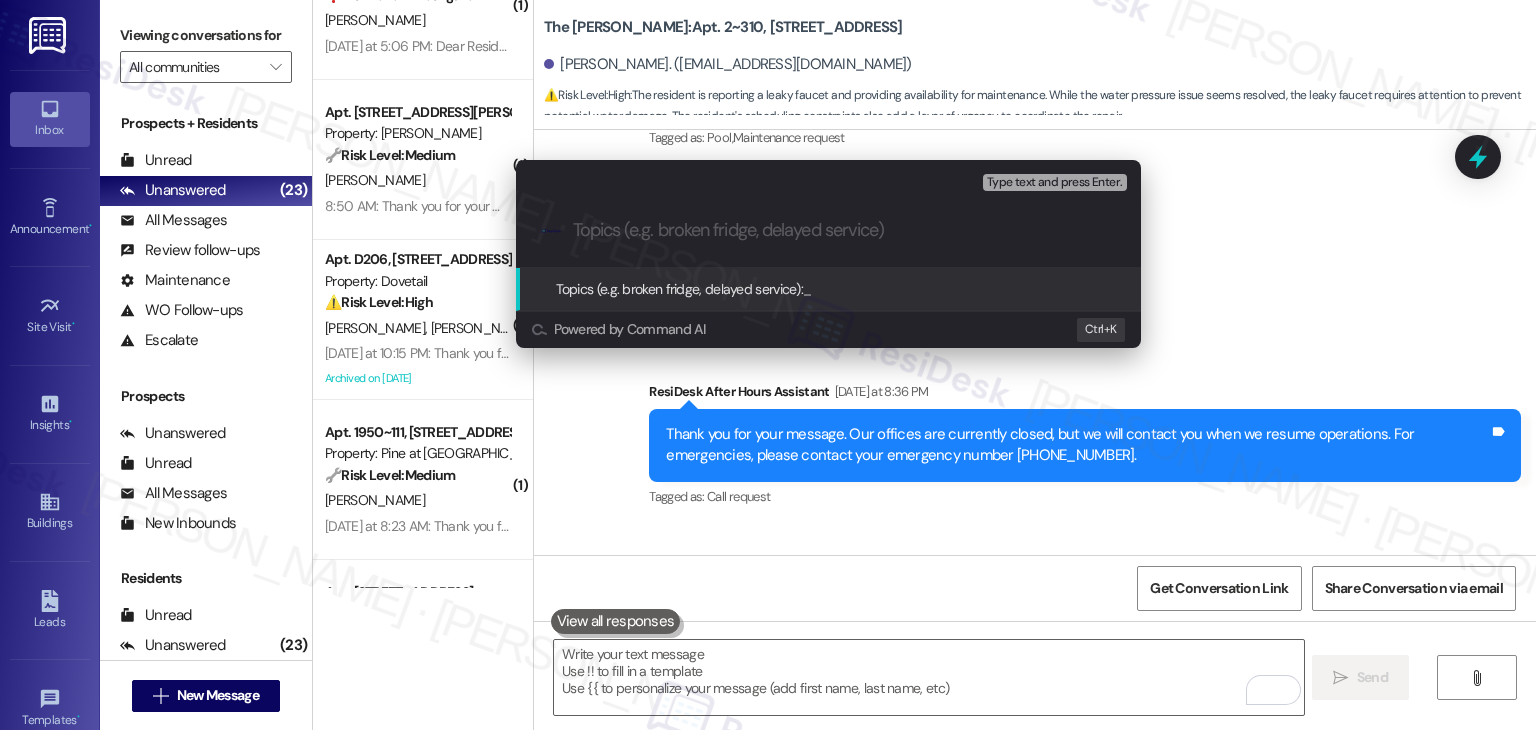 paste on "SR #155902" 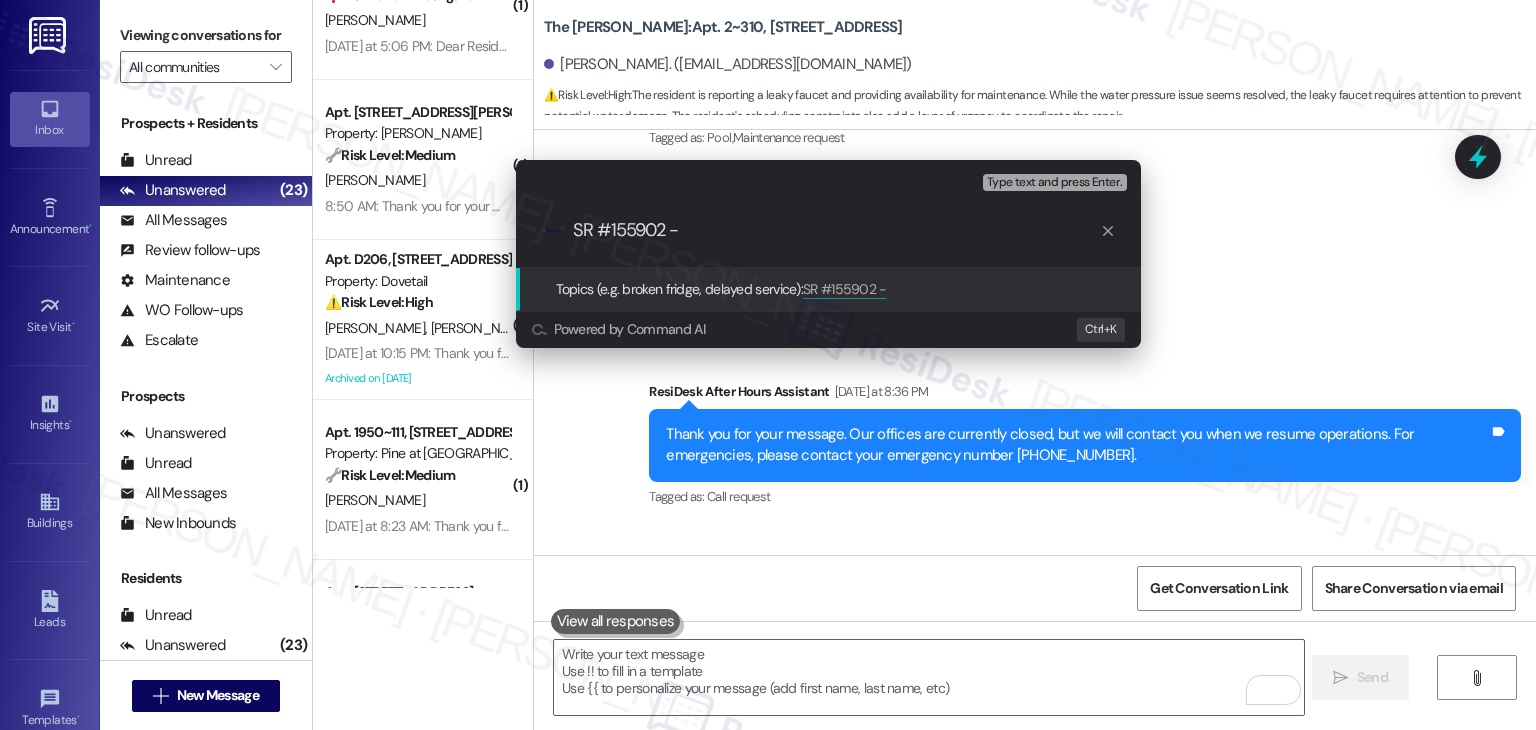 paste on "Leaky Faucet & Shower" 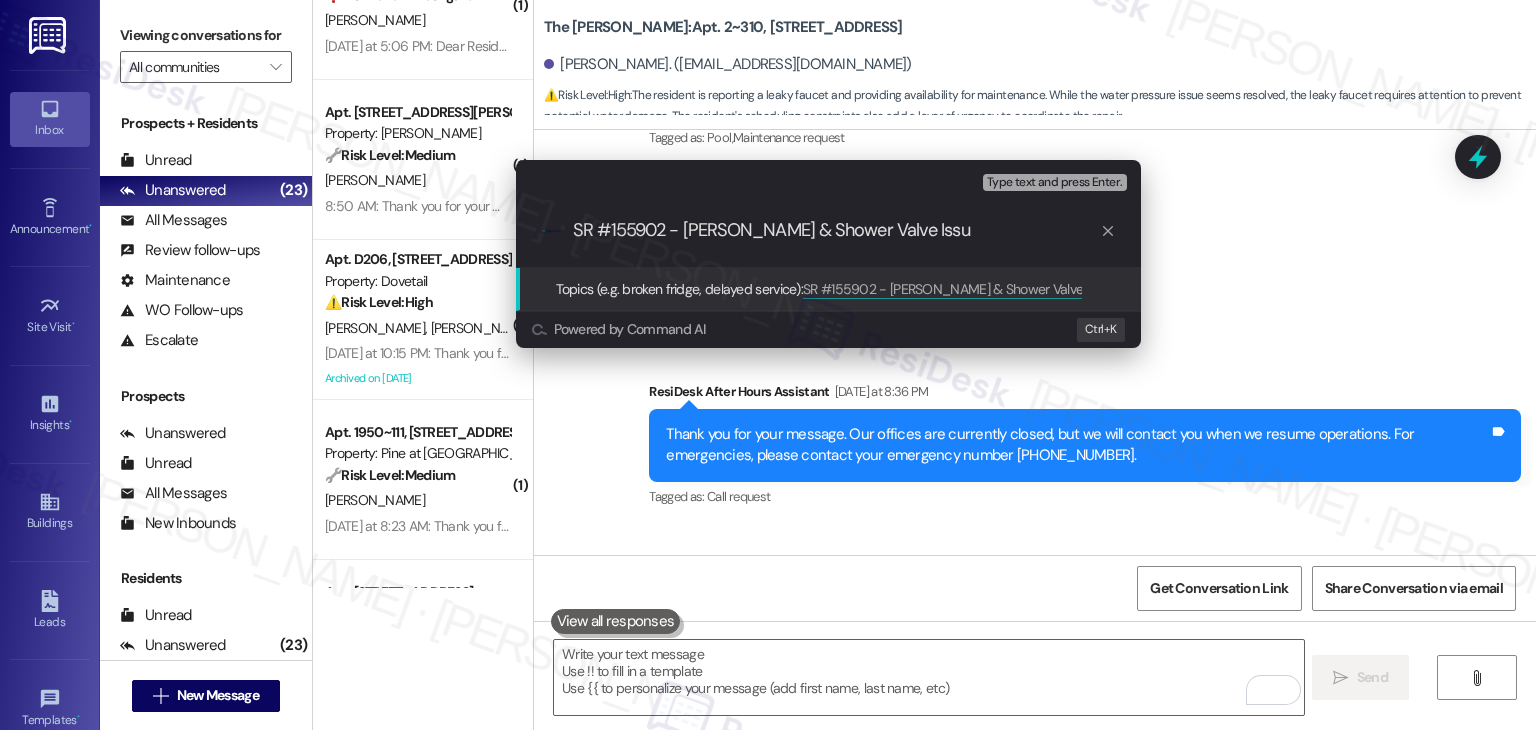 type on "SR #155902 - Leaky Faucet & Shower Valve Issue" 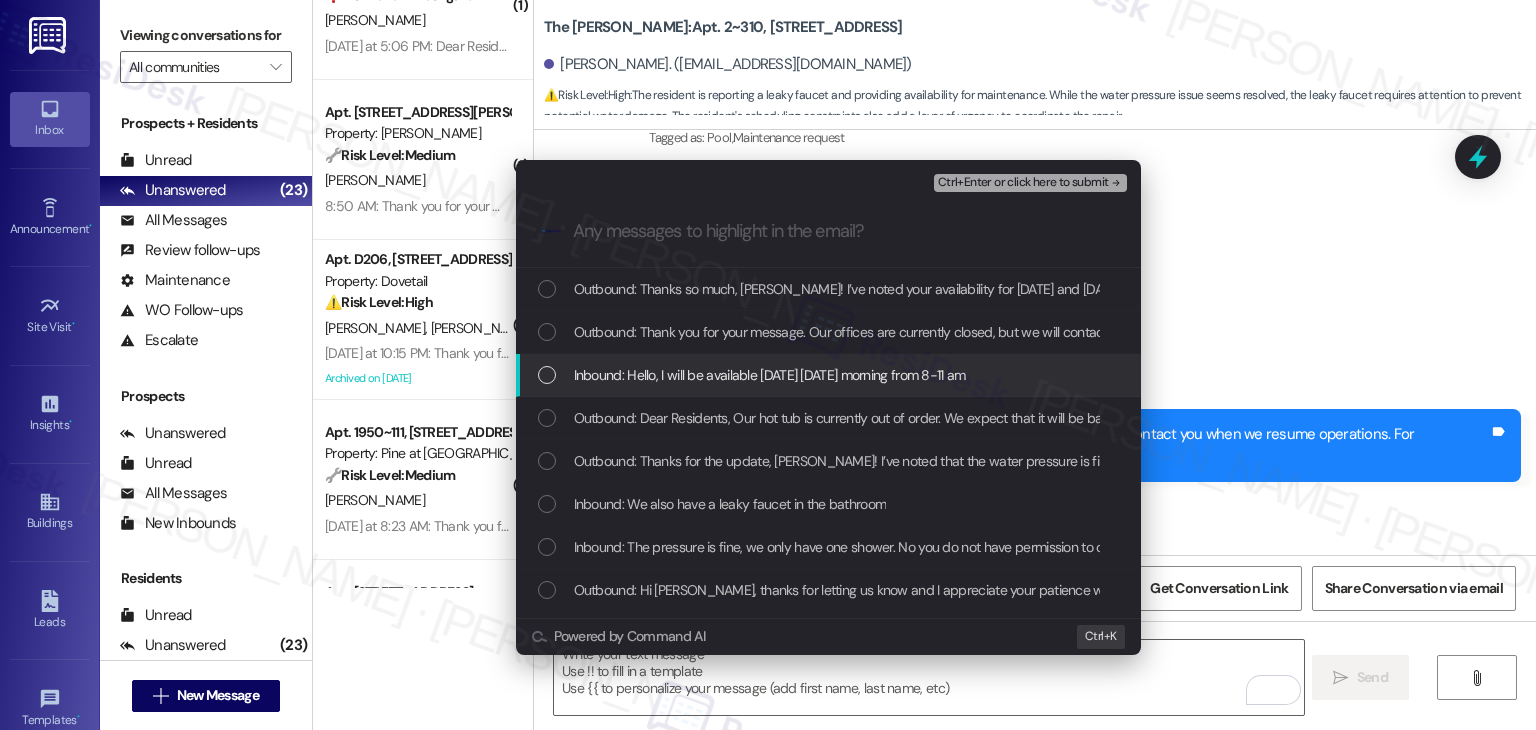 click at bounding box center (547, 375) 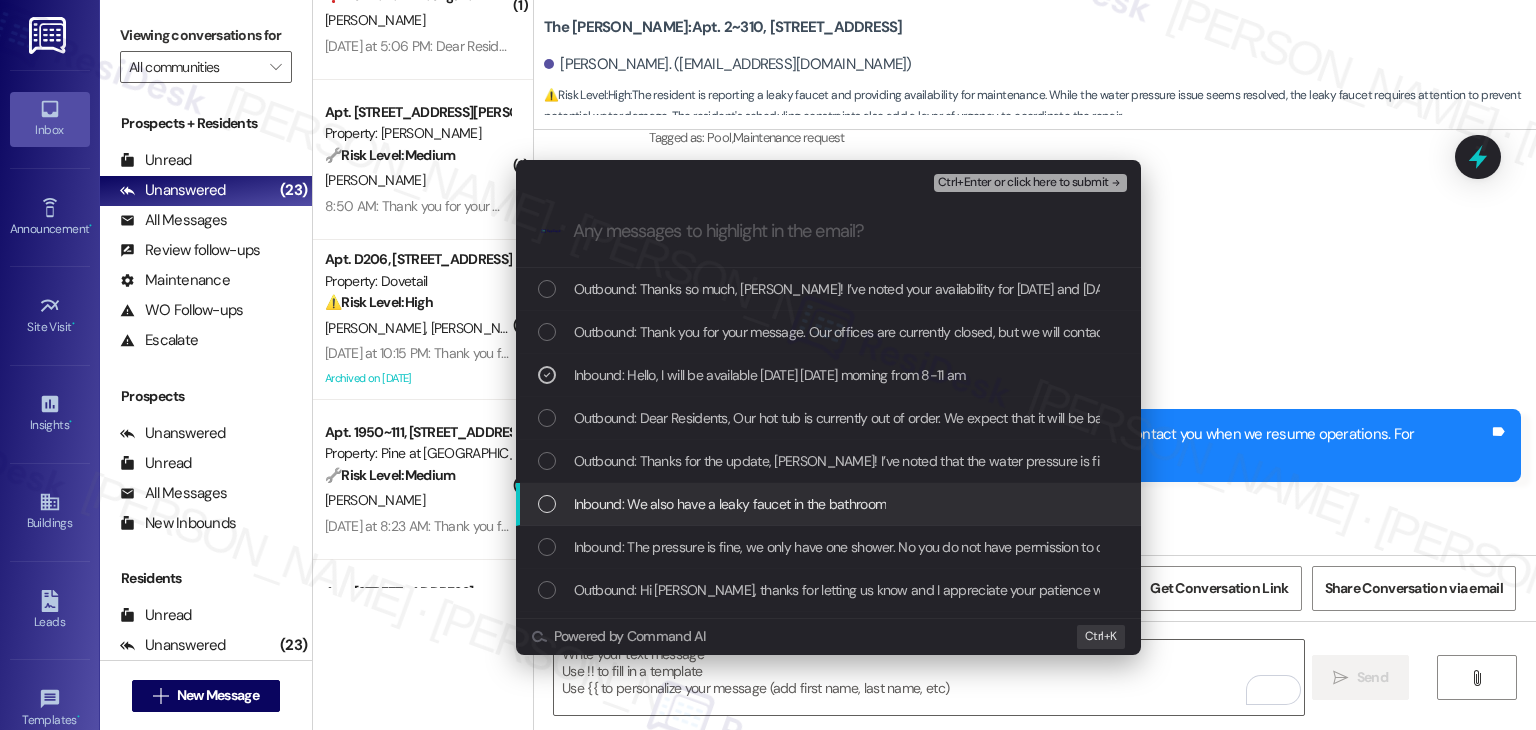 click at bounding box center [547, 504] 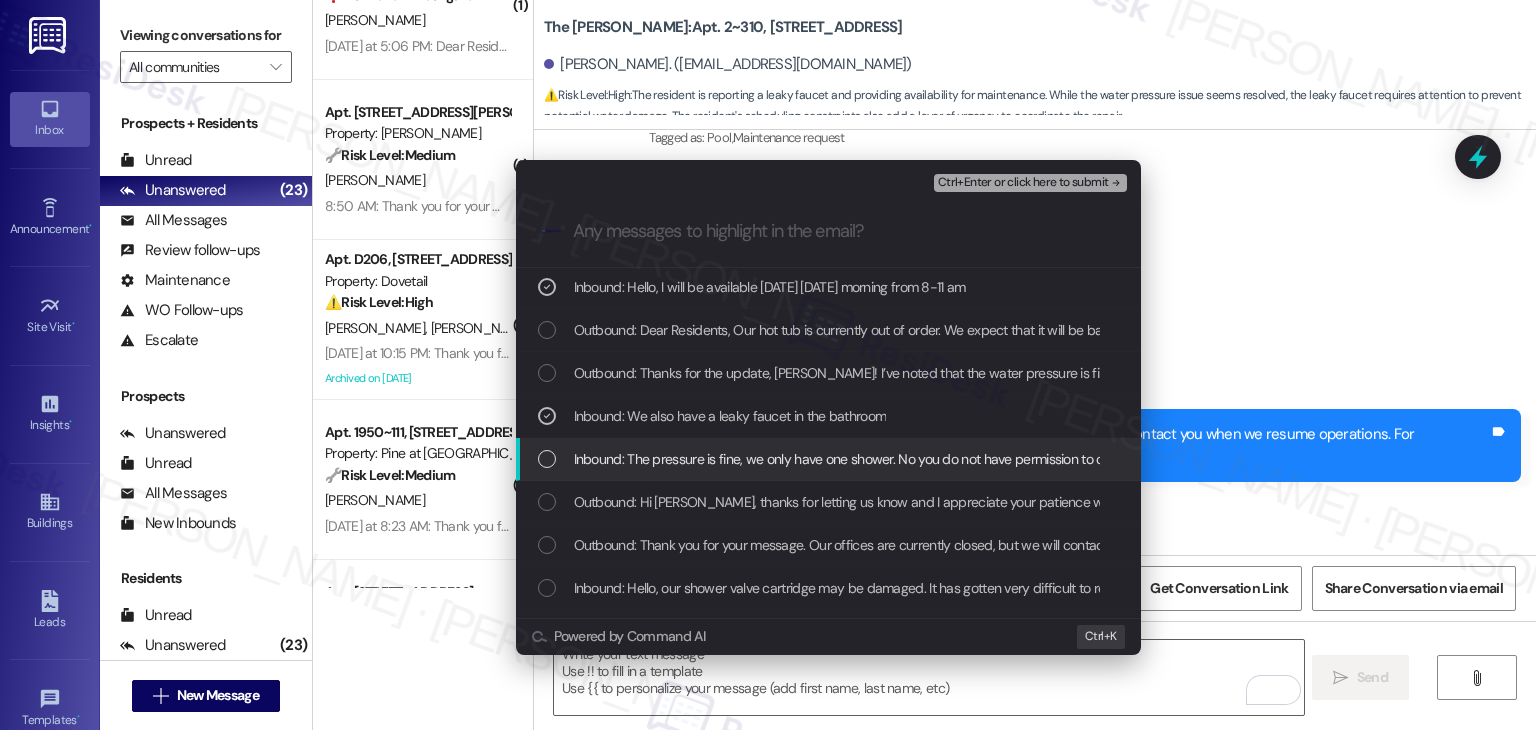 scroll, scrollTop: 100, scrollLeft: 0, axis: vertical 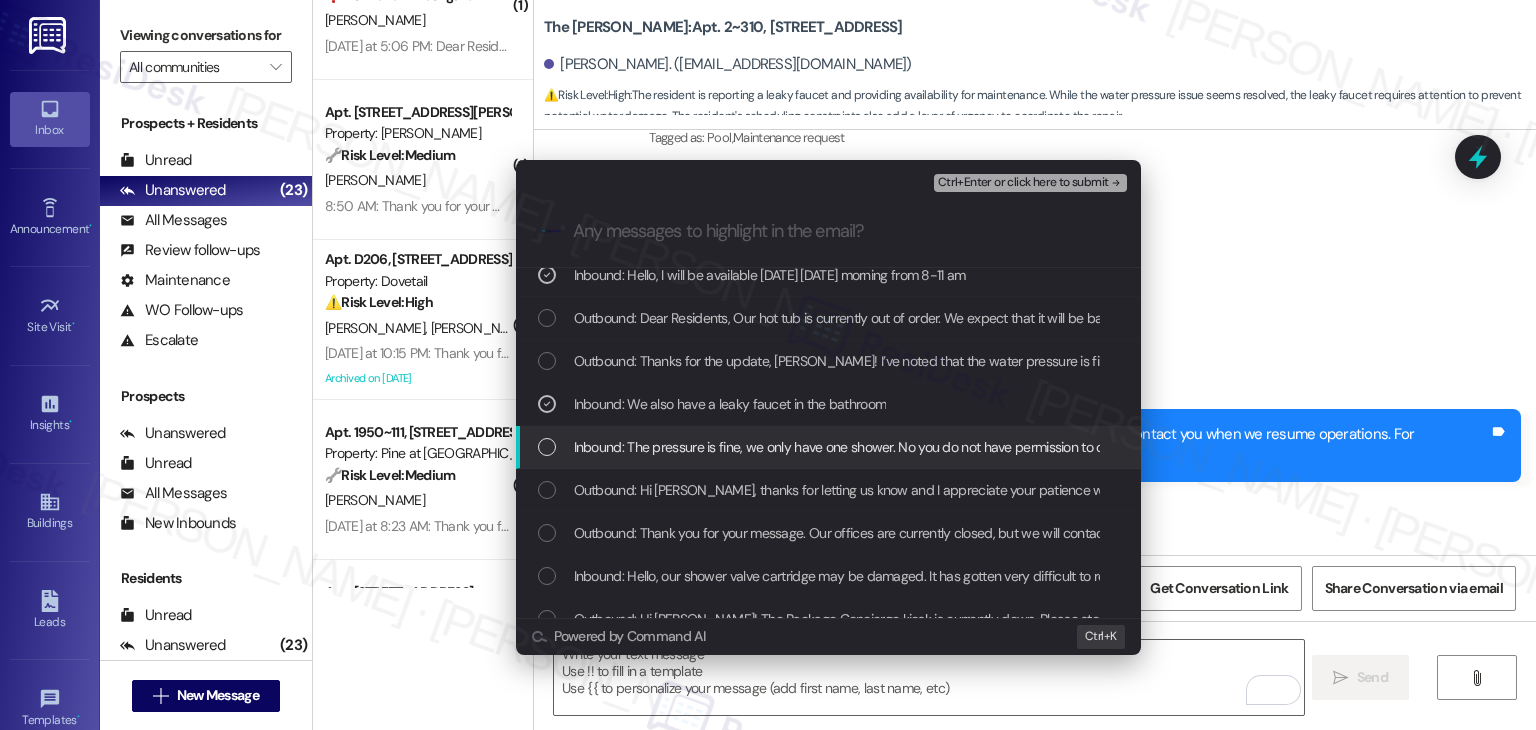 click at bounding box center [547, 447] 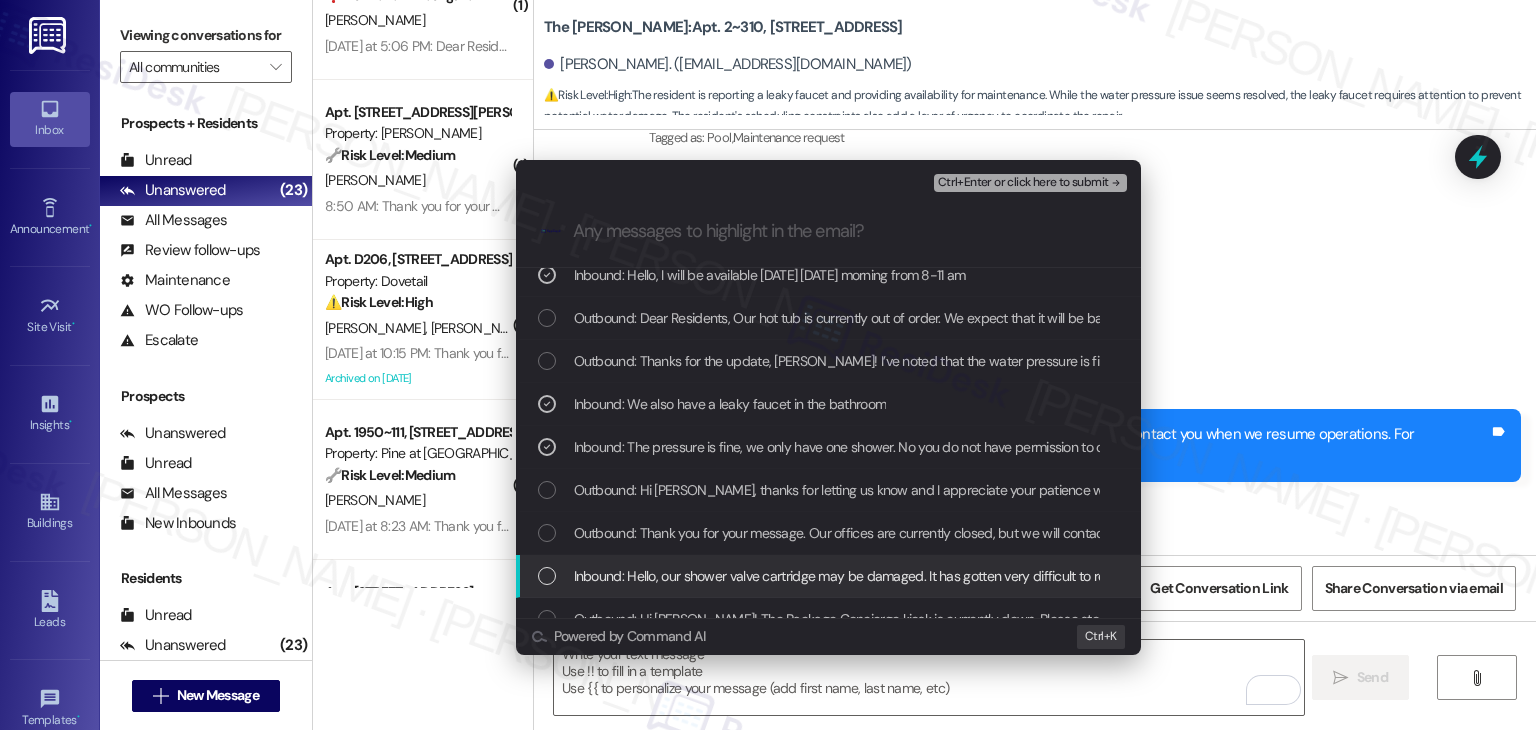 click at bounding box center (547, 576) 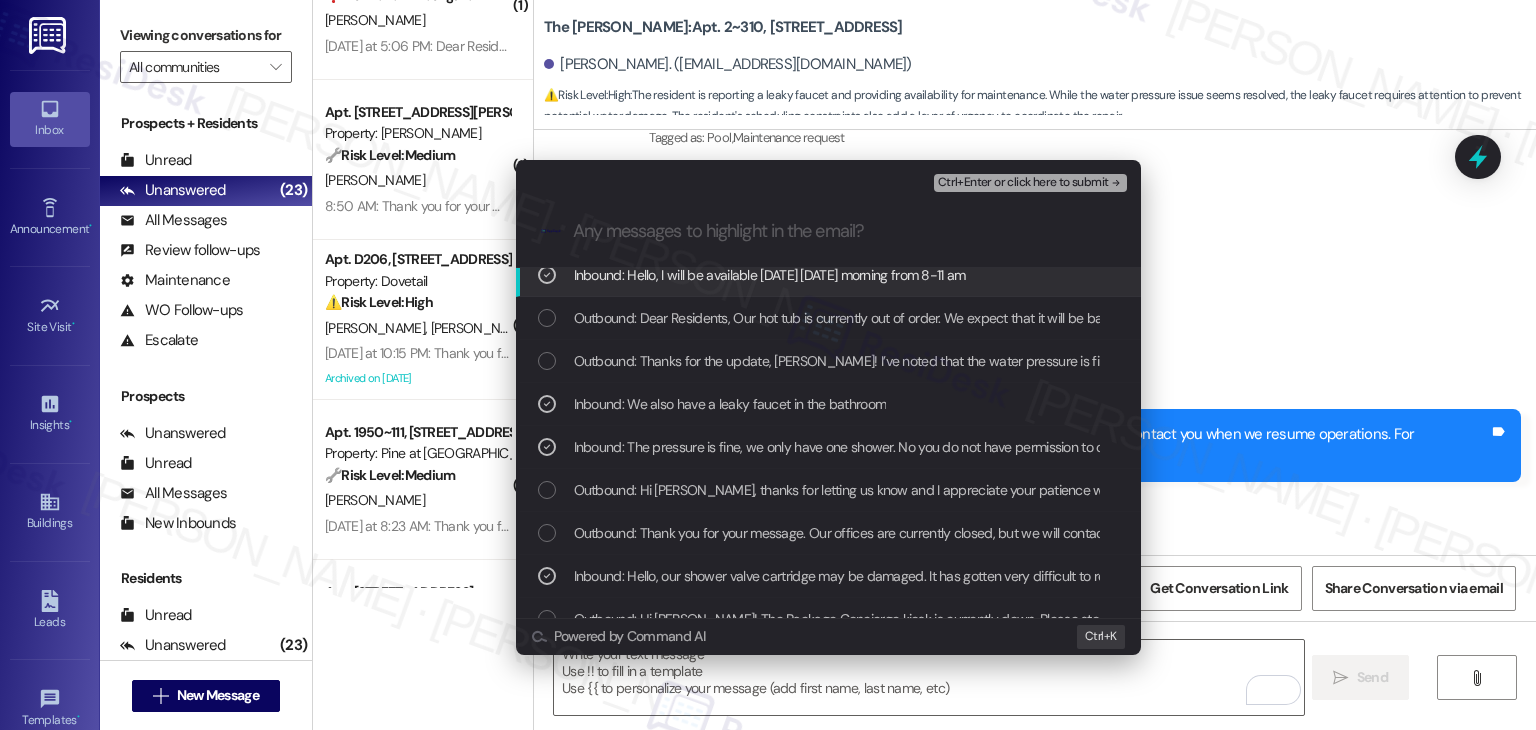 click on "Ctrl+Enter or click here to submit" at bounding box center (1023, 183) 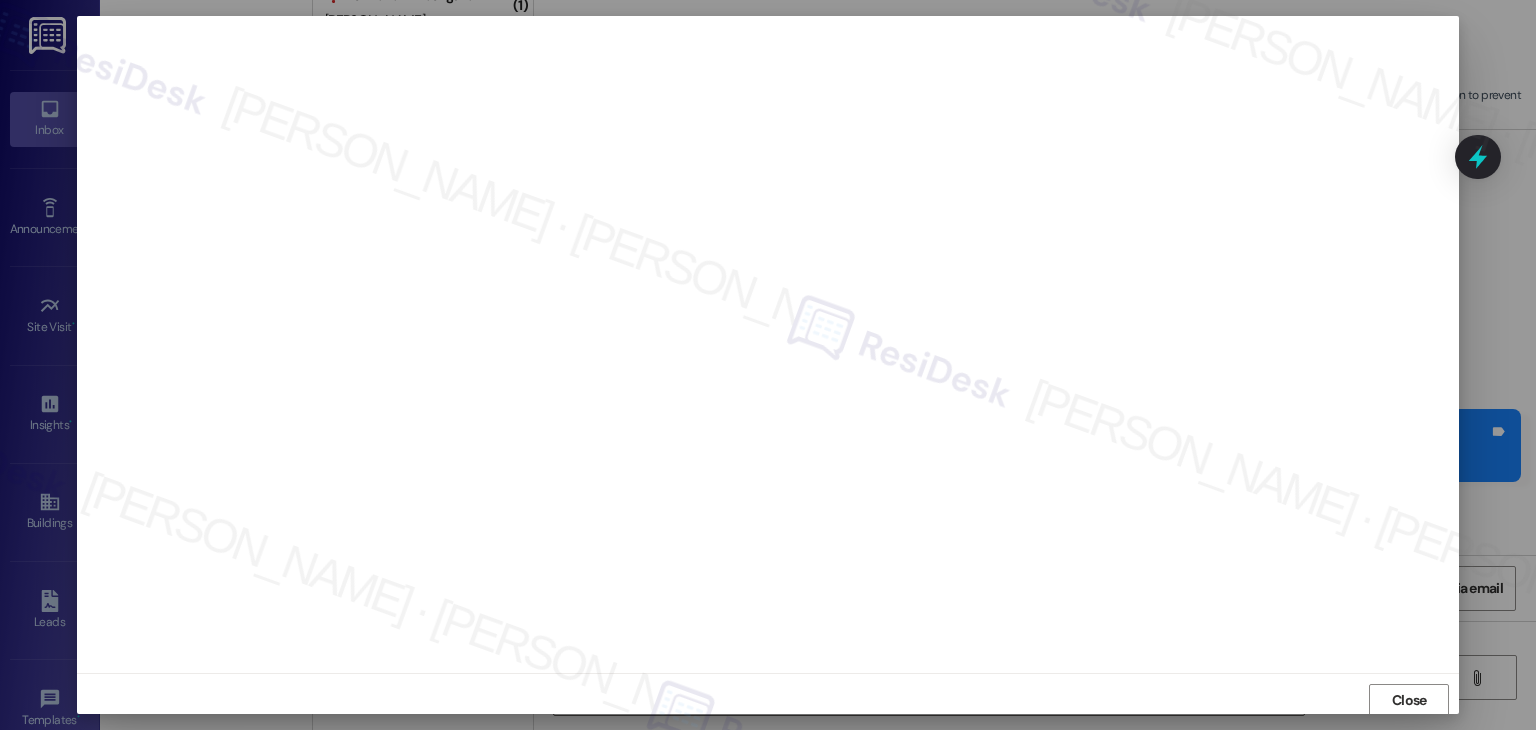 scroll, scrollTop: 1, scrollLeft: 0, axis: vertical 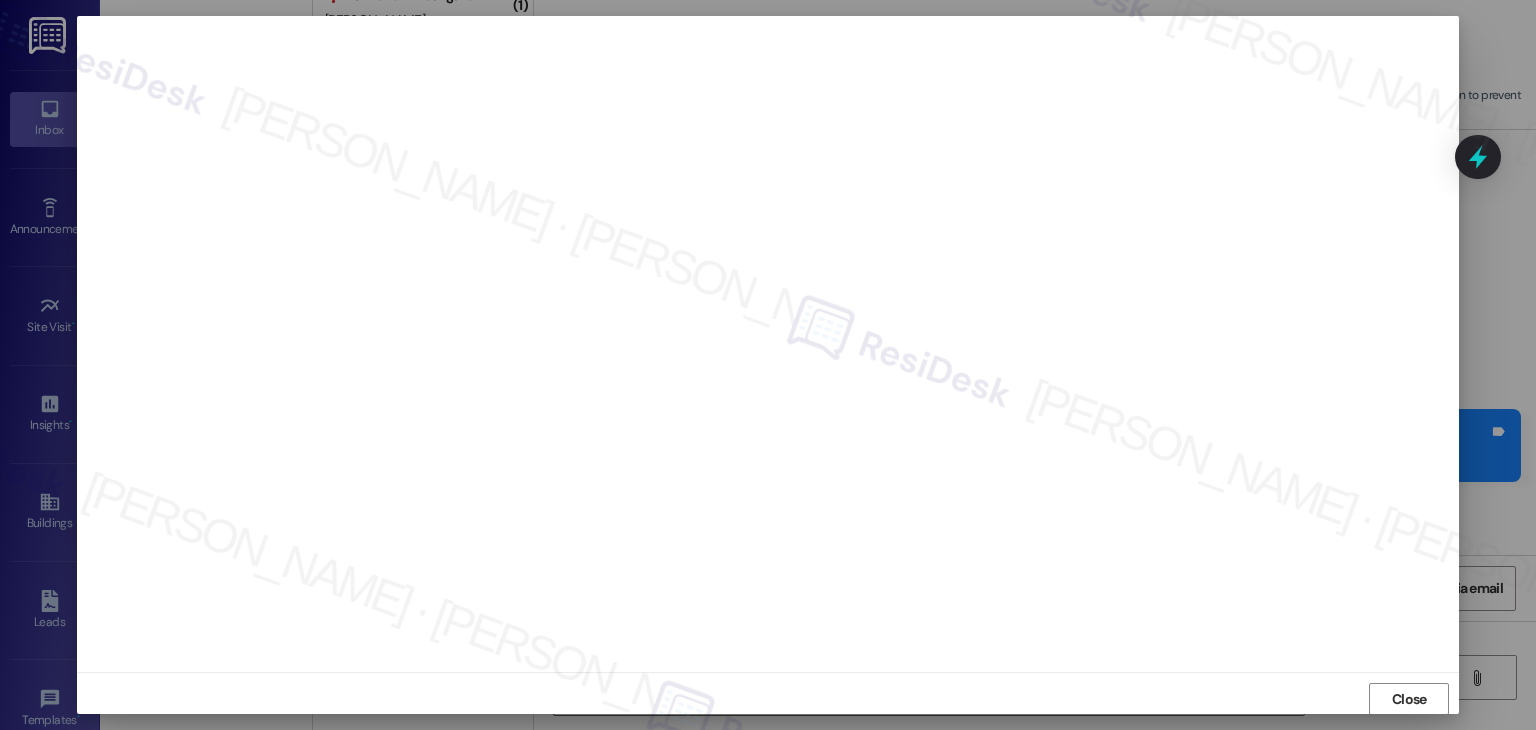 click on "Close" at bounding box center (1409, 699) 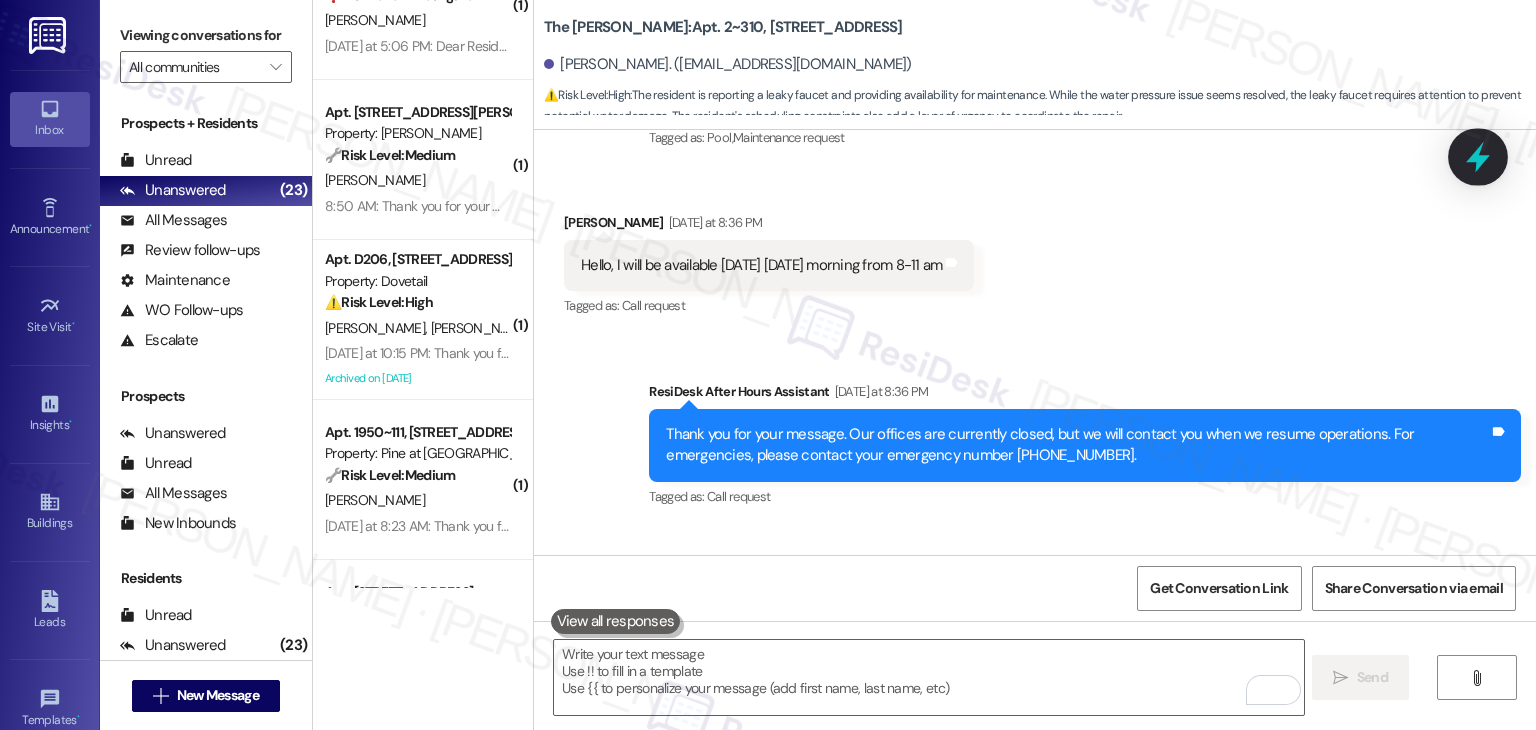 click 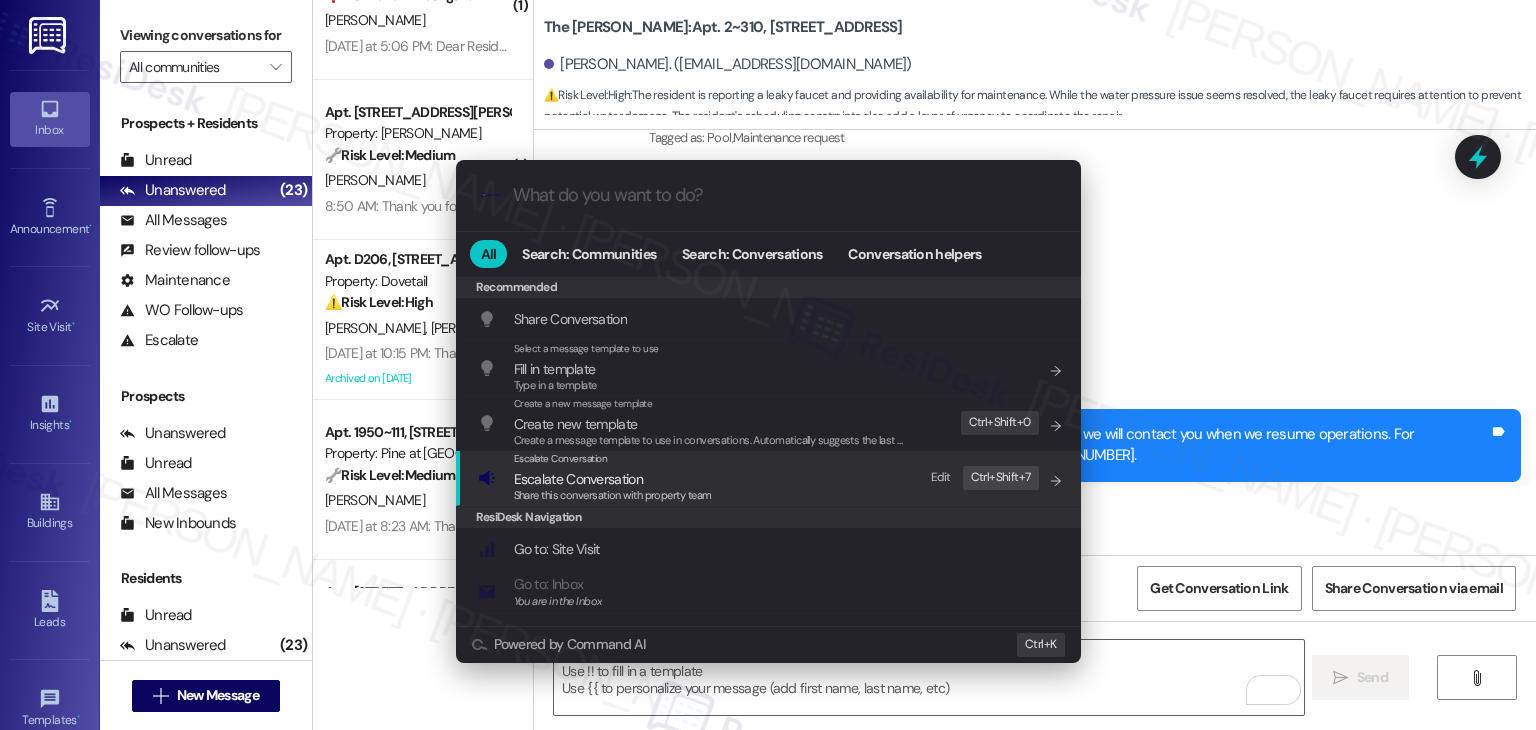 click on "Share this conversation with property team" at bounding box center [613, 495] 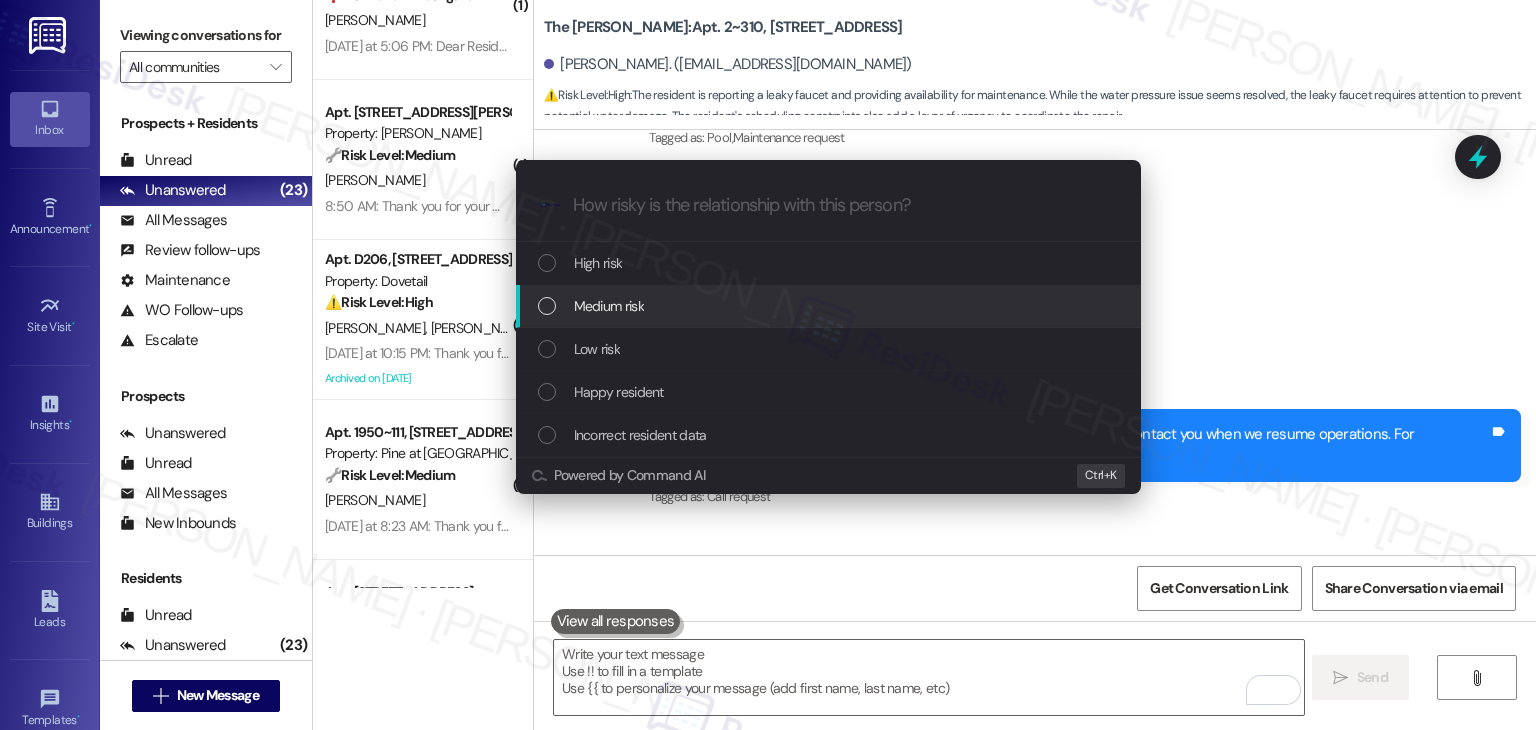click at bounding box center [547, 306] 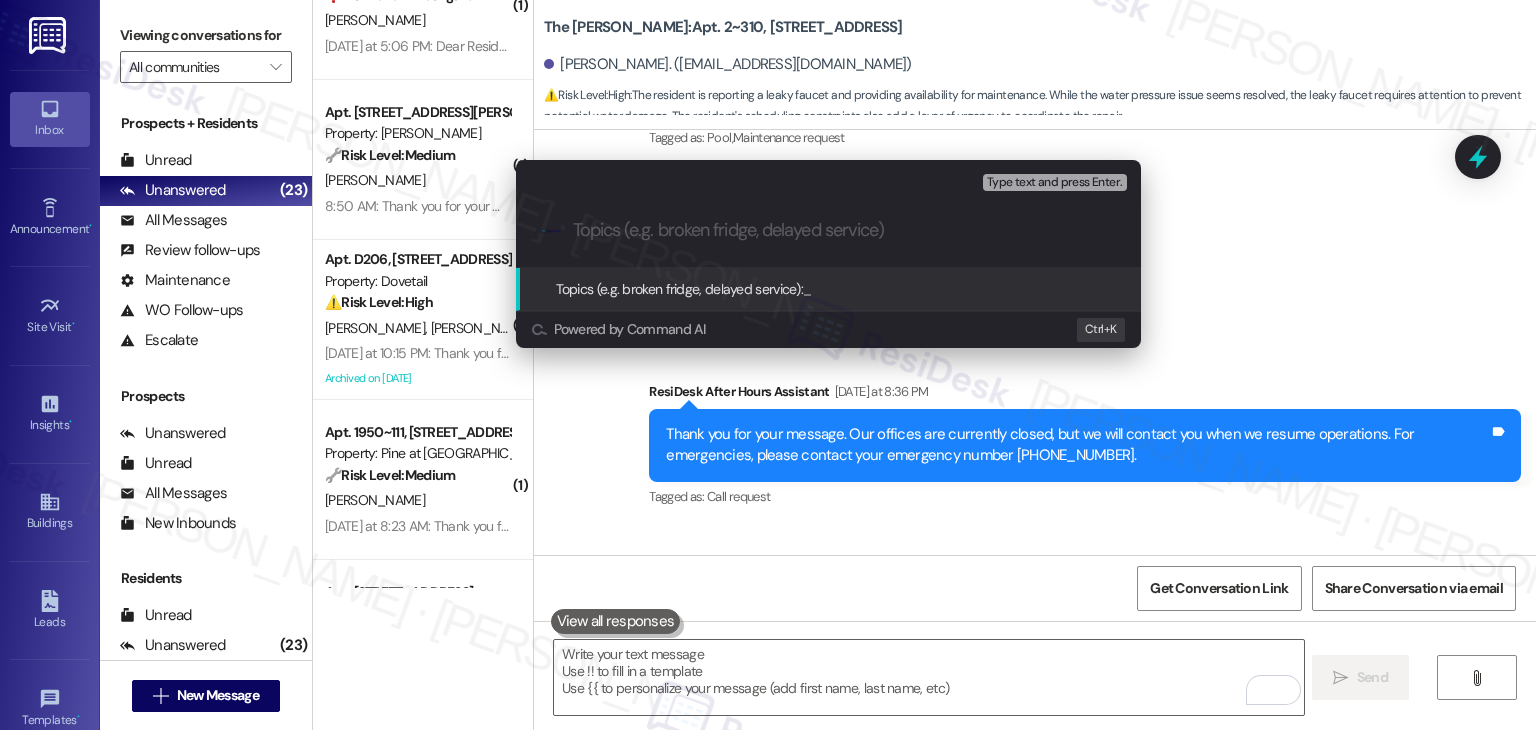 paste on "SR #155902 - Leaky Faucet & Shower Valve Issue" 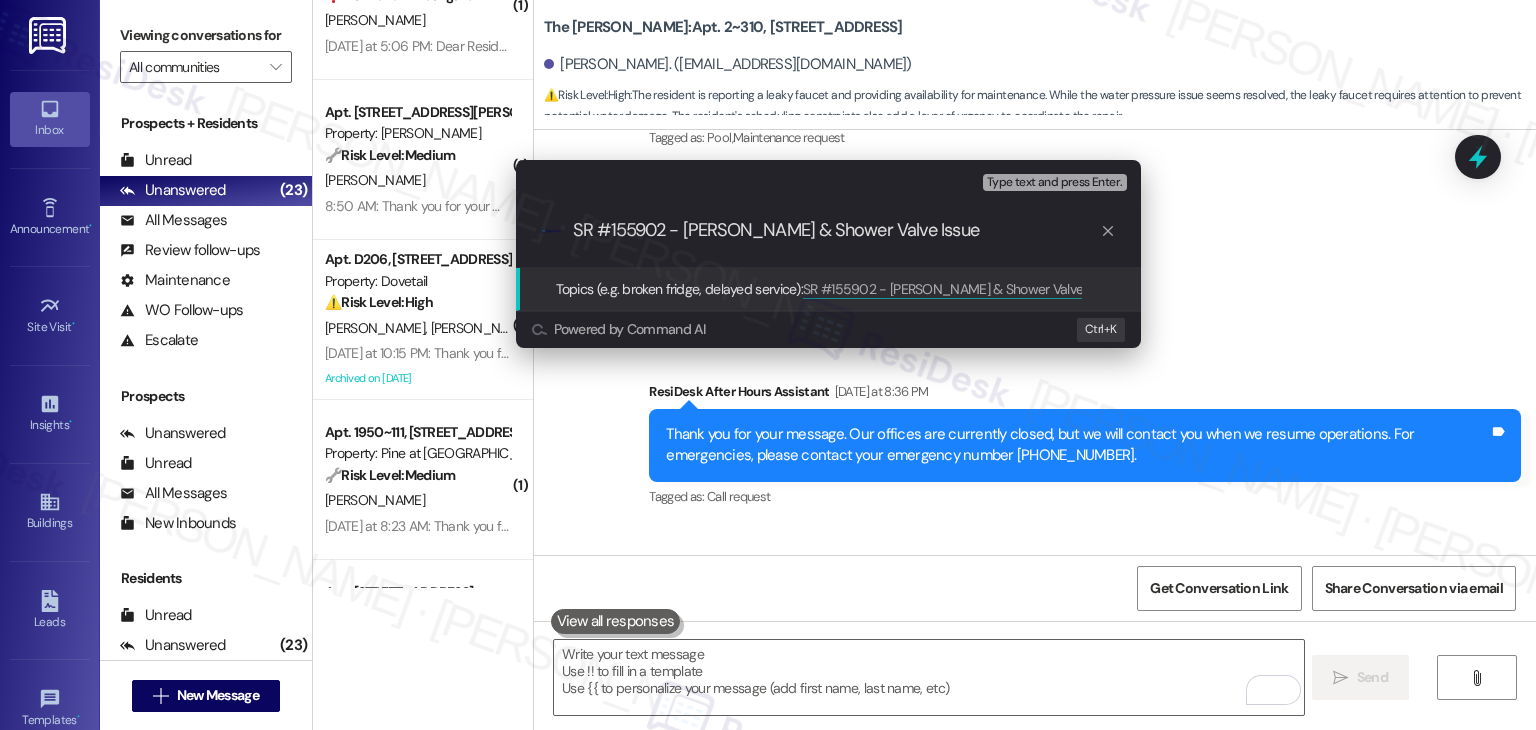 type 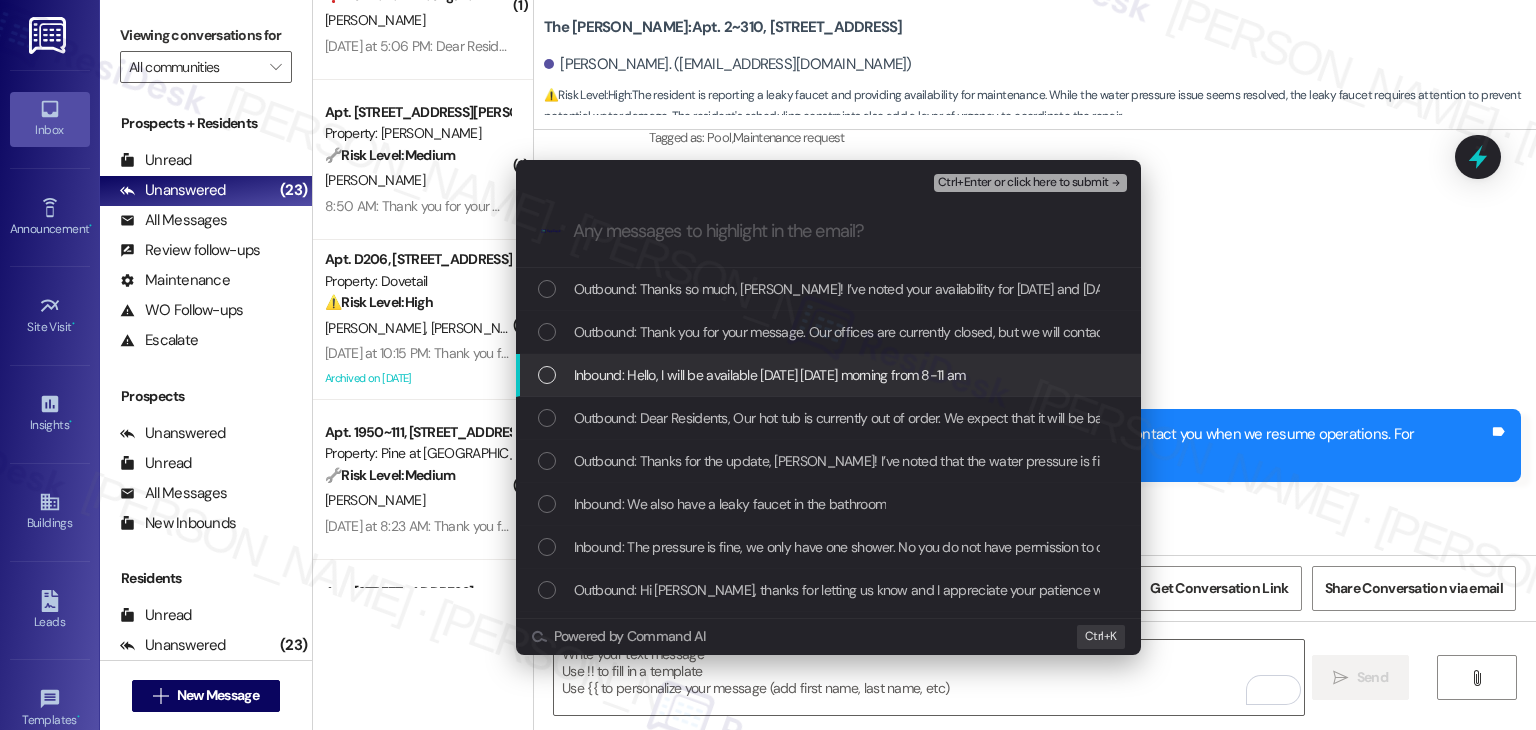 click at bounding box center [547, 375] 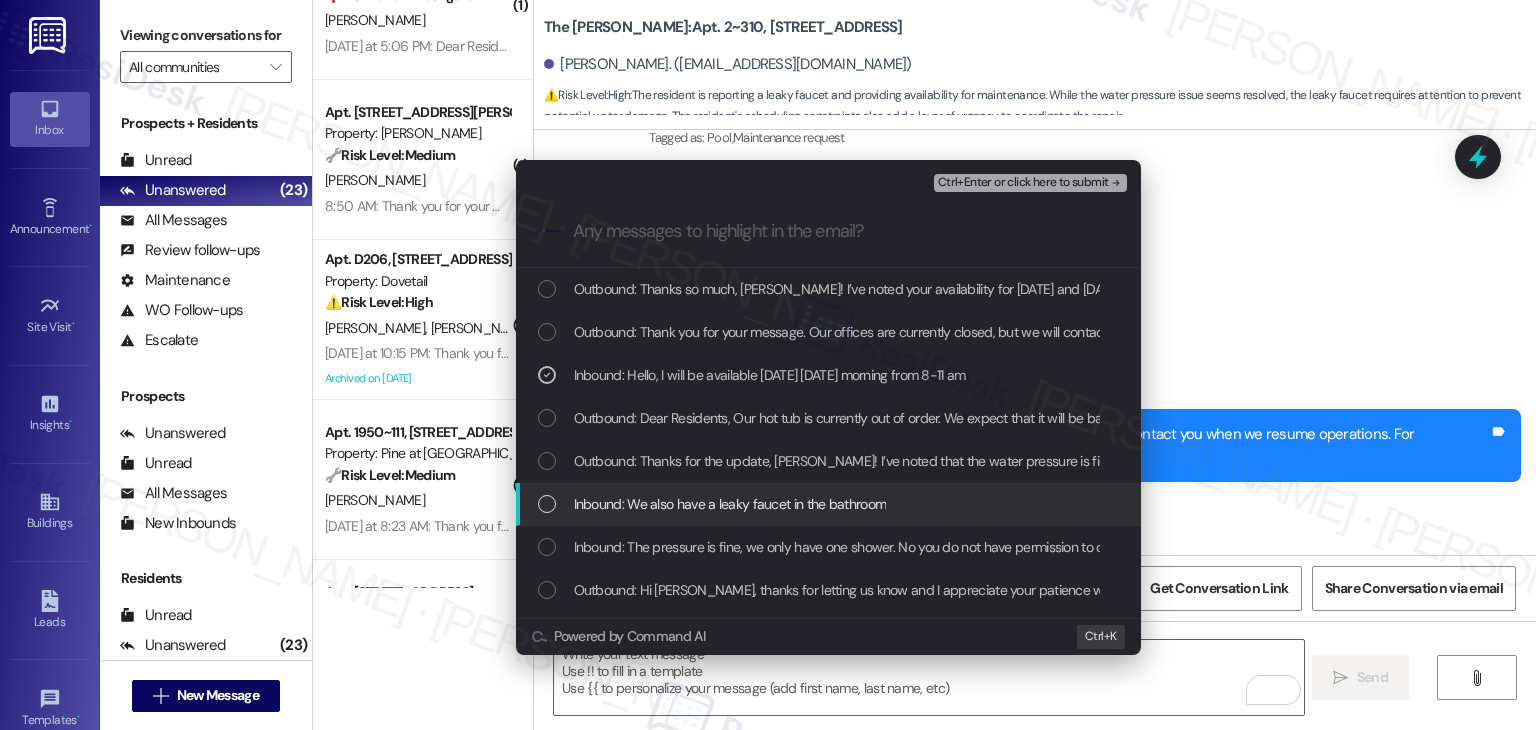 click at bounding box center [547, 504] 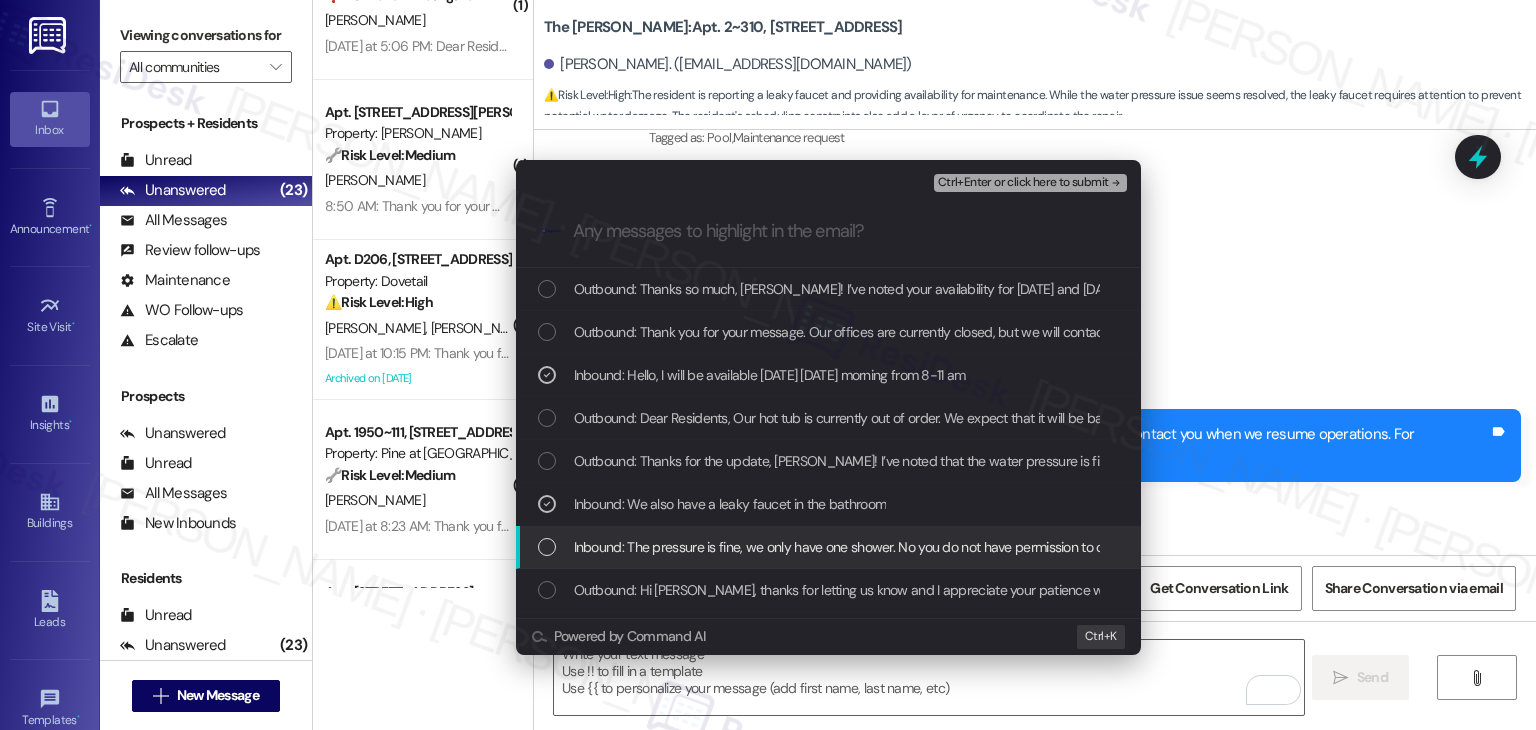 click at bounding box center [547, 547] 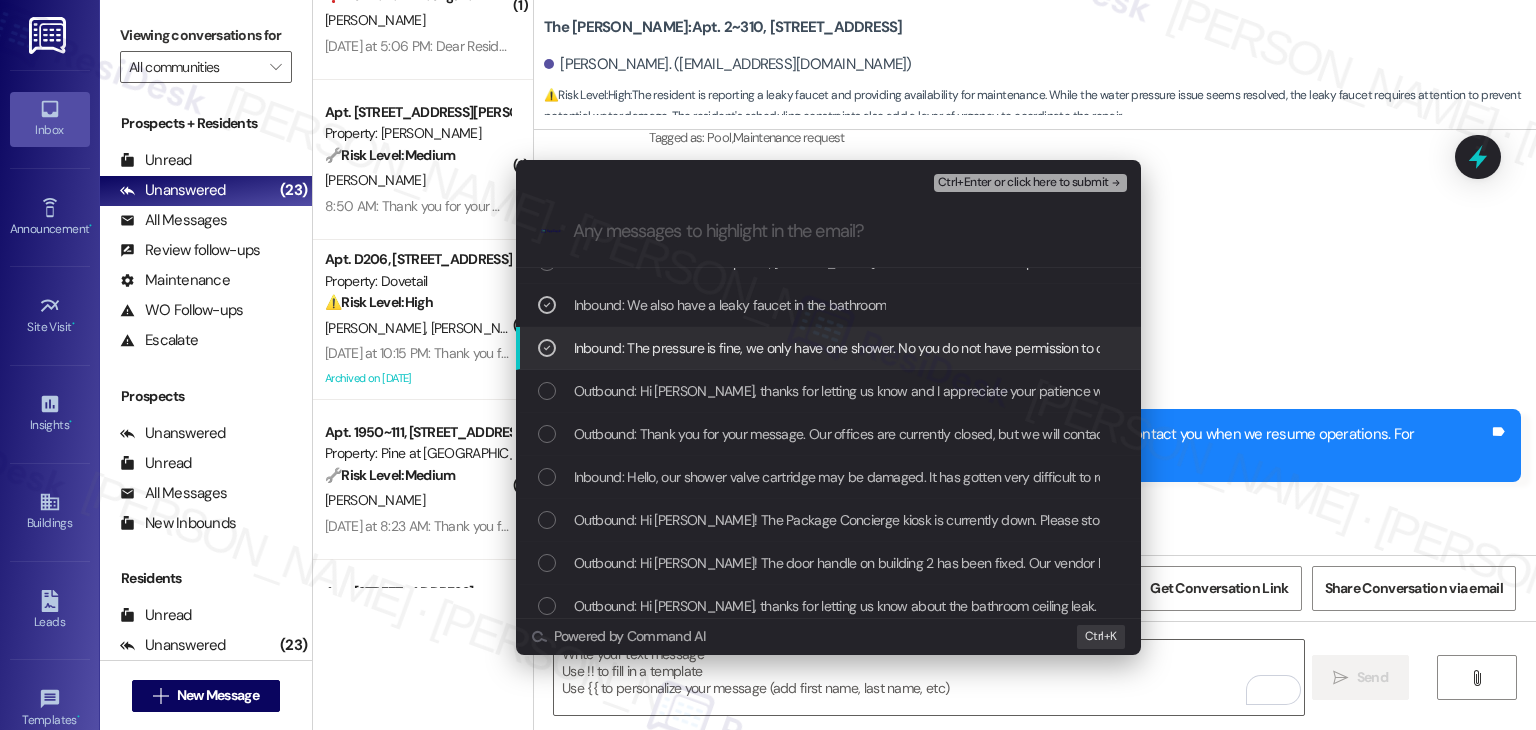 scroll, scrollTop: 200, scrollLeft: 0, axis: vertical 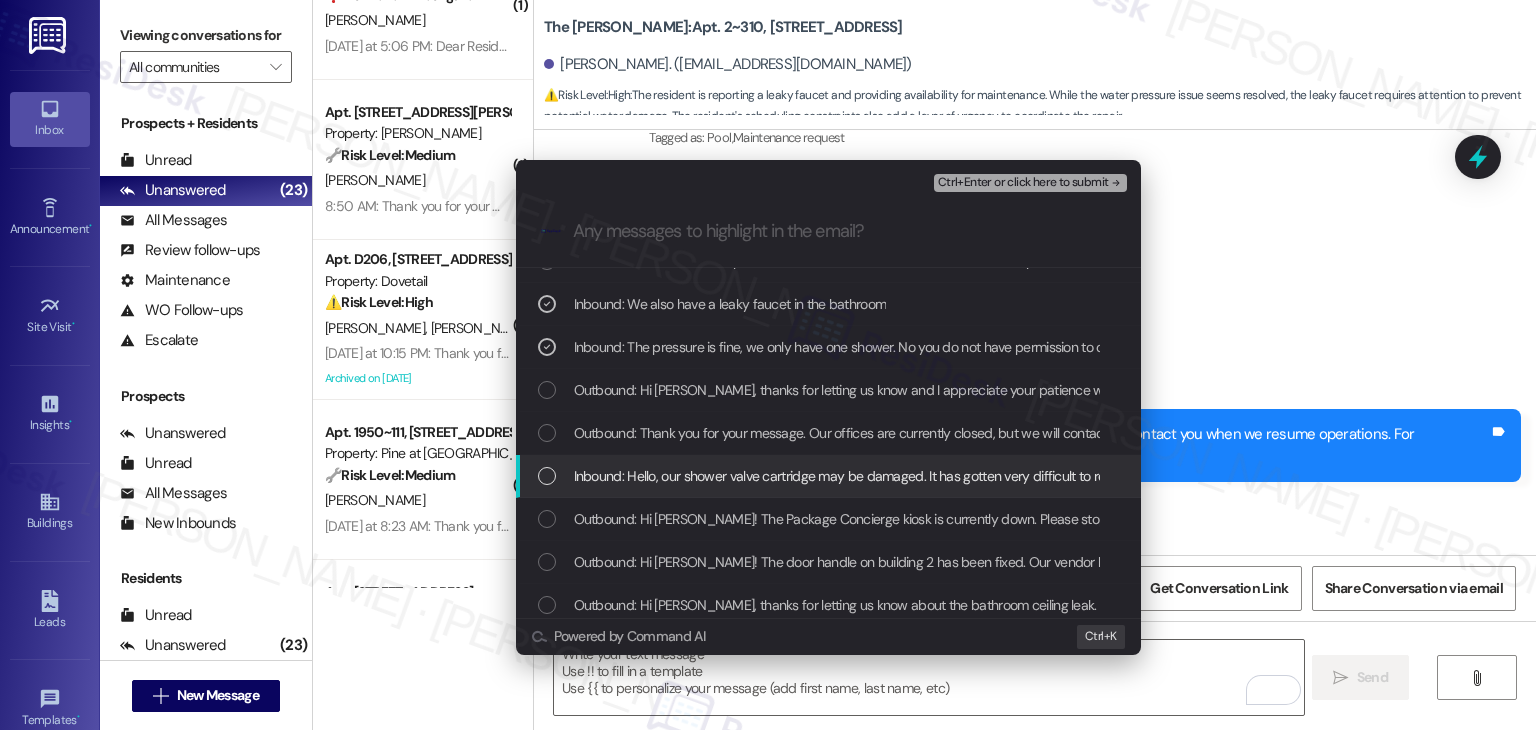 click on "Inbound: Hello, our shower valve cartridge may be damaged. It has gotten very difficult to regulate the hot vs cold. It goes from either cold to straight hot with a minimal area where it can stay warm. We would appreciate if this can be addressed and fixed as soon as possible. Your time and support are appreciated." at bounding box center (830, 476) 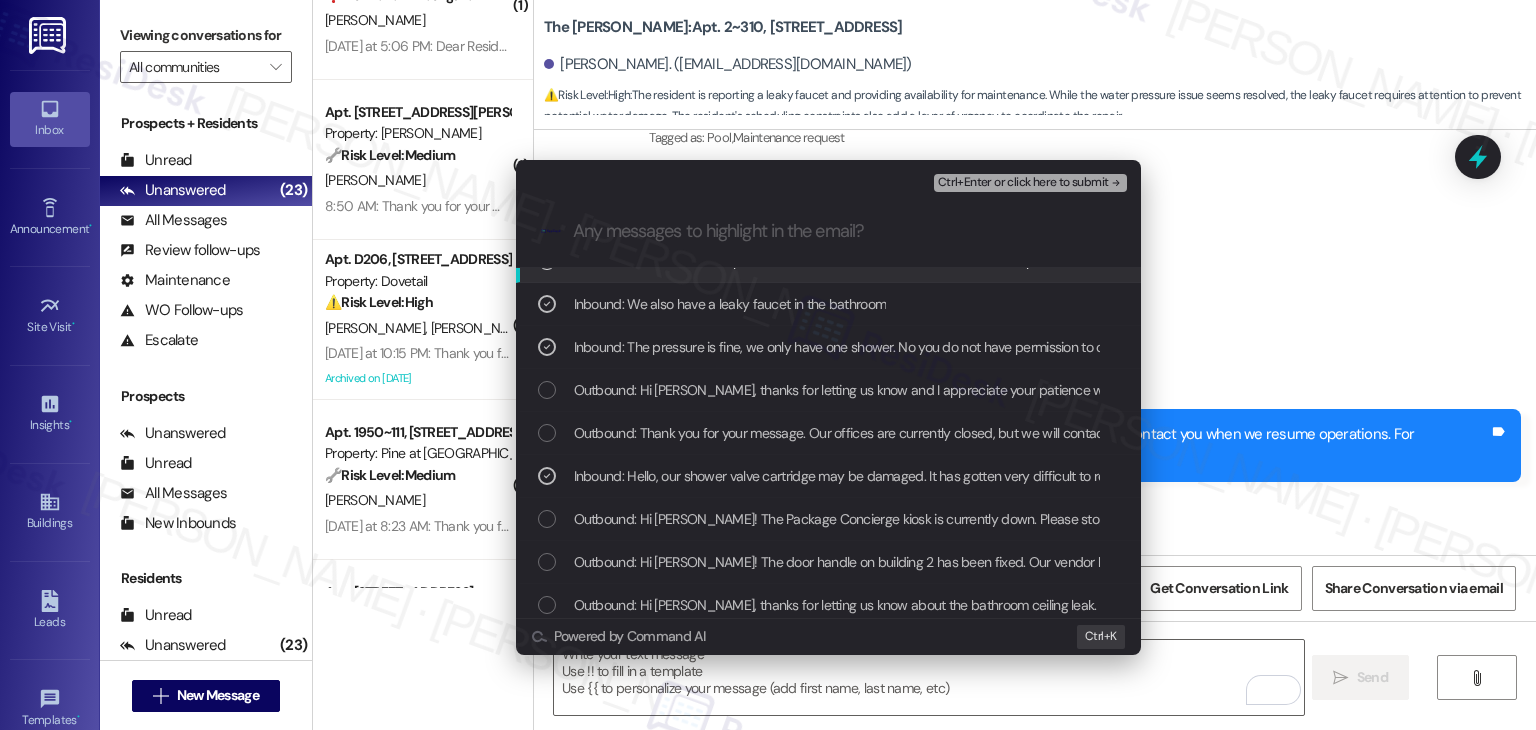 click on "Ctrl+Enter or click here to submit" at bounding box center [1023, 183] 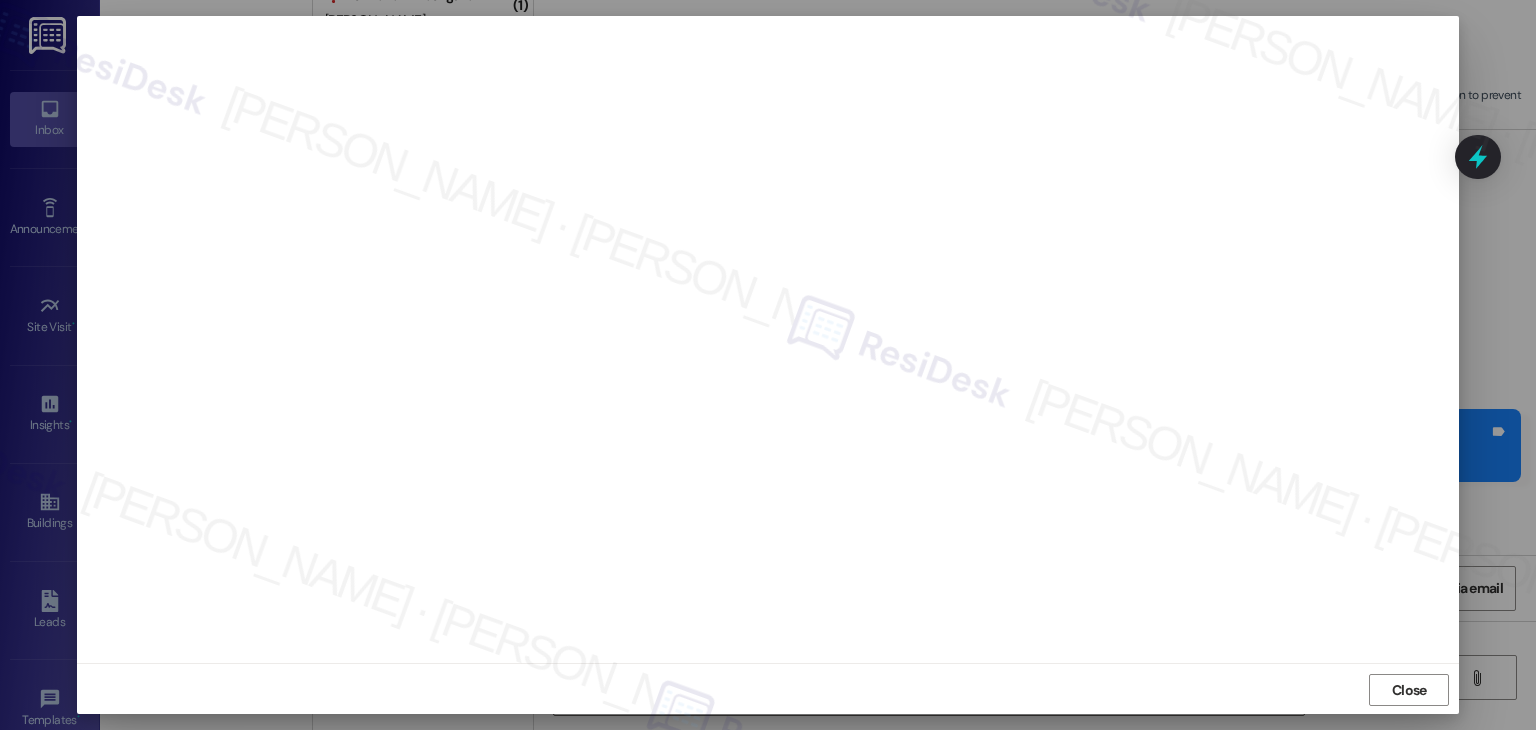 scroll, scrollTop: 12, scrollLeft: 0, axis: vertical 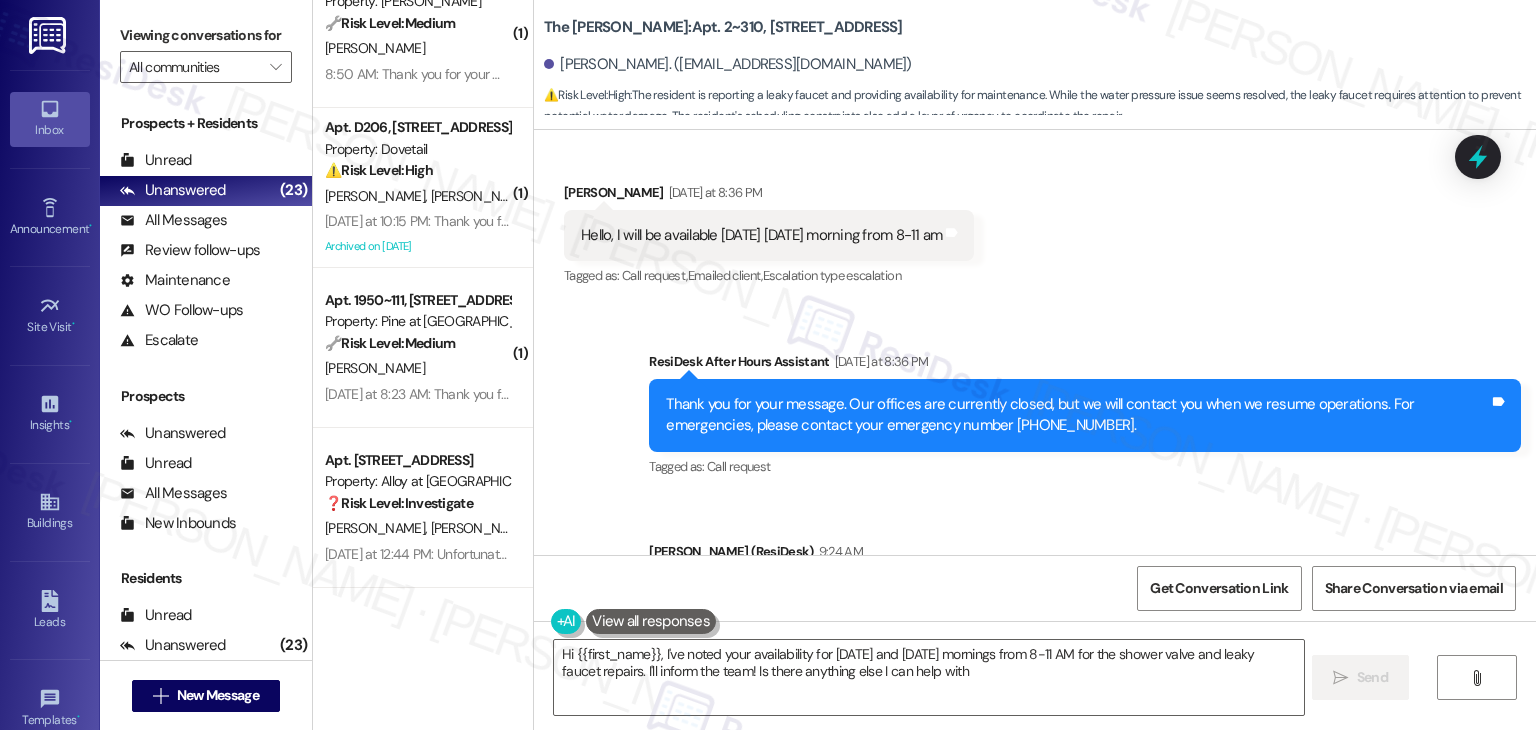 type on "Hi {{first_name}}, I've noted your availability for Wednesday and Thursday mornings from 8-11 AM for the shower valve and leaky faucet repairs. I'll inform the team! Is there anything else I can help with?" 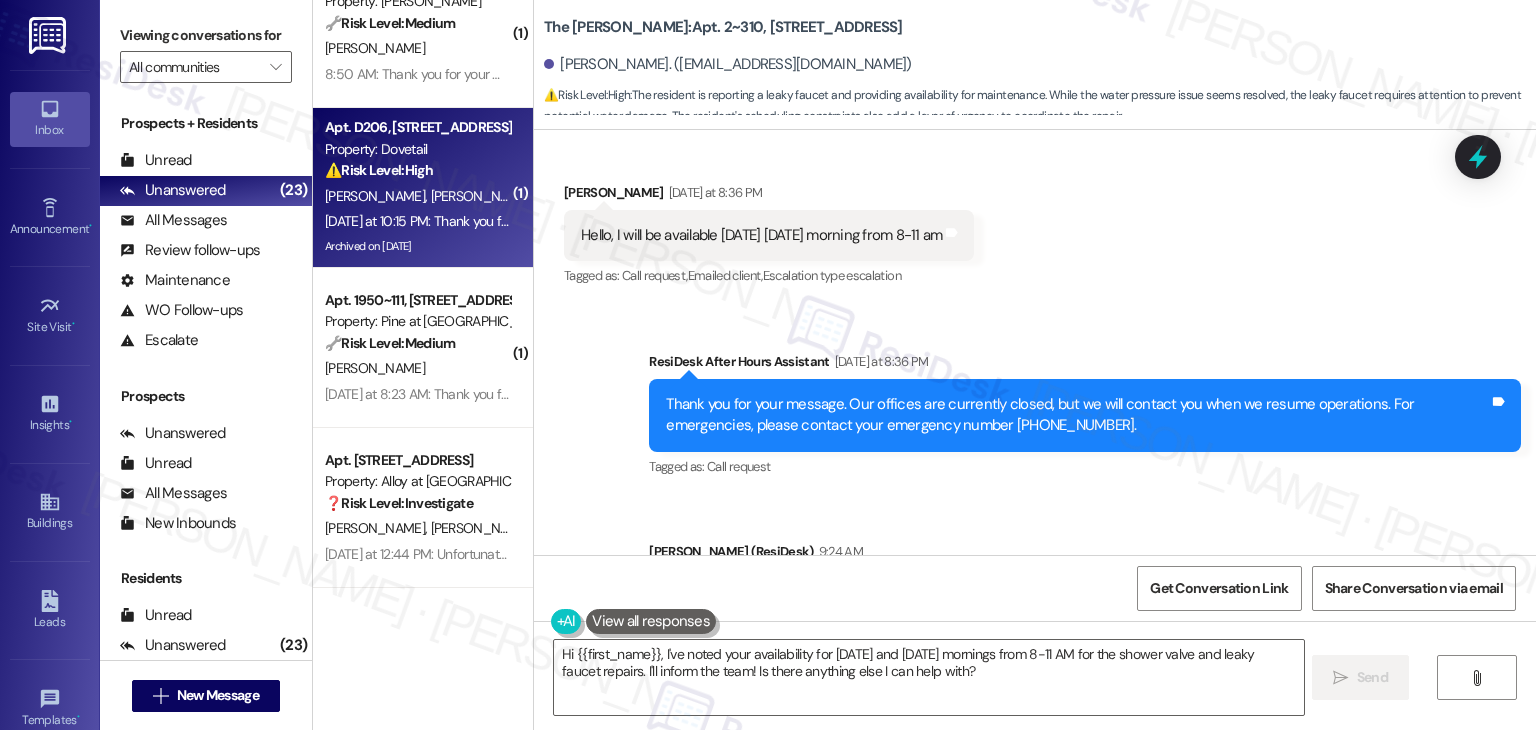 click on "A. Carlin D. Logelin" at bounding box center [417, 196] 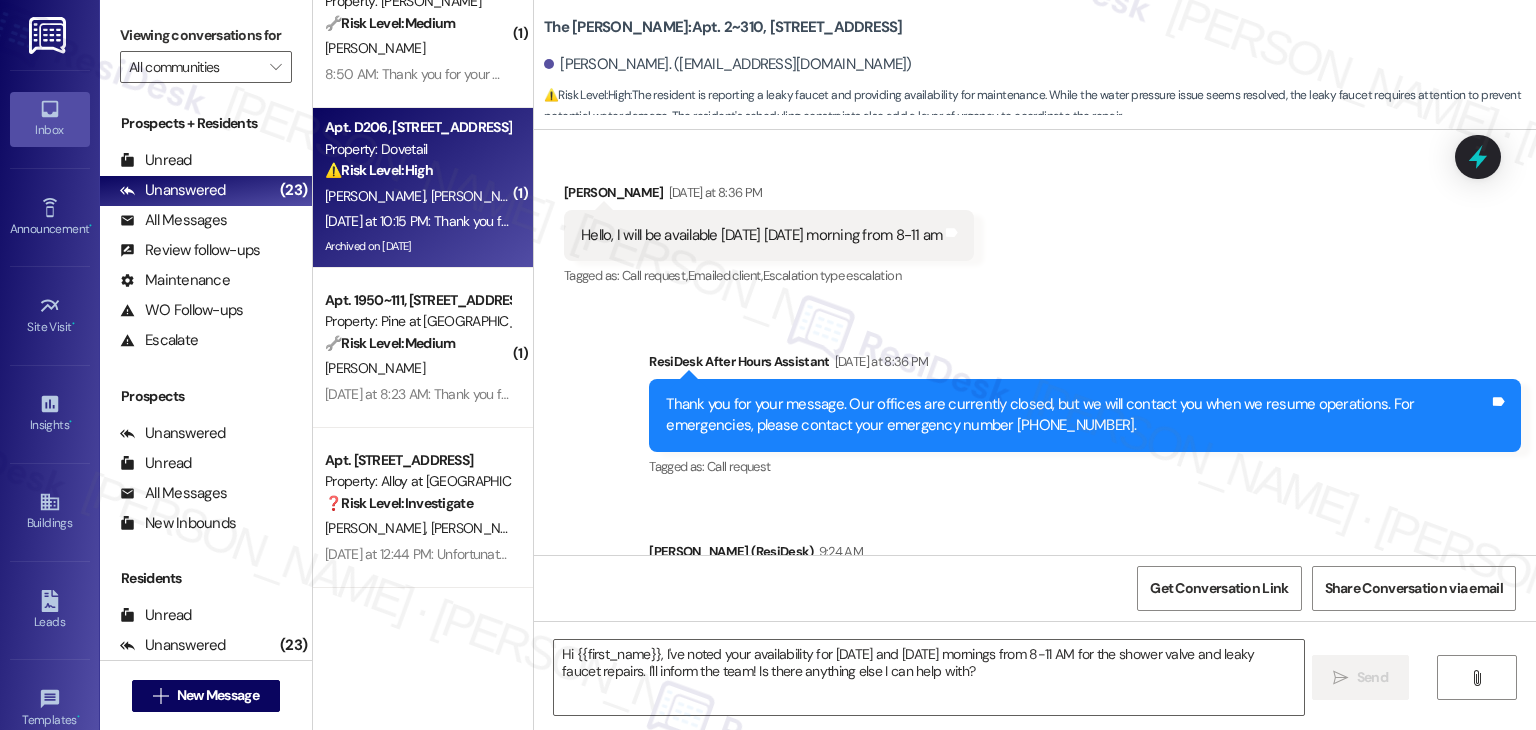 type on "Fetching suggested responses. Please feel free to read through the conversation in the meantime." 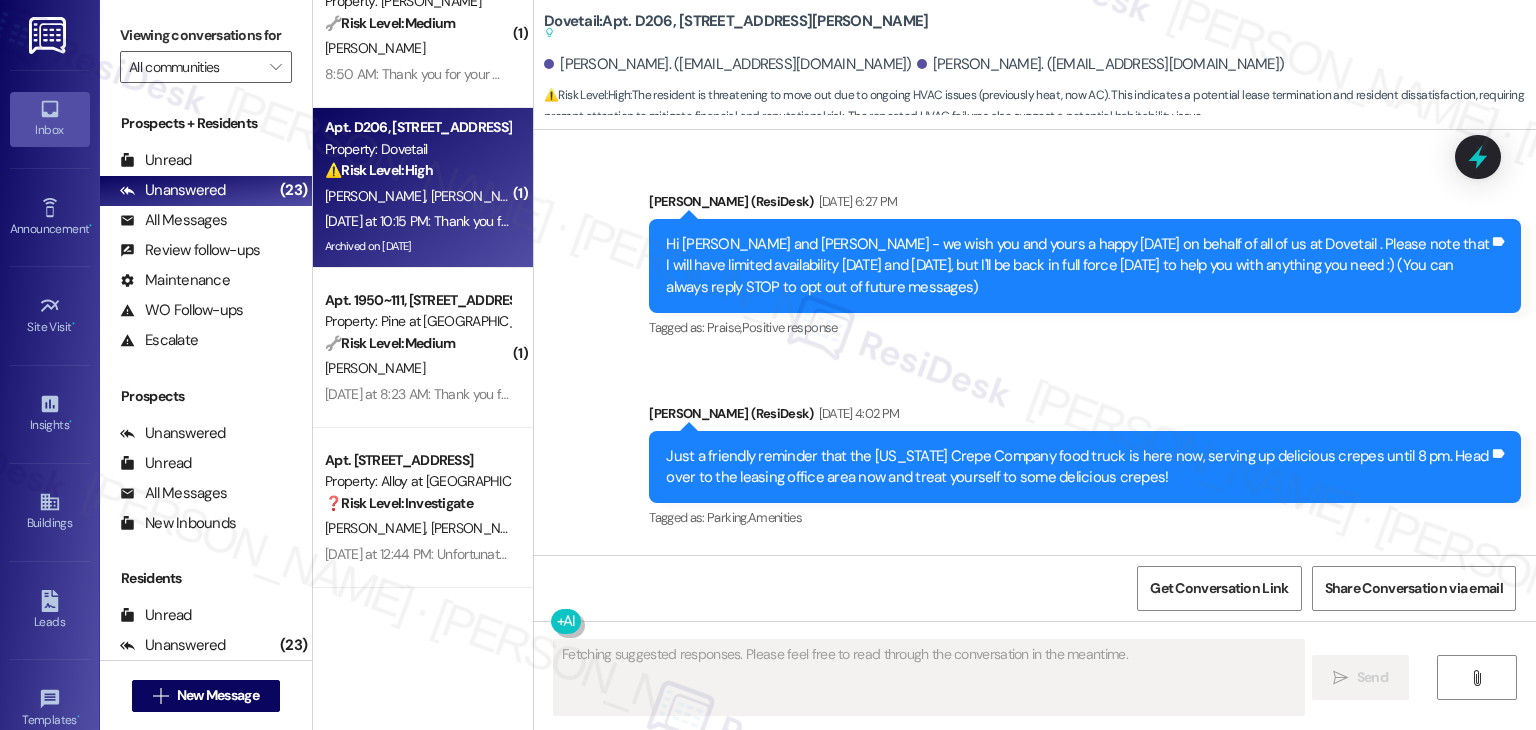 scroll, scrollTop: 23128, scrollLeft: 0, axis: vertical 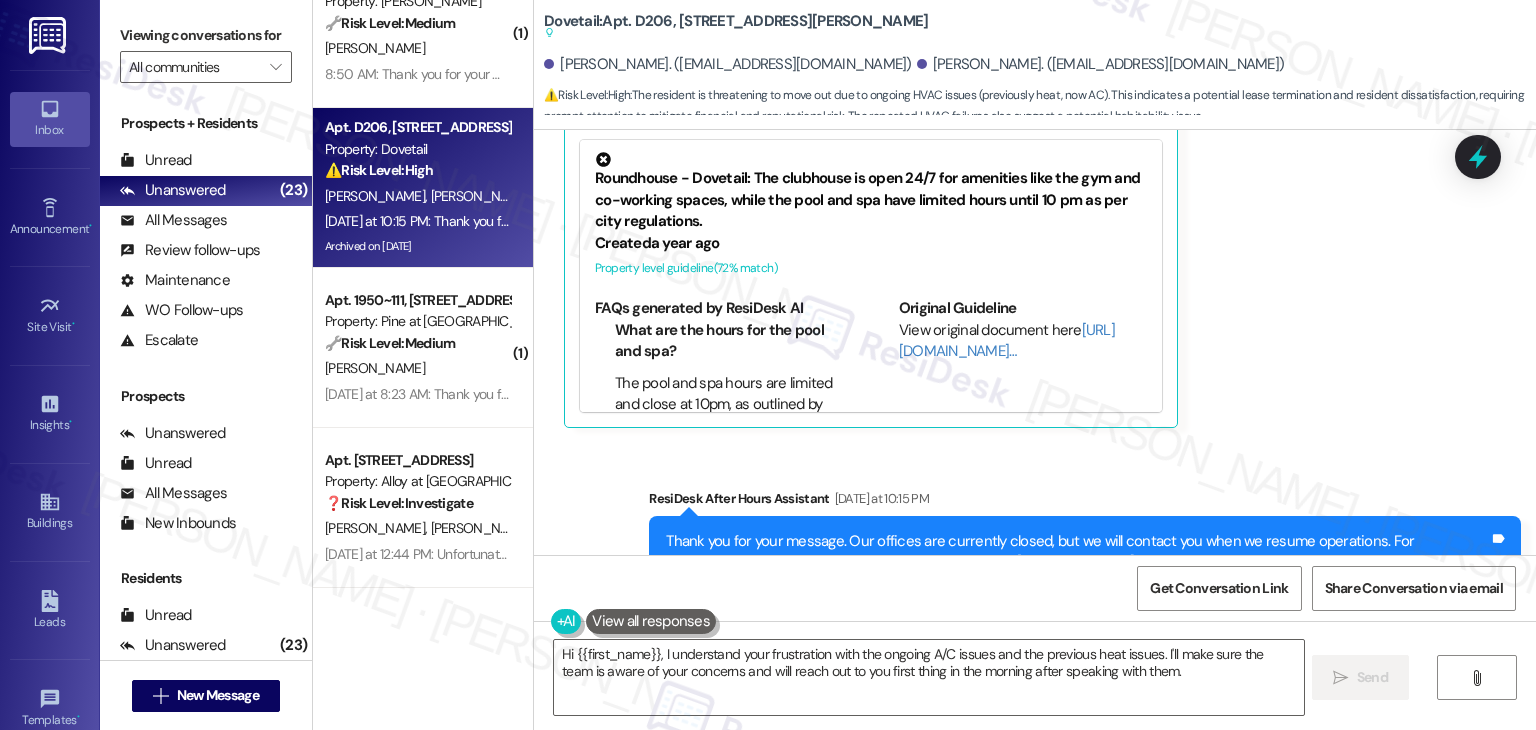 click on "Received via SMS Andrea Carlin Question Yesterday at 10:14 PM I'll call your office in the morning. I may have to look at moving out of this Apartment.
I dealt with prolonged  no heat issues during winter, now on going  a/c issues in summer.
I'm frustrated  Tags and notes Tagged as:   High risk ,  Click to highlight conversations about High risk Urgent ,  Click to highlight conversations about Urgent Heat or a/c ,  Click to highlight conversations about Heat or a/c Tenant complaint ,  Click to highlight conversations about Tenant complaint Call request Click to highlight conversations about Call request  Related guidelines Hide Suggestions ResiDesk guideline: Follow-up for Heat or a/c   Guideline If the resident complains about their heat, ask if they are getting hot air, cold air or any air from the vents.  Please keep in mind this is only relevant if the resident has forced hot air produced by a furnace.   1  suggestion  for next step (Click to fill) ' ' Click to use this message in your reply  ( 72" at bounding box center [1035, 20] 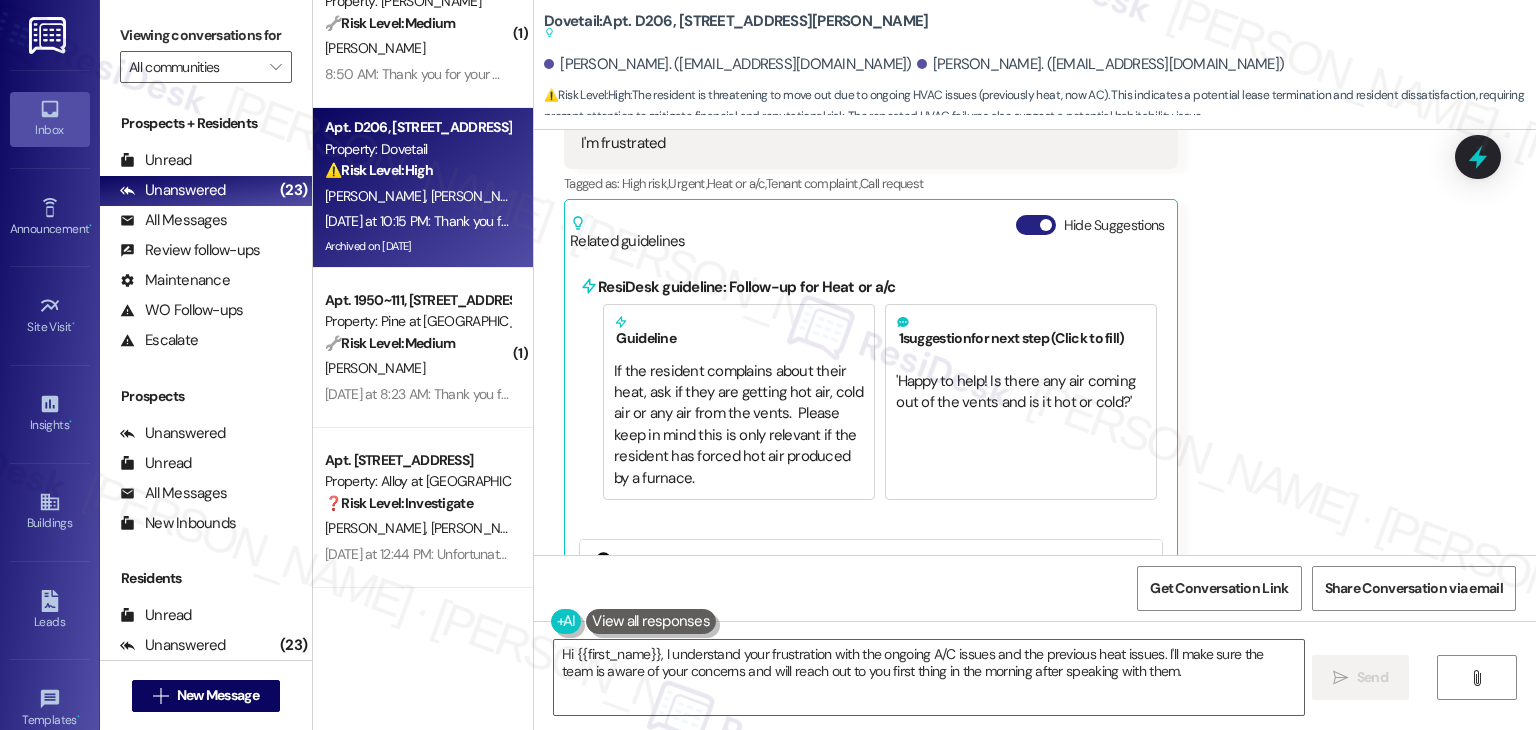 click on "Hide Suggestions" at bounding box center (1036, 225) 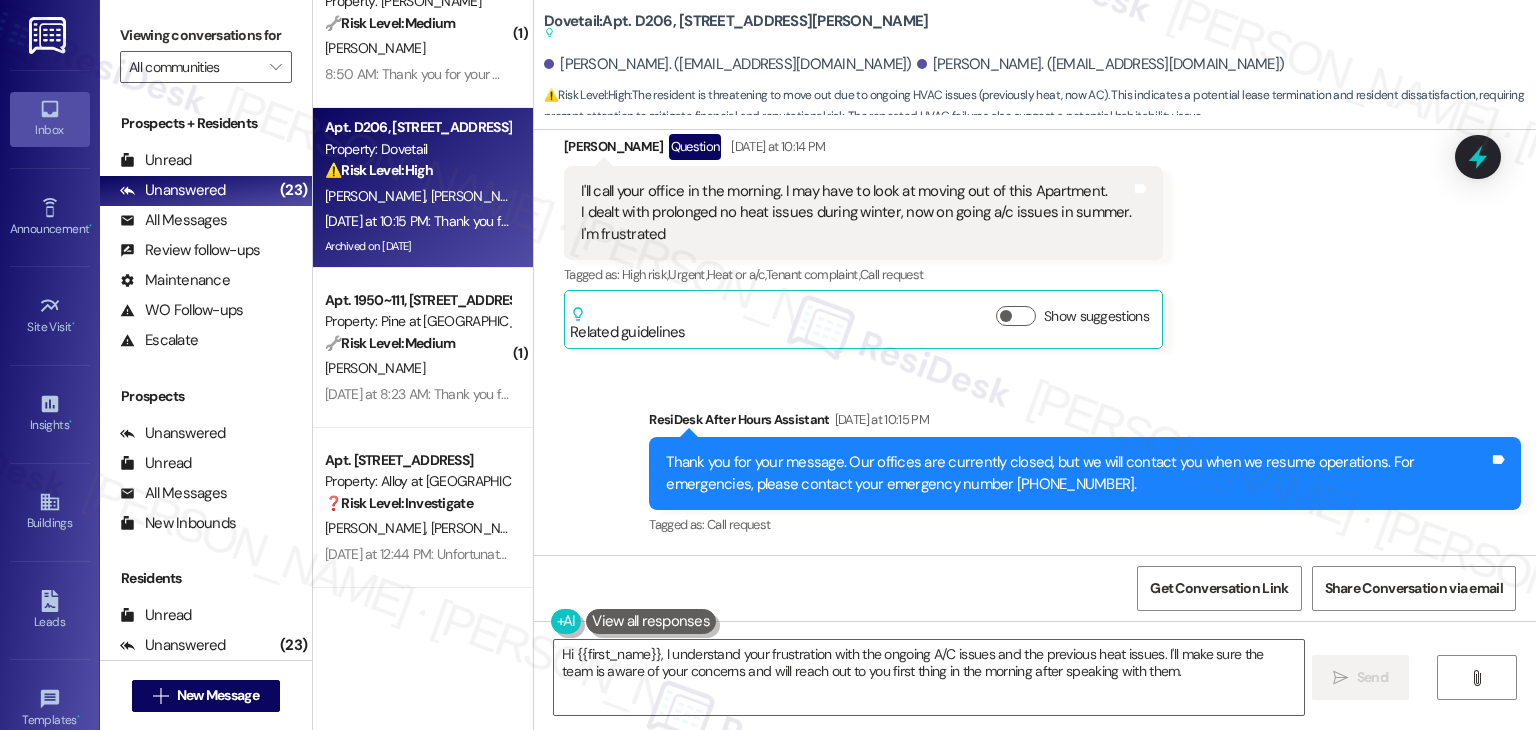 scroll, scrollTop: 22558, scrollLeft: 0, axis: vertical 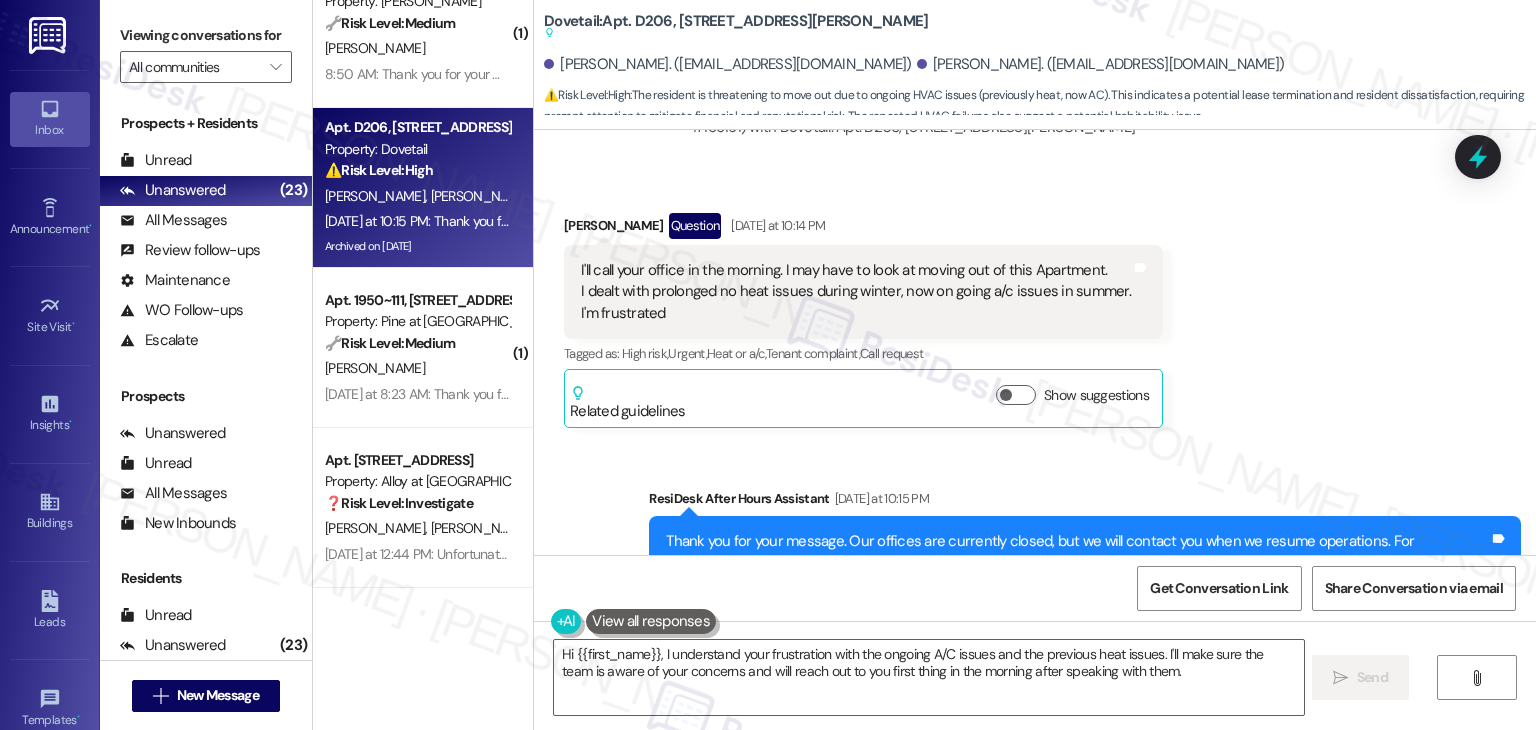 click on "Received via SMS Andrea Carlin Question Yesterday at 10:14 PM I'll call your office in the morning. I may have to look at moving out of this Apartment.
I dealt with prolonged  no heat issues during winter, now on going  a/c issues in summer.
I'm frustrated  Tags and notes Tagged as:   High risk ,  Click to highlight conversations about High risk Urgent ,  Click to highlight conversations about Urgent Heat or a/c ,  Click to highlight conversations about Heat or a/c Tenant complaint ,  Click to highlight conversations about Tenant complaint Call request Click to highlight conversations about Call request  Related guidelines Show suggestions" at bounding box center (1035, 305) 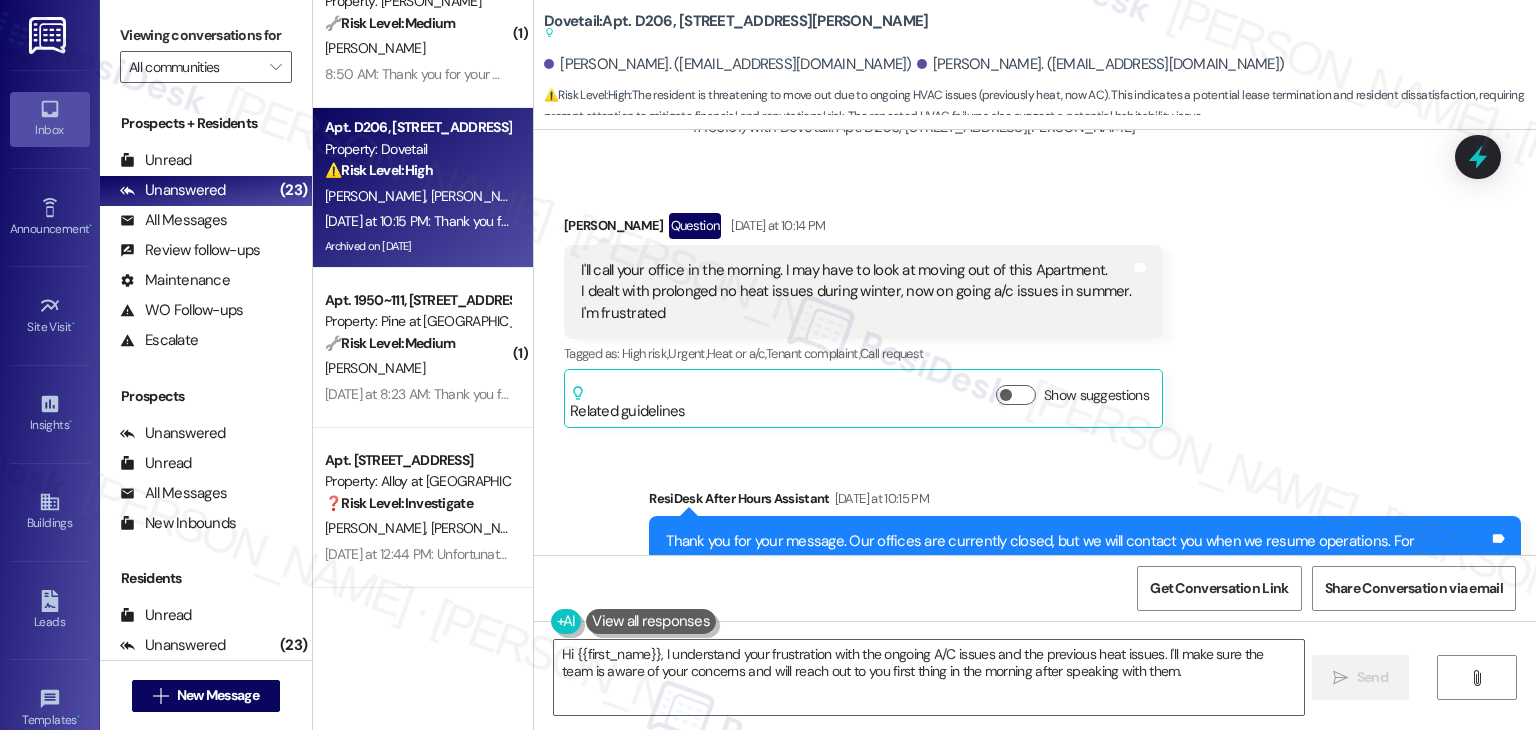 click on "Received via SMS Andrea Carlin Question Yesterday at 10:14 PM I'll call your office in the morning. I may have to look at moving out of this Apartment.
I dealt with prolonged  no heat issues during winter, now on going  a/c issues in summer.
I'm frustrated  Tags and notes Tagged as:   High risk ,  Click to highlight conversations about High risk Urgent ,  Click to highlight conversations about Urgent Heat or a/c ,  Click to highlight conversations about Heat or a/c Tenant complaint ,  Click to highlight conversations about Tenant complaint Call request Click to highlight conversations about Call request  Related guidelines Show suggestions" at bounding box center [1035, 305] 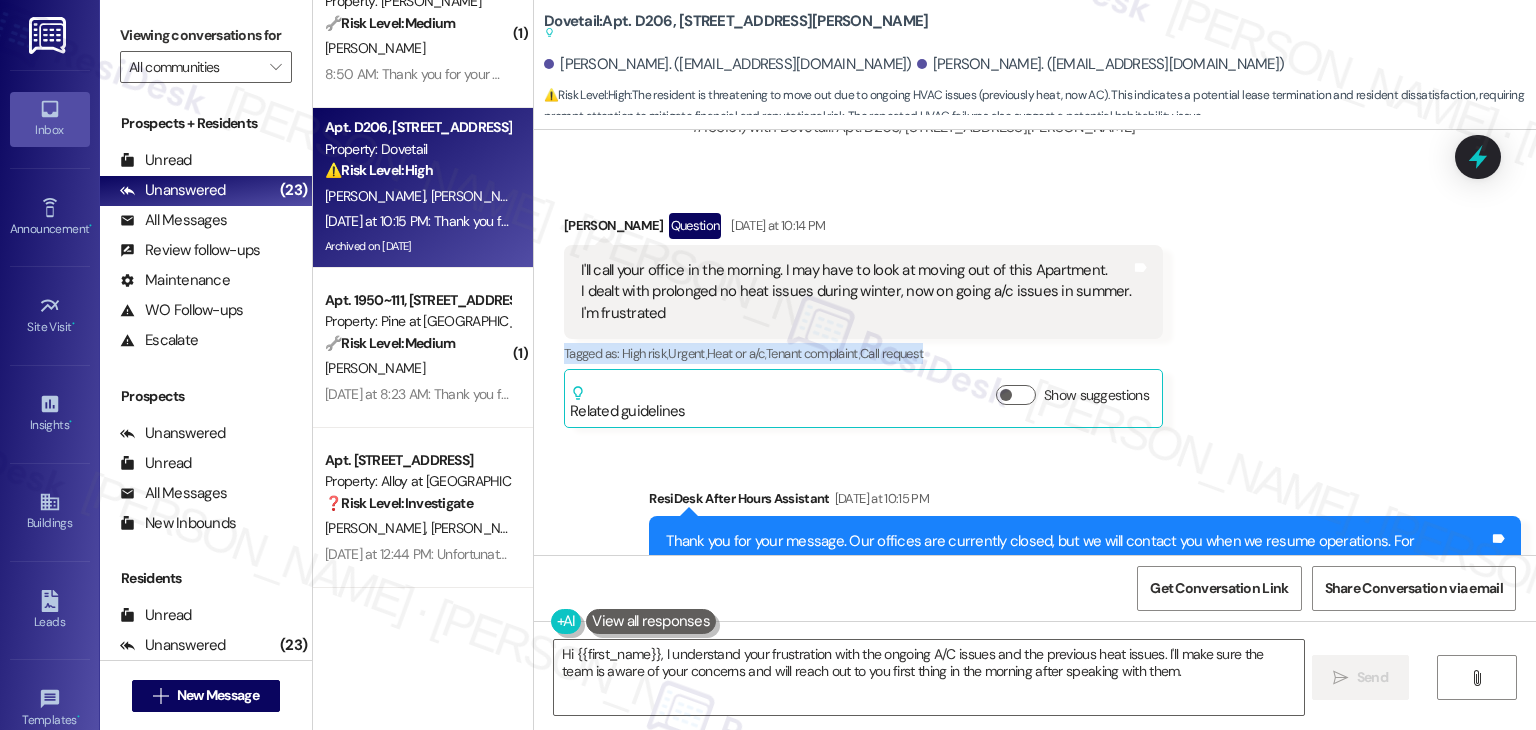 click on "Received via SMS Andrea Carlin Question Yesterday at 10:14 PM I'll call your office in the morning. I may have to look at moving out of this Apartment.
I dealt with prolonged  no heat issues during winter, now on going  a/c issues in summer.
I'm frustrated  Tags and notes Tagged as:   High risk ,  Click to highlight conversations about High risk Urgent ,  Click to highlight conversations about Urgent Heat or a/c ,  Click to highlight conversations about Heat or a/c Tenant complaint ,  Click to highlight conversations about Tenant complaint Call request Click to highlight conversations about Call request  Related guidelines Show suggestions" at bounding box center (1035, 305) 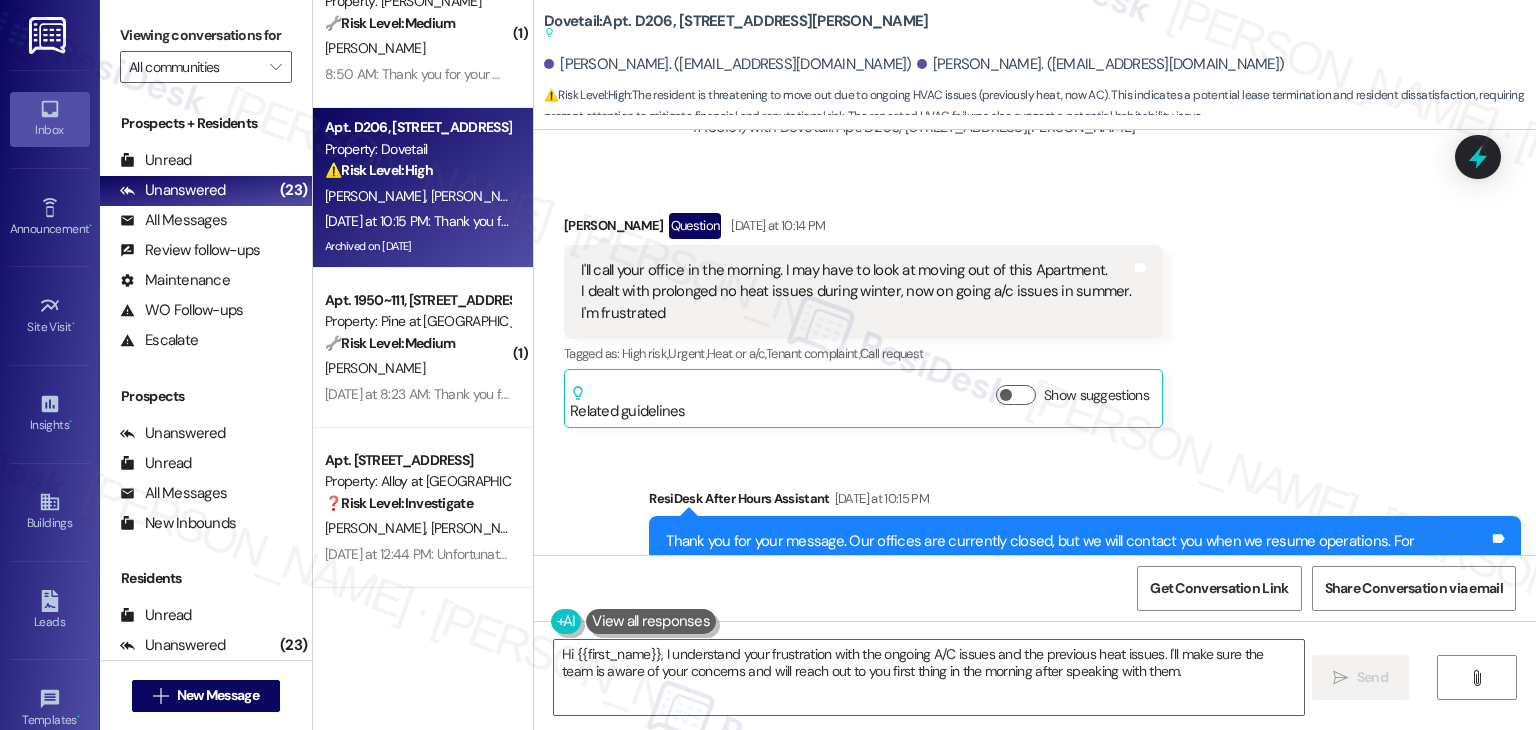 click on "Received via SMS Andrea Carlin Question Yesterday at 10:14 PM I'll call your office in the morning. I may have to look at moving out of this Apartment.
I dealt with prolonged  no heat issues during winter, now on going  a/c issues in summer.
I'm frustrated  Tags and notes Tagged as:   High risk ,  Click to highlight conversations about High risk Urgent ,  Click to highlight conversations about Urgent Heat or a/c ,  Click to highlight conversations about Heat or a/c Tenant complaint ,  Click to highlight conversations about Tenant complaint Call request Click to highlight conversations about Call request  Related guidelines Show suggestions" at bounding box center (1035, 305) 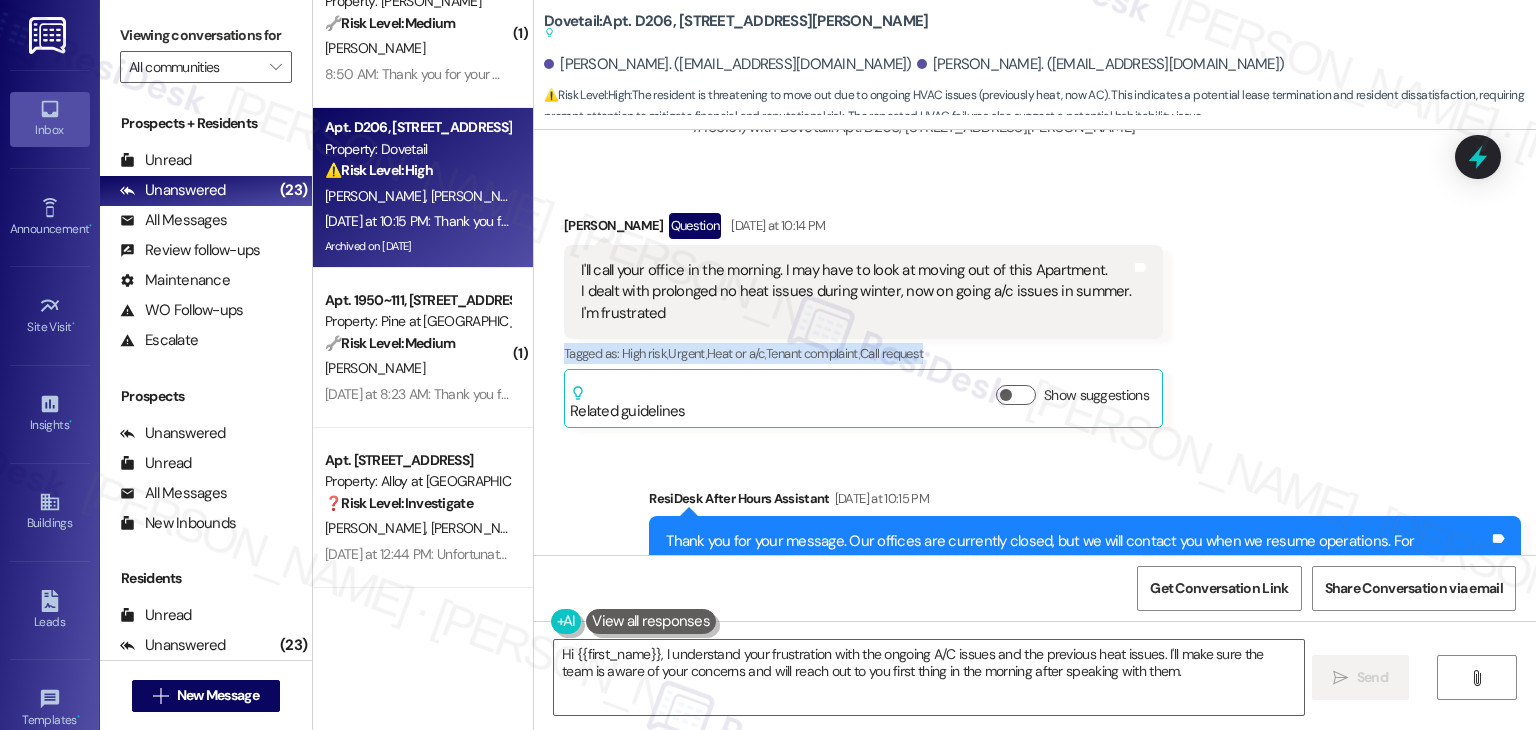 click on "Received via SMS Andrea Carlin Question Yesterday at 10:14 PM I'll call your office in the morning. I may have to look at moving out of this Apartment.
I dealt with prolonged  no heat issues during winter, now on going  a/c issues in summer.
I'm frustrated  Tags and notes Tagged as:   High risk ,  Click to highlight conversations about High risk Urgent ,  Click to highlight conversations about Urgent Heat or a/c ,  Click to highlight conversations about Heat or a/c Tenant complaint ,  Click to highlight conversations about Tenant complaint Call request Click to highlight conversations about Call request  Related guidelines Show suggestions" at bounding box center [1035, 305] 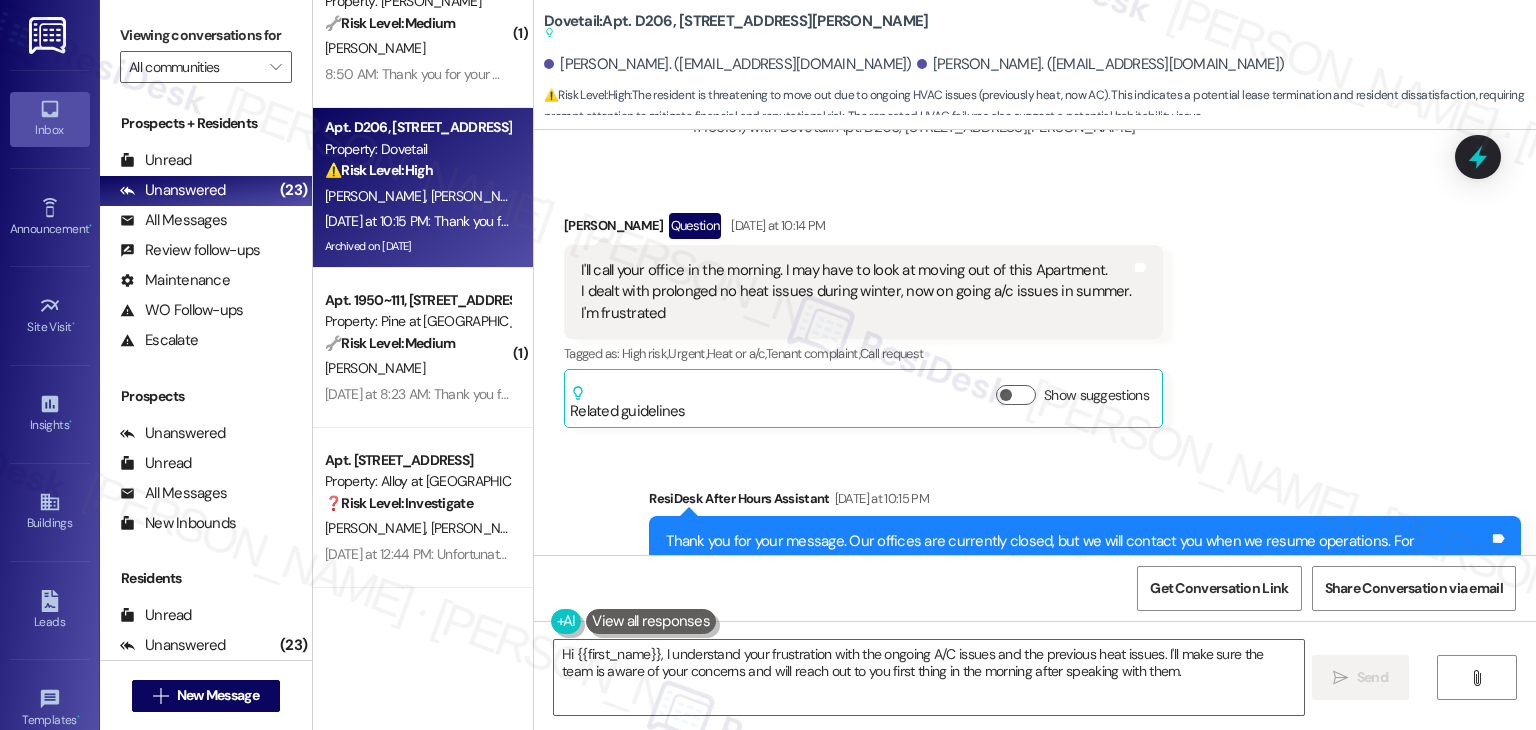 click on "Received via SMS Andrea Carlin Question Yesterday at 10:14 PM I'll call your office in the morning. I may have to look at moving out of this Apartment.
I dealt with prolonged  no heat issues during winter, now on going  a/c issues in summer.
I'm frustrated  Tags and notes Tagged as:   High risk ,  Click to highlight conversations about High risk Urgent ,  Click to highlight conversations about Urgent Heat or a/c ,  Click to highlight conversations about Heat or a/c Tenant complaint ,  Click to highlight conversations about Tenant complaint Call request Click to highlight conversations about Call request  Related guidelines Show suggestions" at bounding box center (1035, 305) 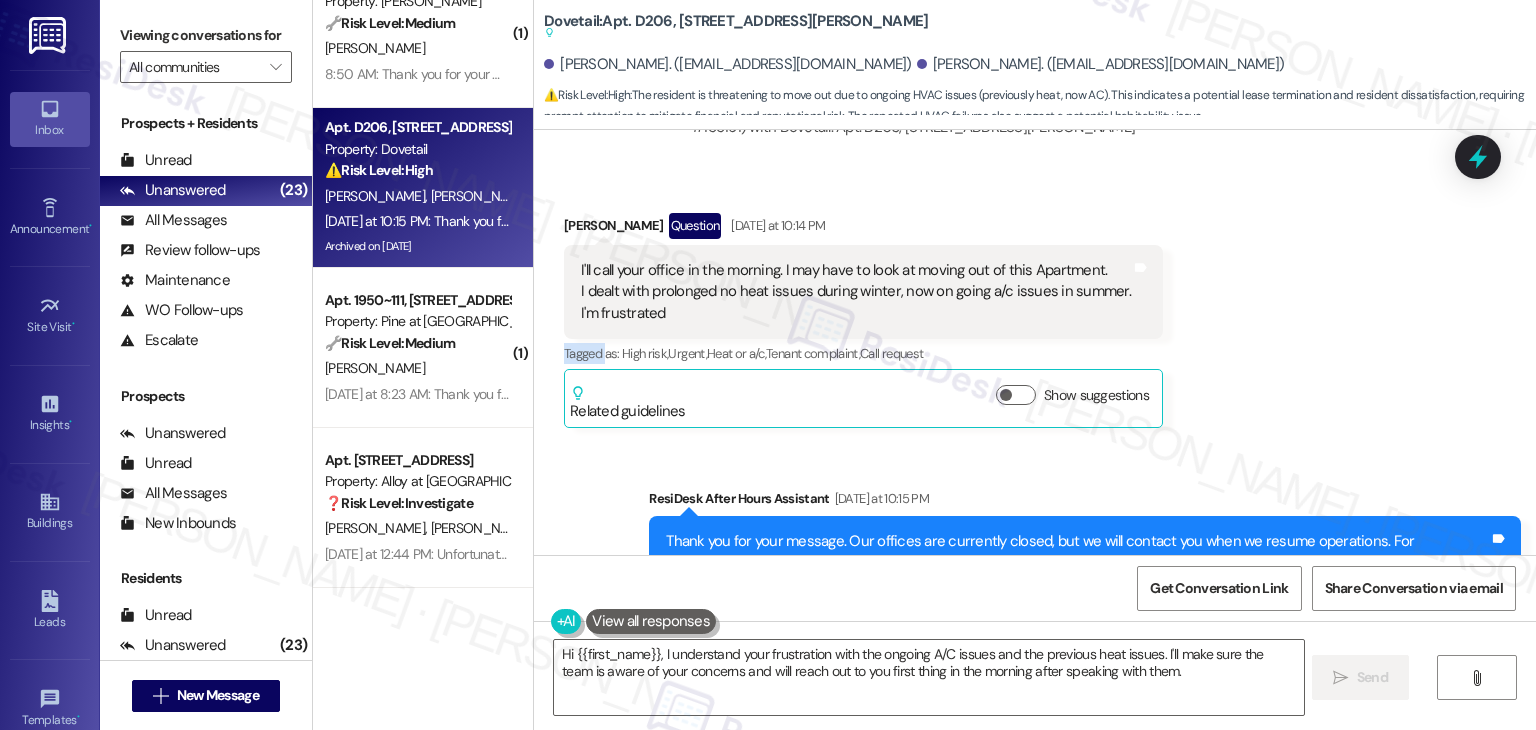 click on "Received via SMS Andrea Carlin Question Yesterday at 10:14 PM I'll call your office in the morning. I may have to look at moving out of this Apartment.
I dealt with prolonged  no heat issues during winter, now on going  a/c issues in summer.
I'm frustrated  Tags and notes Tagged as:   High risk ,  Click to highlight conversations about High risk Urgent ,  Click to highlight conversations about Urgent Heat or a/c ,  Click to highlight conversations about Heat or a/c Tenant complaint ,  Click to highlight conversations about Tenant complaint Call request Click to highlight conversations about Call request  Related guidelines Show suggestions" at bounding box center (1035, 305) 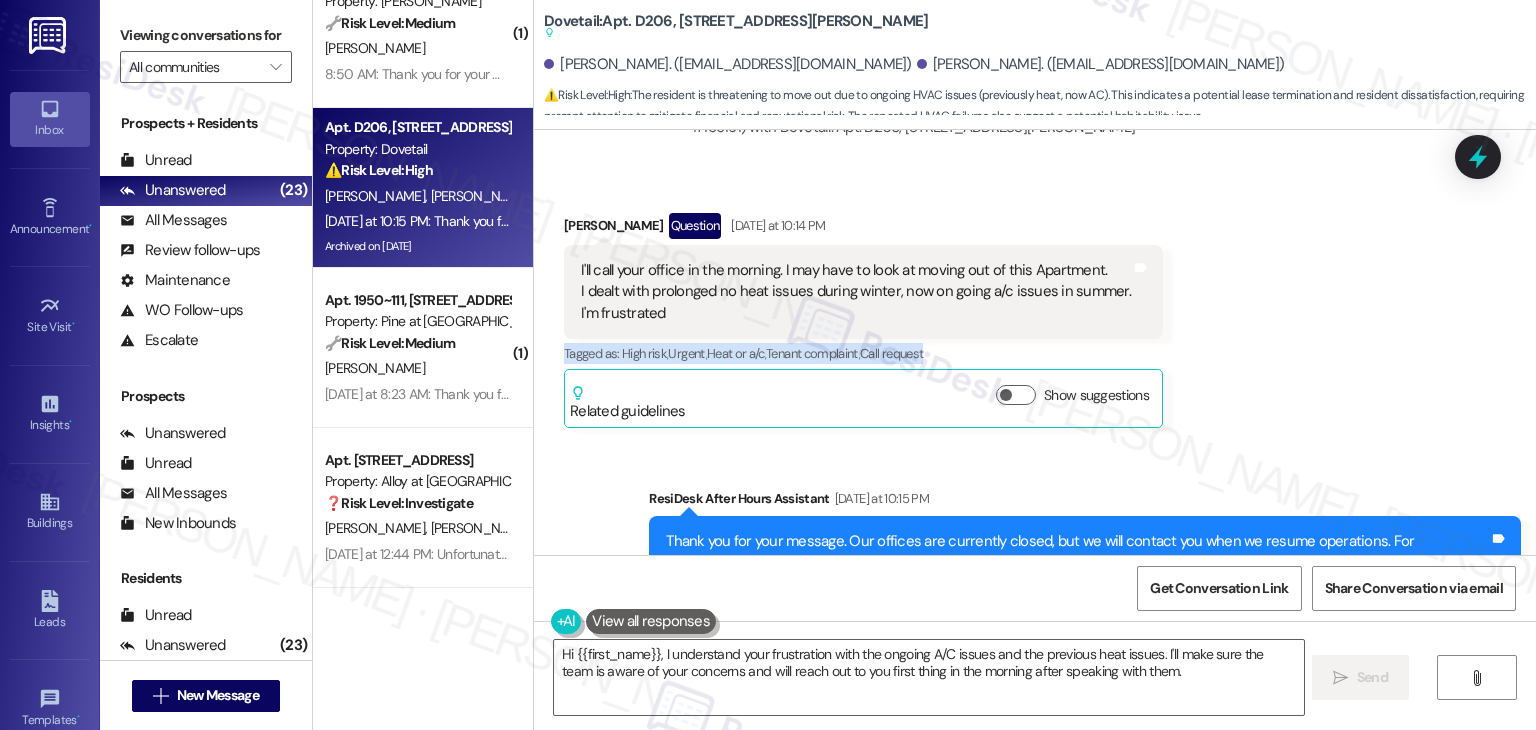 click on "Received via SMS Andrea Carlin Question Yesterday at 10:14 PM I'll call your office in the morning. I may have to look at moving out of this Apartment.
I dealt with prolonged  no heat issues during winter, now on going  a/c issues in summer.
I'm frustrated  Tags and notes Tagged as:   High risk ,  Click to highlight conversations about High risk Urgent ,  Click to highlight conversations about Urgent Heat or a/c ,  Click to highlight conversations about Heat or a/c Tenant complaint ,  Click to highlight conversations about Tenant complaint Call request Click to highlight conversations about Call request  Related guidelines Show suggestions" at bounding box center [1035, 305] 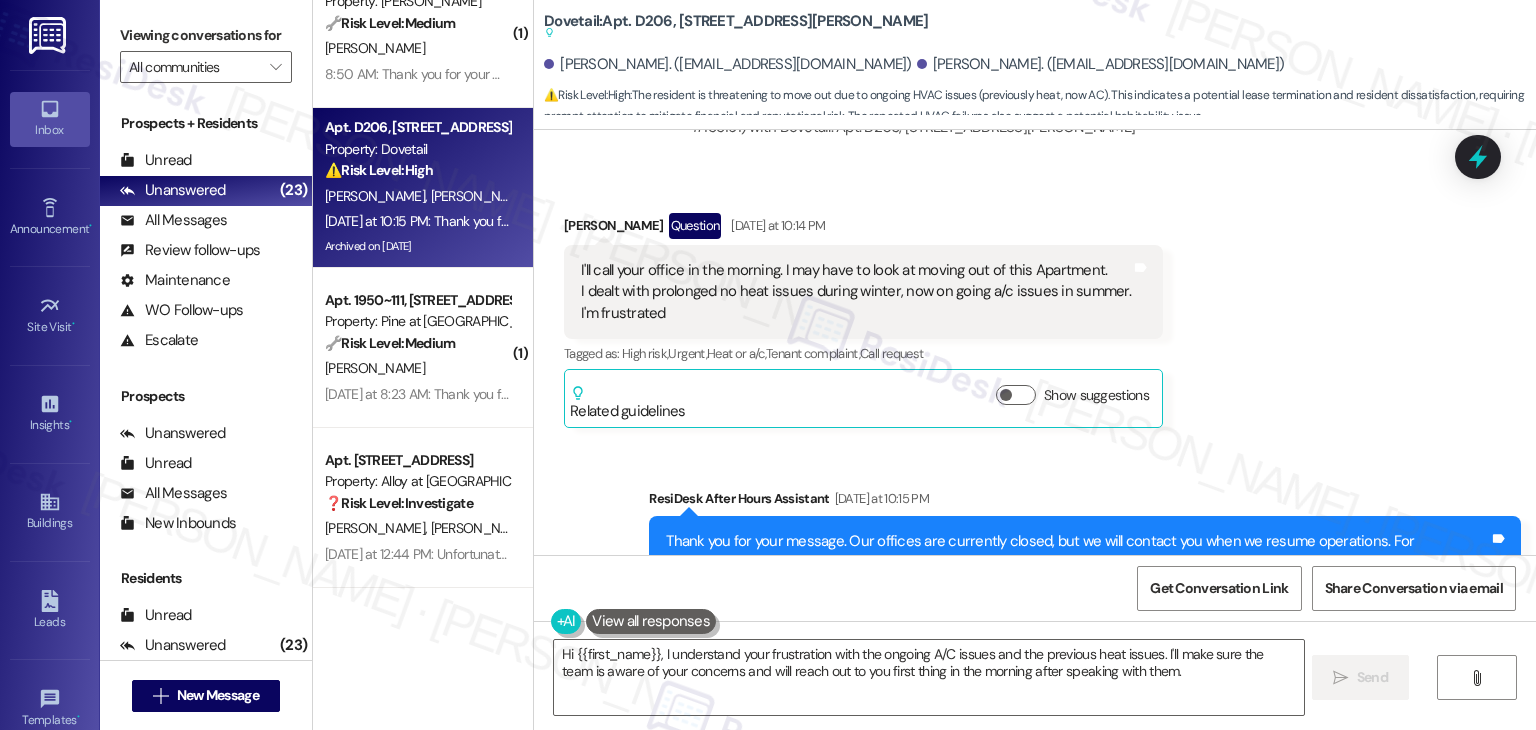 click on "Received via SMS Andrea Carlin Question Yesterday at 10:14 PM I'll call your office in the morning. I may have to look at moving out of this Apartment.
I dealt with prolonged  no heat issues during winter, now on going  a/c issues in summer.
I'm frustrated  Tags and notes Tagged as:   High risk ,  Click to highlight conversations about High risk Urgent ,  Click to highlight conversations about Urgent Heat or a/c ,  Click to highlight conversations about Heat or a/c Tenant complaint ,  Click to highlight conversations about Tenant complaint Call request Click to highlight conversations about Call request  Related guidelines Show suggestions" at bounding box center [1035, 305] 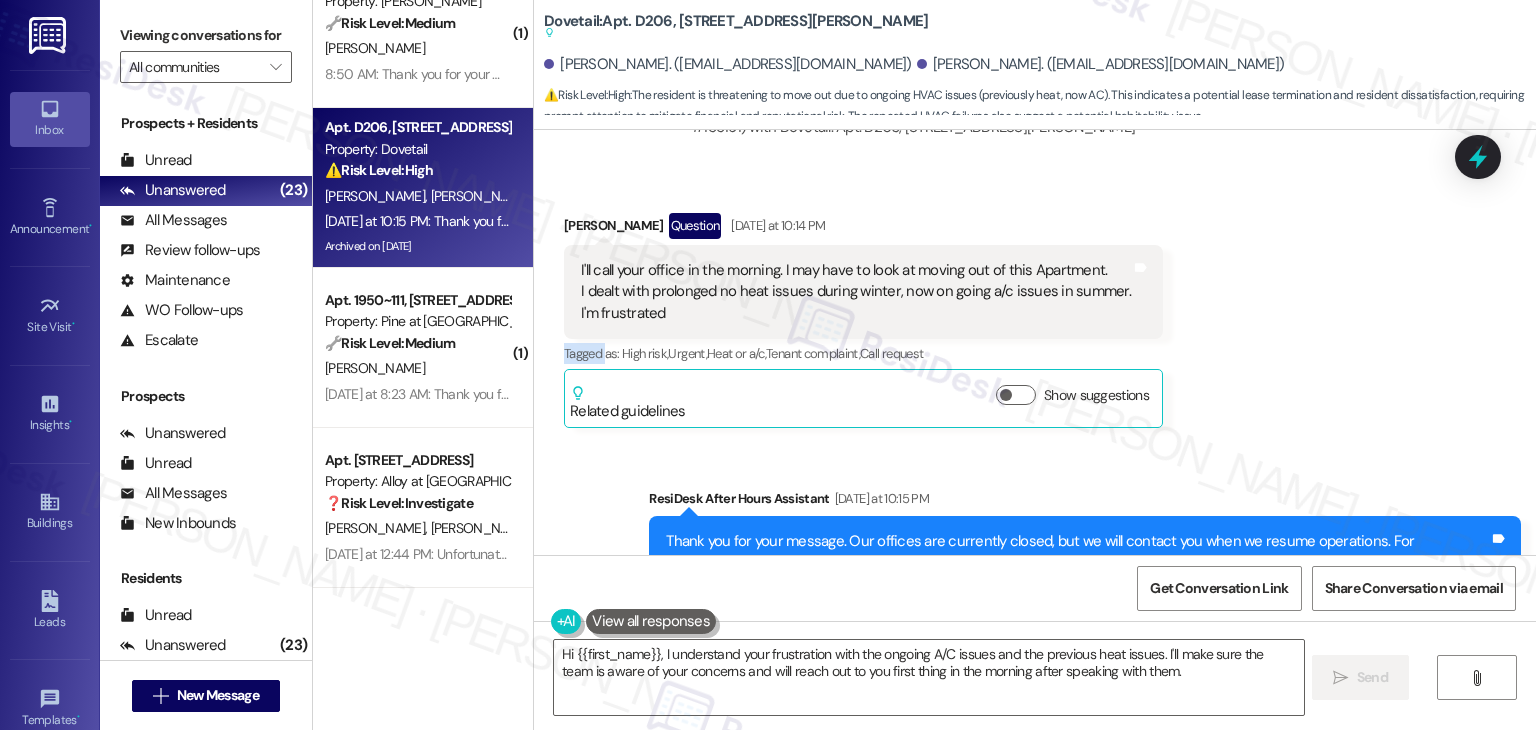 click on "Received via SMS Andrea Carlin Question Yesterday at 10:14 PM I'll call your office in the morning. I may have to look at moving out of this Apartment.
I dealt with prolonged  no heat issues during winter, now on going  a/c issues in summer.
I'm frustrated  Tags and notes Tagged as:   High risk ,  Click to highlight conversations about High risk Urgent ,  Click to highlight conversations about Urgent Heat or a/c ,  Click to highlight conversations about Heat or a/c Tenant complaint ,  Click to highlight conversations about Tenant complaint Call request Click to highlight conversations about Call request  Related guidelines Show suggestions" at bounding box center (1035, 305) 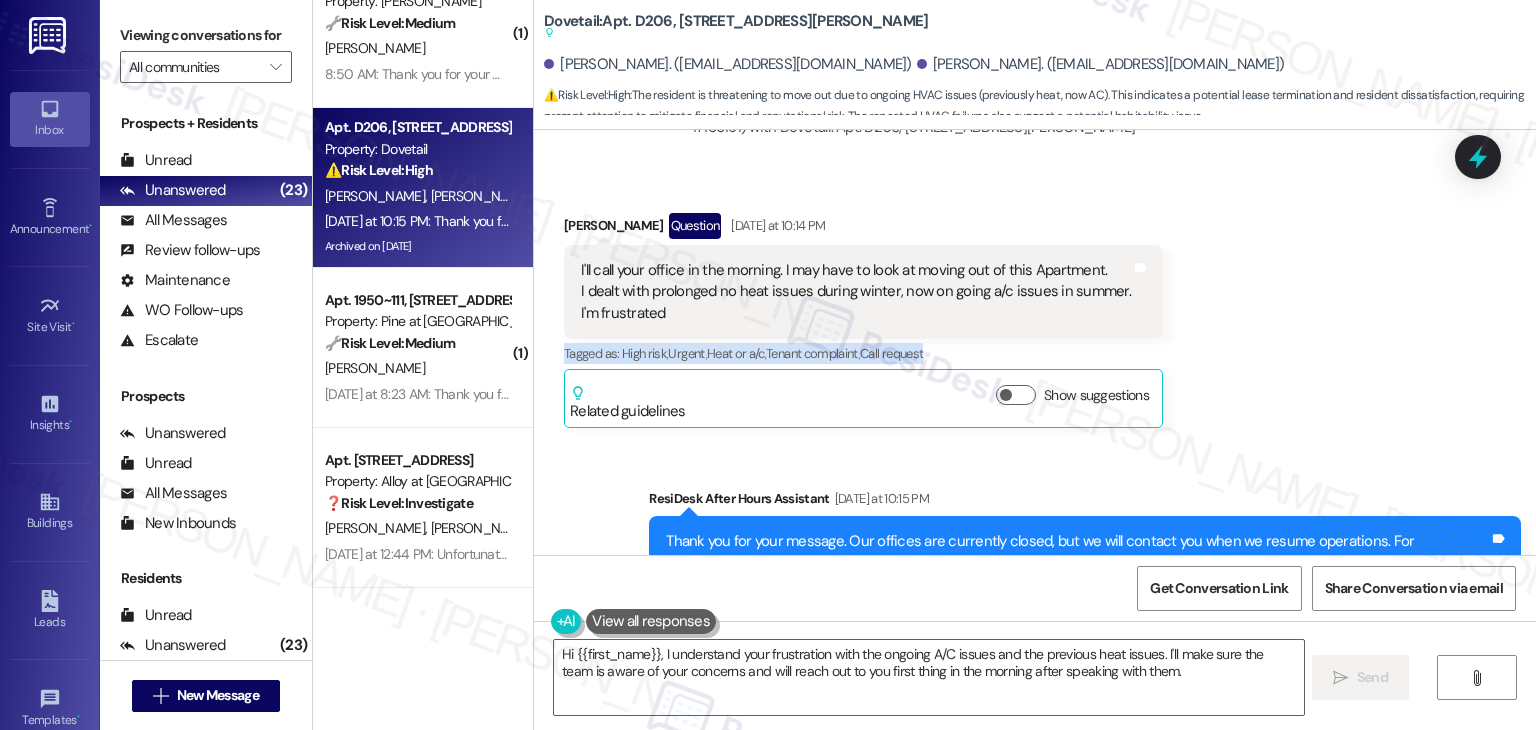 click on "Received via SMS Andrea Carlin Question Yesterday at 10:14 PM I'll call your office in the morning. I may have to look at moving out of this Apartment.
I dealt with prolonged  no heat issues during winter, now on going  a/c issues in summer.
I'm frustrated  Tags and notes Tagged as:   High risk ,  Click to highlight conversations about High risk Urgent ,  Click to highlight conversations about Urgent Heat or a/c ,  Click to highlight conversations about Heat or a/c Tenant complaint ,  Click to highlight conversations about Tenant complaint Call request Click to highlight conversations about Call request  Related guidelines Show suggestions" at bounding box center (1035, 305) 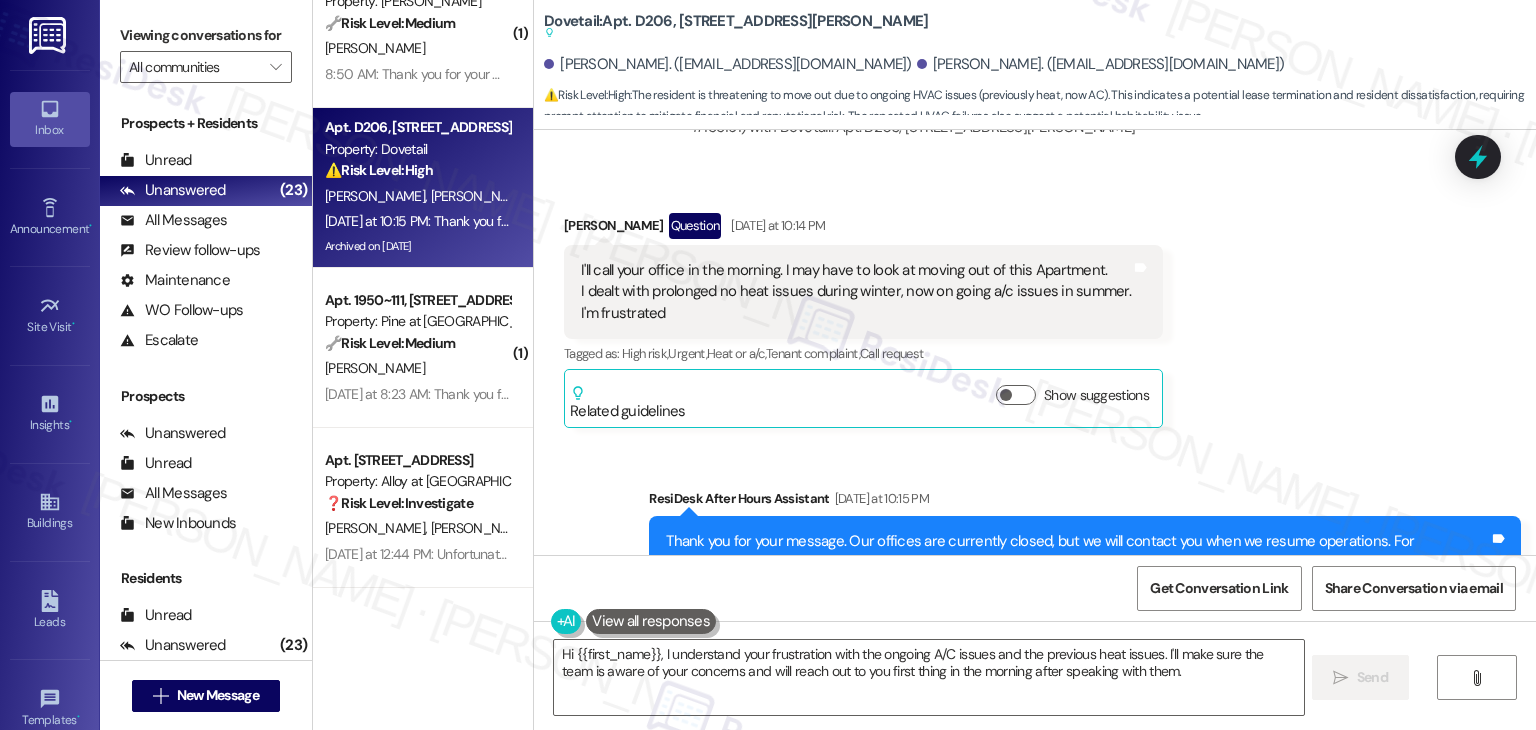 click on "Received via SMS Andrea Carlin Question Yesterday at 10:14 PM I'll call your office in the morning. I may have to look at moving out of this Apartment.
I dealt with prolonged  no heat issues during winter, now on going  a/c issues in summer.
I'm frustrated  Tags and notes Tagged as:   High risk ,  Click to highlight conversations about High risk Urgent ,  Click to highlight conversations about Urgent Heat or a/c ,  Click to highlight conversations about Heat or a/c Tenant complaint ,  Click to highlight conversations about Tenant complaint Call request Click to highlight conversations about Call request  Related guidelines Show suggestions" at bounding box center (1035, 305) 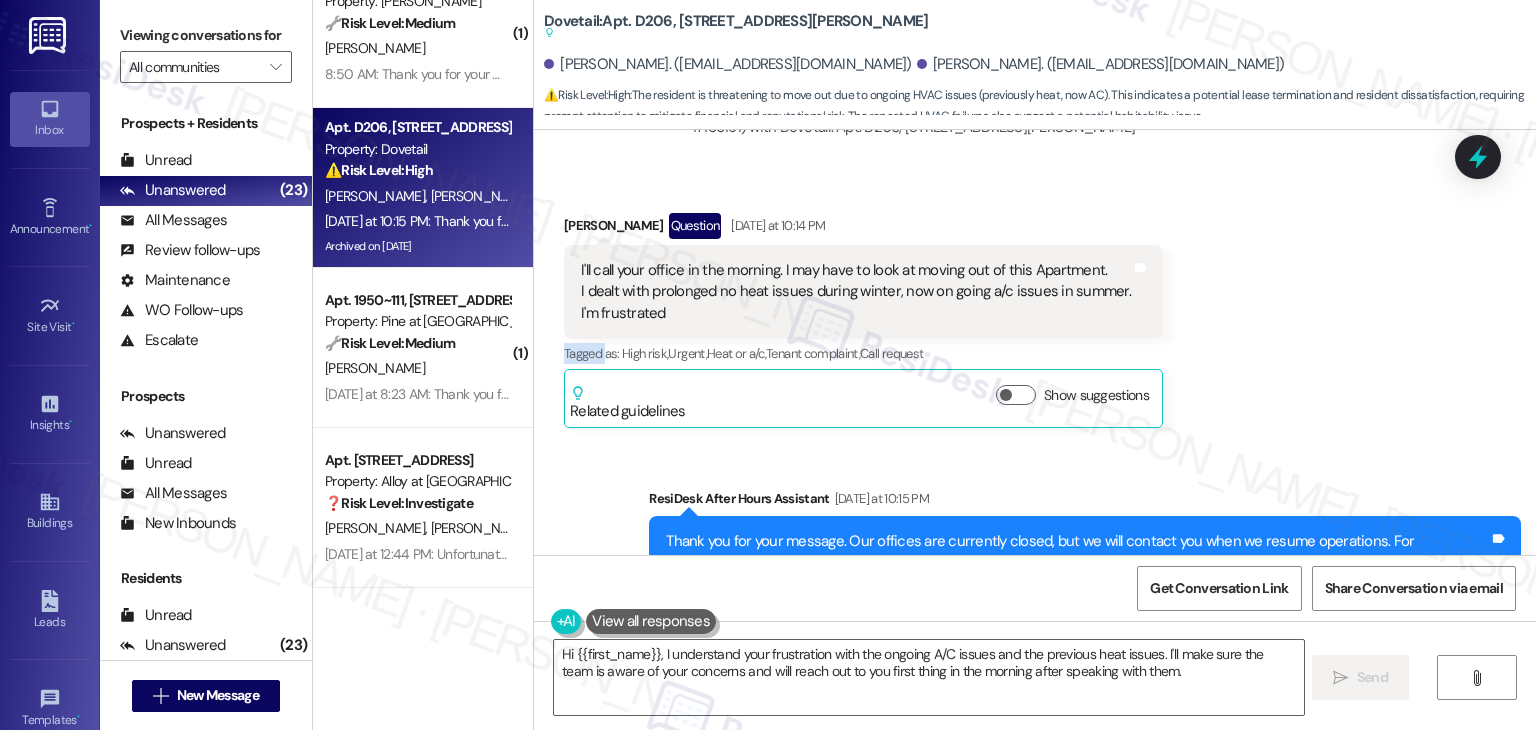 click on "Received via SMS Andrea Carlin Question Yesterday at 10:14 PM I'll call your office in the morning. I may have to look at moving out of this Apartment.
I dealt with prolonged  no heat issues during winter, now on going  a/c issues in summer.
I'm frustrated  Tags and notes Tagged as:   High risk ,  Click to highlight conversations about High risk Urgent ,  Click to highlight conversations about Urgent Heat or a/c ,  Click to highlight conversations about Heat or a/c Tenant complaint ,  Click to highlight conversations about Tenant complaint Call request Click to highlight conversations about Call request  Related guidelines Show suggestions" at bounding box center (1035, 305) 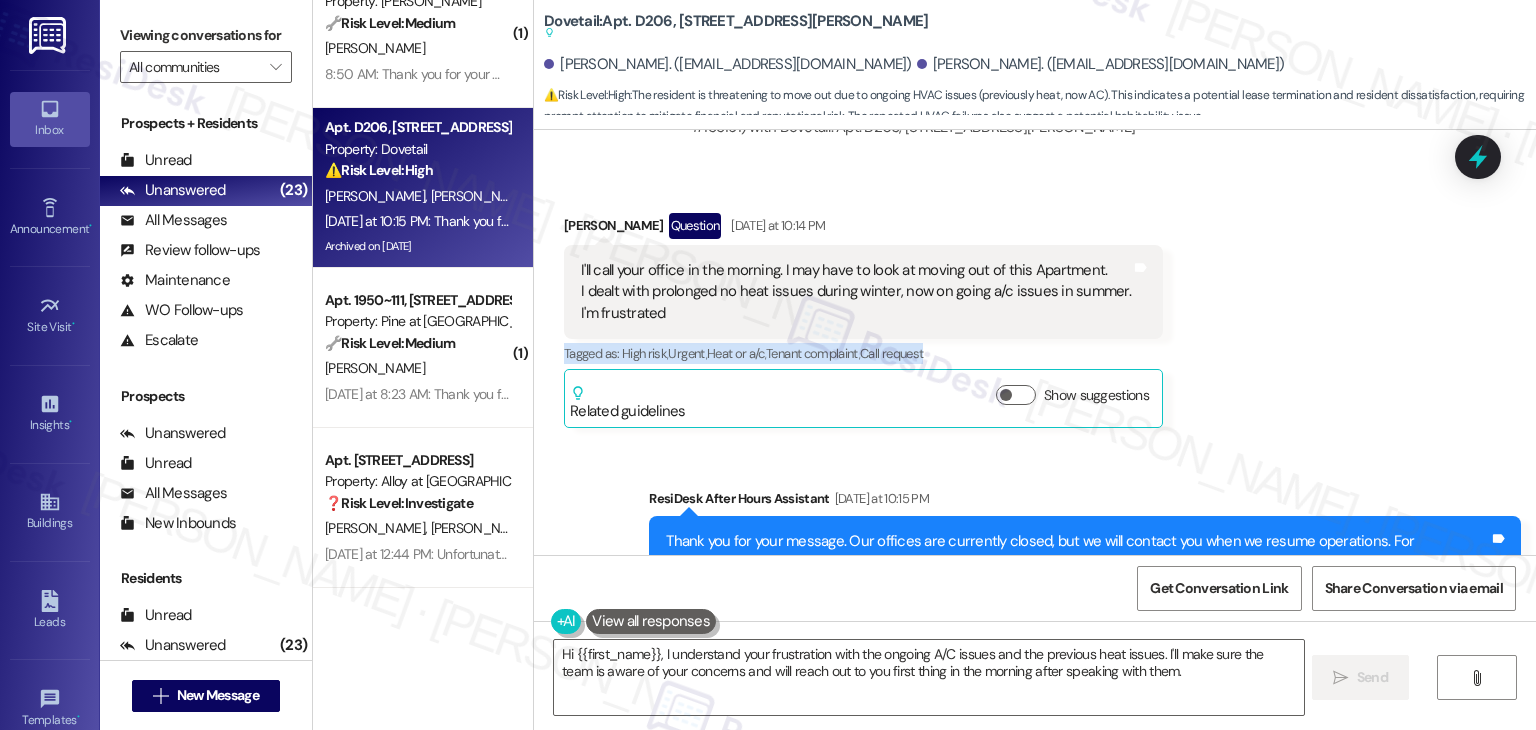 click on "Received via SMS Andrea Carlin Question Yesterday at 10:14 PM I'll call your office in the morning. I may have to look at moving out of this Apartment.
I dealt with prolonged  no heat issues during winter, now on going  a/c issues in summer.
I'm frustrated  Tags and notes Tagged as:   High risk ,  Click to highlight conversations about High risk Urgent ,  Click to highlight conversations about Urgent Heat or a/c ,  Click to highlight conversations about Heat or a/c Tenant complaint ,  Click to highlight conversations about Tenant complaint Call request Click to highlight conversations about Call request  Related guidelines Show suggestions" at bounding box center (1035, 305) 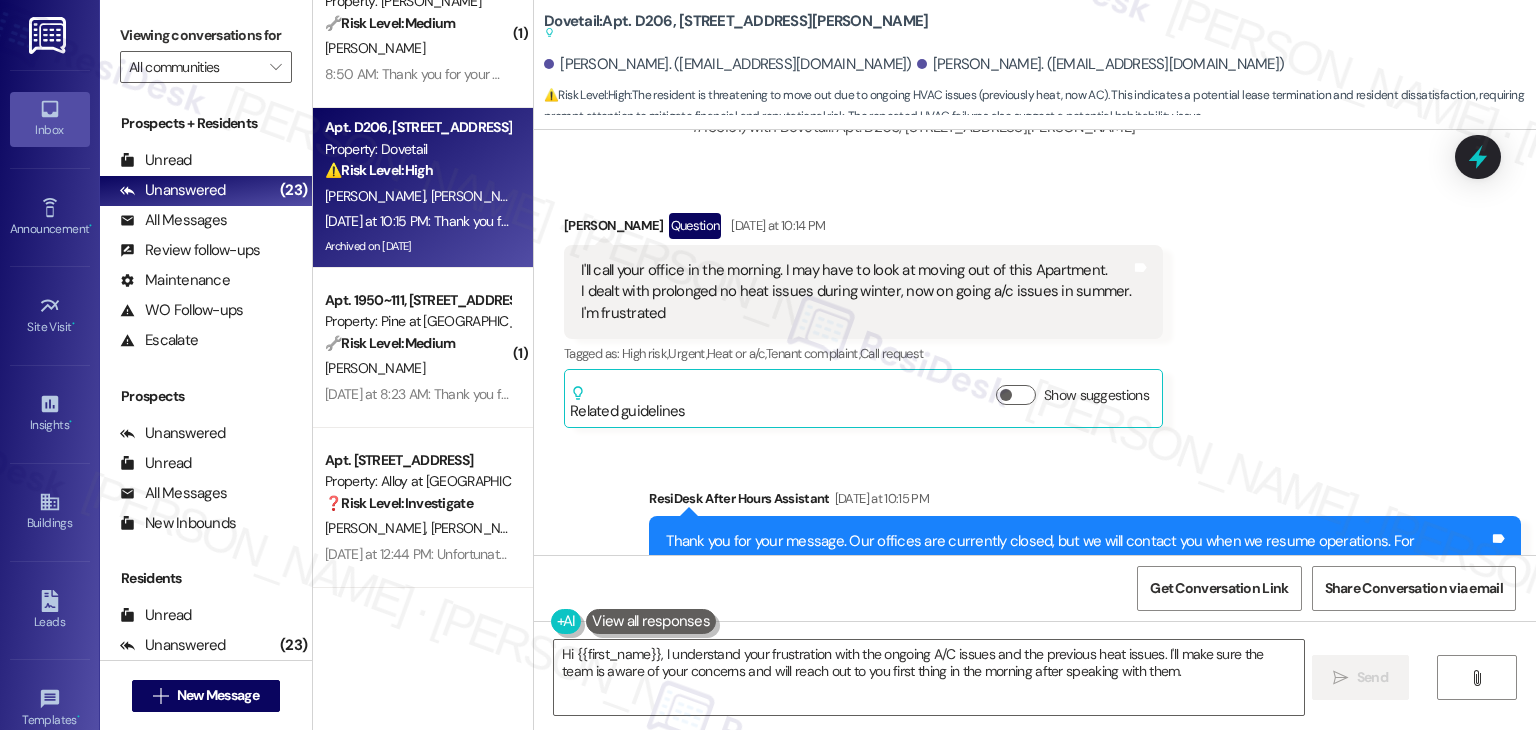 click on "Received via SMS Andrea Carlin Question Yesterday at 10:14 PM I'll call your office in the morning. I may have to look at moving out of this Apartment.
I dealt with prolonged  no heat issues during winter, now on going  a/c issues in summer.
I'm frustrated  Tags and notes Tagged as:   High risk ,  Click to highlight conversations about High risk Urgent ,  Click to highlight conversations about Urgent Heat or a/c ,  Click to highlight conversations about Heat or a/c Tenant complaint ,  Click to highlight conversations about Tenant complaint Call request Click to highlight conversations about Call request  Related guidelines Show suggestions" at bounding box center (1035, 305) 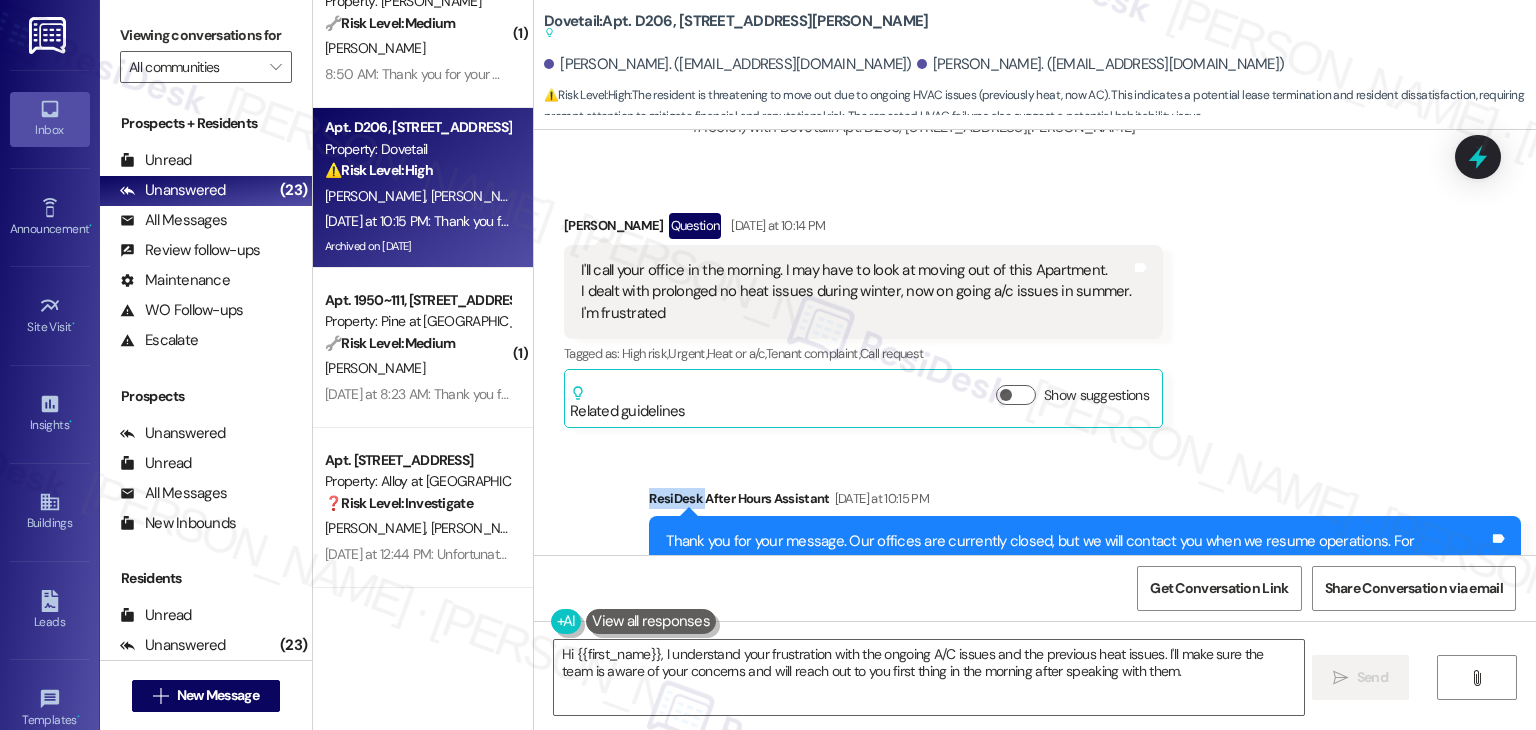 click on "Received via SMS Andrea Carlin Question Yesterday at 10:14 PM I'll call your office in the morning. I may have to look at moving out of this Apartment.
I dealt with prolonged  no heat issues during winter, now on going  a/c issues in summer.
I'm frustrated  Tags and notes Tagged as:   High risk ,  Click to highlight conversations about High risk Urgent ,  Click to highlight conversations about Urgent Heat or a/c ,  Click to highlight conversations about Heat or a/c Tenant complaint ,  Click to highlight conversations about Tenant complaint Call request Click to highlight conversations about Call request  Related guidelines Show suggestions" at bounding box center [1035, 305] 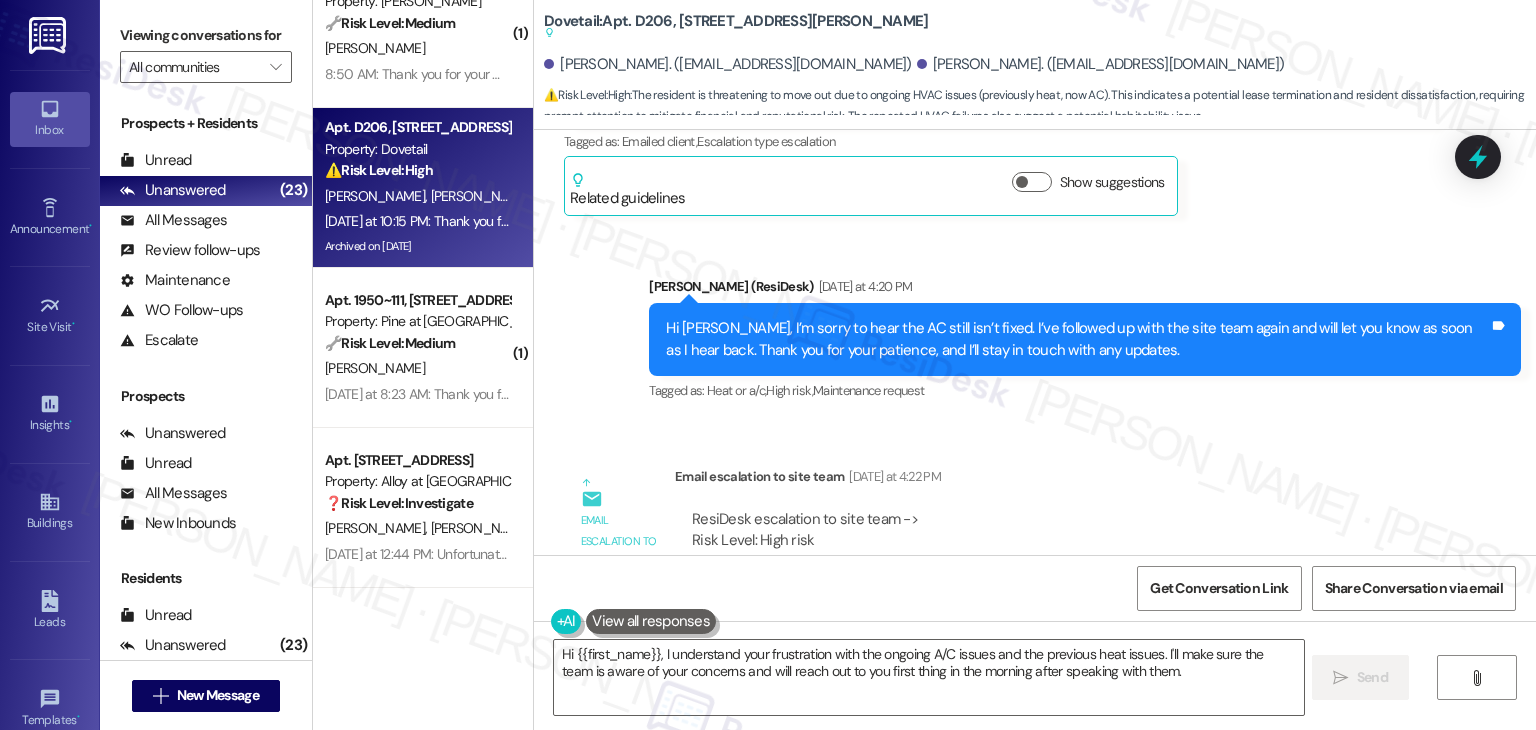 scroll, scrollTop: 22058, scrollLeft: 0, axis: vertical 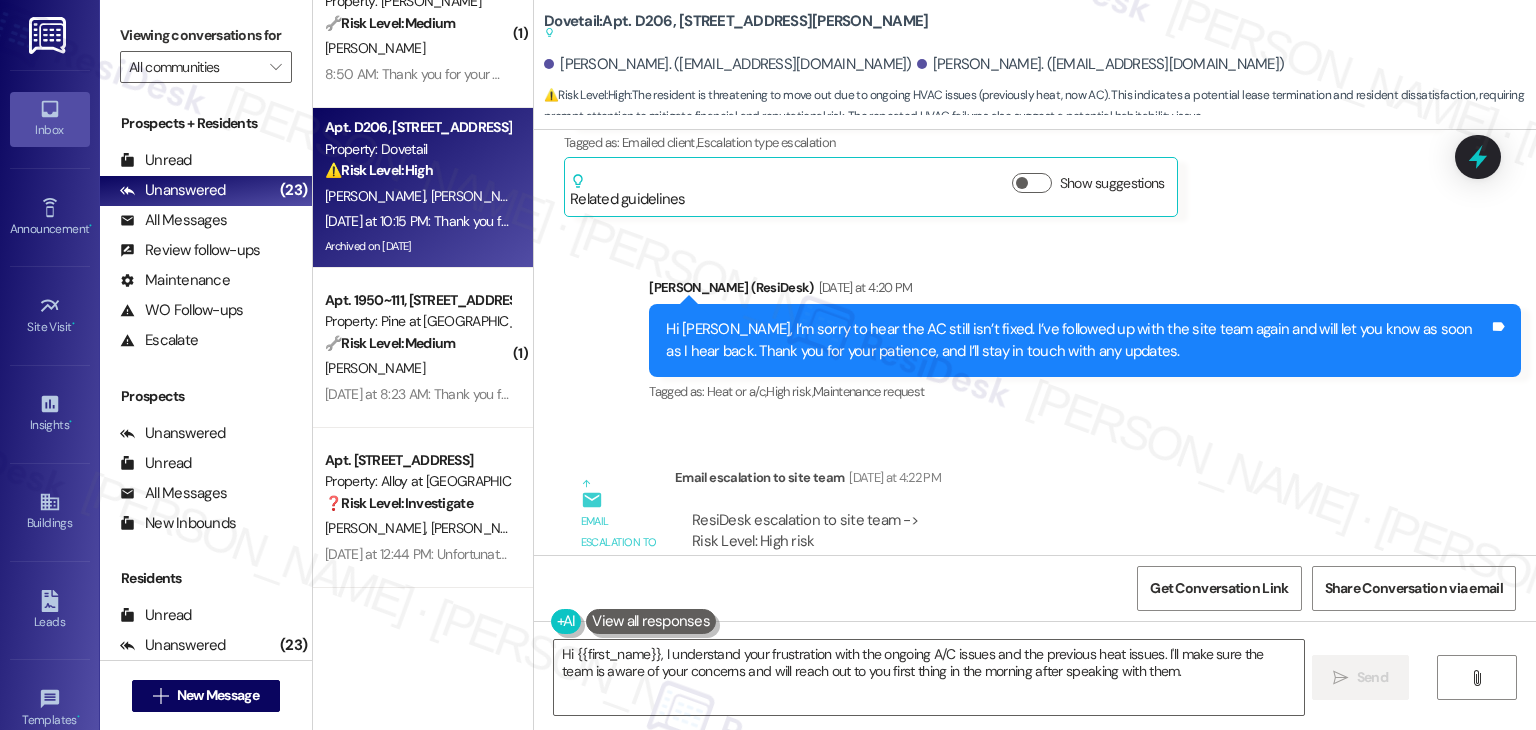 click on "Hi Andrea, I’m sorry to hear the AC still isn’t fixed. I’ve followed up with the site team again and will let you know as soon as I hear back. Thank you for your patience, and I’ll stay in touch with any updates." at bounding box center [1077, 340] 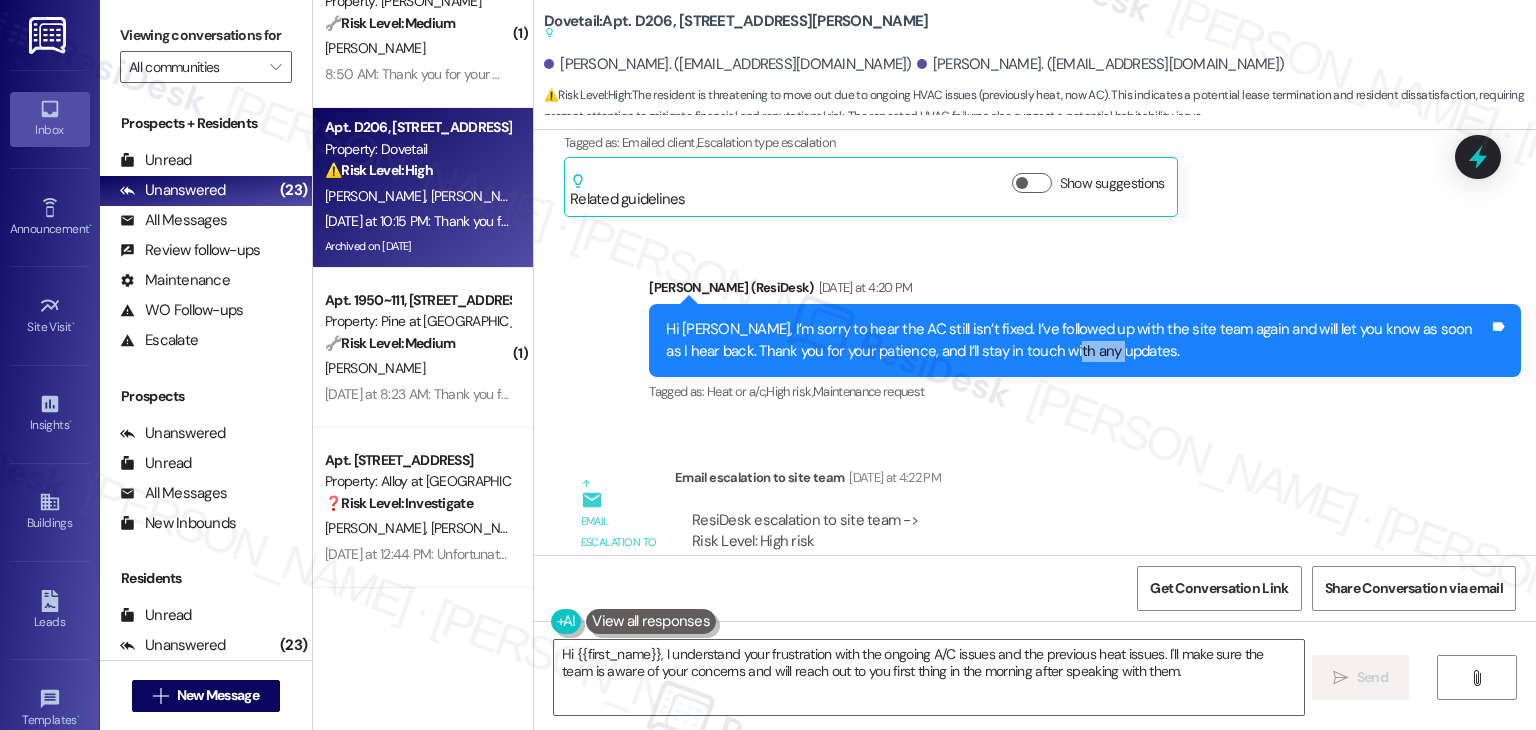 click on "Hi Andrea, I’m sorry to hear the AC still isn’t fixed. I’ve followed up with the site team again and will let you know as soon as I hear back. Thank you for your patience, and I’ll stay in touch with any updates." at bounding box center (1077, 340) 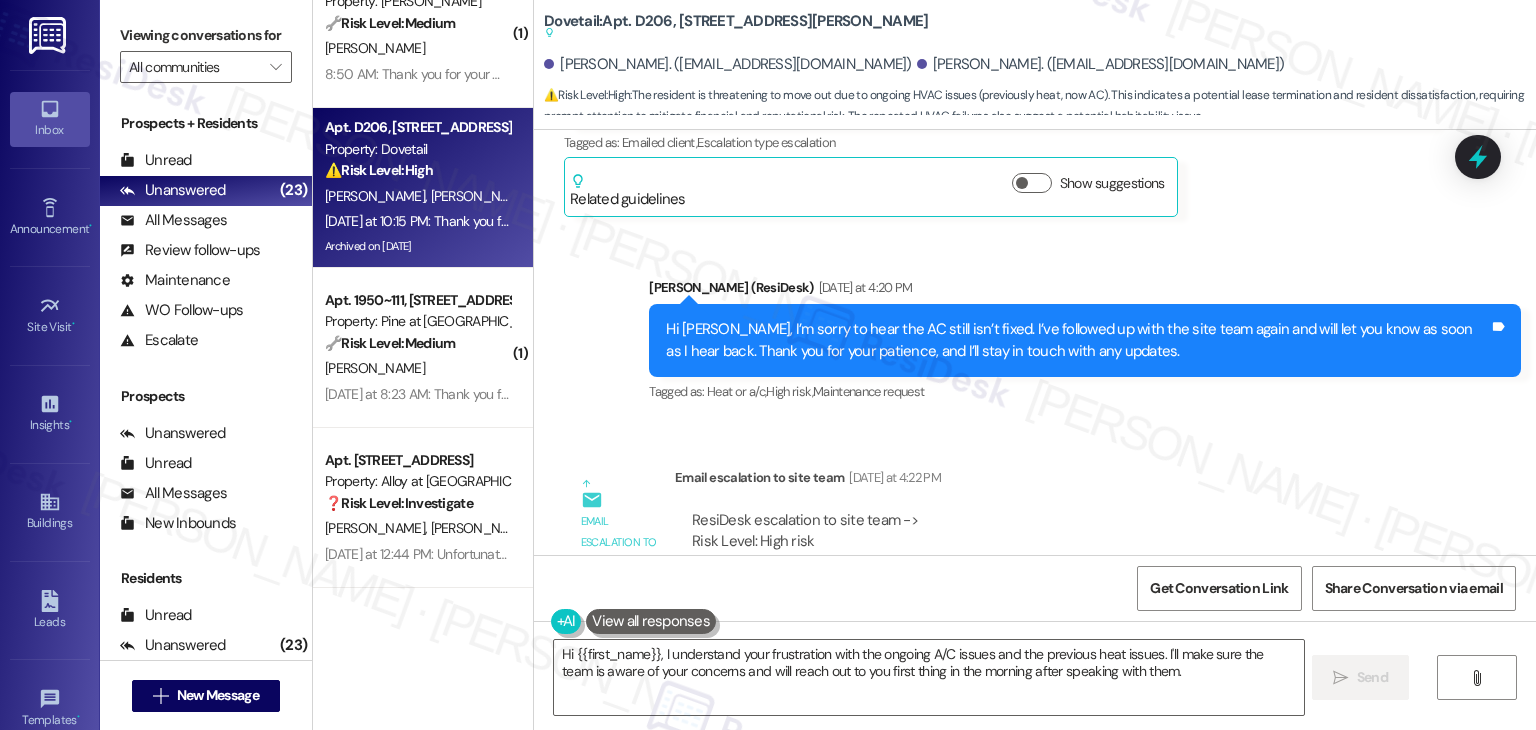 click on "Hi Andrea, I’m sorry to hear the AC still isn’t fixed. I’ve followed up with the site team again and will let you know as soon as I hear back. Thank you for your patience, and I’ll stay in touch with any updates." at bounding box center [1077, 340] 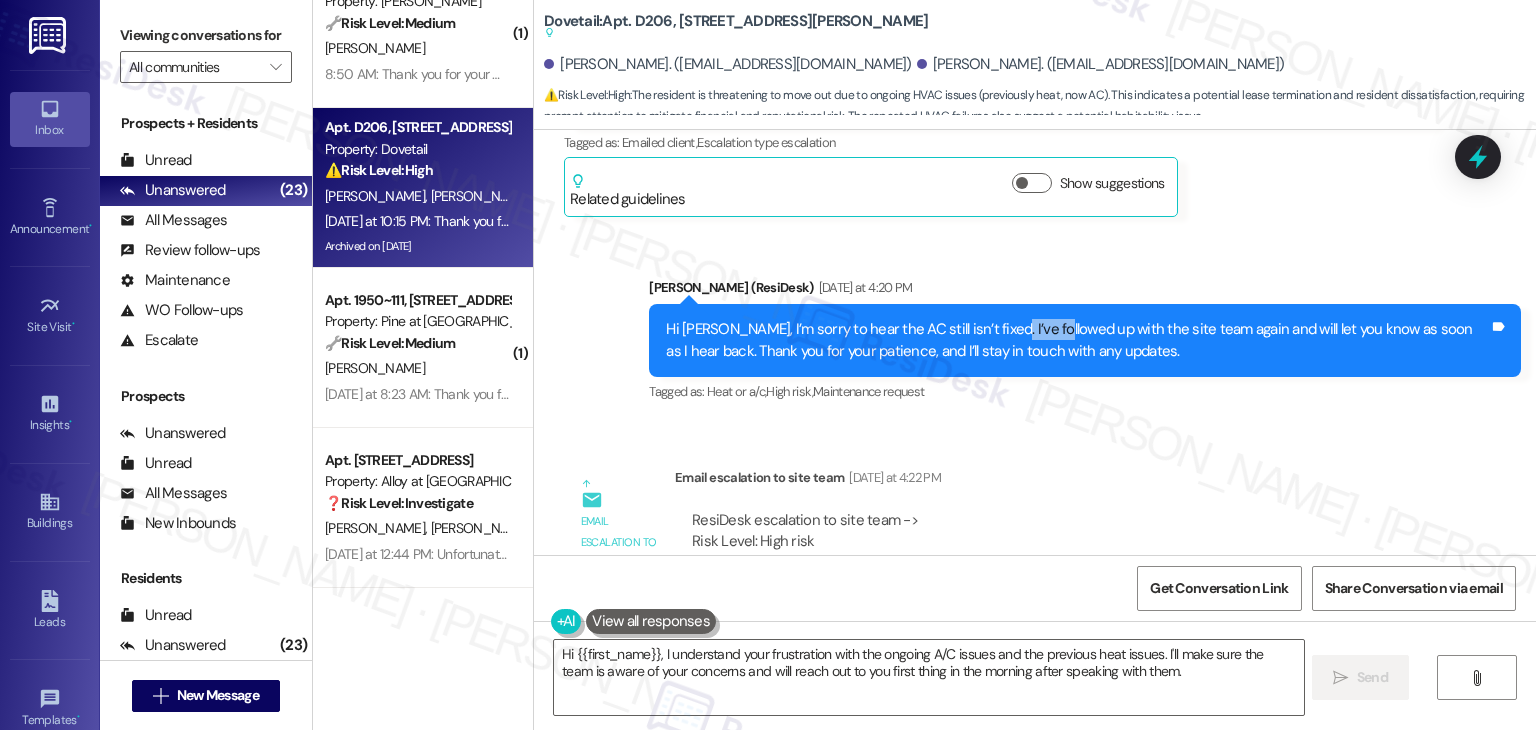 click on "Hi Andrea, I’m sorry to hear the AC still isn’t fixed. I’ve followed up with the site team again and will let you know as soon as I hear back. Thank you for your patience, and I’ll stay in touch with any updates." at bounding box center [1077, 340] 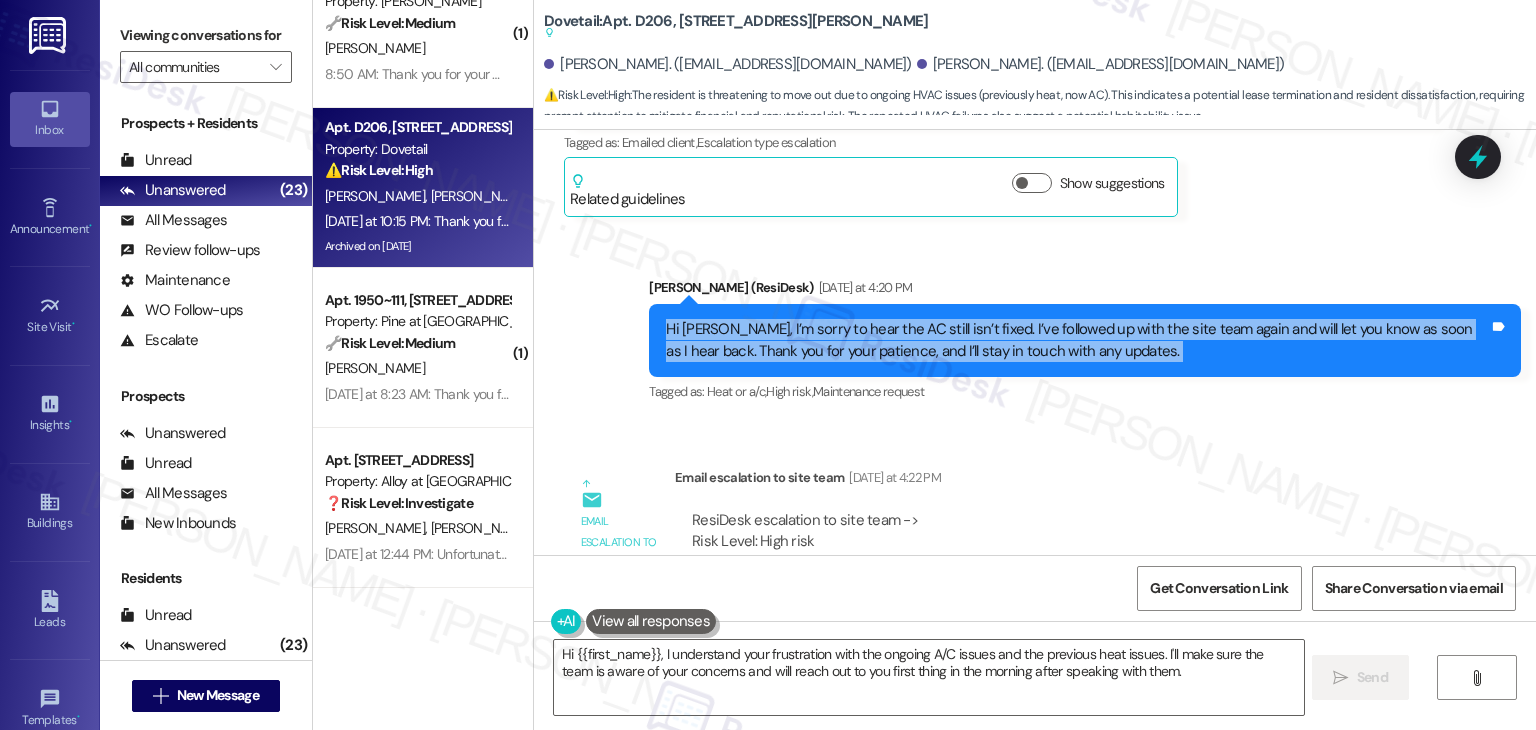 click on "Hi Andrea, I’m sorry to hear the AC still isn’t fixed. I’ve followed up with the site team again and will let you know as soon as I hear back. Thank you for your patience, and I’ll stay in touch with any updates." at bounding box center [1077, 340] 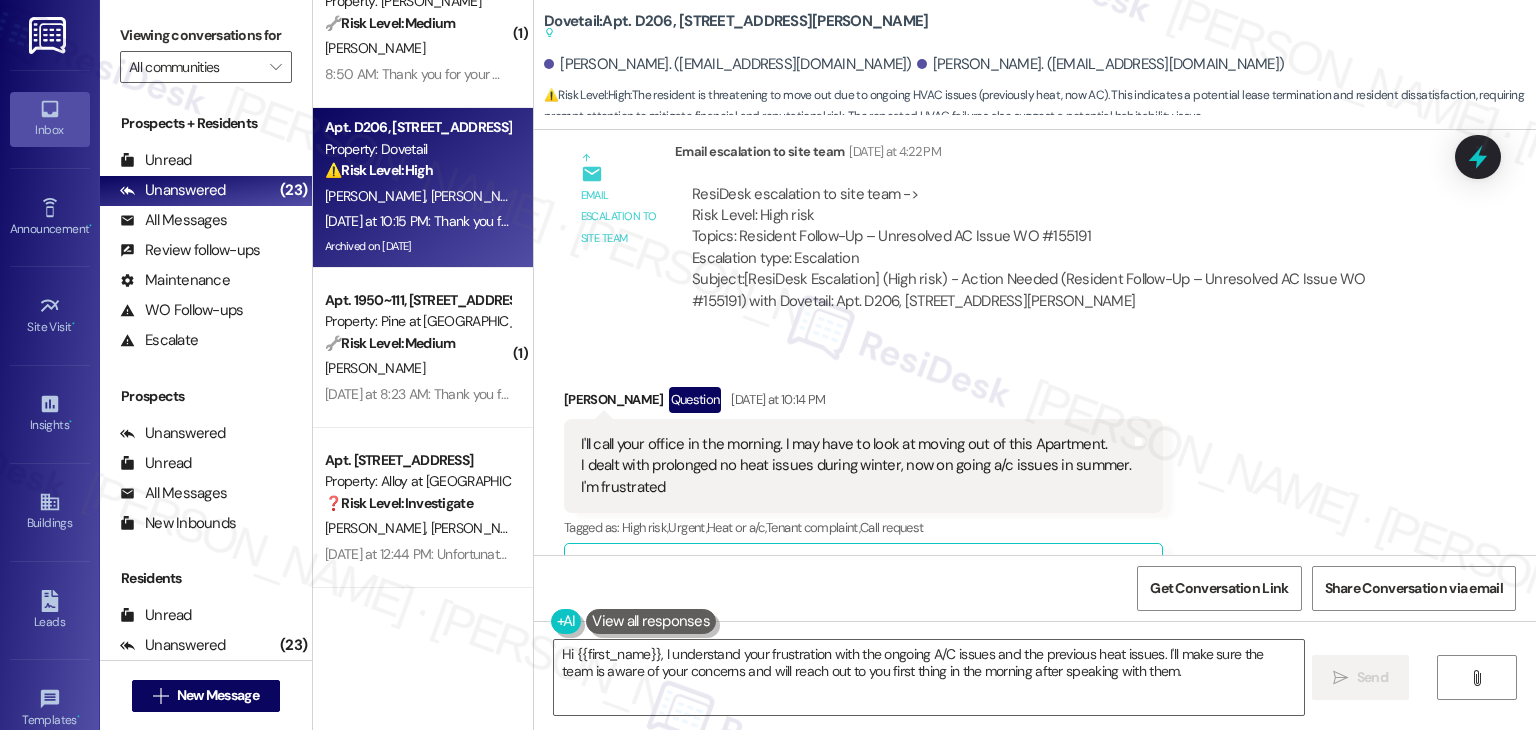 scroll, scrollTop: 22259, scrollLeft: 0, axis: vertical 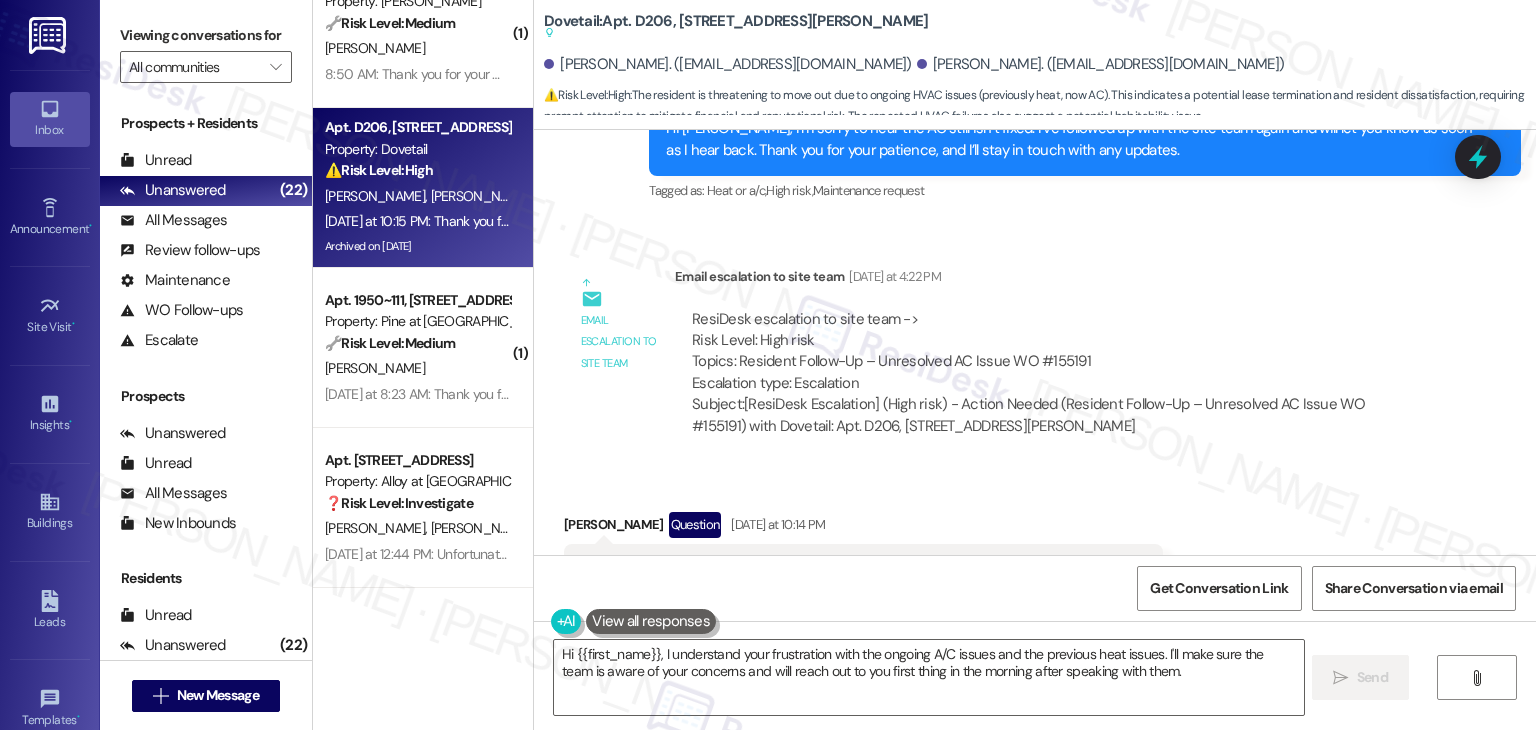click on "I'll call your office in the morning. I may have to look at moving out of this Apartment.
I dealt with prolonged  no heat issues during winter, now on going  a/c issues in summer.
I'm frustrated" at bounding box center [856, 591] 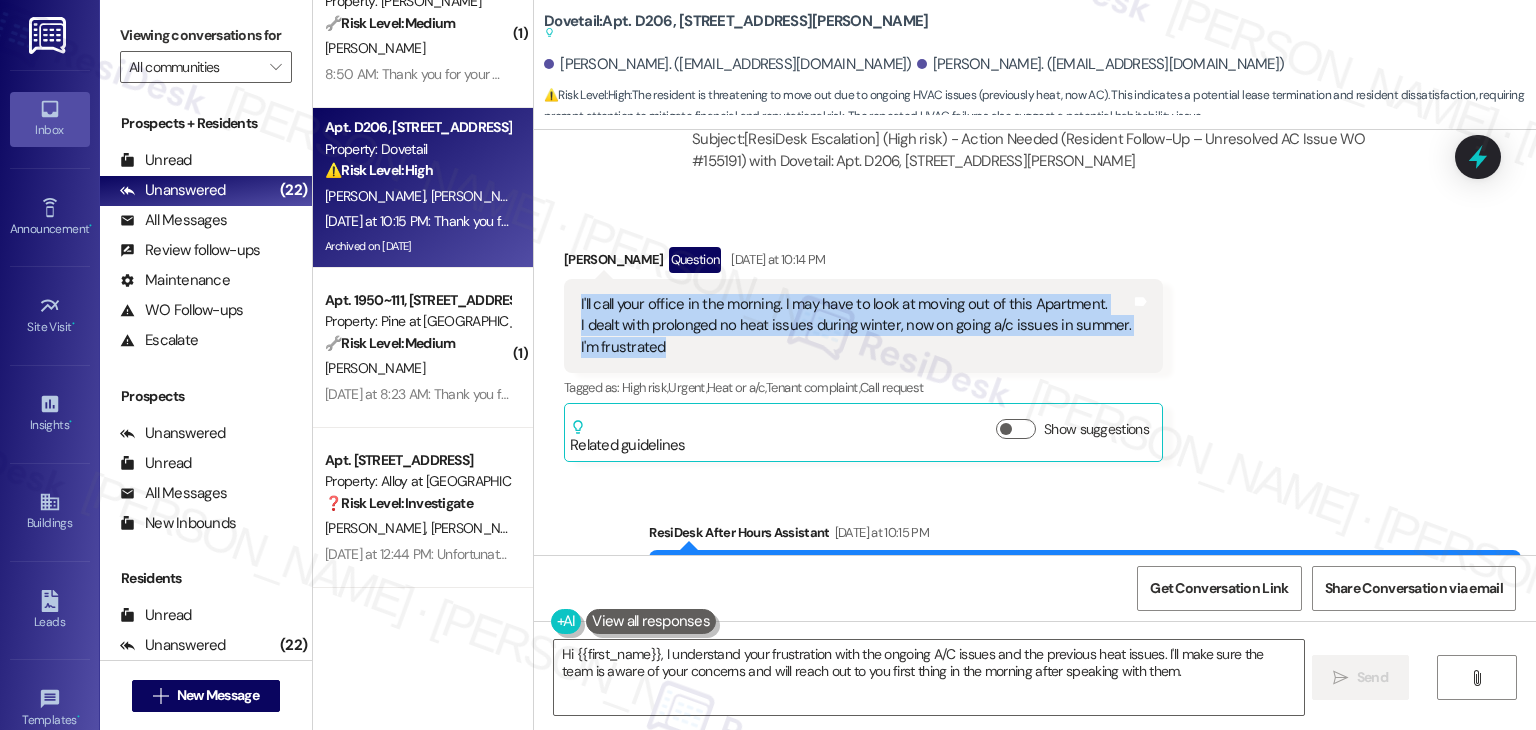 scroll, scrollTop: 22558, scrollLeft: 0, axis: vertical 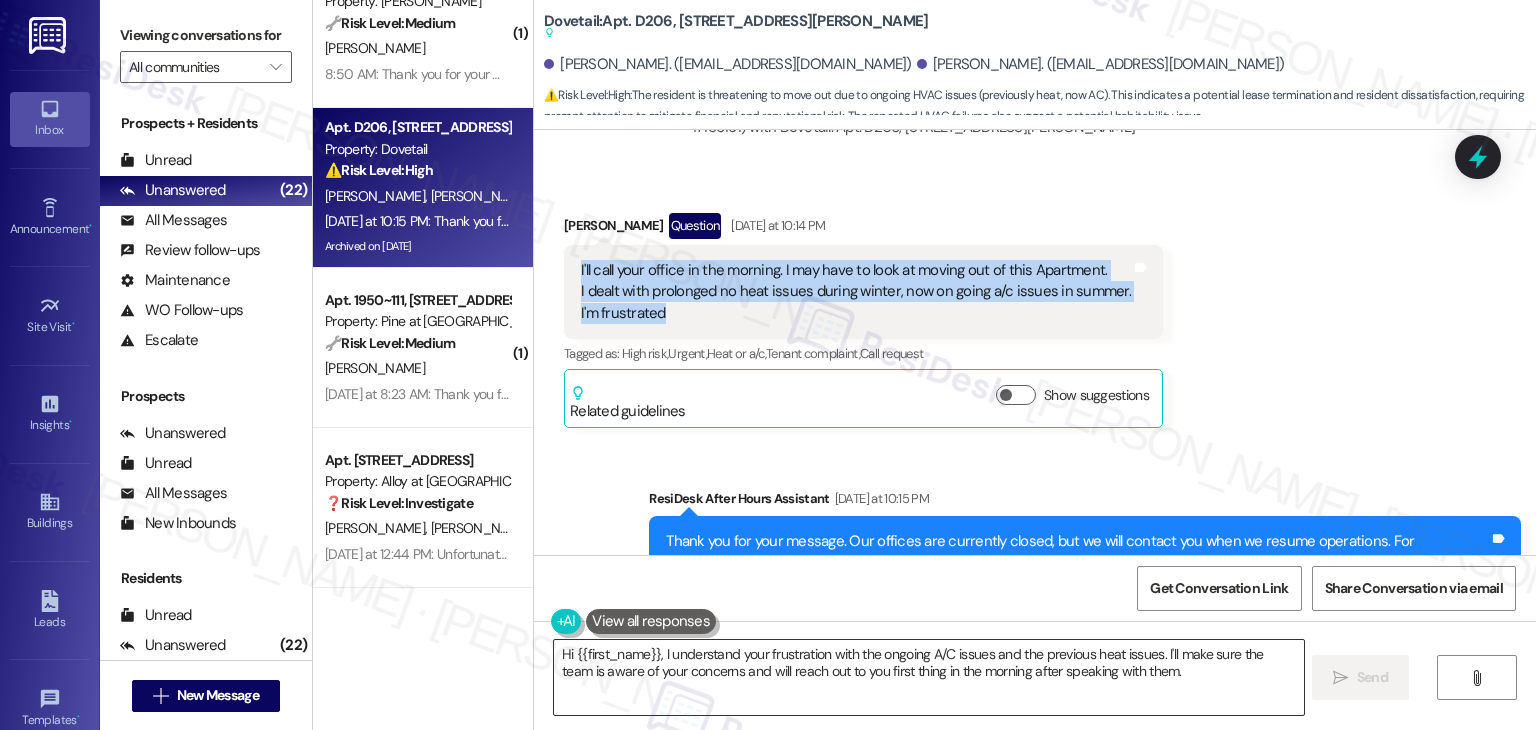 click on "Hi {{first_name}}, I understand your frustration with the ongoing A/C issues and the previous heat issues. I'll make sure the team is aware of your concerns and will reach out to you first thing in the morning after speaking with them." at bounding box center [928, 677] 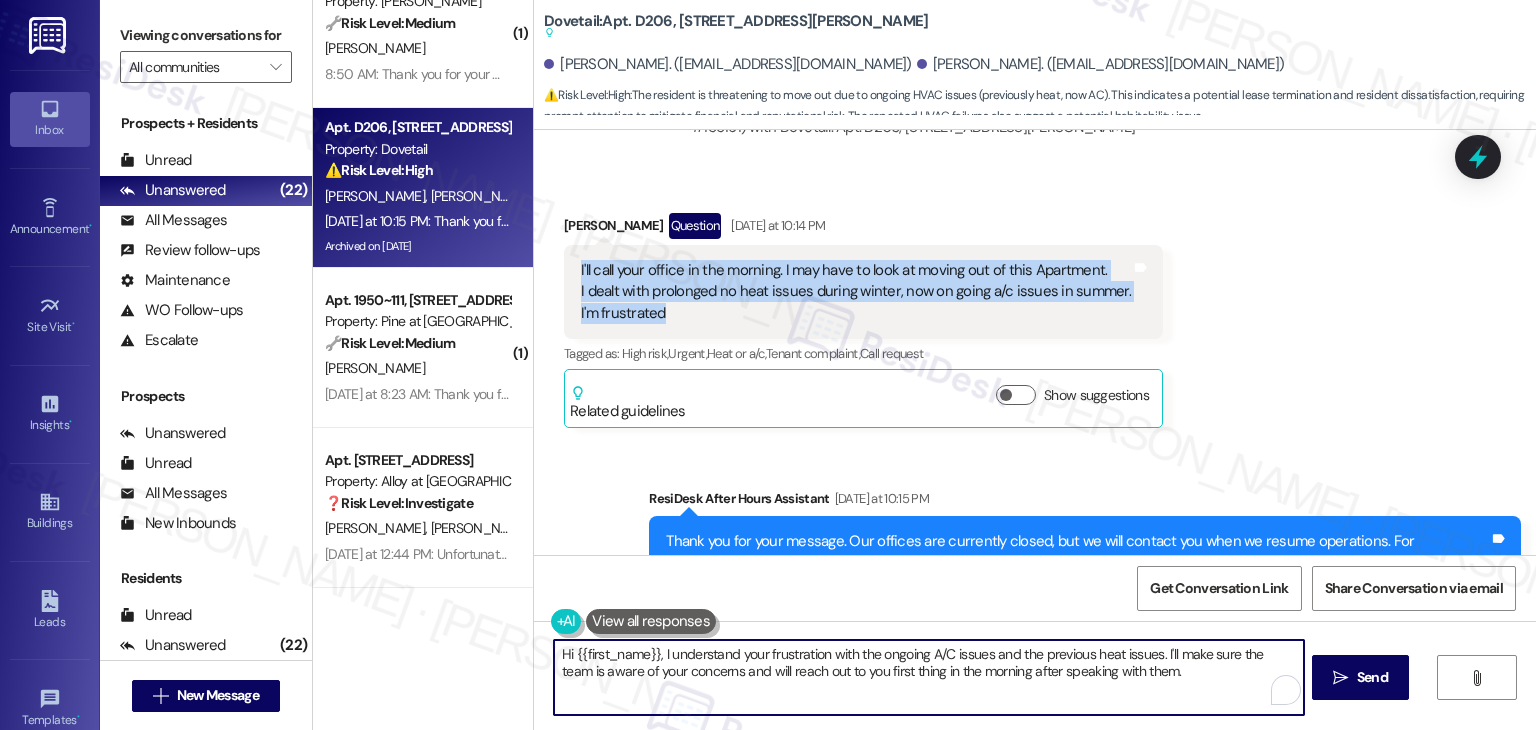 click on "Hi {{first_name}}, I understand your frustration with the ongoing A/C issues and the previous heat issues. I'll make sure the team is aware of your concerns and will reach out to you first thing in the morning after speaking with them." at bounding box center [928, 677] 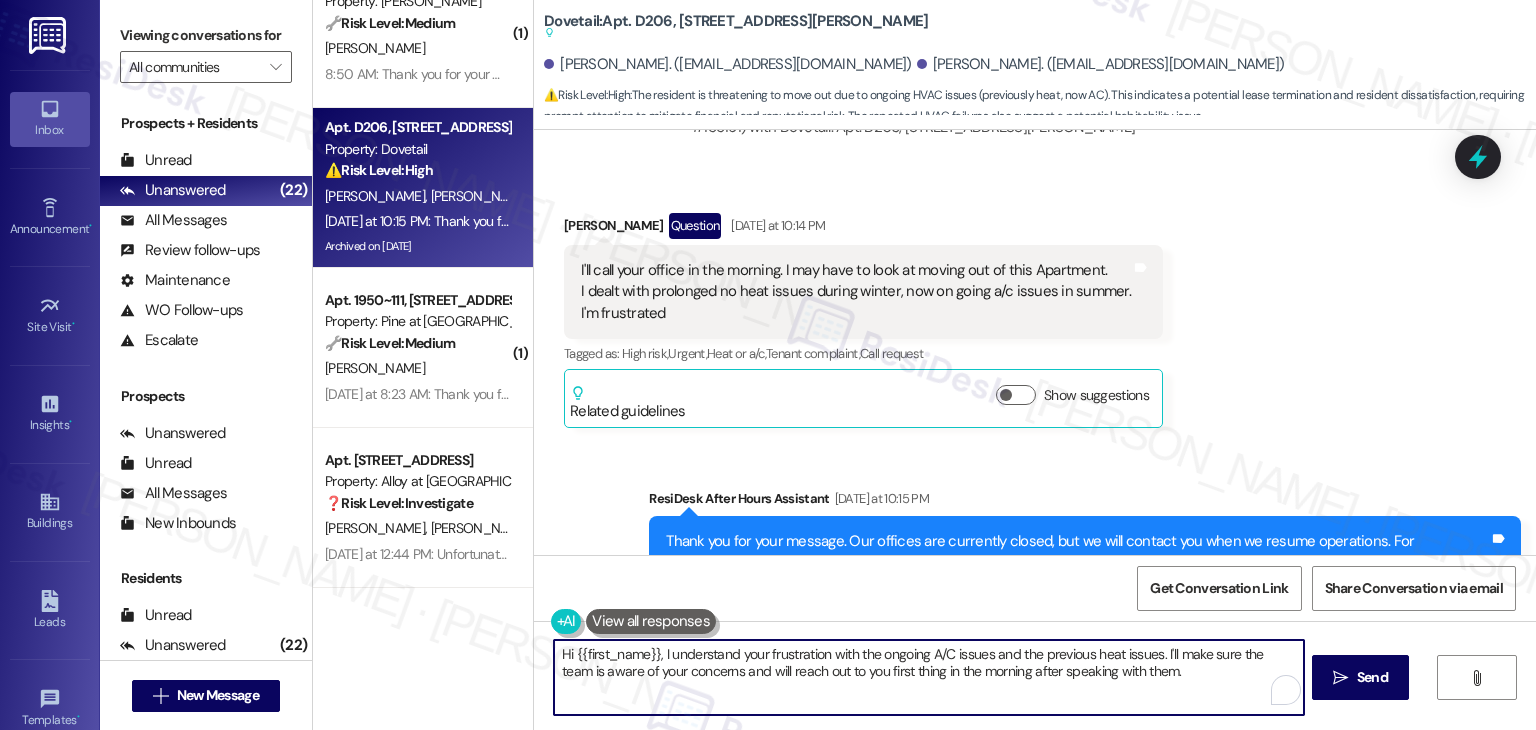click on "Hi {{first_name}}, I understand your frustration with the ongoing A/C issues and the previous heat issues. I'll make sure the team is aware of your concerns and will reach out to you first thing in the morning after speaking with them." at bounding box center (928, 677) 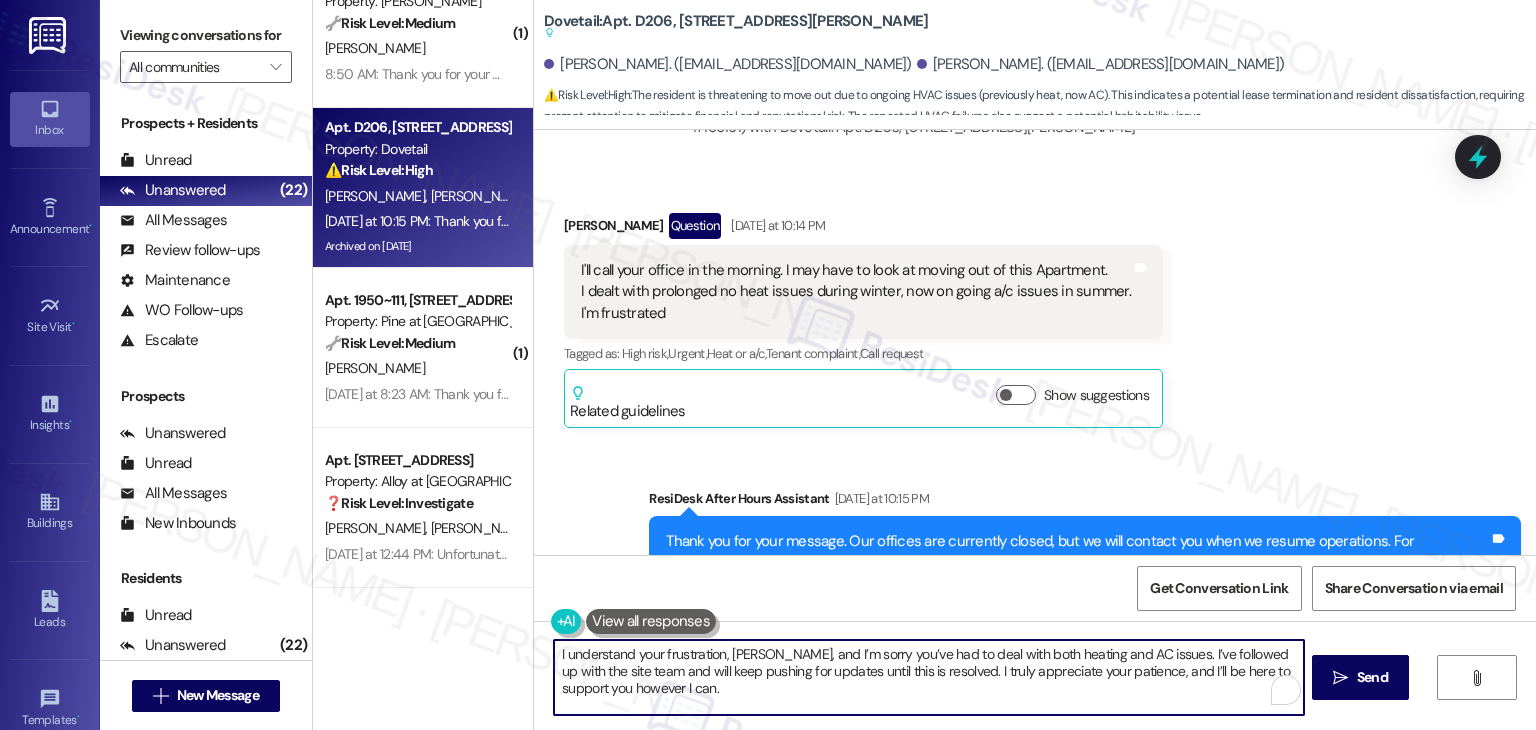 type on "I understand your frustration, Andrea, and I’m sorry you’ve had to deal with both heating and AC issues. I’ve followed up with the site team and will keep pushing for updates until this is resolved. I truly appreciate your patience, and I’ll be here to support you however I can." 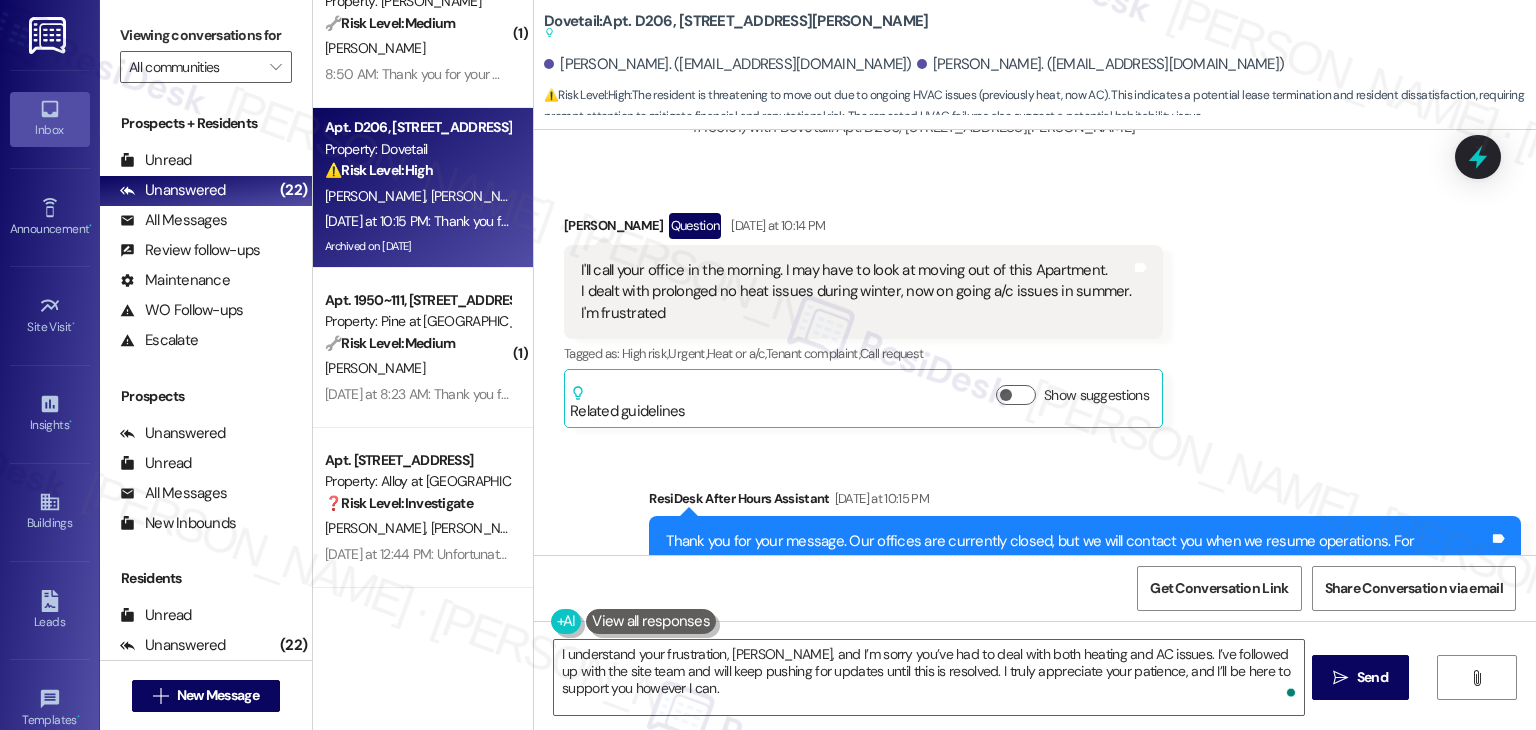 click on "Get Conversation Link Share Conversation via email" at bounding box center (1035, 588) 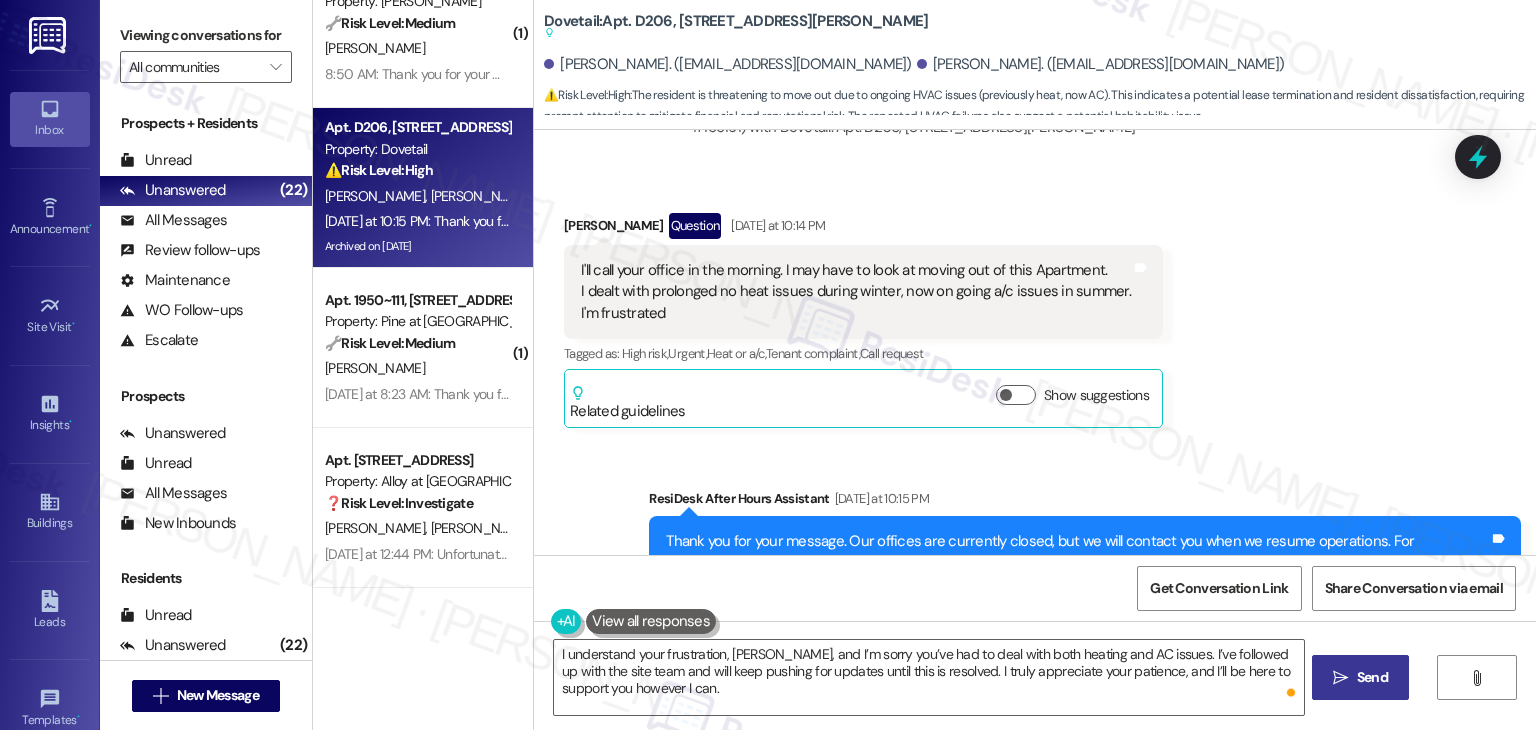 click on "Send" at bounding box center (1372, 677) 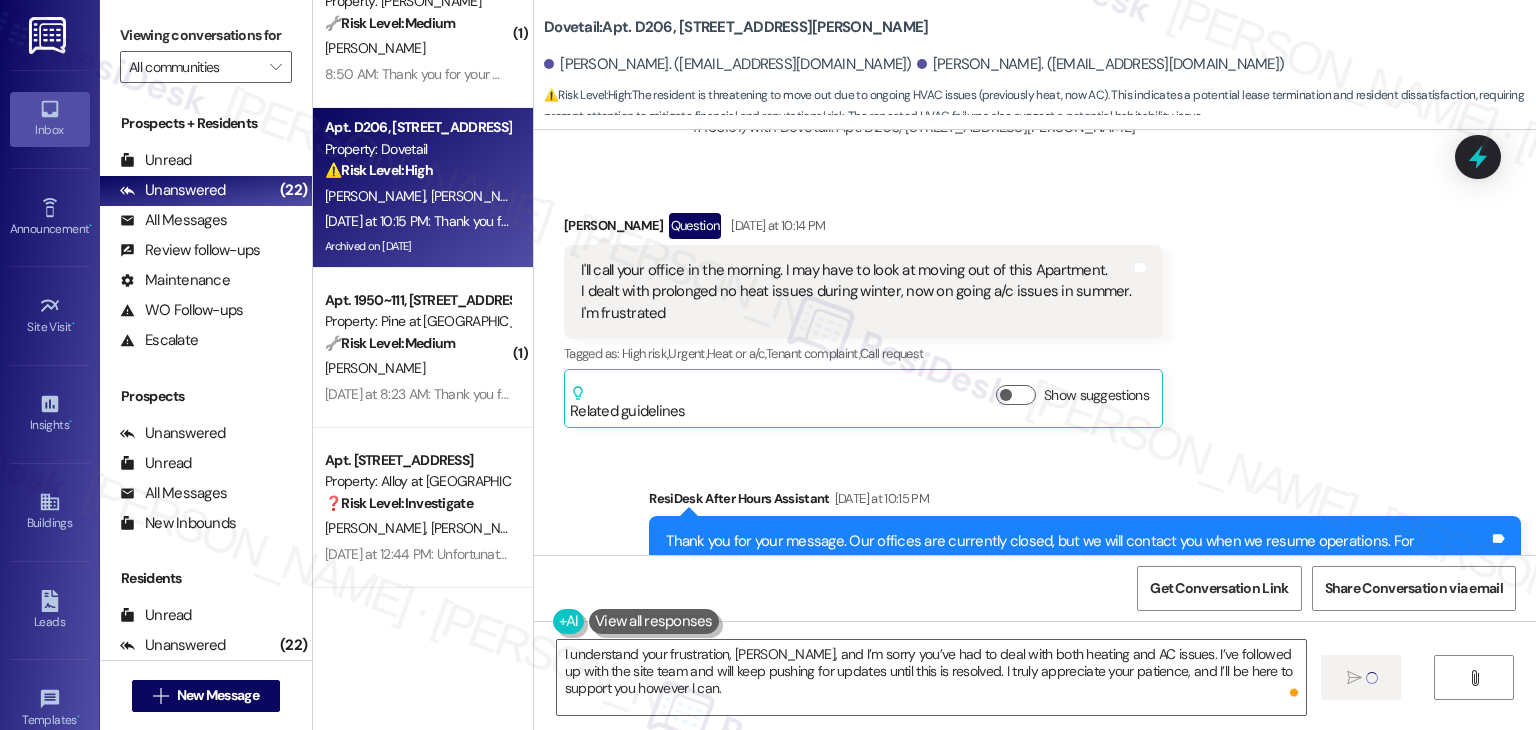 type 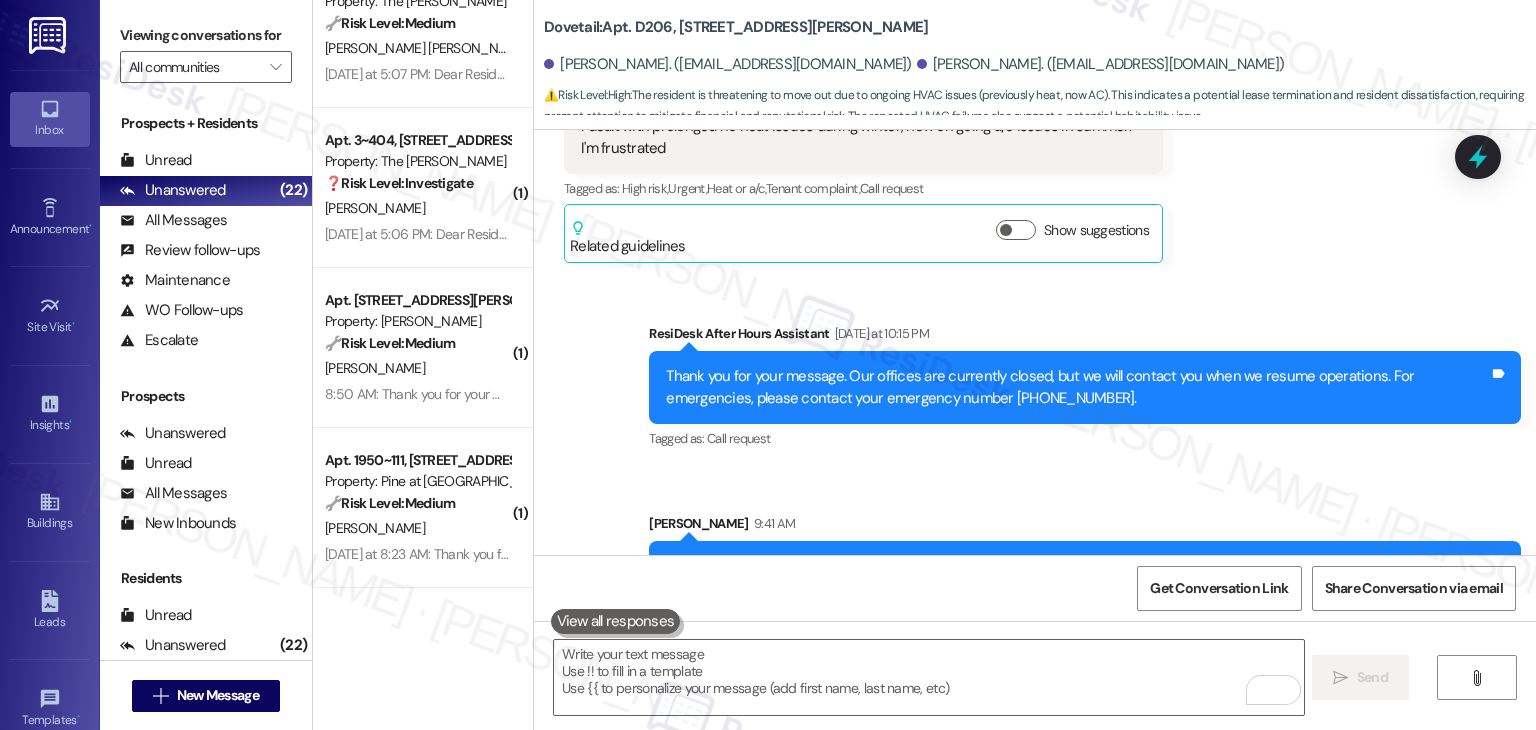 scroll, scrollTop: 22740, scrollLeft: 0, axis: vertical 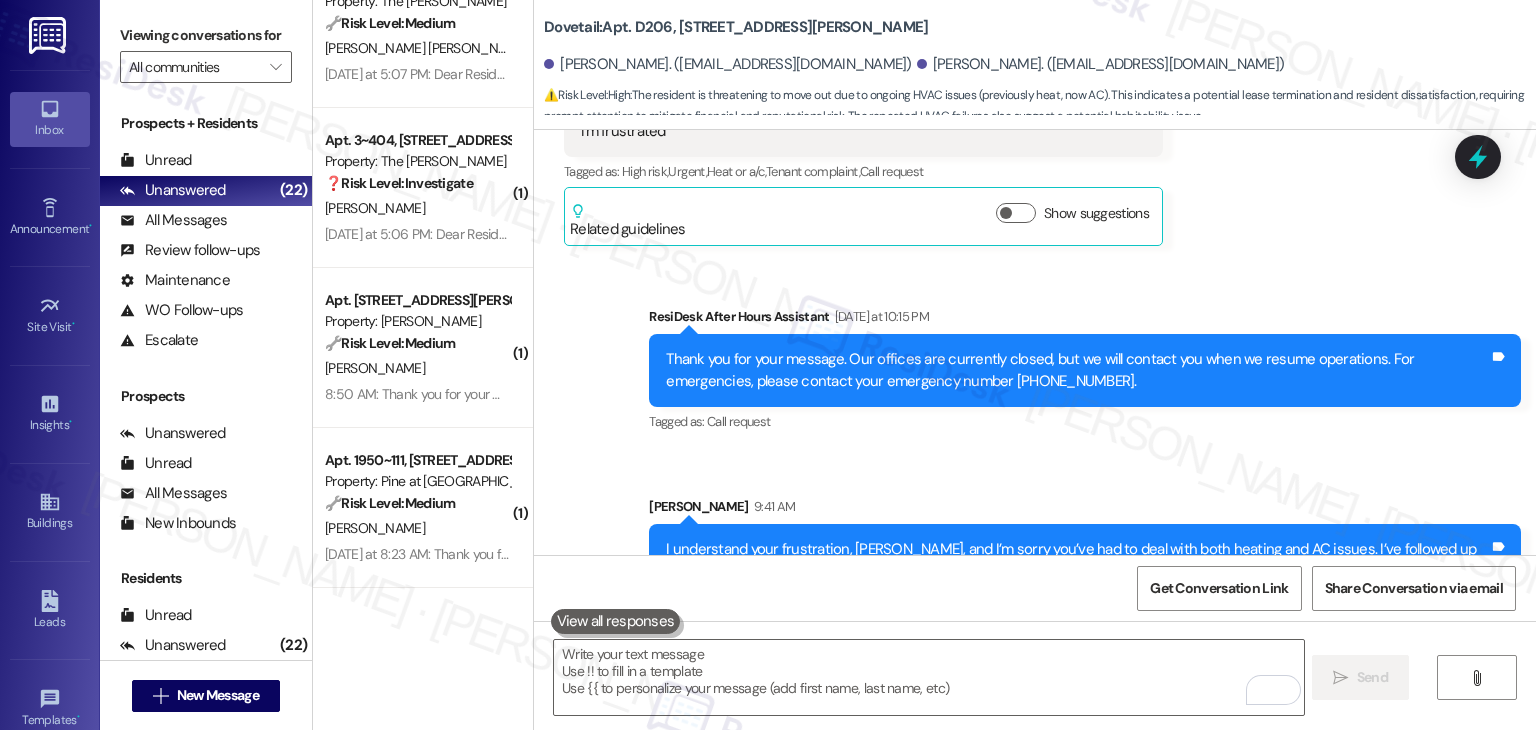 click on "Sent via SMS ResiDesk After Hours Assistant Yesterday at 10:15 PM Thank you for your message. Our offices are currently closed, but we will contact you when we resume operations. For emergencies, please contact your emergency number 208-888-3660. Tags and notes Tagged as:   Call request Click to highlight conversations about Call request Sent via SMS Sarah 9:41 AM I understand your frustration, Andrea, and I’m sorry you’ve had to deal with both heating and AC issues. I’ve followed up with the site team and will keep pushing for updates until this is resolved. I truly appreciate your patience, and I’ll be here to support you however I can. Tags and notes" at bounding box center [1035, 447] 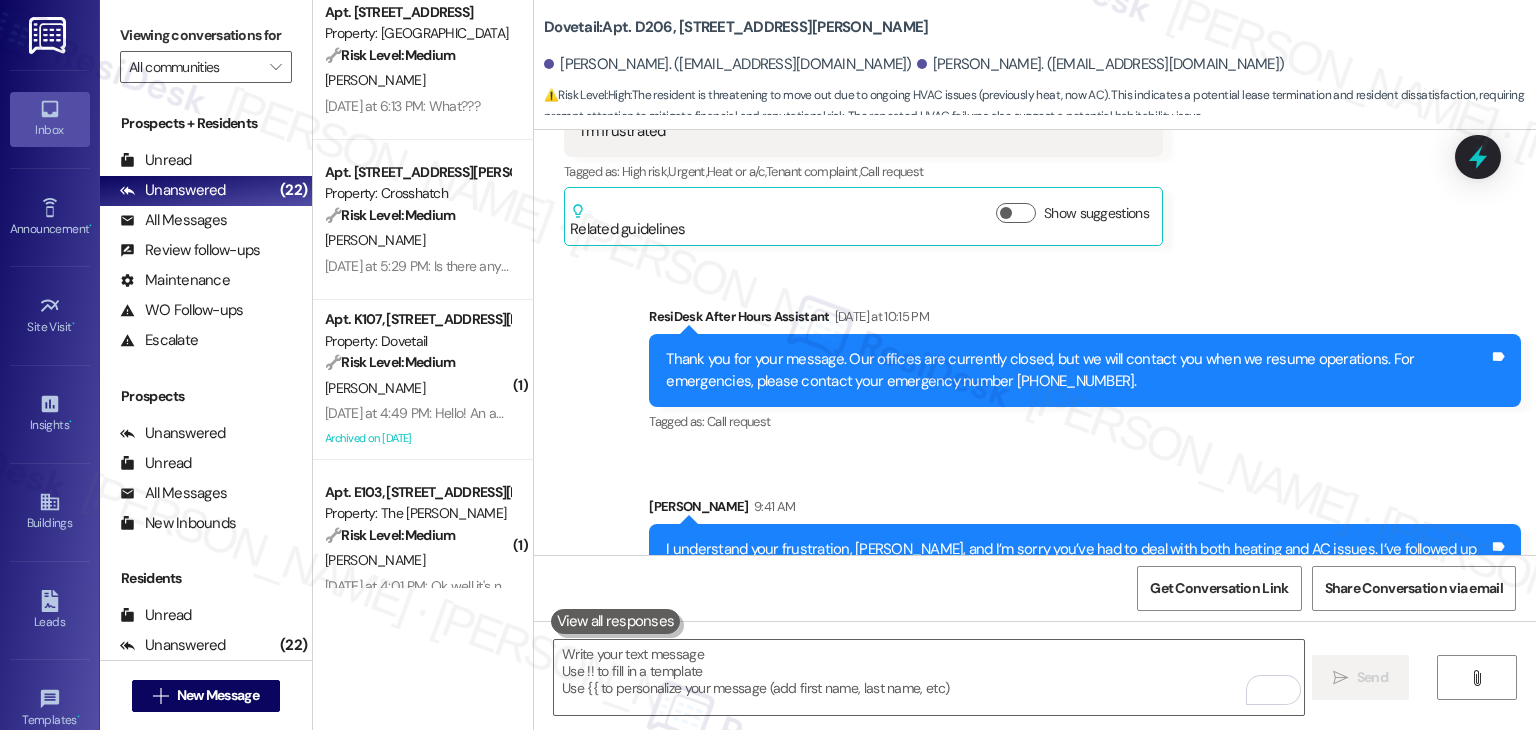 scroll, scrollTop: 200, scrollLeft: 0, axis: vertical 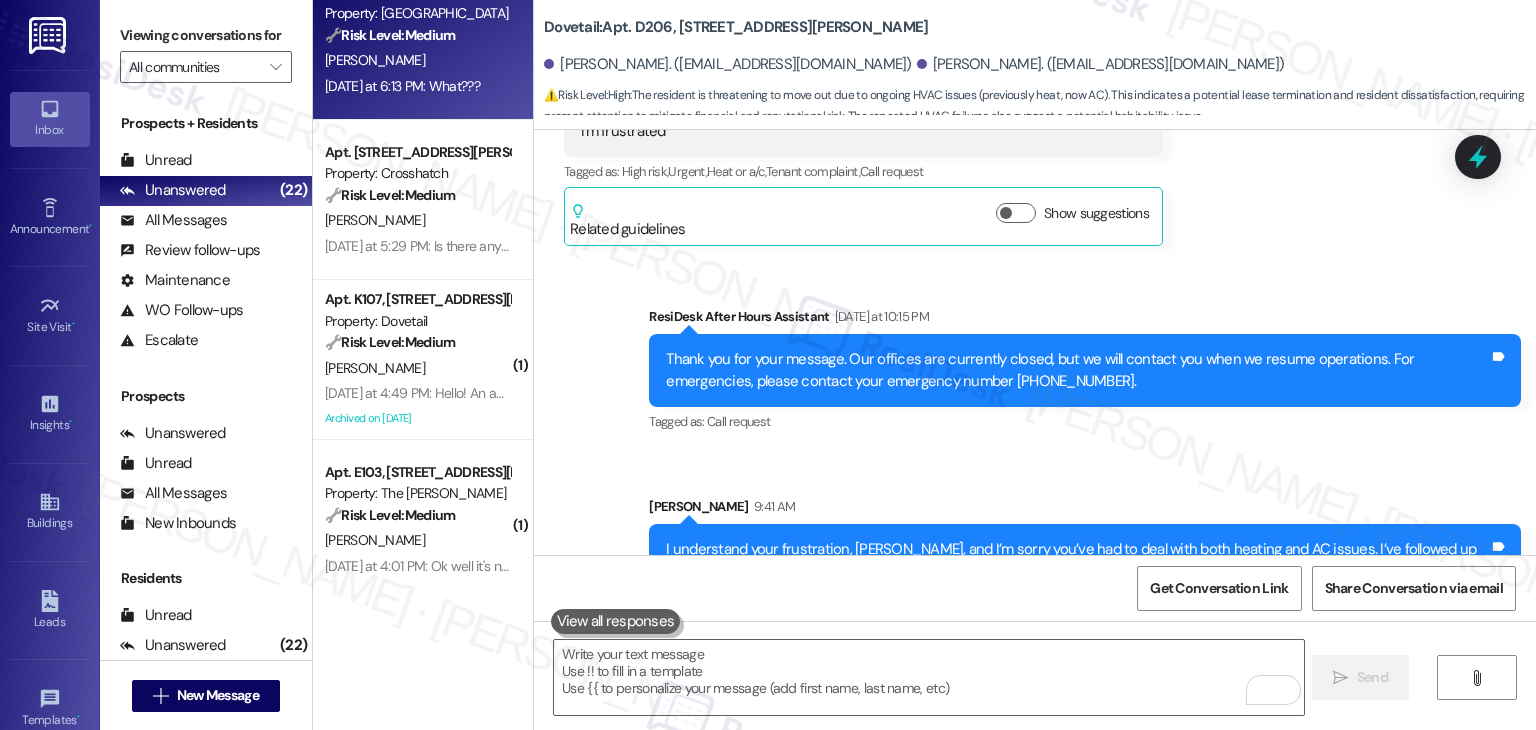 click on "Apt. B216, 508 Bldg B E 50th St Property: Mallard Pointe 🔧  Risk Level:  Medium The resident's last message 'What???' indicates confusion regarding the scheduled maintenance. While there's a potential for miscommunication and dissatisfaction, there's no immediate threat or urgent issue. The resident's previous message indicated they were handling the issue themselves, so the follow-up message from the property management team is confusing to them. J. Stivers Yesterday at 6:13 PM: What???   Yesterday at 6:13 PM: What???" at bounding box center [423, 40] 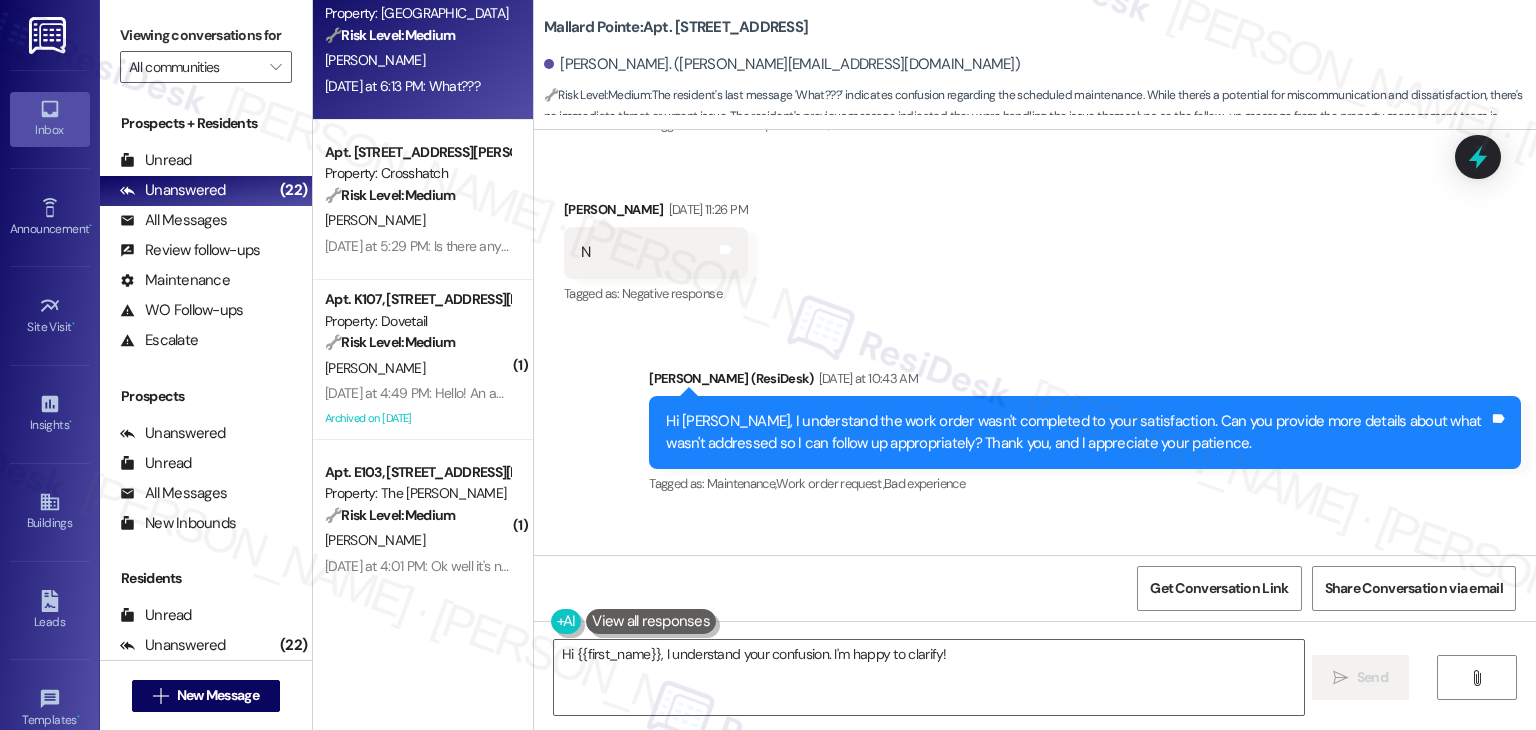 scroll, scrollTop: 7055, scrollLeft: 0, axis: vertical 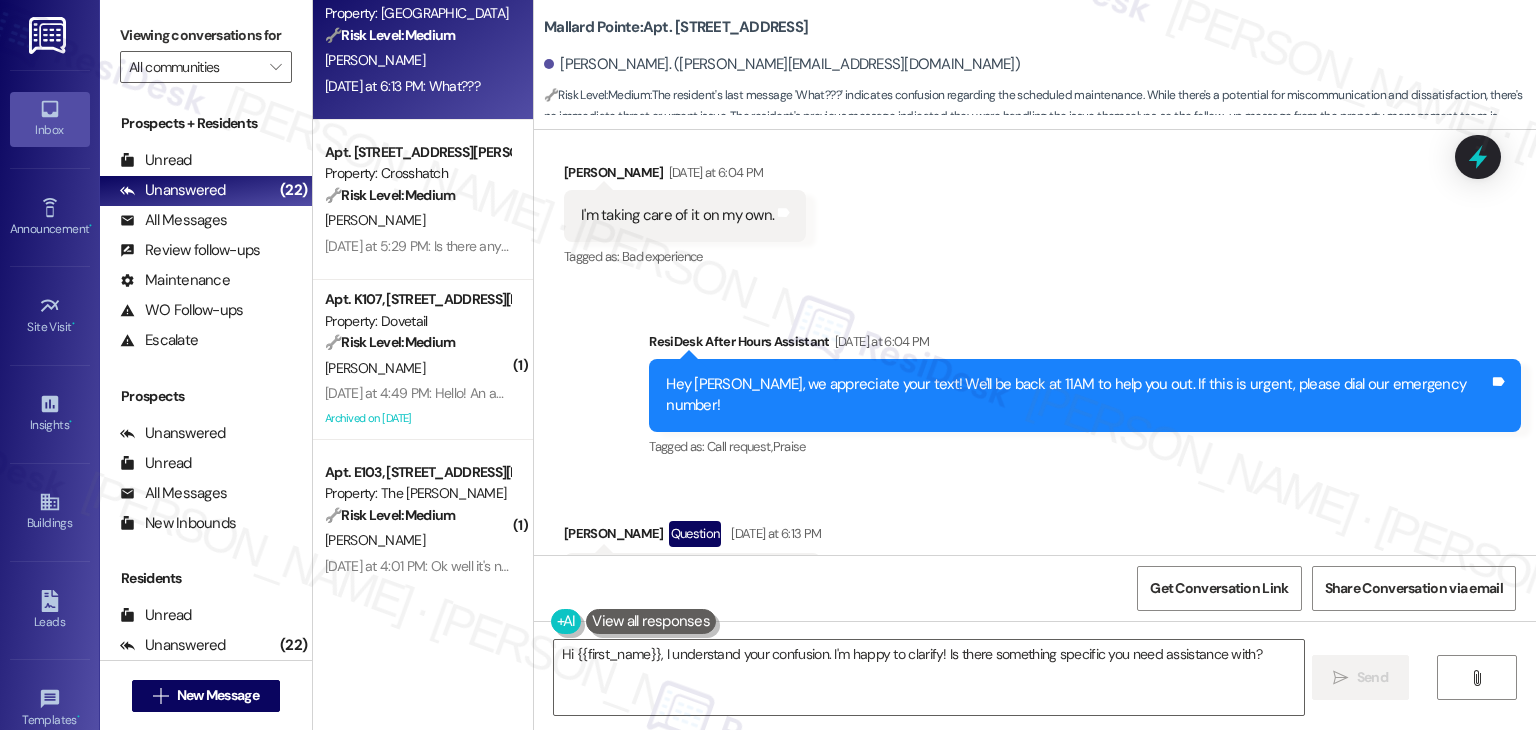 click on "Received via SMS Jean Stivers Question Yesterday at 6:13 PM What???   Tags and notes" at bounding box center (1035, 547) 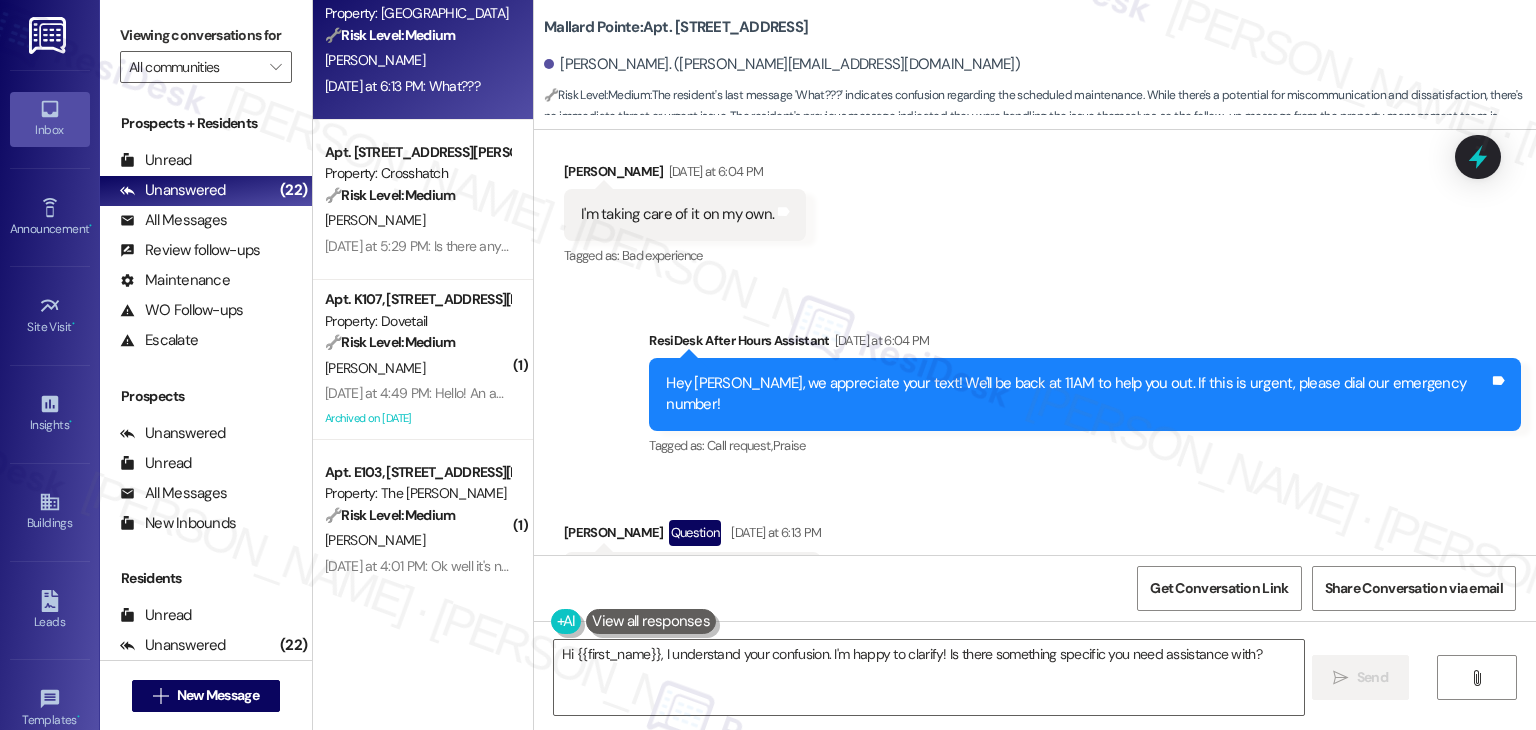 click on "Received via SMS Jean Stivers Question Yesterday at 6:13 PM What???   Tags and notes" at bounding box center (1035, 546) 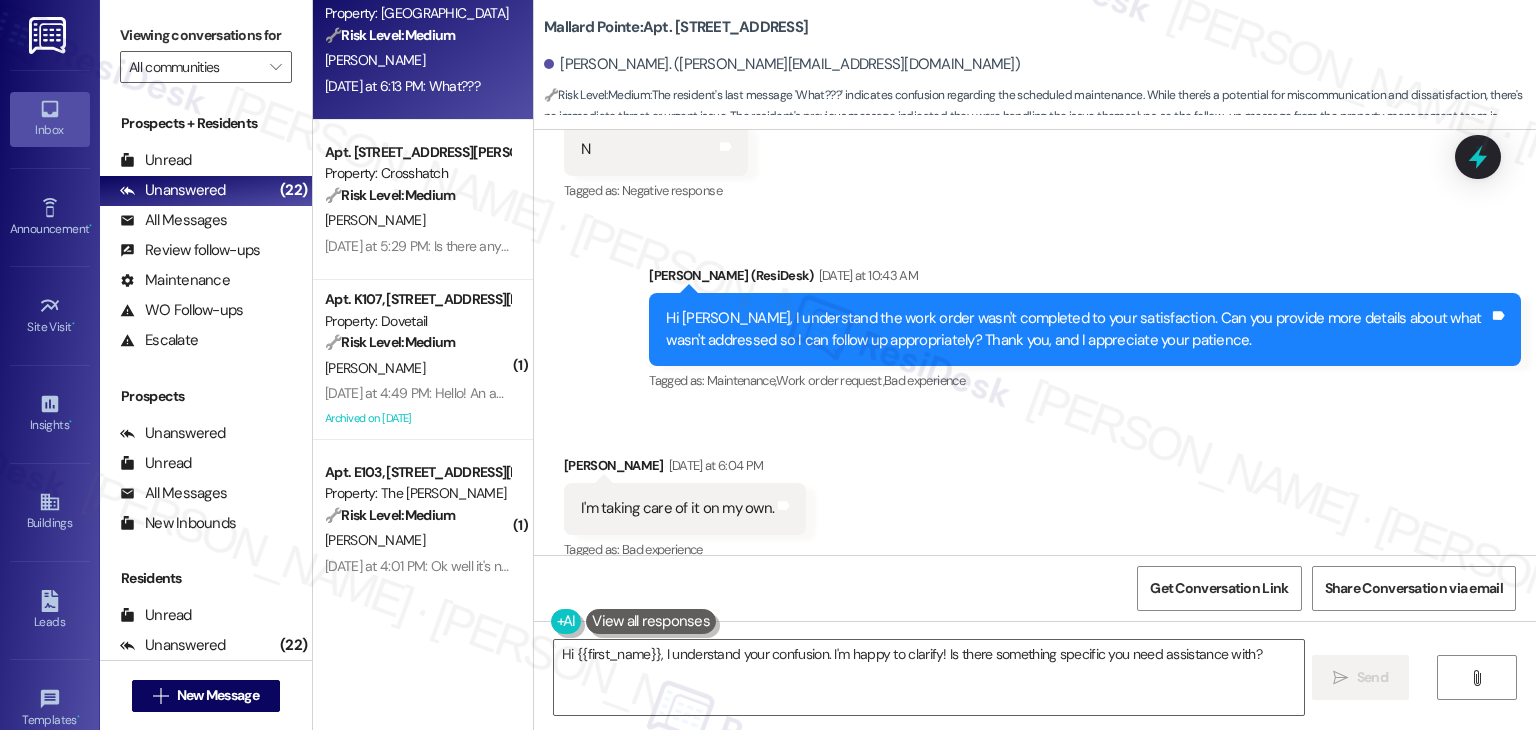 scroll, scrollTop: 6756, scrollLeft: 0, axis: vertical 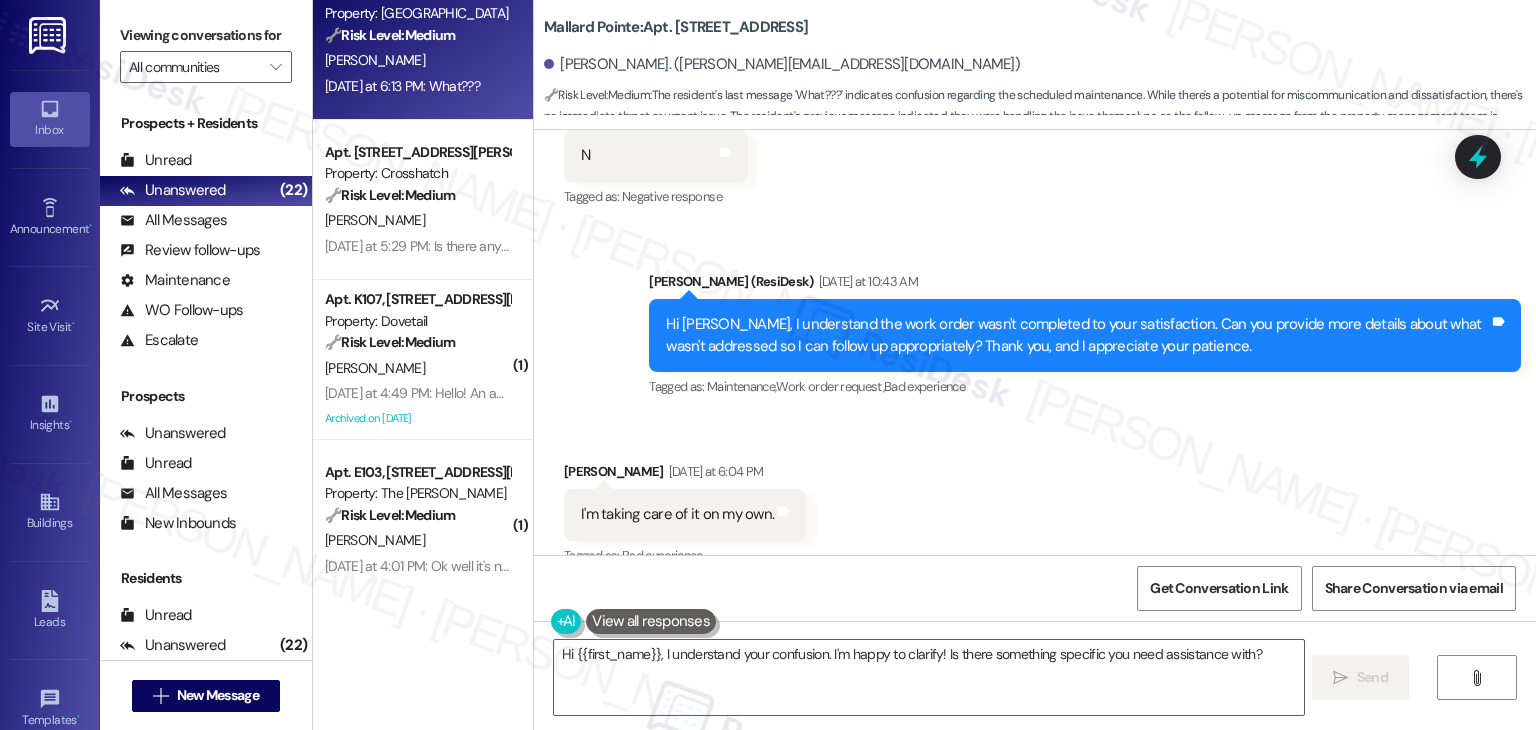 click on "Received via SMS Jean Stivers Yesterday at 6:04 PM I'm taking care of it on my own.  Tags and notes Tagged as:   Bad experience Click to highlight conversations about Bad experience" at bounding box center (1035, 500) 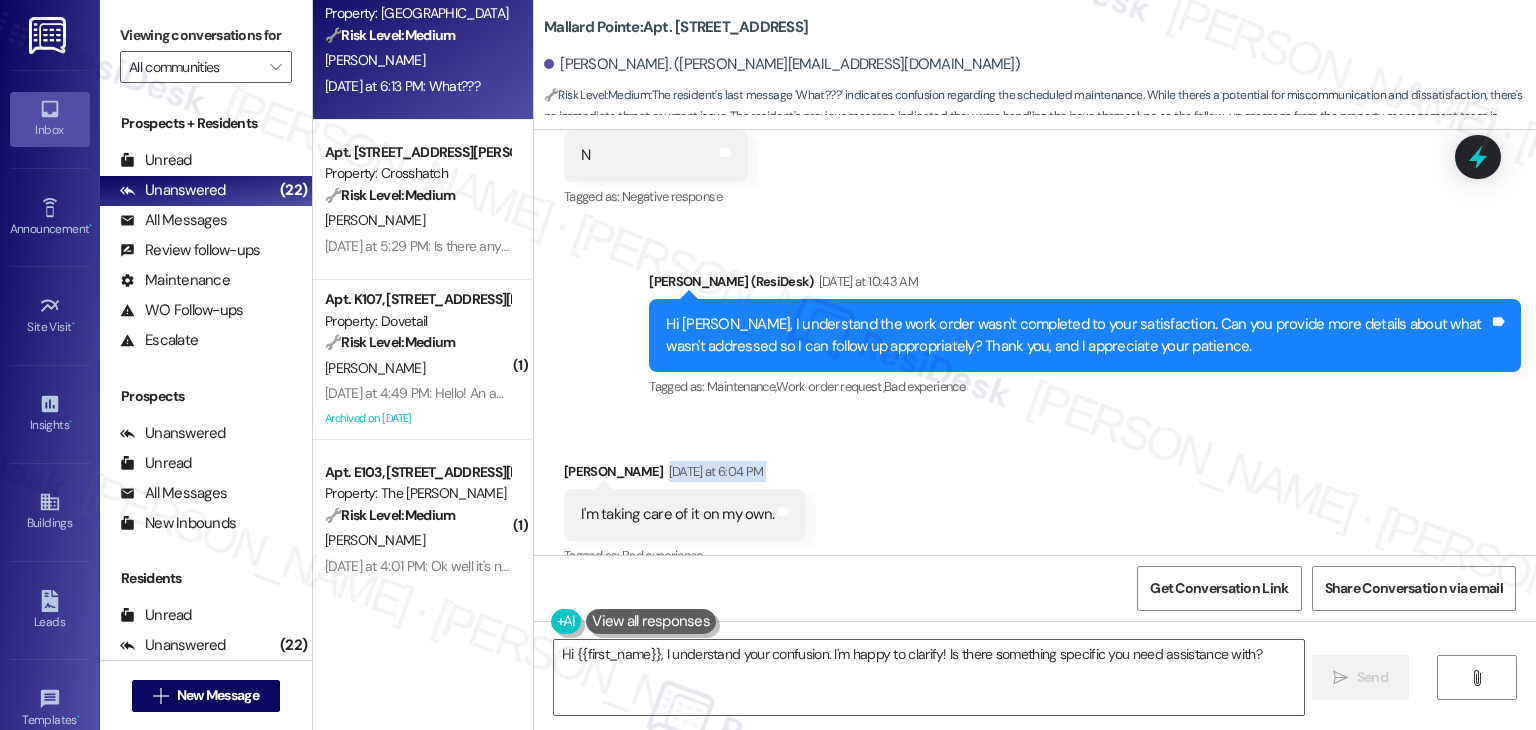 click on "Received via SMS Jean Stivers Yesterday at 6:04 PM I'm taking care of it on my own.  Tags and notes Tagged as:   Bad experience Click to highlight conversations about Bad experience" at bounding box center (1035, 500) 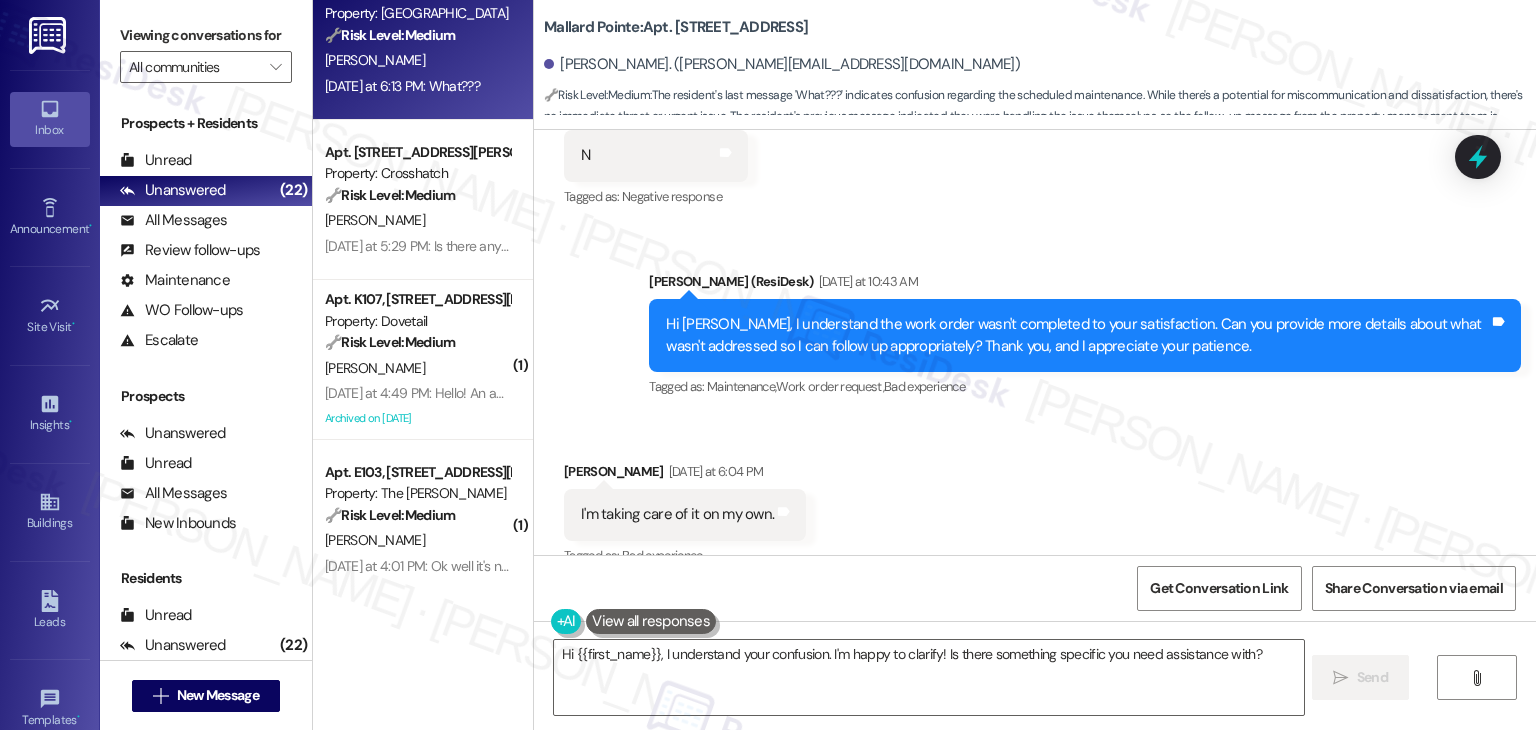 click on "Received via SMS Jean Stivers Yesterday at 6:04 PM I'm taking care of it on my own.  Tags and notes Tagged as:   Bad experience Click to highlight conversations about Bad experience" at bounding box center [1035, 500] 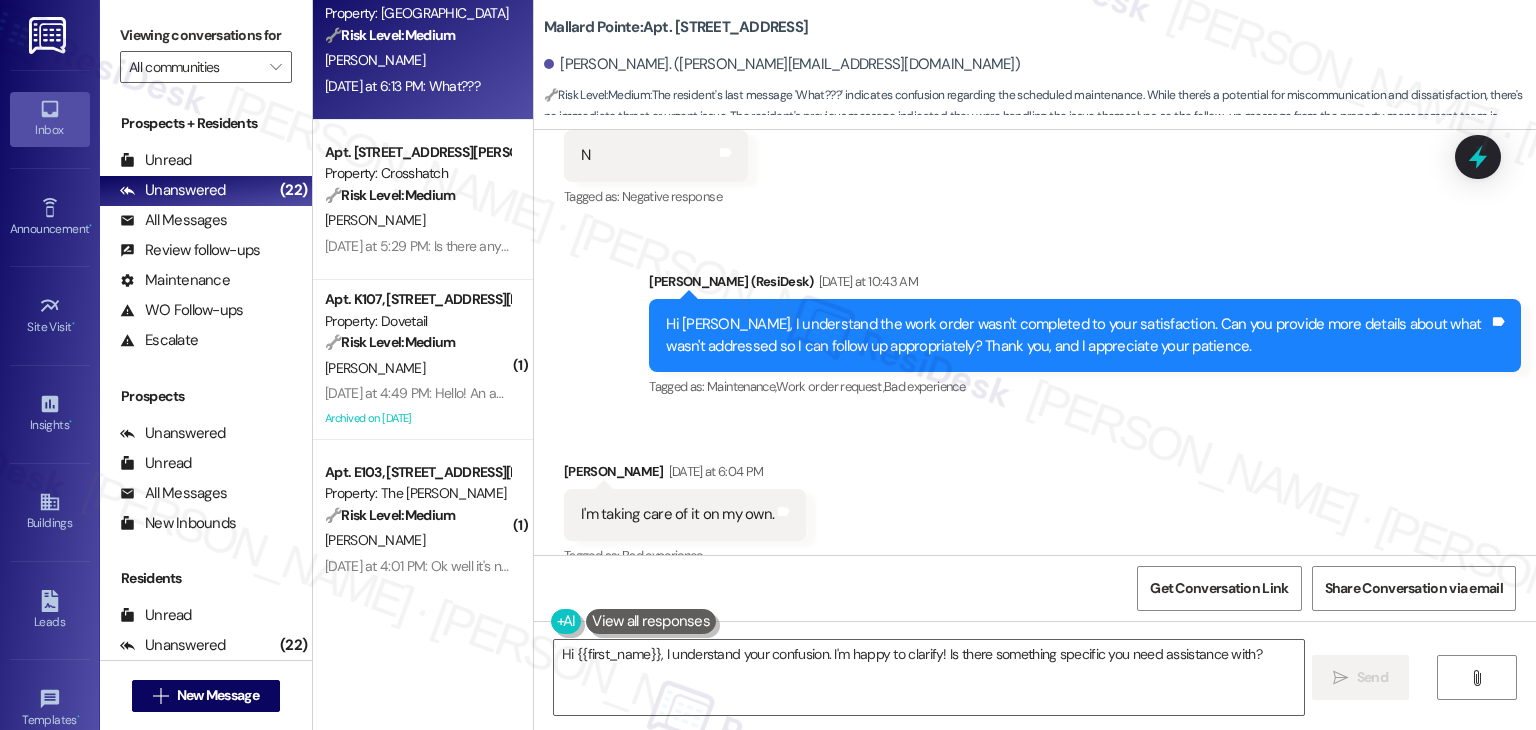click on "Hi Jean, I understand the work order wasn't completed to your satisfaction. Can you provide more details about what wasn't addressed so I can follow up appropriately? Thank you, and I appreciate your patience." at bounding box center [1077, 335] 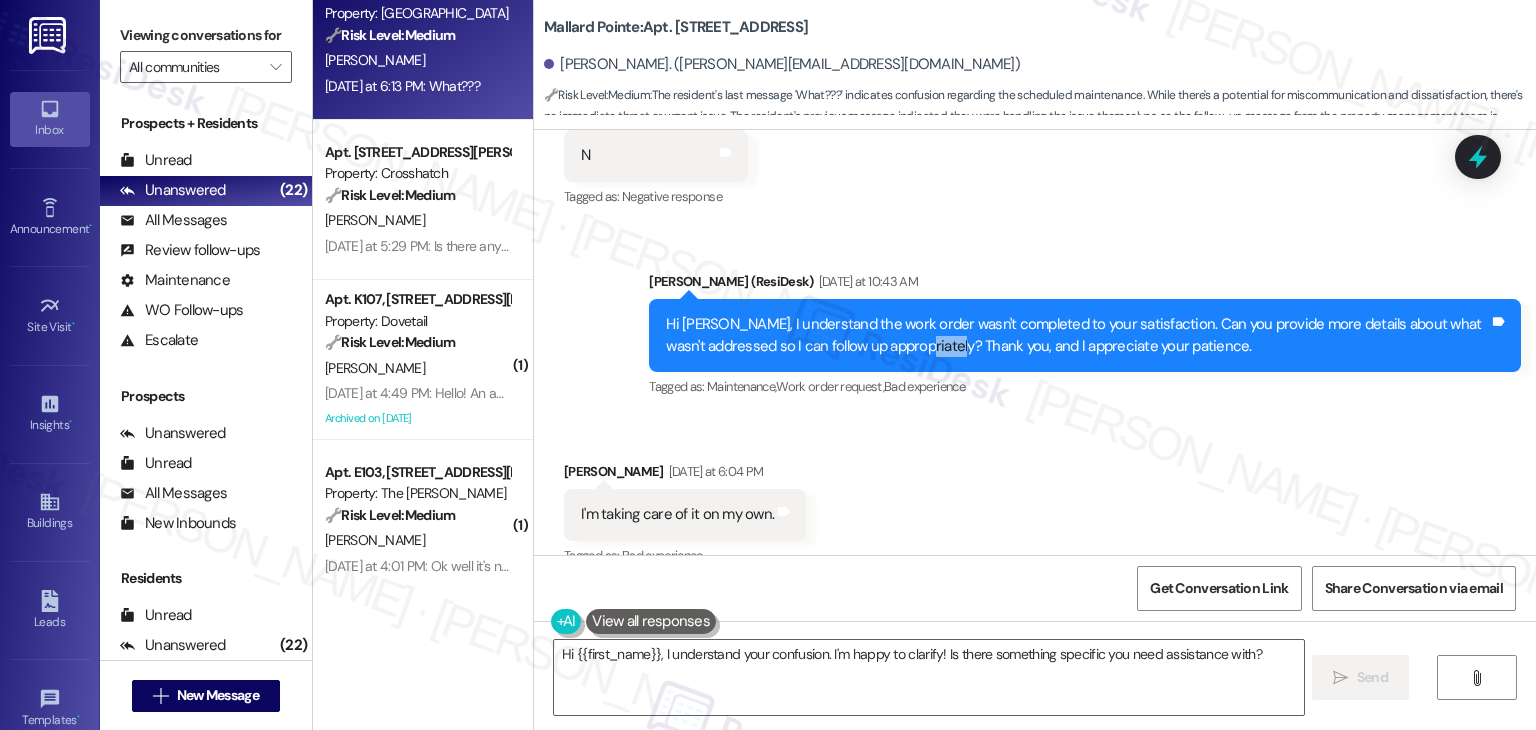 click on "Hi Jean, I understand the work order wasn't completed to your satisfaction. Can you provide more details about what wasn't addressed so I can follow up appropriately? Thank you, and I appreciate your patience." at bounding box center [1077, 335] 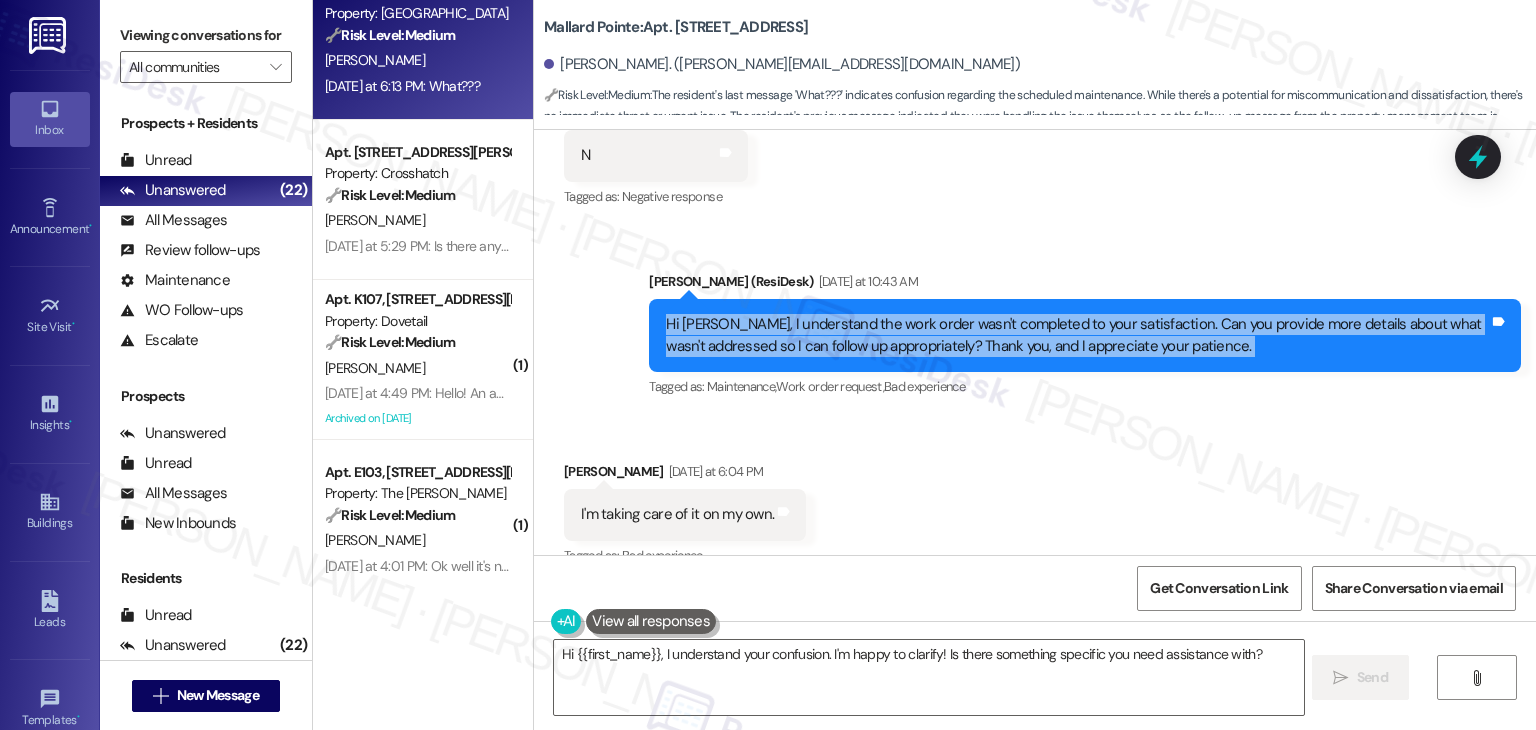 click on "Hi Jean, I understand the work order wasn't completed to your satisfaction. Can you provide more details about what wasn't addressed so I can follow up appropriately? Thank you, and I appreciate your patience." at bounding box center (1077, 335) 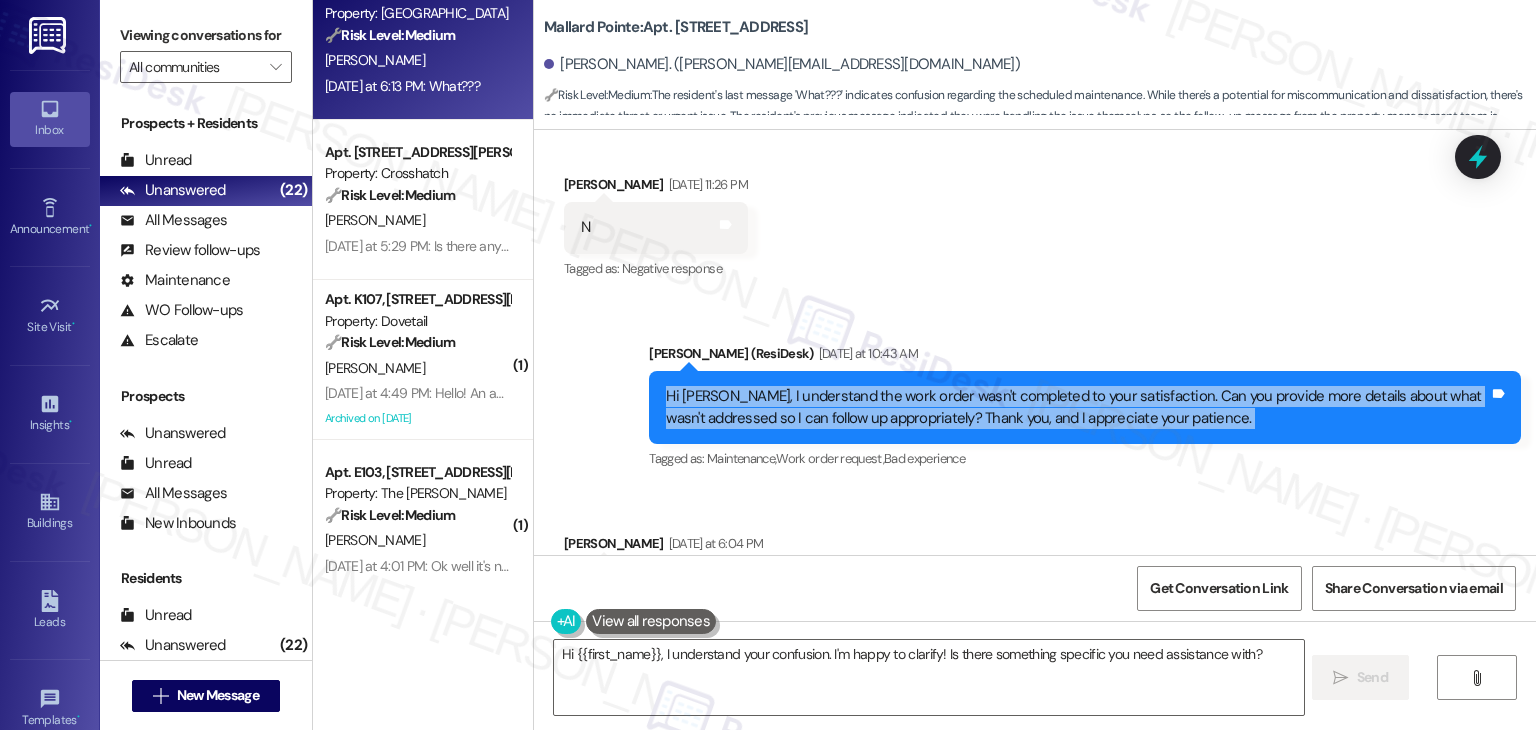 scroll, scrollTop: 6756, scrollLeft: 0, axis: vertical 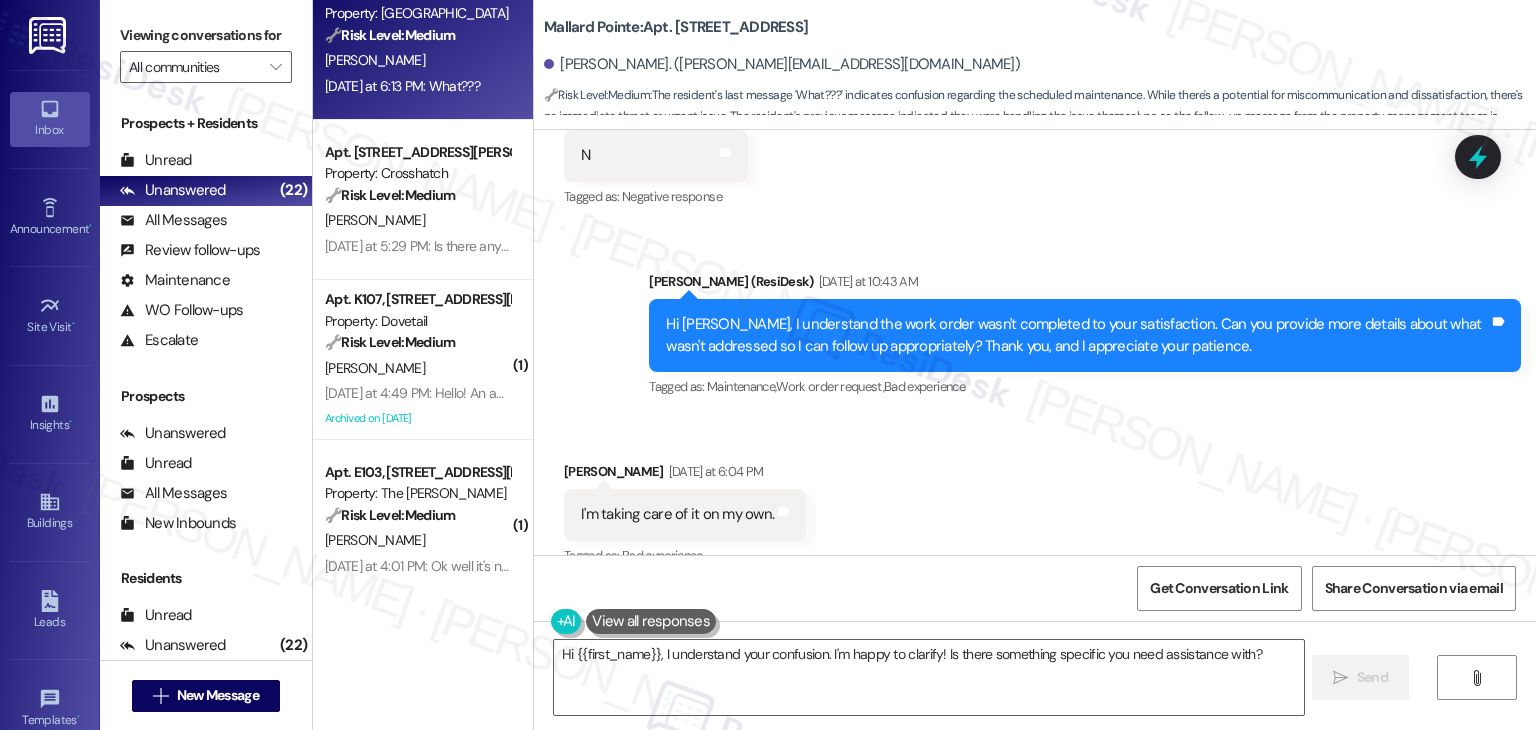 click on "I'm taking care of it on my own." at bounding box center [677, 514] 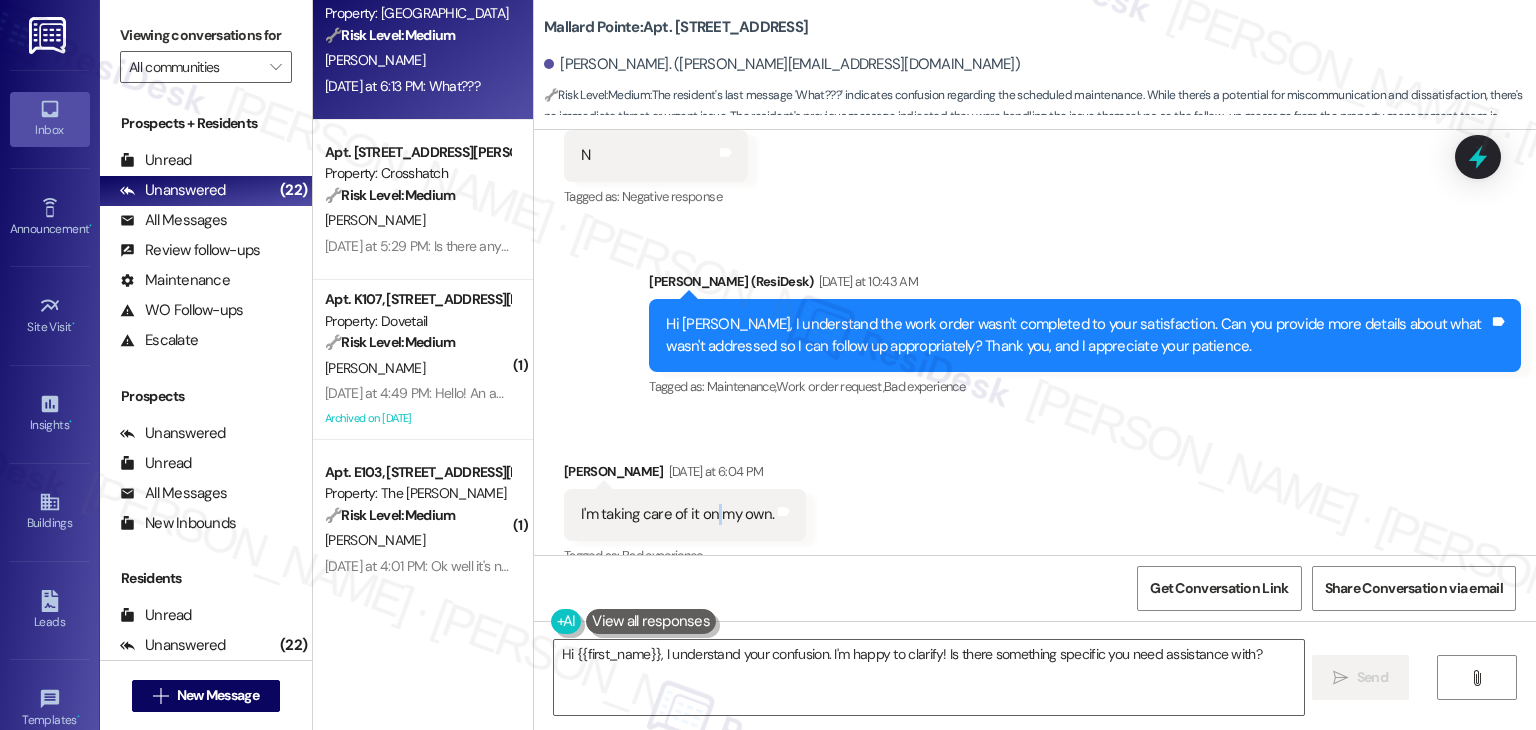 click on "I'm taking care of it on my own." at bounding box center [677, 514] 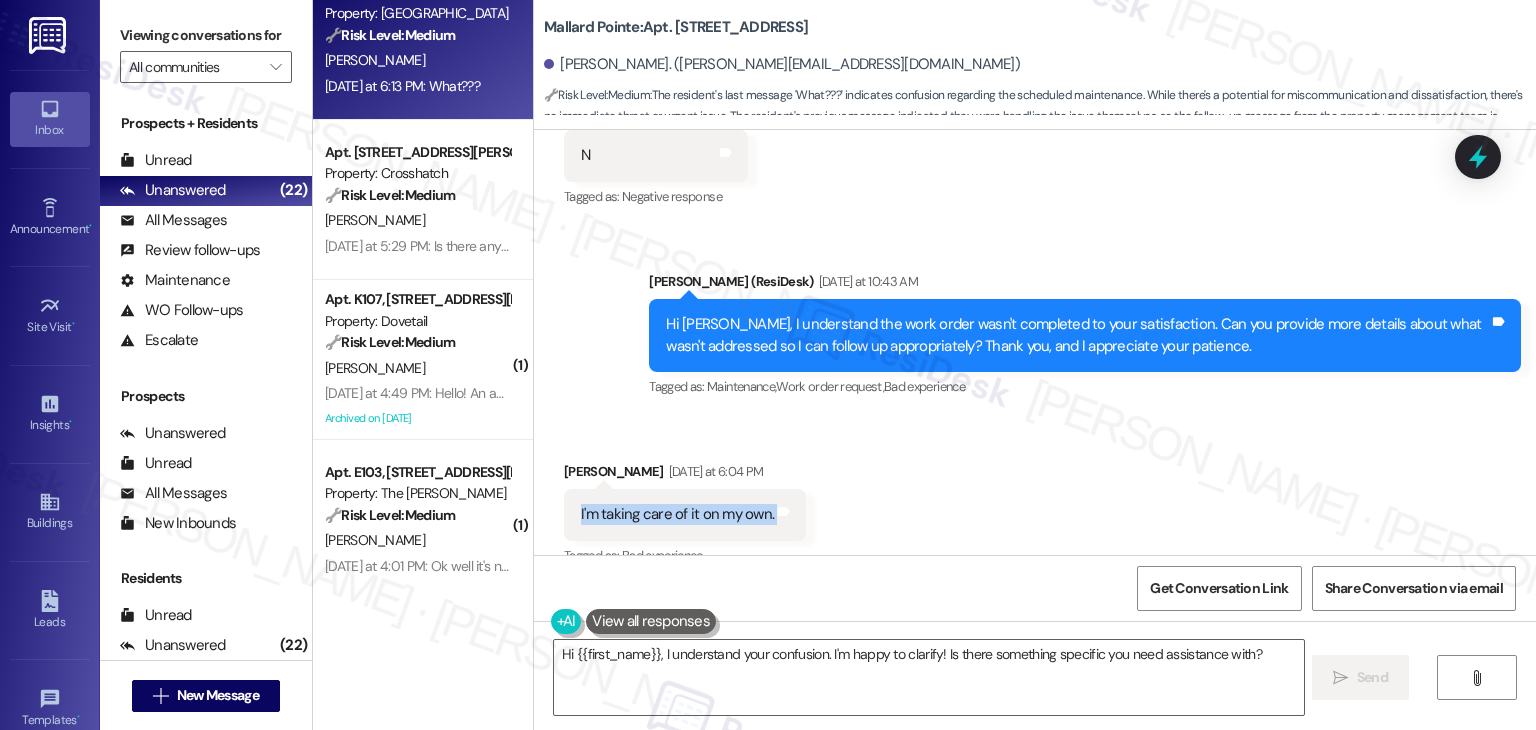click on "I'm taking care of it on my own." at bounding box center (677, 514) 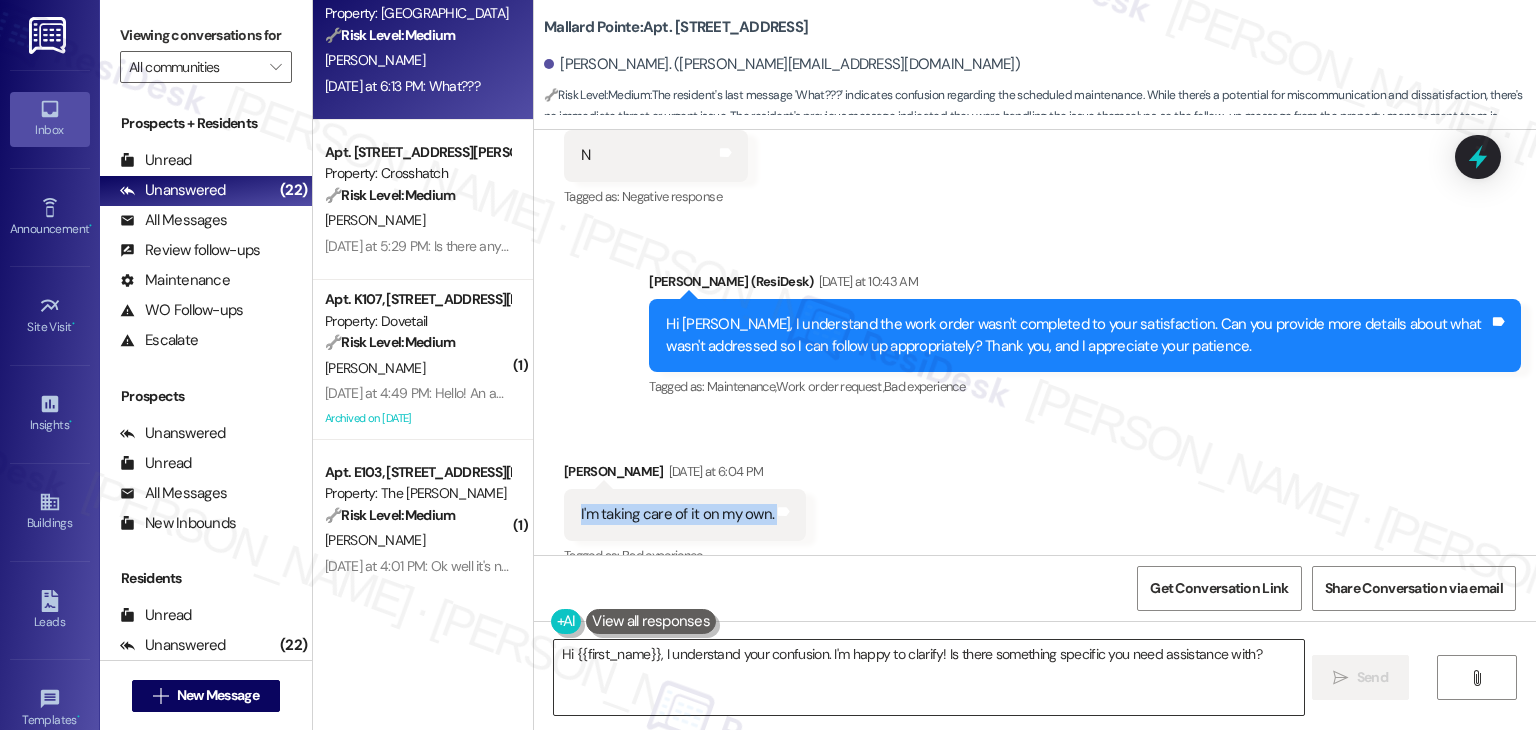 click on "Hi {{first_name}}, I understand your confusion. I'm happy to clarify! Is there something specific you need assistance with?" at bounding box center [928, 677] 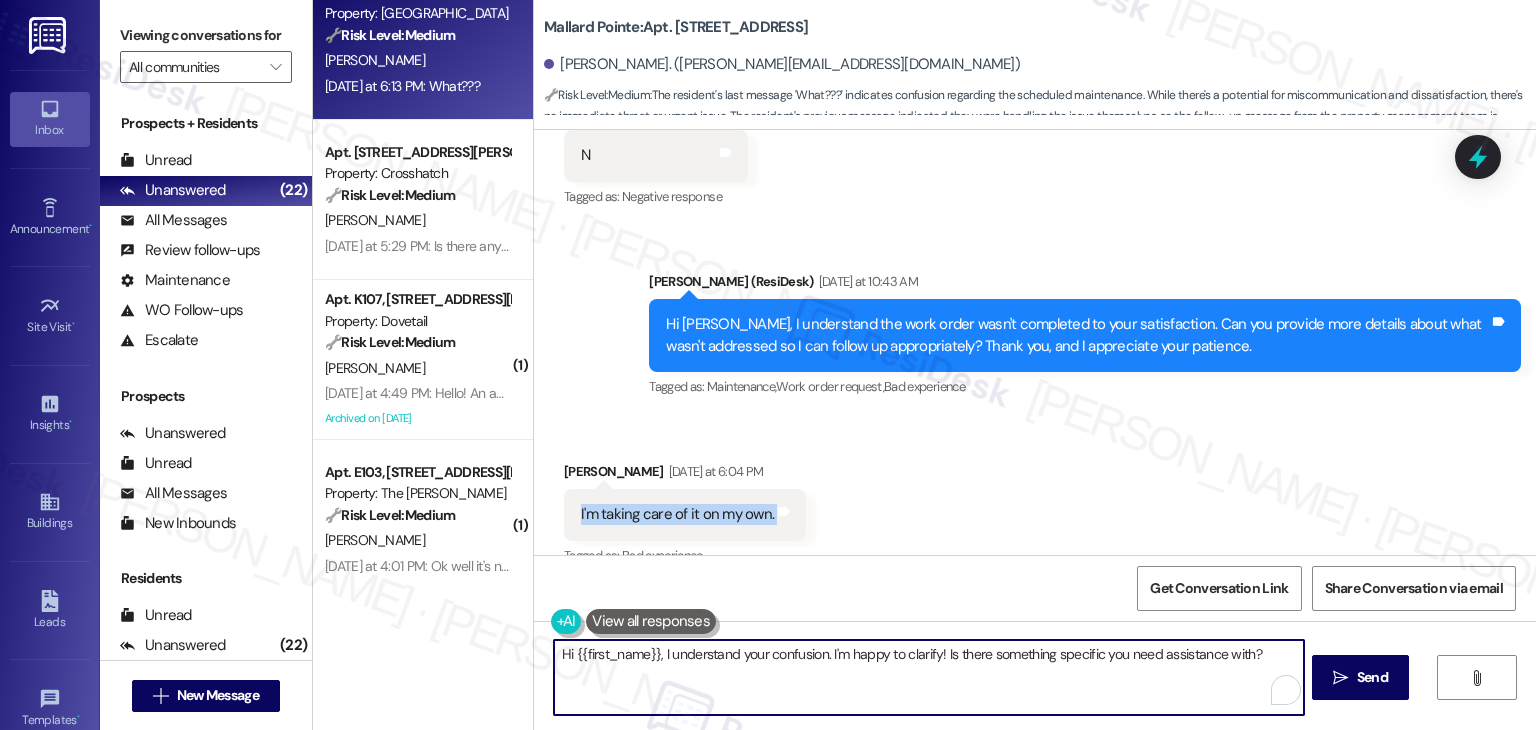 click on "Hi {{first_name}}, I understand your confusion. I'm happy to clarify! Is there something specific you need assistance with?" at bounding box center [928, 677] 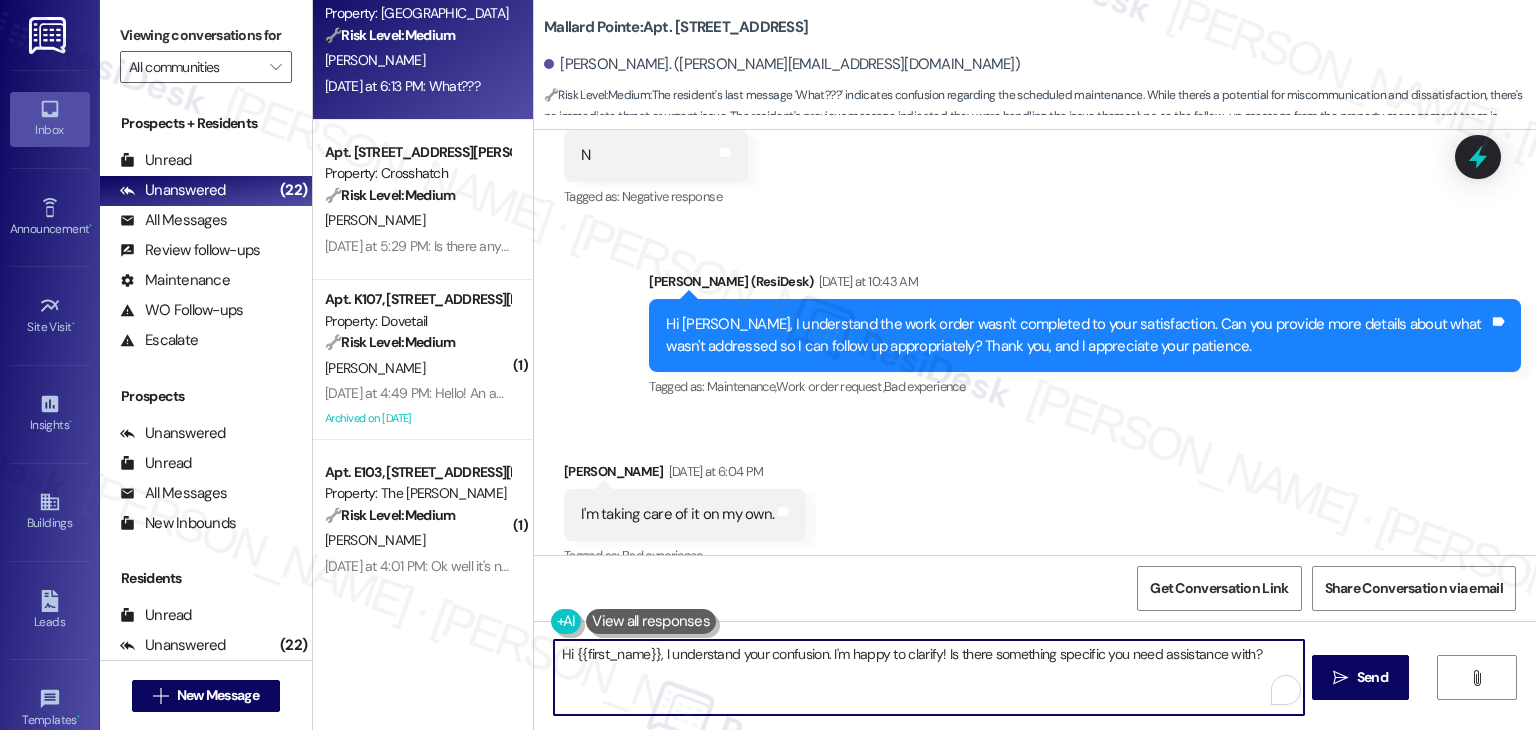 click on "Hi {{first_name}}, I understand your confusion. I'm happy to clarify! Is there something specific you need assistance with?" at bounding box center (928, 677) 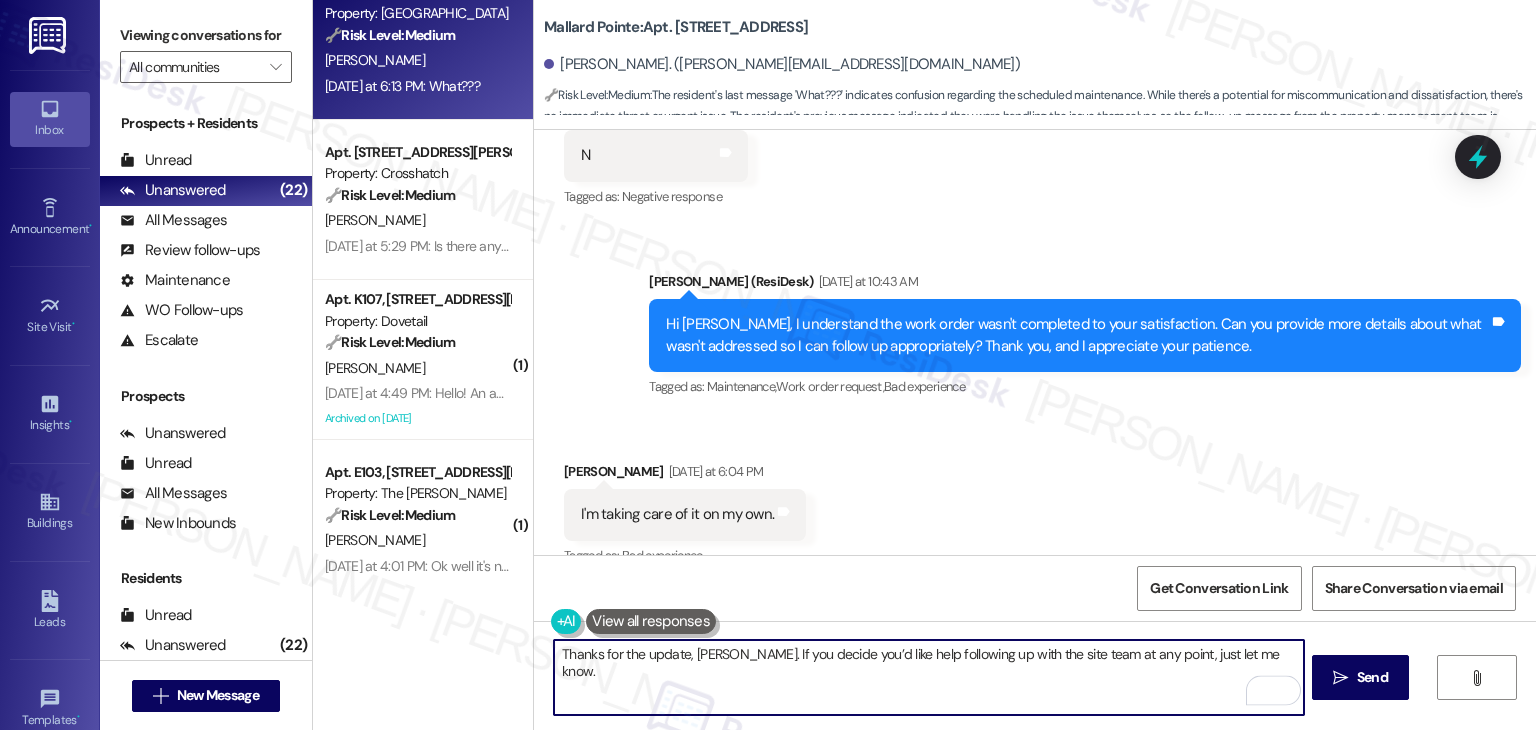type on "Thanks for the update, Jean. If you decide you’d like help following up with the site team at any point, just let me know." 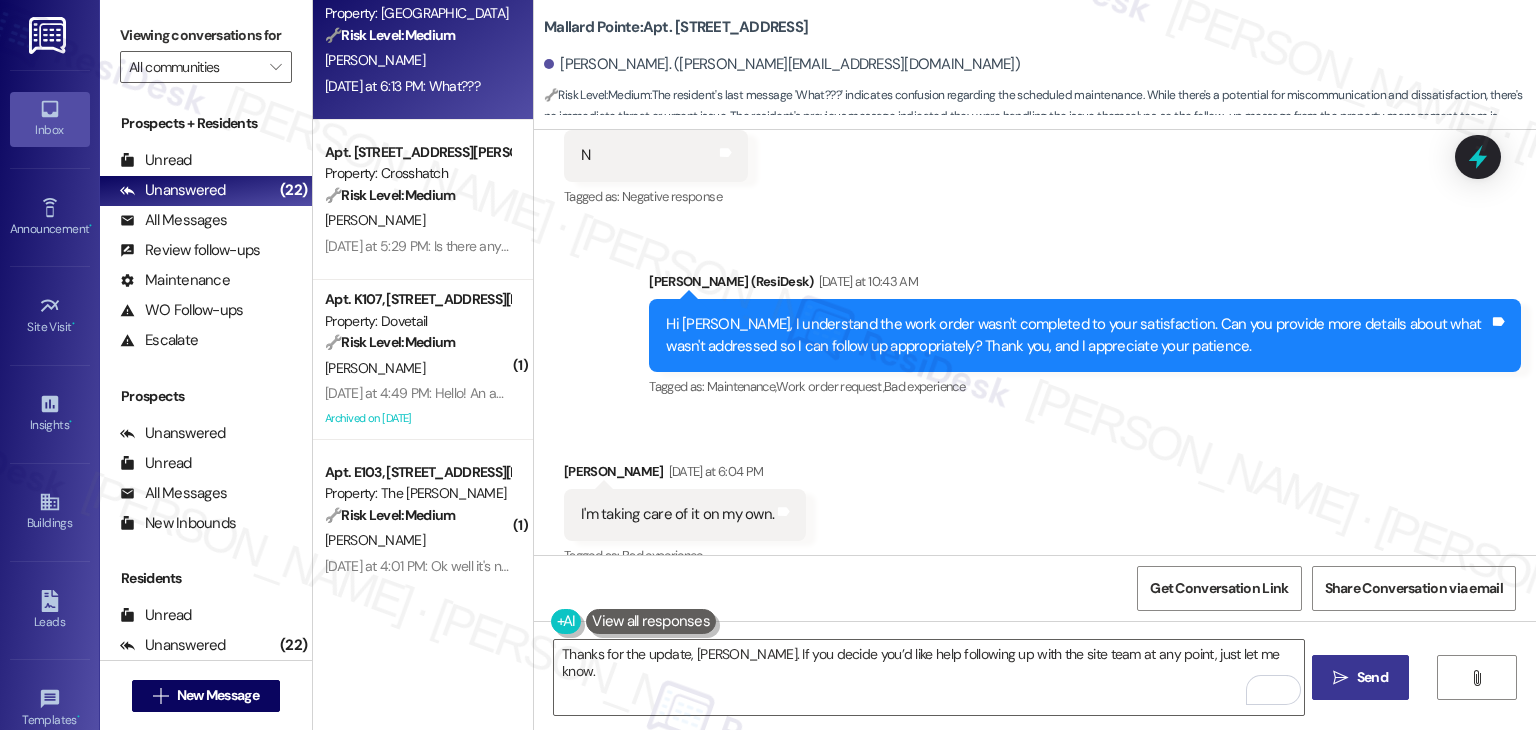 click on "Send" at bounding box center (1372, 677) 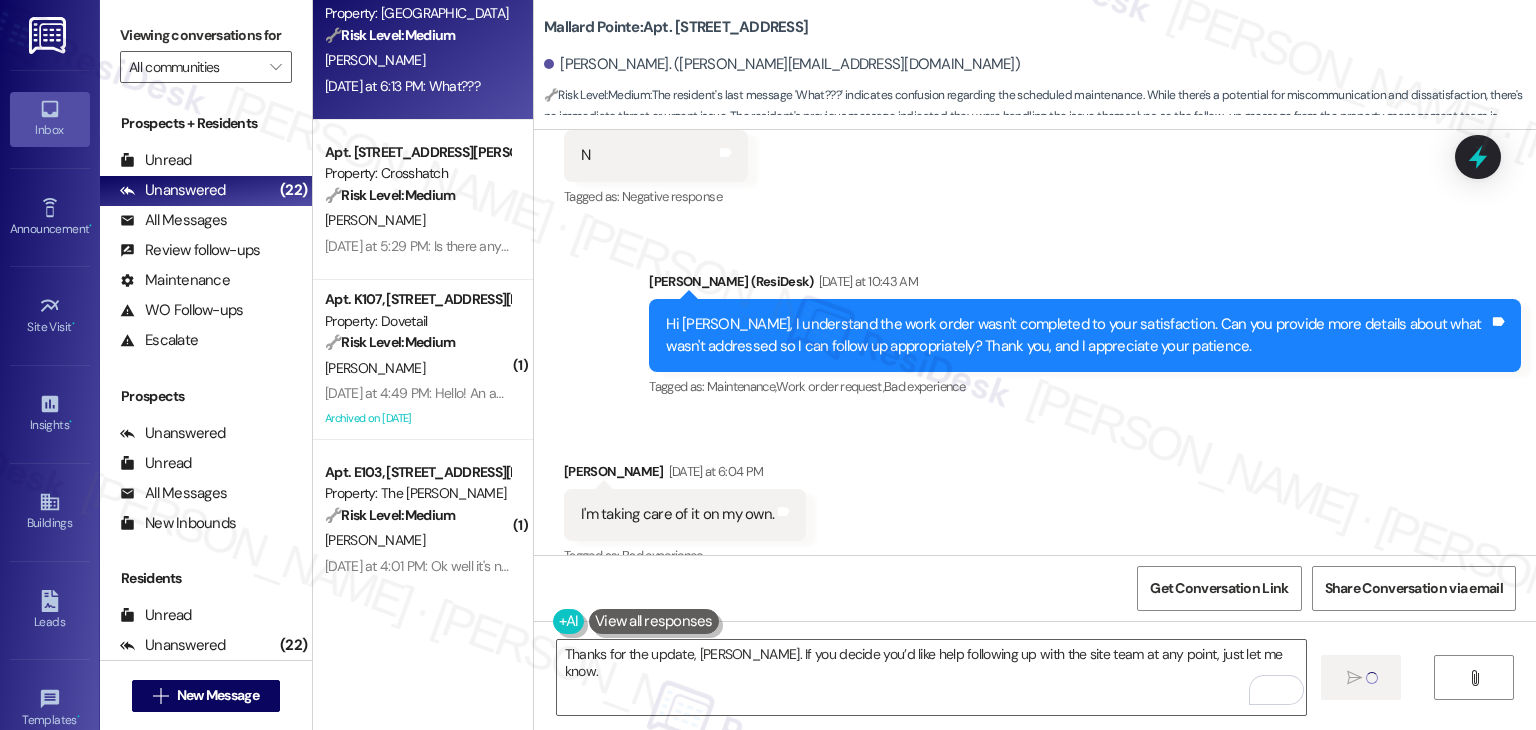 click on "Received via SMS Jean Stivers Yesterday at 6:04 PM I'm taking care of it on my own.  Tags and notes Tagged as:   Bad experience Click to highlight conversations about Bad experience" at bounding box center [1035, 500] 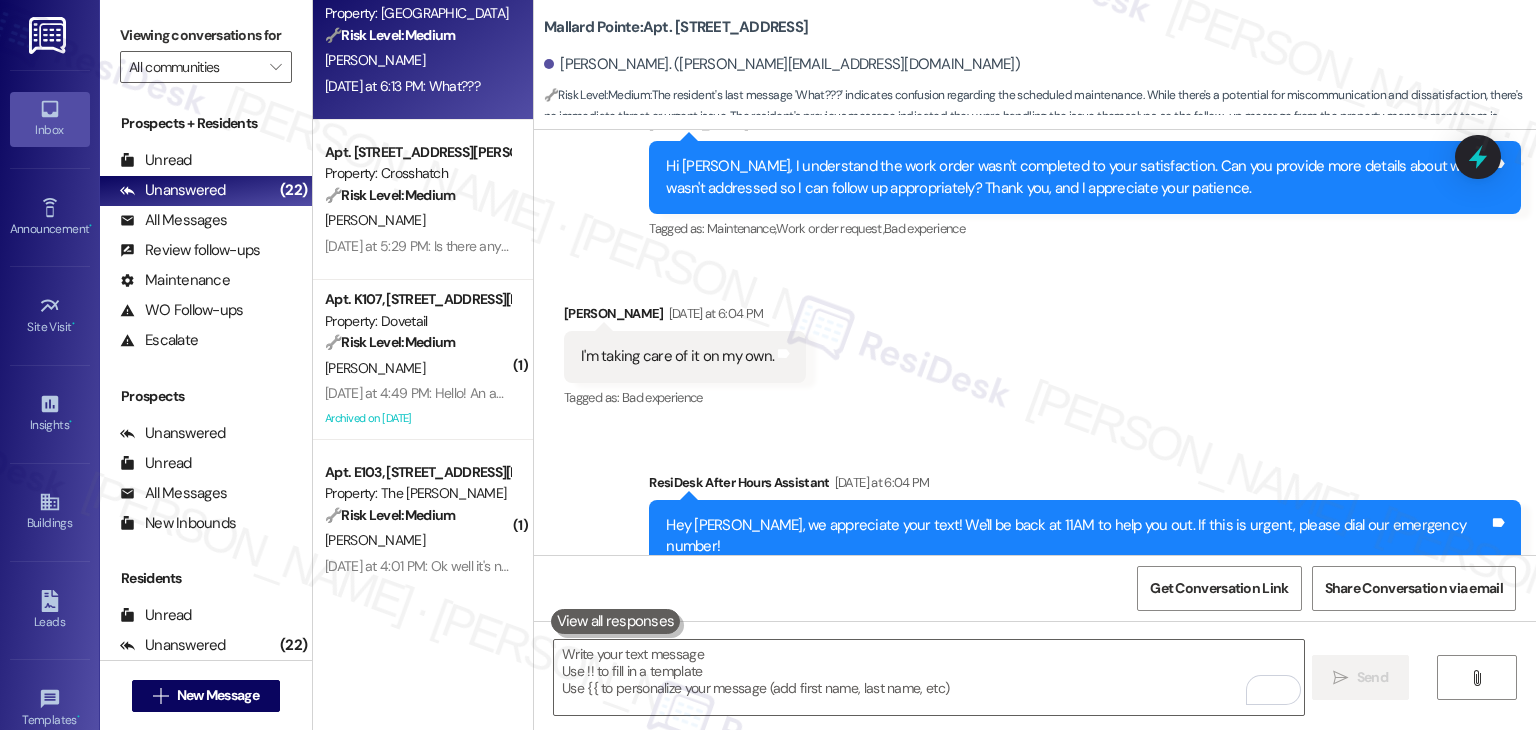 click on "Announcement, sent via SMS Dottie  (ResiDesk) Dec 04, 2024 at 12:17 PM Our maintenance team is receiving help to fulfill work orders throughout the month of December. If you have a person at your door whom you don't recognize and need verification that they are with us, you may call the office at (208) 327-1723. (You can always reply STOP to opt out of future messages) Tags and notes Tagged as:   Maintenance ,  Click to highlight conversations about Maintenance Maintenance request ,  Click to highlight conversations about Maintenance request Safety & security ,  Click to highlight conversations about Safety & security Access Click to highlight conversations about Access Announcement, sent via SMS Dottie  (ResiDesk) Dec 09, 2024 at 11:24 AM Great news! You can now text me for maintenance issues — no more messy apps or sign-ins. I'll file your tickets for you. You can still use the app if you prefer.  I'm here to make things easier for you, feel free to reach out anytime! Tags and notes Tagged as:   ,  ," at bounding box center (1035, 342) 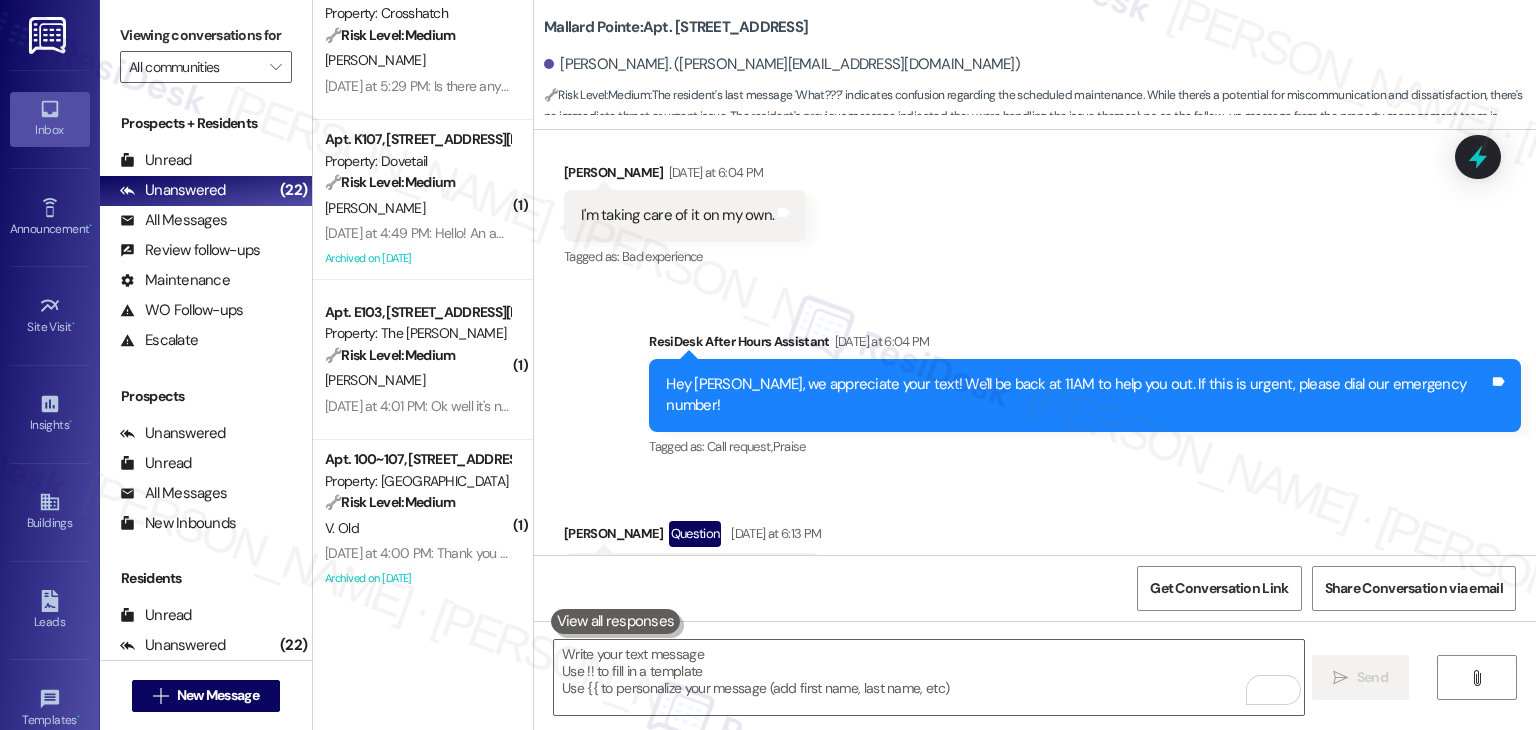 click on "Received via SMS Jean Stivers Question Yesterday at 6:13 PM What???   Tags and notes" at bounding box center [1035, 547] 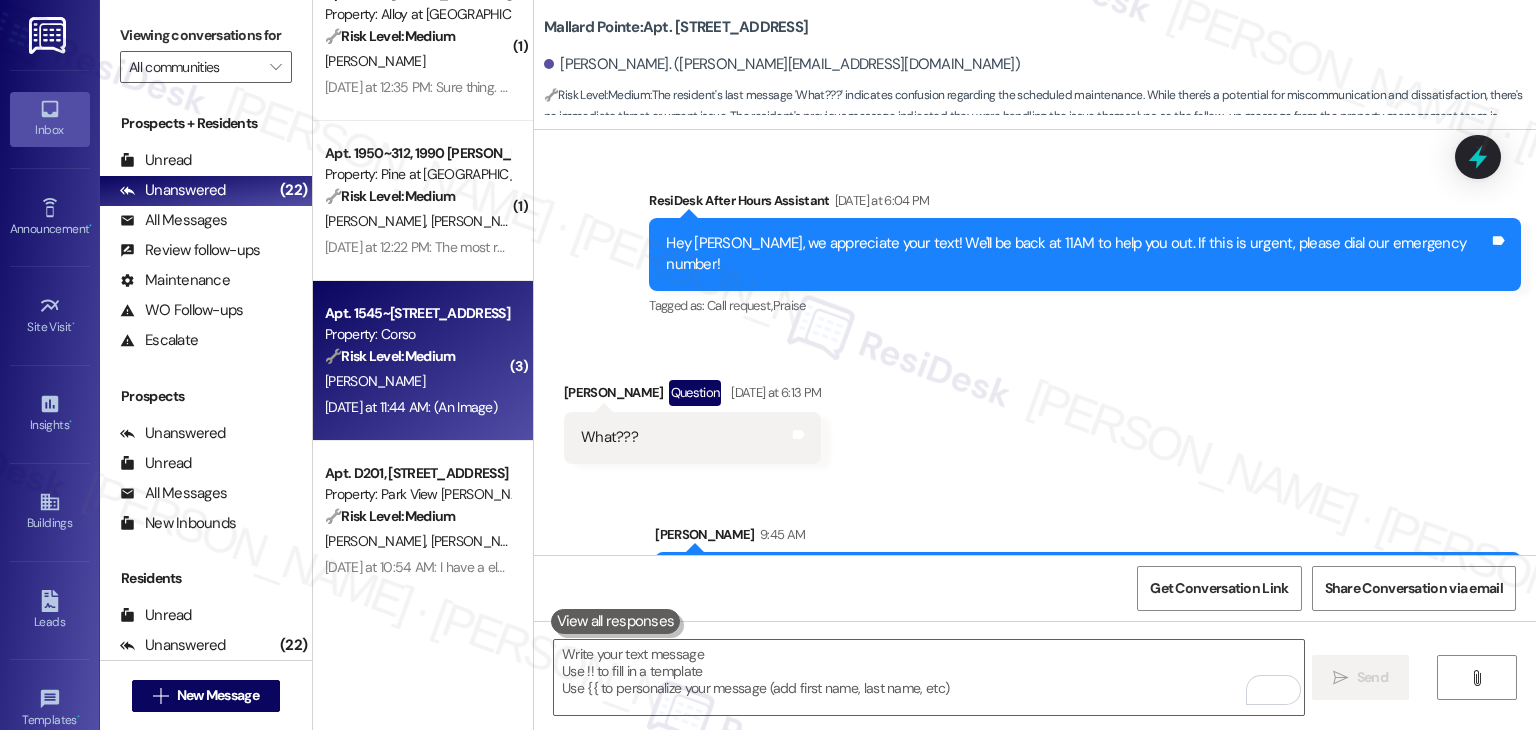 scroll, scrollTop: 1000, scrollLeft: 0, axis: vertical 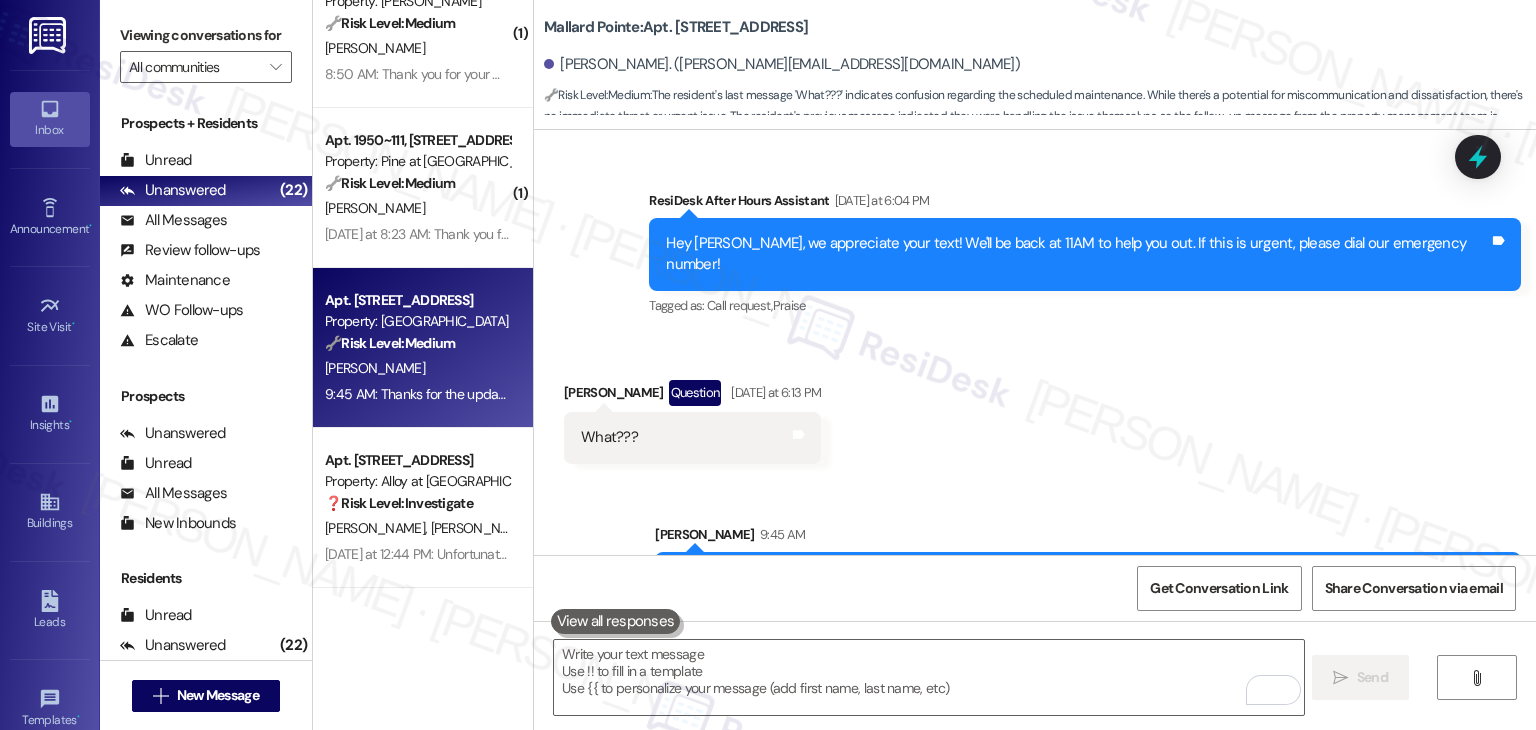 click on "Apt. 3~406, 2271 Clinton St Property: The Hayes 🔧  Risk Level:  Medium The resident is complaining about the trash room not being cleaned for almost six months. While this is a community concern and could potentially lead to health and safety issues if left unaddressed, there is no immediate threat or lease violation indicated. It is a non-urgent maintenance issue affecting the quality of life. D. Martinez Hernandez E. Jusenovic Yesterday at 5:07 PM: Dear Residents,
Our hot tub is currently out of order. We expect that it will be back up and running soon, and we will let you know when it is. Our apologies for the inconvenience, and thank you for your patience! Yesterday at 5:07 PM: Dear Residents,
Our hot tub is currently out of order. We expect that it will be back up and running soon, and we will let you know when it is. Our apologies for the inconvenience, and thank you for your patience! ( 1 ) Apt. 3~404, 2271 Clinton St Property: The Hayes ❓  Risk Level:  Investigate L. Aguila ( 1 ) 🔧 Medium (" at bounding box center (423, 365) 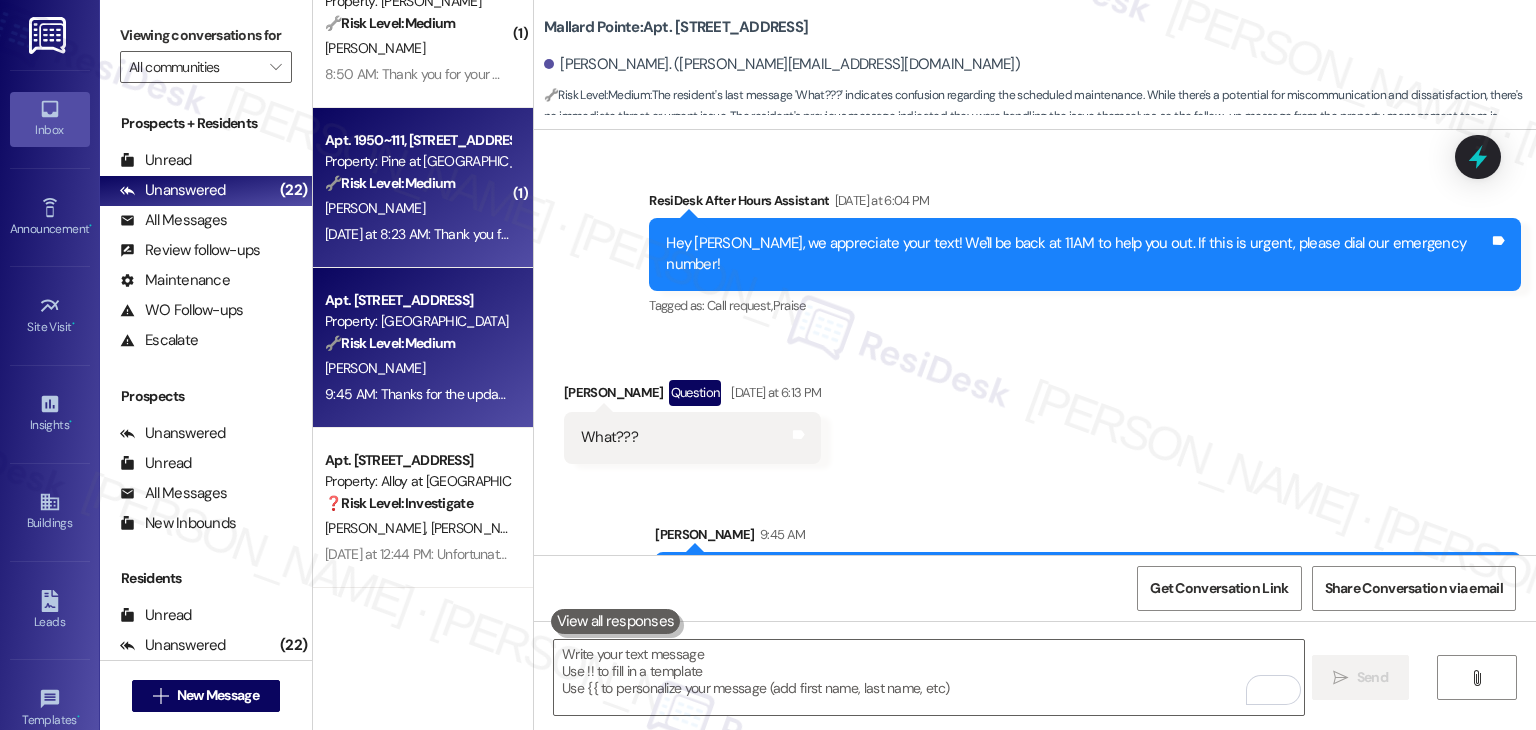 click on "Yesterday at 8:23 AM: Thank you for your message. Our offices are currently closed, but we will contact you when we resume operations. For emergencies, please contact your emergency number 406-519-3100. Yesterday at 8:23 AM: Thank you for your message. Our offices are currently closed, but we will contact you when we resume operations. For emergencies, please contact your emergency number 406-519-3100." at bounding box center (938, 234) 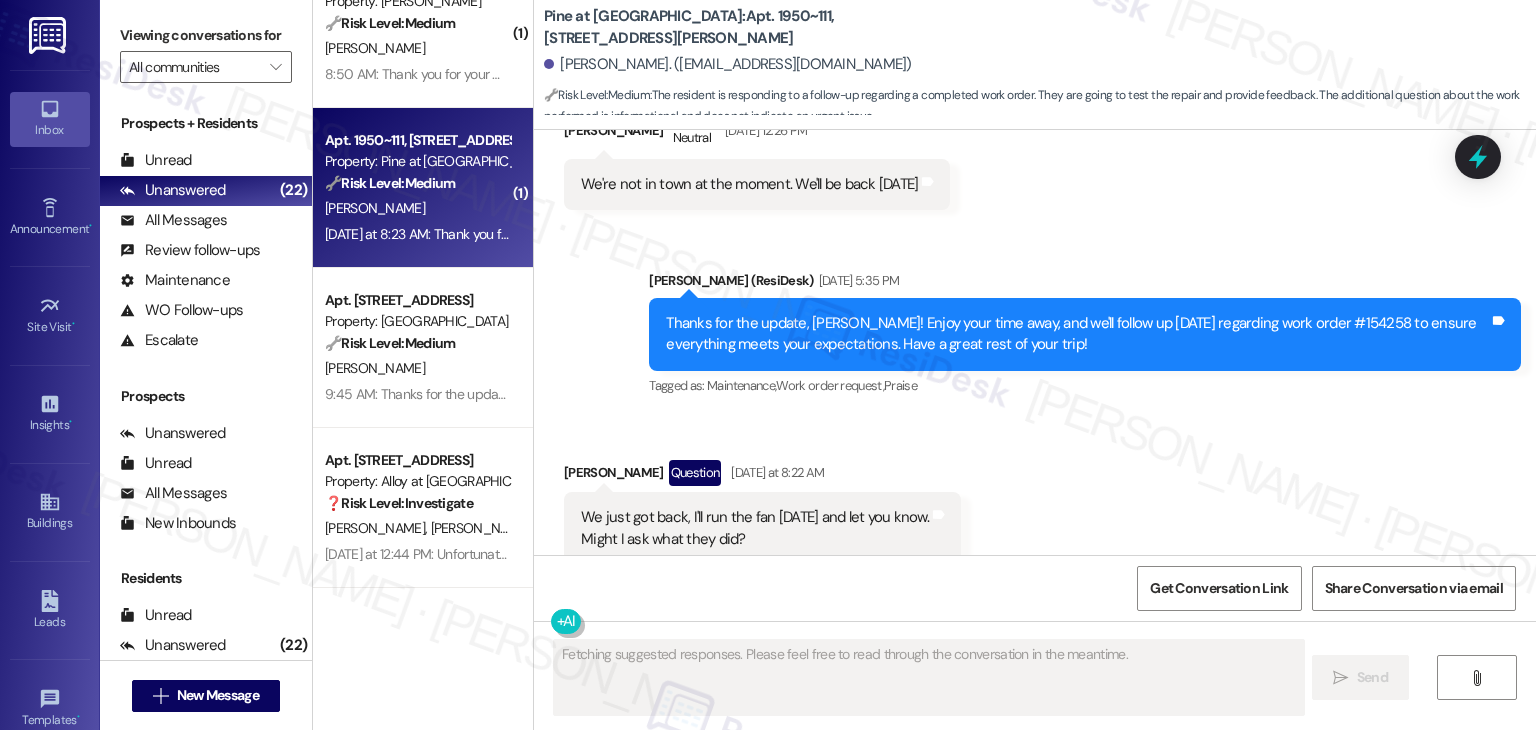 scroll, scrollTop: 1314, scrollLeft: 0, axis: vertical 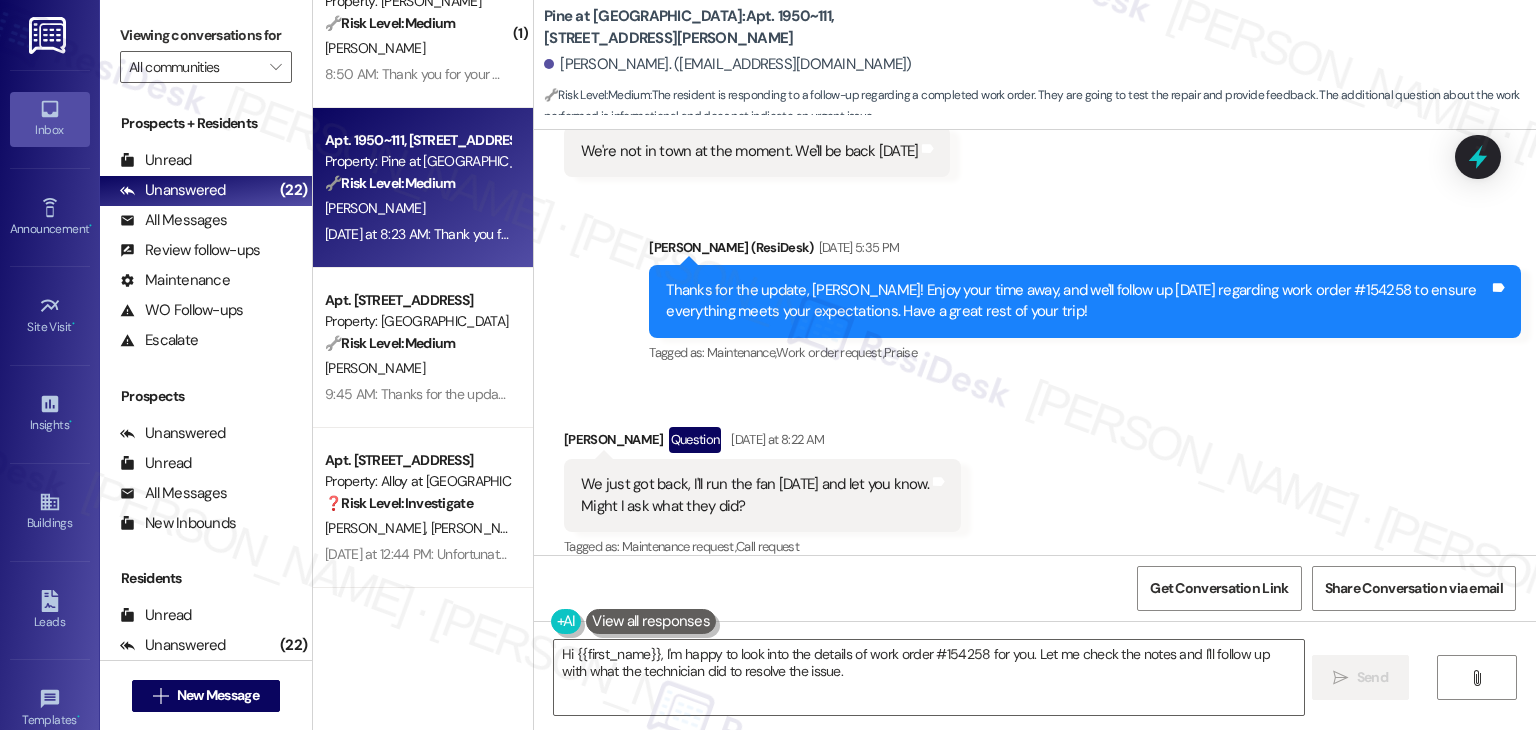 click on "Received via SMS Amy Knight Question Yesterday at 8:22 AM We just got back, I'll run the fan today and let you know.
Might I ask what they did? Tags and notes Tagged as:   Maintenance request ,  Click to highlight conversations about Maintenance request Call request Click to highlight conversations about Call request" at bounding box center (1035, 479) 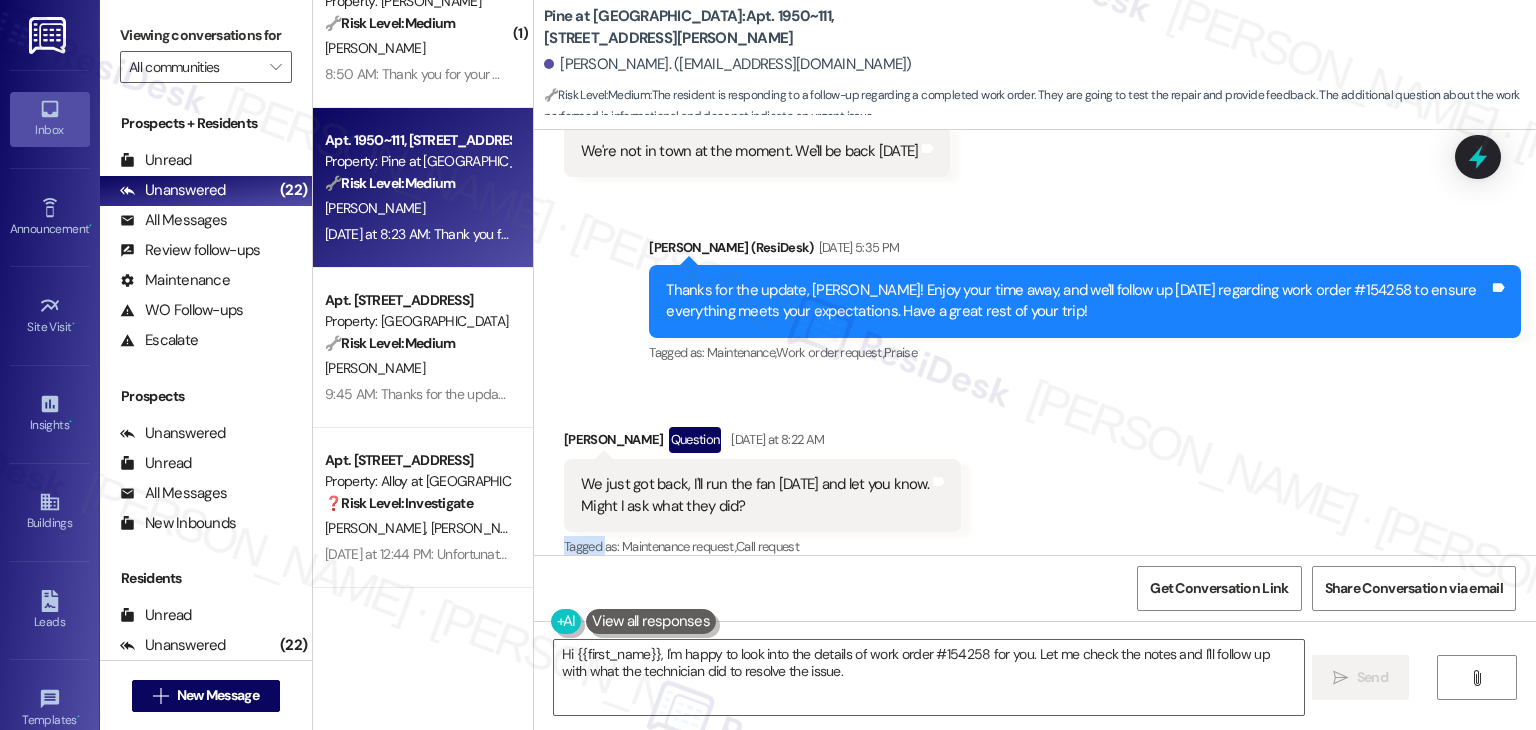 click on "Received via SMS Amy Knight Question Yesterday at 8:22 AM We just got back, I'll run the fan today and let you know.
Might I ask what they did? Tags and notes Tagged as:   Maintenance request ,  Click to highlight conversations about Maintenance request Call request Click to highlight conversations about Call request" at bounding box center (1035, 479) 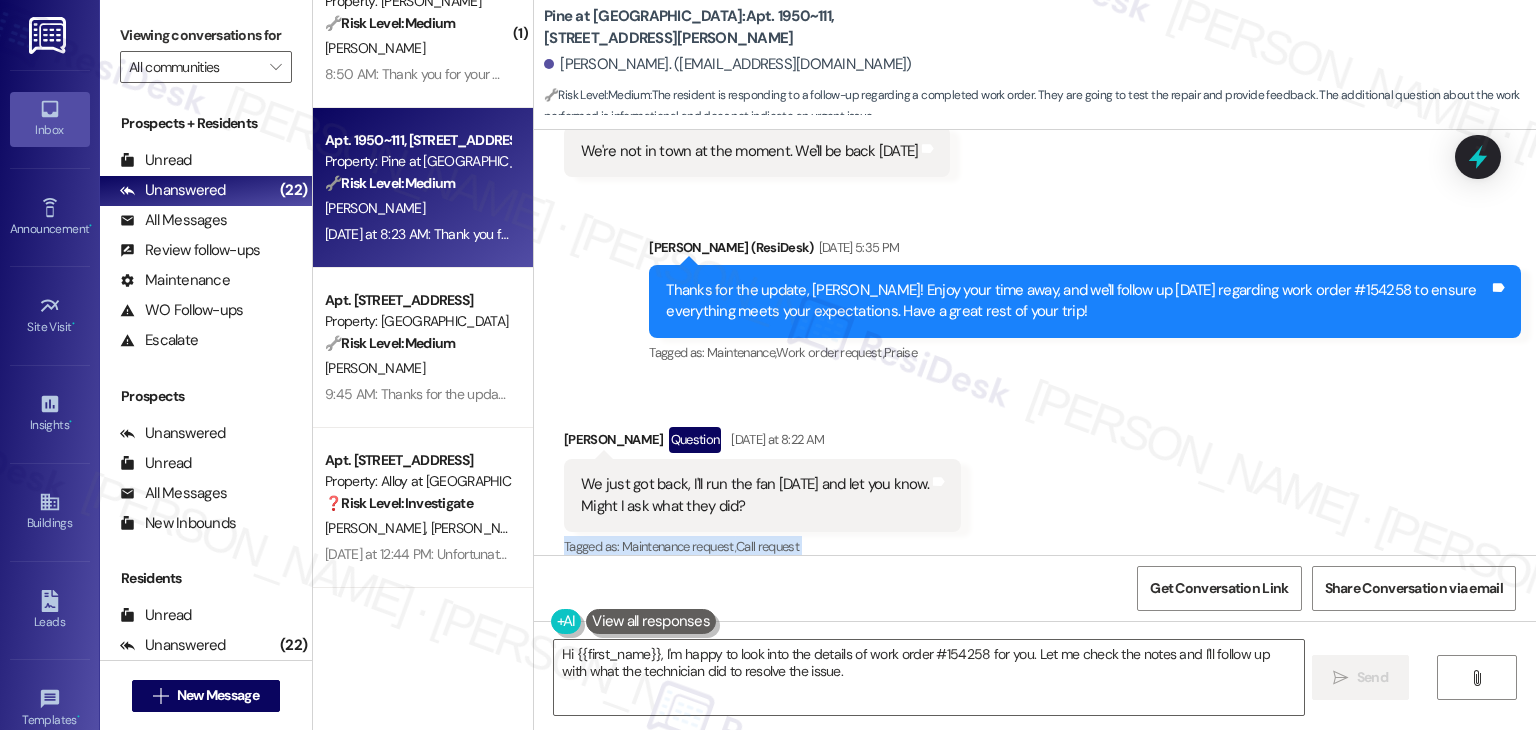click on "Received via SMS Amy Knight Question Yesterday at 8:22 AM We just got back, I'll run the fan today and let you know.
Might I ask what they did? Tags and notes Tagged as:   Maintenance request ,  Click to highlight conversations about Maintenance request Call request Click to highlight conversations about Call request" at bounding box center (1035, 479) 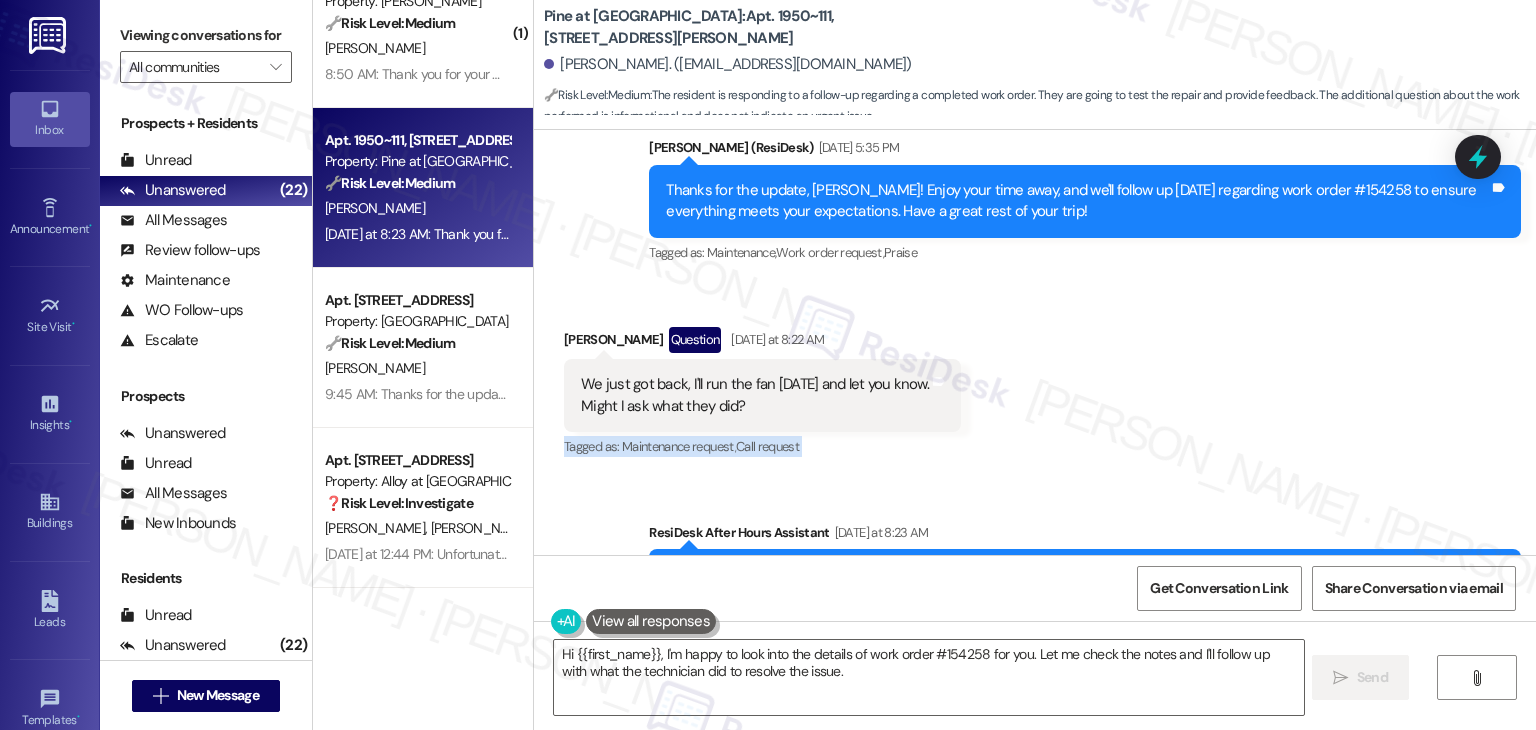 scroll, scrollTop: 1505, scrollLeft: 0, axis: vertical 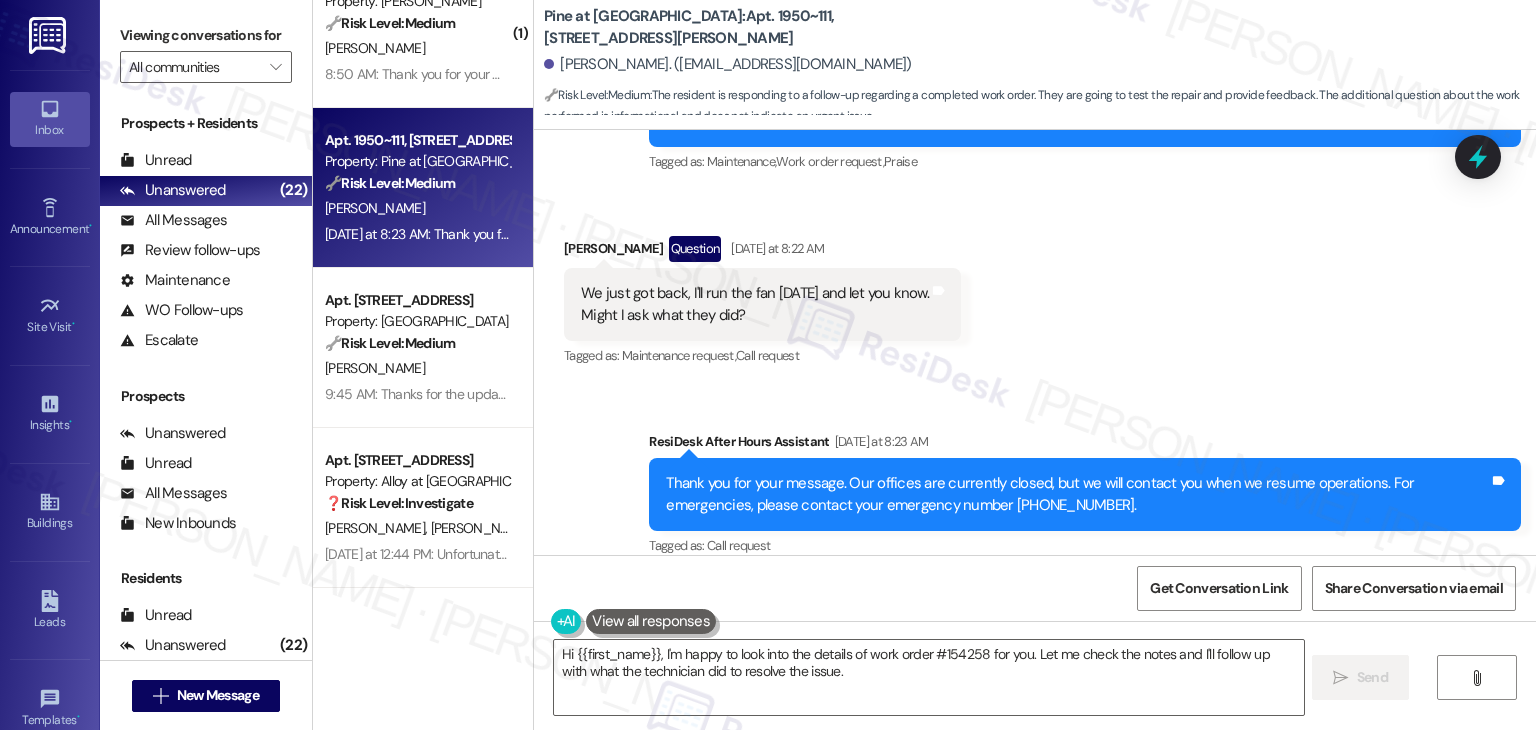 click on "Sent via SMS ResiDesk After Hours Assistant Yesterday at 8:23 AM Thank you for your message. Our offices are currently closed, but we will contact you when we resume operations. For emergencies, please contact your emergency number 406-519-3100. Tags and notes Tagged as:   Call request Click to highlight conversations about Call request" at bounding box center (1035, 481) 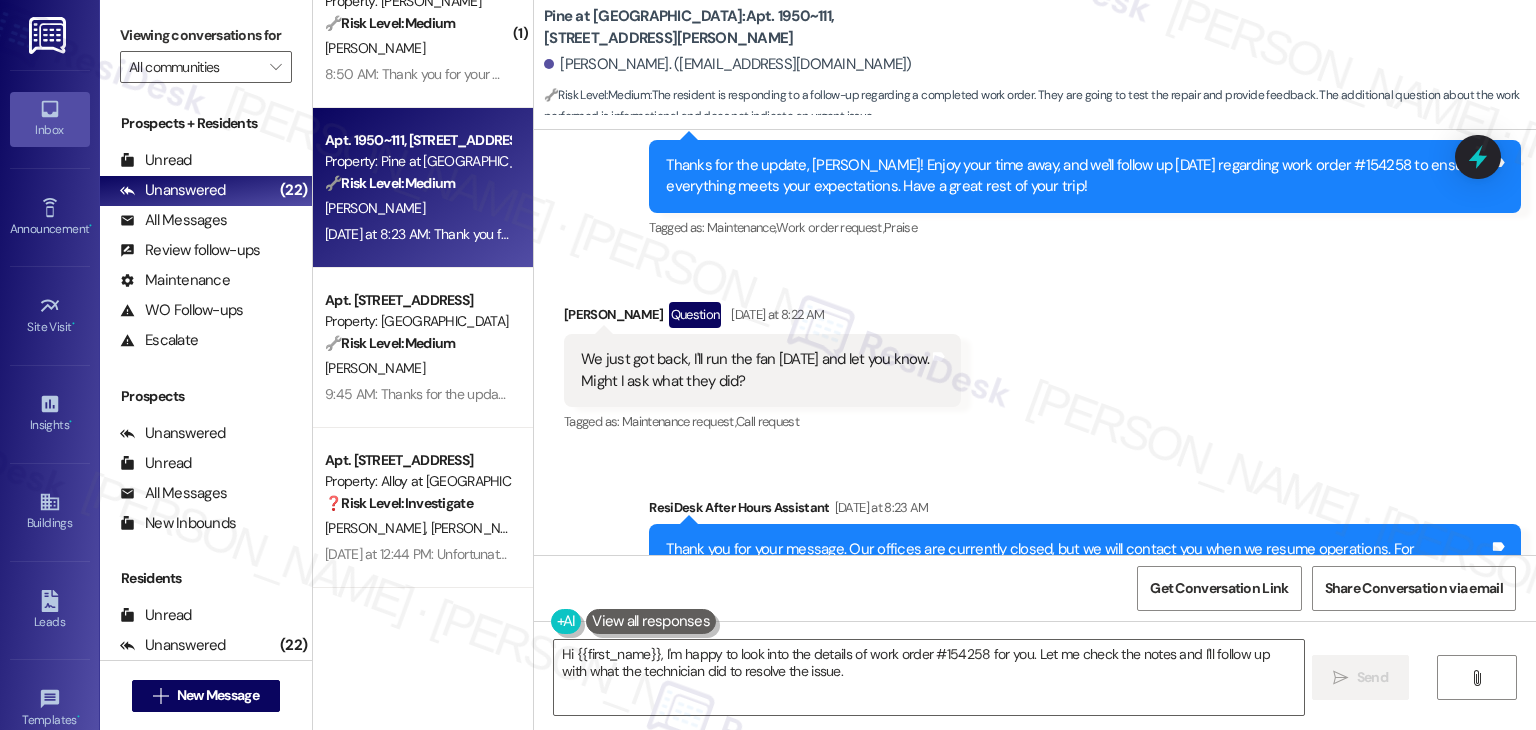 scroll, scrollTop: 1405, scrollLeft: 0, axis: vertical 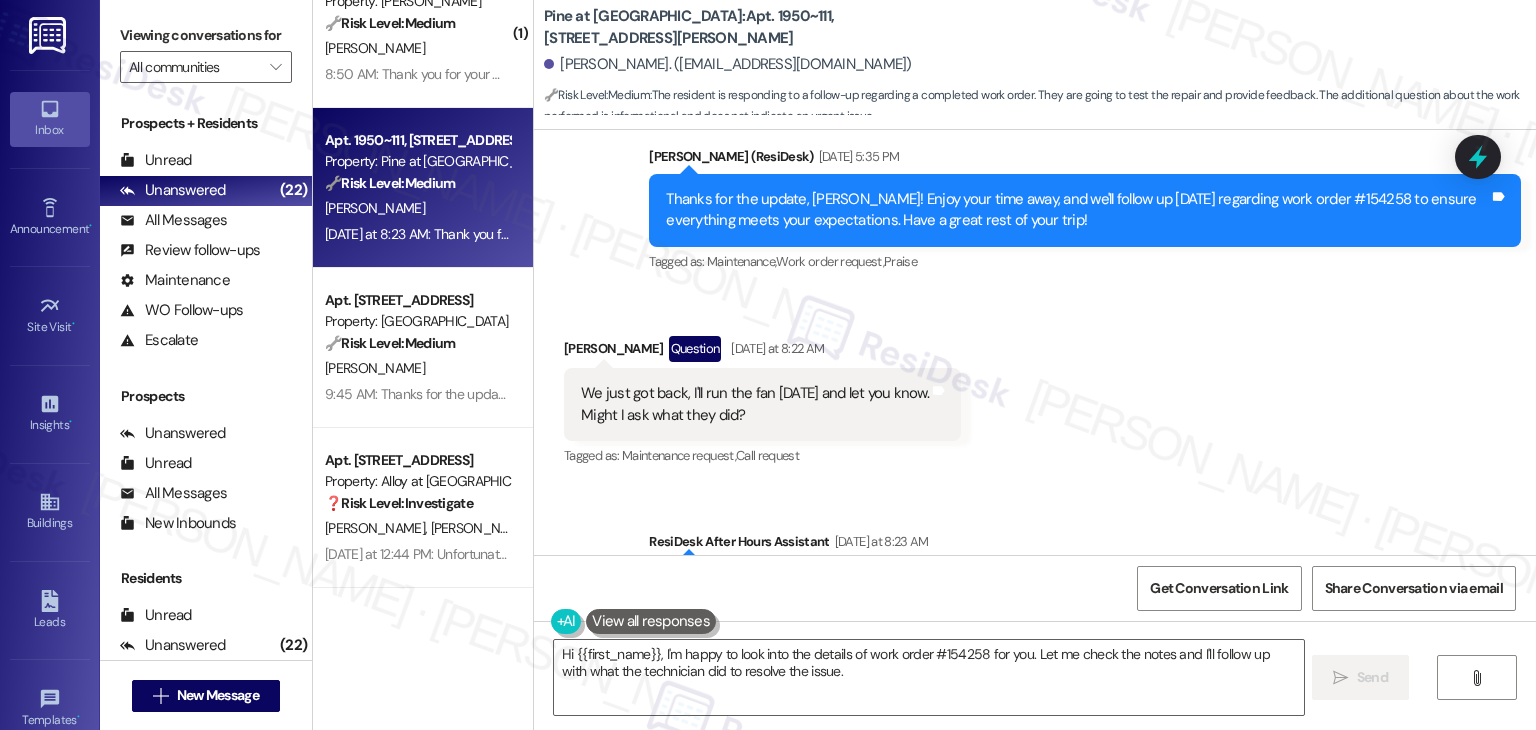 click on "Thanks for the update, Amy! Enjoy your time away, and we'll follow up on Monday regarding work order #154258 to ensure everything meets your expectations. Have a great rest of your trip!" at bounding box center (1077, 210) 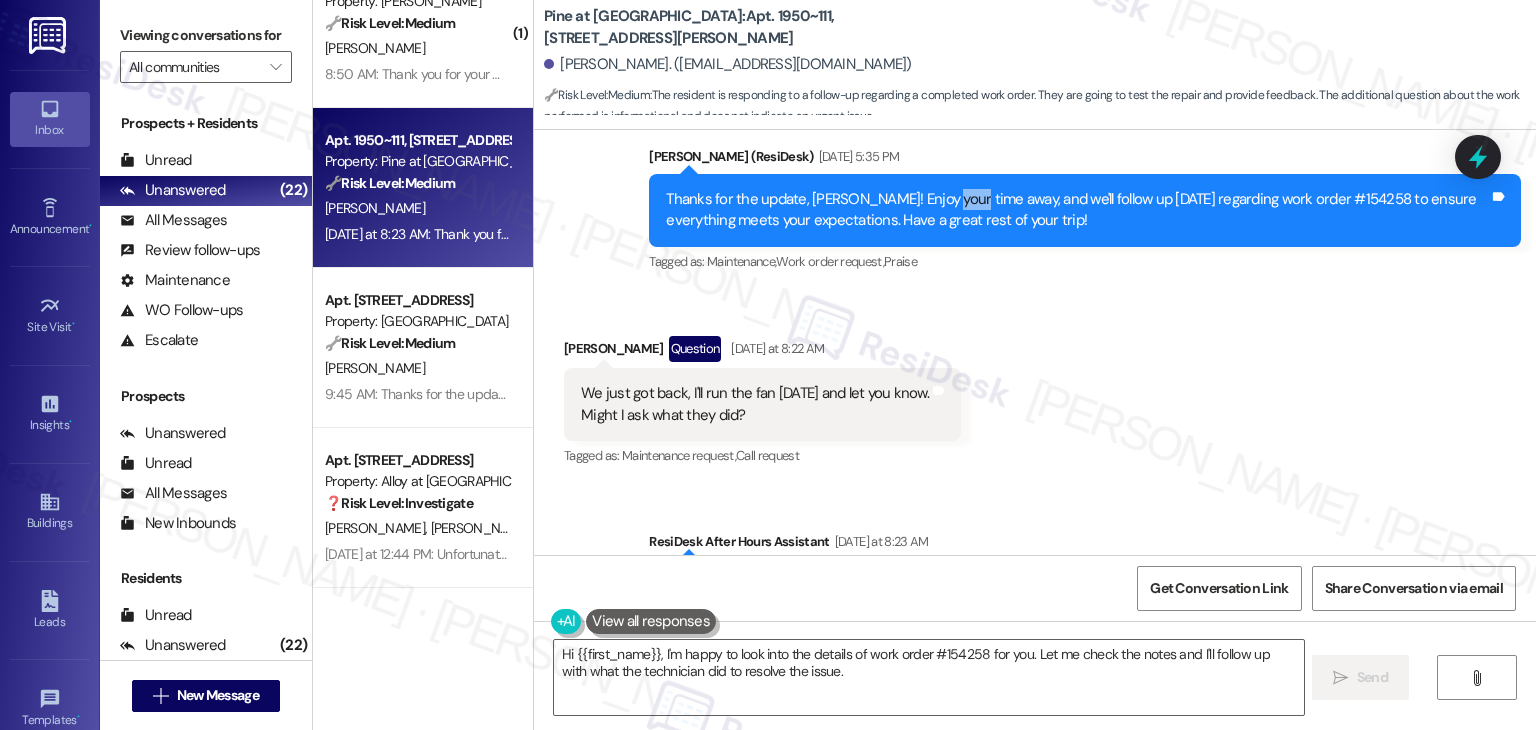 click on "Thanks for the update, Amy! Enjoy your time away, and we'll follow up on Monday regarding work order #154258 to ensure everything meets your expectations. Have a great rest of your trip!" at bounding box center (1077, 210) 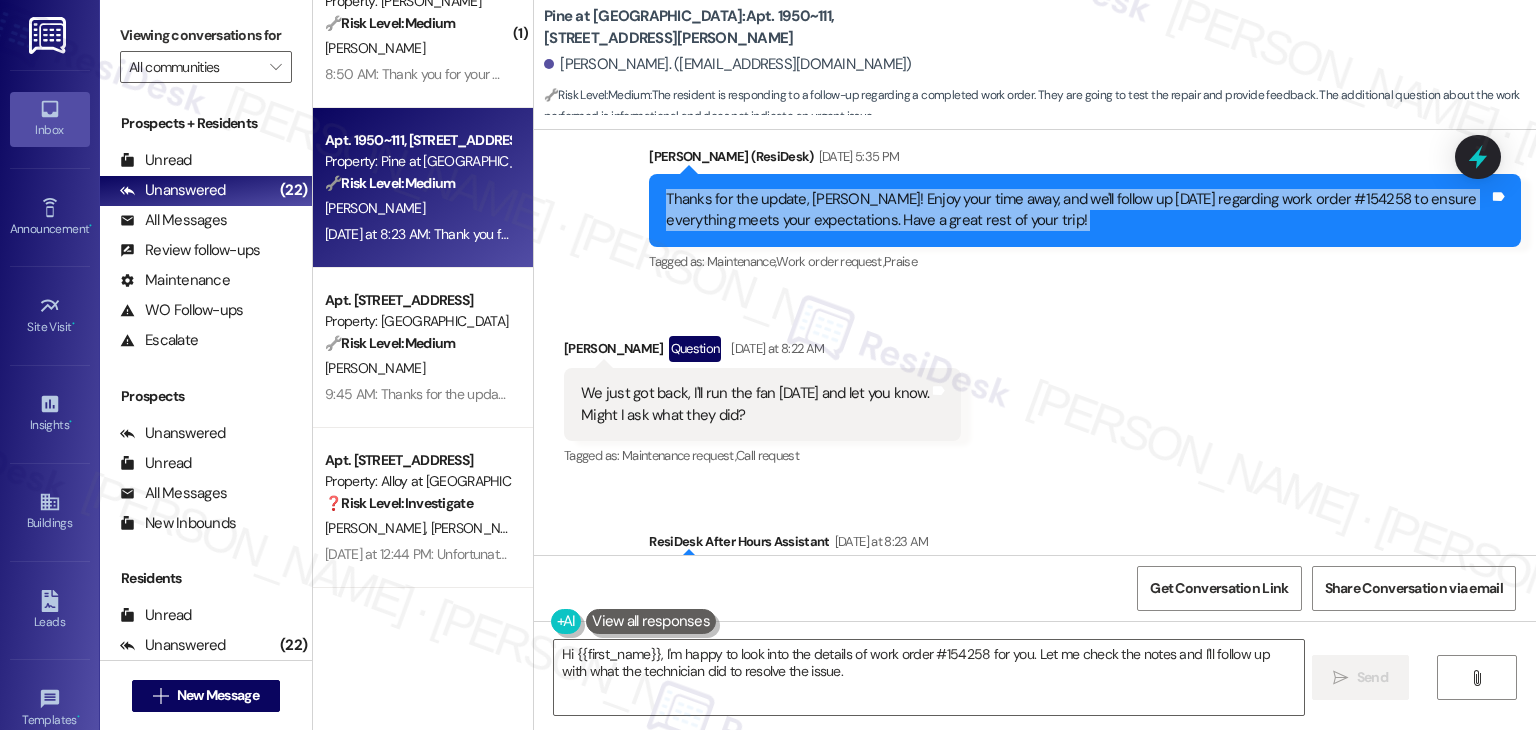 click on "Thanks for the update, Amy! Enjoy your time away, and we'll follow up on Monday regarding work order #154258 to ensure everything meets your expectations. Have a great rest of your trip!" at bounding box center (1077, 210) 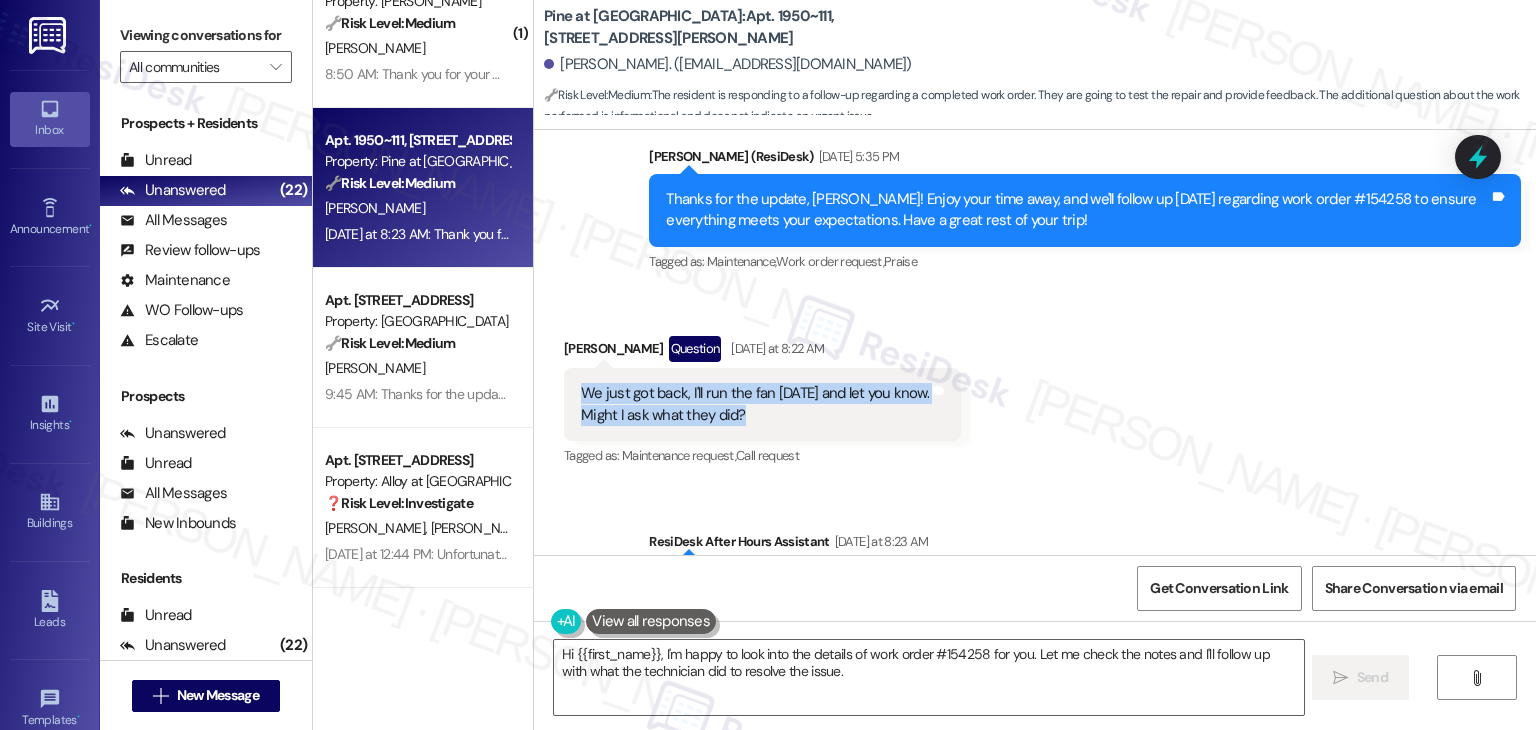 drag, startPoint x: 740, startPoint y: 401, endPoint x: 560, endPoint y: 352, distance: 186.55026 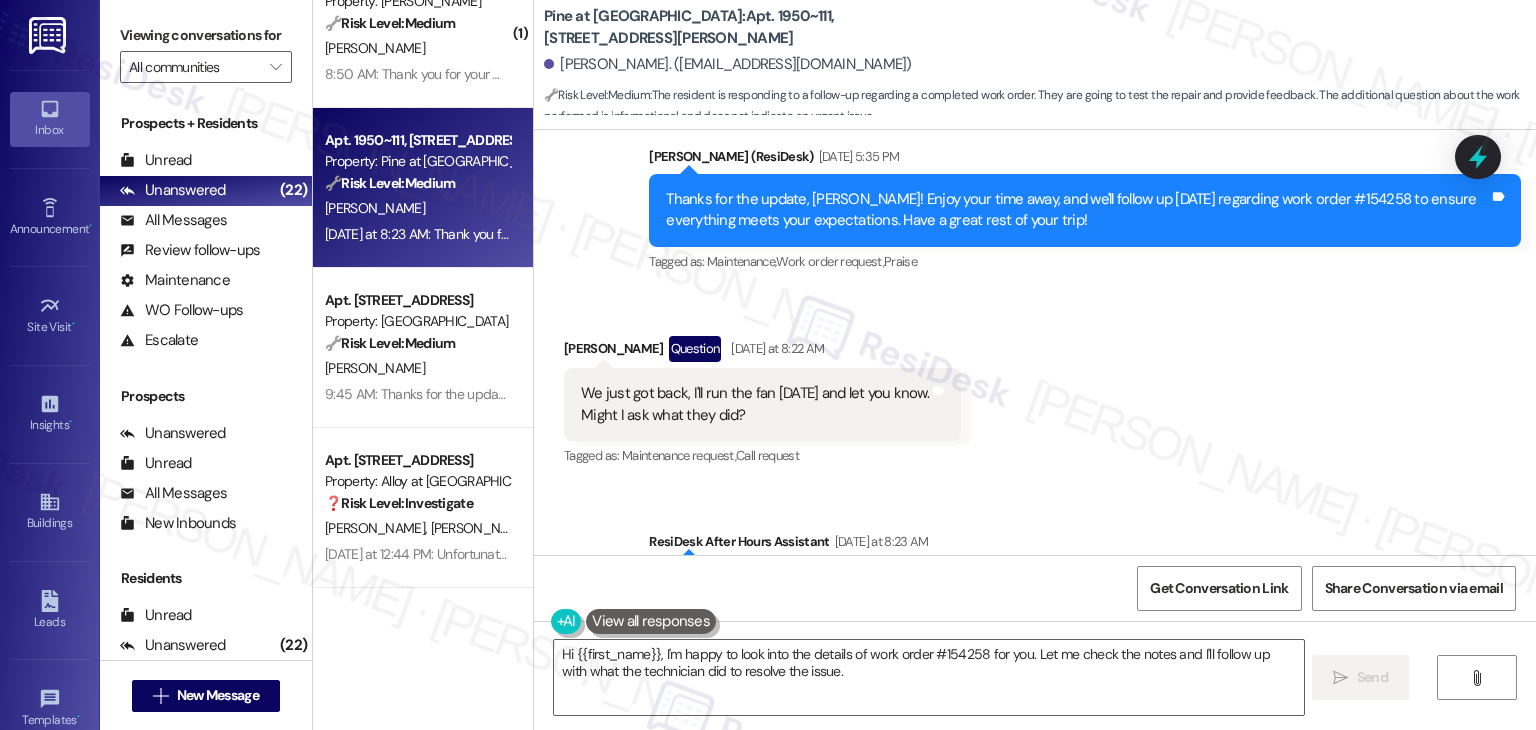click on "Received via SMS Amy Knight Question Yesterday at 8:22 AM We just got back, I'll run the fan today and let you know.
Might I ask what they did? Tags and notes Tagged as:   Maintenance request ,  Click to highlight conversations about Maintenance request Call request Click to highlight conversations about Call request" at bounding box center [1035, 388] 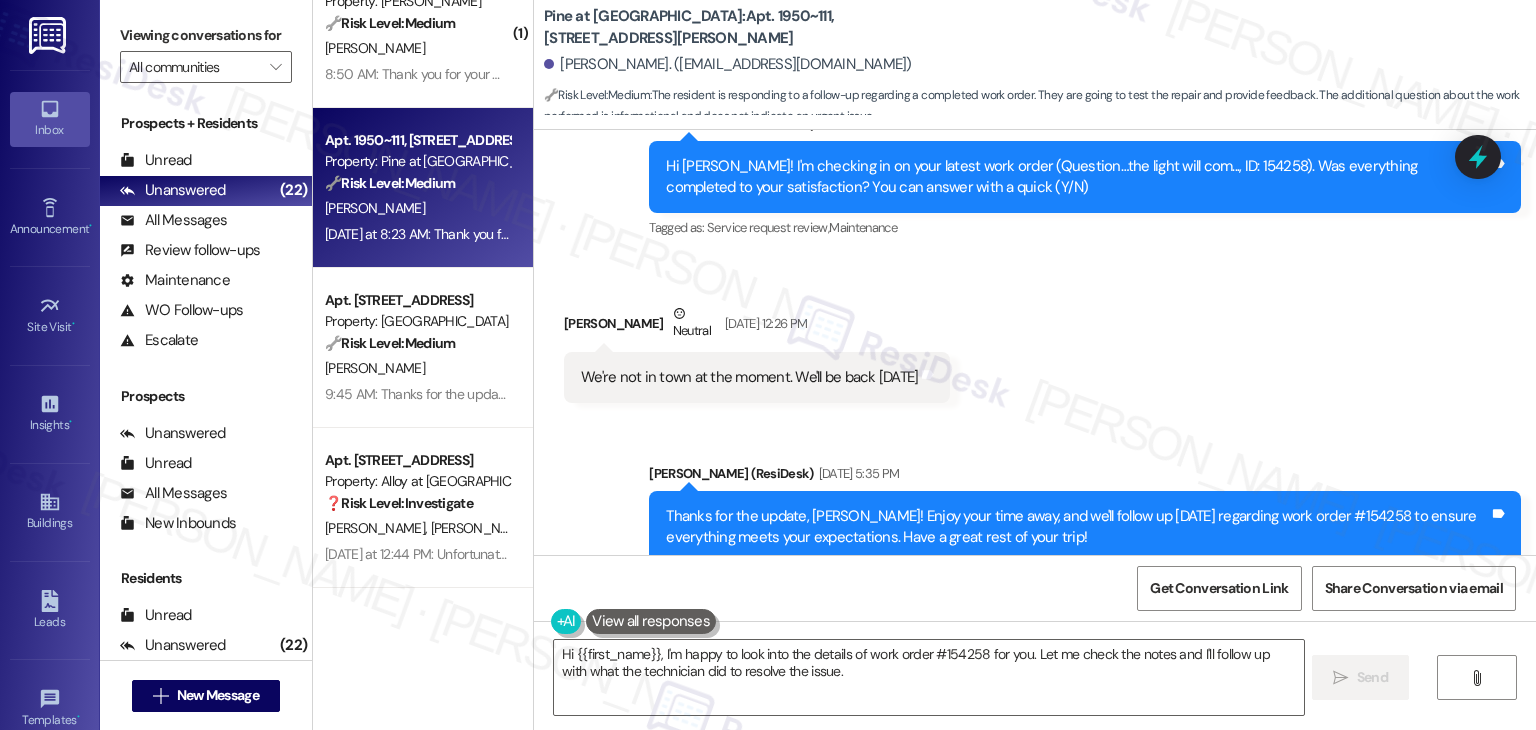 scroll, scrollTop: 1005, scrollLeft: 0, axis: vertical 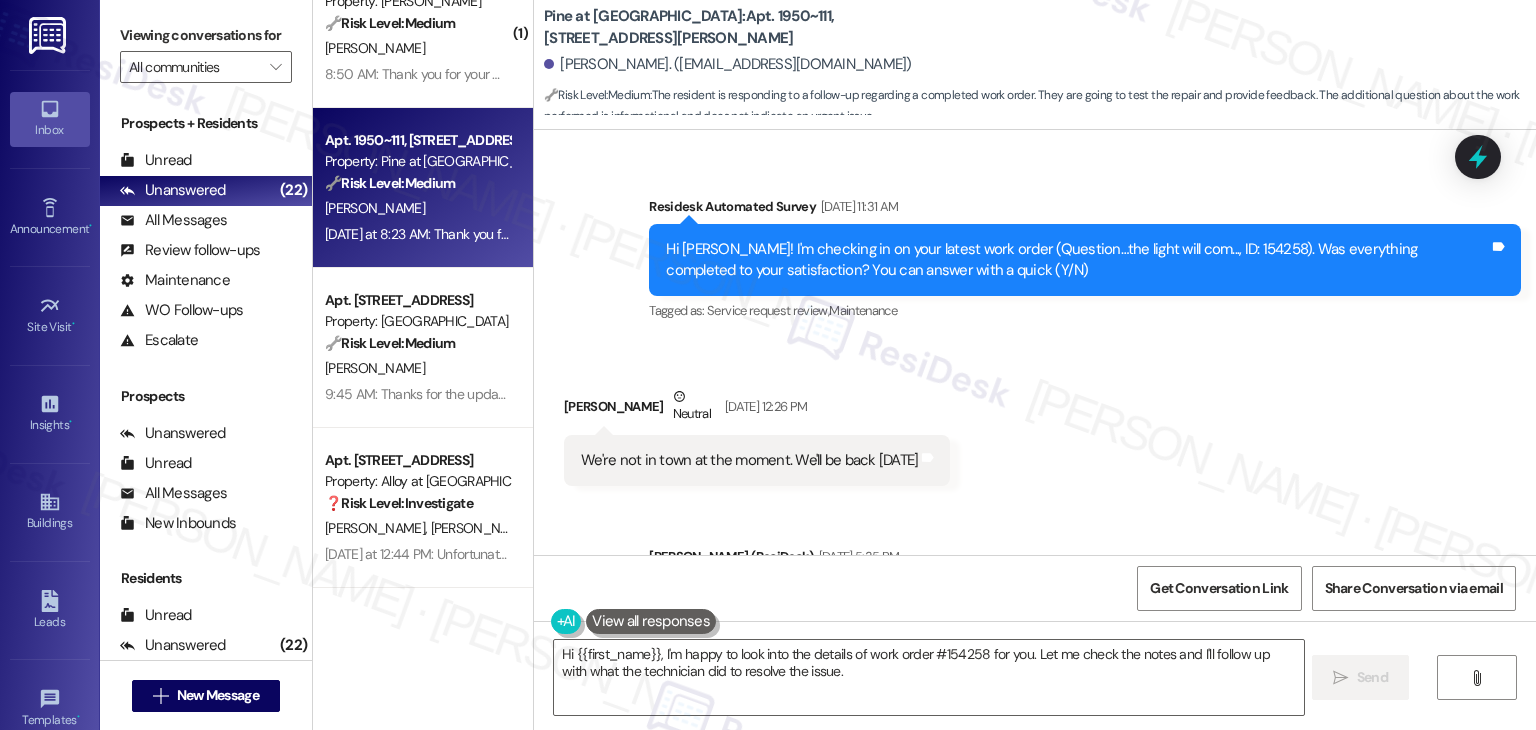 click on "Received via SMS Amy Knight   Neutral Jul 25, 2025 at 12:26 PM We're not in town at the moment. We'll be back Sunday Tags and notes" at bounding box center [1035, 421] 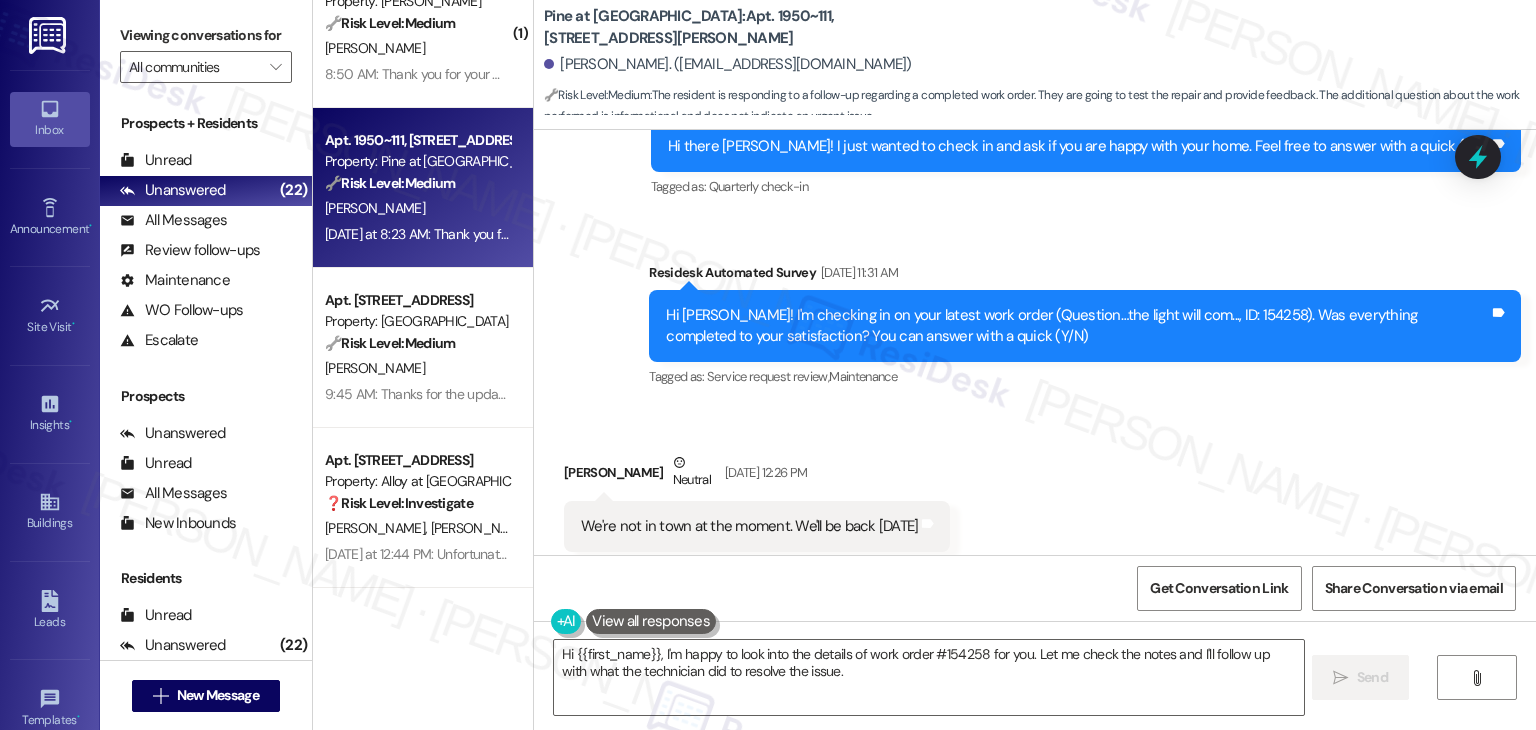scroll, scrollTop: 905, scrollLeft: 0, axis: vertical 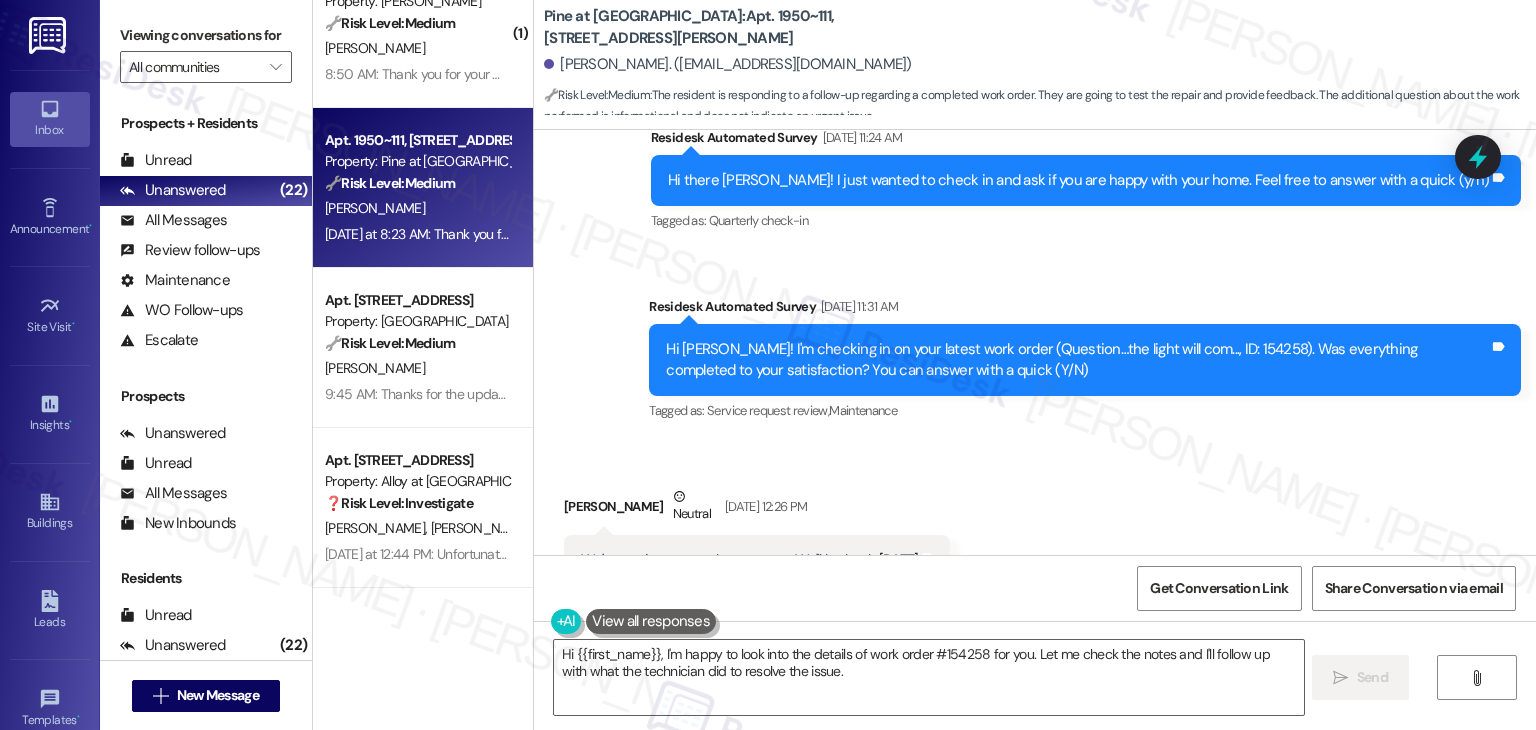 click on "Survey, sent via SMS Residesk Automated Survey Jul 25, 2025 at 11:31 AM Hi Amy! I'm checking in on your latest work order (Question…the light will com..., ID: 154258). Was everything completed to your satisfaction? You can answer with a quick (Y/N) Tags and notes Tagged as:   Service request review ,  Click to highlight conversations about Service request review Maintenance Click to highlight conversations about Maintenance" at bounding box center (1085, 361) 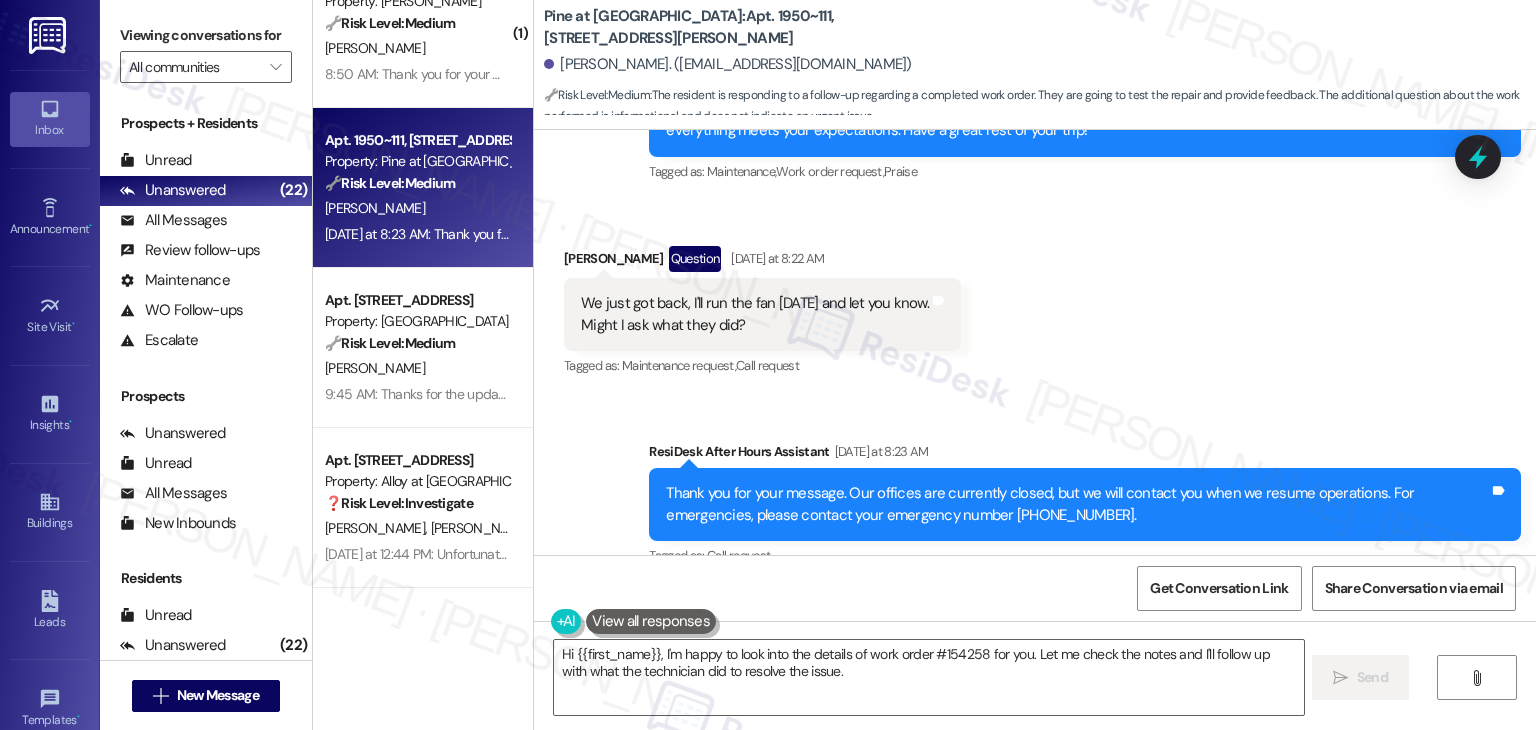 scroll, scrollTop: 1505, scrollLeft: 0, axis: vertical 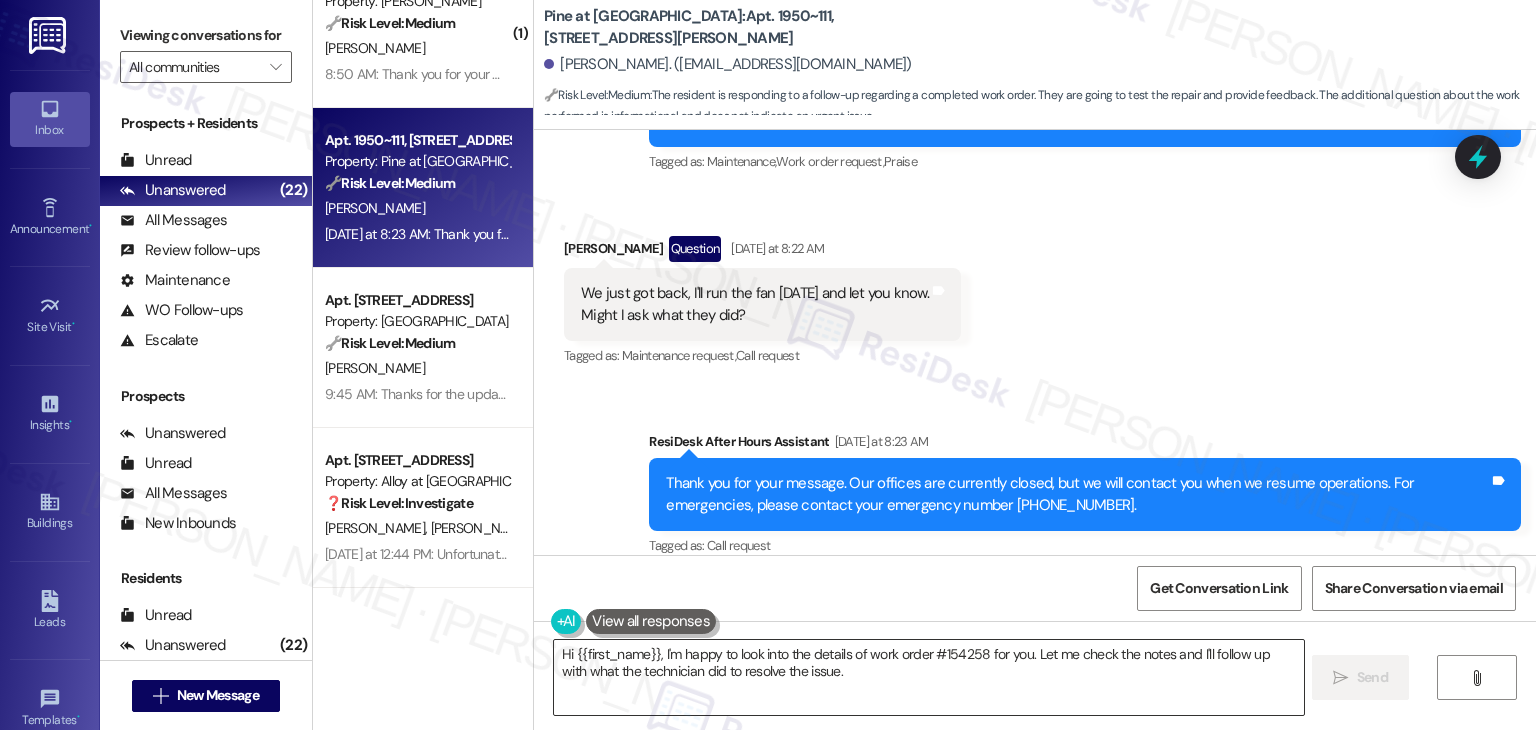 click on "Hi {{first_name}}, I'm happy to look into the details of work order #154258 for you. Let me check the notes and I'll follow up with what the technician did to resolve the issue." at bounding box center [928, 677] 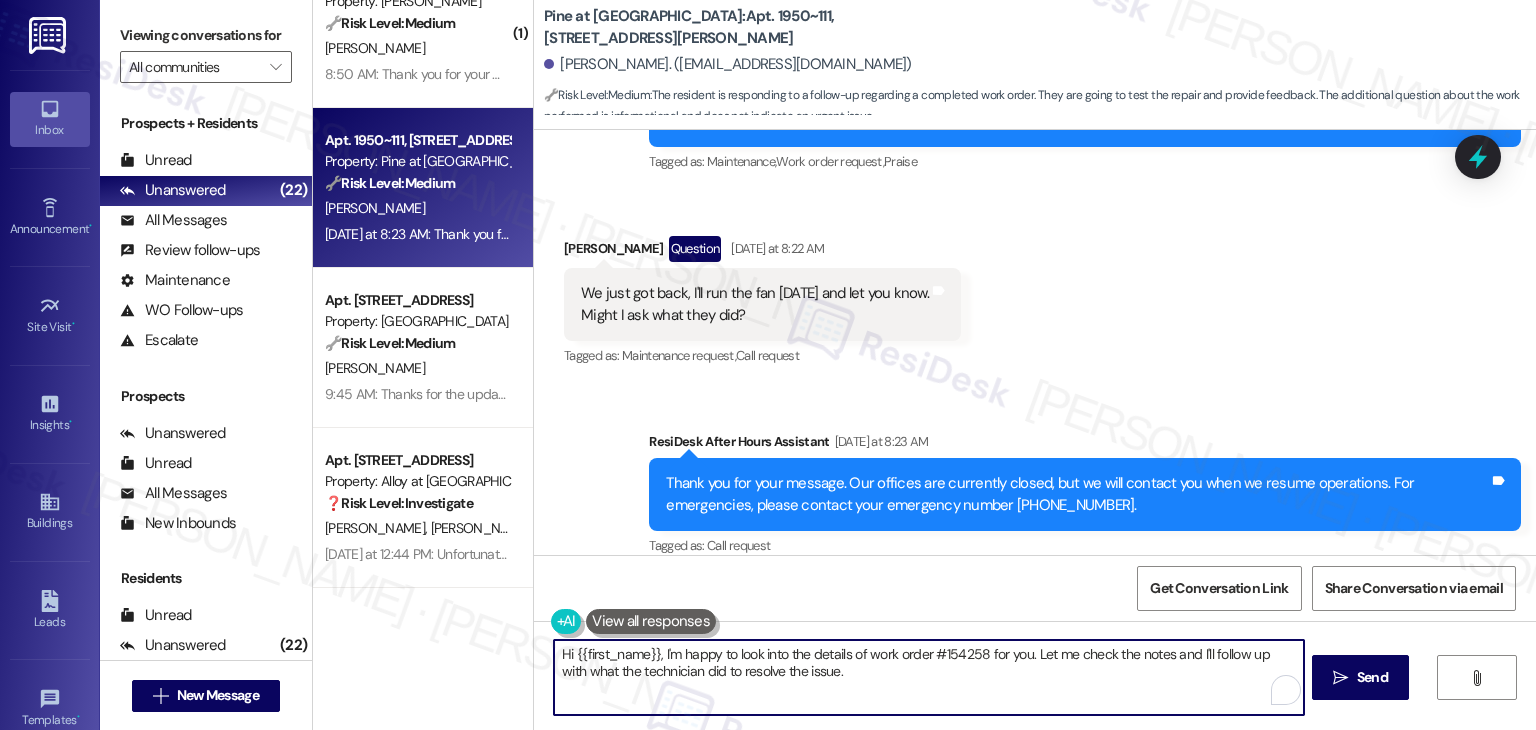 click on "Hi {{first_name}}, I'm happy to look into the details of work order #154258 for you. Let me check the notes and I'll follow up with what the technician did to resolve the issue." at bounding box center (928, 677) 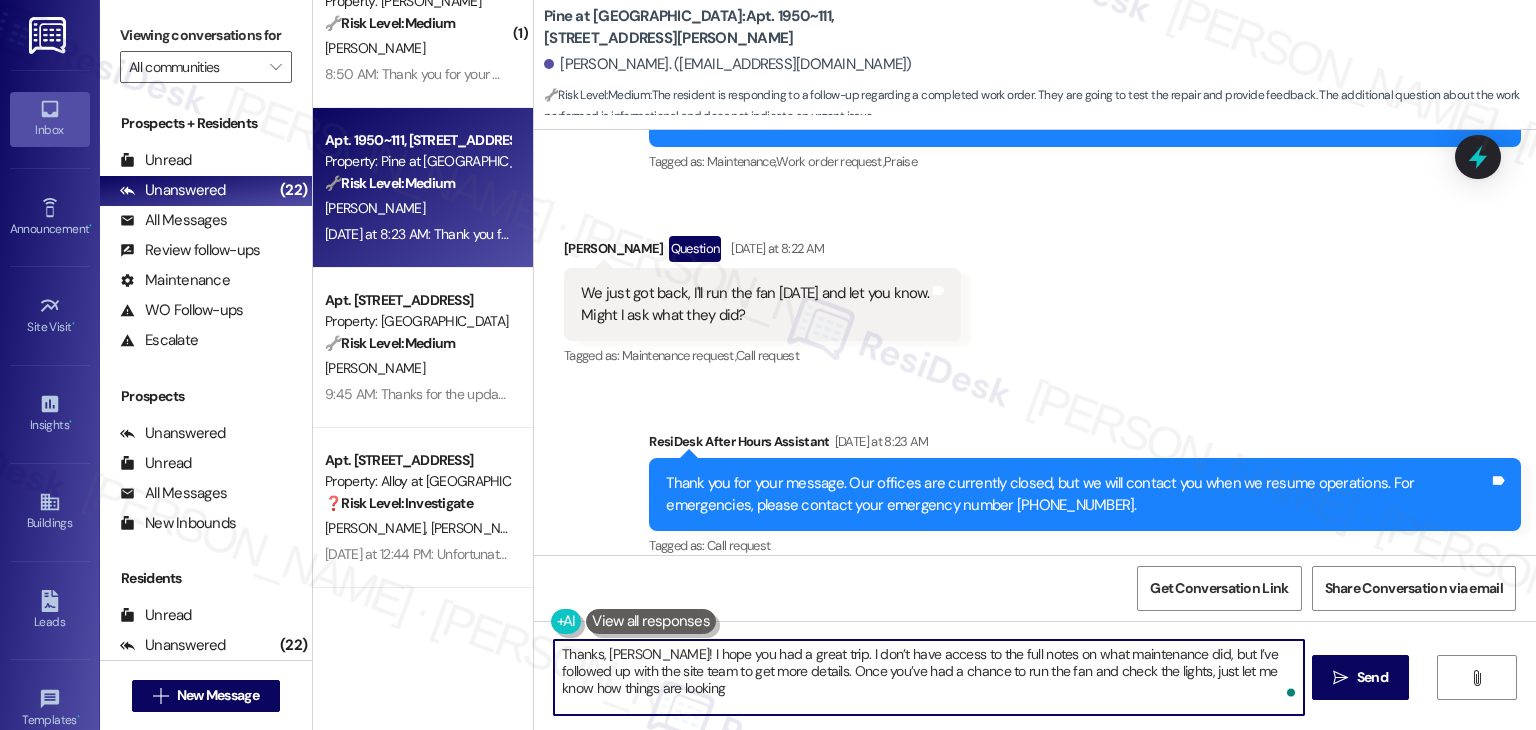 click on "Thanks, Amy! I hope you had a great trip. I don’t have access to the full notes on what maintenance did, but I’ve followed up with the site team to get more details. Once you’ve had a chance to run the fan and check the lights, just let me know how things are looking" at bounding box center (928, 677) 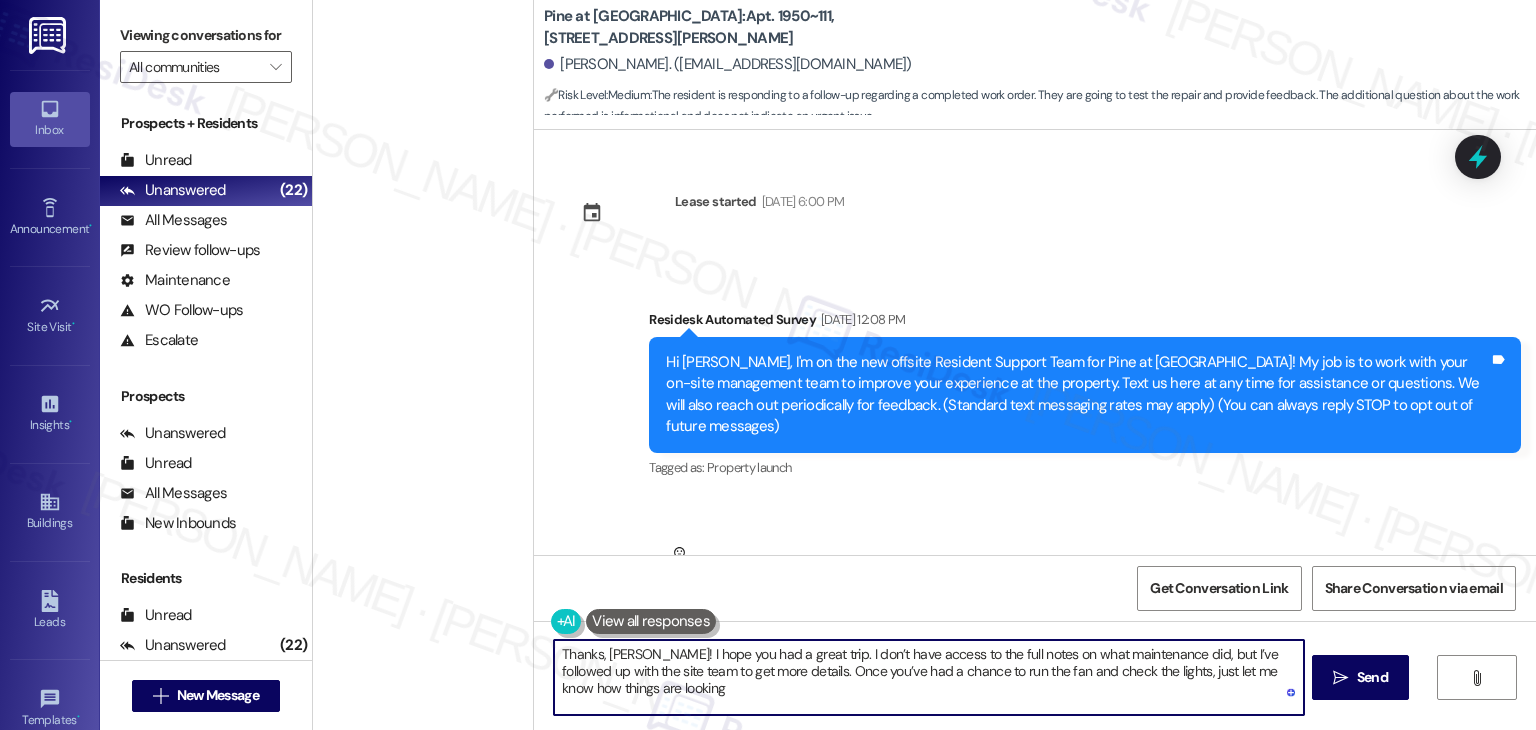 scroll, scrollTop: 0, scrollLeft: 0, axis: both 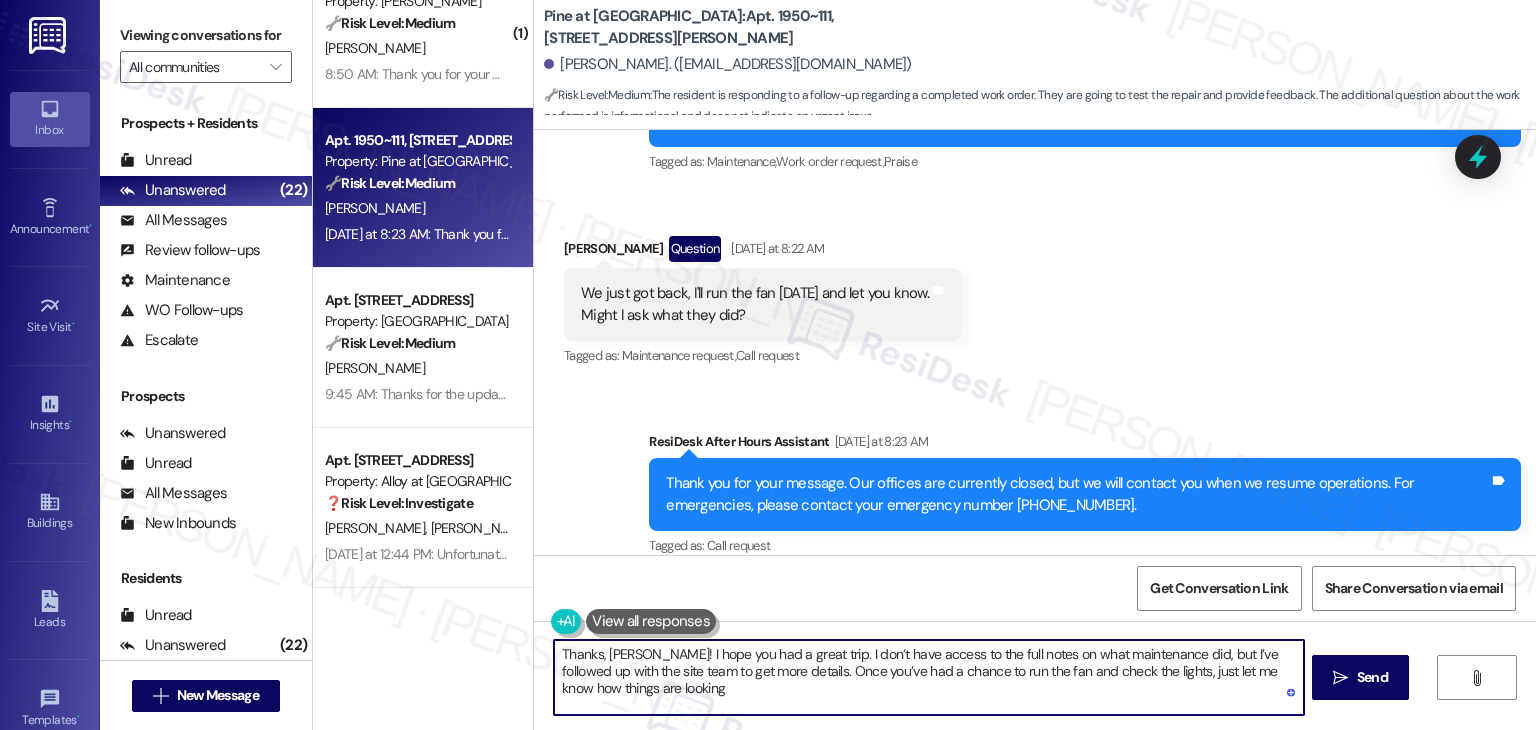 click on "Thanks, [PERSON_NAME]! I hope you had a great trip. I don’t have access to the full notes on what maintenance did, but I’ve followed up with the site team to get more details. Once you’ve had a chance to run the fan and check the lights, just let me know how things are looking" at bounding box center [928, 677] 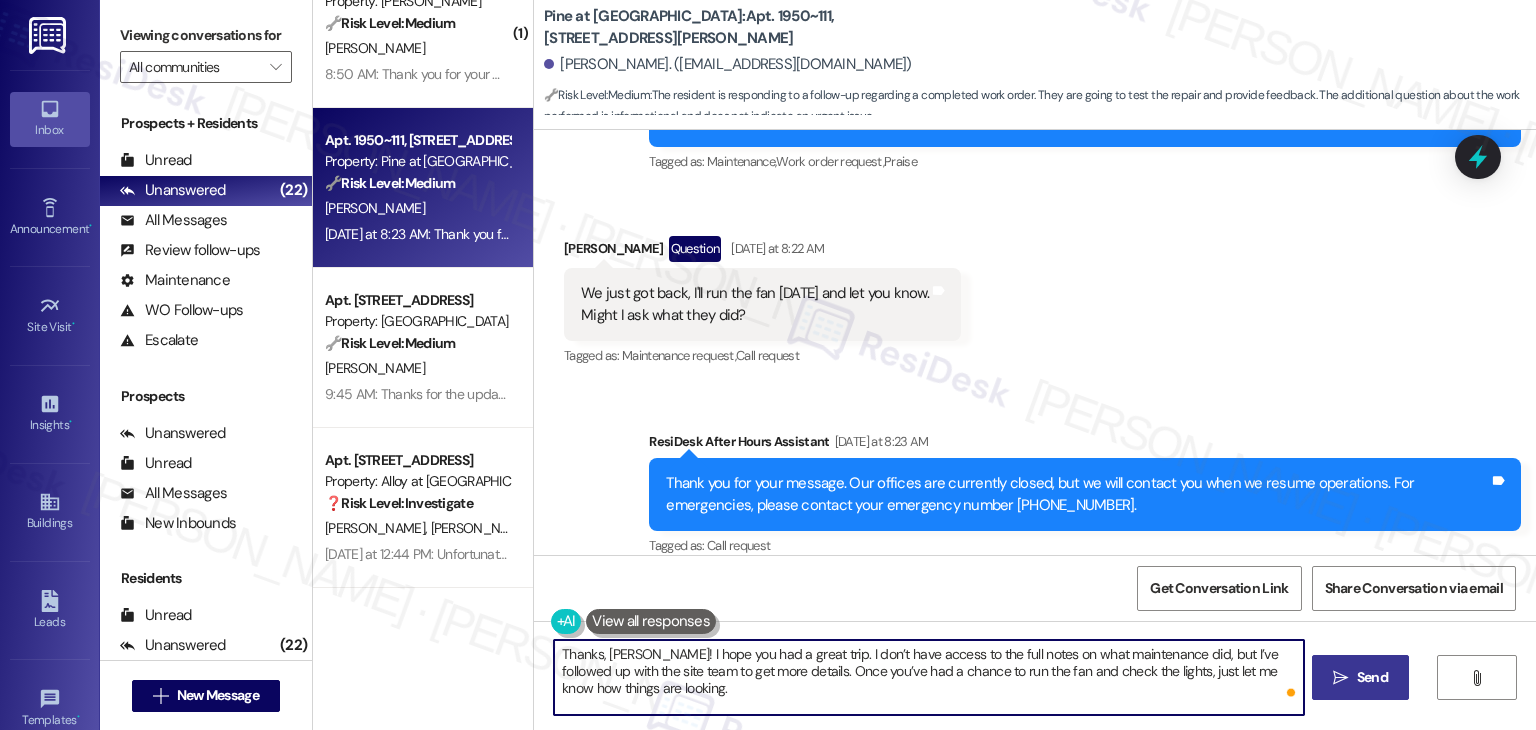 type on "Thanks, Amy! I hope you had a great trip. I don’t have access to the full notes on what maintenance did, but I’ve followed up with the site team to get more details. Once you’ve had a chance to run the fan and check the lights, just let me know how things are looking." 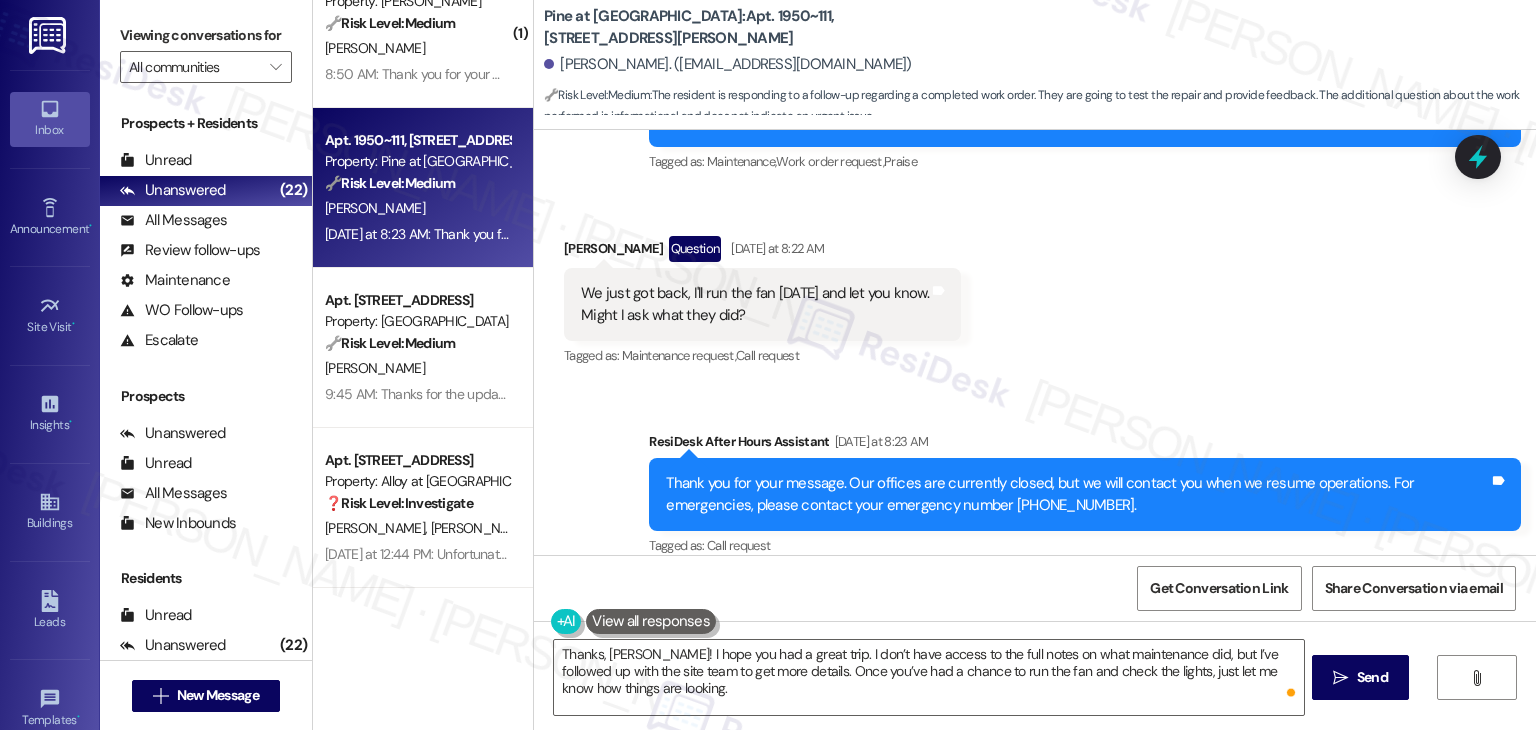 click on "Get Conversation Link Share Conversation via email" at bounding box center [1035, 588] 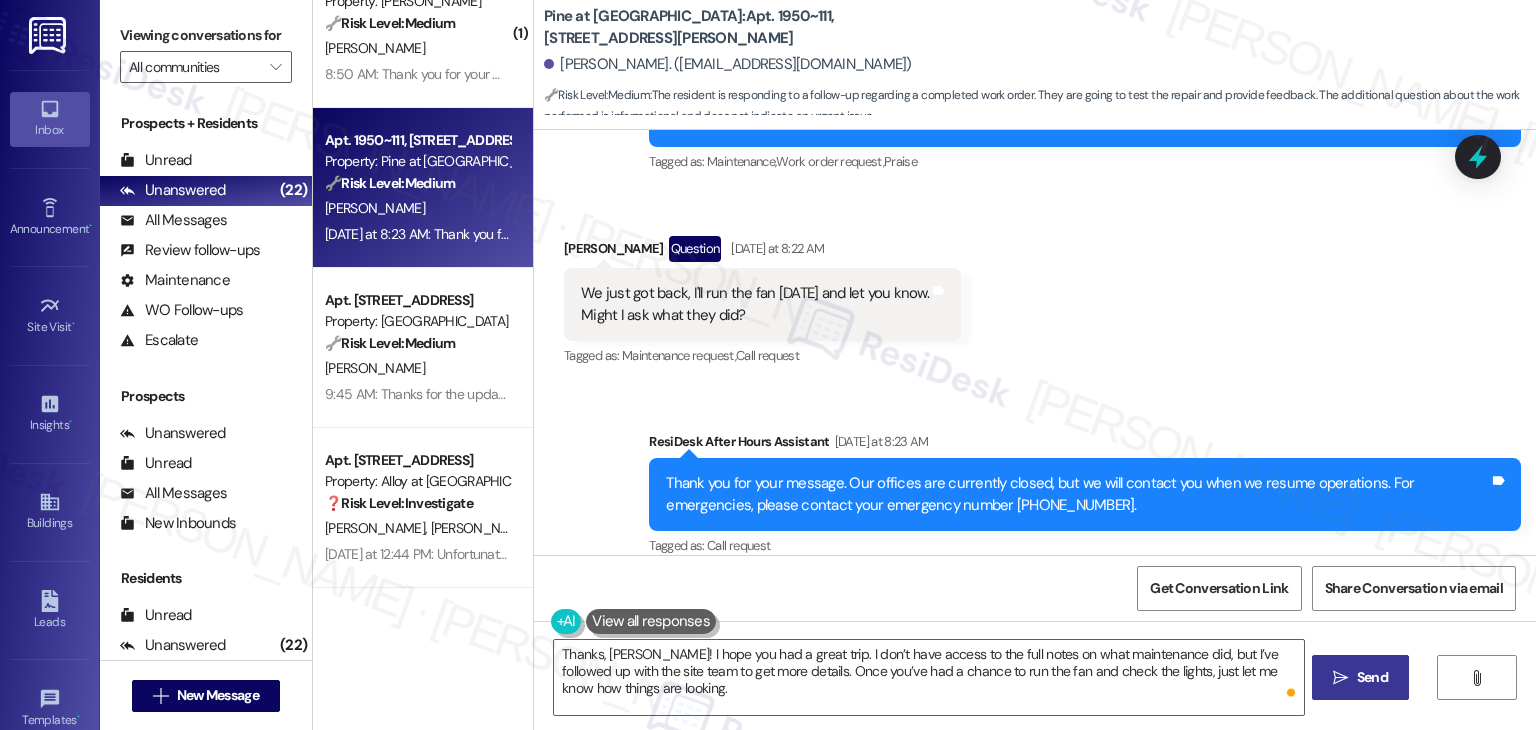 click on "Send" at bounding box center (1372, 677) 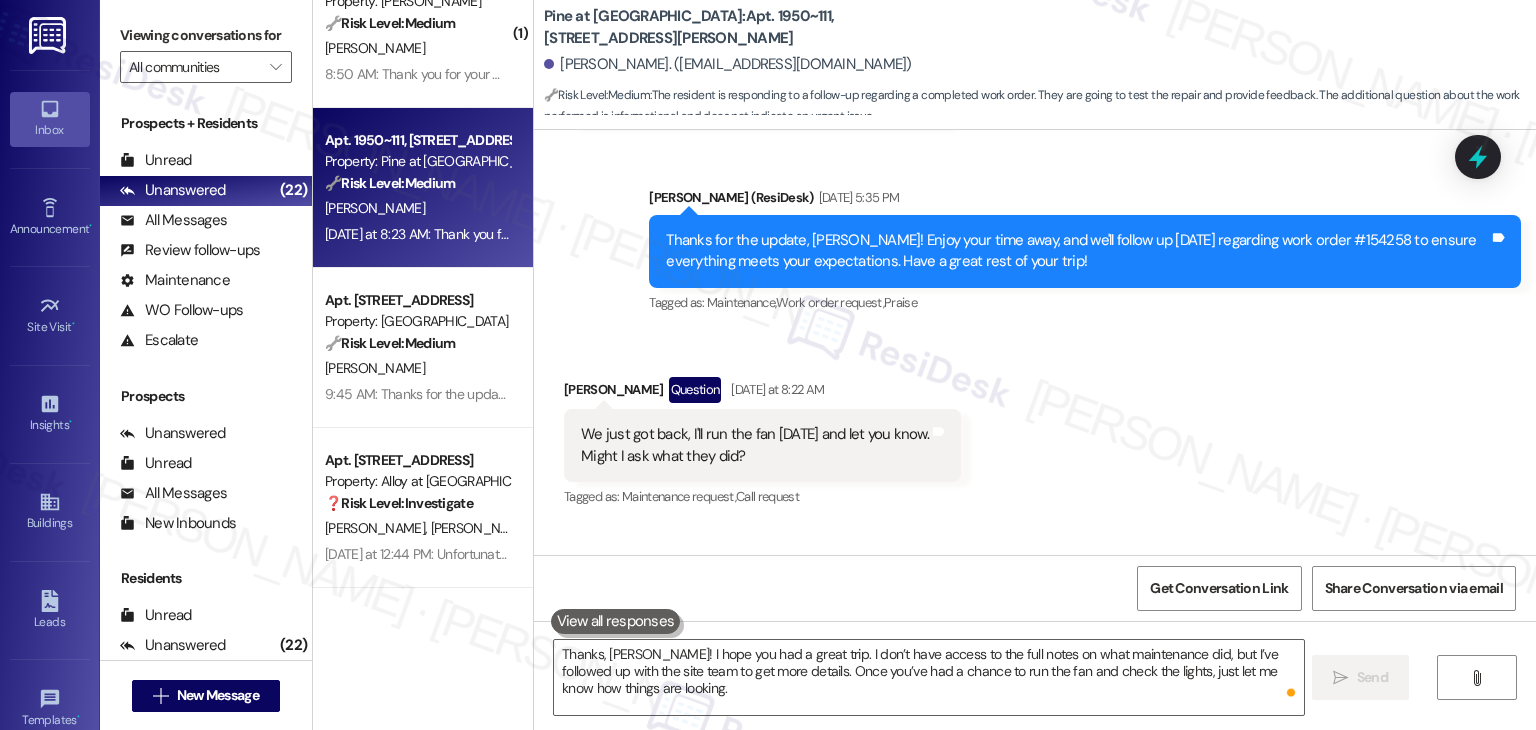 scroll, scrollTop: 1314, scrollLeft: 0, axis: vertical 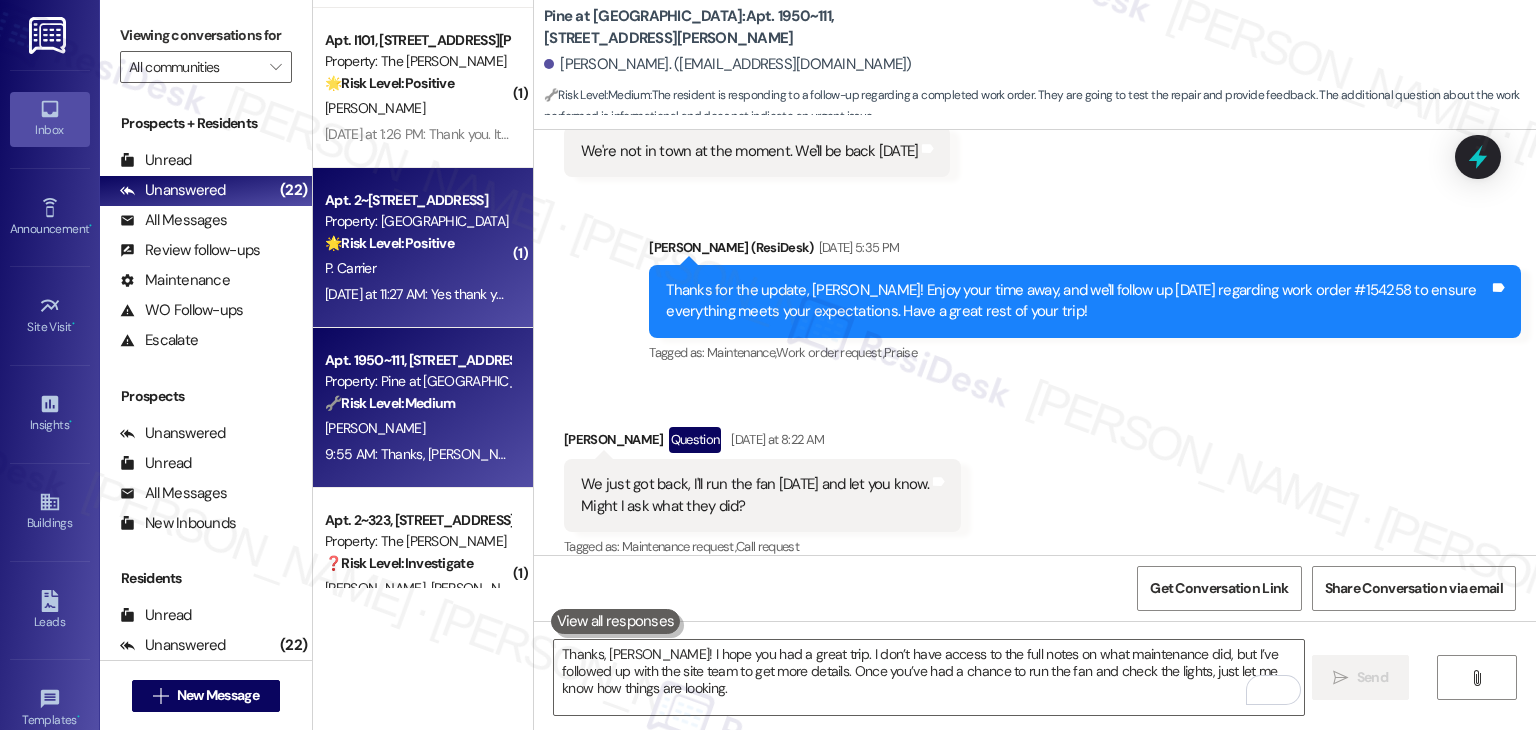 click on "P. Carrier" at bounding box center [417, 268] 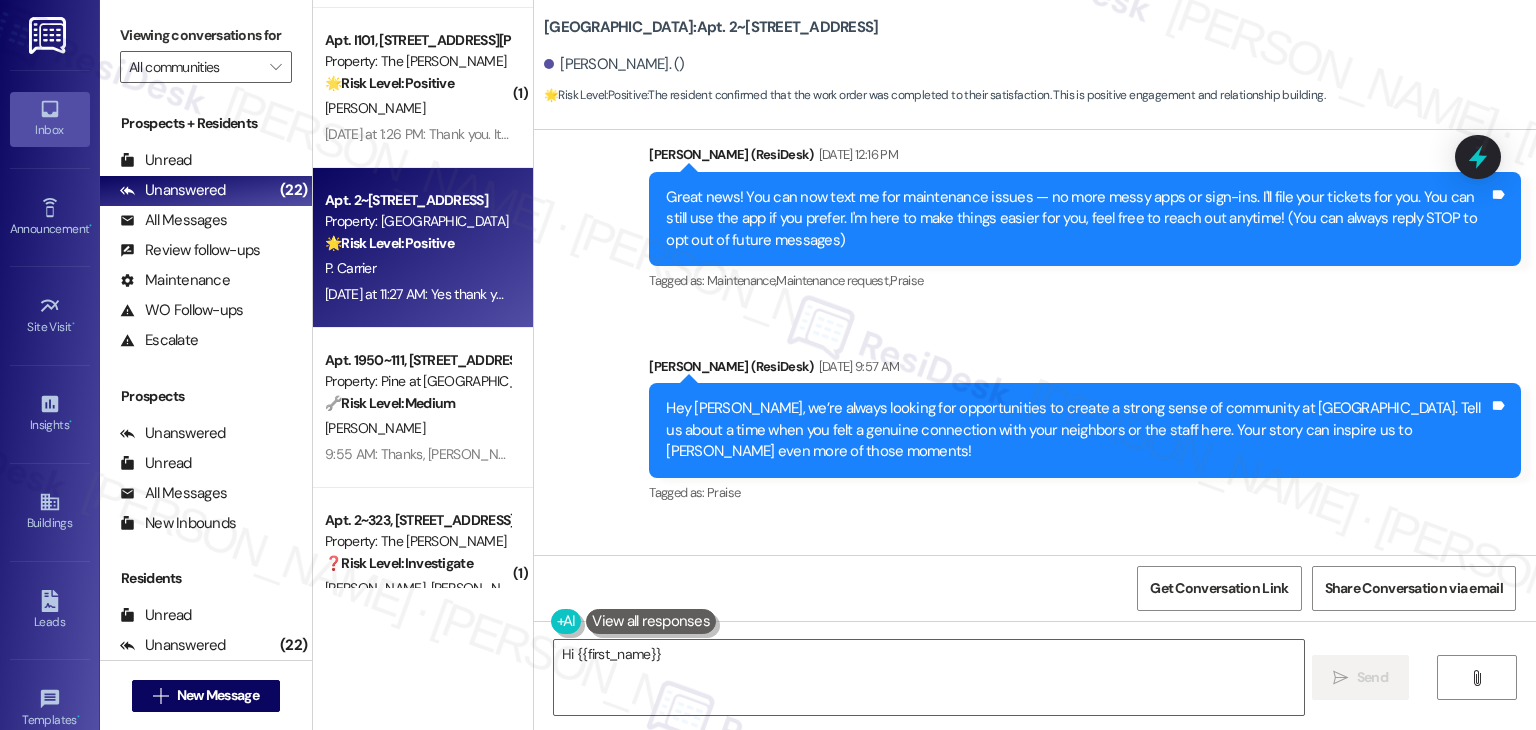 scroll, scrollTop: 470, scrollLeft: 0, axis: vertical 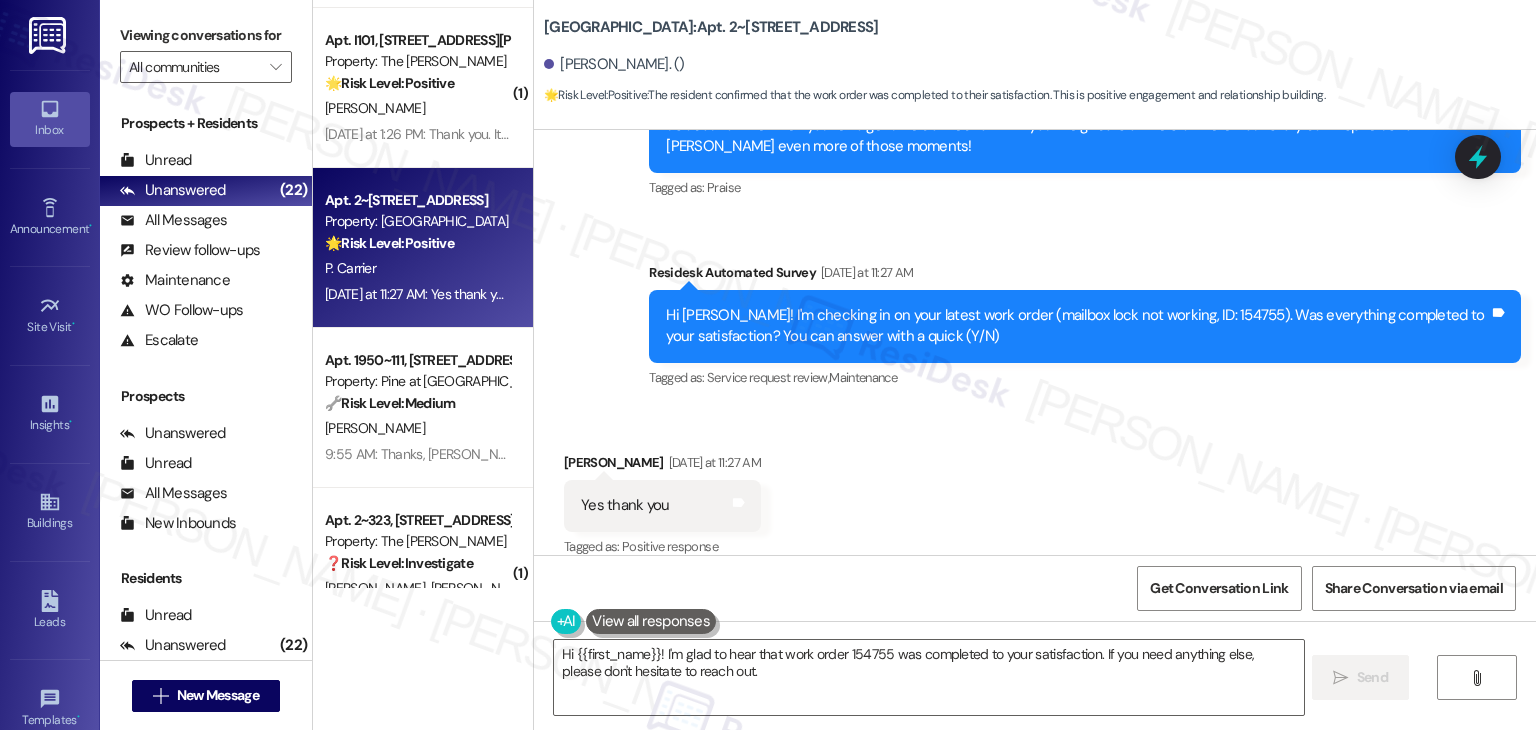 click on "Received via SMS Pamela Carrier Yesterday at 11:27 AM Yes thank you Tags and notes Tagged as:   Positive response Click to highlight conversations about Positive response" at bounding box center [1035, 491] 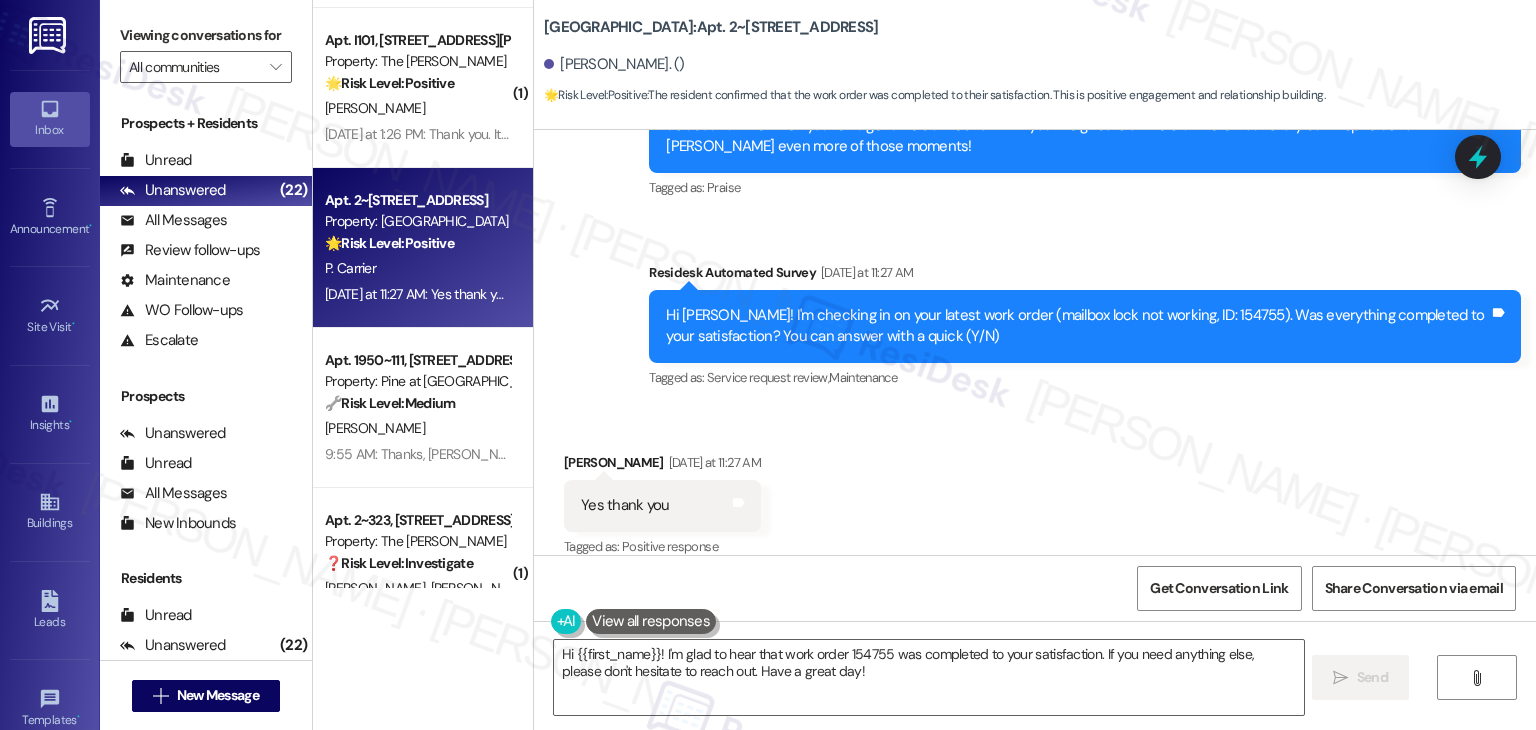 scroll, scrollTop: 471, scrollLeft: 0, axis: vertical 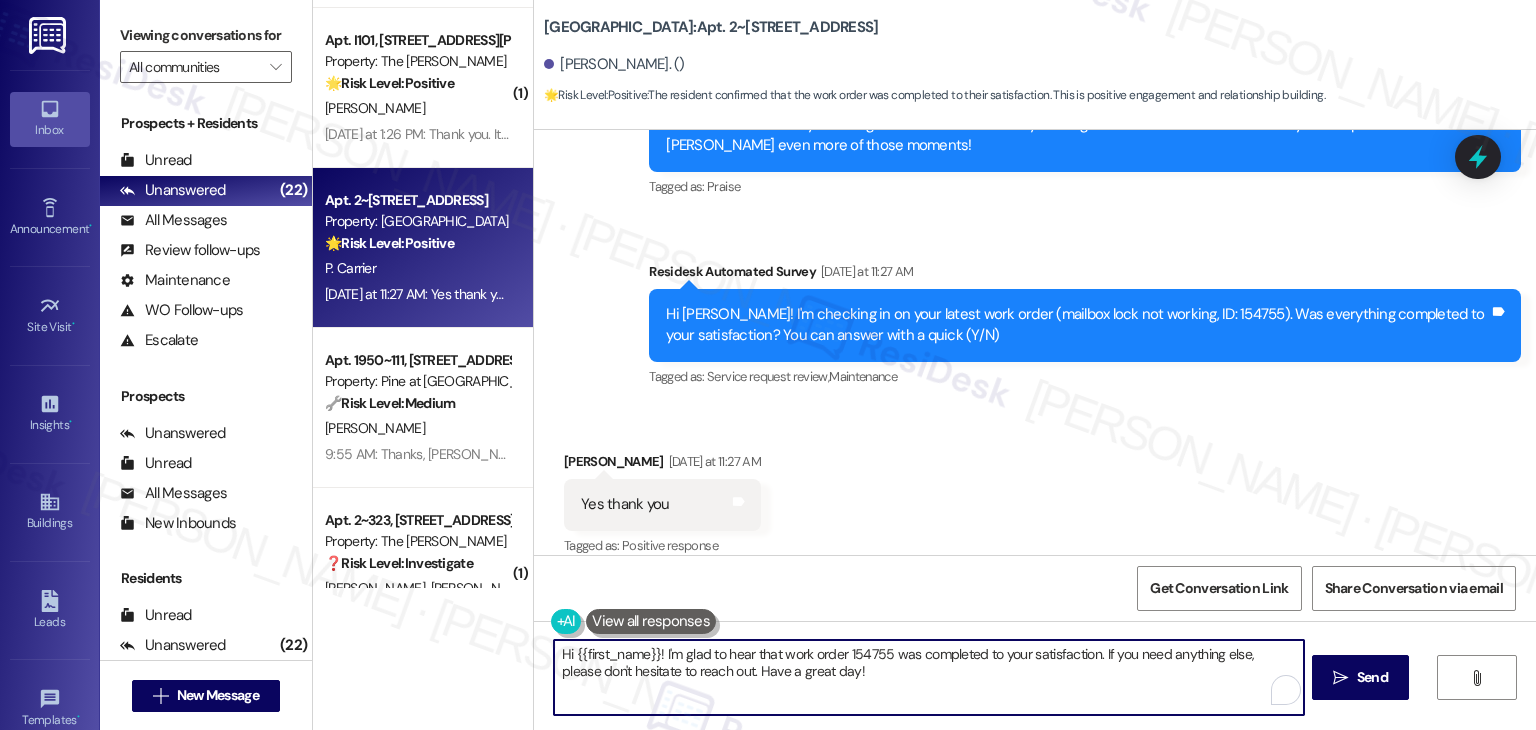 drag, startPoint x: 848, startPoint y: 674, endPoint x: 757, endPoint y: 674, distance: 91 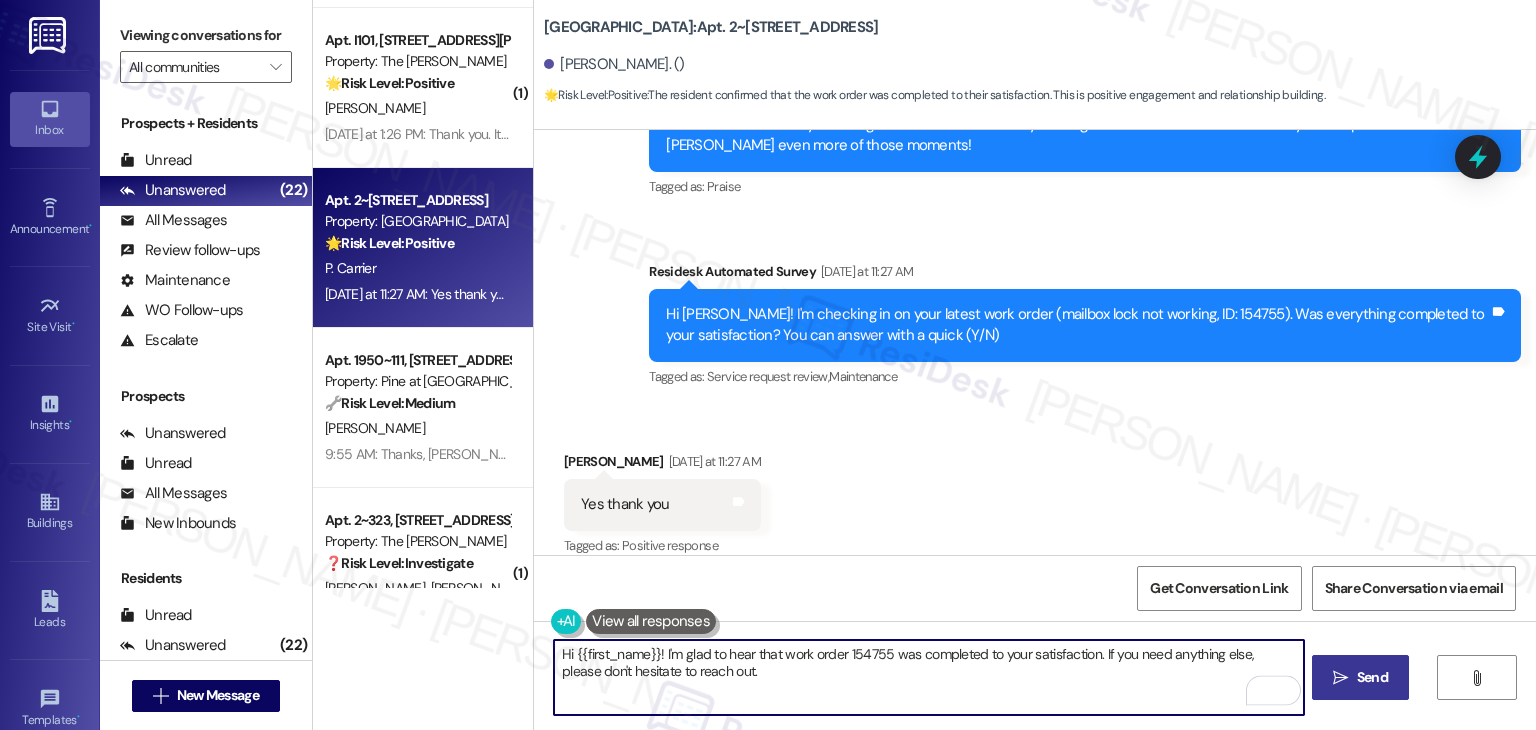 type on "Hi {{first_name}}! I'm glad to hear that work order 154755 was completed to your satisfaction. If you need anything else, please don't hesitate to reach out." 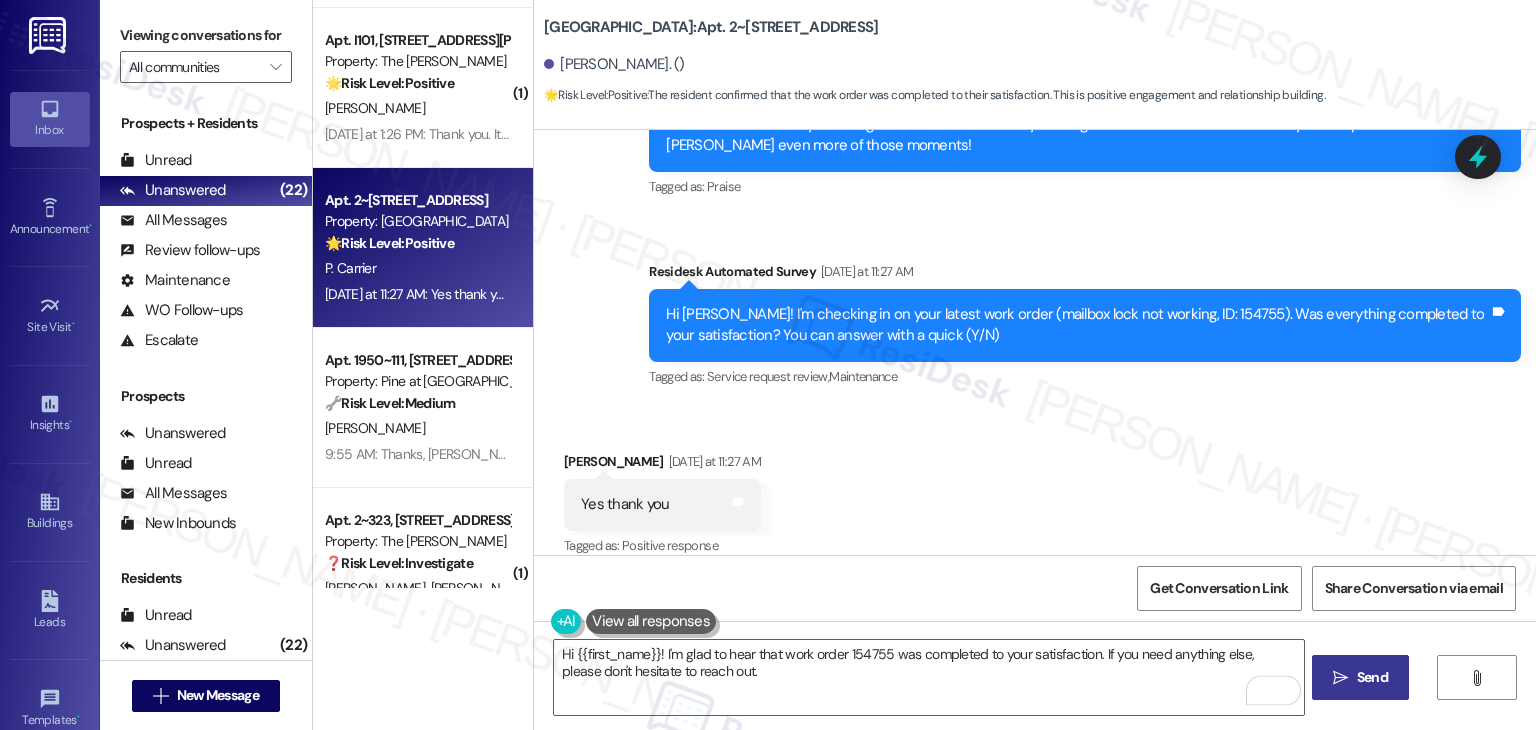 click on "Send" at bounding box center (1372, 677) 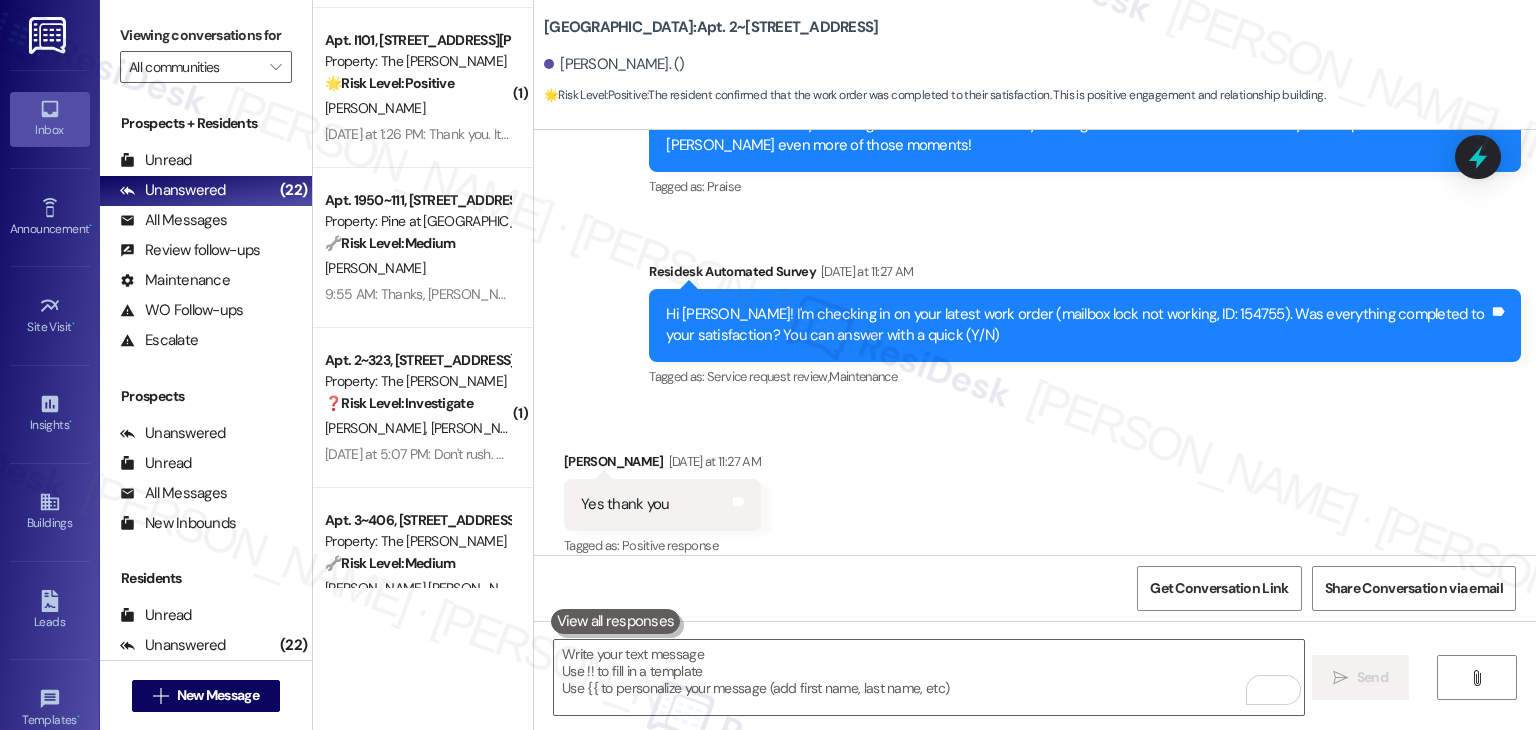 click on "Received via SMS Pamela Carrier Yesterday at 11:27 AM Yes thank you Tags and notes Tagged as:   Positive response Click to highlight conversations about Positive response" at bounding box center [1035, 490] 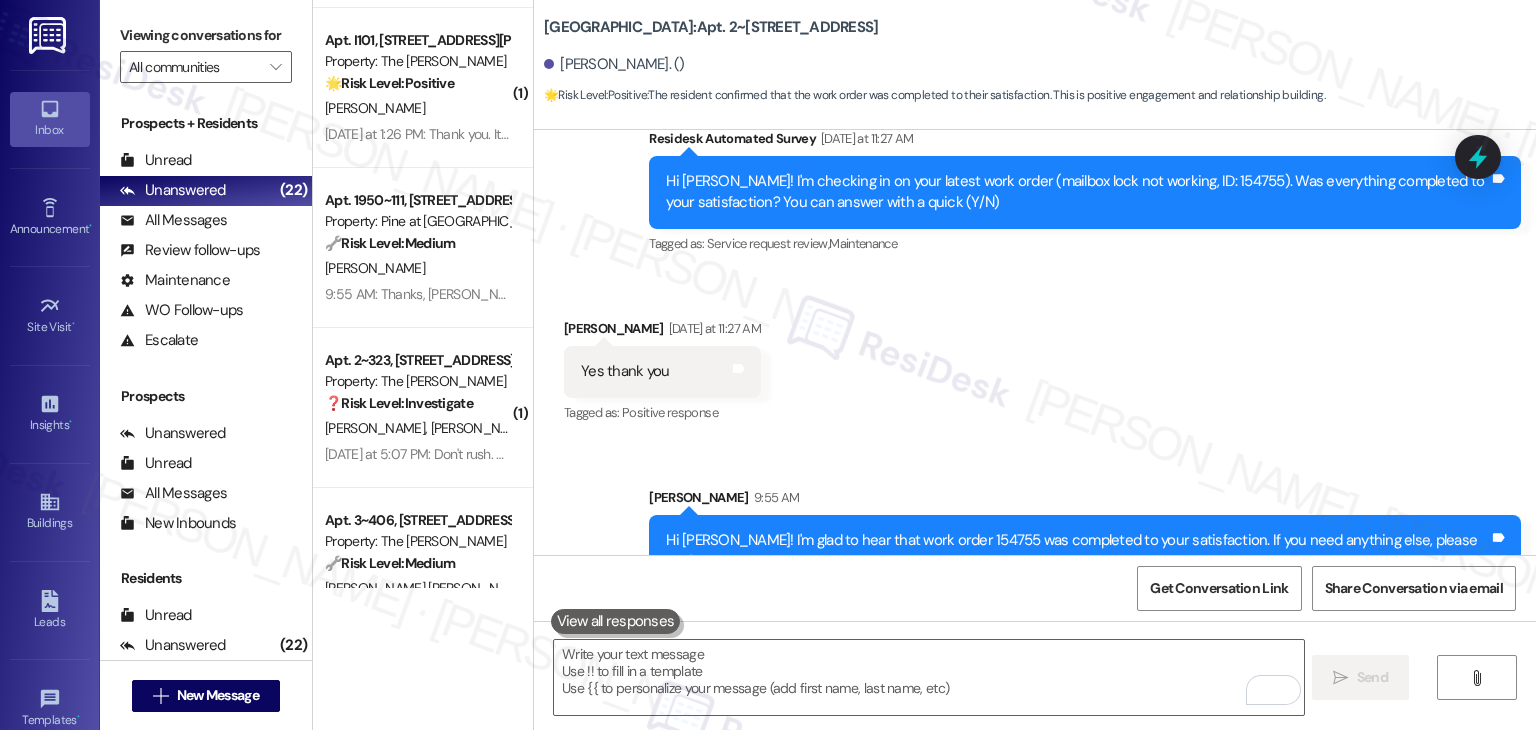 scroll, scrollTop: 632, scrollLeft: 0, axis: vertical 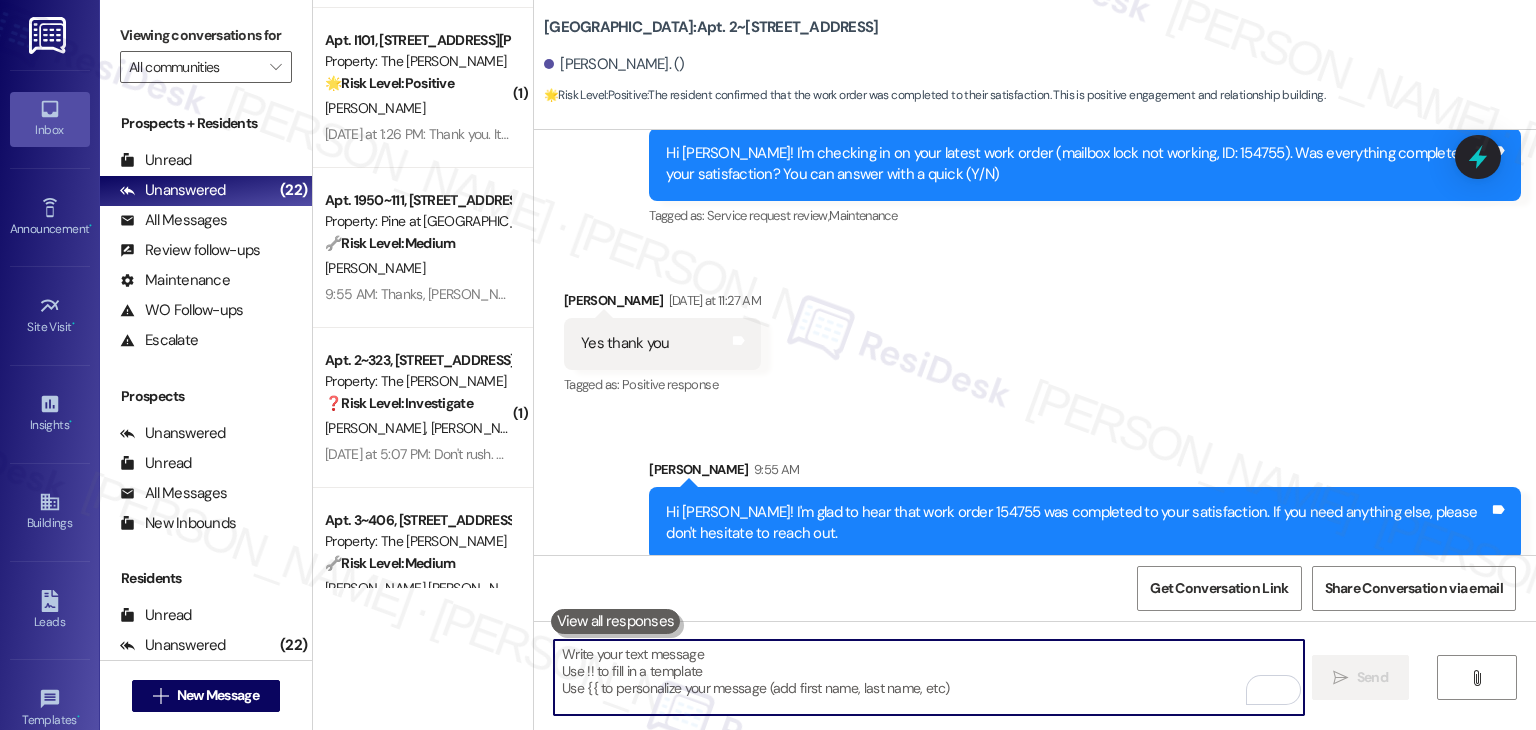 click at bounding box center (928, 677) 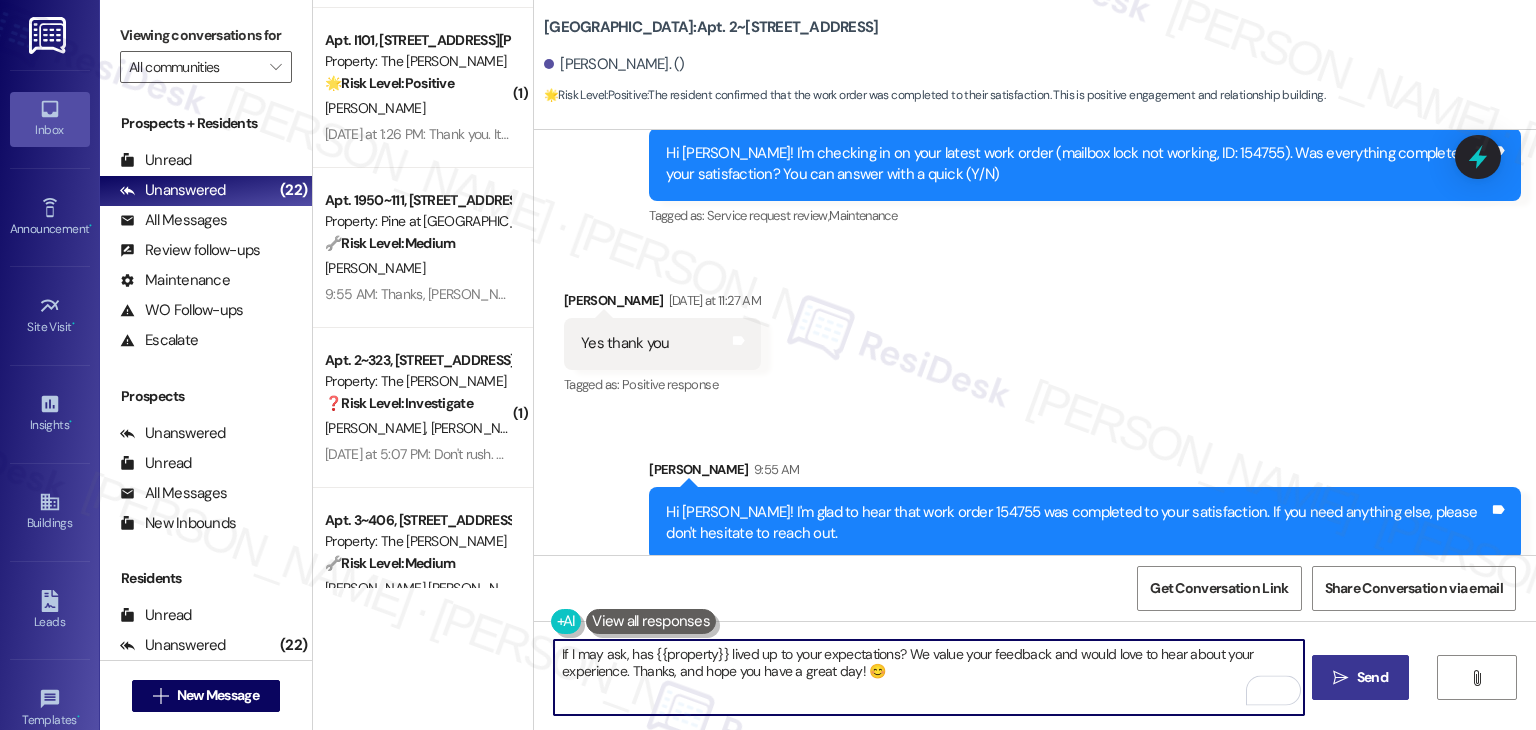 type on "If I may ask, has {{property}} lived up to your expectations? We value your feedback and would love to hear about your experience. Thanks, and hope you have a great day! 😊" 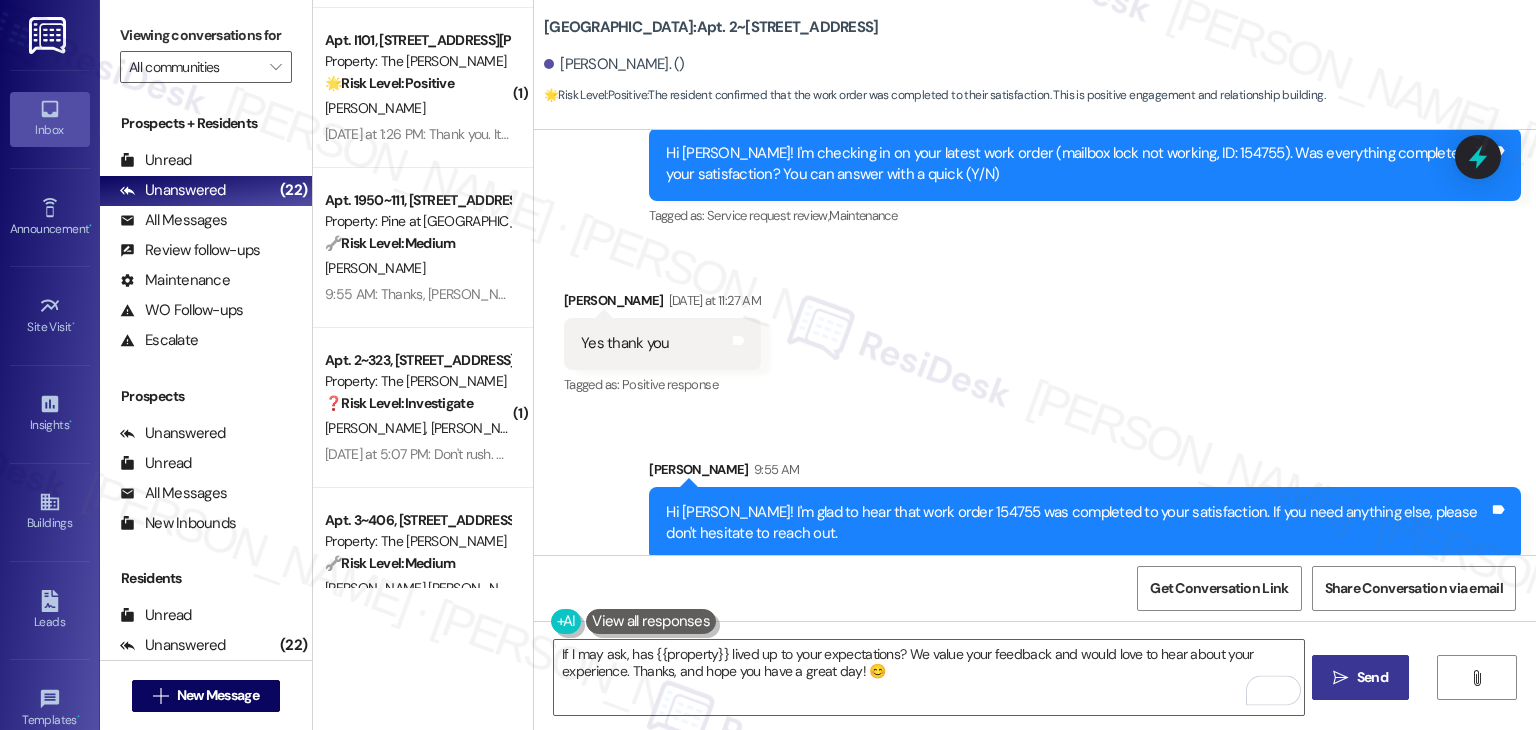 click on " Send" at bounding box center [1360, 677] 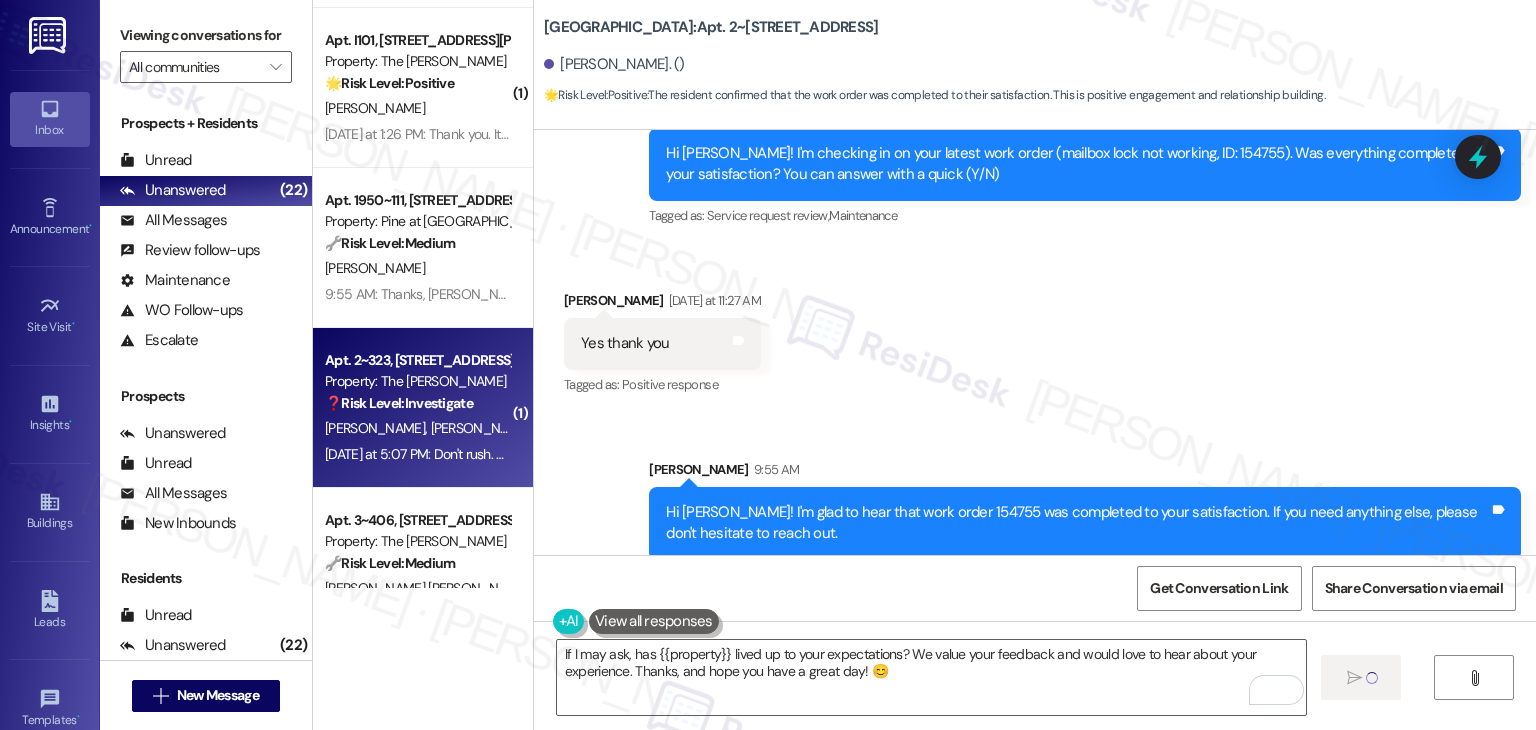 type 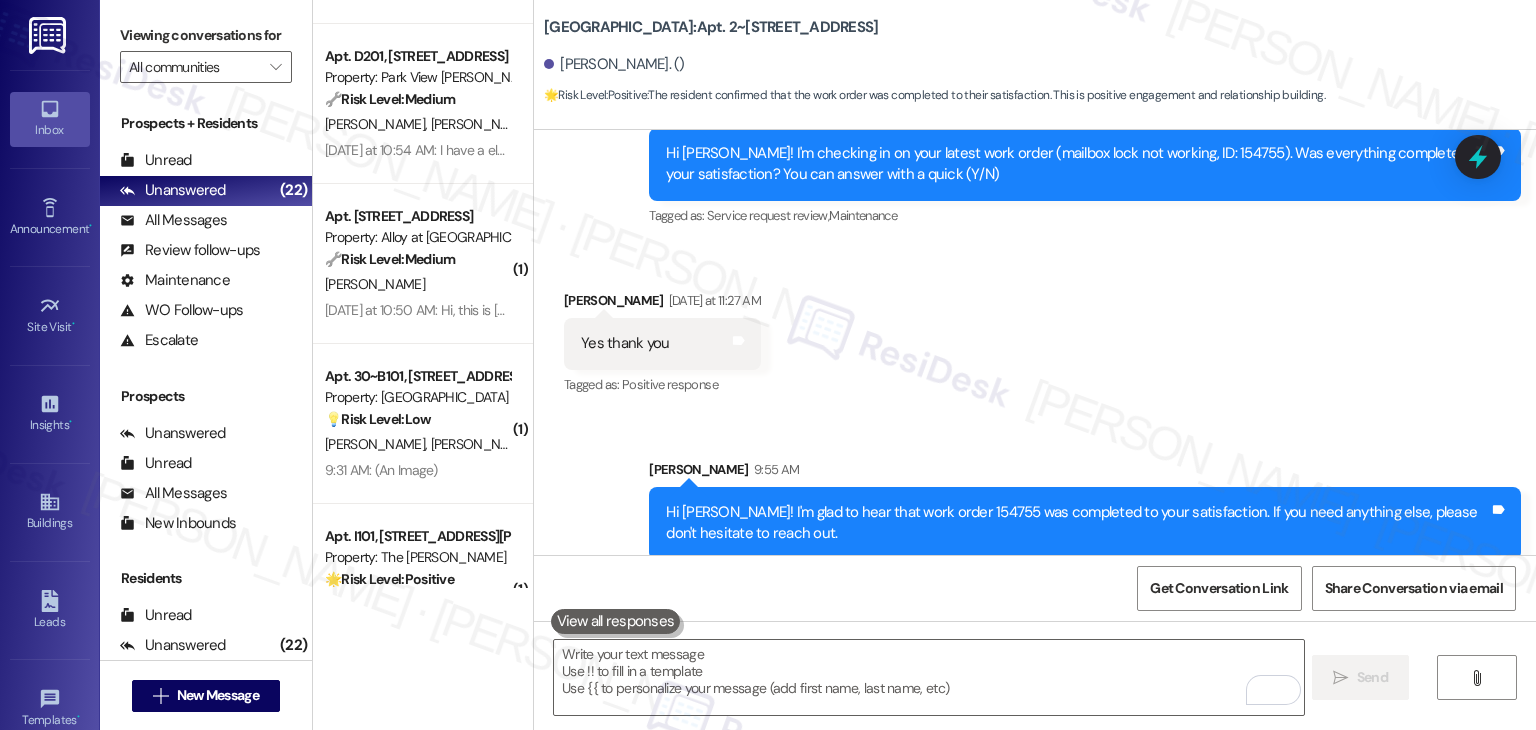 scroll, scrollTop: 1412, scrollLeft: 0, axis: vertical 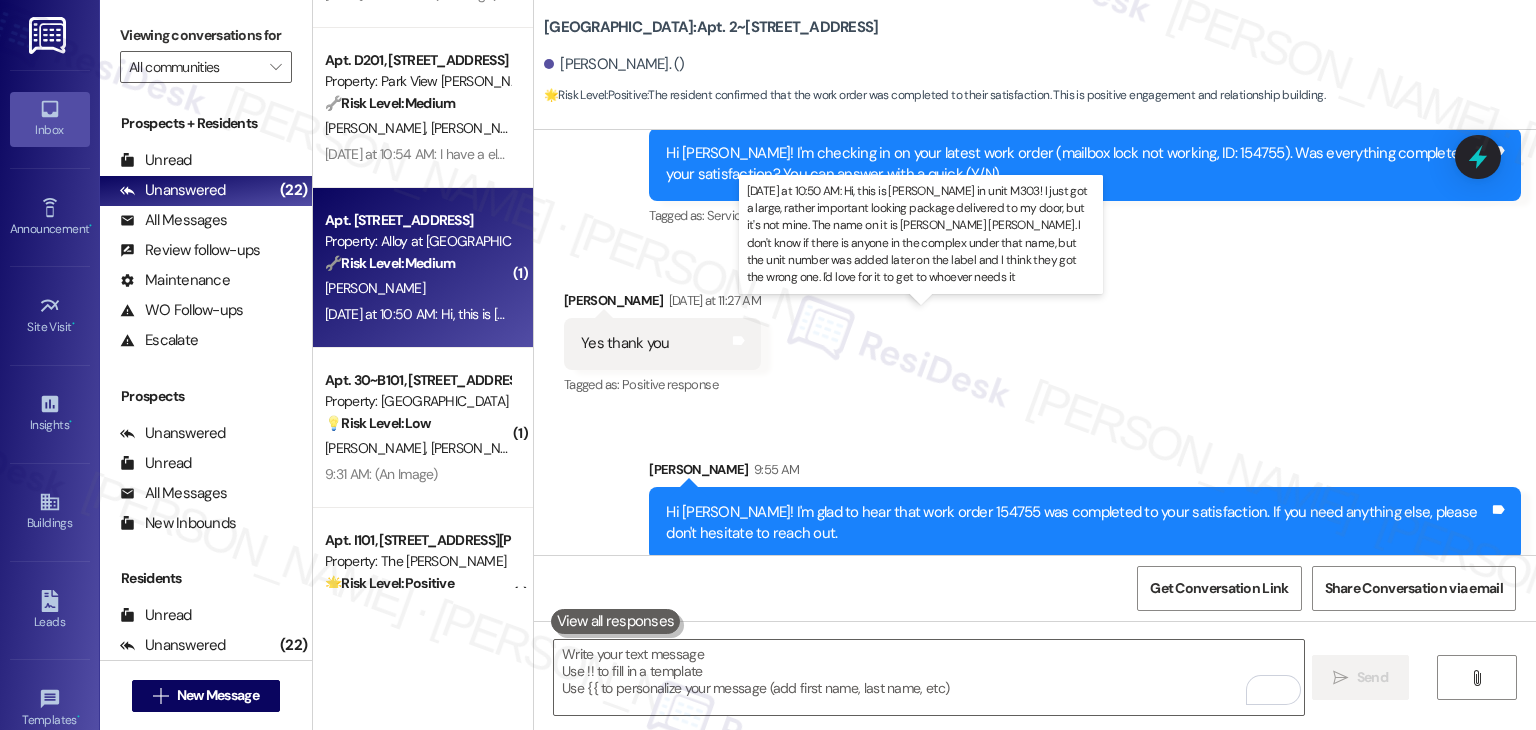 click on "Yesterday at 10:50 AM: Hi, this is Emma Jackson in unit M303! I just got a large, rather important looking package delivered to my door, but it's not mine. The name on it is Kinnick Boelk. I don't know if there is anyone in the complex under that name, but the unit number was added later on the label and I think they got the wrong one. I'd love for it to get to whoever needs it Yesterday at 10:50 AM: Hi, this is Emma Jackson in unit M303! I just got a large, rather important looking package delivered to my door, but it's not mine. The name on it is Kinnick Boelk. I don't know if there is anyone in the complex under that name, but the unit number was added later on the label and I think they got the wrong one. I'd love for it to get to whoever needs it" at bounding box center [1452, 314] 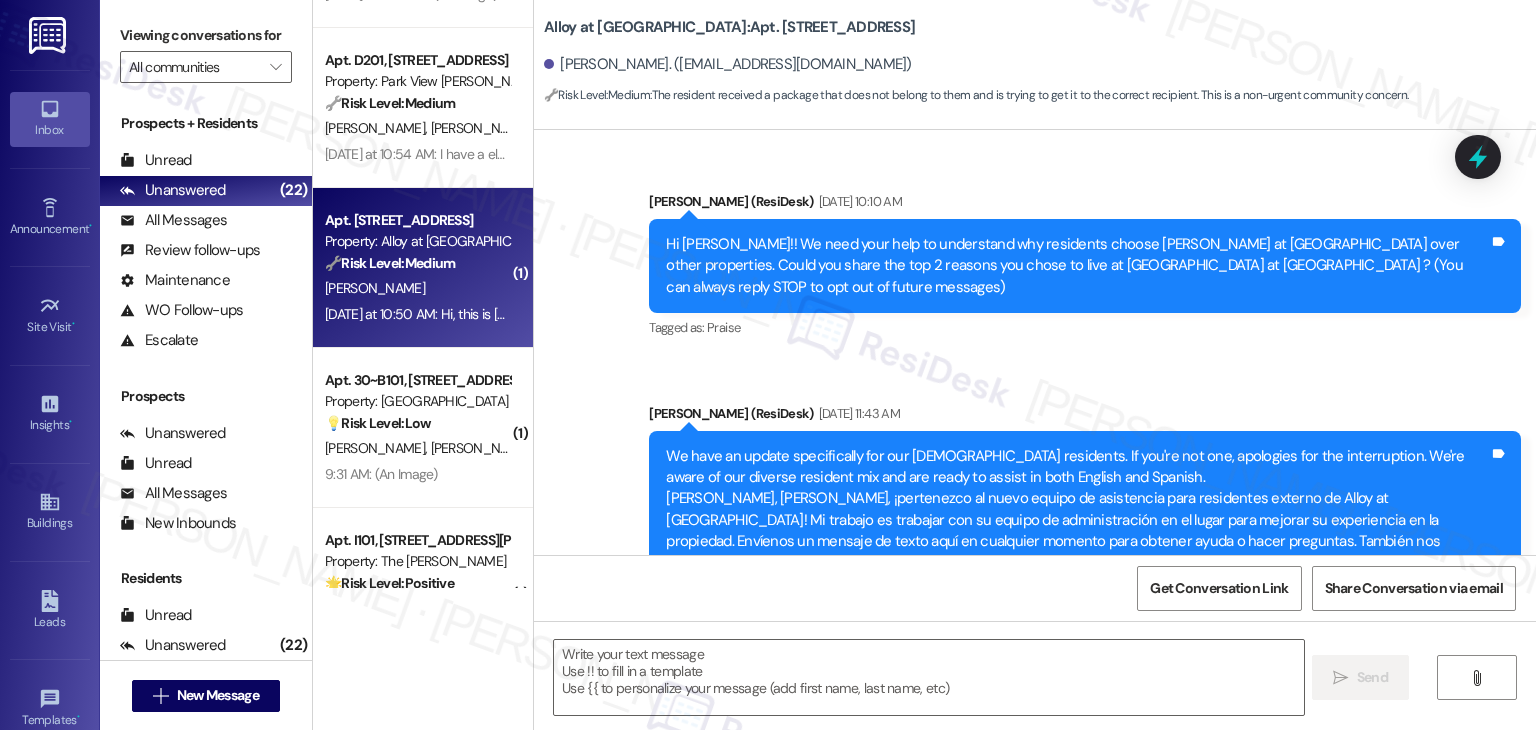 scroll, scrollTop: 9829, scrollLeft: 0, axis: vertical 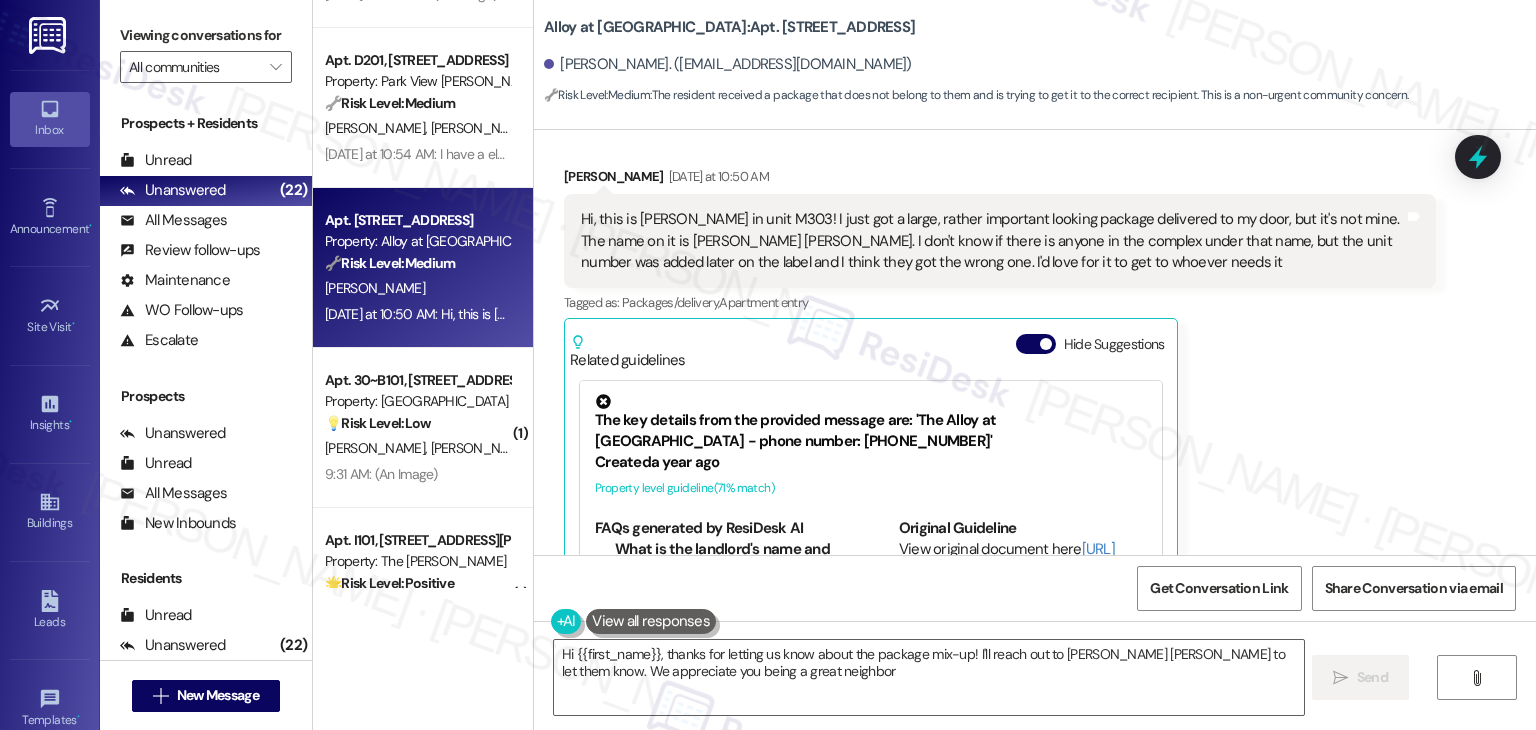 type on "Hi {{first_name}}, thanks for letting us know about the package mix-up! I'll reach out to Kinnick Boelk to let them know. We appreciate you being a great neighbor!" 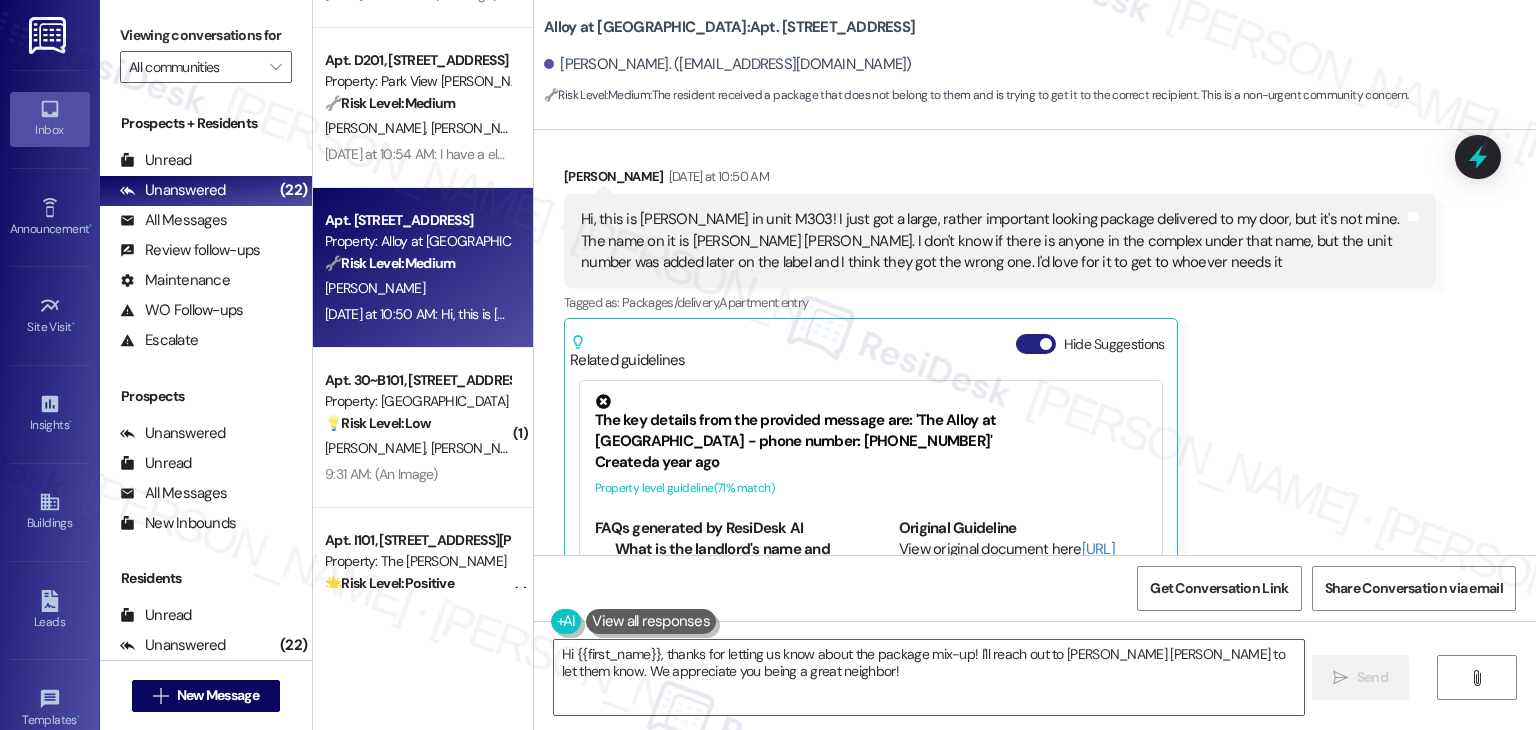 click on "Hide Suggestions" at bounding box center [1036, 344] 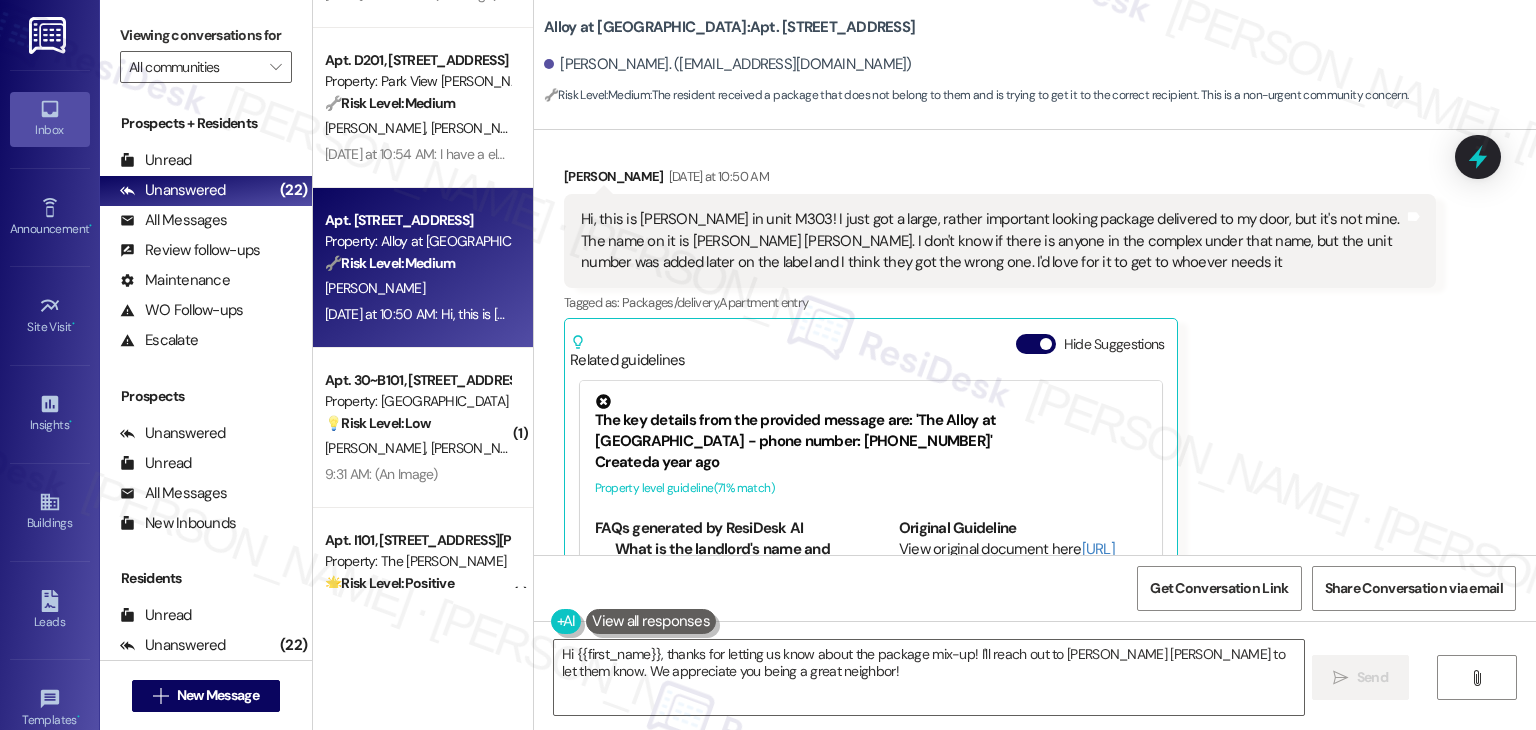 scroll, scrollTop: 9537, scrollLeft: 0, axis: vertical 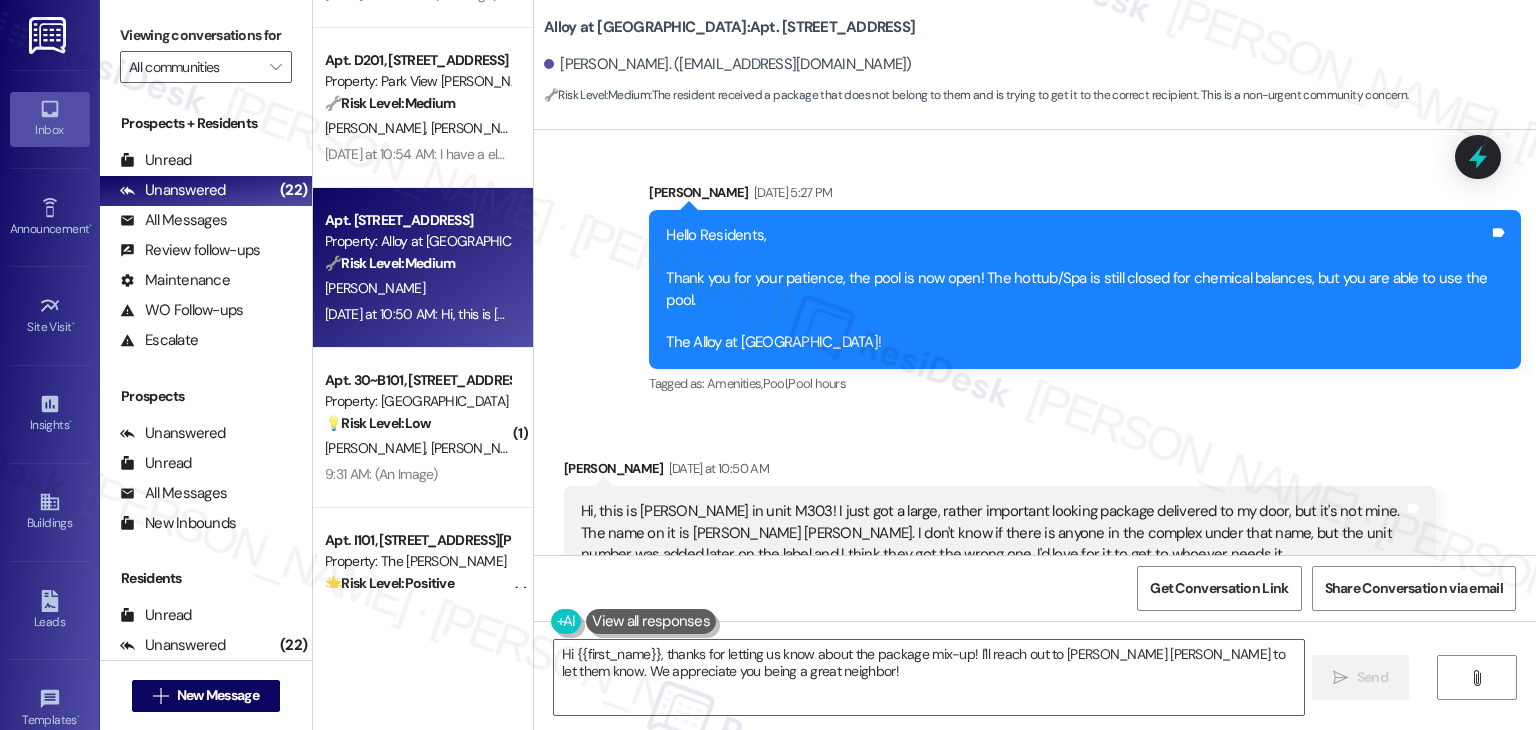 click on "Tagged as:   Amenities ,  Click to highlight conversations about Amenities Pool ,  Click to highlight conversations about Pool Pool hours Click to highlight conversations about Pool hours" at bounding box center (1085, 383) 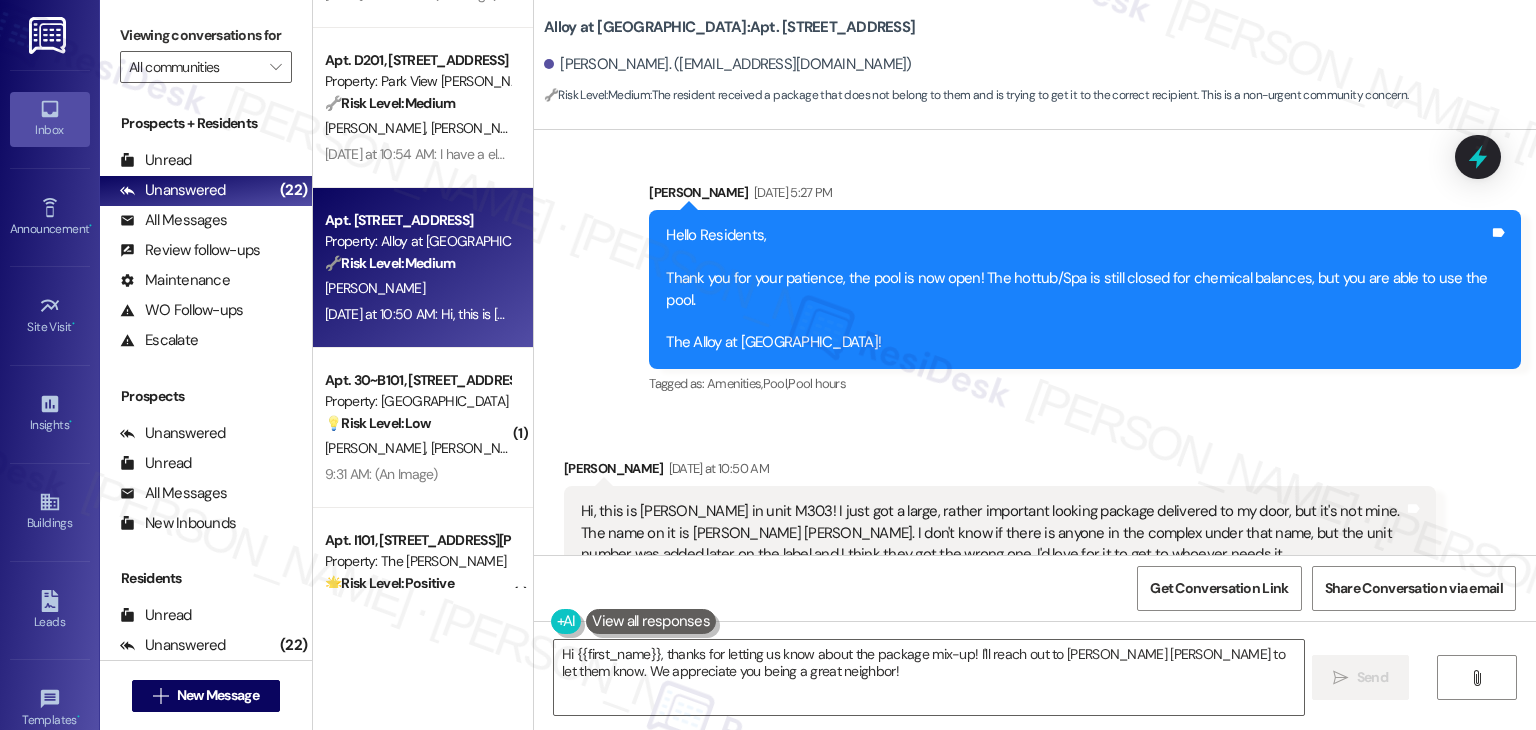 click on "Received via SMS Emma Jackson Yesterday at 10:50 AM Hi, this is Emma Jackson in unit M303! I just got a large, rather important looking package delivered to my door, but it's not mine. The name on it is Kinnick Boelk. I don't know if there is anyone in the complex under that name, but the unit number was added later on the label and I think they got the wrong one. I'd love for it to get to whoever needs it Tags and notes Tagged as:   Packages/delivery ,  Click to highlight conversations about Packages/delivery Apartment entry Click to highlight conversations about Apartment entry  Related guidelines Show suggestions" at bounding box center [1035, 548] 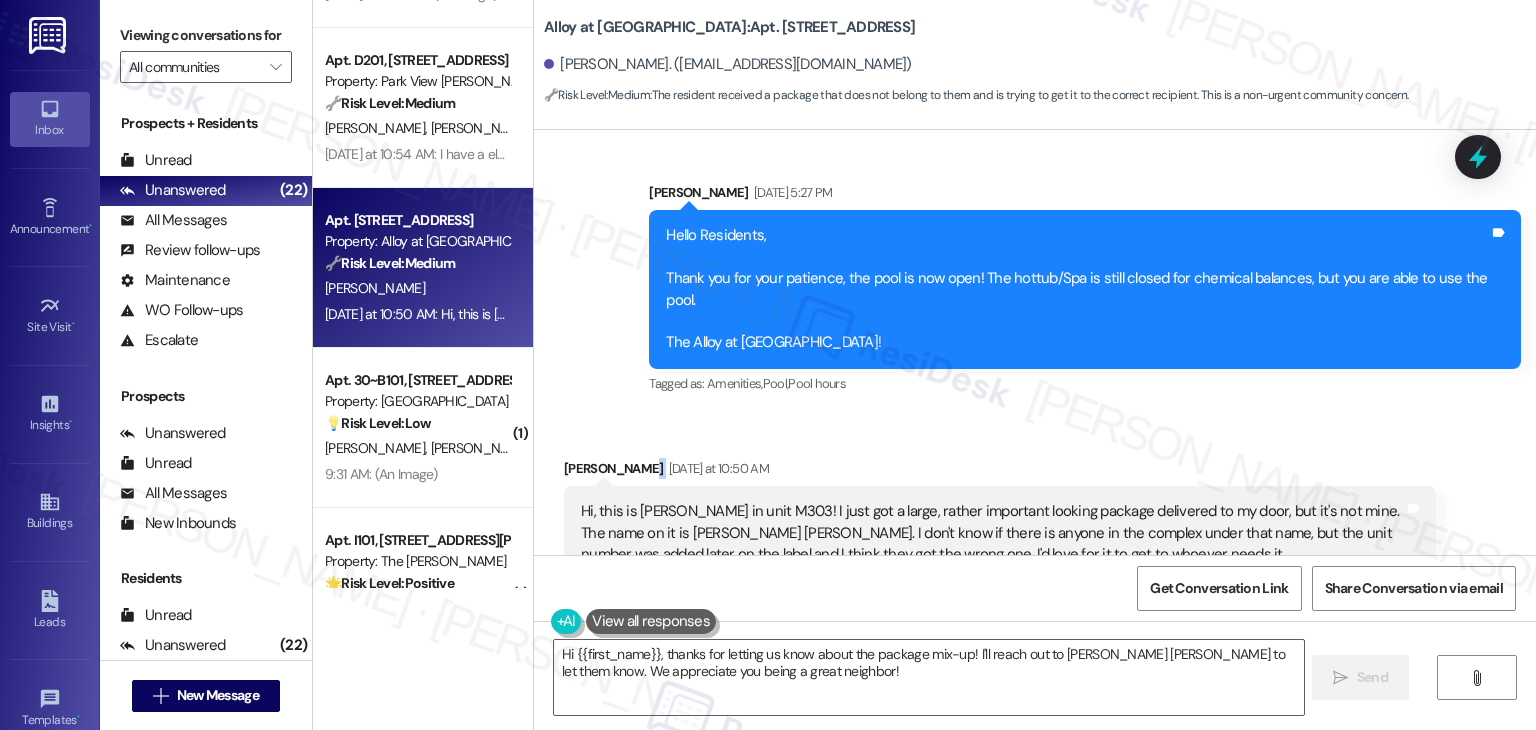 click on "Received via SMS Emma Jackson Yesterday at 10:50 AM Hi, this is Emma Jackson in unit M303! I just got a large, rather important looking package delivered to my door, but it's not mine. The name on it is Kinnick Boelk. I don't know if there is anyone in the complex under that name, but the unit number was added later on the label and I think they got the wrong one. I'd love for it to get to whoever needs it Tags and notes Tagged as:   Packages/delivery ,  Click to highlight conversations about Packages/delivery Apartment entry Click to highlight conversations about Apartment entry  Related guidelines Show suggestions" at bounding box center [1035, 548] 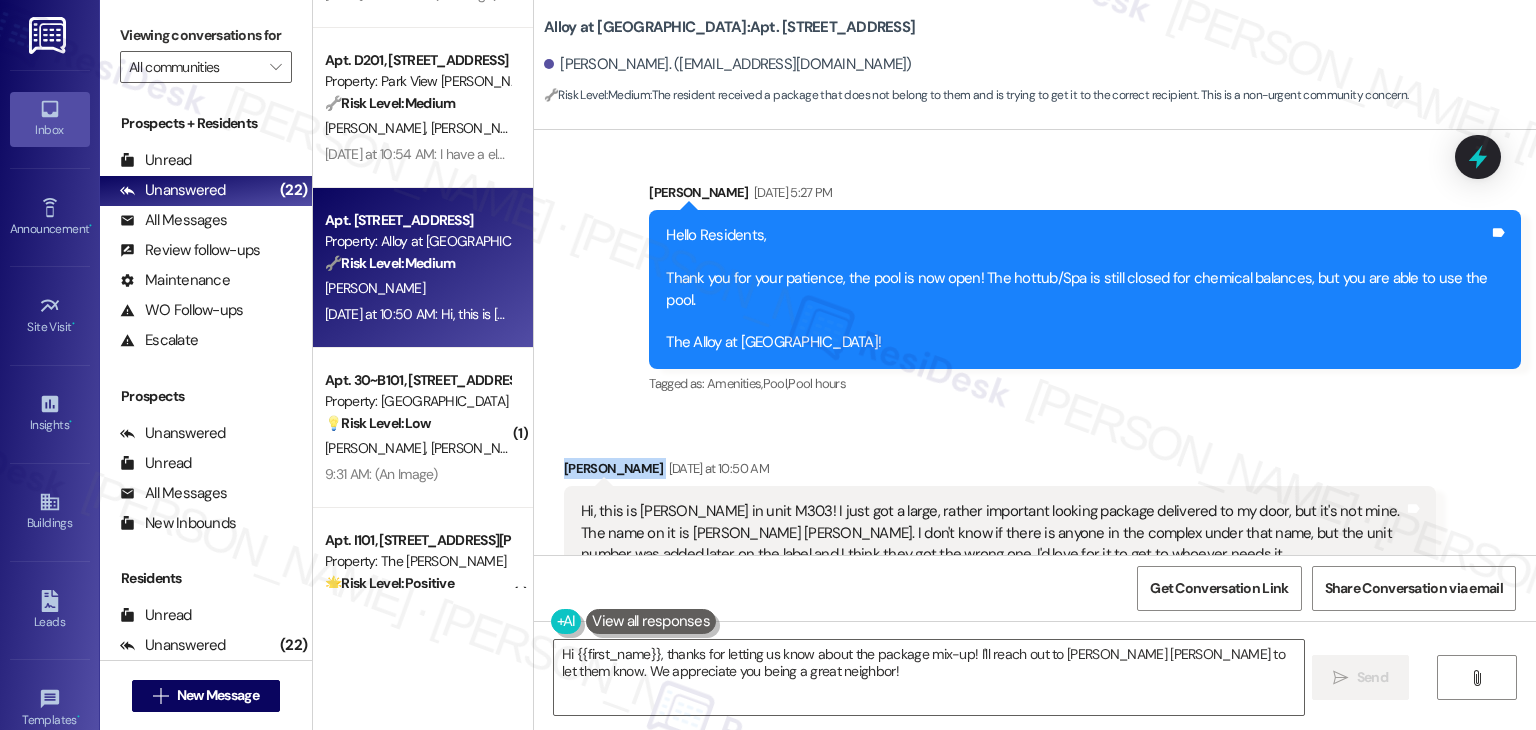 click on "Received via SMS Emma Jackson Yesterday at 10:50 AM Hi, this is Emma Jackson in unit M303! I just got a large, rather important looking package delivered to my door, but it's not mine. The name on it is Kinnick Boelk. I don't know if there is anyone in the complex under that name, but the unit number was added later on the label and I think they got the wrong one. I'd love for it to get to whoever needs it Tags and notes Tagged as:   Packages/delivery ,  Click to highlight conversations about Packages/delivery Apartment entry Click to highlight conversations about Apartment entry  Related guidelines Show suggestions" at bounding box center [1035, 548] 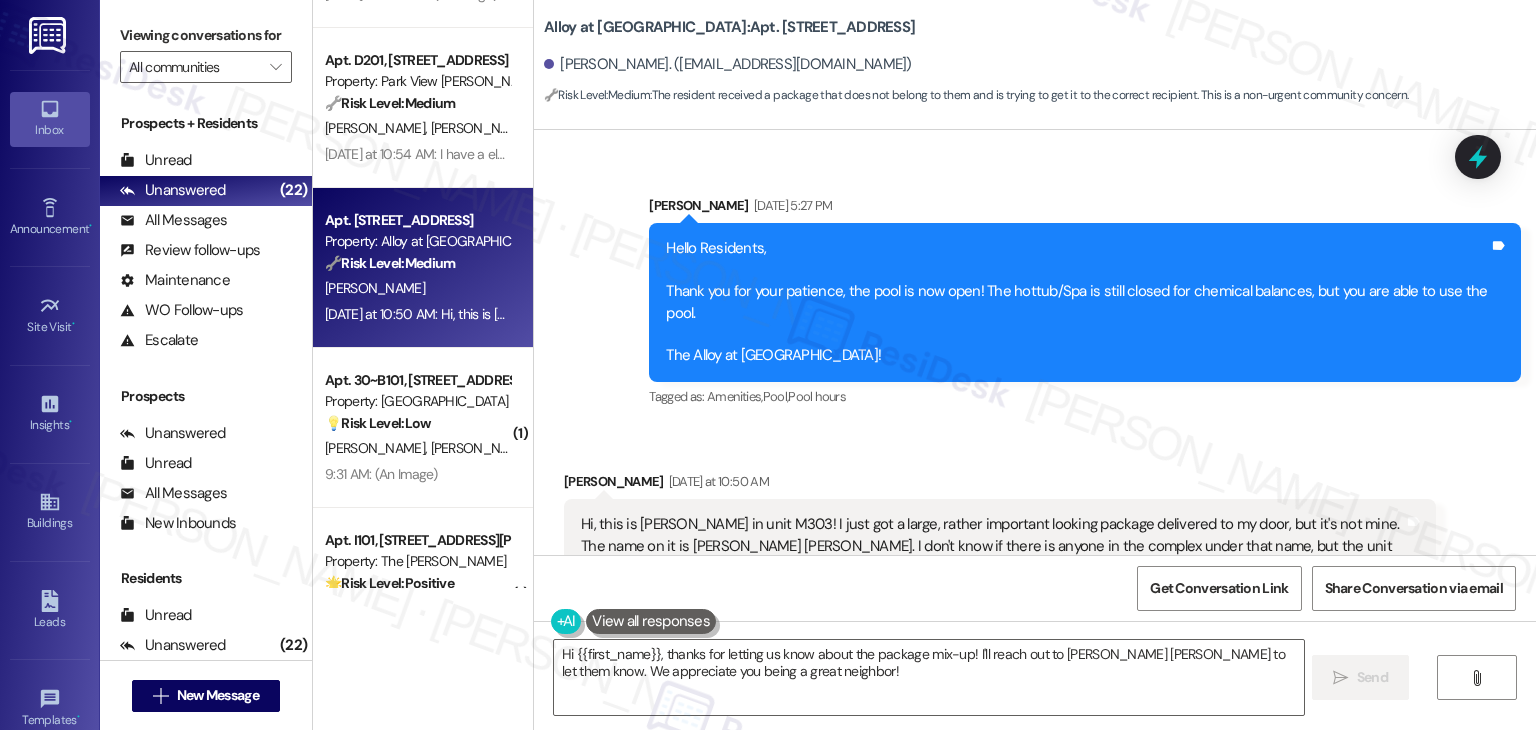 scroll, scrollTop: 9537, scrollLeft: 0, axis: vertical 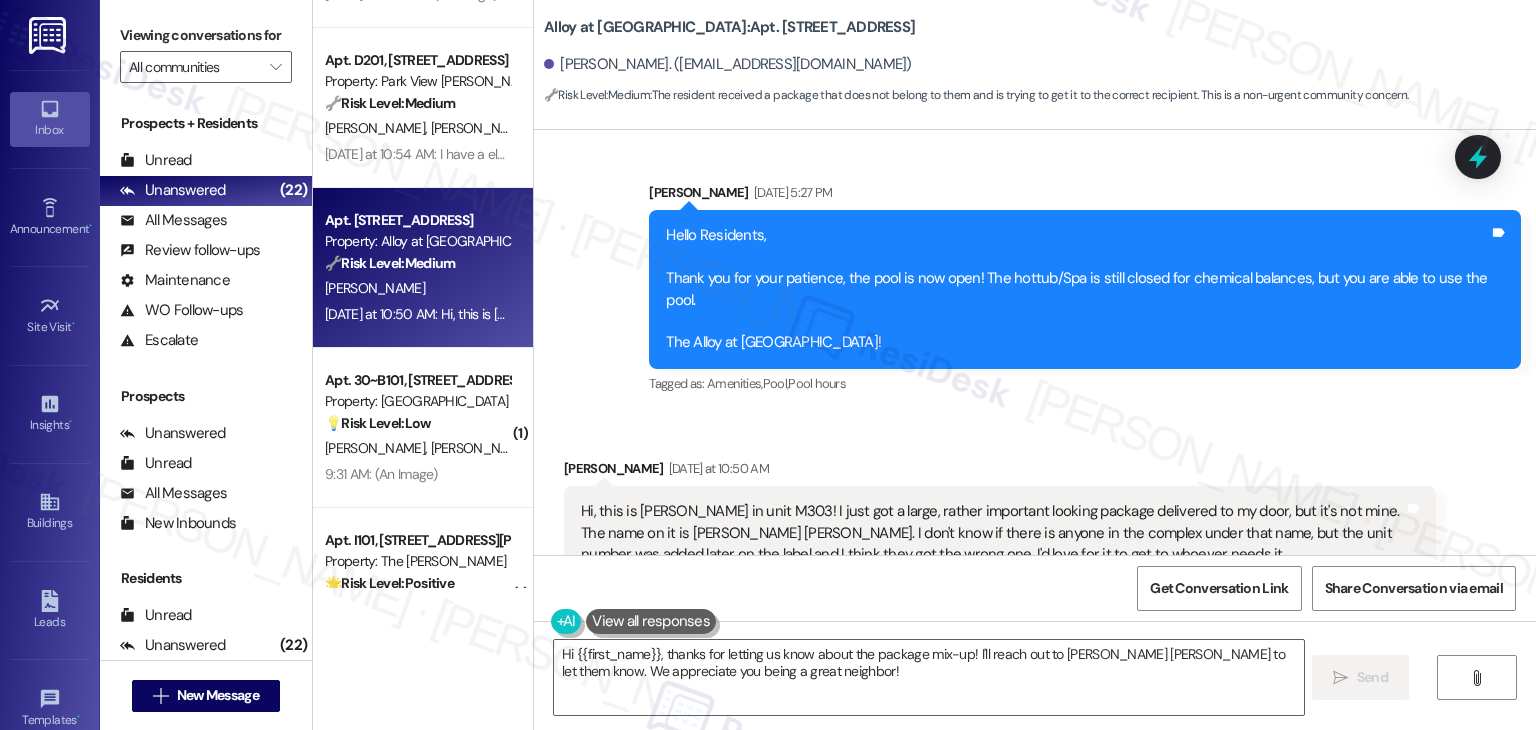 click on "Received via SMS Emma Jackson Yesterday at 10:50 AM Hi, this is Emma Jackson in unit M303! I just got a large, rather important looking package delivered to my door, but it's not mine. The name on it is Kinnick Boelk. I don't know if there is anyone in the complex under that name, but the unit number was added later on the label and I think they got the wrong one. I'd love for it to get to whoever needs it Tags and notes Tagged as:   Packages/delivery ,  Click to highlight conversations about Packages/delivery Apartment entry Click to highlight conversations about Apartment entry  Related guidelines Show suggestions" at bounding box center [1035, 548] 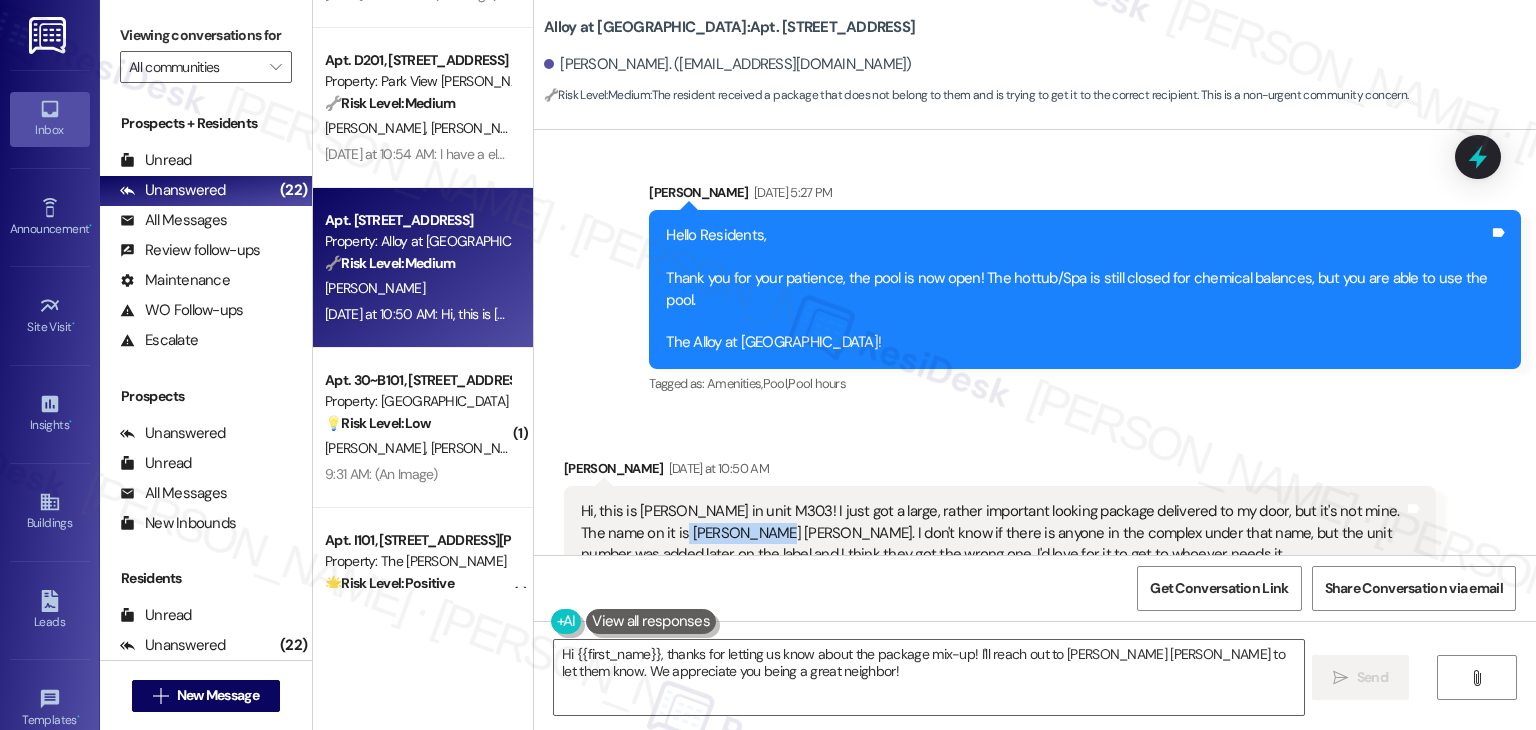 drag, startPoint x: 732, startPoint y: 401, endPoint x: 652, endPoint y: 397, distance: 80.09994 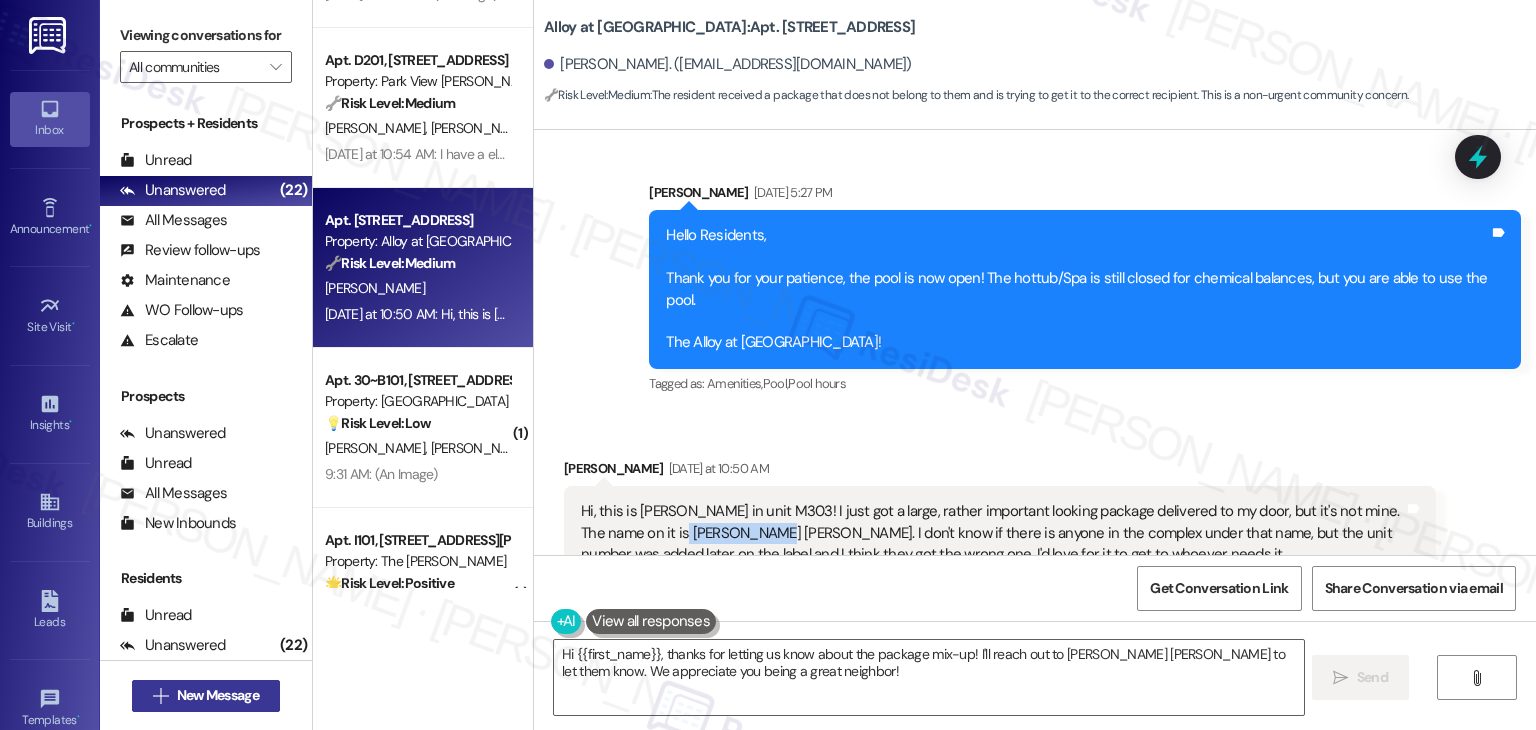 click on "New Message" at bounding box center [218, 695] 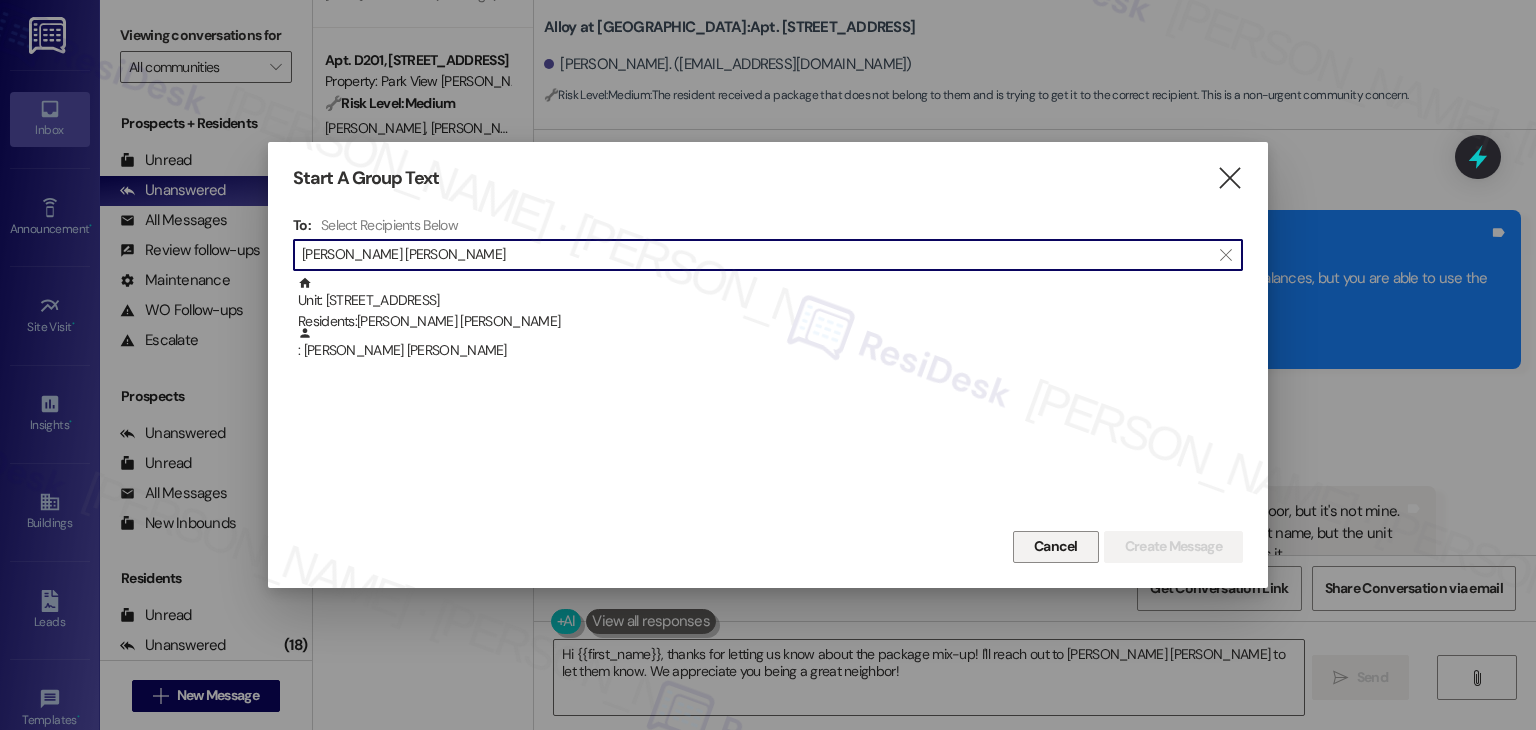 type on "Kinnick Boelk" 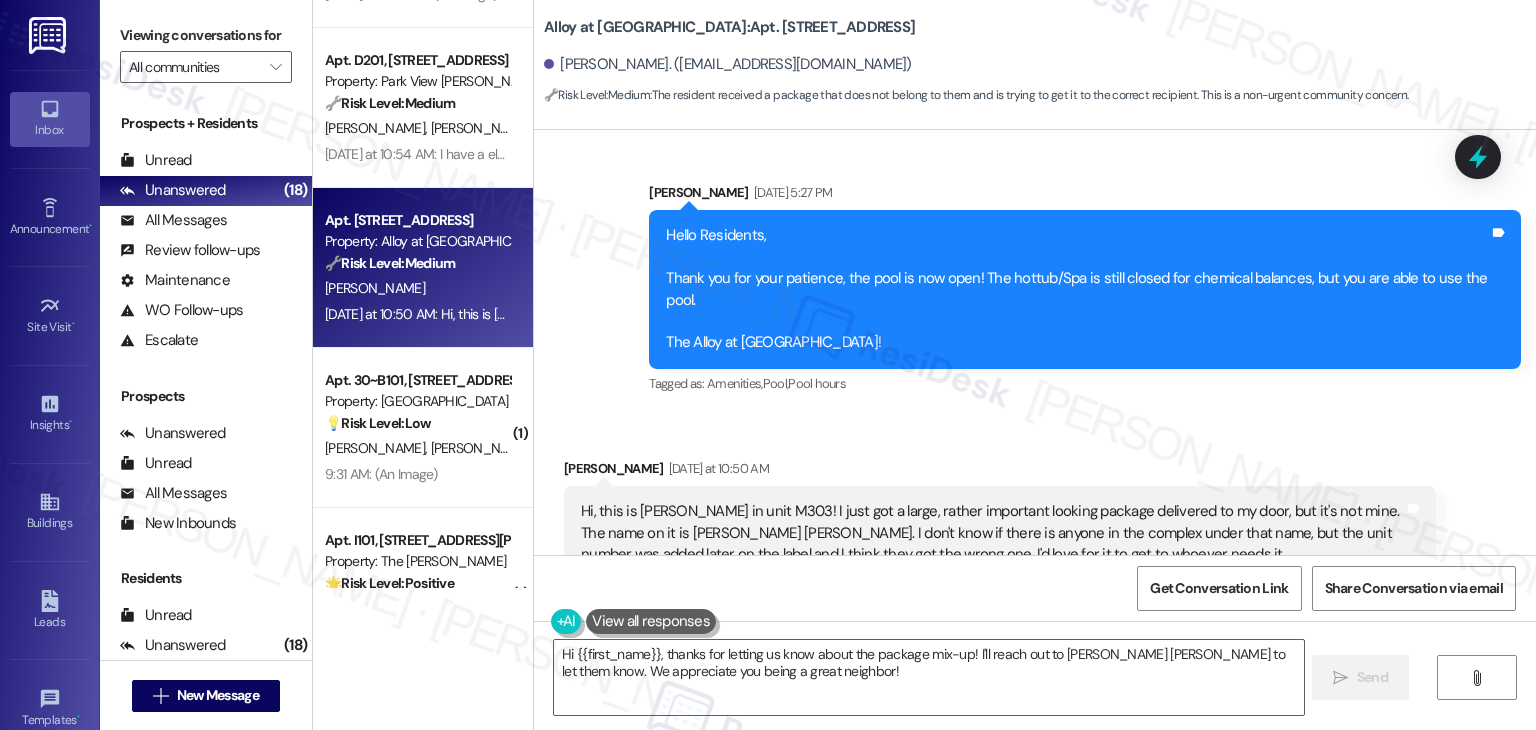 click on "Emma Jackson Yesterday at 10:50 AM Hi, this is Emma Jackson in unit M303! I just got a large, rather important looking package delivered to my door, but it's not mine. The name on it is Kinnick Boelk. I don't know if there is anyone in the complex under that name, but the unit number was added later on the label and I think they got the wrong one. I'd love for it to get to whoever needs it Tags and notes Tagged as:   Packages/delivery ,  Click to highlight conversations about Packages/delivery Apartment entry Click to highlight conversations about Apartment entry  Related guidelines Show suggestions" at bounding box center [1000, 563] 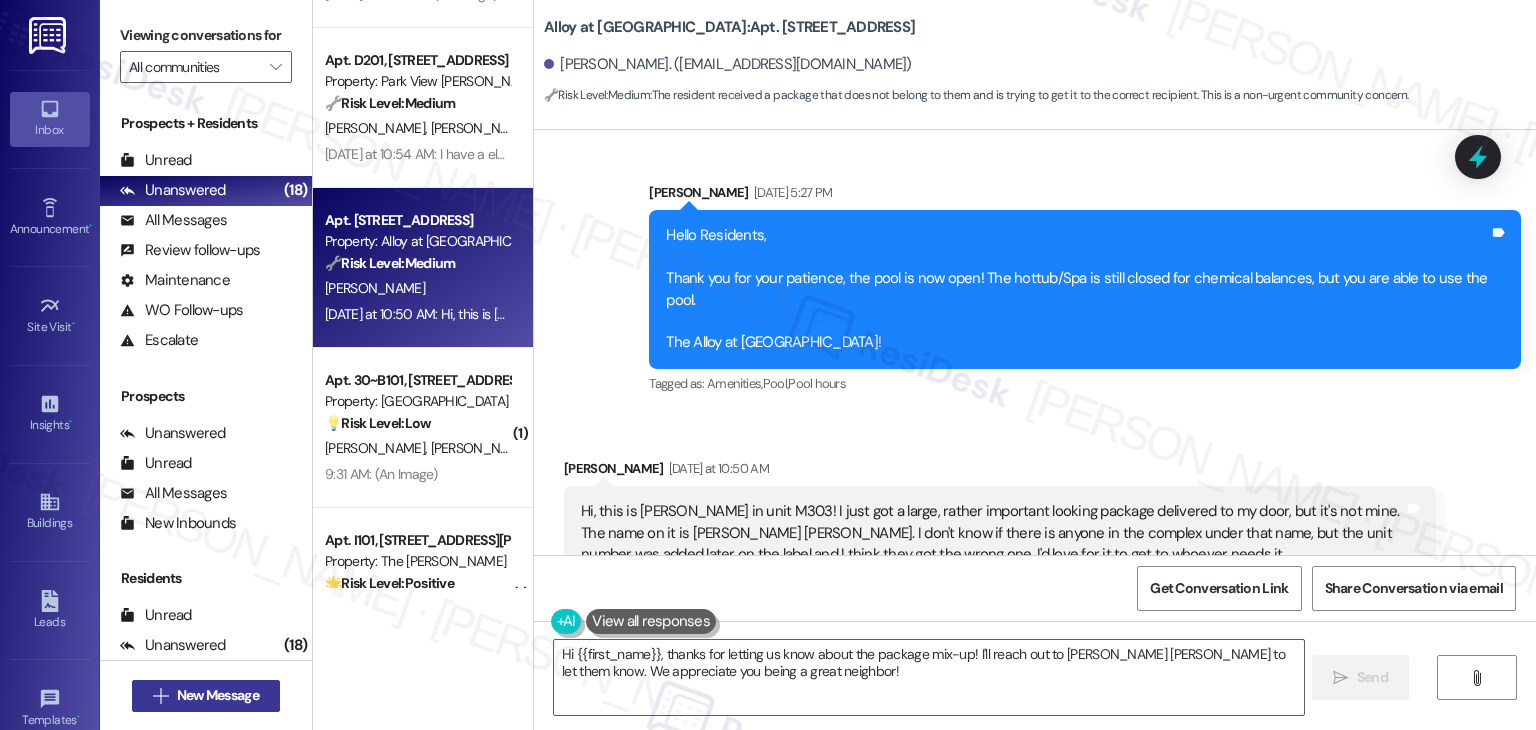 click on "New Message" at bounding box center (218, 695) 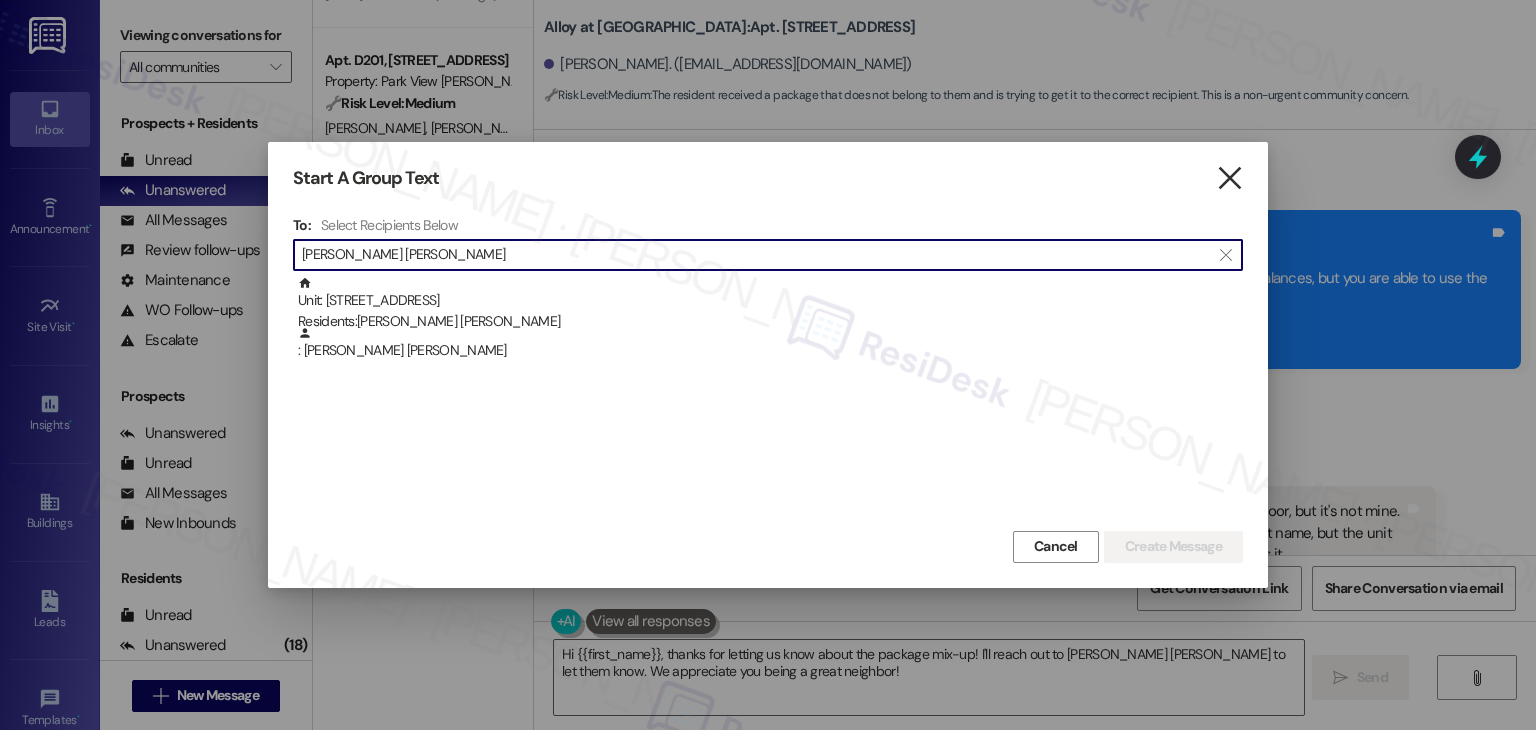 type on "Kinnick Boelk" 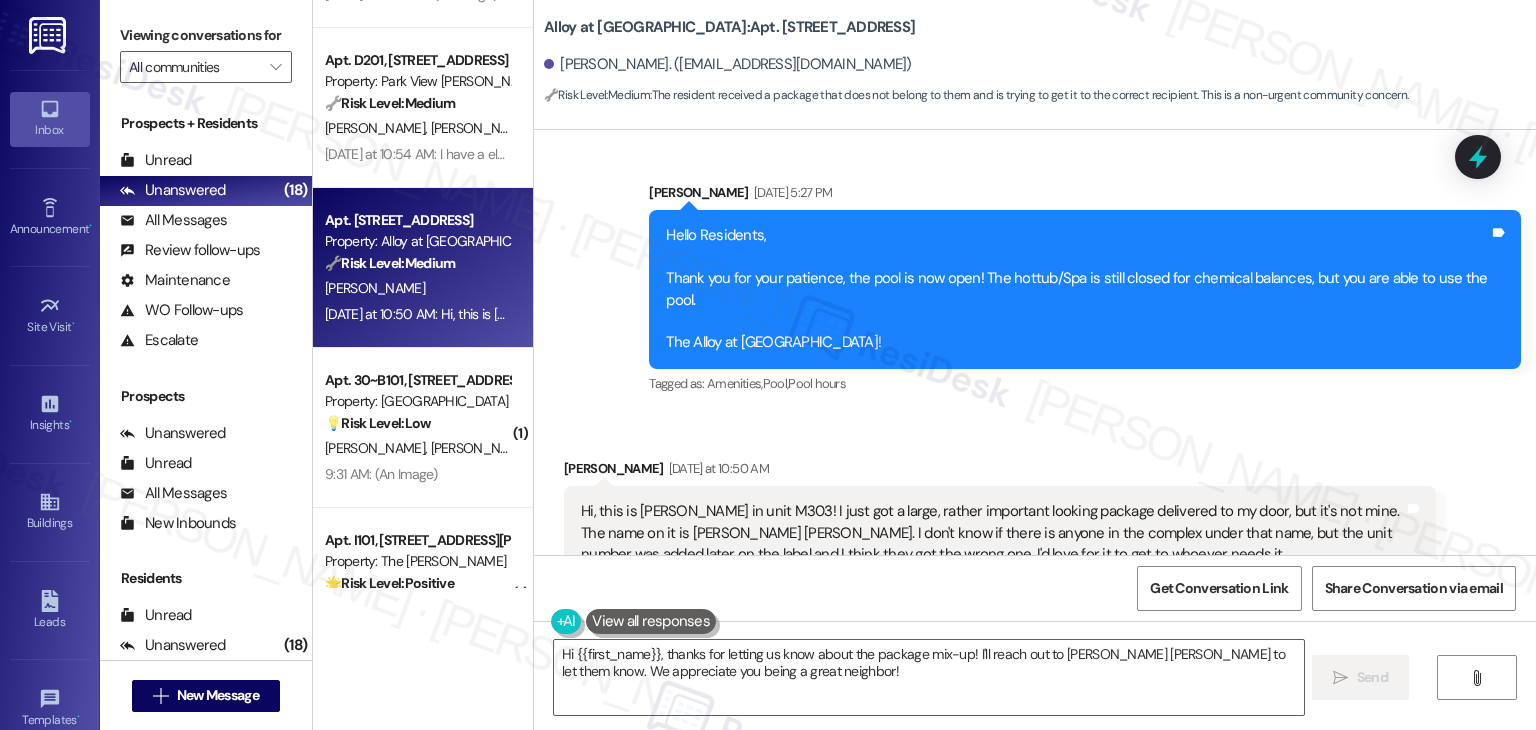 click on "Hi, this is Emma Jackson in unit M303! I just got a large, rather important looking package delivered to my door, but it's not mine. The name on it is Kinnick Boelk. I don't know if there is anyone in the complex under that name, but the unit number was added later on the label and I think they got the wrong one. I'd love for it to get to whoever needs it" at bounding box center [992, 533] 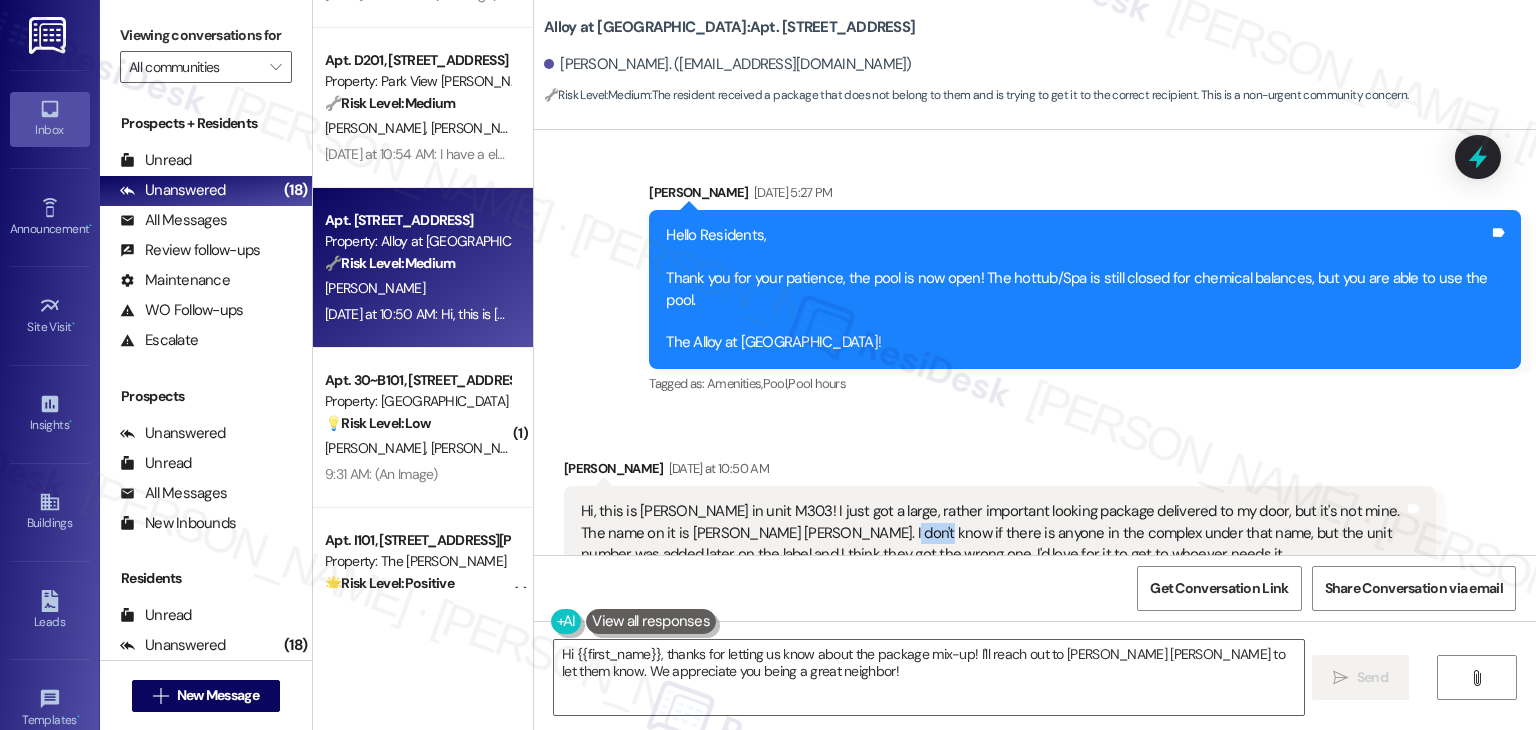 click on "Hi, this is Emma Jackson in unit M303! I just got a large, rather important looking package delivered to my door, but it's not mine. The name on it is Kinnick Boelk. I don't know if there is anyone in the complex under that name, but the unit number was added later on the label and I think they got the wrong one. I'd love for it to get to whoever needs it" at bounding box center [992, 533] 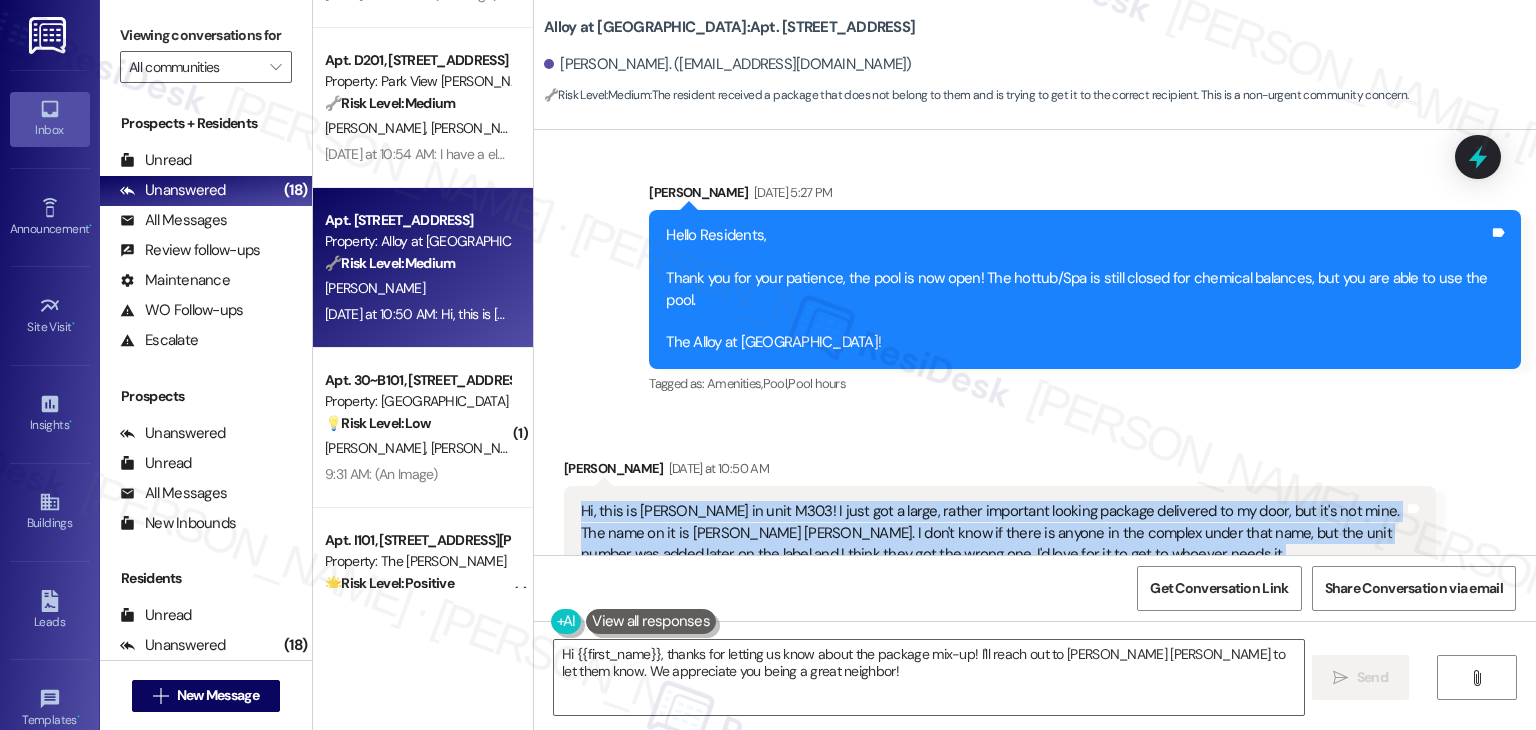 click on "Hi, this is Emma Jackson in unit M303! I just got a large, rather important looking package delivered to my door, but it's not mine. The name on it is Kinnick Boelk. I don't know if there is anyone in the complex under that name, but the unit number was added later on the label and I think they got the wrong one. I'd love for it to get to whoever needs it" at bounding box center [992, 533] 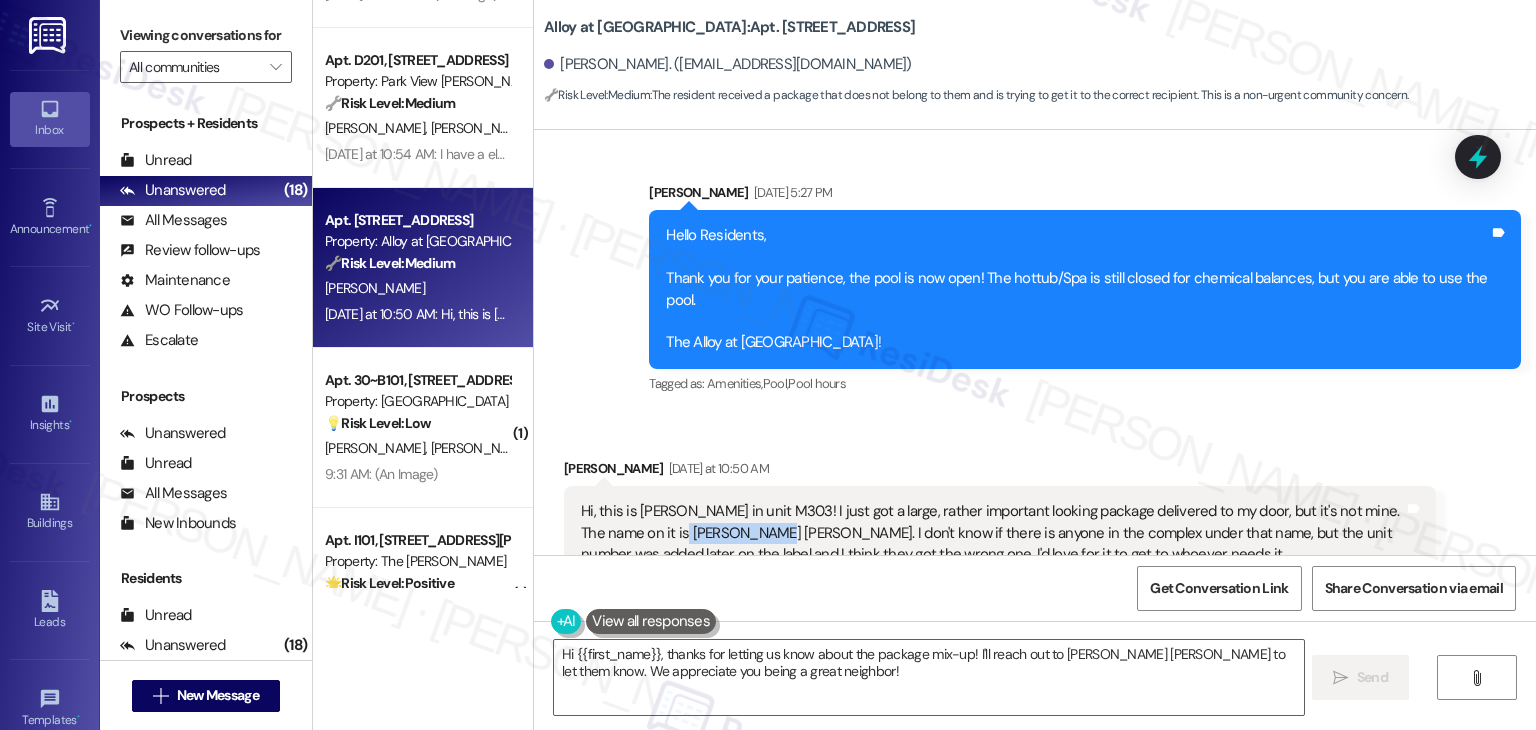 drag, startPoint x: 731, startPoint y: 399, endPoint x: 651, endPoint y: 397, distance: 80.024994 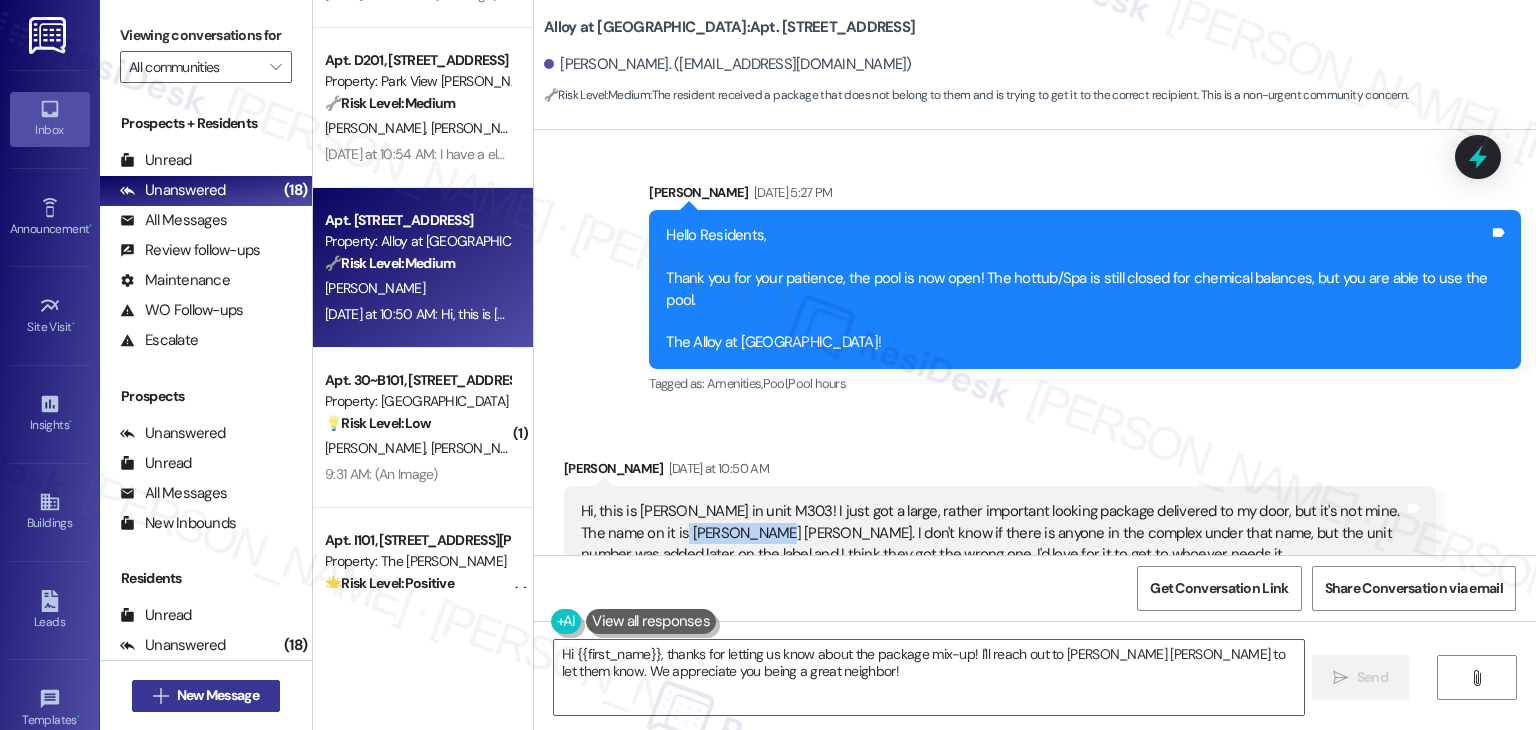 click on "New Message" at bounding box center (218, 695) 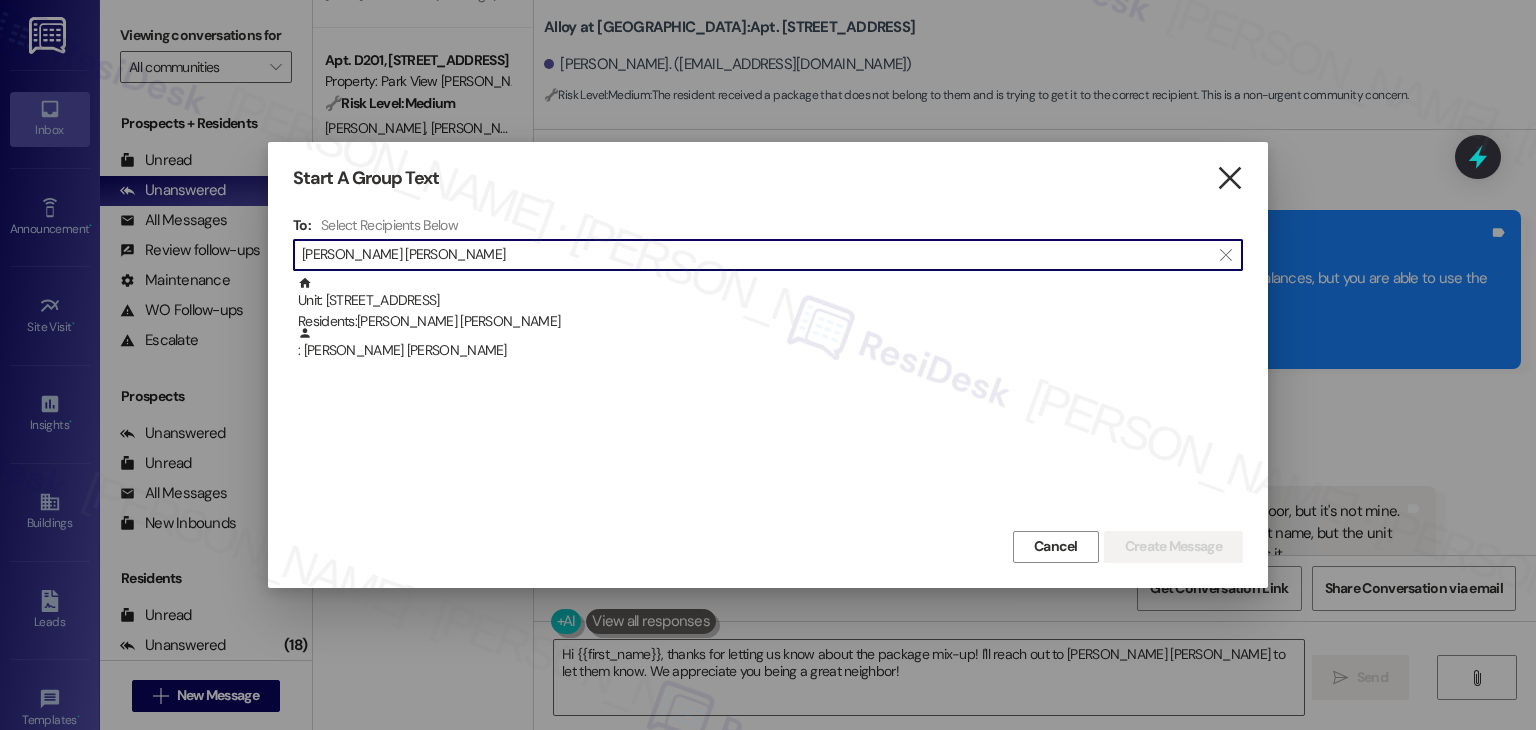 type on "Kinnick Boelk" 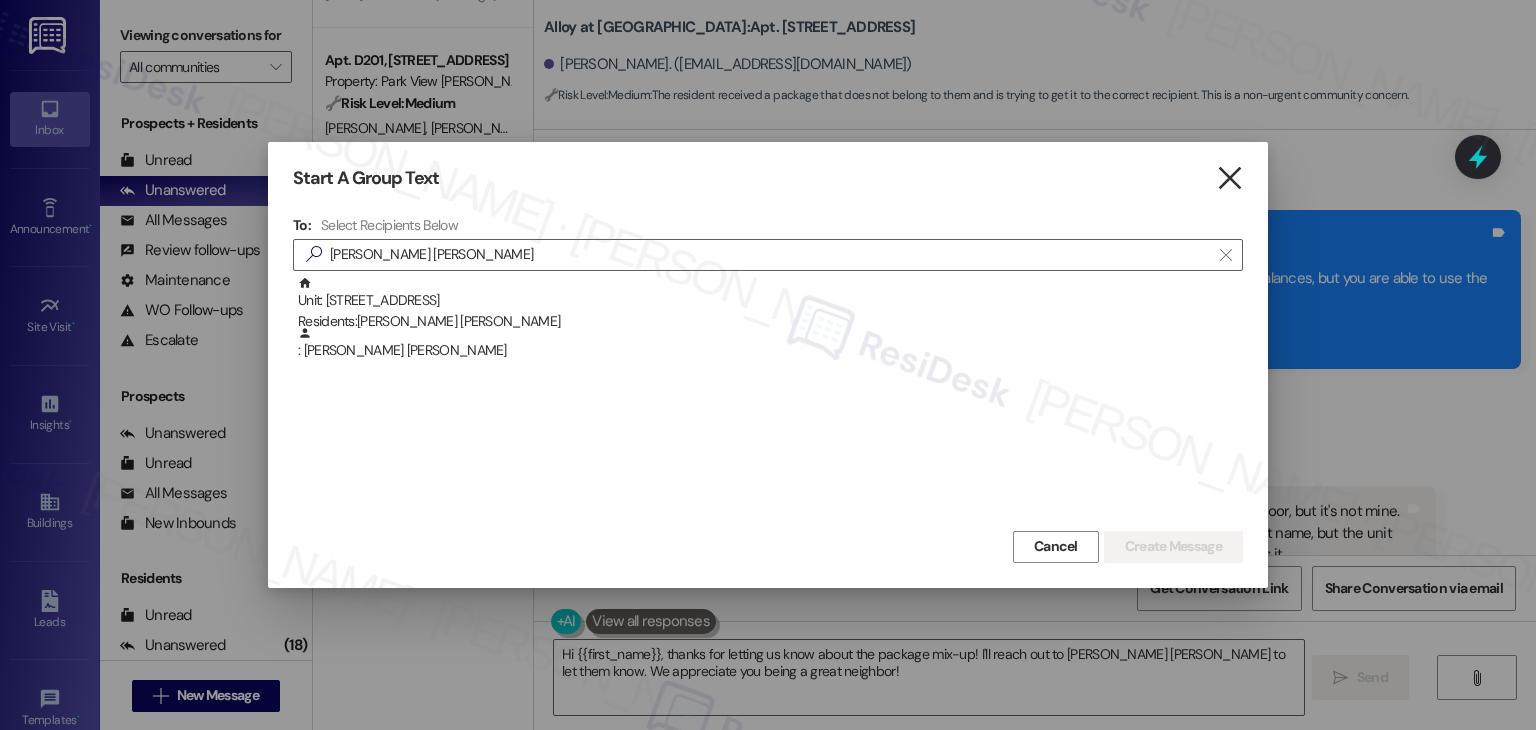 click on "" at bounding box center [1229, 178] 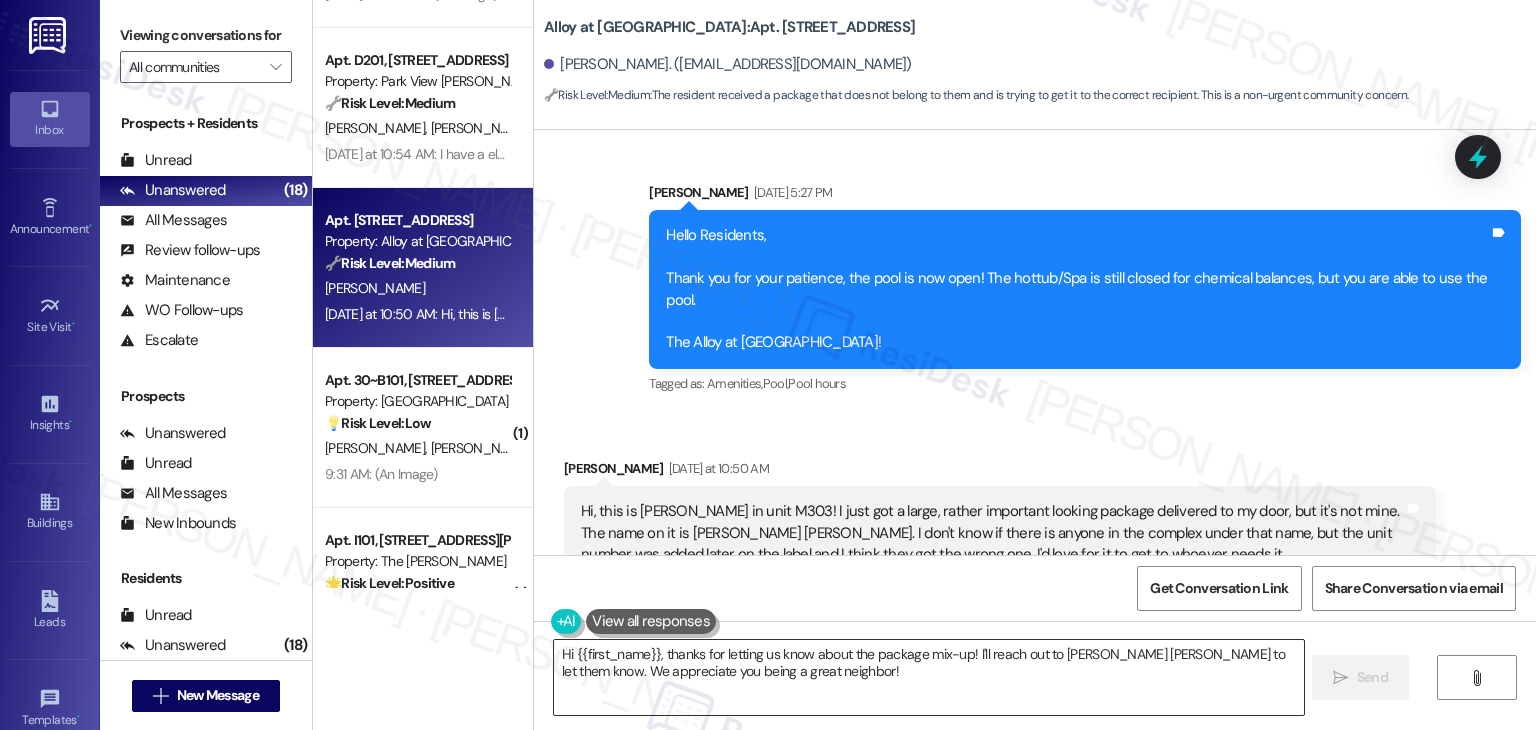 click on "Hi {{first_name}}, thanks for letting us know about the package mix-up! I'll reach out to Kinnick Boelk to let them know. We appreciate you being a great neighbor!" at bounding box center [928, 677] 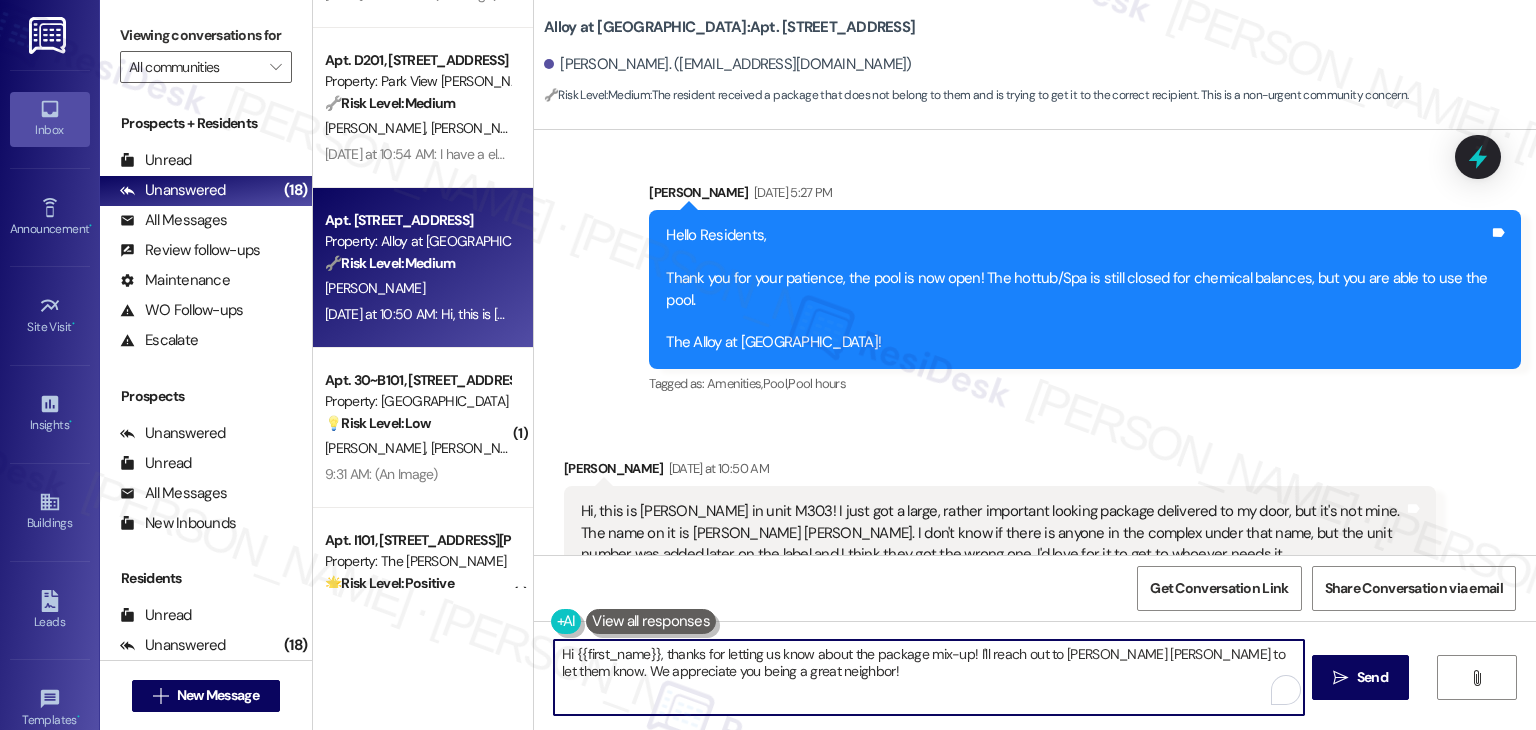click on "Hi {{first_name}}, thanks for letting us know about the package mix-up! I'll reach out to Kinnick Boelk to let them know. We appreciate you being a great neighbor!" at bounding box center [928, 677] 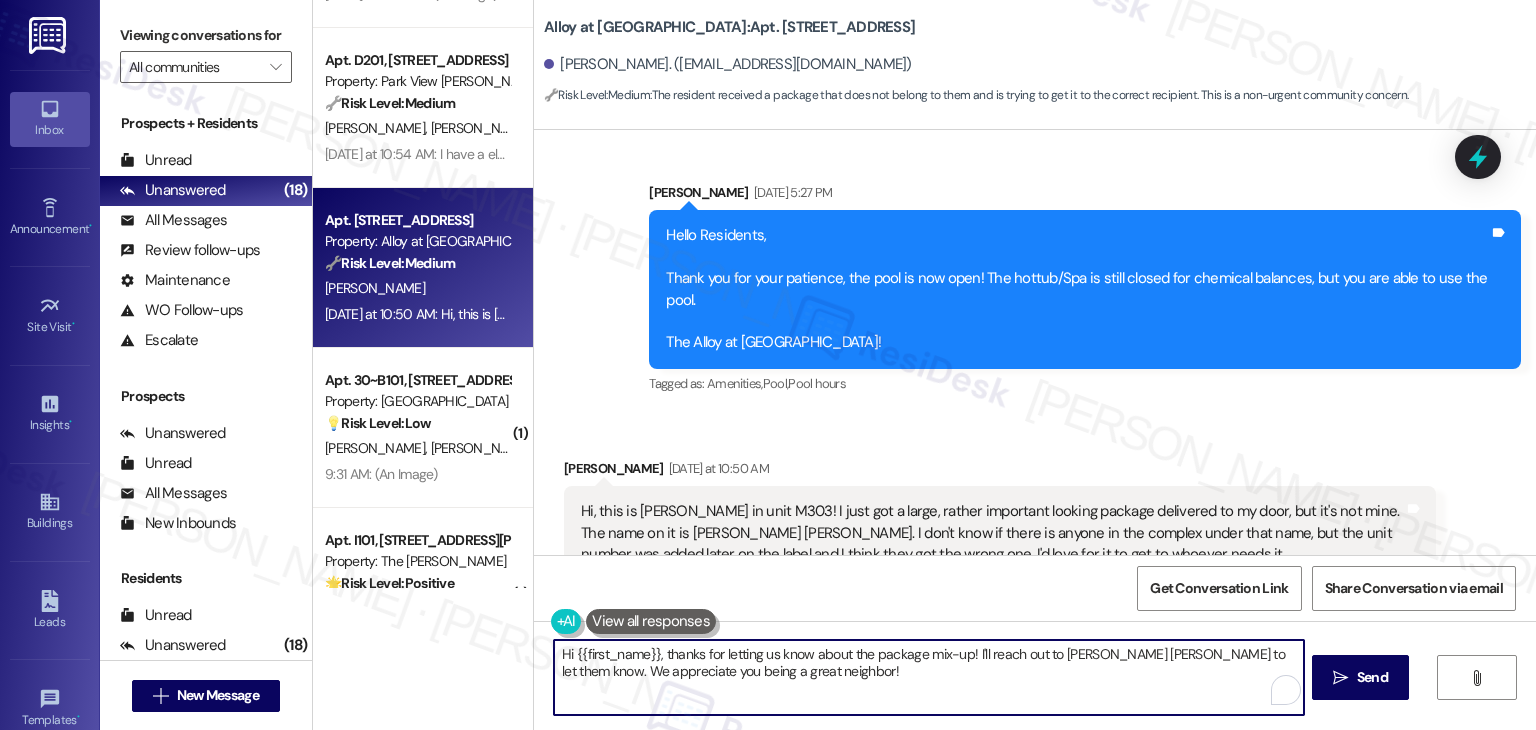 paste on "Thanks so much for letting us know, Emma! We do have a resident by that name in unit J103, so I’ll go ahead and inform the site team that the package was delivered to your door by mistake. Really appreciate you keeping an eye out!
Ask ChatGPT" 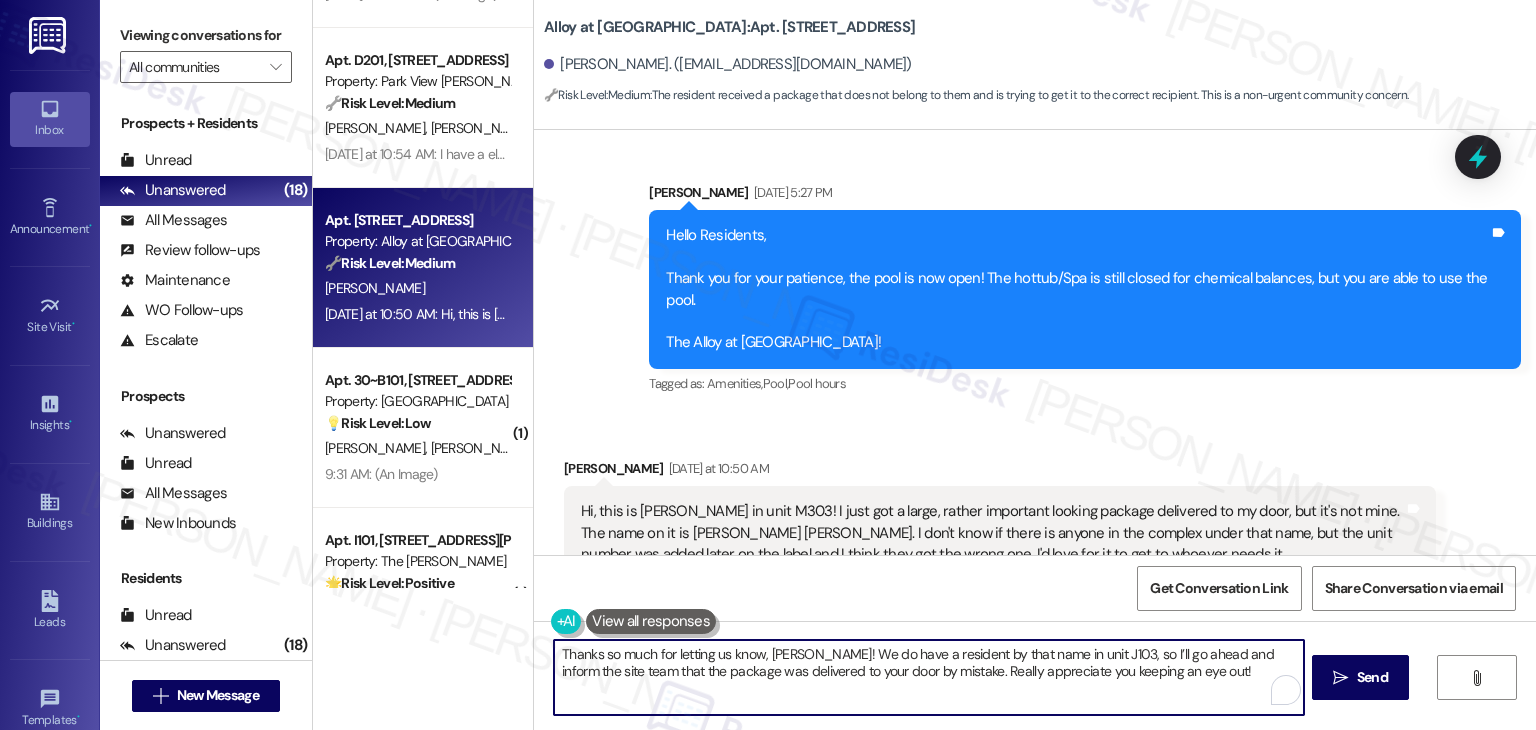 scroll, scrollTop: 118, scrollLeft: 0, axis: vertical 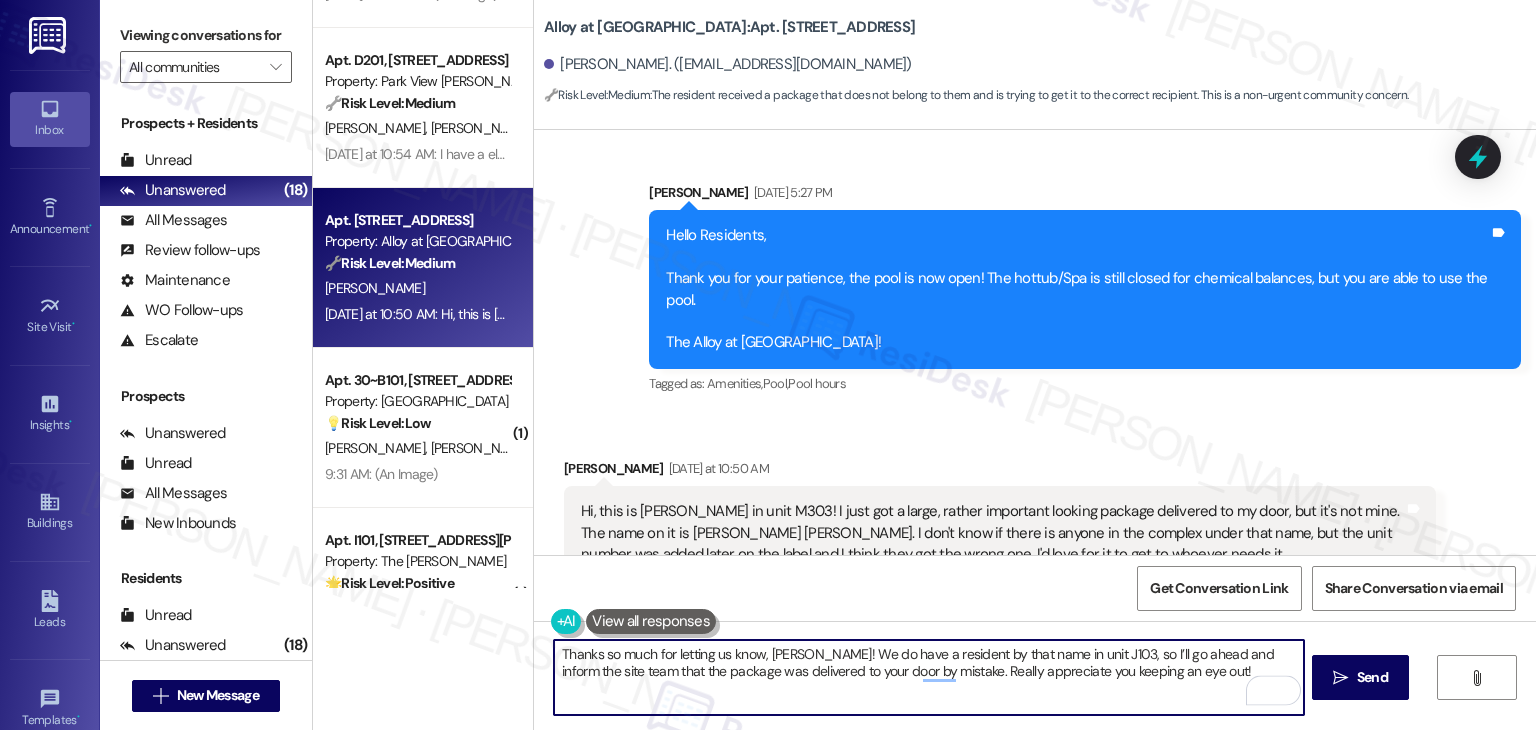 click on "Thanks so much for letting us know, Emma! We do have a resident by that name in unit J103, so I’ll go ahead and inform the site team that the package was delivered to your door by mistake. Really appreciate you keeping an eye out!" at bounding box center (928, 677) 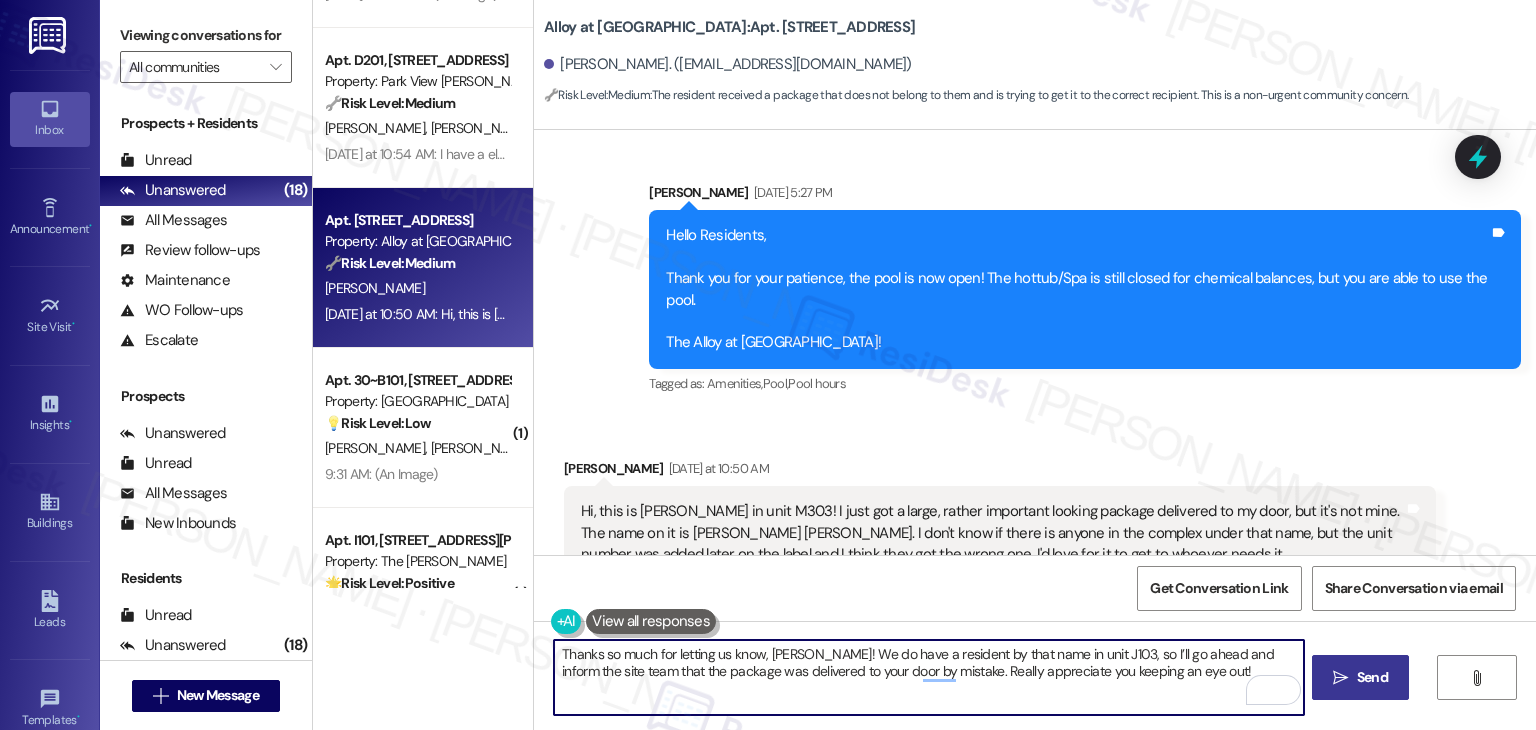 type on "Thanks so much for letting us know, Emma! We do have a resident by that name in unit J103, so I’ll go ahead and inform the site team that the package was delivered to your door by mistake. Really appreciate you keeping an eye out!" 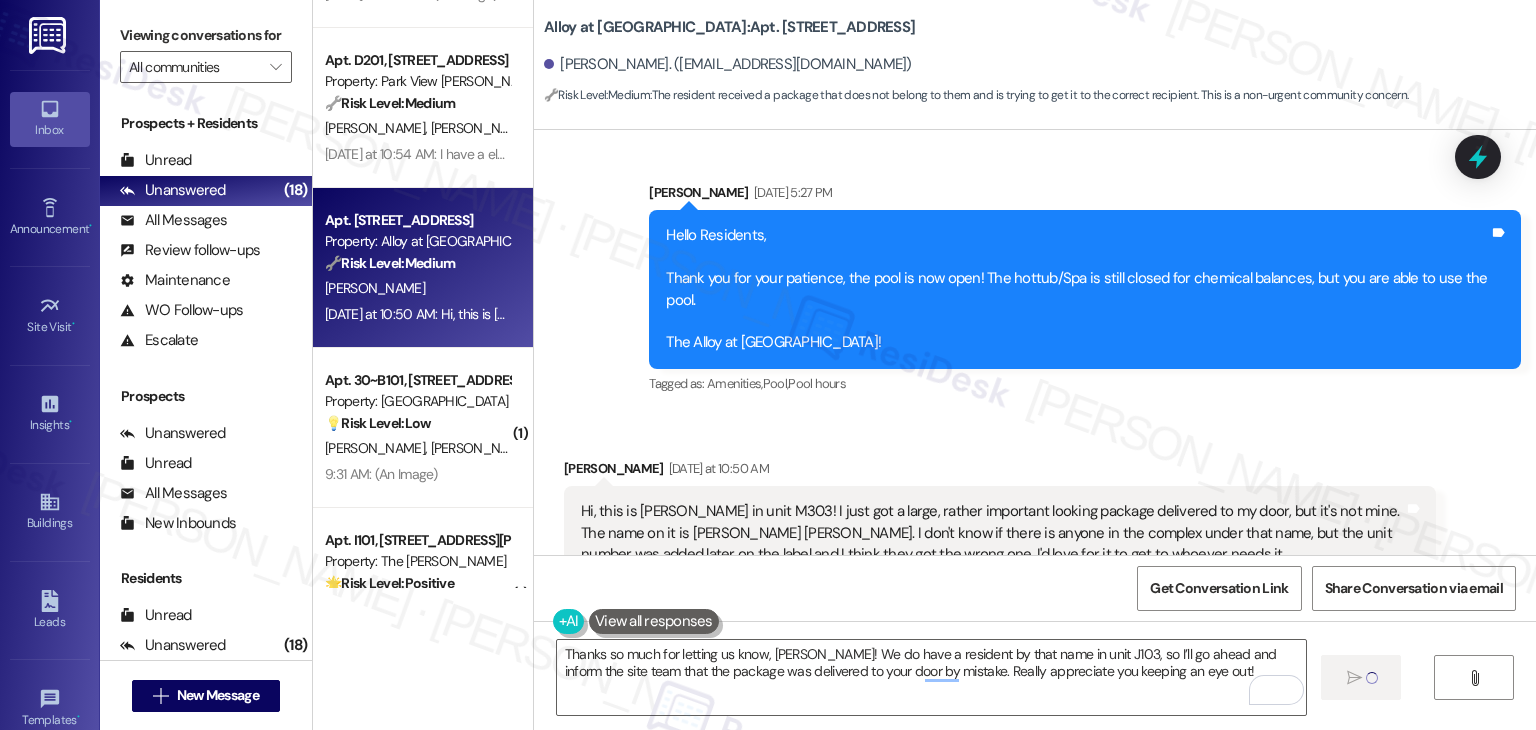 type 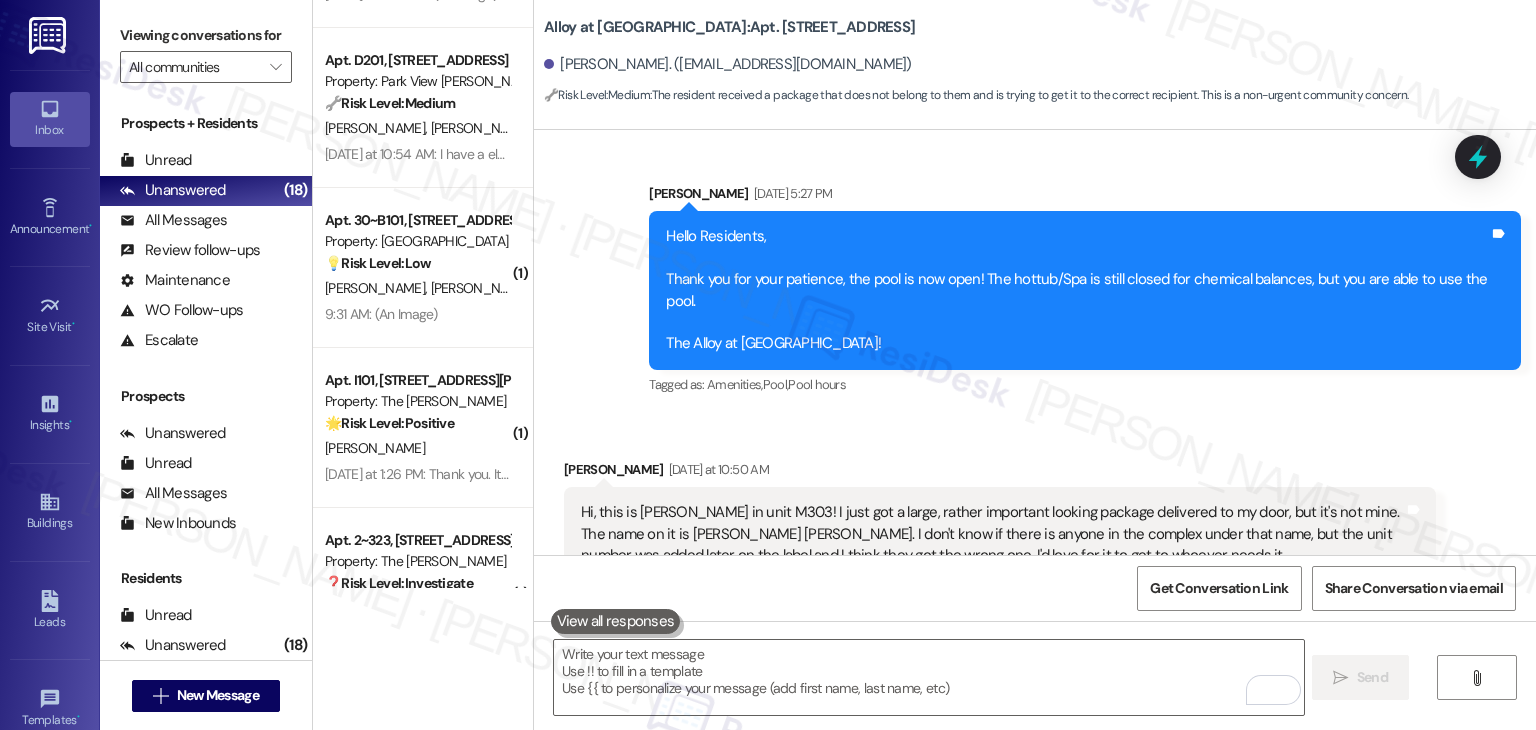 click on "Received via SMS Emma Jackson Yesterday at 10:50 AM Hi, this is Emma Jackson in unit M303! I just got a large, rather important looking package delivered to my door, but it's not mine. The name on it is Kinnick Boelk. I don't know if there is anyone in the complex under that name, but the unit number was added later on the label and I think they got the wrong one. I'd love for it to get to whoever needs it Tags and notes Tagged as:   Packages/delivery ,  Click to highlight conversations about Packages/delivery Apartment entry Click to highlight conversations about Apartment entry  Related guidelines Show suggestions" at bounding box center [1035, 549] 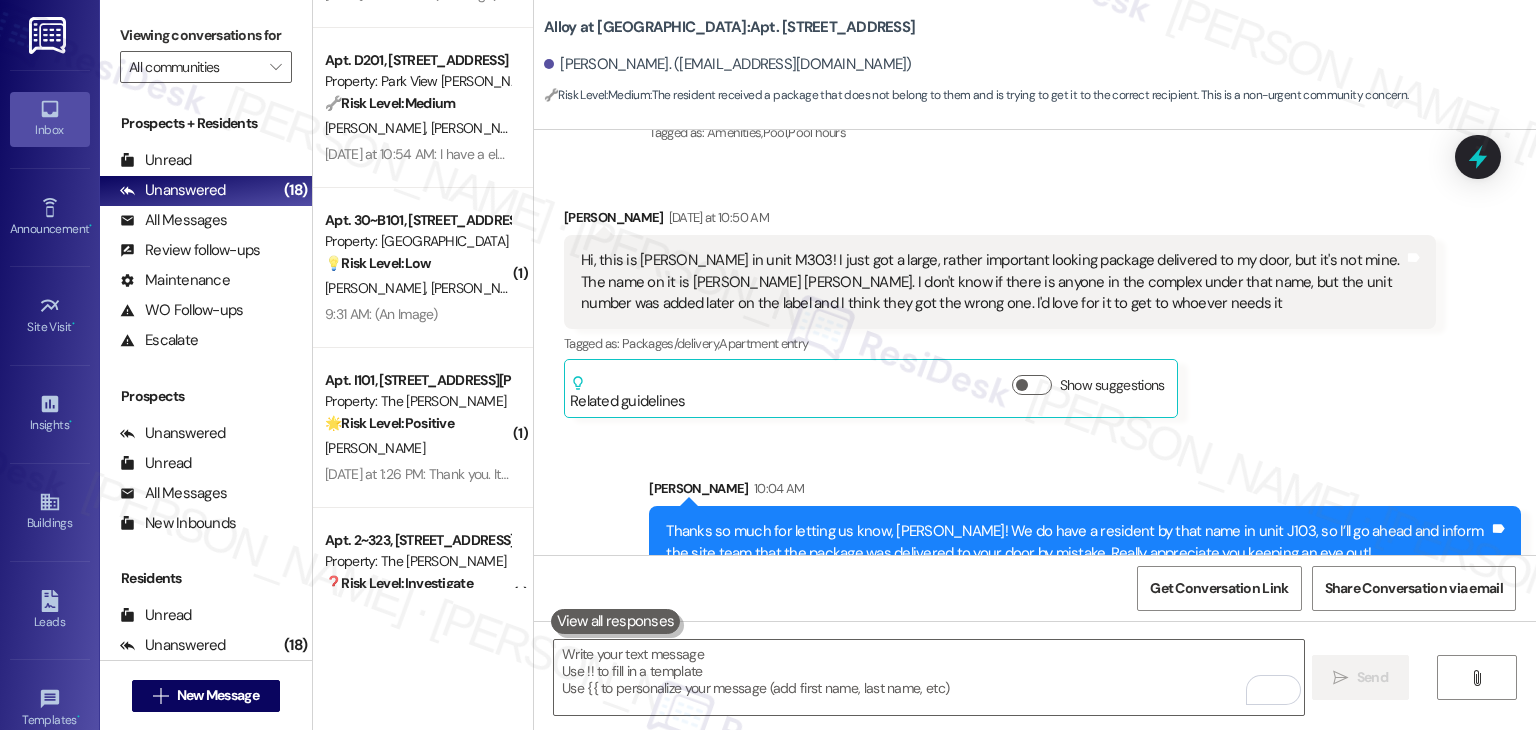 scroll, scrollTop: 9836, scrollLeft: 0, axis: vertical 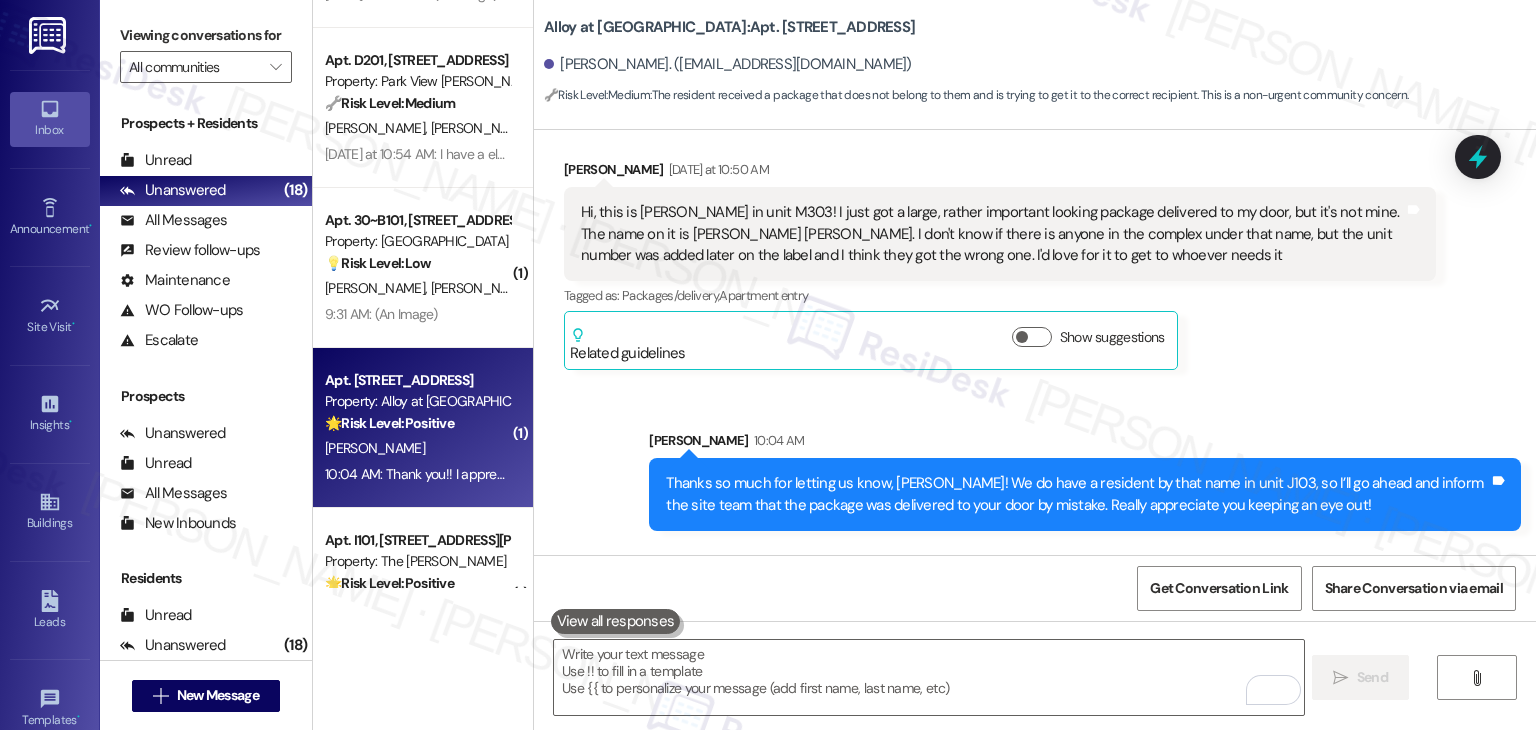 click on "Received via SMS Emma Jackson 10:04 AM Thank you!! I appreciate you guys! Tags and notes" at bounding box center [1035, 615] 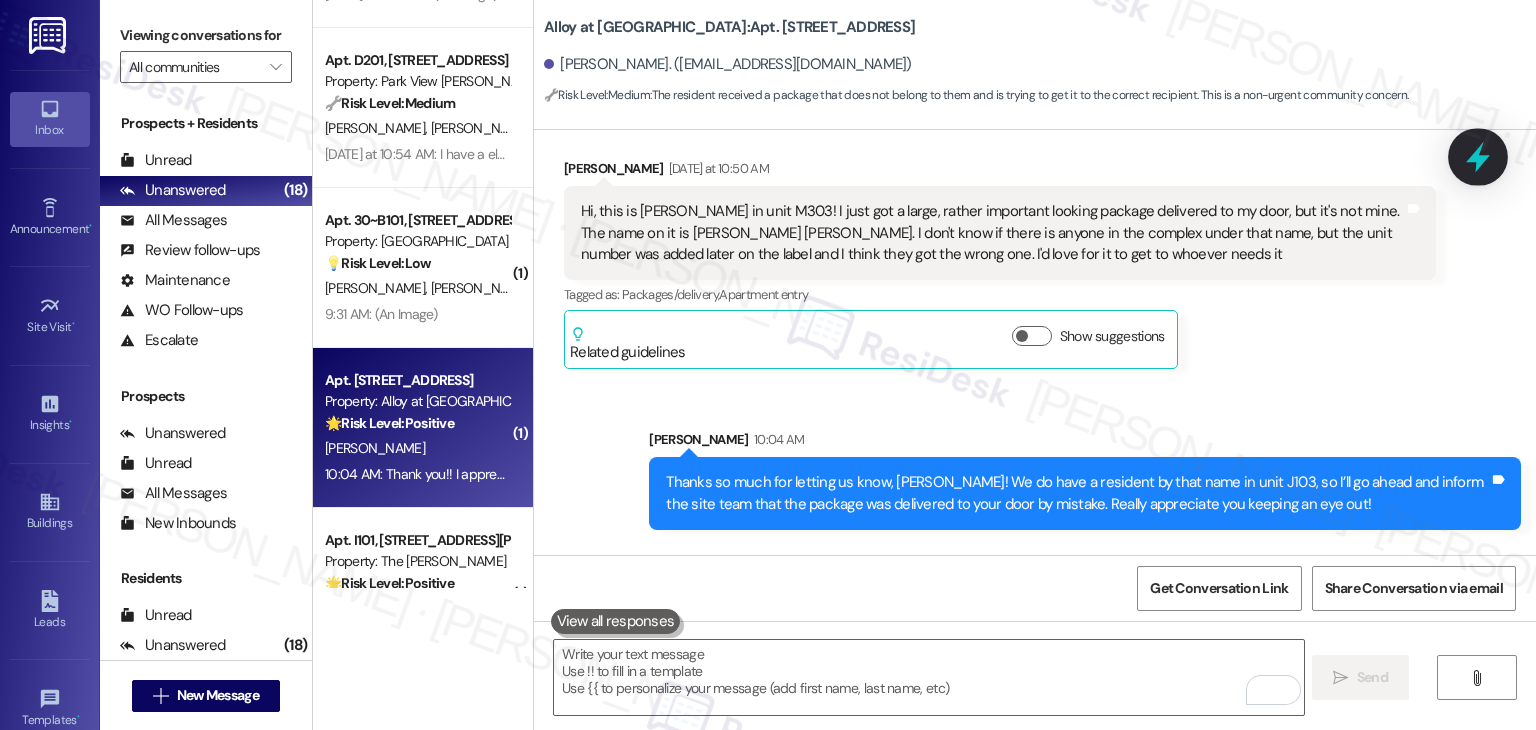 click 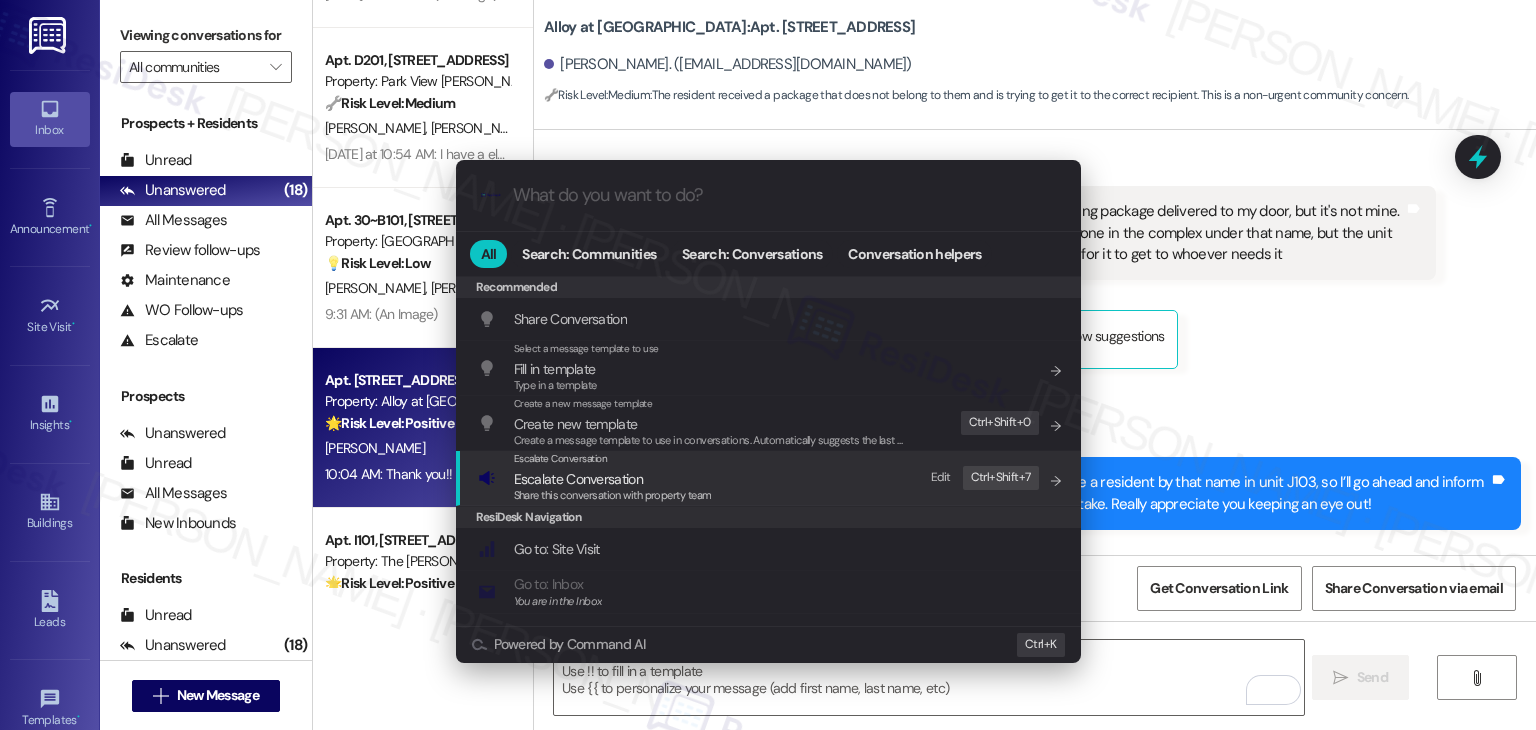 click on "Share this conversation with property team" at bounding box center (613, 495) 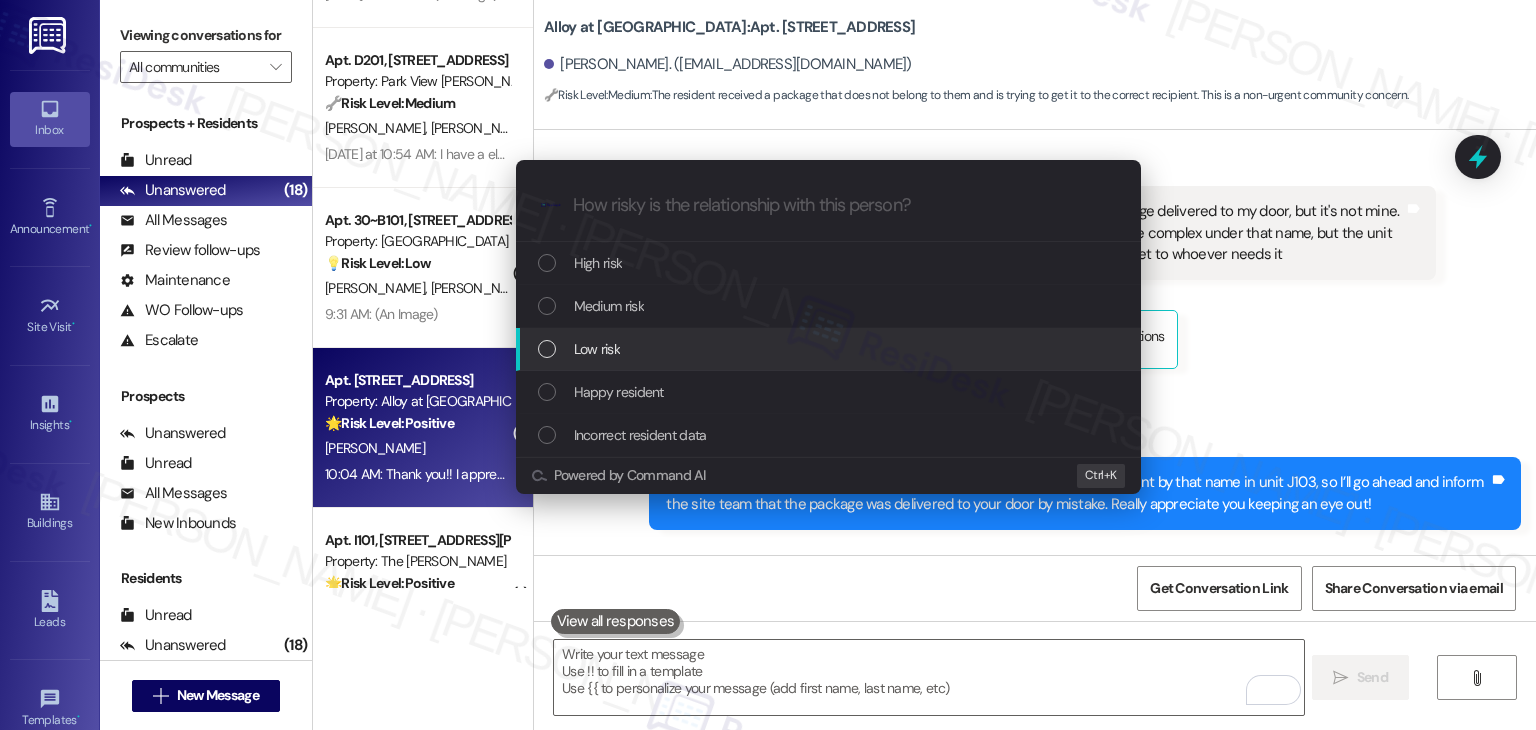 click at bounding box center [547, 349] 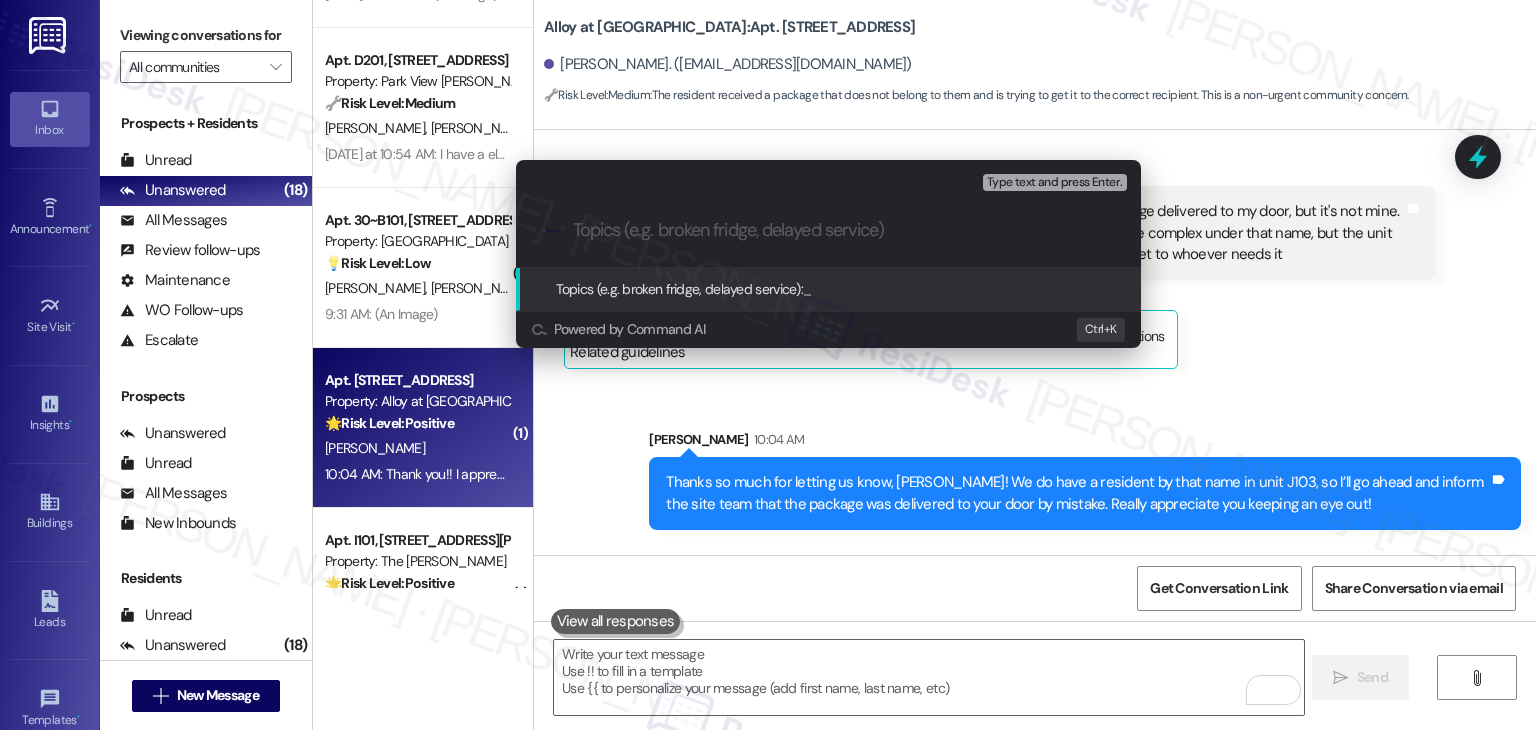 paste on "Misdelivered Package for Kinnick Boelk – Received by M303" 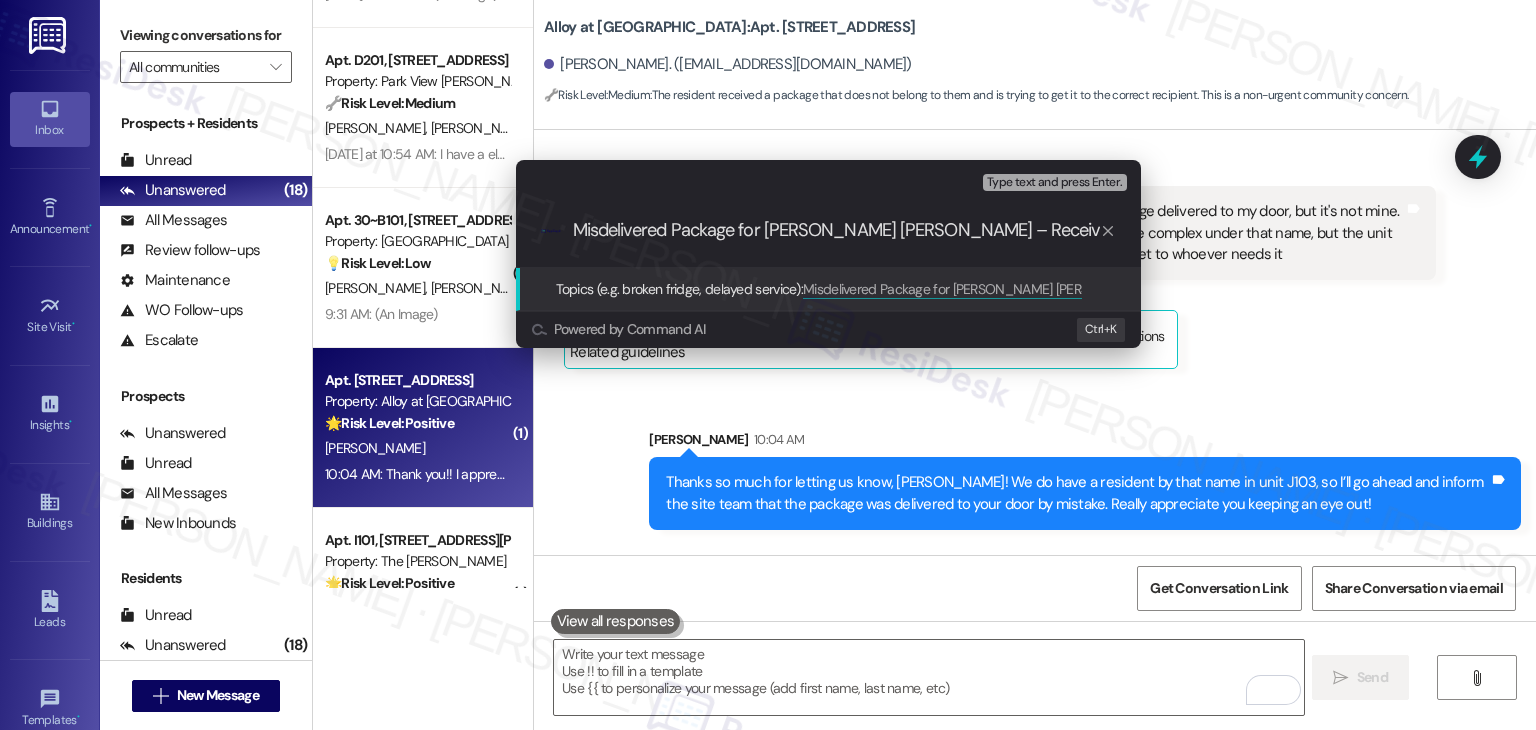 type 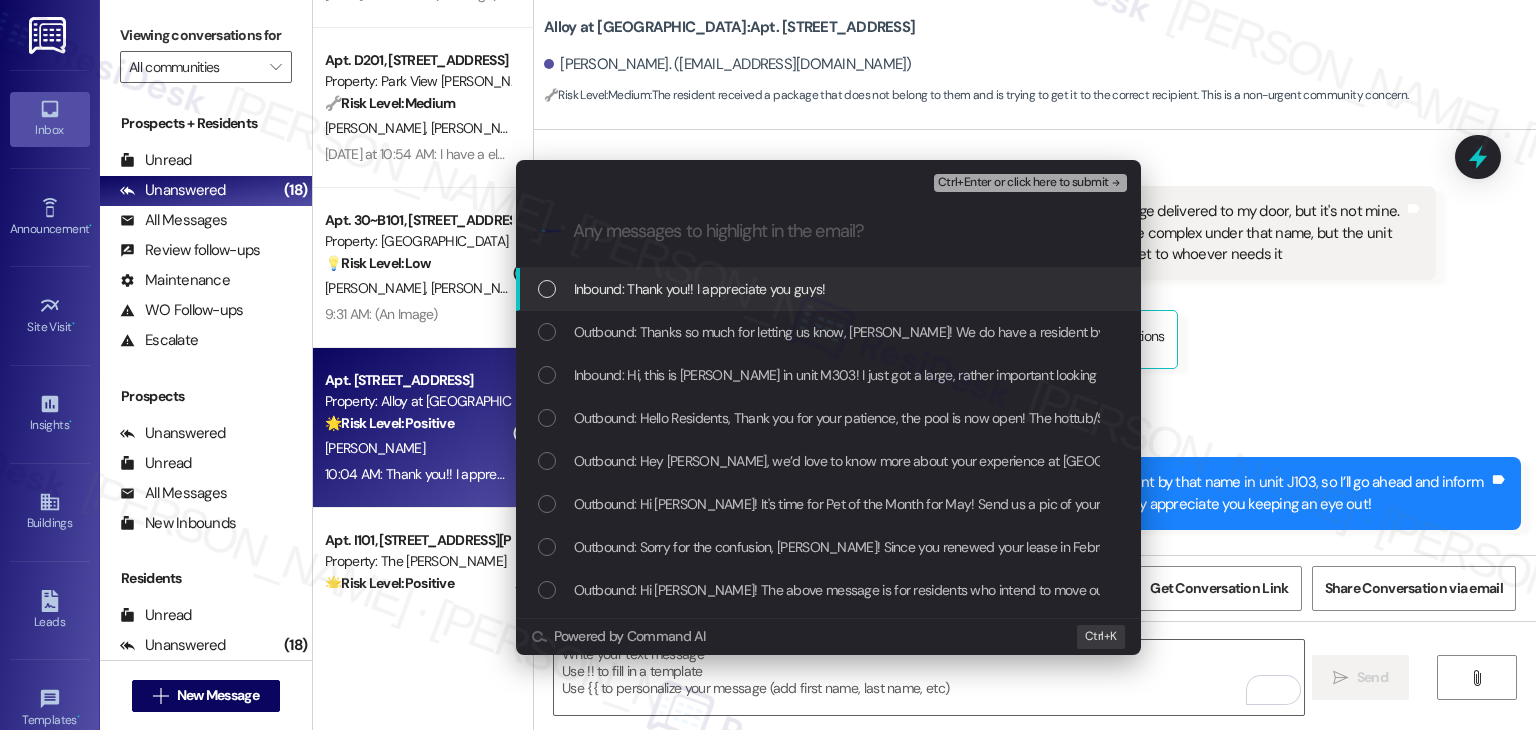 click at bounding box center (547, 289) 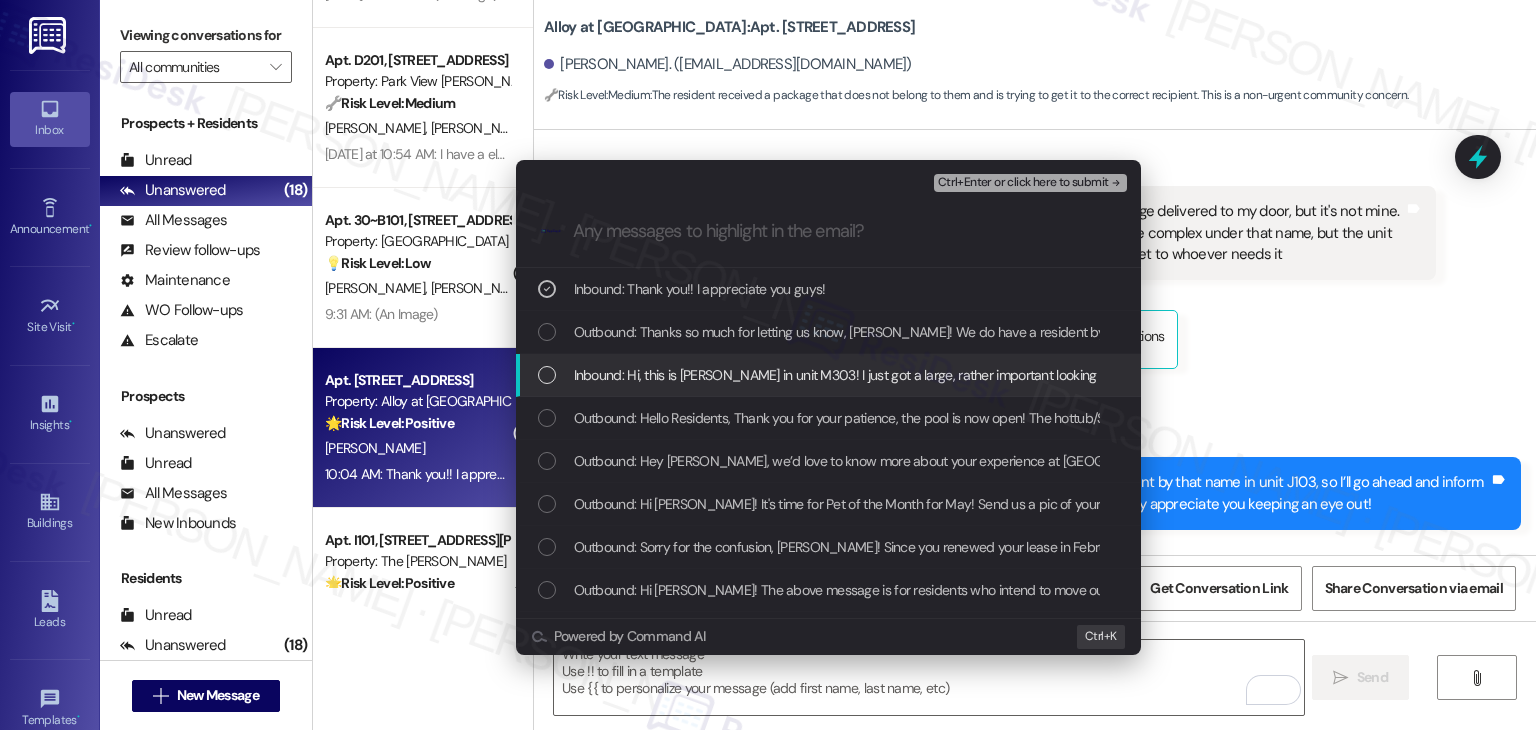click at bounding box center (547, 375) 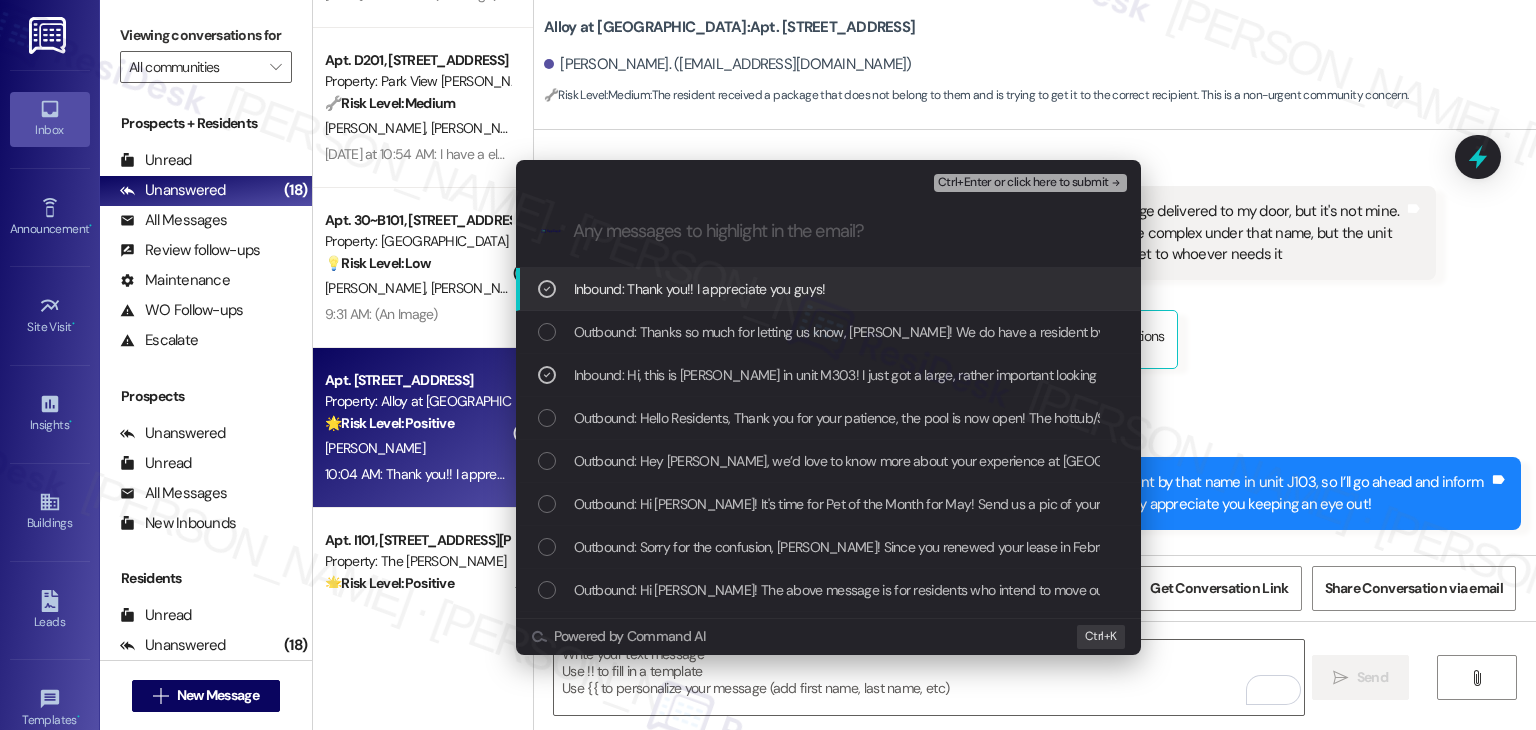 click on "Ctrl+Enter or click here to submit" at bounding box center [1023, 183] 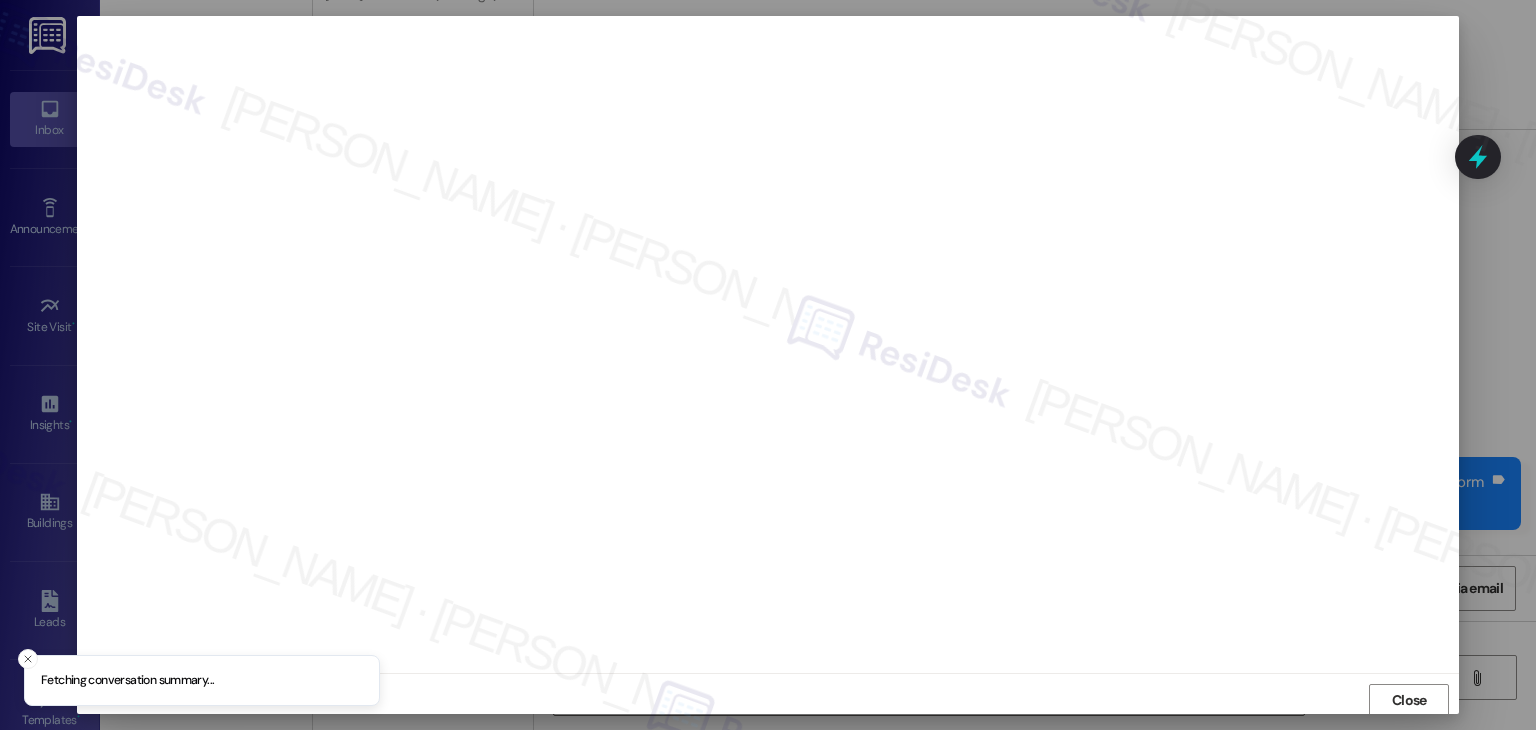 scroll, scrollTop: 1, scrollLeft: 0, axis: vertical 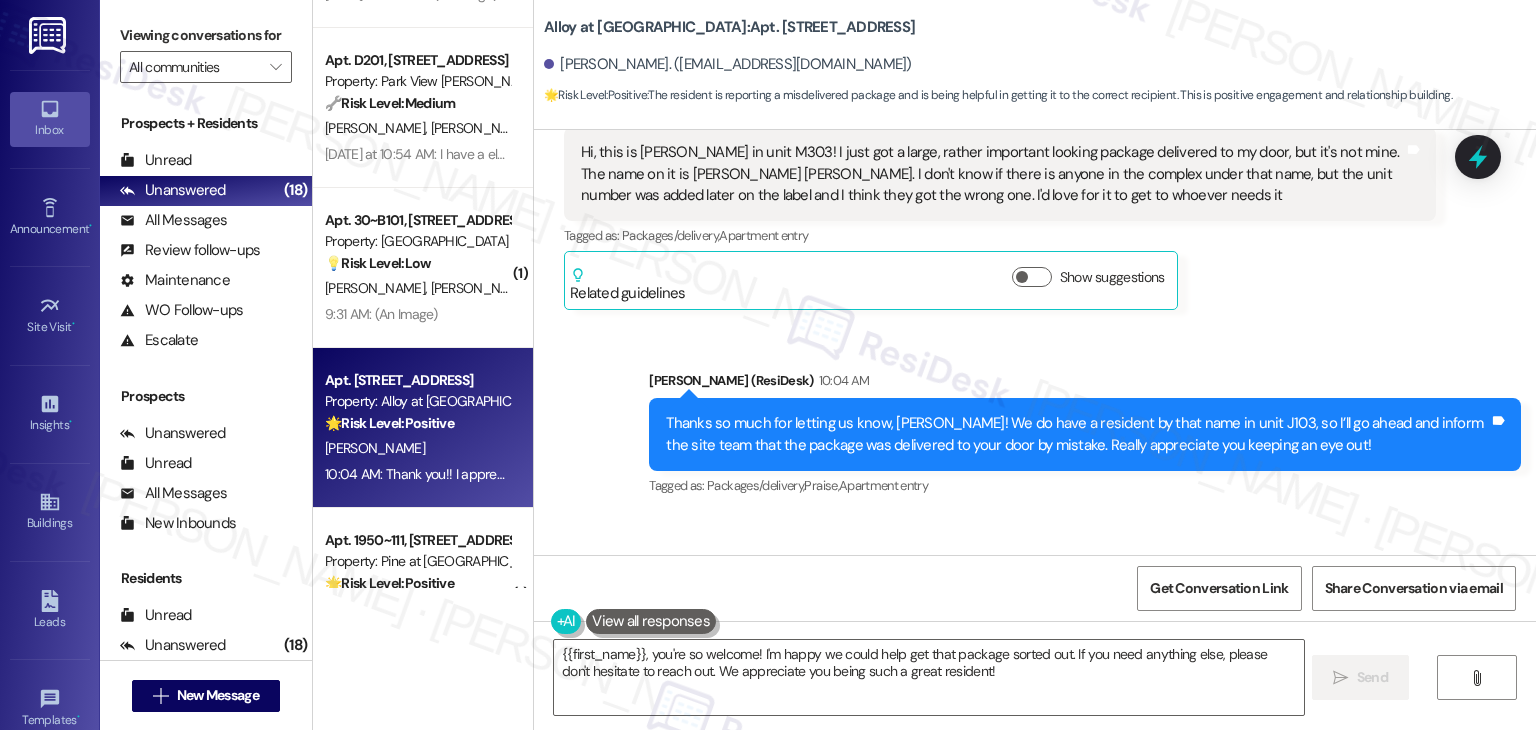 click on "Received via SMS Emma Jackson 10:04 AM Thank you!! I appreciate you guys! Tags and notes Tagged as:   Praise ,  Click to highlight conversations about Praise Emailed client ,  Click to highlight conversations about Emailed client Escalation type escalation Click to highlight conversations about Escalation type escalation" at bounding box center [1035, 599] 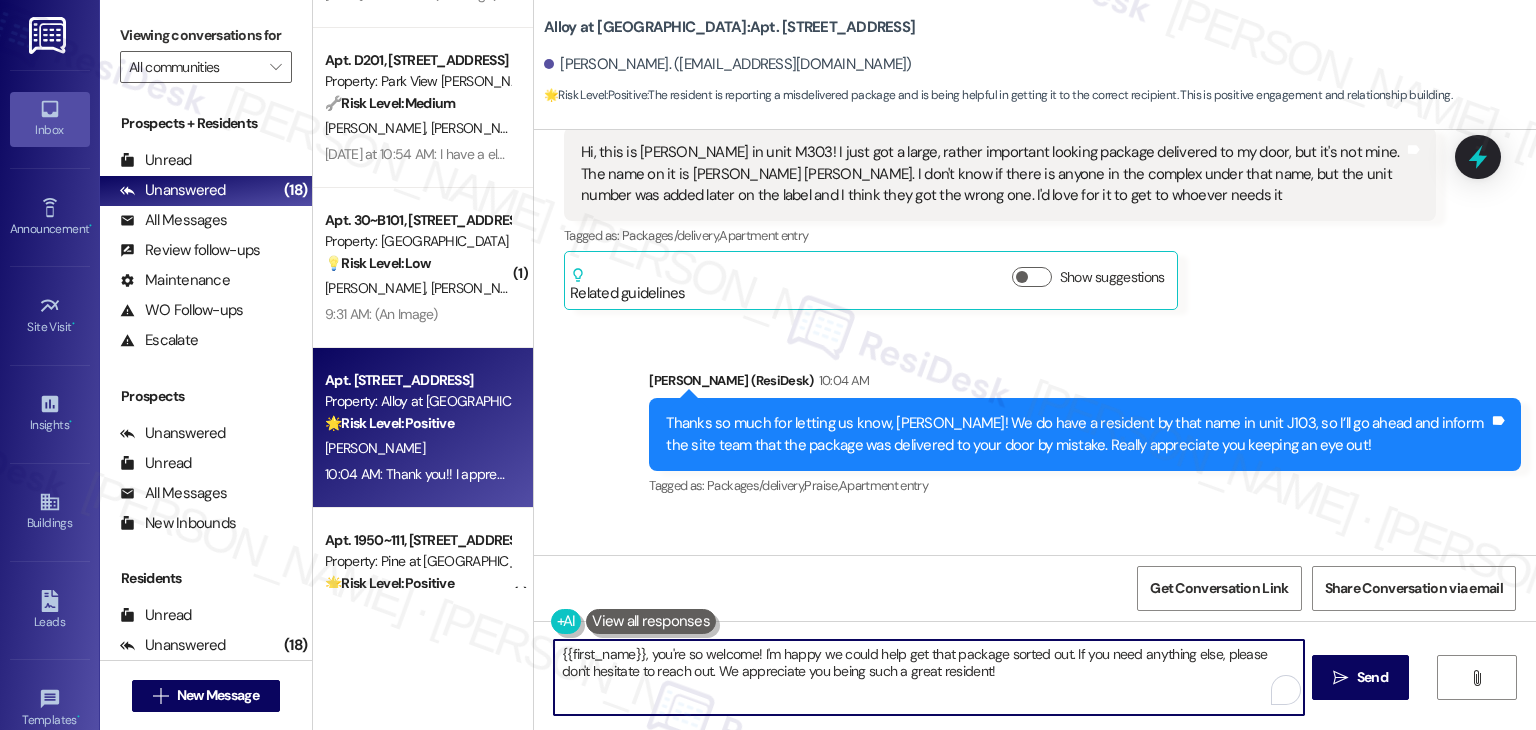 drag, startPoint x: 644, startPoint y: 652, endPoint x: 551, endPoint y: 659, distance: 93.26307 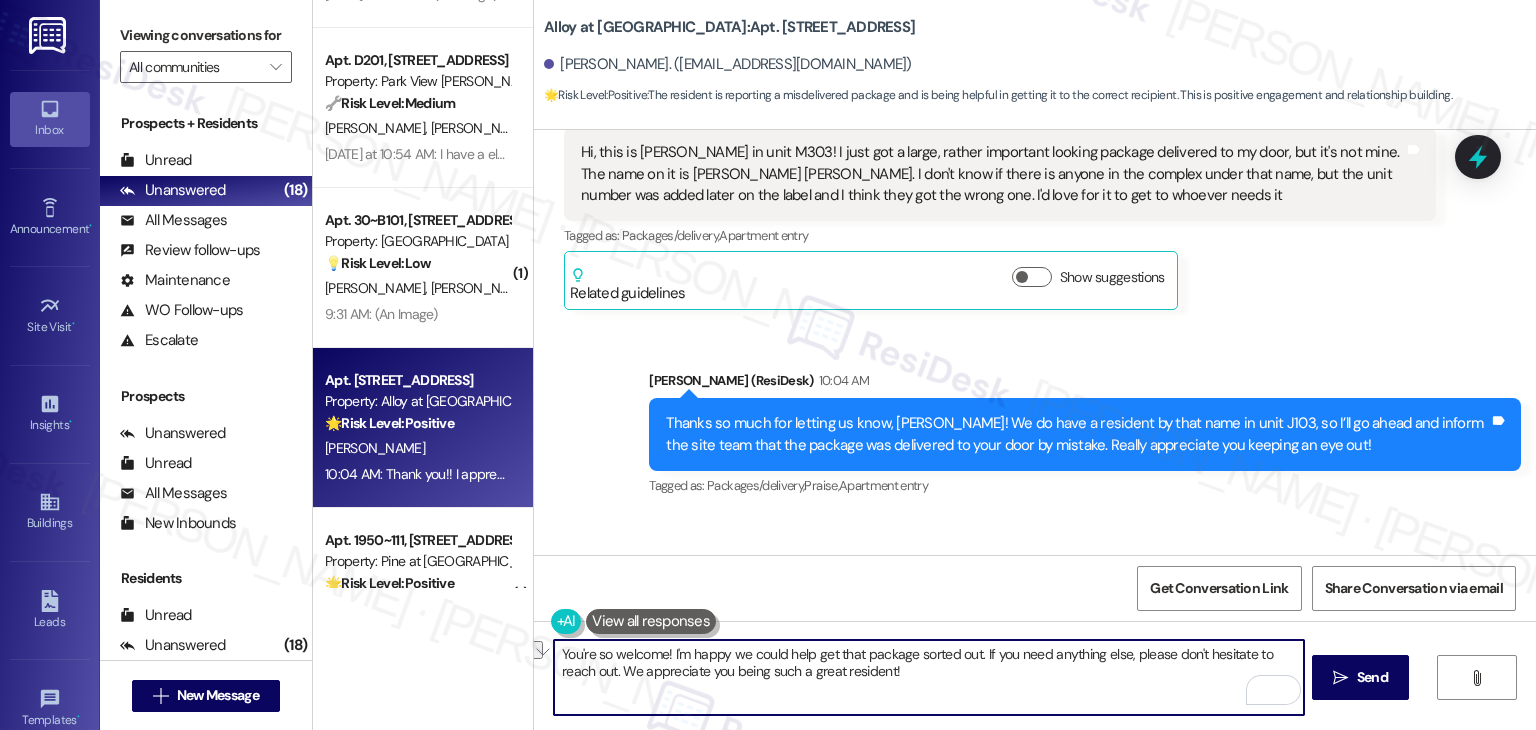 drag, startPoint x: 880, startPoint y: 670, endPoint x: 586, endPoint y: 696, distance: 295.14743 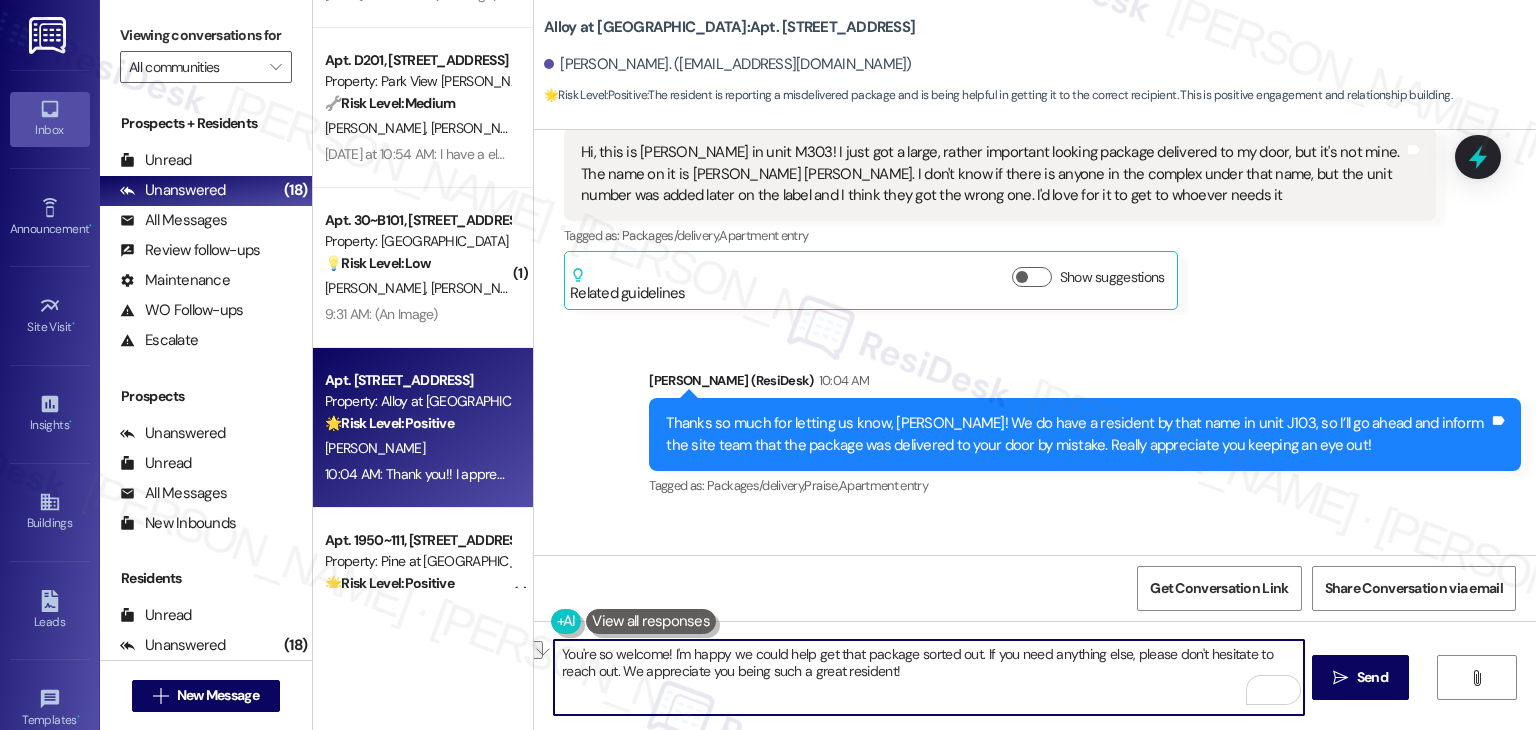click on "You're so welcome! I'm happy we could help get that package sorted out. If you need anything else, please don't hesitate to reach out. We appreciate you being such a great resident!" at bounding box center [928, 677] 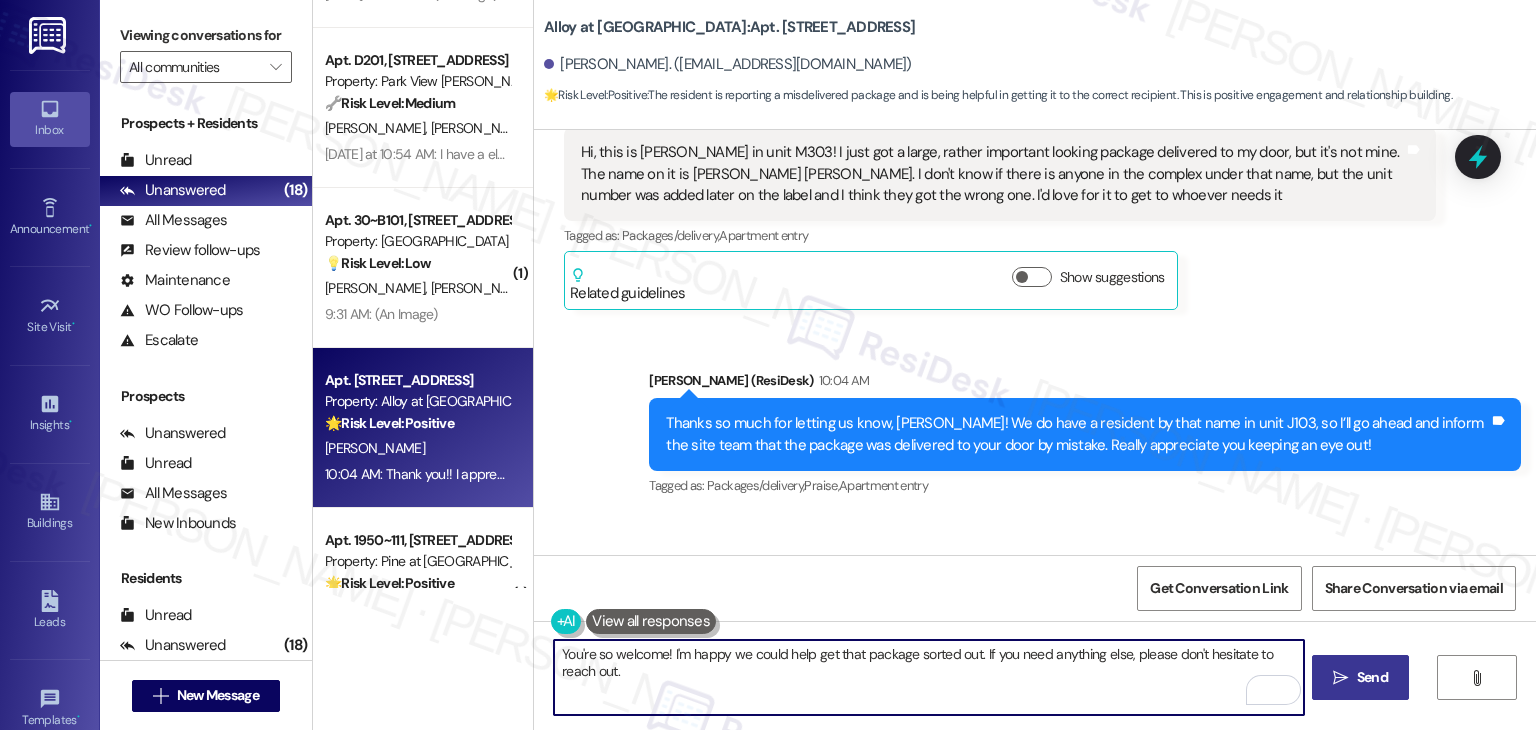 type on "You're so welcome! I'm happy we could help get that package sorted out. If you need anything else, please don't hesitate to reach out." 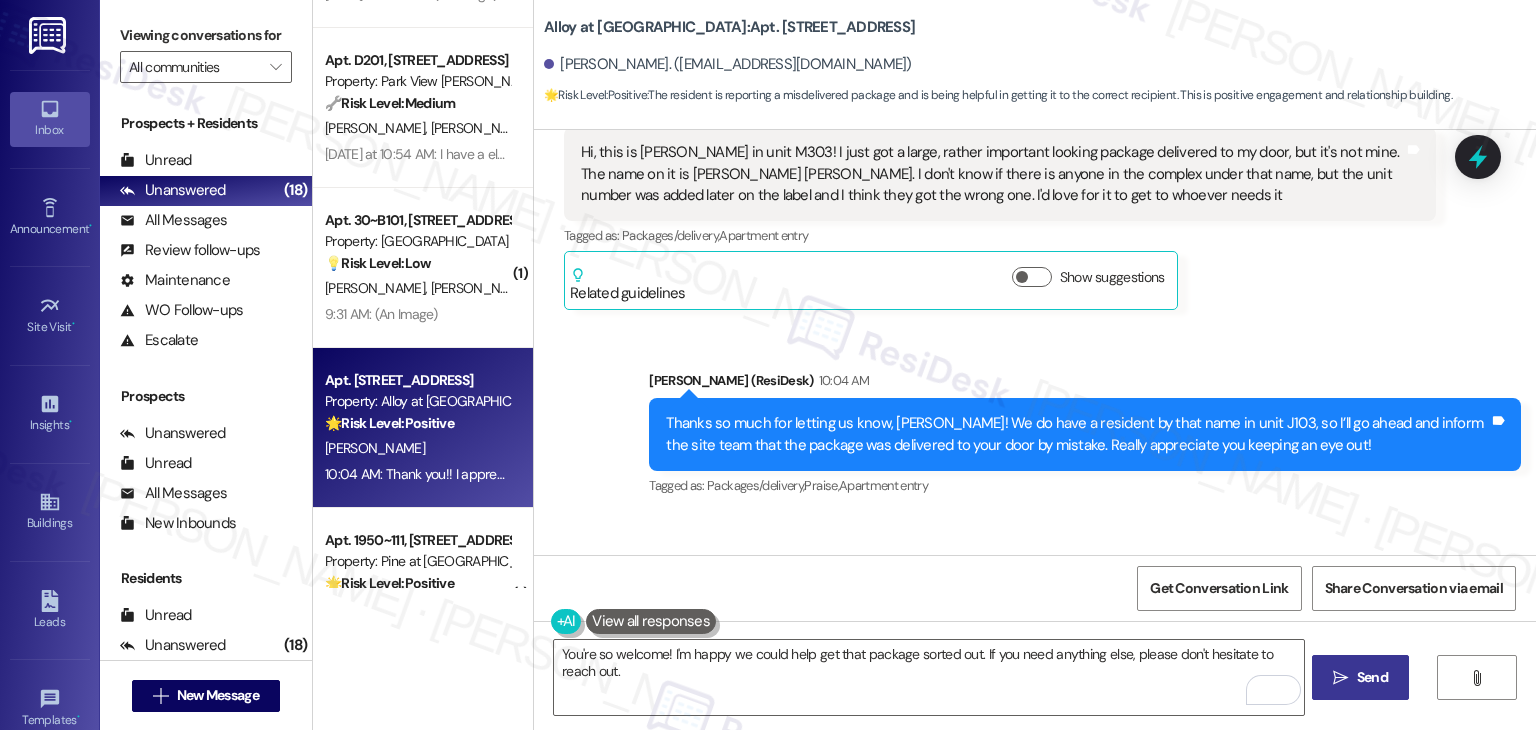 click on "Send" at bounding box center (1372, 677) 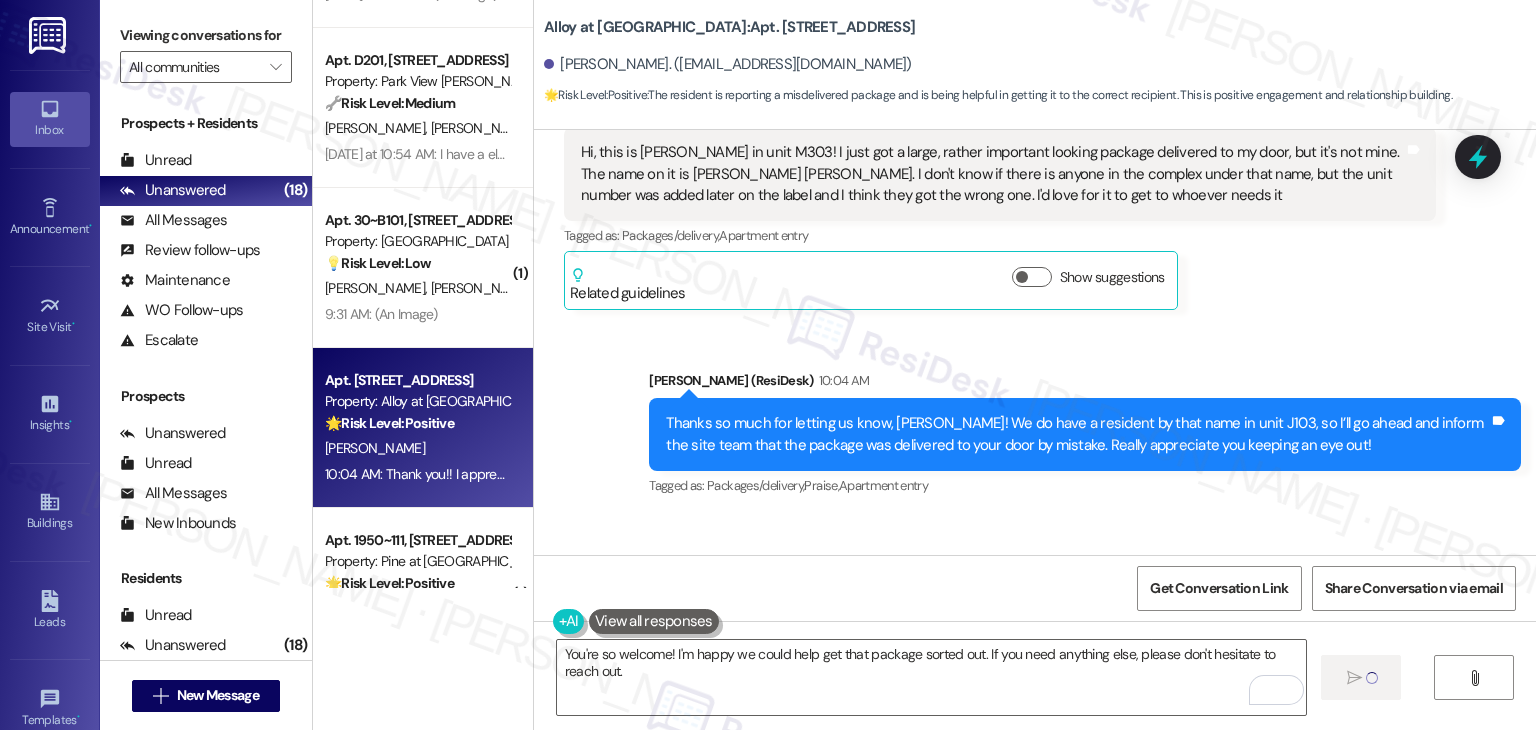 type 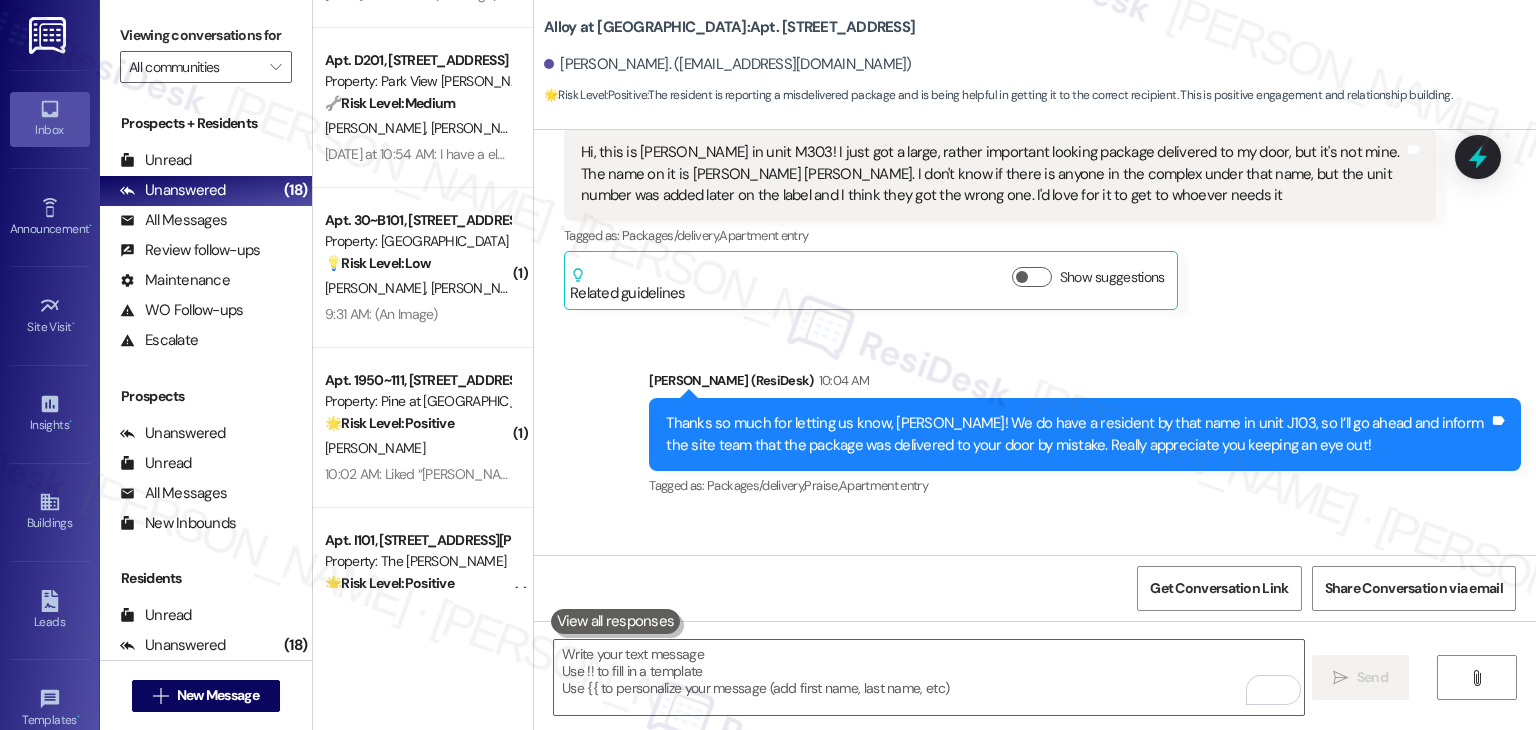 scroll, scrollTop: 9896, scrollLeft: 0, axis: vertical 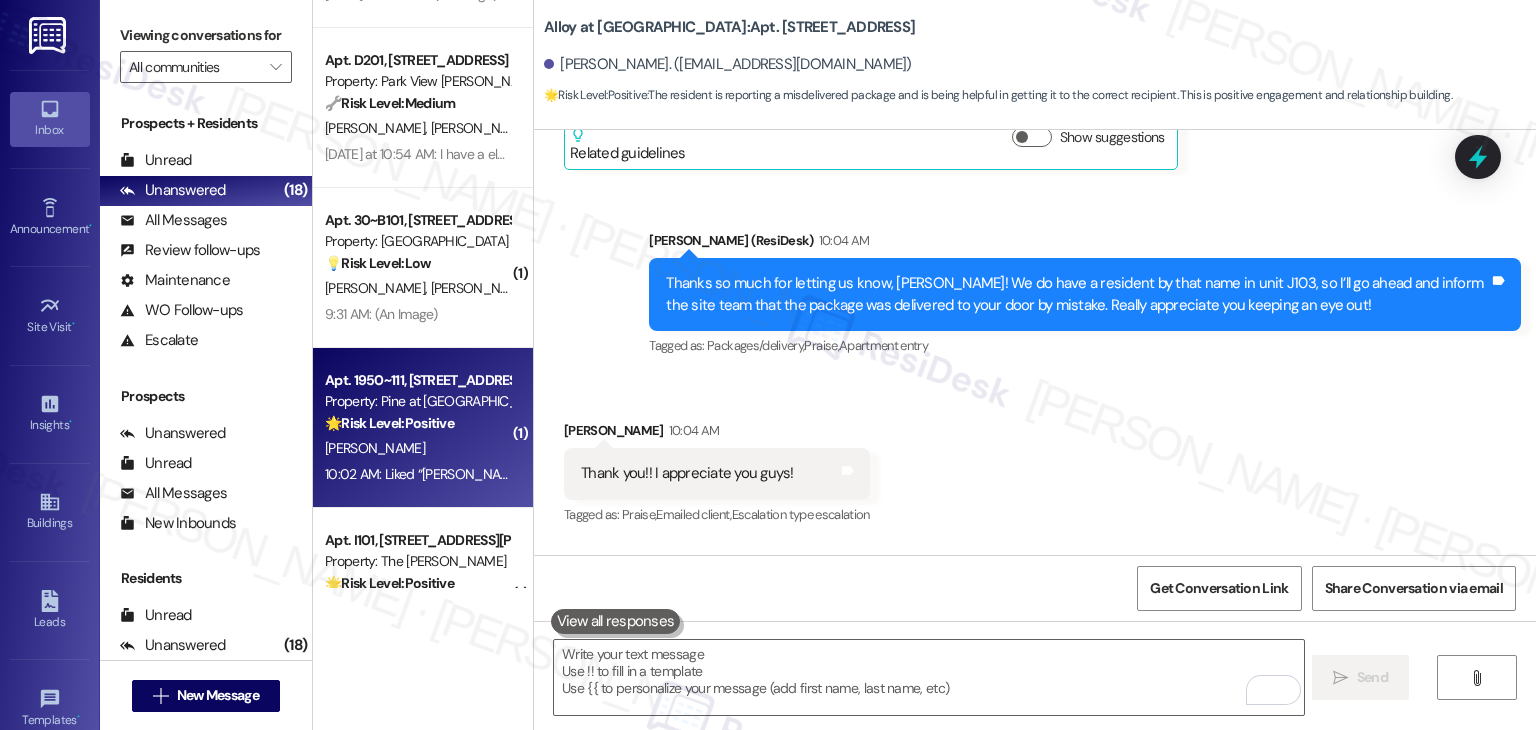 click on "10:02 AM: Liked “Dottie (Pine at Wildroot): Thanks, Amy! I hope you had a great trip. I don’t have access to the full notes on what maintenance did, but I’ve followed up with the site team to get more details. Once you’ve had a chance to run the fan and check the lights, just let me know how things are looking.” 10:02 AM: Liked “Dottie (Pine at Wildroot): Thanks, Amy! I hope you had a great trip. I don’t have access to the full notes on what maintenance did, but I’ve followed up with the site team to get more details. Once you’ve had a chance to run the fan and check the lights, just let me know how things are looking.”" at bounding box center (1282, 474) 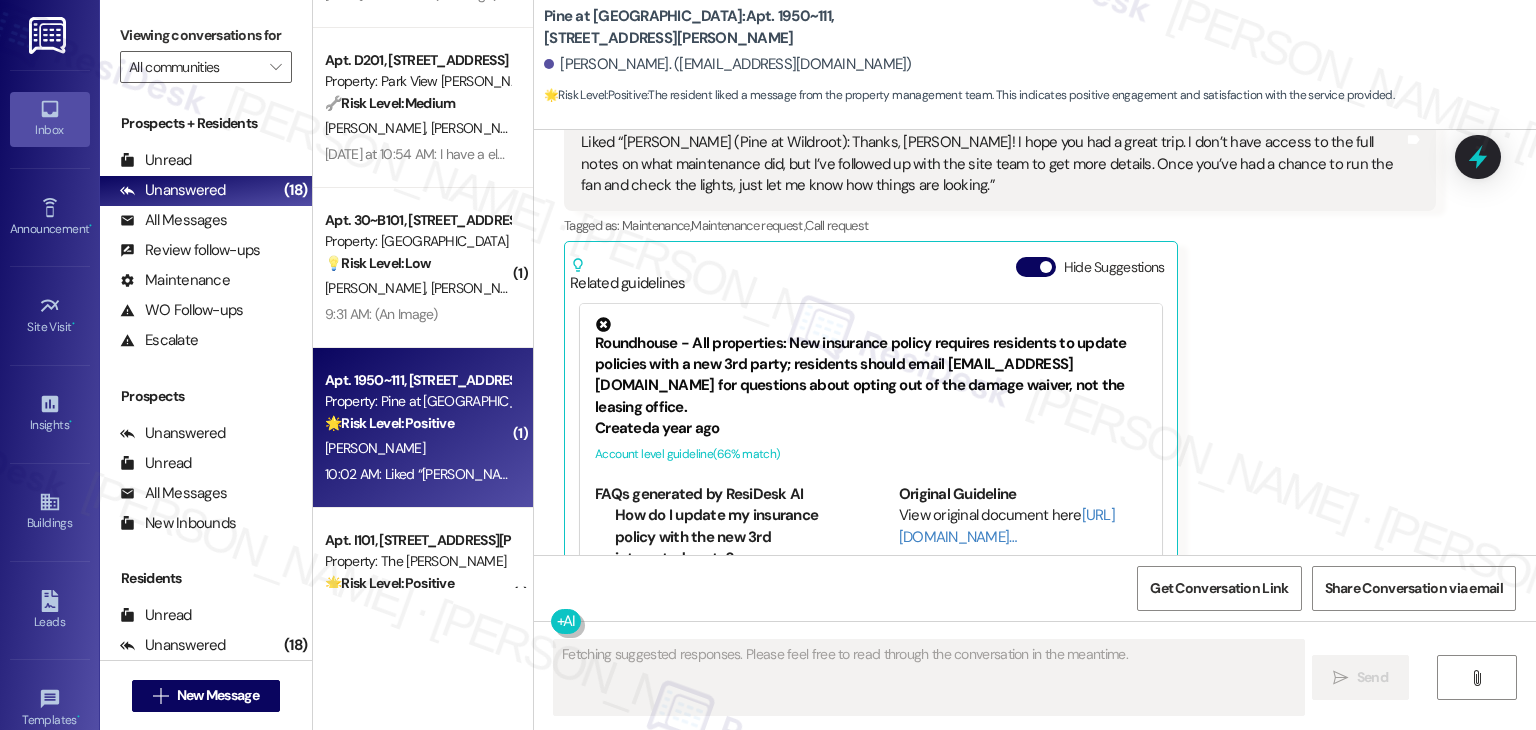 scroll, scrollTop: 2257, scrollLeft: 0, axis: vertical 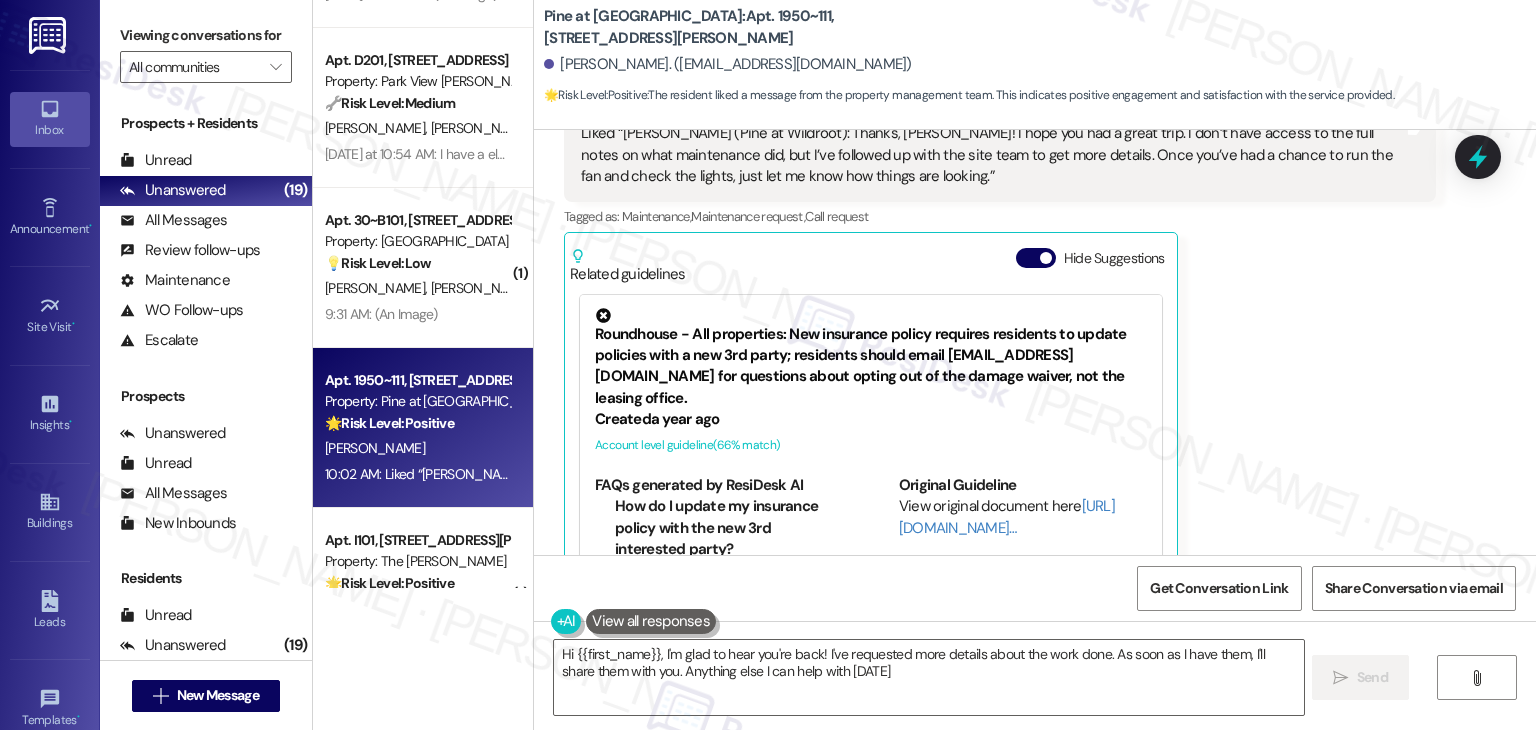 type on "Hi {{first_name}}, I'm glad to hear you're back! I've requested more details about the work done. As soon as I have them, I'll share them with you. Anything else I can help with today?" 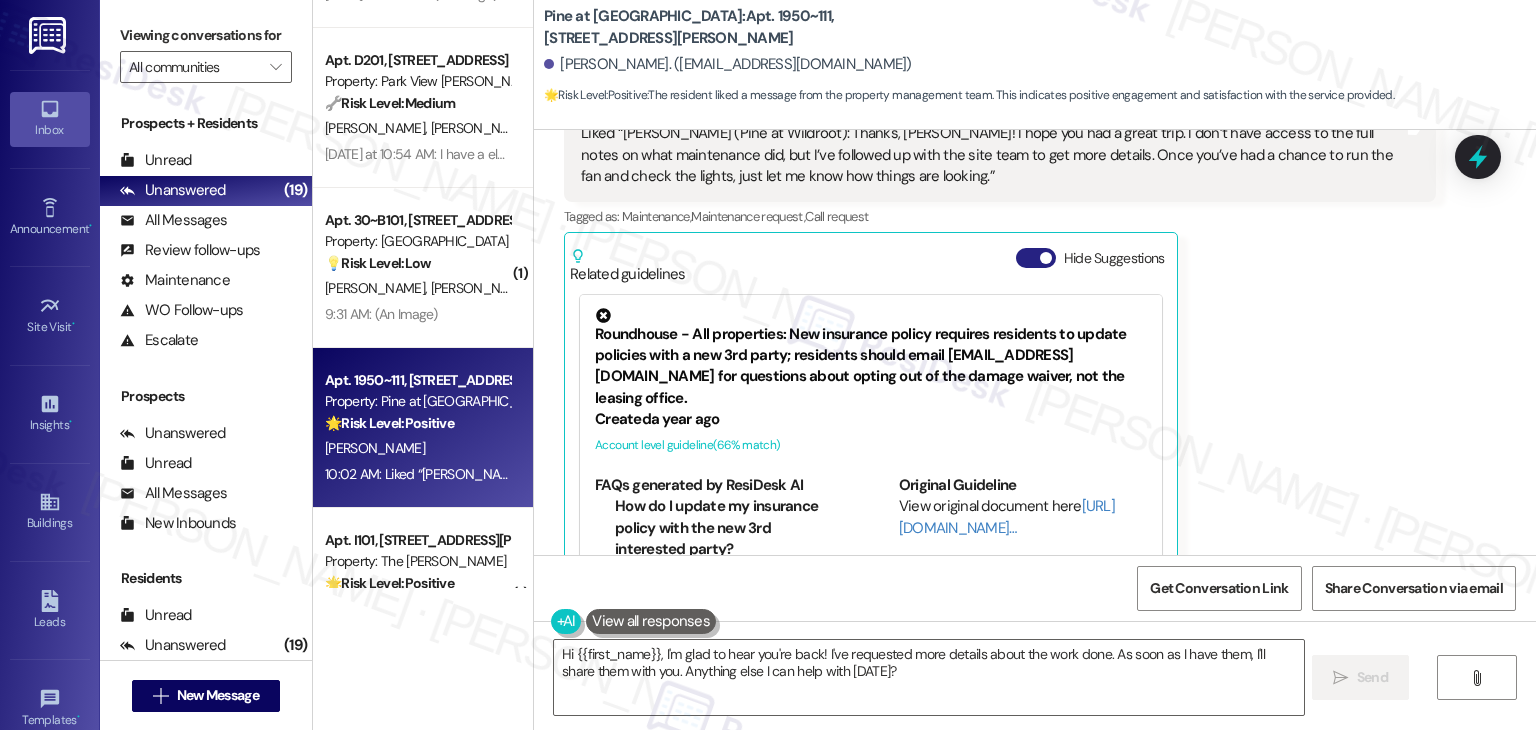 click on "Hide Suggestions" at bounding box center (1036, 258) 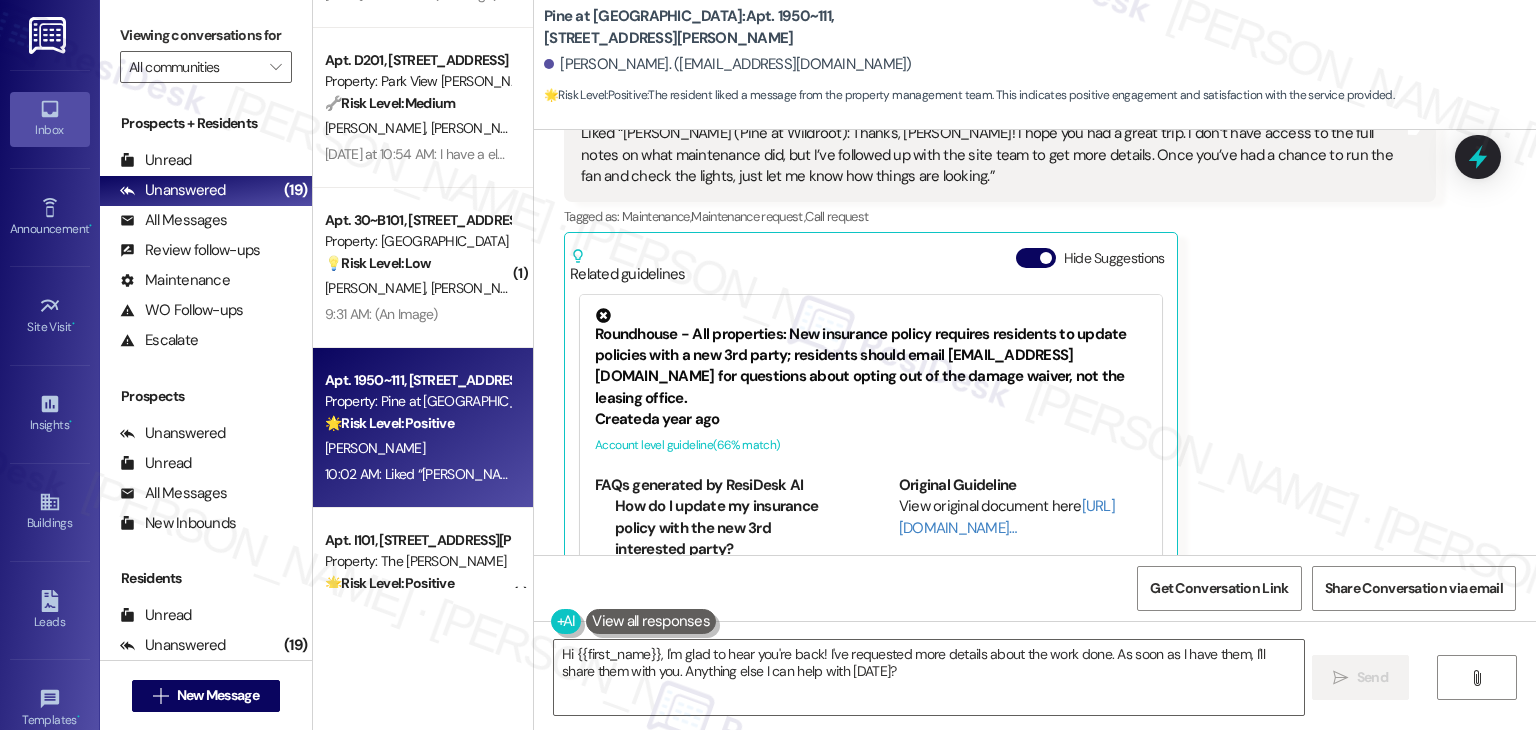 scroll, scrollTop: 1966, scrollLeft: 0, axis: vertical 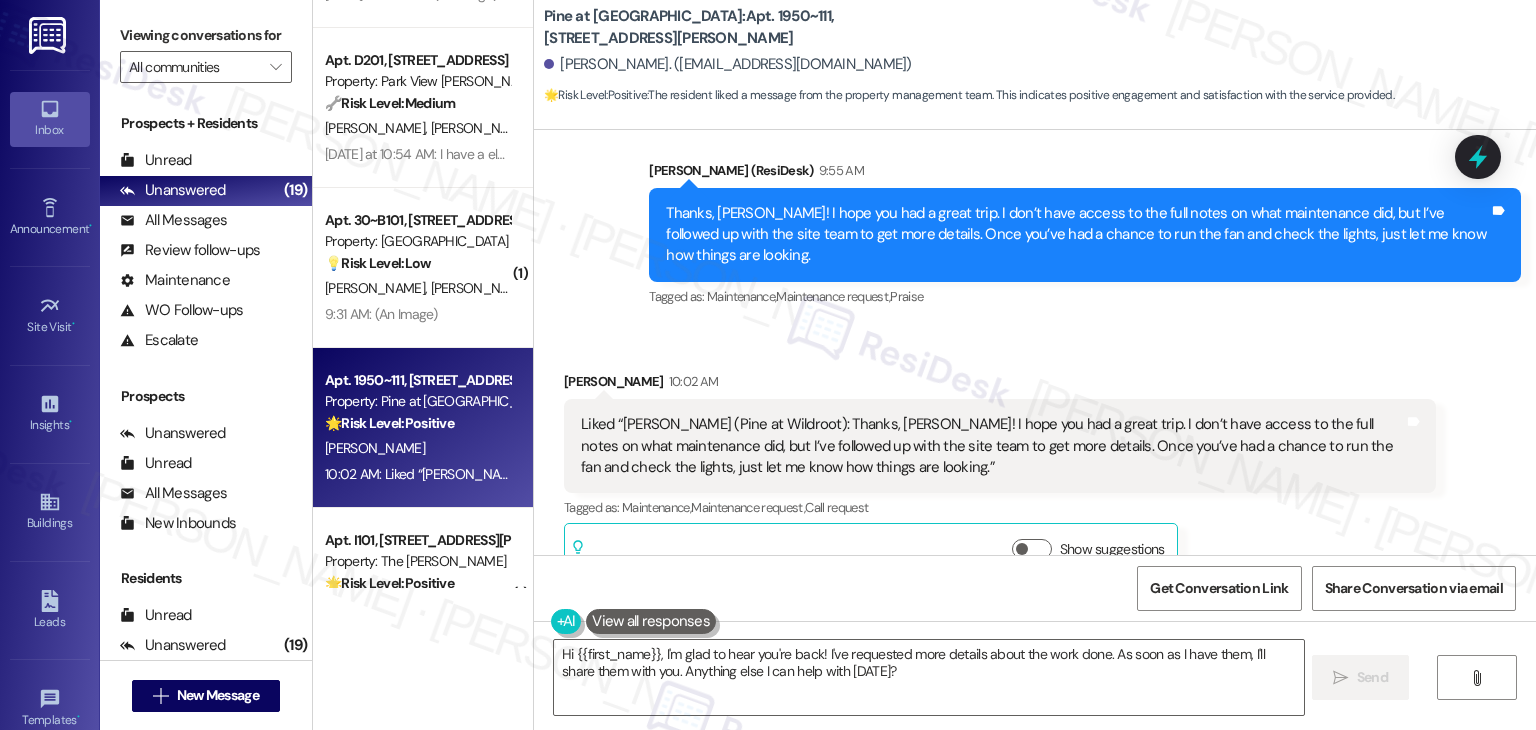 click on "Received via SMS Amy Knight 10:02 AM Liked “Dottie (Pine at Wildroot): Thanks, Amy! I hope you had a great trip. I don’t have access to the full notes on what maintenance did, but I’ve followed up with the site team to get more details. Once you’ve had a chance to run the fan and check the lights, just let me know how things are looking.” Tags and notes Tagged as:   Maintenance ,  Click to highlight conversations about Maintenance Maintenance request ,  Click to highlight conversations about Maintenance request Call request Click to highlight conversations about Call request  Related guidelines Show suggestions" at bounding box center [1035, 461] 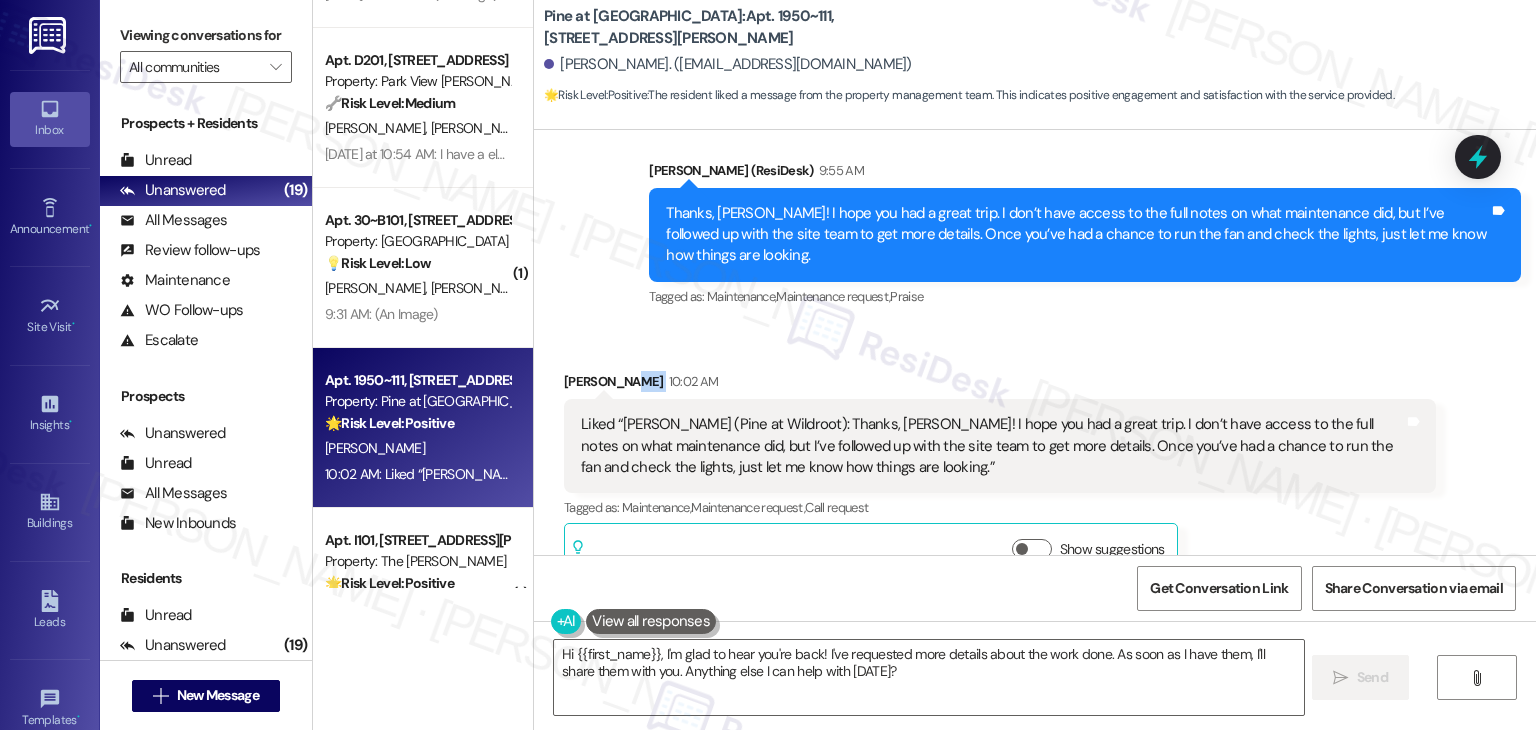 click on "Received via SMS Amy Knight 10:02 AM Liked “Dottie (Pine at Wildroot): Thanks, Amy! I hope you had a great trip. I don’t have access to the full notes on what maintenance did, but I’ve followed up with the site team to get more details. Once you’ve had a chance to run the fan and check the lights, just let me know how things are looking.” Tags and notes Tagged as:   Maintenance ,  Click to highlight conversations about Maintenance Maintenance request ,  Click to highlight conversations about Maintenance request Call request Click to highlight conversations about Call request  Related guidelines Show suggestions" at bounding box center (1035, 461) 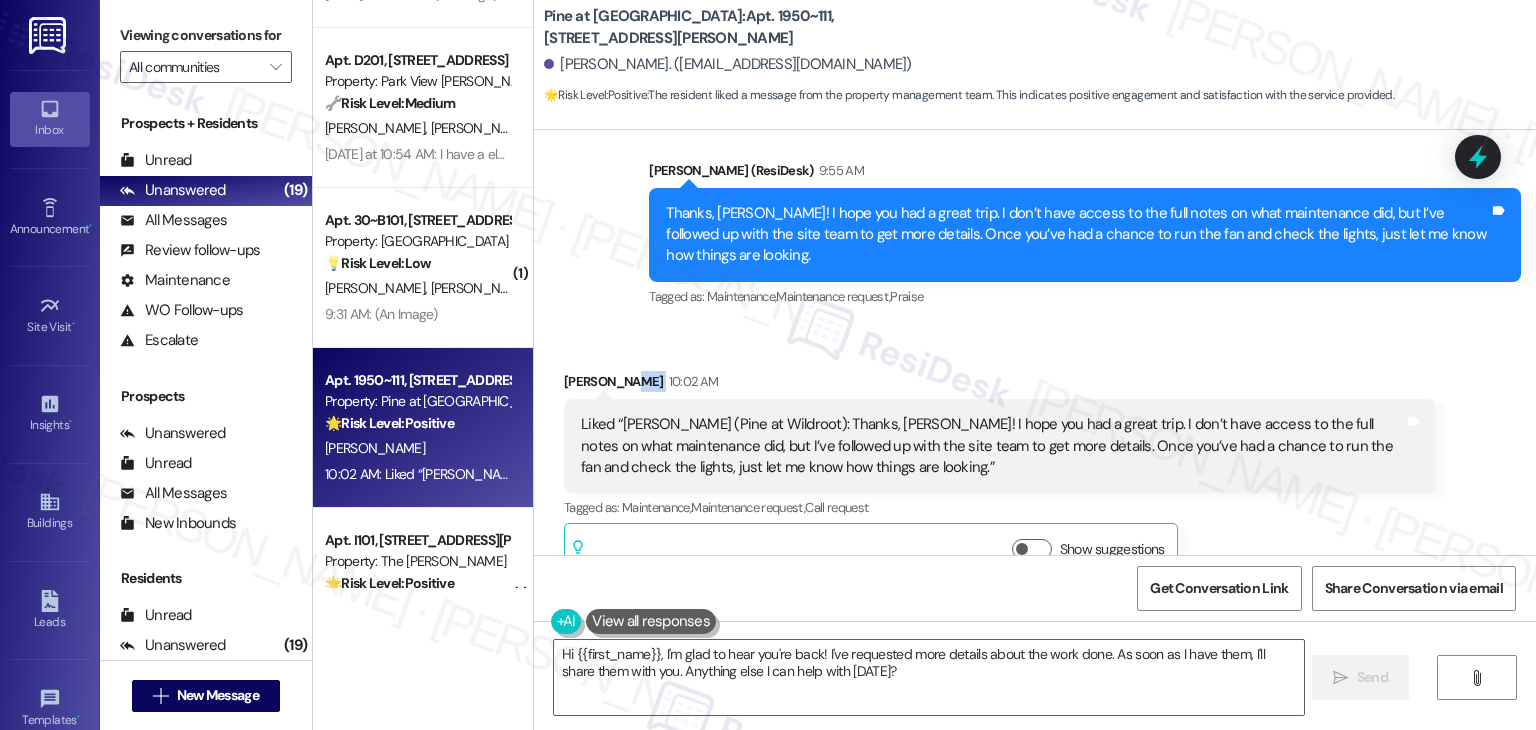 click on "Received via SMS Amy Knight 10:02 AM Liked “Dottie (Pine at Wildroot): Thanks, Amy! I hope you had a great trip. I don’t have access to the full notes on what maintenance did, but I’ve followed up with the site team to get more details. Once you’ve had a chance to run the fan and check the lights, just let me know how things are looking.” Tags and notes Tagged as:   Maintenance ,  Click to highlight conversations about Maintenance Maintenance request ,  Click to highlight conversations about Maintenance request Call request Click to highlight conversations about Call request  Related guidelines Show suggestions" at bounding box center [1035, 461] 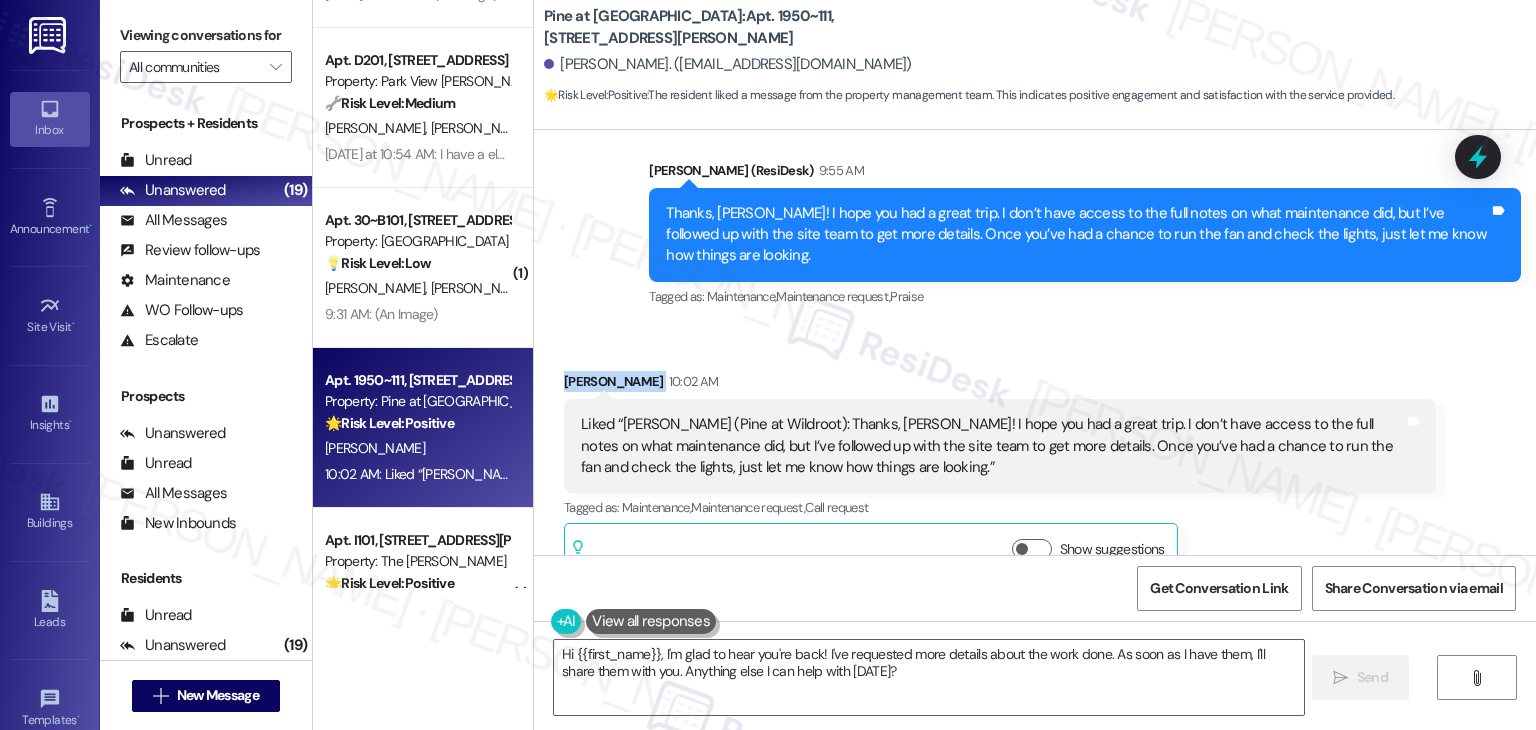 click on "Received via SMS Amy Knight 10:02 AM Liked “Dottie (Pine at Wildroot): Thanks, Amy! I hope you had a great trip. I don’t have access to the full notes on what maintenance did, but I’ve followed up with the site team to get more details. Once you’ve had a chance to run the fan and check the lights, just let me know how things are looking.” Tags and notes Tagged as:   Maintenance ,  Click to highlight conversations about Maintenance Maintenance request ,  Click to highlight conversations about Maintenance request Call request Click to highlight conversations about Call request  Related guidelines Show suggestions" at bounding box center (1035, 461) 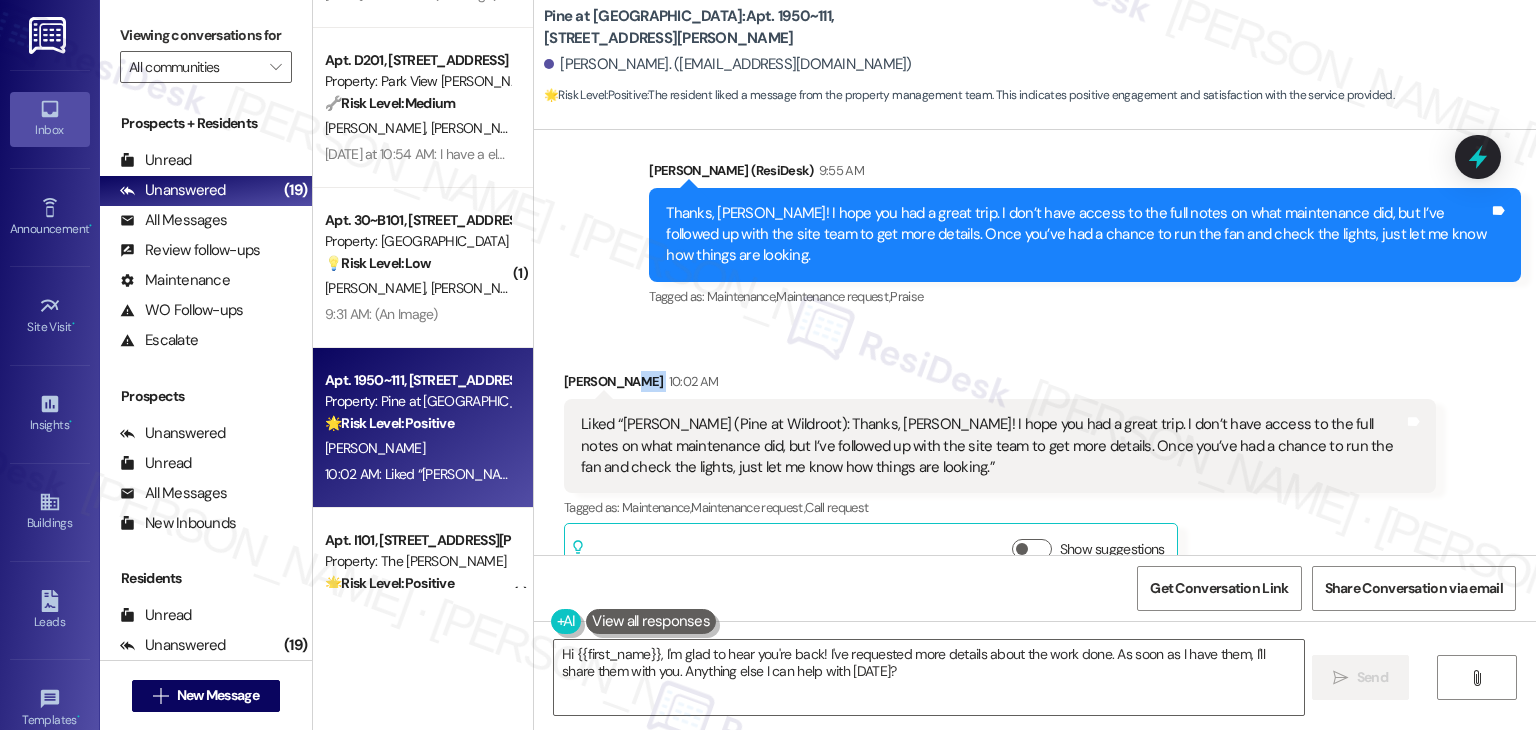 click on "Received via SMS Amy Knight 10:02 AM Liked “Dottie (Pine at Wildroot): Thanks, Amy! I hope you had a great trip. I don’t have access to the full notes on what maintenance did, but I’ve followed up with the site team to get more details. Once you’ve had a chance to run the fan and check the lights, just let me know how things are looking.” Tags and notes Tagged as:   Maintenance ,  Click to highlight conversations about Maintenance Maintenance request ,  Click to highlight conversations about Maintenance request Call request Click to highlight conversations about Call request  Related guidelines Show suggestions" at bounding box center [1035, 461] 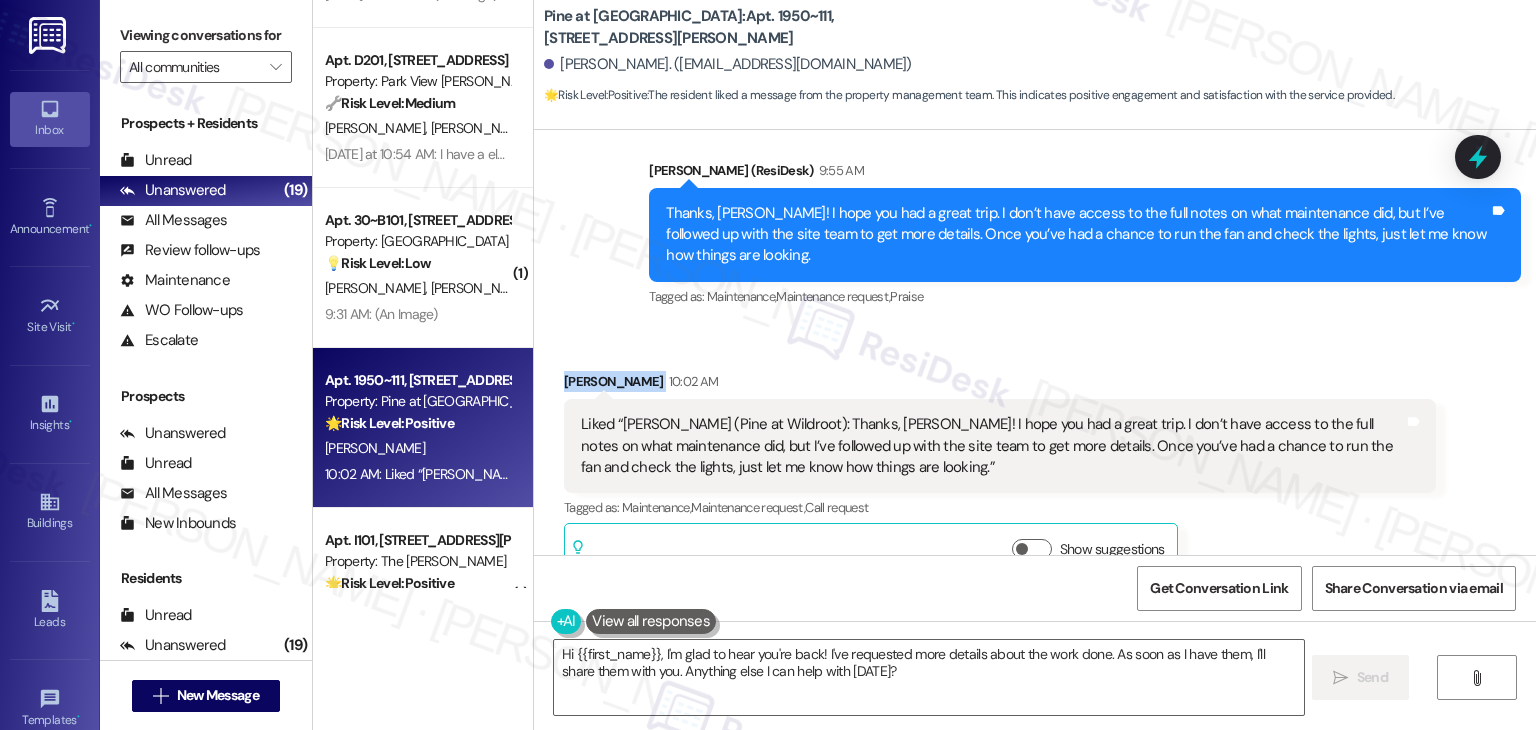 click on "Received via SMS Amy Knight 10:02 AM Liked “Dottie (Pine at Wildroot): Thanks, Amy! I hope you had a great trip. I don’t have access to the full notes on what maintenance did, but I’ve followed up with the site team to get more details. Once you’ve had a chance to run the fan and check the lights, just let me know how things are looking.” Tags and notes Tagged as:   Maintenance ,  Click to highlight conversations about Maintenance Maintenance request ,  Click to highlight conversations about Maintenance request Call request Click to highlight conversations about Call request  Related guidelines Show suggestions" at bounding box center [1035, 461] 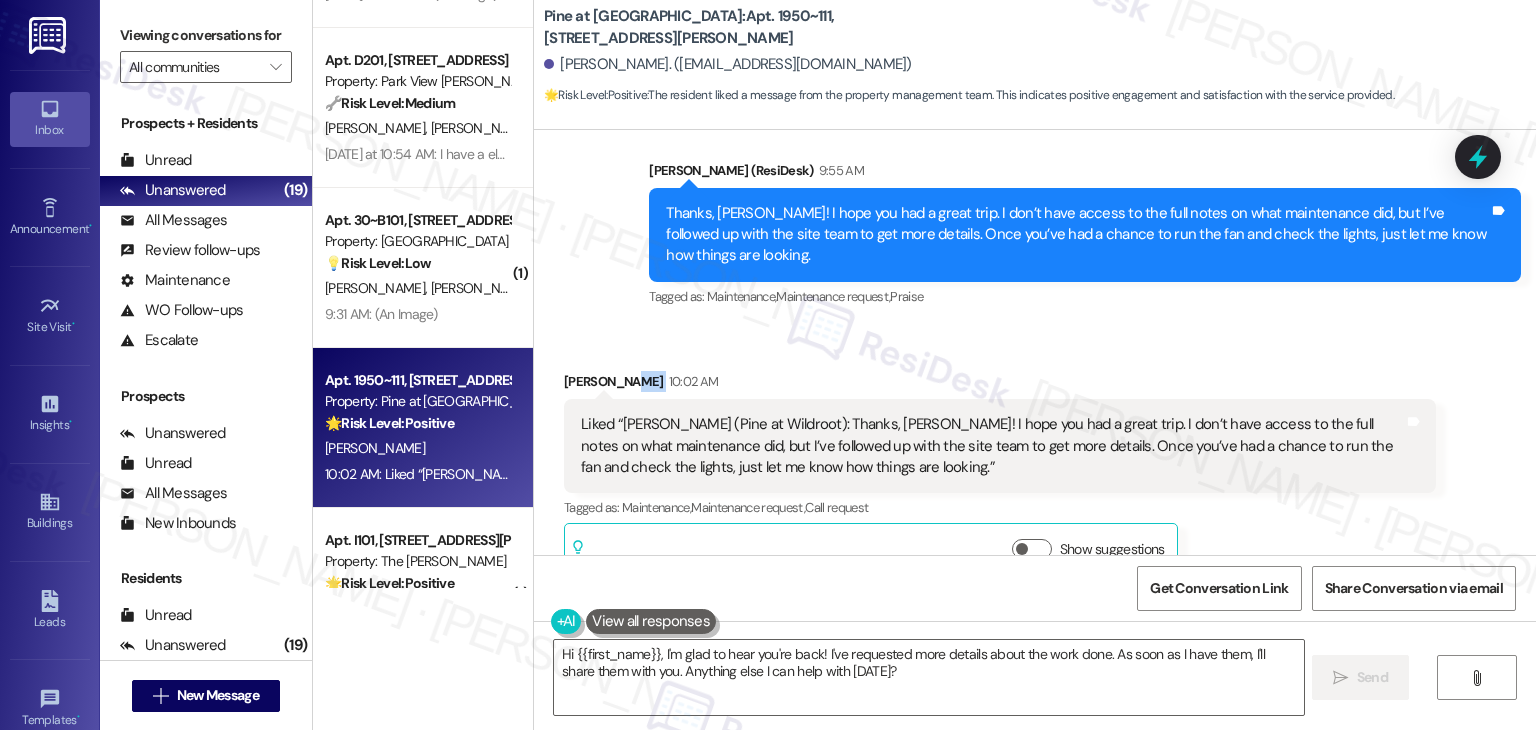 click on "Received via SMS Amy Knight 10:02 AM Liked “Dottie (Pine at Wildroot): Thanks, Amy! I hope you had a great trip. I don’t have access to the full notes on what maintenance did, but I’ve followed up with the site team to get more details. Once you’ve had a chance to run the fan and check the lights, just let me know how things are looking.” Tags and notes Tagged as:   Maintenance ,  Click to highlight conversations about Maintenance Maintenance request ,  Click to highlight conversations about Maintenance request Call request Click to highlight conversations about Call request  Related guidelines Show suggestions" at bounding box center [1035, 461] 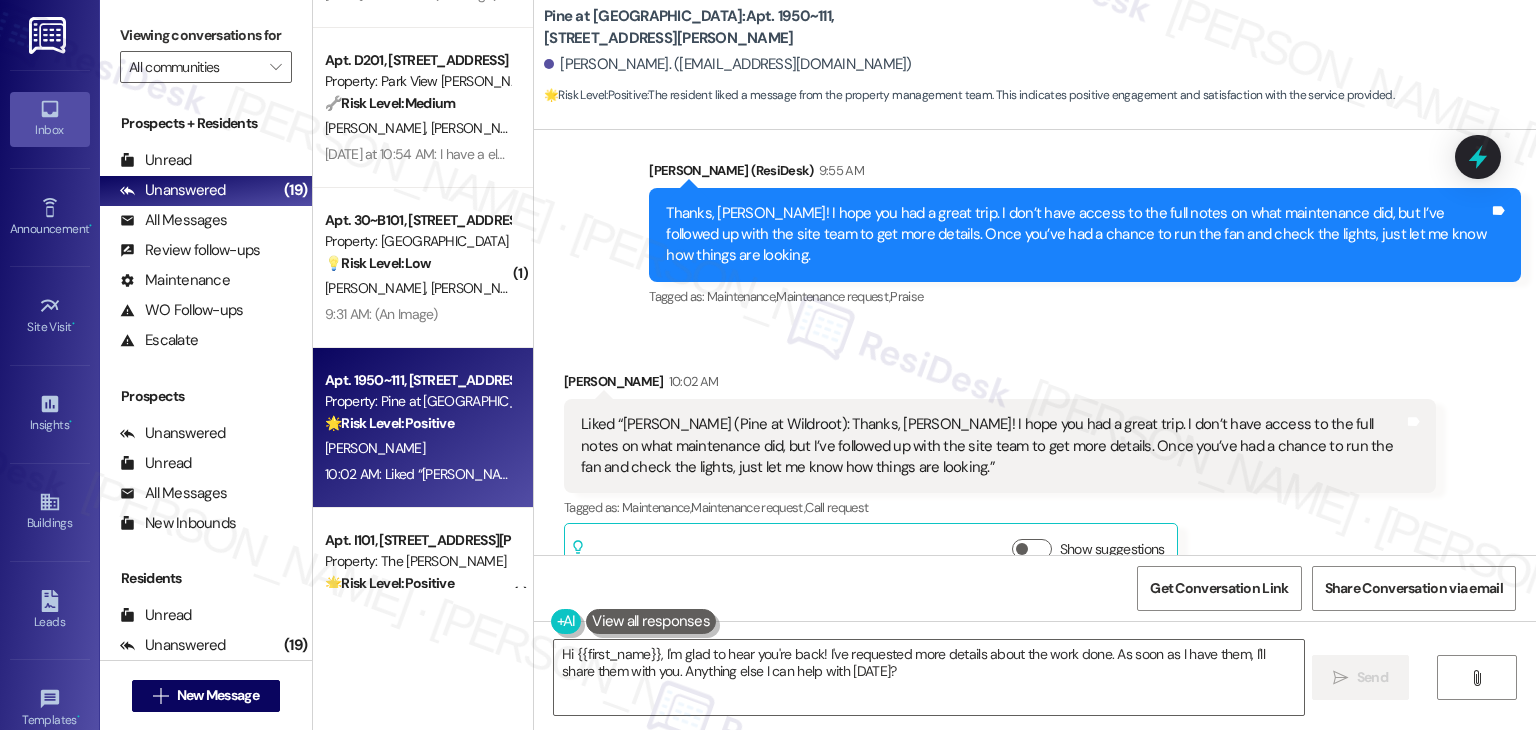 drag, startPoint x: 1488, startPoint y: 165, endPoint x: 1259, endPoint y: 276, distance: 254.4838 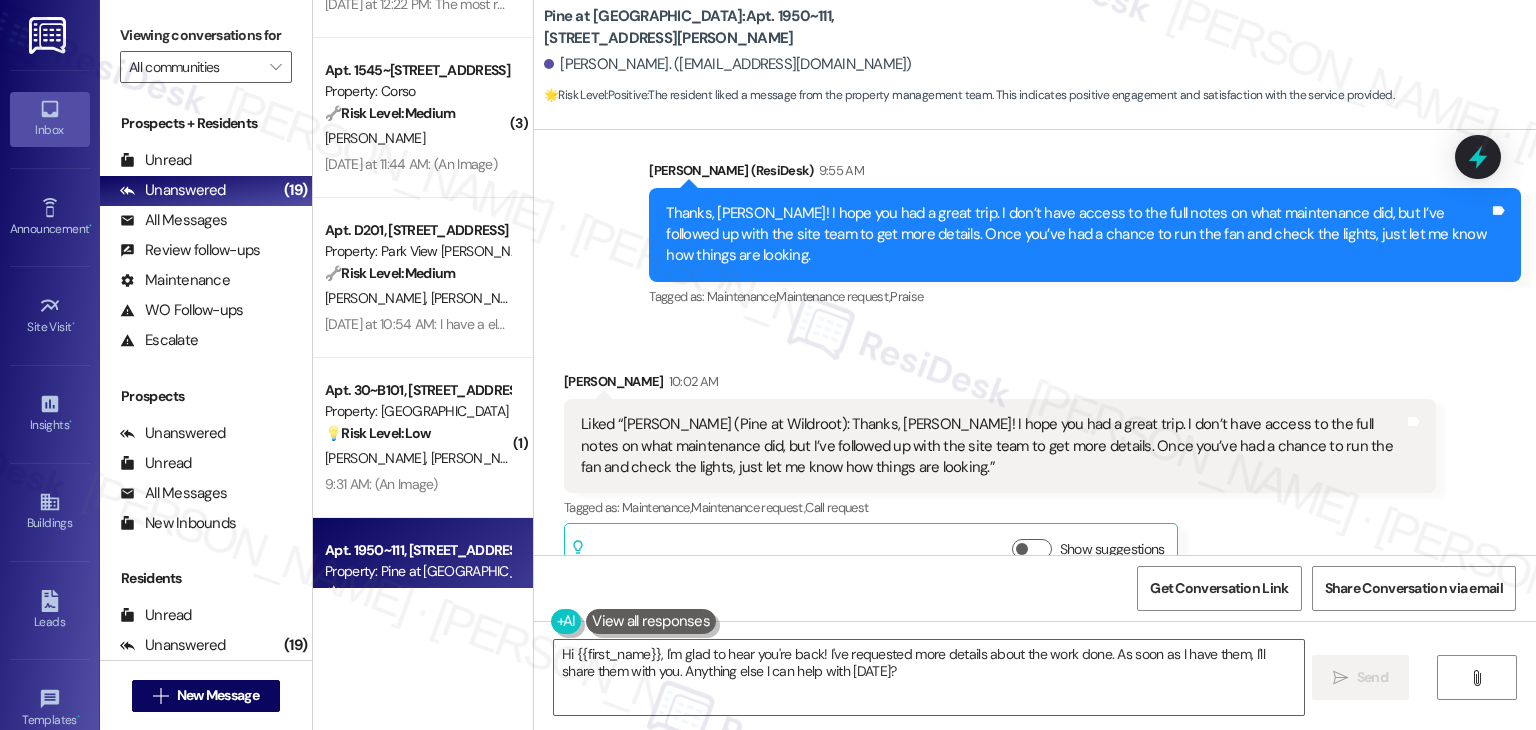 scroll, scrollTop: 1212, scrollLeft: 0, axis: vertical 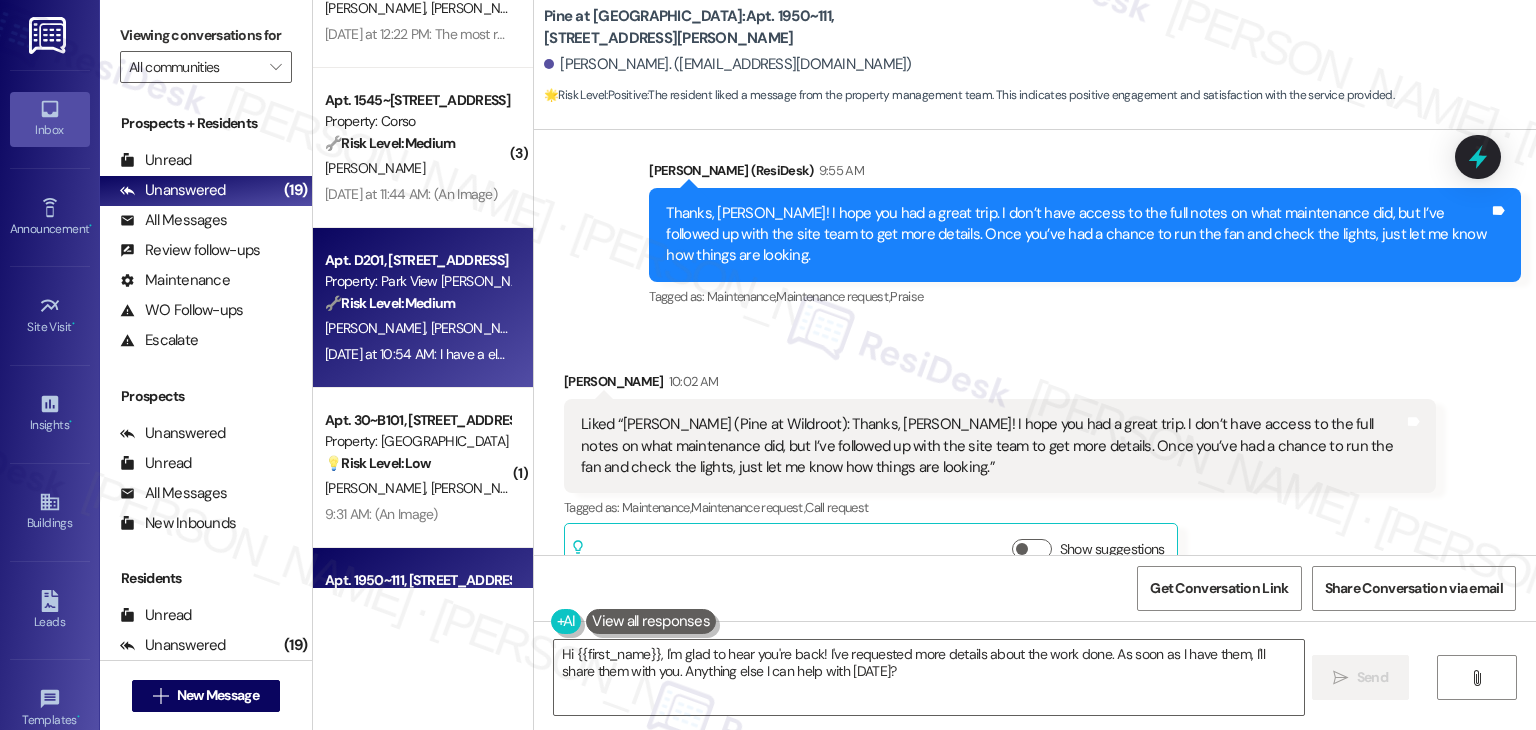 click on "Yesterday at 10:54 AM: I have a electric chainsaw   Yesterday at 10:54 AM: I have a electric chainsaw" at bounding box center (457, 354) 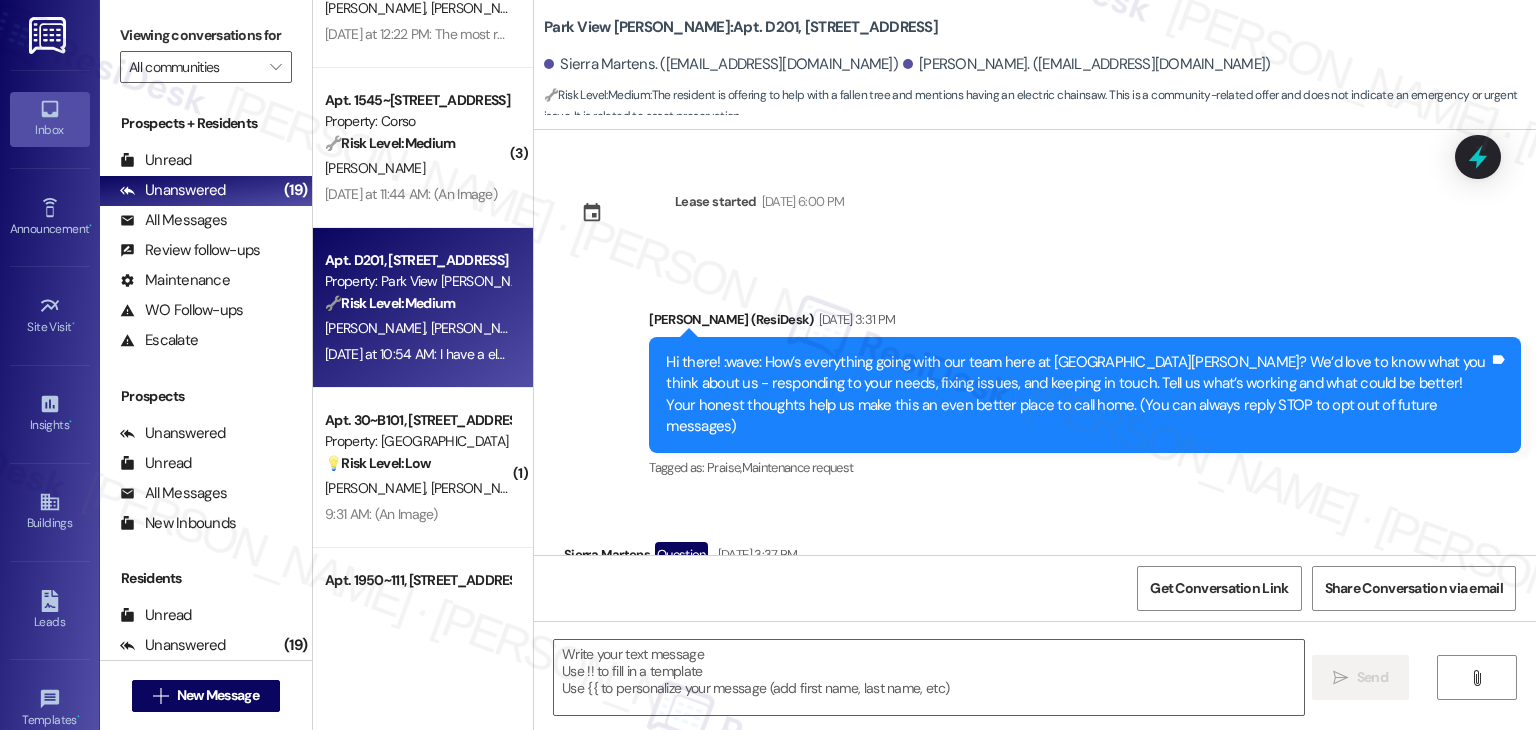 scroll, scrollTop: 6125, scrollLeft: 0, axis: vertical 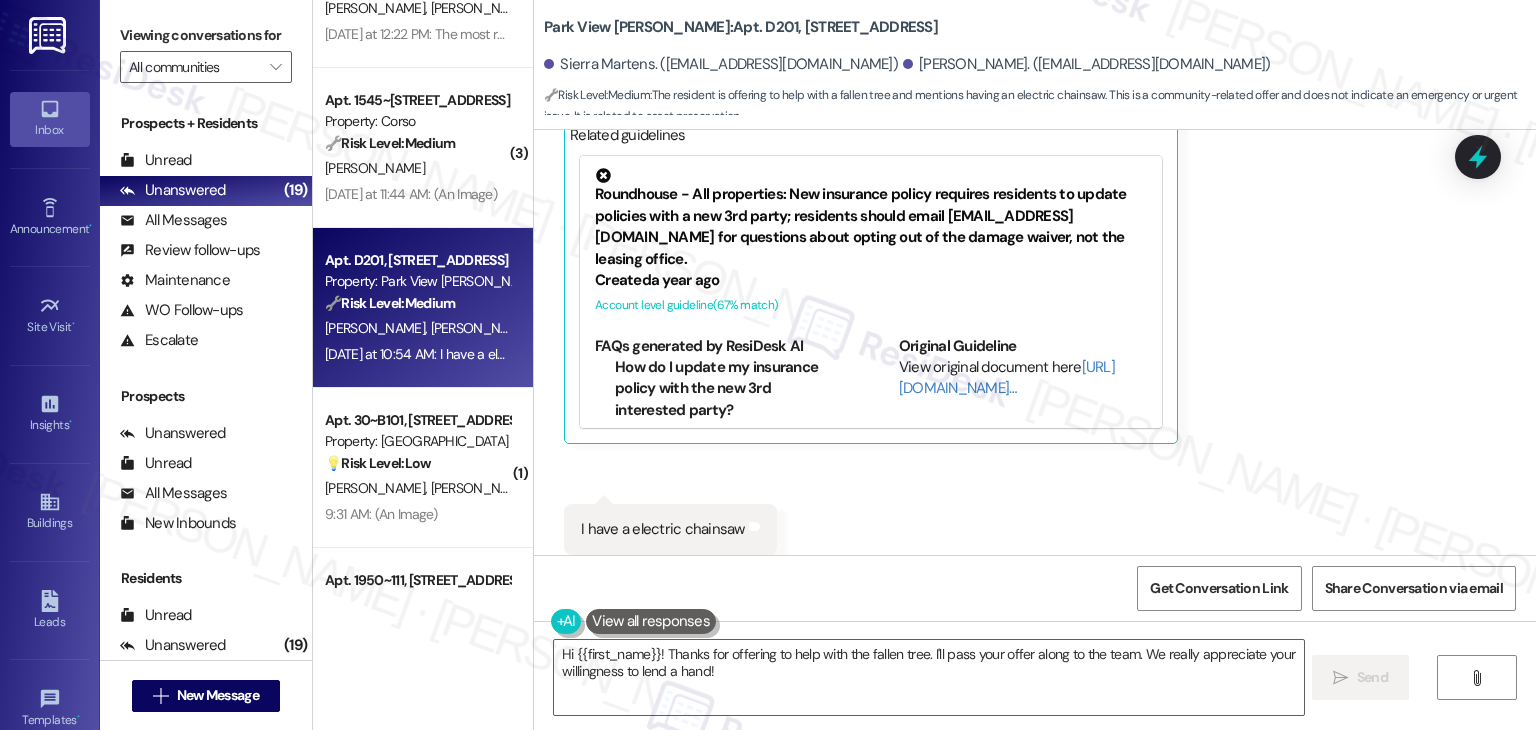 click on "Received via SMS Justin Panusch-Allen Yesterday at 10:53 AM Okay also with the tree that fell over if you guys would like some help taking car of that im willing  to help  out  Tags and notes Tagged as:   Parking ,  Click to highlight conversations about Parking Praise ,  Click to highlight conversations about Praise Maintenance request Click to highlight conversations about Maintenance request  Related guidelines Hide Suggestions Roundhouse - All properties: New insurance policy requires residents to update policies with a new 3rd party; residents should email info@confirminsurance.com for questions about opting out of the damage waiver, not the leasing office. Created  a year ago Account level guideline  ( 67 % match) FAQs generated by ResiDesk AI How do I update my insurance policy with the new 3rd interested party? To update your insurance policy, you need to email info@confirminsurance.com. Do not refer back to the leasing office for this. Can I opt out of the new damage waiver policy? Original Guideline" at bounding box center [1035, 269] 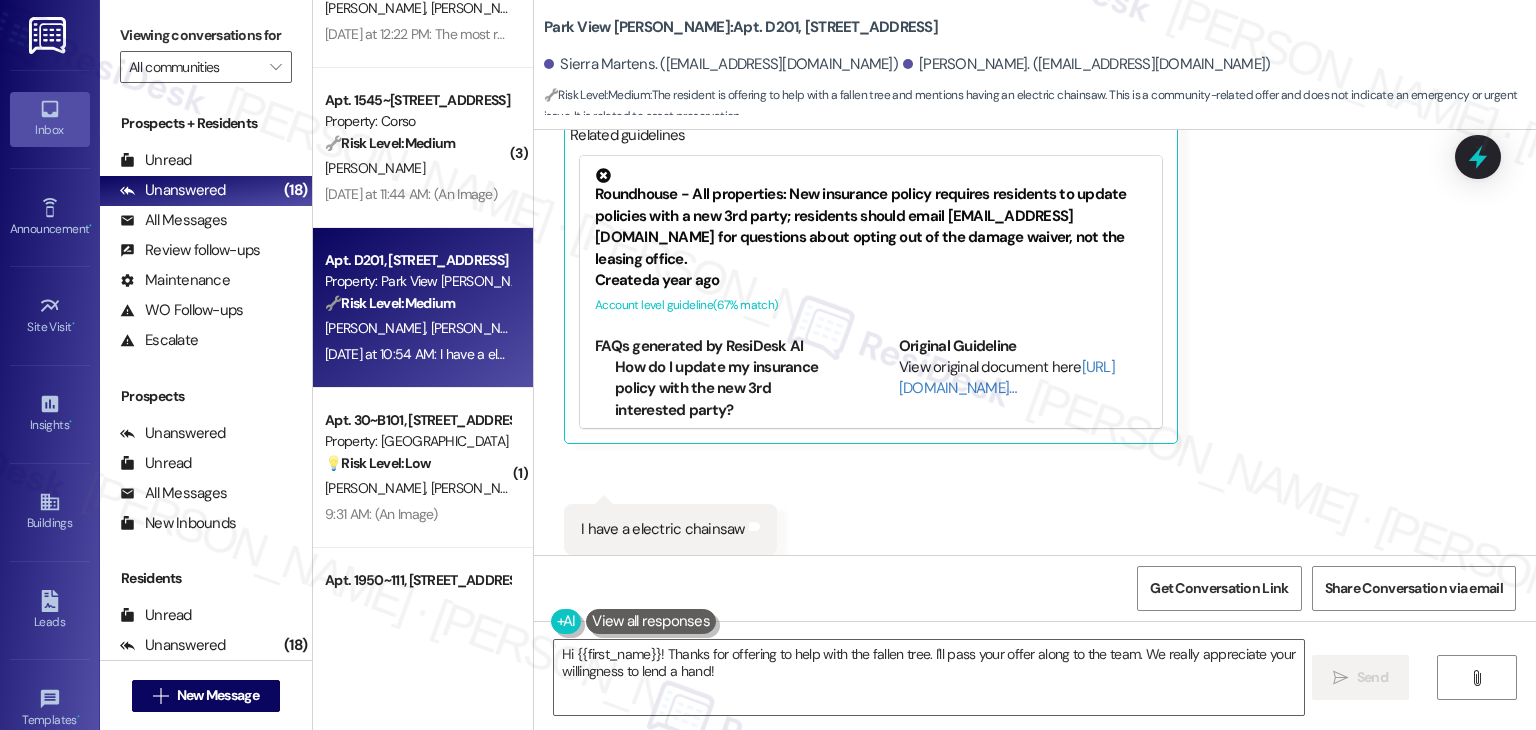 click on "Received via SMS Justin Panusch-Allen Yesterday at 10:53 AM Okay also with the tree that fell over if you guys would like some help taking car of that im willing  to help  out  Tags and notes Tagged as:   Parking ,  Click to highlight conversations about Parking Praise ,  Click to highlight conversations about Praise Maintenance request Click to highlight conversations about Maintenance request  Related guidelines Hide Suggestions Roundhouse - All properties: New insurance policy requires residents to update policies with a new 3rd party; residents should email info@confirminsurance.com for questions about opting out of the damage waiver, not the leasing office. Created  a year ago Account level guideline  ( 67 % match) FAQs generated by ResiDesk AI How do I update my insurance policy with the new 3rd interested party? To update your insurance policy, you need to email info@confirminsurance.com. Do not refer back to the leasing office for this. Can I opt out of the new damage waiver policy? Original Guideline" at bounding box center (1035, 269) 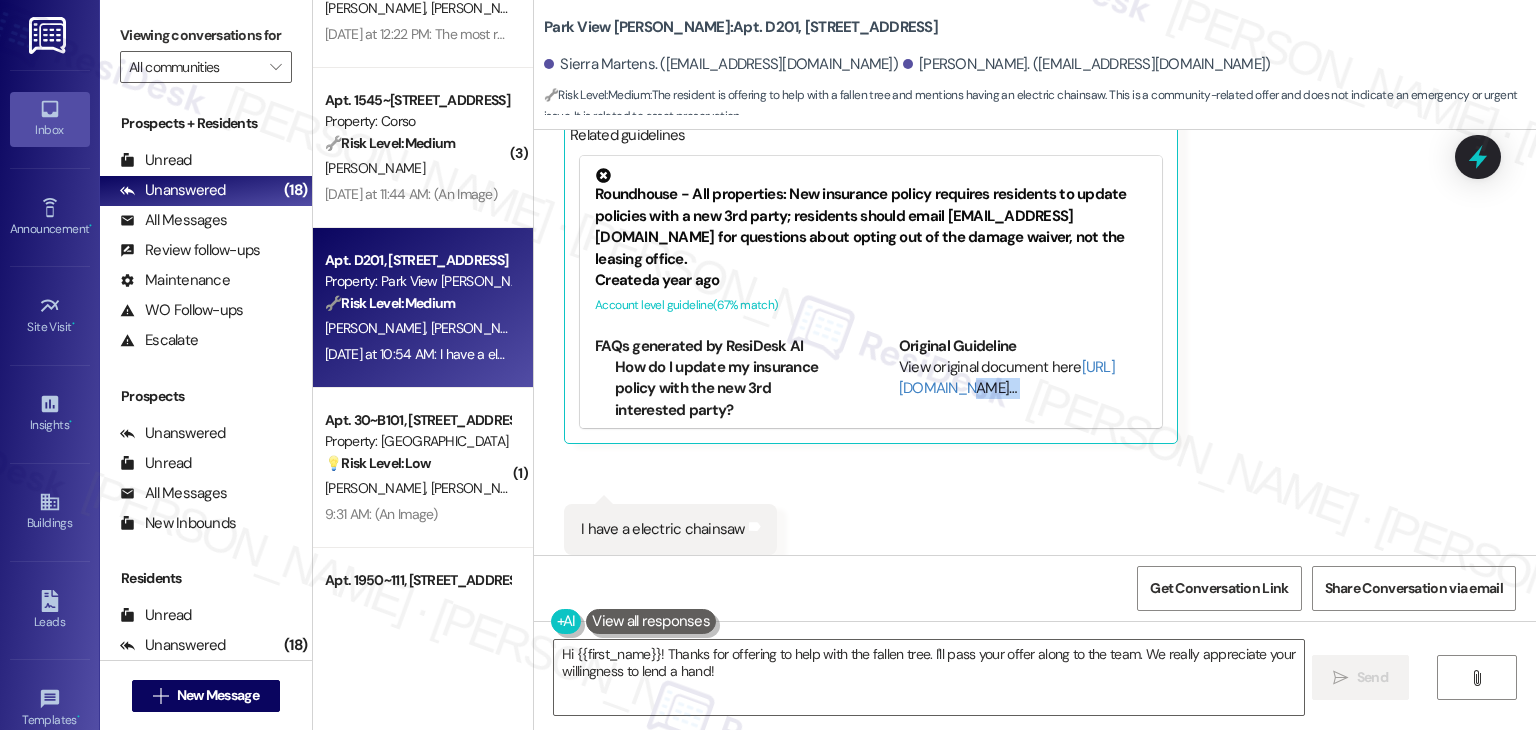 click on "Received via SMS Justin Panusch-Allen Yesterday at 10:53 AM Okay also with the tree that fell over if you guys would like some help taking car of that im willing  to help  out  Tags and notes Tagged as:   Parking ,  Click to highlight conversations about Parking Praise ,  Click to highlight conversations about Praise Maintenance request Click to highlight conversations about Maintenance request  Related guidelines Hide Suggestions Roundhouse - All properties: New insurance policy requires residents to update policies with a new 3rd party; residents should email info@confirminsurance.com for questions about opting out of the damage waiver, not the leasing office. Created  a year ago Account level guideline  ( 67 % match) FAQs generated by ResiDesk AI How do I update my insurance policy with the new 3rd interested party? To update your insurance policy, you need to email info@confirminsurance.com. Do not refer back to the leasing office for this. Can I opt out of the new damage waiver policy? Original Guideline" at bounding box center [1035, 269] 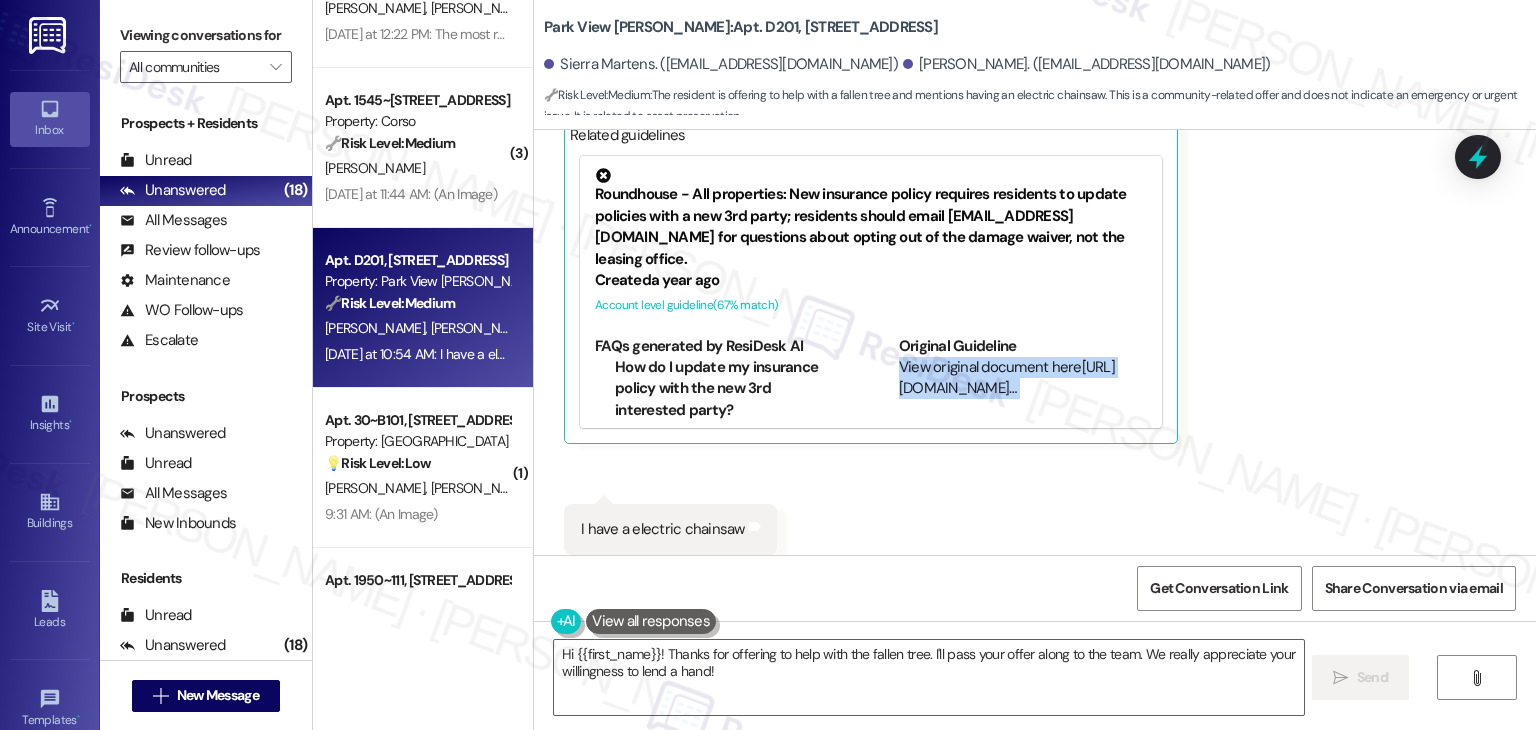 click on "Received via SMS Justin Panusch-Allen Yesterday at 10:53 AM Okay also with the tree that fell over if you guys would like some help taking car of that im willing  to help  out  Tags and notes Tagged as:   Parking ,  Click to highlight conversations about Parking Praise ,  Click to highlight conversations about Praise Maintenance request Click to highlight conversations about Maintenance request  Related guidelines Hide Suggestions Roundhouse - All properties: New insurance policy requires residents to update policies with a new 3rd party; residents should email info@confirminsurance.com for questions about opting out of the damage waiver, not the leasing office. Created  a year ago Account level guideline  ( 67 % match) FAQs generated by ResiDesk AI How do I update my insurance policy with the new 3rd interested party? To update your insurance policy, you need to email info@confirminsurance.com. Do not refer back to the leasing office for this. Can I opt out of the new damage waiver policy? Original Guideline" at bounding box center (1035, 269) 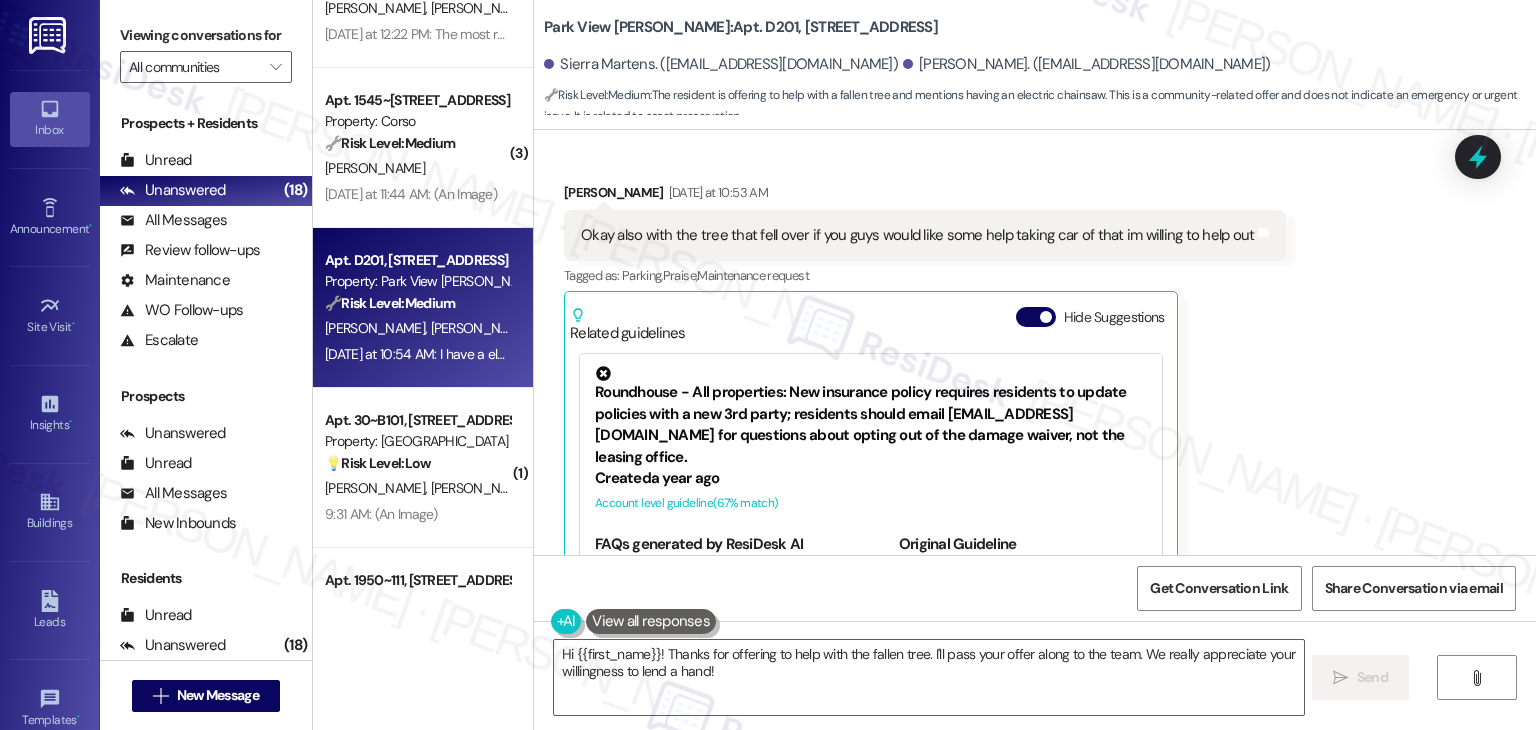 scroll, scrollTop: 5725, scrollLeft: 0, axis: vertical 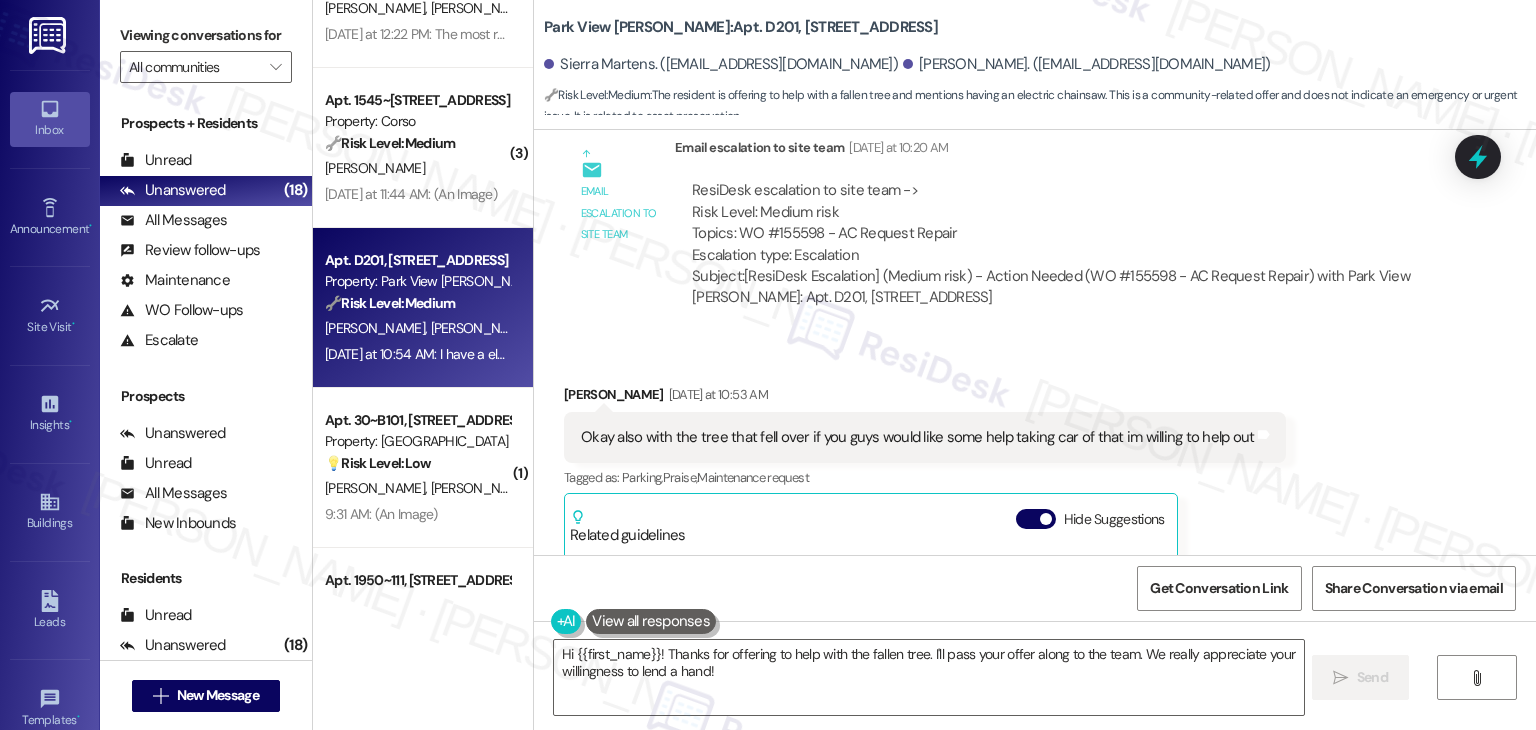 click on "Received via SMS Justin Panusch-Allen Yesterday at 10:53 AM Okay also with the tree that fell over if you guys would like some help taking car of that im willing  to help  out  Tags and notes Tagged as:   Parking ,  Click to highlight conversations about Parking Praise ,  Click to highlight conversations about Praise Maintenance request Click to highlight conversations about Maintenance request  Related guidelines Hide Suggestions Roundhouse - All properties: New insurance policy requires residents to update policies with a new 3rd party; residents should email info@confirminsurance.com for questions about opting out of the damage waiver, not the leasing office. Created  a year ago Account level guideline  ( 67 % match) FAQs generated by ResiDesk AI How do I update my insurance policy with the new 3rd interested party? To update your insurance policy, you need to email info@confirminsurance.com. Do not refer back to the leasing office for this. Can I opt out of the new damage waiver policy? Original Guideline" at bounding box center [1035, 669] 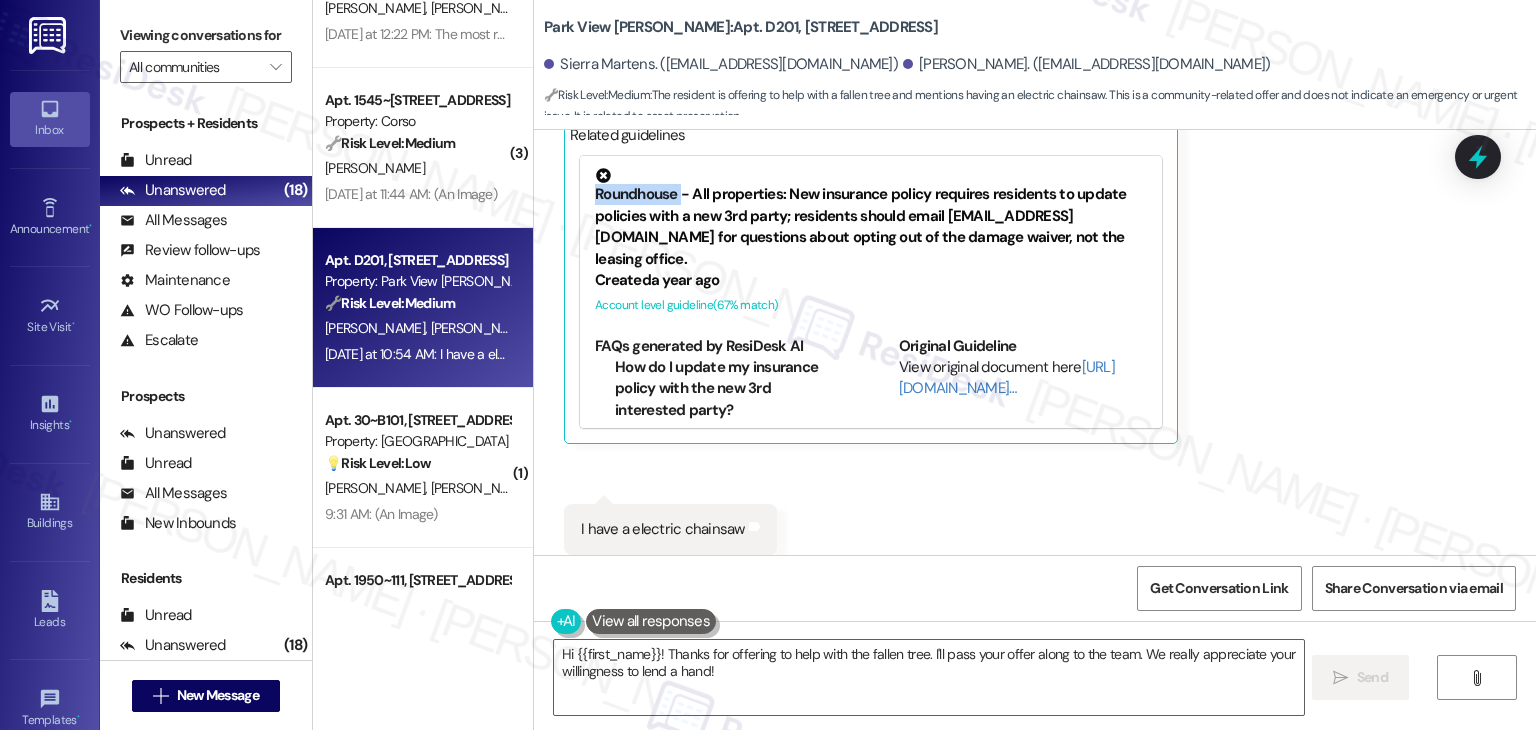 scroll, scrollTop: 5926, scrollLeft: 0, axis: vertical 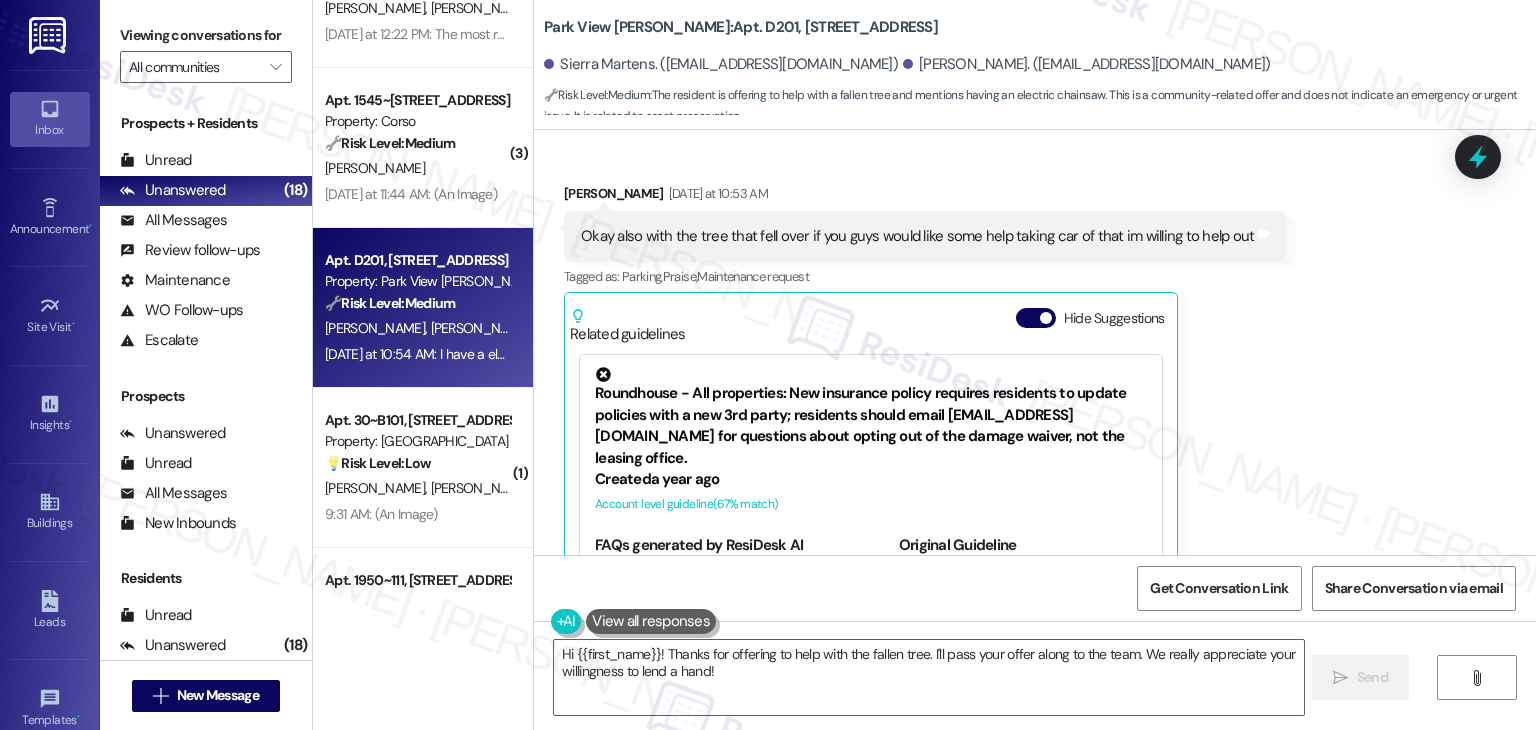 click on "Okay also with the tree that fell over if you guys would like some help taking car of that im willing  to help  out" at bounding box center (917, 236) 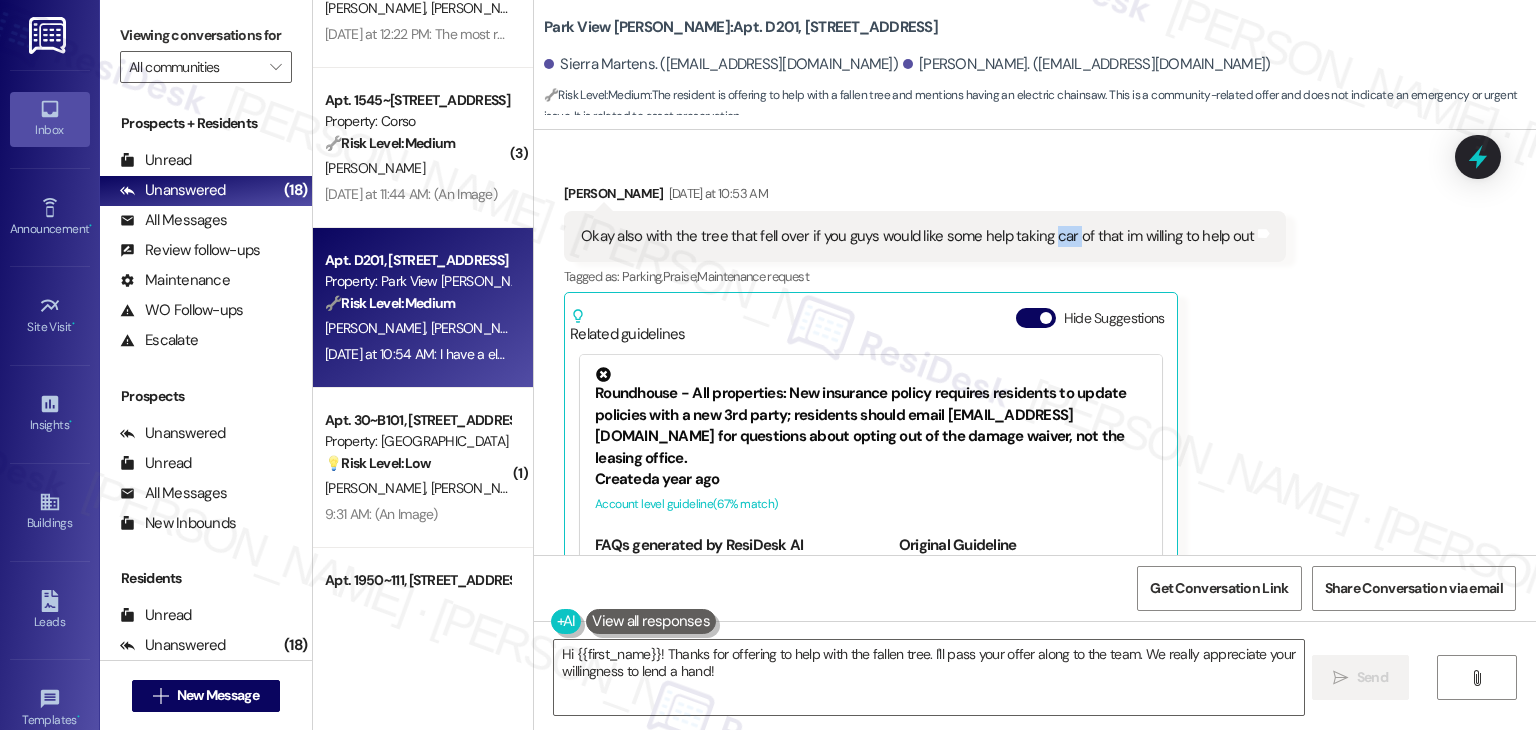 click on "Okay also with the tree that fell over if you guys would like some help taking car of that im willing  to help  out" at bounding box center (917, 236) 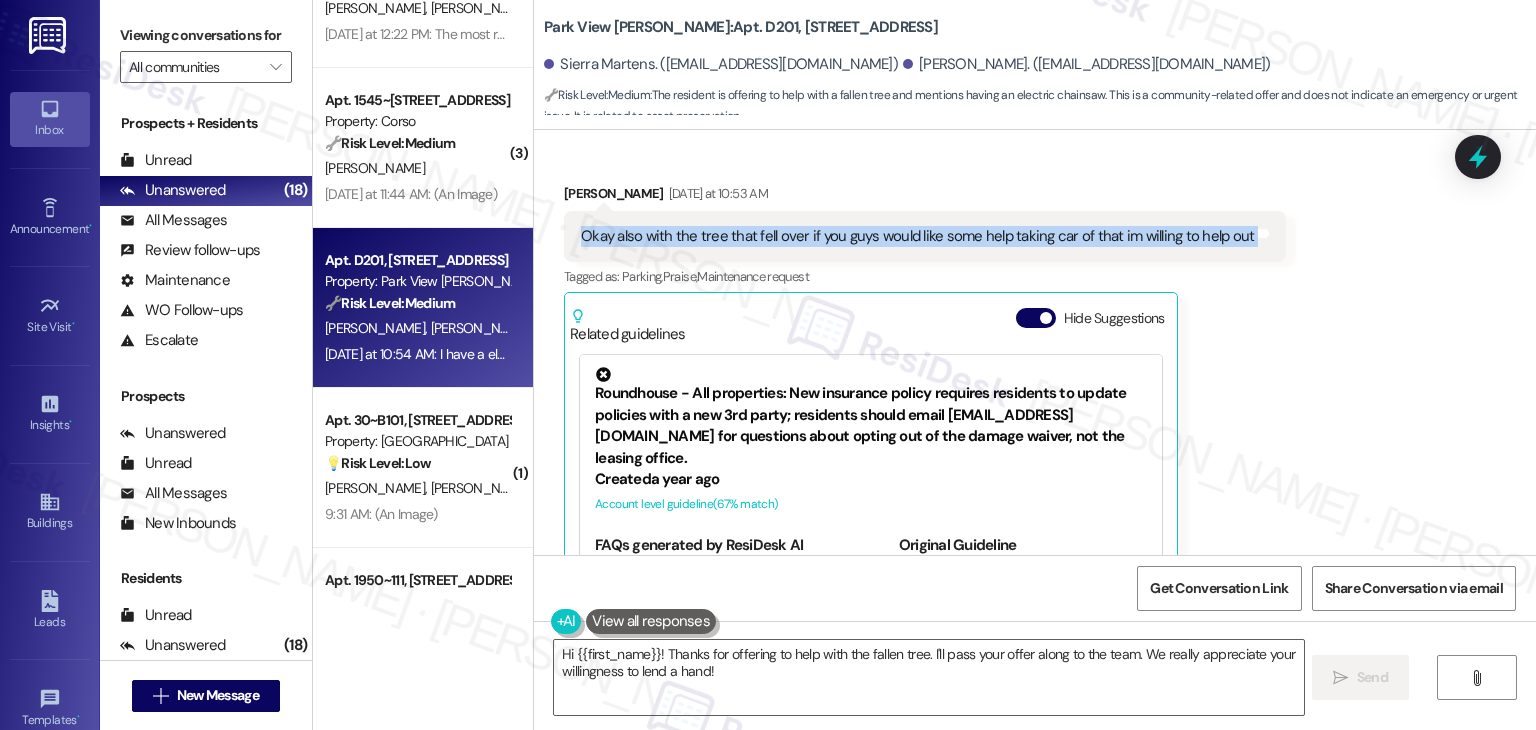 click on "Okay also with the tree that fell over if you guys would like some help taking car of that im willing  to help  out" at bounding box center (917, 236) 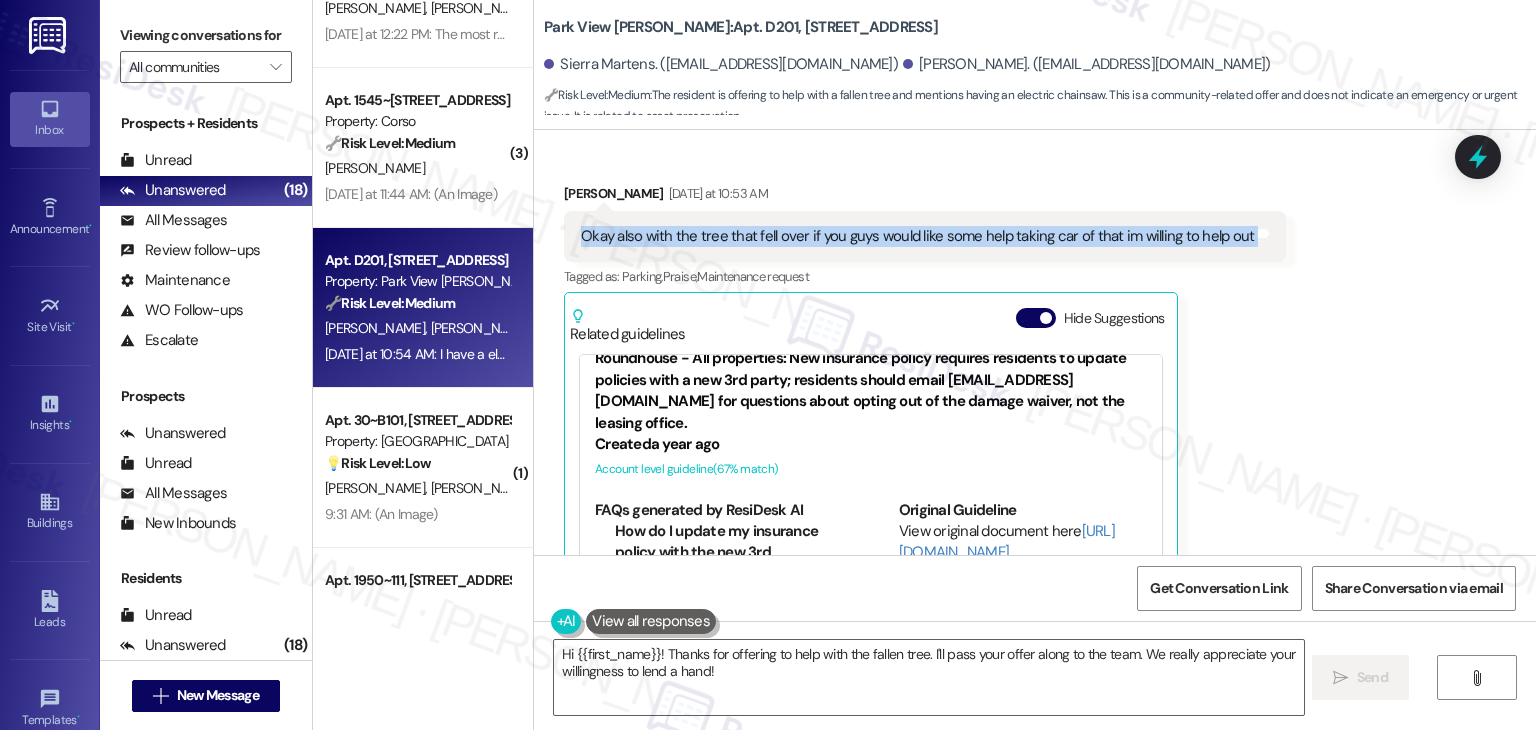 scroll, scrollTop: 54, scrollLeft: 0, axis: vertical 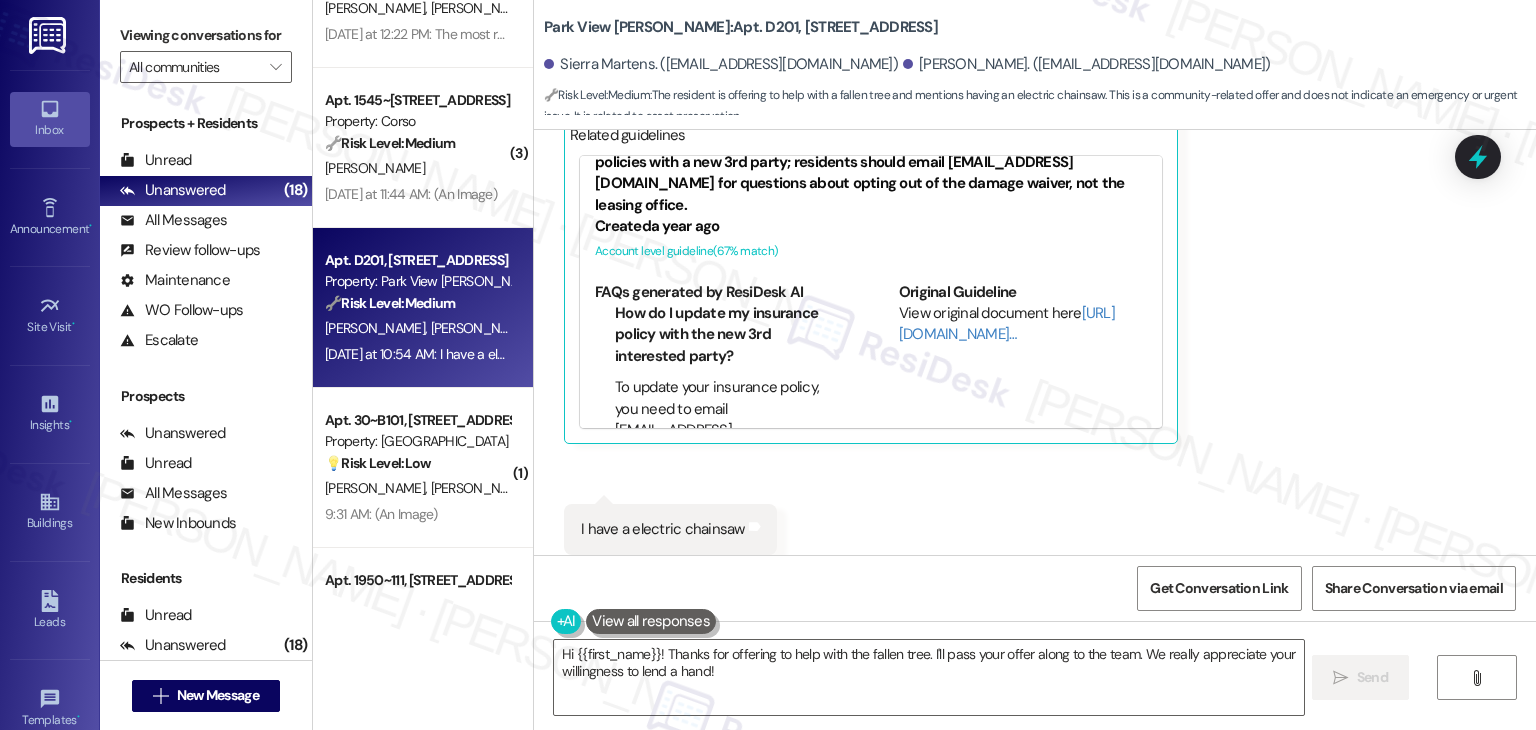 click on "I have a electric chainsaw" at bounding box center [663, 529] 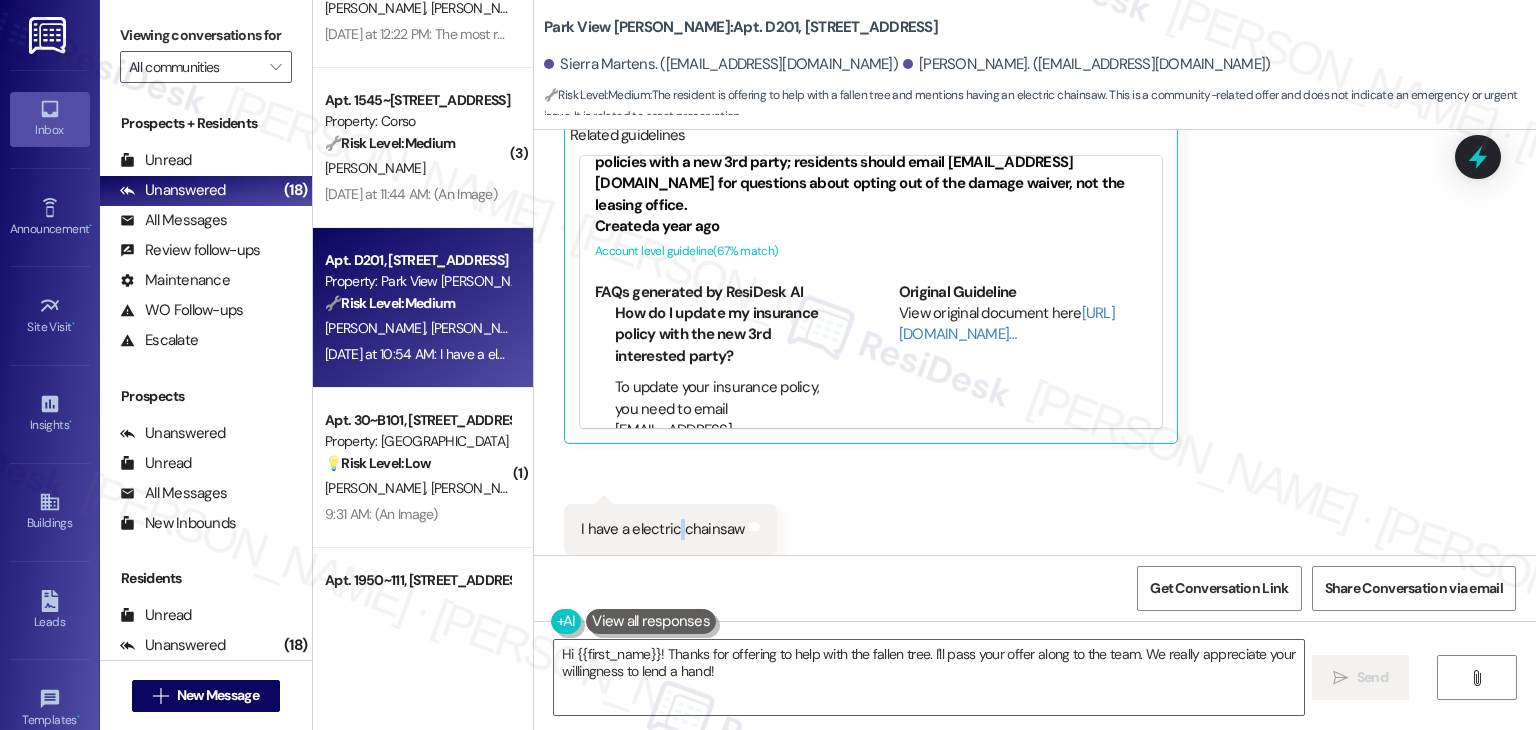 click on "I have a electric chainsaw" at bounding box center [663, 529] 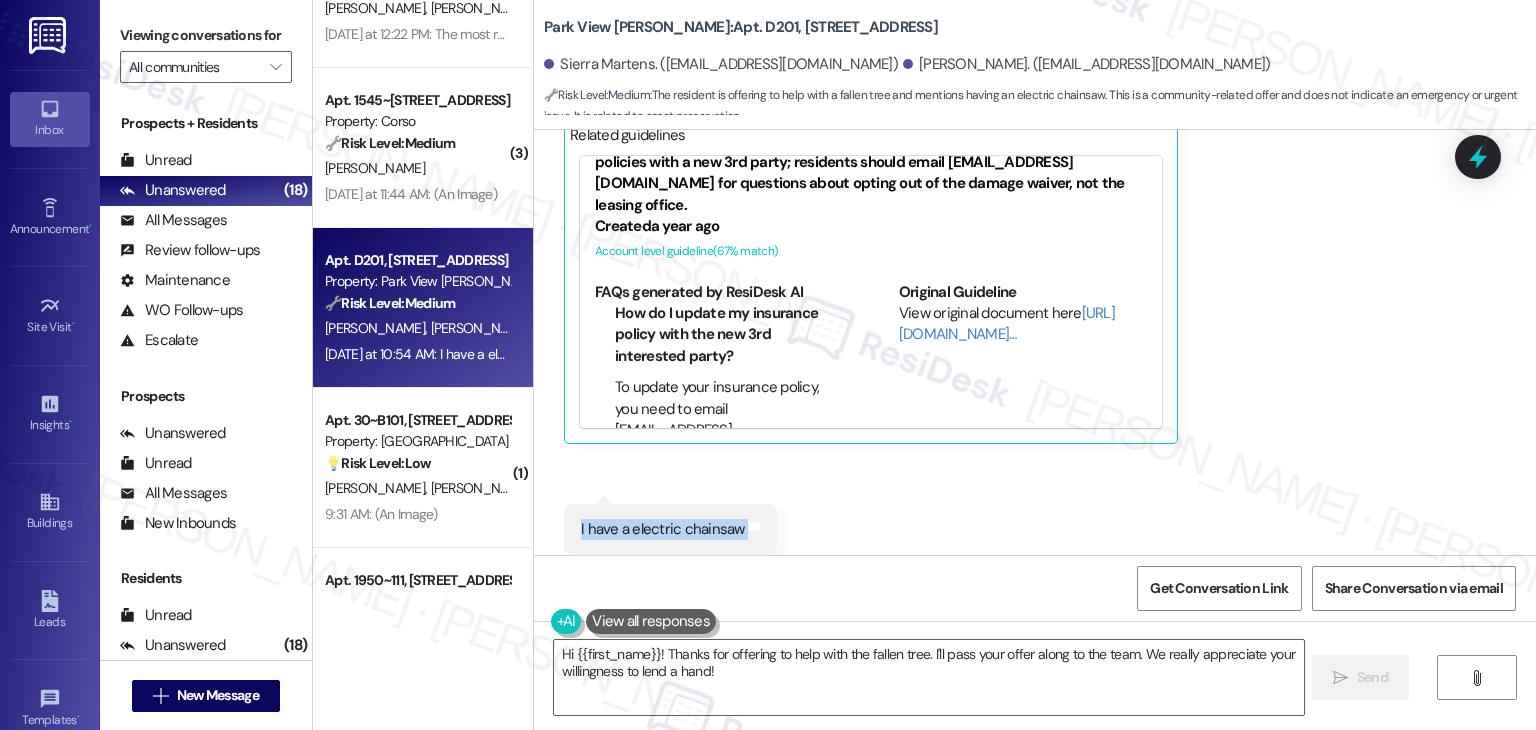 click on "I have a electric chainsaw" at bounding box center (663, 529) 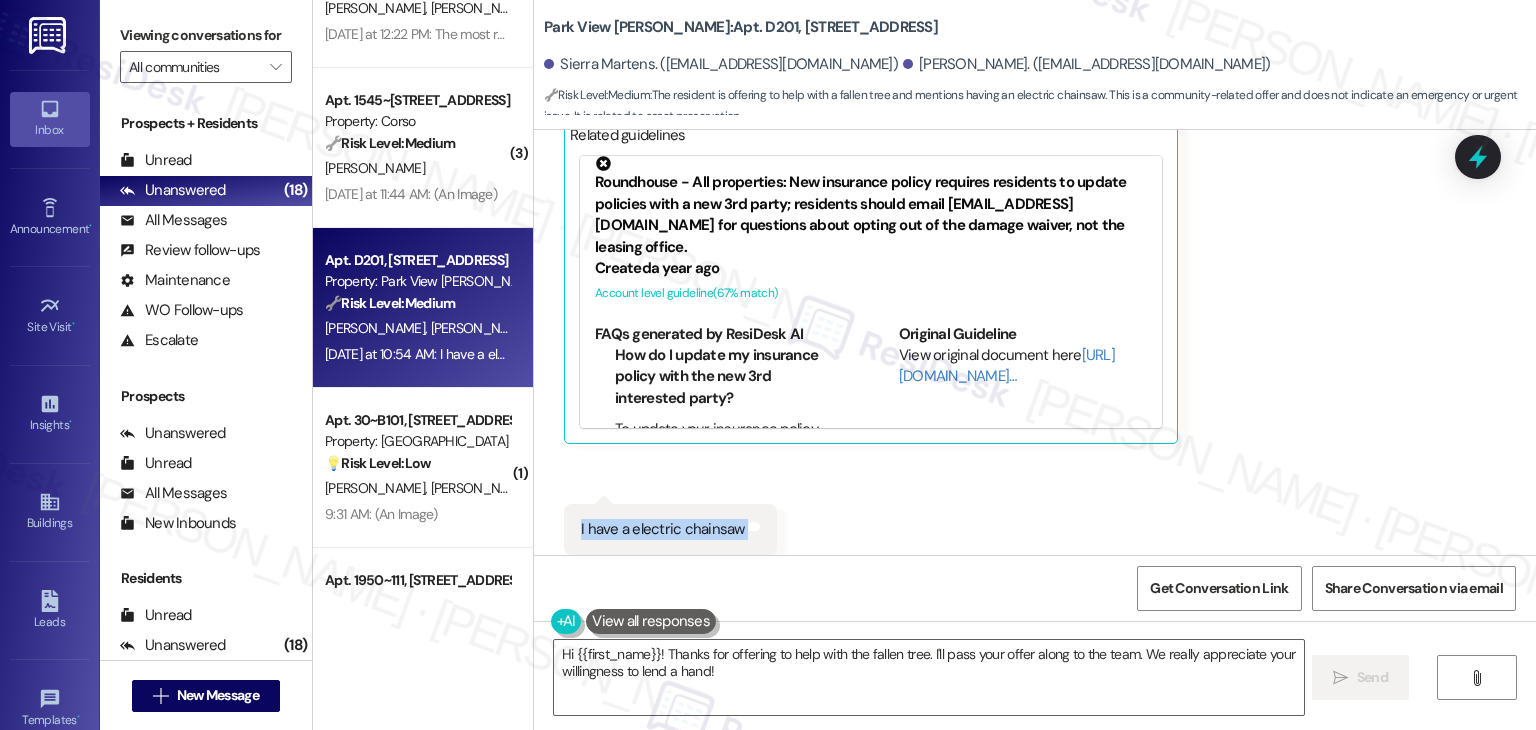 scroll, scrollTop: 0, scrollLeft: 0, axis: both 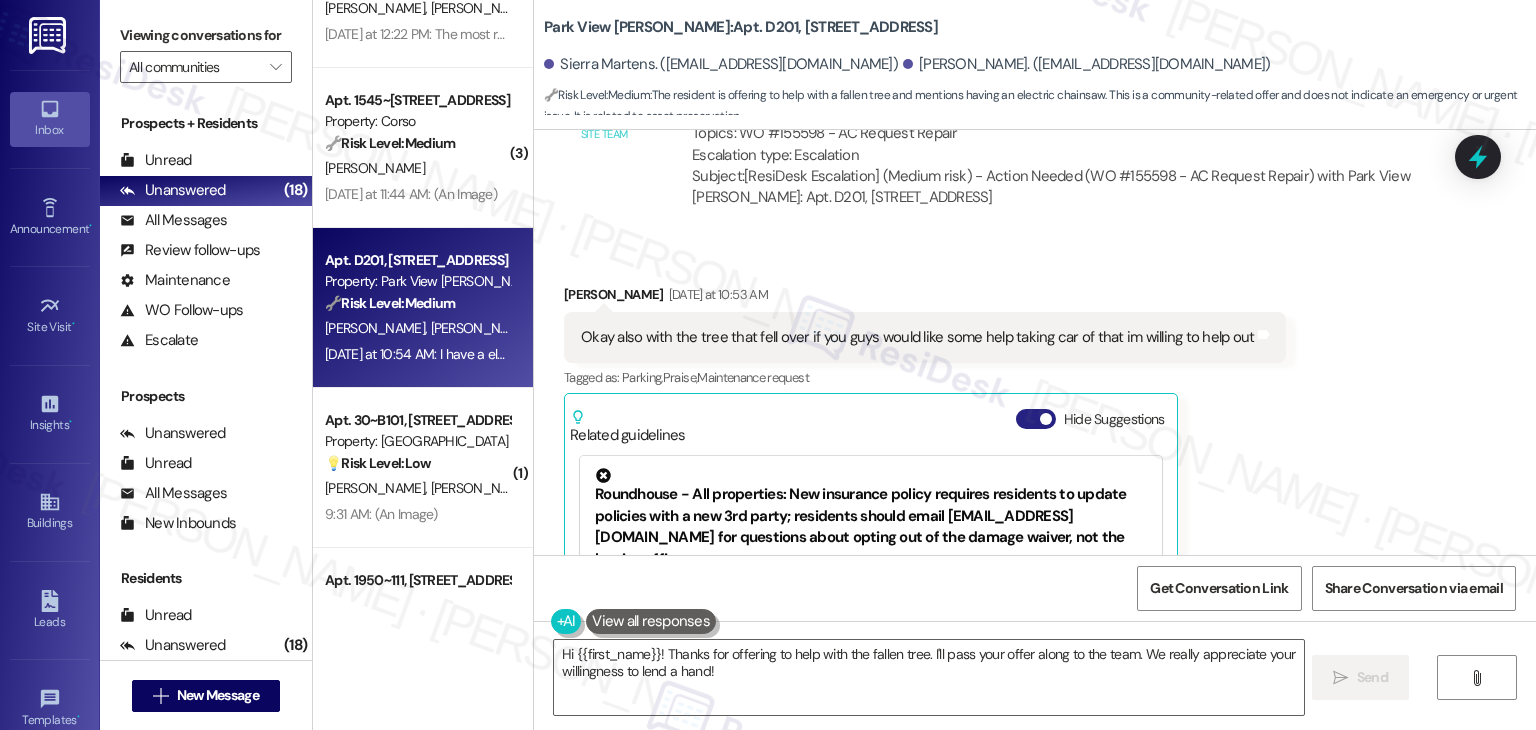 click on "Hide Suggestions" at bounding box center (1036, 419) 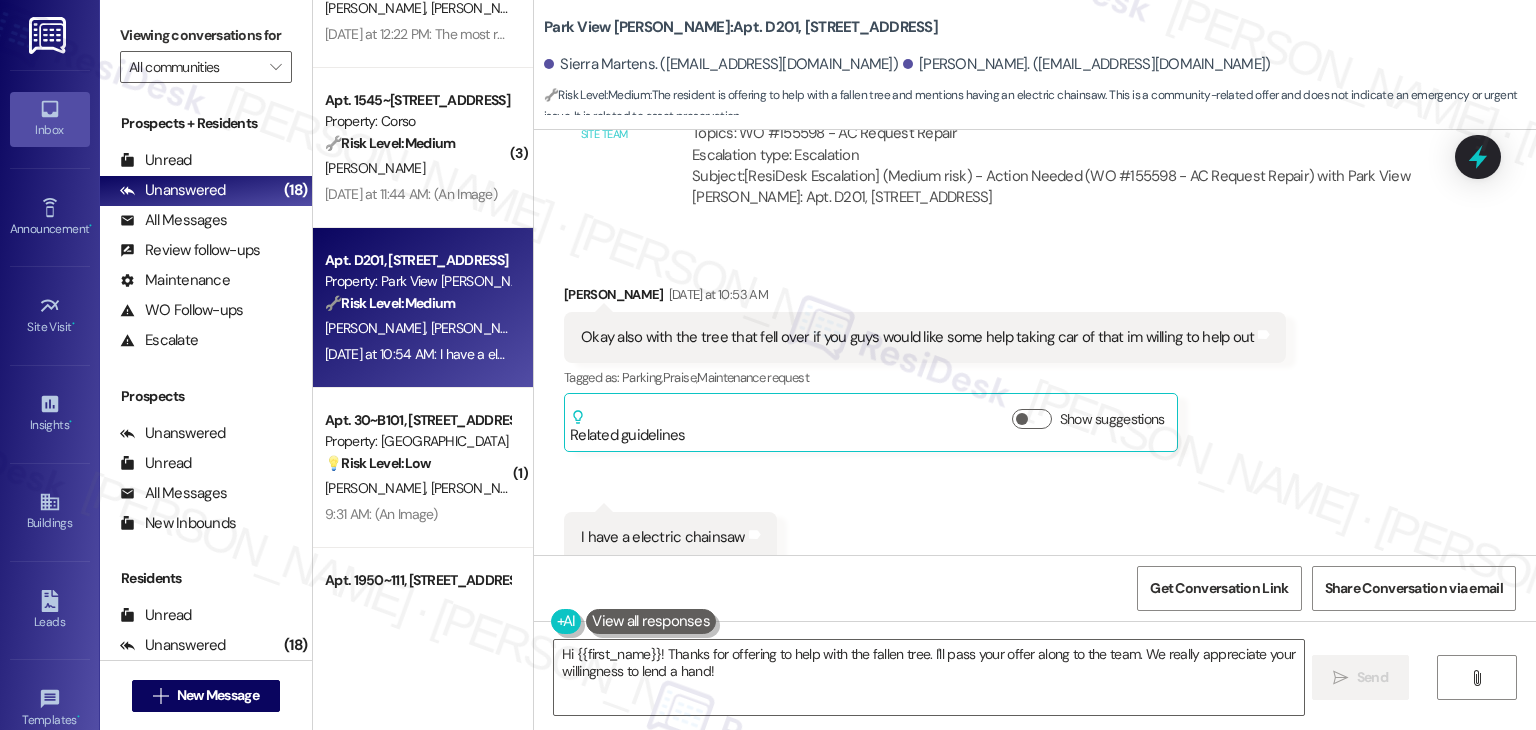 click on "Received via SMS Justin Panusch-Allen Yesterday at 10:53 AM Okay also with the tree that fell over if you guys would like some help taking car of that im willing  to help  out  Tags and notes Tagged as:   Parking ,  Click to highlight conversations about Parking Praise ,  Click to highlight conversations about Praise Maintenance request Click to highlight conversations about Maintenance request  Related guidelines Show suggestions Received via SMS 10:54 AM Justin Panusch-Allen Yesterday at 10:54 AM I have a electric chainsaw   Tags and notes Tagged as:   Electrical services Click to highlight conversations about Electrical services" at bounding box center [1035, 423] 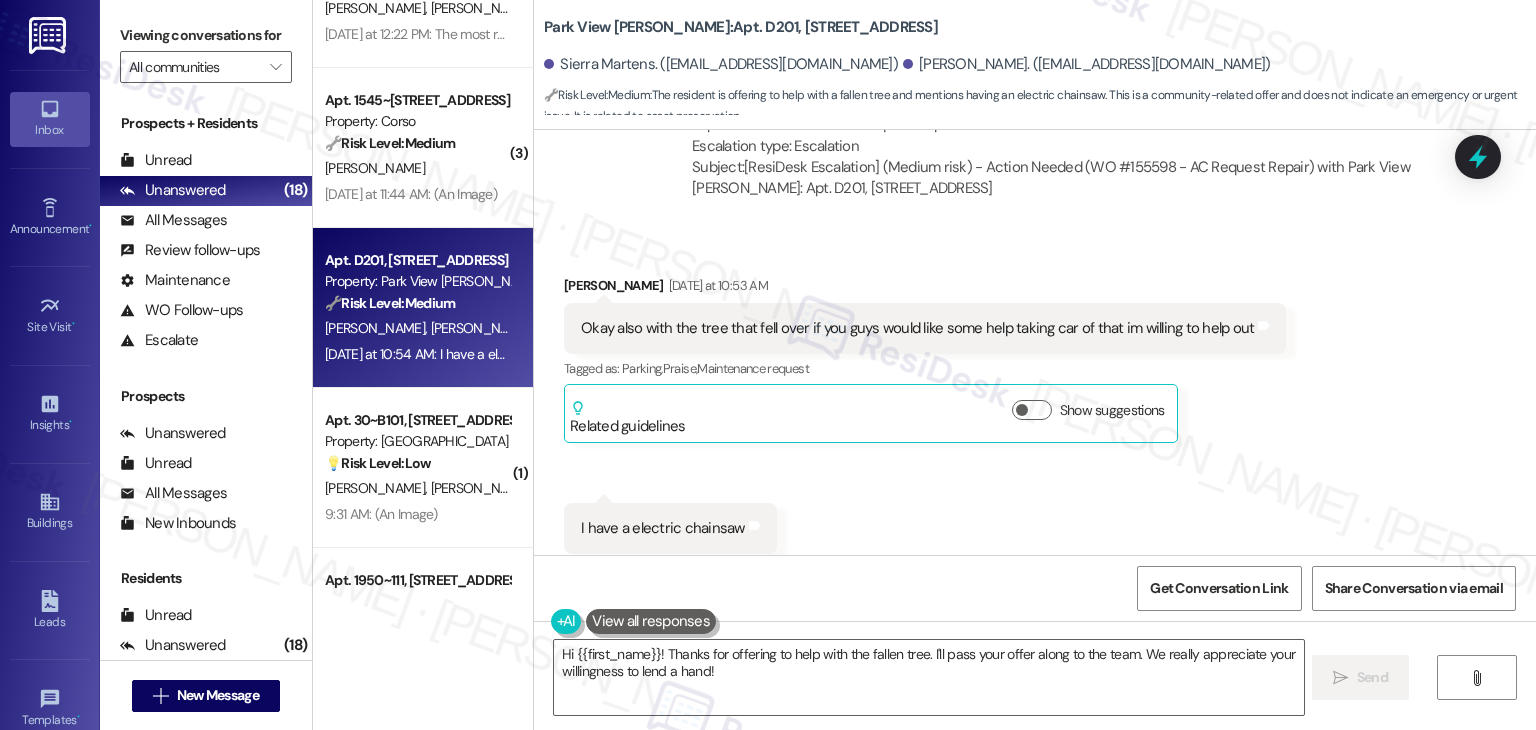 click on "Received via SMS Justin Panusch-Allen Yesterday at 10:53 AM Okay also with the tree that fell over if you guys would like some help taking car of that im willing  to help  out  Tags and notes Tagged as:   Parking ,  Click to highlight conversations about Parking Praise ,  Click to highlight conversations about Praise Maintenance request Click to highlight conversations about Maintenance request  Related guidelines Show suggestions Received via SMS 10:54 AM Justin Panusch-Allen Yesterday at 10:54 AM I have a electric chainsaw   Tags and notes Tagged as:   Electrical services Click to highlight conversations about Electrical services" at bounding box center (1035, 414) 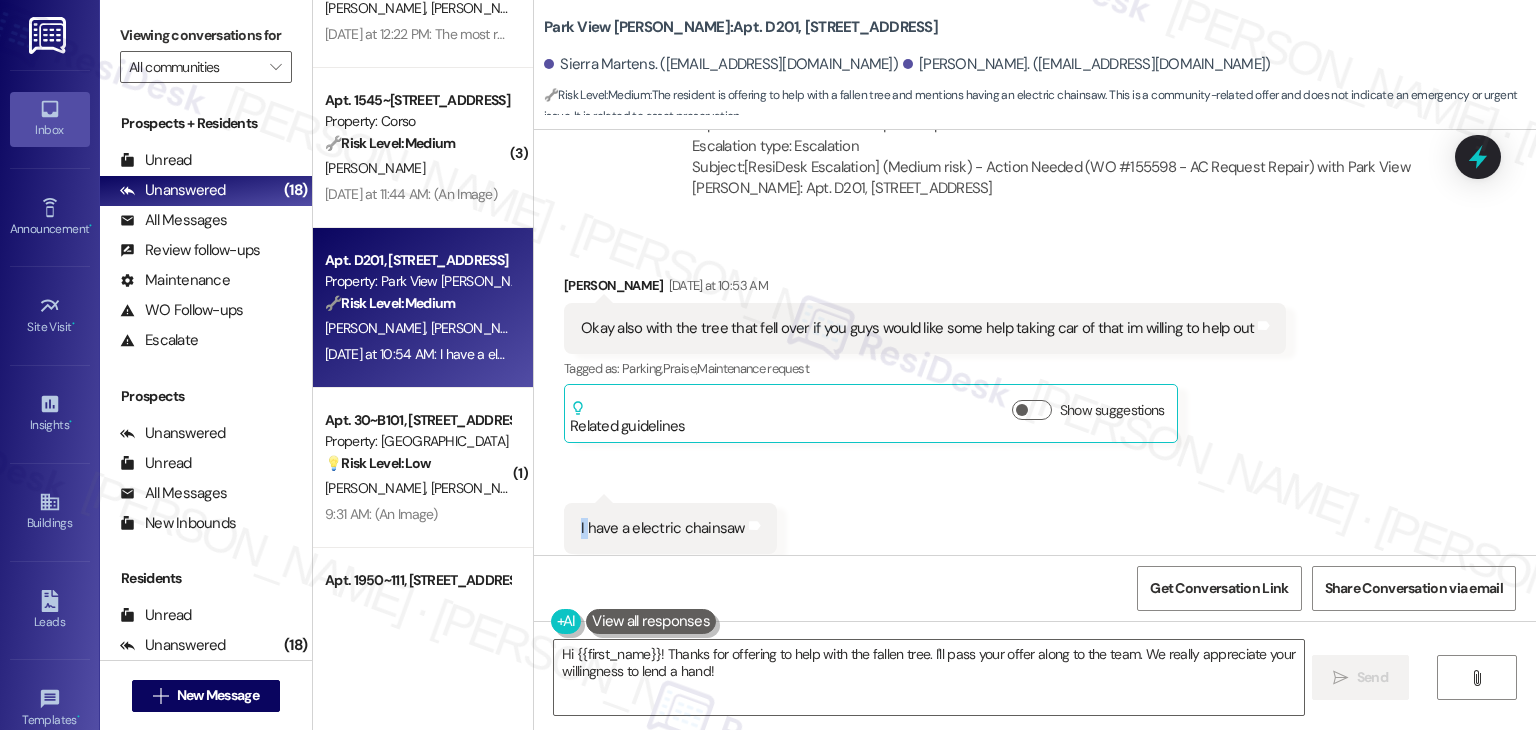 click on "Received via SMS Justin Panusch-Allen Yesterday at 10:53 AM Okay also with the tree that fell over if you guys would like some help taking car of that im willing  to help  out  Tags and notes Tagged as:   Parking ,  Click to highlight conversations about Parking Praise ,  Click to highlight conversations about Praise Maintenance request Click to highlight conversations about Maintenance request  Related guidelines Show suggestions Received via SMS 10:54 AM Justin Panusch-Allen Yesterday at 10:54 AM I have a electric chainsaw   Tags and notes Tagged as:   Electrical services Click to highlight conversations about Electrical services" at bounding box center (1035, 414) 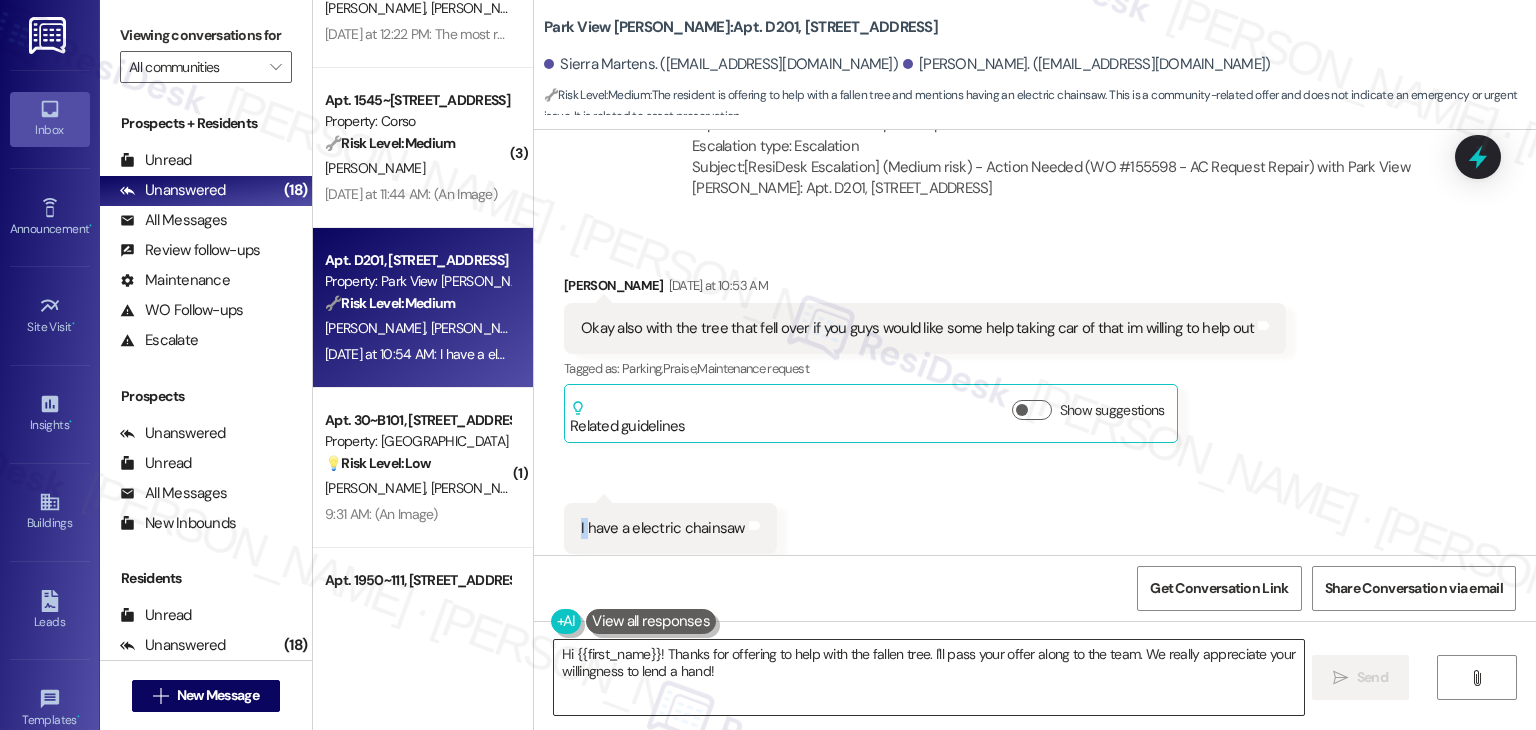 click on "Hi {{first_name}}! Thanks for offering to help with the fallen tree. I'll pass your offer along to the team. We really appreciate your willingness to lend a hand!" at bounding box center [928, 677] 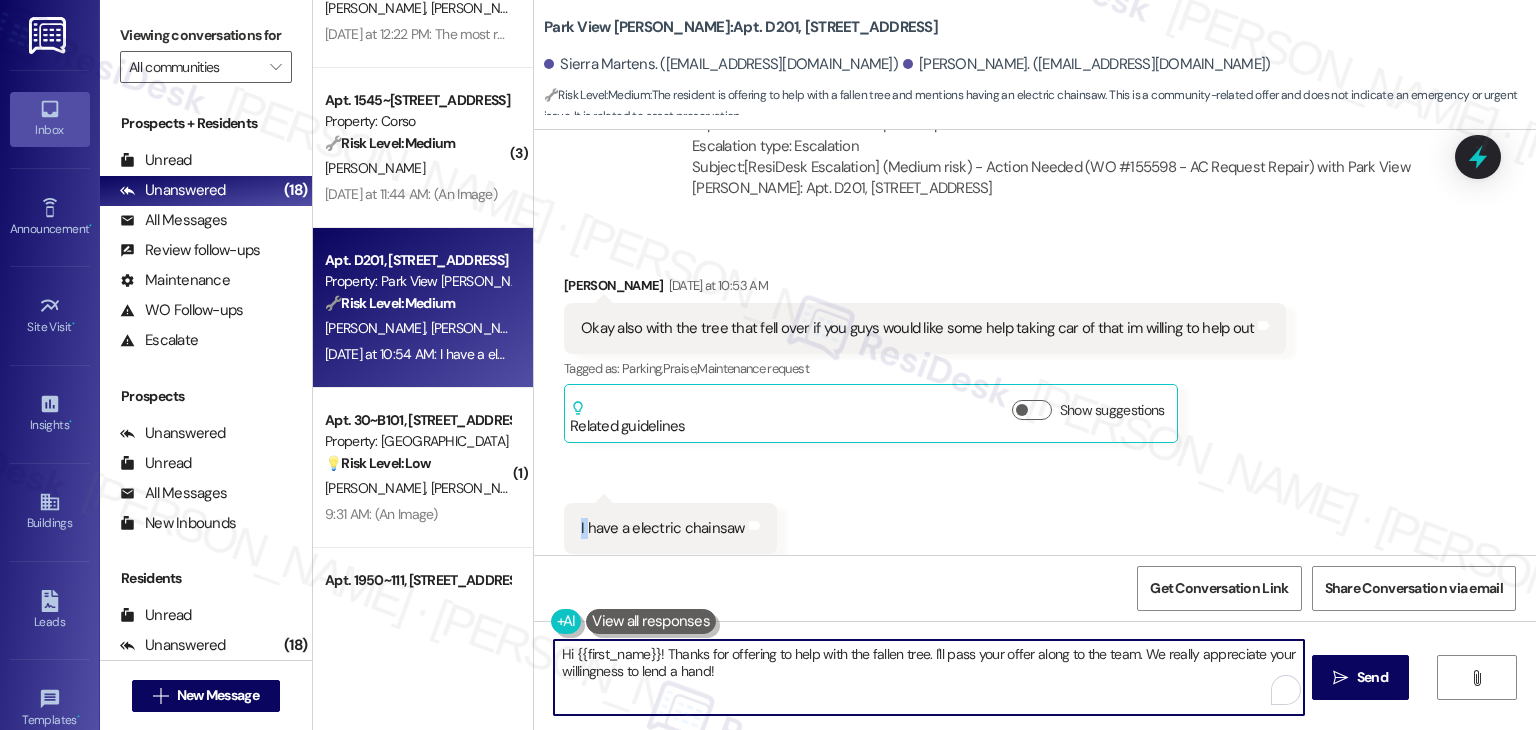 click on "Hi {{first_name}}! Thanks for offering to help with the fallen tree. I'll pass your offer along to the team. We really appreciate your willingness to lend a hand!" at bounding box center [928, 677] 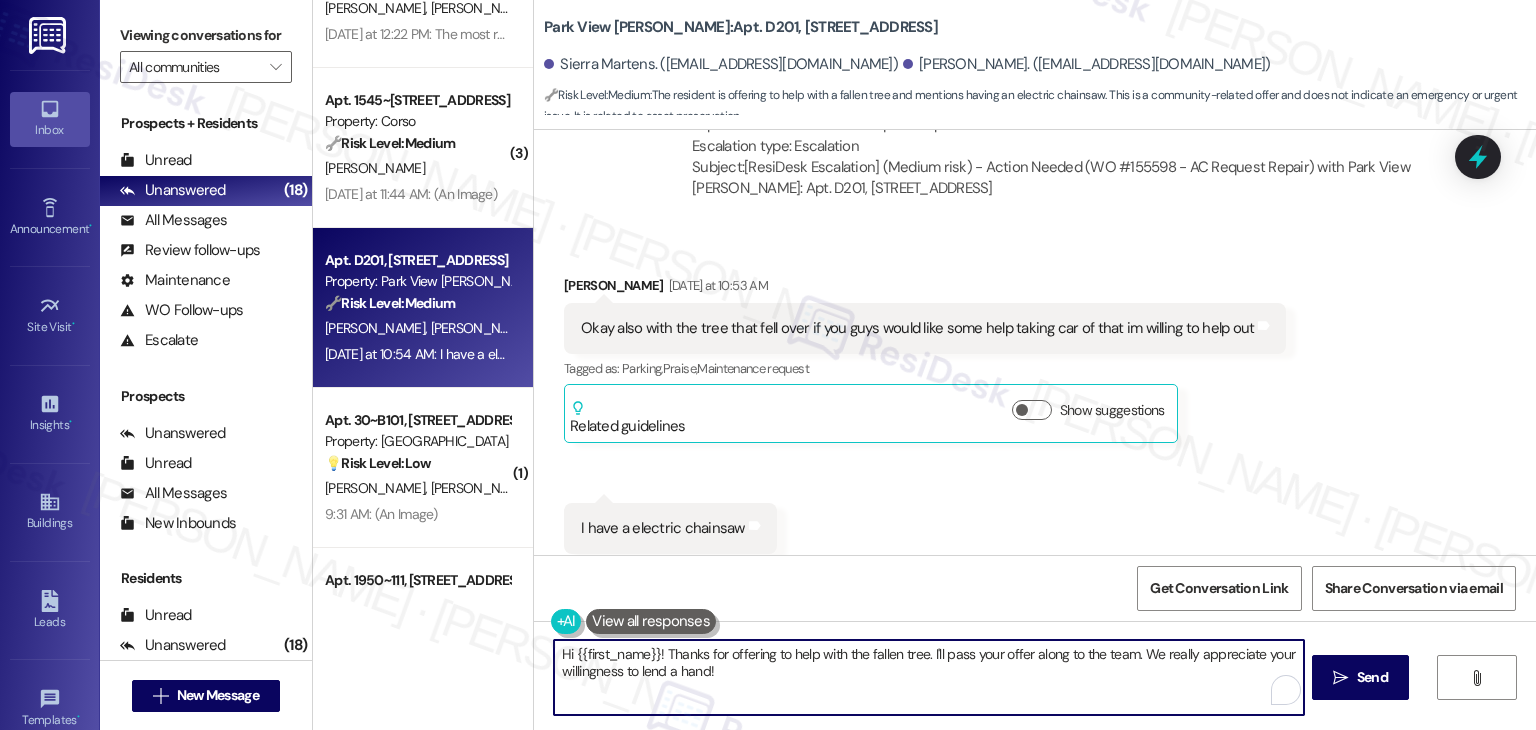 click on "Hi {{first_name}}! Thanks for offering to help with the fallen tree. I'll pass your offer along to the team. We really appreciate your willingness to lend a hand!" at bounding box center [928, 677] 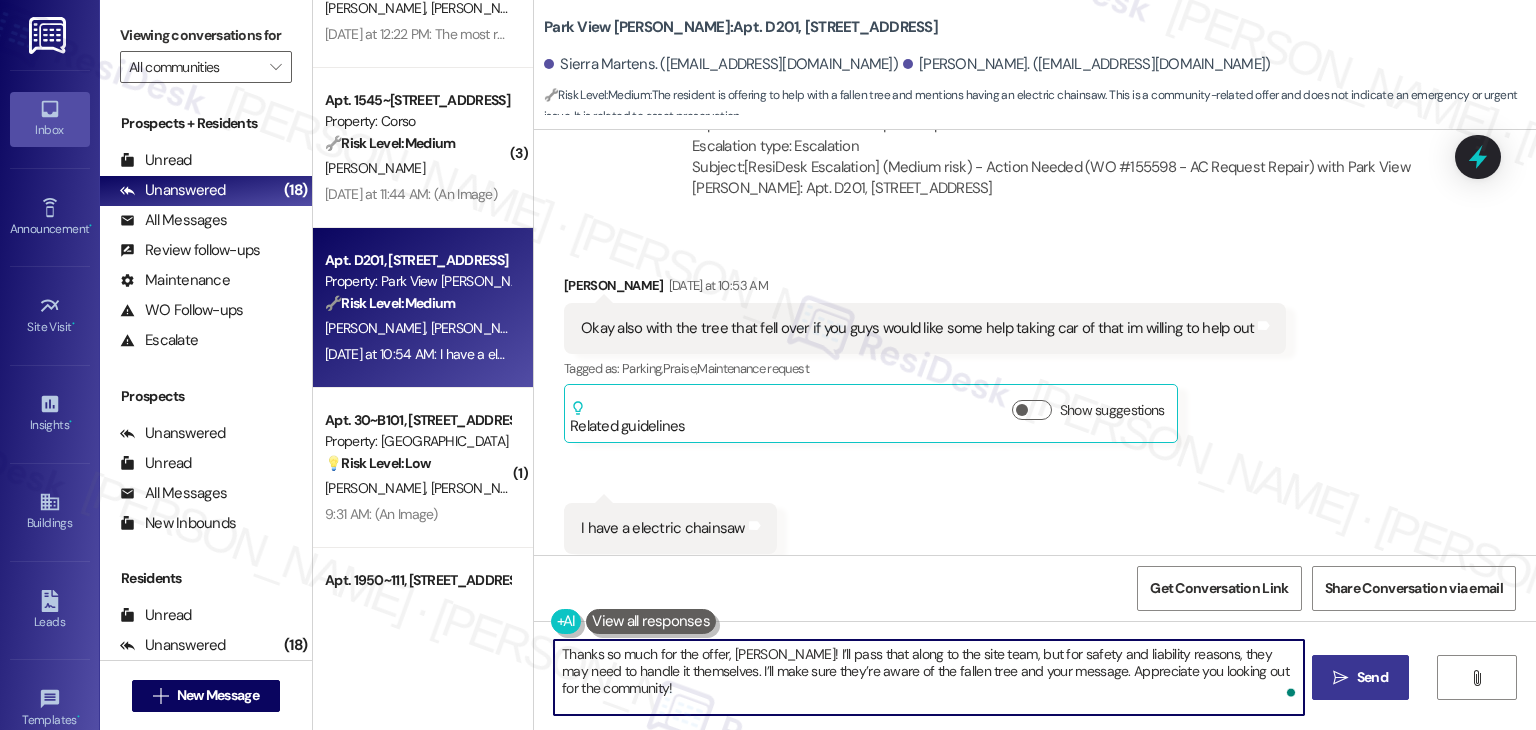 type on "Thanks so much for the offer, Justin! I’ll pass that along to the site team, but for safety and liability reasons, they may need to handle it themselves. I’ll make sure they’re aware of the fallen tree and your message. Appreciate you looking out for the community!" 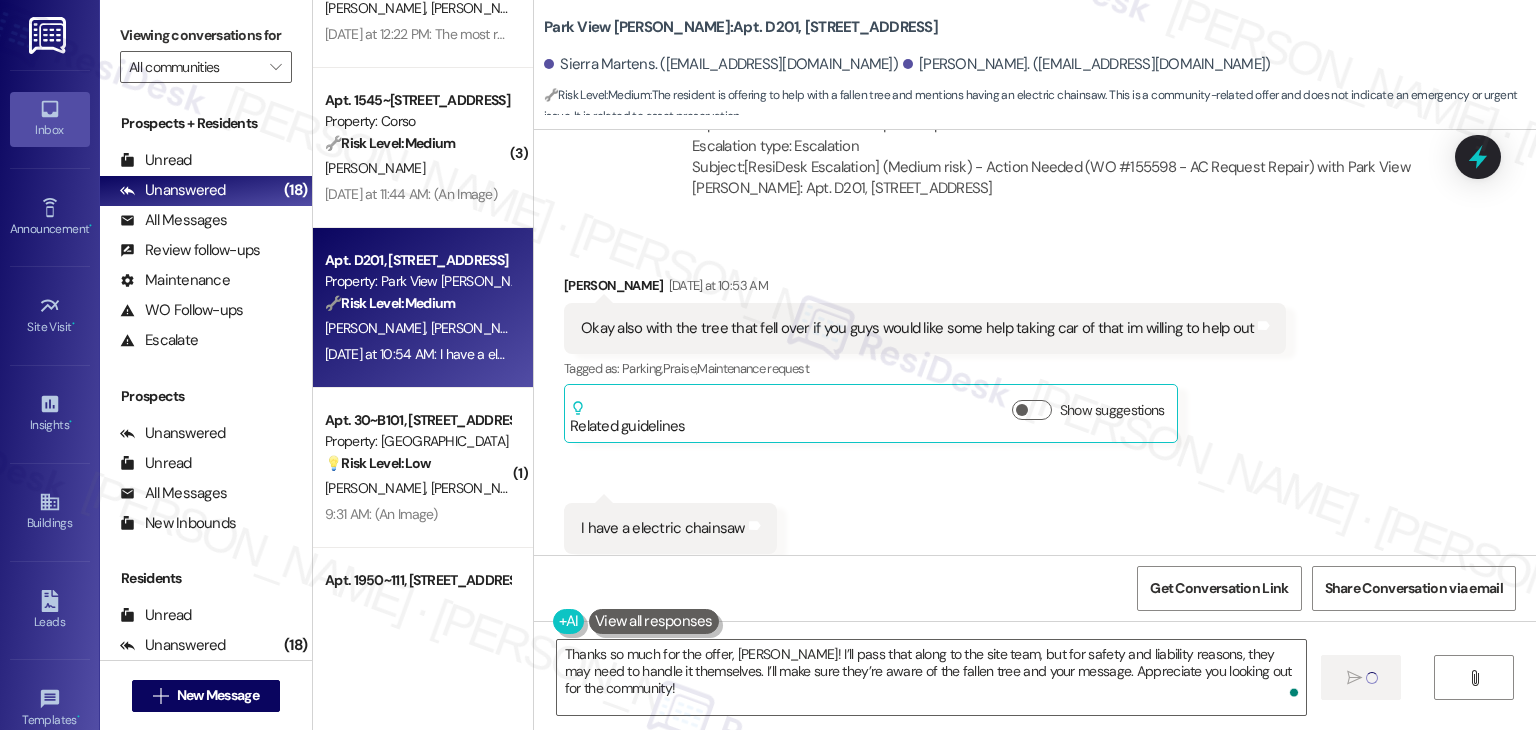 type 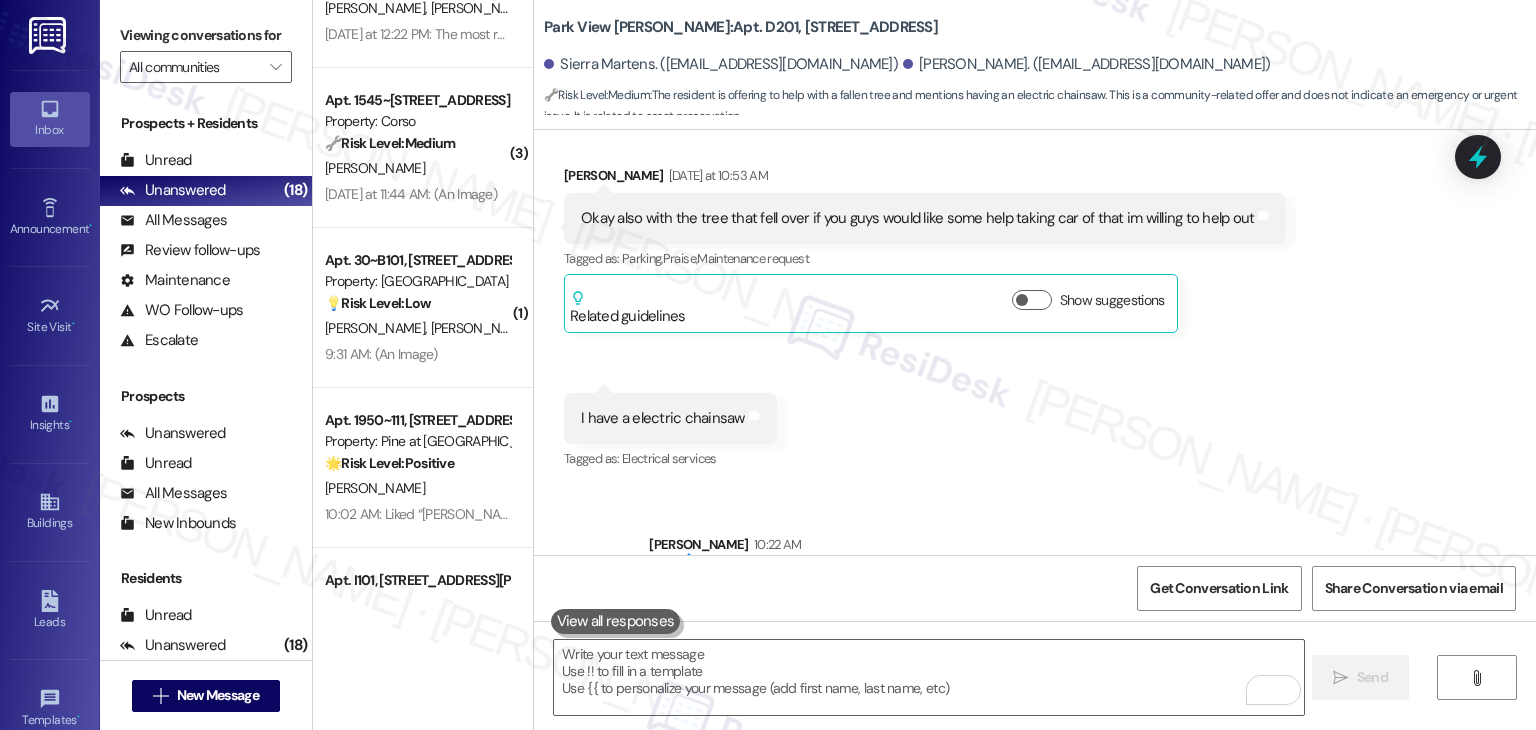 scroll, scrollTop: 5995, scrollLeft: 0, axis: vertical 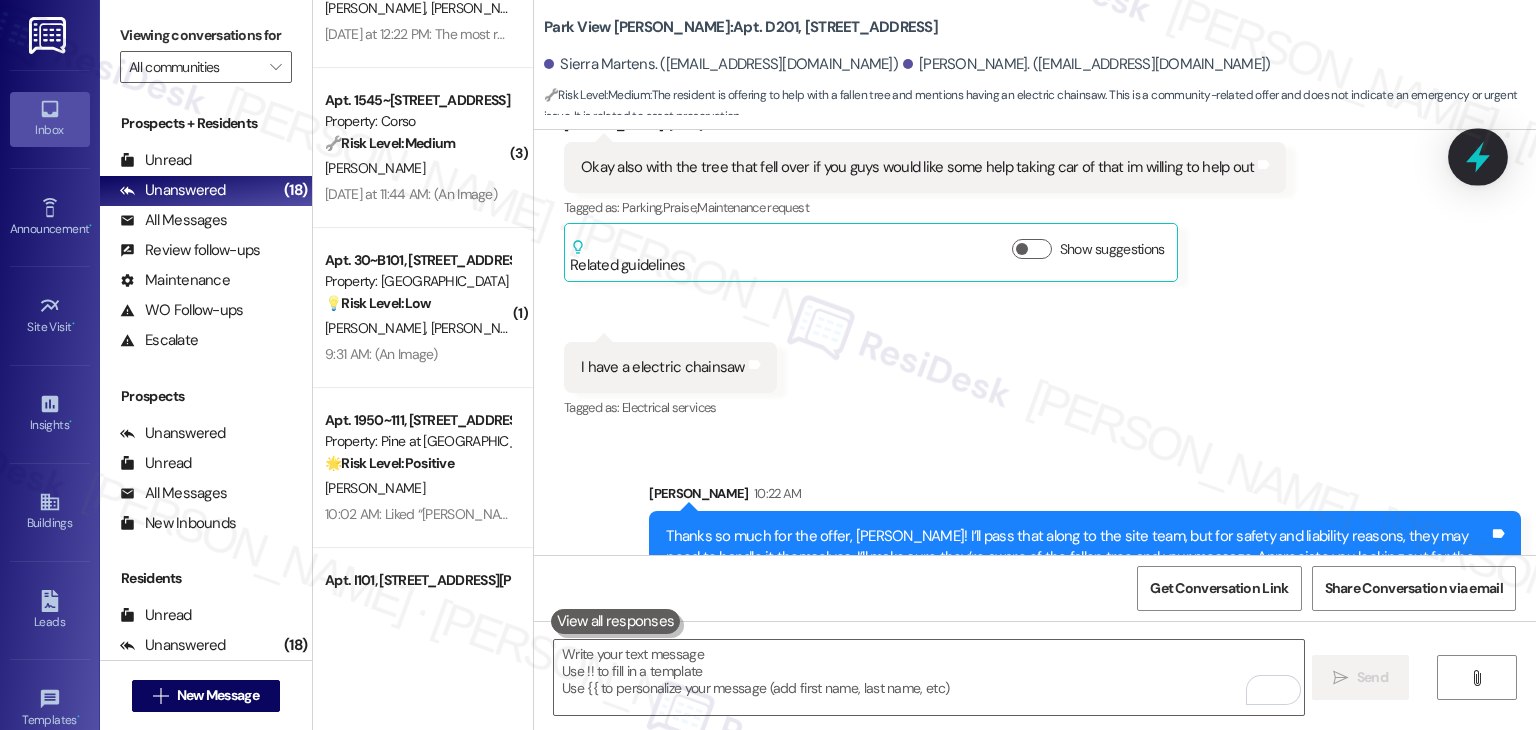 click 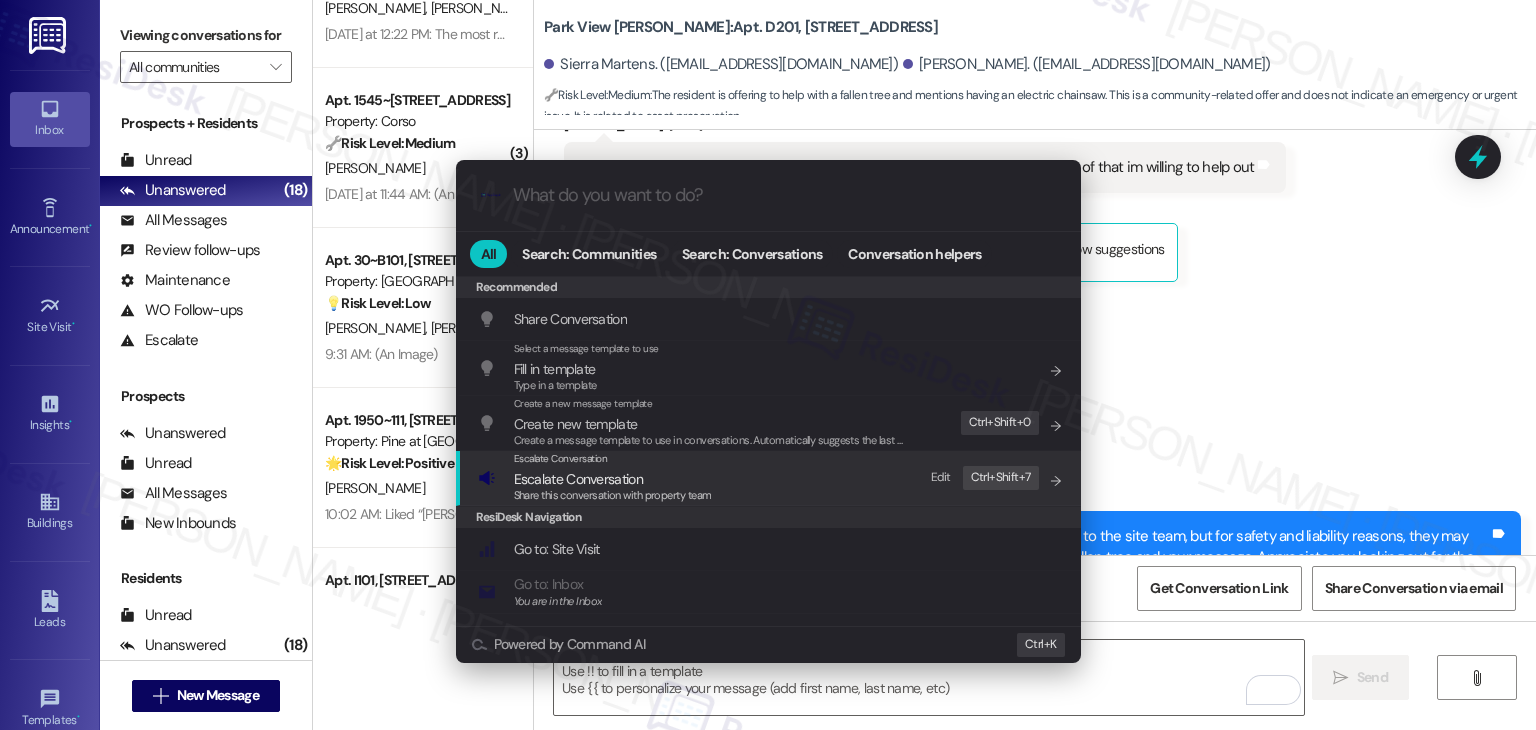 click on "Escalate Conversation" at bounding box center [613, 479] 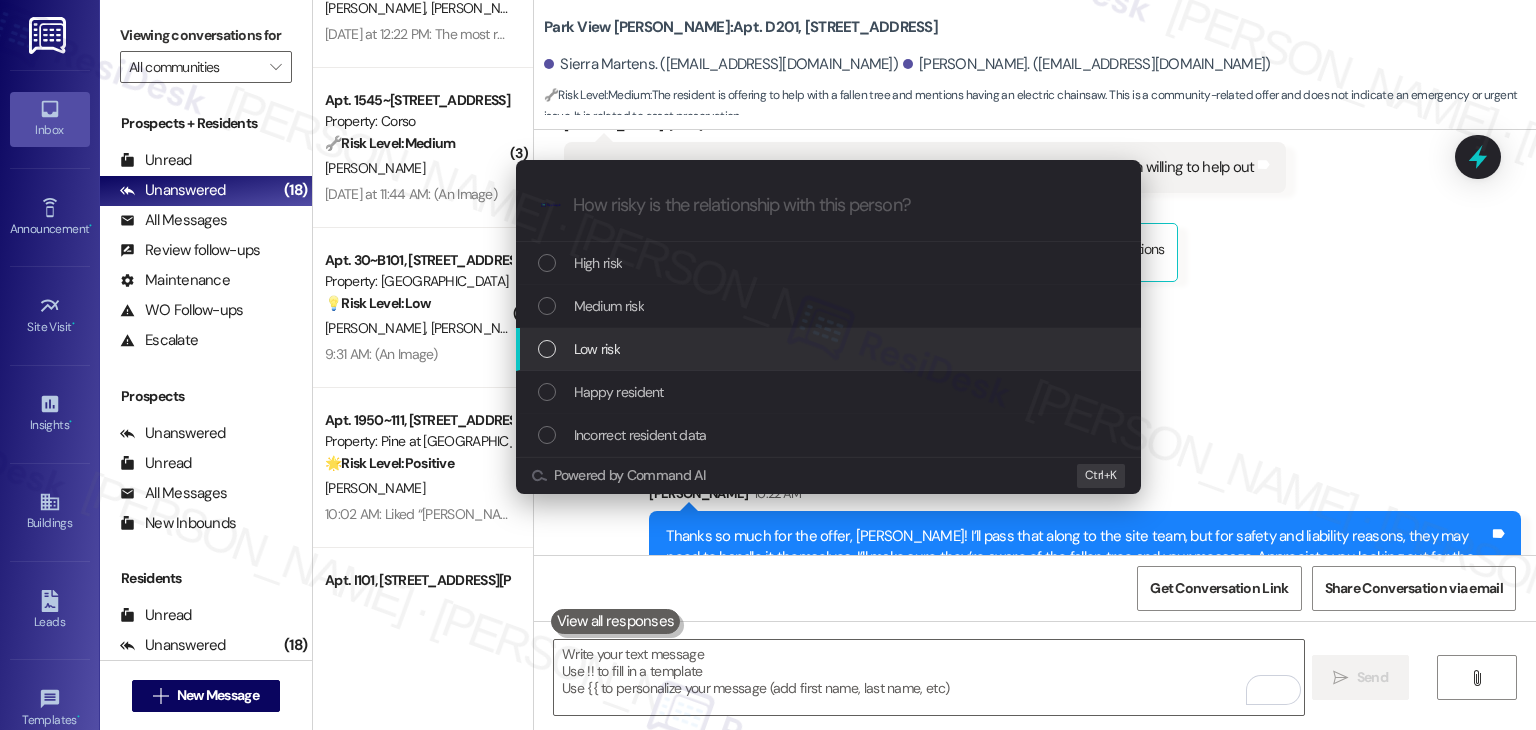click at bounding box center [547, 349] 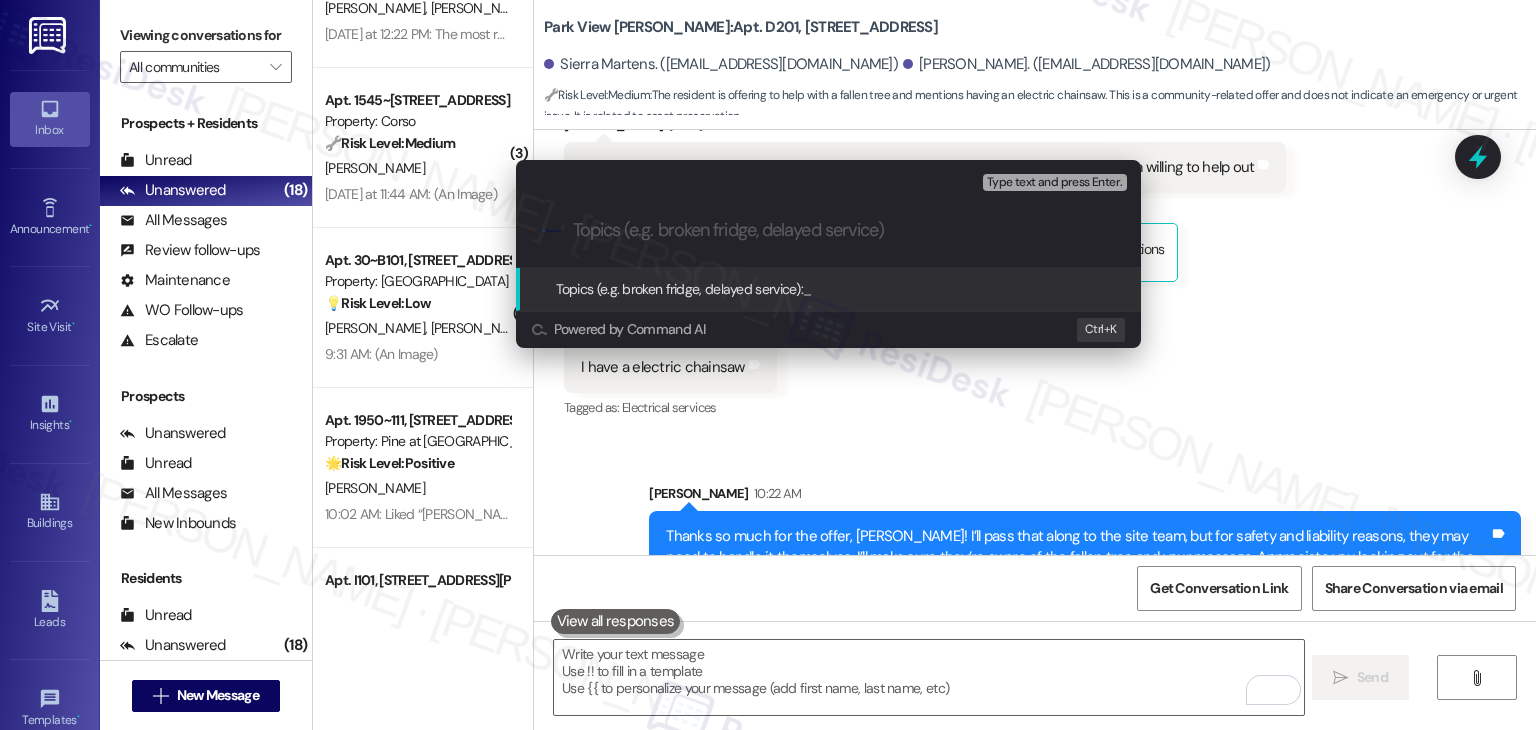 paste on "Resident Offer to Assist with Fallen Tree" 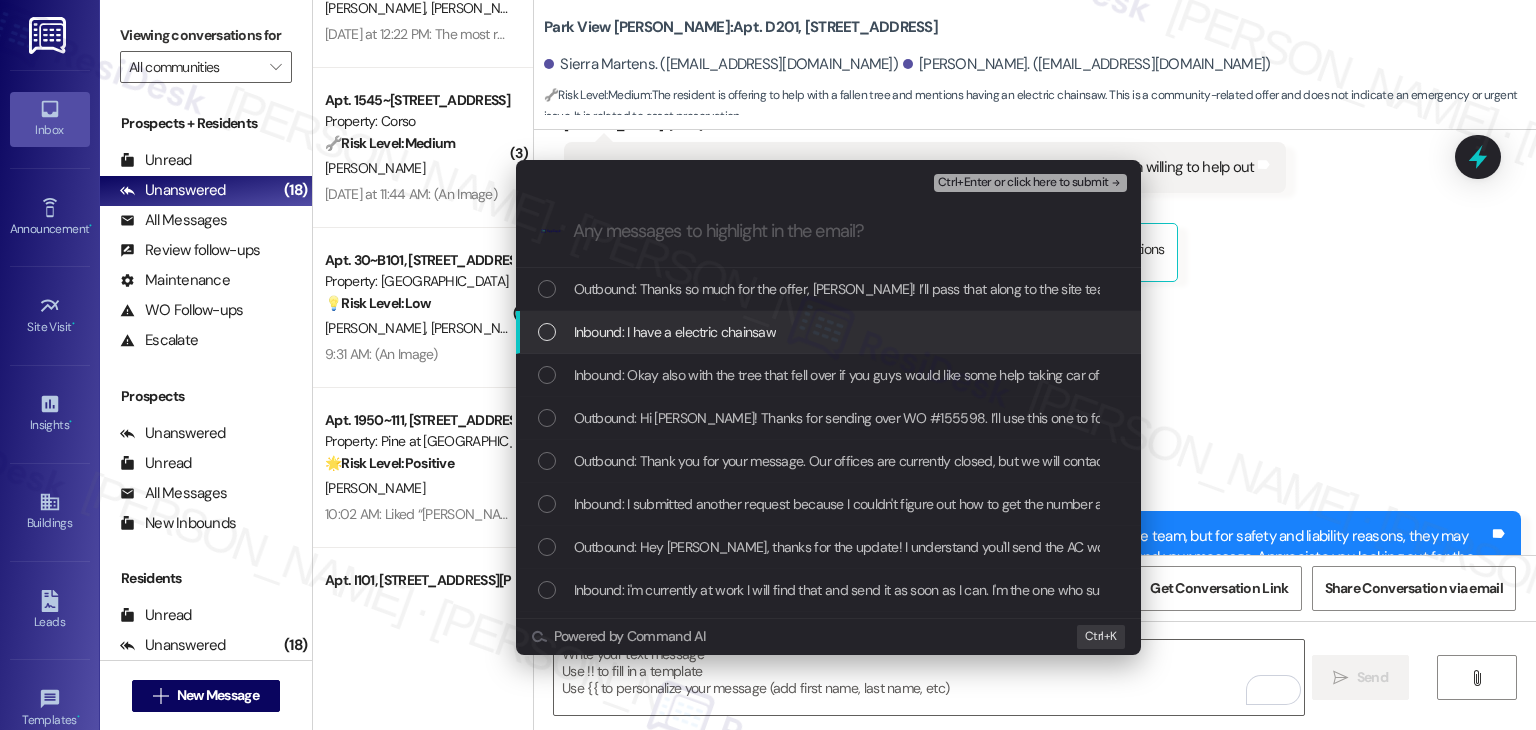 click at bounding box center [547, 332] 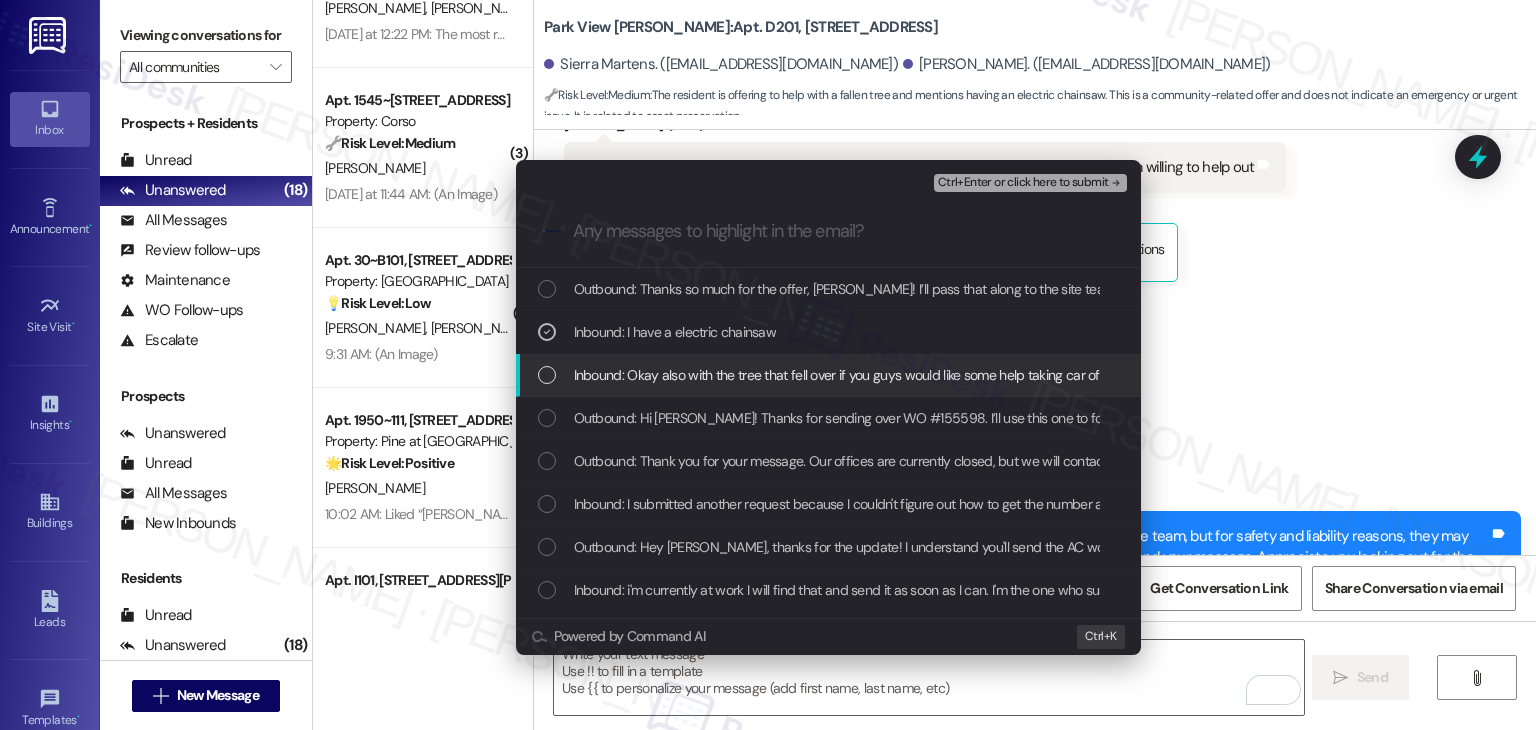 click at bounding box center (547, 375) 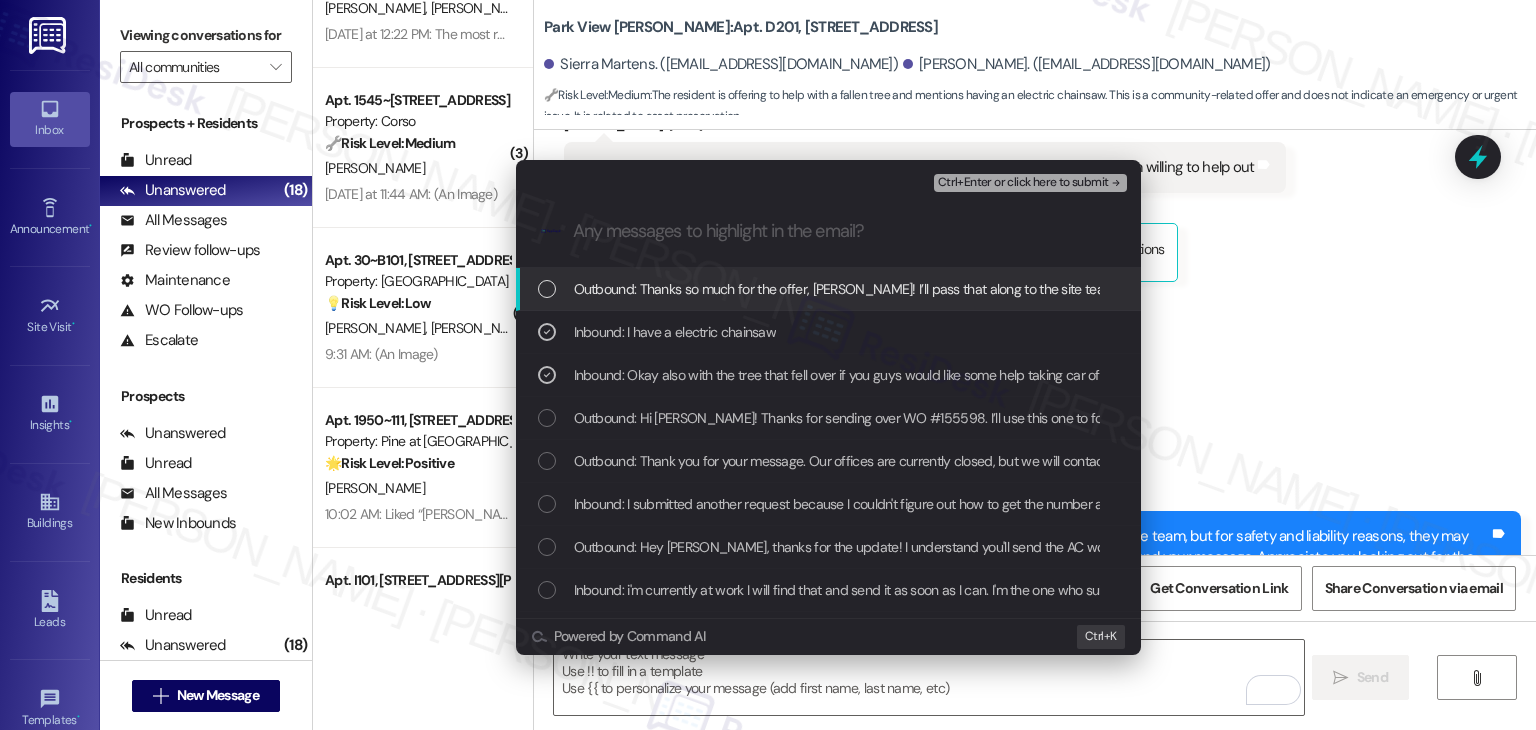 click on "Ctrl+Enter or click here to submit" at bounding box center (1023, 183) 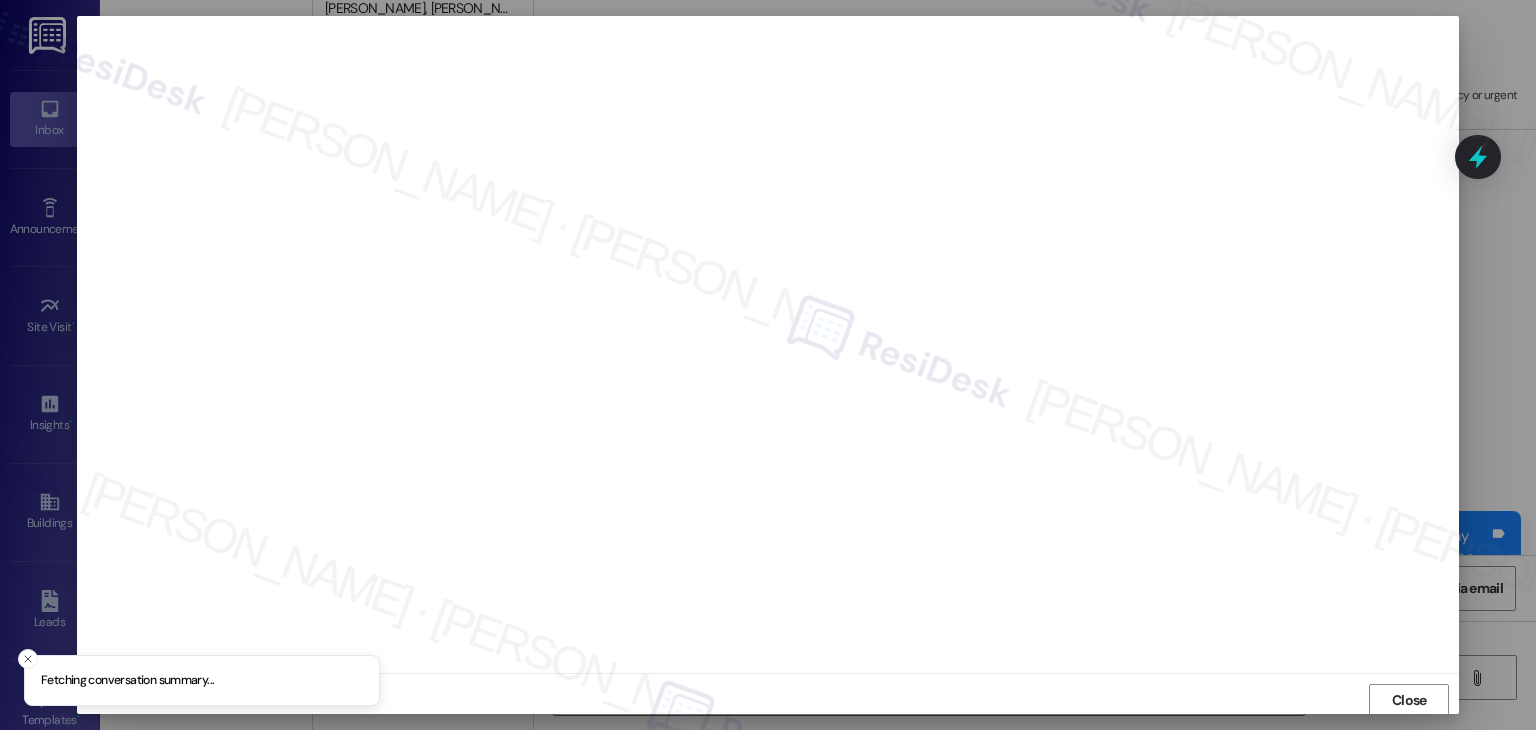 scroll, scrollTop: 1, scrollLeft: 0, axis: vertical 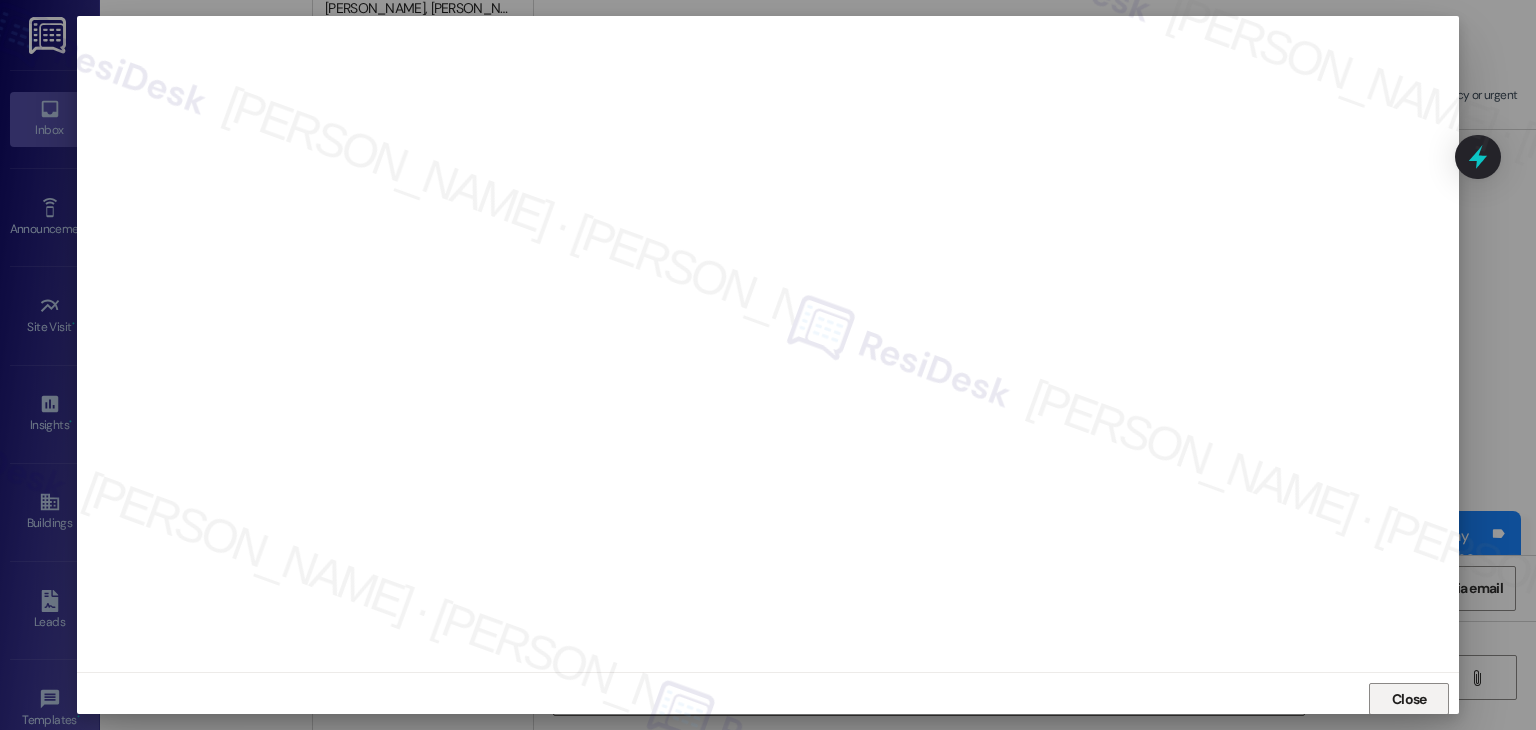 click on "Close" at bounding box center [1409, 699] 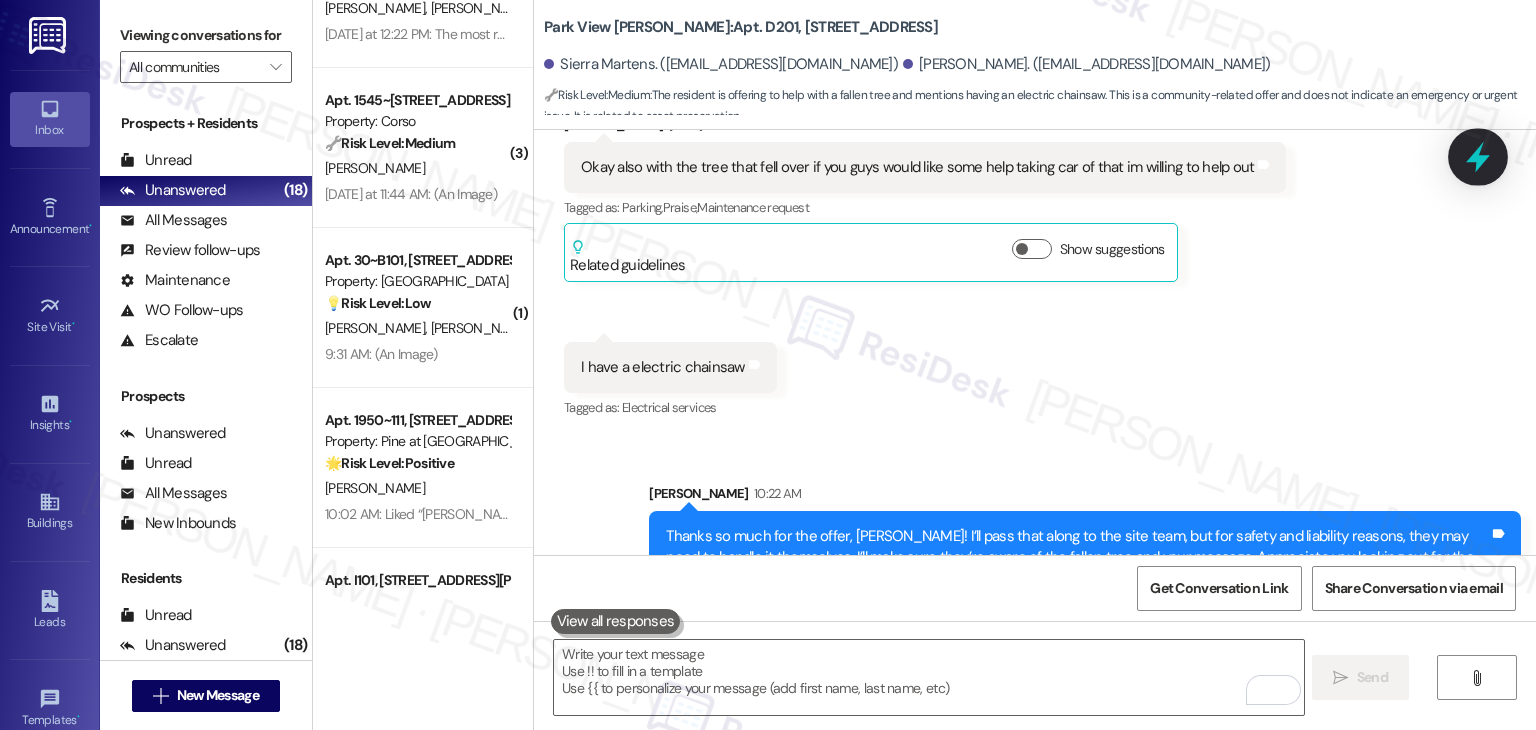 click 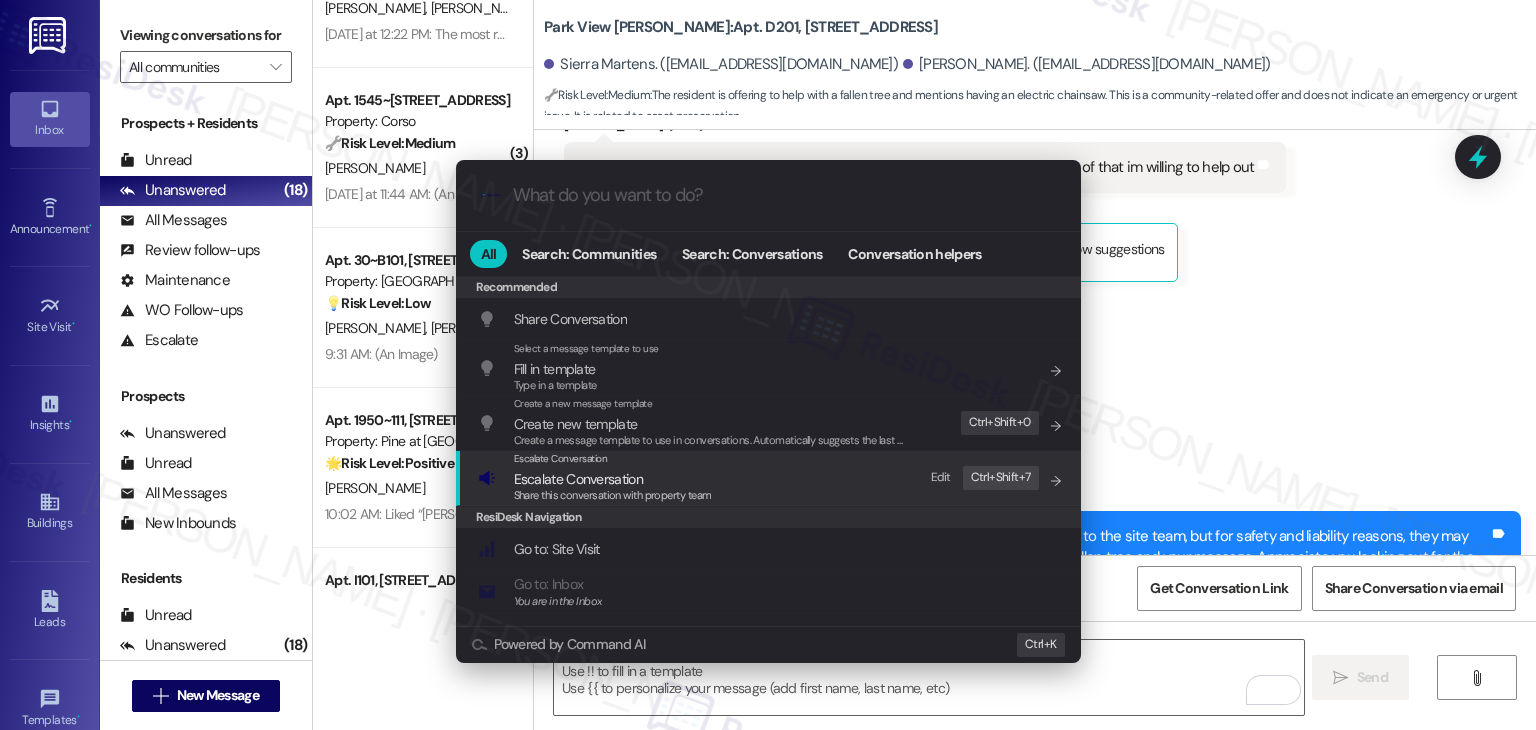 click on "Share this conversation with property team" at bounding box center (613, 496) 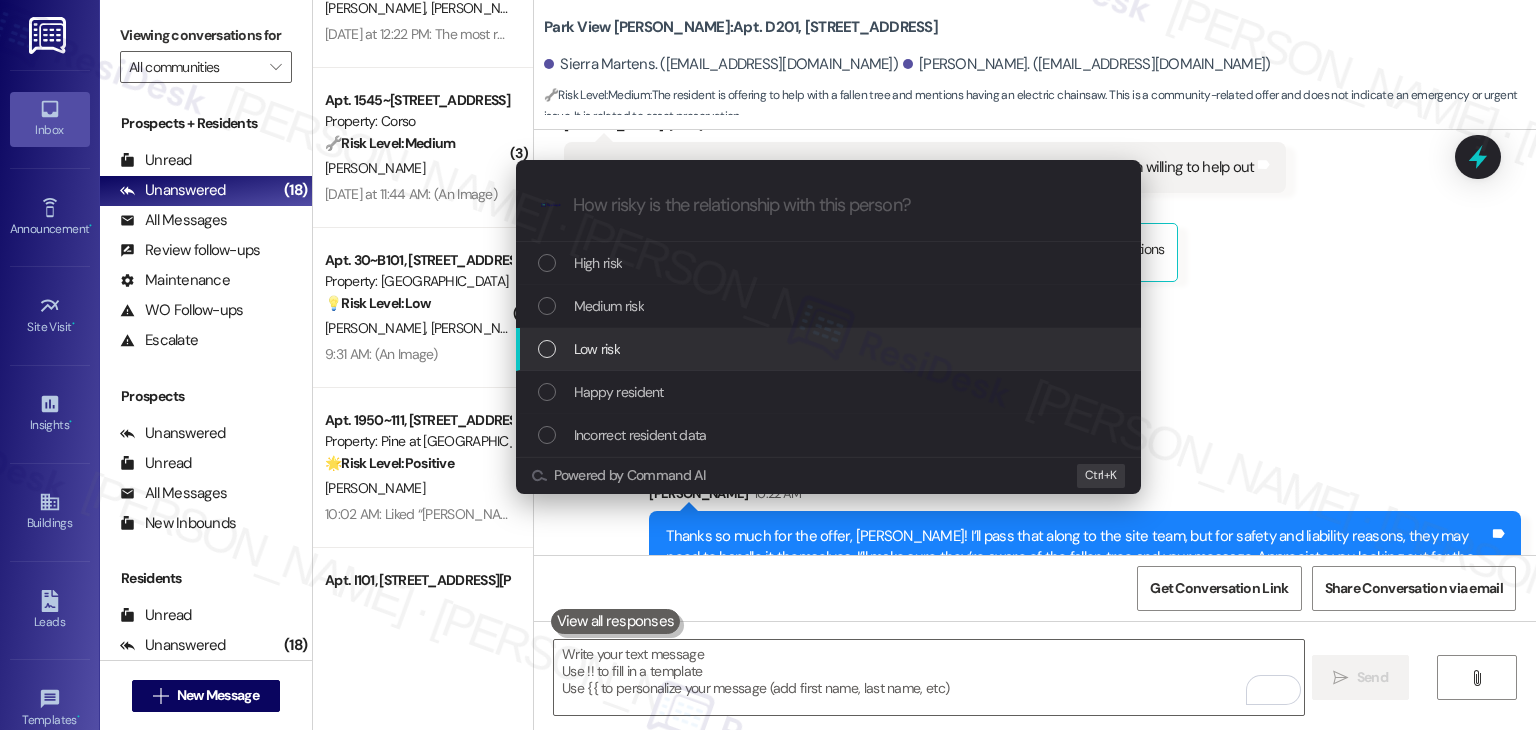 drag, startPoint x: 546, startPoint y: 345, endPoint x: 575, endPoint y: 333, distance: 31.38471 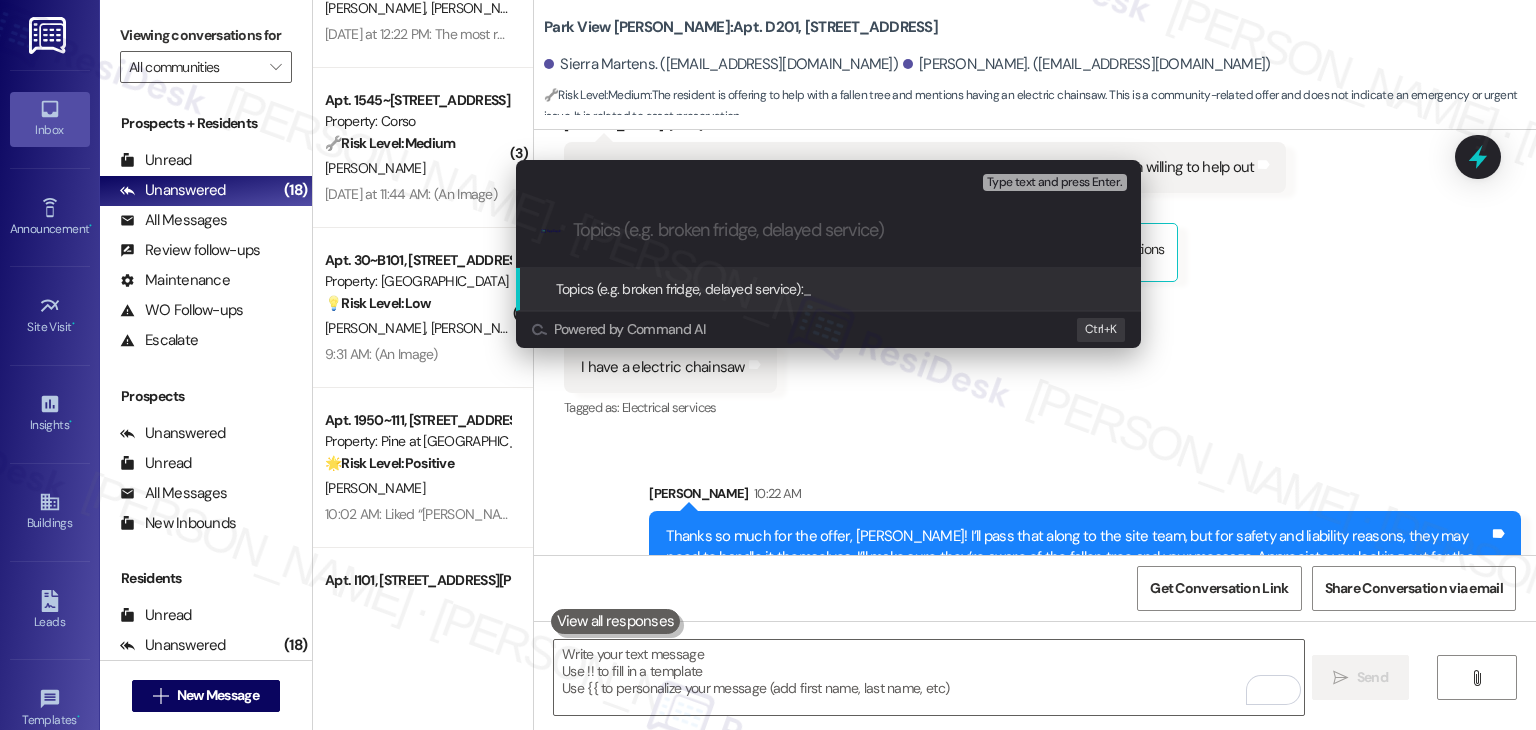 paste on "Resident Offer to Assist with Fallen Tree" 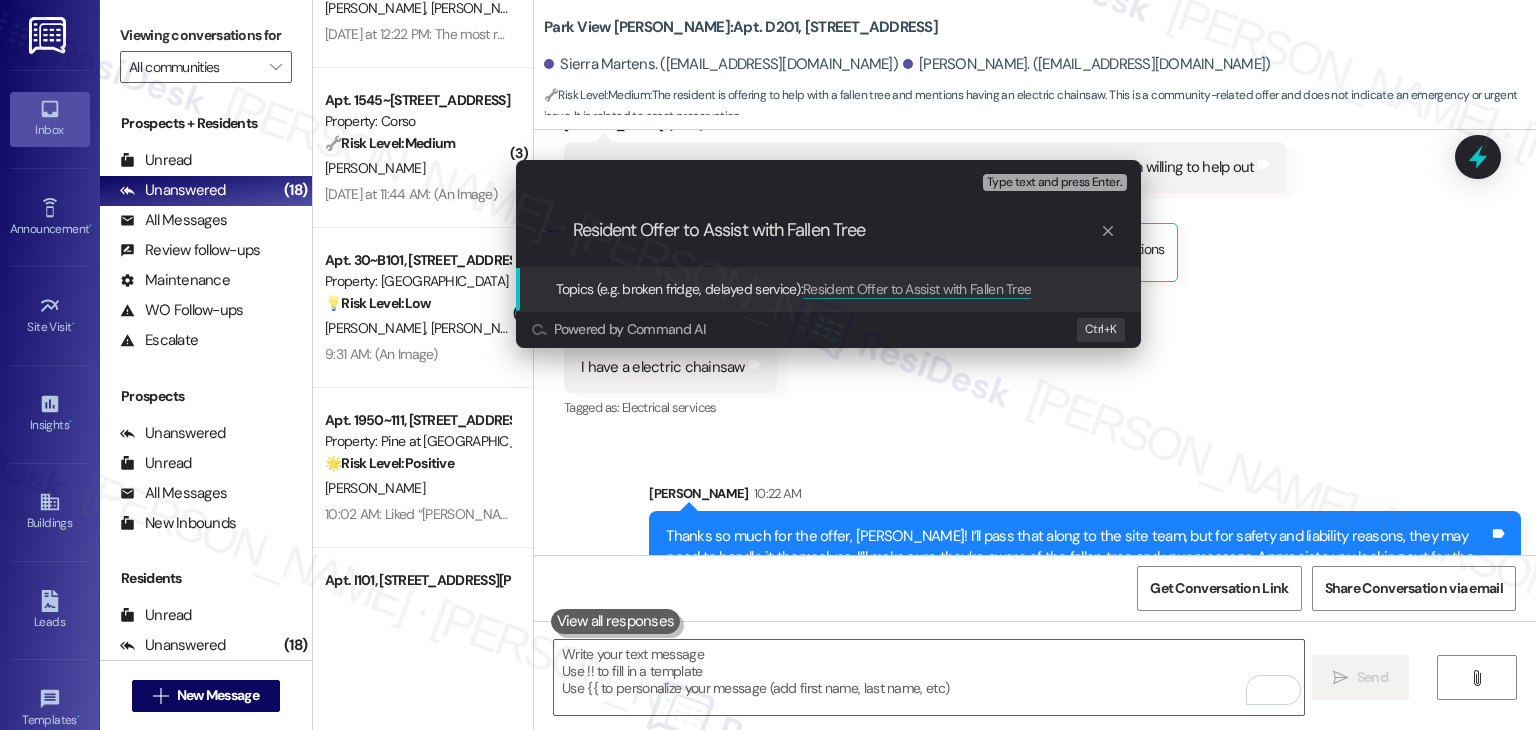 type 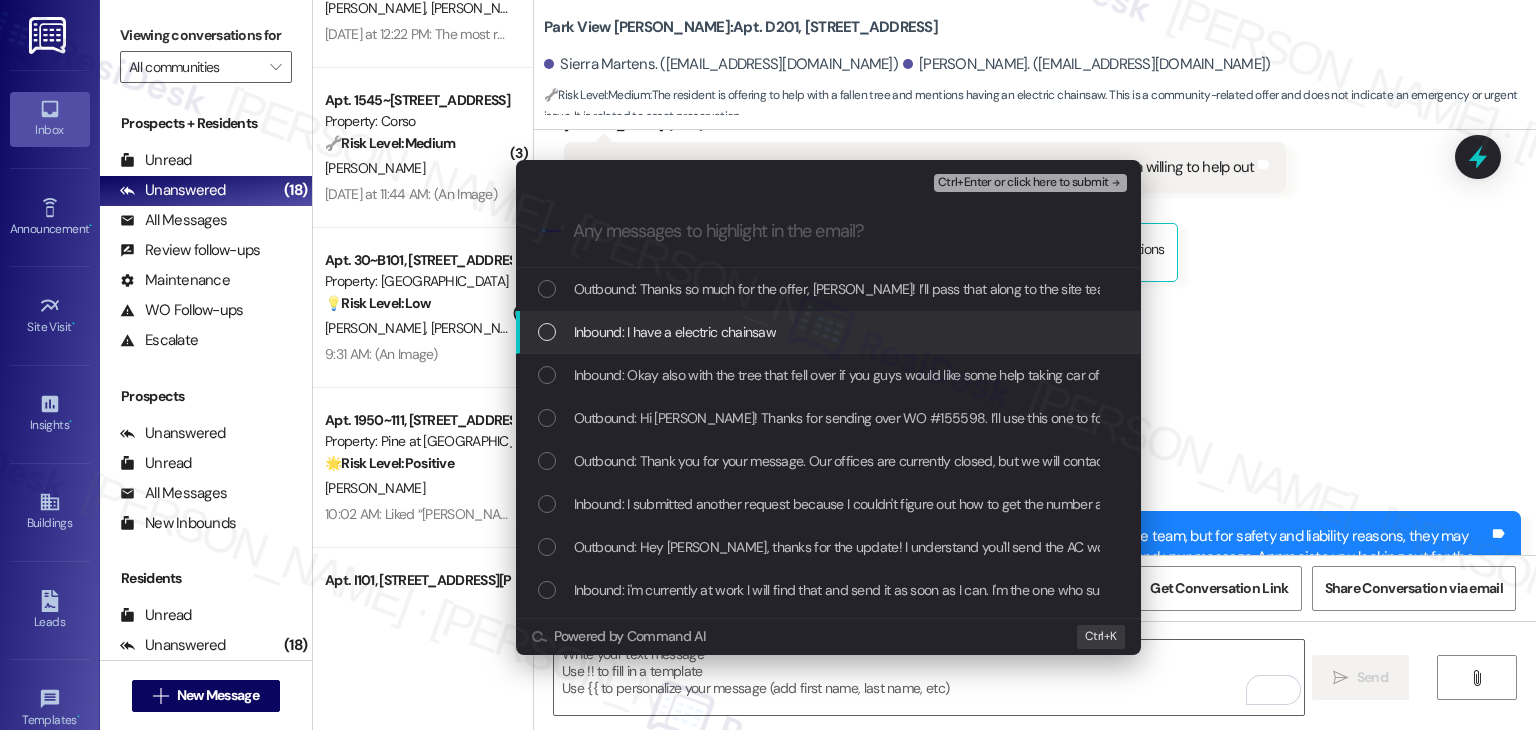 click at bounding box center [547, 332] 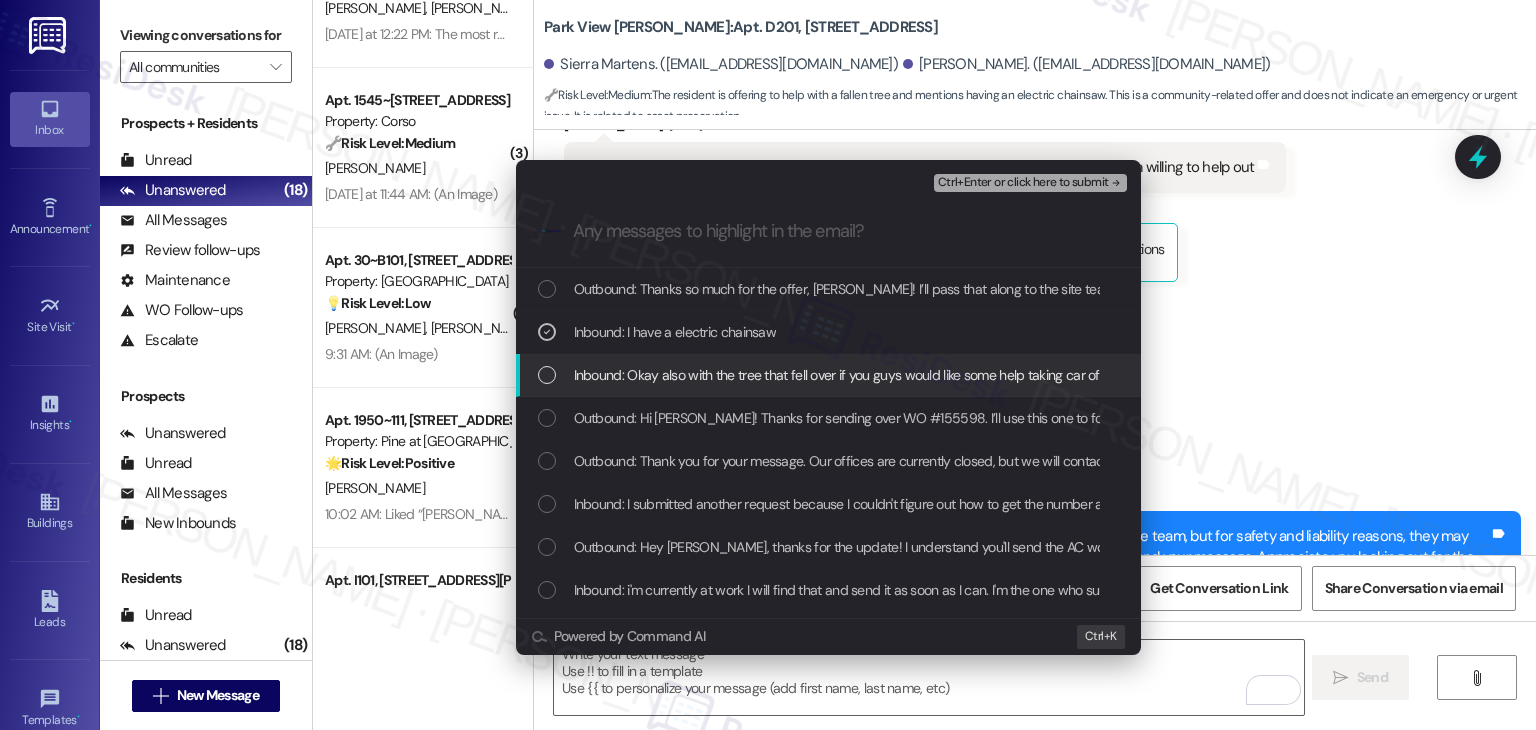 click at bounding box center [547, 375] 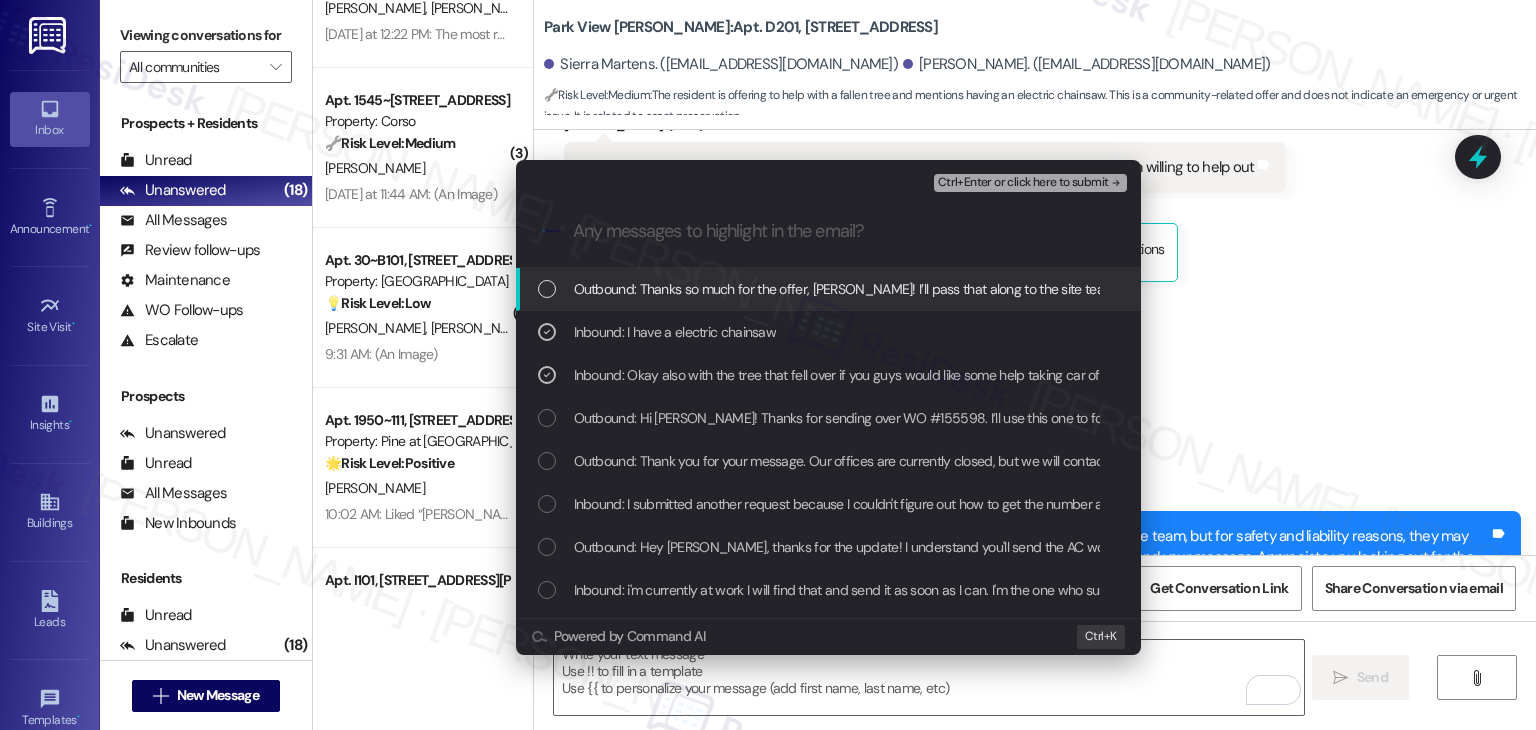click on "Ctrl+Enter or click here to submit" at bounding box center (1023, 183) 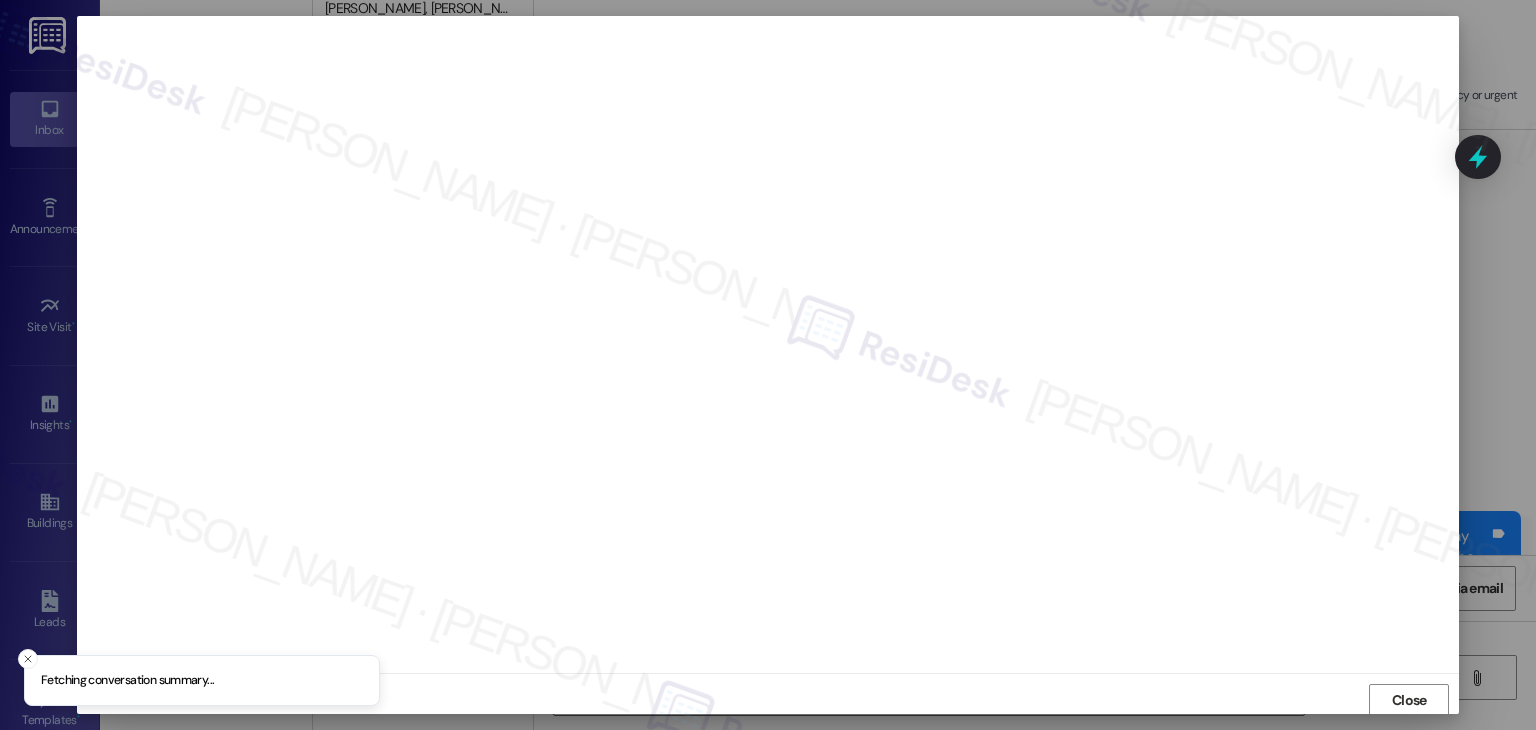 scroll, scrollTop: 1, scrollLeft: 0, axis: vertical 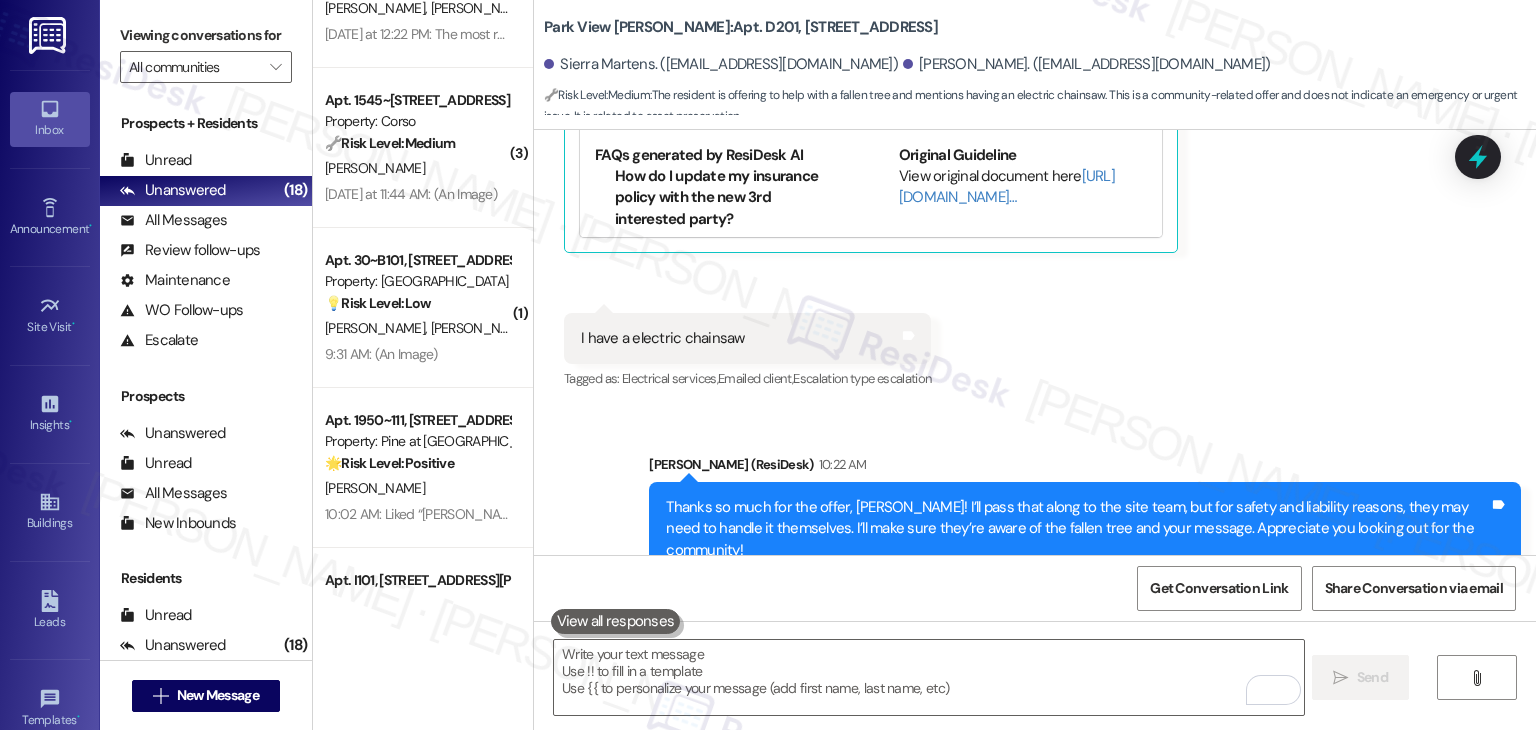click on "Received via SMS Justin Panusch-Allen Yesterday at 10:53 AM Okay also with the tree that fell over if you guys would like some help taking car of that im willing  to help  out  Tags and notes Tagged as:   Parking ,  Click to highlight conversations about Parking Praise ,  Click to highlight conversations about Praise Maintenance request Click to highlight conversations about Maintenance request  Related guidelines Hide Suggestions Roundhouse - All properties: New insurance policy requires residents to update policies with a new 3rd party; residents should email info@confirminsurance.com for questions about opting out of the damage waiver, not the leasing office. Created  a year ago Account level guideline  ( 67 % match) FAQs generated by ResiDesk AI How do I update my insurance policy with the new 3rd interested party? To update your insurance policy, you need to email info@confirminsurance.com. Do not refer back to the leasing office for this. Can I opt out of the new damage waiver policy? Original Guideline" at bounding box center (1035, 78) 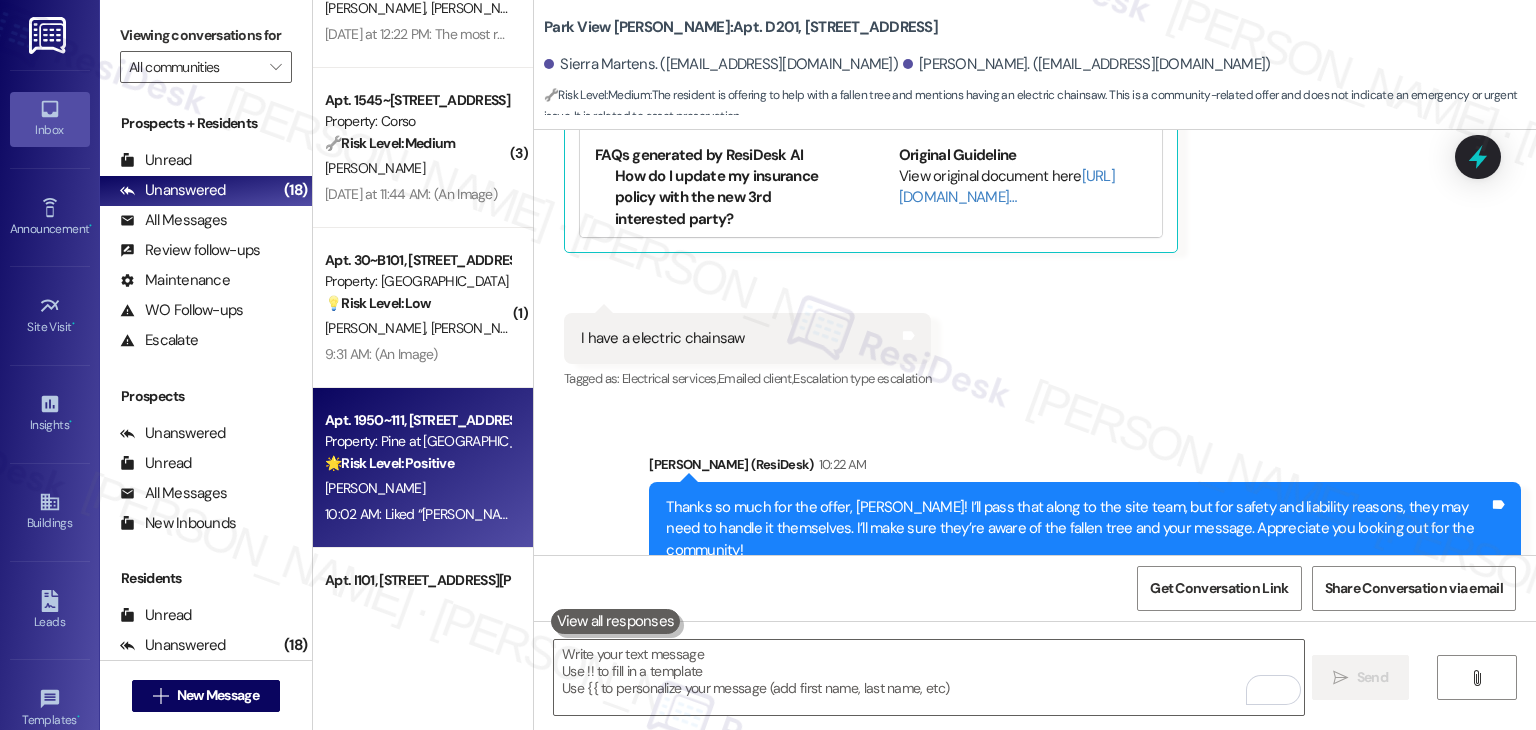 click on "[PERSON_NAME]" at bounding box center [417, 488] 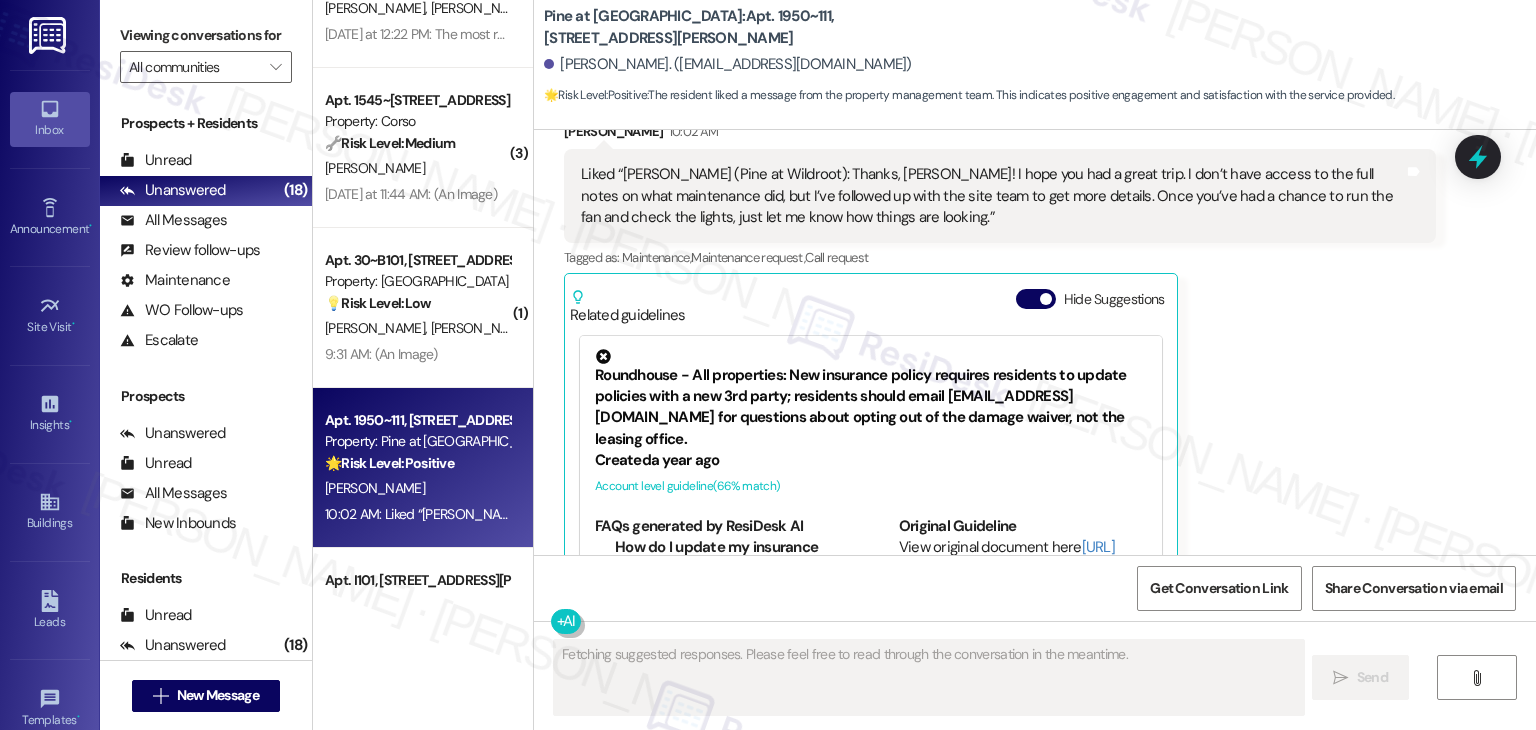 scroll, scrollTop: 2257, scrollLeft: 0, axis: vertical 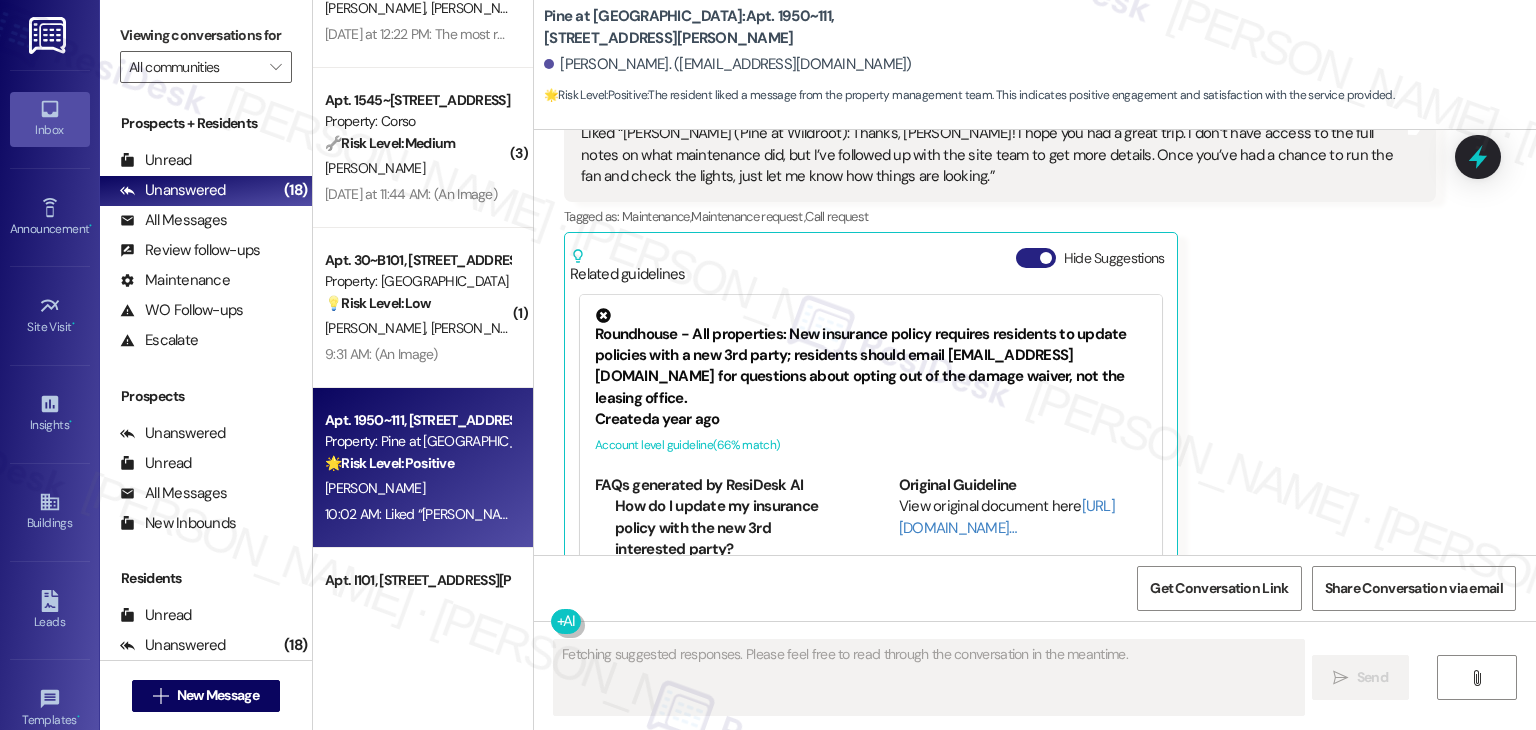 click on "Hide Suggestions" at bounding box center (1036, 258) 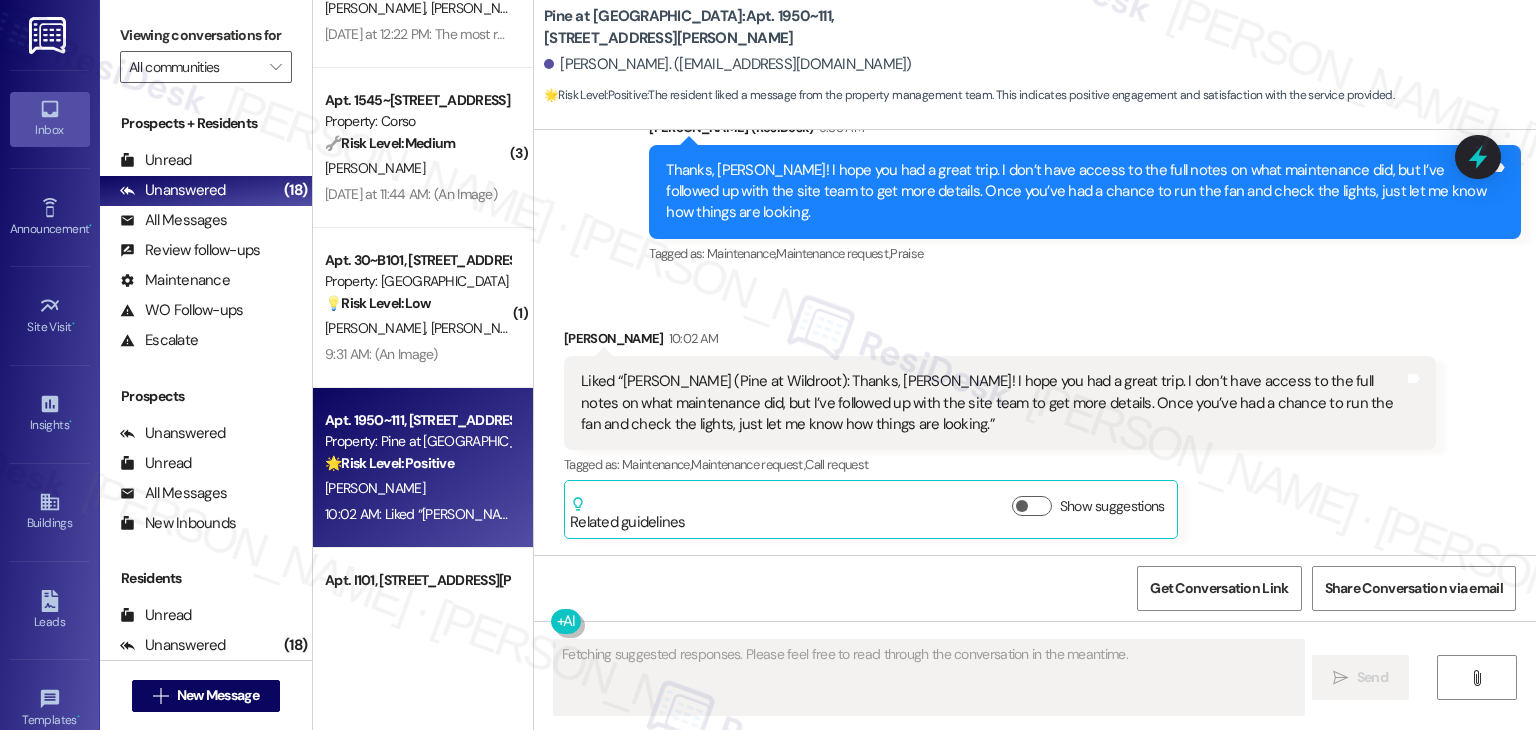 scroll, scrollTop: 1966, scrollLeft: 0, axis: vertical 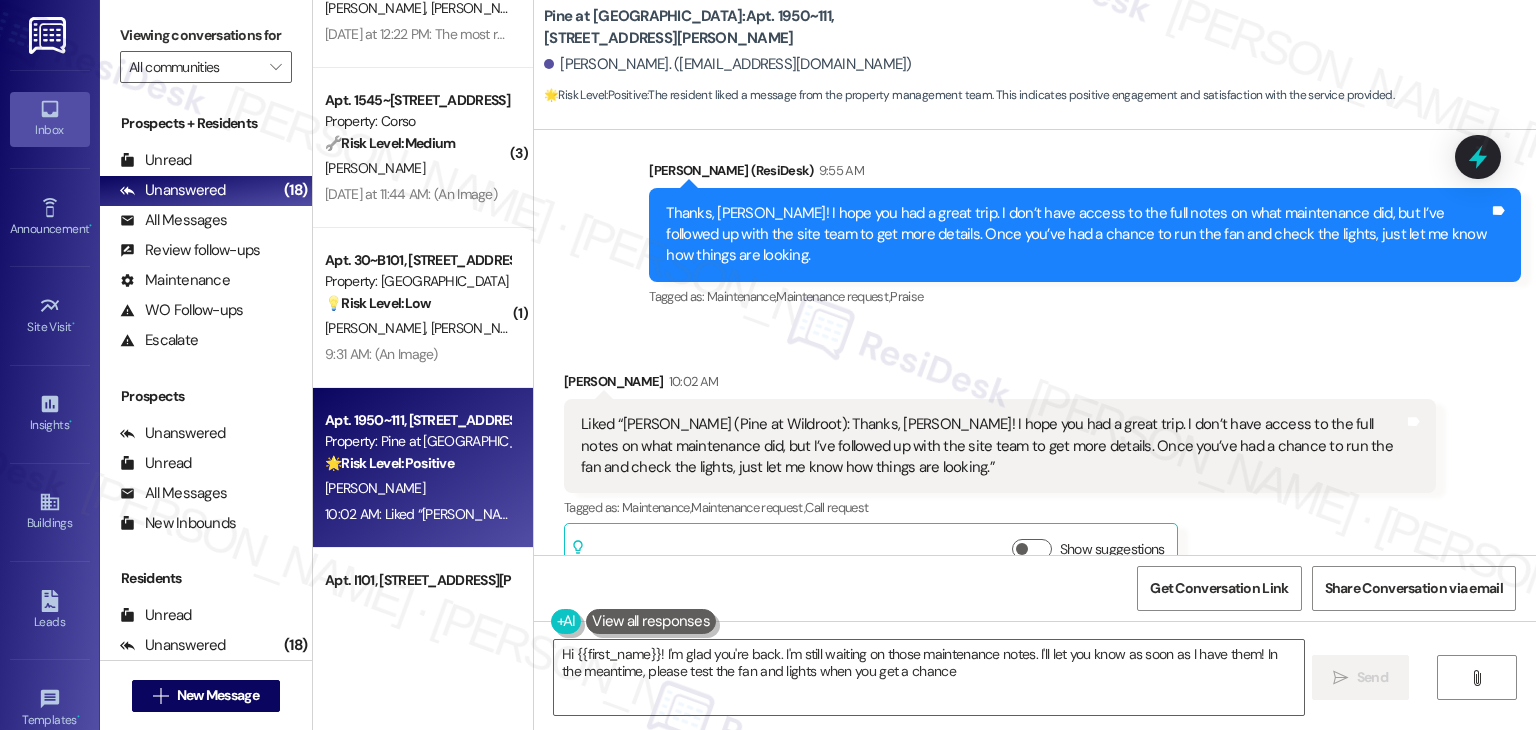 type on "Hi {{first_name}}! I'm glad you're back. I'm still waiting on those maintenance notes. I'll let you know as soon as I have them! In the meantime, please test the fan and lights when you get a chance." 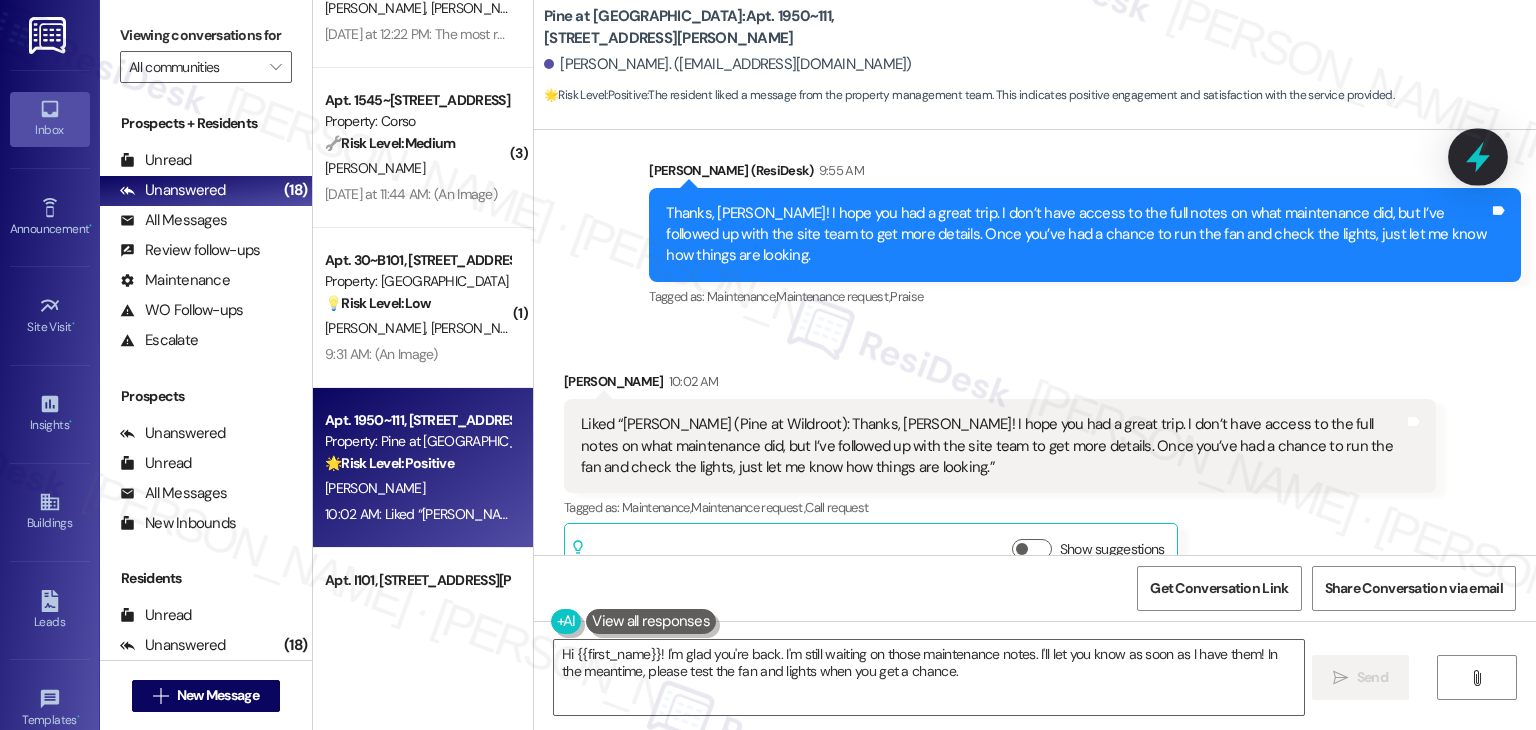 click 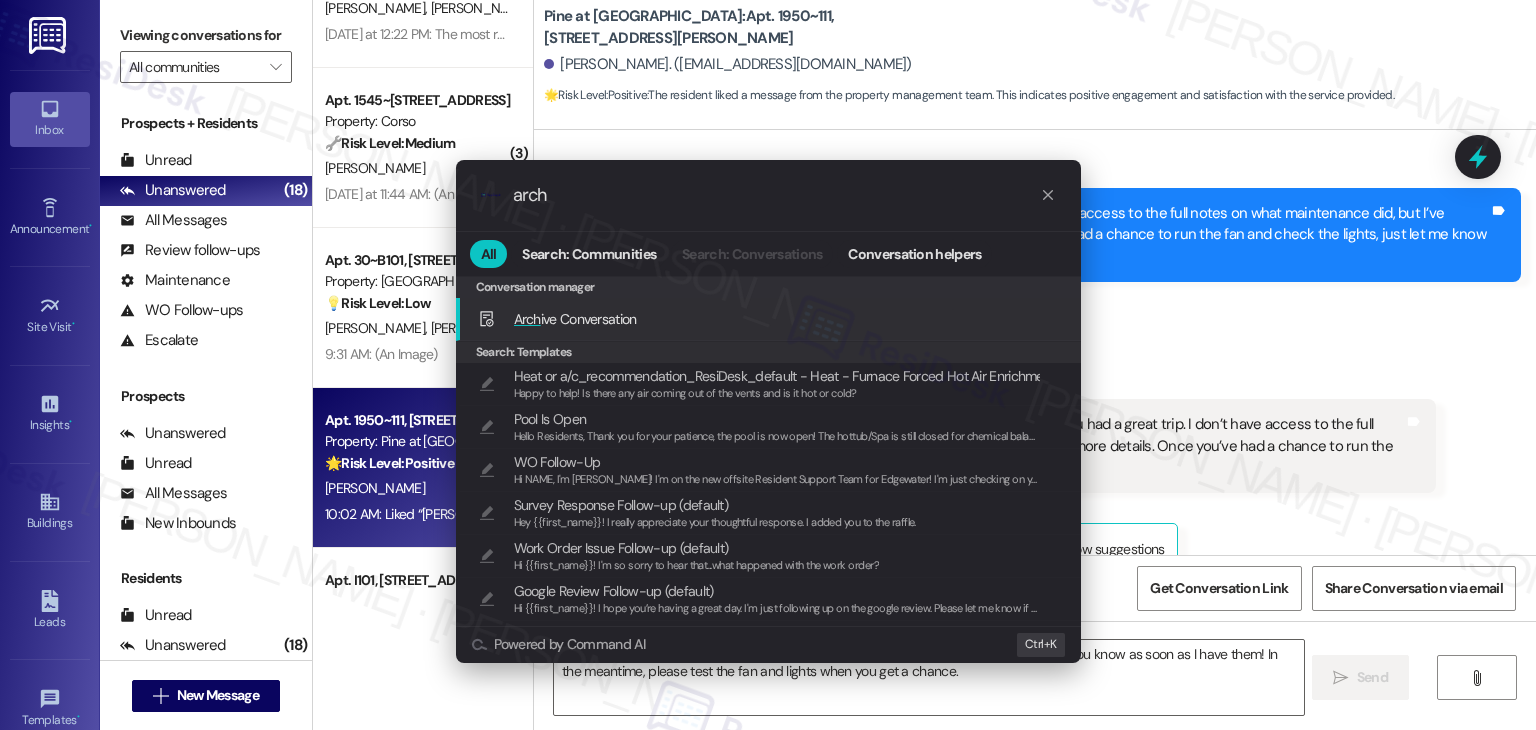 type on "arch" 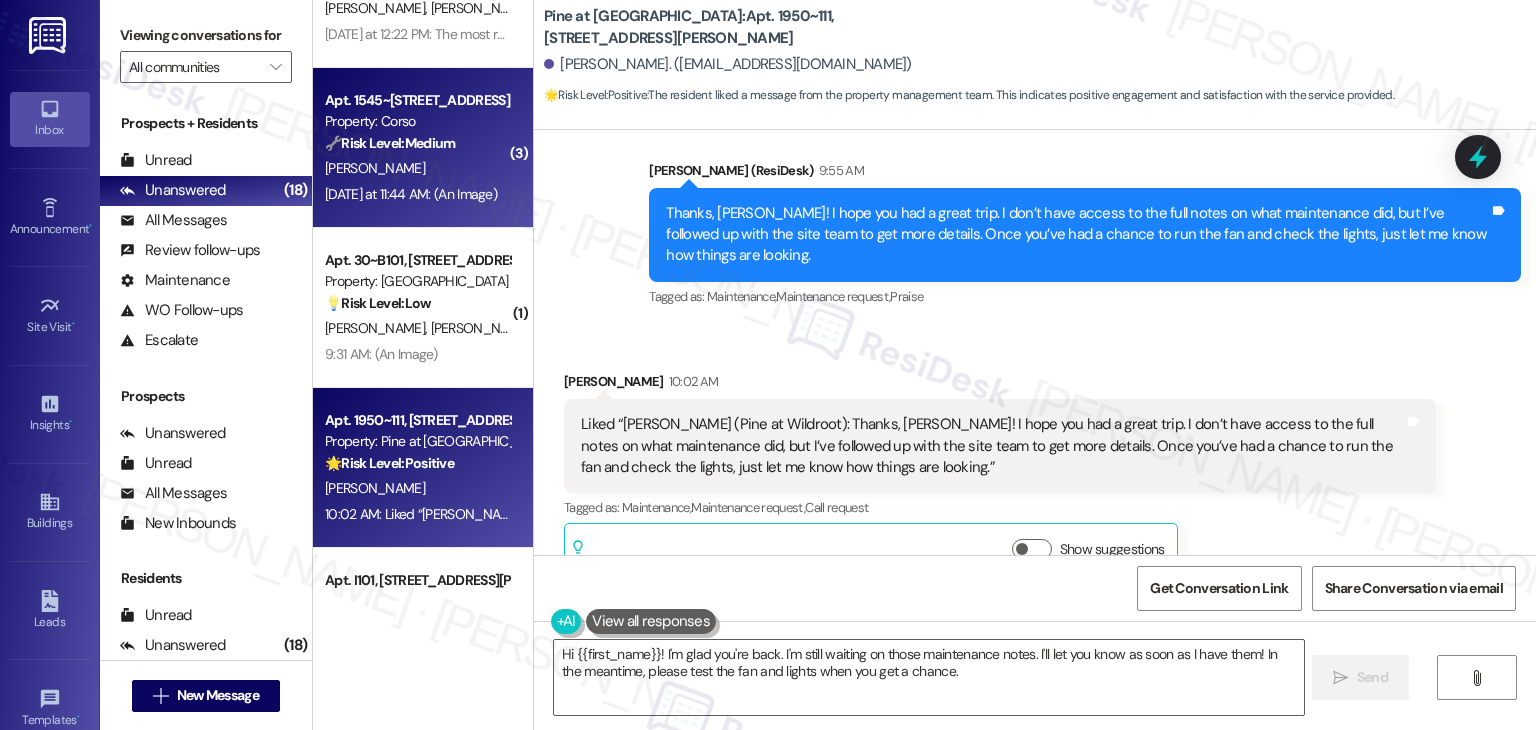 click on "Yesterday at 11:44 AM: (An Image) Yesterday at 11:44 AM: (An Image)" at bounding box center [417, 194] 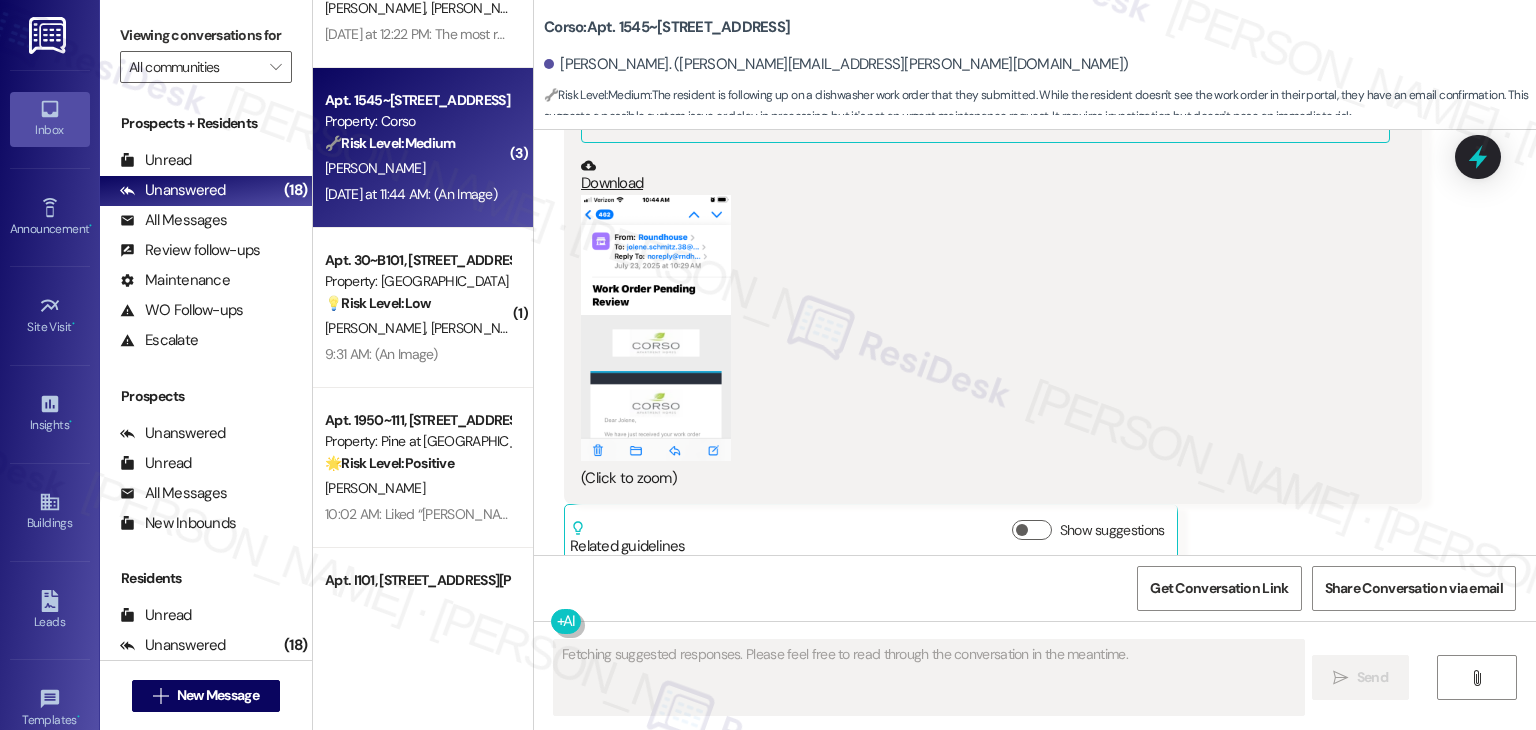 scroll, scrollTop: 3100, scrollLeft: 0, axis: vertical 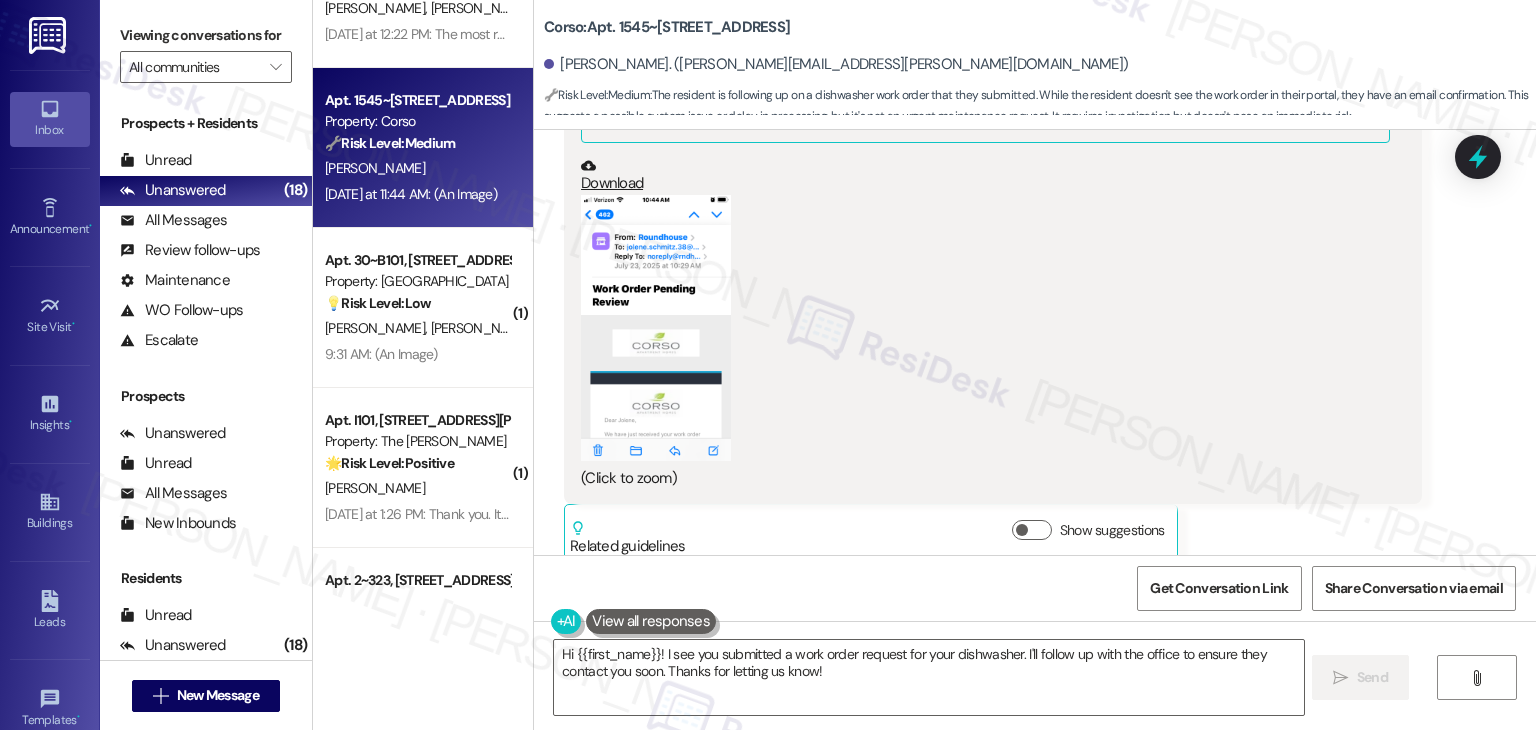click at bounding box center (656, 328) 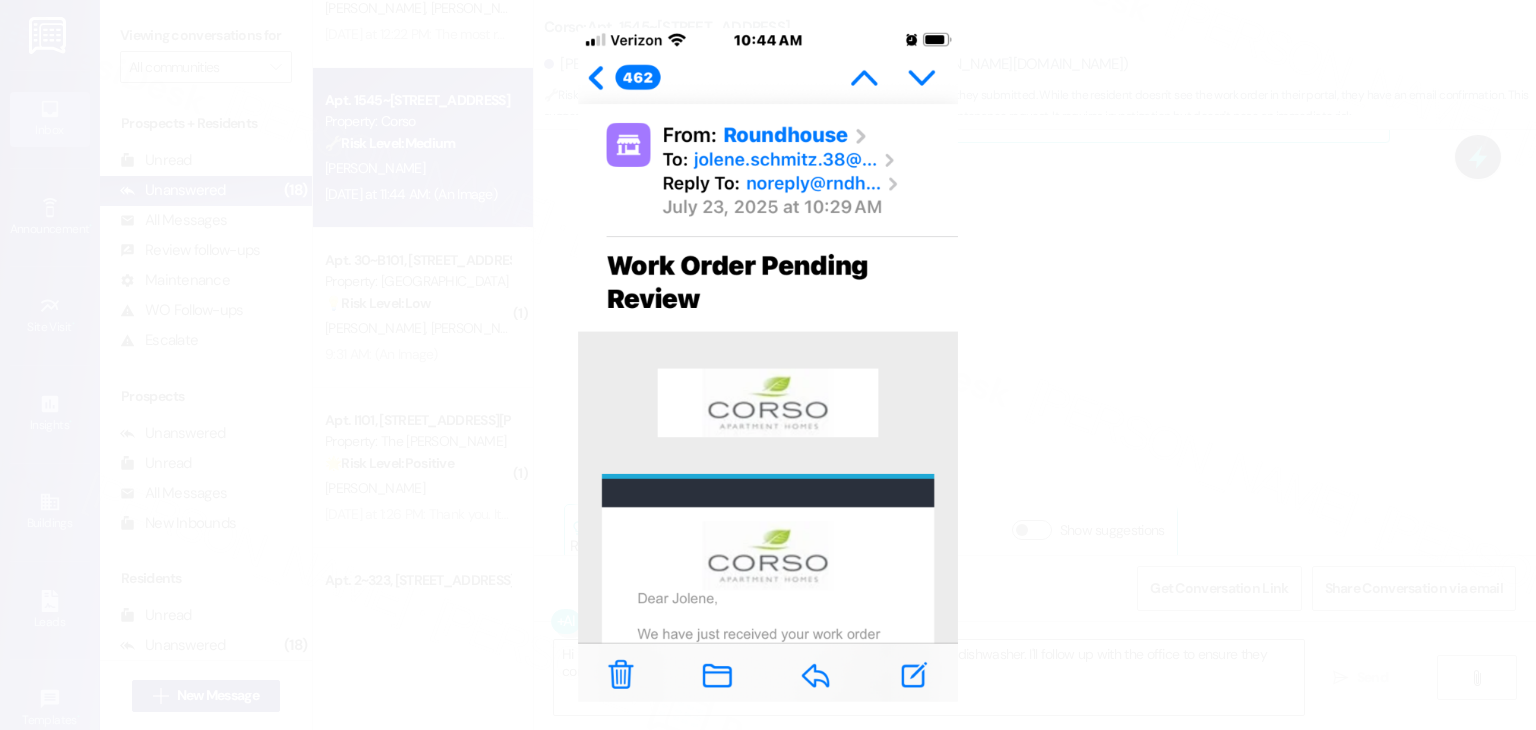 click at bounding box center (768, 365) 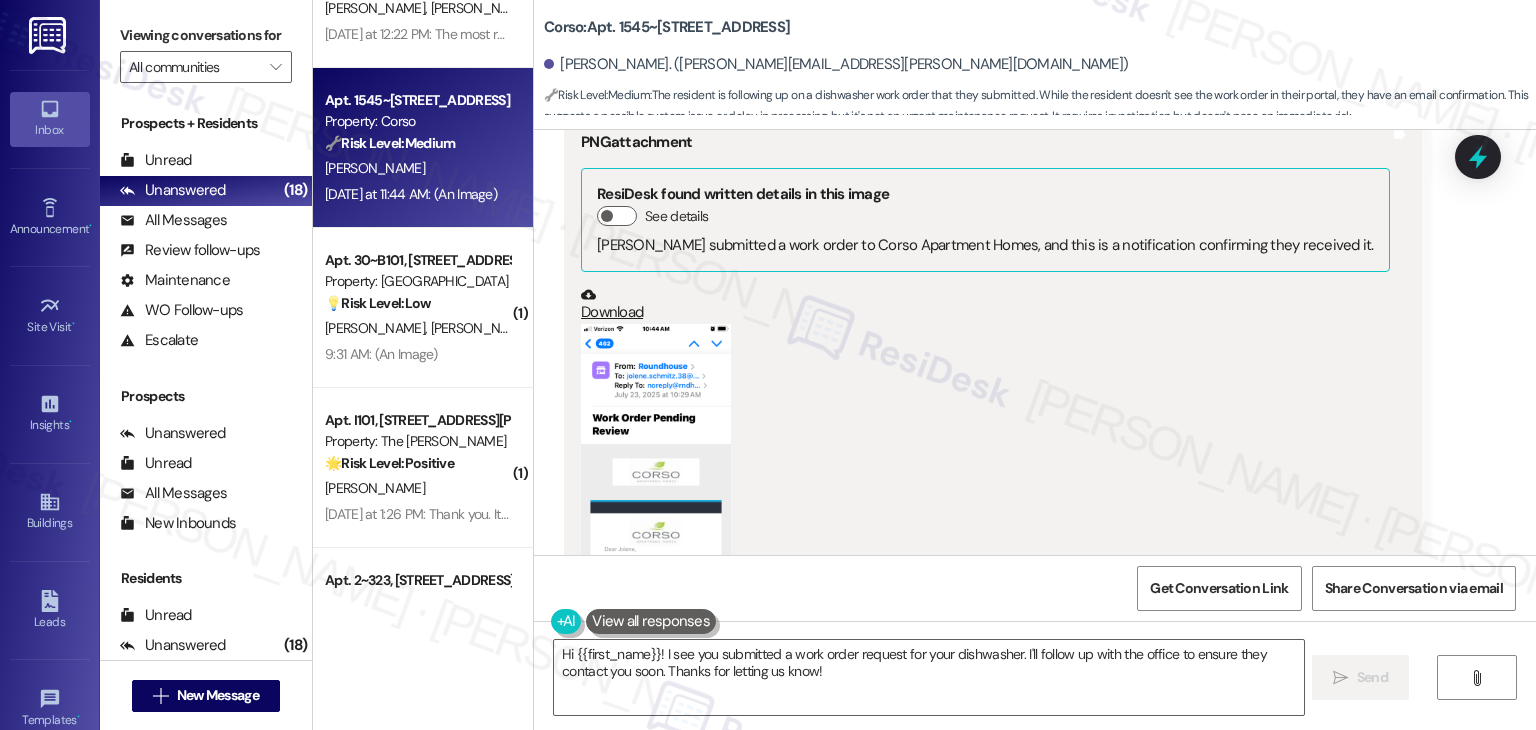 scroll, scrollTop: 3000, scrollLeft: 0, axis: vertical 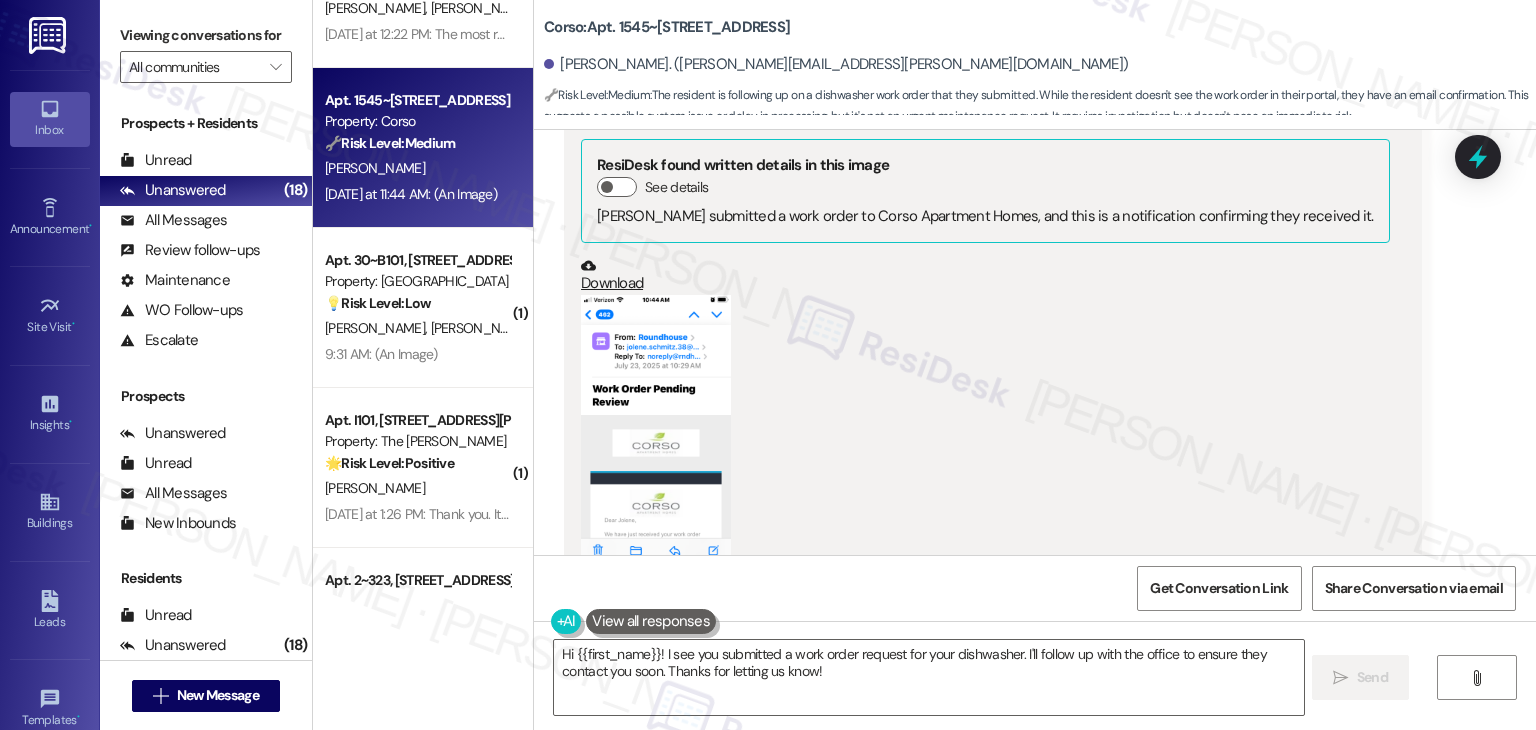click on "(Click to zoom)" at bounding box center (985, 442) 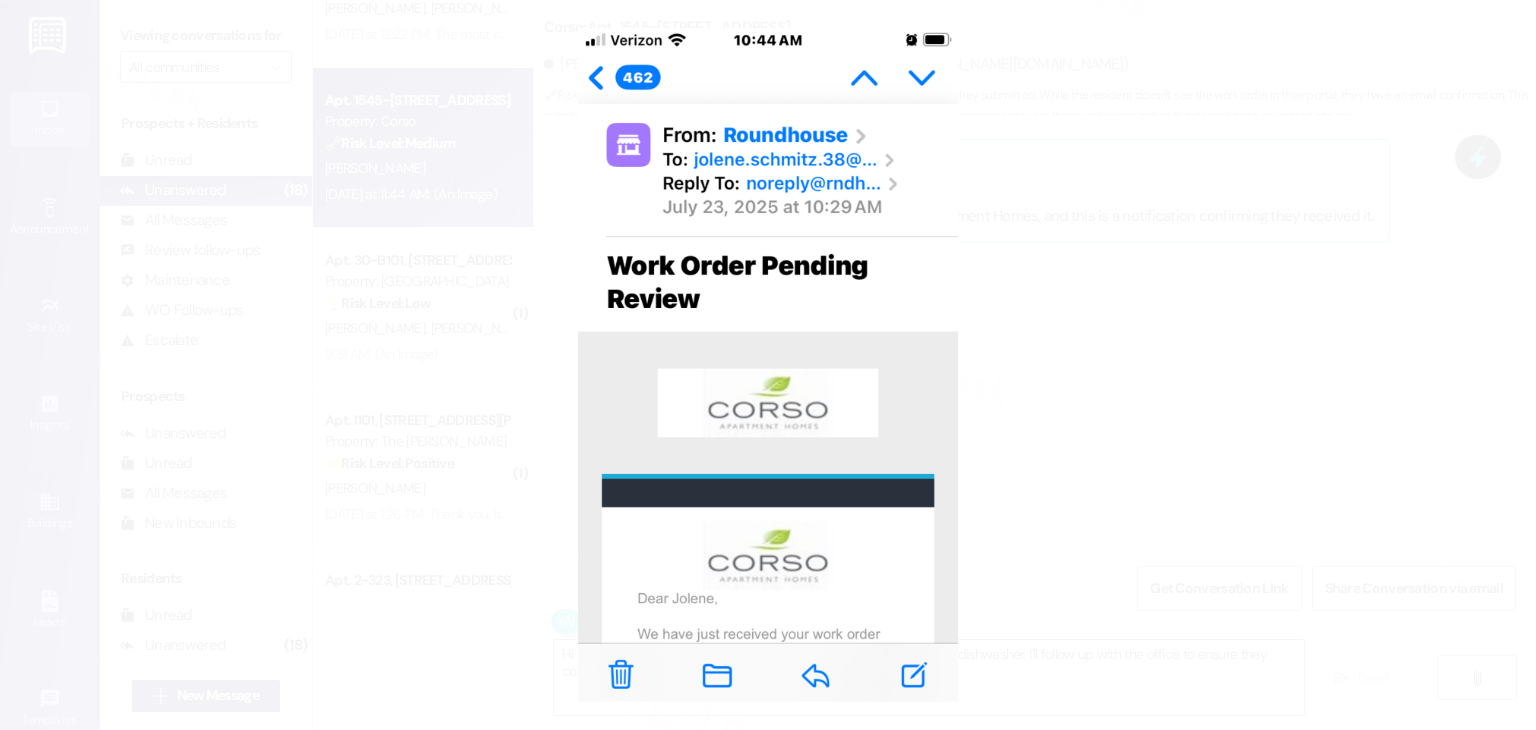 click at bounding box center (768, 365) 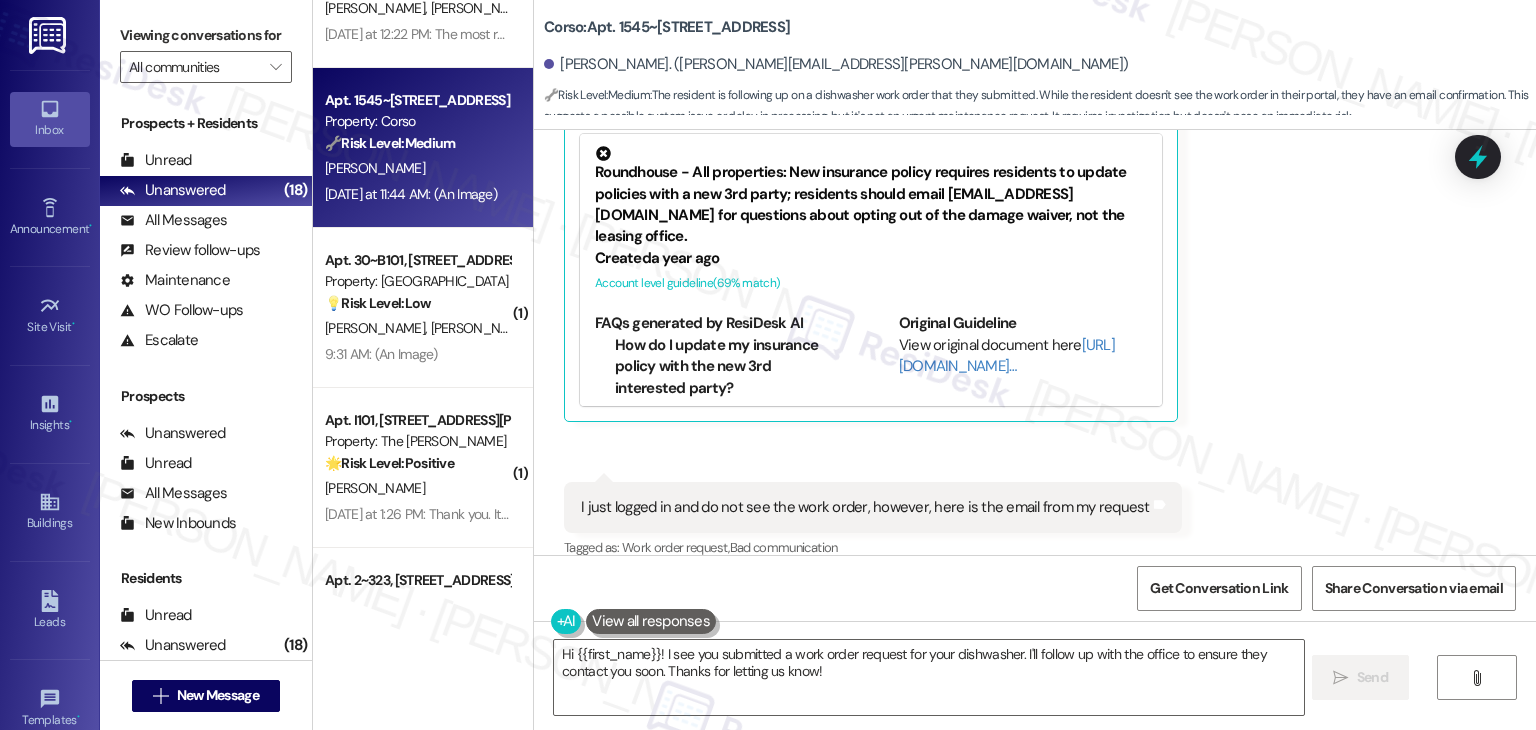 scroll, scrollTop: 2400, scrollLeft: 0, axis: vertical 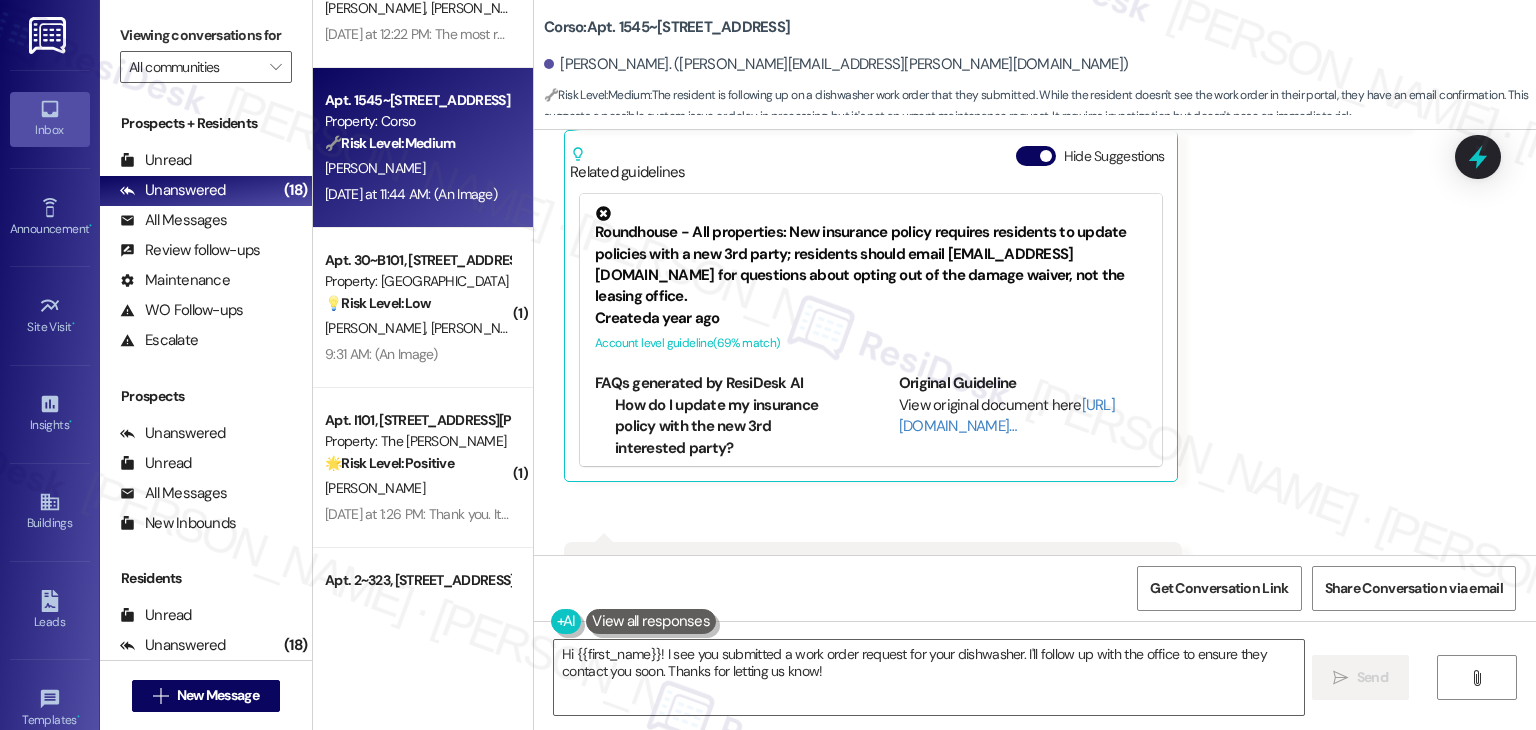 click on "Jolene Schmitz Yesterday at 11:42 AM PNG  attachment ResiDesk found written details in this image   See details Jolene submitted a work order request that is pending review. Someone from the office will contact her soon.
Download   (Click to zoom) Tags and notes  Related guidelines Hide Suggestions Roundhouse - All properties: New insurance policy requires residents to update policies with a new 3rd party; residents should email info@confirminsurance.com for questions about opting out of the damage waiver, not the leasing office. Created  a year ago Account level guideline  ( 69 % match) FAQs generated by ResiDesk AI How do I update my insurance policy with the new 3rd interested party? To update your insurance policy, you need to email info@confirminsurance.com. Do not refer back to the leasing office for this. Can I opt out of the new damage waiver policy? To opt out of the new damage waiver policy, you need to email info@confirminsurance.com. Do not refer back to the leasing office for this." at bounding box center [985, 31] 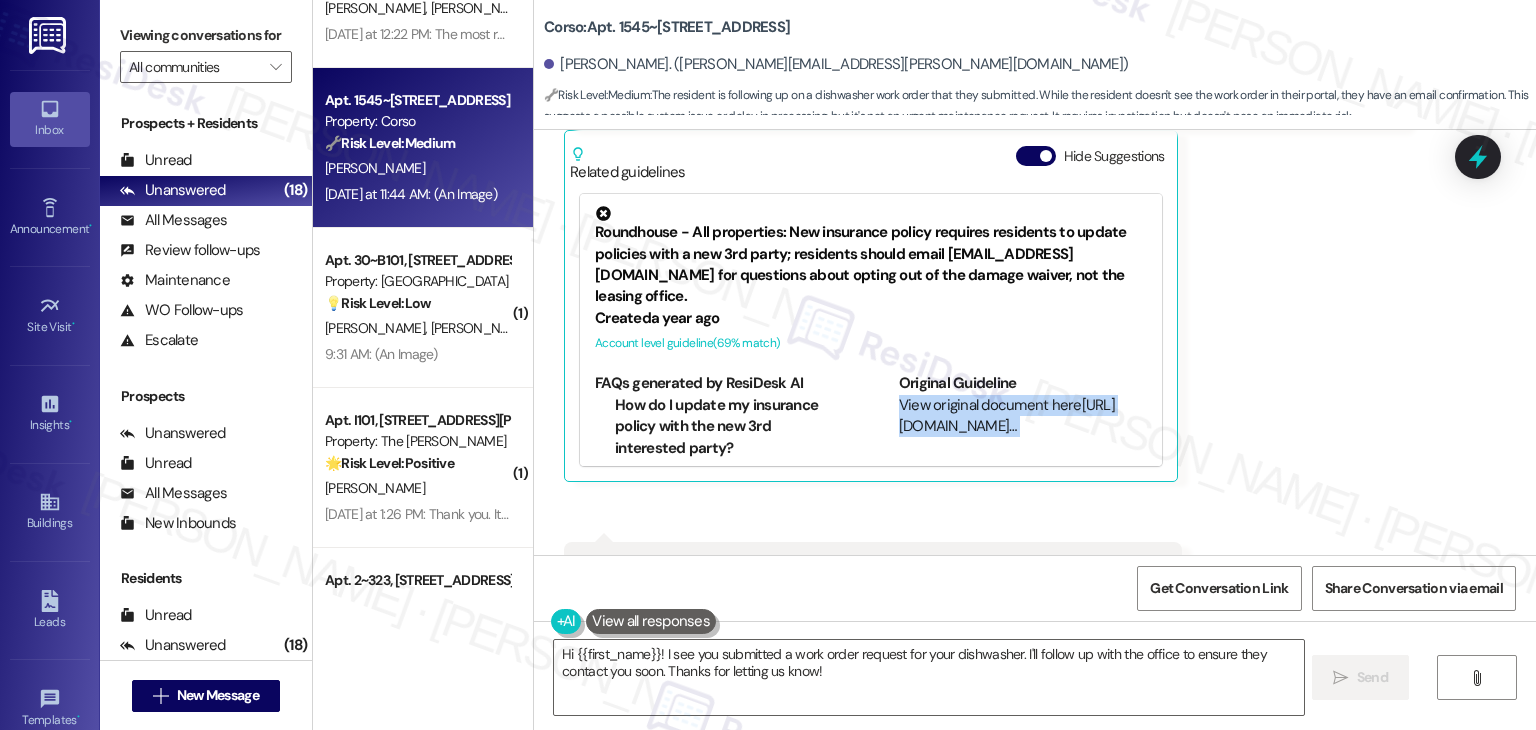 click on "Jolene Schmitz Yesterday at 11:42 AM PNG  attachment ResiDesk found written details in this image   See details Jolene submitted a work order request that is pending review. Someone from the office will contact her soon.
Download   (Click to zoom) Tags and notes  Related guidelines Hide Suggestions Roundhouse - All properties: New insurance policy requires residents to update policies with a new 3rd party; residents should email info@confirminsurance.com for questions about opting out of the damage waiver, not the leasing office. Created  a year ago Account level guideline  ( 69 % match) FAQs generated by ResiDesk AI How do I update my insurance policy with the new 3rd interested party? To update your insurance policy, you need to email info@confirminsurance.com. Do not refer back to the leasing office for this. Can I opt out of the new damage waiver policy? To opt out of the new damage waiver policy, you need to email info@confirminsurance.com. Do not refer back to the leasing office for this." at bounding box center (985, 31) 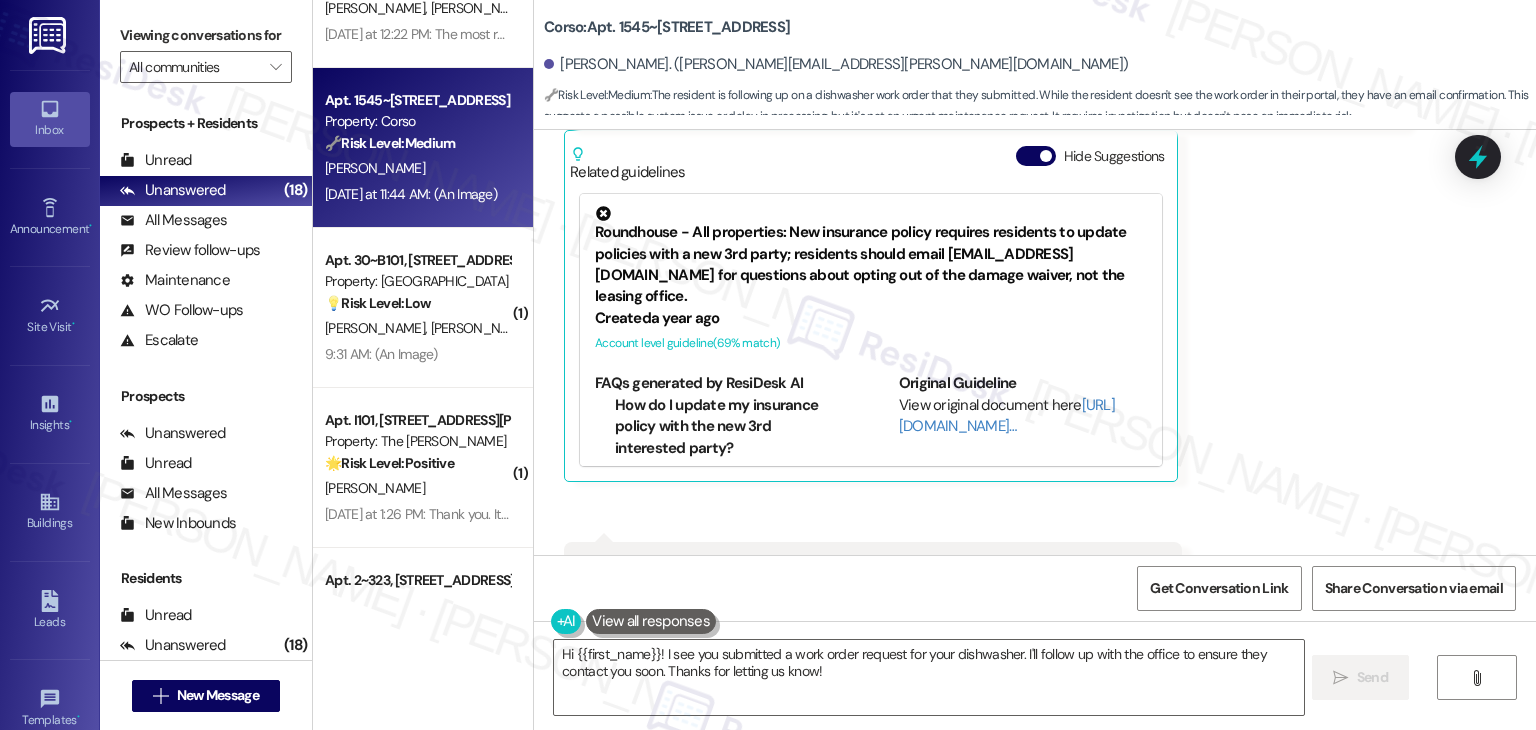 click on "Jolene Schmitz Yesterday at 11:42 AM PNG  attachment ResiDesk found written details in this image   See details Jolene submitted a work order request that is pending review. Someone from the office will contact her soon.
Download   (Click to zoom) Tags and notes  Related guidelines Hide Suggestions Roundhouse - All properties: New insurance policy requires residents to update policies with a new 3rd party; residents should email info@confirminsurance.com for questions about opting out of the damage waiver, not the leasing office. Created  a year ago Account level guideline  ( 69 % match) FAQs generated by ResiDesk AI How do I update my insurance policy with the new 3rd interested party? To update your insurance policy, you need to email info@confirminsurance.com. Do not refer back to the leasing office for this. Can I opt out of the new damage waiver policy? To opt out of the new damage waiver policy, you need to email info@confirminsurance.com. Do not refer back to the leasing office for this." at bounding box center [985, 31] 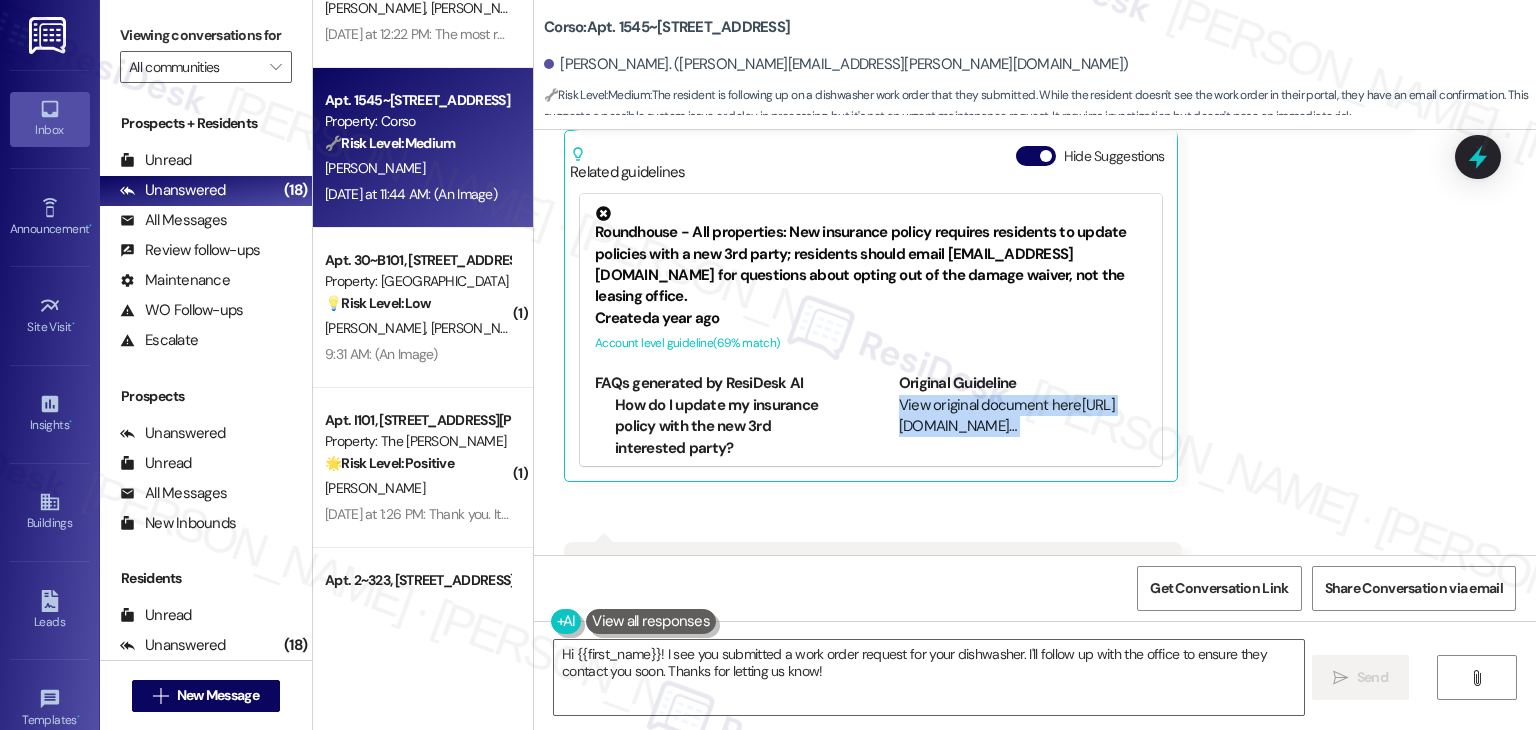 click on "Jolene Schmitz Yesterday at 11:42 AM PNG  attachment ResiDesk found written details in this image   See details Jolene submitted a work order request that is pending review. Someone from the office will contact her soon.
Download   (Click to zoom) Tags and notes  Related guidelines Hide Suggestions Roundhouse - All properties: New insurance policy requires residents to update policies with a new 3rd party; residents should email info@confirminsurance.com for questions about opting out of the damage waiver, not the leasing office. Created  a year ago Account level guideline  ( 69 % match) FAQs generated by ResiDesk AI How do I update my insurance policy with the new 3rd interested party? To update your insurance policy, you need to email info@confirminsurance.com. Do not refer back to the leasing office for this. Can I opt out of the new damage waiver policy? To opt out of the new damage waiver policy, you need to email info@confirminsurance.com. Do not refer back to the leasing office for this." at bounding box center (985, 31) 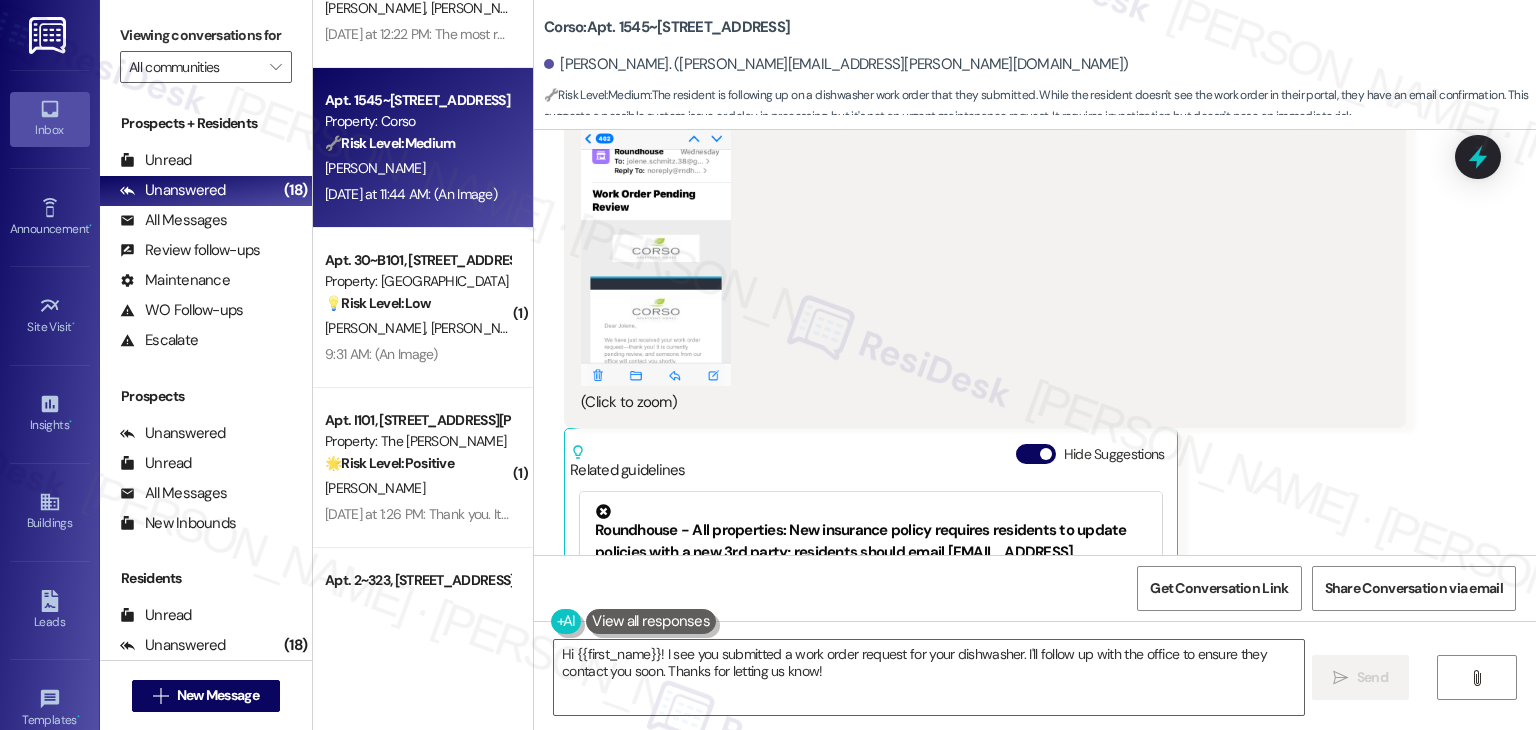 scroll, scrollTop: 2100, scrollLeft: 0, axis: vertical 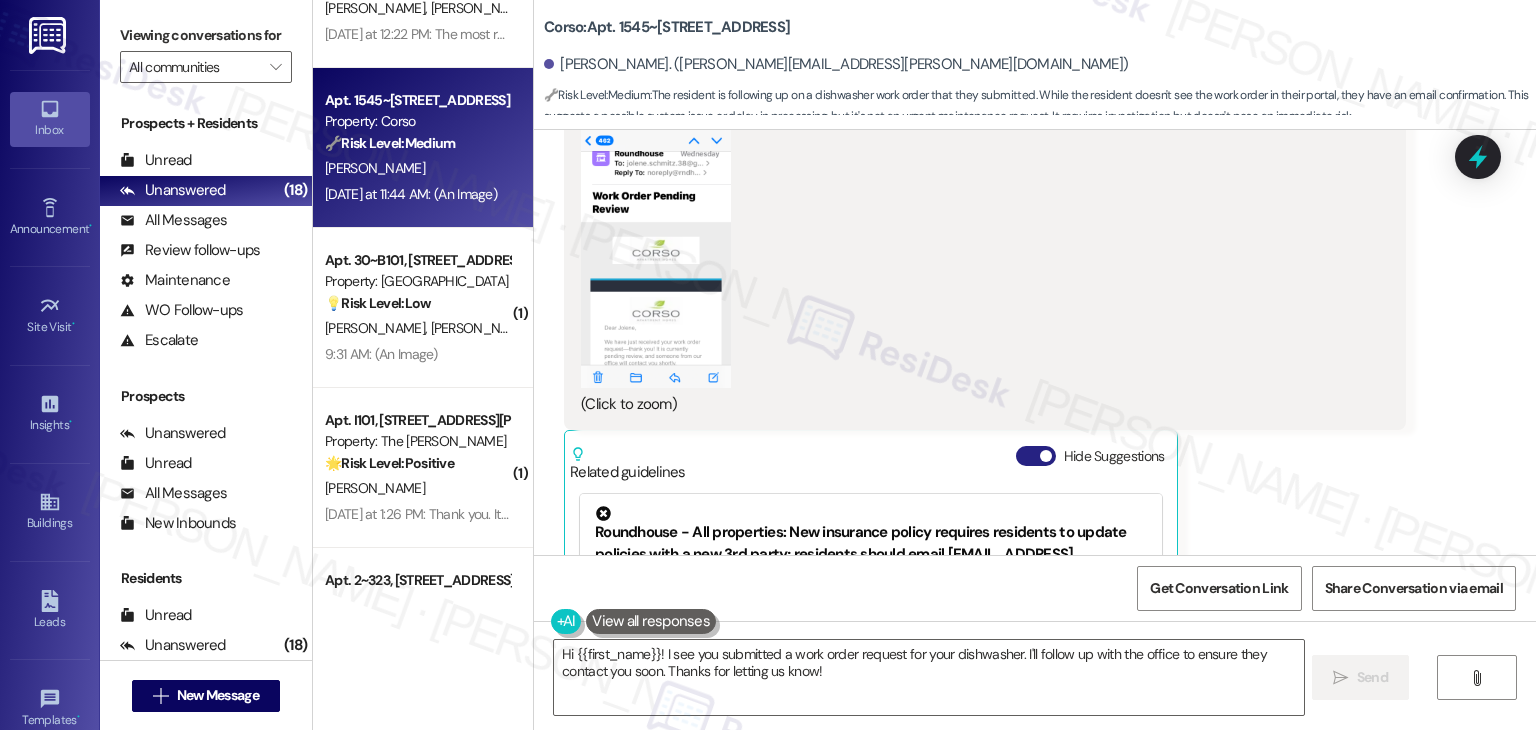 click on "Hide Suggestions" at bounding box center (1036, 456) 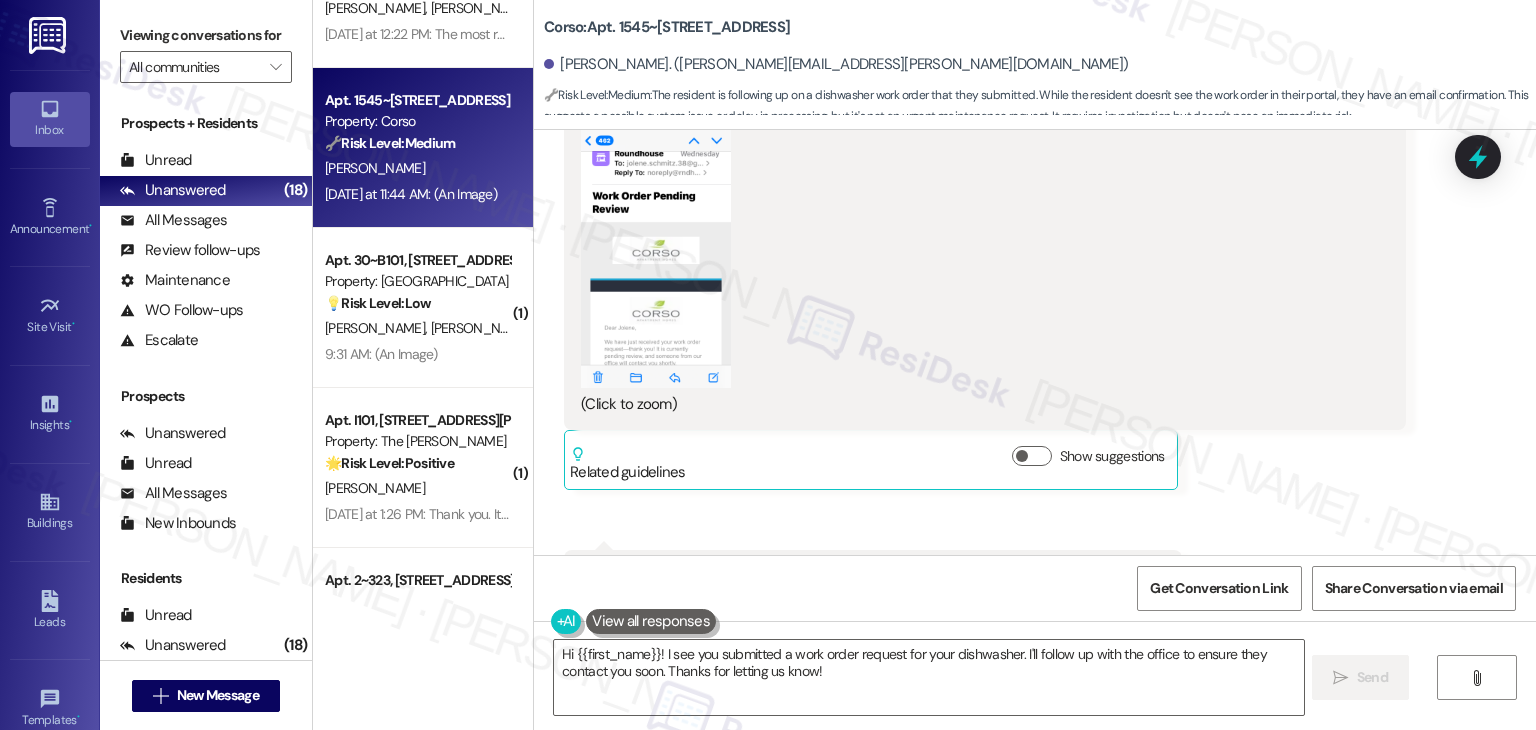 scroll, scrollTop: 1900, scrollLeft: 0, axis: vertical 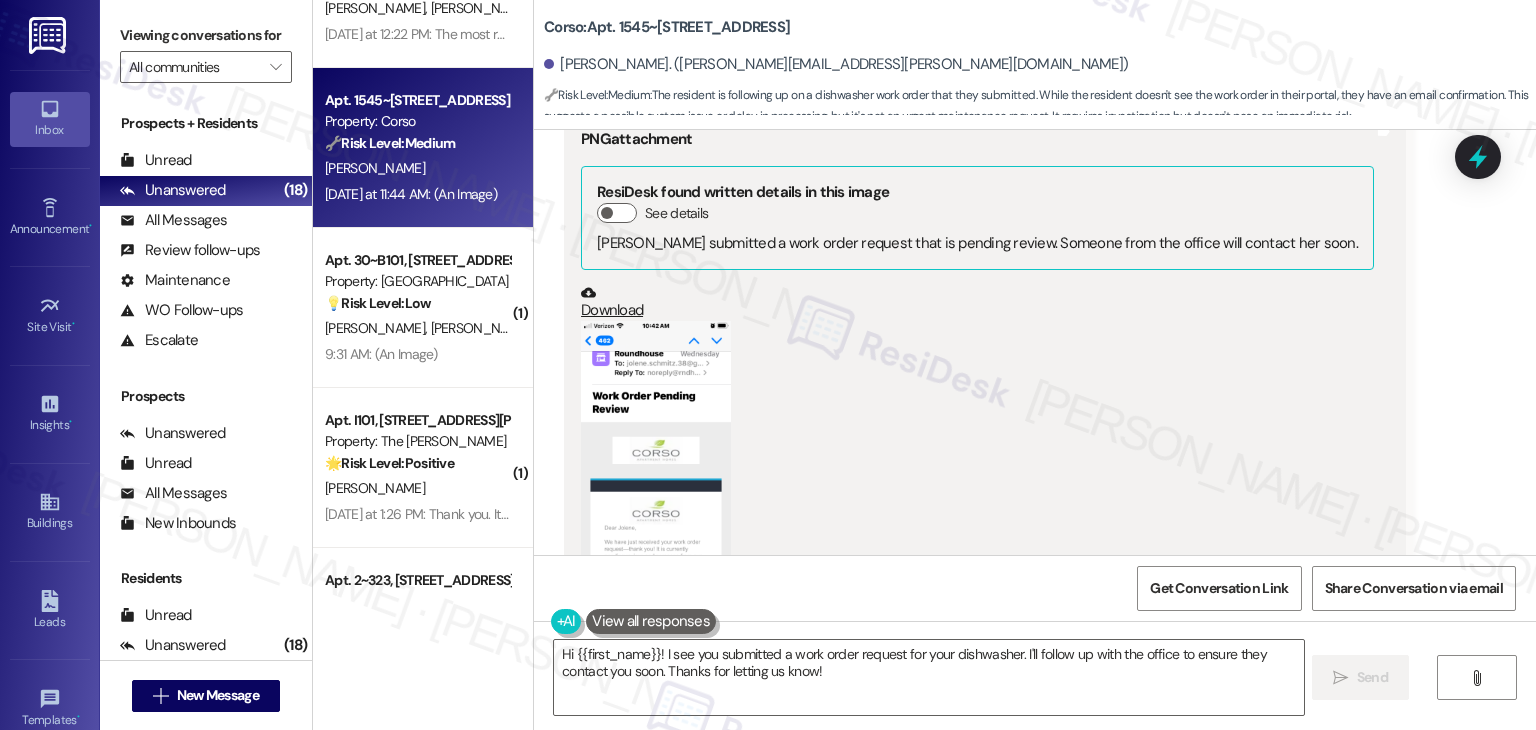 click at bounding box center (656, 454) 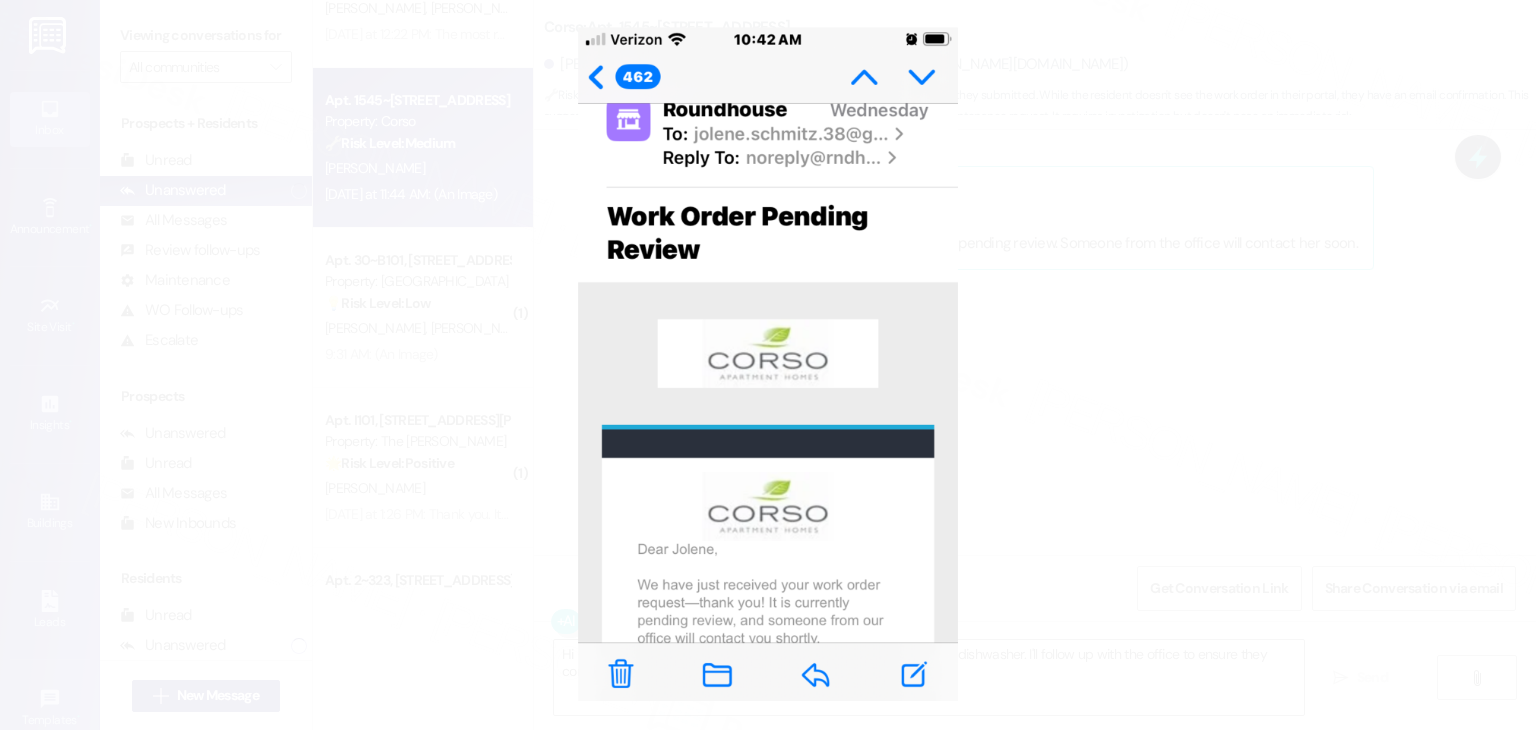click at bounding box center (768, 365) 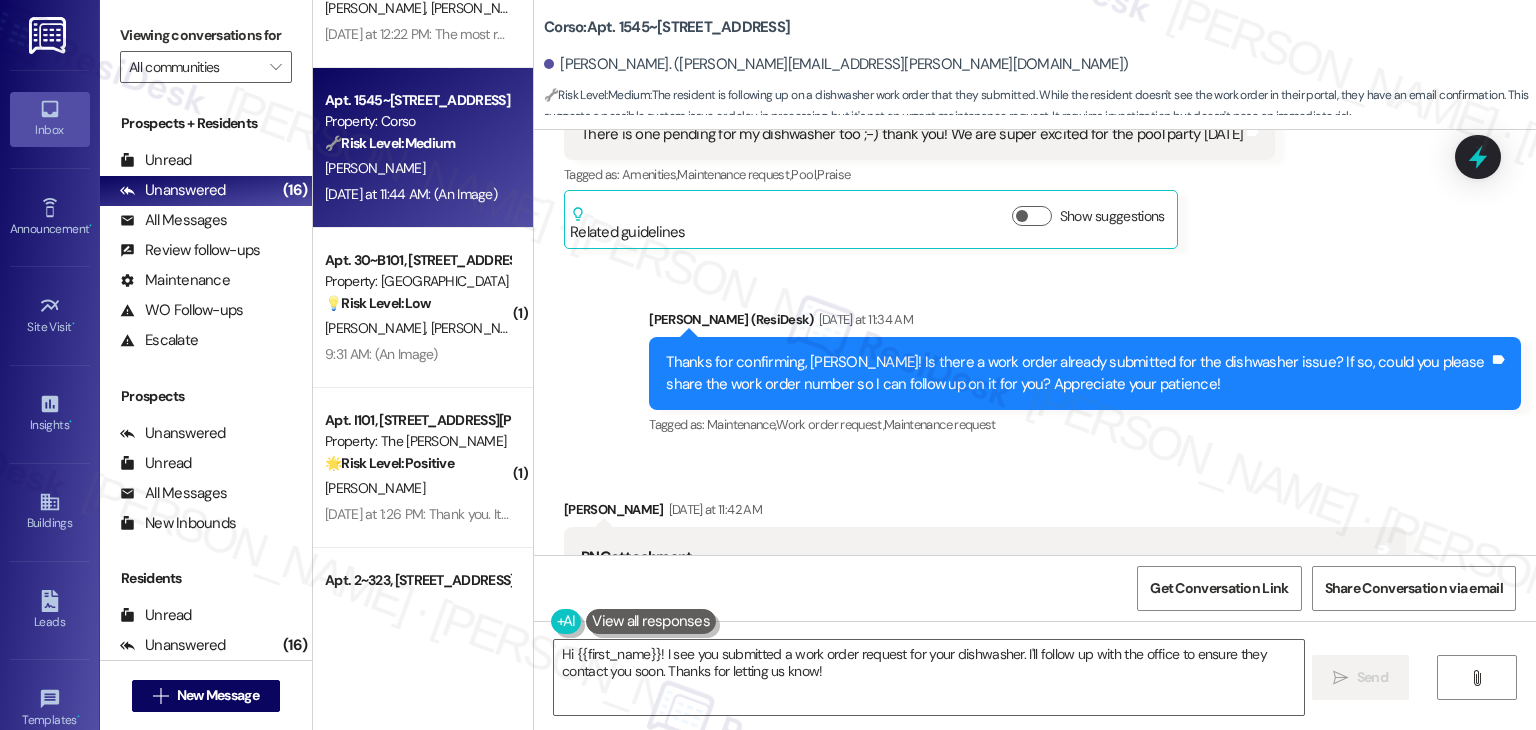 scroll, scrollTop: 1400, scrollLeft: 0, axis: vertical 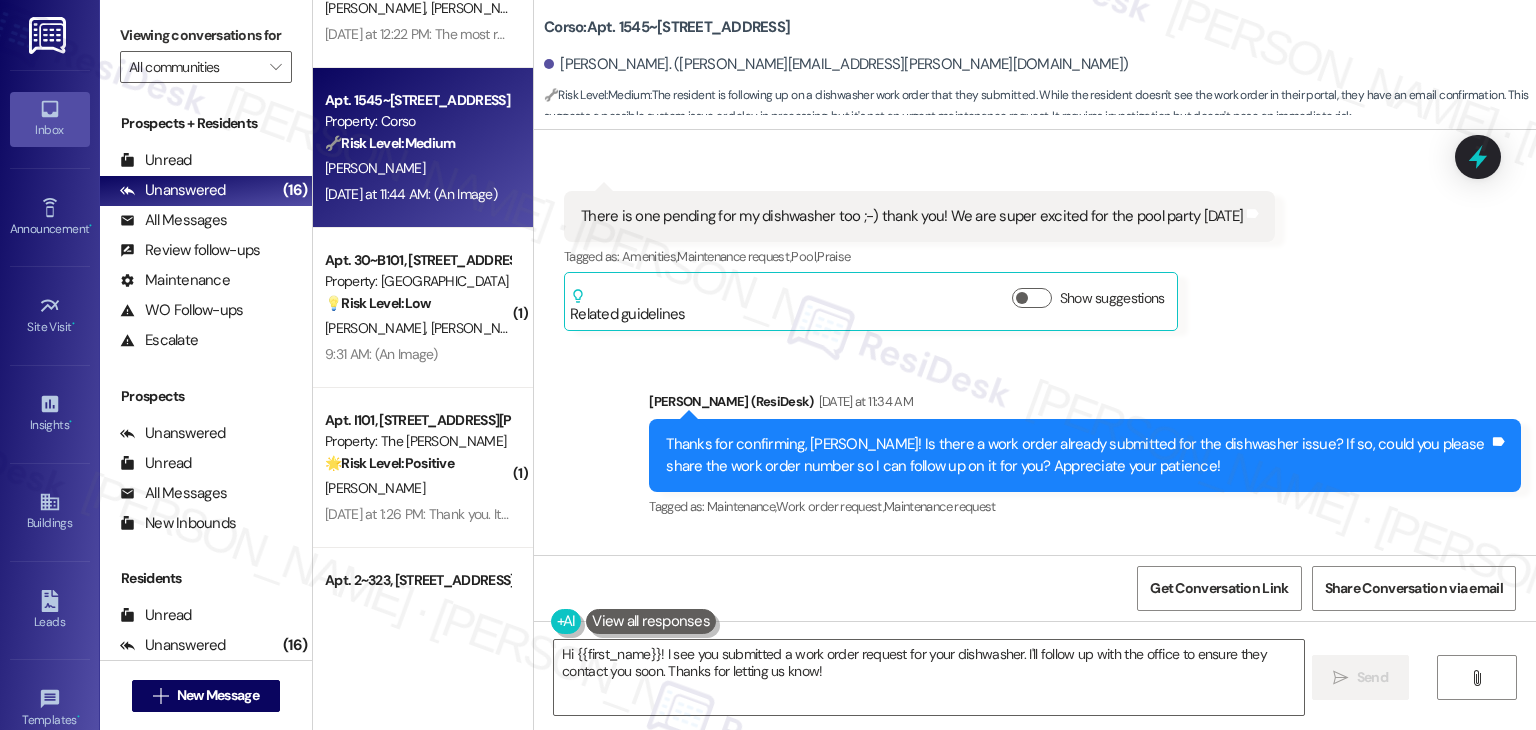 click on "Received via SMS Jolene Schmitz Yesterday at 11:42 AM PNG  attachment ResiDesk found written details in this image   See details Jolene submitted a work order request that is pending review. Someone from the office will contact her soon.
Download   (Click to zoom) Tags and notes  Related guidelines Show suggestions Received via SMS 11:43 AM Jolene Schmitz Yesterday at 11:43 AM I just logged in and do not see the work order, however, here is the email from my request Tags and notes Tagged as:   Work order request ,  Click to highlight conversations about Work order request Bad communication Click to highlight conversations about Bad communication Received via SMS 11:44 AM Jolene Schmitz Yesterday at 11:44 AM PNG  attachment ResiDesk found written details in this image   See details Jolene submitted a work order to Corso Apartment Homes, and this is a notification confirming they received it.
Download   (Click to zoom) Tags and notes  Related guidelines Show suggestions" at bounding box center [1035, 1261] 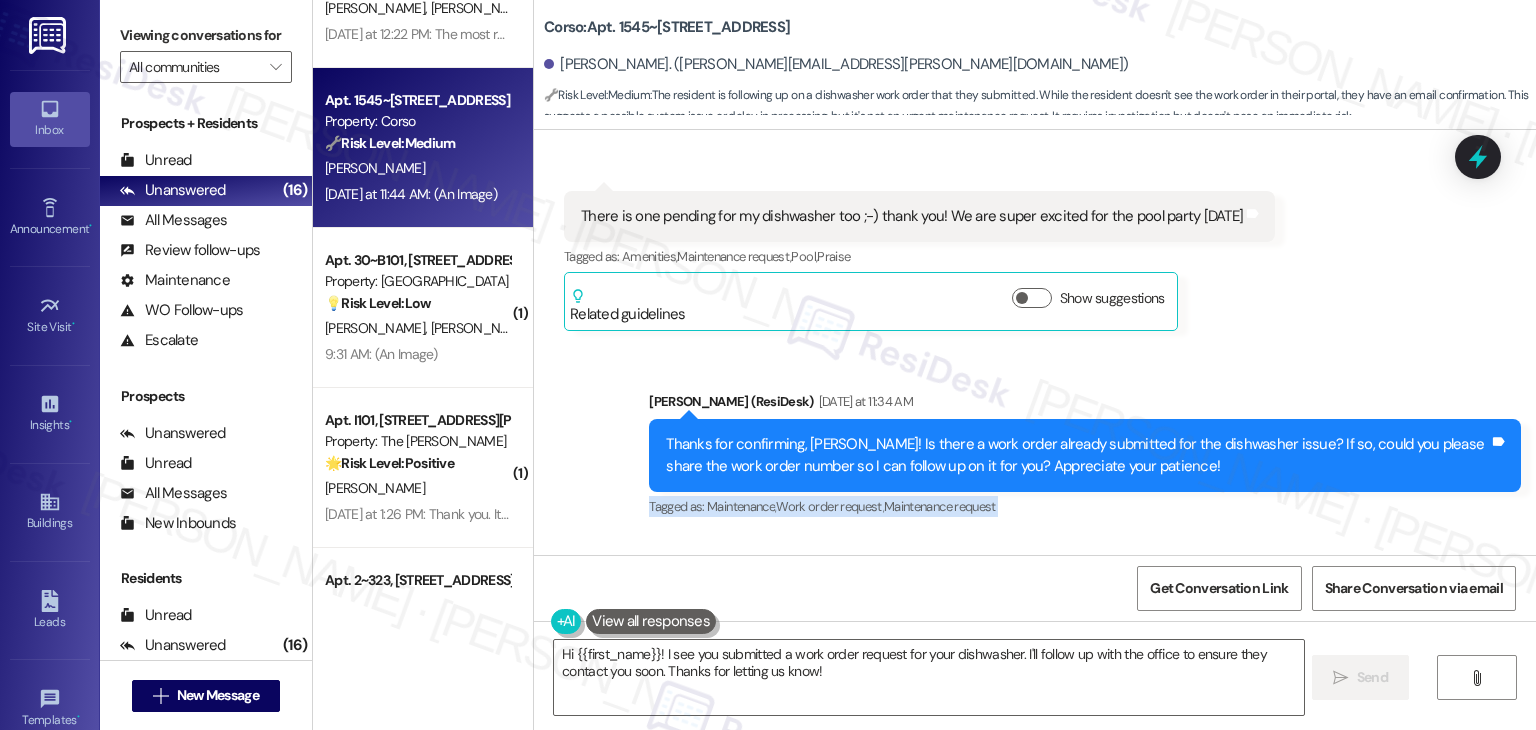 click on "Tagged as:   Maintenance ,  Click to highlight conversations about Maintenance Work order request ,  Click to highlight conversations about Work order request Maintenance request Click to highlight conversations about Maintenance request" at bounding box center [1085, 506] 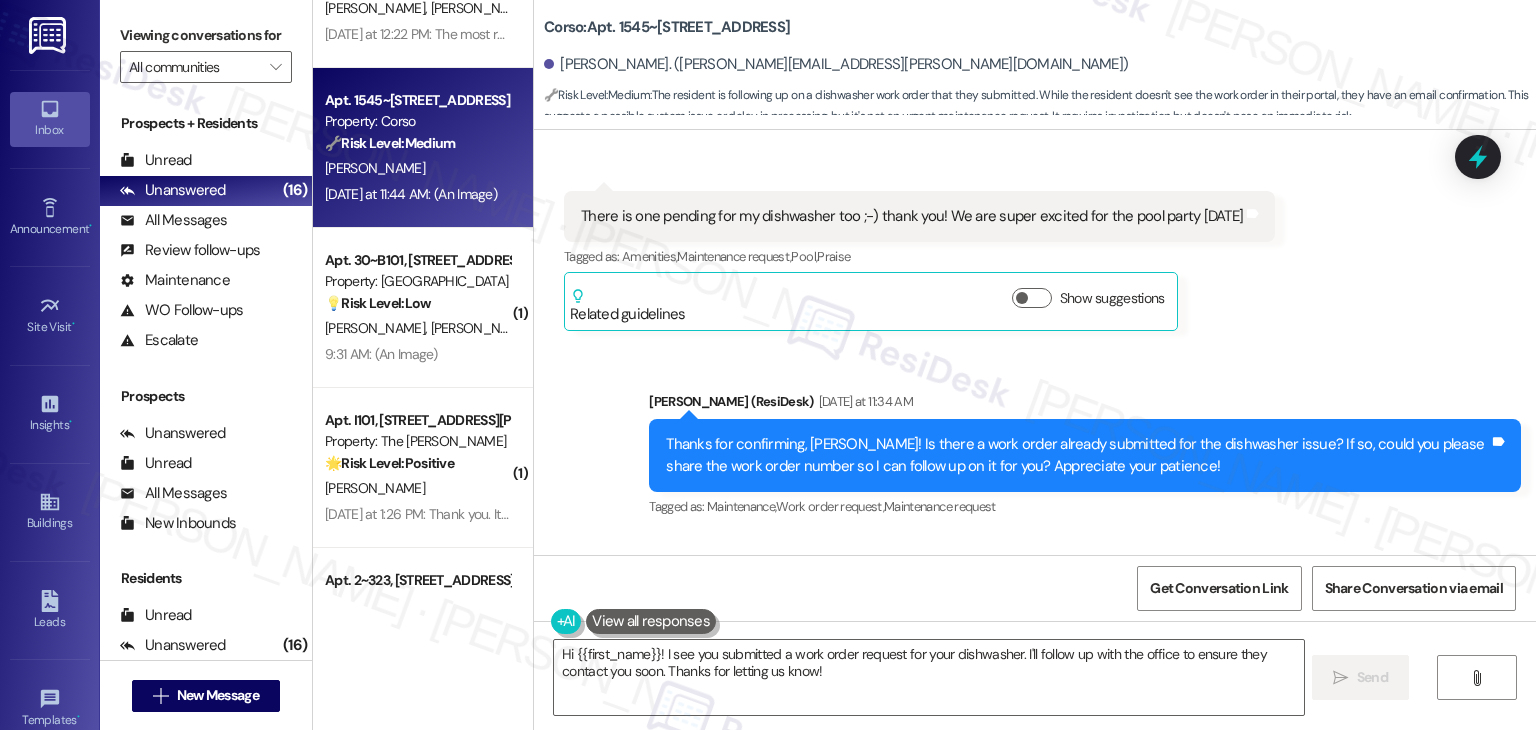 click on "Tagged as:   Maintenance ,  Click to highlight conversations about Maintenance Work order request ,  Click to highlight conversations about Work order request Maintenance request Click to highlight conversations about Maintenance request" at bounding box center [1085, 506] 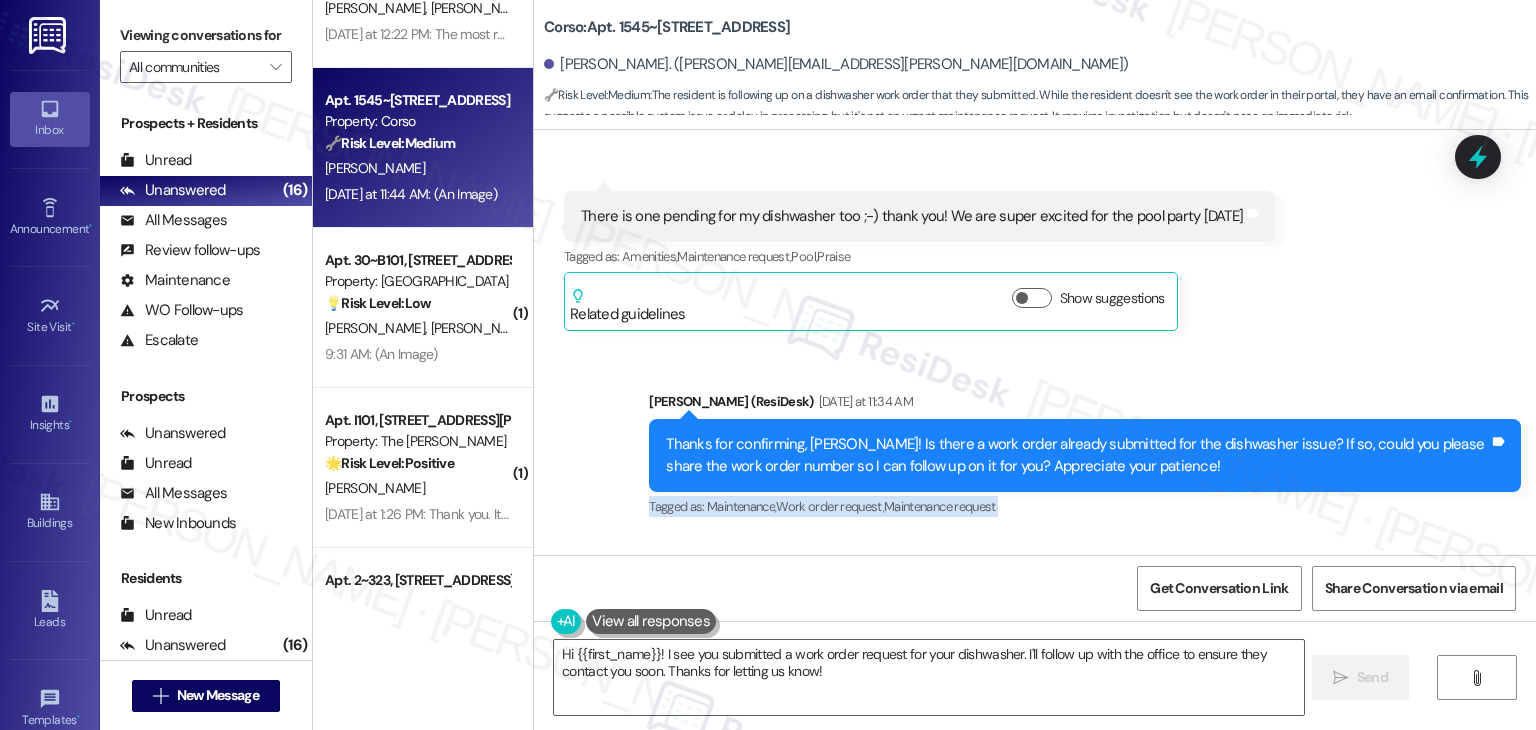 click on "Tagged as:   Maintenance ,  Click to highlight conversations about Maintenance Work order request ,  Click to highlight conversations about Work order request Maintenance request Click to highlight conversations about Maintenance request" at bounding box center [1085, 506] 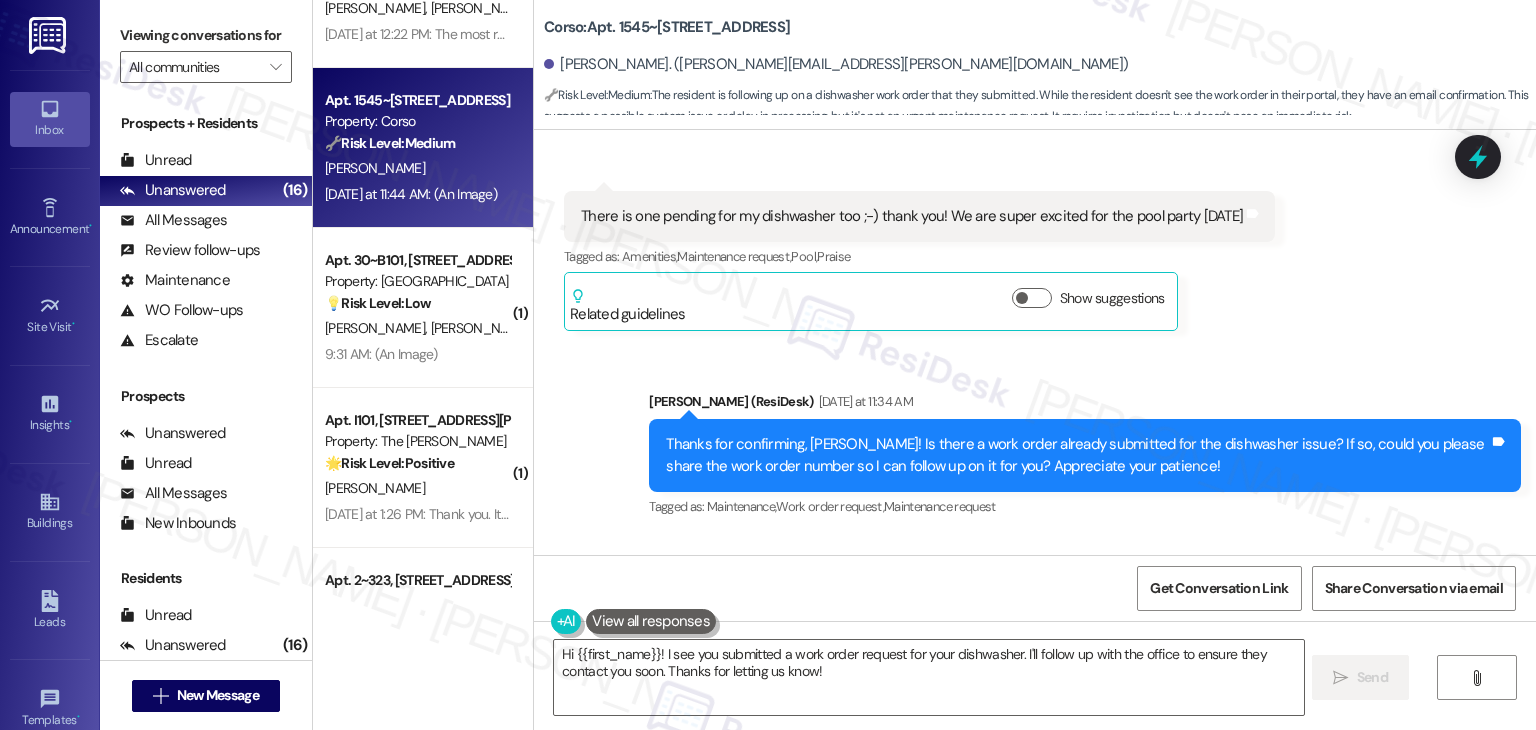 click on "Tagged as:   Maintenance ,  Click to highlight conversations about Maintenance Work order request ,  Click to highlight conversations about Work order request Maintenance request Click to highlight conversations about Maintenance request" at bounding box center (1085, 506) 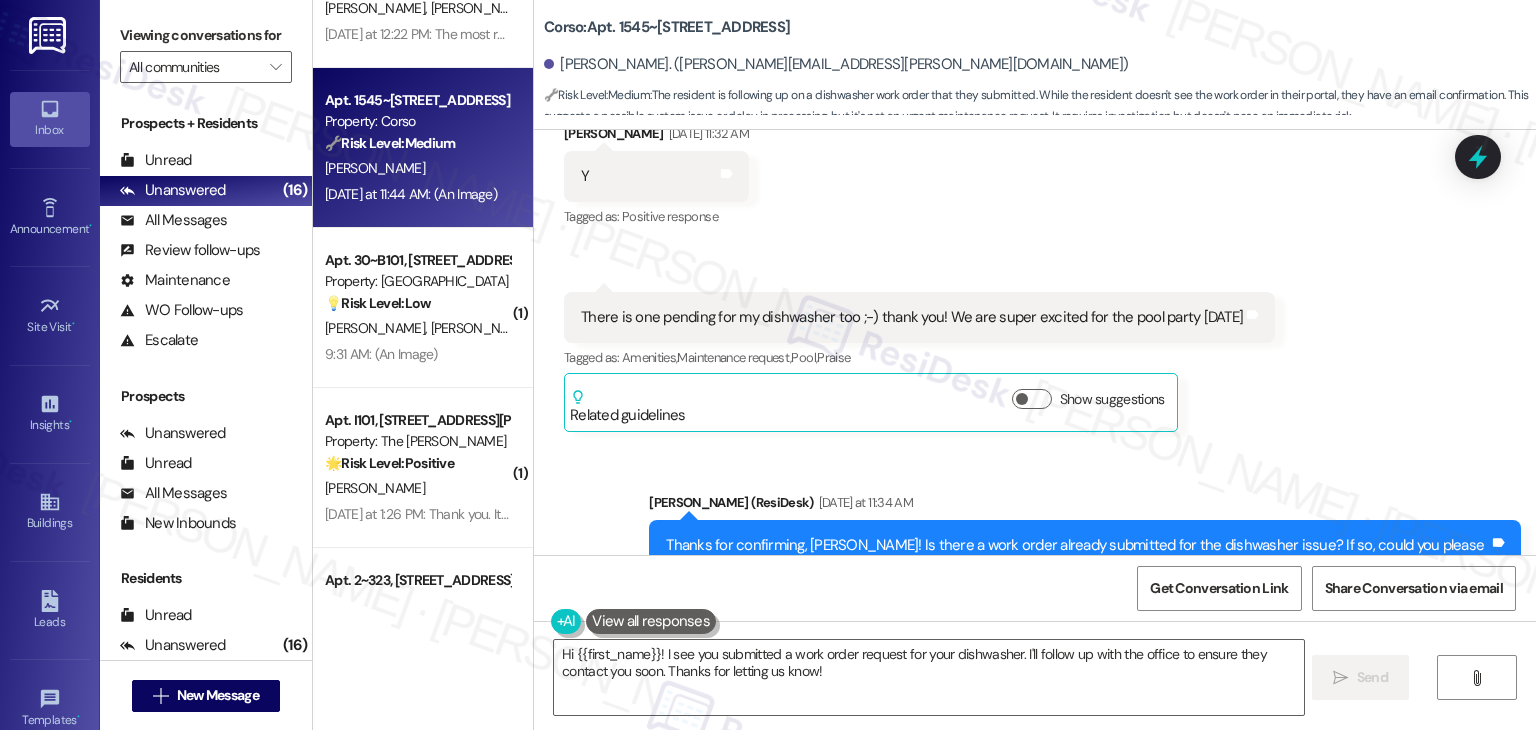 scroll, scrollTop: 1200, scrollLeft: 0, axis: vertical 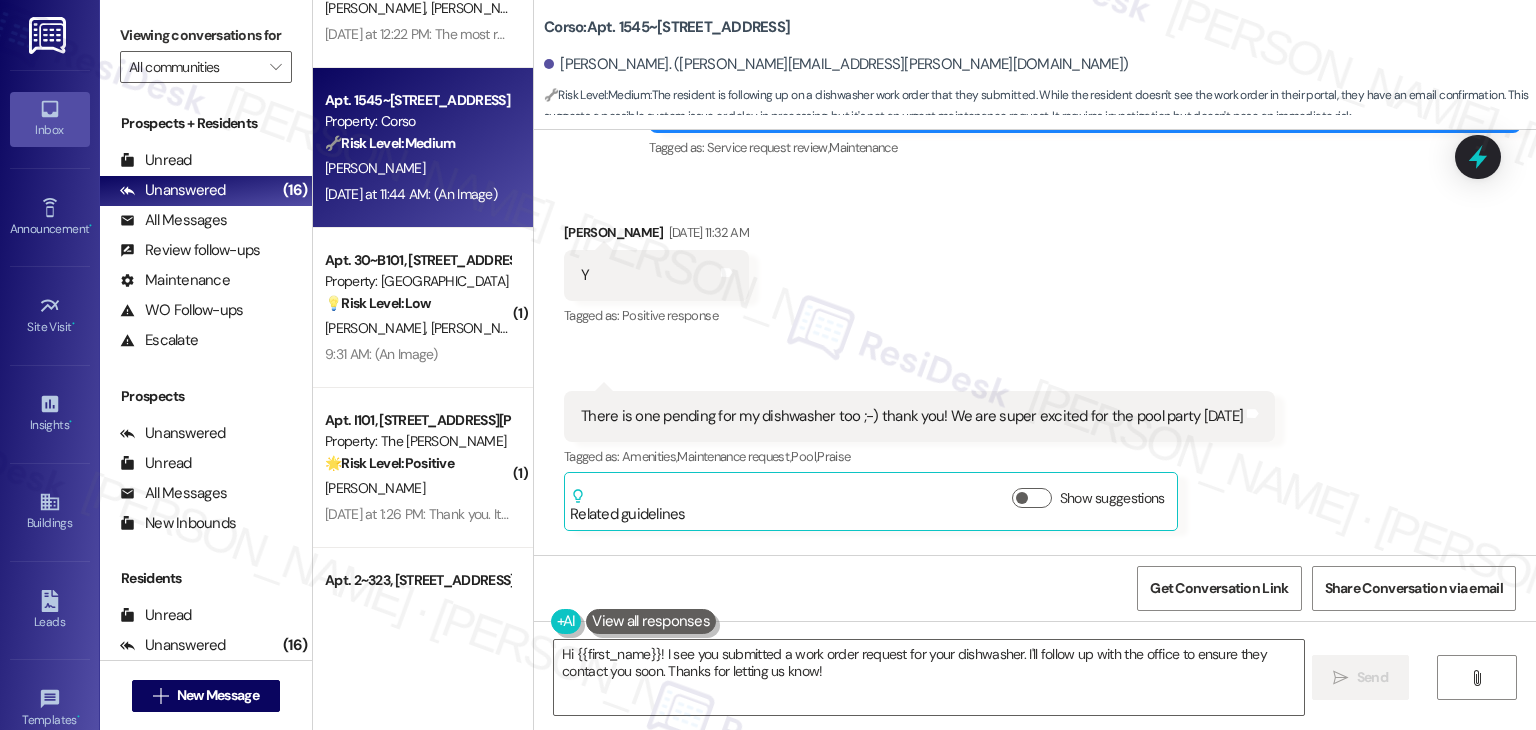 click on "Received via SMS Jolene Schmitz Jul 25, 2025 at 11:32 AM Y  Tags and notes Tagged as:   Positive response Click to highlight conversations about Positive response Received via SMS 11:32 AM Jolene Schmitz Jul 25, 2025 at 11:32 AM There is one pending for my dishwasher too ;-) thank you! We are super excited for the pool party today Tags and notes Tagged as:   Amenities ,  Click to highlight conversations about Amenities Maintenance request ,  Click to highlight conversations about Maintenance request Pool ,  Click to highlight conversations about Pool Praise Click to highlight conversations about Praise  Related guidelines Show suggestions" at bounding box center [1035, 361] 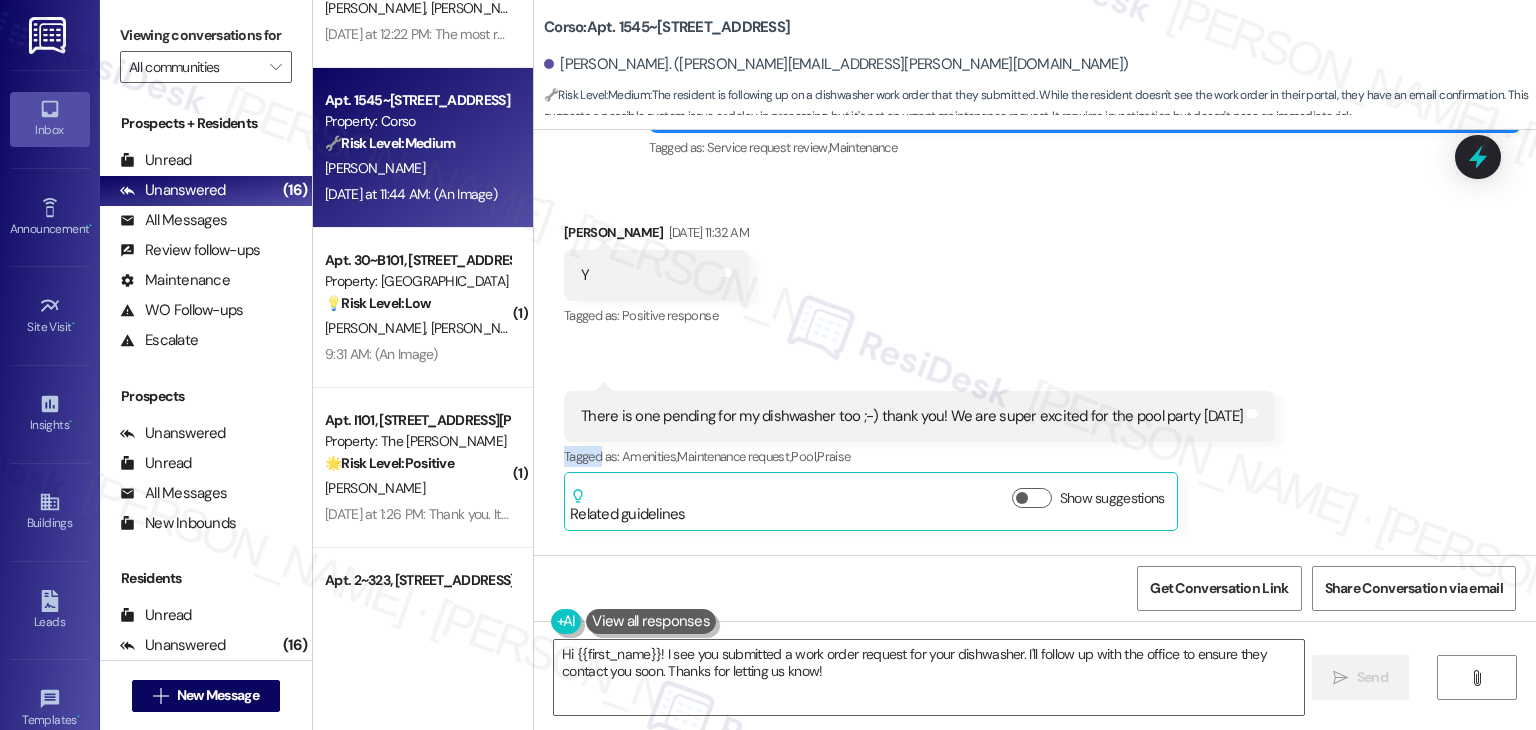 click on "Received via SMS Jolene Schmitz Jul 25, 2025 at 11:32 AM Y  Tags and notes Tagged as:   Positive response Click to highlight conversations about Positive response Received via SMS 11:32 AM Jolene Schmitz Jul 25, 2025 at 11:32 AM There is one pending for my dishwasher too ;-) thank you! We are super excited for the pool party today Tags and notes Tagged as:   Amenities ,  Click to highlight conversations about Amenities Maintenance request ,  Click to highlight conversations about Maintenance request Pool ,  Click to highlight conversations about Pool Praise Click to highlight conversations about Praise  Related guidelines Show suggestions" at bounding box center [1035, 361] 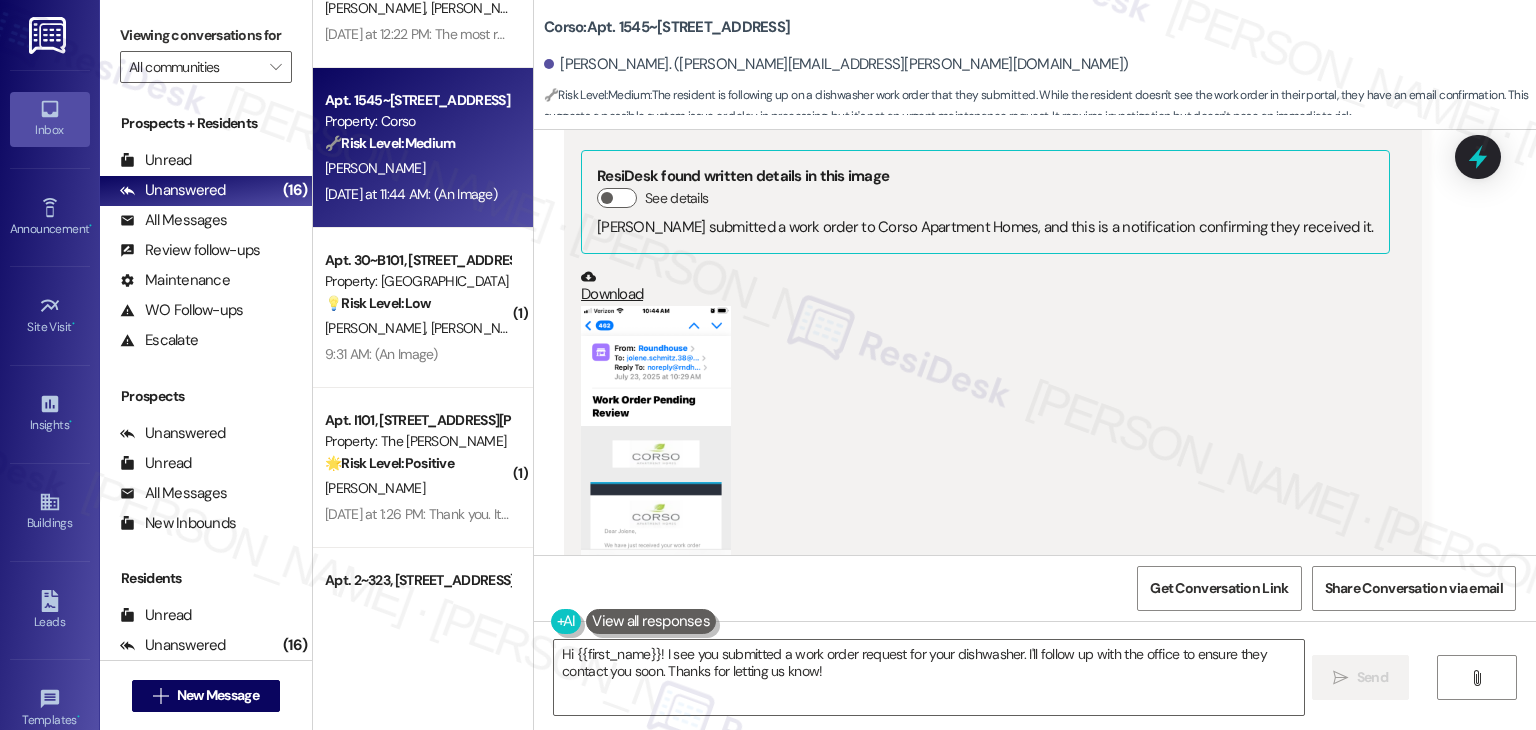 scroll, scrollTop: 2700, scrollLeft: 0, axis: vertical 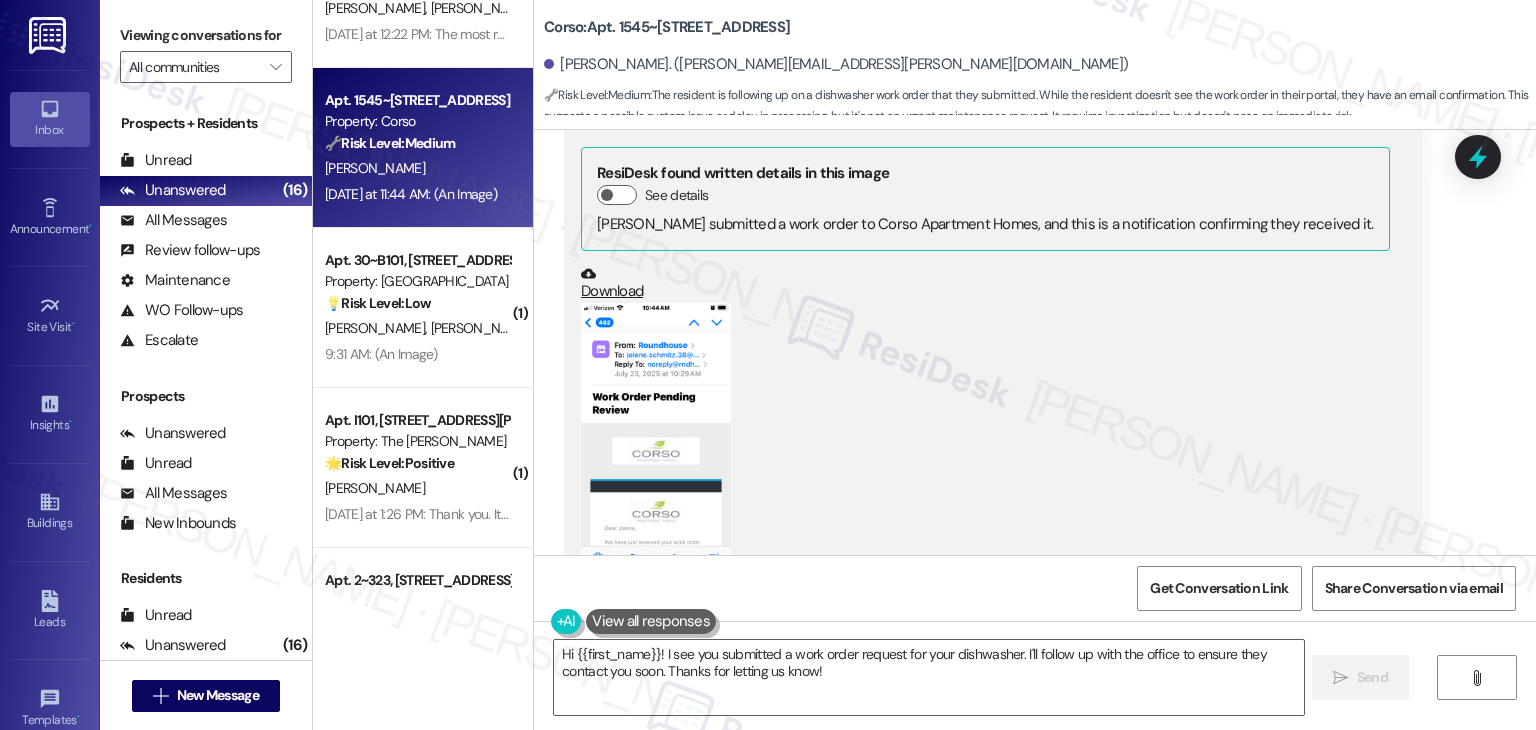 click at bounding box center (656, 436) 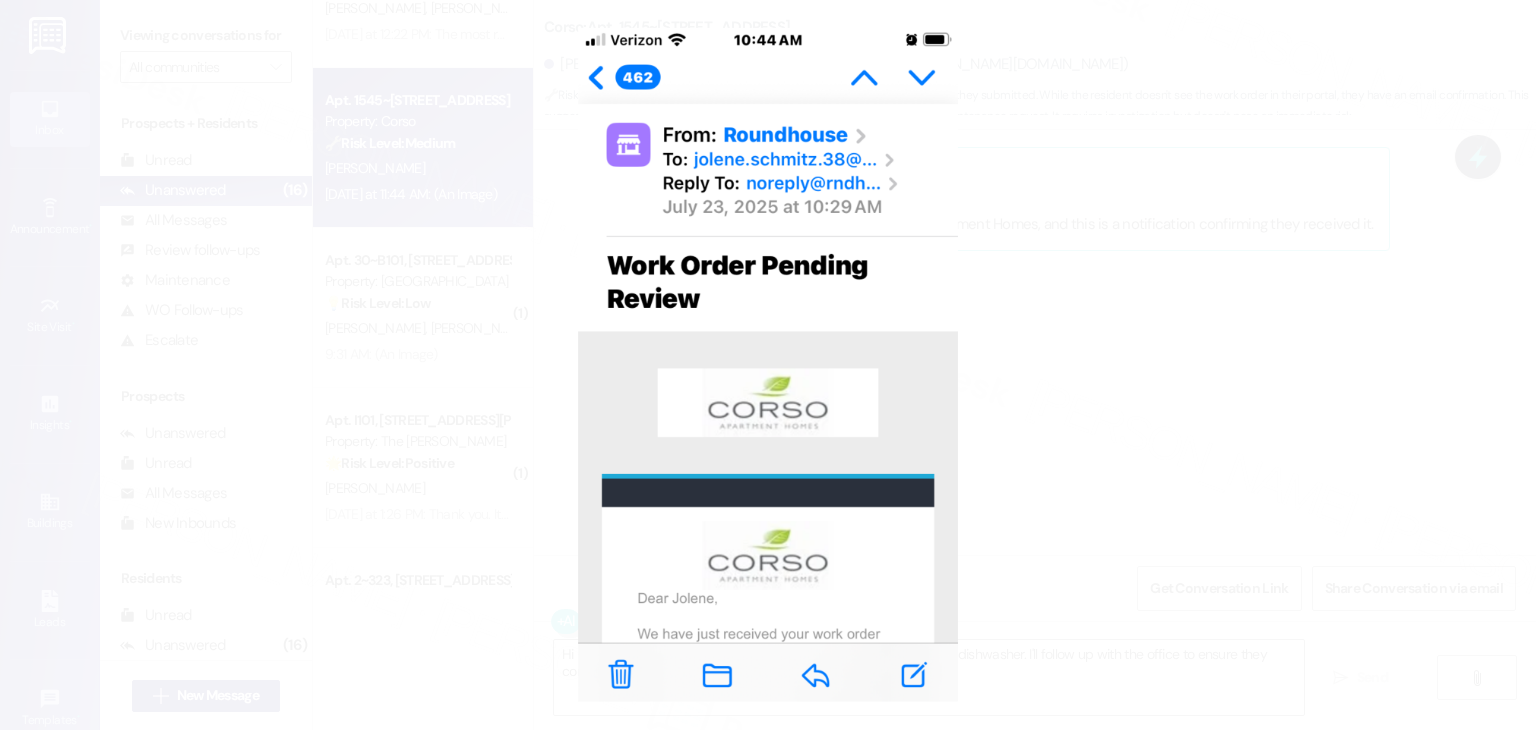 click at bounding box center (768, 365) 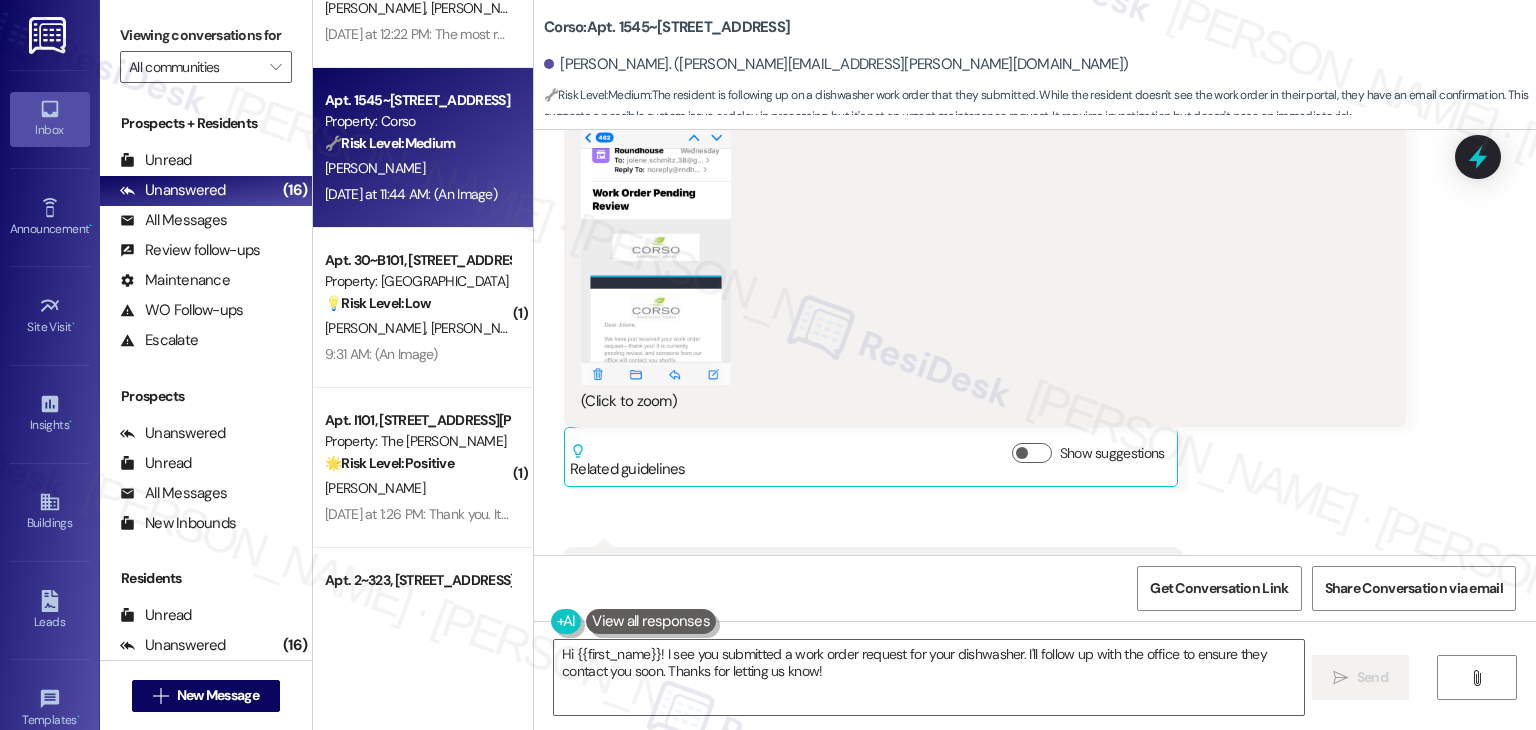 scroll, scrollTop: 2100, scrollLeft: 0, axis: vertical 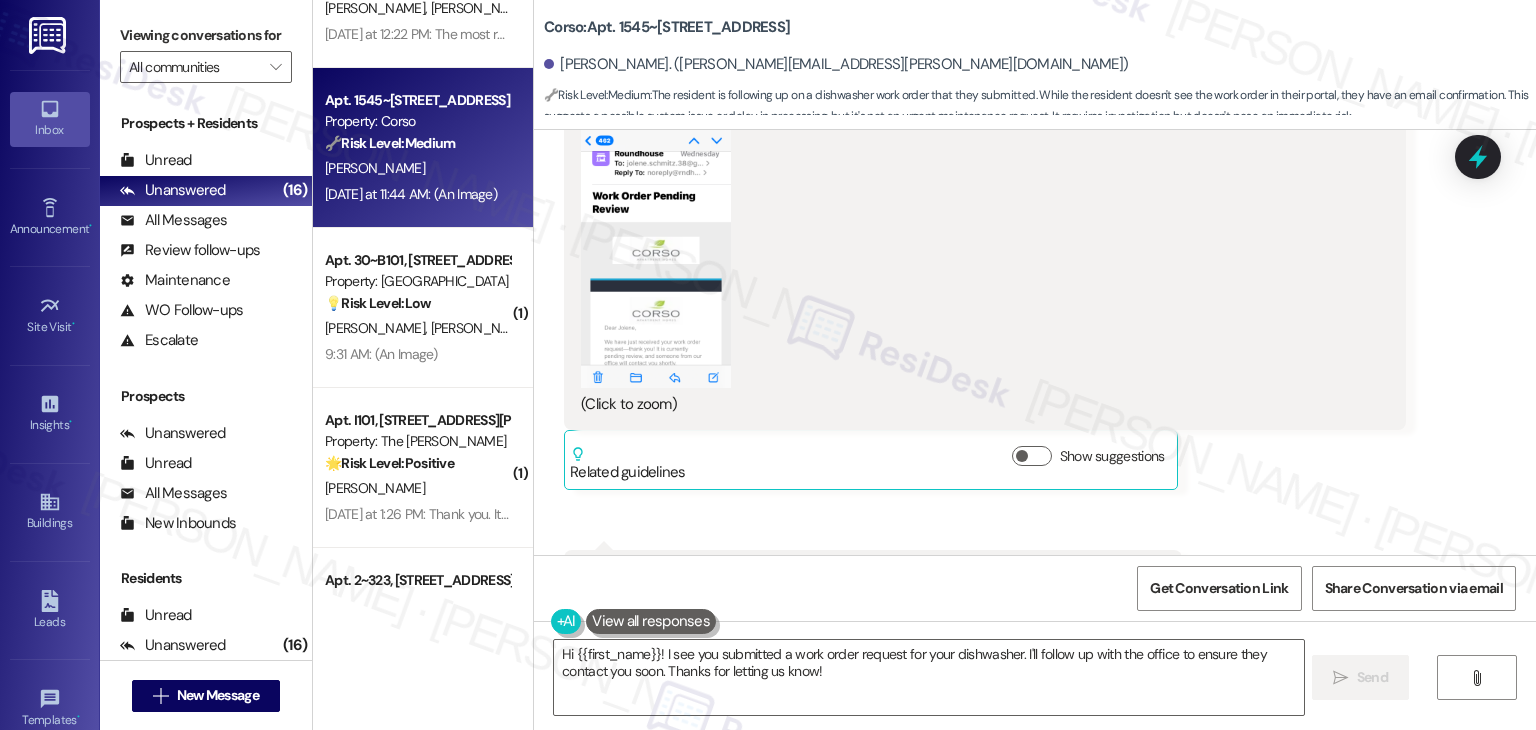 click at bounding box center (656, 254) 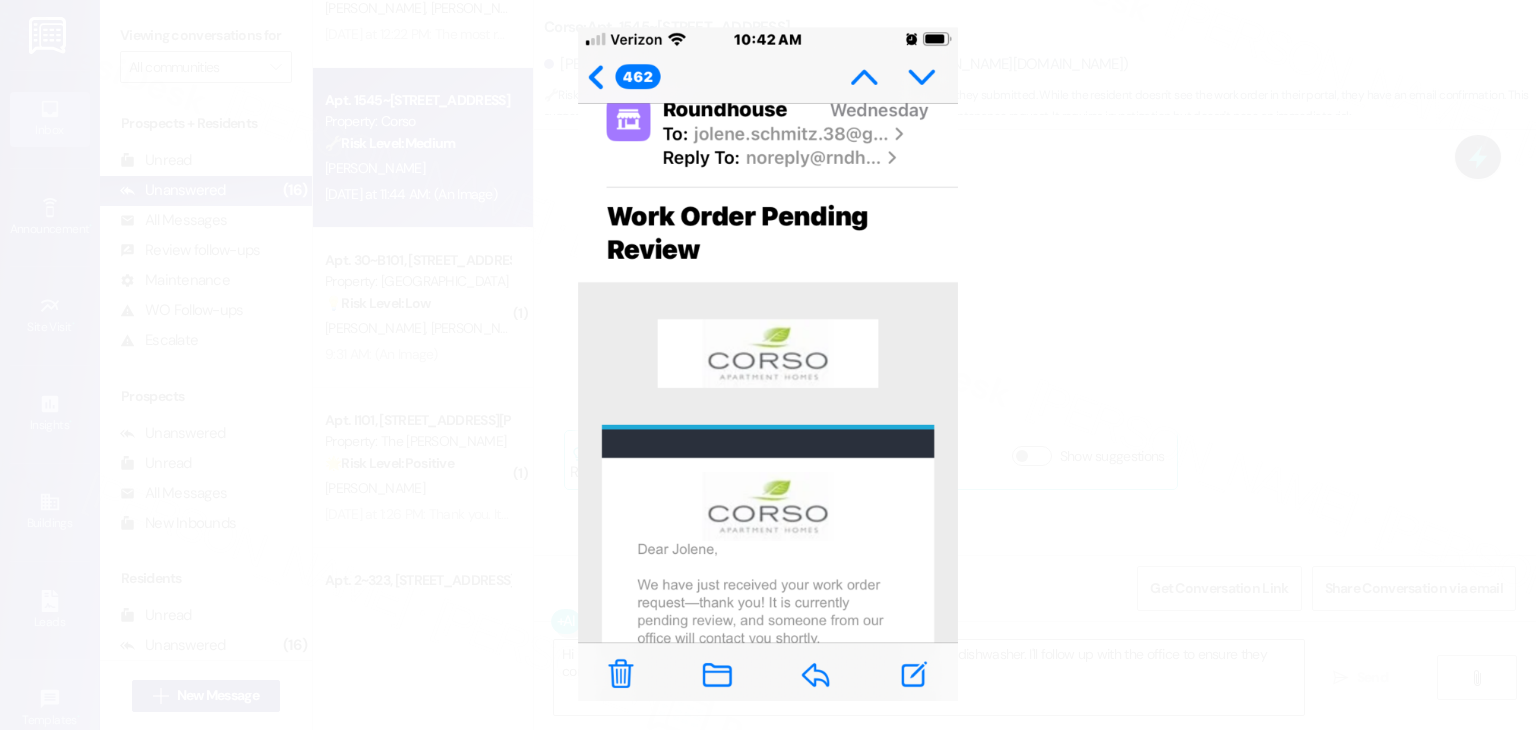 click at bounding box center [768, 365] 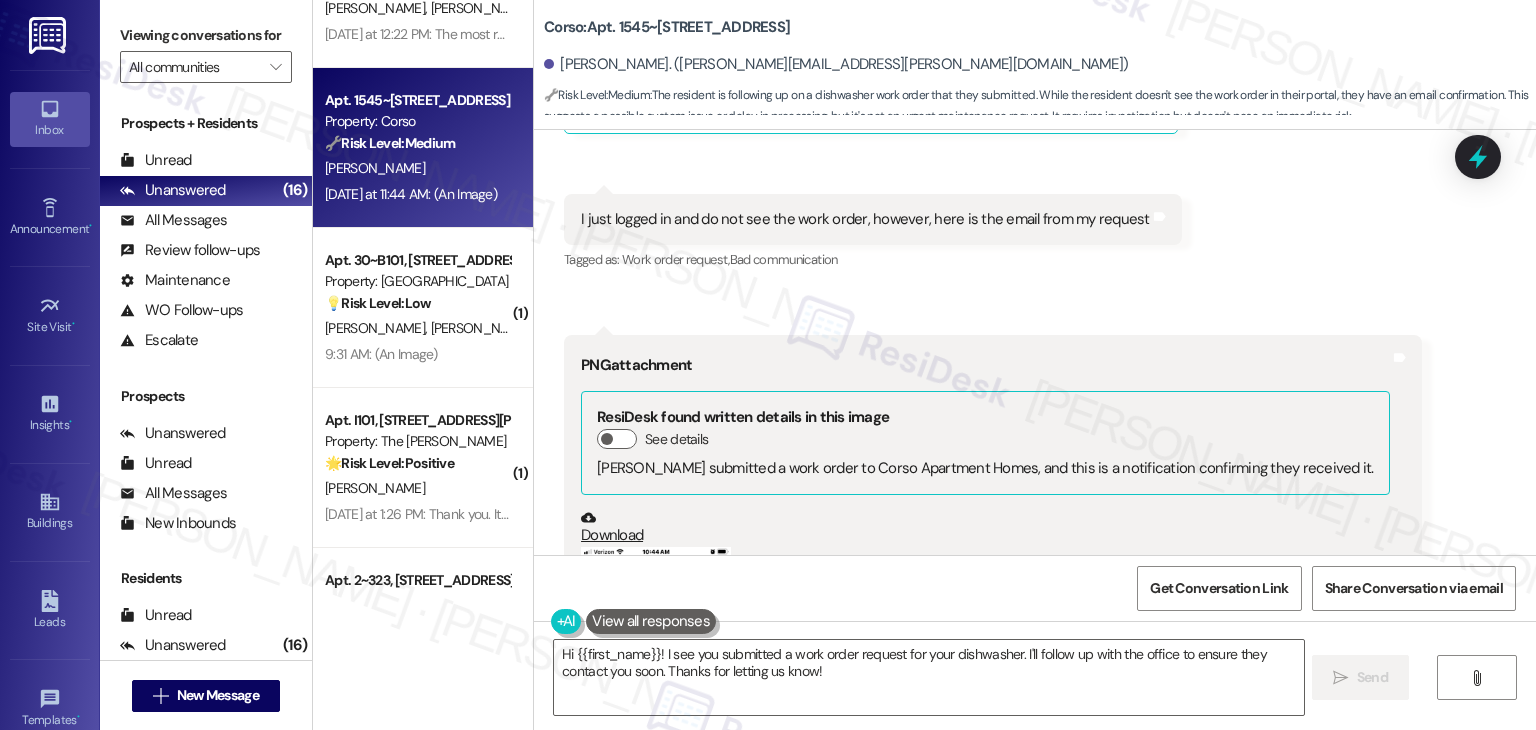 scroll, scrollTop: 2600, scrollLeft: 0, axis: vertical 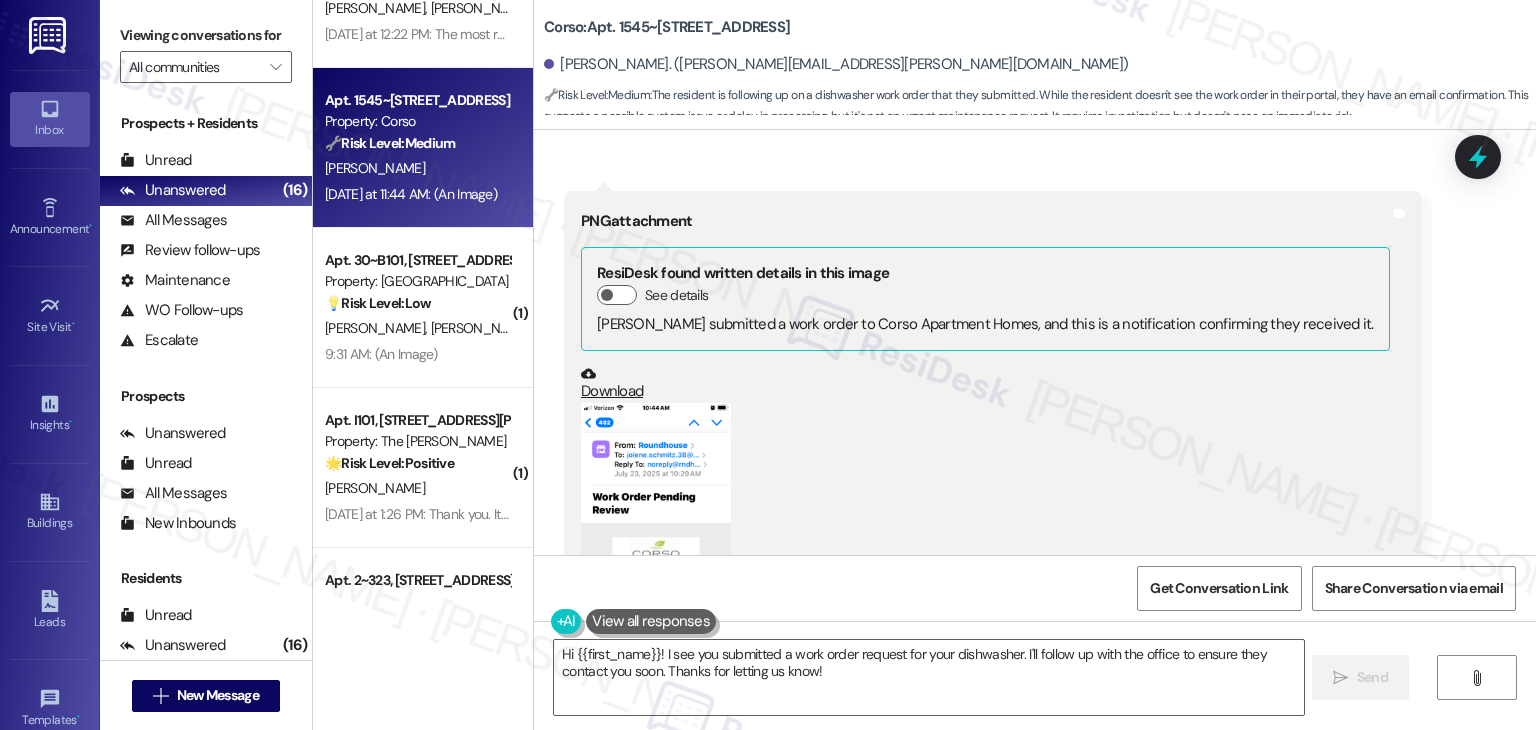 click on "Received via SMS Jolene Schmitz Yesterday at 11:42 AM PNG  attachment ResiDesk found written details in this image   See details Jolene submitted a work order request that is pending review. Someone from the office will contact her soon.
Download   (Click to zoom) Tags and notes  Related guidelines Show suggestions Received via SMS 11:43 AM Jolene Schmitz Yesterday at 11:43 AM I just logged in and do not see the work order, however, here is the email from my request Tags and notes Tagged as:   Work order request ,  Click to highlight conversations about Work order request Bad communication Click to highlight conversations about Bad communication Received via SMS 11:44 AM Jolene Schmitz Yesterday at 11:44 AM PNG  attachment ResiDesk found written details in this image   See details Jolene submitted a work order to Corso Apartment Homes, and this is a notification confirming they received it.
Download   (Click to zoom) Tags and notes  Related guidelines Show suggestions" at bounding box center [1035, 61] 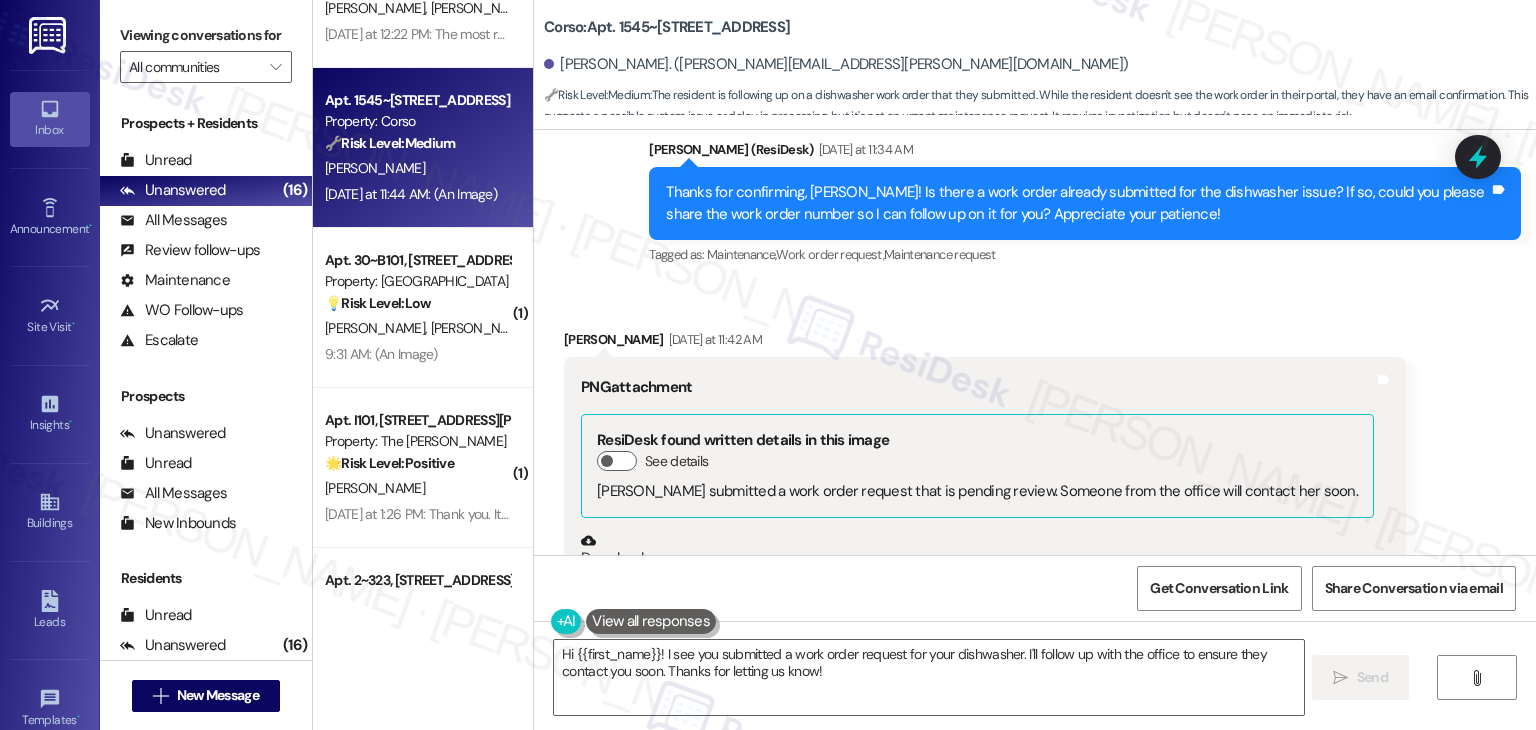 scroll, scrollTop: 1609, scrollLeft: 0, axis: vertical 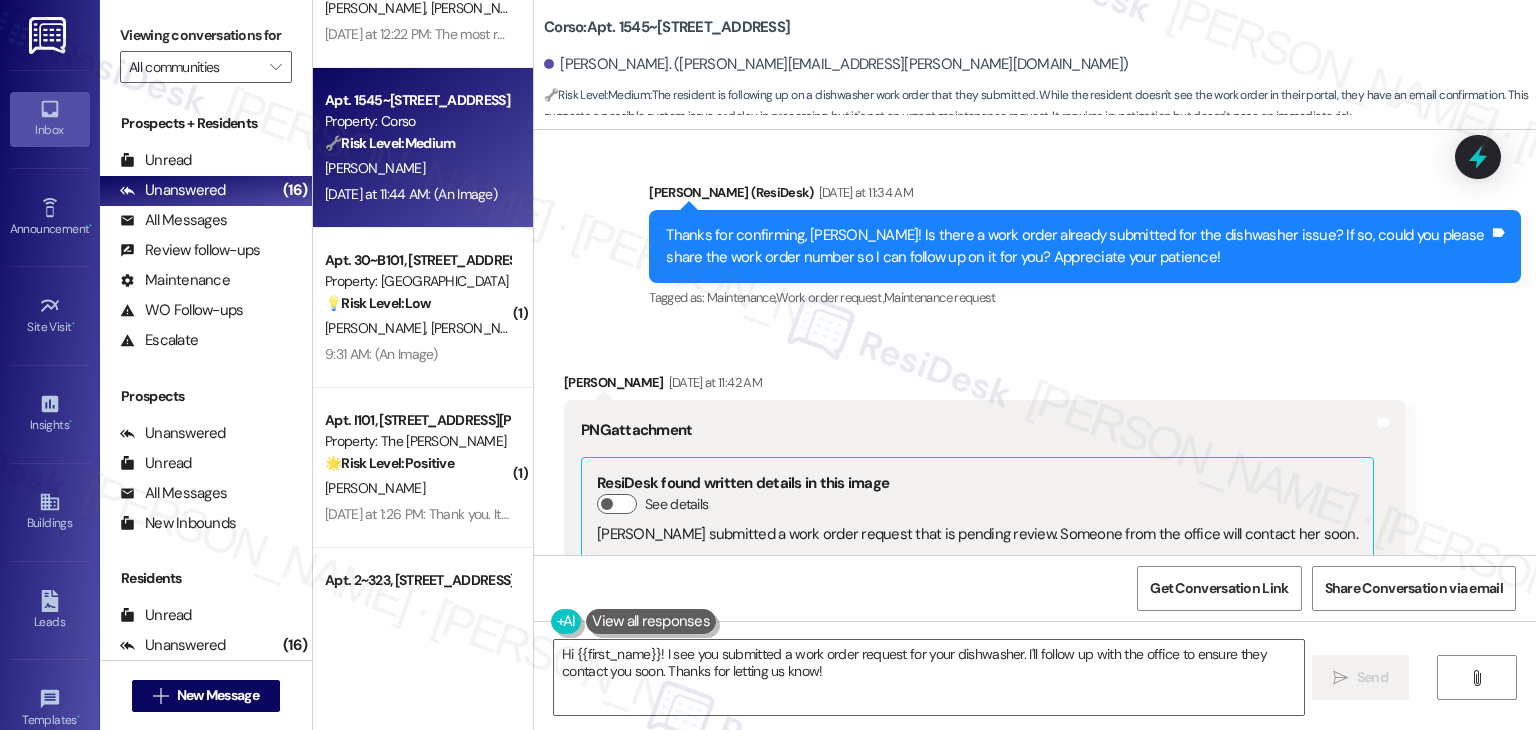 click on "Received via SMS Jolene Schmitz Yesterday at 11:42 AM PNG  attachment ResiDesk found written details in this image   See details Jolene submitted a work order request that is pending review. Someone from the office will contact her soon.
Download   (Click to zoom) Tags and notes  Related guidelines Show suggestions Received via SMS 11:43 AM Jolene Schmitz Yesterday at 11:43 AM I just logged in and do not see the work order, however, here is the email from my request Tags and notes Tagged as:   Work order request ,  Click to highlight conversations about Work order request Bad communication Click to highlight conversations about Bad communication Received via SMS 11:44 AM Jolene Schmitz Yesterday at 11:44 AM PNG  attachment ResiDesk found written details in this image   See details Jolene submitted a work order to Corso Apartment Homes, and this is a notification confirming they received it.
Download   (Click to zoom) Tags and notes  Related guidelines Show suggestions" at bounding box center (1035, 1052) 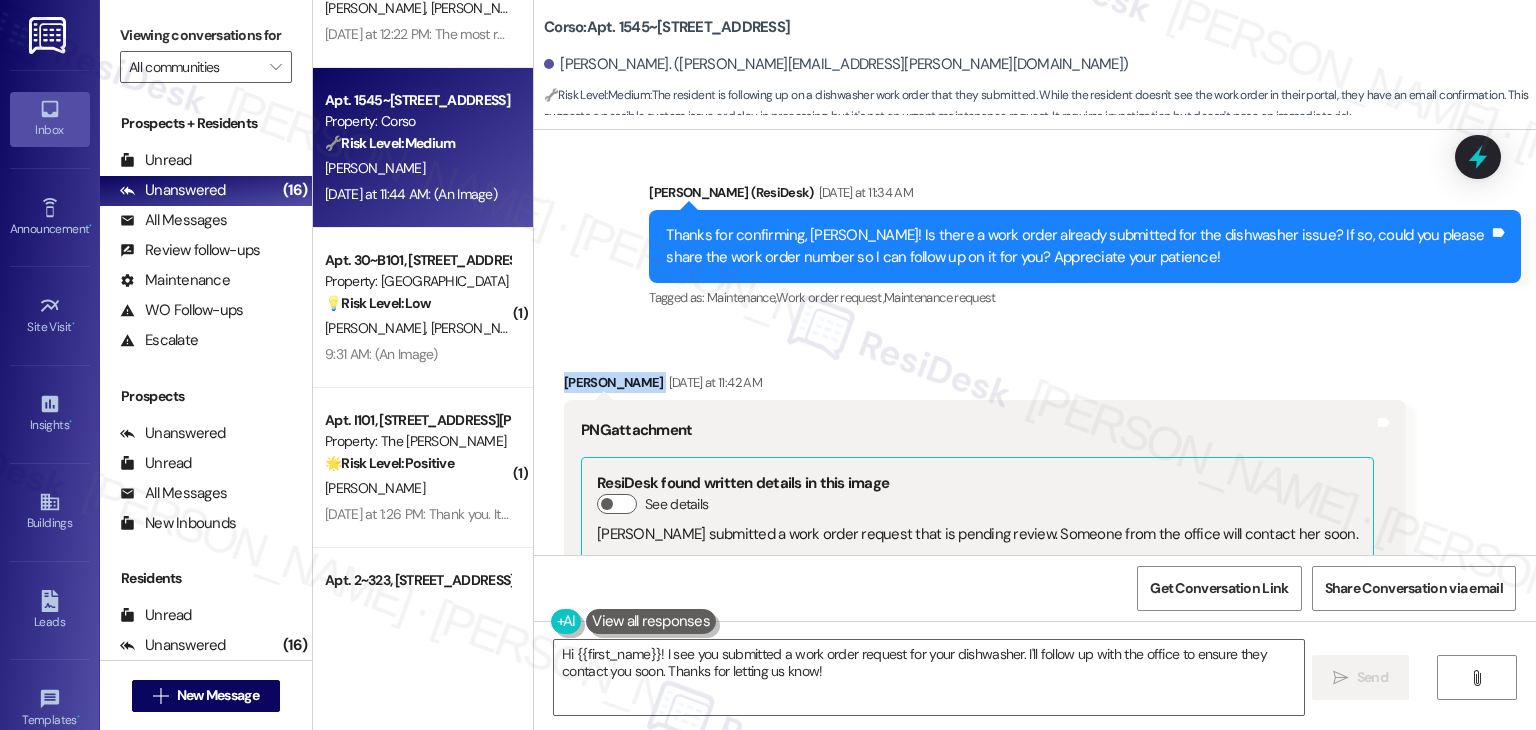 click on "Received via SMS Jolene Schmitz Yesterday at 11:42 AM PNG  attachment ResiDesk found written details in this image   See details Jolene submitted a work order request that is pending review. Someone from the office will contact her soon.
Download   (Click to zoom) Tags and notes  Related guidelines Show suggestions Received via SMS 11:43 AM Jolene Schmitz Yesterday at 11:43 AM I just logged in and do not see the work order, however, here is the email from my request Tags and notes Tagged as:   Work order request ,  Click to highlight conversations about Work order request Bad communication Click to highlight conversations about Bad communication Received via SMS 11:44 AM Jolene Schmitz Yesterday at 11:44 AM PNG  attachment ResiDesk found written details in this image   See details Jolene submitted a work order to Corso Apartment Homes, and this is a notification confirming they received it.
Download   (Click to zoom) Tags and notes  Related guidelines Show suggestions" at bounding box center [1035, 1052] 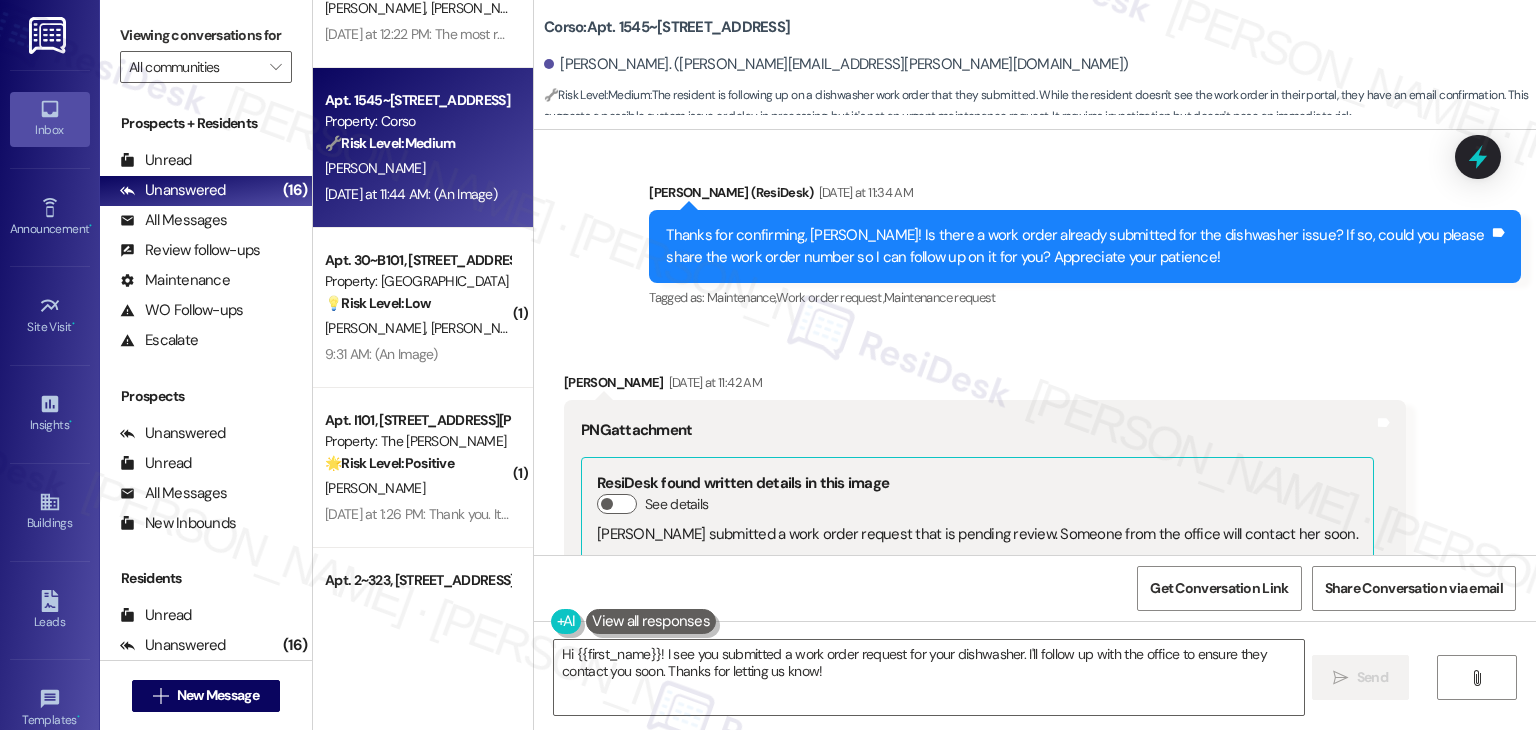 click on "Thanks for confirming, Jolene! Is there a work order already submitted for the dishwasher issue? If so, could you please share the work order number so I can follow up on it for you? Appreciate your patience!" at bounding box center [1077, 246] 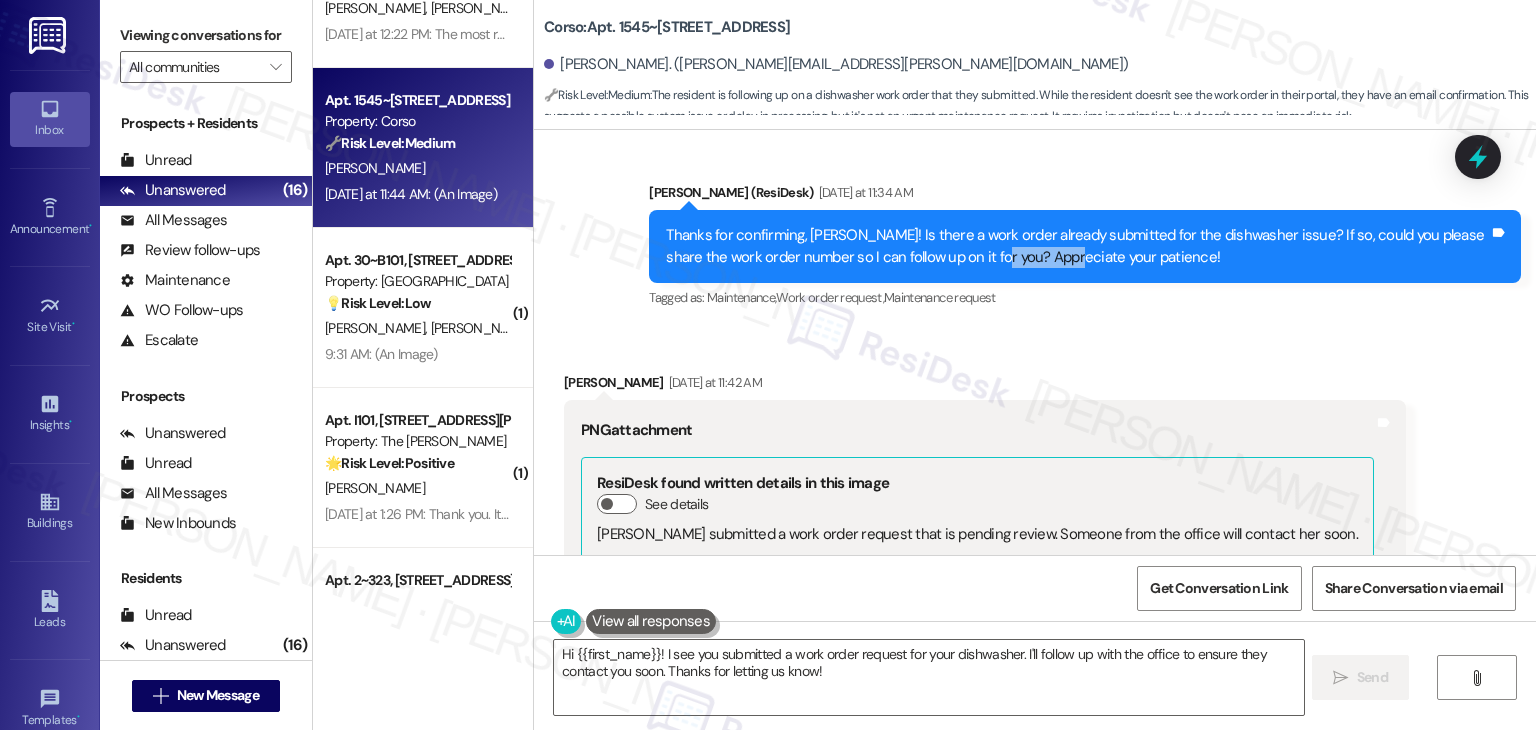 click on "Thanks for confirming, Jolene! Is there a work order already submitted for the dishwasher issue? If so, could you please share the work order number so I can follow up on it for you? Appreciate your patience!" at bounding box center [1077, 246] 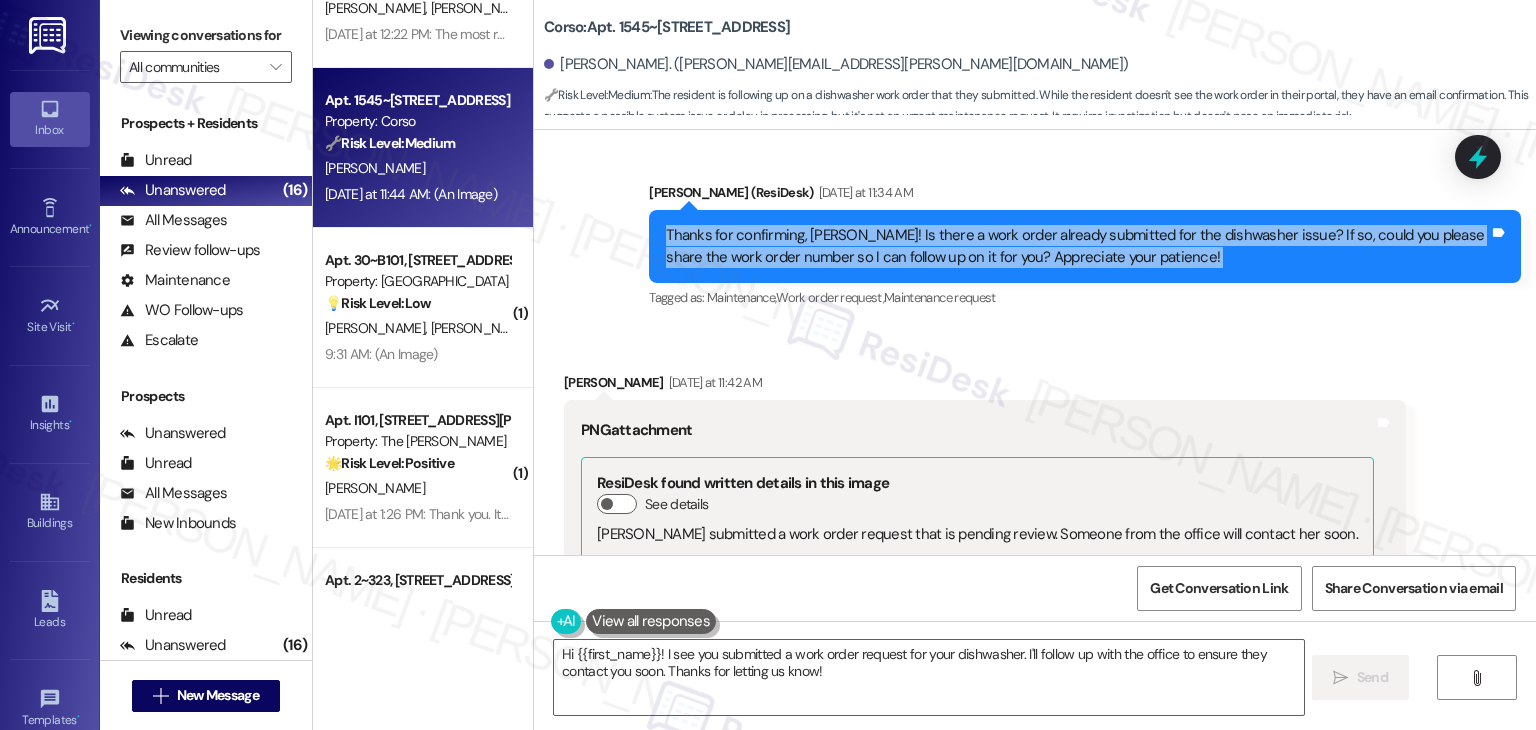 click on "Thanks for confirming, Jolene! Is there a work order already submitted for the dishwasher issue? If so, could you please share the work order number so I can follow up on it for you? Appreciate your patience!" at bounding box center [1077, 246] 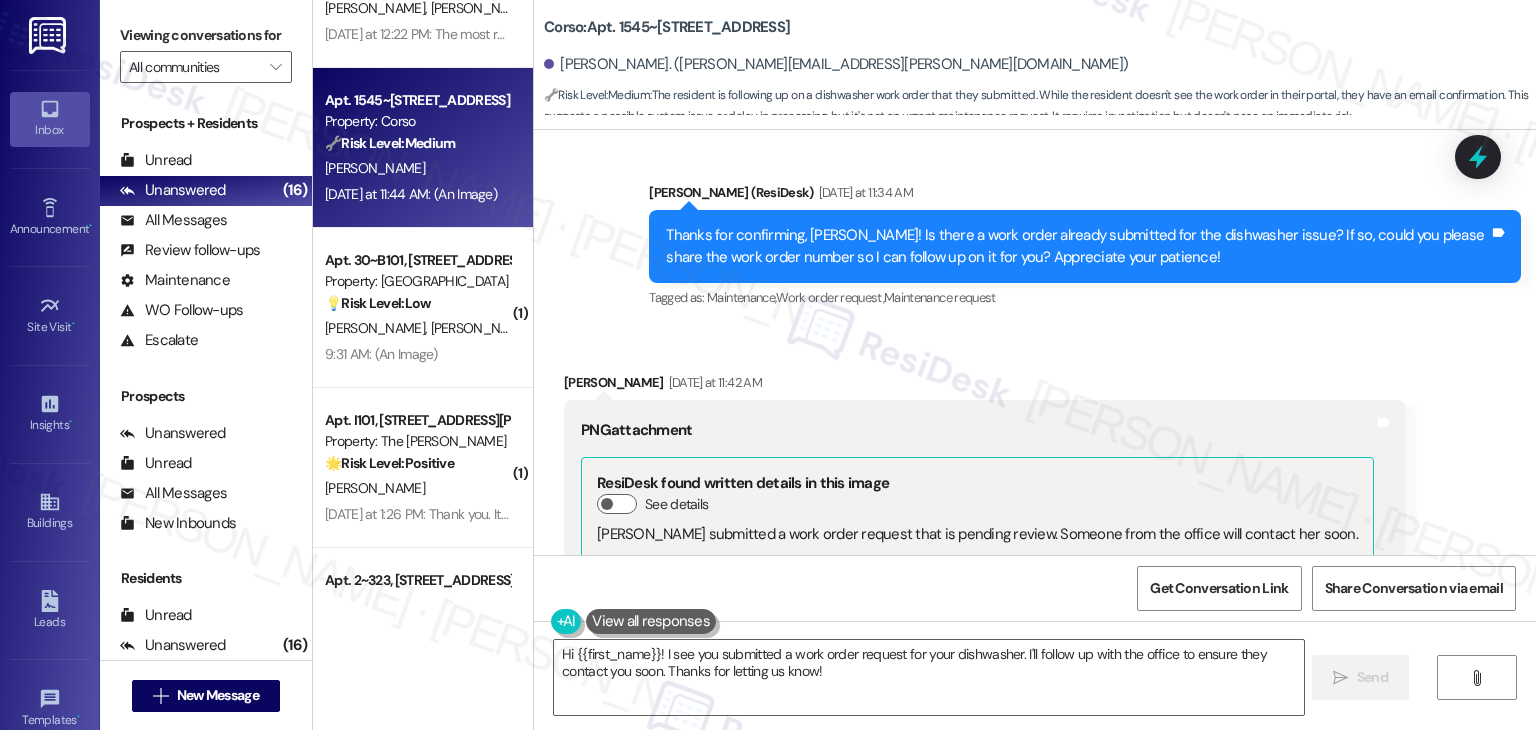 click on "Sent via SMS Sarah   (ResiDesk) Yesterday at 11:34 AM Thanks for confirming, Jolene! Is there a work order already submitted for the dishwasher issue? If so, could you please share the work order number so I can follow up on it for you? Appreciate your patience! Tags and notes Tagged as:   Maintenance ,  Click to highlight conversations about Maintenance Work order request ,  Click to highlight conversations about Work order request Maintenance request Click to highlight conversations about Maintenance request" at bounding box center [1085, 247] 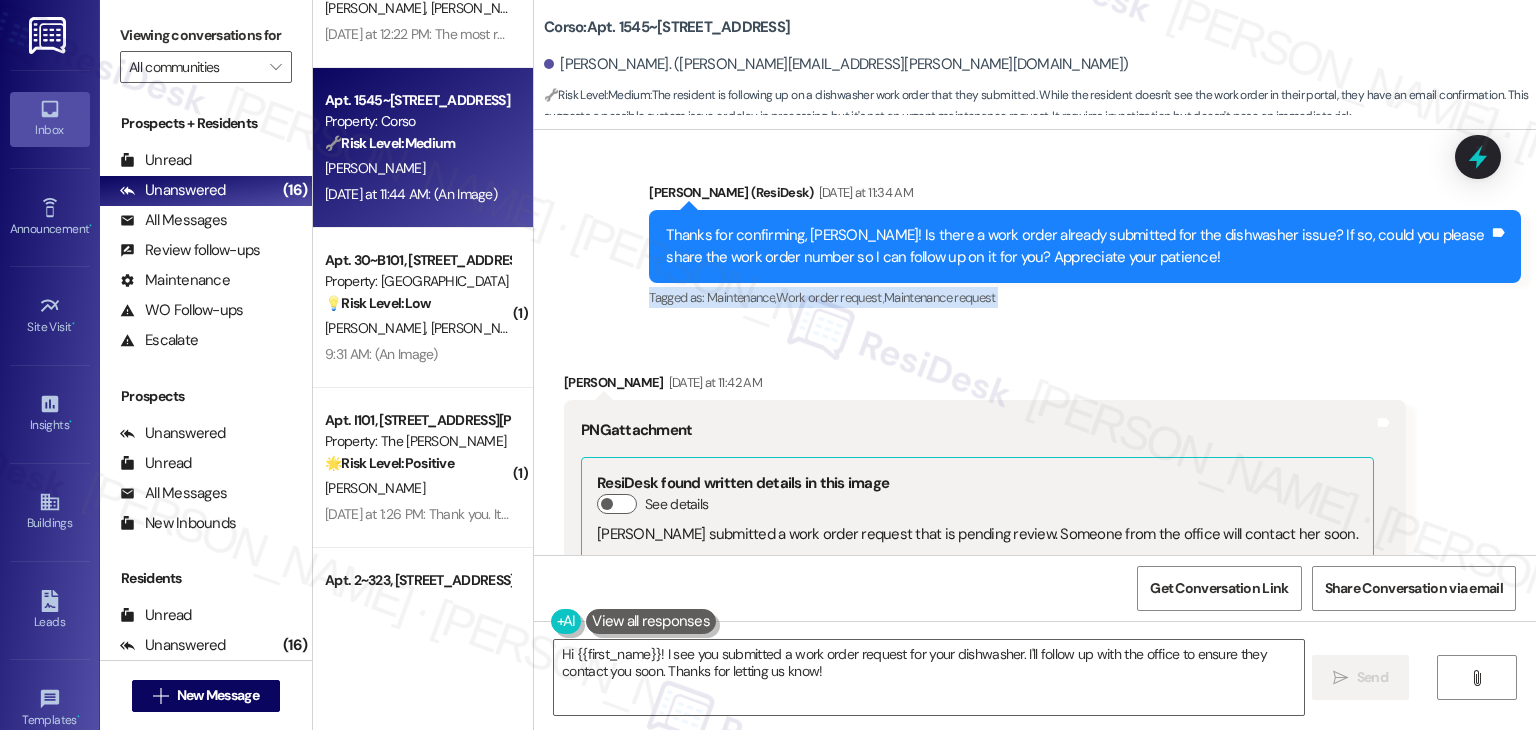 click on "Sent via SMS Sarah   (ResiDesk) Yesterday at 11:34 AM Thanks for confirming, Jolene! Is there a work order already submitted for the dishwasher issue? If so, could you please share the work order number so I can follow up on it for you? Appreciate your patience! Tags and notes Tagged as:   Maintenance ,  Click to highlight conversations about Maintenance Work order request ,  Click to highlight conversations about Work order request Maintenance request Click to highlight conversations about Maintenance request" at bounding box center (1085, 247) 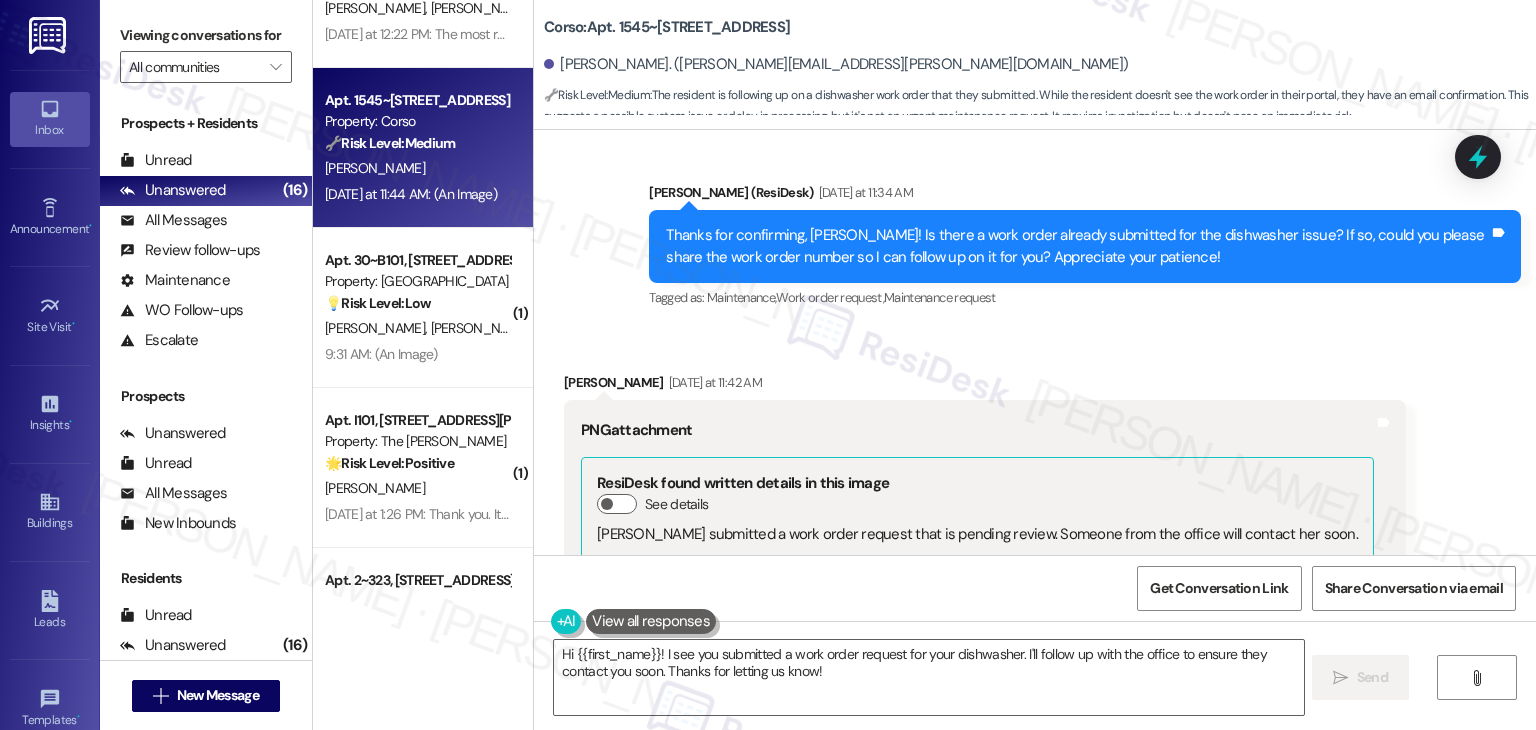 click on "Sent via SMS Sarah   (ResiDesk) Yesterday at 11:34 AM Thanks for confirming, Jolene! Is there a work order already submitted for the dishwasher issue? If so, could you please share the work order number so I can follow up on it for you? Appreciate your patience! Tags and notes Tagged as:   Maintenance ,  Click to highlight conversations about Maintenance Work order request ,  Click to highlight conversations about Work order request Maintenance request Click to highlight conversations about Maintenance request" at bounding box center [1085, 247] 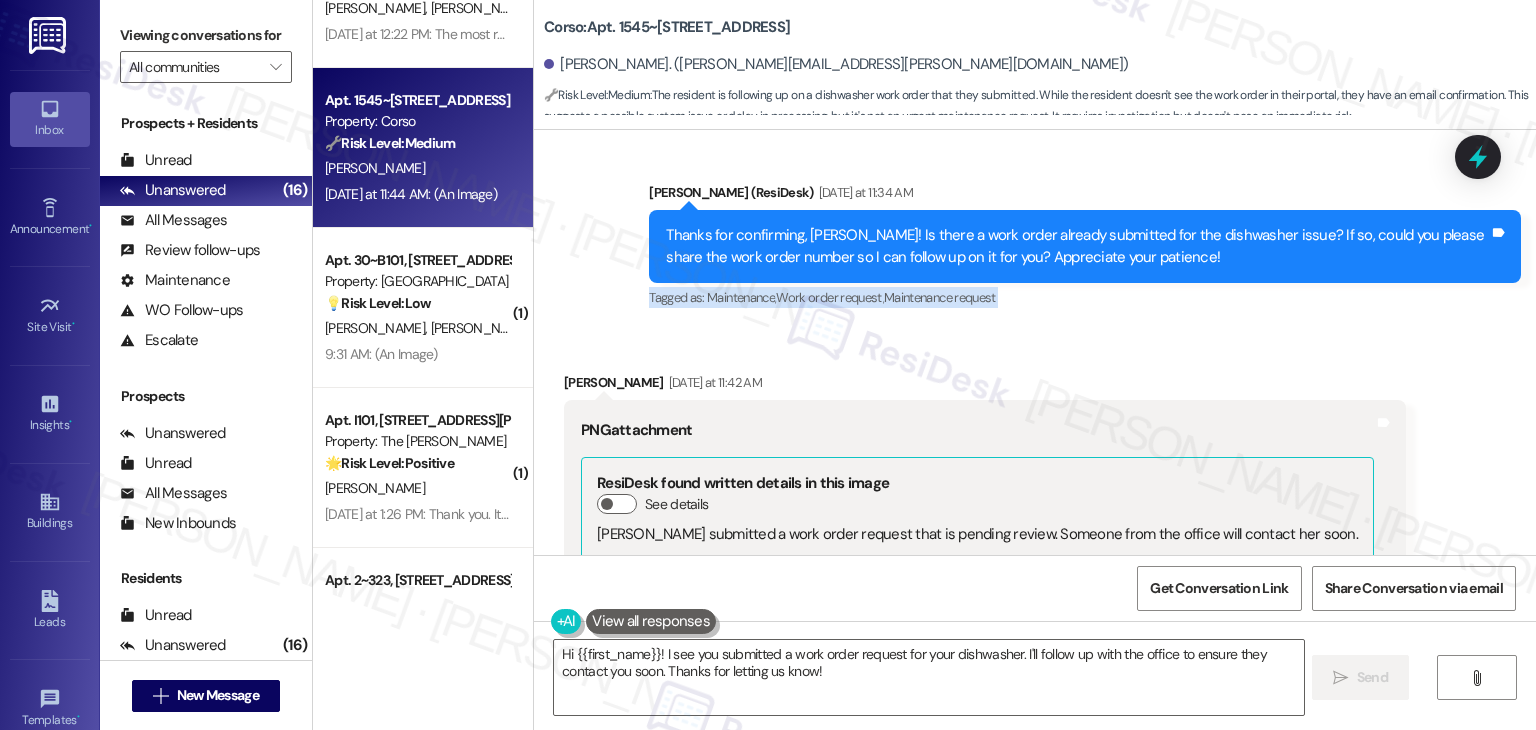 click on "Sent via SMS Sarah   (ResiDesk) Yesterday at 11:34 AM Thanks for confirming, Jolene! Is there a work order already submitted for the dishwasher issue? If so, could you please share the work order number so I can follow up on it for you? Appreciate your patience! Tags and notes Tagged as:   Maintenance ,  Click to highlight conversations about Maintenance Work order request ,  Click to highlight conversations about Work order request Maintenance request Click to highlight conversations about Maintenance request" at bounding box center [1085, 247] 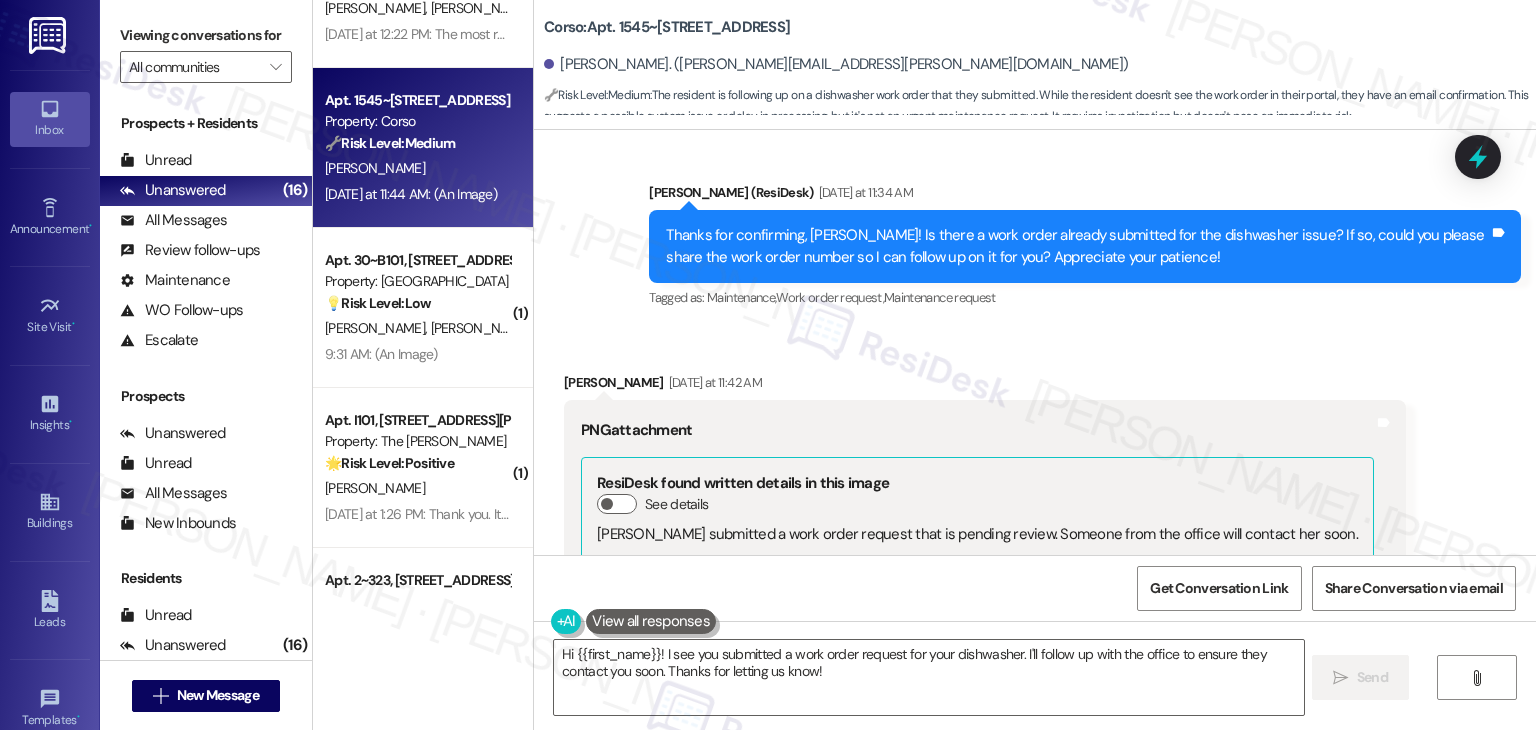 click on "Sent via SMS Sarah   (ResiDesk) Yesterday at 11:34 AM Thanks for confirming, Jolene! Is there a work order already submitted for the dishwasher issue? If so, could you please share the work order number so I can follow up on it for you? Appreciate your patience! Tags and notes Tagged as:   Maintenance ,  Click to highlight conversations about Maintenance Work order request ,  Click to highlight conversations about Work order request Maintenance request Click to highlight conversations about Maintenance request" at bounding box center (1085, 247) 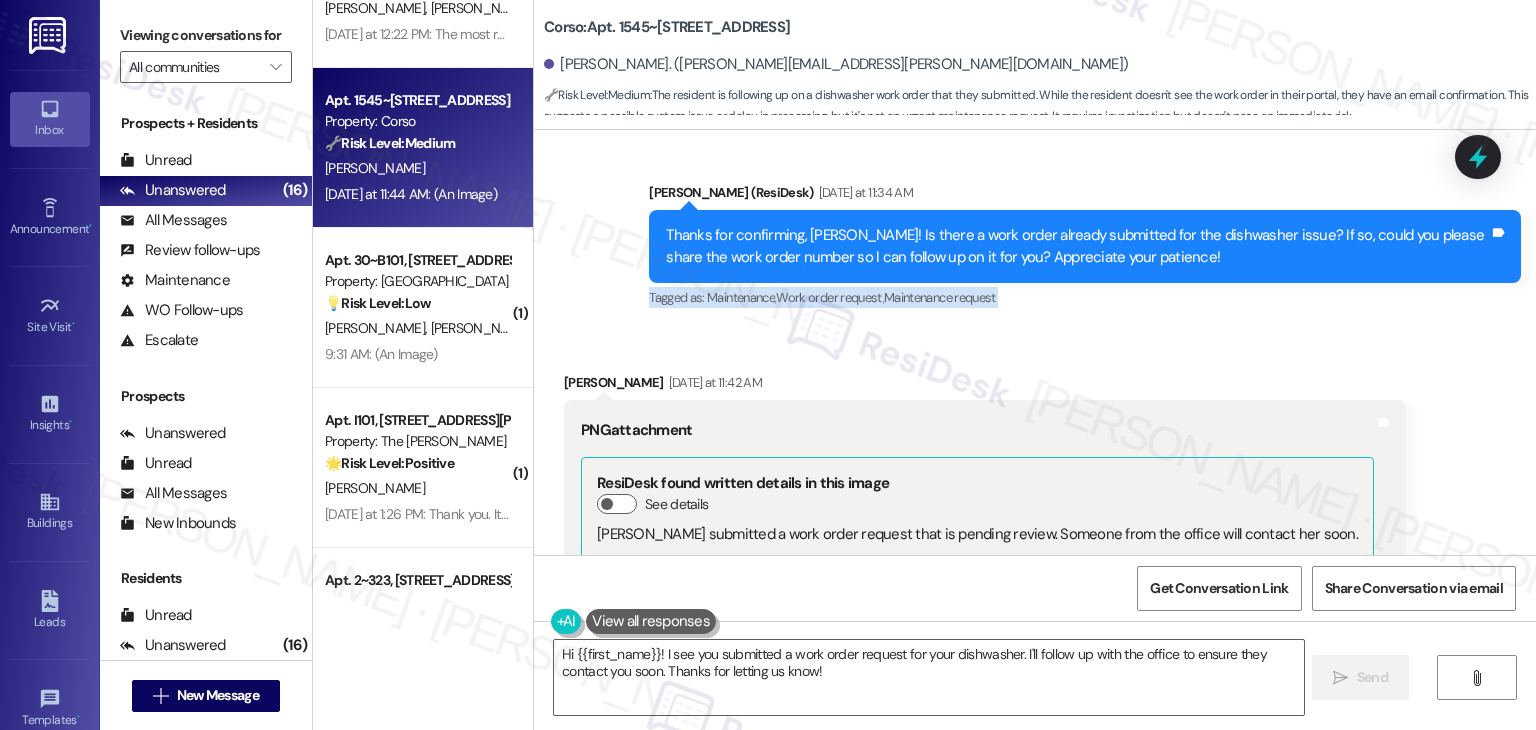 click on "Sent via SMS Sarah   (ResiDesk) Yesterday at 11:34 AM Thanks for confirming, Jolene! Is there a work order already submitted for the dishwasher issue? If so, could you please share the work order number so I can follow up on it for you? Appreciate your patience! Tags and notes Tagged as:   Maintenance ,  Click to highlight conversations about Maintenance Work order request ,  Click to highlight conversations about Work order request Maintenance request Click to highlight conversations about Maintenance request" at bounding box center [1085, 247] 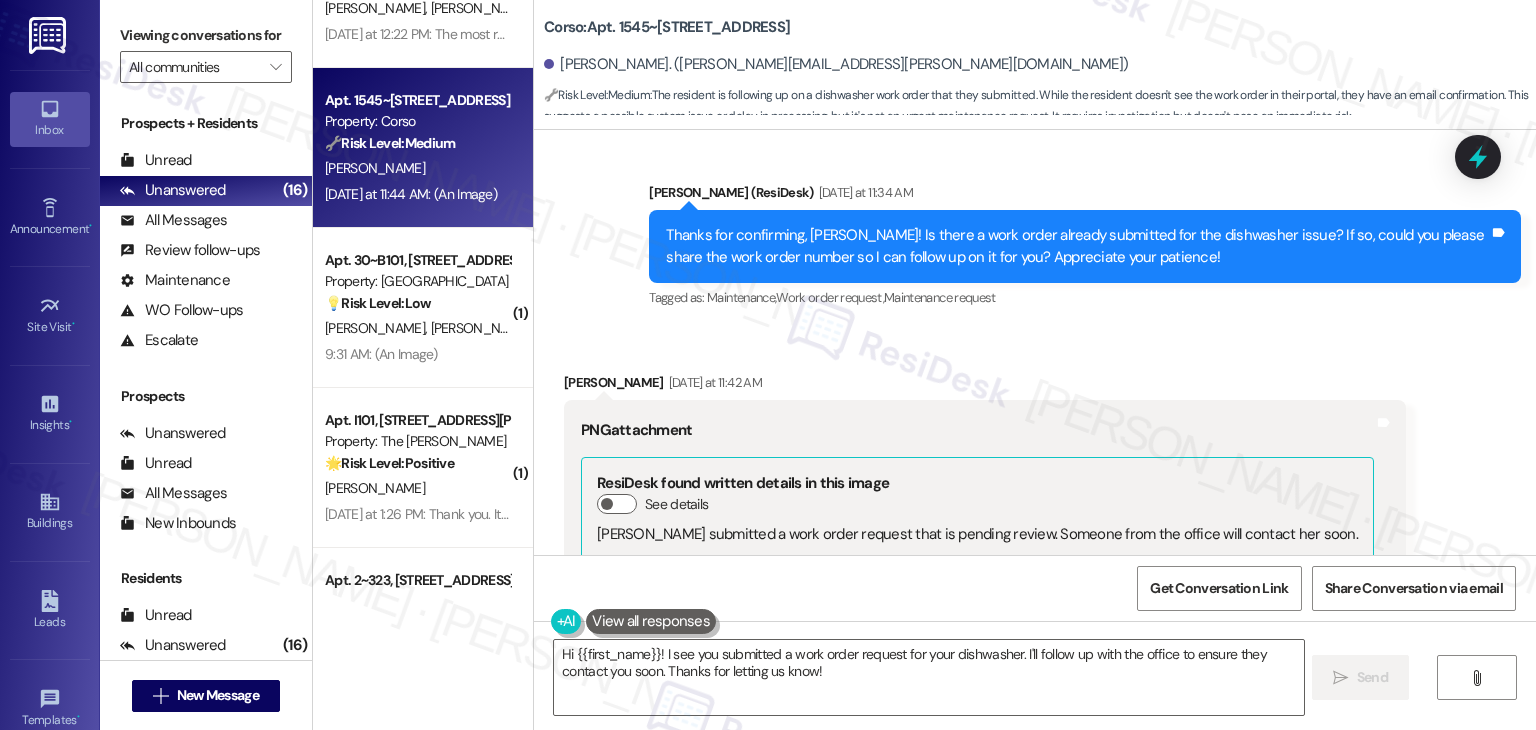 click on "Sent via SMS Sarah   (ResiDesk) Yesterday at 11:34 AM Thanks for confirming, Jolene! Is there a work order already submitted for the dishwasher issue? If so, could you please share the work order number so I can follow up on it for you? Appreciate your patience! Tags and notes Tagged as:   Maintenance ,  Click to highlight conversations about Maintenance Work order request ,  Click to highlight conversations about Work order request Maintenance request Click to highlight conversations about Maintenance request" at bounding box center (1085, 247) 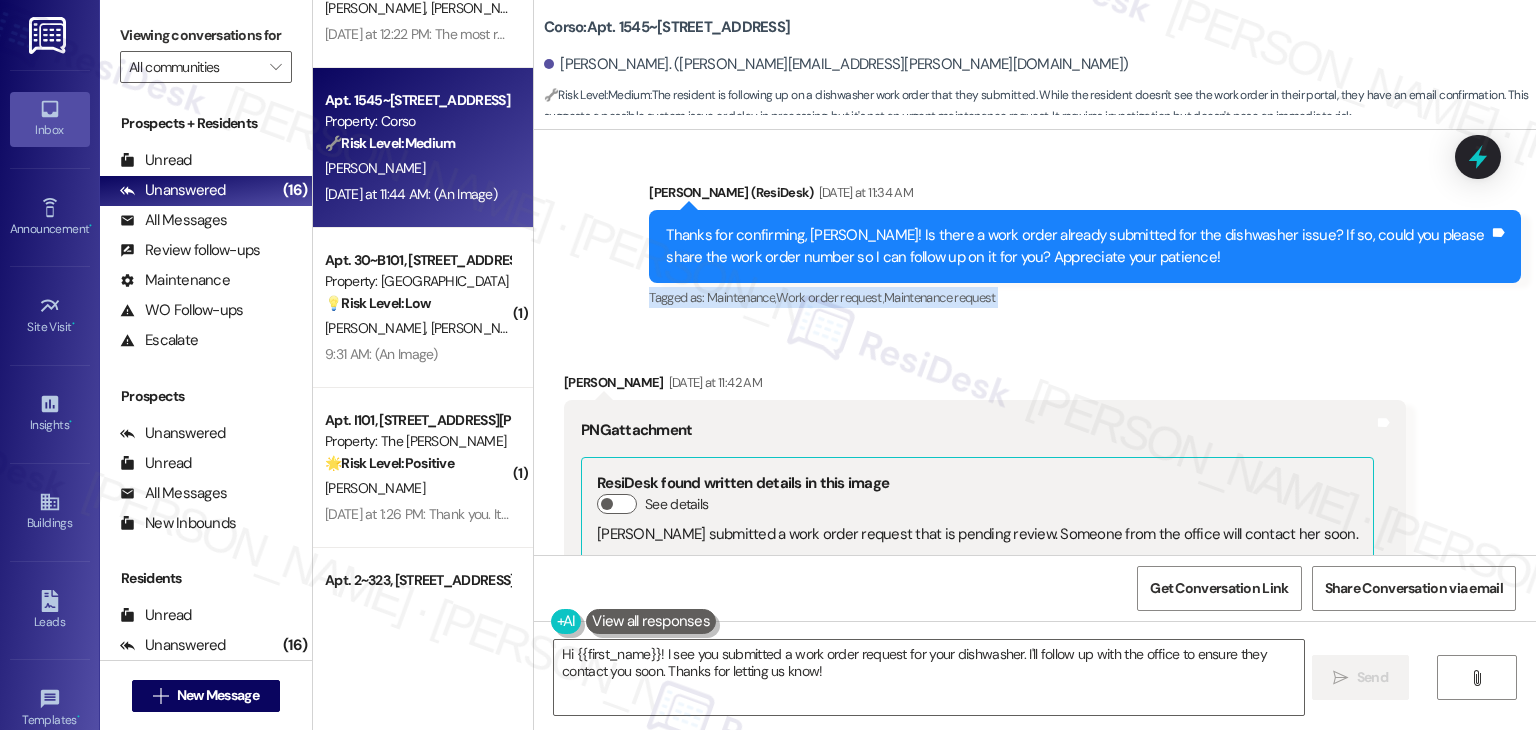 click on "Sent via SMS Sarah   (ResiDesk) Yesterday at 11:34 AM Thanks for confirming, Jolene! Is there a work order already submitted for the dishwasher issue? If so, could you please share the work order number so I can follow up on it for you? Appreciate your patience! Tags and notes Tagged as:   Maintenance ,  Click to highlight conversations about Maintenance Work order request ,  Click to highlight conversations about Work order request Maintenance request Click to highlight conversations about Maintenance request" at bounding box center [1085, 247] 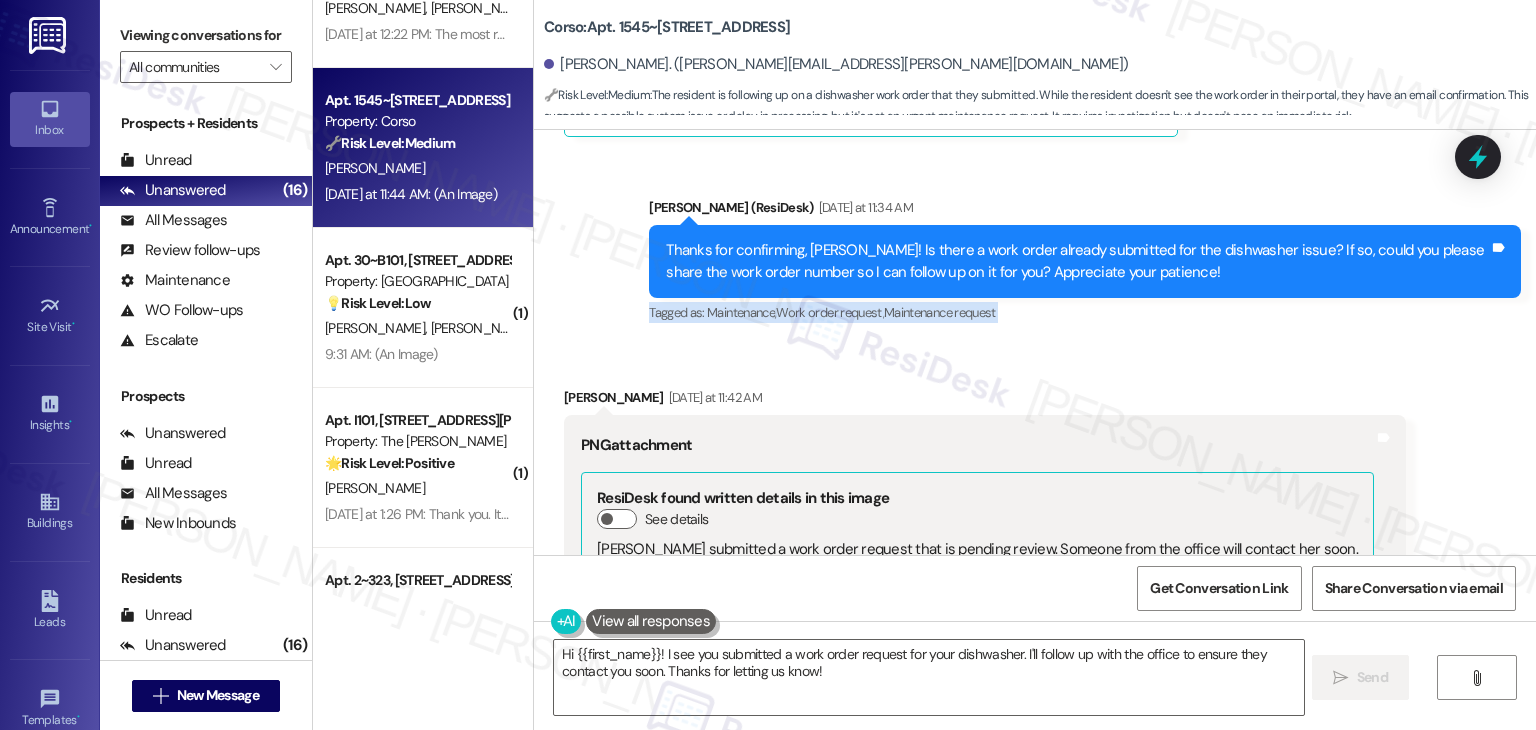 scroll, scrollTop: 1709, scrollLeft: 0, axis: vertical 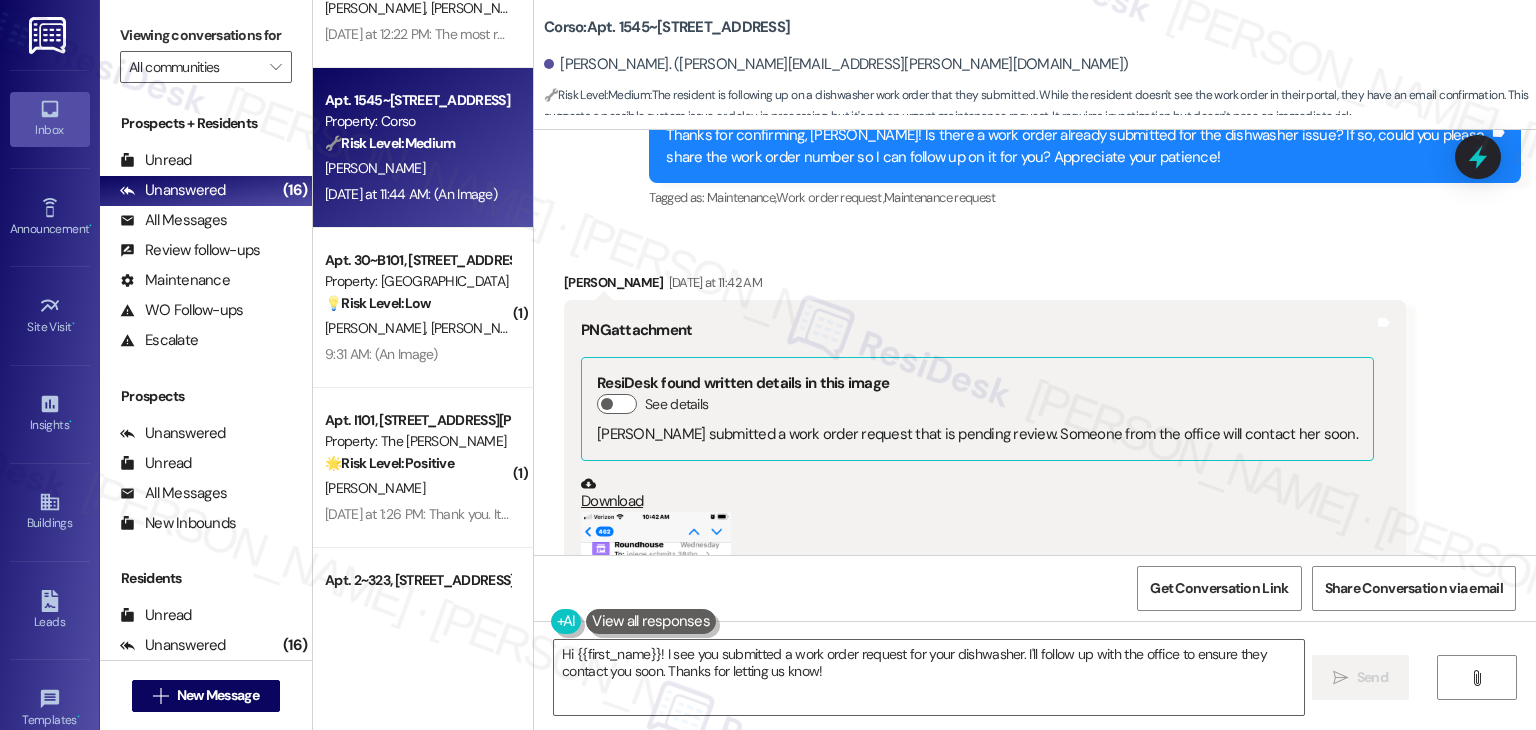 click on "Jolene submitted a work order request that is pending review. Someone from the office will contact her soon." at bounding box center [977, 434] 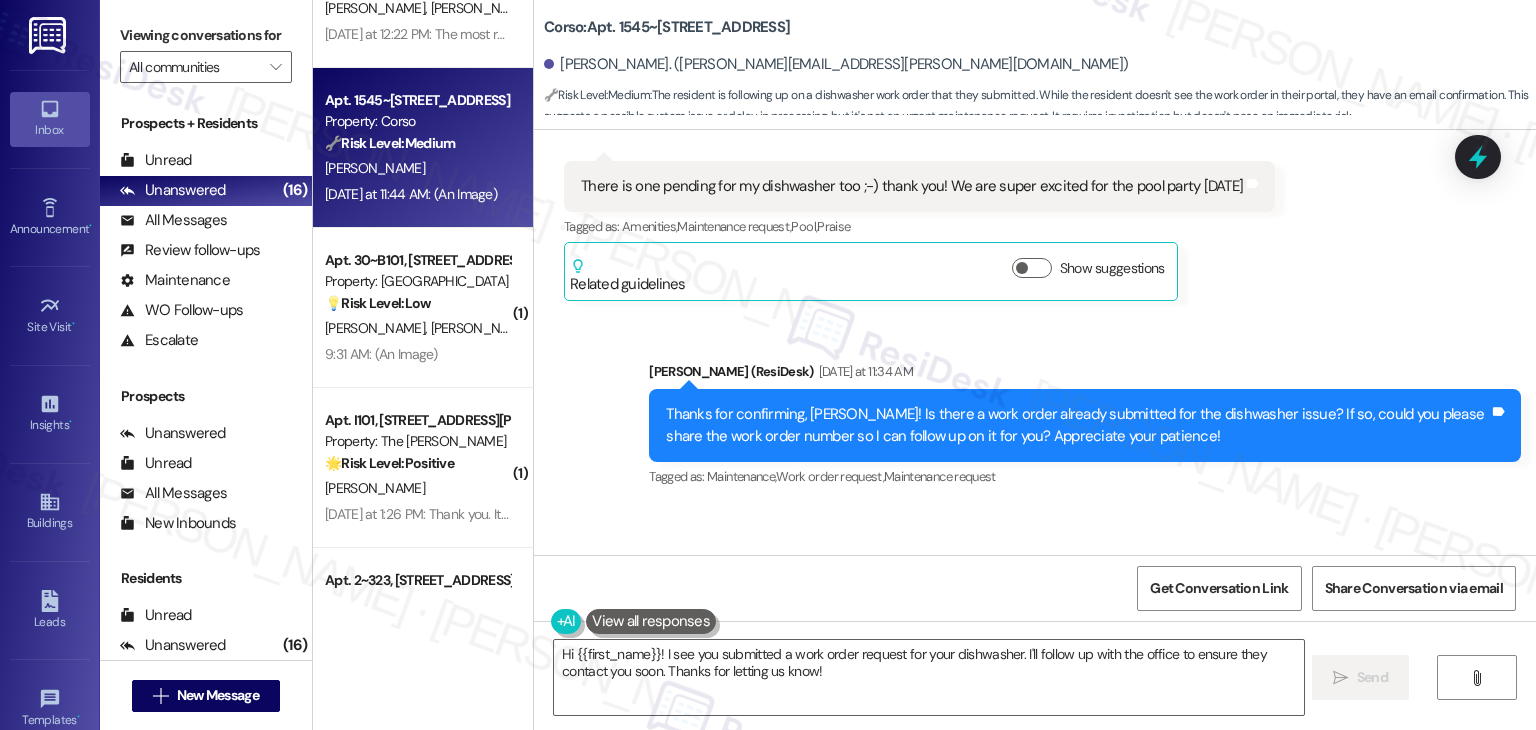 scroll, scrollTop: 1409, scrollLeft: 0, axis: vertical 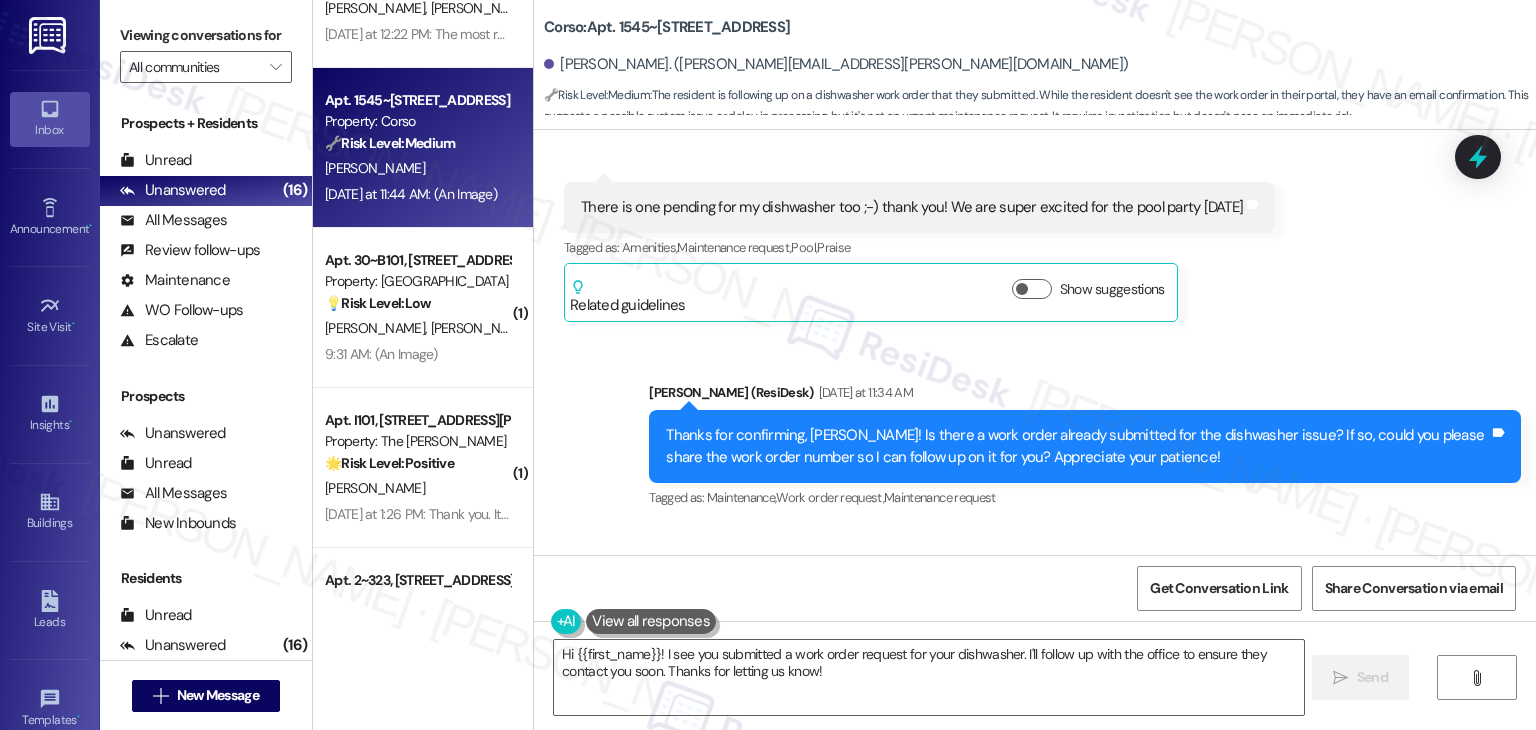 click on "There is one pending for my dishwasher too ;-) thank you! We are super excited for the pool party today" at bounding box center [912, 207] 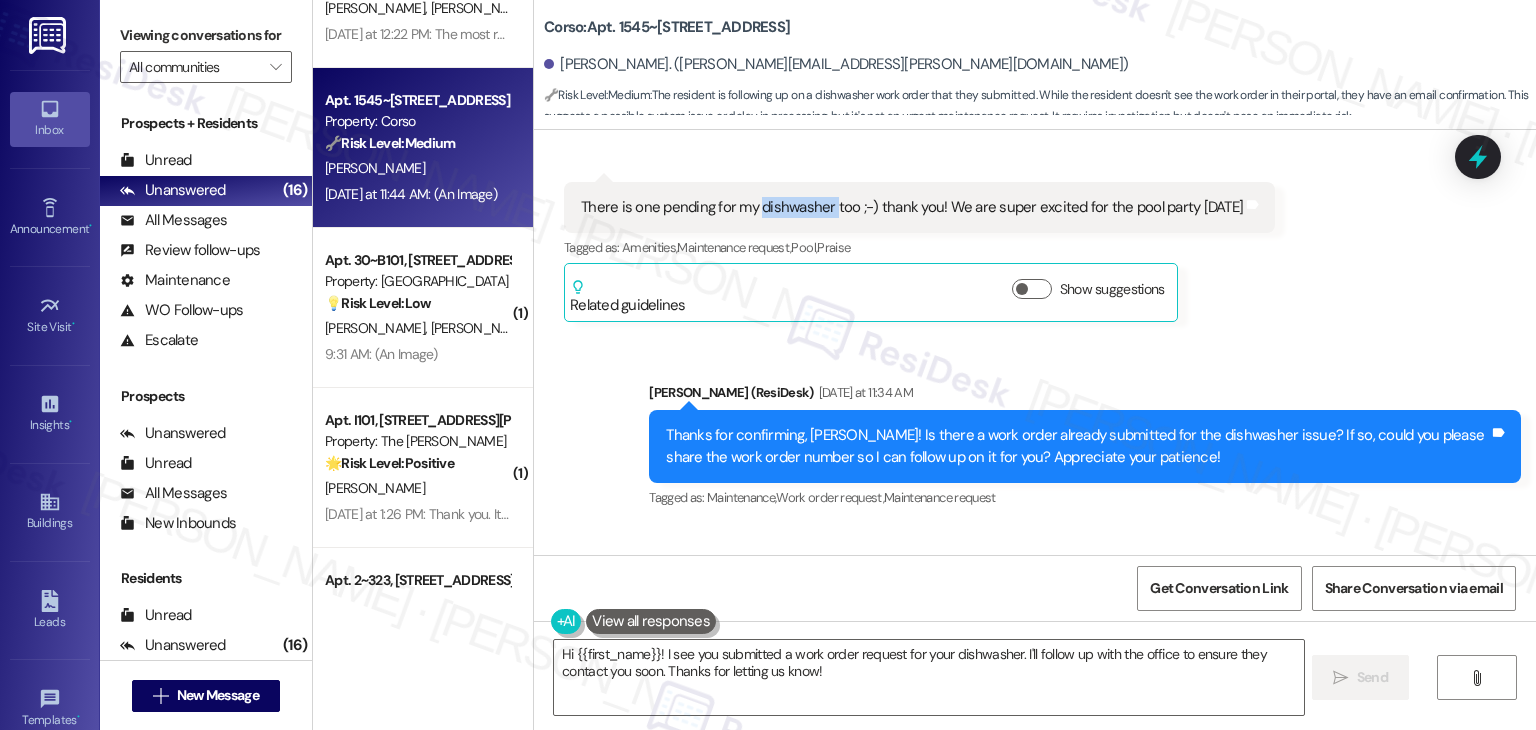 click on "There is one pending for my dishwasher too ;-) thank you! We are super excited for the pool party today" at bounding box center (912, 207) 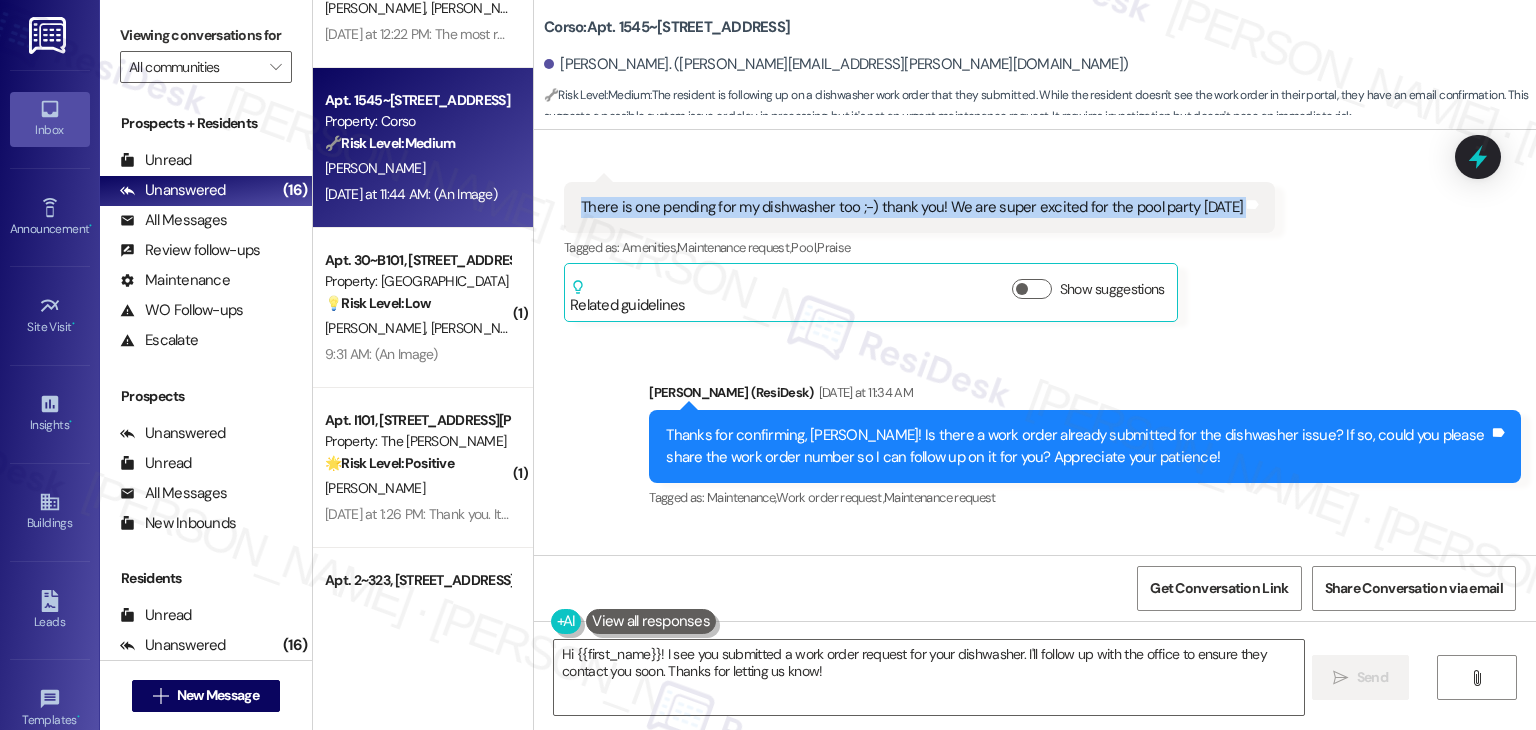 click on "There is one pending for my dishwasher too ;-) thank you! We are super excited for the pool party today" at bounding box center (912, 207) 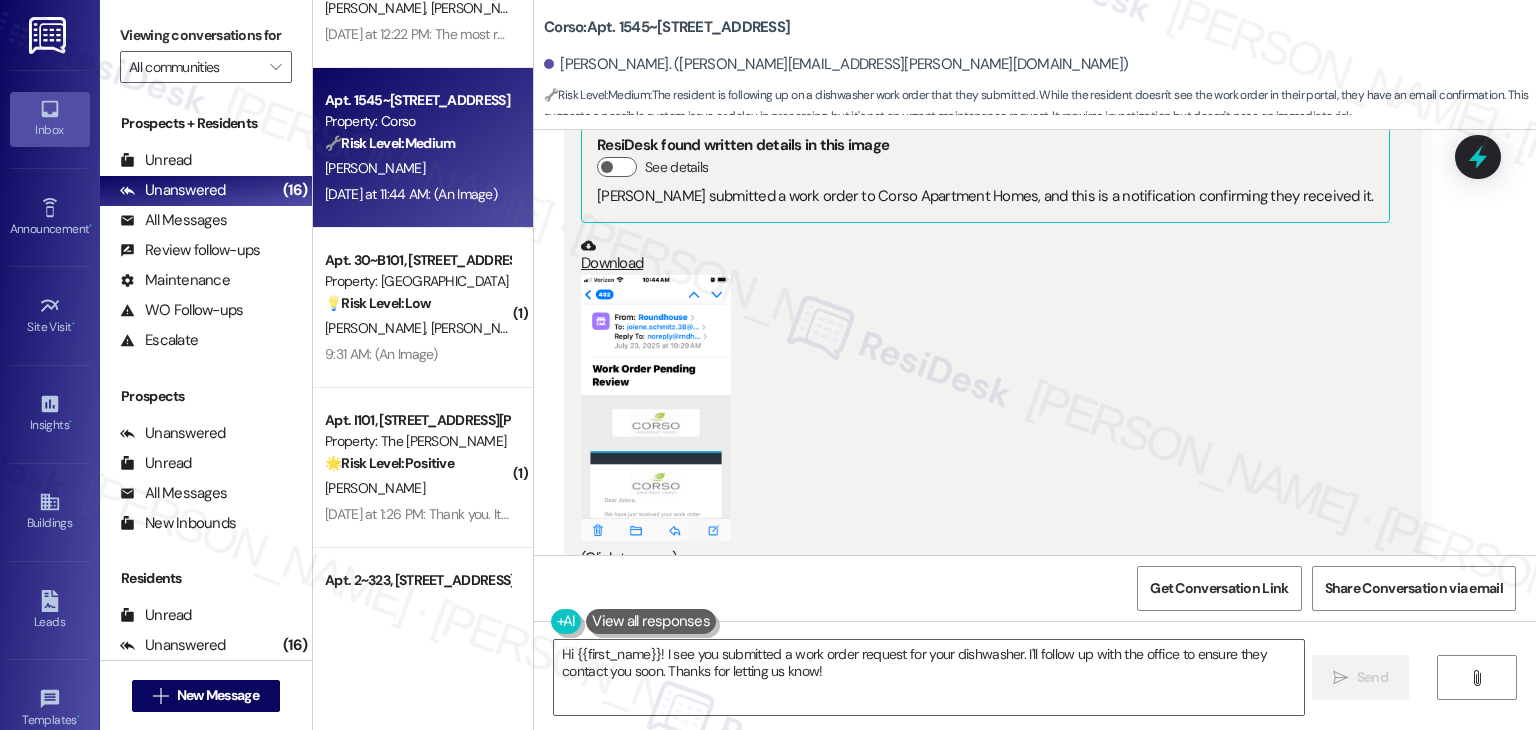 scroll, scrollTop: 2741, scrollLeft: 0, axis: vertical 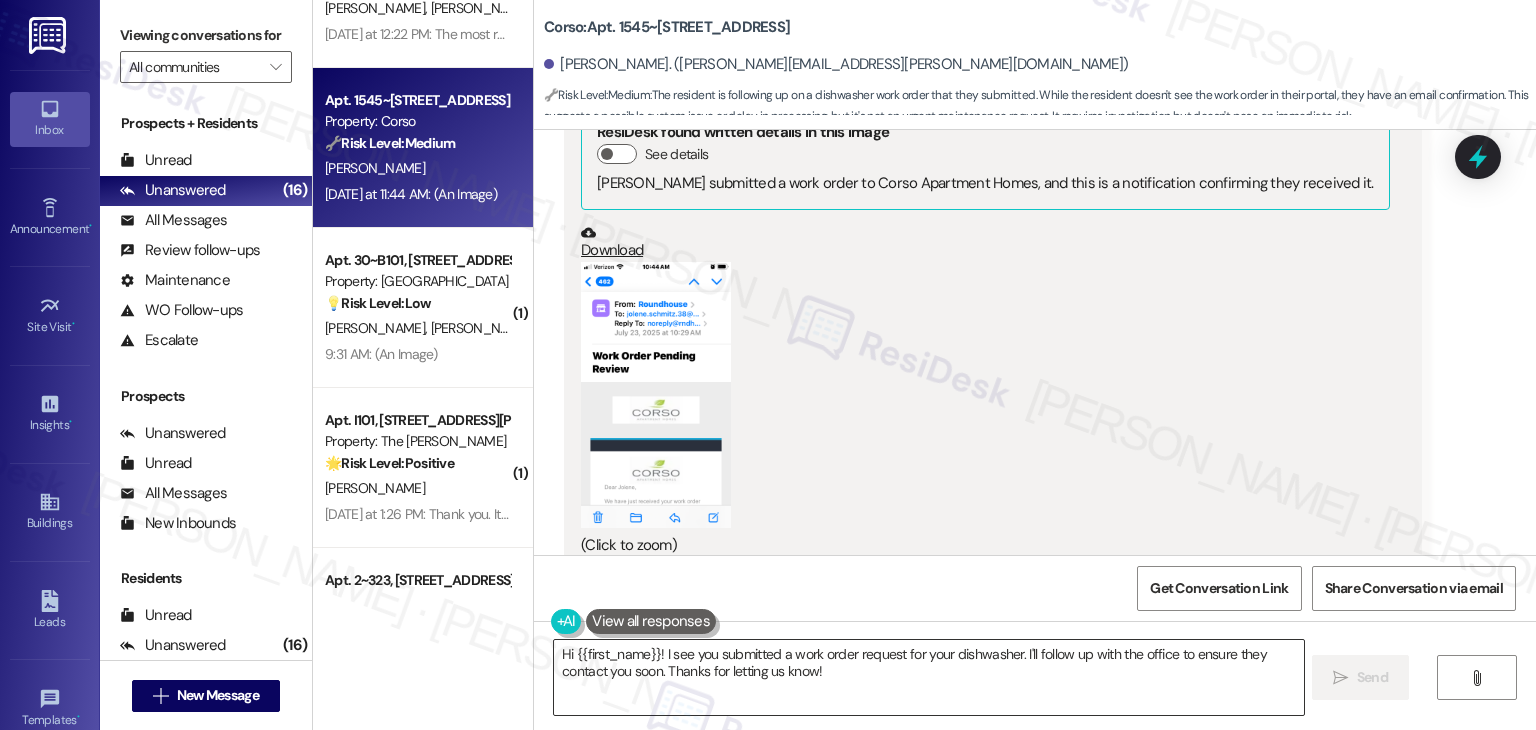 click on "Hi {{first_name}}! I see you submitted a work order request for your dishwasher. I'll follow up with the office to ensure they contact you soon. Thanks for letting us know!" at bounding box center [928, 677] 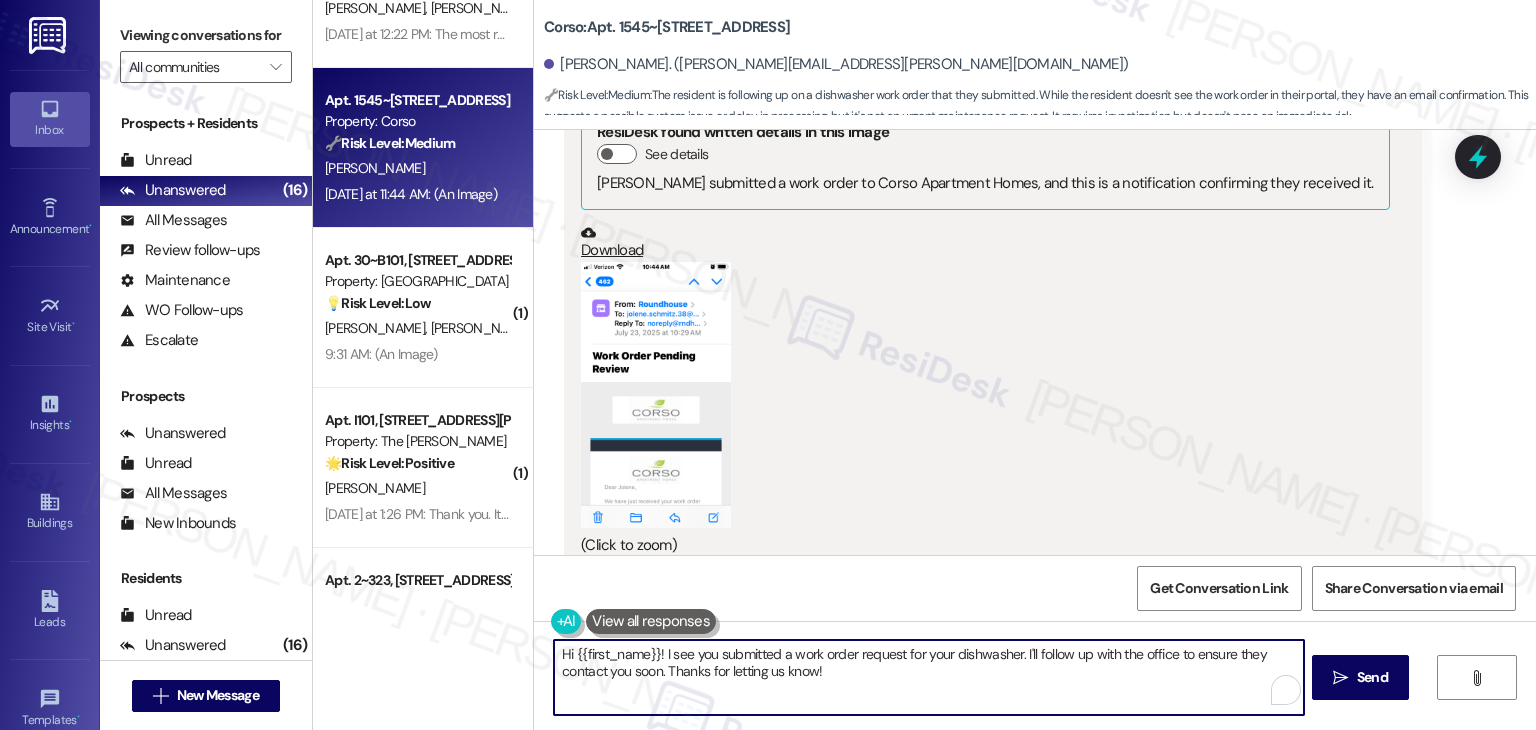 click on "Hi {{first_name}}! I see you submitted a work order request for your dishwasher. I'll follow up with the office to ensure they contact you soon. Thanks for letting us know!" at bounding box center [928, 677] 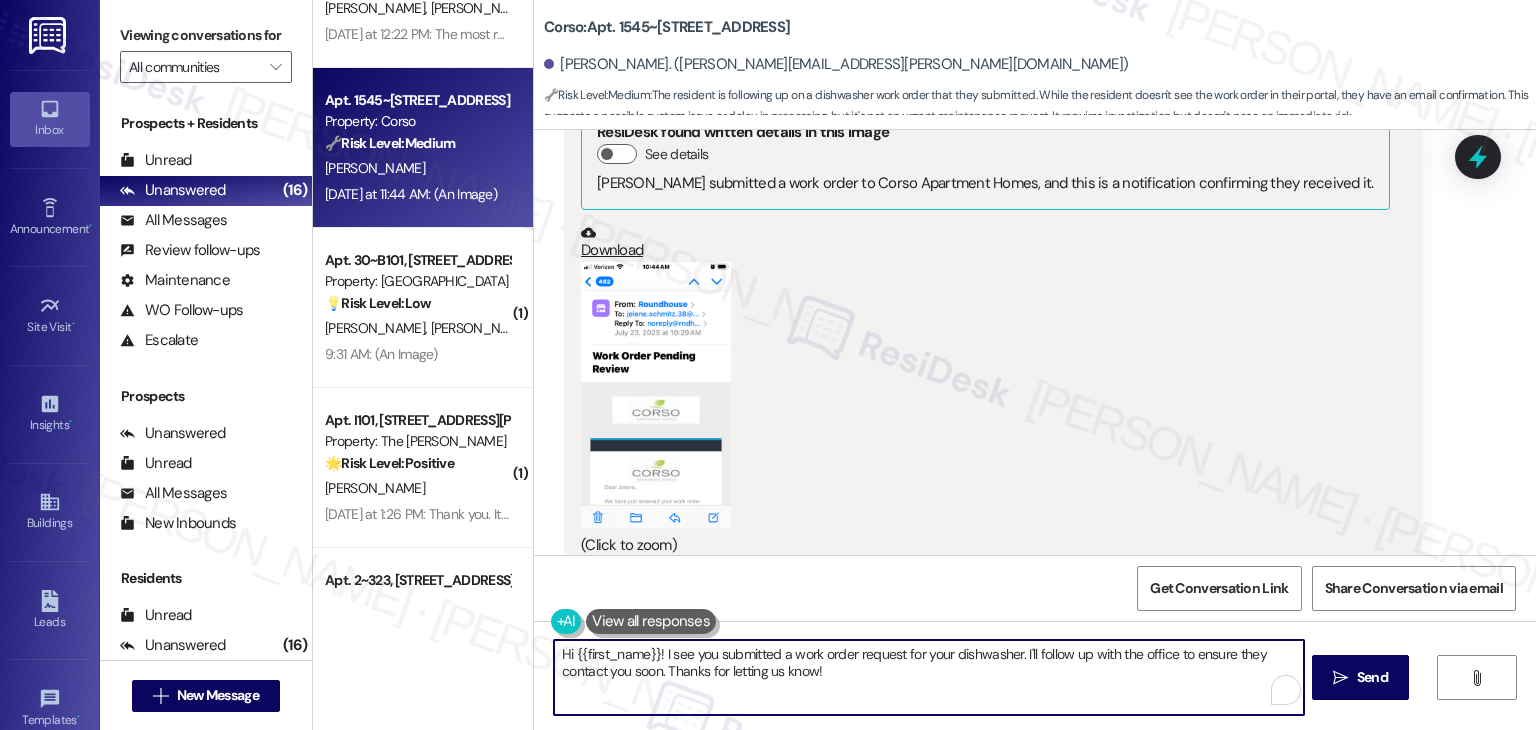 paste on "Thanks so much, Jolene! I’ve noted work order #155307 for your dishwasher and will follow up with the site team to check on the status. I’ll keep you posted—appreciate your patience!" 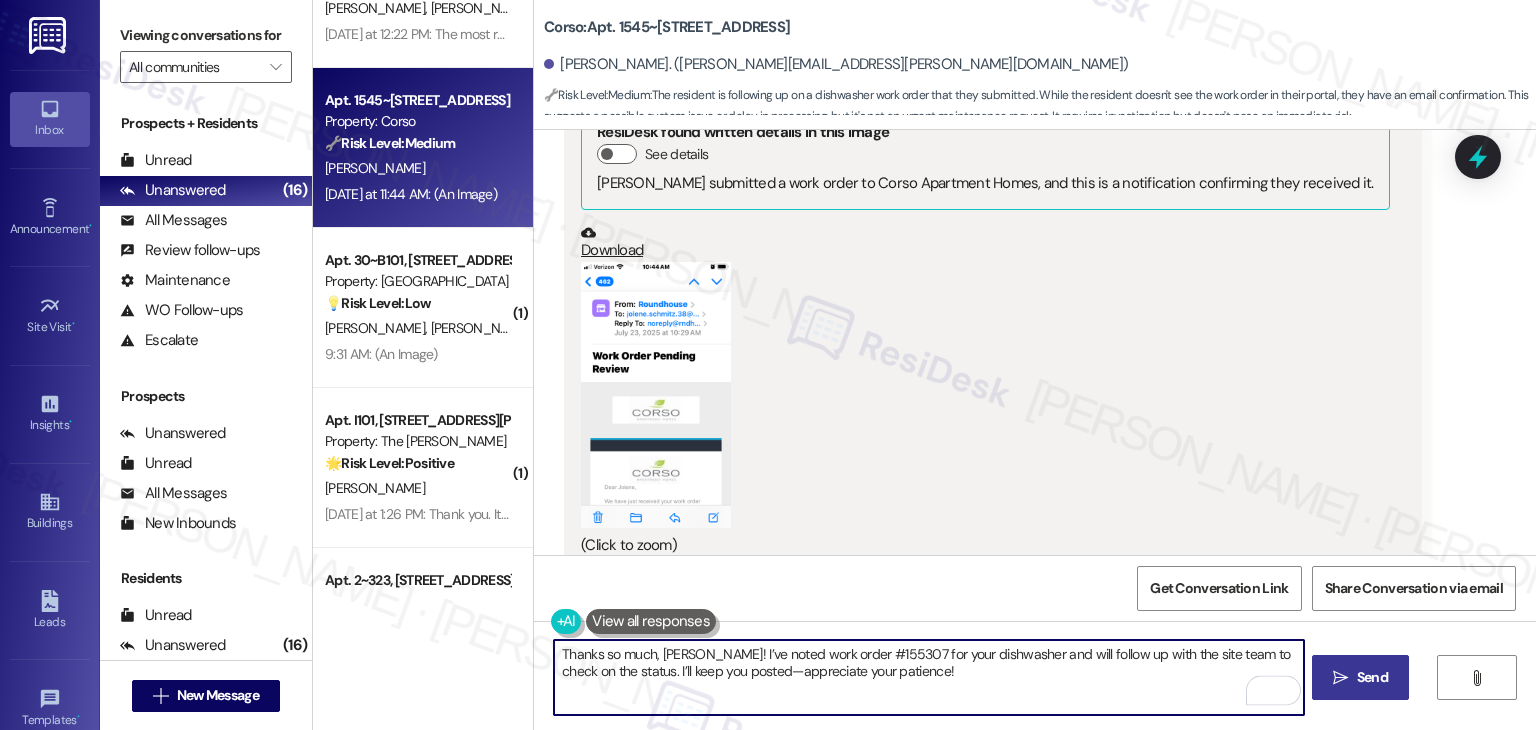 type on "Thanks so much, Jolene! I’ve noted work order #155307 for your dishwasher and will follow up with the site team to check on the status. I’ll keep you posted—appreciate your patience!" 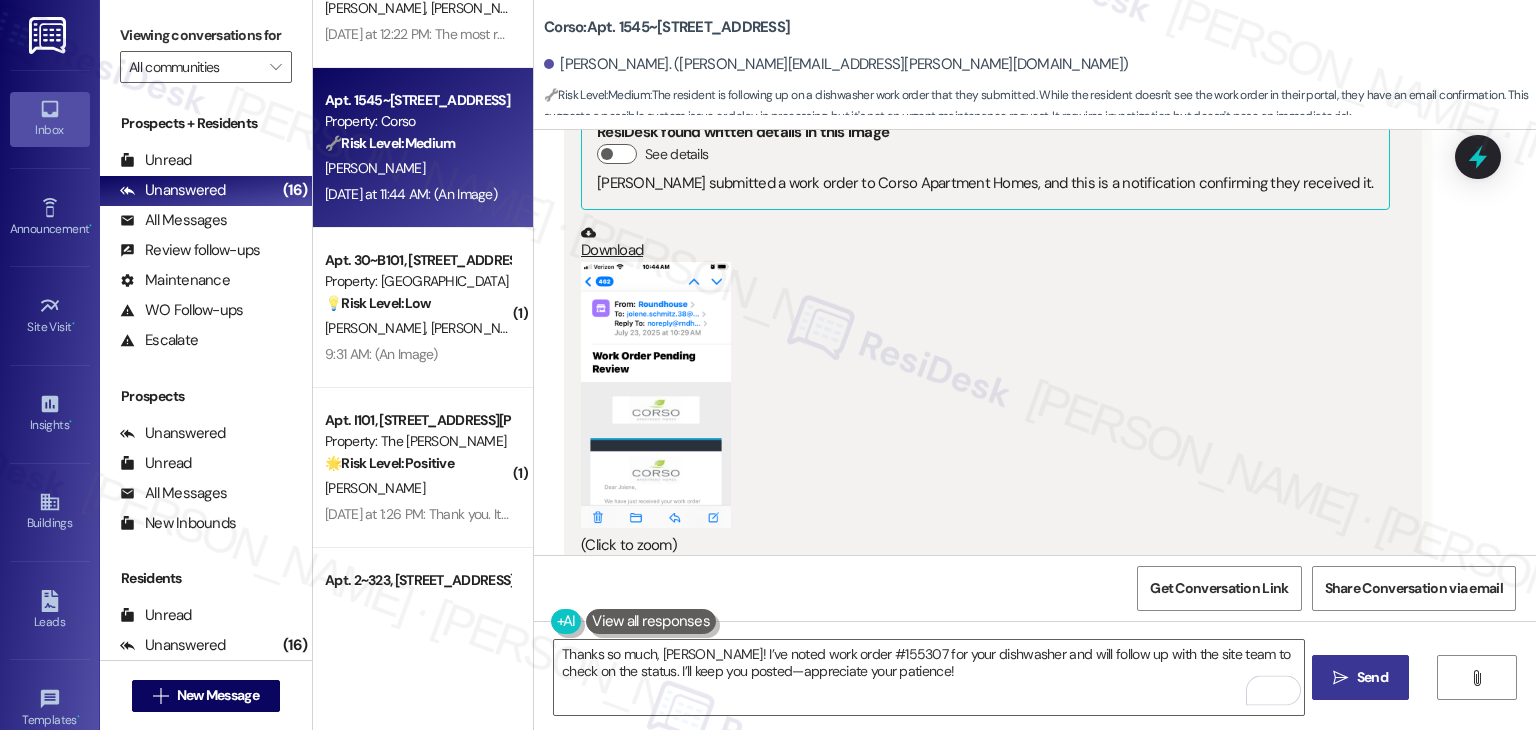 click on " Send" at bounding box center [1360, 677] 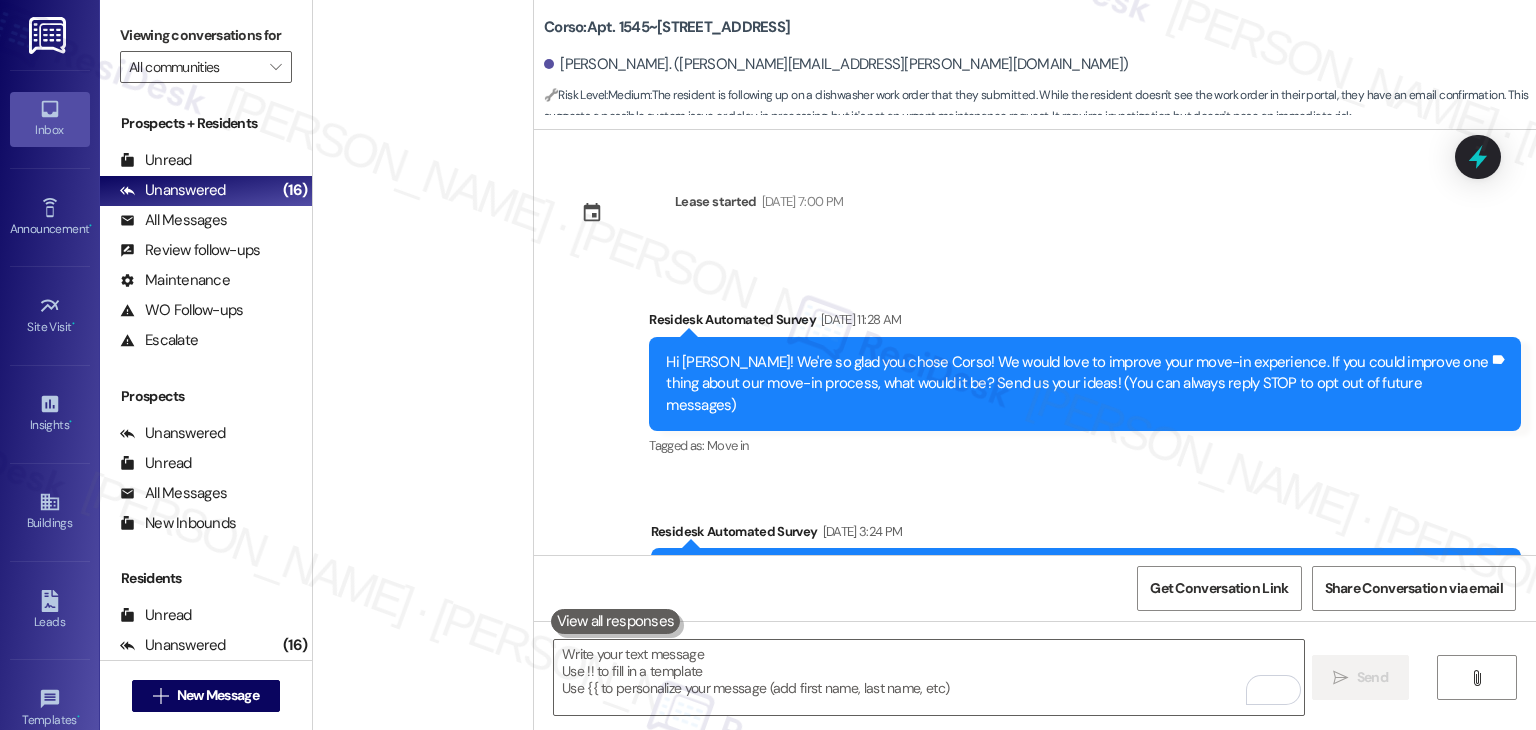 scroll, scrollTop: 0, scrollLeft: 0, axis: both 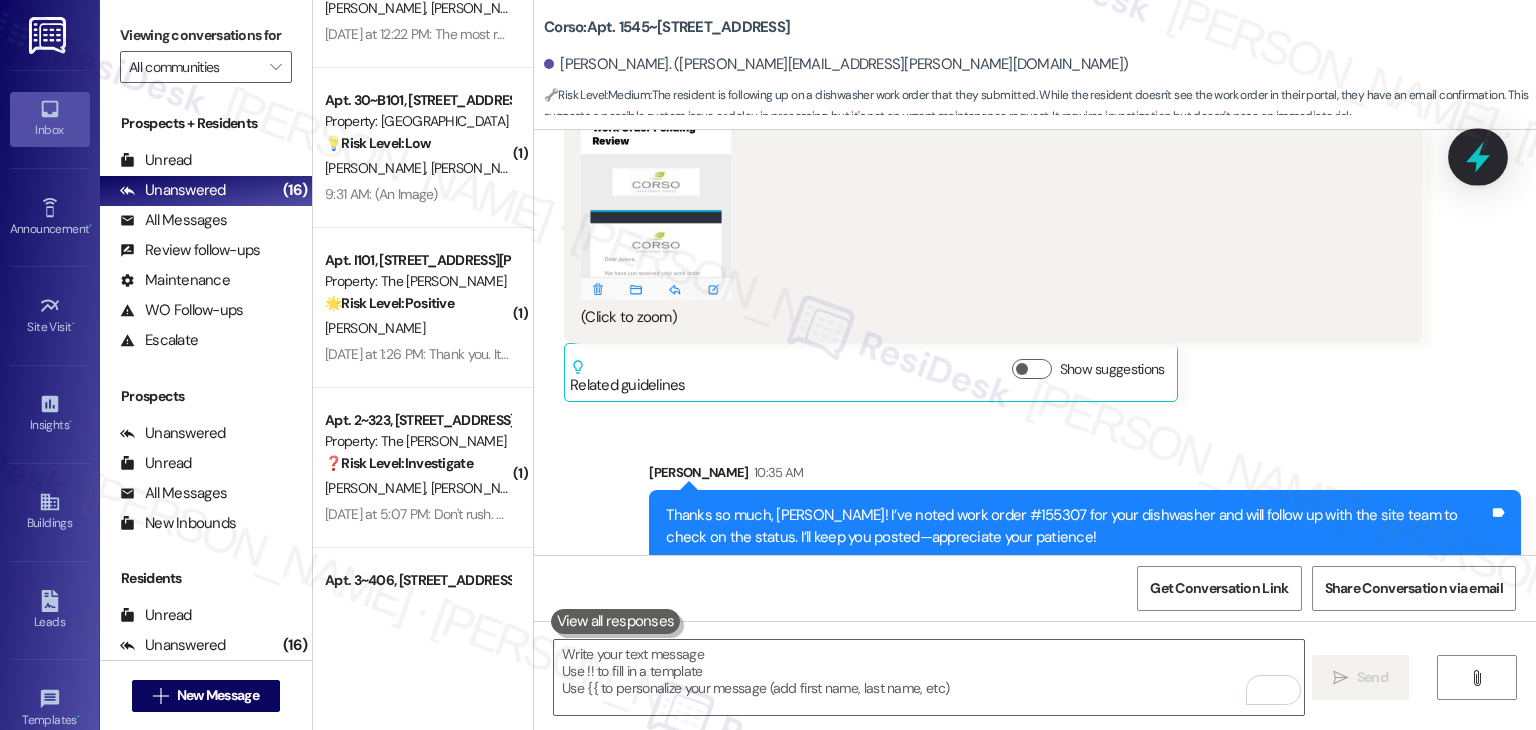click 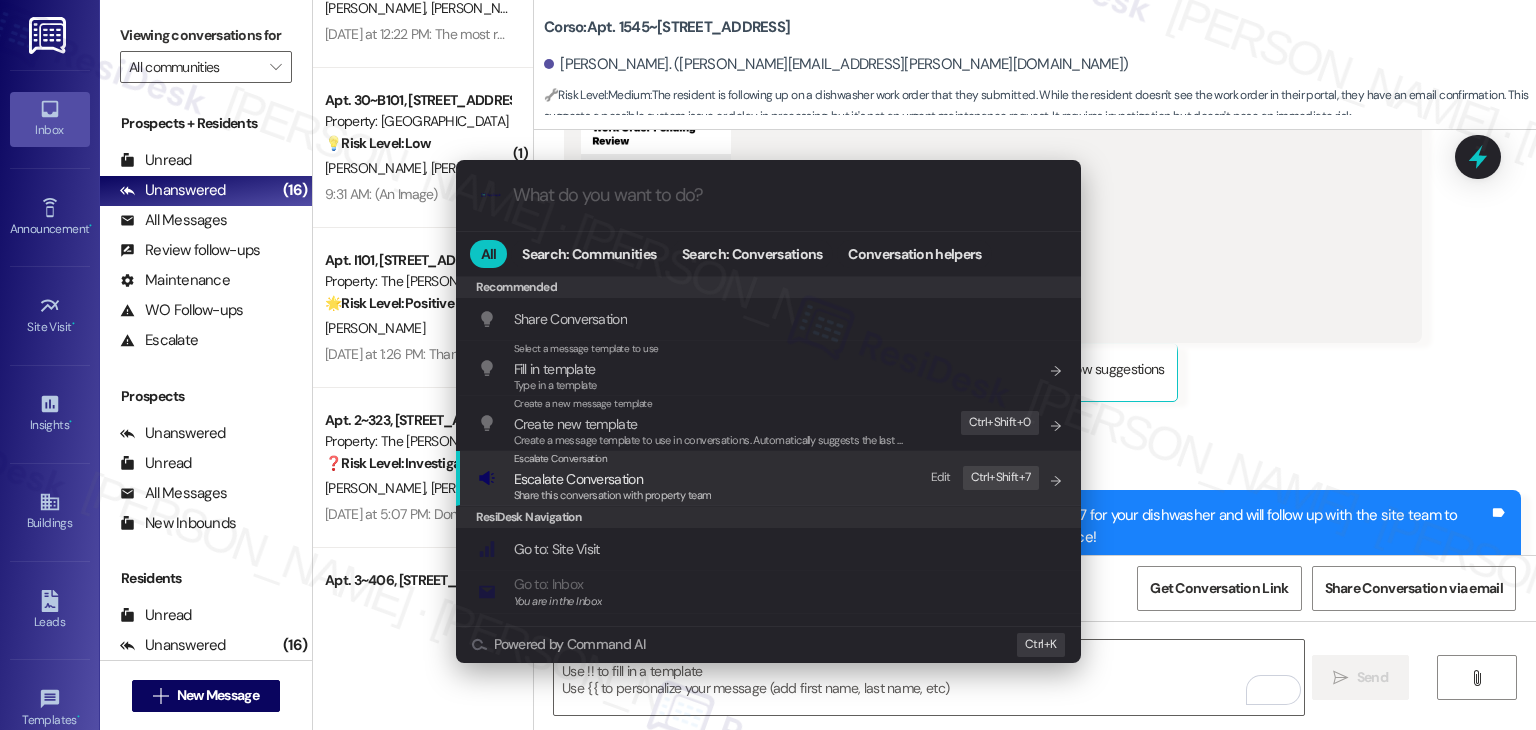 click on "Escalate Conversation" at bounding box center (578, 479) 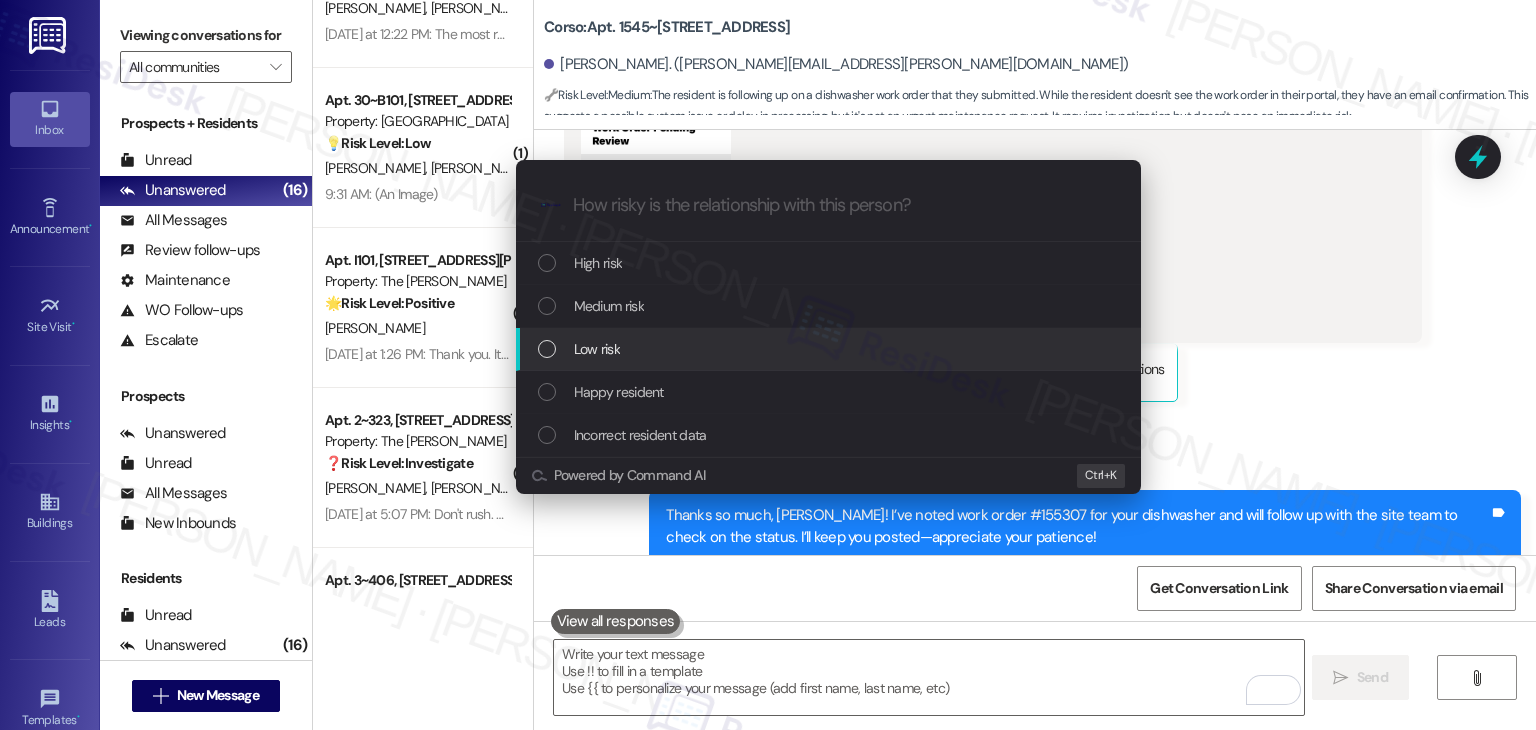 click at bounding box center [547, 349] 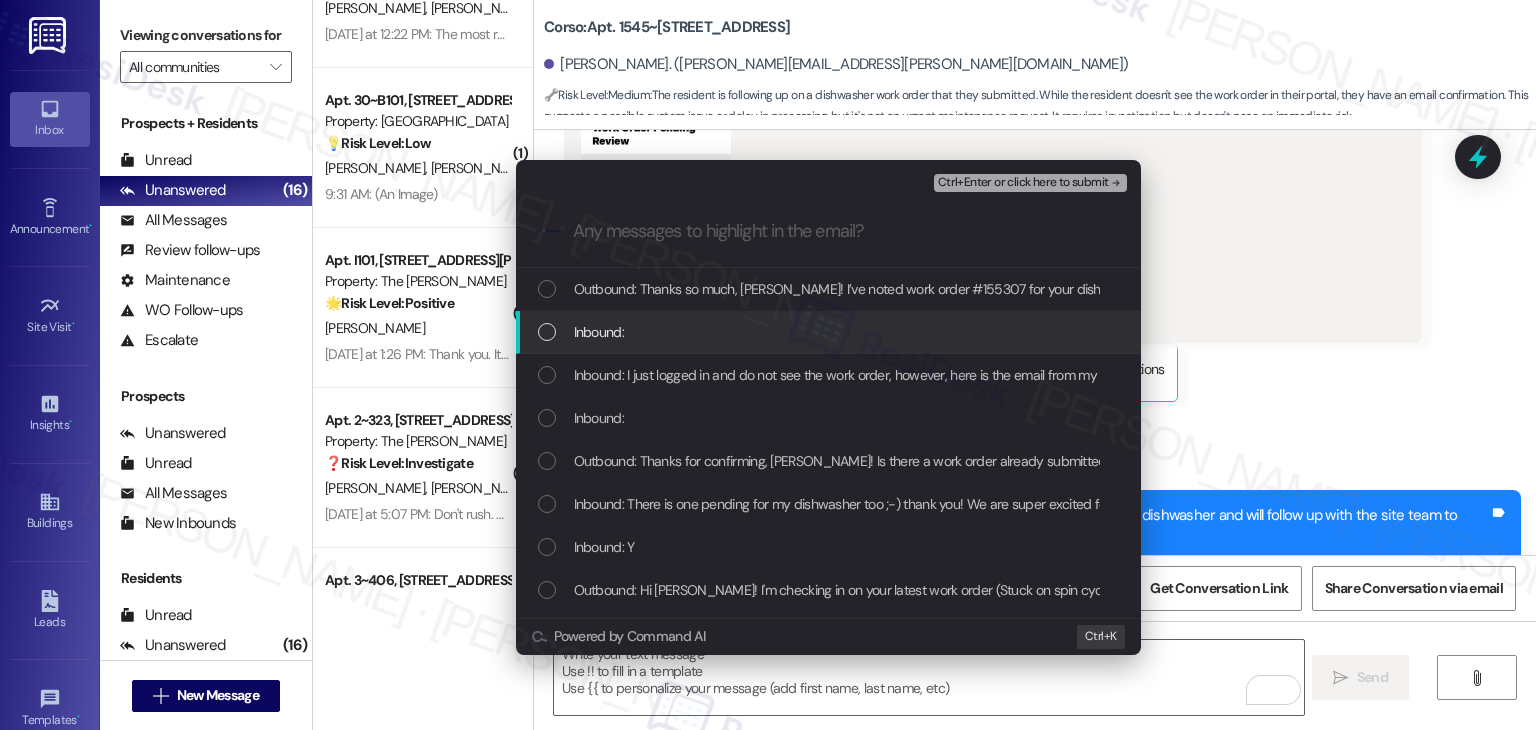 click on "Inbound:" at bounding box center (828, 332) 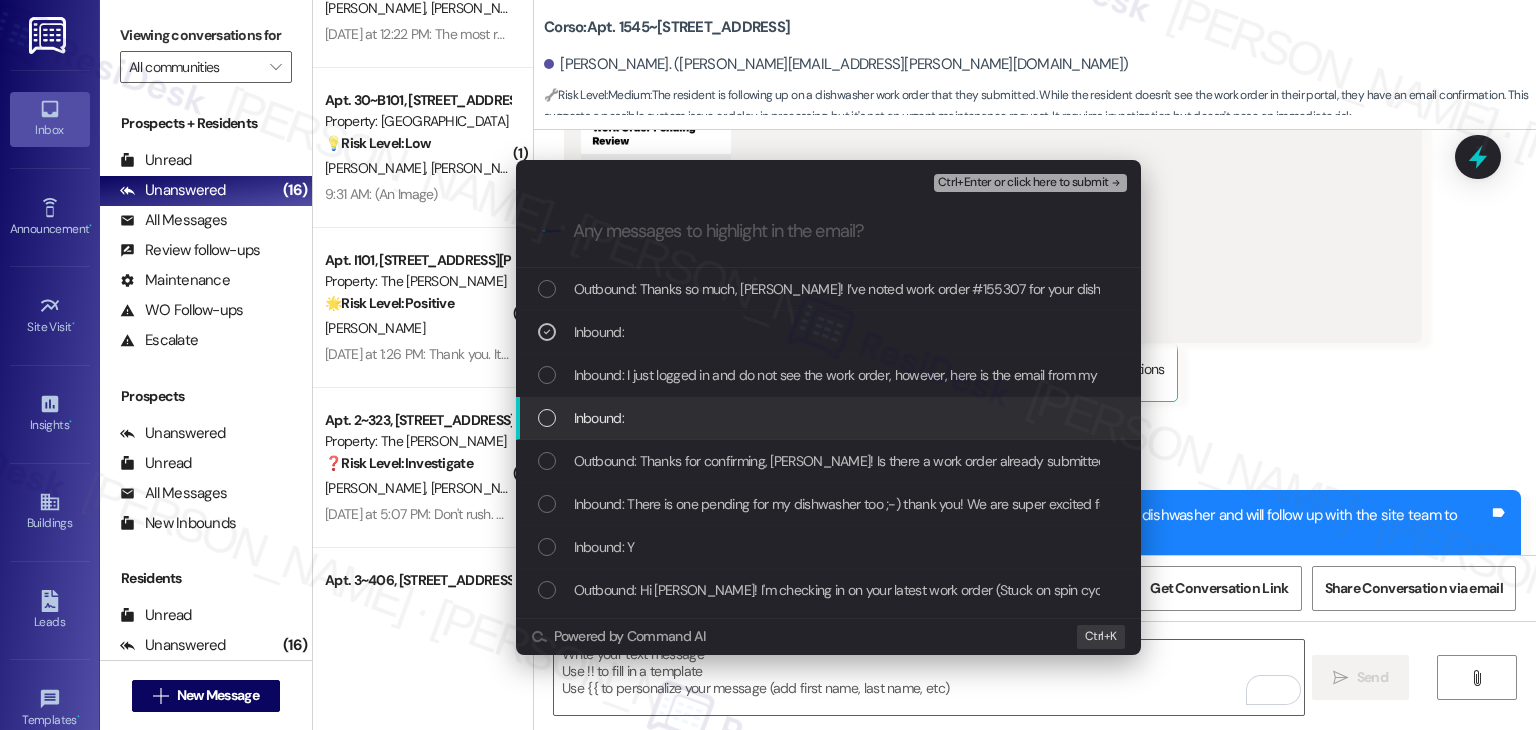 click on "Inbound:" at bounding box center (828, 418) 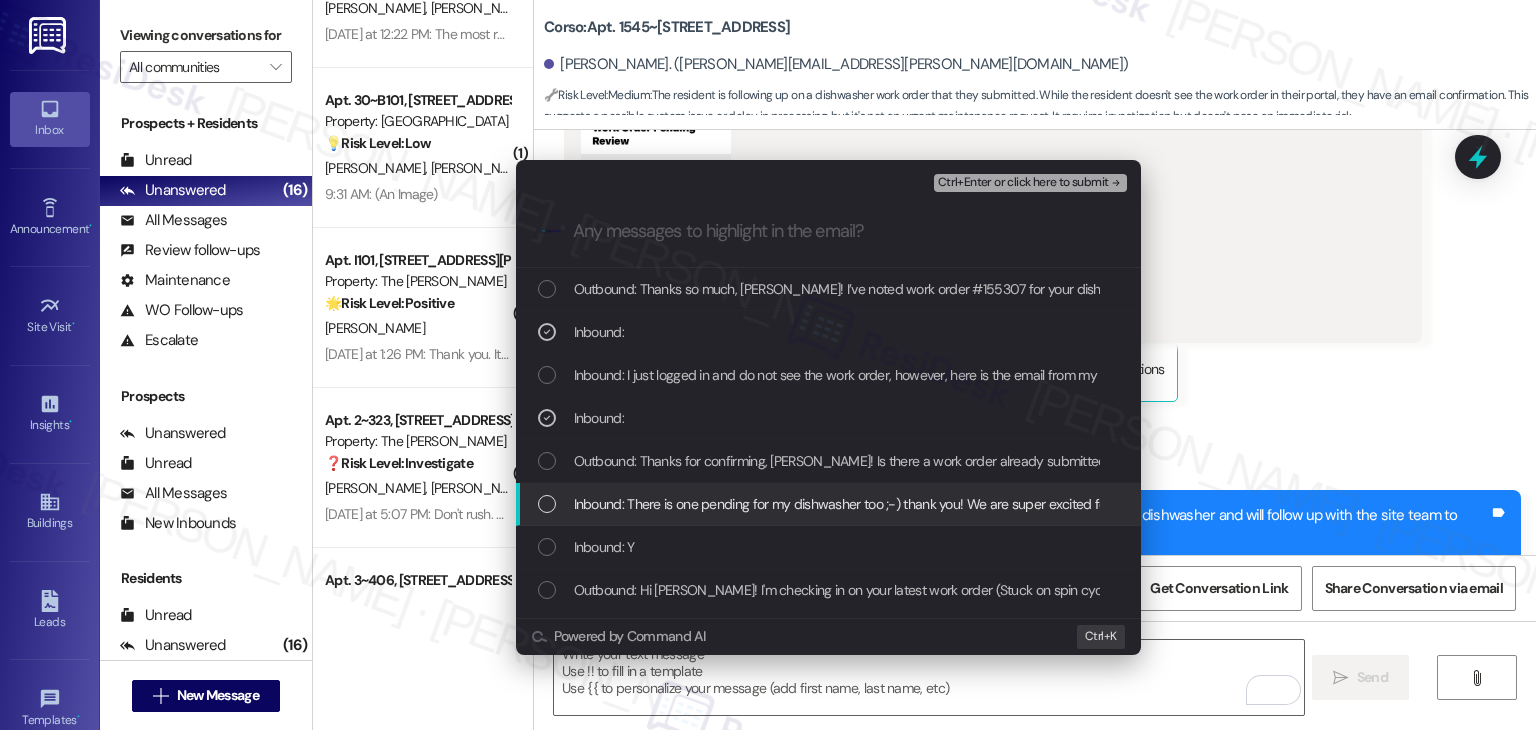 click at bounding box center (547, 504) 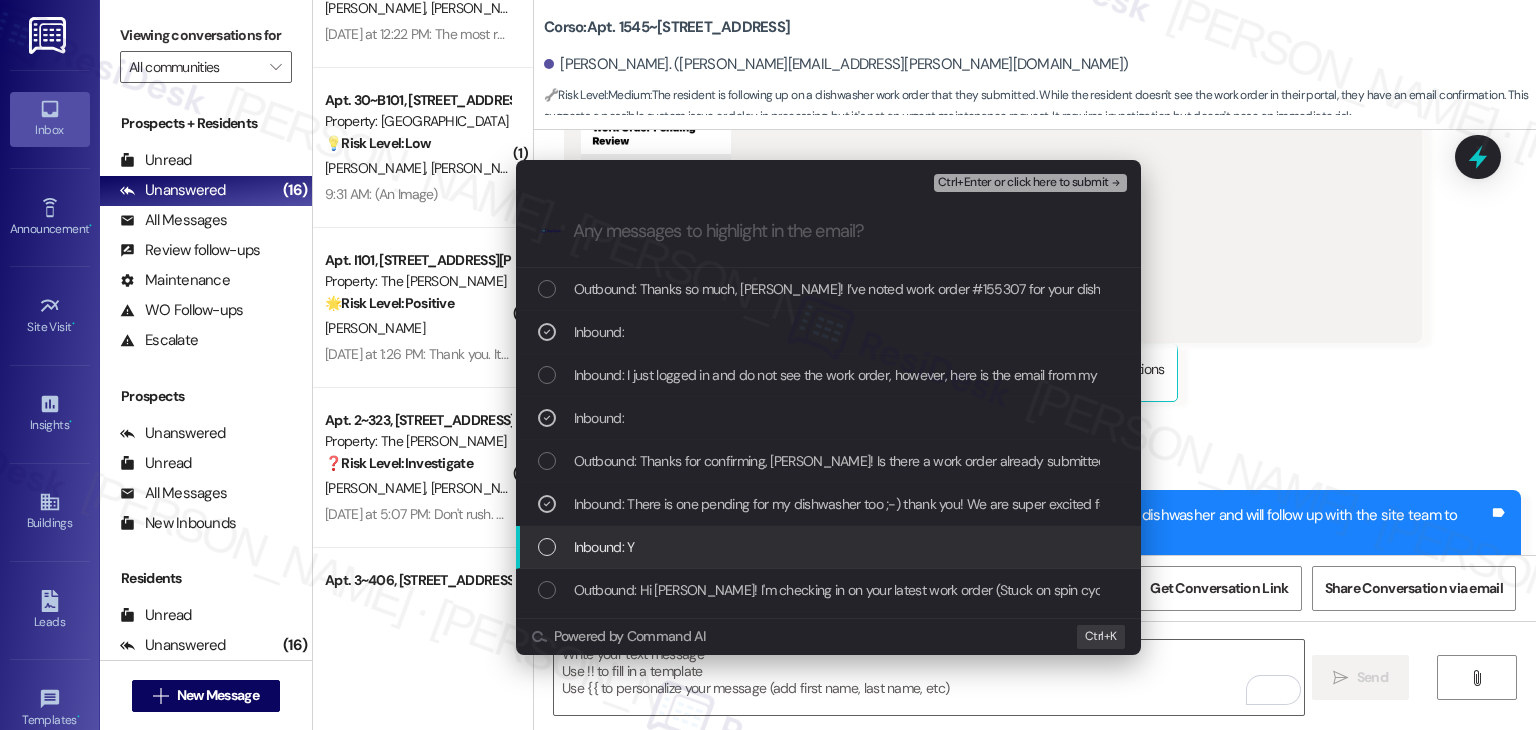 click at bounding box center [547, 547] 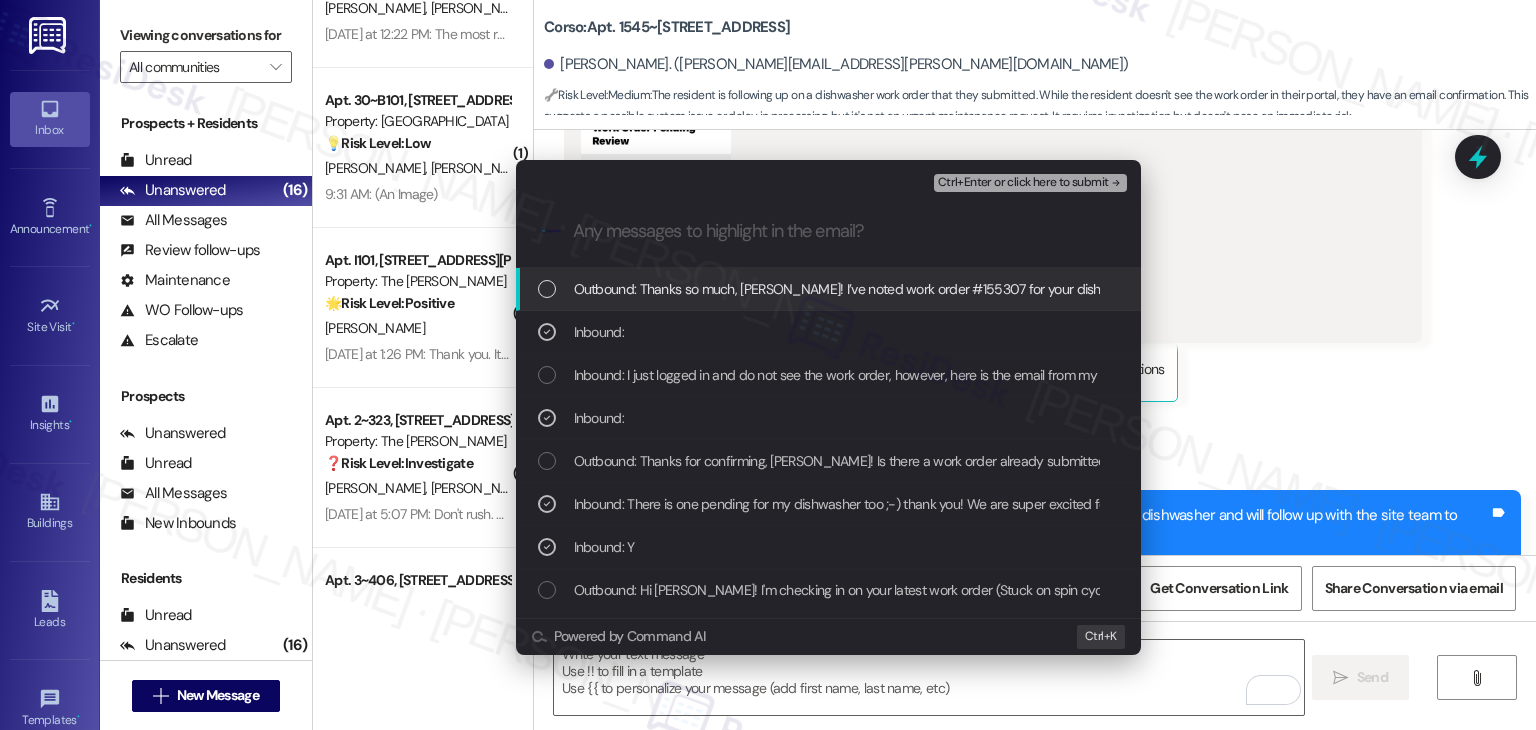click on "Ctrl+Enter or click here to submit" at bounding box center (1023, 183) 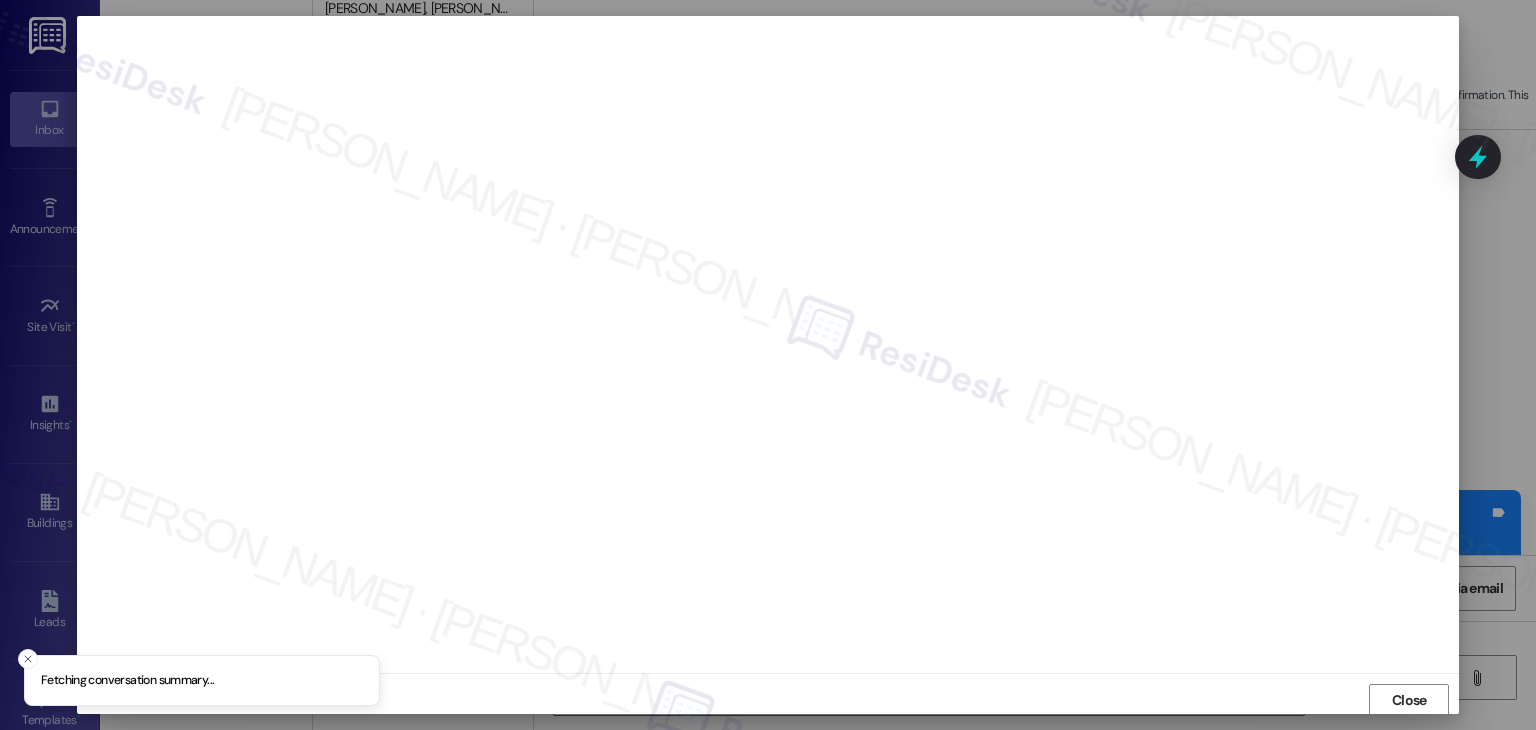 scroll, scrollTop: 1, scrollLeft: 0, axis: vertical 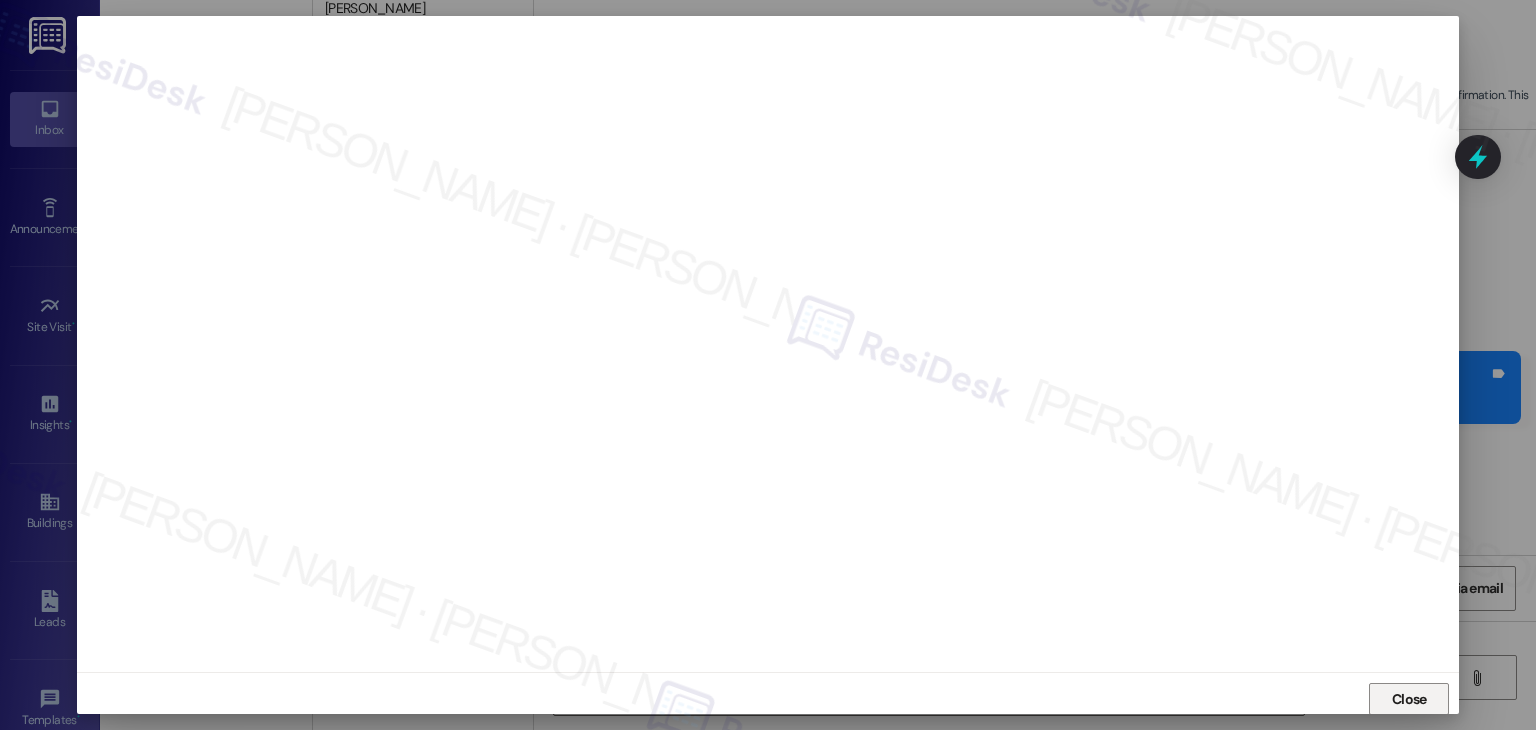 click on "Close" at bounding box center (1409, 699) 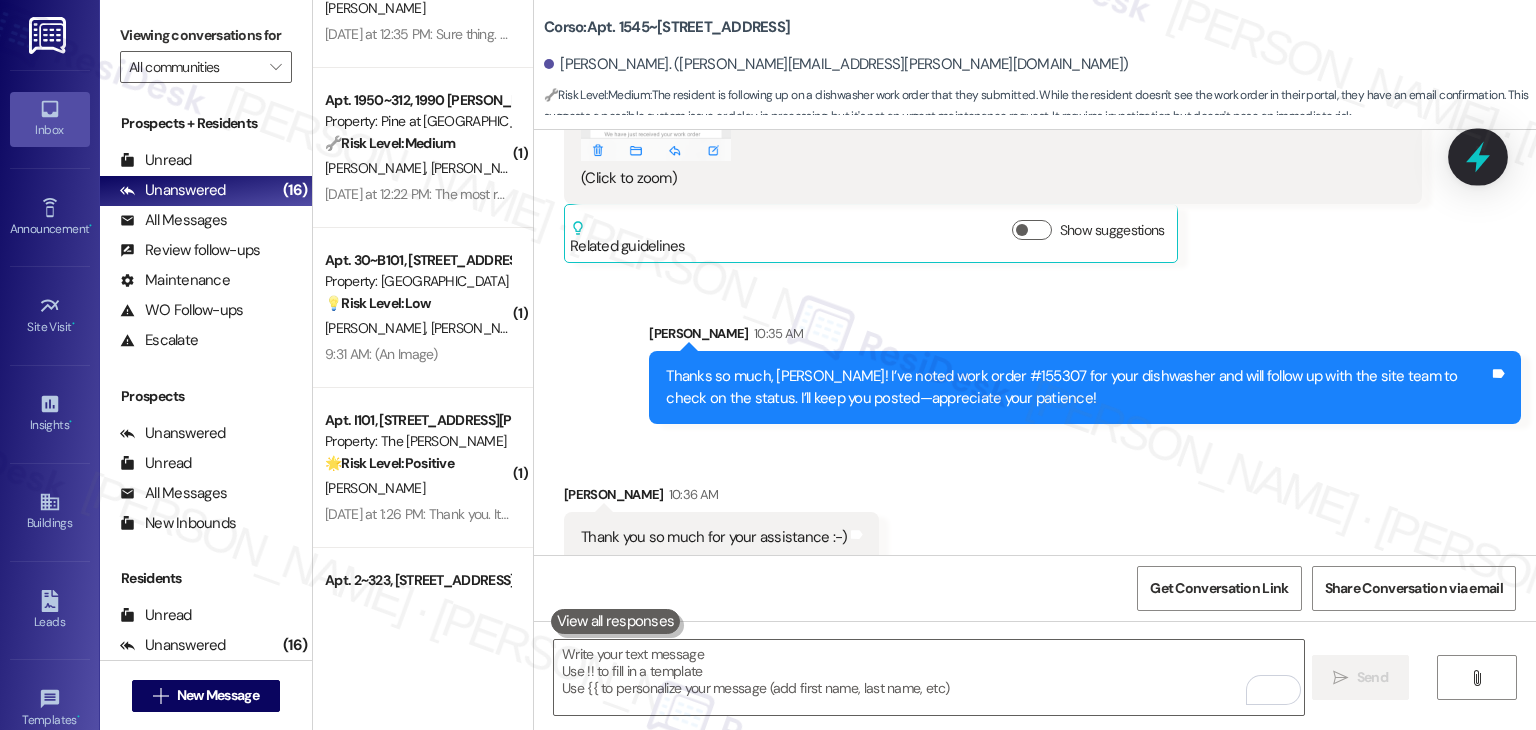 click 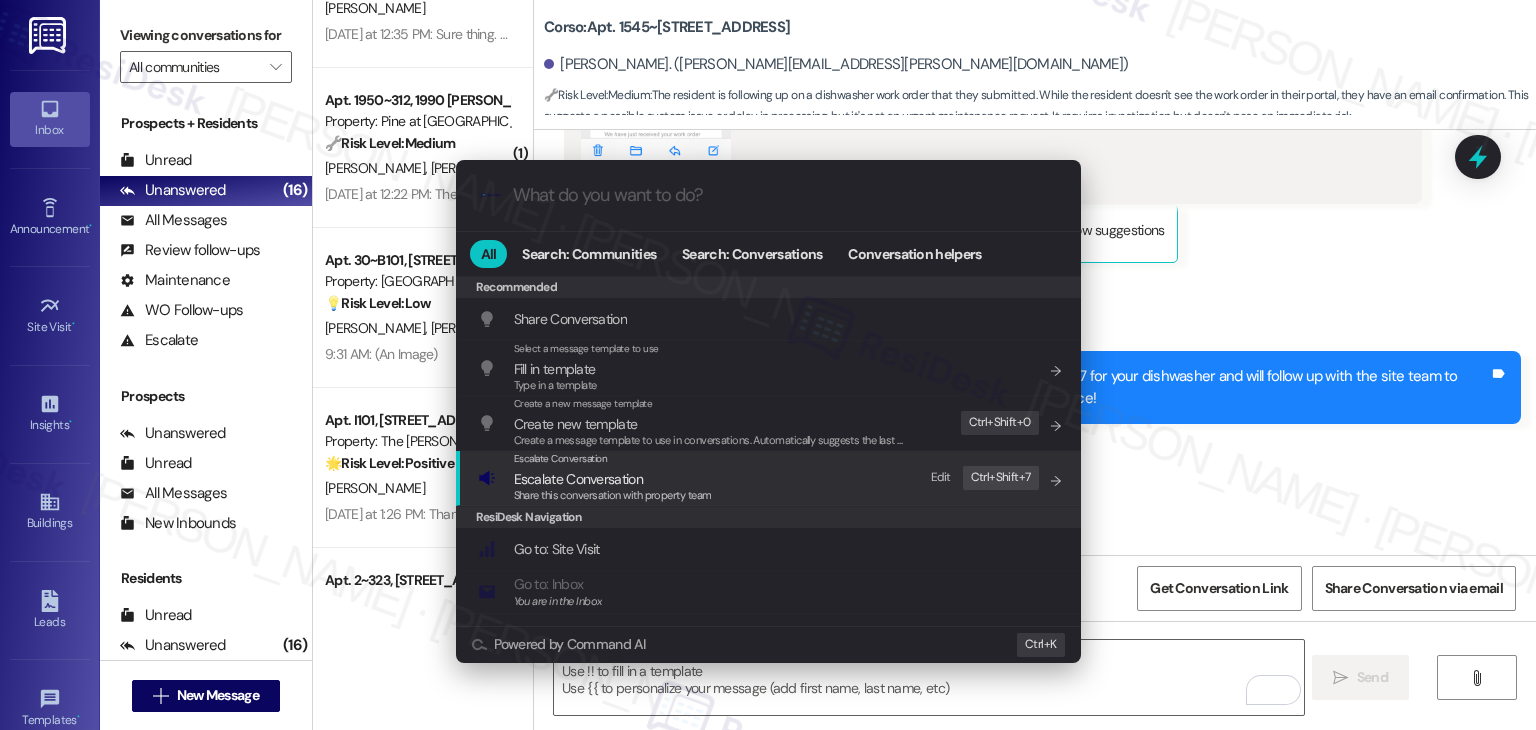 click on "Escalate Conversation" at bounding box center [578, 479] 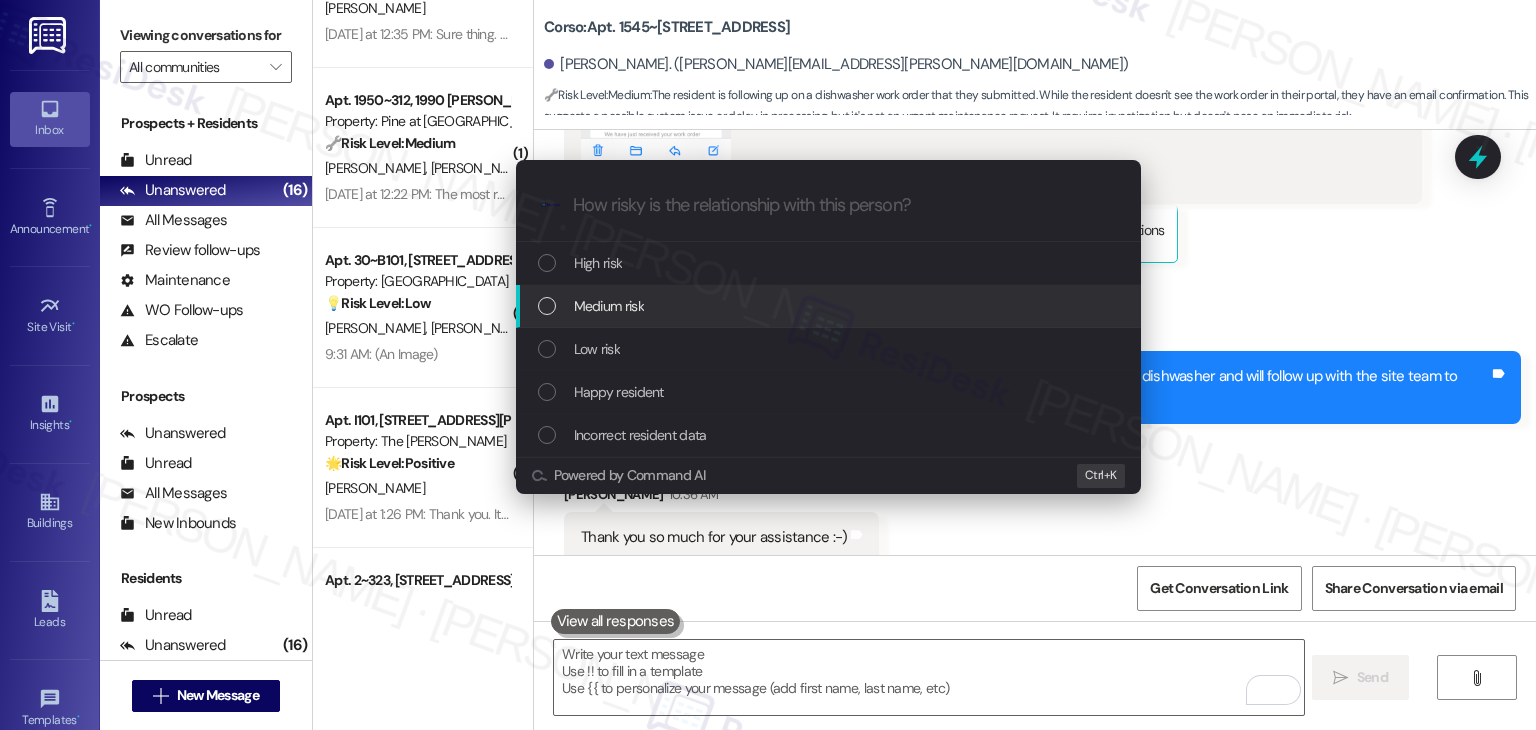 click at bounding box center (547, 306) 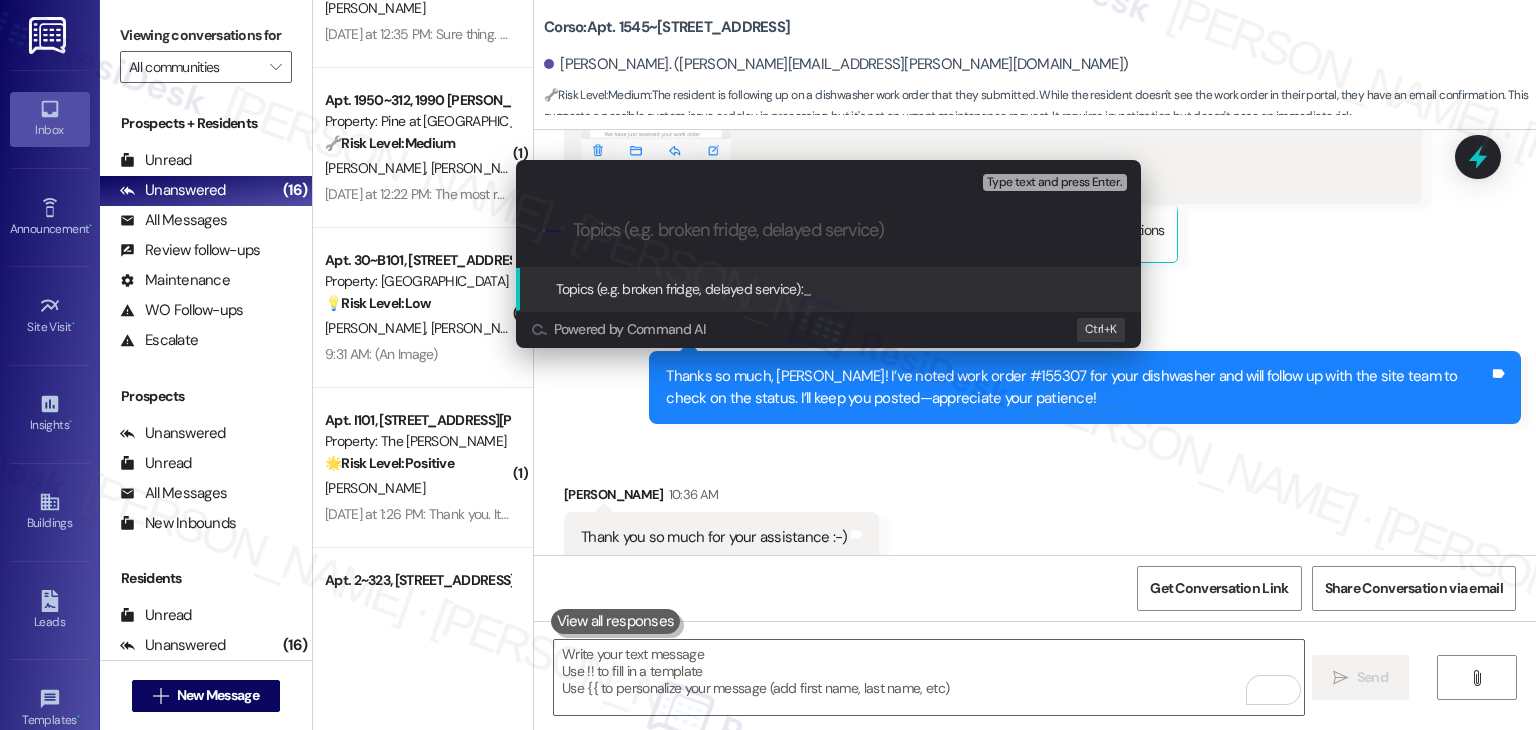 paste on "Follow-Up on Dishwasher Issue – WO #155307" 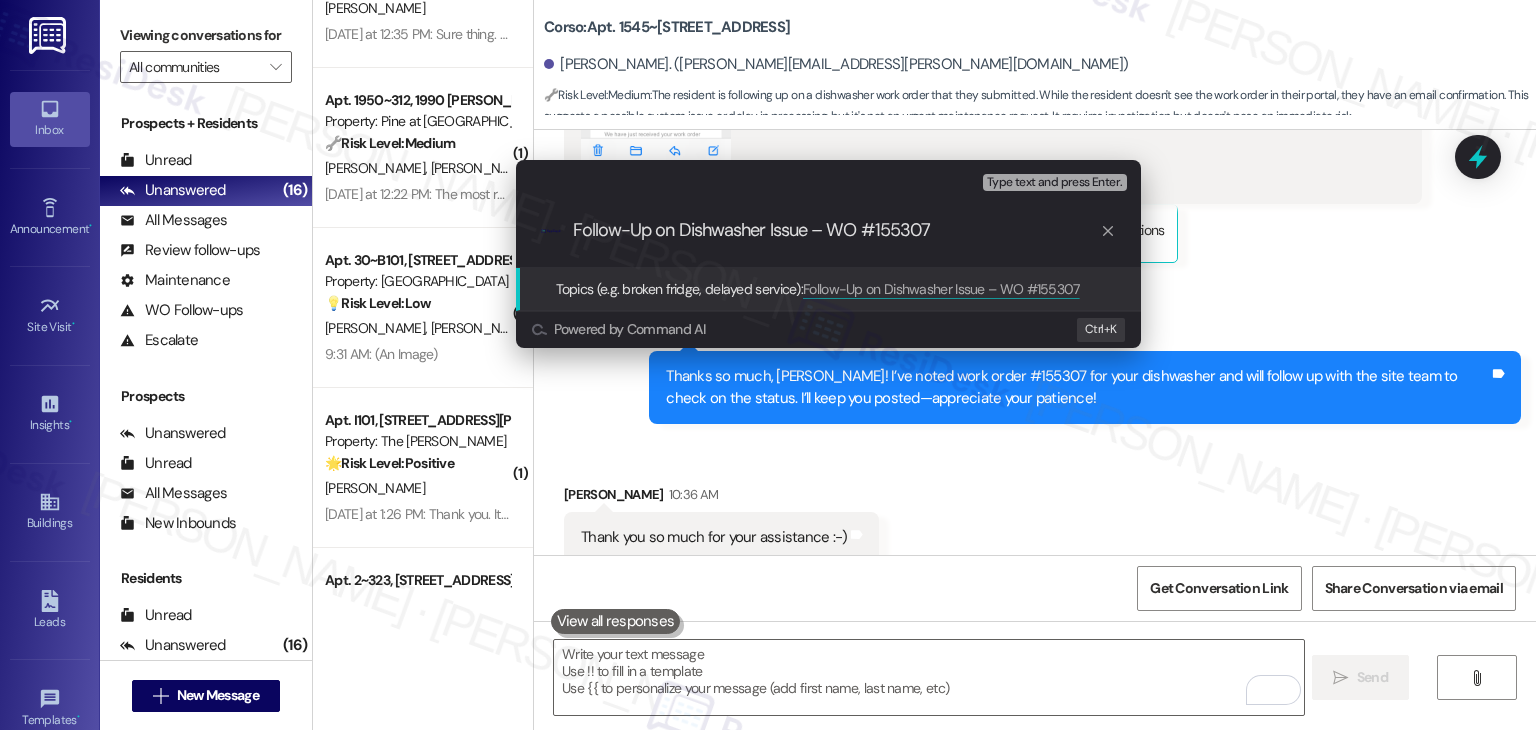 type 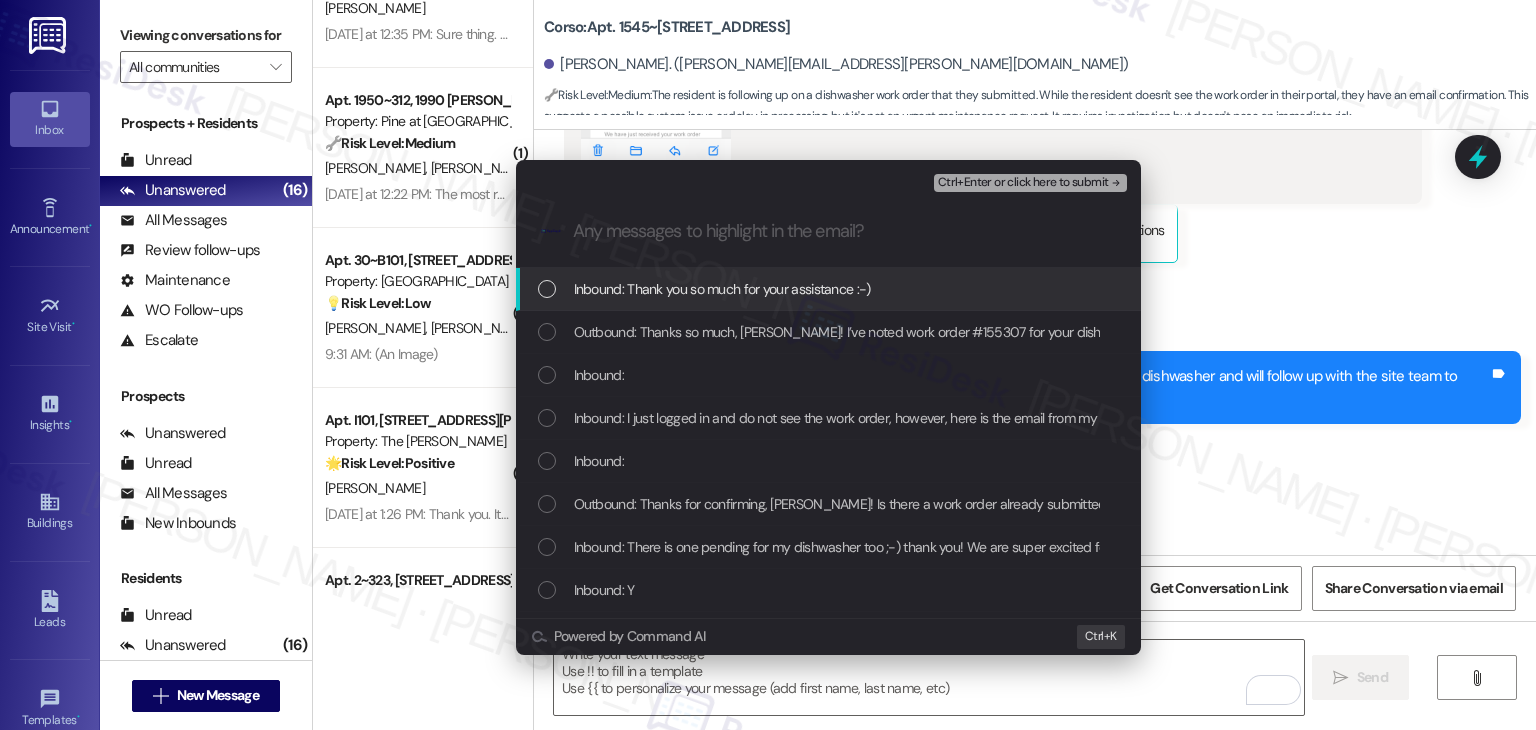 click at bounding box center (547, 289) 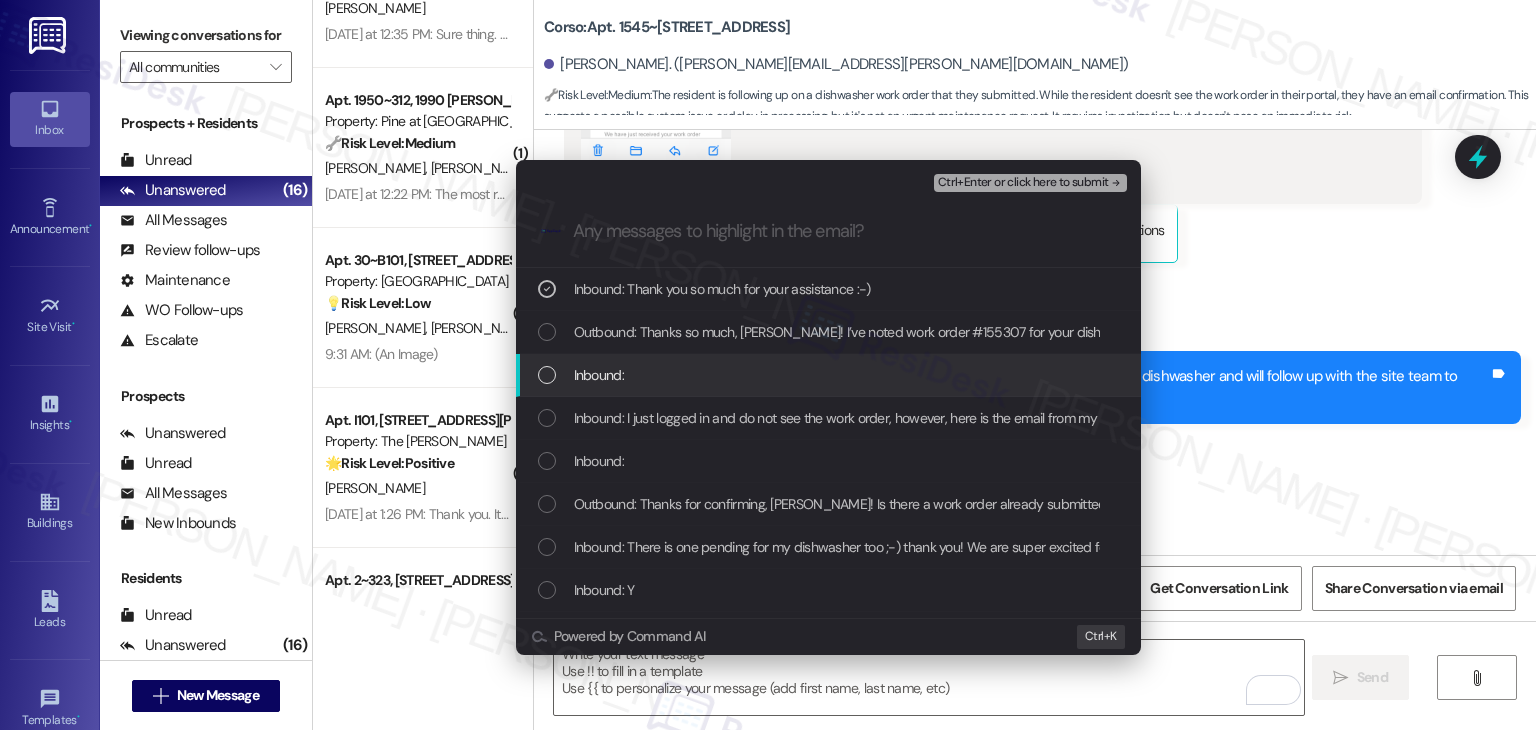 click on "Inbound:" at bounding box center (828, 375) 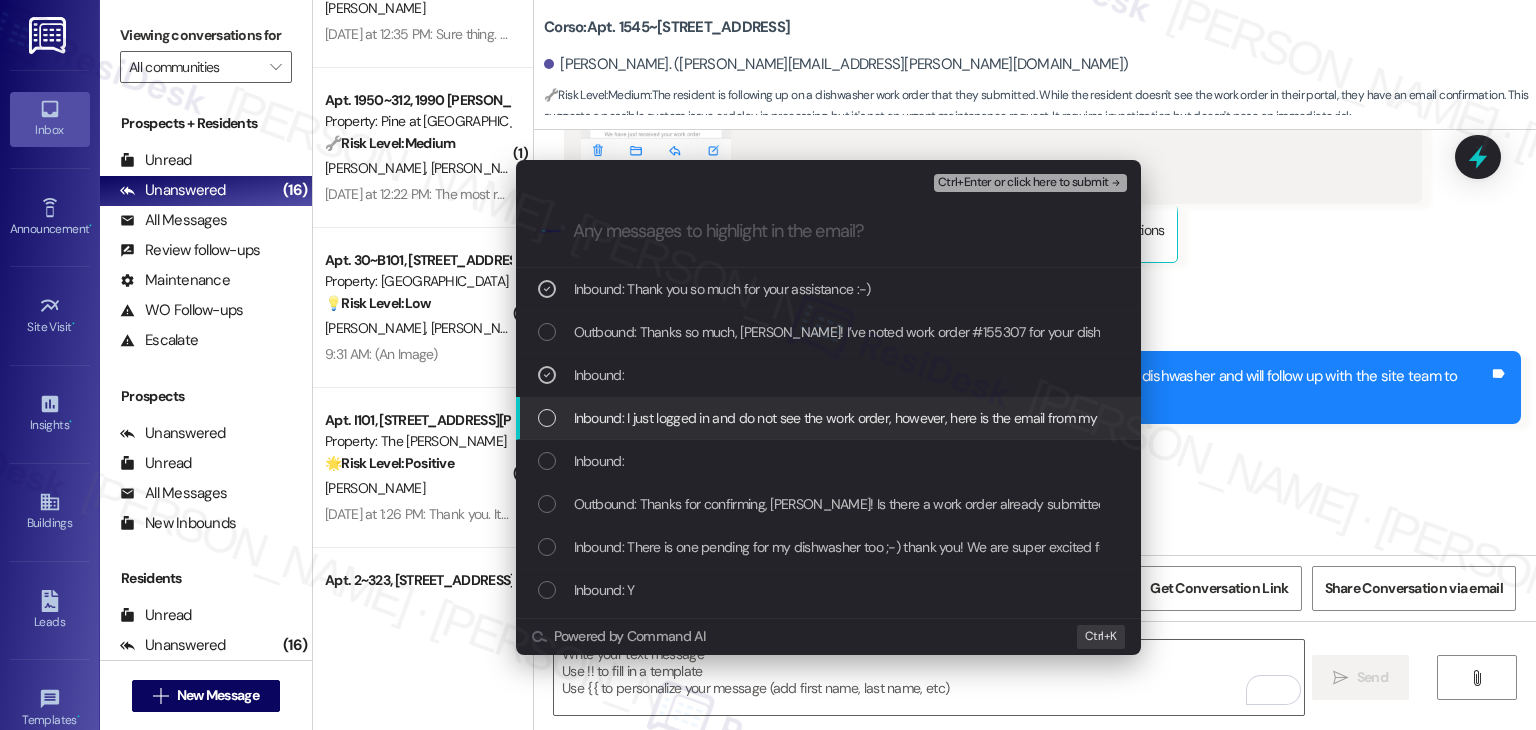 click at bounding box center [547, 418] 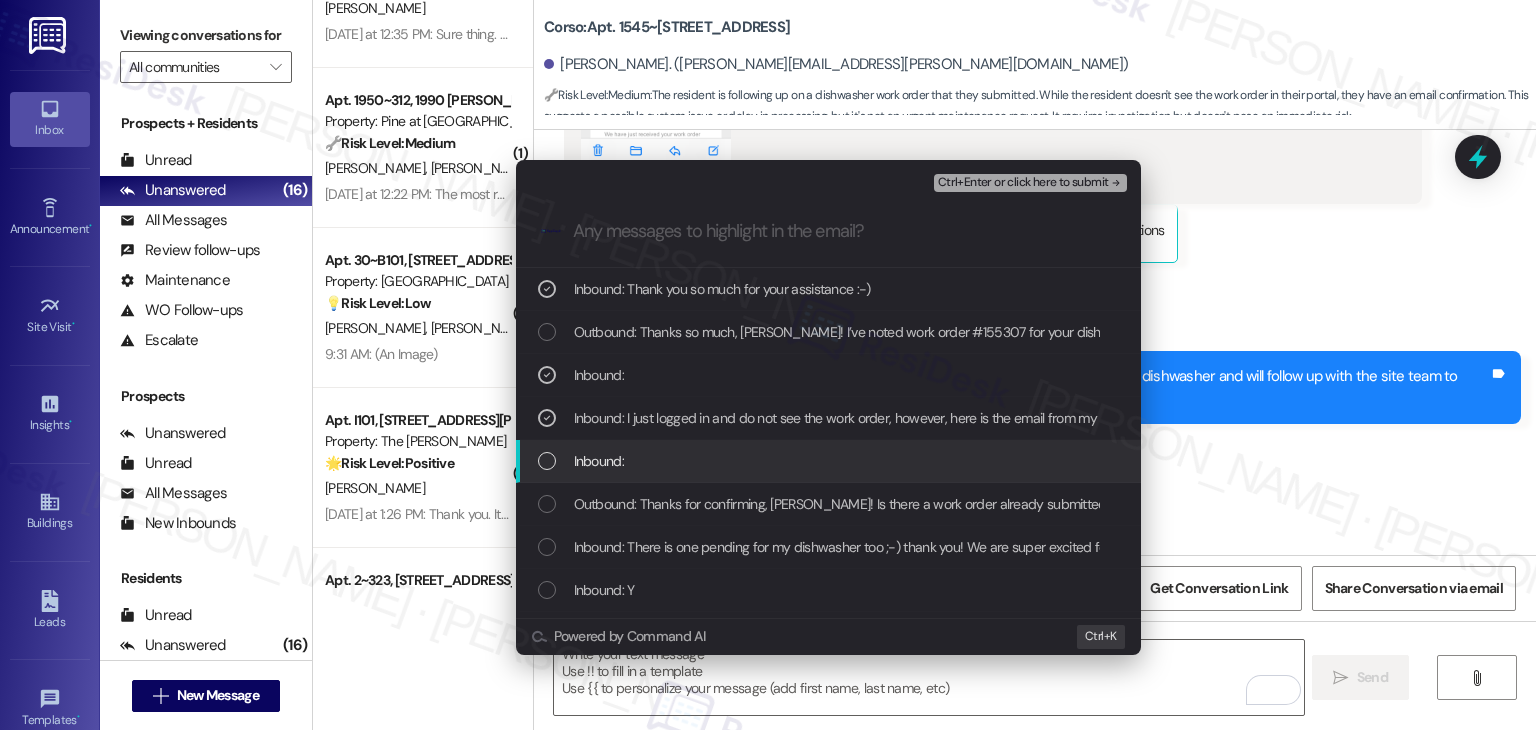 click at bounding box center [547, 461] 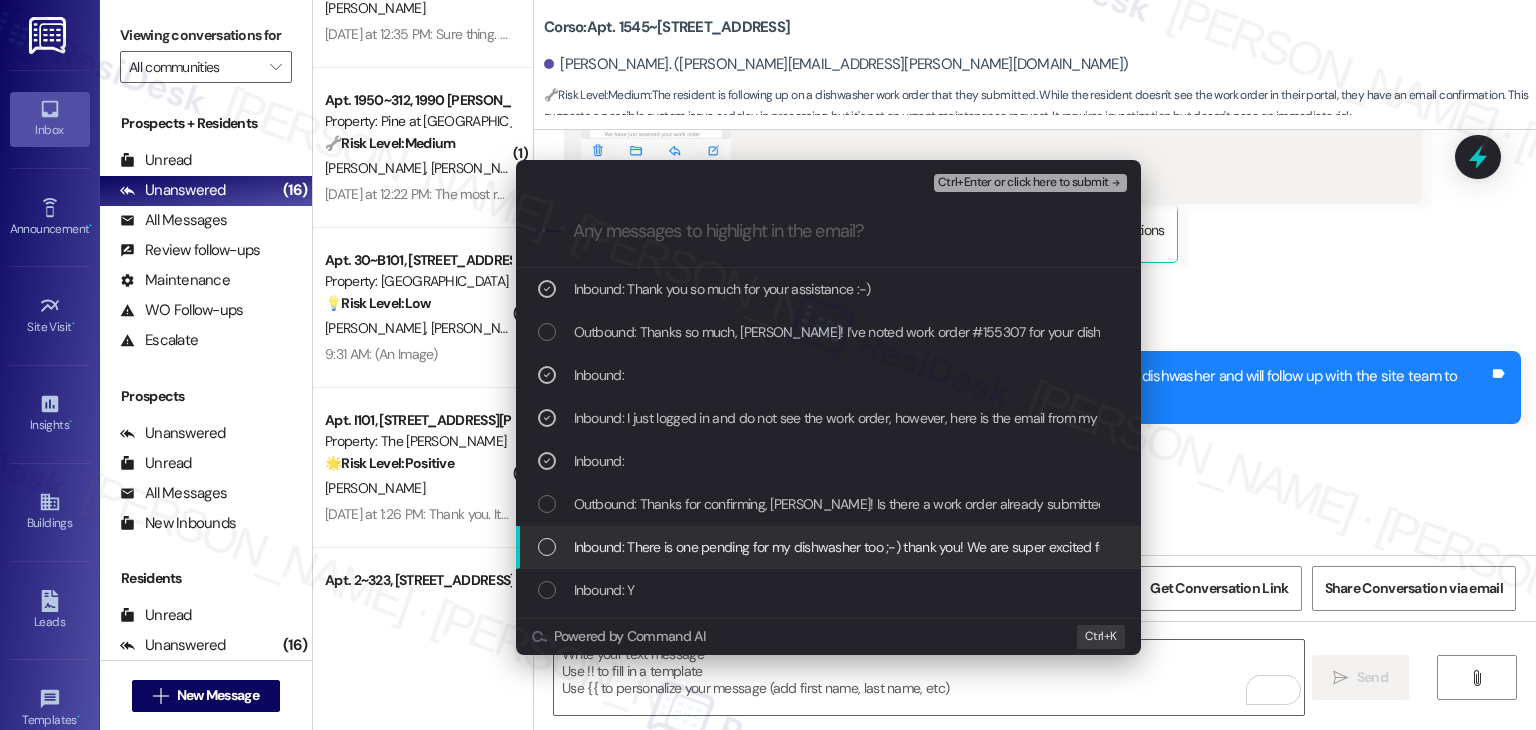 click at bounding box center (547, 547) 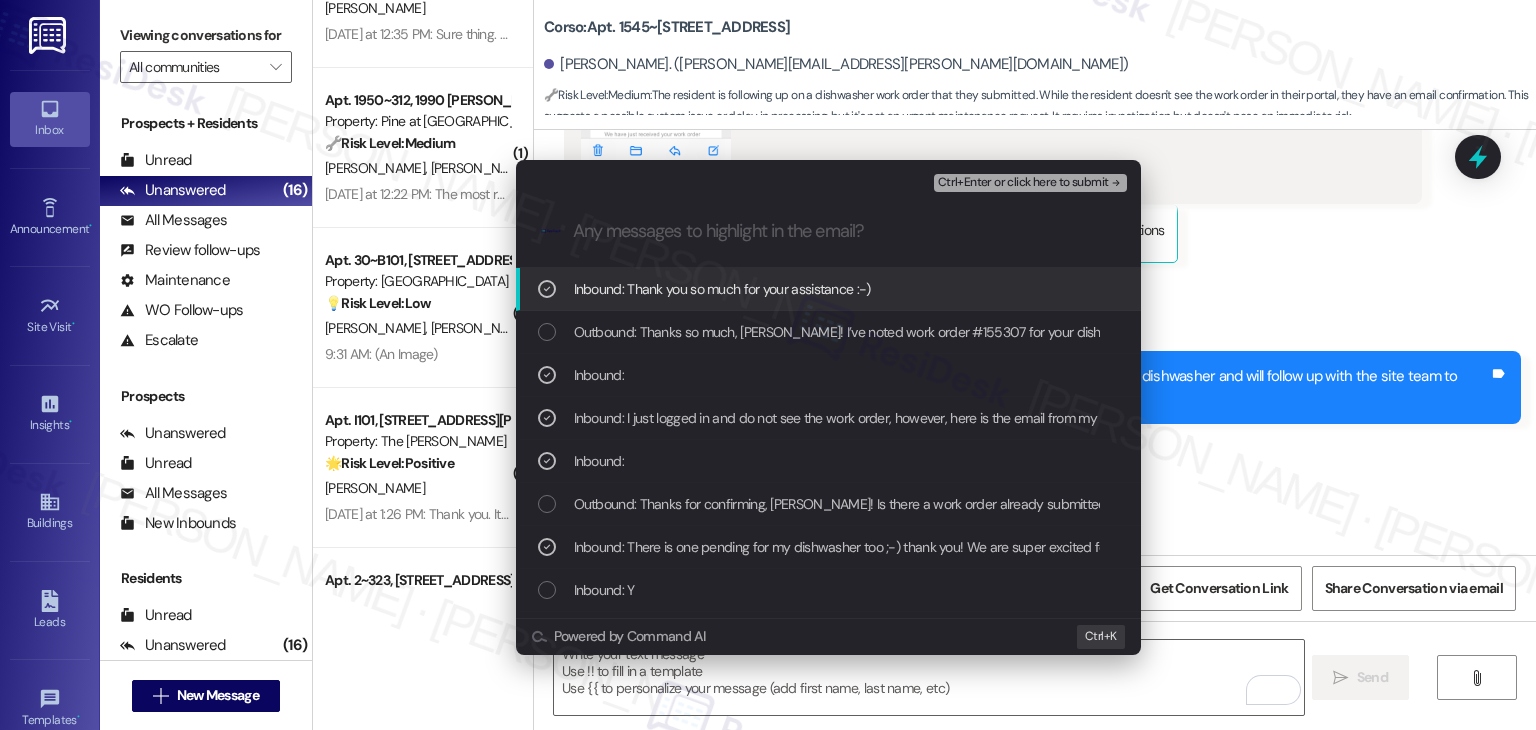 click on "Ctrl+Enter or click here to submit" at bounding box center (1023, 183) 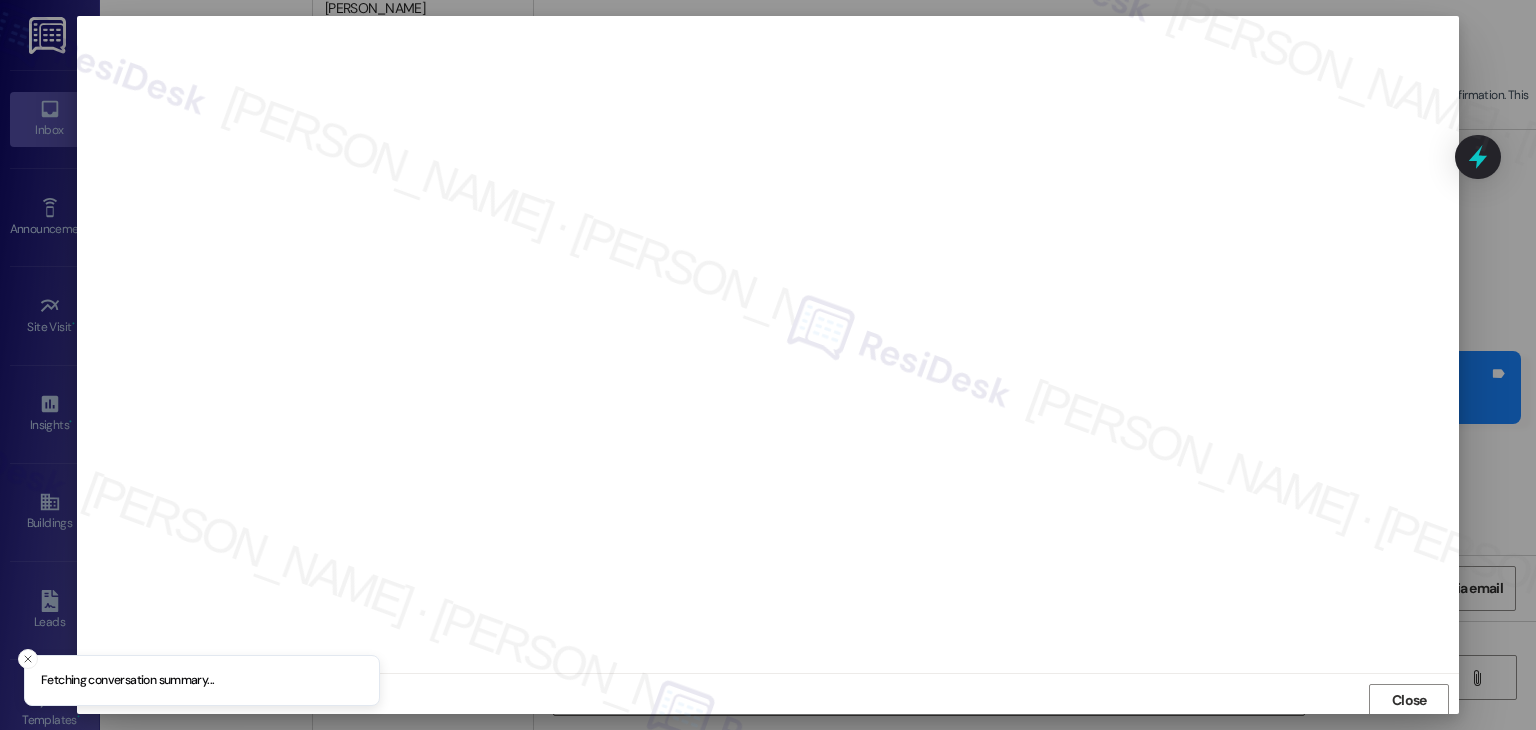 scroll, scrollTop: 1, scrollLeft: 0, axis: vertical 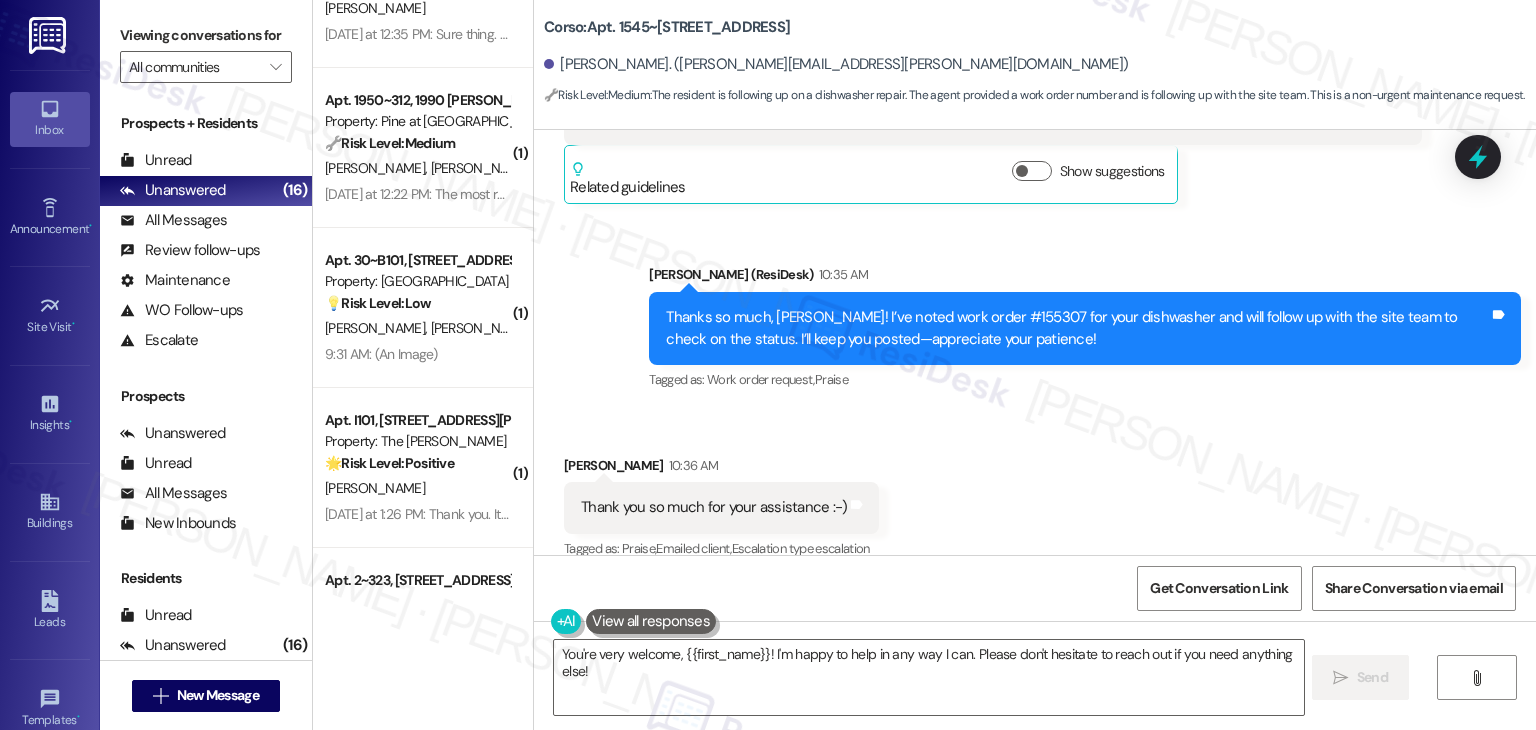 click on "Received via SMS Jolene Schmitz 10:36 AM Thank you so much for your assistance :-) Tags and notes Tagged as:   Praise ,  Click to highlight conversations about Praise Emailed client ,  Click to highlight conversations about Emailed client Escalation type escalation Click to highlight conversations about Escalation type escalation" at bounding box center [1035, 494] 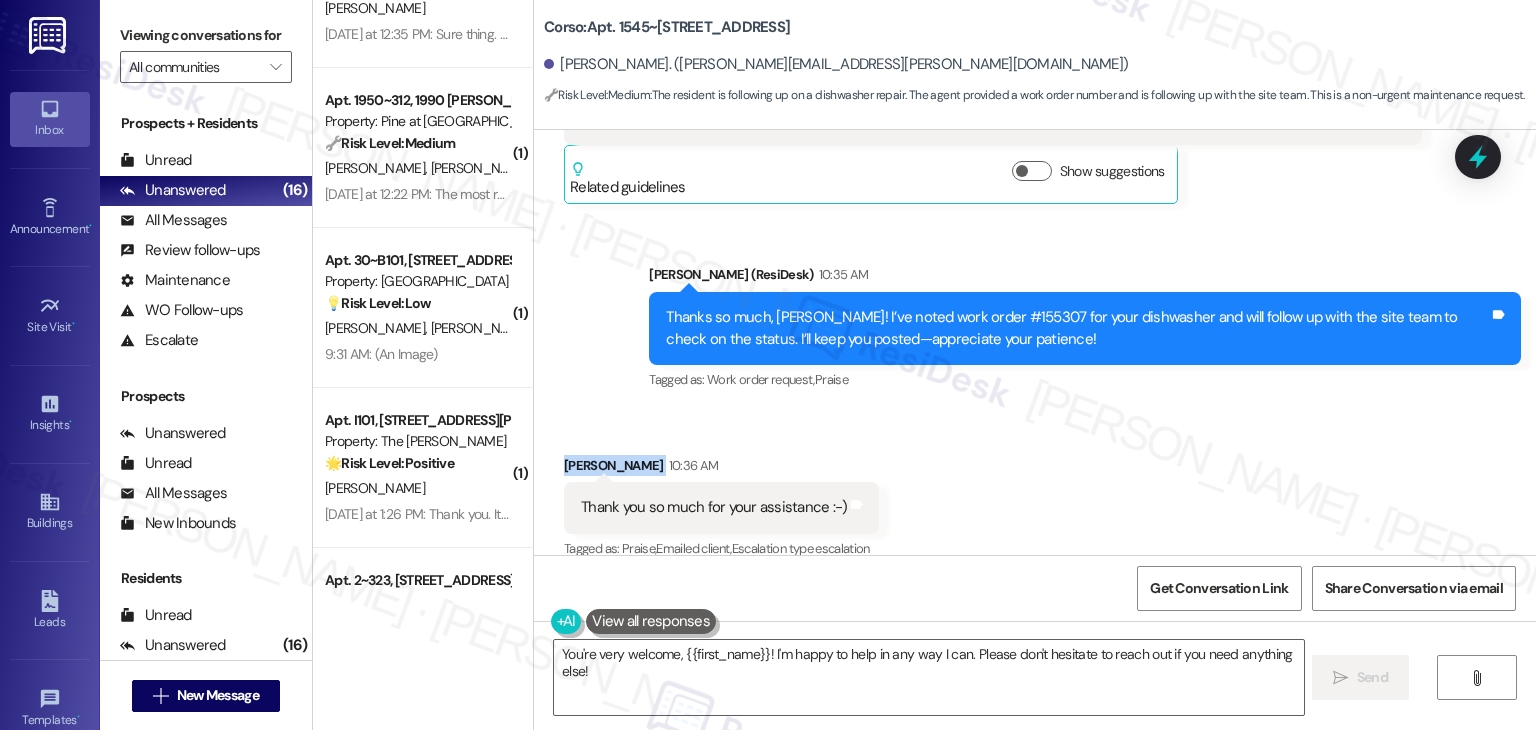 click on "Received via SMS Jolene Schmitz 10:36 AM Thank you so much for your assistance :-) Tags and notes Tagged as:   Praise ,  Click to highlight conversations about Praise Emailed client ,  Click to highlight conversations about Emailed client Escalation type escalation Click to highlight conversations about Escalation type escalation" at bounding box center [1035, 494] 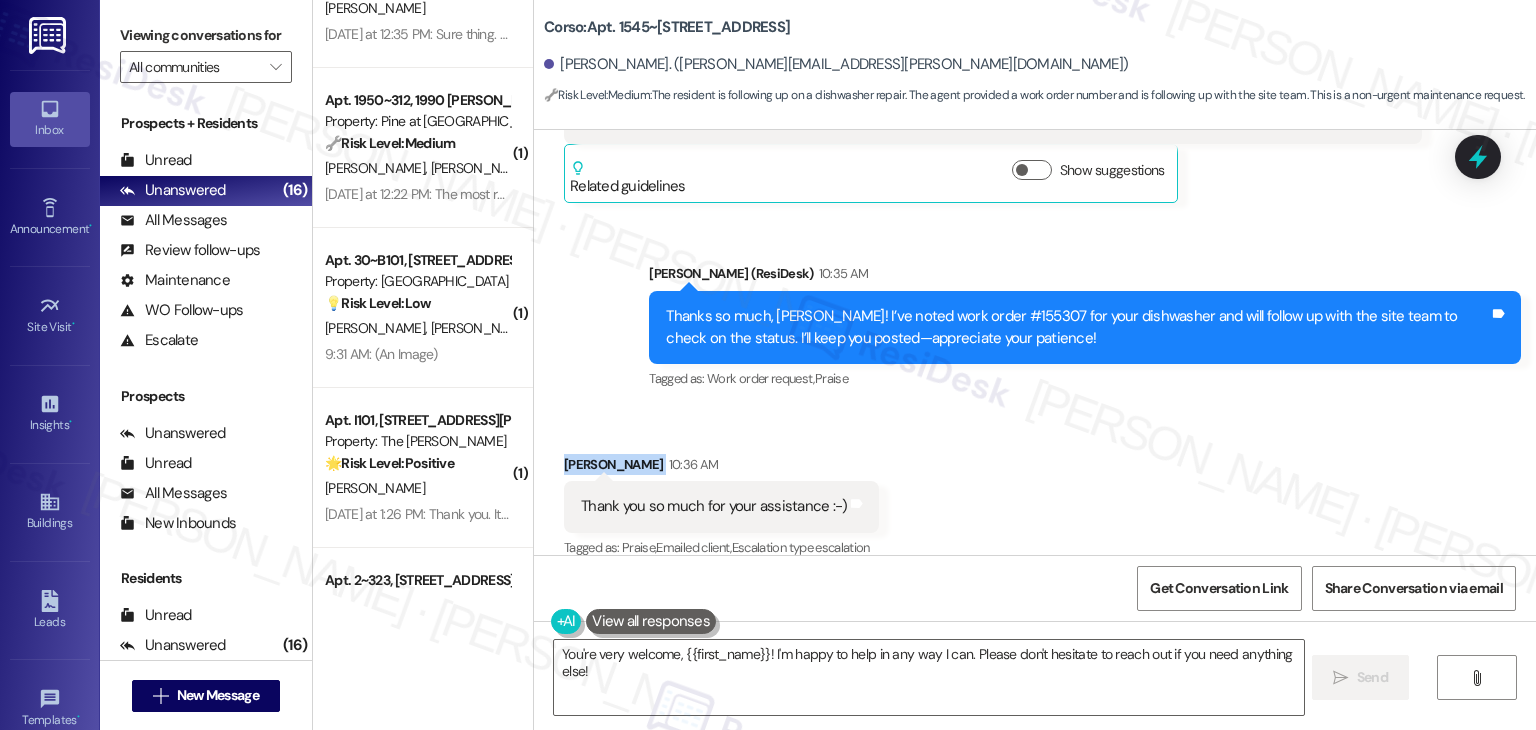 click on "Received via SMS Jolene Schmitz 10:36 AM Thank you so much for your assistance :-) Tags and notes Tagged as:   Praise ,  Click to highlight conversations about Praise Emailed client ,  Click to highlight conversations about Emailed client Escalation type escalation Click to highlight conversations about Escalation type escalation" at bounding box center (1035, 493) 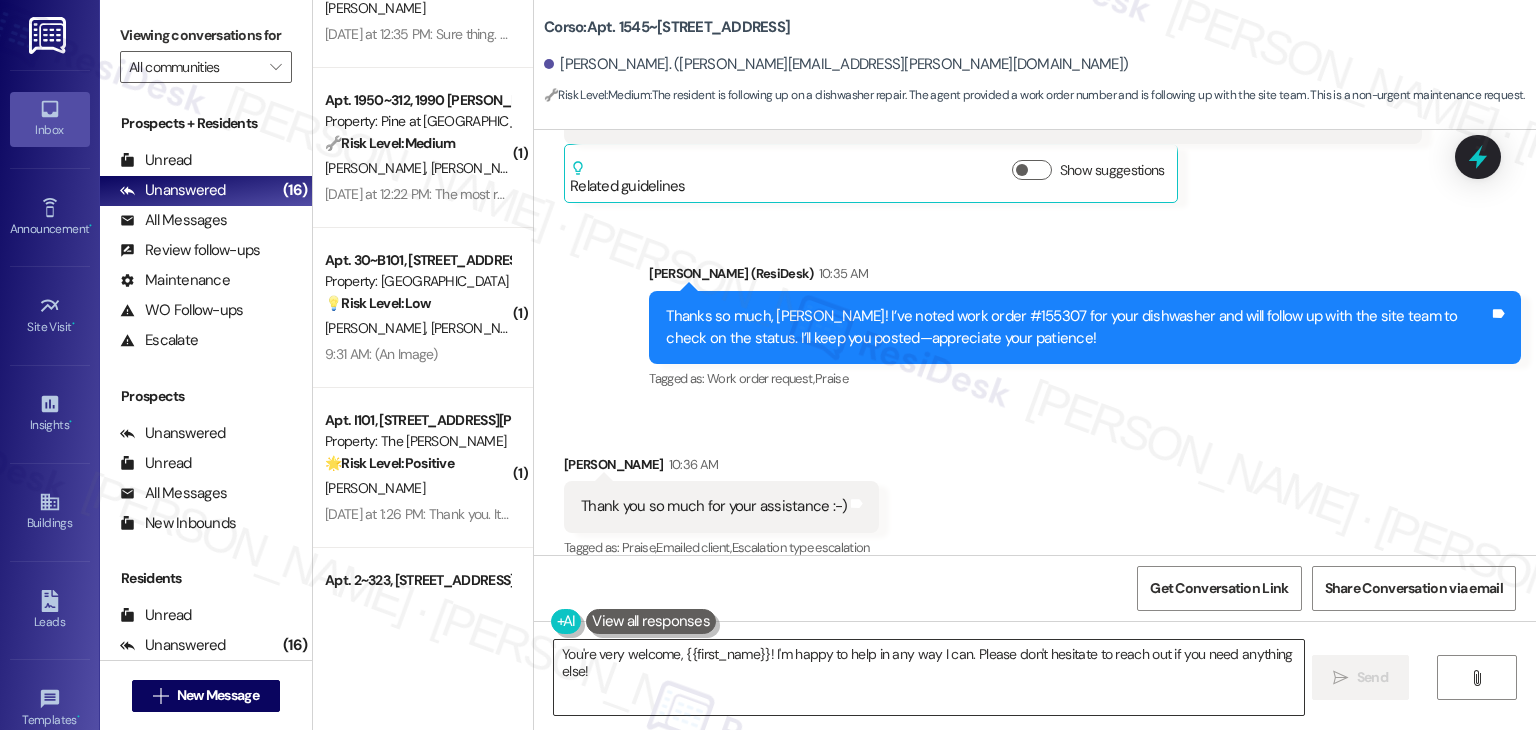 click on "You're very welcome, {{first_name}}! I'm happy to help in any way I can. Please don't hesitate to reach out if you need anything else!" at bounding box center (928, 677) 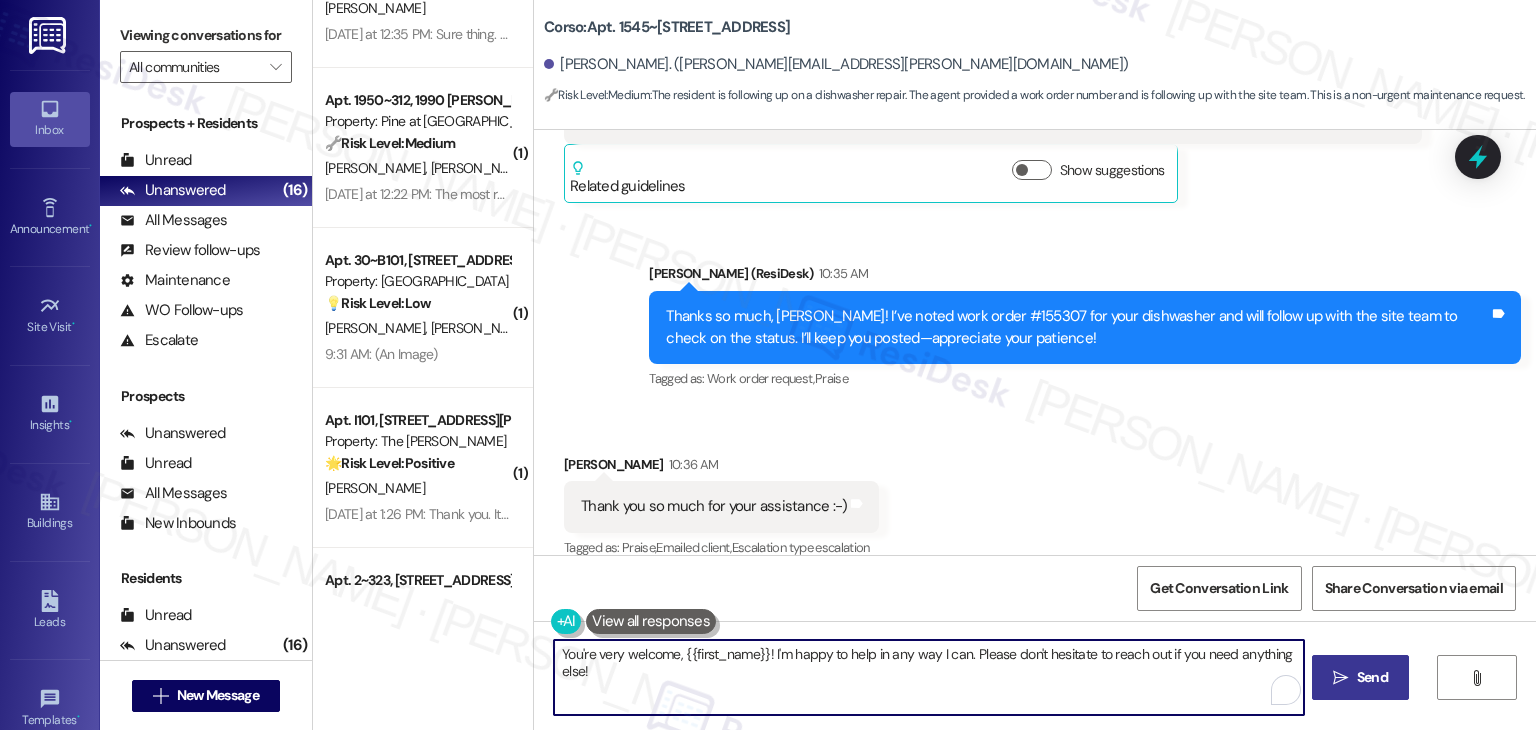 click on "Send" at bounding box center [1372, 677] 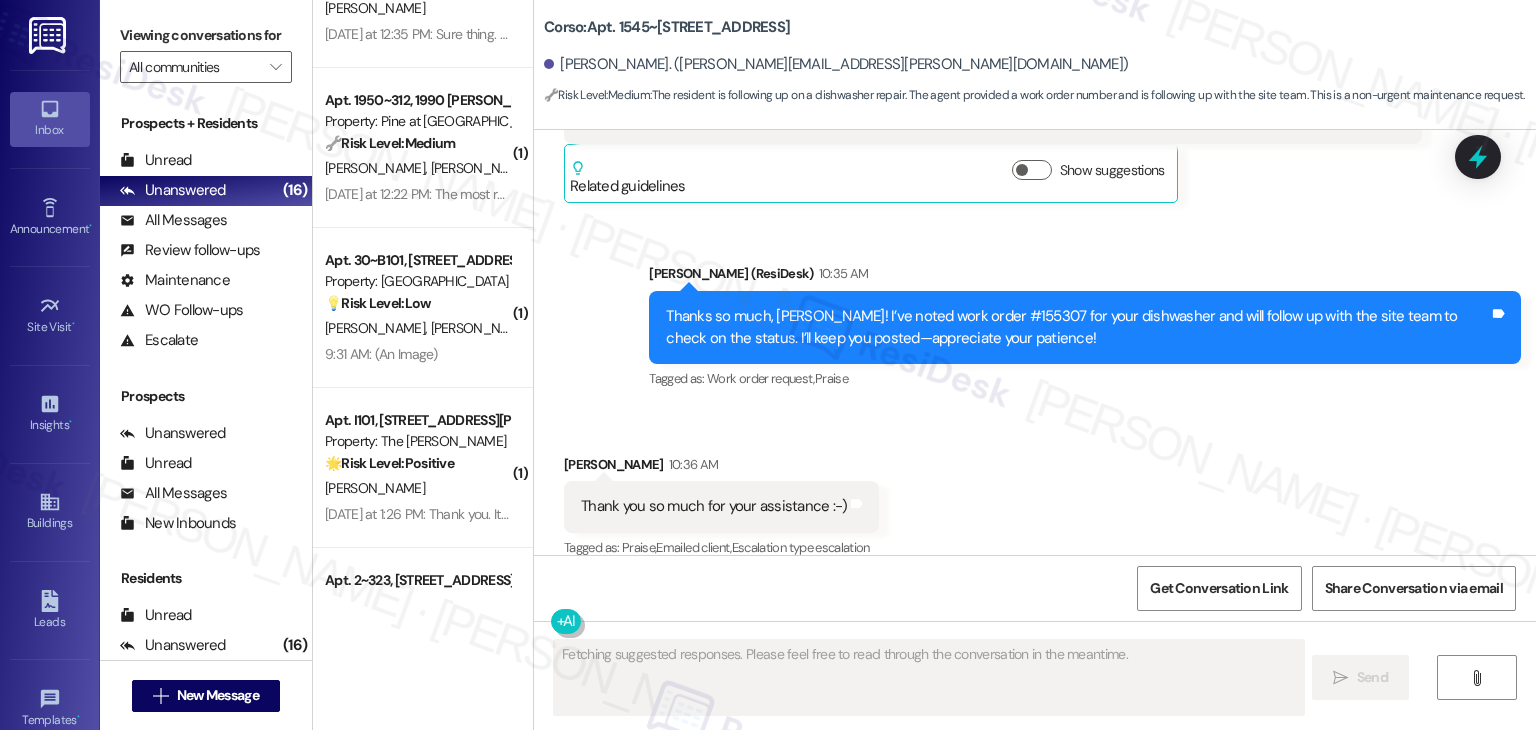 scroll, scrollTop: 3167, scrollLeft: 0, axis: vertical 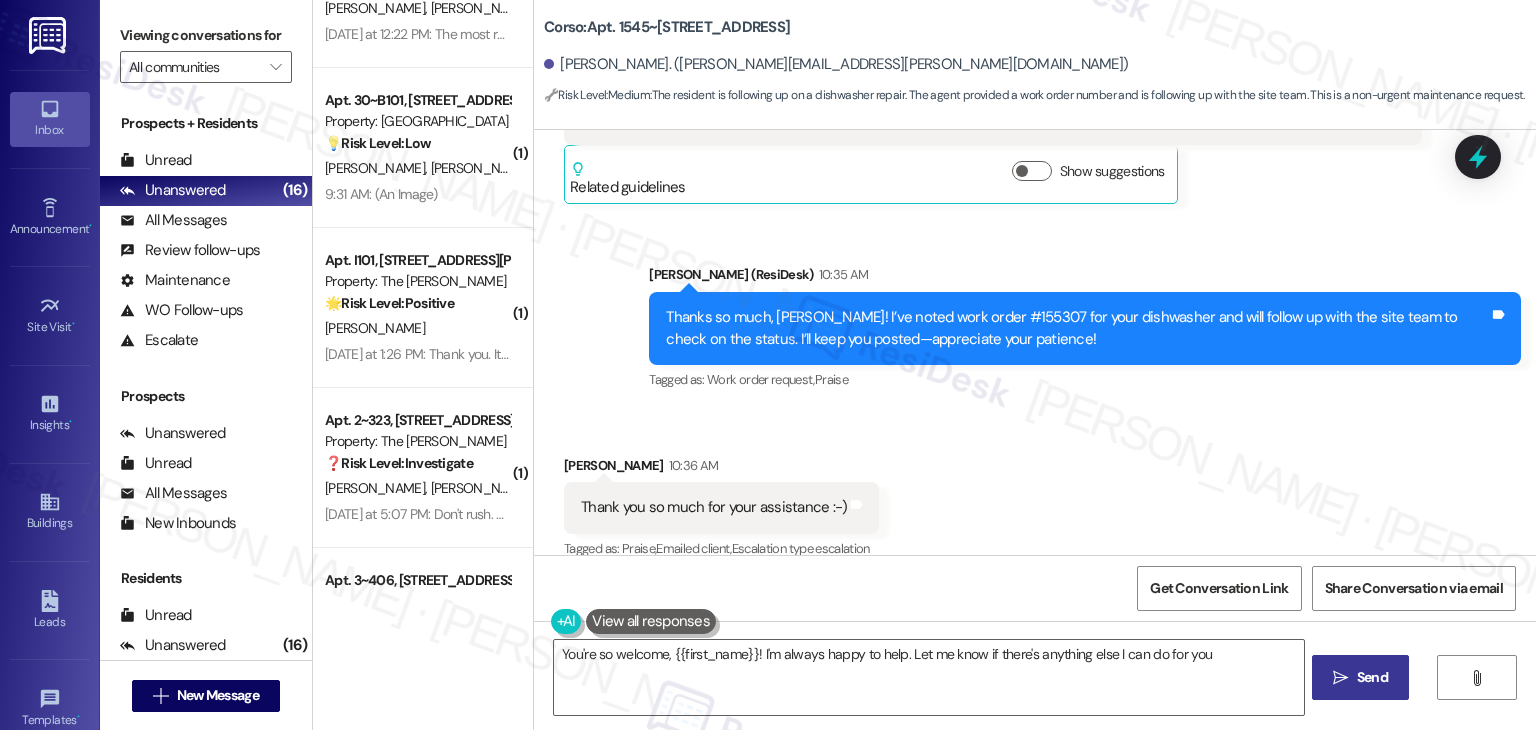 type on "You're so welcome, {{first_name}}! I'm always happy to help. Let me know if there's anything else I can do for you!" 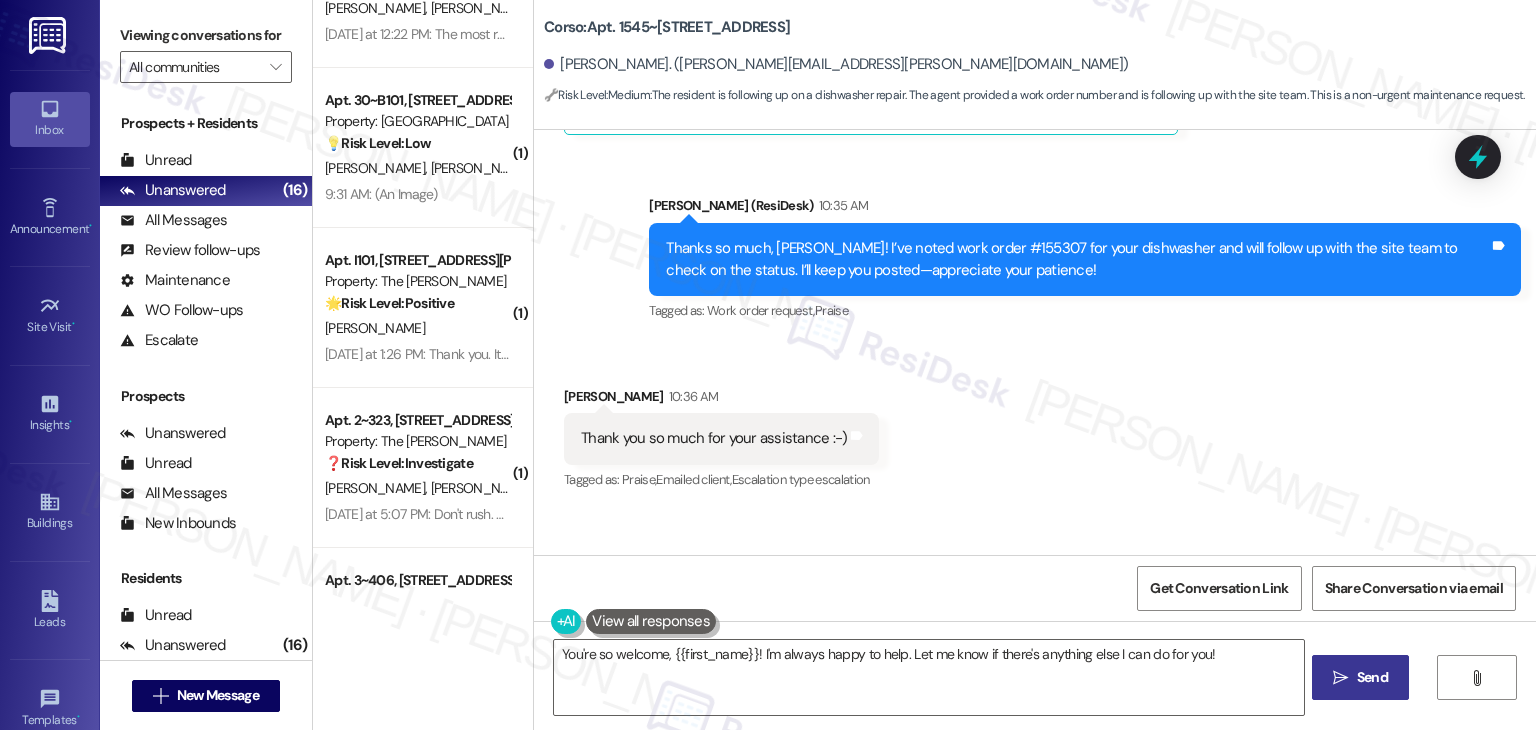 scroll, scrollTop: 3307, scrollLeft: 0, axis: vertical 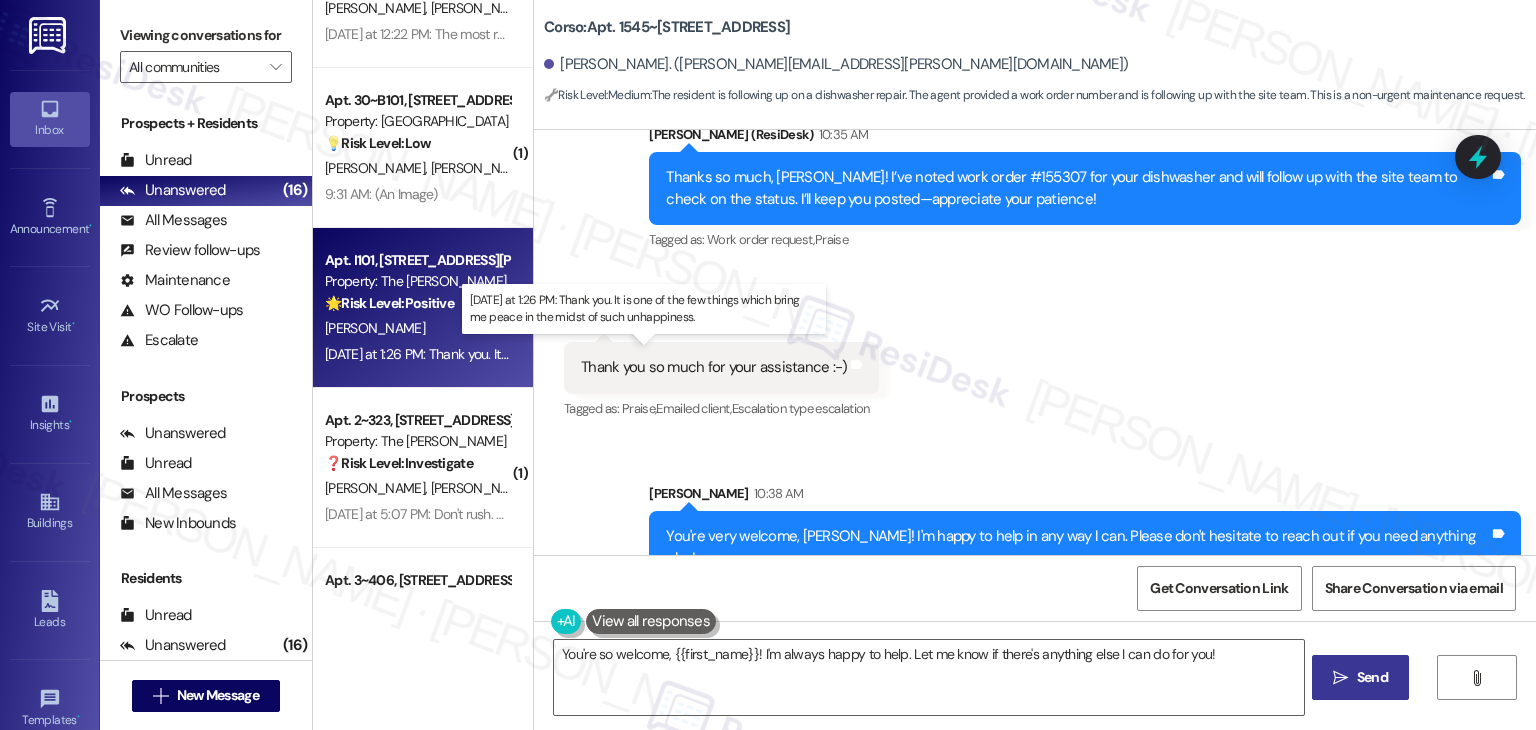 click on "Yesterday at 1:26 PM: Thank you. It is one of the few things which bring me peace in the midst of such unhappiness. Yesterday at 1:26 PM: Thank you. It is one of the few things which bring me peace in the midst of such unhappiness." at bounding box center [647, 354] 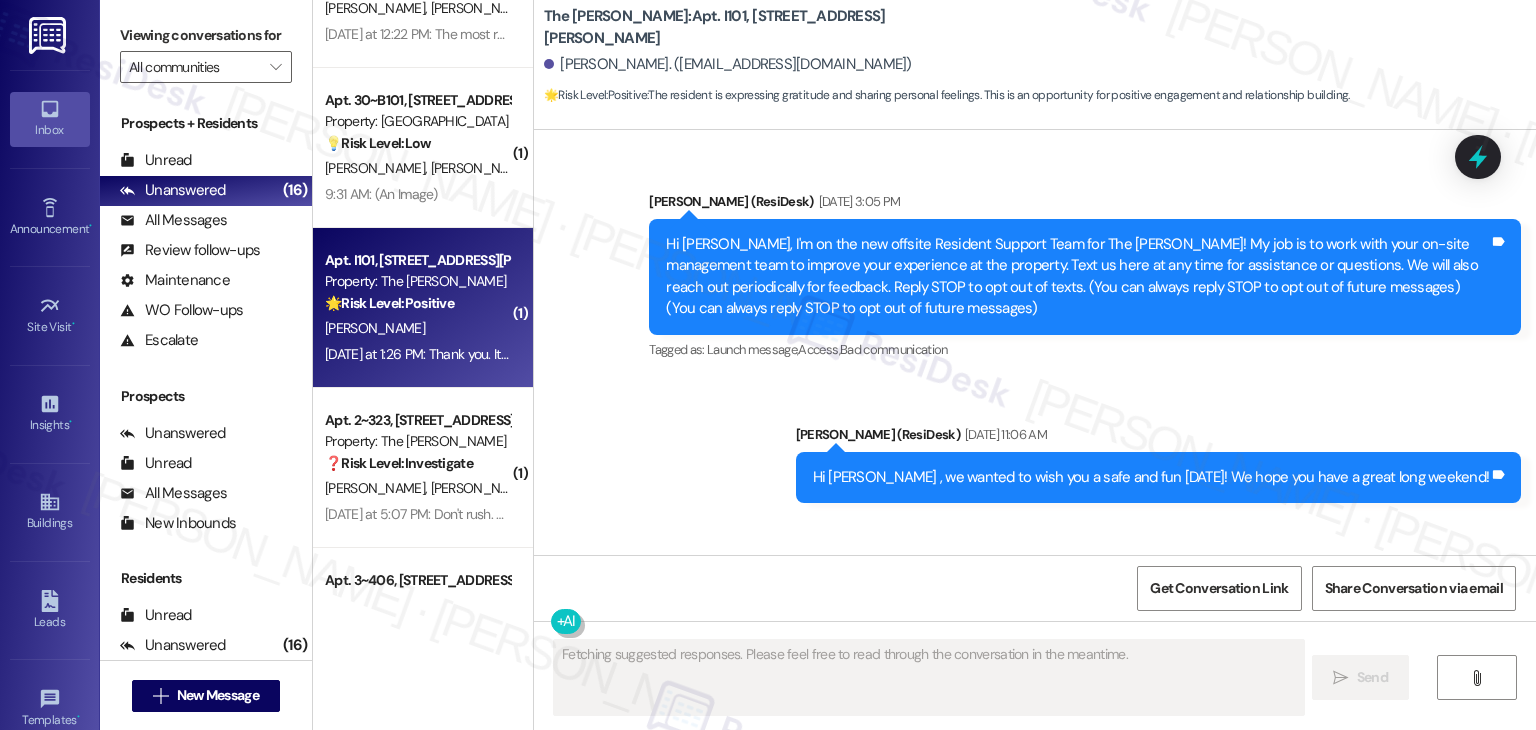 scroll, scrollTop: 46652, scrollLeft: 0, axis: vertical 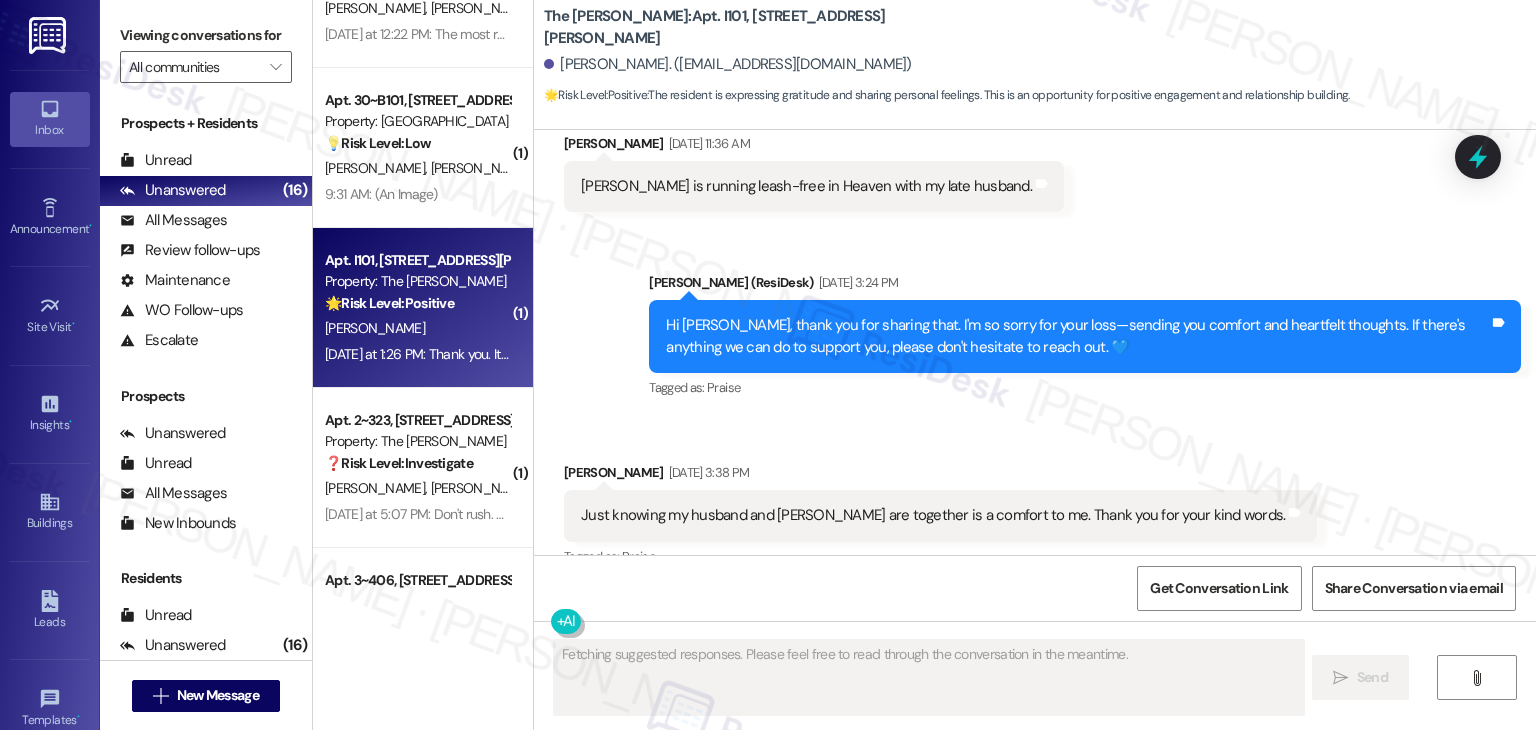 click on "Received via SMS Christina Hamlett Yesterday at 1:26 PM Thank you. It is one of the few things which bring me peace in the midst of such unhappiness. Tags and notes Tagged as:   Praise Click to highlight conversations about Praise" at bounding box center (1035, 860) 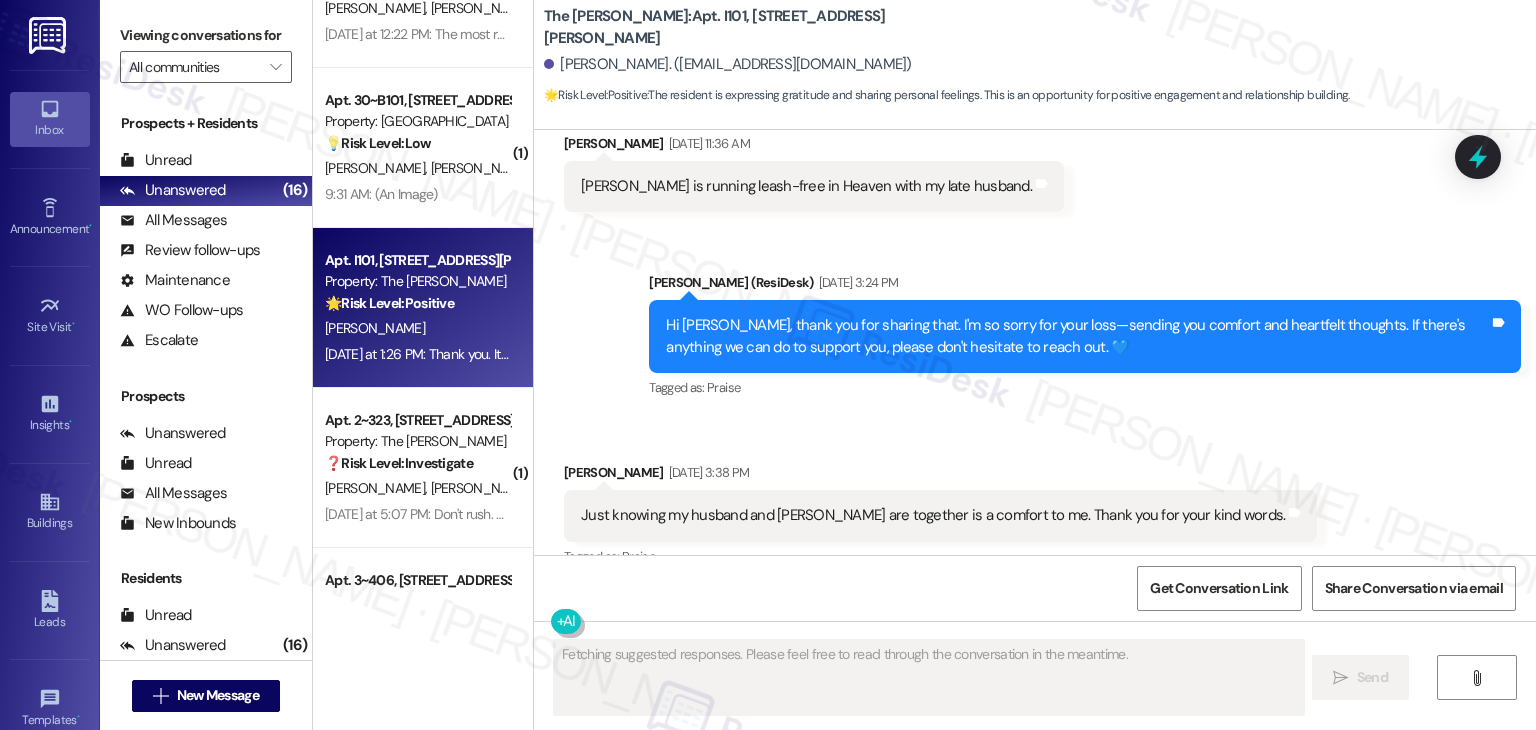 click on "Received via SMS Christina Hamlett Yesterday at 1:26 PM Thank you. It is one of the few things which bring me peace in the midst of such unhappiness. Tags and notes Tagged as:   Praise Click to highlight conversations about Praise" at bounding box center (1035, 860) 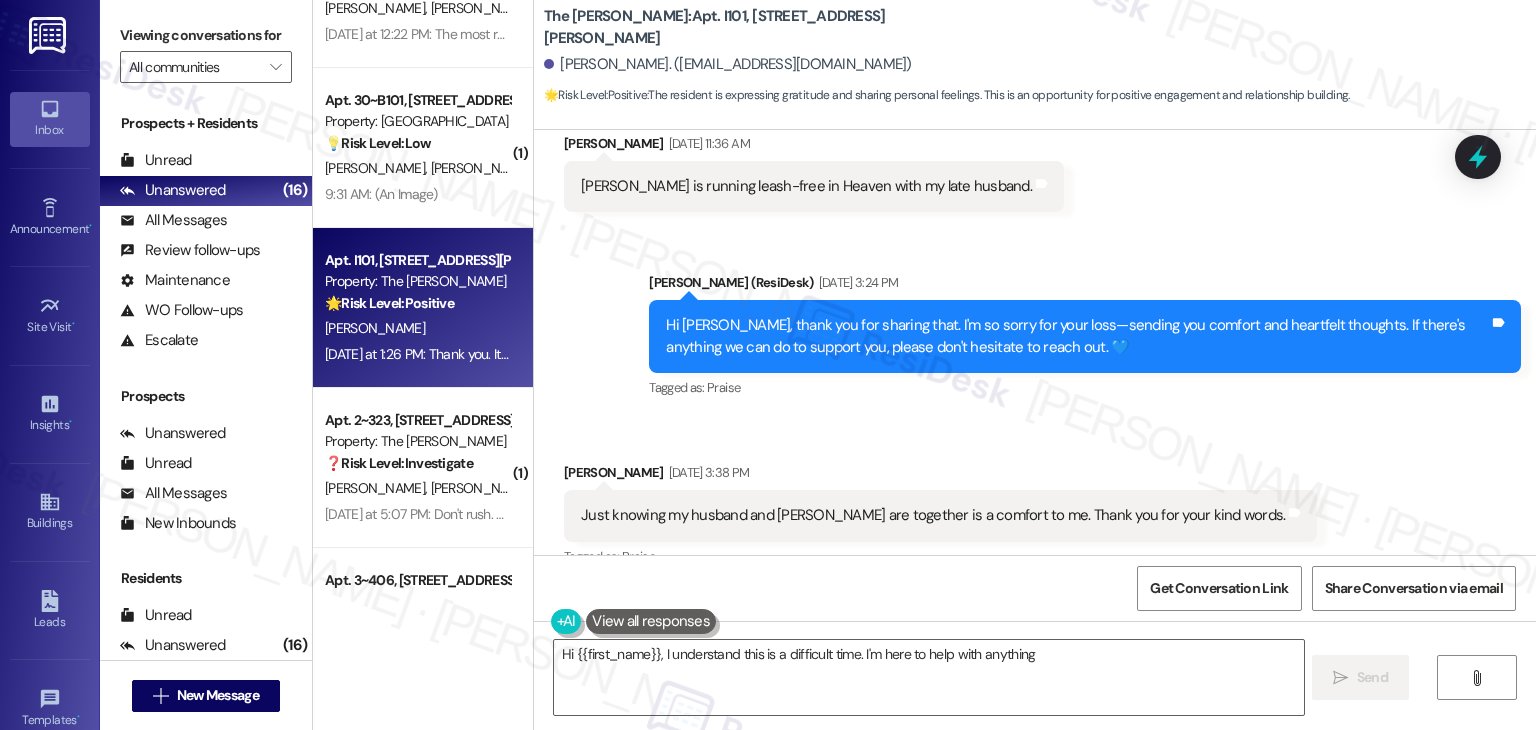 click on "Received via SMS Christina Hamlett Yesterday at 1:26 PM Thank you. It is one of the few things which bring me peace in the midst of such unhappiness. Tags and notes Tagged as:   Praise Click to highlight conversations about Praise" at bounding box center [1035, 860] 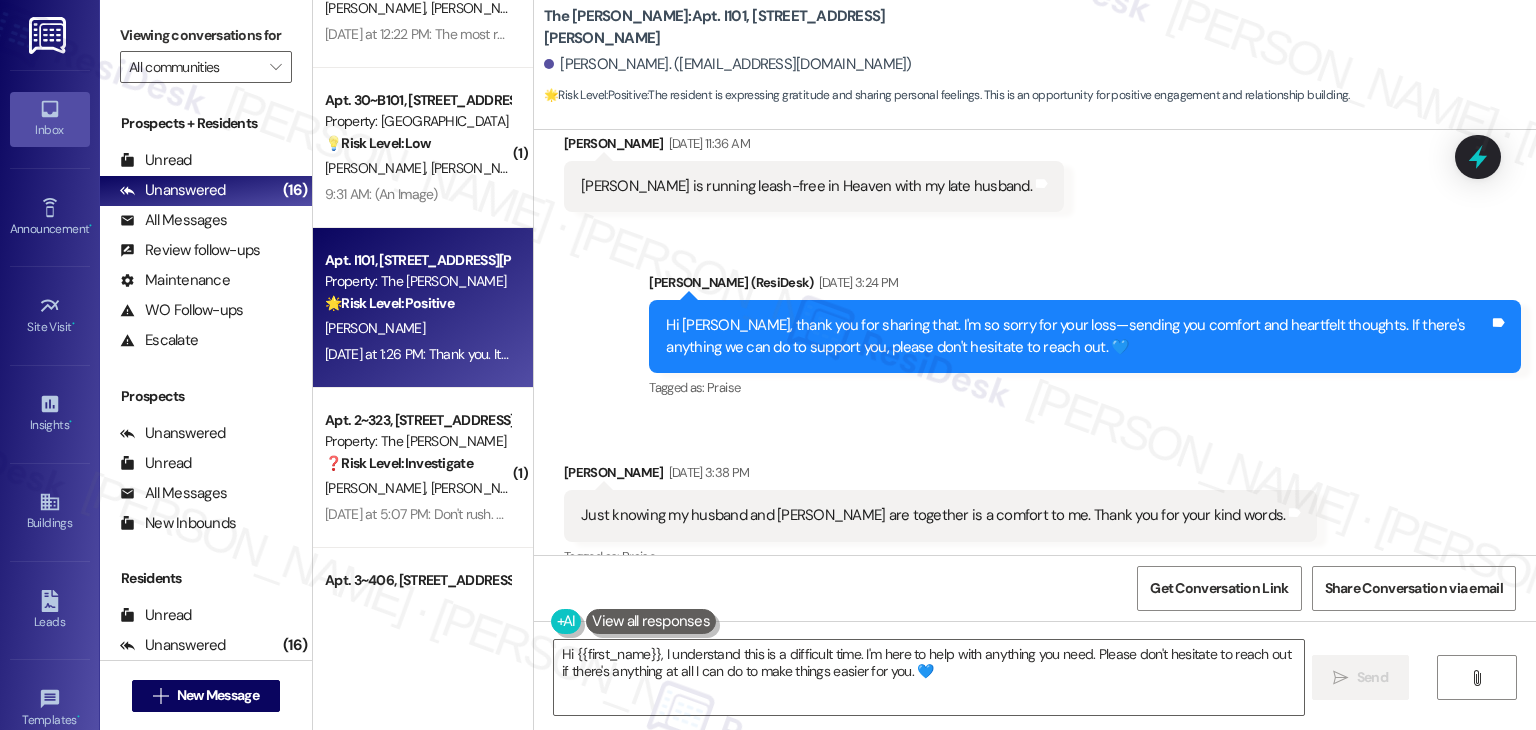 click on "Sent via SMS Dottie  (ResiDesk) Yesterday at 1:14 PM Hi Christina, that’s such a beautiful thought. I'm truly glad it brings you some comfort. In the meantime, if you have any questions or need assistance with anything else, feel free to reach out. 💙 Tags and notes Tagged as:   Praise Click to highlight conversations about Praise" at bounding box center (1085, 696) 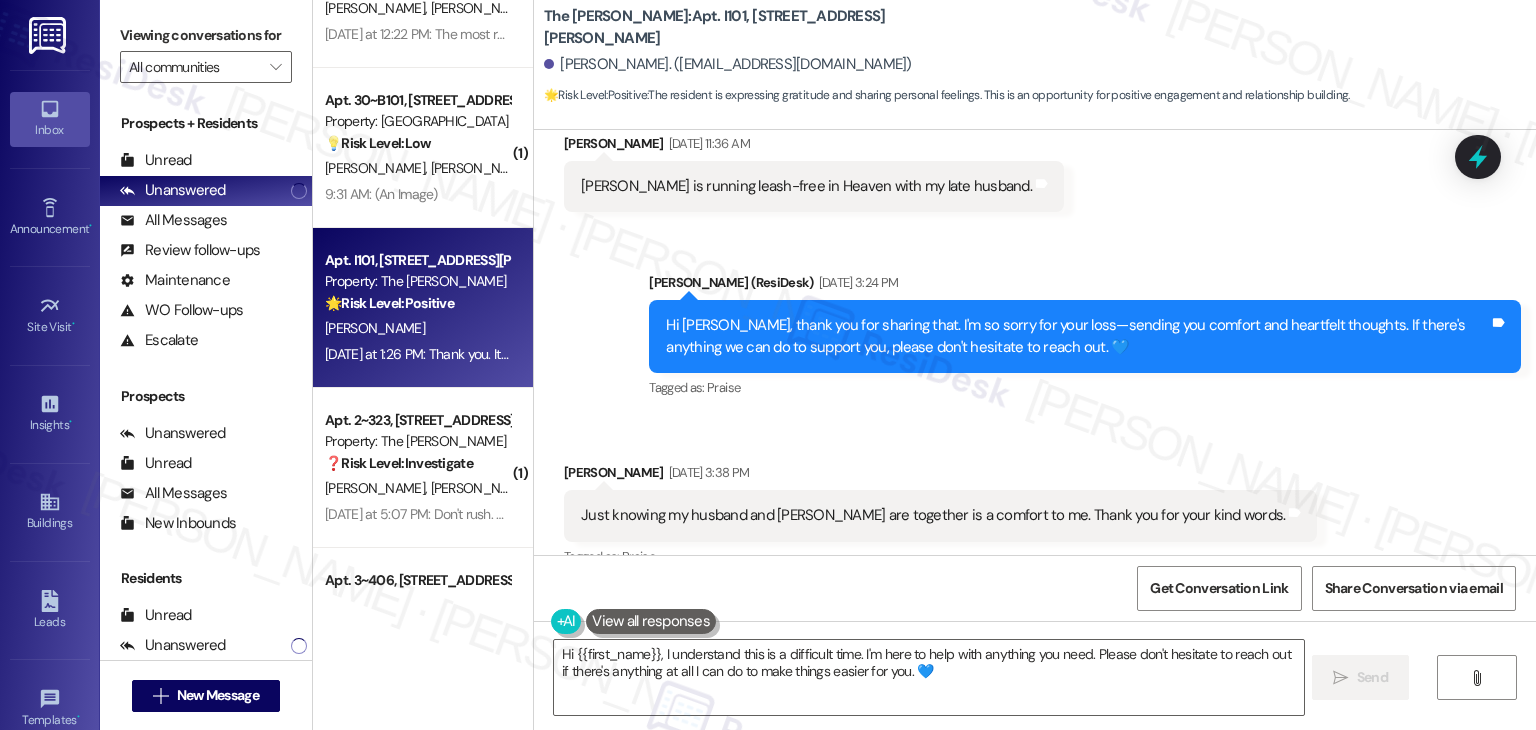 click on "Received via SMS Christina Hamlett Yesterday at 1:26 PM Thank you. It is one of the few things which bring me peace in the midst of such unhappiness. Tags and notes Tagged as:   Praise Click to highlight conversations about Praise" at bounding box center (1035, 860) 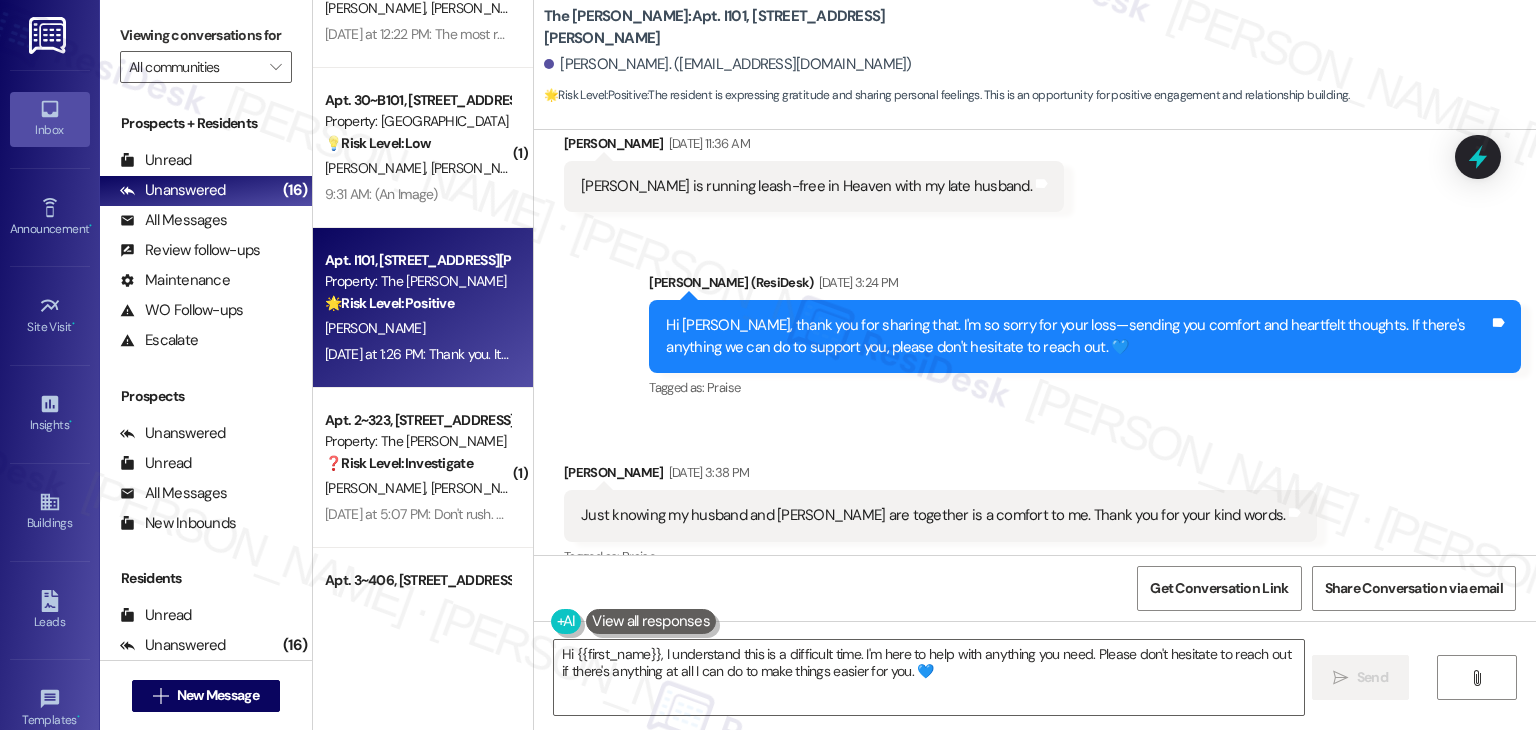 click on "Received via SMS Christina Hamlett Yesterday at 1:26 PM Thank you. It is one of the few things which bring me peace in the midst of such unhappiness. Tags and notes Tagged as:   Praise Click to highlight conversations about Praise" at bounding box center [1035, 860] 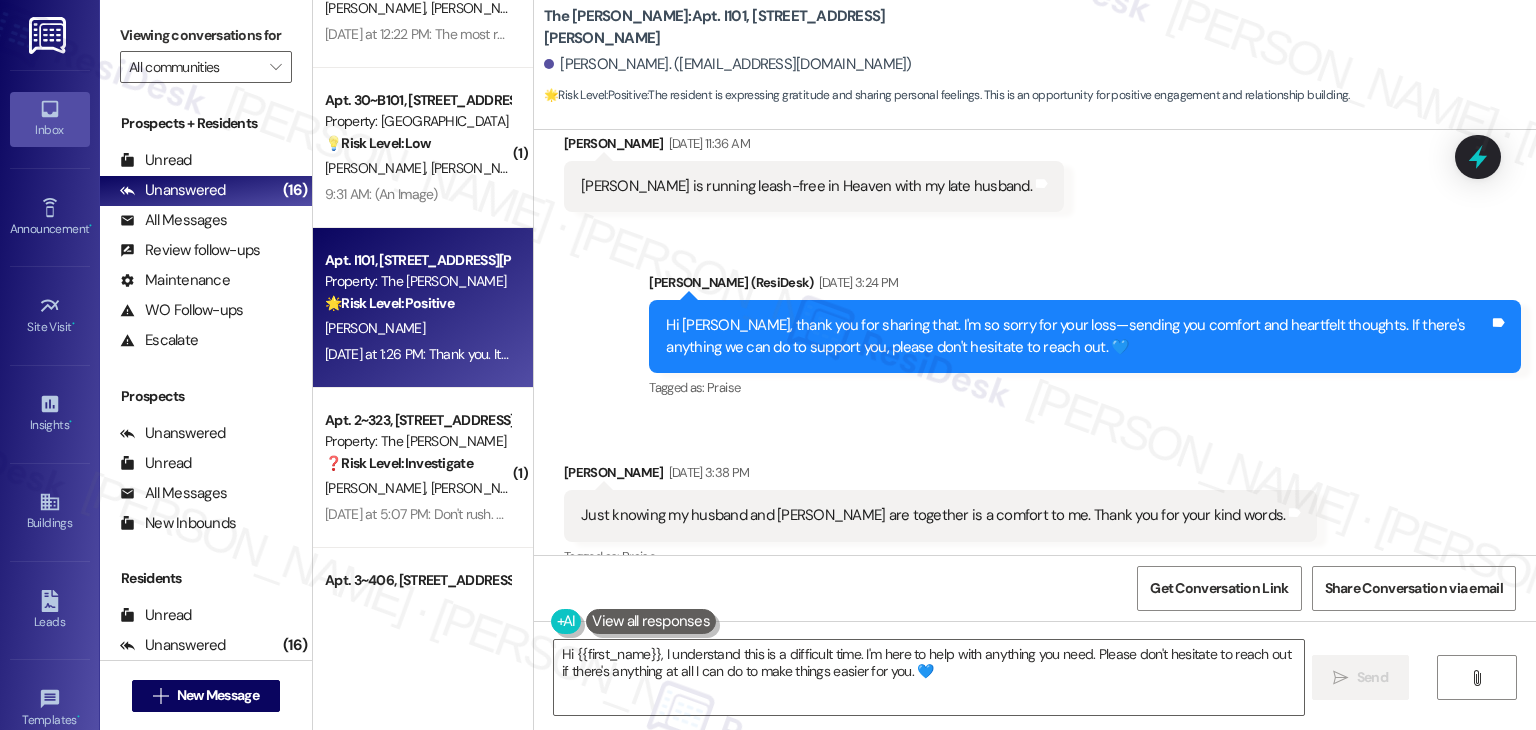click on "Received via SMS Christina Hamlett Yesterday at 1:26 PM Thank you. It is one of the few things which bring me peace in the midst of such unhappiness. Tags and notes Tagged as:   Praise Click to highlight conversations about Praise" at bounding box center [1035, 860] 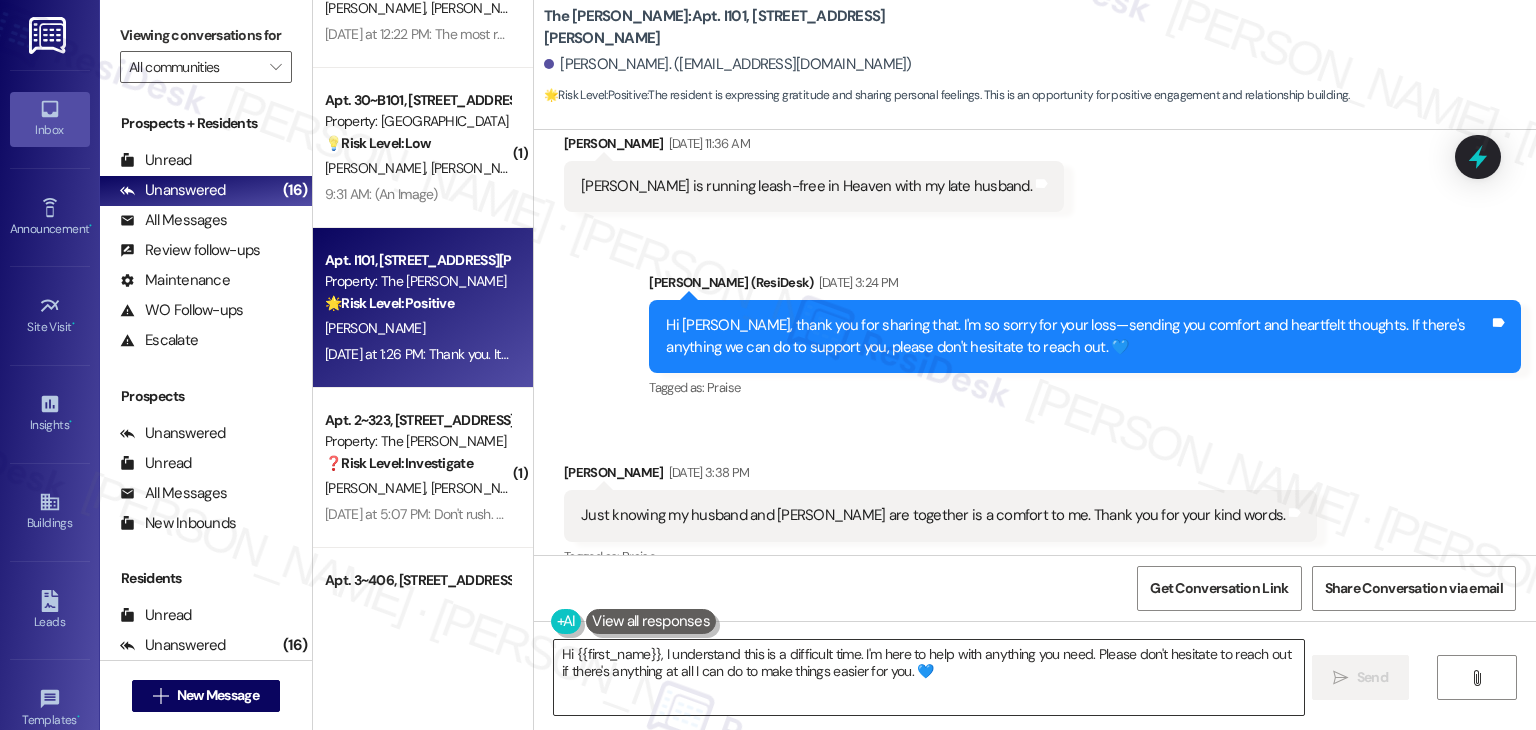 click on "Hi {{first_name}}, I understand this is a difficult time. I'm here to help with anything you need. Please don't hesitate to reach out if there's anything at all I can do to make things easier for you. 💙" at bounding box center (928, 677) 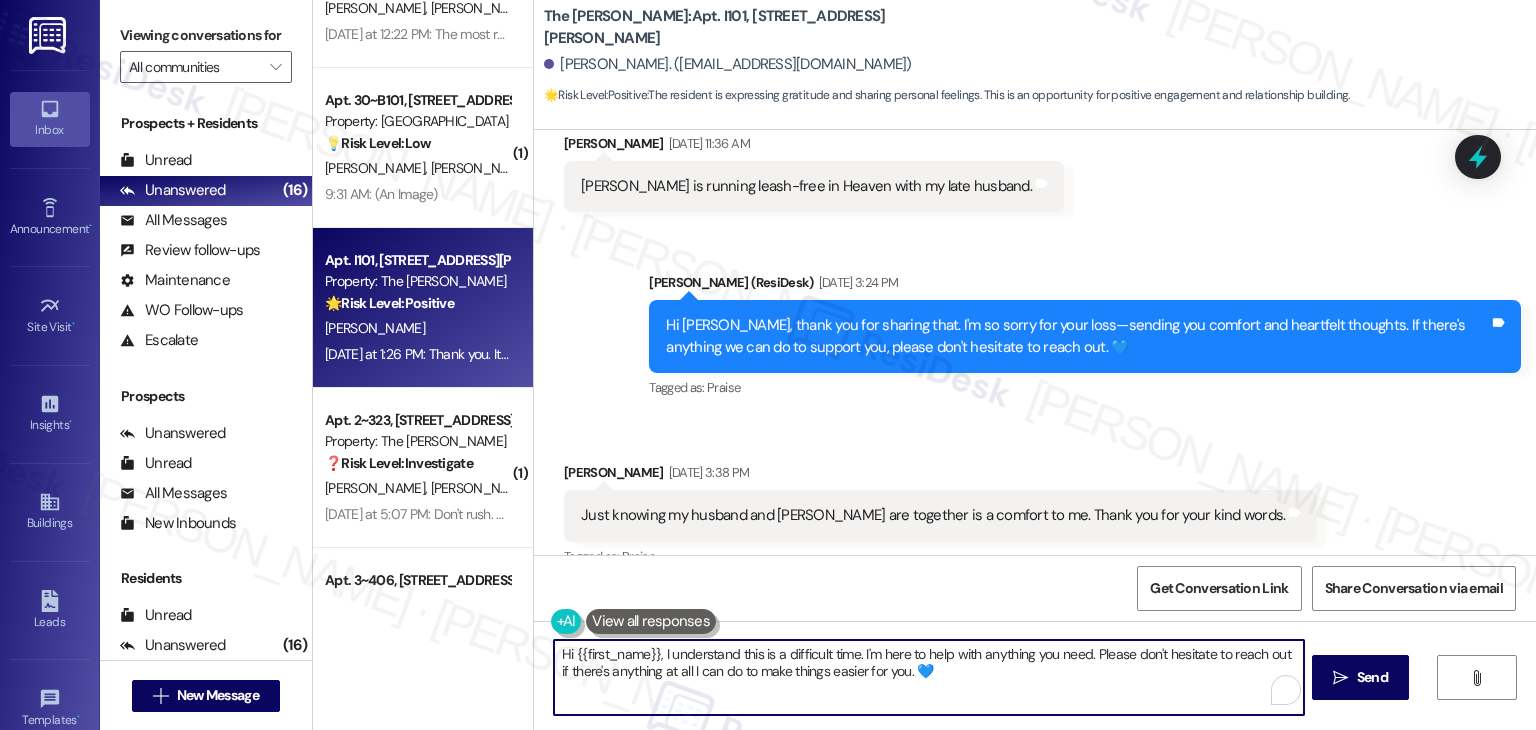 click on "Hi {{first_name}}, I understand this is a difficult time. I'm here to help with anything you need. Please don't hesitate to reach out if there's anything at all I can do to make things easier for you. 💙" at bounding box center [928, 677] 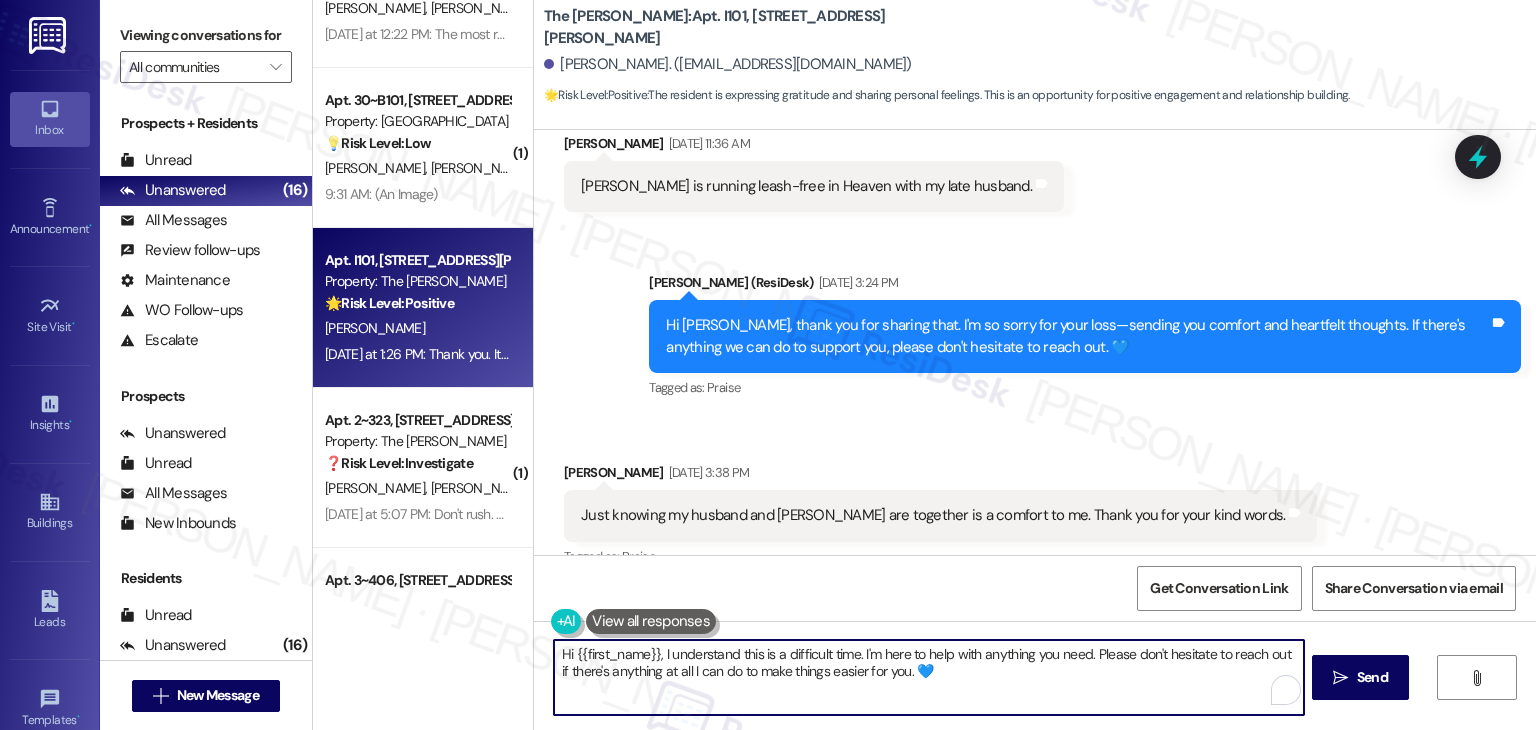 paste on "You're very welcome, Christina. I'm sorry you're going through such a difficult time. Please don’t hesitate to reach out if there's anything you need!" 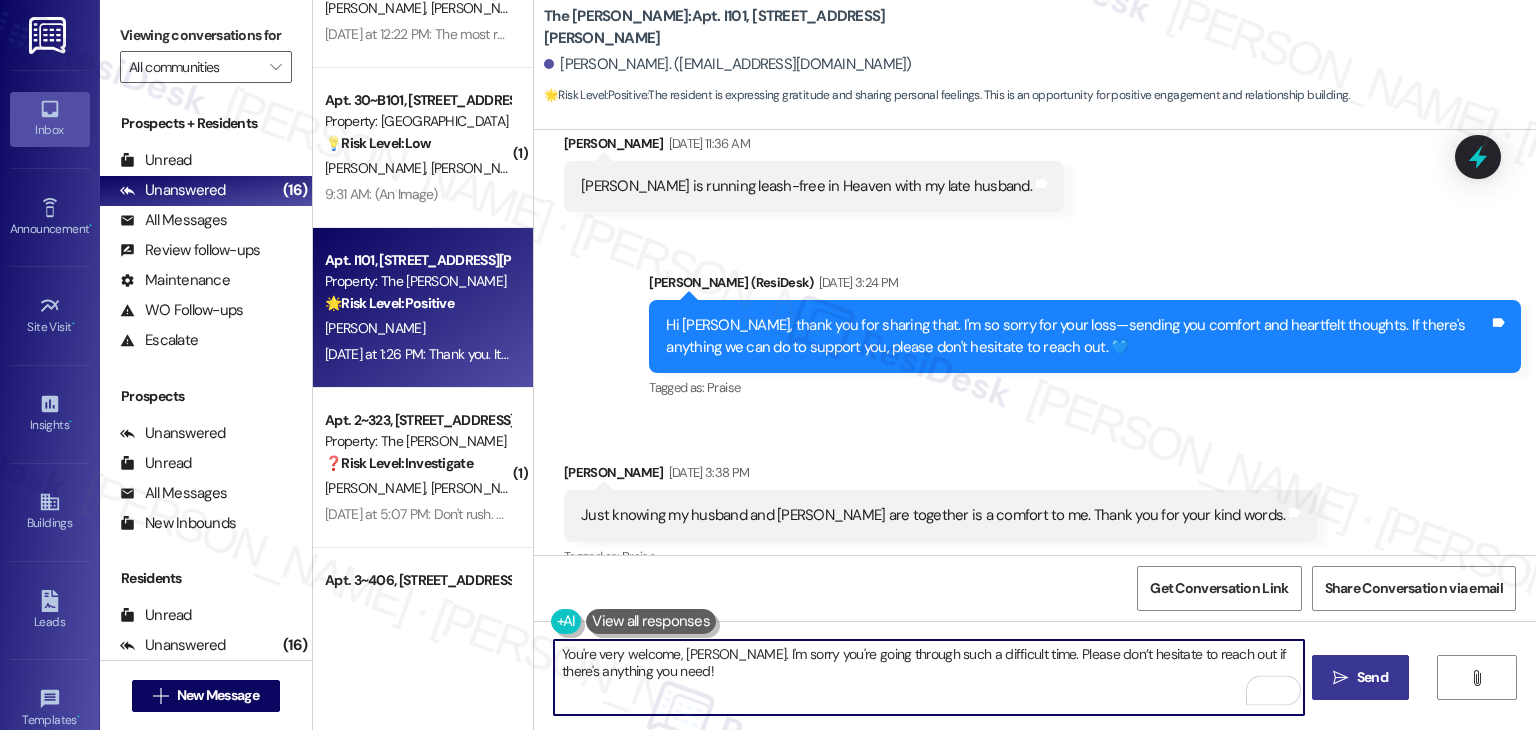 type on "You're very welcome, Christina. I'm sorry you're going through such a difficult time. Please don’t hesitate to reach out if there's anything you need!" 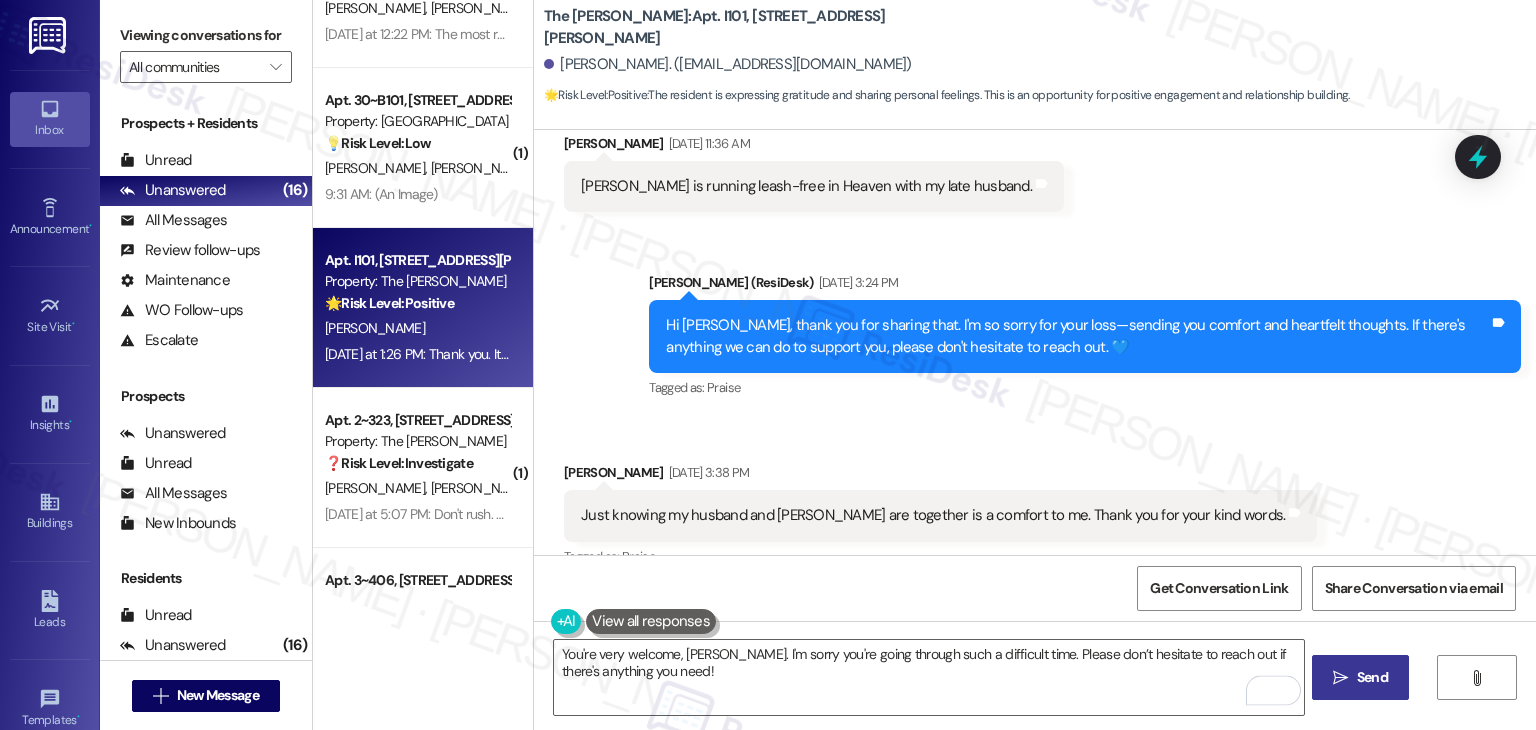 click on "Send" at bounding box center (1372, 677) 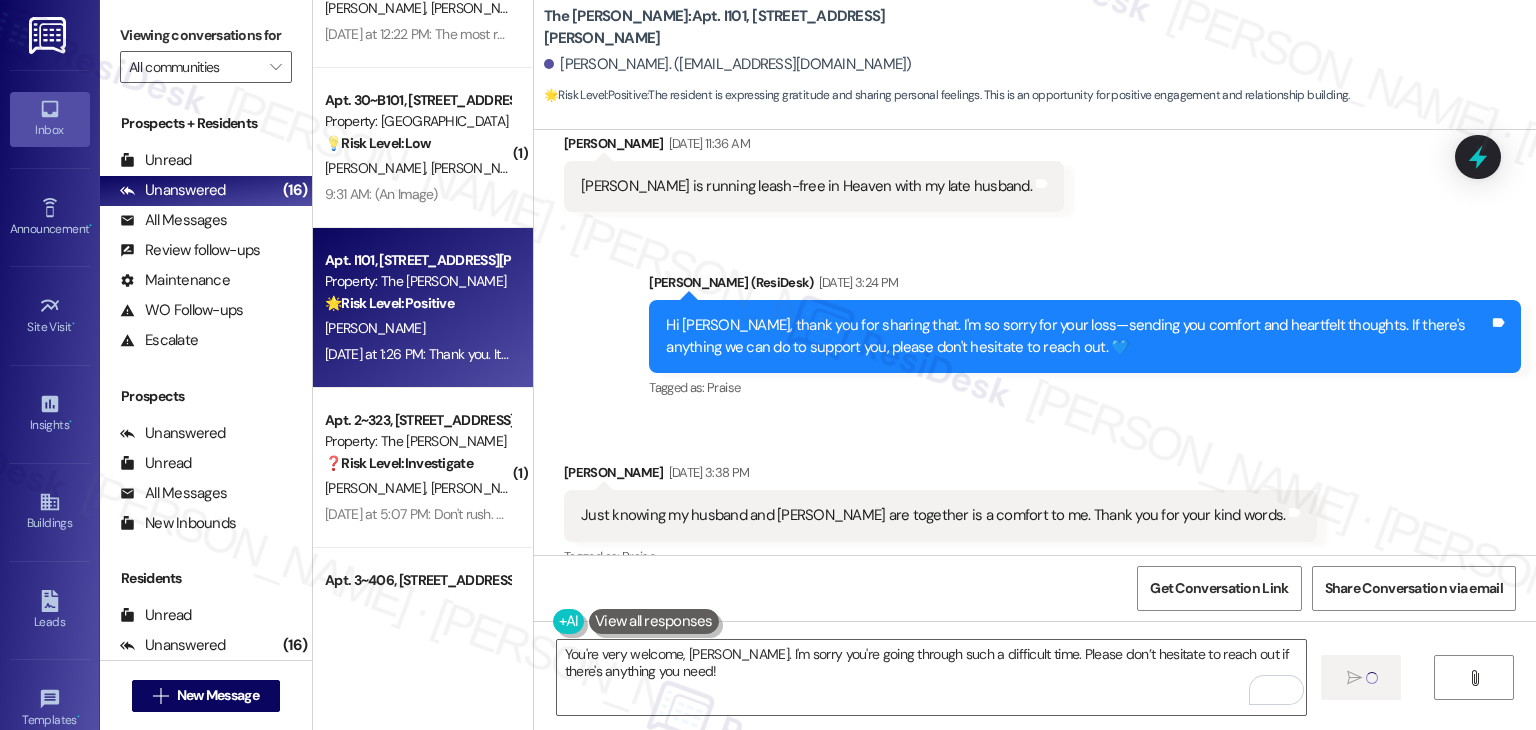 type 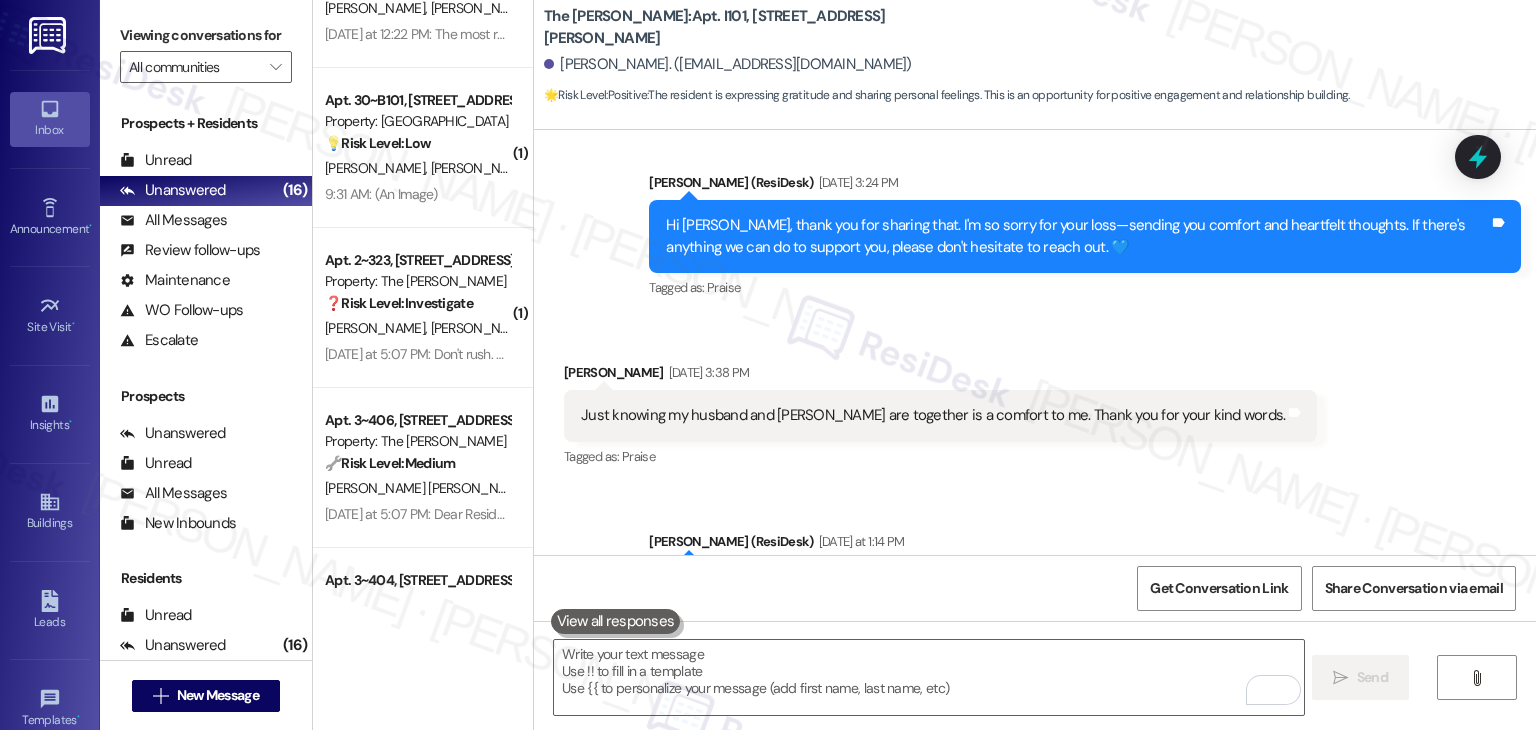 scroll, scrollTop: 46813, scrollLeft: 0, axis: vertical 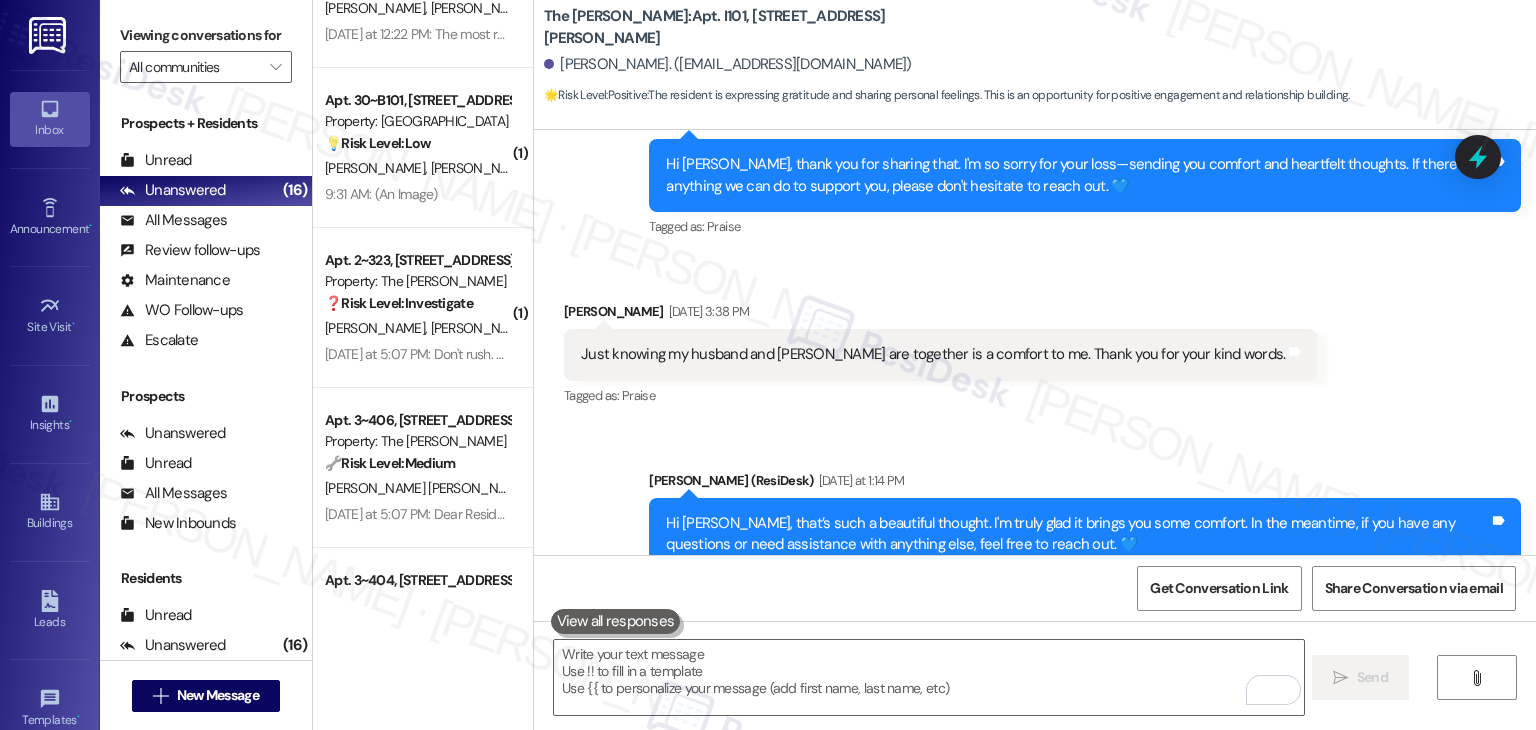 click on "Received via SMS Christina Hamlett Yesterday at 1:26 PM Thank you. It is one of the few things which bring me peace in the midst of such unhappiness. Tags and notes Tagged as:   Praise Click to highlight conversations about Praise" at bounding box center (1035, 699) 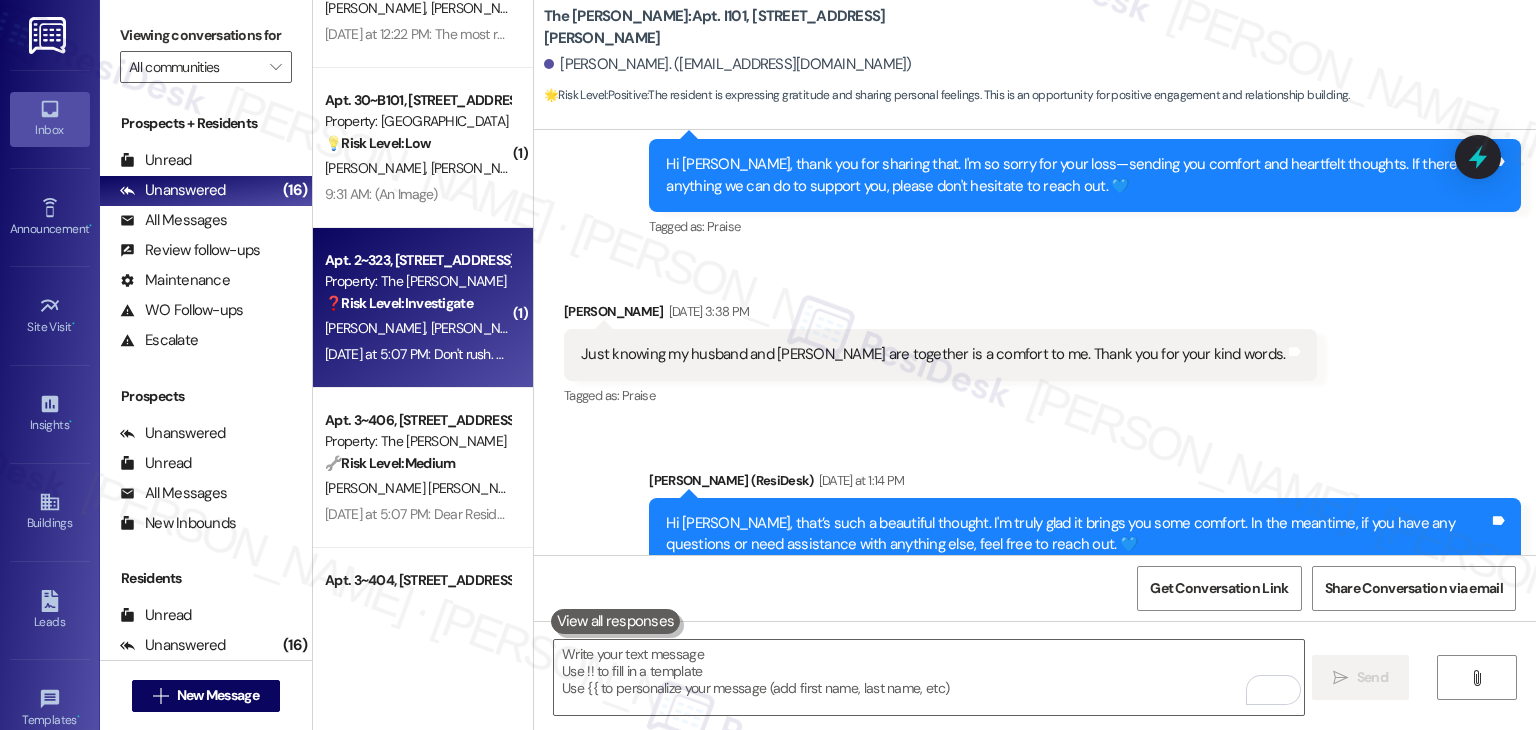 click on "Yesterday at 5:07 PM: Don't rush. Sounds good.  Yesterday at 5:07 PM: Don't rush. Sounds good." at bounding box center (417, 354) 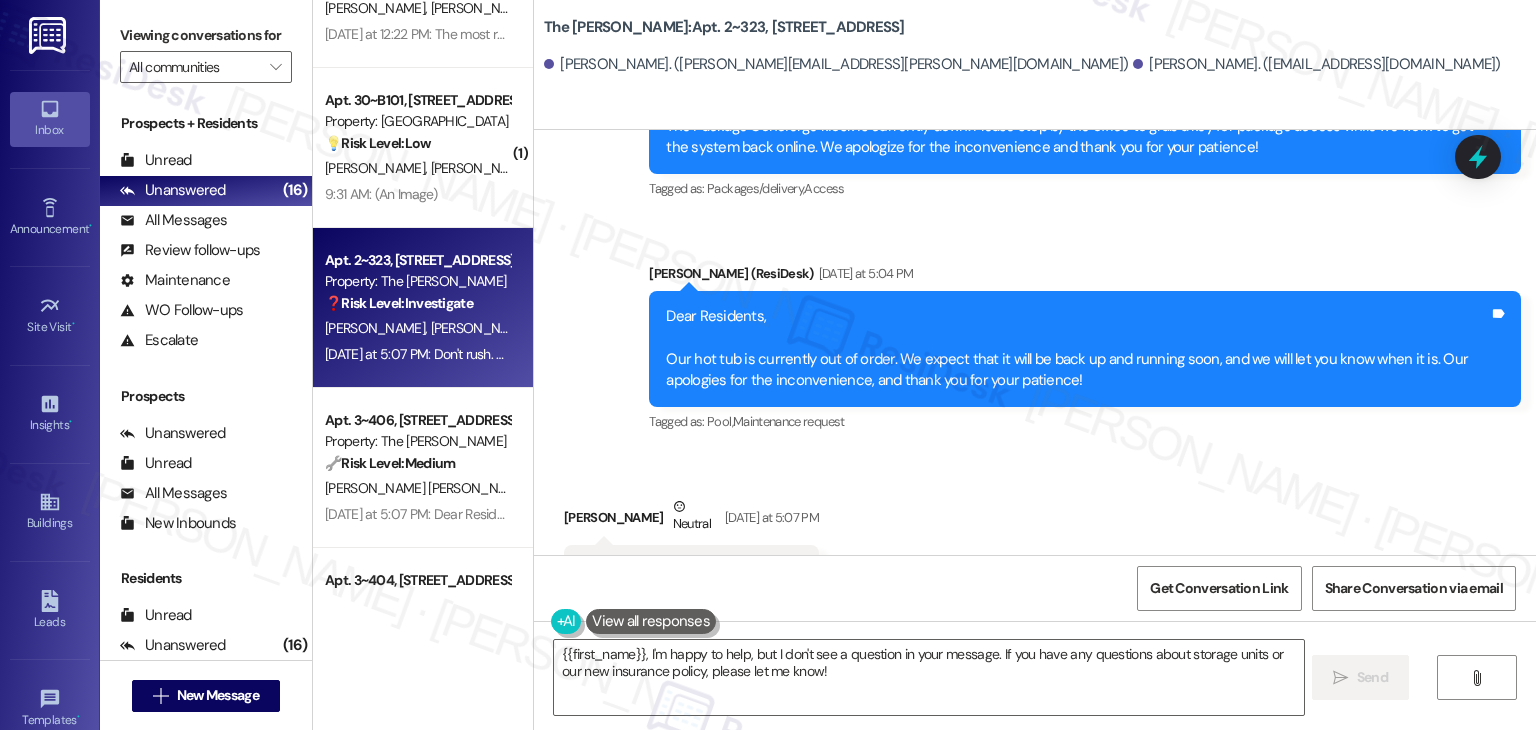 scroll, scrollTop: 5923, scrollLeft: 0, axis: vertical 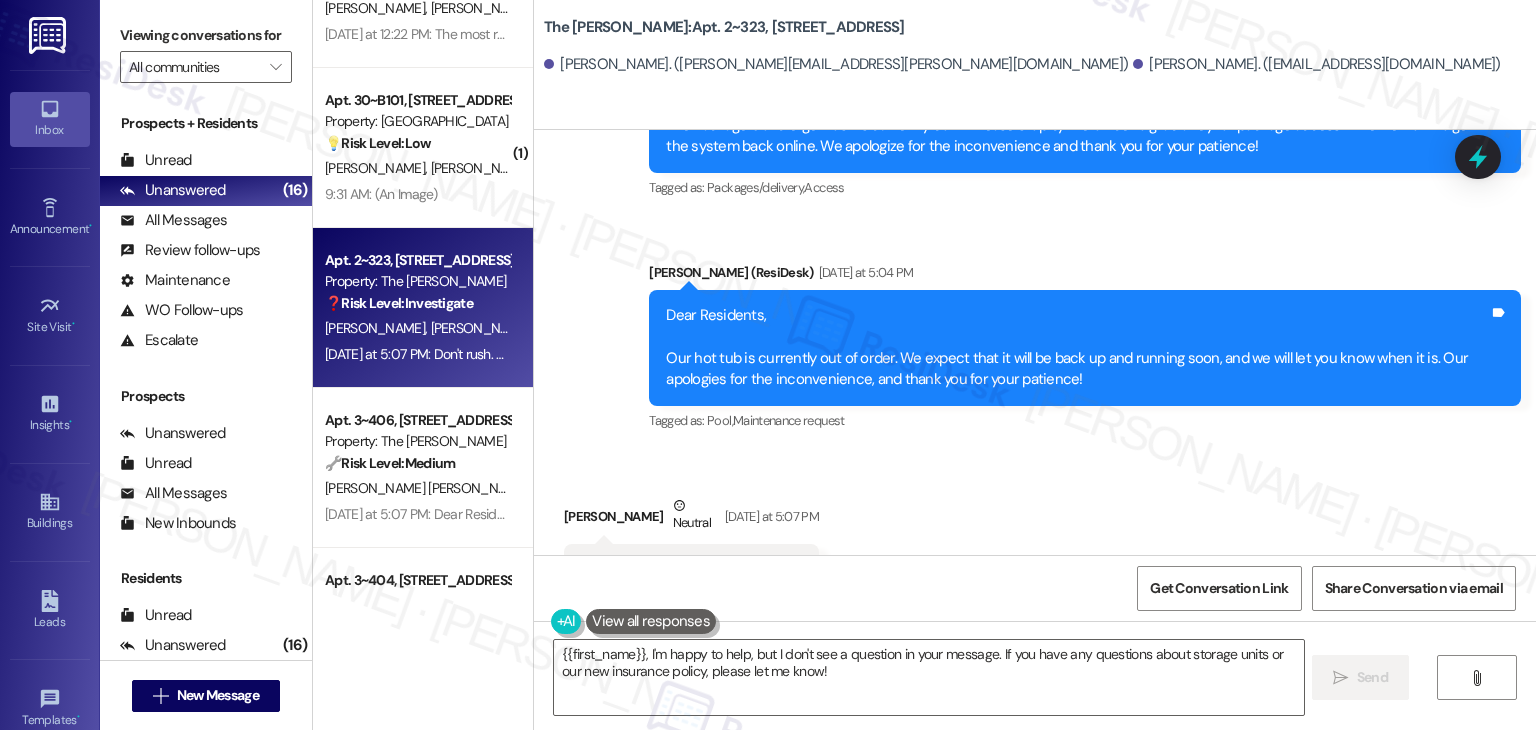 click on "Received via SMS Jordan Gutierrez   Neutral Yesterday at 5:07 PM Don't rush. Sounds good.  Tags and notes Tagged as:   Positive response Click to highlight conversations about Positive response" at bounding box center (1035, 545) 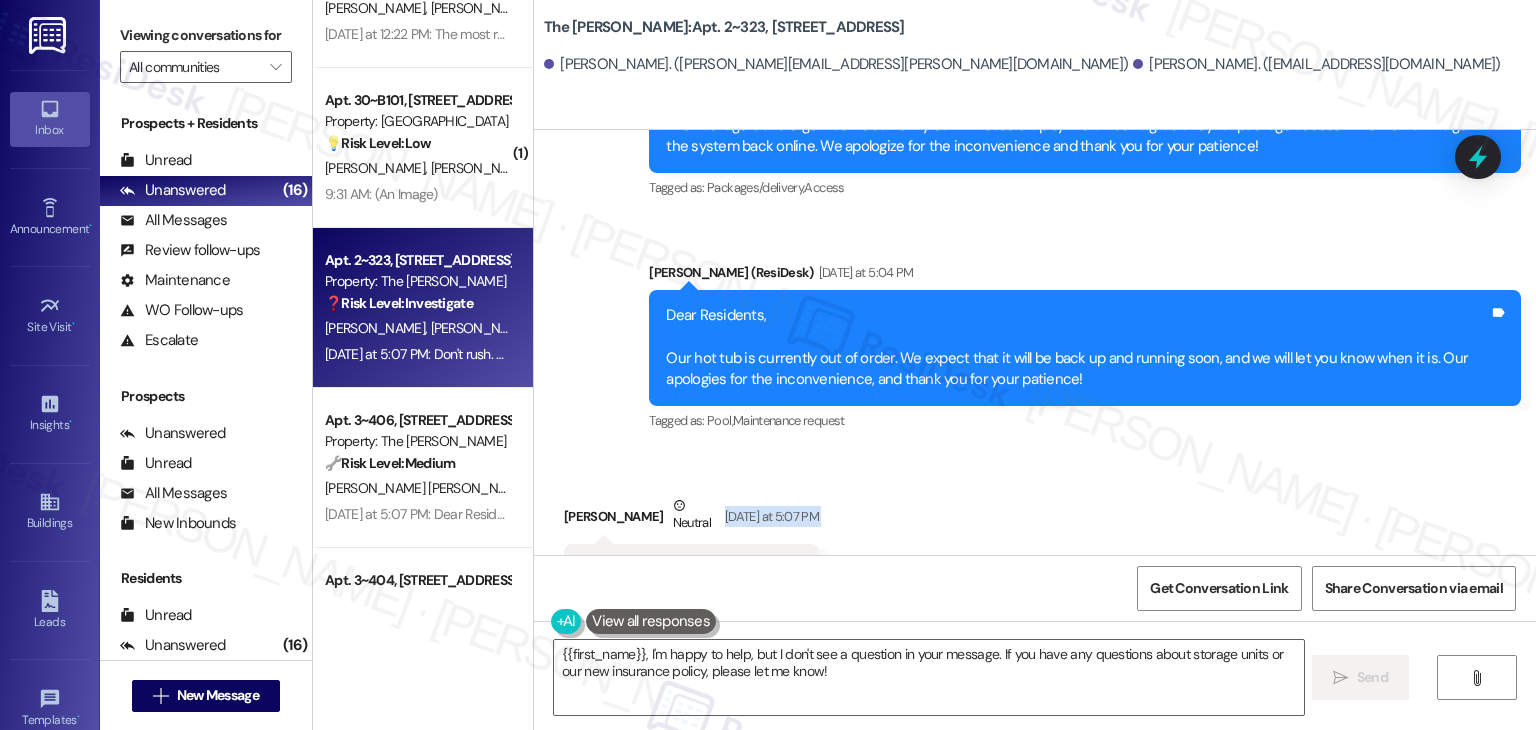 click on "Received via SMS Jordan Gutierrez   Neutral Yesterday at 5:07 PM Don't rush. Sounds good.  Tags and notes Tagged as:   Positive response Click to highlight conversations about Positive response" at bounding box center [1035, 545] 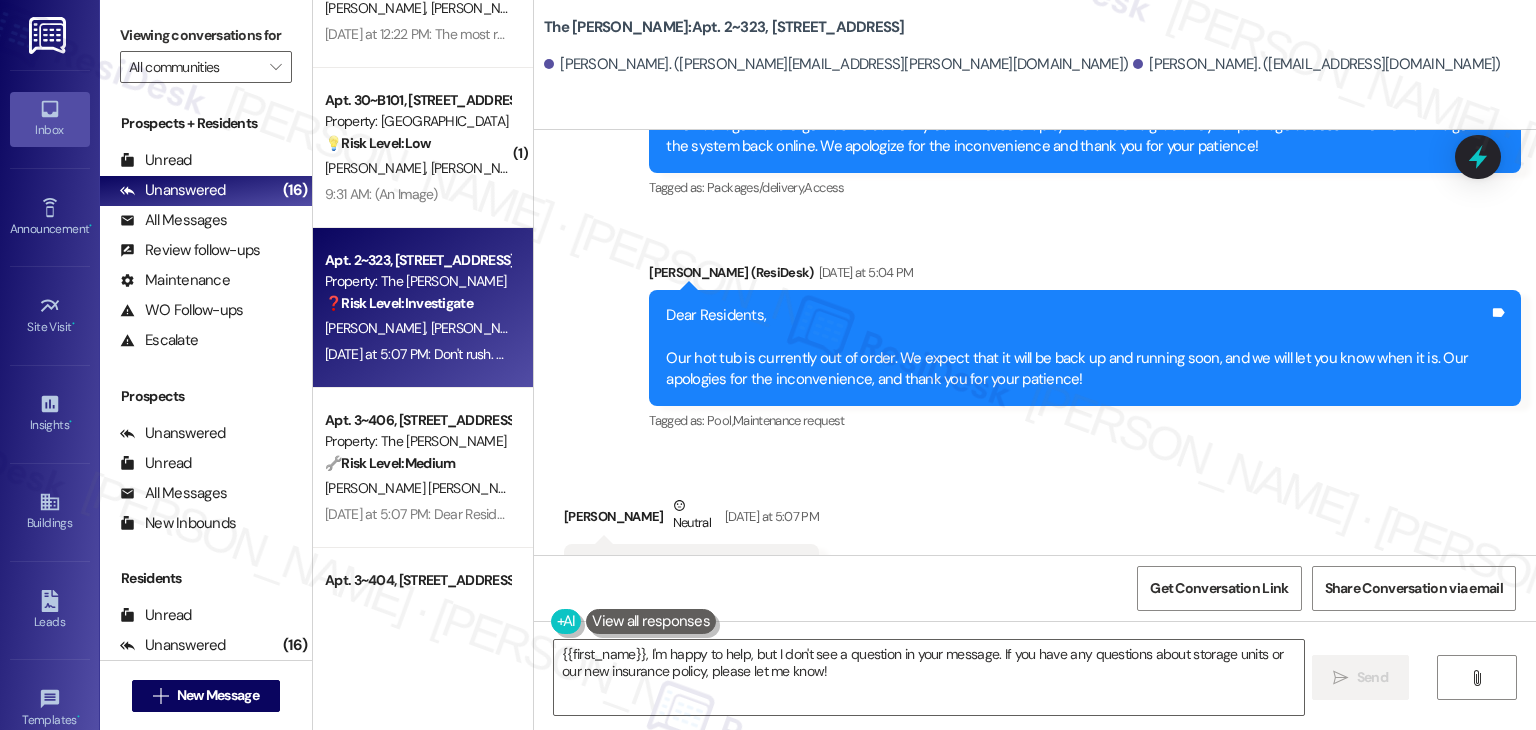 click on "Received via SMS Jordan Gutierrez   Neutral Yesterday at 5:07 PM Don't rush. Sounds good.  Tags and notes Tagged as:   Positive response Click to highlight conversations about Positive response" at bounding box center (1035, 545) 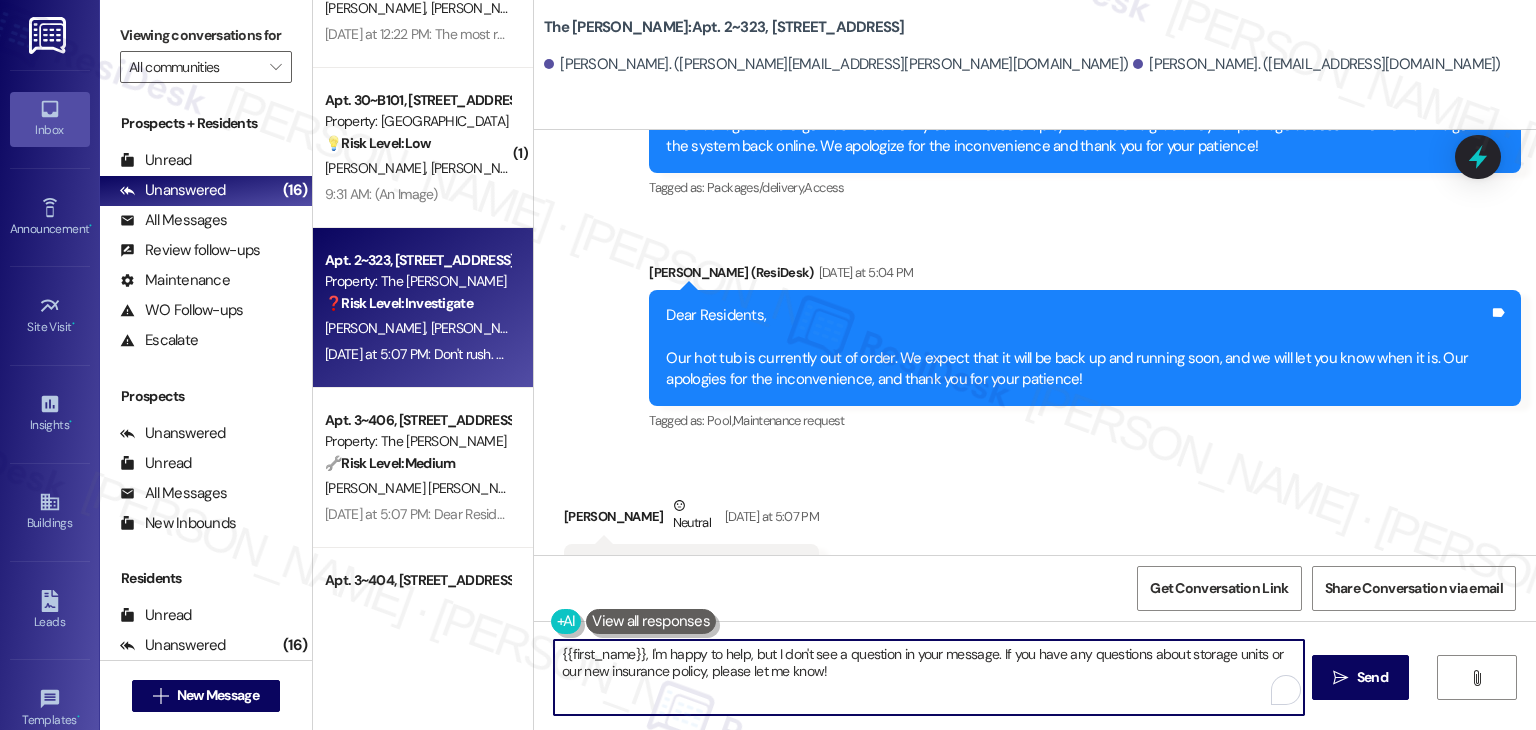 drag, startPoint x: 636, startPoint y: 655, endPoint x: 546, endPoint y: 653, distance: 90.02222 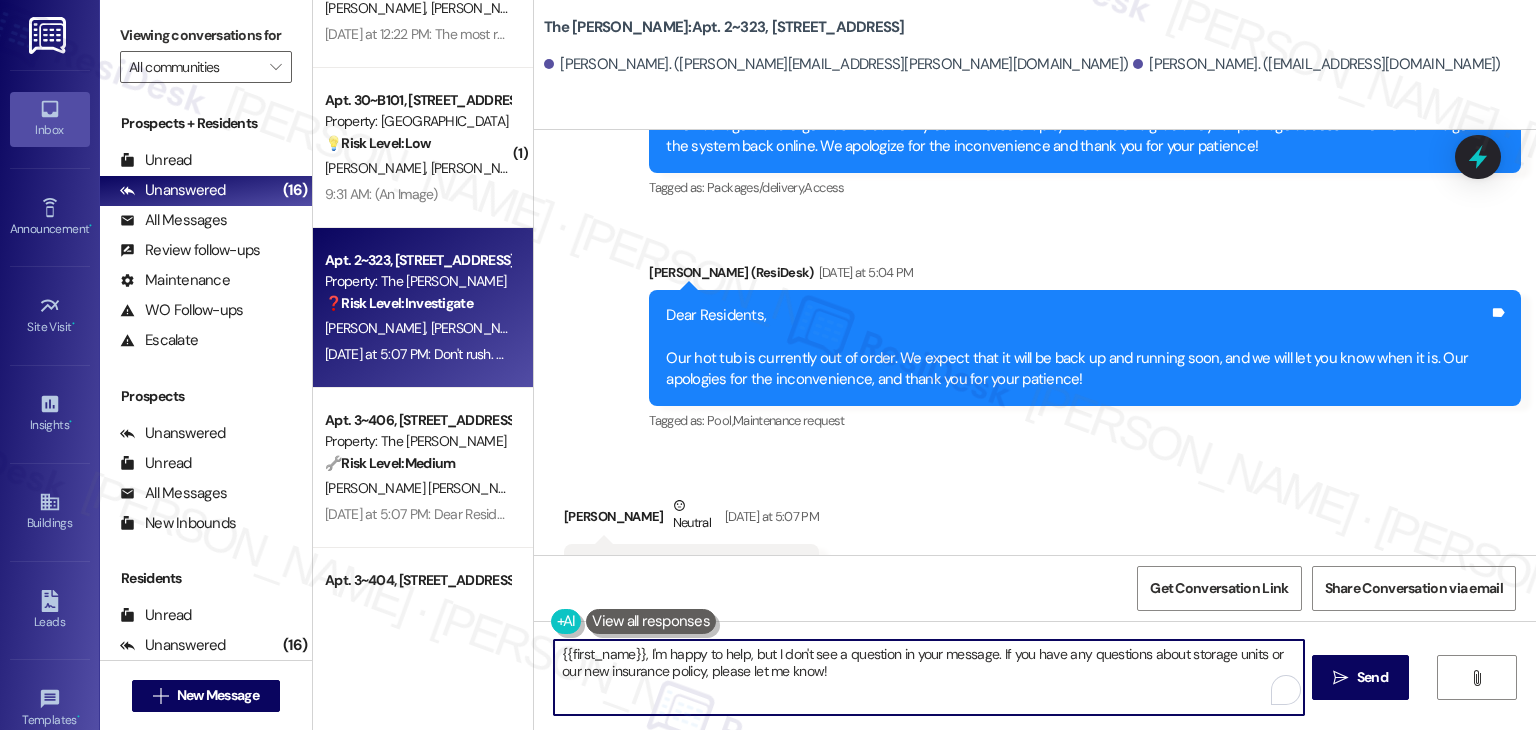 click on "{{first_name}}, I'm happy to help, but I don't see a question in your message. If you have any questions about storage units or our new insurance policy, please let me know!" at bounding box center [928, 677] 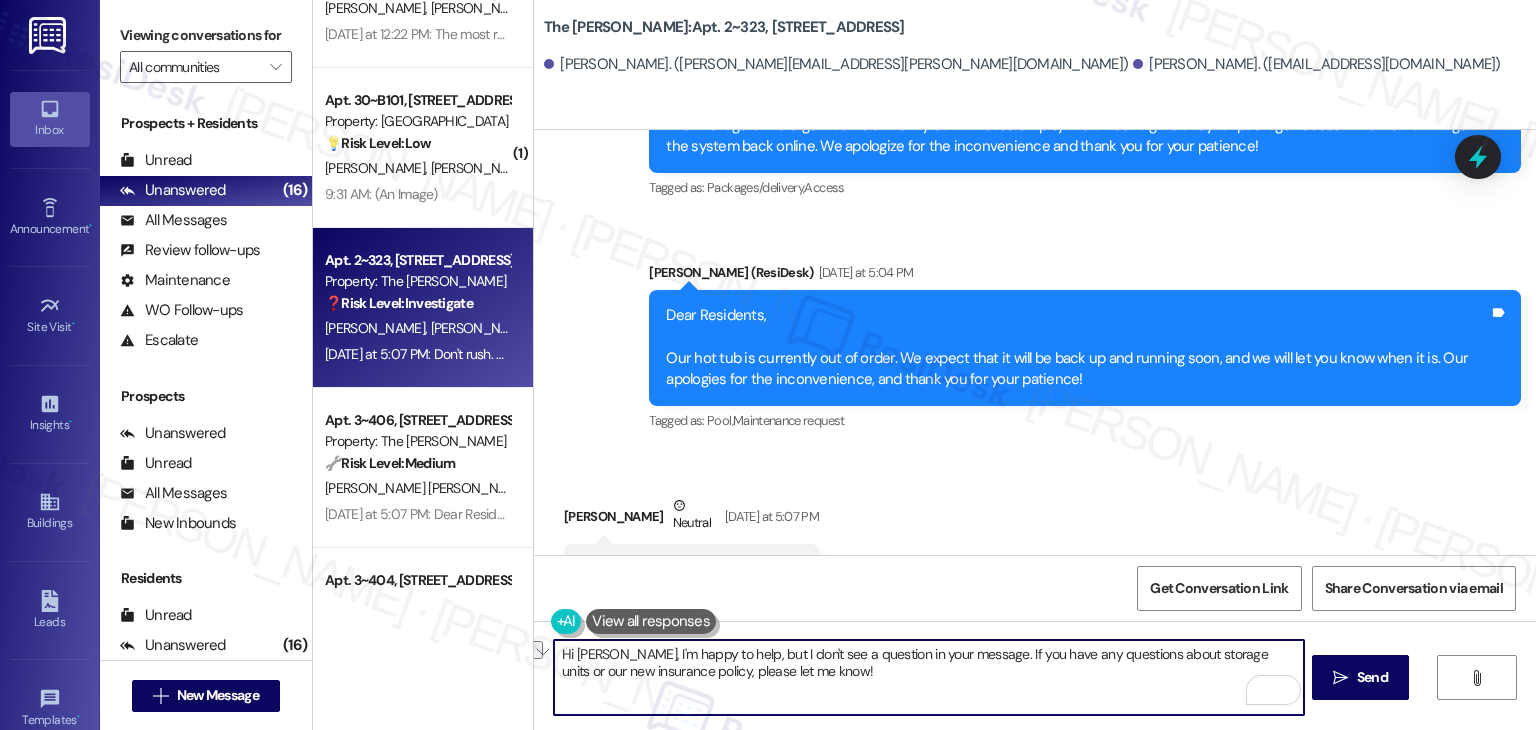 drag, startPoint x: 961, startPoint y: 654, endPoint x: 748, endPoint y: 658, distance: 213.03755 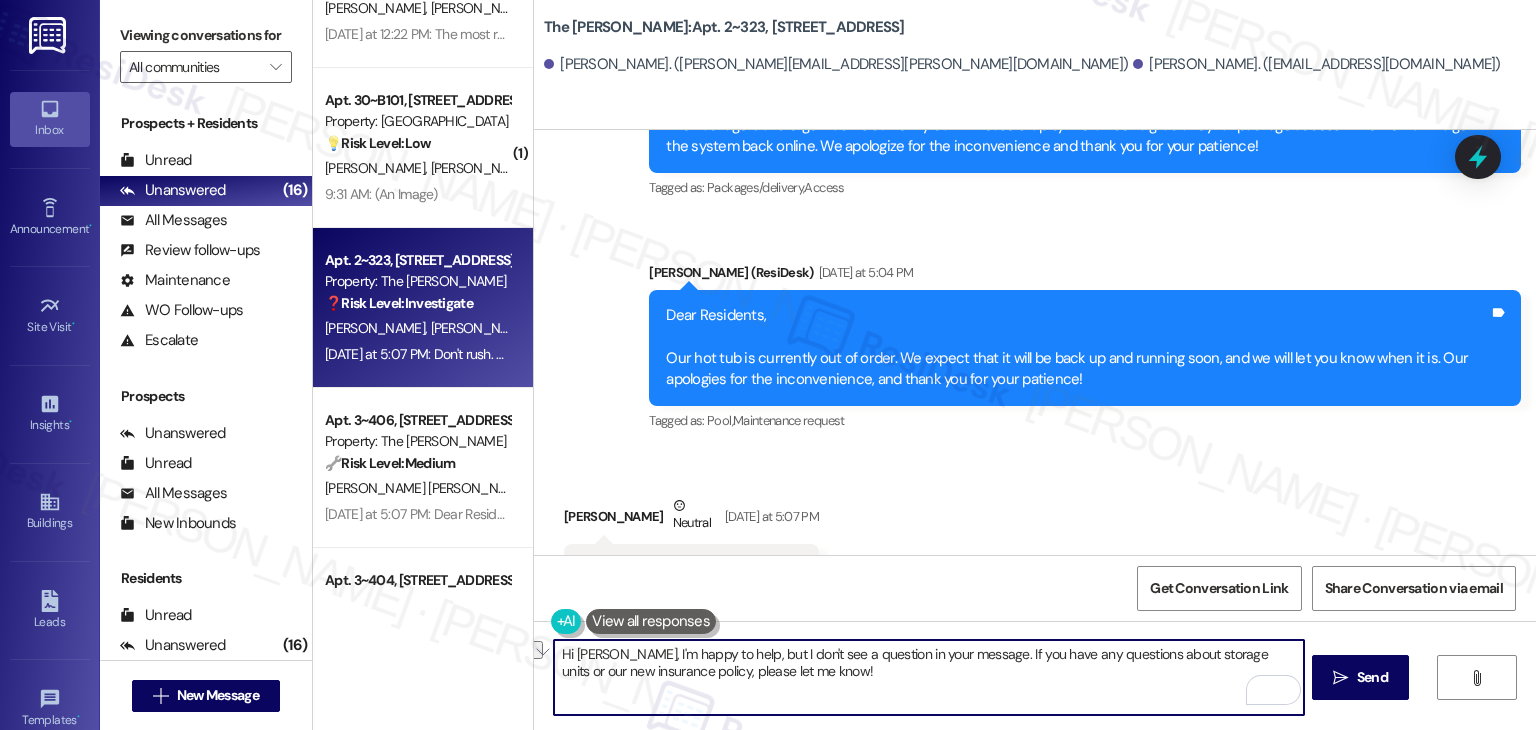 click on "Hi Jordan, I'm happy to help, but I don't see a question in your message. If you have any questions about storage units or our new insurance policy, please let me know!" at bounding box center [928, 677] 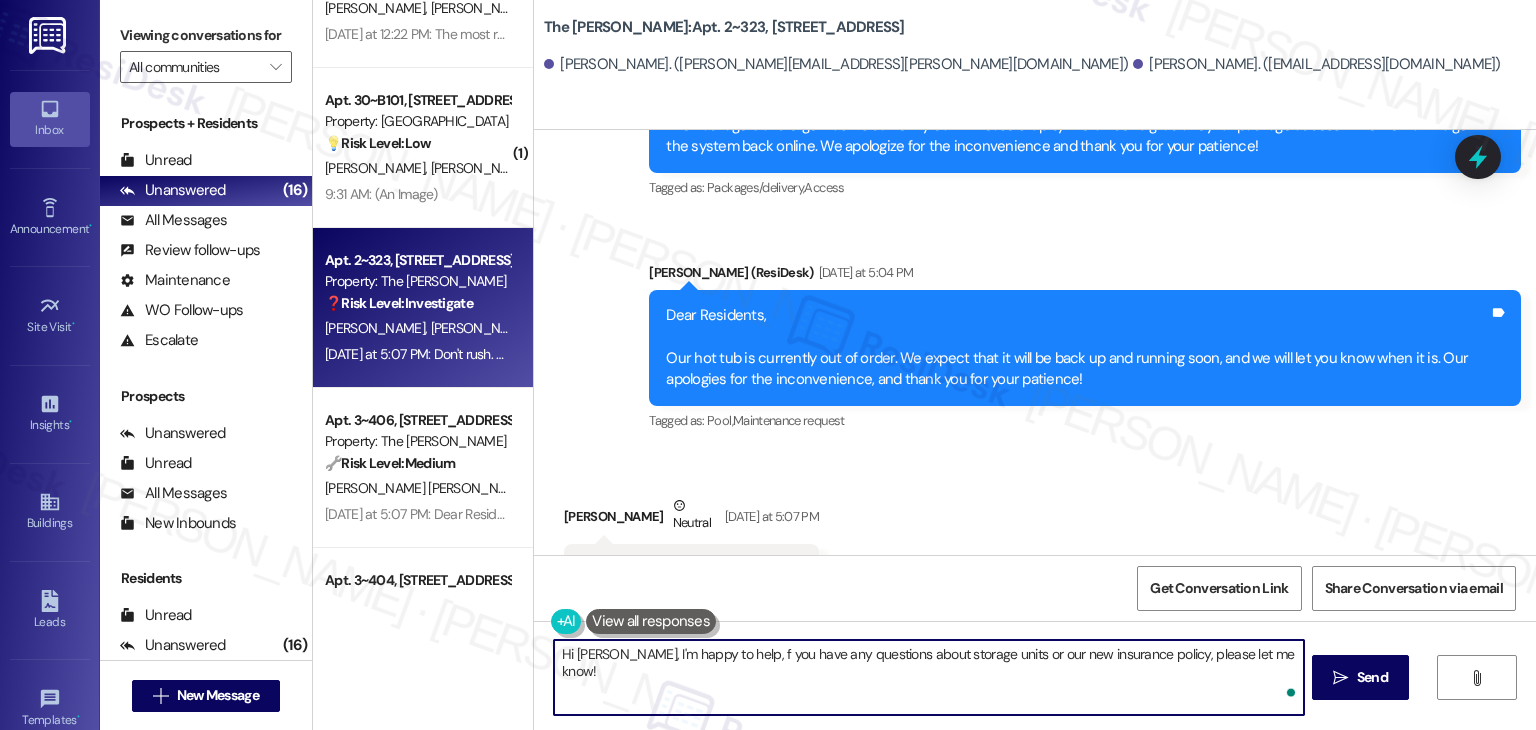 type on "Hi Jordan, I'm happy to help, if you have any questions about storage units or our new insurance policy, please let me know!" 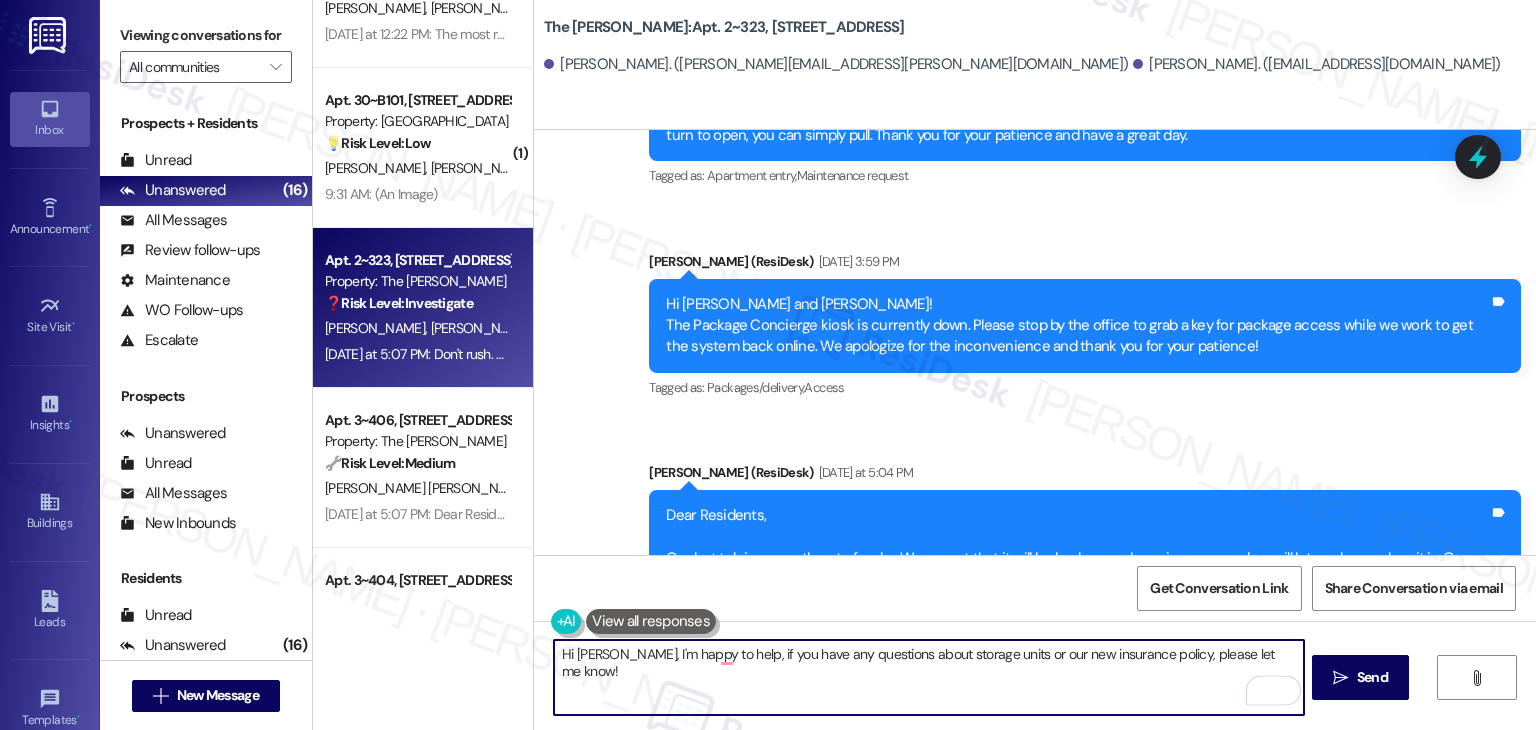 scroll, scrollTop: 5923, scrollLeft: 0, axis: vertical 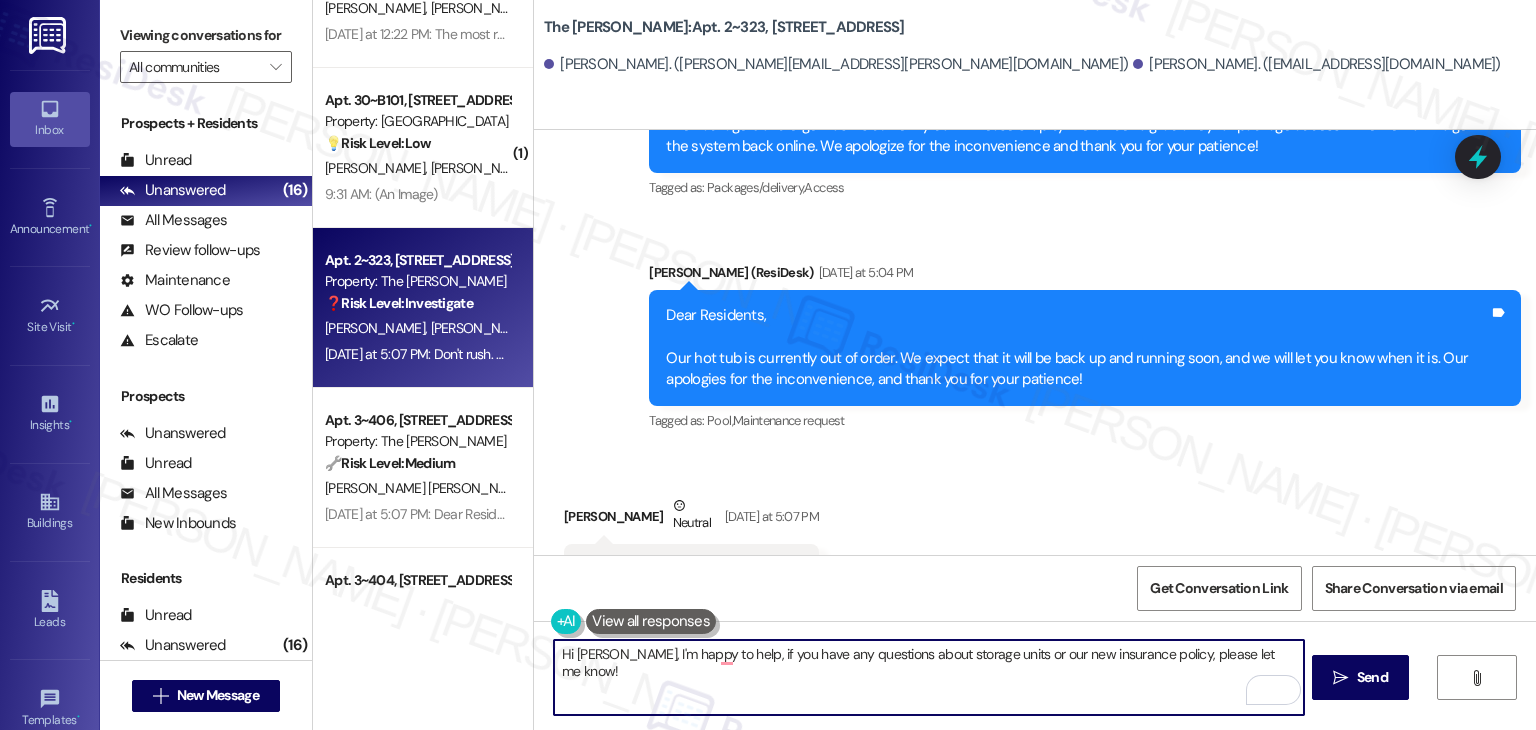 click on "Hi Jordan, I'm happy to help, if you have any questions about storage units or our new insurance policy, please let me know!" at bounding box center [928, 677] 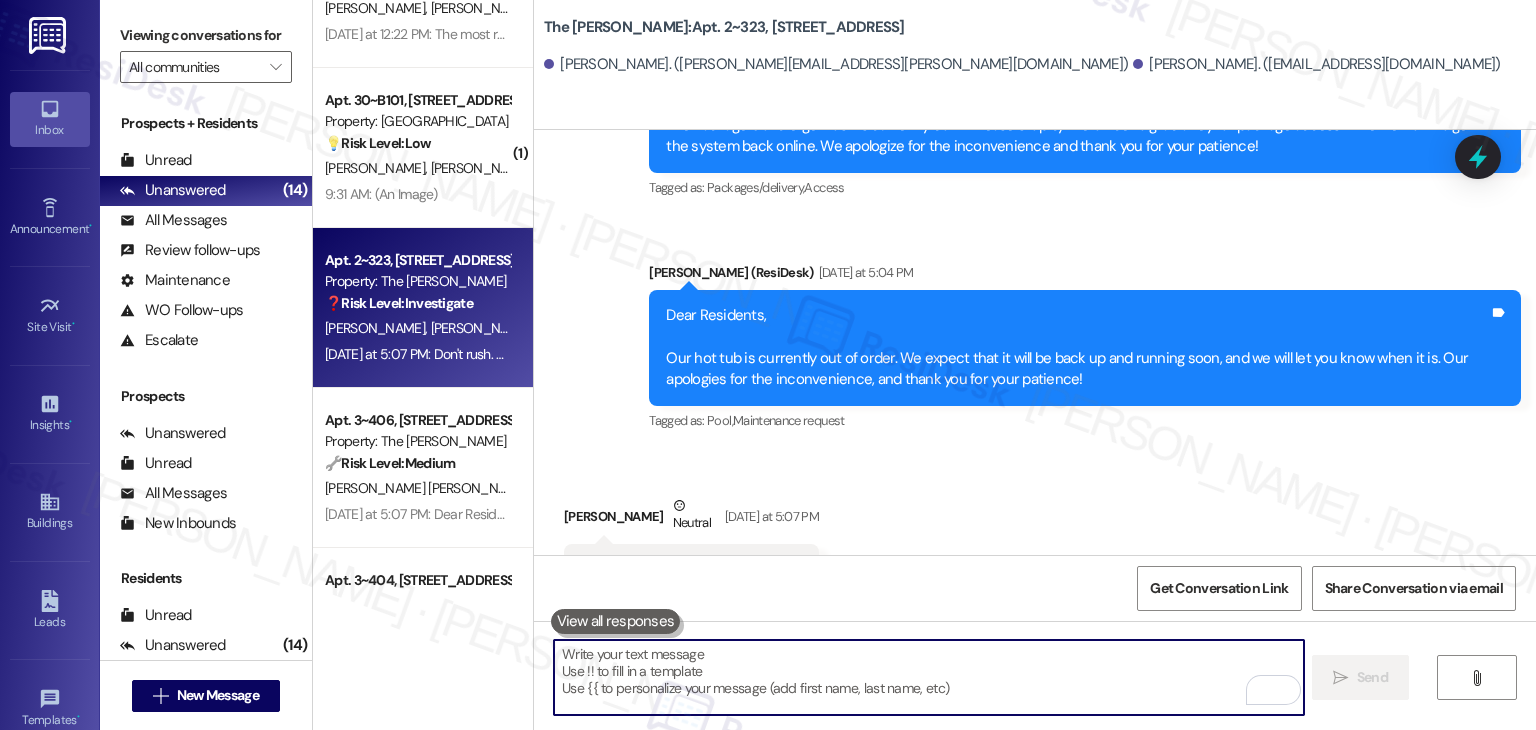 click at bounding box center [928, 677] 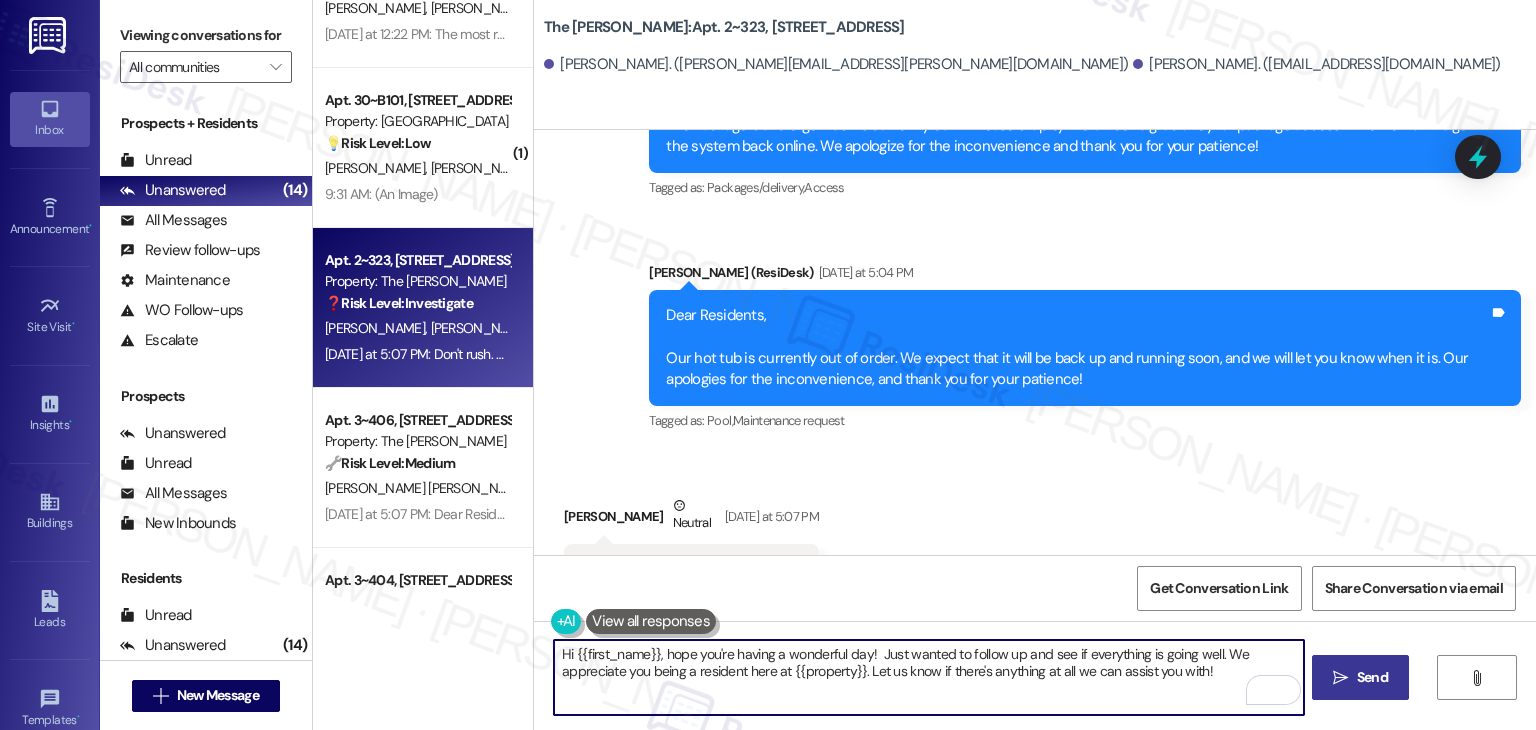 type on "Hi {{first_name}}, hope you're having a wonderful day!  Just wanted to follow up and see if everything is going well. We appreciate you being a resident here at {{property}}. Let us know if there's anything at all we can assist you with!" 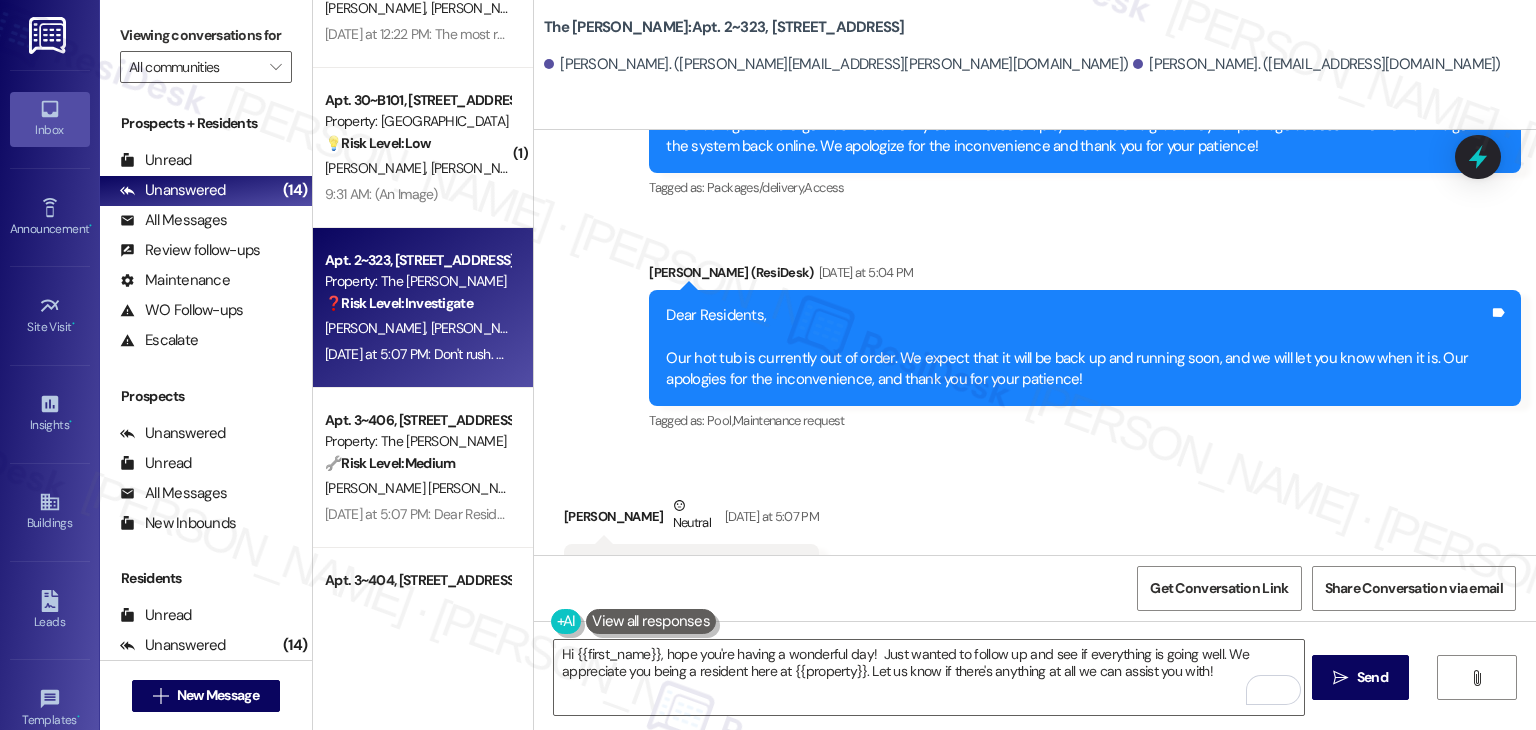 click on "Received via SMS Jordan Gutierrez   Neutral Yesterday at 5:07 PM Don't rush. Sounds good.  Tags and notes Tagged as:   Positive response Click to highlight conversations about Positive response" at bounding box center [1035, 545] 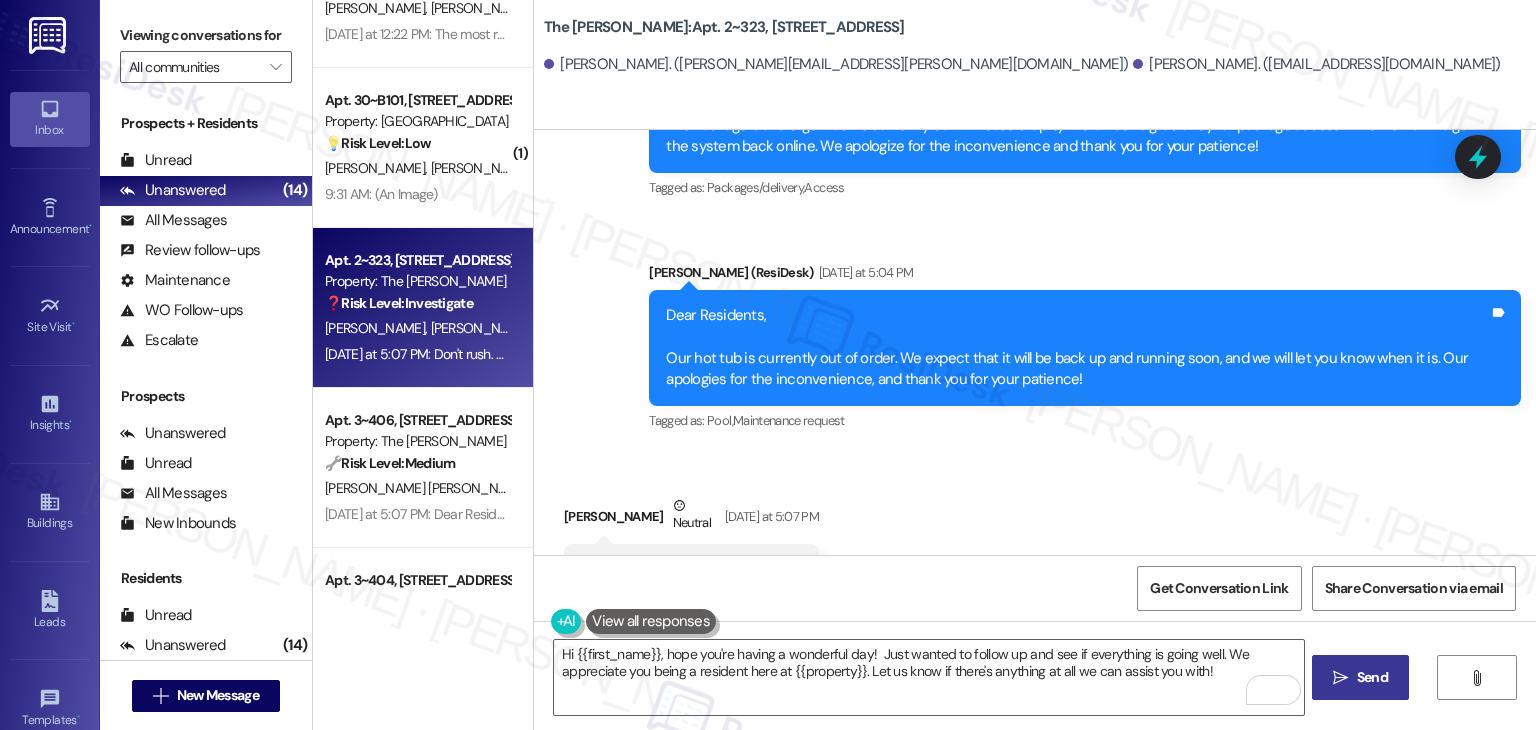 click on "Send" at bounding box center [1372, 677] 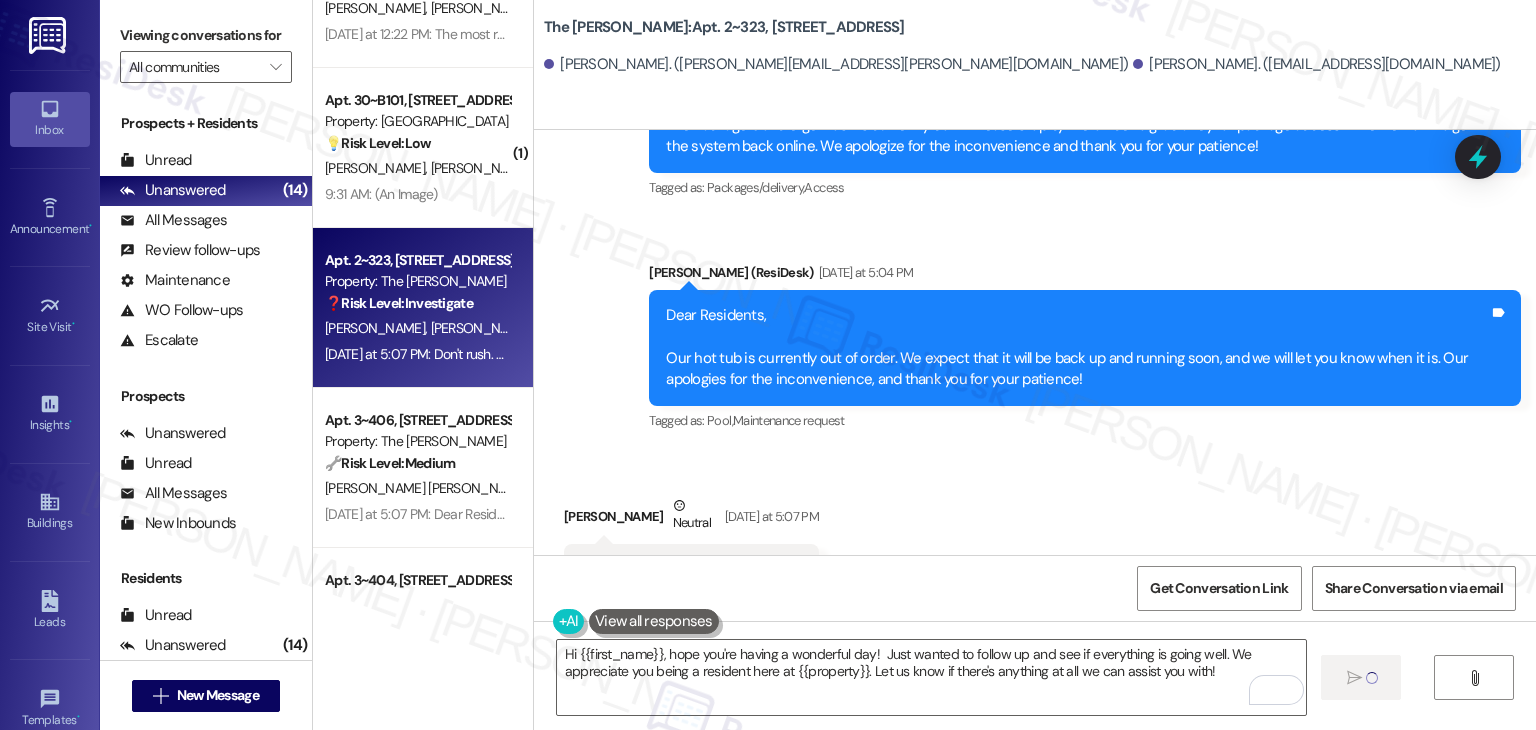 type 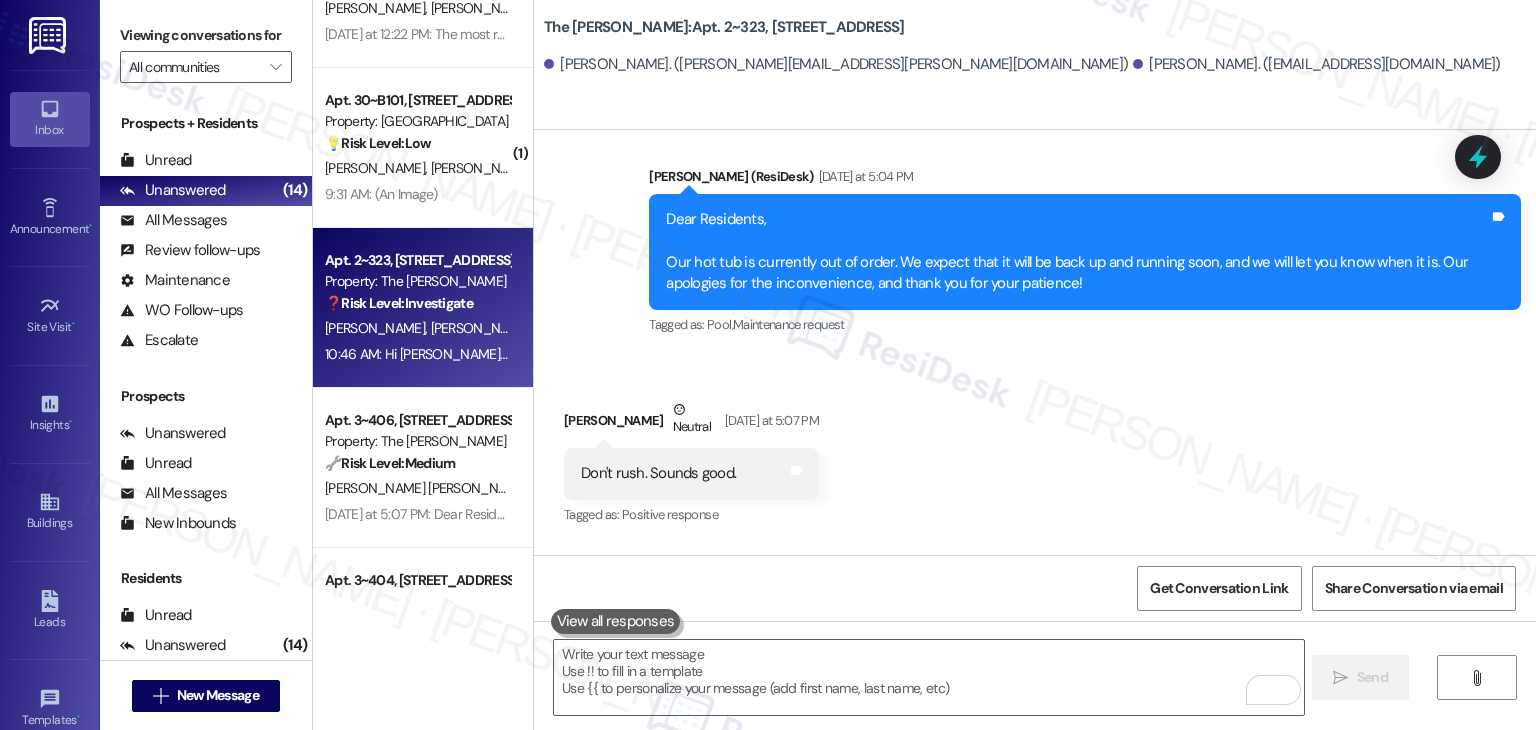 scroll, scrollTop: 6084, scrollLeft: 0, axis: vertical 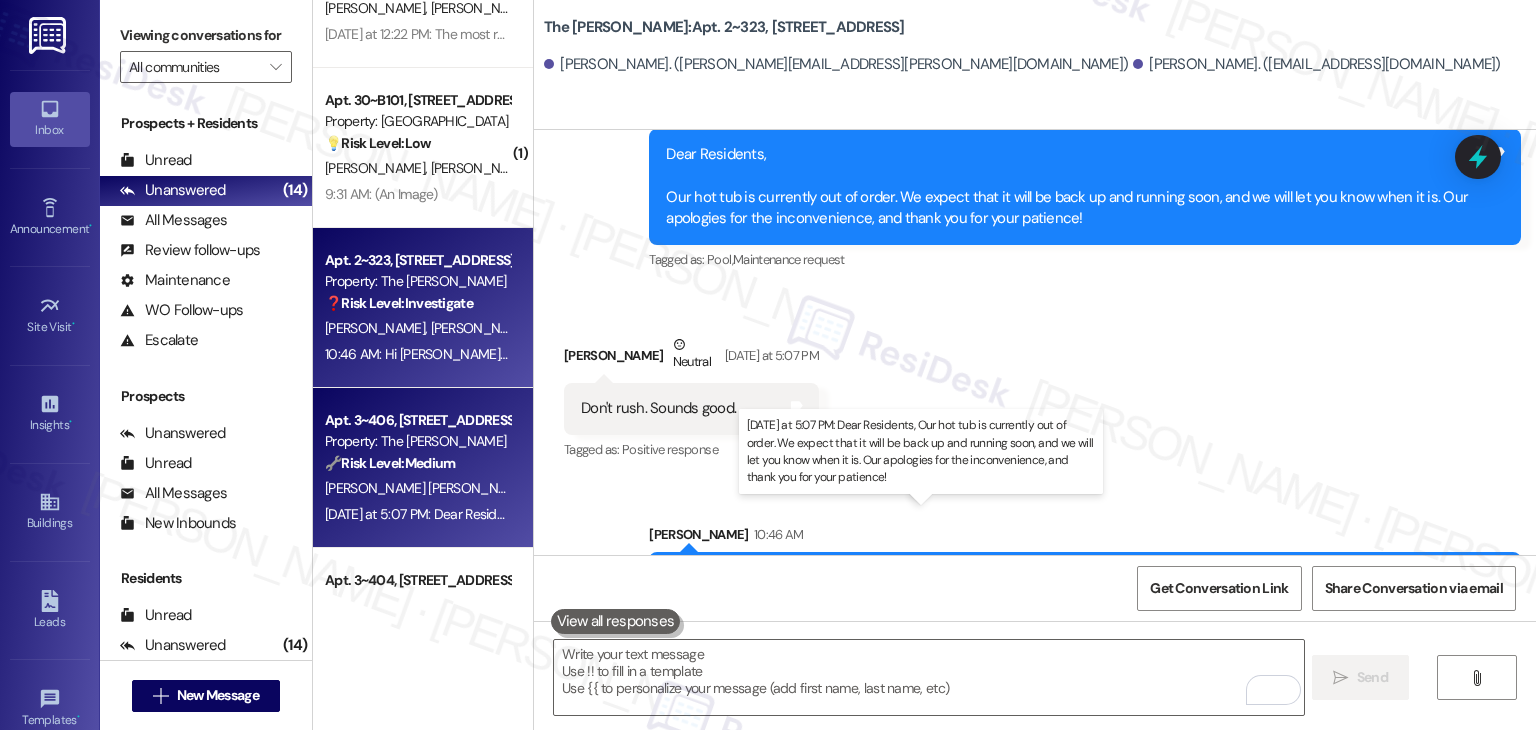 click on "Yesterday at 5:07 PM: Dear Residents,
Our hot tub is currently out of order. We expect that it will be back up and running soon, and we will let you know when it is. Our apologies for the inconvenience, and thank you for your patience! Yesterday at 5:07 PM: Dear Residents,
Our hot tub is currently out of order. We expect that it will be back up and running soon, and we will let you know when it is. Our apologies for the inconvenience, and thank you for your patience!" at bounding box center [985, 514] 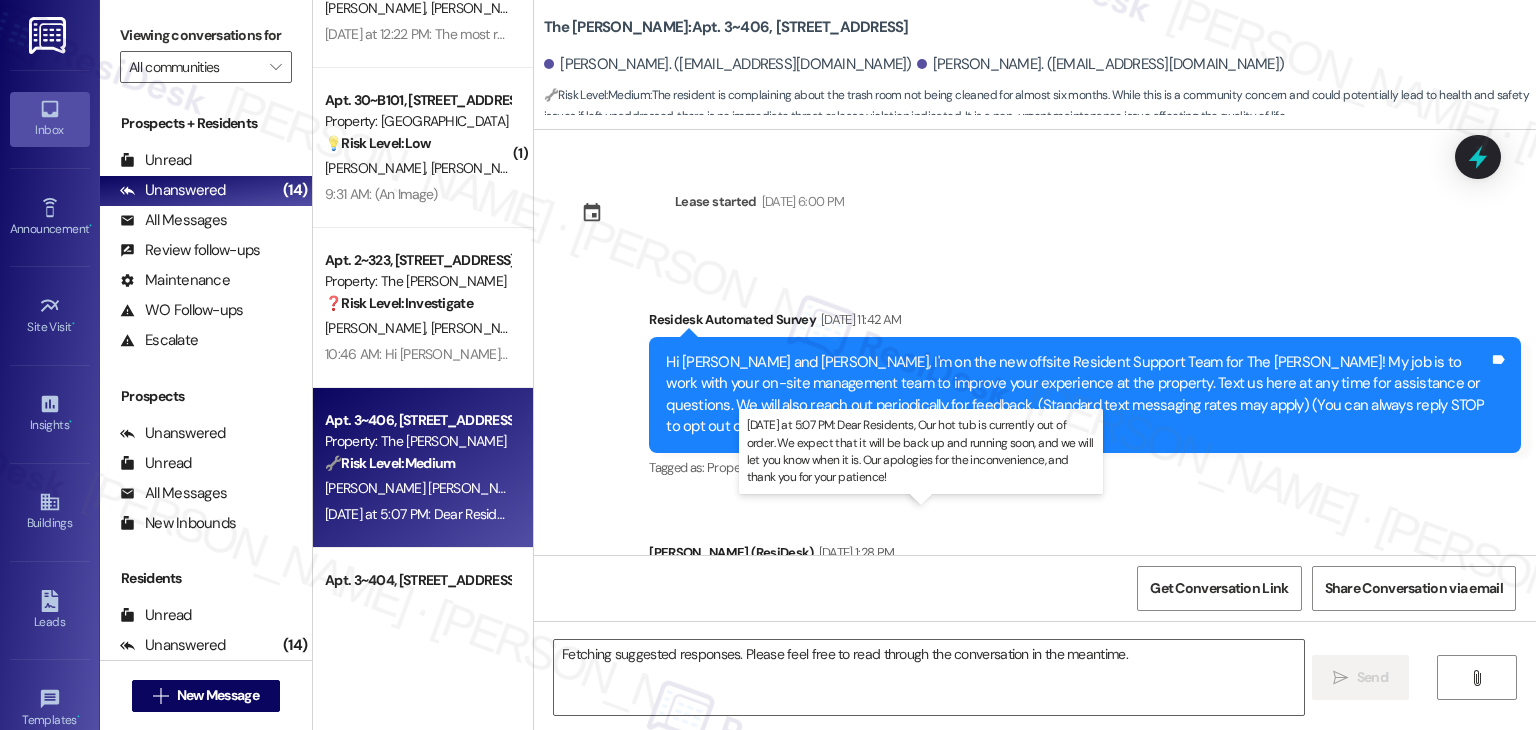 scroll, scrollTop: 15401, scrollLeft: 0, axis: vertical 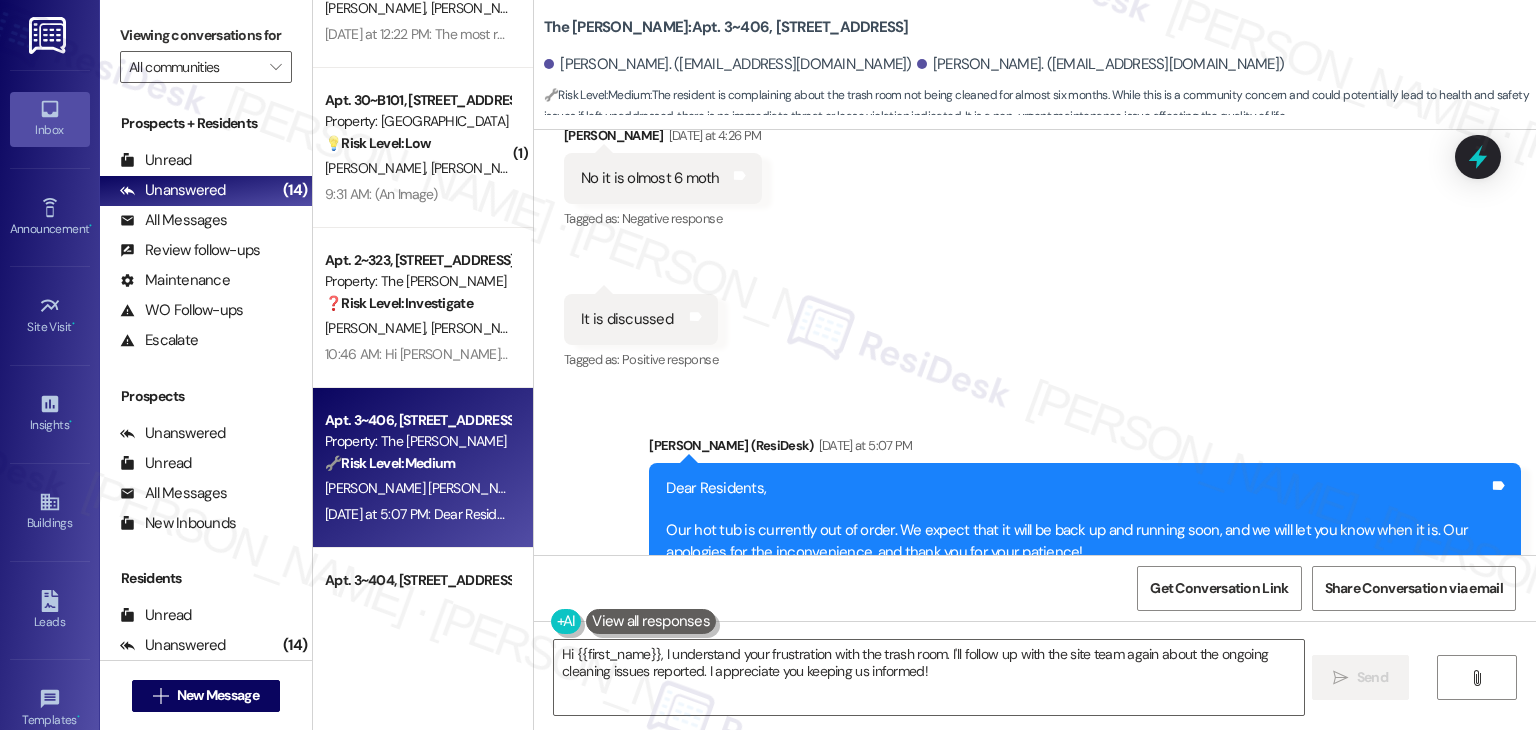 click on "Received via SMS Enduena Jusenovic Yesterday at 4:26 PM No it is olmost 6 moth  Tags and notes Tagged as:   Negative response Click to highlight conversations about Negative response Received via SMS 4:26 PM Enduena Jusenovic Yesterday at 4:26 PM It is discussed  Tags and notes Tagged as:   Positive response Click to highlight conversations about Positive response" at bounding box center [1035, 235] 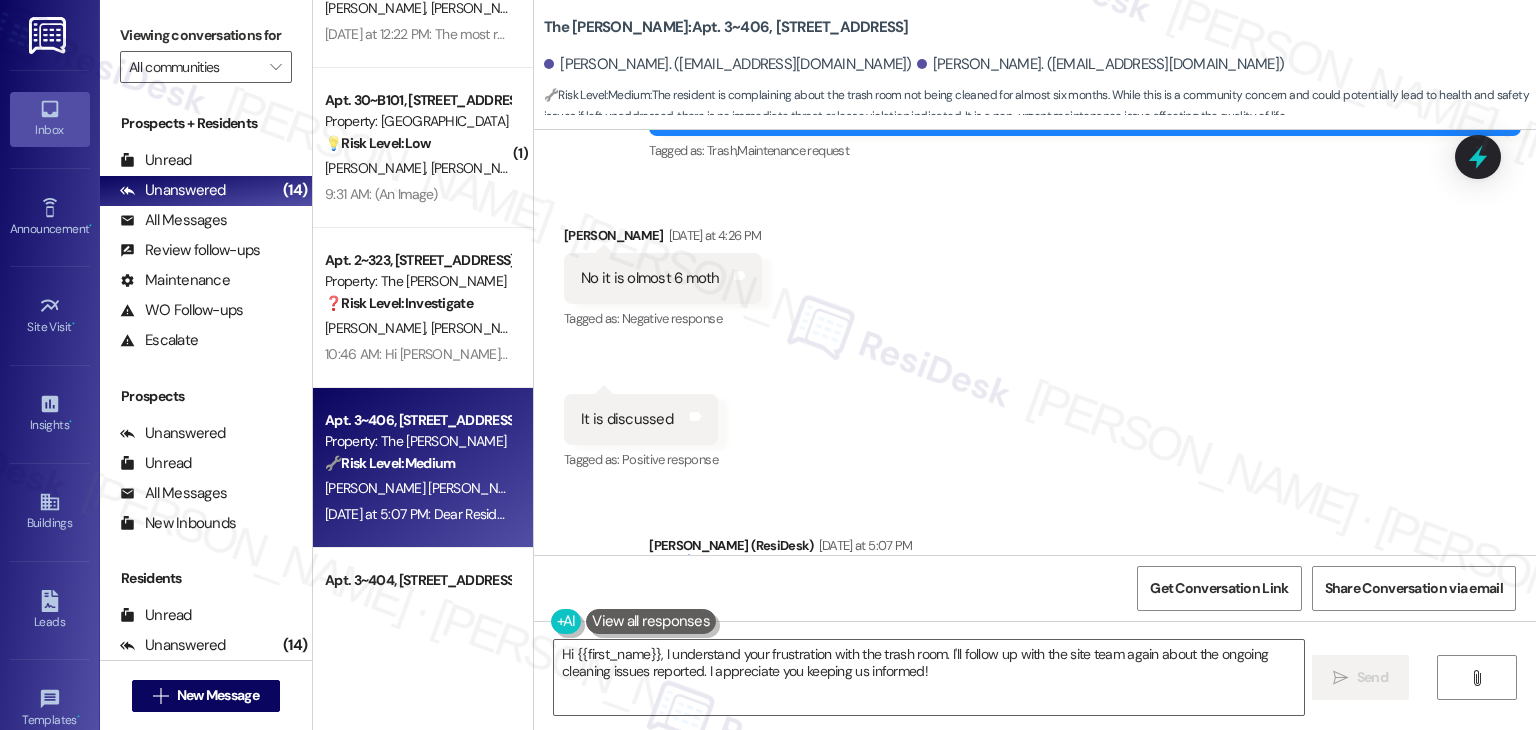 scroll, scrollTop: 15201, scrollLeft: 0, axis: vertical 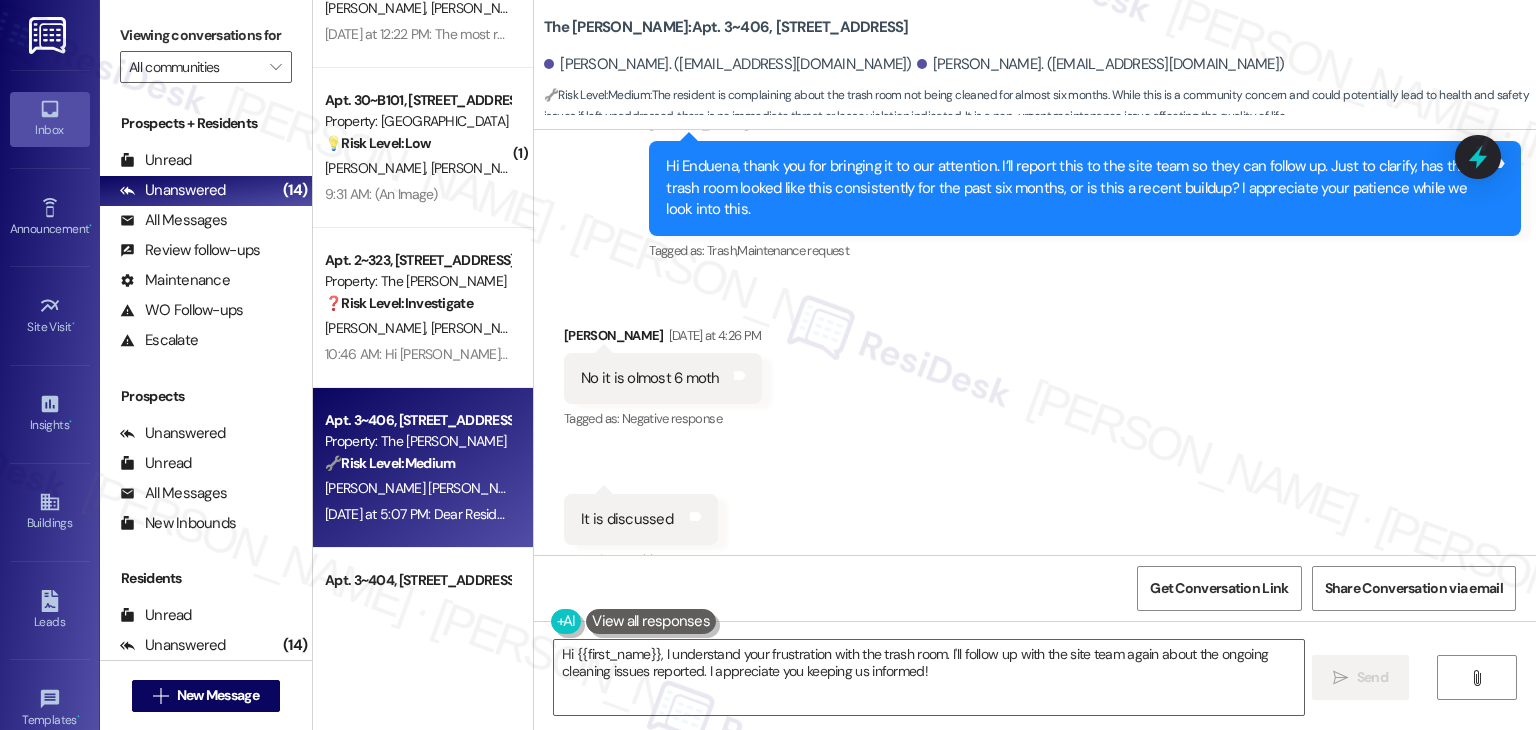 click on "Received via SMS Enduena Jusenovic Yesterday at 4:26 PM No it is olmost 6 moth  Tags and notes Tagged as:   Negative response Click to highlight conversations about Negative response Received via SMS 4:26 PM Enduena Jusenovic Yesterday at 4:26 PM It is discussed  Tags and notes Tagged as:   Positive response Click to highlight conversations about Positive response" at bounding box center (1035, 435) 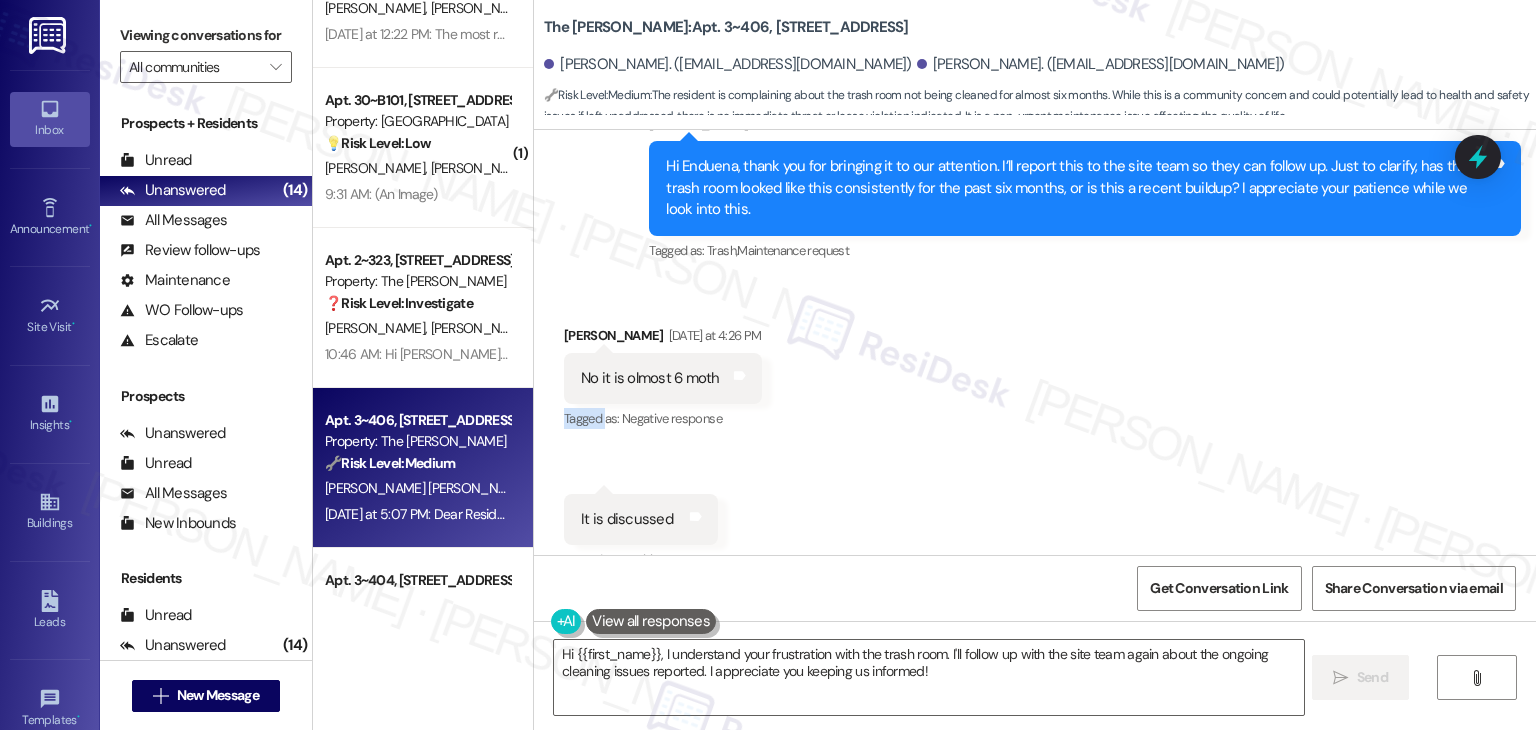 click on "Received via SMS Enduena Jusenovic Yesterday at 4:26 PM No it is olmost 6 moth  Tags and notes Tagged as:   Negative response Click to highlight conversations about Negative response Received via SMS 4:26 PM Enduena Jusenovic Yesterday at 4:26 PM It is discussed  Tags and notes Tagged as:   Positive response Click to highlight conversations about Positive response" at bounding box center [1035, 435] 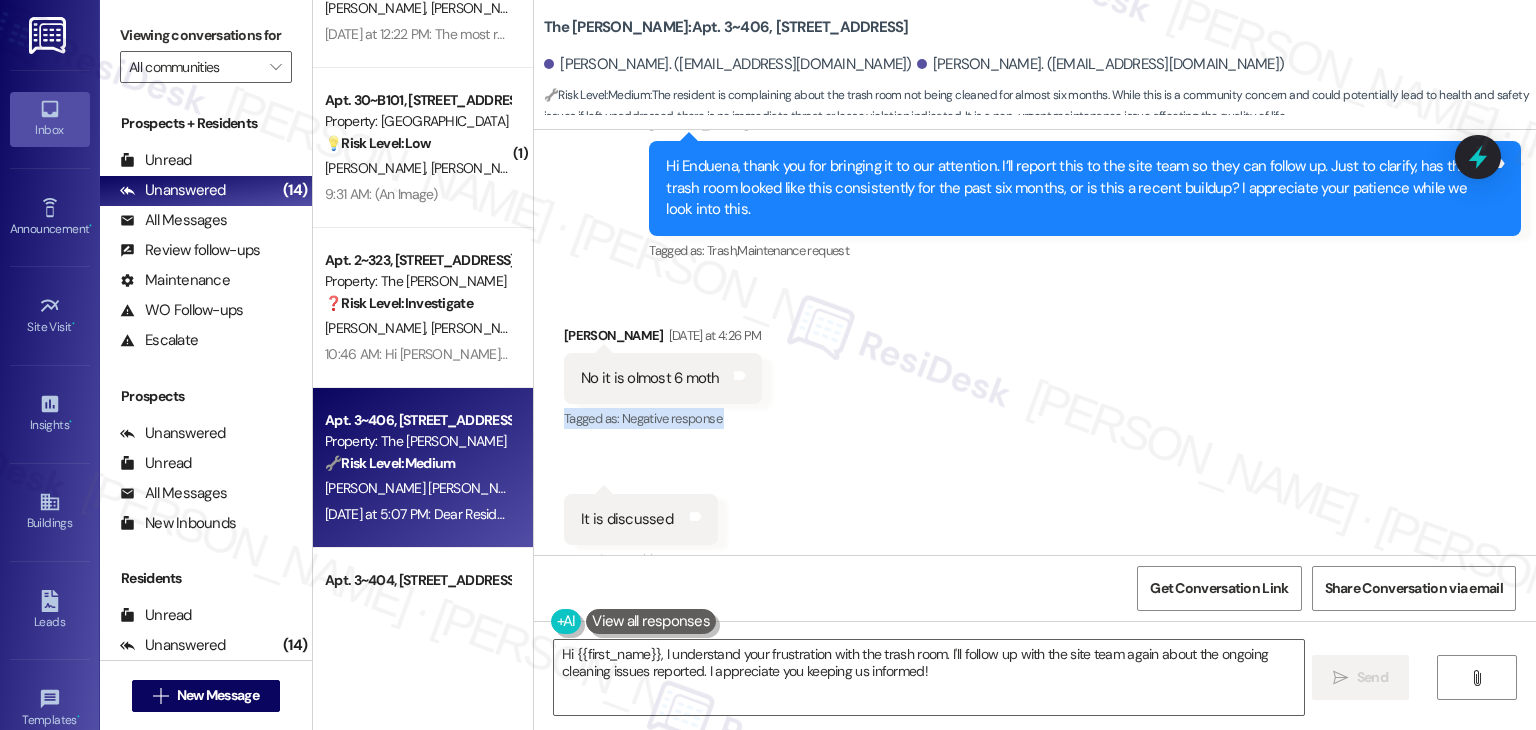 click on "Received via SMS Enduena Jusenovic Yesterday at 4:26 PM No it is olmost 6 moth  Tags and notes Tagged as:   Negative response Click to highlight conversations about Negative response Received via SMS 4:26 PM Enduena Jusenovic Yesterday at 4:26 PM It is discussed  Tags and notes Tagged as:   Positive response Click to highlight conversations about Positive response" at bounding box center (1035, 435) 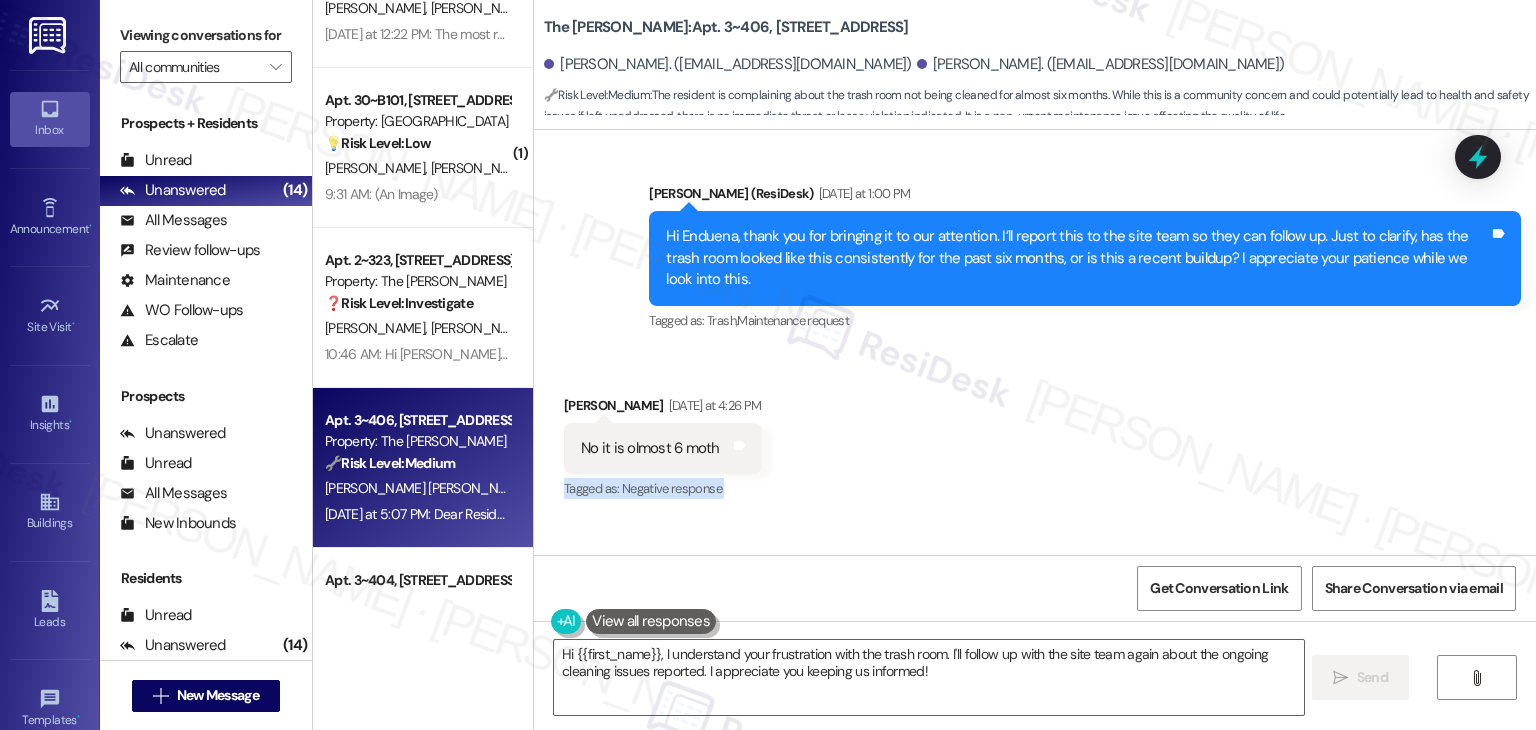 scroll, scrollTop: 15101, scrollLeft: 0, axis: vertical 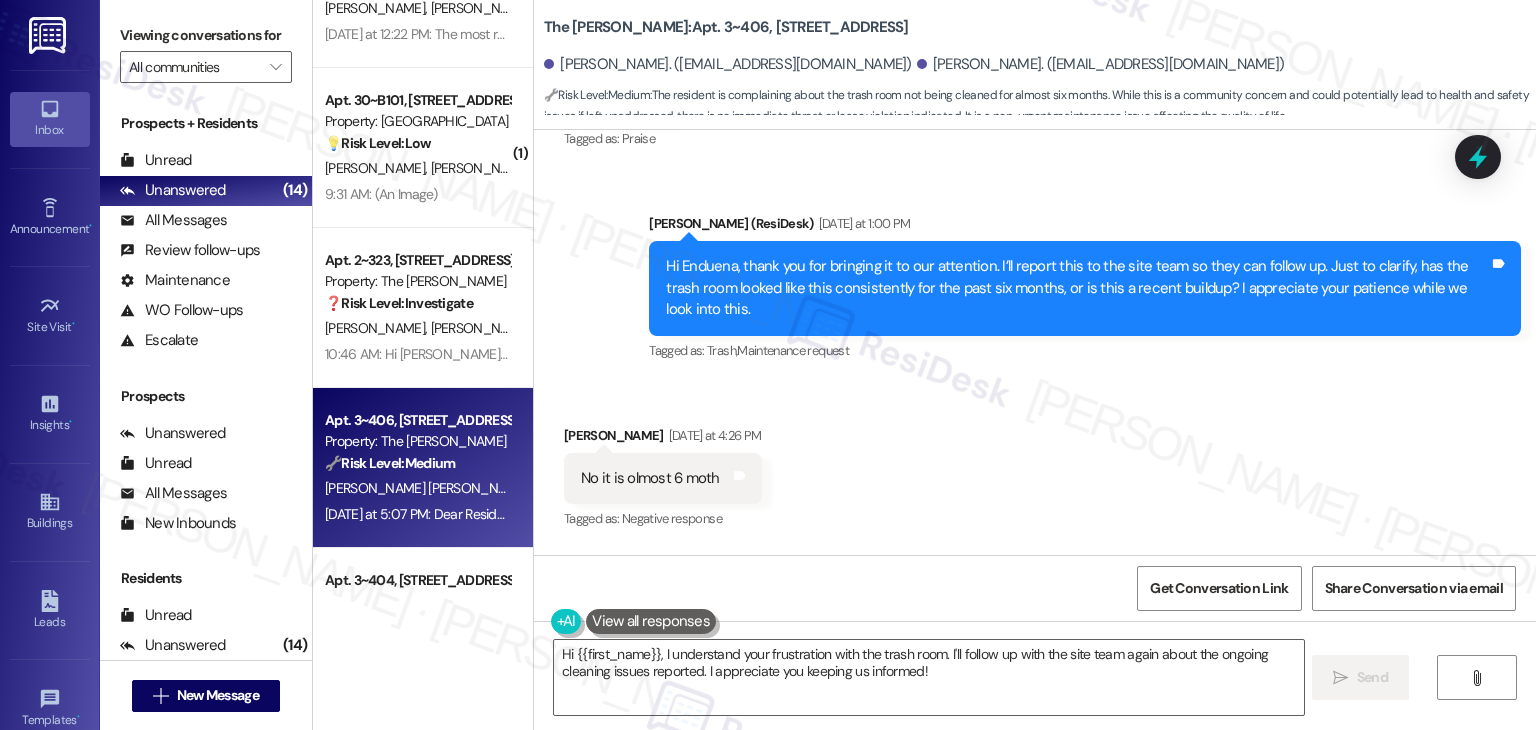 click on "Hi Enduena, thank you for bringing it to our attention. I’ll report this to the site team so they can follow up. Just to clarify, has the trash room looked like this consistently for the past six months, or is this a recent buildup? I appreciate your patience while we look into this." at bounding box center [1077, 288] 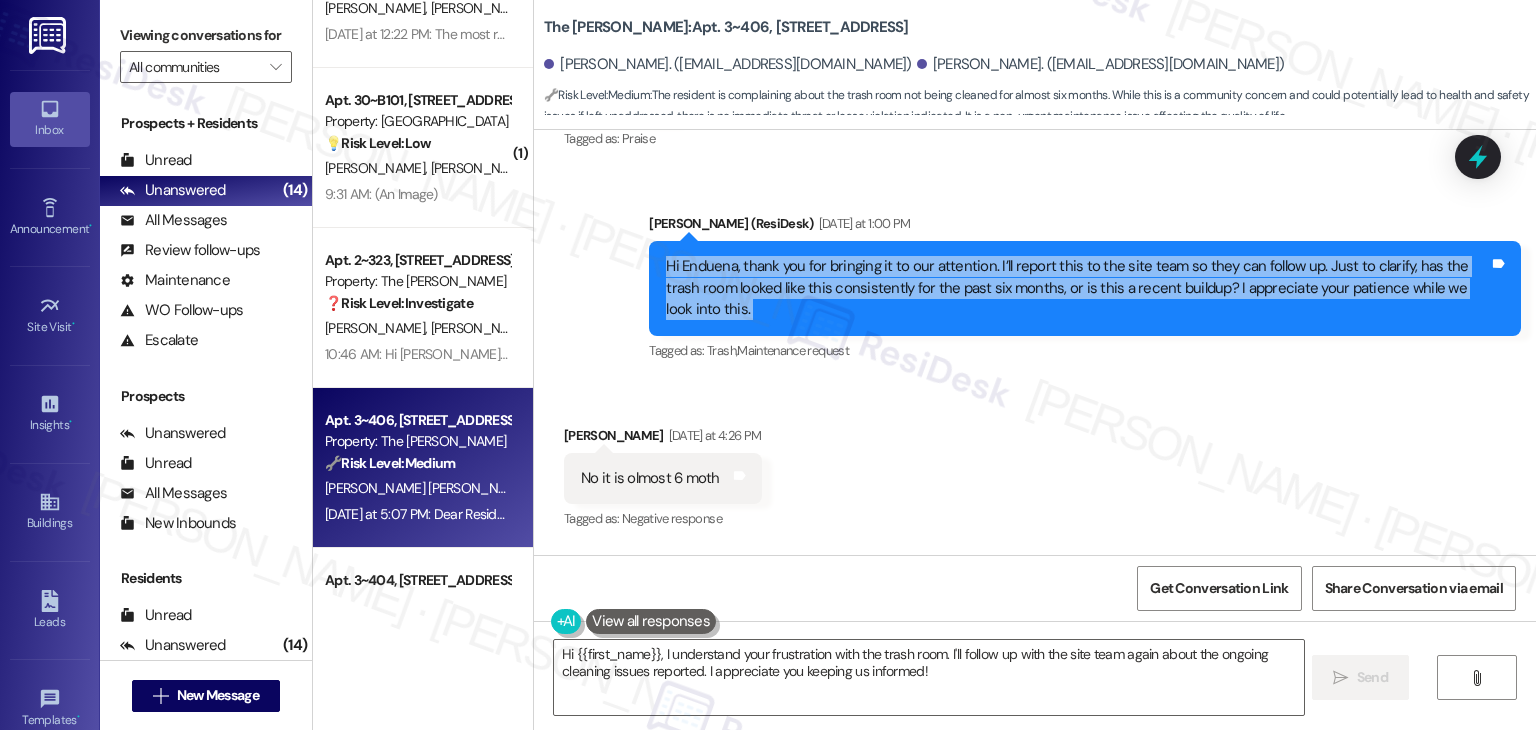 click on "Hi Enduena, thank you for bringing it to our attention. I’ll report this to the site team so they can follow up. Just to clarify, has the trash room looked like this consistently for the past six months, or is this a recent buildup? I appreciate your patience while we look into this." at bounding box center [1077, 288] 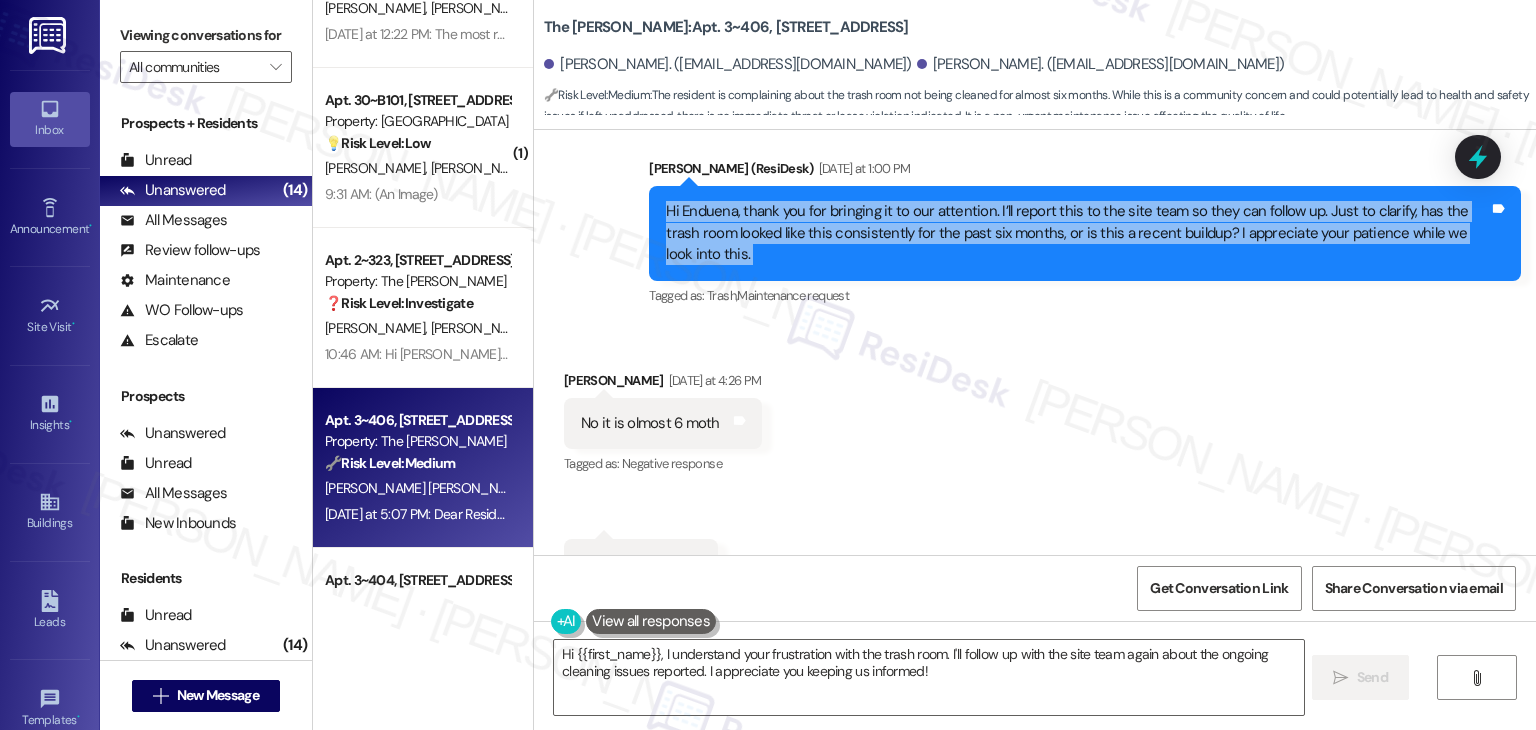 scroll, scrollTop: 15201, scrollLeft: 0, axis: vertical 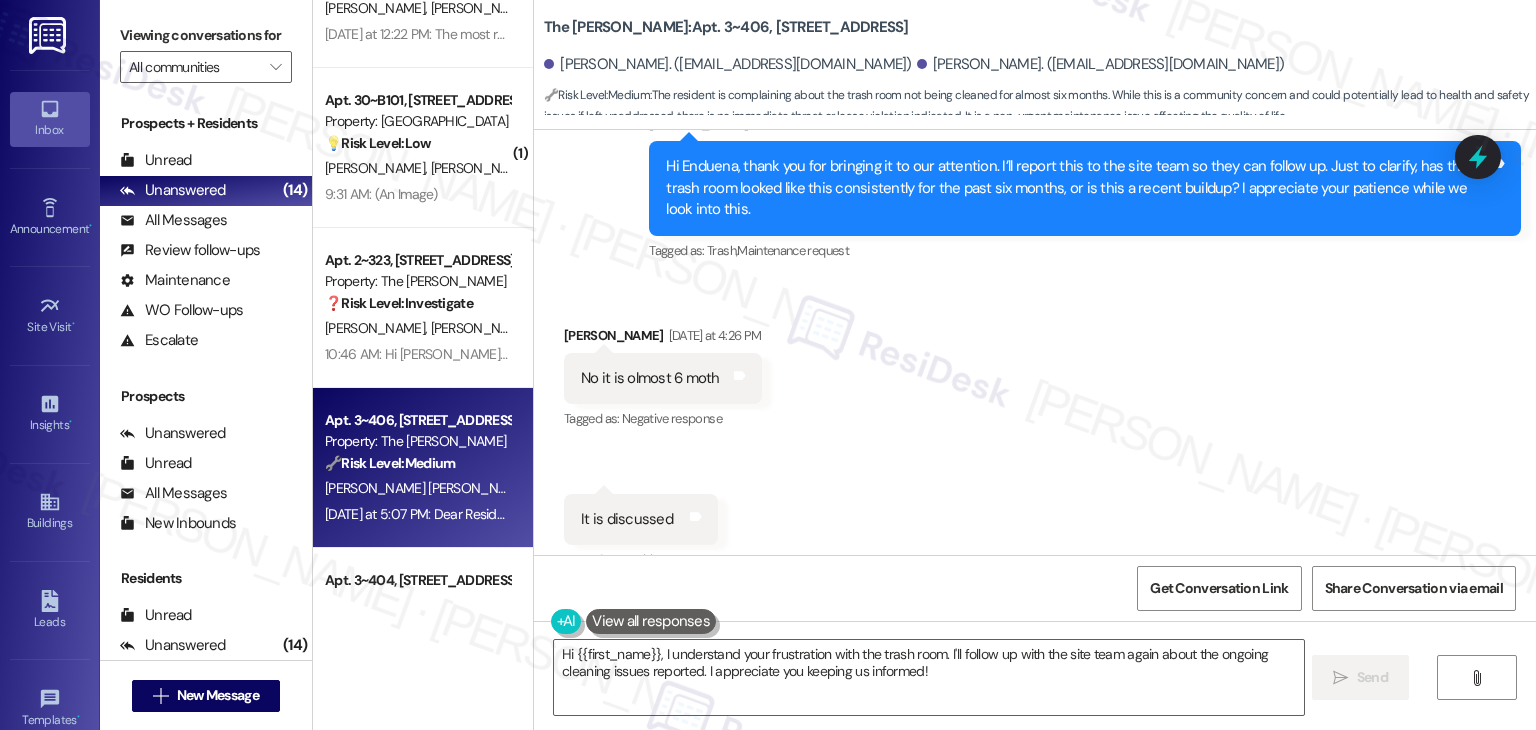 click on "No it is olmost 6 moth" at bounding box center (650, 378) 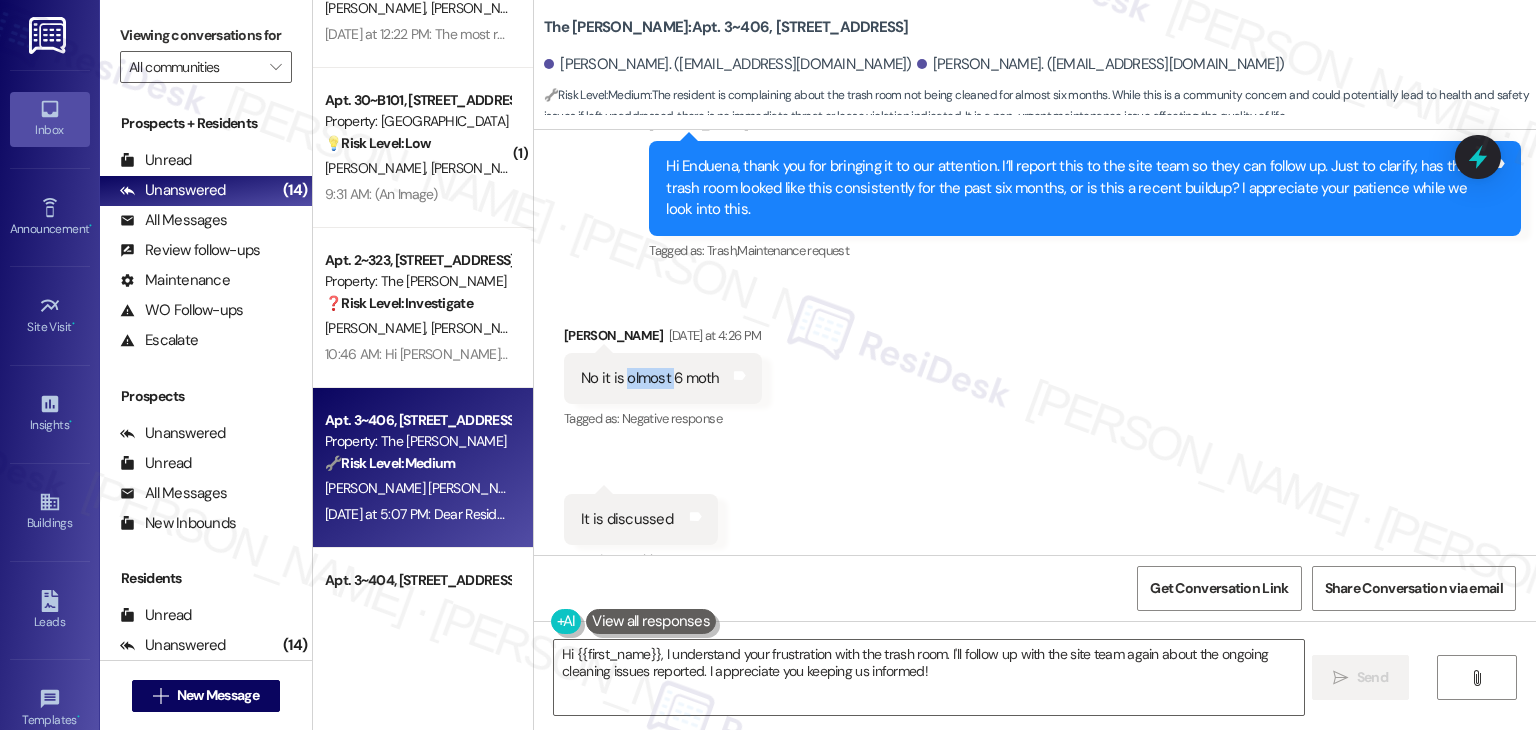 click on "No it is olmost 6 moth" at bounding box center [650, 378] 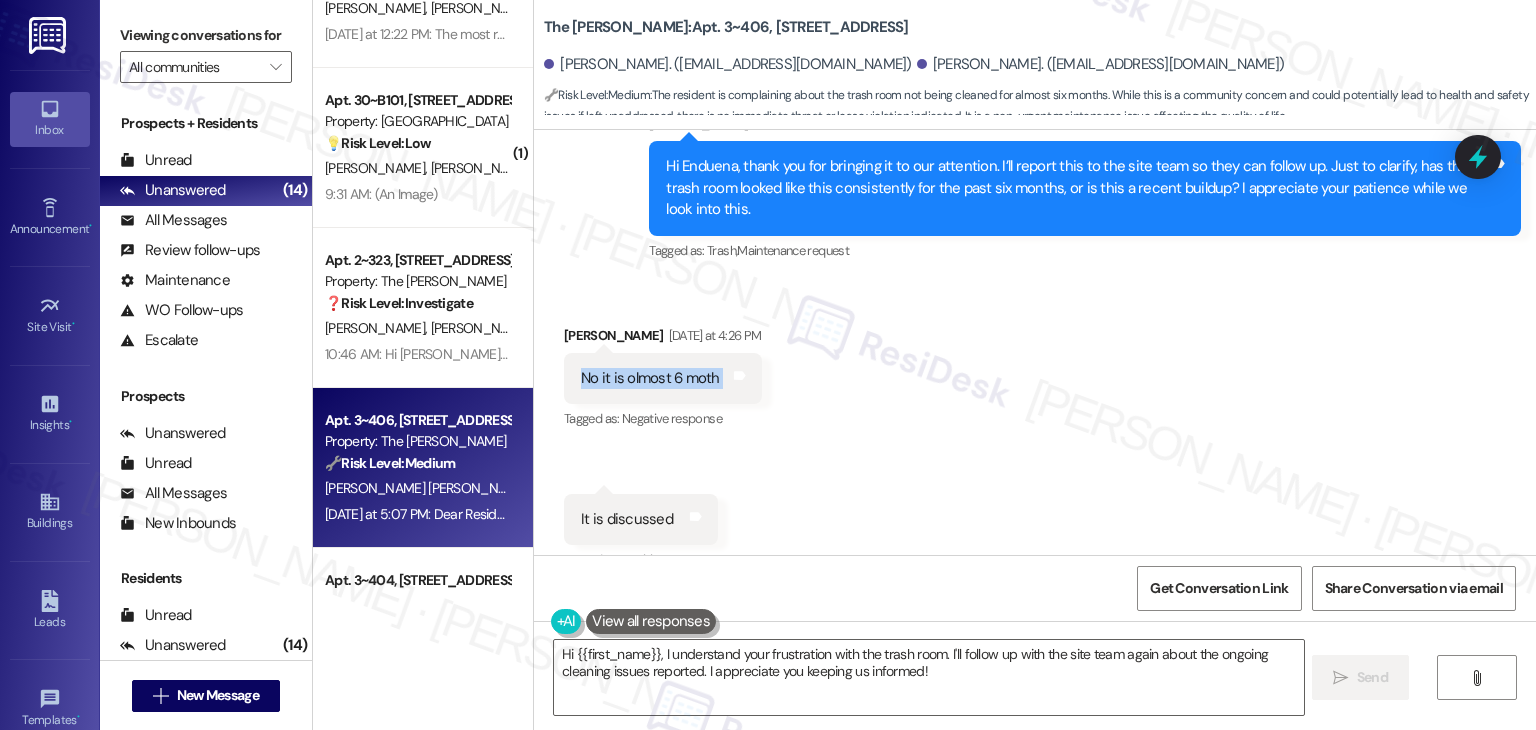 click on "No it is olmost 6 moth" at bounding box center (650, 378) 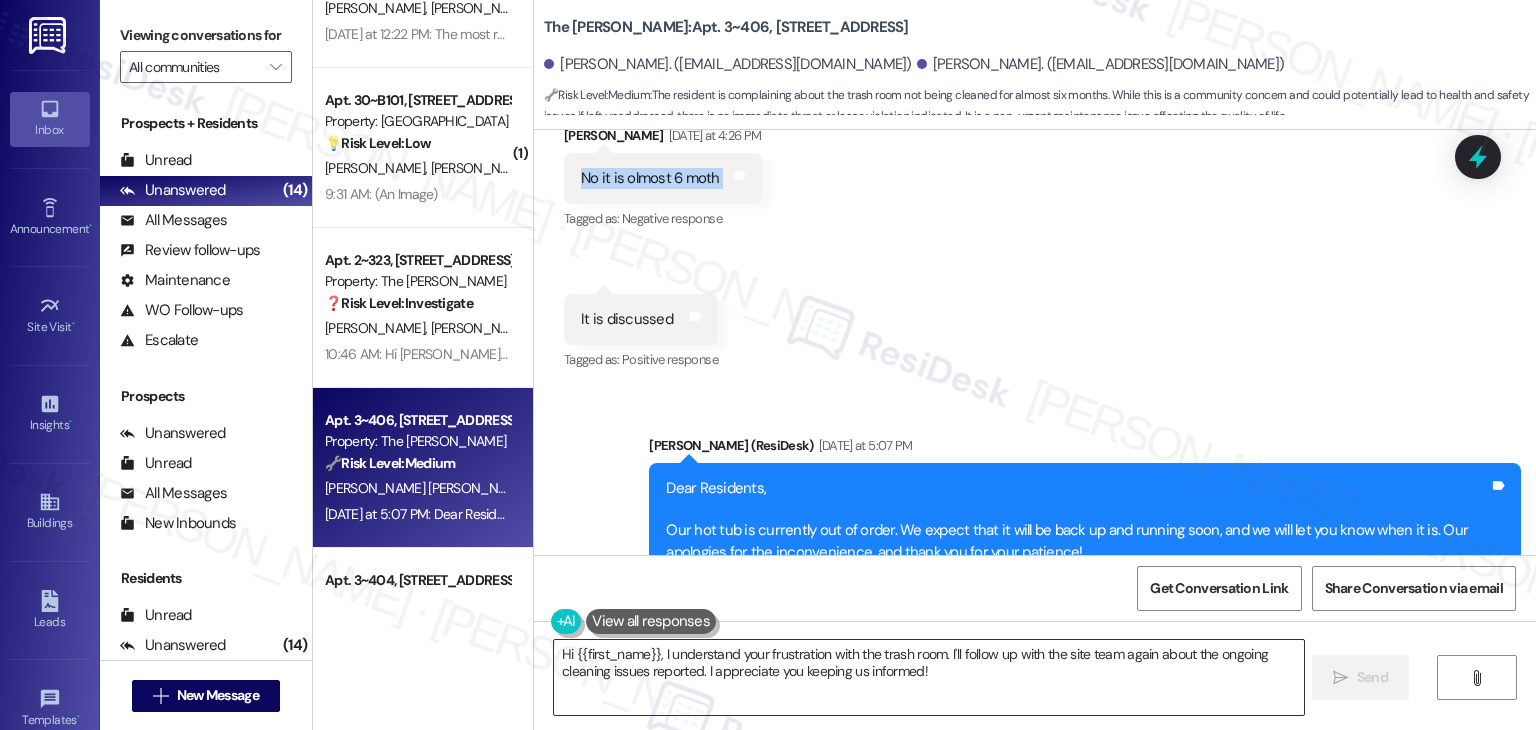 click on "Hi {{first_name}}, I understand your frustration with the trash room. I'll follow up with the site team again about the ongoing cleaning issues reported. I appreciate you keeping us informed!" at bounding box center [928, 677] 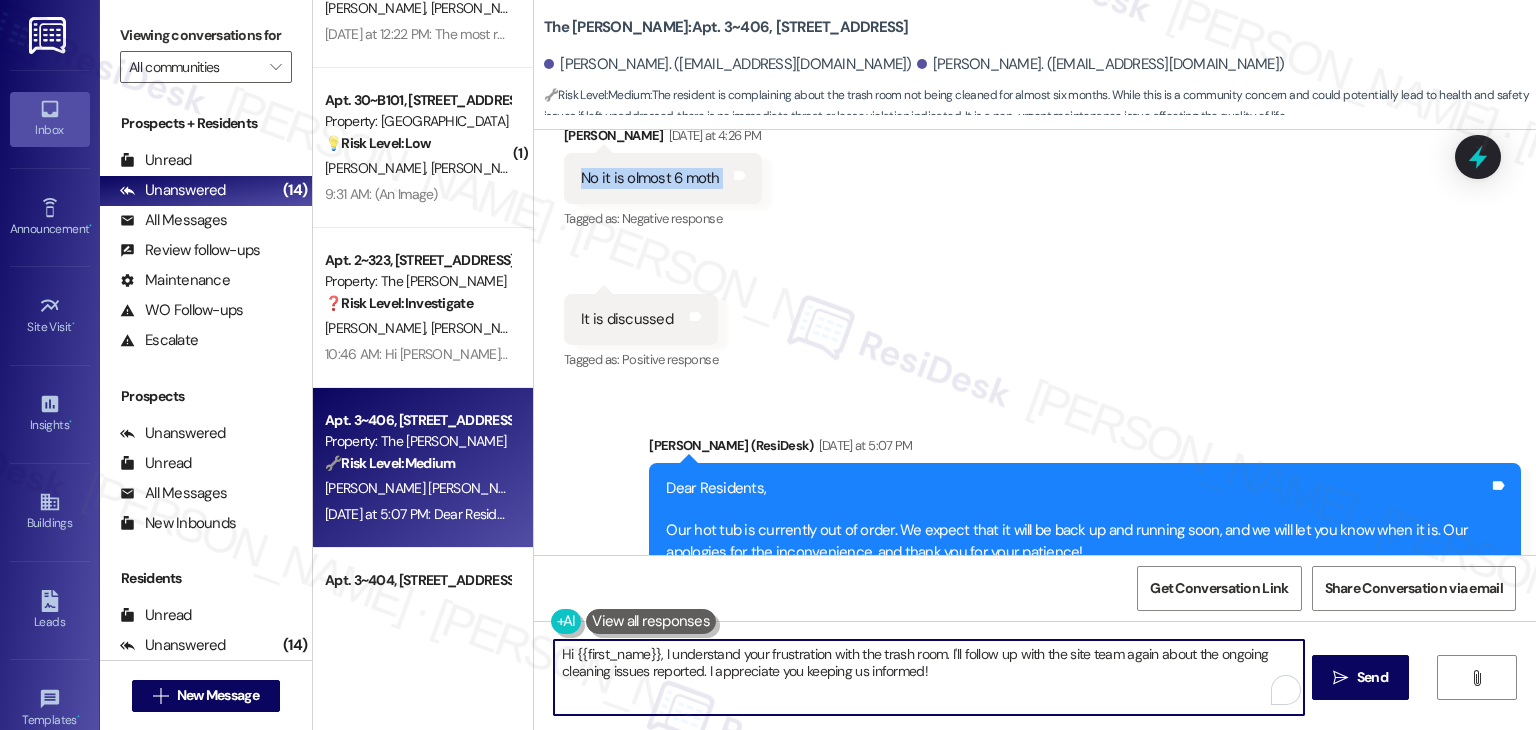 click on "Hi {{first_name}}, I understand your frustration with the trash room. I'll follow up with the site team again about the ongoing cleaning issues reported. I appreciate you keeping us informed!" at bounding box center (928, 677) 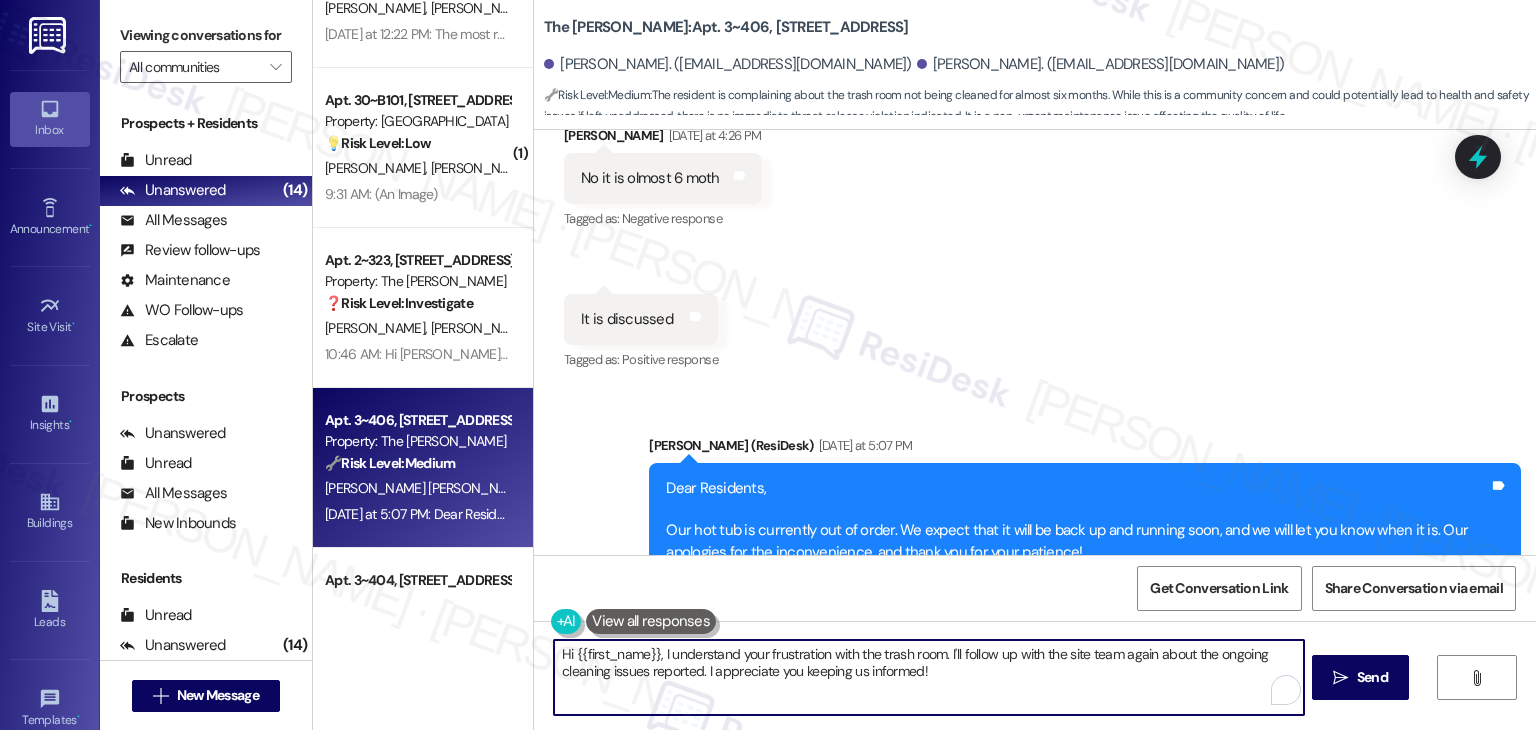 paste on "Thanks for confirming, Enduena. I’ve noted that this has been ongoing for almost six months and will include that in my report to the site team. I  appreciate you speaking up about it—we’ll follow up and keep you post" 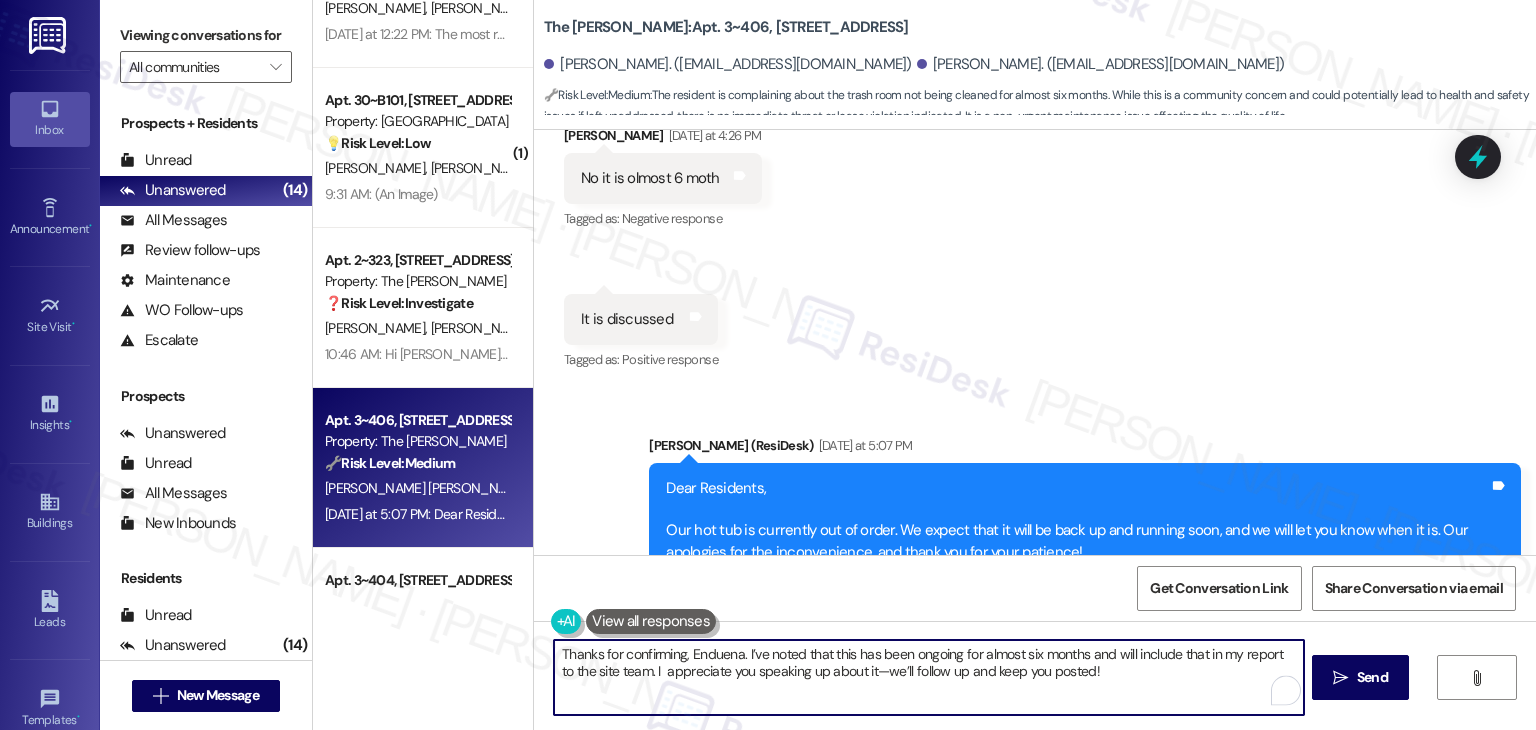 type on "Thanks for confirming, Enduena. I’ve noted that this has been ongoing for almost six months and will include that in my report to the site team. I  appreciate you speaking up about it—we’ll follow up and keep you posted!" 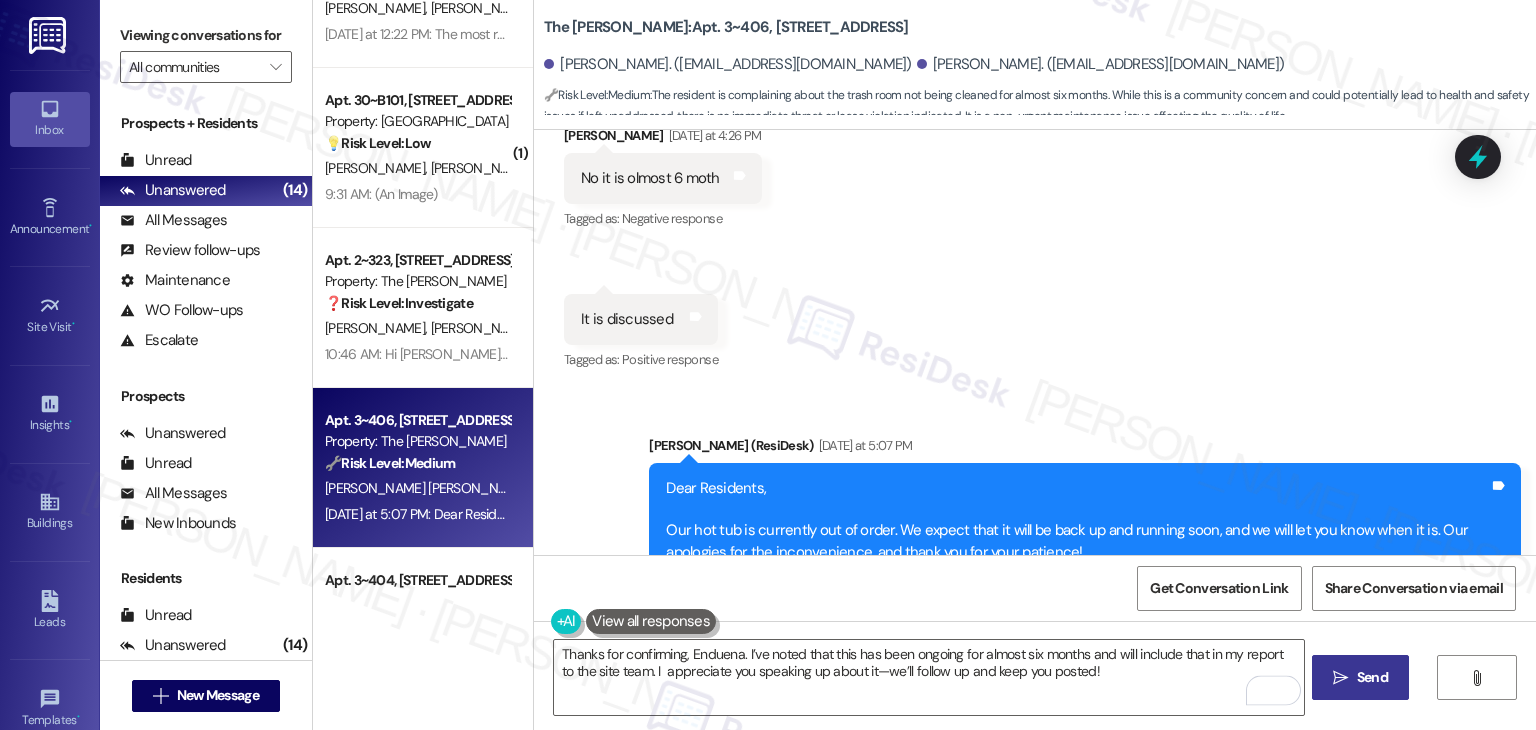click on "Send" at bounding box center (1372, 677) 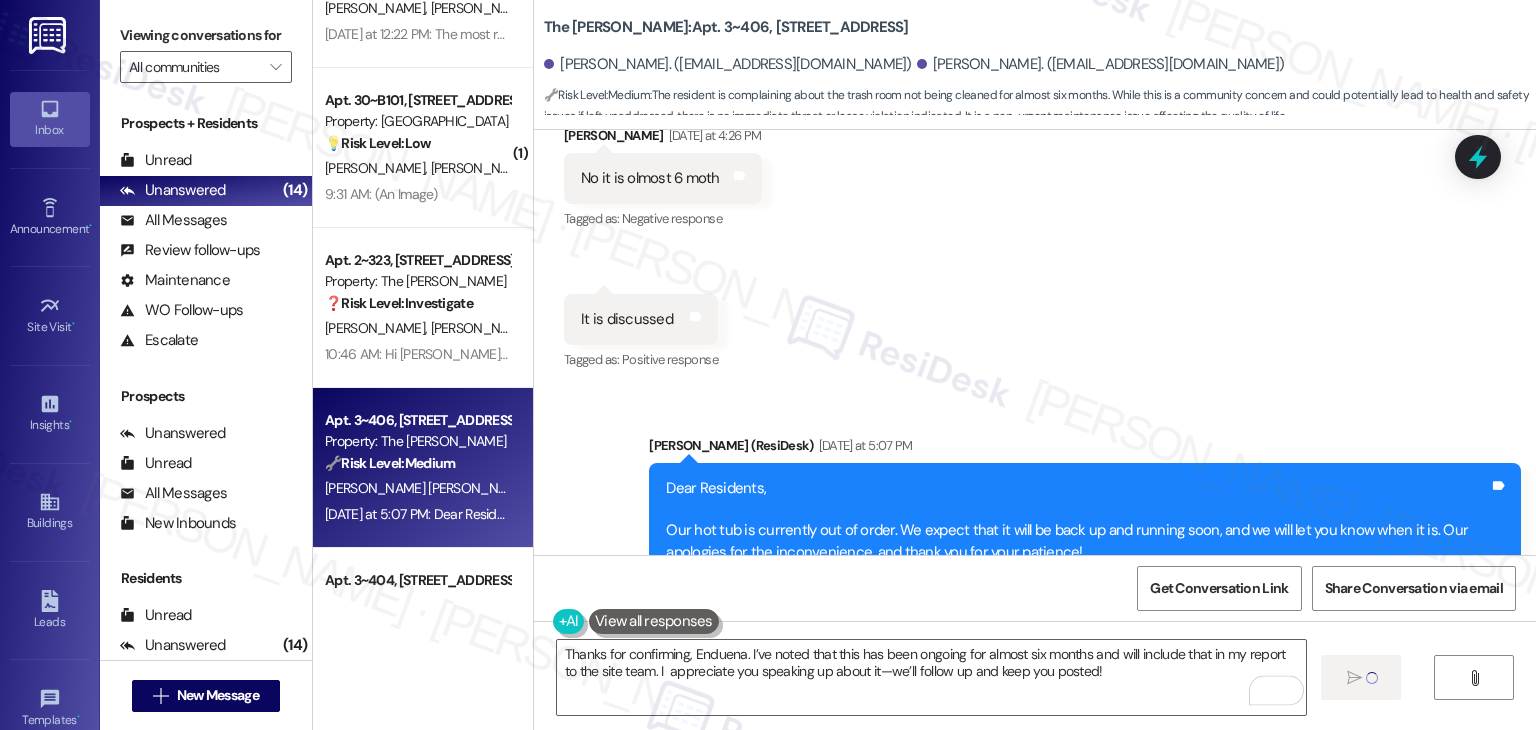type 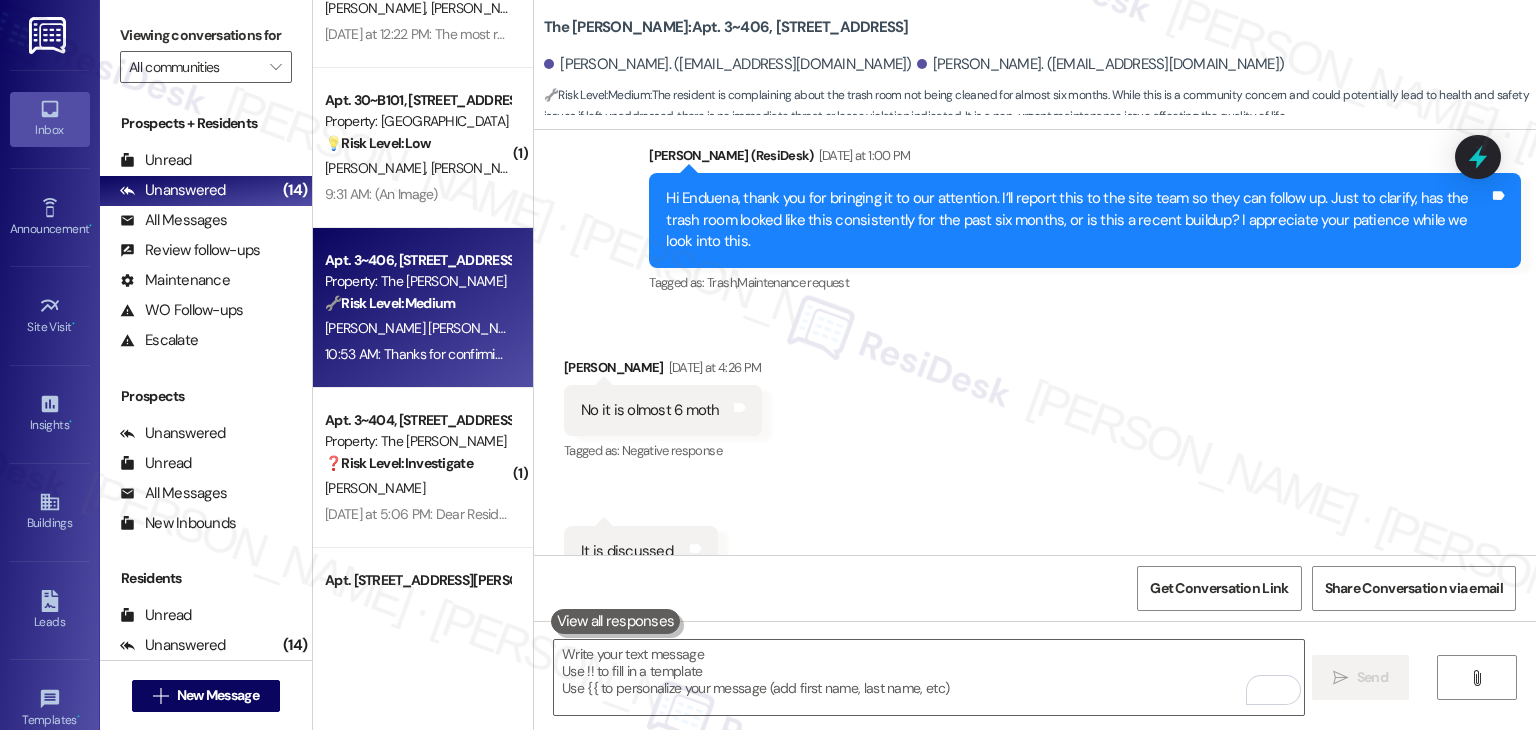 scroll, scrollTop: 15168, scrollLeft: 0, axis: vertical 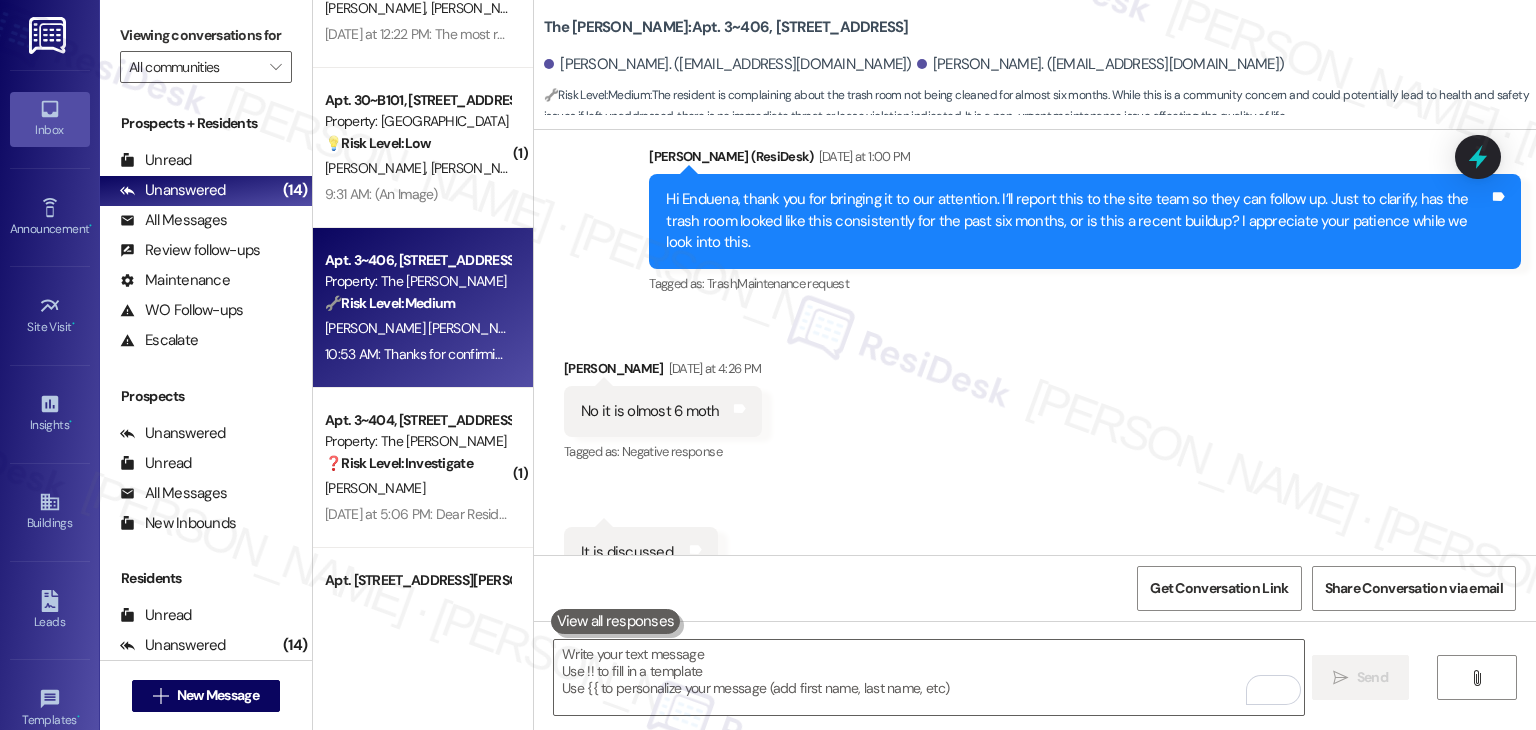 click on "Received via SMS Enduena Jusenovic Yesterday at 4:26 PM No it is olmost 6 moth  Tags and notes Tagged as:   Negative response Click to highlight conversations about Negative response Received via SMS 4:26 PM Enduena Jusenovic Yesterday at 4:26 PM It is discussed  Tags and notes Tagged as:   Positive response Click to highlight conversations about Positive response" at bounding box center (1035, 468) 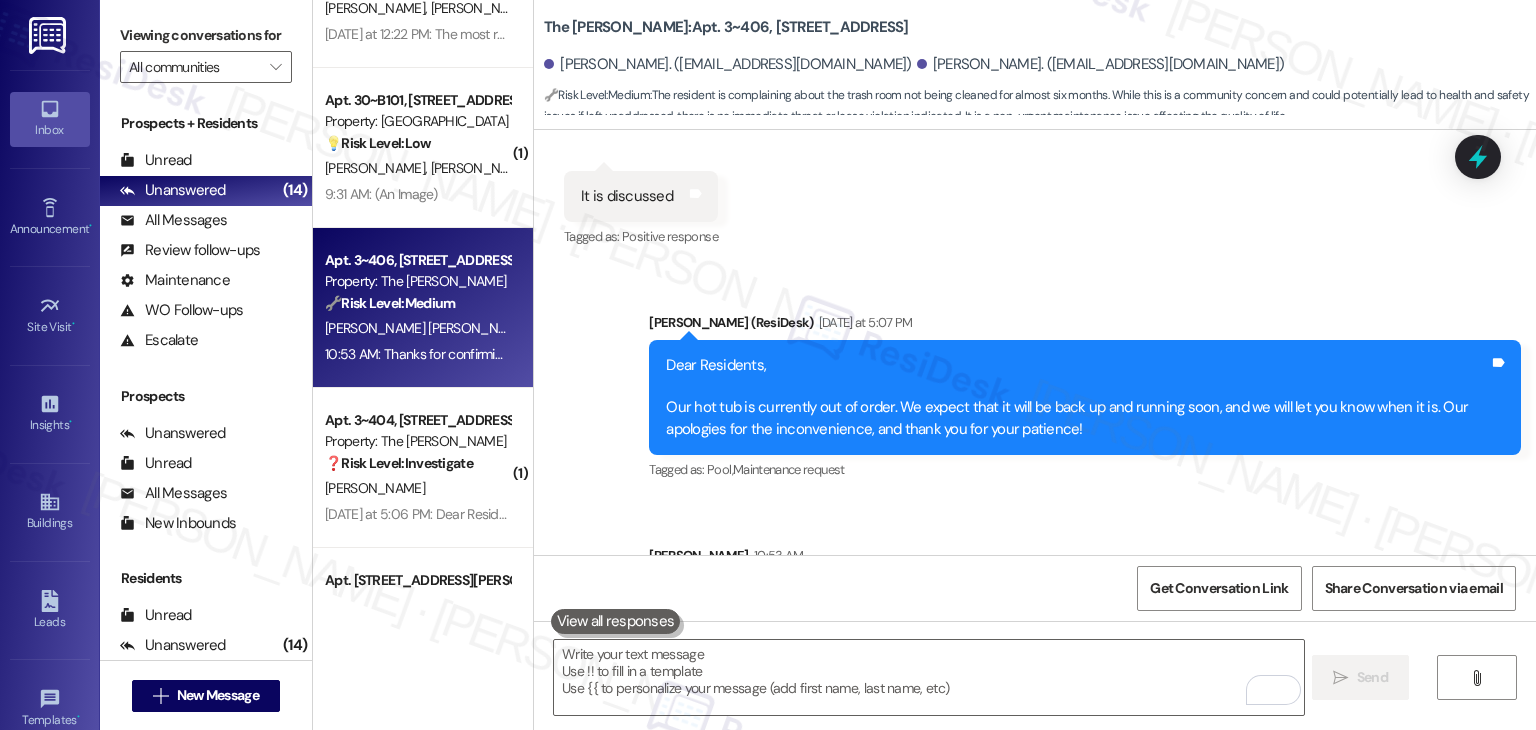 scroll, scrollTop: 15562, scrollLeft: 0, axis: vertical 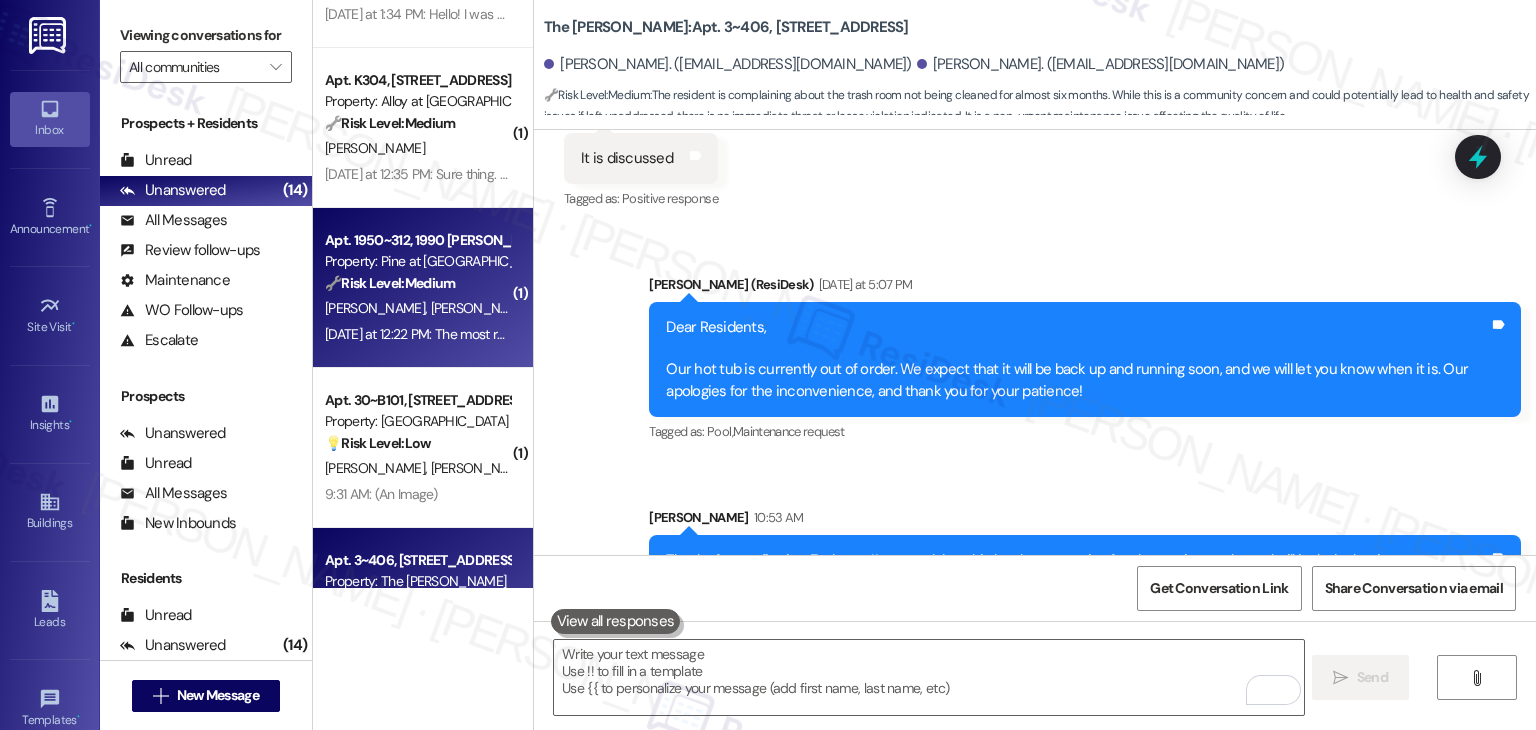 click on "Yesterday at 12:22 PM: The most recent was 155386 Yesterday at 12:22 PM: The most recent was 155386" at bounding box center (465, 334) 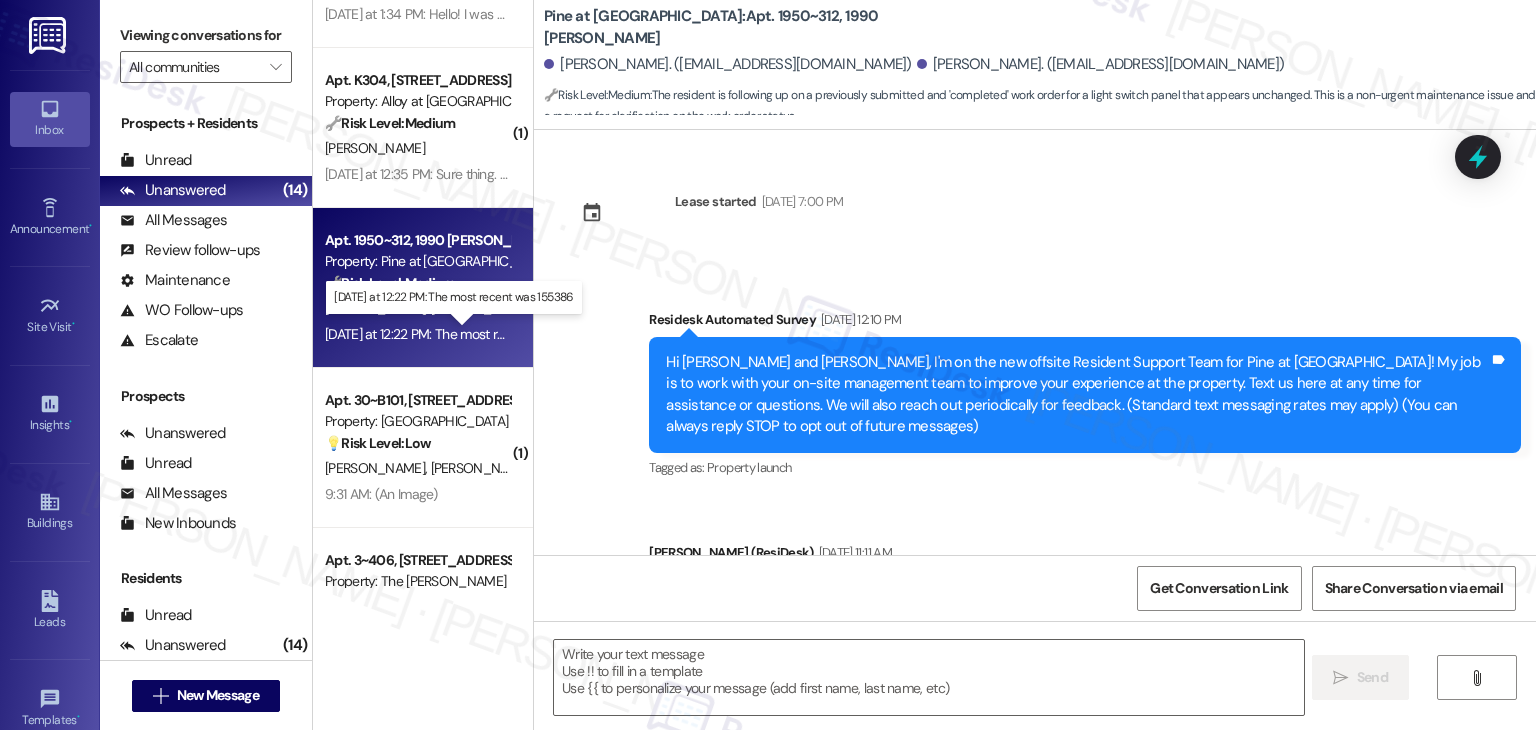 scroll, scrollTop: 7039, scrollLeft: 0, axis: vertical 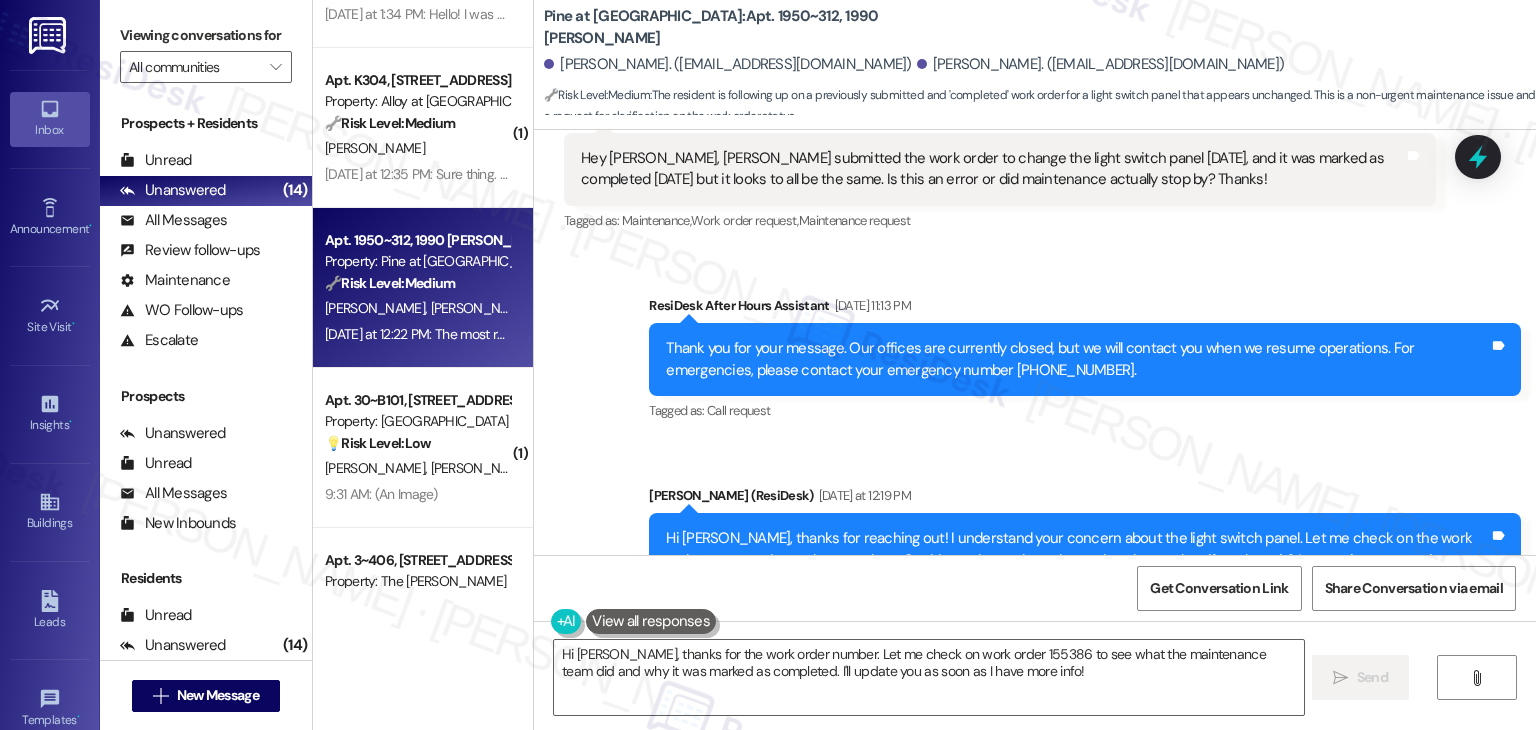 click on "Received via SMS Gillian Shannon Yesterday at 12:22 PM The most recent was 155386 Tags and notes" at bounding box center [1035, 721] 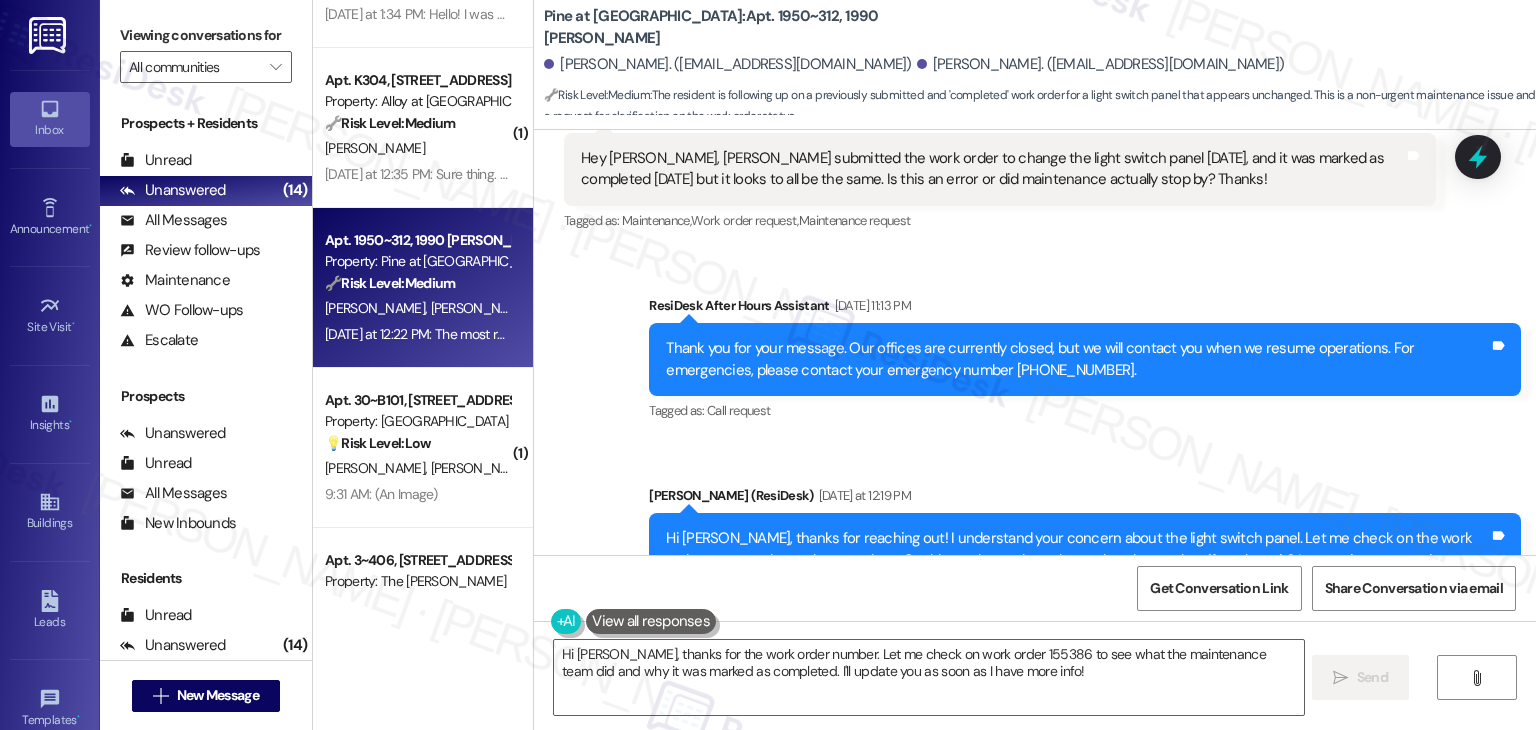 click on "Received via SMS Gillian Shannon Yesterday at 12:22 PM The most recent was 155386 Tags and notes" at bounding box center [1035, 721] 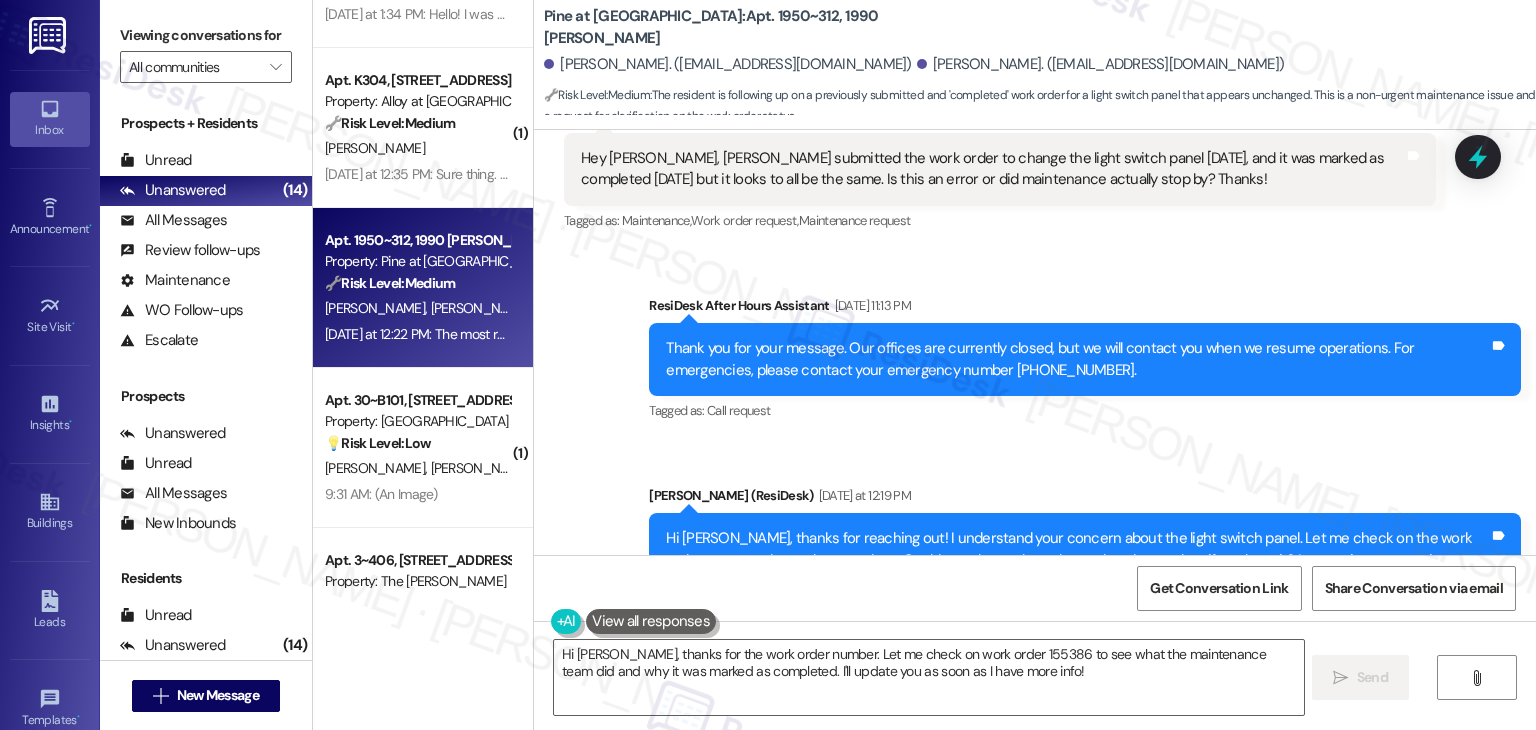 click on "Received via SMS Gillian Shannon Yesterday at 12:22 PM The most recent was 155386 Tags and notes" at bounding box center [1035, 721] 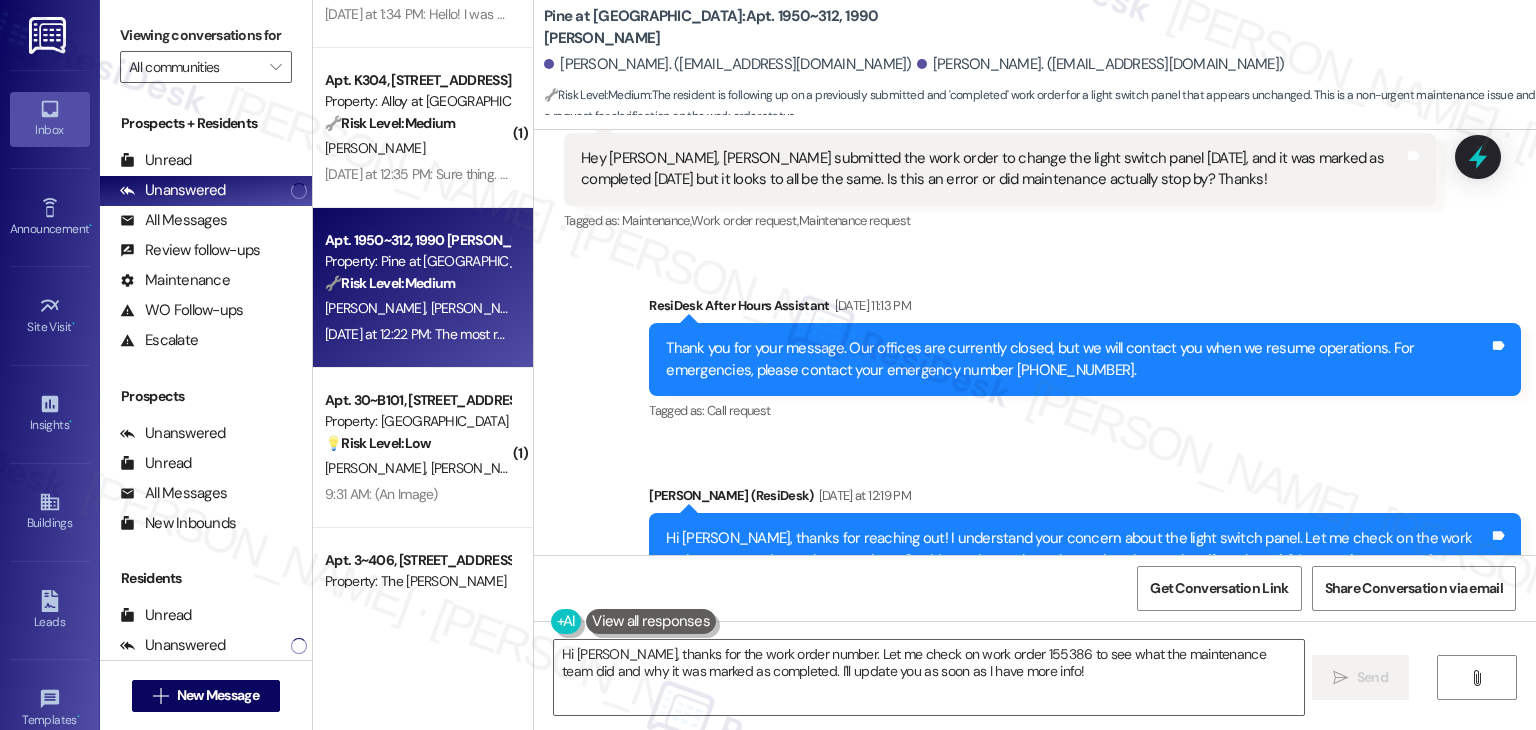 click on "Received via SMS Gillian Shannon Yesterday at 12:22 PM The most recent was 155386 Tags and notes" at bounding box center (1035, 721) 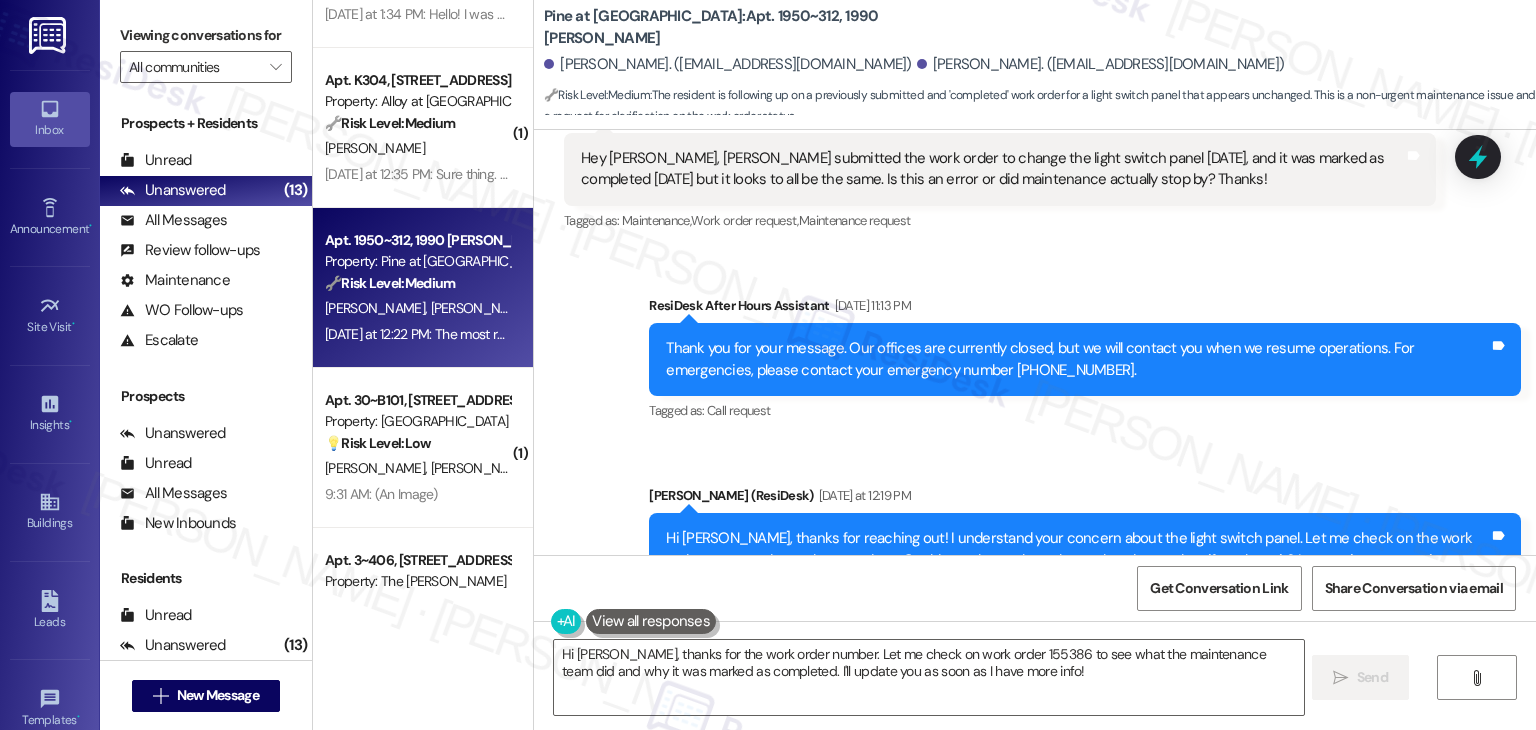 click on "Received via SMS Gillian Shannon Yesterday at 12:22 PM The most recent was 155386 Tags and notes" at bounding box center (1035, 721) 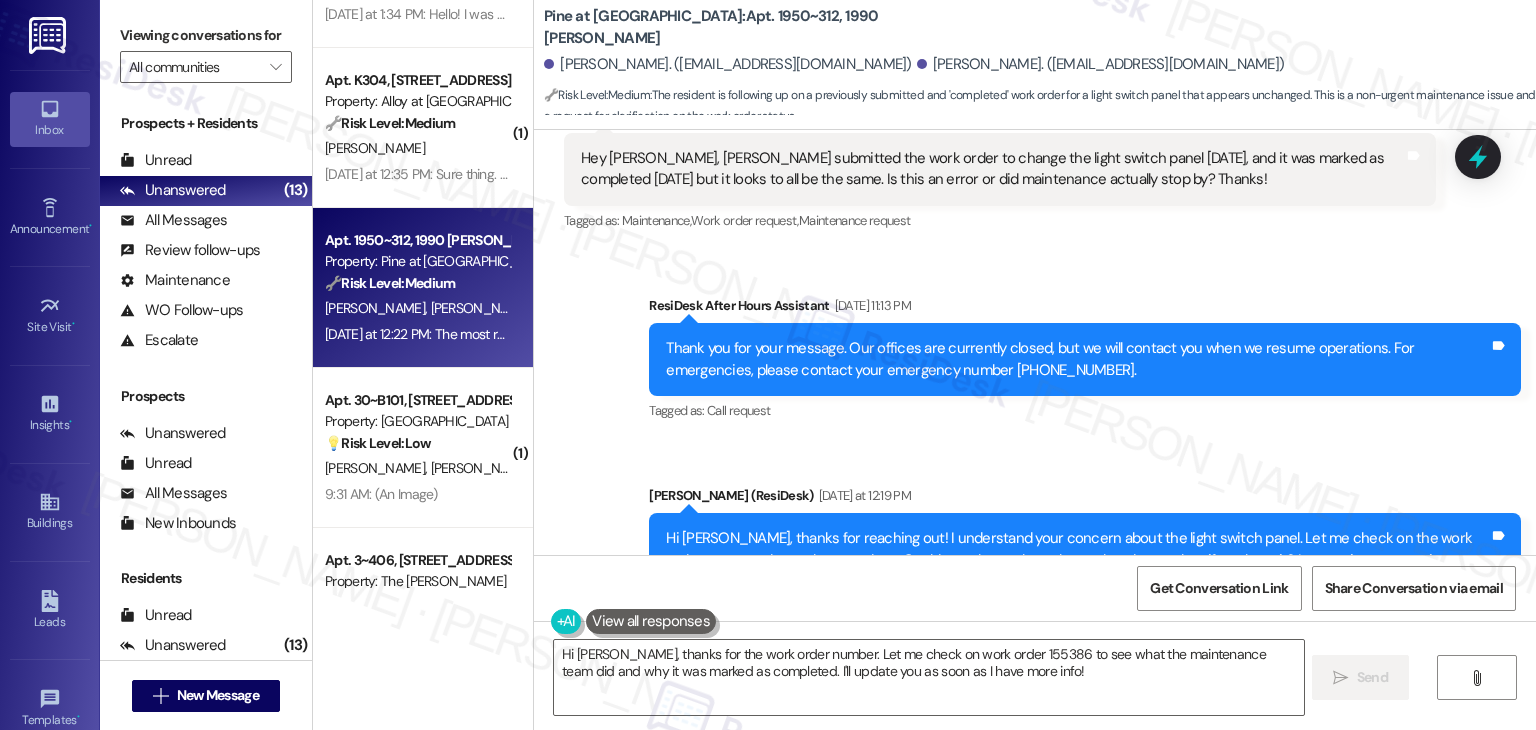 click on "Received via SMS Gillian Shannon Yesterday at 12:22 PM The most recent was 155386 Tags and notes" at bounding box center [1035, 721] 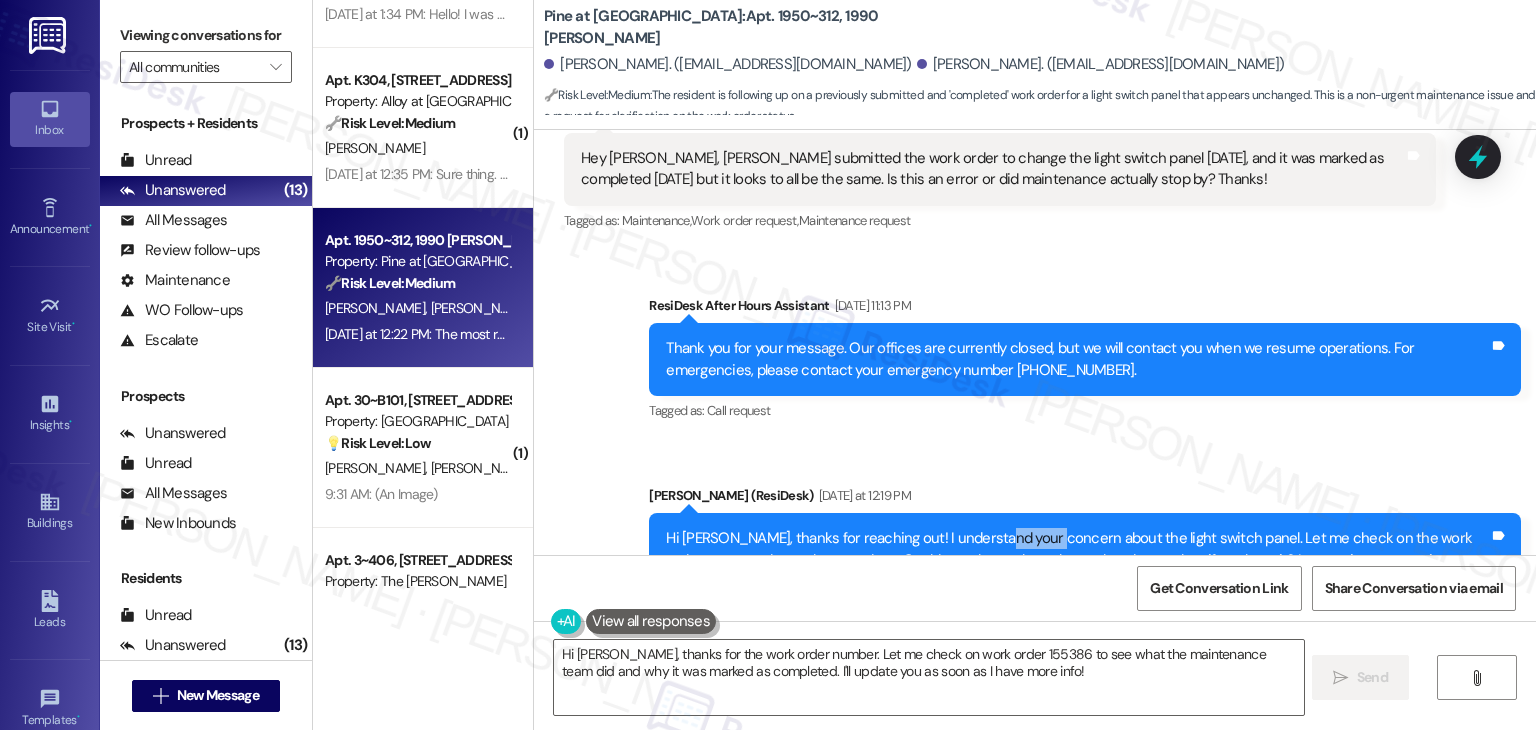 click on "Hi Henry, thanks for reaching out! I understand your concern about the light switch panel. Let me check on the work order status and see what was done. Could you please share the work order number, if you have it? I appreciate your patience while I look into this." at bounding box center (1077, 560) 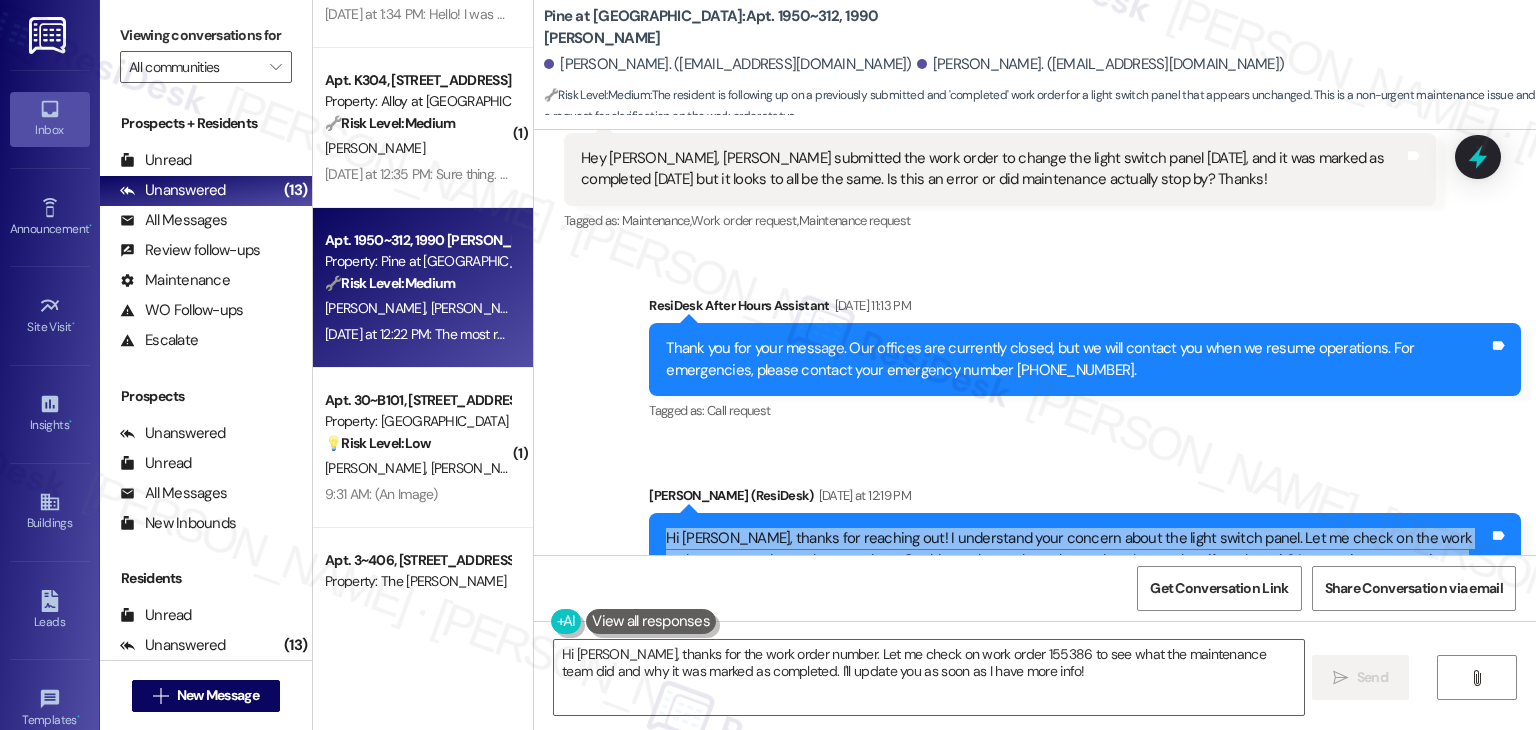 click on "Hi Henry, thanks for reaching out! I understand your concern about the light switch panel. Let me check on the work order status and see what was done. Could you please share the work order number, if you have it? I appreciate your patience while I look into this." at bounding box center (1077, 560) 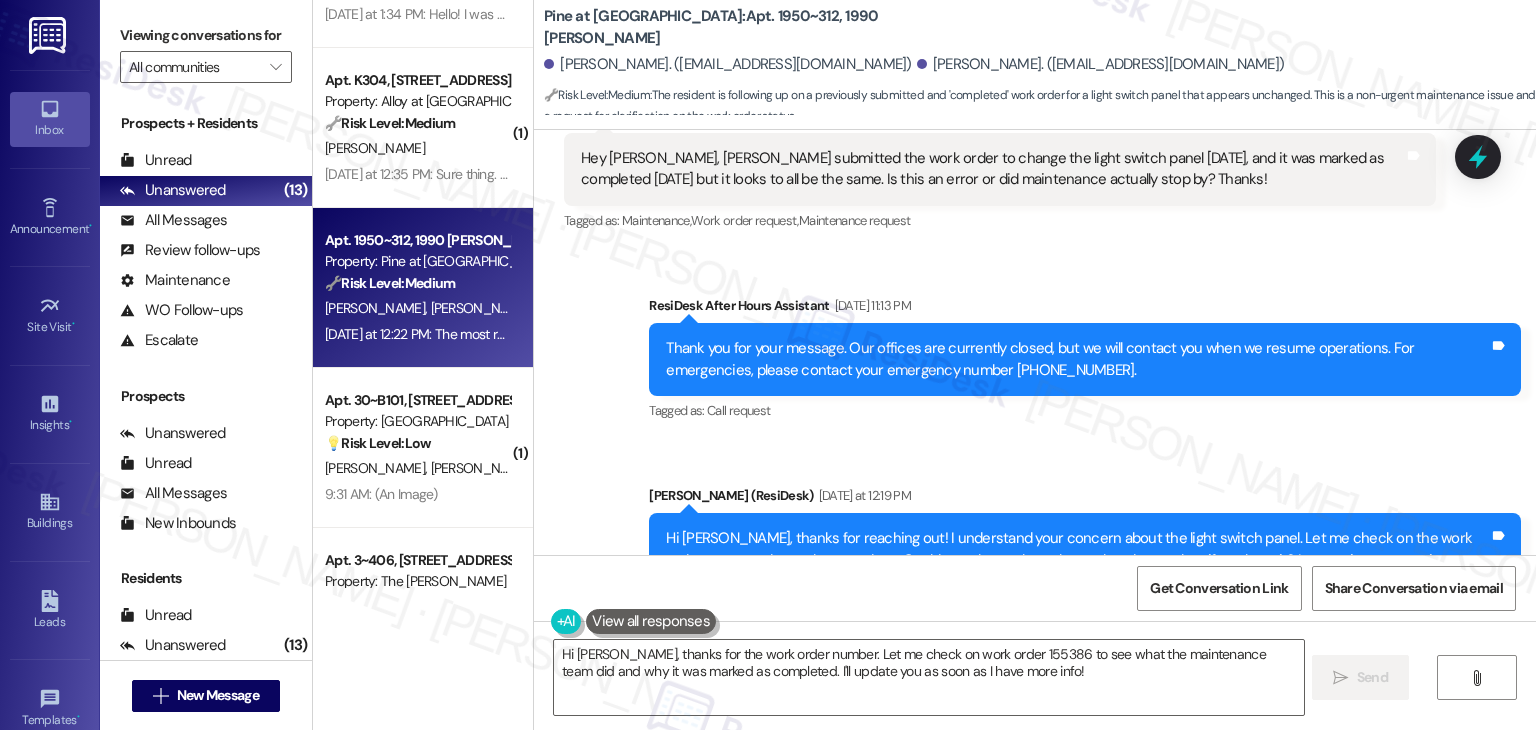 click on "Received via SMS Gillian Shannon Yesterday at 12:22 PM The most recent was 155386 Tags and notes" at bounding box center [1035, 721] 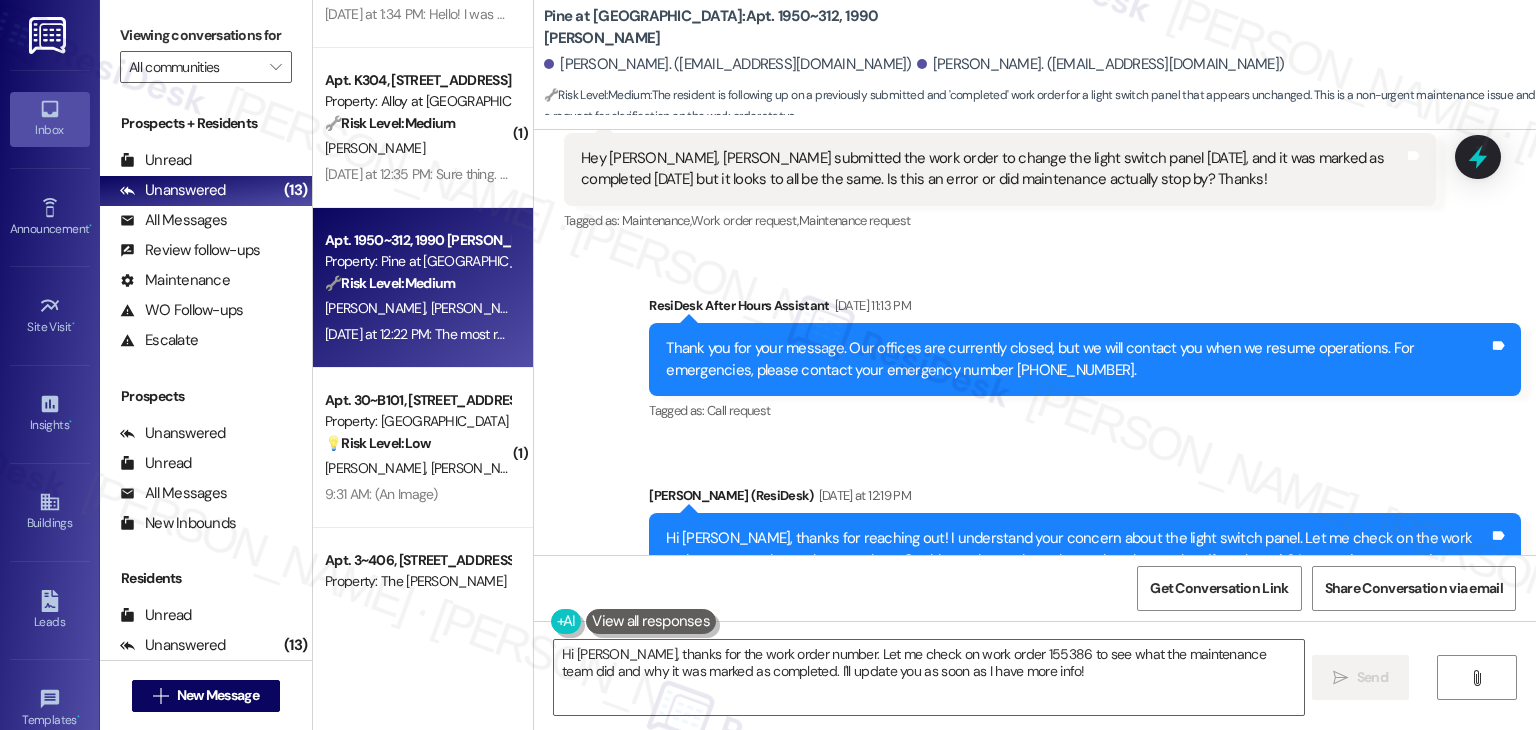 click on "The most recent was 155386" at bounding box center (673, 750) 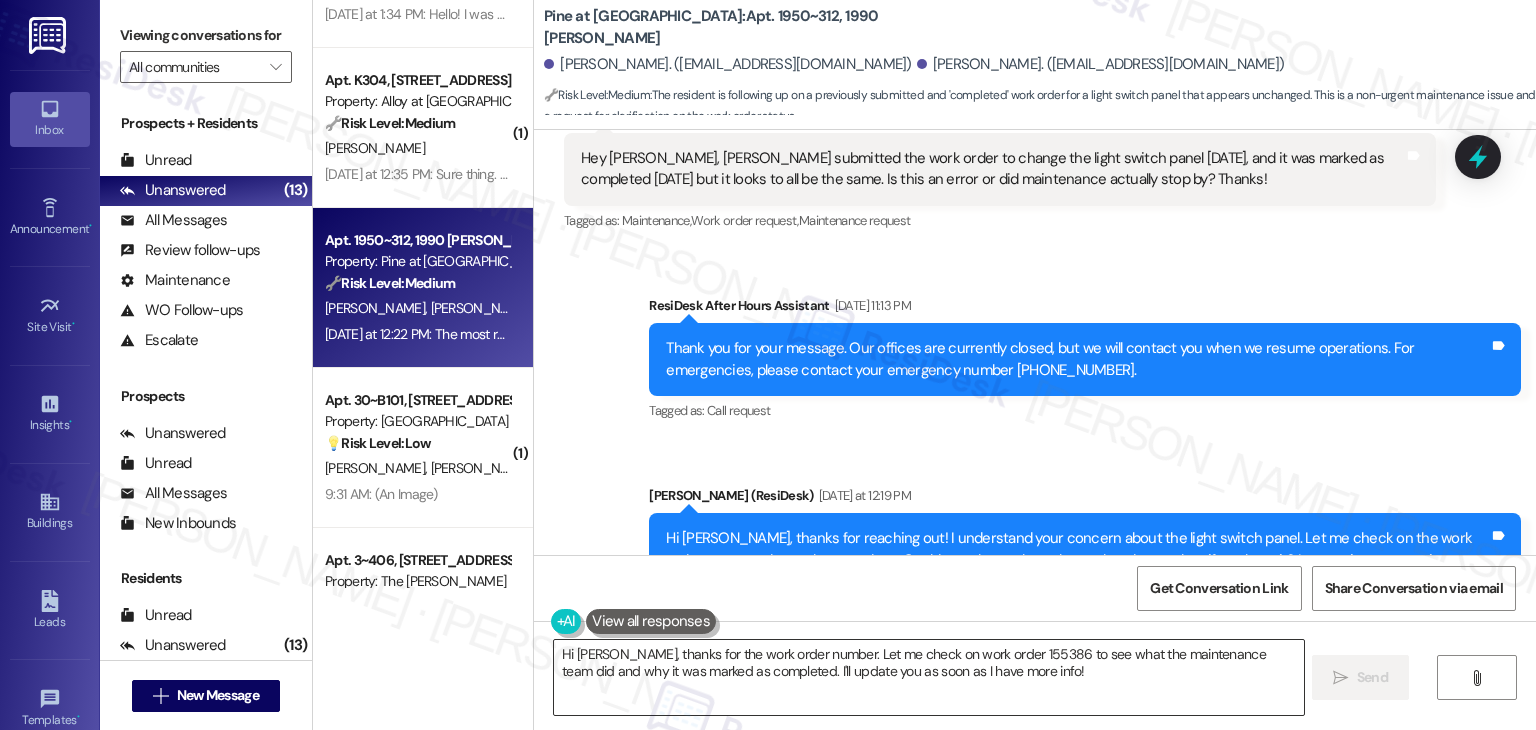 click on "Hi Henry, thanks for the work order number. Let me check on work order 155386 to see what the maintenance team did and why it was marked as completed. I'll update you as soon as I have more info!" at bounding box center [928, 677] 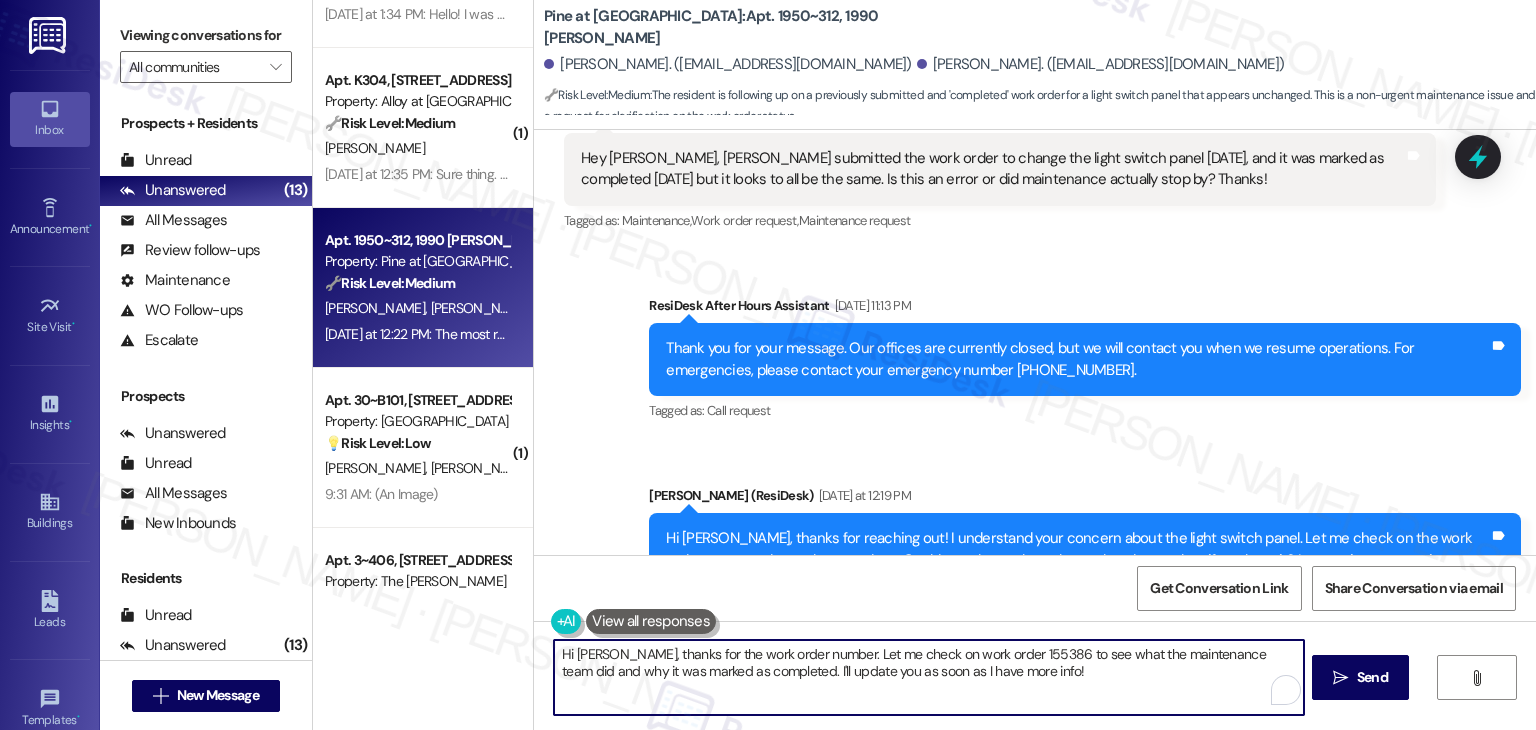 click on "Hi Henry, thanks for the work order number. Let me check on work order 155386 to see what the maintenance team did and why it was marked as completed. I'll update you as soon as I have more info!" at bounding box center (928, 677) 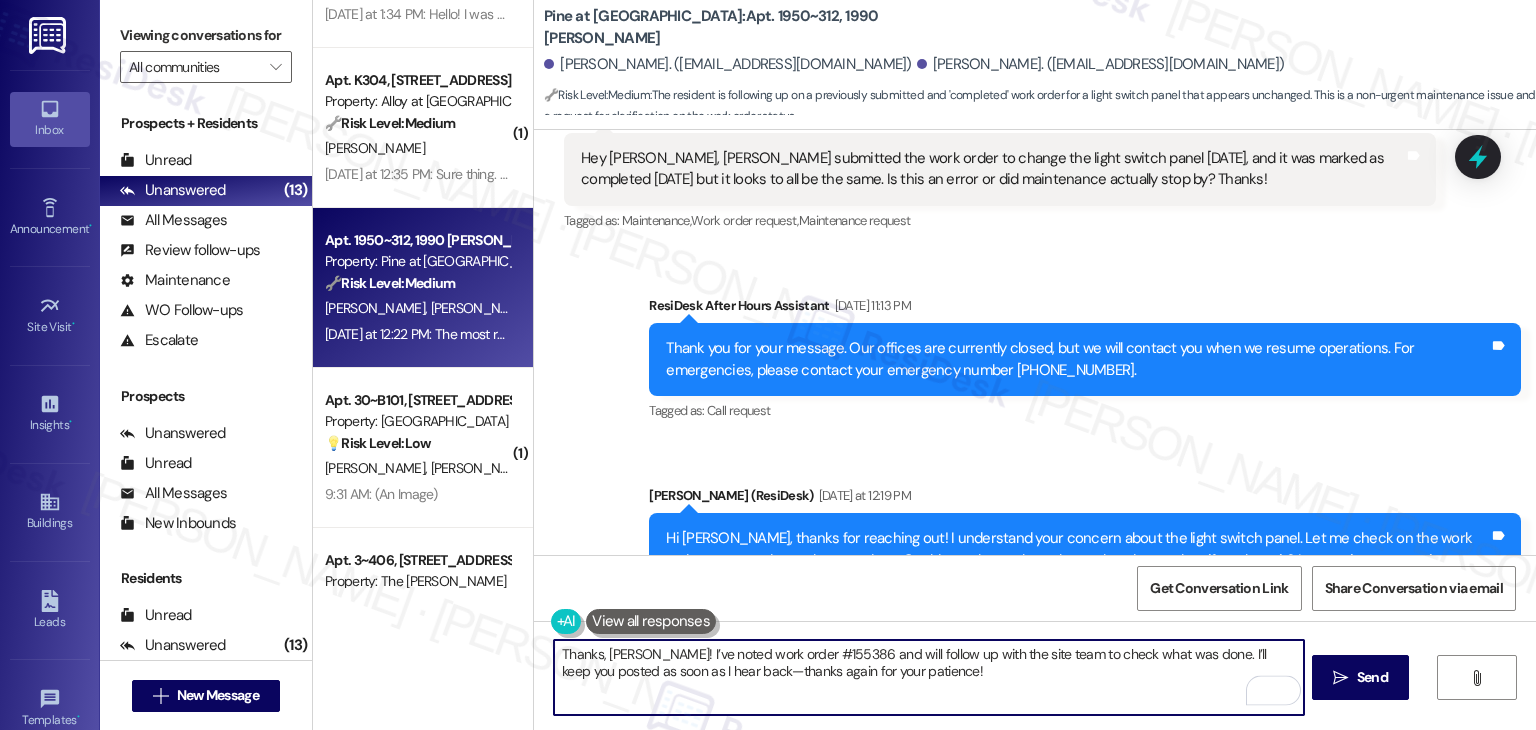 type on "Thanks, Gillian! I’ve noted work order #155386 and will follow up with the site team to check what was done. I’ll keep you posted as soon as I hear back—thanks again for your patience!" 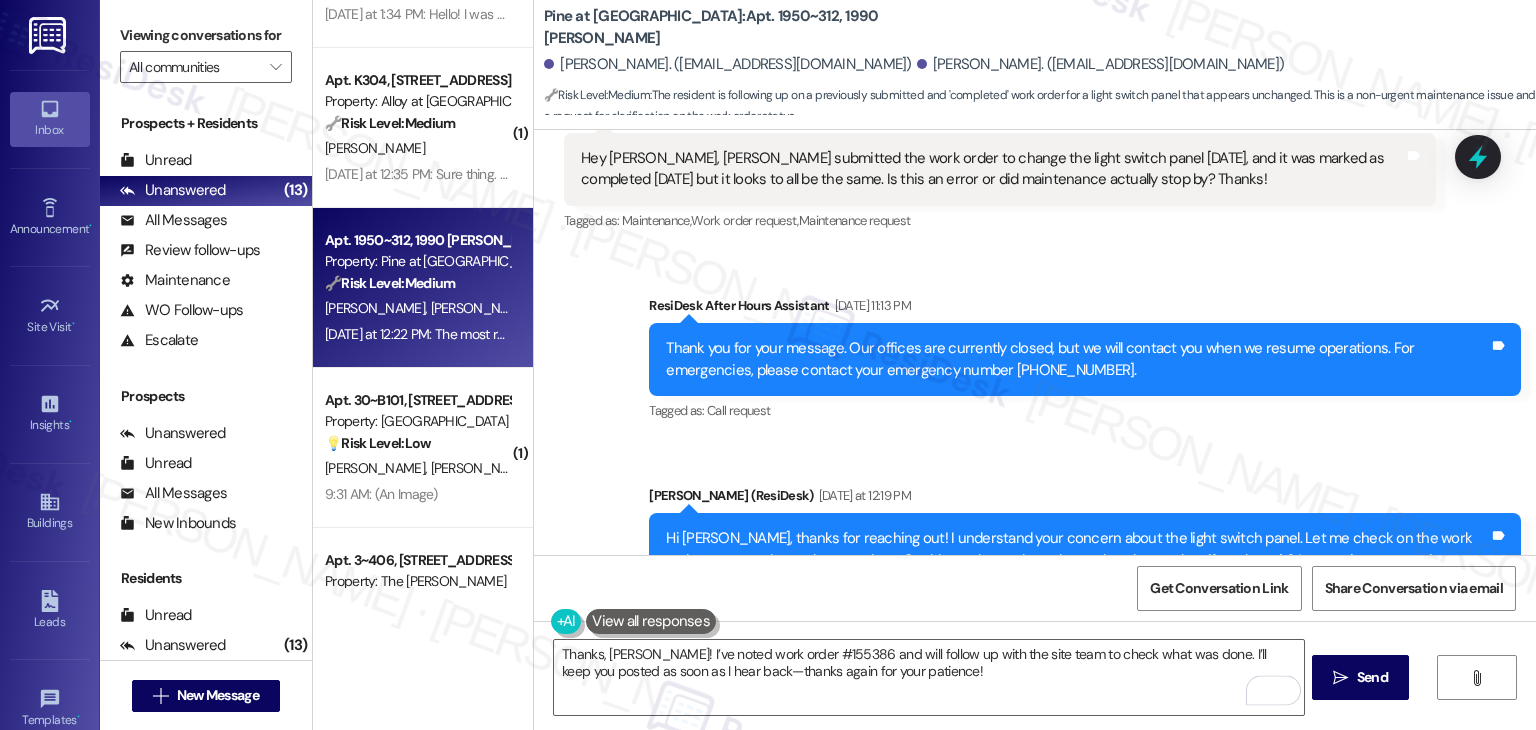 click on "Received via SMS Gillian Shannon Yesterday at 12:22 PM The most recent was 155386 Tags and notes" at bounding box center [1035, 721] 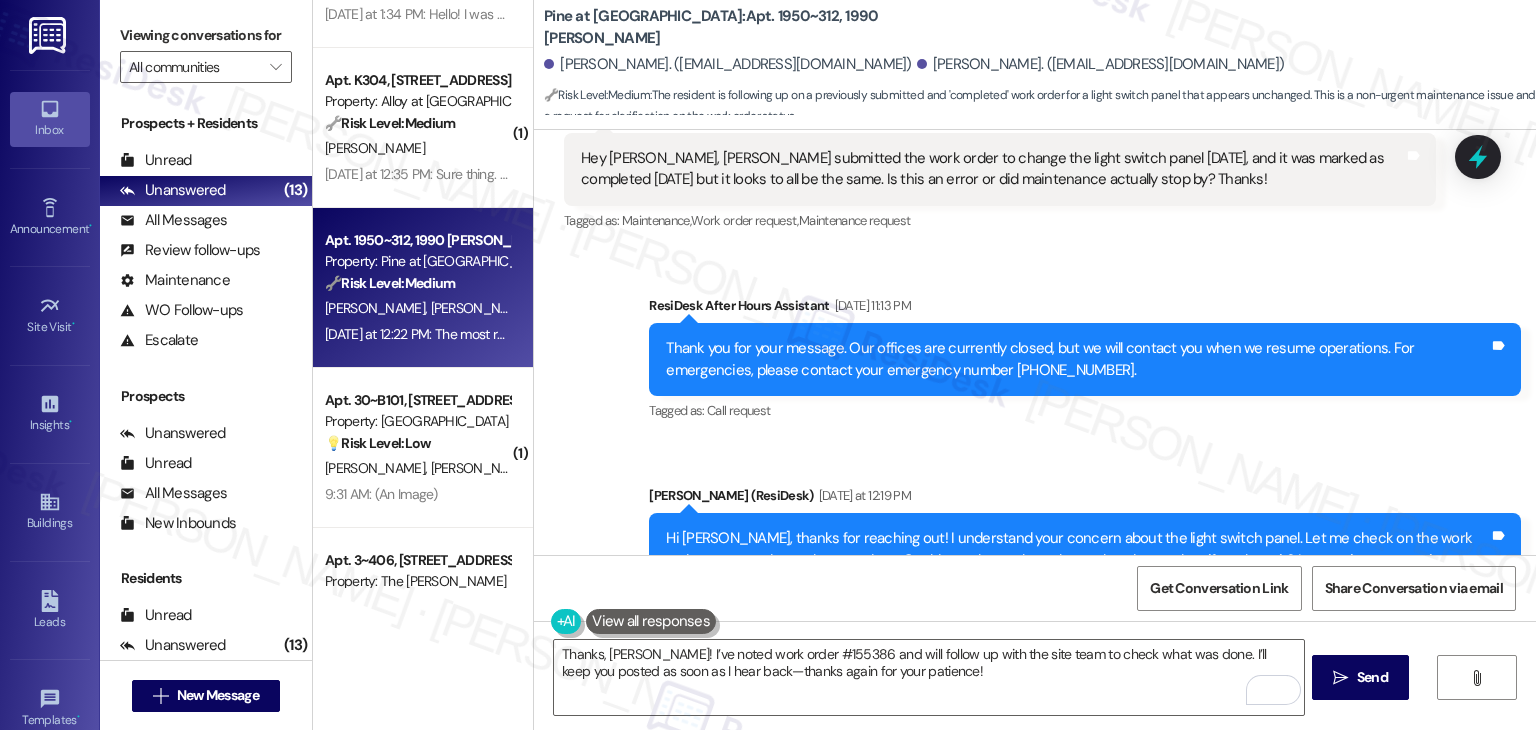 click on "Received via SMS Gillian Shannon Yesterday at 12:22 PM The most recent was 155386 Tags and notes" at bounding box center [1035, 721] 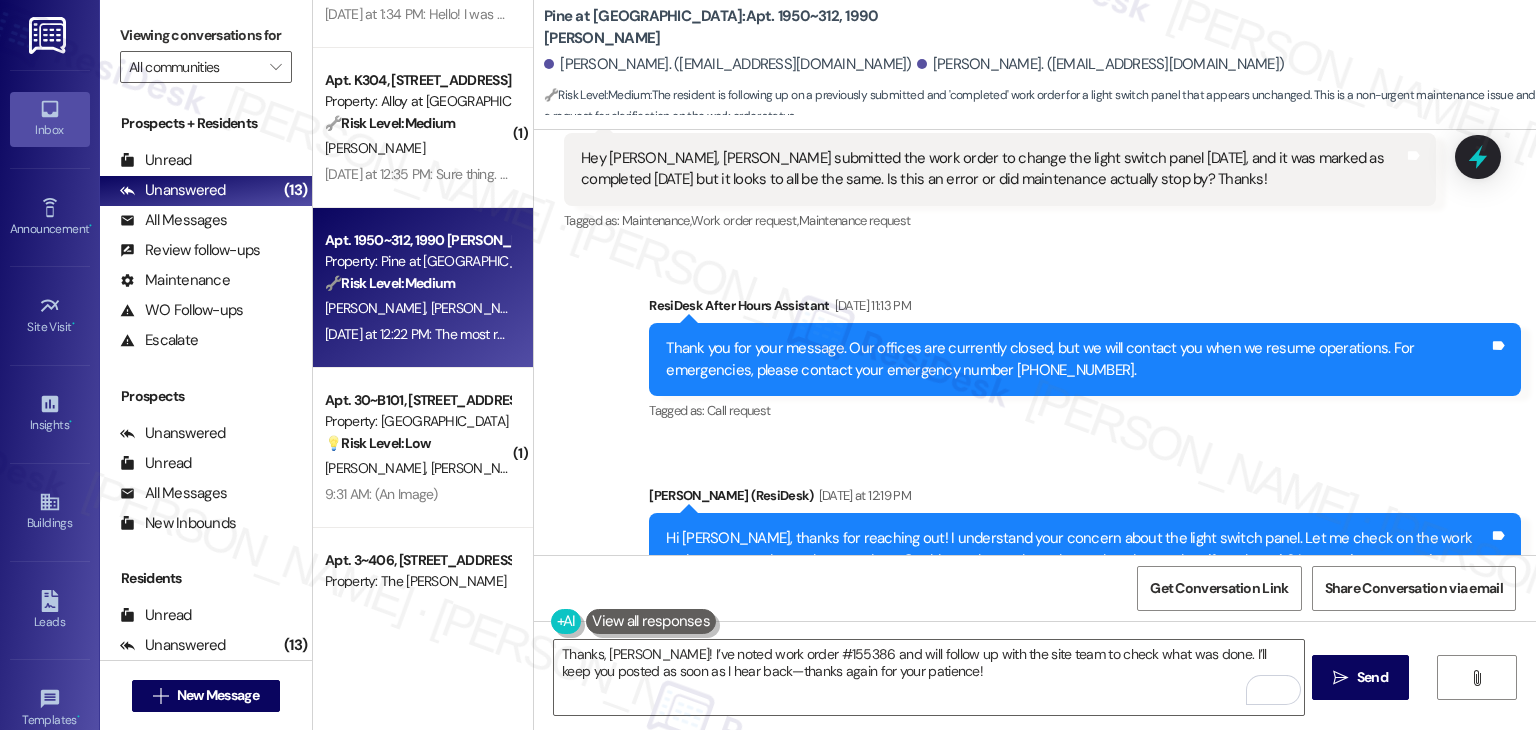 click on "Received via SMS Gillian Shannon Yesterday at 12:22 PM The most recent was 155386 Tags and notes" at bounding box center [1035, 721] 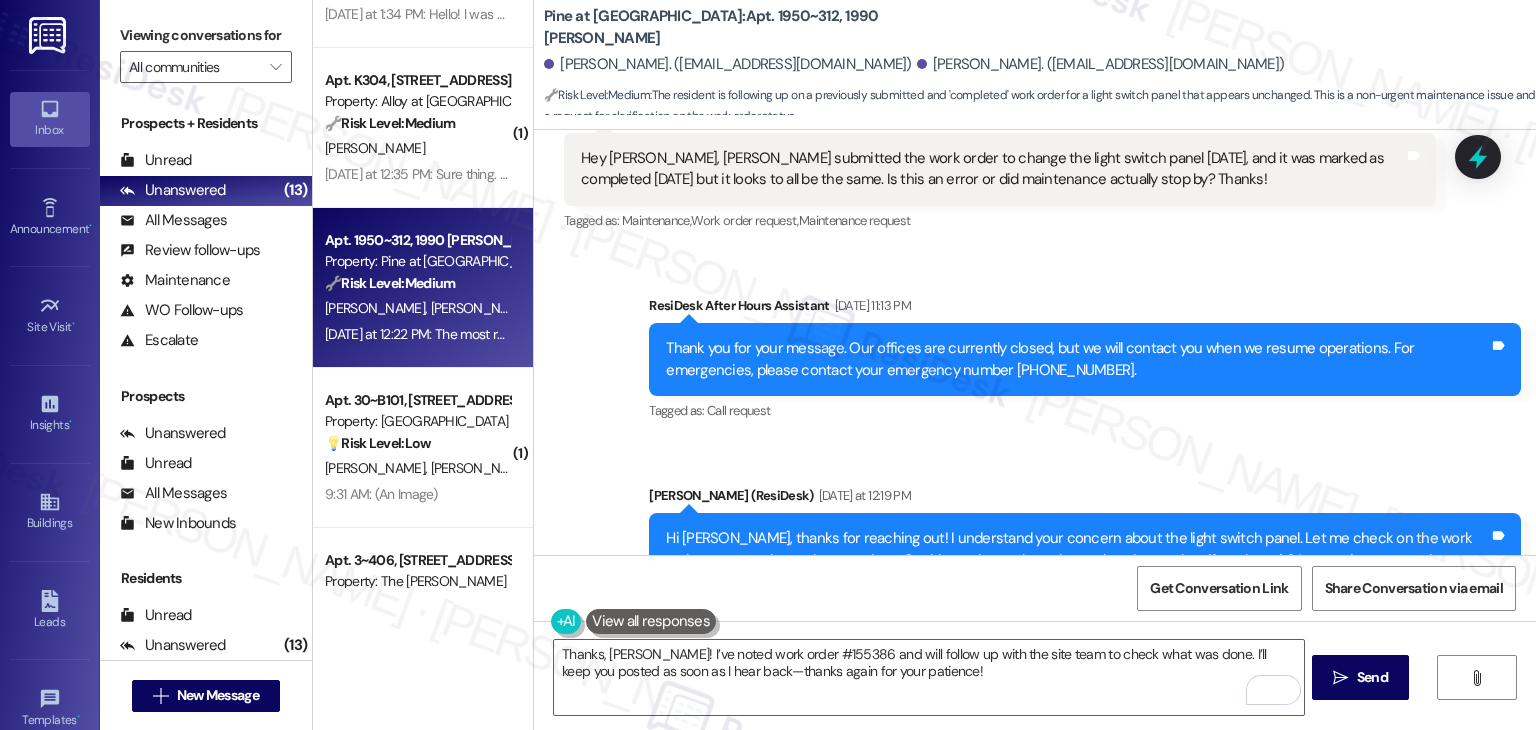 click on "Received via SMS Gillian Shannon Yesterday at 12:22 PM The most recent was 155386 Tags and notes" at bounding box center (1035, 721) 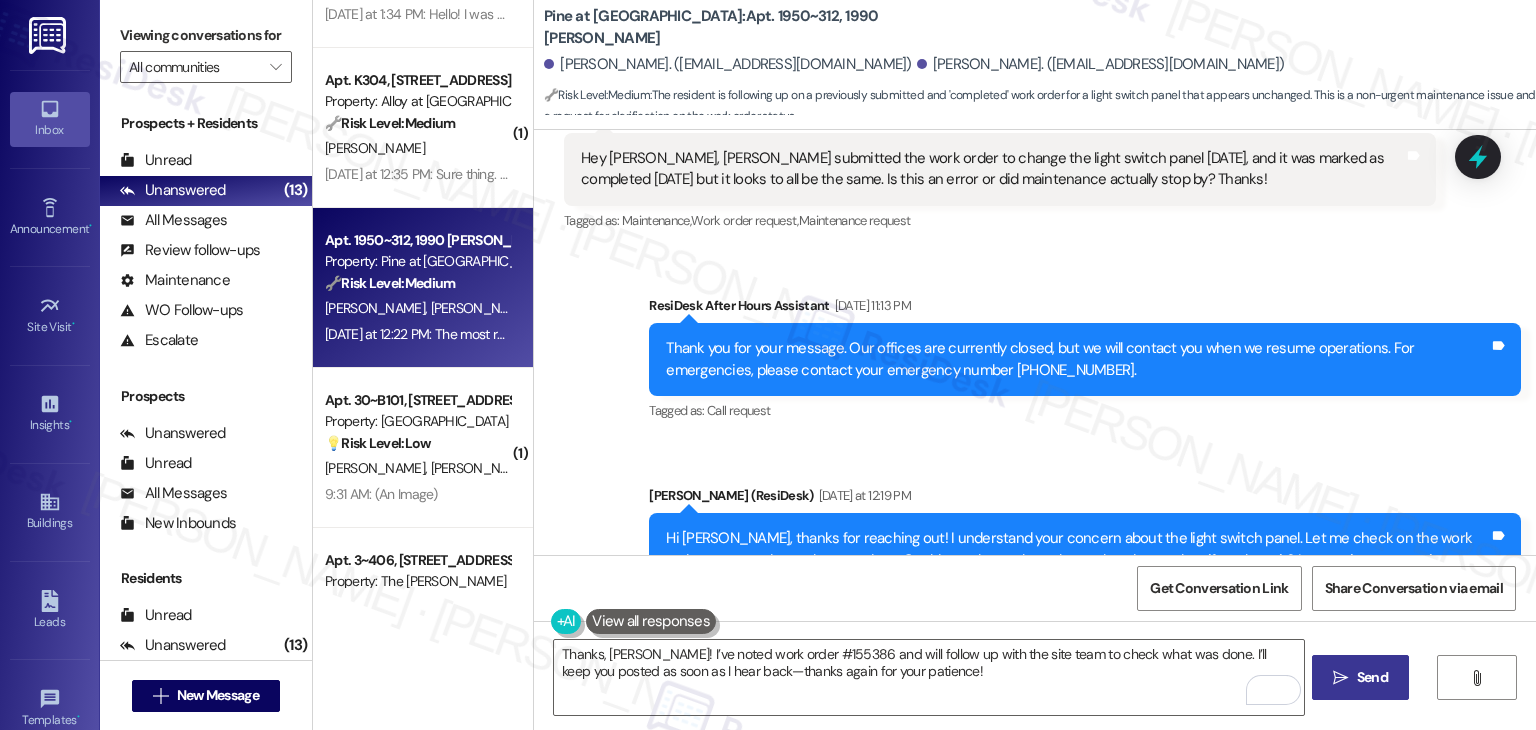 click on " Send" at bounding box center [1360, 677] 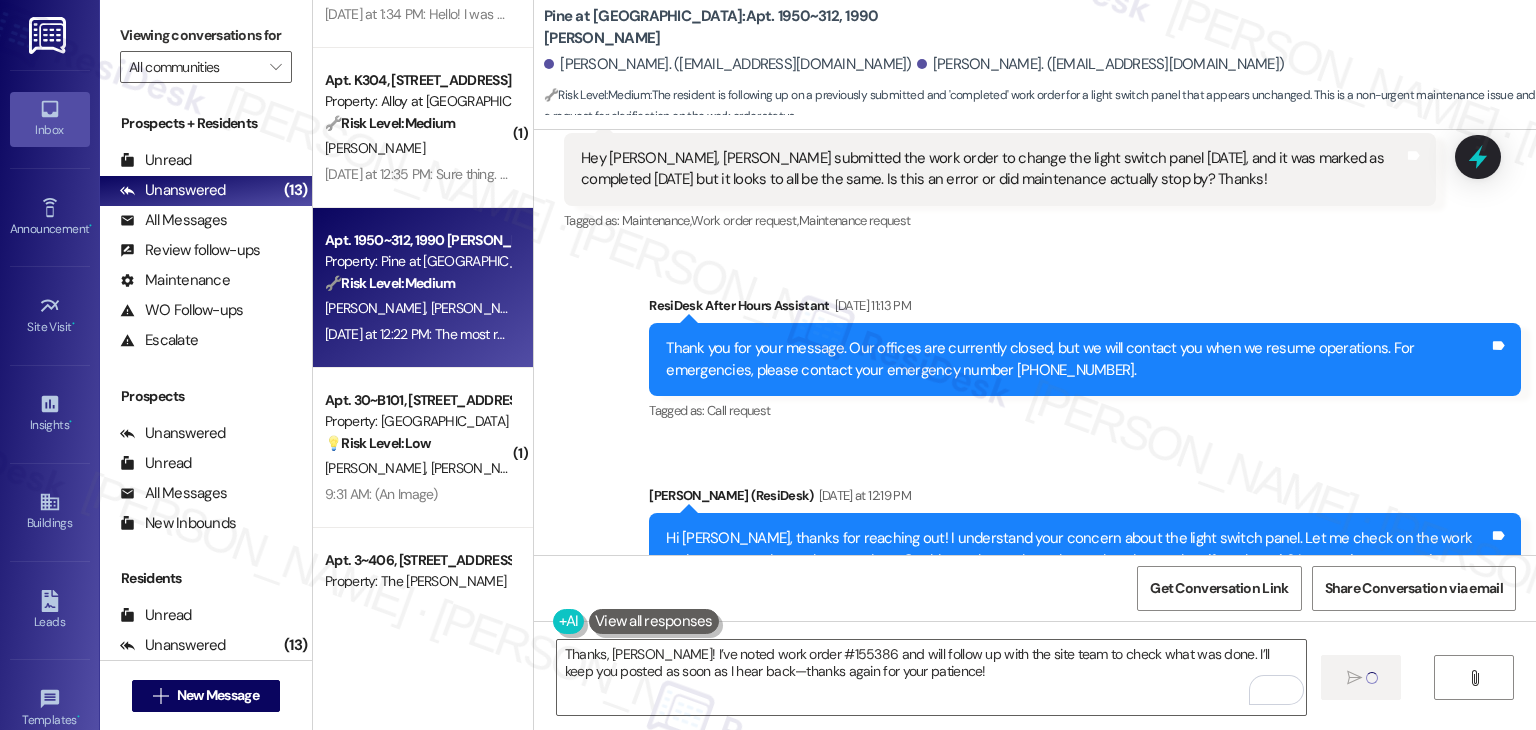 type 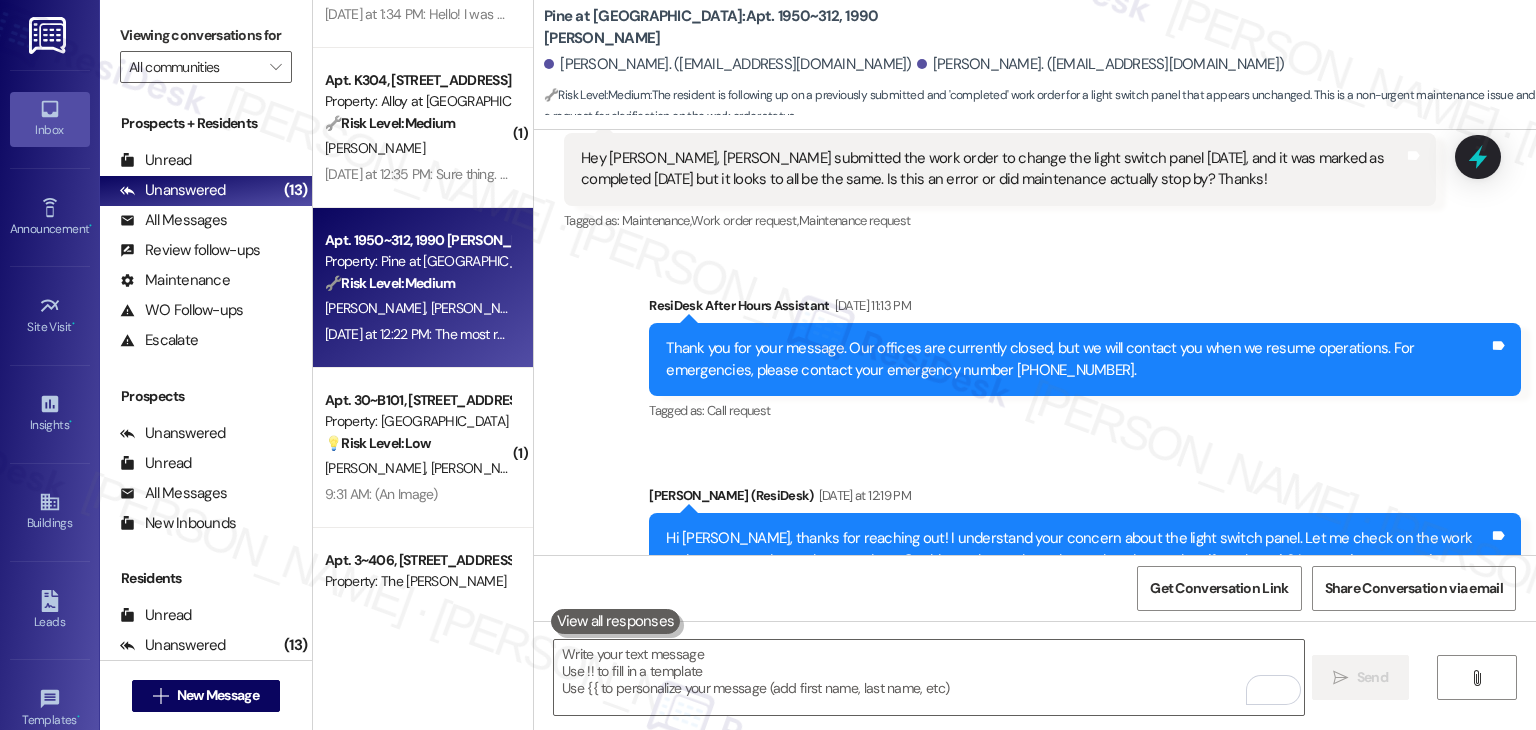 scroll, scrollTop: 7038, scrollLeft: 0, axis: vertical 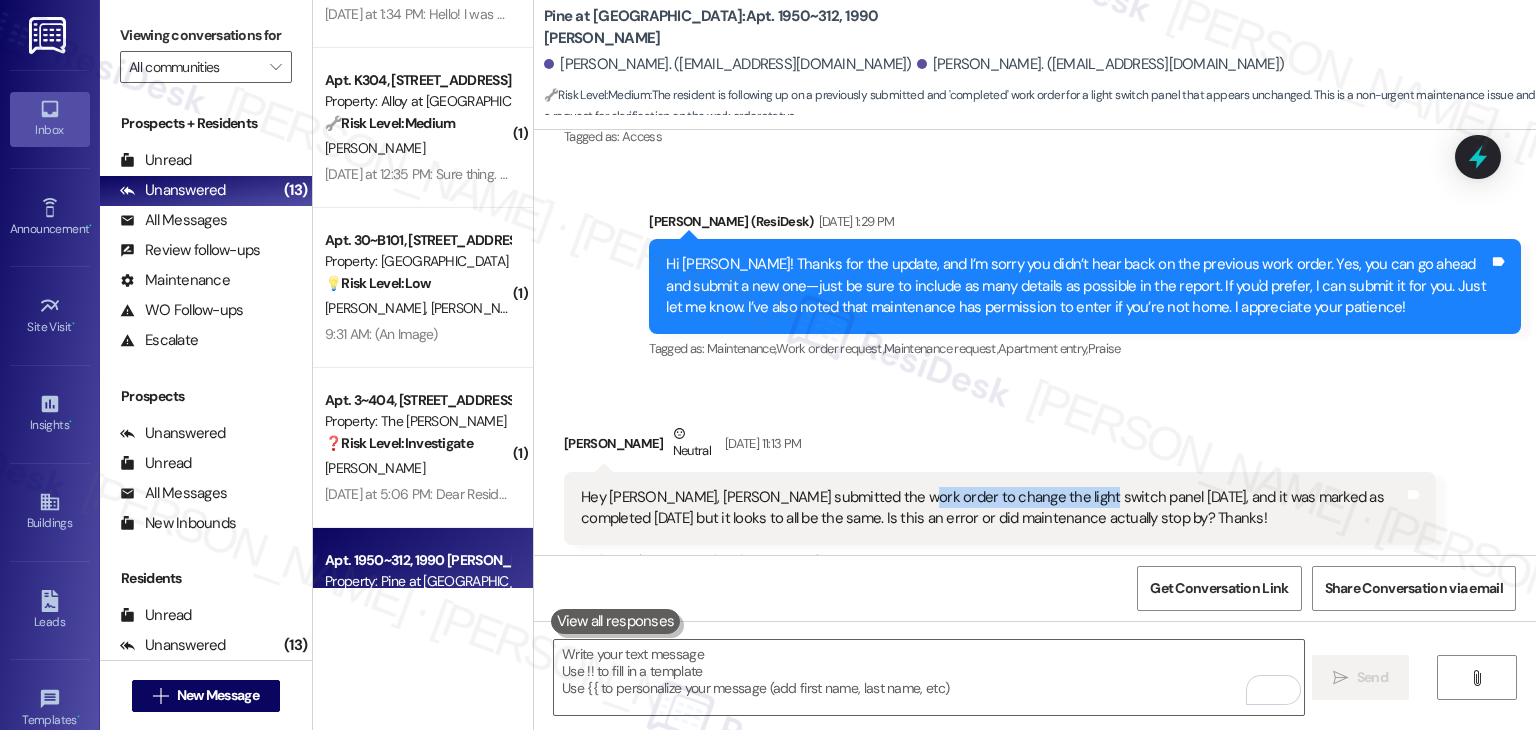 drag, startPoint x: 860, startPoint y: 277, endPoint x: 1040, endPoint y: 288, distance: 180.3358 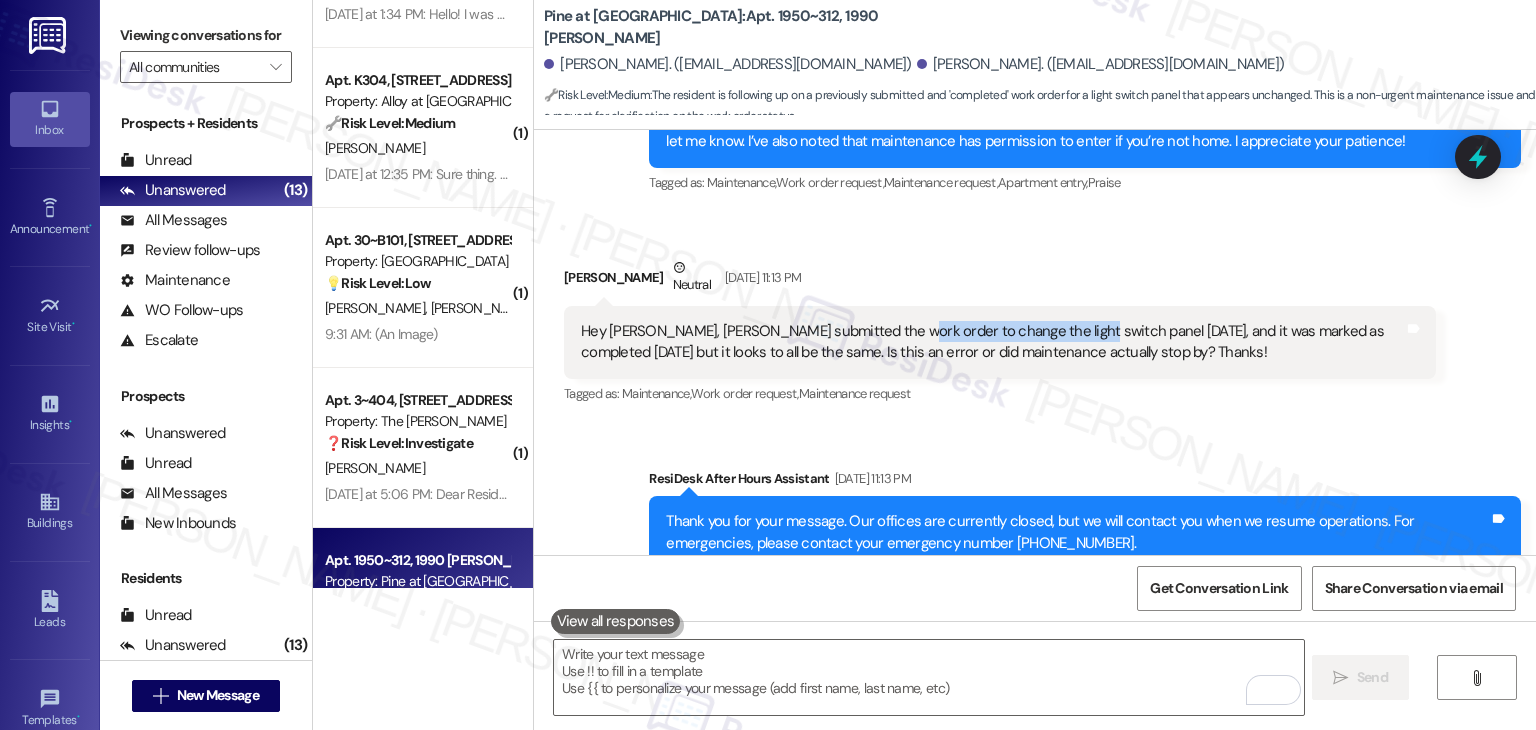 scroll, scrollTop: 7200, scrollLeft: 0, axis: vertical 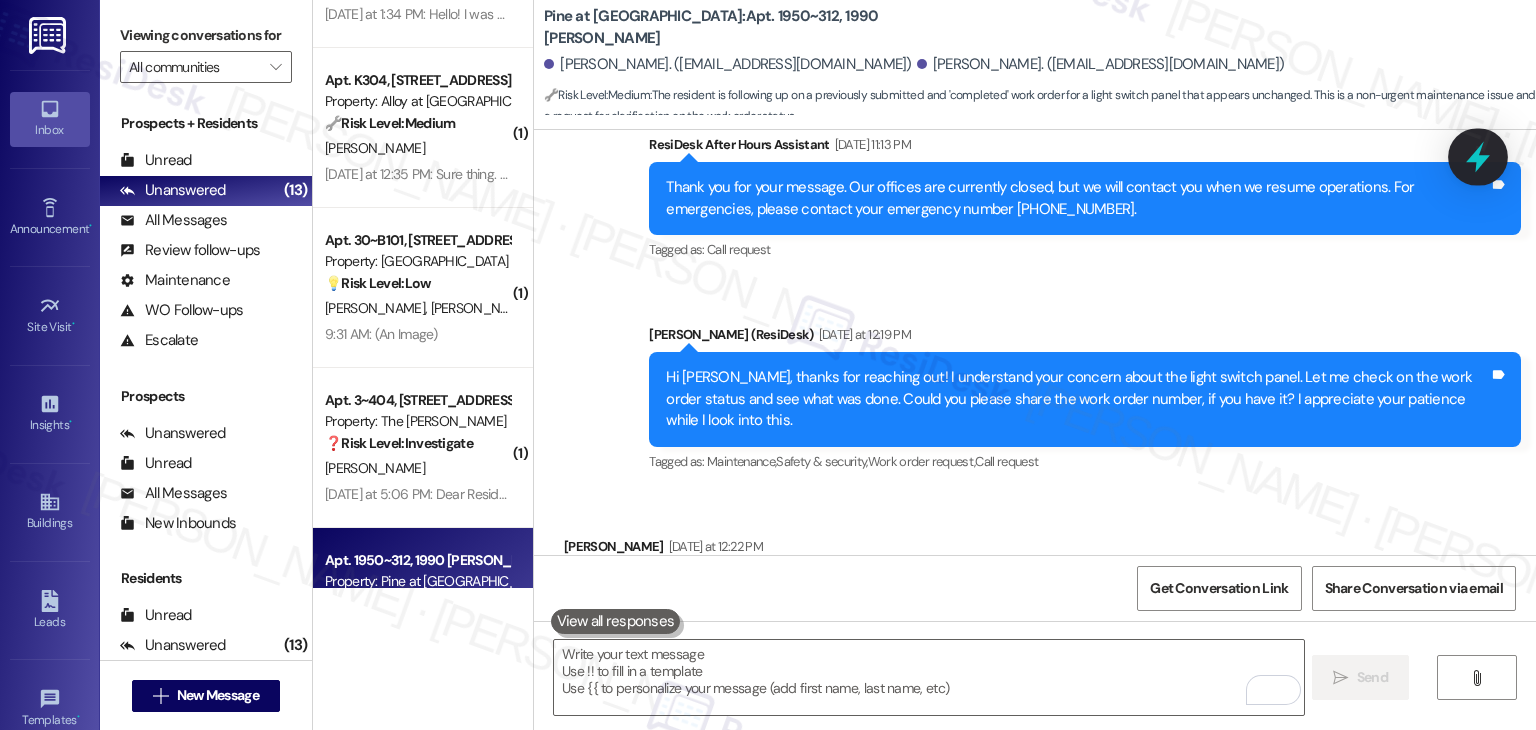 click 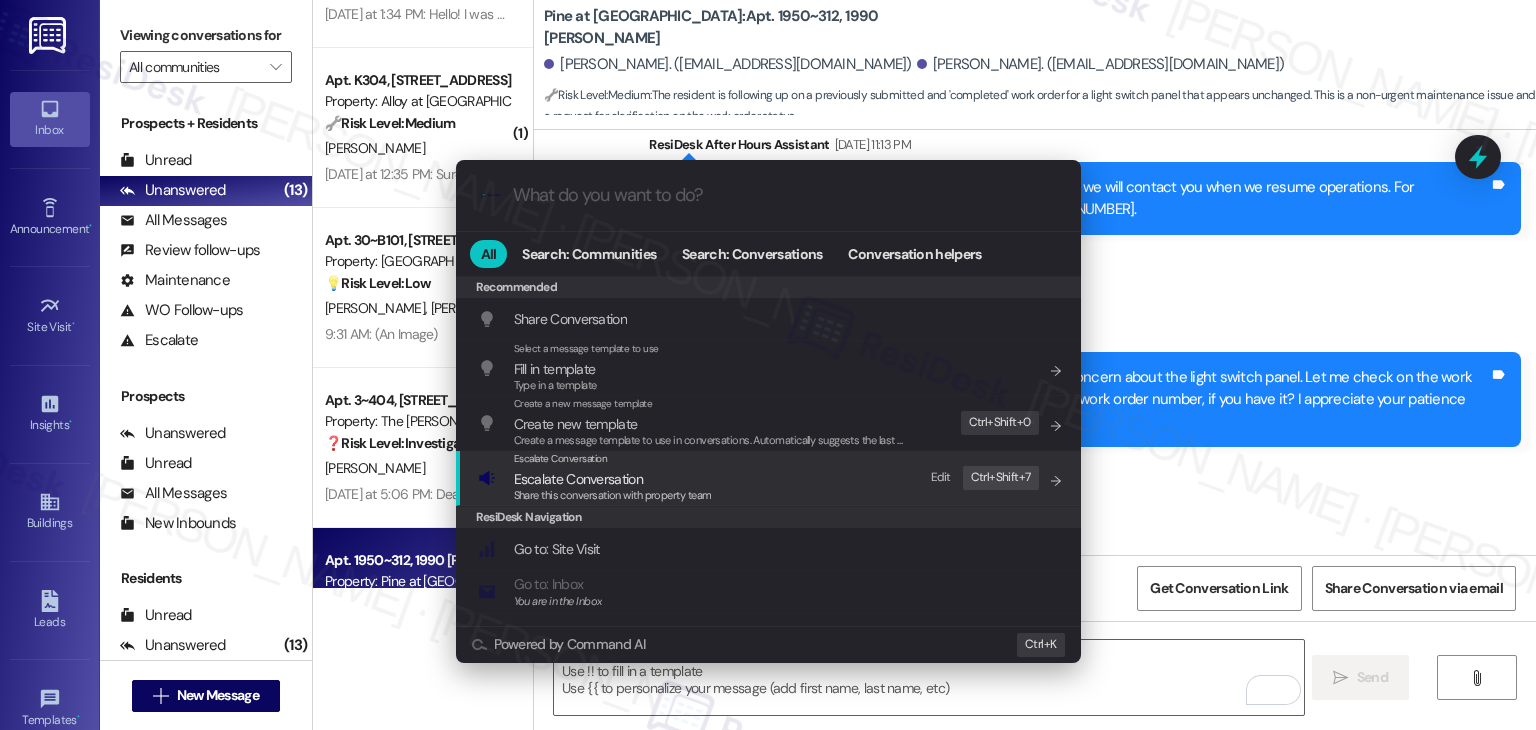 click on "Escalate Conversation" at bounding box center [613, 479] 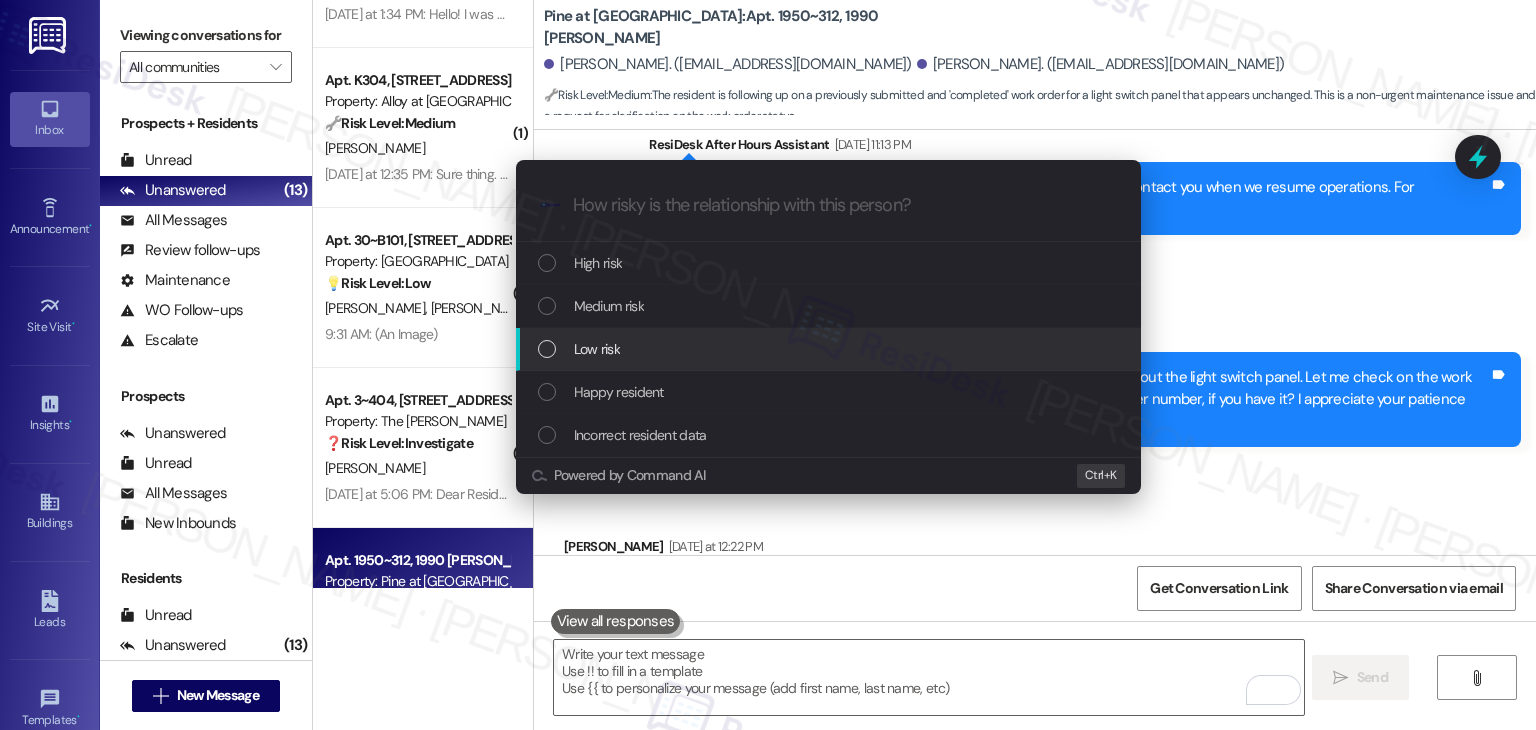click at bounding box center (547, 349) 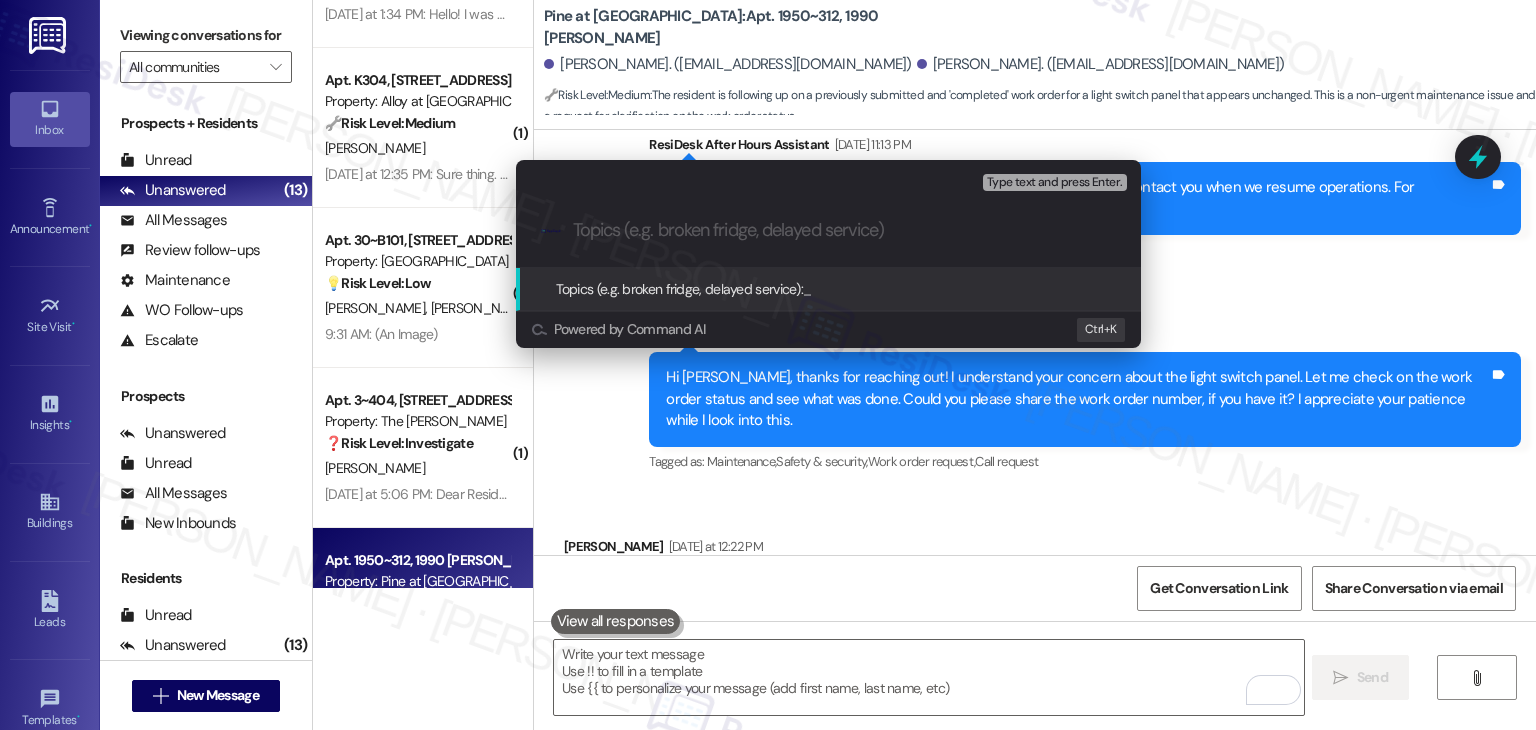 paste on "Follow-Up on WO #155386 – Light Switch Panel Replacement" 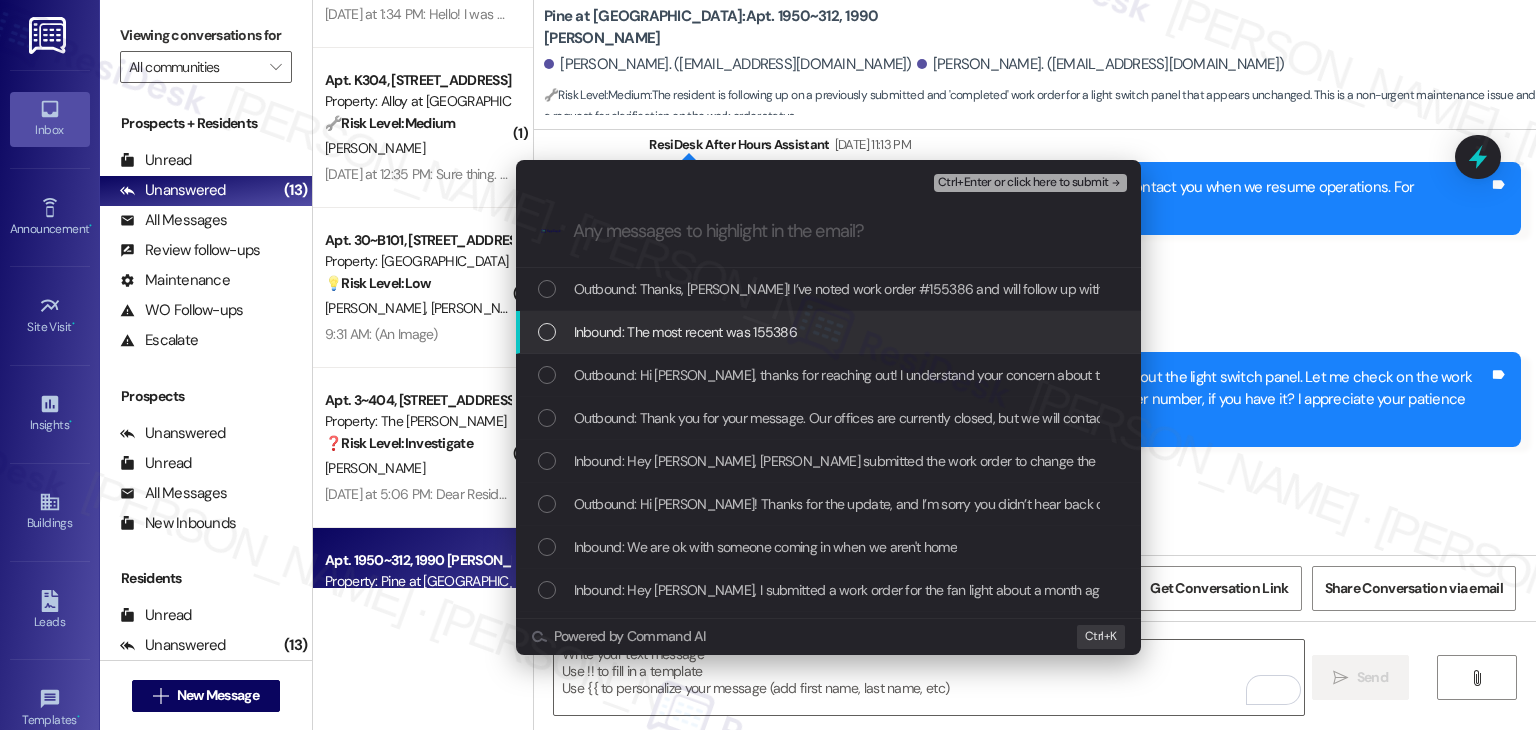 click at bounding box center (547, 332) 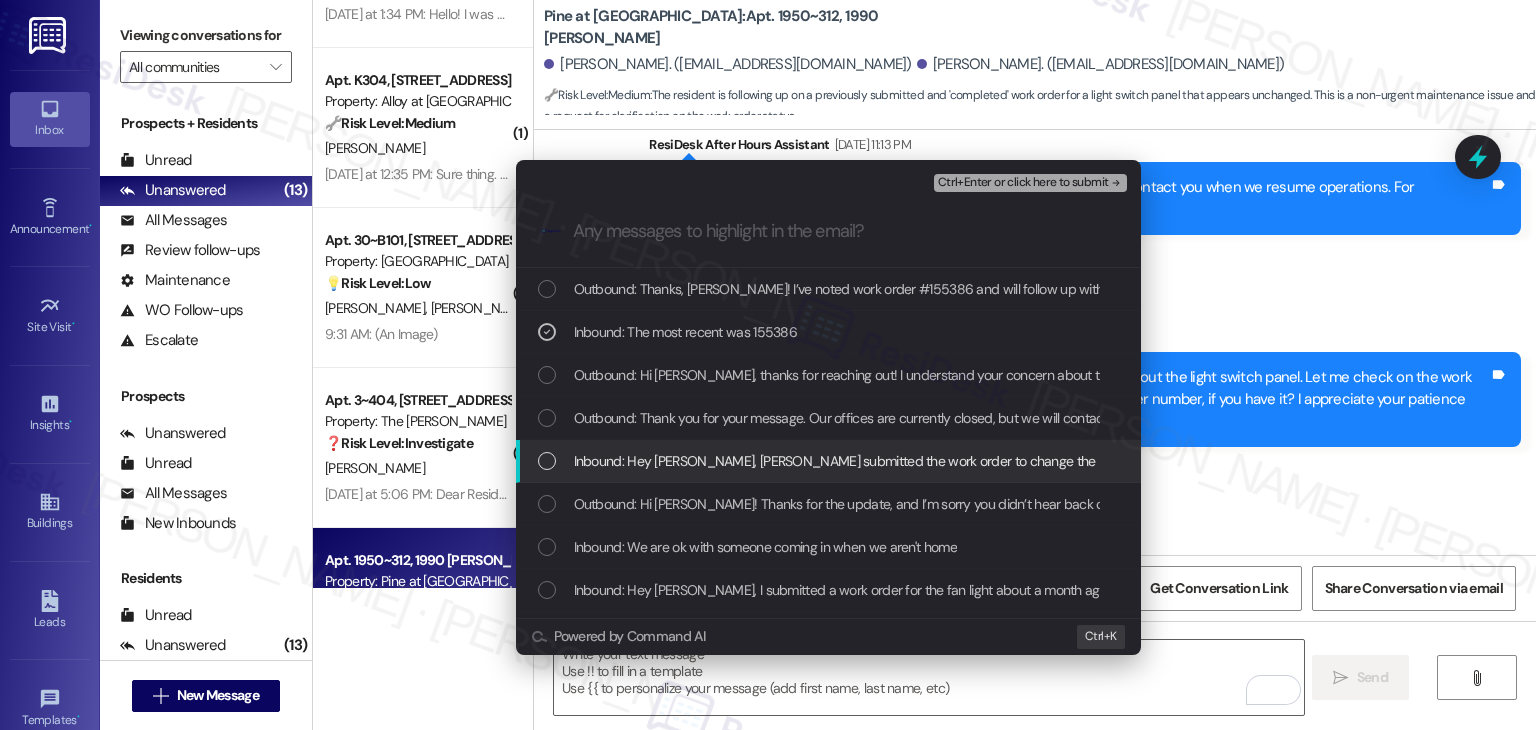 click at bounding box center [547, 461] 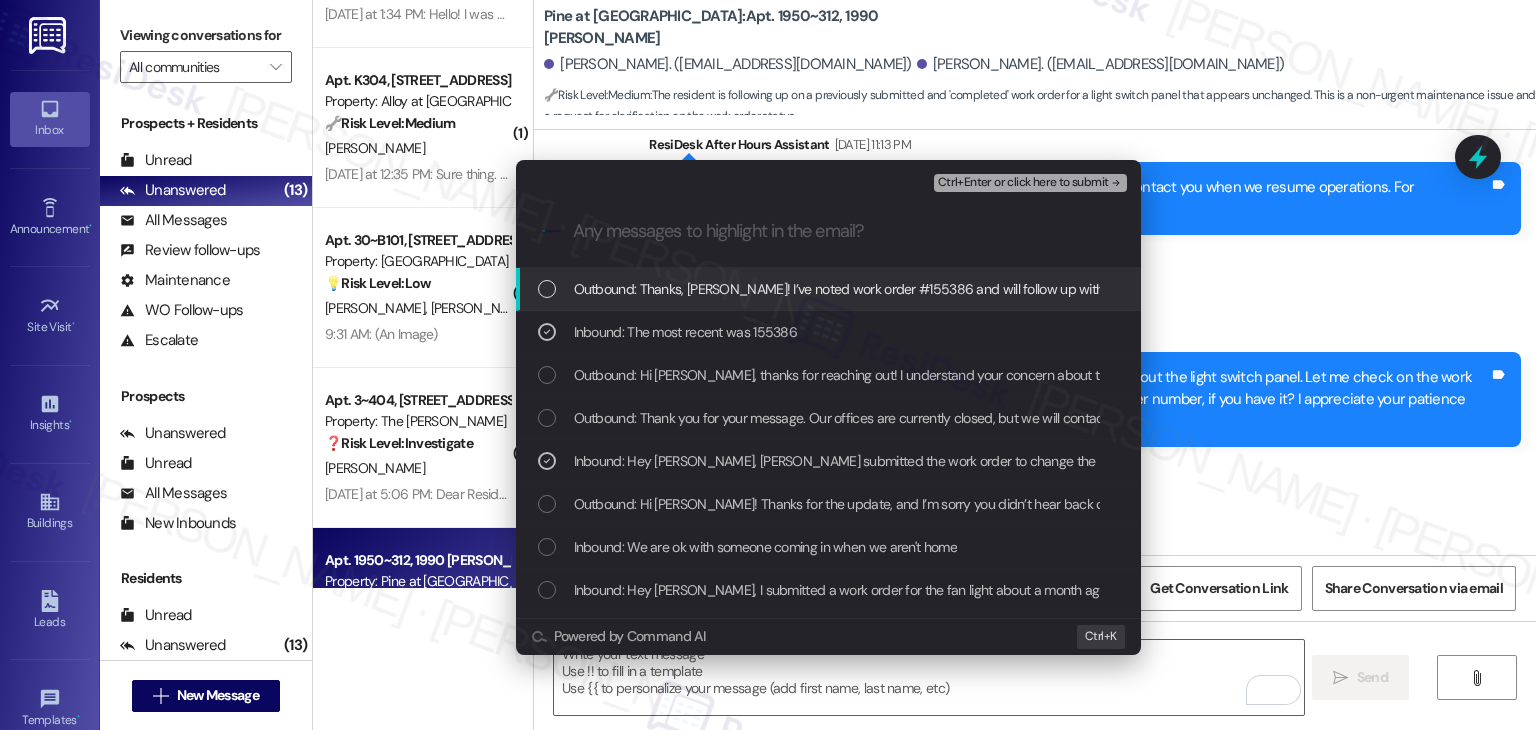 click on "Ctrl+Enter or click here to submit" at bounding box center (1023, 183) 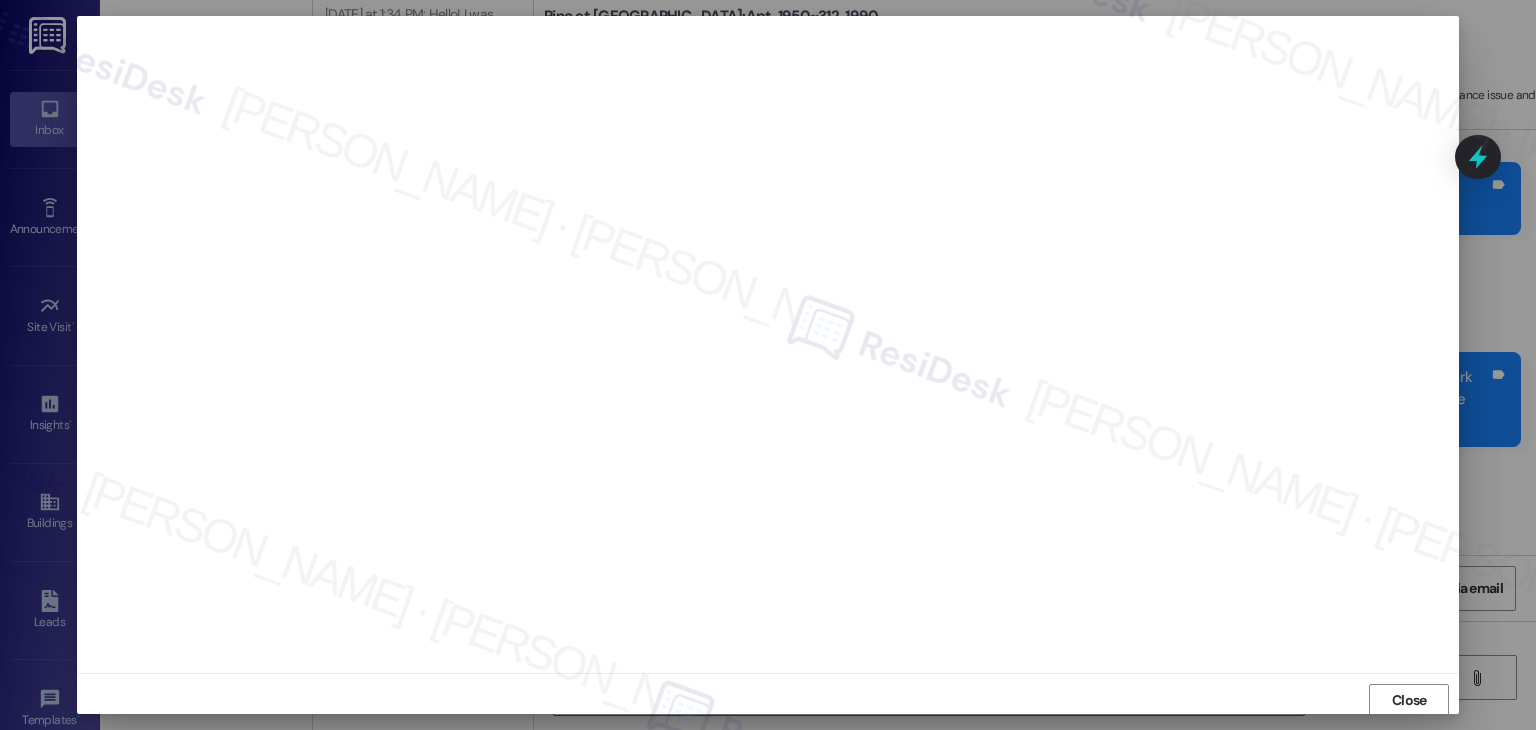 scroll, scrollTop: 1, scrollLeft: 0, axis: vertical 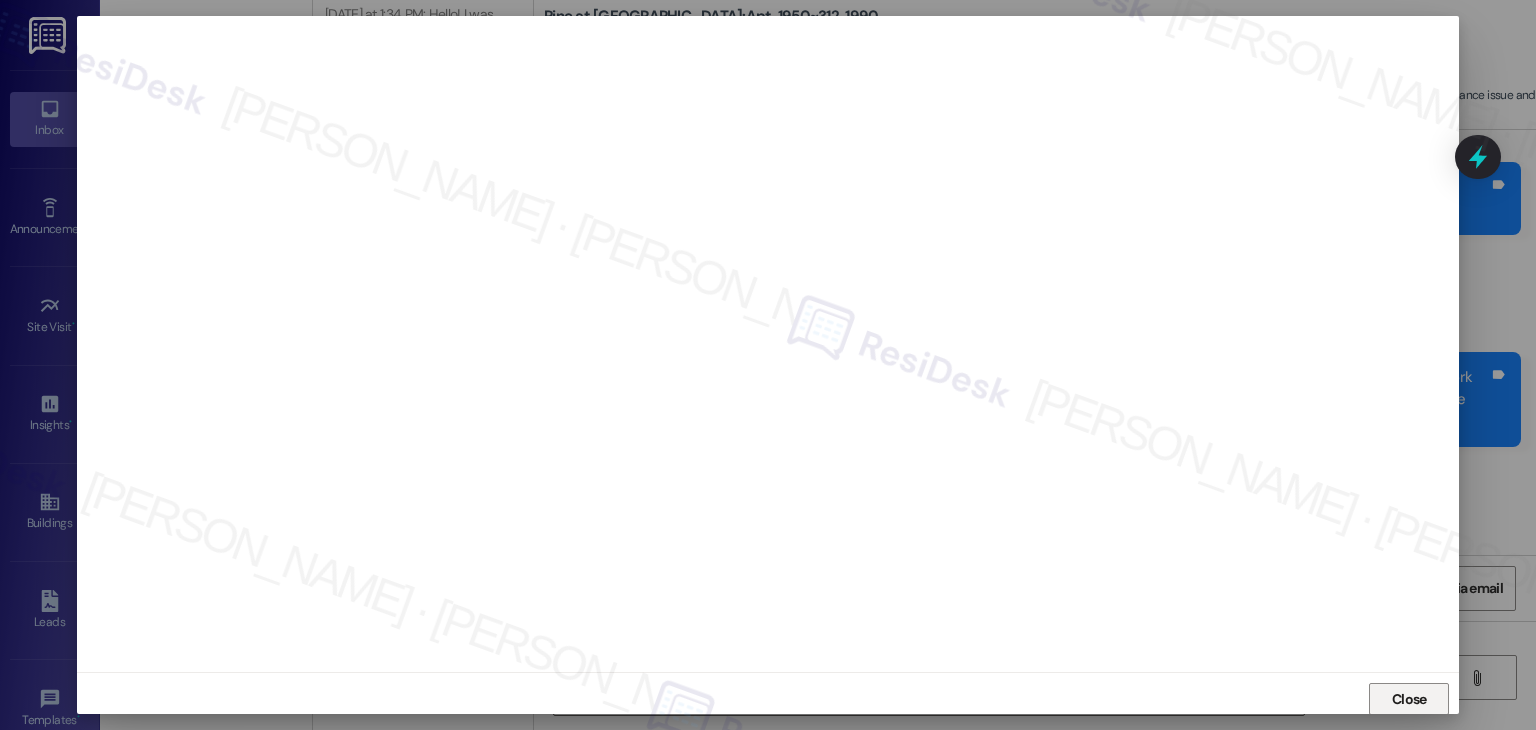 click on "Close" at bounding box center (1409, 699) 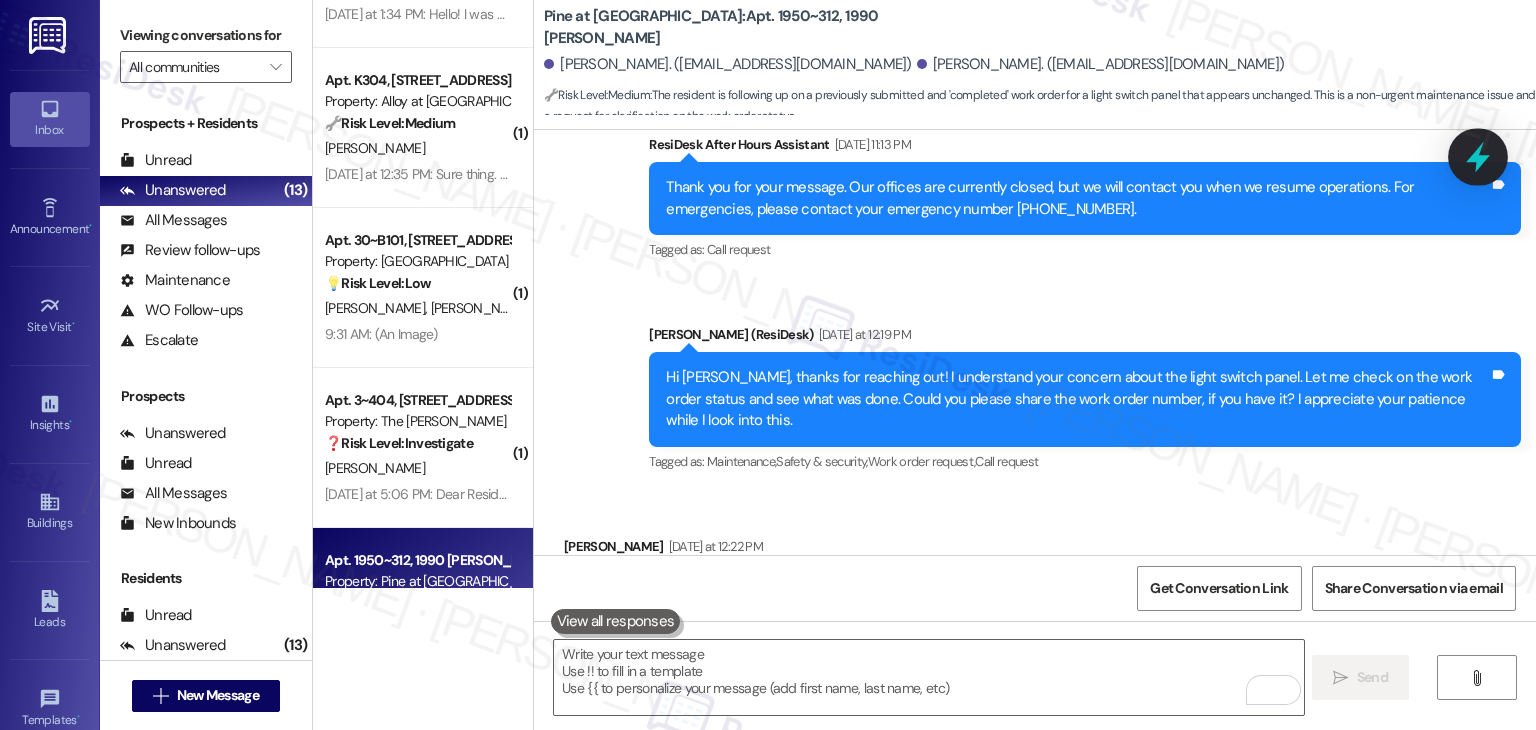 click 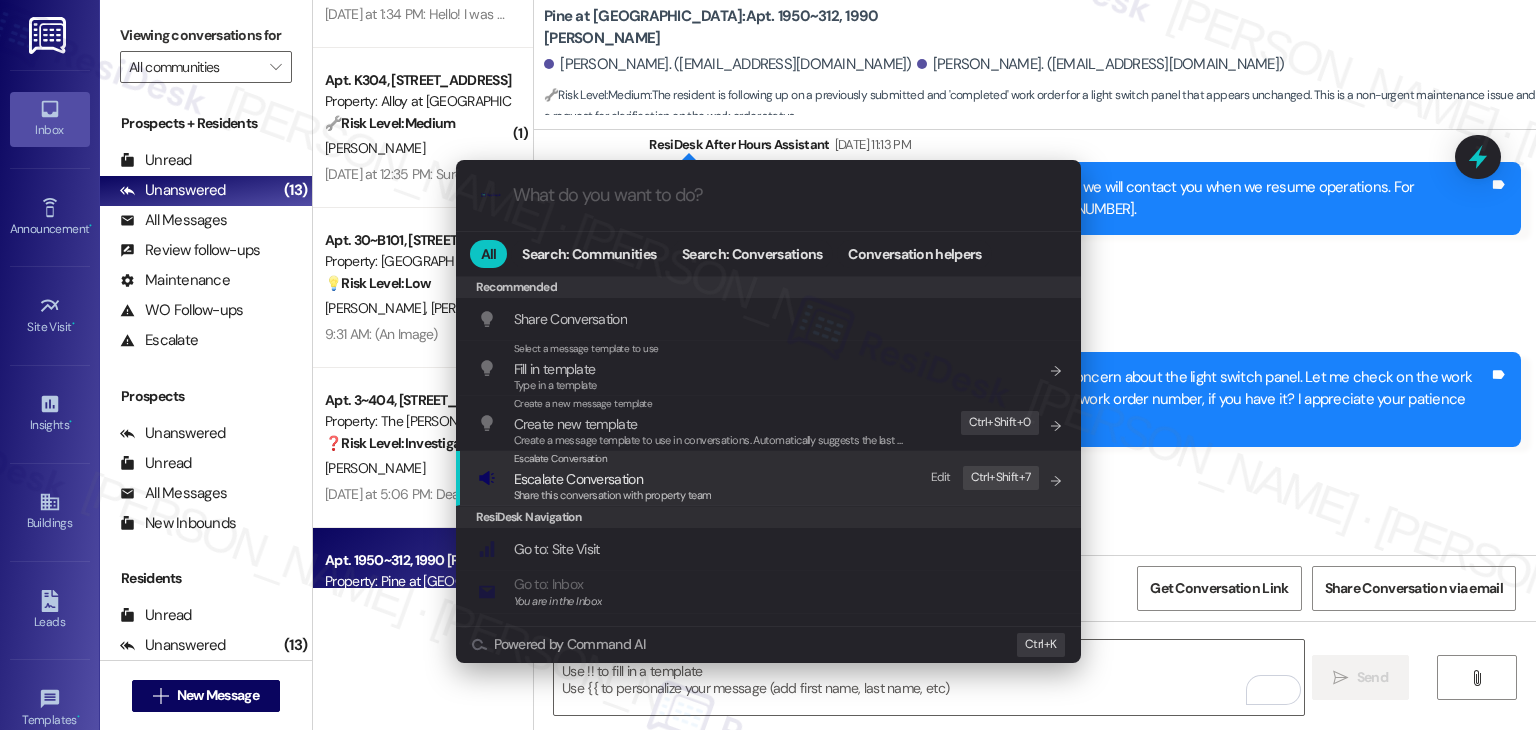 click on "Escalate Conversation" at bounding box center (578, 479) 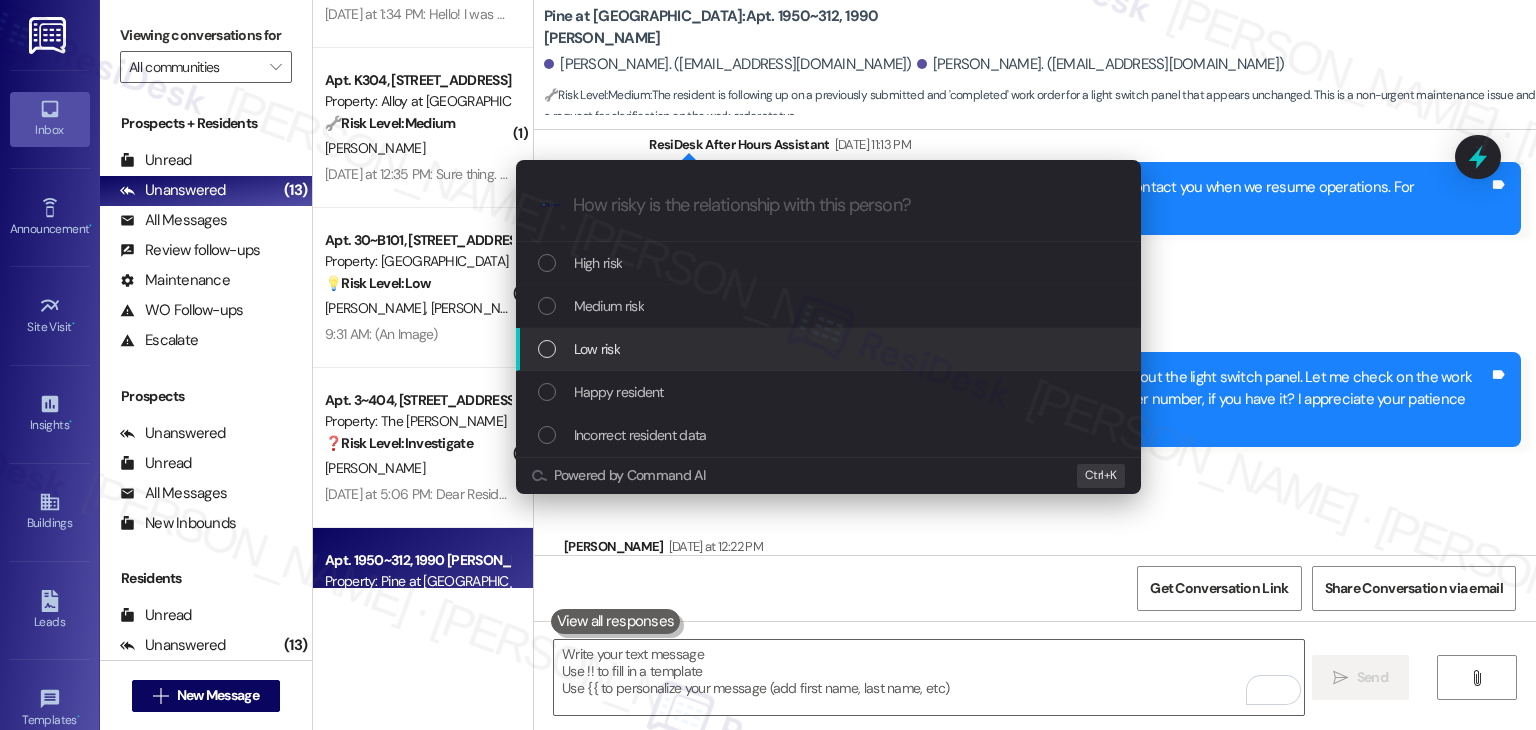 click at bounding box center [547, 349] 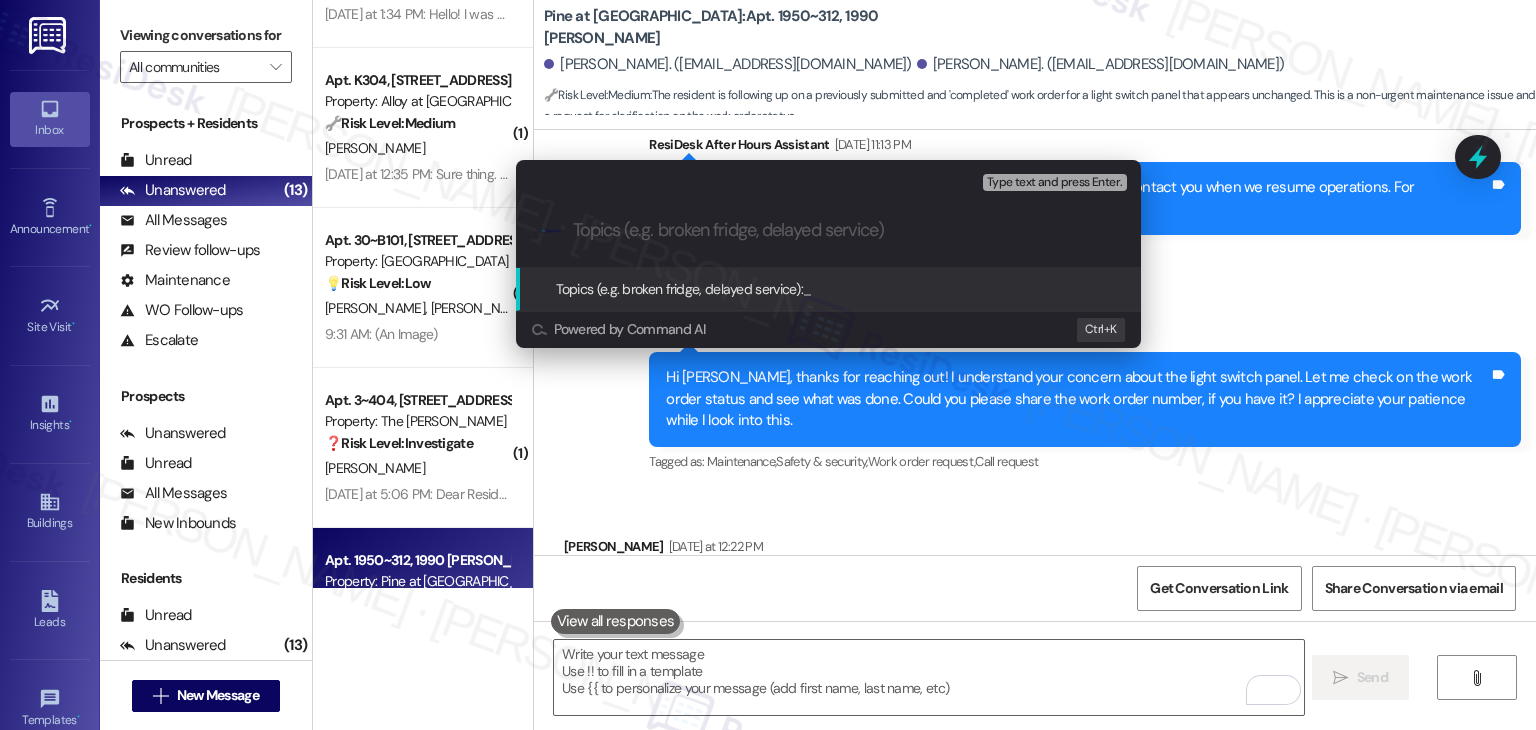 paste on "Follow-Up on WO #155386 – Light Switch Panel Replacement" 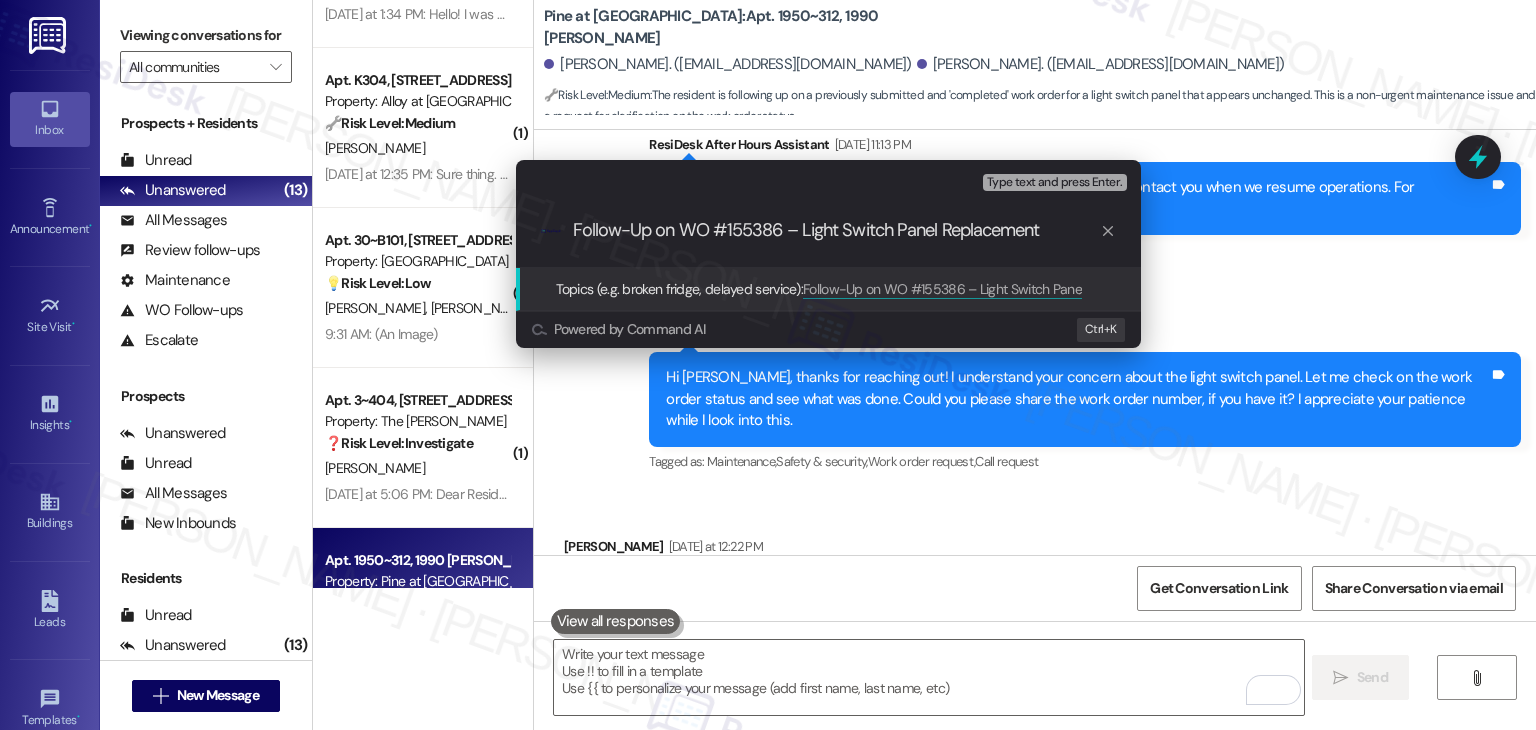 type 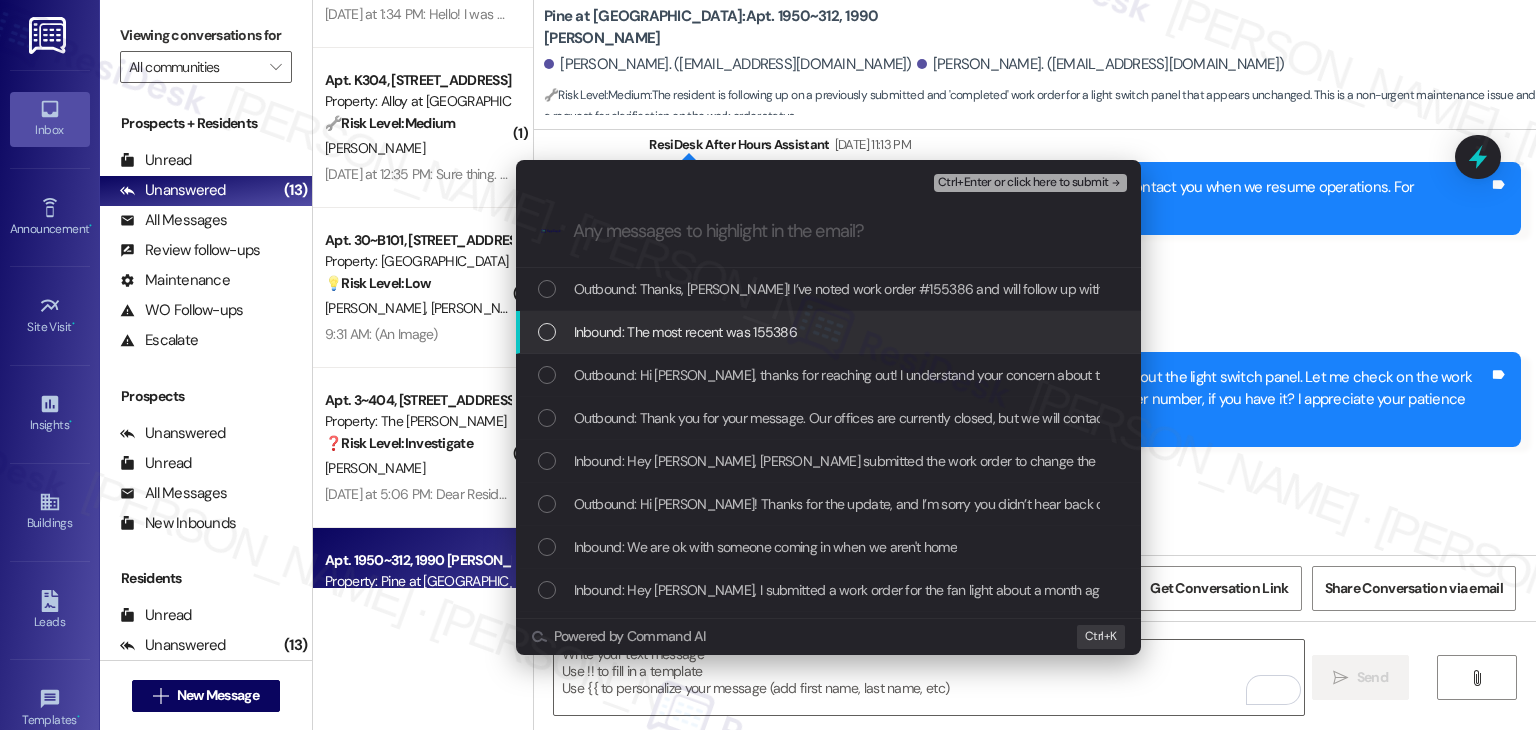 click at bounding box center [547, 332] 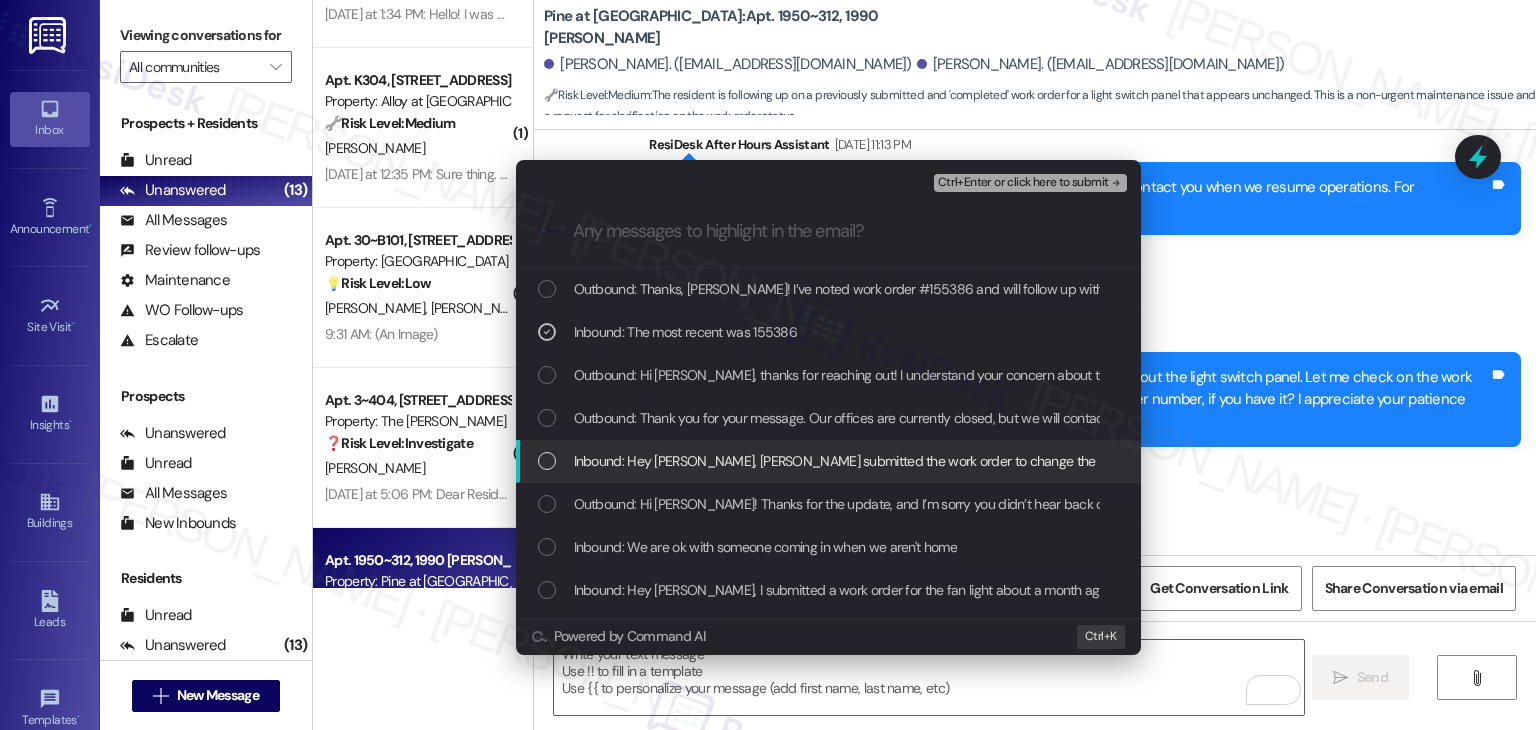 click on "Inbound: Hey Dottie, Gillian submitted the work order to change the light switch panel on Wednesday, and it was marked as completed on Thursday but it looks to all be the same.  Is this an error or did maintenance actually stop by?  Thanks!" at bounding box center (828, 461) 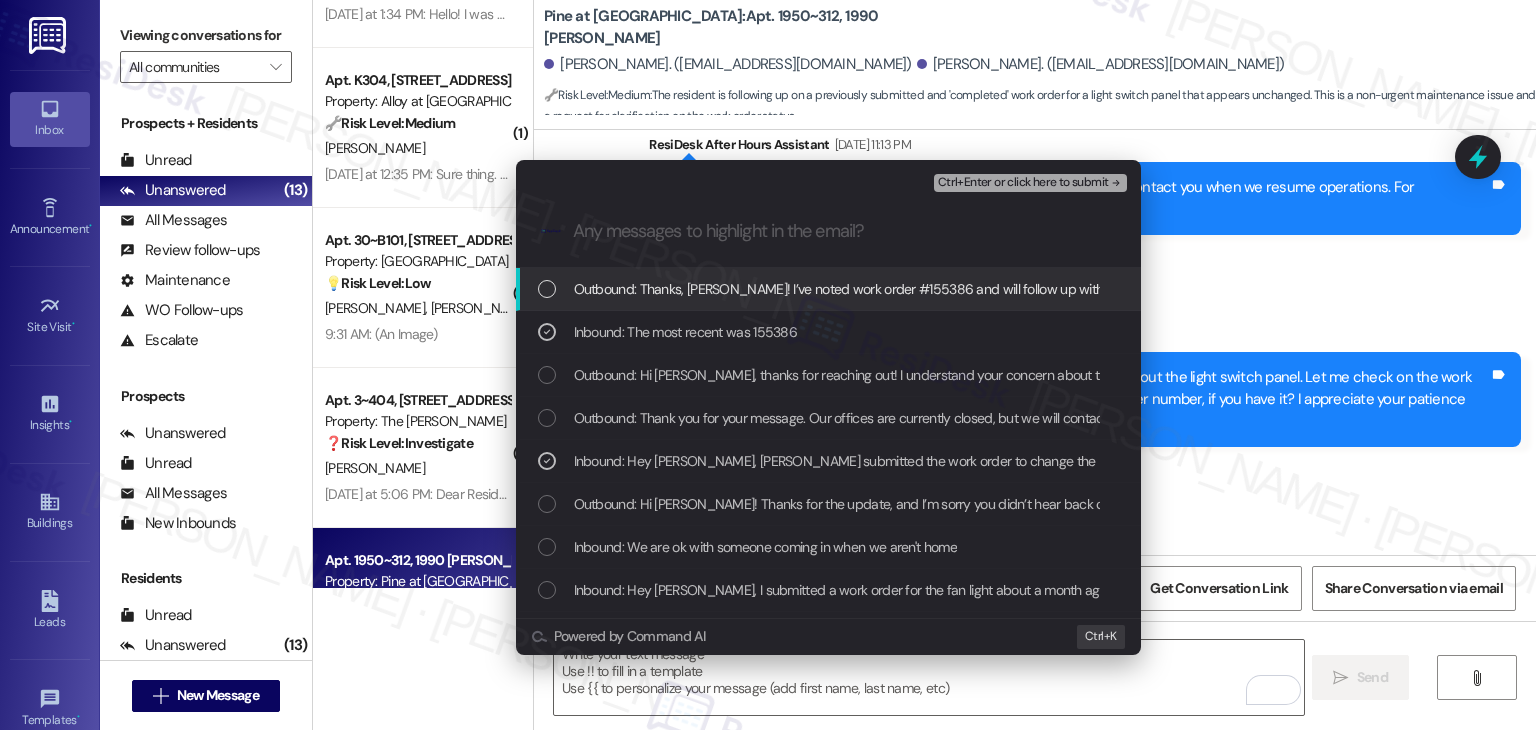 click on "Ctrl+Enter or click here to submit" at bounding box center [1023, 183] 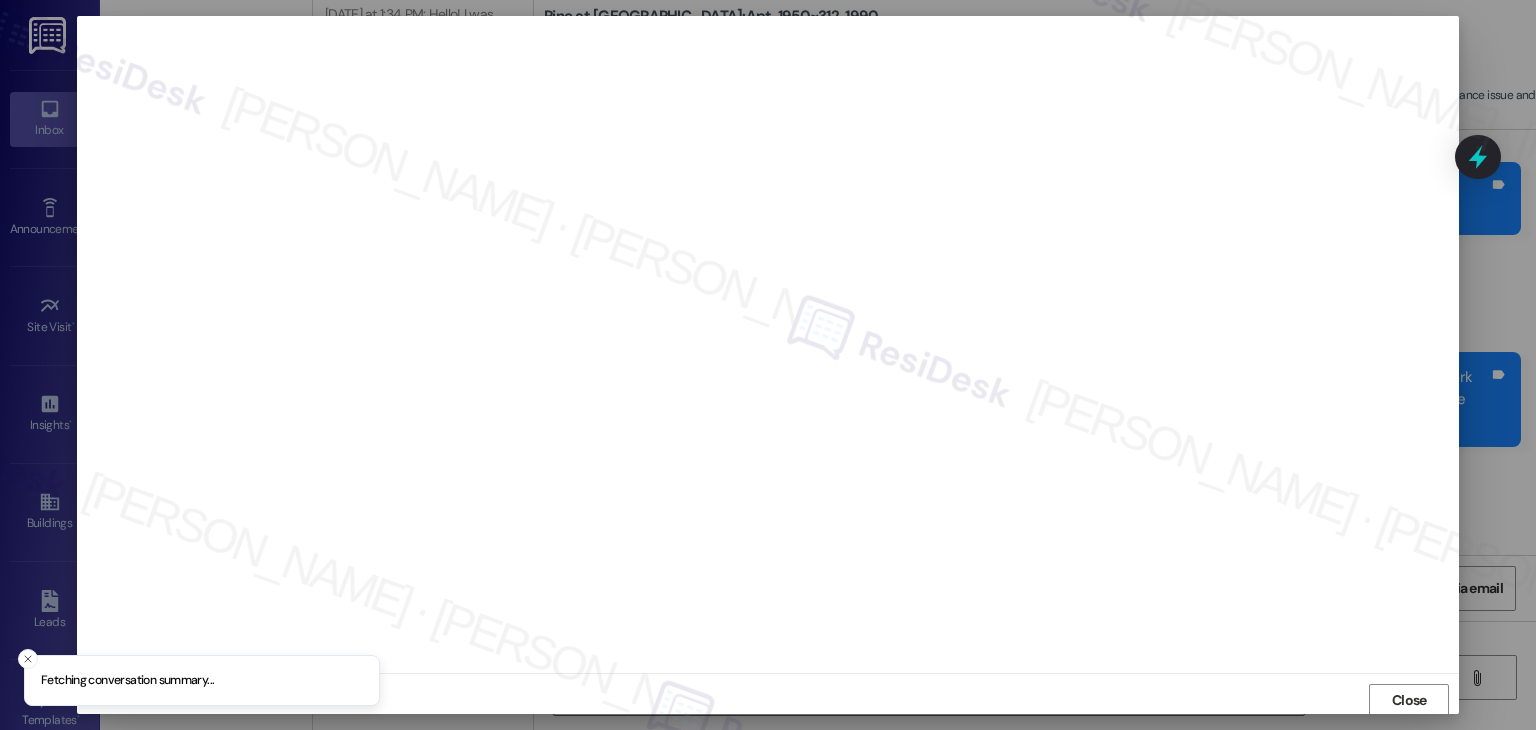 scroll, scrollTop: 1, scrollLeft: 0, axis: vertical 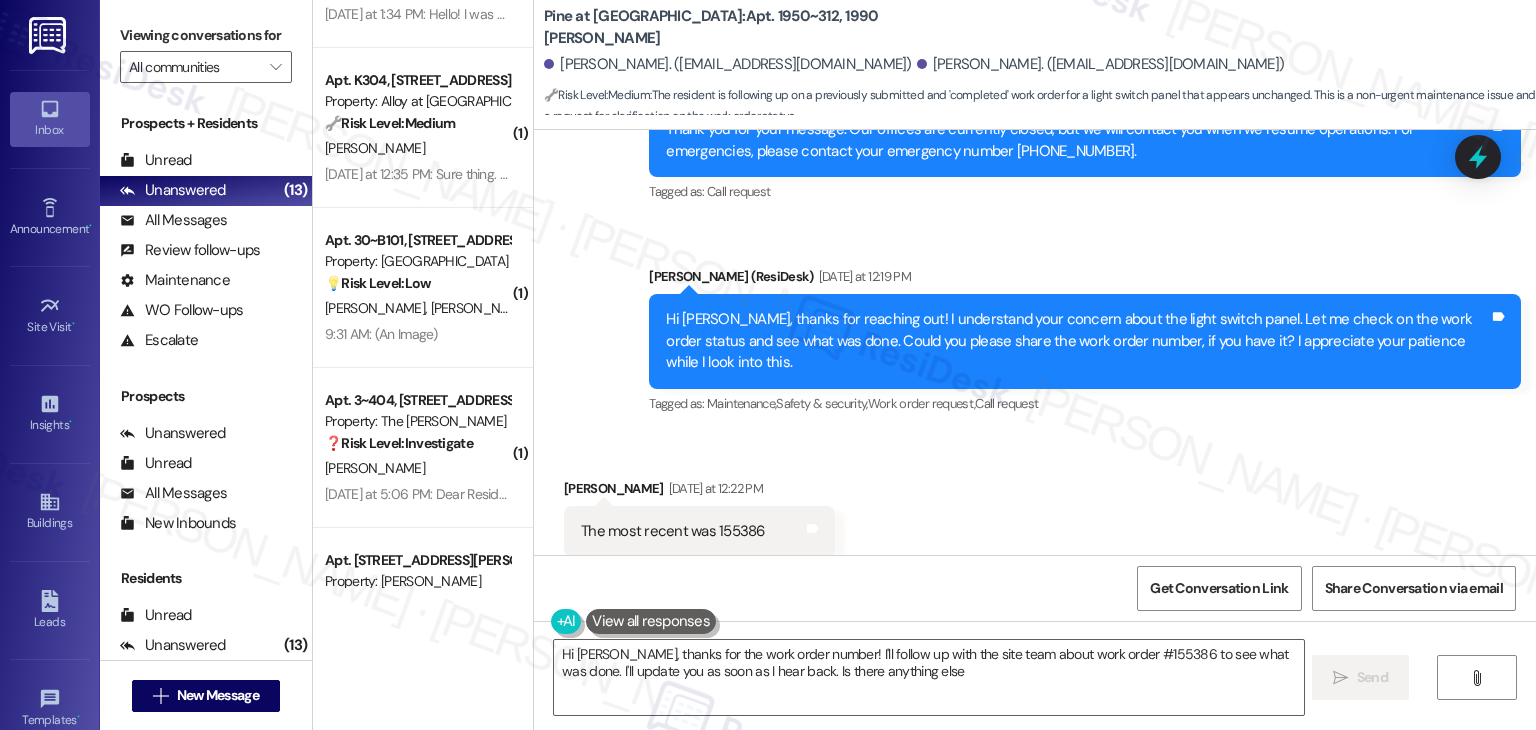 click on "Received via SMS Gillian Shannon Yesterday at 12:22 PM The most recent was 155386 Tags and notes Tagged as:   Emailed client ,  Click to highlight conversations about Emailed client Escalation type escalation Click to highlight conversations about Escalation type escalation" at bounding box center (1035, 517) 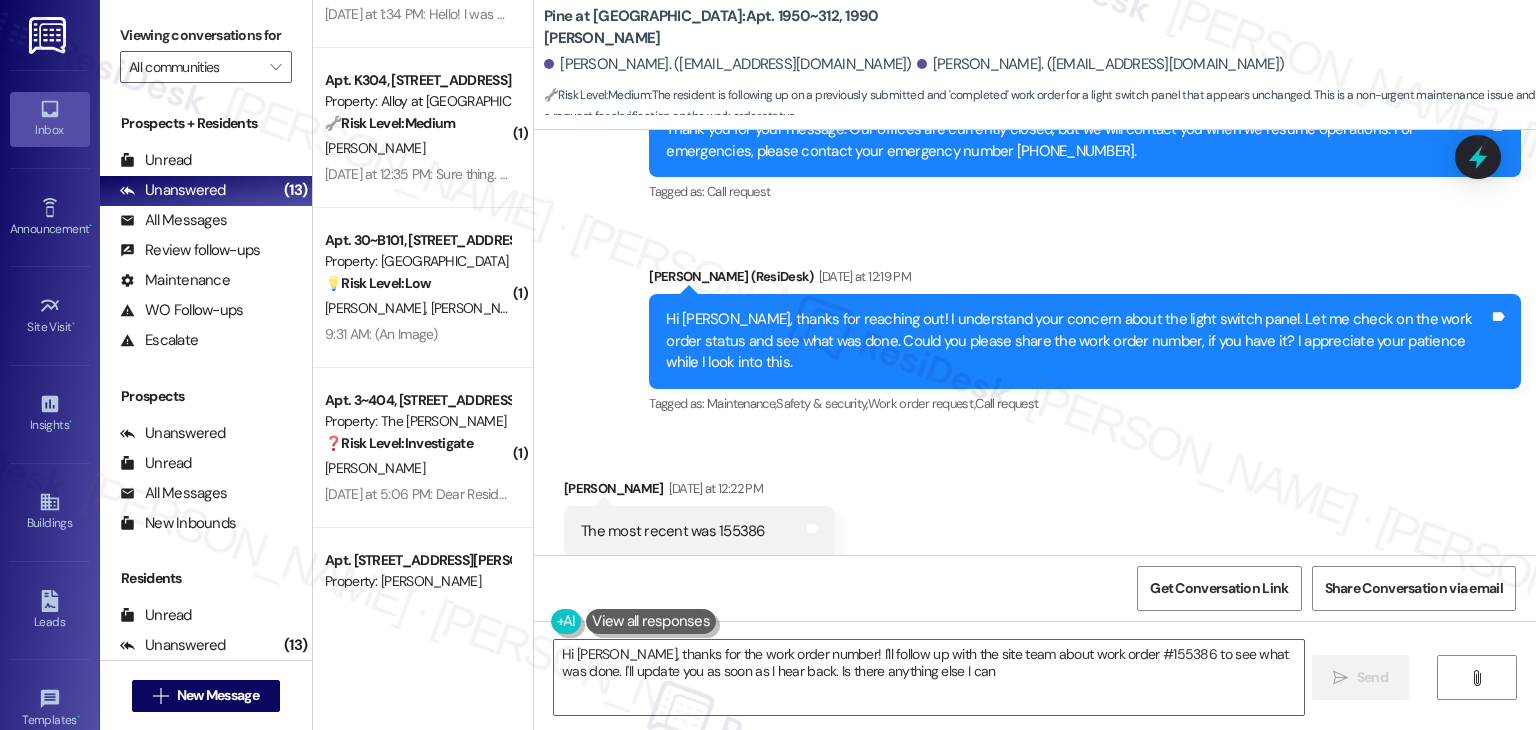 click on "Received via SMS Gillian Shannon Yesterday at 12:22 PM The most recent was 155386 Tags and notes Tagged as:   Emailed client ,  Click to highlight conversations about Emailed client Escalation type escalation Click to highlight conversations about Escalation type escalation" at bounding box center [1035, 517] 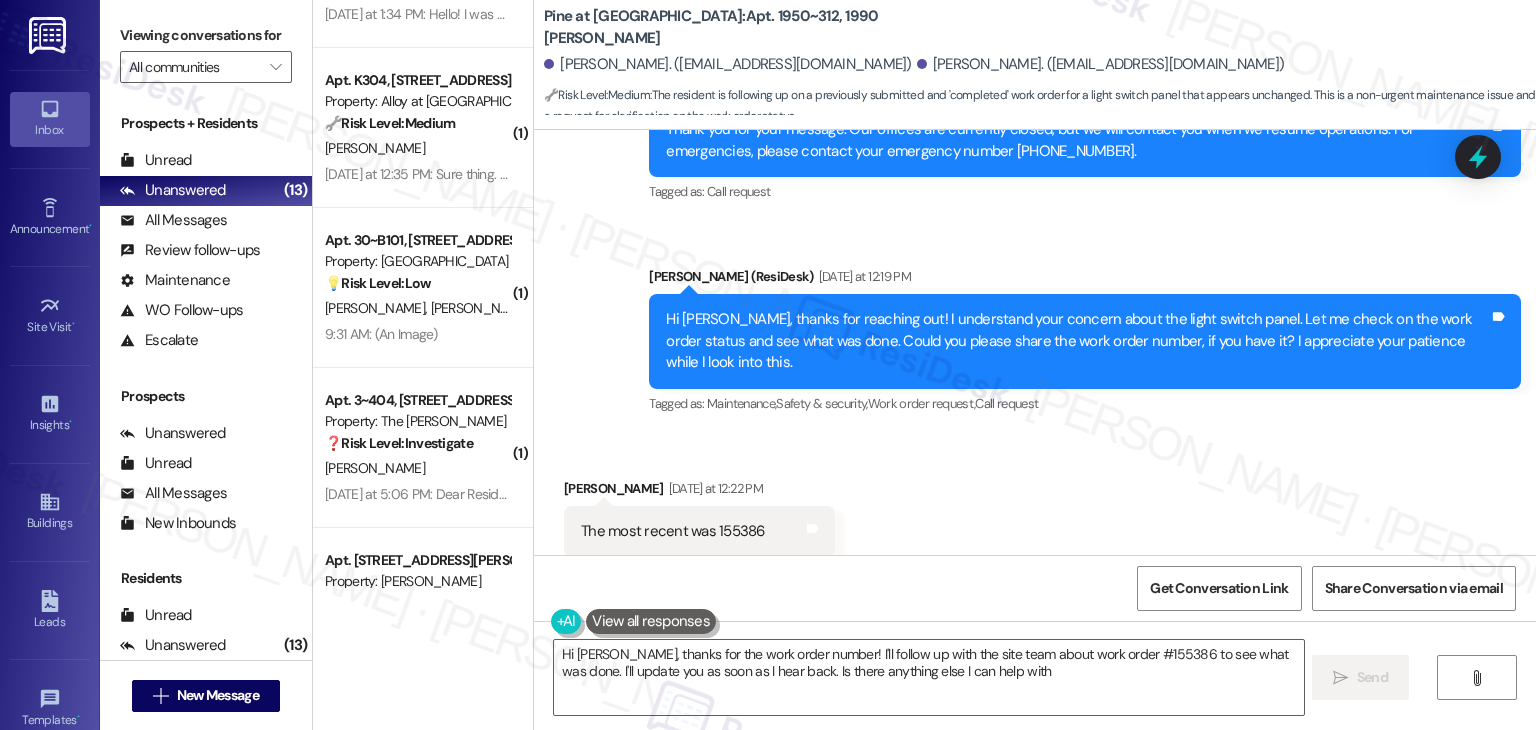 type on "Hi Gillian, thanks for the work order number! I'll follow up with the site team about work order #155386 to see what was done. I'll update you as soon as I hear back. Is there anything else I can help with?" 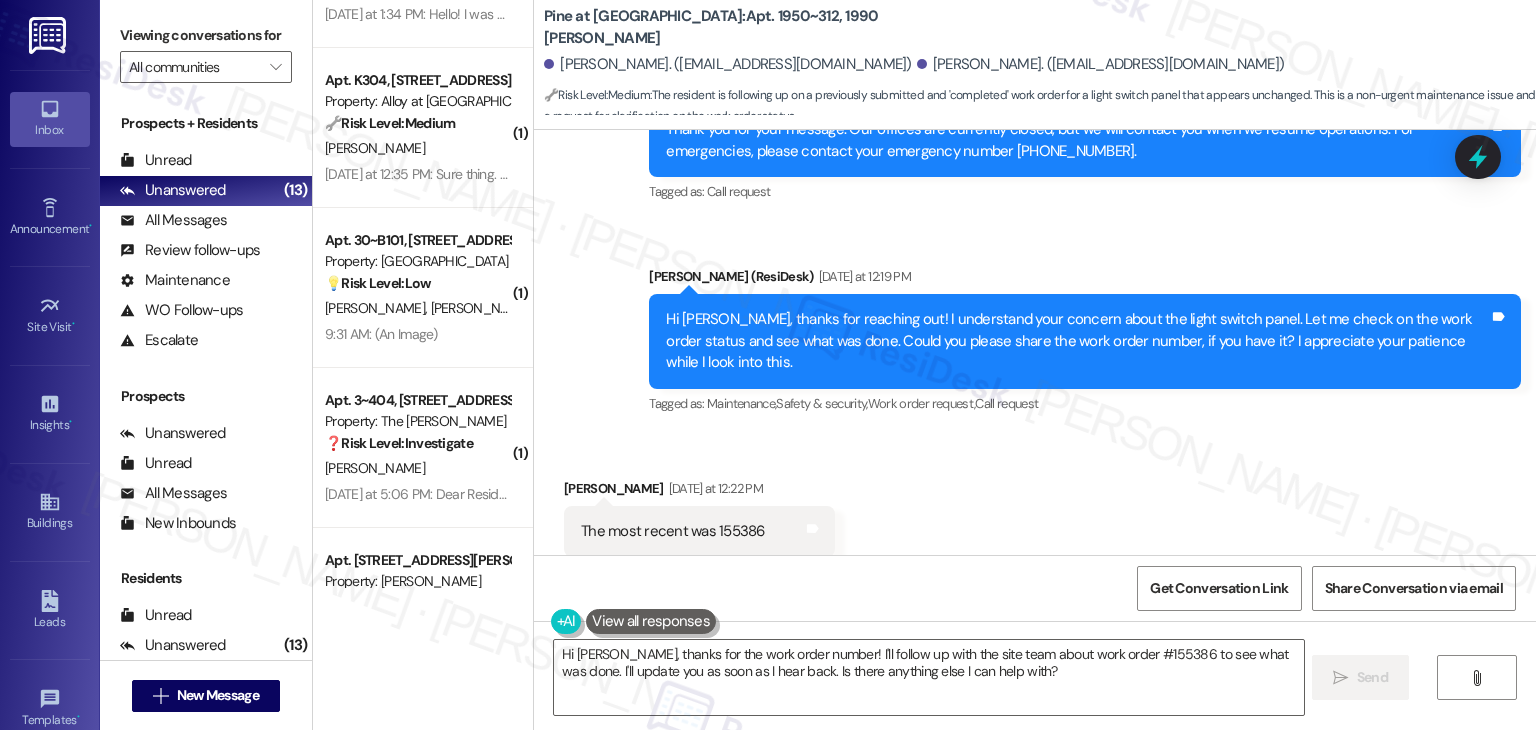 click on "Received via SMS Gillian Shannon Yesterday at 12:22 PM The most recent was 155386 Tags and notes Tagged as:   Emailed client ,  Click to highlight conversations about Emailed client Escalation type escalation Click to highlight conversations about Escalation type escalation" at bounding box center [1035, 517] 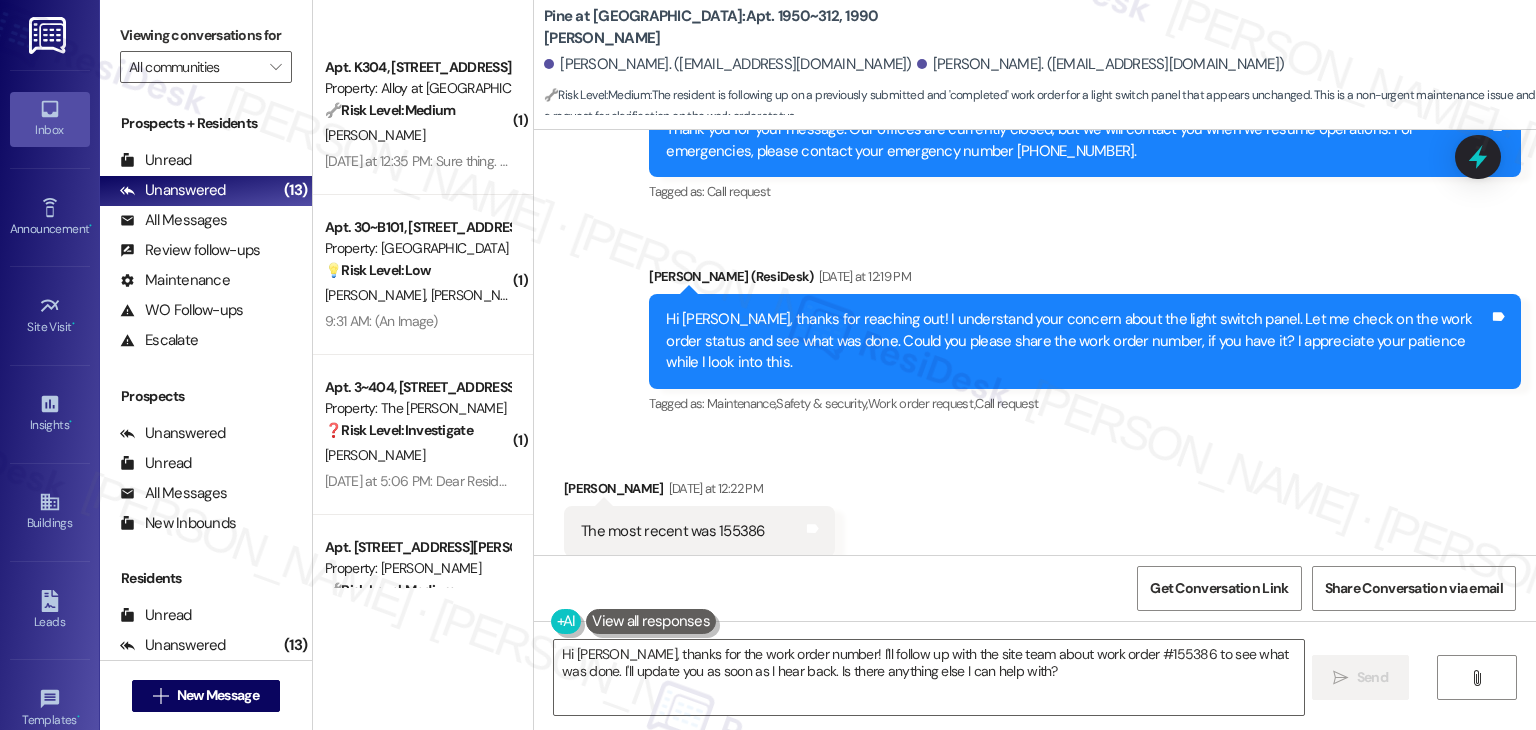scroll, scrollTop: 1172, scrollLeft: 0, axis: vertical 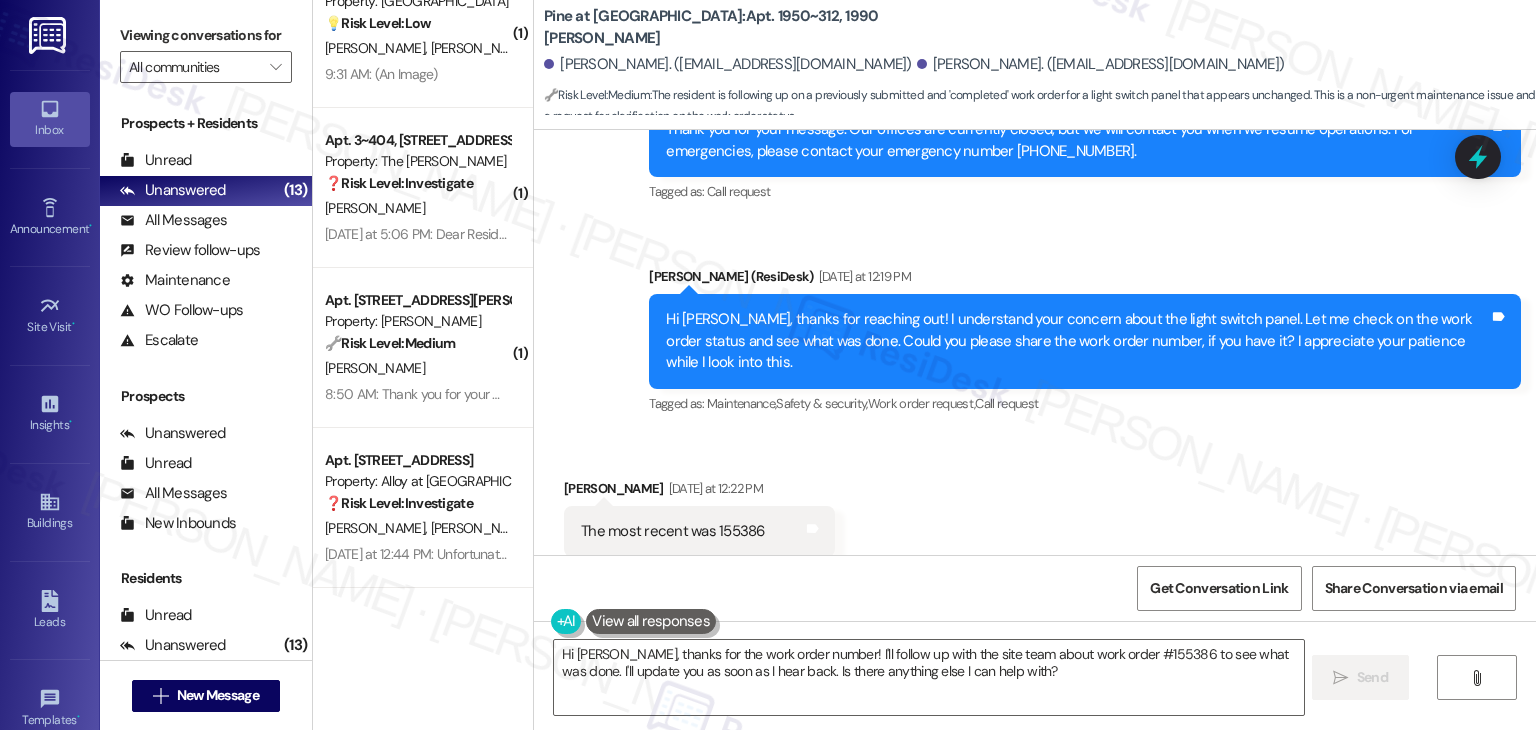 click on "Received via SMS Gillian Shannon Yesterday at 12:22 PM The most recent was 155386 Tags and notes Tagged as:   Emailed client ,  Click to highlight conversations about Emailed client Escalation type escalation Click to highlight conversations about Escalation type escalation" at bounding box center [1035, 517] 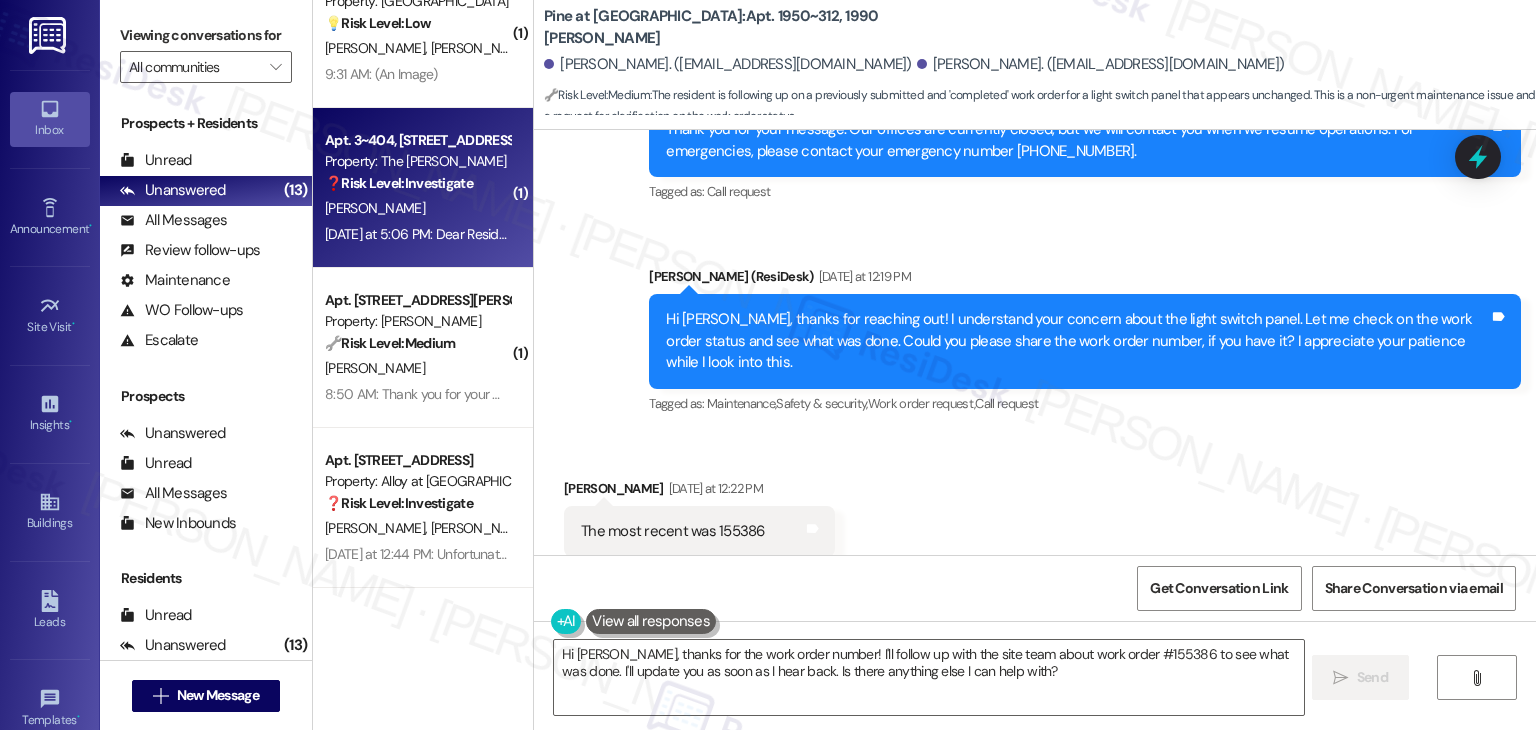 click on "Yesterday at 5:06 PM: Dear Residents,
Our hot tub is currently out of order. We expect that it will be back up and running soon, and we will let you know when it is. Our apologies for the inconvenience, and thank you for your patience! Yesterday at 5:06 PM: Dear Residents,
Our hot tub is currently out of order. We expect that it will be back up and running soon, and we will let you know when it is. Our apologies for the inconvenience, and thank you for your patience!" at bounding box center (986, 234) 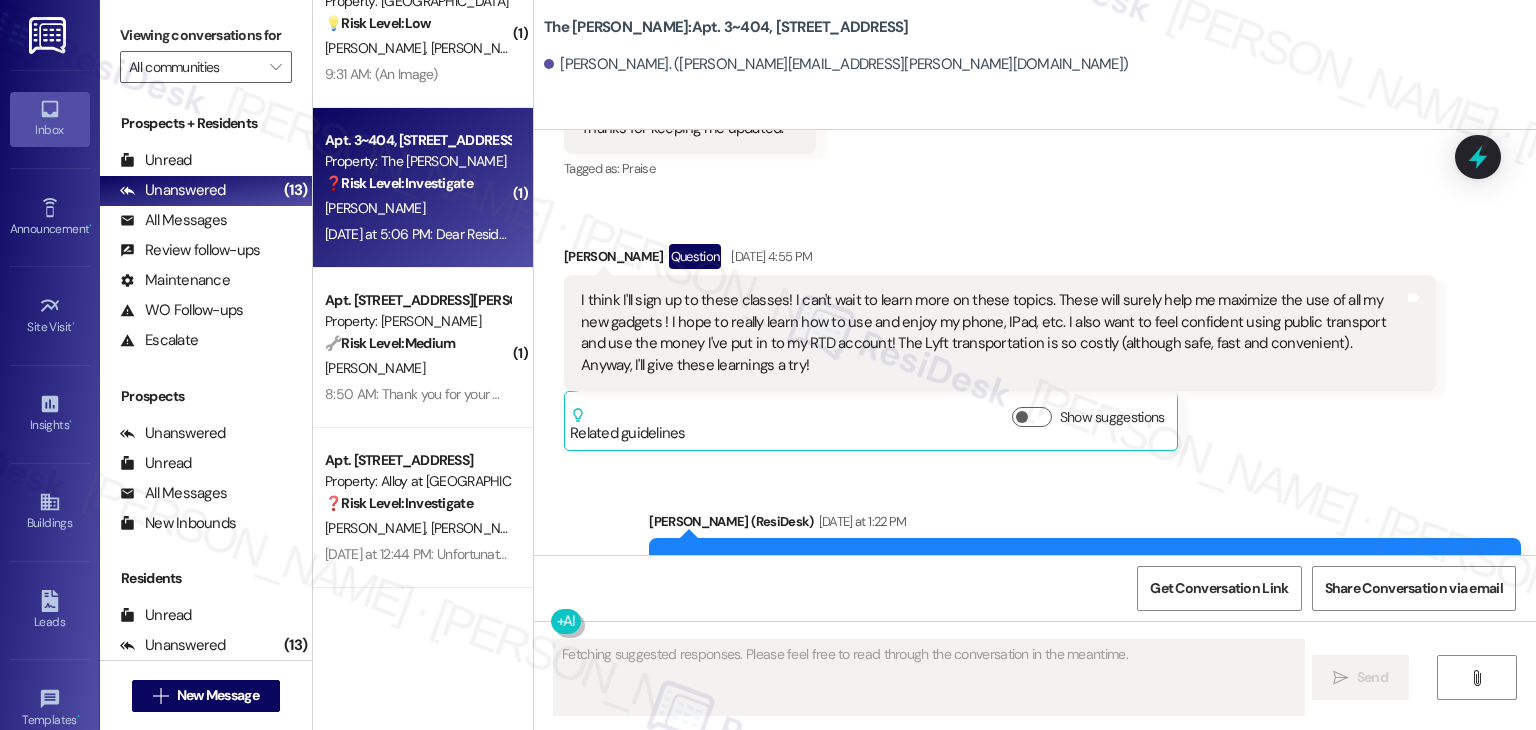 scroll, scrollTop: 7032, scrollLeft: 0, axis: vertical 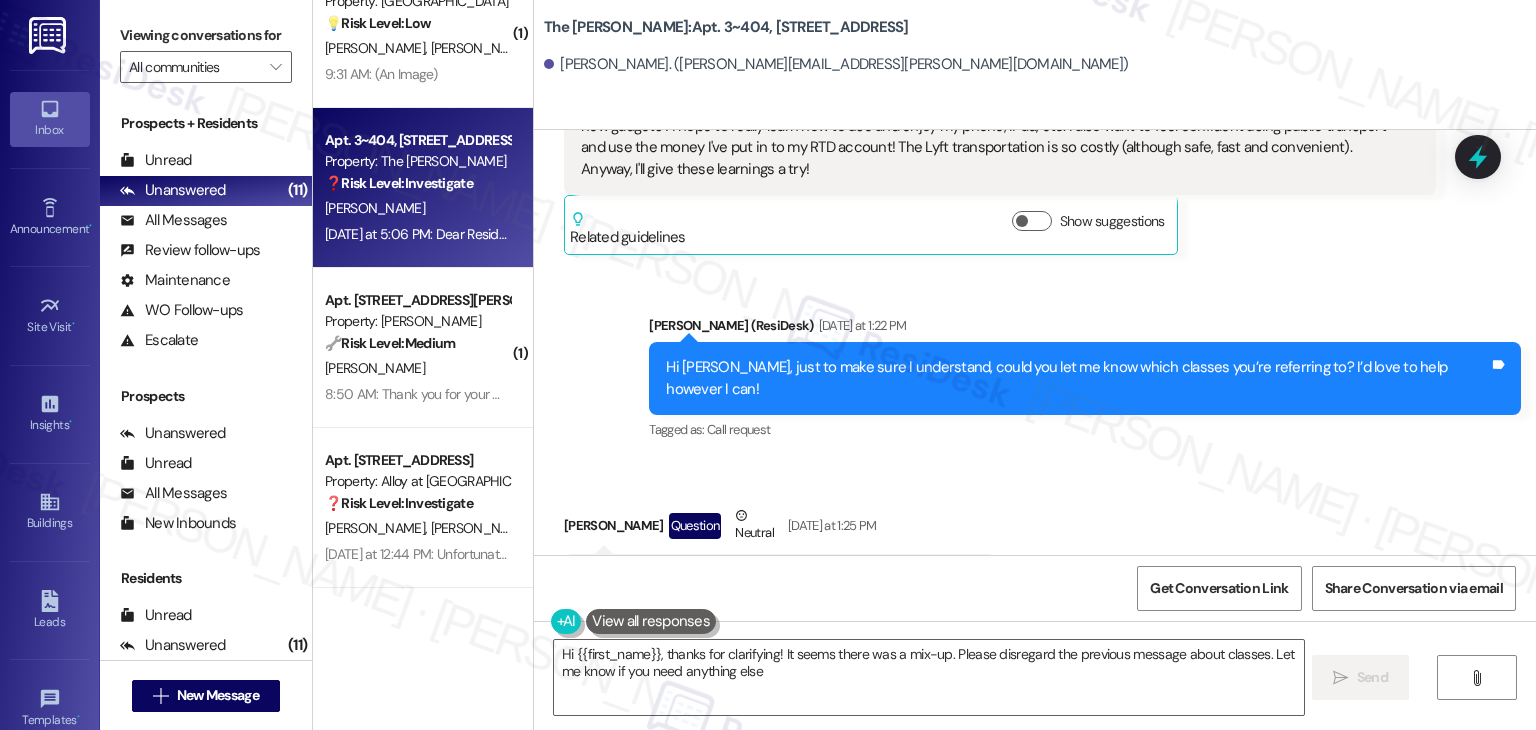 type on "Hi {{first_name}}, thanks for clarifying! It seems there was a mix-up. Please disregard the previous message about classes. Let me know if you need anything else!" 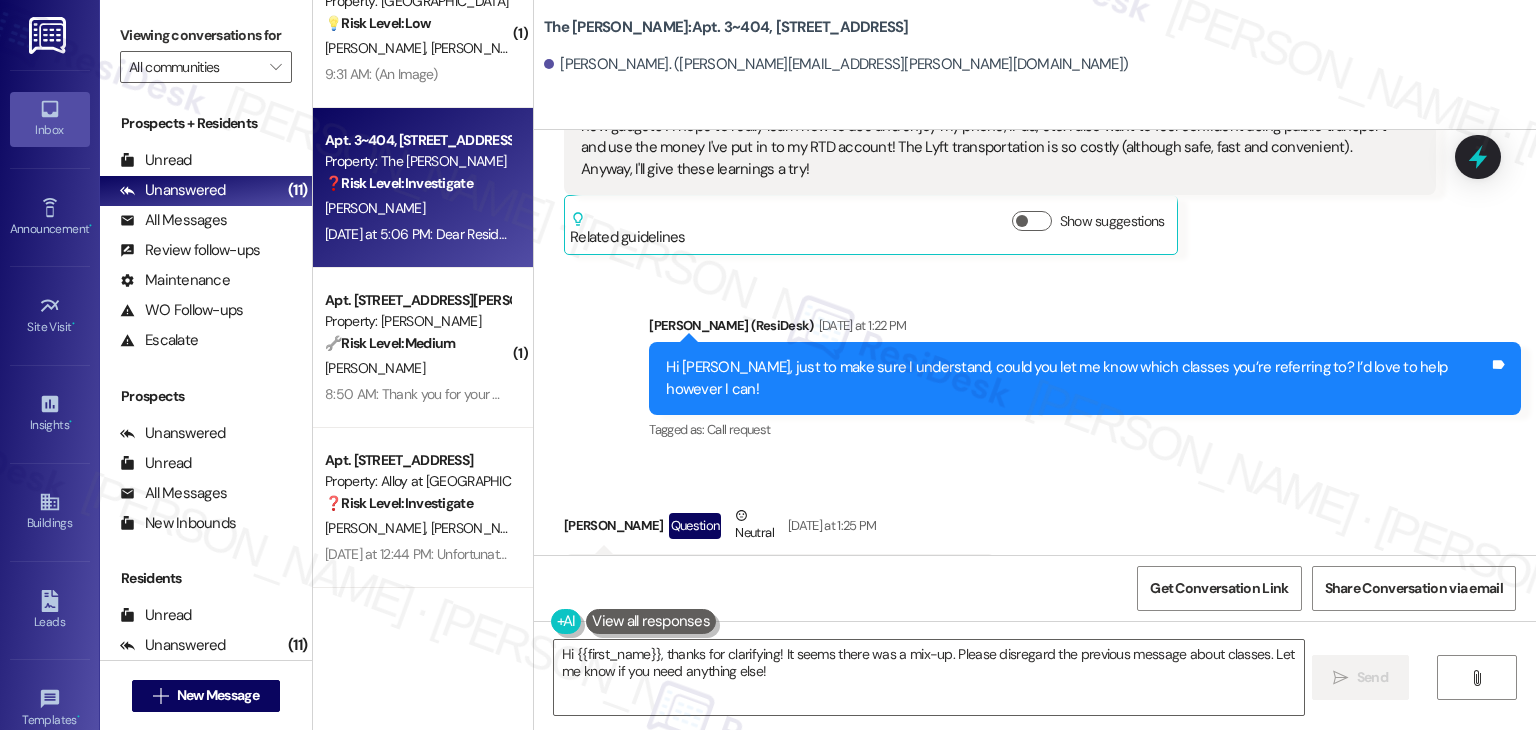 click on "Tagged as:   Call request Click to highlight conversations about Call request" at bounding box center [1085, 429] 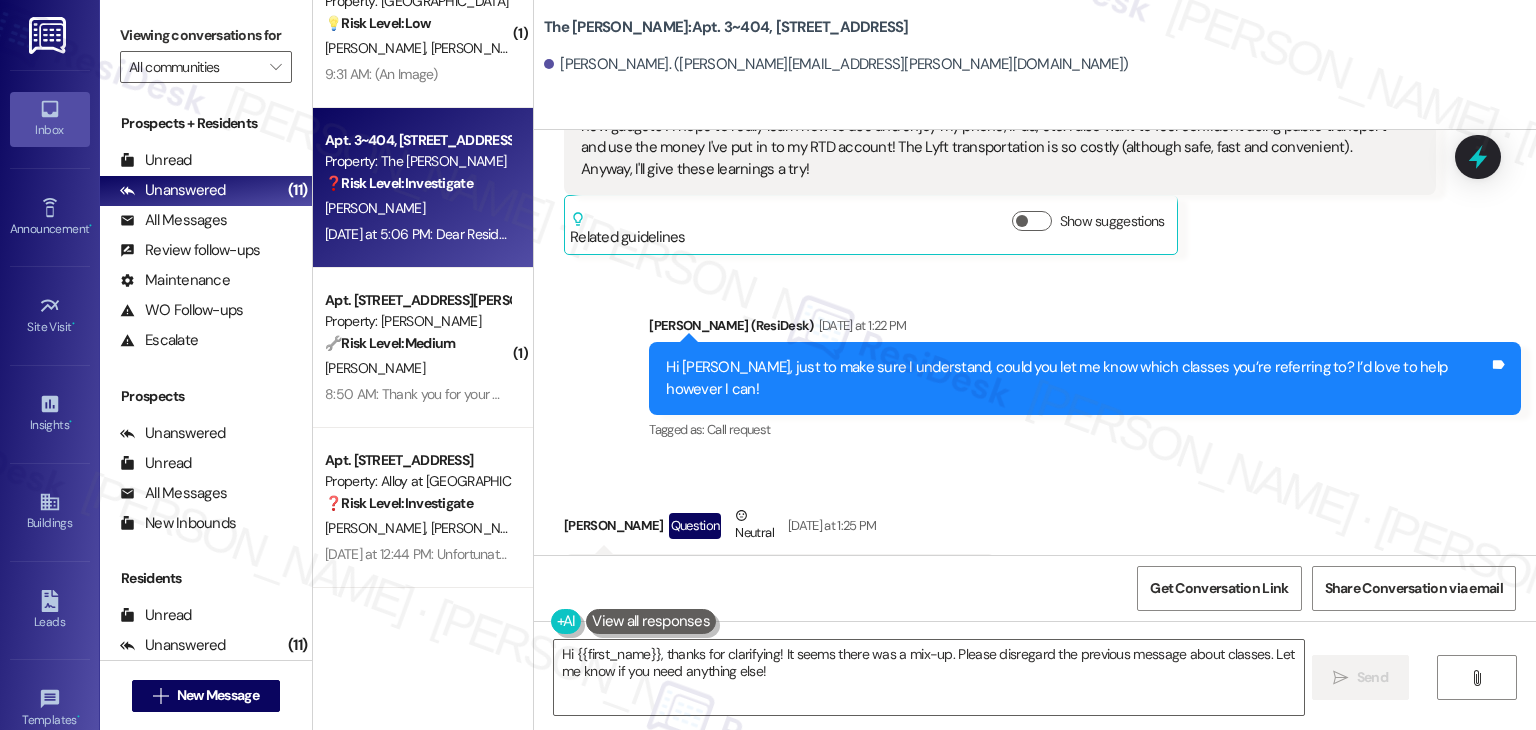 click on "Received via SMS Lavern Aguila Question   Neutral Yesterday at 1:25 PM I'm sorry I don't think  this message is meant for me. Classes? Tags and notes" at bounding box center (1035, 540) 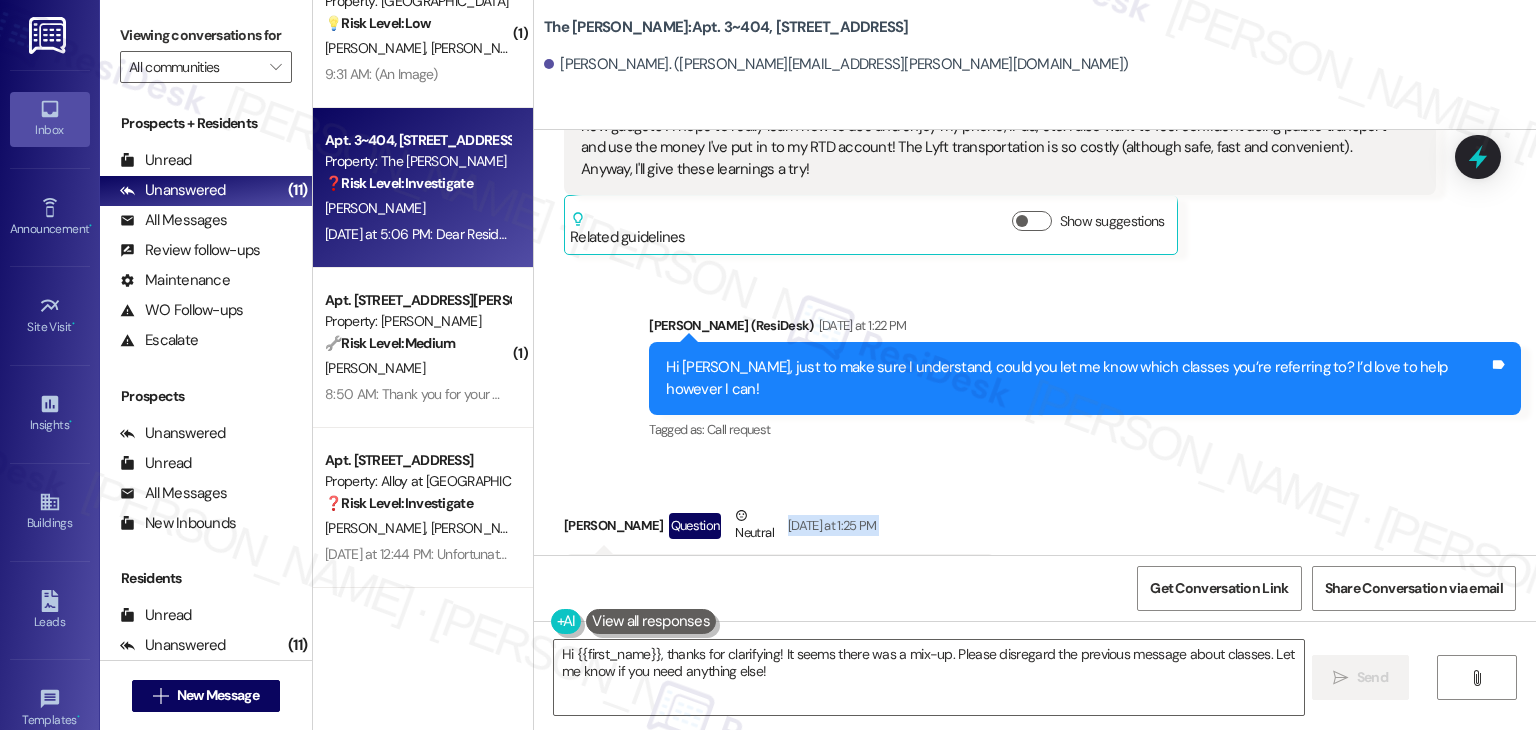 click on "Received via SMS Lavern Aguila Question   Neutral Yesterday at 1:25 PM I'm sorry I don't think  this message is meant for me. Classes? Tags and notes" at bounding box center (1035, 540) 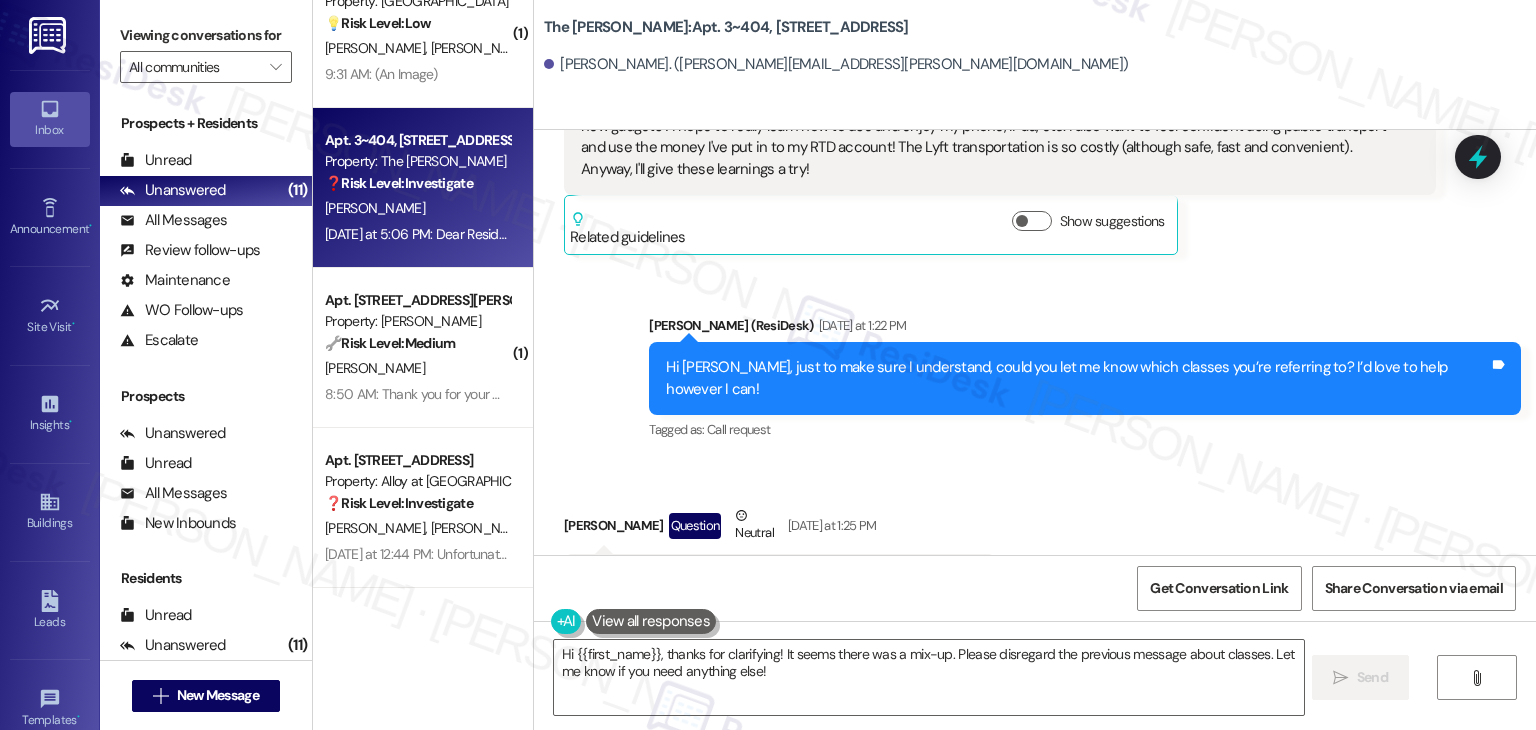 click on "Received via SMS Lavern Aguila Question   Neutral Yesterday at 1:25 PM I'm sorry I don't think  this message is meant for me. Classes? Tags and notes" at bounding box center [1035, 540] 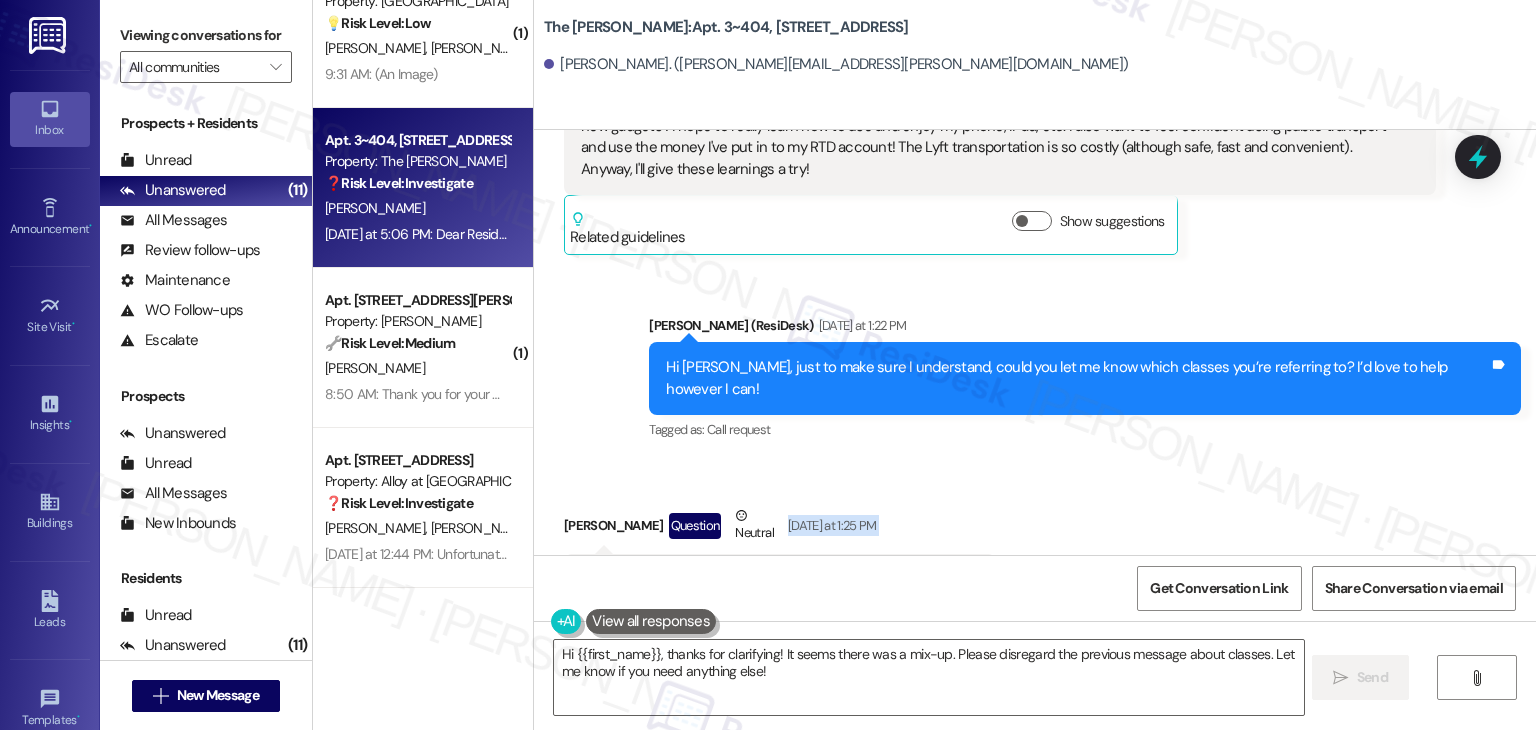 click on "Received via SMS Lavern Aguila Question   Neutral Yesterday at 1:25 PM I'm sorry I don't think  this message is meant for me. Classes? Tags and notes" at bounding box center [1035, 540] 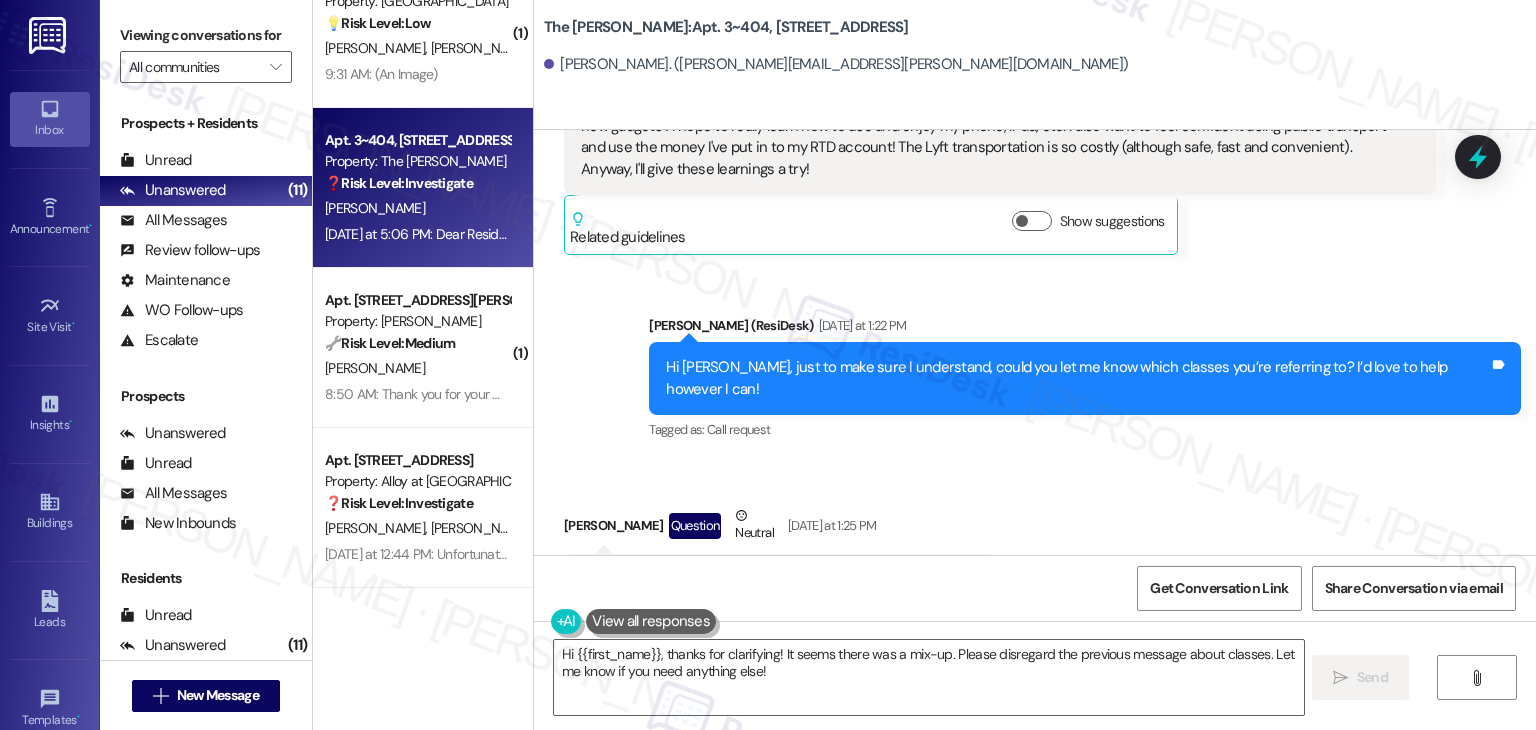click on "Received via SMS Lavern Aguila Question   Neutral Yesterday at 1:25 PM I'm sorry I don't think  this message is meant for me. Classes? Tags and notes" at bounding box center (1035, 540) 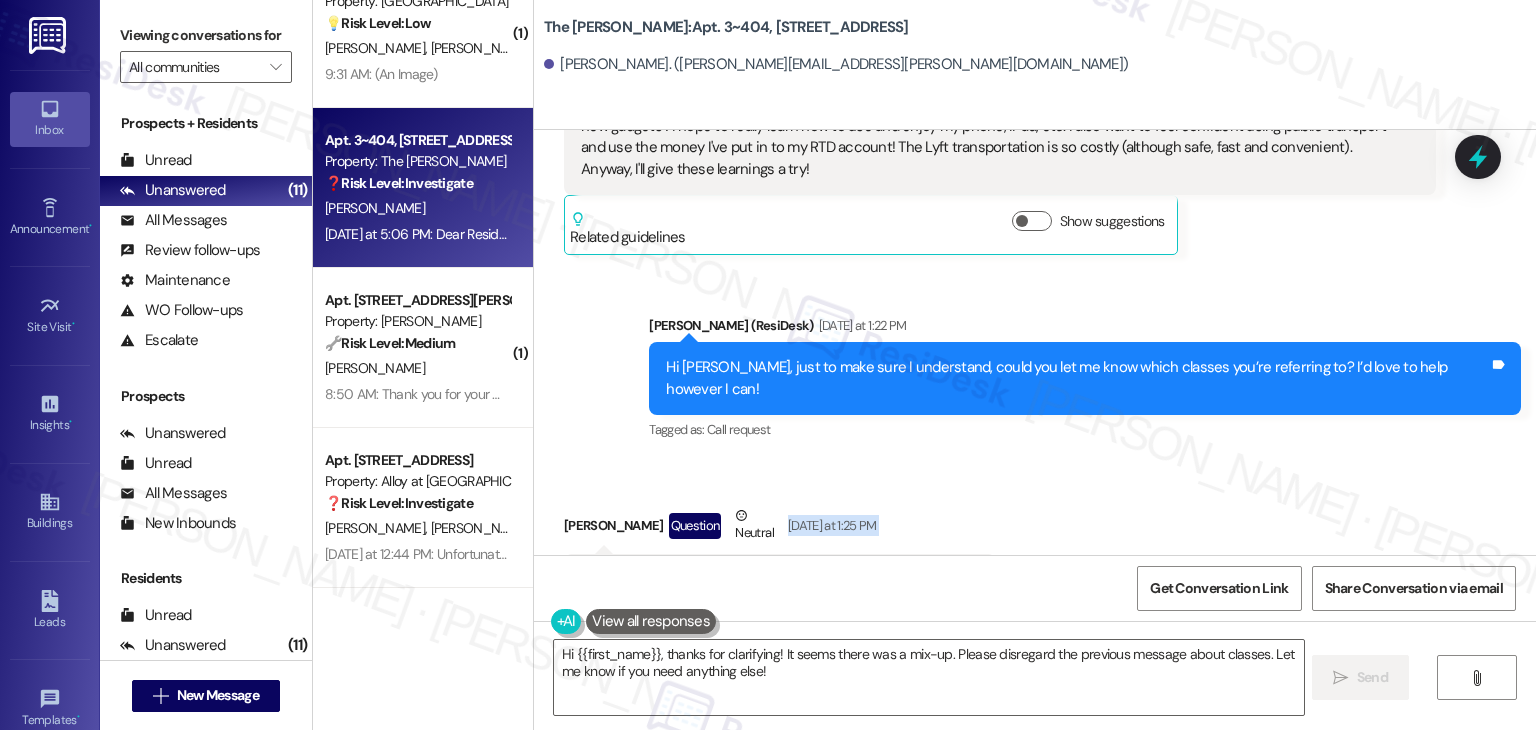 click on "Received via SMS Lavern Aguila Question   Neutral Yesterday at 1:25 PM I'm sorry I don't think  this message is meant for me. Classes? Tags and notes" at bounding box center [1035, 540] 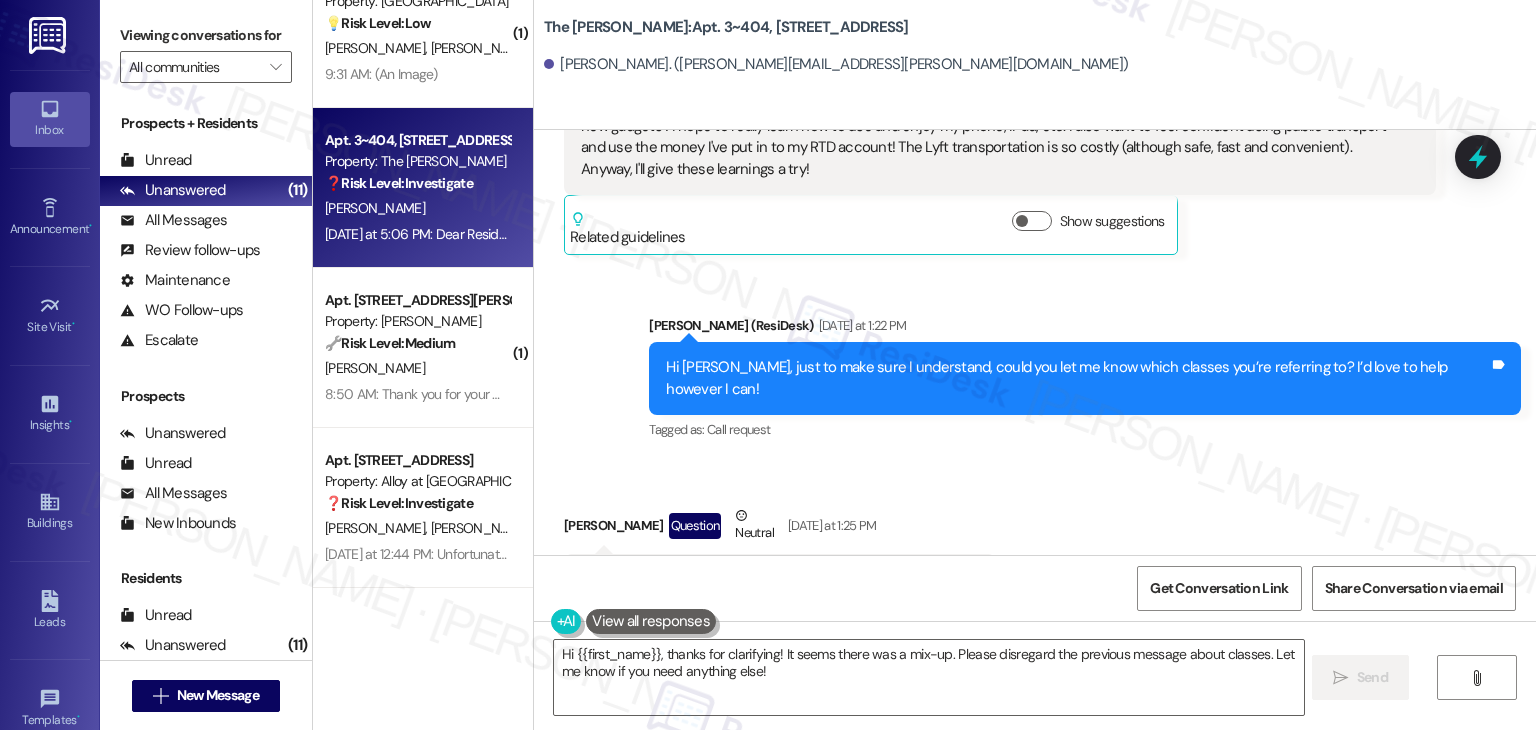 click on "Received via SMS Lavern Aguila Question   Neutral Yesterday at 1:25 PM I'm sorry I don't think  this message is meant for me. Classes? Tags and notes" at bounding box center [1035, 540] 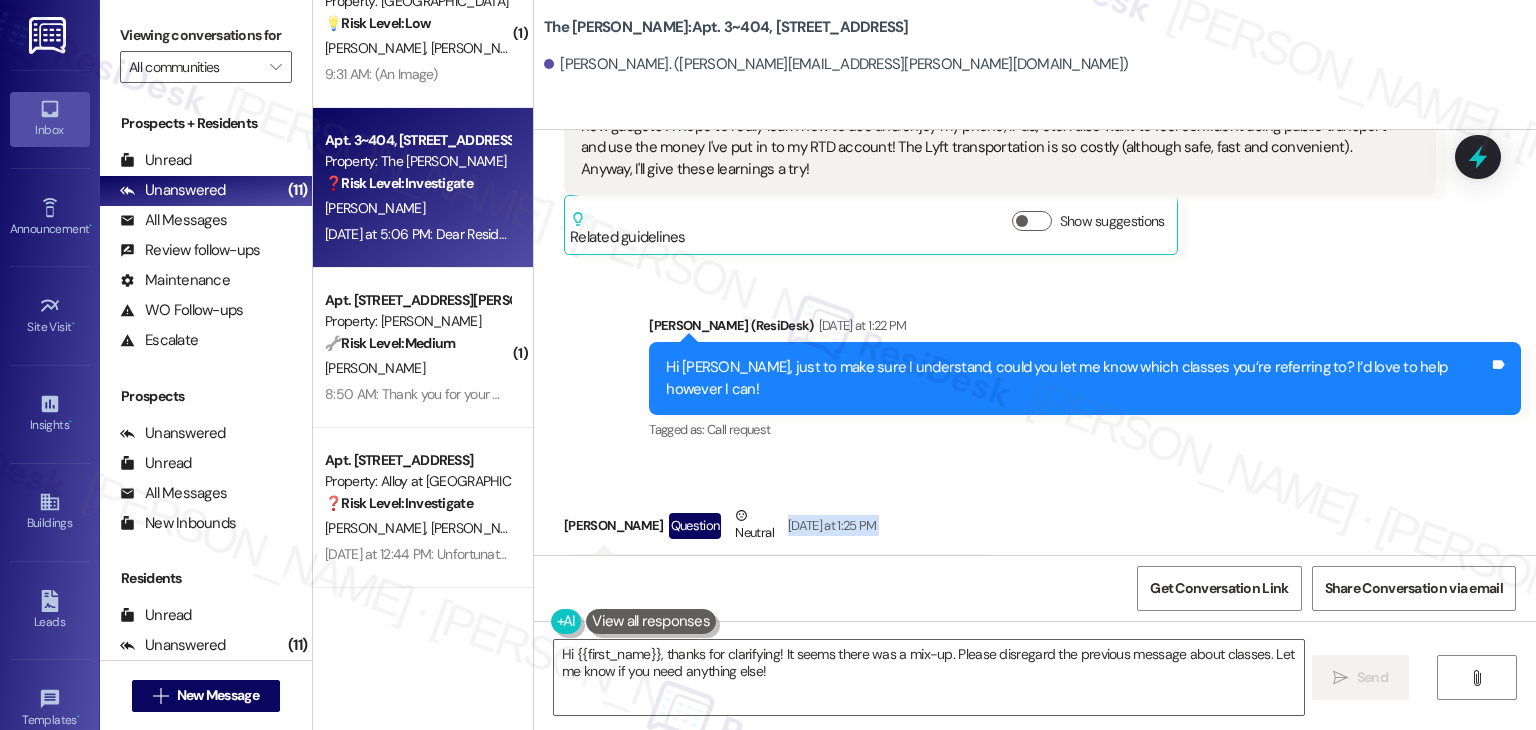 click on "Received via SMS Lavern Aguila Question   Neutral Yesterday at 1:25 PM I'm sorry I don't think  this message is meant for me. Classes? Tags and notes" at bounding box center (1035, 540) 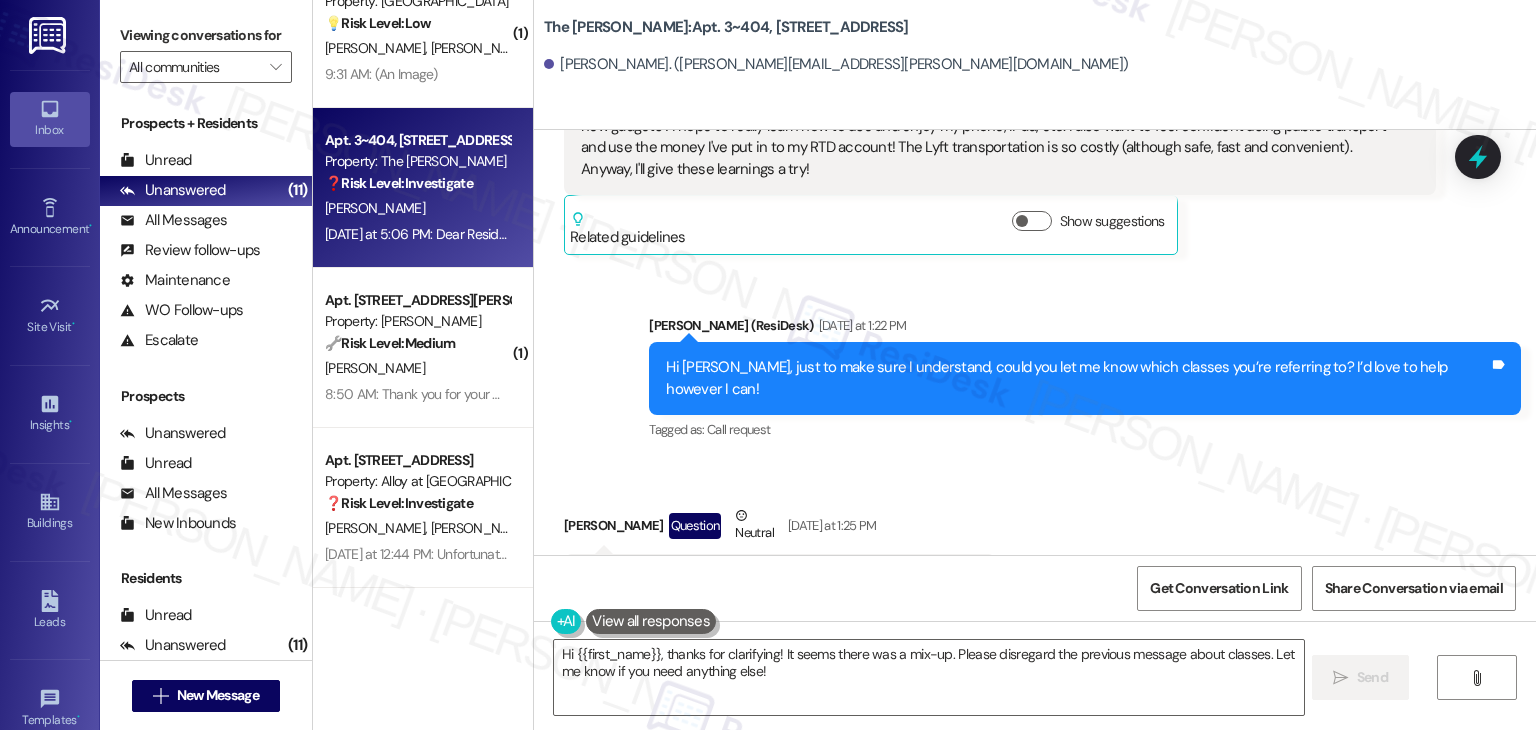 click on "Received via SMS Lavern Aguila Question   Neutral Yesterday at 1:25 PM I'm sorry I don't think  this message is meant for me. Classes? Tags and notes" at bounding box center (1035, 540) 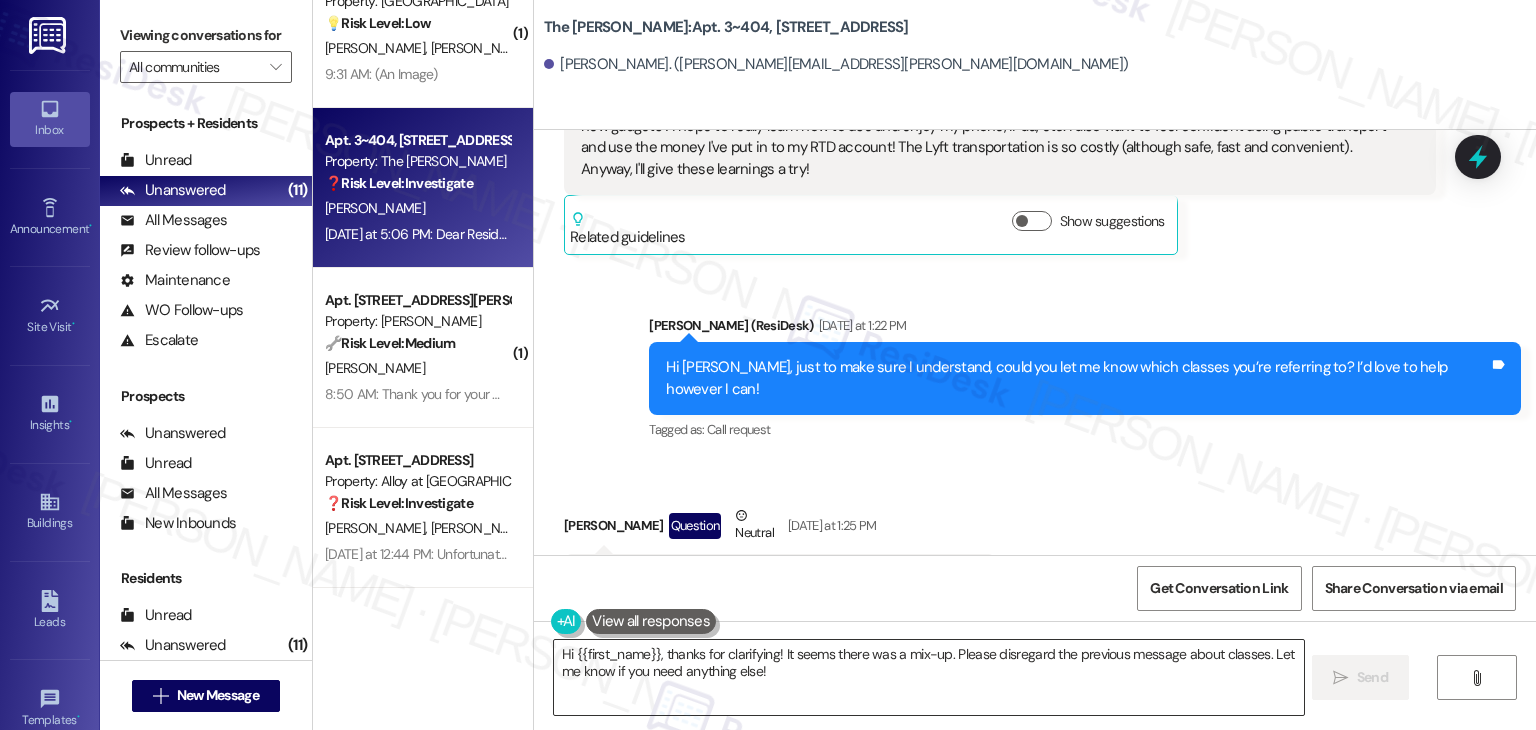click on "Hi {{first_name}}, thanks for clarifying! It seems there was a mix-up. Please disregard the previous message about classes. Let me know if you need anything else!" at bounding box center (928, 677) 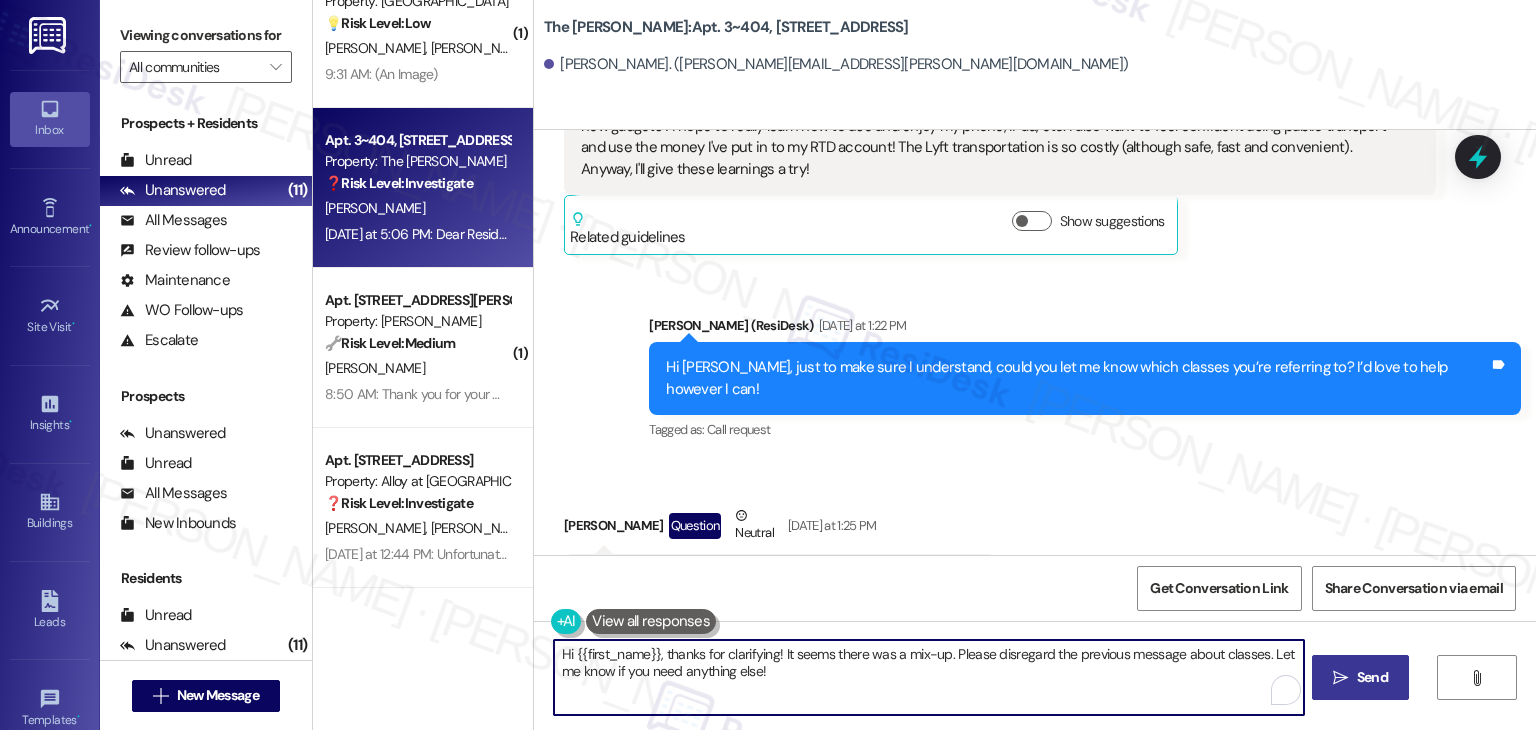 click on "Send" at bounding box center (1372, 677) 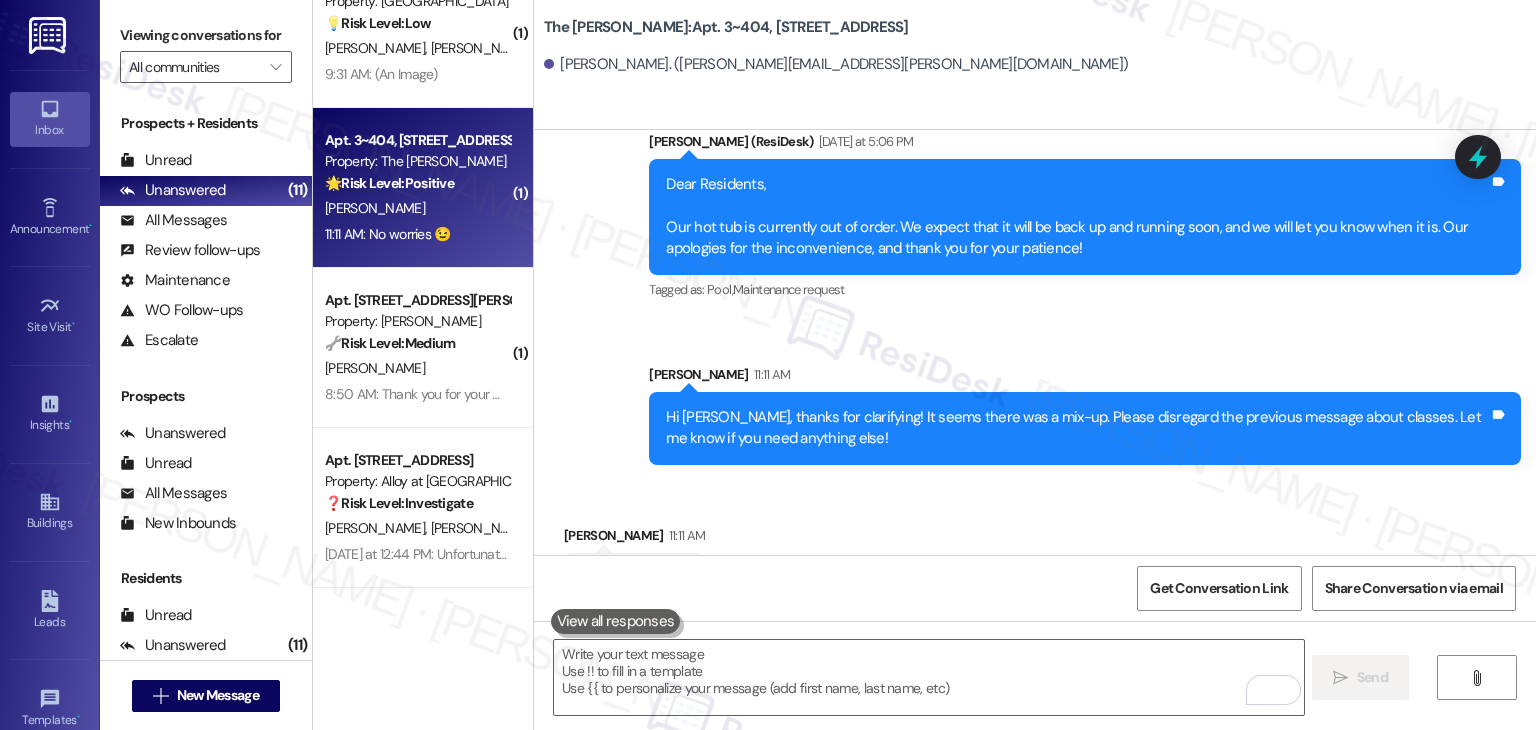 scroll, scrollTop: 7567, scrollLeft: 0, axis: vertical 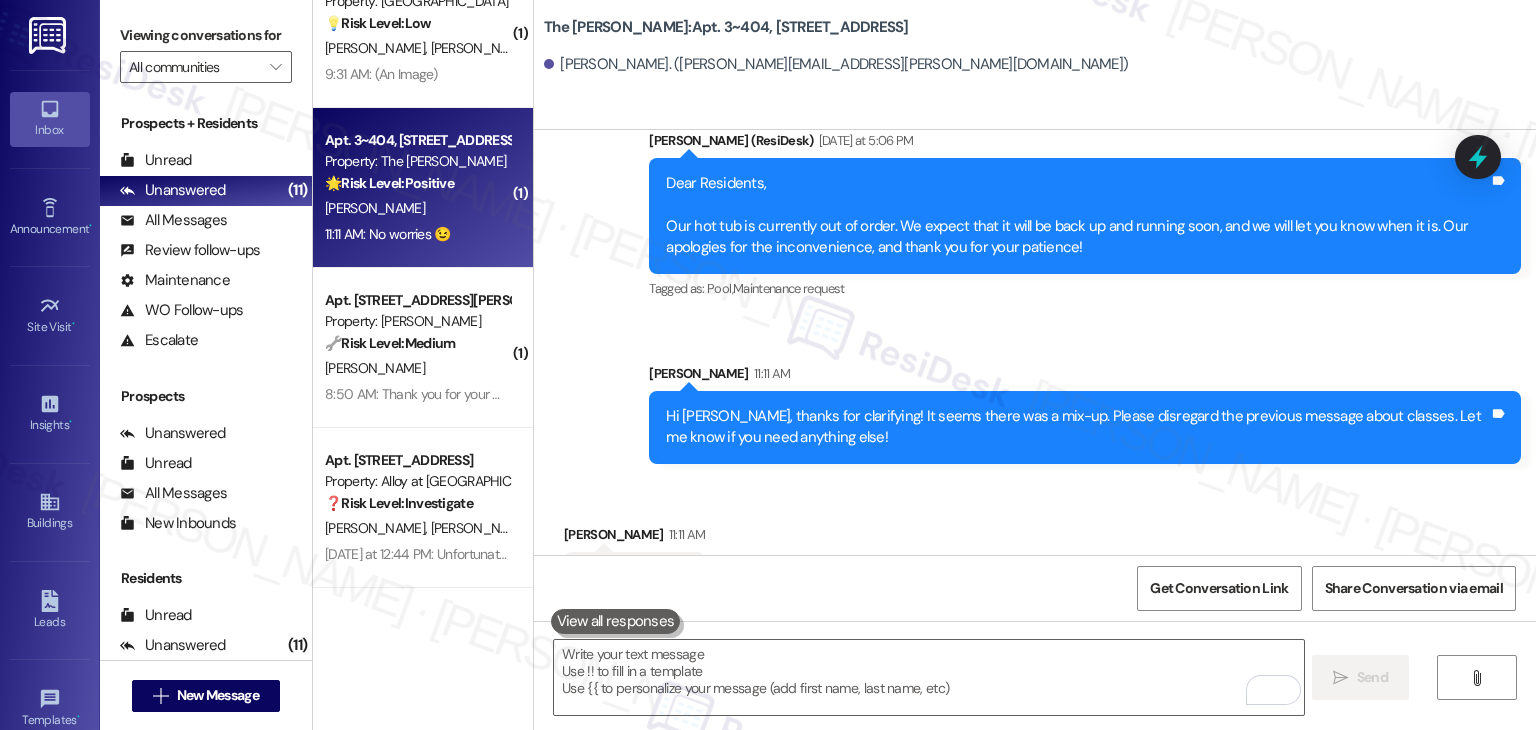 click on "Received via SMS Lavern Aguila 11:11 AM No worries 😉  Tags and notes" at bounding box center [1035, 548] 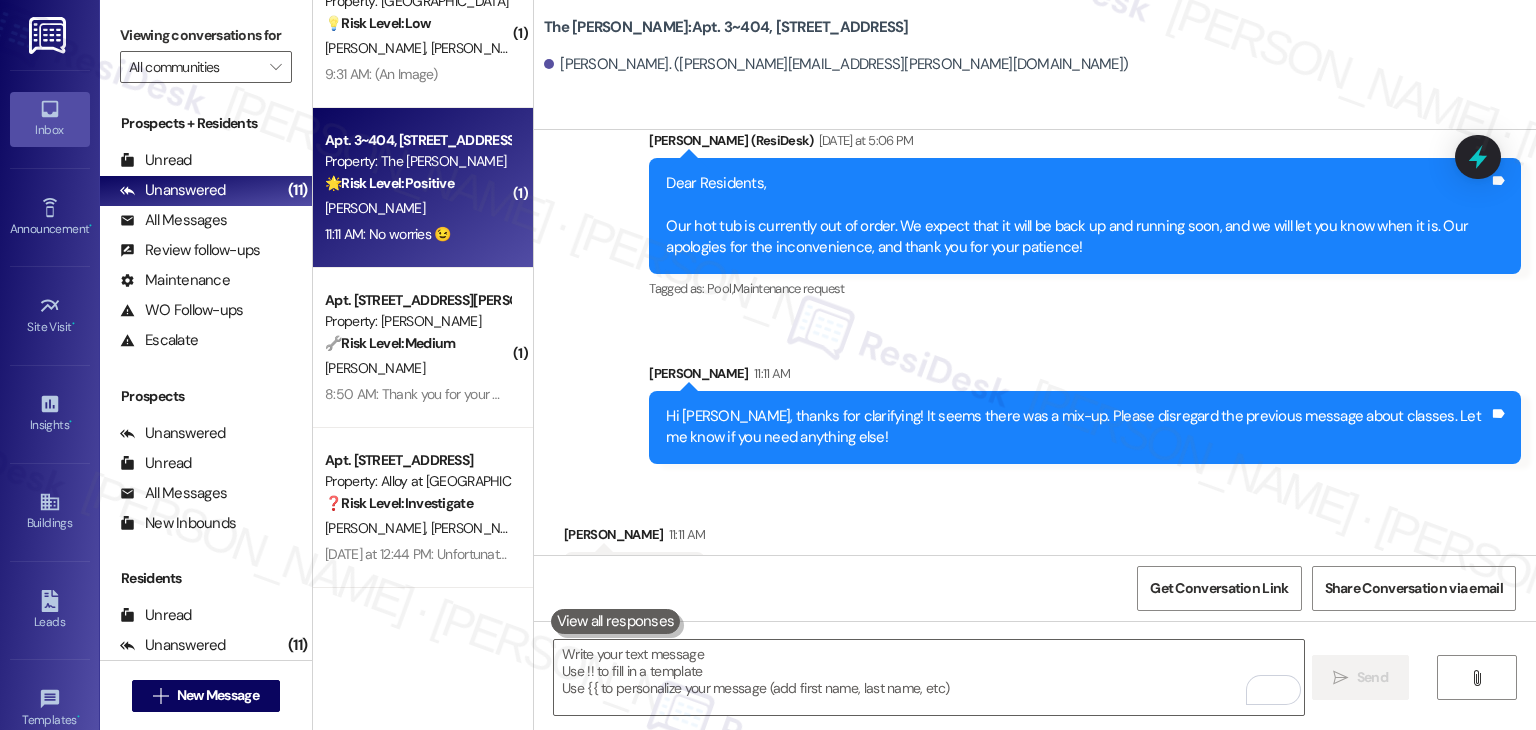 click on "Received via SMS Lavern Aguila 11:11 AM No worries 😉  Tags and notes" at bounding box center [1035, 548] 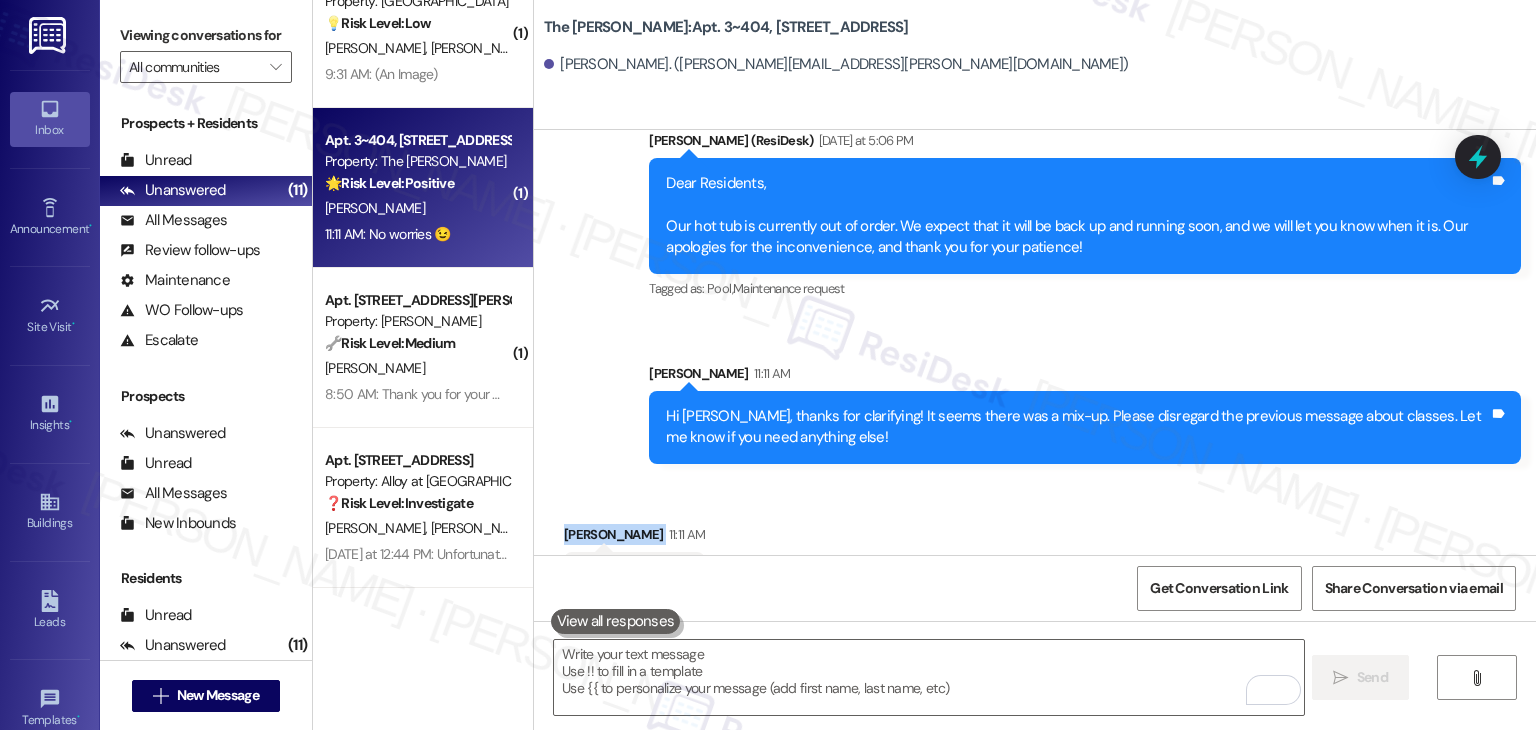 click on "Received via SMS Lavern Aguila 11:11 AM No worries 😉  Tags and notes" at bounding box center (1035, 548) 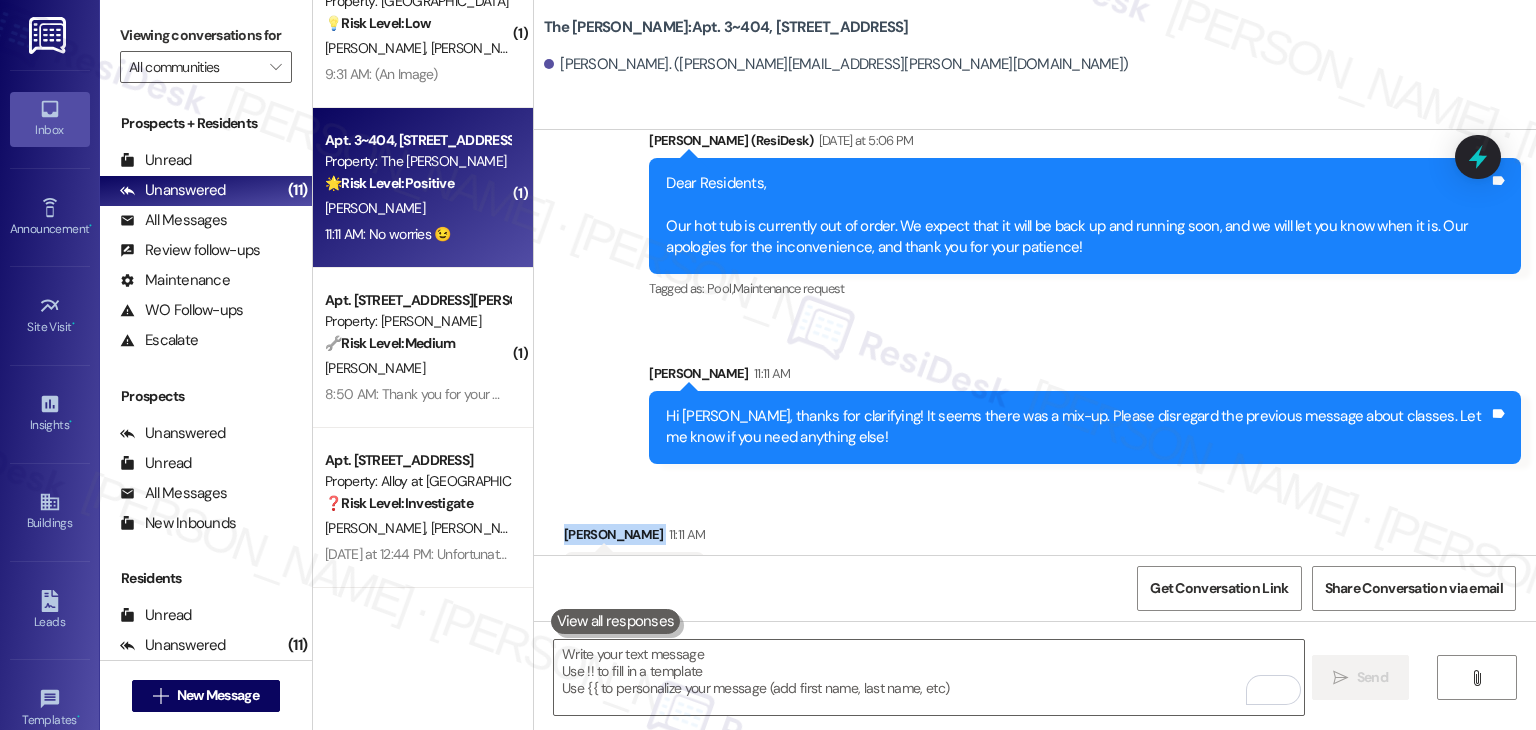 click on "Received via SMS Lavern Aguila 11:11 AM No worries 😉  Tags and notes" at bounding box center (1035, 548) 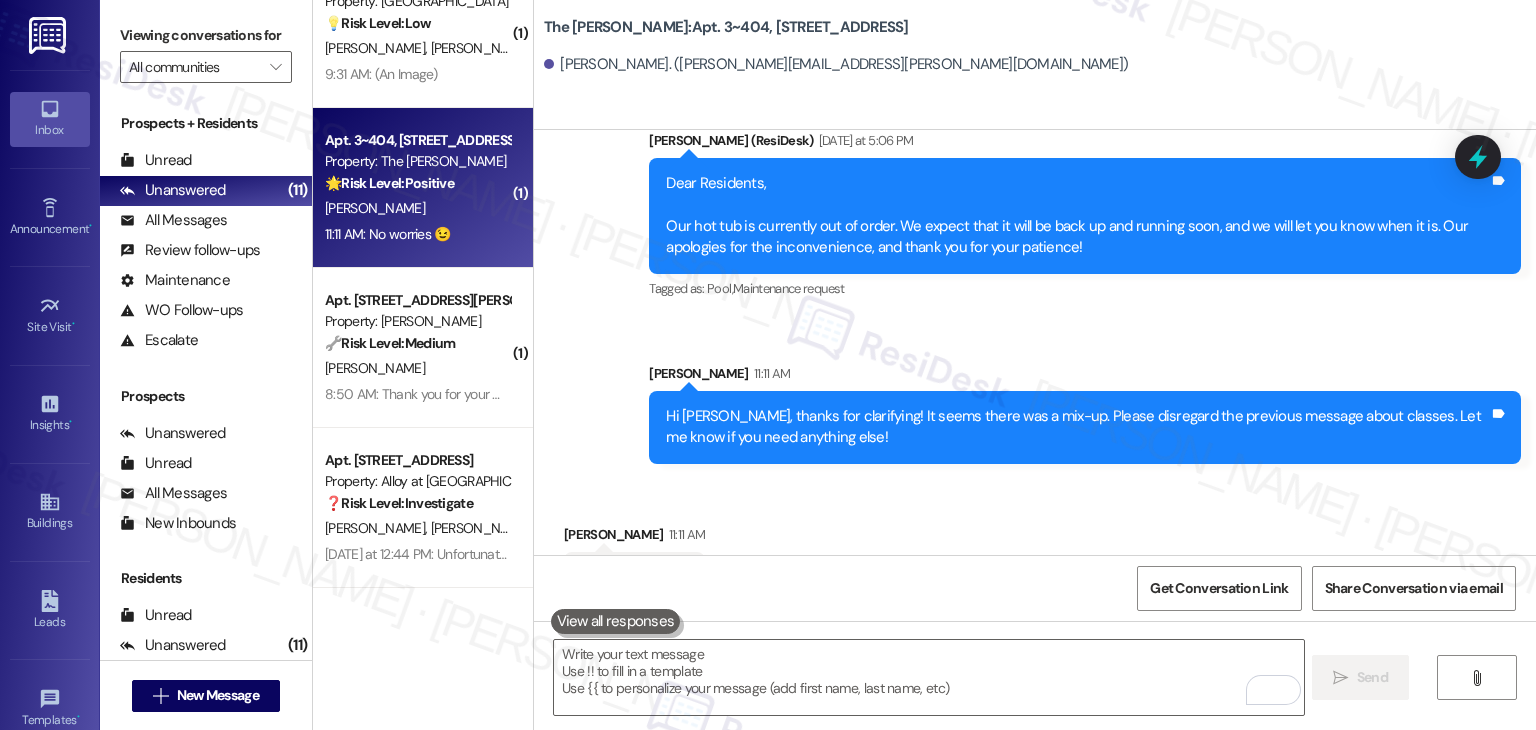 click on "Received via SMS Lavern Aguila 11:11 AM No worries 😉  Tags and notes" at bounding box center [1035, 548] 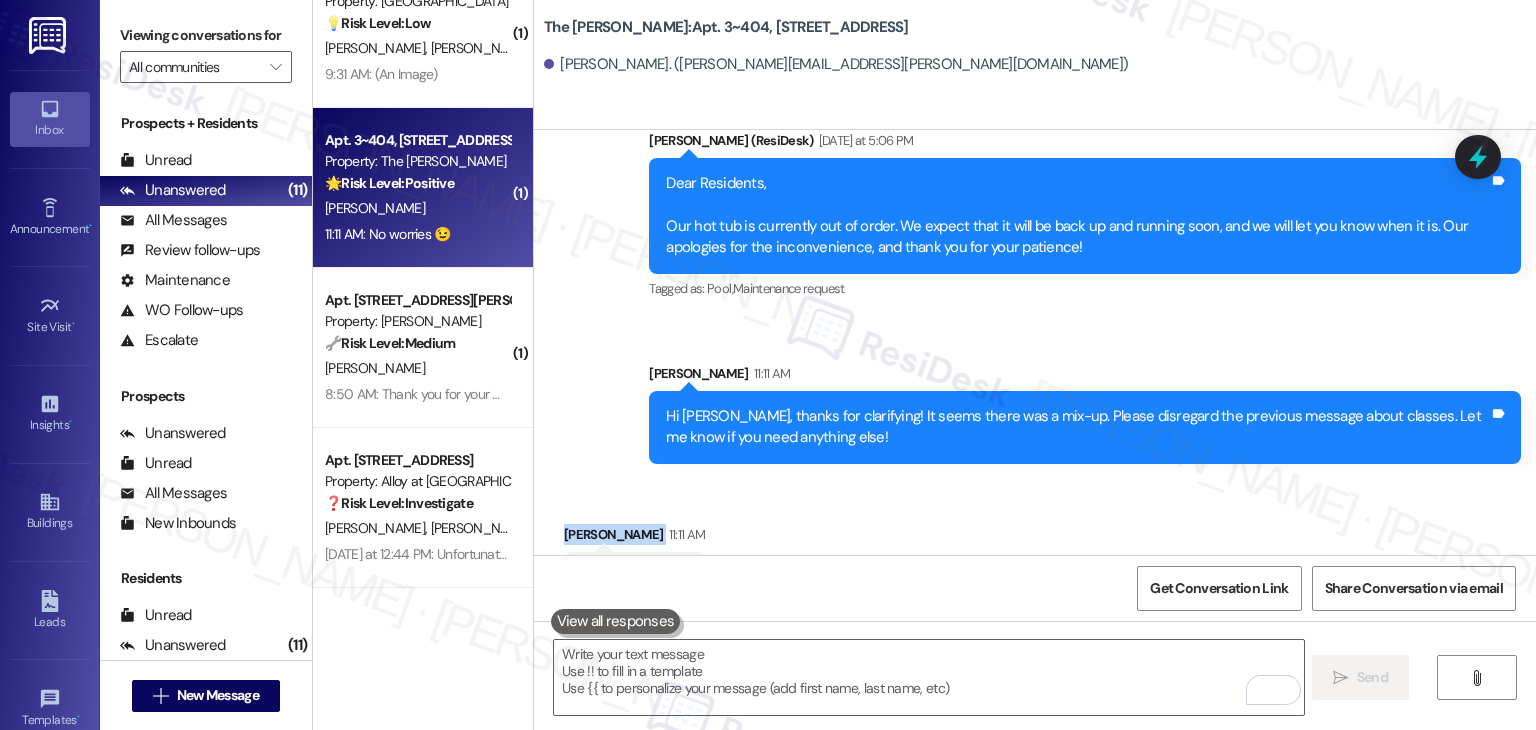 click on "Received via SMS Lavern Aguila 11:11 AM No worries 😉  Tags and notes" at bounding box center (1035, 548) 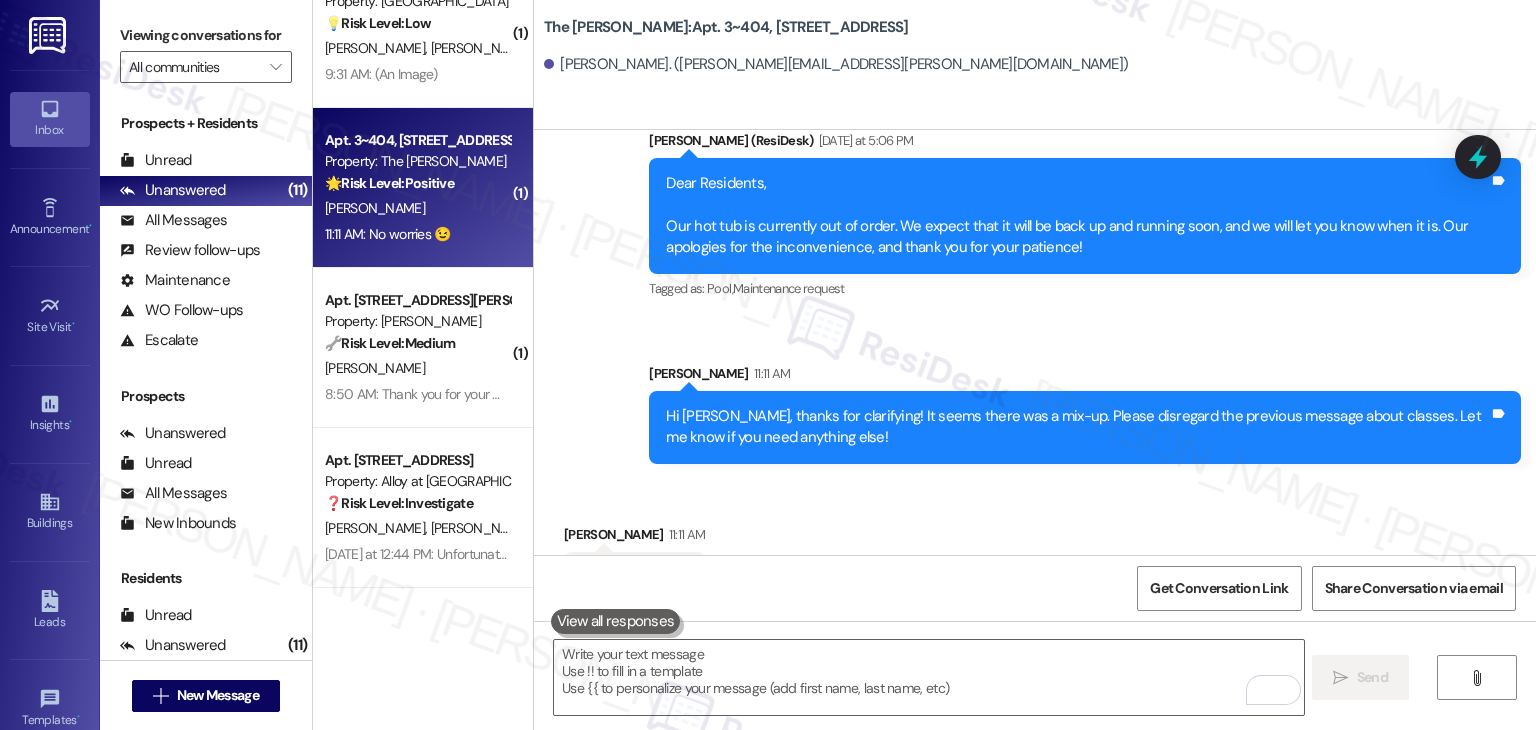 click on "Received via SMS Lavern Aguila 11:11 AM No worries 😉  Tags and notes" at bounding box center [1035, 548] 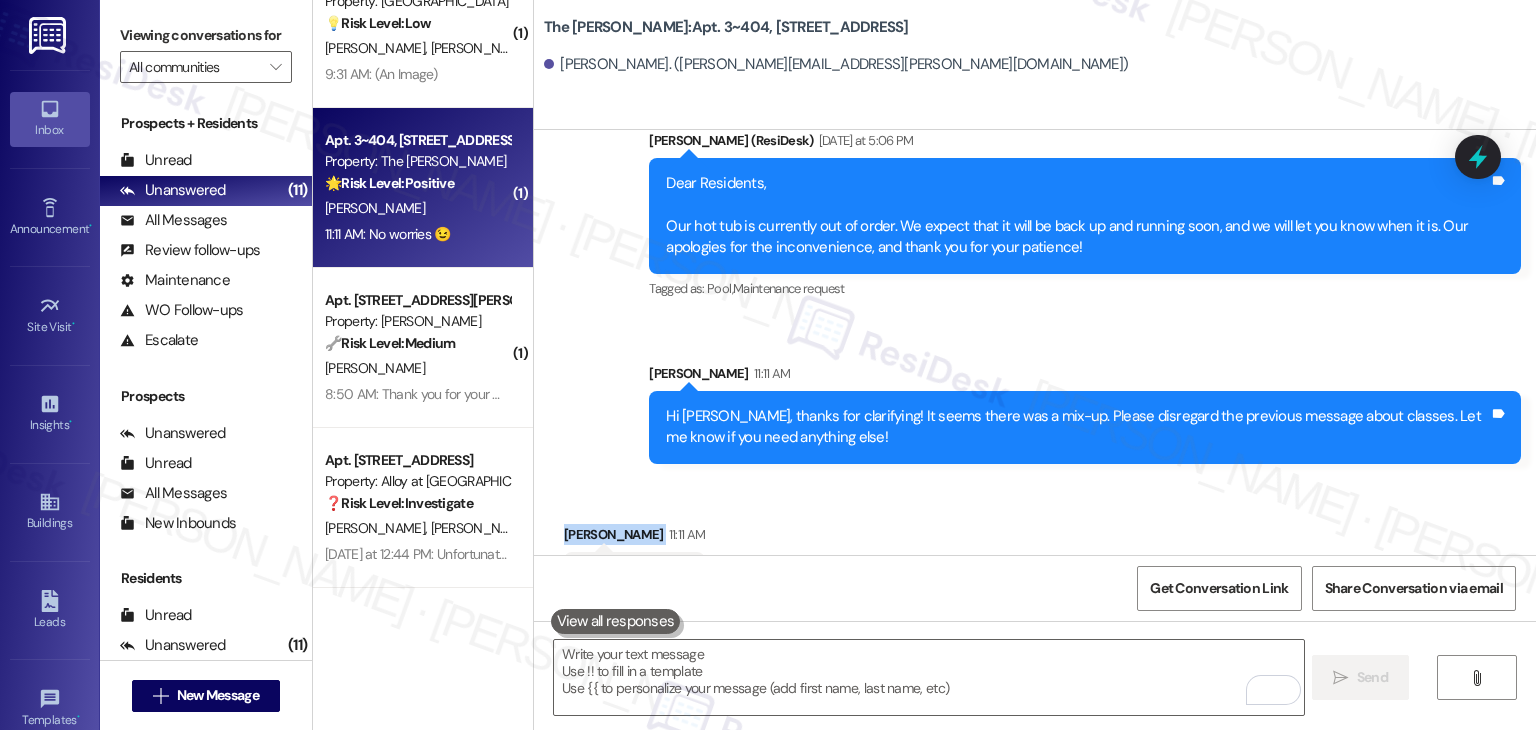 click on "Received via SMS Lavern Aguila 11:11 AM No worries 😉  Tags and notes" at bounding box center [1035, 548] 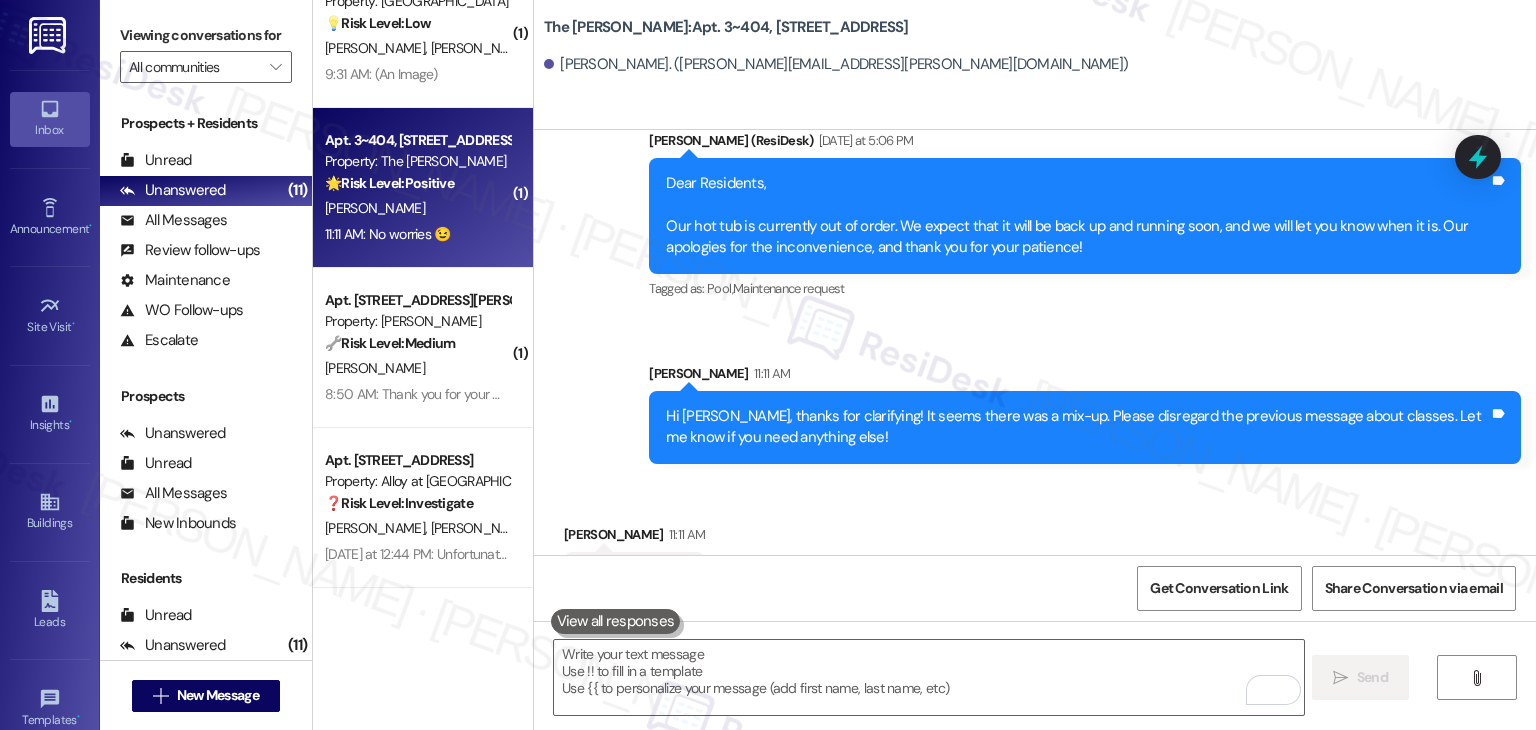 click on "Received via SMS Lavern Aguila 11:11 AM No worries 😉  Tags and notes" at bounding box center [1035, 548] 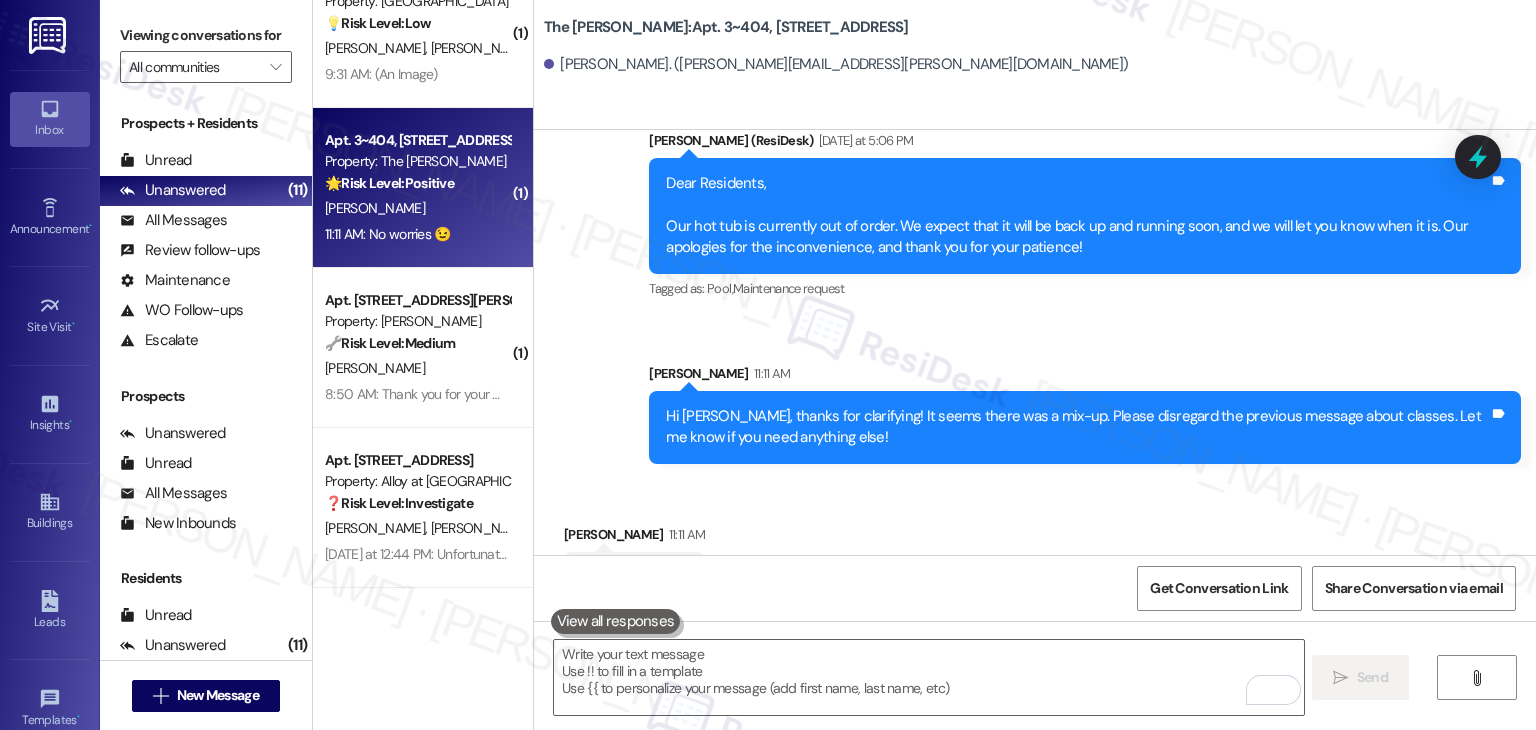 click on "Received via SMS Lavern Aguila 11:11 AM No worries 😉  Tags and notes" at bounding box center (1035, 548) 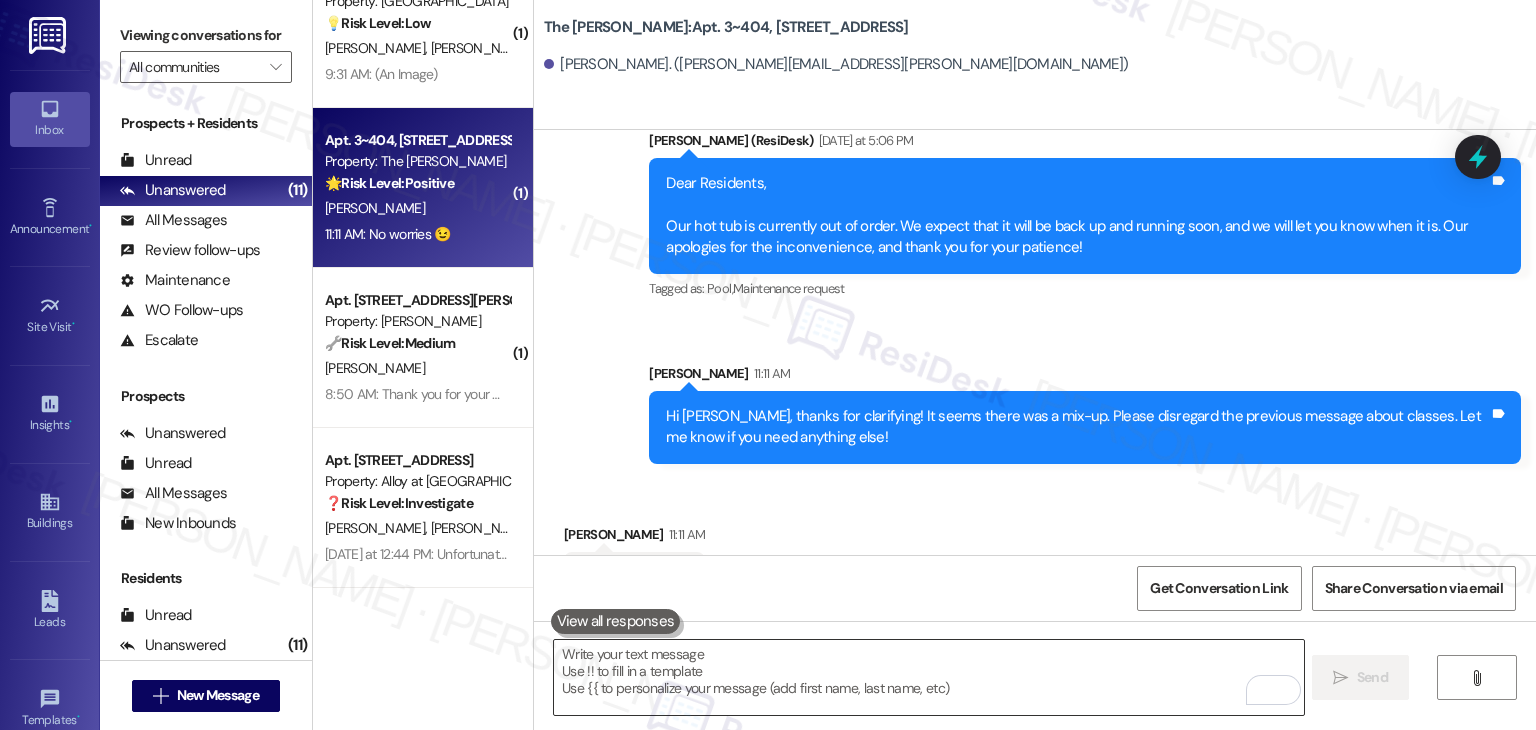 click at bounding box center [928, 677] 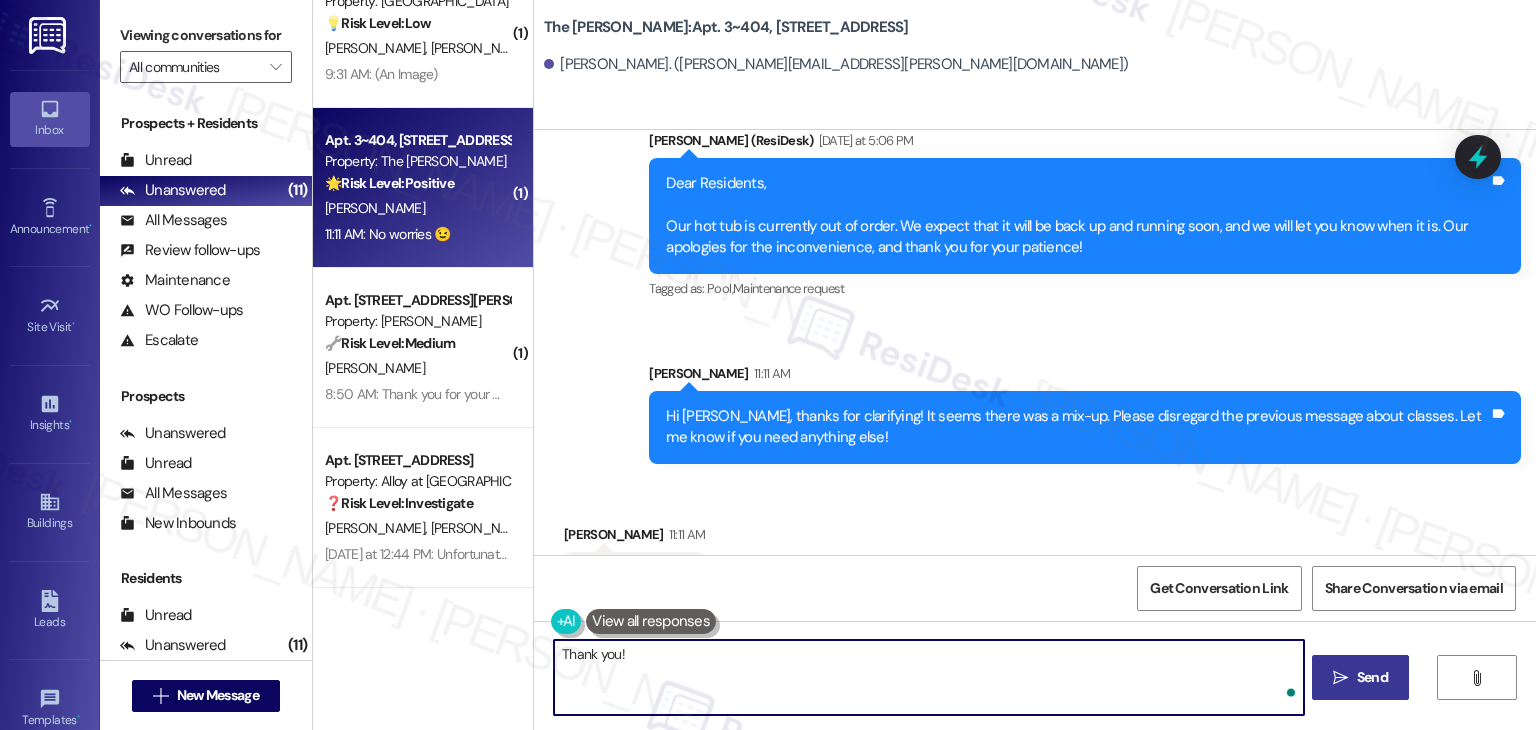 paste on "Feel free to reach out if you have any other concerns. We're here to help." 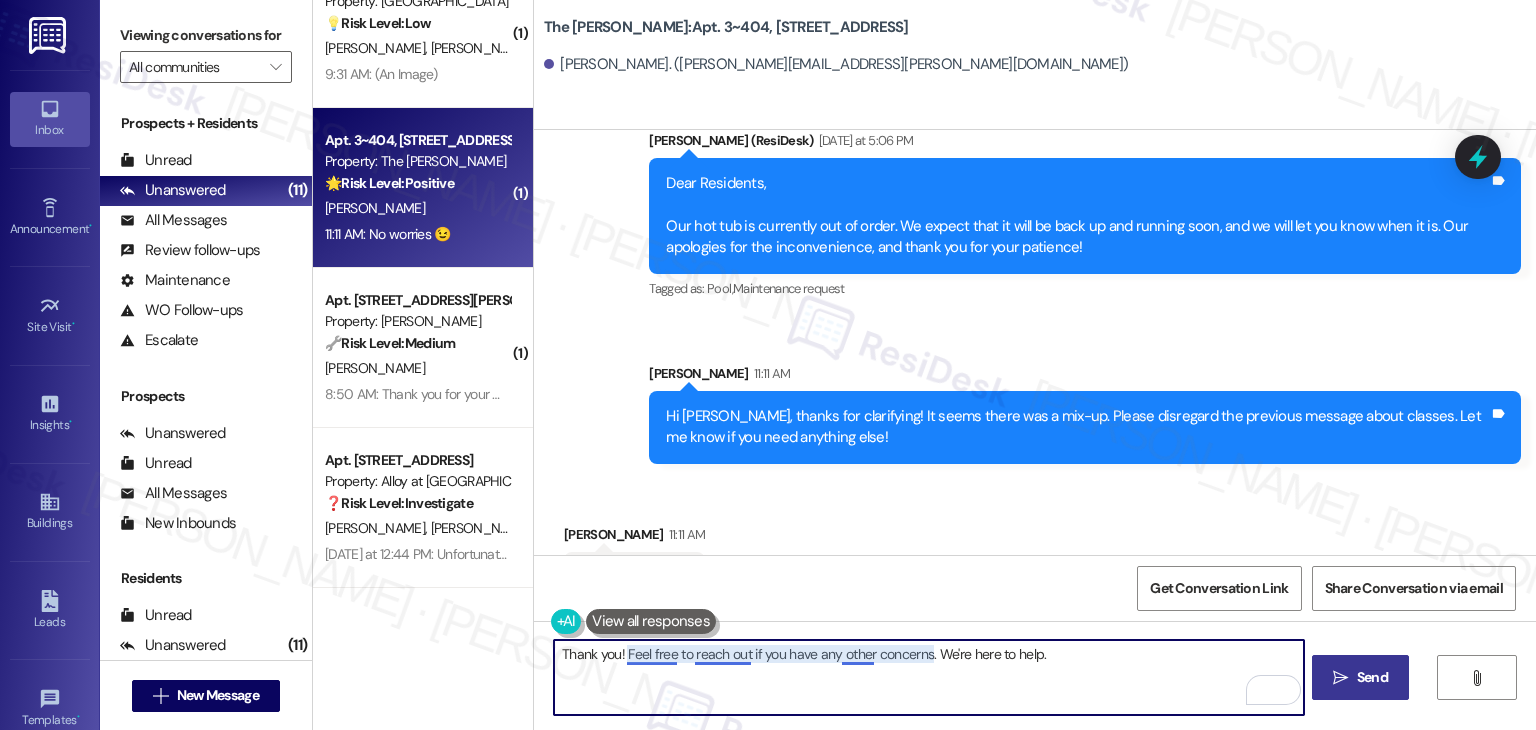 click on "Thank you! Feel free to reach out if you have any other concerns. We're here to help." at bounding box center (928, 677) 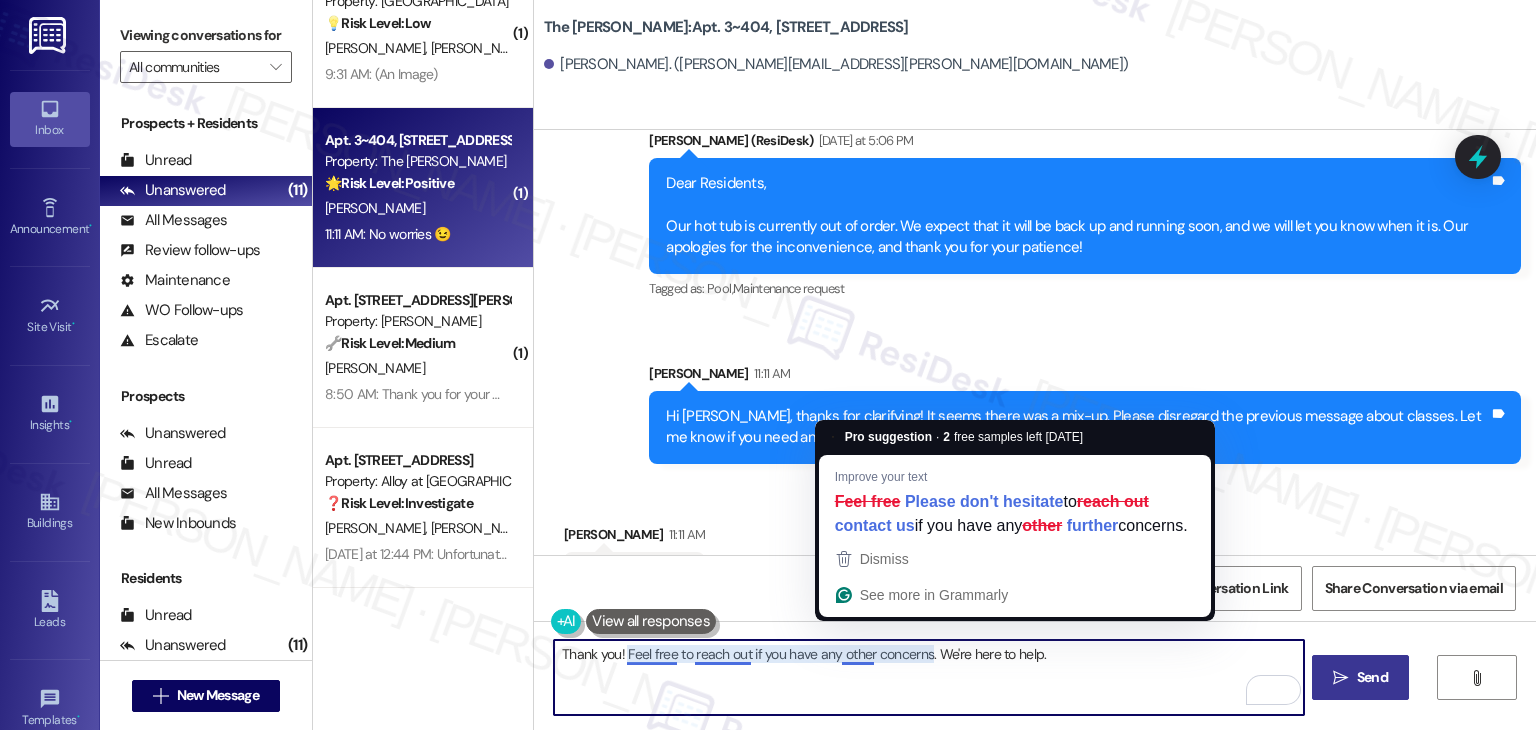 click on "Thank you! Feel free to reach out if you have any other concerns. We're here to help." at bounding box center (928, 677) 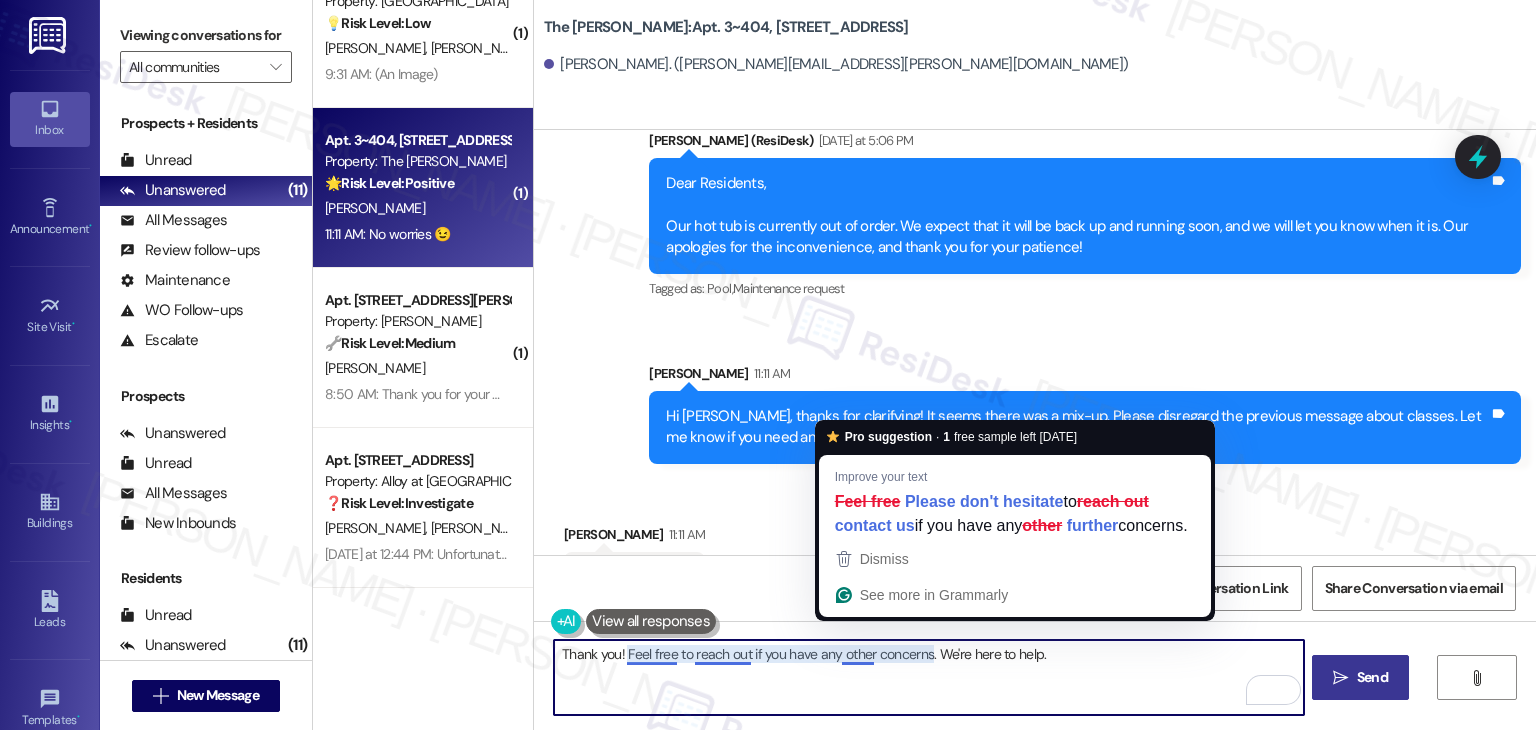click on "Thank you! Feel free to reach out if you have any other concerns. We're here to help." at bounding box center (928, 677) 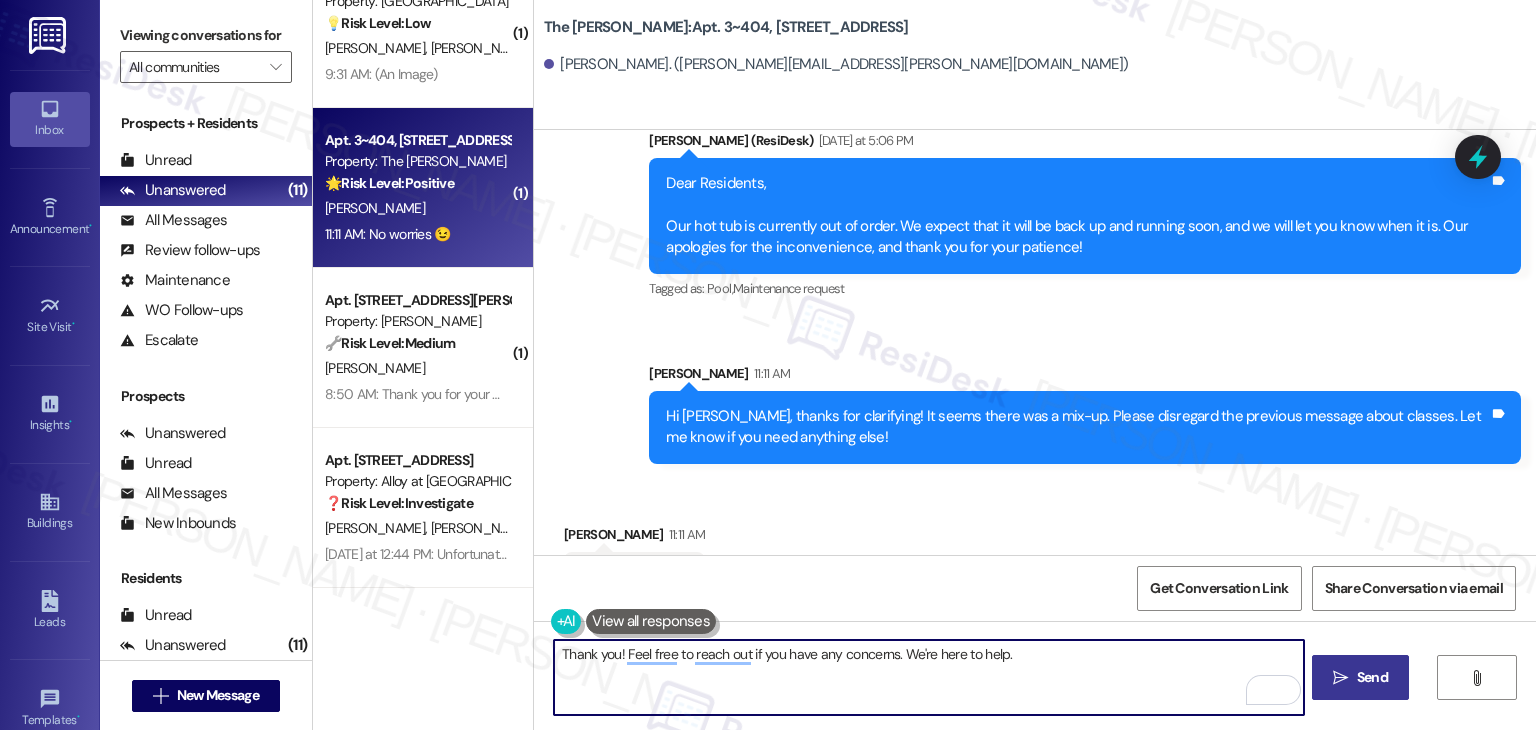 click on "Thank you! Feel free to reach out if you have any concerns. We're here to help." at bounding box center (928, 677) 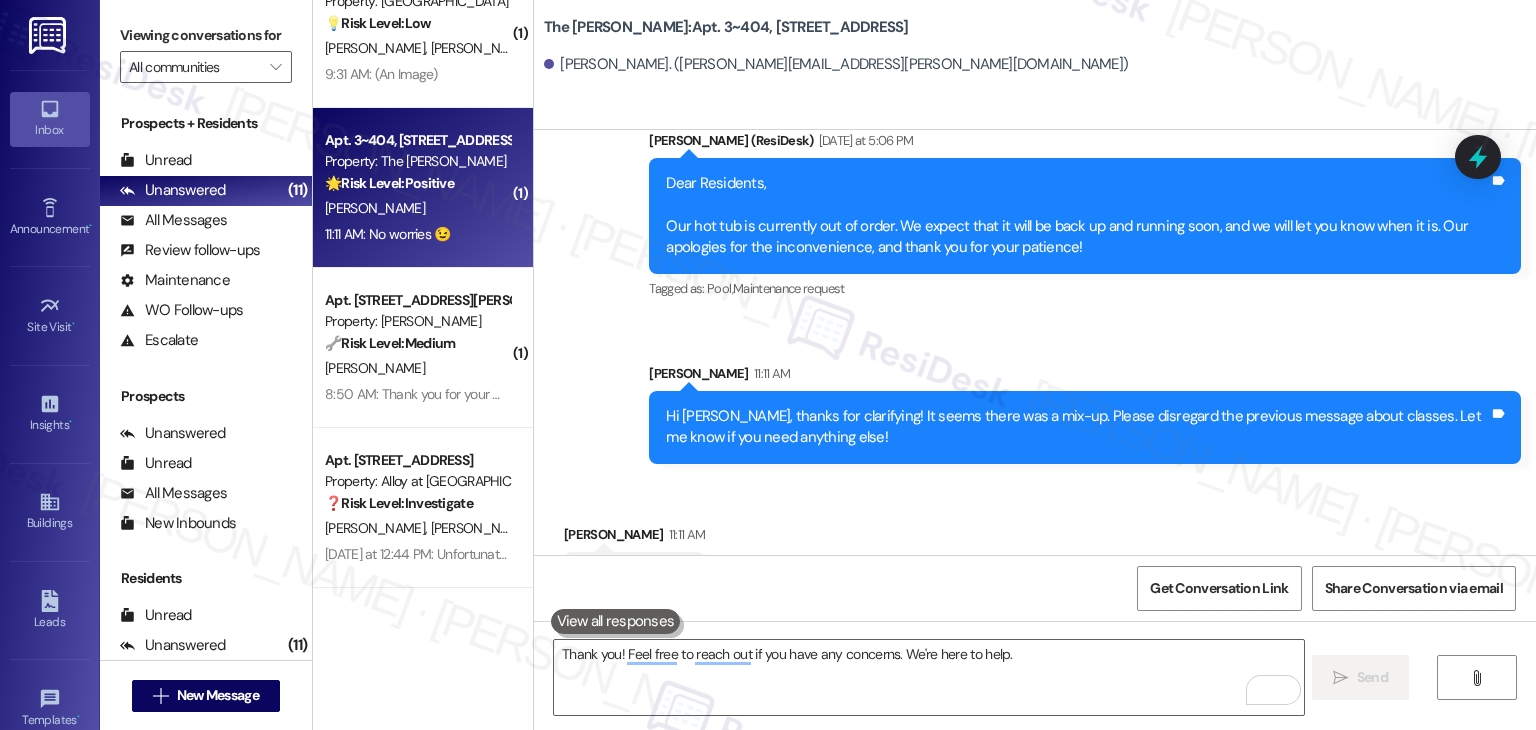type 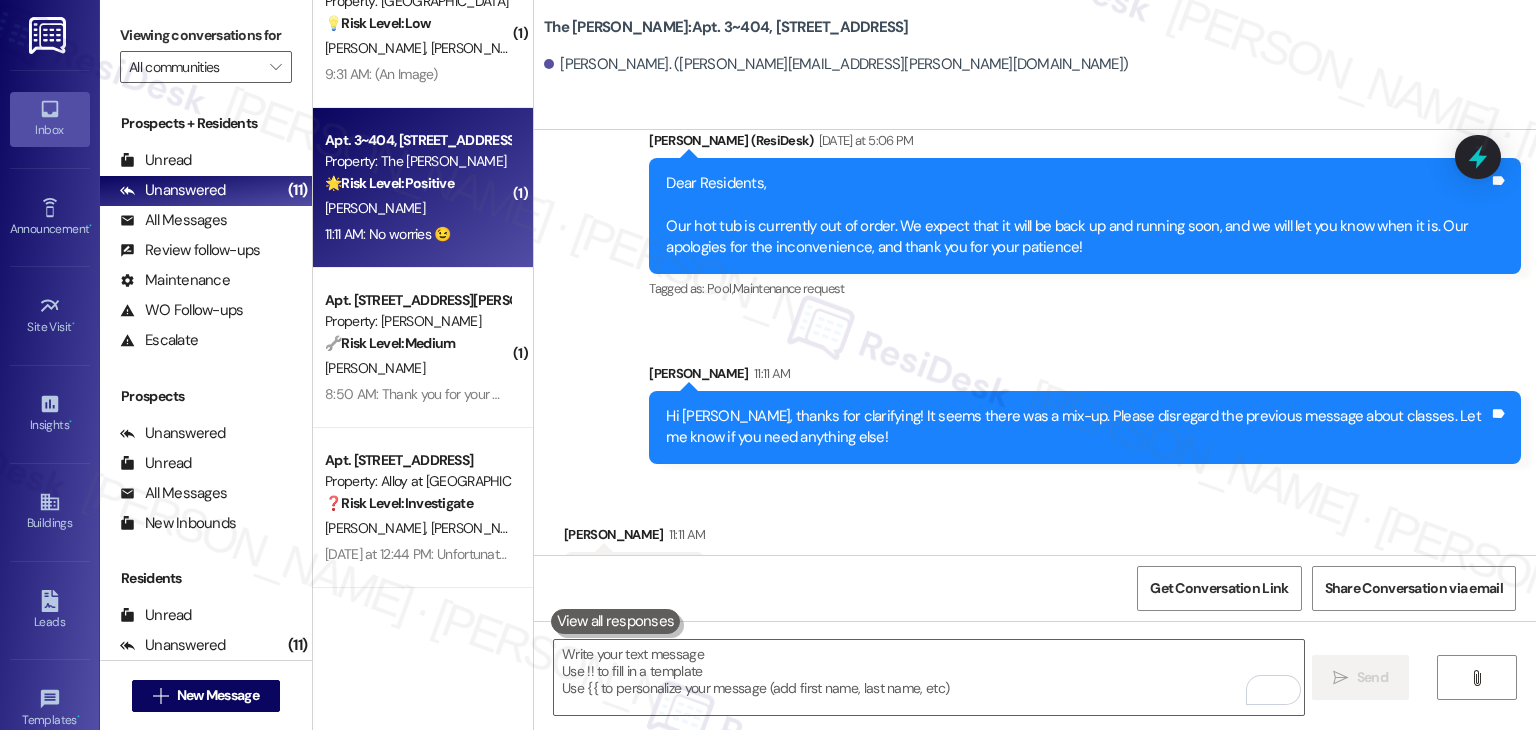 scroll, scrollTop: 7566, scrollLeft: 0, axis: vertical 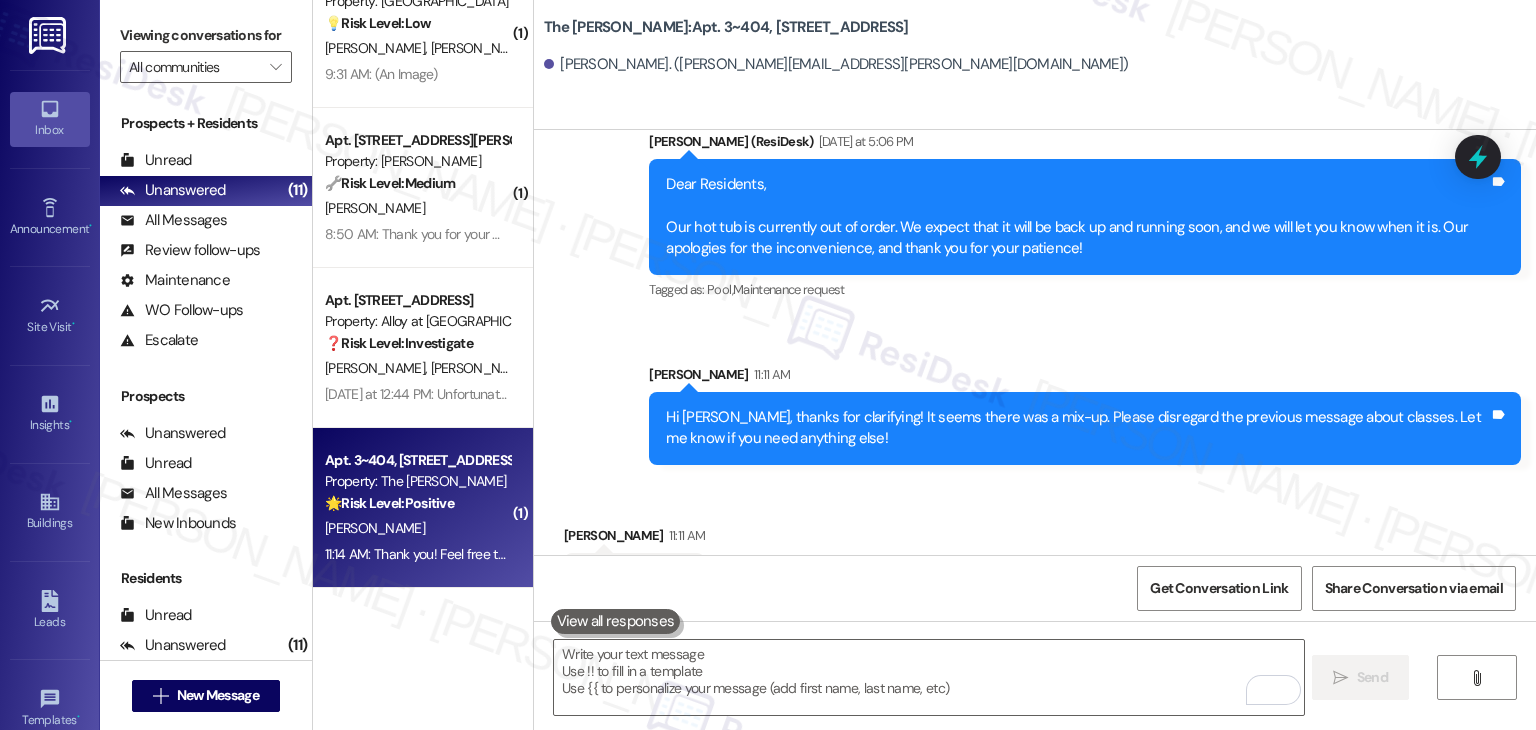 click on "Received via SMS Lavern Aguila 11:11 AM No worries 😉  Tags and notes" at bounding box center [1035, 549] 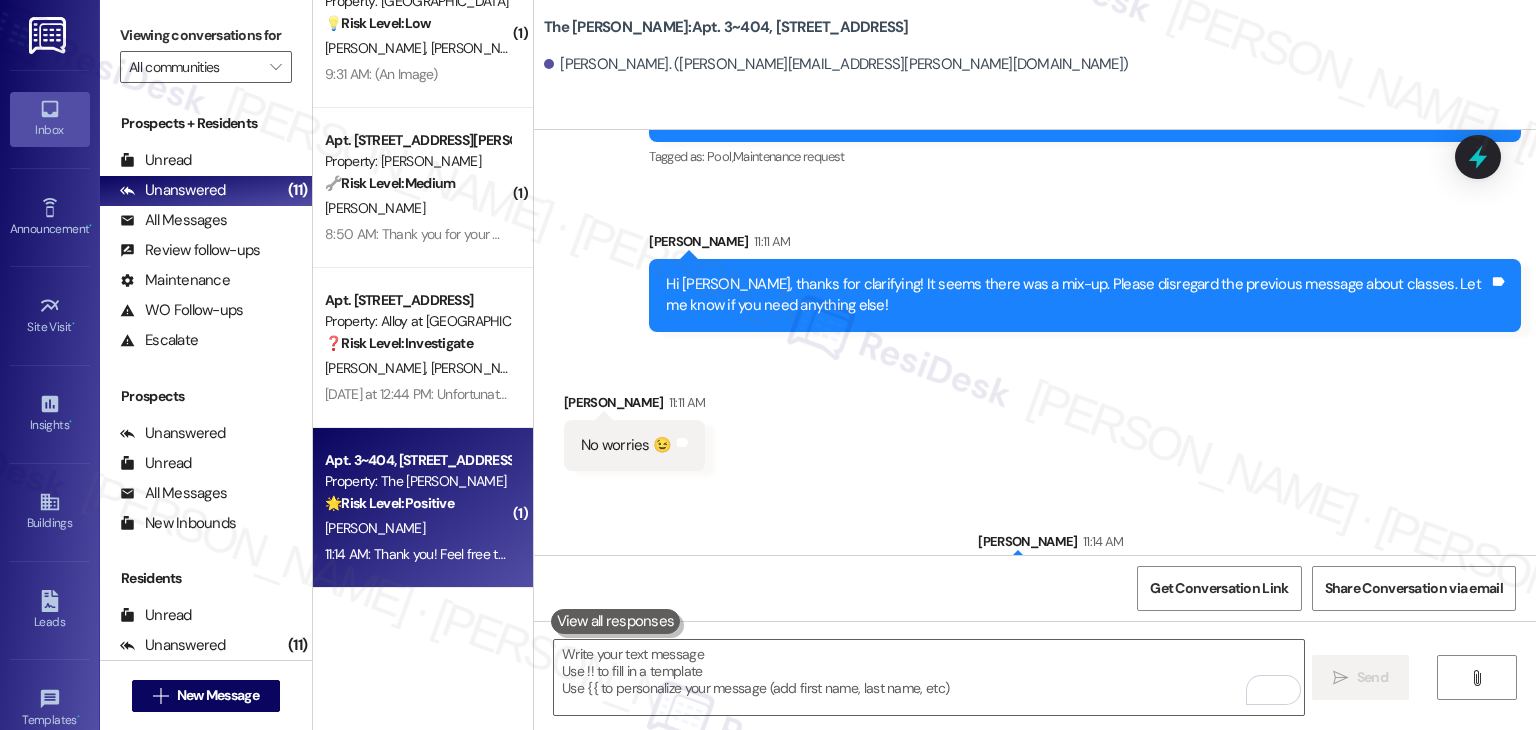 scroll, scrollTop: 7706, scrollLeft: 0, axis: vertical 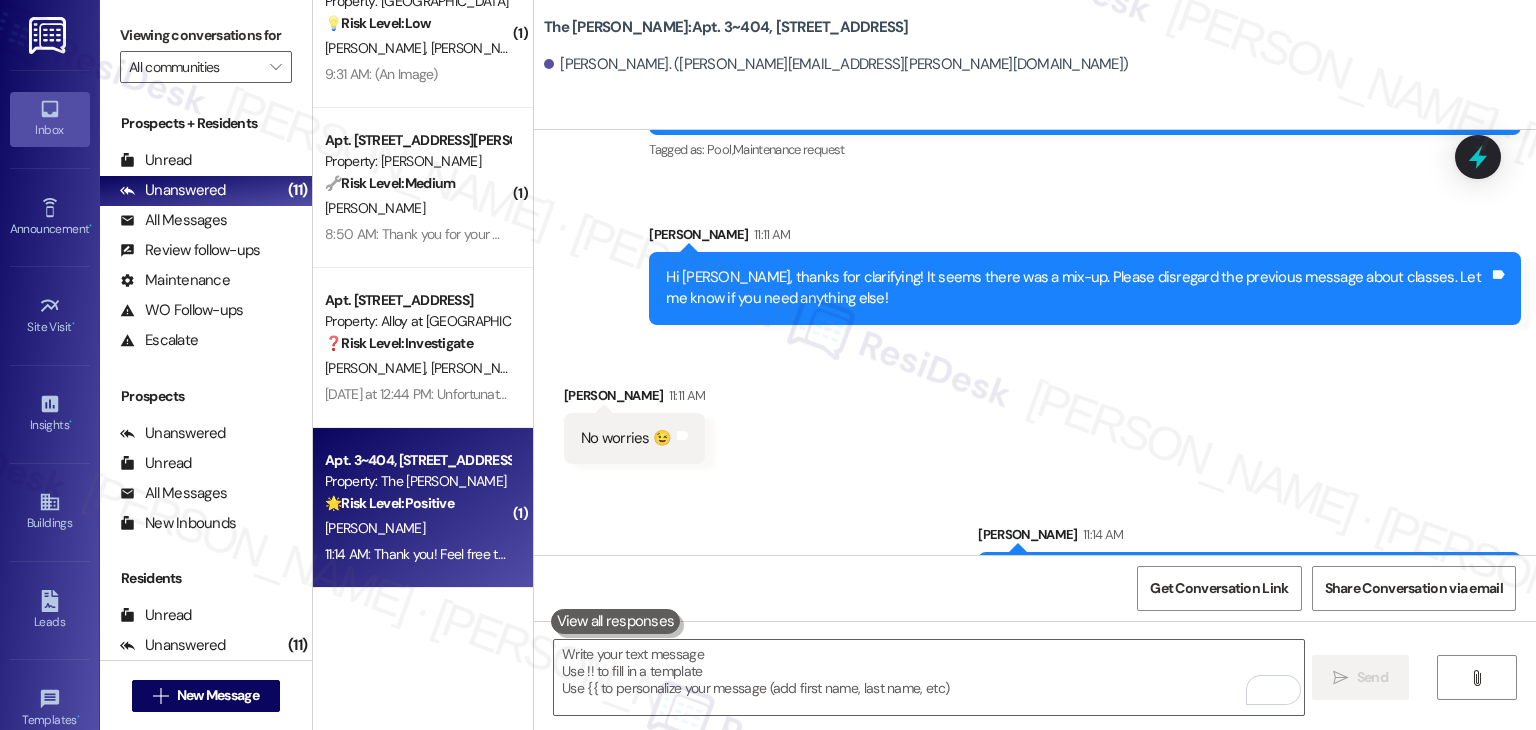 click on "Get Conversation Link Share Conversation via email" at bounding box center [1035, 588] 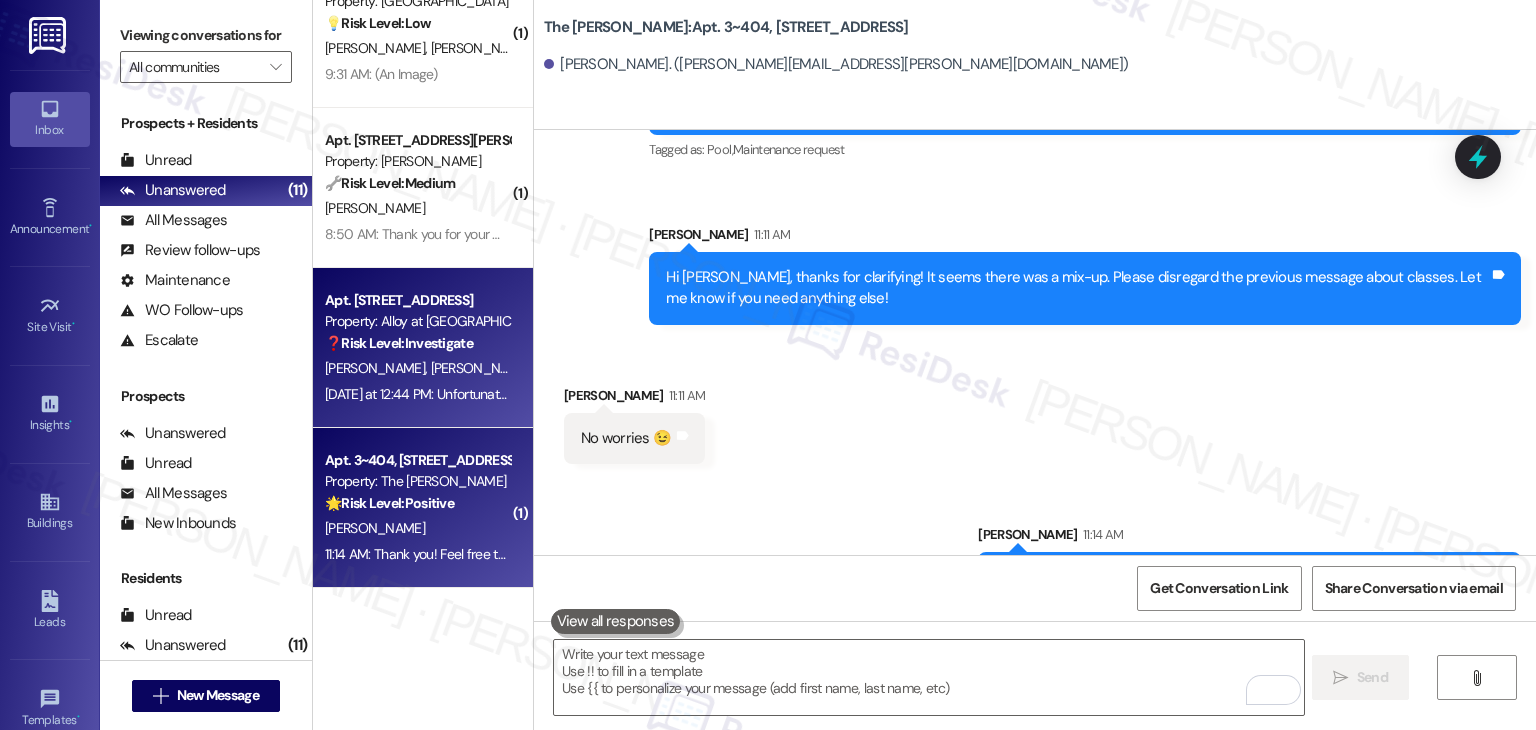 click on "Yesterday at 12:44 PM: Unfortunately, we're still finding the garage door is still opening randomly when with a new key pad.  Yesterday at 12:44 PM: Unfortunately, we're still finding the garage door is still opening randomly when with a new key pad." at bounding box center (665, 394) 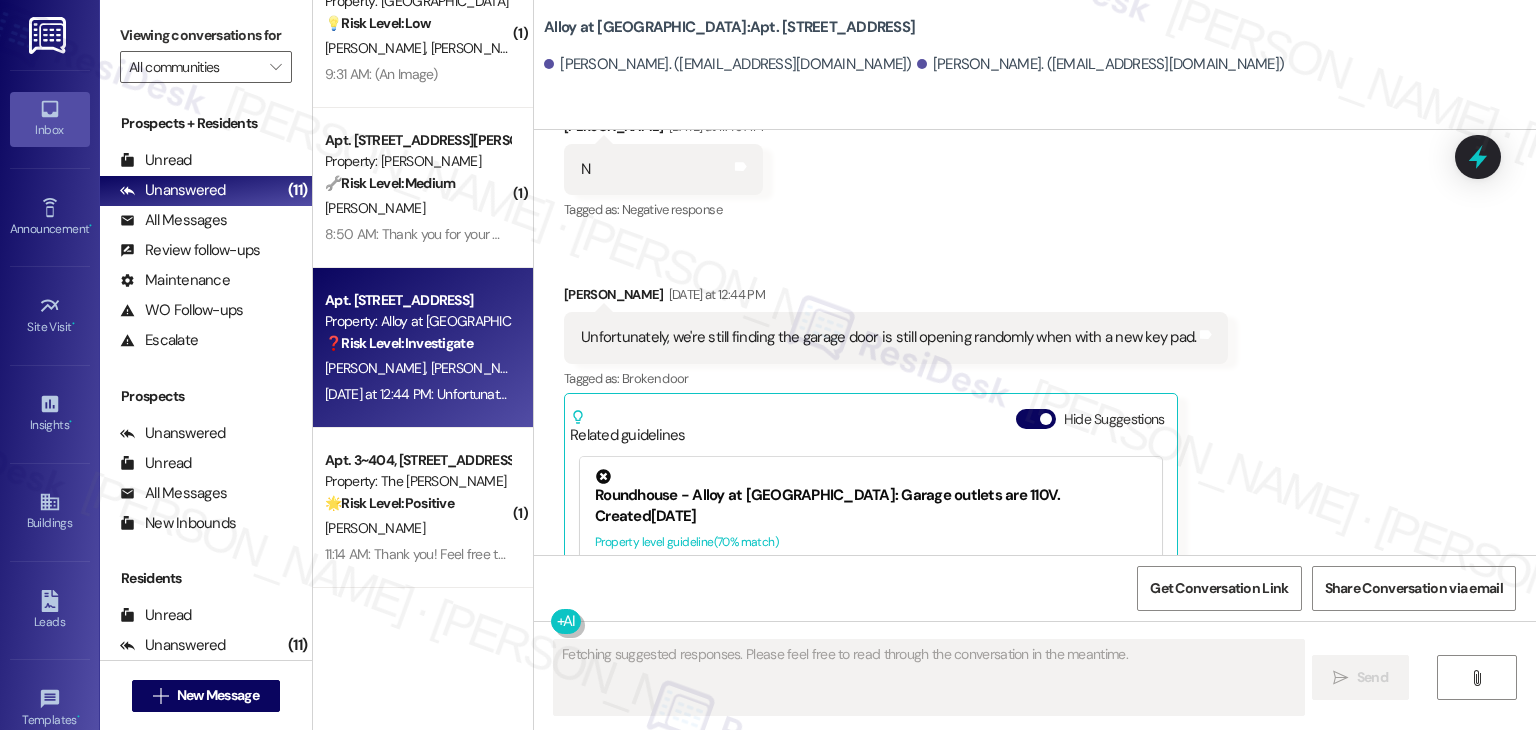 scroll, scrollTop: 3379, scrollLeft: 0, axis: vertical 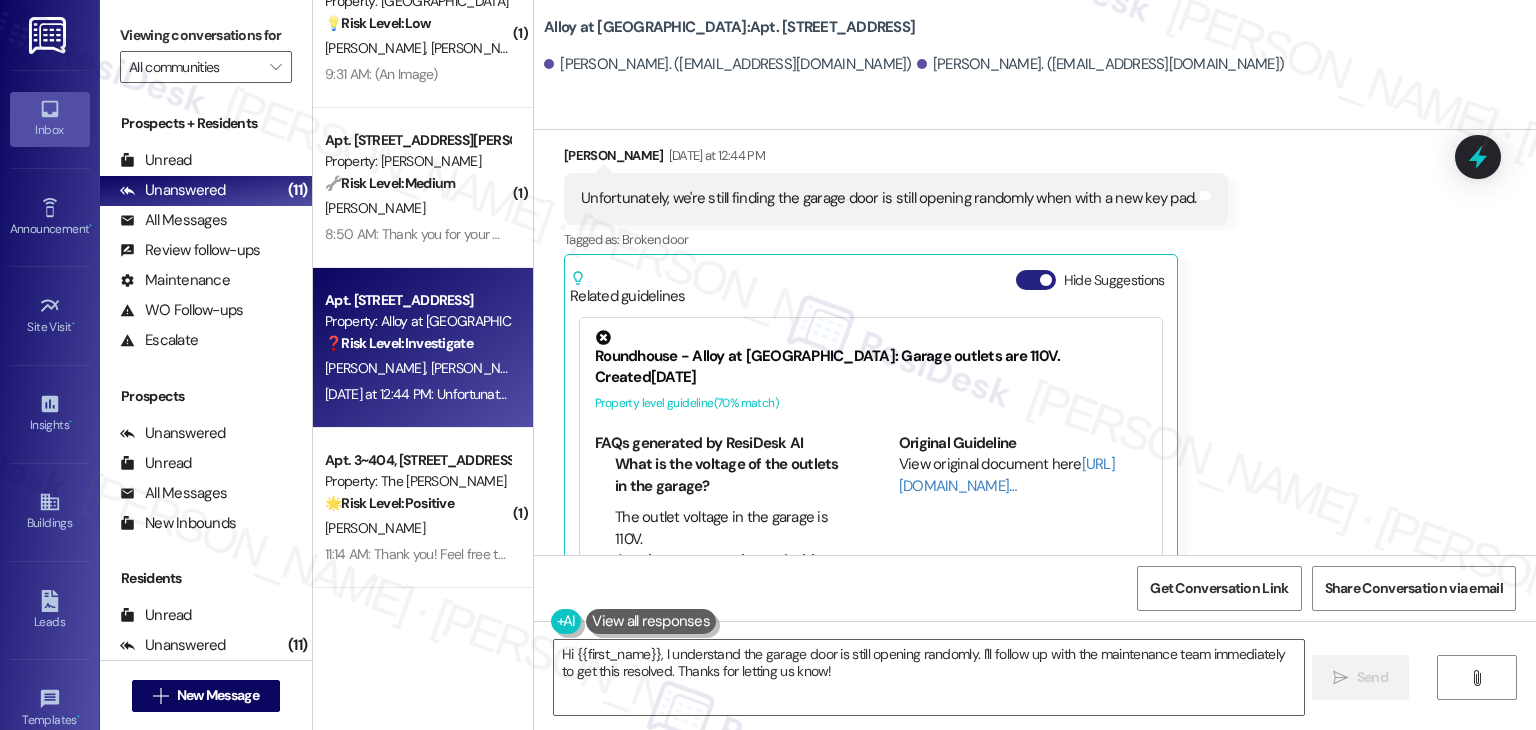 click on "Hide Suggestions" at bounding box center [1036, 280] 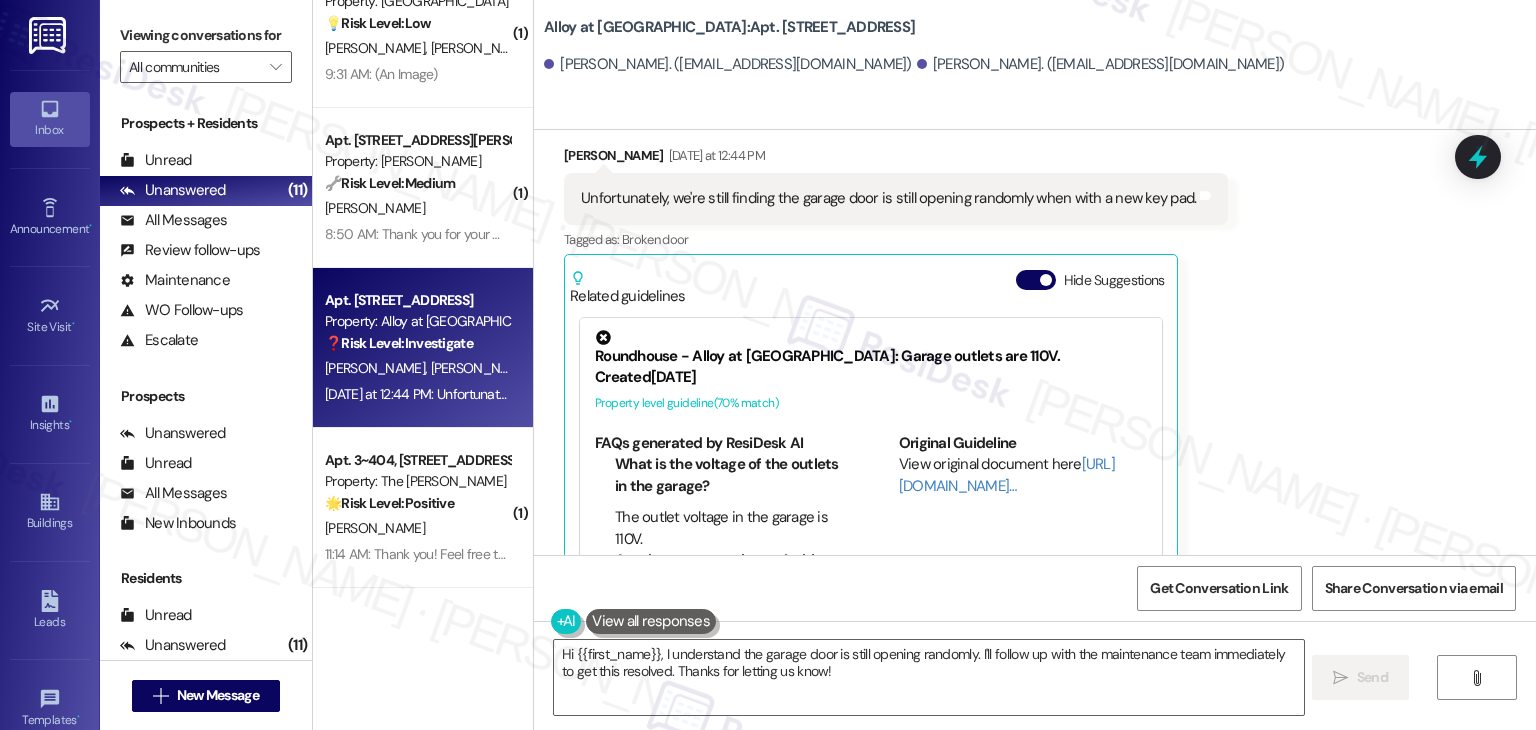 scroll, scrollTop: 3088, scrollLeft: 0, axis: vertical 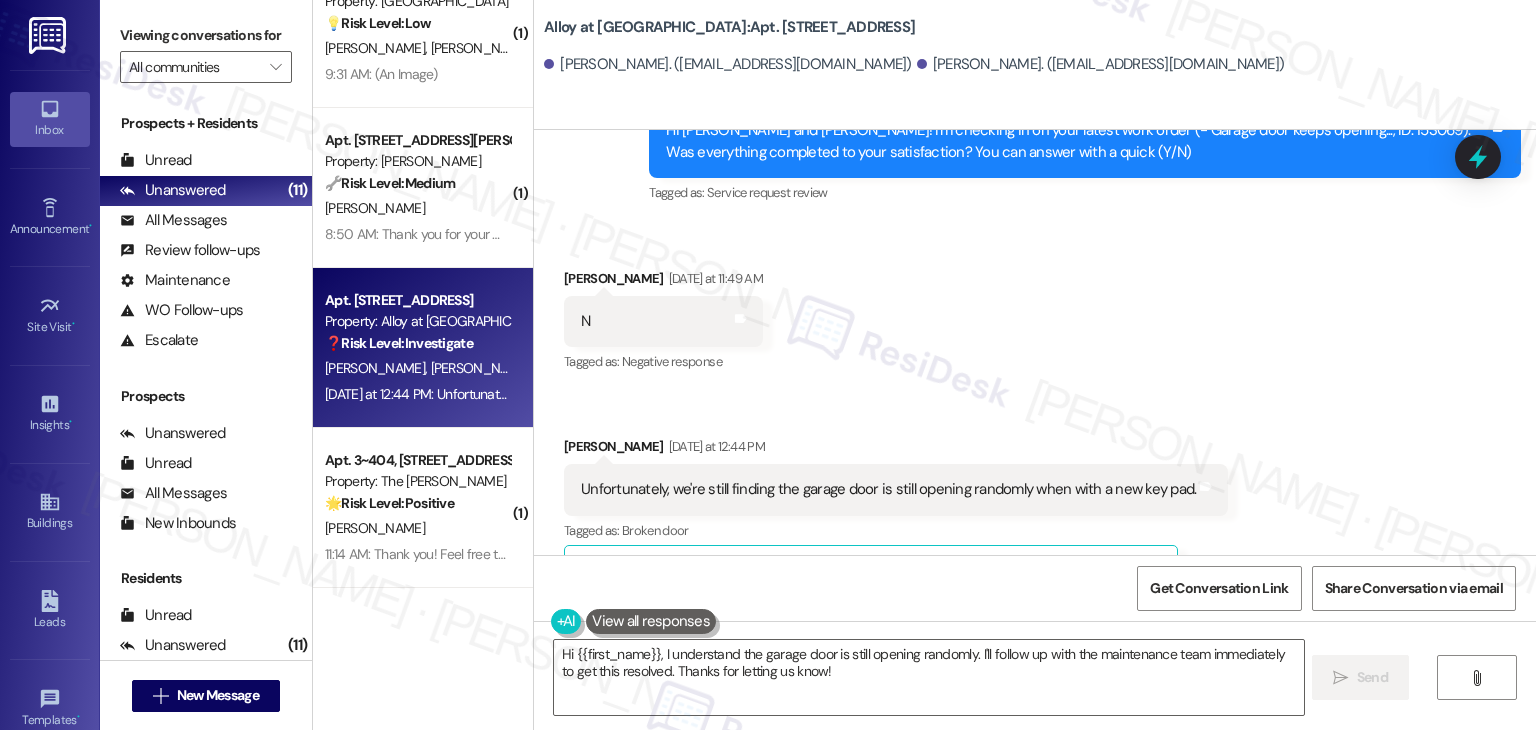 click on "Received via SMS Roger Scott Yesterday at 11:49 AM N Tags and notes Tagged as:   Negative response Click to highlight conversations about Negative response Received via SMS Tina Scott Yesterday at 12:44 PM Unfortunately, we're still finding the garage door is still opening randomly when with a new key pad.  Tags and notes Tagged as:   Broken door Click to highlight conversations about Broken door  Related guidelines Show suggestions" at bounding box center (1035, 421) 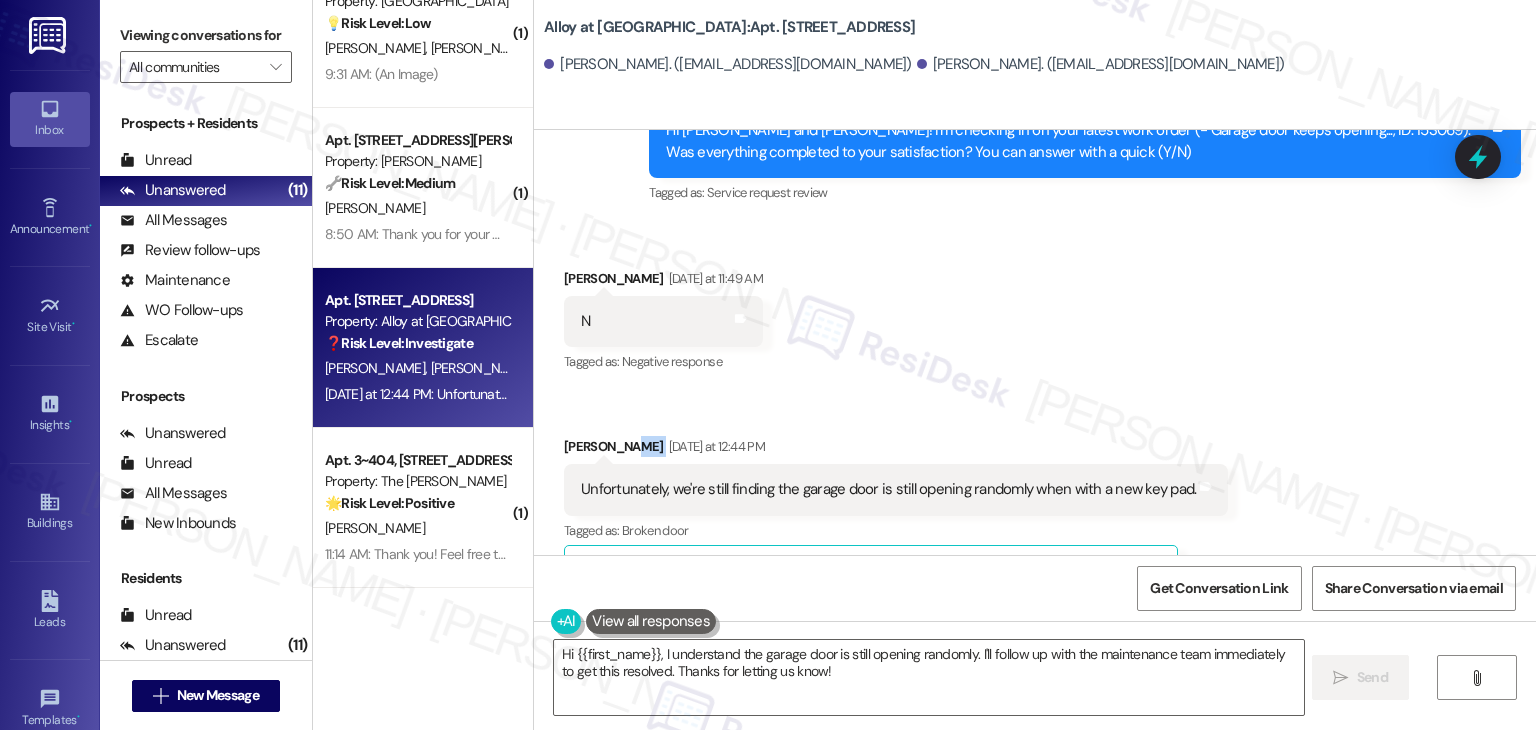 click on "Received via SMS Roger Scott Yesterday at 11:49 AM N Tags and notes Tagged as:   Negative response Click to highlight conversations about Negative response Received via SMS Tina Scott Yesterday at 12:44 PM Unfortunately, we're still finding the garage door is still opening randomly when with a new key pad.  Tags and notes Tagged as:   Broken door Click to highlight conversations about Broken door  Related guidelines Show suggestions" at bounding box center [1035, 421] 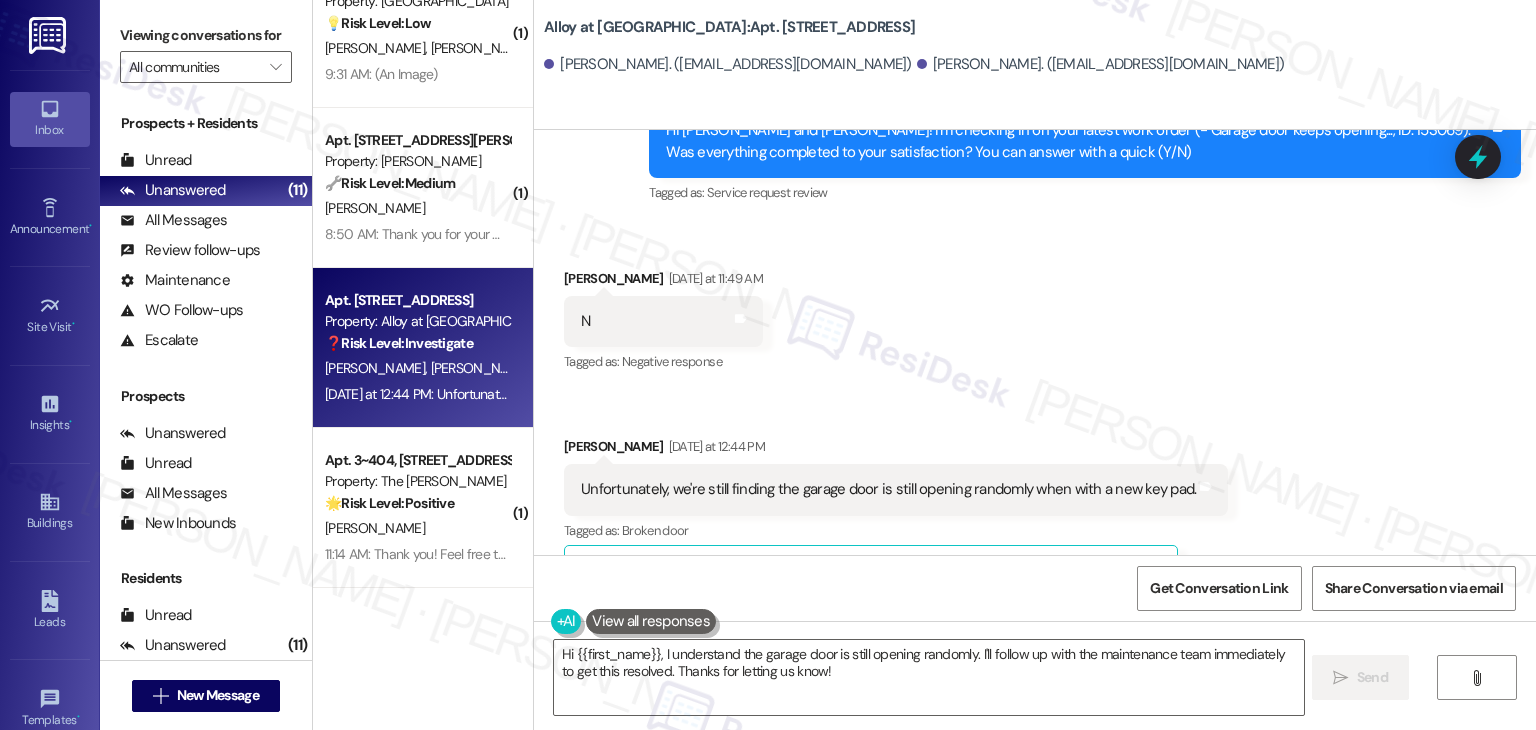 click on "Received via SMS Roger Scott Yesterday at 11:49 AM N Tags and notes Tagged as:   Negative response Click to highlight conversations about Negative response Received via SMS Tina Scott Yesterday at 12:44 PM Unfortunately, we're still finding the garage door is still opening randomly when with a new key pad.  Tags and notes Tagged as:   Broken door Click to highlight conversations about Broken door  Related guidelines Show suggestions" at bounding box center [1035, 421] 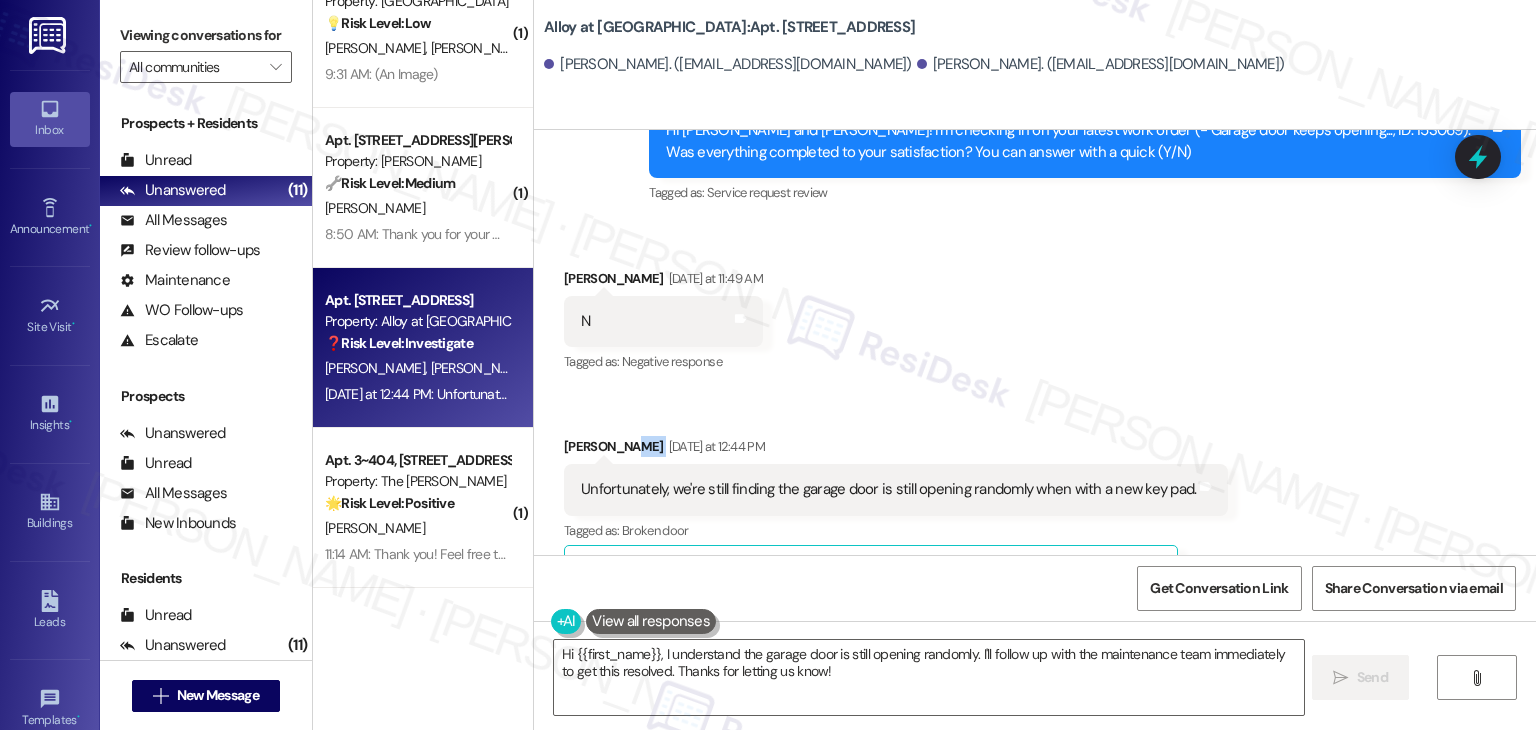 click on "Received via SMS Roger Scott Yesterday at 11:49 AM N Tags and notes Tagged as:   Negative response Click to highlight conversations about Negative response Received via SMS Tina Scott Yesterday at 12:44 PM Unfortunately, we're still finding the garage door is still opening randomly when with a new key pad.  Tags and notes Tagged as:   Broken door Click to highlight conversations about Broken door  Related guidelines Show suggestions" at bounding box center [1035, 421] 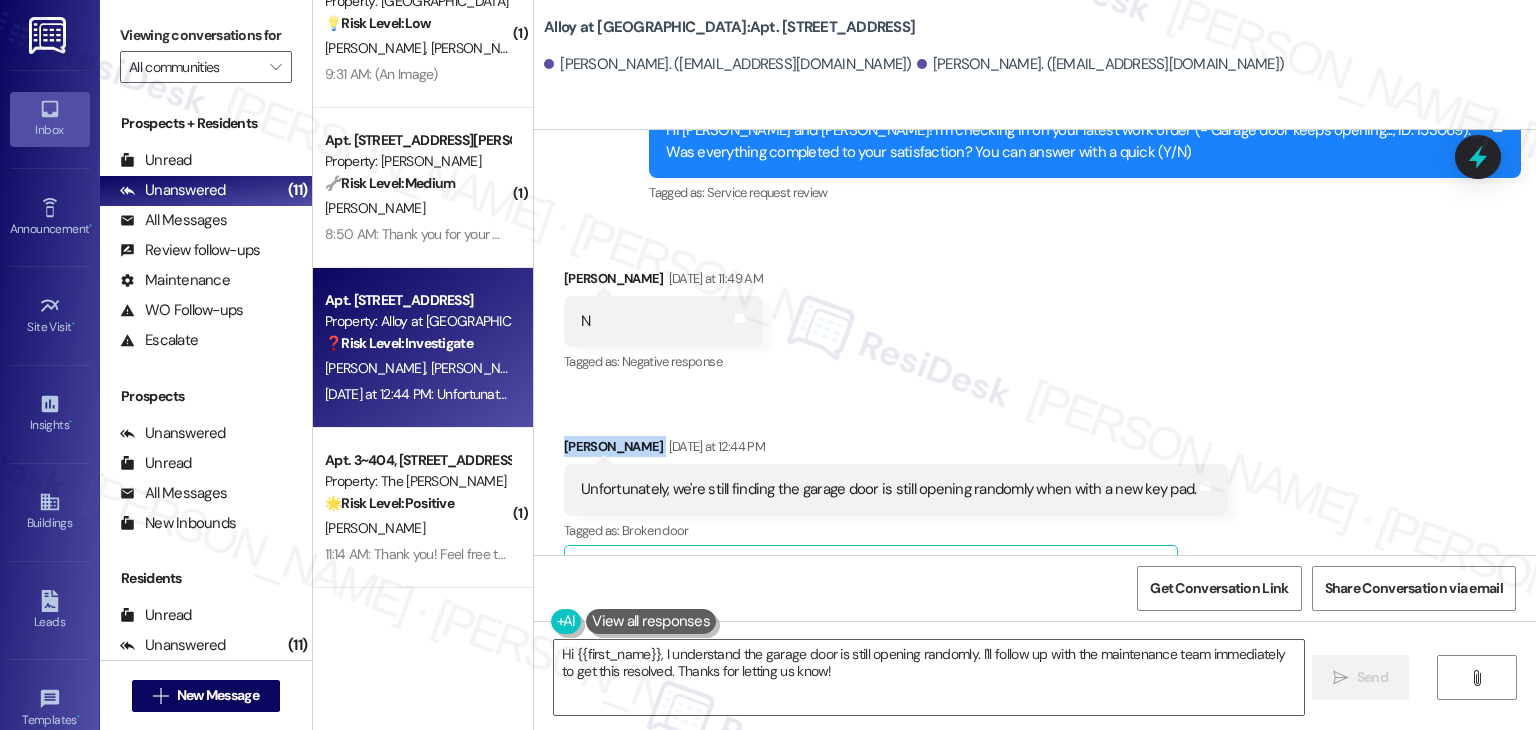 click on "Received via SMS Roger Scott Yesterday at 11:49 AM N Tags and notes Tagged as:   Negative response Click to highlight conversations about Negative response Received via SMS Tina Scott Yesterday at 12:44 PM Unfortunately, we're still finding the garage door is still opening randomly when with a new key pad.  Tags and notes Tagged as:   Broken door Click to highlight conversations about Broken door  Related guidelines Show suggestions" at bounding box center [1035, 421] 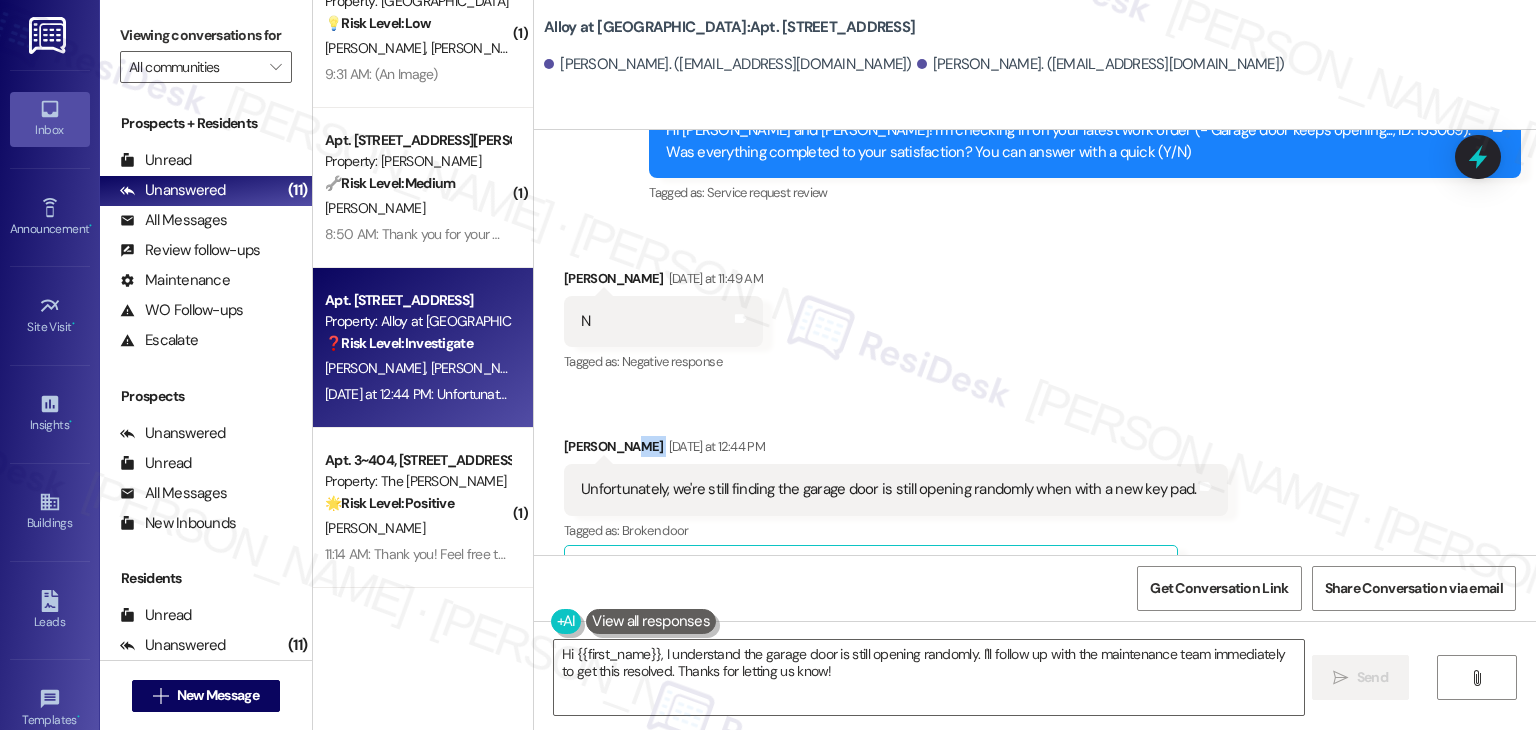 click on "Received via SMS Roger Scott Yesterday at 11:49 AM N Tags and notes Tagged as:   Negative response Click to highlight conversations about Negative response Received via SMS Tina Scott Yesterday at 12:44 PM Unfortunately, we're still finding the garage door is still opening randomly when with a new key pad.  Tags and notes Tagged as:   Broken door Click to highlight conversations about Broken door  Related guidelines Show suggestions" at bounding box center [1035, 421] 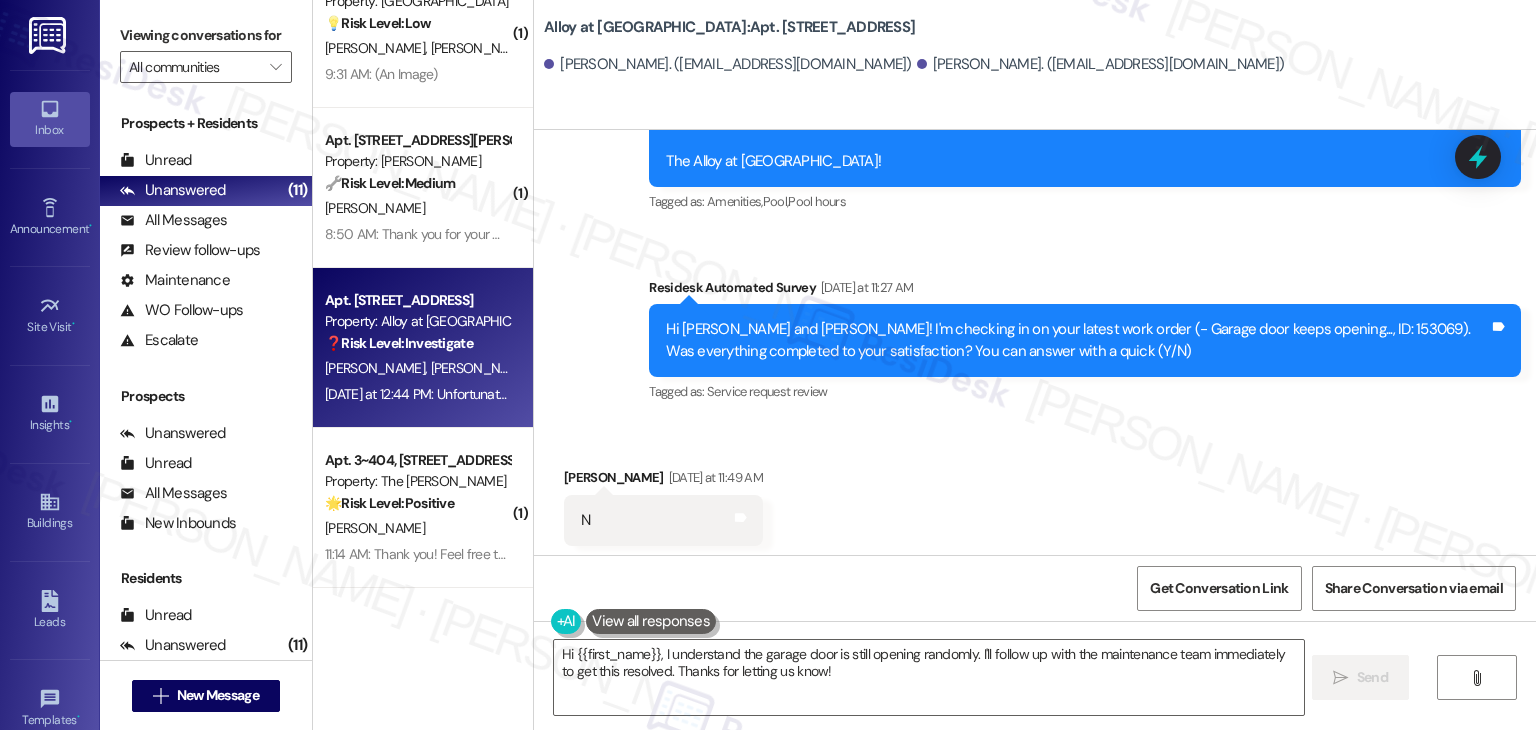 scroll, scrollTop: 2788, scrollLeft: 0, axis: vertical 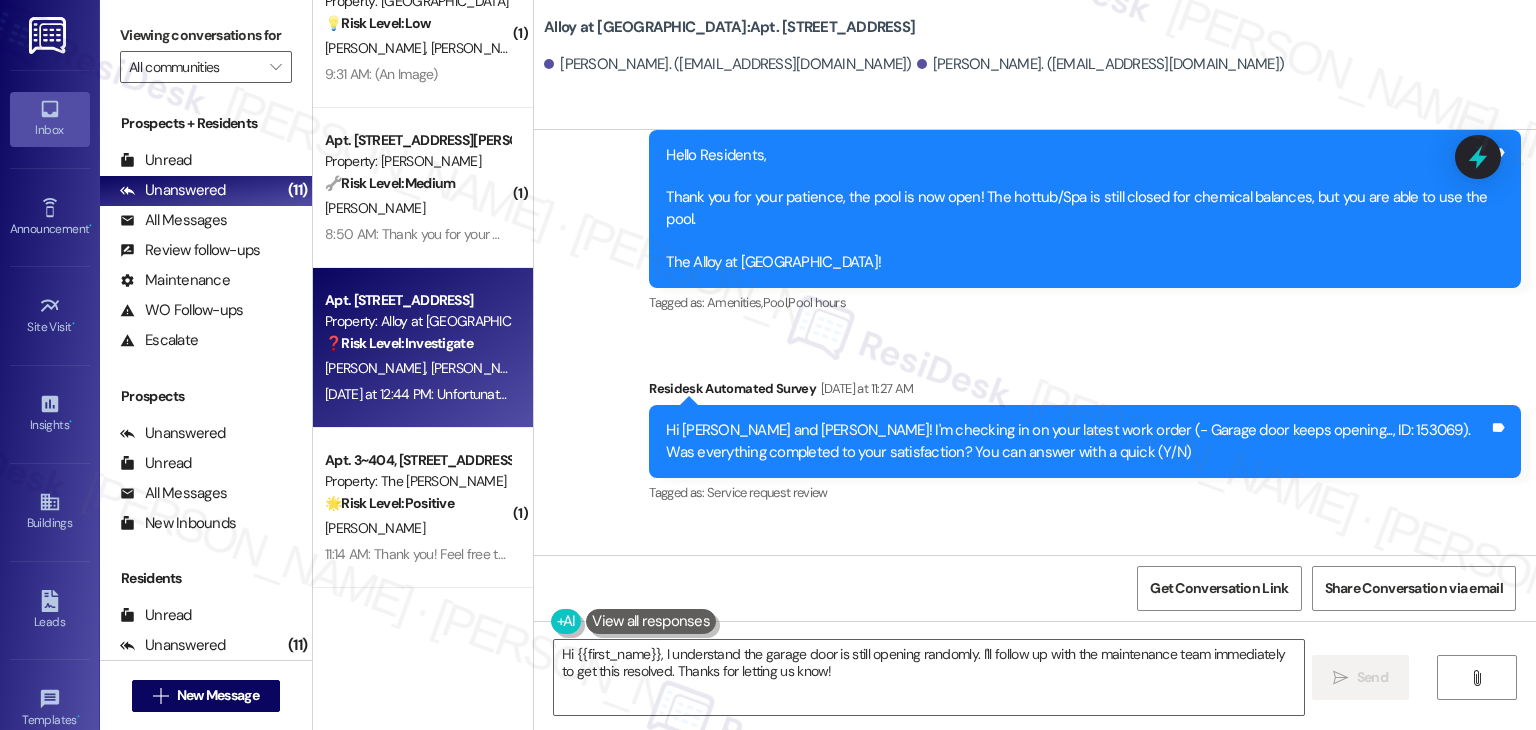 click on "Received via SMS Roger Scott Yesterday at 11:49 AM N Tags and notes Tagged as:   Negative response Click to highlight conversations about Negative response Received via SMS Tina Scott Yesterday at 12:44 PM Unfortunately, we're still finding the garage door is still opening randomly when with a new key pad.  Tags and notes Tagged as:   Broken door Click to highlight conversations about Broken door  Related guidelines Show suggestions" at bounding box center (1035, 721) 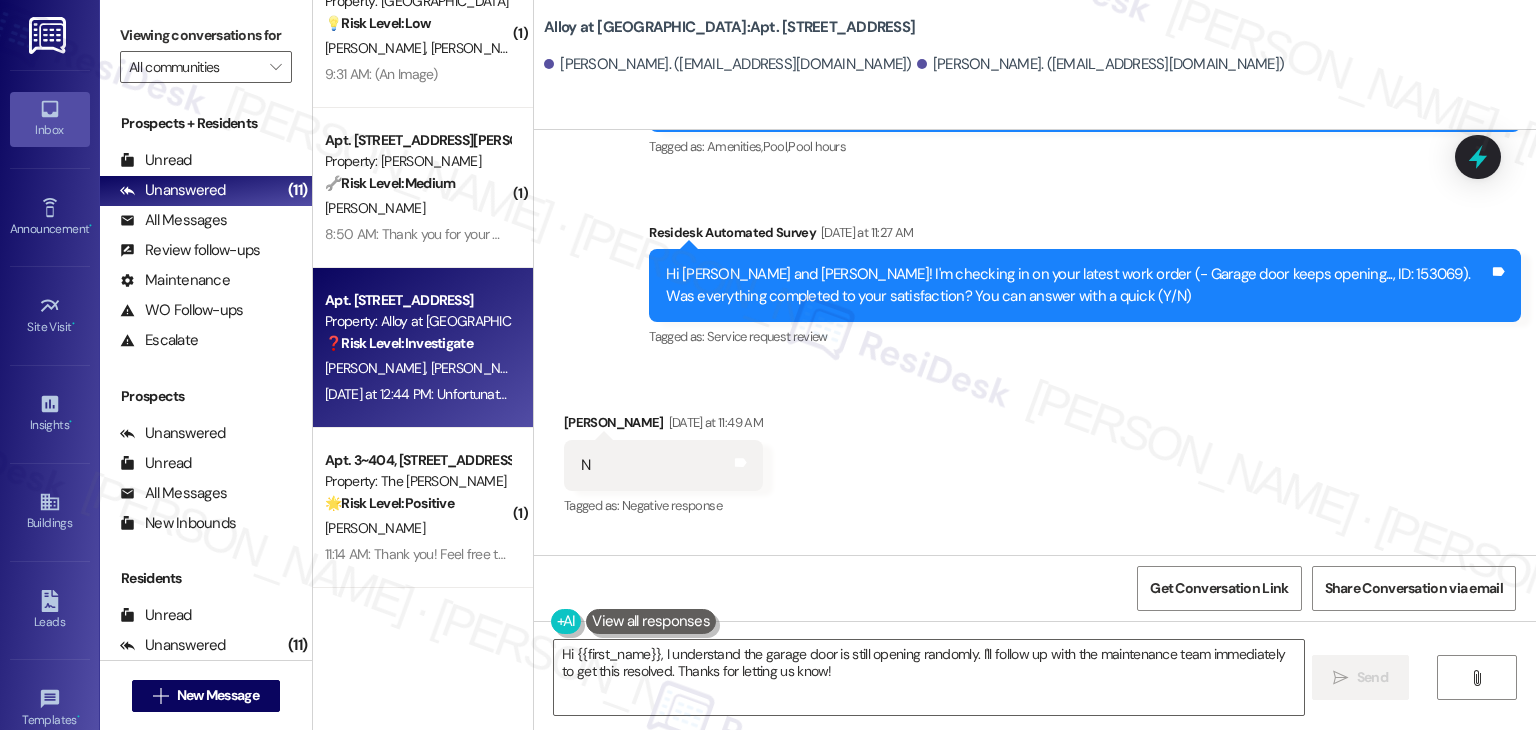 scroll, scrollTop: 2988, scrollLeft: 0, axis: vertical 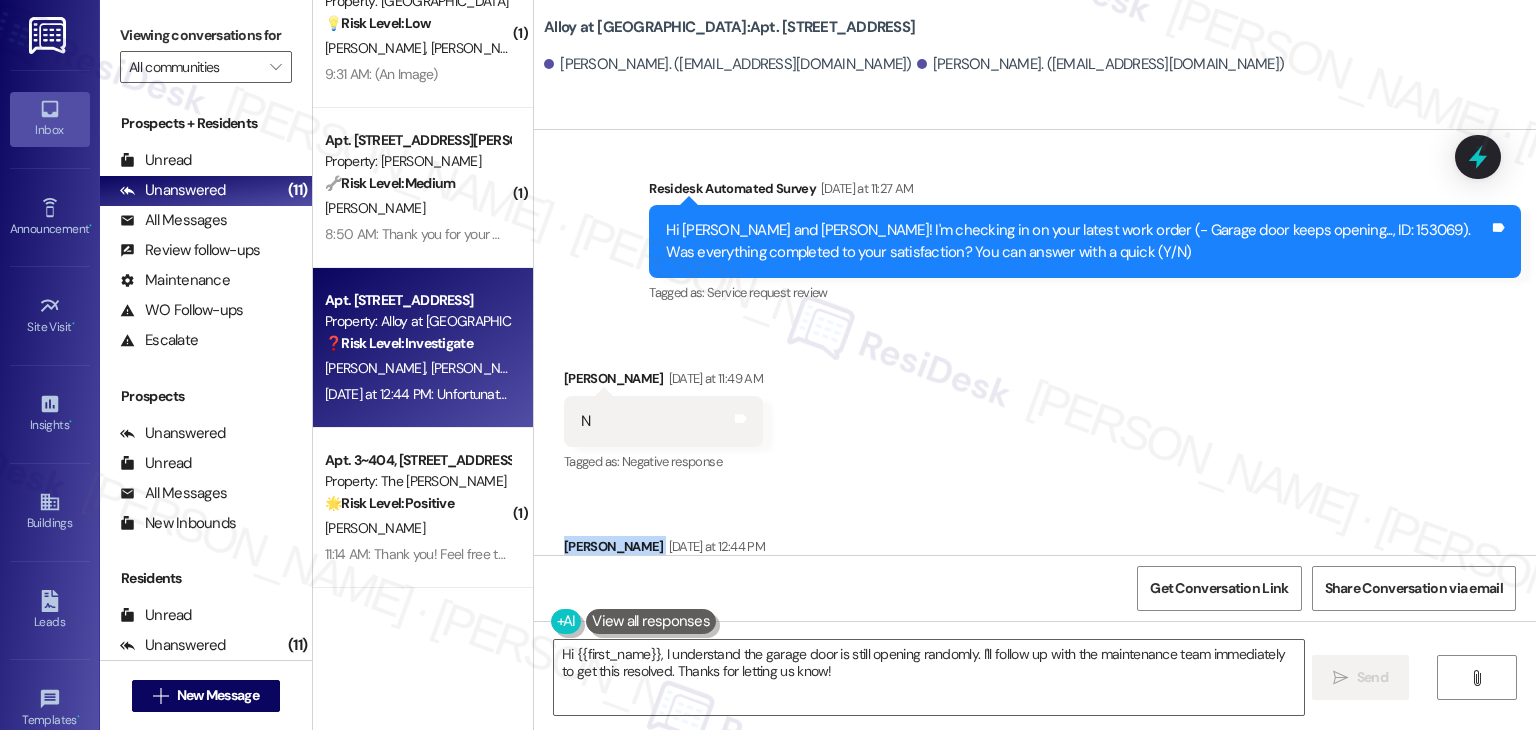 click on "Received via SMS Roger Scott Yesterday at 11:49 AM N Tags and notes Tagged as:   Negative response Click to highlight conversations about Negative response Received via SMS Tina Scott Yesterday at 12:44 PM Unfortunately, we're still finding the garage door is still opening randomly when with a new key pad.  Tags and notes Tagged as:   Broken door Click to highlight conversations about Broken door  Related guidelines Show suggestions" at bounding box center (1035, 521) 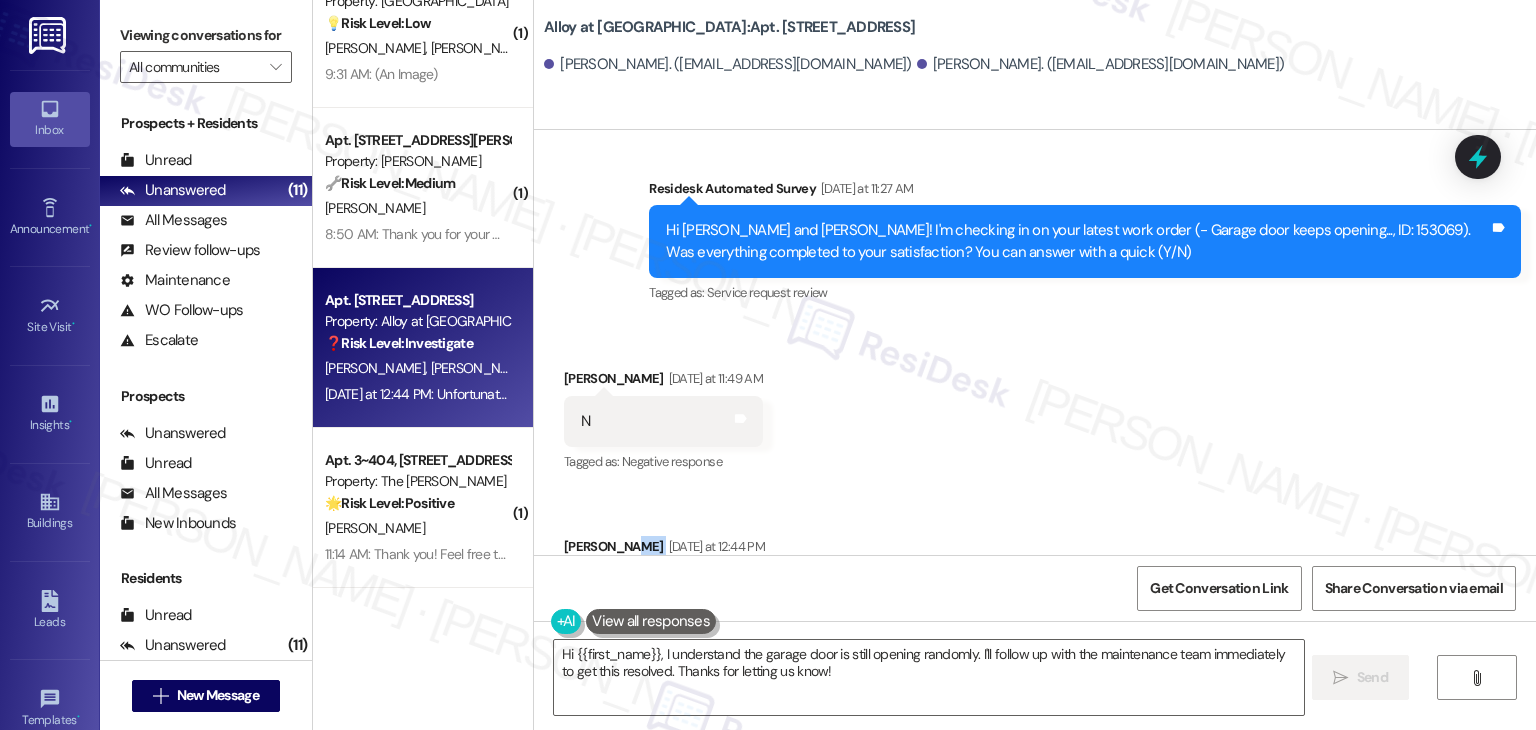 click on "Received via SMS Roger Scott Yesterday at 11:49 AM N Tags and notes Tagged as:   Negative response Click to highlight conversations about Negative response Received via SMS Tina Scott Yesterday at 12:44 PM Unfortunately, we're still finding the garage door is still opening randomly when with a new key pad.  Tags and notes Tagged as:   Broken door Click to highlight conversations about Broken door  Related guidelines Show suggestions" at bounding box center [1035, 521] 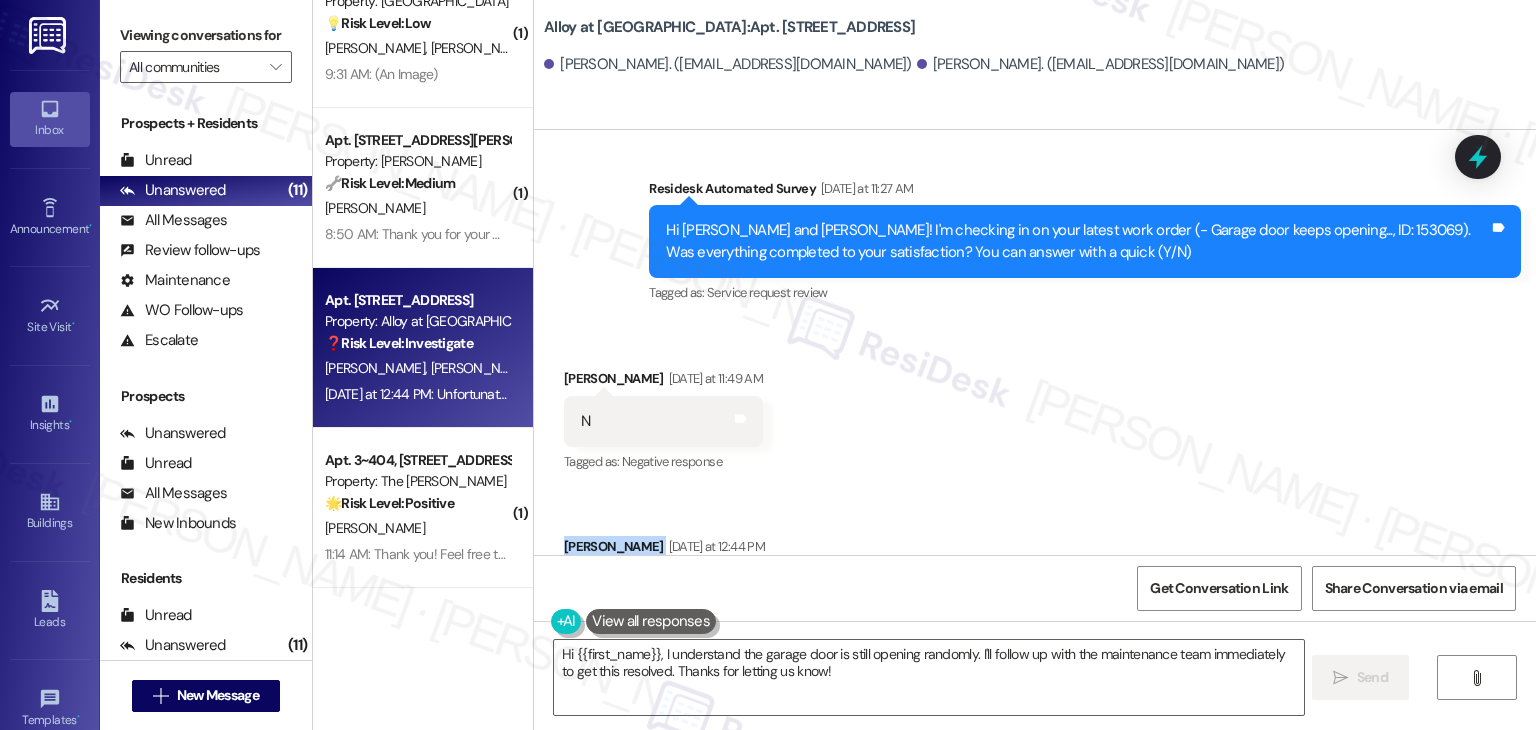 click on "Received via SMS Roger Scott Yesterday at 11:49 AM N Tags and notes Tagged as:   Negative response Click to highlight conversations about Negative response Received via SMS Tina Scott Yesterday at 12:44 PM Unfortunately, we're still finding the garage door is still opening randomly when with a new key pad.  Tags and notes Tagged as:   Broken door Click to highlight conversations about Broken door  Related guidelines Show suggestions" at bounding box center (1035, 521) 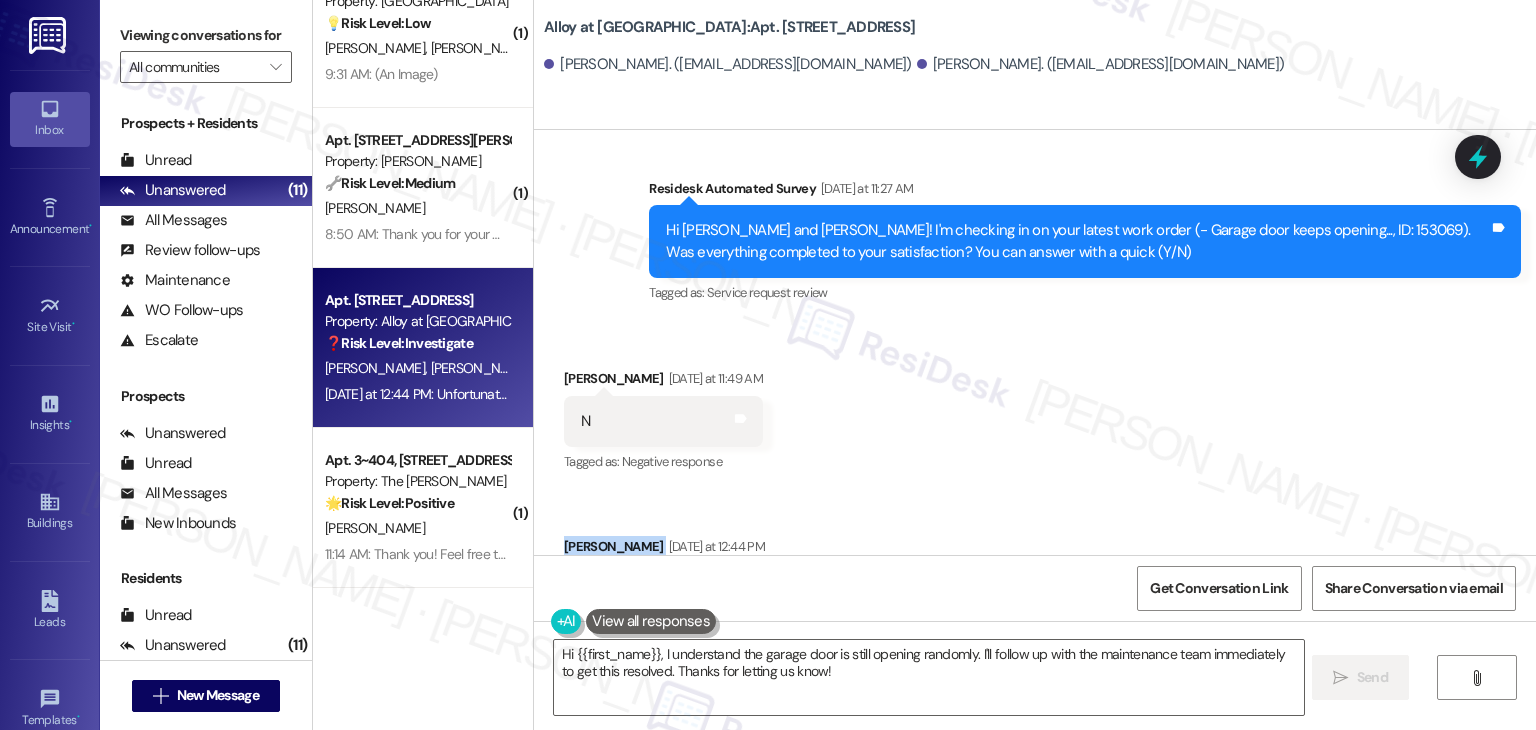 click on "Hi Tina and Roger! I'm checking in on your latest work order (- Garage door keeps opening..., ID: 153069). Was everything completed to your satisfaction? You can answer with a quick (Y/N)" at bounding box center (1077, 241) 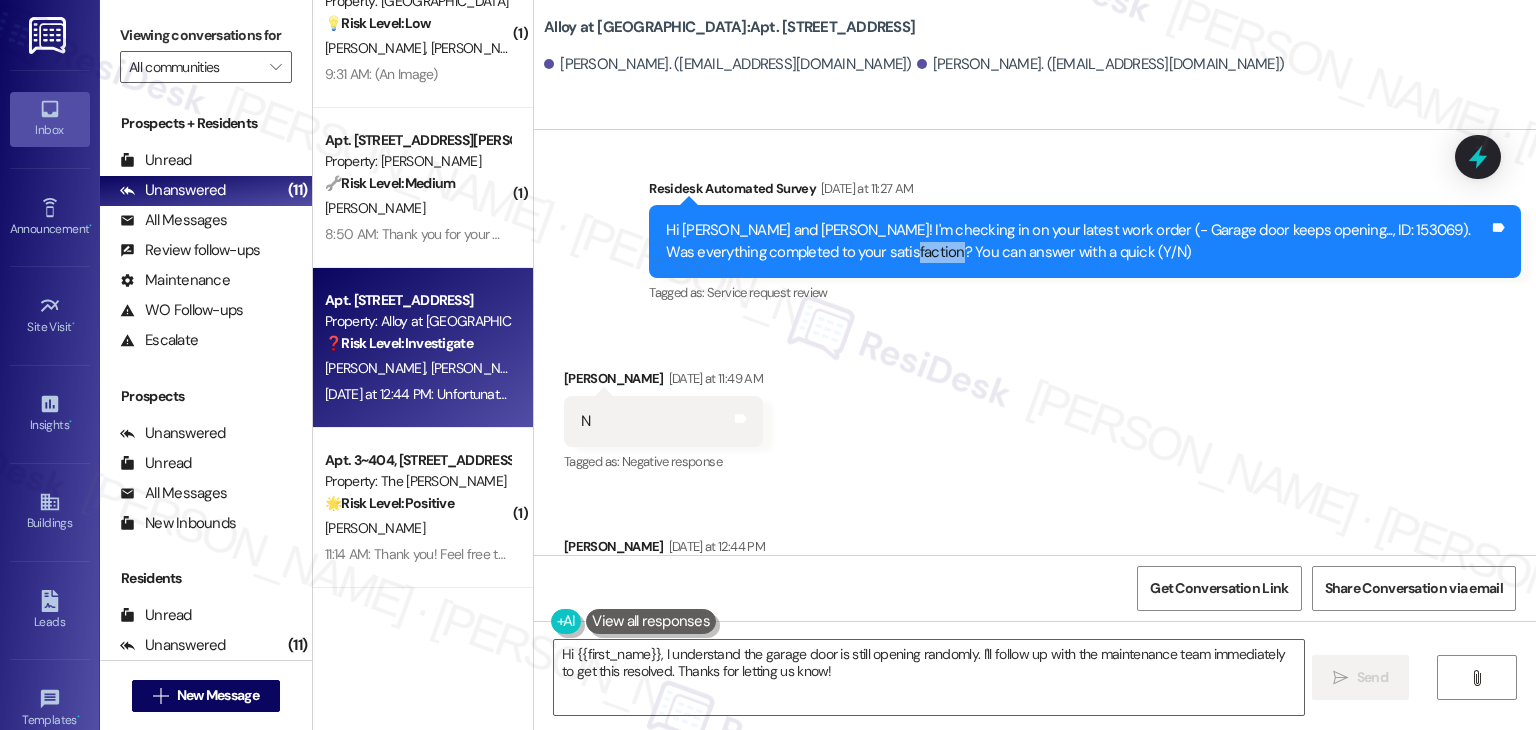 click on "Hi Tina and Roger! I'm checking in on your latest work order (- Garage door keeps opening..., ID: 153069). Was everything completed to your satisfaction? You can answer with a quick (Y/N)" at bounding box center (1077, 241) 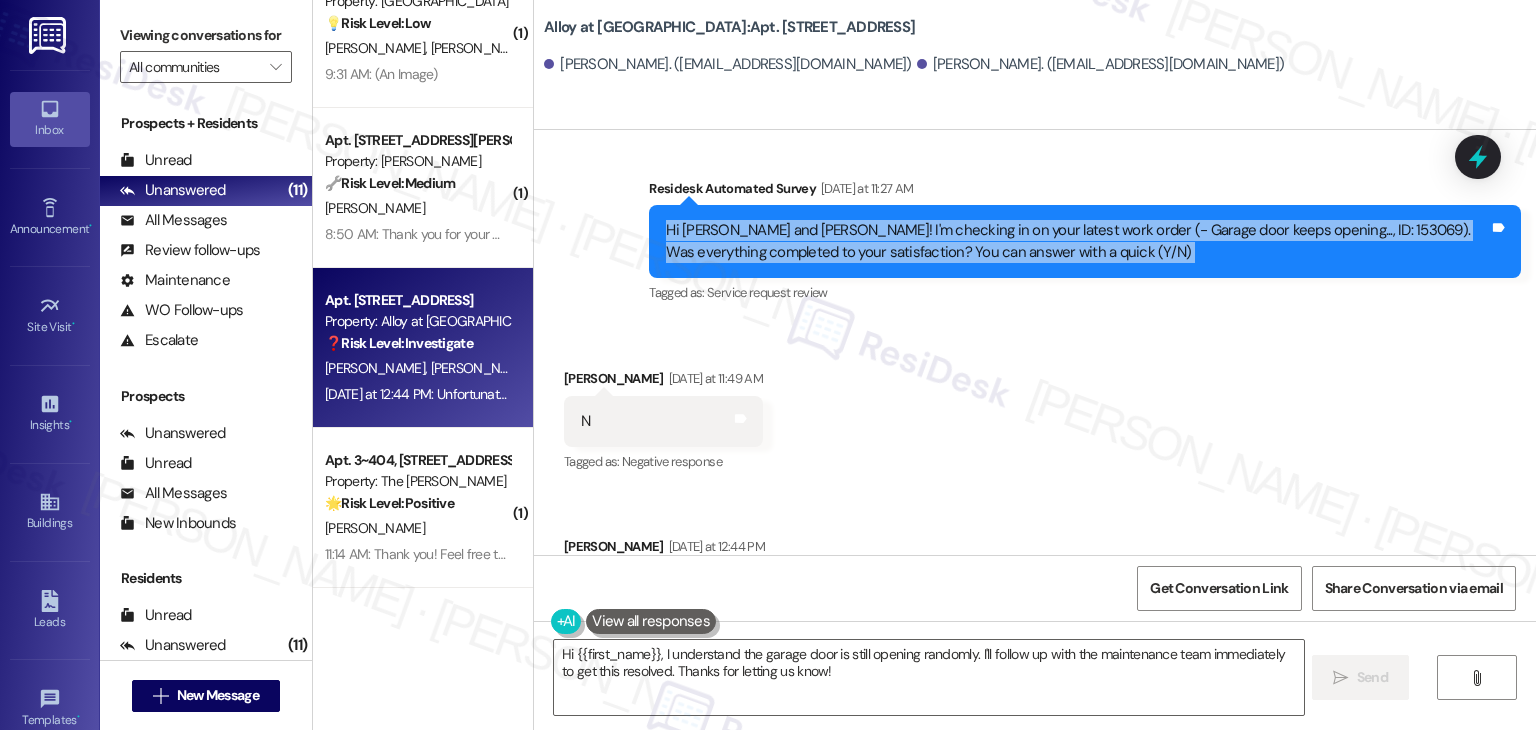 click on "Hi Tina and Roger! I'm checking in on your latest work order (- Garage door keeps opening..., ID: 153069). Was everything completed to your satisfaction? You can answer with a quick (Y/N)" at bounding box center [1077, 241] 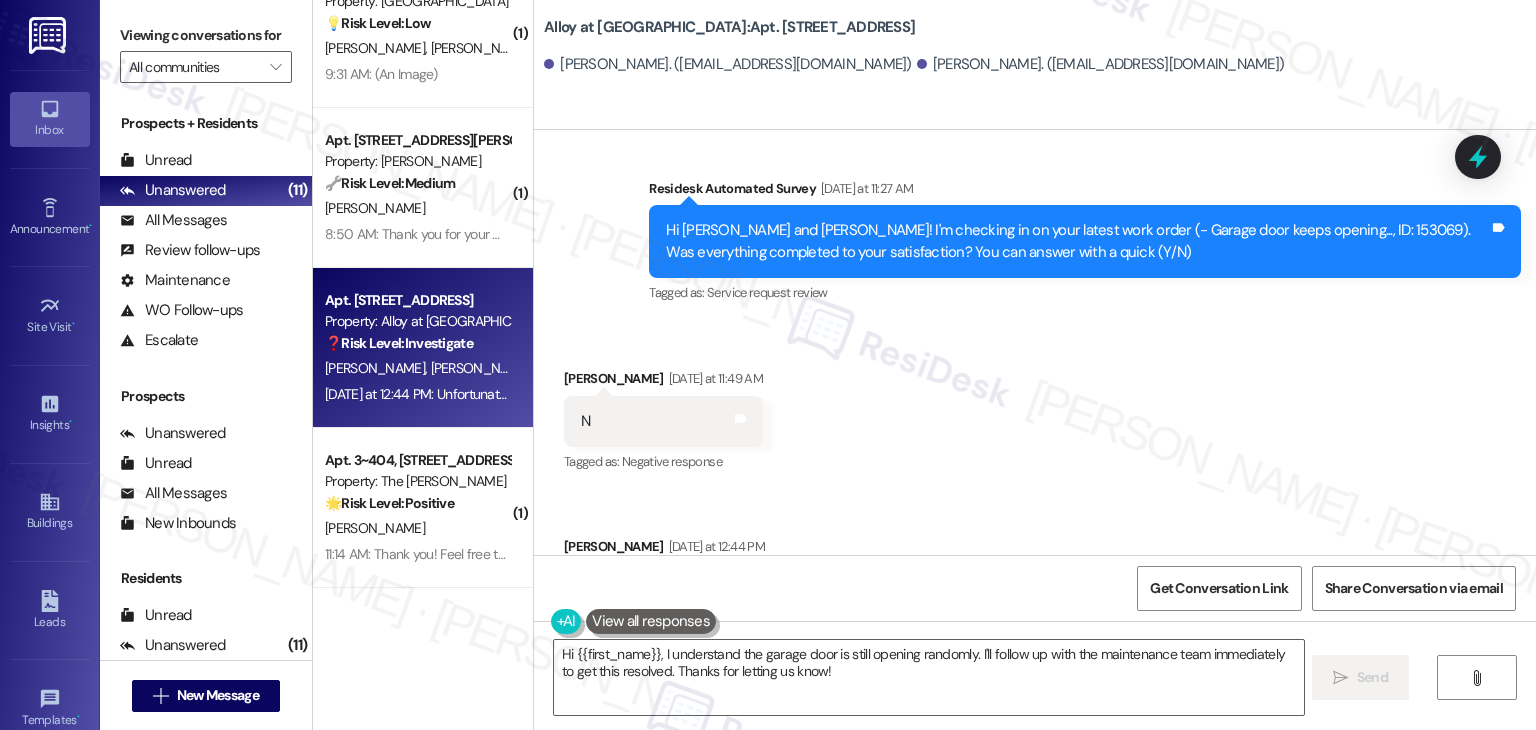 click on "Unfortunately, we're still finding the garage door is still opening randomly when with a new key pad." at bounding box center (888, 589) 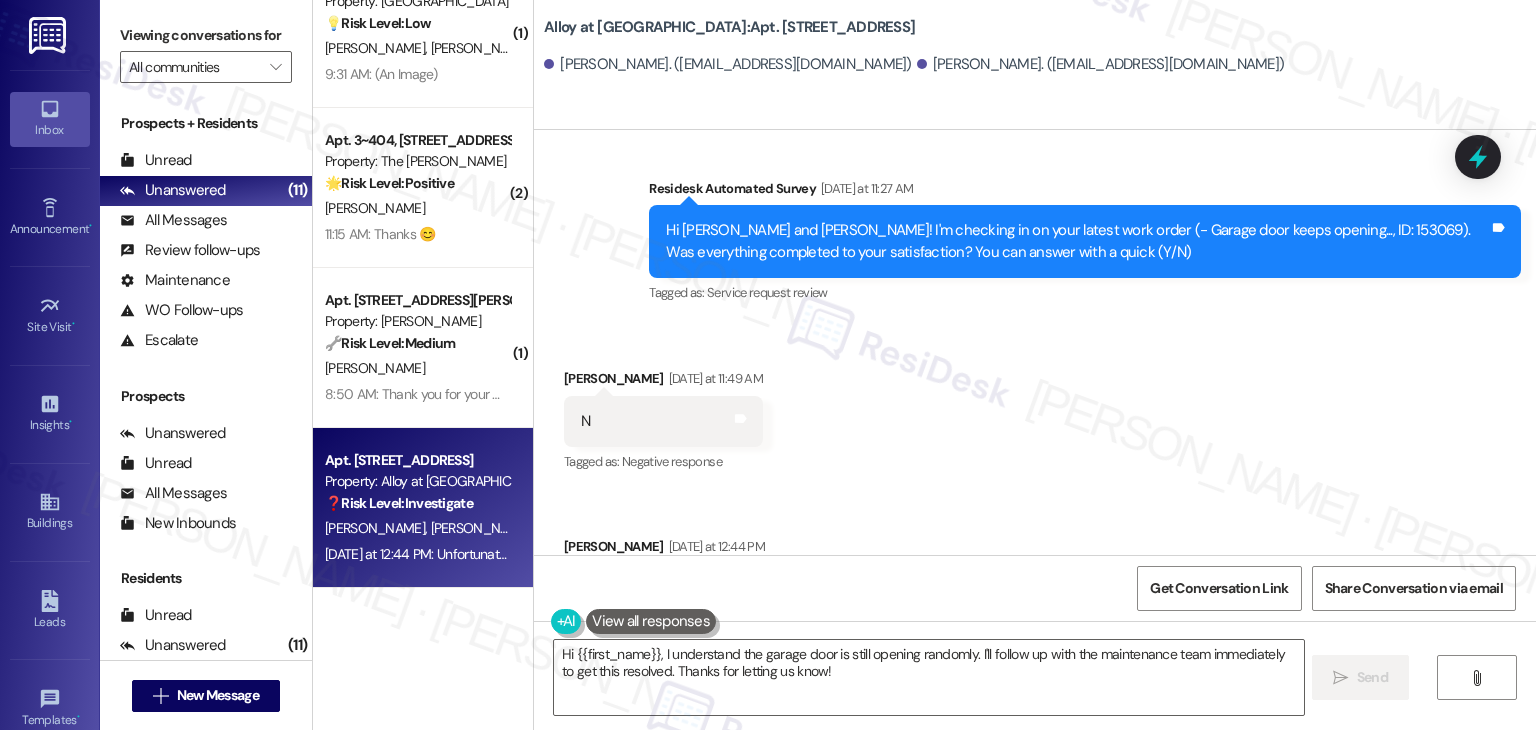 click on "Received via SMS Roger Scott Yesterday at 11:49 AM N Tags and notes Tagged as:   Negative response Click to highlight conversations about Negative response Received via SMS Tina Scott Yesterday at 12:44 PM Unfortunately, we're still finding the garage door is still opening randomly when with a new key pad.  Tags and notes Tagged as:   Broken door Click to highlight conversations about Broken door  Related guidelines Show suggestions" at bounding box center [1035, 521] 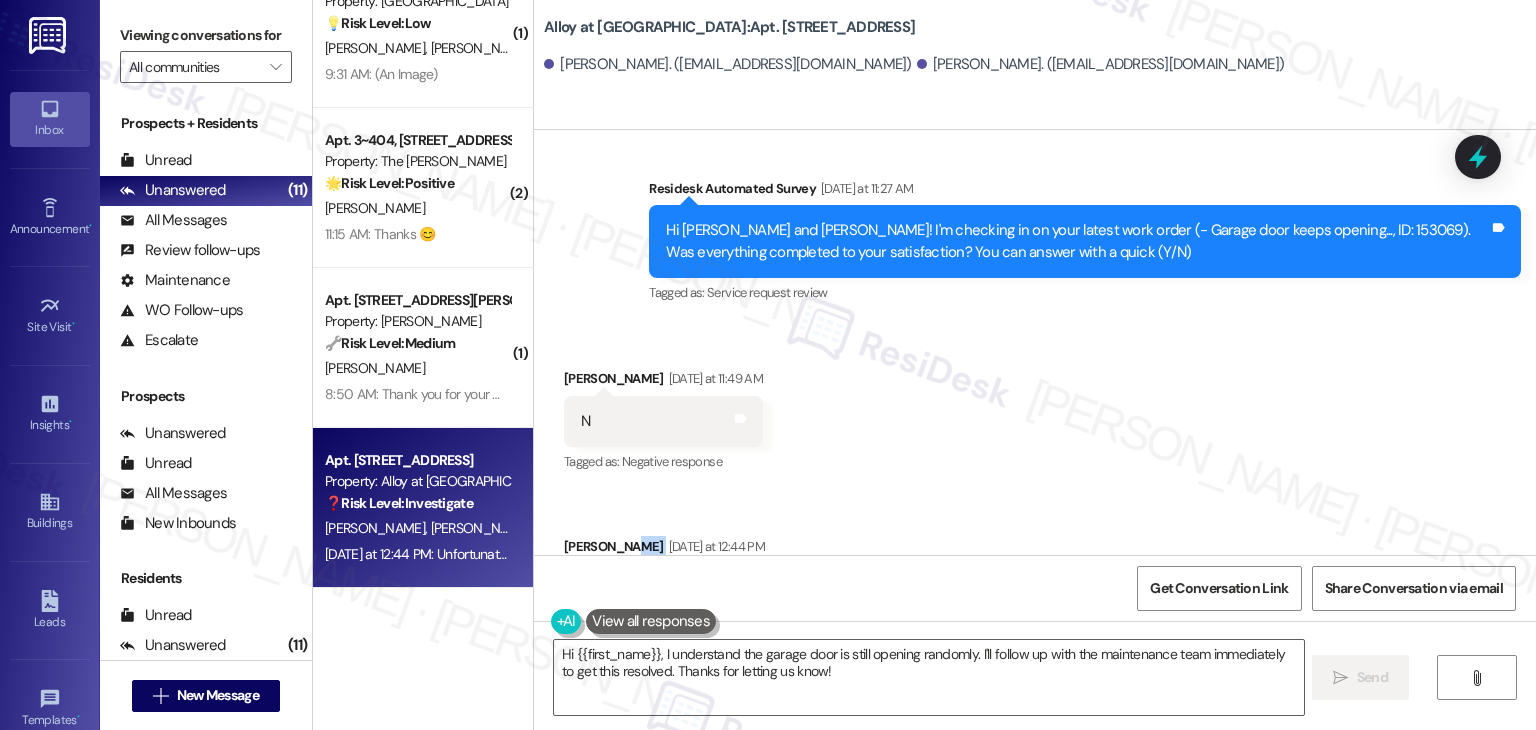 click on "Received via SMS Roger Scott Yesterday at 11:49 AM N Tags and notes Tagged as:   Negative response Click to highlight conversations about Negative response Received via SMS Tina Scott Yesterday at 12:44 PM Unfortunately, we're still finding the garage door is still opening randomly when with a new key pad.  Tags and notes Tagged as:   Broken door Click to highlight conversations about Broken door  Related guidelines Show suggestions" at bounding box center (1035, 521) 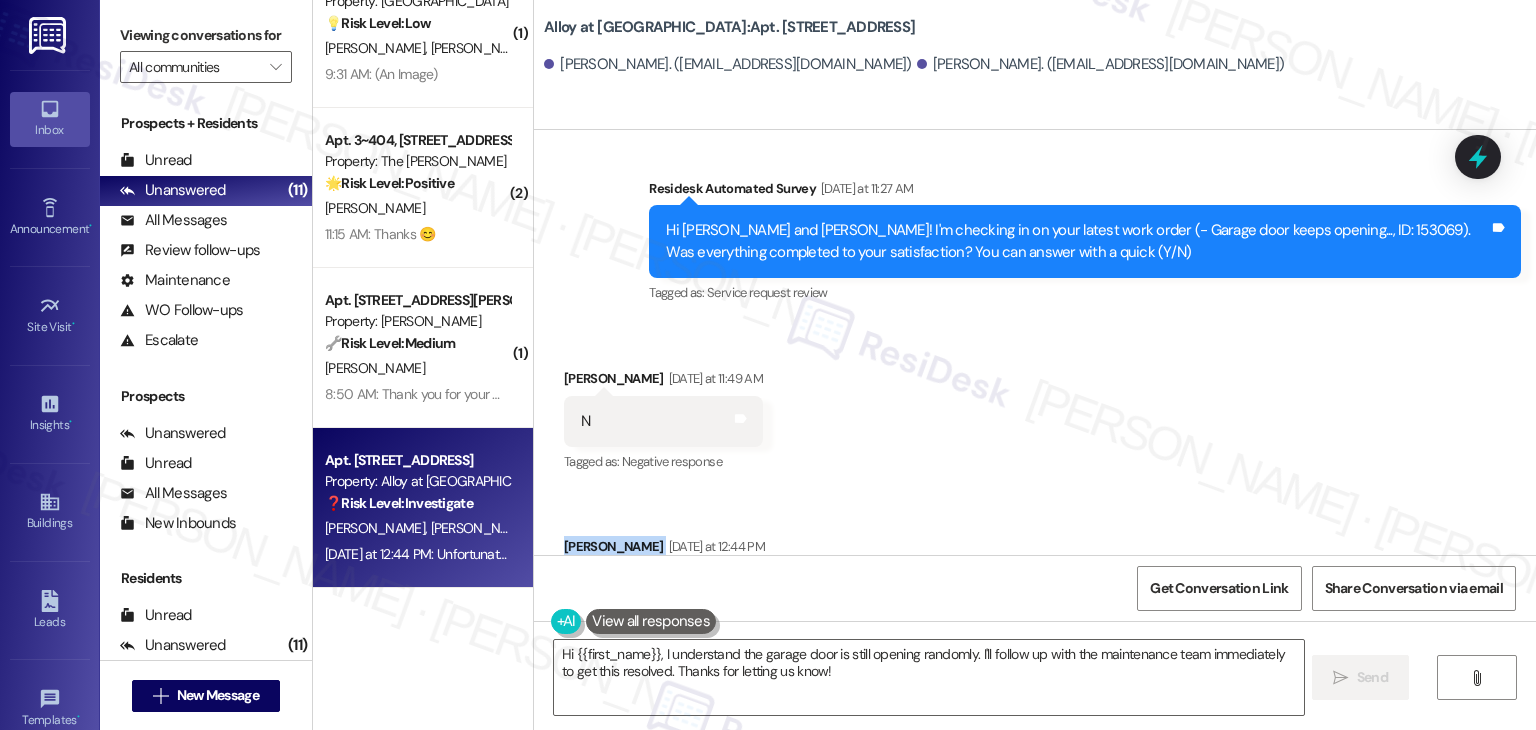 click on "Received via SMS Roger Scott Yesterday at 11:49 AM N Tags and notes Tagged as:   Negative response Click to highlight conversations about Negative response Received via SMS Tina Scott Yesterday at 12:44 PM Unfortunately, we're still finding the garage door is still opening randomly when with a new key pad.  Tags and notes Tagged as:   Broken door Click to highlight conversations about Broken door  Related guidelines Show suggestions" at bounding box center [1035, 521] 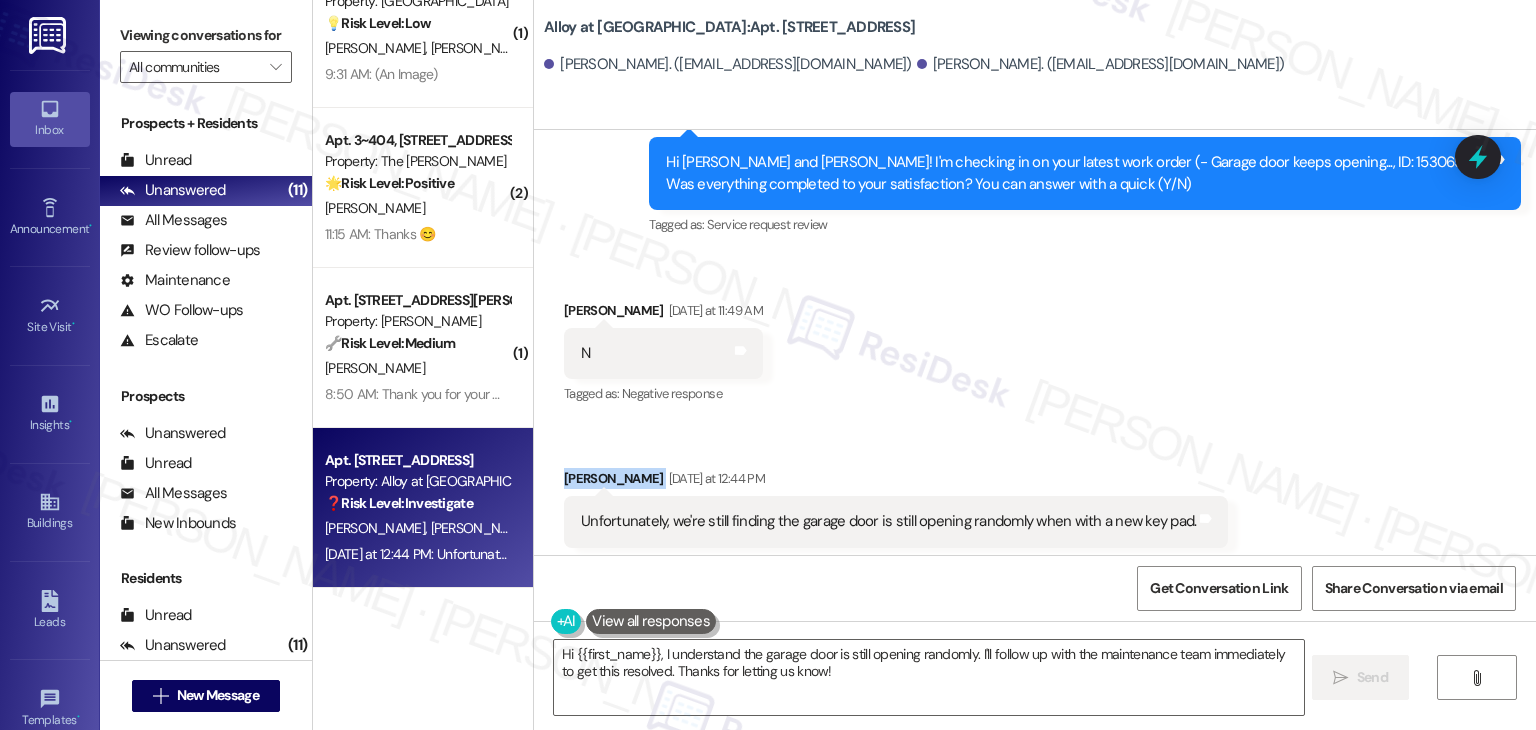 scroll, scrollTop: 3088, scrollLeft: 0, axis: vertical 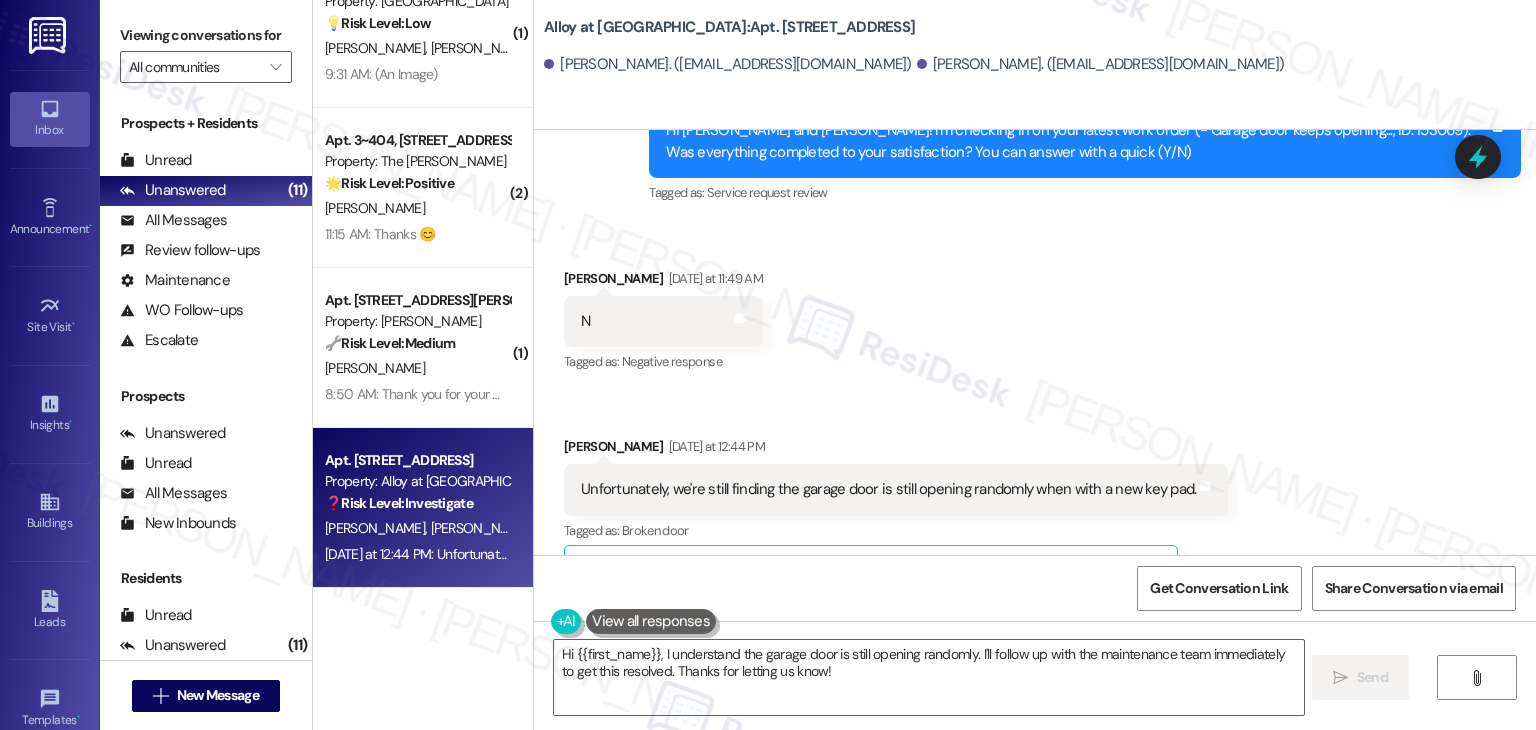 click on "Received via SMS Roger Scott Yesterday at 11:49 AM N Tags and notes Tagged as:   Negative response Click to highlight conversations about Negative response Received via SMS Tina Scott Yesterday at 12:44 PM Unfortunately, we're still finding the garage door is still opening randomly when with a new key pad.  Tags and notes Tagged as:   Broken door Click to highlight conversations about Broken door  Related guidelines Show suggestions" at bounding box center [1035, 421] 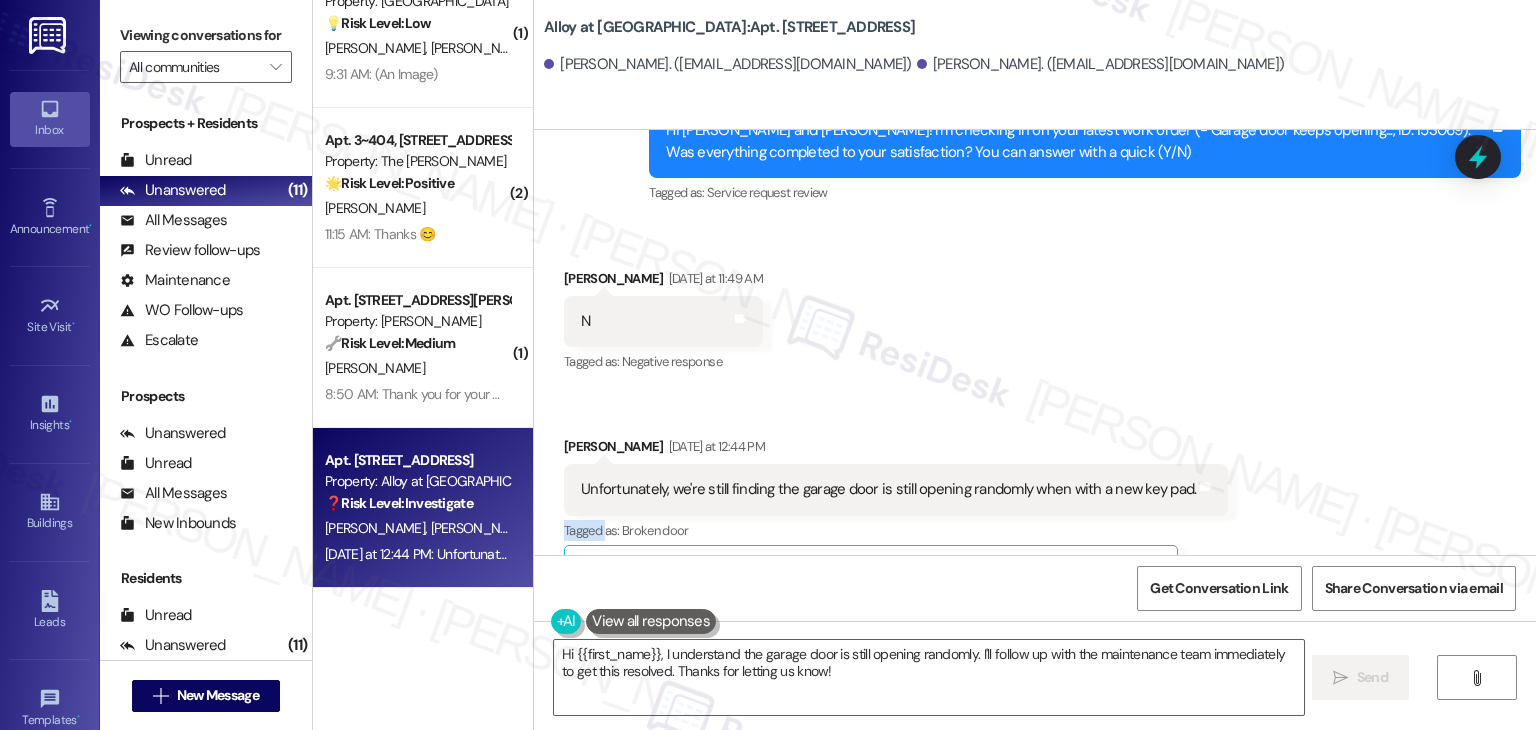 click on "Received via SMS Roger Scott Yesterday at 11:49 AM N Tags and notes Tagged as:   Negative response Click to highlight conversations about Negative response Received via SMS Tina Scott Yesterday at 12:44 PM Unfortunately, we're still finding the garage door is still opening randomly when with a new key pad.  Tags and notes Tagged as:   Broken door Click to highlight conversations about Broken door  Related guidelines Show suggestions" at bounding box center (1035, 421) 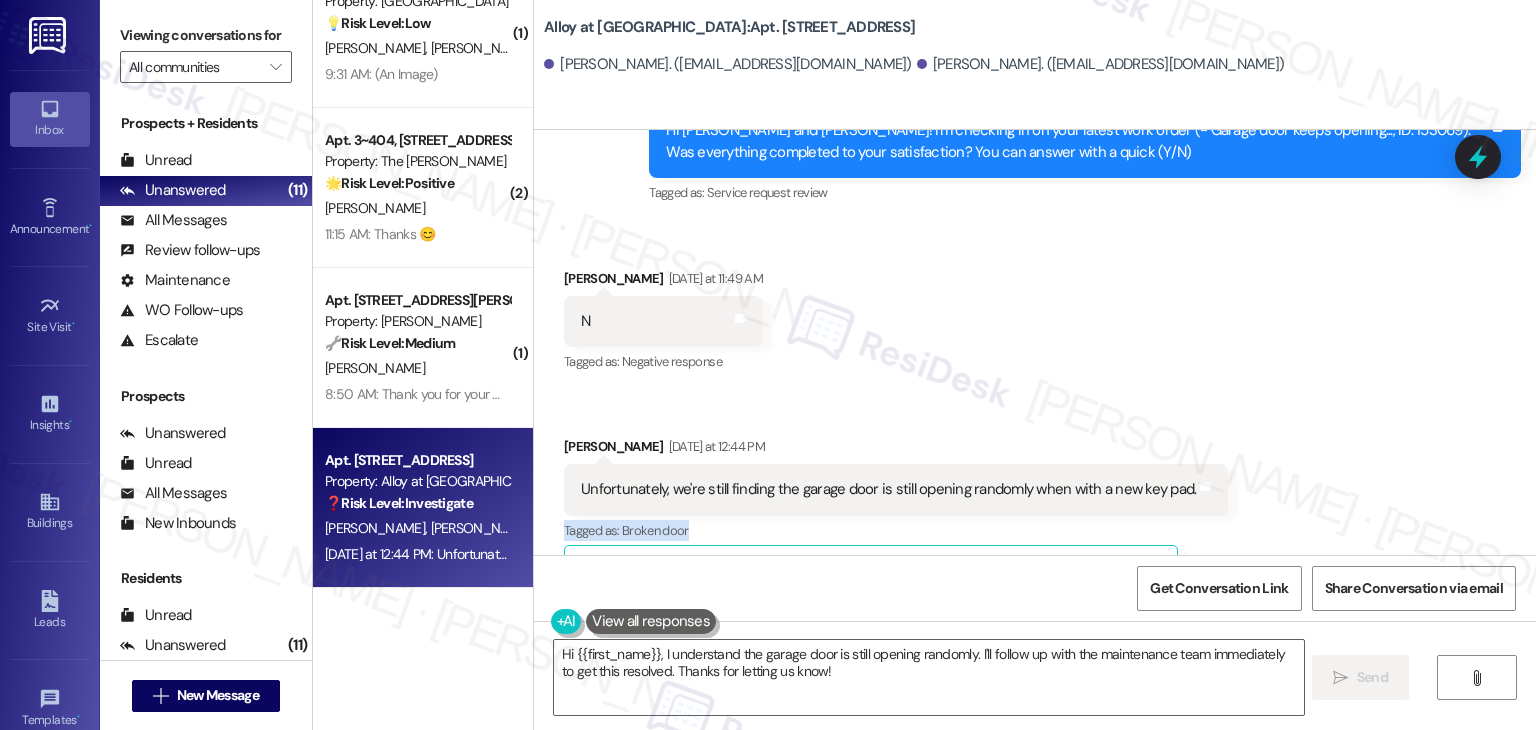 click on "Received via SMS Roger Scott Yesterday at 11:49 AM N Tags and notes Tagged as:   Negative response Click to highlight conversations about Negative response Received via SMS Tina Scott Yesterday at 12:44 PM Unfortunately, we're still finding the garage door is still opening randomly when with a new key pad.  Tags and notes Tagged as:   Broken door Click to highlight conversations about Broken door  Related guidelines Show suggestions" at bounding box center (1035, 421) 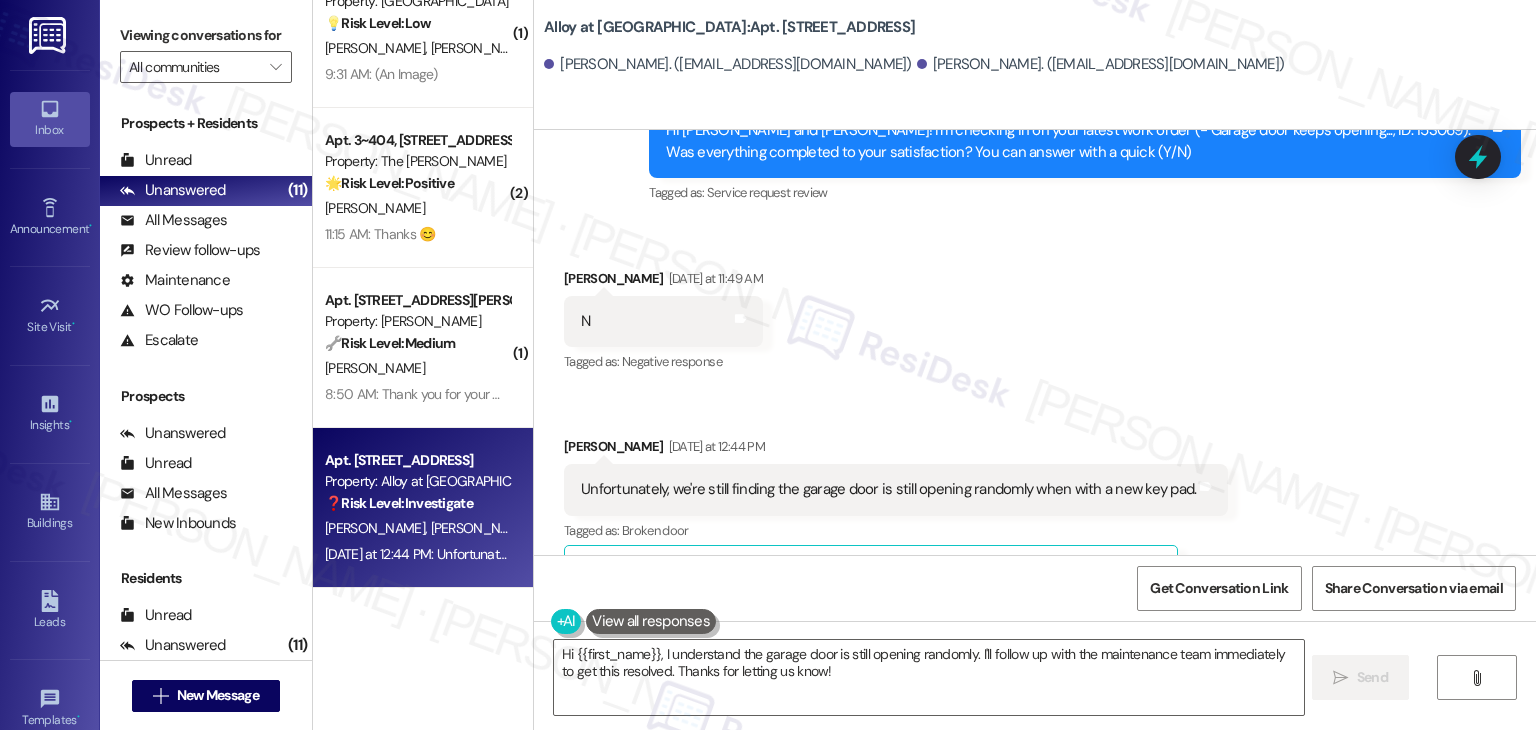 click on "Received via SMS Roger Scott Yesterday at 11:49 AM N Tags and notes Tagged as:   Negative response Click to highlight conversations about Negative response Received via SMS Tina Scott Yesterday at 12:44 PM Unfortunately, we're still finding the garage door is still opening randomly when with a new key pad.  Tags and notes Tagged as:   Broken door Click to highlight conversations about Broken door  Related guidelines Show suggestions" at bounding box center (1035, 421) 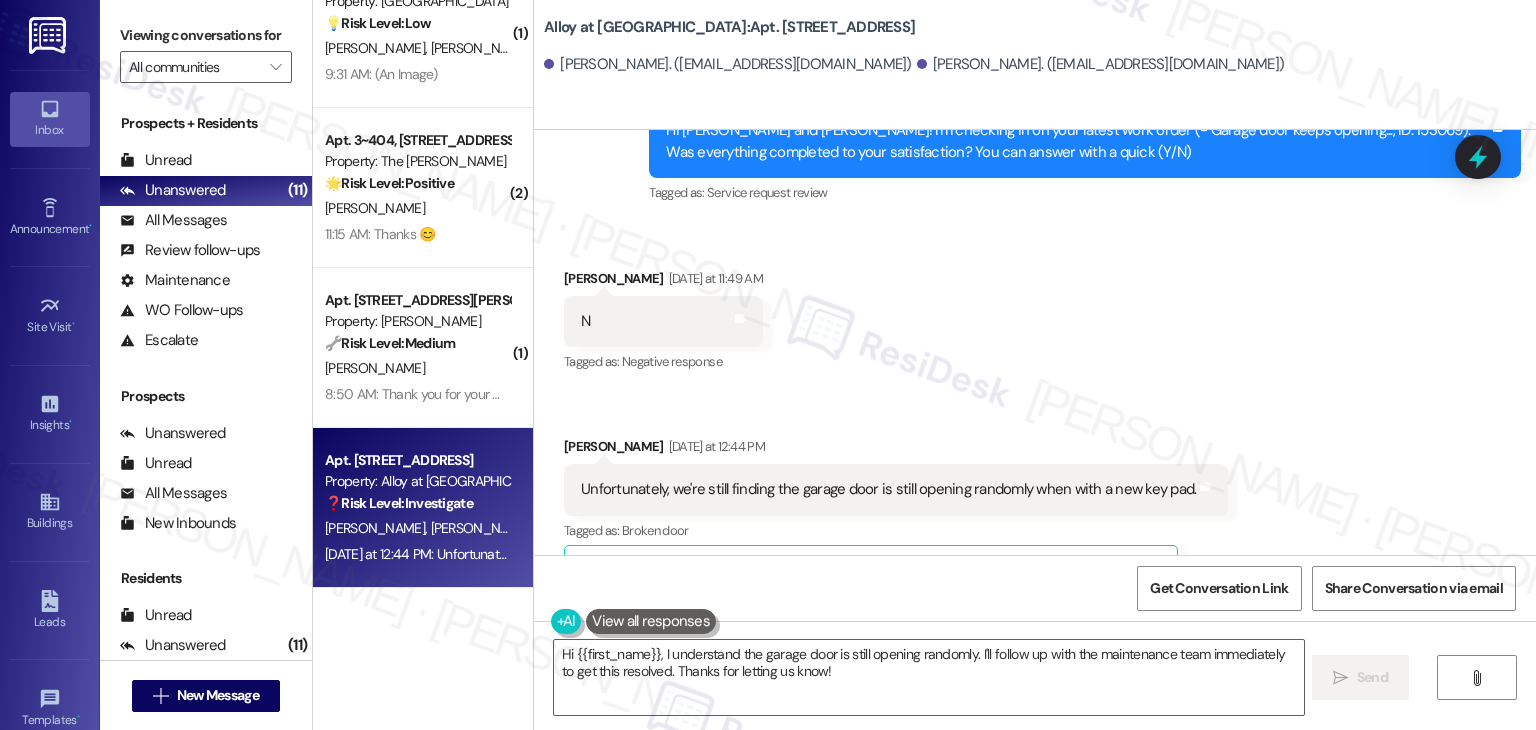 click on "Received via SMS Roger Scott Yesterday at 11:49 AM N Tags and notes Tagged as:   Negative response Click to highlight conversations about Negative response Received via SMS Tina Scott Yesterday at 12:44 PM Unfortunately, we're still finding the garage door is still opening randomly when with a new key pad.  Tags and notes Tagged as:   Broken door Click to highlight conversations about Broken door  Related guidelines Show suggestions" at bounding box center [1035, 421] 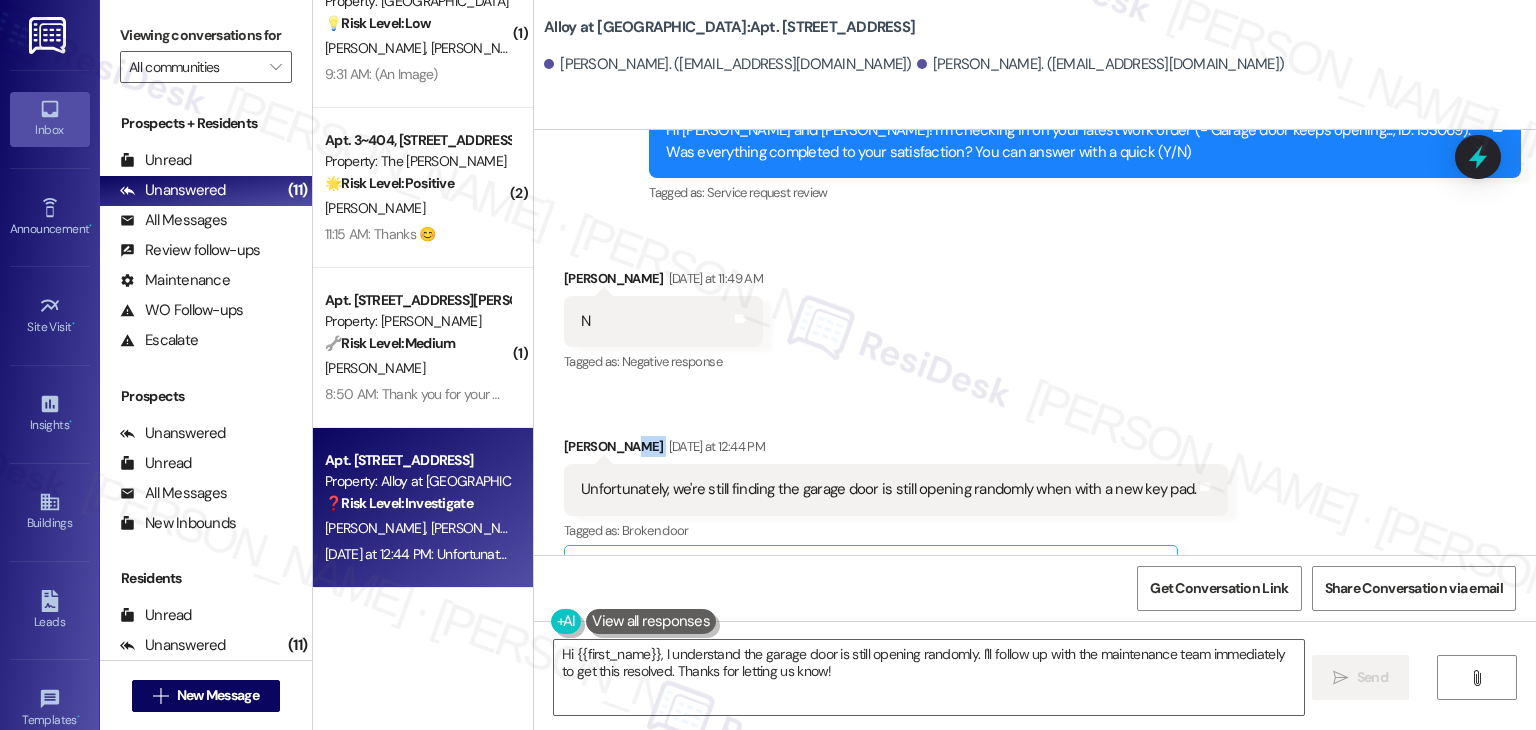 click on "Received via SMS Roger Scott Yesterday at 11:49 AM N Tags and notes Tagged as:   Negative response Click to highlight conversations about Negative response Received via SMS Tina Scott Yesterday at 12:44 PM Unfortunately, we're still finding the garage door is still opening randomly when with a new key pad.  Tags and notes Tagged as:   Broken door Click to highlight conversations about Broken door  Related guidelines Show suggestions" at bounding box center [1035, 421] 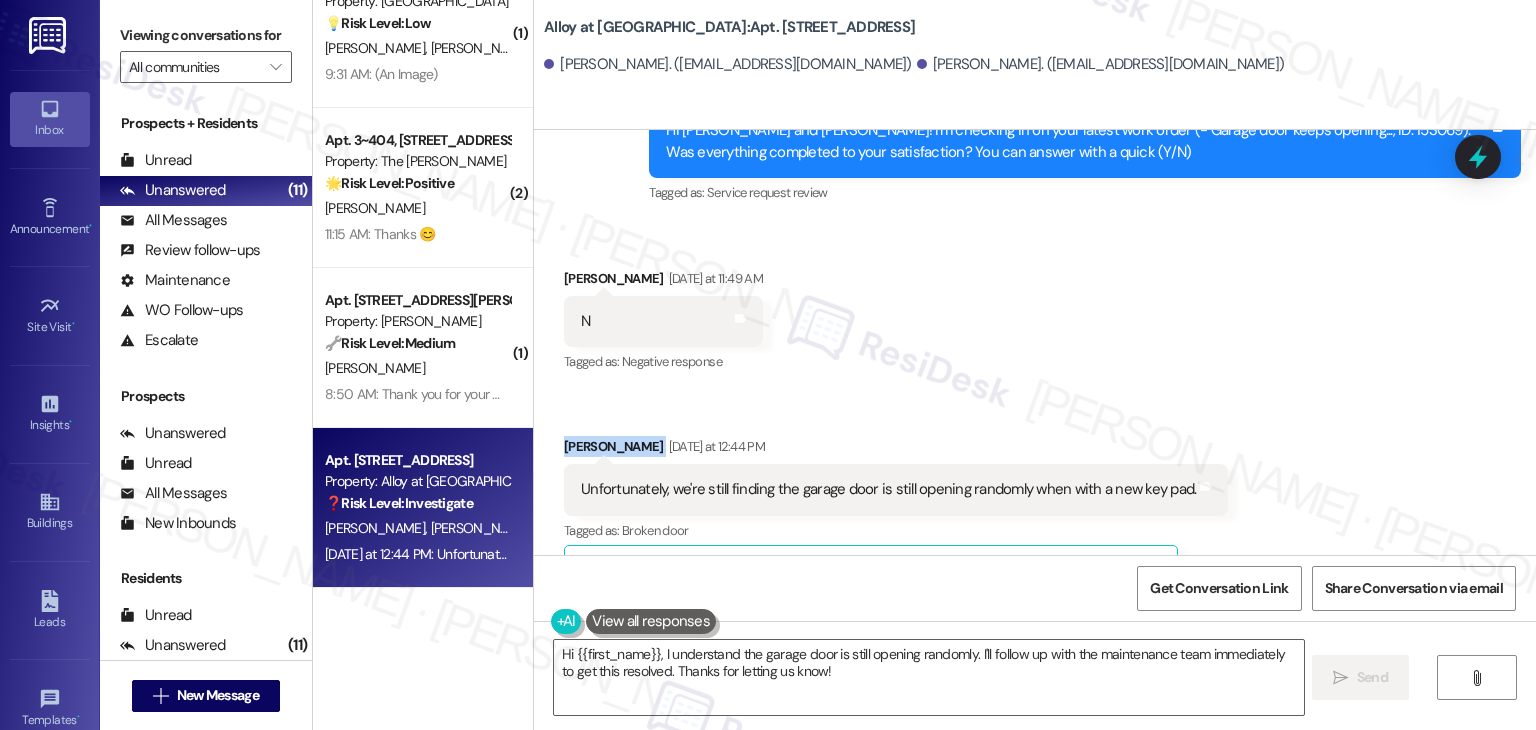 click on "Received via SMS Roger Scott Yesterday at 11:49 AM N Tags and notes Tagged as:   Negative response Click to highlight conversations about Negative response Received via SMS Tina Scott Yesterday at 12:44 PM Unfortunately, we're still finding the garage door is still opening randomly when with a new key pad.  Tags and notes Tagged as:   Broken door Click to highlight conversations about Broken door  Related guidelines Show suggestions" at bounding box center [1035, 421] 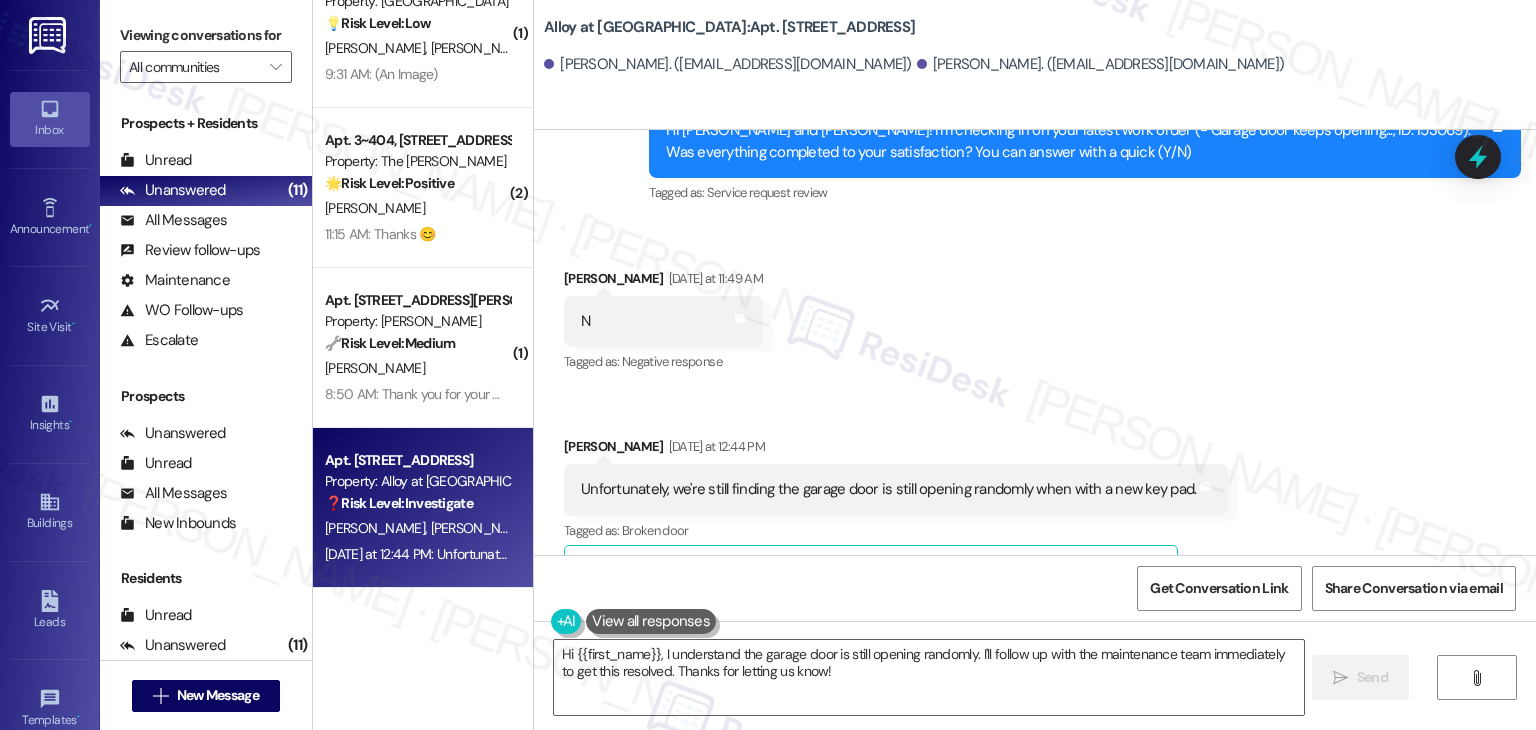 click on "Received via SMS Roger Scott Yesterday at 11:49 AM N Tags and notes Tagged as:   Negative response Click to highlight conversations about Negative response Received via SMS Tina Scott Yesterday at 12:44 PM Unfortunately, we're still finding the garage door is still opening randomly when with a new key pad.  Tags and notes Tagged as:   Broken door Click to highlight conversations about Broken door  Related guidelines Show suggestions" at bounding box center (1035, 421) 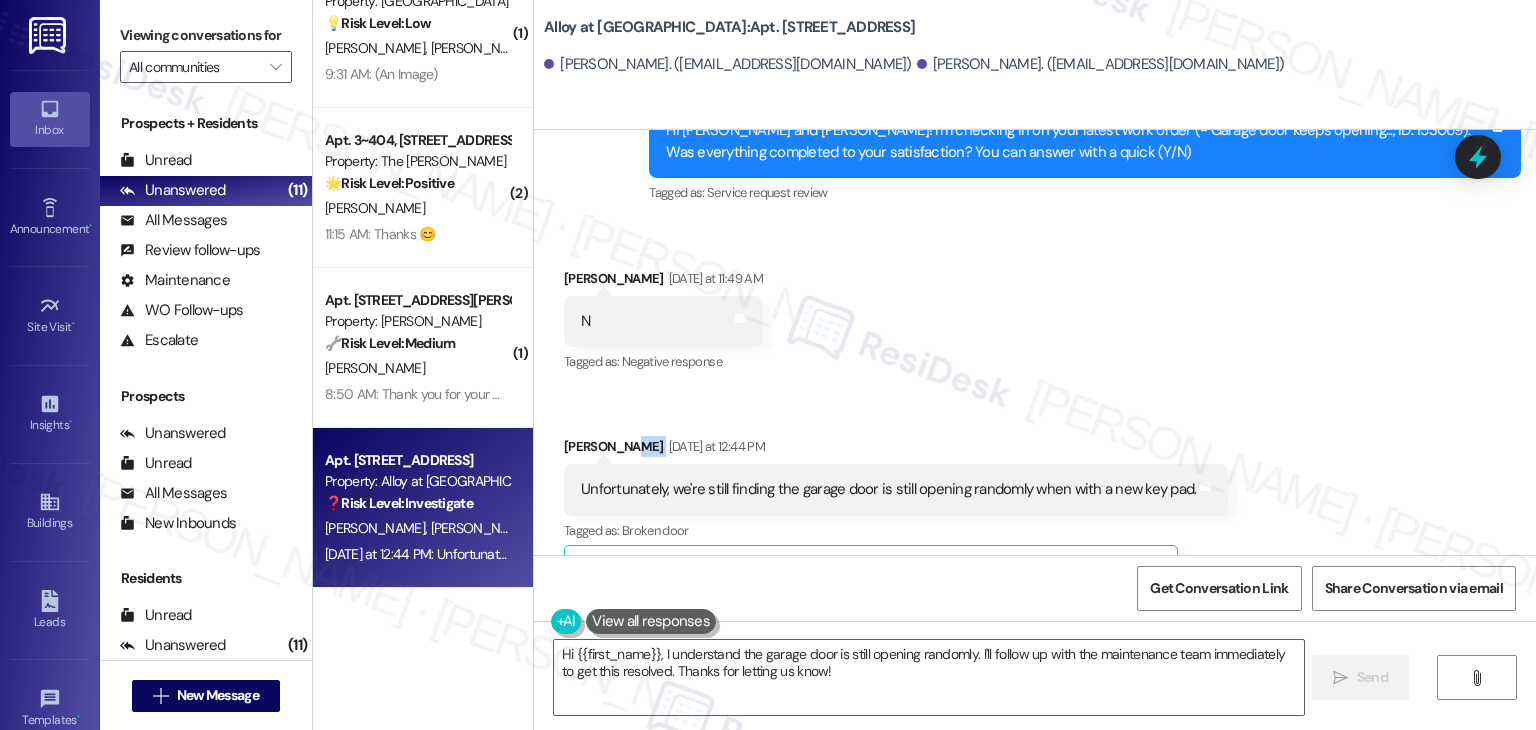 click on "Received via SMS Roger Scott Yesterday at 11:49 AM N Tags and notes Tagged as:   Negative response Click to highlight conversations about Negative response Received via SMS Tina Scott Yesterday at 12:44 PM Unfortunately, we're still finding the garage door is still opening randomly when with a new key pad.  Tags and notes Tagged as:   Broken door Click to highlight conversations about Broken door  Related guidelines Show suggestions" at bounding box center [1035, 421] 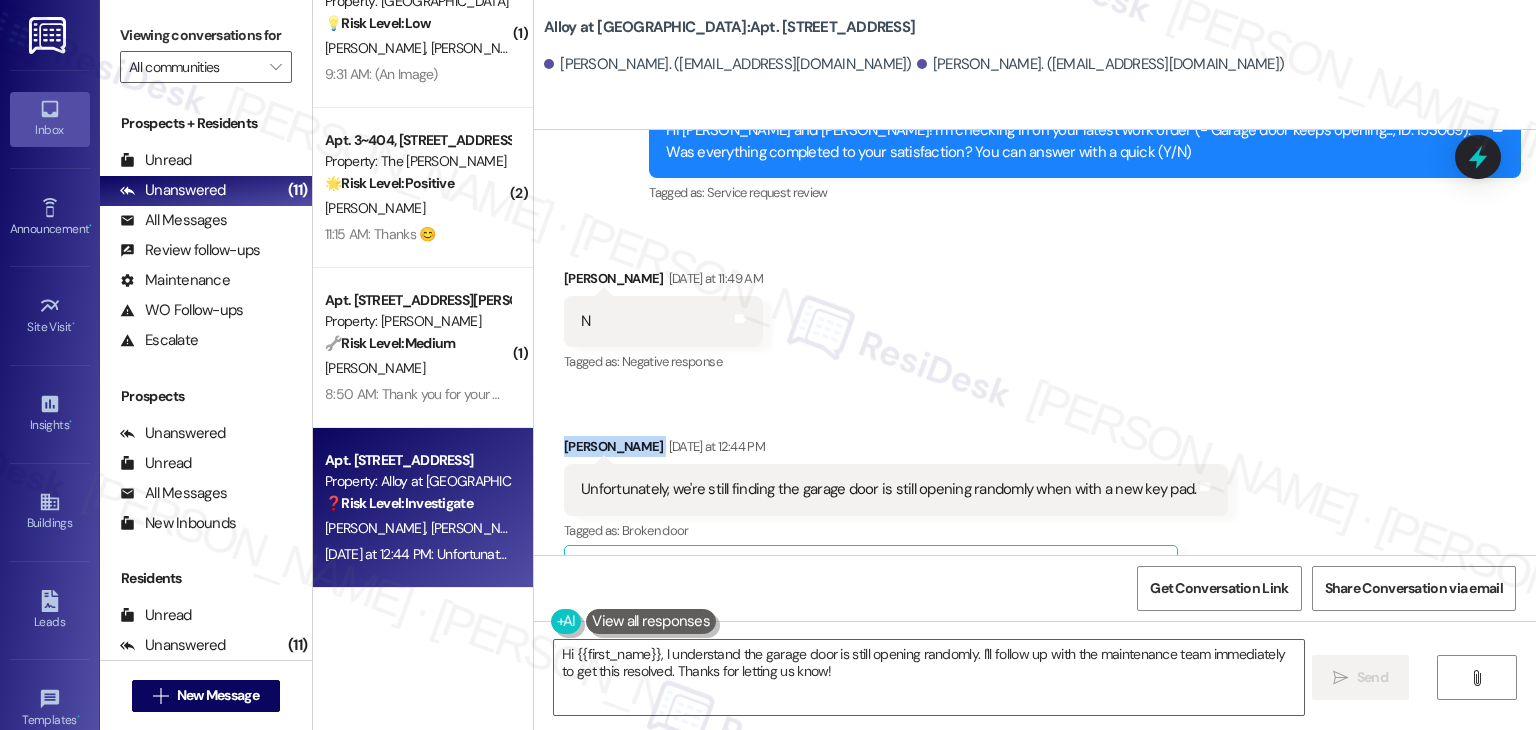 click on "Received via SMS Roger Scott Yesterday at 11:49 AM N Tags and notes Tagged as:   Negative response Click to highlight conversations about Negative response Received via SMS Tina Scott Yesterday at 12:44 PM Unfortunately, we're still finding the garage door is still opening randomly when with a new key pad.  Tags and notes Tagged as:   Broken door Click to highlight conversations about Broken door  Related guidelines Show suggestions" at bounding box center [1035, 421] 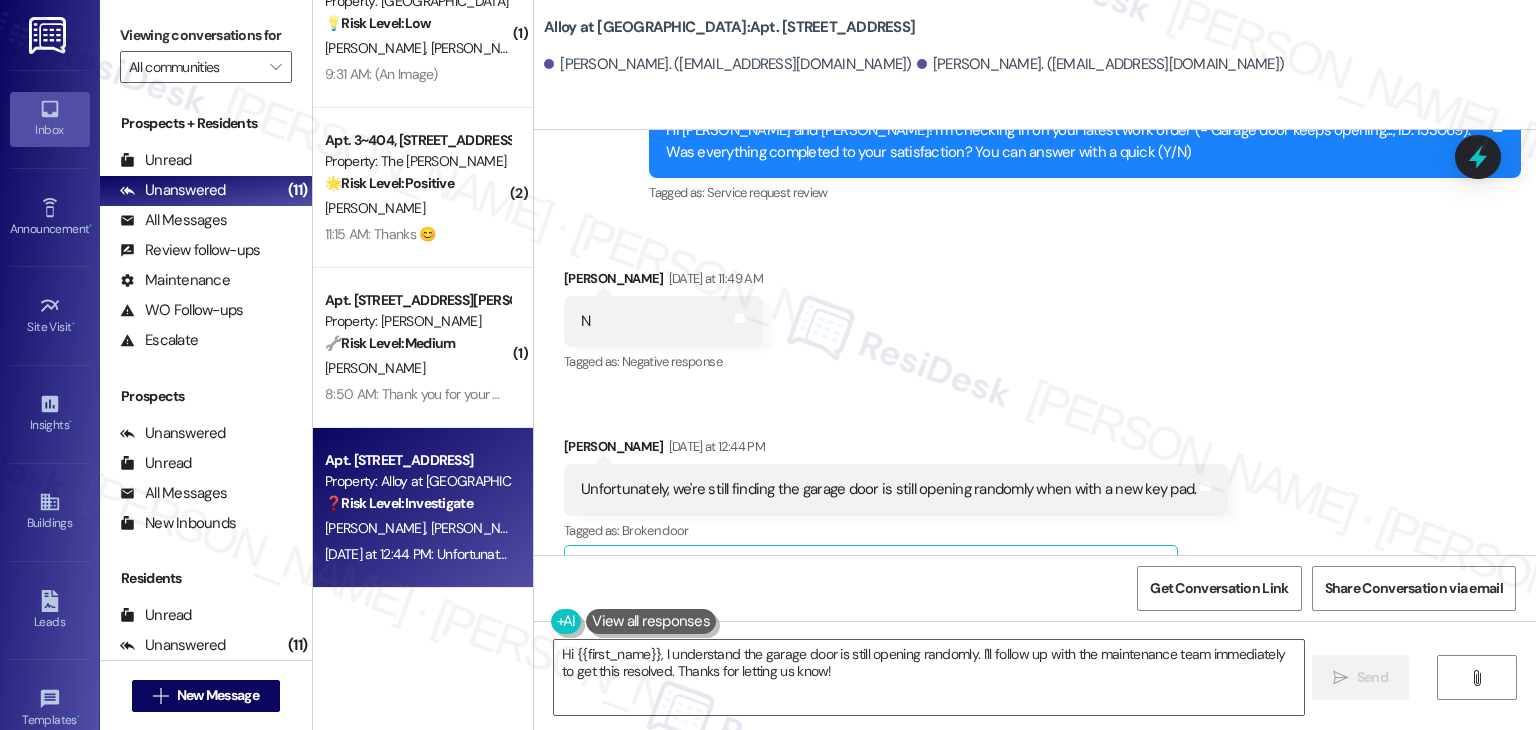 click on "Received via SMS Roger Scott Yesterday at 11:49 AM N Tags and notes Tagged as:   Negative response Click to highlight conversations about Negative response Received via SMS Tina Scott Yesterday at 12:44 PM Unfortunately, we're still finding the garage door is still opening randomly when with a new key pad.  Tags and notes Tagged as:   Broken door Click to highlight conversations about Broken door  Related guidelines Show suggestions" at bounding box center [1035, 421] 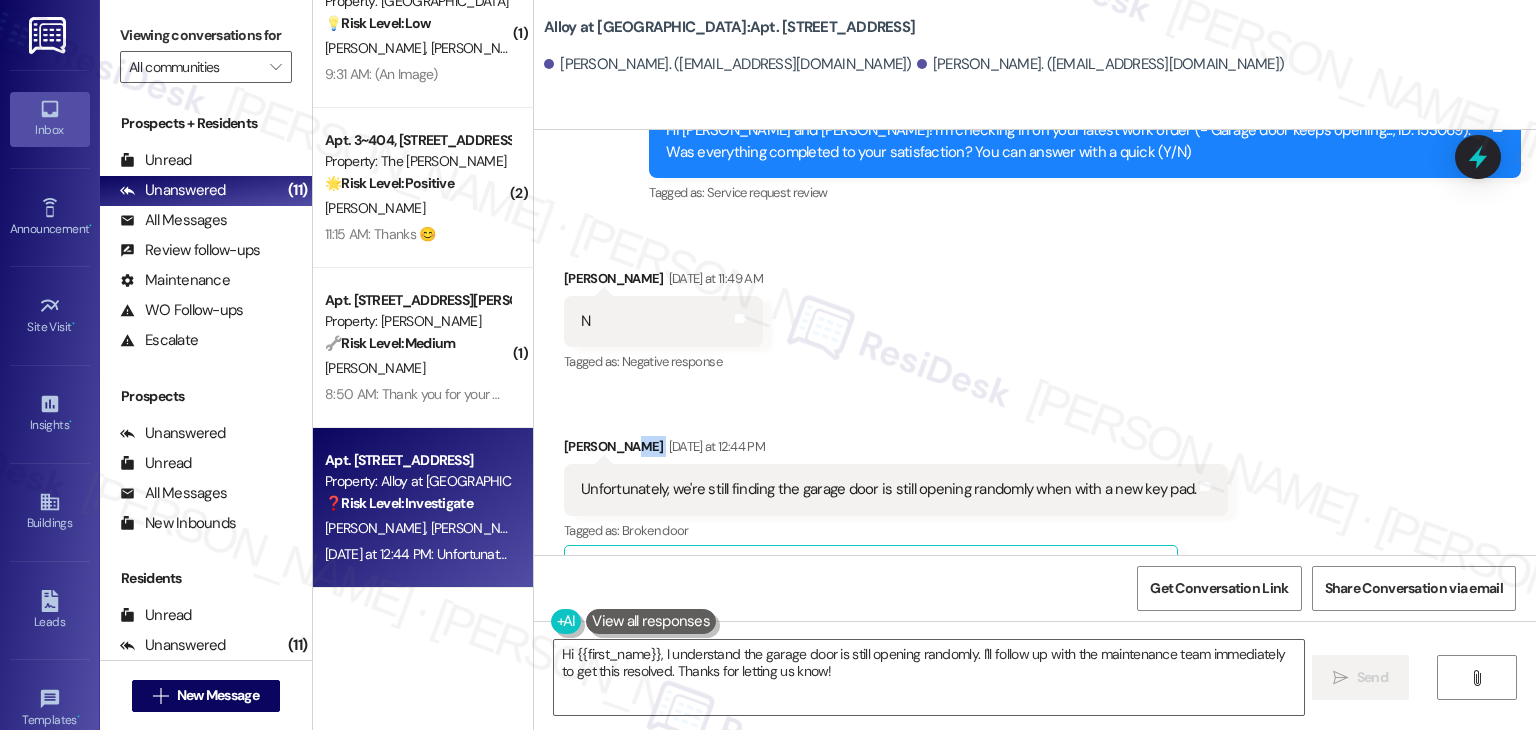click on "Received via SMS Roger Scott Yesterday at 11:49 AM N Tags and notes Tagged as:   Negative response Click to highlight conversations about Negative response Received via SMS Tina Scott Yesterday at 12:44 PM Unfortunately, we're still finding the garage door is still opening randomly when with a new key pad.  Tags and notes Tagged as:   Broken door Click to highlight conversations about Broken door  Related guidelines Show suggestions" at bounding box center [1035, 421] 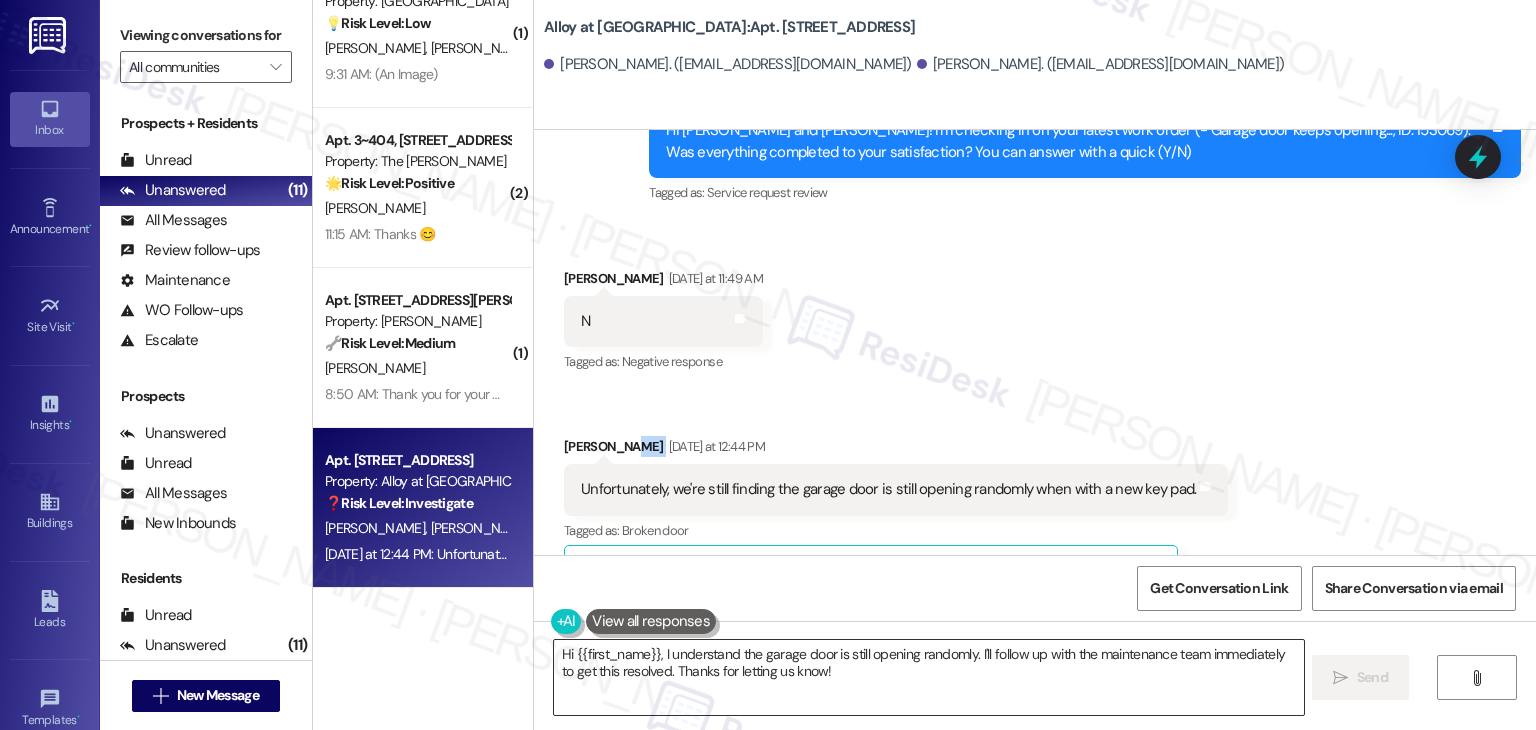 click on "Hi {{first_name}}, I understand the garage door is still opening randomly. I'll follow up with the maintenance team immediately to get this resolved. Thanks for letting us know!" at bounding box center (928, 677) 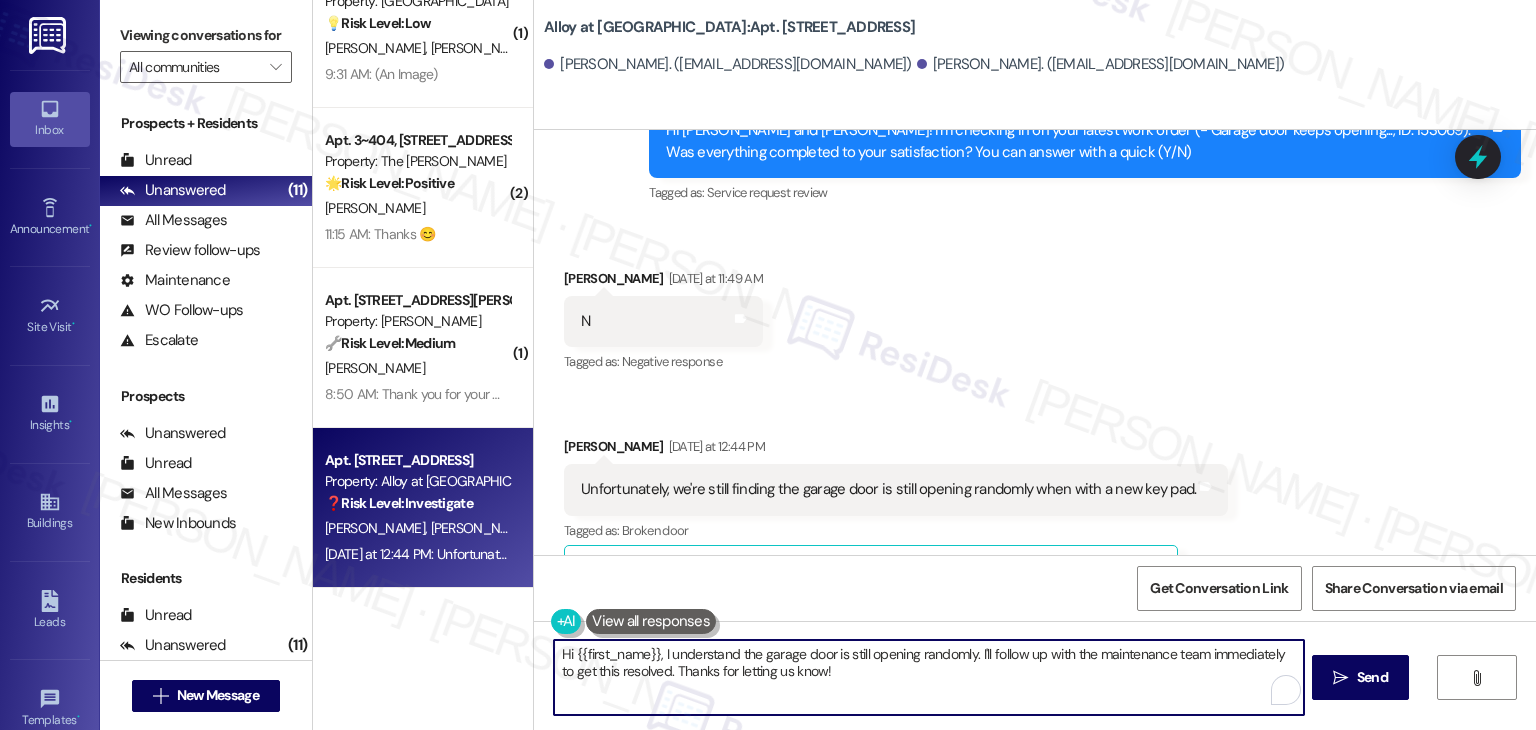 click on "Hi {{first_name}}, I understand the garage door is still opening randomly. I'll follow up with the maintenance team immediately to get this resolved. Thanks for letting us know!" at bounding box center (928, 677) 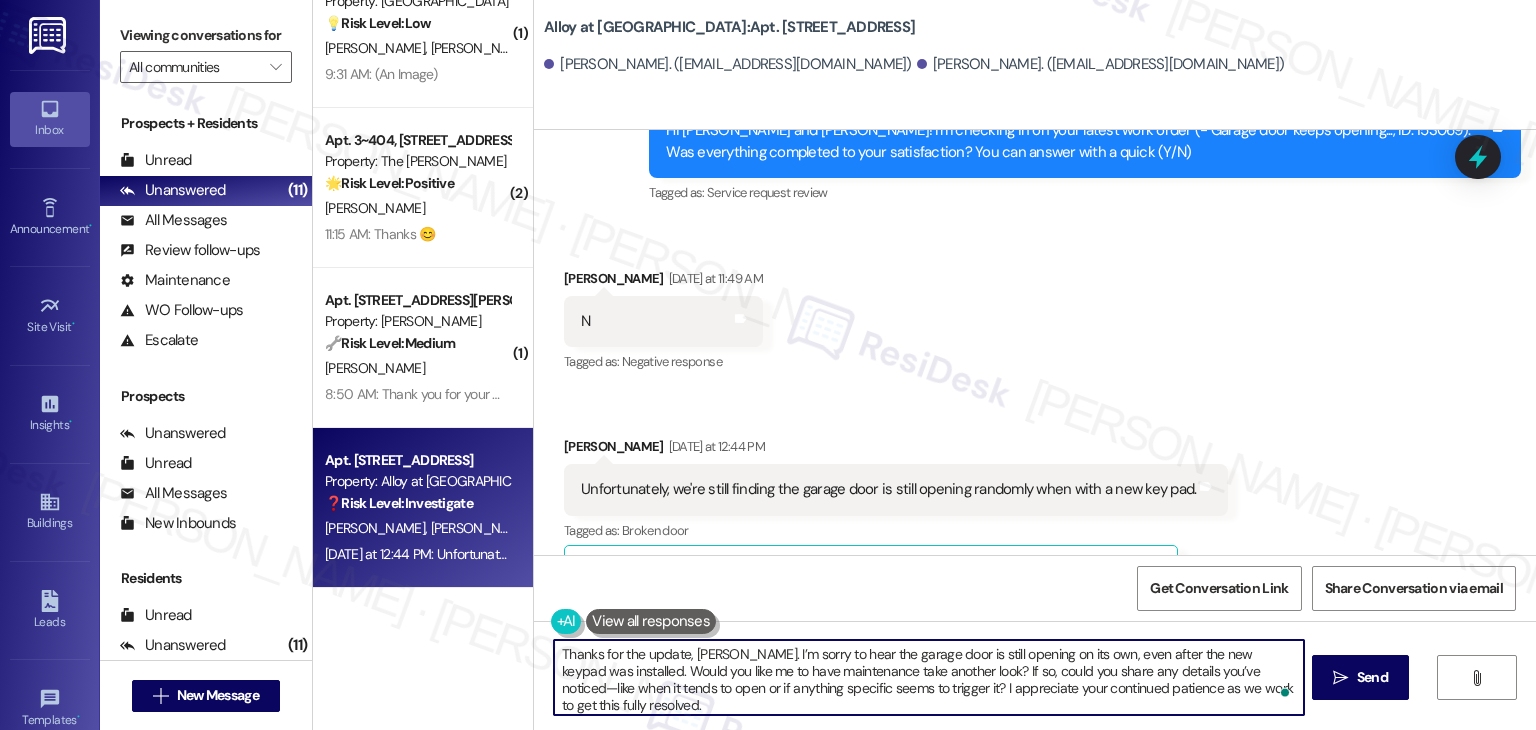 type on "Thanks for the update, Roger. I’m sorry to hear the garage door is still opening on its own, even after the new keypad was installed. Would you like me to have maintenance take another look? If so, could you share any details you’ve noticed—like when it tends to open or if anything specific seems to trigger it? I appreciate your continued patience as we work to get this fully resolved." 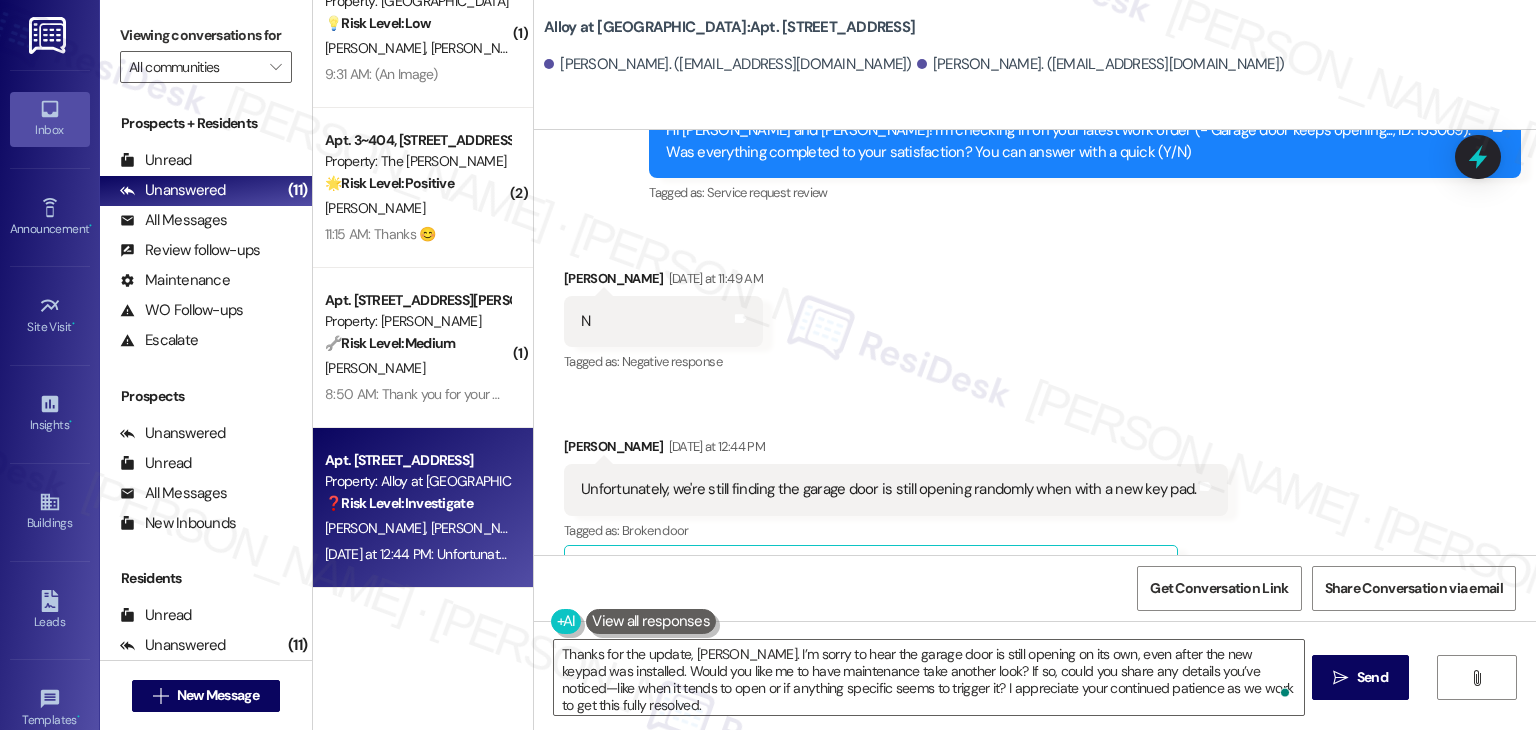 click on "Received via SMS Roger Scott Yesterday at 11:49 AM N Tags and notes Tagged as:   Negative response Click to highlight conversations about Negative response Received via SMS Tina Scott Yesterday at 12:44 PM Unfortunately, we're still finding the garage door is still opening randomly when with a new key pad.  Tags and notes Tagged as:   Broken door Click to highlight conversations about Broken door  Related guidelines Show suggestions" at bounding box center [1035, 421] 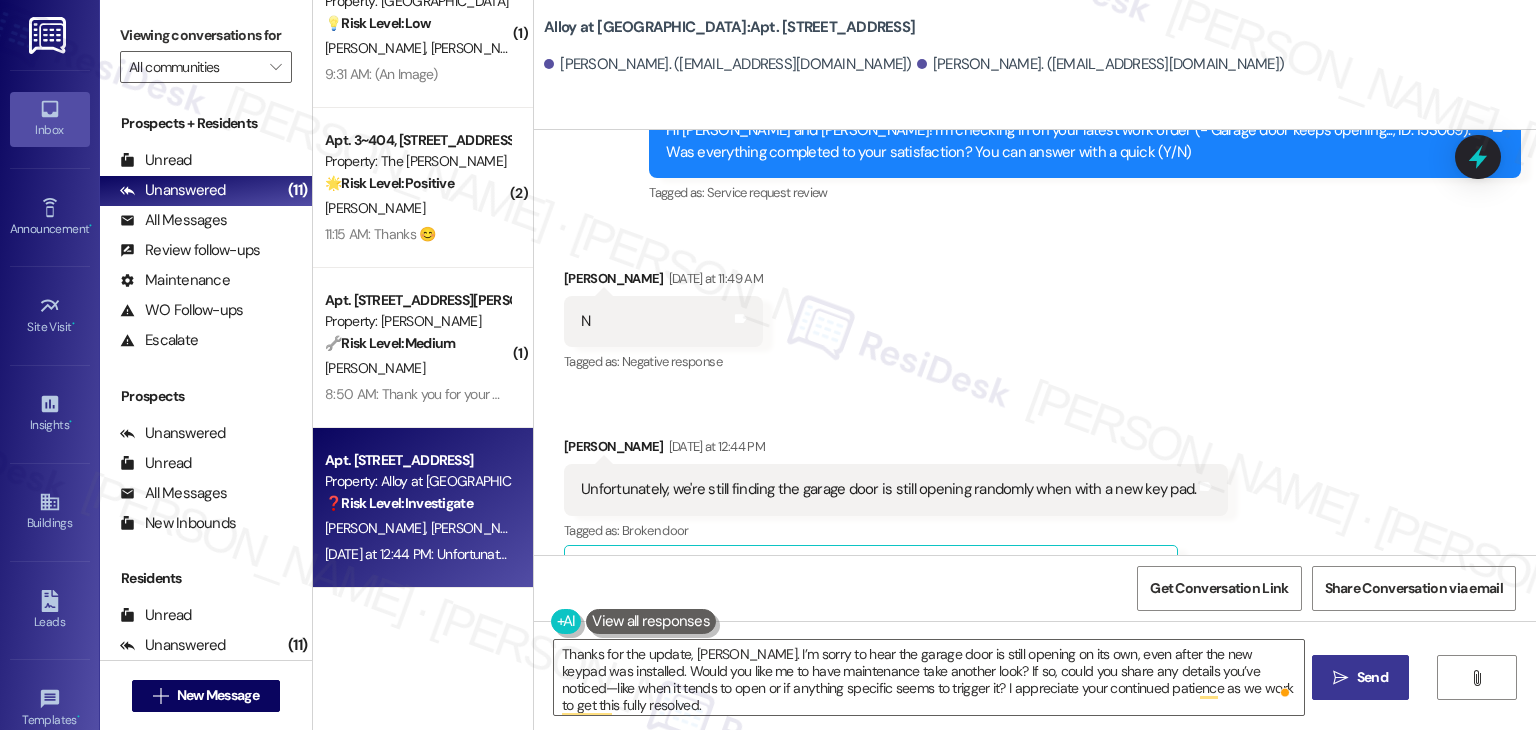 click on "Send" at bounding box center (1372, 677) 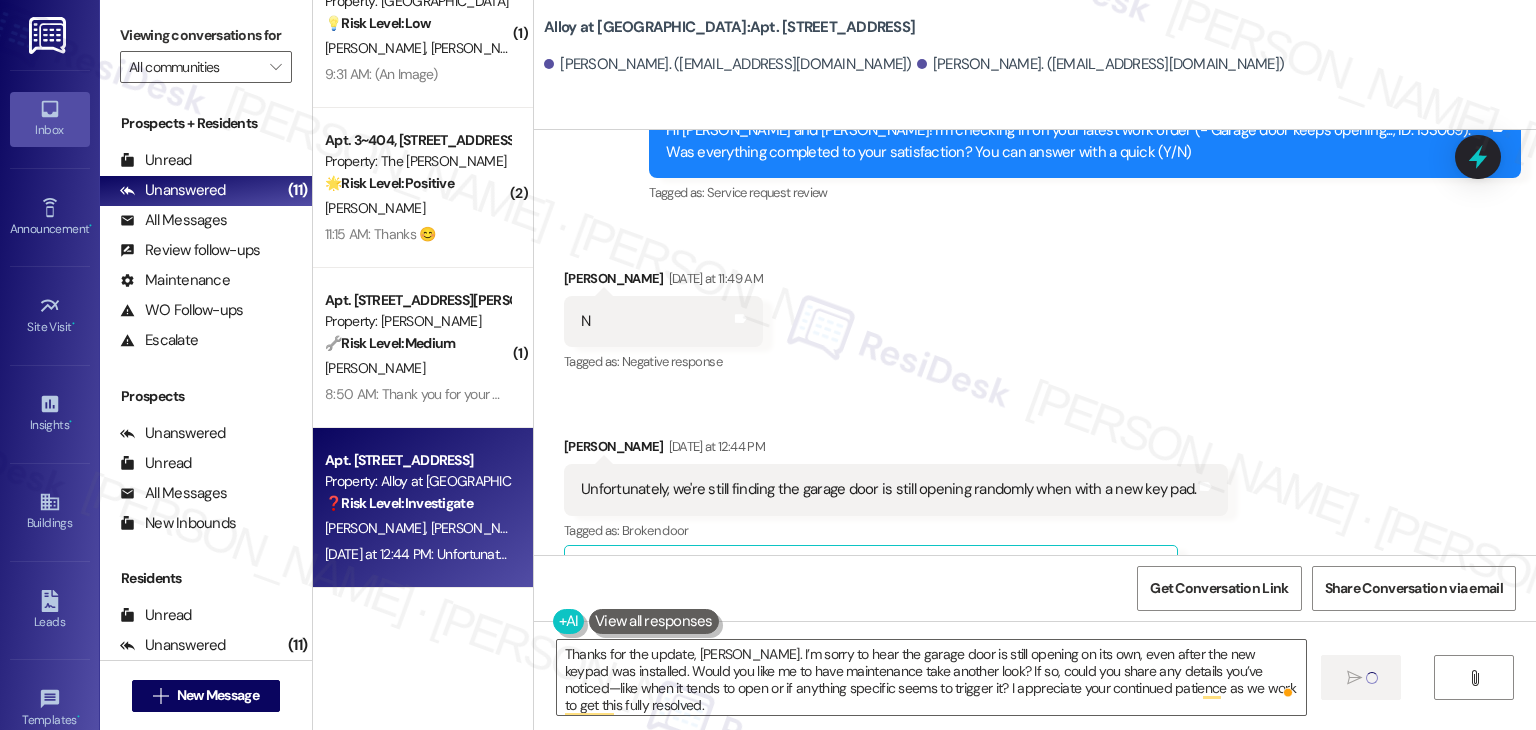 type 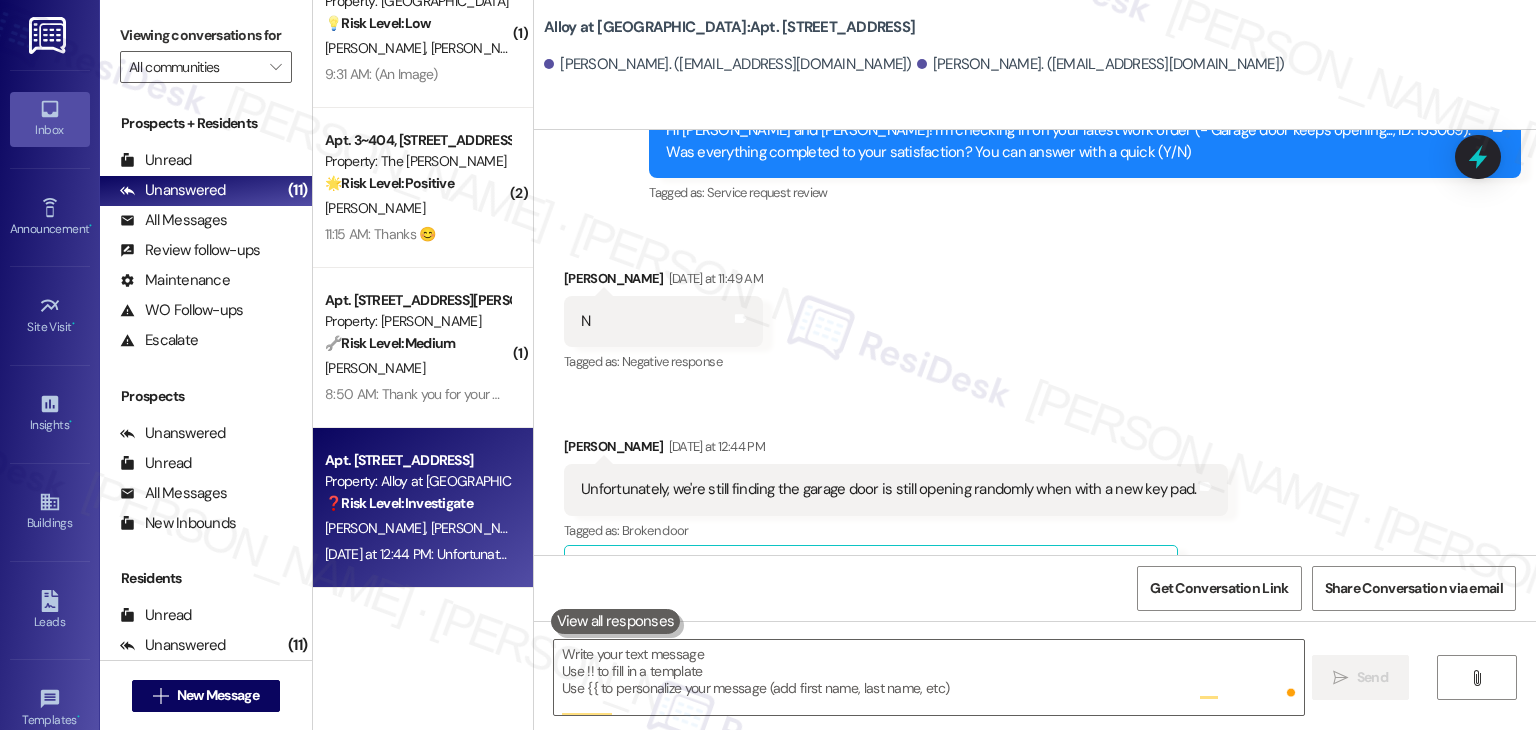 scroll, scrollTop: 3087, scrollLeft: 0, axis: vertical 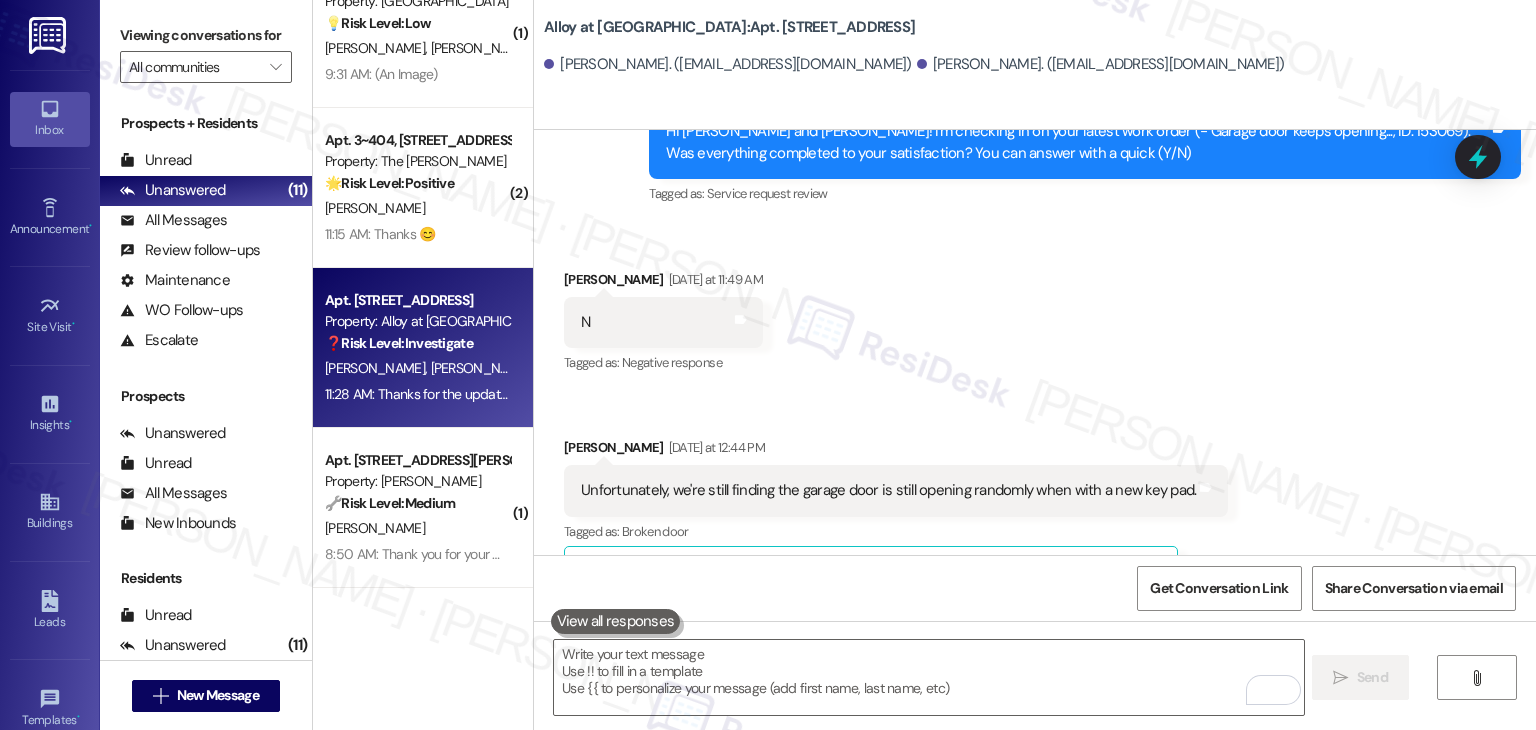 drag, startPoint x: 1306, startPoint y: 389, endPoint x: 1067, endPoint y: 577, distance: 304.08057 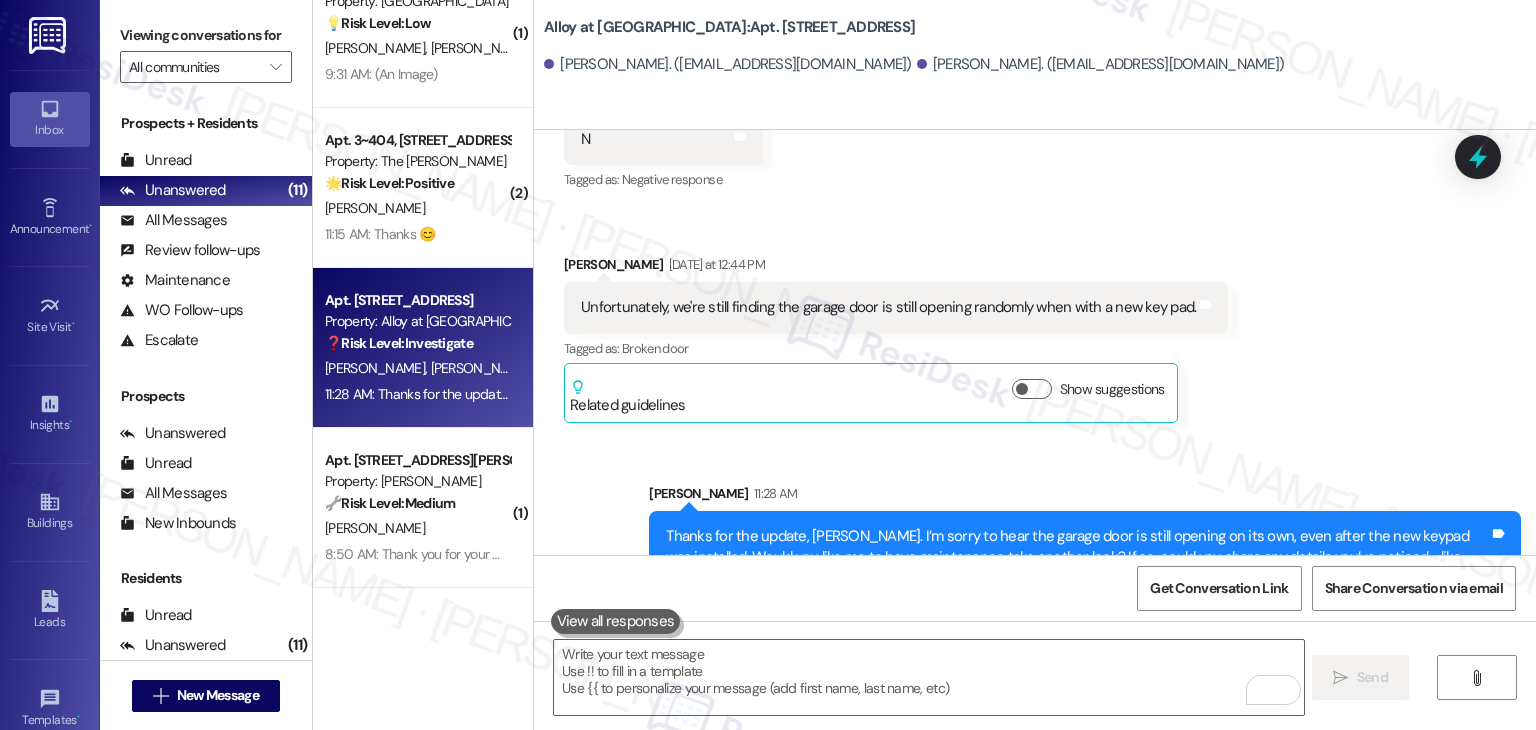 scroll, scrollTop: 772, scrollLeft: 0, axis: vertical 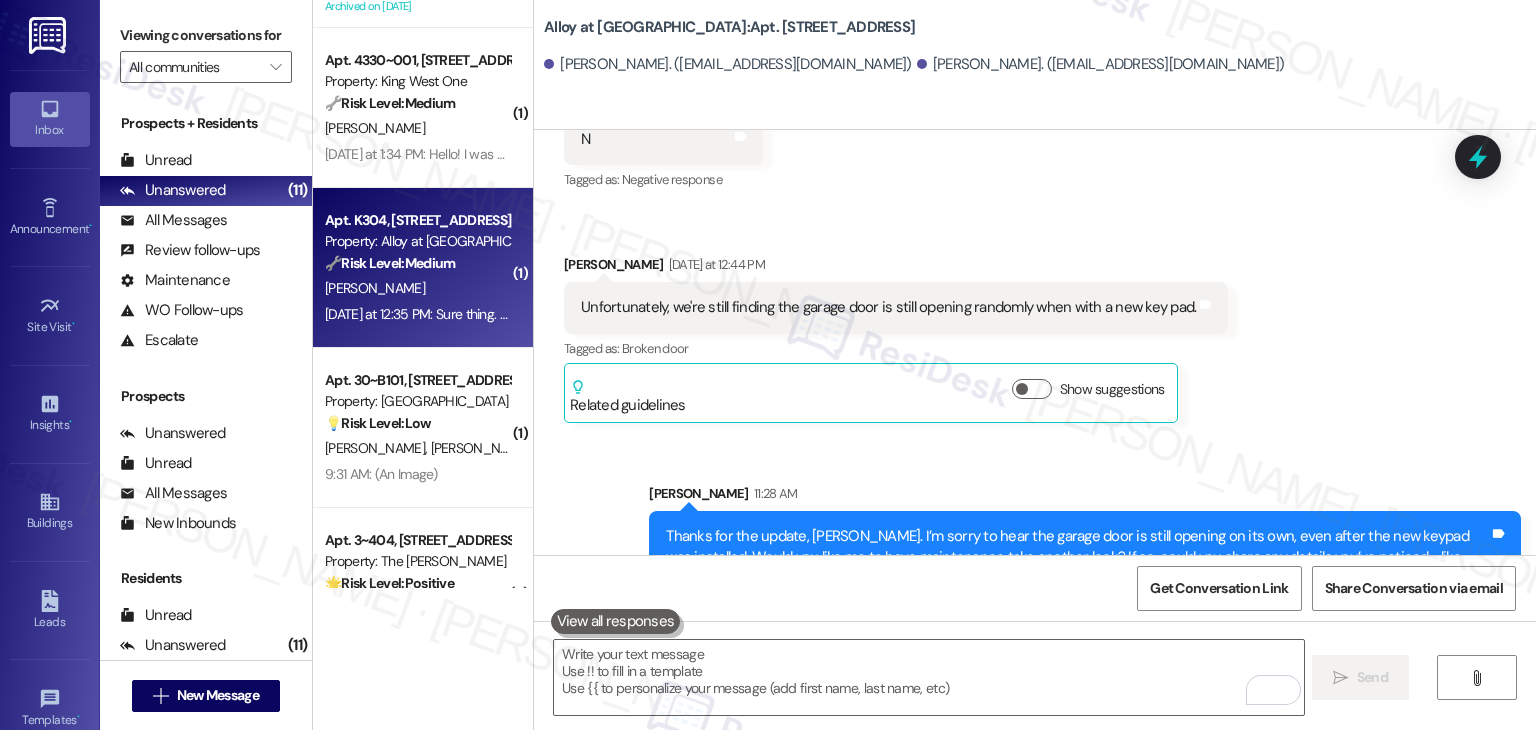 click on "[PERSON_NAME]" at bounding box center [417, 288] 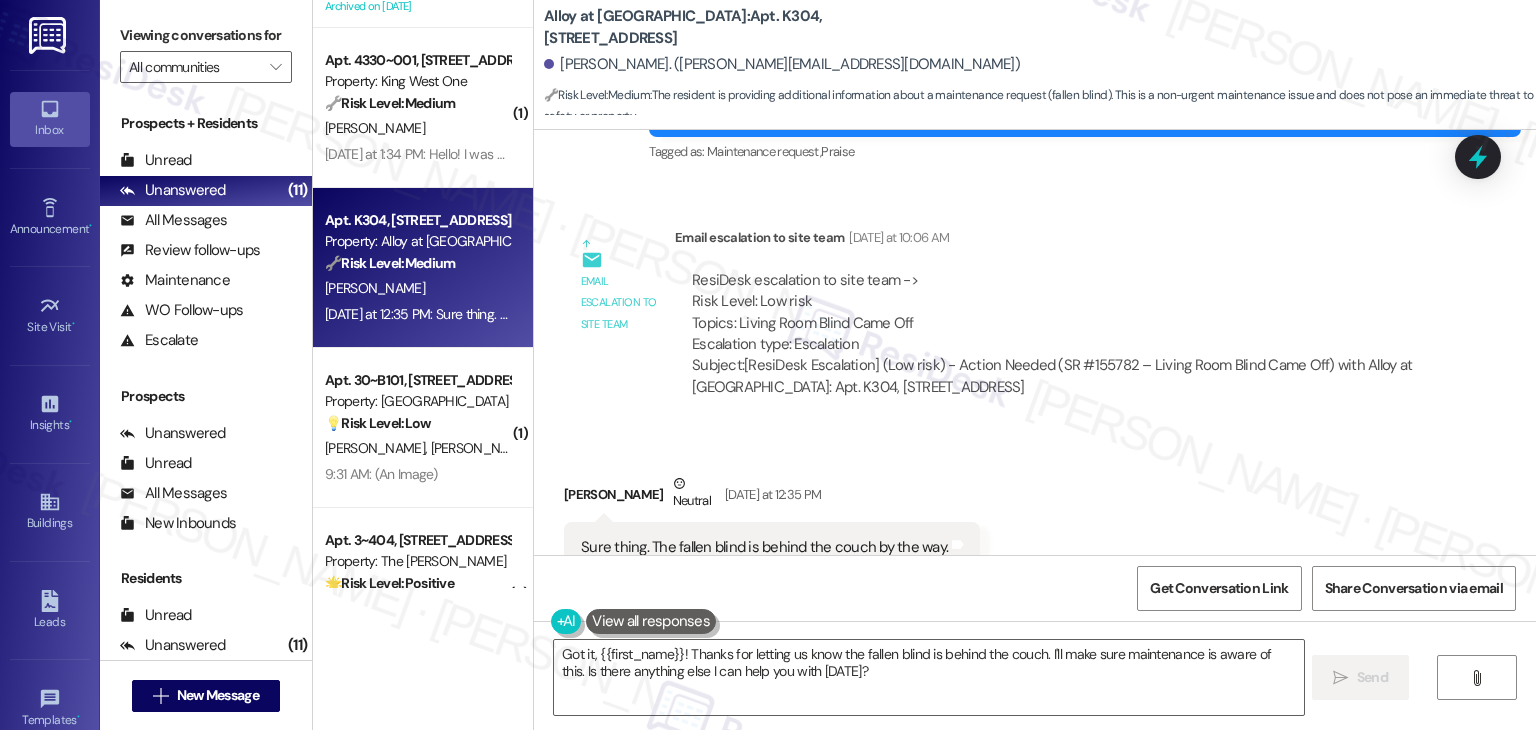 scroll, scrollTop: 1904, scrollLeft: 0, axis: vertical 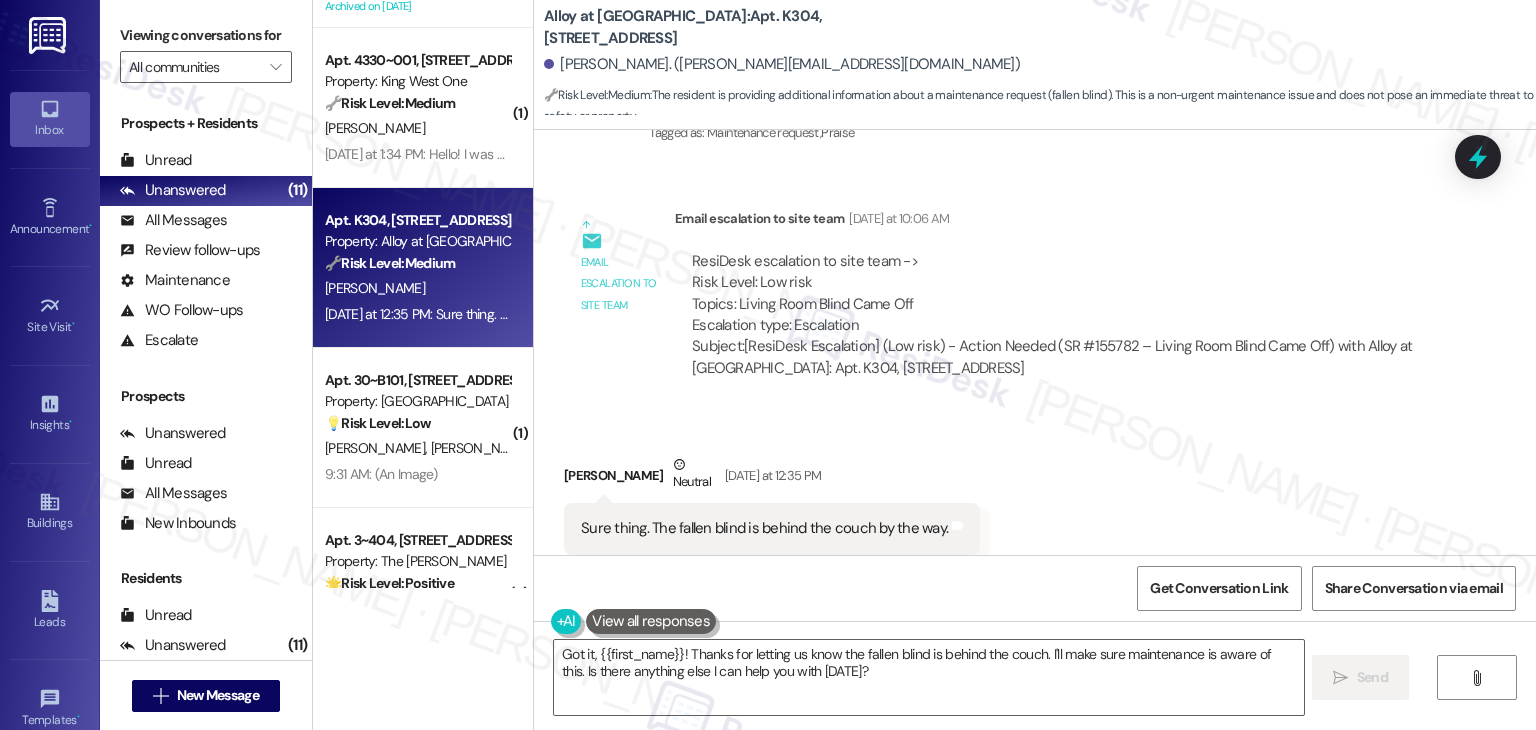 click on "Received via SMS Ryan Calabaza   Neutral Yesterday at 12:35 PM Sure thing. The fallen blind is behind the couch by the way.  Tags and notes Tagged as:   Maintenance request Click to highlight conversations about Maintenance request" at bounding box center (1035, 504) 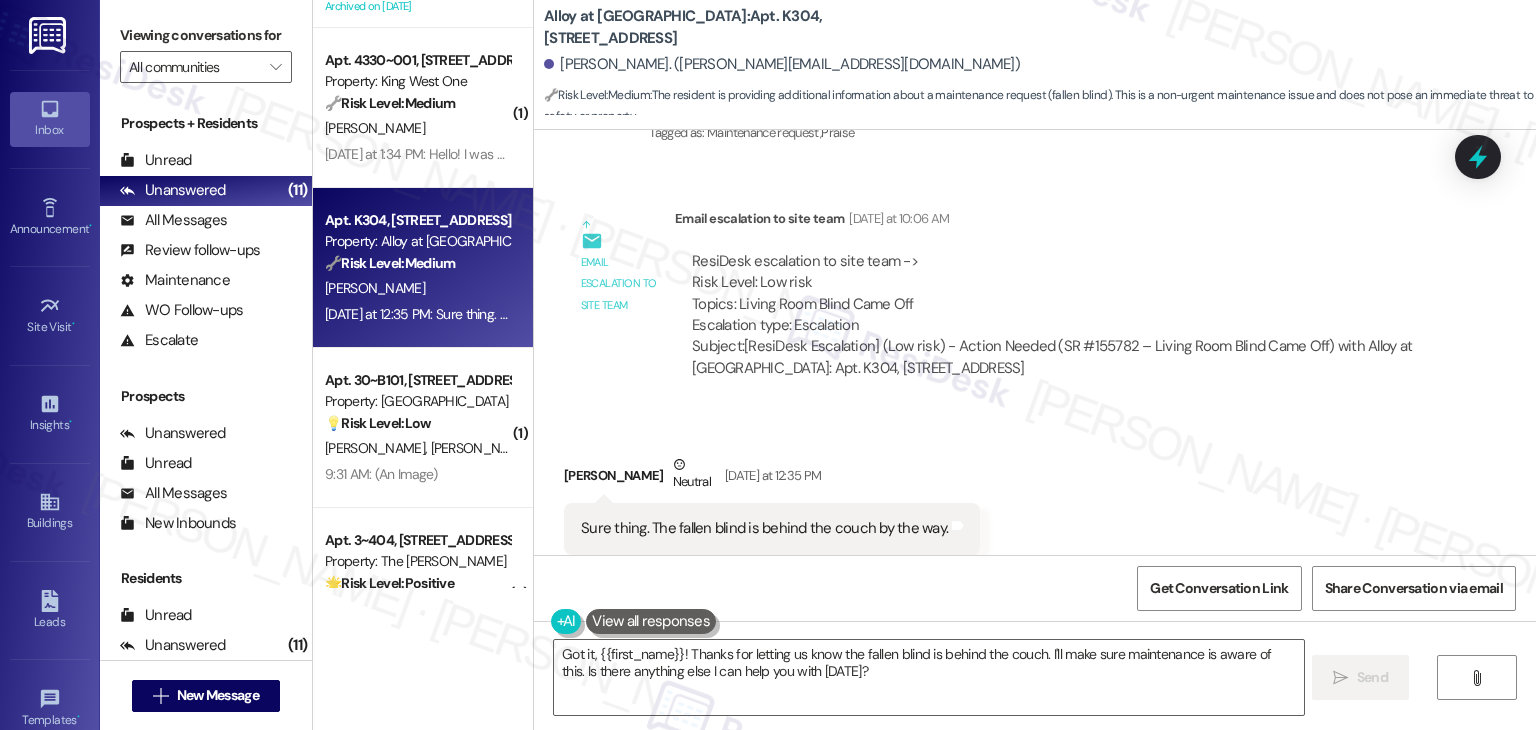 click on "Received via SMS Ryan Calabaza   Neutral Yesterday at 12:35 PM Sure thing. The fallen blind is behind the couch by the way.  Tags and notes Tagged as:   Maintenance request Click to highlight conversations about Maintenance request" at bounding box center (1035, 504) 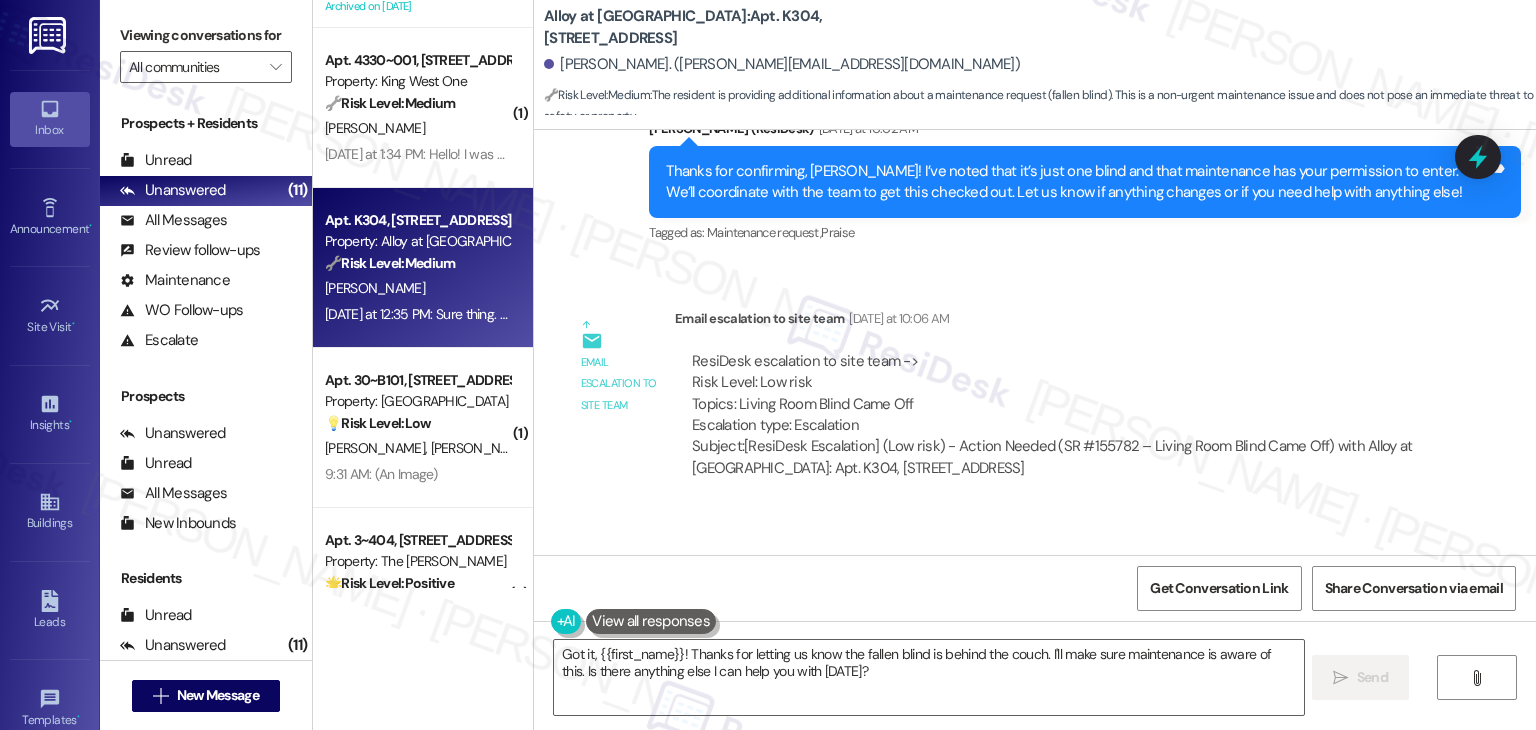 scroll, scrollTop: 1704, scrollLeft: 0, axis: vertical 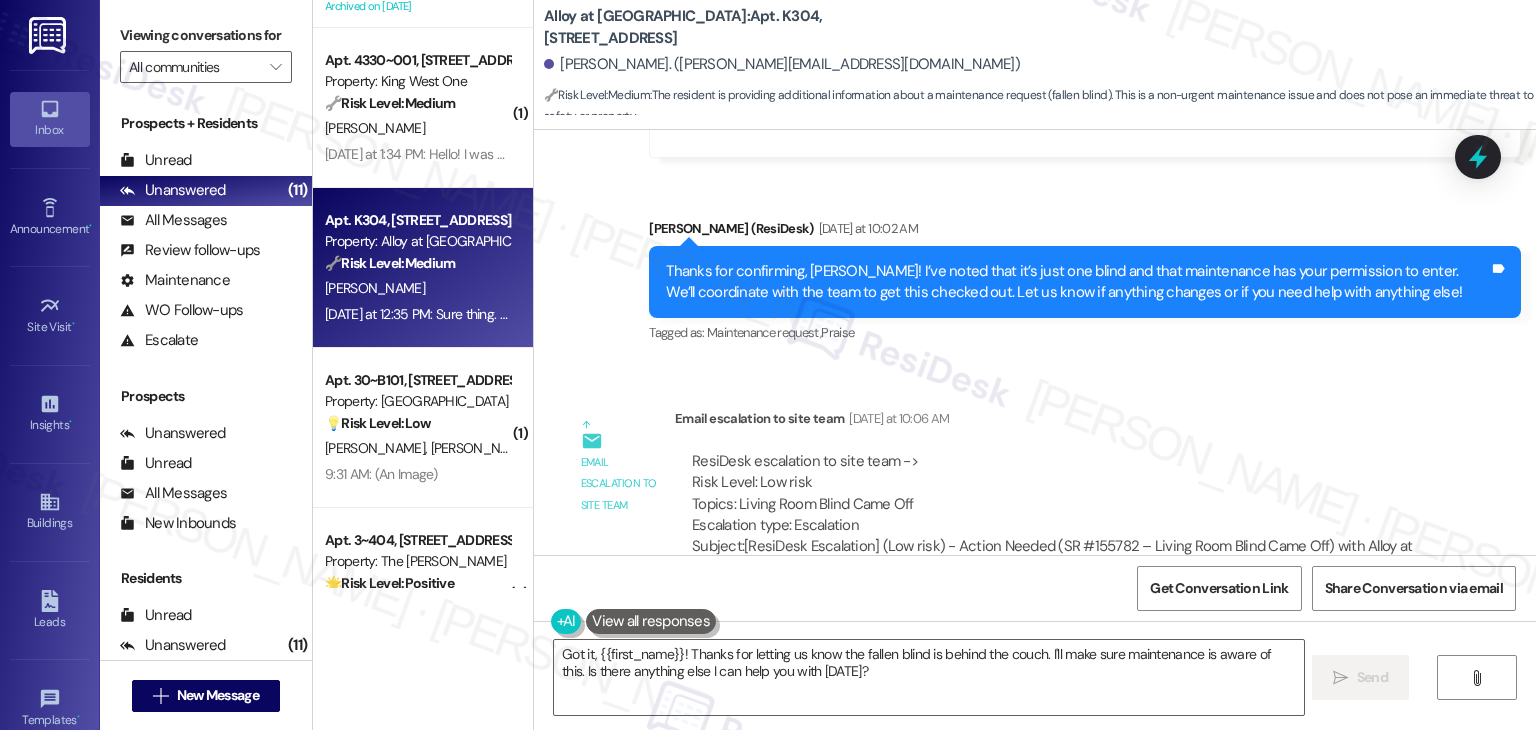 click on "Thanks for confirming, Ryan! I’ve noted that it’s just one blind and that maintenance has your permission to enter. We’ll coordinate with the team to get this checked out. Let us know if anything changes or if you need help with anything else!" at bounding box center (1077, 282) 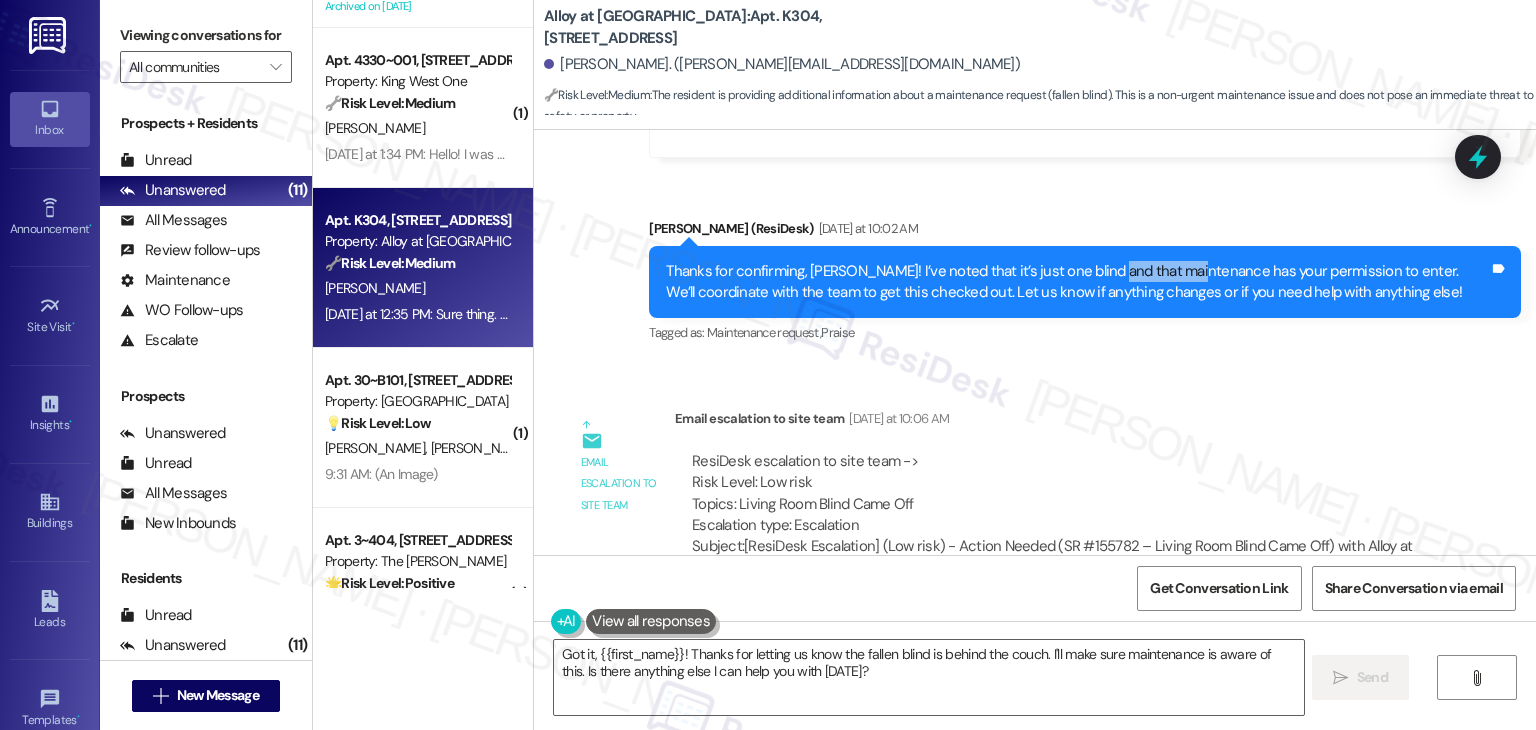 click on "Thanks for confirming, Ryan! I’ve noted that it’s just one blind and that maintenance has your permission to enter. We’ll coordinate with the team to get this checked out. Let us know if anything changes or if you need help with anything else!" at bounding box center [1077, 282] 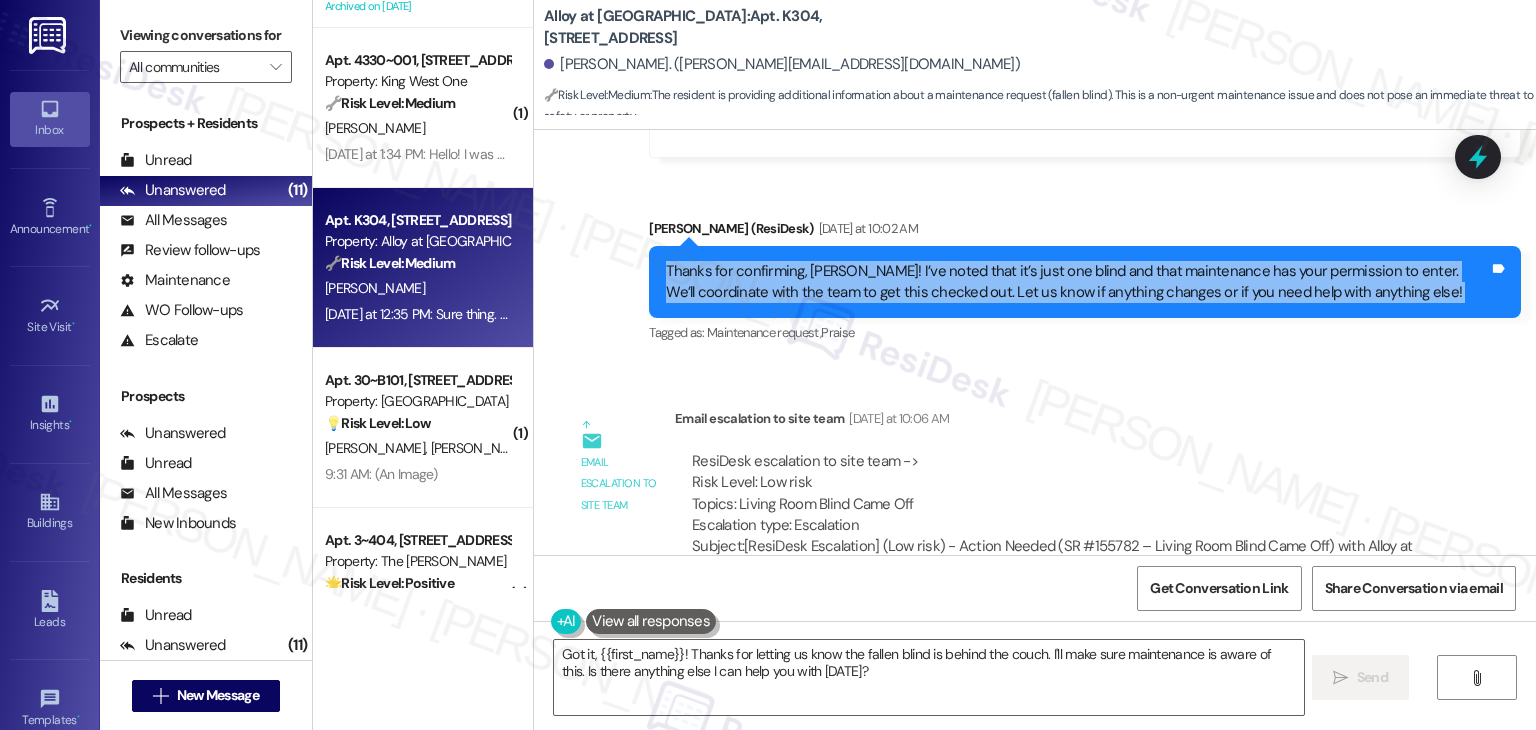 click on "Thanks for confirming, Ryan! I’ve noted that it’s just one blind and that maintenance has your permission to enter. We’ll coordinate with the team to get this checked out. Let us know if anything changes or if you need help with anything else!" at bounding box center [1077, 282] 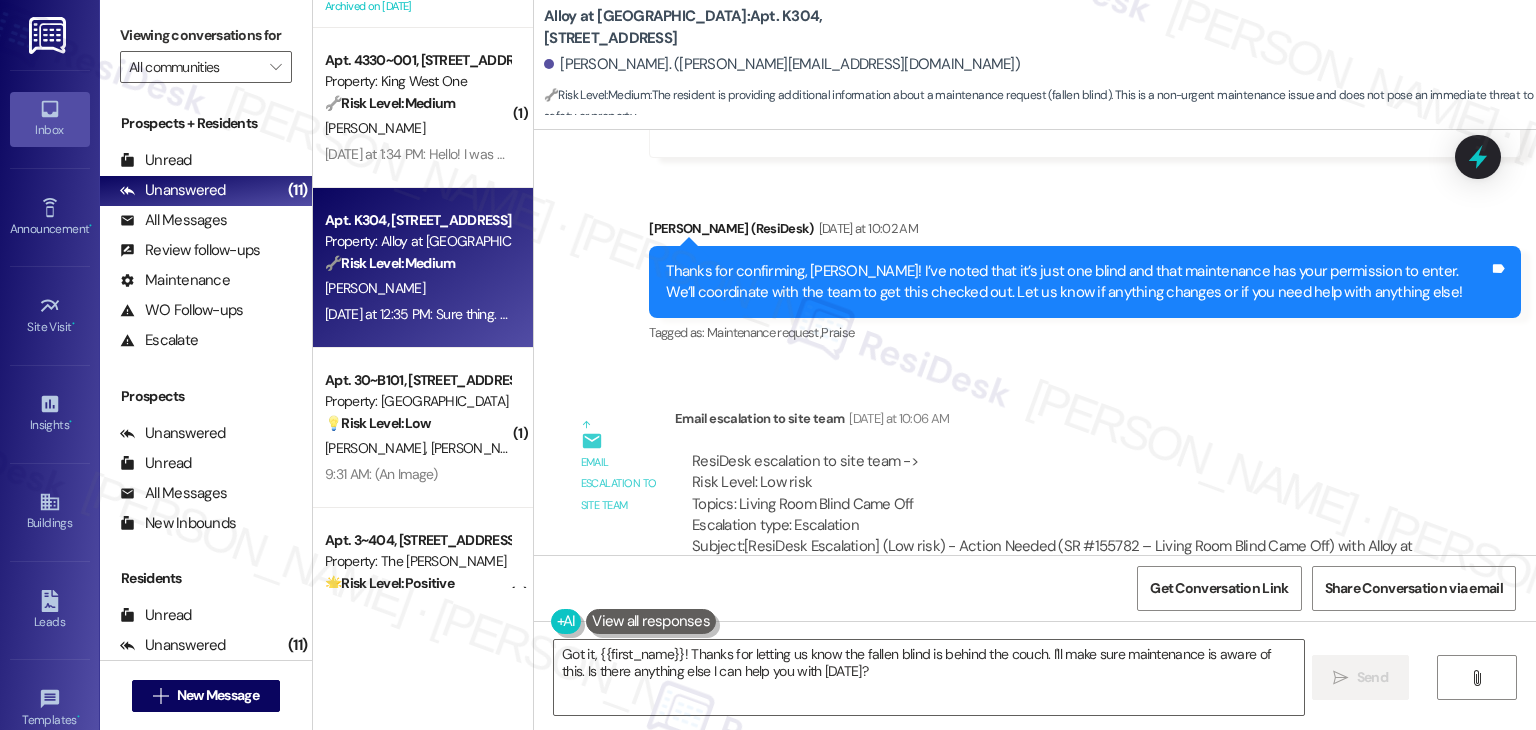 click on "ResiDesk escalation to site team ->
Risk Level: Low risk
Topics: Living Room Blind Came Off
Escalation type: Escalation Subject:  [ResiDesk Escalation] (Low risk) - Action Needed (SR #155782 – Living Room Blind Came Off) with Alloy at Geneva: Apt. K304, 100 South Geneva Road (1405986)" at bounding box center [1055, 515] 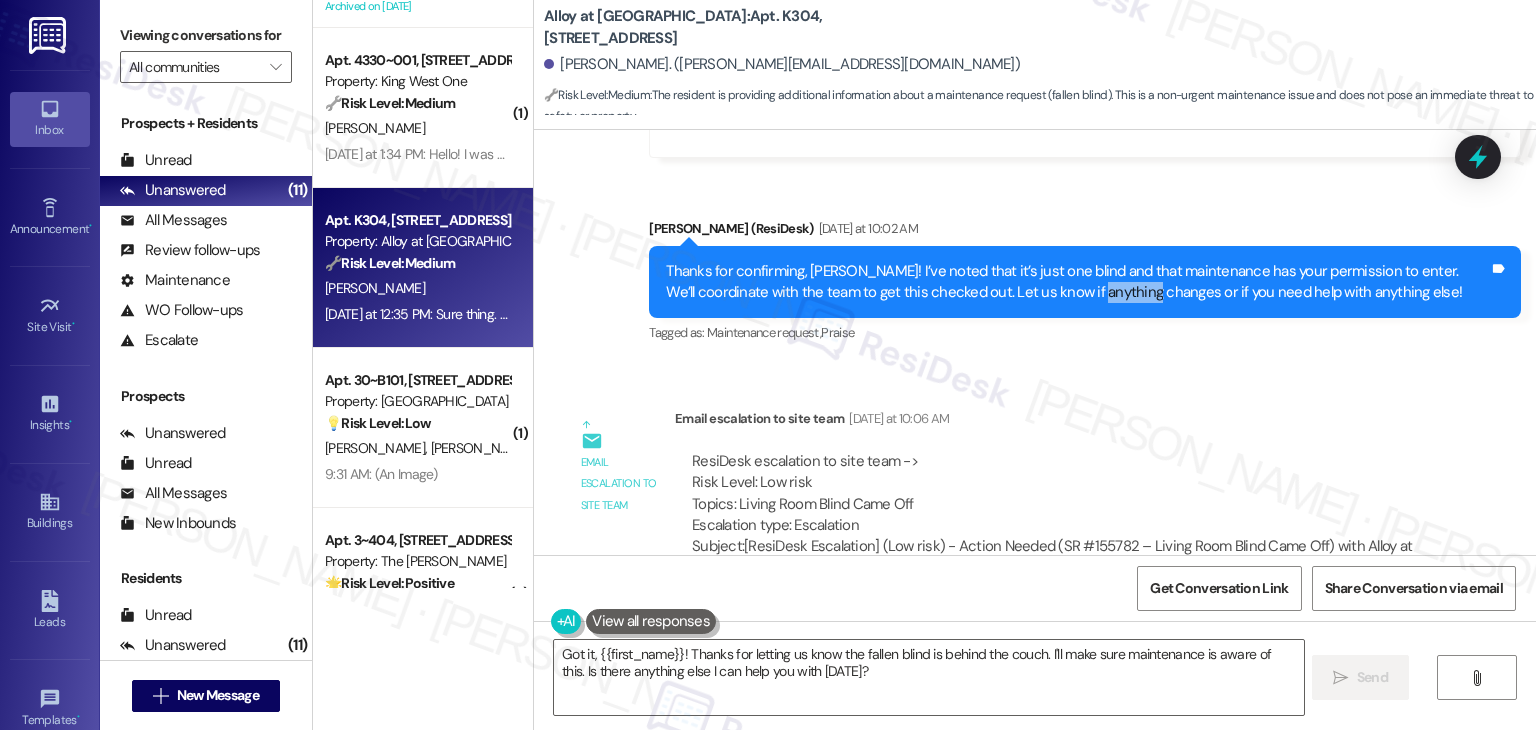 click on "Thanks for confirming, Ryan! I’ve noted that it’s just one blind and that maintenance has your permission to enter. We’ll coordinate with the team to get this checked out. Let us know if anything changes or if you need help with anything else! Tags and notes" at bounding box center (1085, 282) 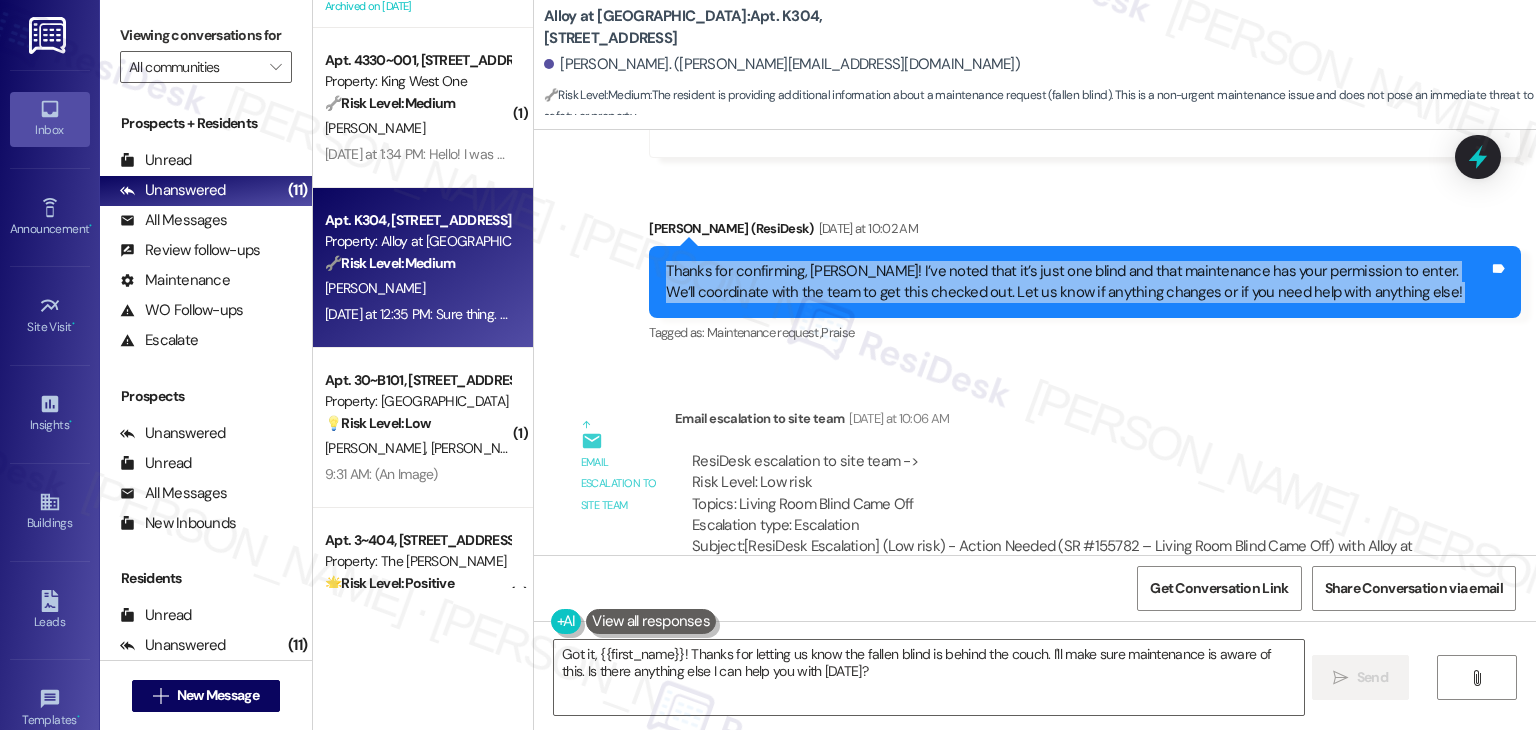 click on "Thanks for confirming, Ryan! I’ve noted that it’s just one blind and that maintenance has your permission to enter. We’ll coordinate with the team to get this checked out. Let us know if anything changes or if you need help with anything else! Tags and notes" at bounding box center (1085, 282) 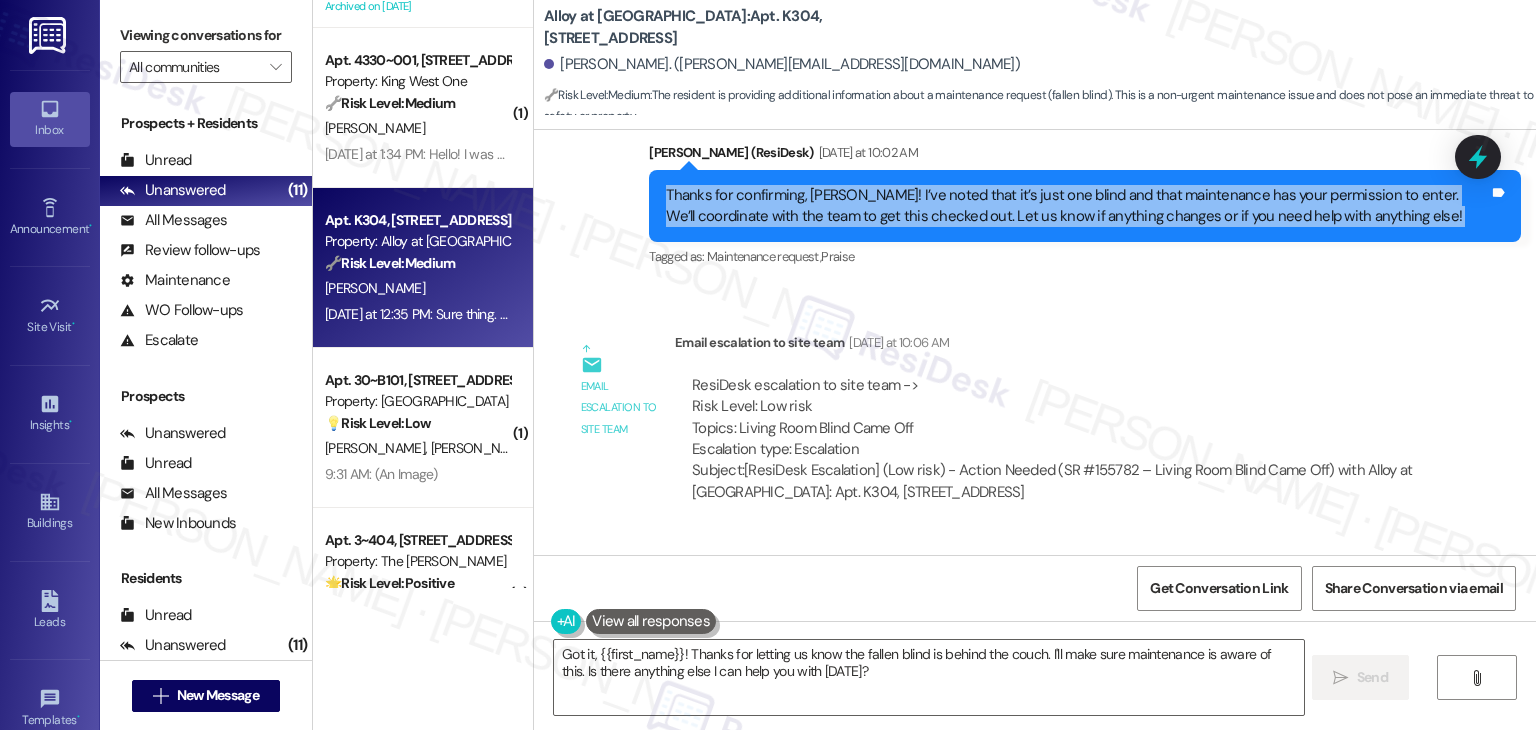 scroll, scrollTop: 1905, scrollLeft: 0, axis: vertical 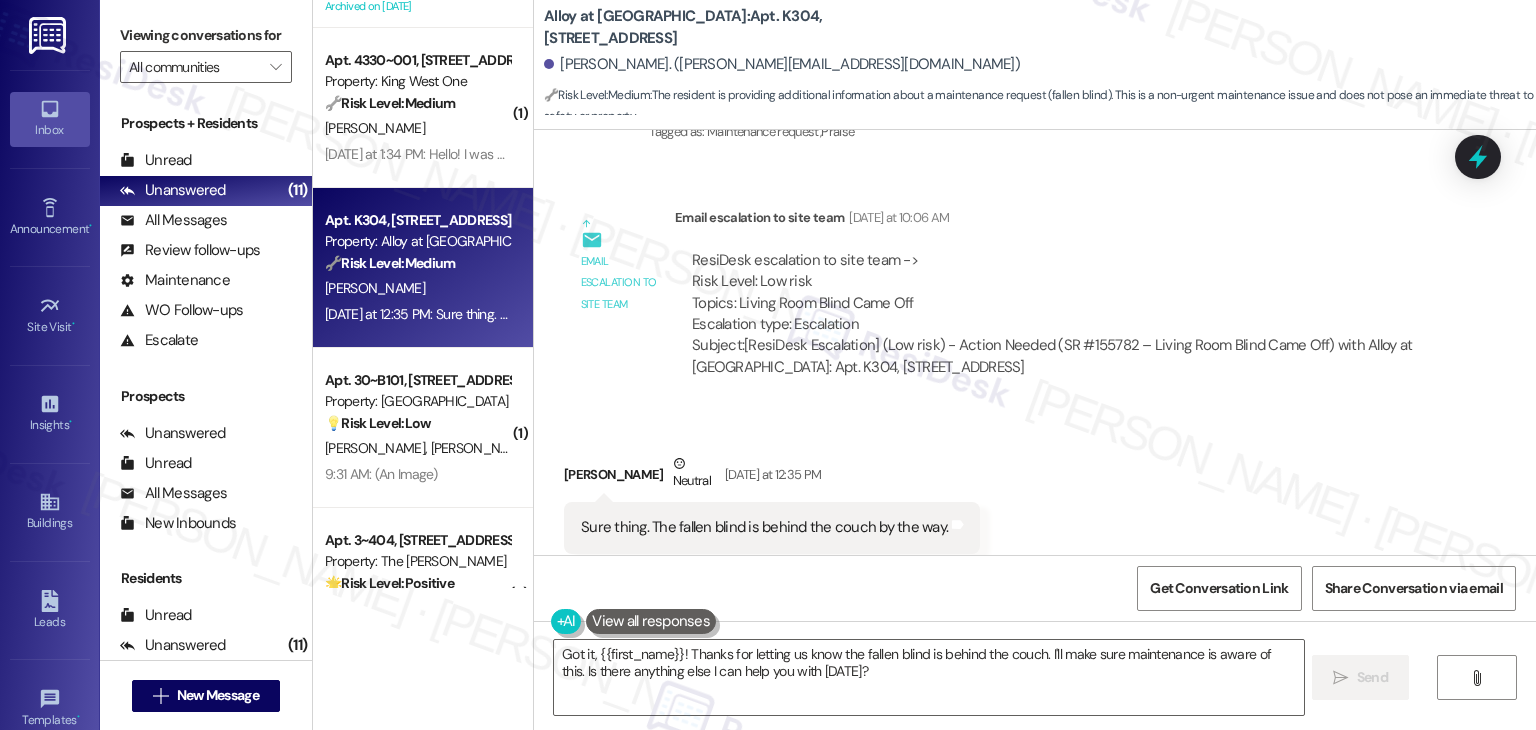 click on "Sure thing. The fallen blind is behind the couch by the way." at bounding box center [764, 527] 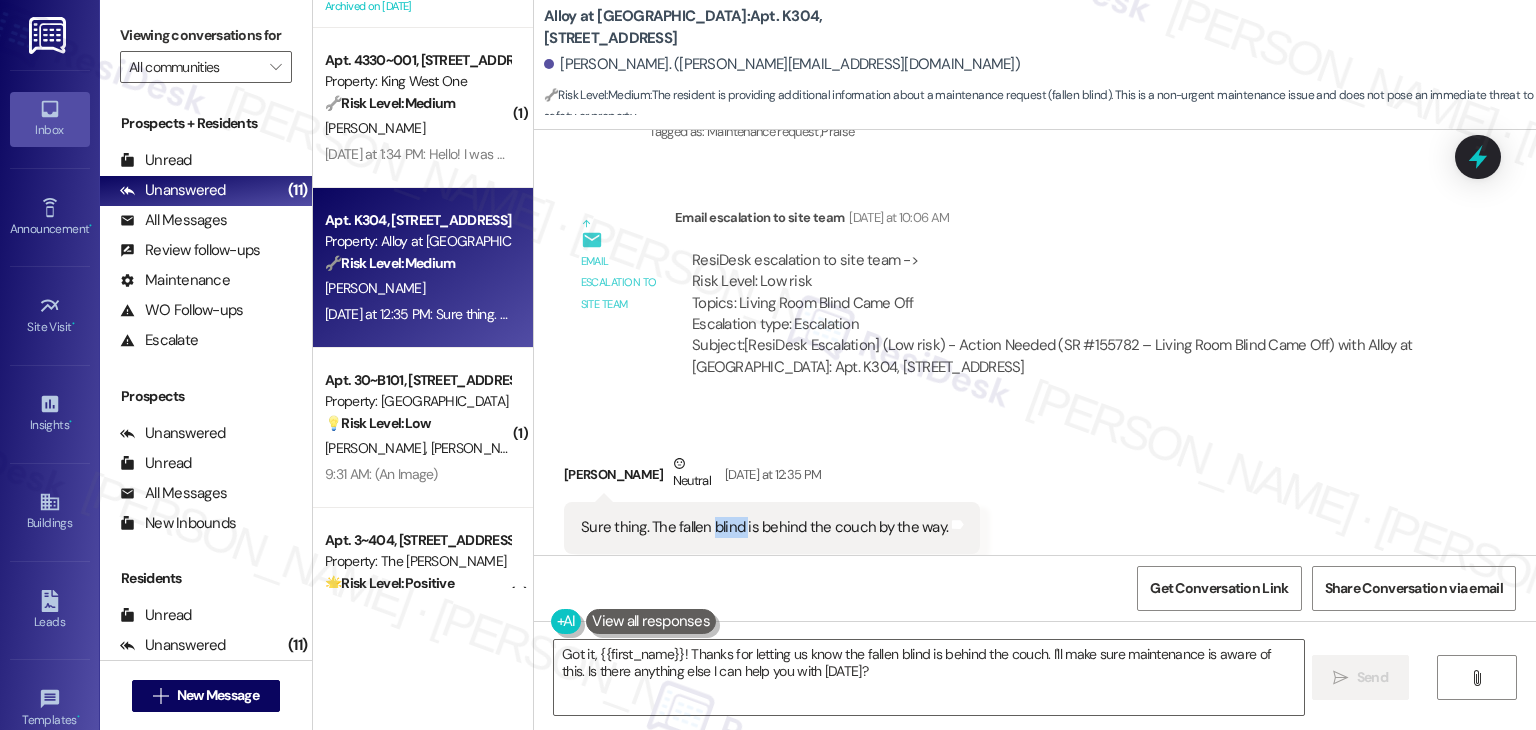 click on "Sure thing. The fallen blind is behind the couch by the way." at bounding box center [764, 527] 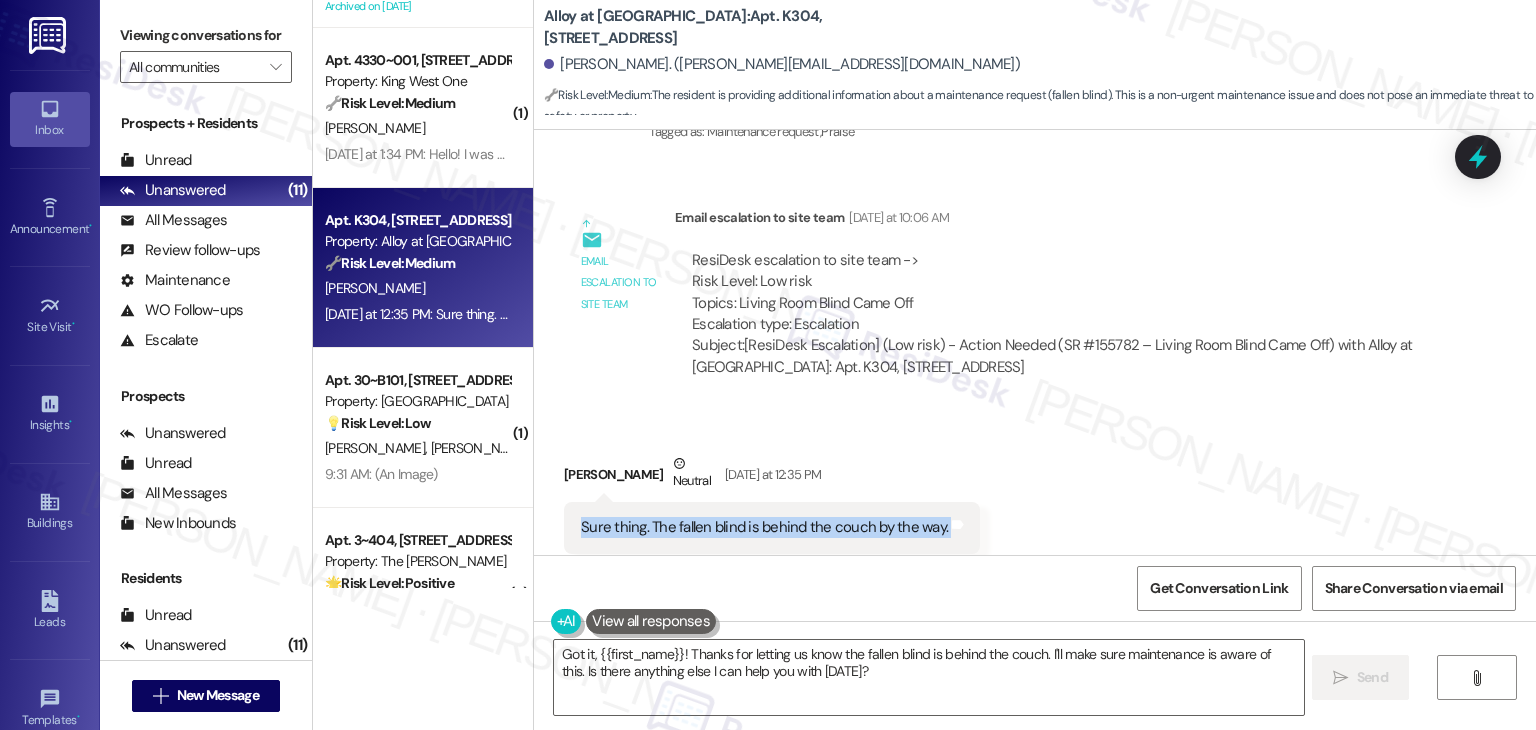 click on "Sure thing. The fallen blind is behind the couch by the way." at bounding box center [764, 527] 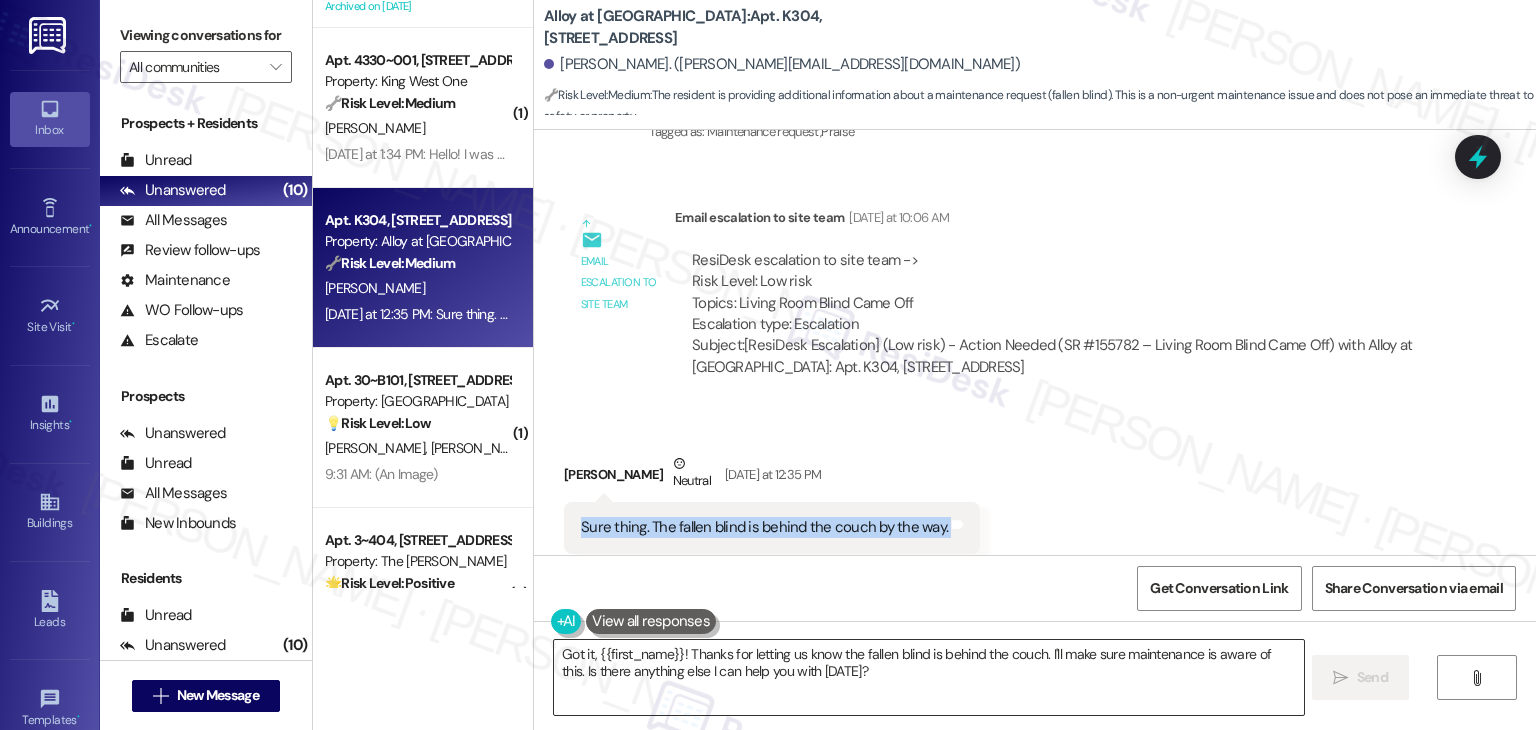 click on "Got it, {{first_name}}! Thanks for letting us know the fallen blind is behind the couch. I'll make sure maintenance is aware of this. Is there anything else I can help you with today?" at bounding box center [928, 677] 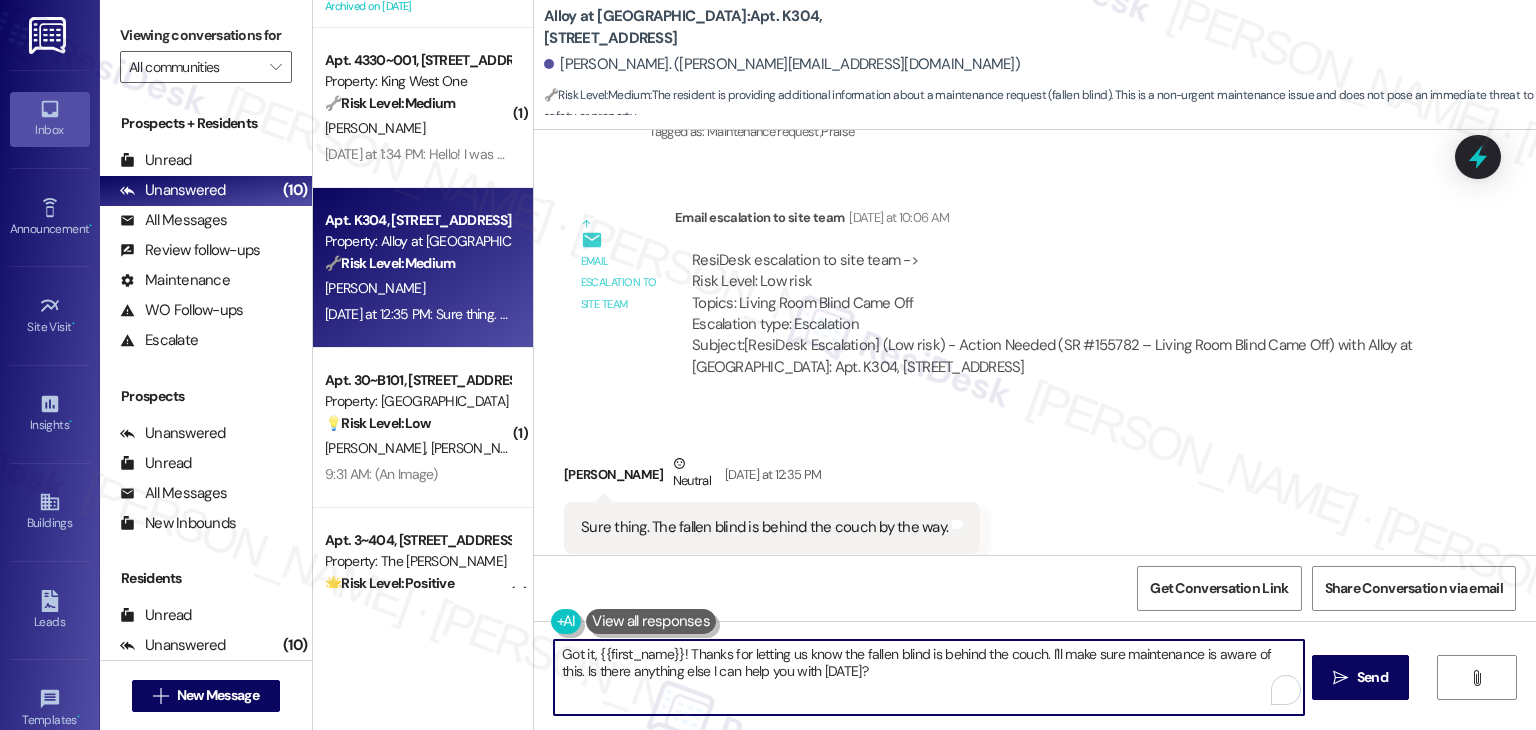 paste on "Thanks for the heads-up, Ryan! Appreciate the info—let us know if anything else comes up!" 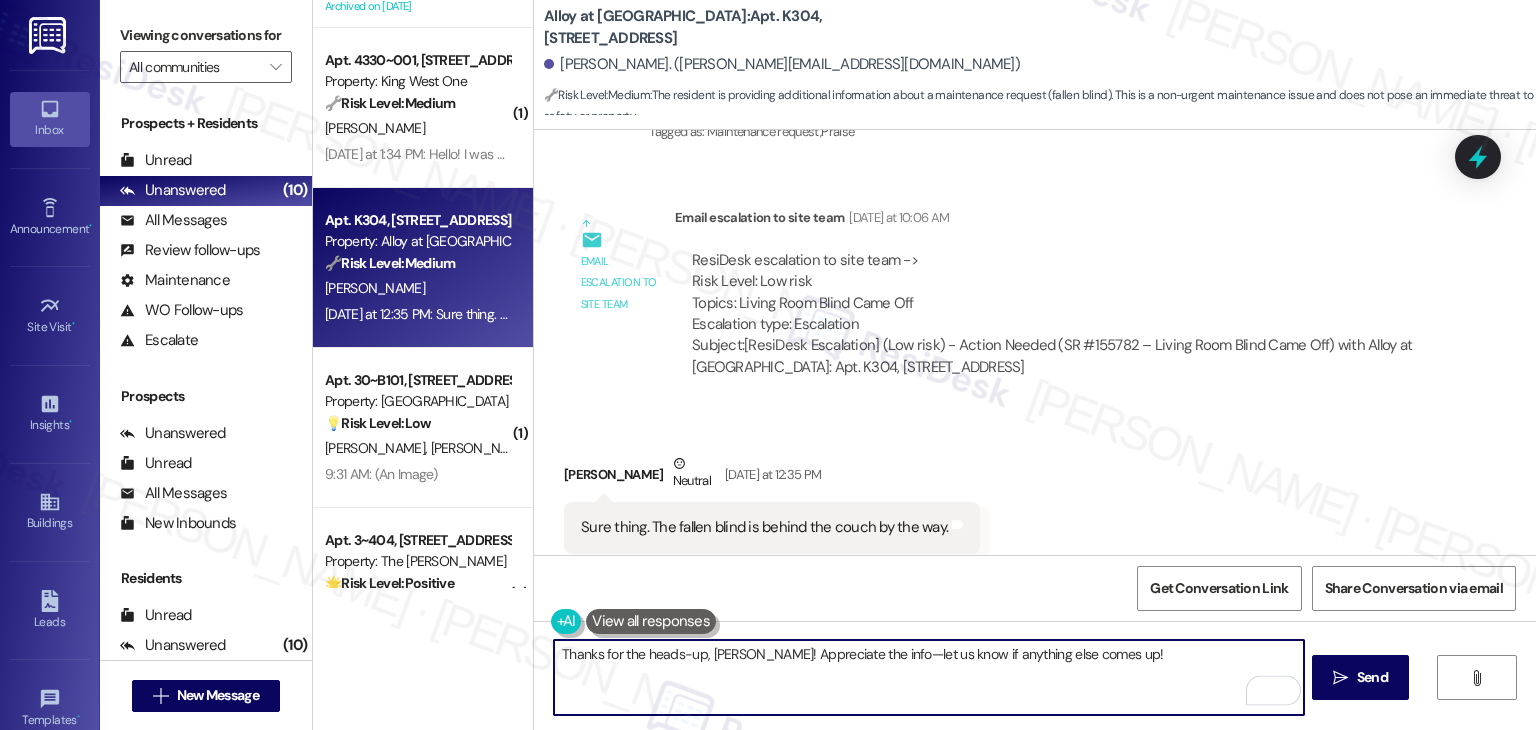 type on "Thanks for the heads-up, Ryan! Appreciate the info—let us know if anything else comes up!" 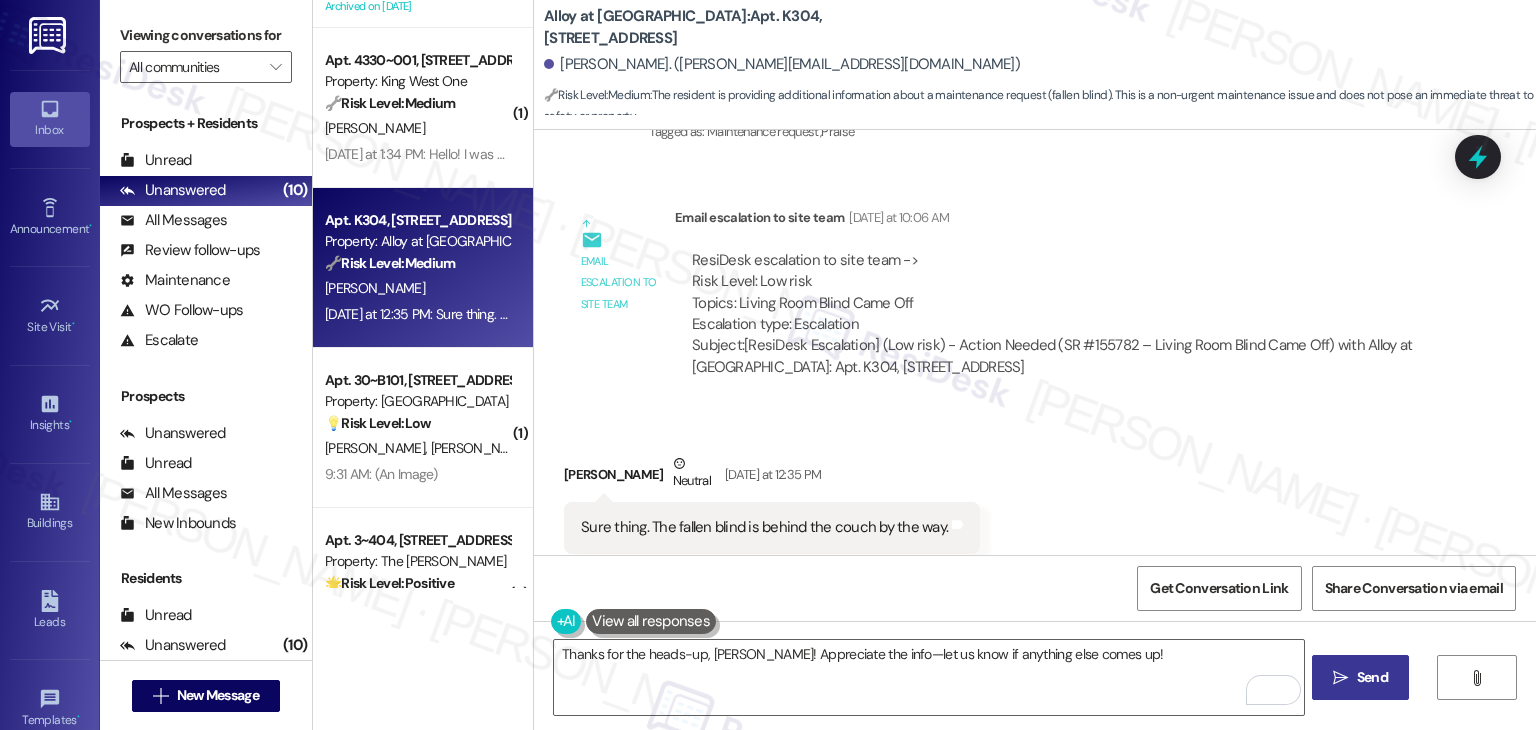 click on "Send" at bounding box center [1372, 677] 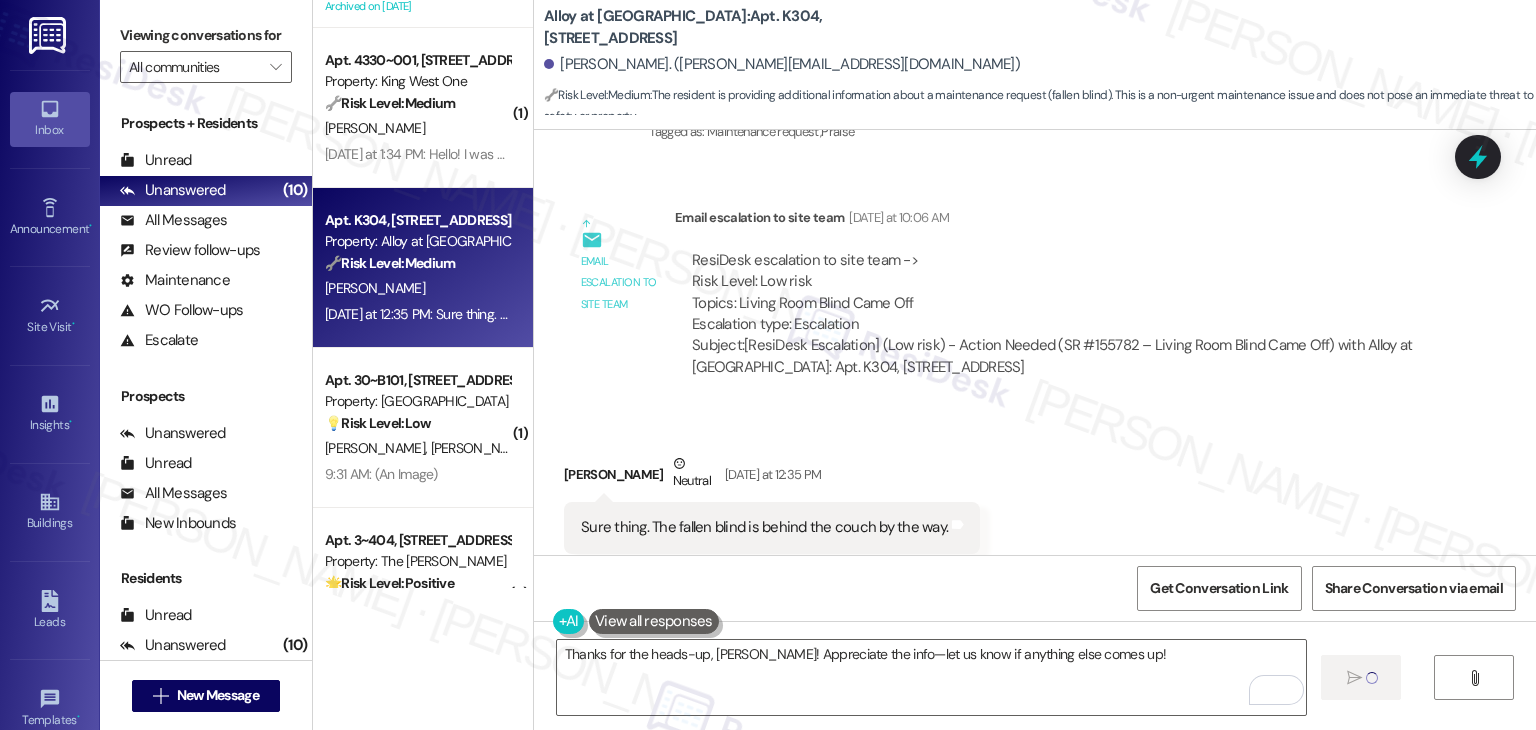 type 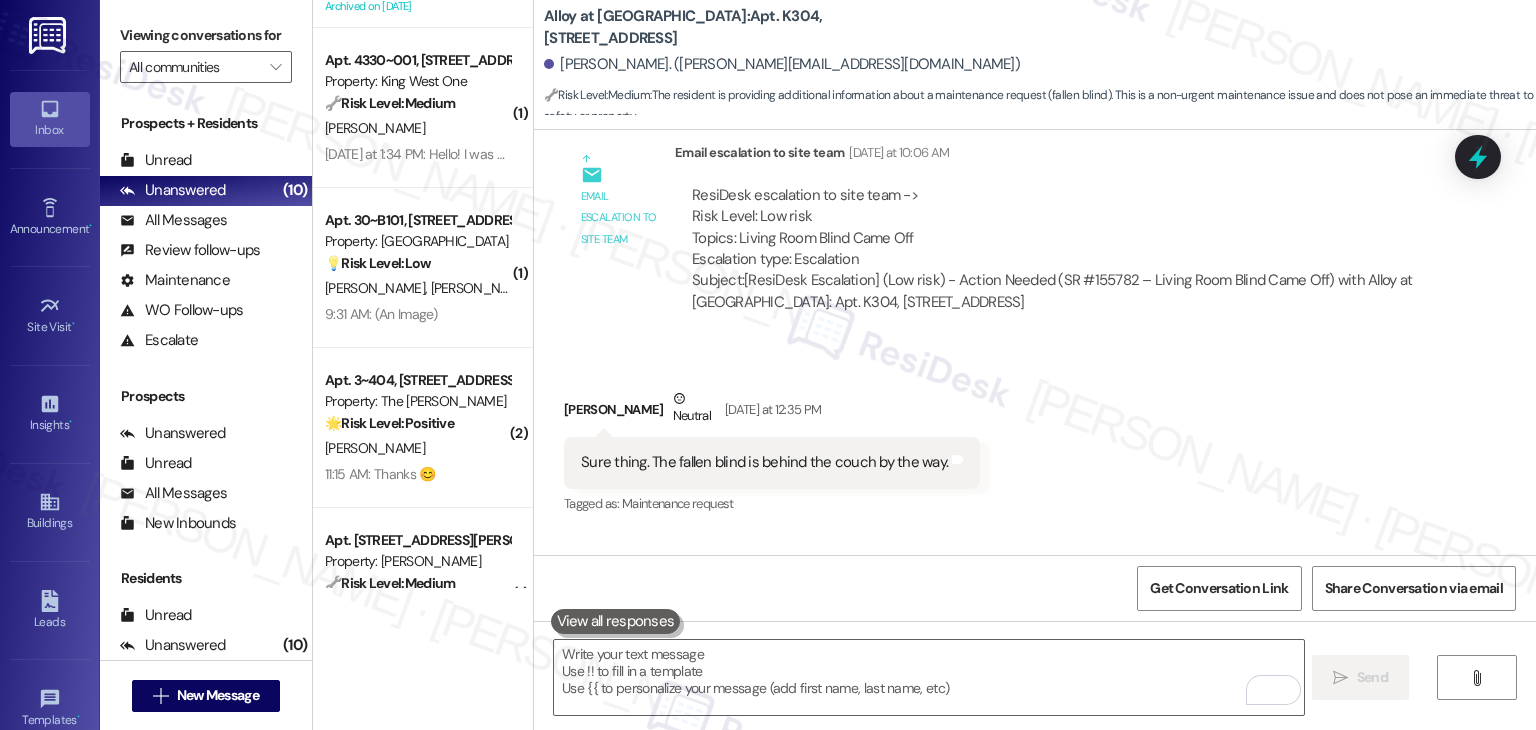 scroll, scrollTop: 2044, scrollLeft: 0, axis: vertical 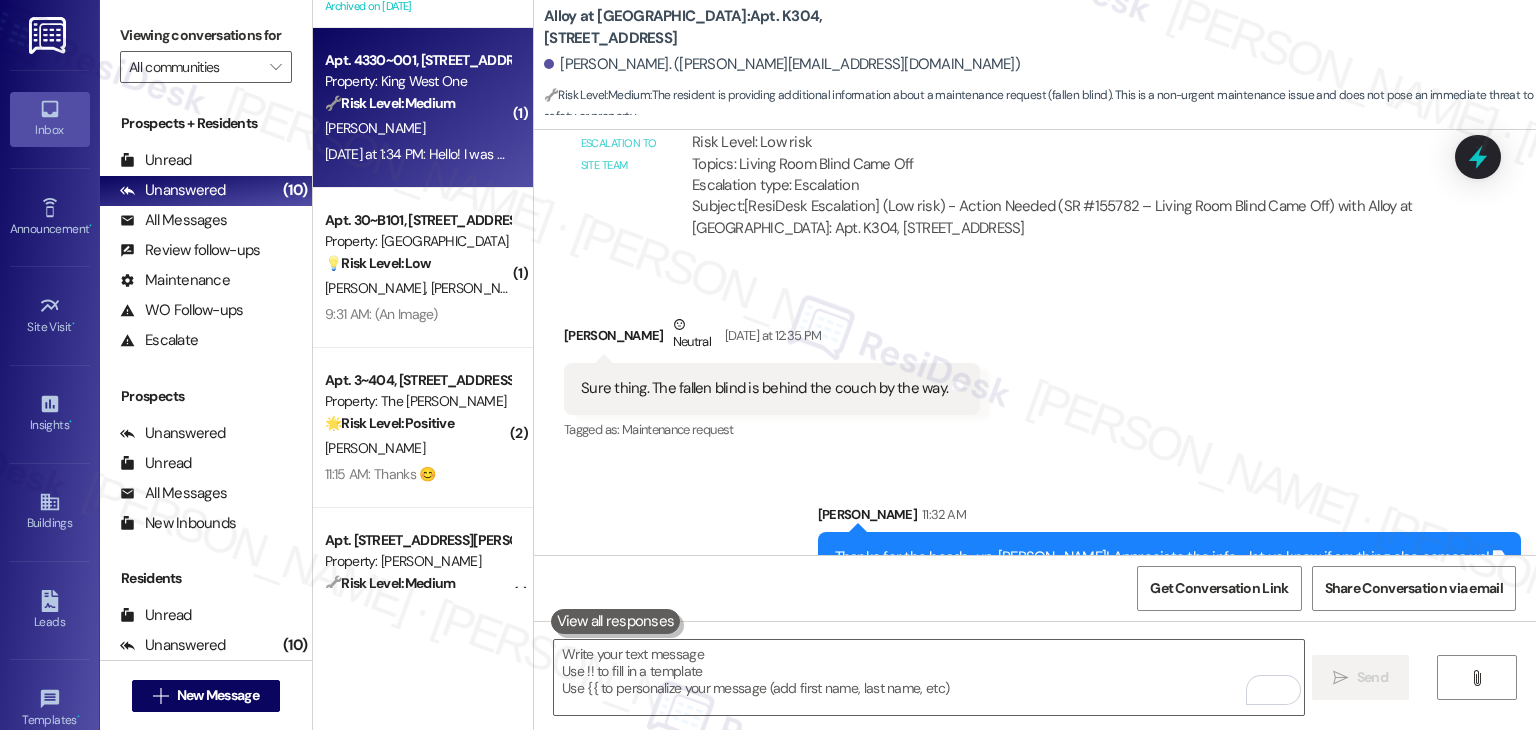 click on "[PERSON_NAME]" at bounding box center [417, 128] 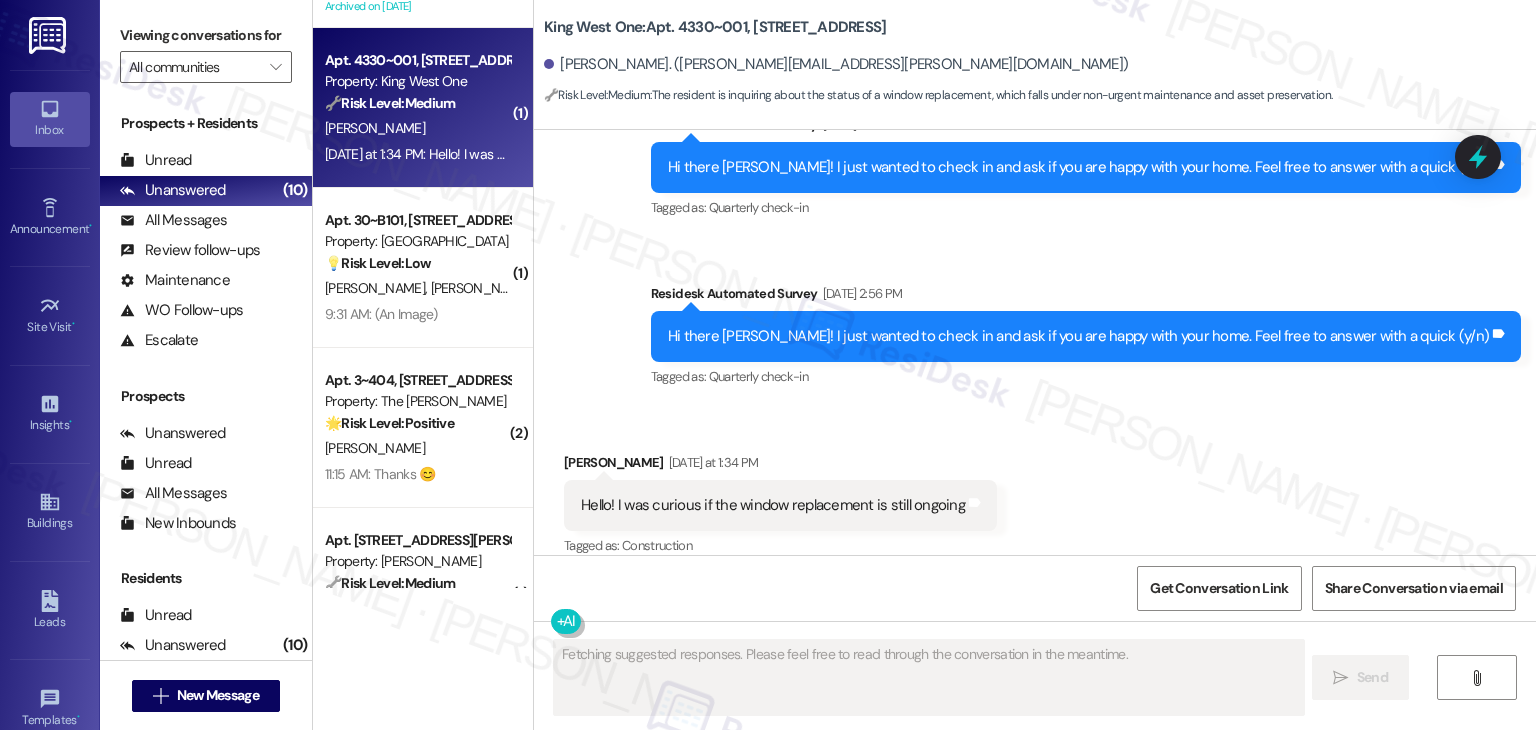 scroll, scrollTop: 2052, scrollLeft: 0, axis: vertical 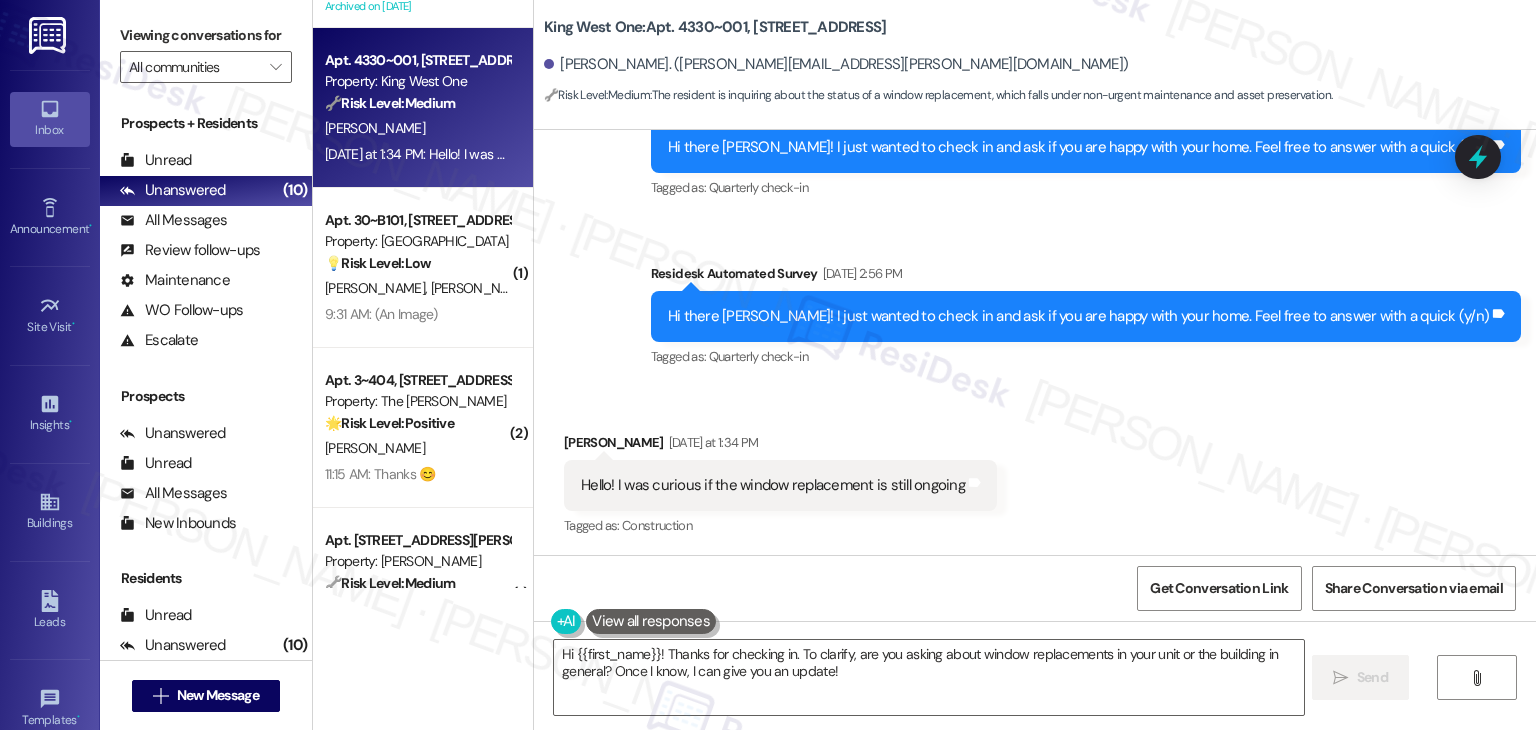 click on "Received via SMS Wesley Beckner Yesterday at 1:34 PM Hello! I was curious if the window replacement is still ongoing  Tags and notes Tagged as:   Construction Click to highlight conversations about Construction" at bounding box center (1035, 471) 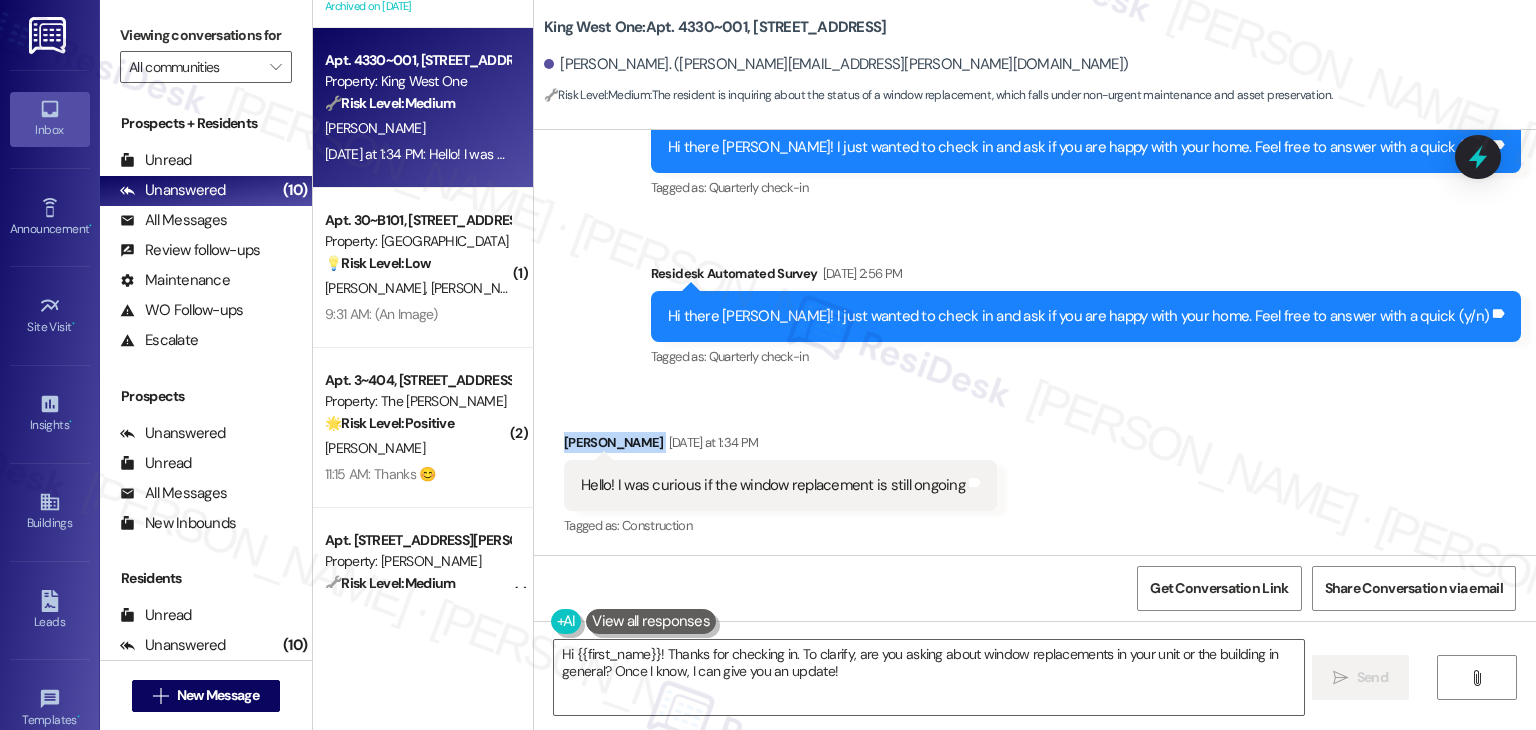 click on "Received via SMS Wesley Beckner Yesterday at 1:34 PM Hello! I was curious if the window replacement is still ongoing  Tags and notes Tagged as:   Construction Click to highlight conversations about Construction" at bounding box center [1035, 471] 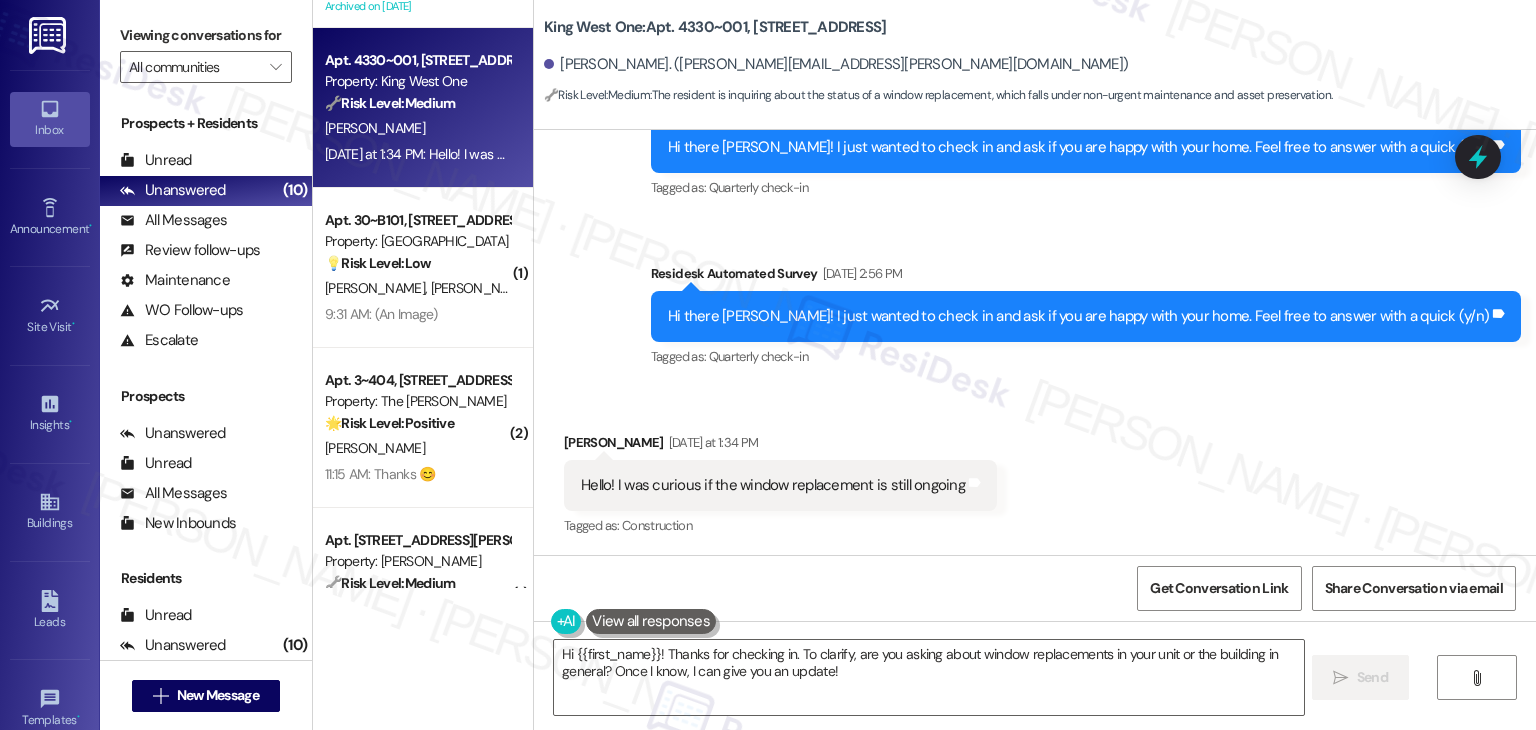 click on "Received via SMS Wesley Beckner Yesterday at 1:34 PM Hello! I was curious if the window replacement is still ongoing  Tags and notes Tagged as:   Construction Click to highlight conversations about Construction" at bounding box center (1035, 471) 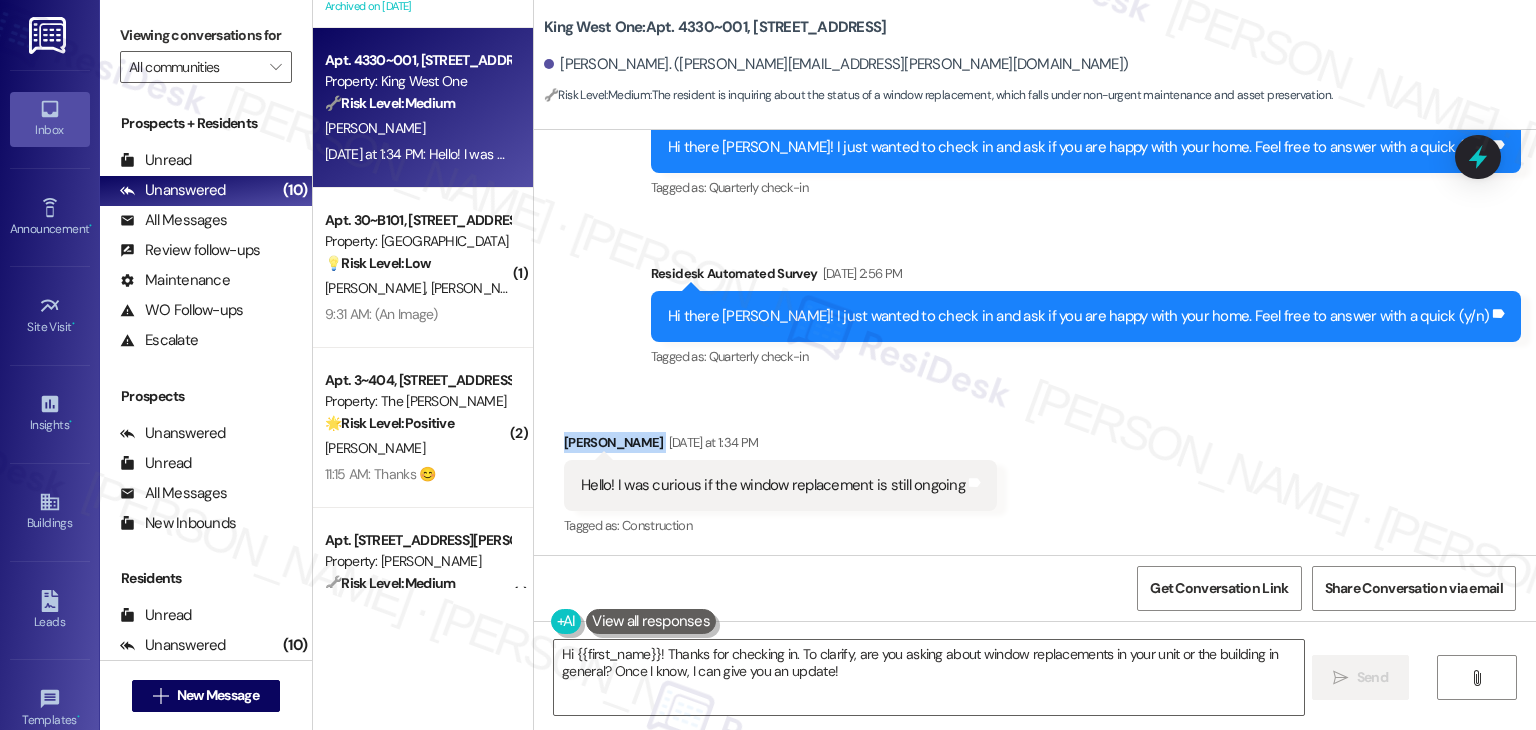 click on "Received via SMS Wesley Beckner Yesterday at 1:34 PM Hello! I was curious if the window replacement is still ongoing  Tags and notes Tagged as:   Construction Click to highlight conversations about Construction" at bounding box center (1035, 471) 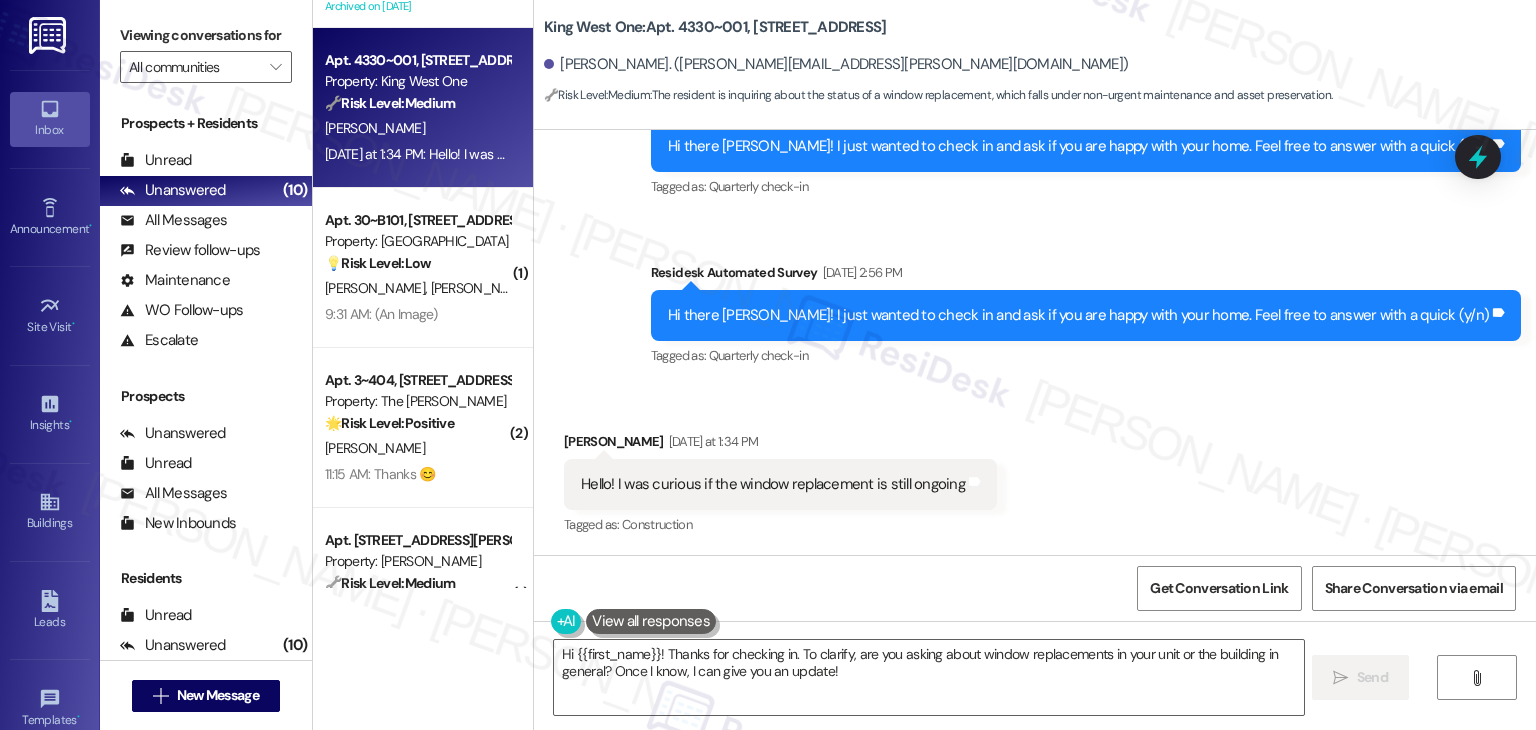 click on "Received via SMS Wesley Beckner Yesterday at 1:34 PM Hello! I was curious if the window replacement is still ongoing  Tags and notes Tagged as:   Construction Click to highlight conversations about Construction" at bounding box center [1035, 470] 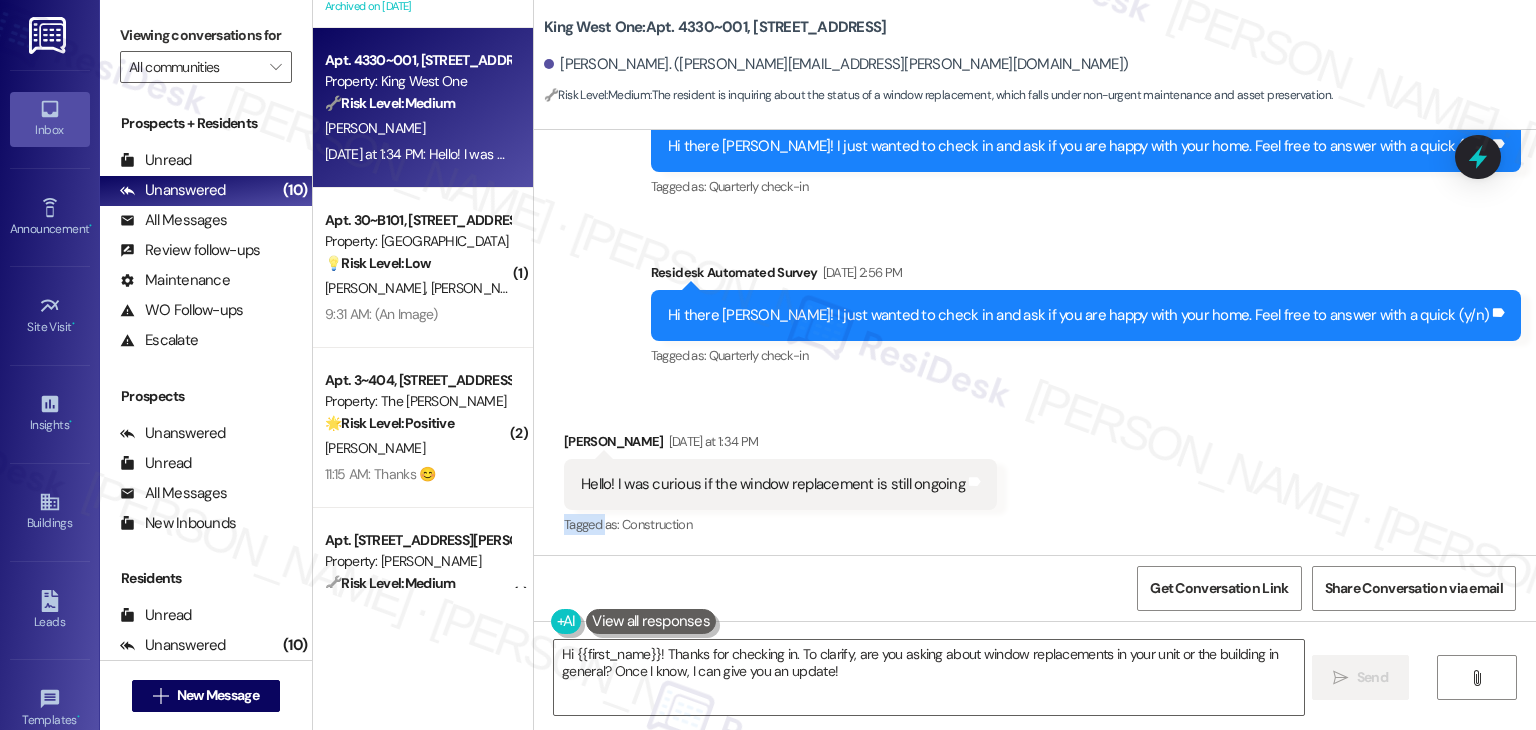 click on "Received via SMS Wesley Beckner Yesterday at 1:34 PM Hello! I was curious if the window replacement is still ongoing  Tags and notes Tagged as:   Construction Click to highlight conversations about Construction" at bounding box center [1035, 470] 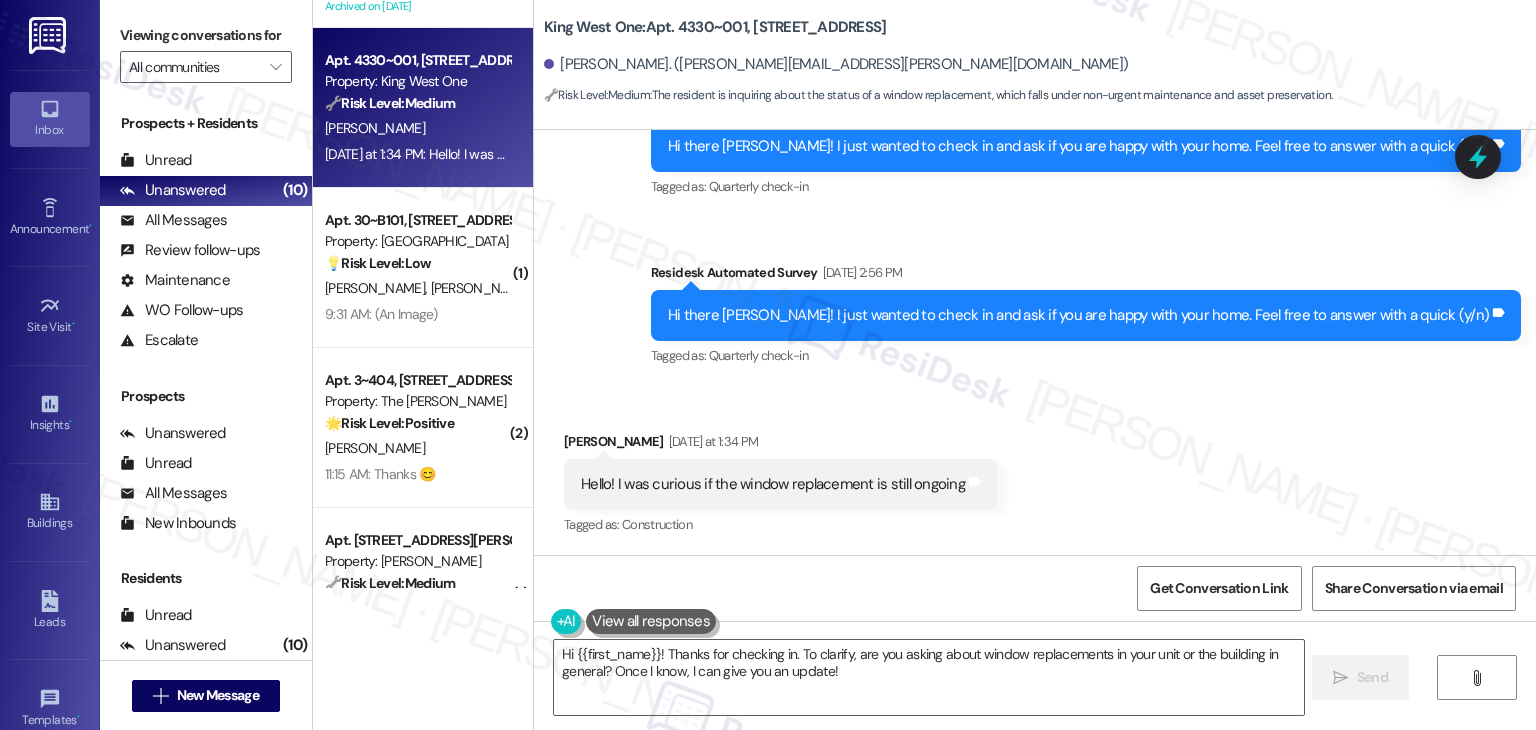 click on "Received via SMS Wesley Beckner Yesterday at 1:34 PM Hello! I was curious if the window replacement is still ongoing  Tags and notes Tagged as:   Construction Click to highlight conversations about Construction" at bounding box center (1035, 470) 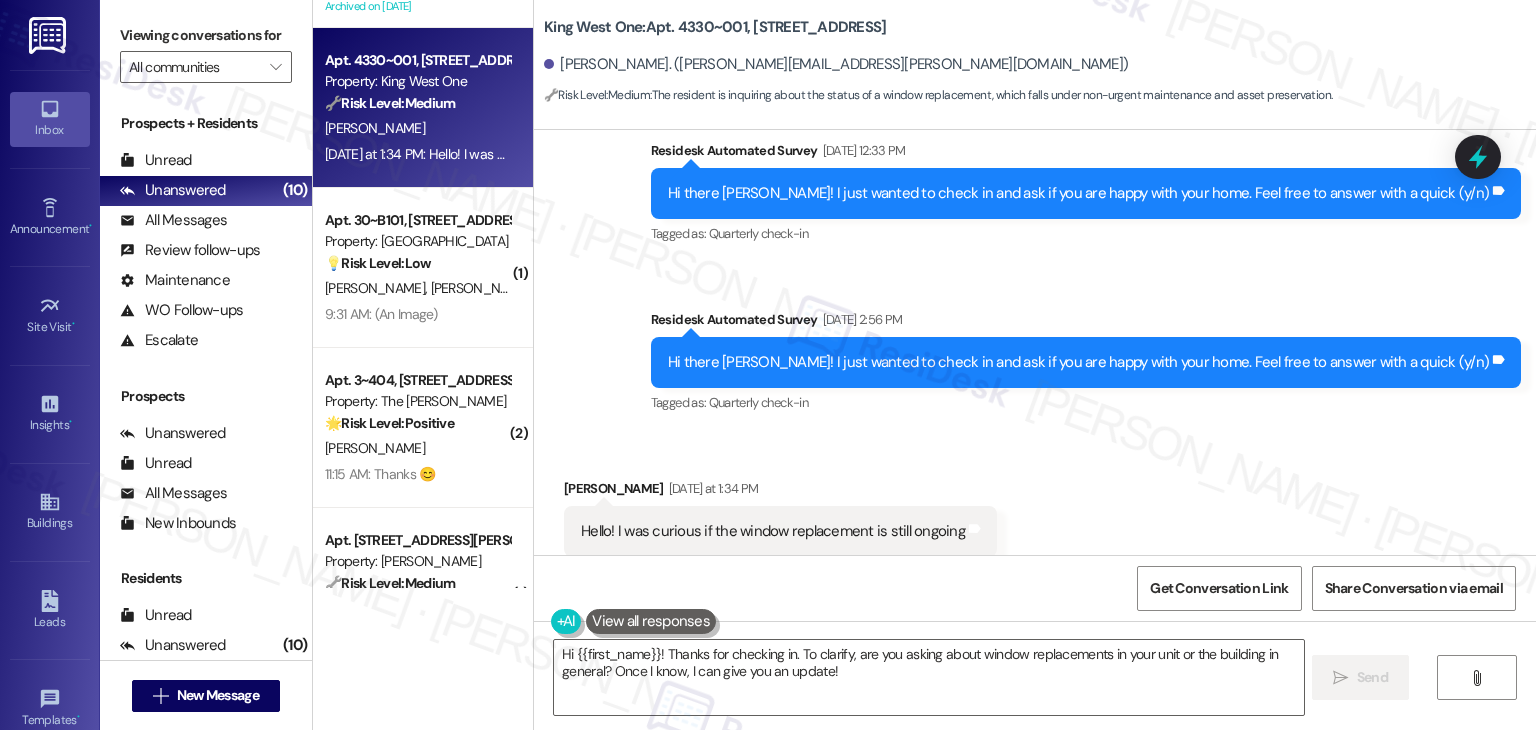 scroll, scrollTop: 2053, scrollLeft: 0, axis: vertical 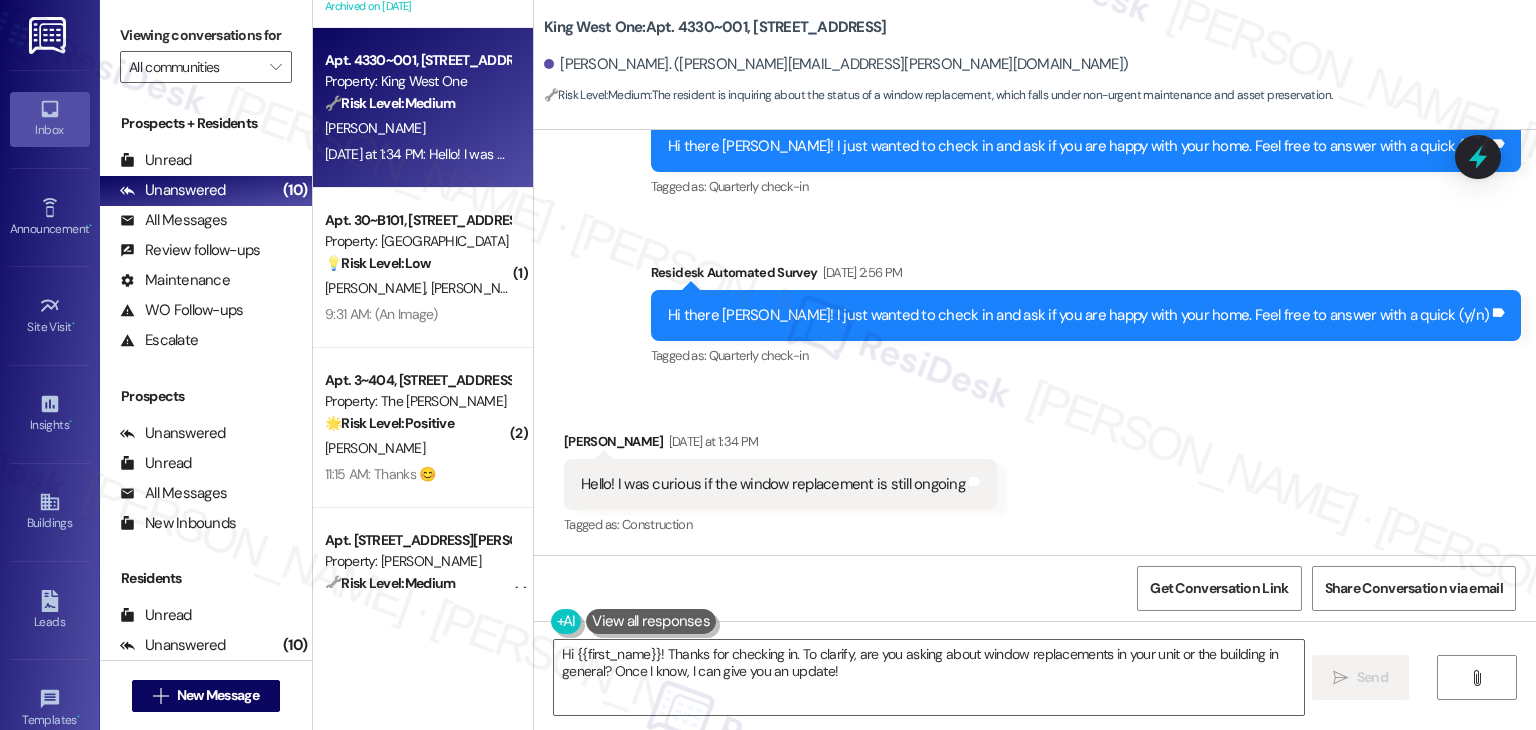 click on "Received via SMS Wesley Beckner Yesterday at 1:34 PM Hello! I was curious if the window replacement is still ongoing  Tags and notes Tagged as:   Construction Click to highlight conversations about Construction" at bounding box center (1035, 470) 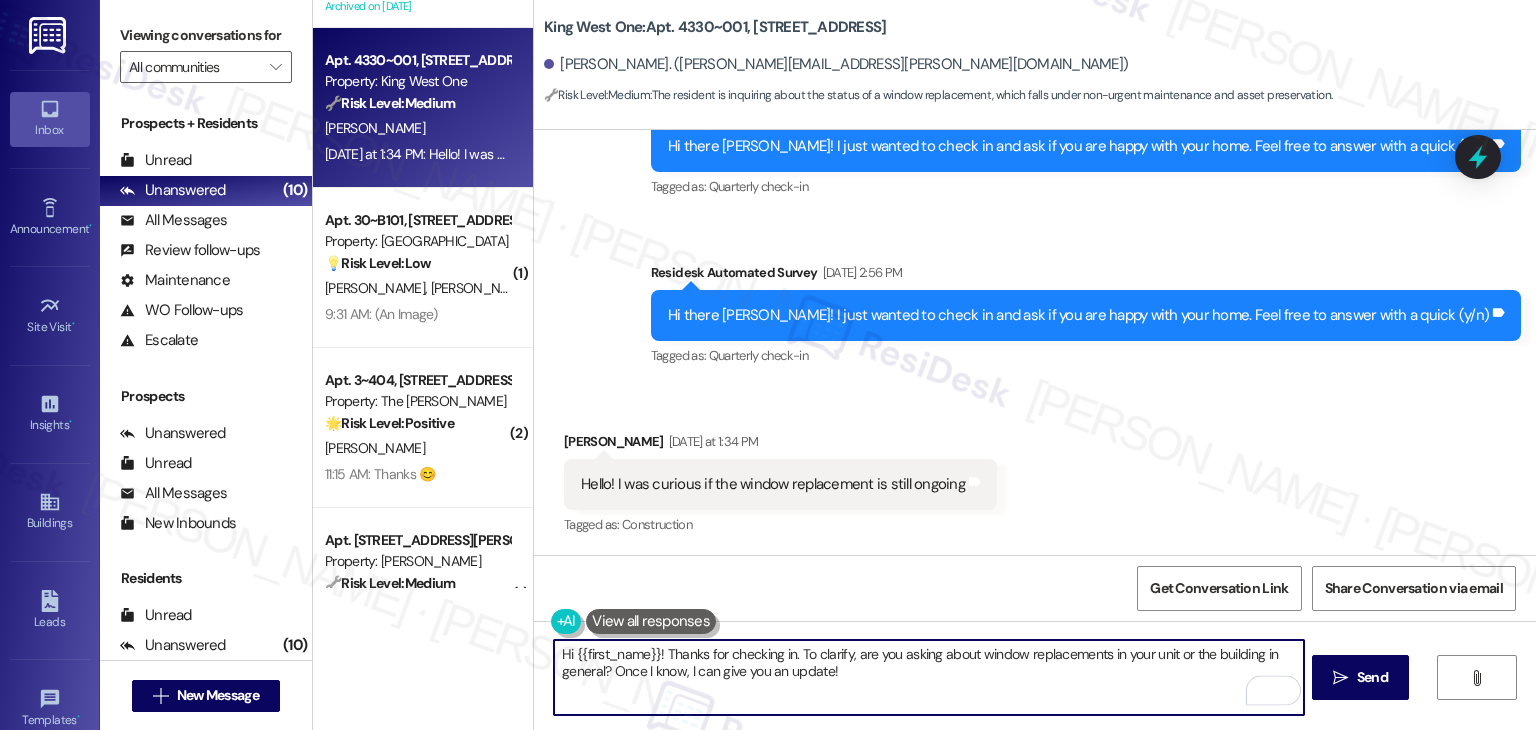 drag, startPoint x: 817, startPoint y: 671, endPoint x: 604, endPoint y: 667, distance: 213.03755 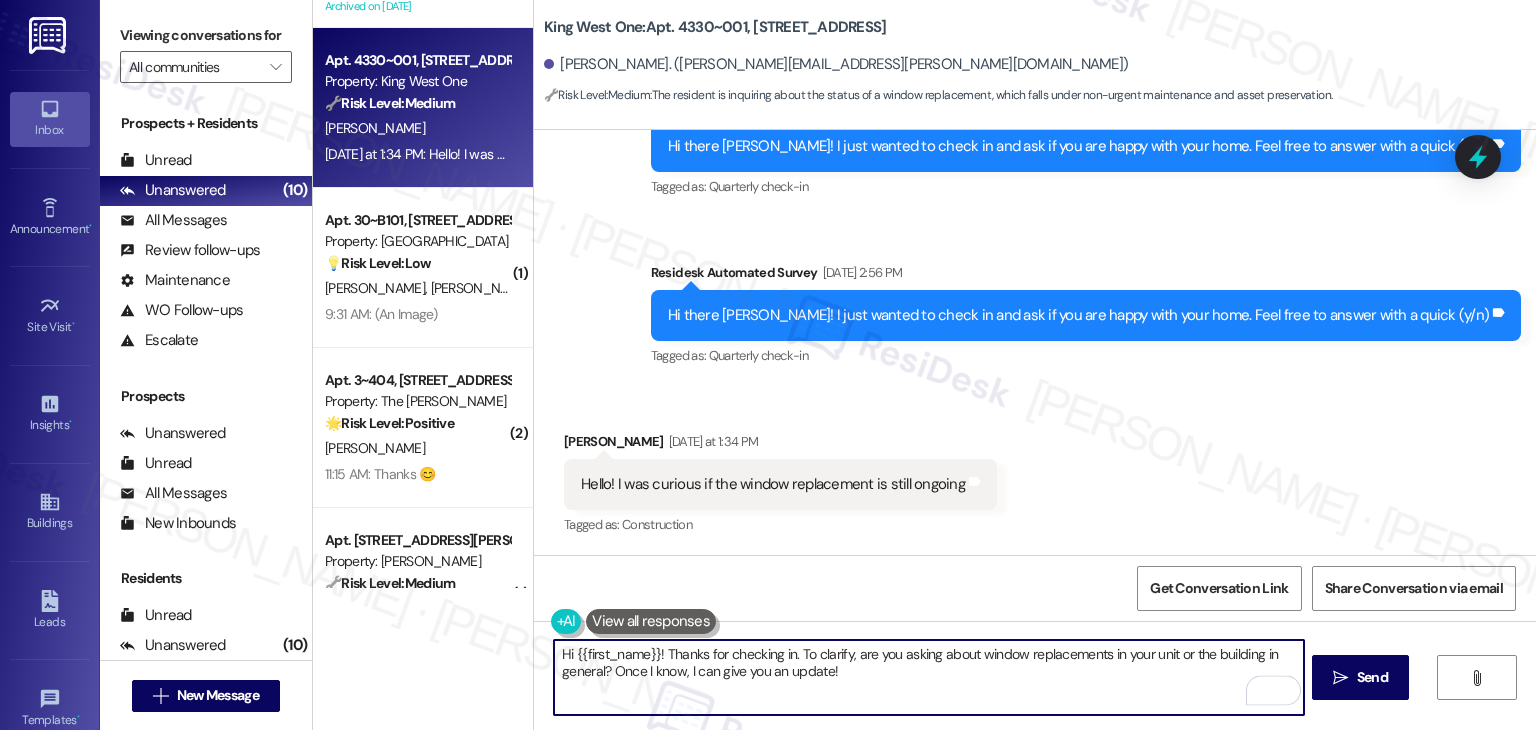 click on "Hi {{first_name}}! Thanks for checking in. To clarify, are you asking about window replacements in your unit or the building in general? Once I know, I can give you an update!" at bounding box center [928, 677] 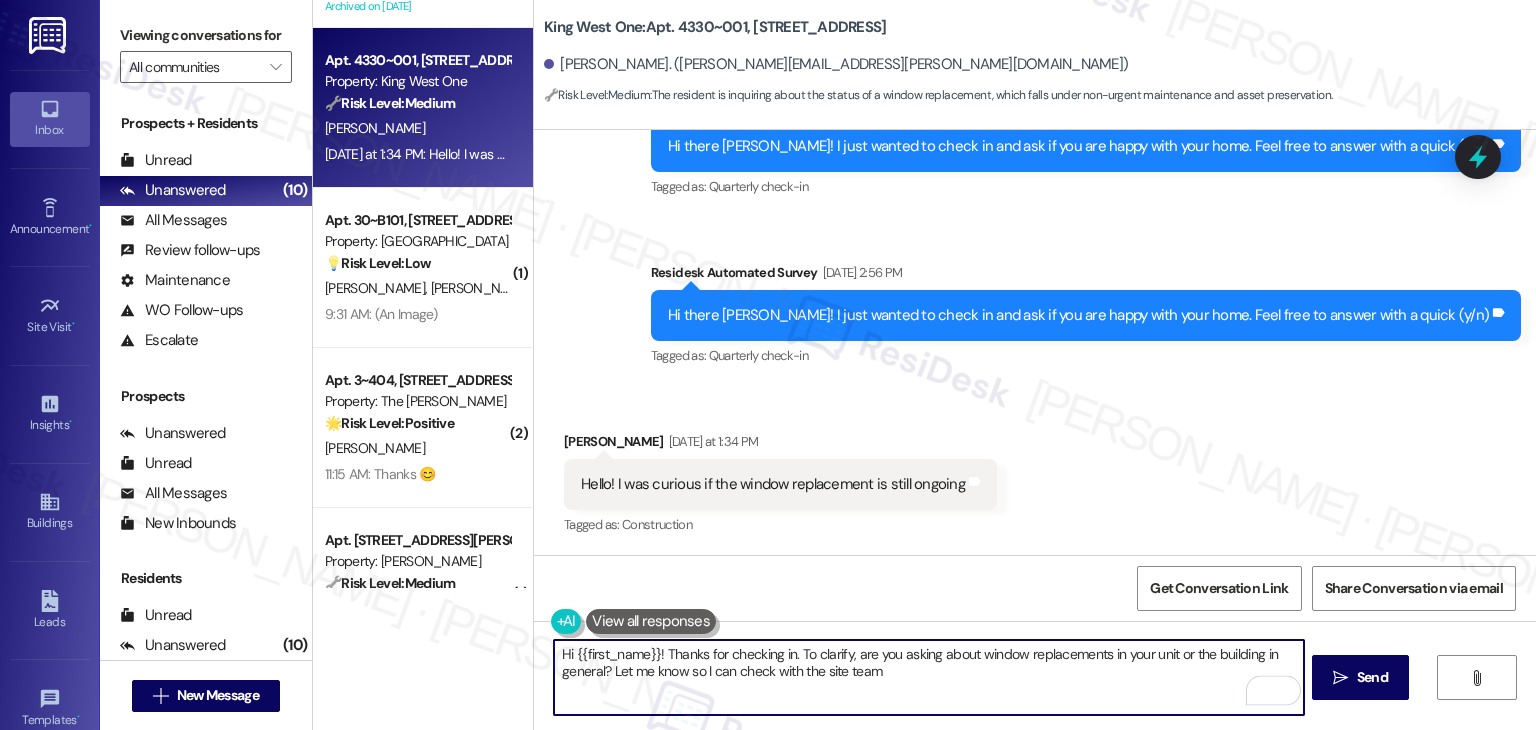 type on "Hi {{first_name}}! Thanks for checking in. To clarify, are you asking about window replacements in your unit or the building in general? Let me know so I can check with the site team." 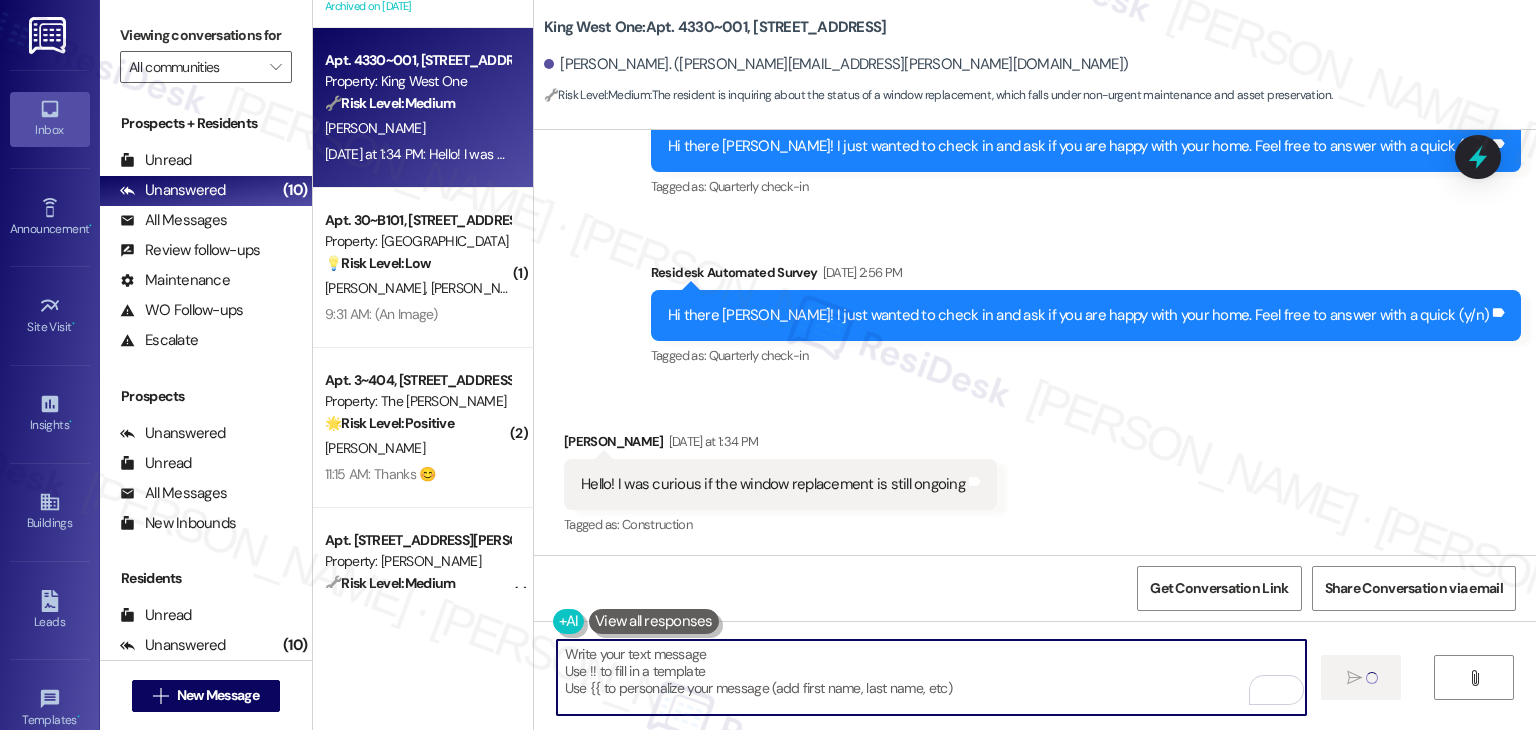 scroll, scrollTop: 2052, scrollLeft: 0, axis: vertical 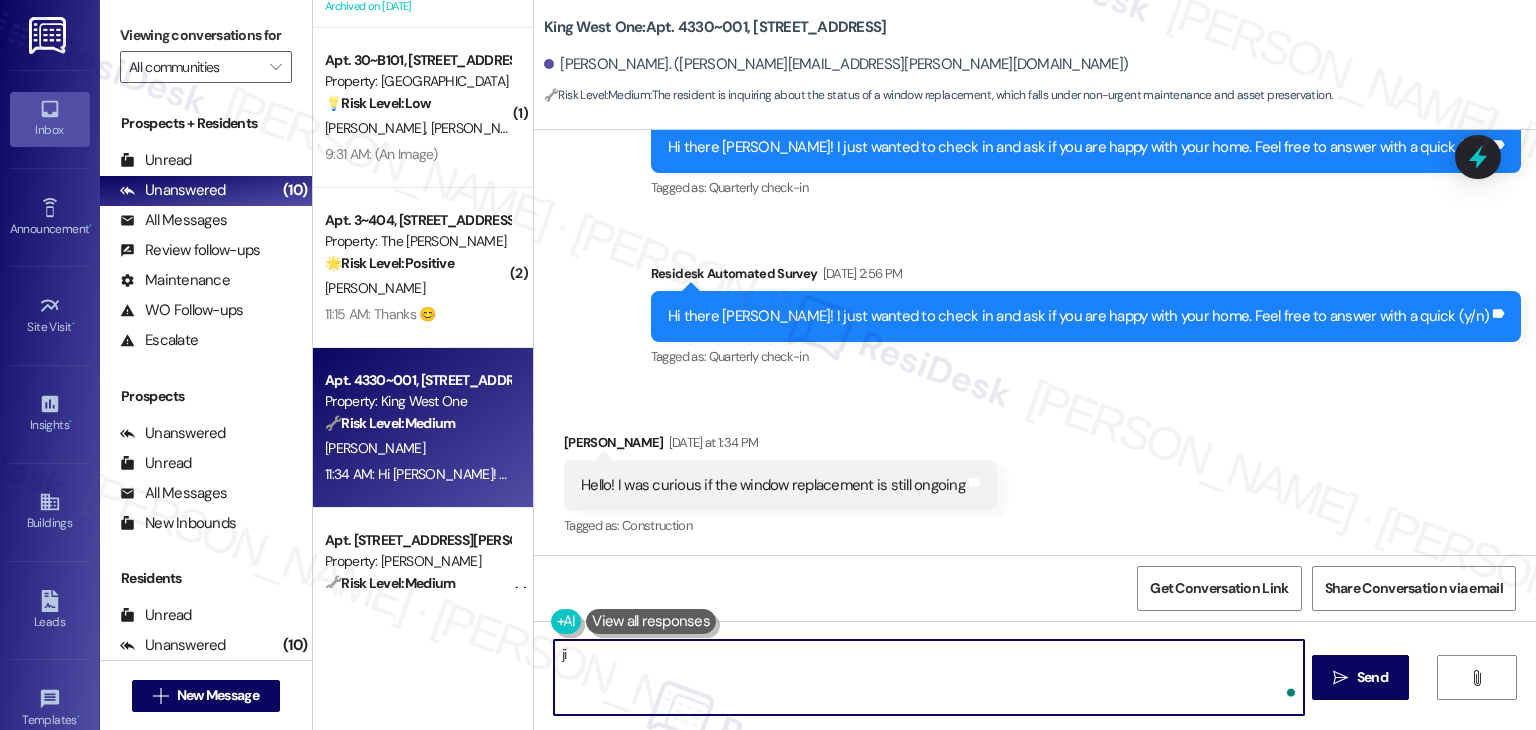 type on "j" 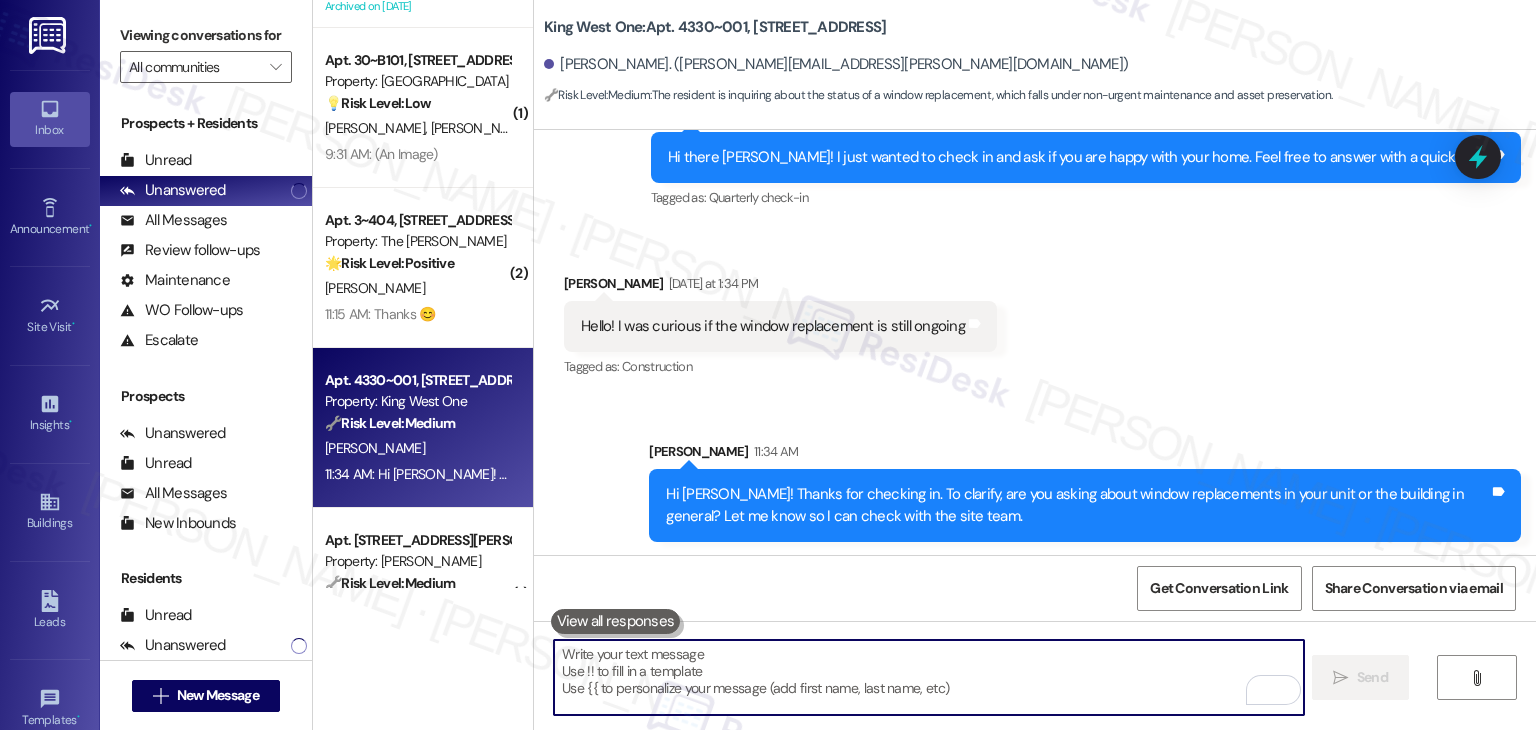 scroll, scrollTop: 2214, scrollLeft: 0, axis: vertical 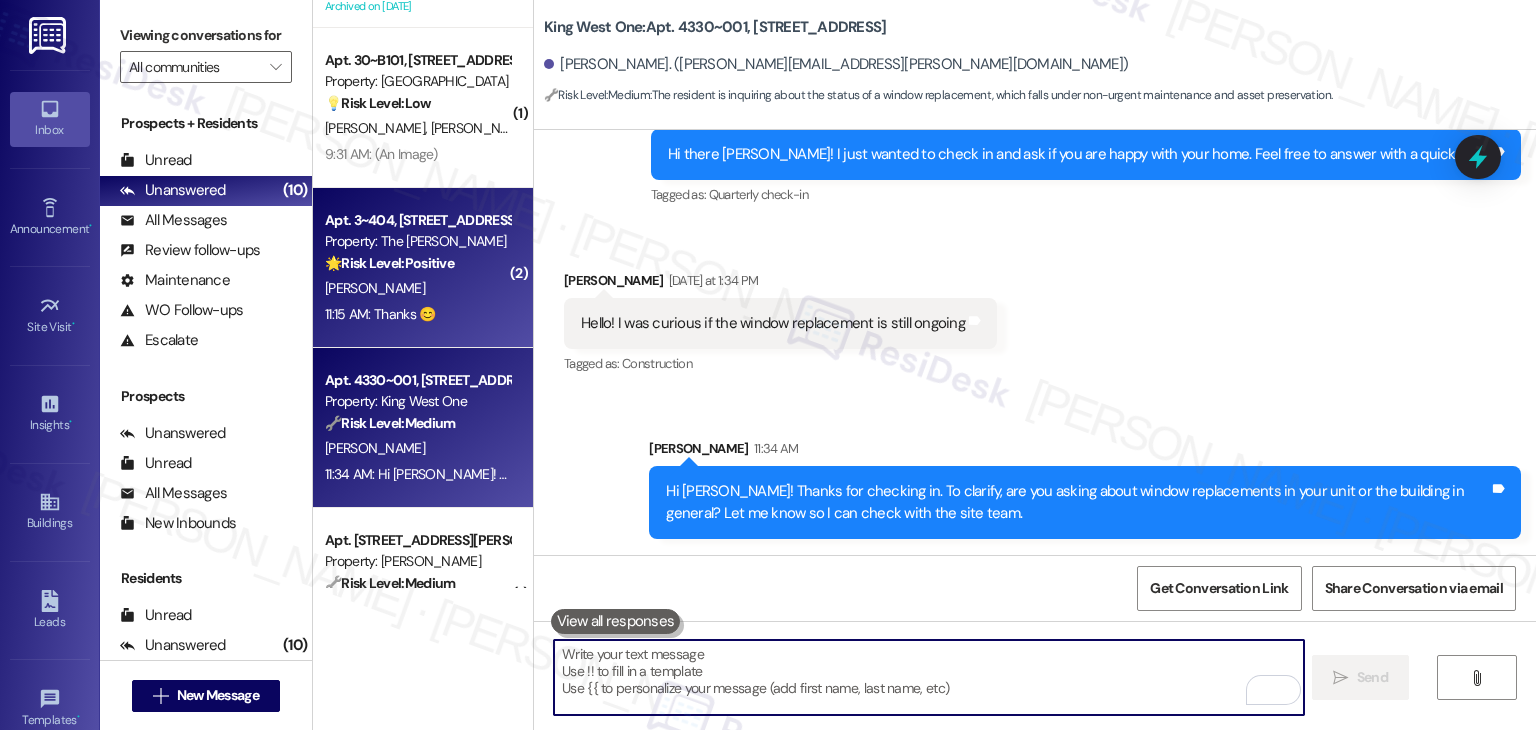 type 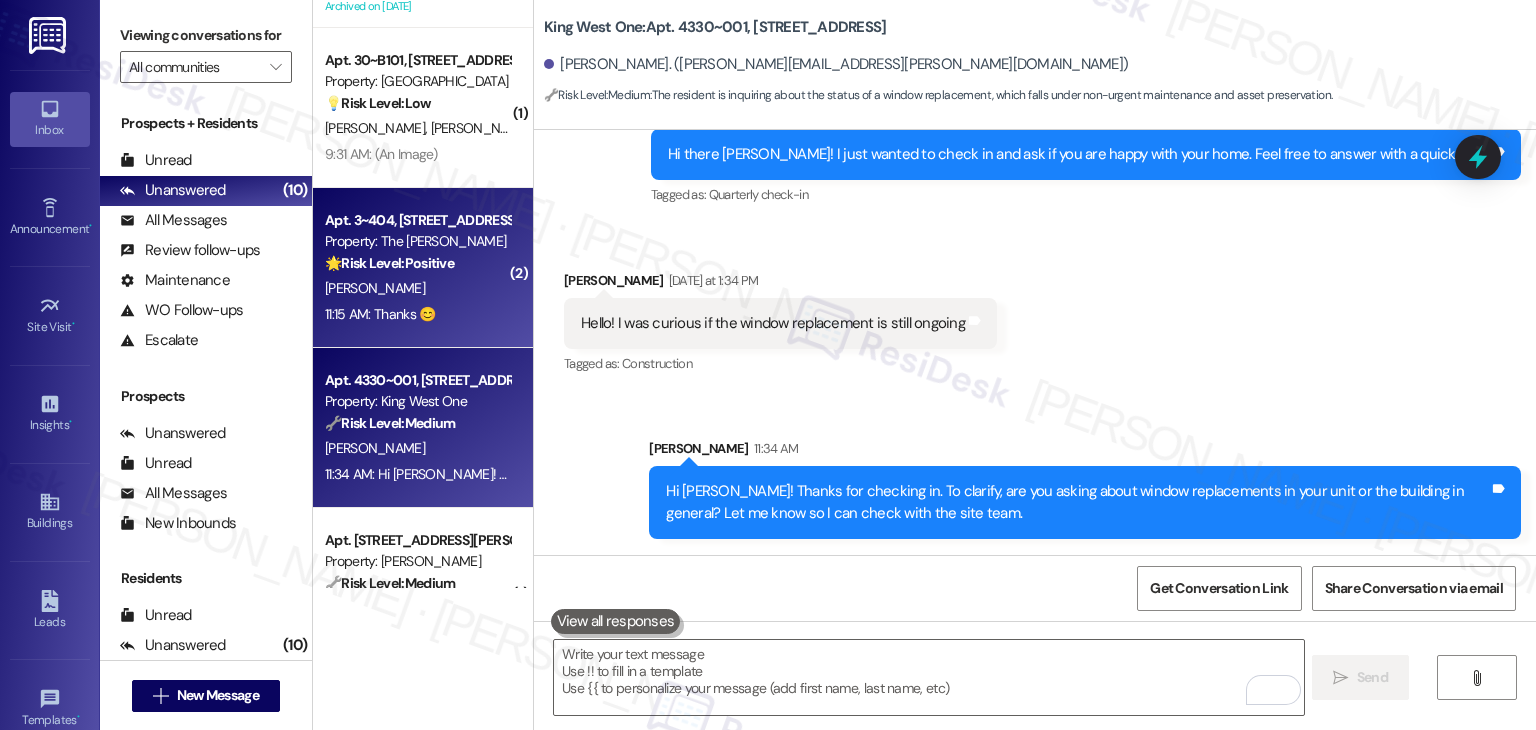 click on "[PERSON_NAME]" at bounding box center [417, 288] 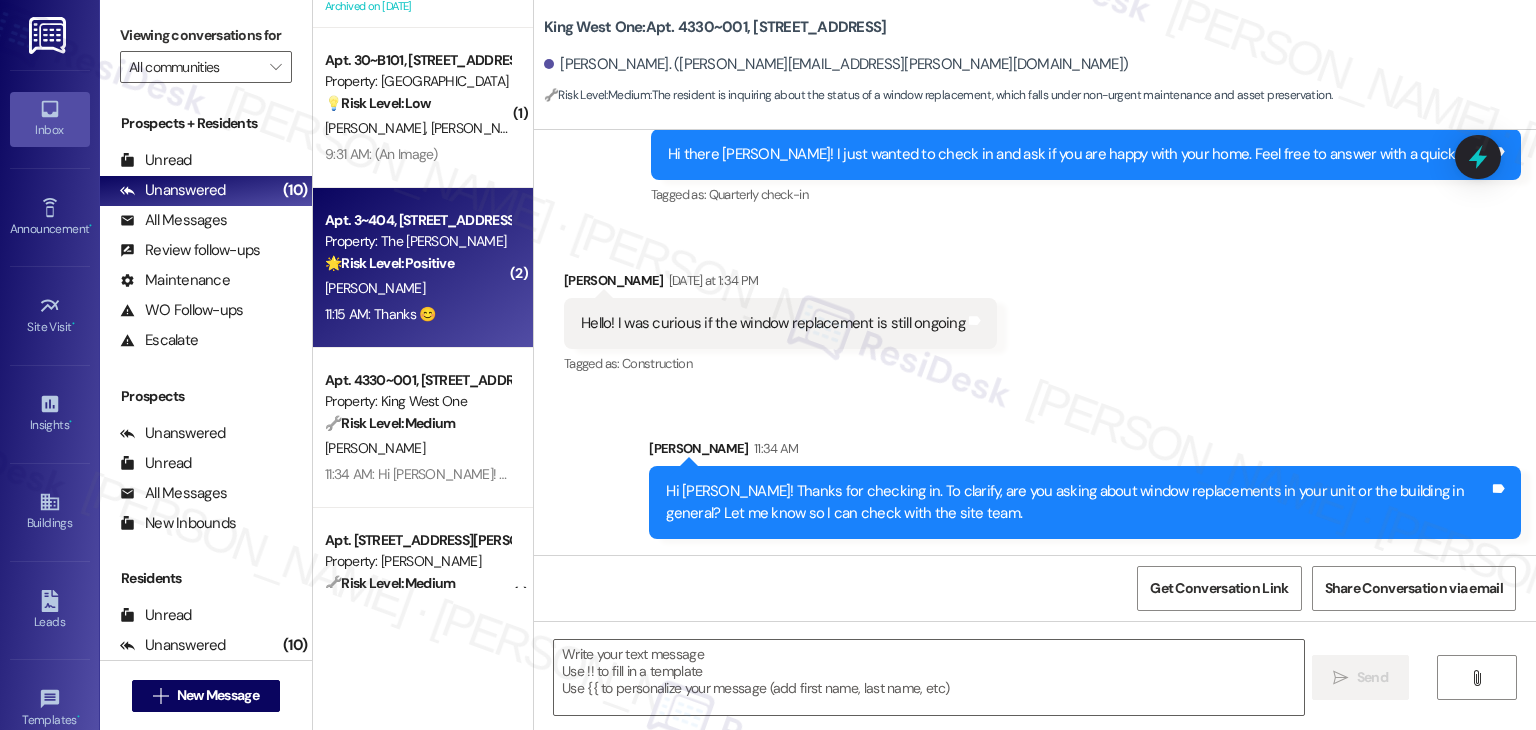 type on "Fetching suggested responses. Please feel free to read through the conversation in the meantime." 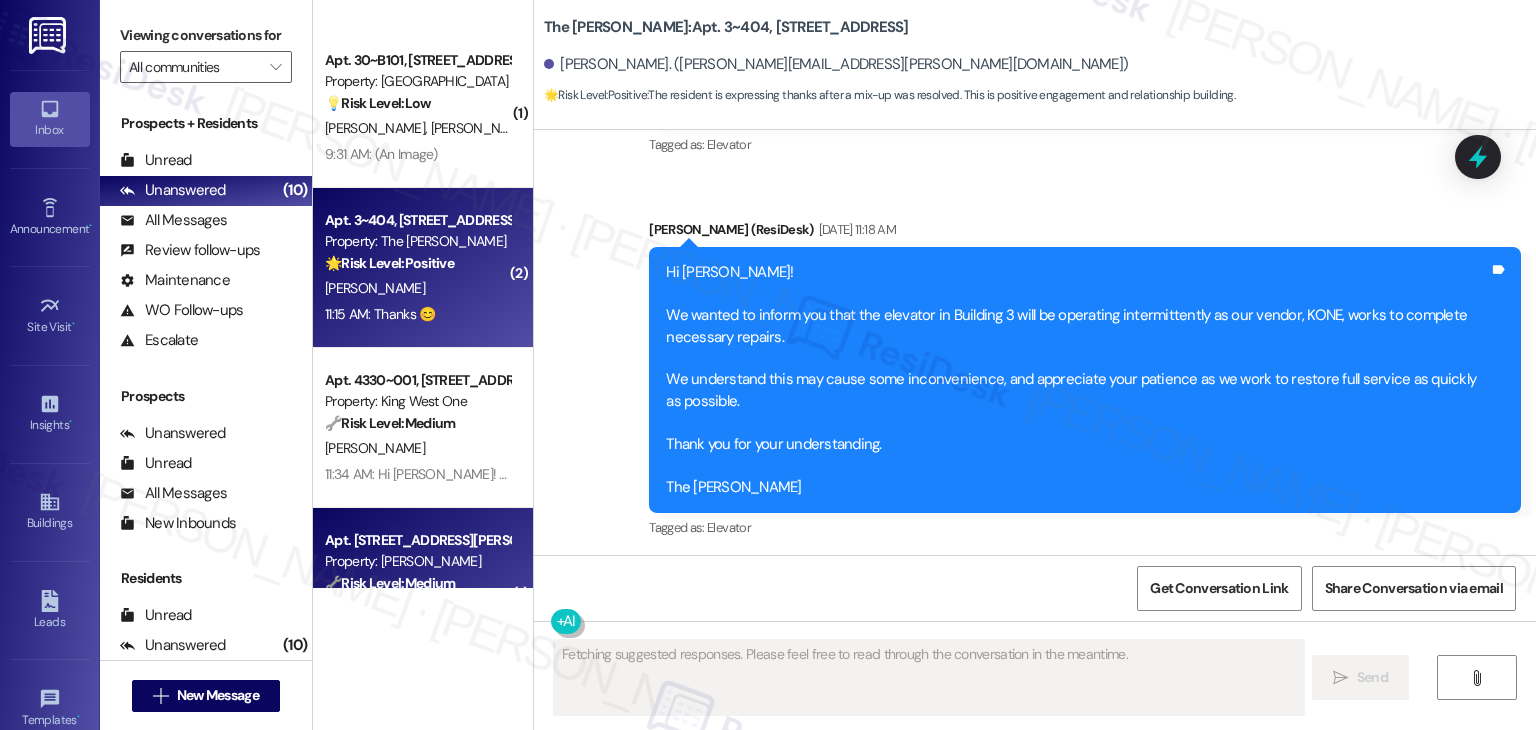 scroll, scrollTop: 7962, scrollLeft: 0, axis: vertical 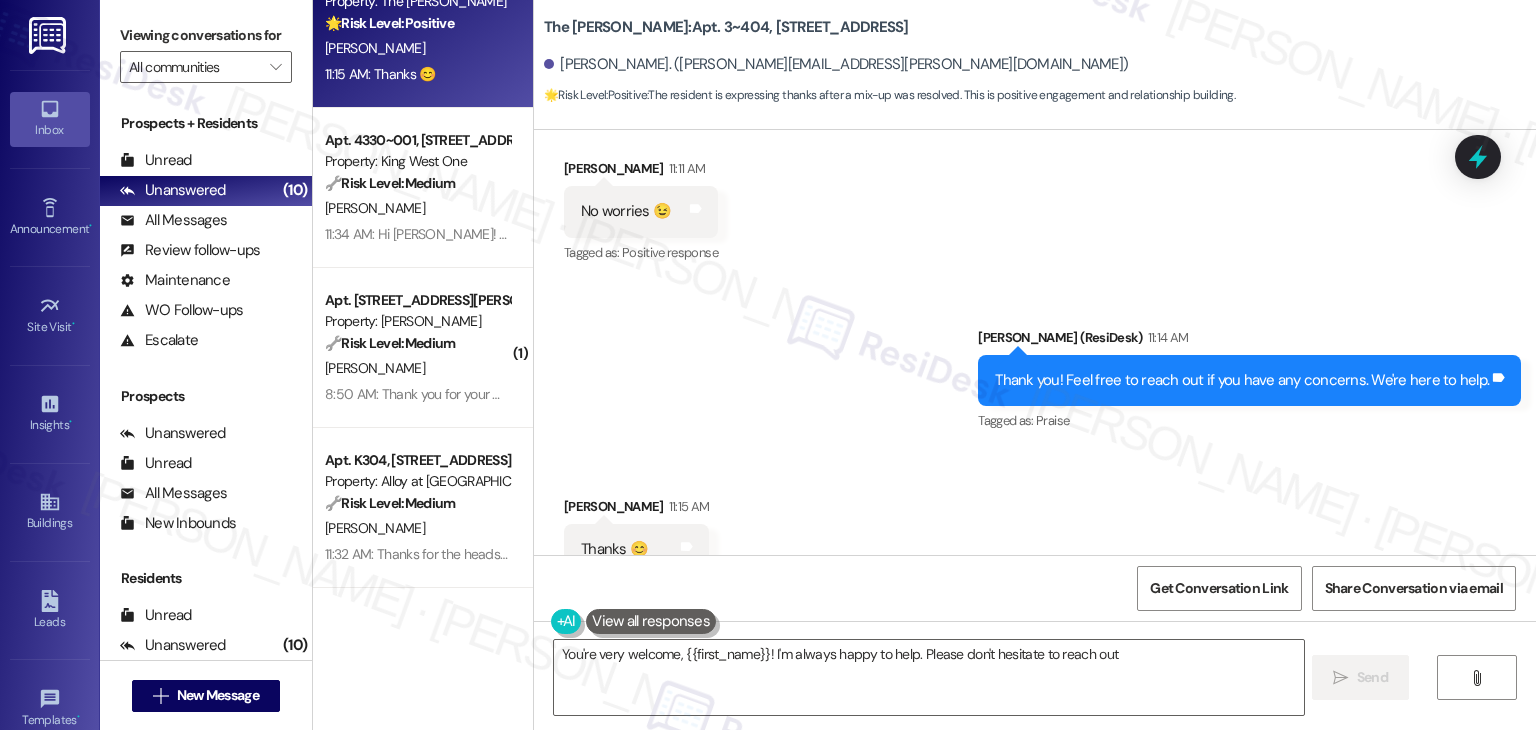 click on "Received via SMS Lavern Aguila 11:15 AM Thanks 😊  Tags and notes Tagged as:   Praise Click to highlight conversations about Praise" at bounding box center [1035, 535] 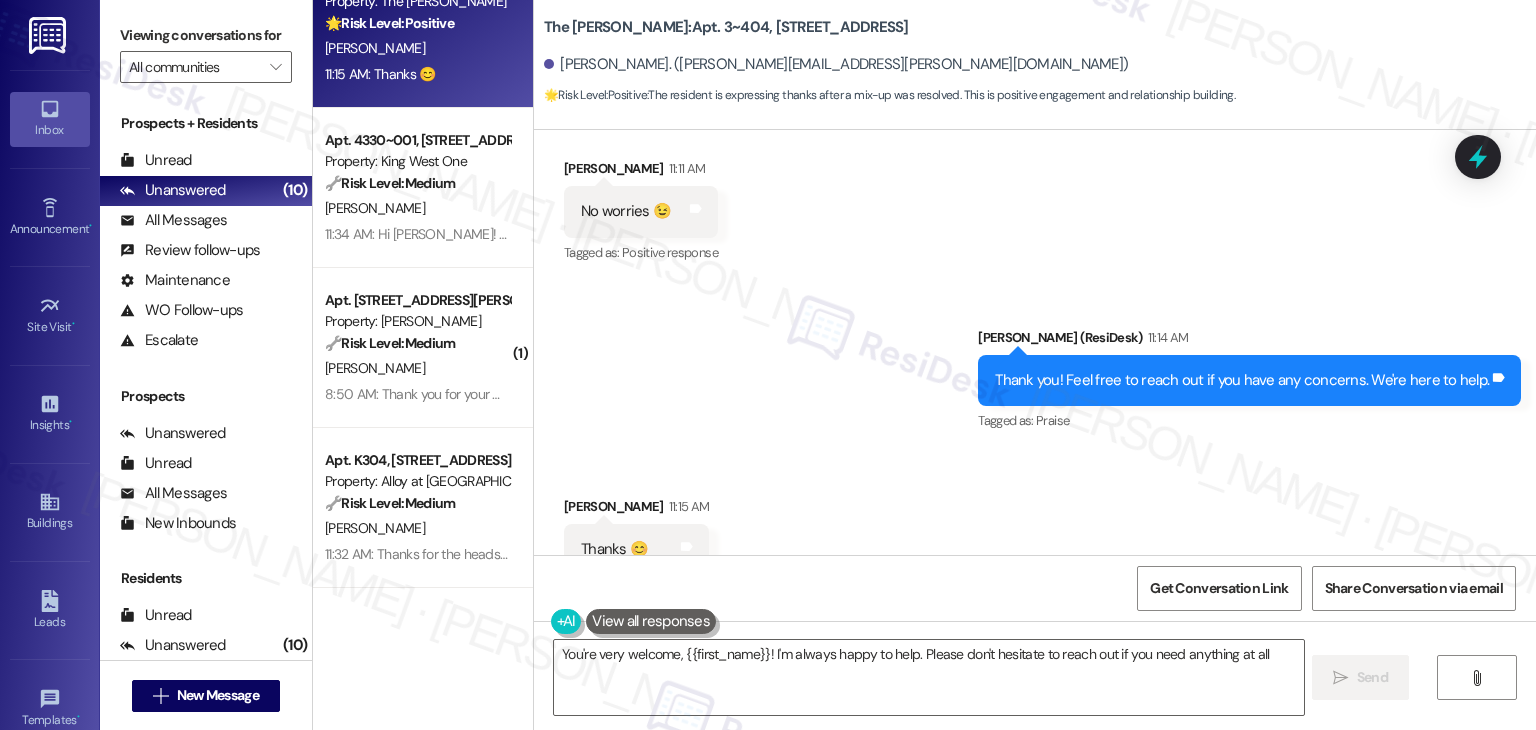 type on "You're very welcome, {{first_name}}! I'm always happy to help. Please don't hesitate to reach out if you need anything at all!" 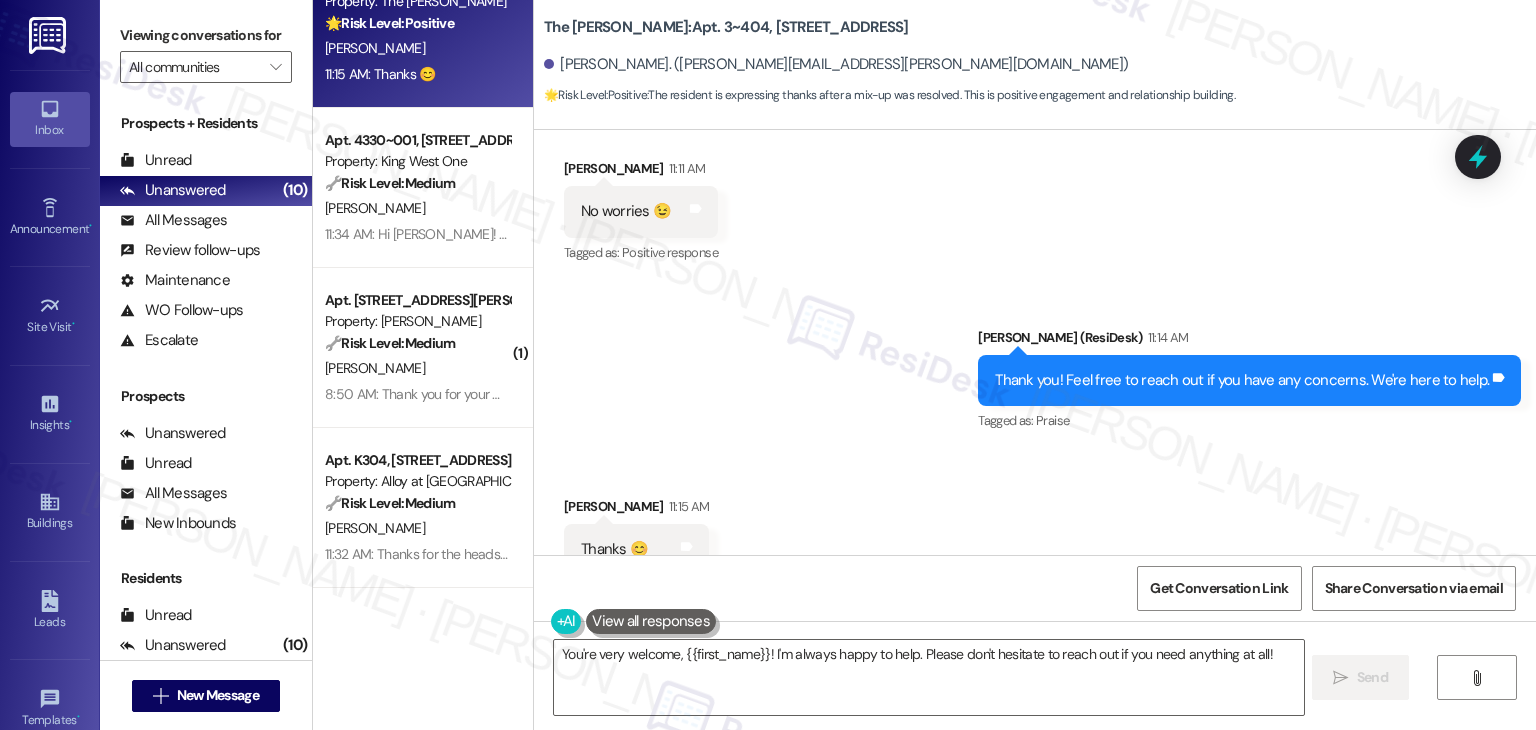 click on "Received via SMS Lavern Aguila 11:15 AM Thanks 😊  Tags and notes Tagged as:   Praise Click to highlight conversations about Praise" at bounding box center (1035, 535) 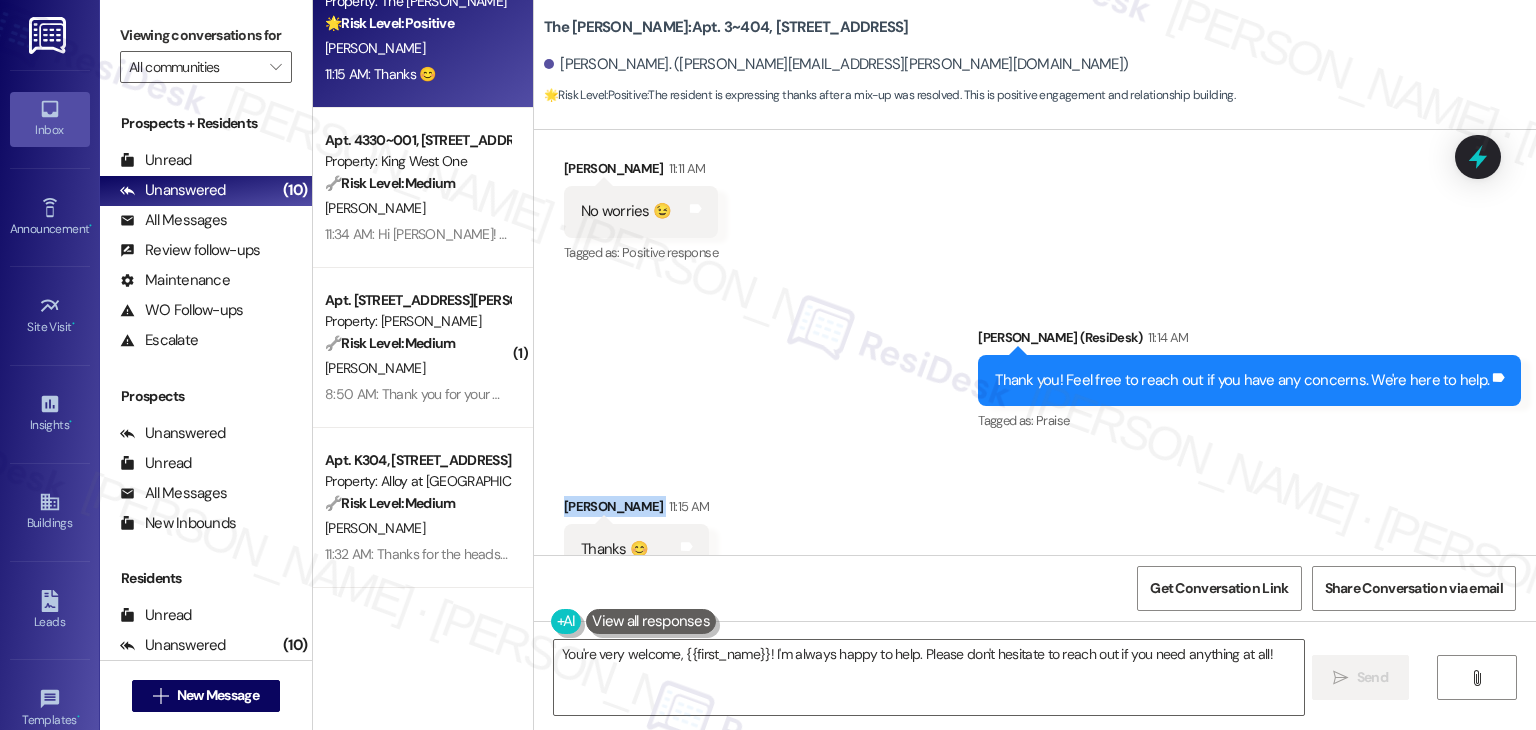 click on "Received via SMS Lavern Aguila 11:15 AM Thanks 😊  Tags and notes Tagged as:   Praise Click to highlight conversations about Praise" at bounding box center [1035, 535] 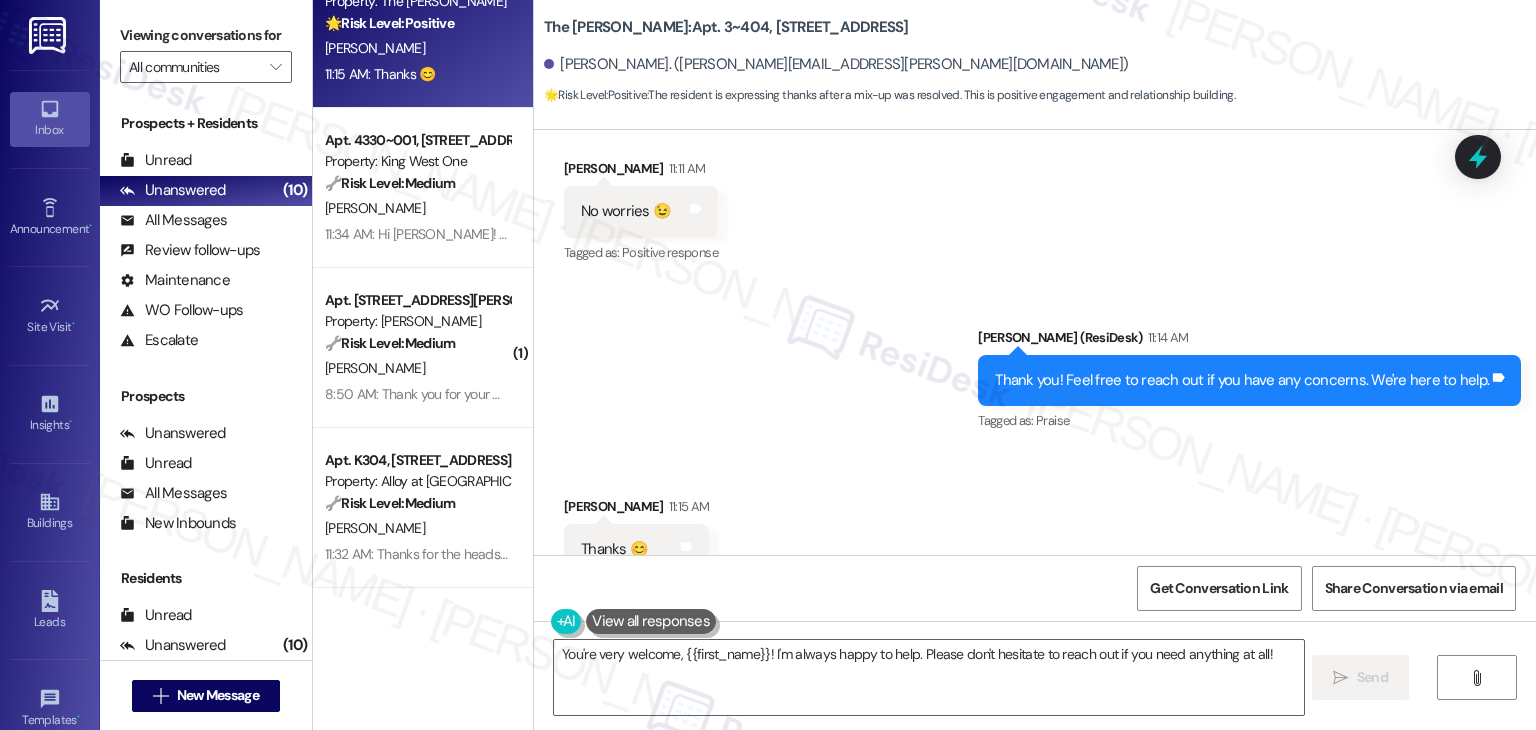 click on "Received via SMS Lavern Aguila 11:15 AM Thanks 😊  Tags and notes Tagged as:   Praise Click to highlight conversations about Praise" at bounding box center [1035, 535] 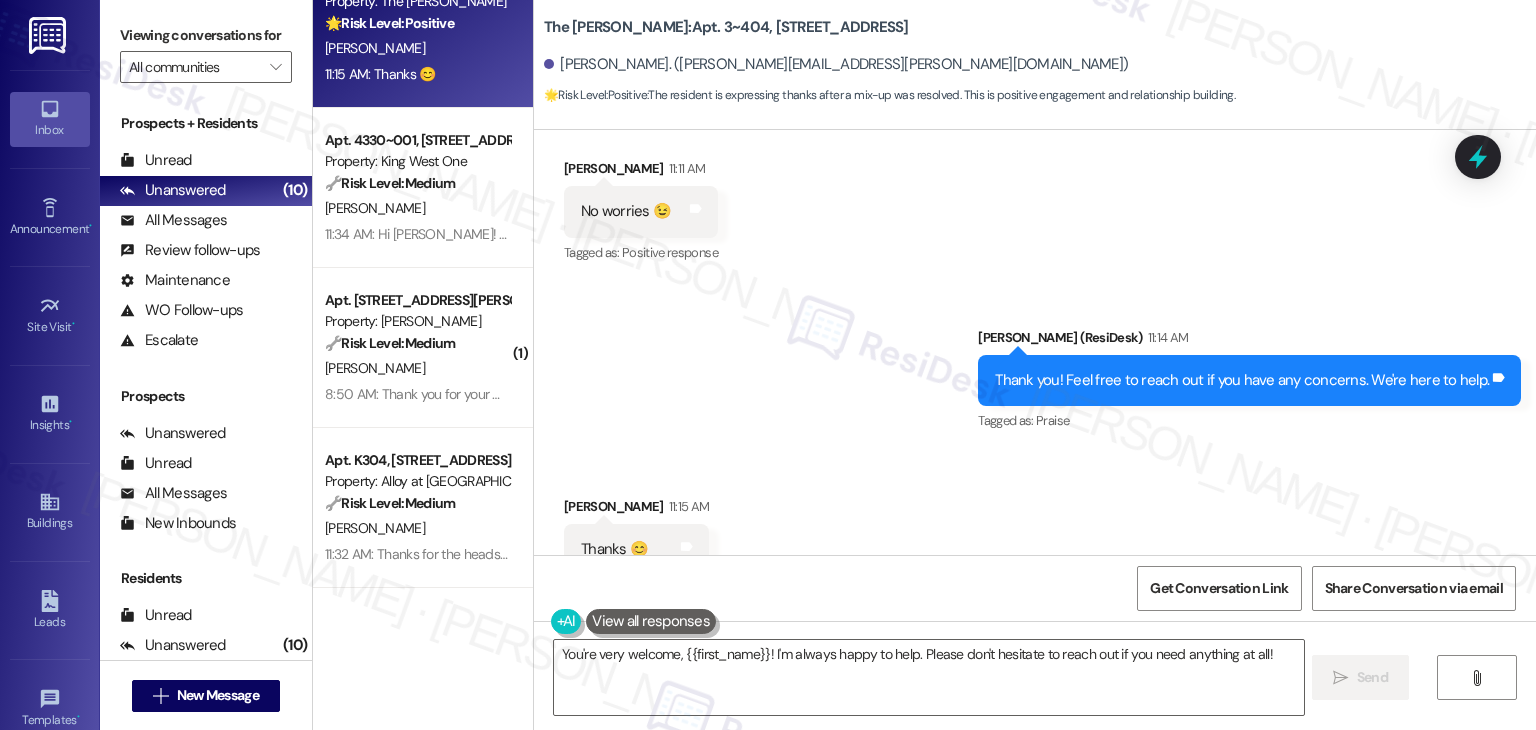 drag, startPoint x: 1476, startPoint y: 152, endPoint x: 1340, endPoint y: 243, distance: 163.6368 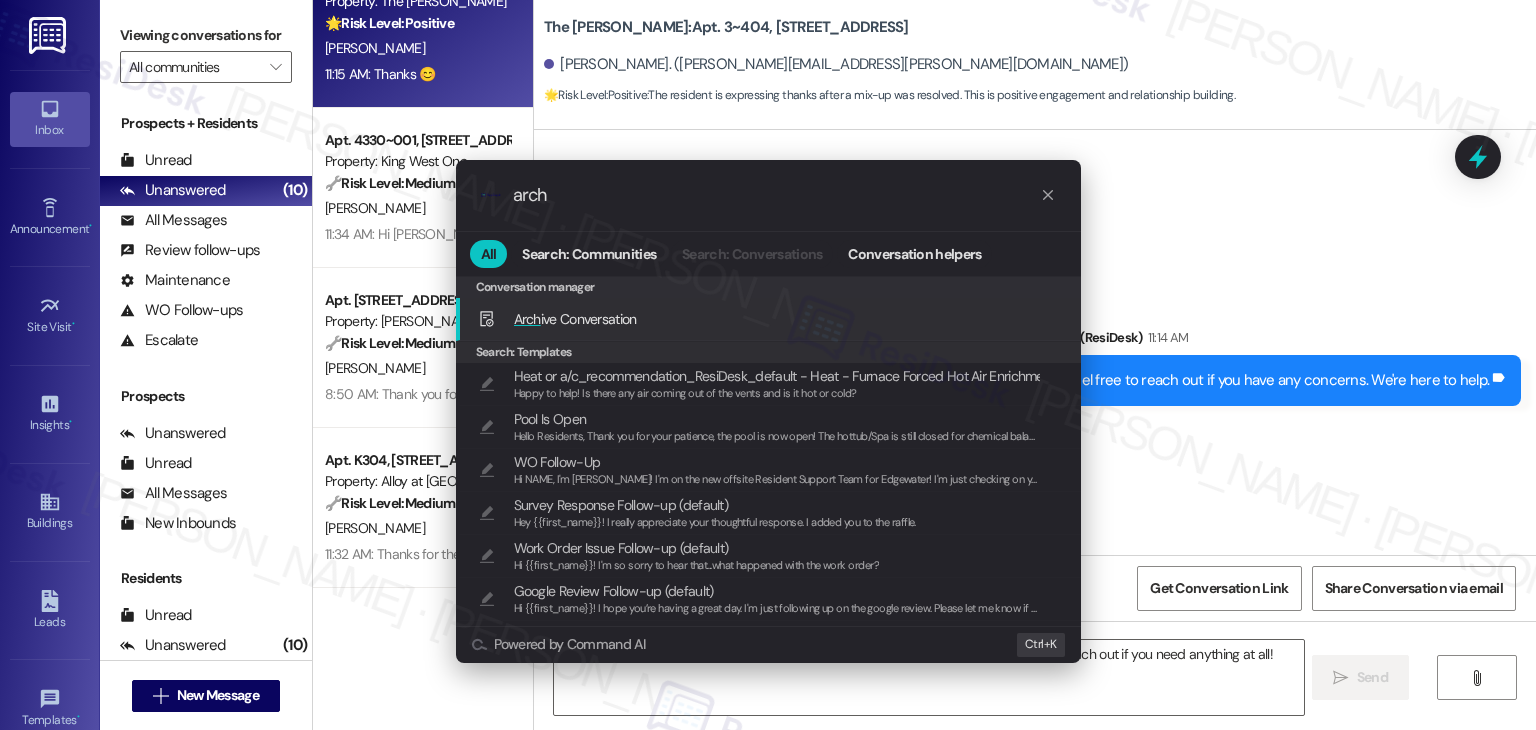 type on "arch" 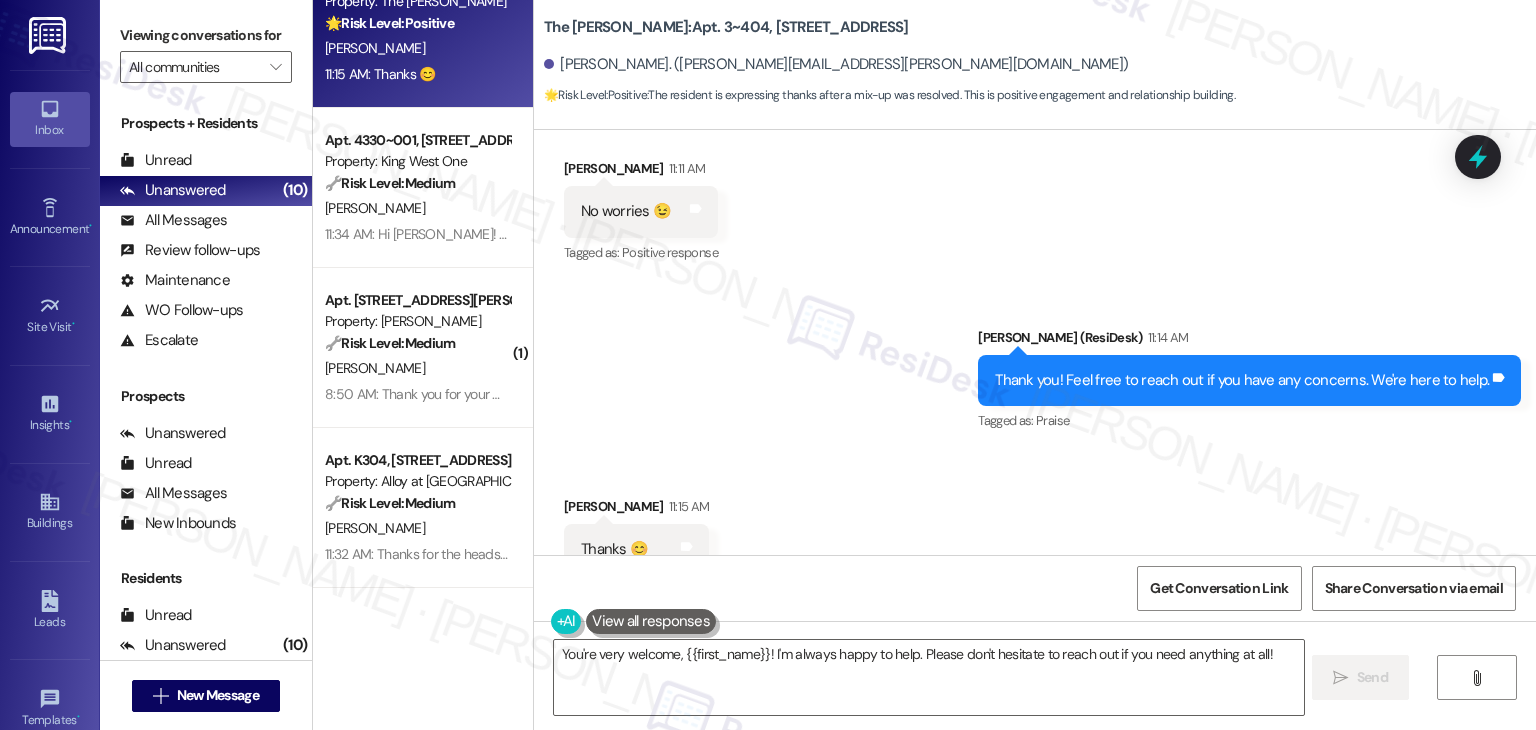 scroll, scrollTop: 7963, scrollLeft: 0, axis: vertical 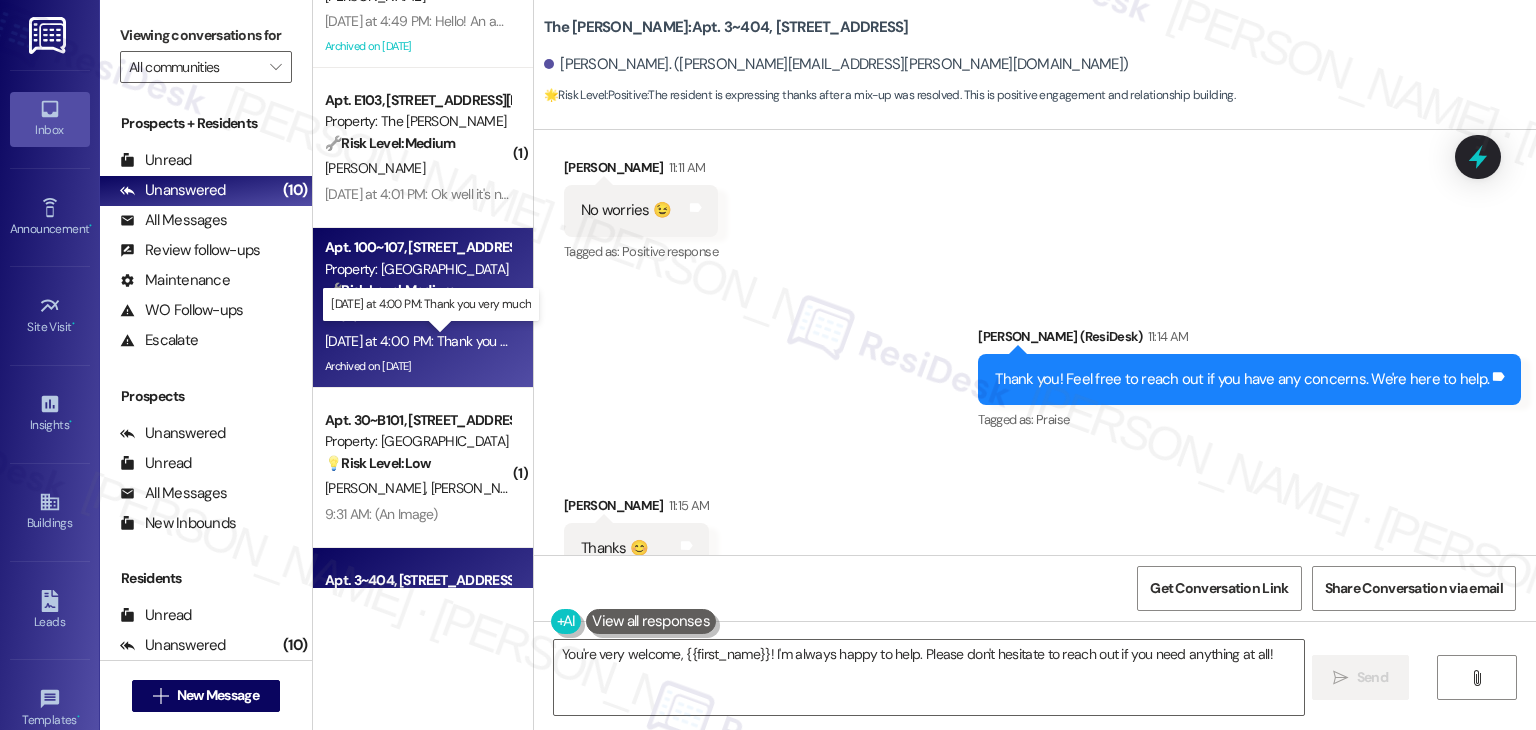 click on "Yesterday at 4:00 PM: Thank you very much Yesterday at 4:00 PM: Thank you very much" at bounding box center (443, 341) 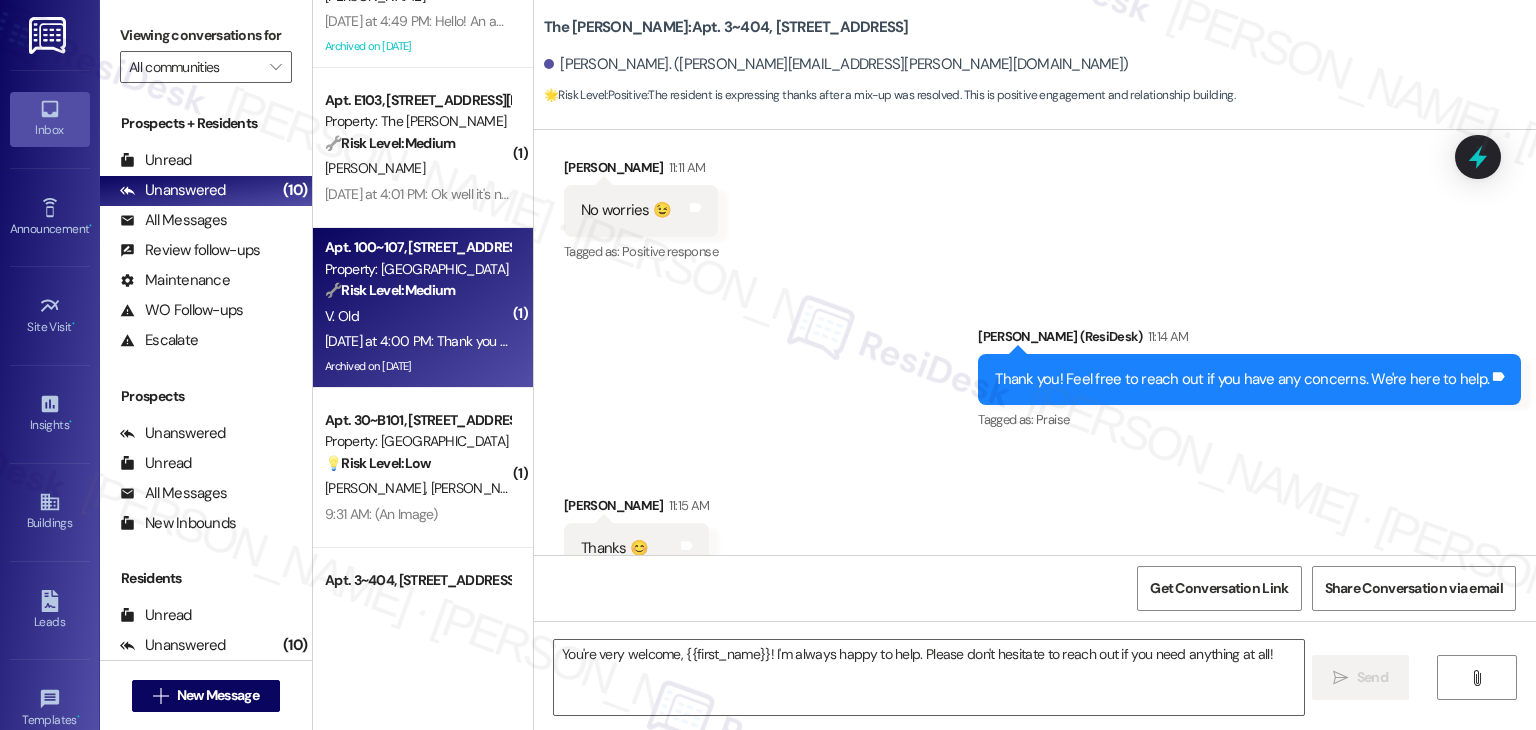 type on "Fetching suggested responses. Please feel free to read through the conversation in the meantime." 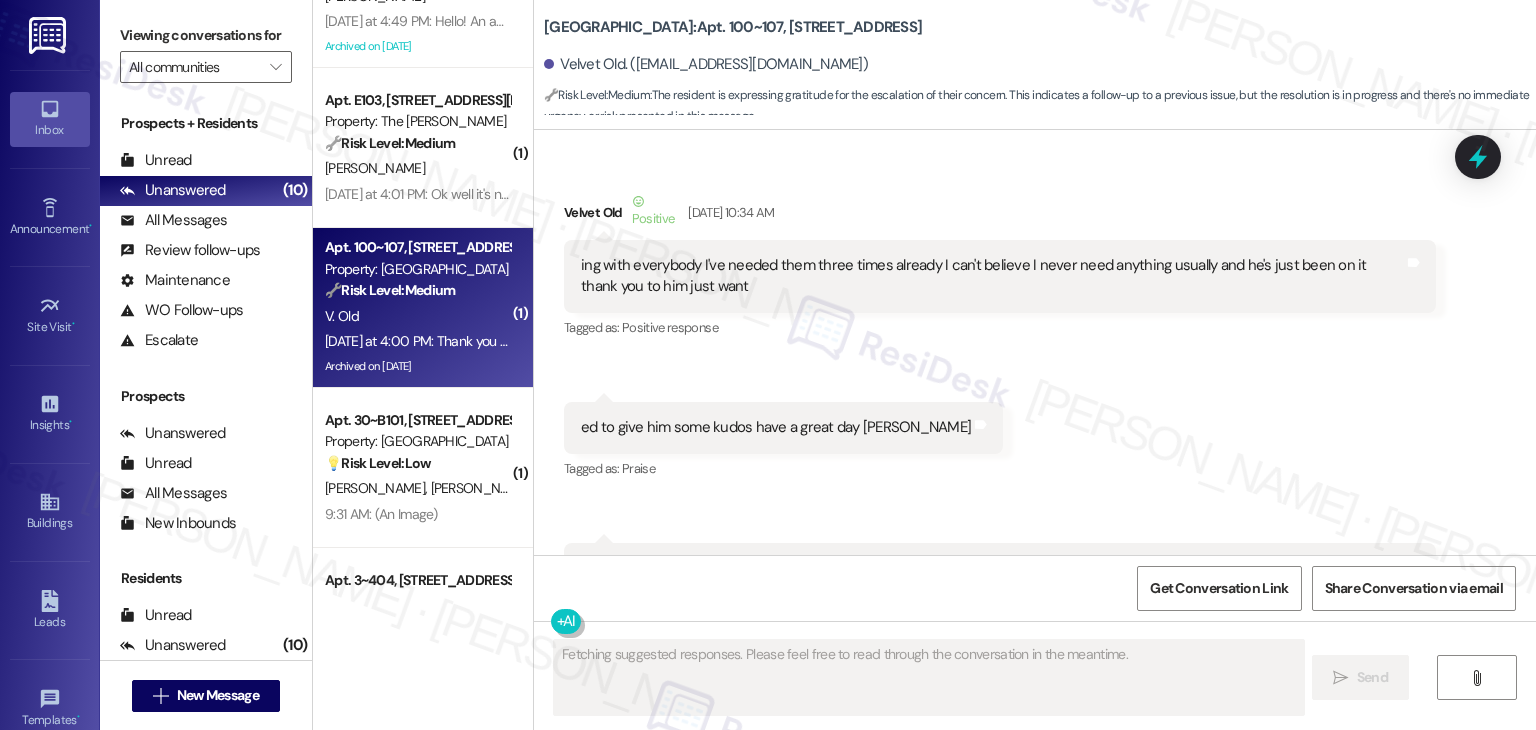 scroll, scrollTop: 14584, scrollLeft: 0, axis: vertical 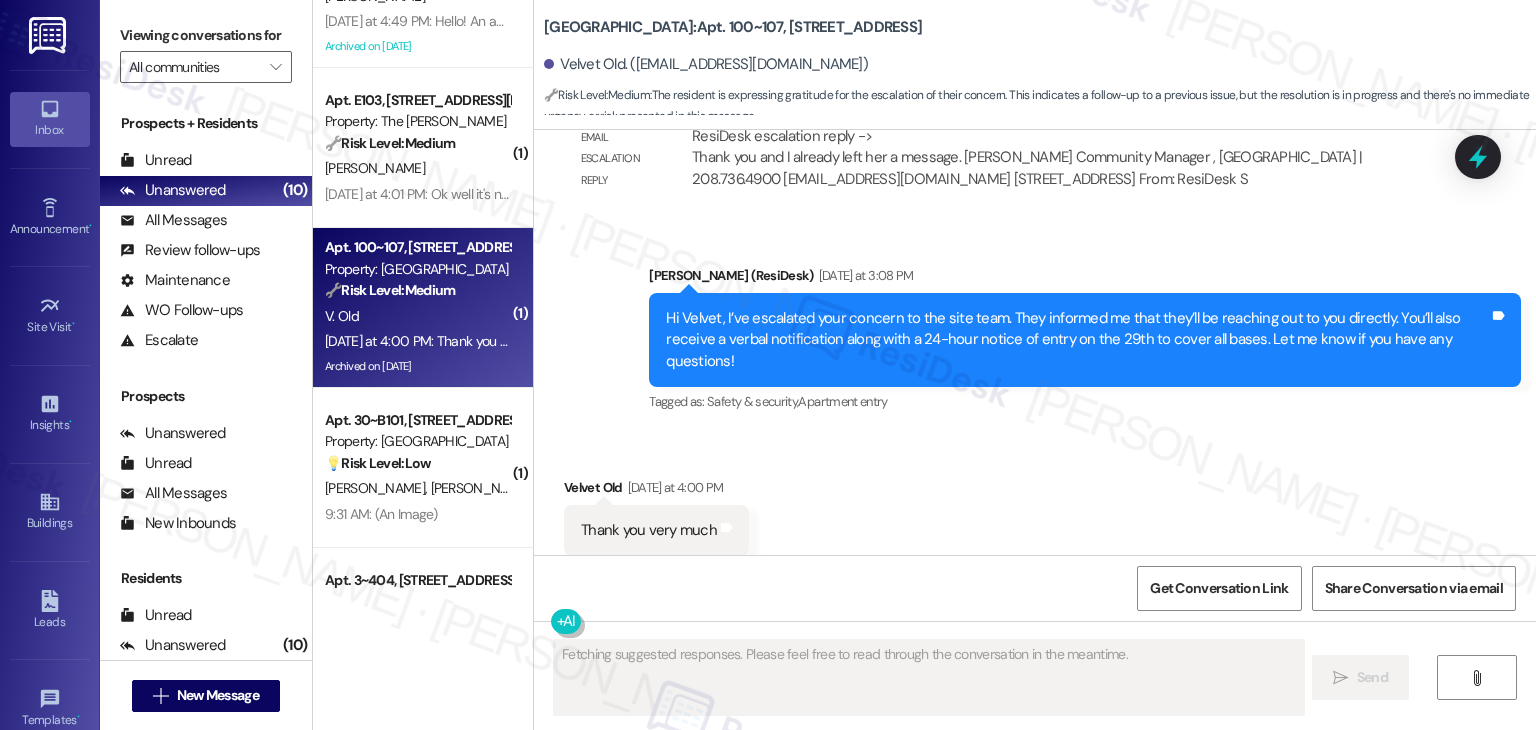 click on "Received via SMS Velvet Old Yesterday at 4:00 PM Thank you very much Tags and notes Tagged as:   Praise Click to highlight conversations about Praise" at bounding box center [1035, 516] 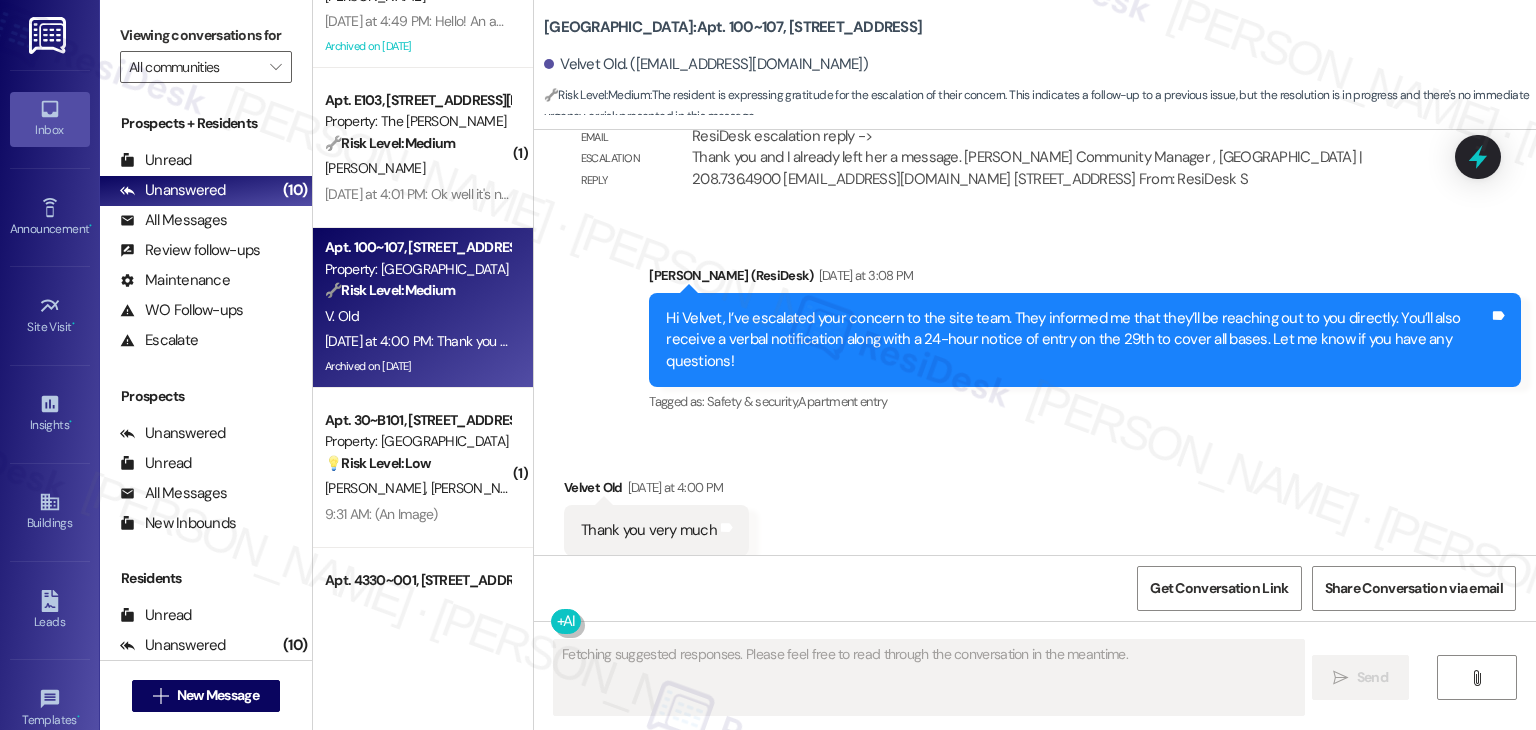 click on "Received via SMS Velvet Old Yesterday at 4:00 PM Thank you very much Tags and notes Tagged as:   Praise Click to highlight conversations about Praise" at bounding box center [1035, 516] 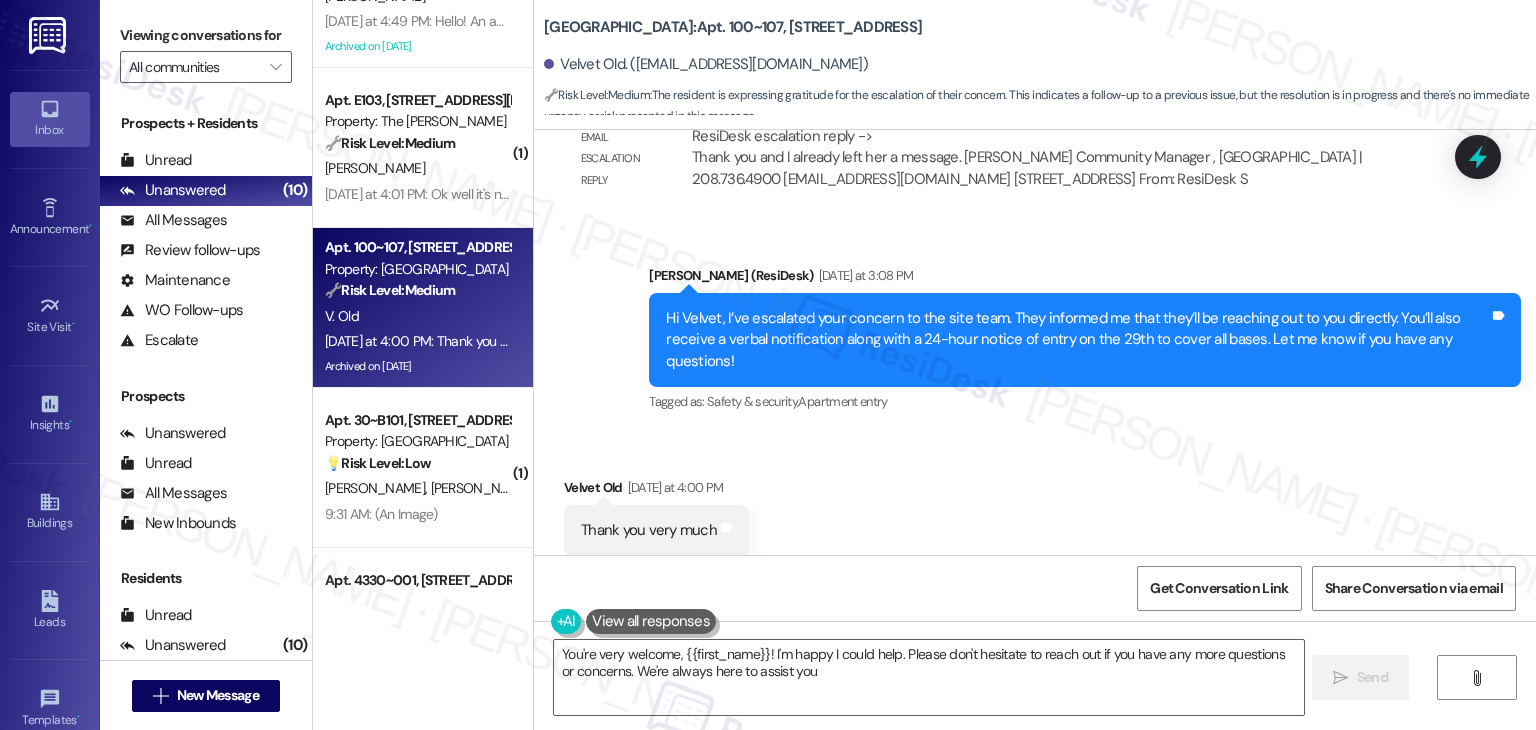 type on "You're very welcome, {{first_name}}! I'm happy I could help. Please don't hesitate to reach out if you have any more questions or concerns. We're always here to assist you!" 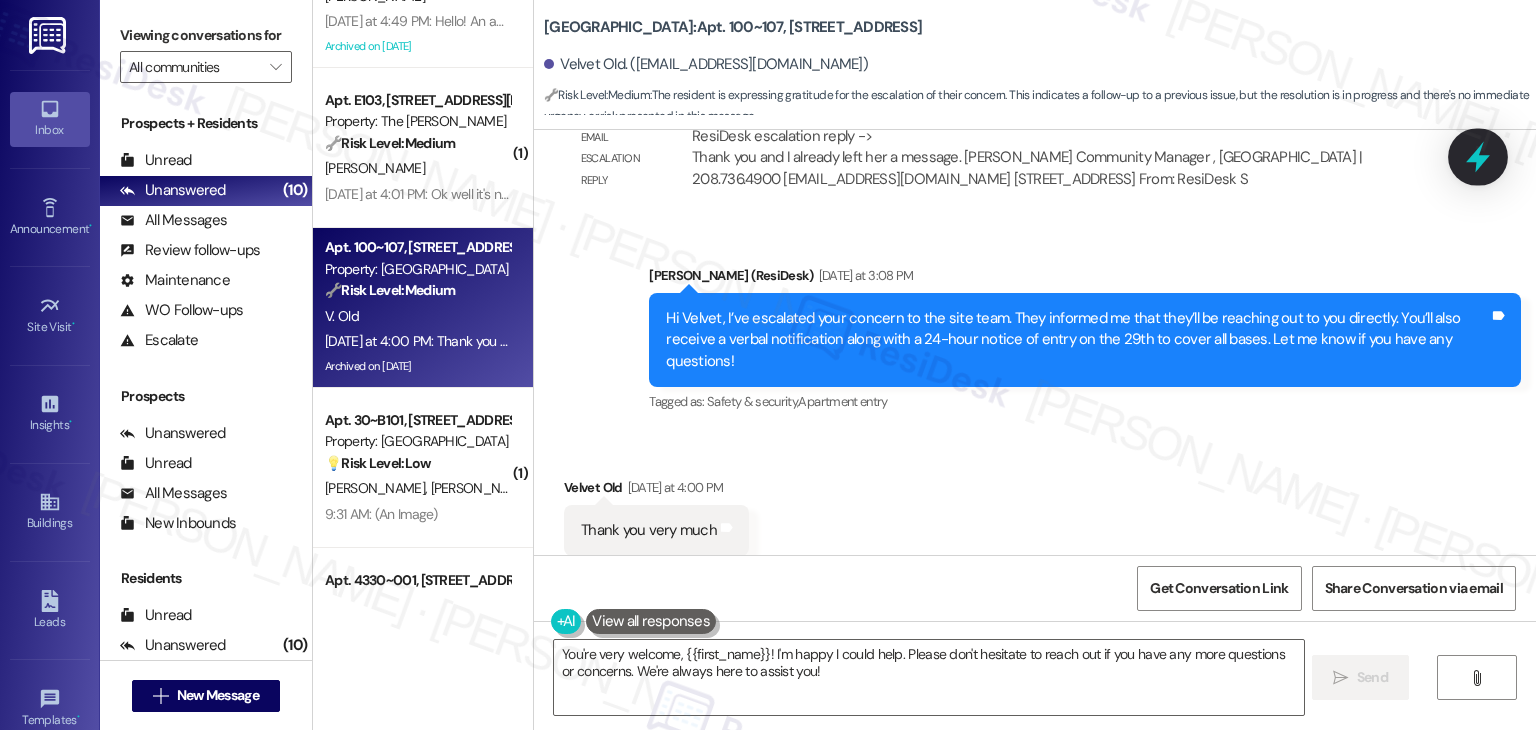 click 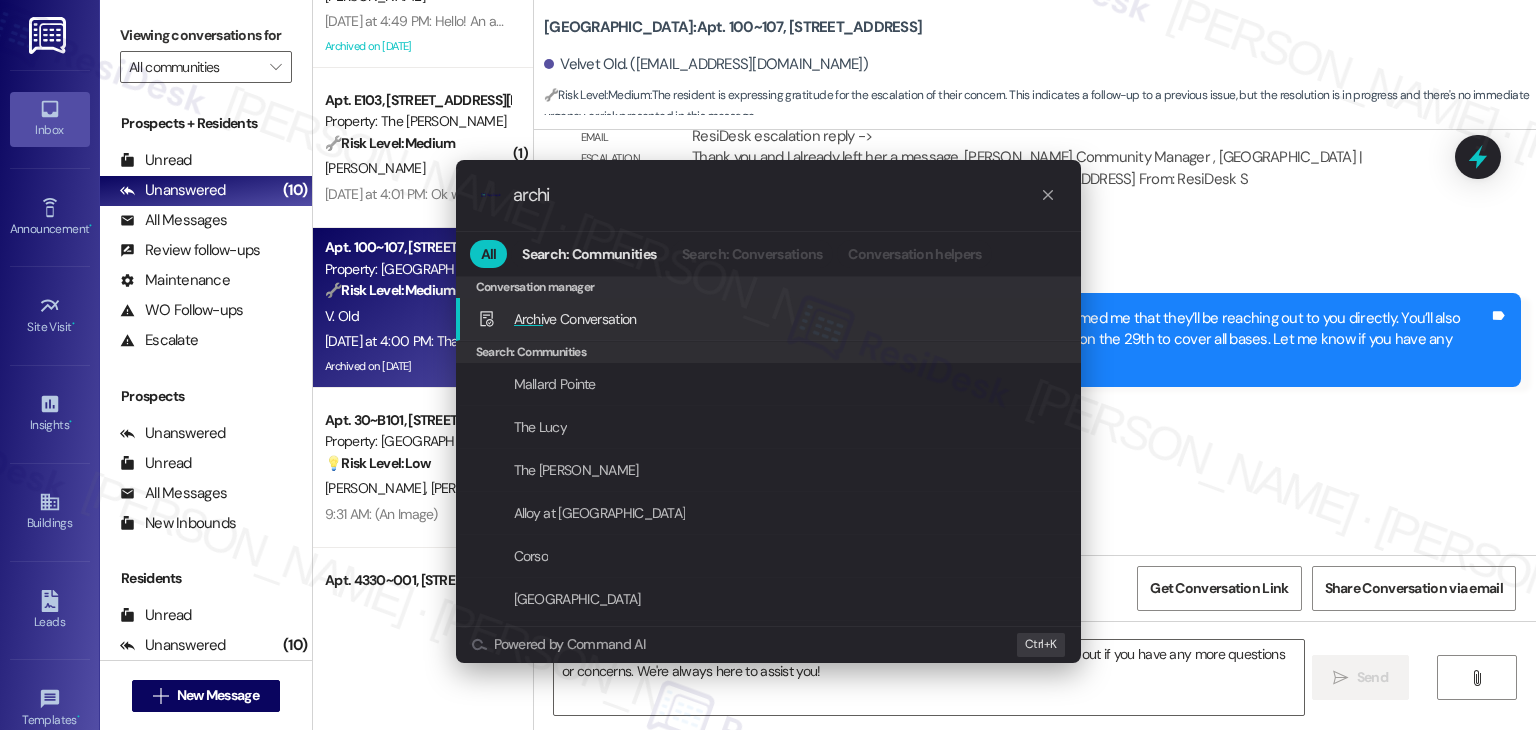 type on "archi" 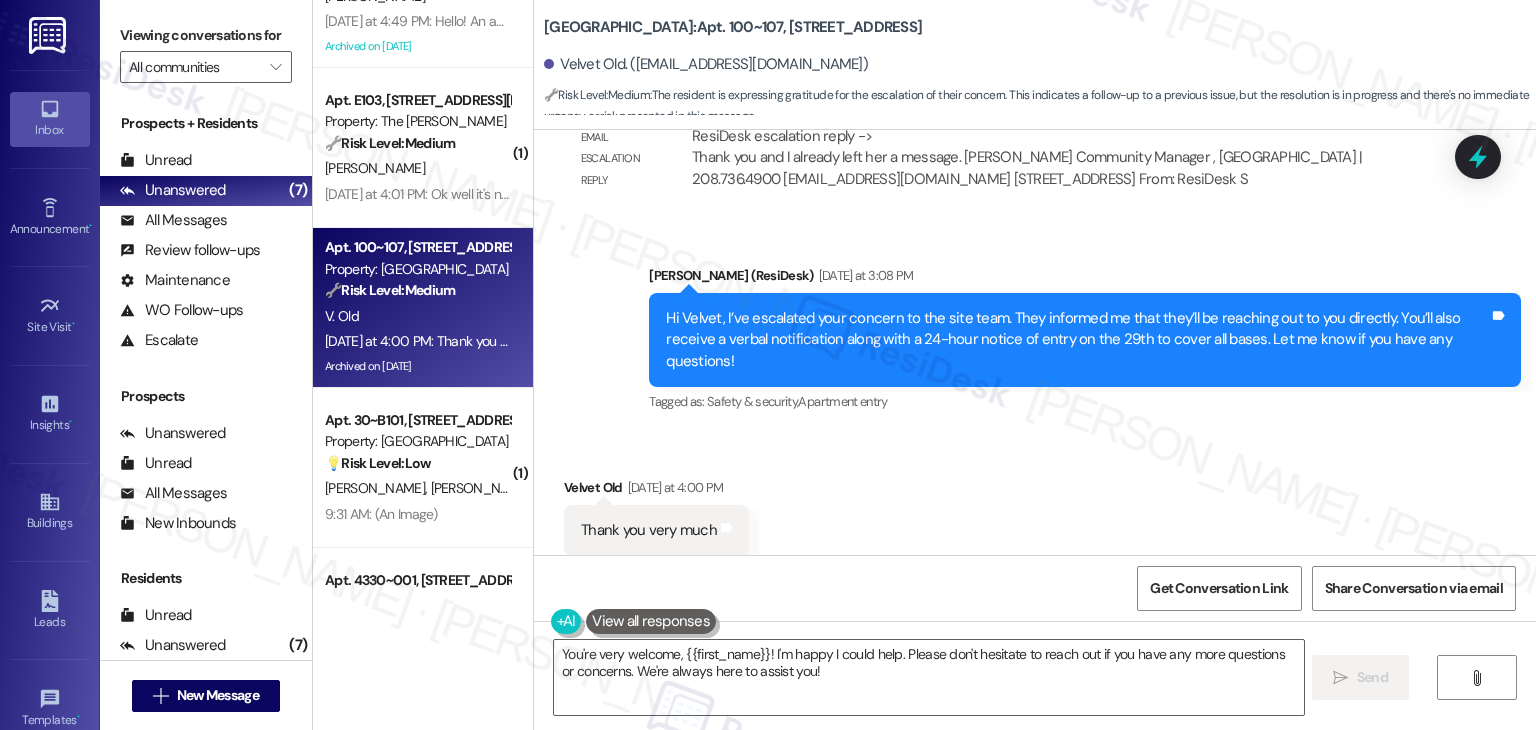 click on "Received via SMS Velvet Old Yesterday at 4:00 PM Thank you very much Tags and notes Tagged as:   Praise Click to highlight conversations about Praise" at bounding box center [1035, 516] 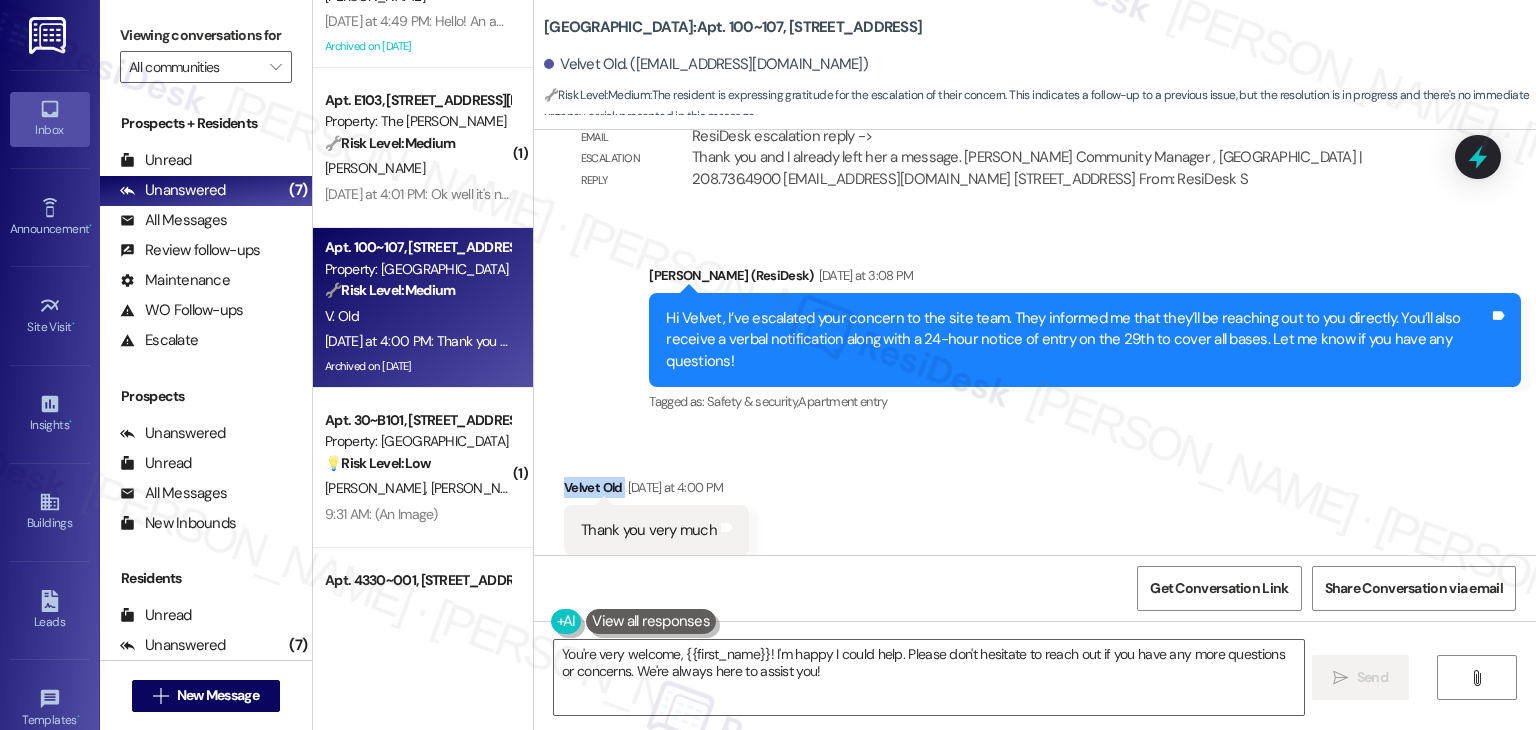click on "Received via SMS Velvet Old Yesterday at 4:00 PM Thank you very much Tags and notes Tagged as:   Praise Click to highlight conversations about Praise" at bounding box center (1035, 516) 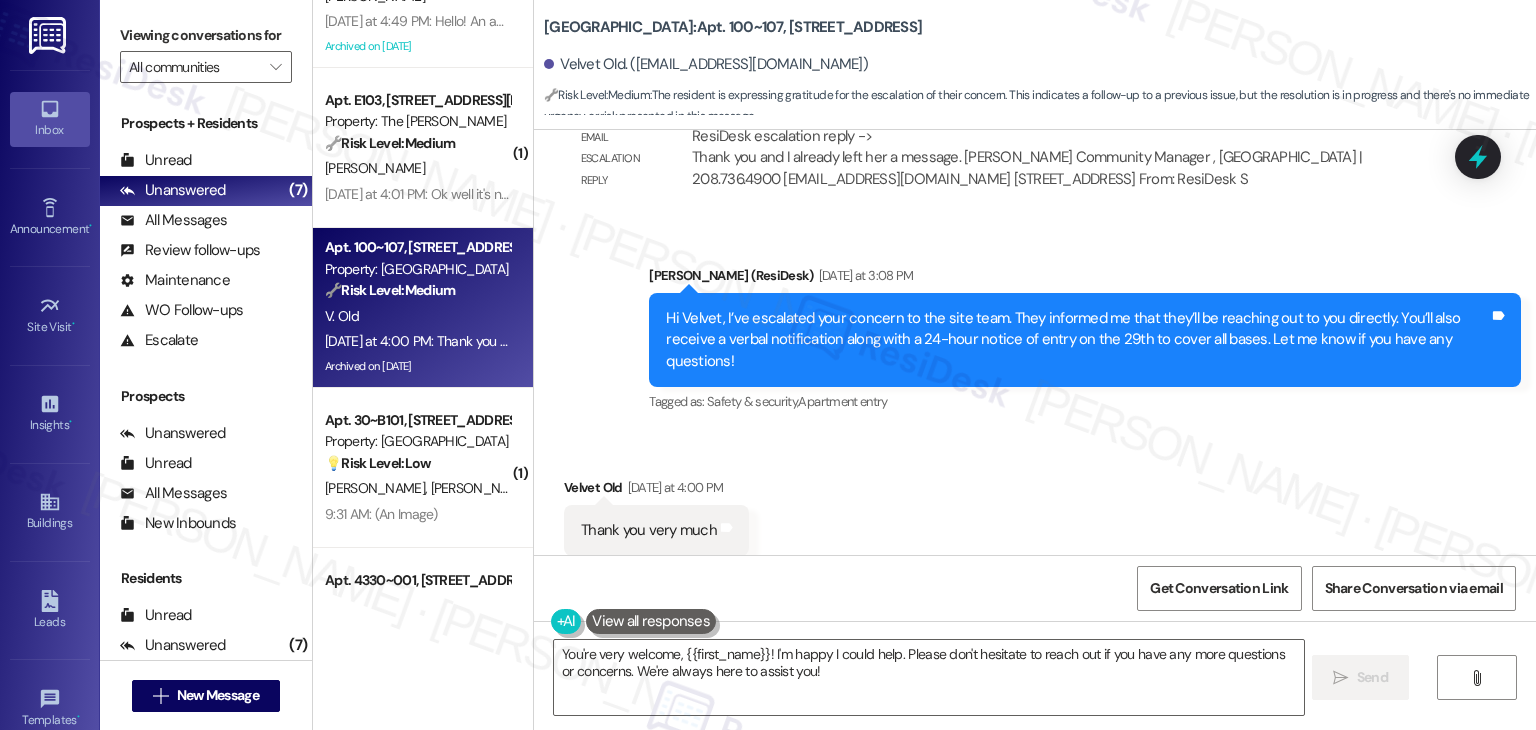 click on "Received via SMS Velvet Old Yesterday at 4:00 PM Thank you very much Tags and notes Tagged as:   Praise Click to highlight conversations about Praise" at bounding box center (1035, 516) 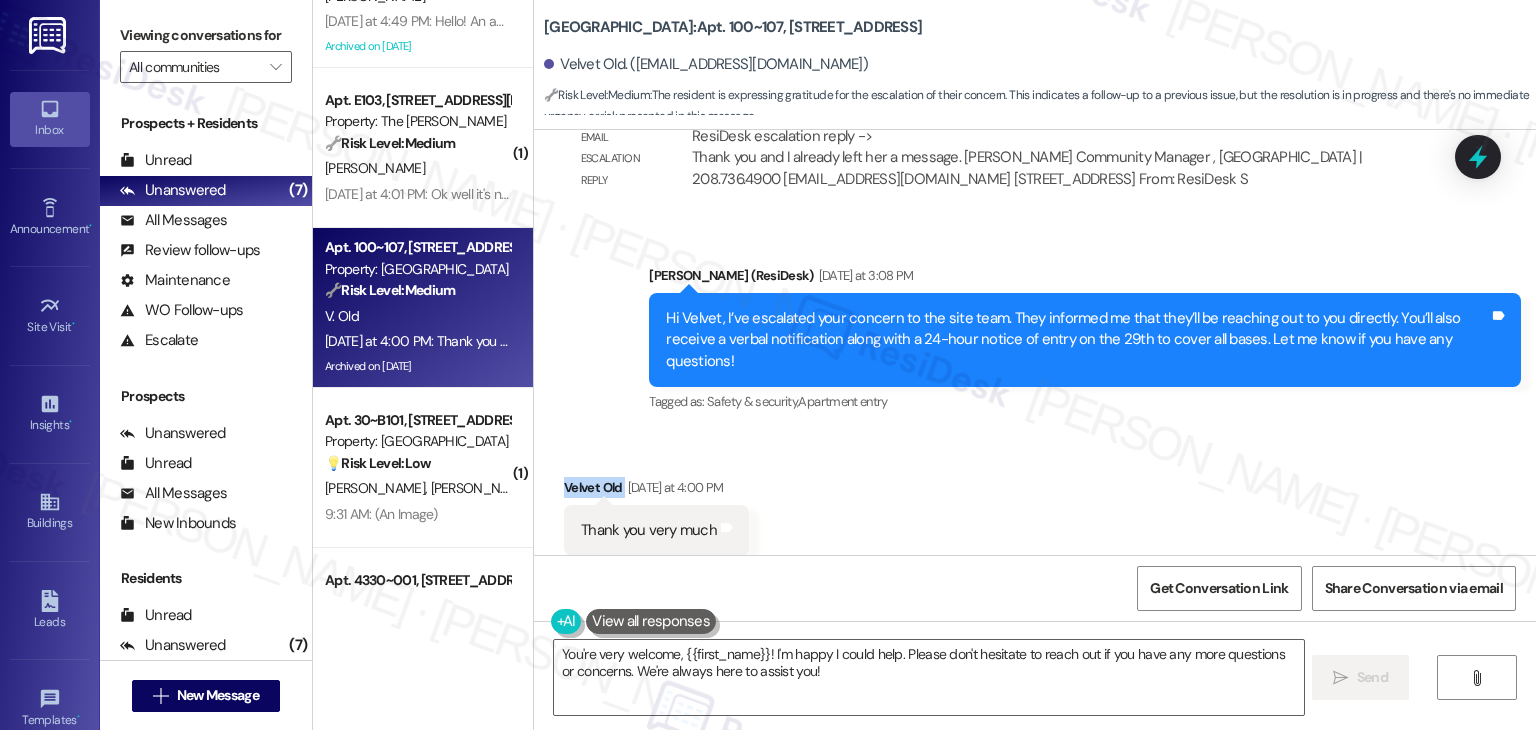 click on "Received via SMS Velvet Old Yesterday at 4:00 PM Thank you very much Tags and notes Tagged as:   Praise Click to highlight conversations about Praise" at bounding box center [1035, 516] 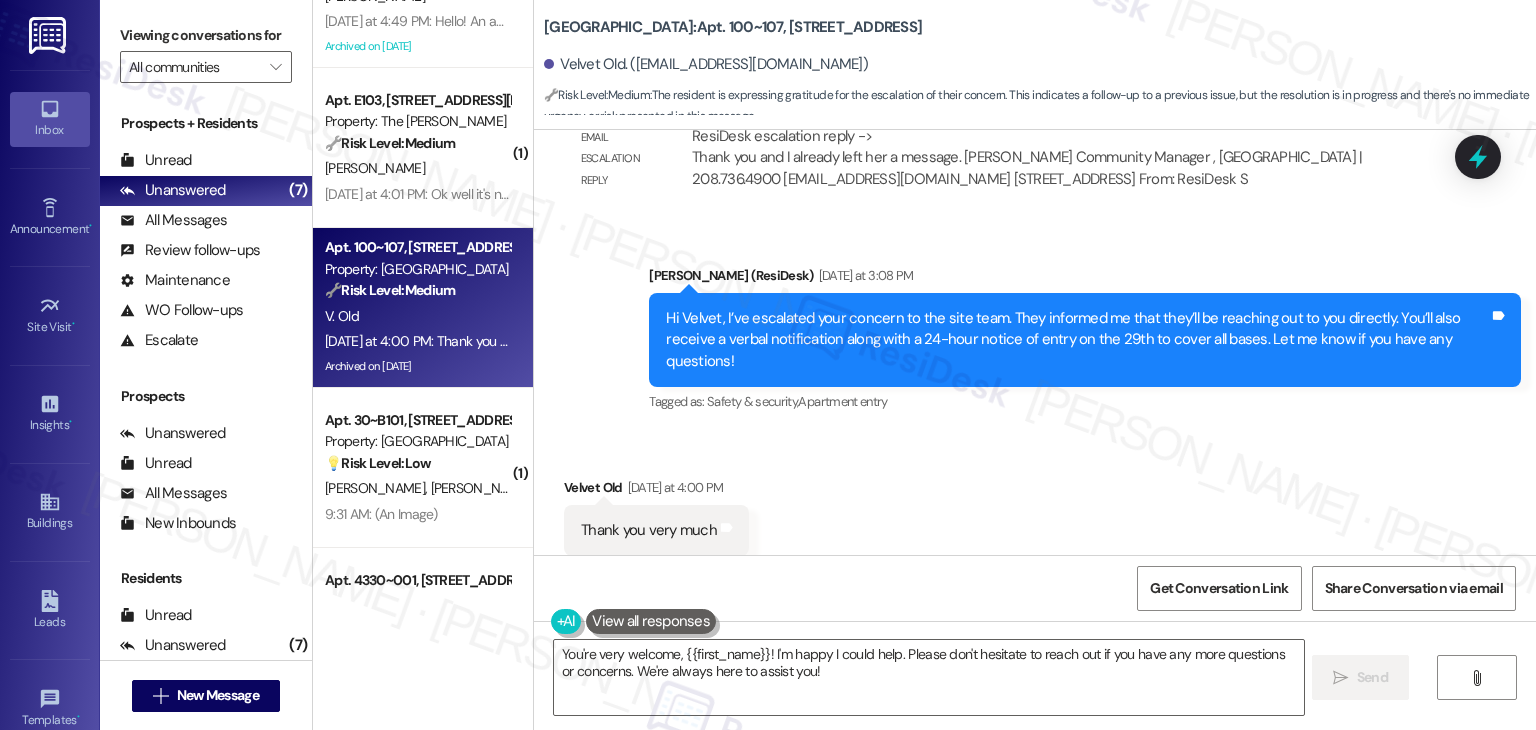 click on "Received via SMS Velvet Old Yesterday at 4:00 PM Thank you very much Tags and notes Tagged as:   Praise Click to highlight conversations about Praise" at bounding box center (1035, 516) 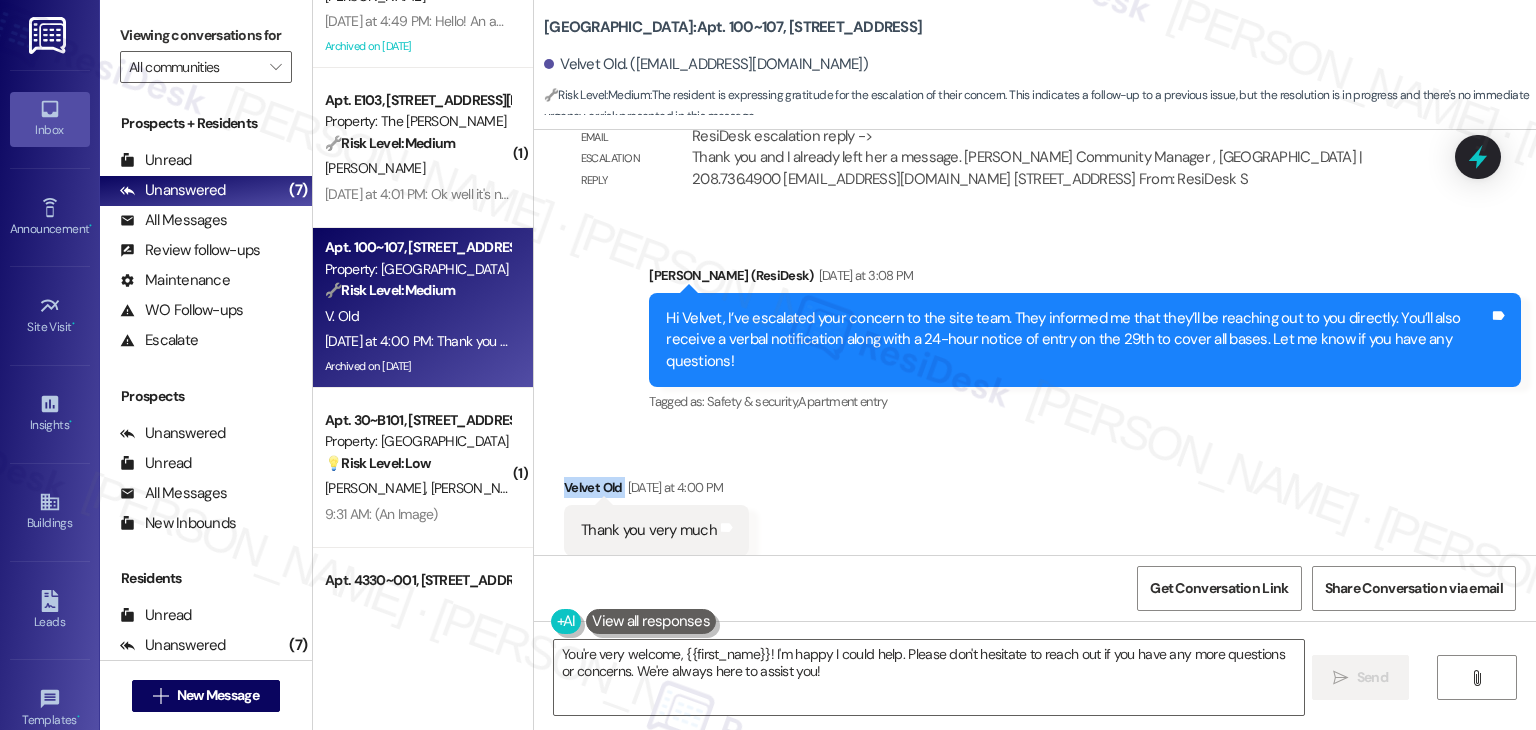 click on "Received via SMS Velvet Old Yesterday at 4:00 PM Thank you very much Tags and notes Tagged as:   Praise Click to highlight conversations about Praise" at bounding box center (1035, 516) 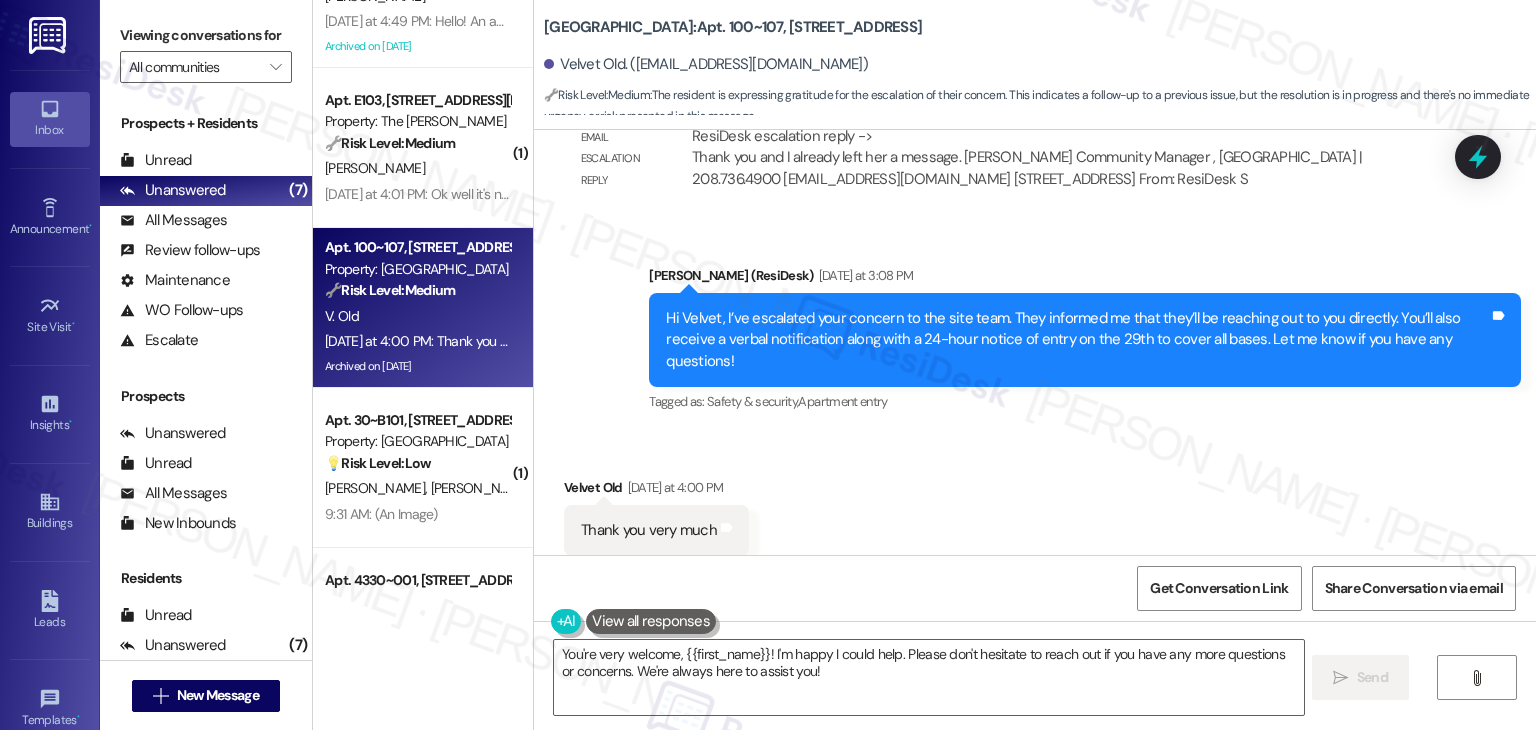 click on "Received via SMS Velvet Old Yesterday at 4:00 PM Thank you very much Tags and notes Tagged as:   Praise Click to highlight conversations about Praise" at bounding box center [1035, 516] 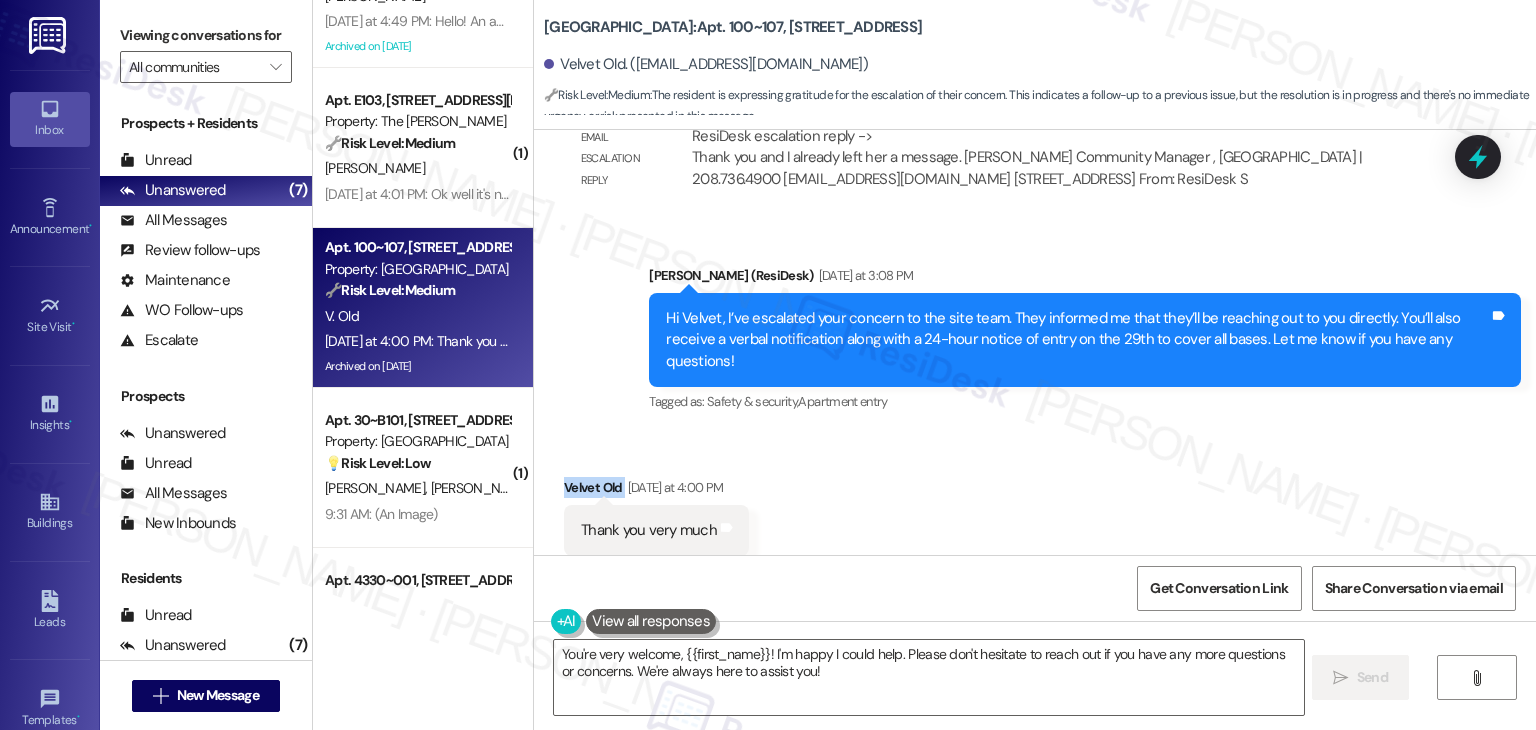 click on "Received via SMS Velvet Old Yesterday at 4:00 PM Thank you very much Tags and notes Tagged as:   Praise Click to highlight conversations about Praise" at bounding box center (1035, 516) 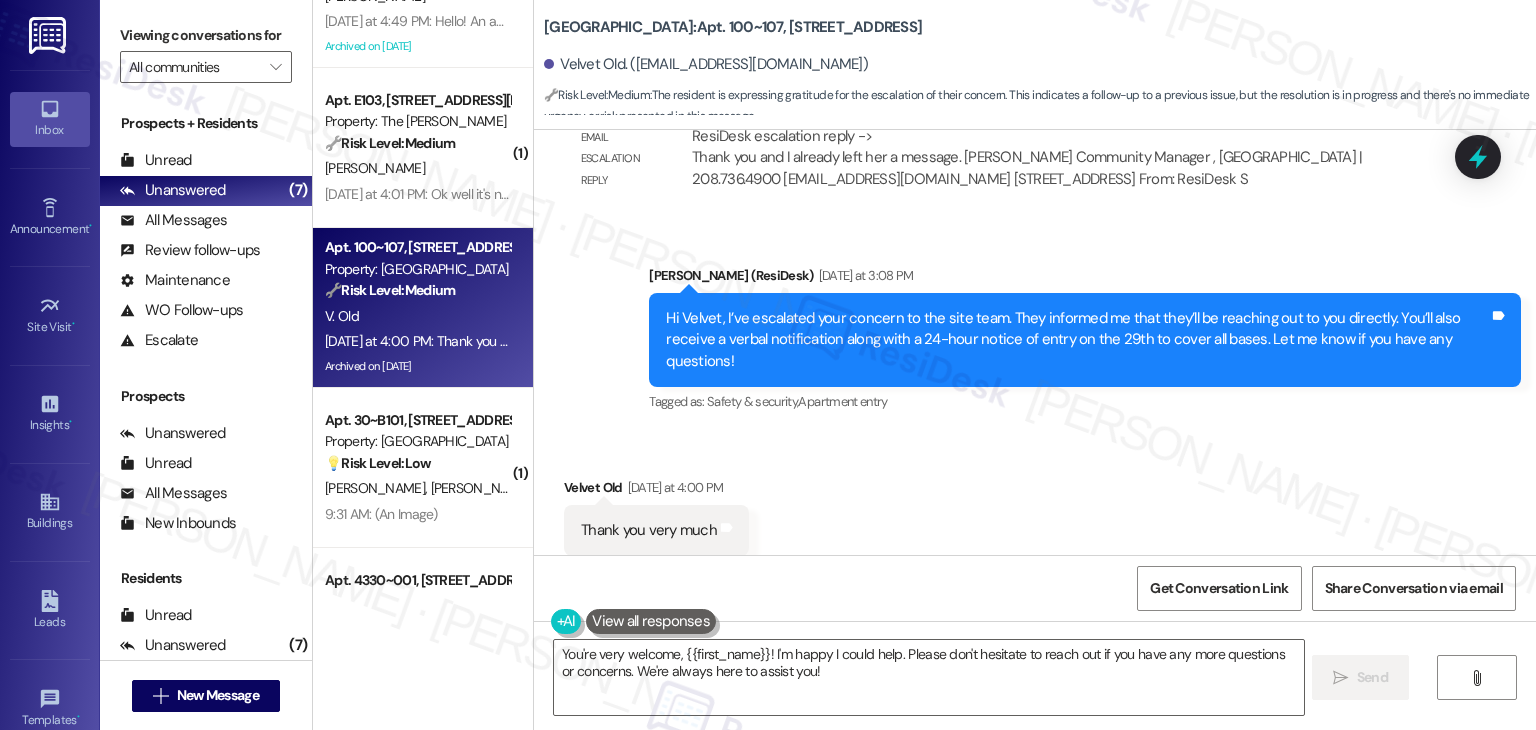 click on "Received via SMS Velvet Old Yesterday at 4:00 PM Thank you very much Tags and notes Tagged as:   Praise Click to highlight conversations about Praise" at bounding box center (1035, 516) 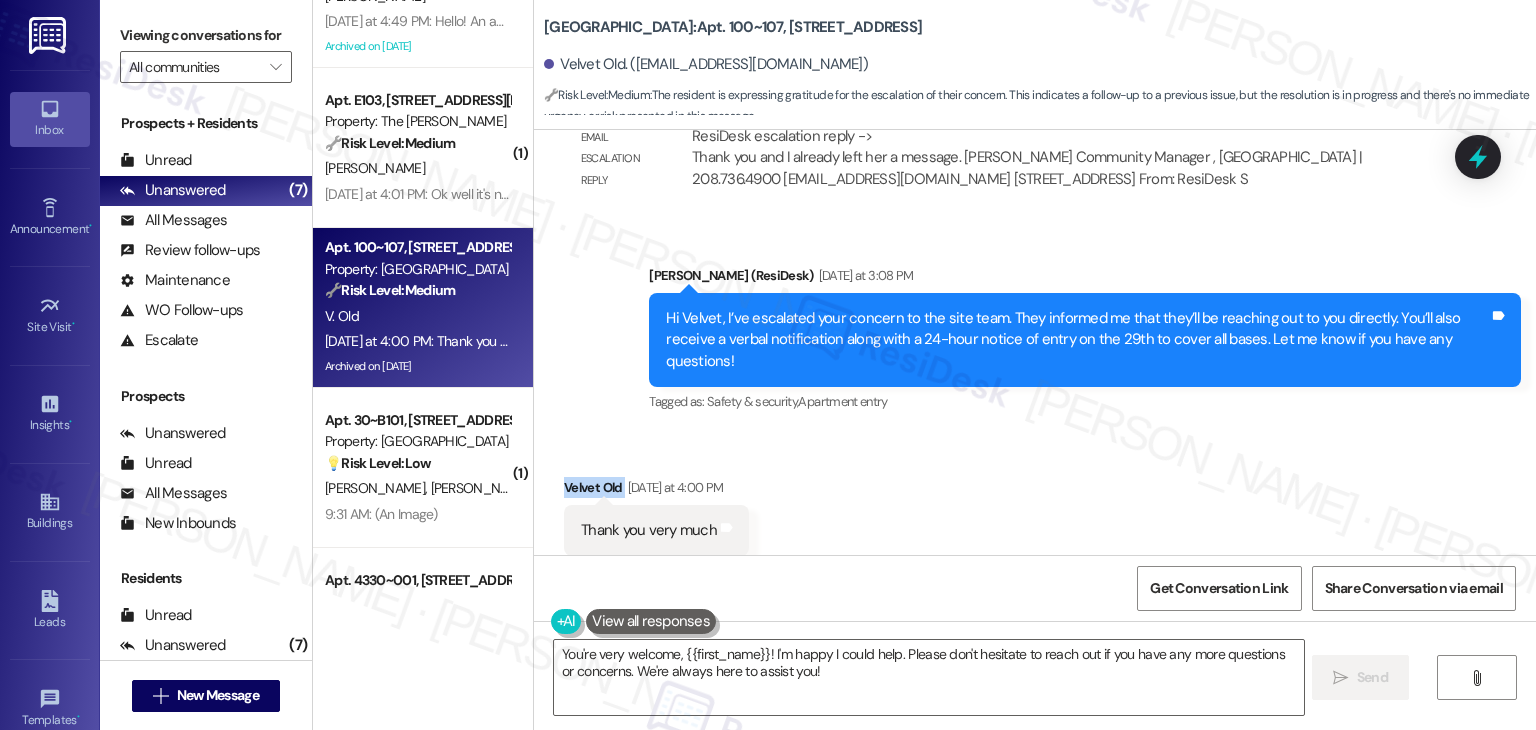 click on "Received via SMS Velvet Old Yesterday at 4:00 PM Thank you very much Tags and notes Tagged as:   Praise Click to highlight conversations about Praise" at bounding box center [1035, 516] 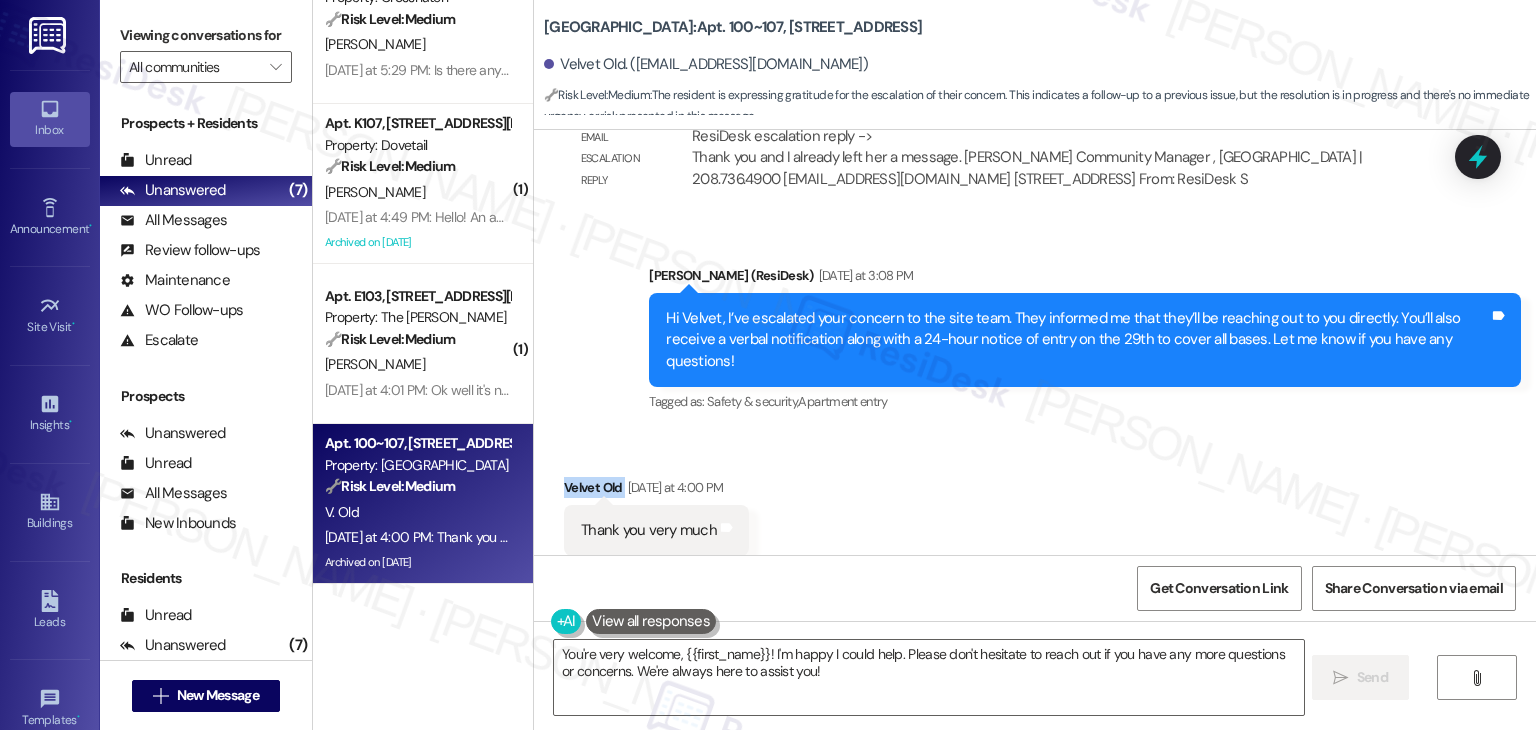 scroll, scrollTop: 212, scrollLeft: 0, axis: vertical 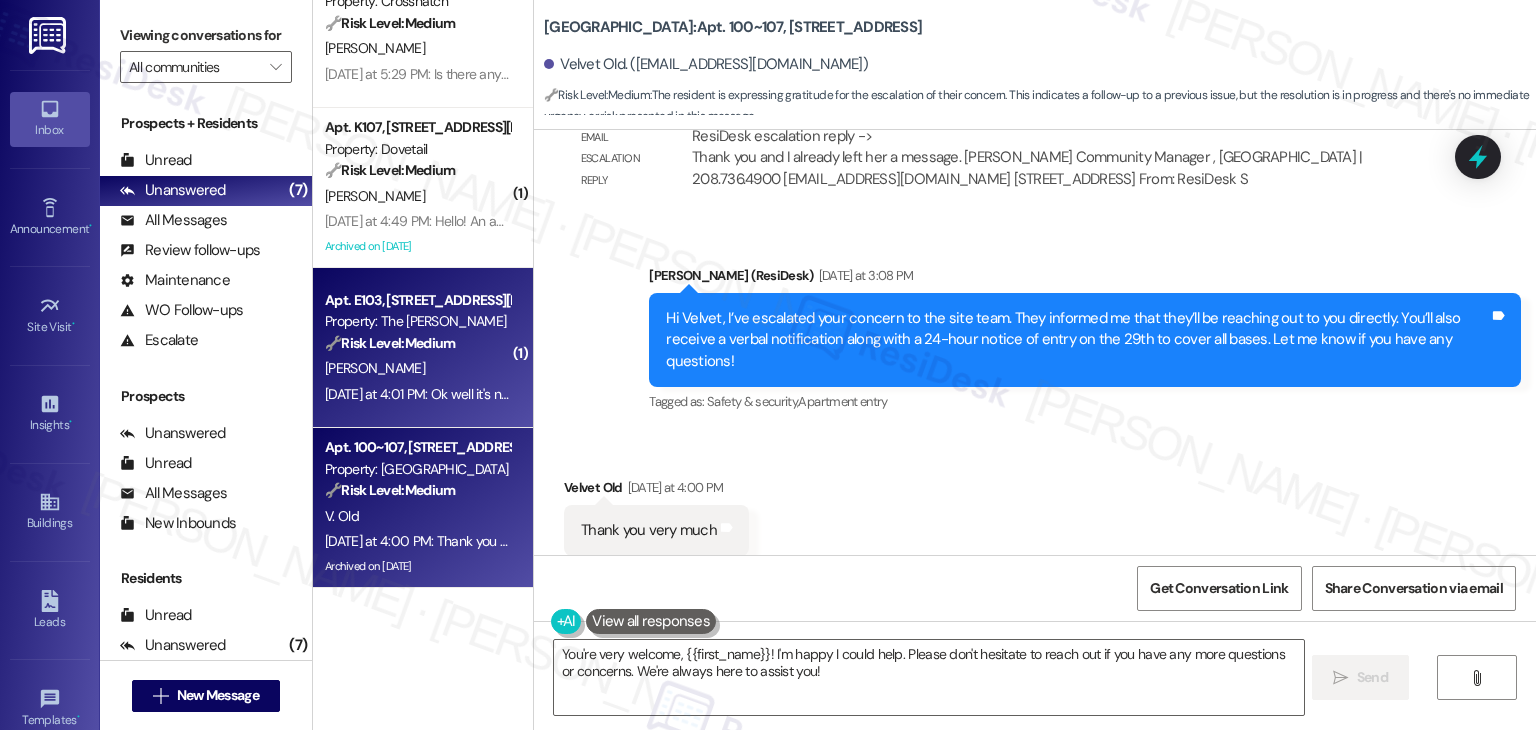 click on "Apt. E103, 225-E S. Linder Rd Property: The Clara 🔧  Risk Level:  Medium The resident acknowledges the information about the parking issue and states that the vehicle is no longer there. This indicates the issue is resolved and does not require immediate attention. The initial concern was a parking violation, which falls under community concerns and asset preservation. M. Lennon Yesterday at 4:01 PM: Ok well it's no longer there Yesterday at 4:01 PM: Ok well it's no longer there" at bounding box center [423, 348] 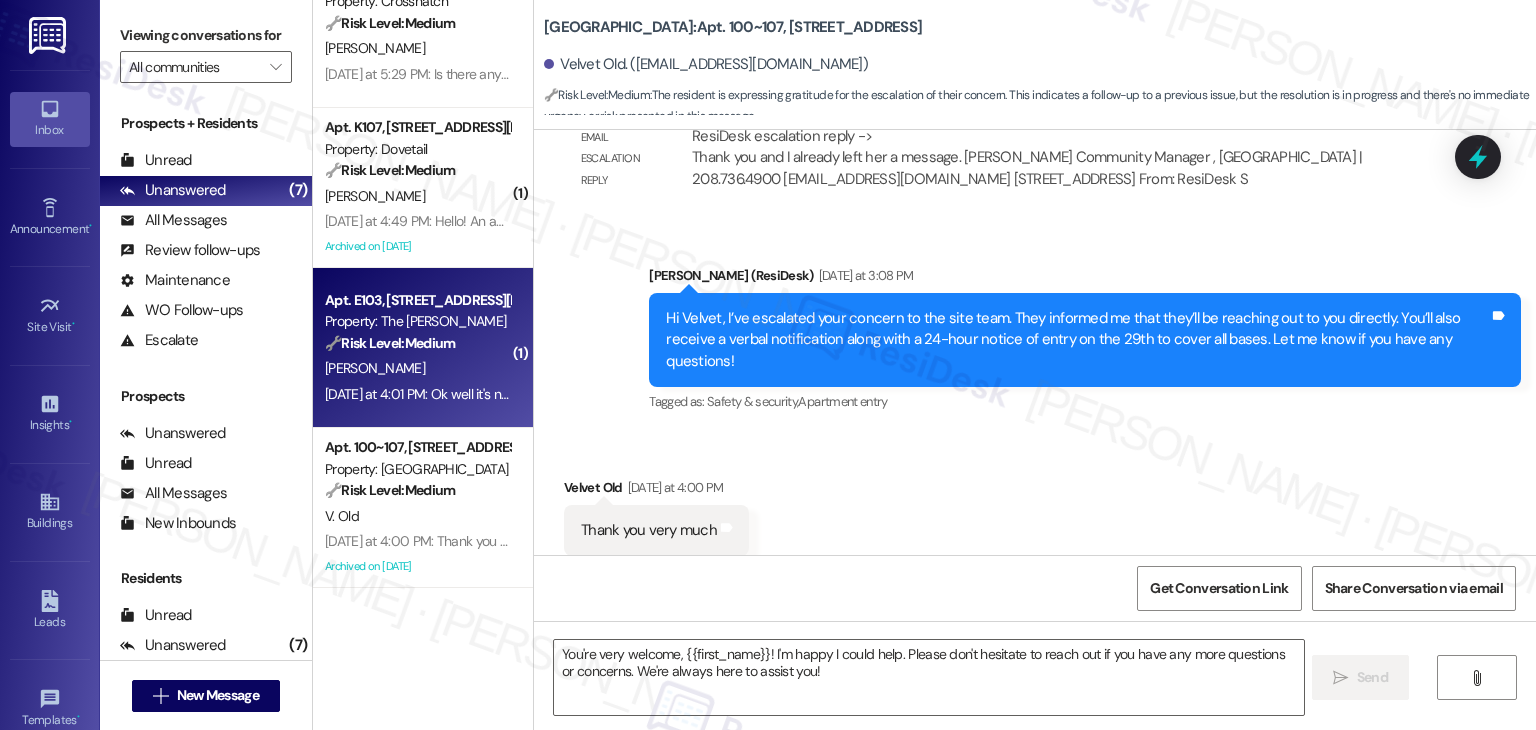 type on "Fetching suggested responses. Please feel free to read through the conversation in the meantime." 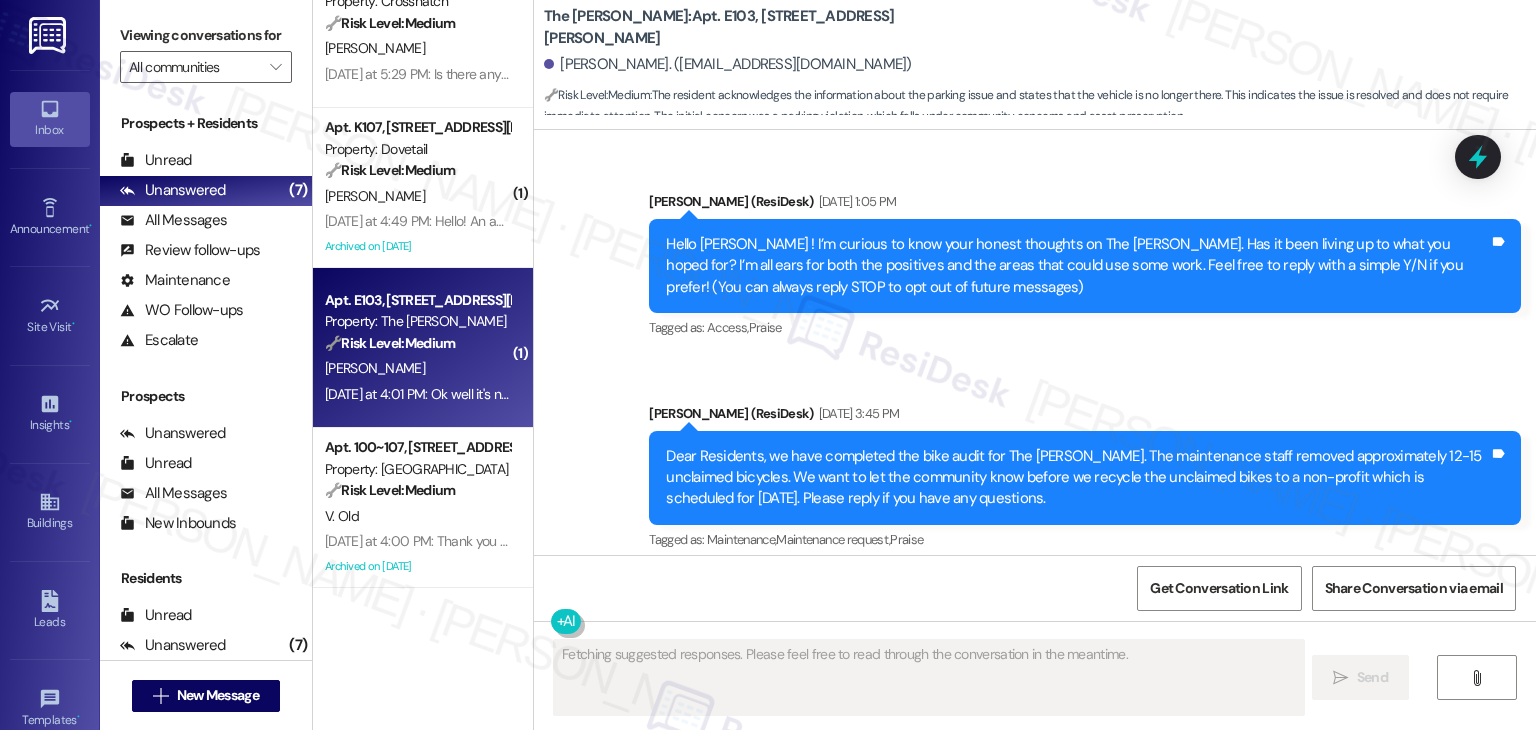 scroll, scrollTop: 65715, scrollLeft: 0, axis: vertical 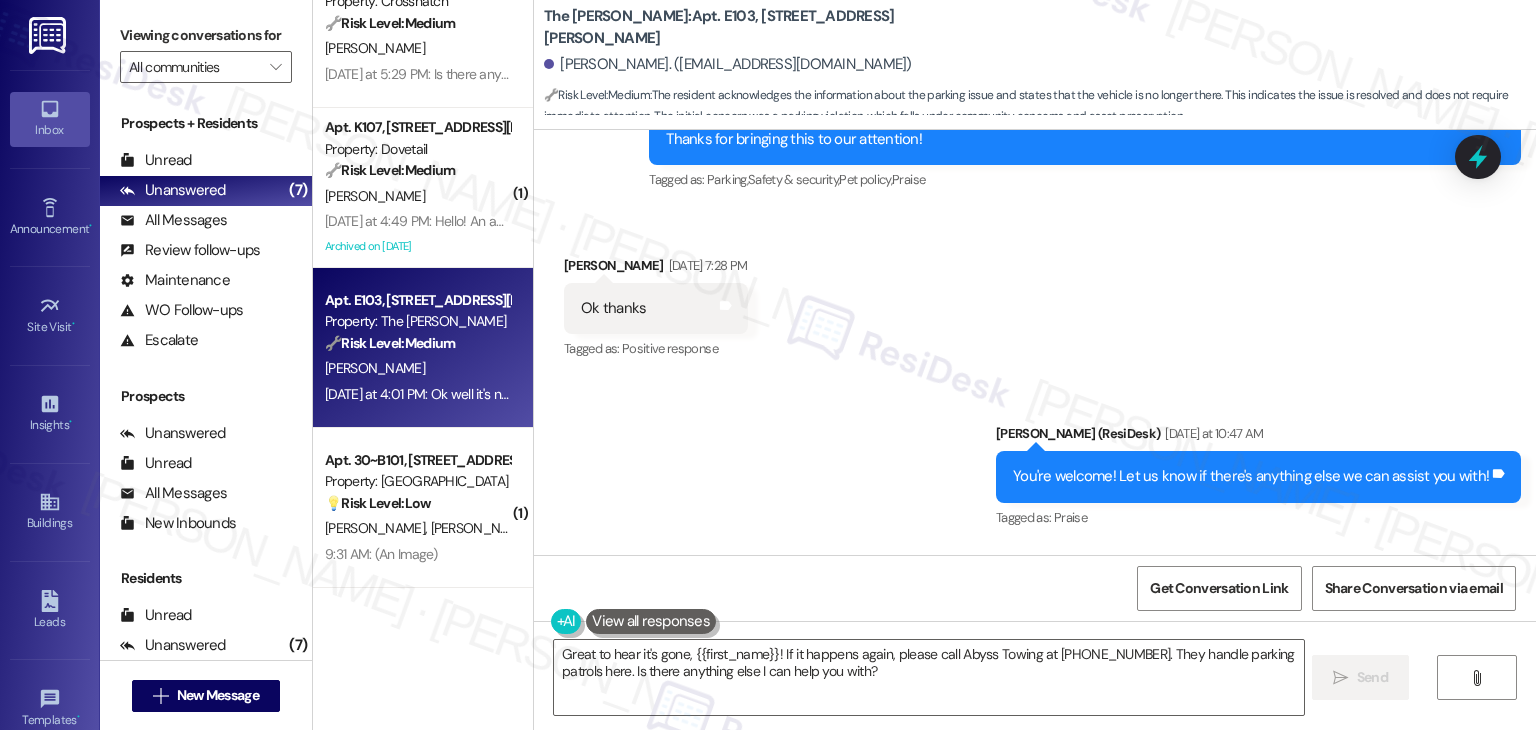 click on "Received via SMS Matthew Lennon Yesterday at 4:01 PM Ok well it's no longer there Tags and notes Tagged as:   Positive response Click to highlight conversations about Positive response" at bounding box center [1035, 1025] 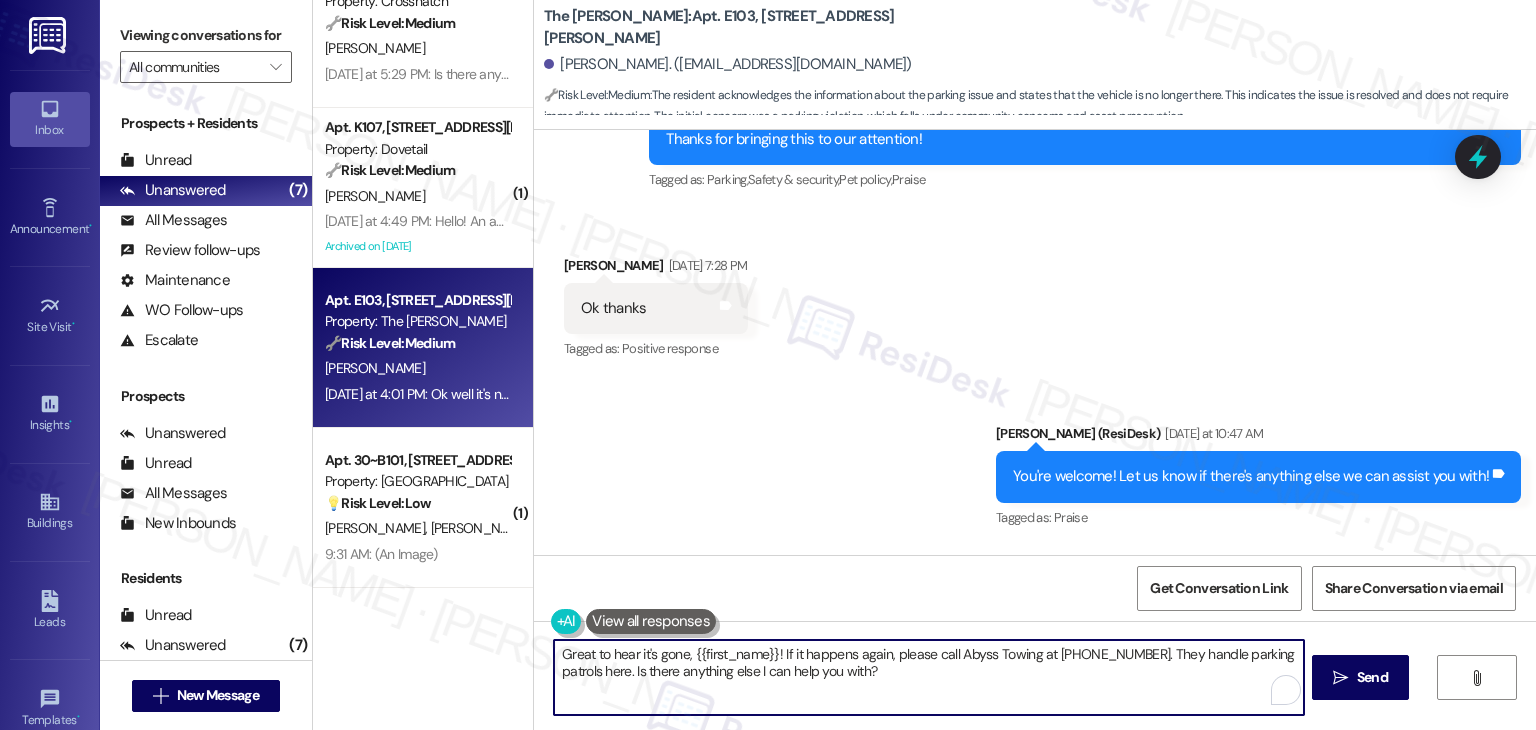 drag, startPoint x: 871, startPoint y: 669, endPoint x: 705, endPoint y: 669, distance: 166 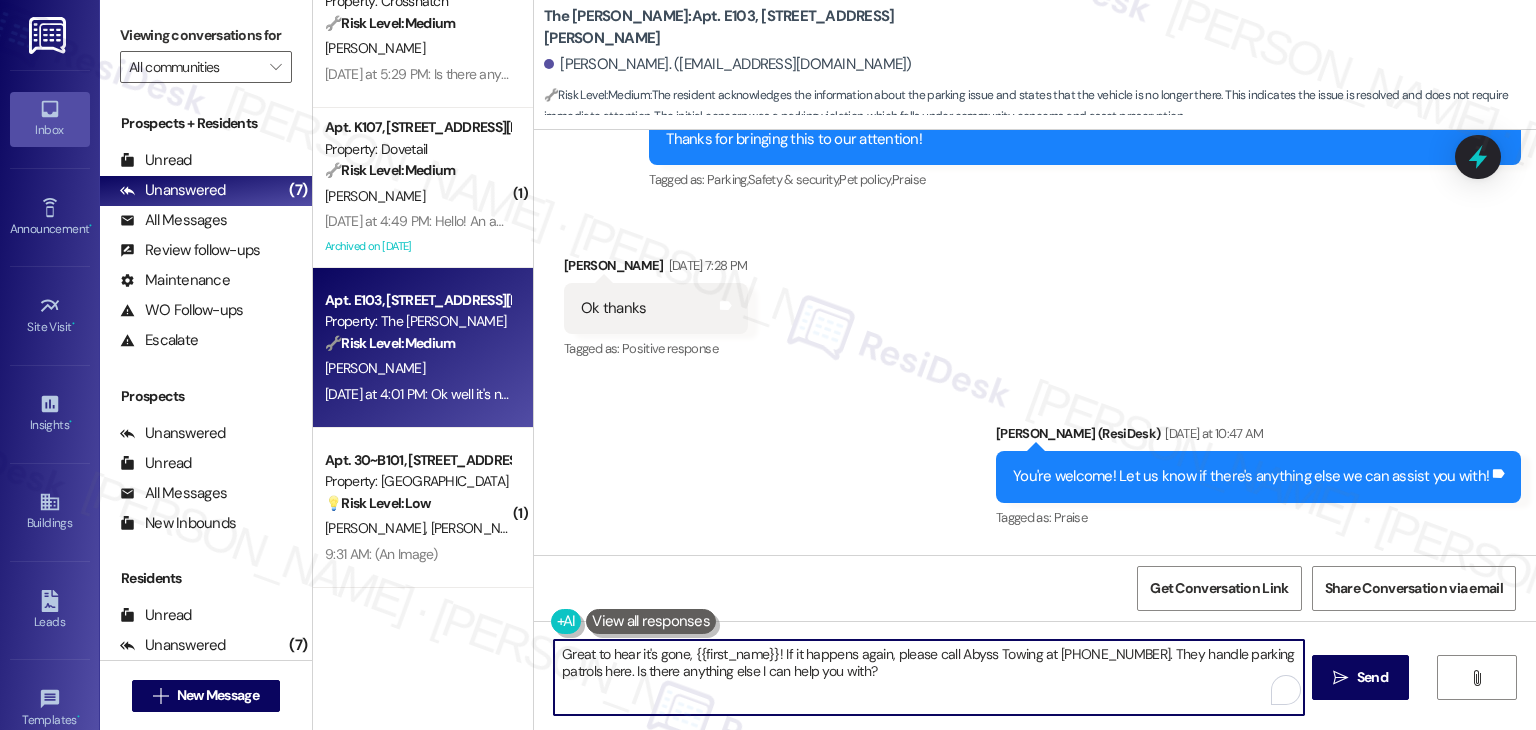 click on "Great to hear it's gone, {{first_name}}! If it happens again, please call Abyss Towing at 208-288-0471. They handle parking patrols here. Is there anything else I can help you with?" at bounding box center (928, 677) 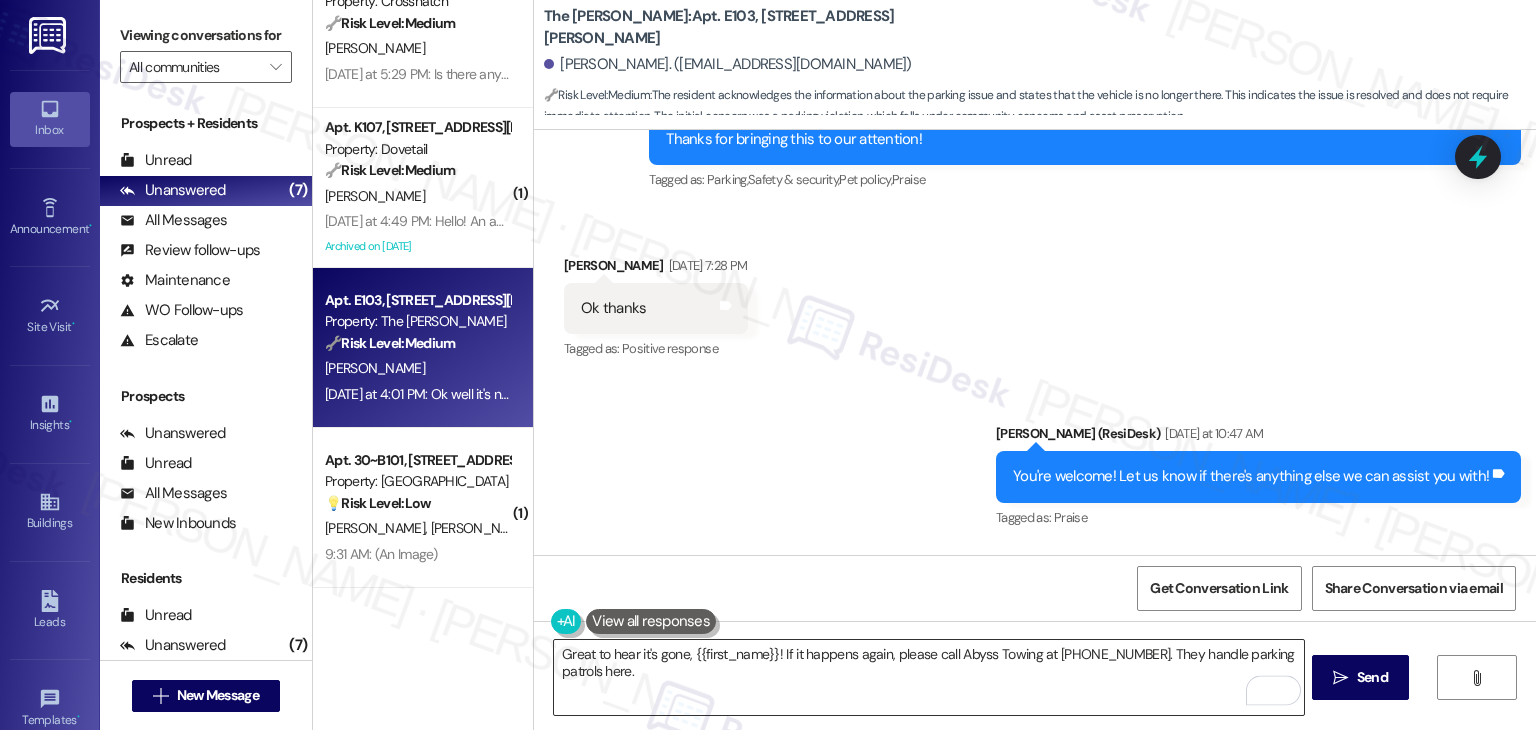 click on "Great to hear it's gone, {{first_name}}! If it happens again, please call Abyss Towing at 208-288-0471. They handle parking patrols here." at bounding box center [928, 677] 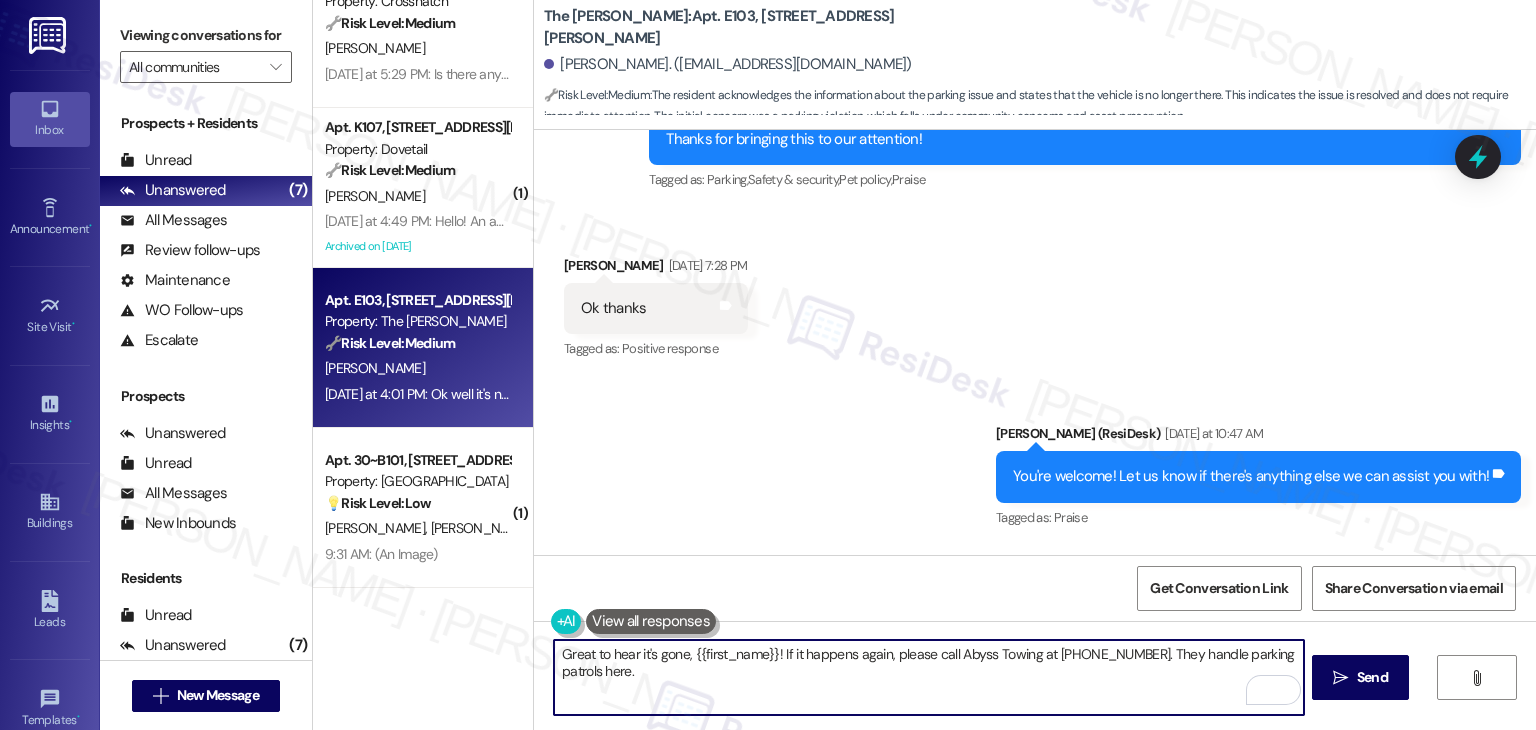 paste on "Let us know if there's anything else we can assist you with!" 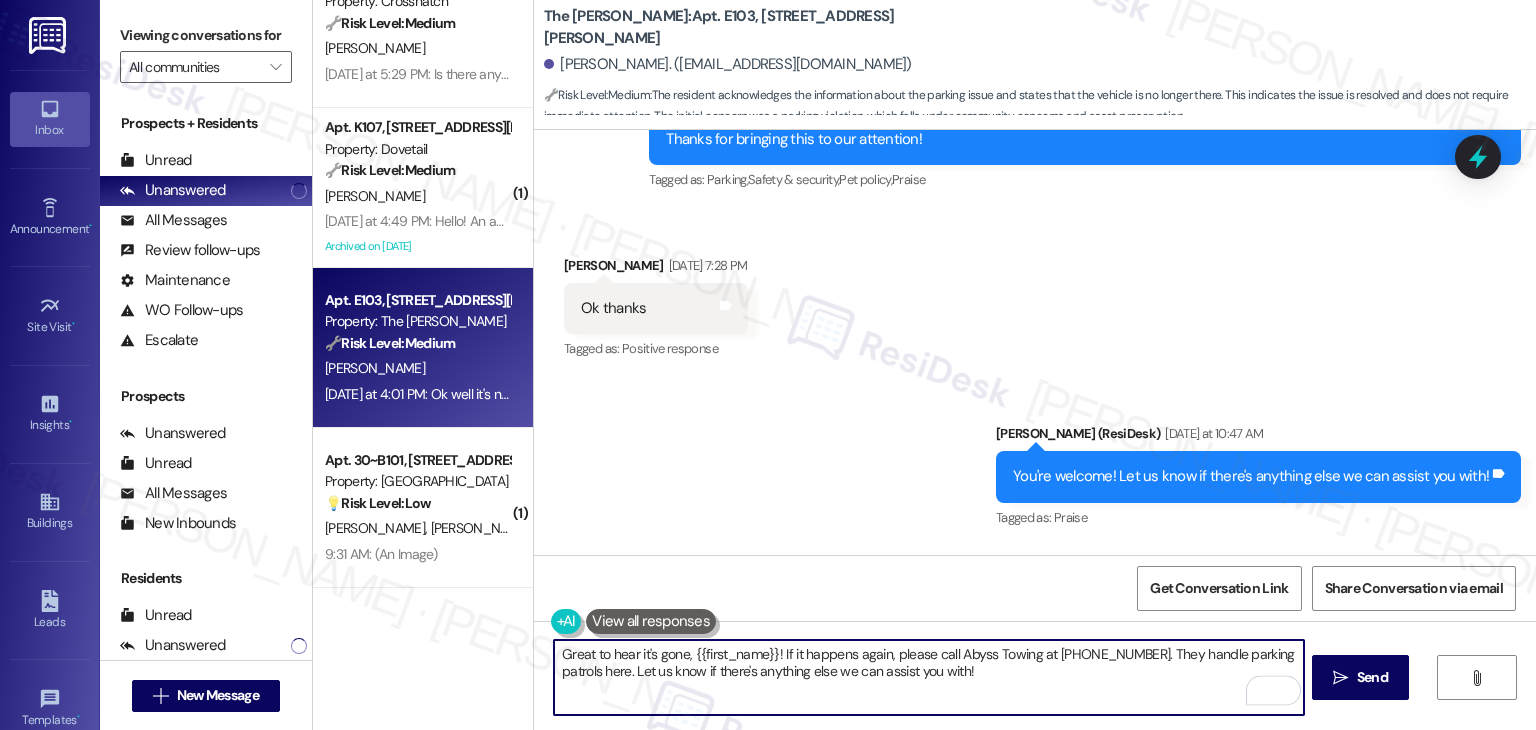 type on "Great to hear it's gone, {{first_name}}! If it happens again, please call Abyss Towing at 208-288-0471. They handle parking patrols here. Let us know if there's anything else we can assist you with!" 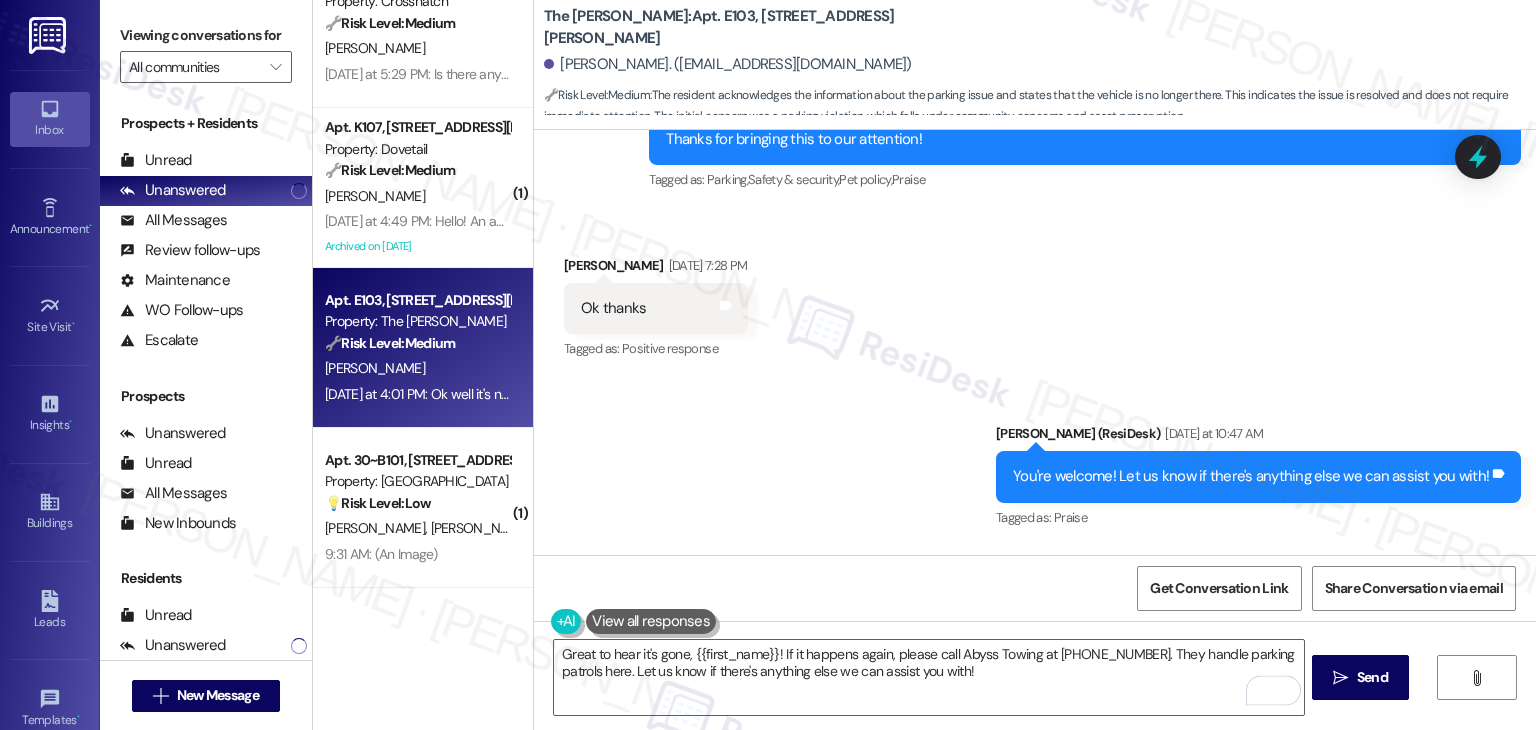 click on "Received via SMS Matthew Lennon Yesterday at 4:01 PM Ok well it's no longer there Tags and notes Tagged as:   Positive response Click to highlight conversations about Positive response" at bounding box center [1035, 1025] 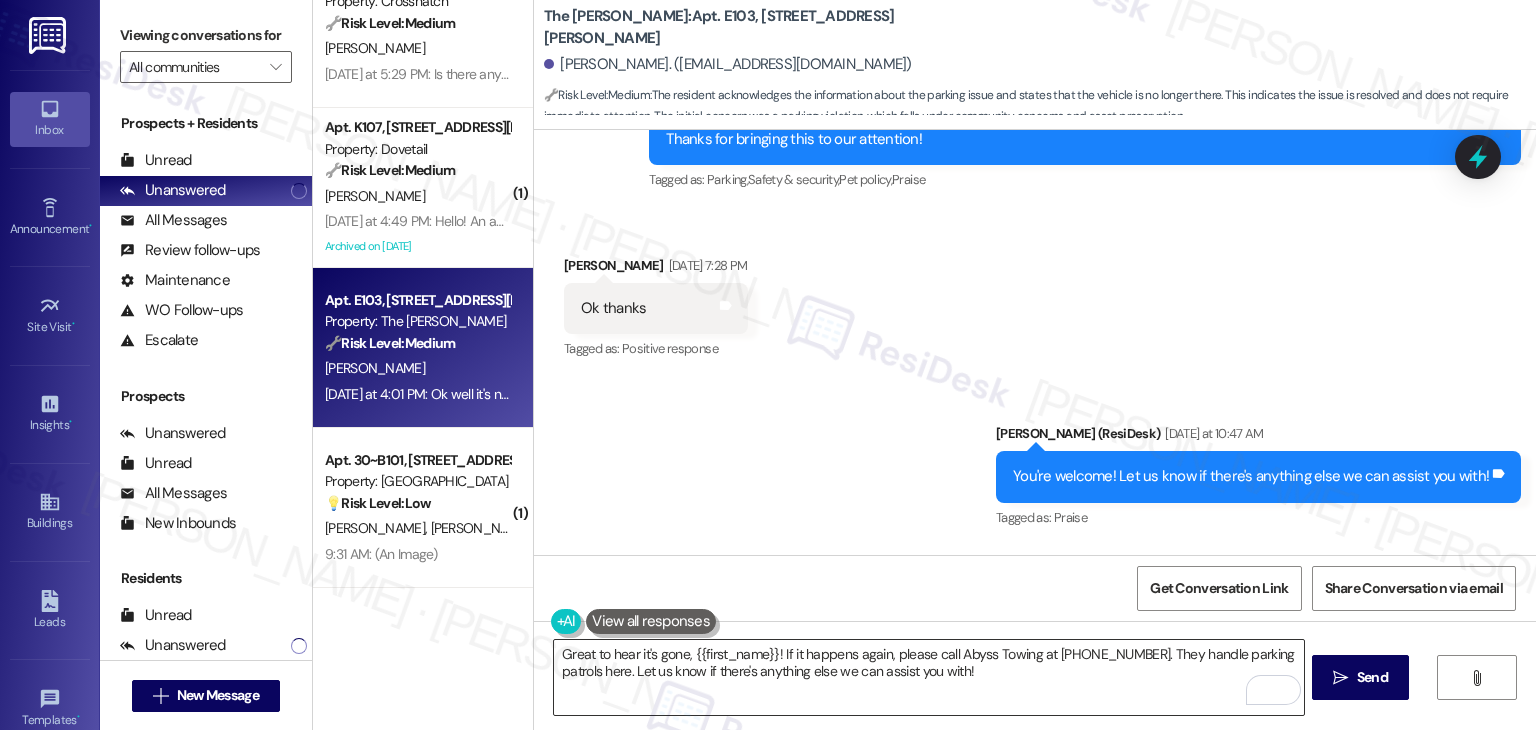 click on "Great to hear it's gone, {{first_name}}! If it happens again, please call Abyss Towing at 208-288-0471. They handle parking patrols here. Let us know if there's anything else we can assist you with!" at bounding box center (928, 677) 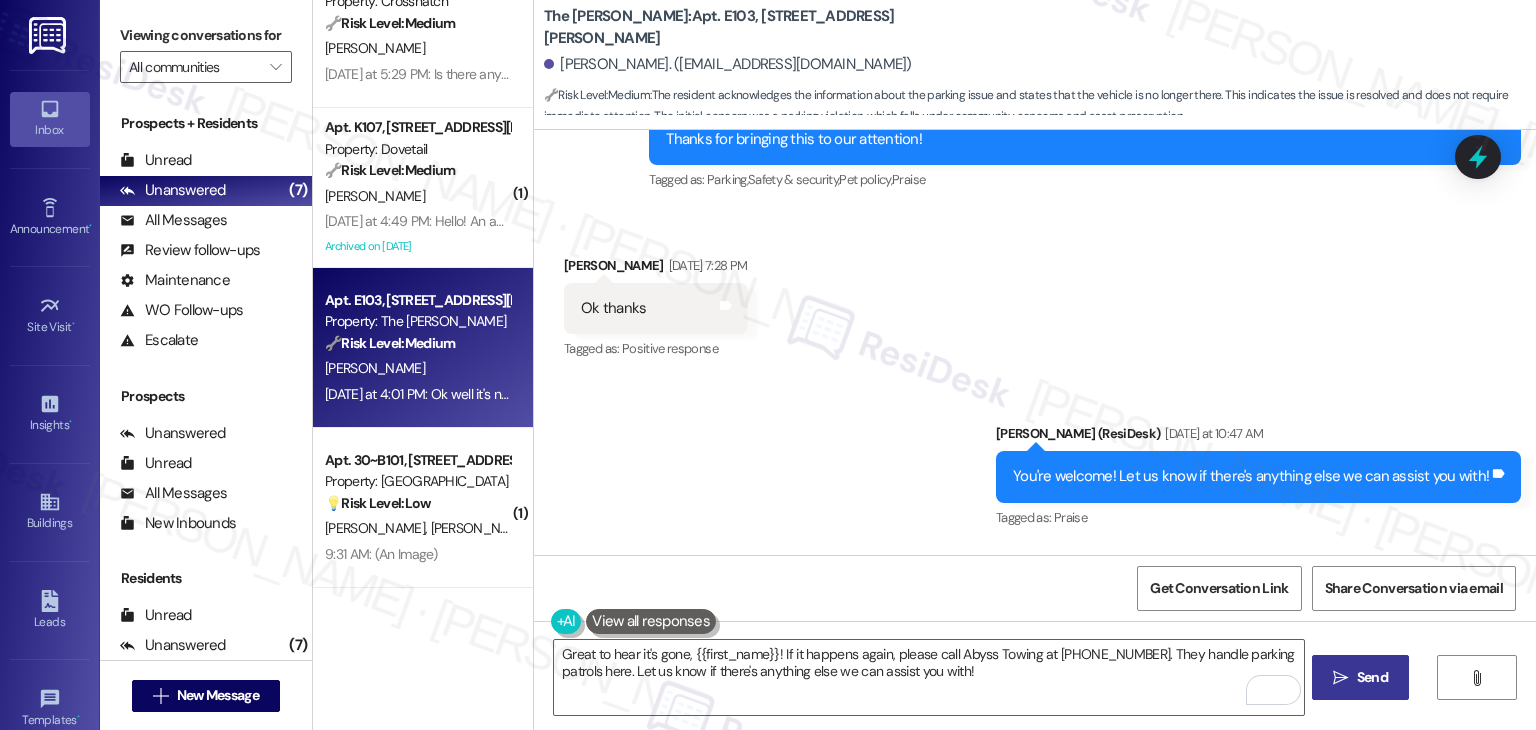 click on "Send" at bounding box center [1372, 677] 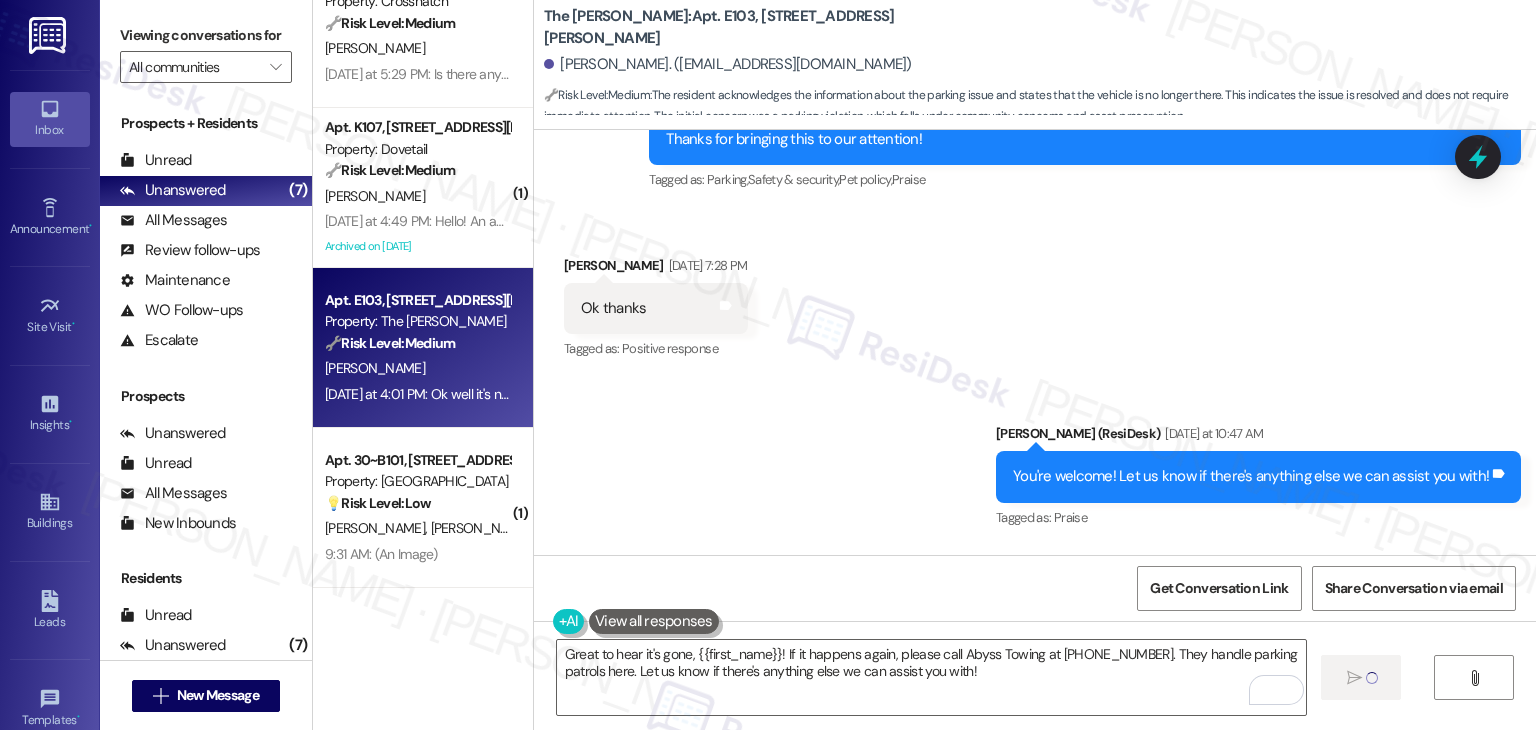 type 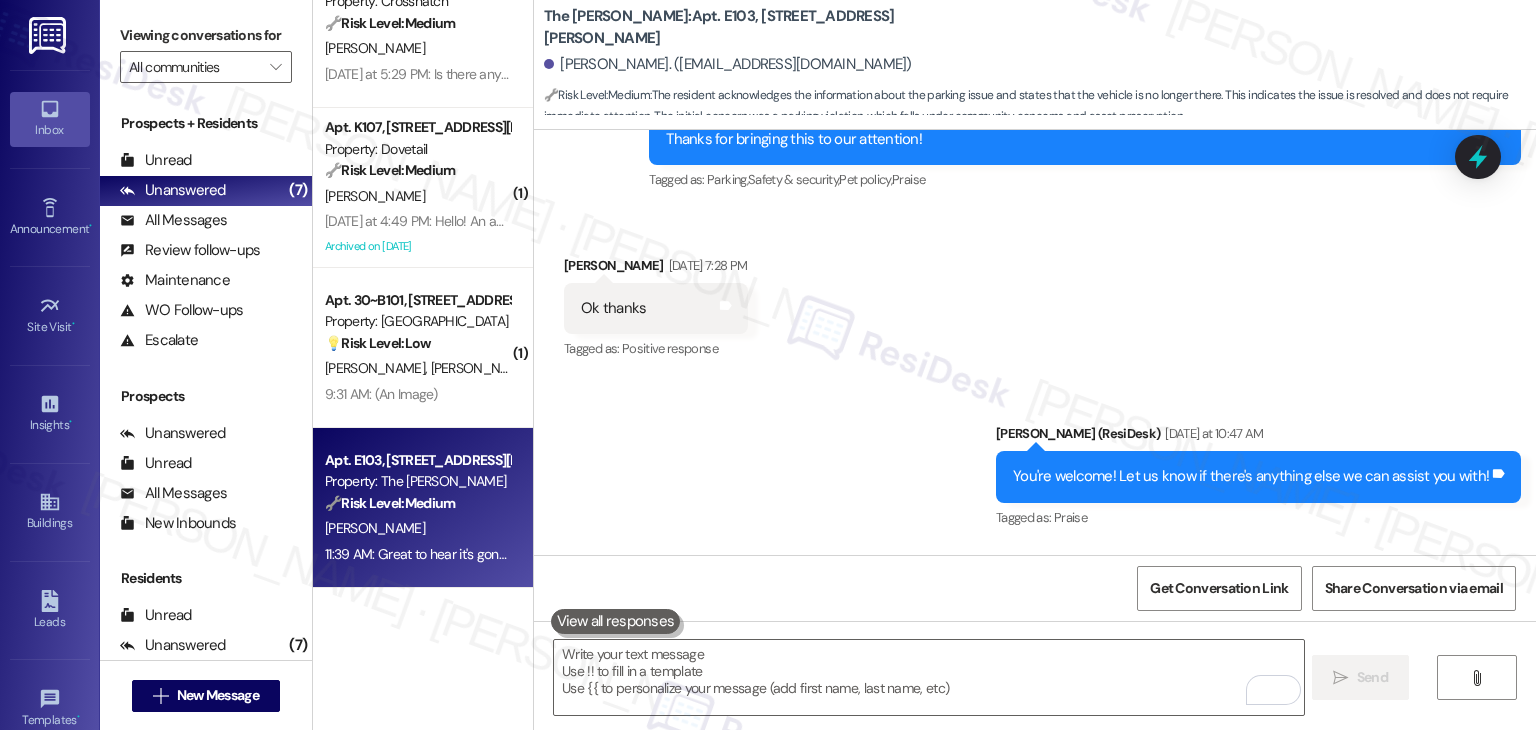 click on "Received via SMS Matthew Lennon Yesterday at 4:01 PM Ok well it's no longer there Tags and notes Tagged as:   Positive response Click to highlight conversations about Positive response" at bounding box center [1035, 1025] 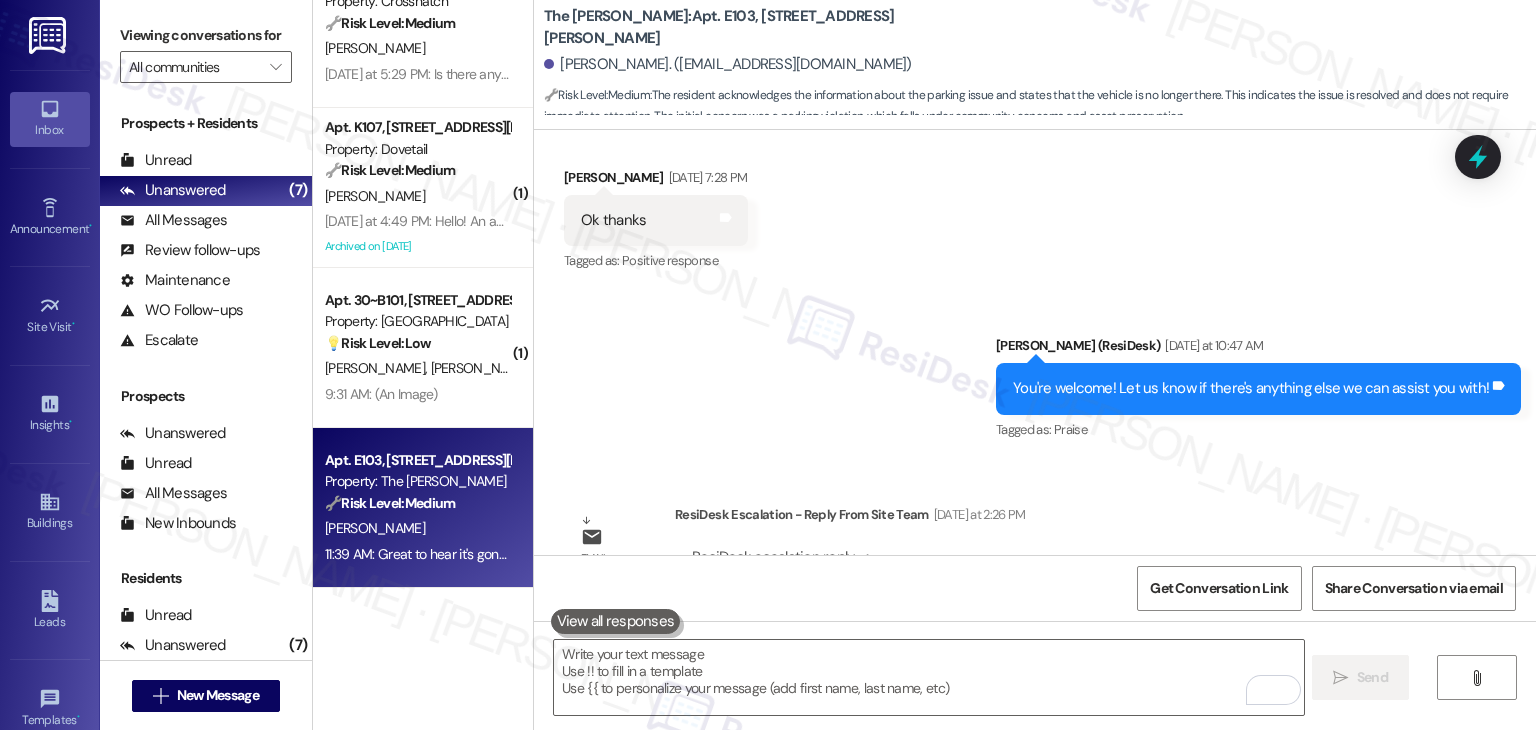 scroll, scrollTop: 65876, scrollLeft: 0, axis: vertical 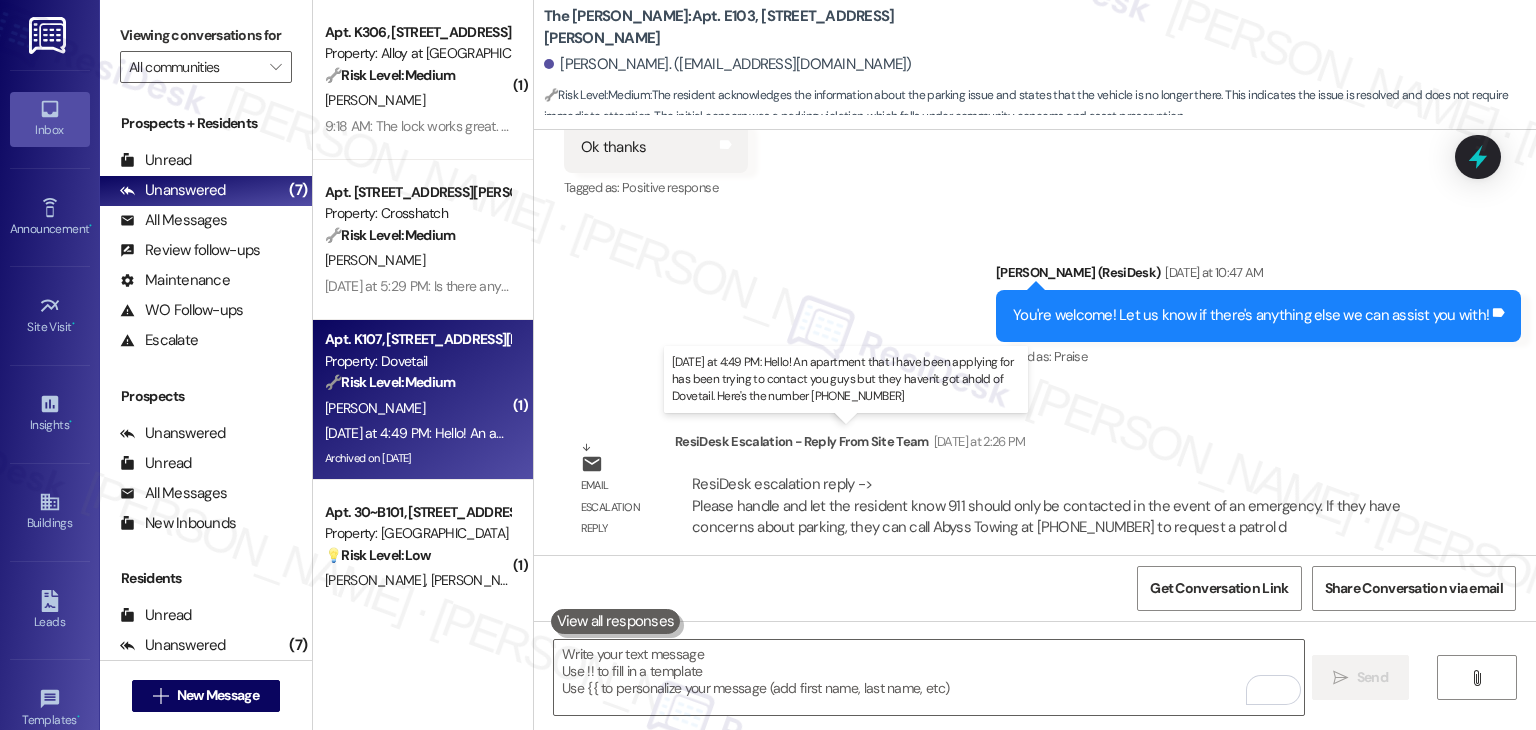 click on "Yesterday at 4:49 PM: Hello! An apartment that I have been applying for has been trying to contact you guys but they haven't got ahold of Dovetail. Here's the number +1 (208) 985-2043 Yesterday at 4:49 PM: Hello! An apartment that I have been applying for has been trying to contact you guys but they haven't got ahold of Dovetail. Here's the number +1 (208) 985-2043" at bounding box center [850, 433] 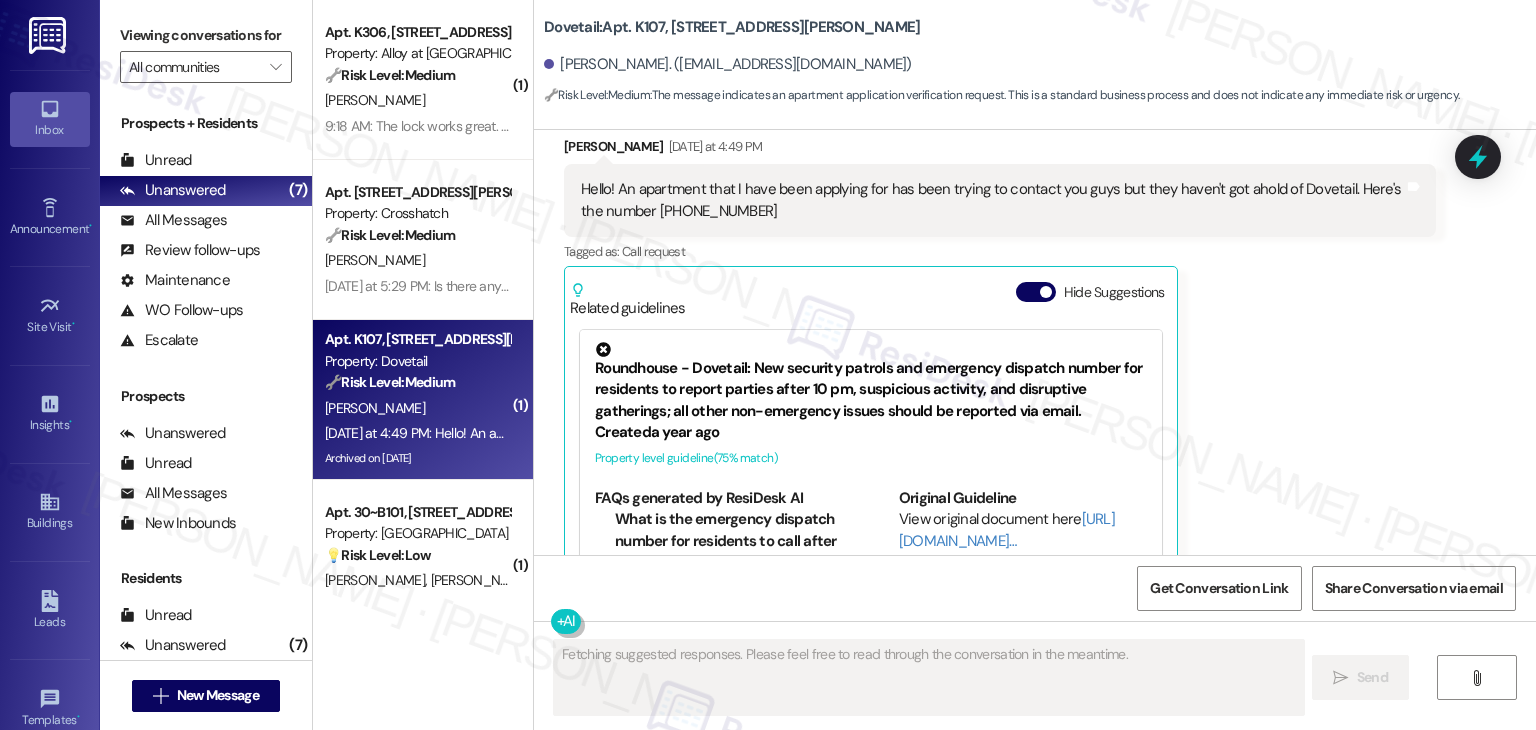 scroll, scrollTop: 2726, scrollLeft: 0, axis: vertical 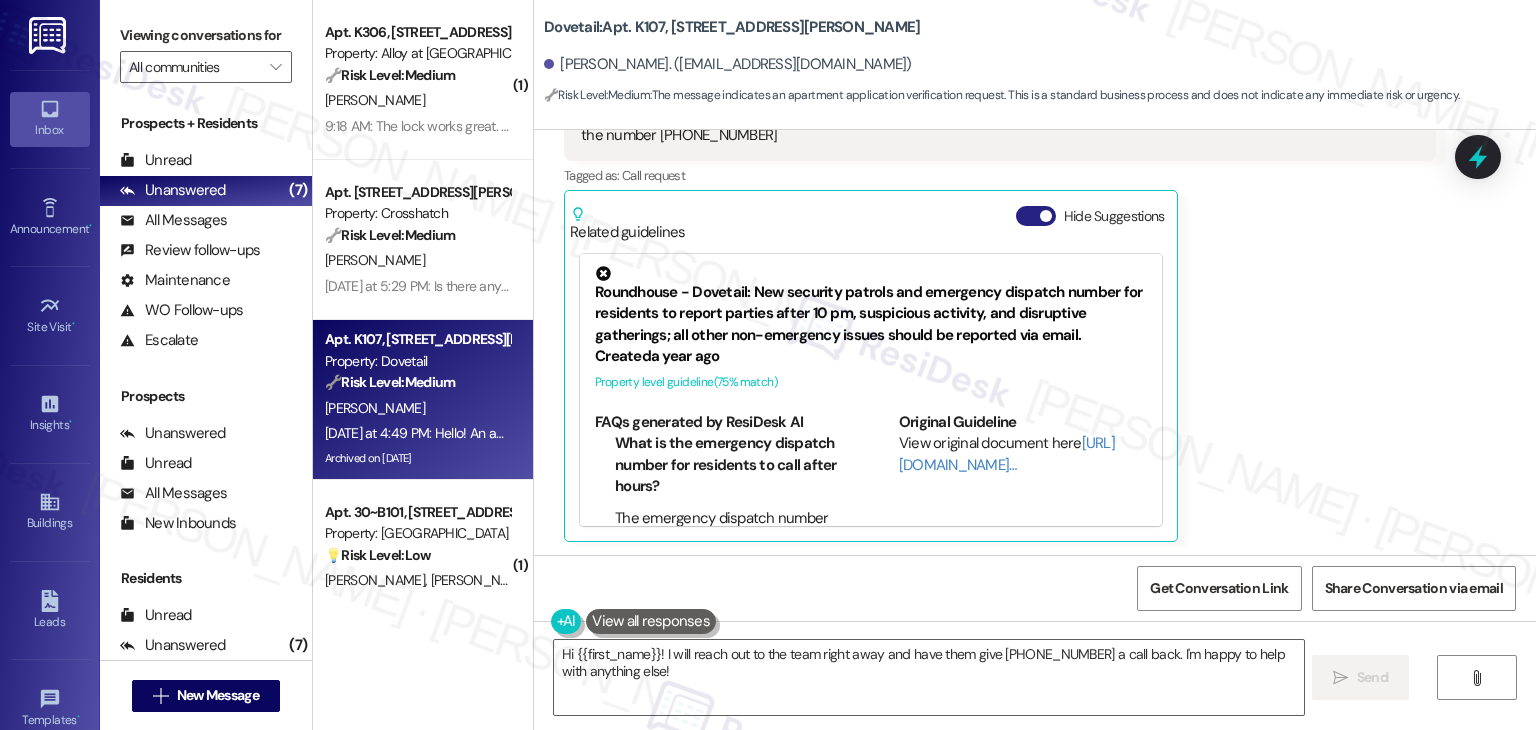 click on "Hide Suggestions" at bounding box center [1036, 216] 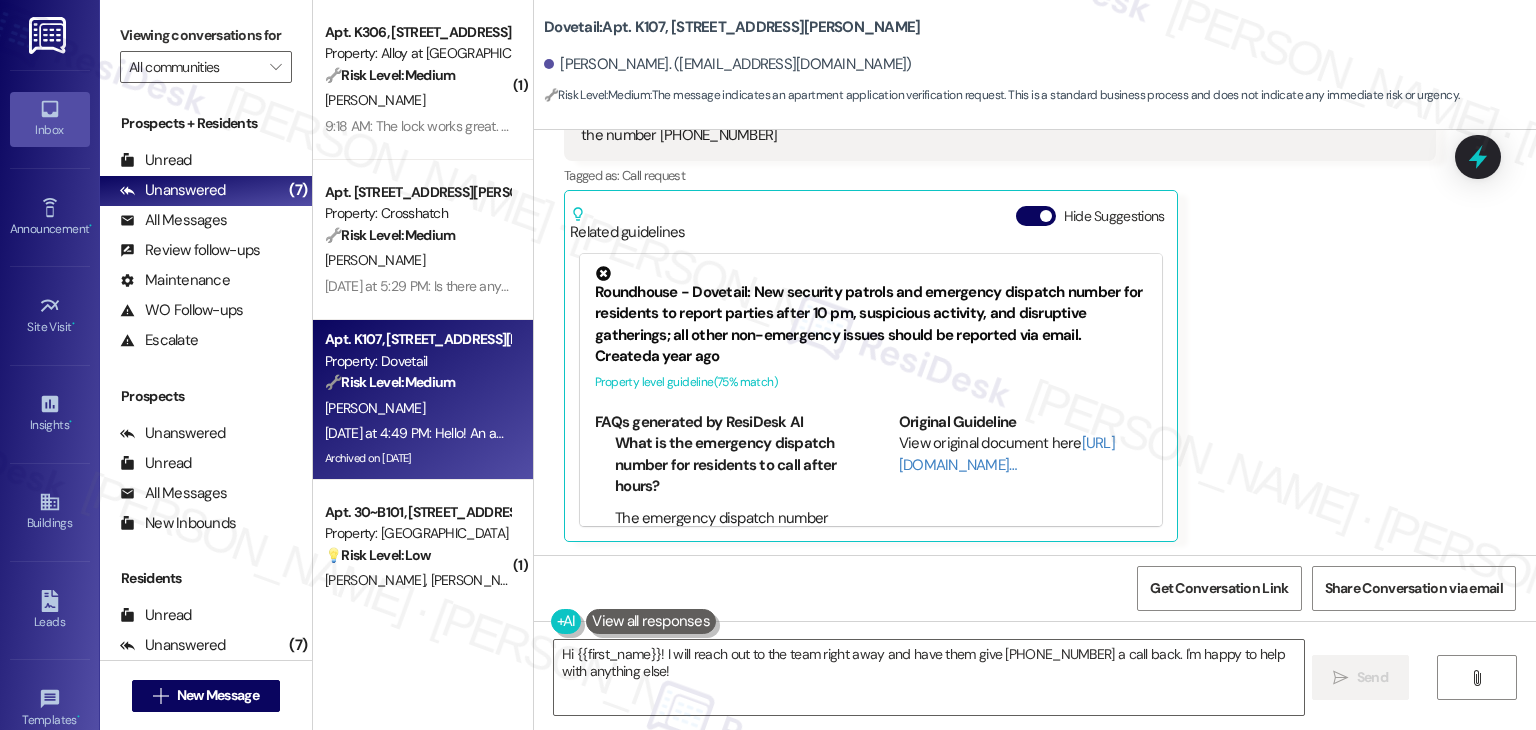 scroll, scrollTop: 2435, scrollLeft: 0, axis: vertical 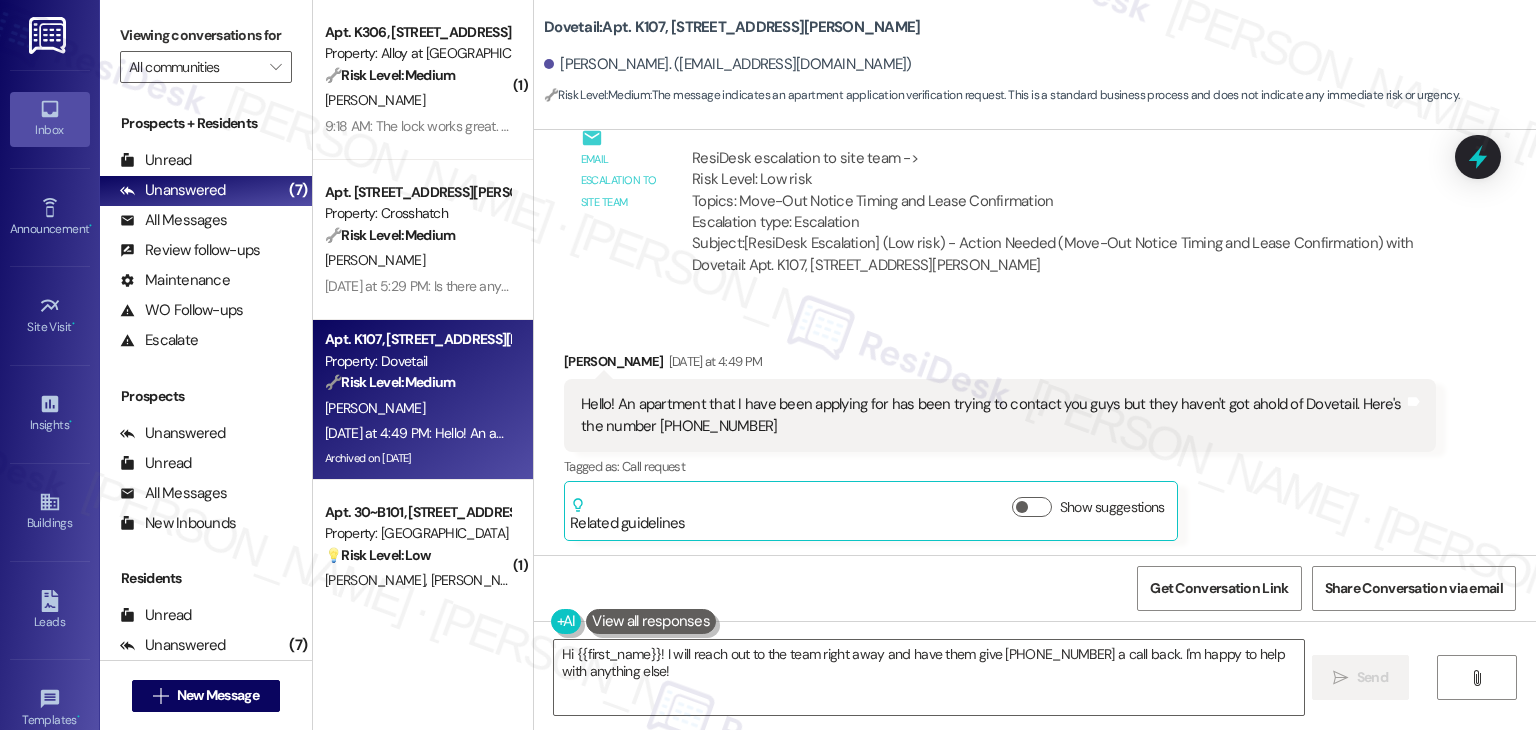 click on "Received via SMS Cyanne Boren Yesterday at 4:49 PM Hello! An apartment that I have been applying for has been trying to contact you guys but they haven't got ahold of Dovetail. Here's the number +1 (208) 985-2043 Tags and notes Tagged as:   Call request Click to highlight conversations about Call request  Related guidelines Show suggestions" at bounding box center (1035, 431) 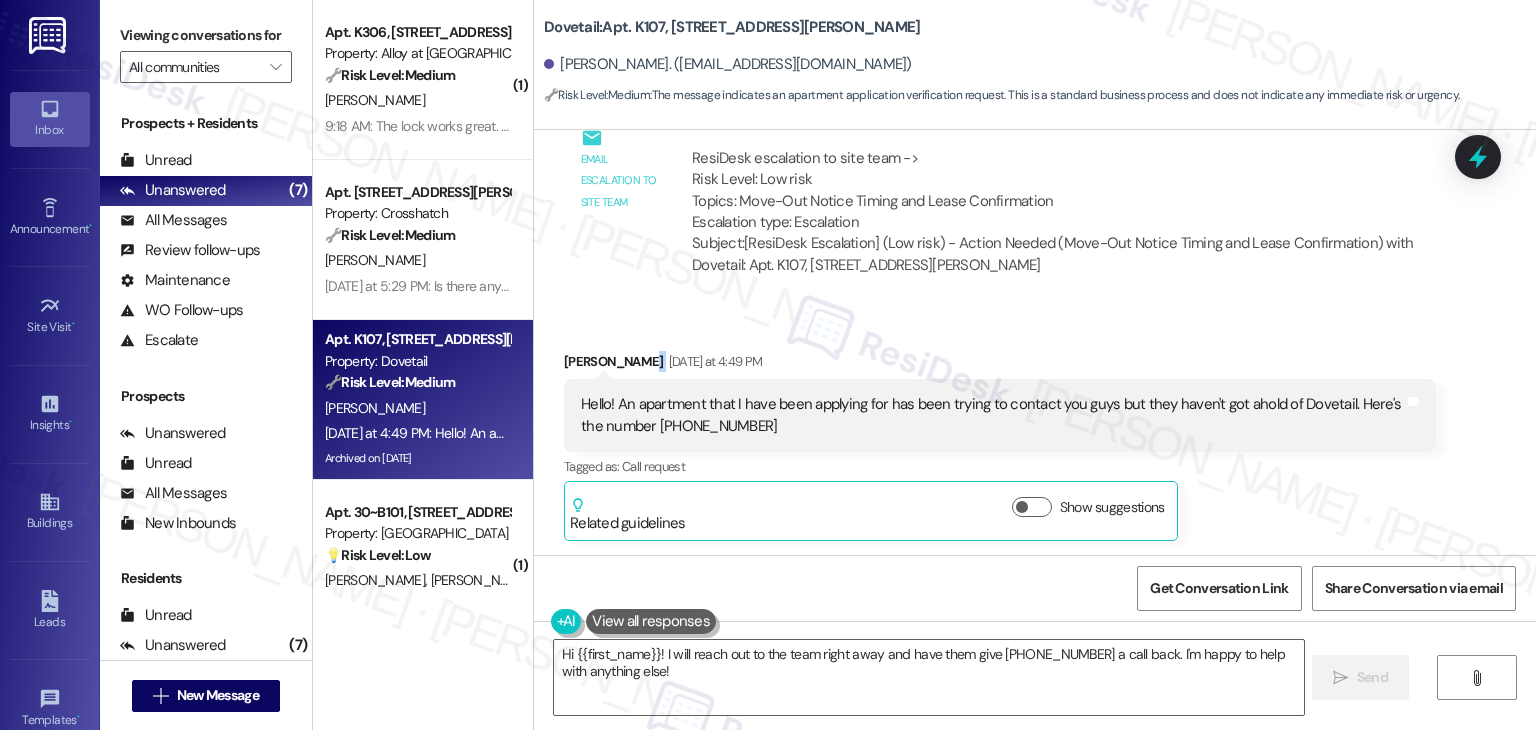 click on "Received via SMS Cyanne Boren Yesterday at 4:49 PM Hello! An apartment that I have been applying for has been trying to contact you guys but they haven't got ahold of Dovetail. Here's the number +1 (208) 985-2043 Tags and notes Tagged as:   Call request Click to highlight conversations about Call request  Related guidelines Show suggestions" at bounding box center [1035, 431] 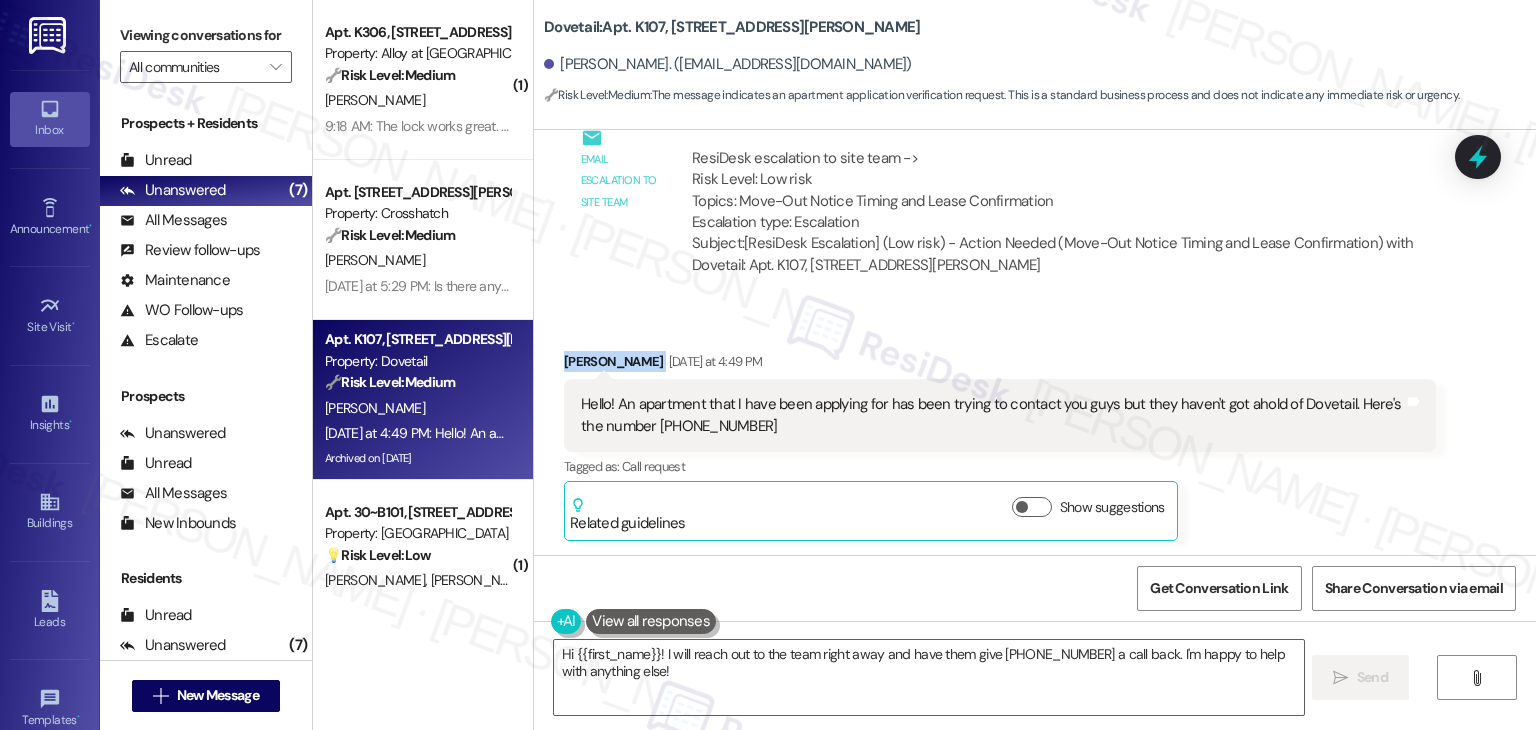 click on "Received via SMS Cyanne Boren Yesterday at 4:49 PM Hello! An apartment that I have been applying for has been trying to contact you guys but they haven't got ahold of Dovetail. Here's the number +1 (208) 985-2043 Tags and notes Tagged as:   Call request Click to highlight conversations about Call request  Related guidelines Show suggestions" at bounding box center (1035, 431) 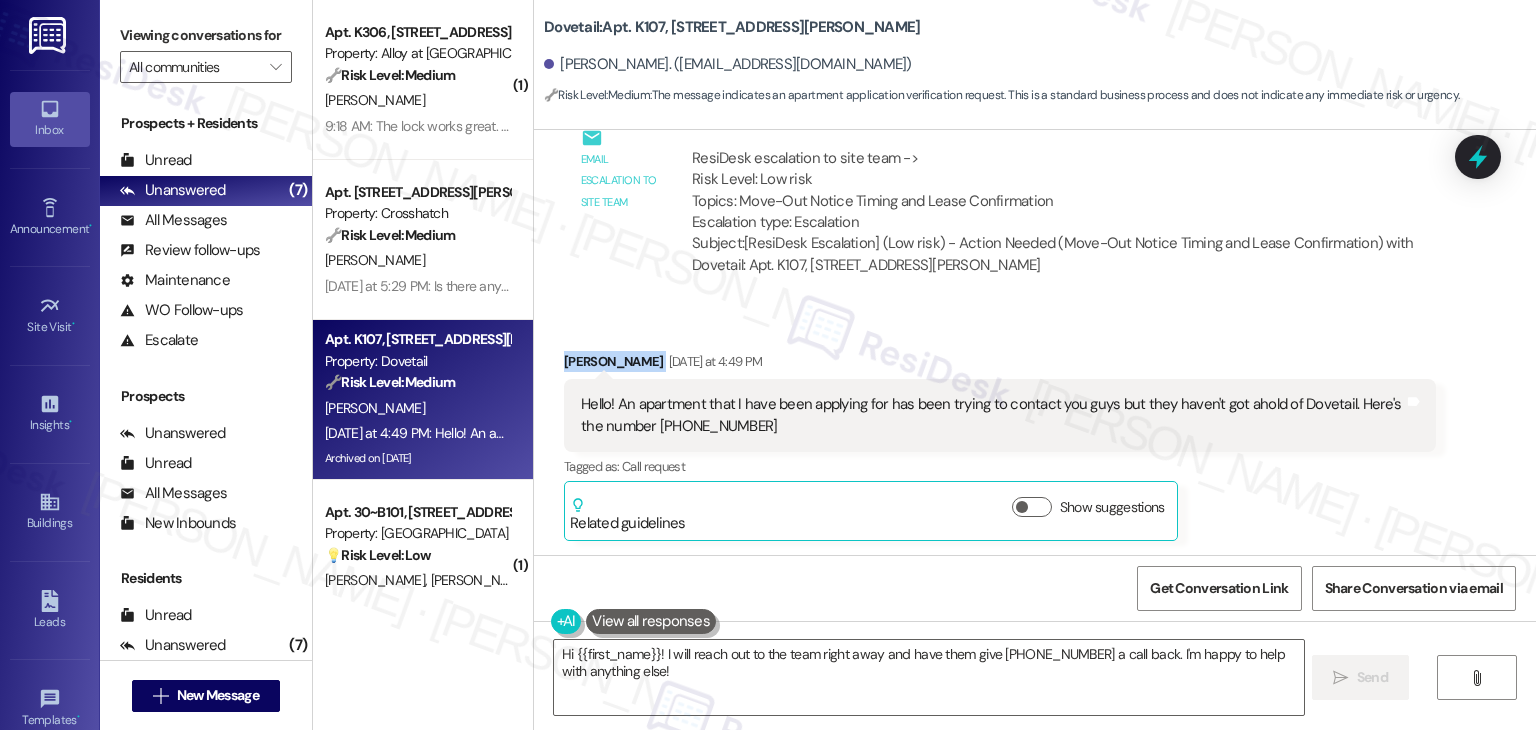 click on "Received via SMS Cyanne Boren Yesterday at 4:49 PM Hello! An apartment that I have been applying for has been trying to contact you guys but they haven't got ahold of Dovetail. Here's the number +1 (208) 985-2043 Tags and notes Tagged as:   Call request Click to highlight conversations about Call request  Related guidelines Show suggestions" at bounding box center [1035, 431] 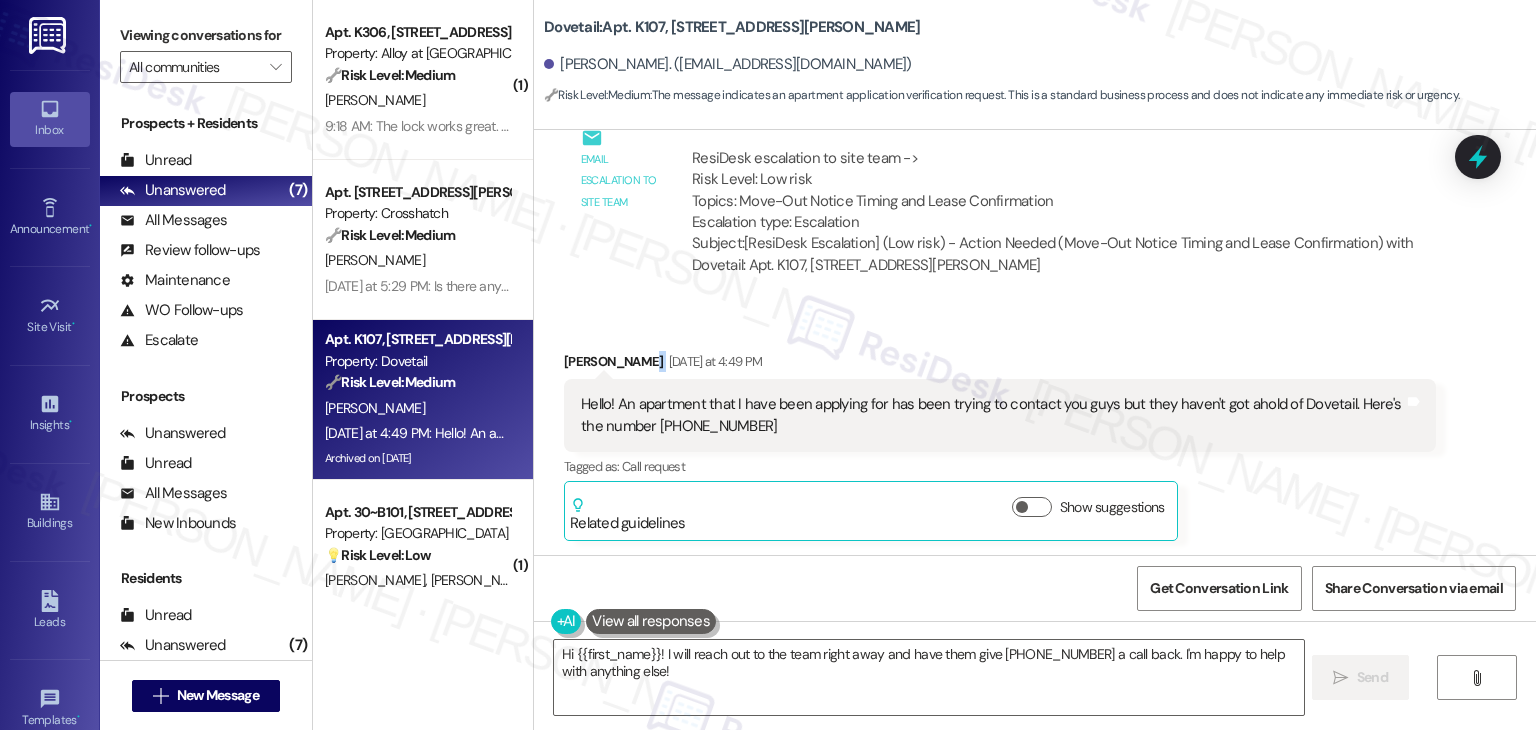 click on "Received via SMS Cyanne Boren Yesterday at 4:49 PM Hello! An apartment that I have been applying for has been trying to contact you guys but they haven't got ahold of Dovetail. Here's the number +1 (208) 985-2043 Tags and notes Tagged as:   Call request Click to highlight conversations about Call request  Related guidelines Show suggestions" at bounding box center (1035, 431) 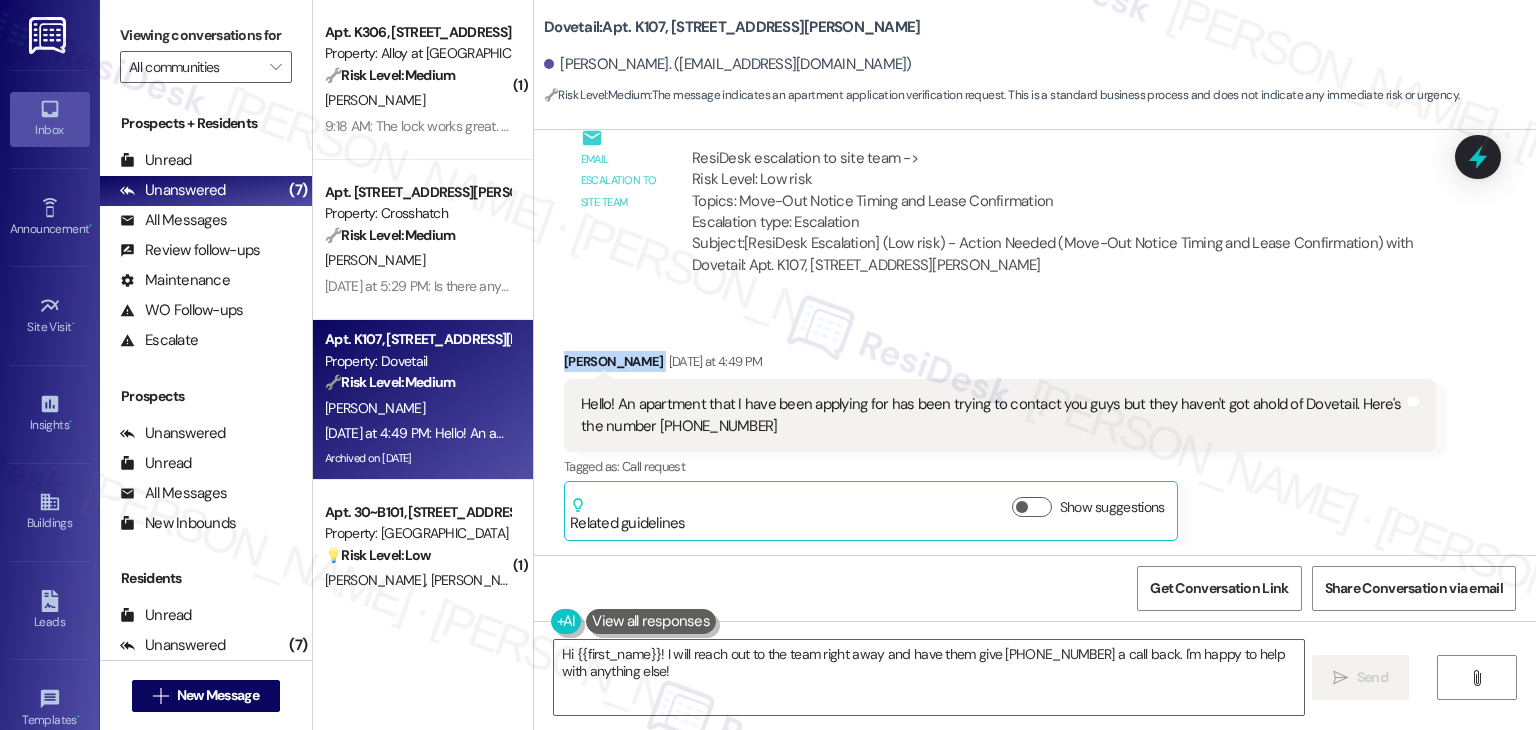 click on "Received via SMS Cyanne Boren Yesterday at 4:49 PM Hello! An apartment that I have been applying for has been trying to contact you guys but they haven't got ahold of Dovetail. Here's the number +1 (208) 985-2043 Tags and notes Tagged as:   Call request Click to highlight conversations about Call request  Related guidelines Show suggestions" at bounding box center [1035, 431] 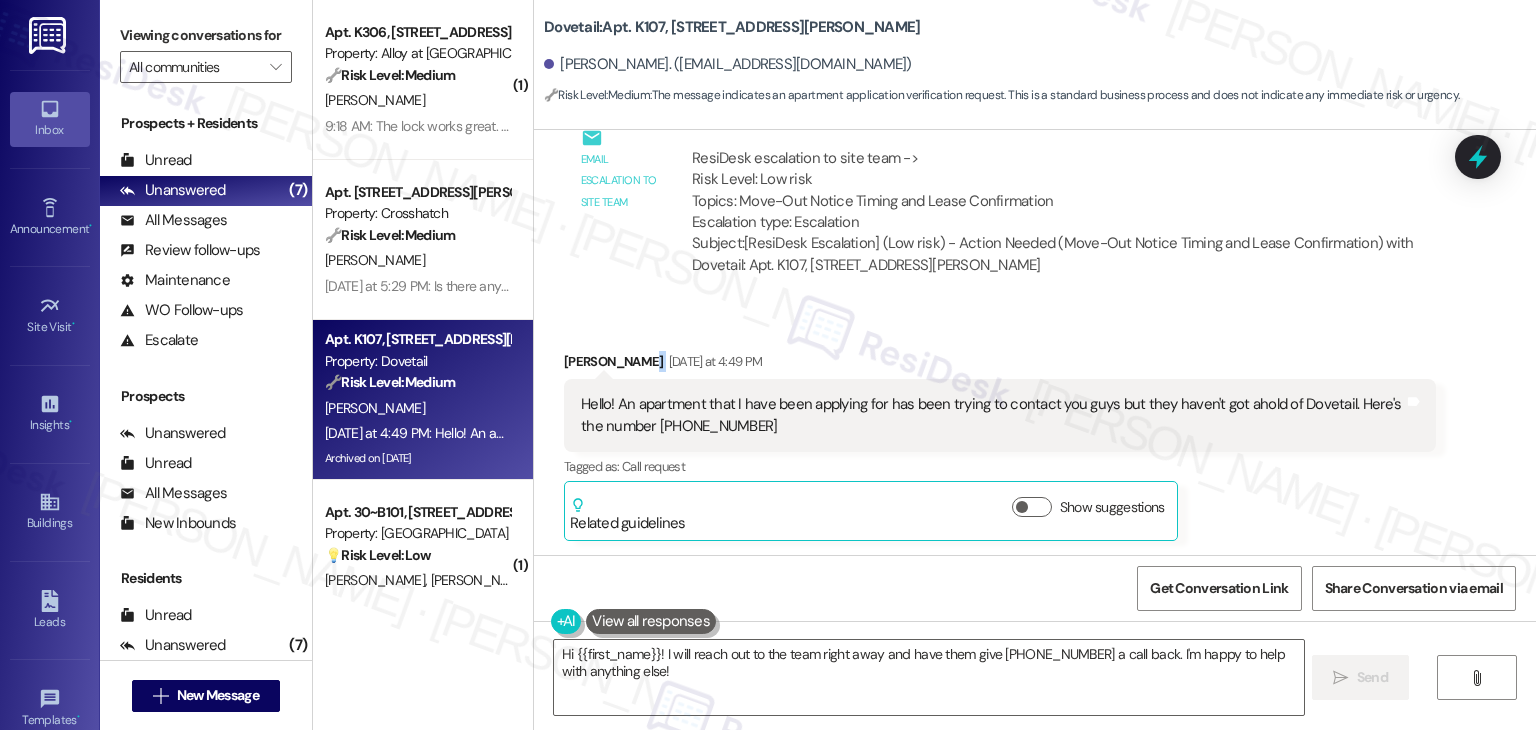 click on "Received via SMS Cyanne Boren Yesterday at 4:49 PM Hello! An apartment that I have been applying for has been trying to contact you guys but they haven't got ahold of Dovetail. Here's the number +1 (208) 985-2043 Tags and notes Tagged as:   Call request Click to highlight conversations about Call request  Related guidelines Show suggestions" at bounding box center [1035, 431] 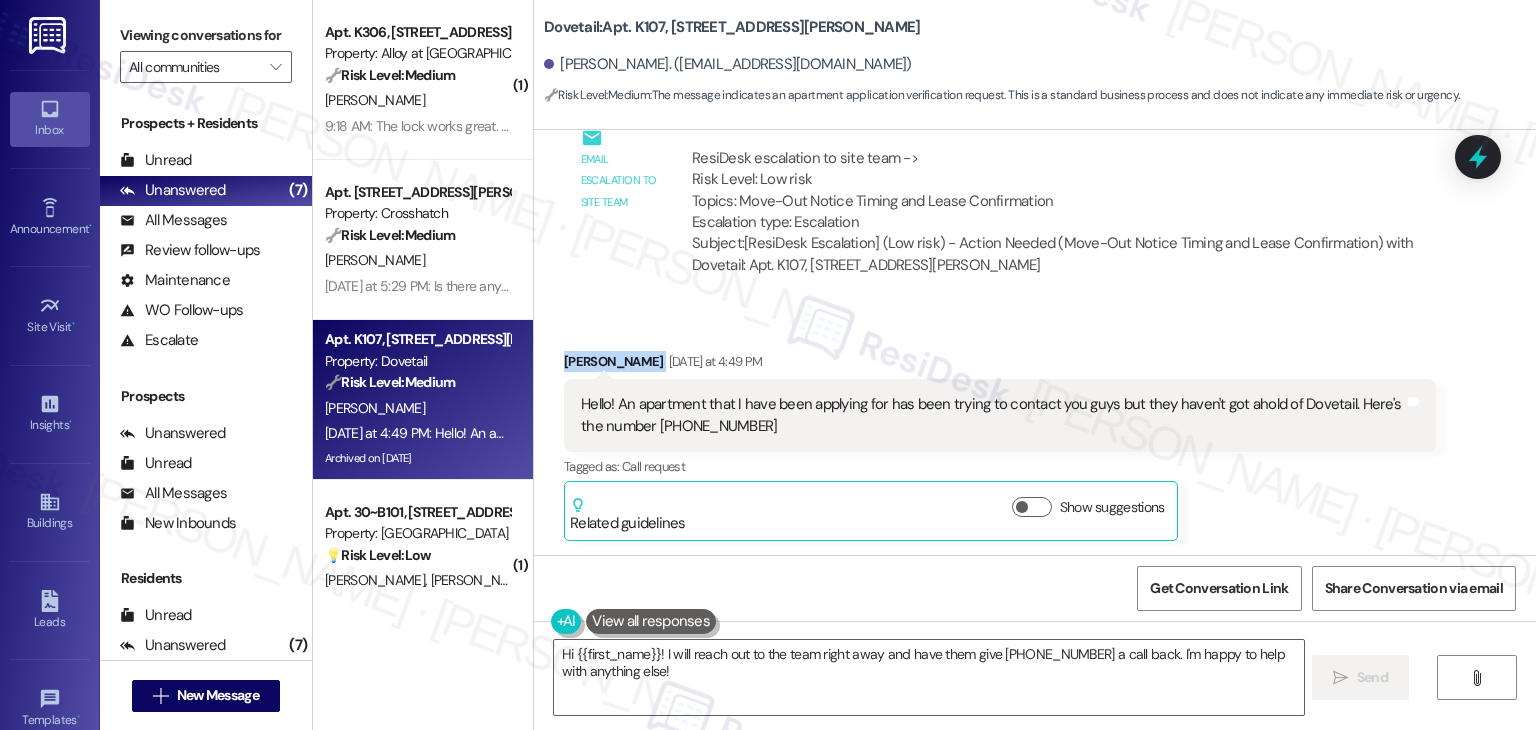 click on "Received via SMS Cyanne Boren Yesterday at 4:49 PM Hello! An apartment that I have been applying for has been trying to contact you guys but they haven't got ahold of Dovetail. Here's the number +1 (208) 985-2043 Tags and notes Tagged as:   Call request Click to highlight conversations about Call request  Related guidelines Show suggestions" at bounding box center (1035, 431) 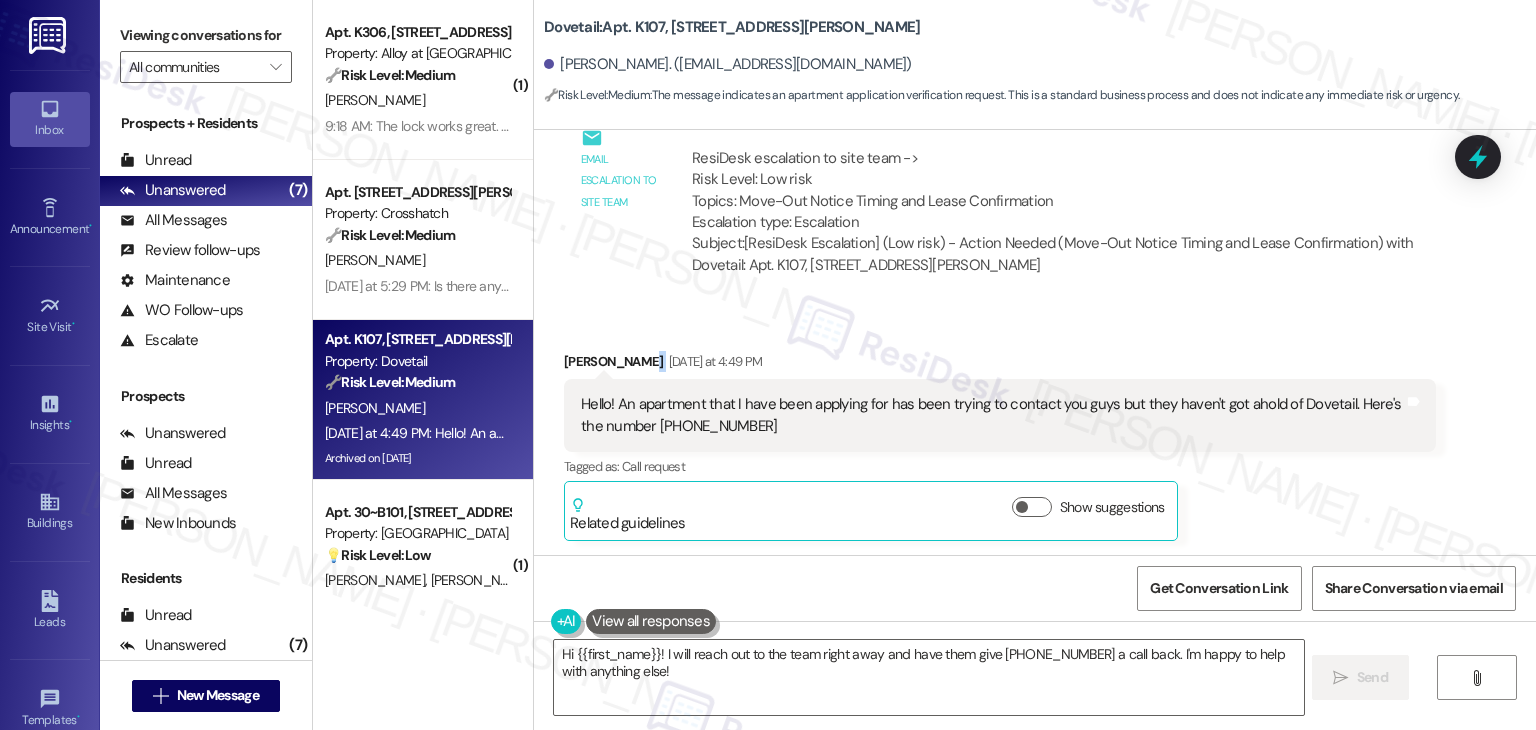 click on "Received via SMS Cyanne Boren Yesterday at 4:49 PM Hello! An apartment that I have been applying for has been trying to contact you guys but they haven't got ahold of Dovetail. Here's the number +1 (208) 985-2043 Tags and notes Tagged as:   Call request Click to highlight conversations about Call request  Related guidelines Show suggestions" at bounding box center [1035, 431] 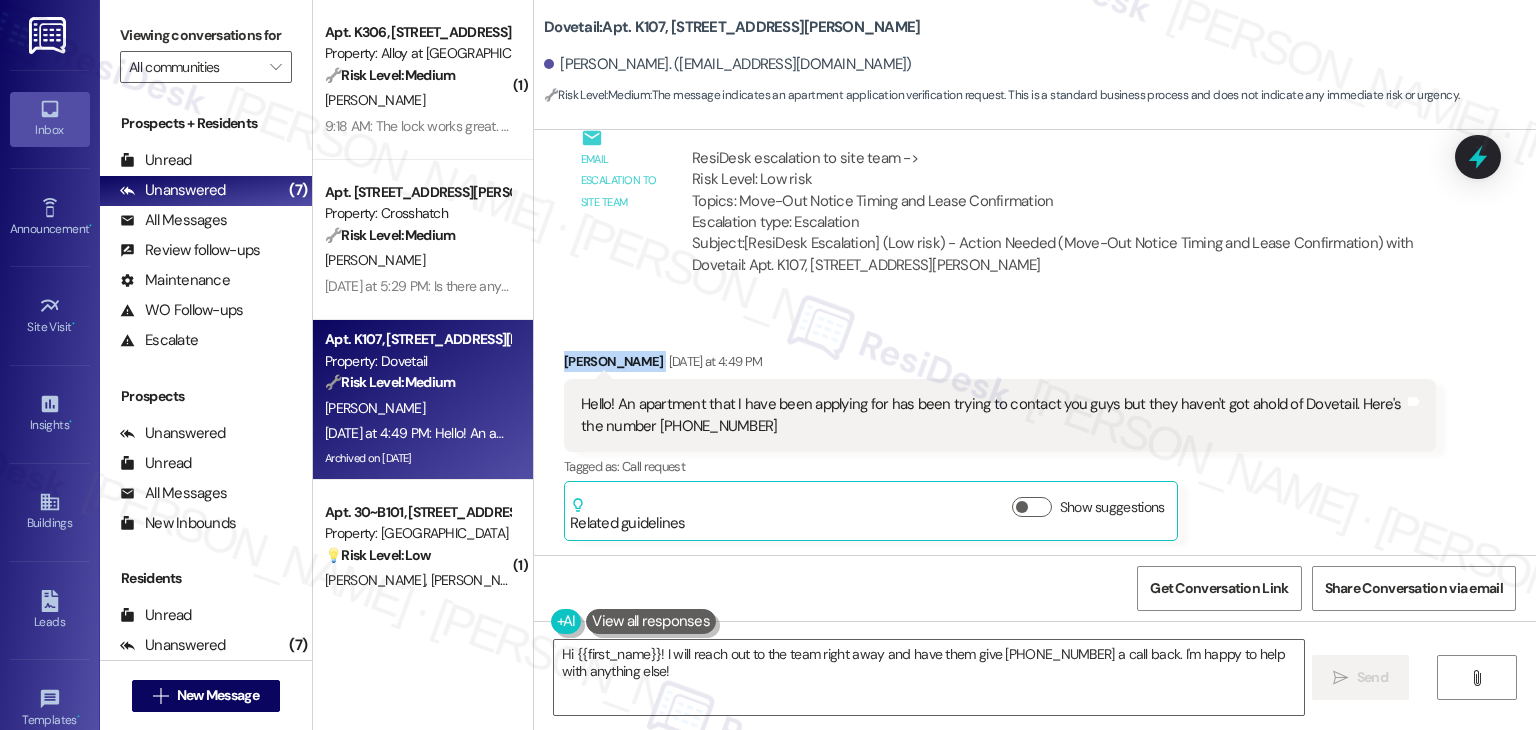 click on "Received via SMS Cyanne Boren Yesterday at 4:49 PM Hello! An apartment that I have been applying for has been trying to contact you guys but they haven't got ahold of Dovetail. Here's the number +1 (208) 985-2043 Tags and notes Tagged as:   Call request Click to highlight conversations about Call request  Related guidelines Show suggestions" at bounding box center [1035, 431] 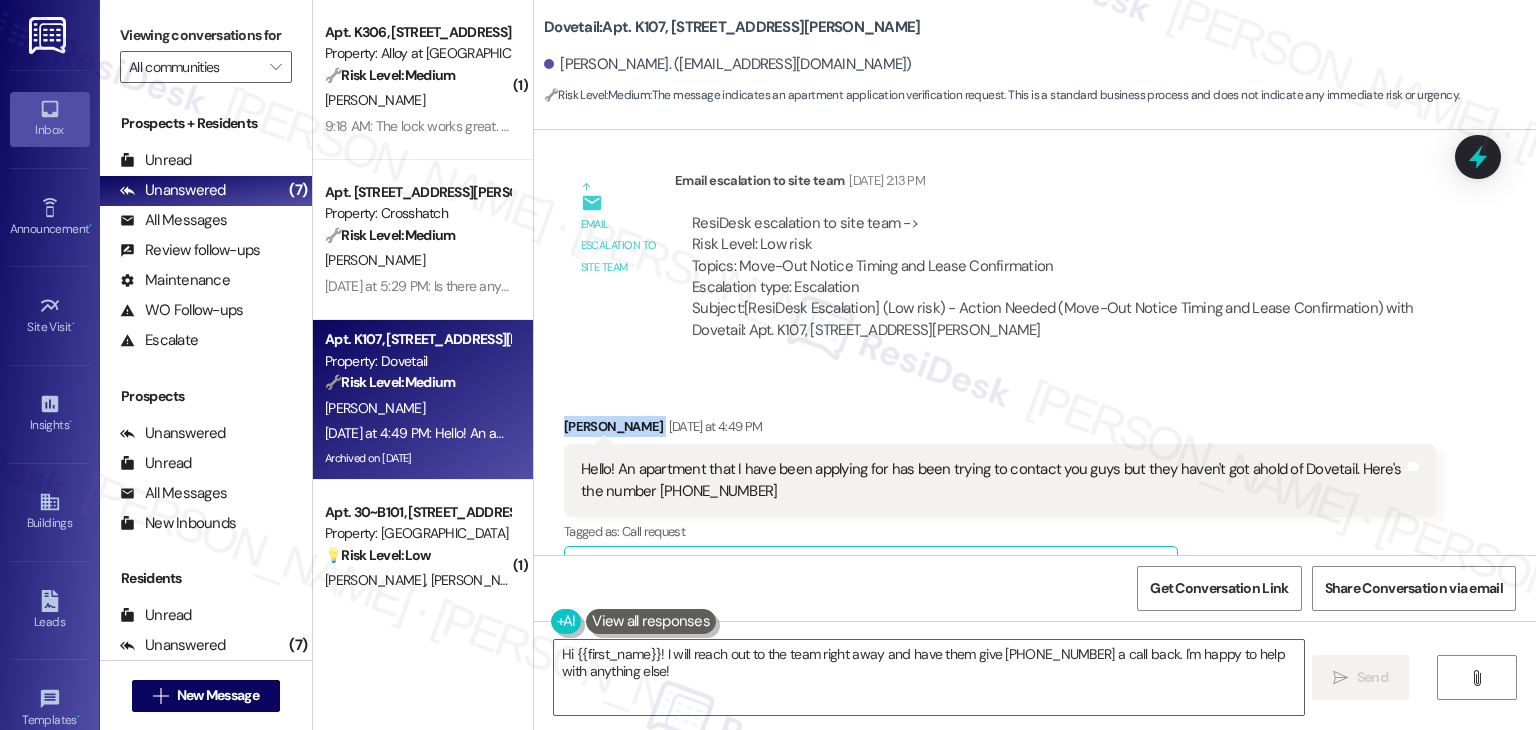 scroll, scrollTop: 2335, scrollLeft: 0, axis: vertical 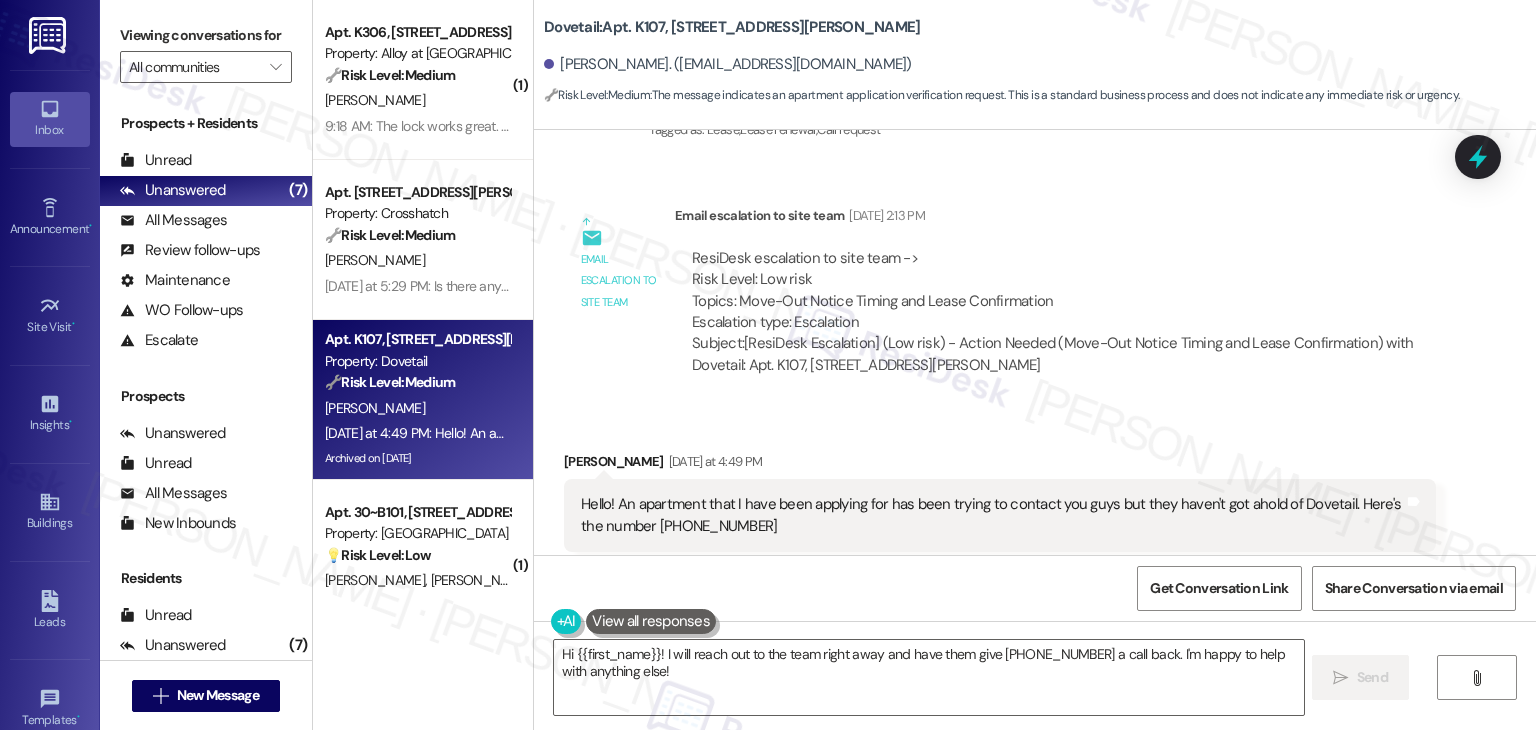 click on "Email escalation to site team Email escalation to site team Jul 11, 2025 at 2:13 PM ResiDesk escalation to site team ->
Risk Level: Low risk
Topics: Move-Out Notice Timing and Lease Confirmation
Escalation type: Escalation Subject:  [ResiDesk Escalation] (Low risk) - Action Needed (Move-Out Notice Timing and Lease Confirmation) with Dovetail: Apt. K107, 1018 N. Webb Way (1167895)" at bounding box center [1000, 298] 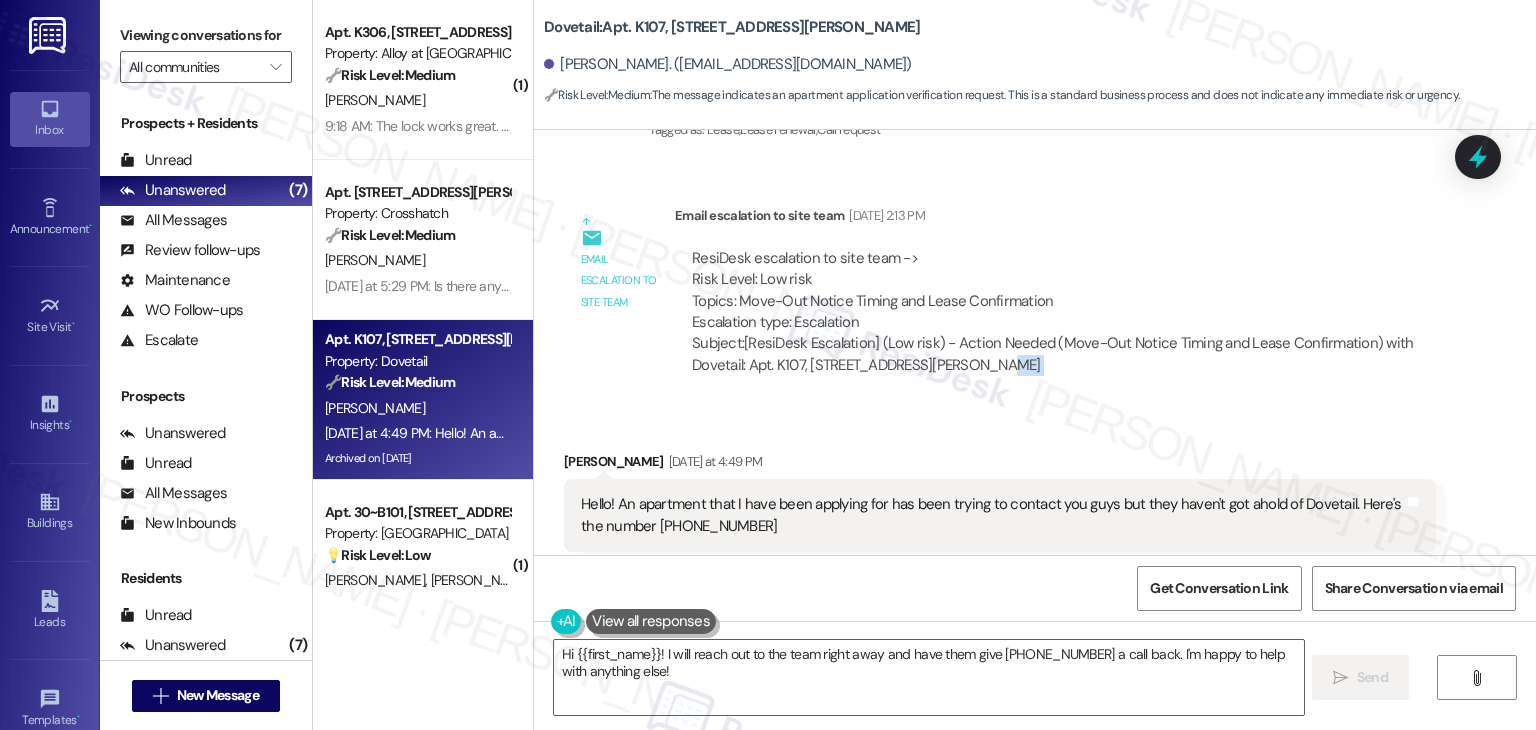 click on "Email escalation to site team Email escalation to site team Jul 11, 2025 at 2:13 PM ResiDesk escalation to site team ->
Risk Level: Low risk
Topics: Move-Out Notice Timing and Lease Confirmation
Escalation type: Escalation Subject:  [ResiDesk Escalation] (Low risk) - Action Needed (Move-Out Notice Timing and Lease Confirmation) with Dovetail: Apt. K107, 1018 N. Webb Way (1167895)" at bounding box center [1000, 298] 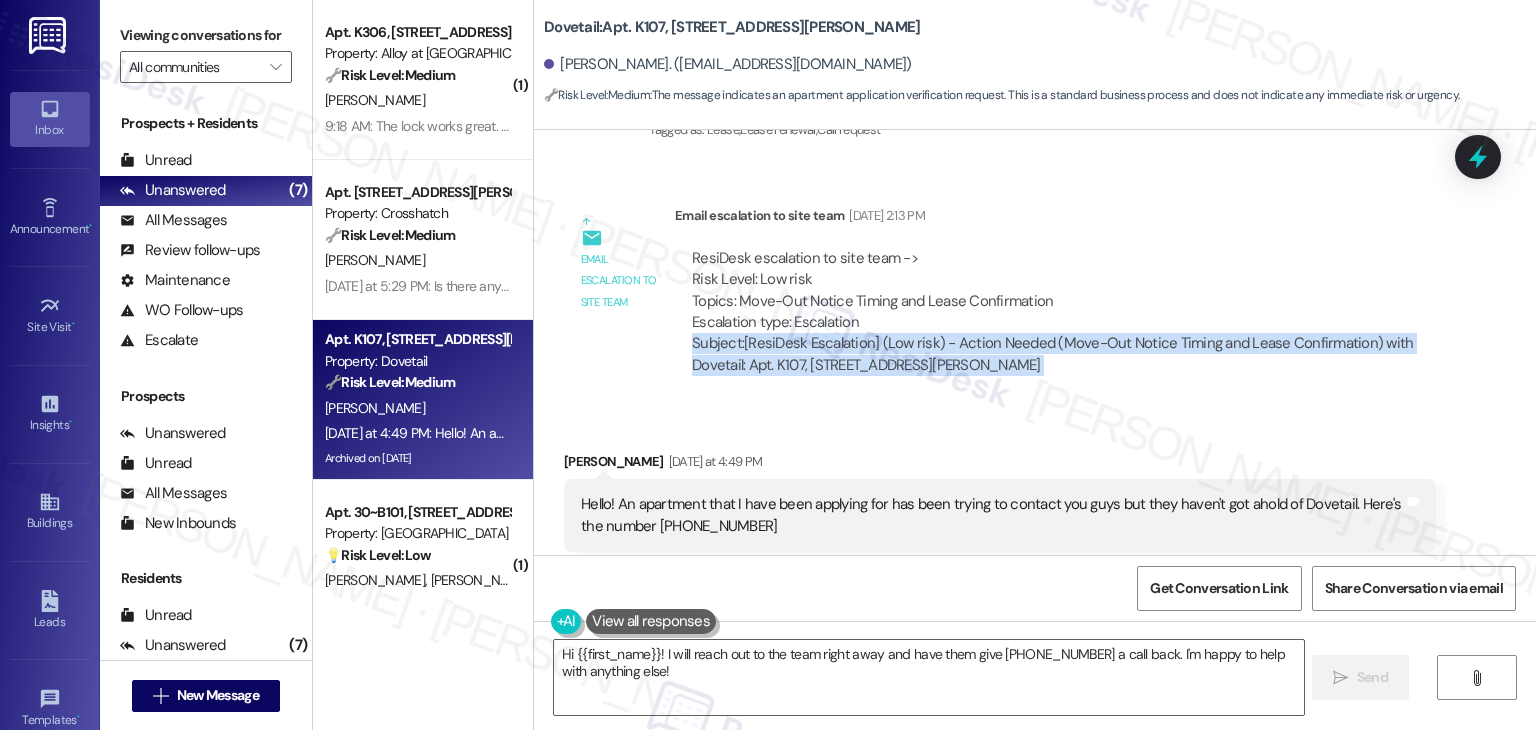 click on "Email escalation to site team Email escalation to site team Jul 11, 2025 at 2:13 PM ResiDesk escalation to site team ->
Risk Level: Low risk
Topics: Move-Out Notice Timing and Lease Confirmation
Escalation type: Escalation Subject:  [ResiDesk Escalation] (Low risk) - Action Needed (Move-Out Notice Timing and Lease Confirmation) with Dovetail: Apt. K107, 1018 N. Webb Way (1167895)" at bounding box center (1000, 298) 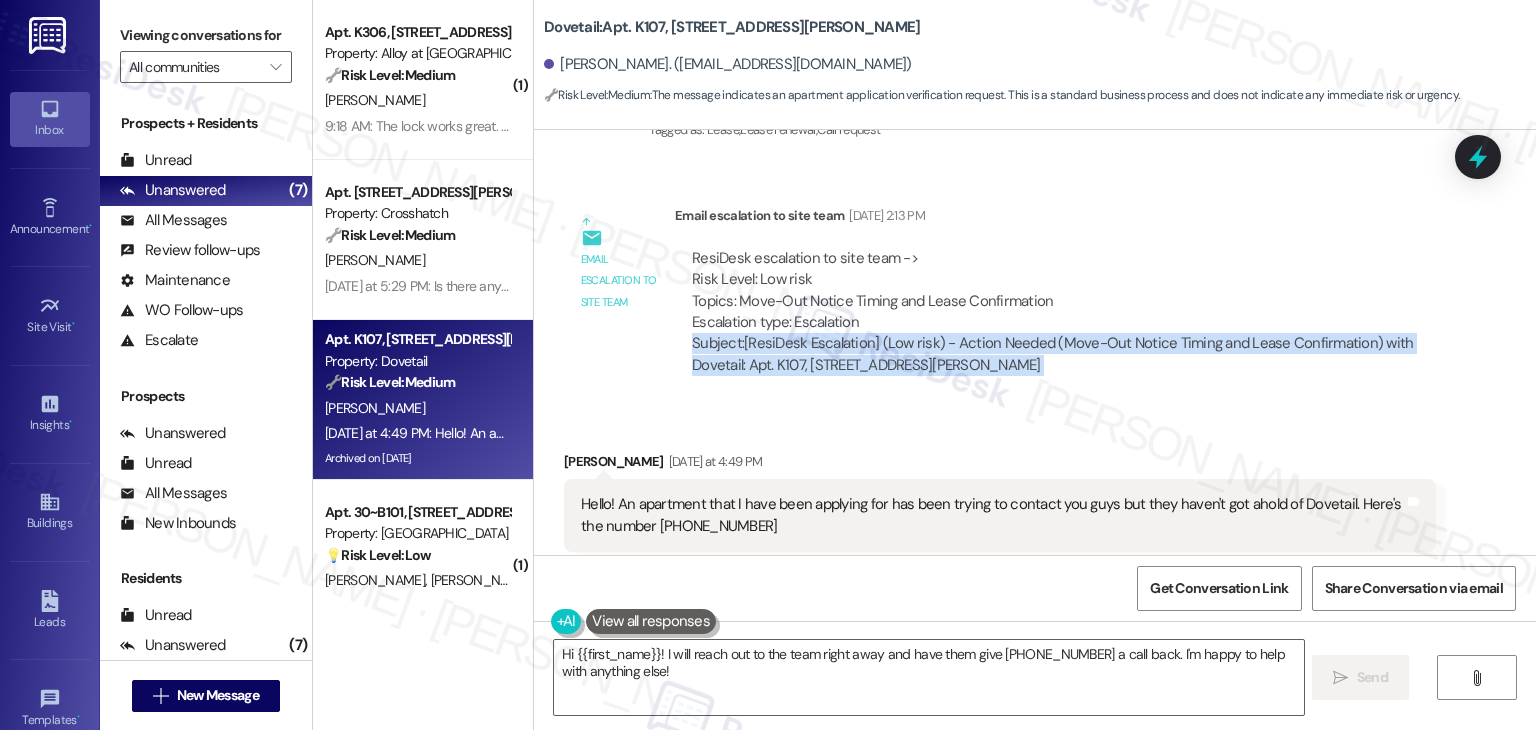 click on "Email escalation to site team Email escalation to site team Jul 11, 2025 at 2:13 PM ResiDesk escalation to site team ->
Risk Level: Low risk
Topics: Move-Out Notice Timing and Lease Confirmation
Escalation type: Escalation Subject:  [ResiDesk Escalation] (Low risk) - Action Needed (Move-Out Notice Timing and Lease Confirmation) with Dovetail: Apt. K107, 1018 N. Webb Way (1167895)" at bounding box center (1000, 298) 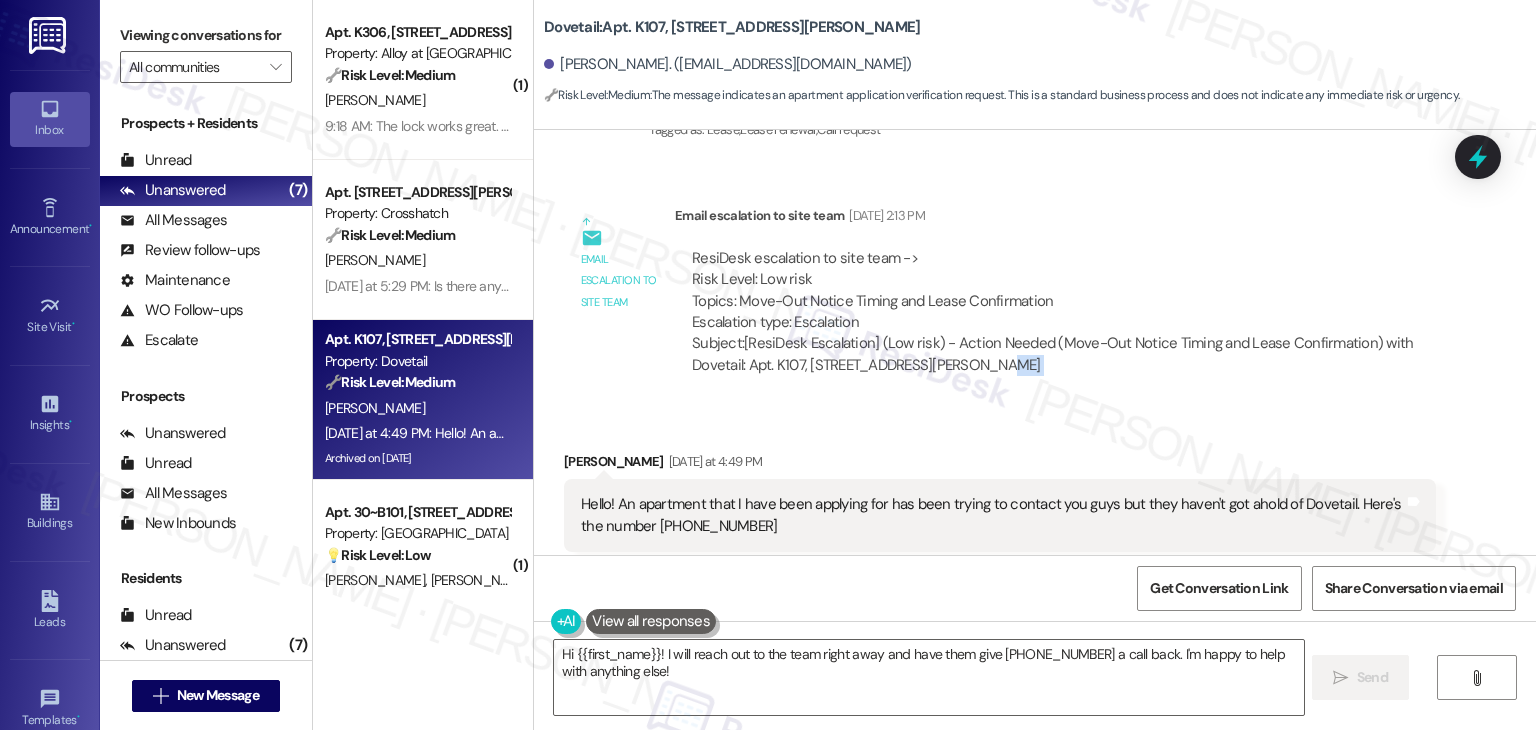 click on "Email escalation to site team Email escalation to site team Jul 11, 2025 at 2:13 PM ResiDesk escalation to site team ->
Risk Level: Low risk
Topics: Move-Out Notice Timing and Lease Confirmation
Escalation type: Escalation Subject:  [ResiDesk Escalation] (Low risk) - Action Needed (Move-Out Notice Timing and Lease Confirmation) with Dovetail: Apt. K107, 1018 N. Webb Way (1167895)" at bounding box center [1000, 298] 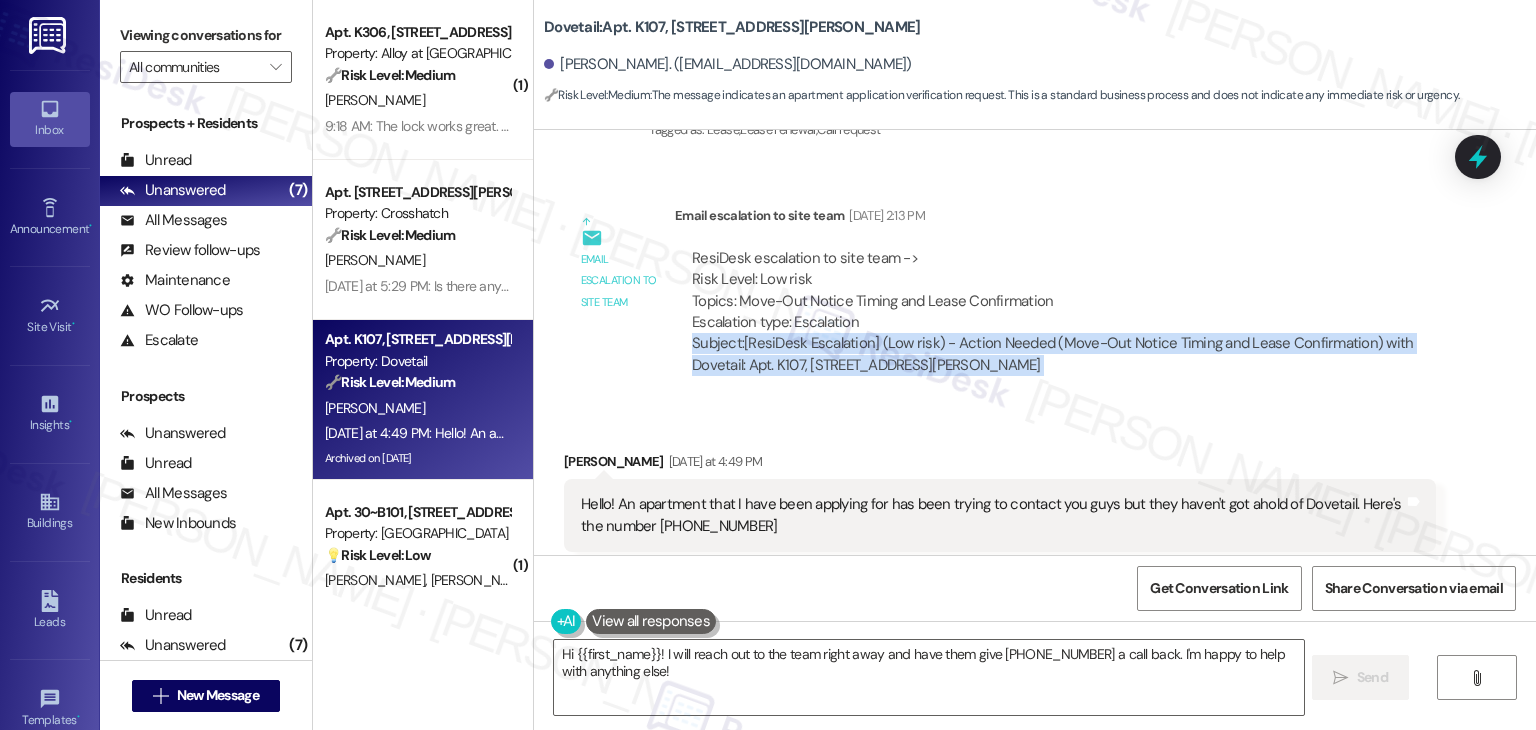 click on "Email escalation to site team Email escalation to site team Jul 11, 2025 at 2:13 PM ResiDesk escalation to site team ->
Risk Level: Low risk
Topics: Move-Out Notice Timing and Lease Confirmation
Escalation type: Escalation Subject:  [ResiDesk Escalation] (Low risk) - Action Needed (Move-Out Notice Timing and Lease Confirmation) with Dovetail: Apt. K107, 1018 N. Webb Way (1167895)" at bounding box center (1000, 298) 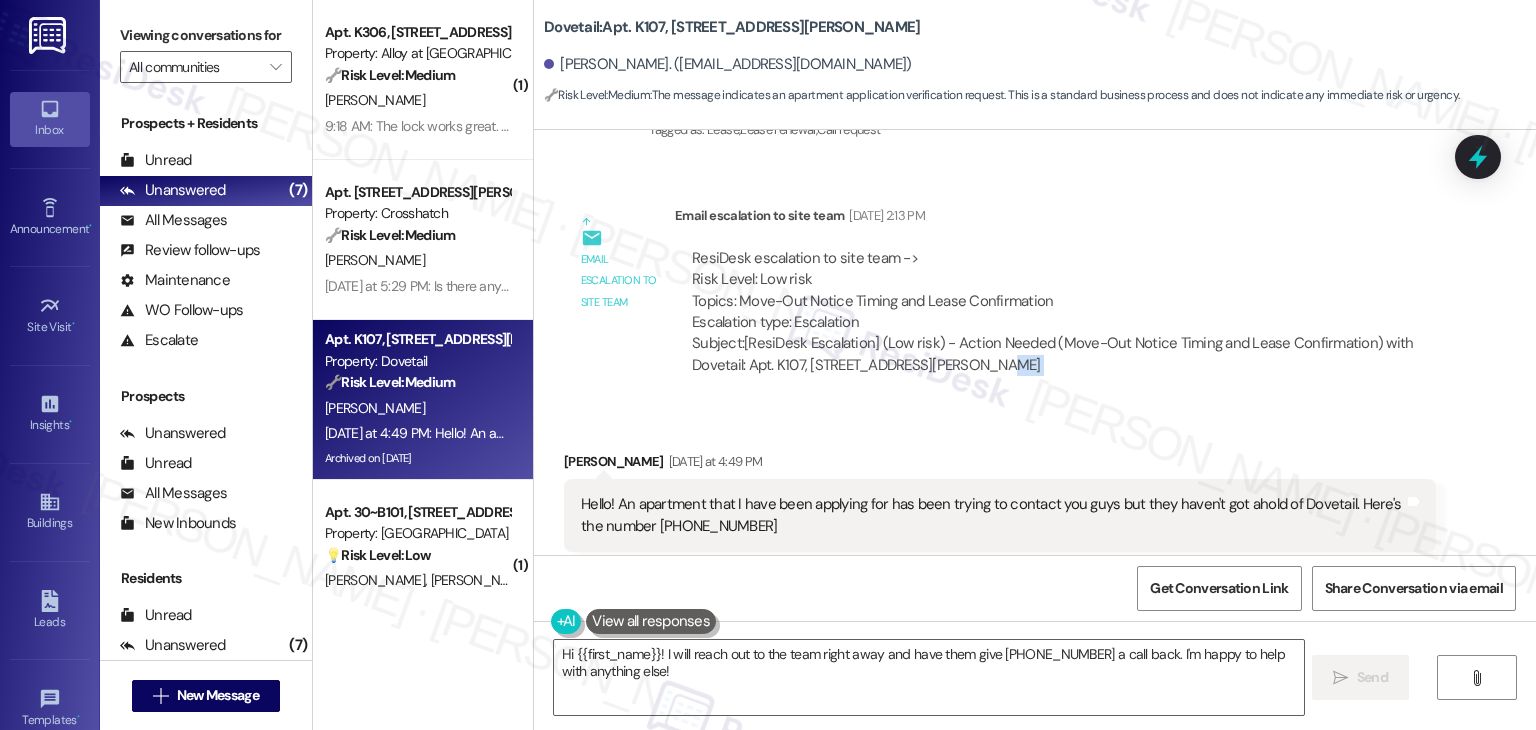 click on "Email escalation to site team Email escalation to site team Jul 11, 2025 at 2:13 PM ResiDesk escalation to site team ->
Risk Level: Low risk
Topics: Move-Out Notice Timing and Lease Confirmation
Escalation type: Escalation Subject:  [ResiDesk Escalation] (Low risk) - Action Needed (Move-Out Notice Timing and Lease Confirmation) with Dovetail: Apt. K107, 1018 N. Webb Way (1167895)" at bounding box center (1000, 298) 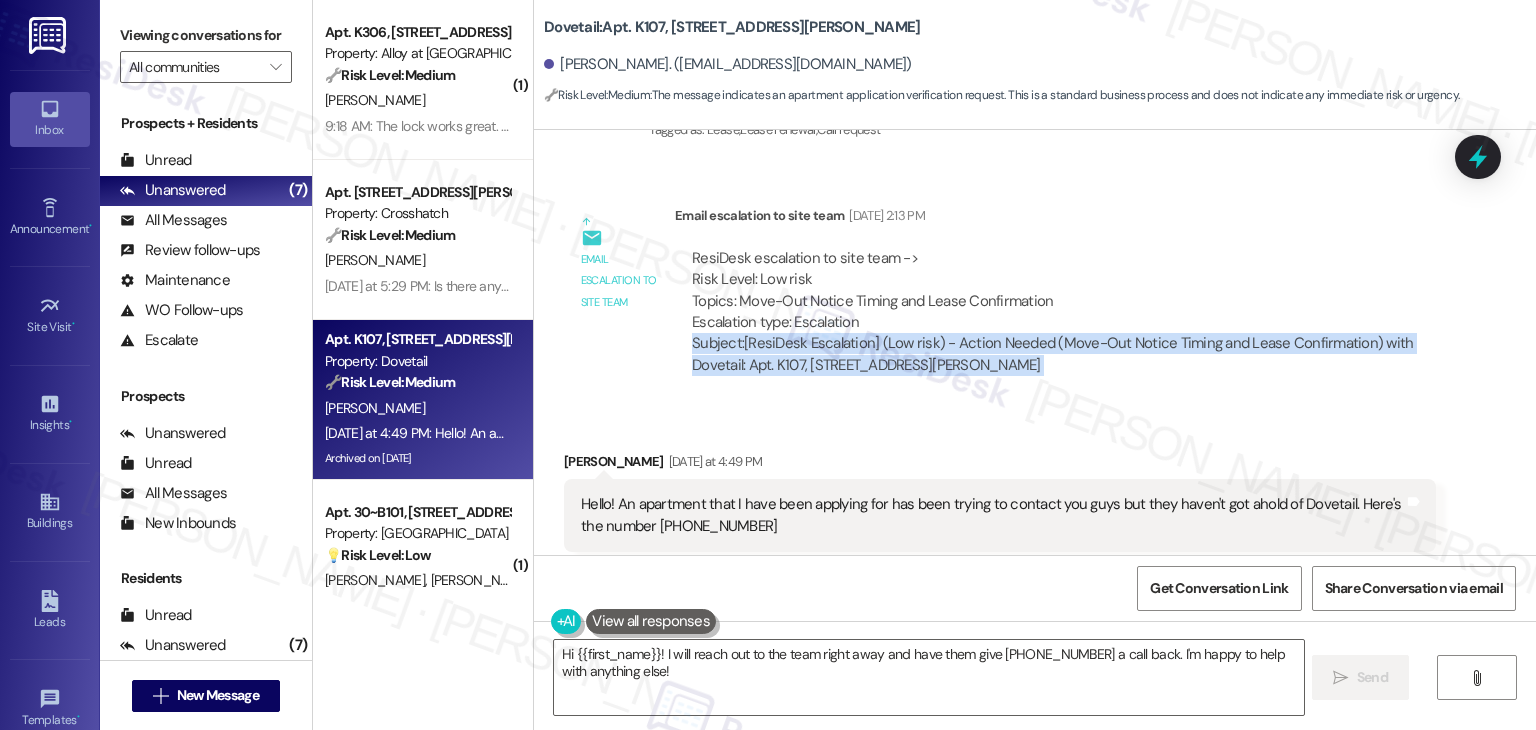 click on "Email escalation to site team Email escalation to site team Jul 11, 2025 at 2:13 PM ResiDesk escalation to site team ->
Risk Level: Low risk
Topics: Move-Out Notice Timing and Lease Confirmation
Escalation type: Escalation Subject:  [ResiDesk Escalation] (Low risk) - Action Needed (Move-Out Notice Timing and Lease Confirmation) with Dovetail: Apt. K107, 1018 N. Webb Way (1167895)" at bounding box center (1000, 298) 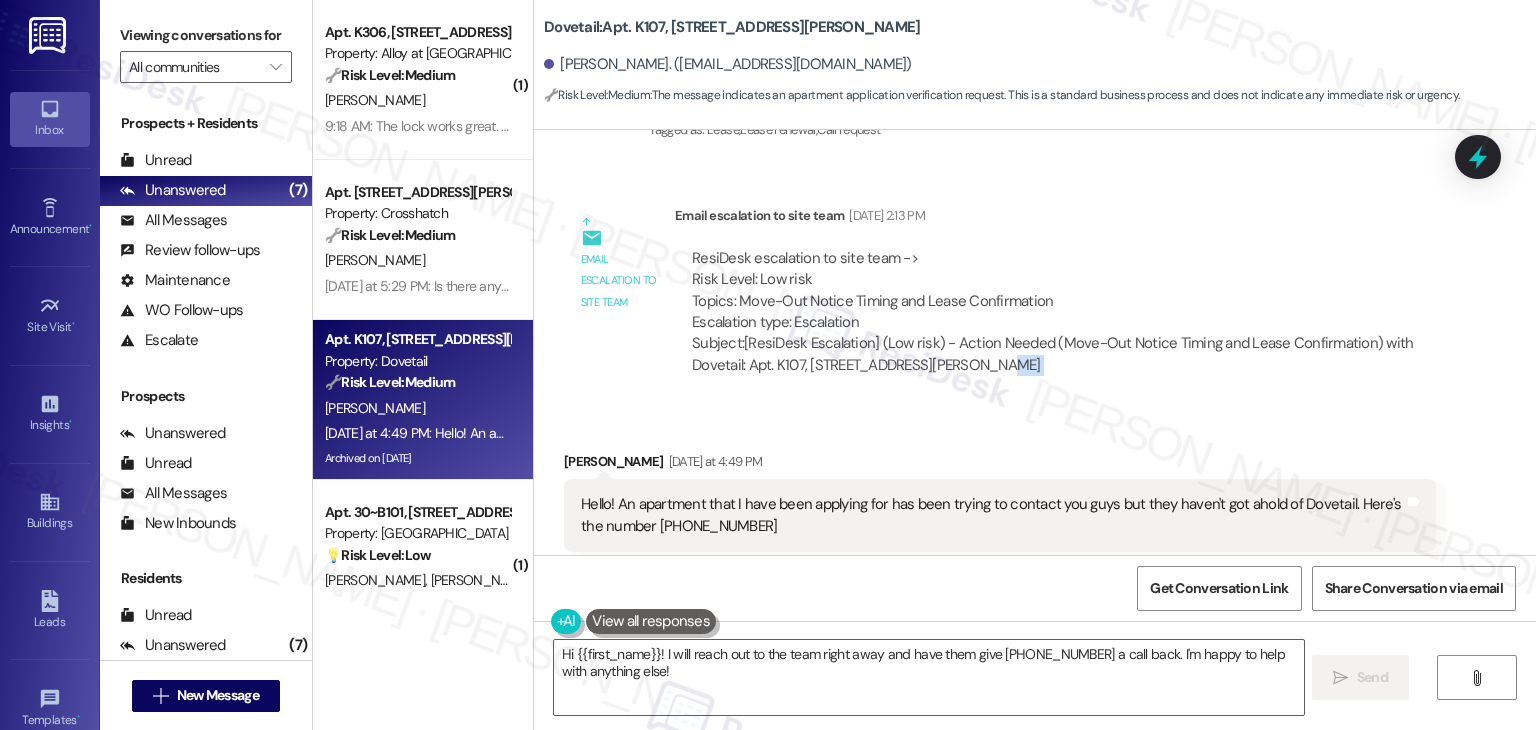 click on "Email escalation to site team Email escalation to site team Jul 11, 2025 at 2:13 PM ResiDesk escalation to site team ->
Risk Level: Low risk
Topics: Move-Out Notice Timing and Lease Confirmation
Escalation type: Escalation Subject:  [ResiDesk Escalation] (Low risk) - Action Needed (Move-Out Notice Timing and Lease Confirmation) with Dovetail: Apt. K107, 1018 N. Webb Way (1167895)" at bounding box center (1000, 298) 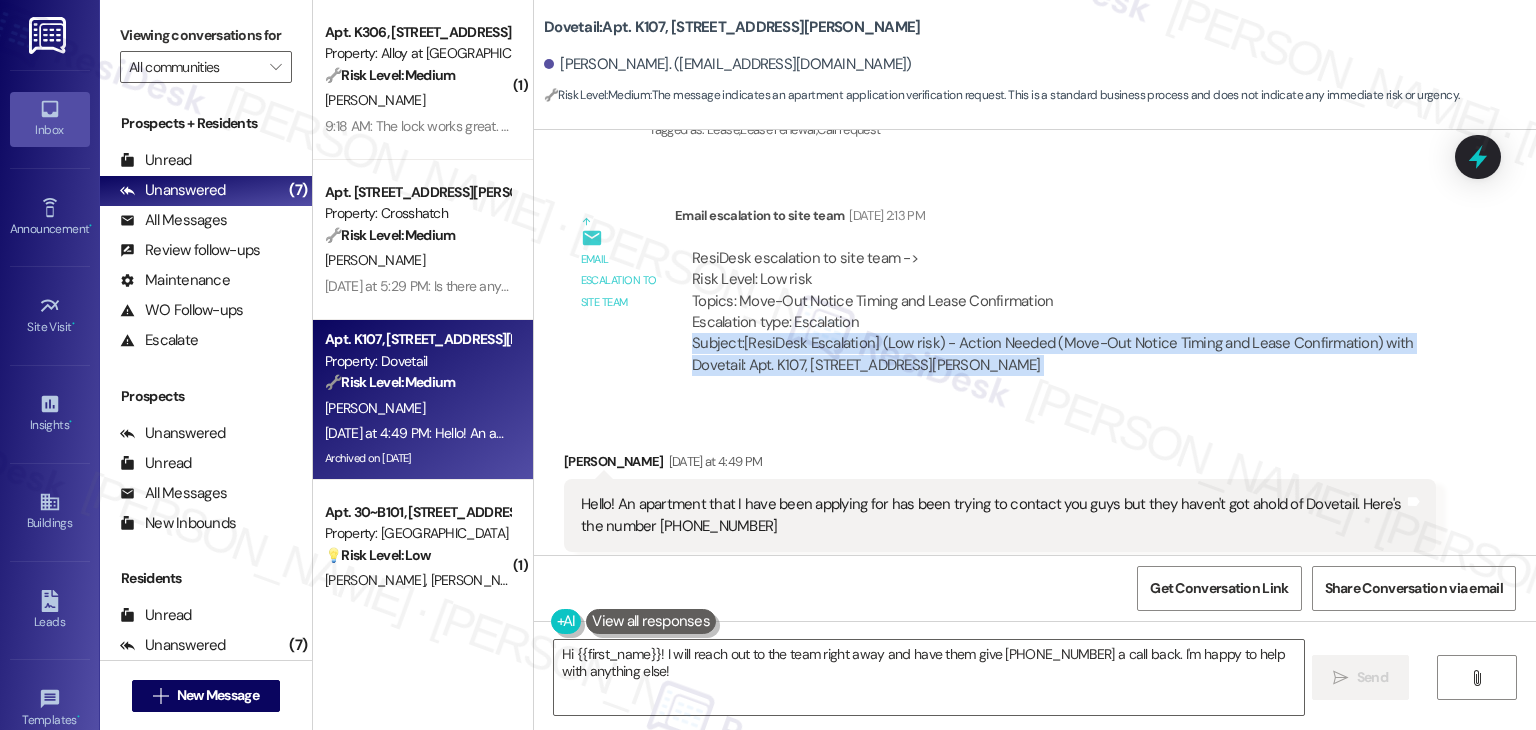 click on "Email escalation to site team Email escalation to site team Jul 11, 2025 at 2:13 PM ResiDesk escalation to site team ->
Risk Level: Low risk
Topics: Move-Out Notice Timing and Lease Confirmation
Escalation type: Escalation Subject:  [ResiDesk Escalation] (Low risk) - Action Needed (Move-Out Notice Timing and Lease Confirmation) with Dovetail: Apt. K107, 1018 N. Webb Way (1167895)" at bounding box center [1000, 298] 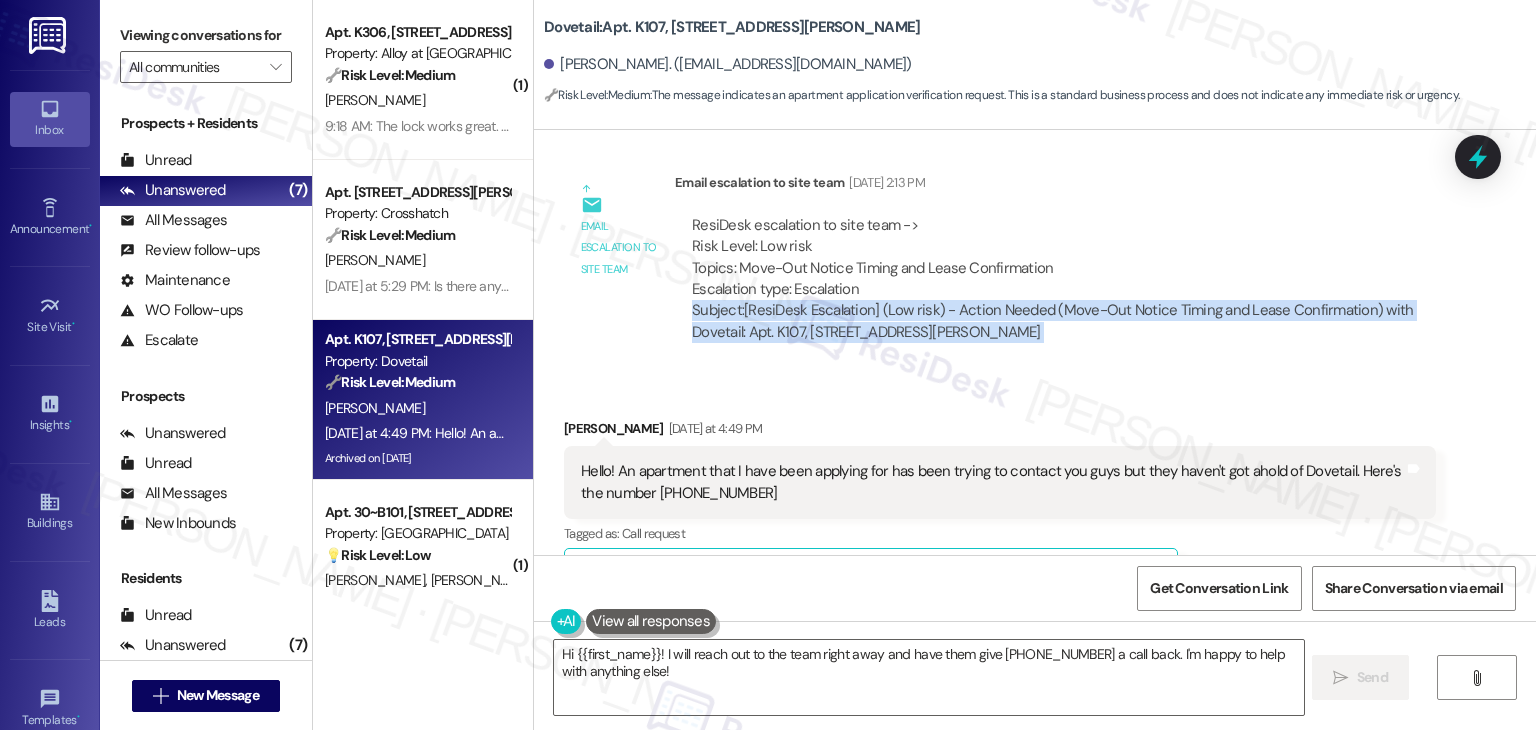 scroll, scrollTop: 2335, scrollLeft: 0, axis: vertical 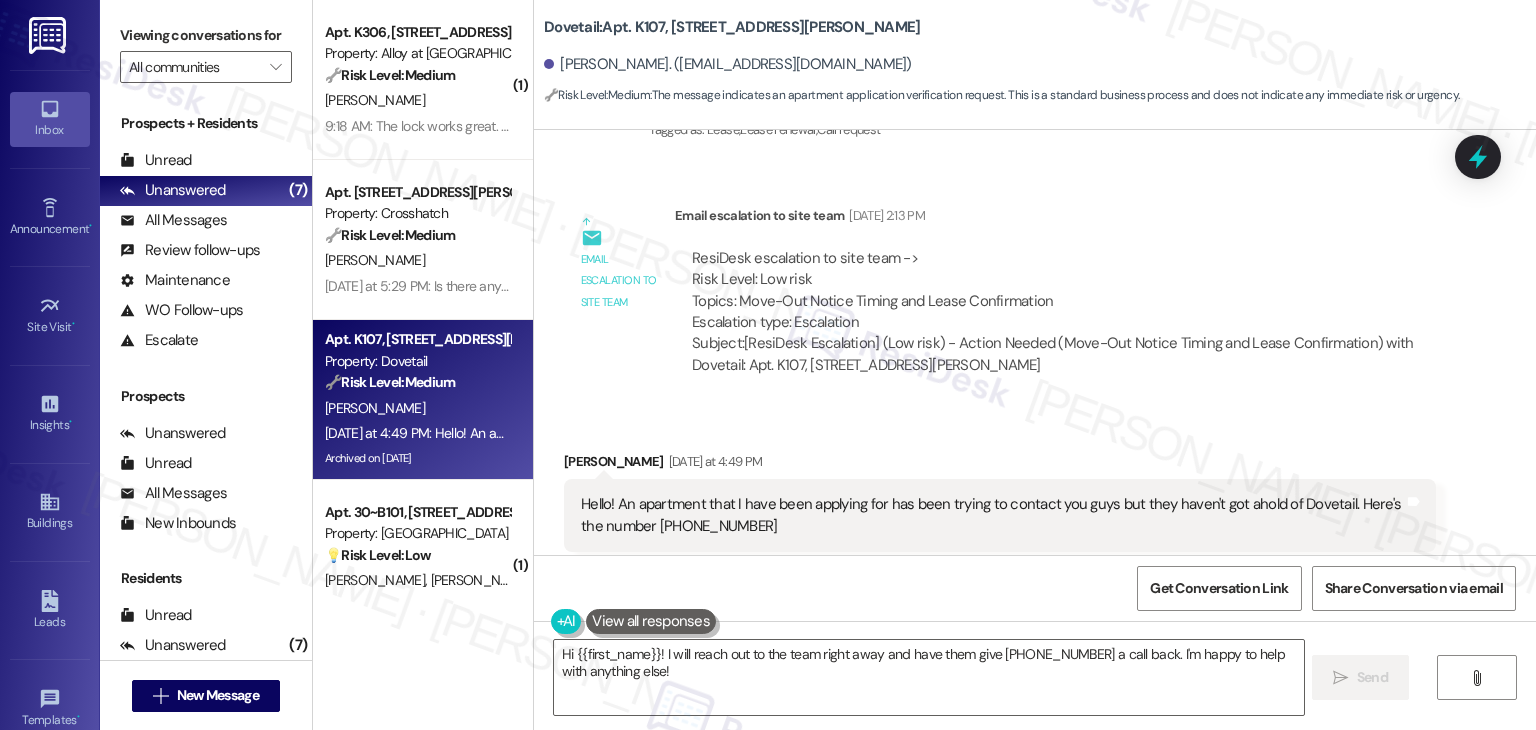 click on "Hello! An apartment that I have been applying for has been trying to contact you guys but they haven't got ahold of Dovetail. Here's the number +1 (208) 985-2043" at bounding box center [992, 515] 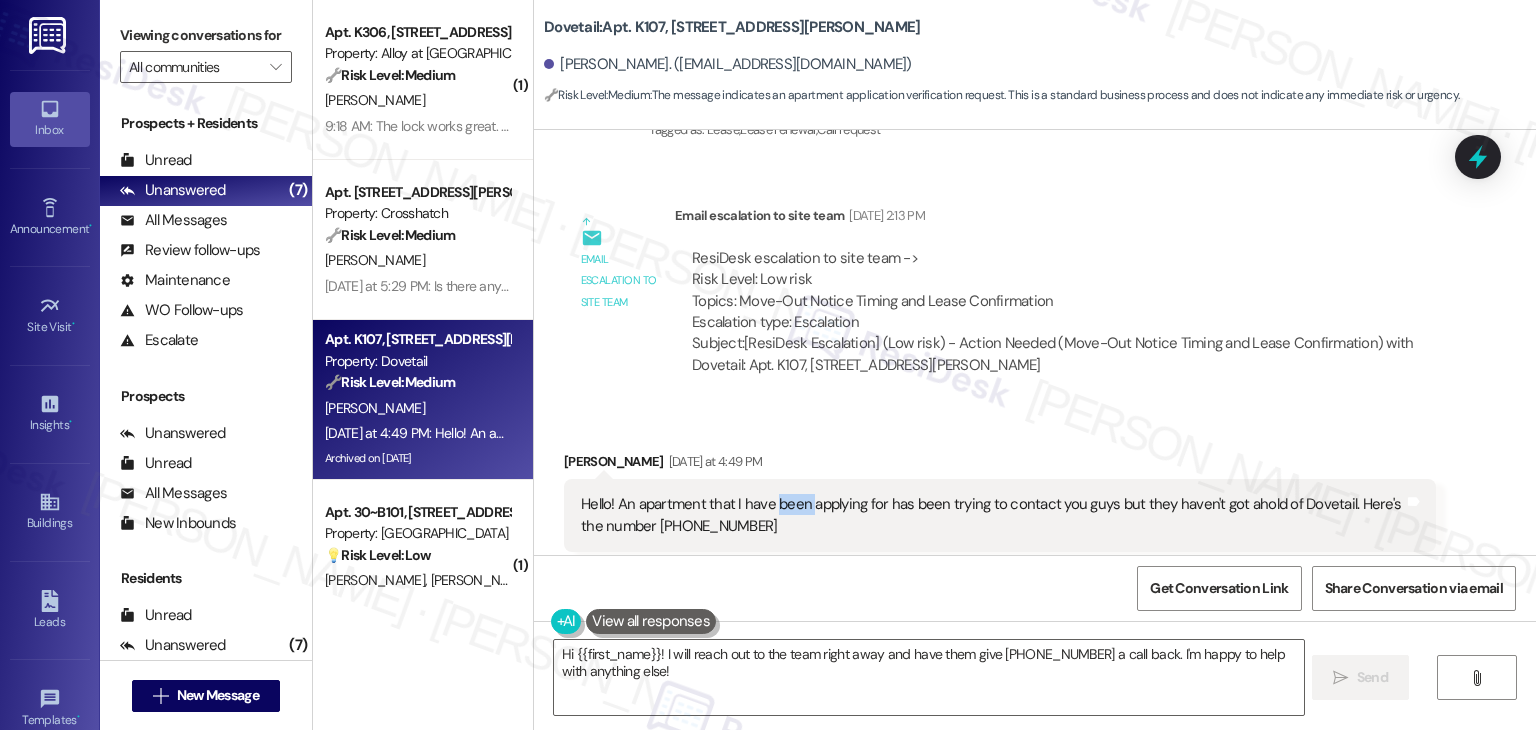 click on "Hello! An apartment that I have been applying for has been trying to contact you guys but they haven't got ahold of Dovetail. Here's the number +1 (208) 985-2043" at bounding box center [992, 515] 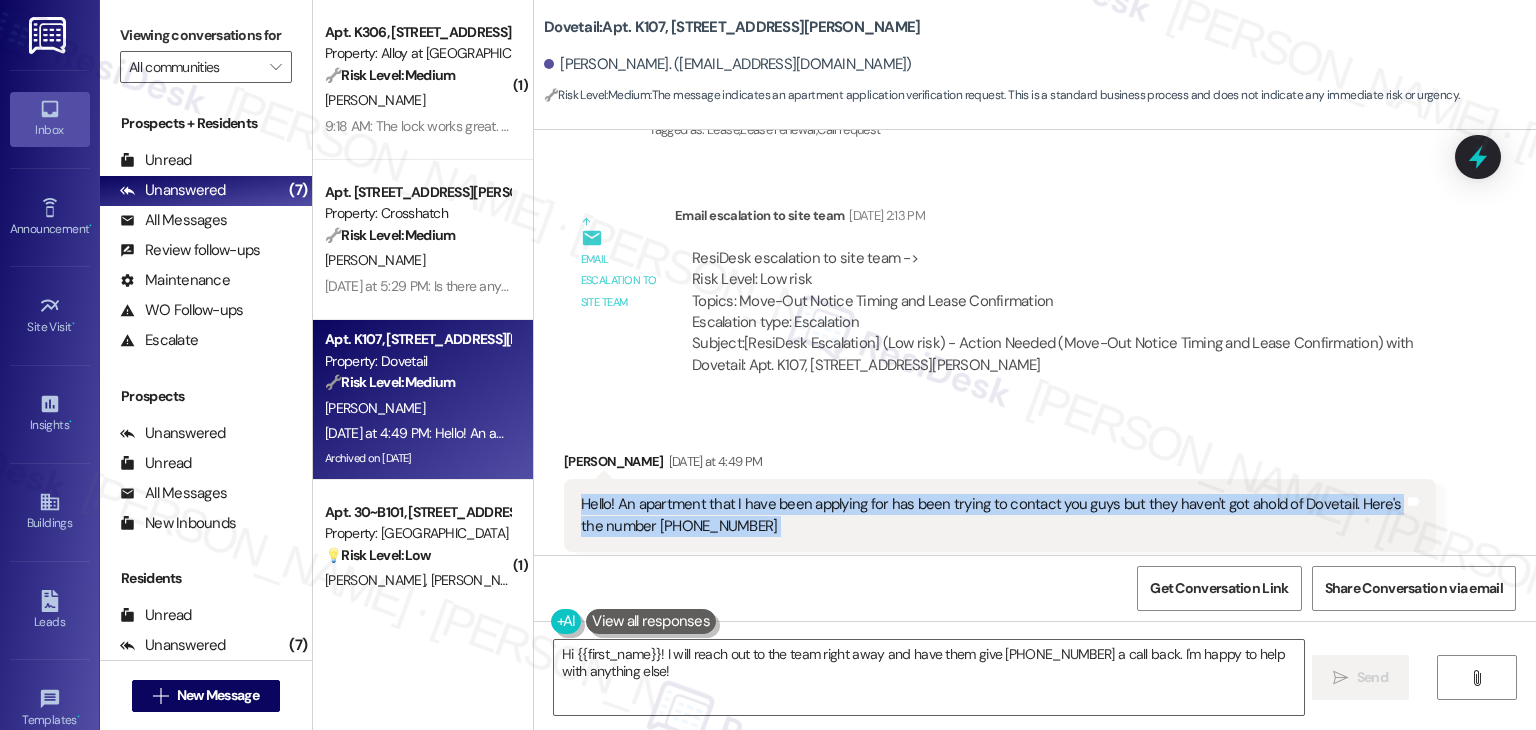 click on "Hello! An apartment that I have been applying for has been trying to contact you guys but they haven't got ahold of Dovetail. Here's the number +1 (208) 985-2043" at bounding box center [992, 515] 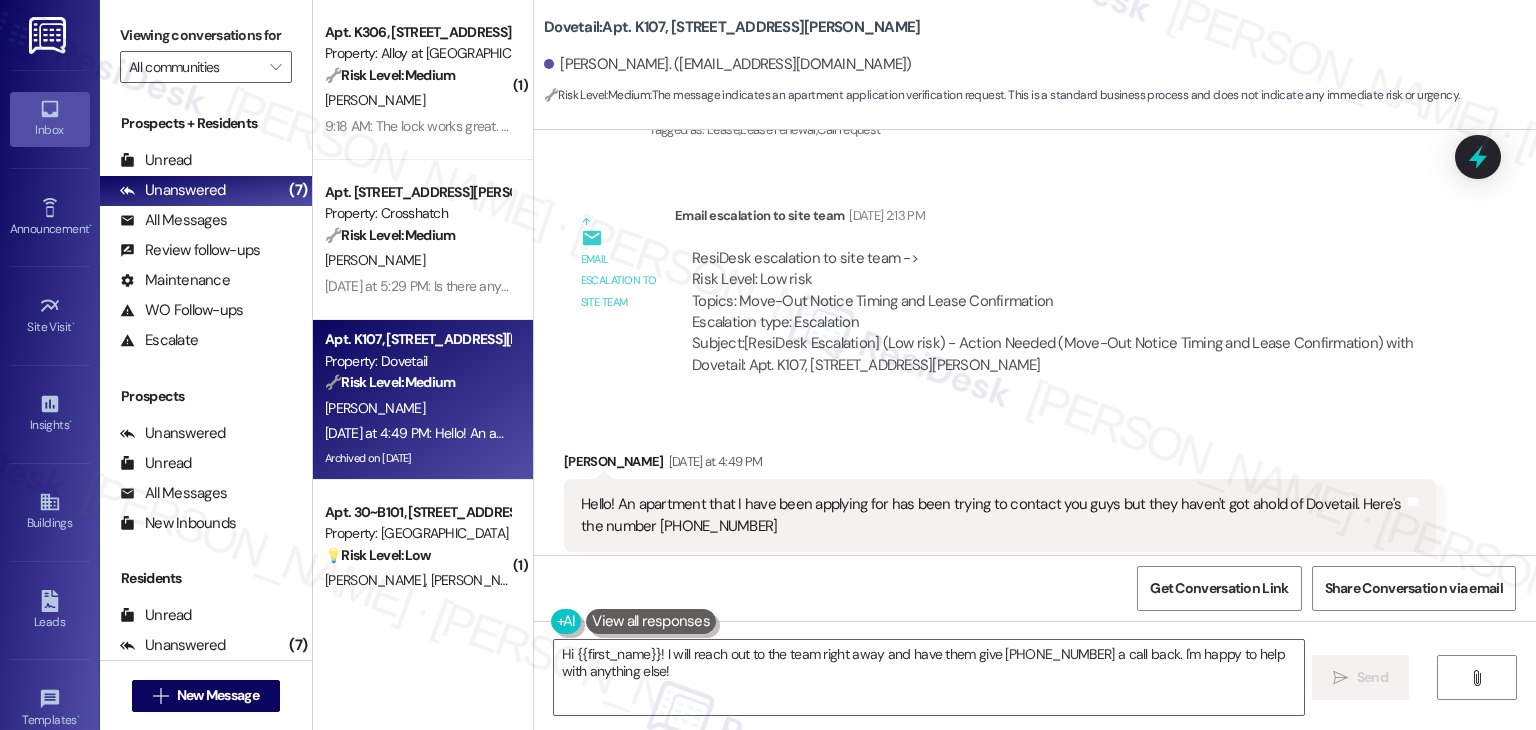 click on "Received via SMS Cyanne Boren Yesterday at 4:49 PM Hello! An apartment that I have been applying for has been trying to contact you guys but they haven't got ahold of Dovetail. Here's the number +1 (208) 985-2043 Tags and notes Tagged as:   Call request Click to highlight conversations about Call request  Related guidelines Show suggestions" at bounding box center [1035, 531] 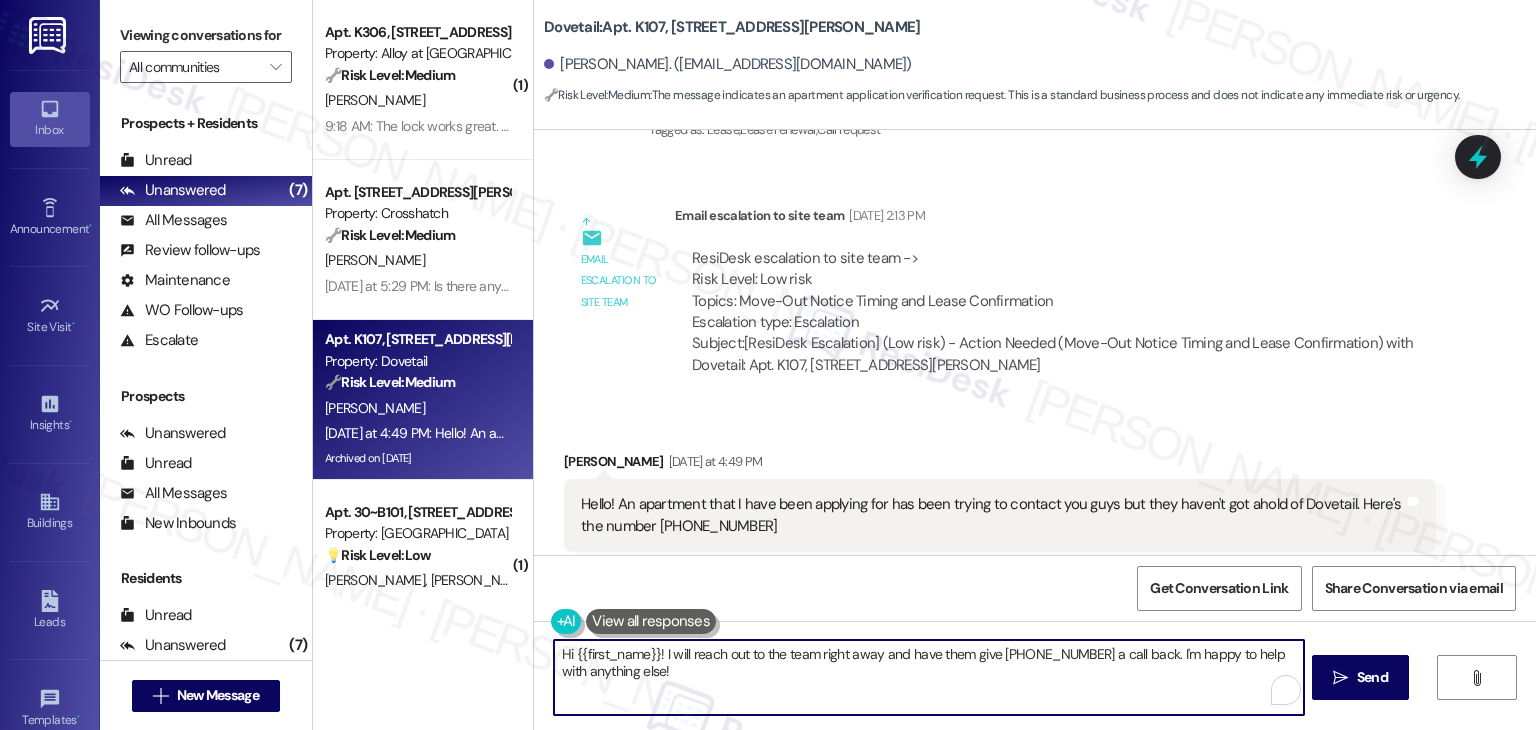 click on "Hi {{first_name}}! I will reach out to the team right away and have them give +1 (208) 985-2043 a call back. I'm happy to help with anything else!" at bounding box center (928, 677) 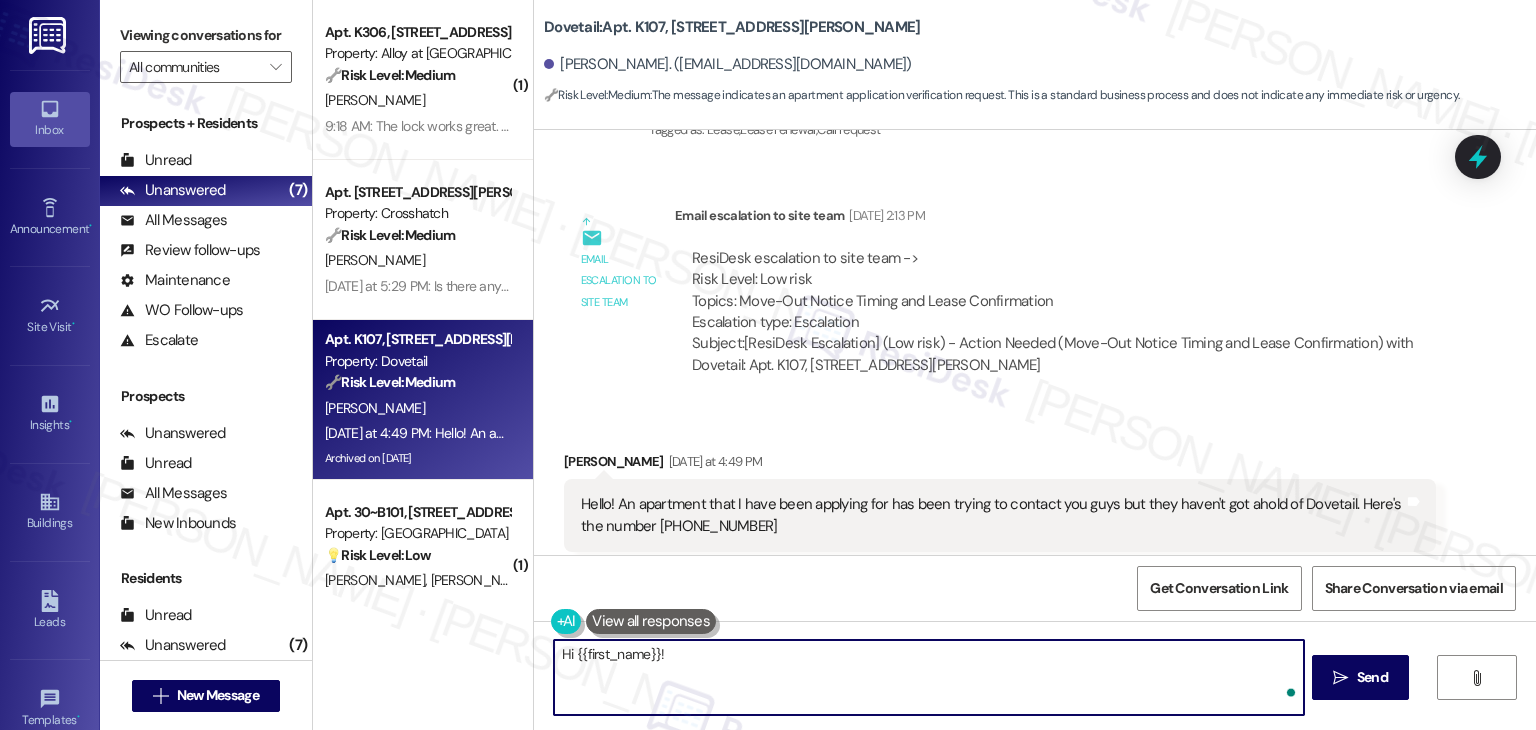 paste on "Thanks for reaching out! I don’t have access to that information, but I recommend getting in touch with the leasing office directly, they’ll be able to help you best. In the meantime, I’ll forward your message to the site team. I  appreciate your patience!" 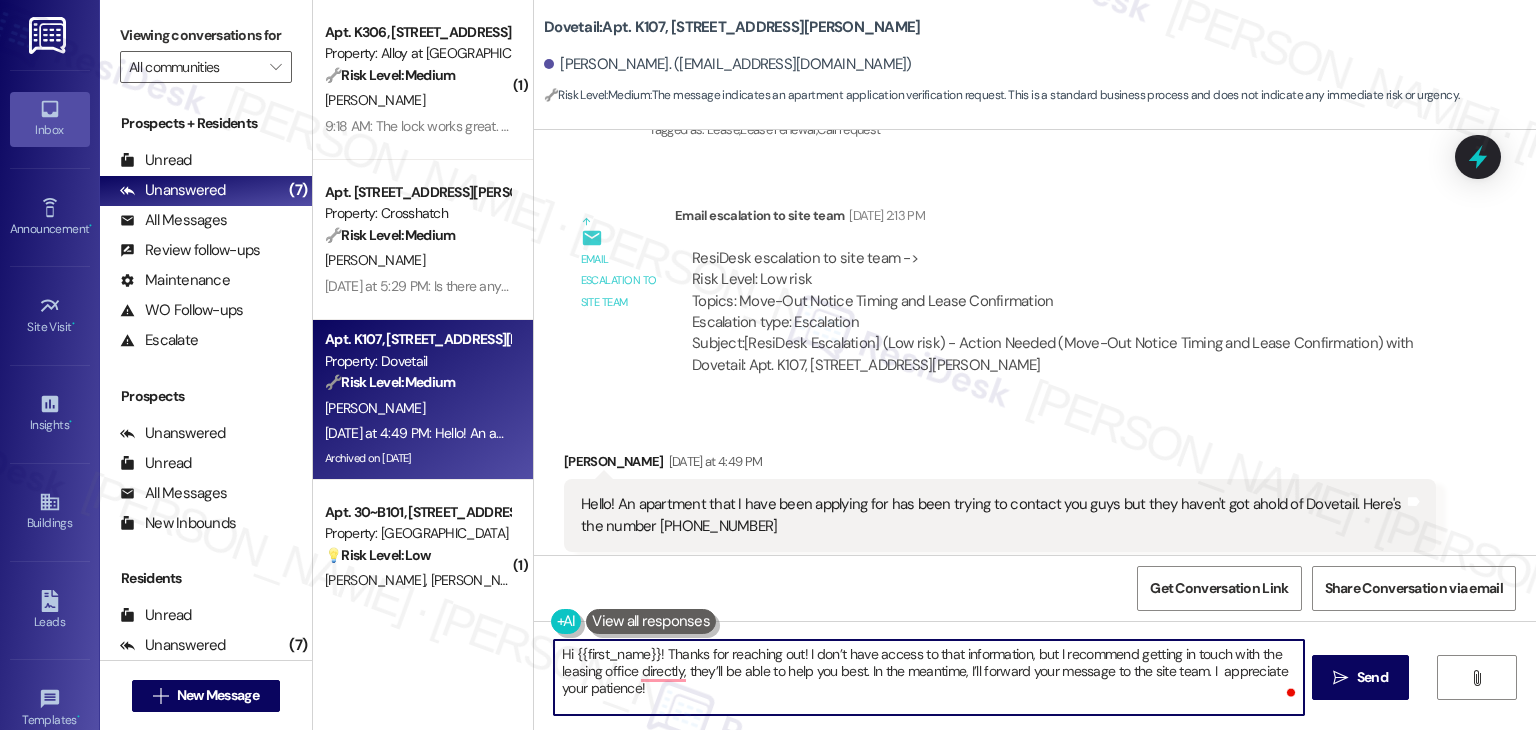 click on "Hi {{first_name}}! Thanks for reaching out! I don’t have access to that information, but I recommend getting in touch with the leasing office directly, they’ll be able to help you best. In the meantime, I’ll forward your message to the site team. I  appreciate your patience!" at bounding box center (928, 677) 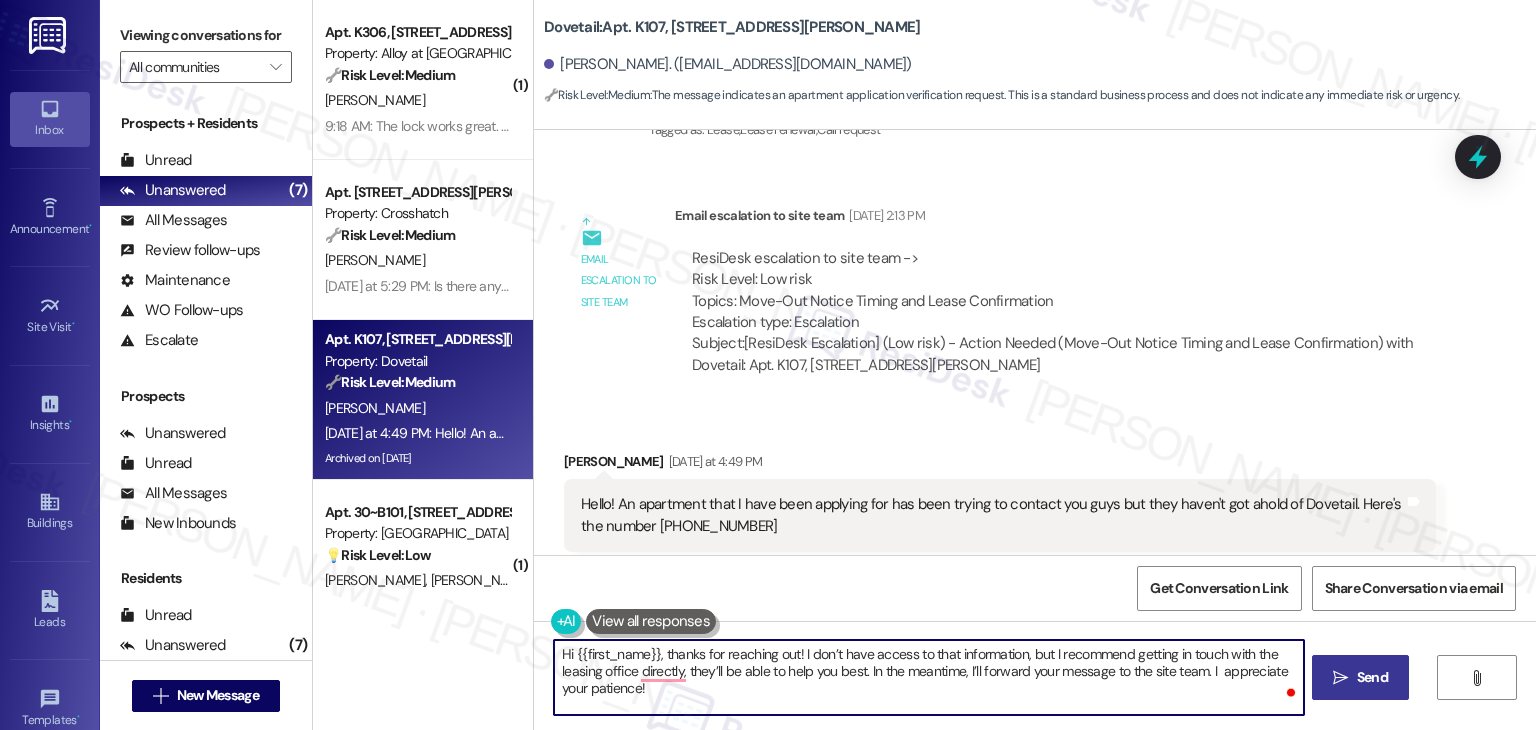 type on "Hi {{first_name}}, thanks for reaching out! I don’t have access to that information, but I recommend getting in touch with the leasing office directly, they’ll be able to help you best. In the meantime, I’ll forward your message to the site team. I  appreciate your patience!" 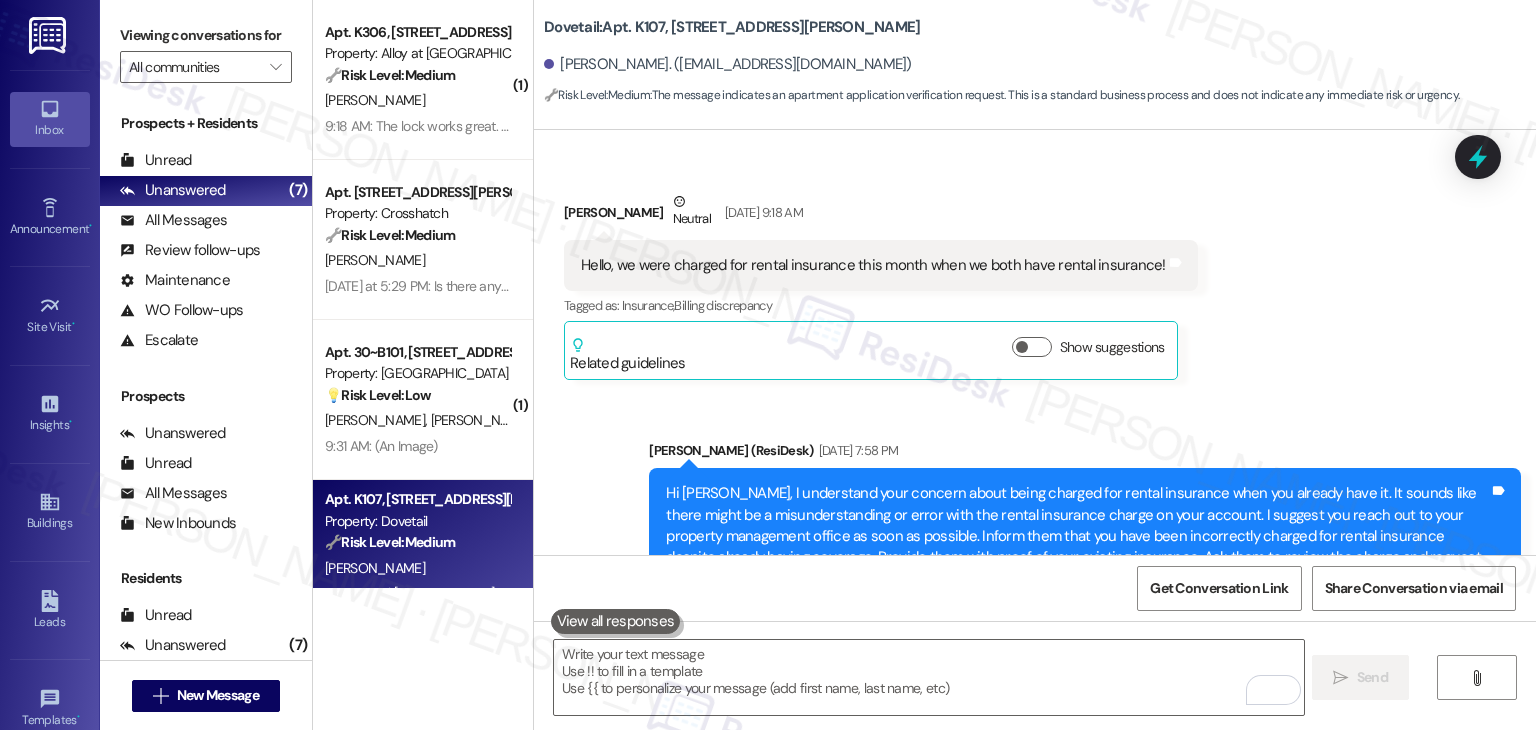scroll, scrollTop: 0, scrollLeft: 0, axis: both 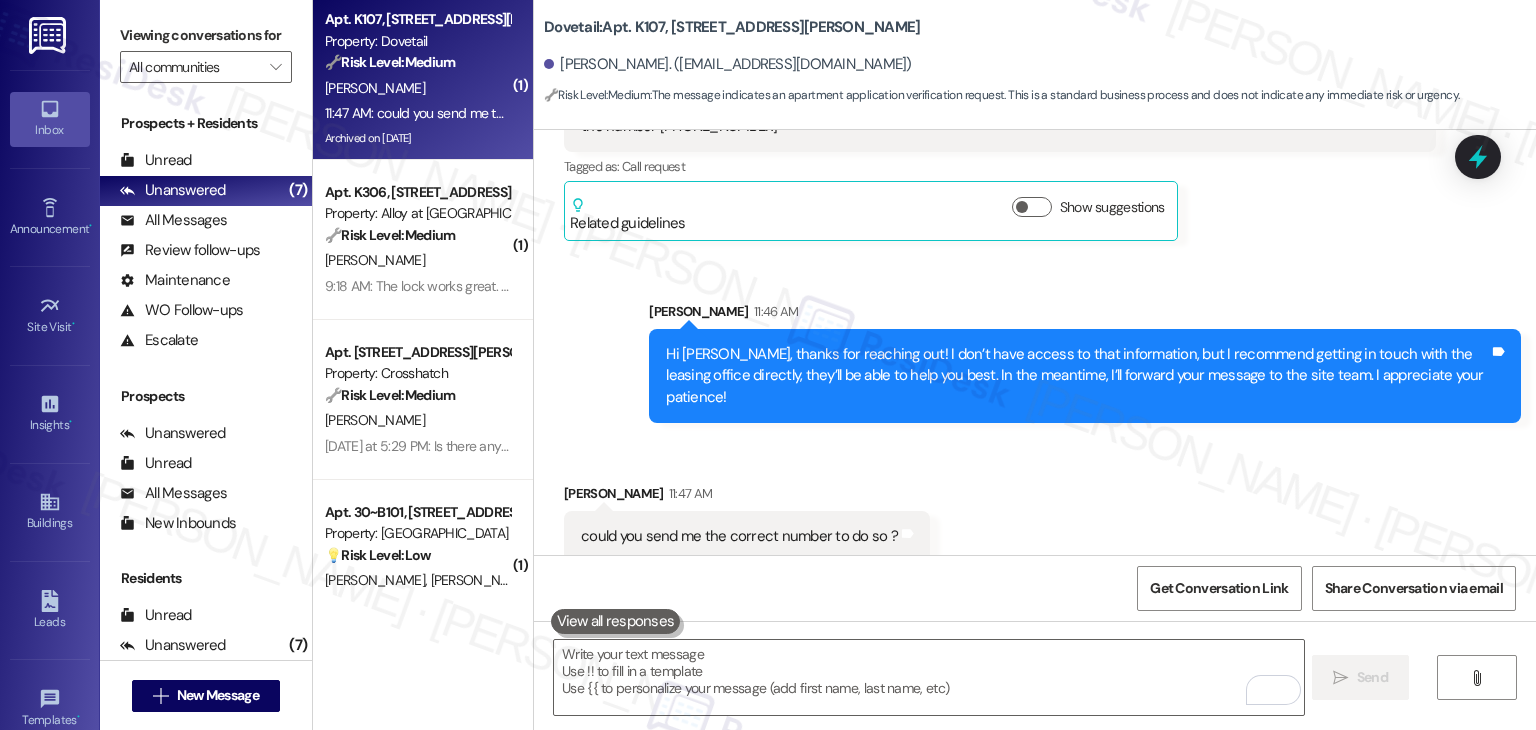 click on "Received [STREET_ADDRESS][PERSON_NAME]:47 AM could you send me the correct number to do so ?  Tags and notes" at bounding box center [1035, 507] 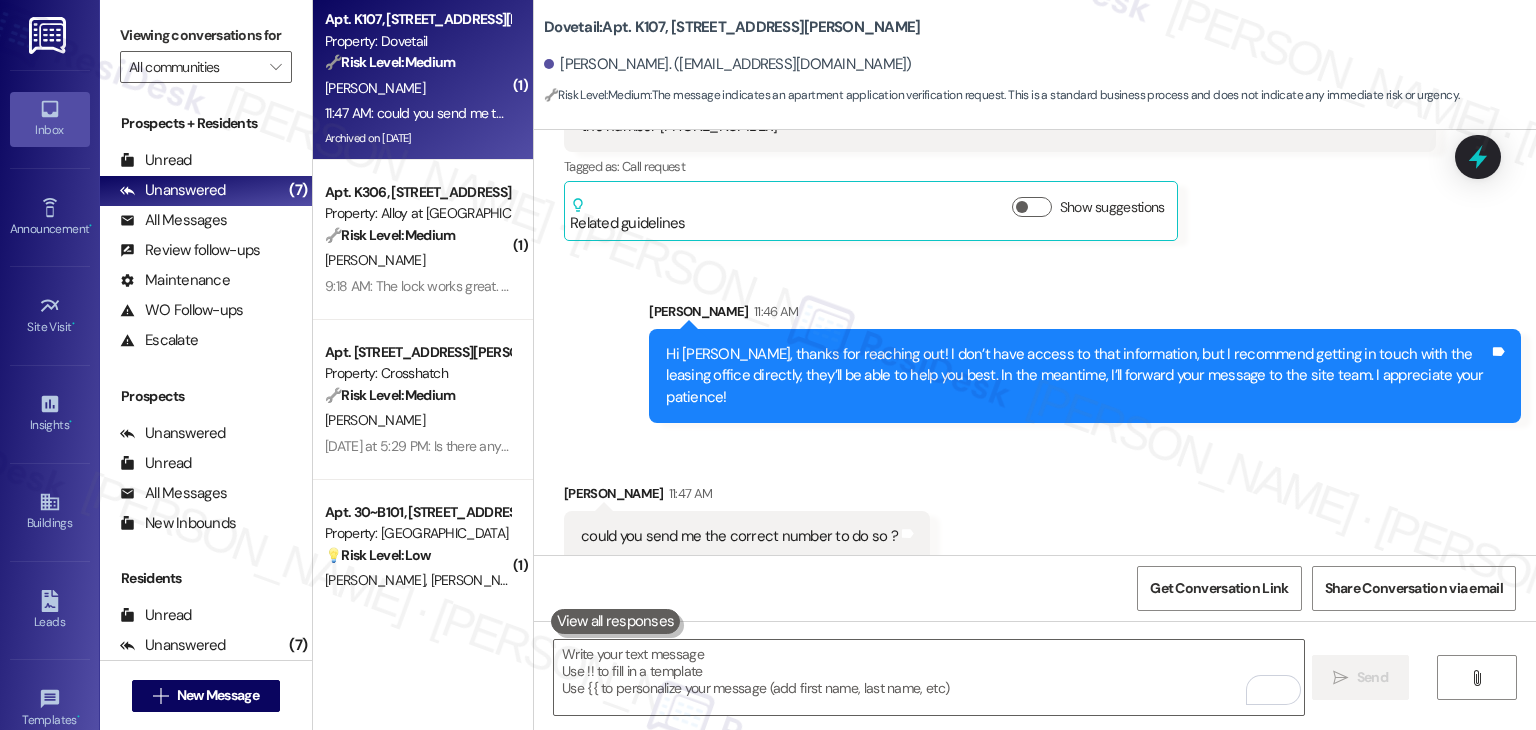 click on "Received [STREET_ADDRESS][PERSON_NAME]:47 AM could you send me the correct number to do so ?  Tags and notes" at bounding box center [1035, 507] 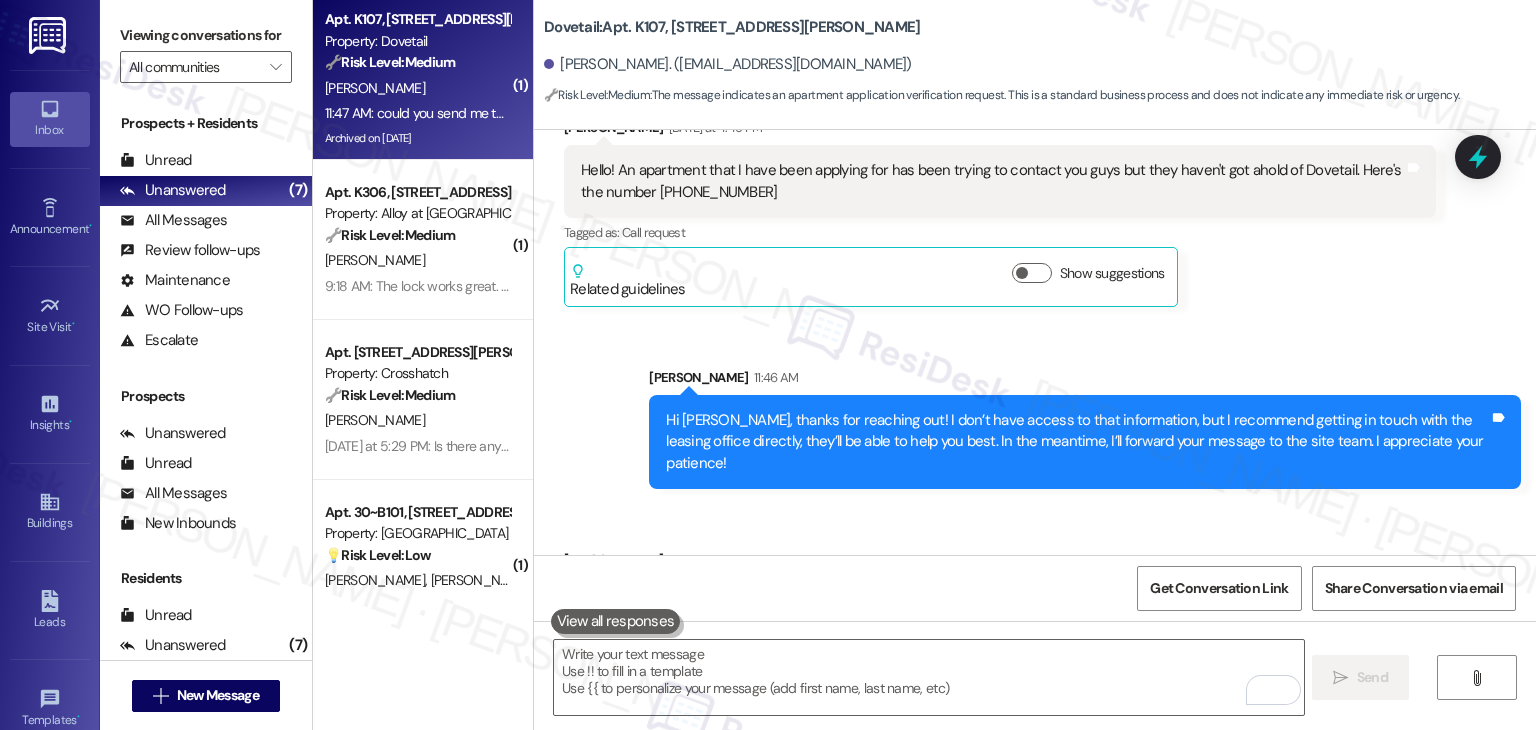 scroll, scrollTop: 2636, scrollLeft: 0, axis: vertical 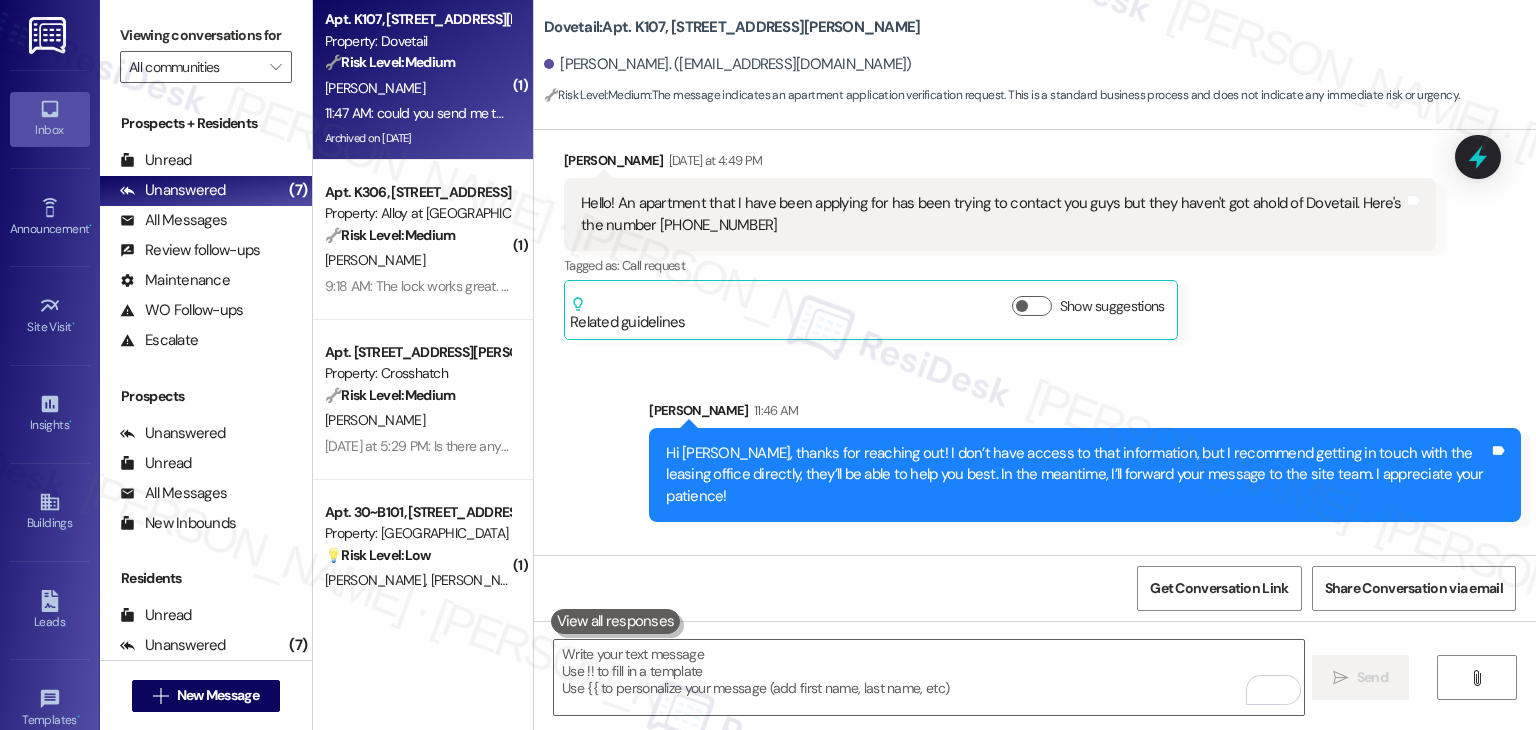 click on "Sent via SMS [PERSON_NAME] 11:46 AM Hi [PERSON_NAME], thanks for reaching out! I don’t have access to that information, but I recommend getting in touch with the leasing office directly, they’ll be able to help you best. In the meantime, I’ll forward your message to the site team. I  appreciate your patience! Tags and notes" at bounding box center (1085, 461) 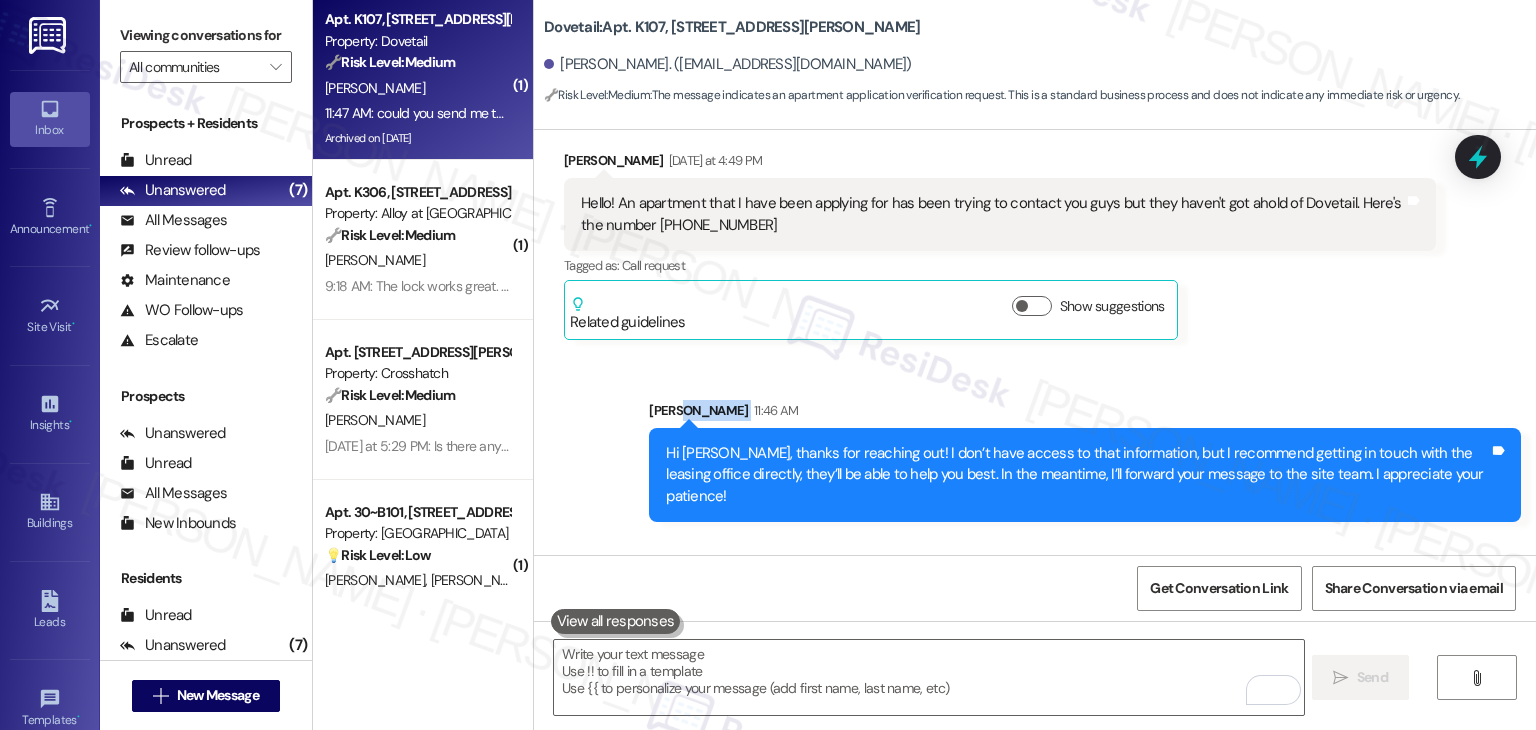 click on "Sent via SMS [PERSON_NAME] 11:46 AM Hi [PERSON_NAME], thanks for reaching out! I don’t have access to that information, but I recommend getting in touch with the leasing office directly, they’ll be able to help you best. In the meantime, I’ll forward your message to the site team. I  appreciate your patience! Tags and notes" at bounding box center (1085, 461) 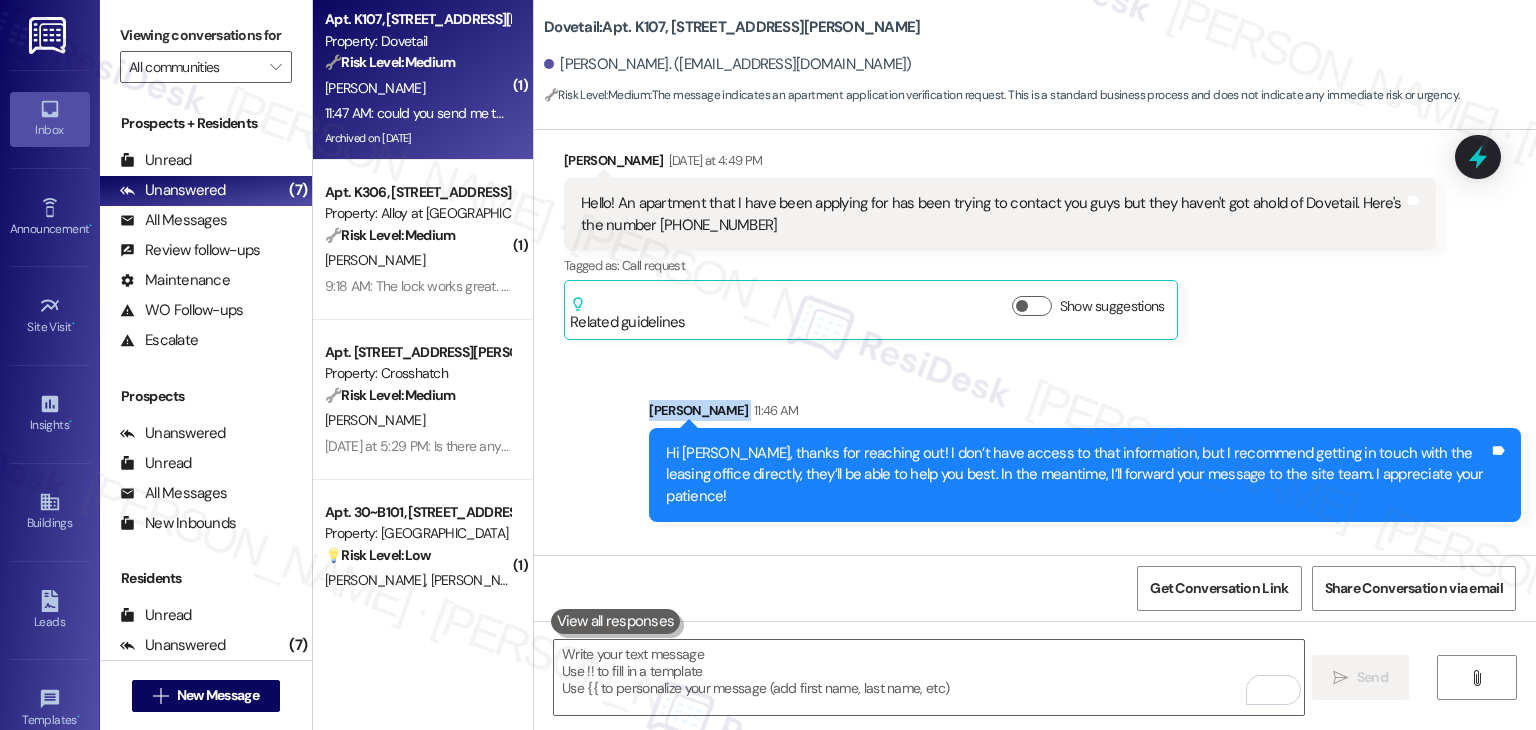 click on "Sent via SMS [PERSON_NAME] 11:46 AM Hi [PERSON_NAME], thanks for reaching out! I don’t have access to that information, but I recommend getting in touch with the leasing office directly, they’ll be able to help you best. In the meantime, I’ll forward your message to the site team. I  appreciate your patience! Tags and notes" at bounding box center [1085, 461] 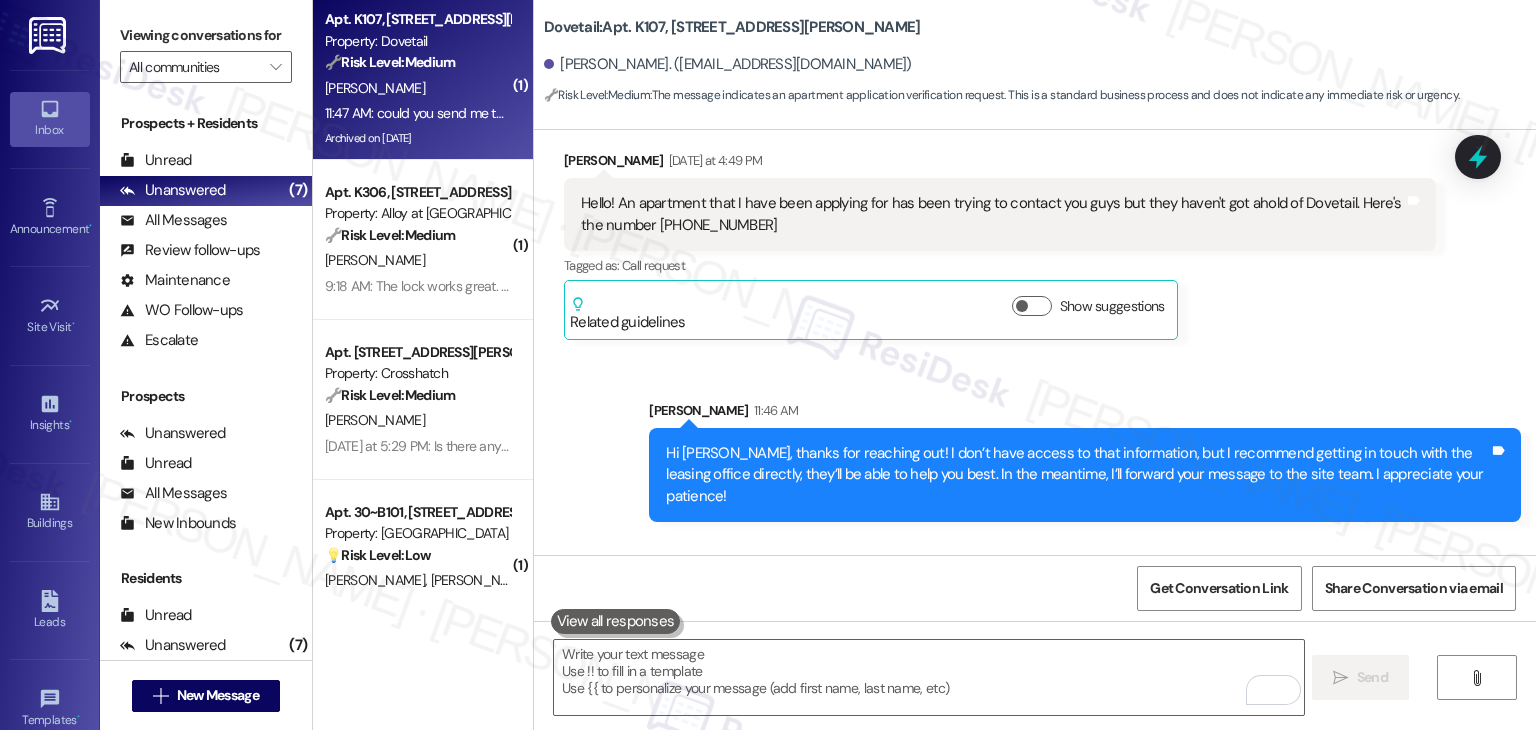 click on "Sent via SMS [PERSON_NAME] 11:46 AM Hi [PERSON_NAME], thanks for reaching out! I don’t have access to that information, but I recommend getting in touch with the leasing office directly, they’ll be able to help you best. In the meantime, I’ll forward your message to the site team. I  appreciate your patience! Tags and notes" at bounding box center [1085, 461] 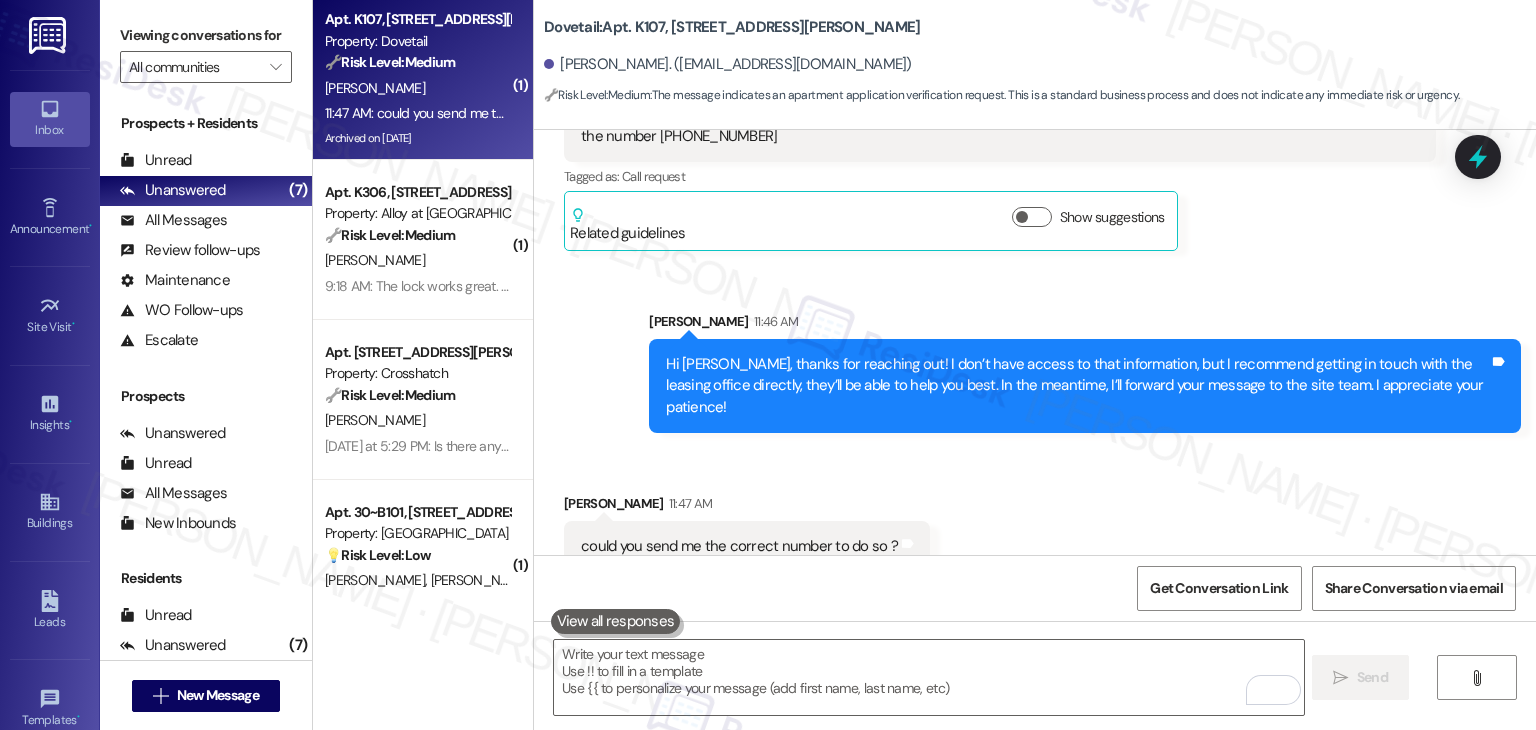 scroll, scrollTop: 2735, scrollLeft: 0, axis: vertical 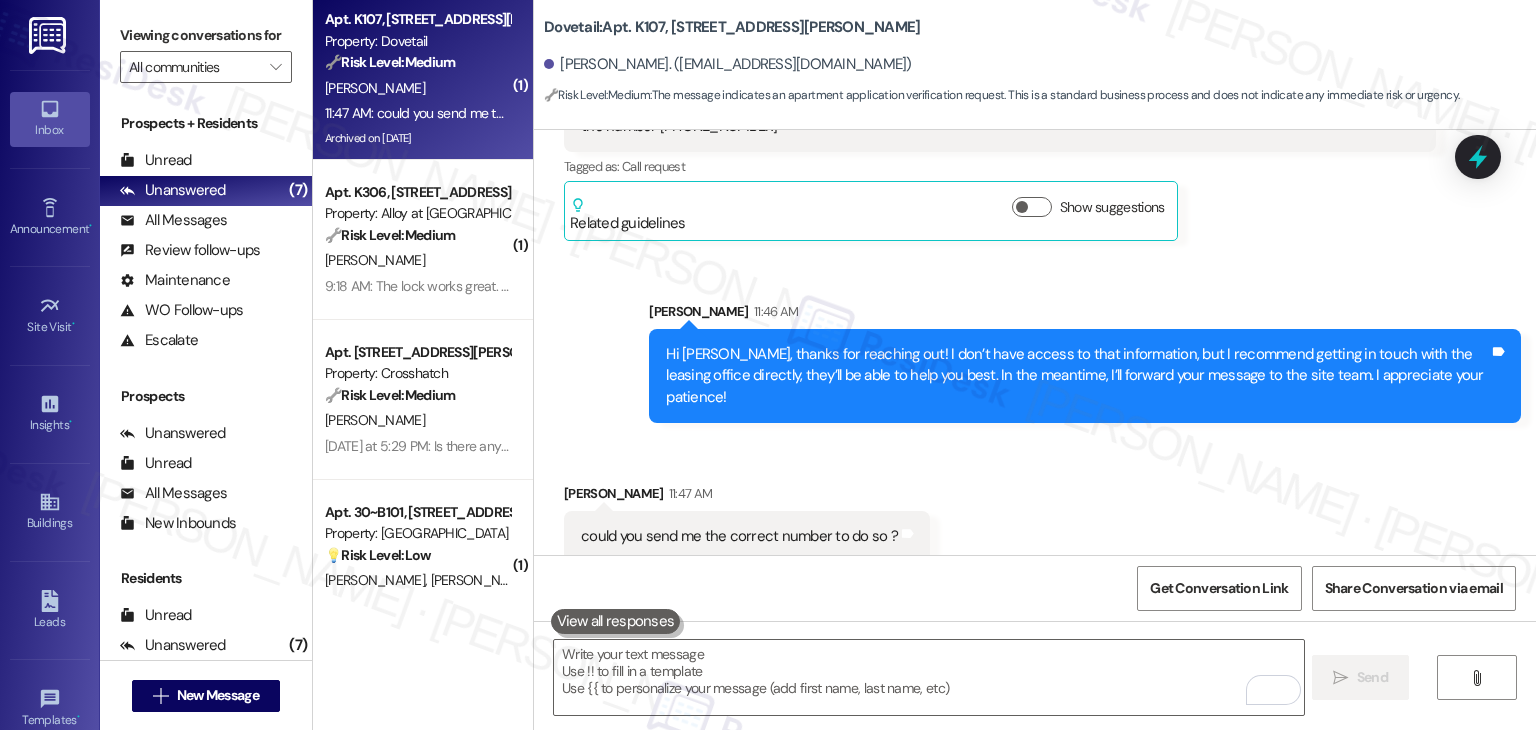 click on "Received [STREET_ADDRESS][PERSON_NAME]:47 AM could you send me the correct number to do so ?  Tags and notes" at bounding box center (1035, 507) 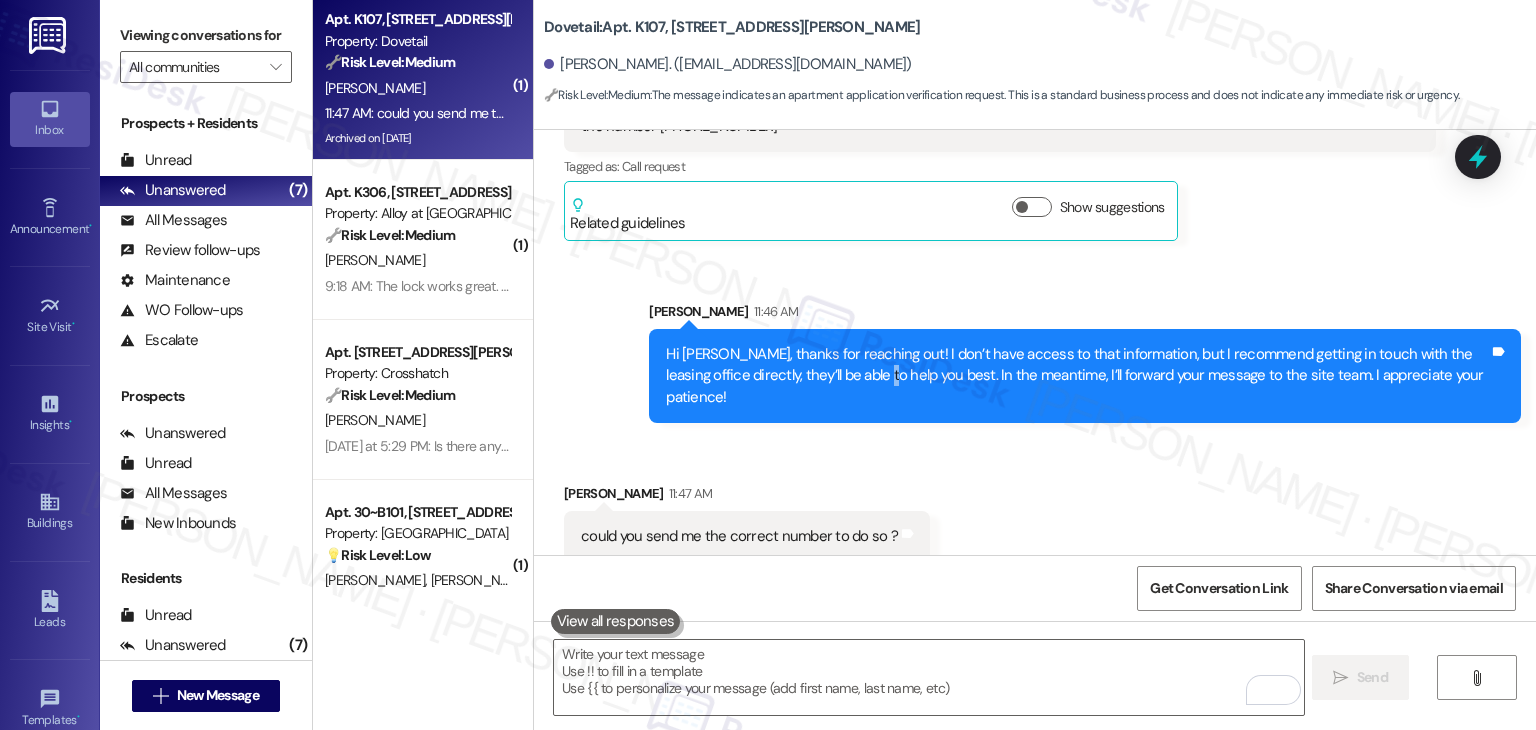 click on "Hi Cyanne, thanks for reaching out! I don’t have access to that information, but I recommend getting in touch with the leasing office directly, they’ll be able to help you best. In the meantime, I’ll forward your message to the site team. I  appreciate your patience!" at bounding box center (1077, 376) 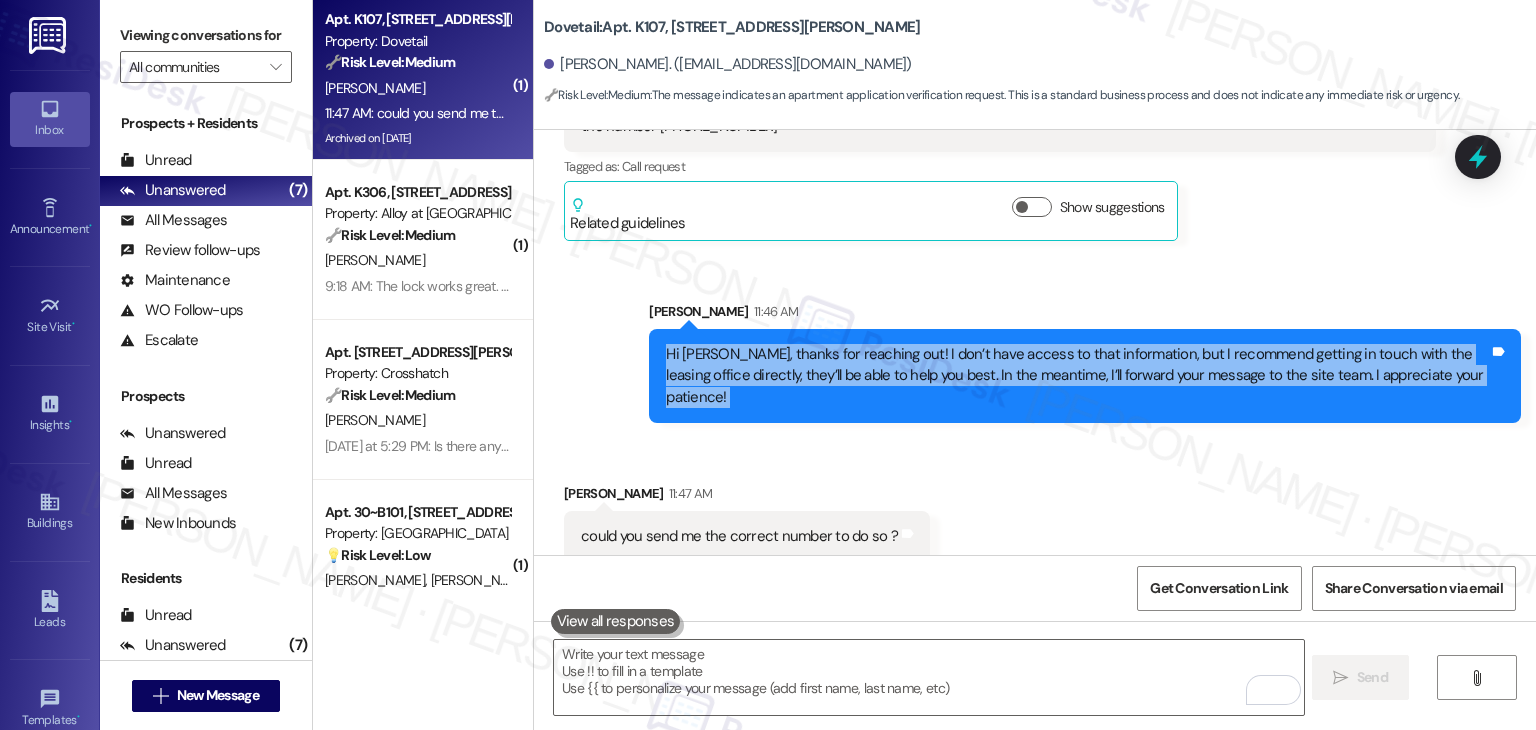 click on "Hi Cyanne, thanks for reaching out! I don’t have access to that information, but I recommend getting in touch with the leasing office directly, they’ll be able to help you best. In the meantime, I’ll forward your message to the site team. I  appreciate your patience!" at bounding box center (1077, 376) 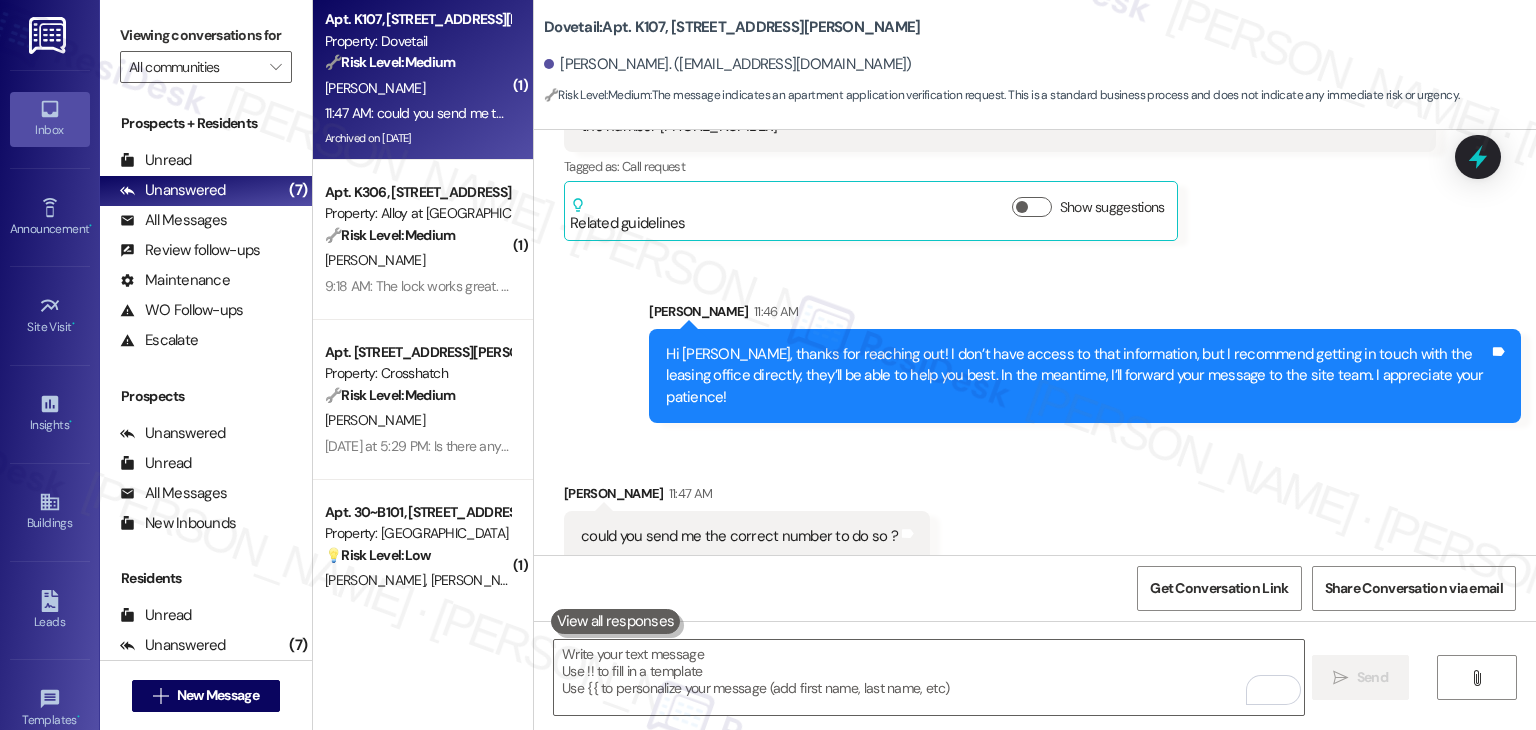 click on "could you send me the correct number to do so ?" at bounding box center (739, 536) 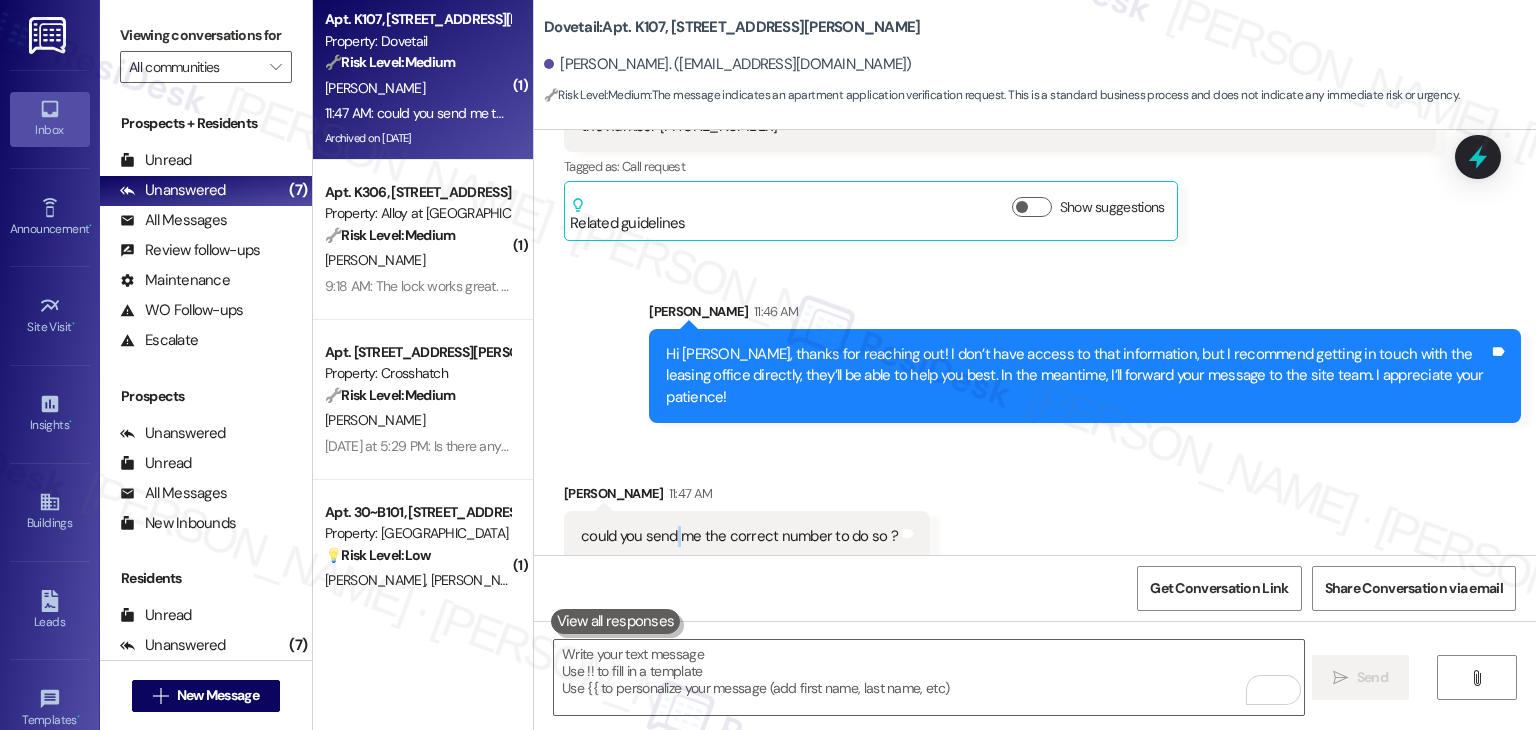 click on "could you send me the correct number to do so ?" at bounding box center (739, 536) 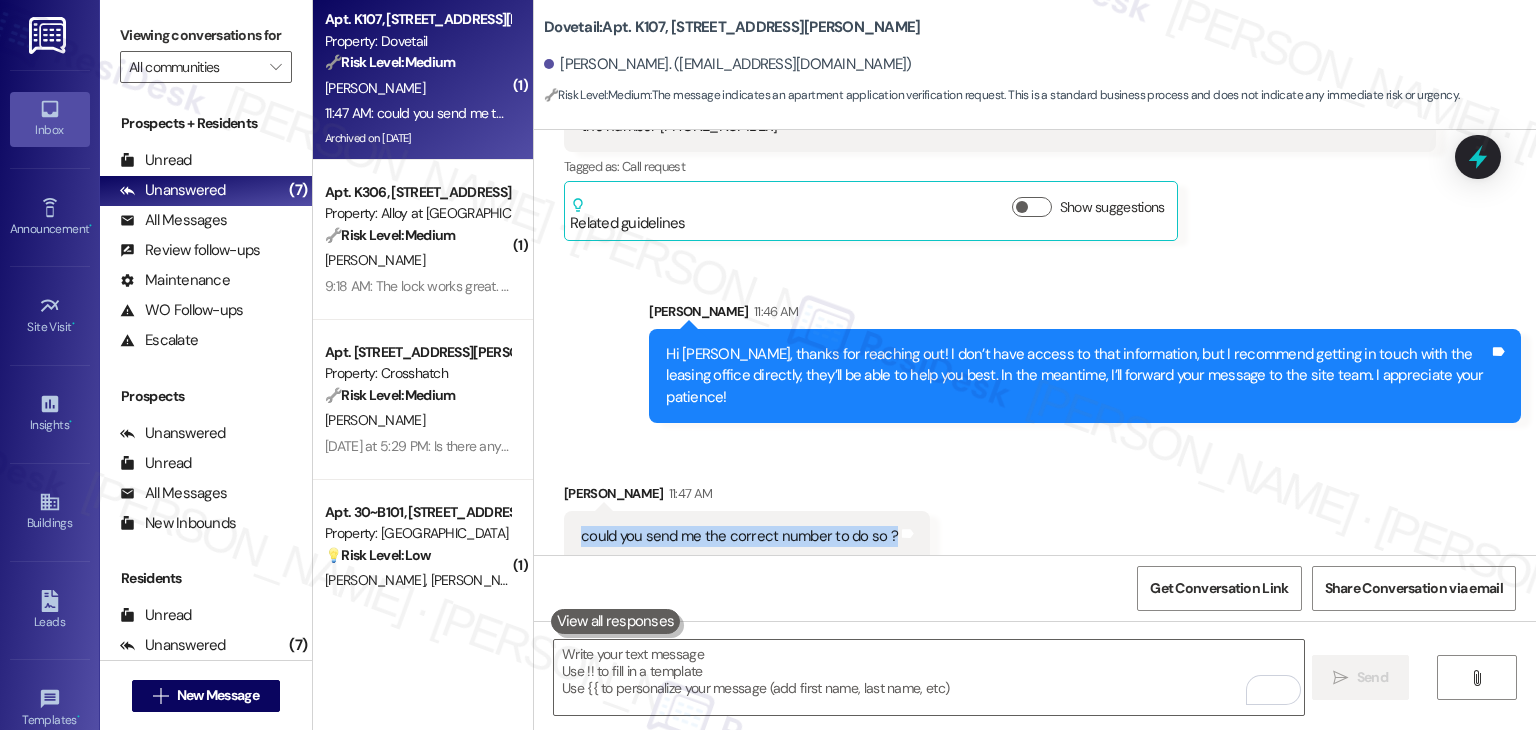 click on "could you send me the correct number to do so ?" at bounding box center [739, 536] 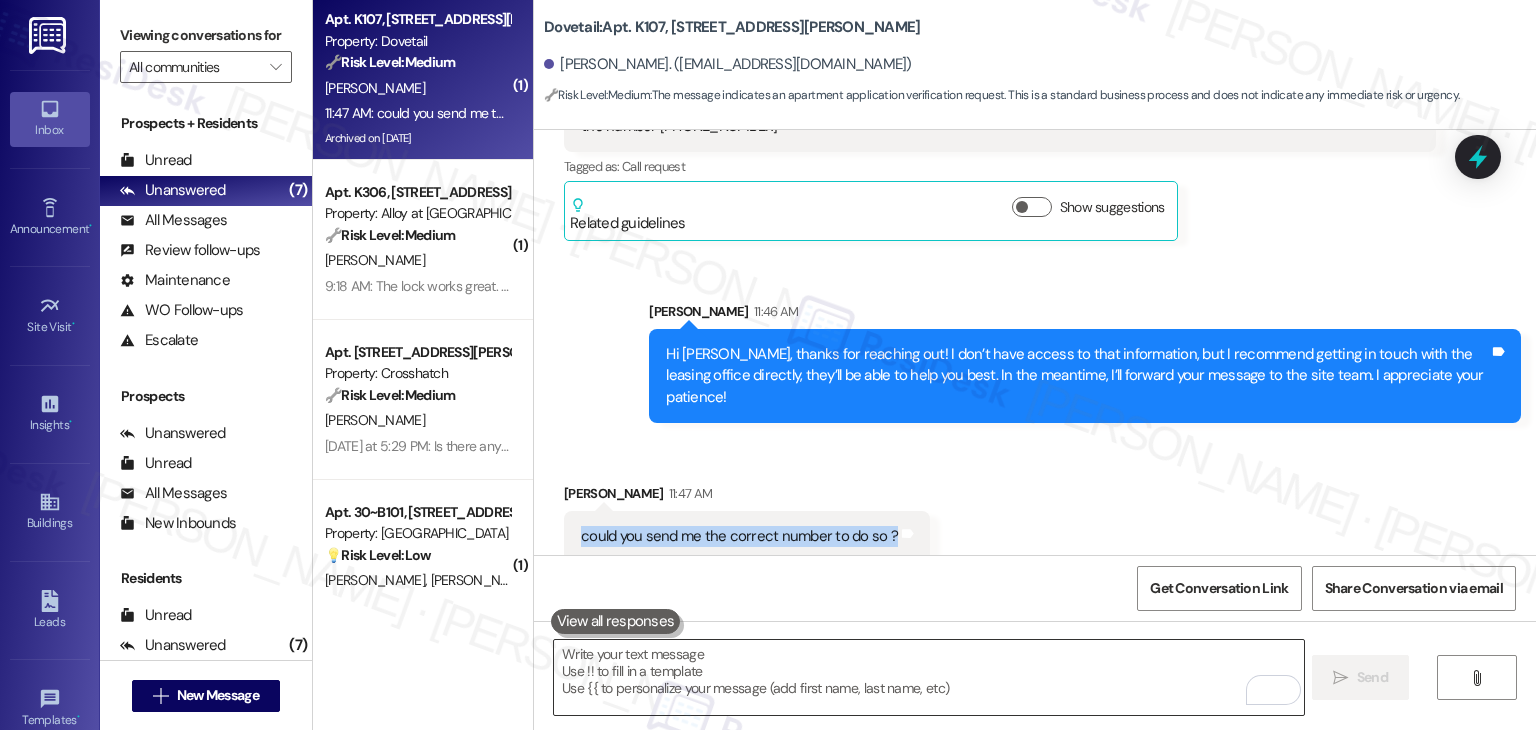 click at bounding box center (928, 677) 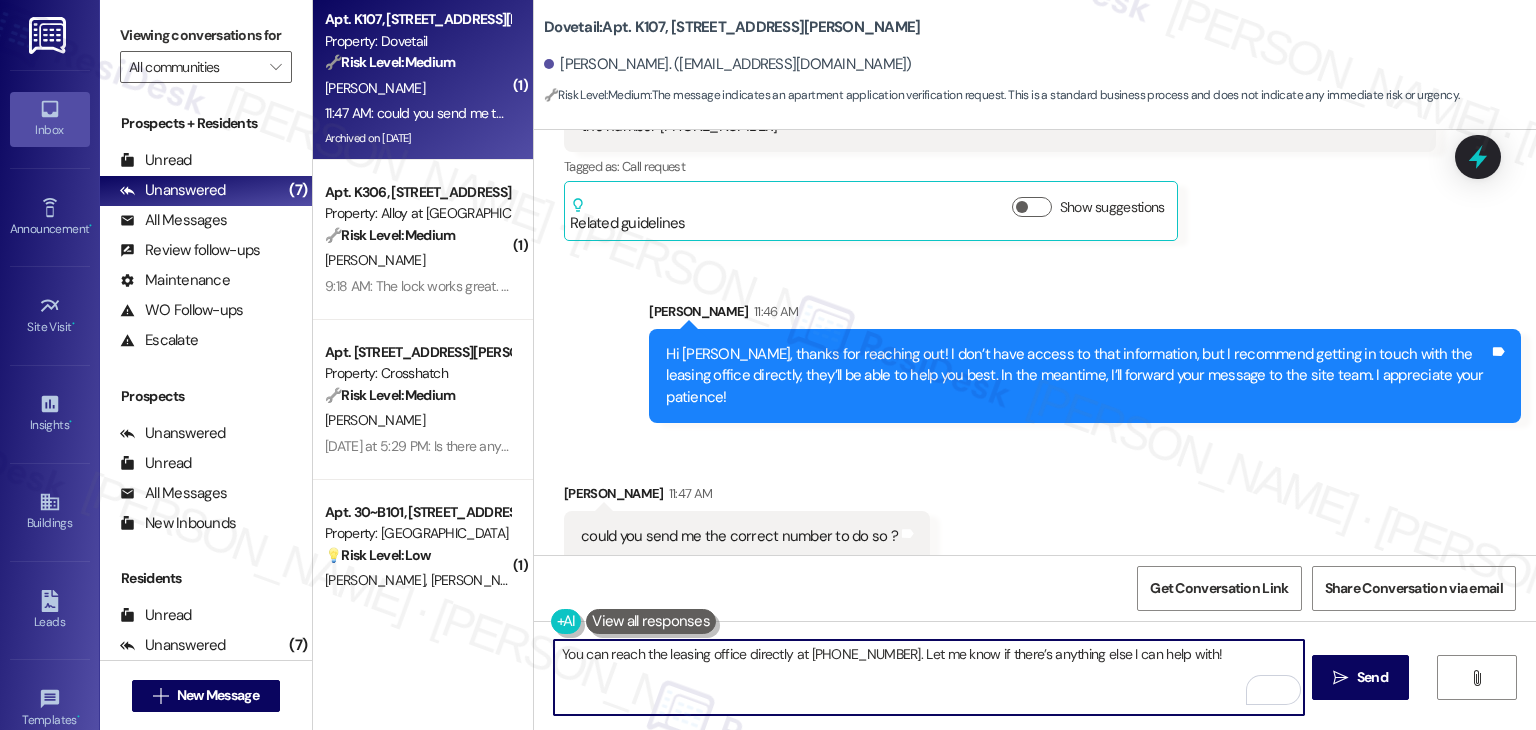 click on "You can reach the leasing office directly at 208-888-3660. Let me know if there’s anything else I can help with!" at bounding box center (928, 677) 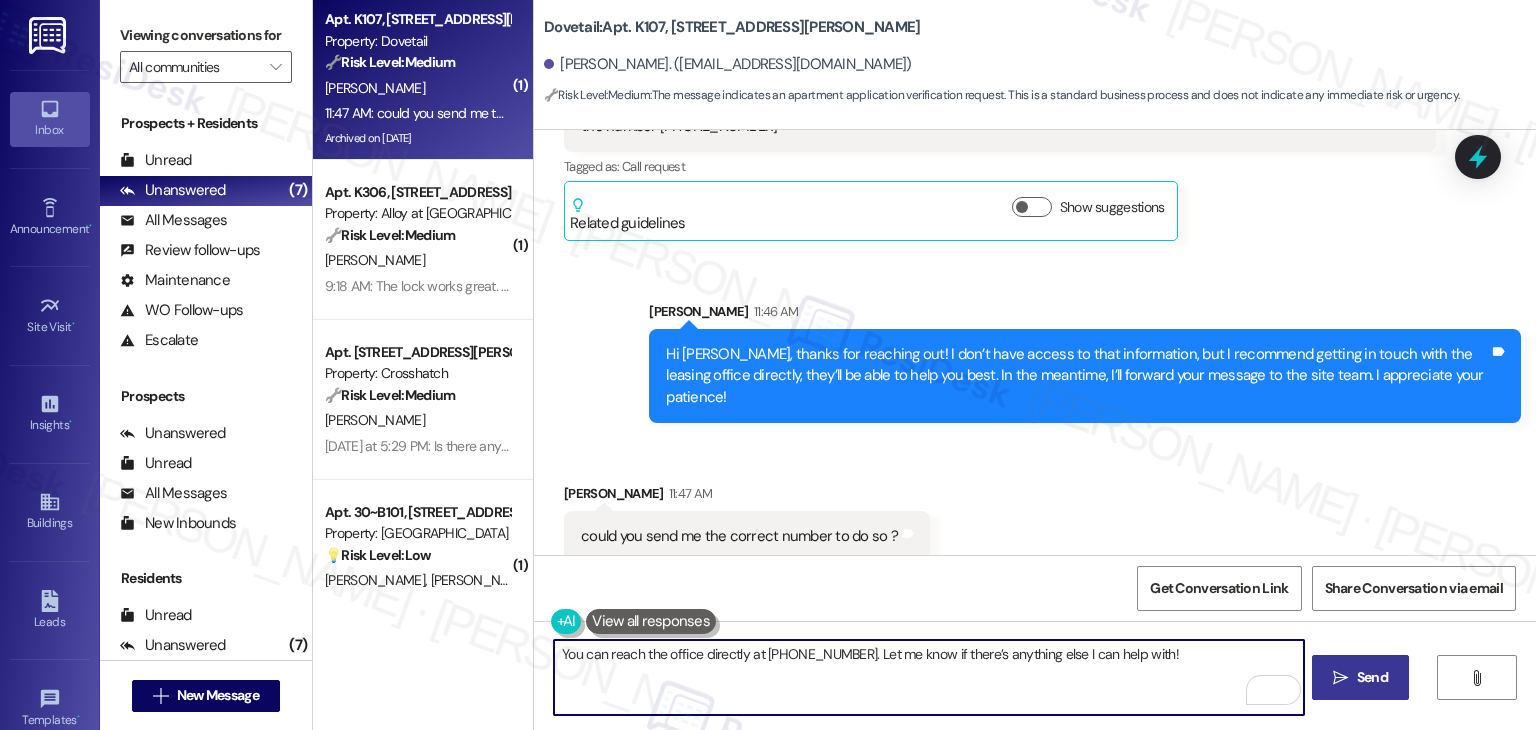 type on "You can reach the office directly at 208-888-3660. Let me know if there’s anything else I can help with!" 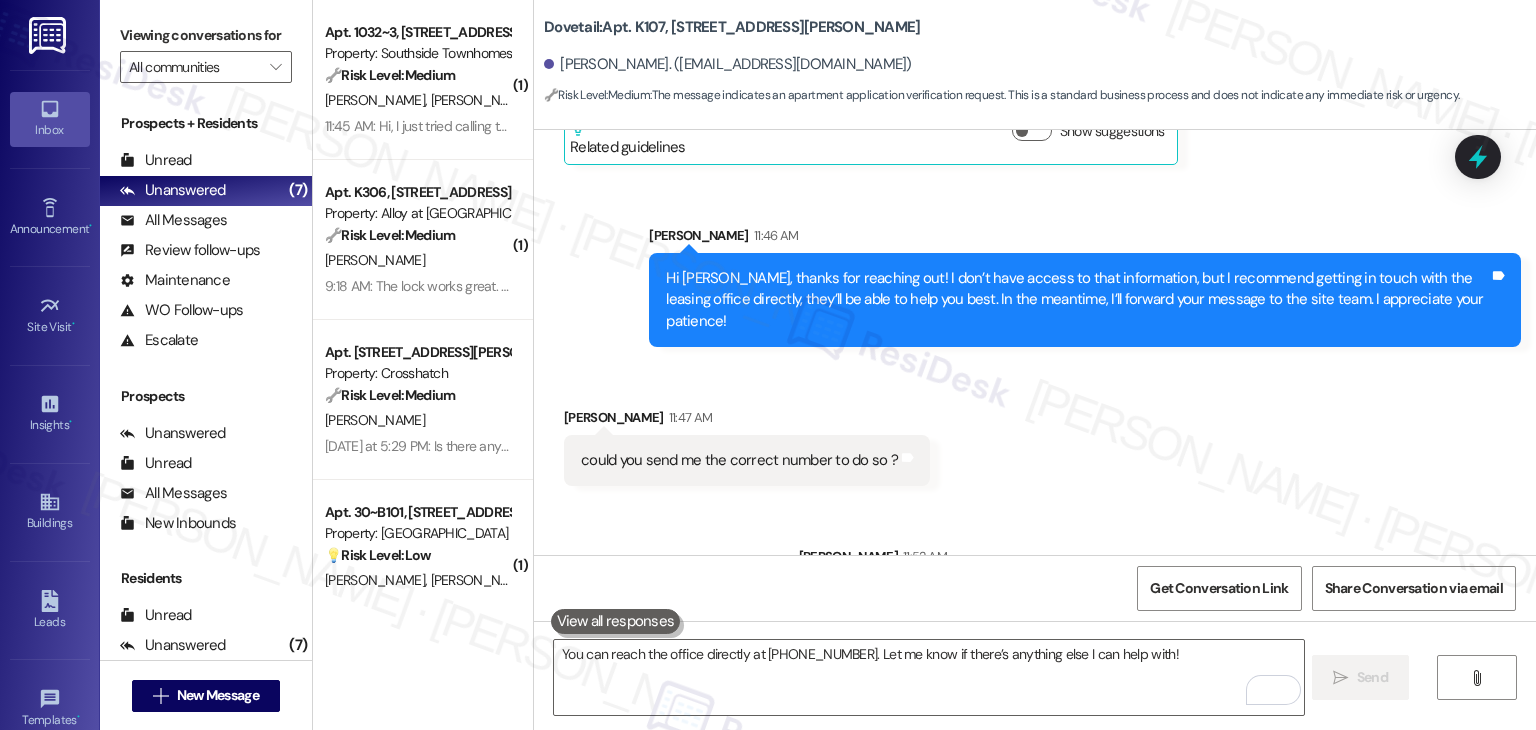 scroll, scrollTop: 2874, scrollLeft: 0, axis: vertical 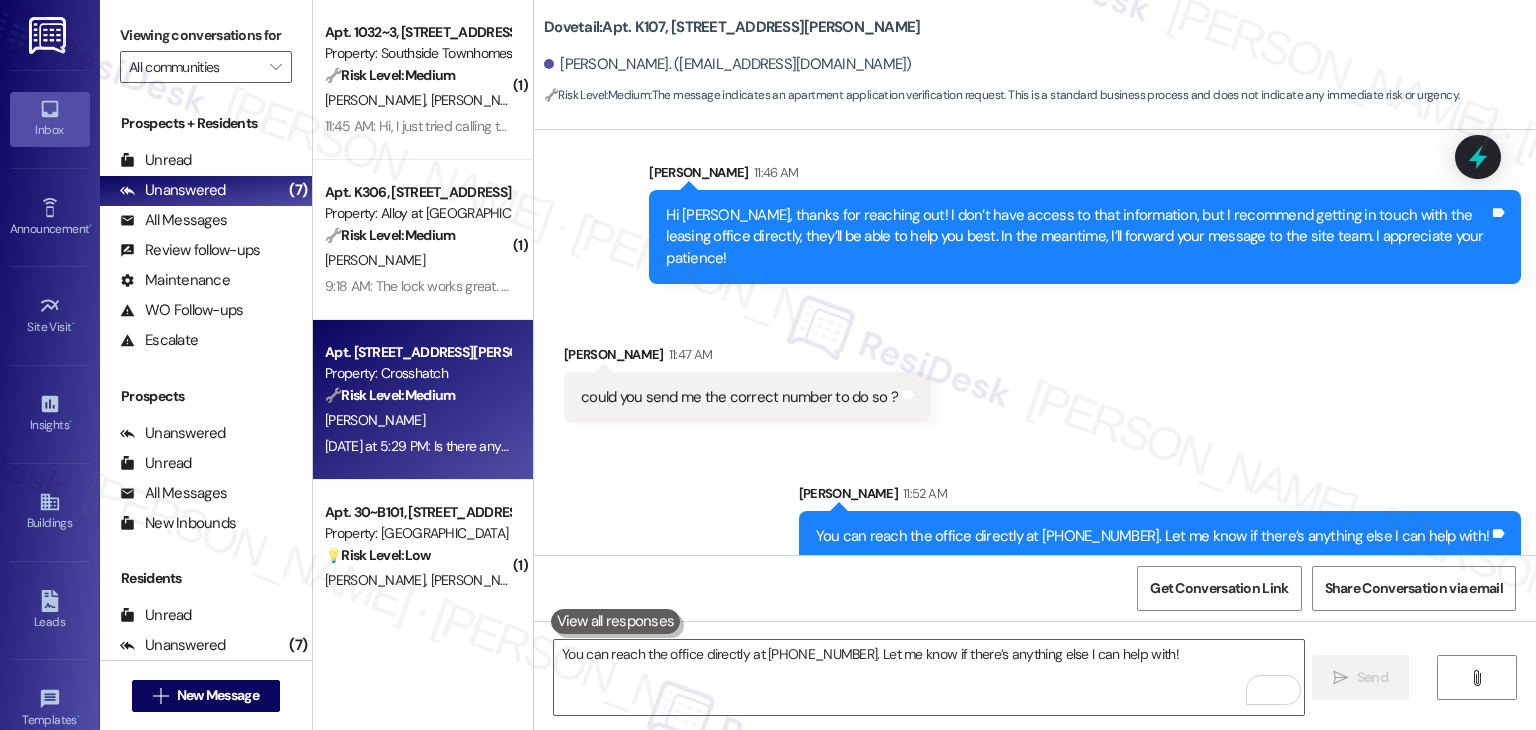 click on "J. Braught" at bounding box center [417, 420] 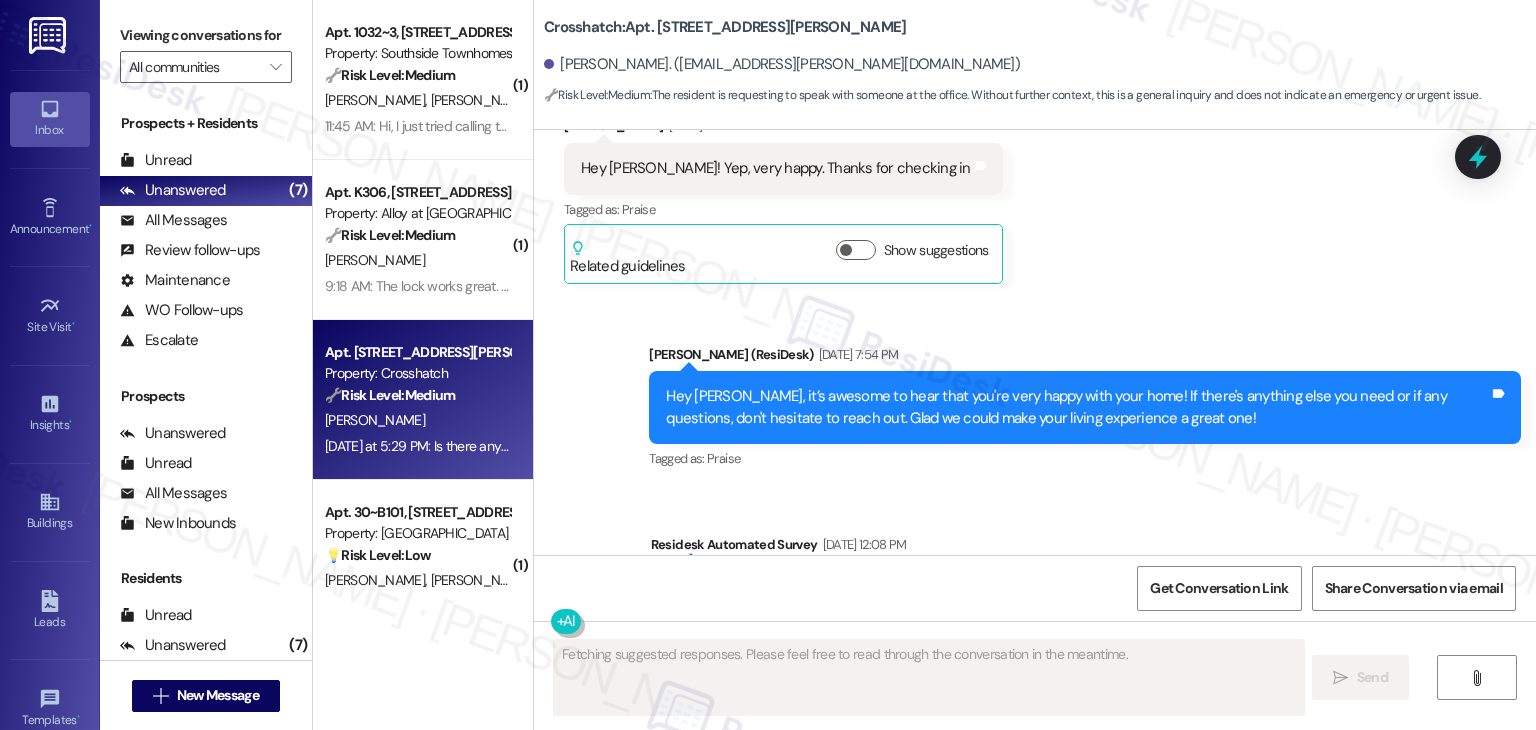 scroll, scrollTop: 1821, scrollLeft: 0, axis: vertical 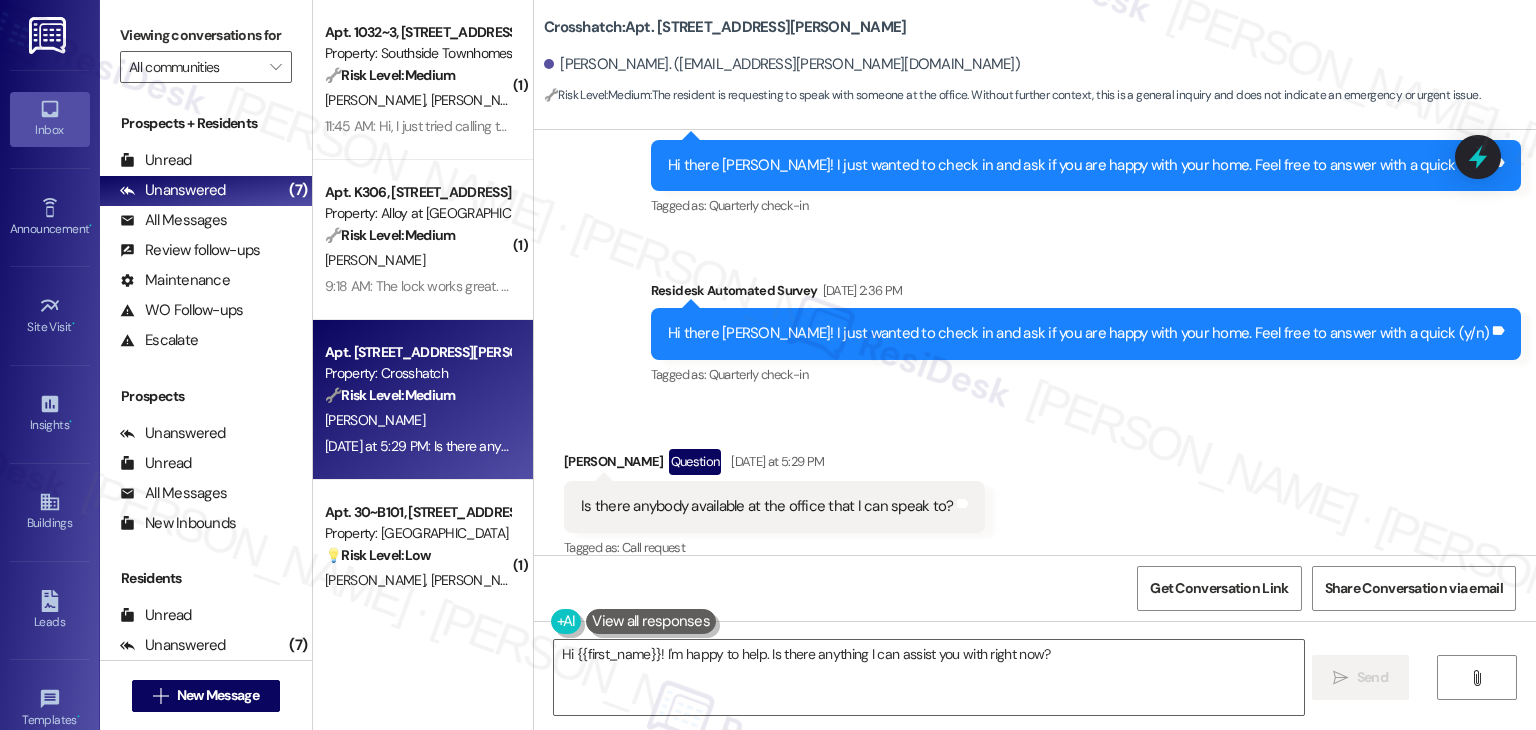 click on "Received via SMS Jack Braught Question Yesterday at 5:29 PM Is there anybody available at the office that I can speak to?  Tags and notes Tagged as:   Call request Click to highlight conversations about Call request" at bounding box center [1035, 490] 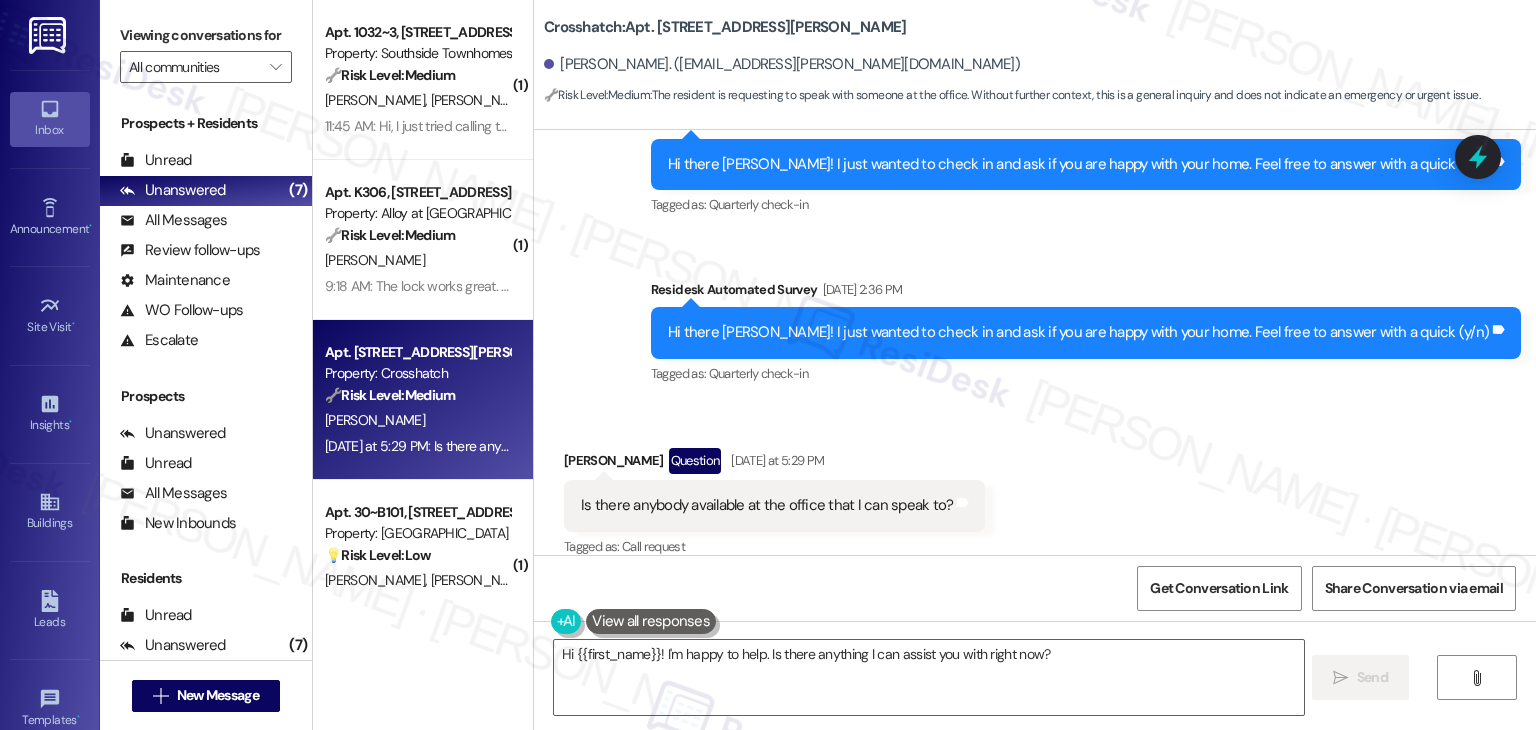click on "Received via SMS Jack Braught Question Yesterday at 5:29 PM Is there anybody available at the office that I can speak to?  Tags and notes Tagged as:   Call request Click to highlight conversations about Call request" at bounding box center [1035, 489] 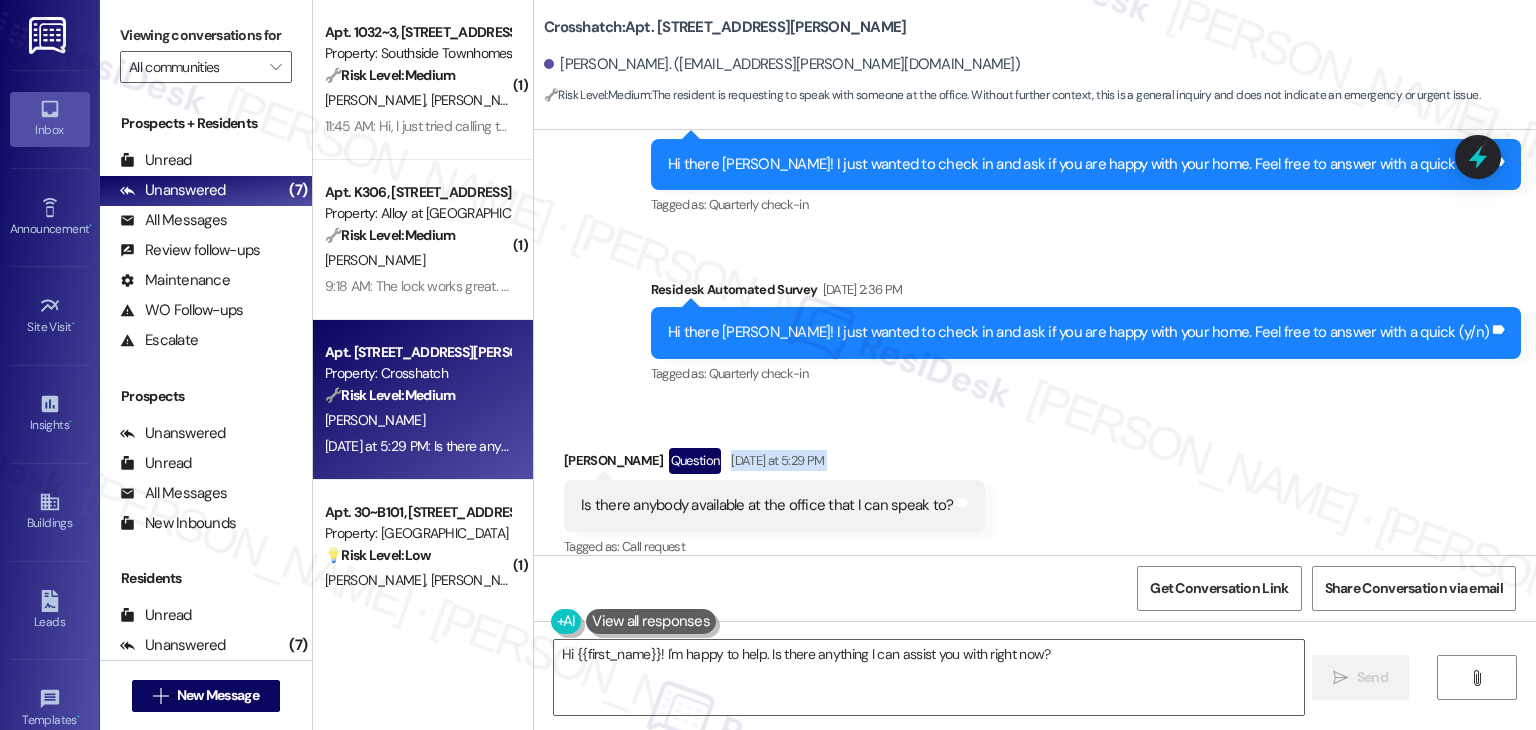 click on "Received via SMS Jack Braught Question Yesterday at 5:29 PM Is there anybody available at the office that I can speak to?  Tags and notes Tagged as:   Call request Click to highlight conversations about Call request" at bounding box center (1035, 489) 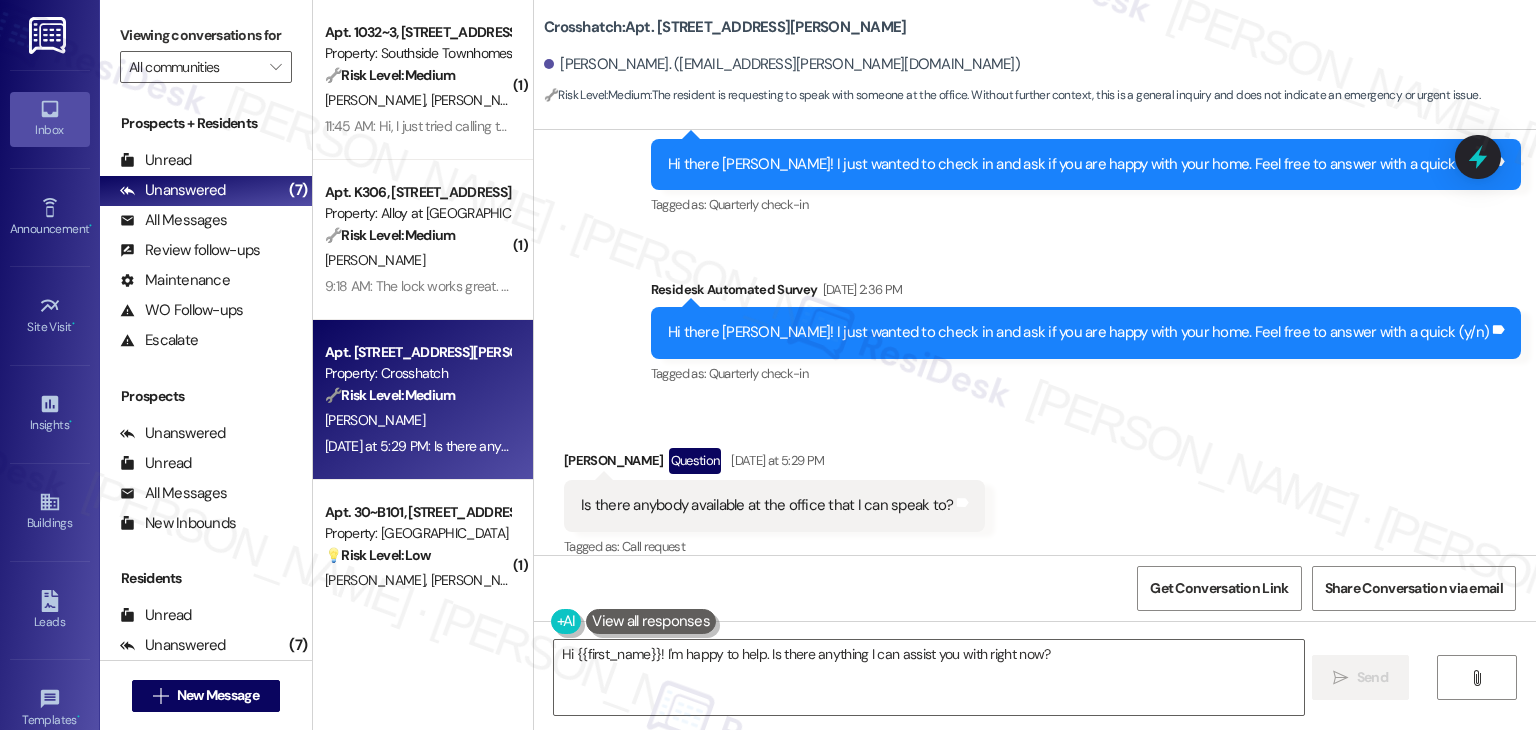 click on "Received via SMS Jack Braught Question Yesterday at 5:29 PM Is there anybody available at the office that I can speak to?  Tags and notes Tagged as:   Call request Click to highlight conversations about Call request" at bounding box center [1035, 489] 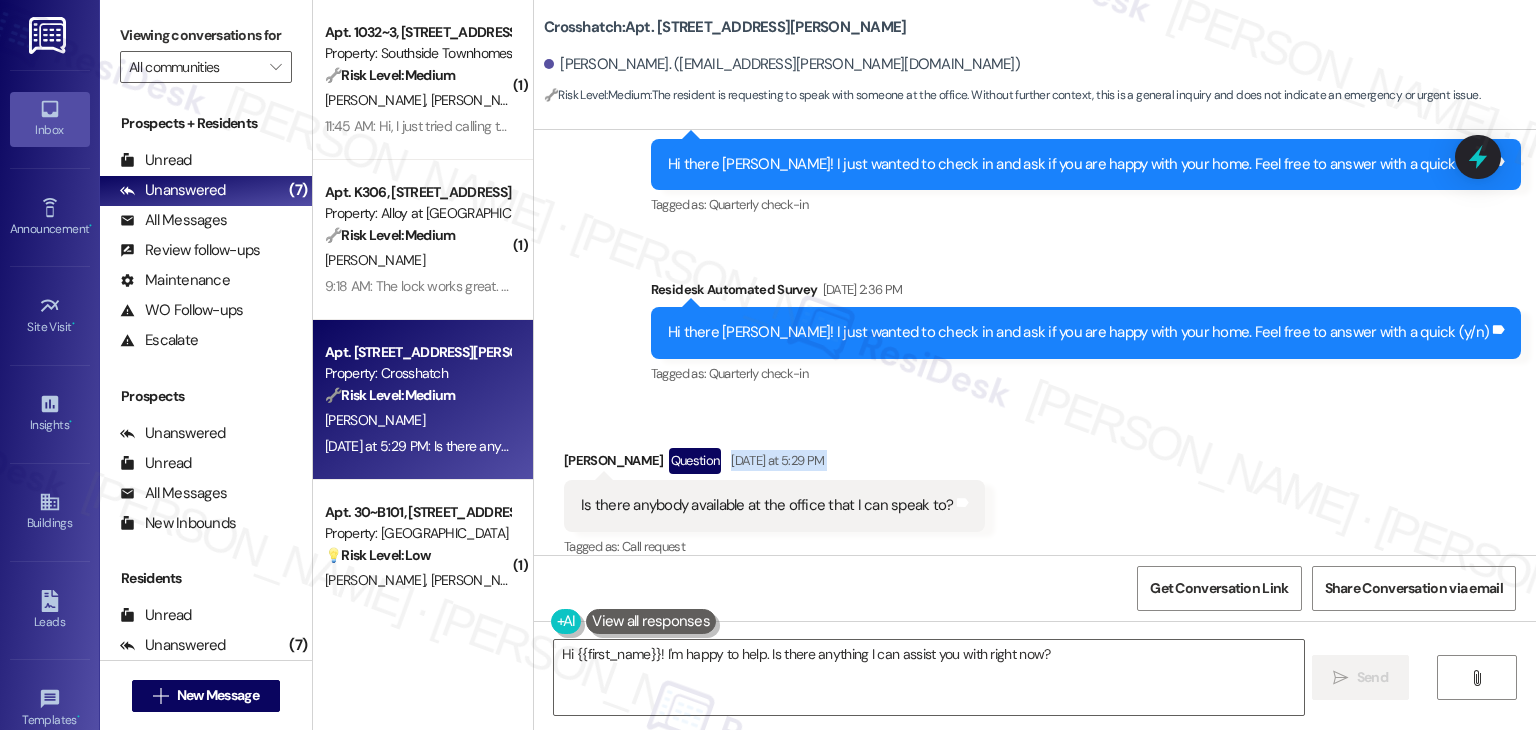 click on "Received via SMS Jack Braught Question Yesterday at 5:29 PM Is there anybody available at the office that I can speak to?  Tags and notes Tagged as:   Call request Click to highlight conversations about Call request" at bounding box center (1035, 489) 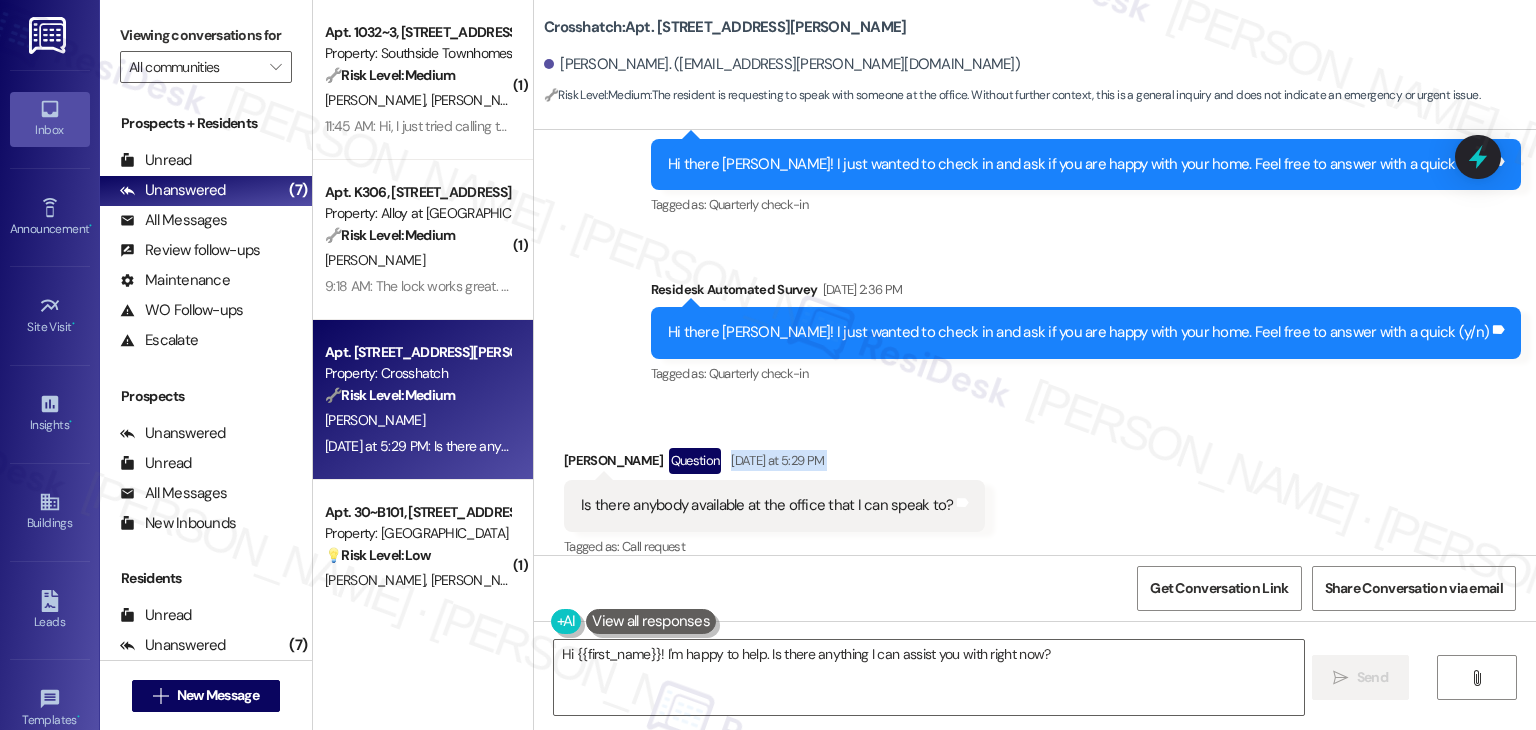 click on "Received via SMS Jack Braught Question Yesterday at 5:29 PM Is there anybody available at the office that I can speak to?  Tags and notes Tagged as:   Call request Click to highlight conversations about Call request" at bounding box center (1035, 489) 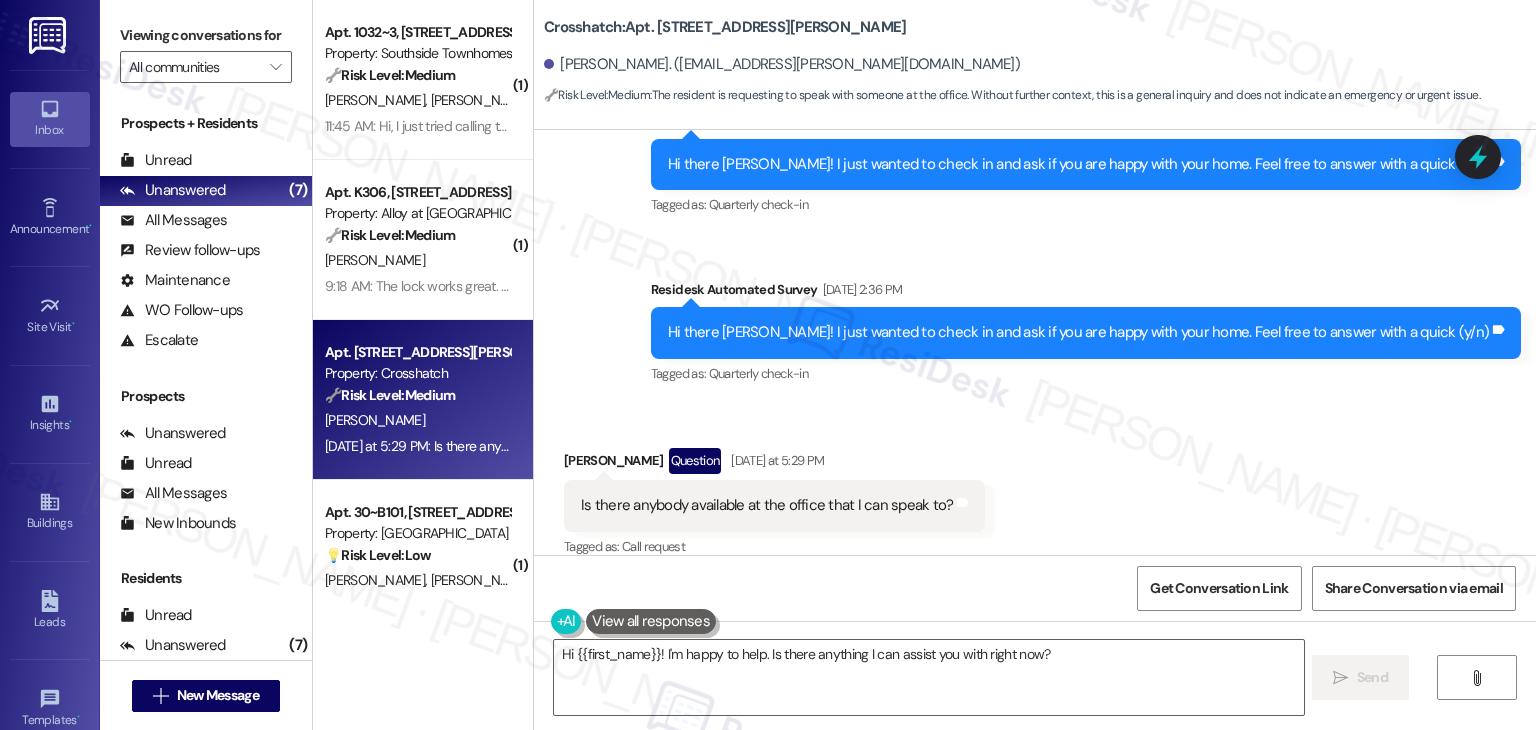 click on "Received via SMS Jack Braught Question Yesterday at 5:29 PM Is there anybody available at the office that I can speak to?  Tags and notes Tagged as:   Call request Click to highlight conversations about Call request" at bounding box center [1035, 489] 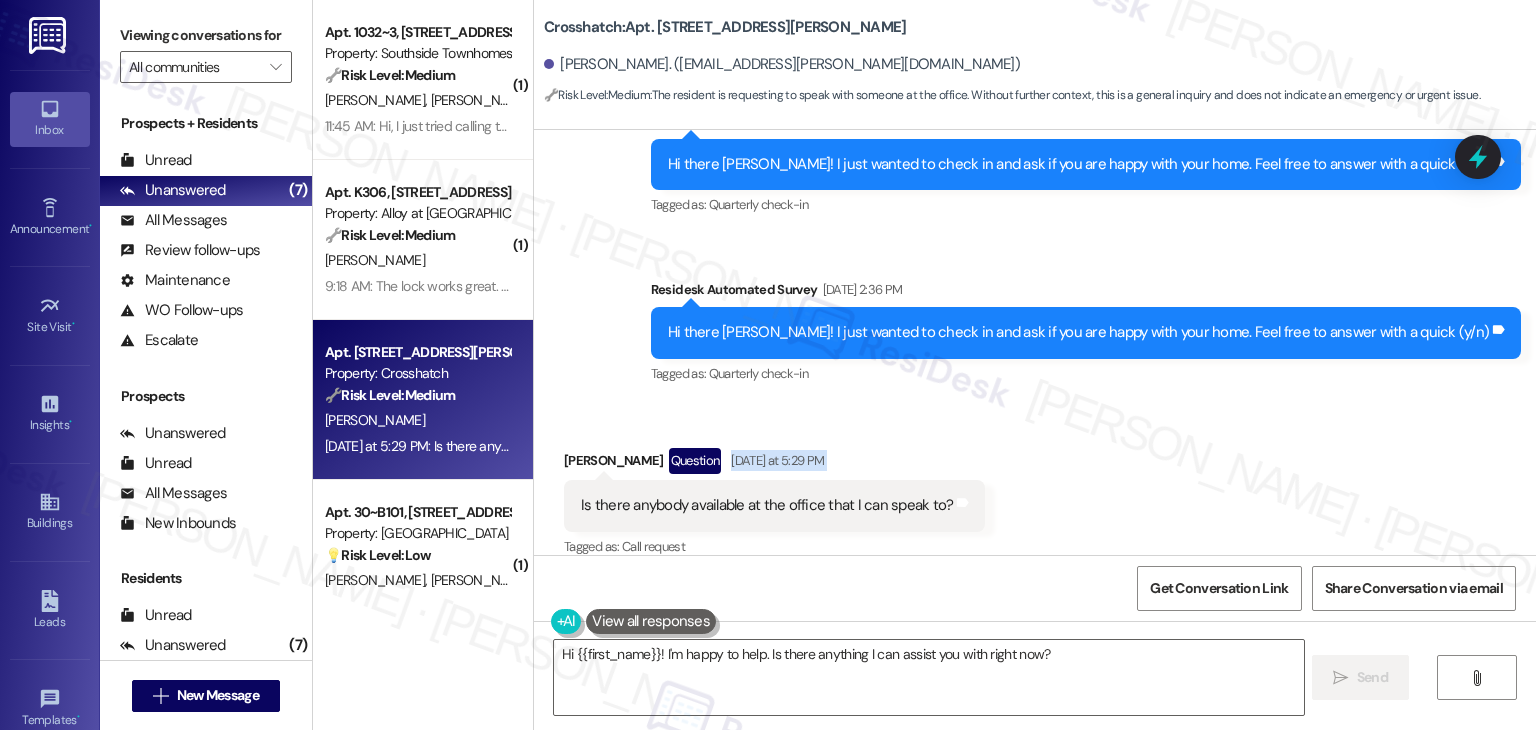 click on "Received via SMS Jack Braught Question Yesterday at 5:29 PM Is there anybody available at the office that I can speak to?  Tags and notes Tagged as:   Call request Click to highlight conversations about Call request" at bounding box center [1035, 489] 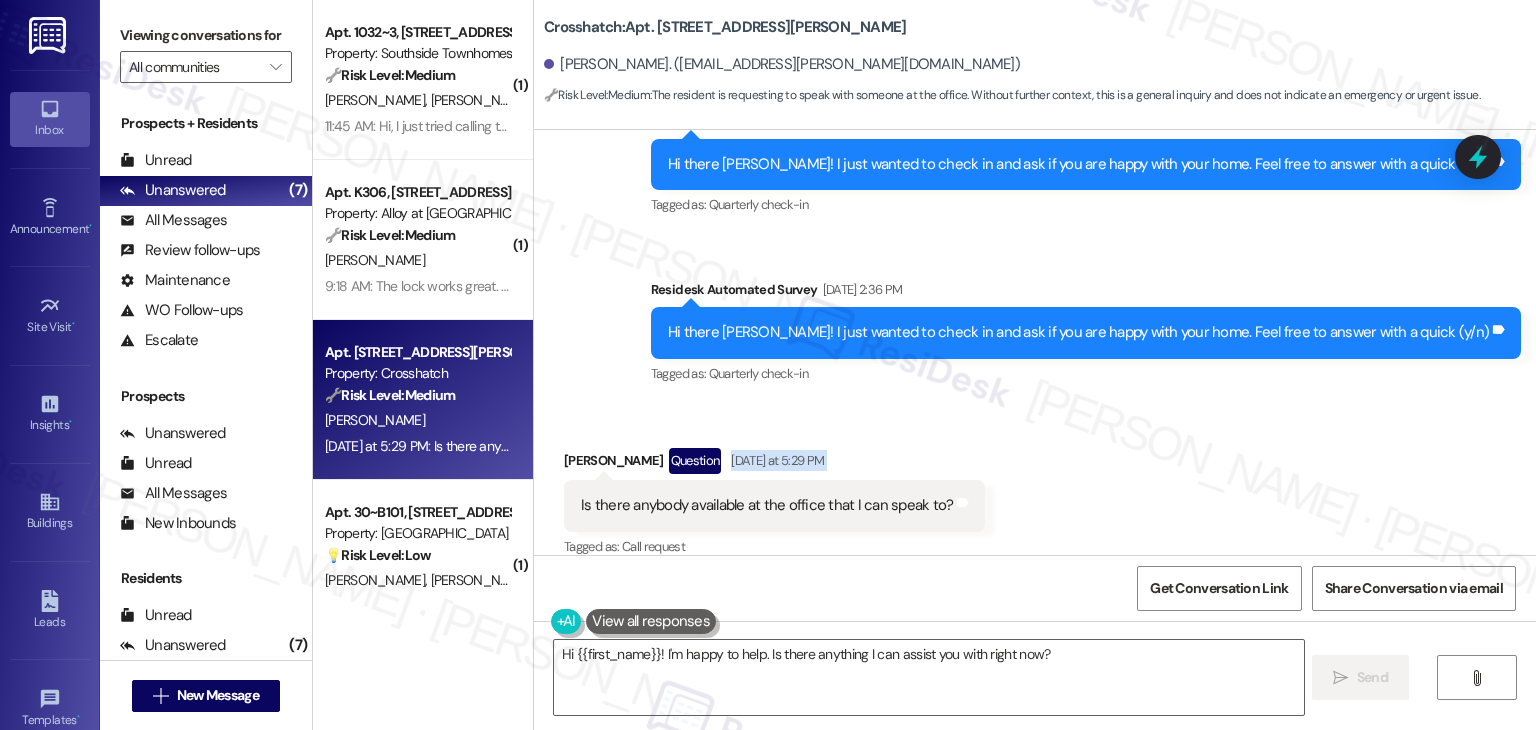 click on "Received via SMS Jack Braught Question Yesterday at 5:29 PM Is there anybody available at the office that I can speak to?  Tags and notes Tagged as:   Call request Click to highlight conversations about Call request" at bounding box center (1035, 489) 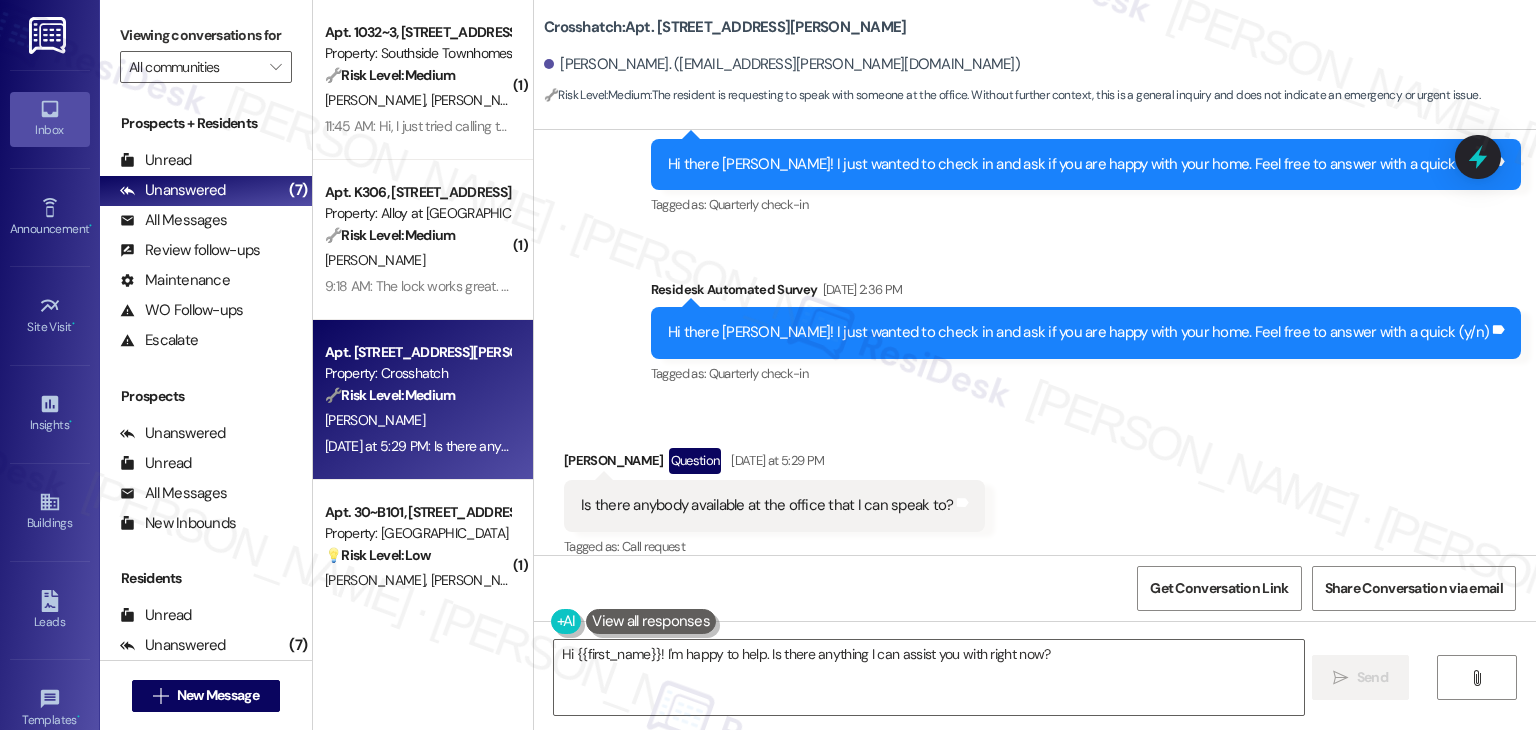 click on "Is there anybody available at the office that I can speak to?  Tags and notes" at bounding box center [774, 505] 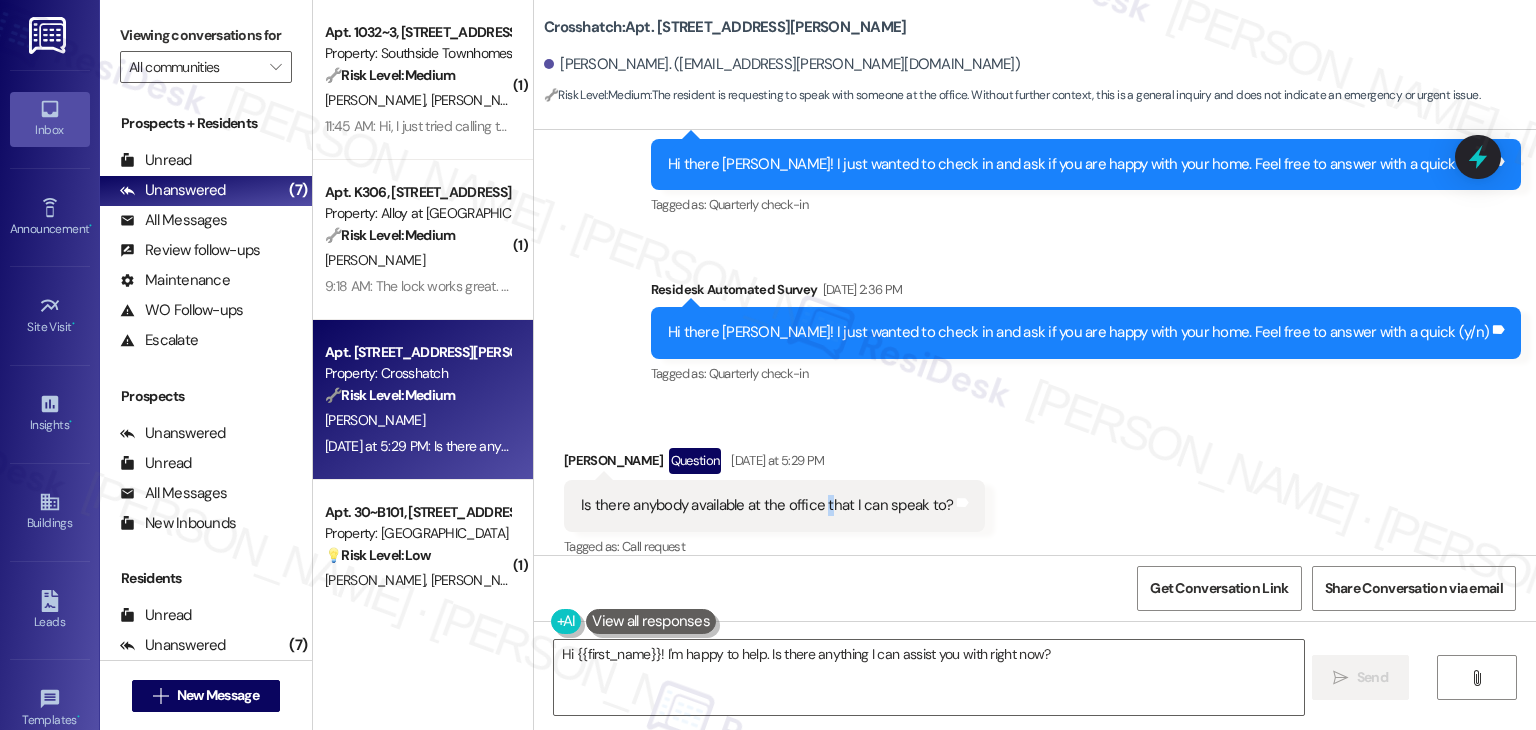 click on "Is there anybody available at the office that I can speak to?" at bounding box center [767, 505] 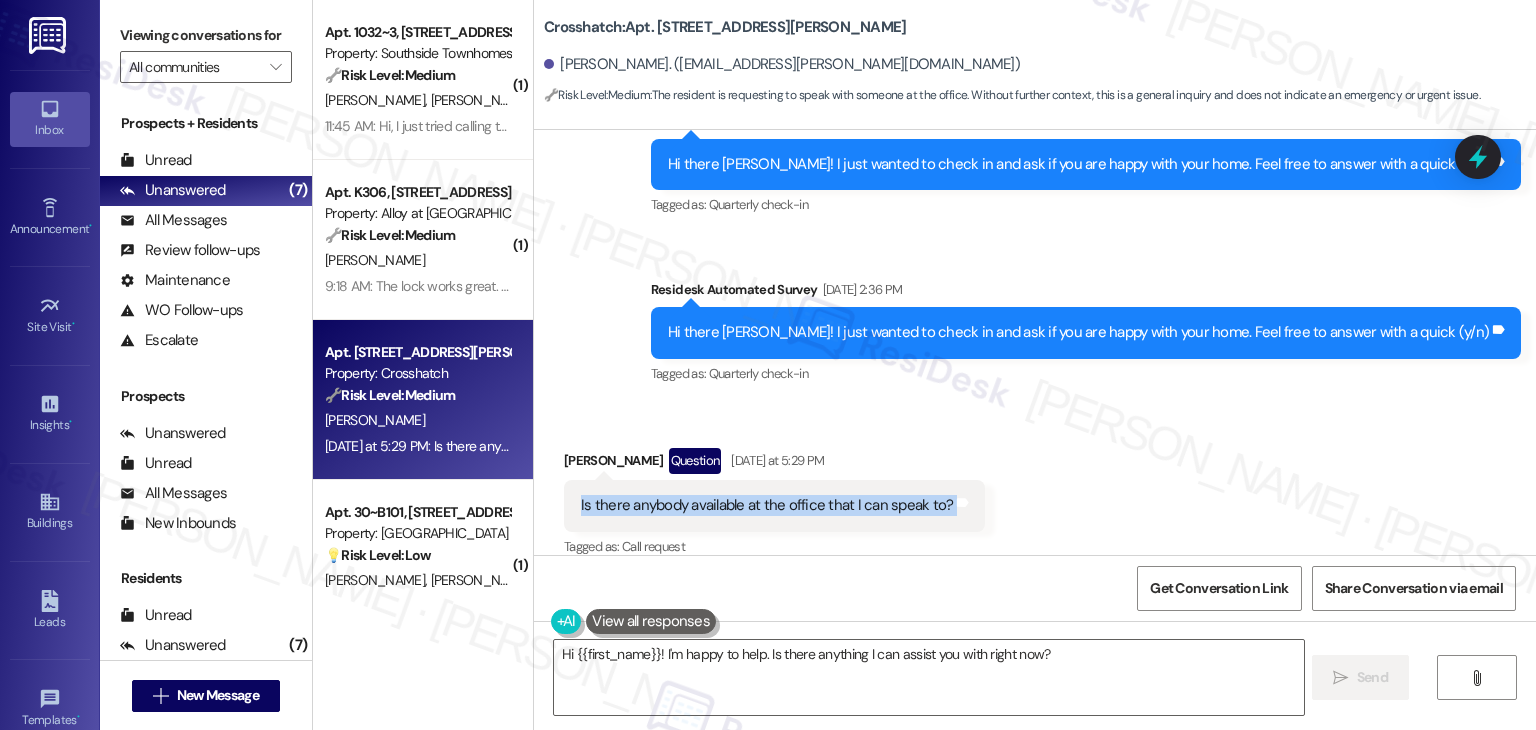 click on "Is there anybody available at the office that I can speak to?" at bounding box center [767, 505] 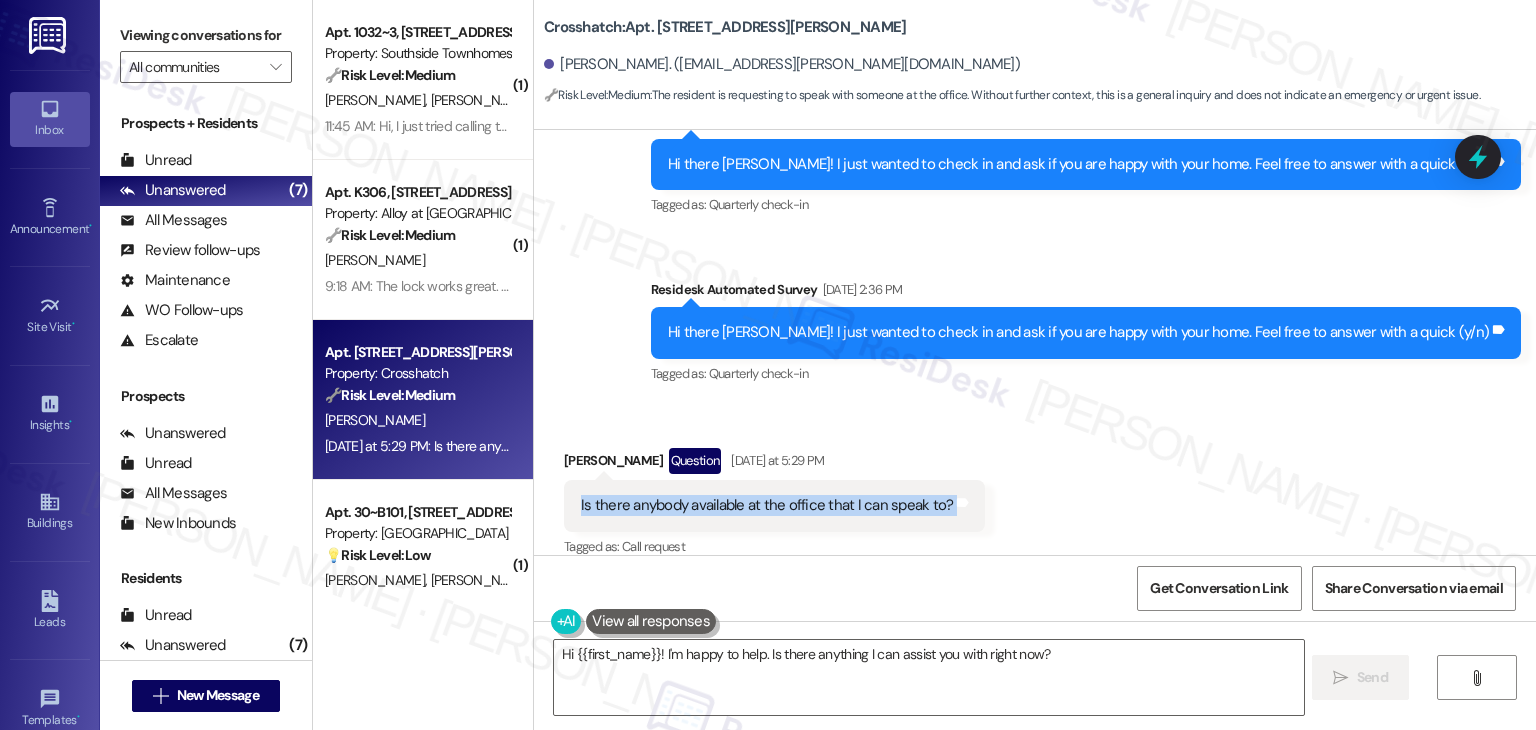 copy on "Is there anybody available at the office that I can speak to?  Tags and notes" 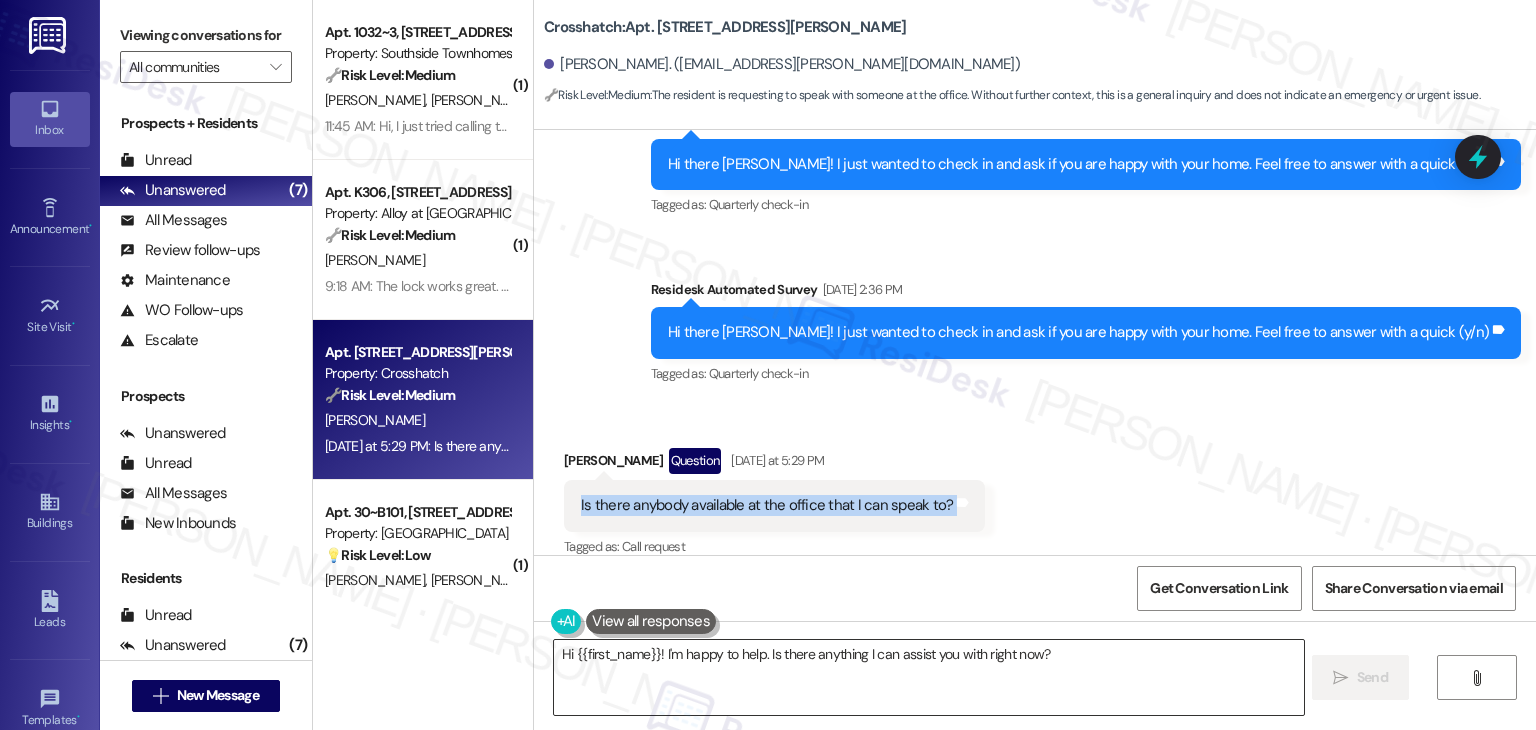 click on "Hi {{first_name}}! I'm happy to help. Is there anything I can assist you with right now?" at bounding box center [928, 677] 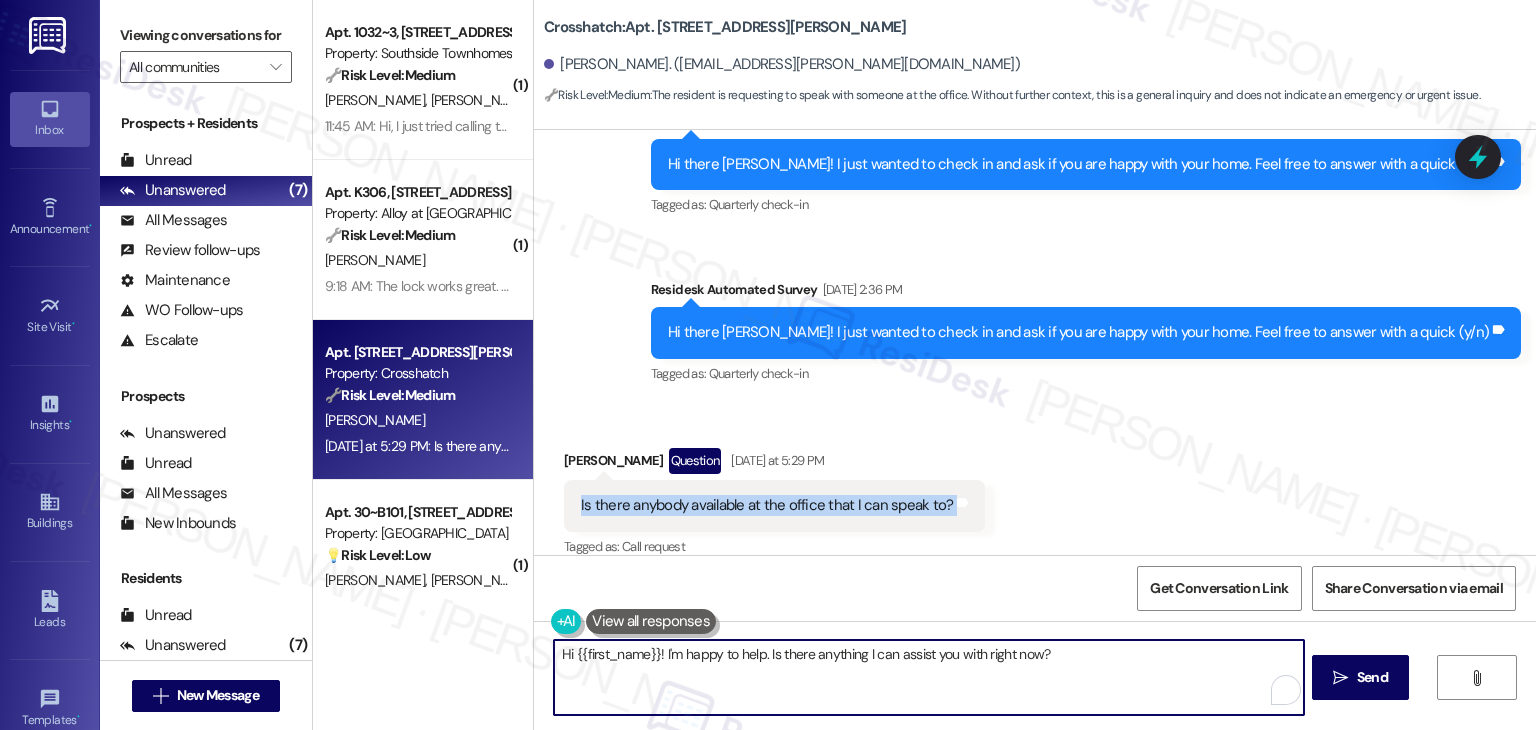 click on "Hi {{first_name}}! I'm happy to help. Is there anything I can assist you with right now?" at bounding box center [928, 677] 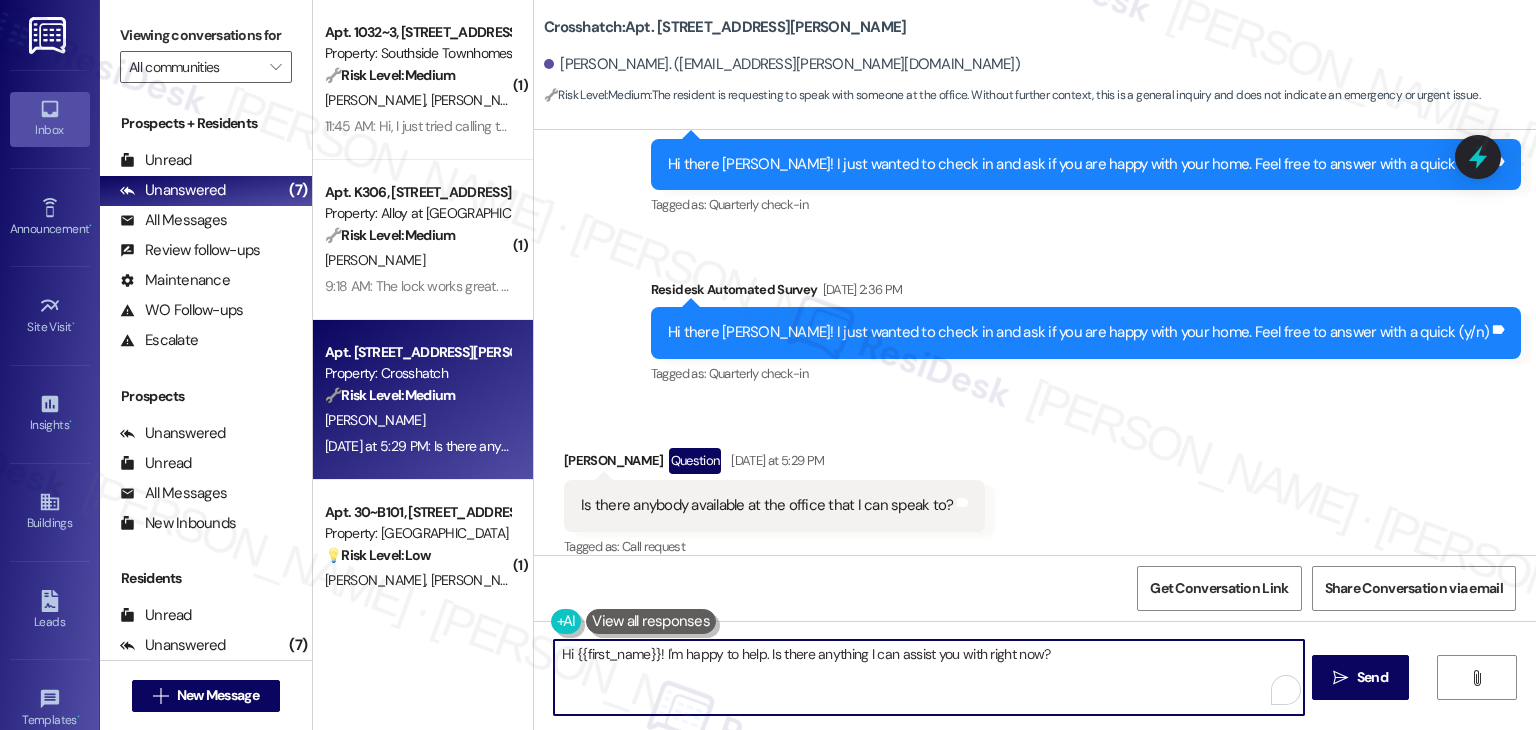 paste on "Thanks for checking, Jack! I actually work off-site, so I’m not able to confirm who’s currently available at the office. But if there’s something specific you need help with, feel free to let me know—I’ll gladly forward your concern to the site team for you." 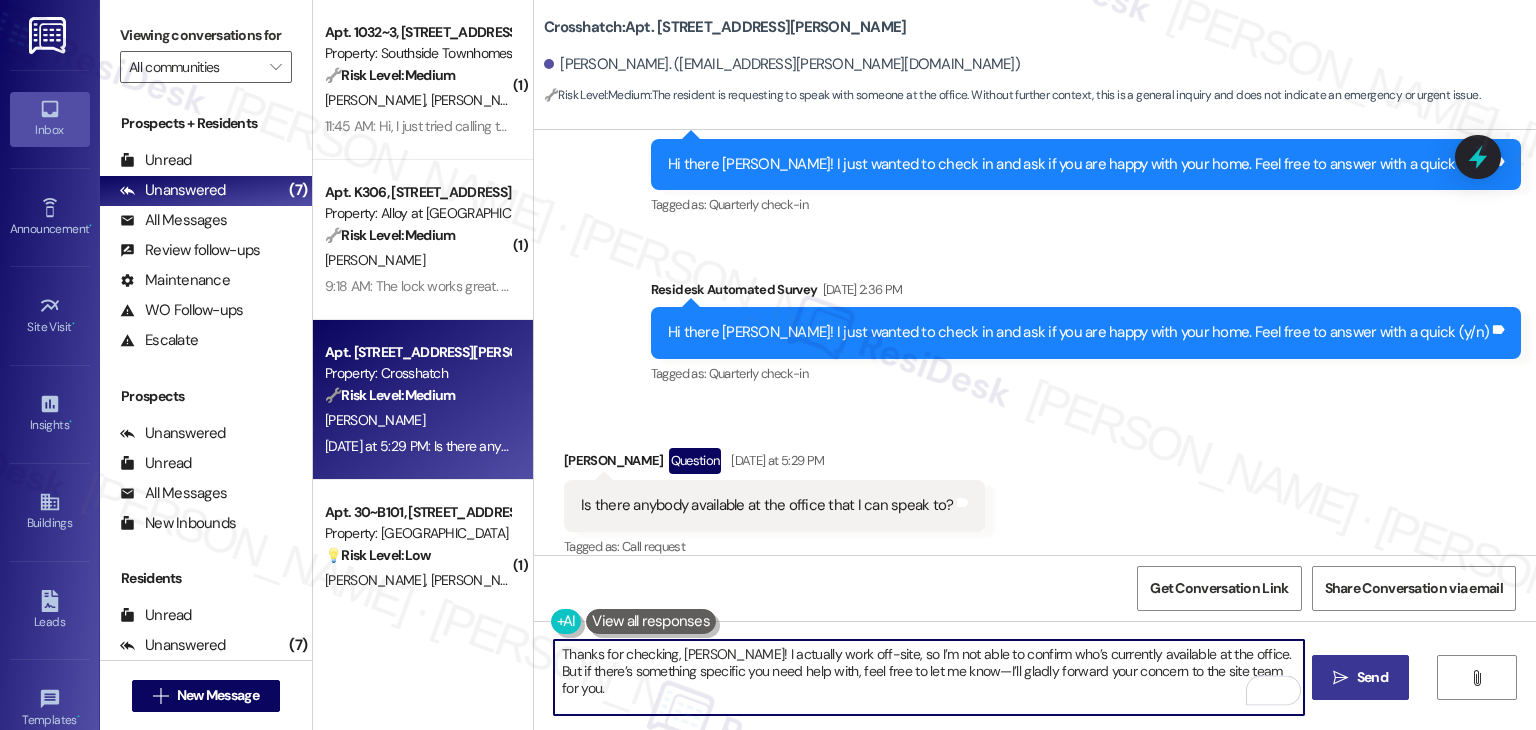 type on "Thanks for checking, Jack! I actually work off-site, so I’m not able to confirm who’s currently available at the office. But if there’s something specific you need help with, feel free to let me know—I’ll gladly forward your concern to the site team for you." 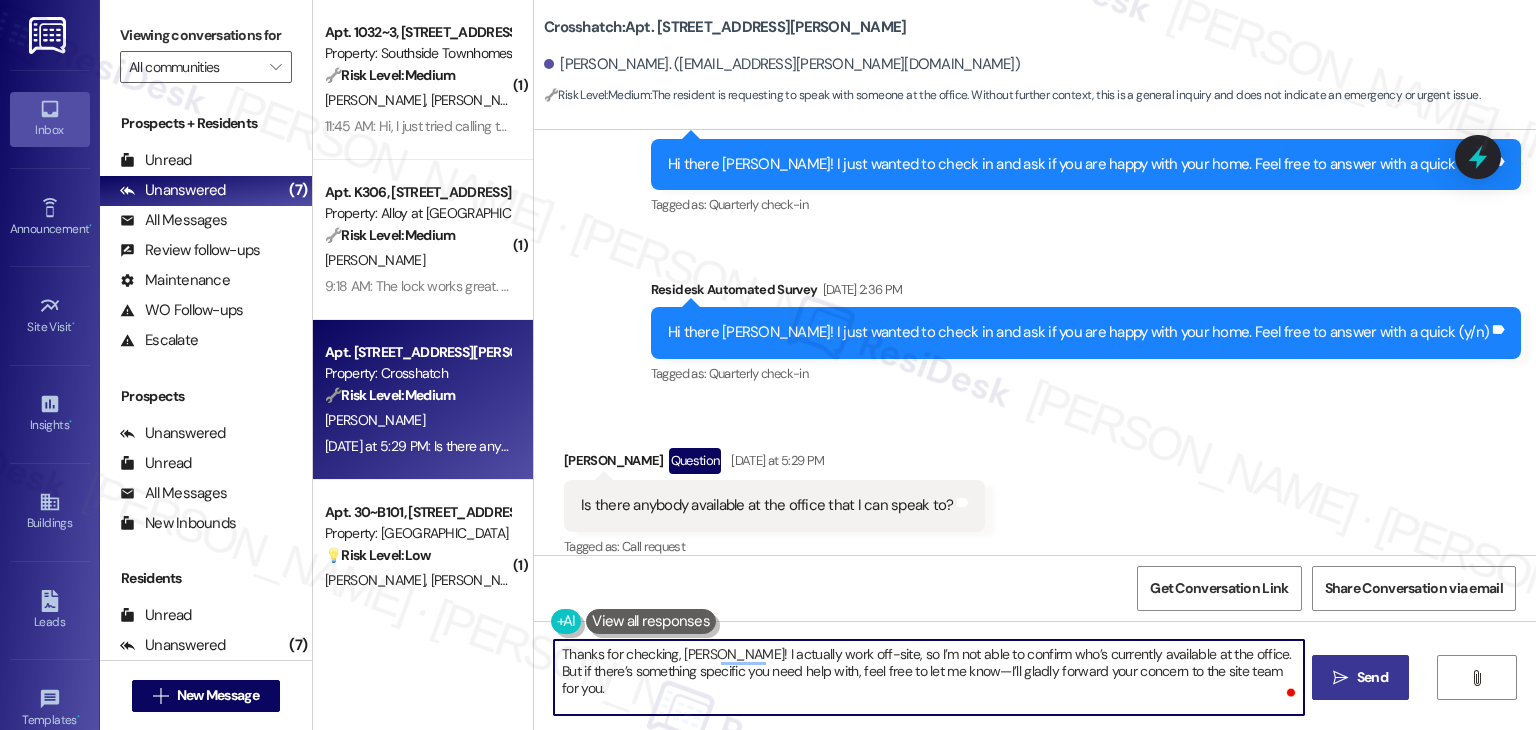 click on "Send" at bounding box center [1372, 677] 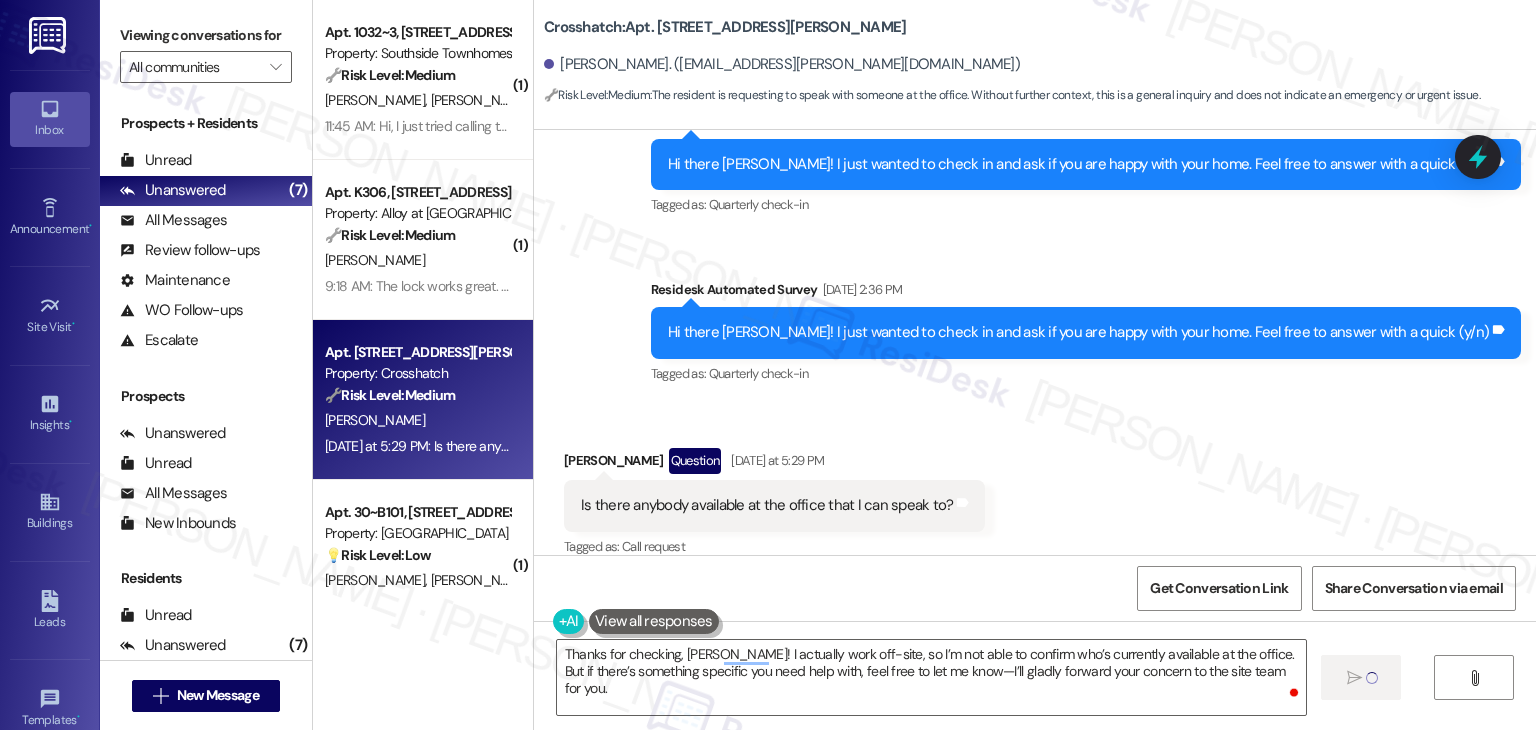 type 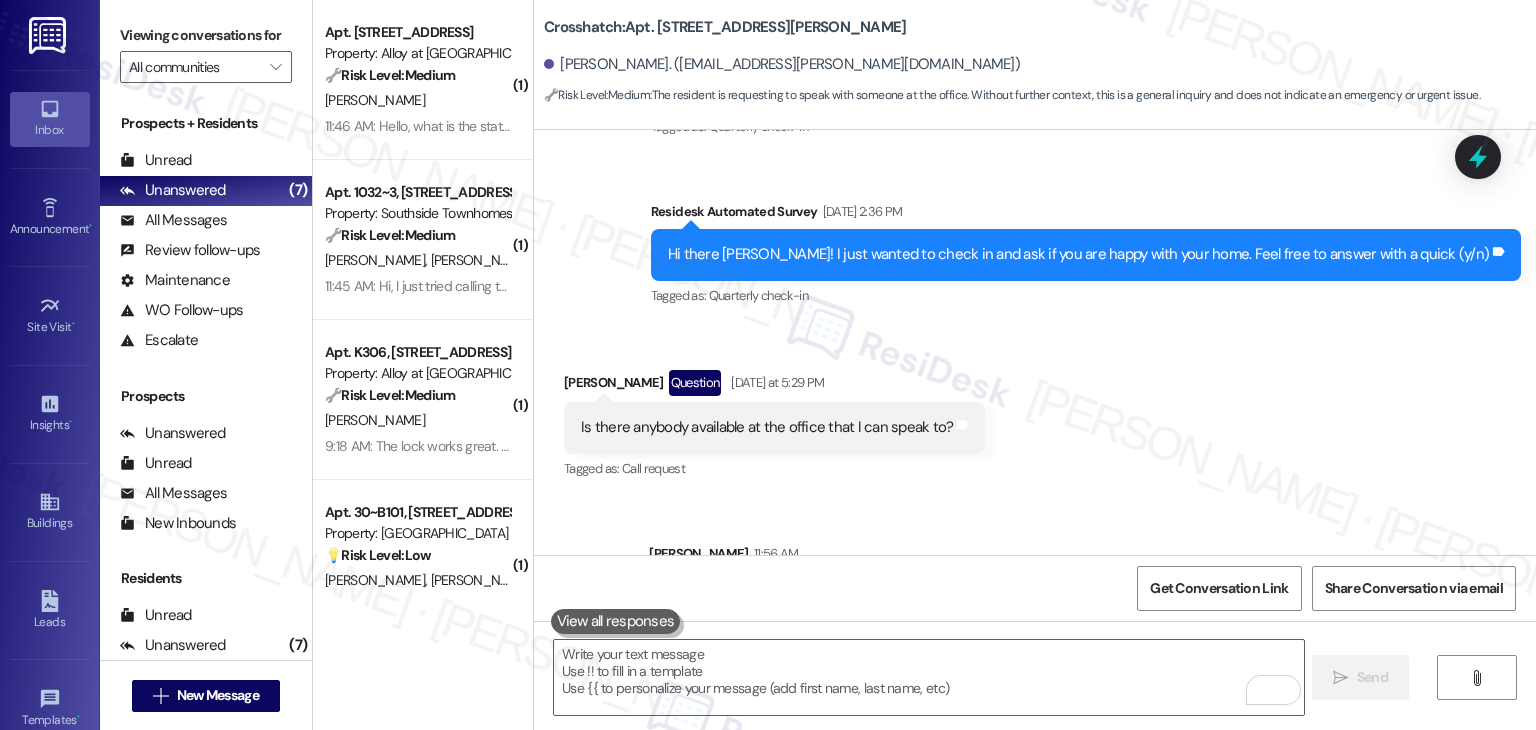 scroll, scrollTop: 1983, scrollLeft: 0, axis: vertical 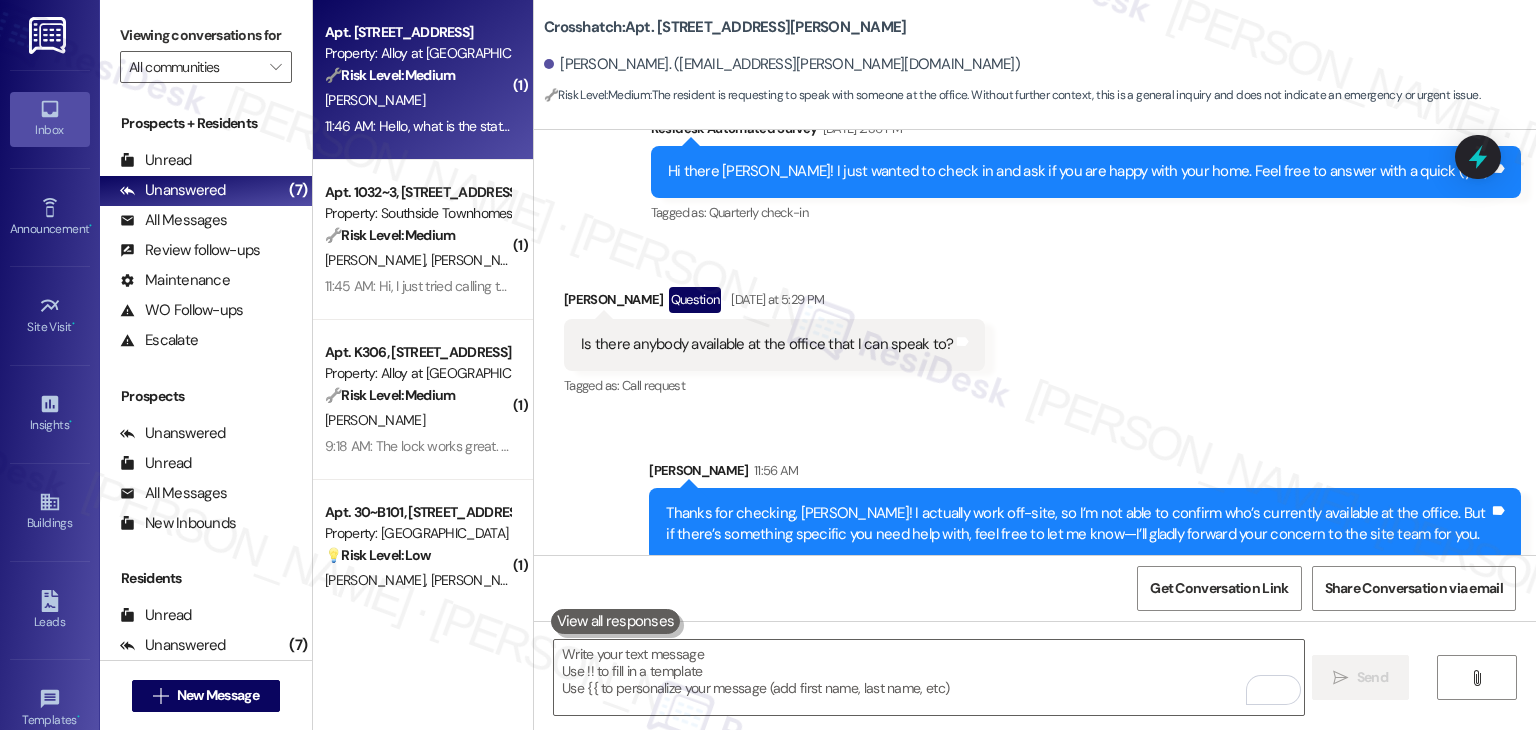 click on "[PERSON_NAME]" at bounding box center [417, 100] 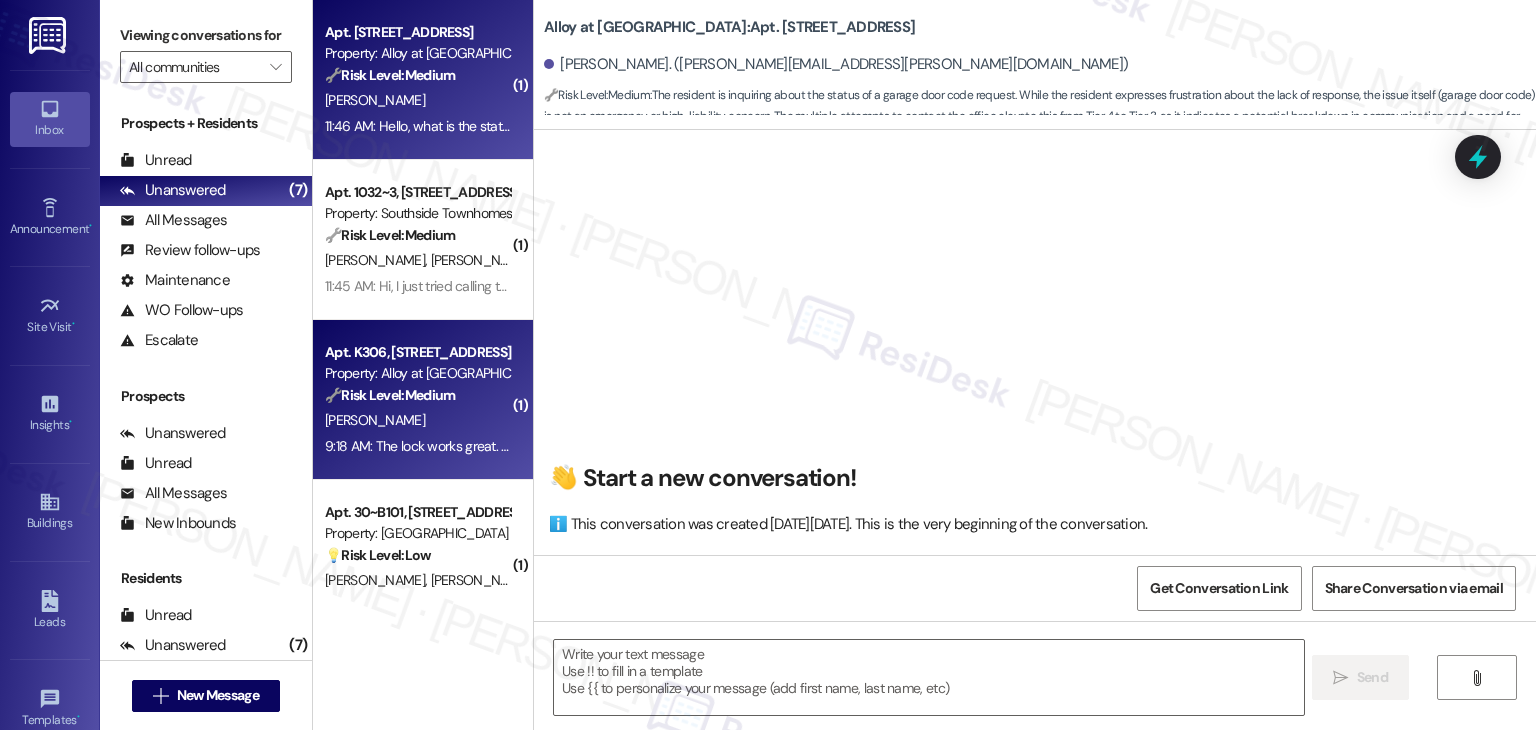 click on "G. Degand" at bounding box center [417, 420] 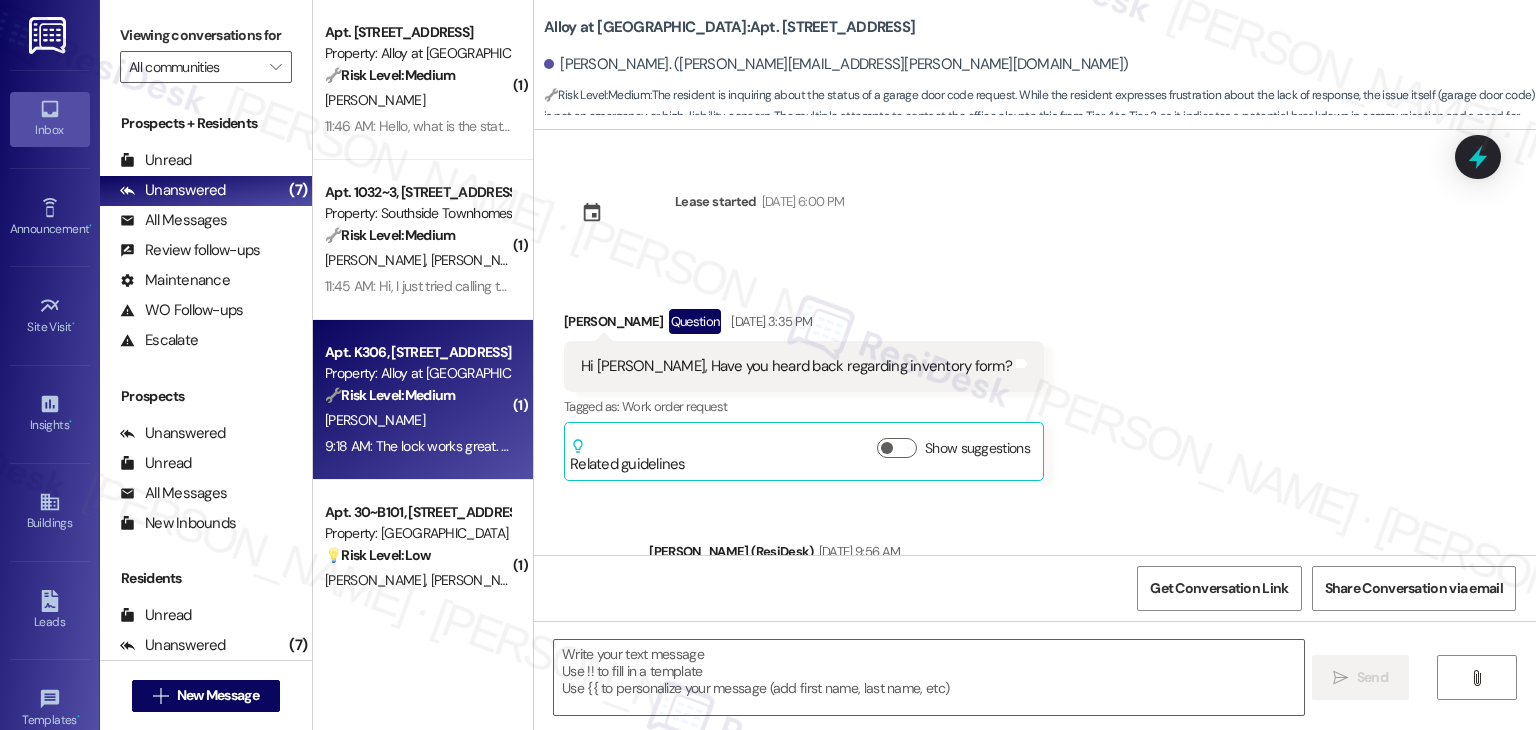 scroll, scrollTop: 0, scrollLeft: 0, axis: both 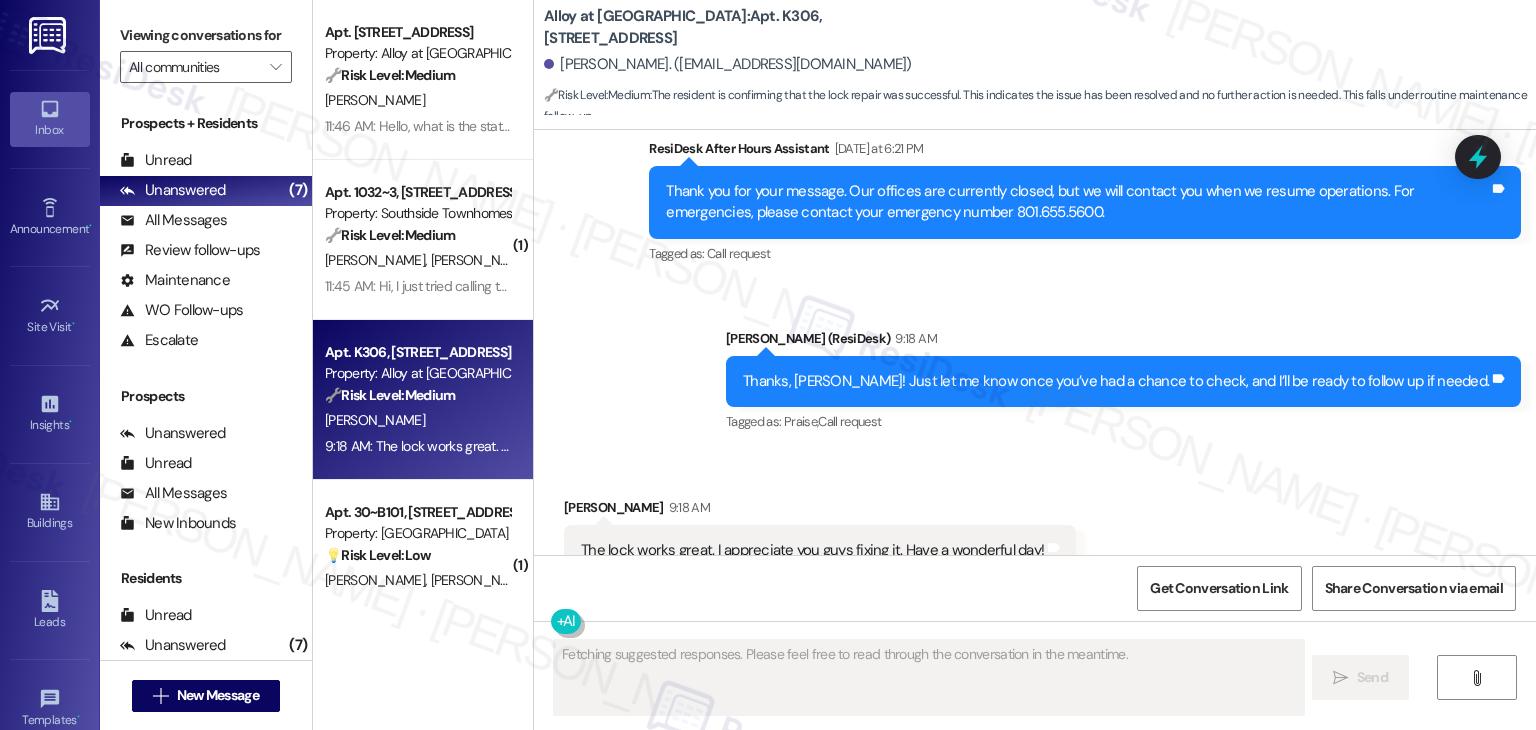 click on "Received via SMS Gregory Degand 9:18 AM The lock works great. I appreciate you guys fixing it. Have a wonderful day!  Tags and notes Tagged as:   Praise Click to highlight conversations about Praise" at bounding box center (1035, 536) 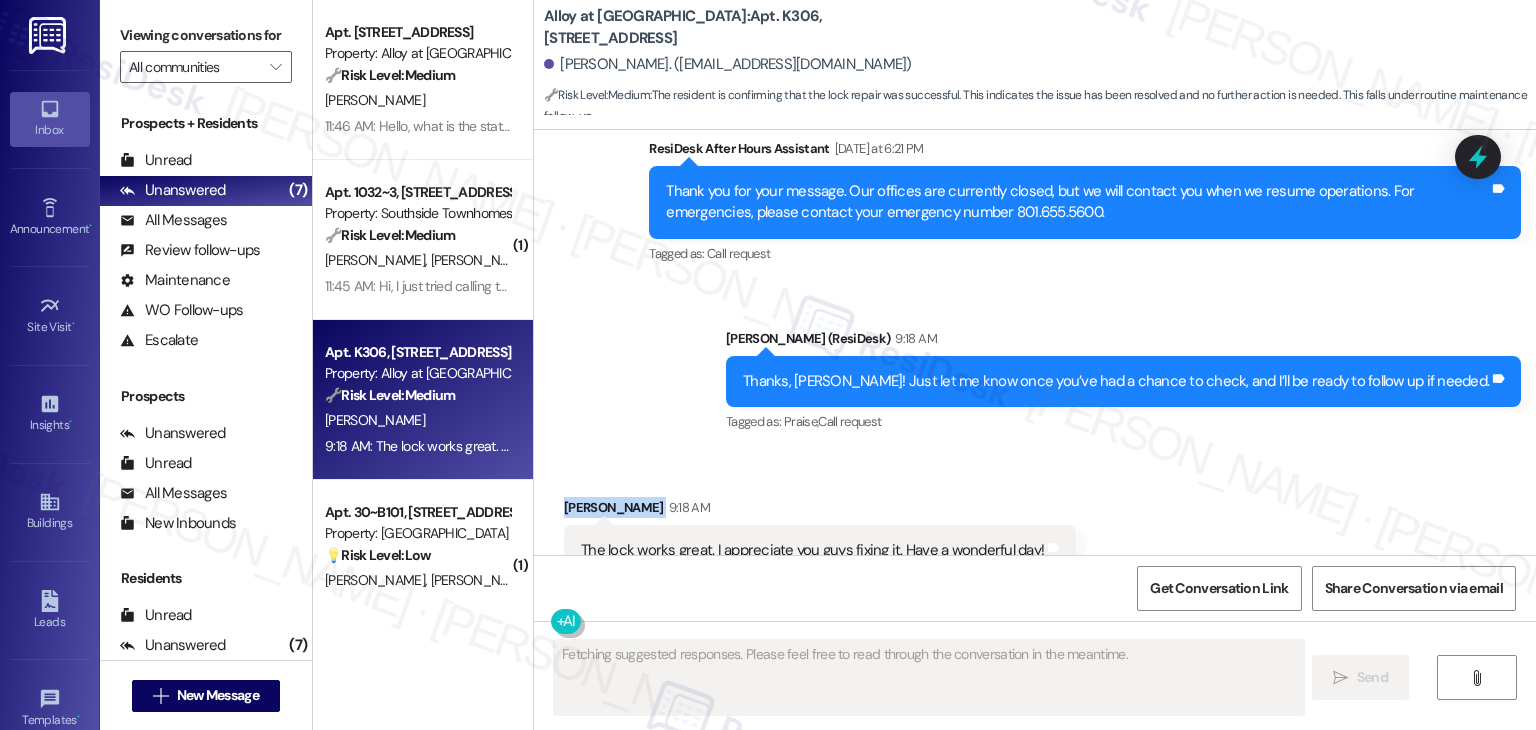click on "Received via SMS Gregory Degand 9:18 AM The lock works great. I appreciate you guys fixing it. Have a wonderful day!  Tags and notes Tagged as:   Praise Click to highlight conversations about Praise" at bounding box center (1035, 536) 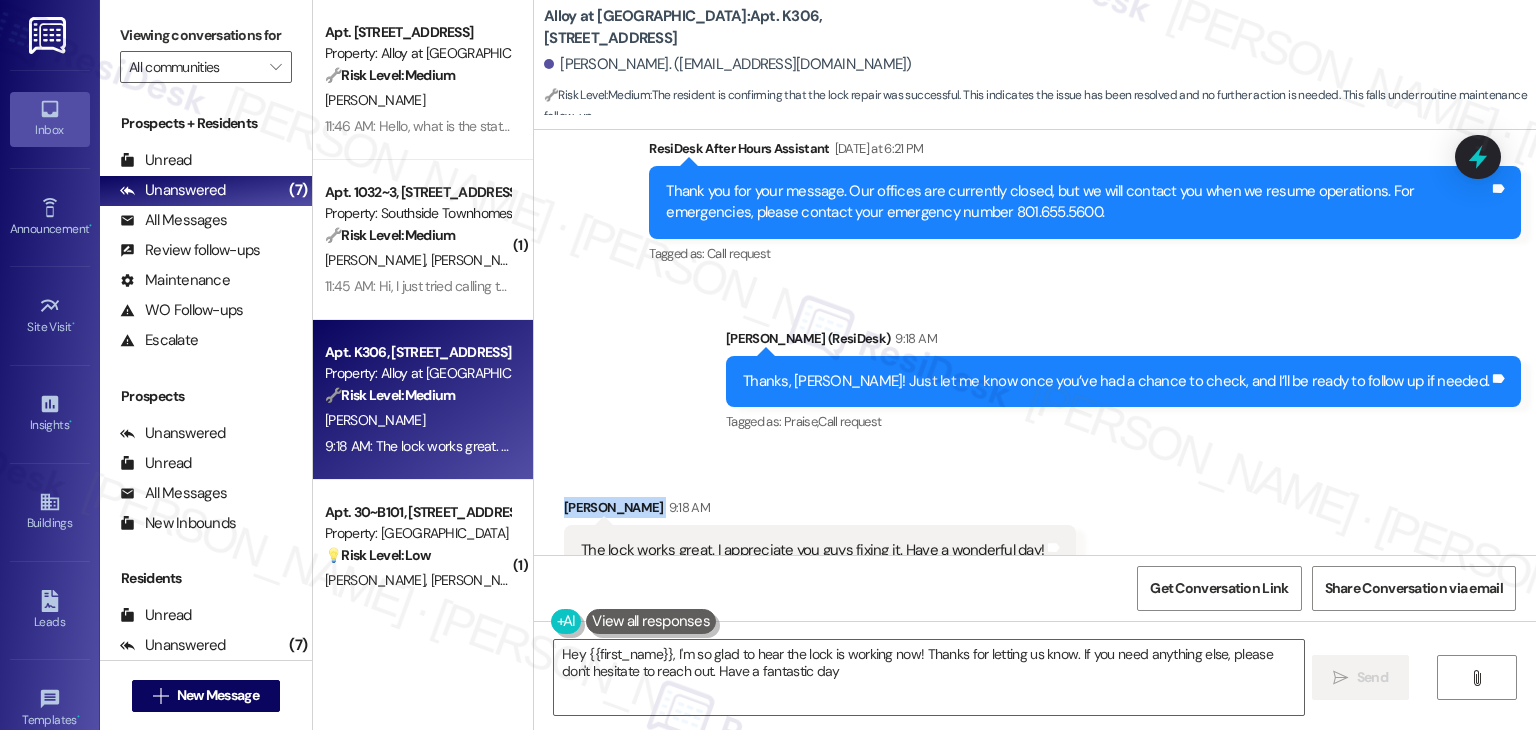 click on "Received via SMS Gregory Degand 9:18 AM The lock works great. I appreciate you guys fixing it. Have a wonderful day!  Tags and notes Tagged as:   Praise Click to highlight conversations about Praise" at bounding box center [1035, 536] 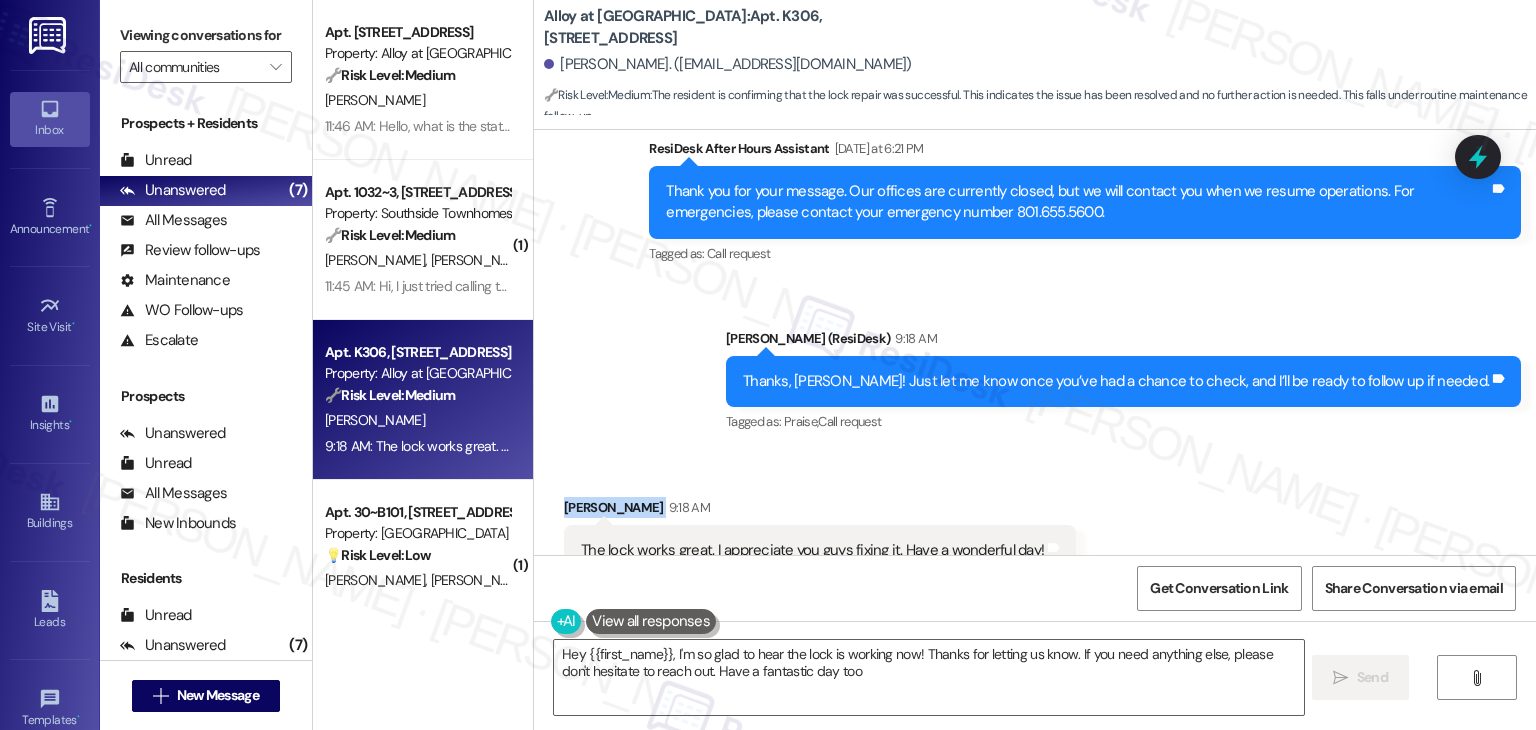 type on "Hey {{first_name}}, I'm so glad to hear the lock is working now! Thanks for letting us know. If you need anything else, please don't hesitate to reach out. Have a fantastic day too!" 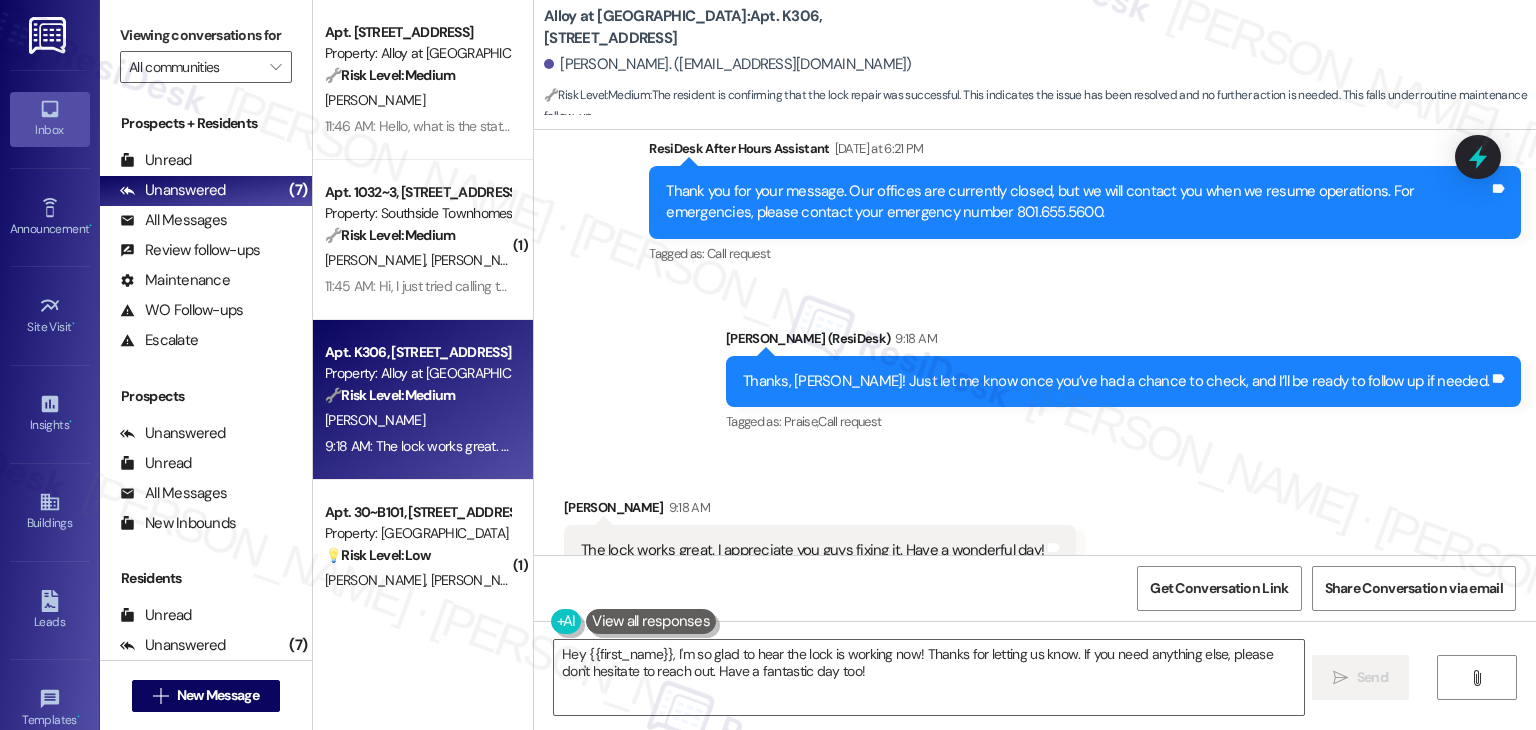 click on "Received via SMS Gregory Degand 9:18 AM The lock works great. I appreciate you guys fixing it. Have a wonderful day!  Tags and notes Tagged as:   Praise Click to highlight conversations about Praise" at bounding box center (1035, 536) 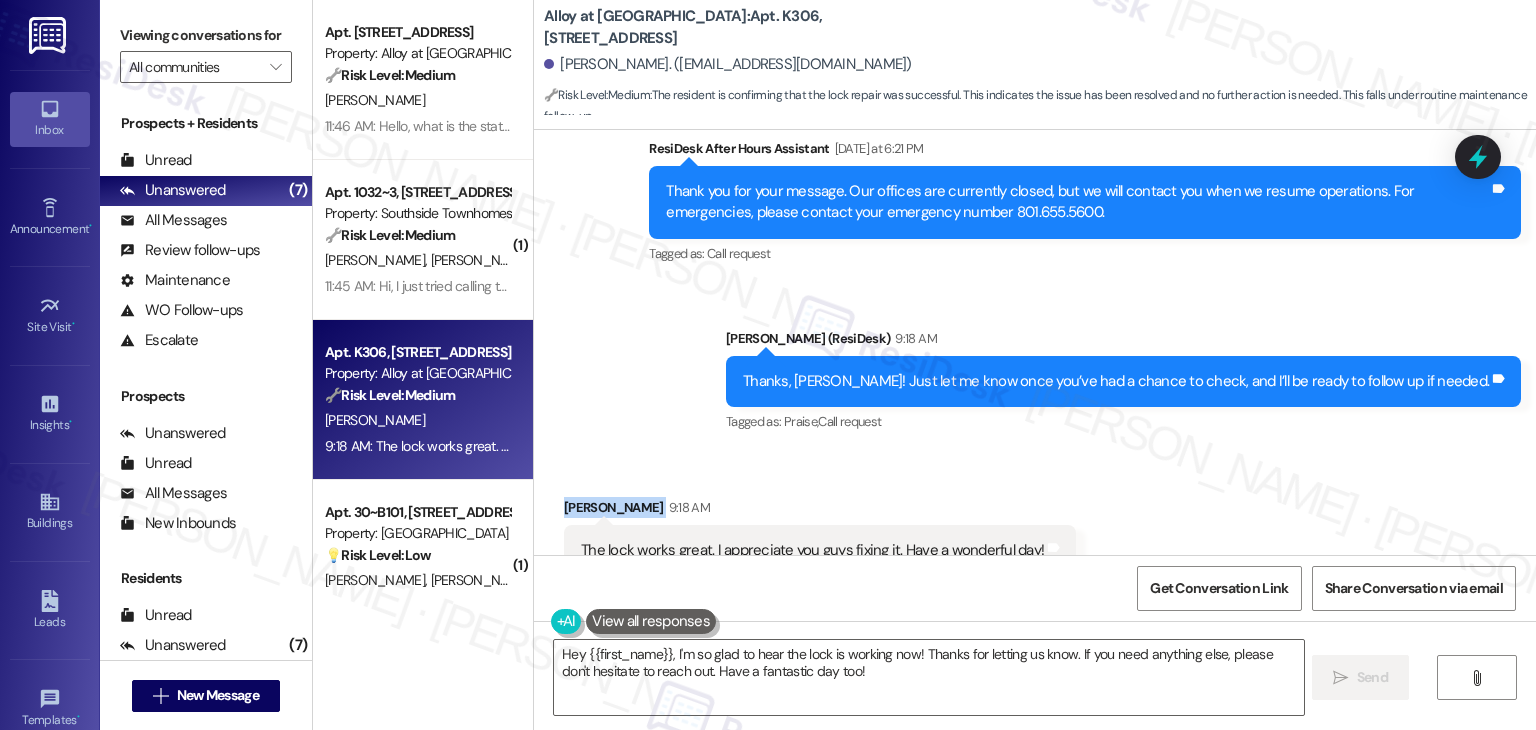 click on "Received via SMS Gregory Degand 9:18 AM The lock works great. I appreciate you guys fixing it. Have a wonderful day!  Tags and notes Tagged as:   Praise Click to highlight conversations about Praise" at bounding box center [1035, 536] 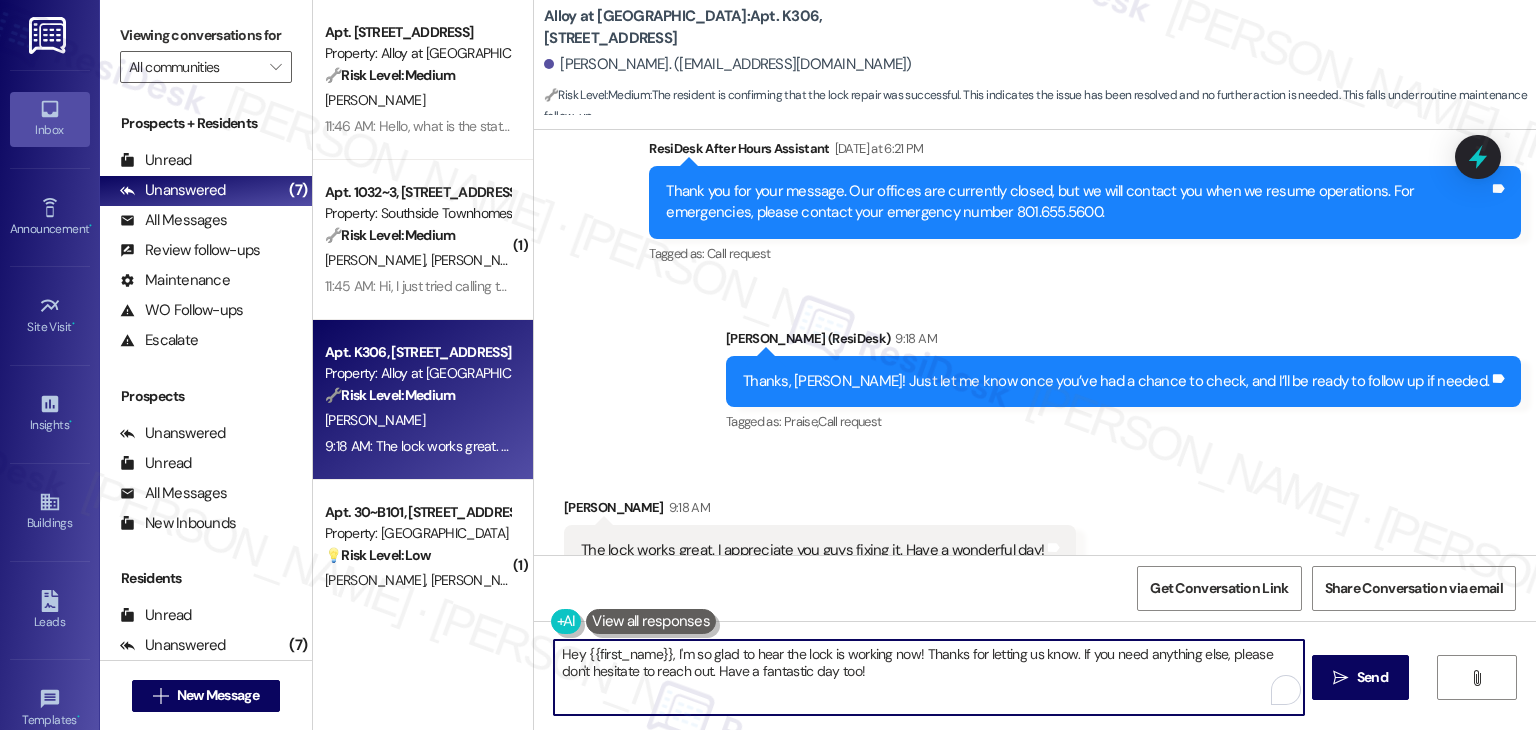 drag, startPoint x: 664, startPoint y: 656, endPoint x: 566, endPoint y: 652, distance: 98.0816 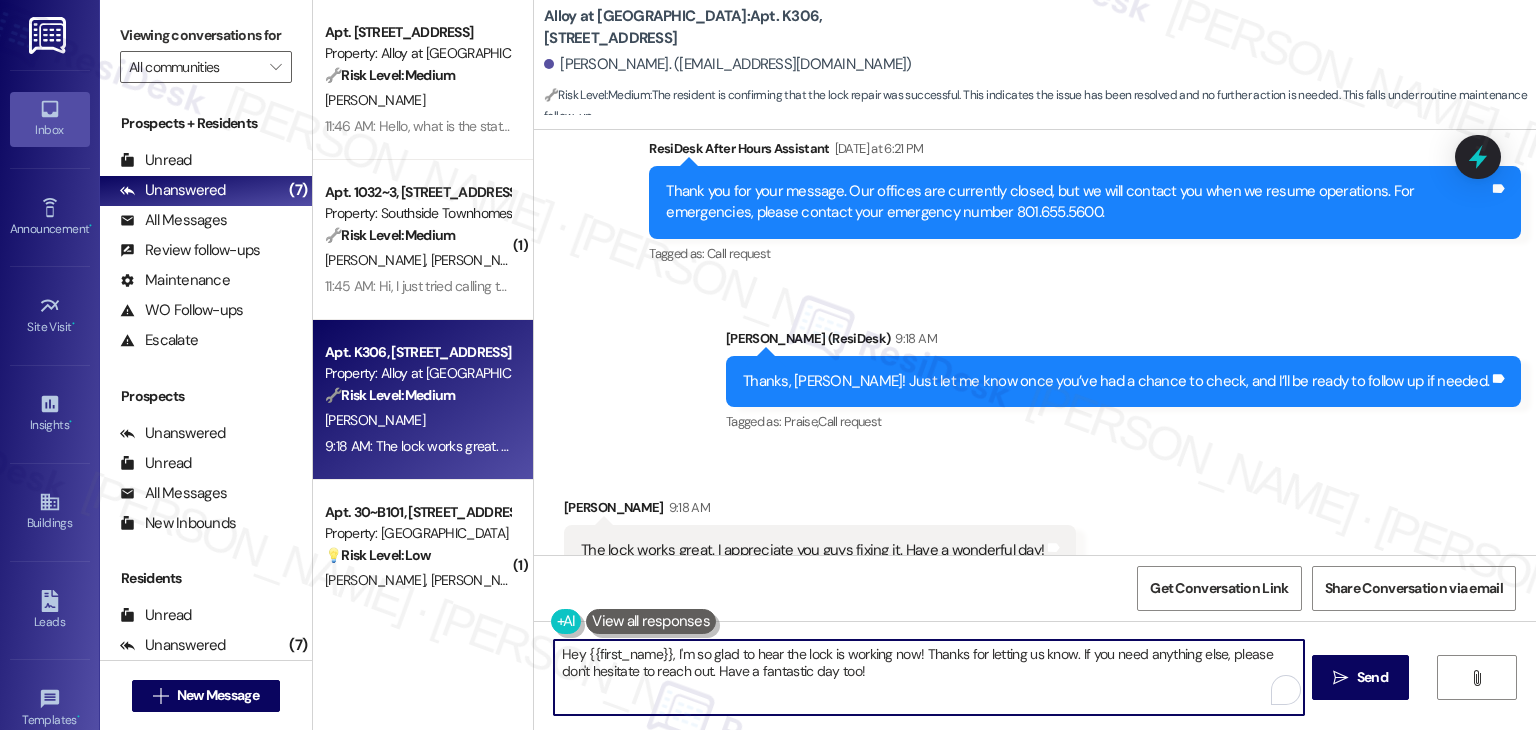 click on "Hey {{first_name}}, I'm so glad to hear the lock is working now! Thanks for letting us know. If you need anything else, please don't hesitate to reach out. Have a fantastic day too!" at bounding box center (928, 677) 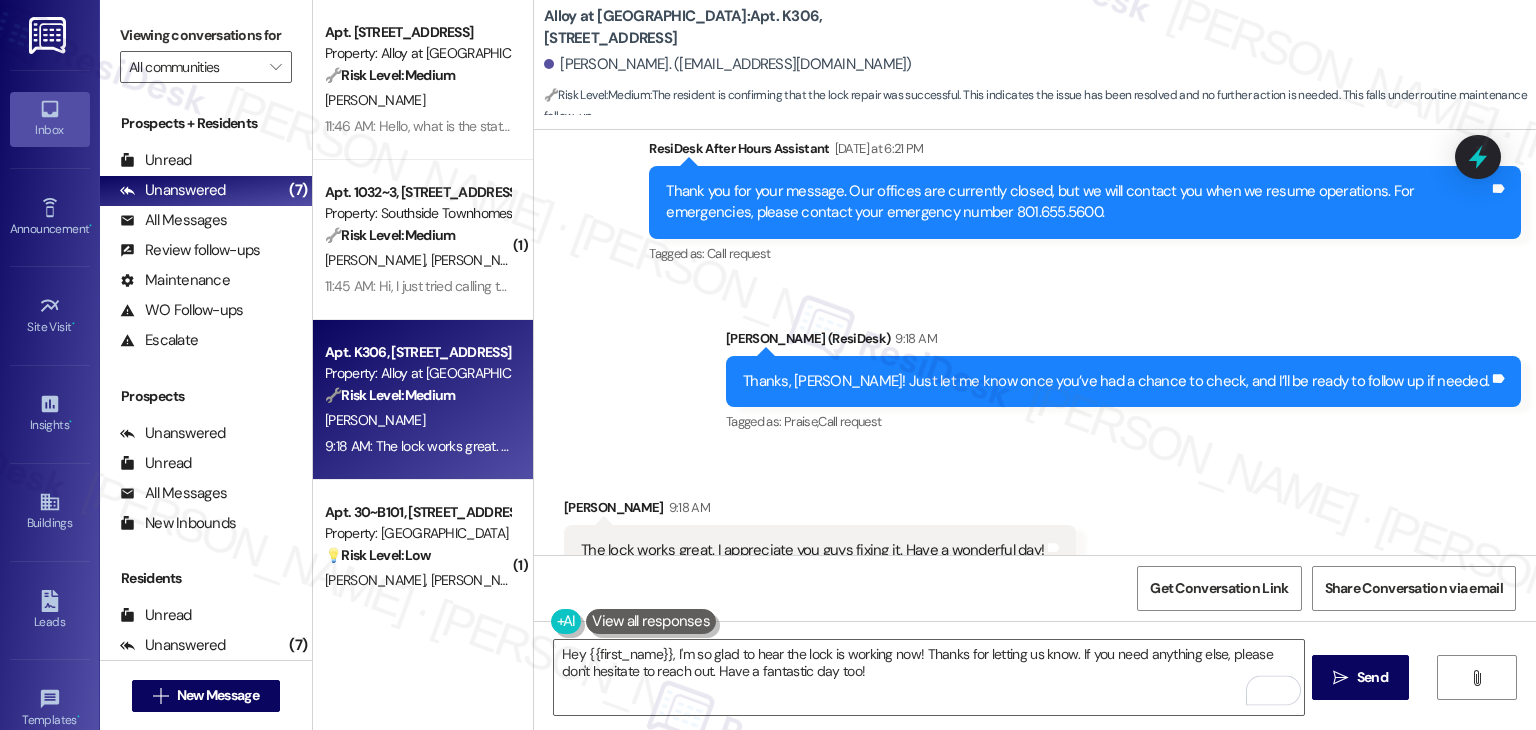 click on "Get Conversation Link Share Conversation via email" at bounding box center (1035, 588) 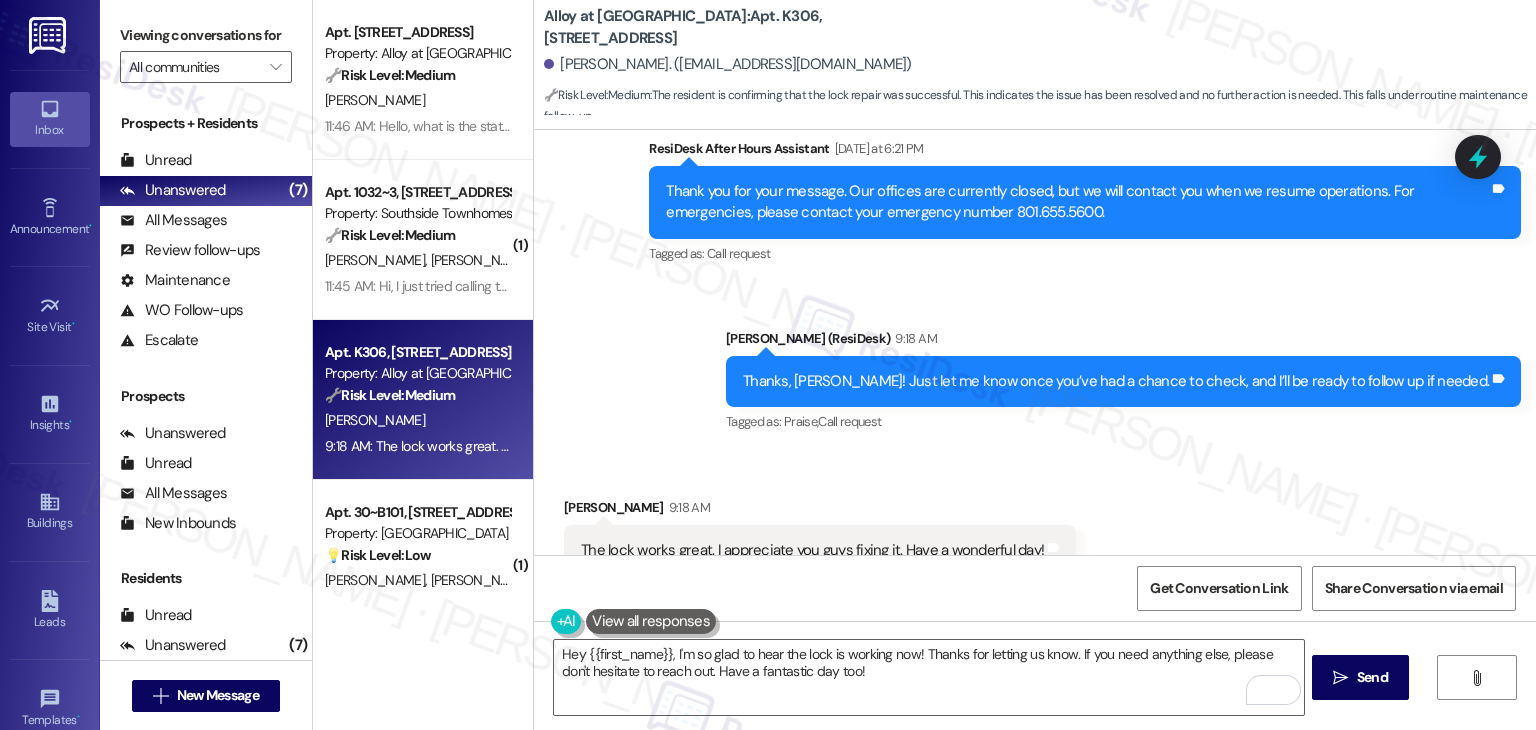 click on "Get Conversation Link Share Conversation via email" at bounding box center (1035, 588) 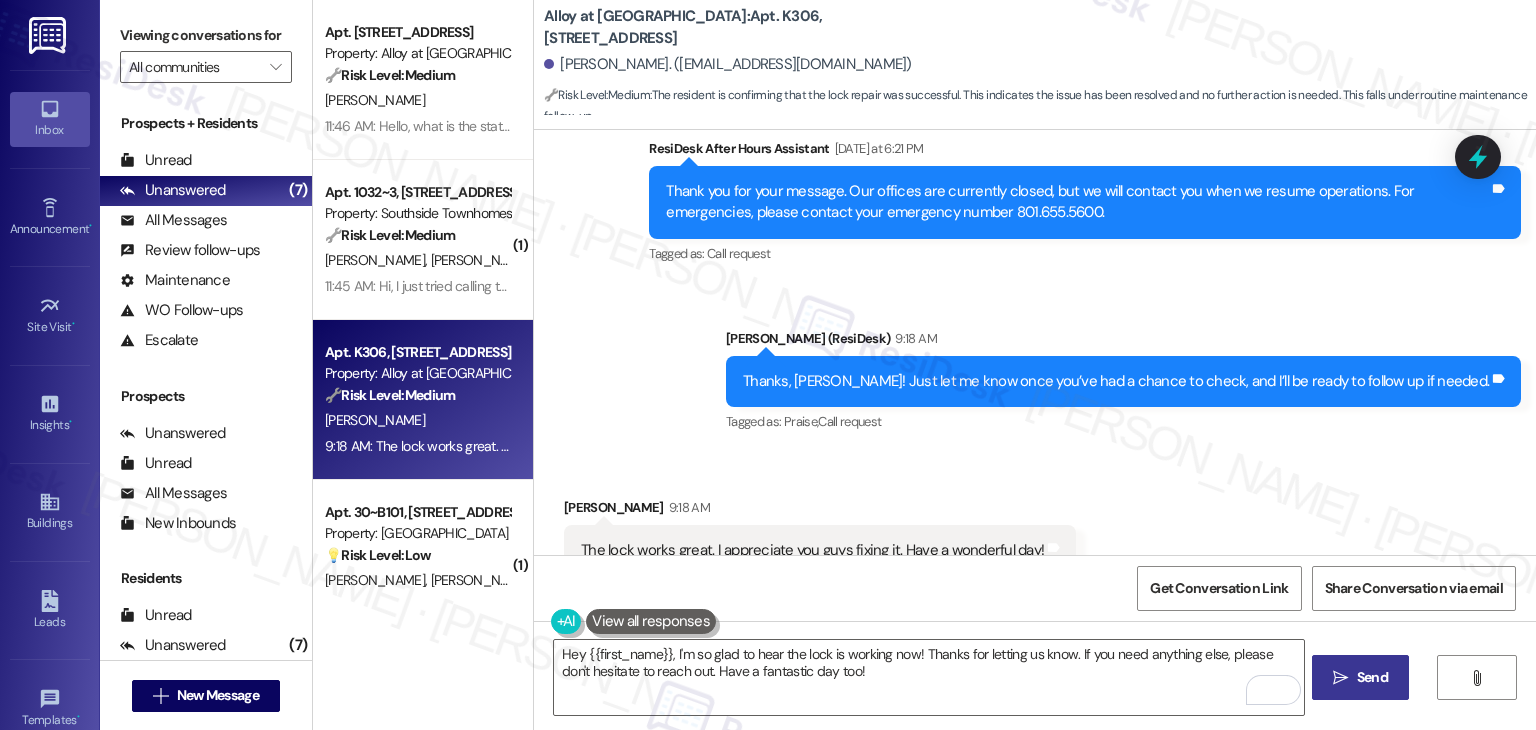 click on "Send" at bounding box center [1372, 677] 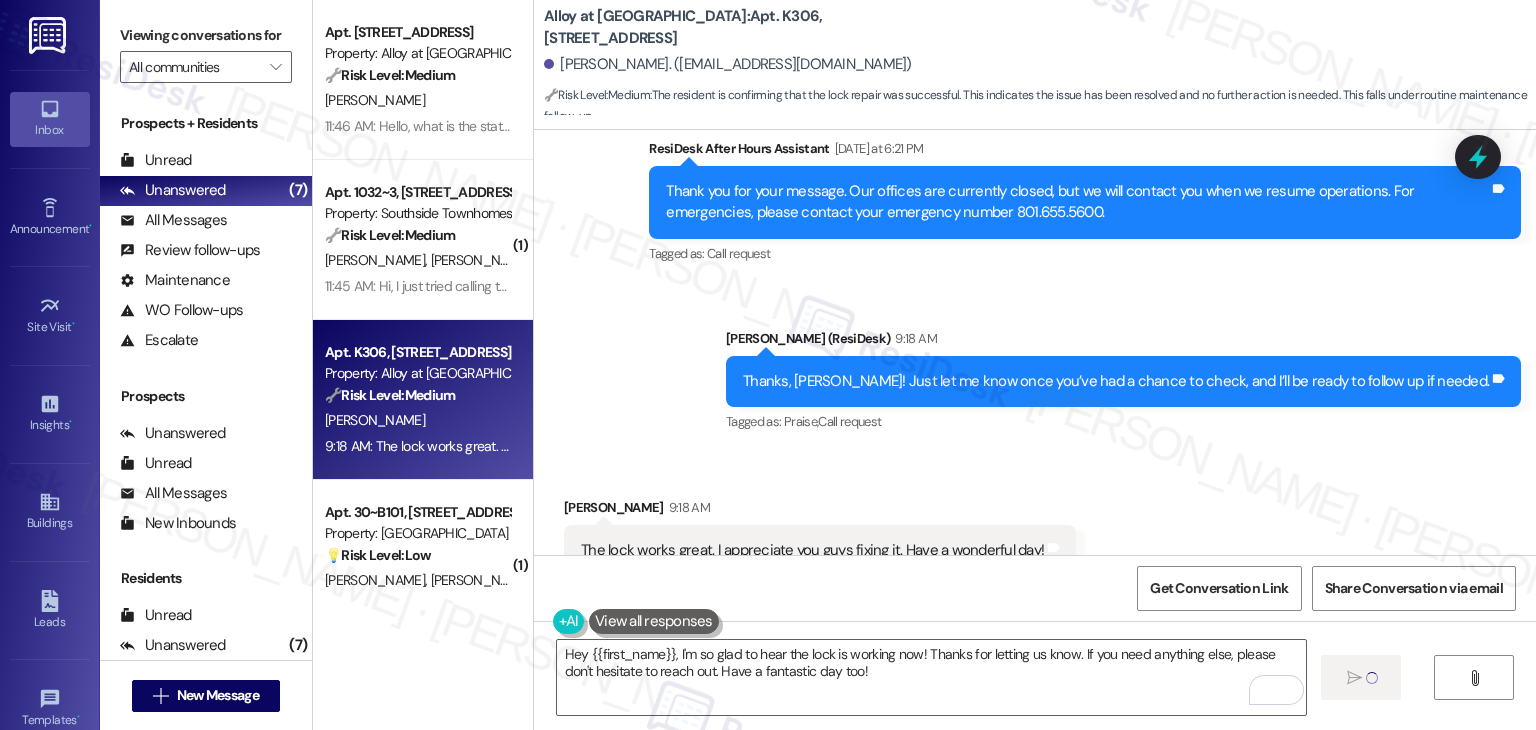 type 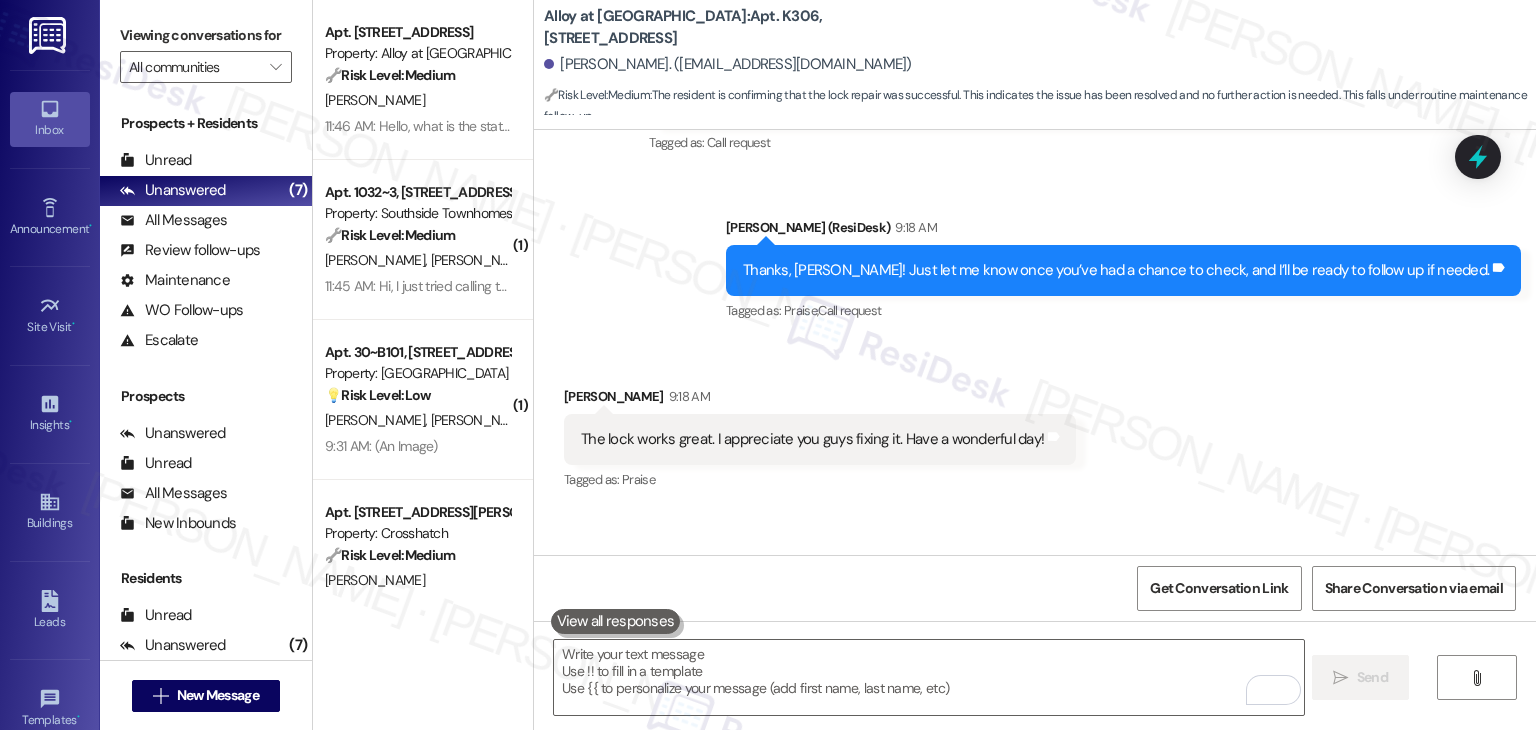 scroll, scrollTop: 6492, scrollLeft: 0, axis: vertical 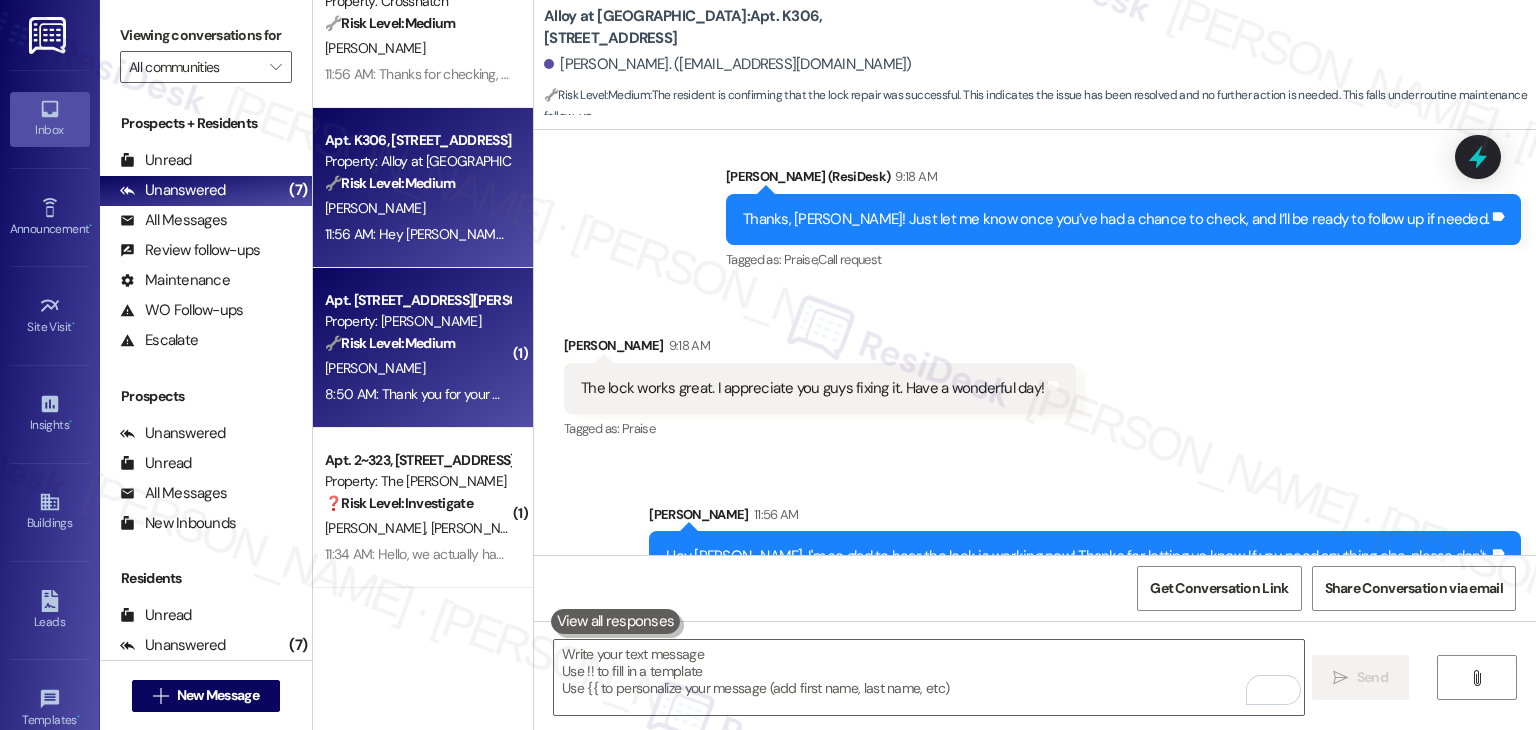 click on "8:50 AM: Thank you for your message. Our offices are currently closed, but we will contact you when we resume operations. For emergencies, please contact your emergency number 844-580-1134. 8:50 AM: Thank you for your message. Our offices are currently closed, but we will contact you when we resume operations. For emergencies, please contact your emergency number 844-580-1134." at bounding box center [912, 394] 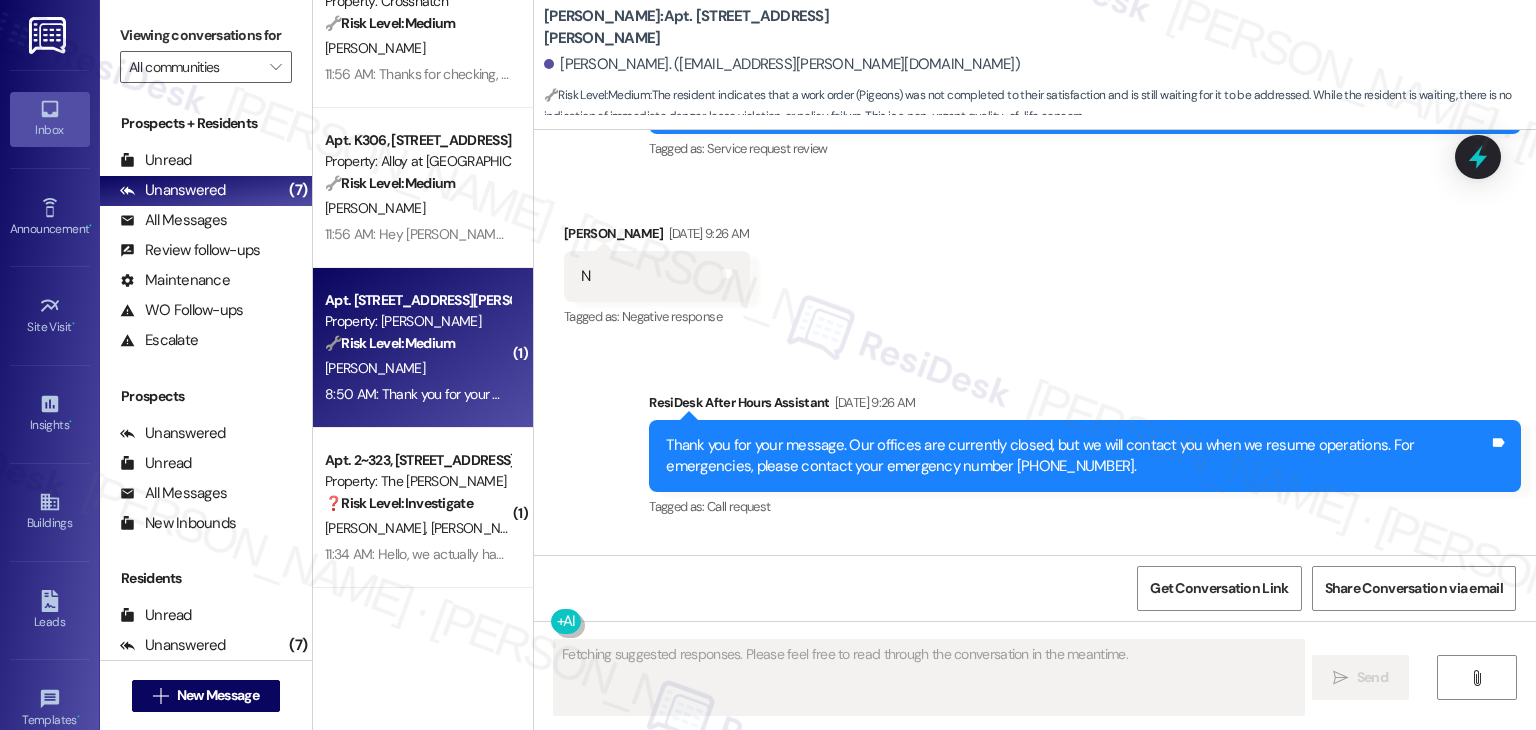 scroll, scrollTop: 4906, scrollLeft: 0, axis: vertical 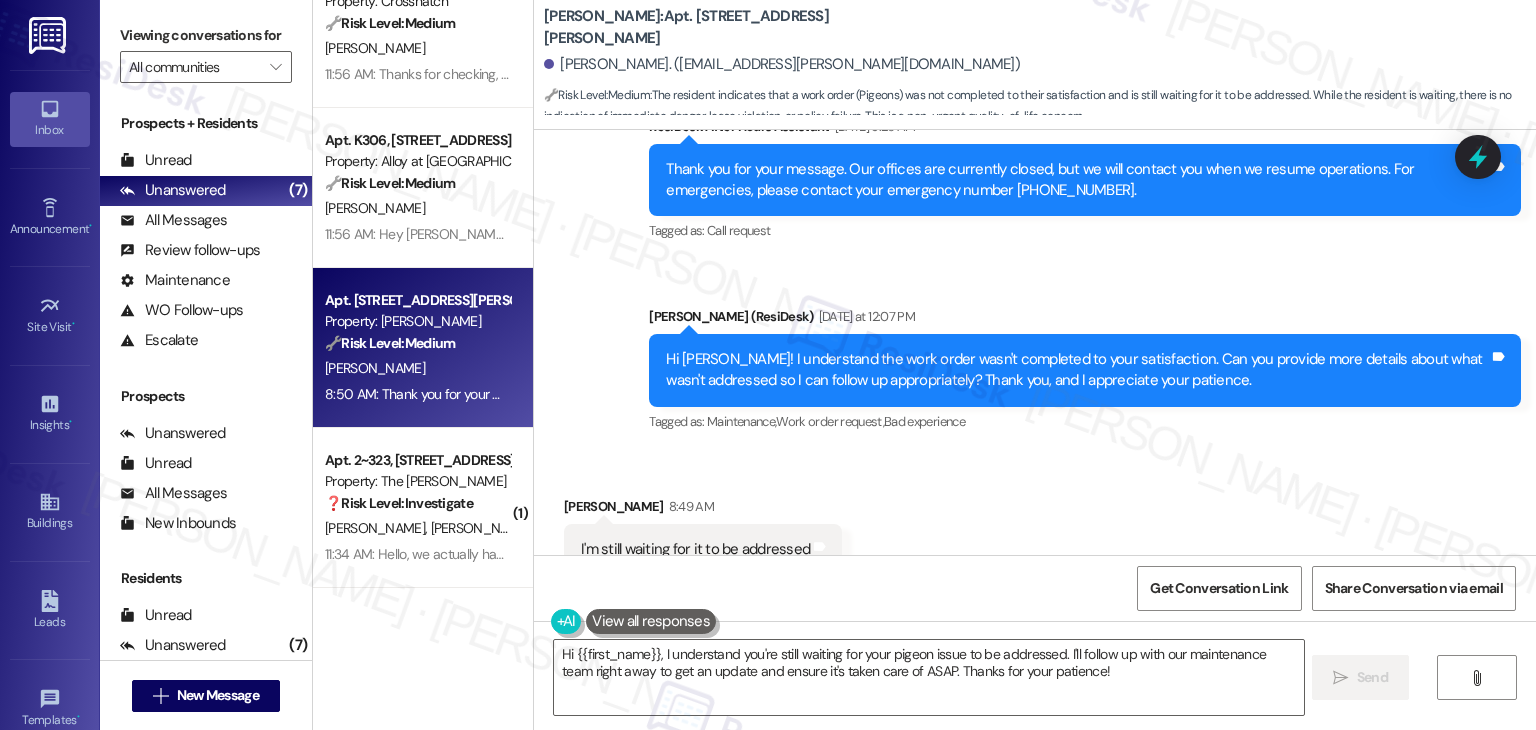 click on "Received via SMS Hannah Mcgregor 8:49 AM I'm still waiting for it to be addressed Tags and notes Tagged as:   Bad experience Click to highlight conversations about Bad experience" at bounding box center [1035, 535] 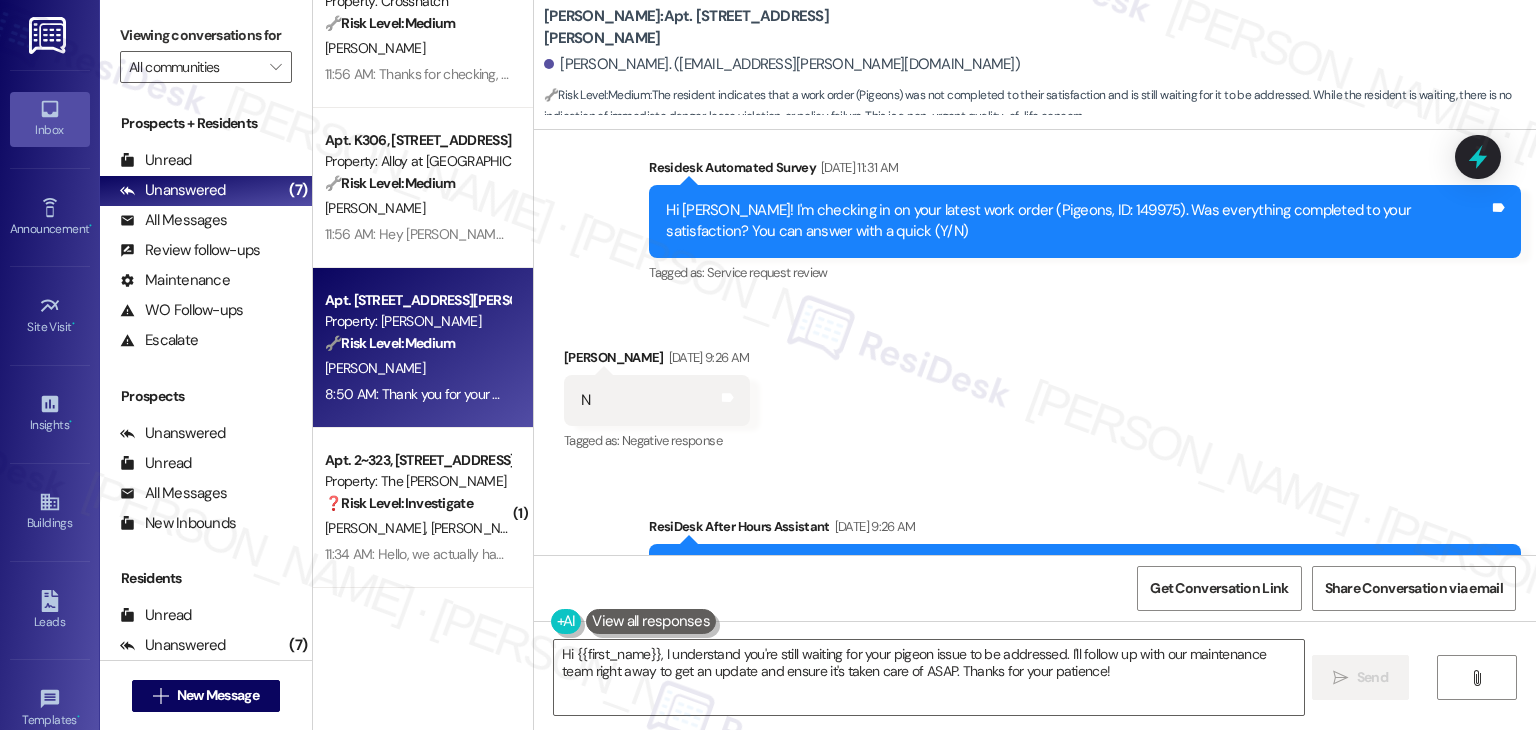 scroll, scrollTop: 4406, scrollLeft: 0, axis: vertical 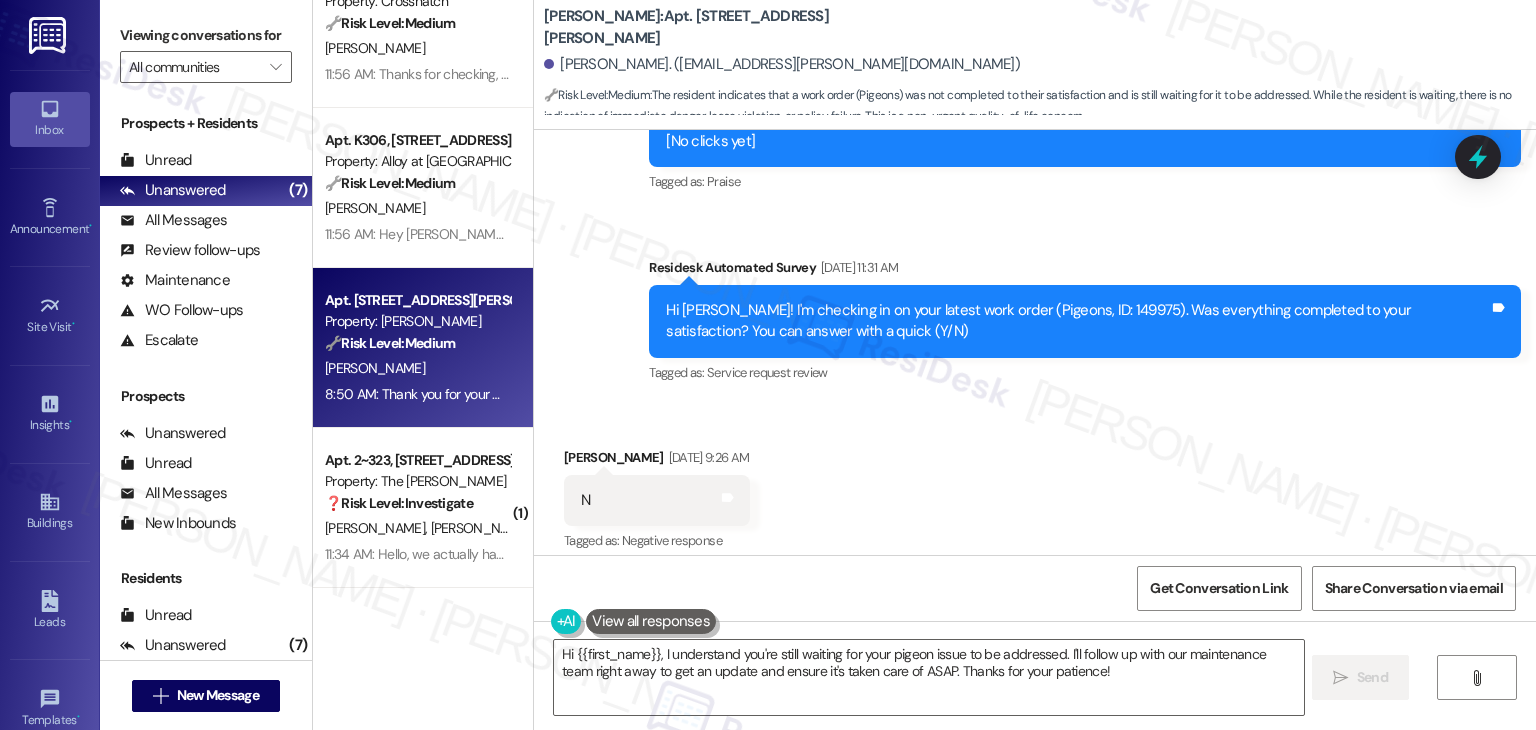 click on "Received via SMS Hannah Mcgregor Jul 26, 2025 at 9:26 AM N Tags and notes Tagged as:   Negative response Click to highlight conversations about Negative response" at bounding box center (1035, 486) 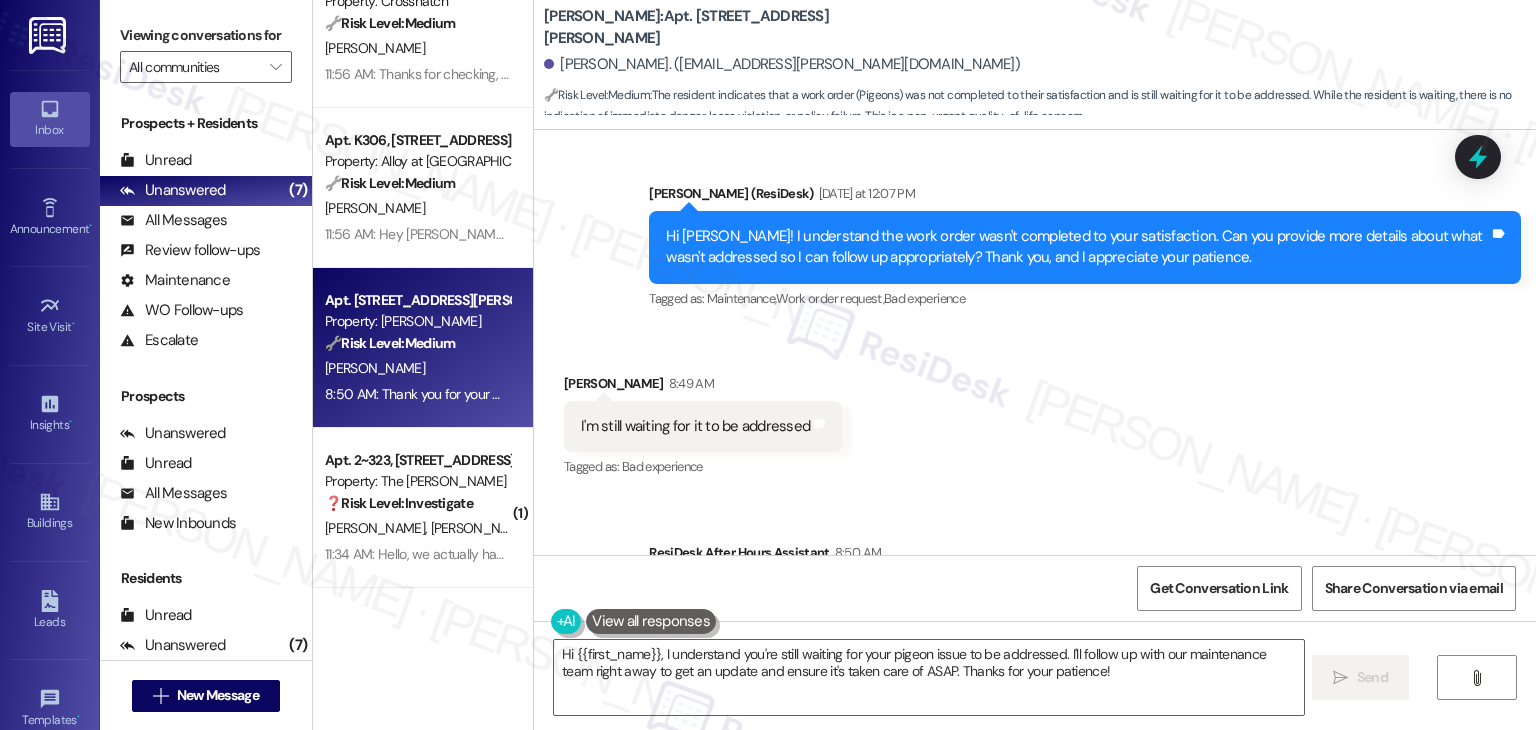 scroll, scrollTop: 4997, scrollLeft: 0, axis: vertical 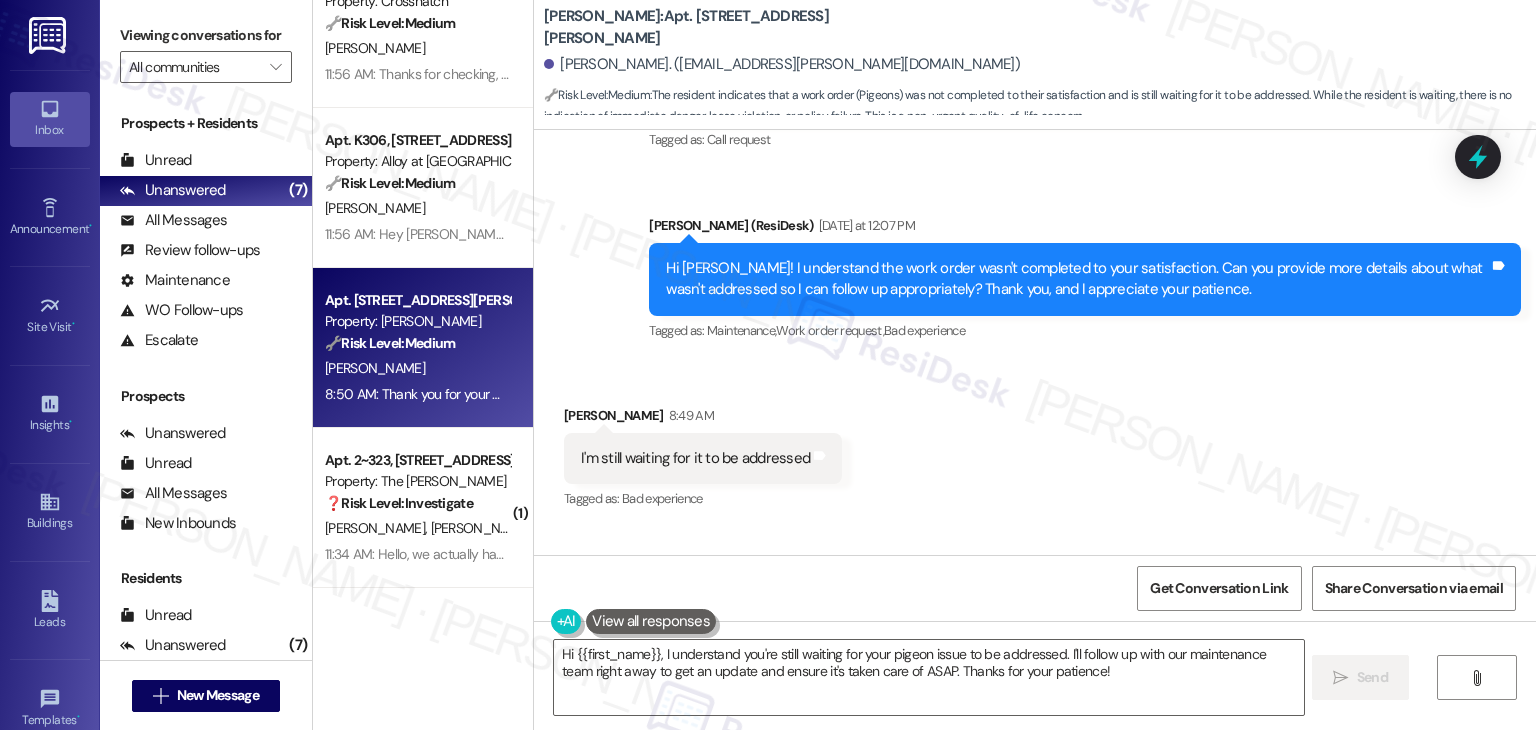 click on "Hi Hannah! I understand the work order wasn't completed to your satisfaction. Can you provide more details about what wasn't addressed so I can follow up appropriately? Thank you, and I appreciate your patience." at bounding box center (1077, 279) 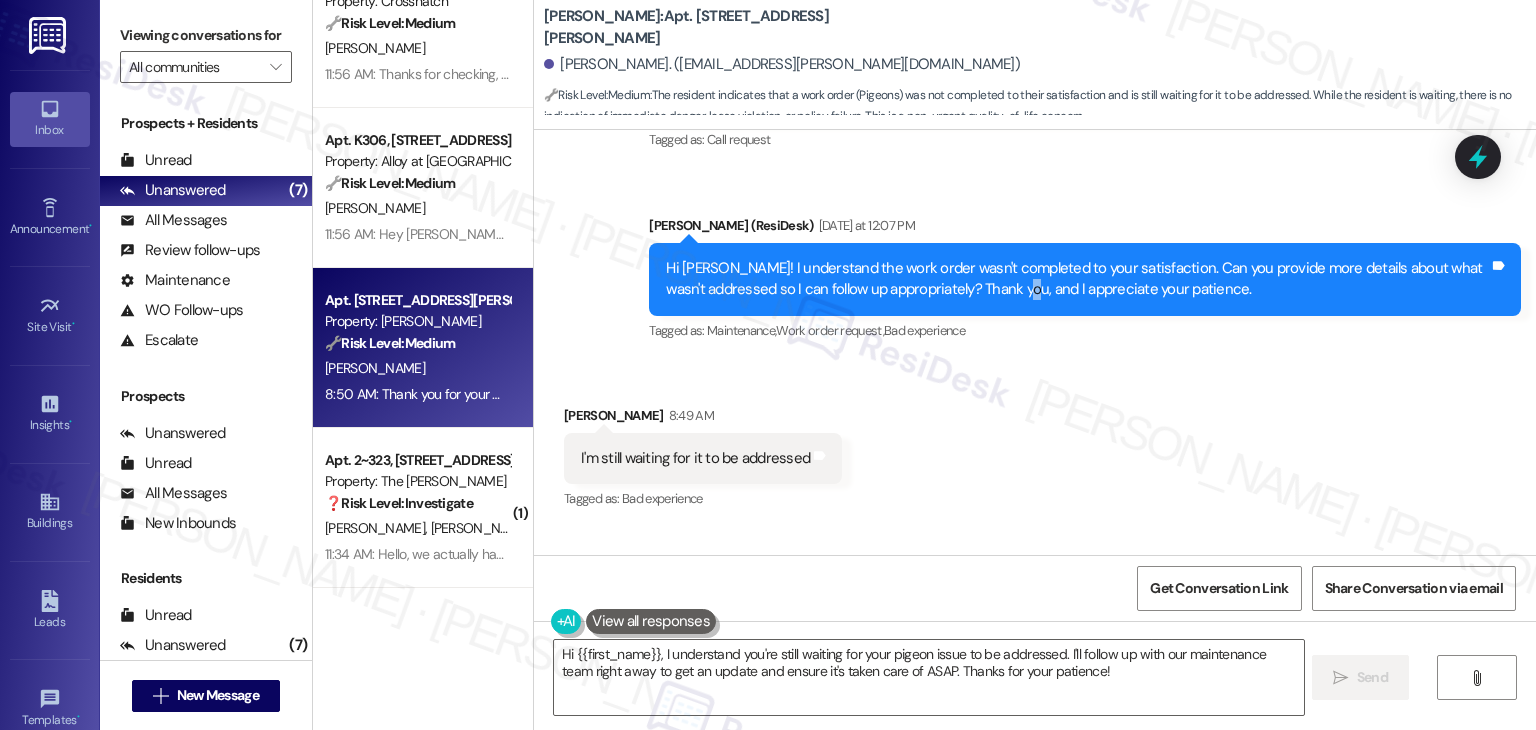 click on "Hi Hannah! I understand the work order wasn't completed to your satisfaction. Can you provide more details about what wasn't addressed so I can follow up appropriately? Thank you, and I appreciate your patience." at bounding box center [1077, 279] 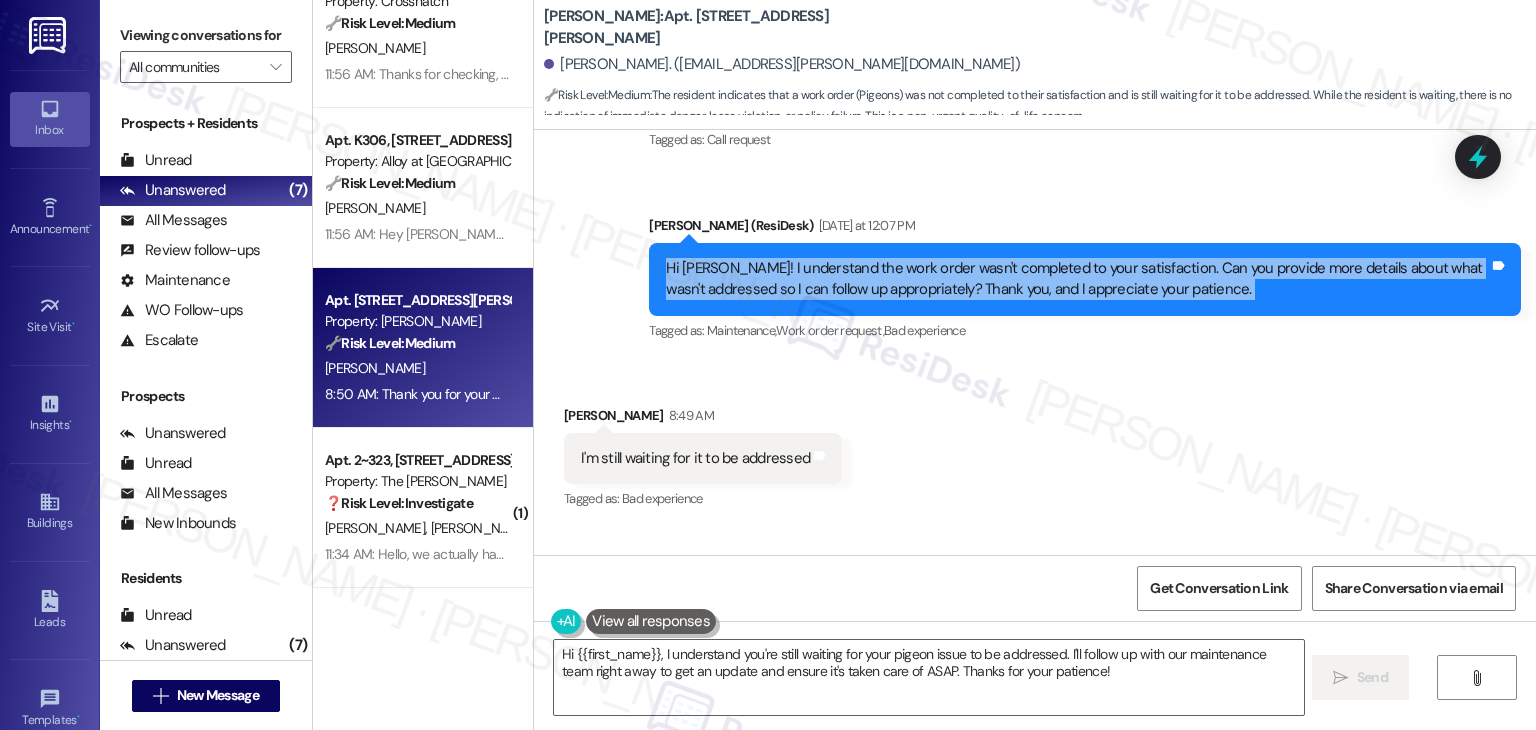 click on "Hi Hannah! I understand the work order wasn't completed to your satisfaction. Can you provide more details about what wasn't addressed so I can follow up appropriately? Thank you, and I appreciate your patience." at bounding box center [1077, 279] 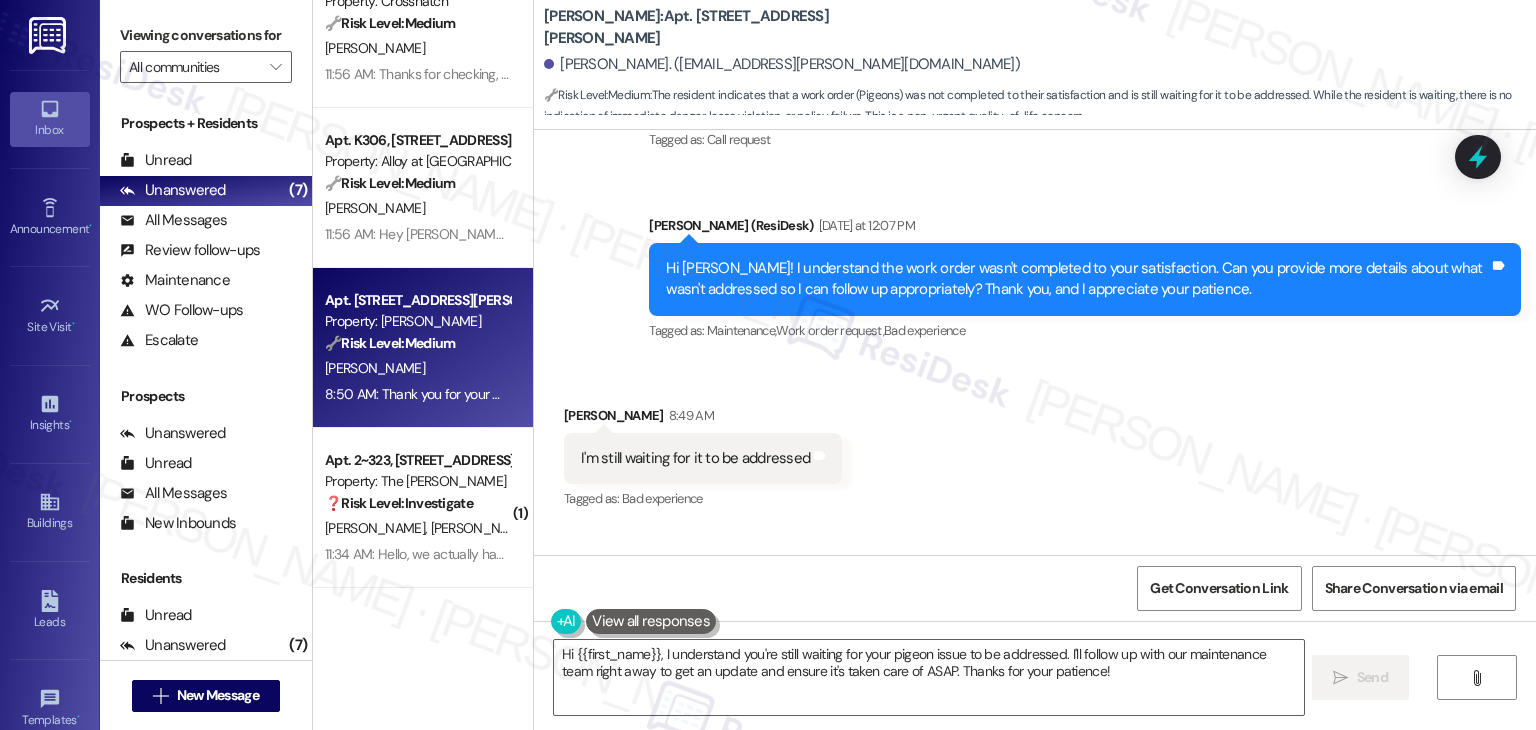click on "I'm still waiting for it to be addressed" at bounding box center [695, 458] 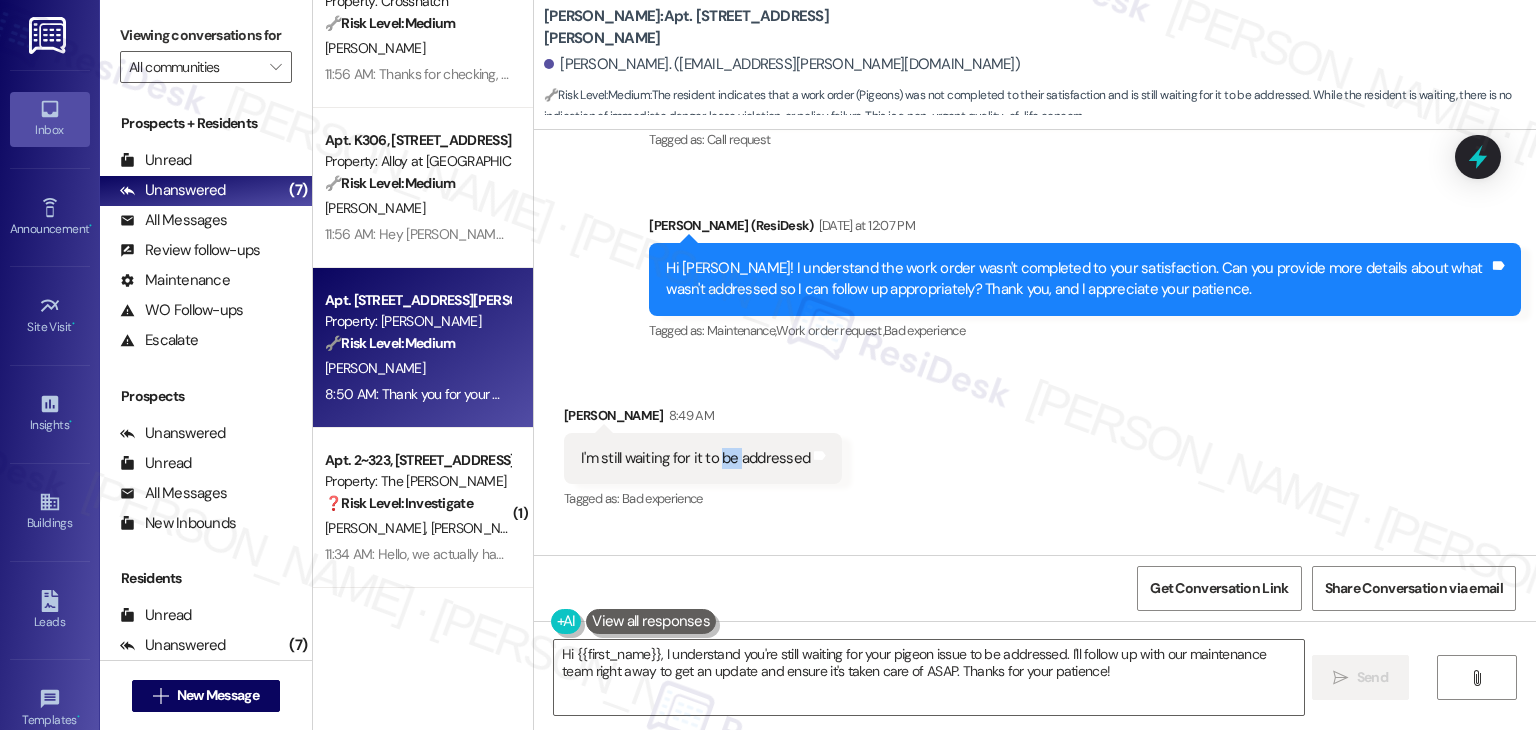 click on "I'm still waiting for it to be addressed" at bounding box center (695, 458) 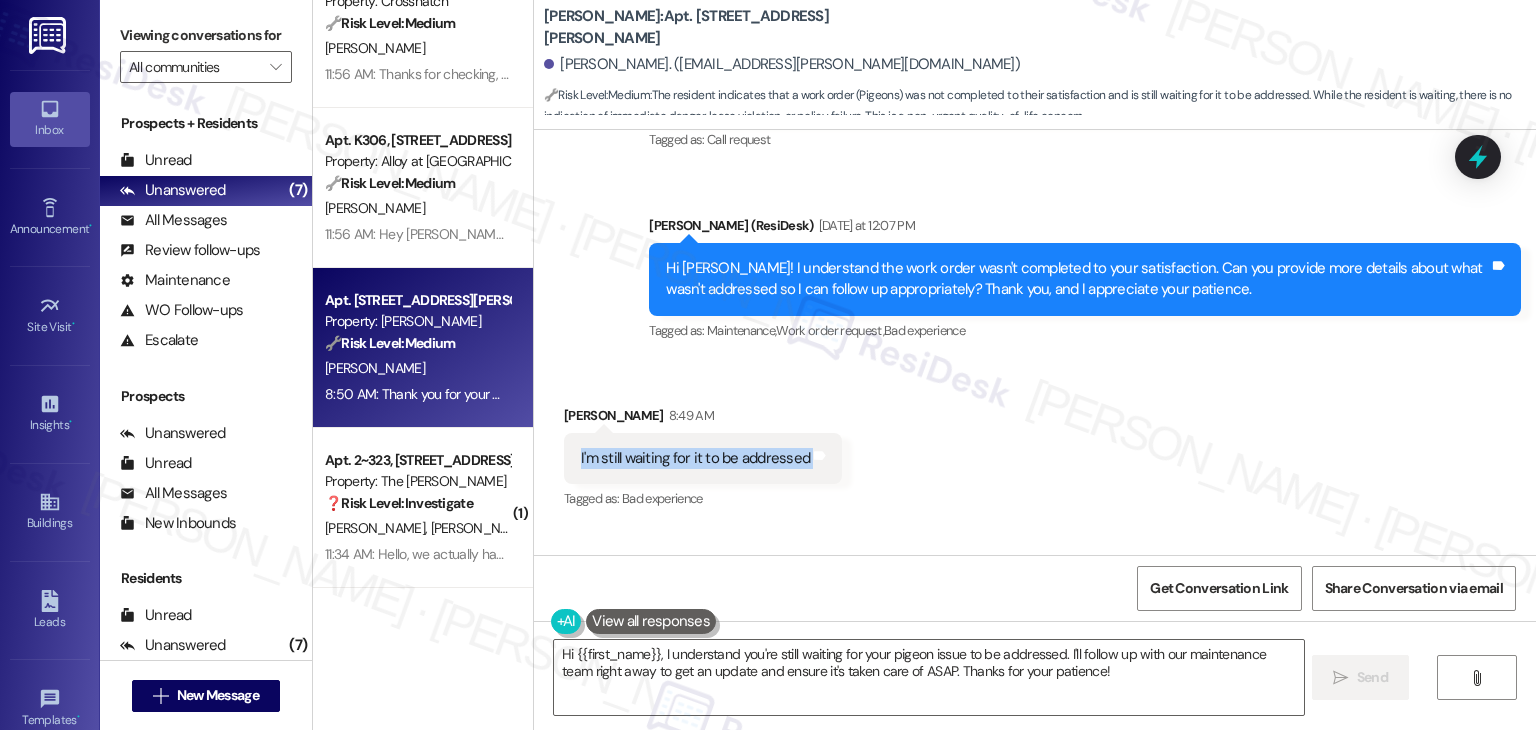 click on "I'm still waiting for it to be addressed" at bounding box center (695, 458) 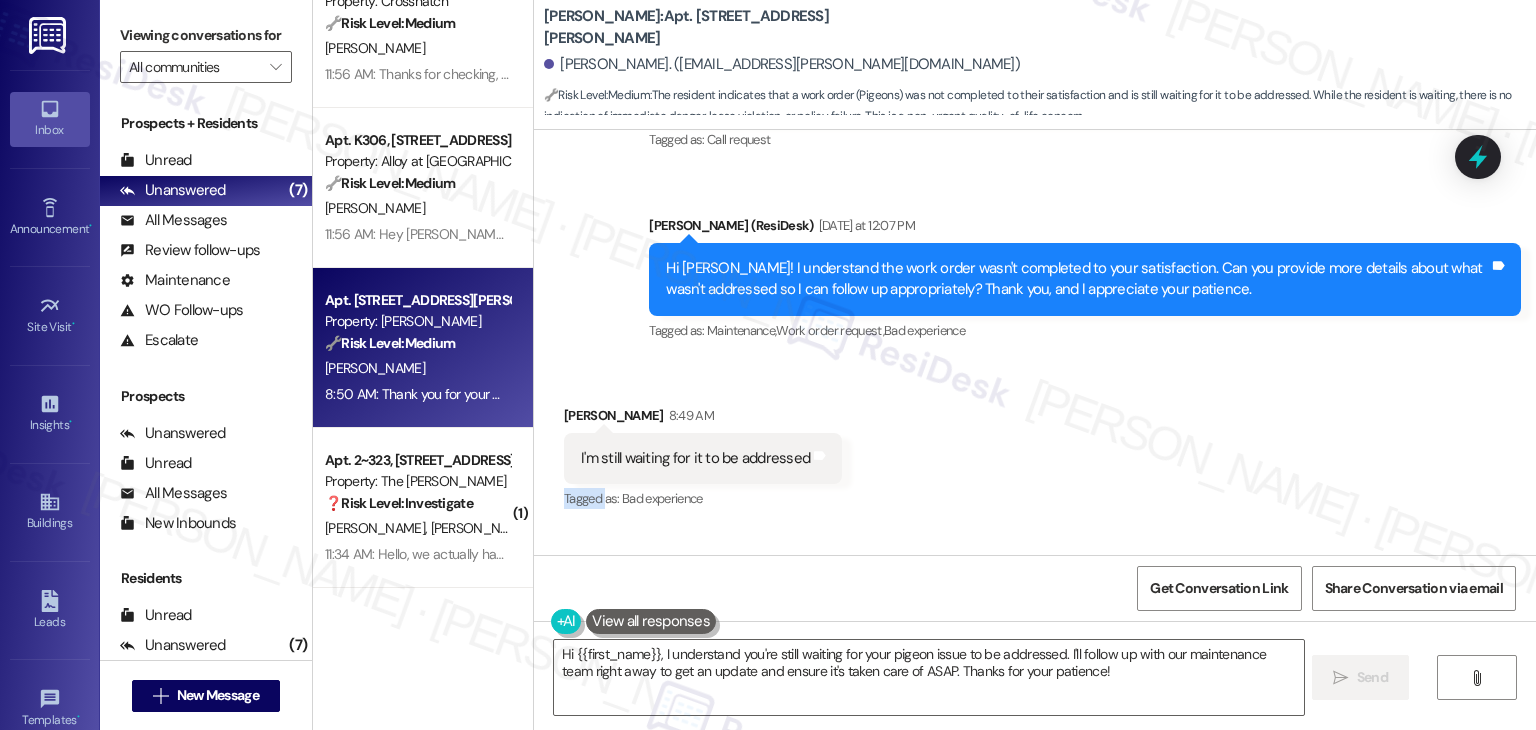 click on "Received via SMS Hannah Mcgregor 8:49 AM I'm still waiting for it to be addressed Tags and notes Tagged as:   Bad experience Click to highlight conversations about Bad experience" at bounding box center [1035, 444] 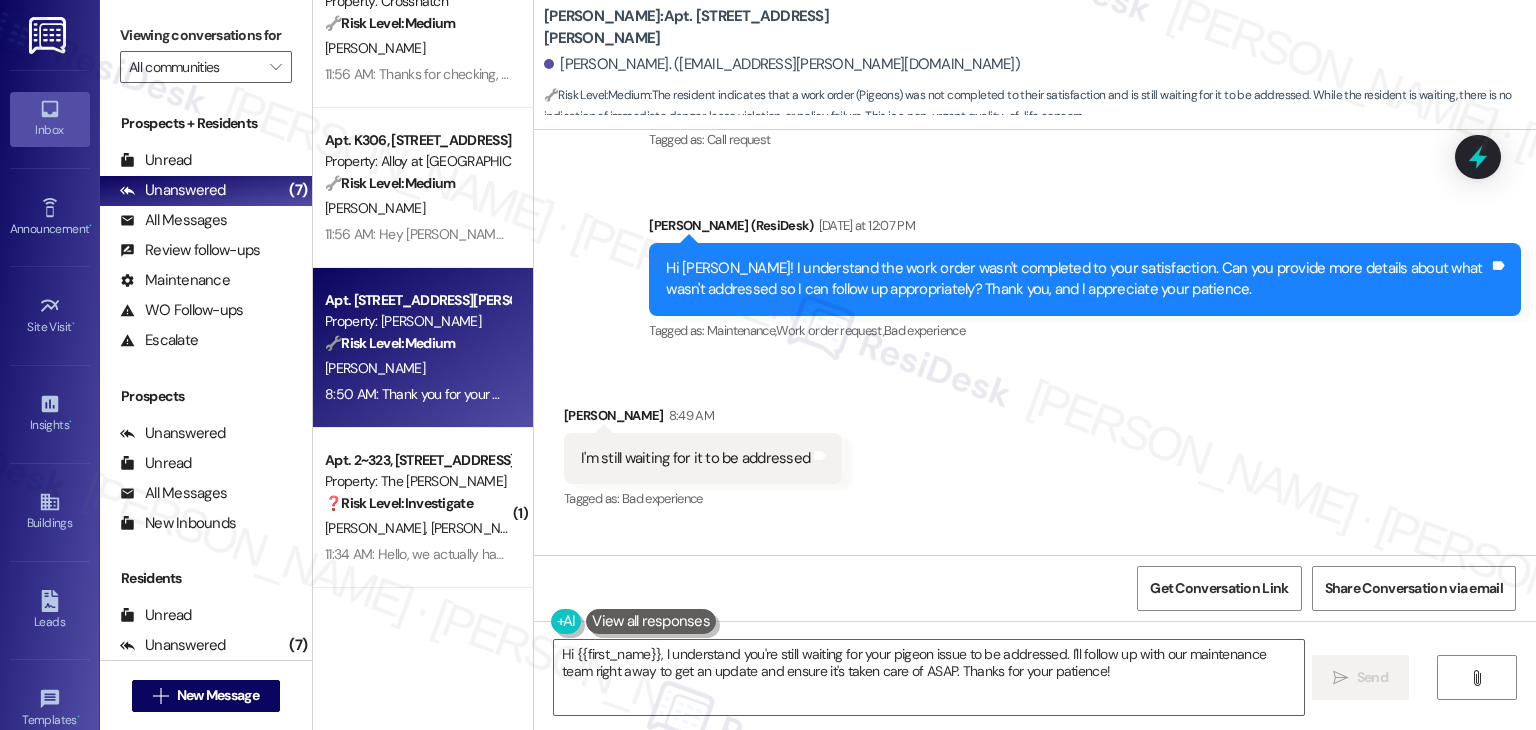 click on "Received via SMS Hannah Mcgregor 8:49 AM I'm still waiting for it to be addressed Tags and notes Tagged as:   Bad experience Click to highlight conversations about Bad experience" at bounding box center [1035, 444] 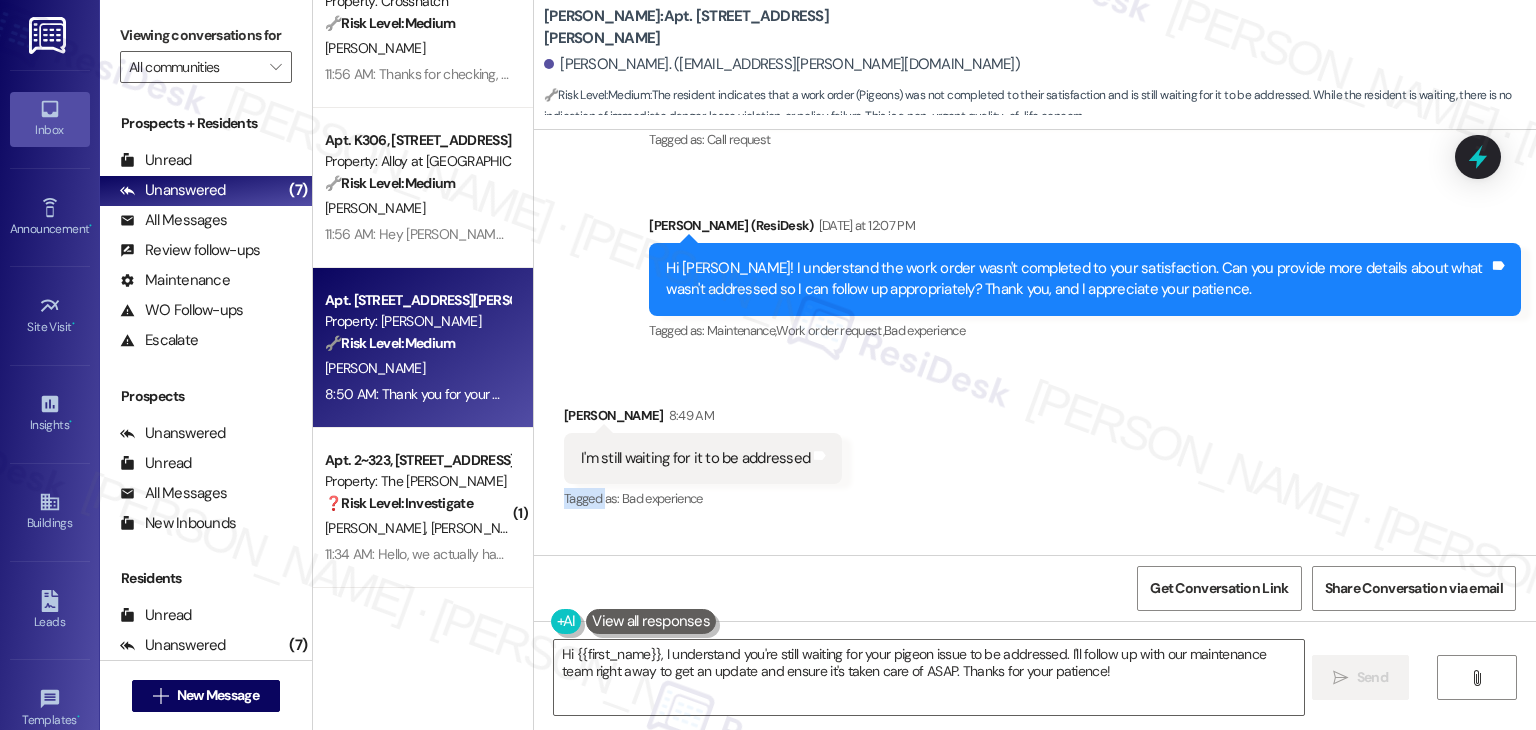 click on "Received via SMS Hannah Mcgregor 8:49 AM I'm still waiting for it to be addressed Tags and notes Tagged as:   Bad experience Click to highlight conversations about Bad experience" at bounding box center (1035, 444) 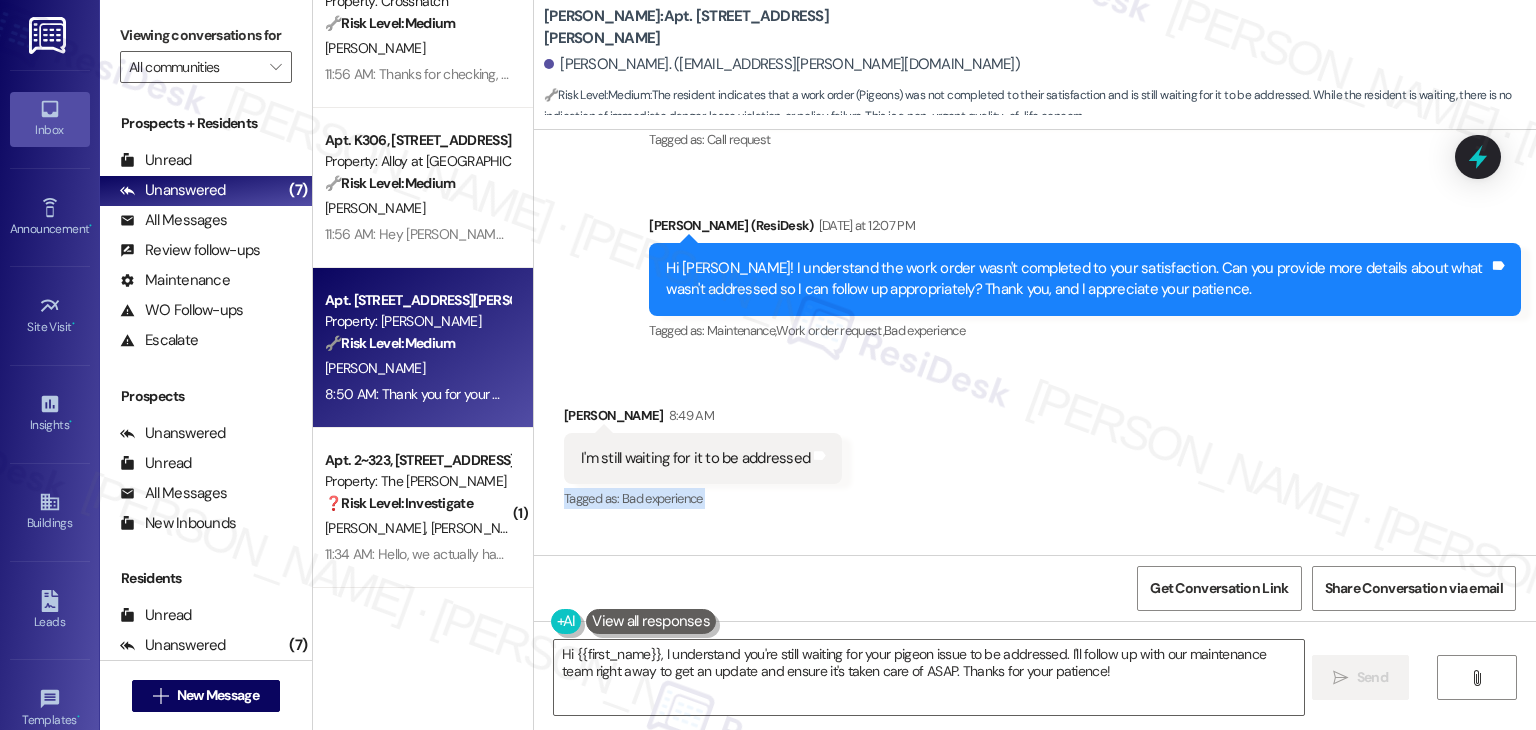 click on "Received via SMS Hannah Mcgregor 8:49 AM I'm still waiting for it to be addressed Tags and notes Tagged as:   Bad experience Click to highlight conversations about Bad experience" at bounding box center [1035, 444] 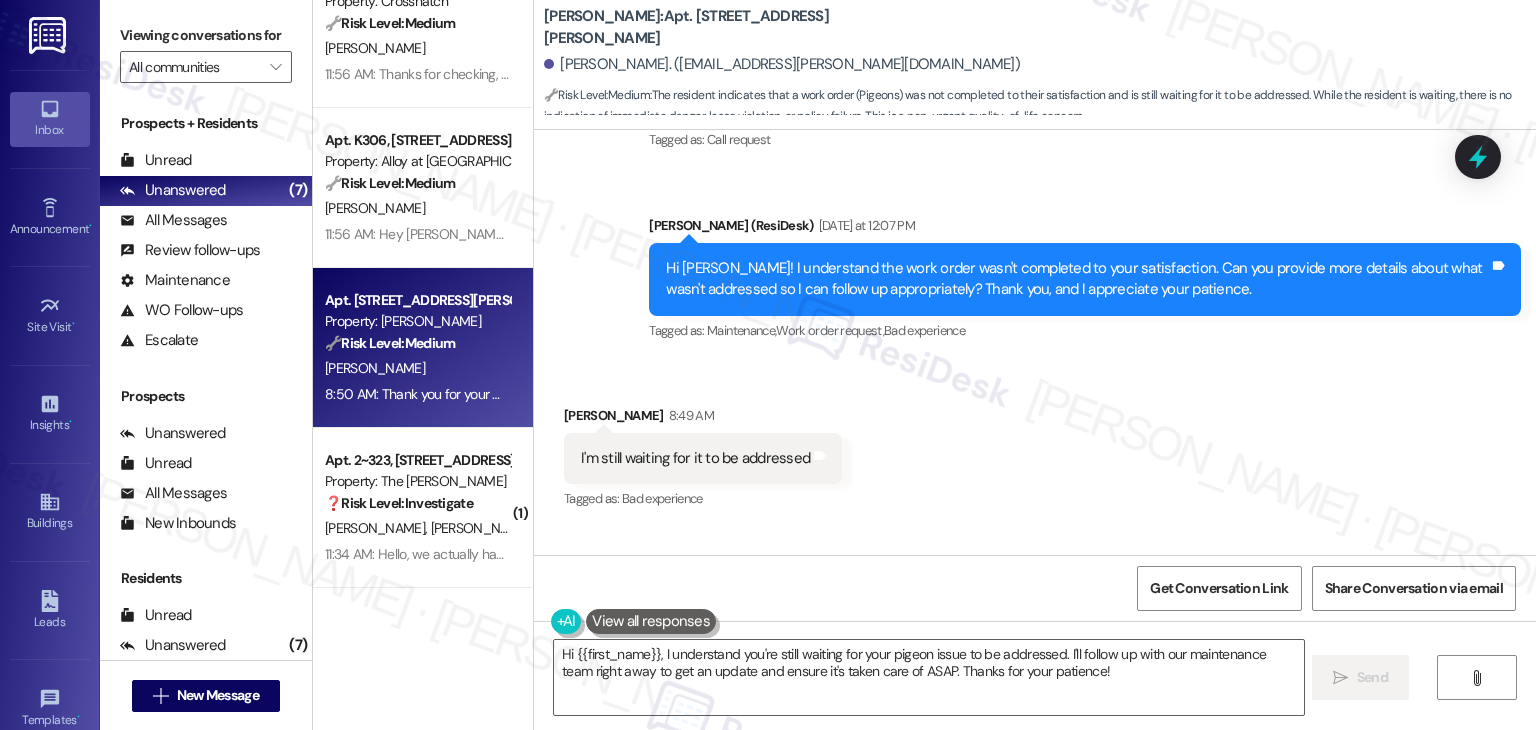 click on "Received via SMS Hannah Mcgregor 8:49 AM I'm still waiting for it to be addressed Tags and notes Tagged as:   Bad experience Click to highlight conversations about Bad experience" at bounding box center [1035, 444] 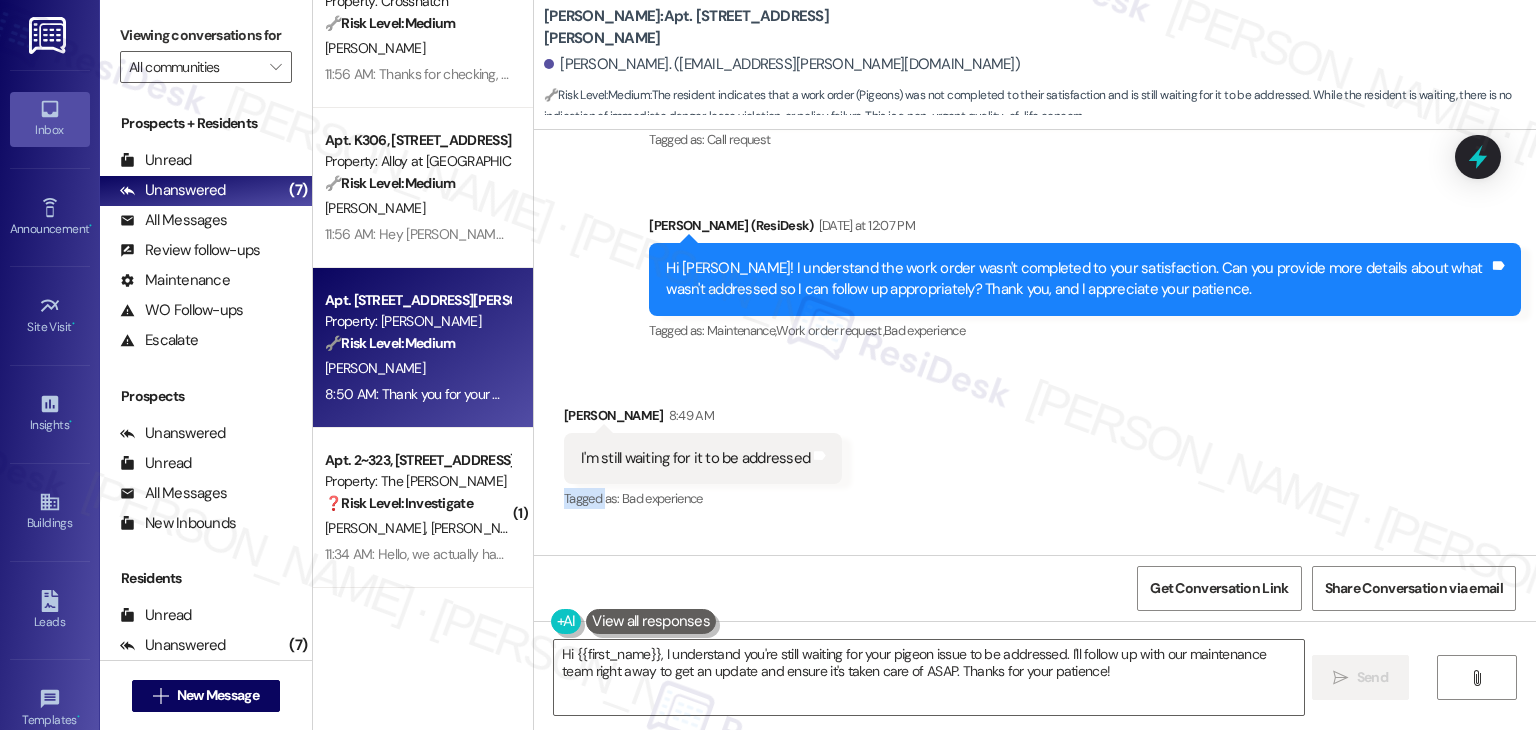 click on "Received via SMS Hannah Mcgregor 8:49 AM I'm still waiting for it to be addressed Tags and notes Tagged as:   Bad experience Click to highlight conversations about Bad experience" at bounding box center [1035, 444] 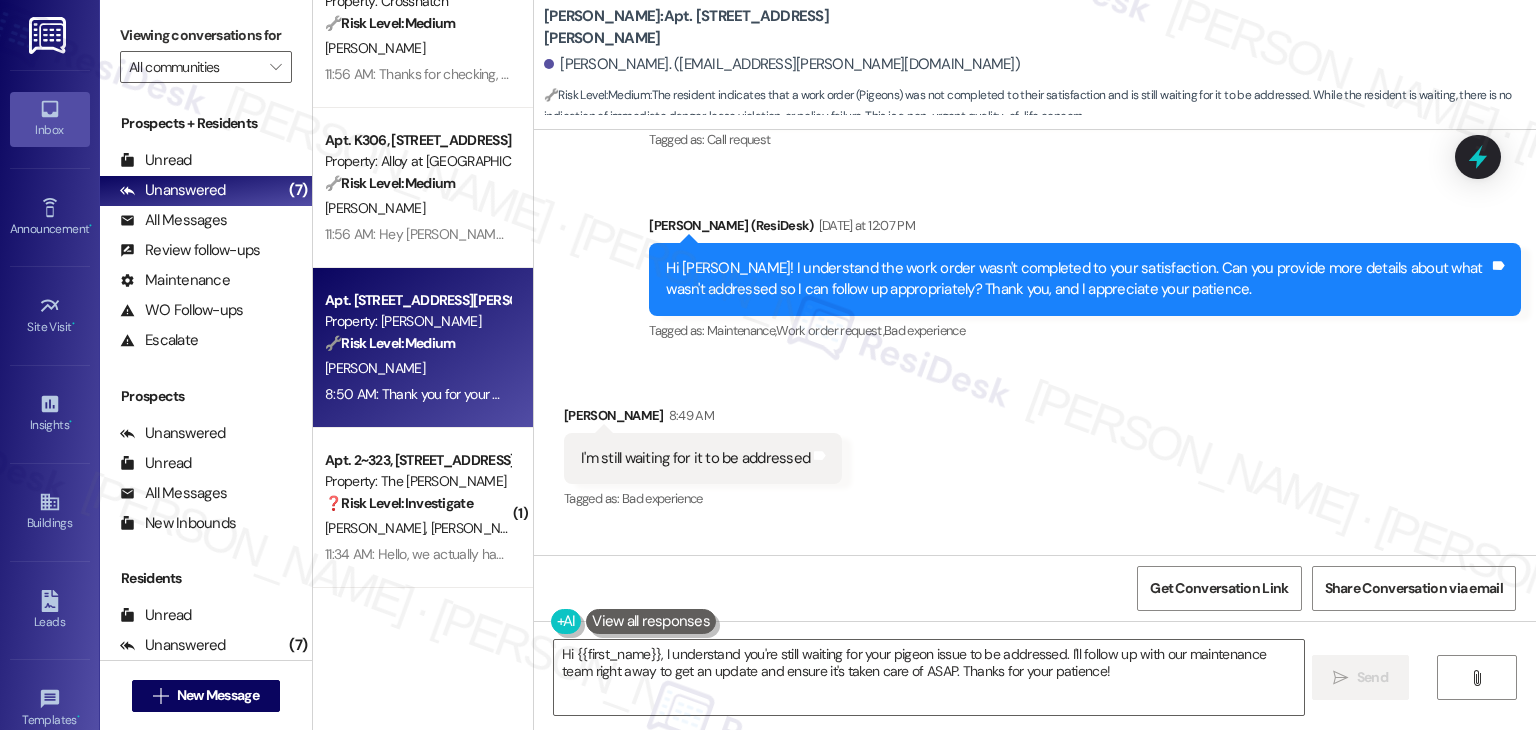click on "Received via SMS Hannah Mcgregor 8:49 AM I'm still waiting for it to be addressed Tags and notes Tagged as:   Bad experience Click to highlight conversations about Bad experience" at bounding box center [1035, 444] 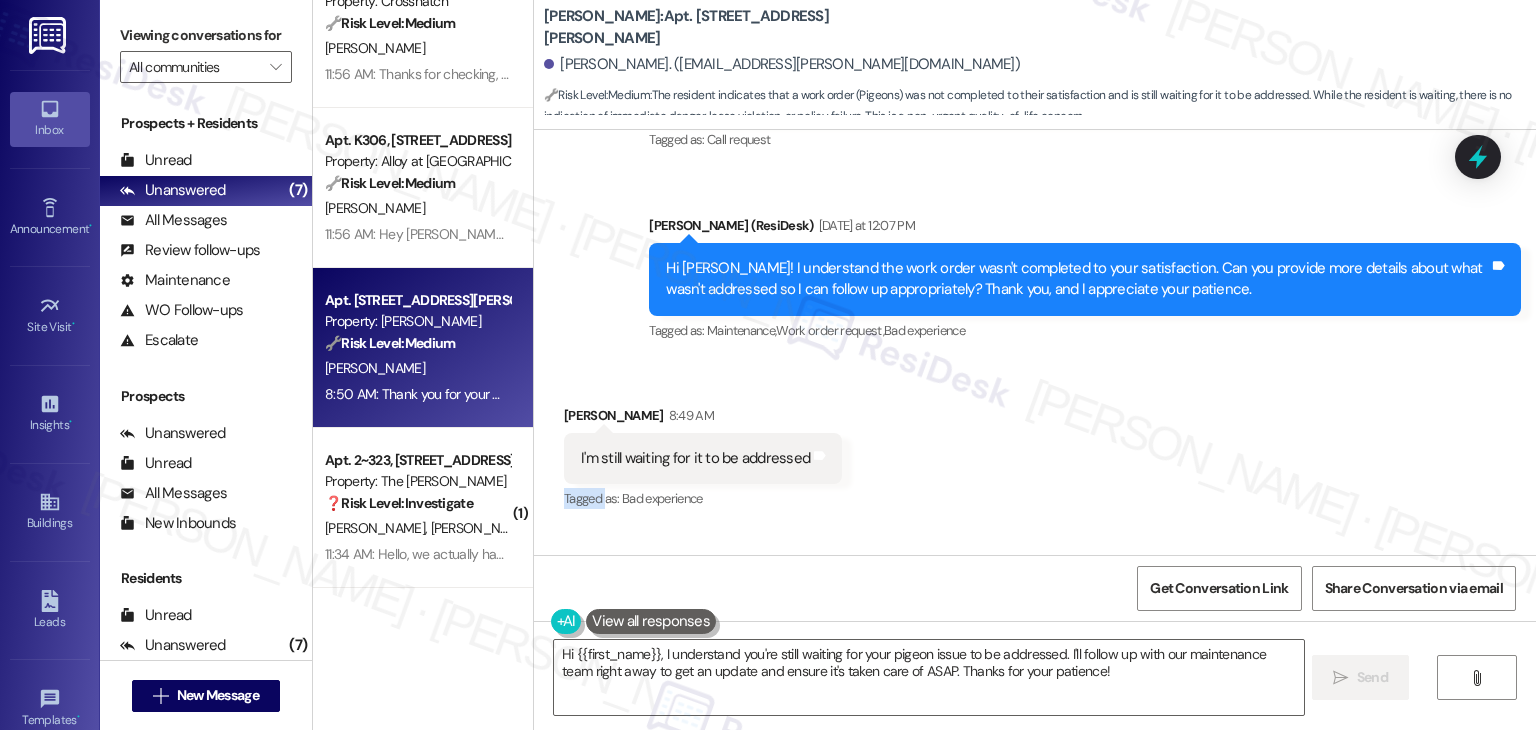 click on "Received via SMS Hannah Mcgregor 8:49 AM I'm still waiting for it to be addressed Tags and notes Tagged as:   Bad experience Click to highlight conversations about Bad experience" at bounding box center (1035, 444) 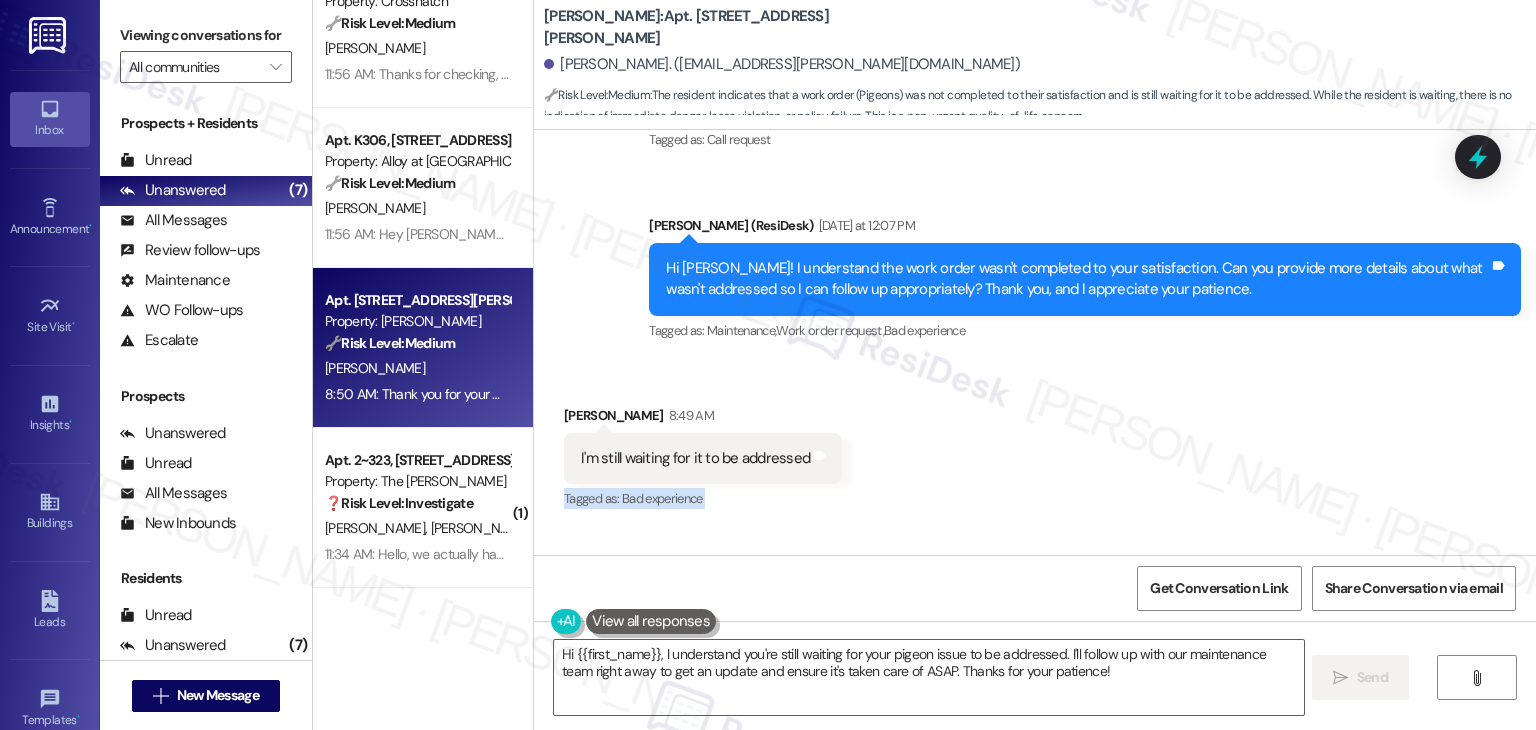 click on "Received via SMS Hannah Mcgregor 8:49 AM I'm still waiting for it to be addressed Tags and notes Tagged as:   Bad experience Click to highlight conversations about Bad experience" at bounding box center [1035, 444] 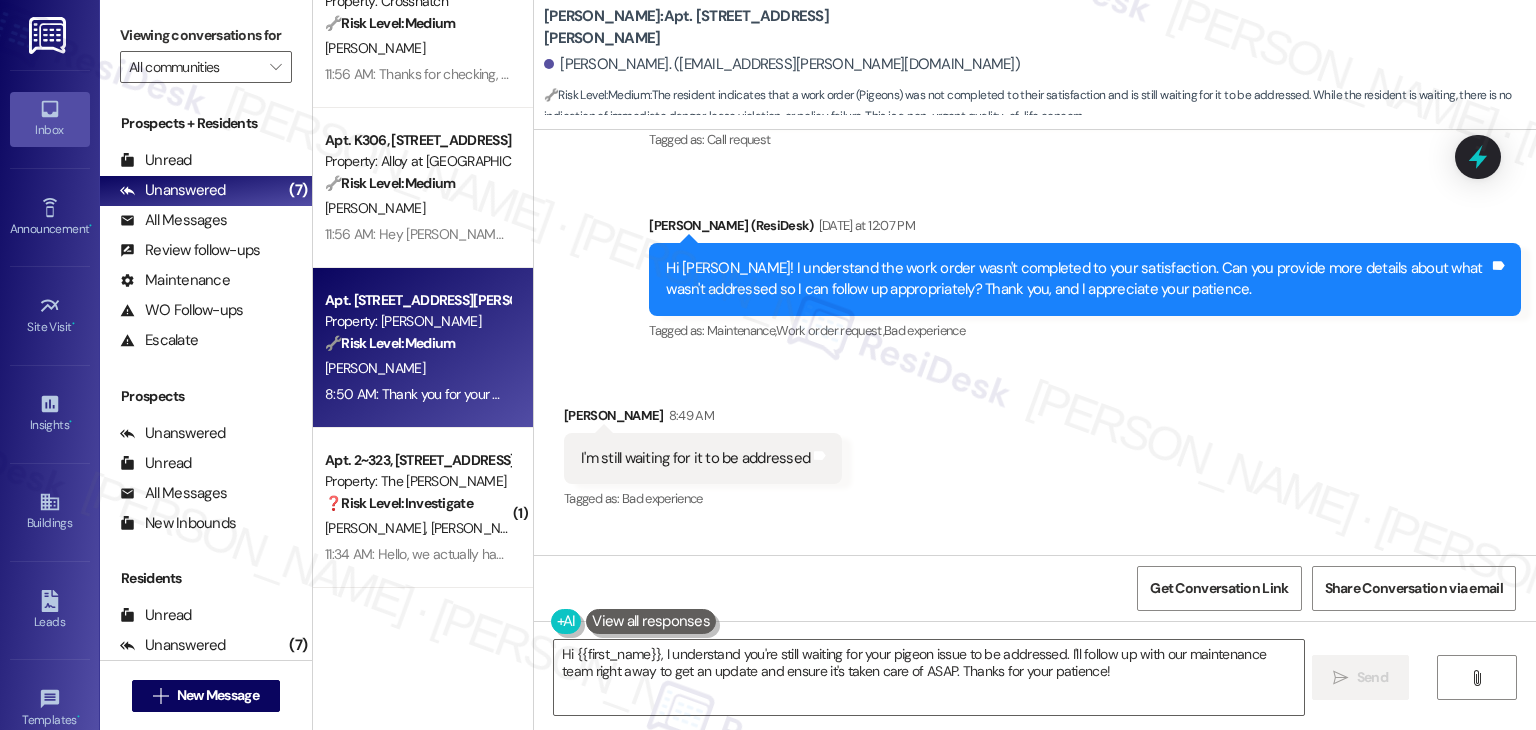 click on "Received via SMS Hannah Mcgregor 8:49 AM I'm still waiting for it to be addressed Tags and notes Tagged as:   Bad experience Click to highlight conversations about Bad experience" at bounding box center (1035, 444) 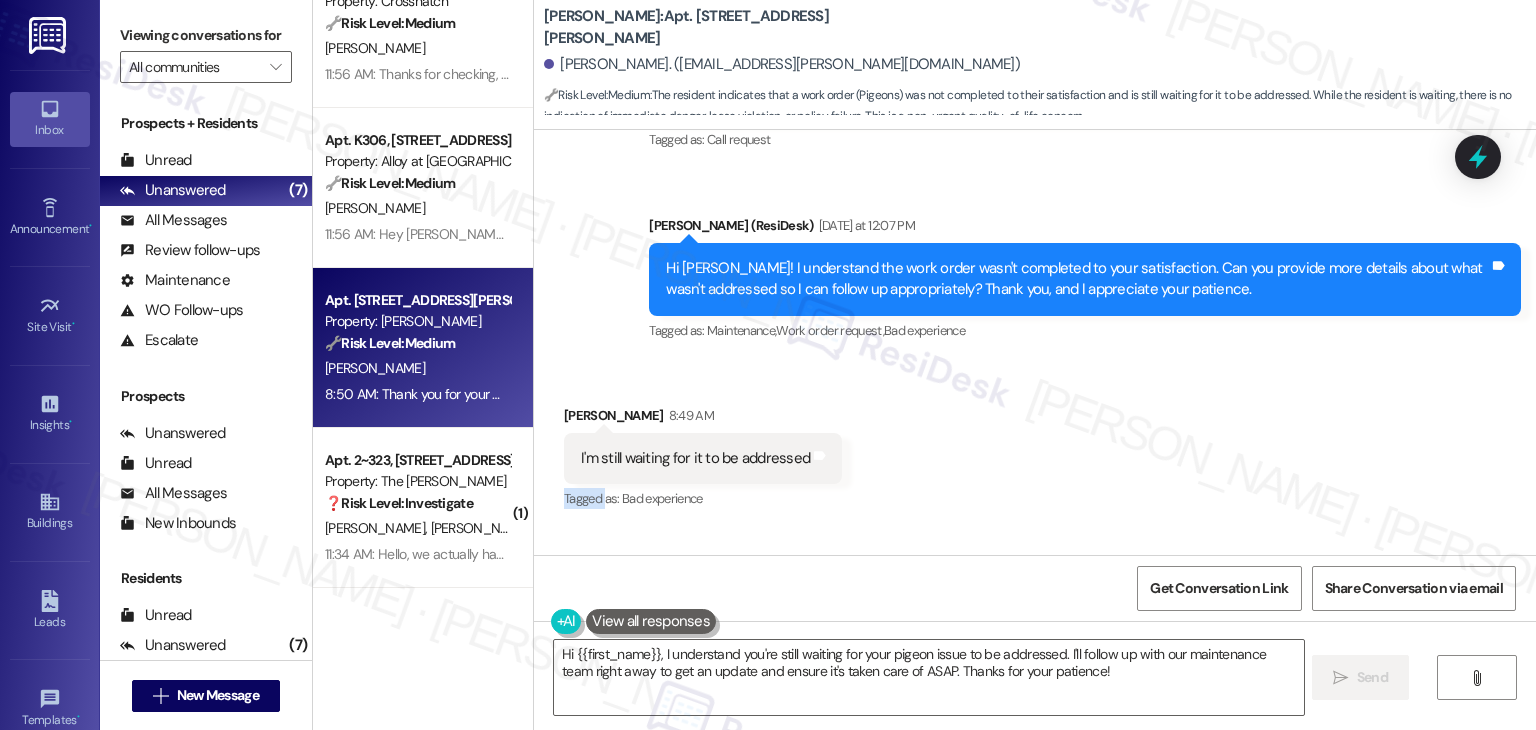 click on "Received via SMS Hannah Mcgregor 8:49 AM I'm still waiting for it to be addressed Tags and notes Tagged as:   Bad experience Click to highlight conversations about Bad experience" at bounding box center [1035, 444] 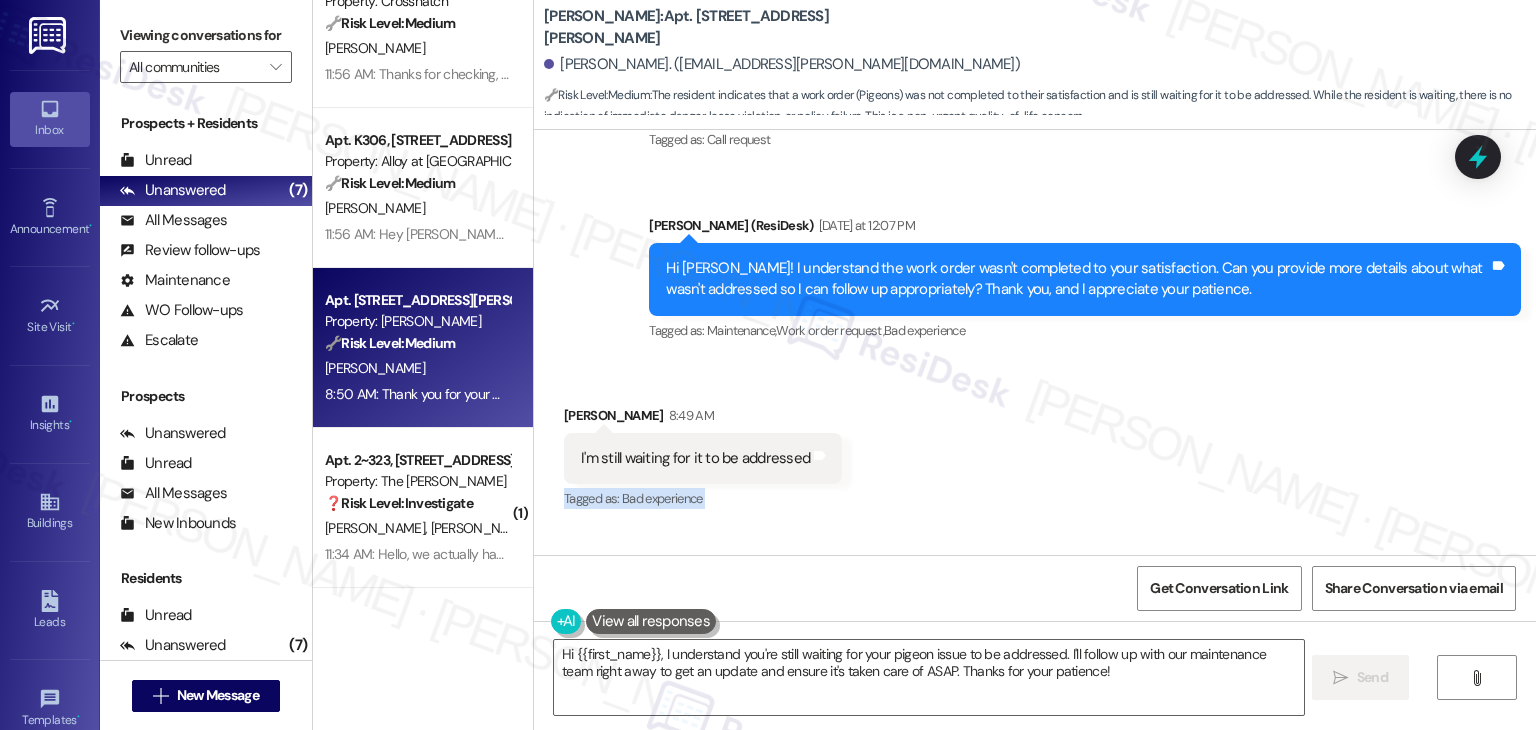 click on "Received via SMS Hannah Mcgregor 8:49 AM I'm still waiting for it to be addressed Tags and notes Tagged as:   Bad experience Click to highlight conversations about Bad experience" at bounding box center [1035, 444] 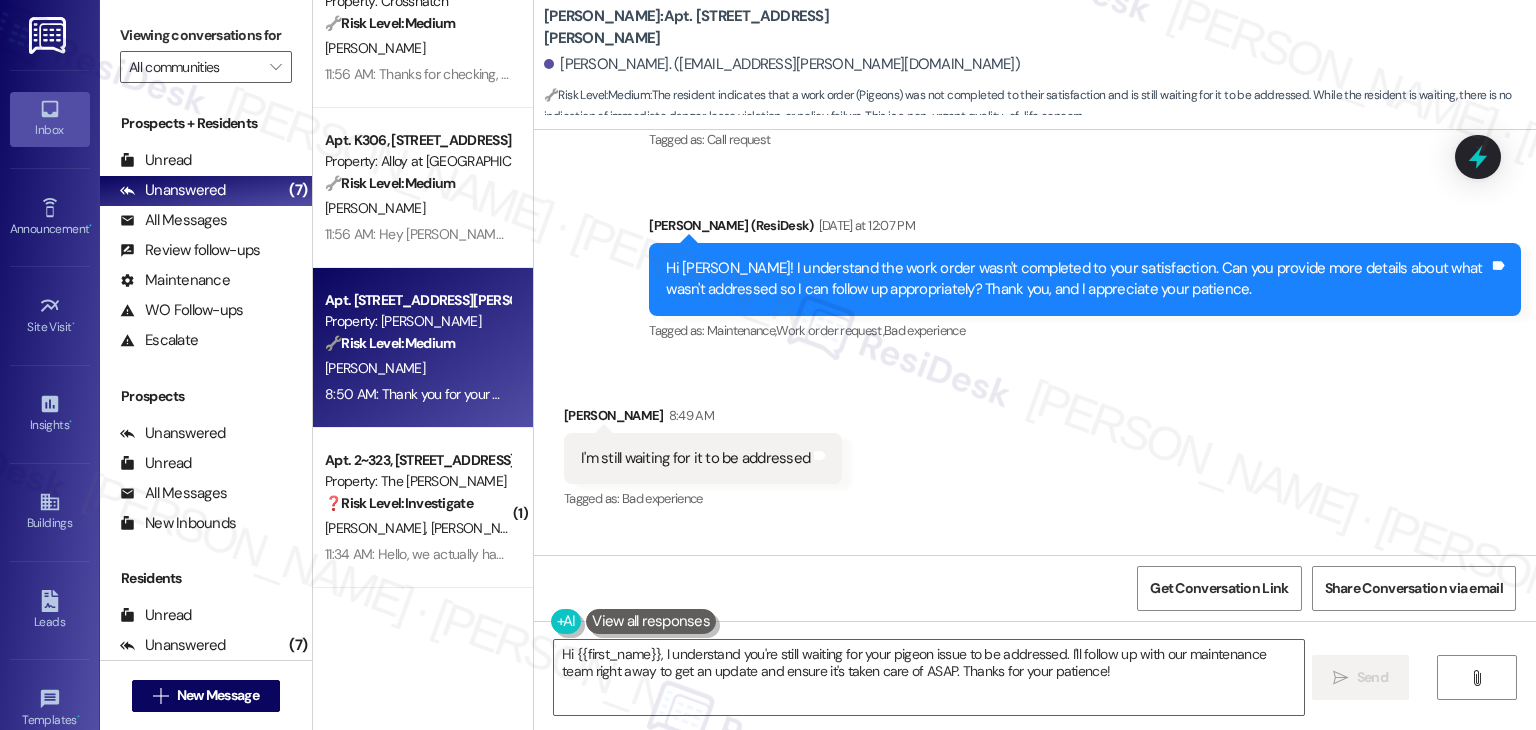 click on "Received via SMS Hannah Mcgregor 8:49 AM I'm still waiting for it to be addressed Tags and notes Tagged as:   Bad experience Click to highlight conversations about Bad experience" at bounding box center (1035, 444) 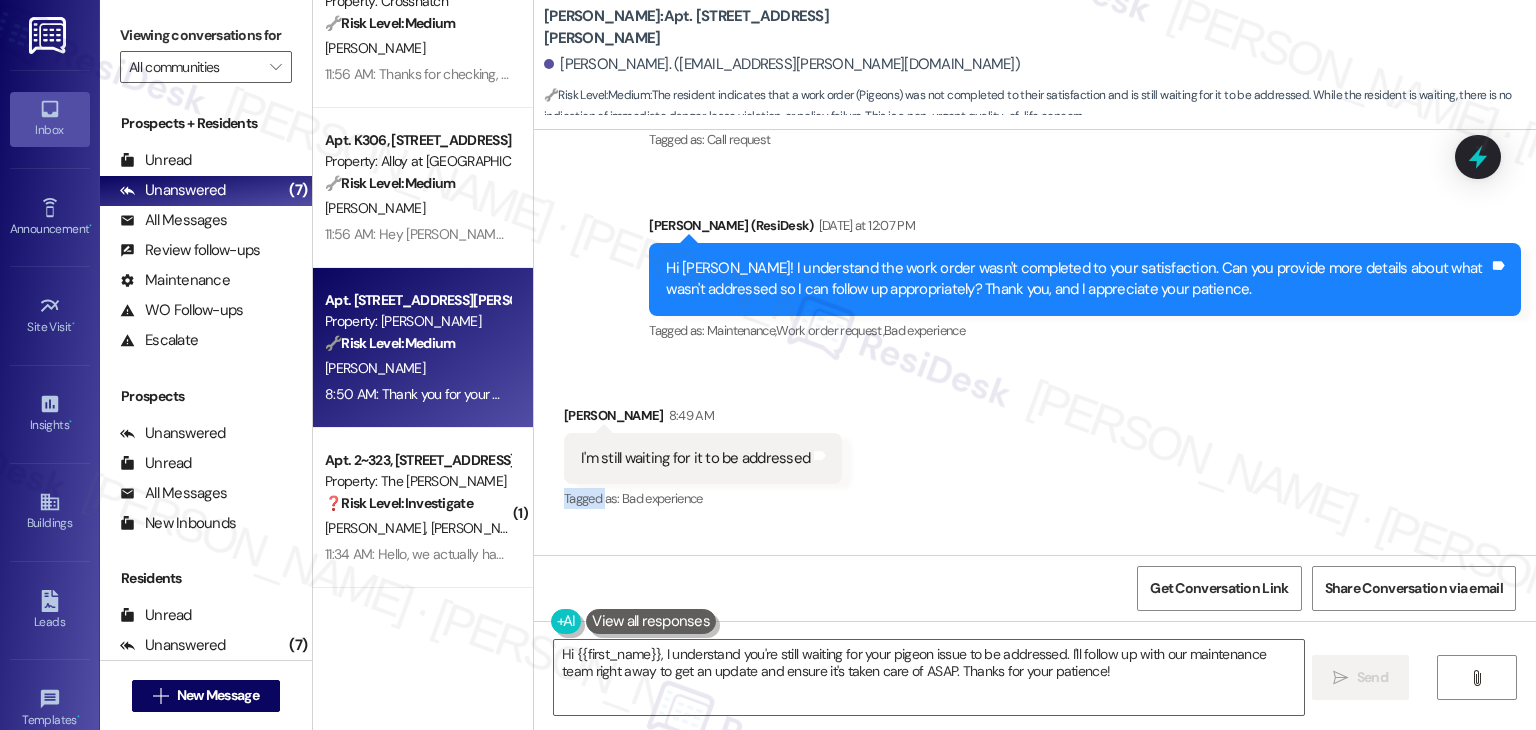 click on "Received via SMS Hannah Mcgregor 8:49 AM I'm still waiting for it to be addressed Tags and notes Tagged as:   Bad experience Click to highlight conversations about Bad experience" at bounding box center (1035, 444) 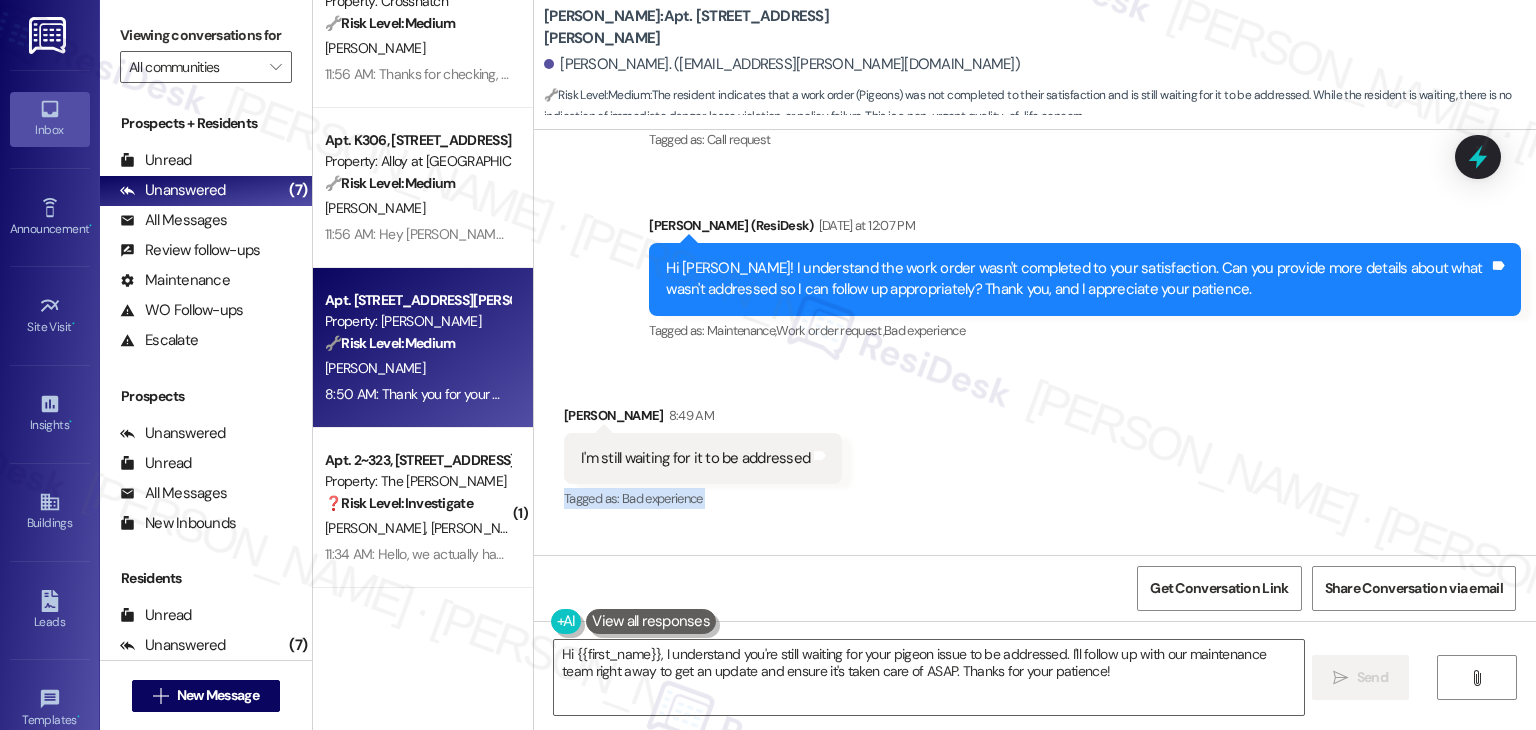 click on "Received via SMS Hannah Mcgregor 8:49 AM I'm still waiting for it to be addressed Tags and notes Tagged as:   Bad experience Click to highlight conversations about Bad experience" at bounding box center [1035, 444] 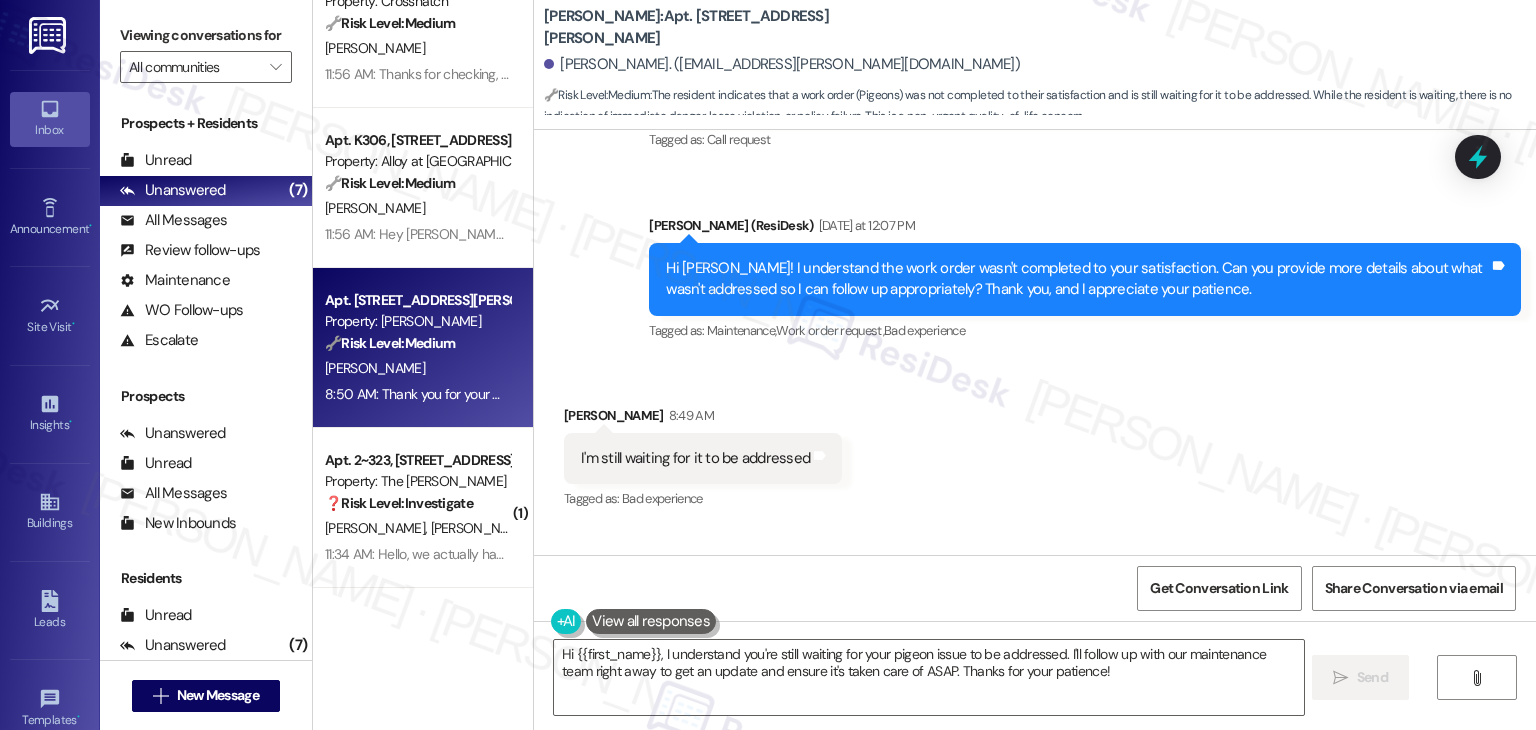 click on "Received via SMS Hannah Mcgregor 8:49 AM I'm still waiting for it to be addressed Tags and notes Tagged as:   Bad experience Click to highlight conversations about Bad experience" at bounding box center [1035, 444] 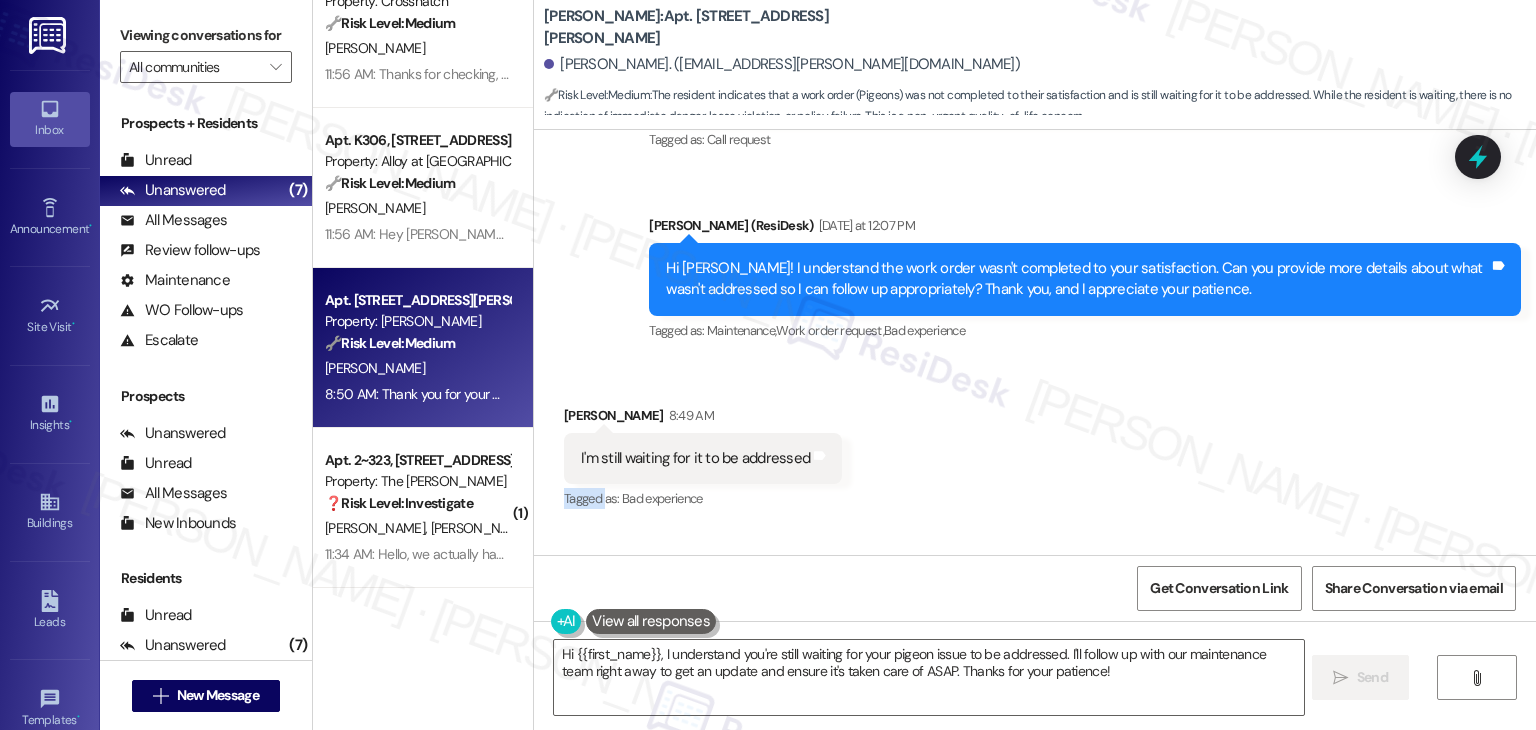 click on "Received via SMS Hannah Mcgregor 8:49 AM I'm still waiting for it to be addressed Tags and notes Tagged as:   Bad experience Click to highlight conversations about Bad experience" at bounding box center (1035, 444) 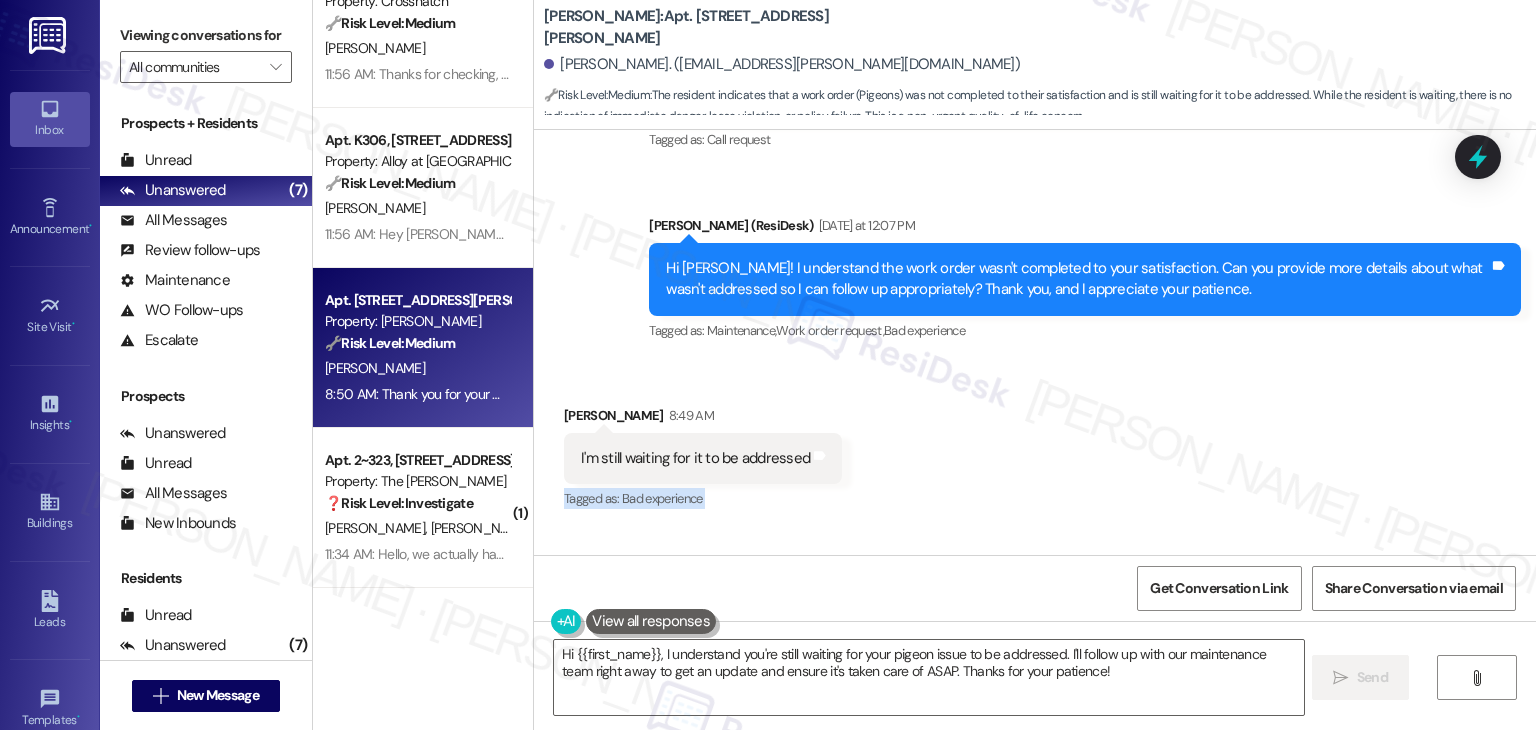 click on "Received via SMS Hannah Mcgregor 8:49 AM I'm still waiting for it to be addressed Tags and notes Tagged as:   Bad experience Click to highlight conversations about Bad experience" at bounding box center [1035, 444] 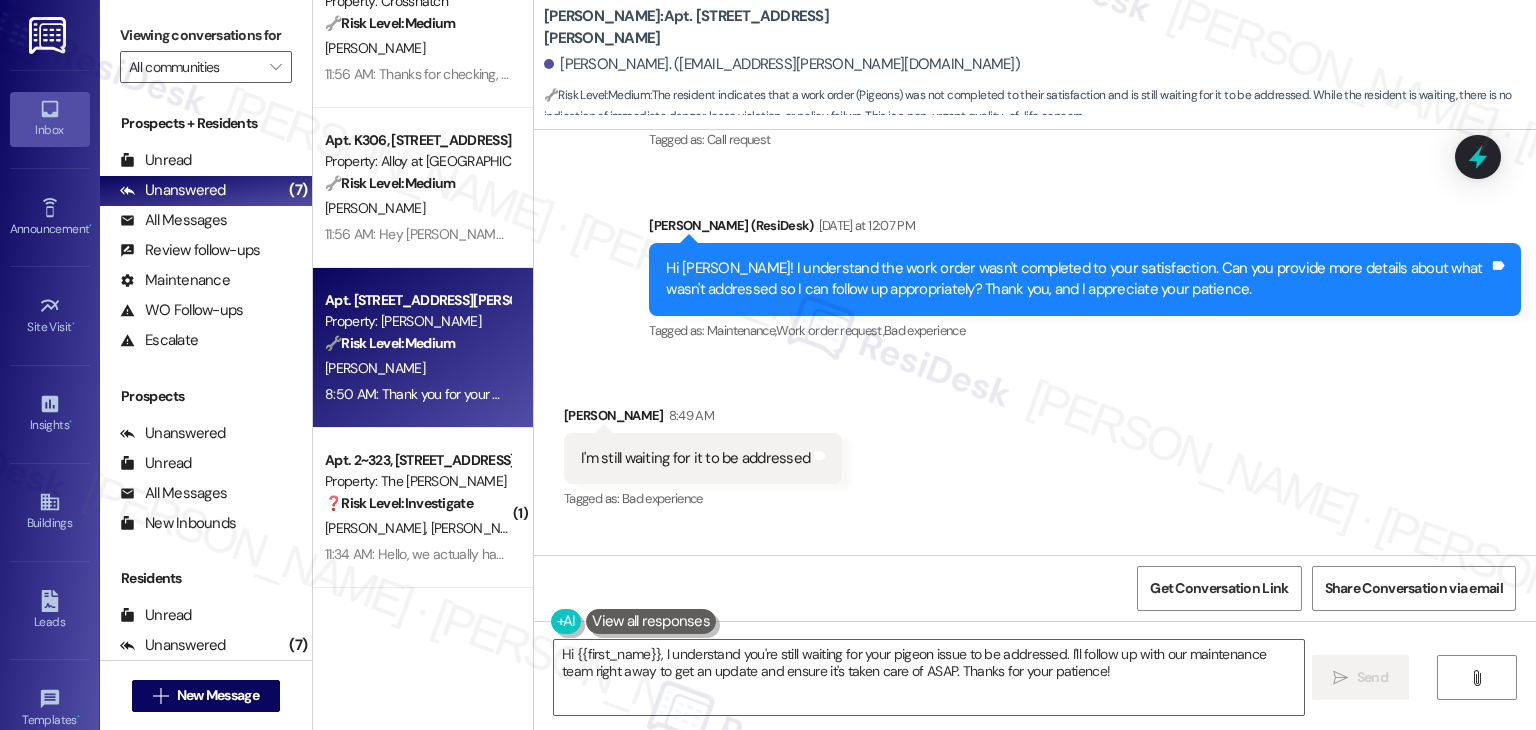 click on "Received via SMS Hannah Mcgregor 8:49 AM I'm still waiting for it to be addressed Tags and notes Tagged as:   Bad experience Click to highlight conversations about Bad experience" at bounding box center (1035, 444) 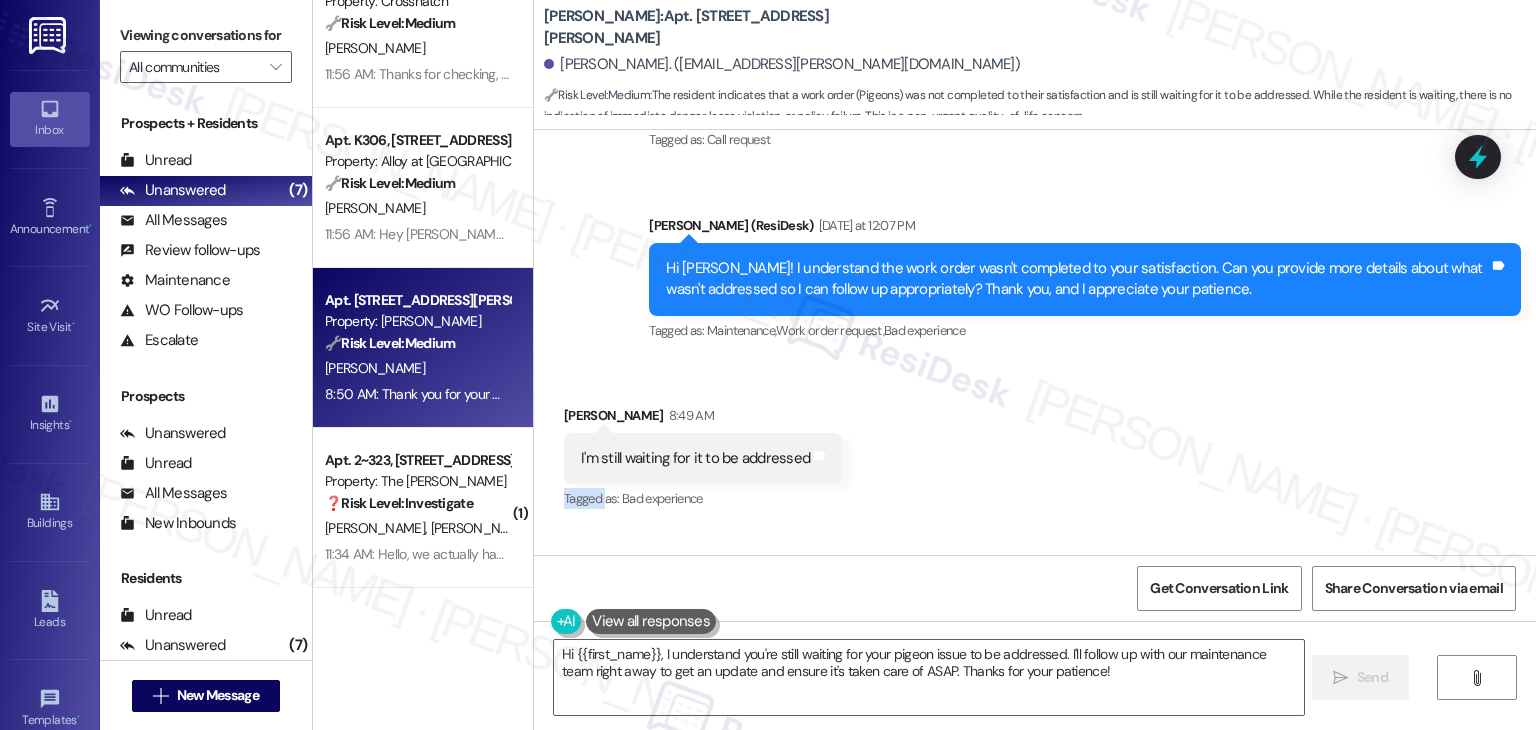 click on "Received via SMS Hannah Mcgregor 8:49 AM I'm still waiting for it to be addressed Tags and notes Tagged as:   Bad experience Click to highlight conversations about Bad experience" at bounding box center [1035, 444] 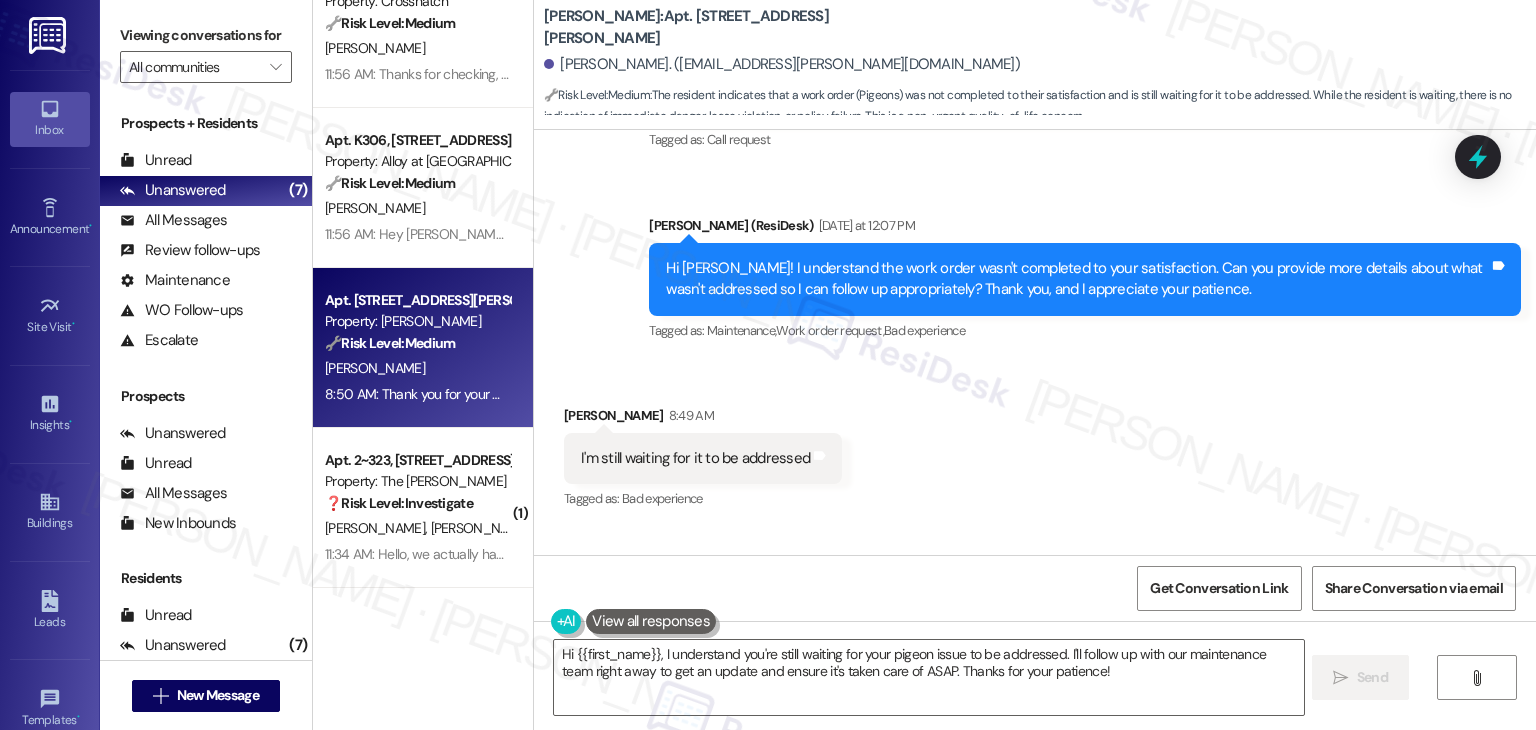 click on "Received via SMS Hannah Mcgregor 8:49 AM I'm still waiting for it to be addressed Tags and notes Tagged as:   Bad experience Click to highlight conversations about Bad experience" at bounding box center [1035, 444] 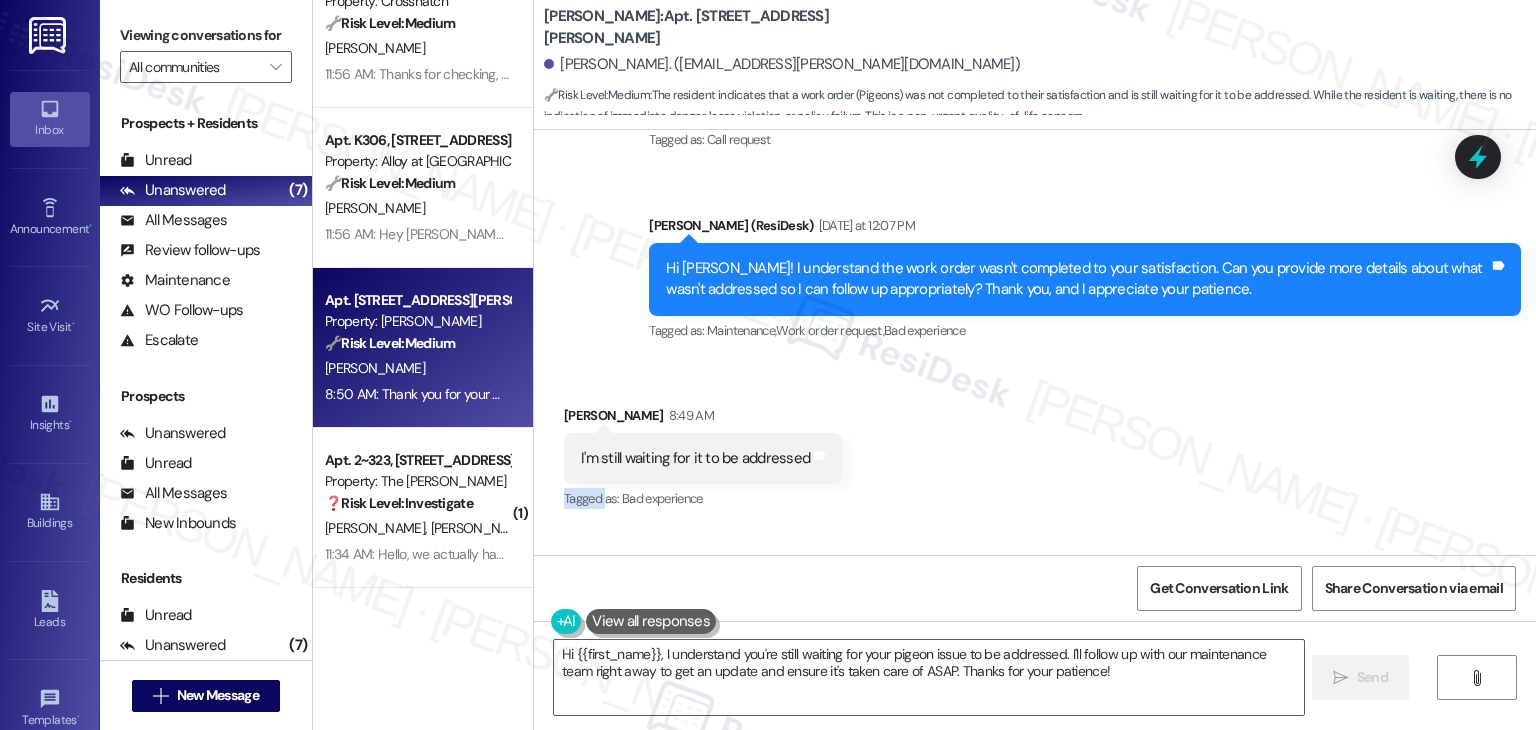 click on "Received via SMS Hannah Mcgregor 8:49 AM I'm still waiting for it to be addressed Tags and notes Tagged as:   Bad experience Click to highlight conversations about Bad experience" at bounding box center [1035, 444] 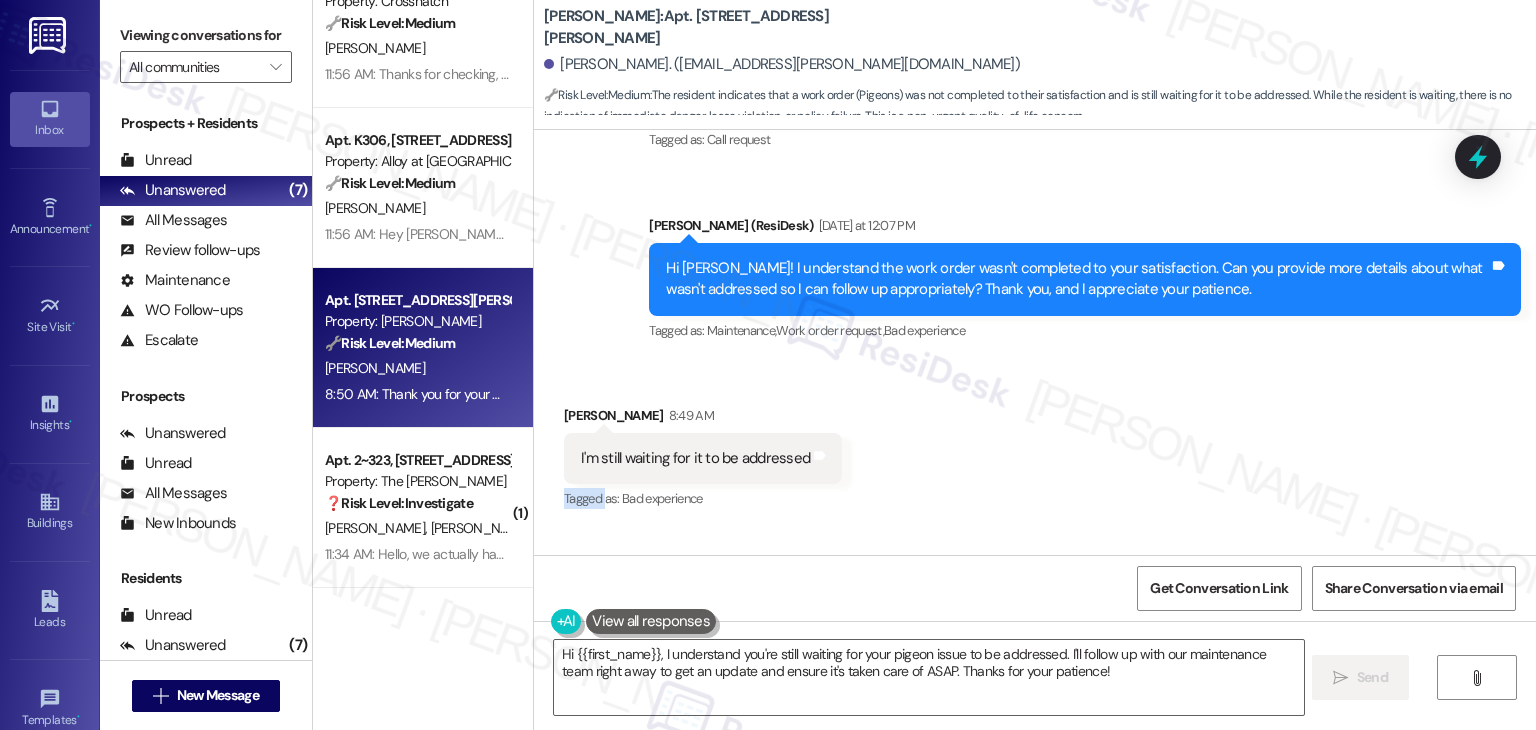 scroll, scrollTop: 5097, scrollLeft: 0, axis: vertical 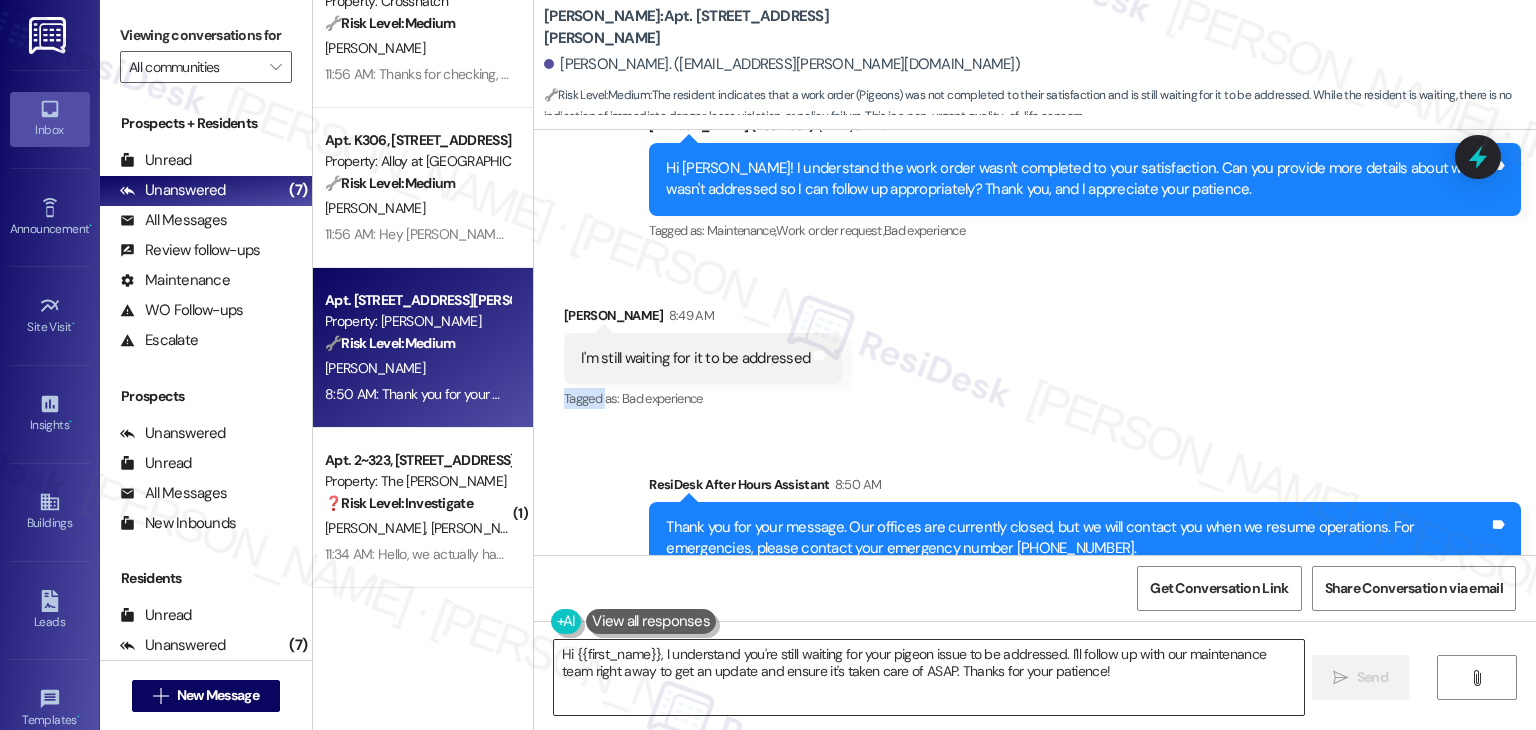click on "Hi {{first_name}}, I understand you're still waiting for your pigeon issue to be addressed. I'll follow up with our maintenance team right away to get an update and ensure it's taken care of ASAP. Thanks for your patience!" at bounding box center (928, 677) 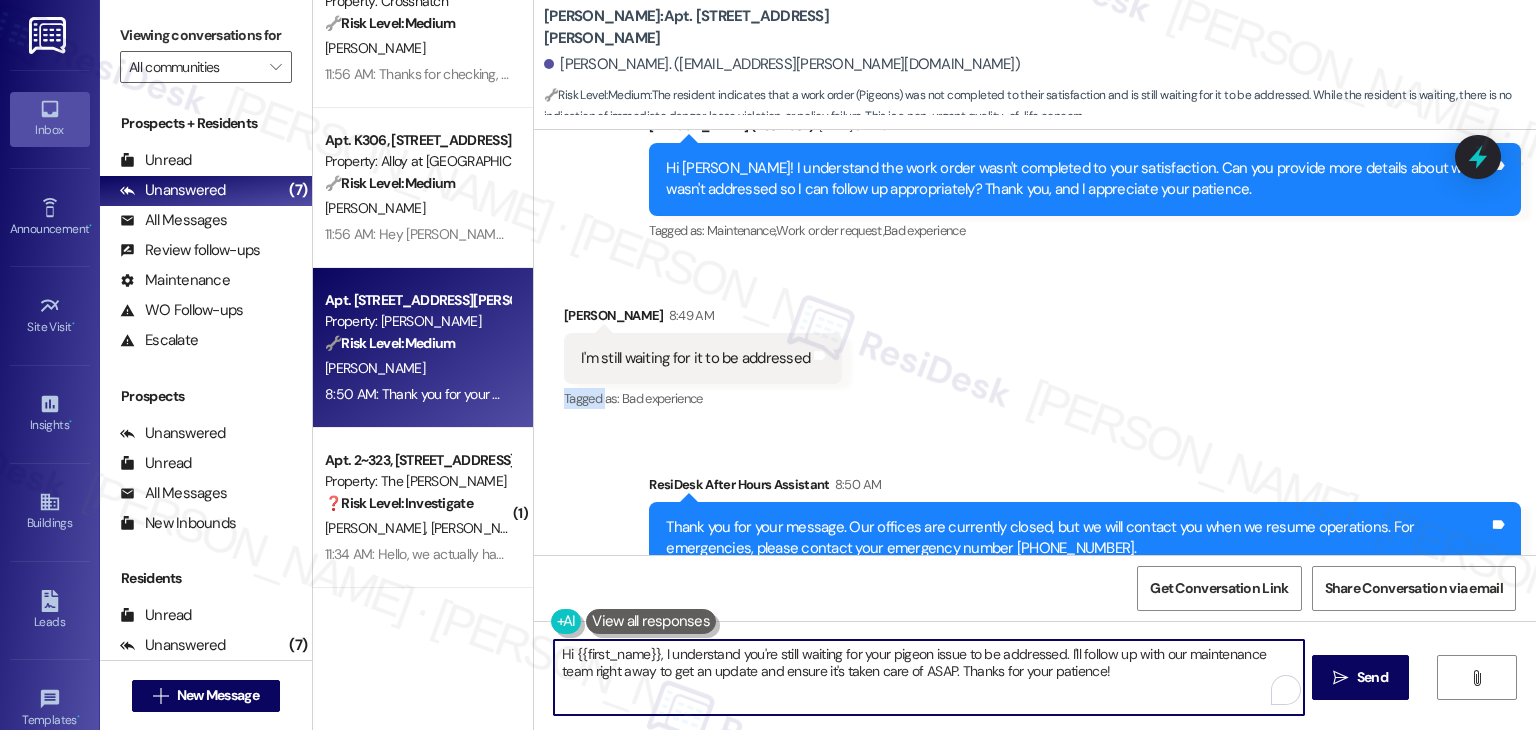 click on "Hi {{first_name}}, I understand you're still waiting for your pigeon issue to be addressed. I'll follow up with our maintenance team right away to get an update and ensure it's taken care of ASAP. Thanks for your patience!" at bounding box center (928, 677) 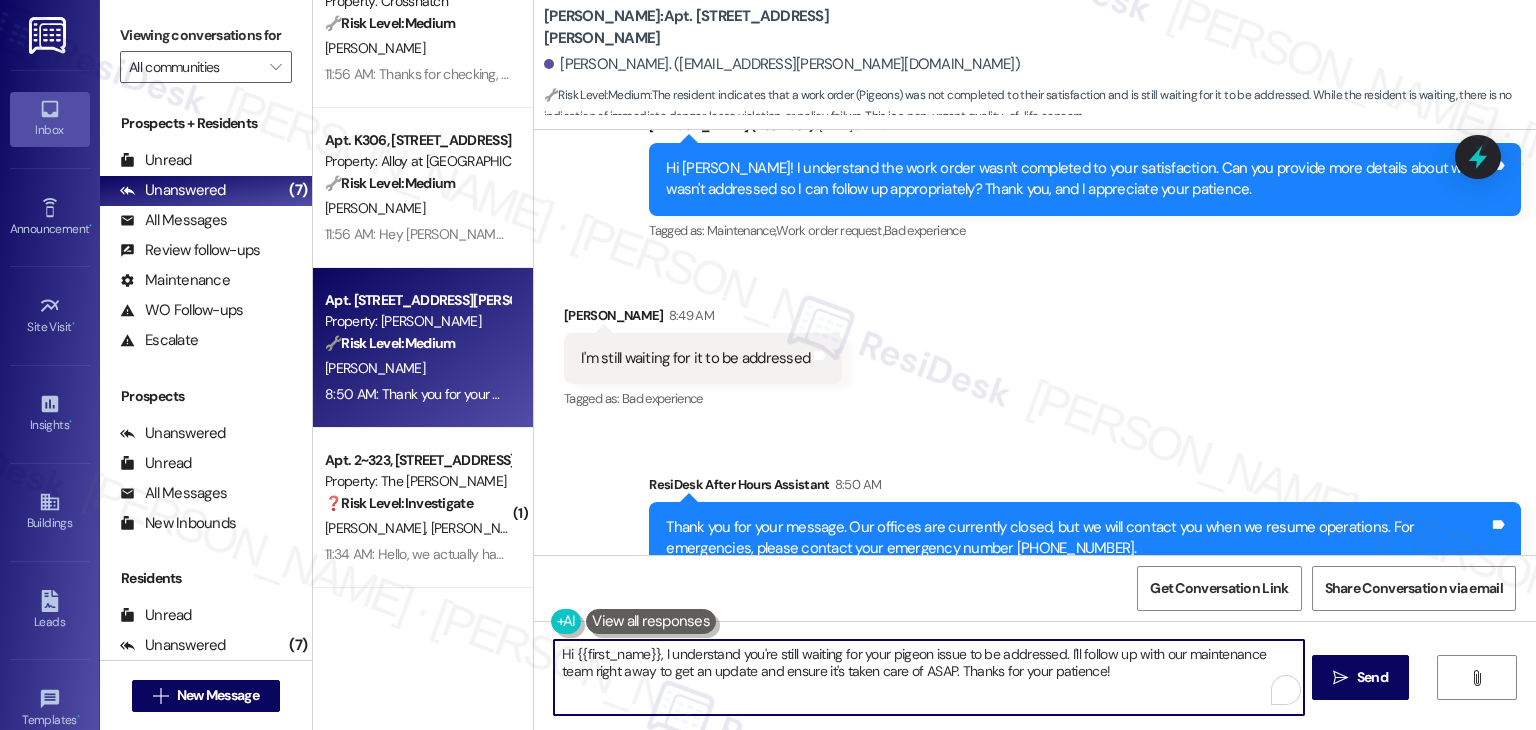 click on "Hi {{first_name}}, I understand you're still waiting for your pigeon issue to be addressed. I'll follow up with our maintenance team right away to get an update and ensure it's taken care of ASAP. Thanks for your patience!" at bounding box center [928, 677] 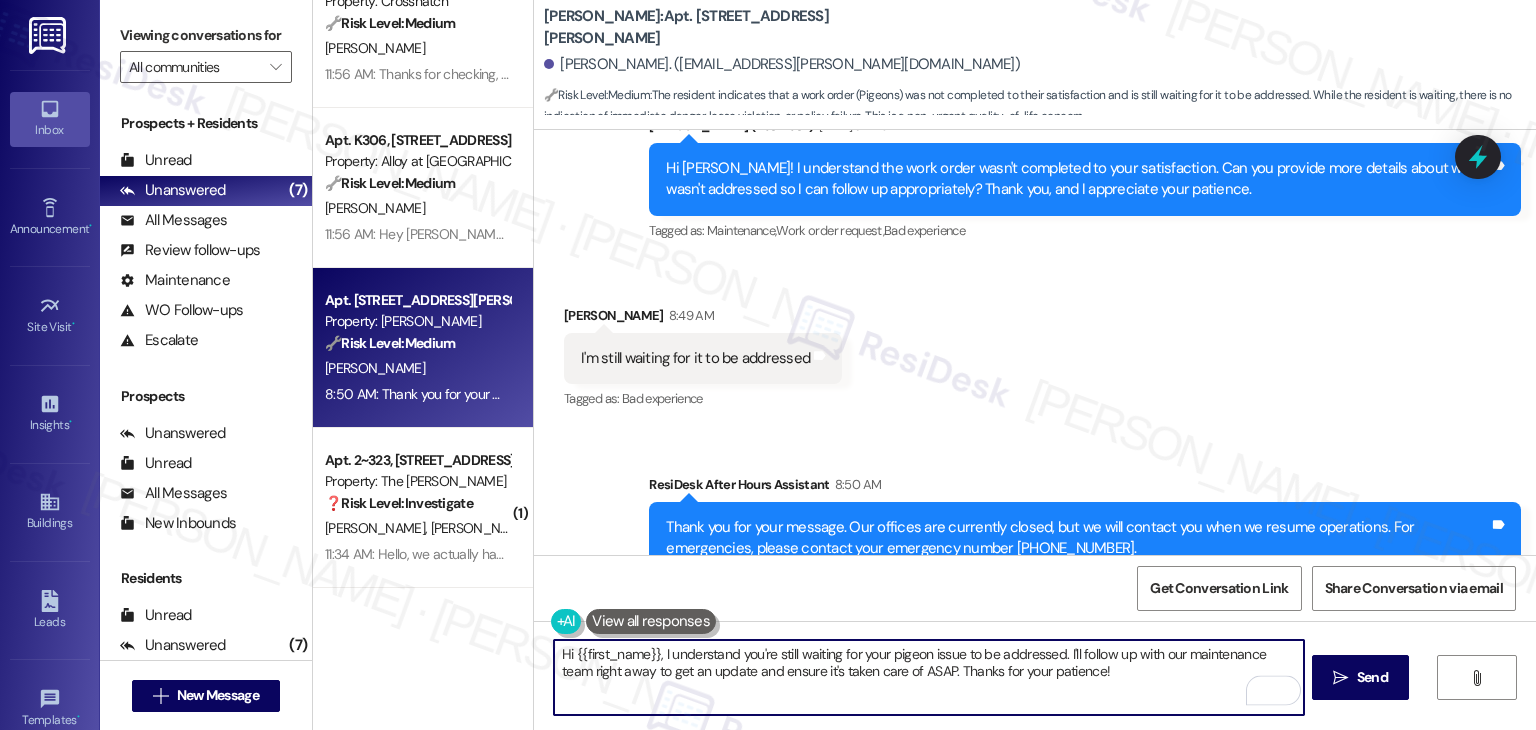 paste on "Thanks for the update, Hannah. Just to make sure I pass along the right info—can you let me know what still needs to be addressed? I’ll follow up with the site team. Appreciate" 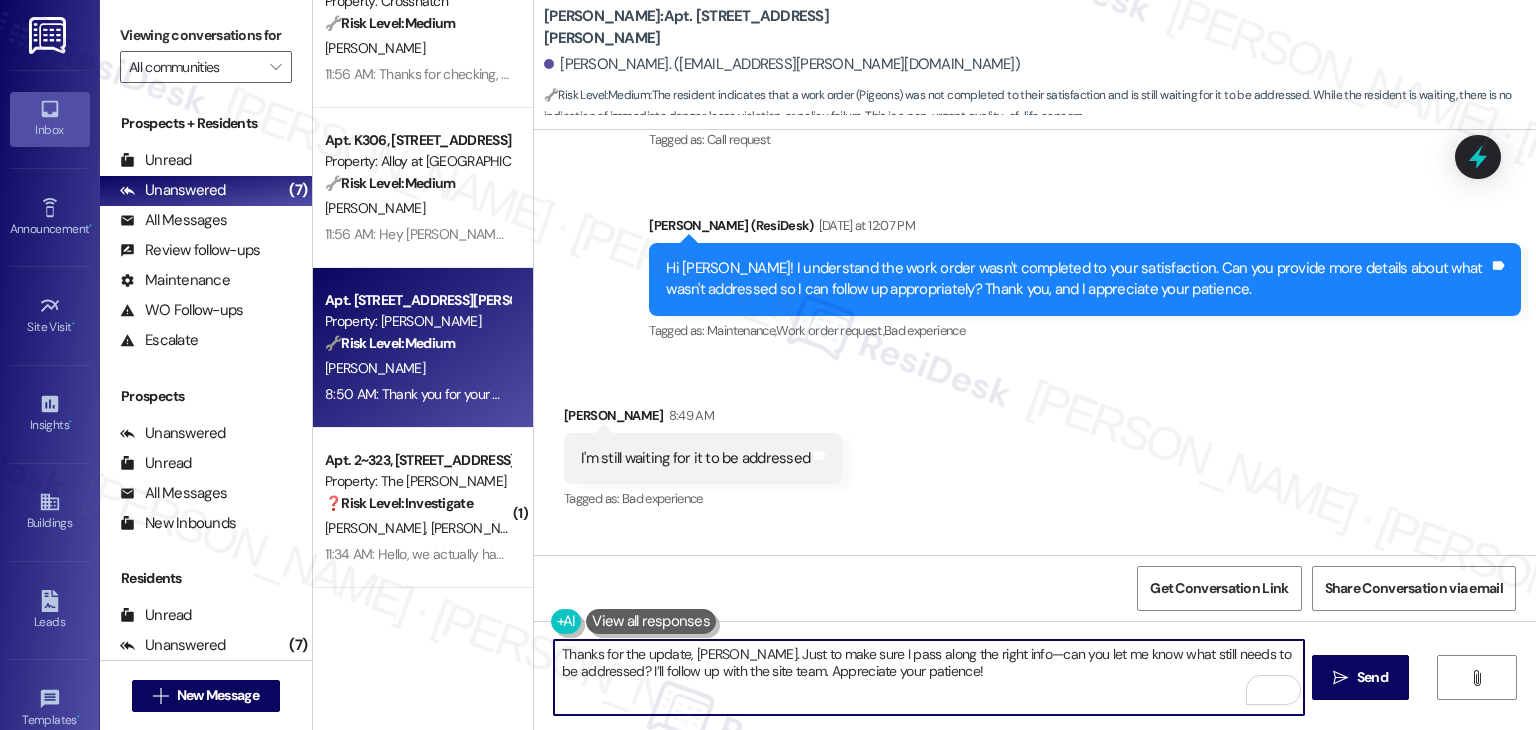 scroll, scrollTop: 5097, scrollLeft: 0, axis: vertical 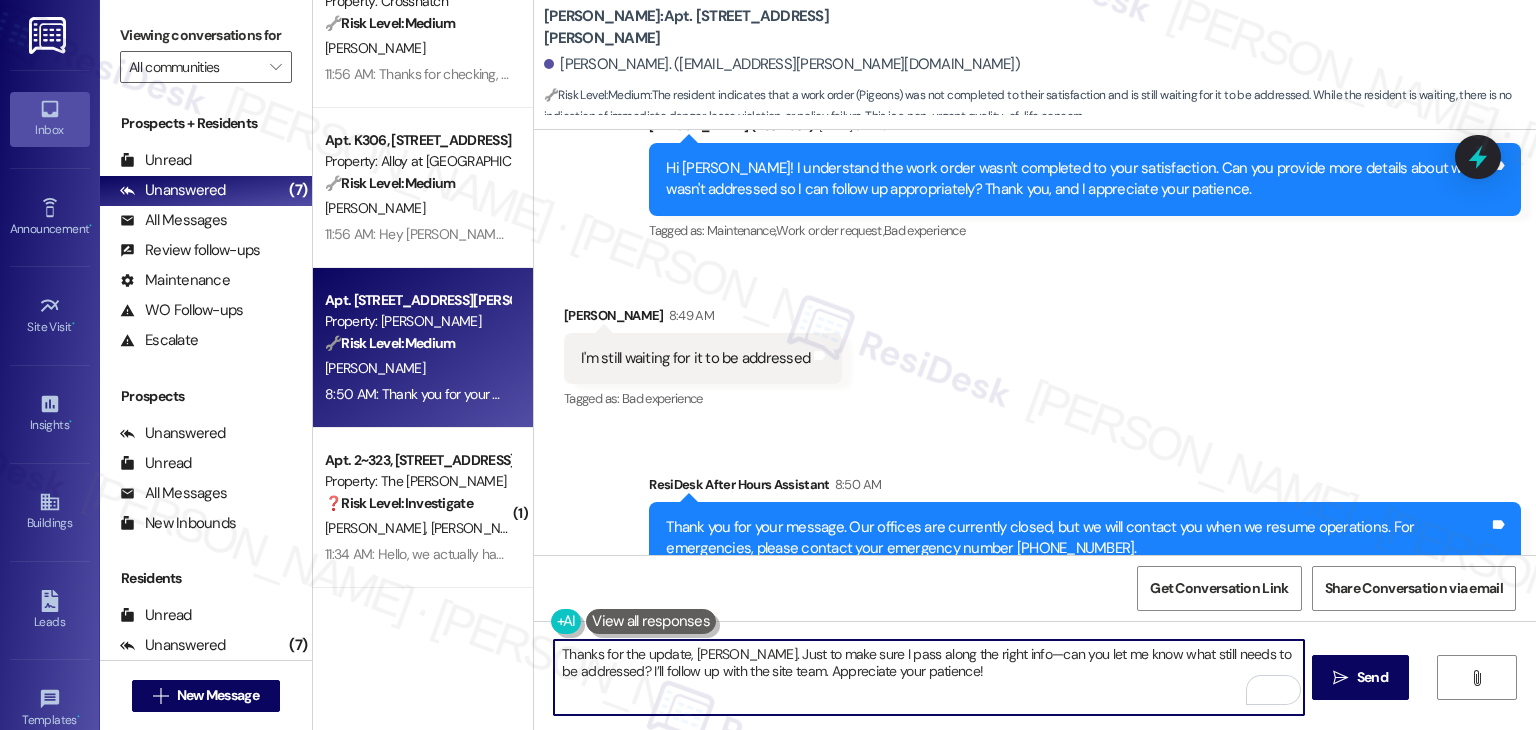 type on "Thanks for the update, Hannah. Just to make sure I pass along the right info—can you let me know what still needs to be addressed? I’ll follow up with the site team. Appreciate your patience!" 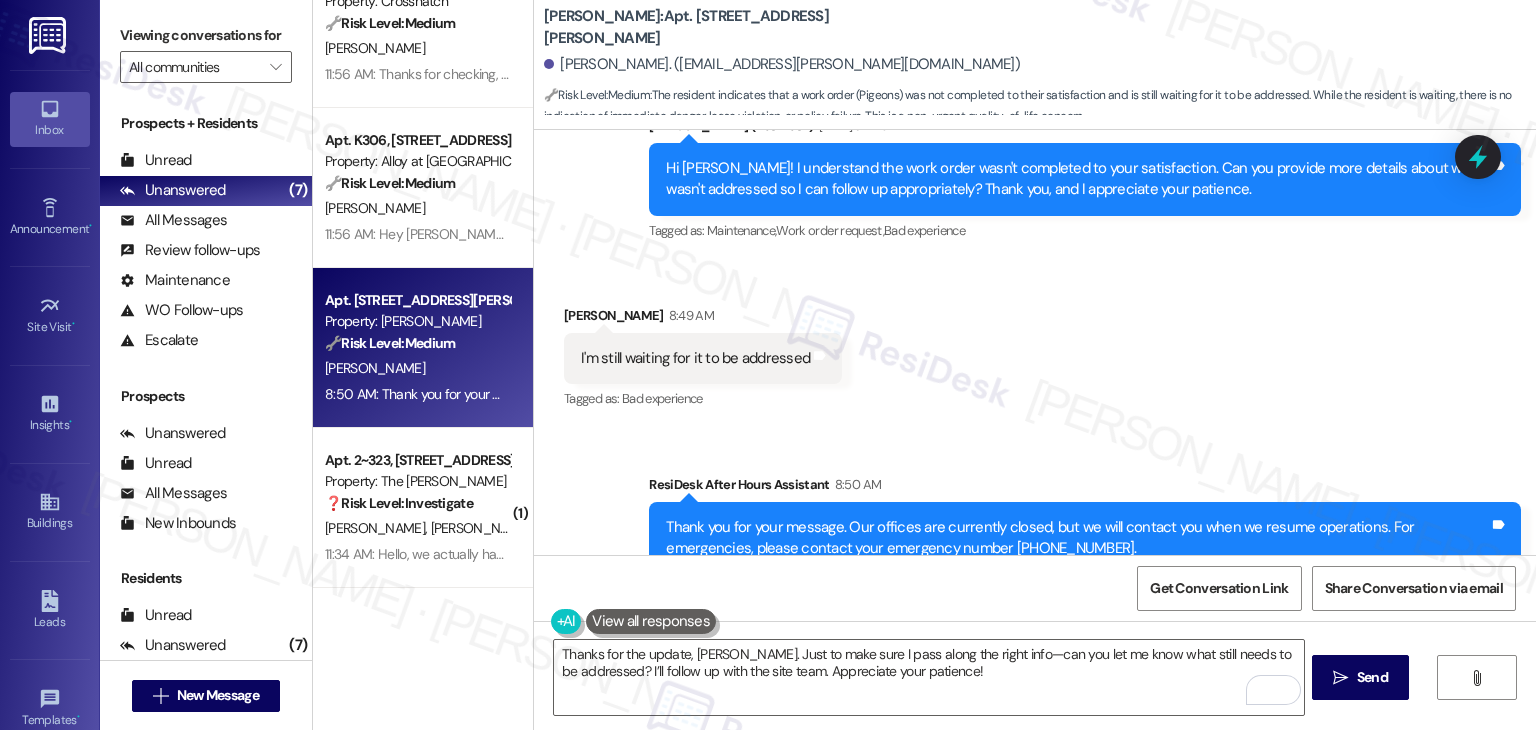 click on "Get Conversation Link Share Conversation via email" at bounding box center [1035, 588] 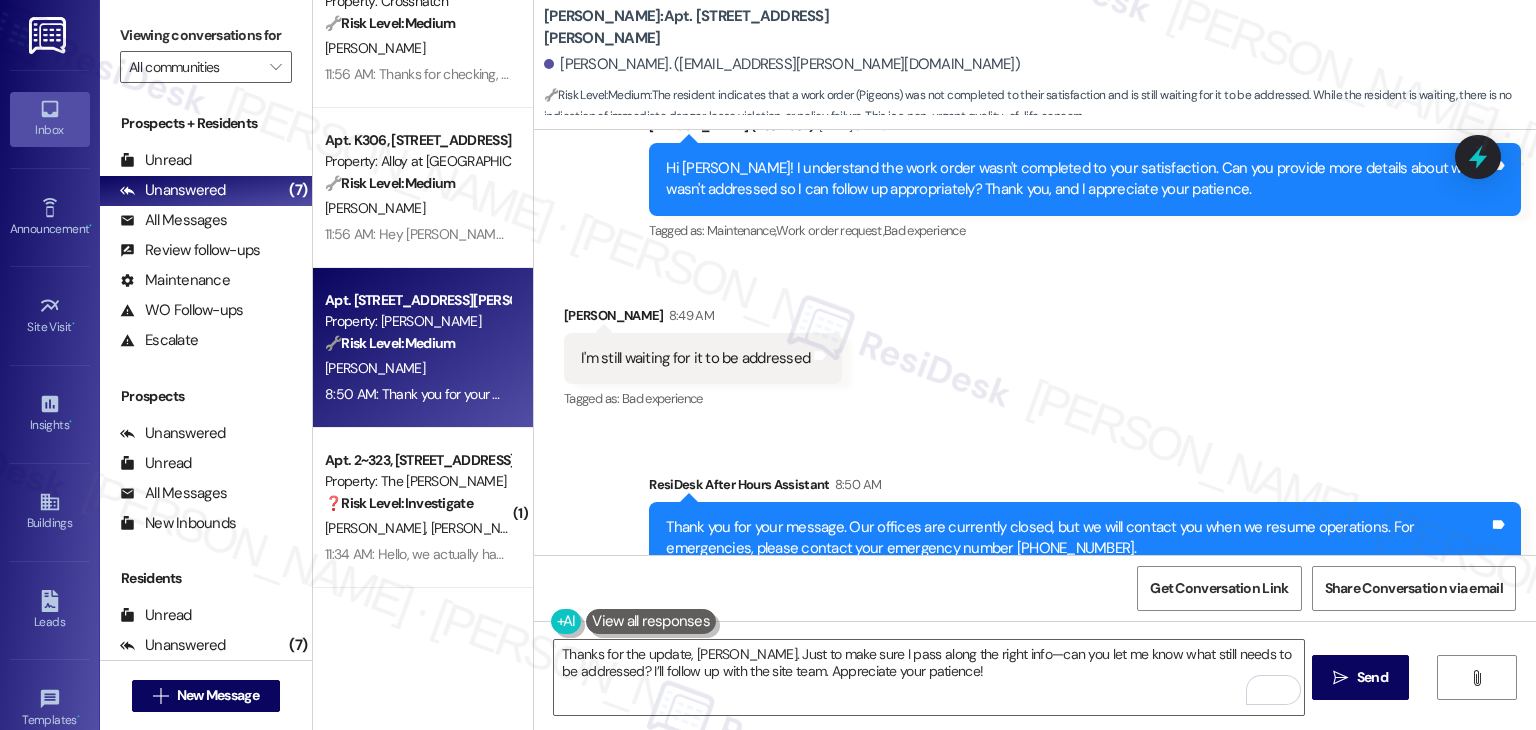 drag, startPoint x: 1032, startPoint y: 578, endPoint x: 1139, endPoint y: 610, distance: 111.68259 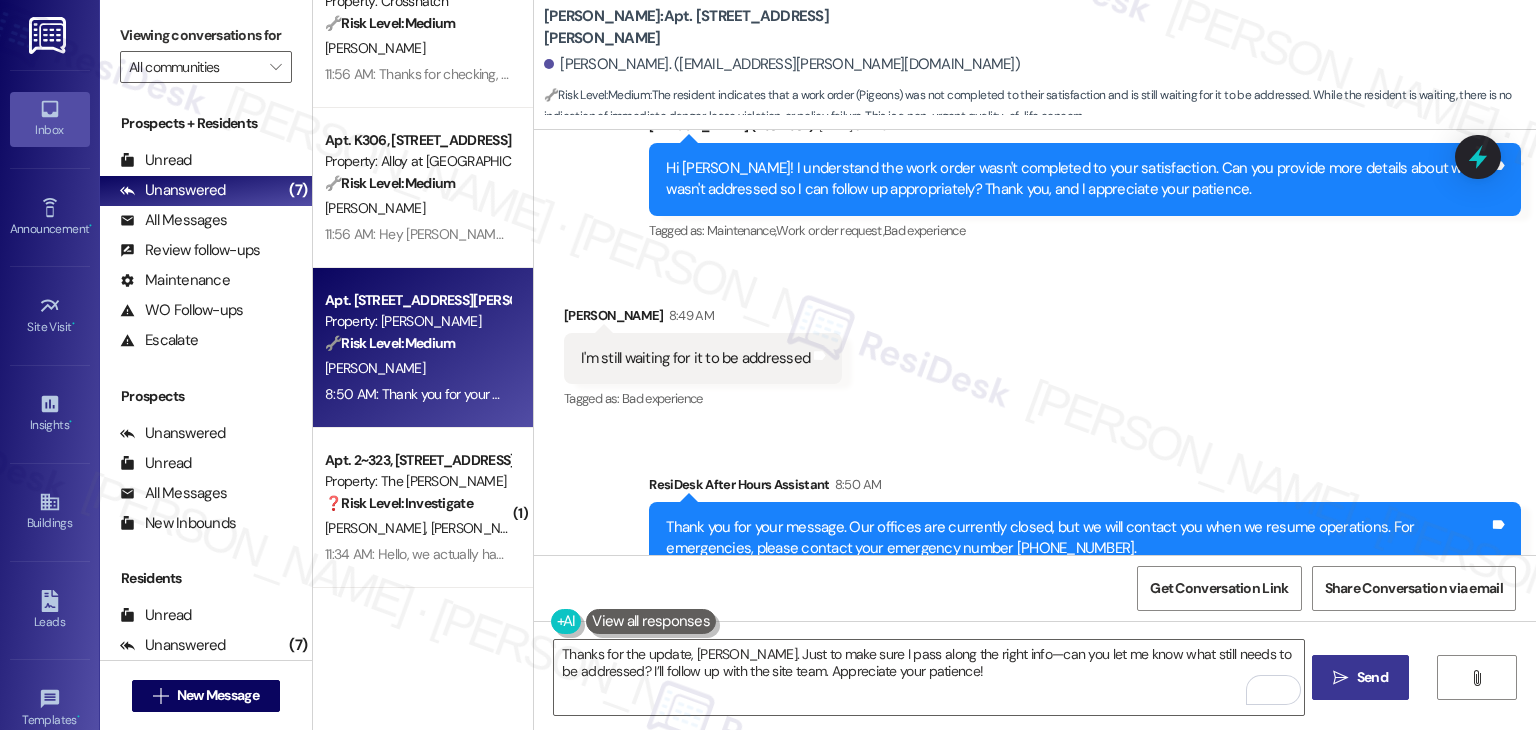 click on "Send" at bounding box center (1372, 677) 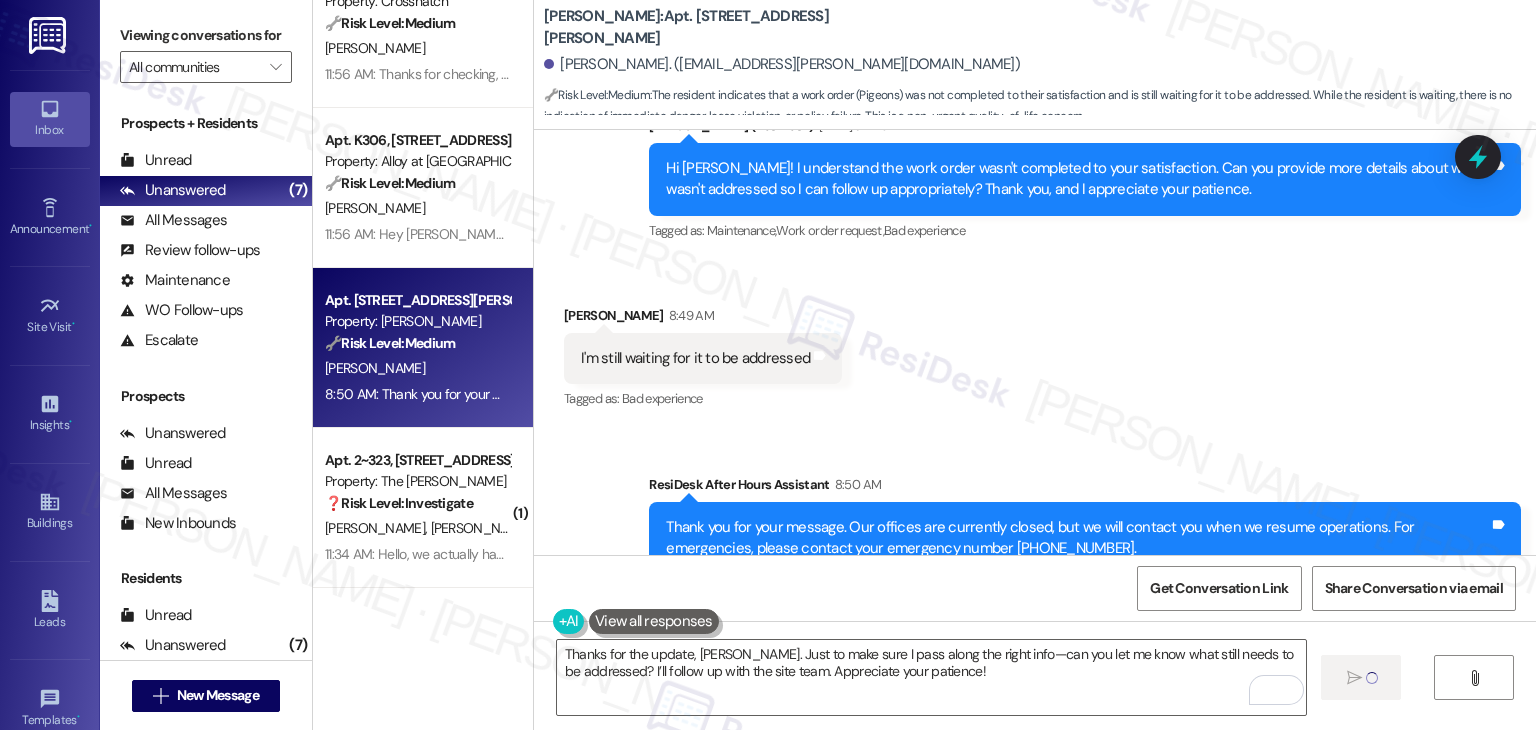 type 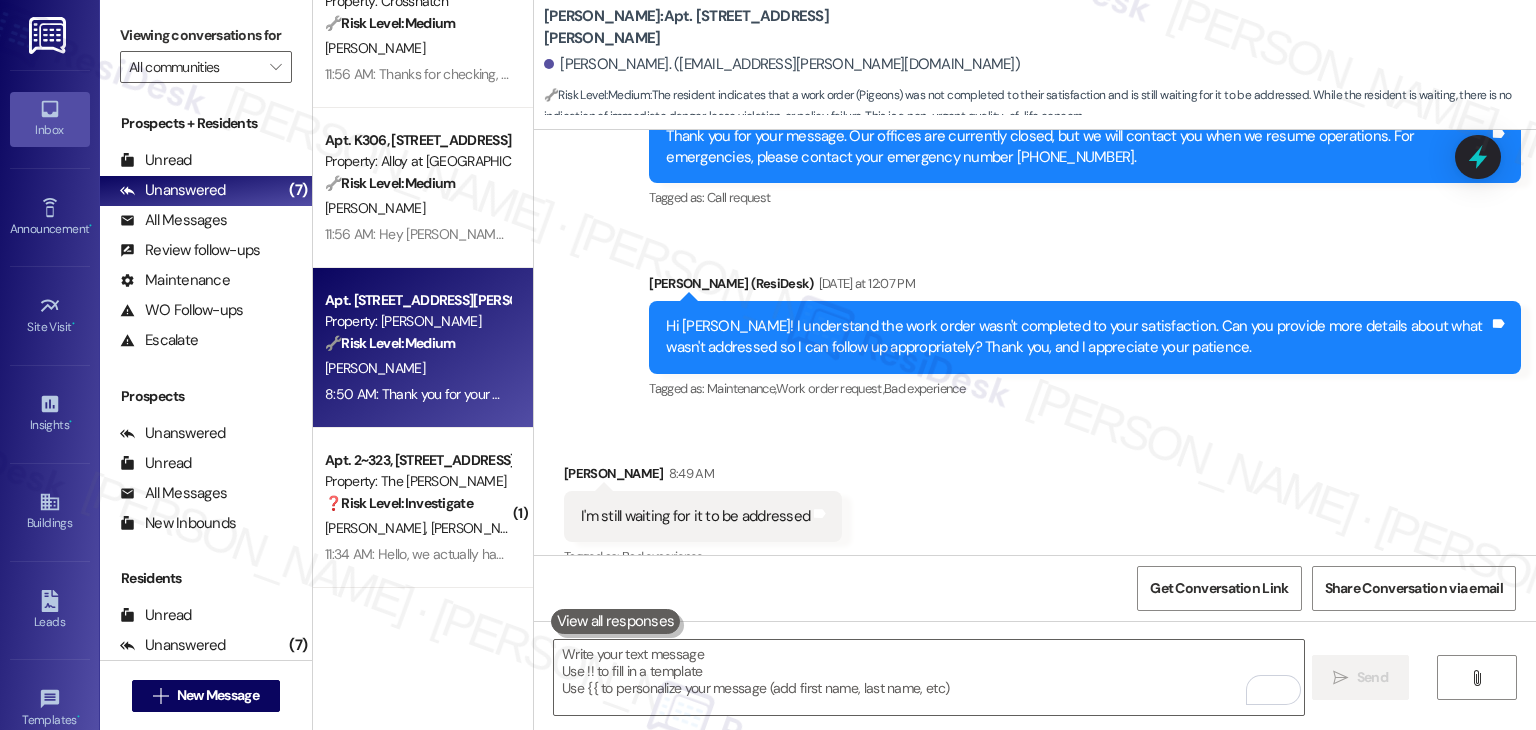 scroll, scrollTop: 4906, scrollLeft: 0, axis: vertical 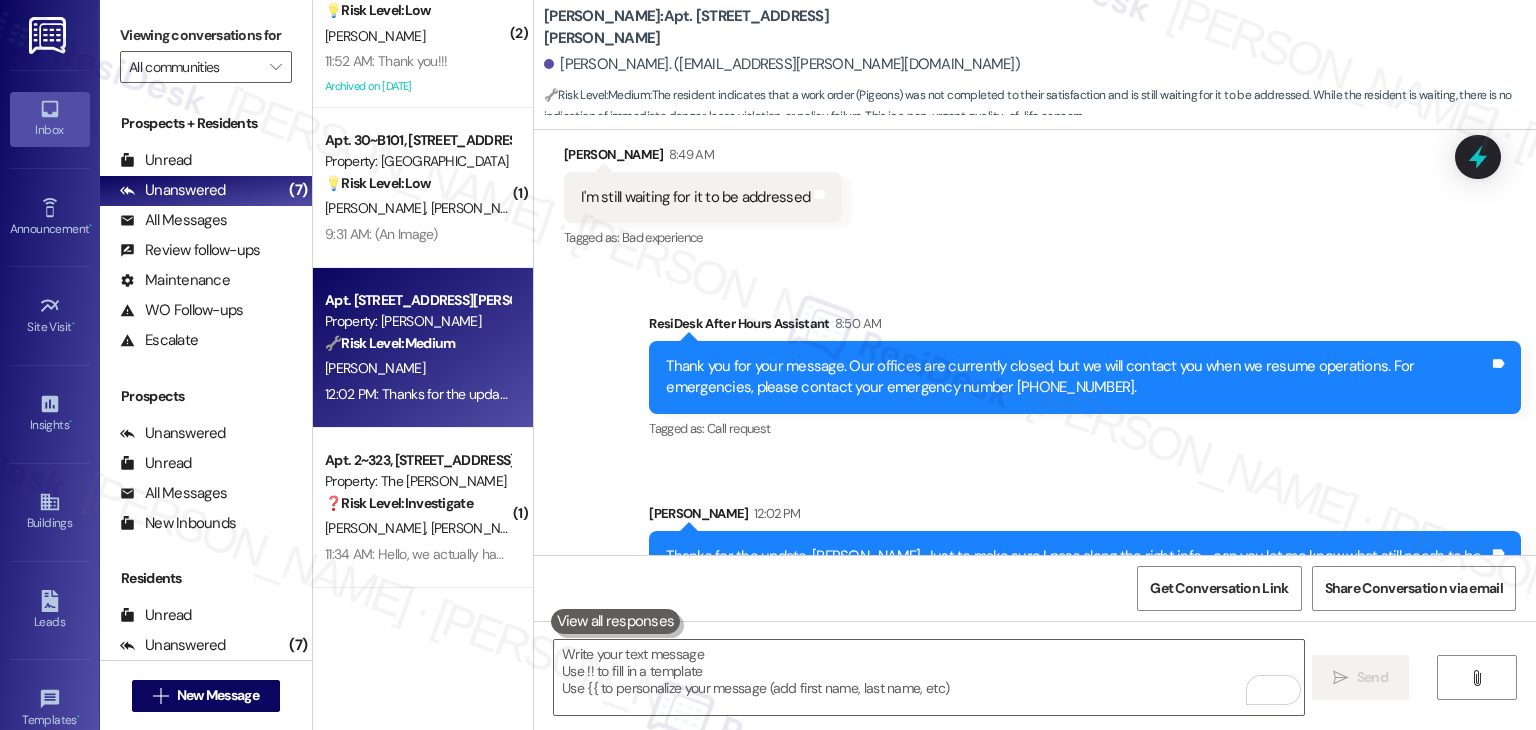 click on "Sent via SMS ResiDesk After Hours Assistant 8:50 AM Thank you for your message. Our offices are currently closed, but we will contact you when we resume operations. For emergencies, please contact your emergency number 844-580-1134. Tags and notes Tagged as:   Call request Click to highlight conversations about Call request Sent via SMS Sarah 12:02 PM Thanks for the update, Hannah. Just to make sure I pass along the right info—can you let me know what still needs to be addressed? I’ll follow up with the site team. Appreciate your patience! Tags and notes" at bounding box center (1035, 443) 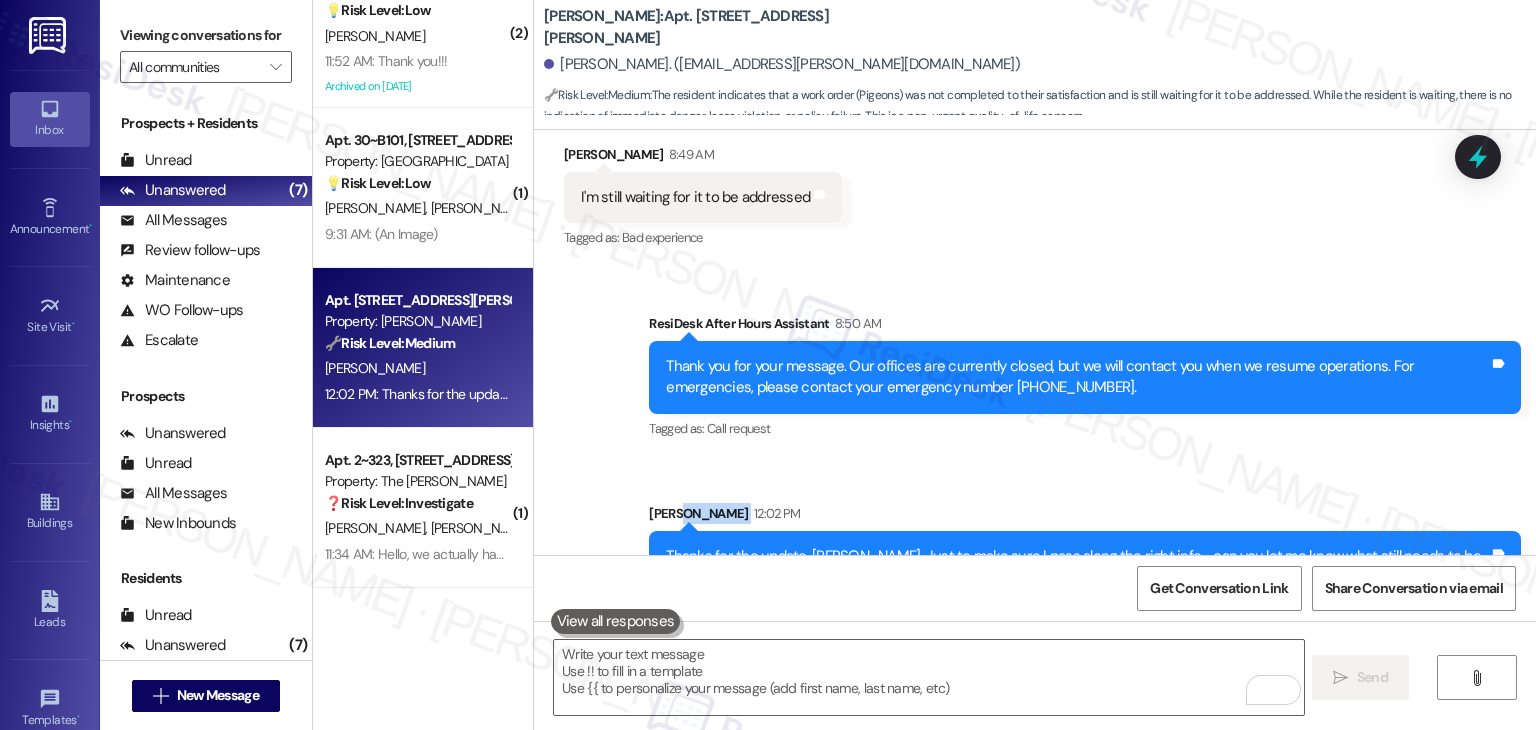 click on "Sent via SMS ResiDesk After Hours Assistant 8:50 AM Thank you for your message. Our offices are currently closed, but we will contact you when we resume operations. For emergencies, please contact your emergency number 844-580-1134. Tags and notes Tagged as:   Call request Click to highlight conversations about Call request Sent via SMS Sarah 12:02 PM Thanks for the update, Hannah. Just to make sure I pass along the right info—can you let me know what still needs to be addressed? I’ll follow up with the site team. Appreciate your patience! Tags and notes" at bounding box center [1035, 443] 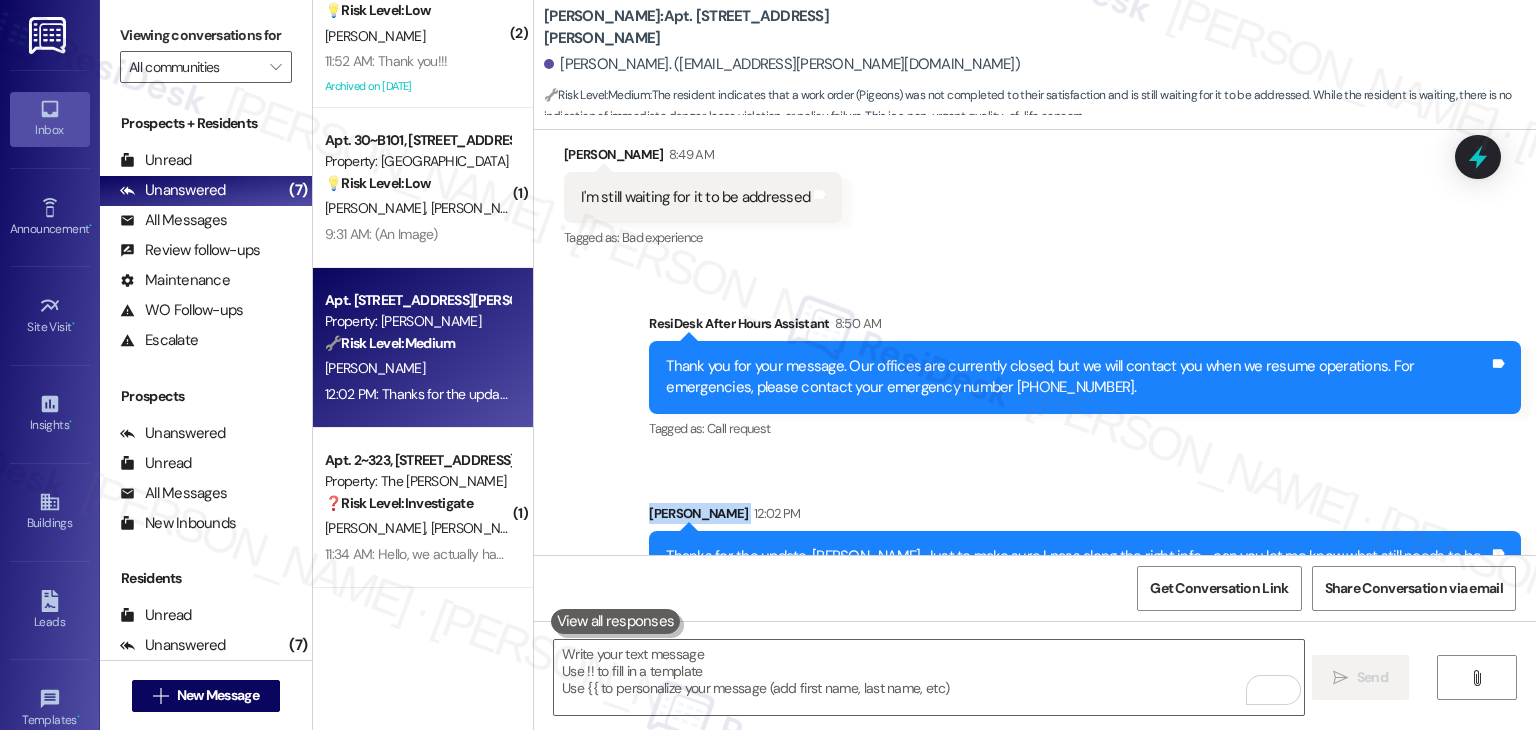 click on "Sent via SMS ResiDesk After Hours Assistant 8:50 AM Thank you for your message. Our offices are currently closed, but we will contact you when we resume operations. For emergencies, please contact your emergency number 844-580-1134. Tags and notes Tagged as:   Call request Click to highlight conversations about Call request Sent via SMS Sarah 12:02 PM Thanks for the update, Hannah. Just to make sure I pass along the right info—can you let me know what still needs to be addressed? I’ll follow up with the site team. Appreciate your patience! Tags and notes" at bounding box center [1035, 443] 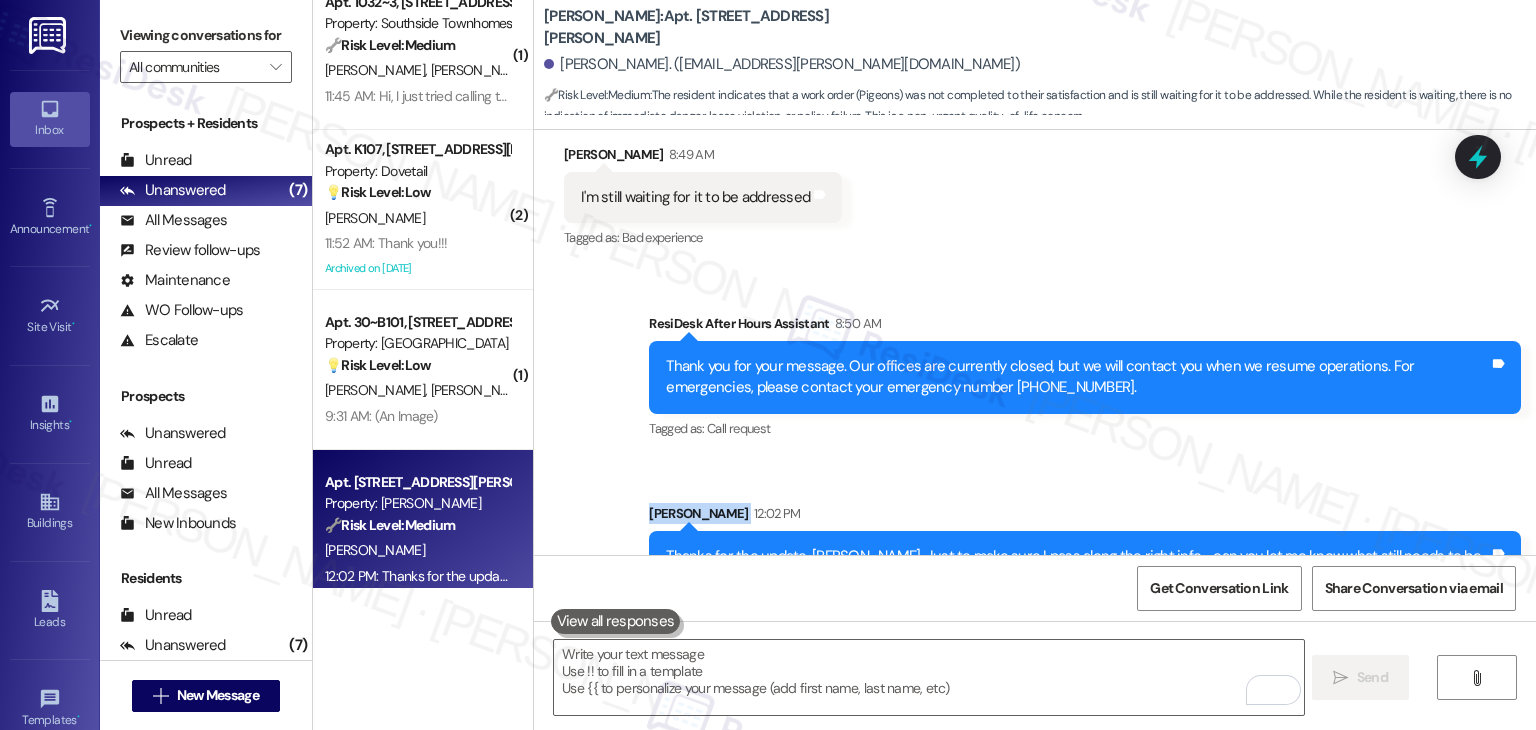 scroll, scrollTop: 172, scrollLeft: 0, axis: vertical 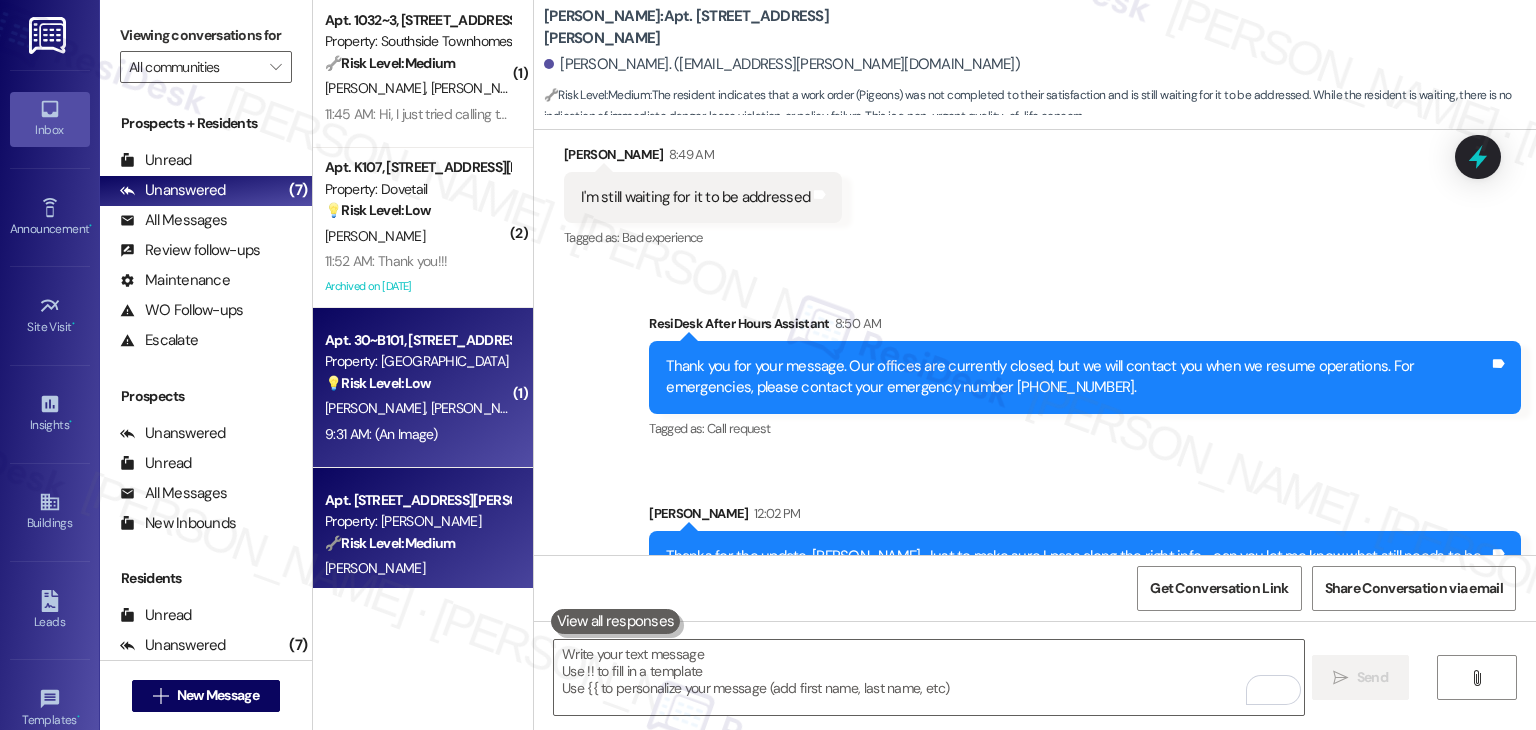 click on "9:31 AM: (An Image) 9:31 AM: (An Image)" at bounding box center [417, 434] 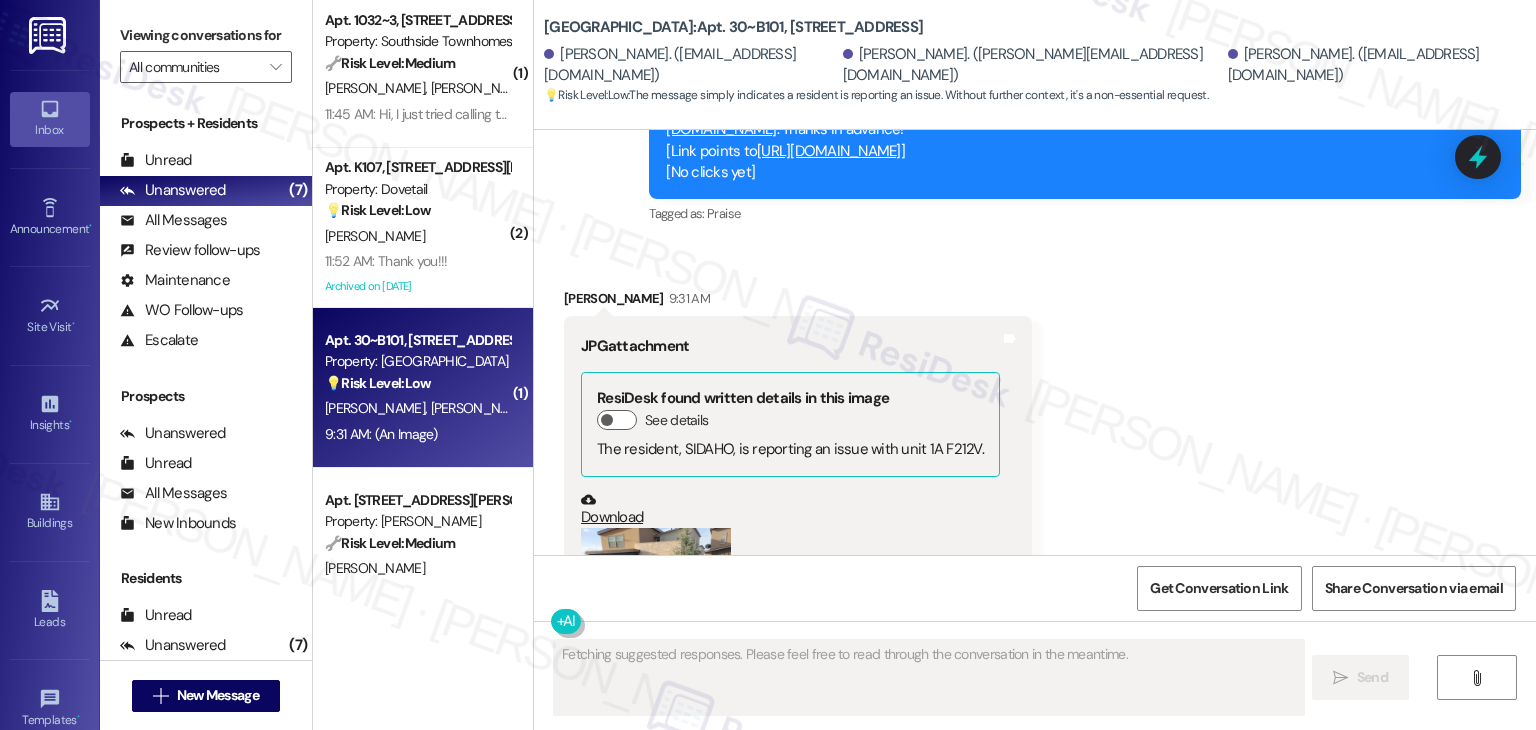 scroll, scrollTop: 6139, scrollLeft: 0, axis: vertical 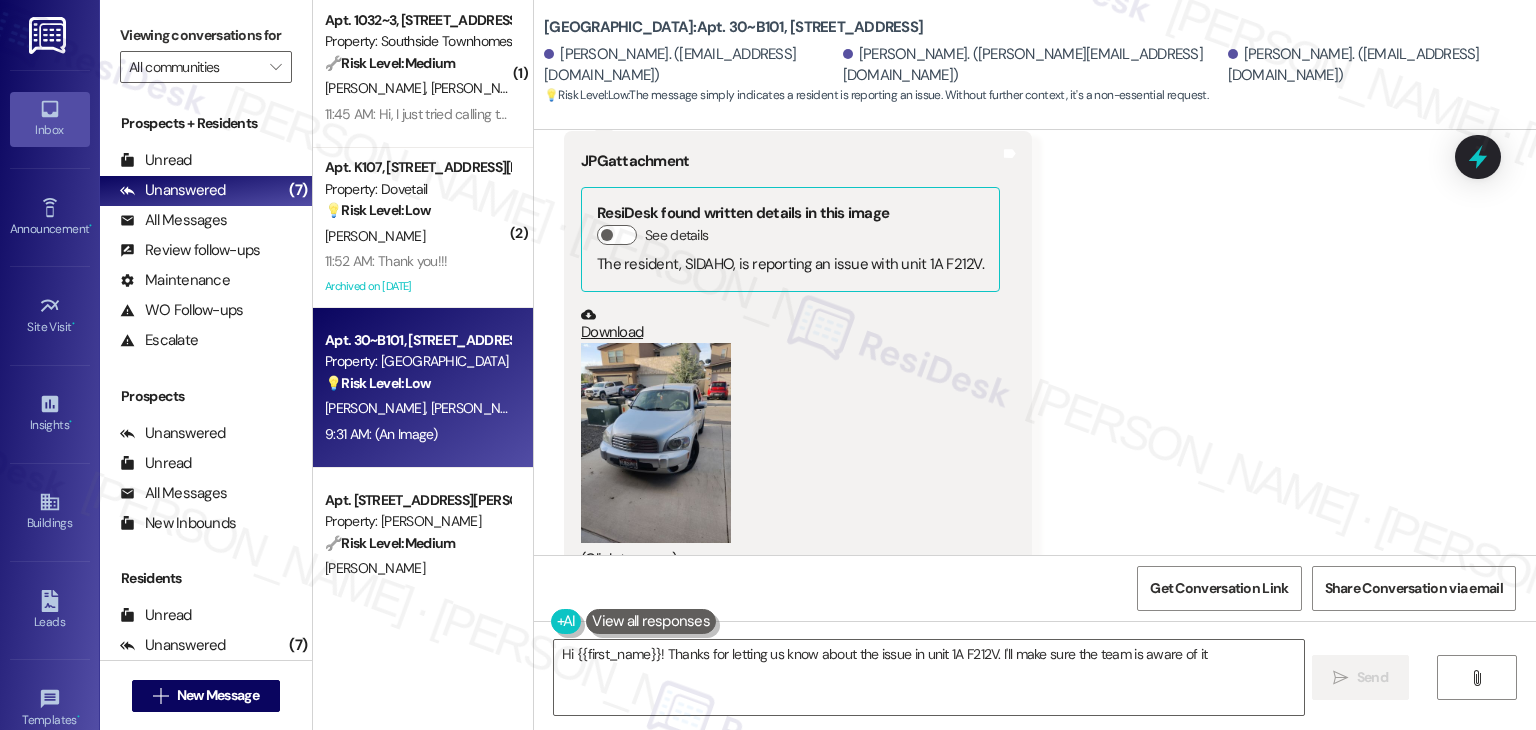 click at bounding box center (656, 443) 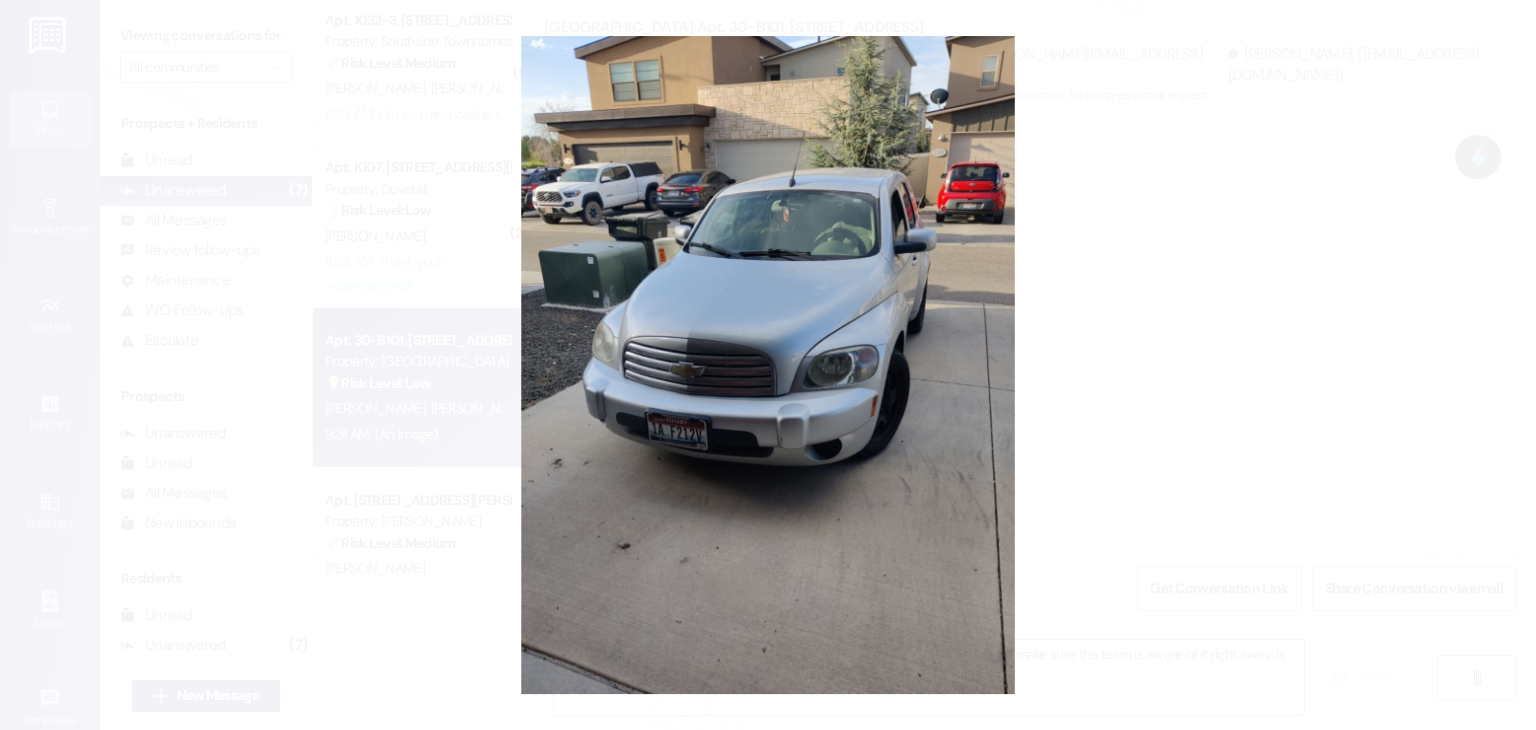 click at bounding box center [768, 365] 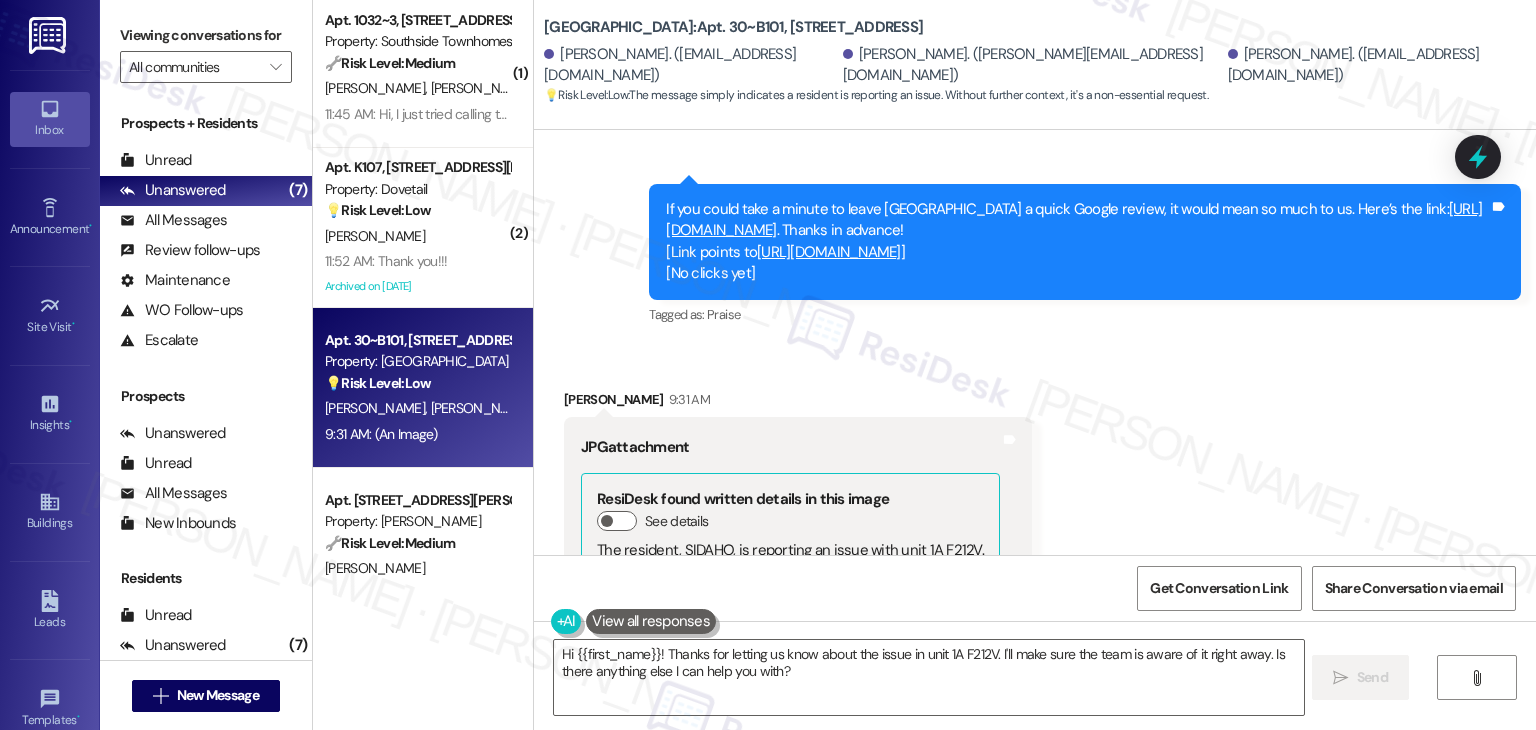 scroll, scrollTop: 5839, scrollLeft: 0, axis: vertical 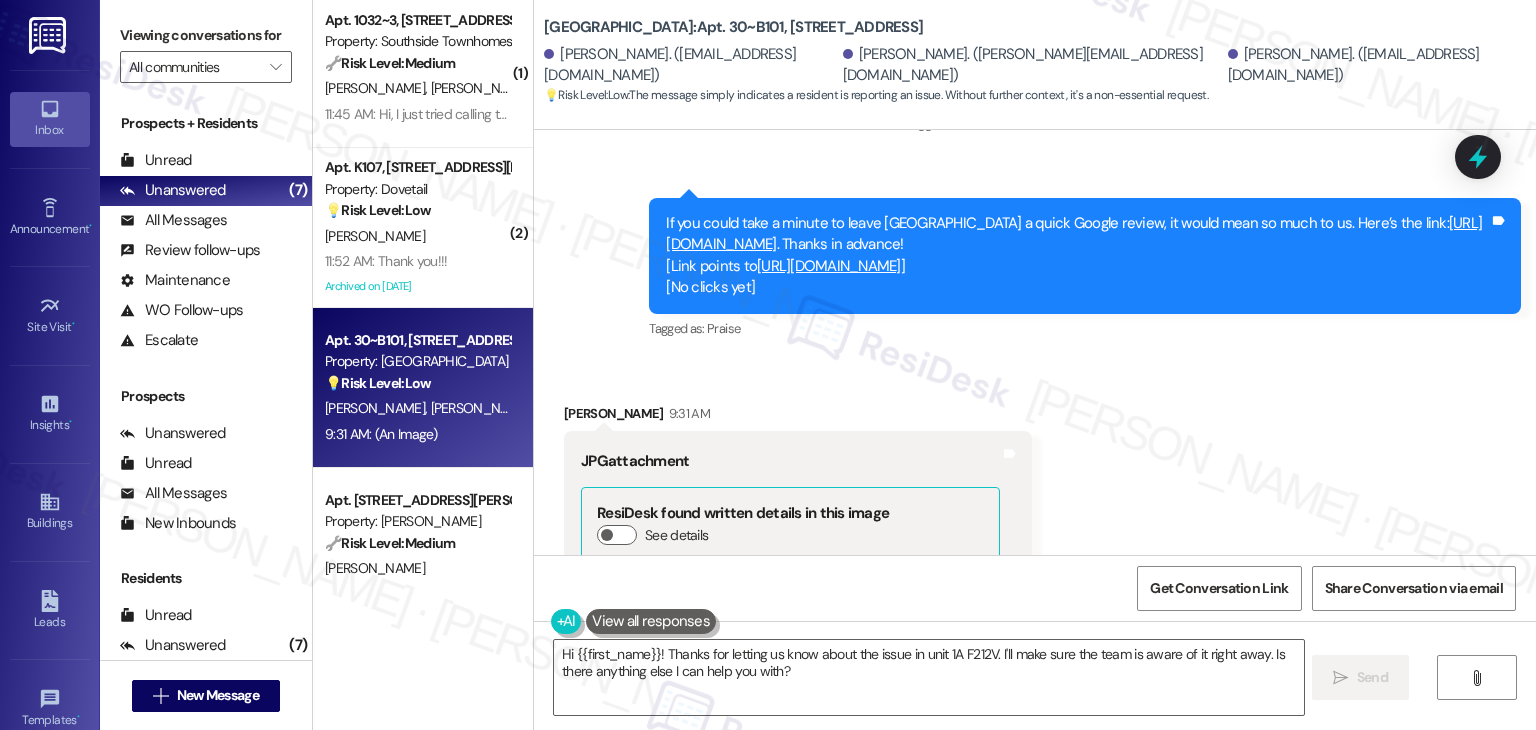 click on "Received via SMS Benjamin Holberg 9:31 AM JPG  attachment ResiDesk found written details in this image   See details The resident, SIDAHO, is reporting an issue with unit 1A F212V.
Download   (Click to zoom) Tags and notes" at bounding box center [1035, 629] 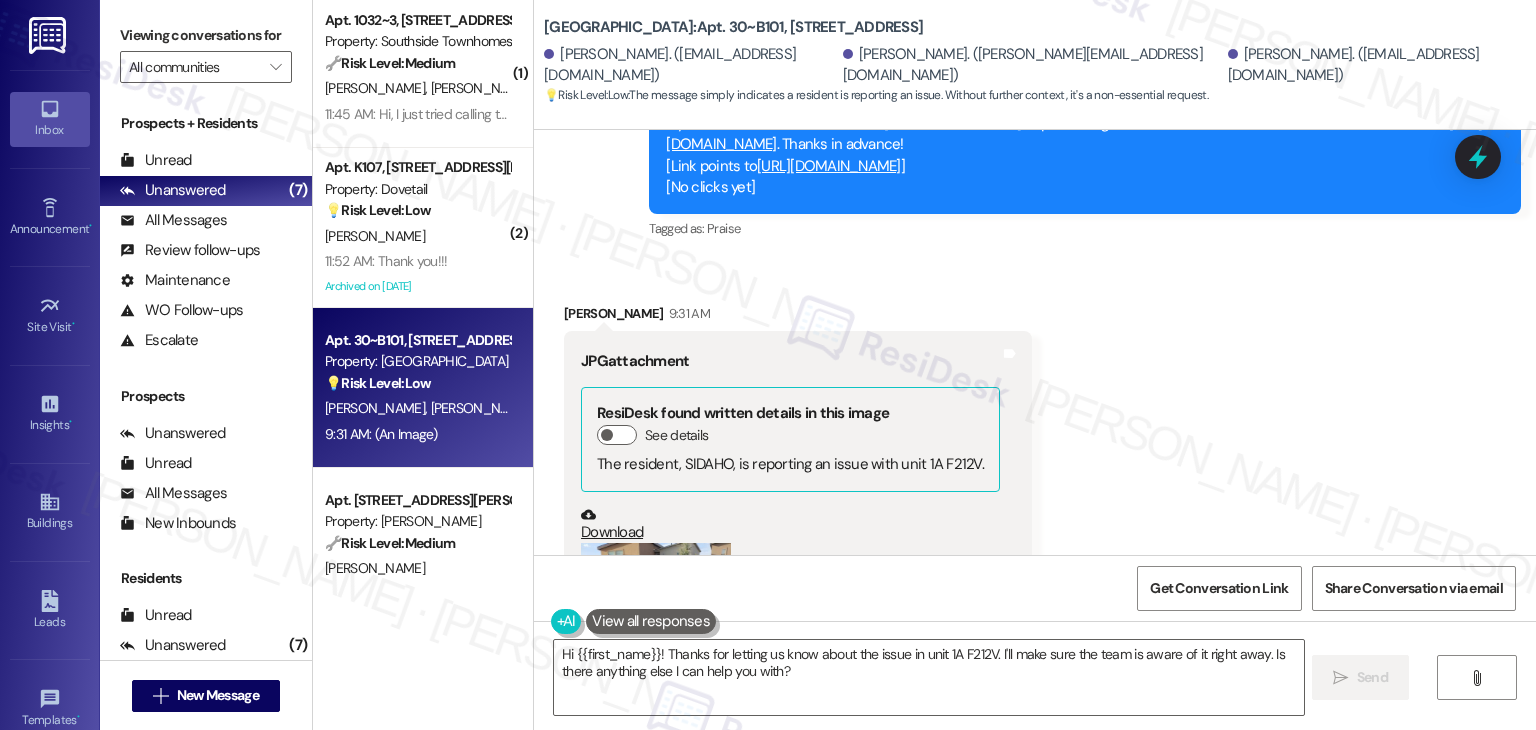 scroll, scrollTop: 6139, scrollLeft: 0, axis: vertical 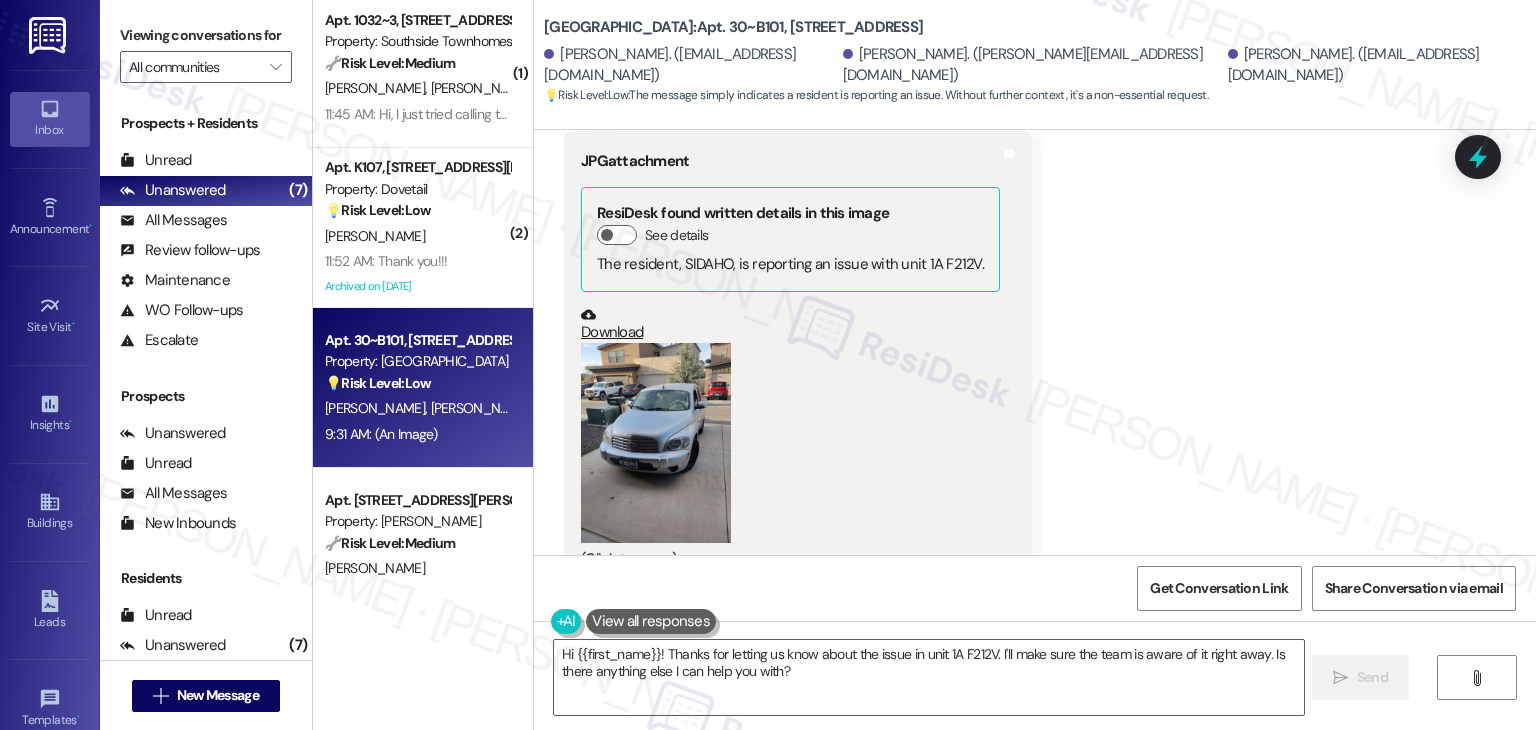click on "Received via SMS Benjamin Holberg 9:31 AM JPG  attachment ResiDesk found written details in this image   See details The resident, SIDAHO, is reporting an issue with unit 1A F212V.
Download   (Click to zoom) Tags and notes" at bounding box center (1035, 329) 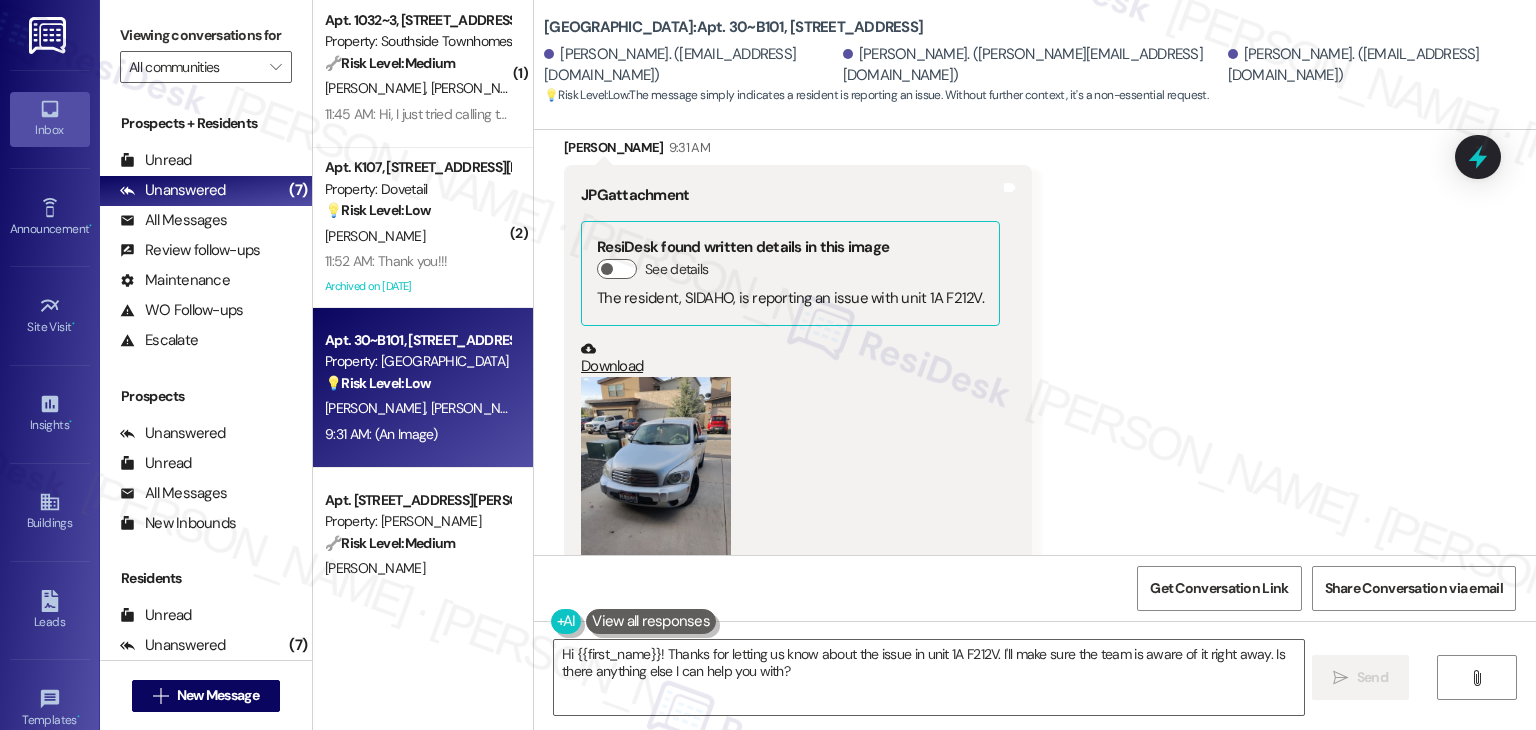 scroll, scrollTop: 6139, scrollLeft: 0, axis: vertical 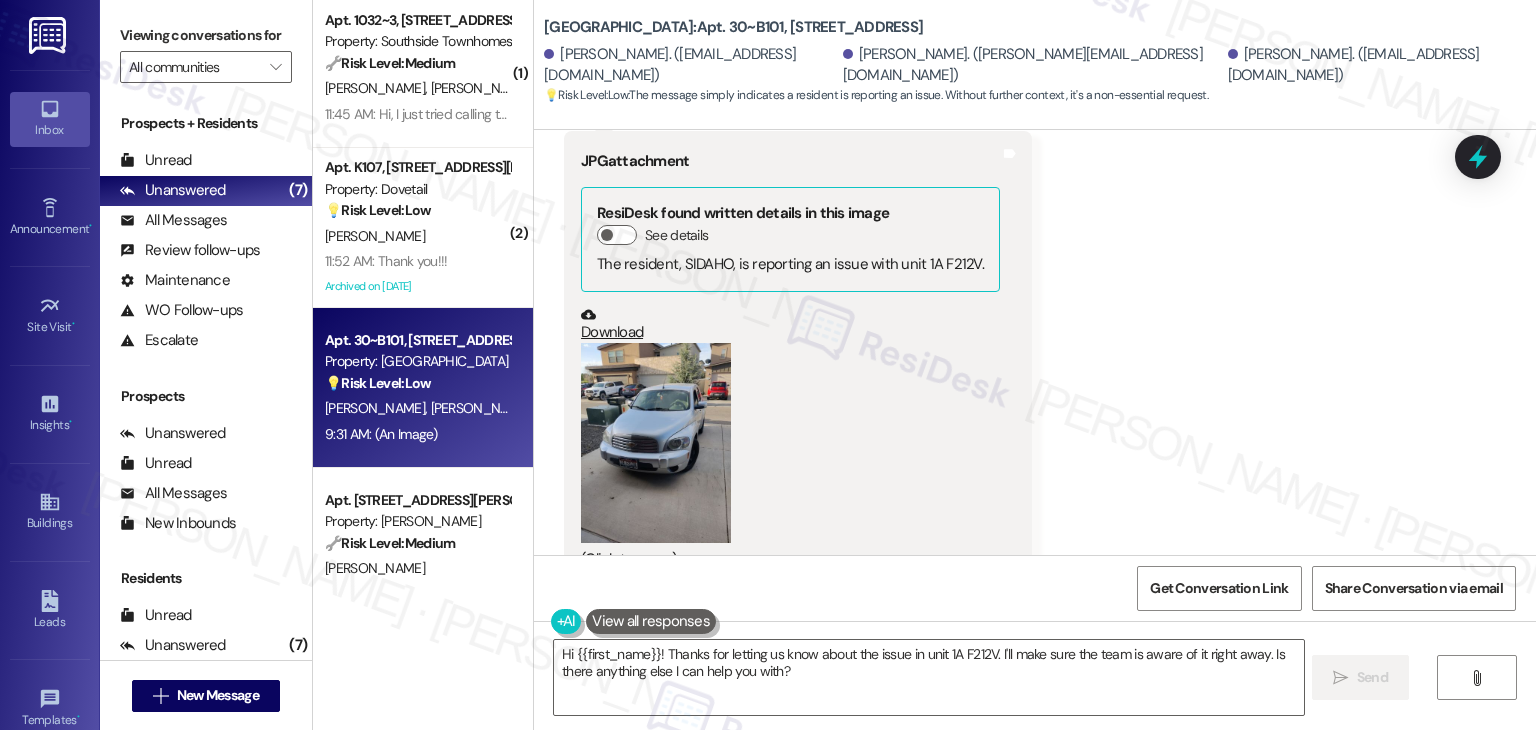 click on "Received via SMS Benjamin Holberg 9:31 AM JPG  attachment ResiDesk found written details in this image   See details The resident, SIDAHO, is reporting an issue with unit 1A F212V.
Download   (Click to zoom) Tags and notes" at bounding box center [1035, 329] 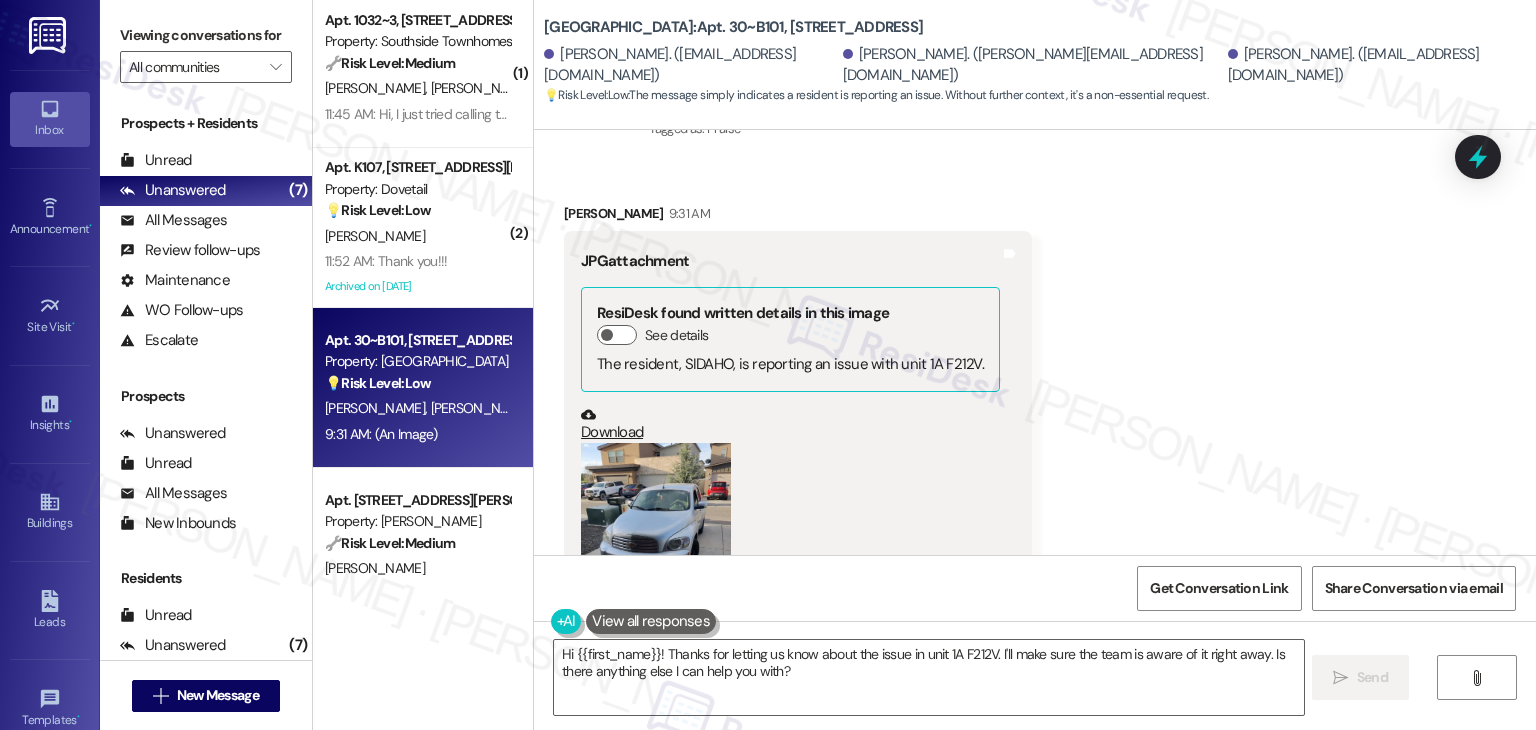 scroll, scrollTop: 6139, scrollLeft: 0, axis: vertical 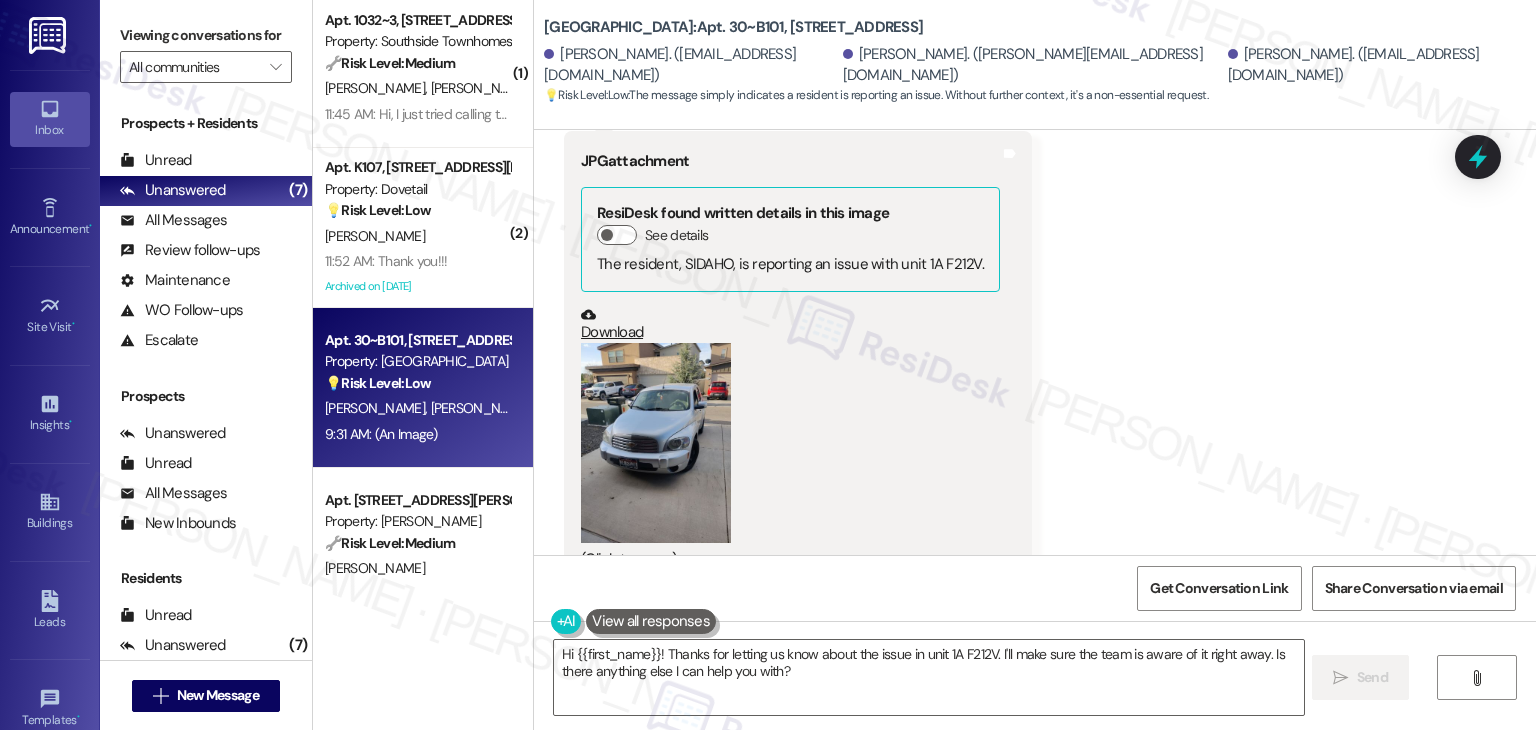 click on "Received via SMS Benjamin Holberg 9:31 AM JPG  attachment ResiDesk found written details in this image   See details The resident, SIDAHO, is reporting an issue with unit 1A F212V.
Download   (Click to zoom) Tags and notes" at bounding box center [1035, 329] 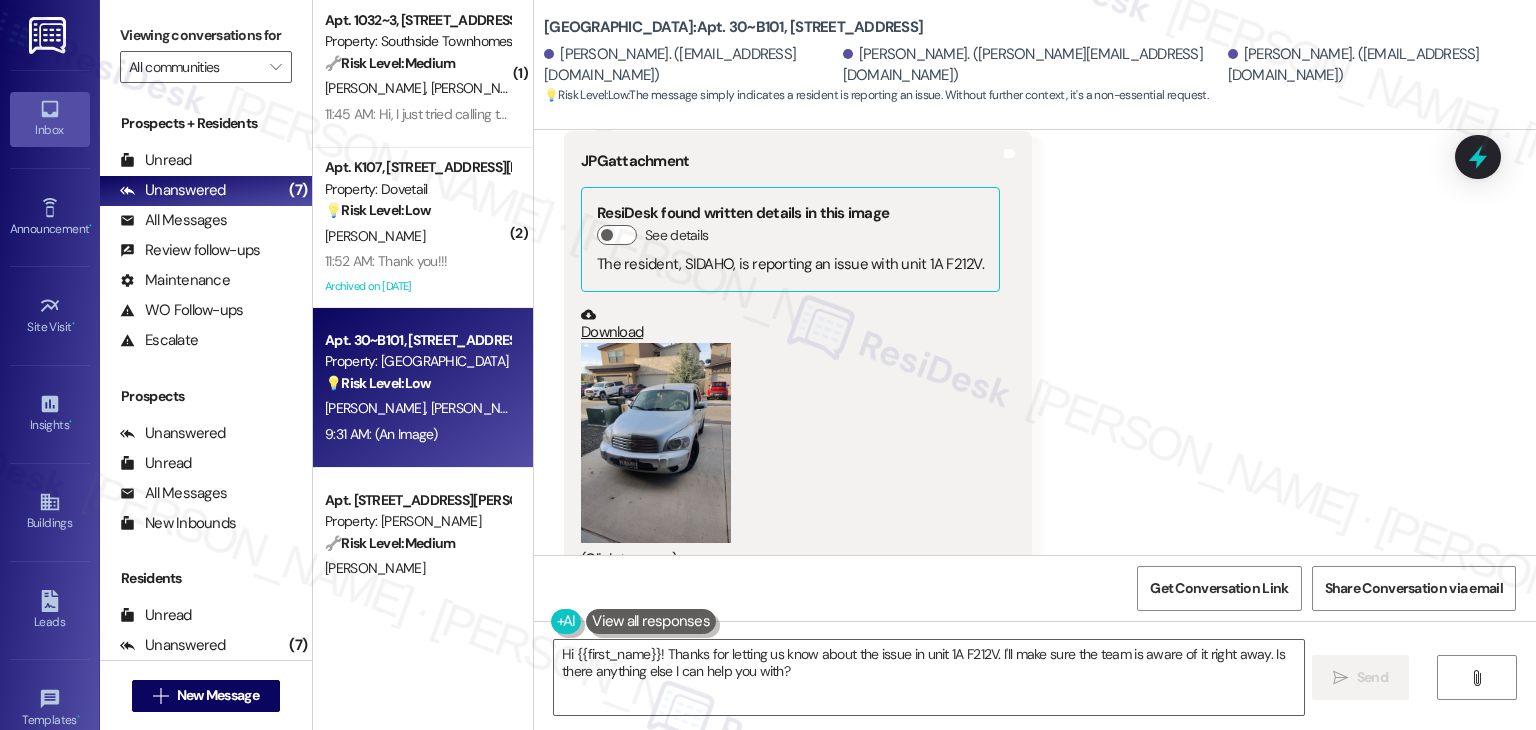click on "Received via SMS Benjamin Holberg 9:31 AM JPG  attachment ResiDesk found written details in this image   See details The resident, SIDAHO, is reporting an issue with unit 1A F212V.
Download   (Click to zoom) Tags and notes" at bounding box center (1035, 329) 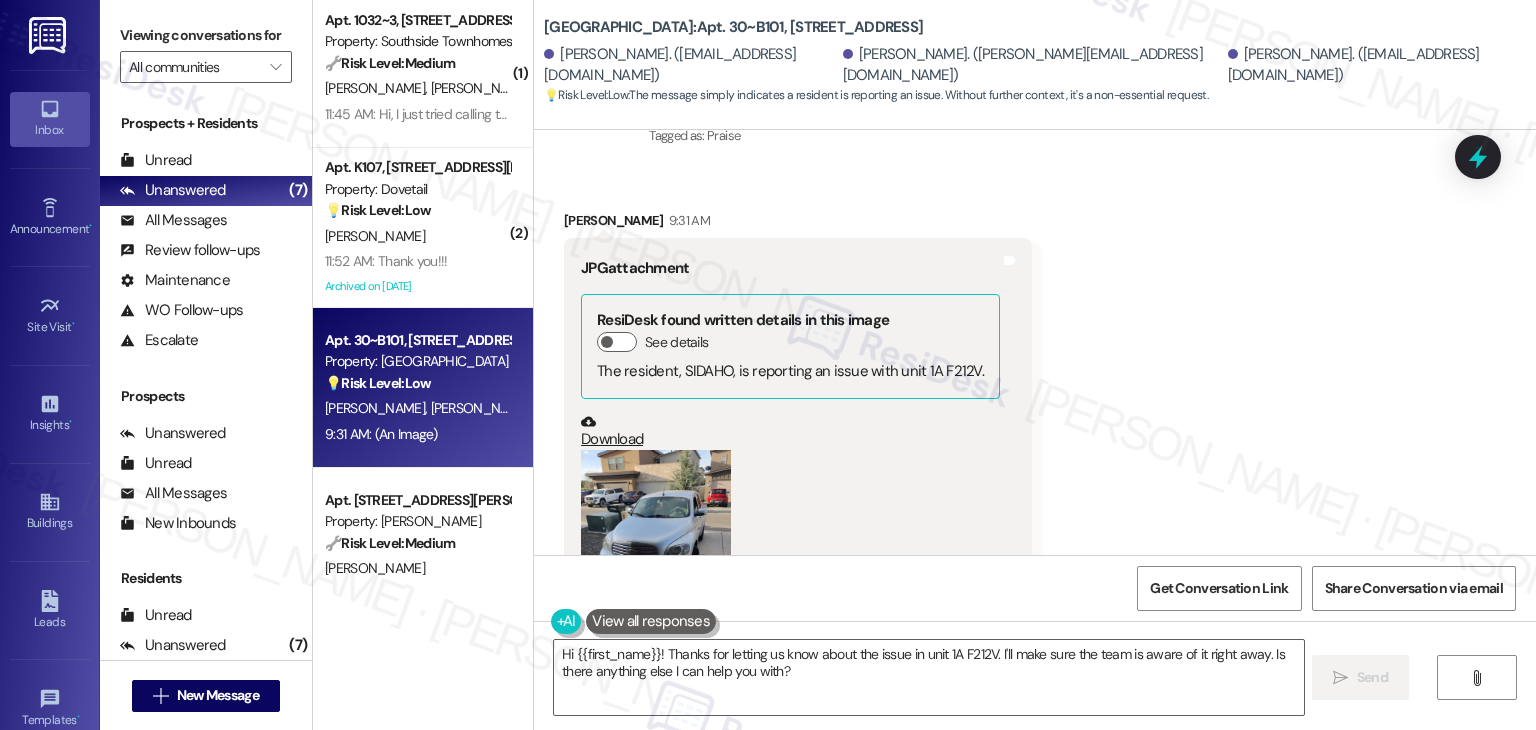 scroll, scrollTop: 6139, scrollLeft: 0, axis: vertical 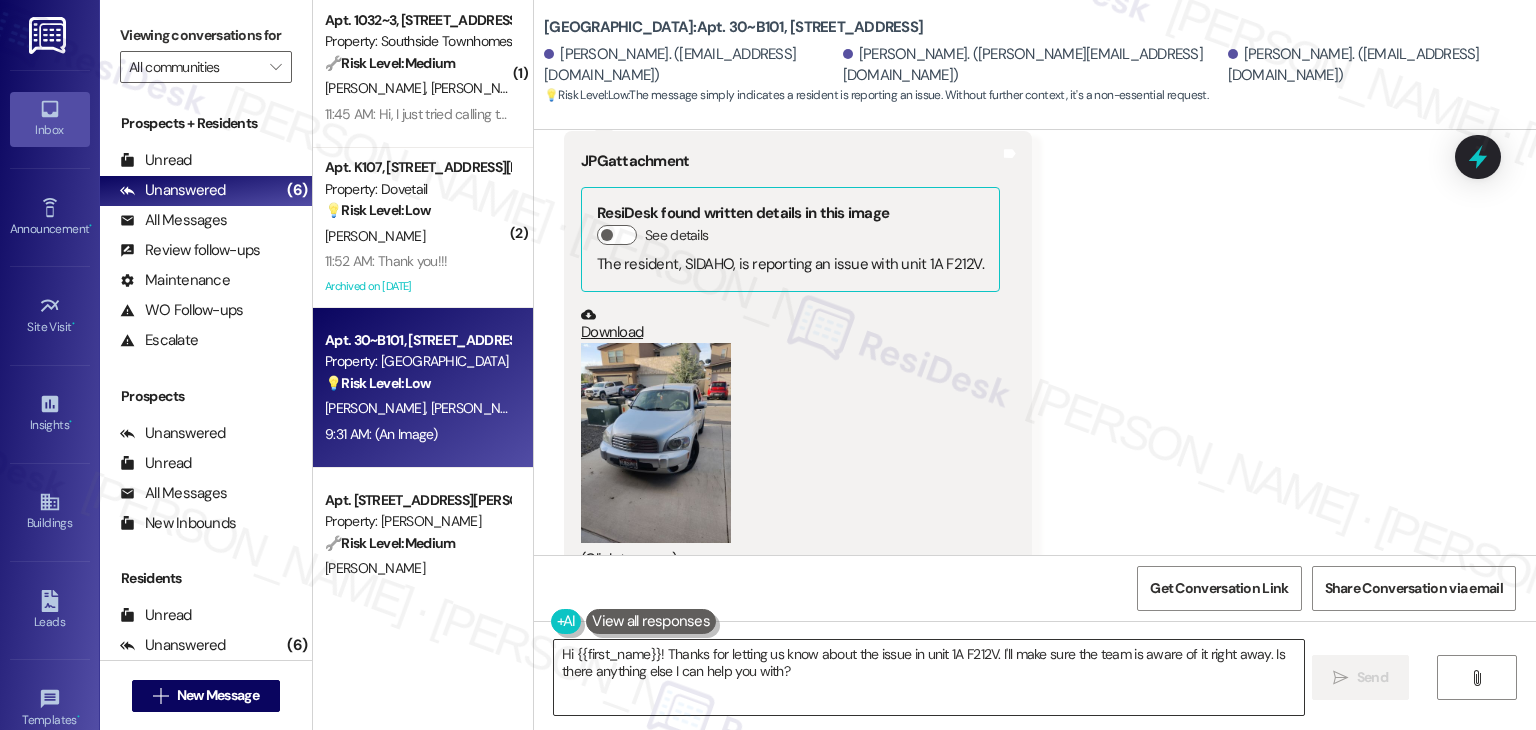 click on "Hi {{first_name}}! Thanks for letting us know about the issue in unit 1A F212V. I'll make sure the team is aware of it right away. Is there anything else I can help you with?" at bounding box center [928, 677] 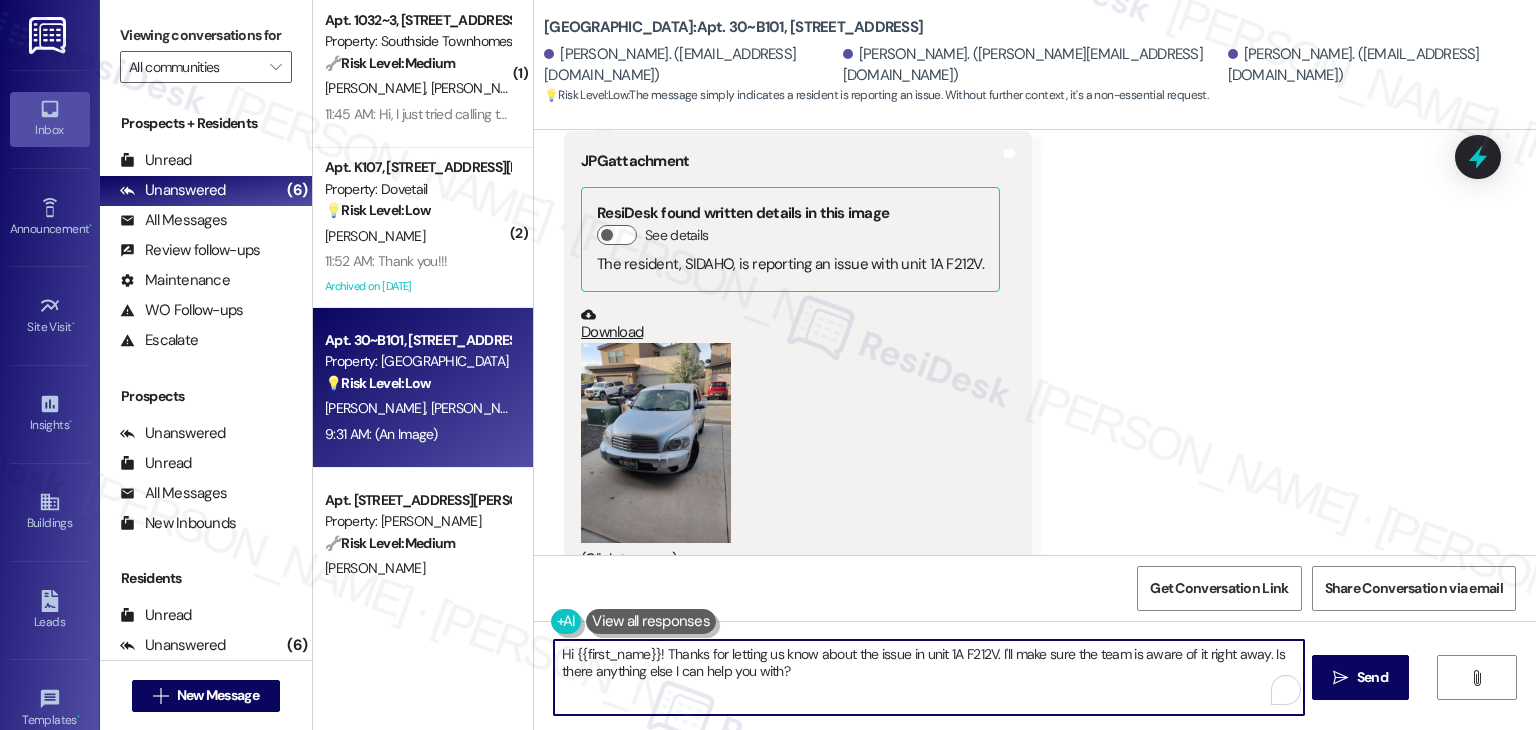 click on "Hi {{first_name}}! Thanks for letting us know about the issue in unit 1A F212V. I'll make sure the team is aware of it right away. Is there anything else I can help you with?" at bounding box center [928, 677] 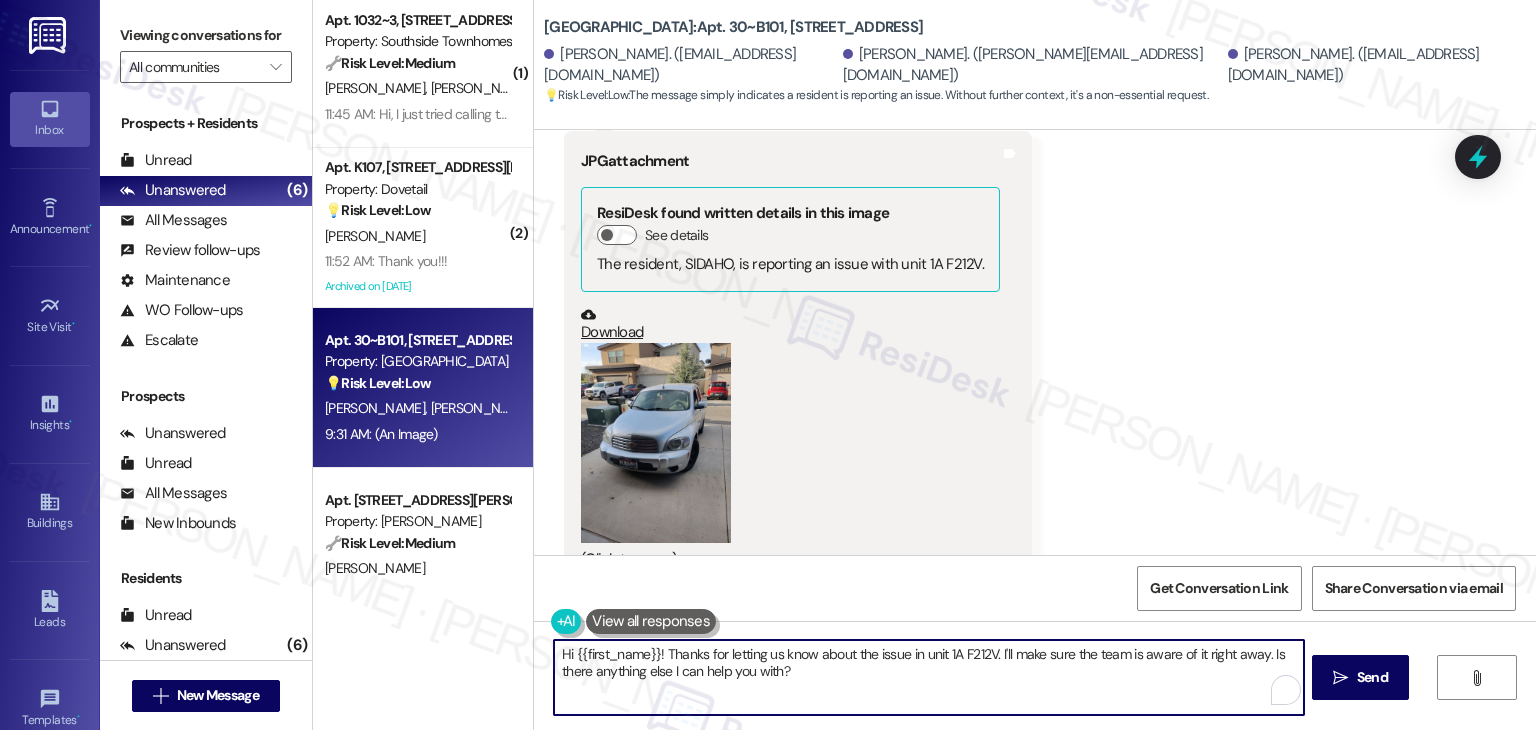 click on "Hi {{first_name}}! Thanks for letting us know about the issue in unit 1A F212V. I'll make sure the team is aware of it right away. Is there anything else I can help you with?" at bounding box center [928, 677] 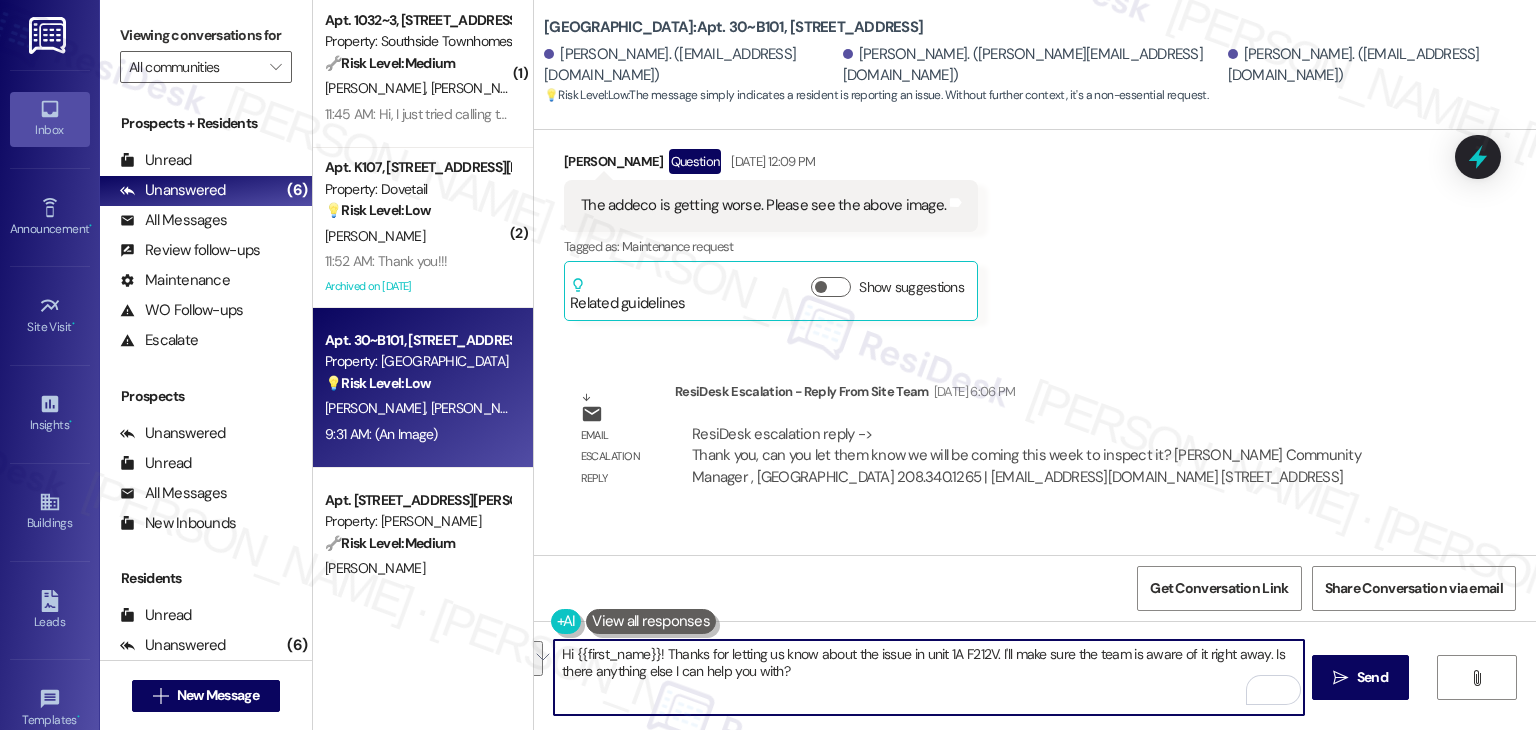 scroll, scrollTop: 4739, scrollLeft: 0, axis: vertical 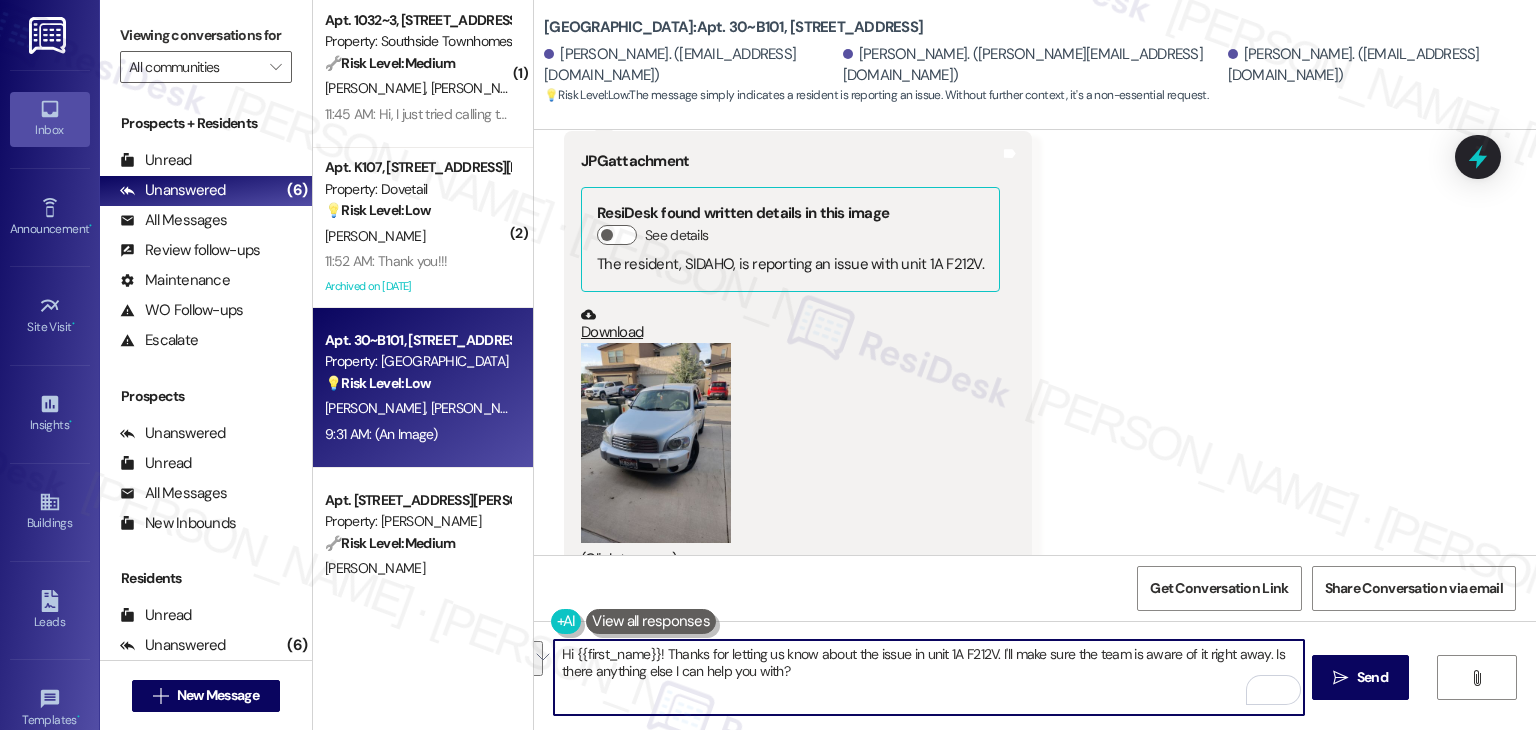 paste on "Benjamin! Could you let me know what the photo you sent is regarding? Once I have a bit more context, I’ll follow up with the site team for you. Thanks!" 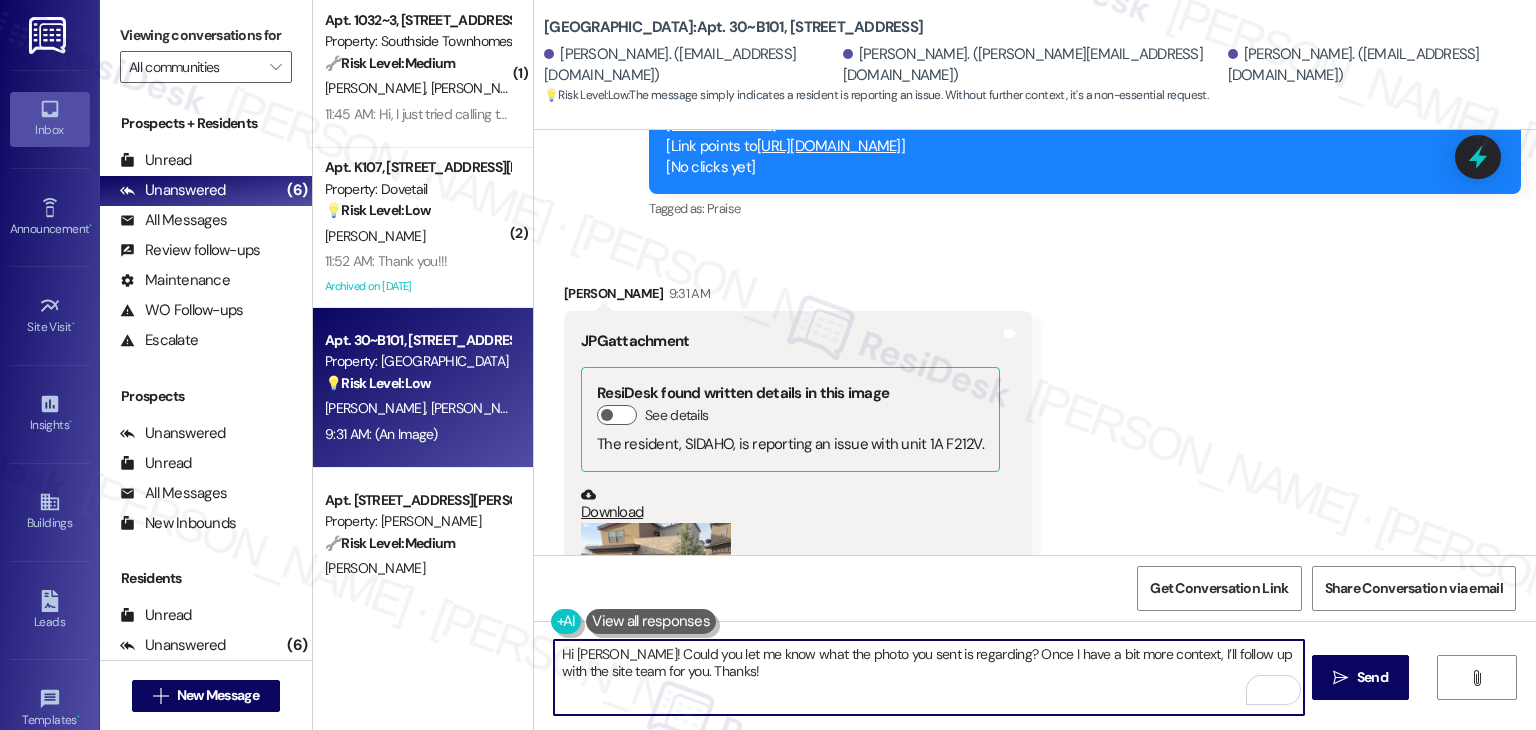 scroll, scrollTop: 6139, scrollLeft: 0, axis: vertical 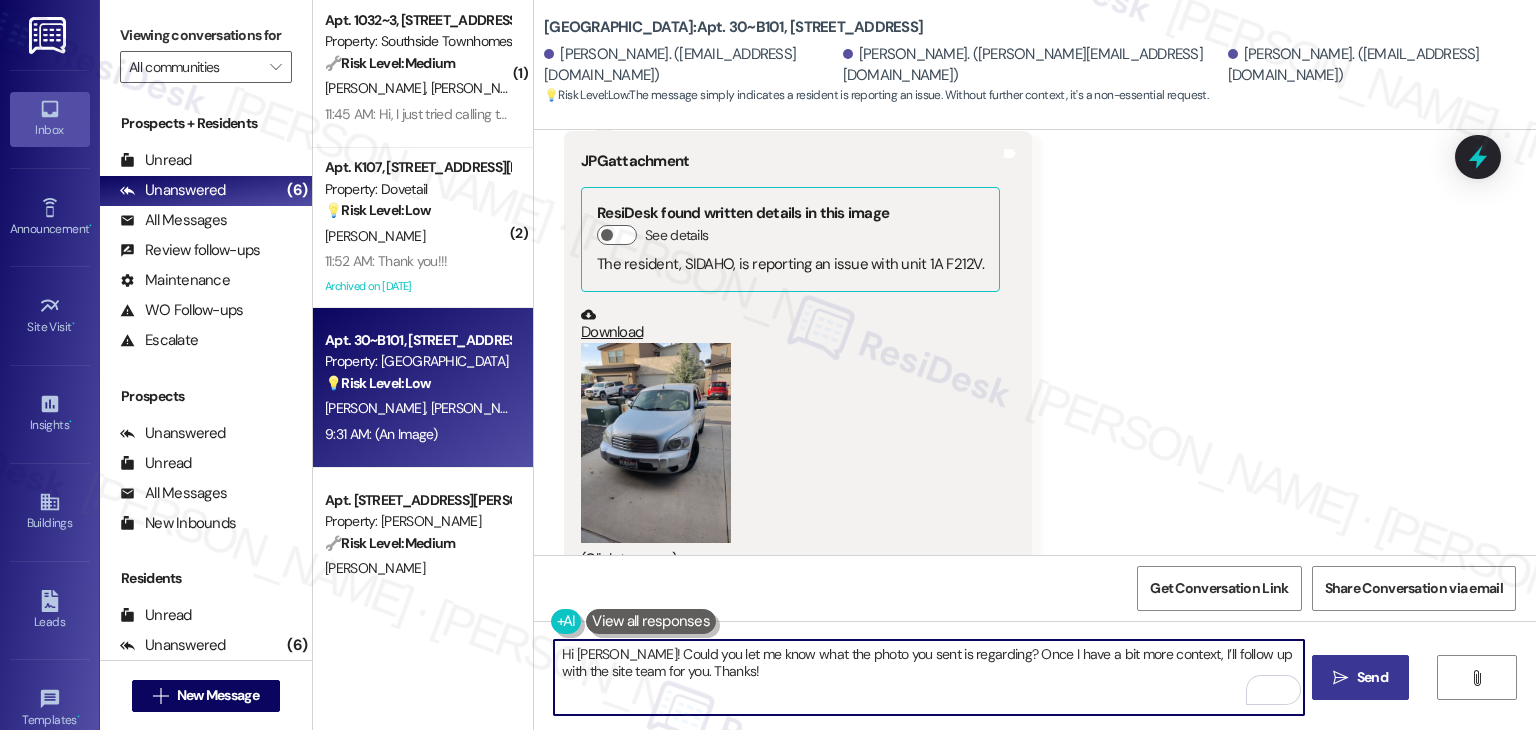 type on "Hi Benjamin! Could you let me know what the photo you sent is regarding? Once I have a bit more context, I’ll follow up with the site team for you. Thanks!" 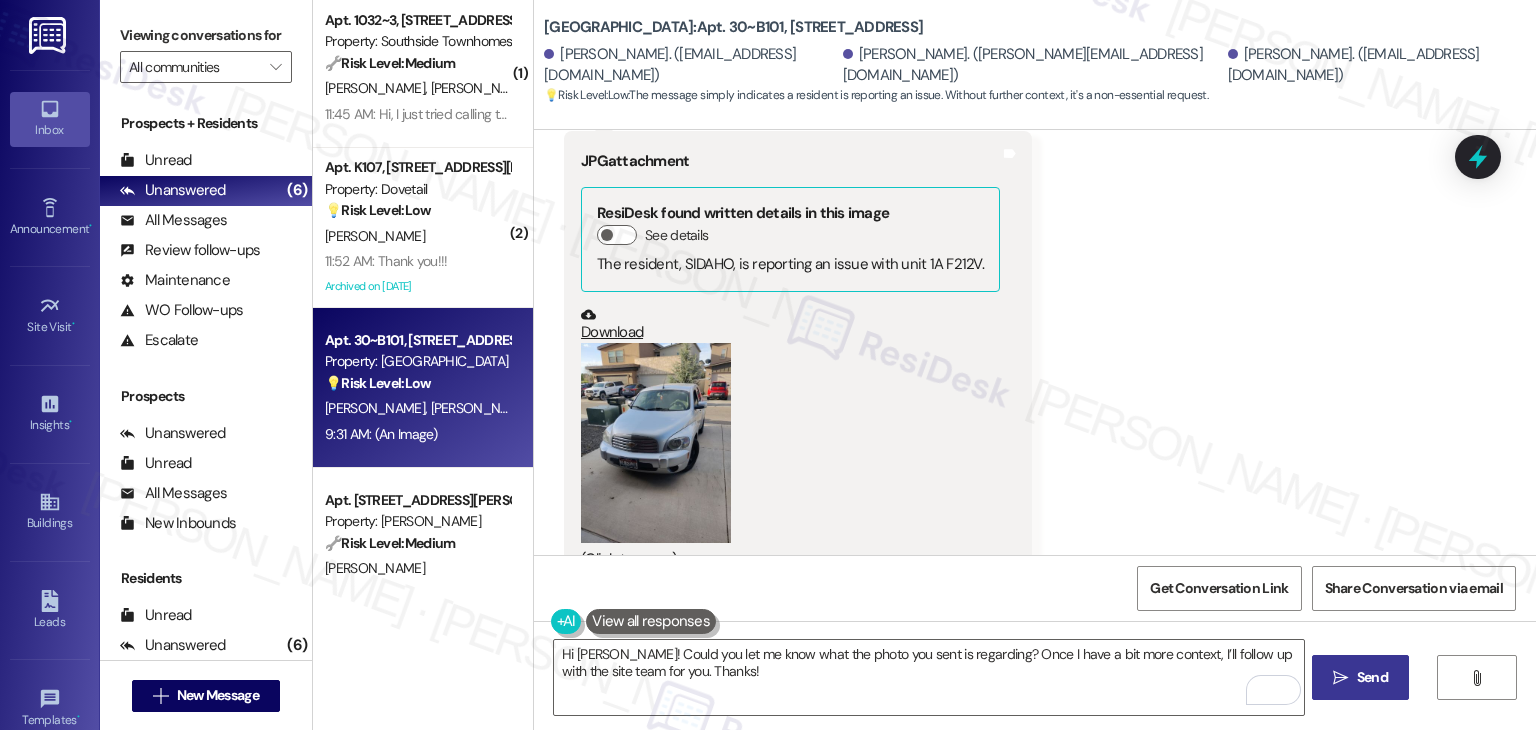 click on " Send" at bounding box center (1360, 677) 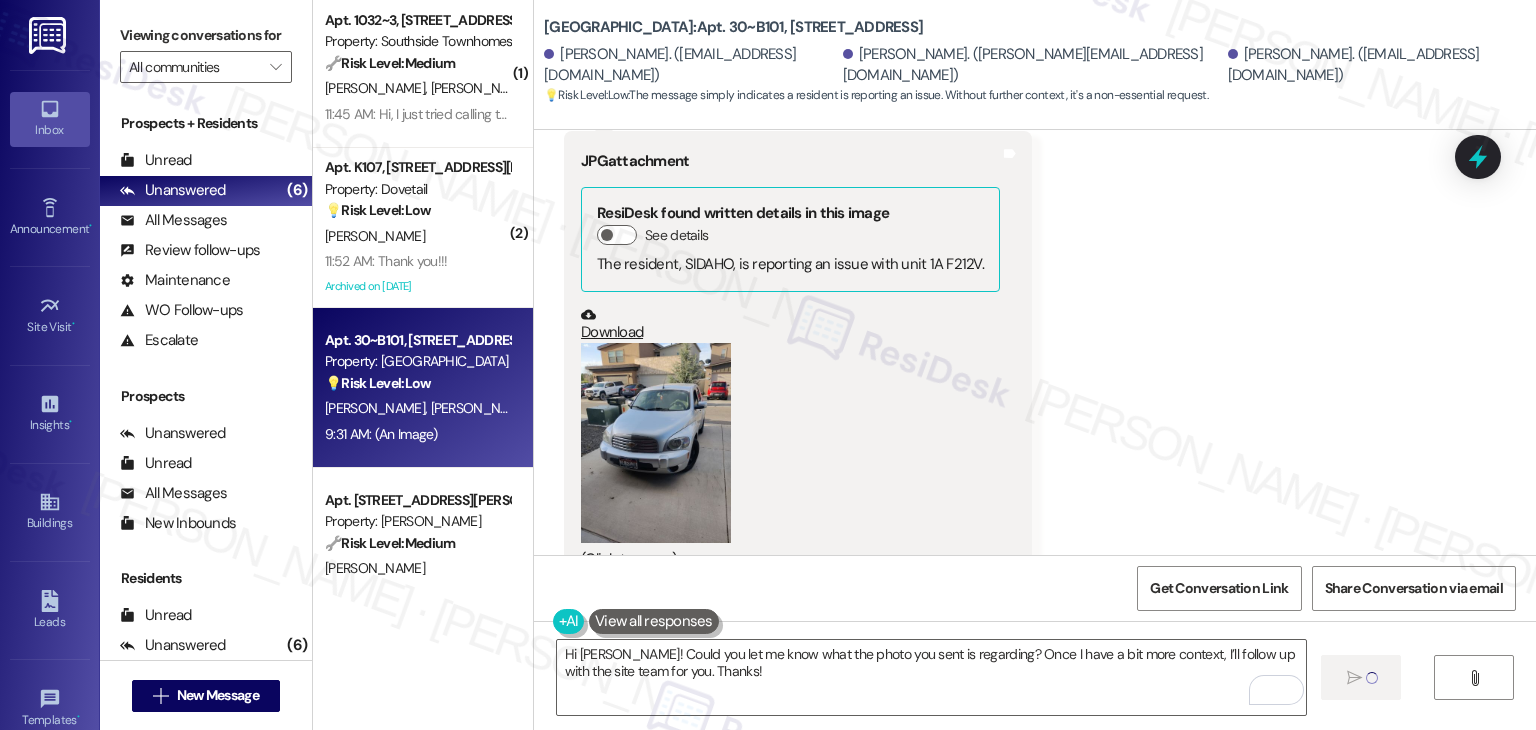 type 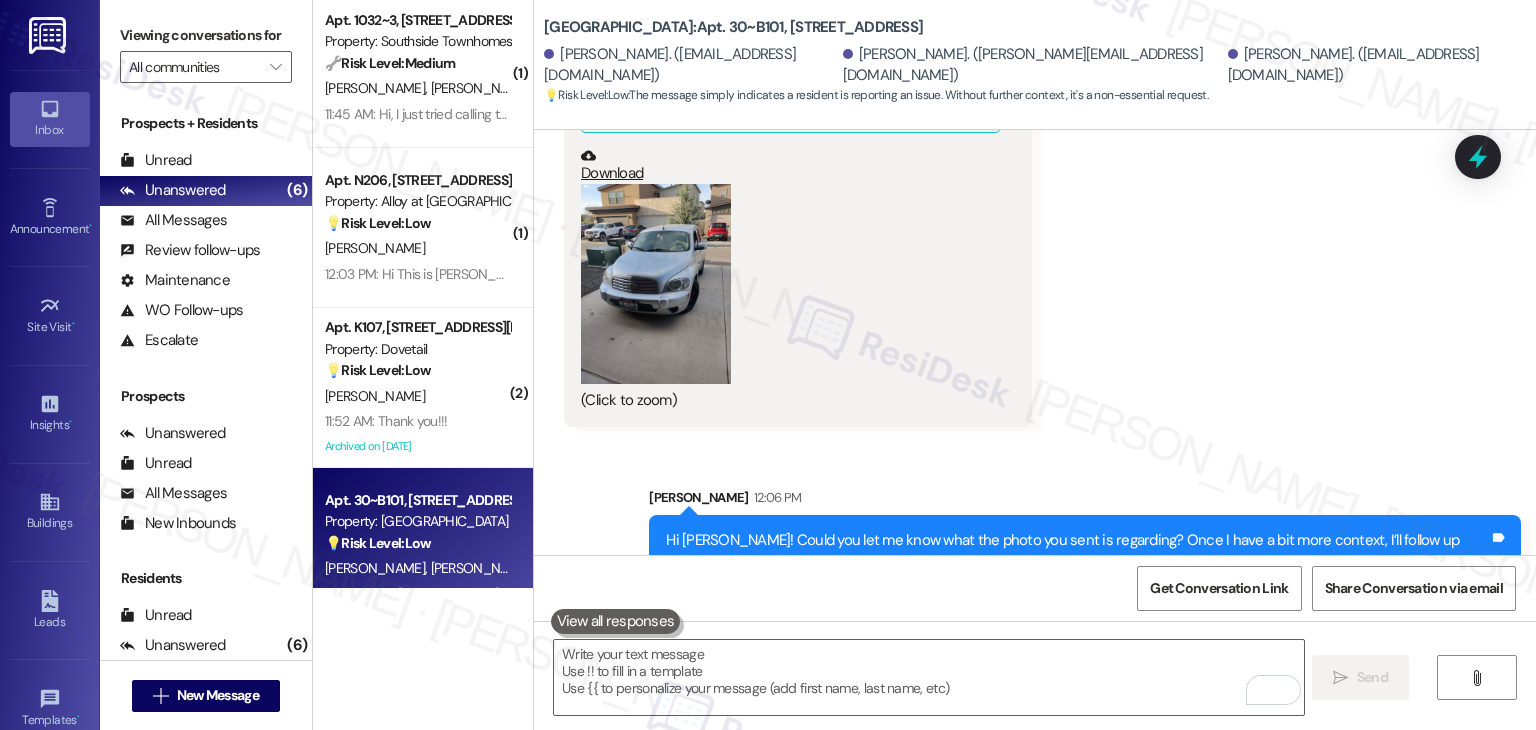 scroll, scrollTop: 6300, scrollLeft: 0, axis: vertical 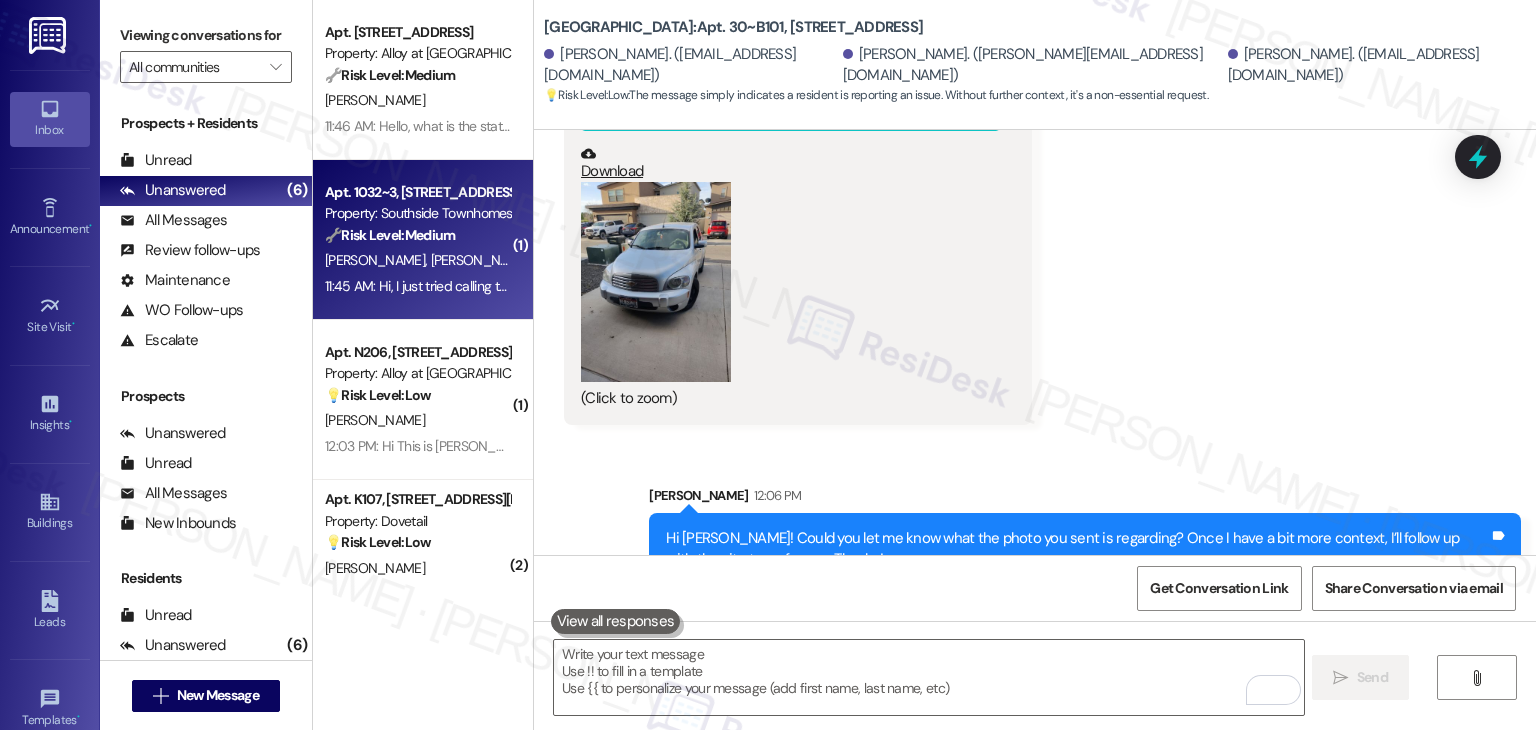 click on "11:45 AM: Hi, I just tried calling this number but the call did not go through. There's a few issues we're still having that need to be addressed that I'd like to talk with someone about 11:45 AM: Hi, I just tried calling this number but the call did not go through. There's a few issues we're still having that need to be addressed that I'd like to talk with someone about" at bounding box center [833, 286] 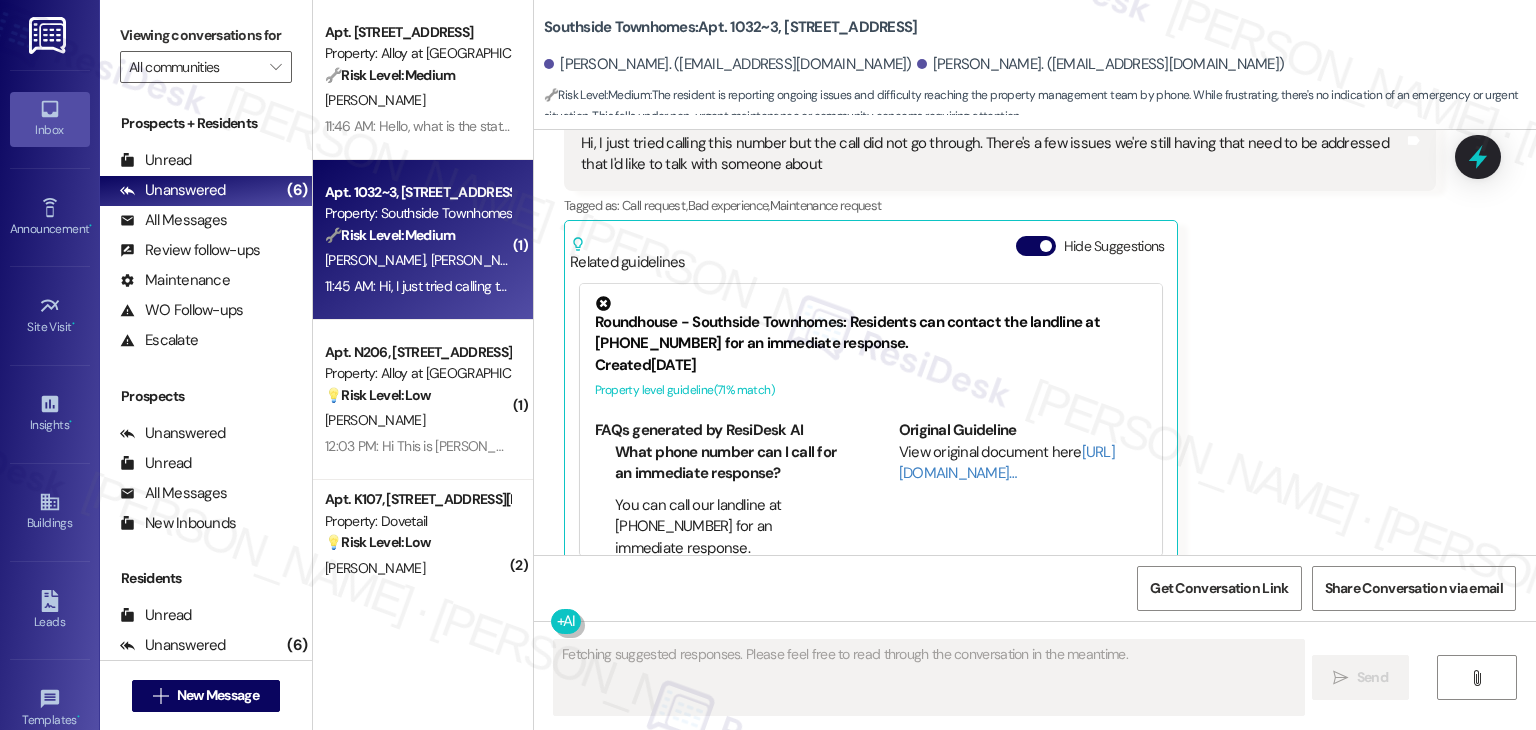 scroll, scrollTop: 2144, scrollLeft: 0, axis: vertical 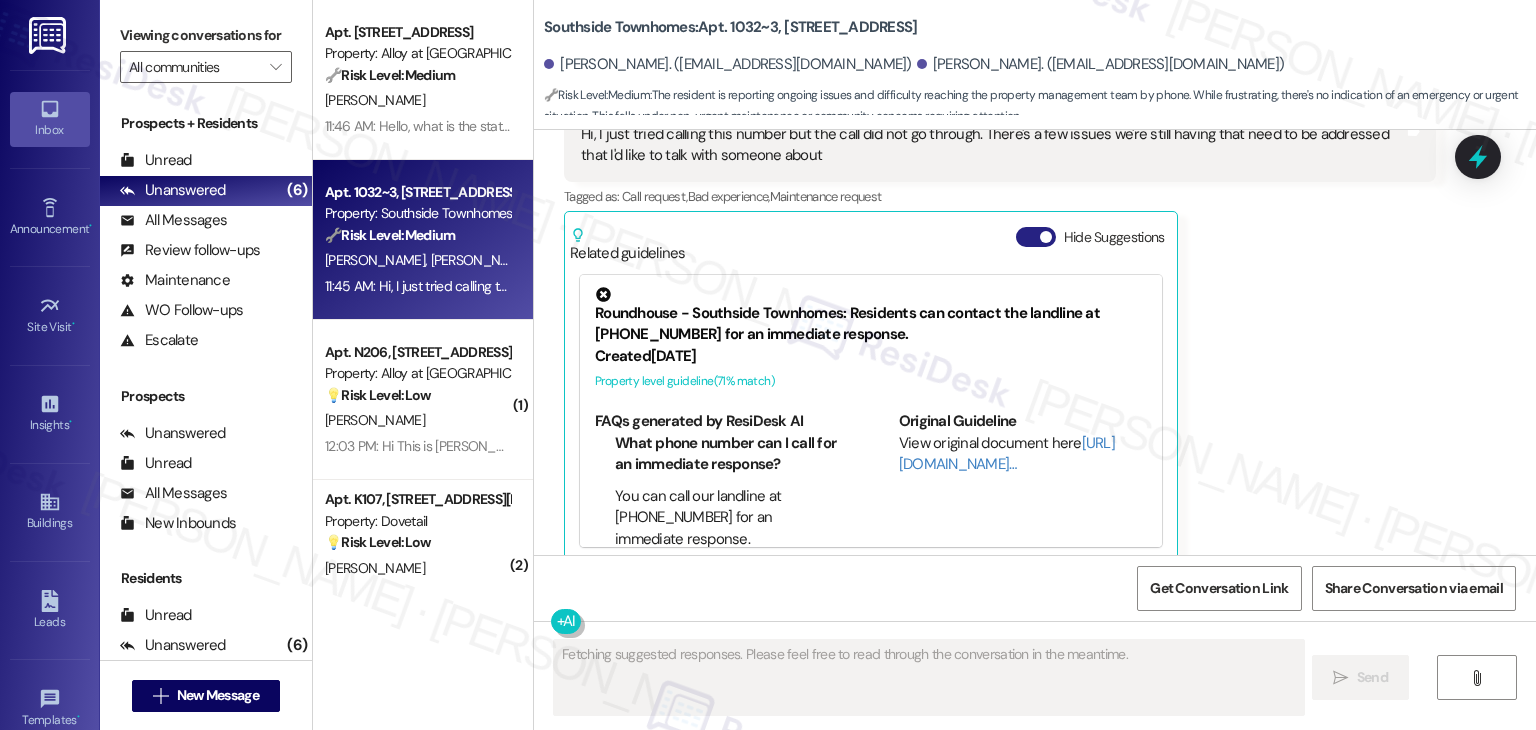 click on "Hide Suggestions" at bounding box center [1036, 237] 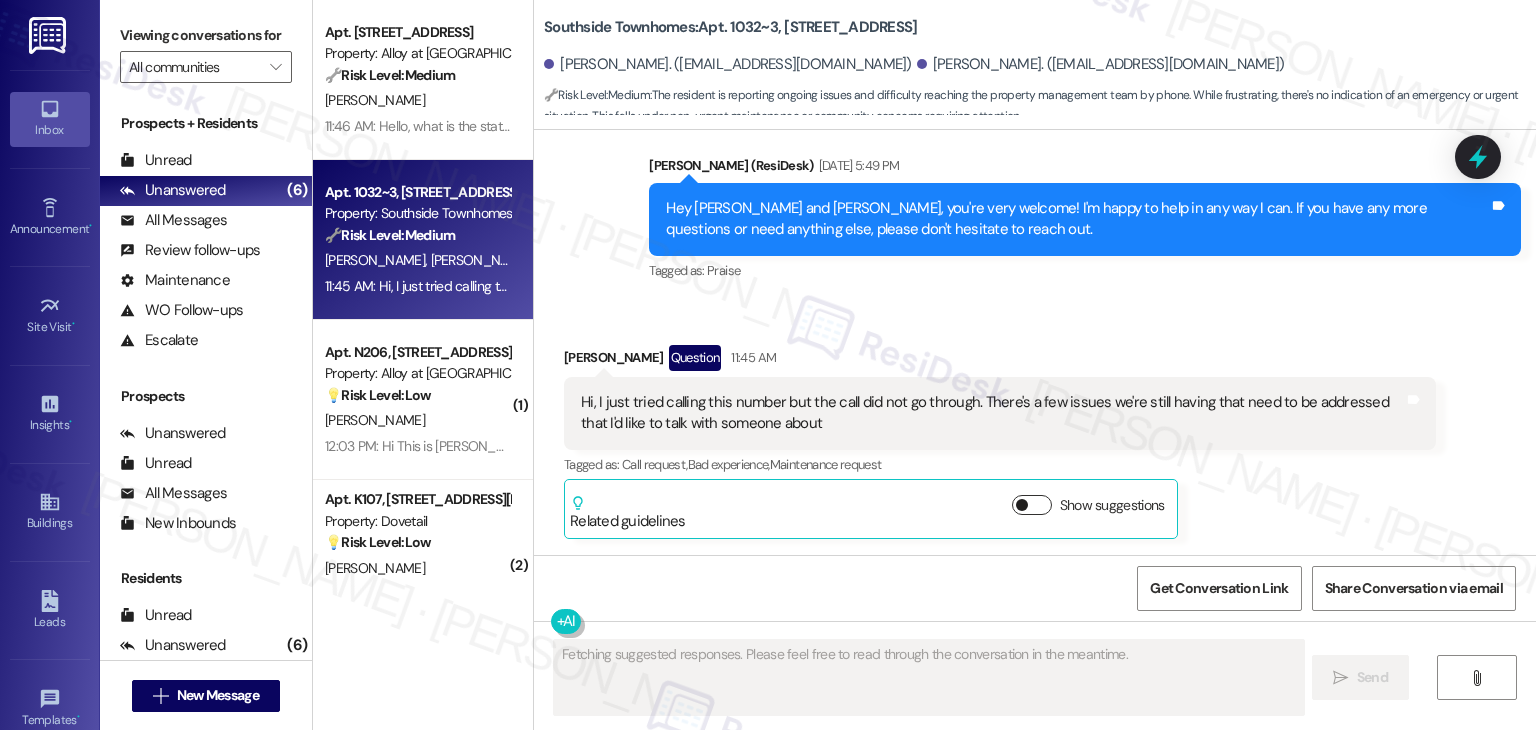 scroll, scrollTop: 1853, scrollLeft: 0, axis: vertical 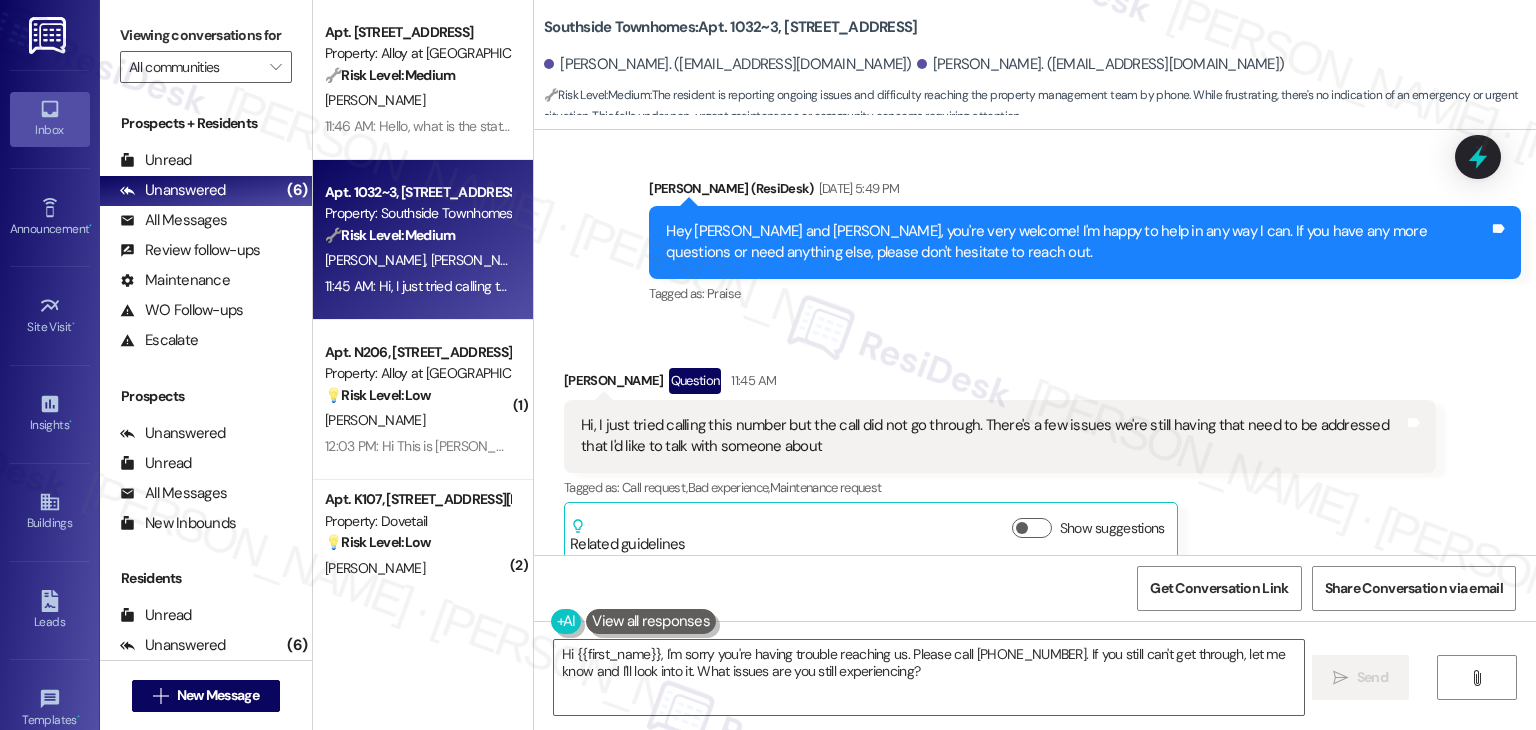 click on "Received via SMS Jillianne Anderson Question 11:45 AM Hi, I just tried calling this number but the call did not go through. There's a few issues we're still having that need to be addressed that I'd like to talk with someone about Tags and notes Tagged as:   Call request ,  Click to highlight conversations about Call request Bad experience ,  Click to highlight conversations about Bad experience Maintenance request Click to highlight conversations about Maintenance request  Related guidelines Show suggestions" at bounding box center [1000, 465] 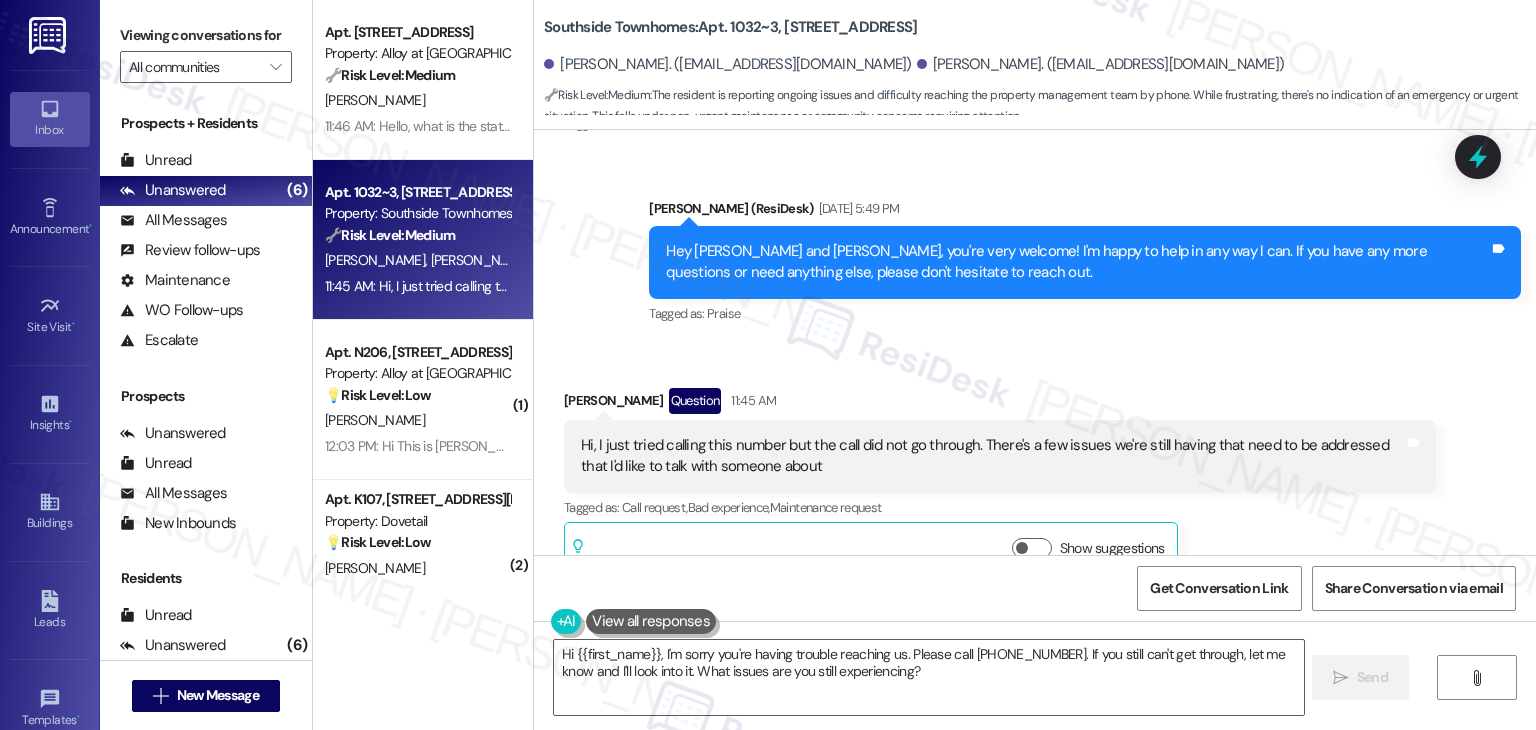 scroll, scrollTop: 1853, scrollLeft: 0, axis: vertical 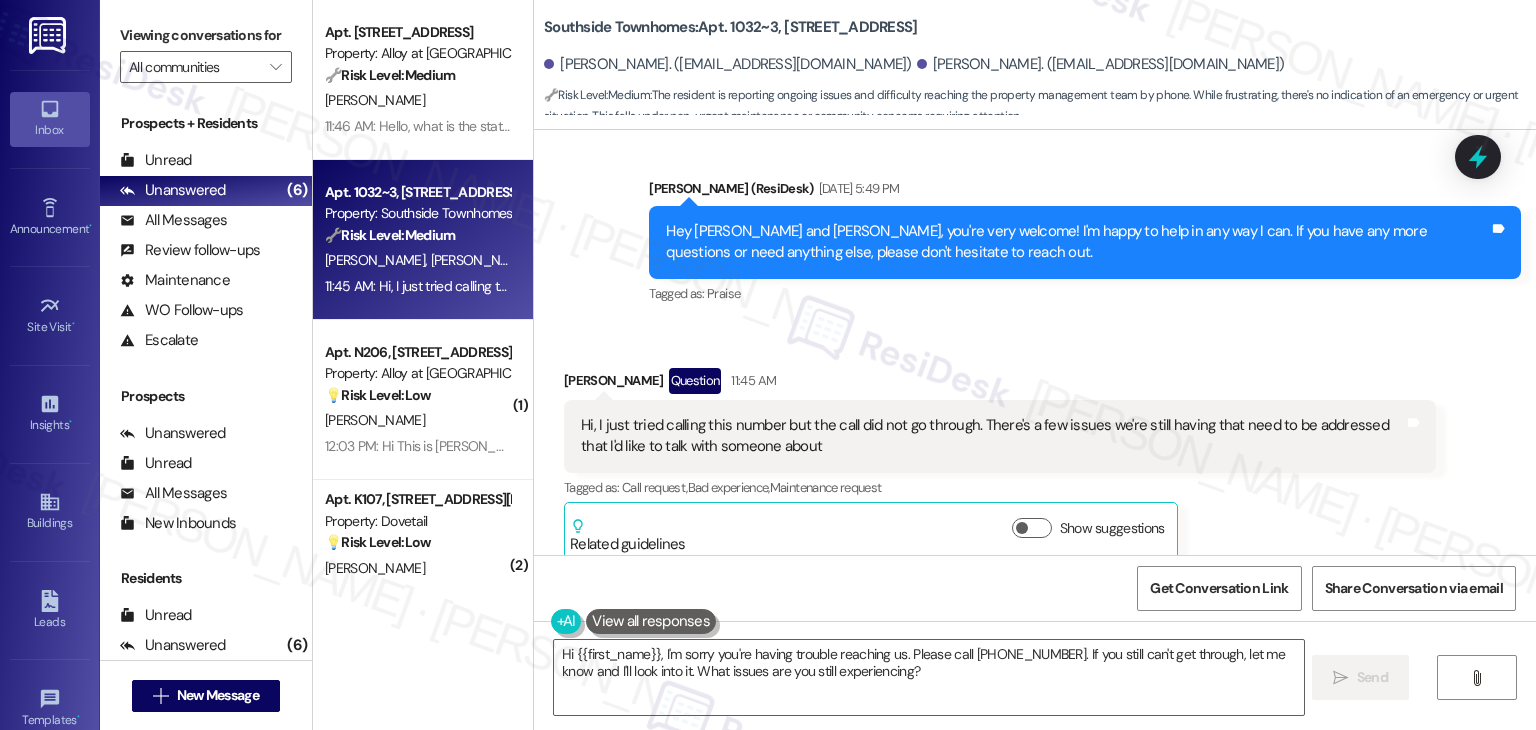 click on "Hi, I just tried calling this number but the call did not go through. There's a few issues we're still having that need to be addressed that I'd like to talk with someone about" at bounding box center [992, 436] 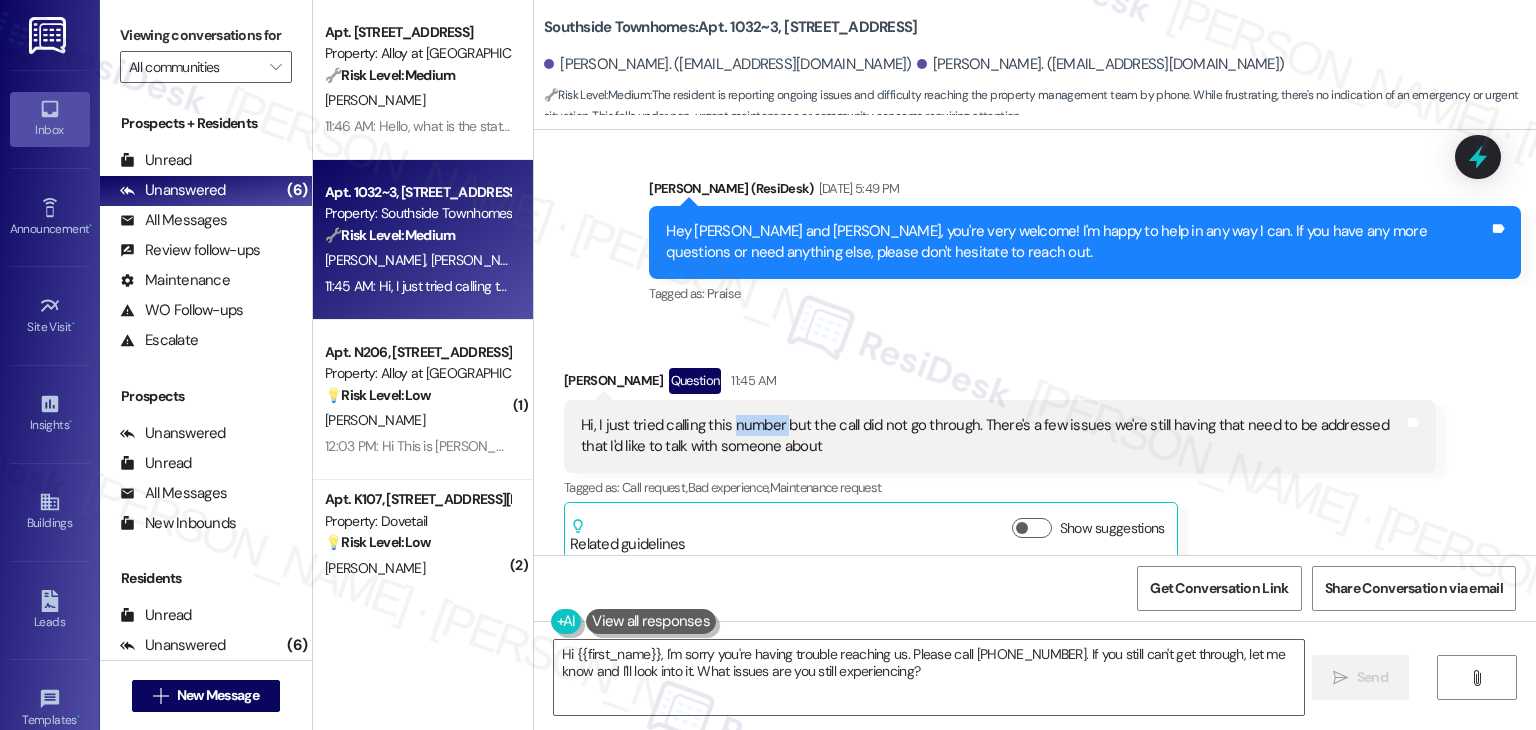 click on "Hi, I just tried calling this number but the call did not go through. There's a few issues we're still having that need to be addressed that I'd like to talk with someone about" at bounding box center [992, 436] 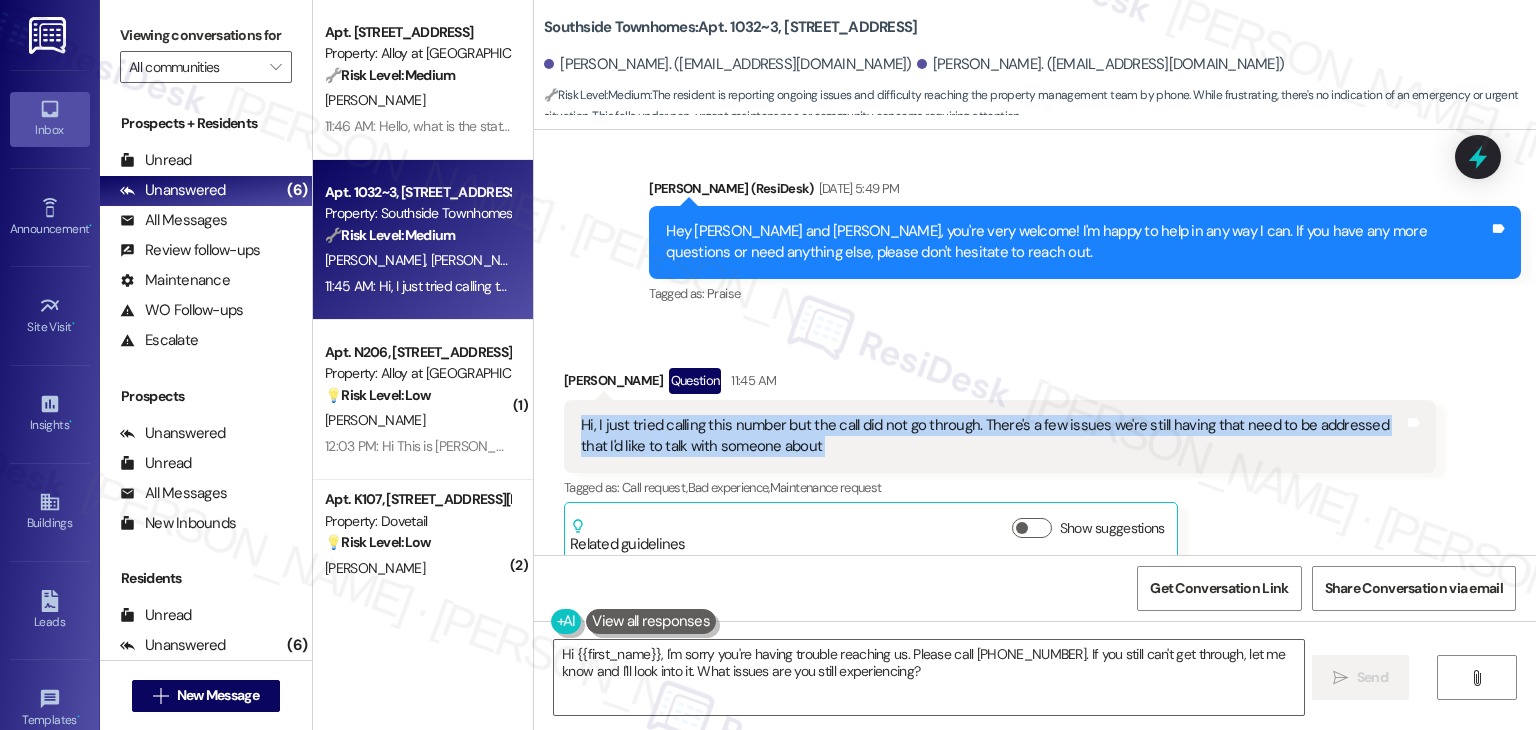 click on "Hi, I just tried calling this number but the call did not go through. There's a few issues we're still having that need to be addressed that I'd like to talk with someone about" at bounding box center (992, 436) 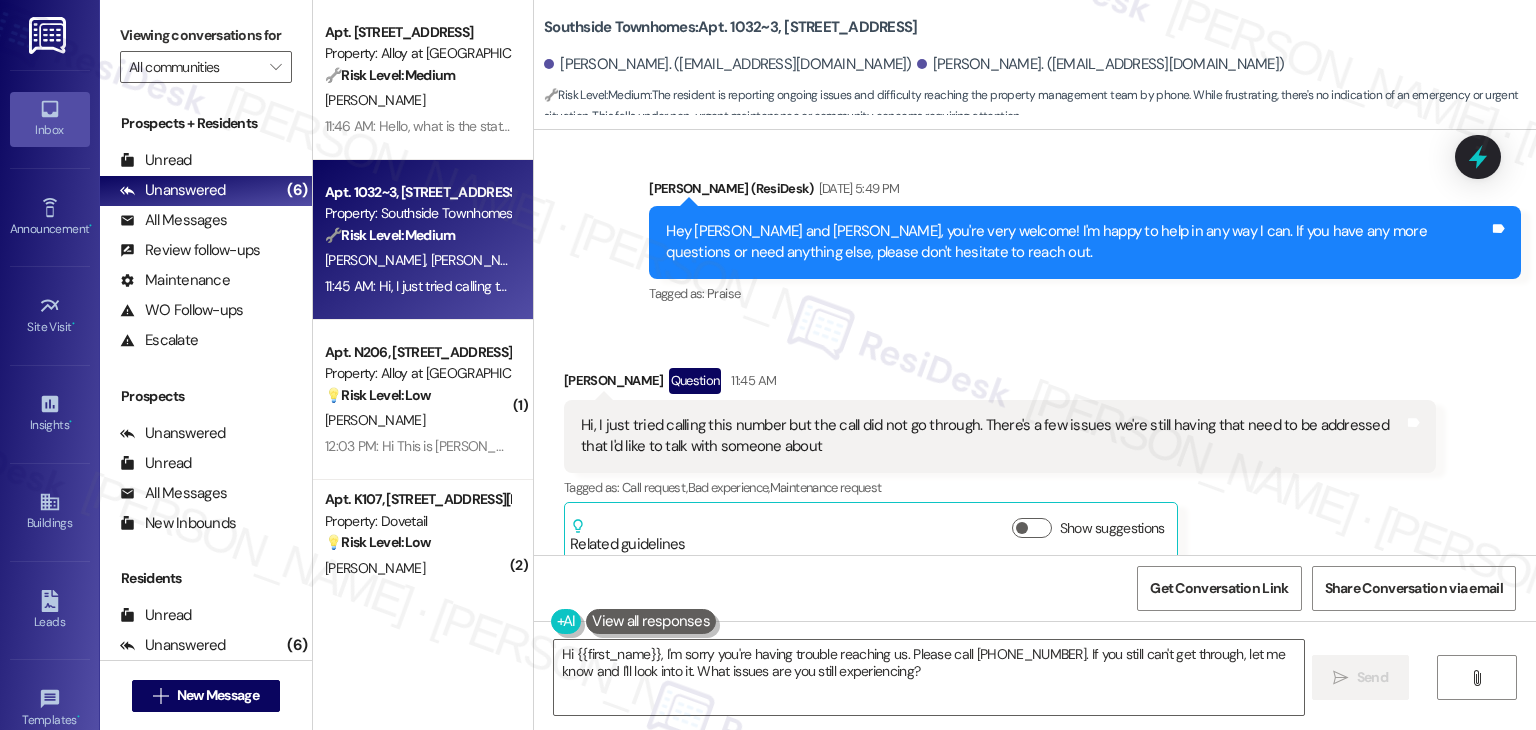 click on "Jillianne Anderson Question 11:45 AM" at bounding box center [1000, 384] 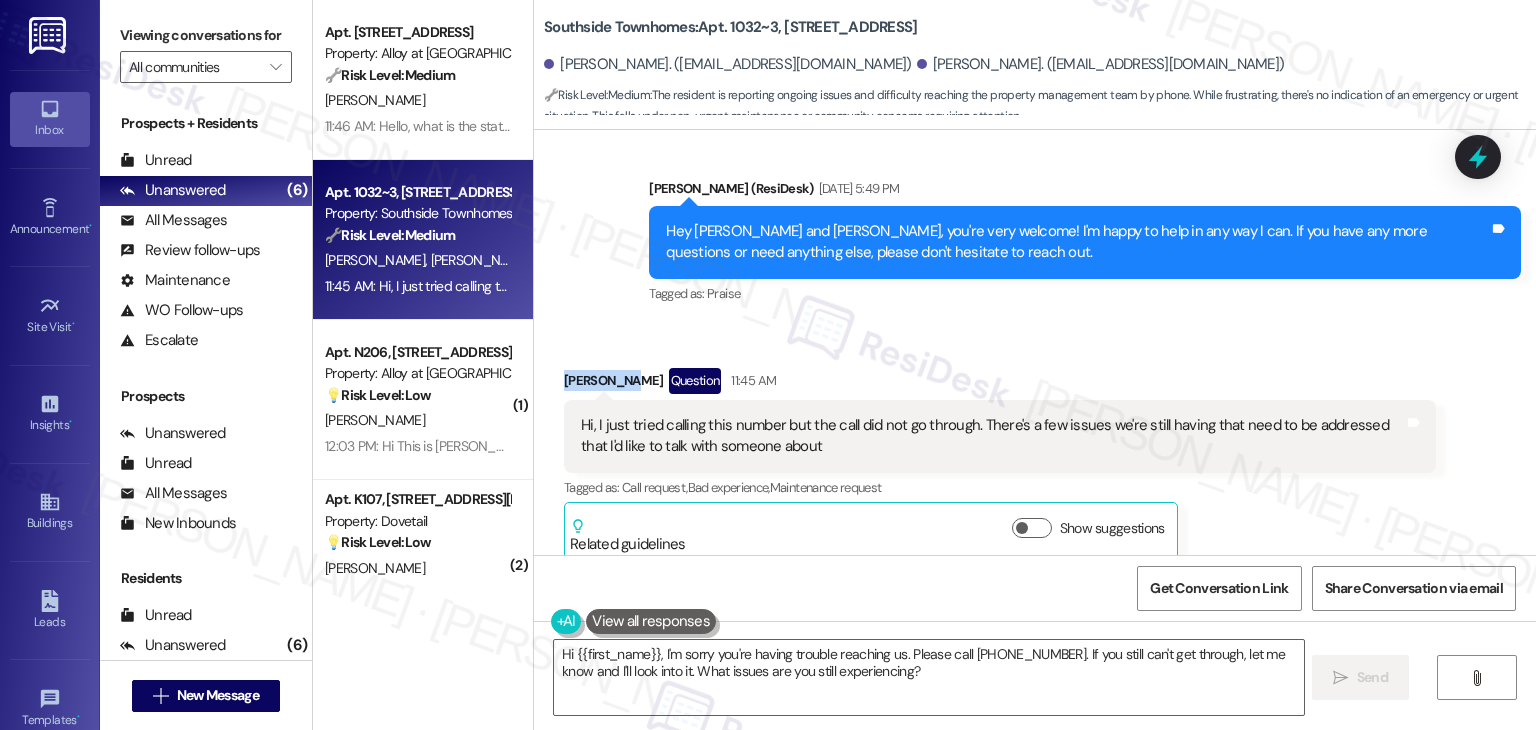click on "Jillianne Anderson Question 11:45 AM" at bounding box center (1000, 384) 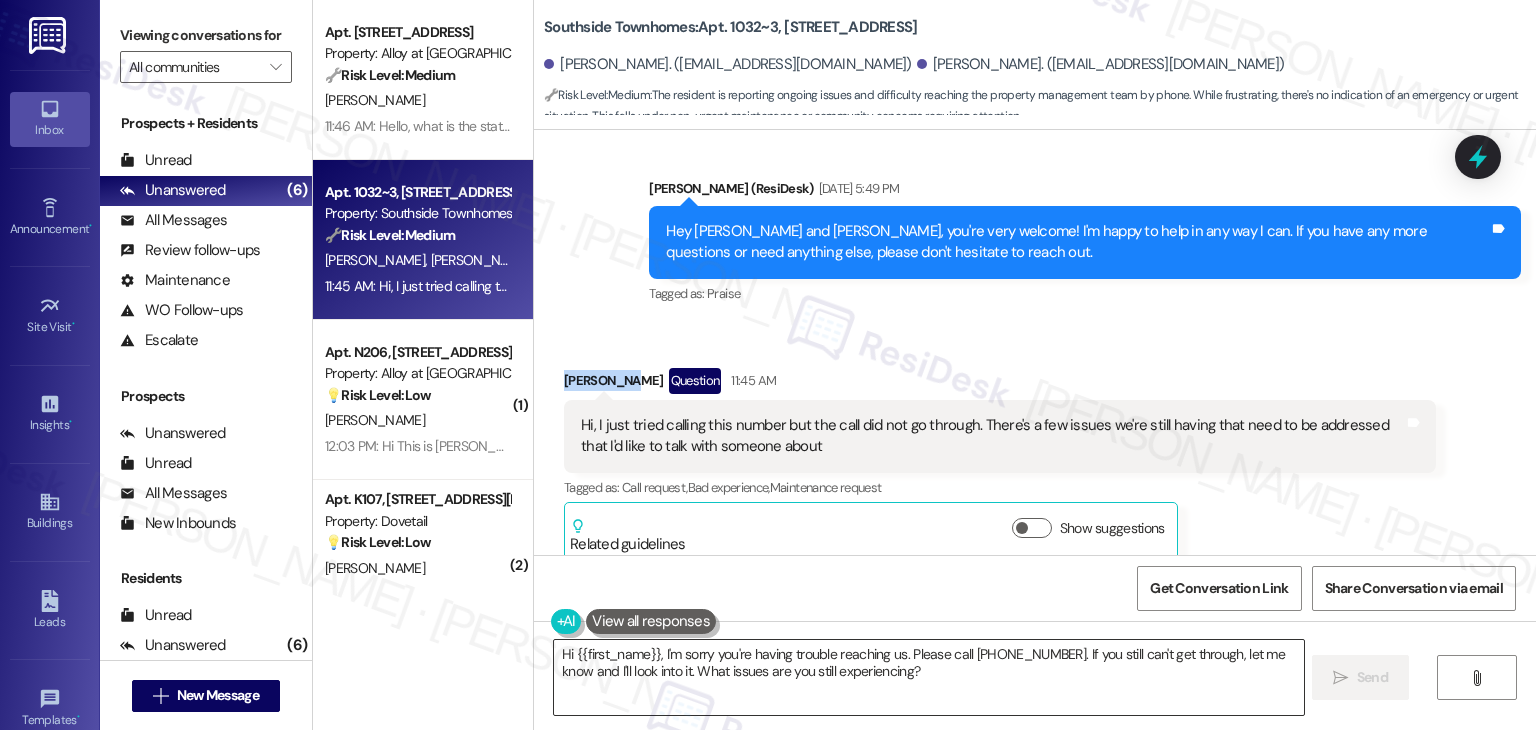 click on "Hi {{first_name}}, I'm sorry you're having trouble reaching us. Please call 208-258-3100. If you still can't get through, let me know and I'll look into it. What issues are you still experiencing?" at bounding box center (928, 677) 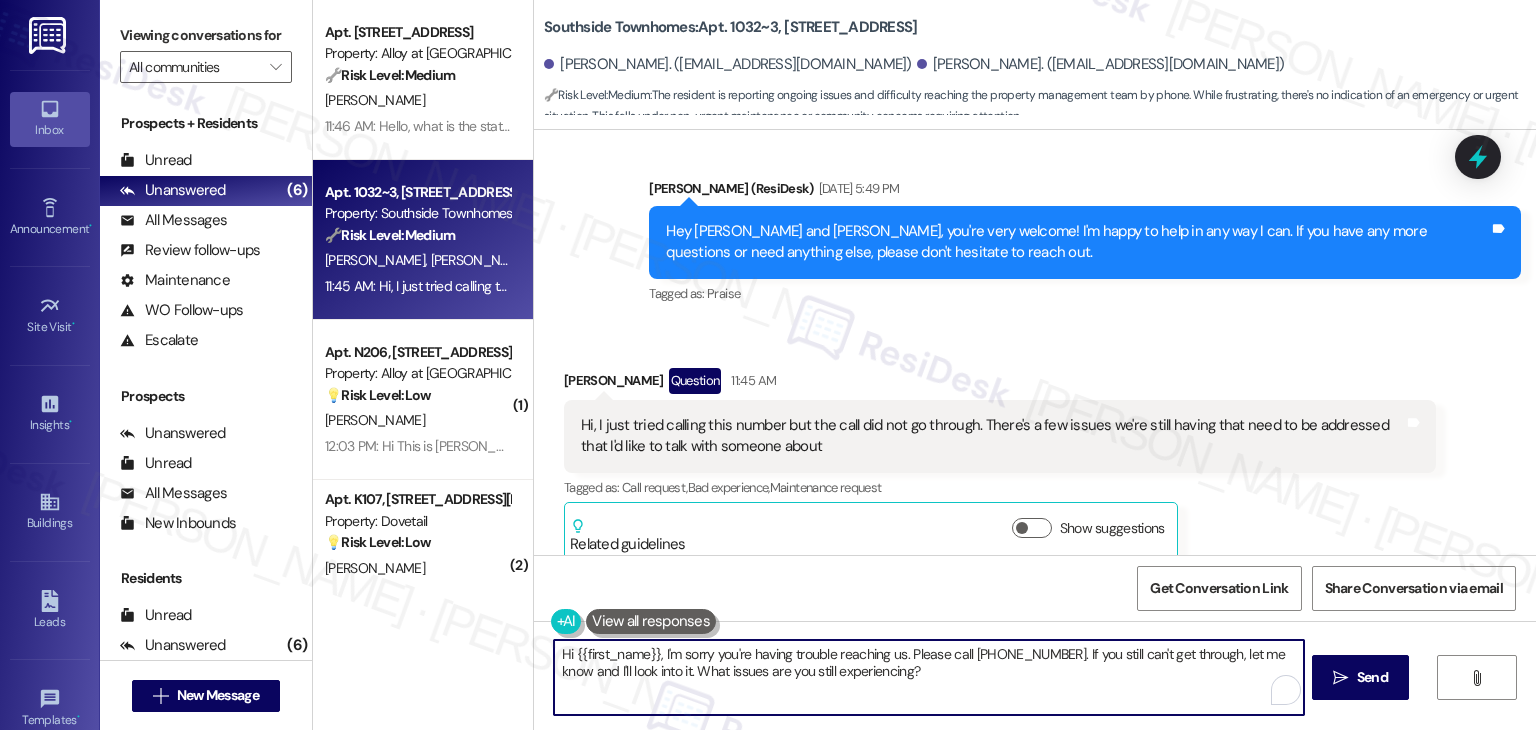 paste on "Jillianne! This number is text-only and can’t receive or make calls, but I’m happy to help you here. Can you let me know what issues you're still experiencing? I’ll make sure to follow up with the site team for you." 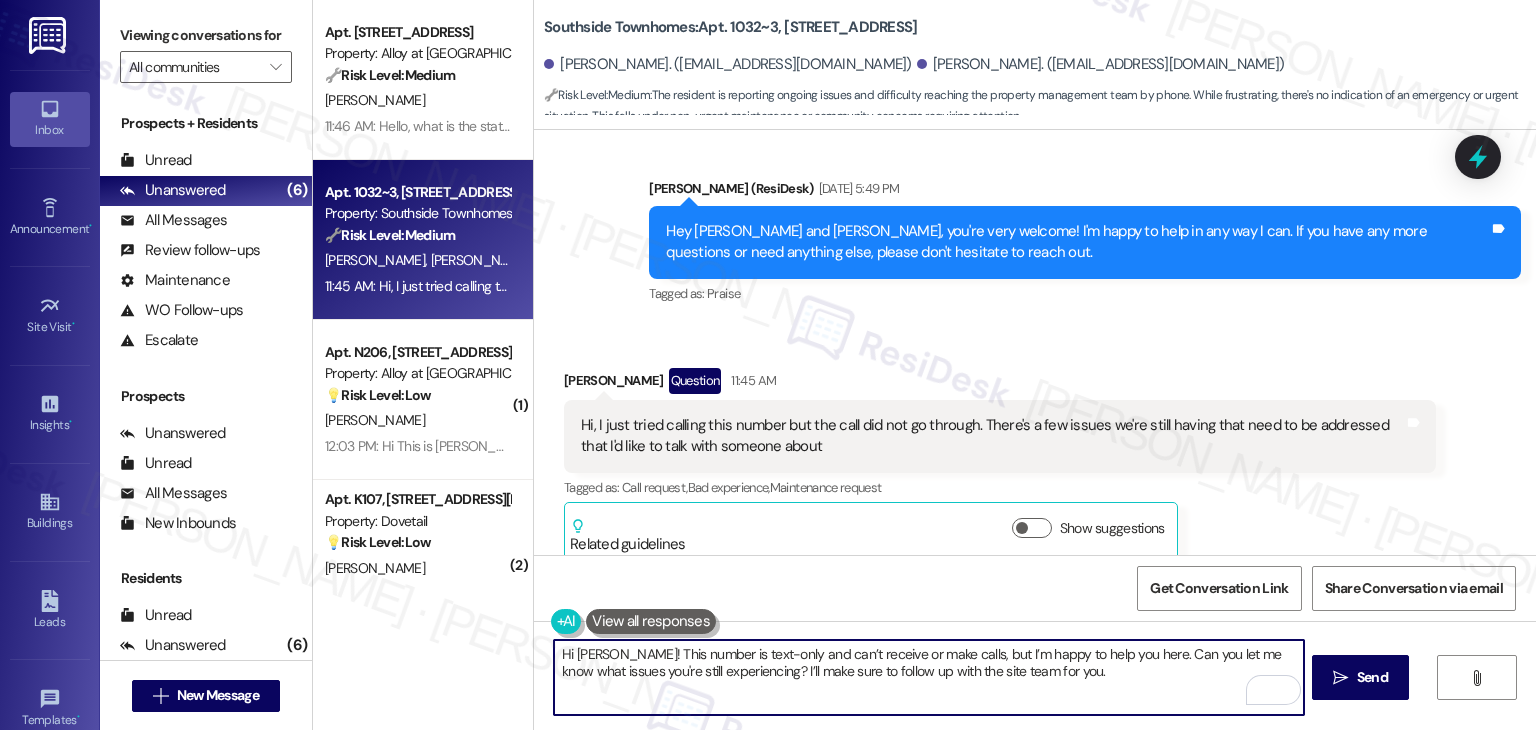 click on "Hi Jillianne! This number is text-only and can’t receive or make calls, but I’m happy to help you here. Can you let me know what issues you're still experiencing? I’ll make sure to follow up with the site team for you." at bounding box center [928, 677] 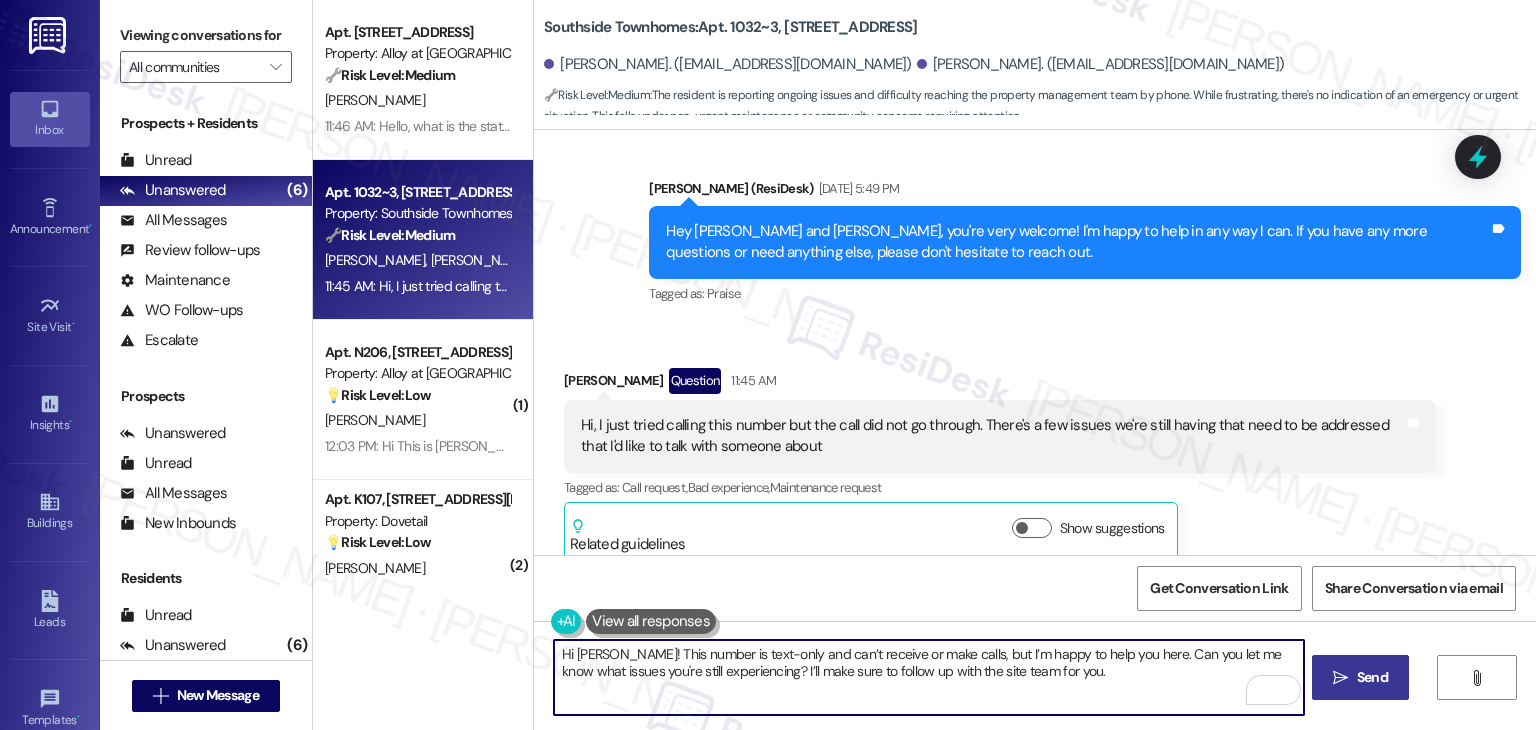 type on "Hi Jillianne! This number is text-only and can’t receive or make calls, but I’m happy to help you here. Can you let me know what issues you're still experiencing? I’ll make sure to follow up with the site team for you." 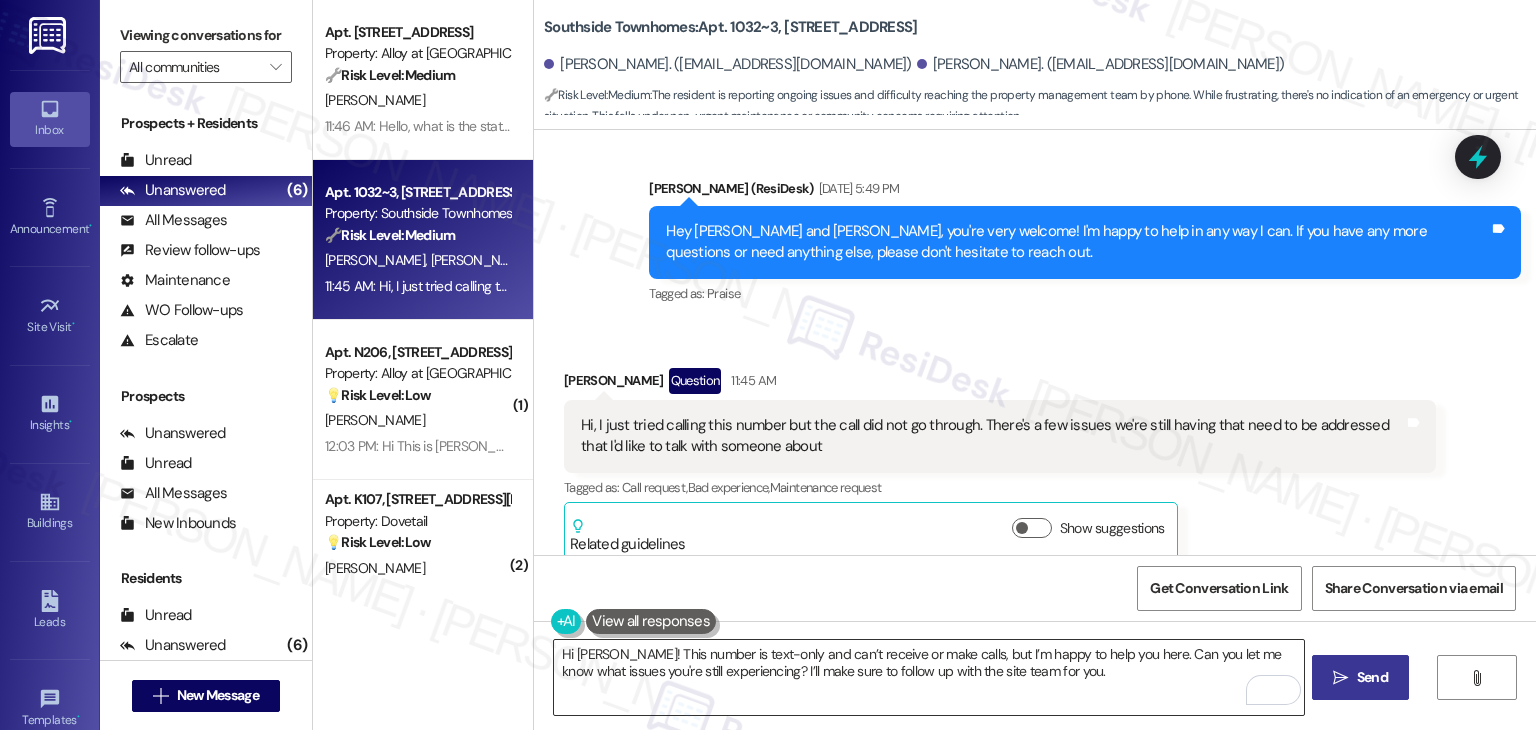 click on "Hi Jillianne! This number is text-only and can’t receive or make calls, but I’m happy to help you here. Can you let me know what issues you're still experiencing? I’ll make sure to follow up with the site team for you." at bounding box center [928, 677] 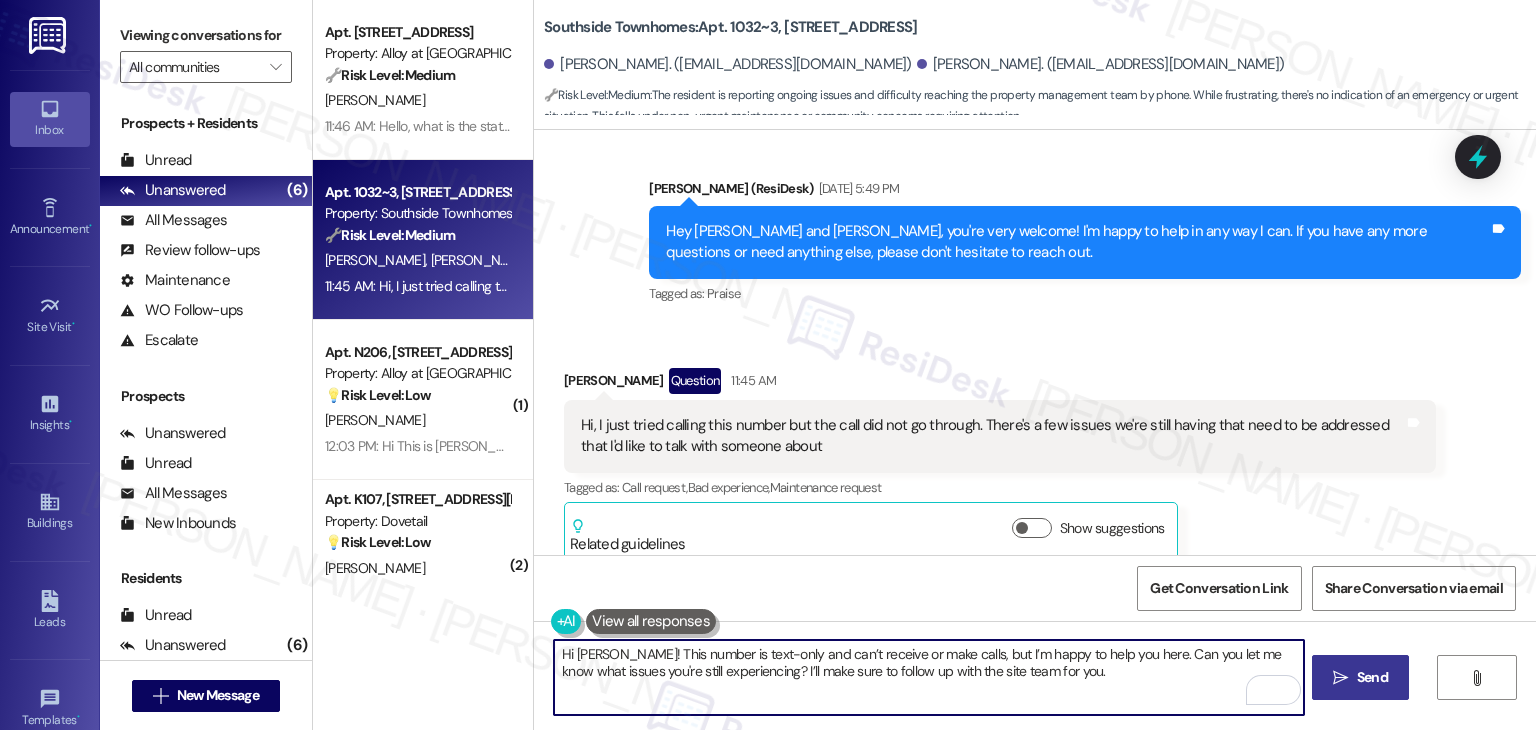 click on "Hi Jillianne! This number is text-only and can’t receive or make calls, but I’m happy to help you here. Can you let me know what issues you're still experiencing? I’ll make sure to follow up with the site team for you." at bounding box center (928, 677) 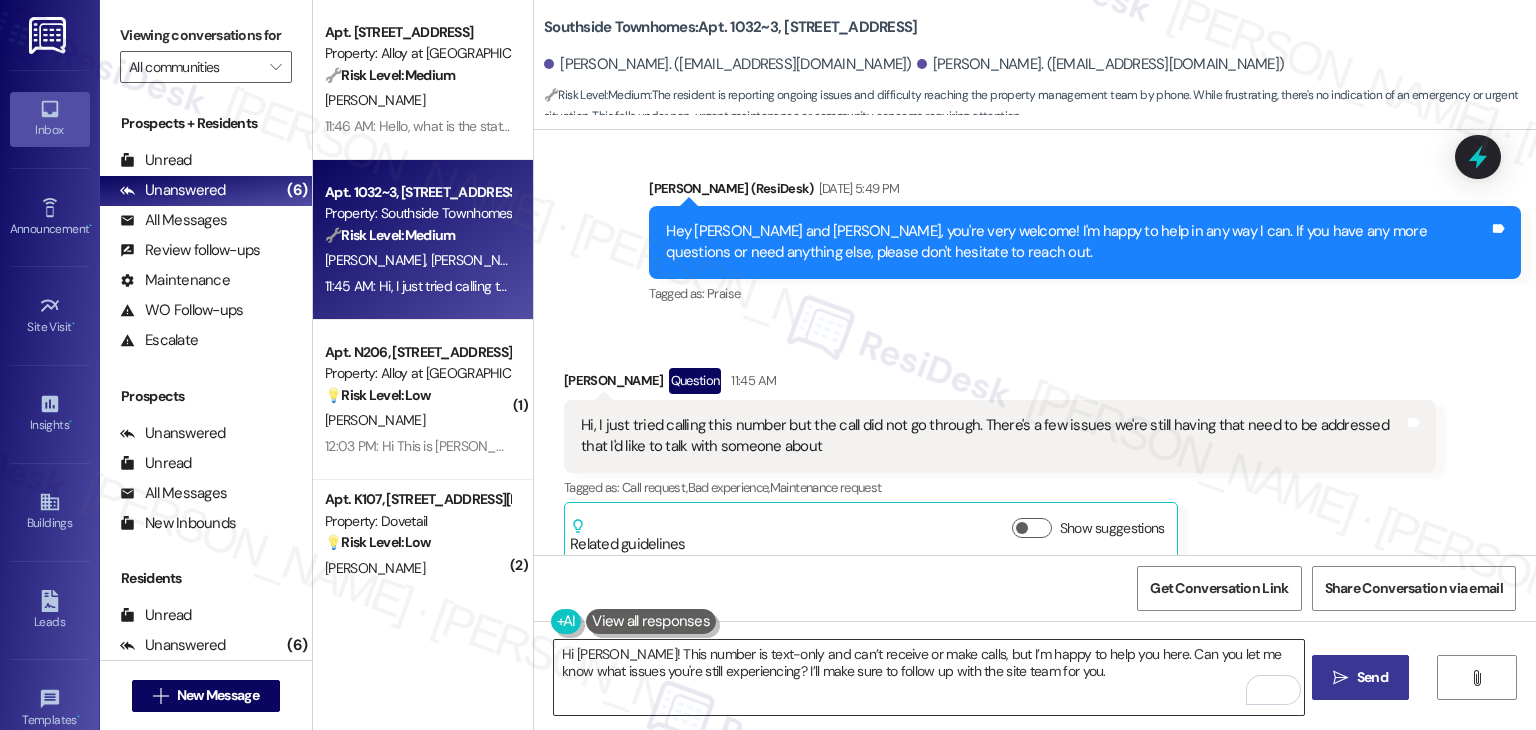 drag, startPoint x: 1020, startPoint y: 666, endPoint x: 1066, endPoint y: 669, distance: 46.09772 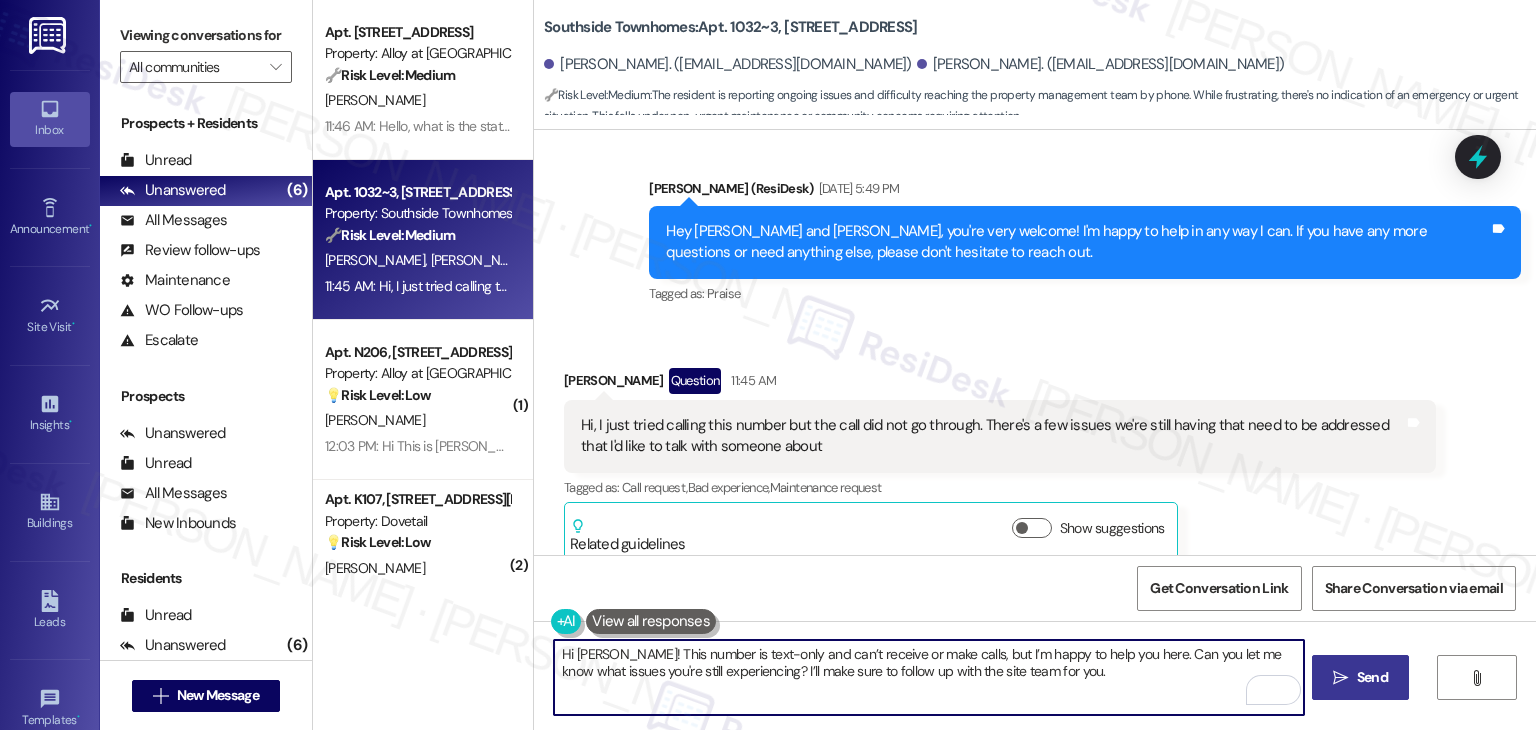 click on "Send" at bounding box center [1372, 677] 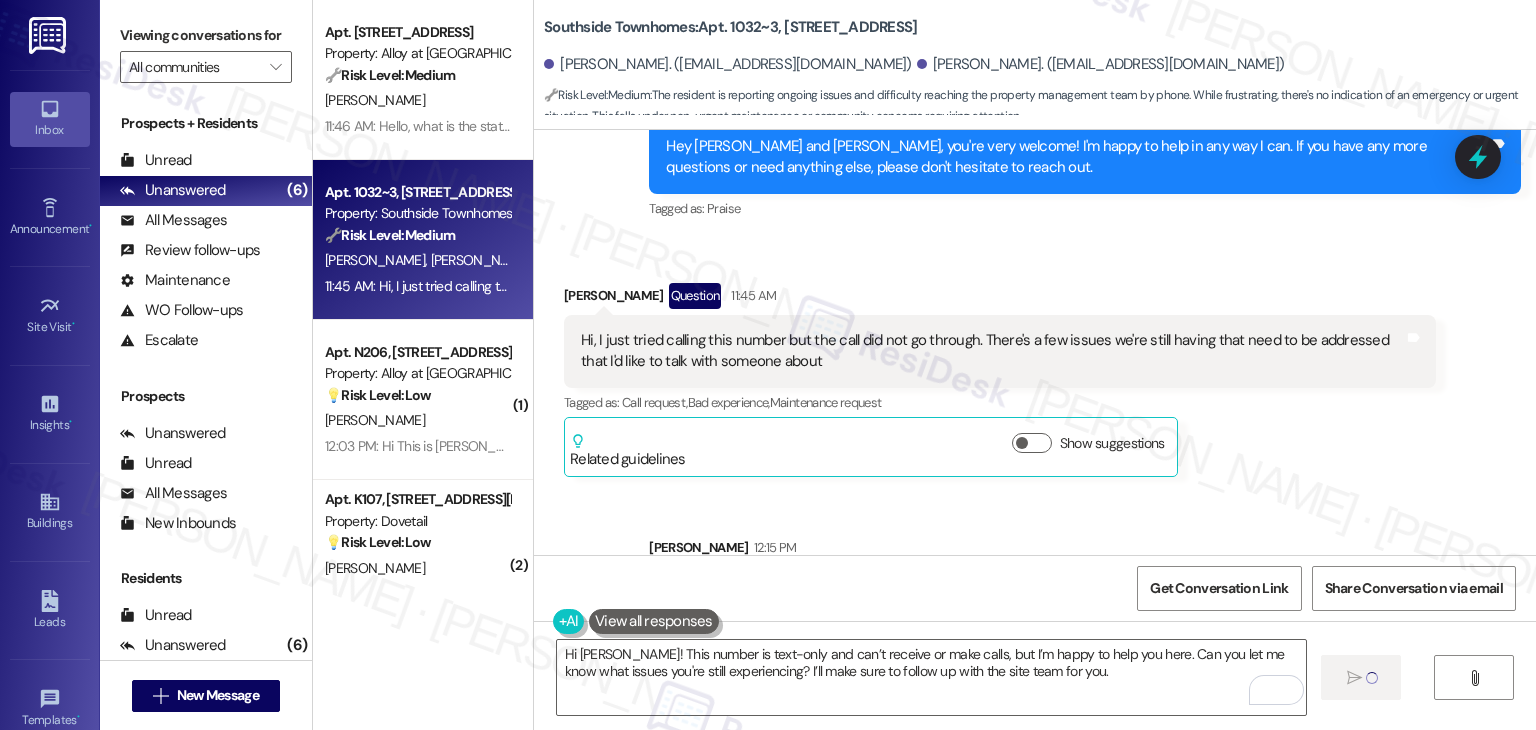 scroll, scrollTop: 2014, scrollLeft: 0, axis: vertical 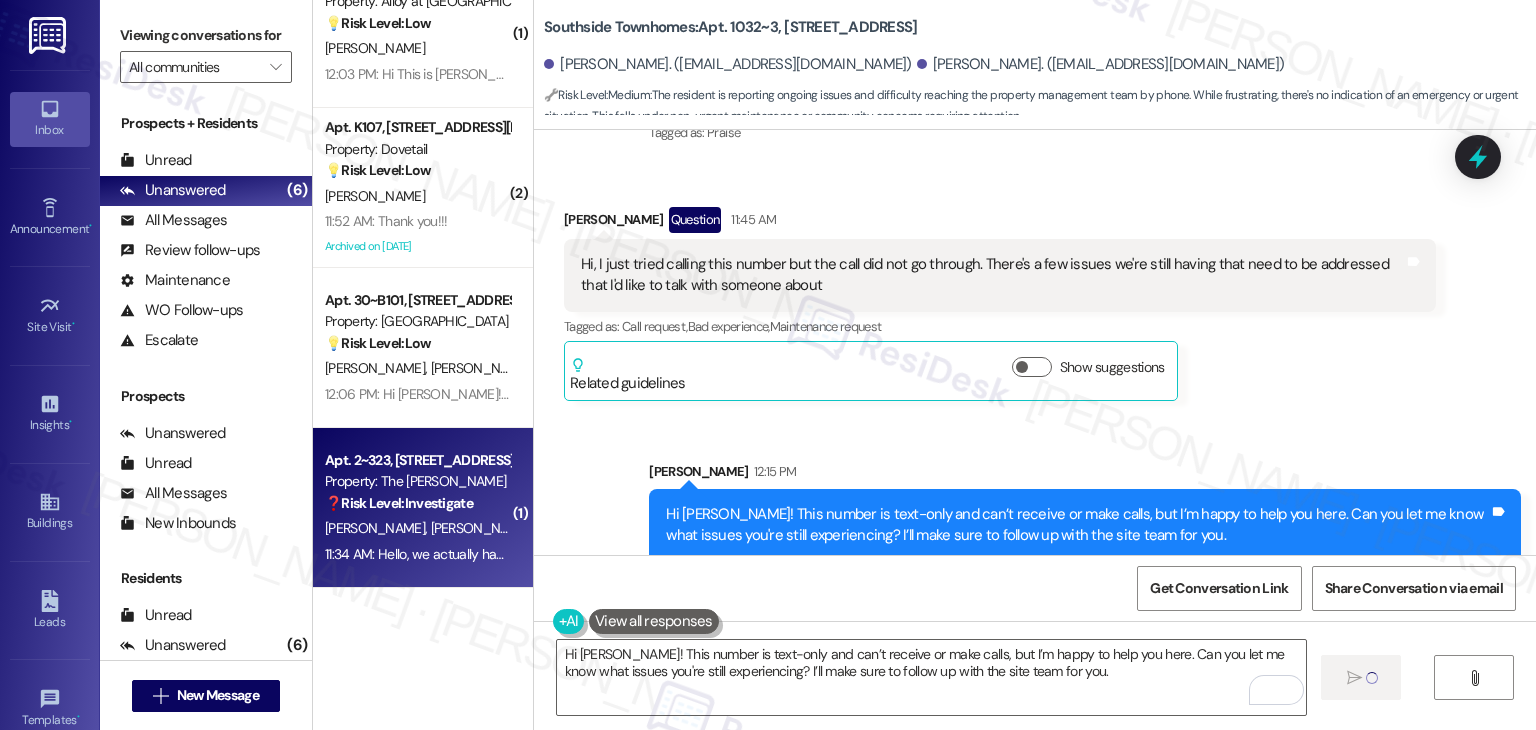 click on "11:34 AM: Hello, we actually have an open maintenance request for our dryer that was put in a few weeks ago  11:34 AM: Hello, we actually have an open maintenance request for our dryer that was put in a few weeks ago" at bounding box center (417, 554) 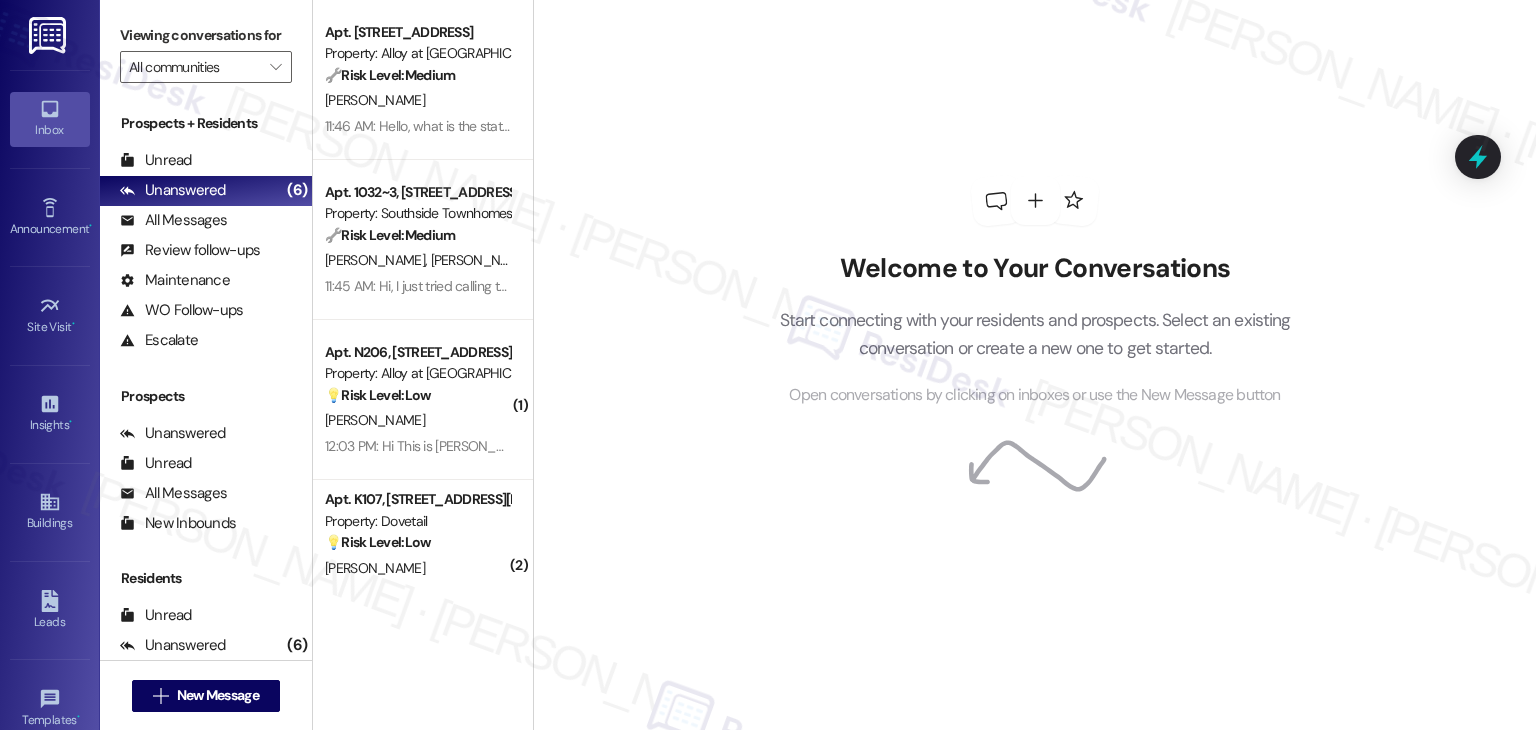 click on "Welcome to Your Conversations Start connecting with your residents and prospects. Select an existing conversation or create a new one to get started. Open conversations by clicking on inboxes or use the New Message button" at bounding box center [1034, 365] 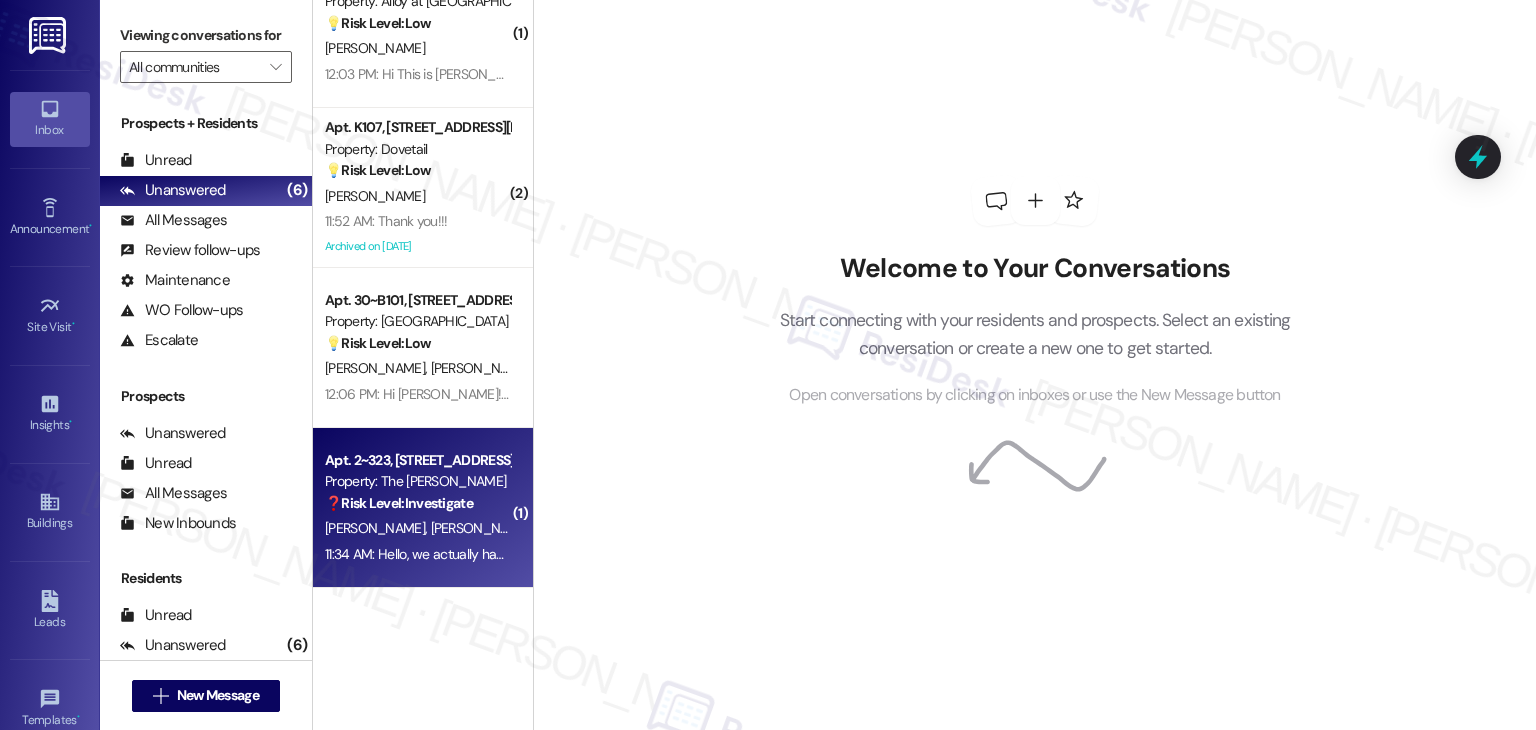 click on "11:34 AM: Hello, we actually have an open maintenance request for our dryer that was put in a few weeks ago  11:34 AM: Hello, we actually have an open maintenance request for our dryer that was put in a few weeks ago" at bounding box center (640, 554) 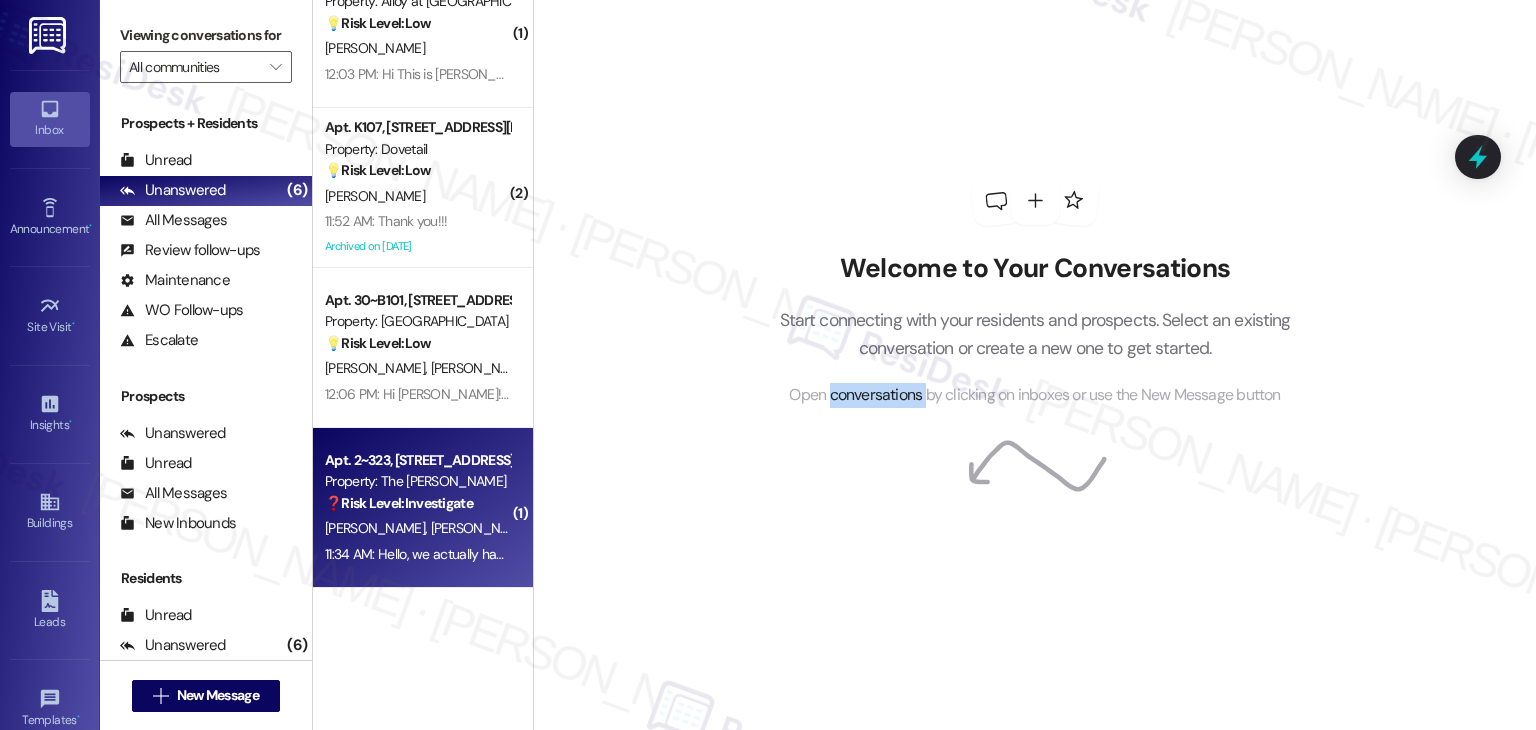 click on "Welcome to Your Conversations Start connecting with your residents and prospects. Select an existing conversation or create a new one to get started. Open conversations by clicking on inboxes or use the New Message button" at bounding box center (1035, 292) 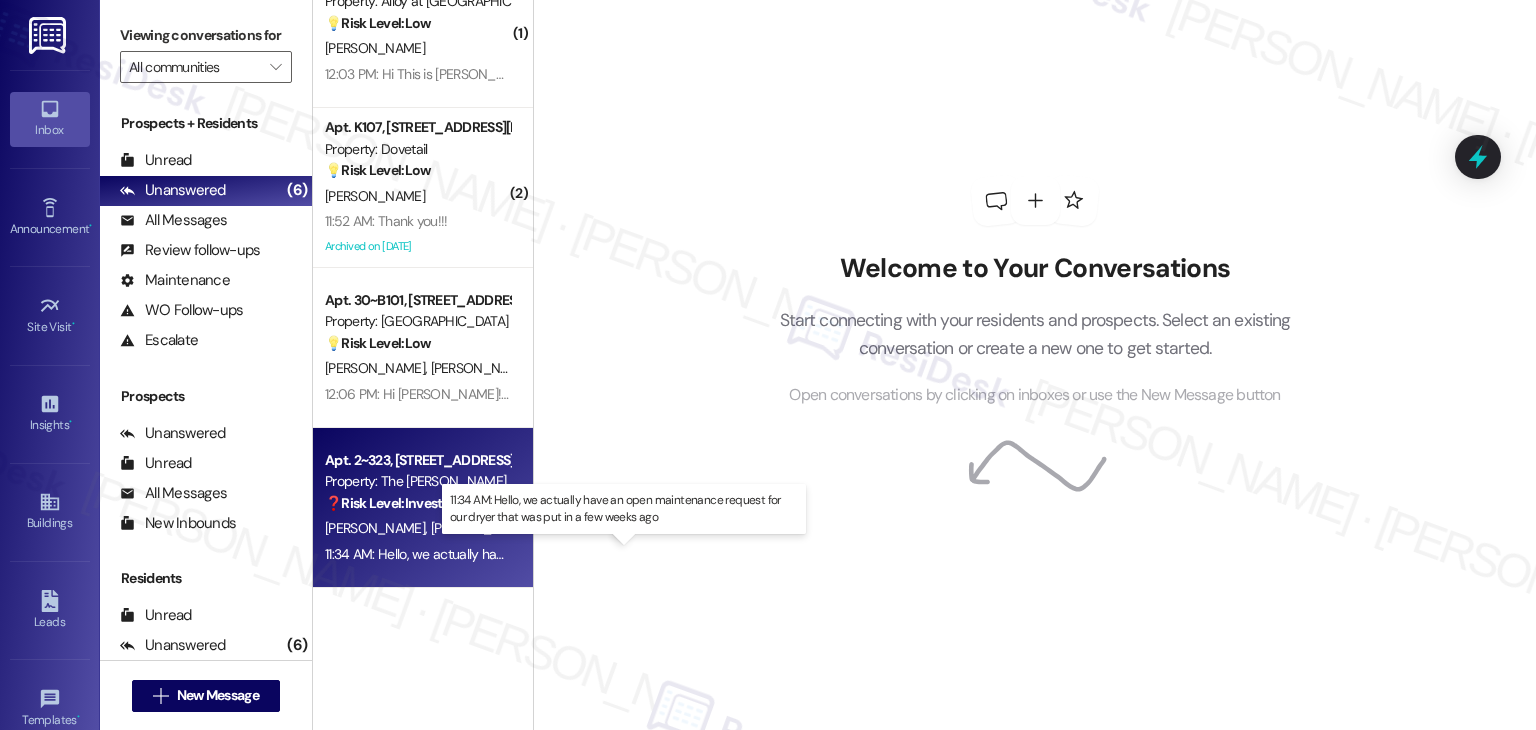 click on "11:34 AM: Hello, we actually have an open maintenance request for our dryer that was put in a few weeks ago  11:34 AM: Hello, we actually have an open maintenance request for our dryer that was put in a few weeks ago" at bounding box center [640, 554] 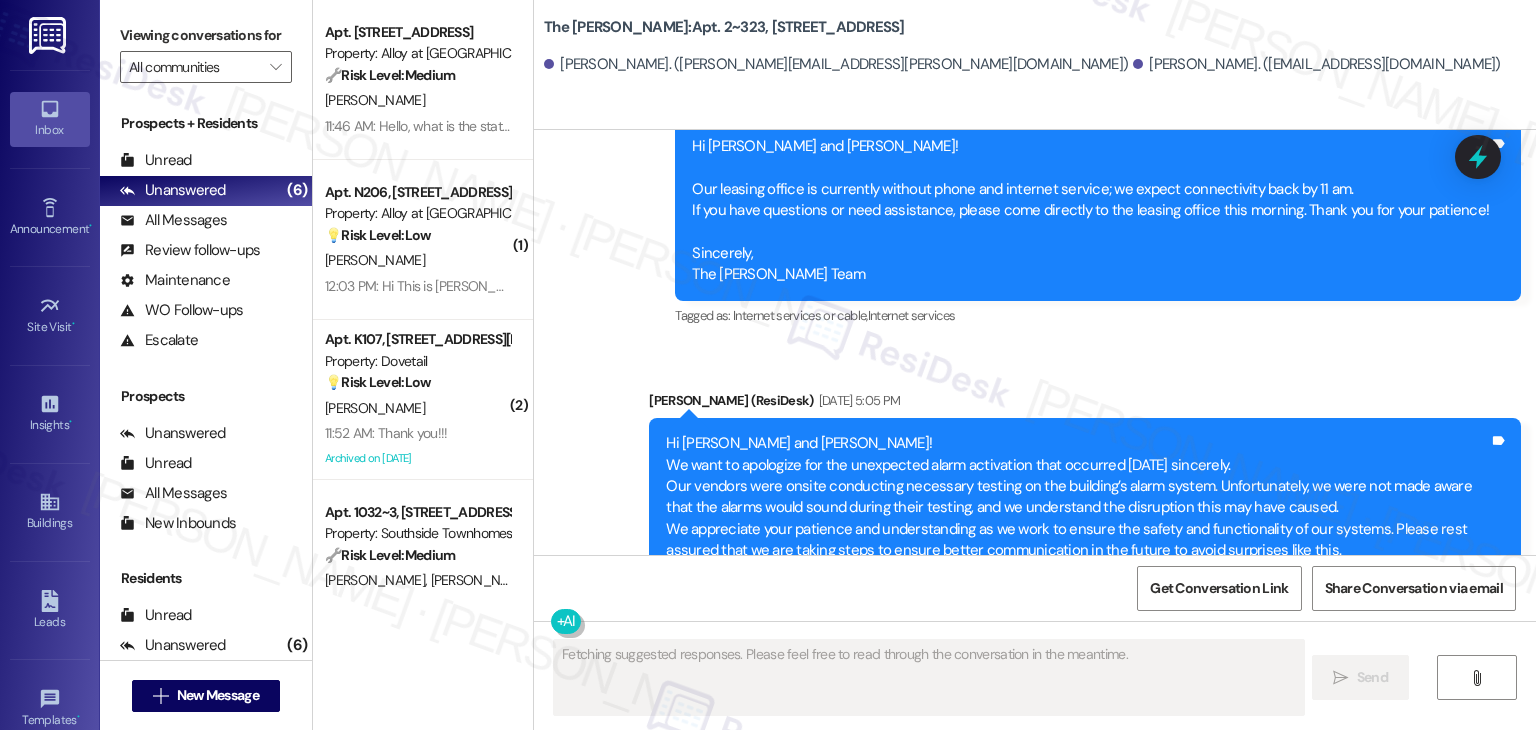 scroll, scrollTop: 6281, scrollLeft: 0, axis: vertical 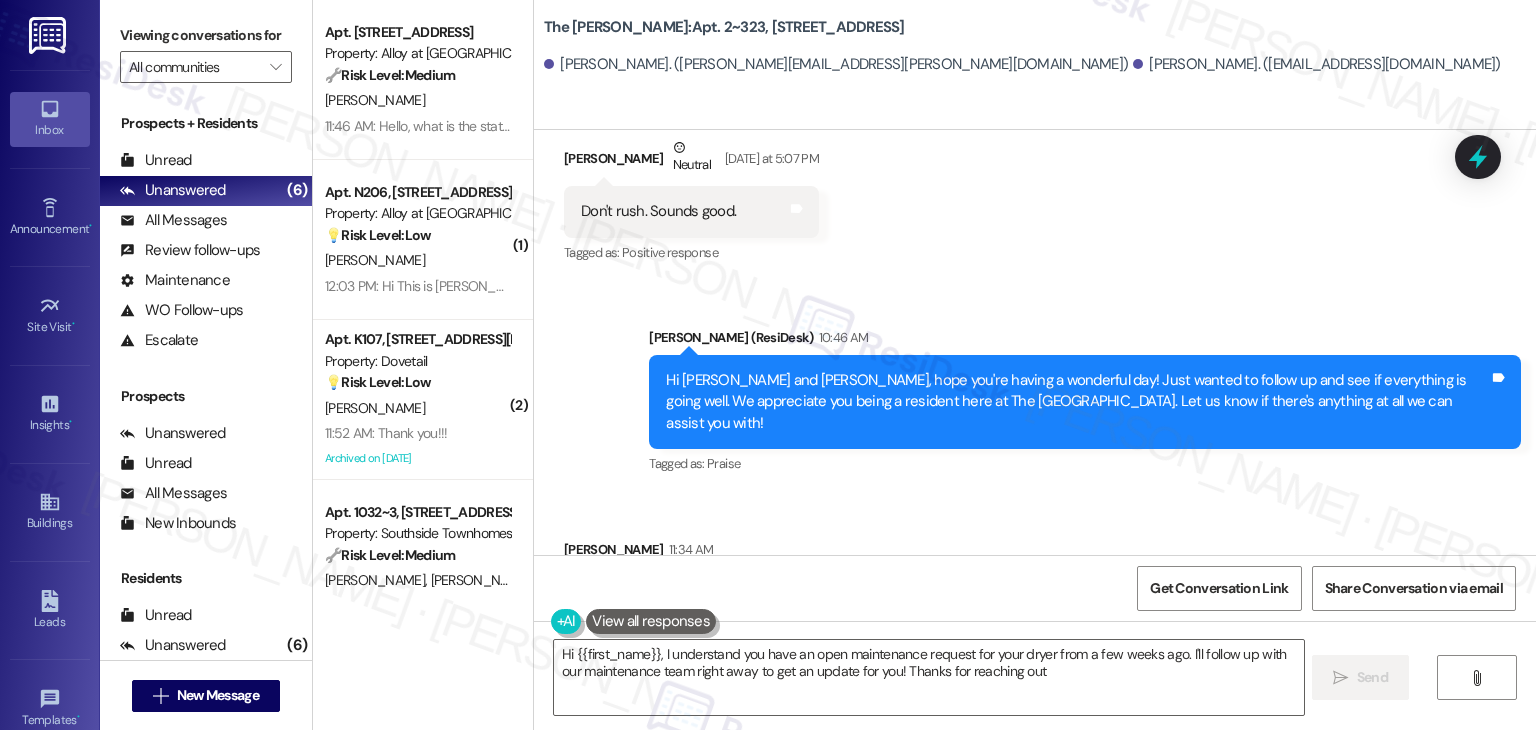 type on "Hi {{first_name}}, I understand you have an open maintenance request for your dryer from a few weeks ago. I'll follow up with our maintenance team right away to get an update for you! Thanks for reaching out!" 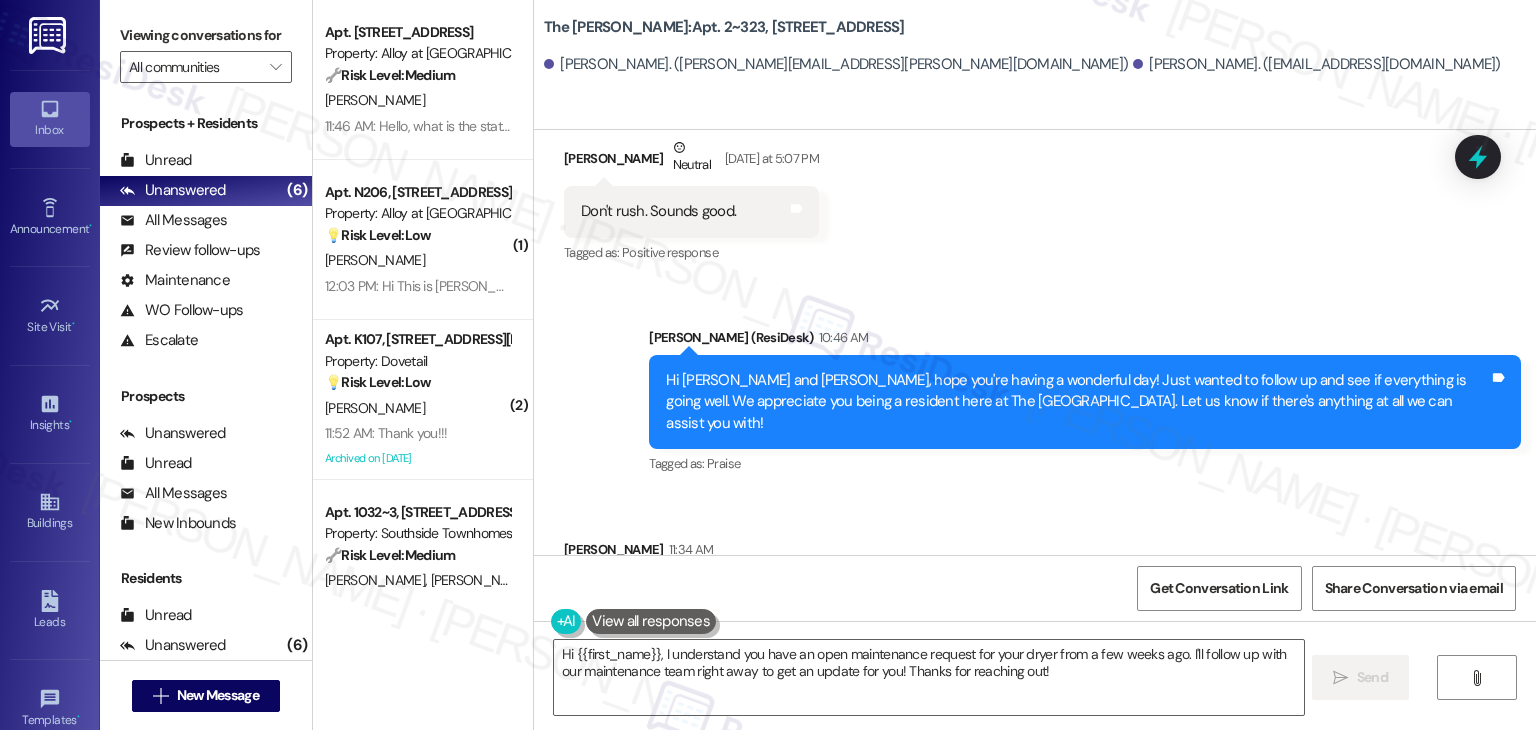 click on "Sent via SMS Dottie  (ResiDesk) 10:46 AM Hi Leann and Jordan, hope you're having a wonderful day!  Just wanted to follow up and see if everything is going well. We appreciate you being a resident here at The Hayes. Let us know if there's anything at all we can assist you with! Tags and notes Tagged as:   Praise Click to highlight conversations about Praise" at bounding box center (1035, 388) 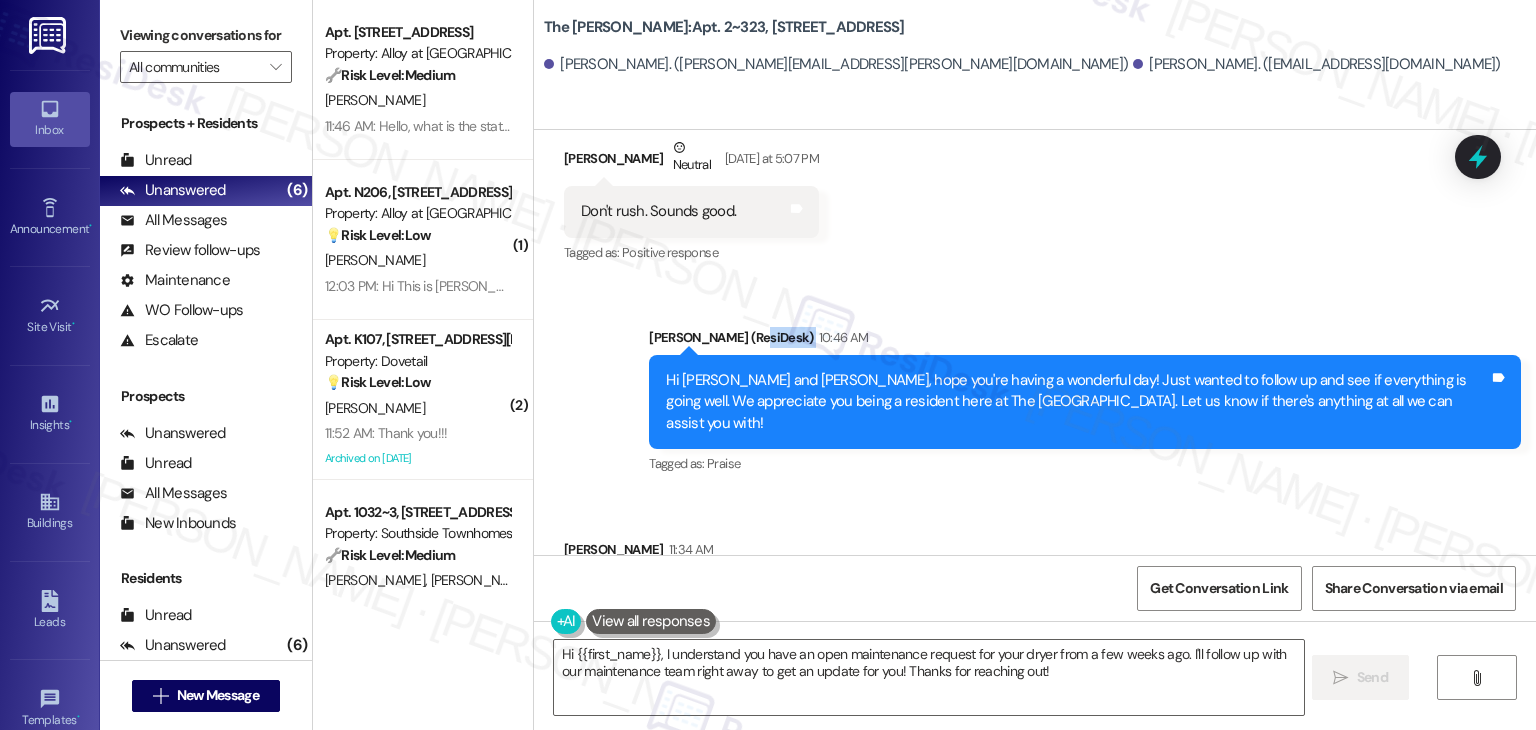 click on "Sent via SMS Dottie  (ResiDesk) 10:46 AM Hi Leann and Jordan, hope you're having a wonderful day!  Just wanted to follow up and see if everything is going well. We appreciate you being a resident here at The Hayes. Let us know if there's anything at all we can assist you with! Tags and notes Tagged as:   Praise Click to highlight conversations about Praise" at bounding box center [1035, 388] 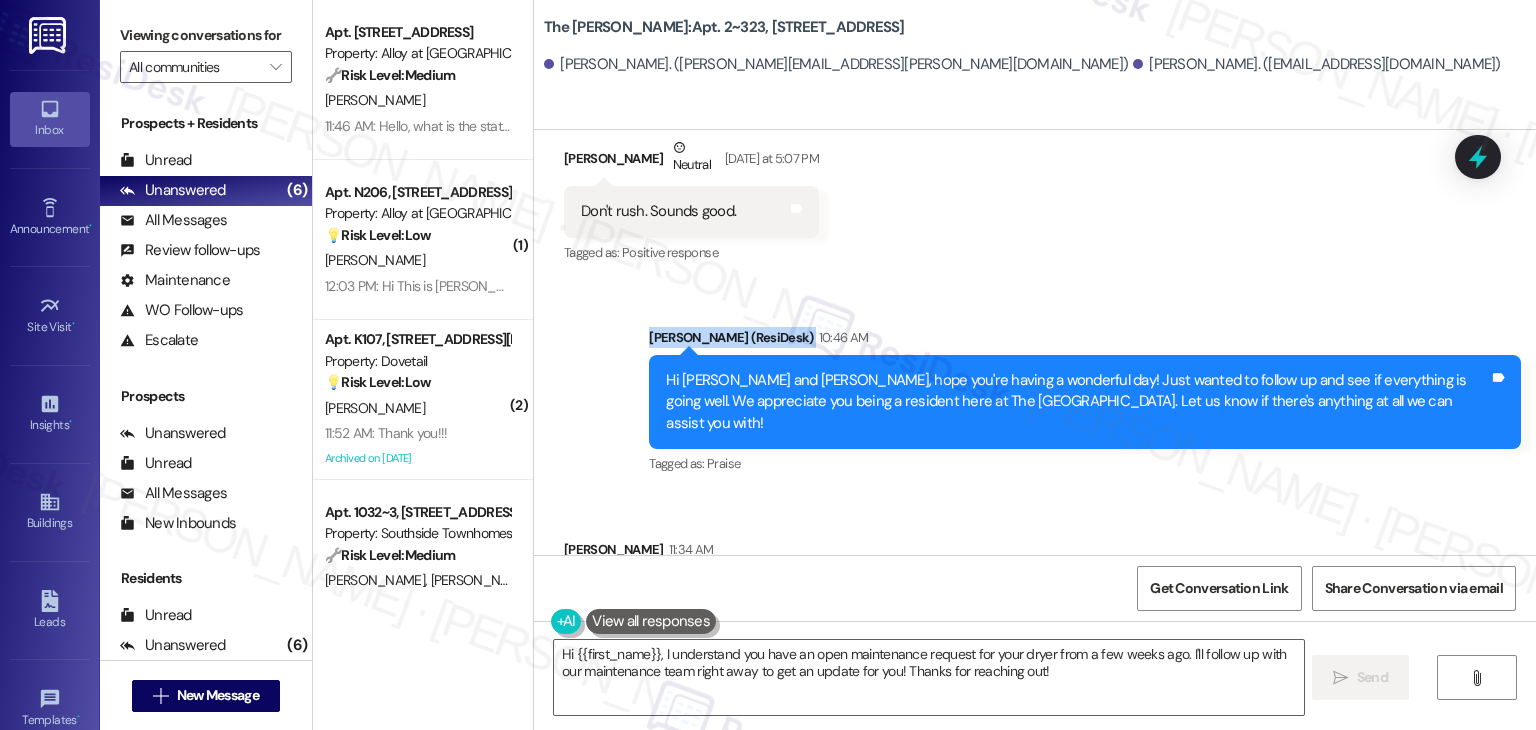 click on "Sent via SMS Dottie  (ResiDesk) 10:46 AM Hi Leann and Jordan, hope you're having a wonderful day!  Just wanted to follow up and see if everything is going well. We appreciate you being a resident here at The Hayes. Let us know if there's anything at all we can assist you with! Tags and notes Tagged as:   Praise Click to highlight conversations about Praise" at bounding box center [1035, 388] 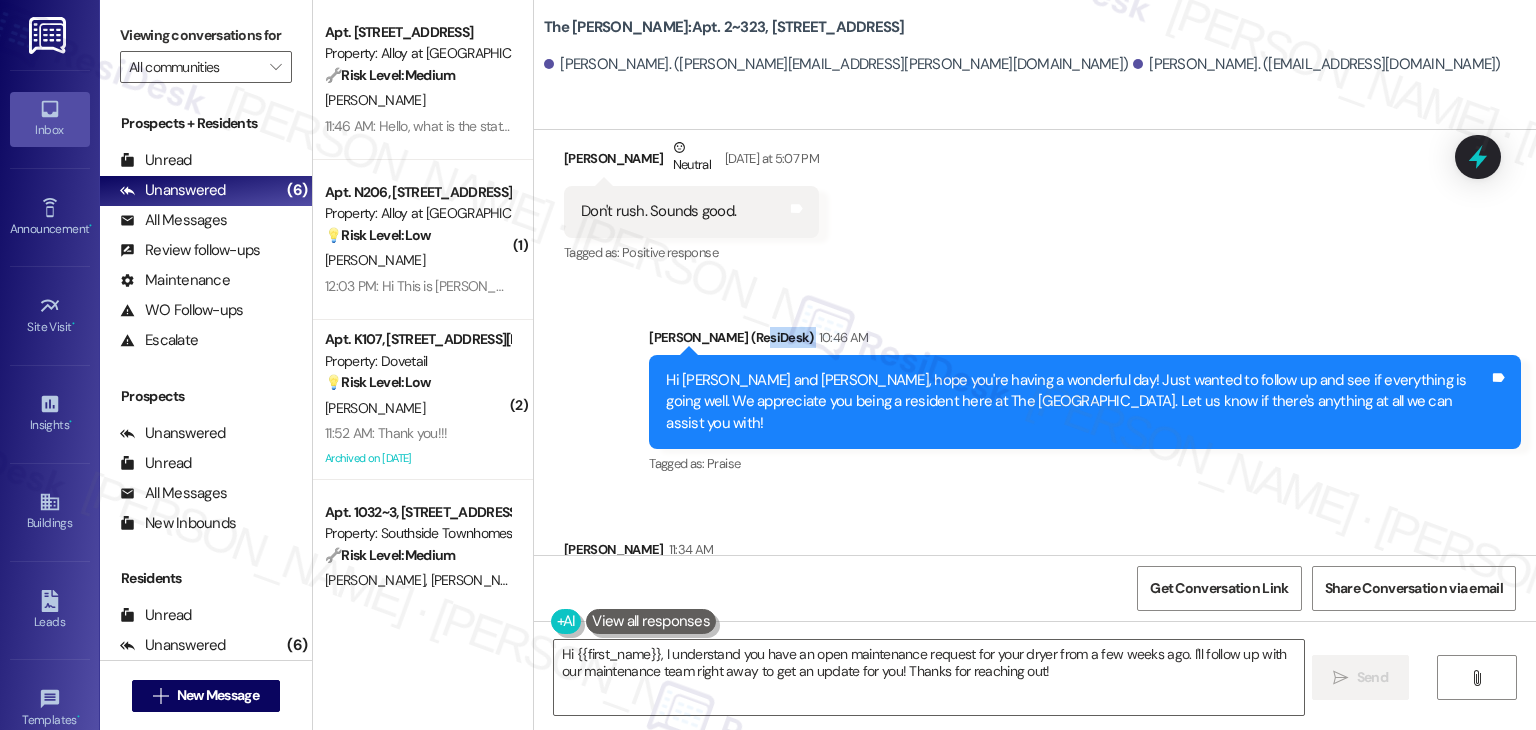 click on "Sent via SMS Dottie  (ResiDesk) 10:46 AM Hi Leann and Jordan, hope you're having a wonderful day!  Just wanted to follow up and see if everything is going well. We appreciate you being a resident here at The Hayes. Let us know if there's anything at all we can assist you with! Tags and notes Tagged as:   Praise Click to highlight conversations about Praise" at bounding box center [1035, 388] 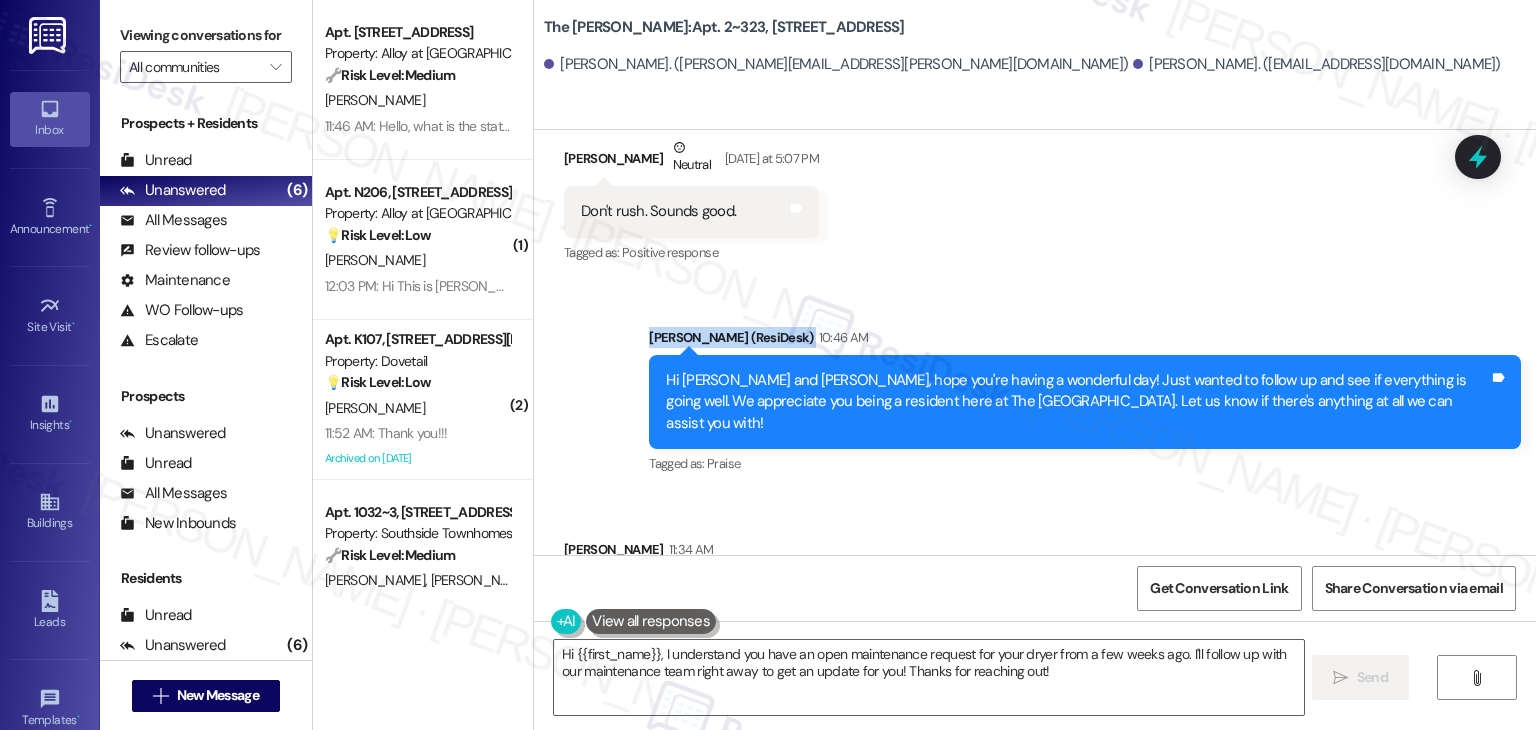 click on "Sent via SMS Dottie  (ResiDesk) 10:46 AM Hi Leann and Jordan, hope you're having a wonderful day!  Just wanted to follow up and see if everything is going well. We appreciate you being a resident here at The Hayes. Let us know if there's anything at all we can assist you with! Tags and notes Tagged as:   Praise Click to highlight conversations about Praise" at bounding box center [1035, 388] 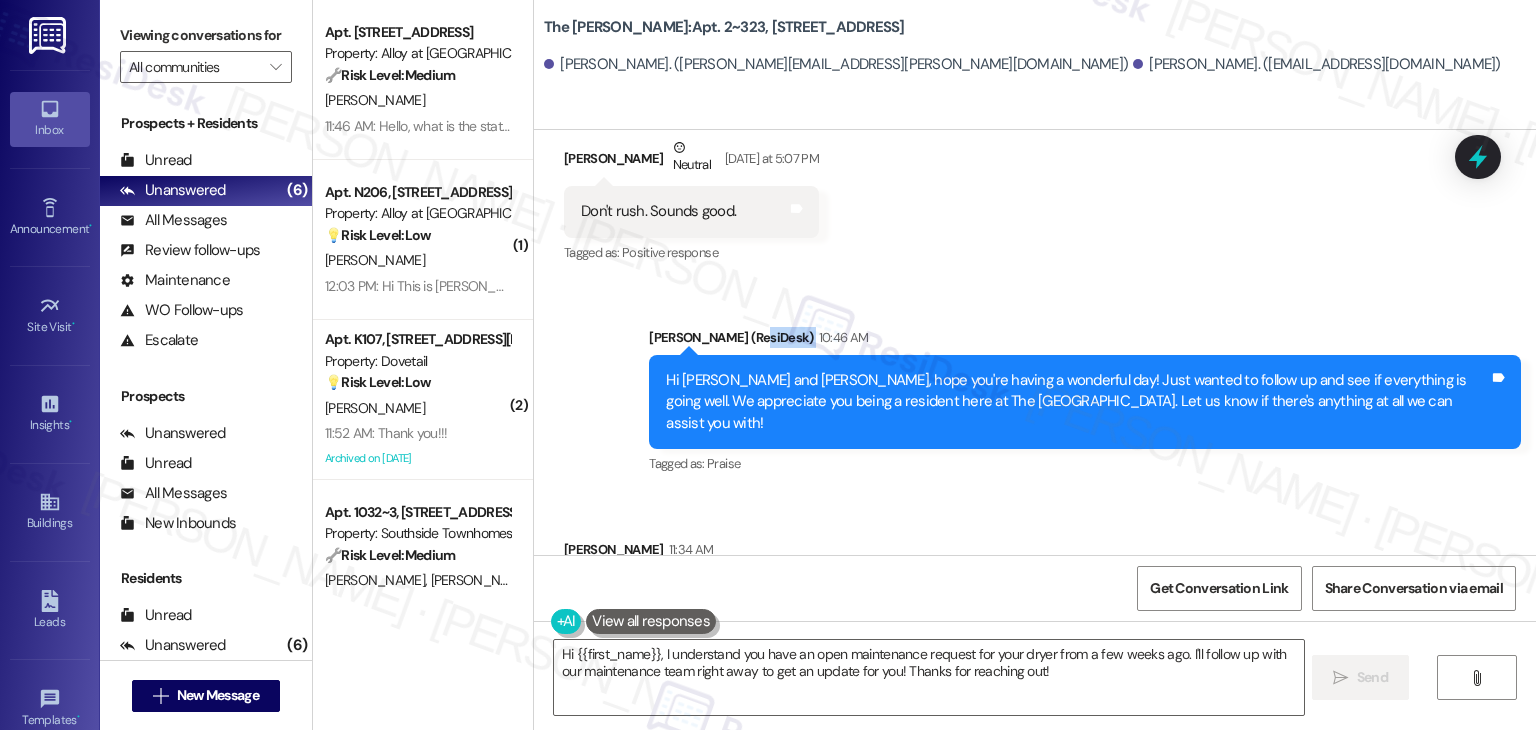 click on "Sent via SMS Dottie  (ResiDesk) 10:46 AM Hi Leann and Jordan, hope you're having a wonderful day!  Just wanted to follow up and see if everything is going well. We appreciate you being a resident here at The Hayes. Let us know if there's anything at all we can assist you with! Tags and notes Tagged as:   Praise Click to highlight conversations about Praise" at bounding box center (1035, 388) 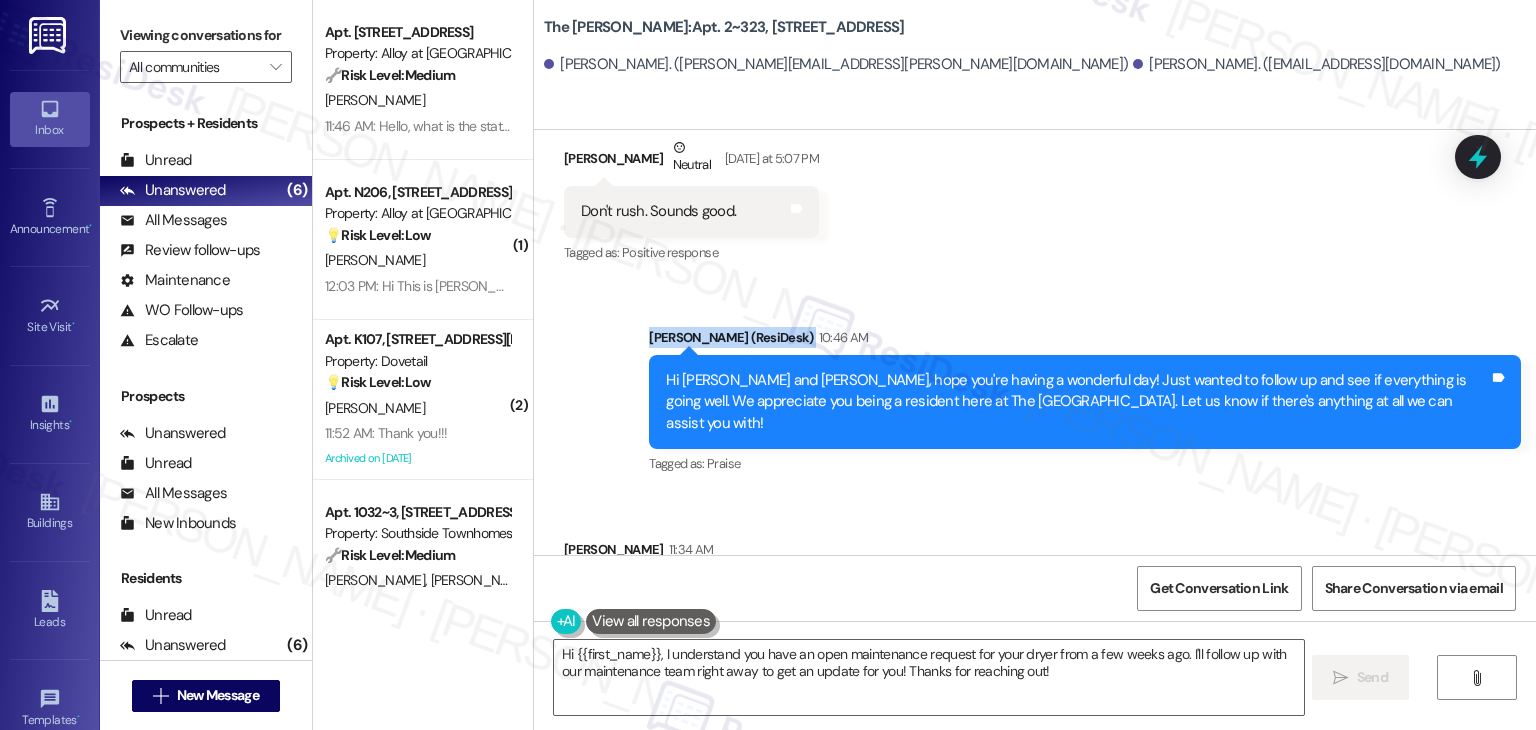 click on "Sent via SMS Dottie  (ResiDesk) 10:46 AM Hi Leann and Jordan, hope you're having a wonderful day!  Just wanted to follow up and see if everything is going well. We appreciate you being a resident here at The Hayes. Let us know if there's anything at all we can assist you with! Tags and notes Tagged as:   Praise Click to highlight conversations about Praise" at bounding box center (1035, 388) 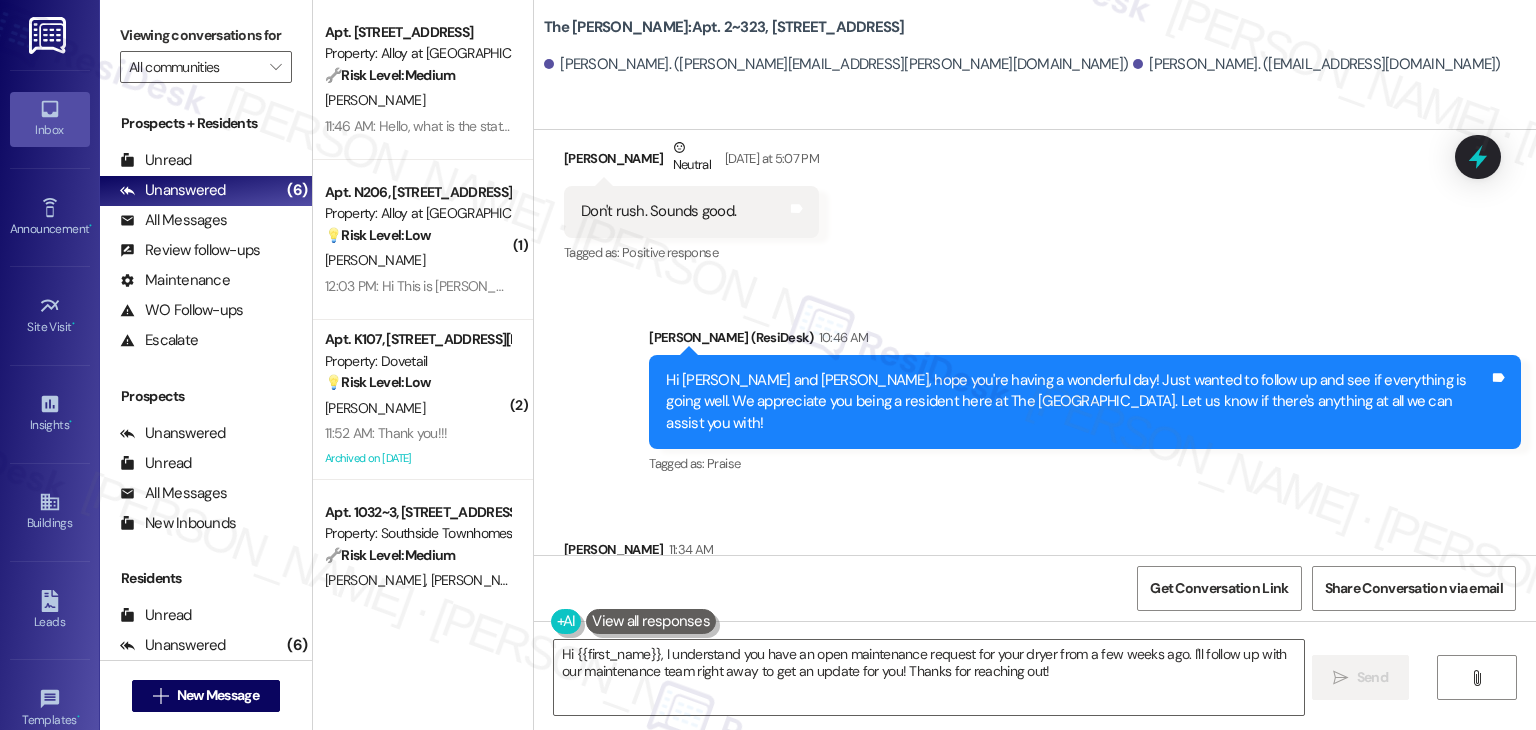 click on "Received via SMS Leann Harman 11:34 AM Hello, we actually have an open maintenance request for our dryer that was put in a few weeks ago  Tags and notes Tagged as:   Maintenance ,  Click to highlight conversations about Maintenance Maintenance request Click to highlight conversations about Maintenance request" at bounding box center [1035, 578] 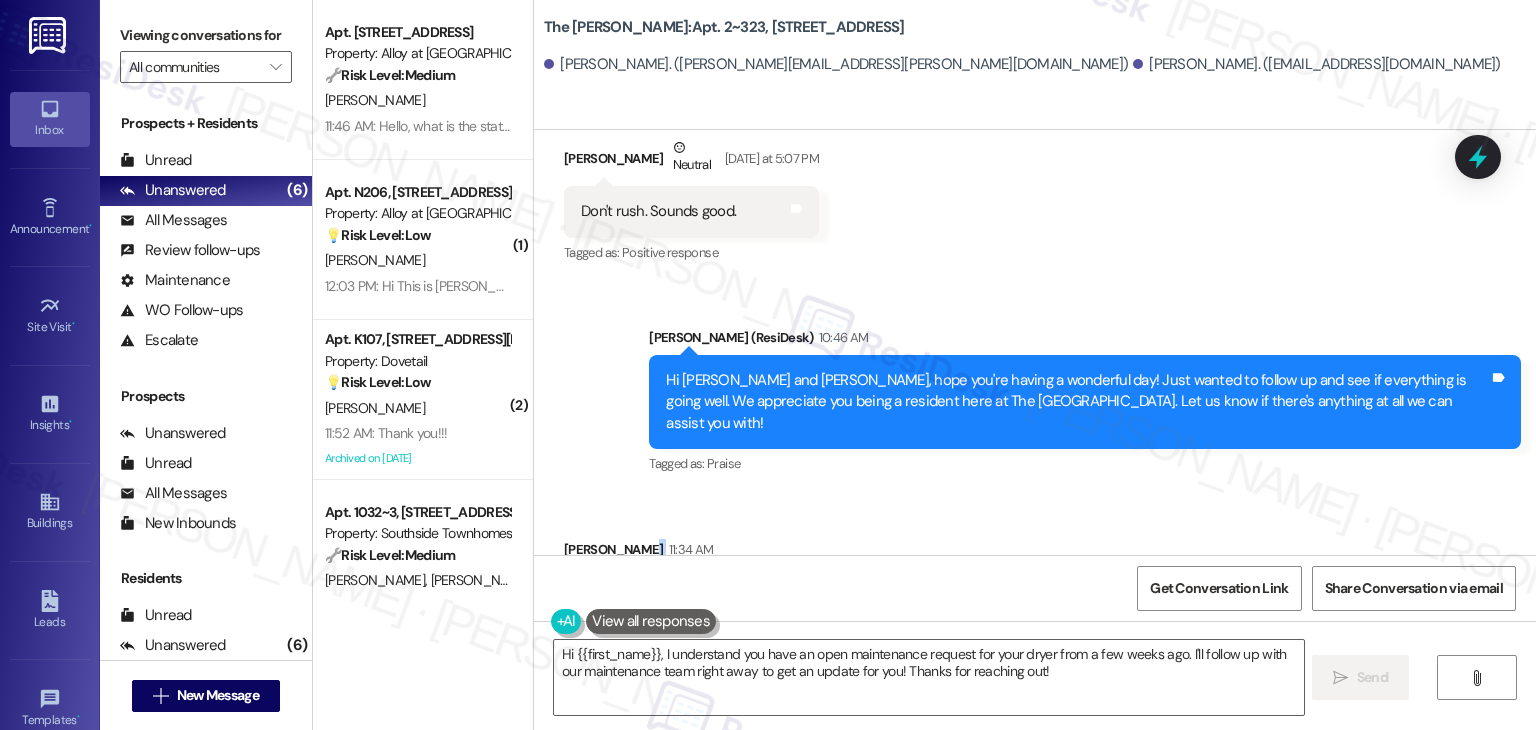 click on "Received via SMS Leann Harman 11:34 AM Hello, we actually have an open maintenance request for our dryer that was put in a few weeks ago  Tags and notes Tagged as:   Maintenance ,  Click to highlight conversations about Maintenance Maintenance request Click to highlight conversations about Maintenance request" at bounding box center (1035, 578) 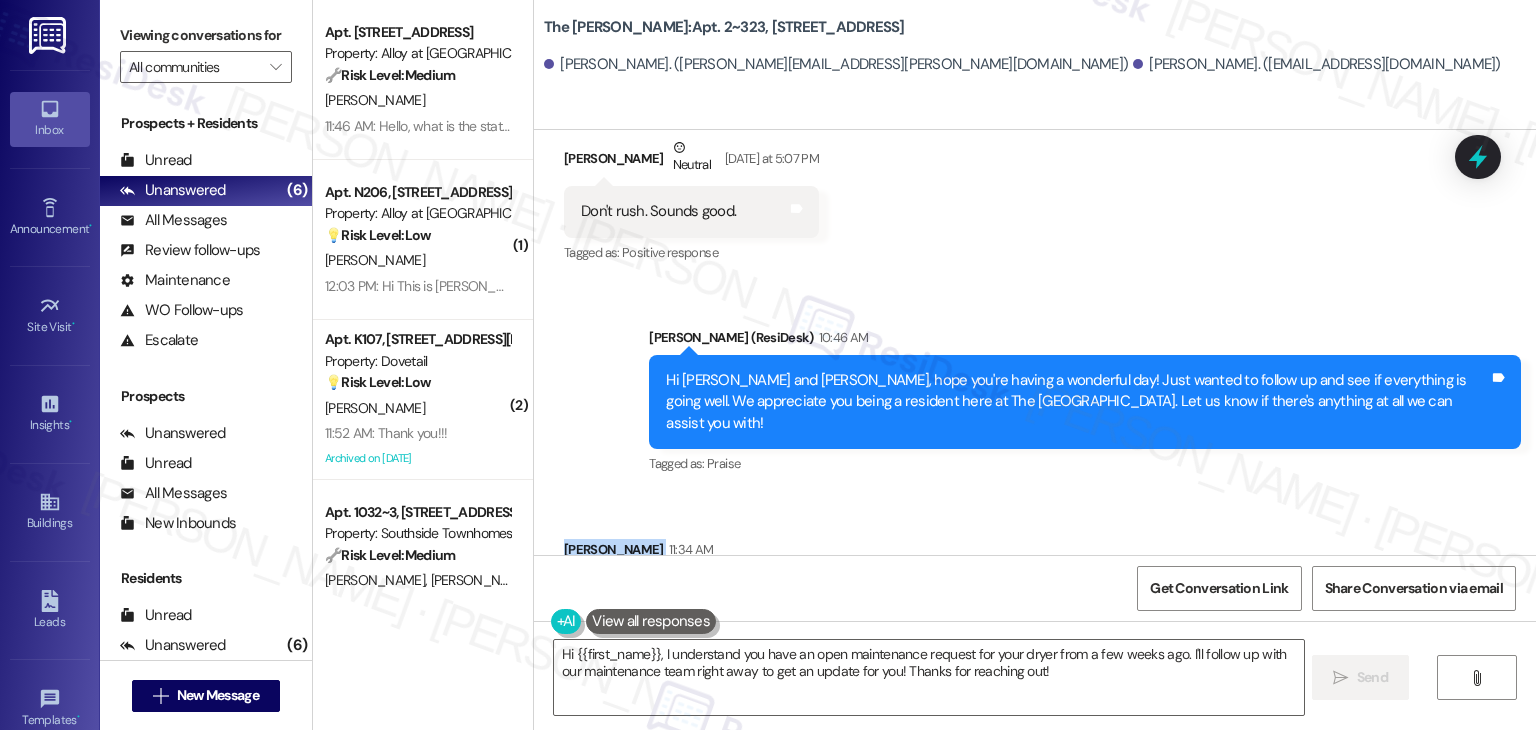 click on "Received via SMS Leann Harman 11:34 AM Hello, we actually have an open maintenance request for our dryer that was put in a few weeks ago  Tags and notes Tagged as:   Maintenance ,  Click to highlight conversations about Maintenance Maintenance request Click to highlight conversations about Maintenance request" at bounding box center [1035, 578] 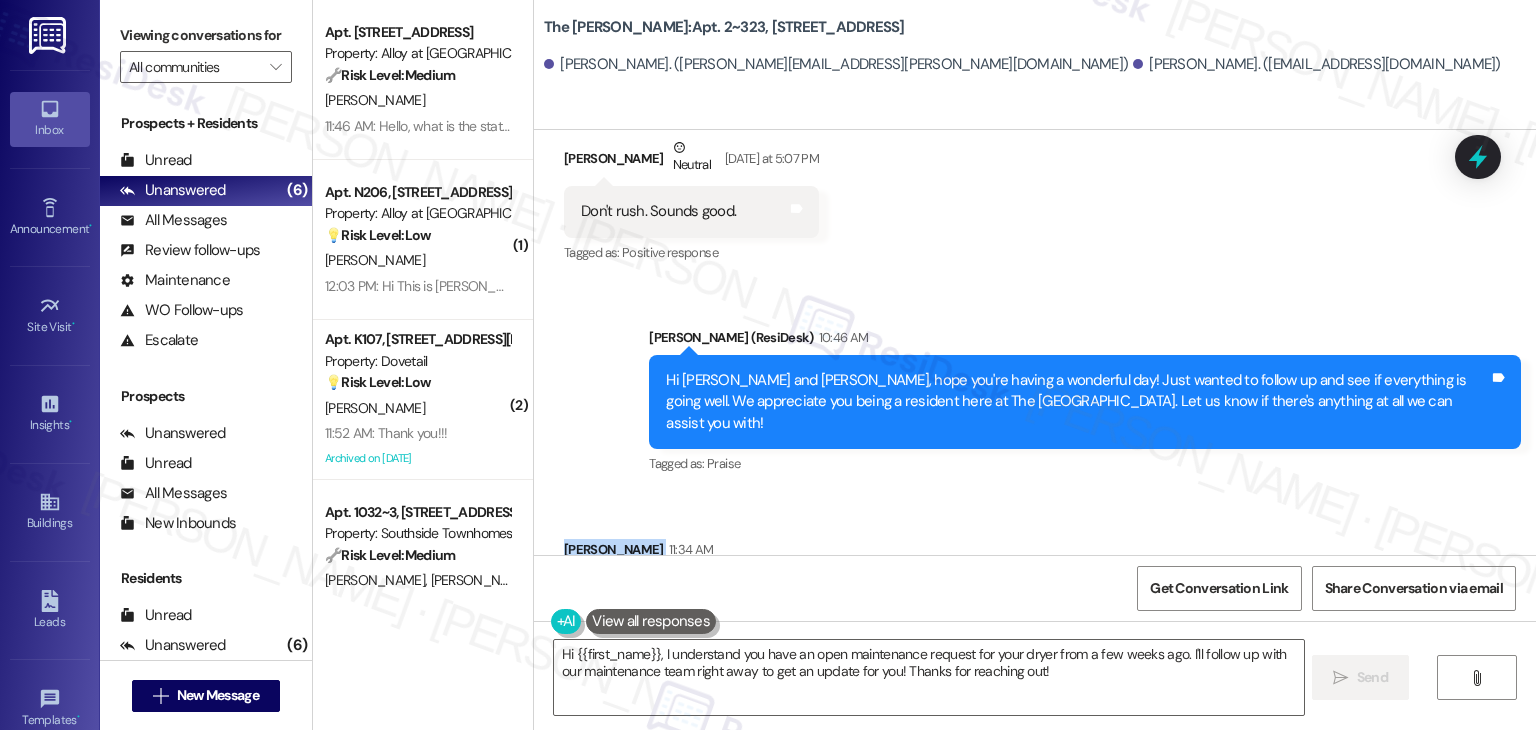 click on "Received via SMS Leann Harman 11:34 AM Hello, we actually have an open maintenance request for our dryer that was put in a few weeks ago  Tags and notes Tagged as:   Maintenance ,  Click to highlight conversations about Maintenance Maintenance request Click to highlight conversations about Maintenance request" at bounding box center (1035, 578) 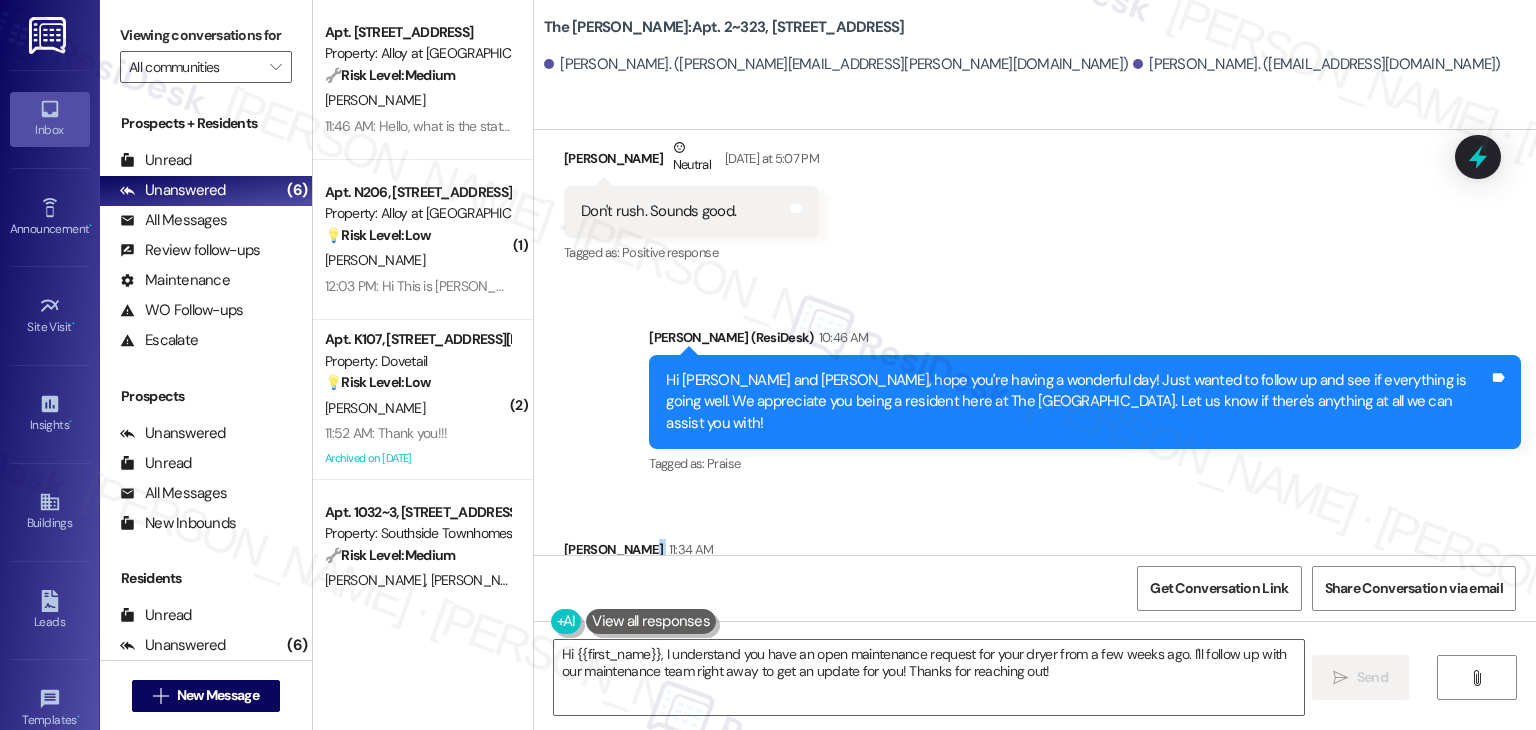 click on "Received via SMS Leann Harman 11:34 AM Hello, we actually have an open maintenance request for our dryer that was put in a few weeks ago  Tags and notes Tagged as:   Maintenance ,  Click to highlight conversations about Maintenance Maintenance request Click to highlight conversations about Maintenance request" at bounding box center [1035, 578] 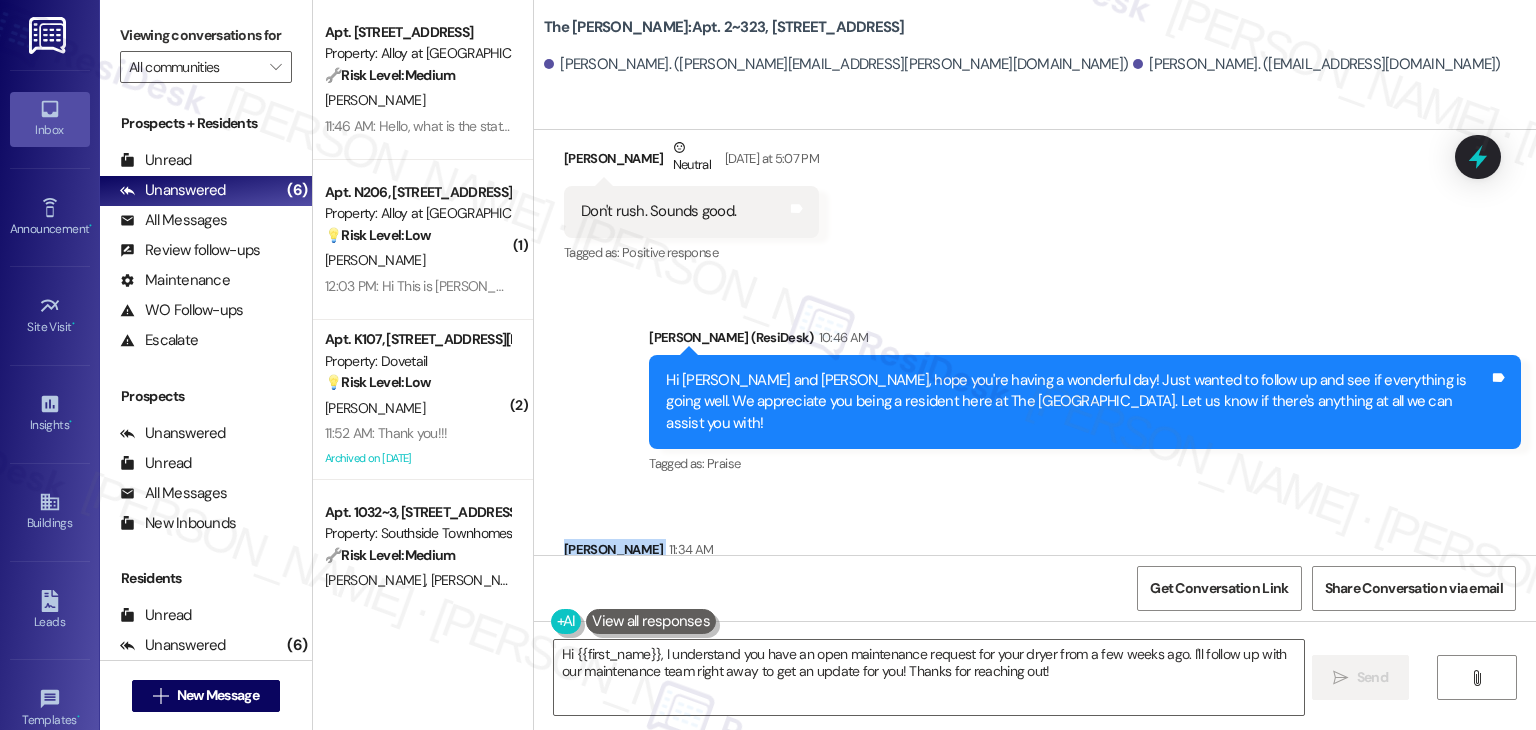 click on "Received via SMS Leann Harman 11:34 AM Hello, we actually have an open maintenance request for our dryer that was put in a few weeks ago  Tags and notes Tagged as:   Maintenance ,  Click to highlight conversations about Maintenance Maintenance request Click to highlight conversations about Maintenance request" at bounding box center (1035, 578) 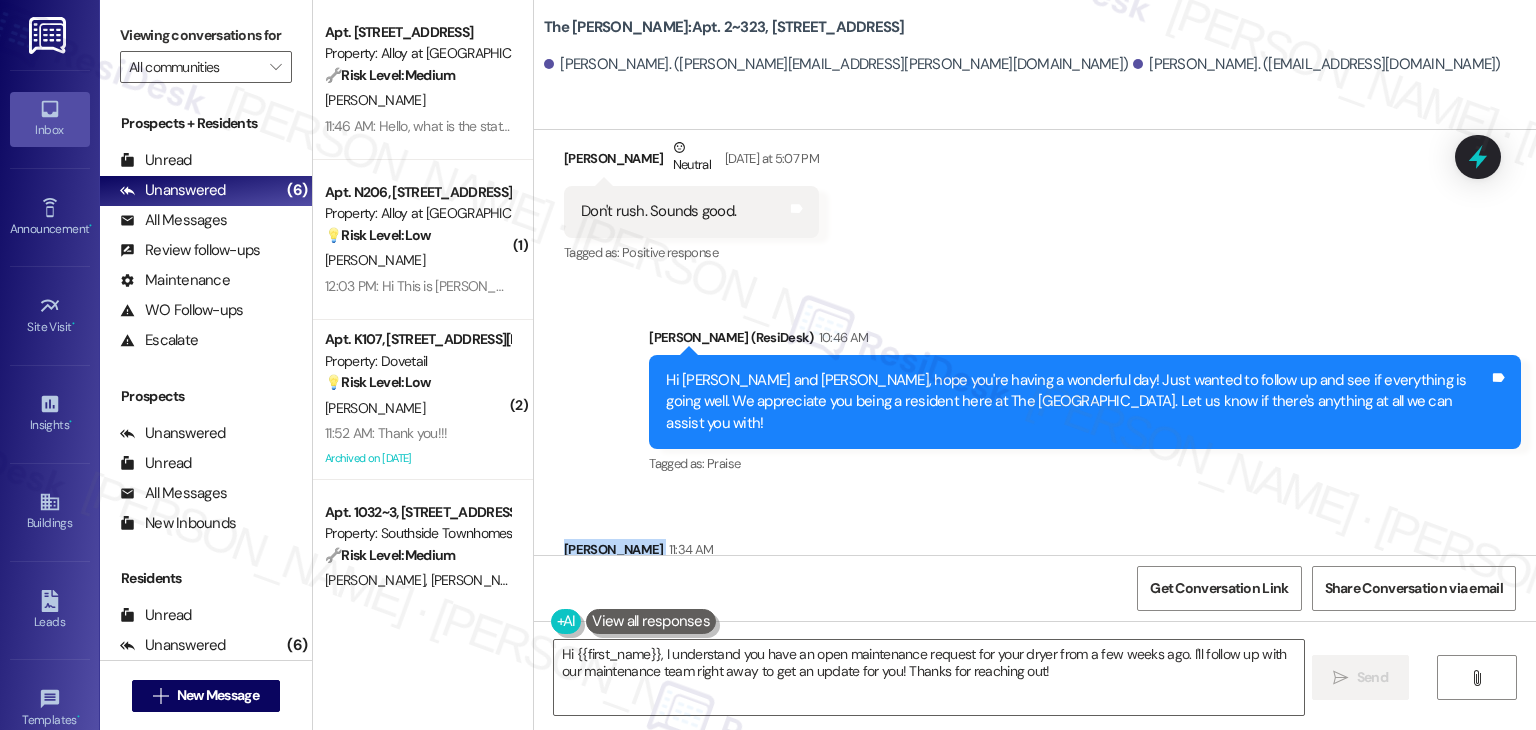 click on "Received via SMS Leann Harman 11:34 AM Hello, we actually have an open maintenance request for our dryer that was put in a few weeks ago  Tags and notes Tagged as:   Maintenance ,  Click to highlight conversations about Maintenance Maintenance request Click to highlight conversations about Maintenance request" at bounding box center [1035, 578] 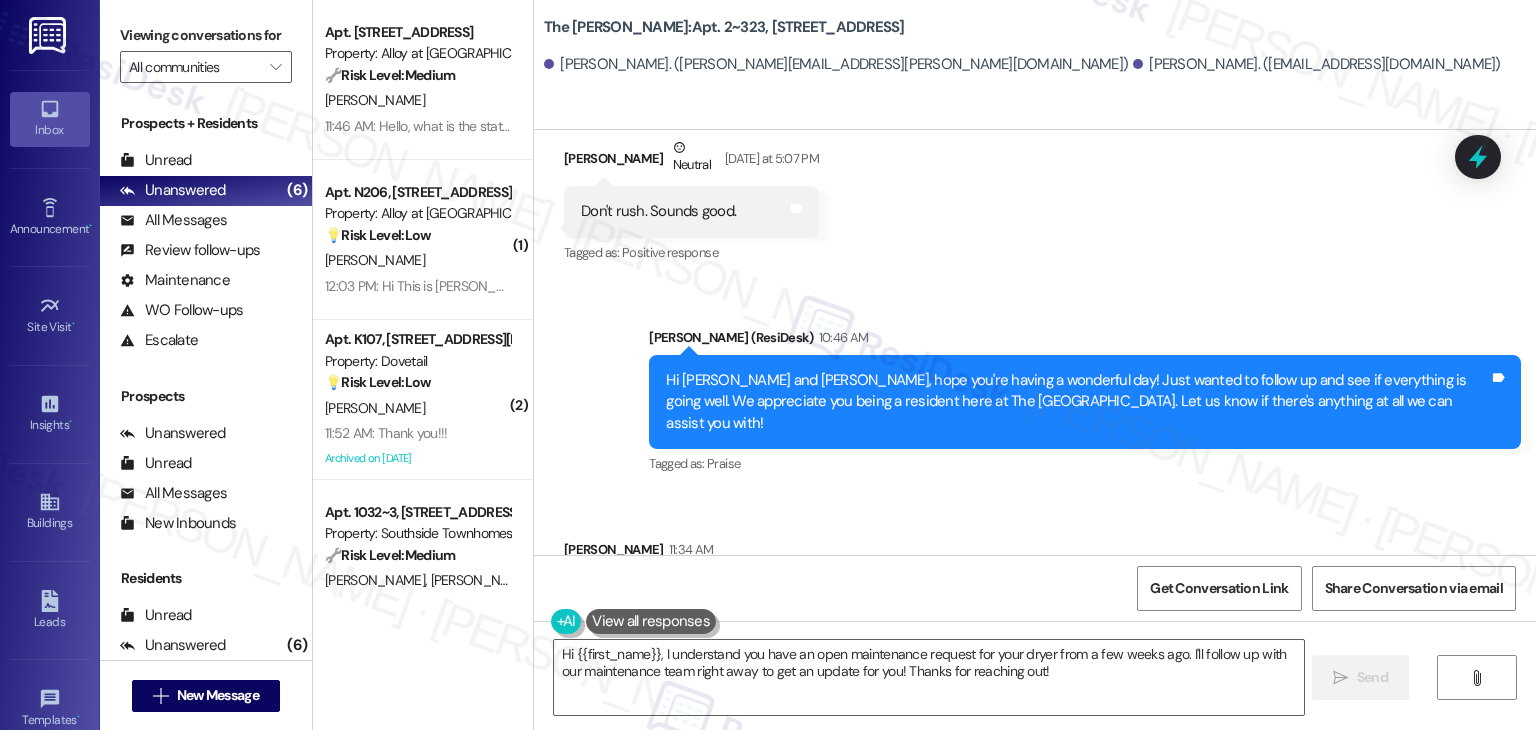 scroll, scrollTop: 6282, scrollLeft: 0, axis: vertical 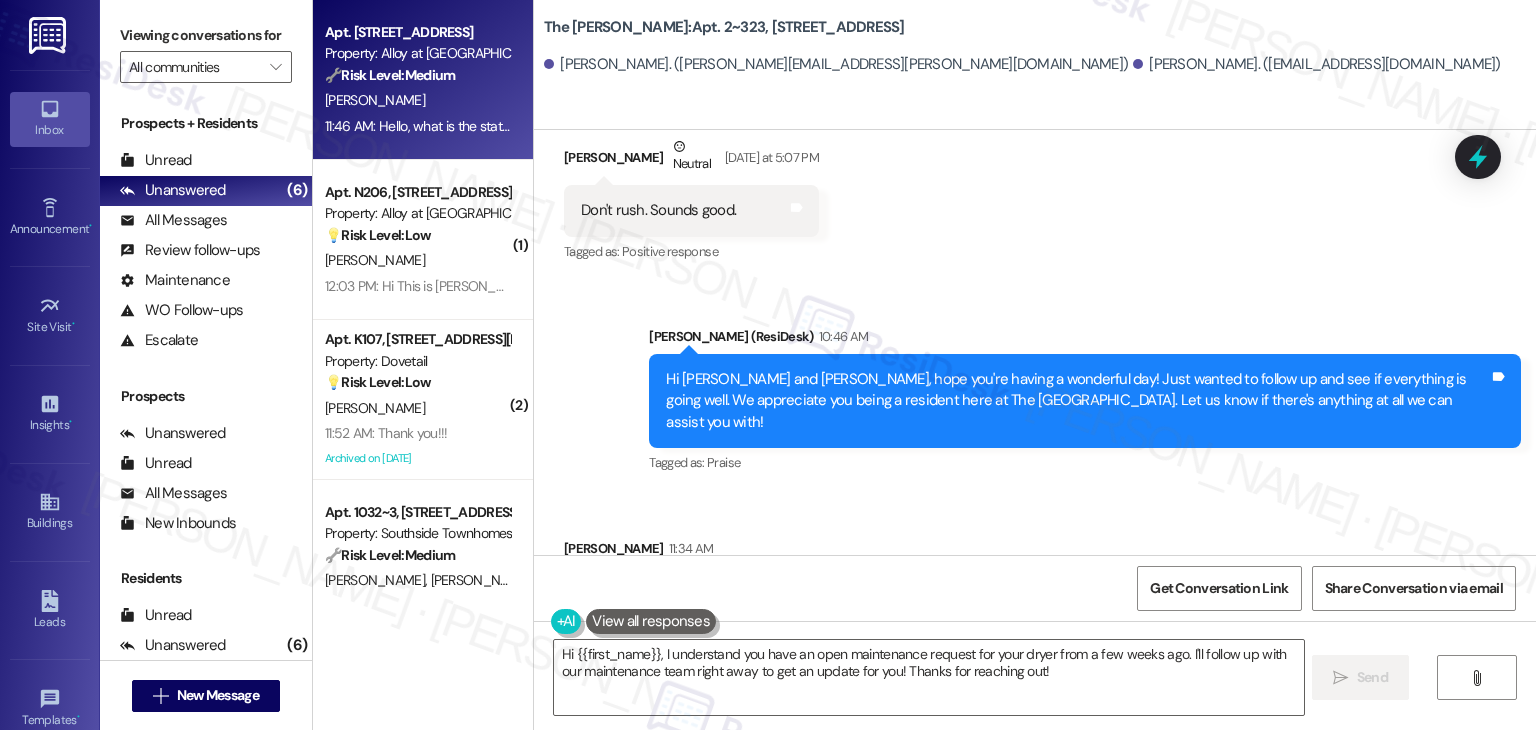 click on "[PERSON_NAME]" at bounding box center [417, 100] 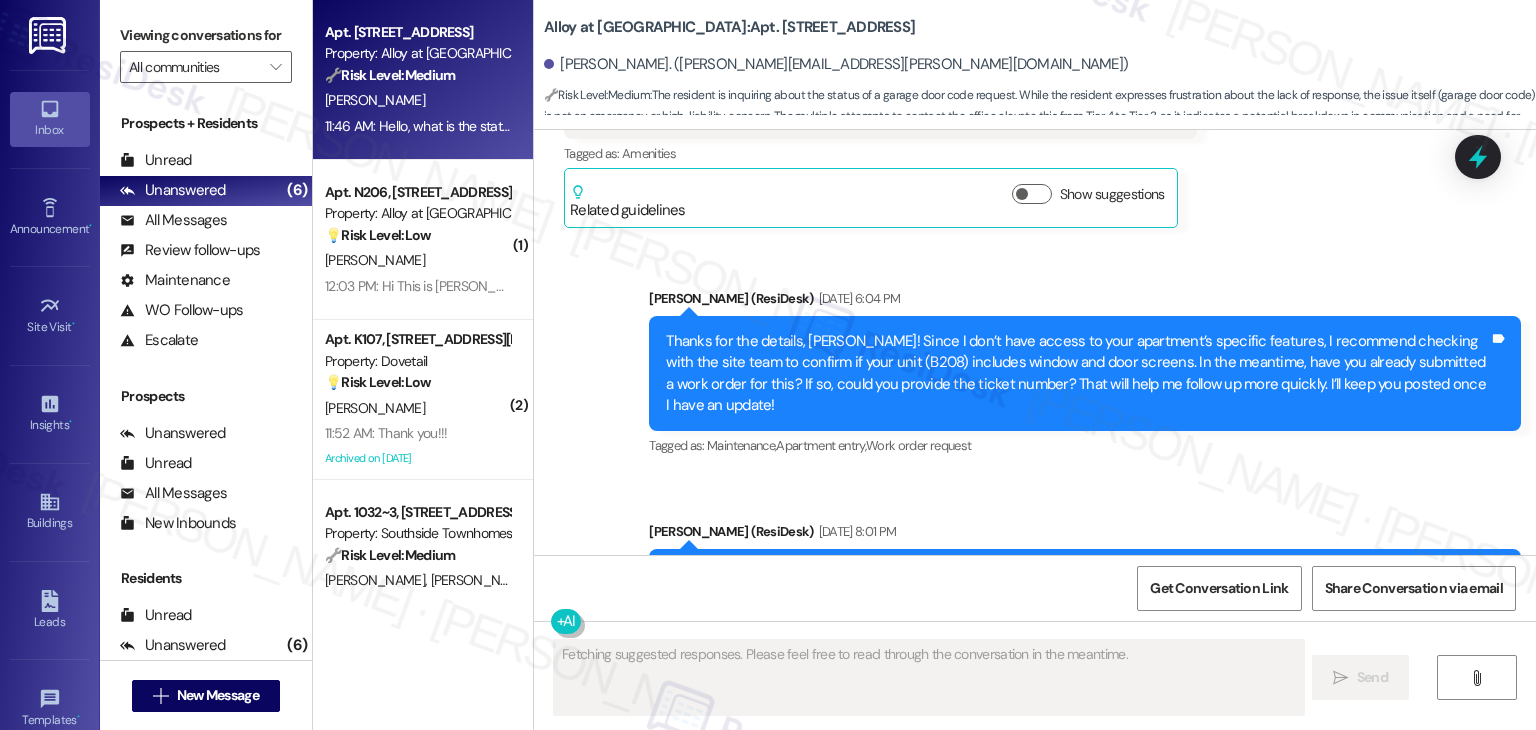scroll, scrollTop: 8761, scrollLeft: 0, axis: vertical 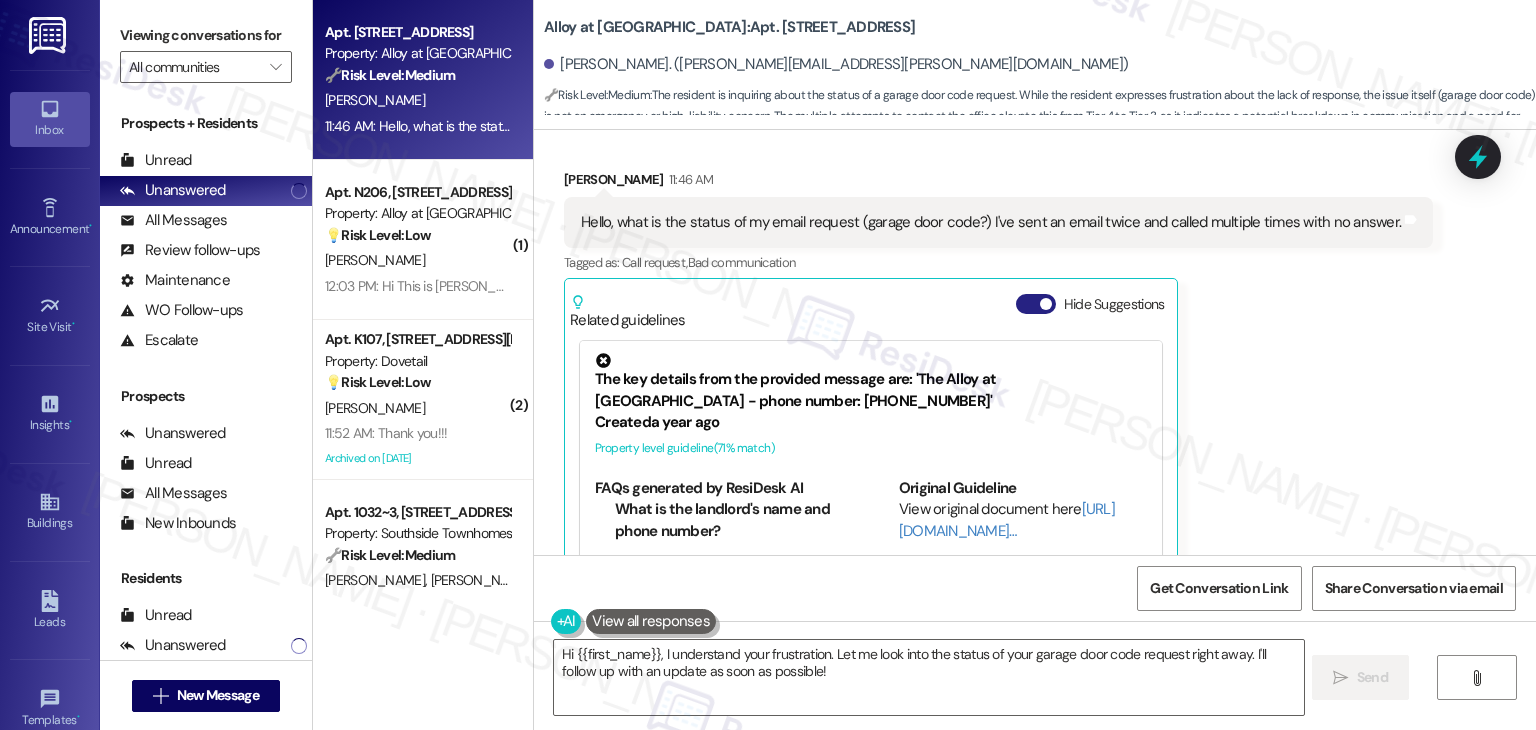 click on "Hide Suggestions" at bounding box center (1036, 304) 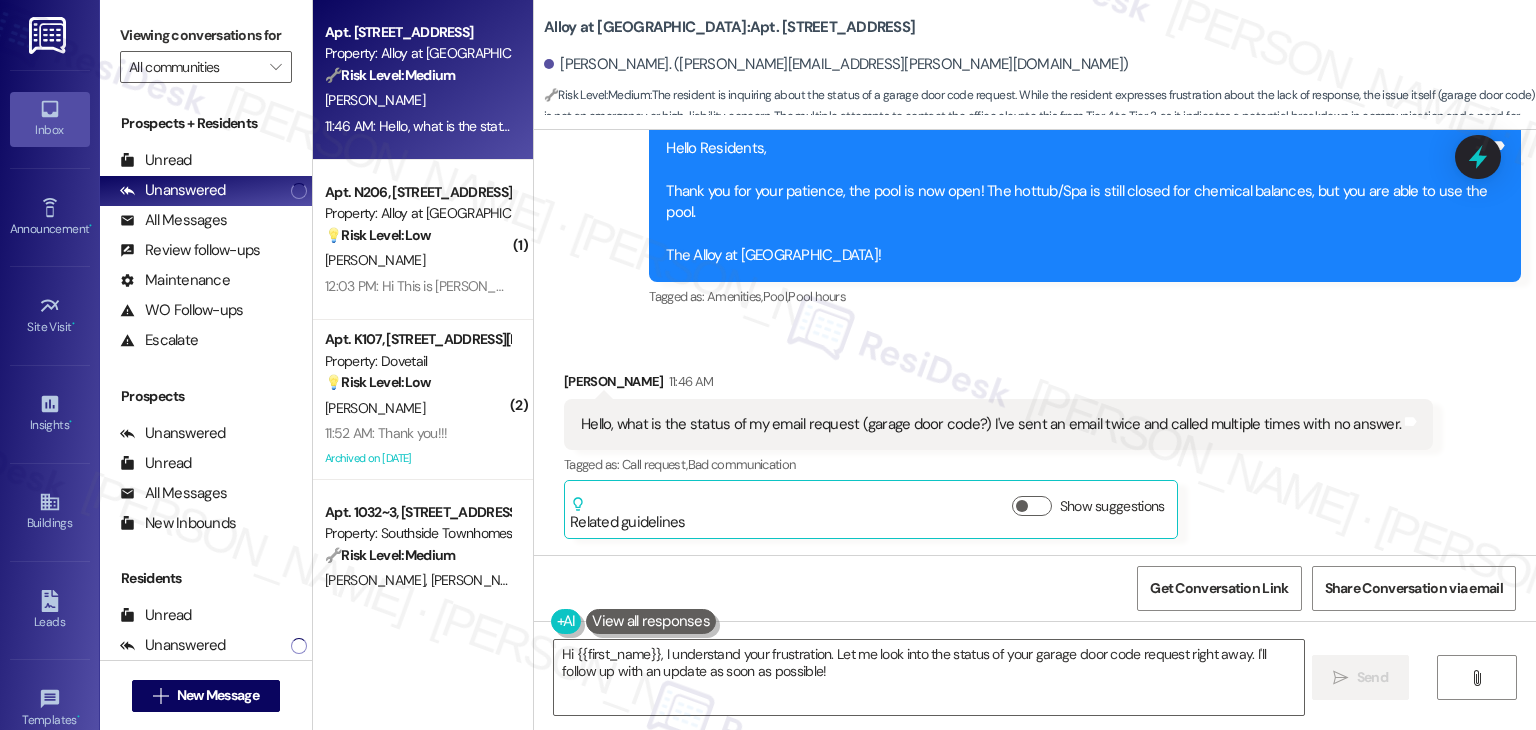 scroll, scrollTop: 8470, scrollLeft: 0, axis: vertical 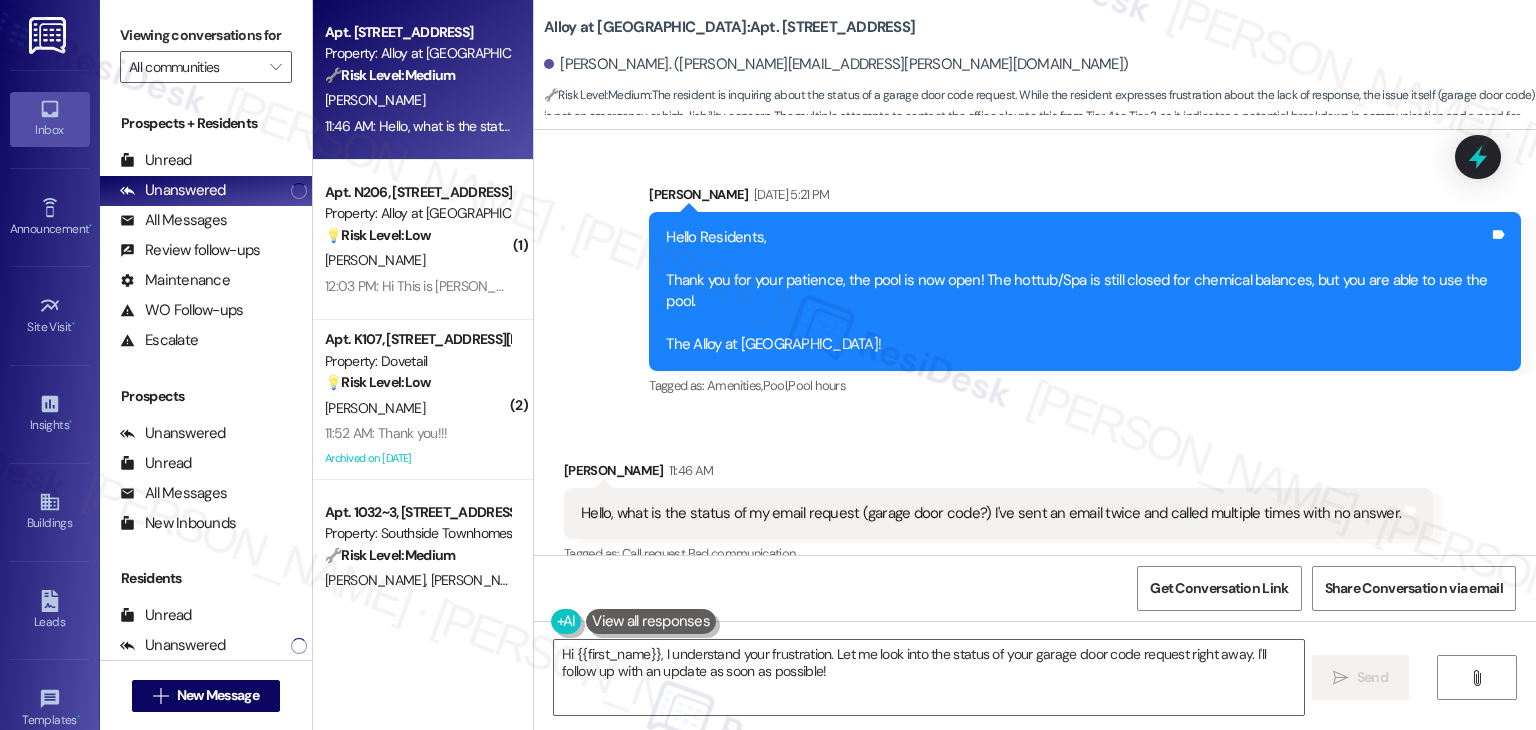 click on "Received via SMS Bridget Plowman 11:46 AM Hello, what is the status of my email request (garage door code?) I've sent an email twice and called multiple times with no answer.  Tags and notes Tagged as:   Call request ,  Click to highlight conversations about Call request Bad communication Click to highlight conversations about Bad communication  Related guidelines Show suggestions" at bounding box center [1035, 529] 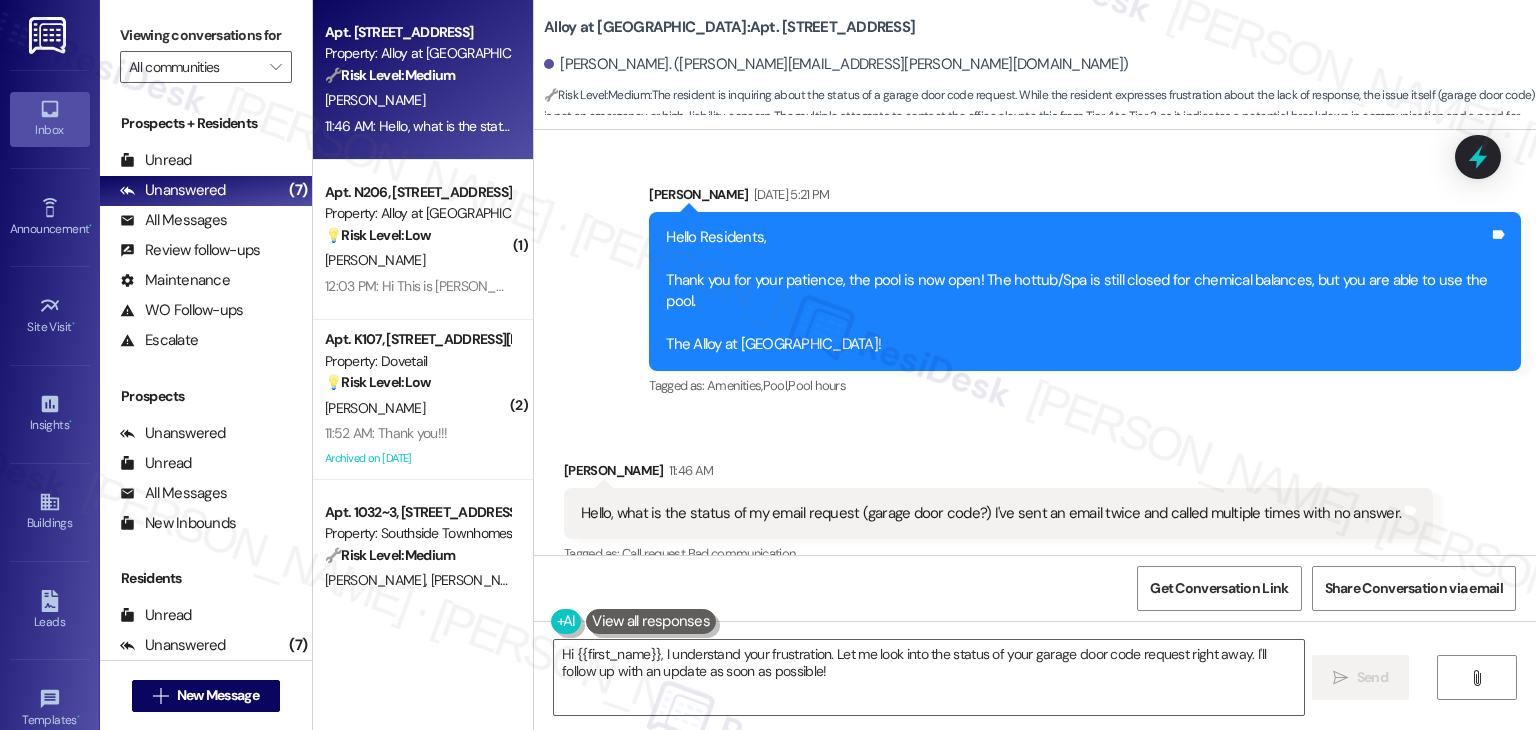 click on "Received via SMS Bridget Plowman 11:46 AM Hello, what is the status of my email request (garage door code?) I've sent an email twice and called multiple times with no answer.  Tags and notes Tagged as:   Call request ,  Click to highlight conversations about Call request Bad communication Click to highlight conversations about Bad communication  Related guidelines Show suggestions" at bounding box center [1035, 529] 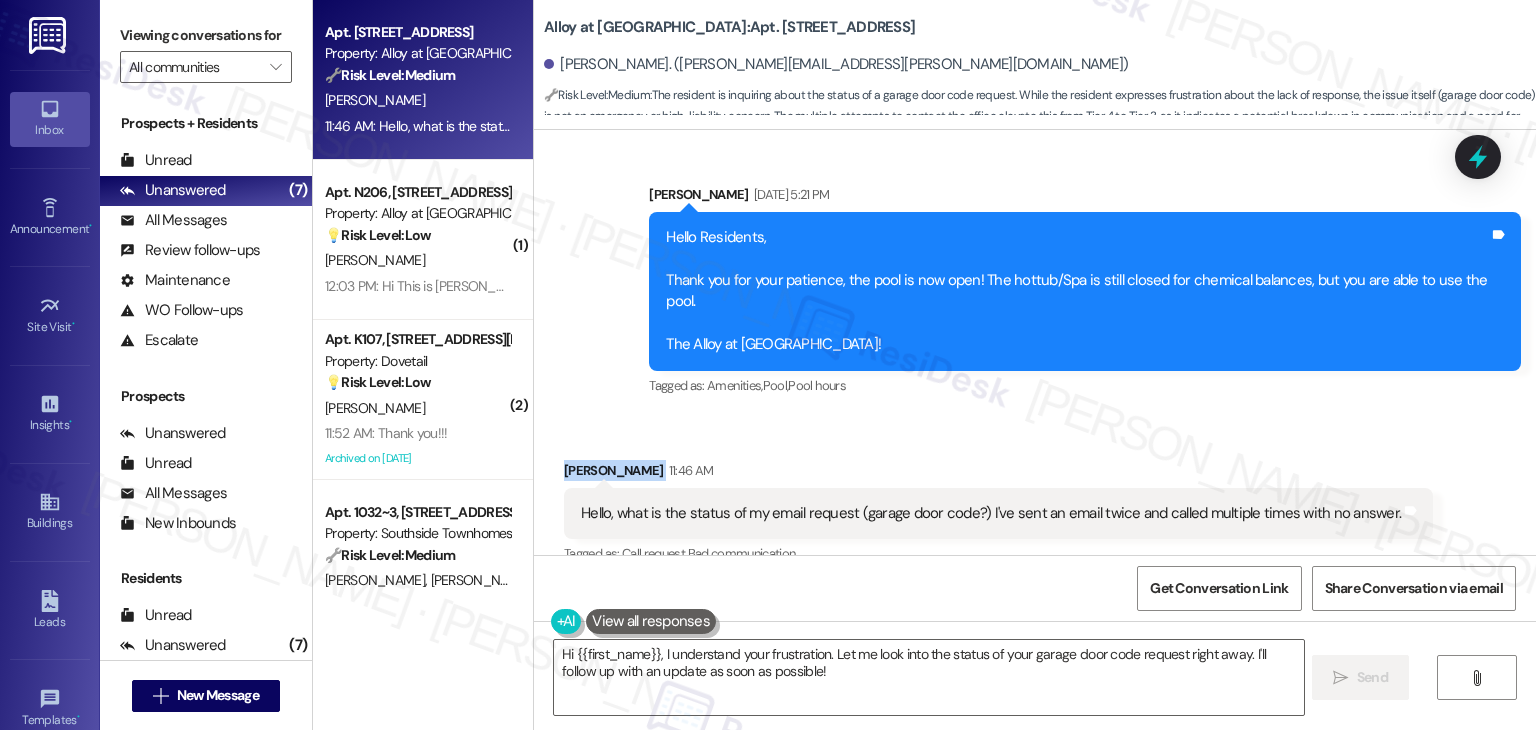click on "Received via SMS Bridget Plowman 11:46 AM Hello, what is the status of my email request (garage door code?) I've sent an email twice and called multiple times with no answer.  Tags and notes Tagged as:   Call request ,  Click to highlight conversations about Call request Bad communication Click to highlight conversations about Bad communication  Related guidelines Show suggestions" at bounding box center (1035, 529) 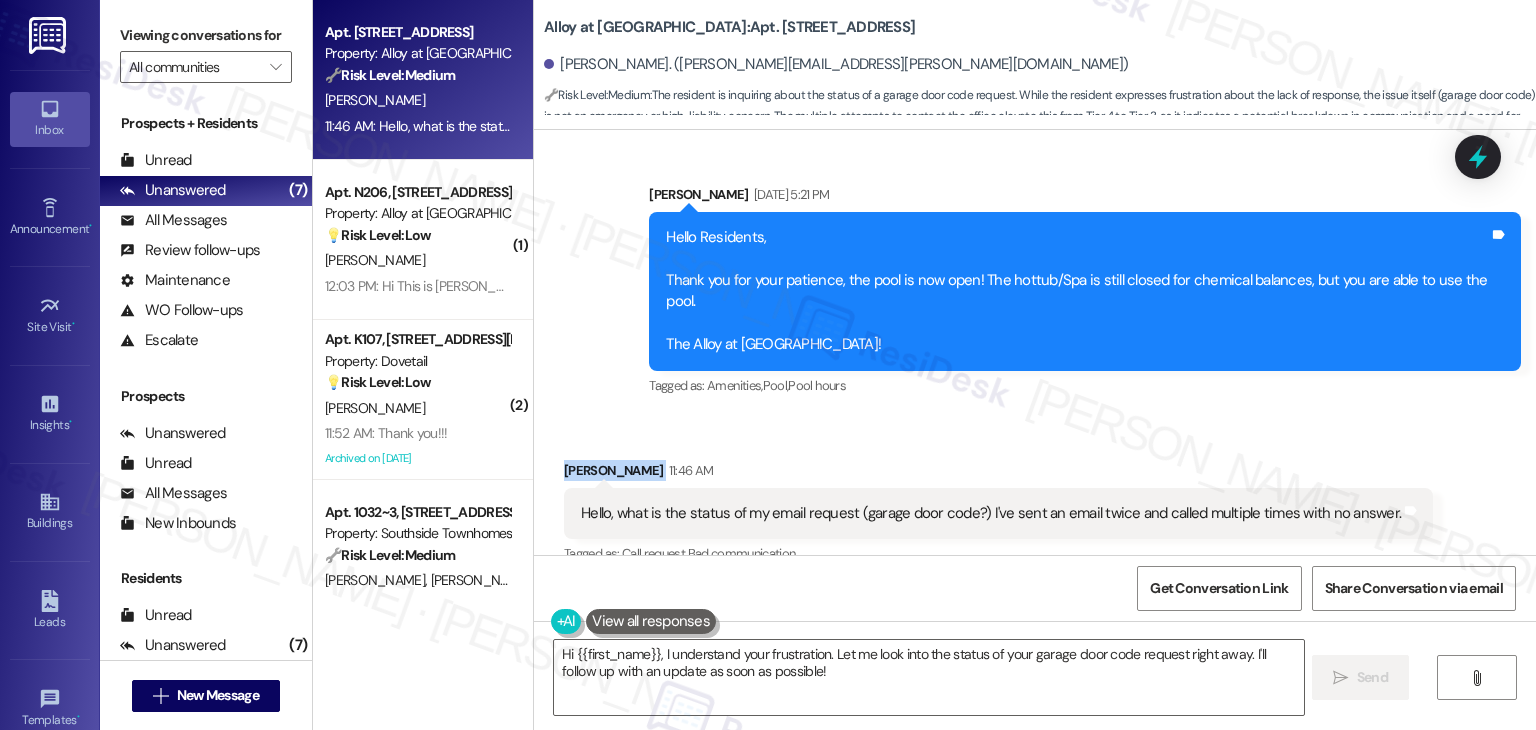 click on "Received via SMS Bridget Plowman 11:46 AM Hello, what is the status of my email request (garage door code?) I've sent an email twice and called multiple times with no answer.  Tags and notes Tagged as:   Call request ,  Click to highlight conversations about Call request Bad communication Click to highlight conversations about Bad communication  Related guidelines Show suggestions" at bounding box center [1035, 529] 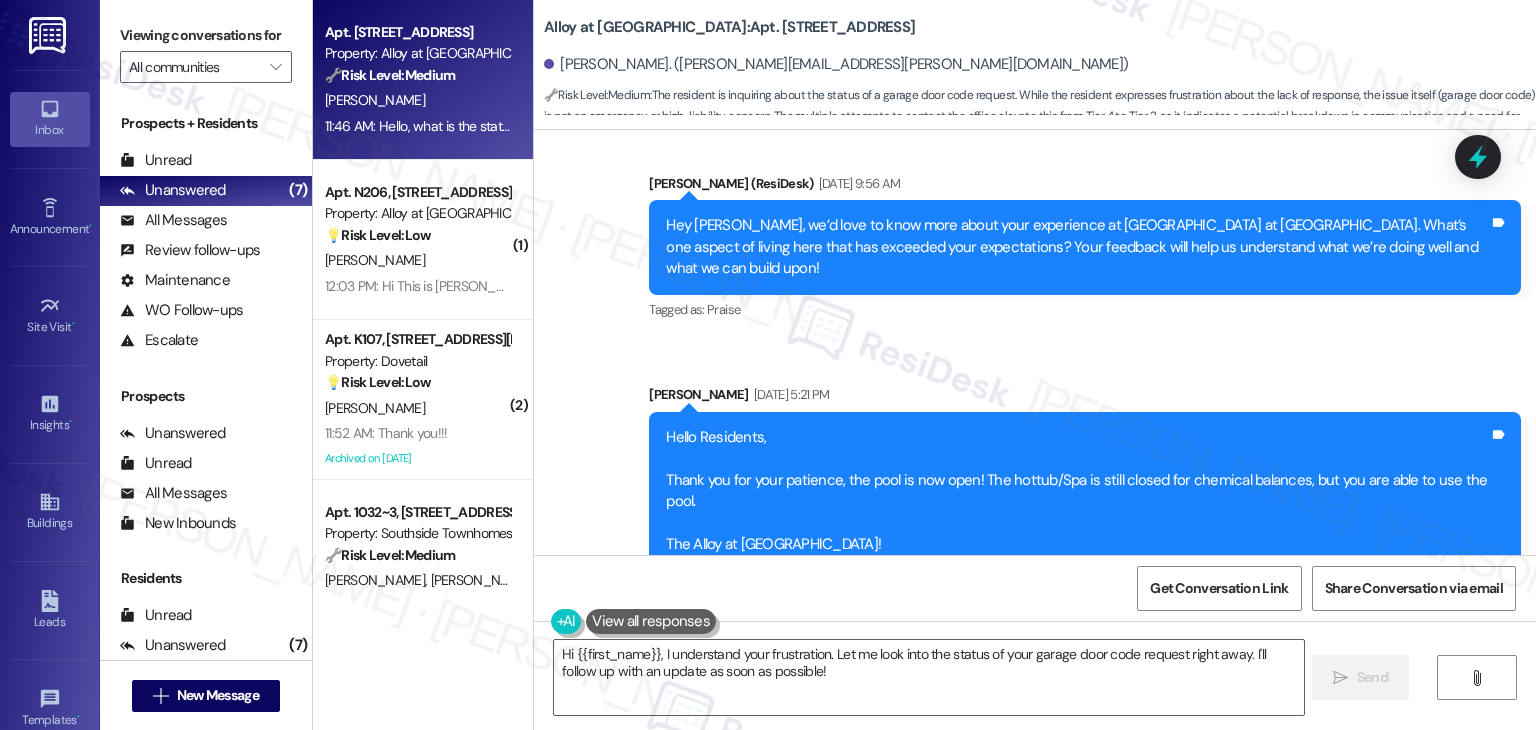 scroll, scrollTop: 8470, scrollLeft: 0, axis: vertical 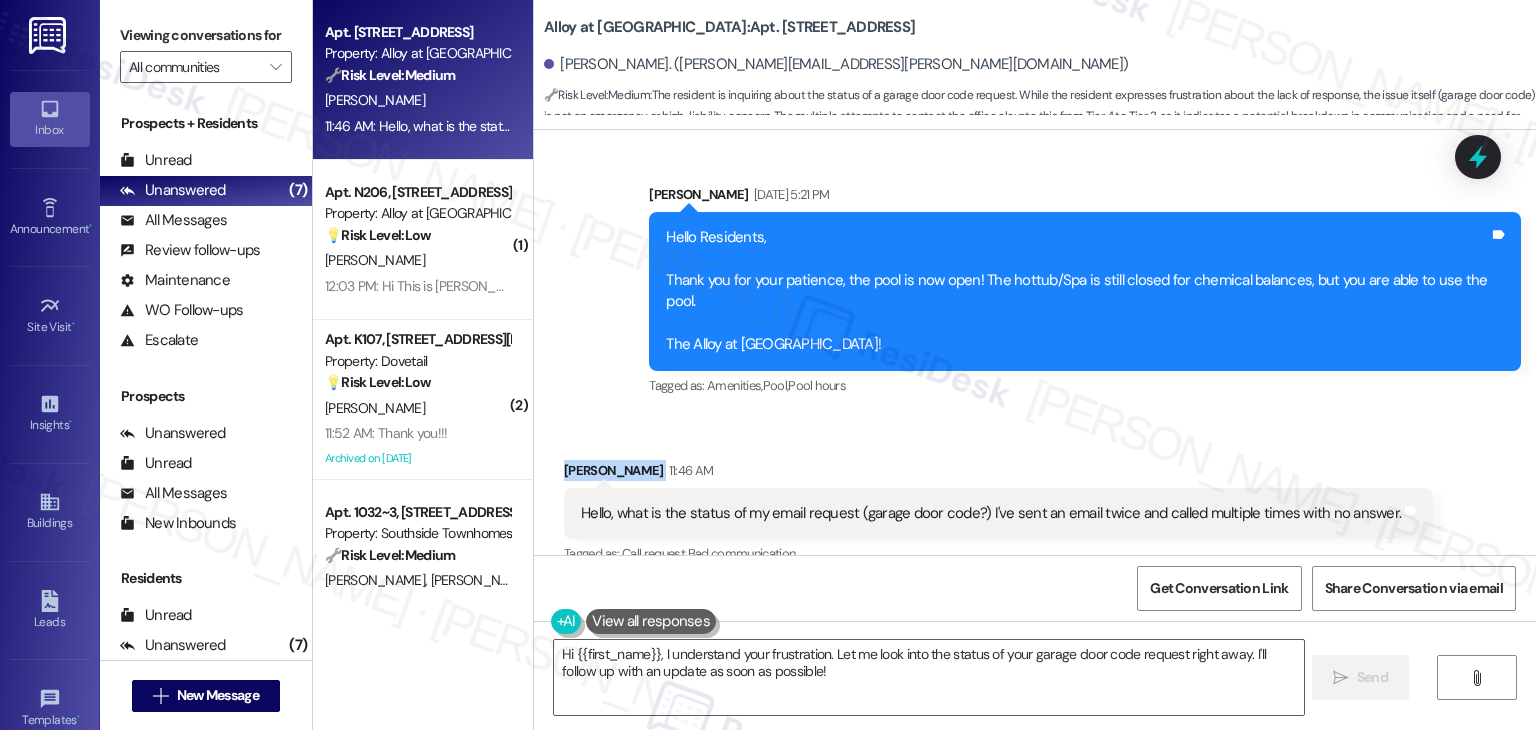 click on "Hello, what is the status of my email request (garage door code?) I've sent an email twice and called multiple times with no answer." at bounding box center (991, 513) 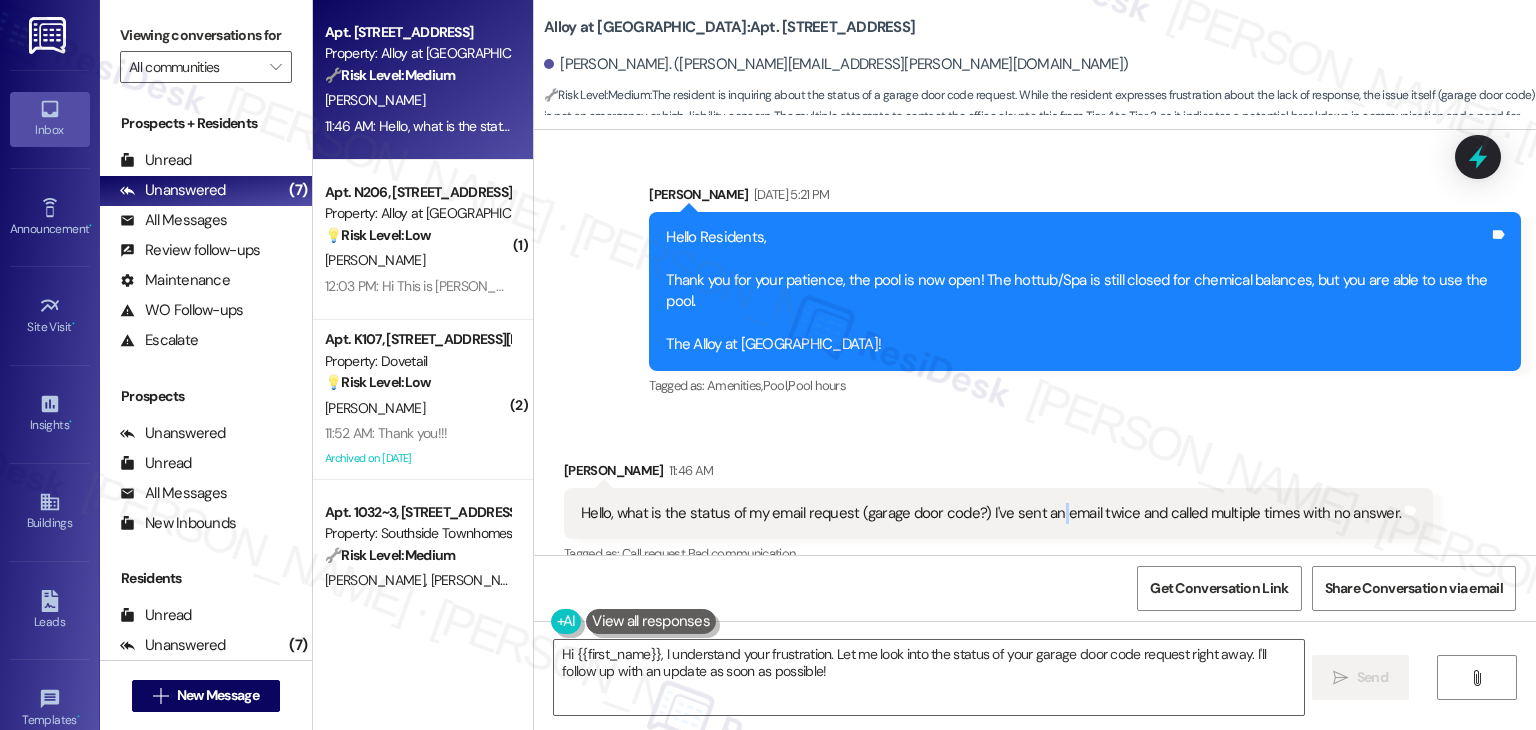 click on "Hello, what is the status of my email request (garage door code?) I've sent an email twice and called multiple times with no answer." at bounding box center (991, 513) 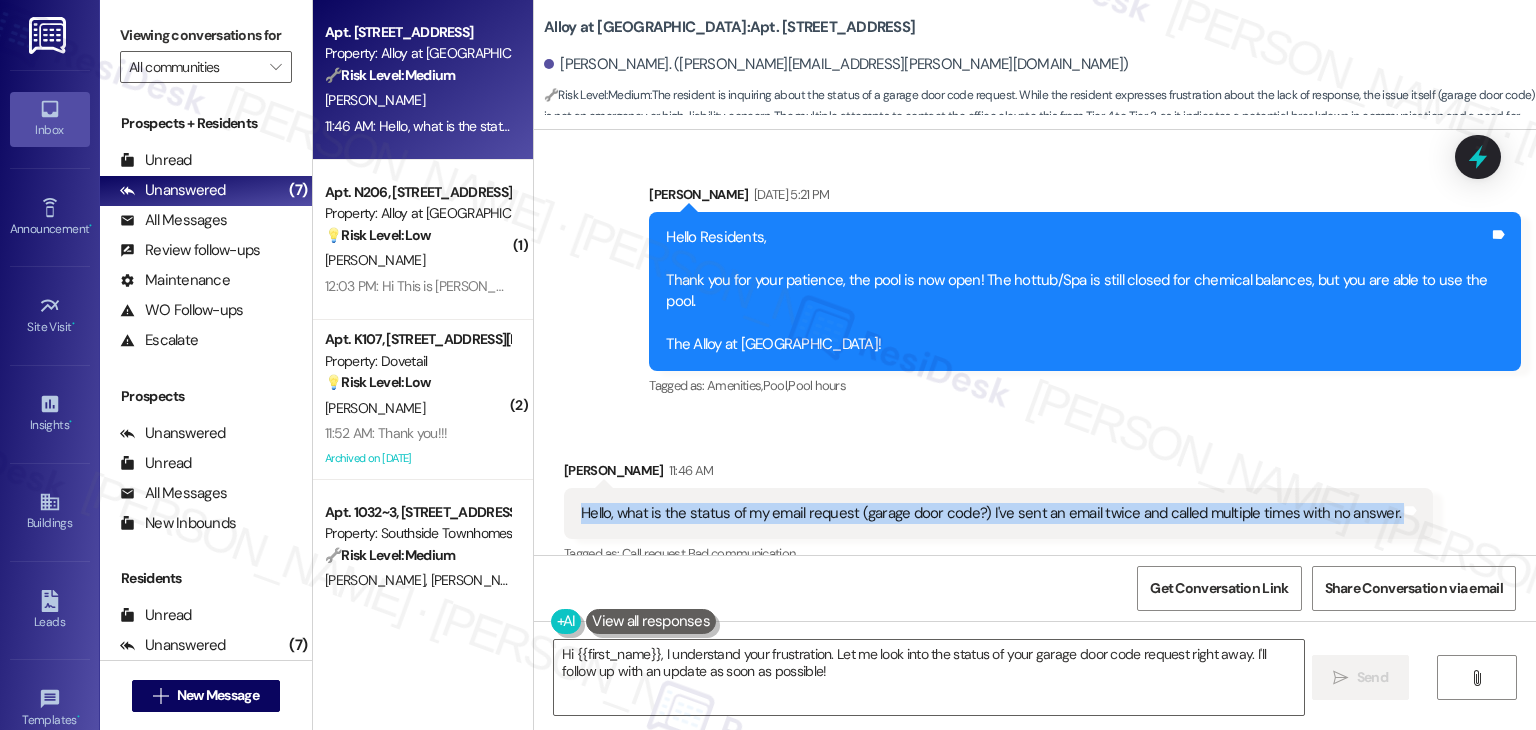 click on "Hello, what is the status of my email request (garage door code?) I've sent an email twice and called multiple times with no answer." at bounding box center (991, 513) 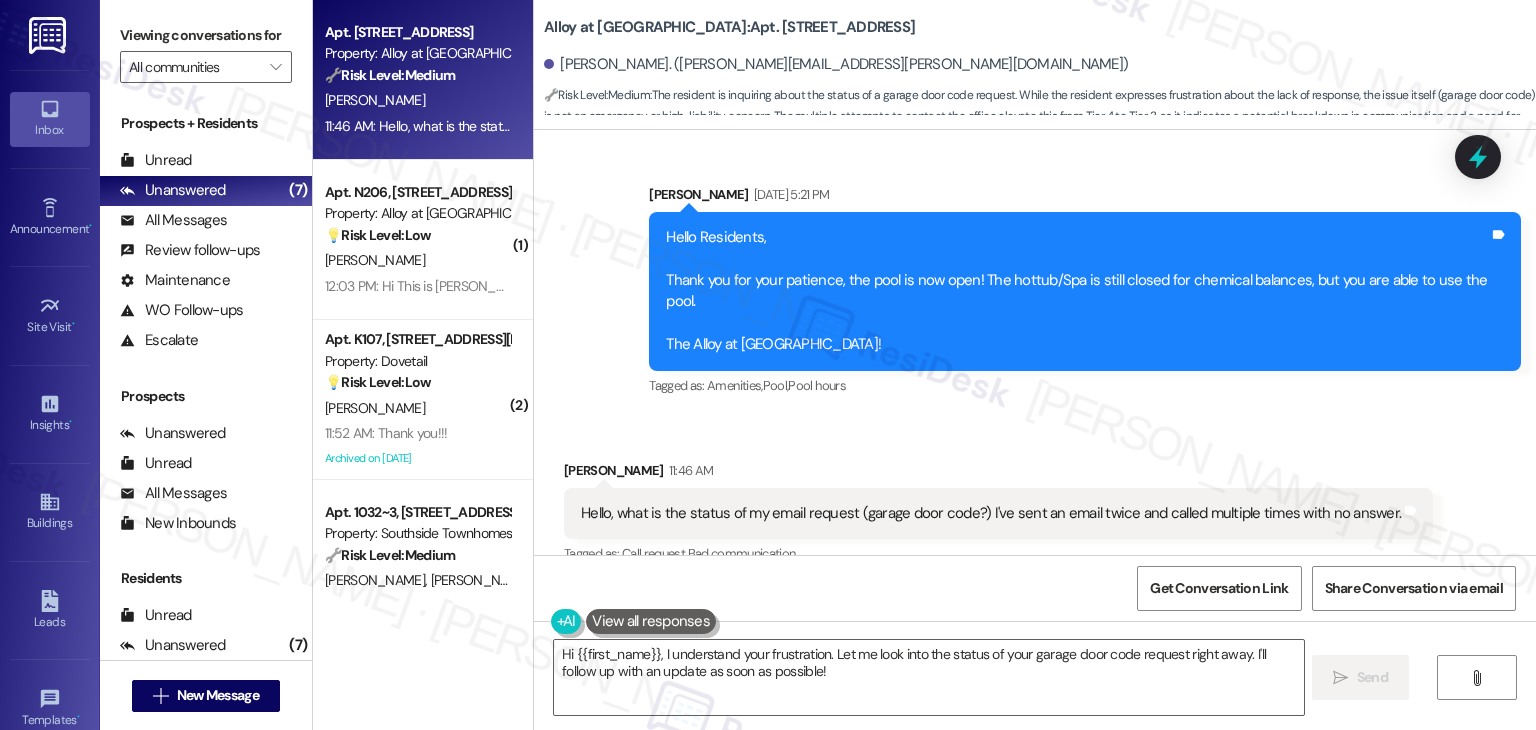 click on "Tagged as:   Call request ,  Click to highlight conversations about Call request Bad communication Click to highlight conversations about Bad communication" at bounding box center (998, 553) 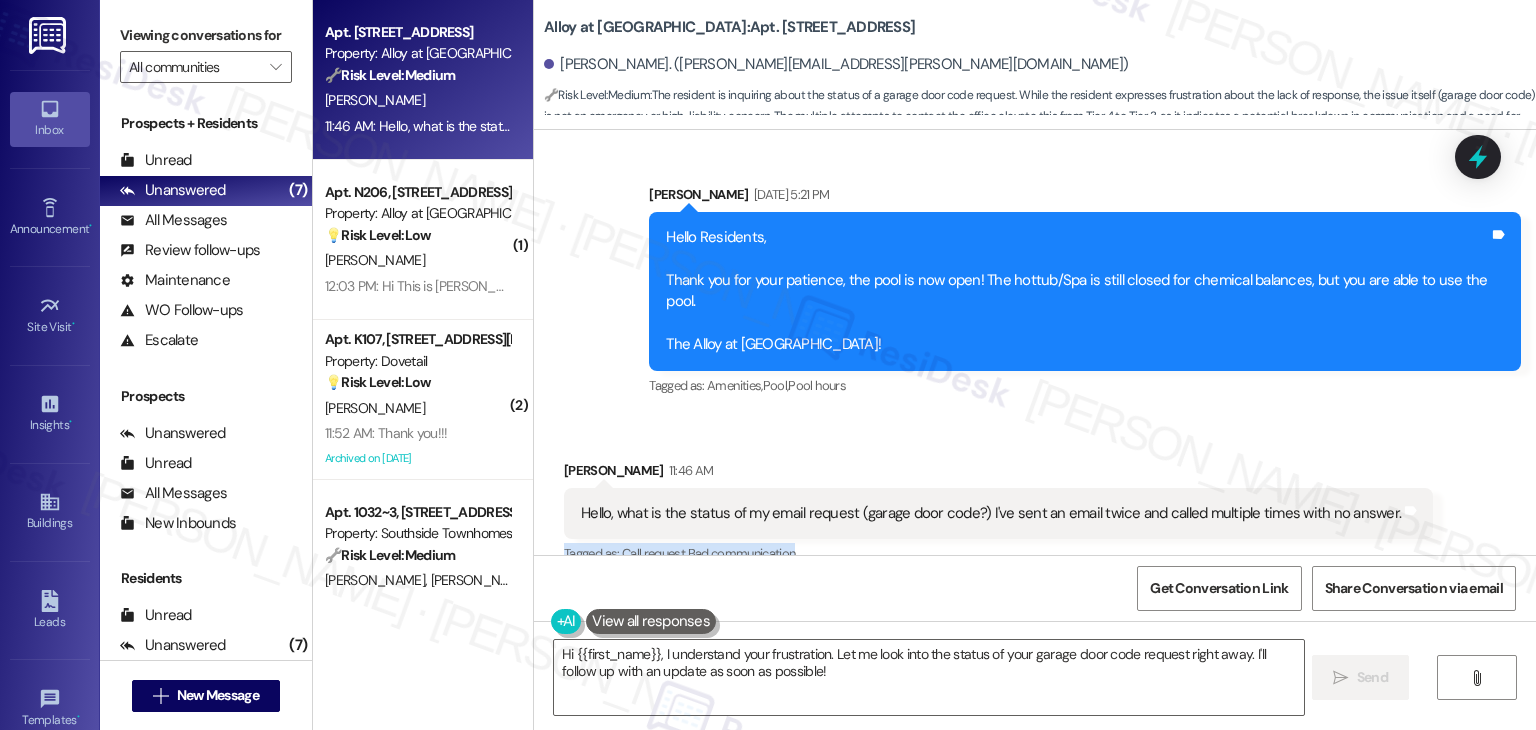 click on "Tagged as:   Call request ,  Click to highlight conversations about Call request Bad communication Click to highlight conversations about Bad communication" at bounding box center [998, 553] 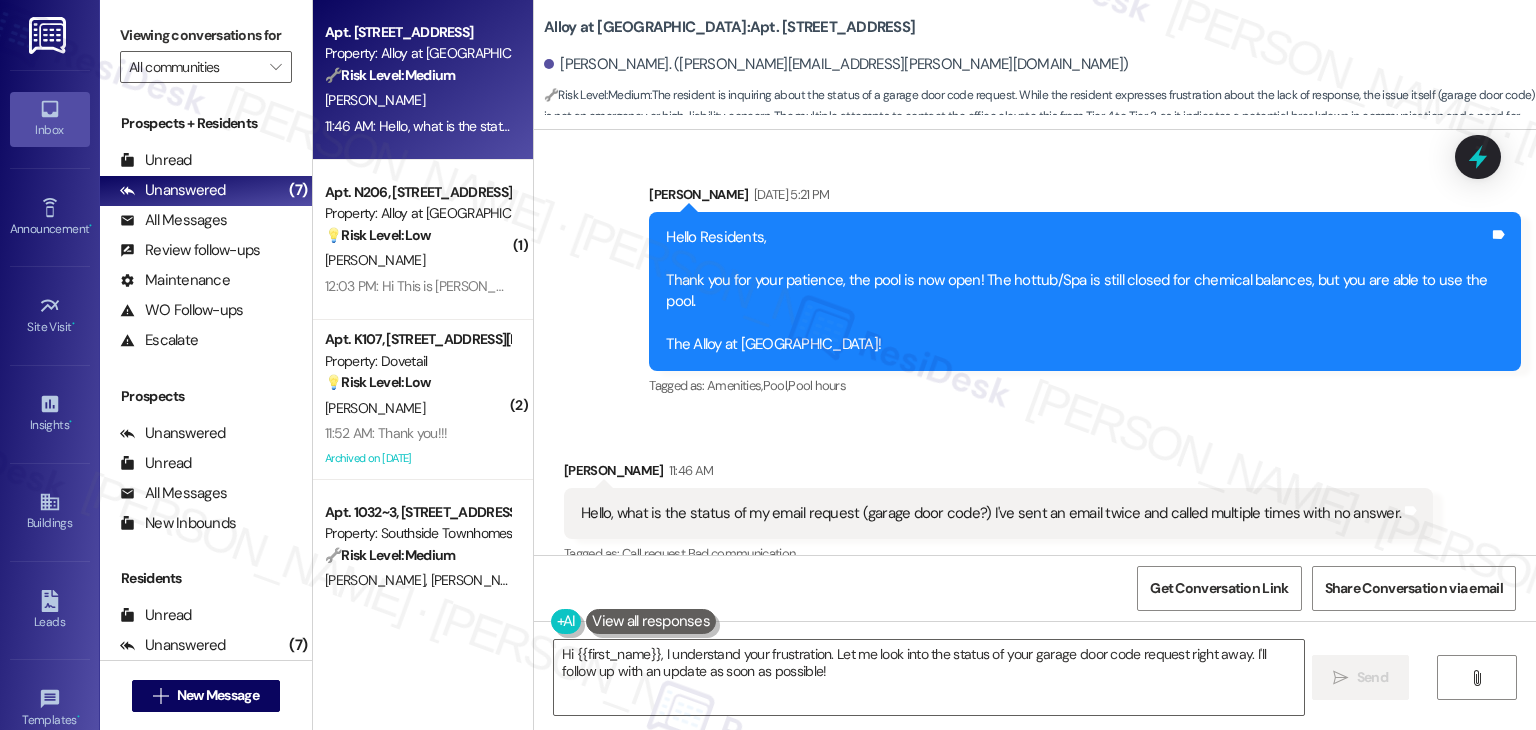 click on "Bridget Plowman 11:46 AM Hello, what is the status of my email request (garage door code?) I've sent an email twice and called multiple times with no answer.  Tags and notes Tagged as:   Call request ,  Click to highlight conversations about Call request Bad communication Click to highlight conversations about Bad communication  Related guidelines Show suggestions" at bounding box center [998, 544] 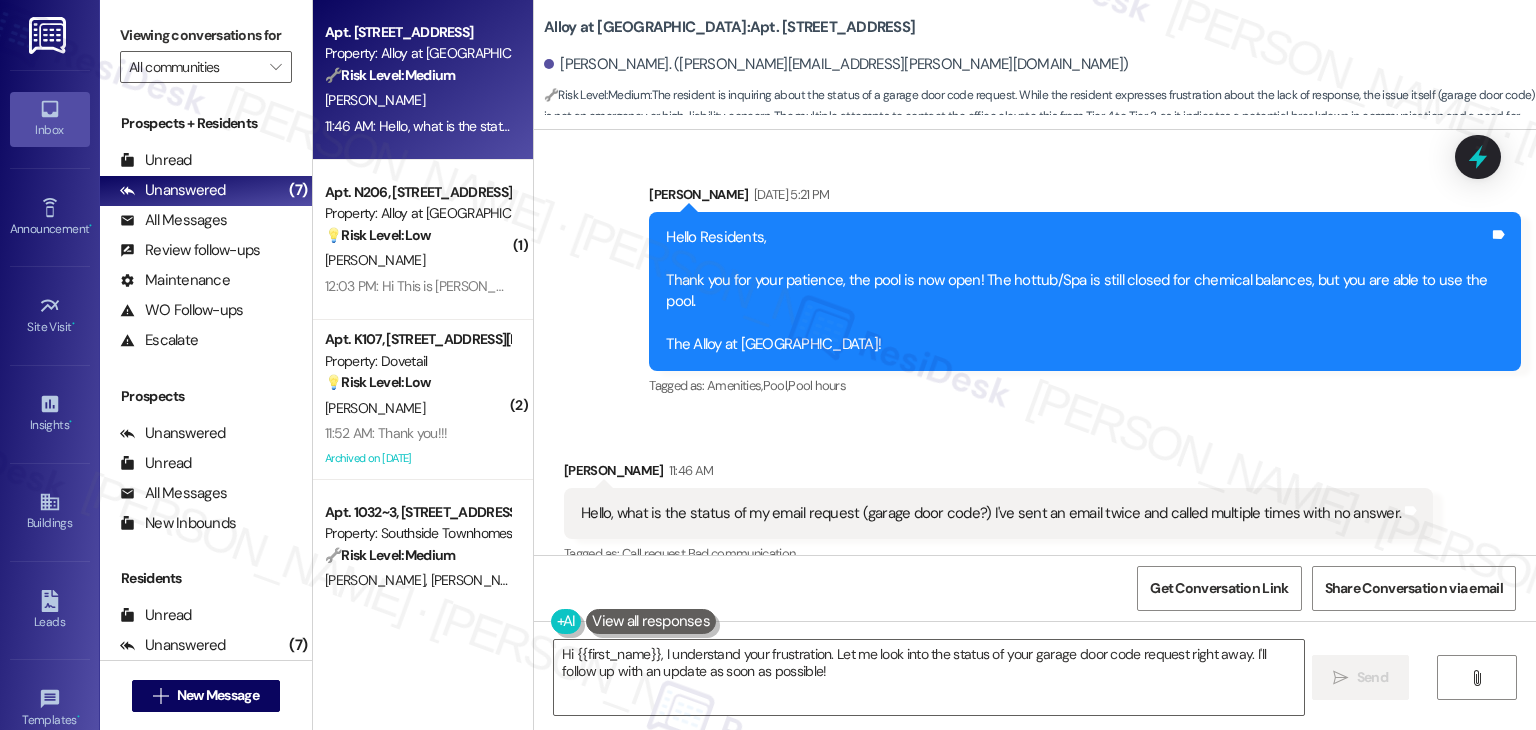 click on "Bridget Plowman 11:46 AM Hello, what is the status of my email request (garage door code?) I've sent an email twice and called multiple times with no answer.  Tags and notes Tagged as:   Call request ,  Click to highlight conversations about Call request Bad communication Click to highlight conversations about Bad communication  Related guidelines Show suggestions" at bounding box center [998, 544] 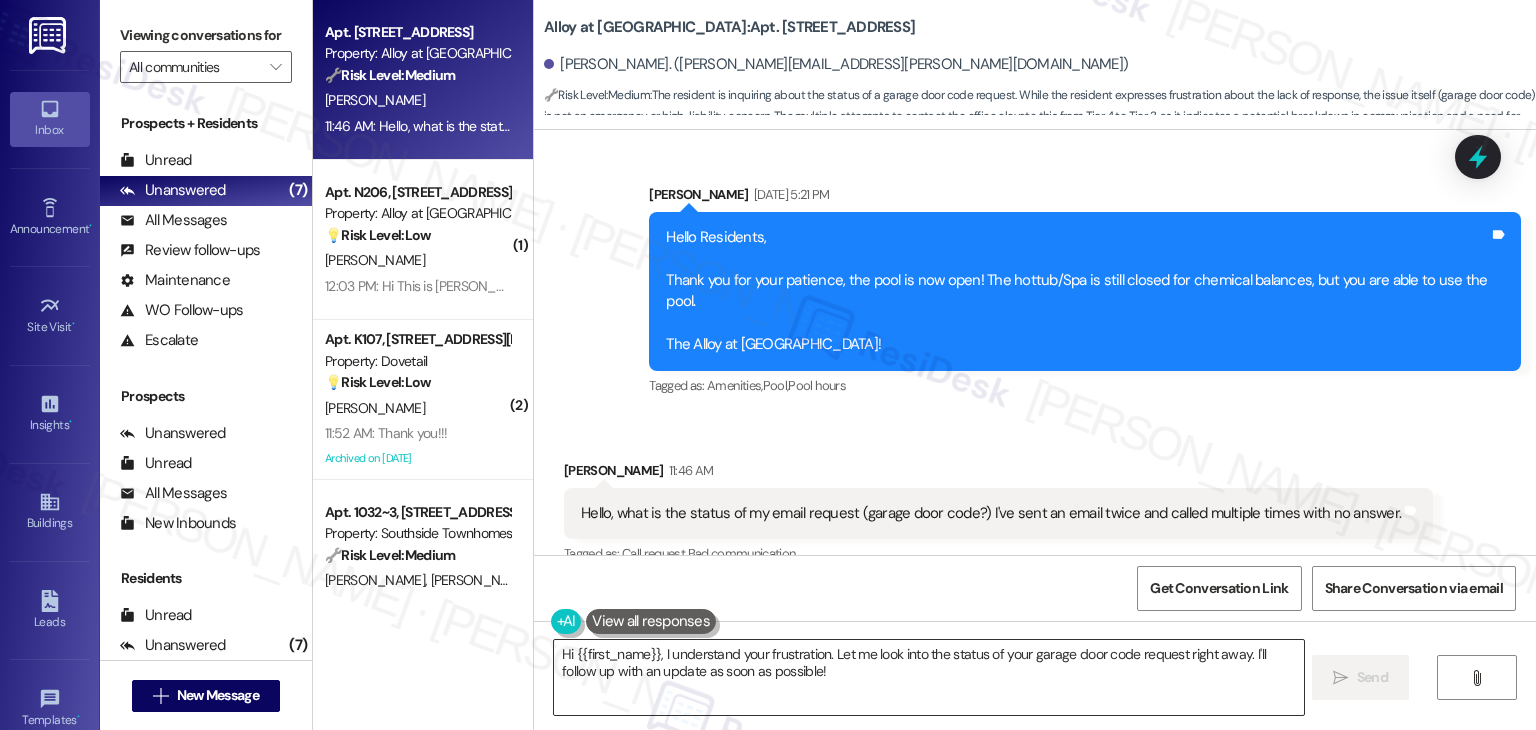 click on "Hi {{first_name}}, I understand your frustration. Let me look into the status of your garage door code request right away. I'll follow up with an update as soon as possible!" at bounding box center [928, 677] 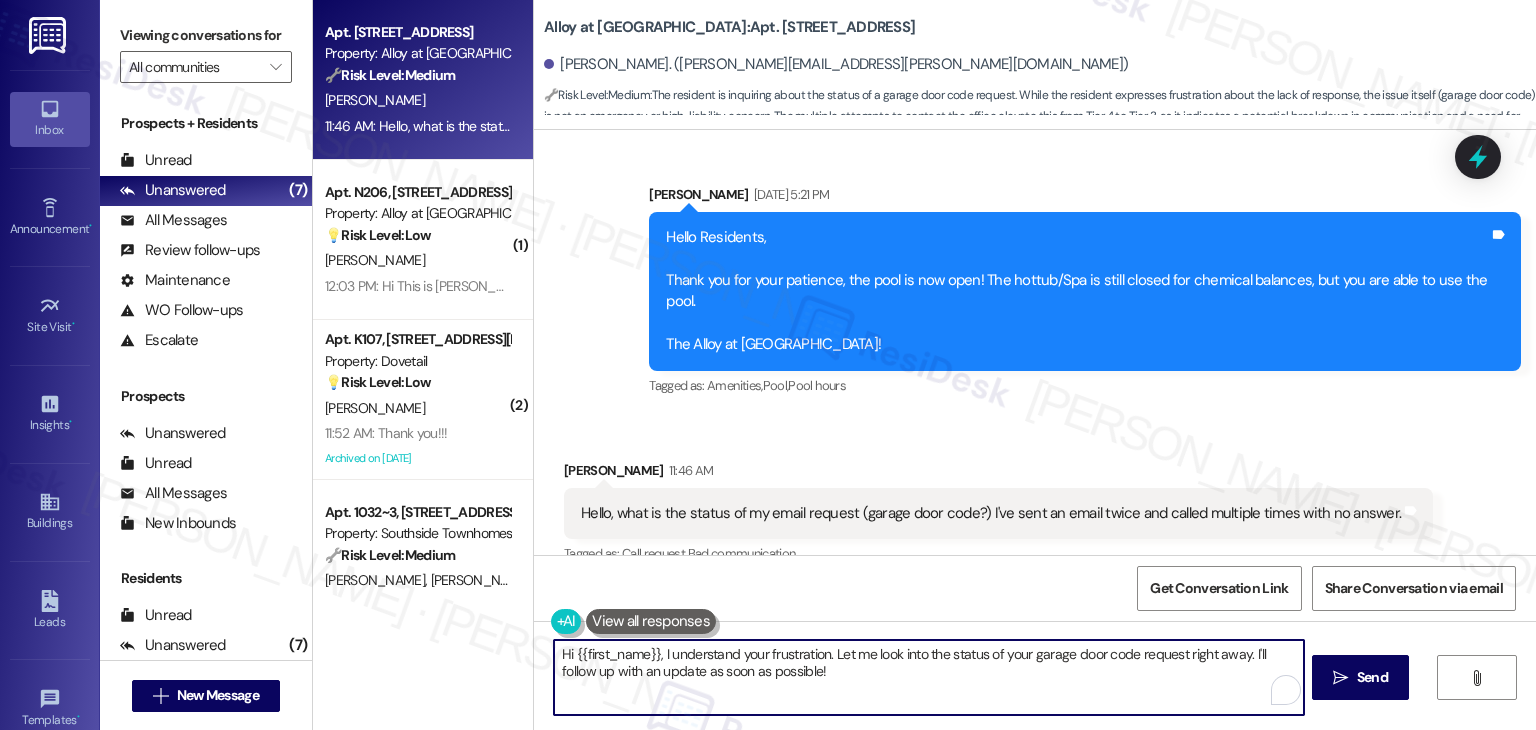 click on "Hi {{first_name}}, I understand your frustration. Let me look into the status of your garage door code request right away. I'll follow up with an update as soon as possible!" at bounding box center [928, 677] 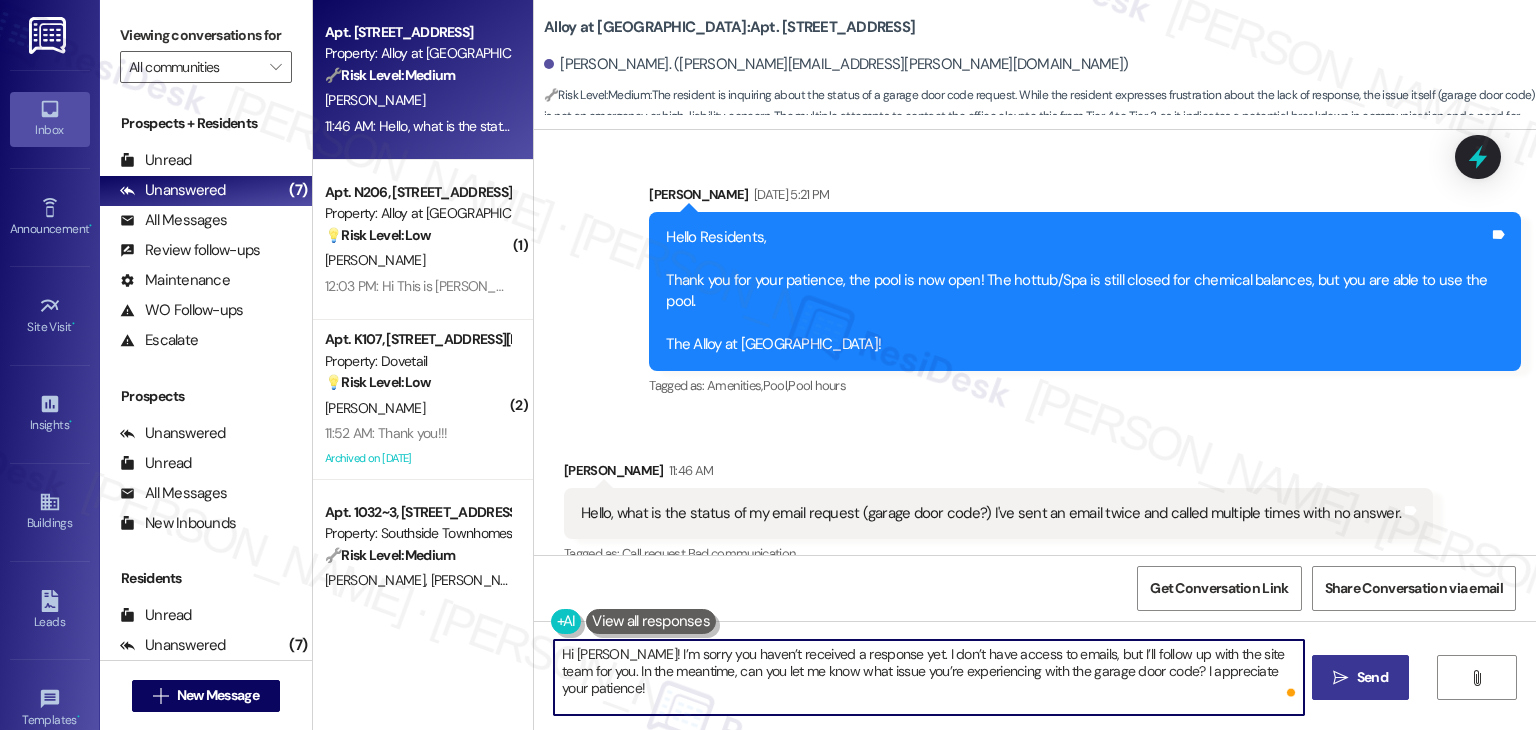 type on "Hi [PERSON_NAME]! I’m sorry you haven’t received a response yet. I don’t have access to emails, but I’ll follow up with the site team for you. In the meantime, can you let me know what issue you’re experiencing with the garage door code? I appreciate your patience!" 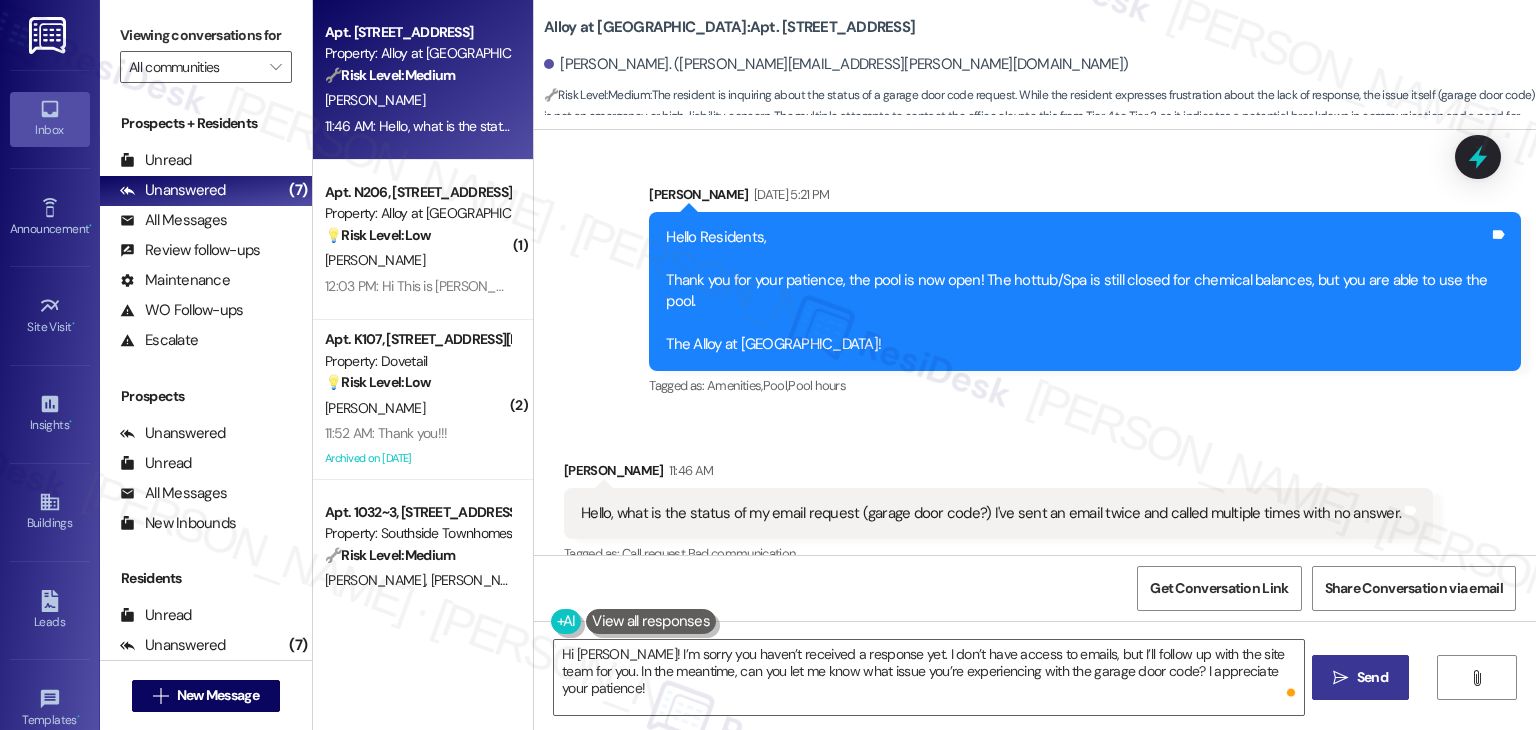 click on " Send" at bounding box center [1360, 677] 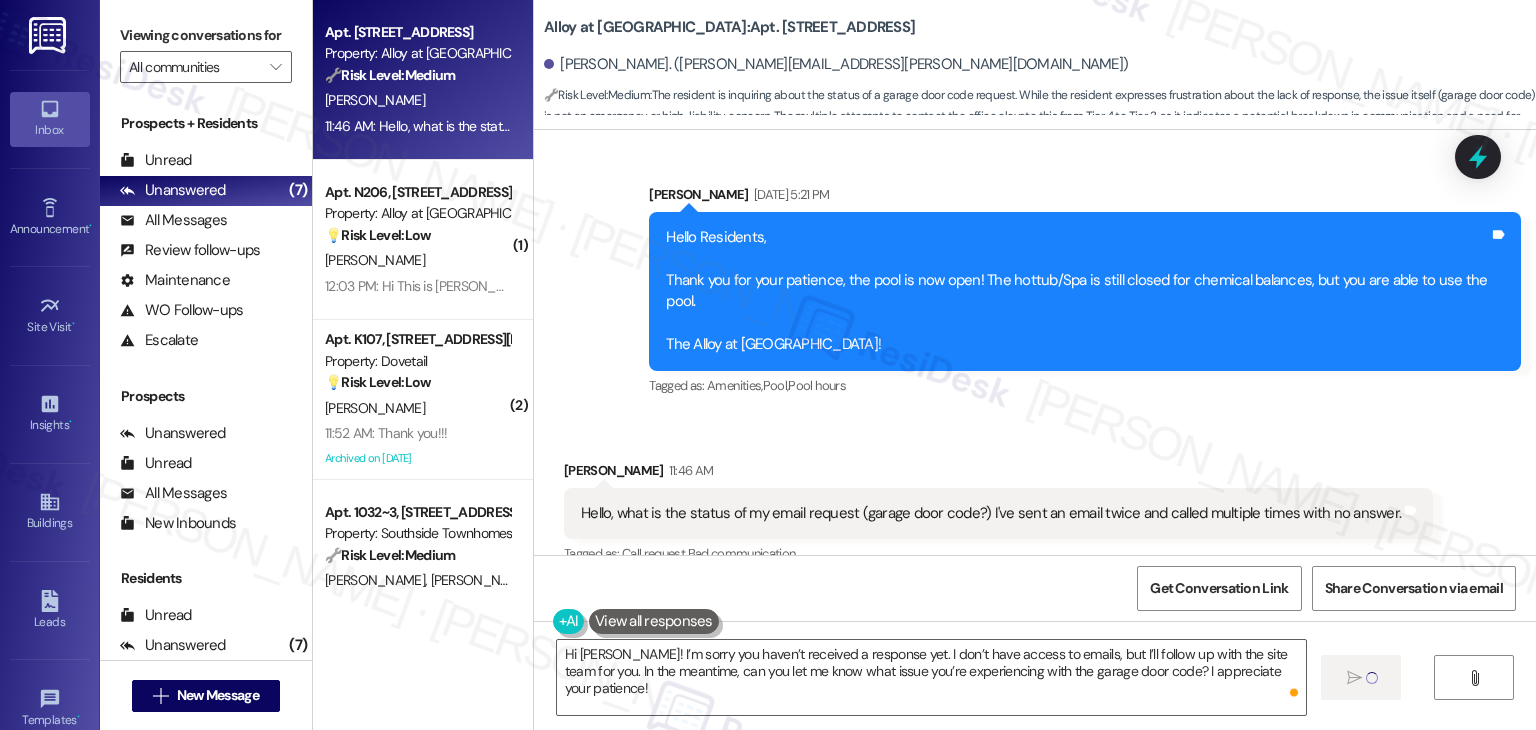 type 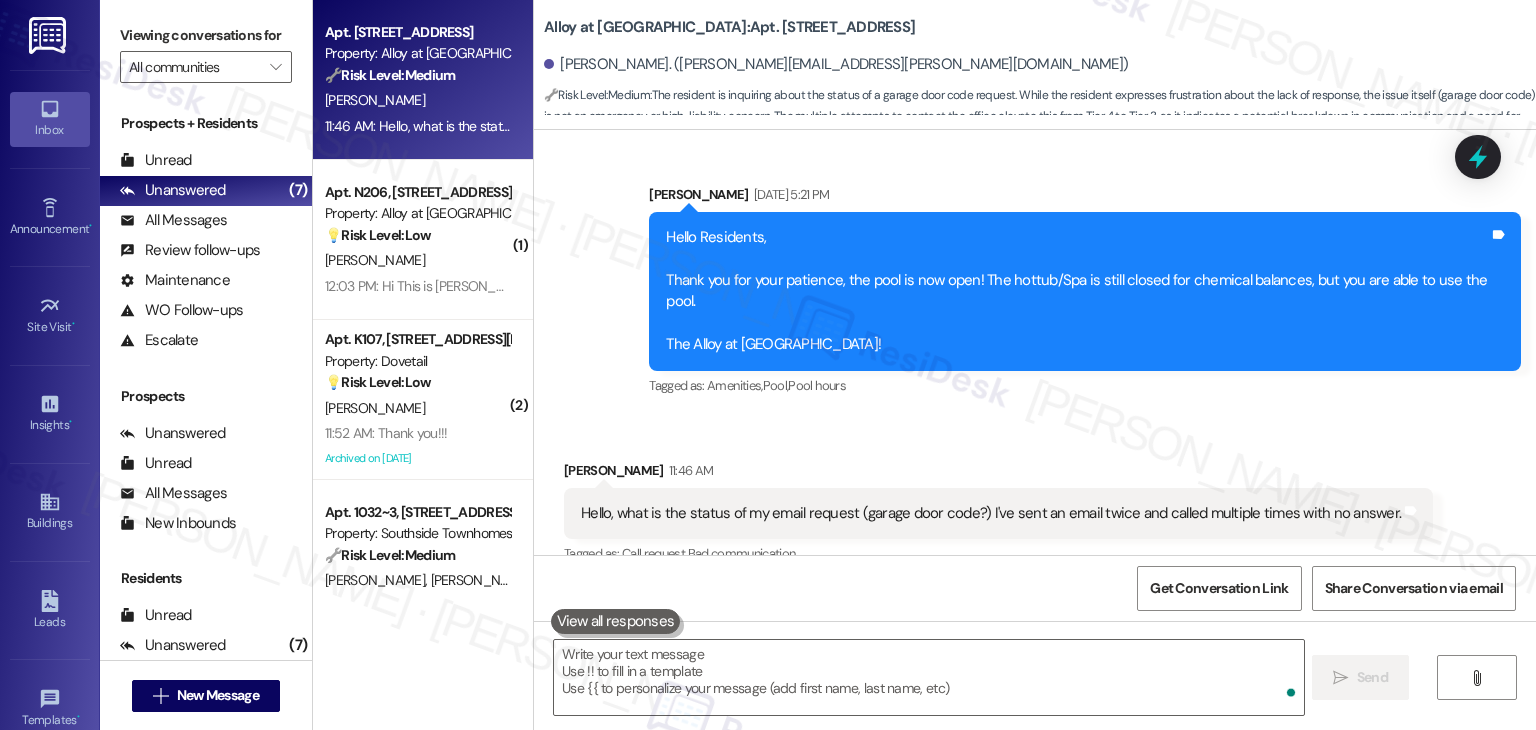 scroll, scrollTop: 8469, scrollLeft: 0, axis: vertical 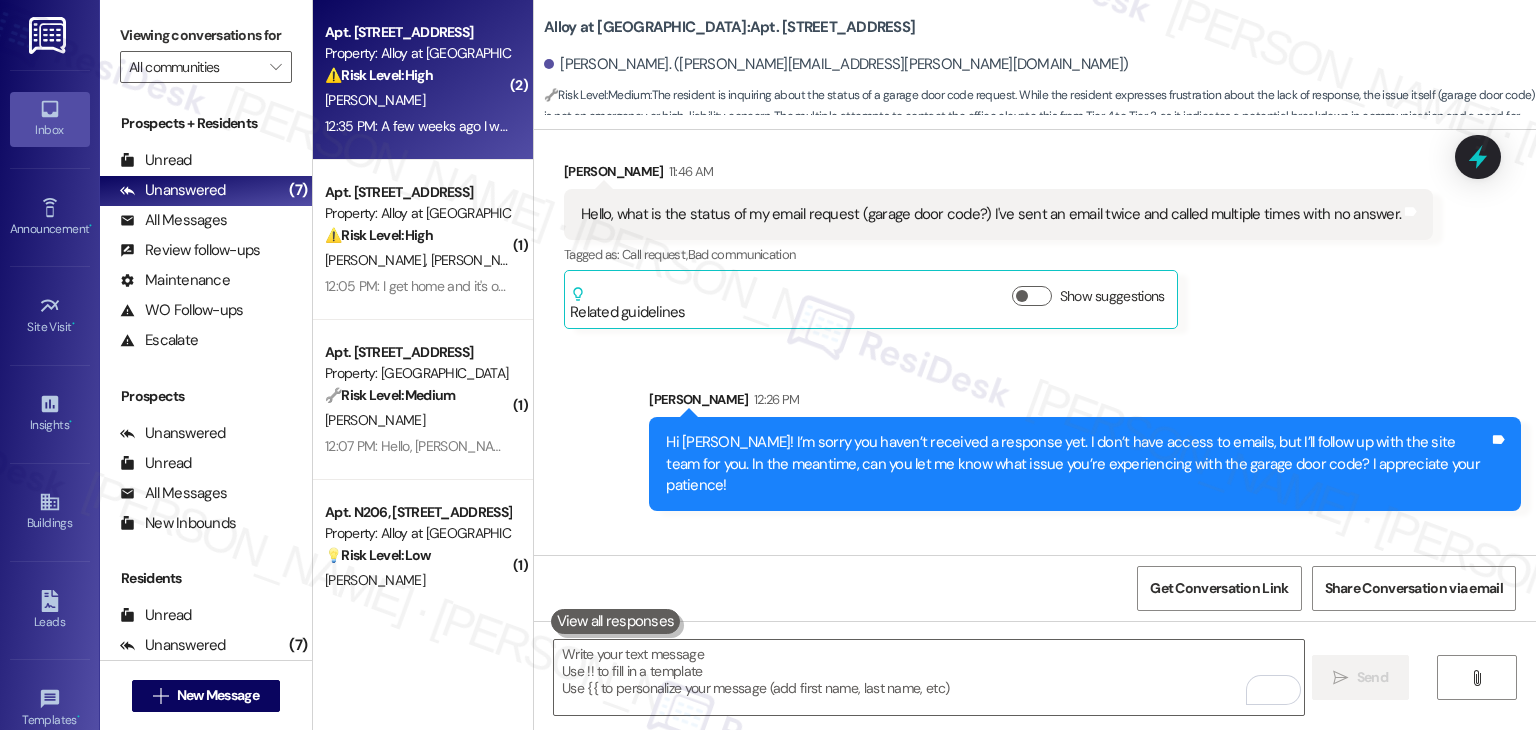 click on "Received via SMS [PERSON_NAME] 12:32 PM I need the new code  Tags and notes Received via SMS [PERSON_NAME] 12:35 PM A few weeks ago I was informed that a new garage door code would be sent to me, as the current move-in code is not working. Could you please provide me with the updated code and confirm when it will be activated?  I need this by [DATE] at the latest. Tags and notes" at bounding box center [1035, 676] 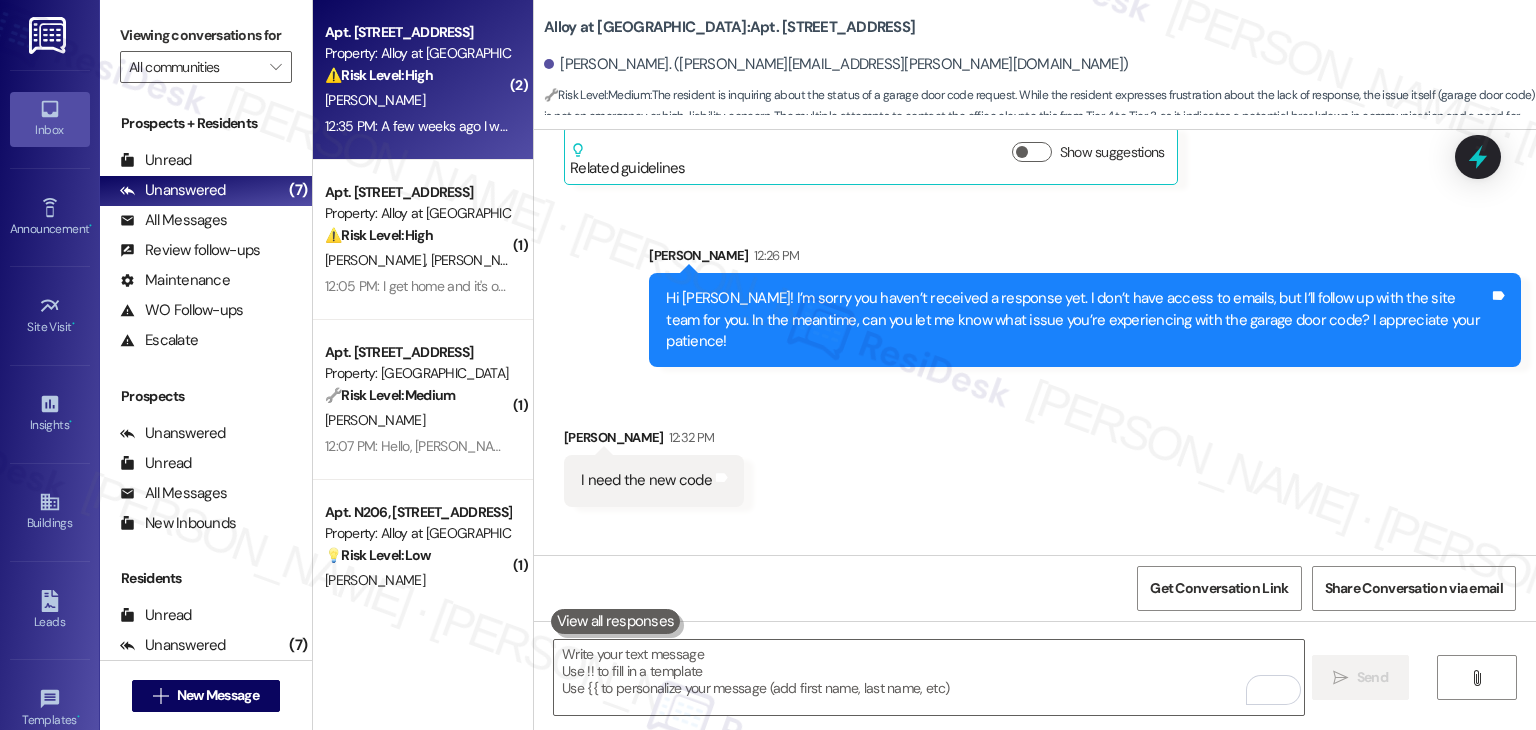 scroll, scrollTop: 8931, scrollLeft: 0, axis: vertical 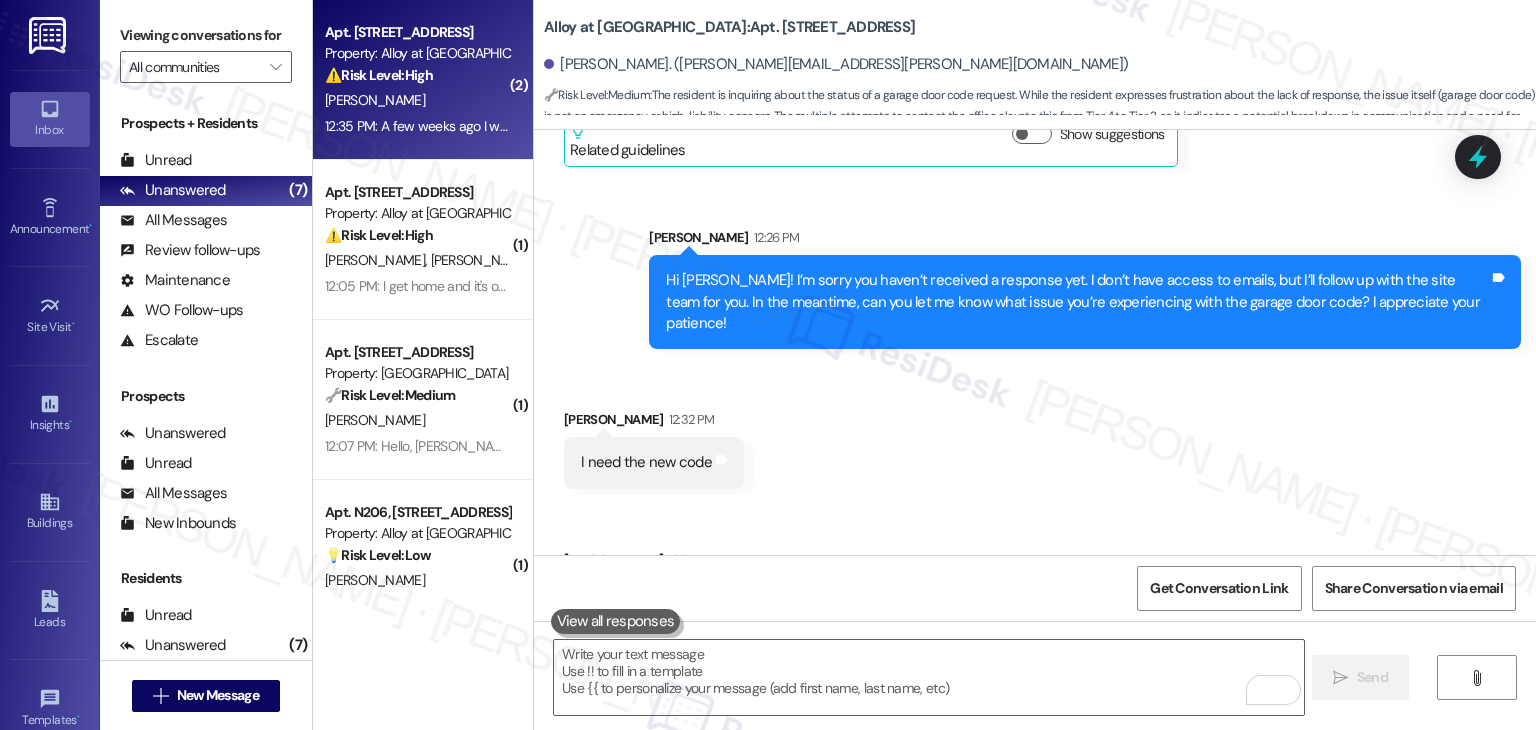click on "Received via SMS [PERSON_NAME] 12:32 PM I need the new code  Tags and notes Received via SMS [PERSON_NAME] 12:35 PM A few weeks ago I was informed that a new garage door code would be sent to me, as the current move-in code is not working. Could you please provide me with the updated code and confirm when it will be activated?  I need this by [DATE] at the latest. Tags and notes" at bounding box center (1035, 514) 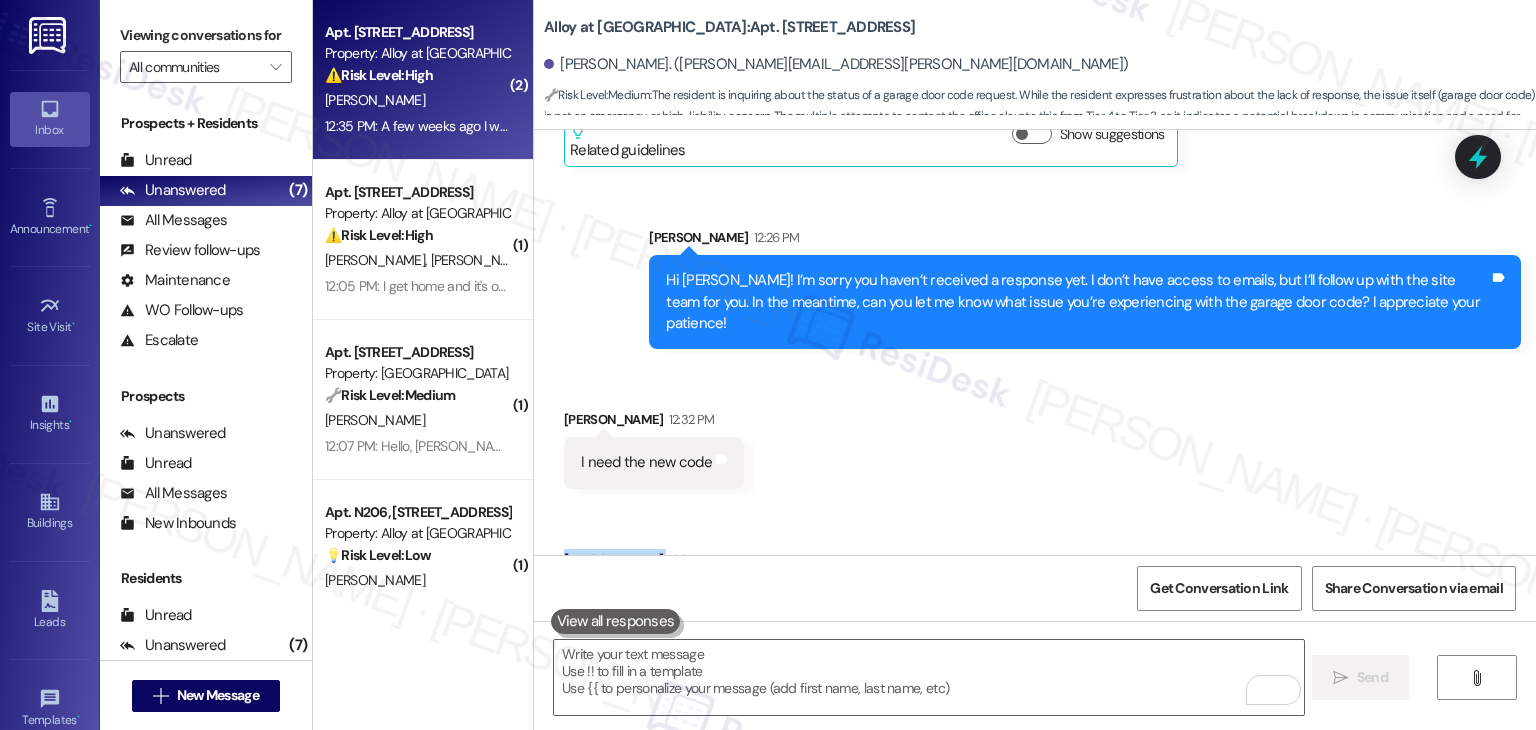 click on "Received via SMS [PERSON_NAME] 12:32 PM I need the new code  Tags and notes Received via SMS [PERSON_NAME] 12:35 PM A few weeks ago I was informed that a new garage door code would be sent to me, as the current move-in code is not working. Could you please provide me with the updated code and confirm when it will be activated?  I need this by [DATE] at the latest. Tags and notes" at bounding box center [1035, 514] 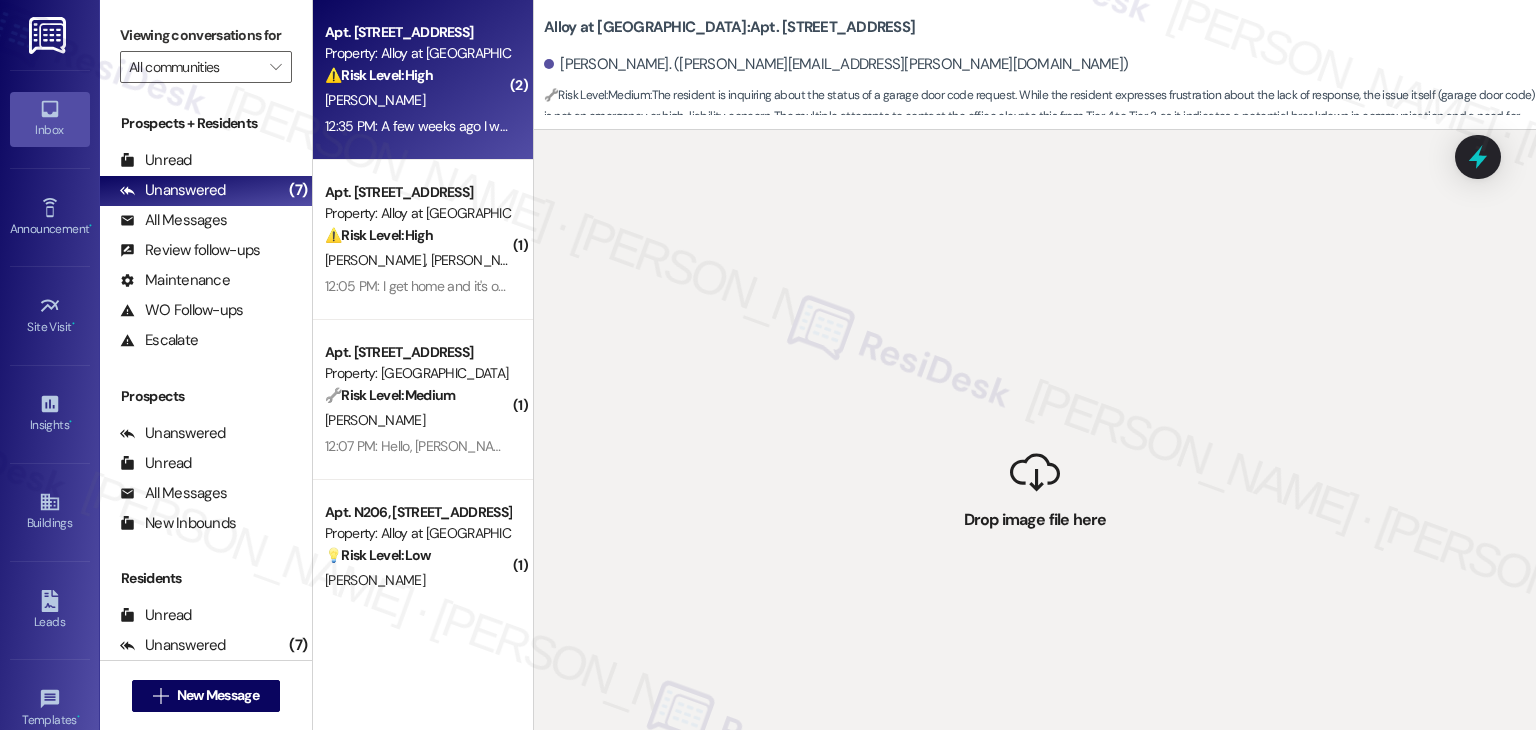 click on " Drop image file here" at bounding box center (1035, 495) 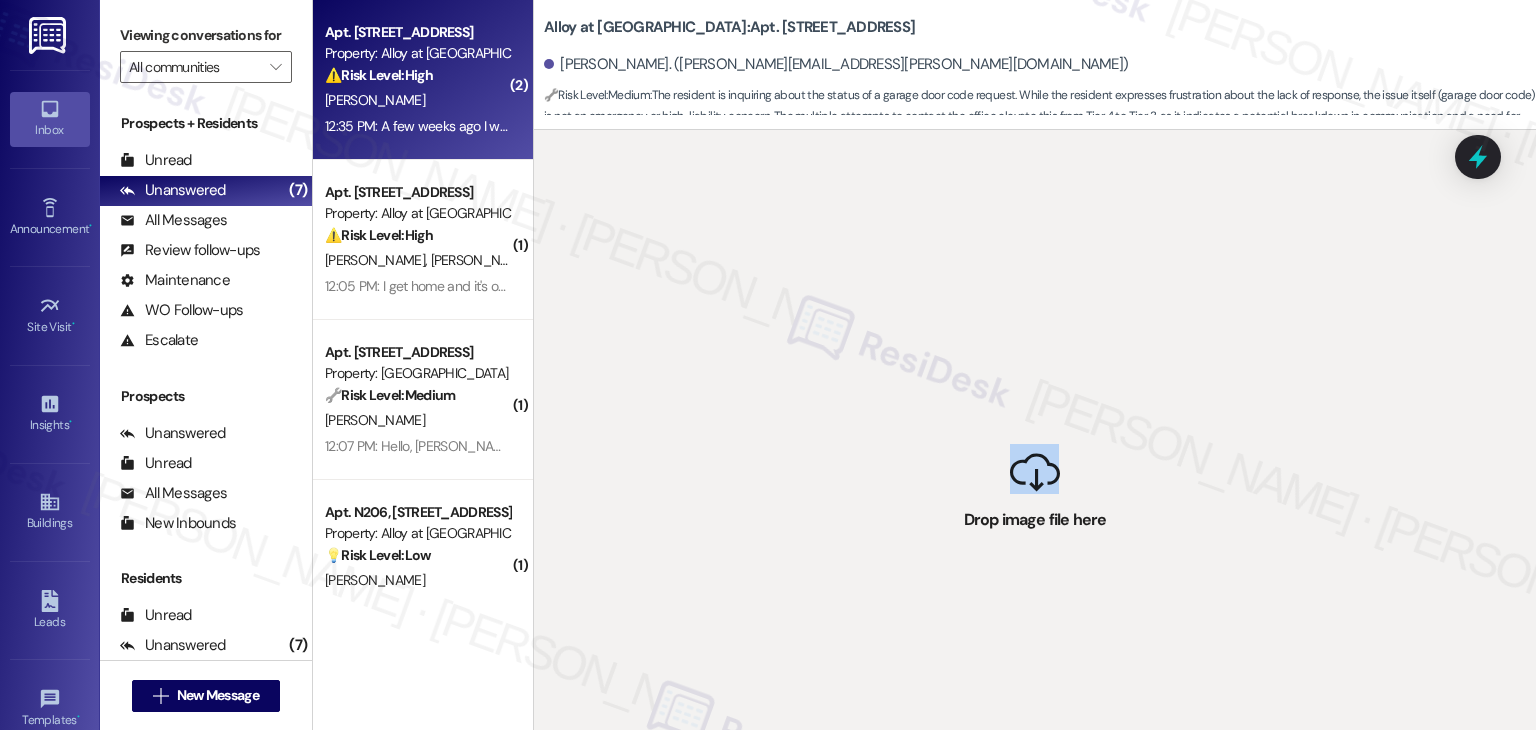 click on " Drop image file here" at bounding box center [1035, 495] 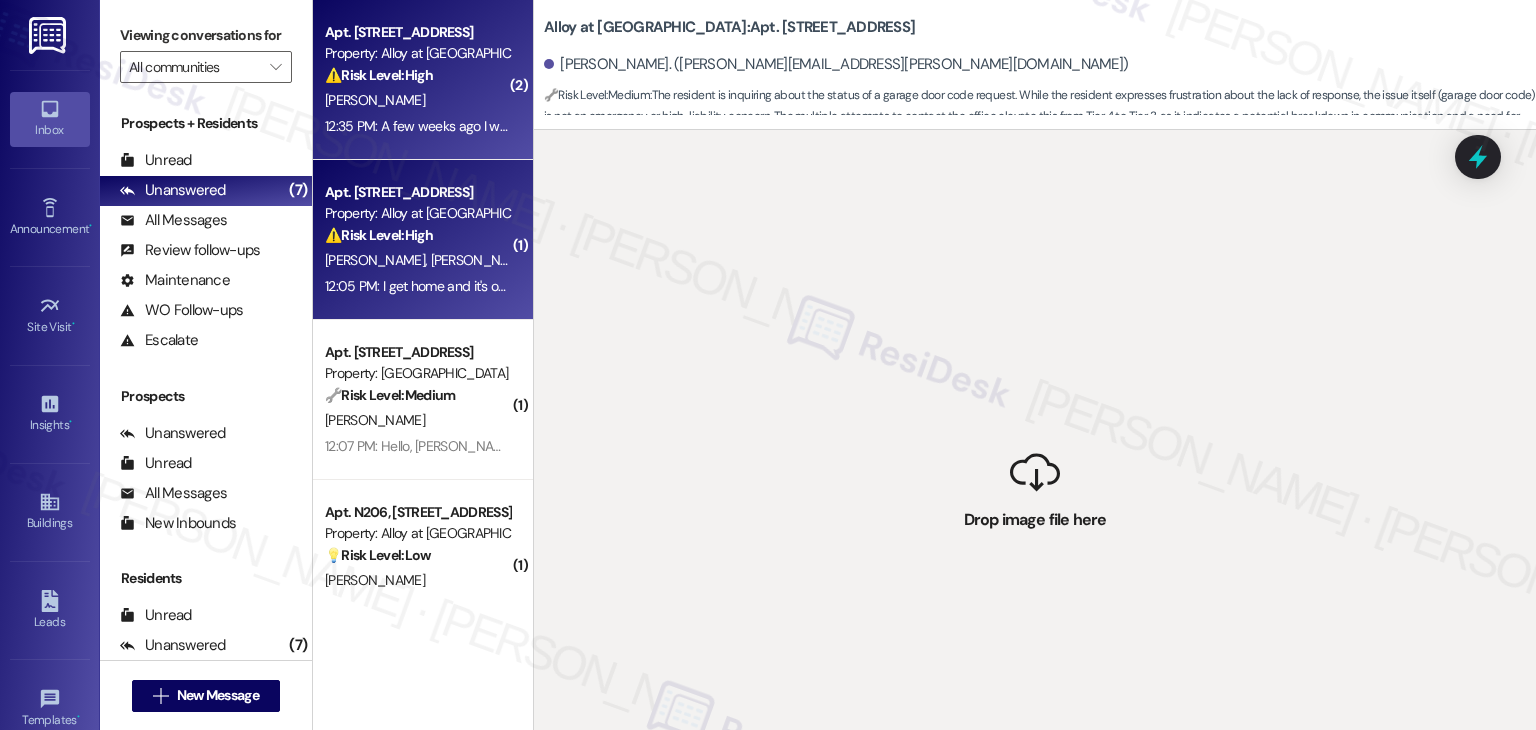 click on "R. [PERSON_NAME]" at bounding box center (417, 260) 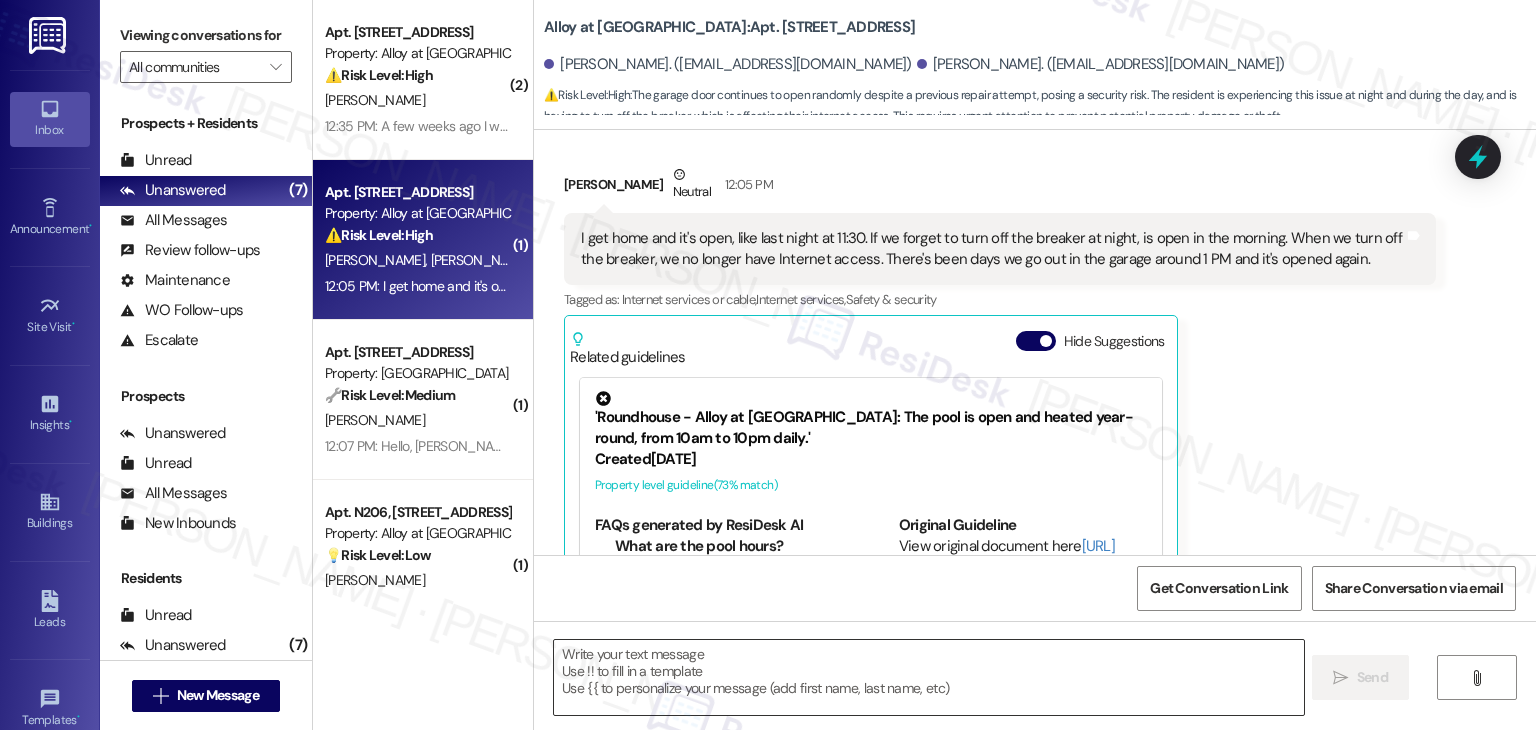 scroll, scrollTop: 3860, scrollLeft: 0, axis: vertical 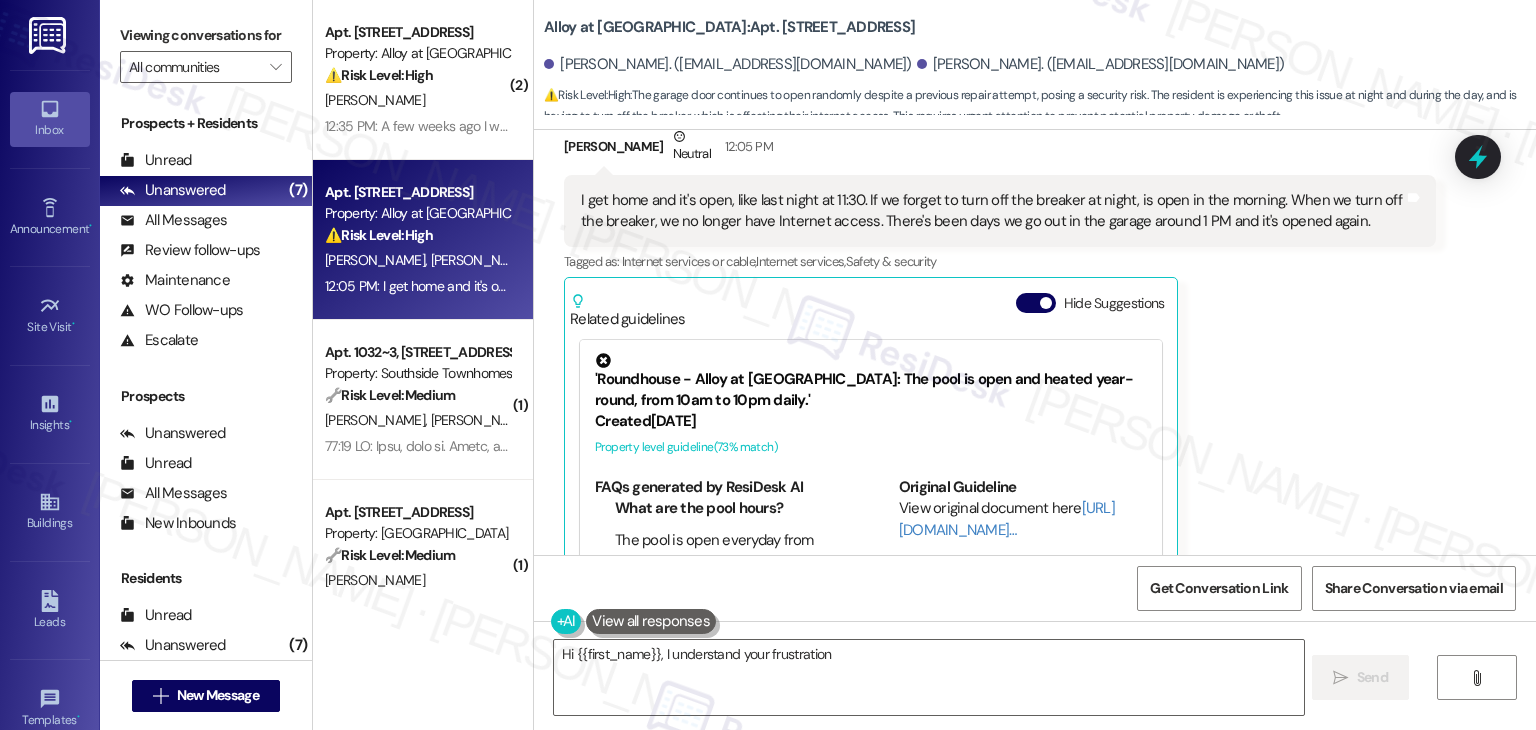 click on "[PERSON_NAME]   Neutral 12:05 PM I get home and it's open, like last night at 11:30. If we forget to turn off the breaker at night, is open in the morning. When we turn off the breaker, we no longer have Internet access. There's been days we go out in the garage around 1 PM and it's opened again. Tags and notes Tagged as:   Internet services or cable ,  Click to highlight conversations about Internet services or cable Internet services ,  Click to highlight conversations about Internet services Safety & security Click to highlight conversations about Safety & security  Related guidelines Hide Suggestions 'Roundhouse - Alloy at [GEOGRAPHIC_DATA]: The pool is open and heated year-round, from 10am to 10pm daily.' Created  [DATE] Property level guideline  ( 73 % match) FAQs generated by ResiDesk AI What are the pool hours? The pool is open everyday from 10am to 10pm. Is the pool heated? Yes, the pool is heated year-round. Is the pool open all year? Yes, the pool is open and heated year-round. Can guests use the pool?" at bounding box center [1000, 377] 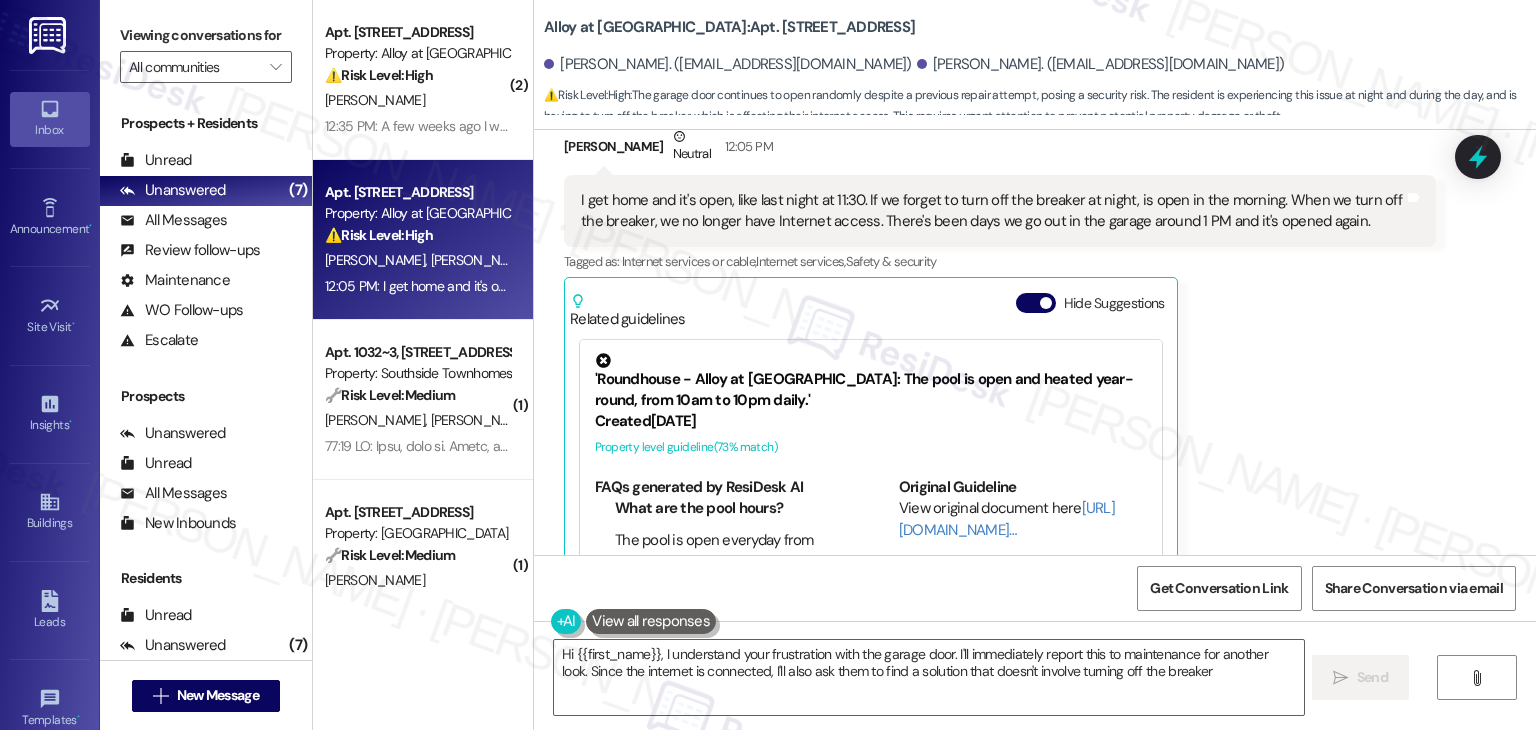 type on "Hi {{first_name}}, I understand your frustration with the garage door. I'll immediately report this to maintenance for another look. Since the internet is connected, I'll also ask them to find a solution that doesn't involve turning off the breaker." 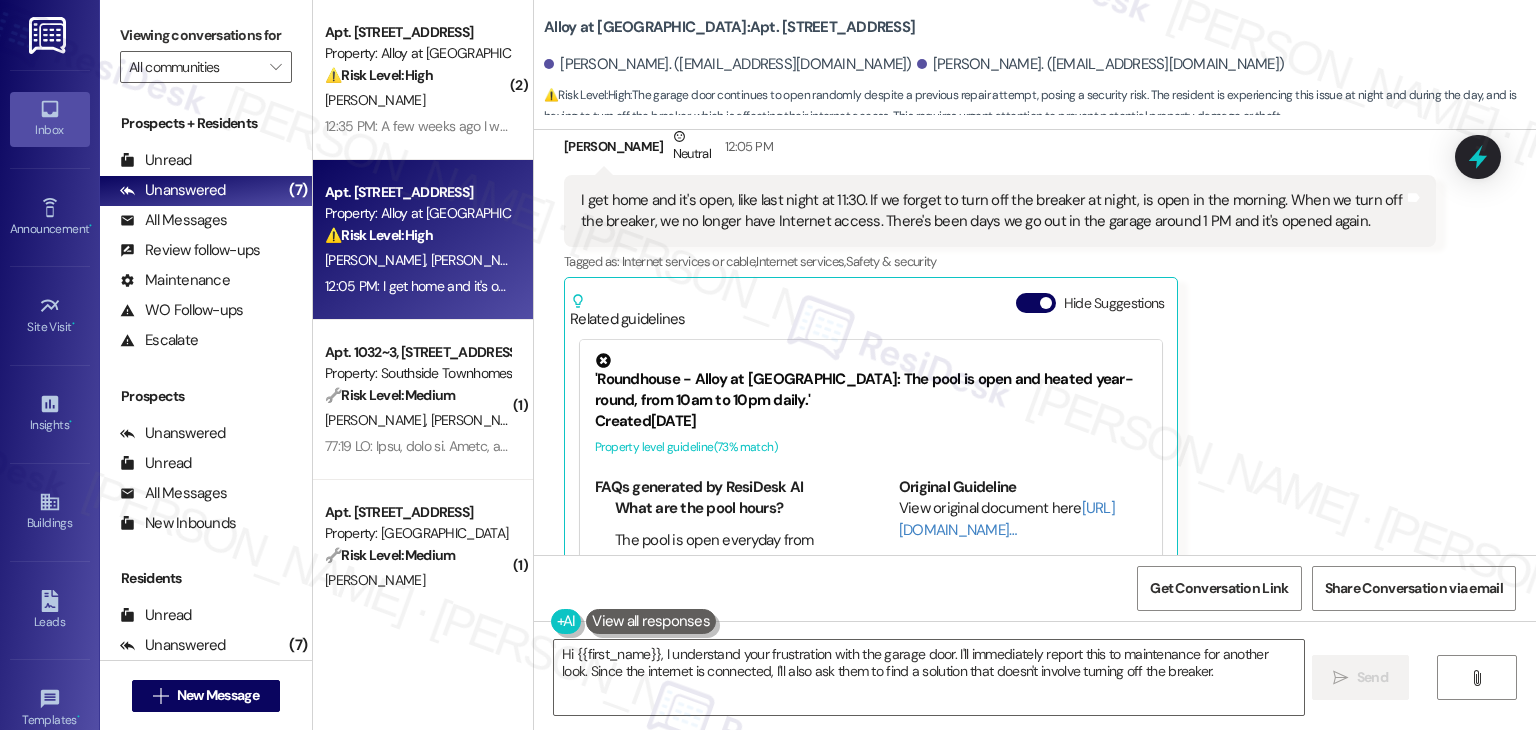 click on "[PERSON_NAME]   Neutral 12:05 PM I get home and it's open, like last night at 11:30. If we forget to turn off the breaker at night, is open in the morning. When we turn off the breaker, we no longer have Internet access. There's been days we go out in the garage around 1 PM and it's opened again. Tags and notes Tagged as:   Internet services or cable ,  Click to highlight conversations about Internet services or cable Internet services ,  Click to highlight conversations about Internet services Safety & security Click to highlight conversations about Safety & security  Related guidelines Hide Suggestions 'Roundhouse - Alloy at [GEOGRAPHIC_DATA]: The pool is open and heated year-round, from 10am to 10pm daily.' Created  [DATE] Property level guideline  ( 73 % match) FAQs generated by ResiDesk AI What are the pool hours? The pool is open everyday from 10am to 10pm. Is the pool heated? Yes, the pool is heated year-round. Is the pool open all year? Yes, the pool is open and heated year-round. Can guests use the pool?" at bounding box center (1000, 377) 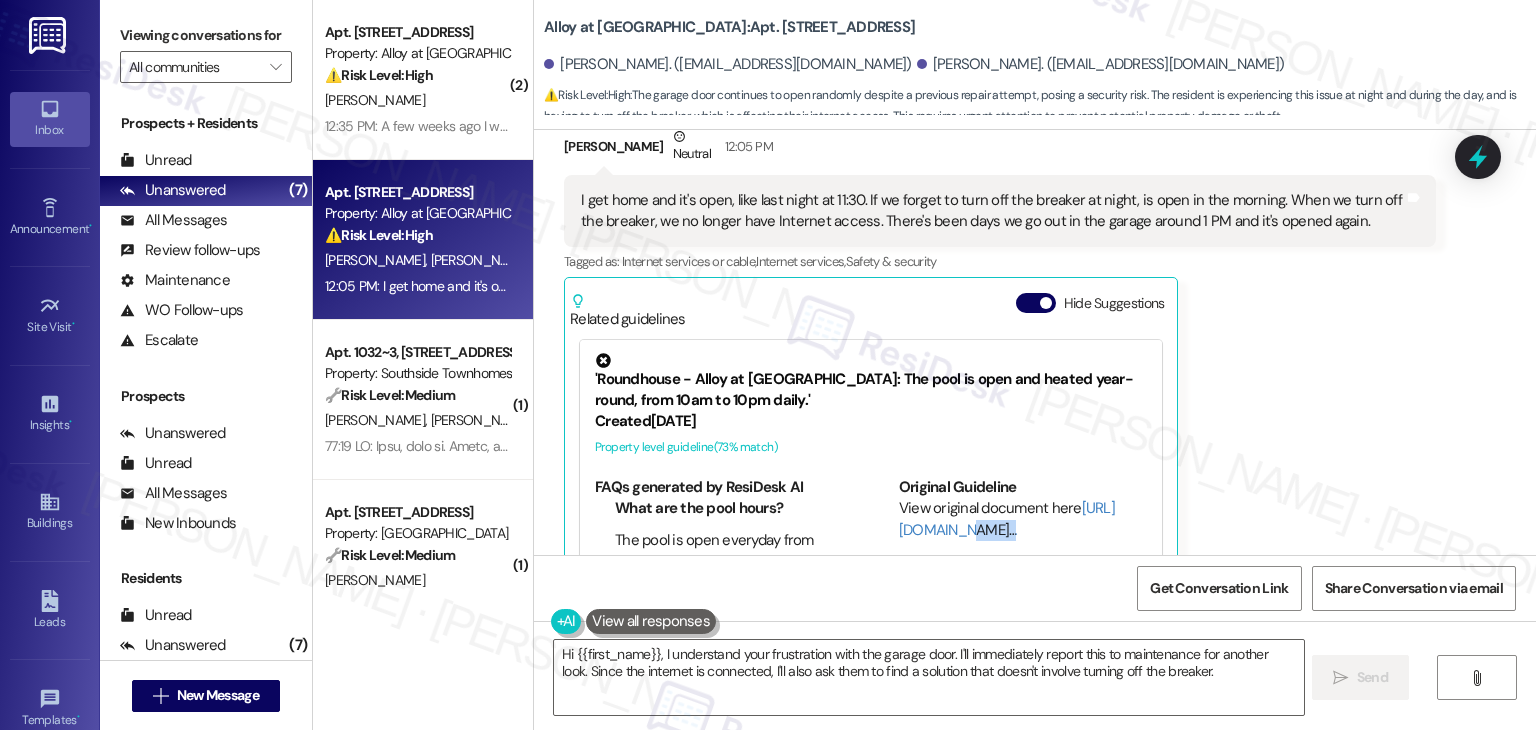 click on "[PERSON_NAME]   Neutral 12:05 PM I get home and it's open, like last night at 11:30. If we forget to turn off the breaker at night, is open in the morning. When we turn off the breaker, we no longer have Internet access. There's been days we go out in the garage around 1 PM and it's opened again. Tags and notes Tagged as:   Internet services or cable ,  Click to highlight conversations about Internet services or cable Internet services ,  Click to highlight conversations about Internet services Safety & security Click to highlight conversations about Safety & security  Related guidelines Hide Suggestions 'Roundhouse - Alloy at [GEOGRAPHIC_DATA]: The pool is open and heated year-round, from 10am to 10pm daily.' Created  [DATE] Property level guideline  ( 73 % match) FAQs generated by ResiDesk AI What are the pool hours? The pool is open everyday from 10am to 10pm. Is the pool heated? Yes, the pool is heated year-round. Is the pool open all year? Yes, the pool is open and heated year-round. Can guests use the pool?" at bounding box center [1000, 377] 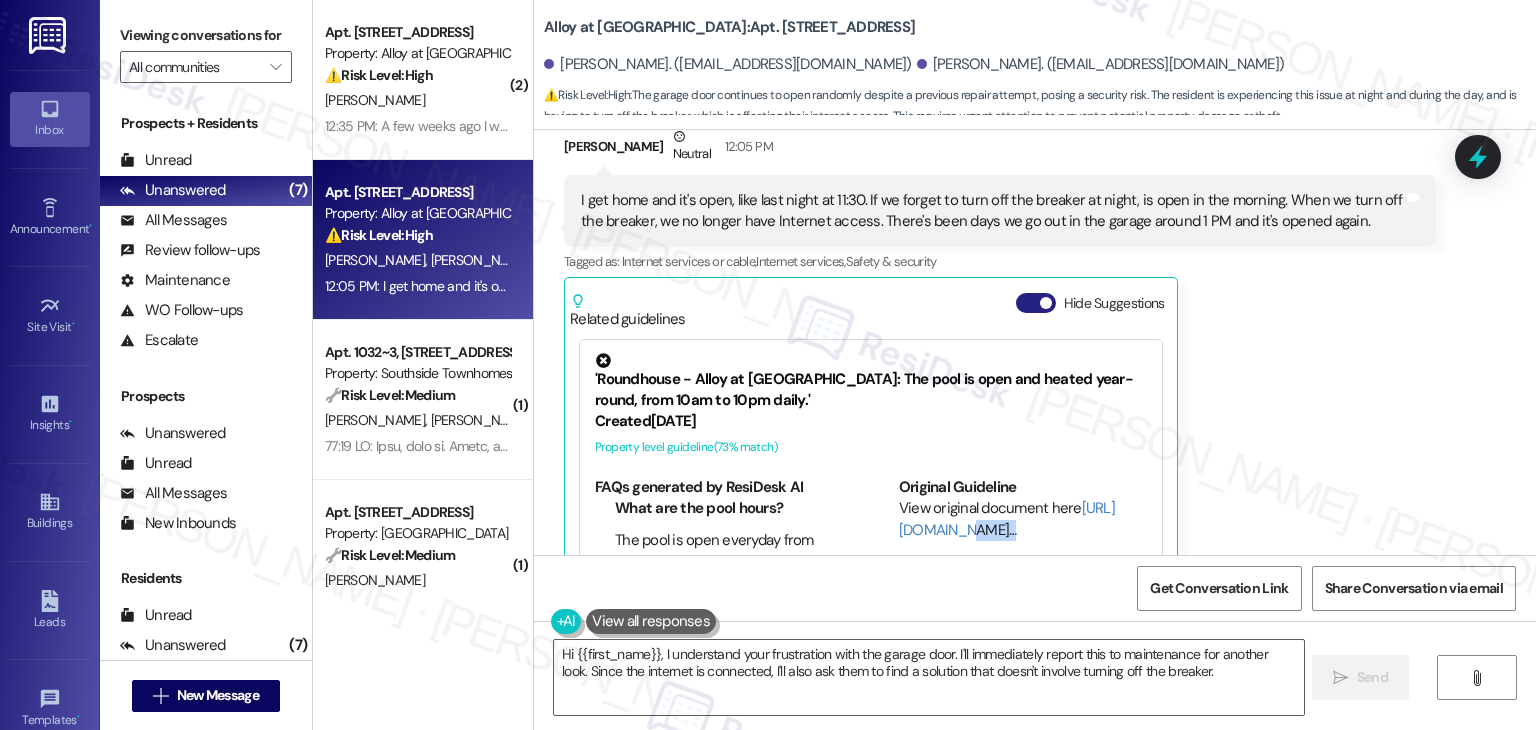 click on "Hide Suggestions" at bounding box center (1036, 303) 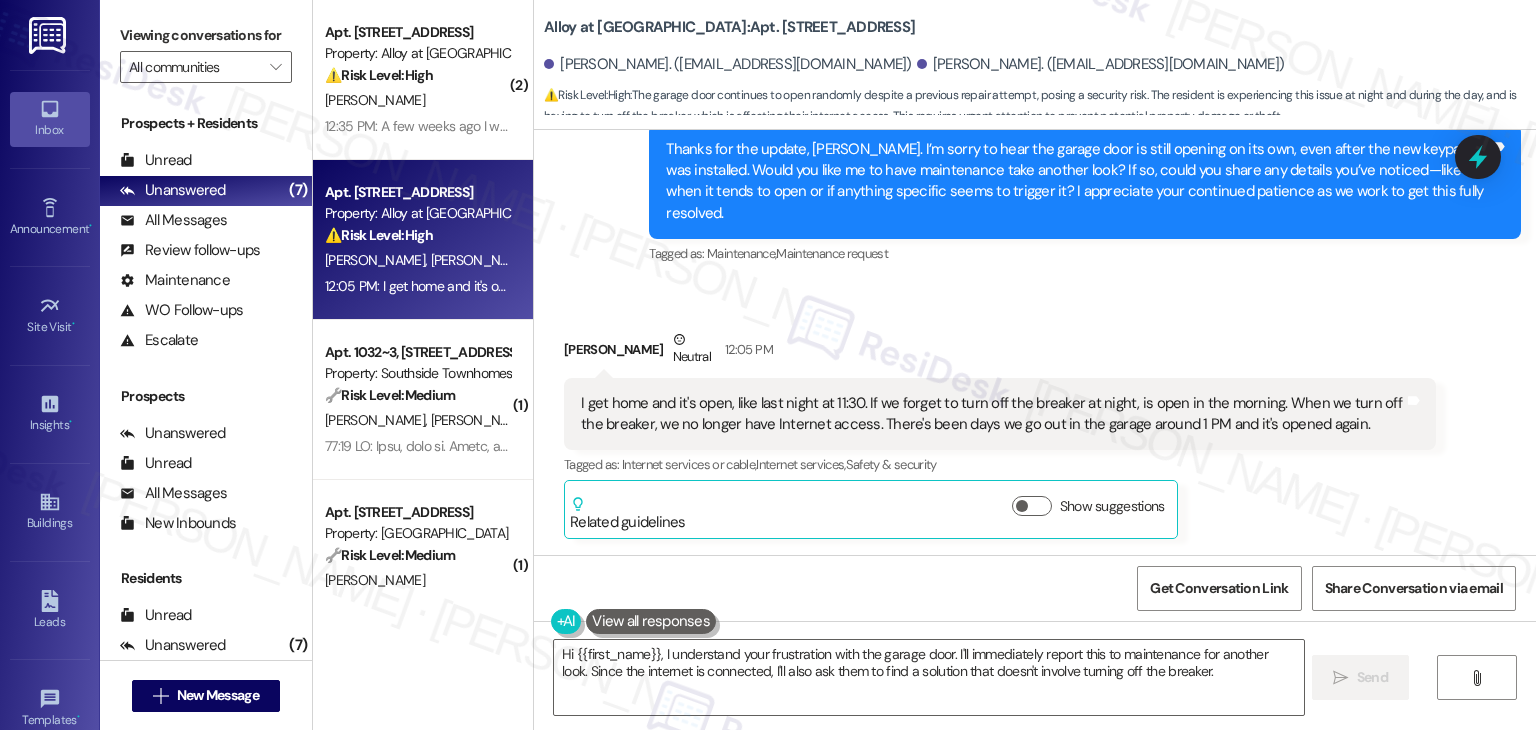 scroll, scrollTop: 3570, scrollLeft: 0, axis: vertical 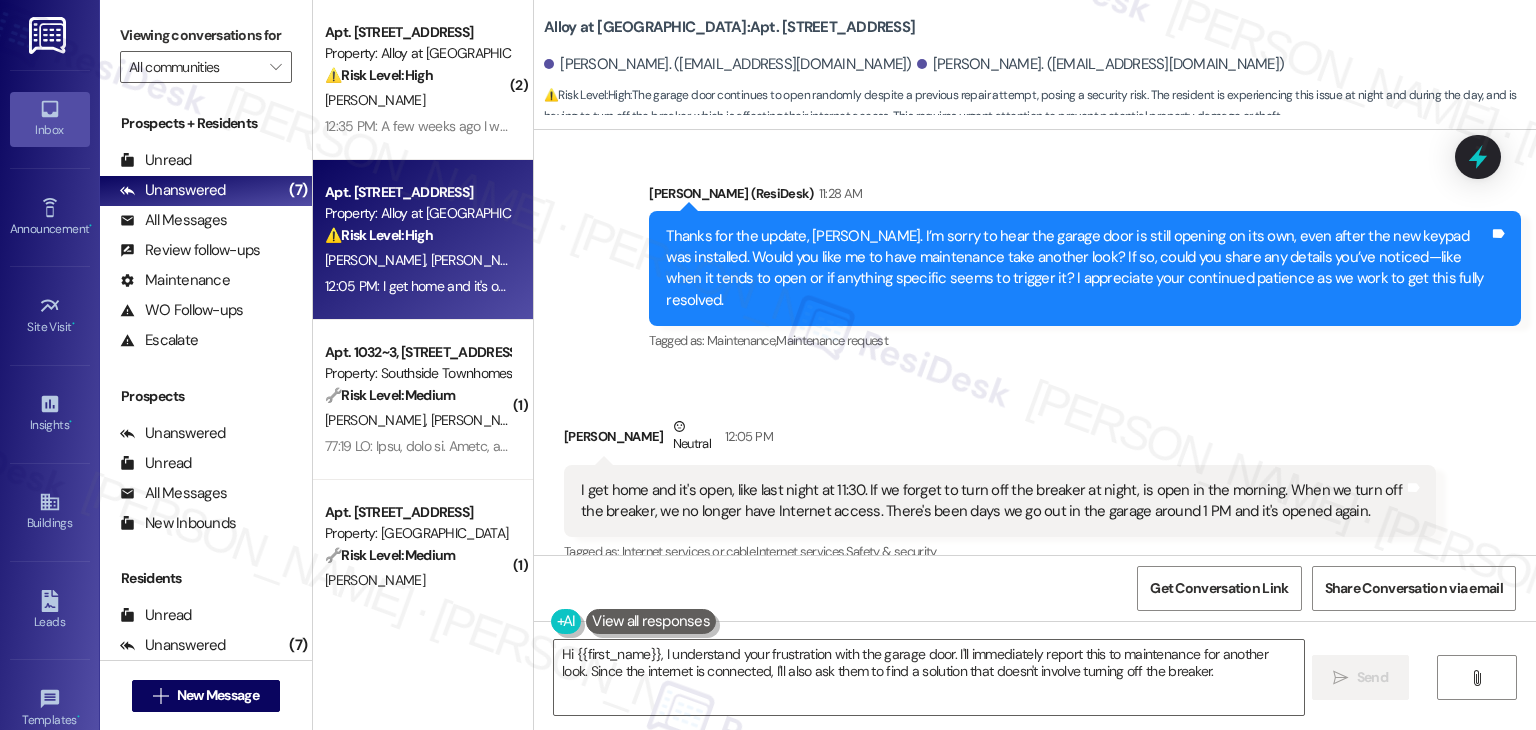 click on "[PERSON_NAME]   Neutral 12:05 PM I get home and it's open, like last night at 11:30. If we forget to turn off the breaker at night, is open in the morning. When we turn off the breaker, we no longer have Internet access. There's been days we go out in the garage around 1 PM and it's opened again. Tags and notes Tagged as:   Internet services or cable ,  Click to highlight conversations about Internet services or cable Internet services ,  Click to highlight conversations about Internet services Safety & security Click to highlight conversations about Safety & security  Related guidelines Show suggestions" at bounding box center (1000, 521) 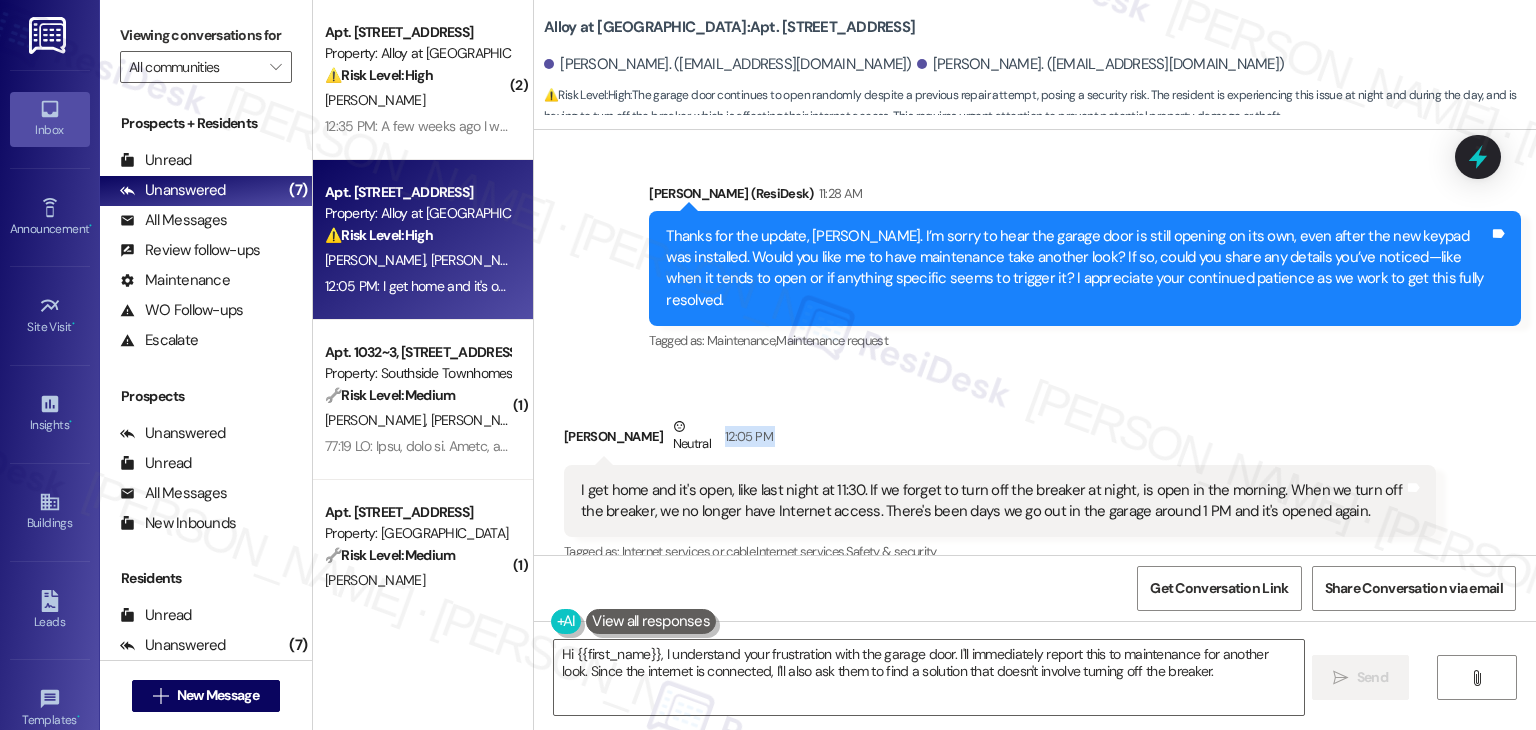 click on "[PERSON_NAME]   Neutral 12:05 PM" at bounding box center [1000, 440] 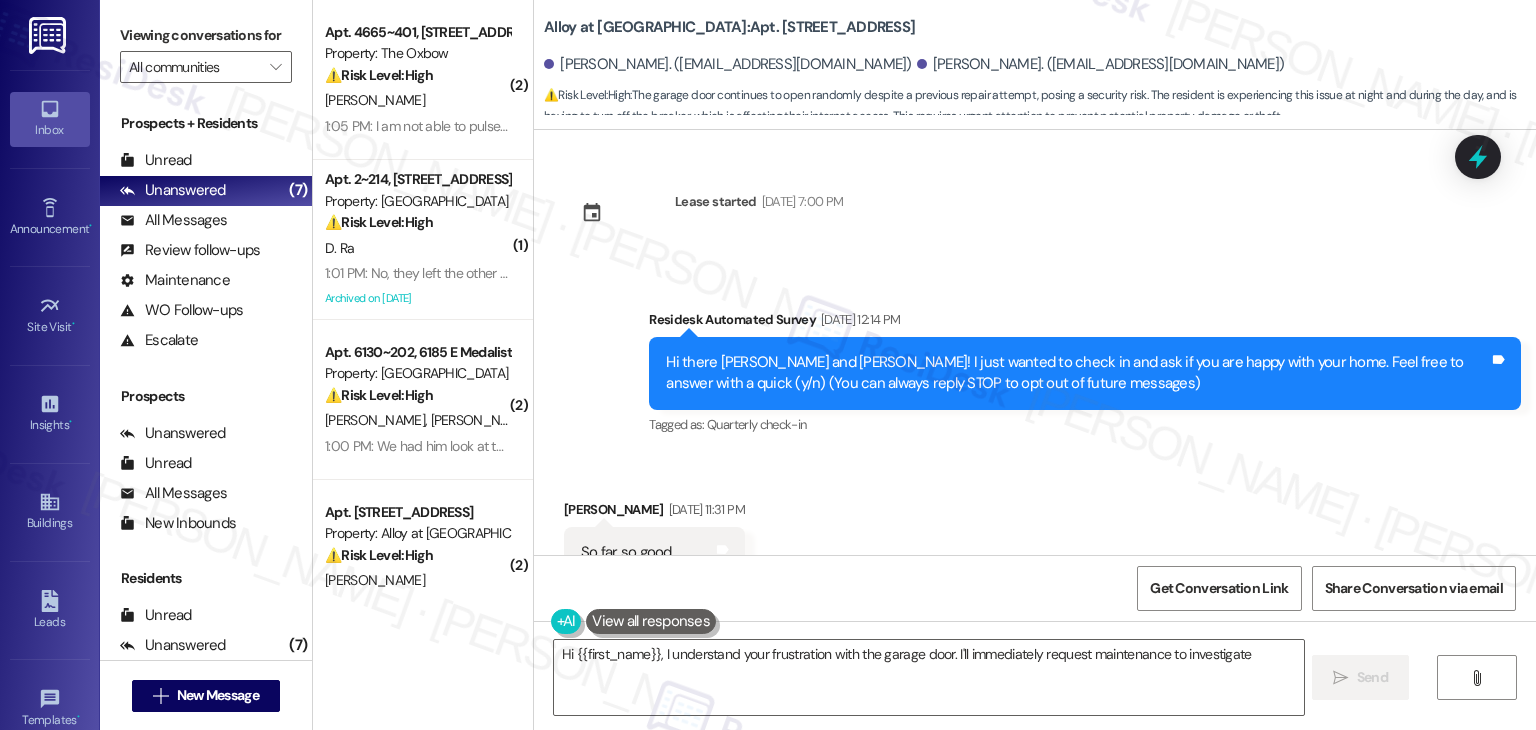 type on "Hi {{first_name}}, I understand your frustration with the garage door. I'll immediately request maintenance to investigate" 